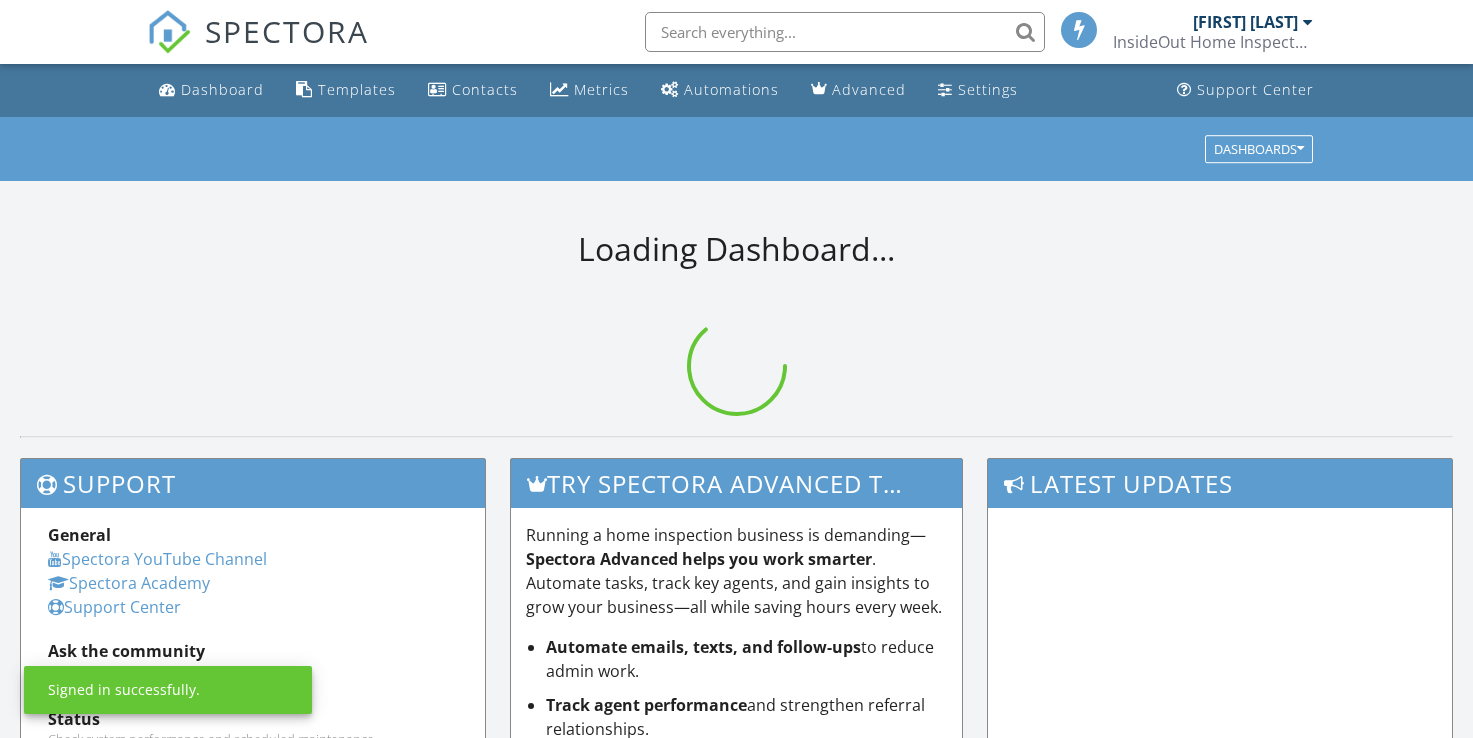 scroll, scrollTop: 0, scrollLeft: 0, axis: both 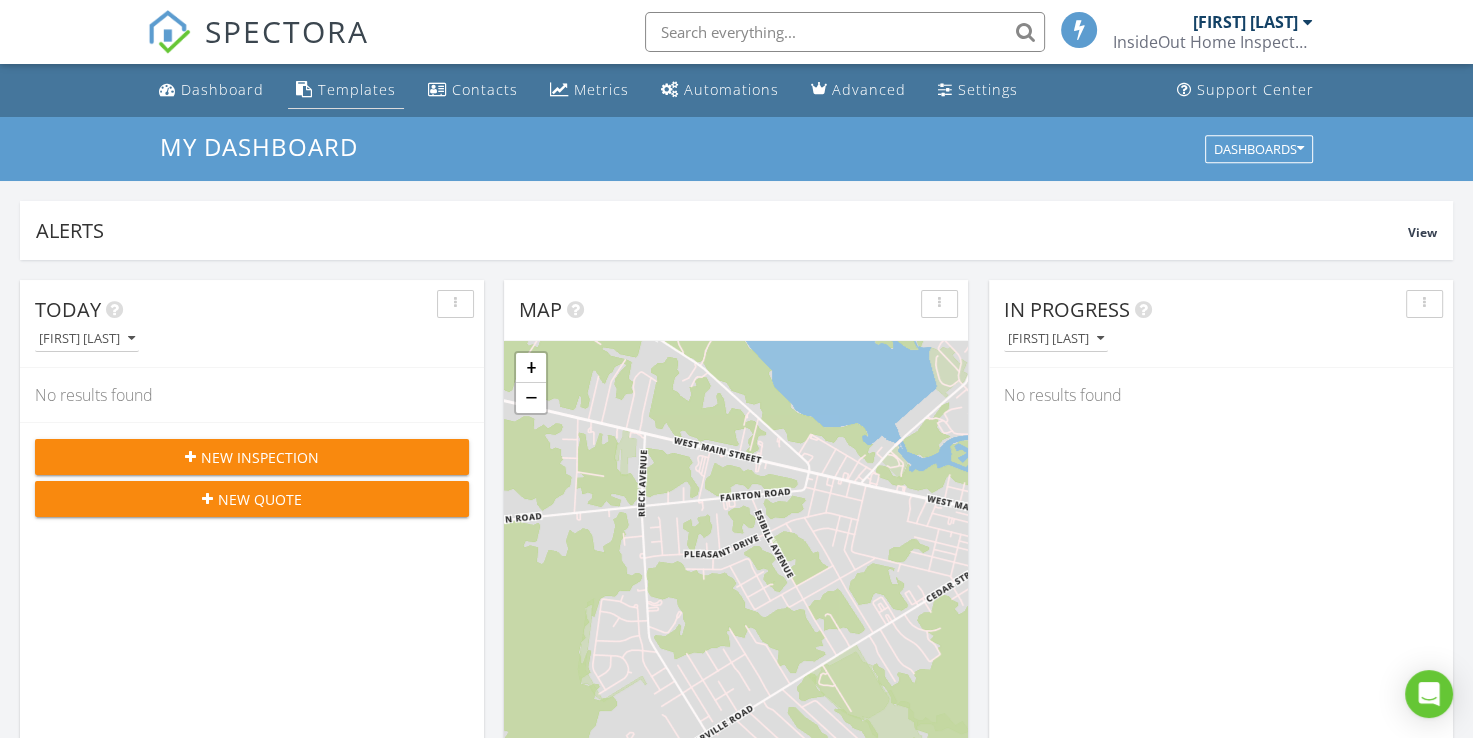 click on "Templates" at bounding box center [357, 89] 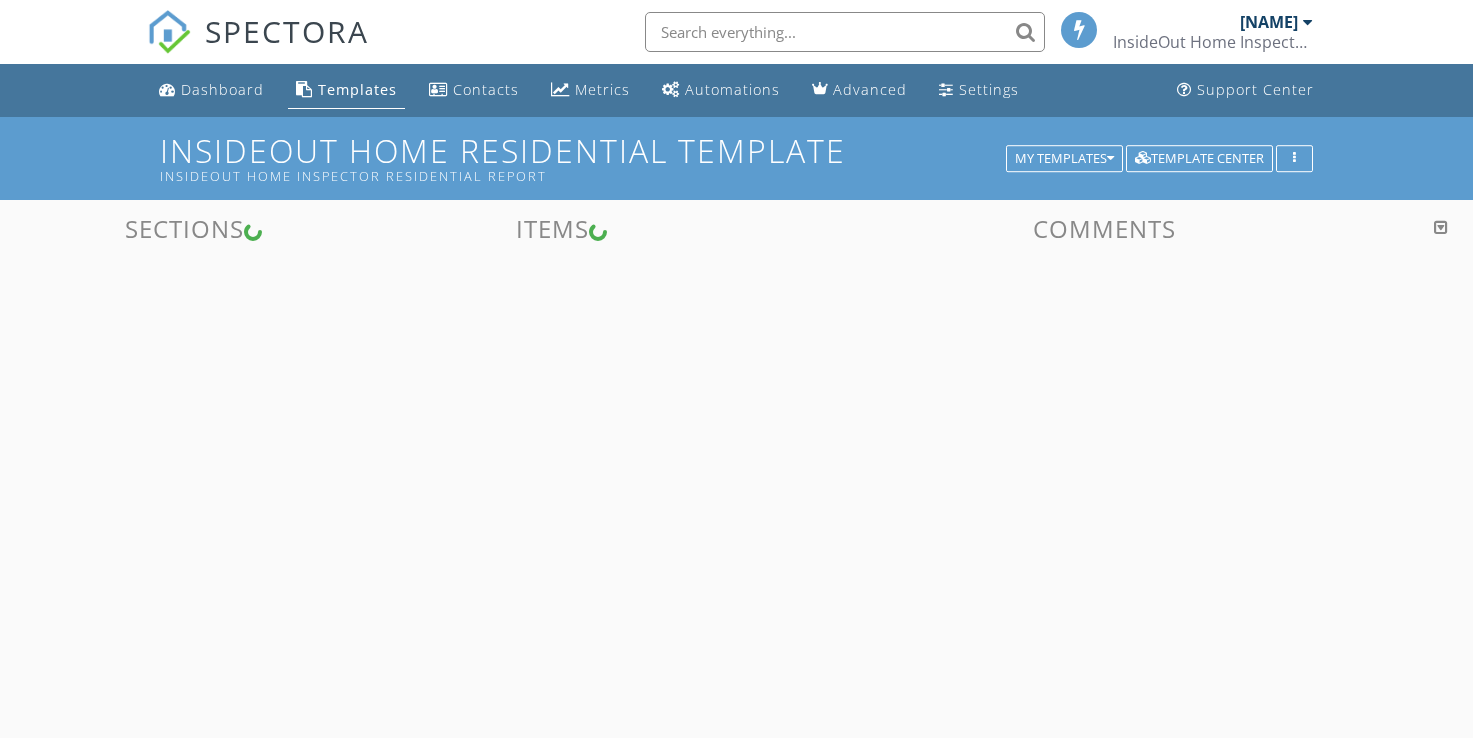 scroll, scrollTop: 0, scrollLeft: 0, axis: both 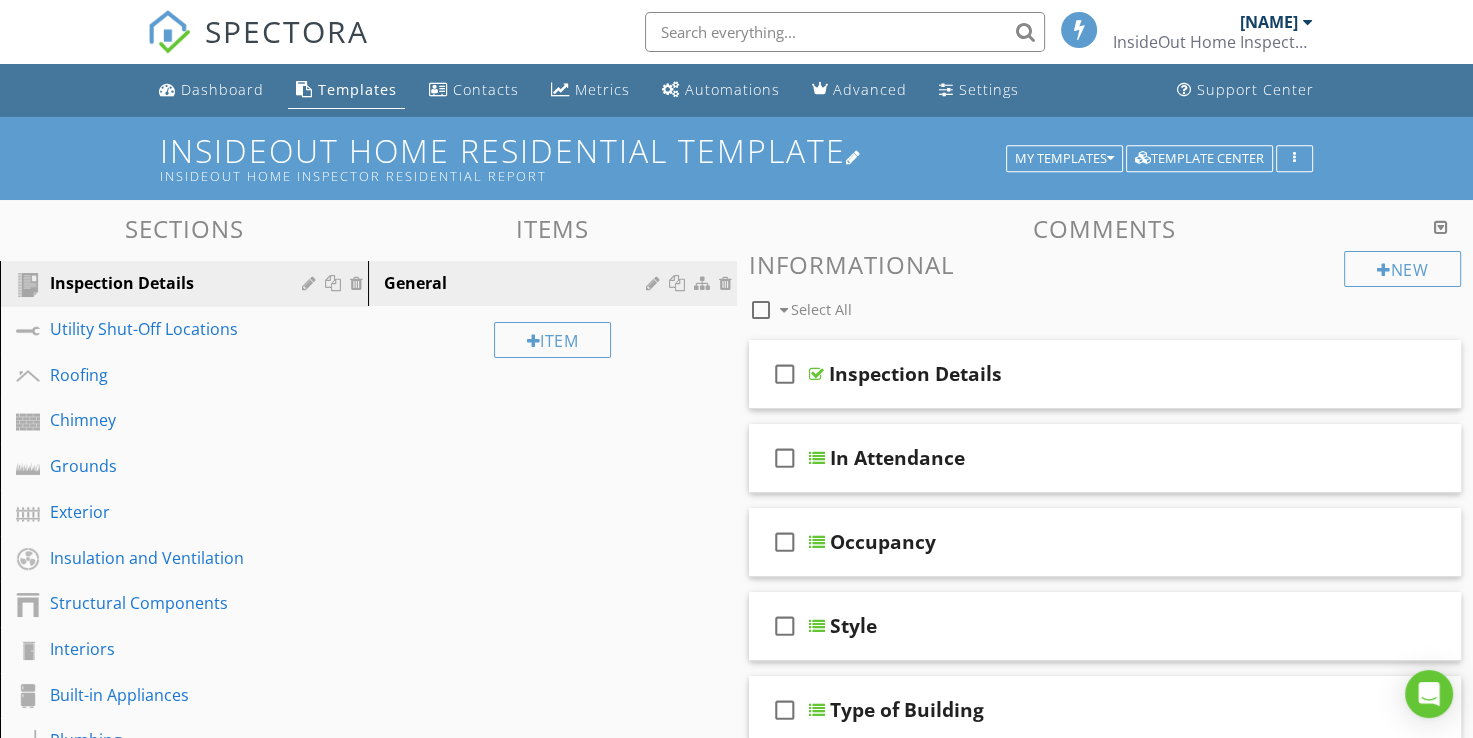 click at bounding box center [854, 157] 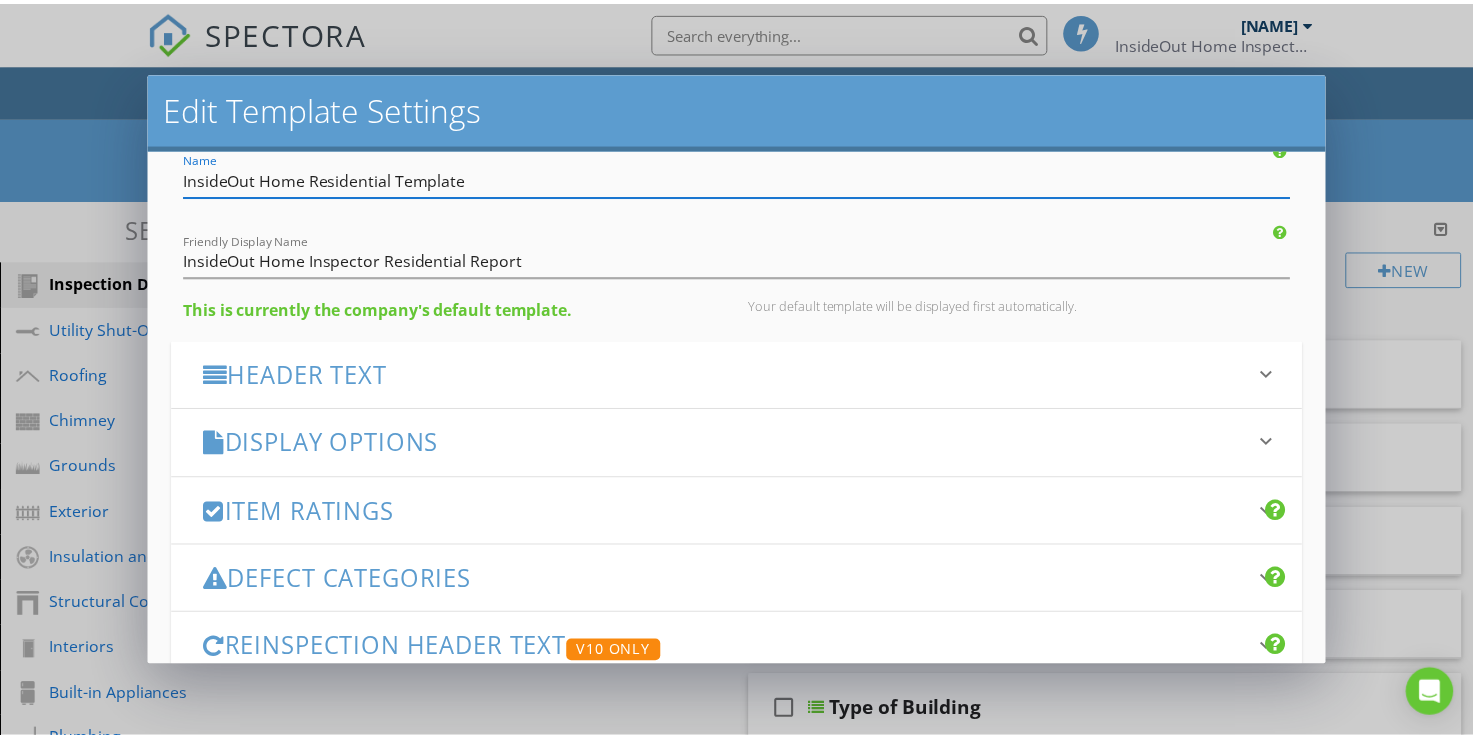 scroll, scrollTop: 56, scrollLeft: 0, axis: vertical 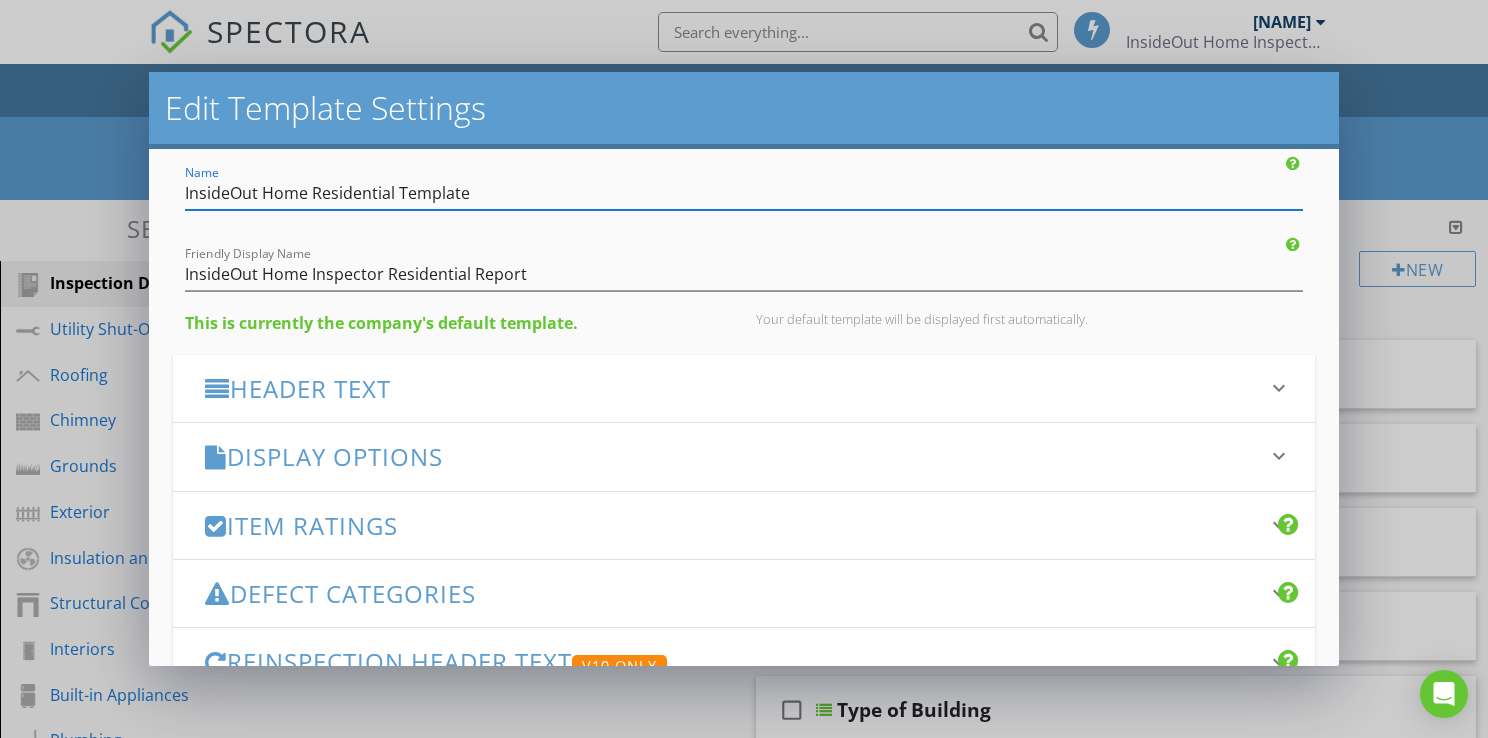 click on "Edit Template Settings   Changes to these settings only affect future reports.     Name InsideOut Home Residential Template     Friendly Display Name InsideOut Home Inspector Residential Report
This is currently the company's default template.
Your default template will be displayed first
automatically.
Header Text
keyboard_arrow_down   Full Report Header Text     Summary Header Text
Display Options
keyboard_arrow_down     check_box Display Category Counts Summary
What does this look like?
check_box Display 'Items Inspected' Count
With
vs
without
check_box_outline_blank Display Inspector Signature   Configure Signature
Where does this display?
check_box Display Standards of Practice
Set per-section by clicking the 'pencil' icon next to each
section.
check_box" at bounding box center (744, 369) 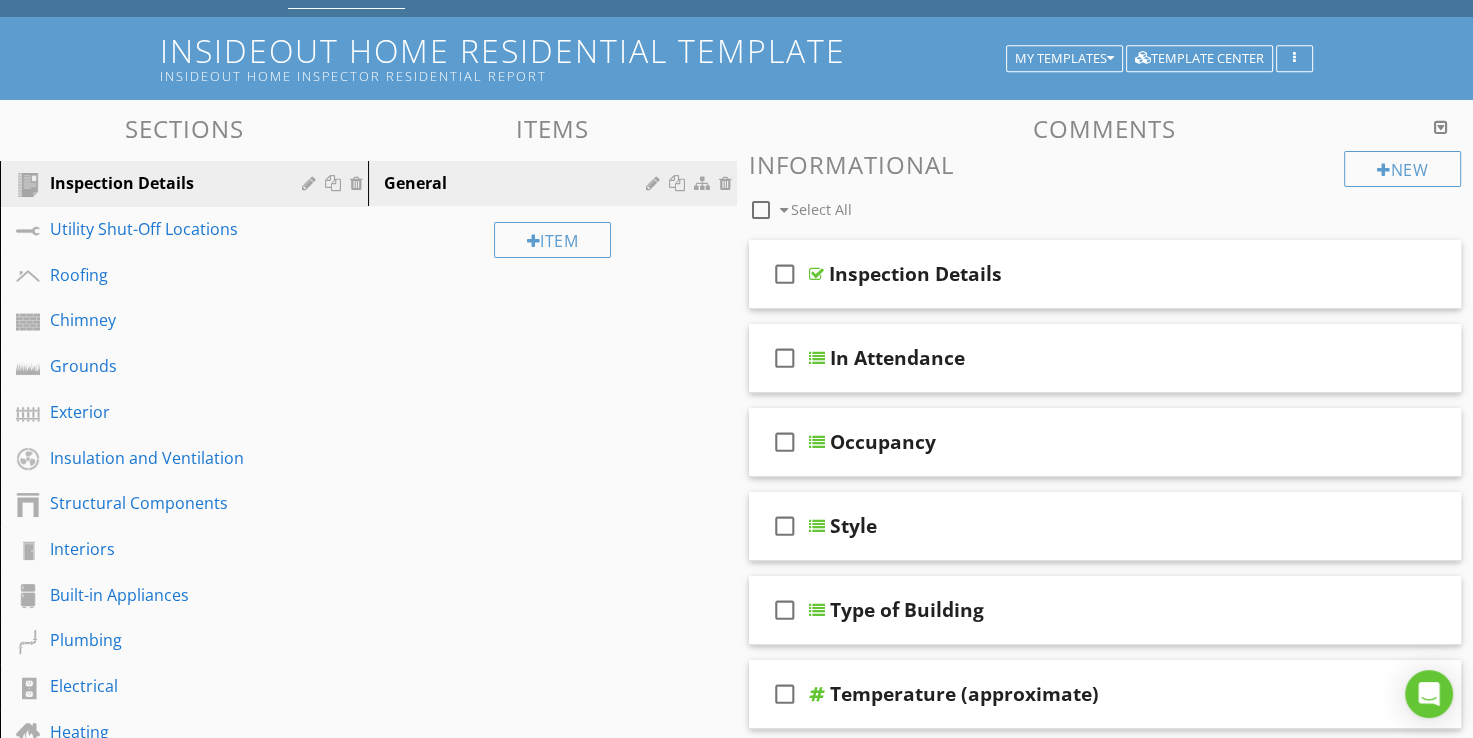scroll, scrollTop: 200, scrollLeft: 0, axis: vertical 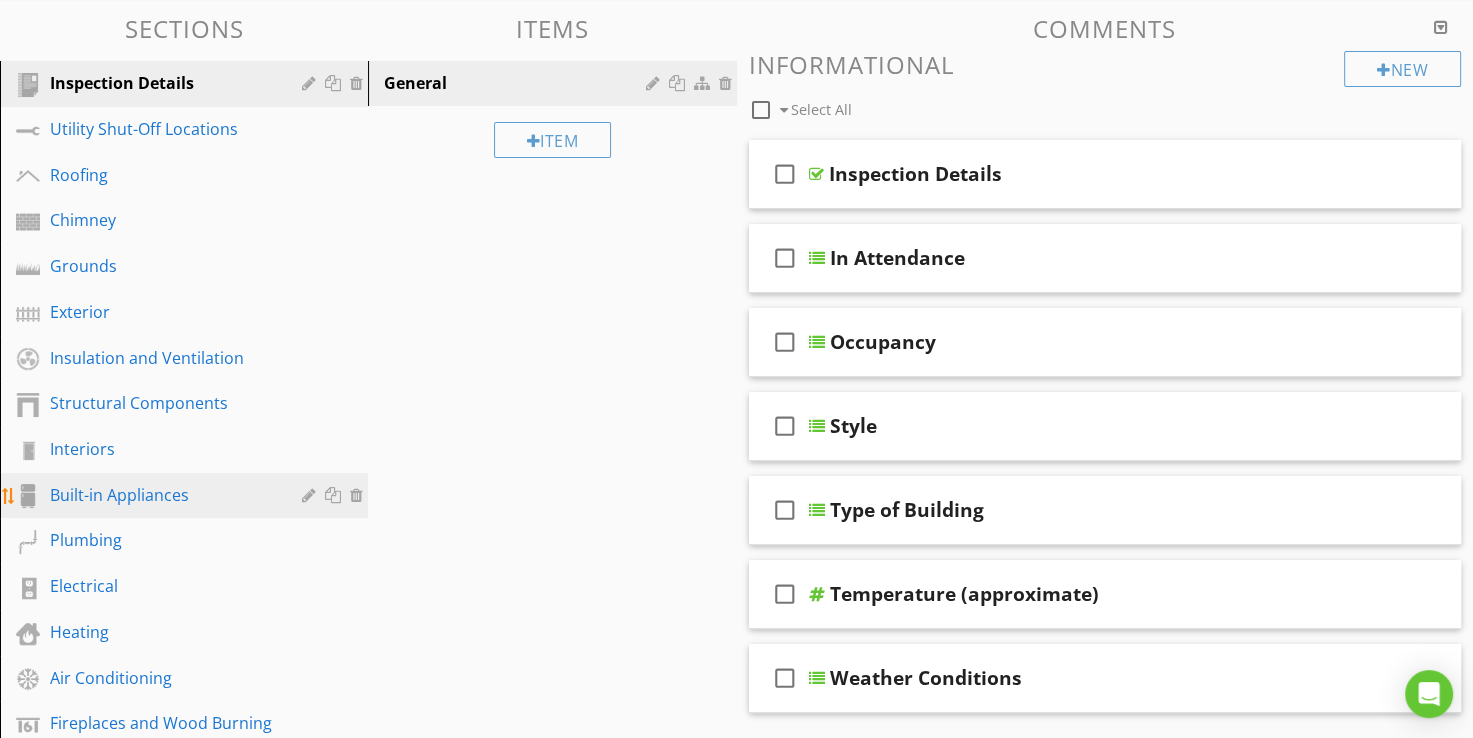 click on "Built-in Appliances" at bounding box center (161, 495) 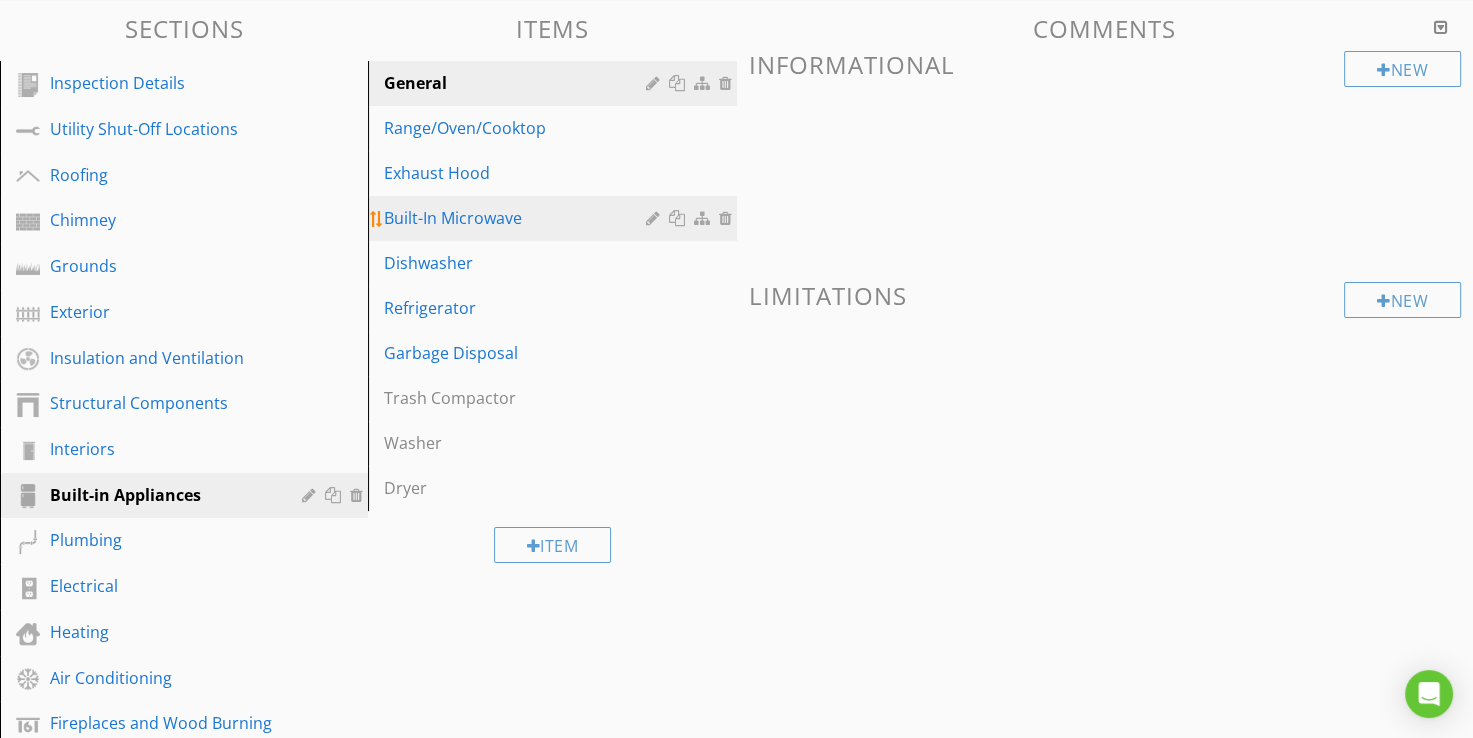 click on "Built-In Microwave" at bounding box center [517, 218] 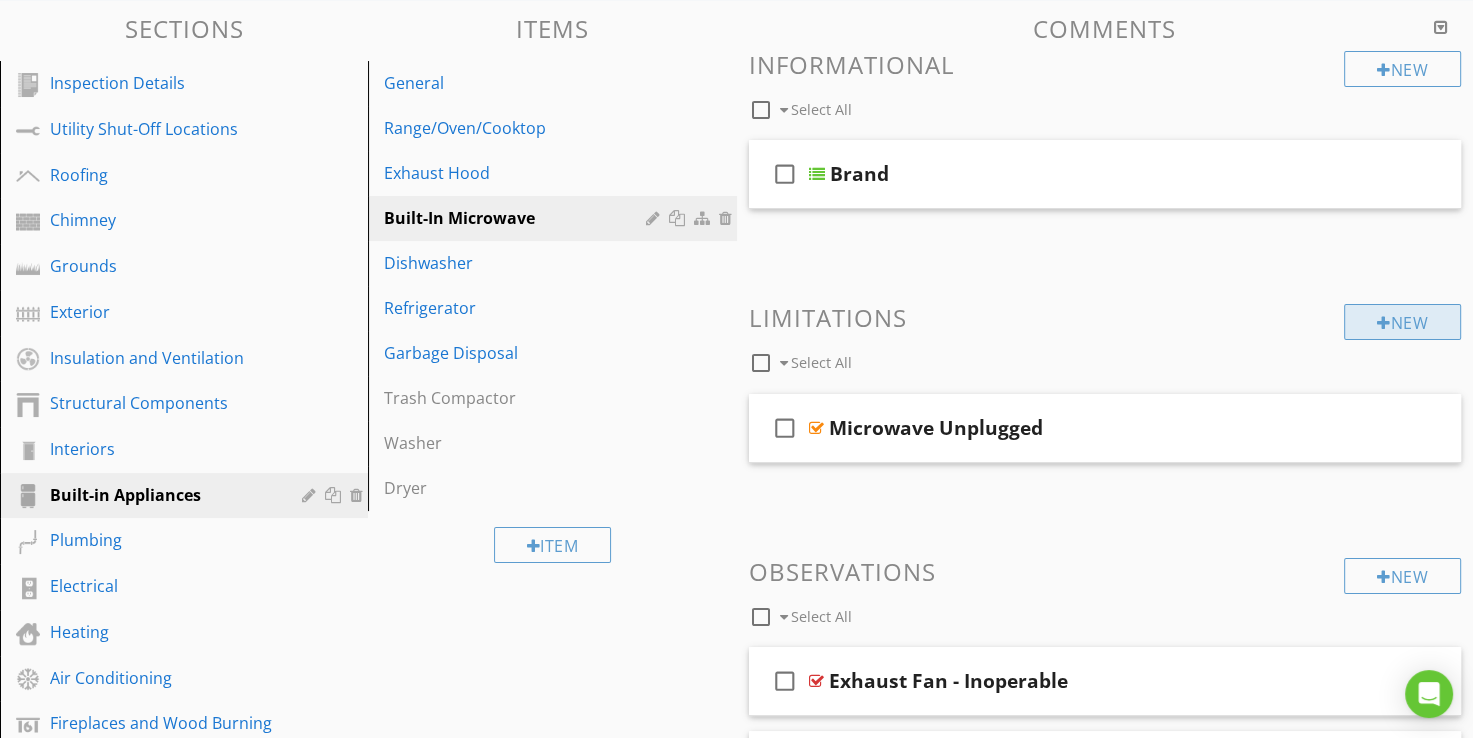 click on "New" at bounding box center (1402, 322) 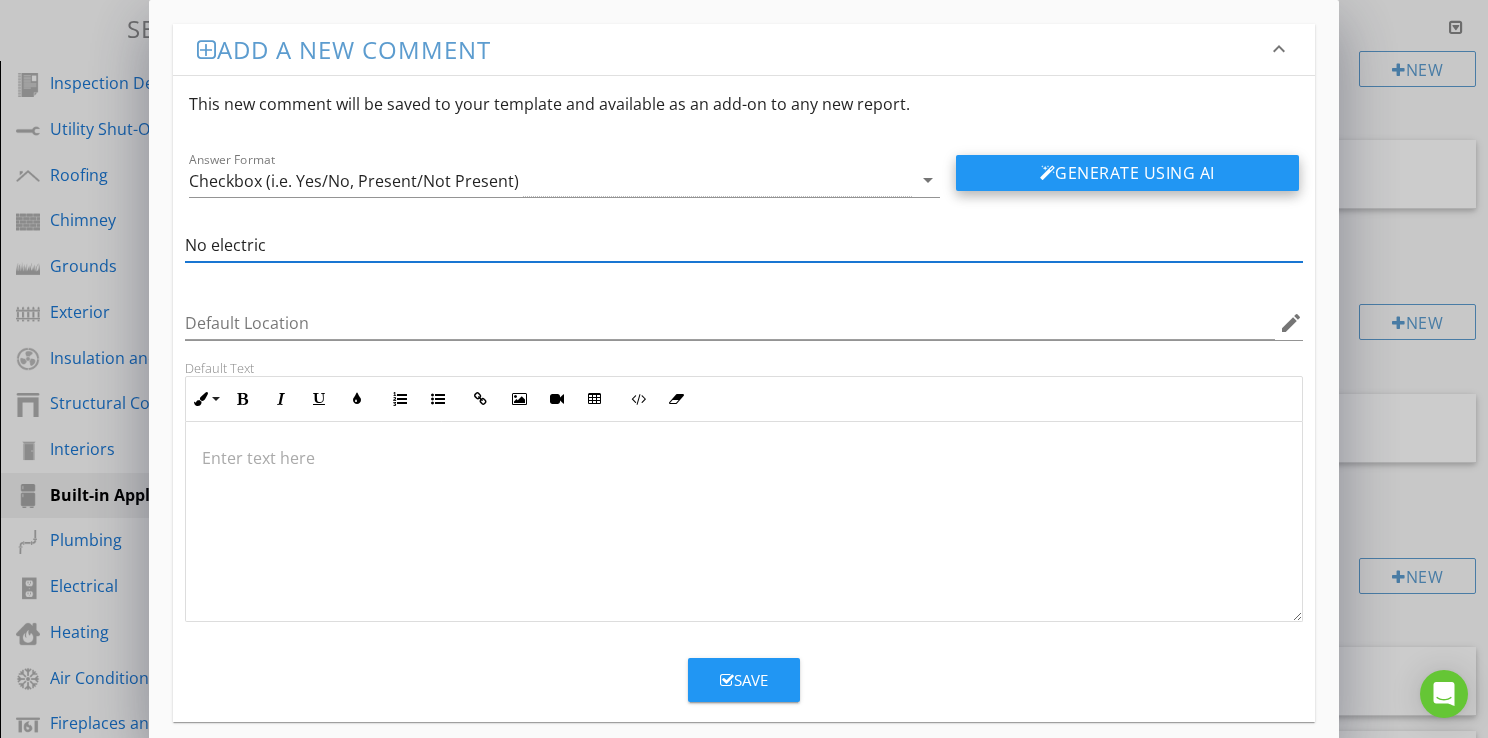 type on "No electric" 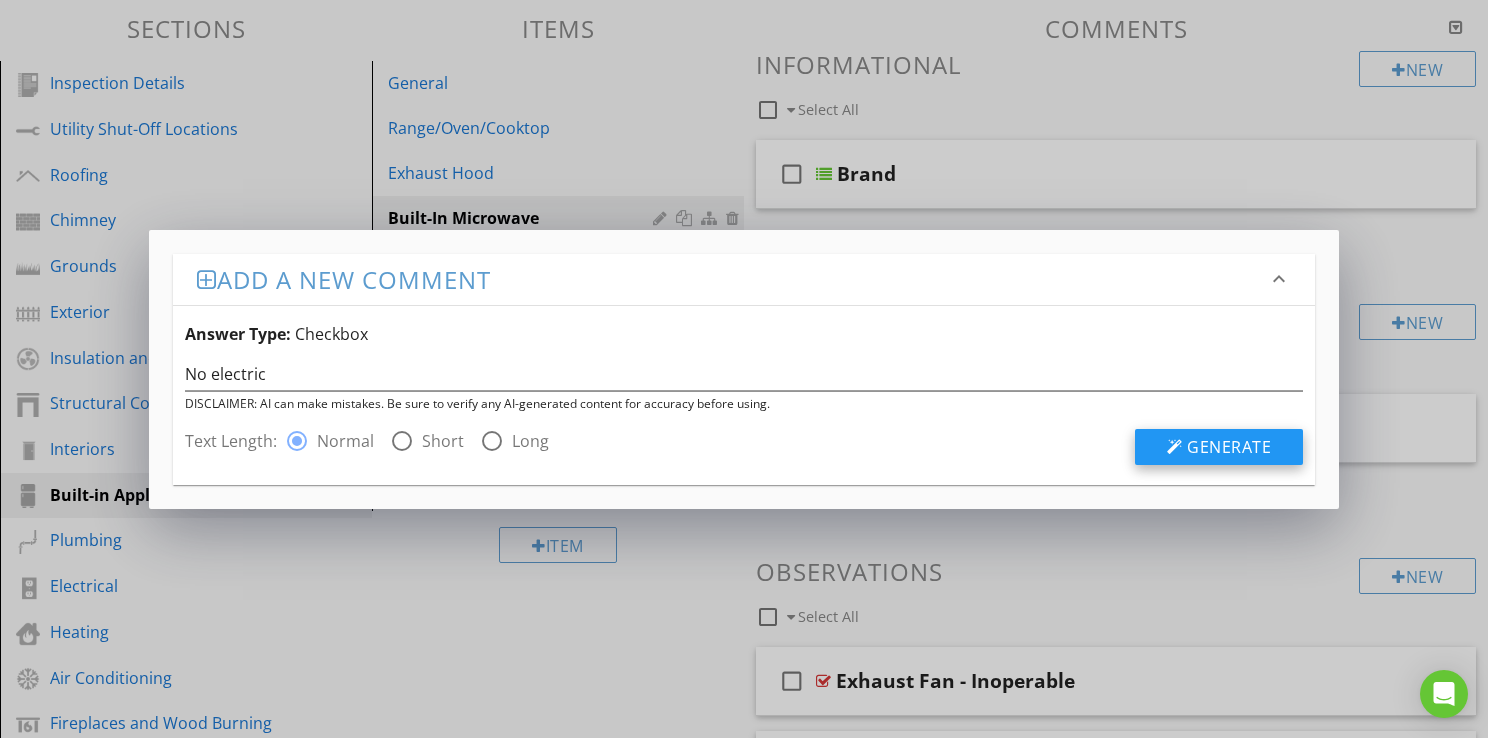 click on "Generate" at bounding box center (1229, 447) 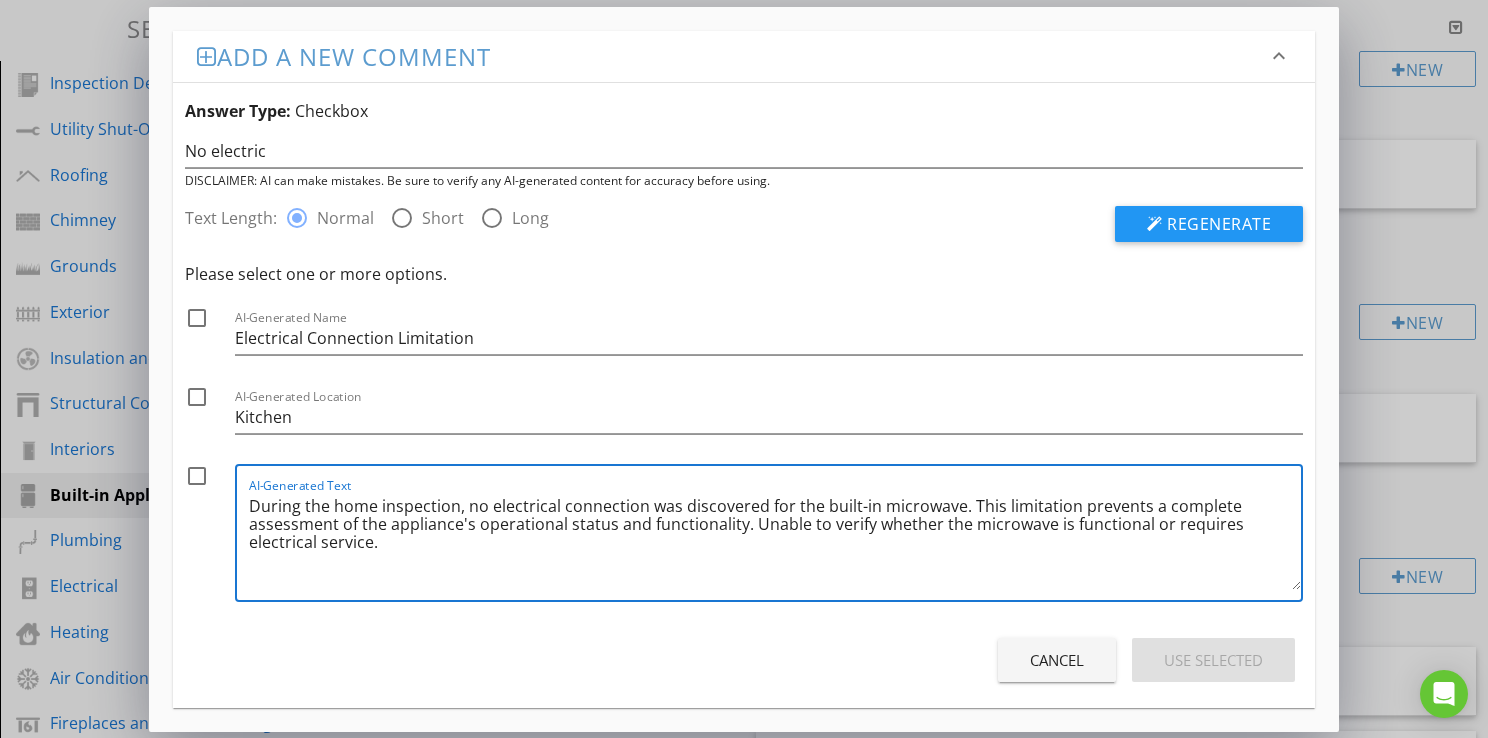 drag, startPoint x: 748, startPoint y: 526, endPoint x: 798, endPoint y: 554, distance: 57.306194 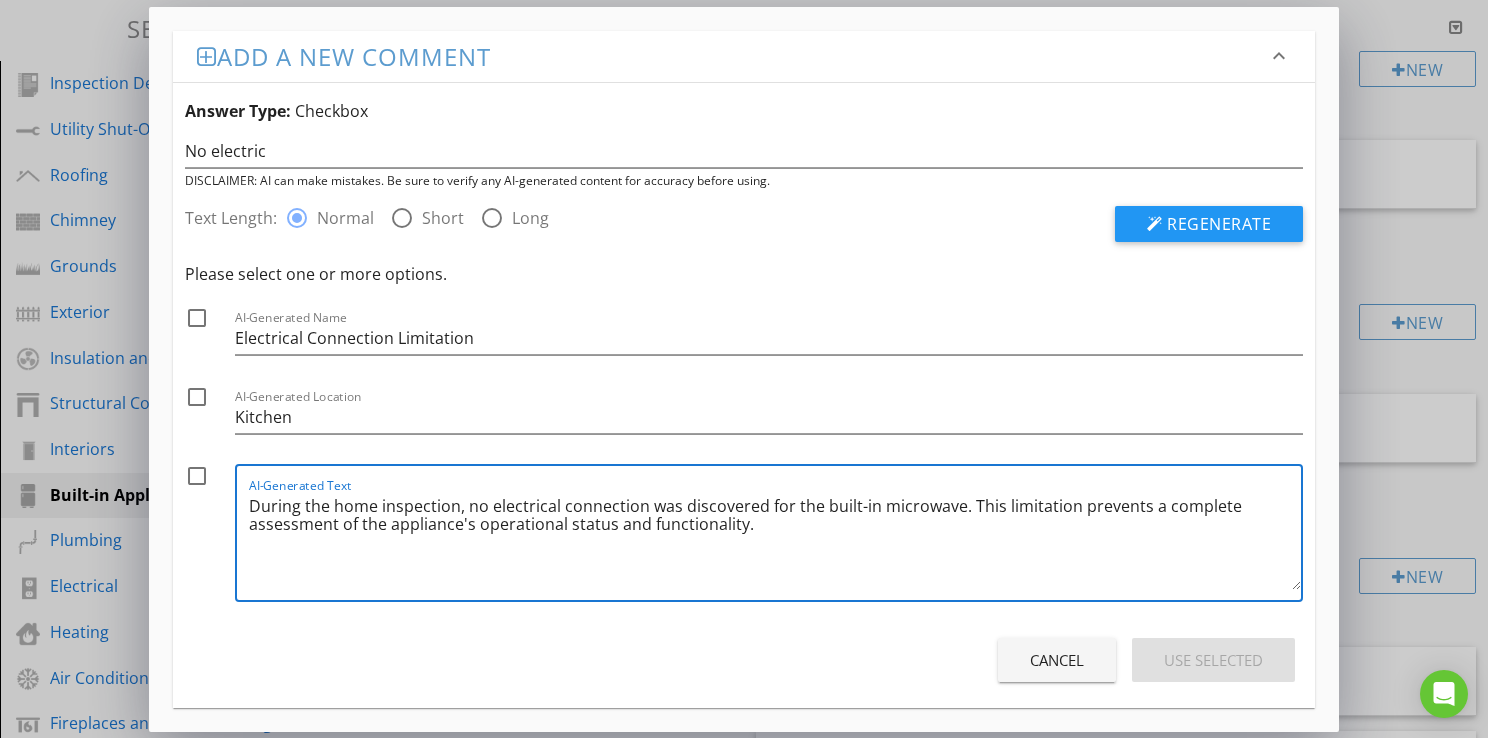 type on "During the home inspection, no electrical connection was discovered for the built-in microwave. This limitation prevents a complete assessment of the appliance's operational status and functionality." 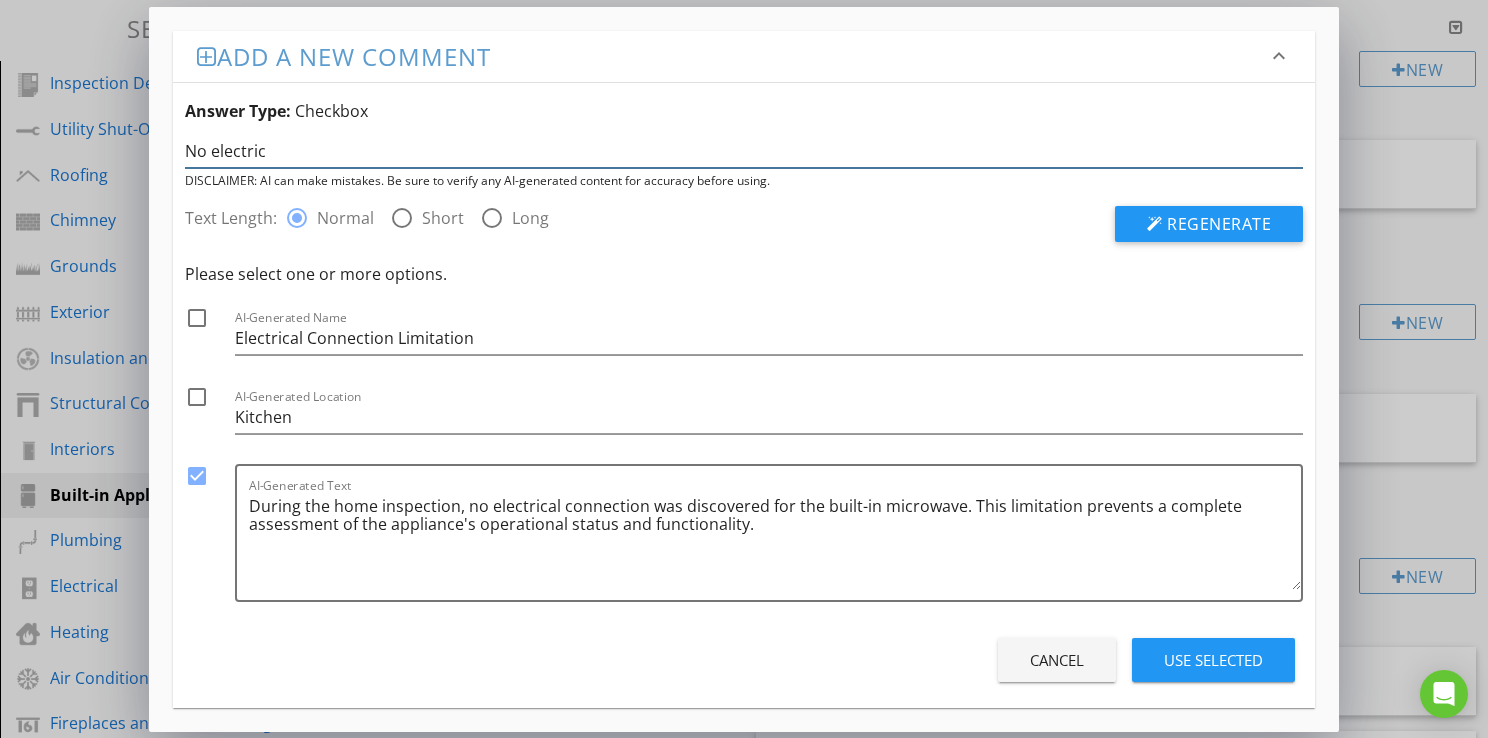 click on "No electric" at bounding box center (744, 151) 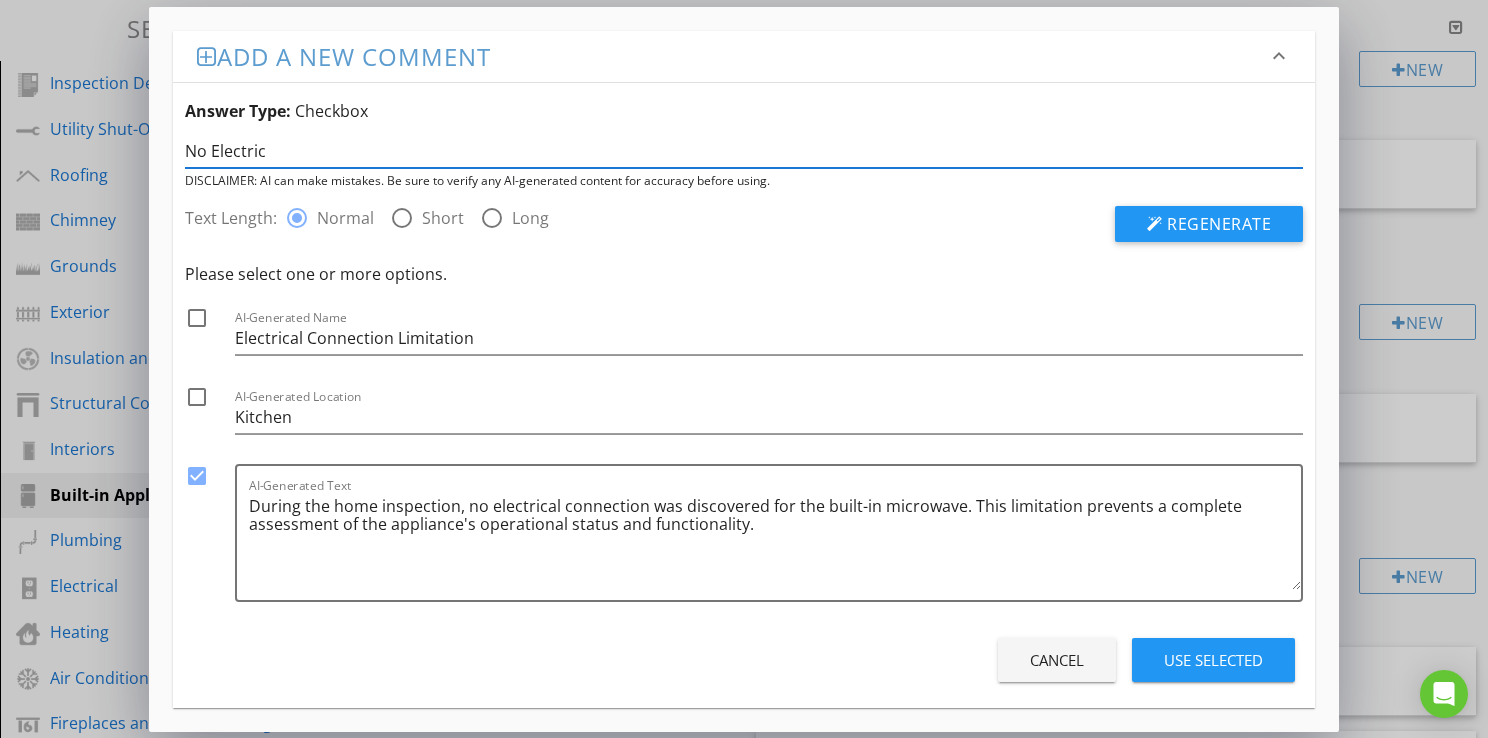 click on "No Electric" at bounding box center (744, 151) 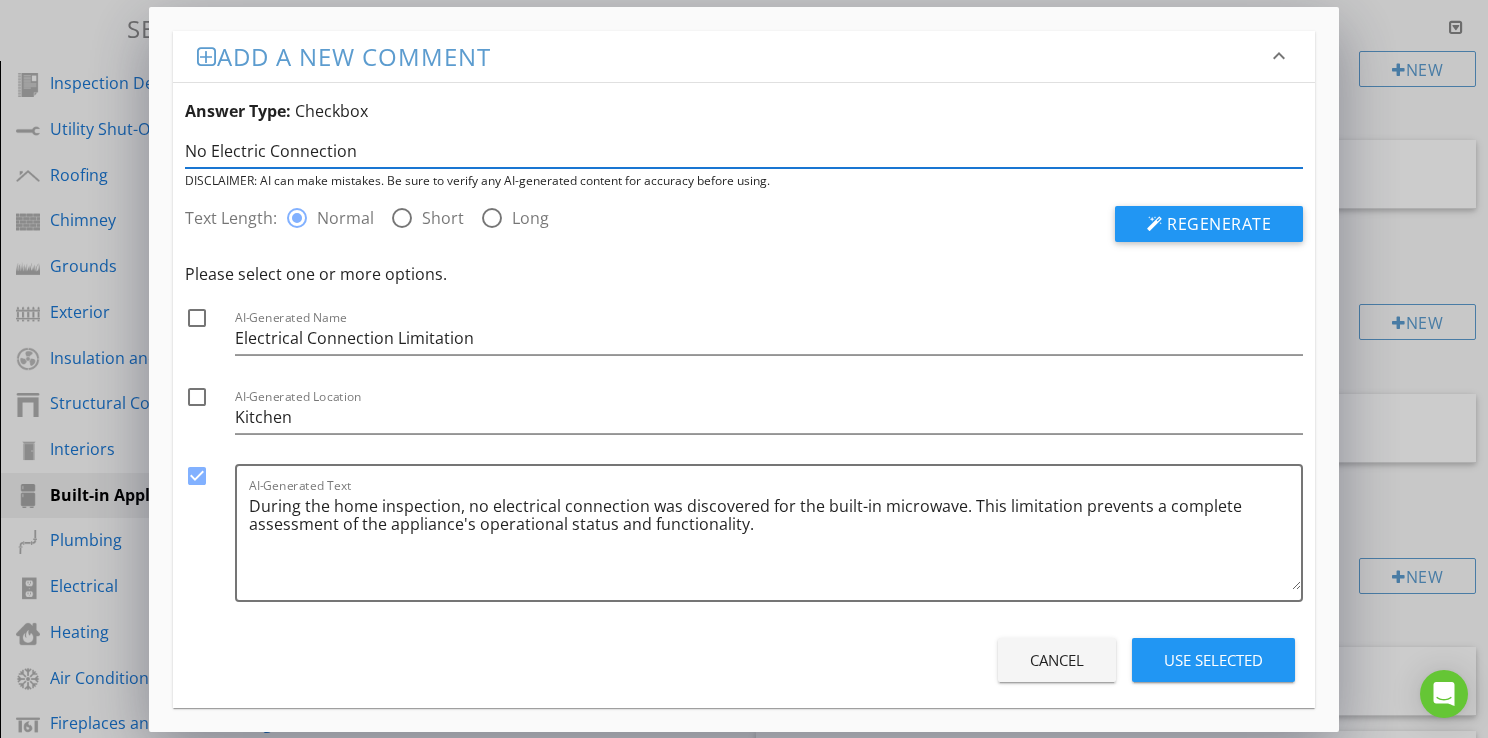 click on "No Electric Connection" at bounding box center [744, 151] 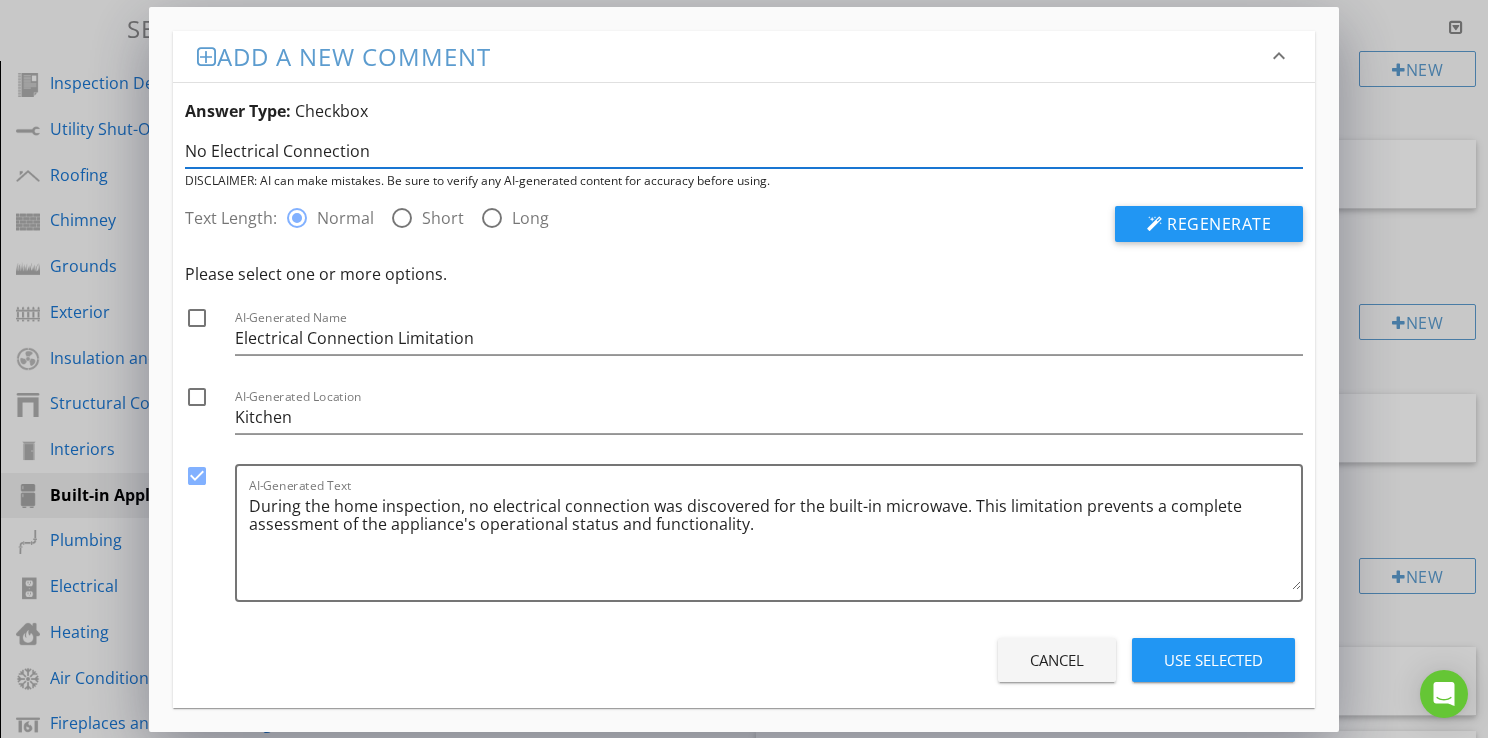 type on "No Electrical Connection" 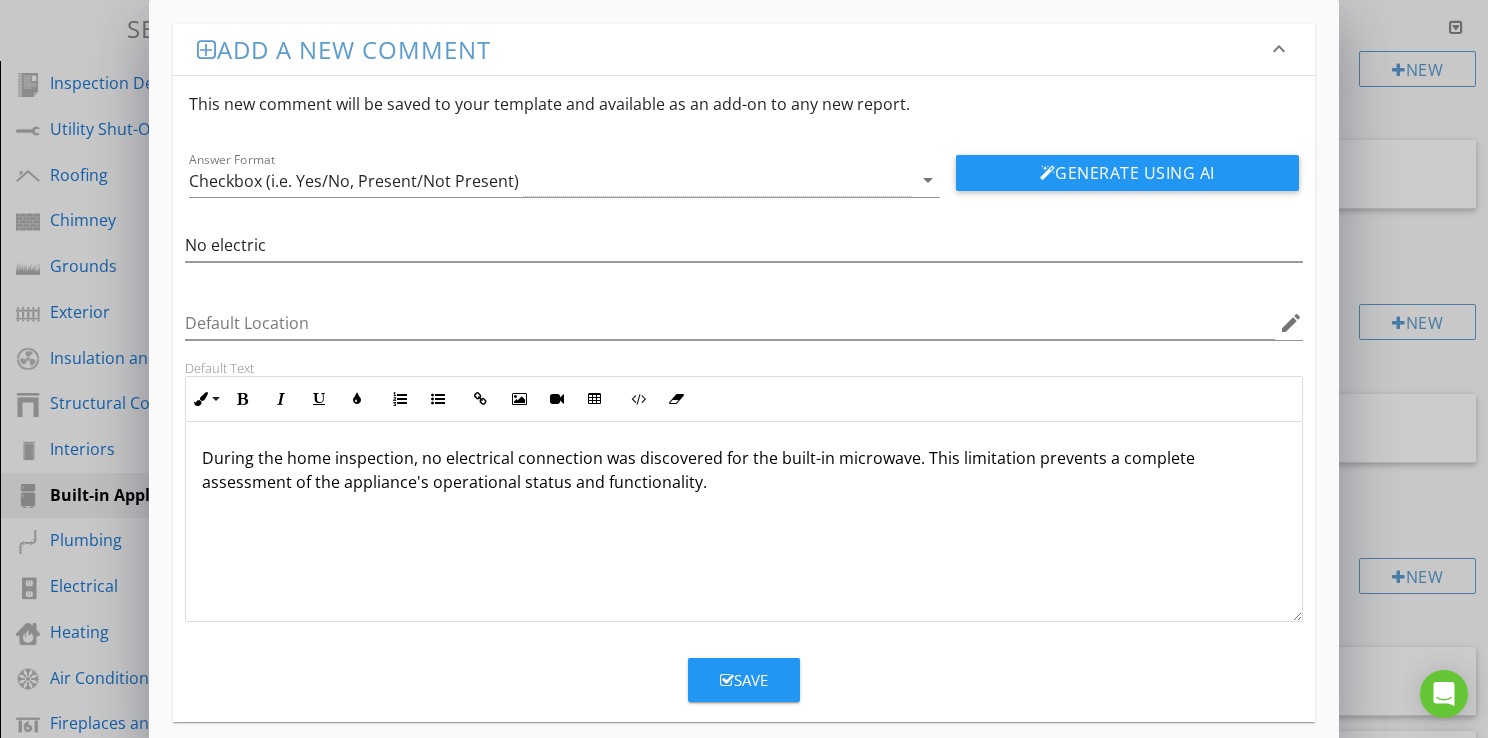 click on "Save" at bounding box center (744, 680) 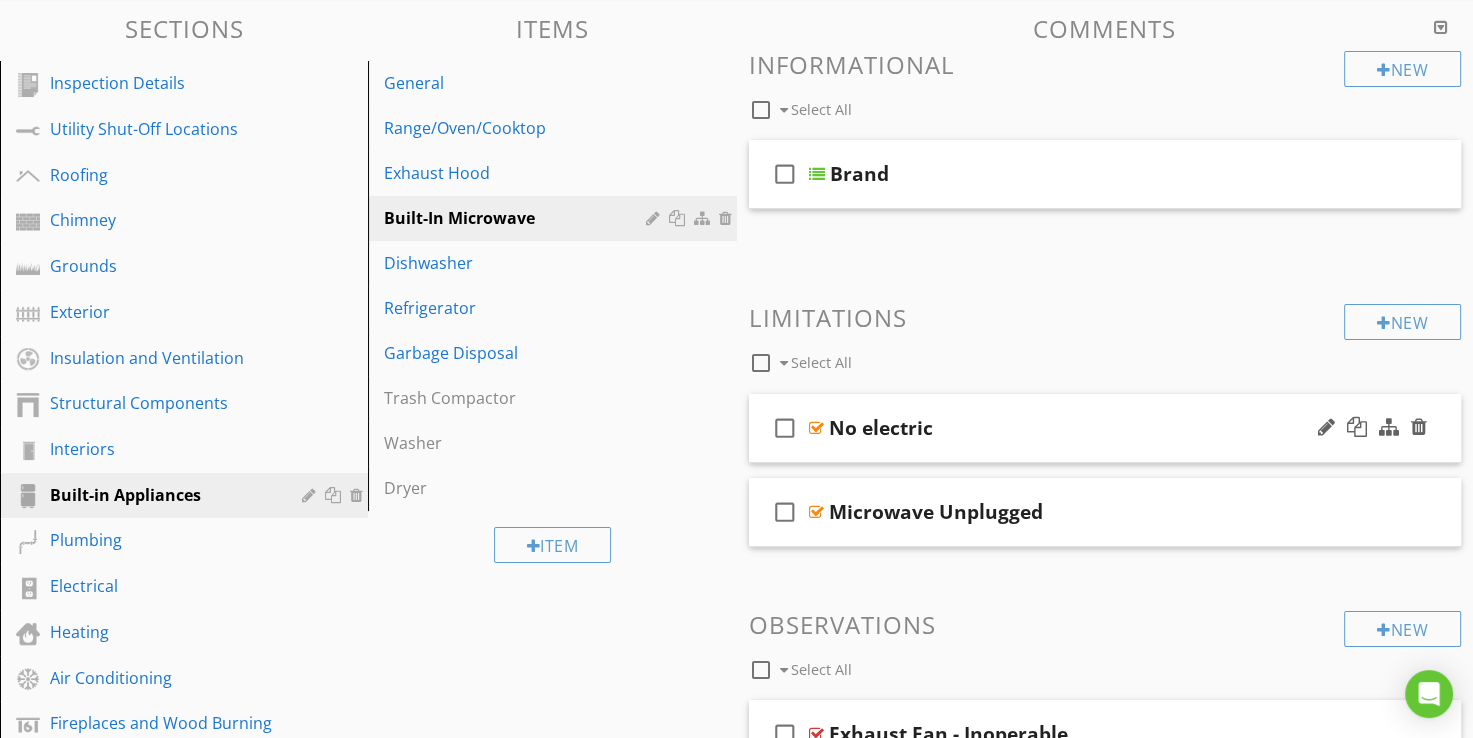 click on "No electric" at bounding box center [881, 428] 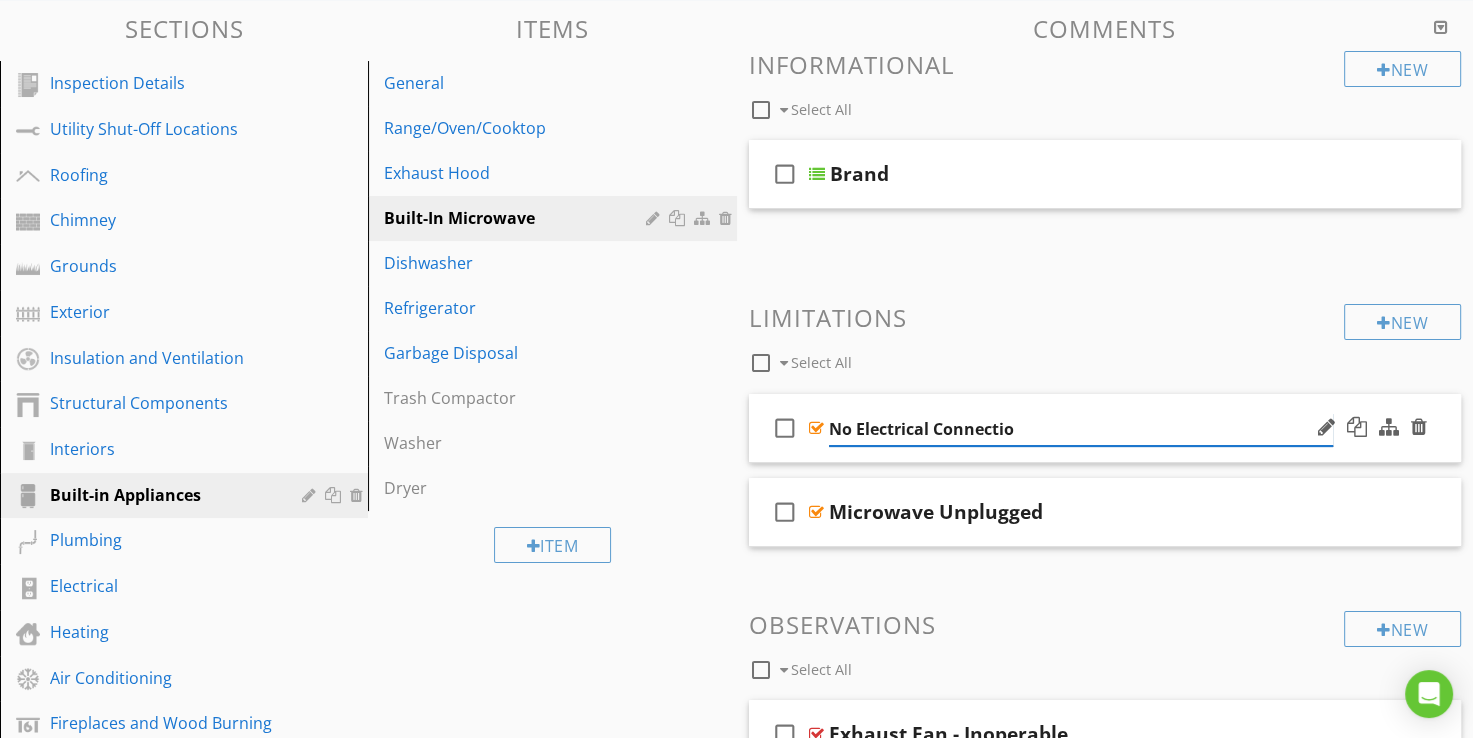 type on "No Electrical Connection" 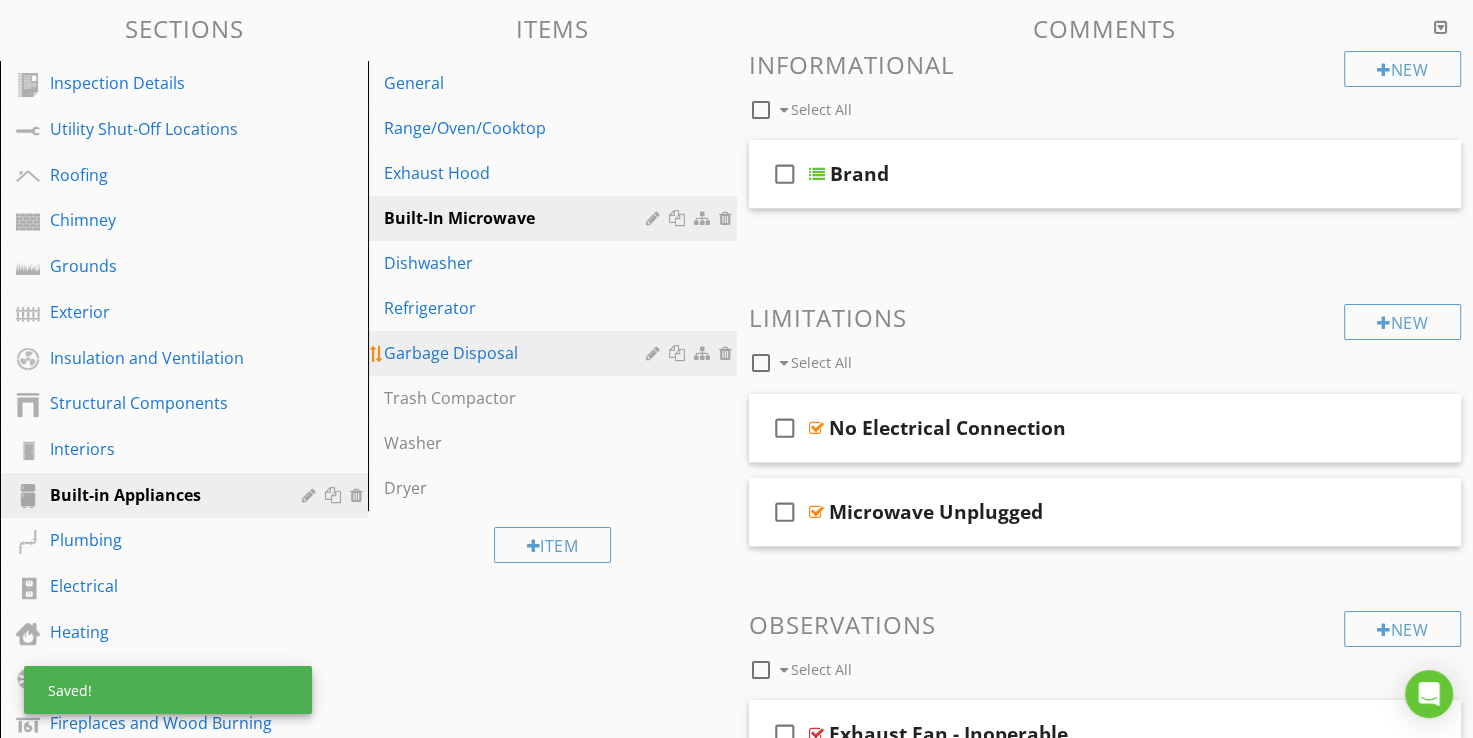 click on "Garbage Disposal" at bounding box center [555, 353] 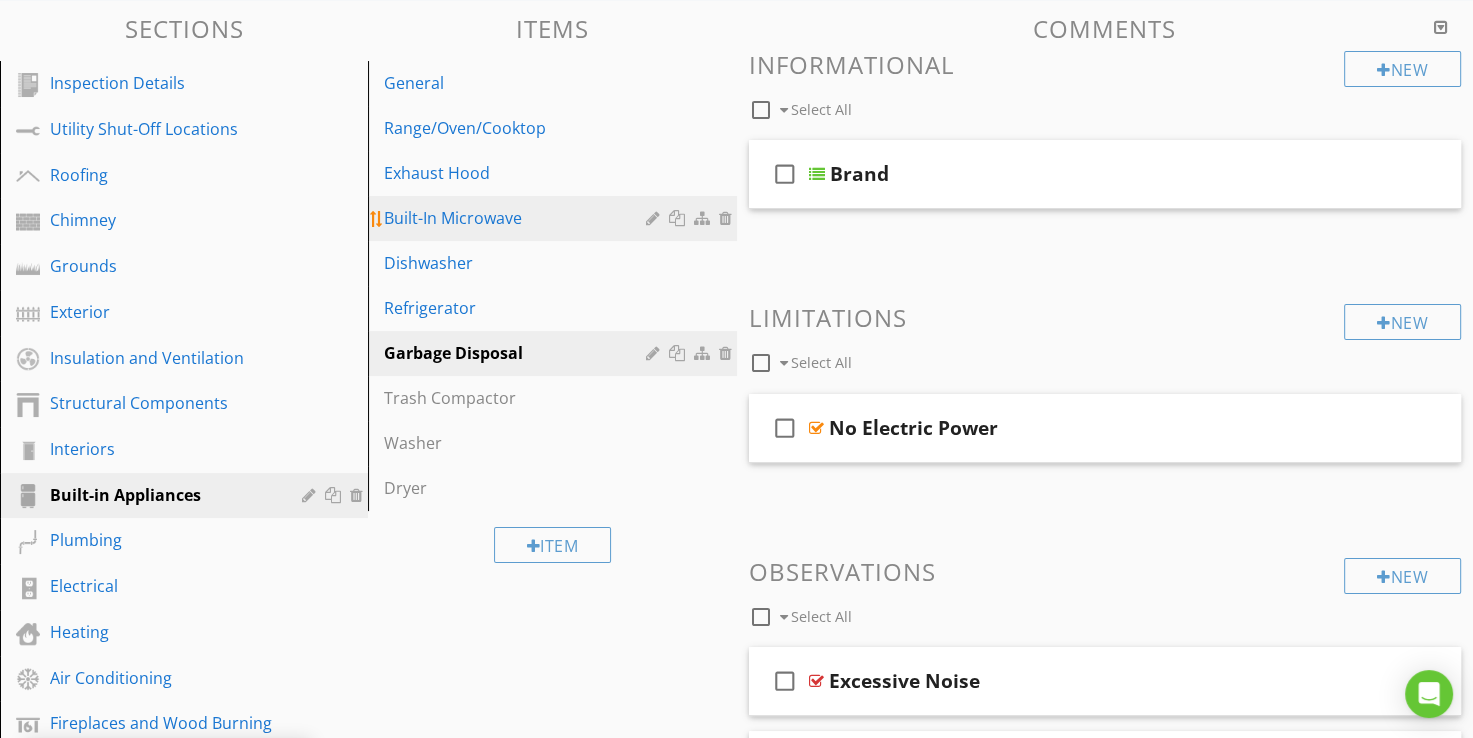 click on "Built-In Microwave" at bounding box center (517, 218) 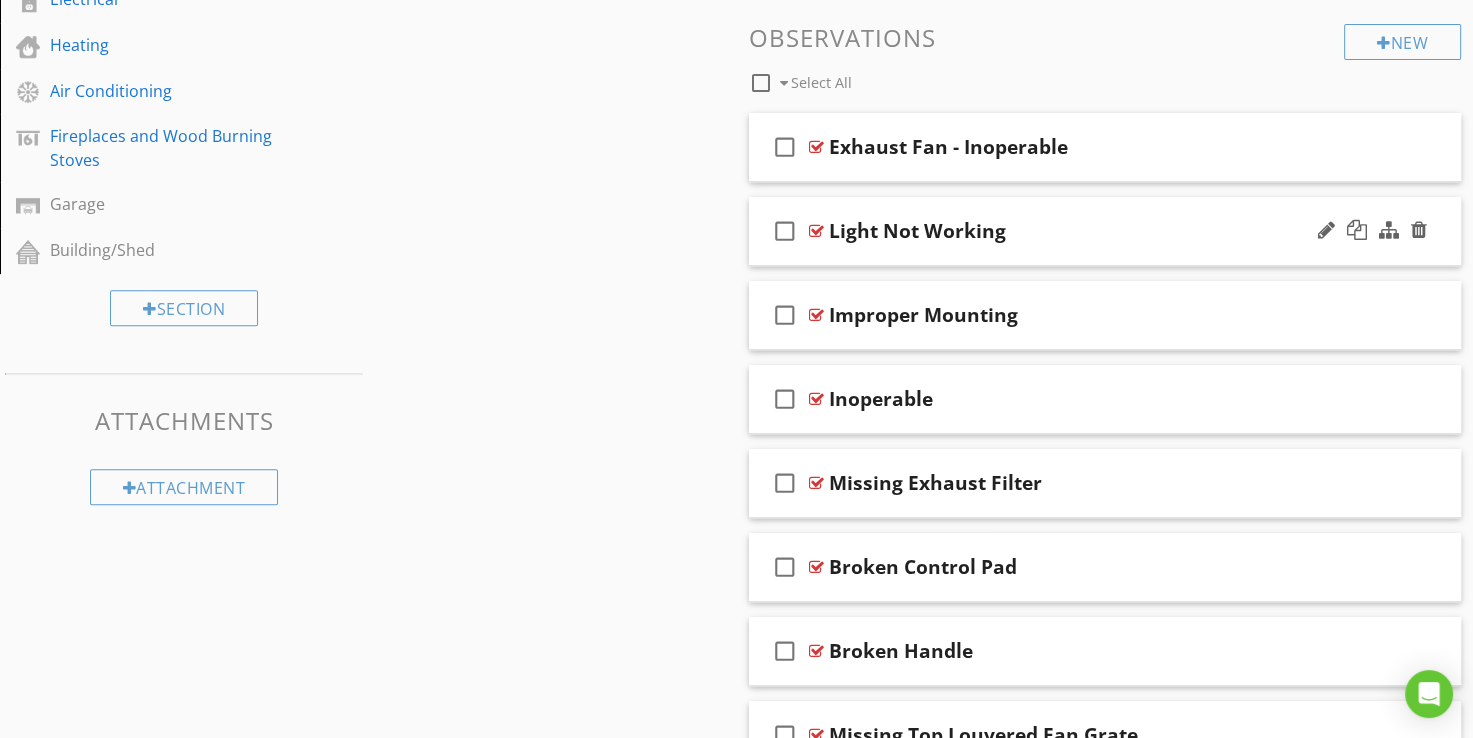 scroll, scrollTop: 800, scrollLeft: 0, axis: vertical 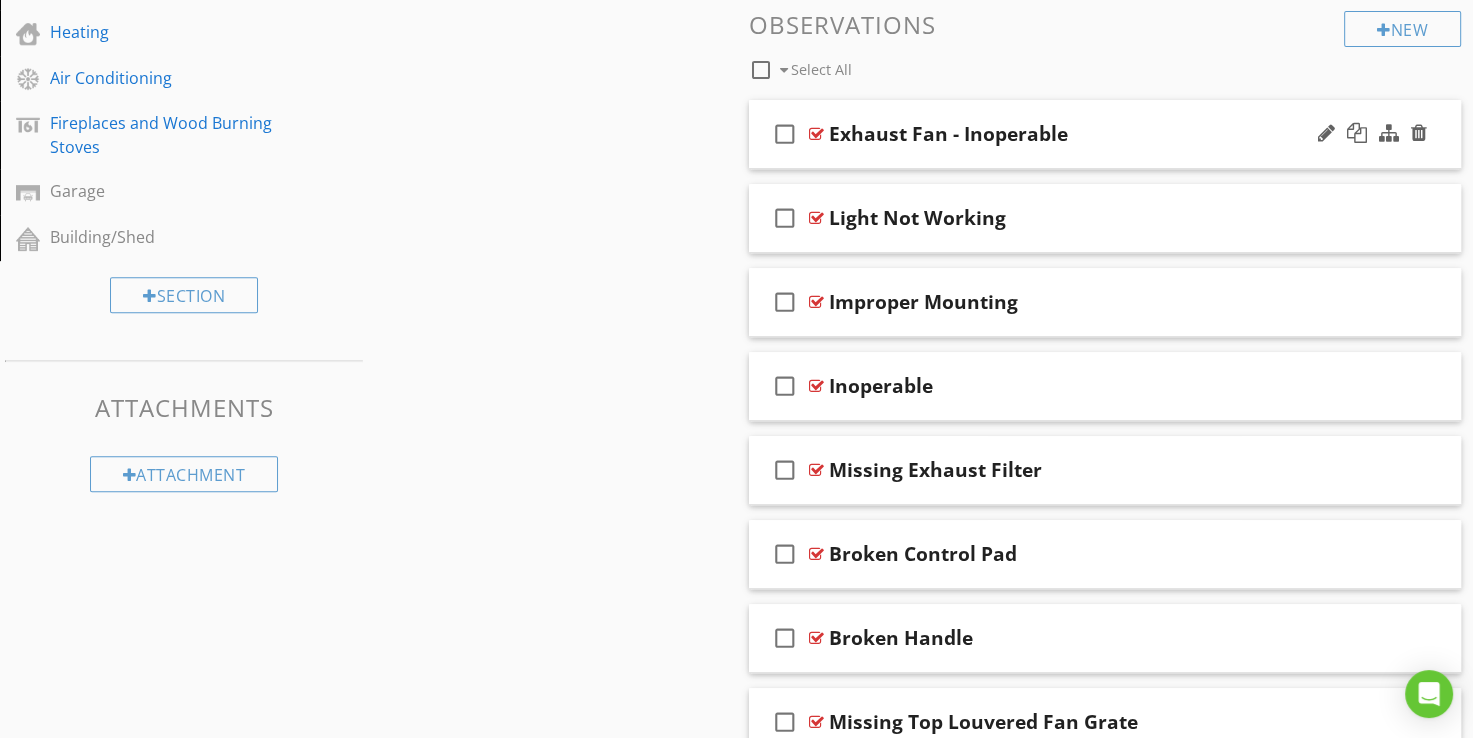 click at bounding box center [816, 134] 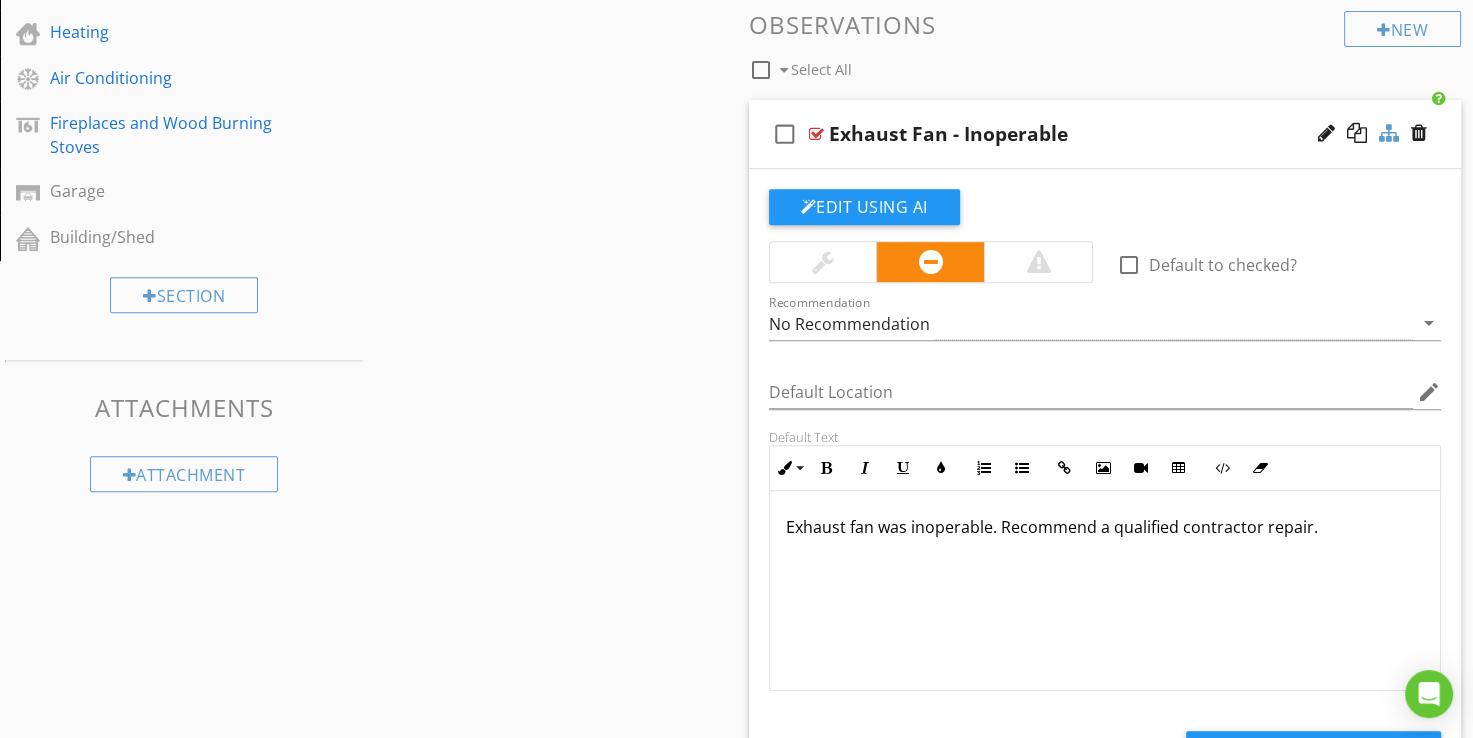 click at bounding box center [1389, 133] 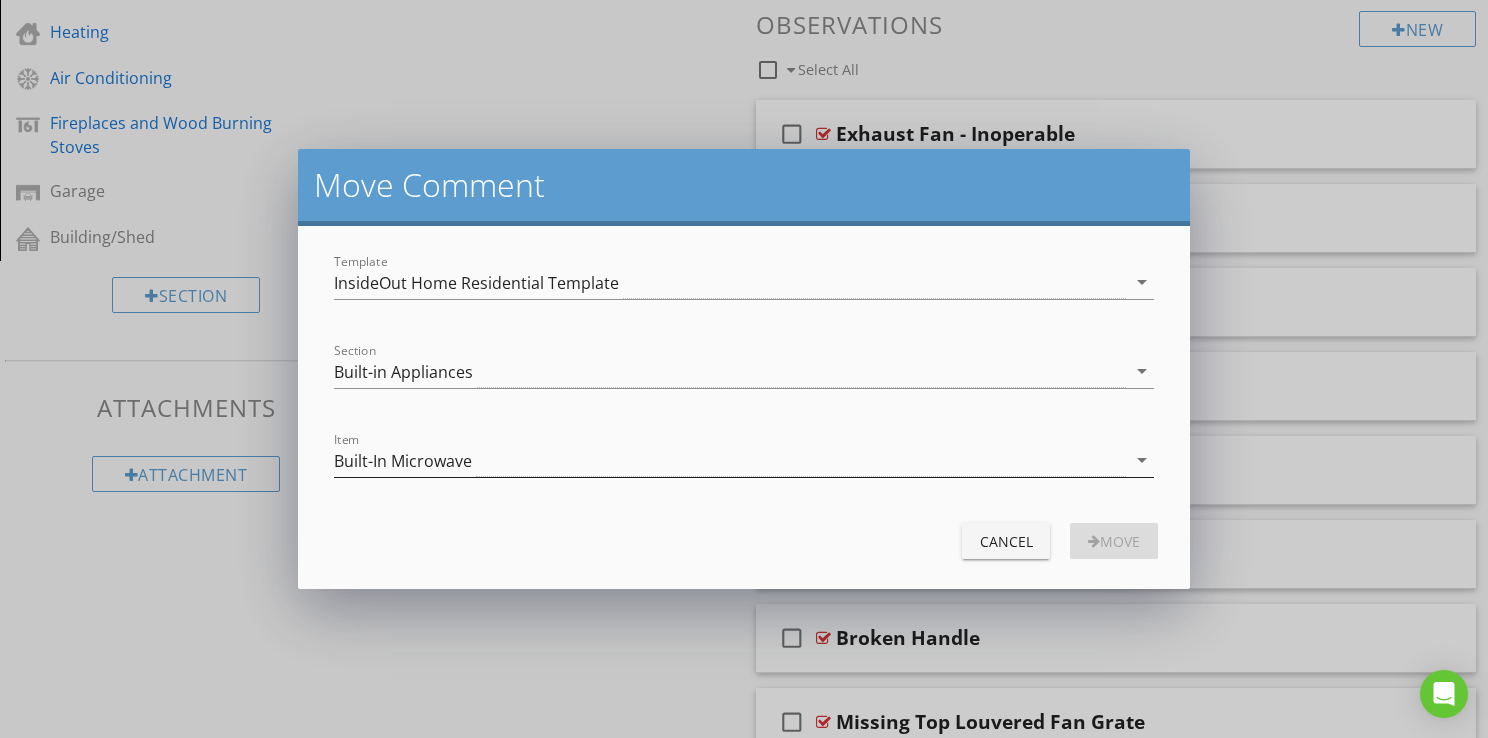 click on "Built-In Microwave" at bounding box center (403, 461) 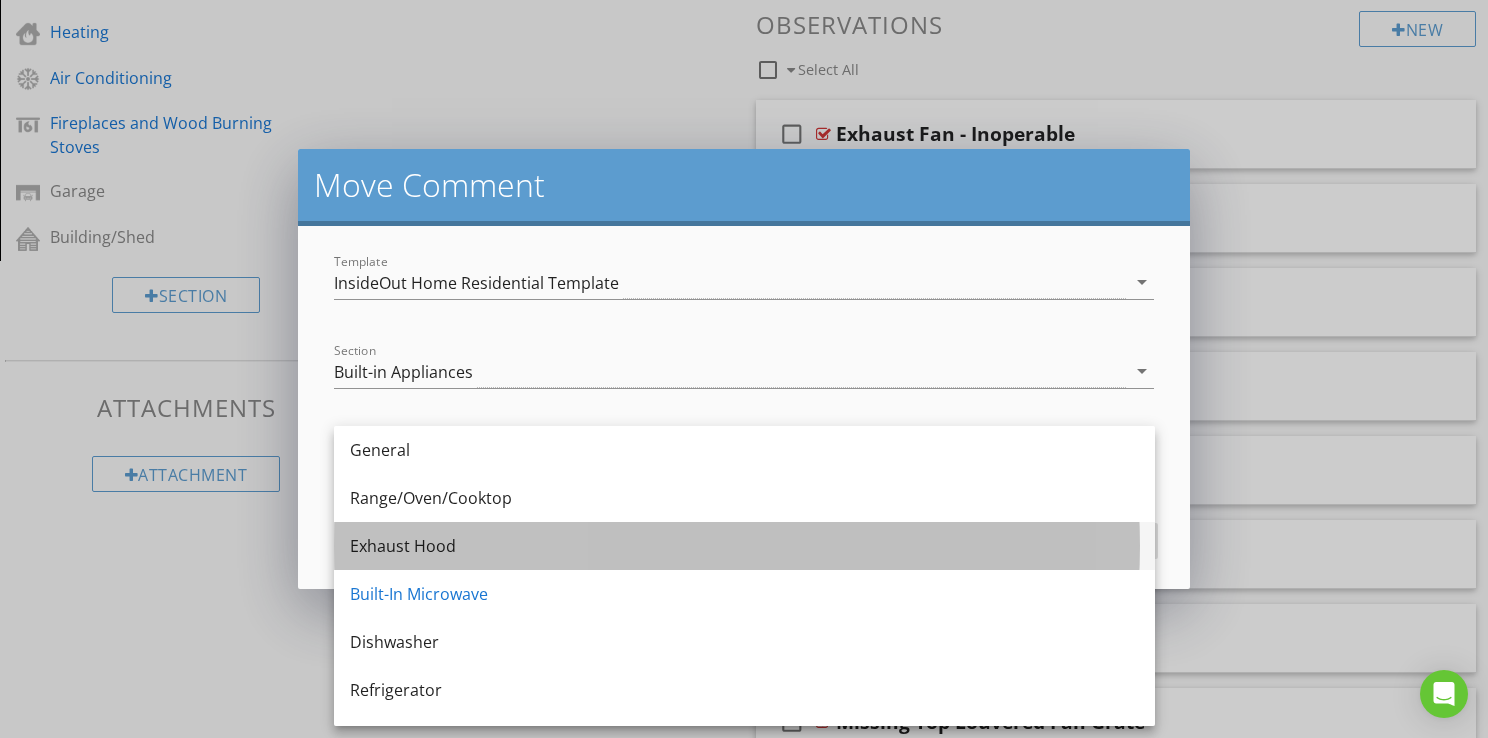 click on "Exhaust Hood" at bounding box center (744, 546) 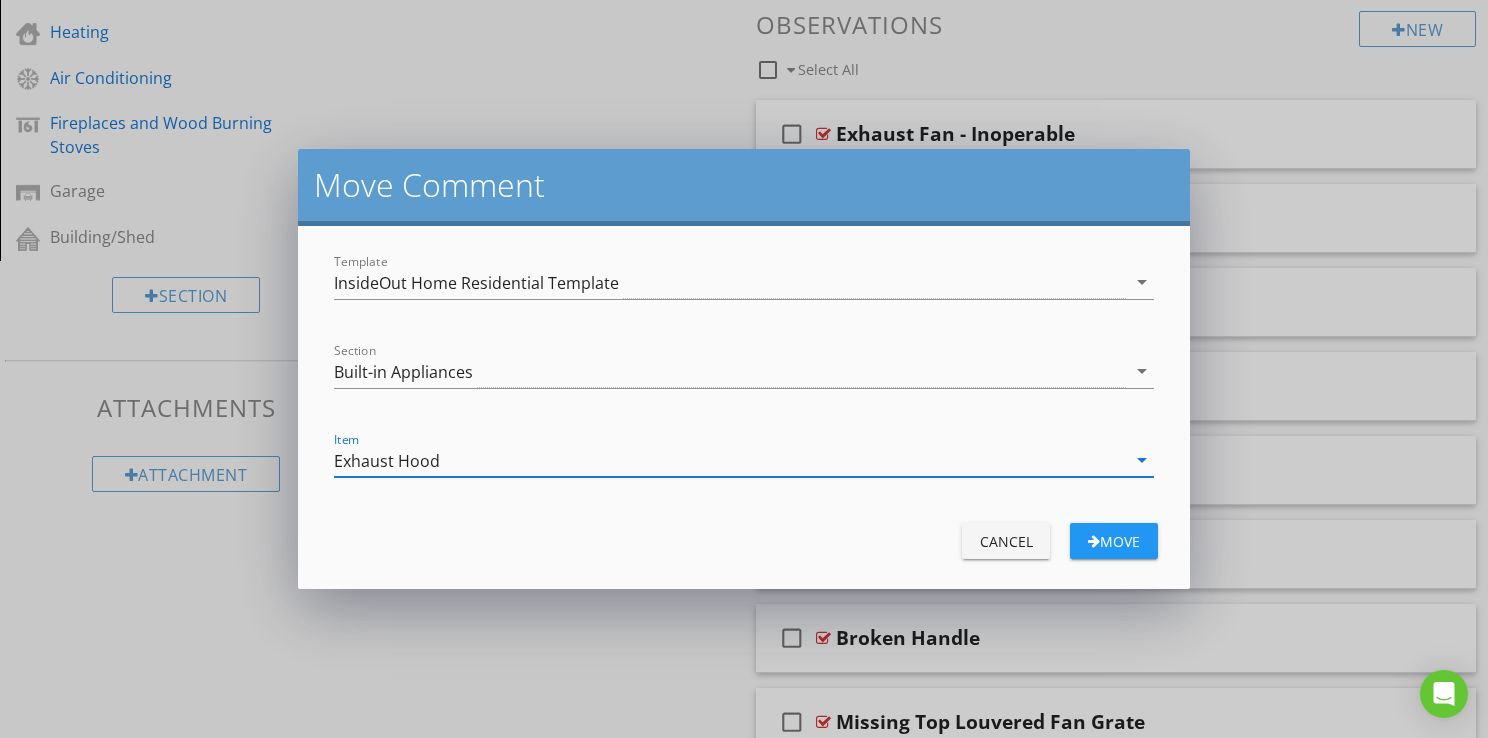 click on "Move" at bounding box center [1114, 541] 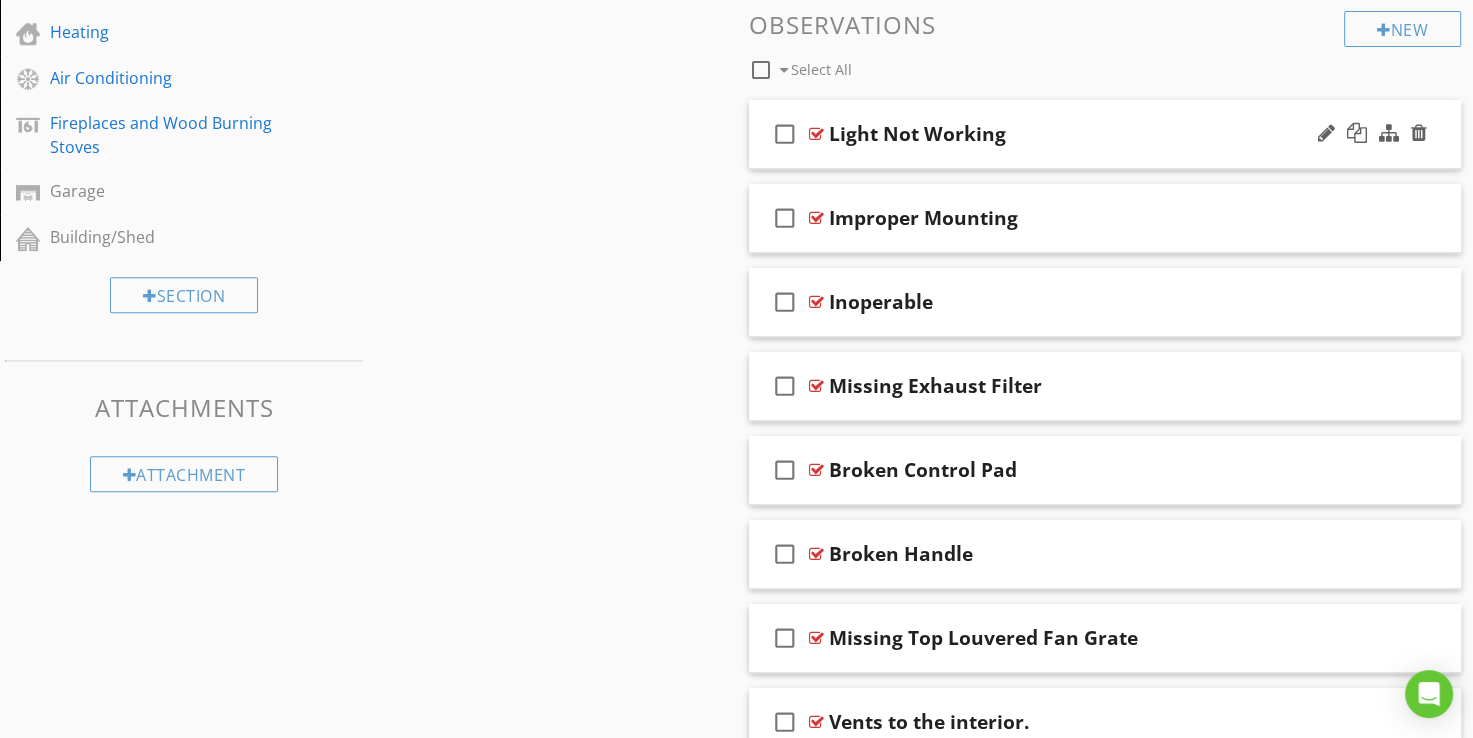 click at bounding box center (816, 134) 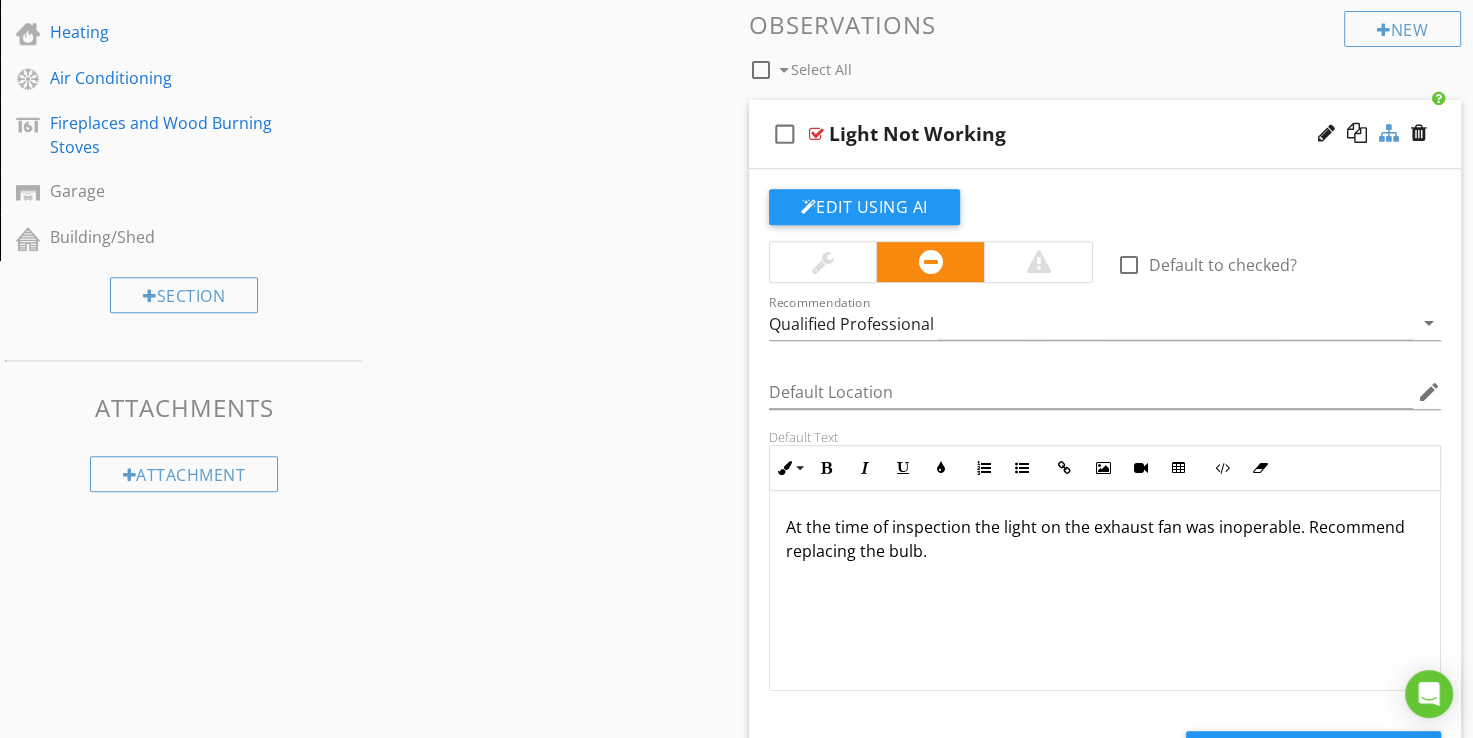 click at bounding box center [1389, 133] 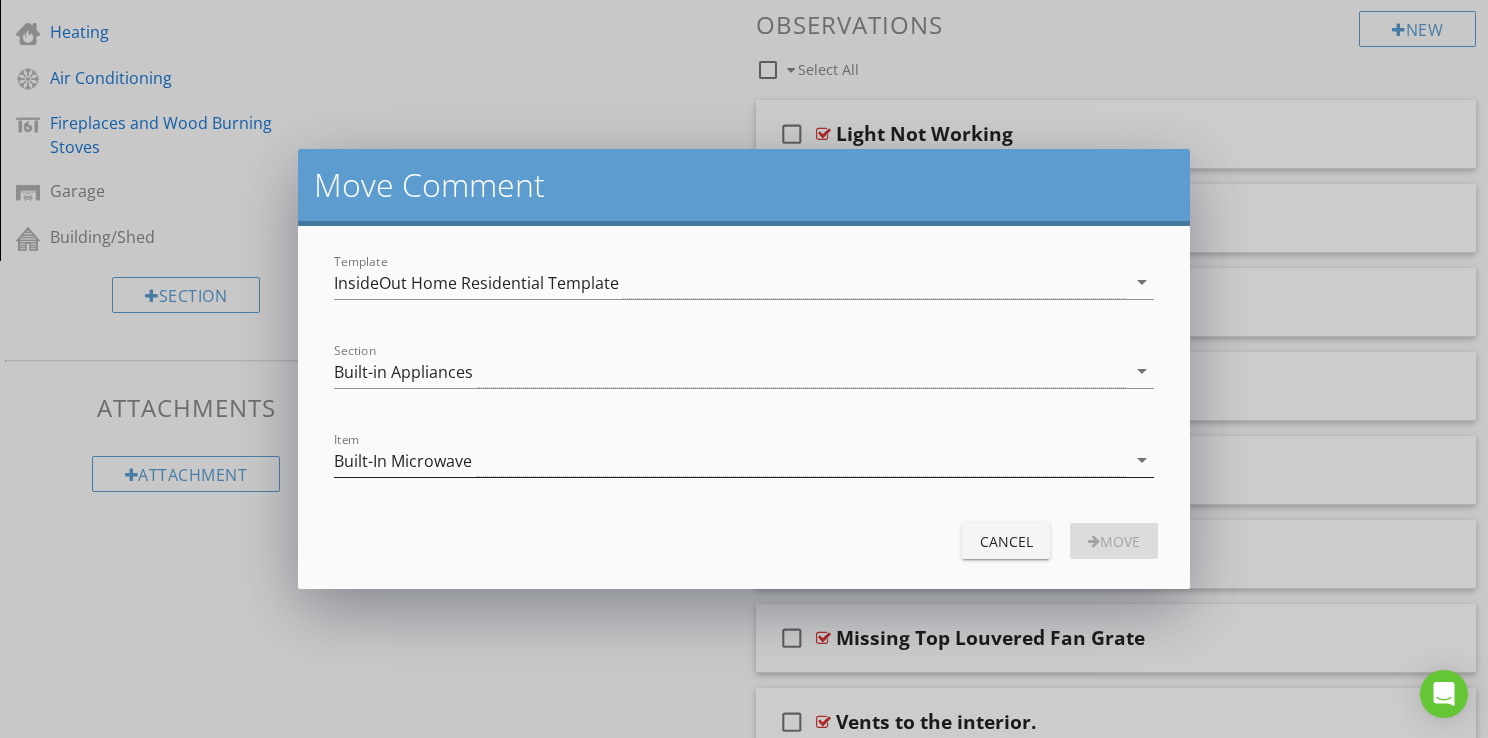 click on "Built-In Microwave" at bounding box center [403, 461] 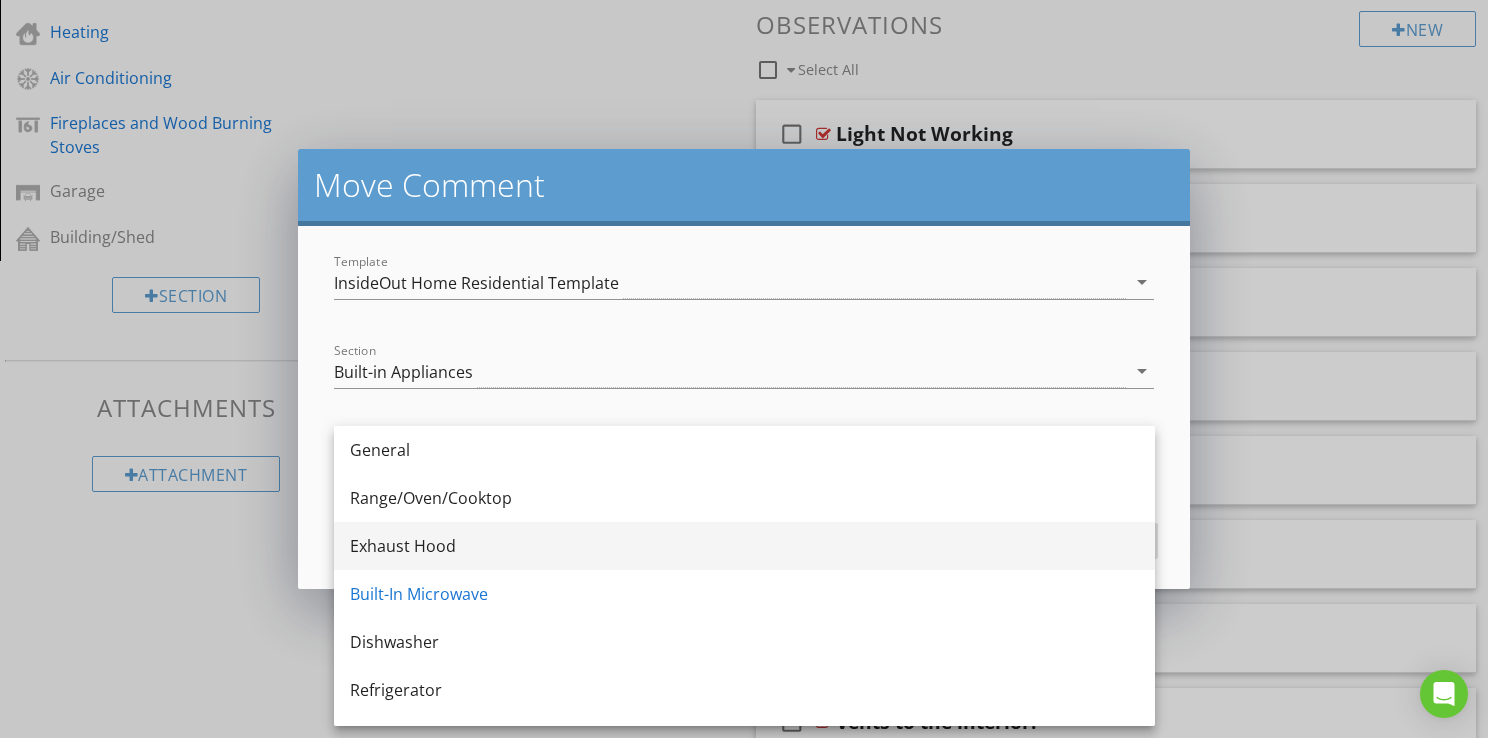 click on "Exhaust Hood" at bounding box center [744, 546] 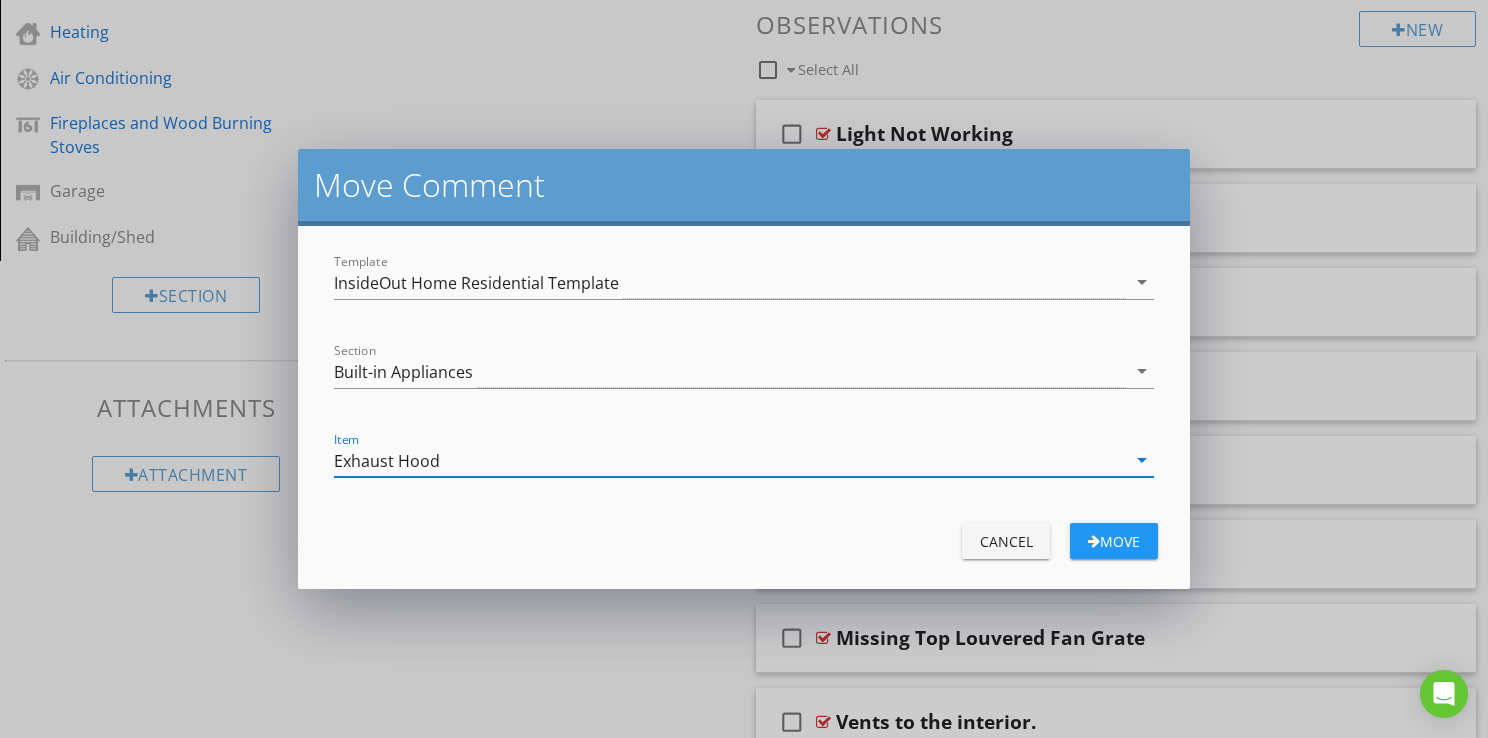 click on "Move" at bounding box center [1114, 541] 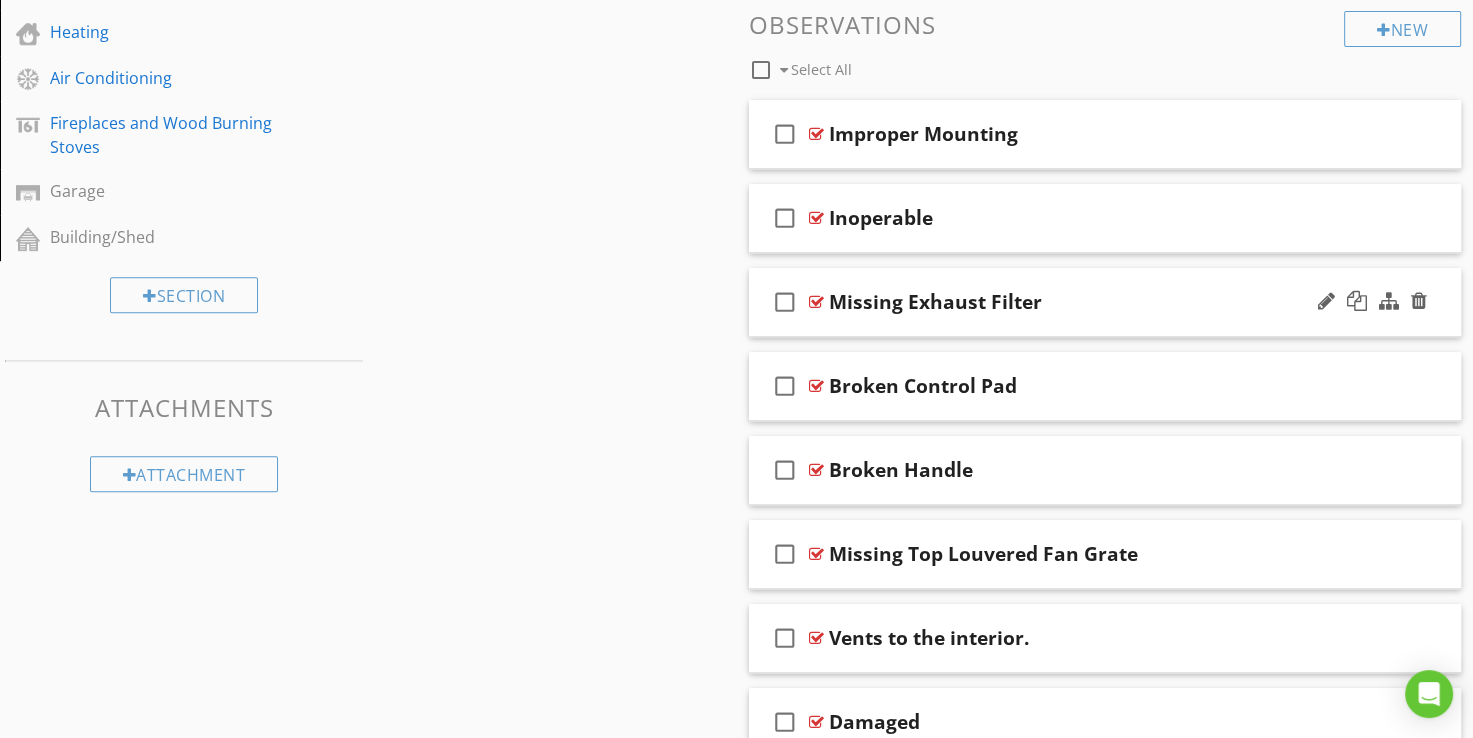 click at bounding box center (816, 302) 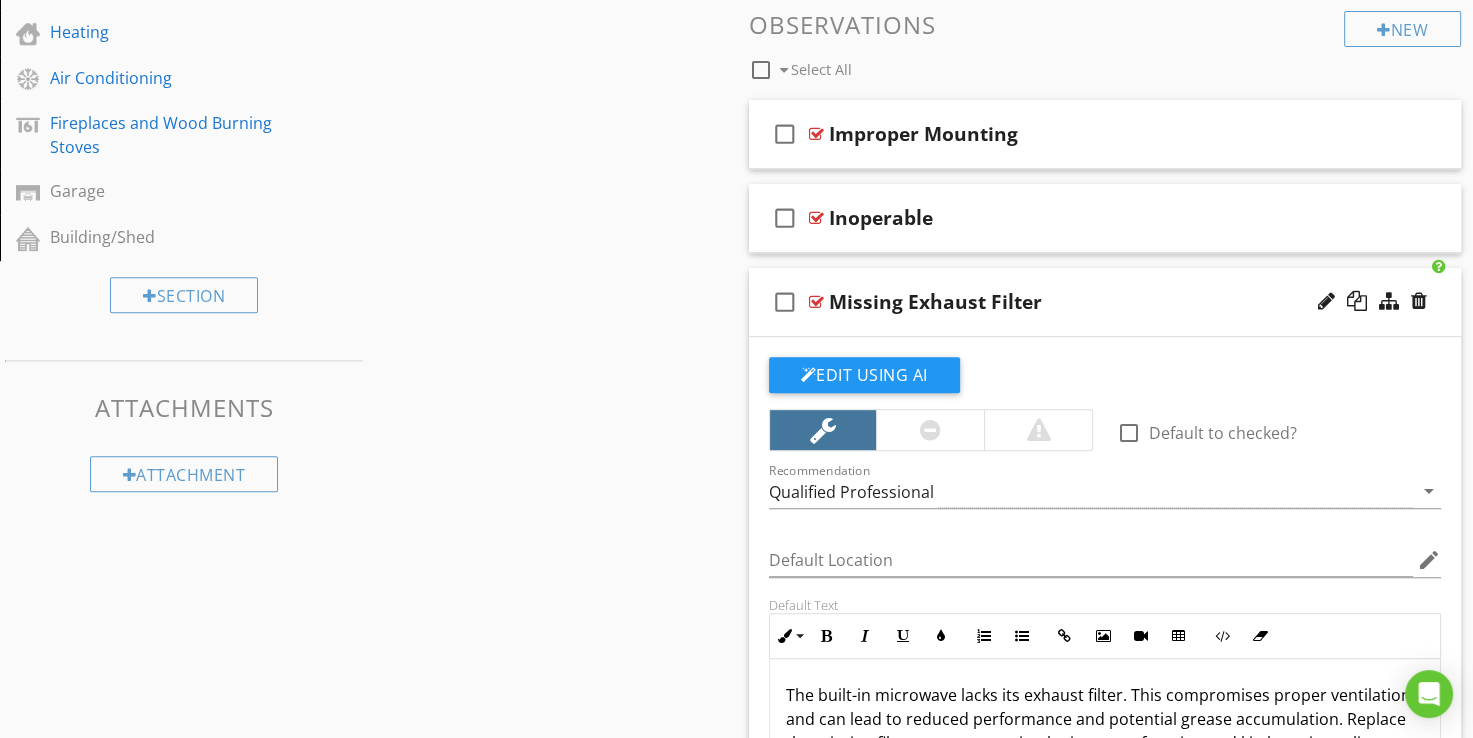 click at bounding box center [816, 302] 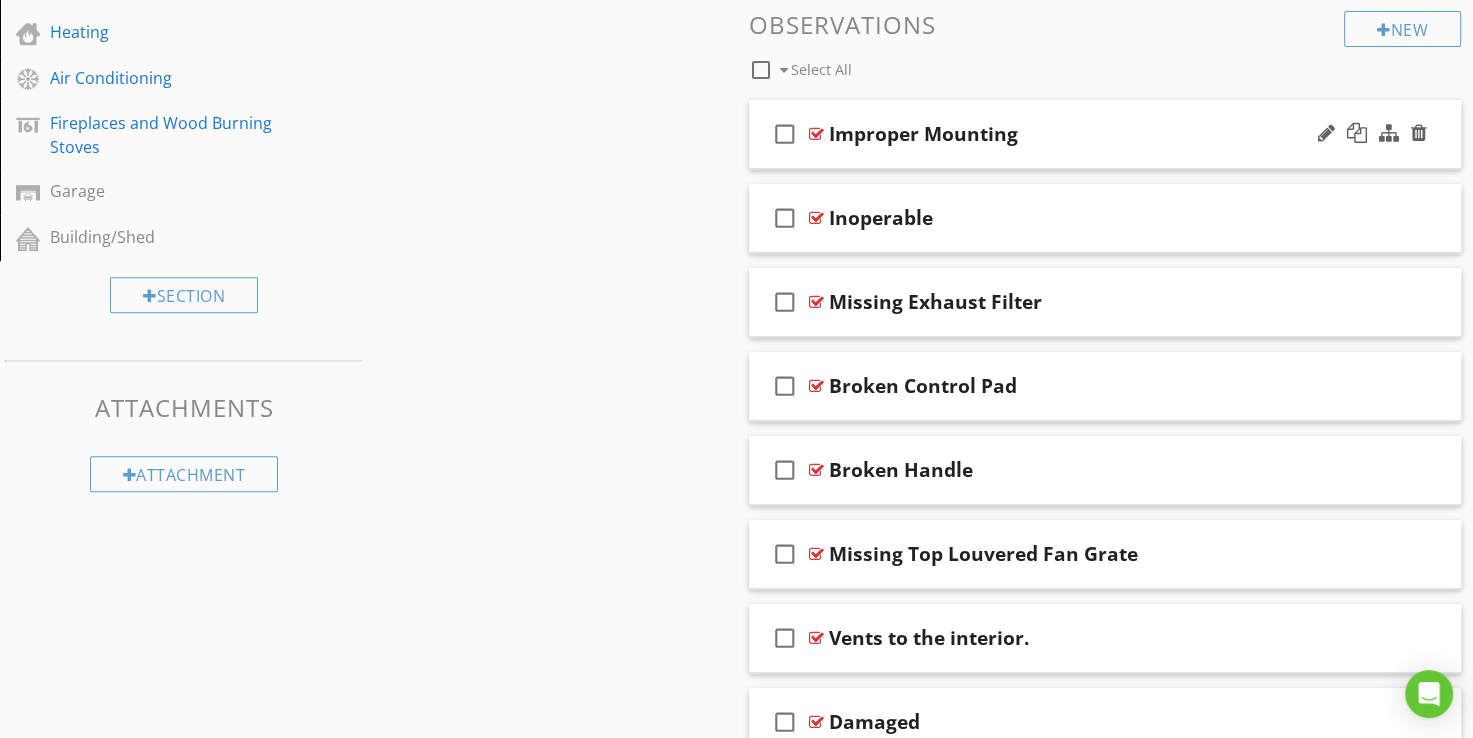 click at bounding box center [816, 134] 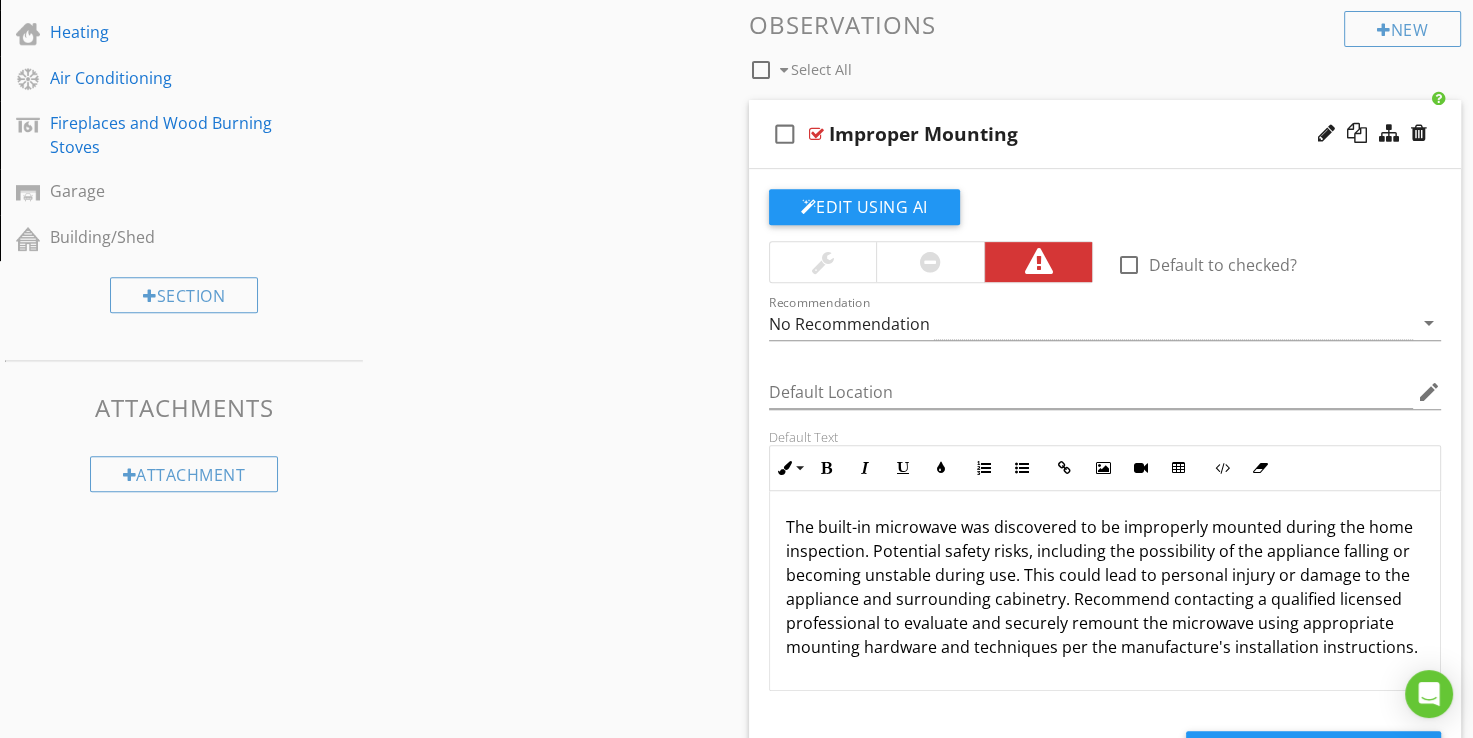 click at bounding box center (816, 134) 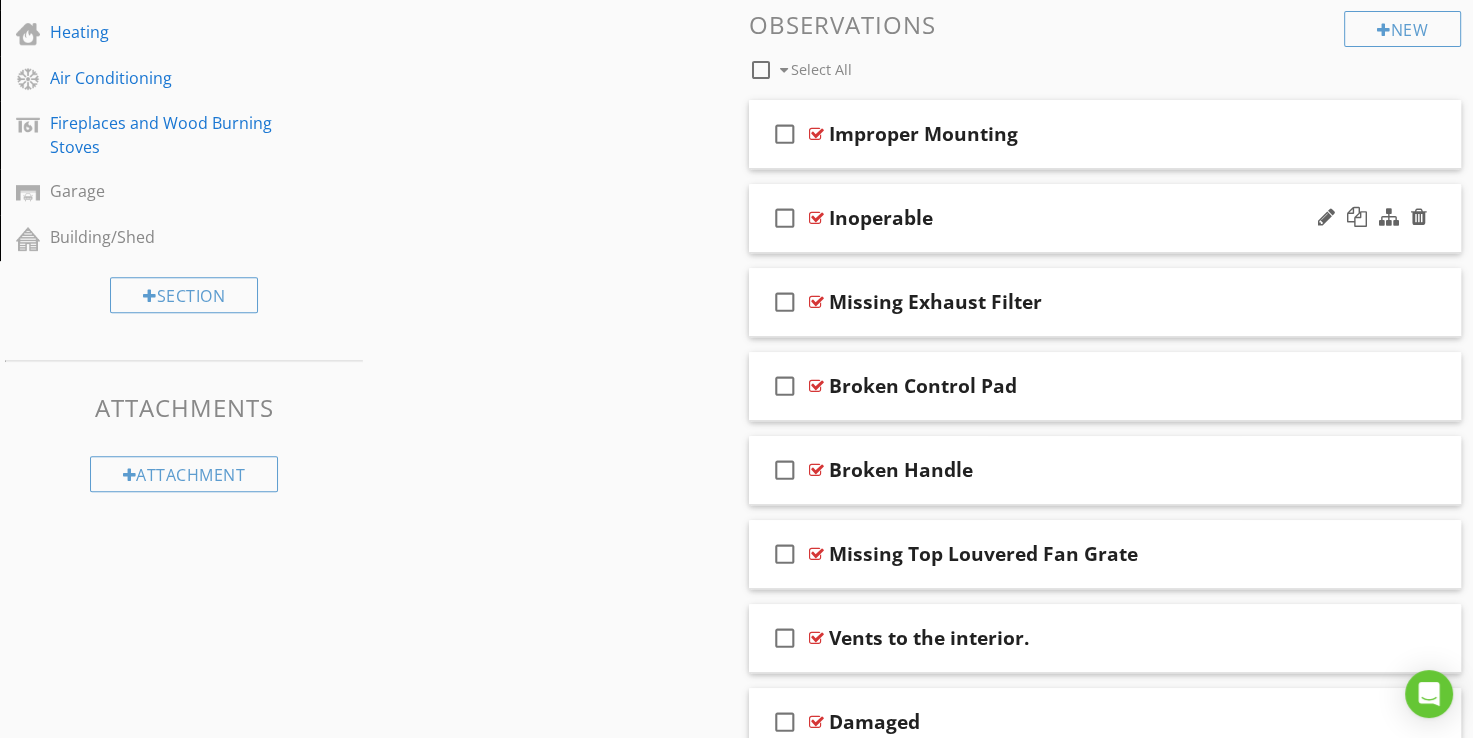 click at bounding box center (816, 218) 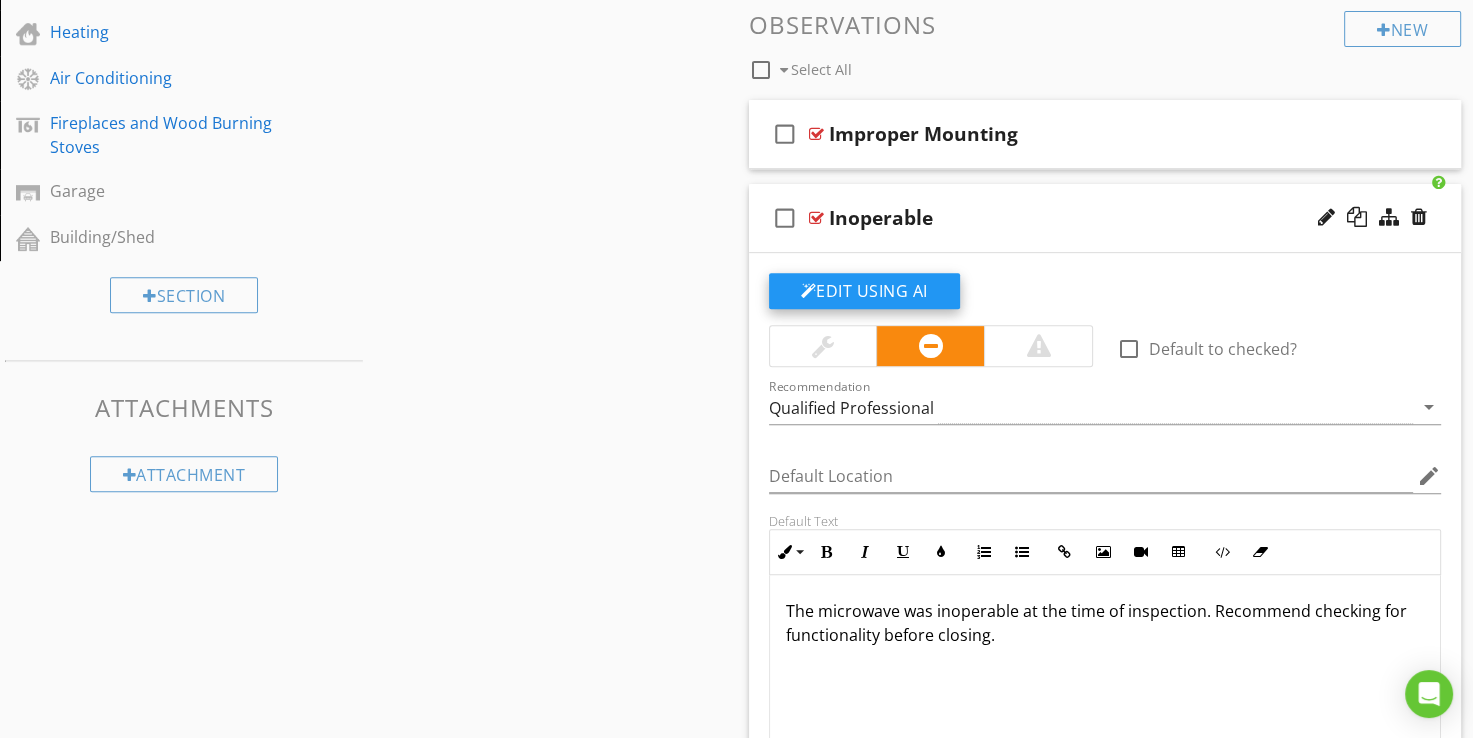click on "Edit Using AI" at bounding box center (864, 291) 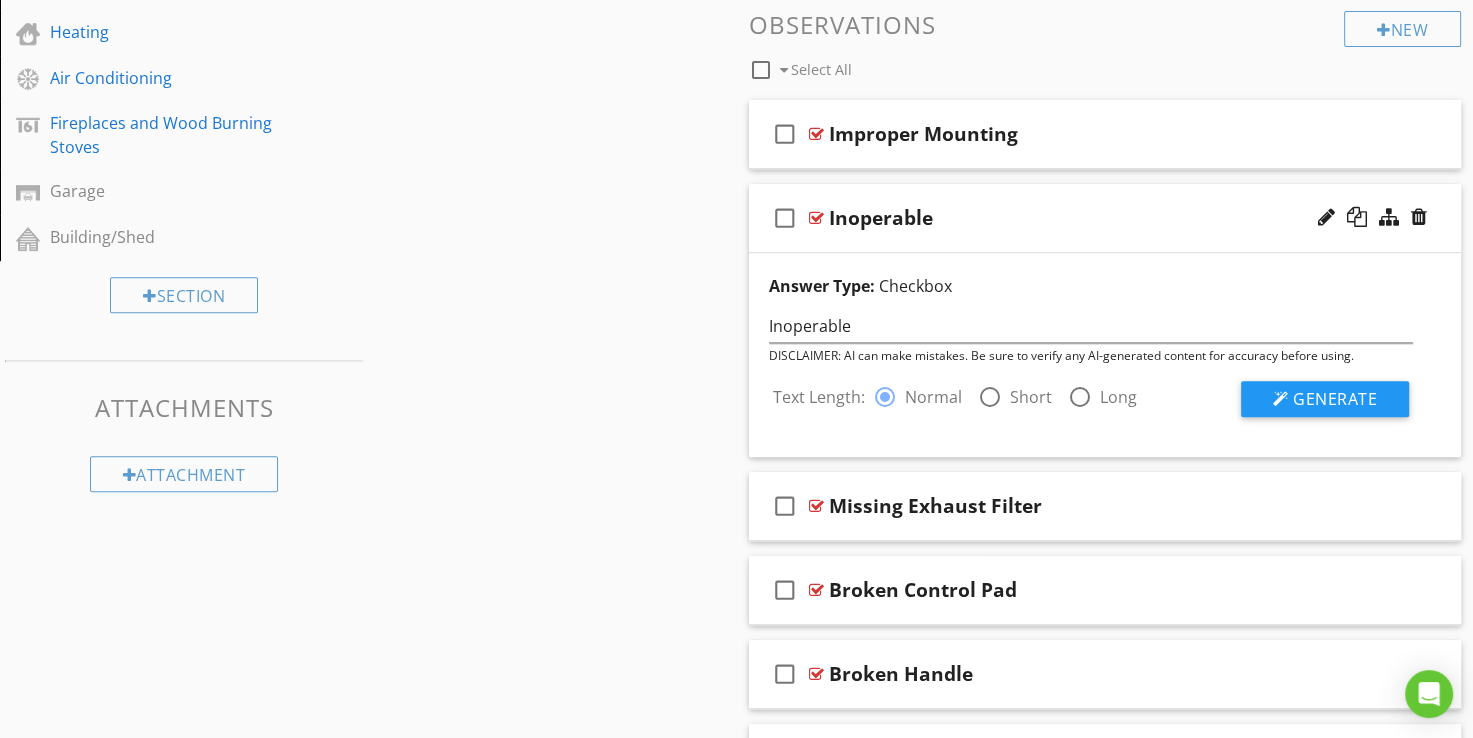 click on "Answer Type:
Checkbox
Inoperable   DISCLAIMER: AI can make mistakes. Be sure to verify any AI-generated
content for accuracy before using.   Text Length: radio_button_checked Normal   radio_button_unchecked Short   radio_button_unchecked Long     Generate" at bounding box center (1105, 355) 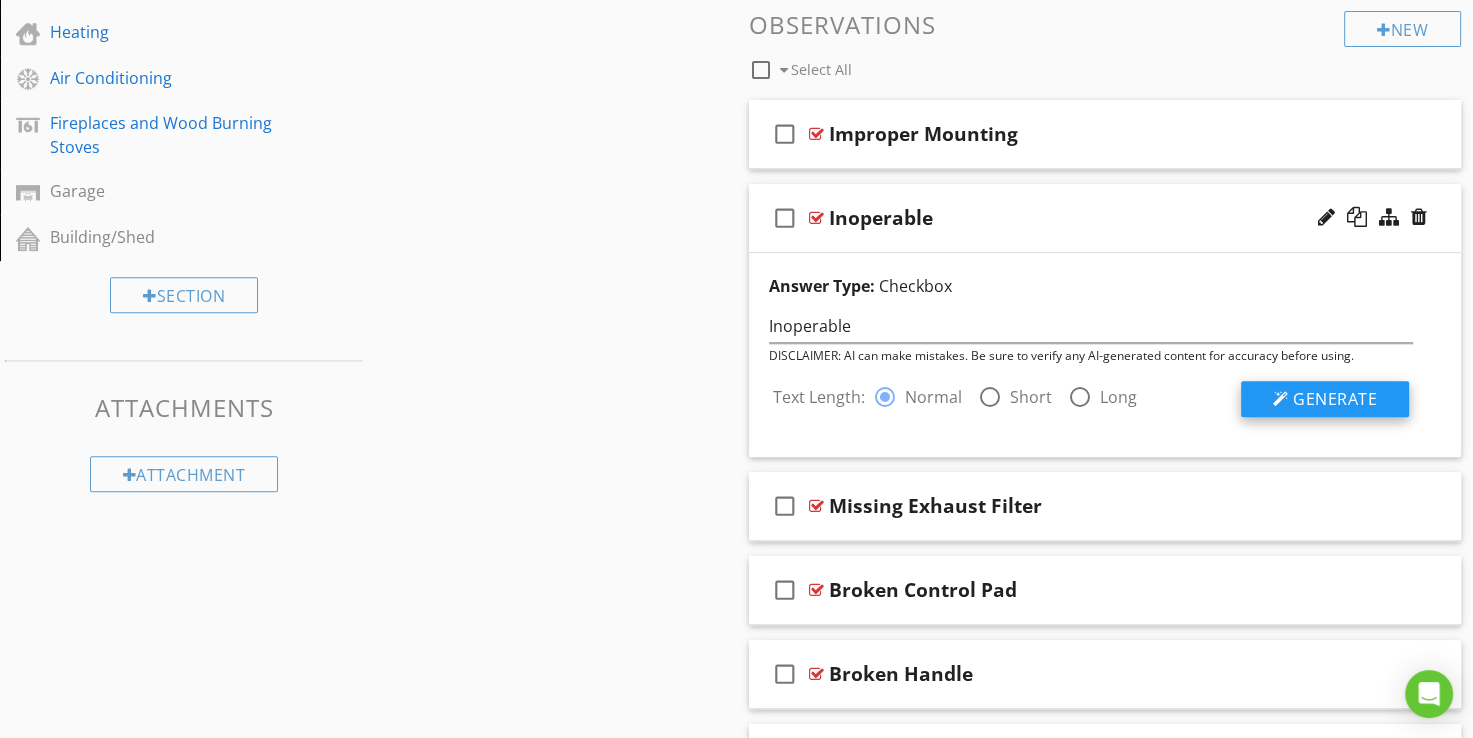 click on "Generate" at bounding box center [1335, 399] 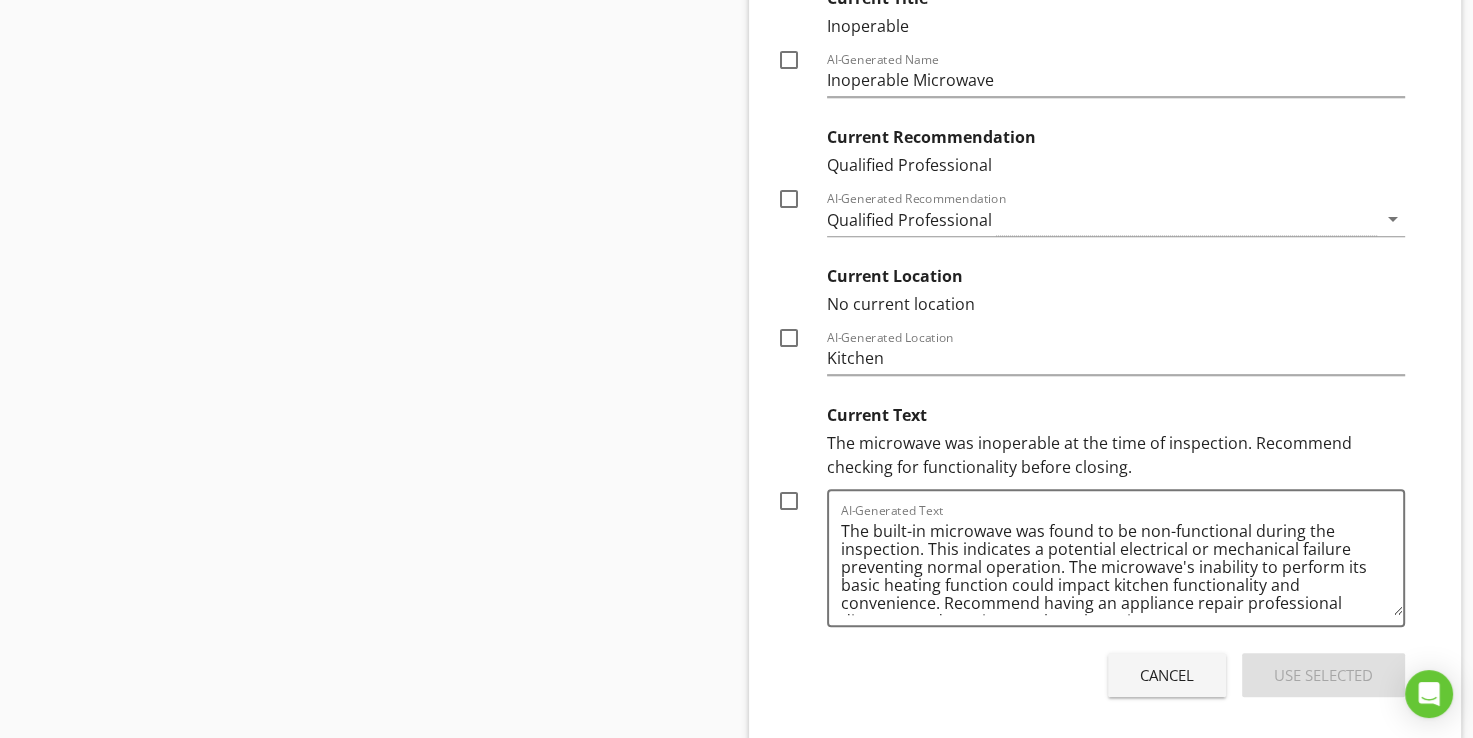 scroll, scrollTop: 1400, scrollLeft: 0, axis: vertical 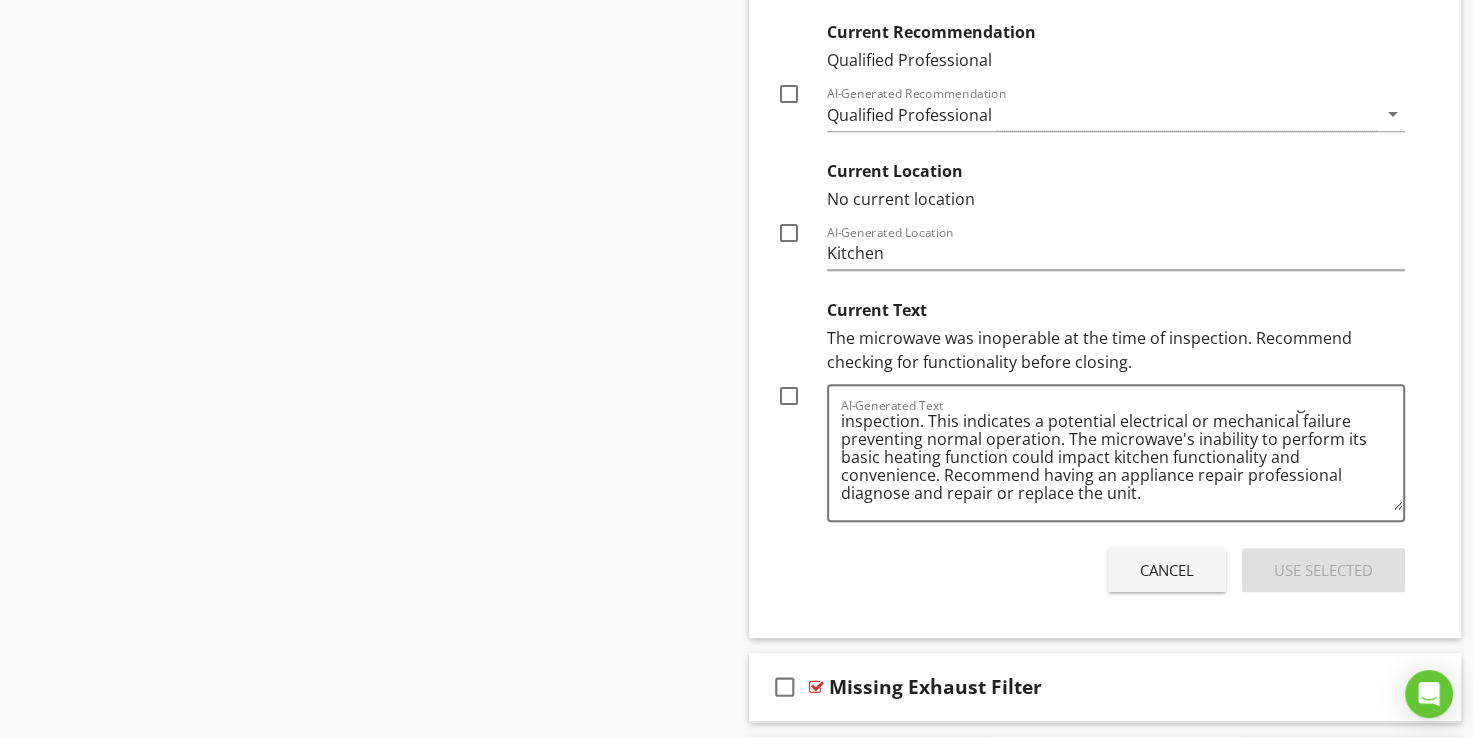 click at bounding box center (789, 396) 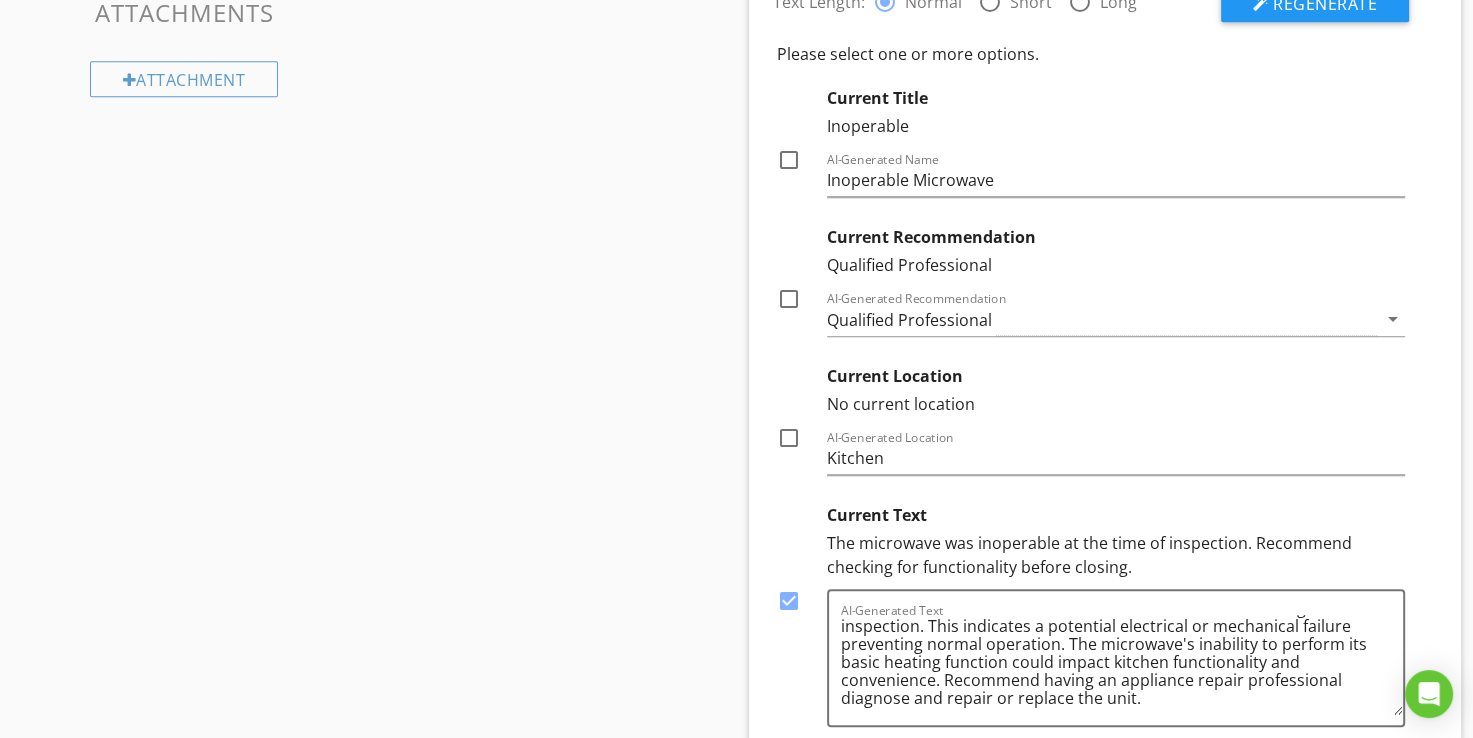 scroll, scrollTop: 1100, scrollLeft: 0, axis: vertical 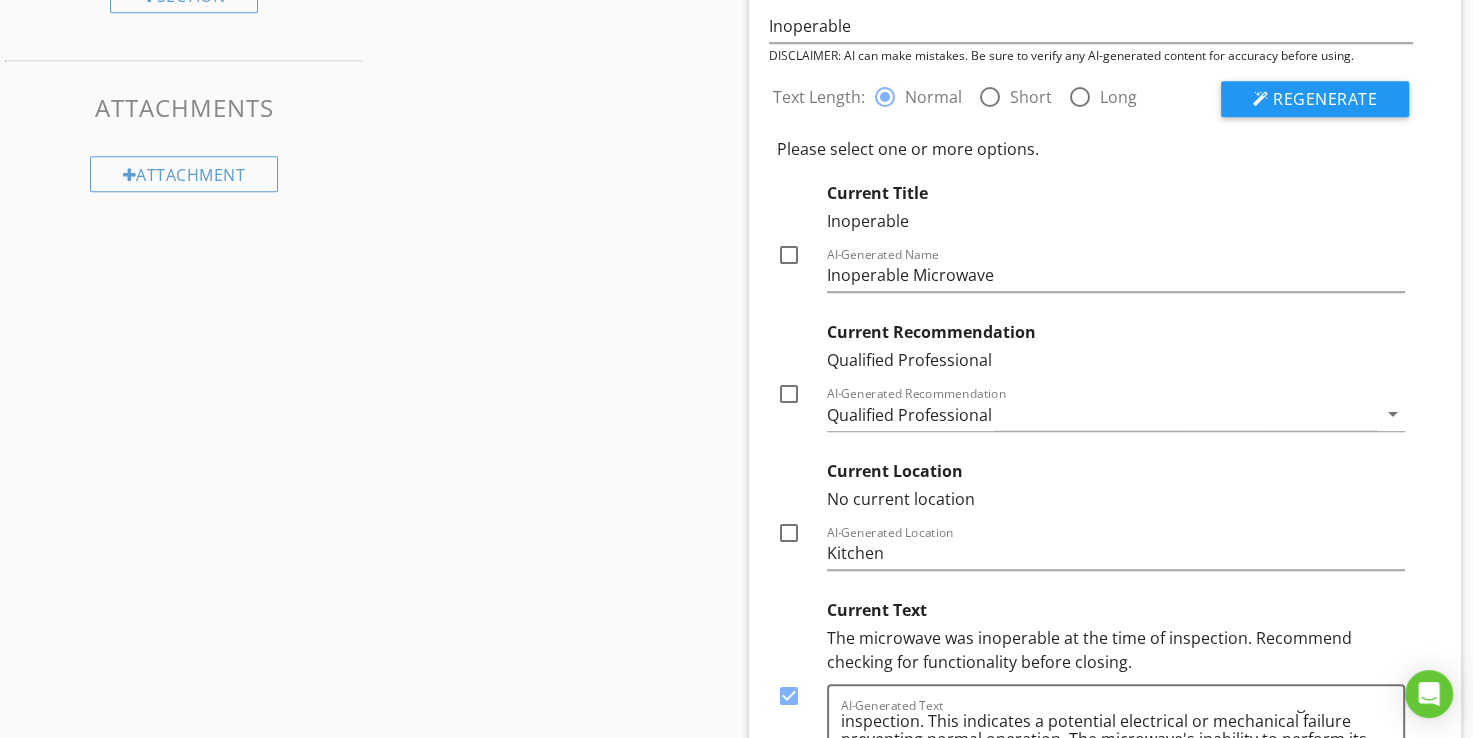 click at bounding box center [789, 394] 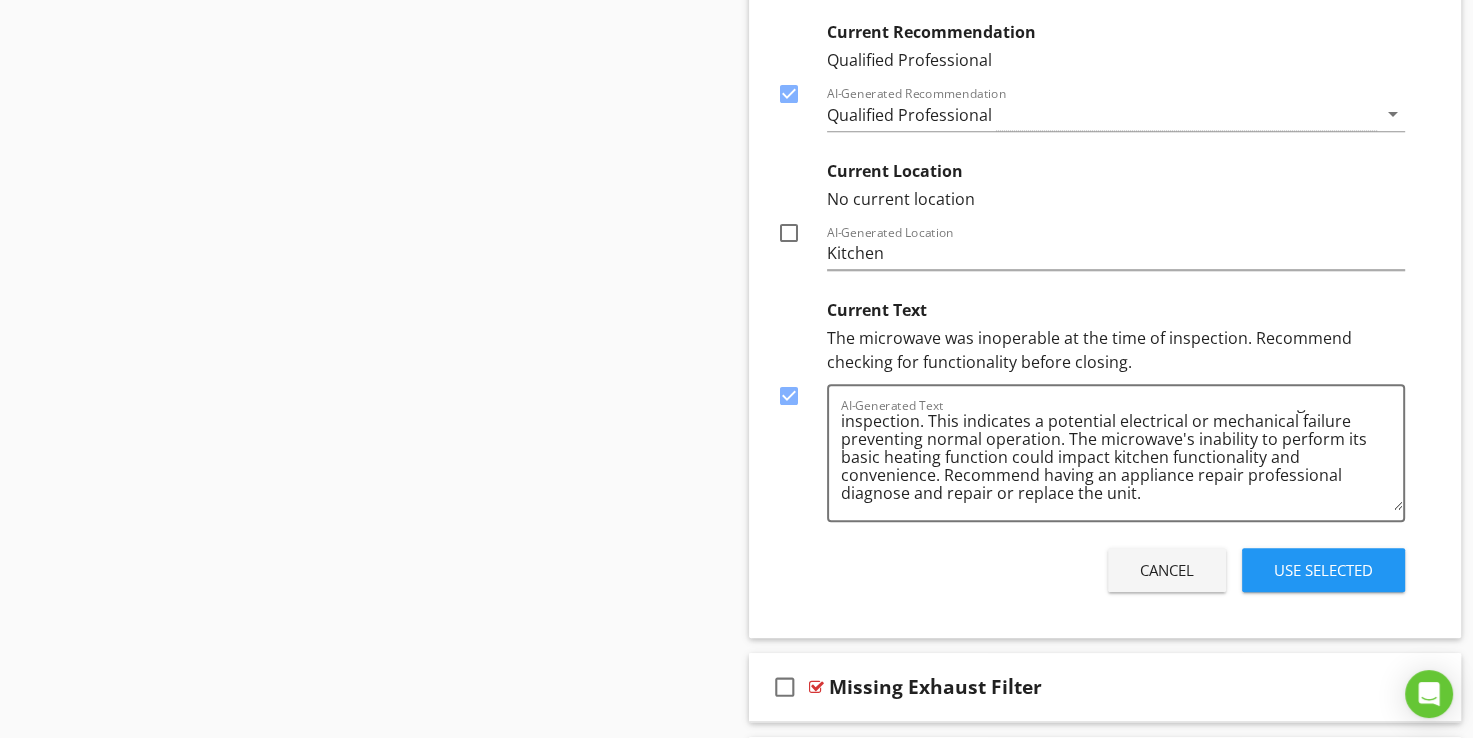 click on "Use Selected" at bounding box center (1323, 570) 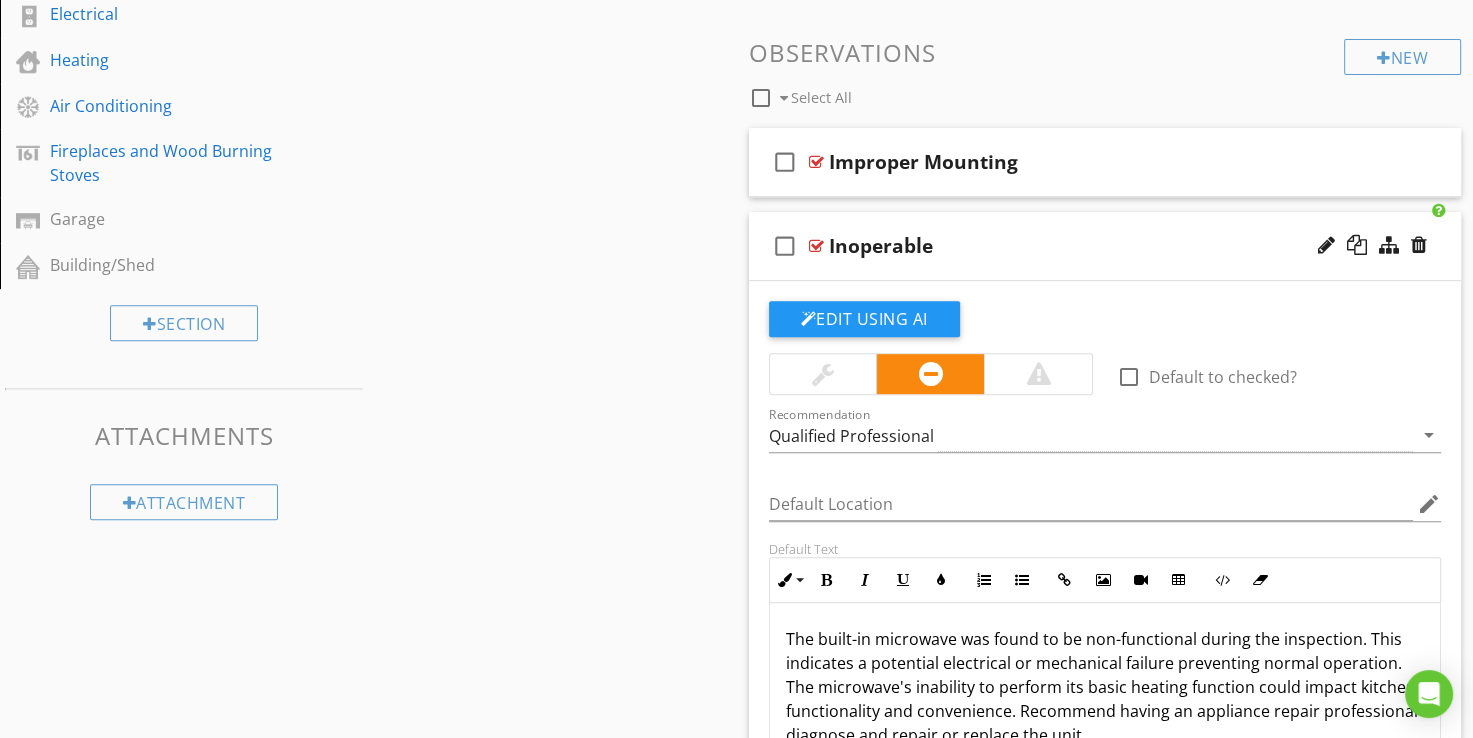 scroll, scrollTop: 765, scrollLeft: 0, axis: vertical 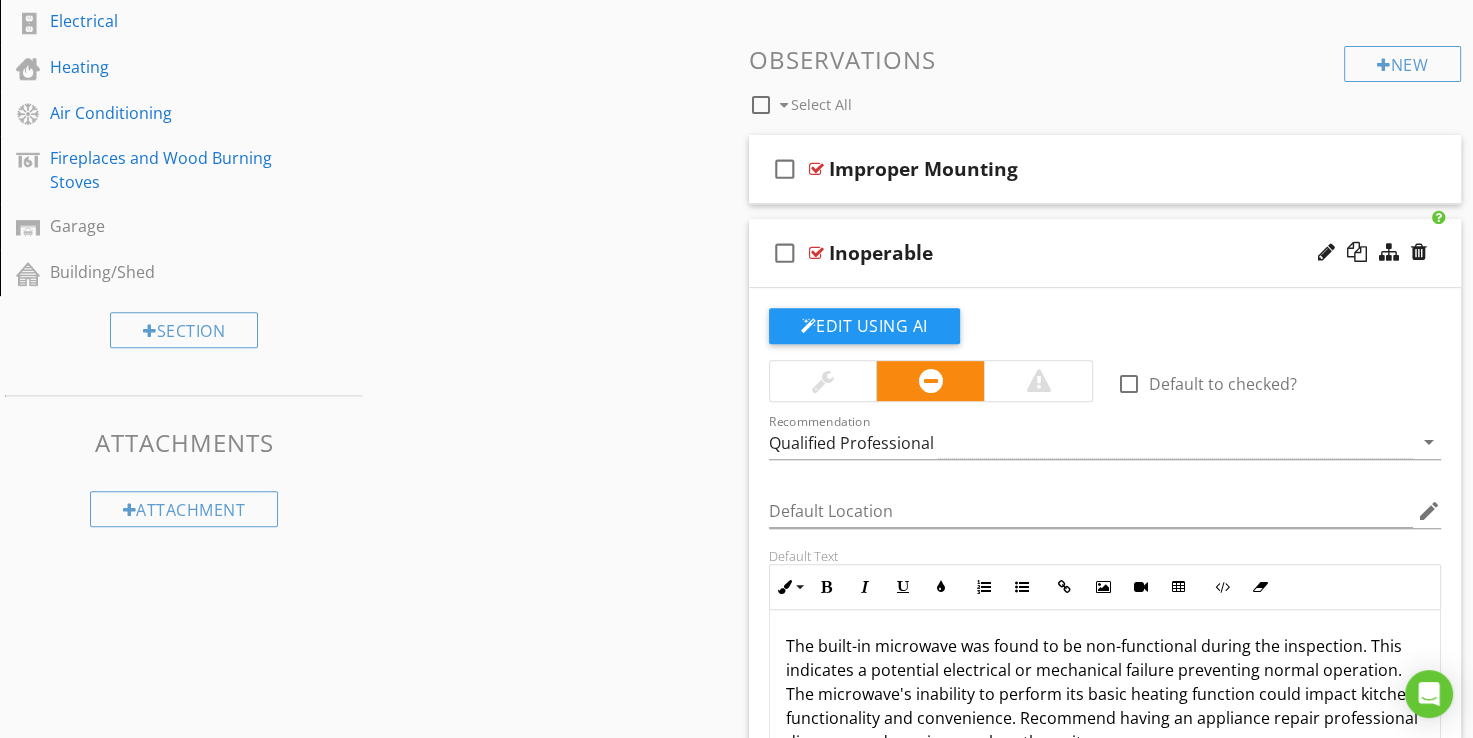 click at bounding box center [816, 253] 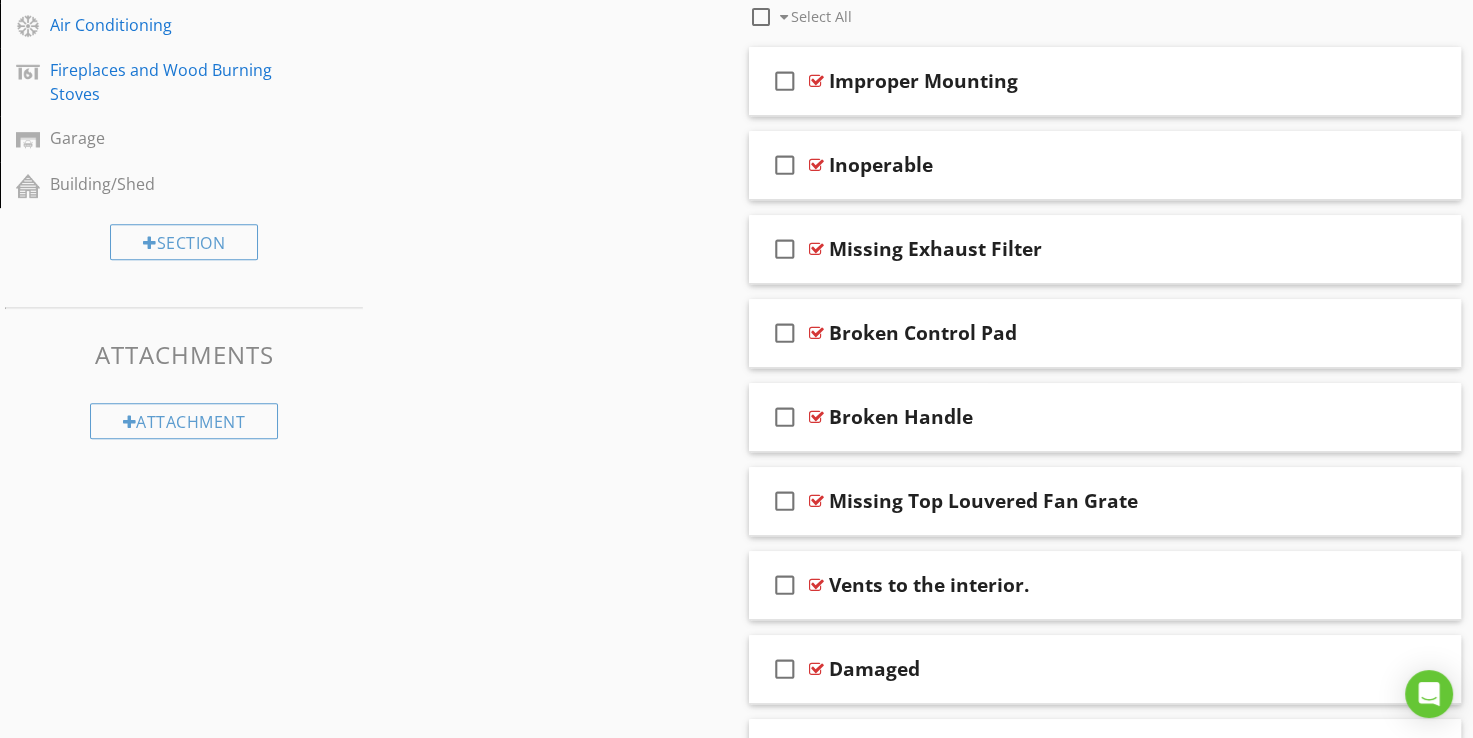 scroll, scrollTop: 852, scrollLeft: 0, axis: vertical 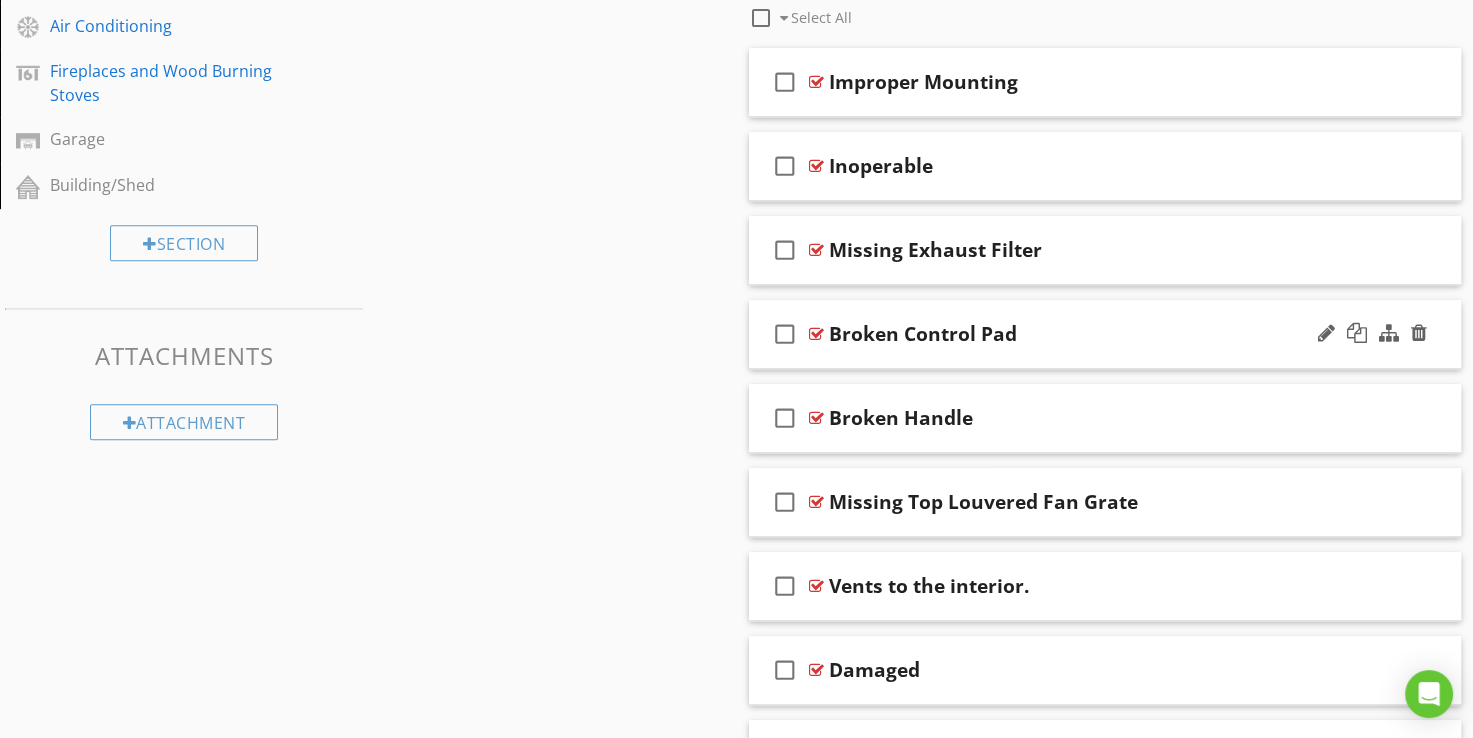 click at bounding box center [816, 334] 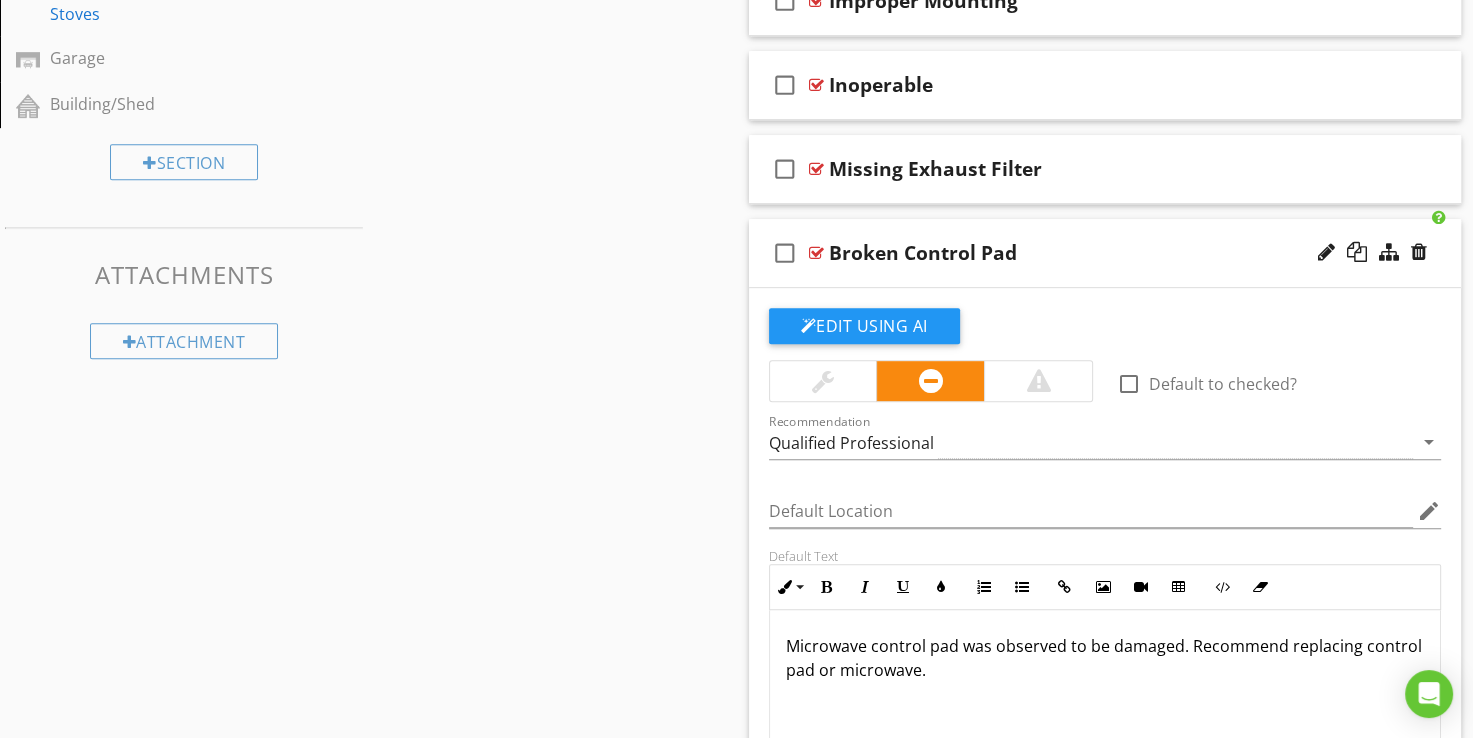 scroll, scrollTop: 1152, scrollLeft: 0, axis: vertical 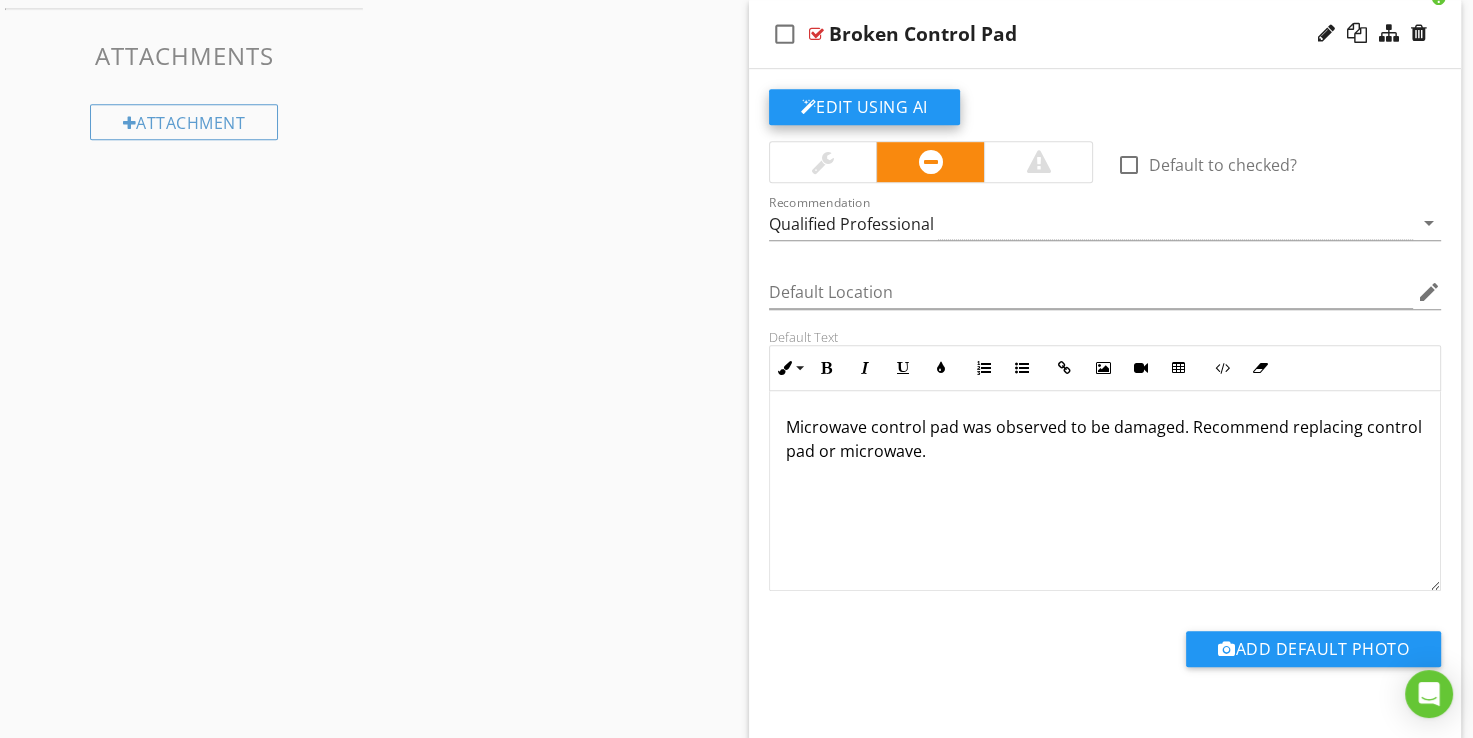 click on "Edit Using AI" at bounding box center [864, 107] 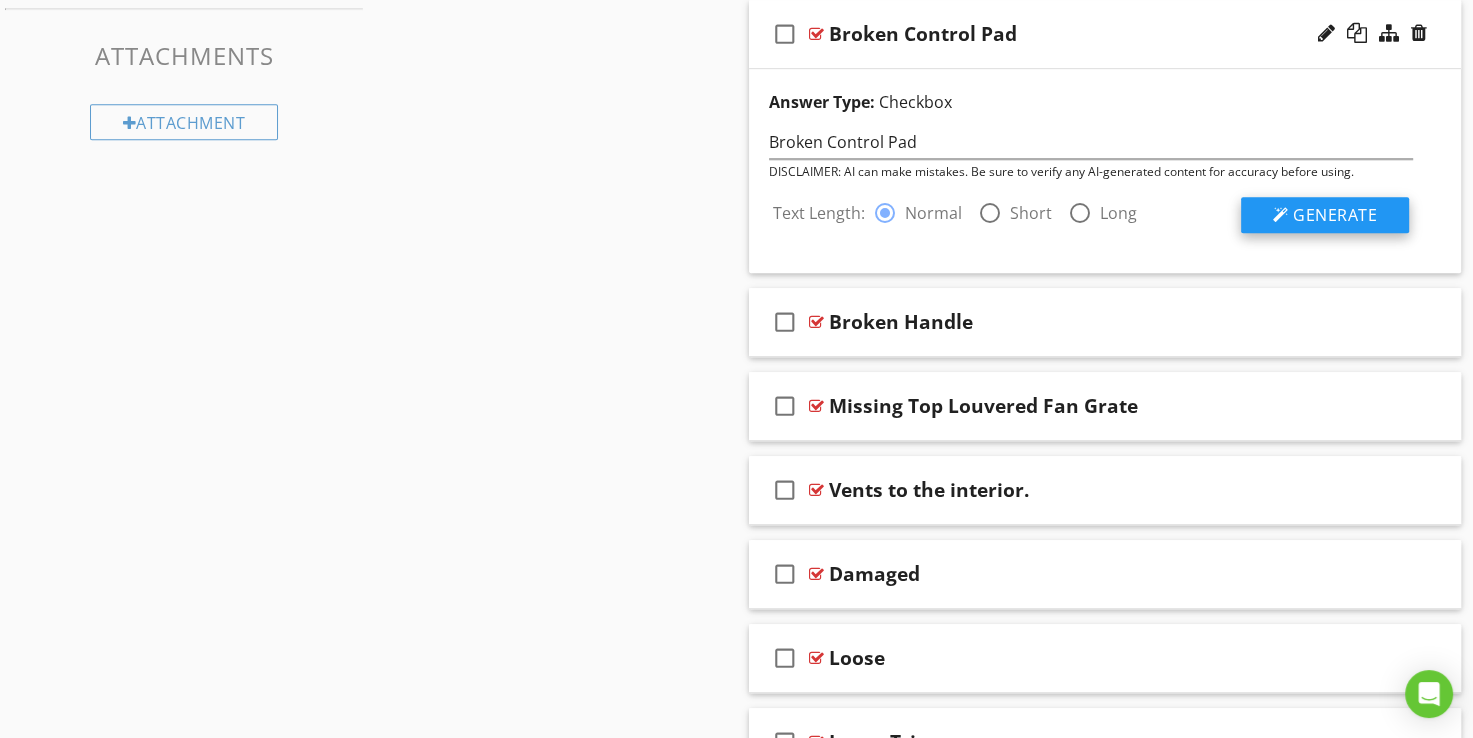 click on "Generate" at bounding box center (1325, 215) 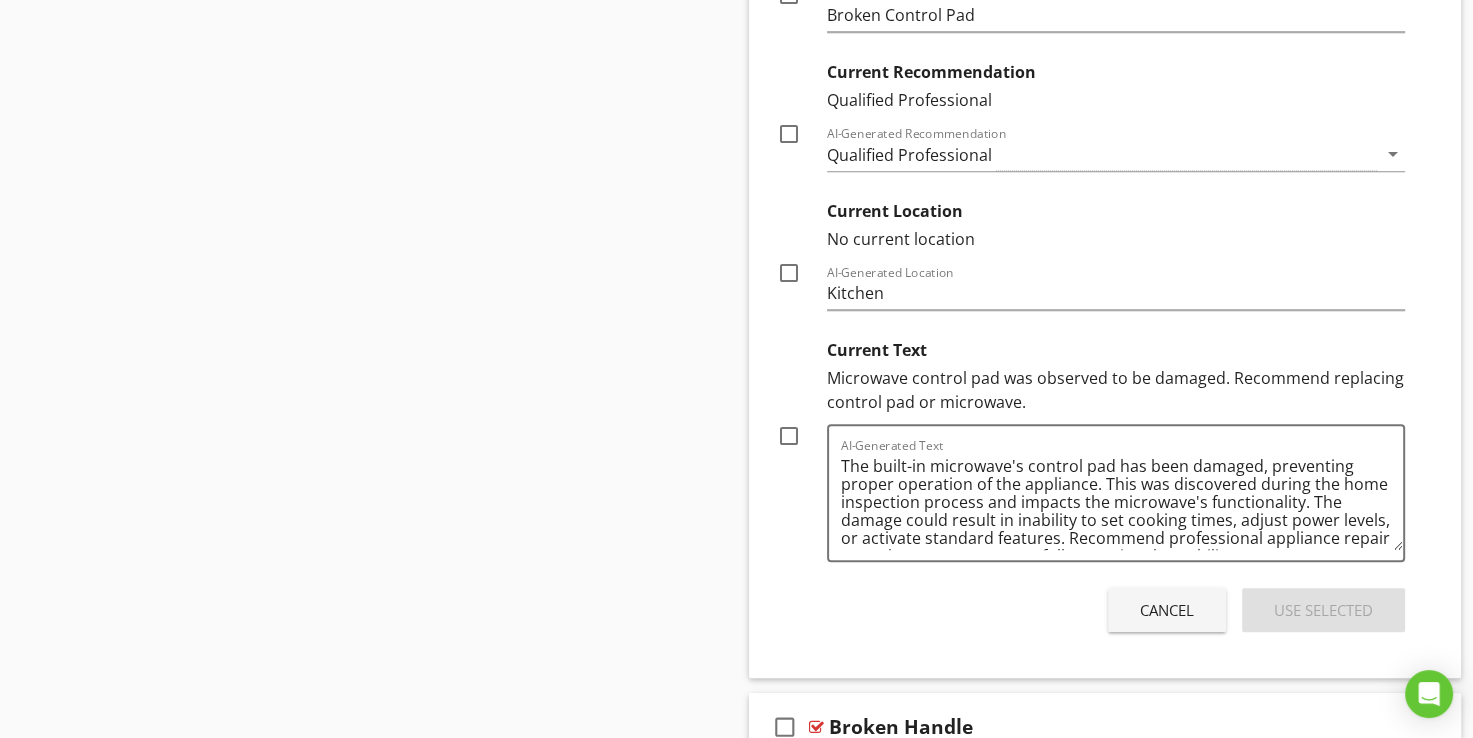 scroll, scrollTop: 1552, scrollLeft: 0, axis: vertical 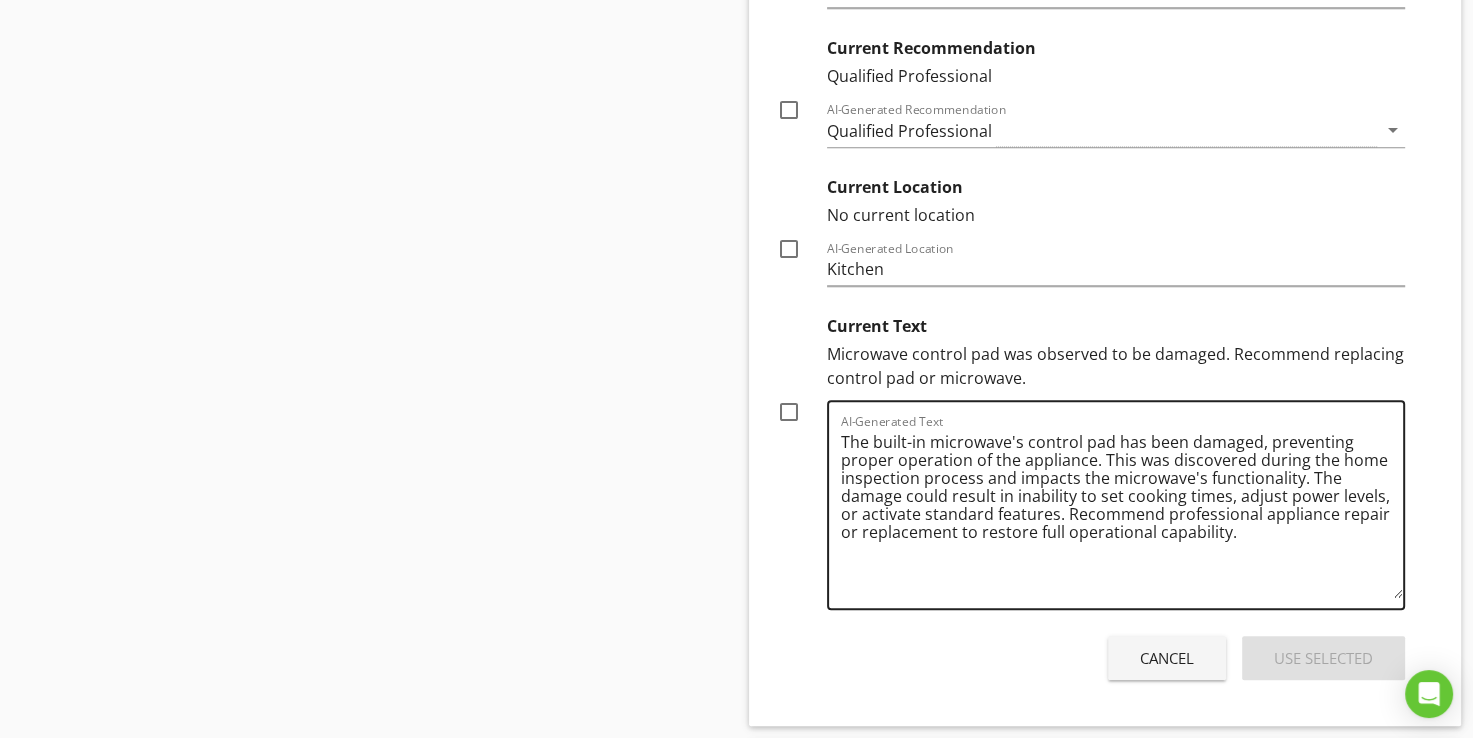 drag, startPoint x: 1398, startPoint y: 522, endPoint x: 1396, endPoint y: 599, distance: 77.02597 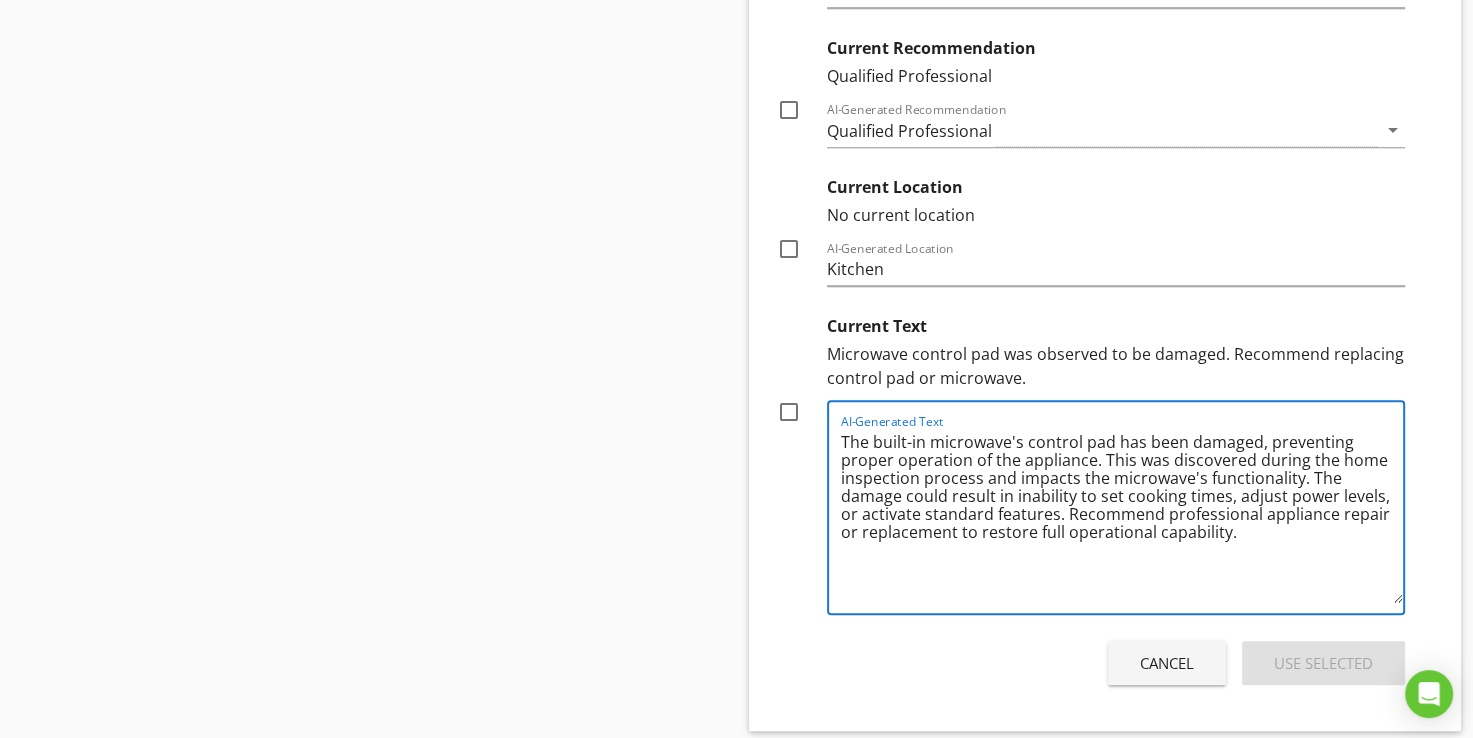 drag, startPoint x: 1102, startPoint y: 458, endPoint x: 1301, endPoint y: 477, distance: 199.90498 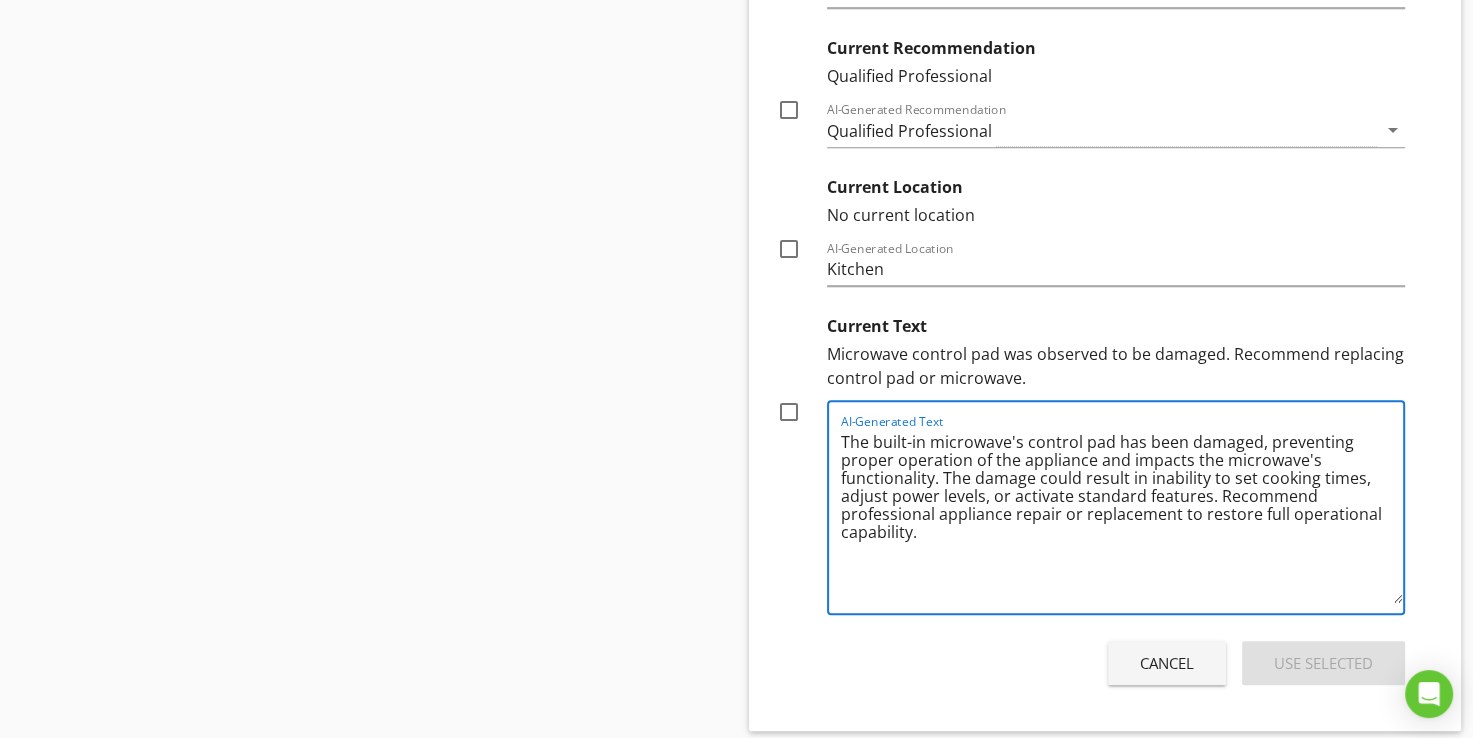 drag, startPoint x: 938, startPoint y: 478, endPoint x: 1209, endPoint y: 490, distance: 271.26556 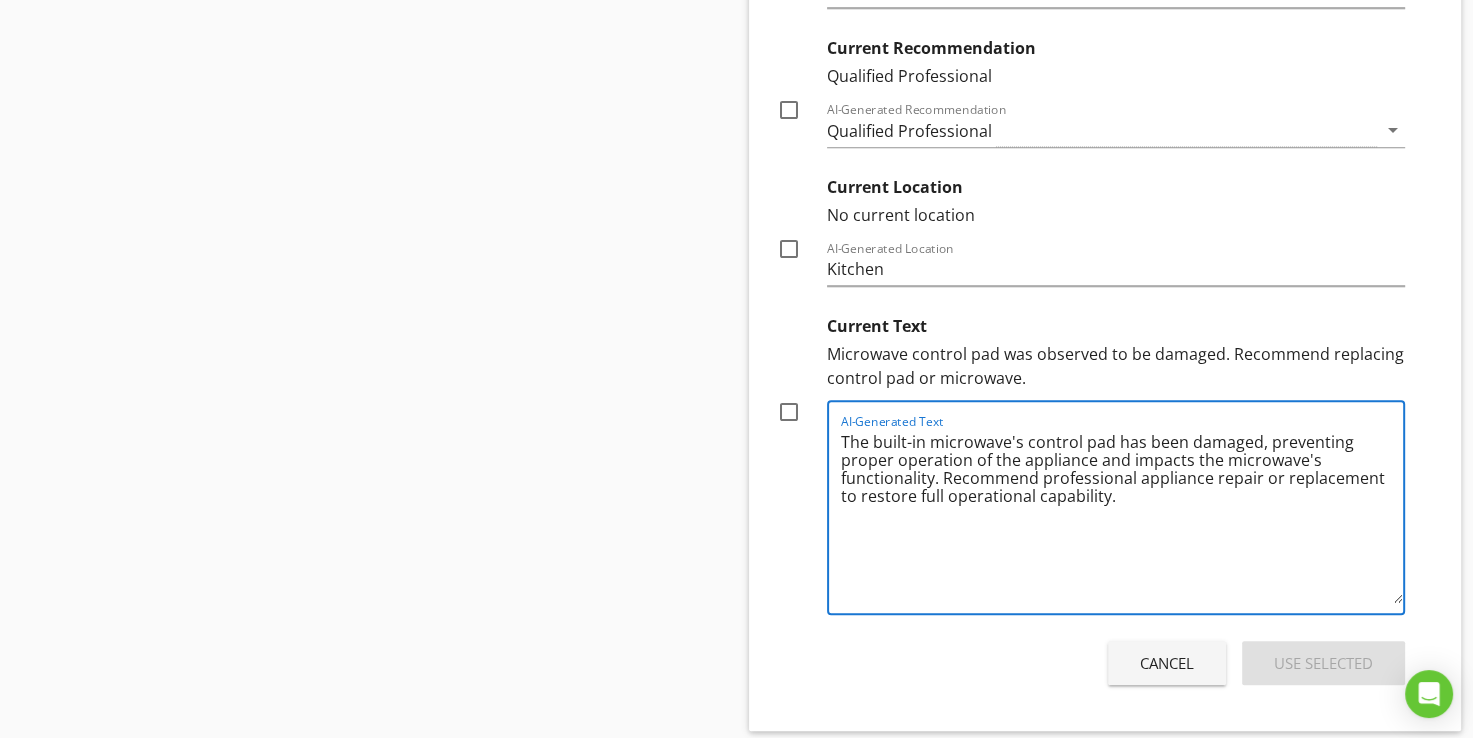 type on "The built-in microwave's control pad has been damaged, preventing proper operation of the appliance and impacts the microwave's functionality. Recommend professional appliance repair or replacement to restore full operational capability." 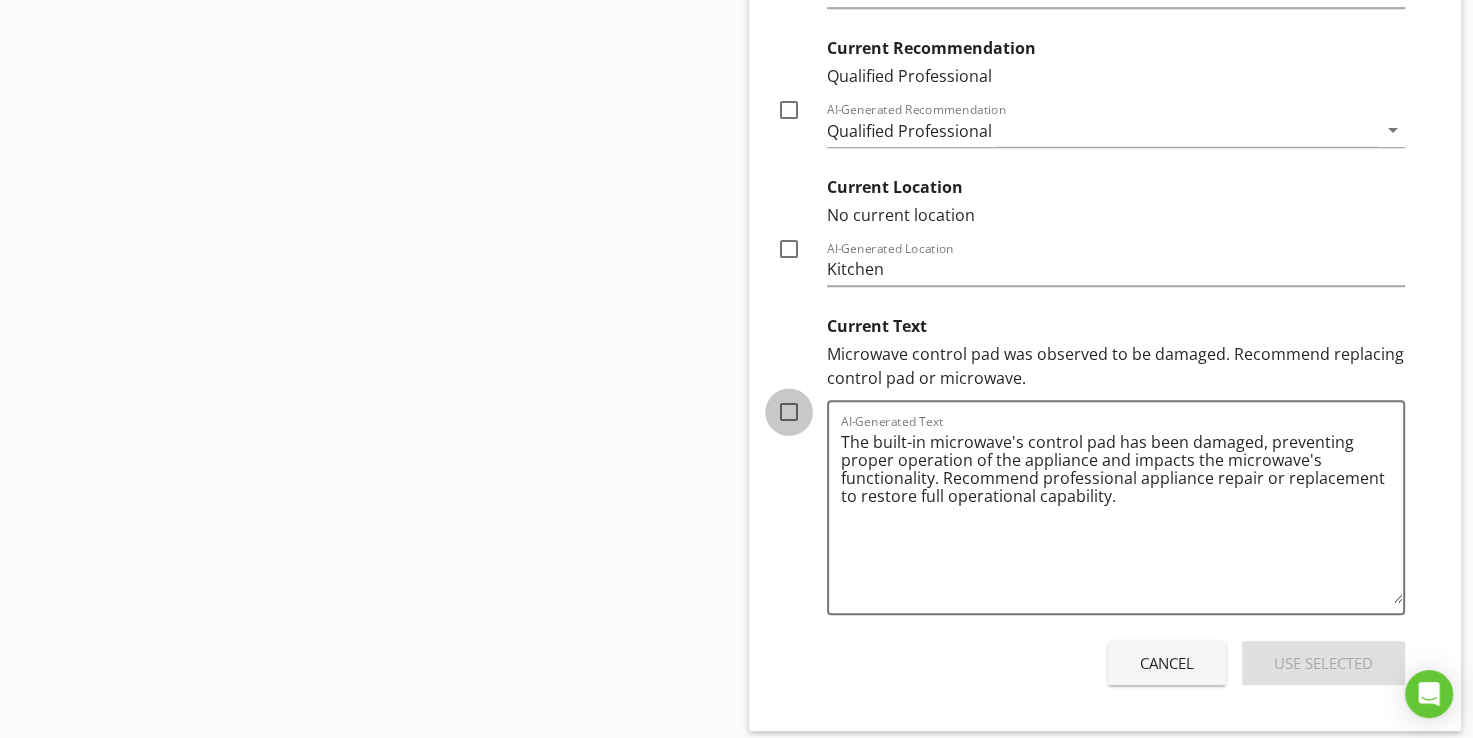 click at bounding box center (789, 412) 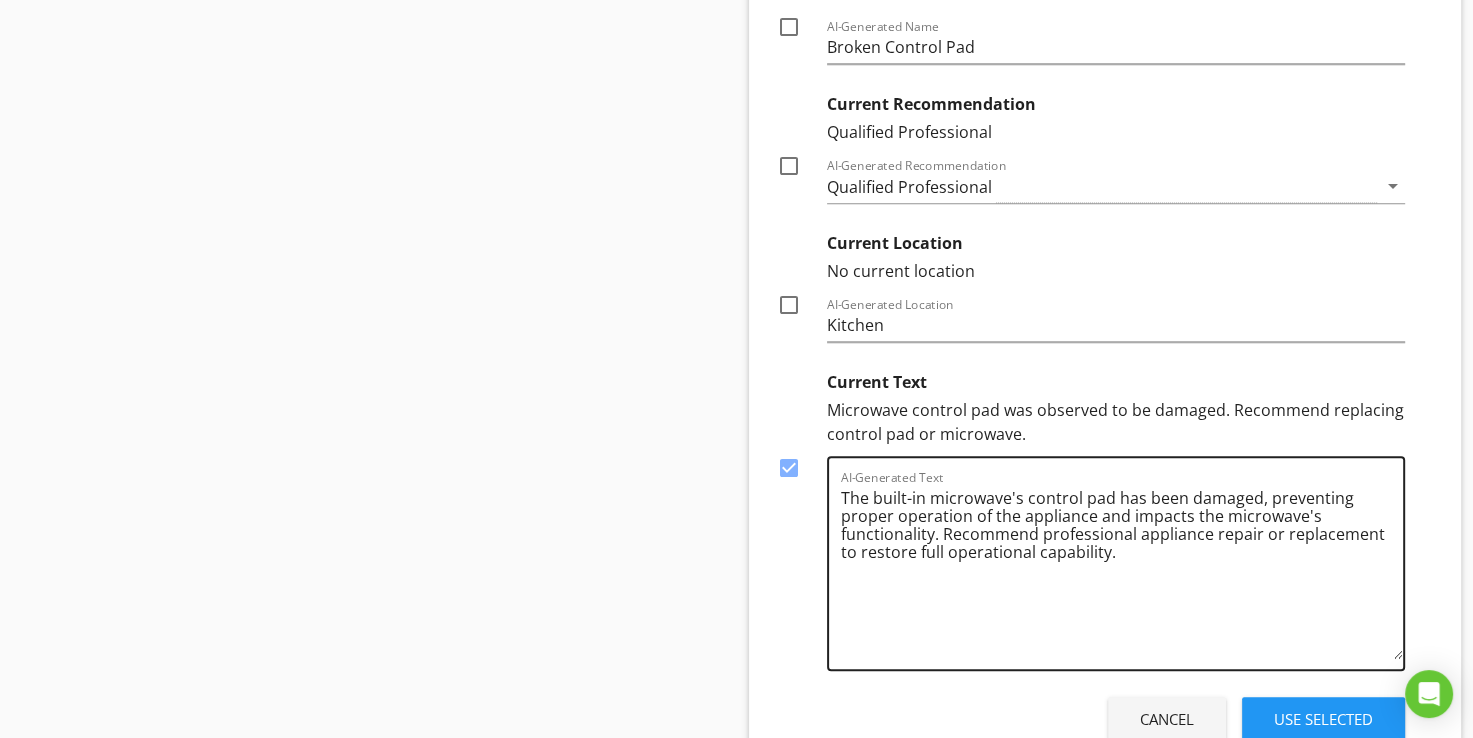 scroll, scrollTop: 1452, scrollLeft: 0, axis: vertical 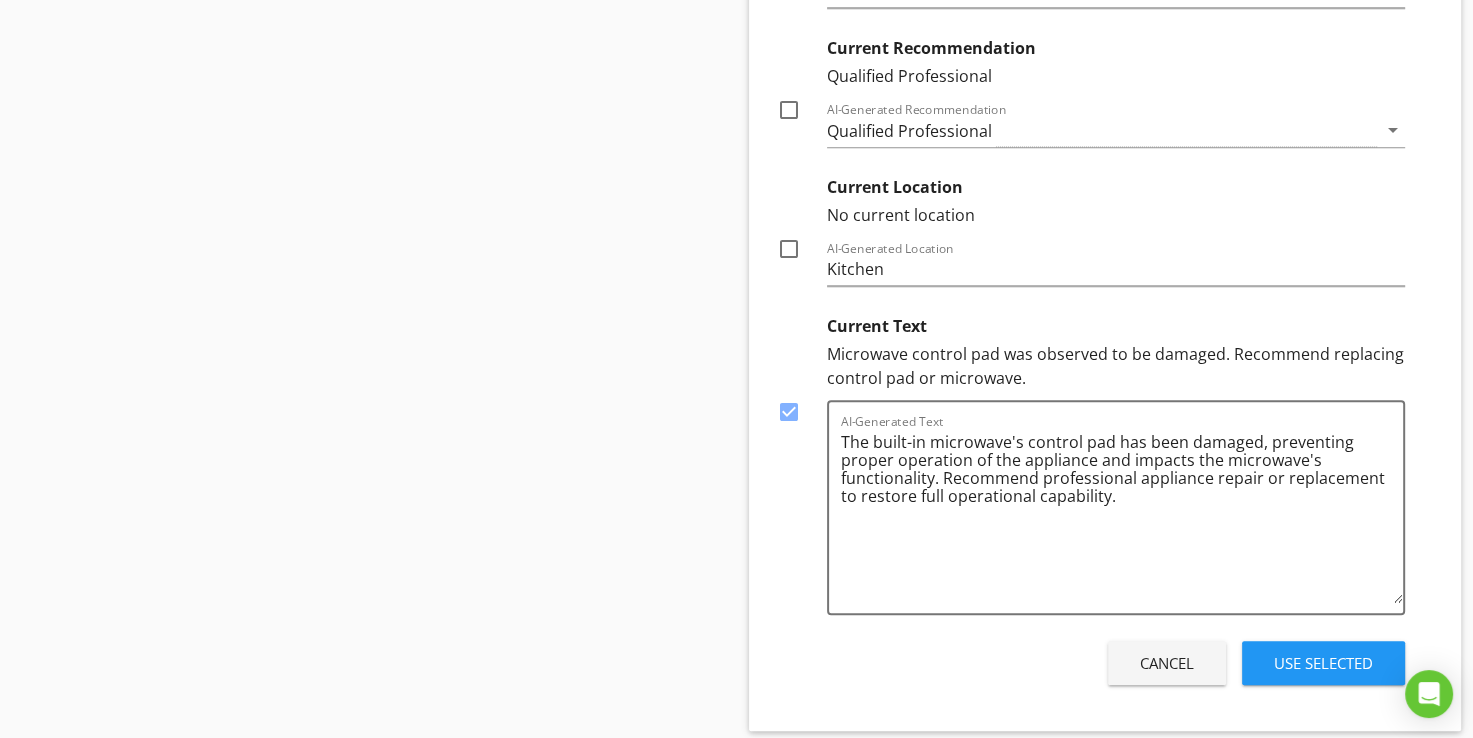 click on "Use Selected" at bounding box center (1323, 663) 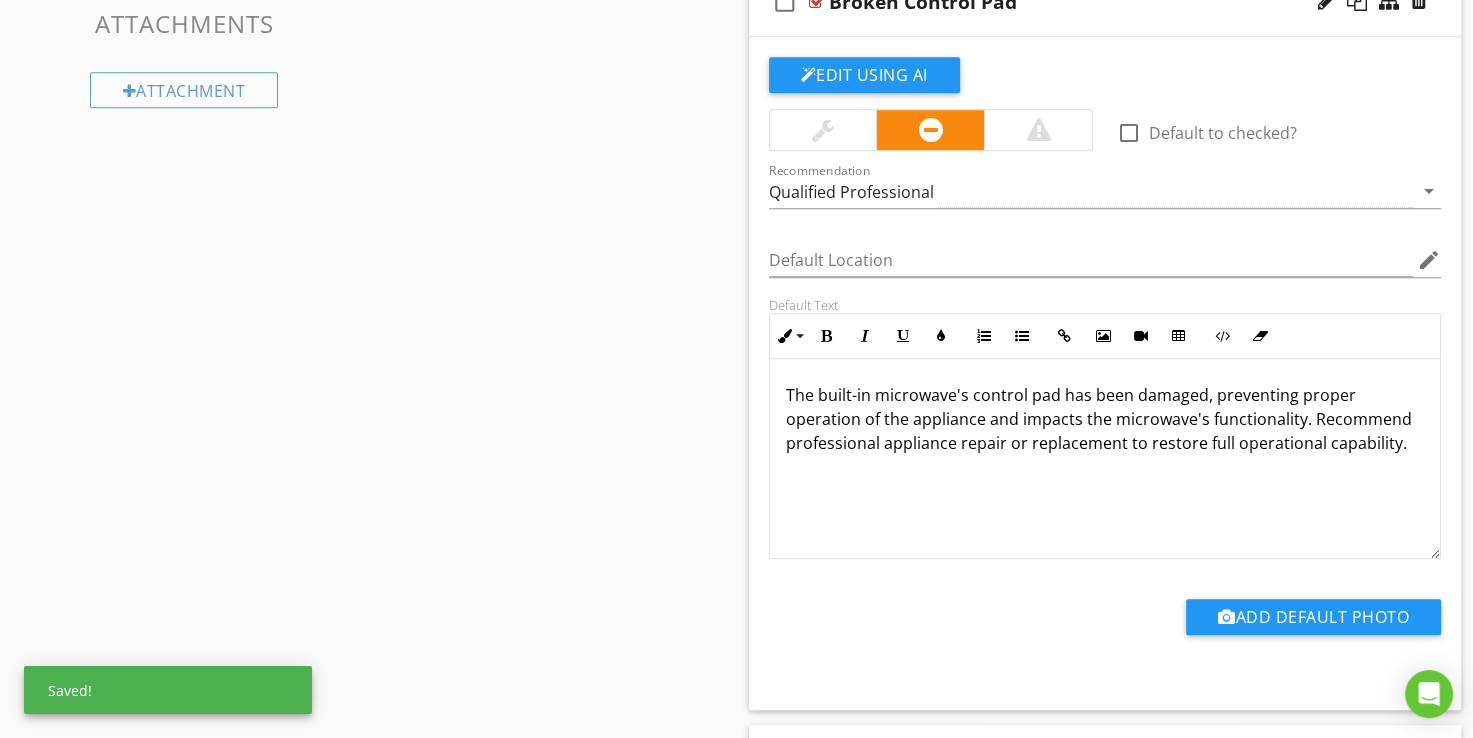 scroll, scrollTop: 1138, scrollLeft: 0, axis: vertical 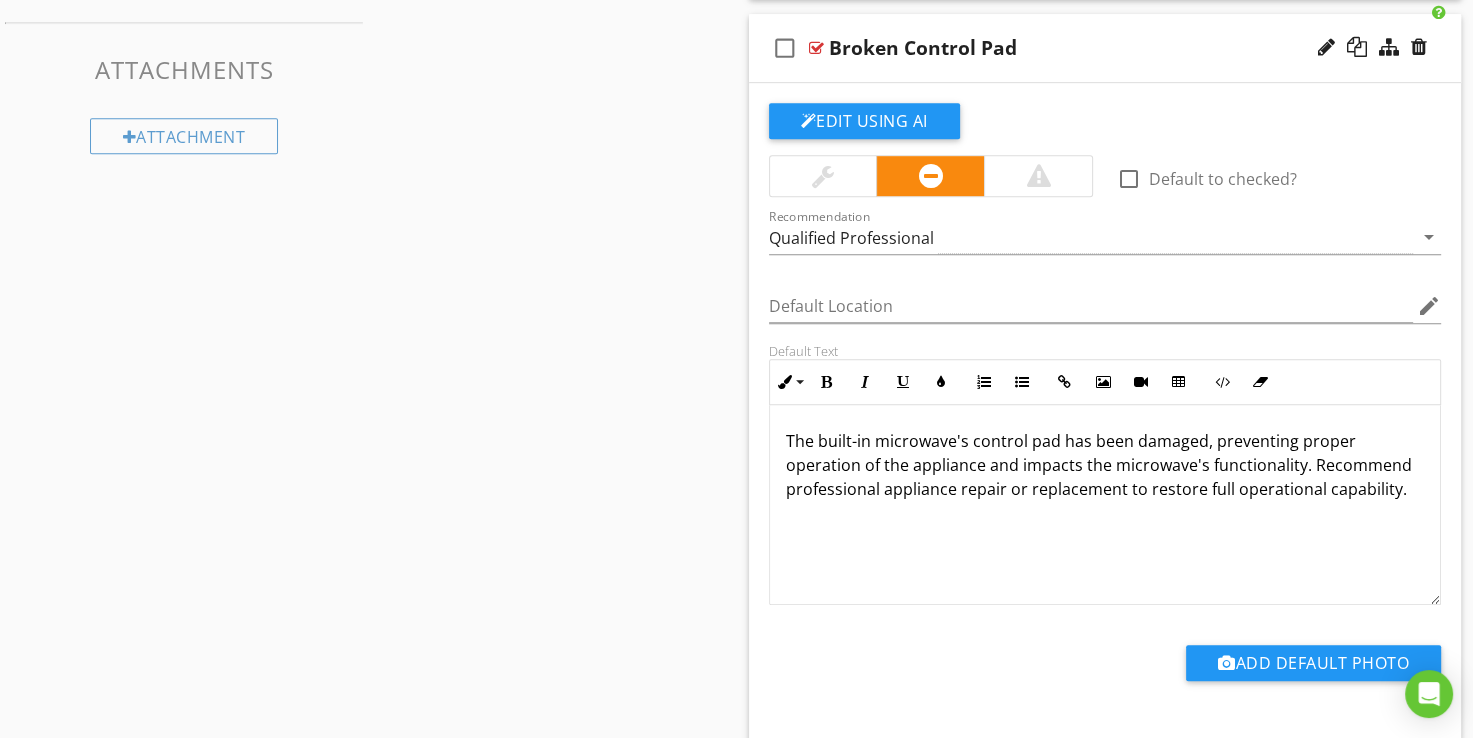 click at bounding box center (816, 48) 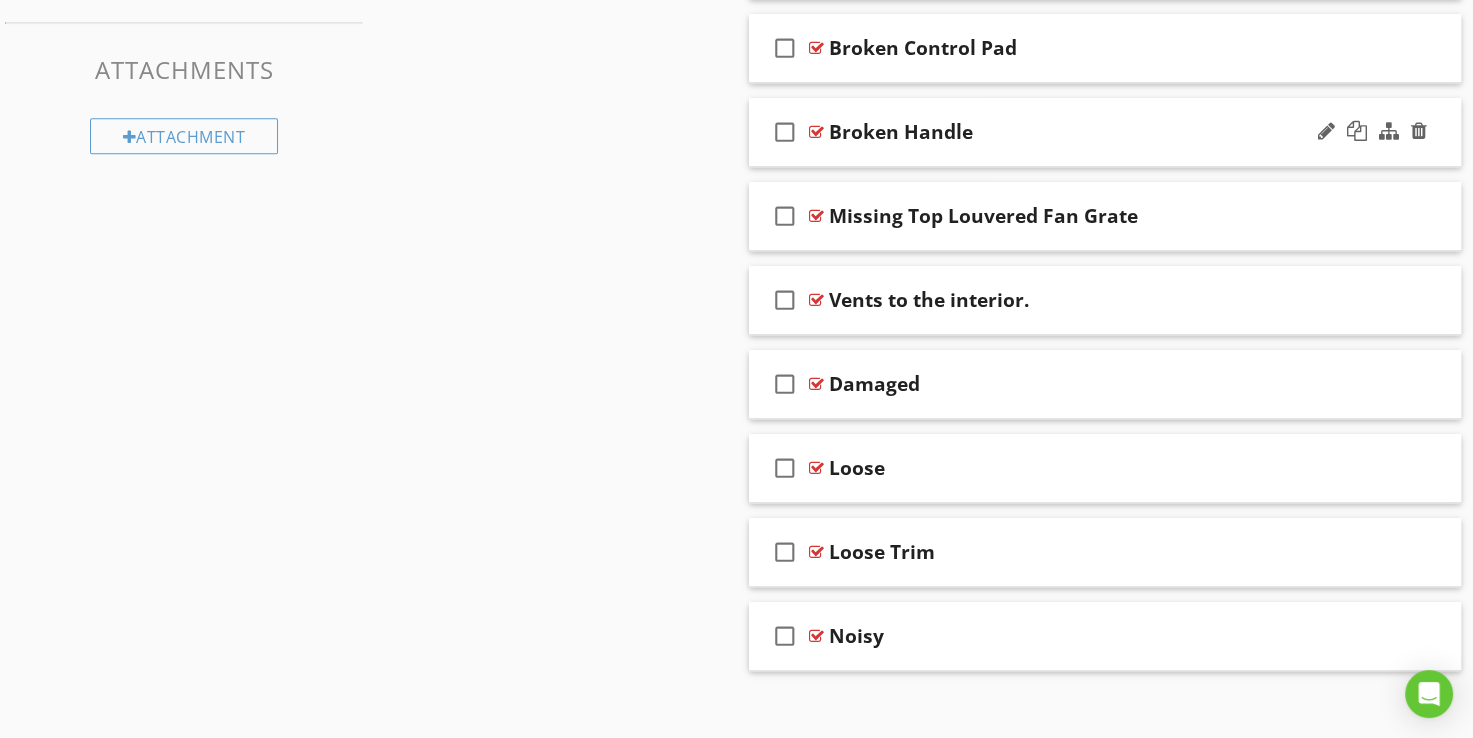 click at bounding box center [816, 132] 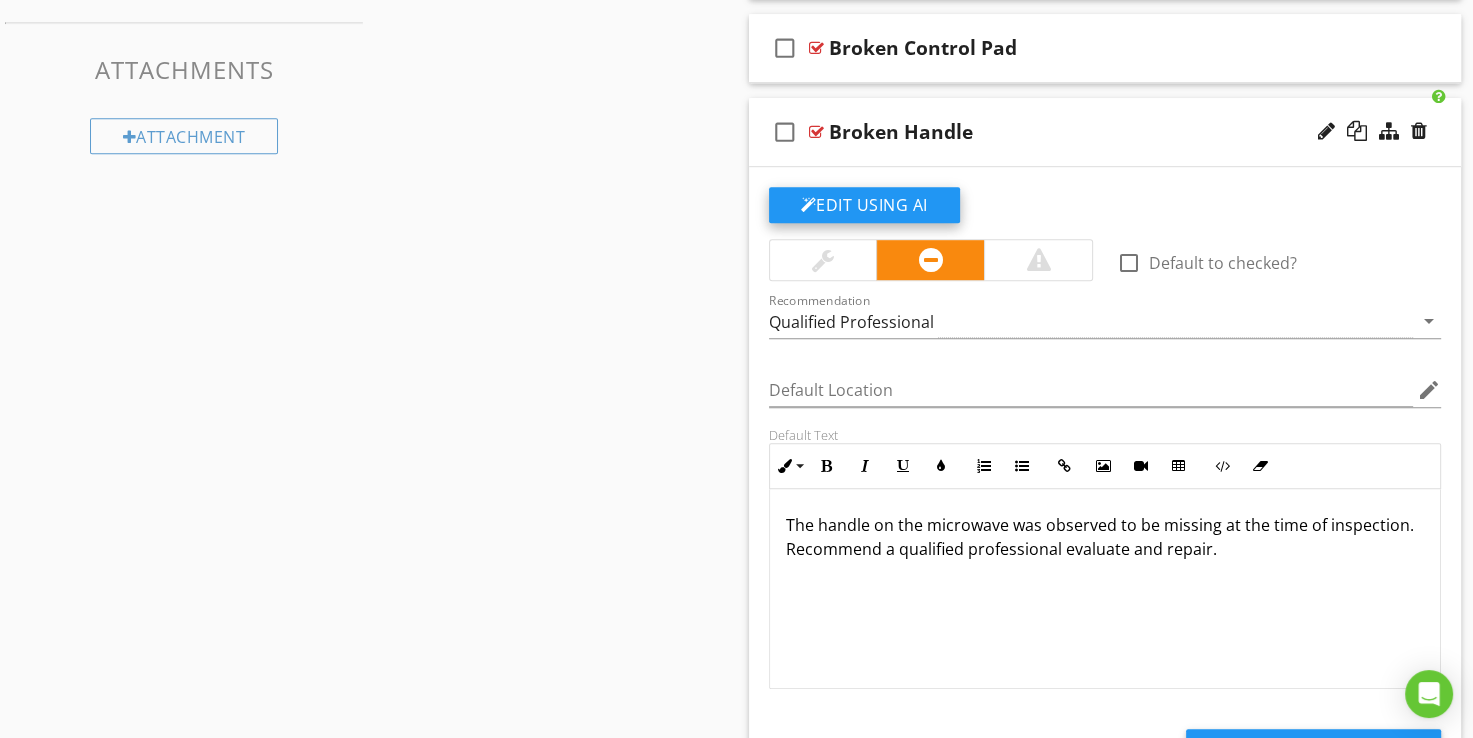 click on "Edit Using AI" at bounding box center (864, 205) 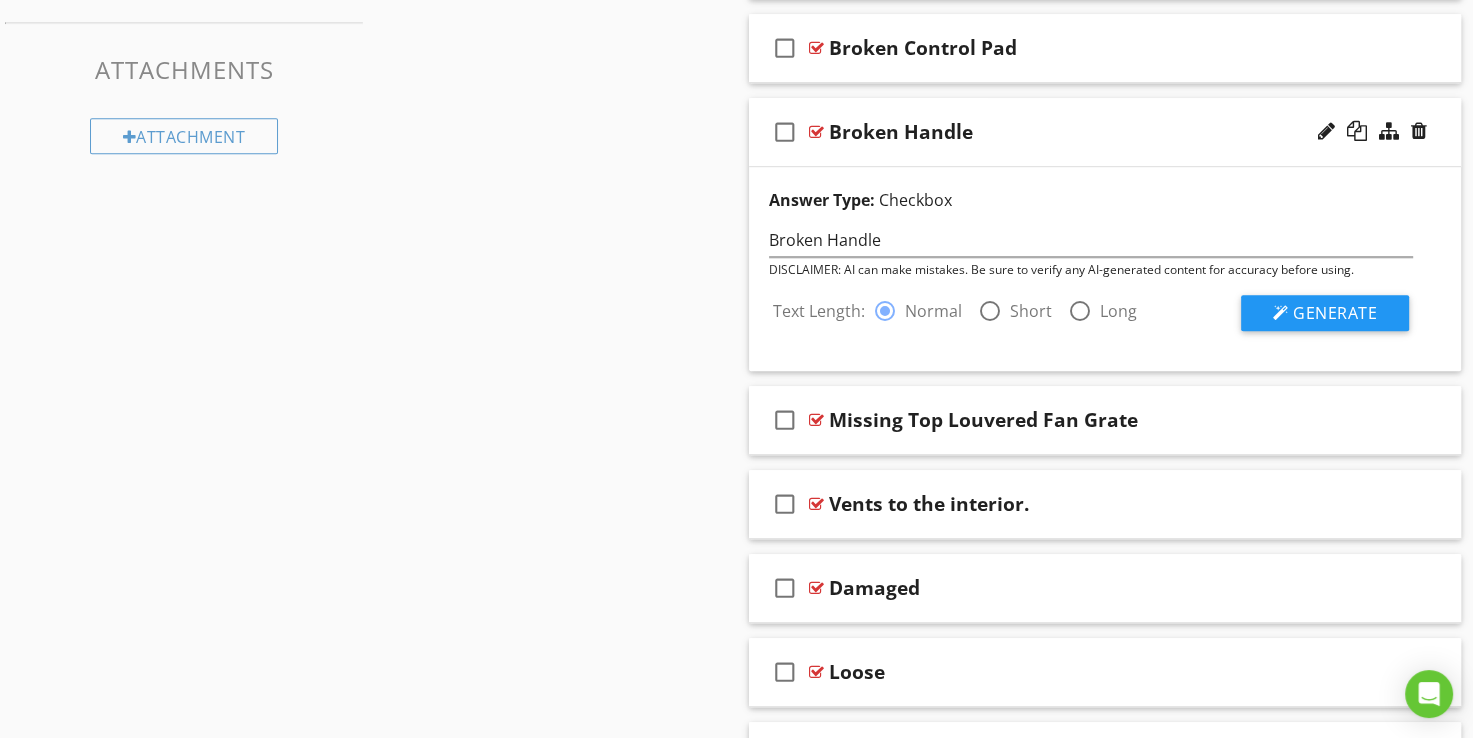 click at bounding box center [990, 311] 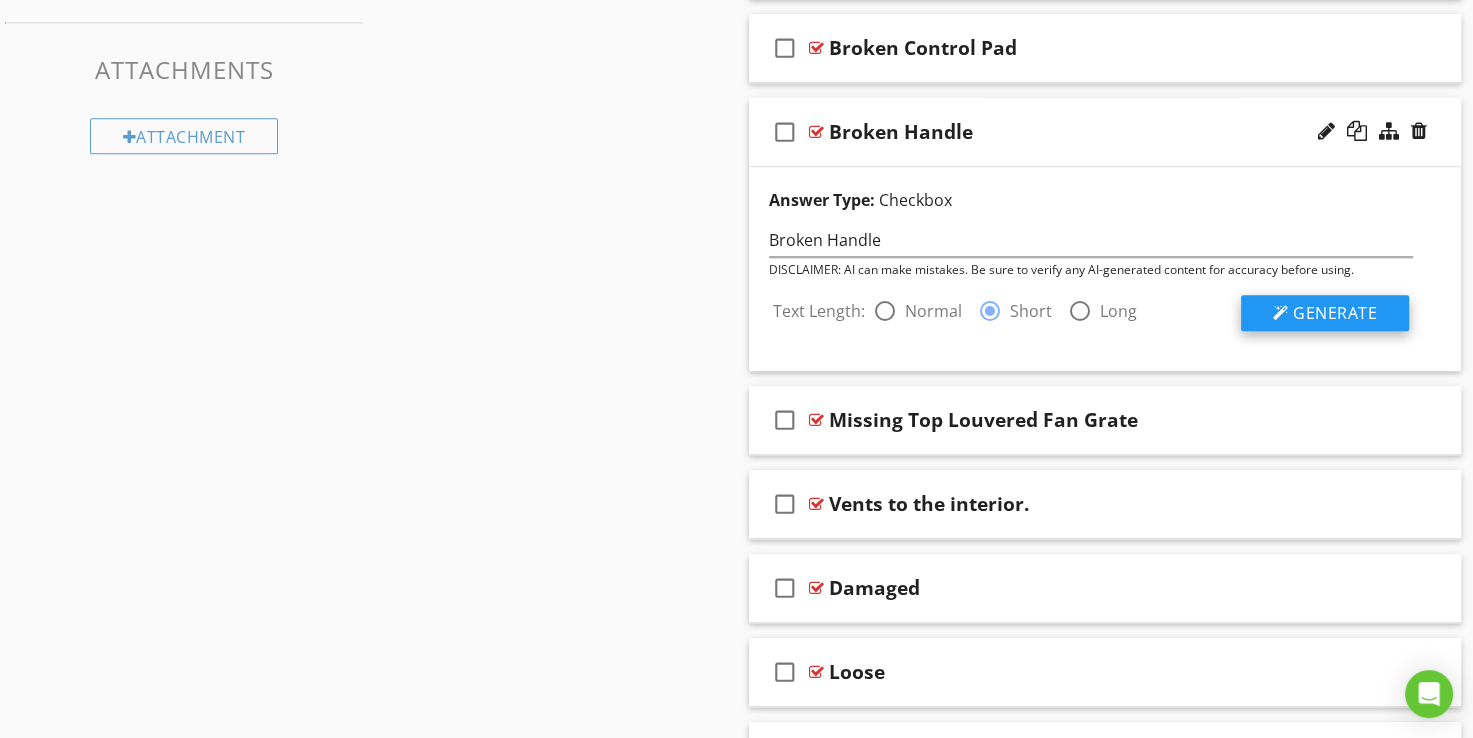 click at bounding box center [1281, 313] 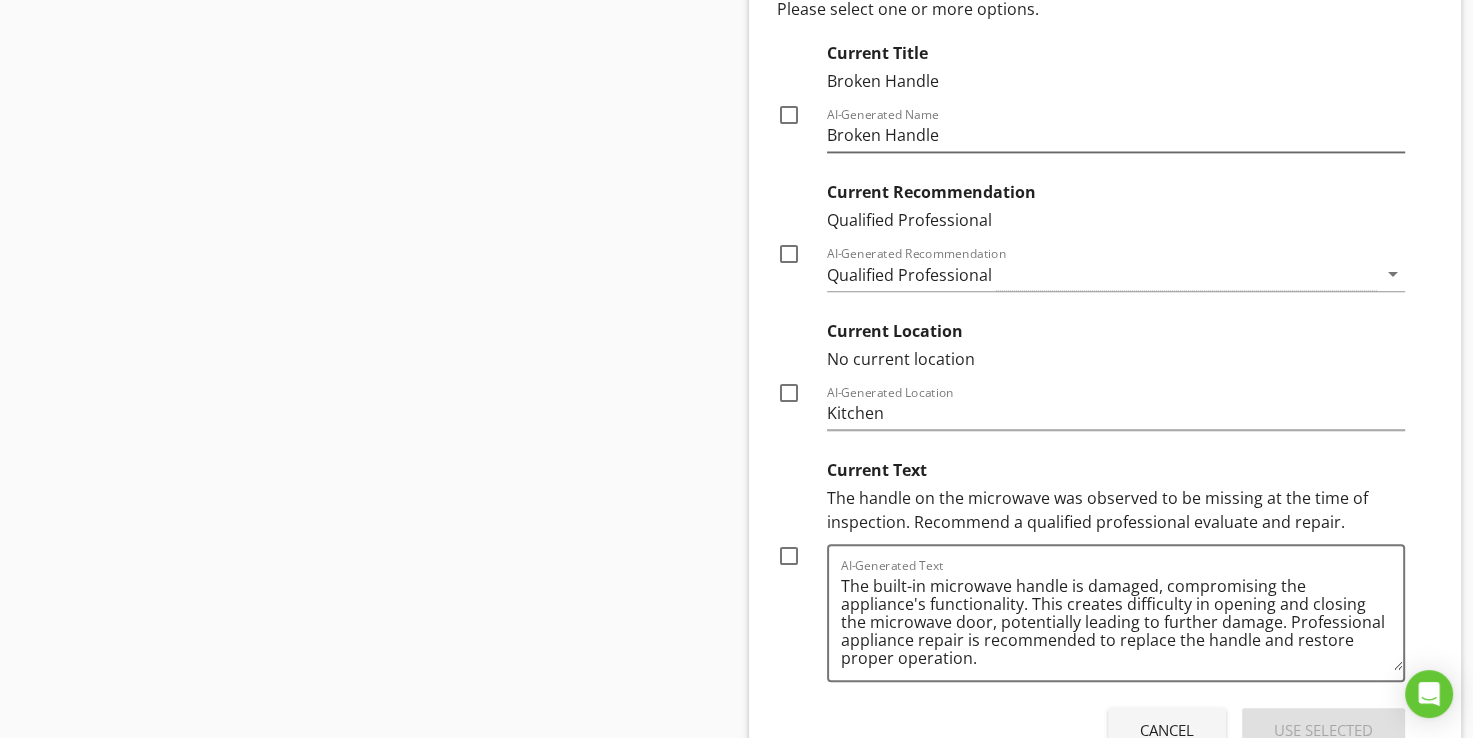 scroll, scrollTop: 1538, scrollLeft: 0, axis: vertical 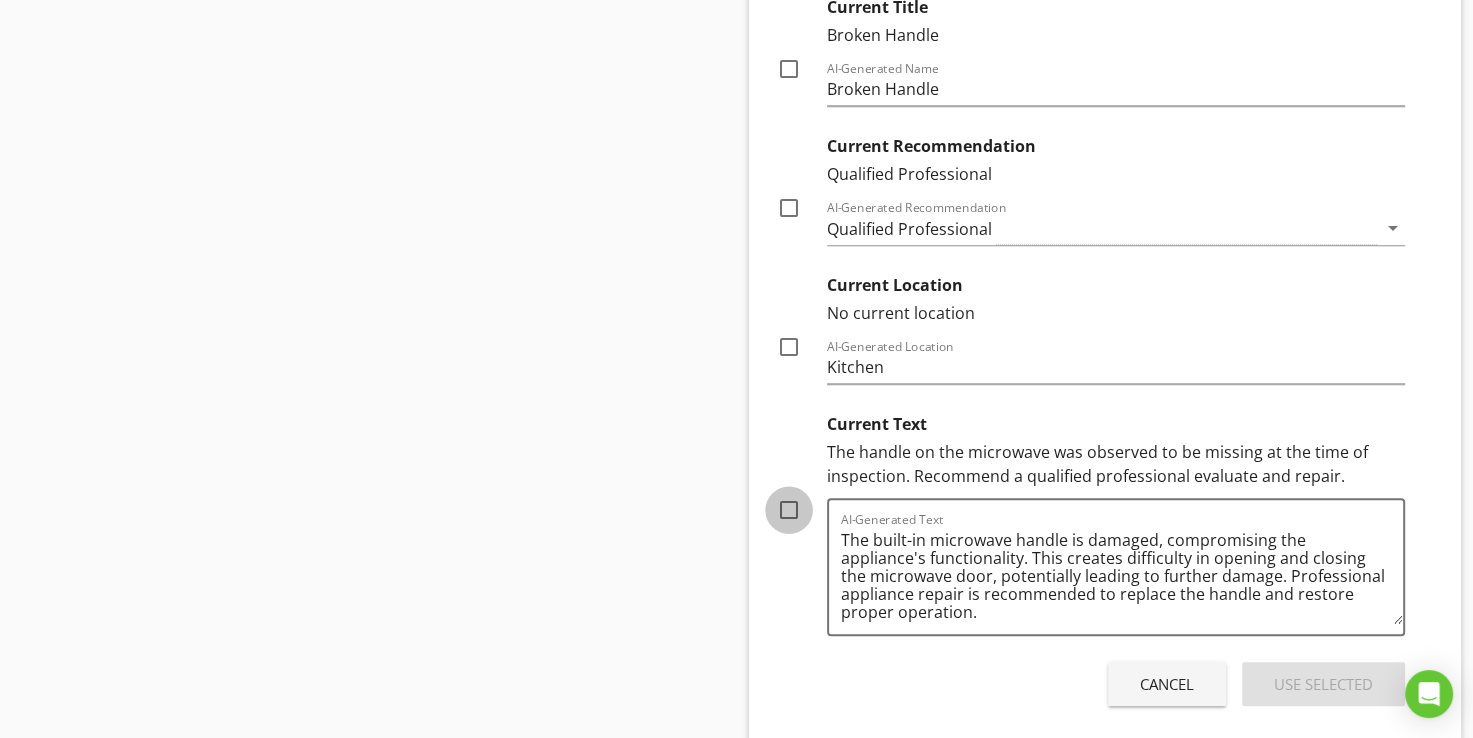 click at bounding box center (789, 510) 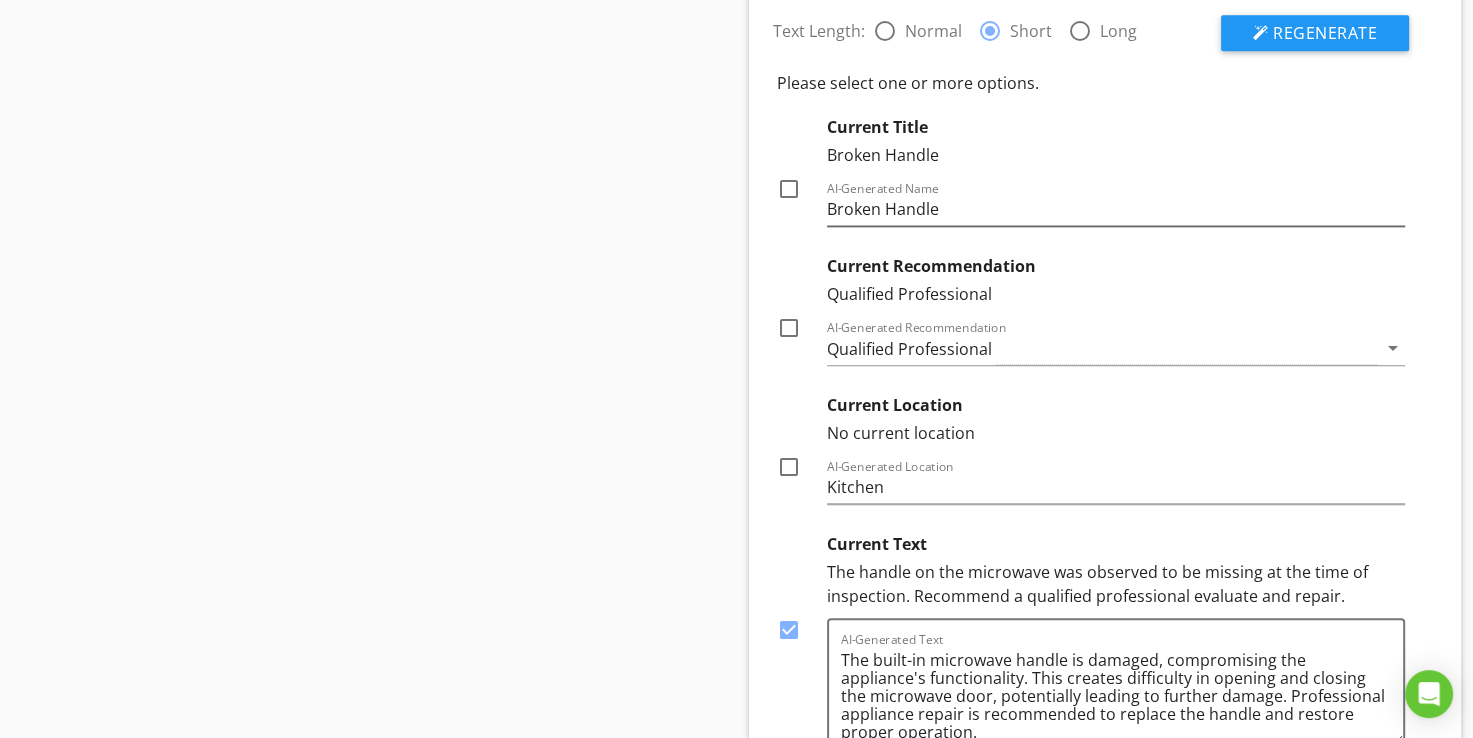 scroll, scrollTop: 1438, scrollLeft: 0, axis: vertical 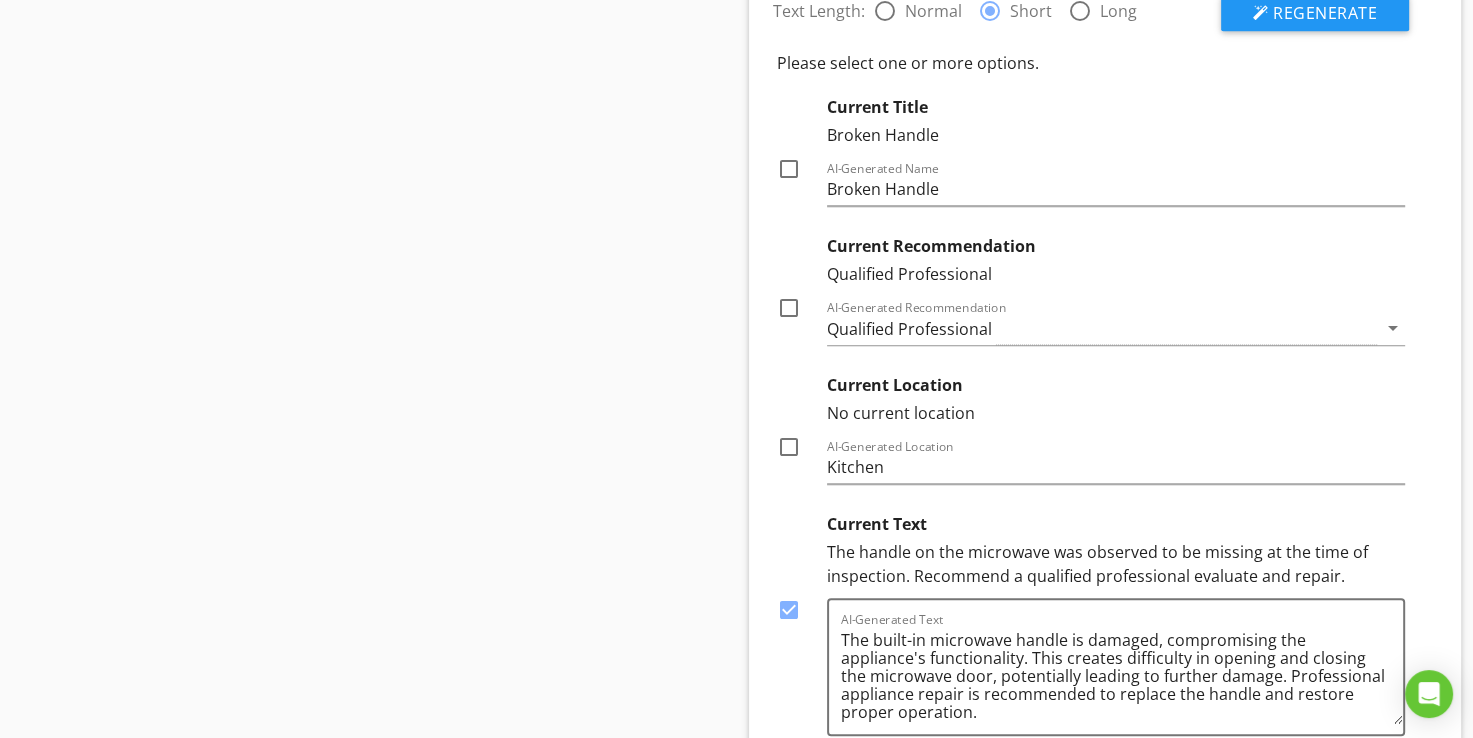 click at bounding box center [789, 308] 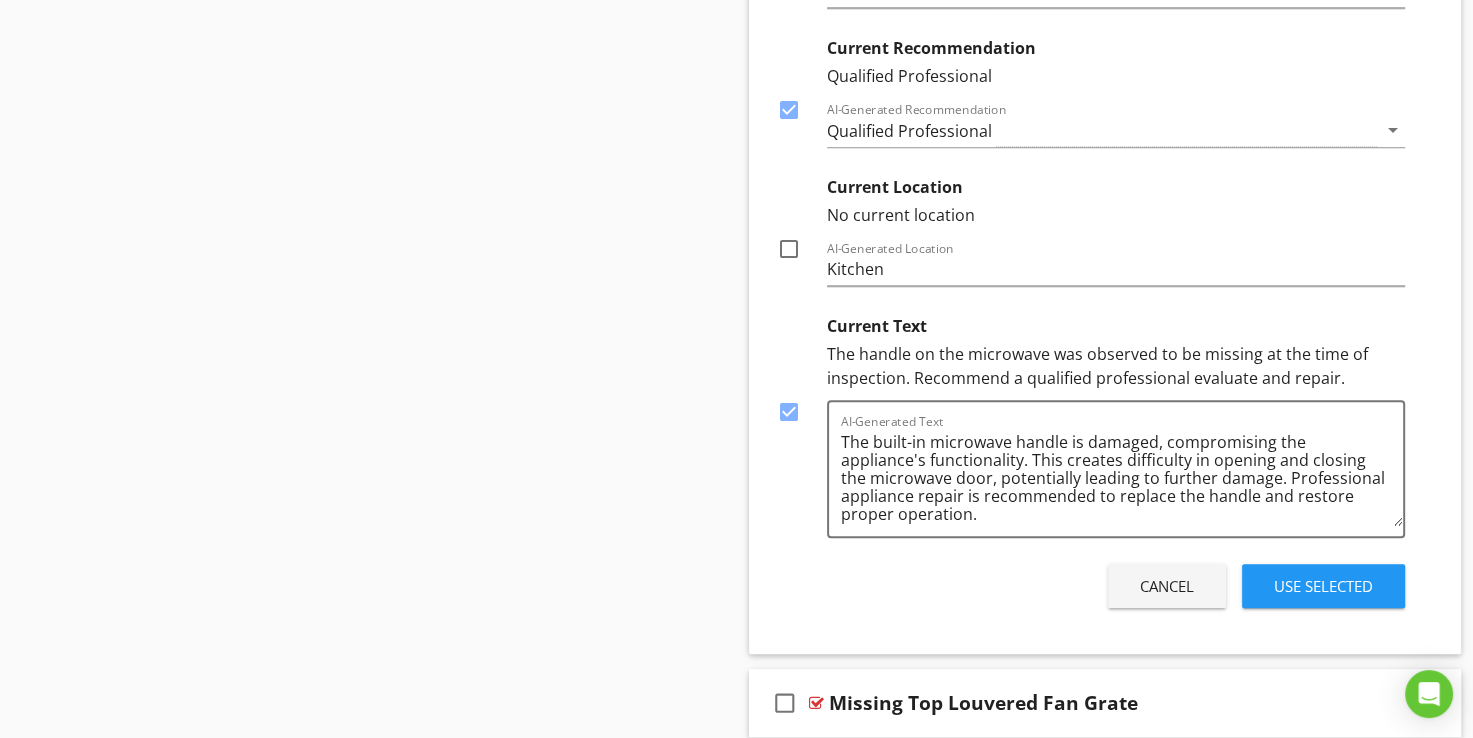 scroll, scrollTop: 1638, scrollLeft: 0, axis: vertical 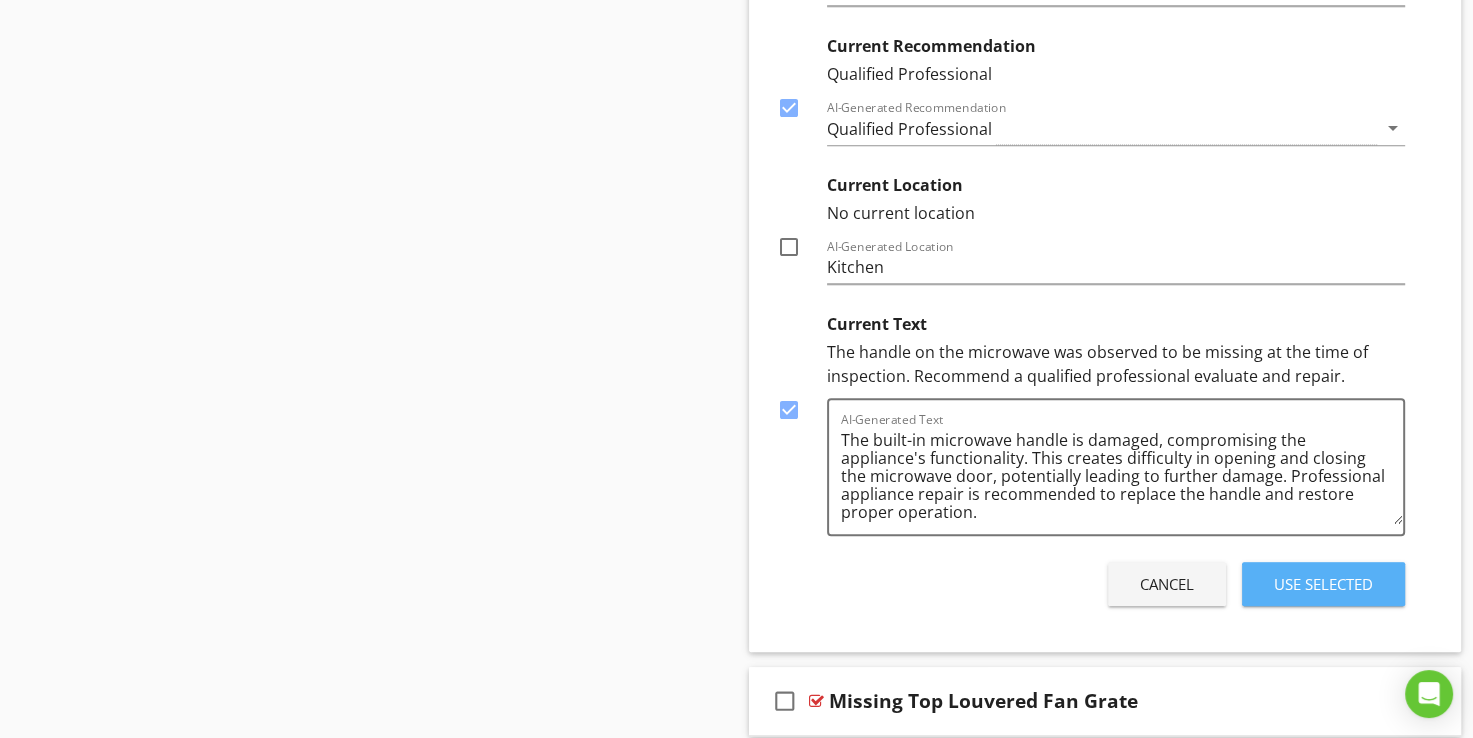 click on "Use Selected" at bounding box center (1323, 584) 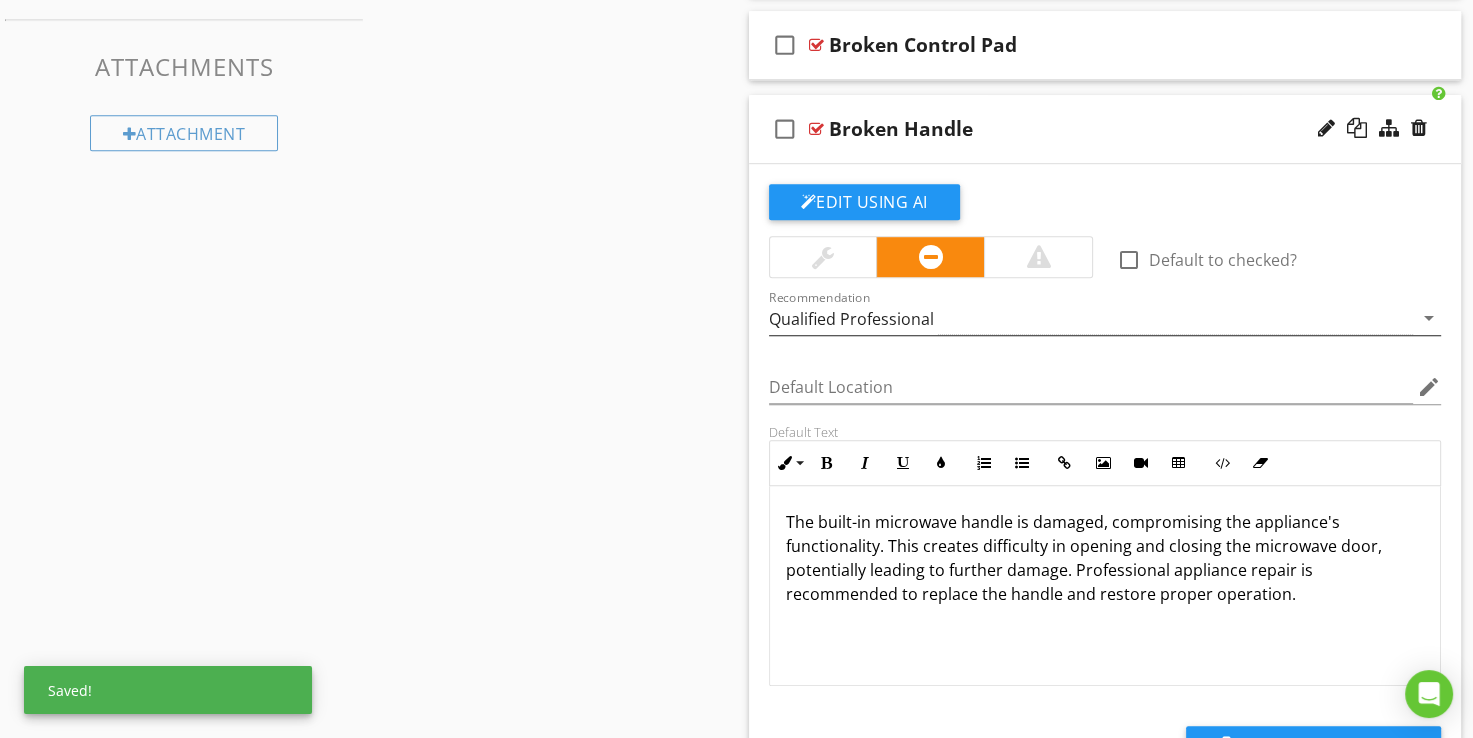 scroll, scrollTop: 1138, scrollLeft: 0, axis: vertical 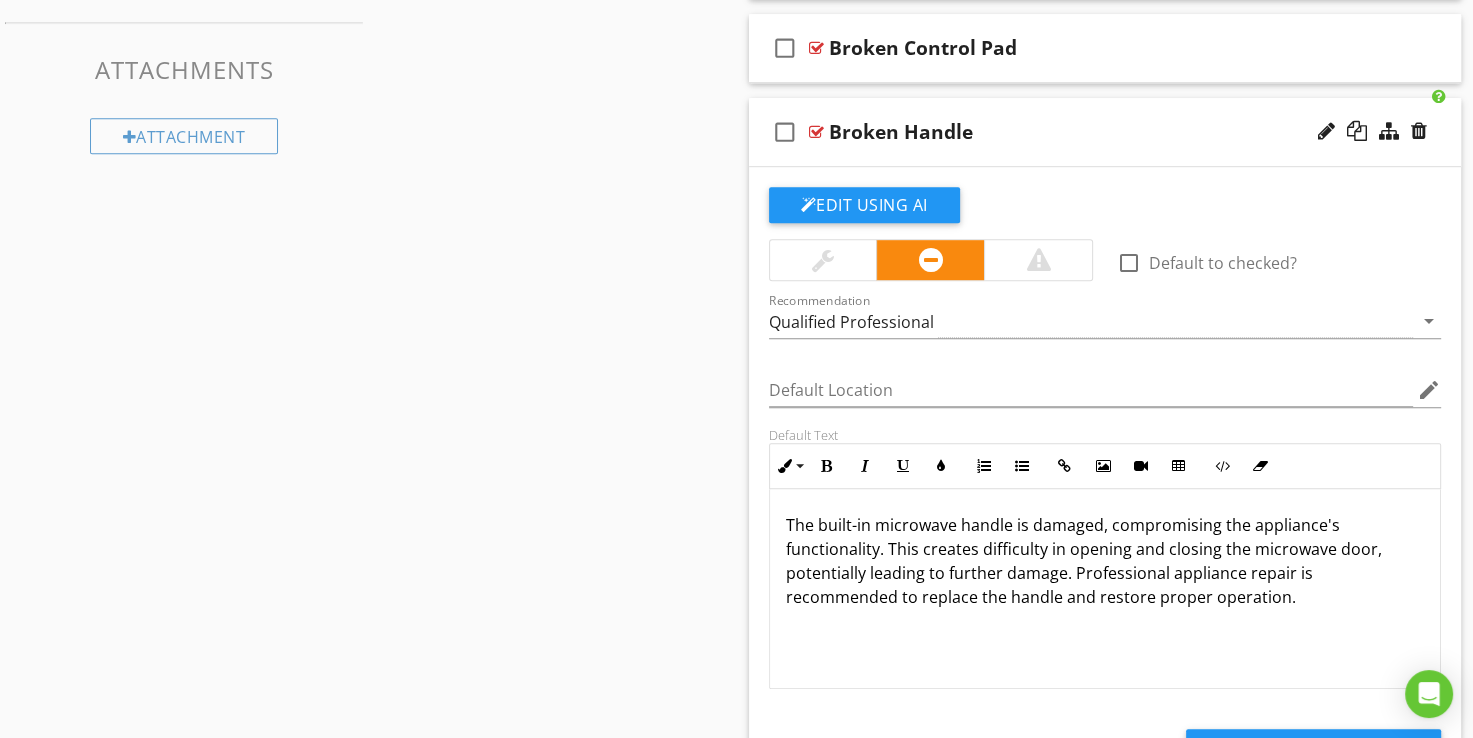 click at bounding box center [816, 132] 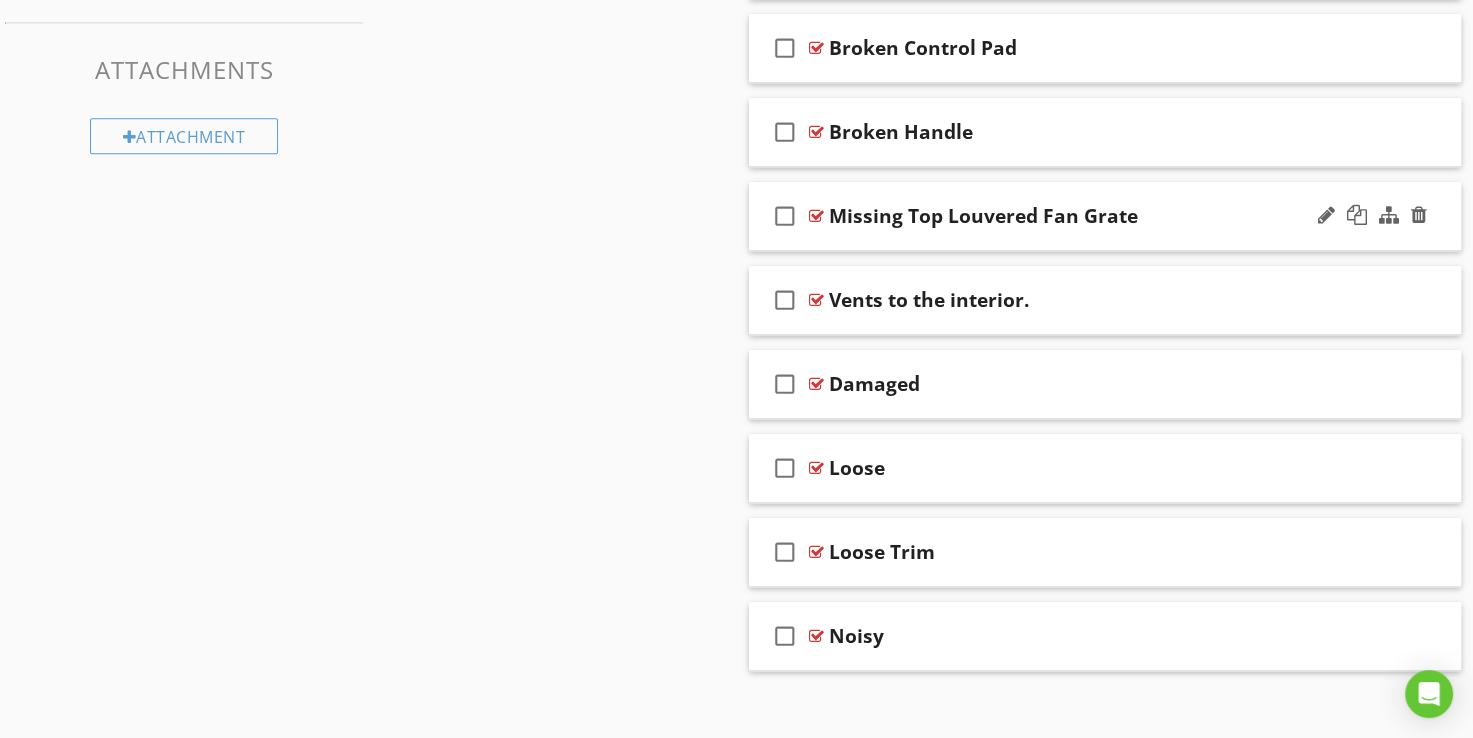 click at bounding box center [816, 216] 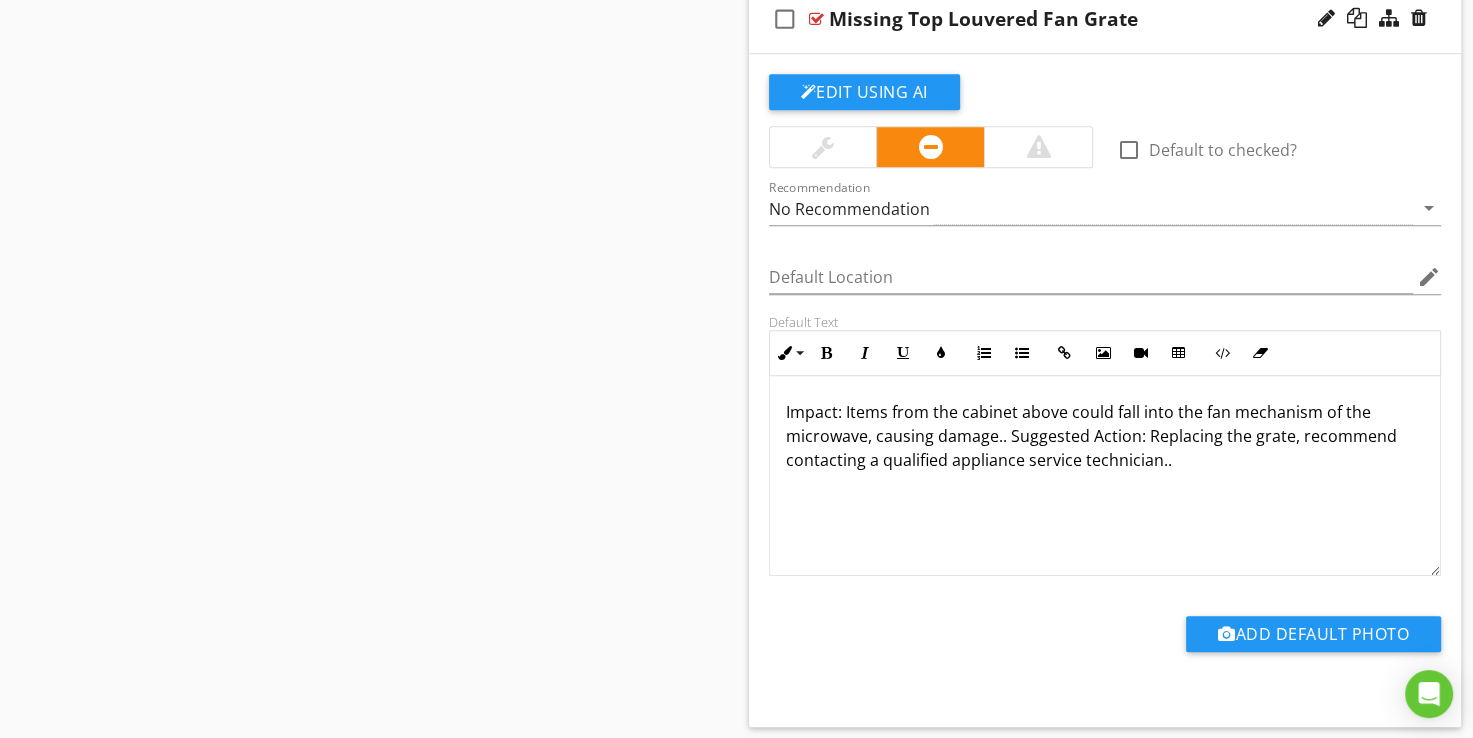 scroll, scrollTop: 1338, scrollLeft: 0, axis: vertical 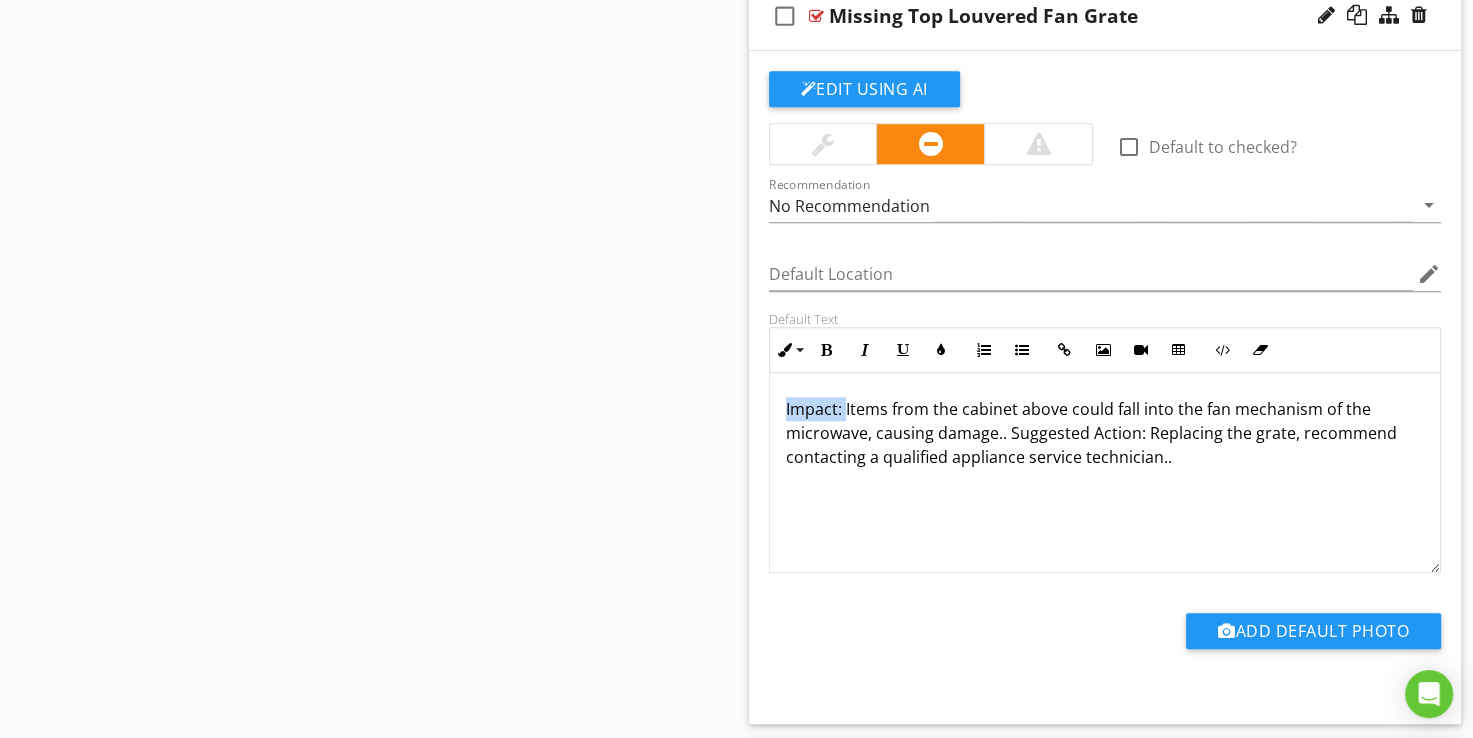 drag, startPoint x: 844, startPoint y: 404, endPoint x: 783, endPoint y: 409, distance: 61.204575 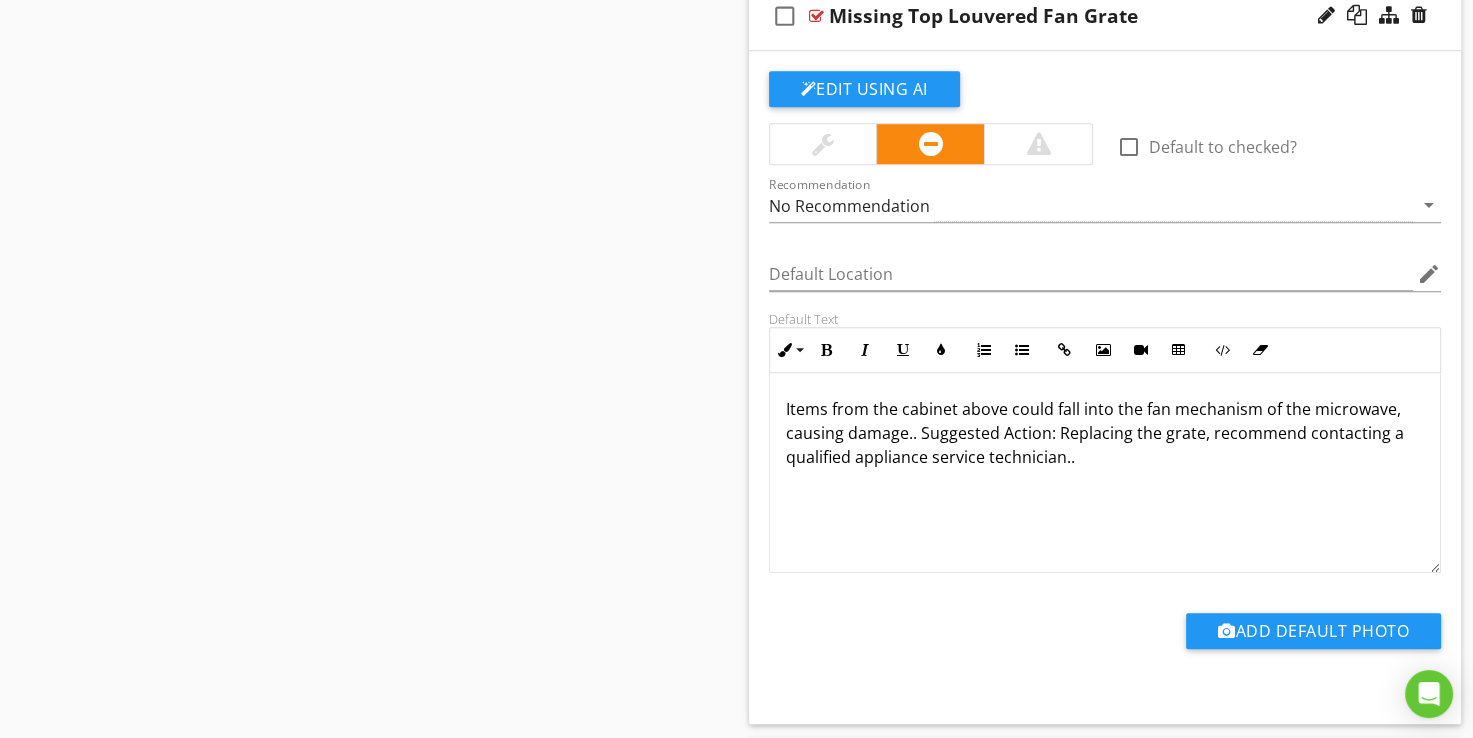 type 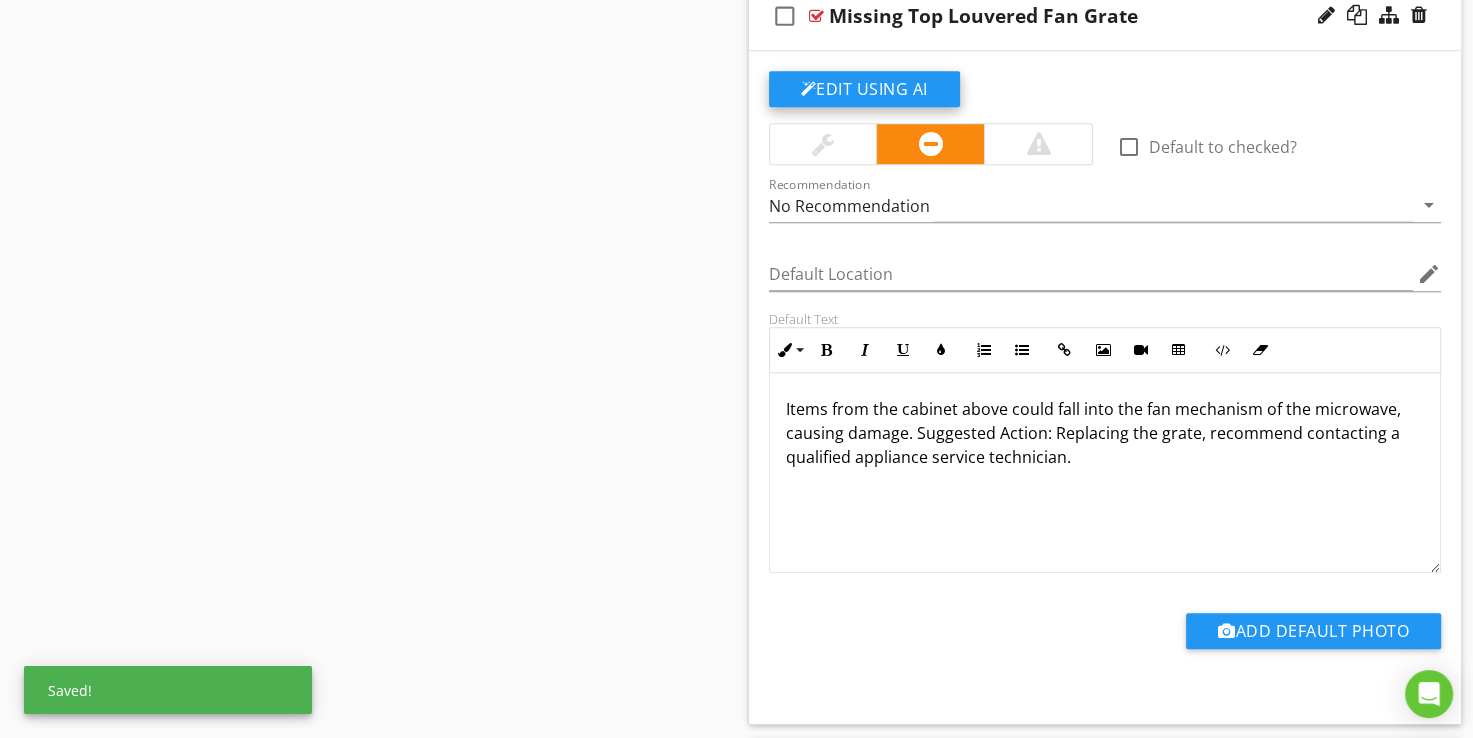 click on "Edit Using AI" at bounding box center [864, 89] 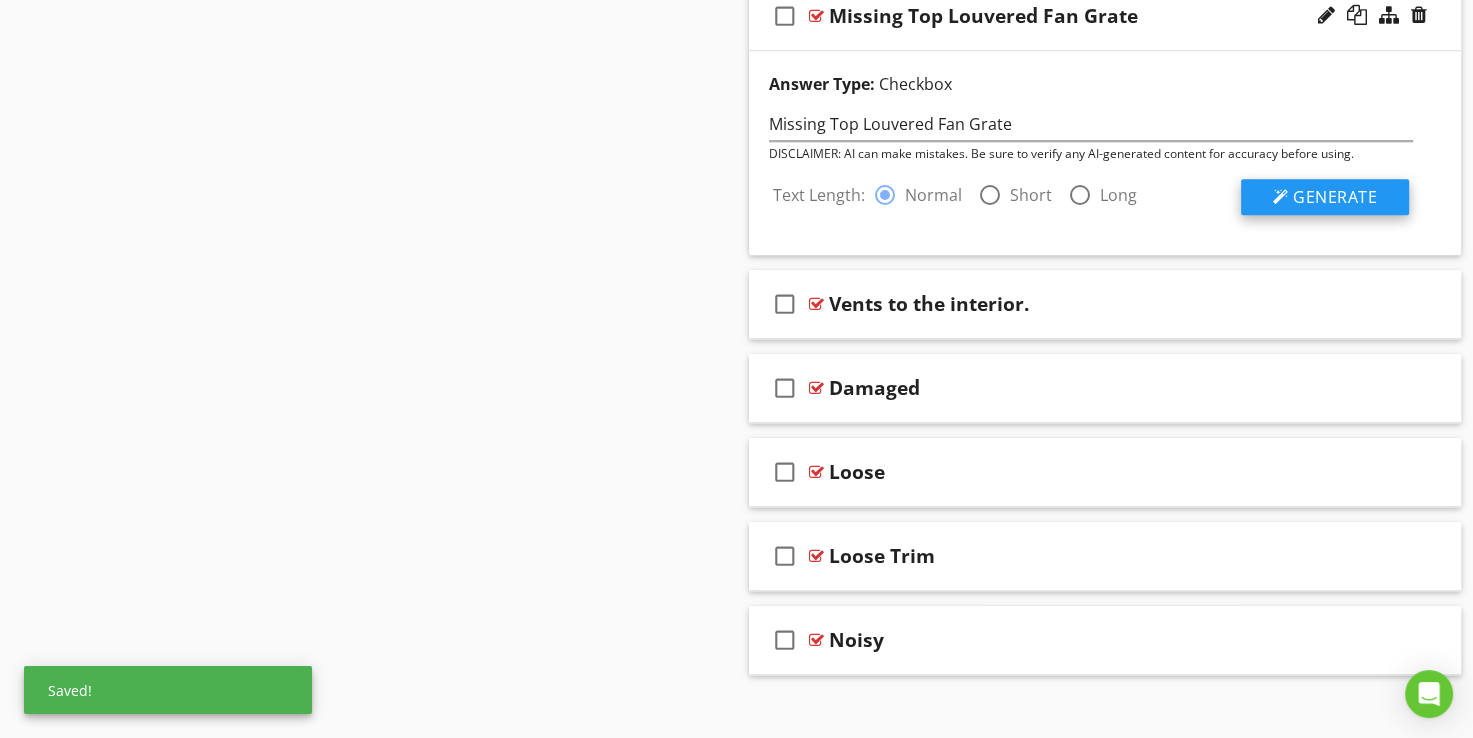 click on "Generate" at bounding box center (1325, 197) 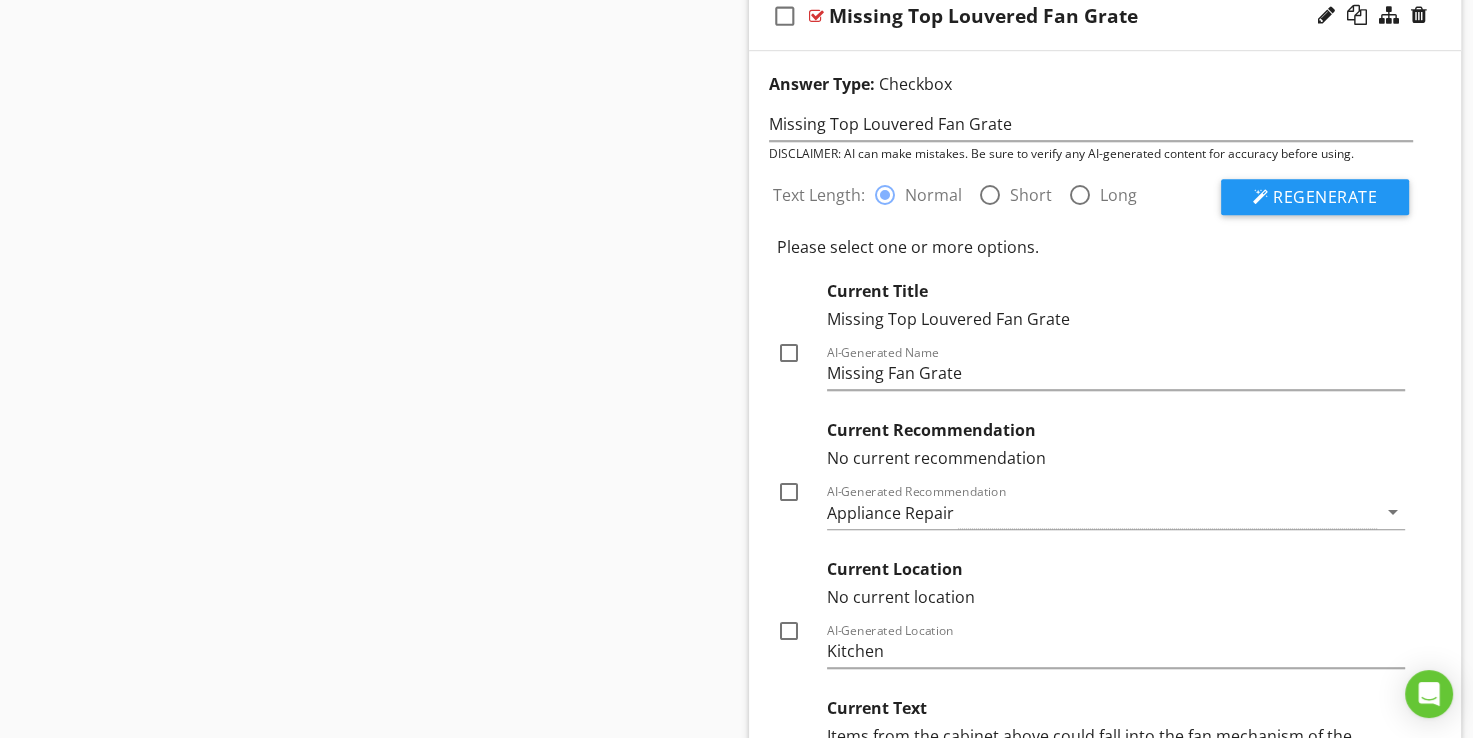 click at bounding box center [789, 353] 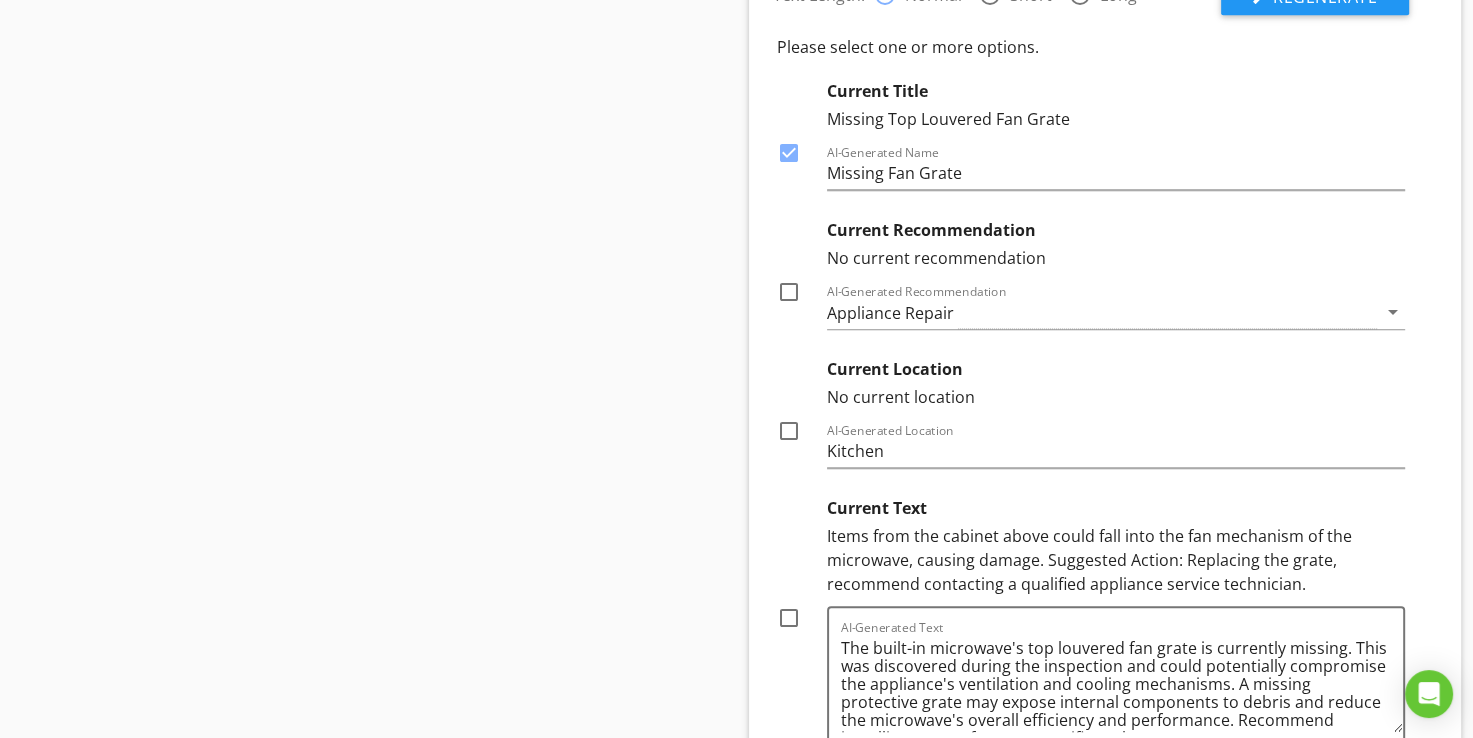 scroll, scrollTop: 1638, scrollLeft: 0, axis: vertical 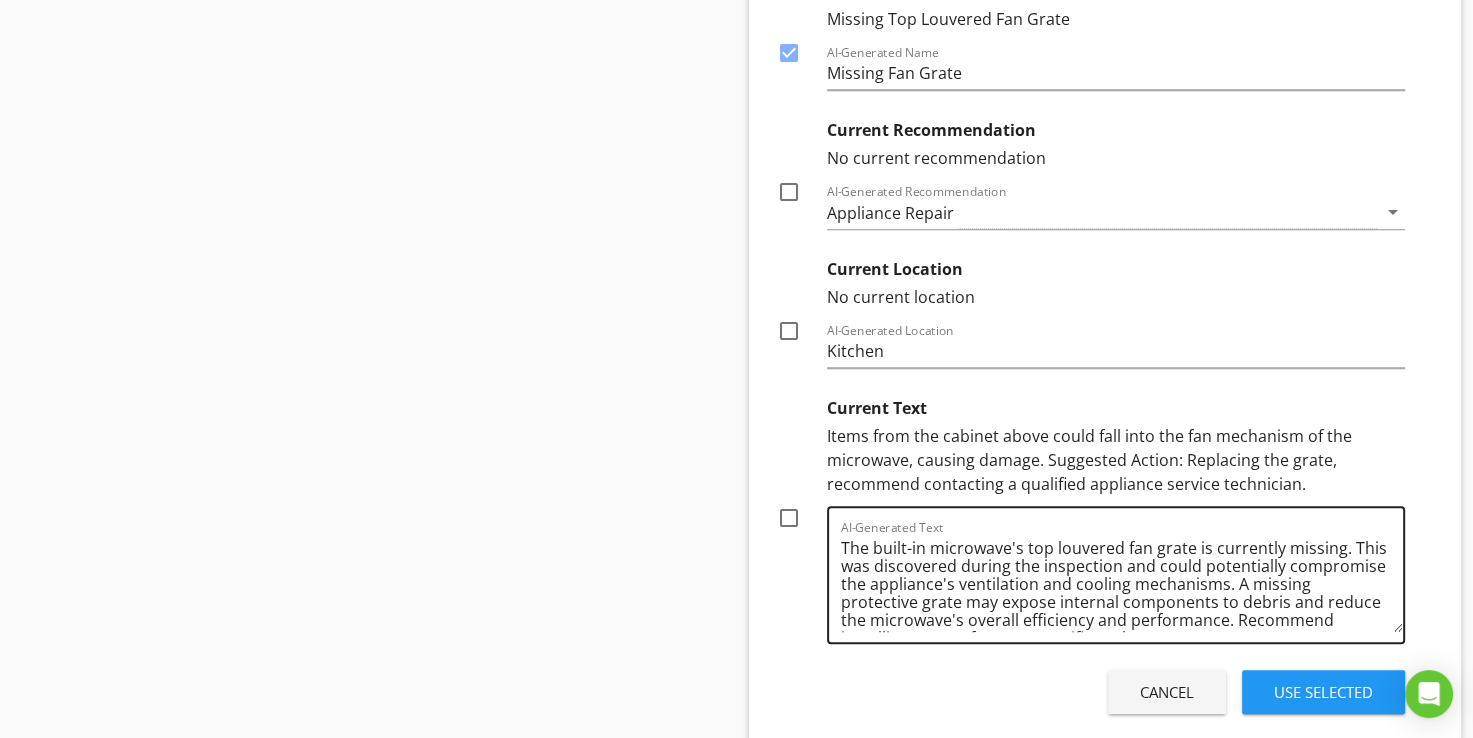 drag, startPoint x: 844, startPoint y: 561, endPoint x: 988, endPoint y: 573, distance: 144.49913 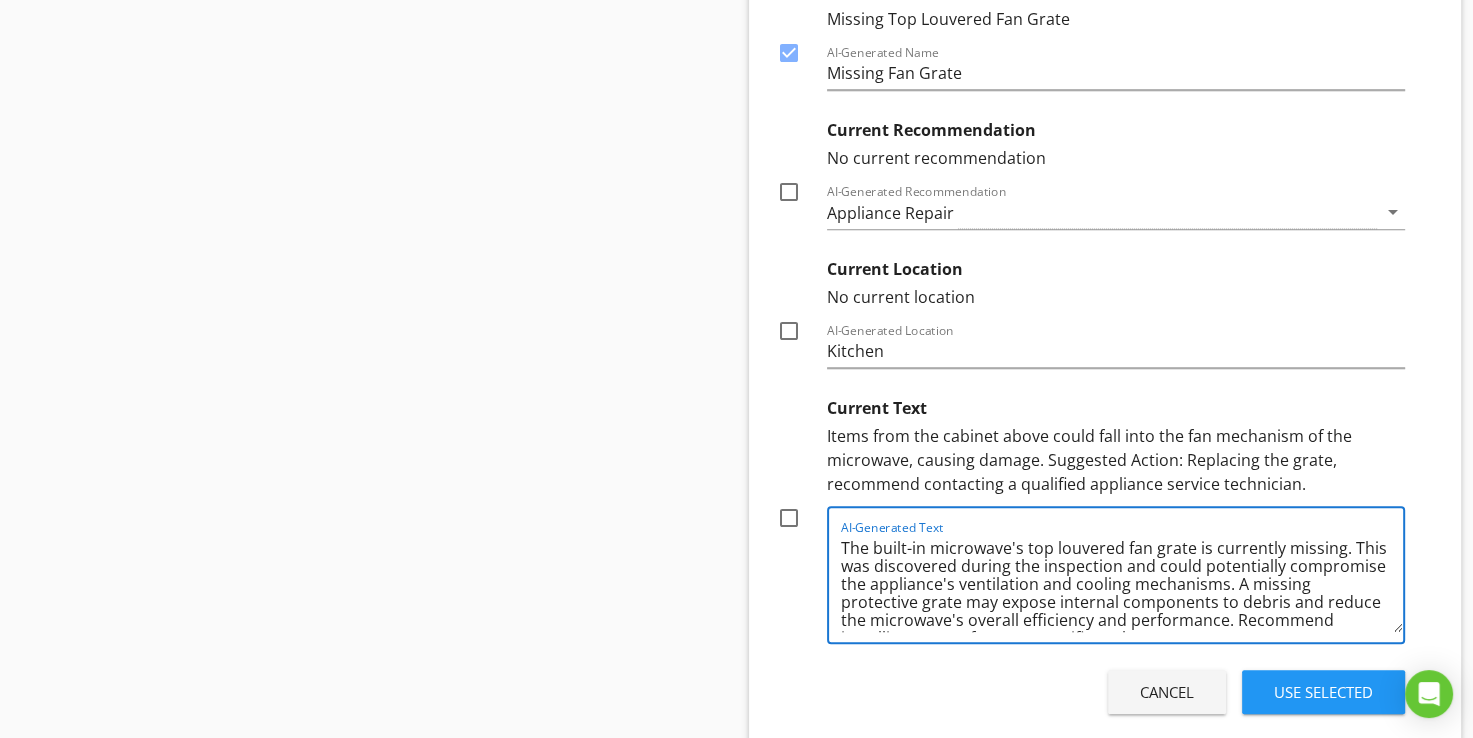 scroll, scrollTop: 40, scrollLeft: 0, axis: vertical 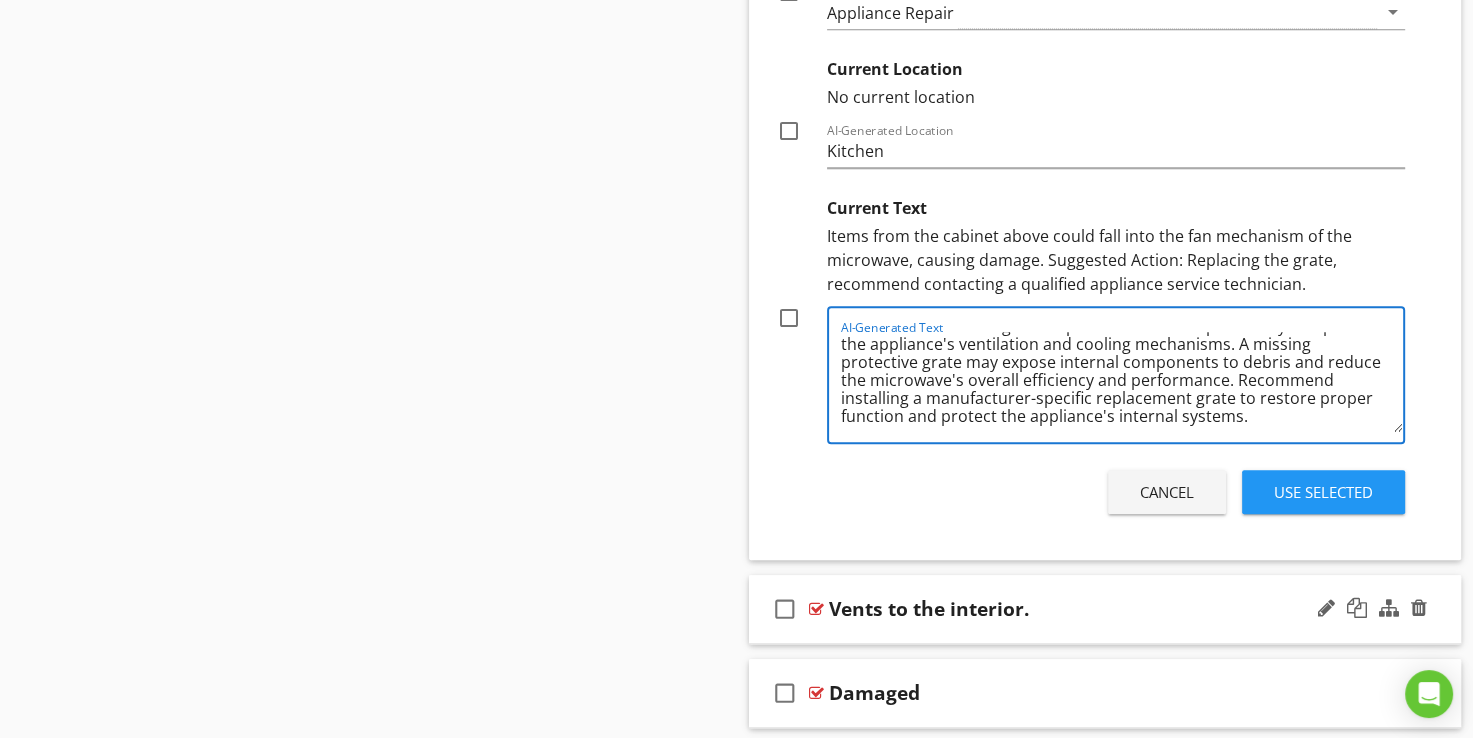 drag, startPoint x: 1396, startPoint y: 430, endPoint x: 1432, endPoint y: 575, distance: 149.40215 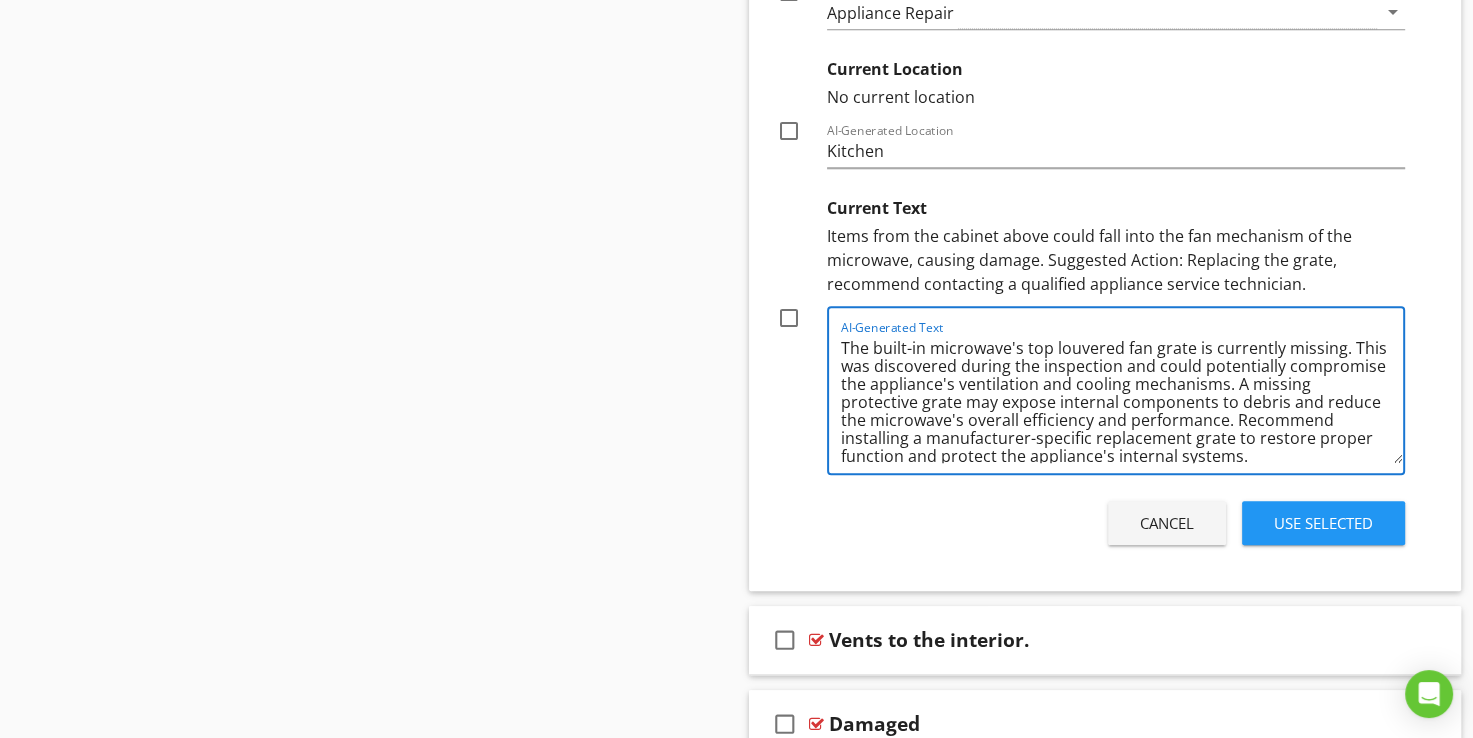 scroll, scrollTop: 0, scrollLeft: 0, axis: both 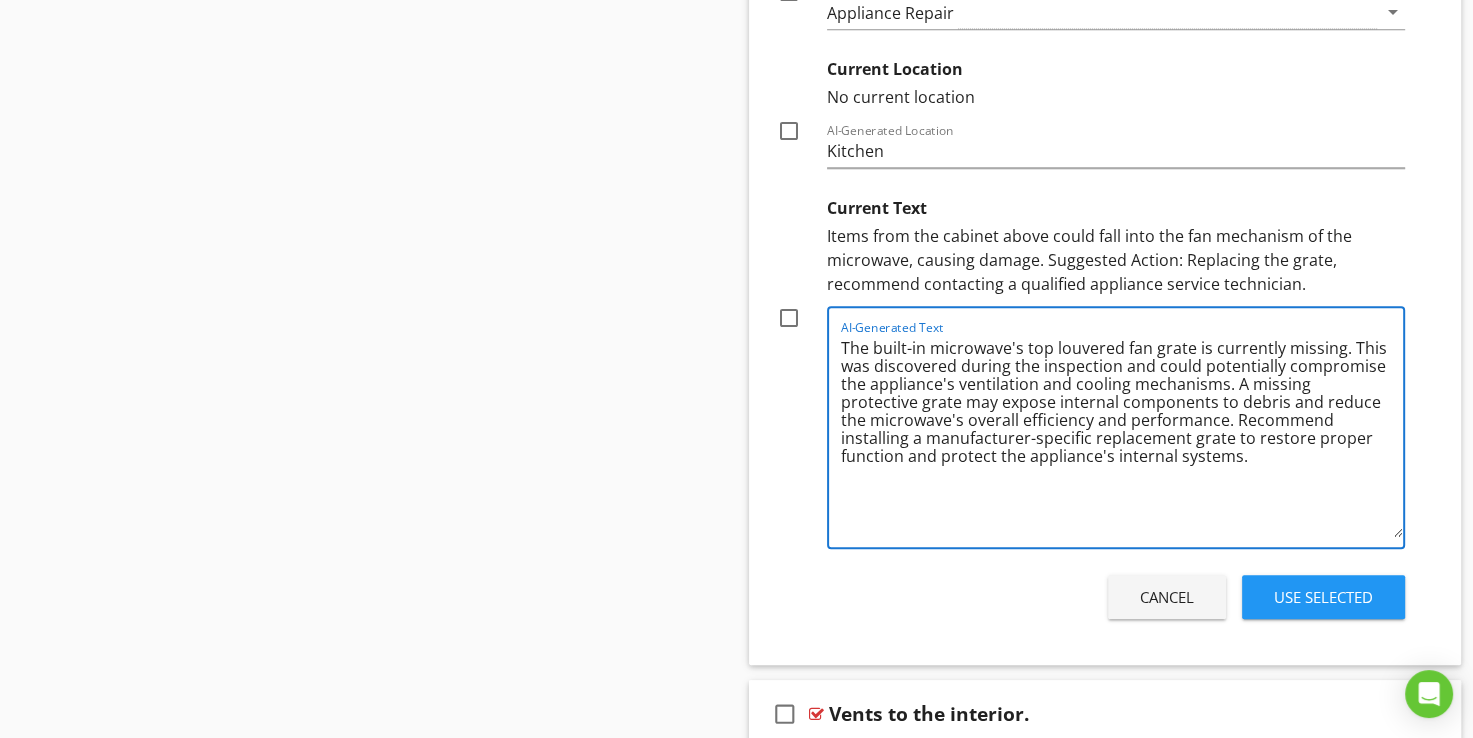 drag, startPoint x: 1392, startPoint y: 424, endPoint x: 1400, endPoint y: 530, distance: 106.30146 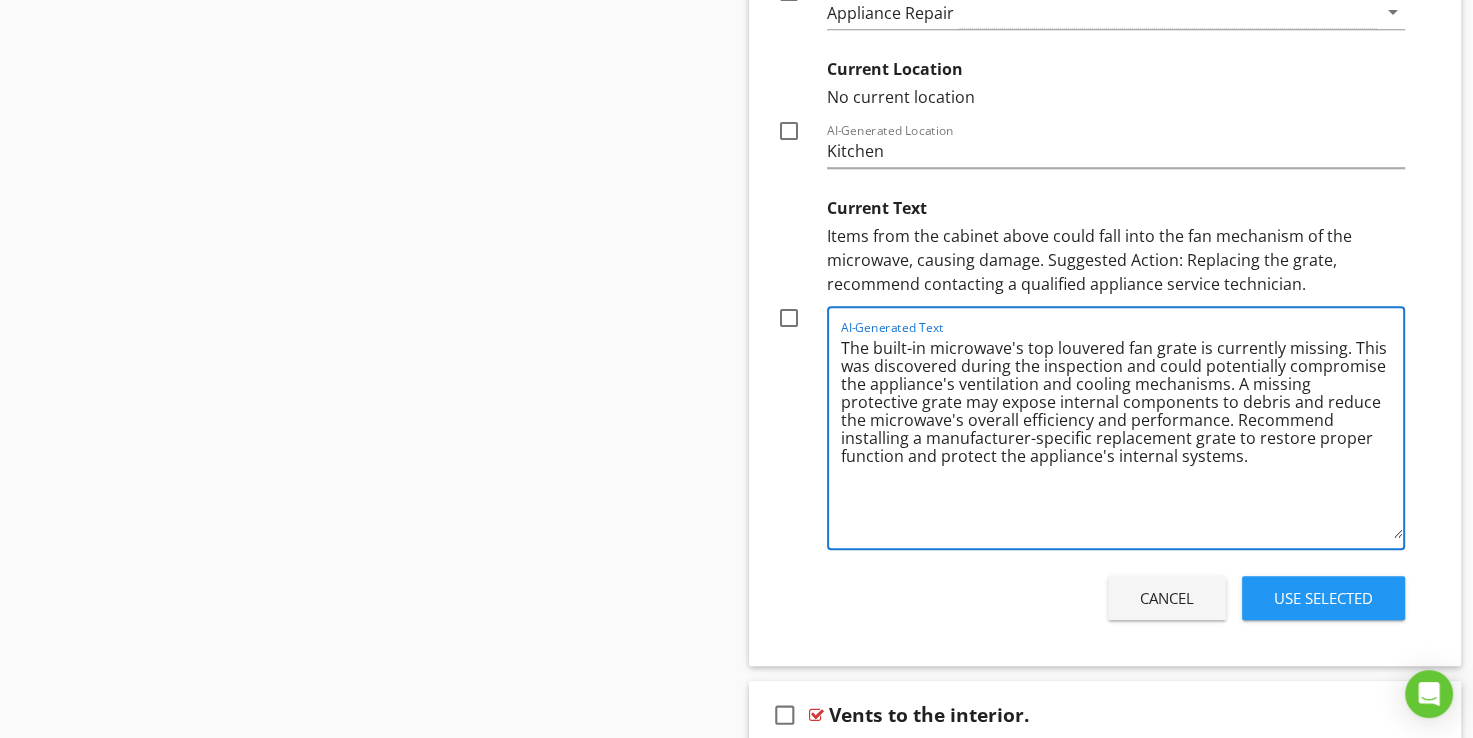 drag, startPoint x: 1349, startPoint y: 345, endPoint x: 1225, endPoint y: 384, distance: 129.98846 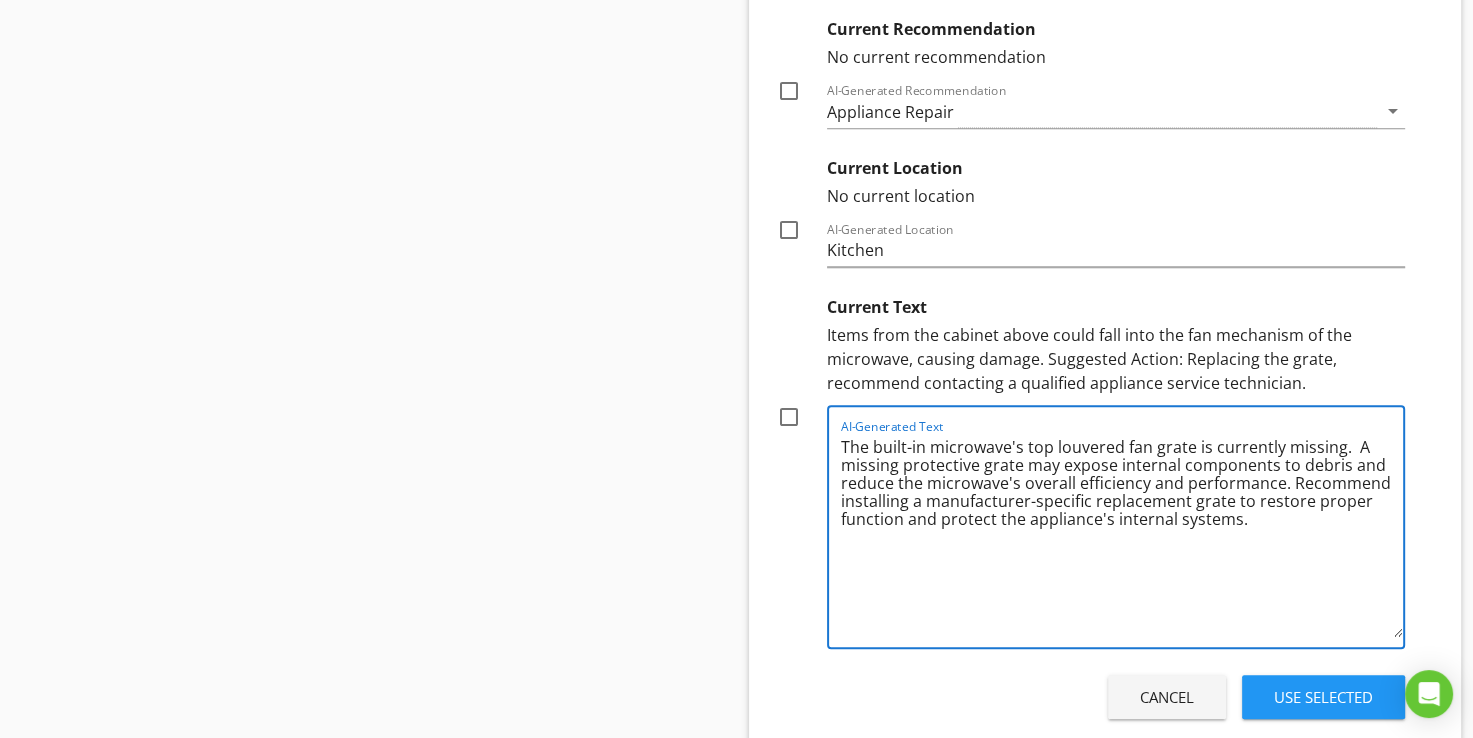 scroll, scrollTop: 1738, scrollLeft: 0, axis: vertical 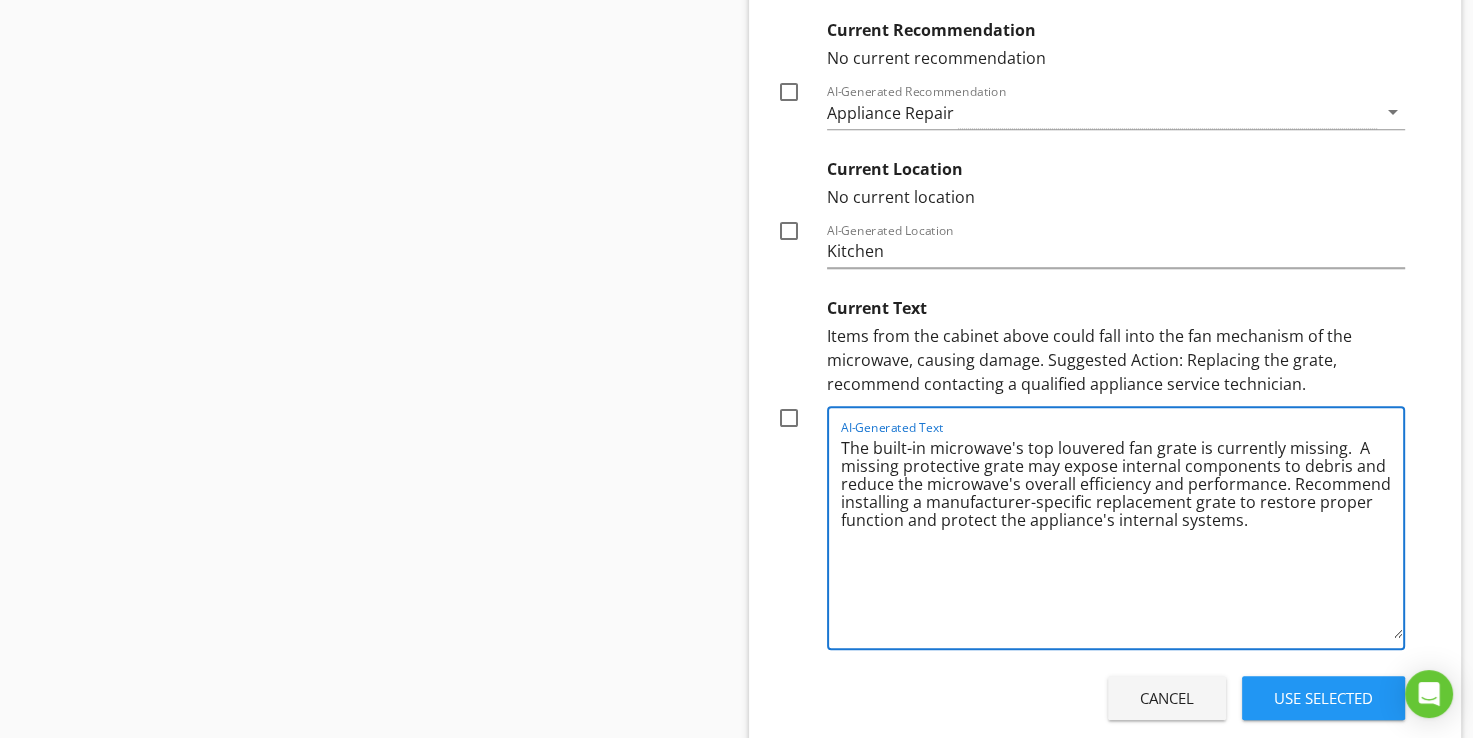 type on "The built-in microwave's top louvered fan grate is currently missing.  A missing protective grate may expose internal components to debris and reduce the microwave's overall efficiency and performance. Recommend installing a manufacturer-specific replacement grate to restore proper function and protect the appliance's internal systems." 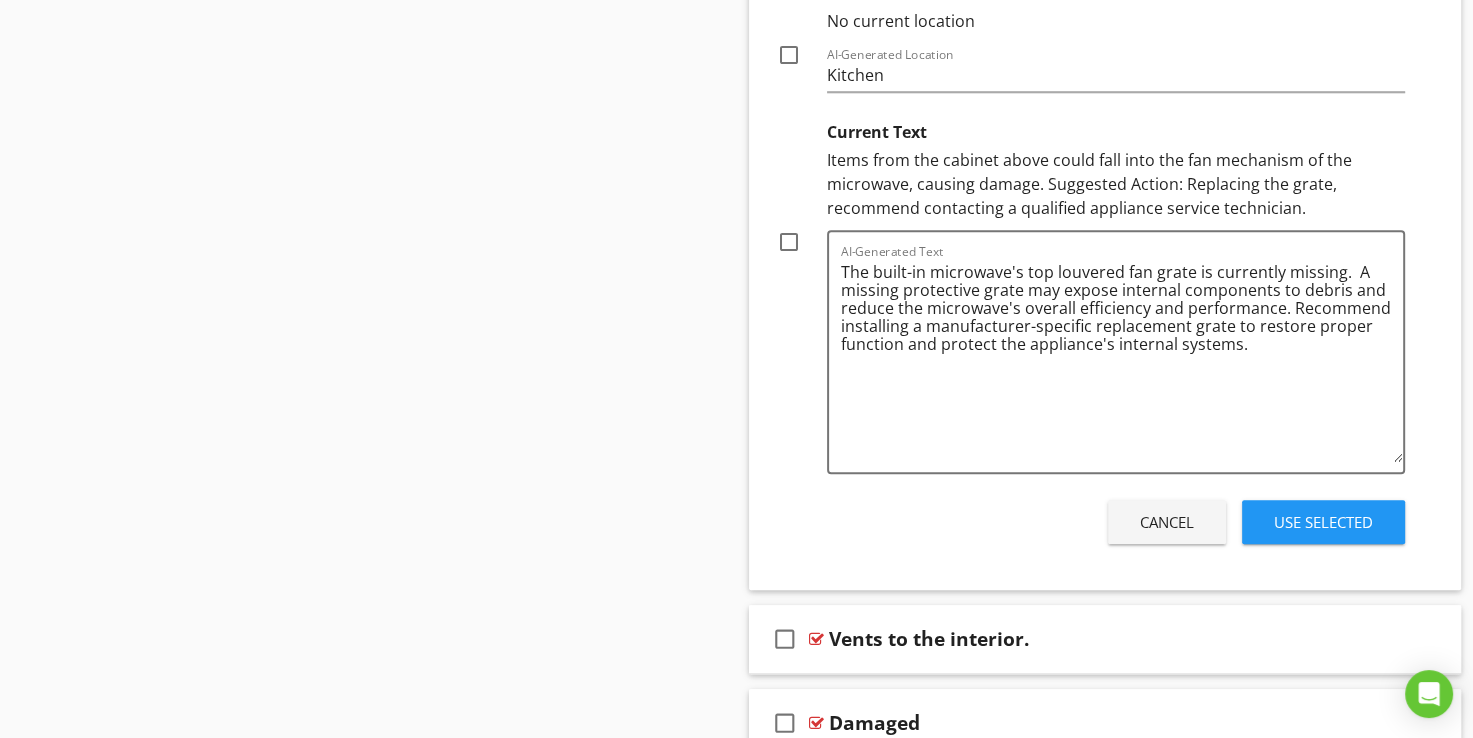 scroll, scrollTop: 1938, scrollLeft: 0, axis: vertical 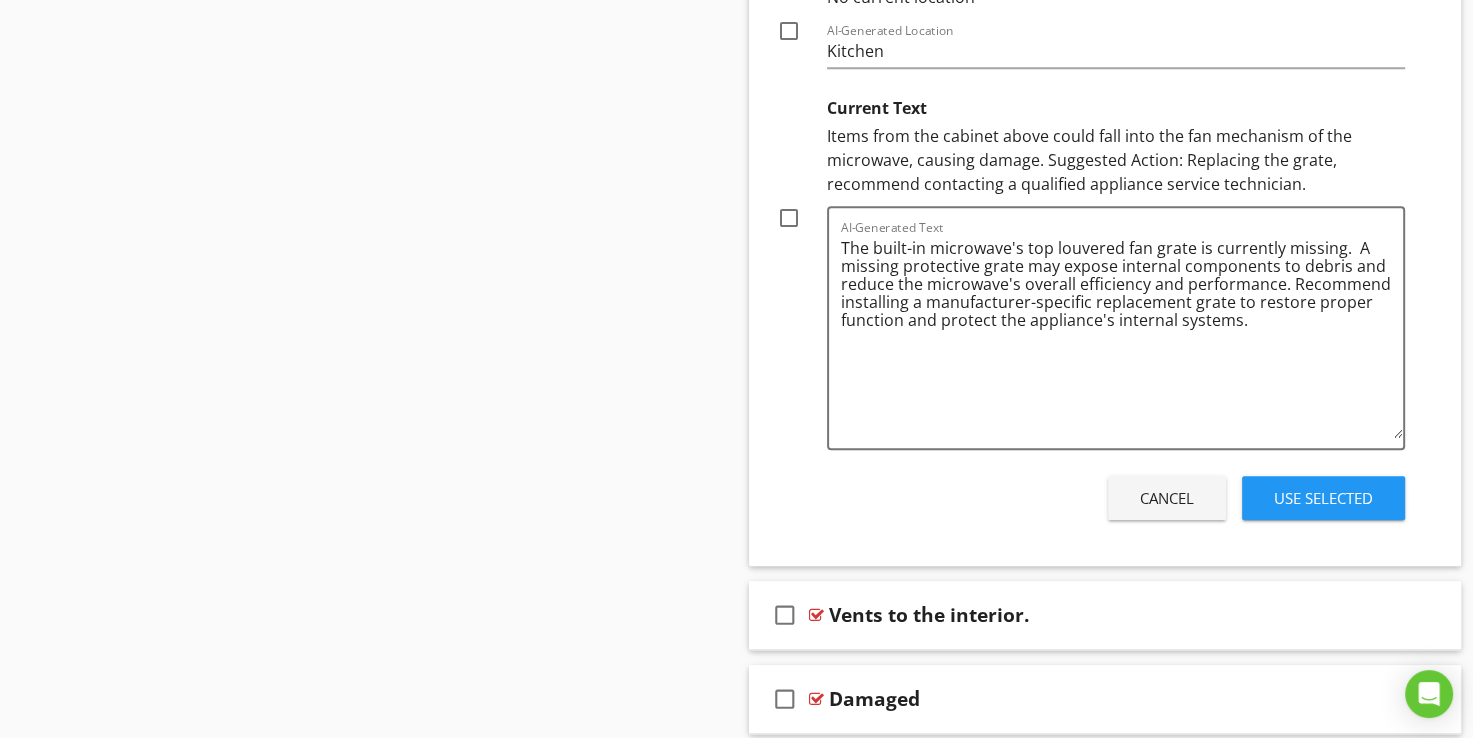drag, startPoint x: 789, startPoint y: 215, endPoint x: 801, endPoint y: 221, distance: 13.416408 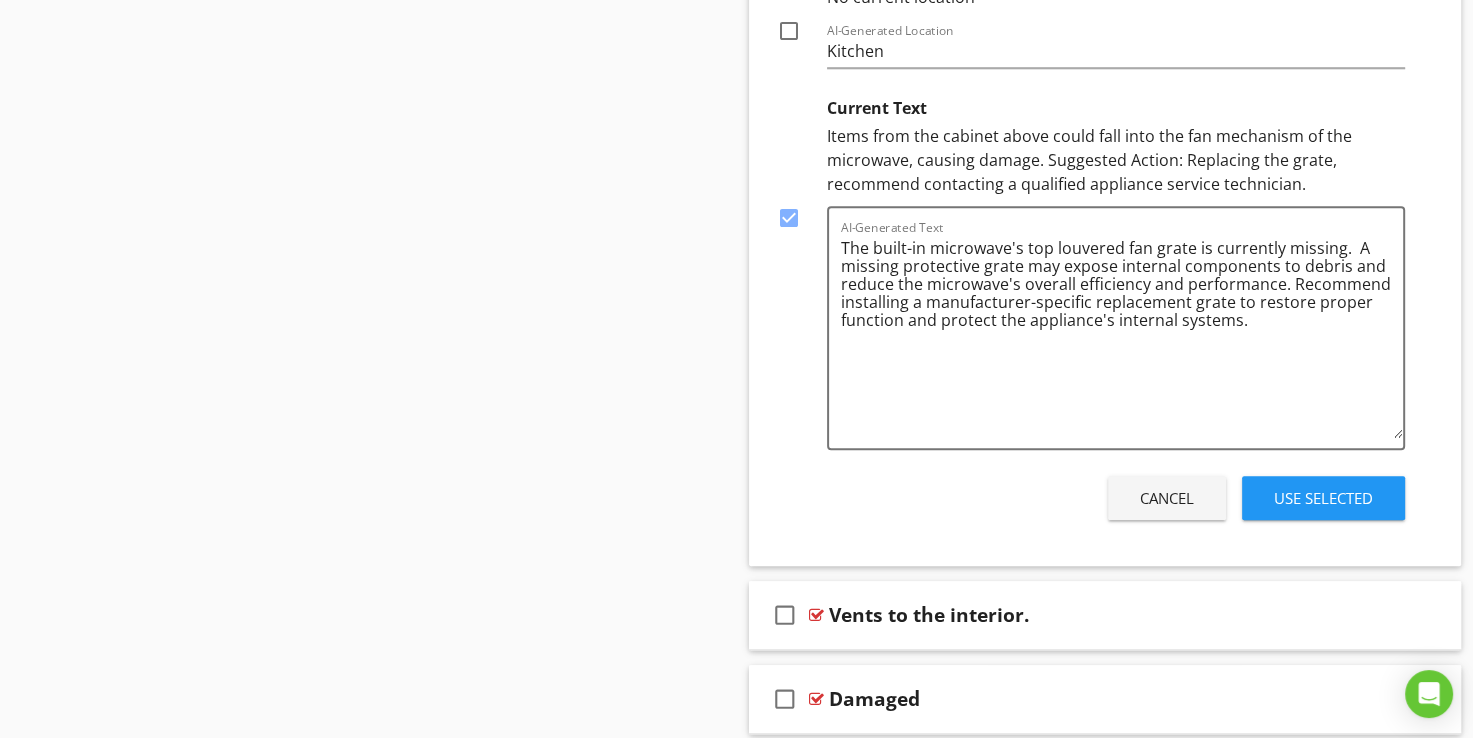 click on "Use Selected" at bounding box center [1323, 498] 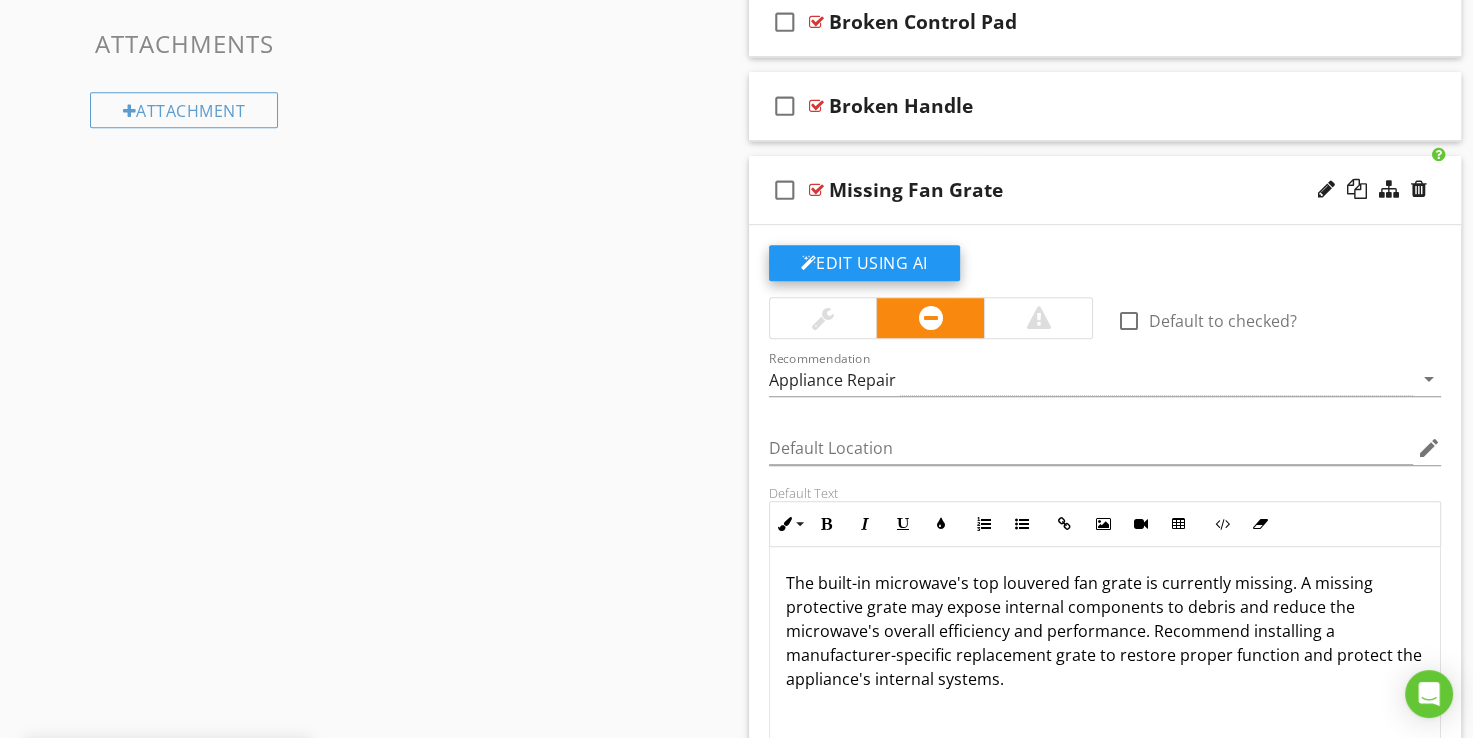 scroll, scrollTop: 1138, scrollLeft: 0, axis: vertical 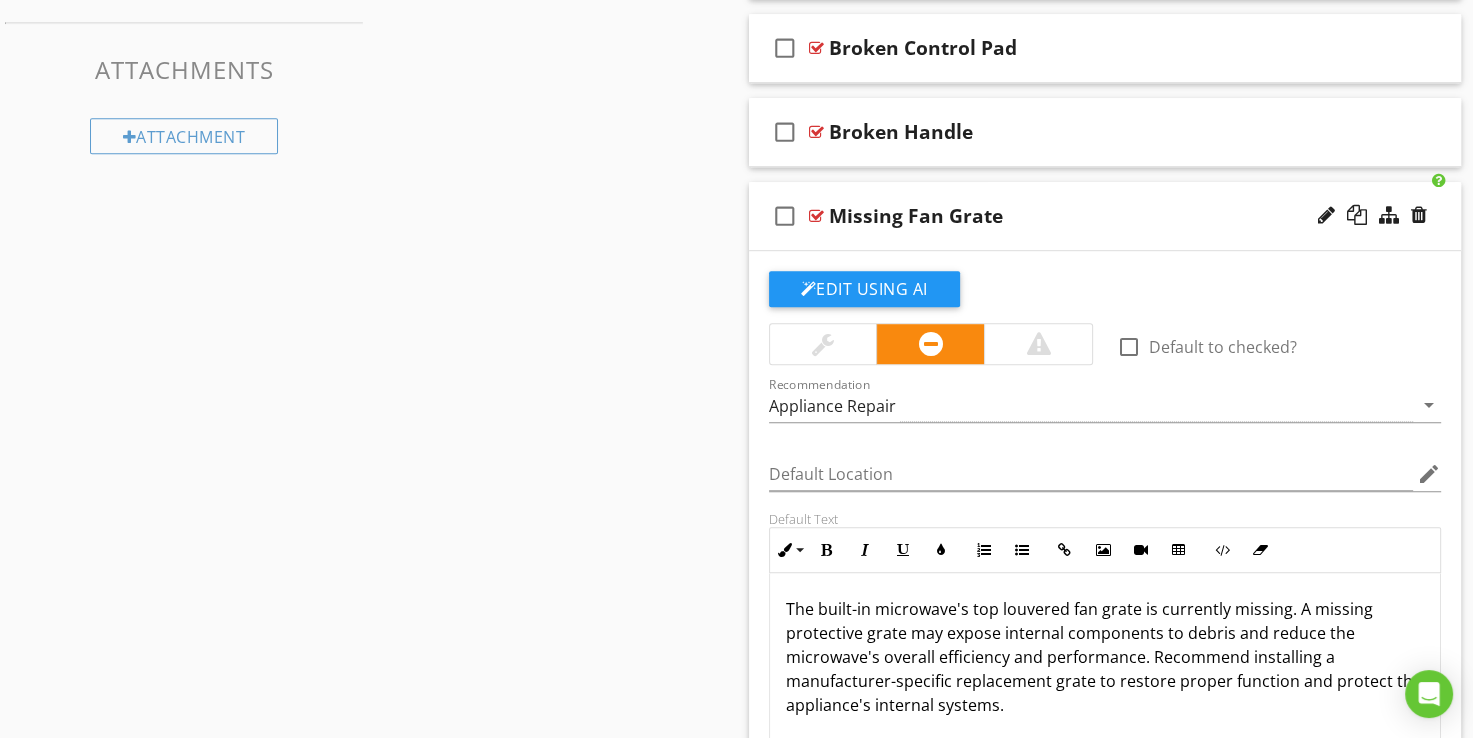 click at bounding box center (823, 344) 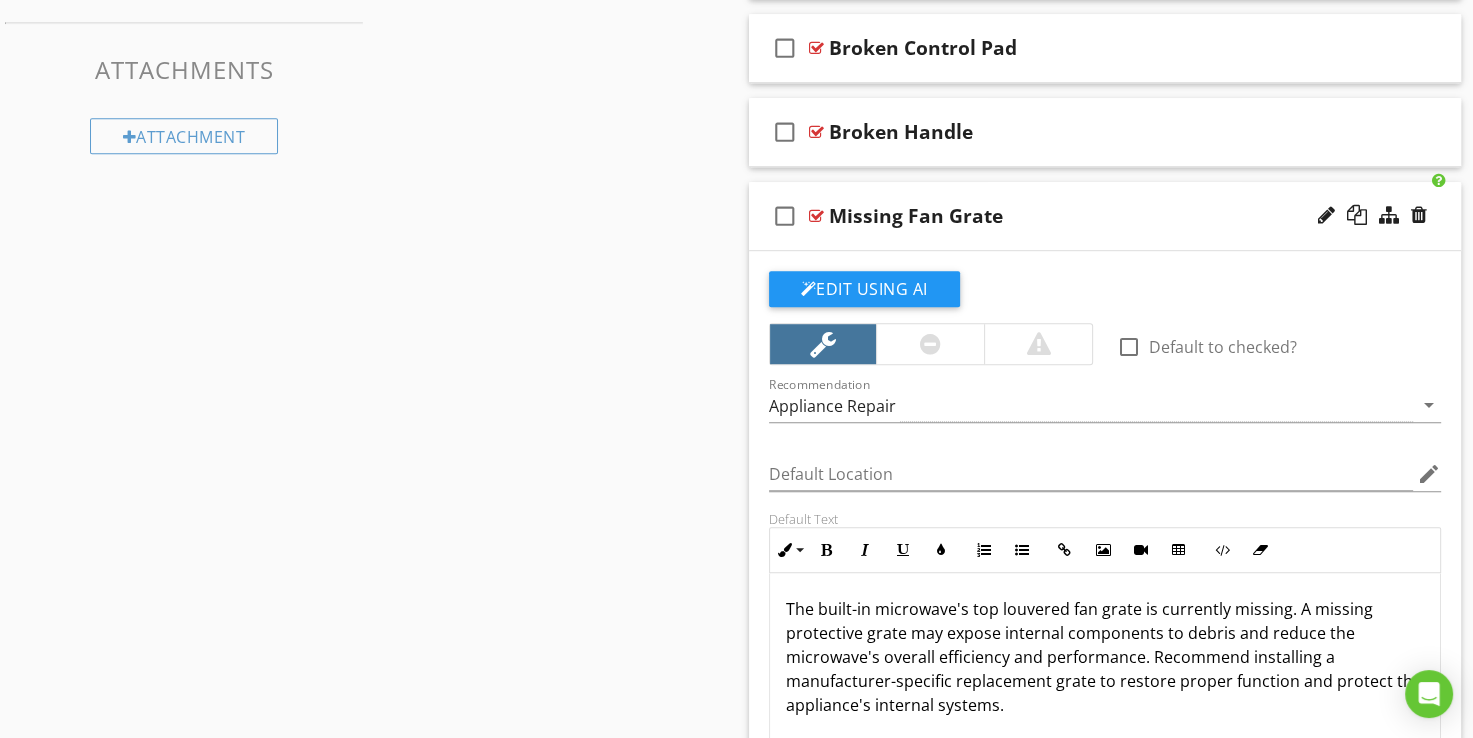 click at bounding box center [930, 344] 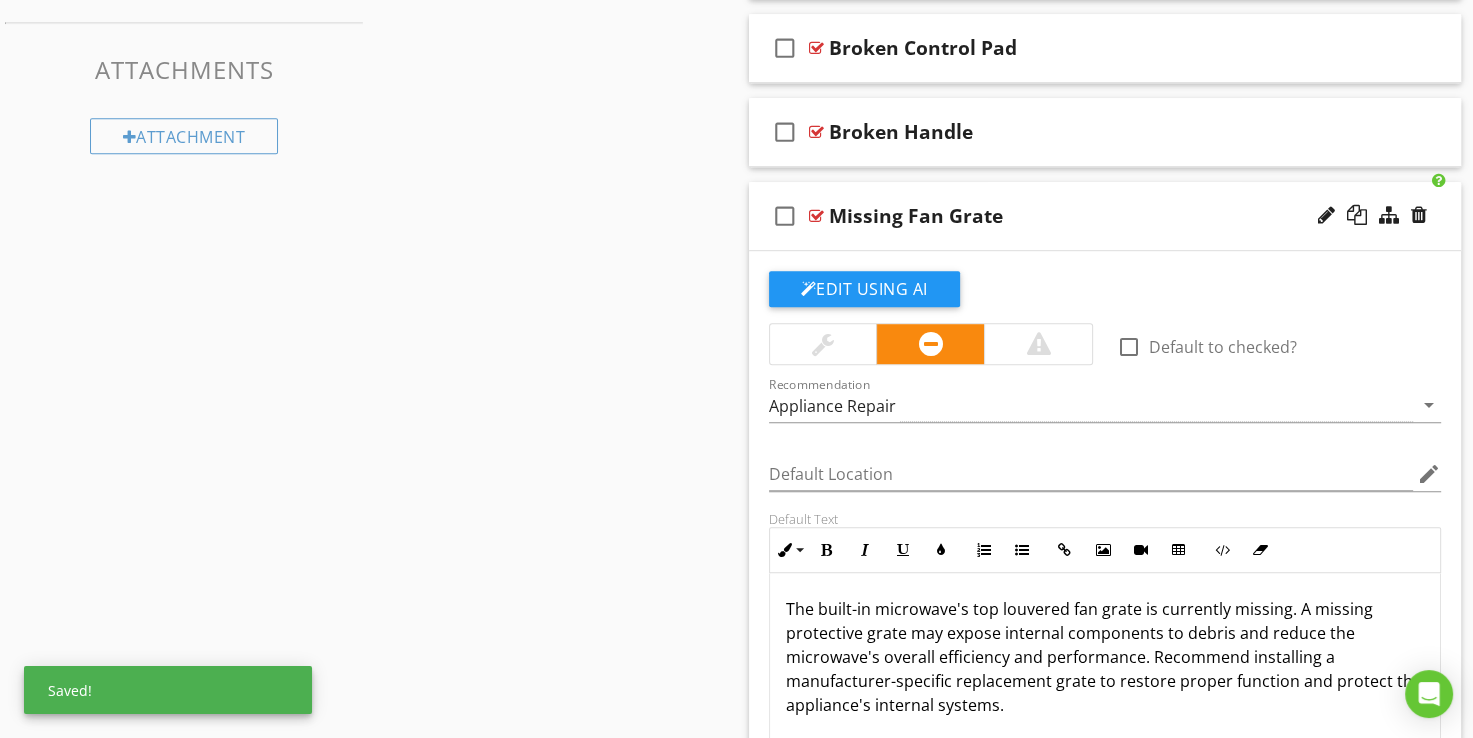 click at bounding box center [816, 216] 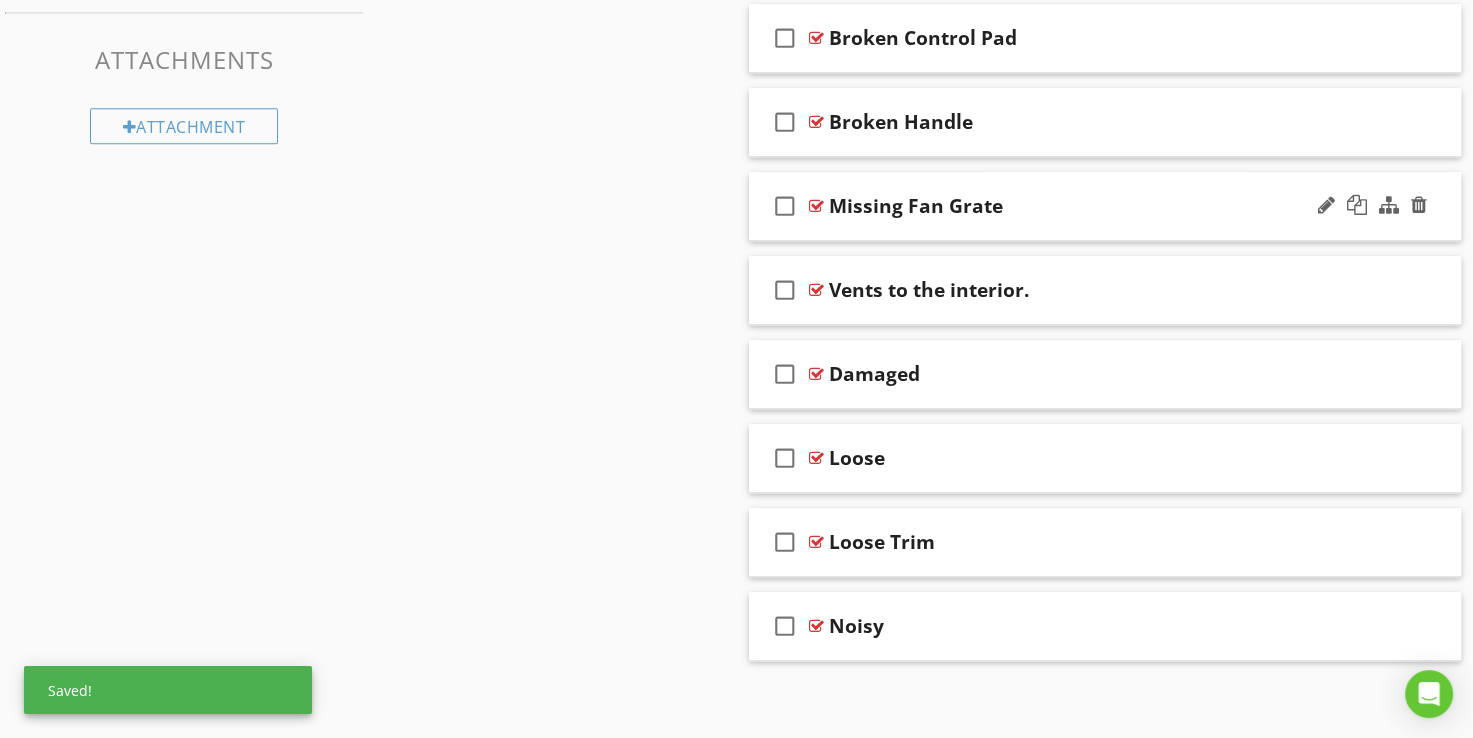 scroll, scrollTop: 1152, scrollLeft: 0, axis: vertical 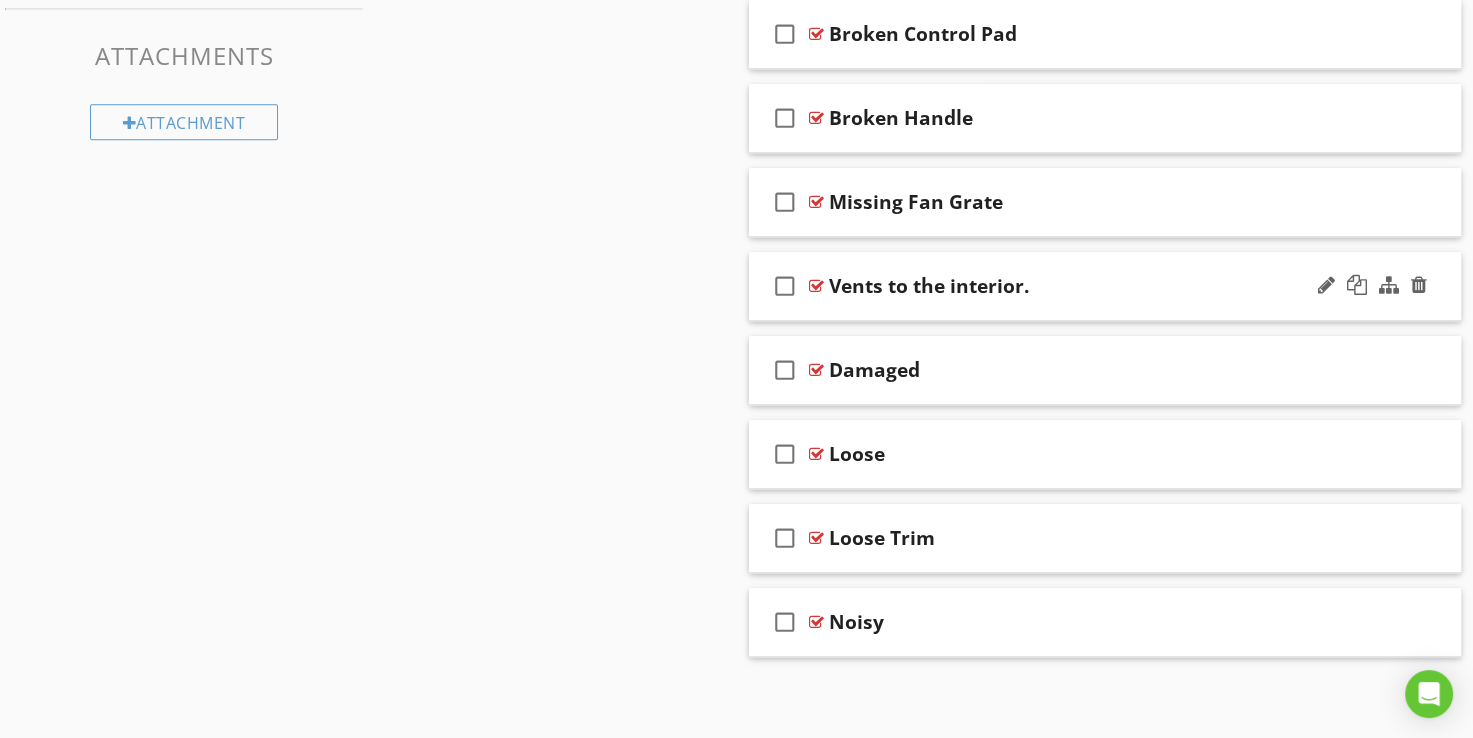 click at bounding box center [816, 286] 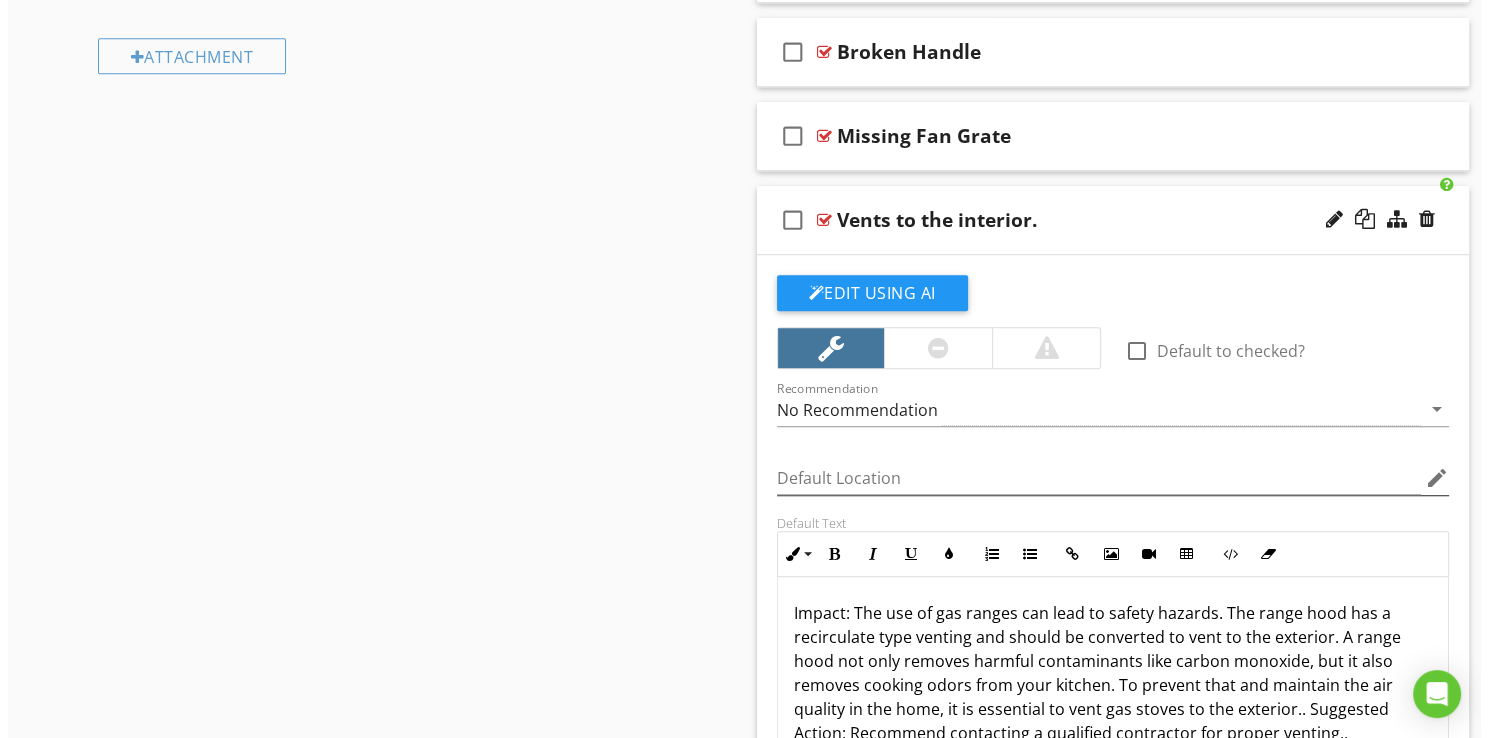 scroll, scrollTop: 1352, scrollLeft: 0, axis: vertical 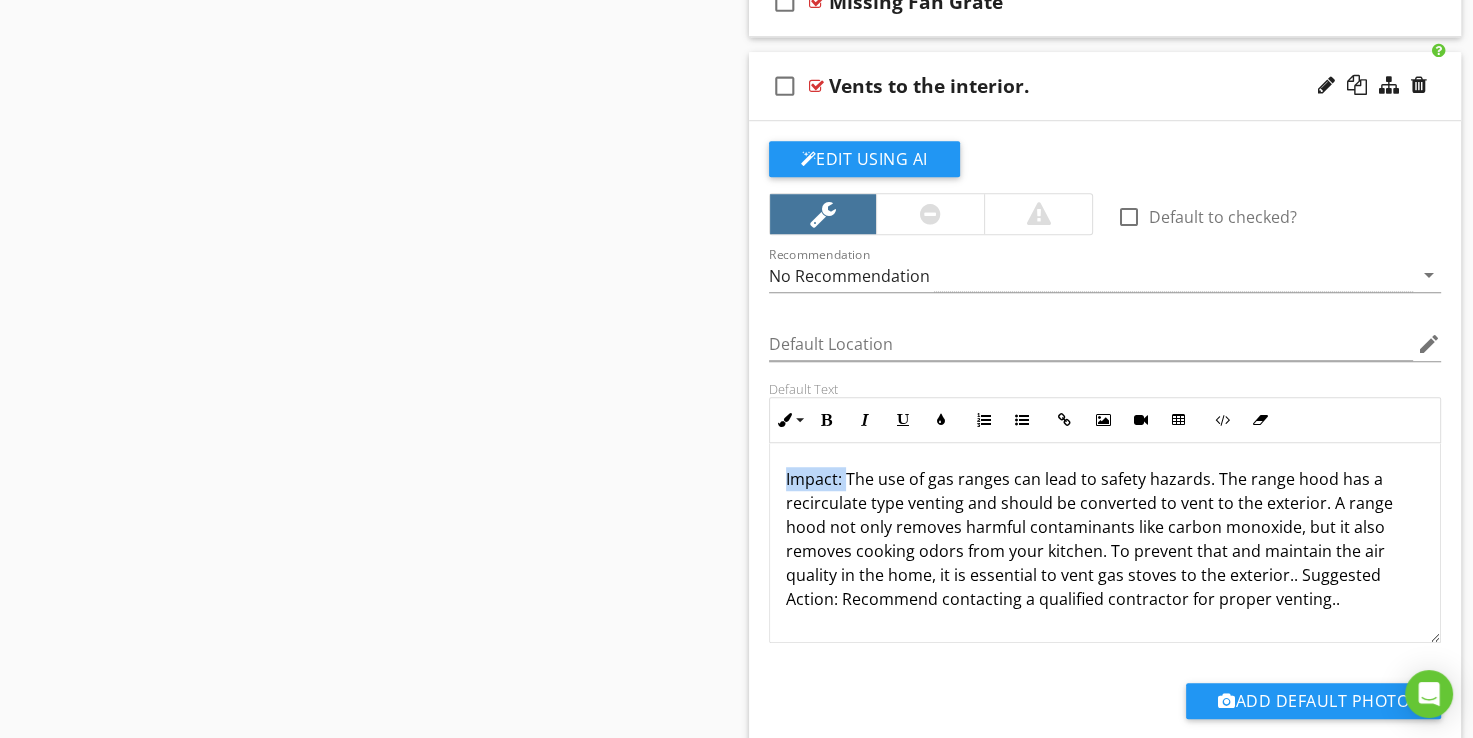 drag, startPoint x: 844, startPoint y: 478, endPoint x: 783, endPoint y: 478, distance: 61 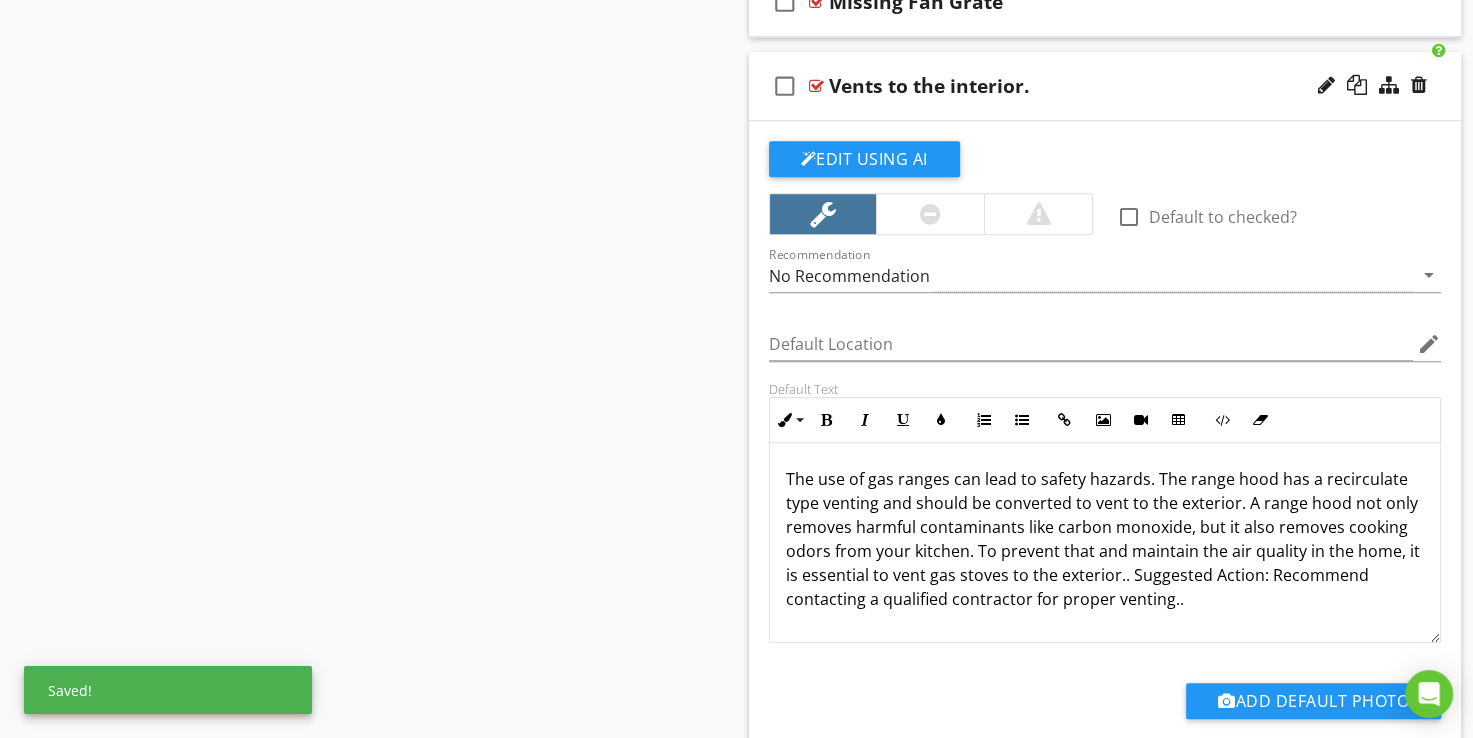 click on "The use of gas ranges can lead to safety hazards. The range hood has a recirculate type venting and should be converted to vent to the exterior. A range hood not only removes harmful contaminants like carbon monoxide, but it also removes cooking odors from your kitchen. To prevent that and maintain the air quality in the home, it is essential to vent gas stoves to the exterior.. Suggested Action: Recommend contacting a qualified contractor for proper venting.." at bounding box center (1105, 539) 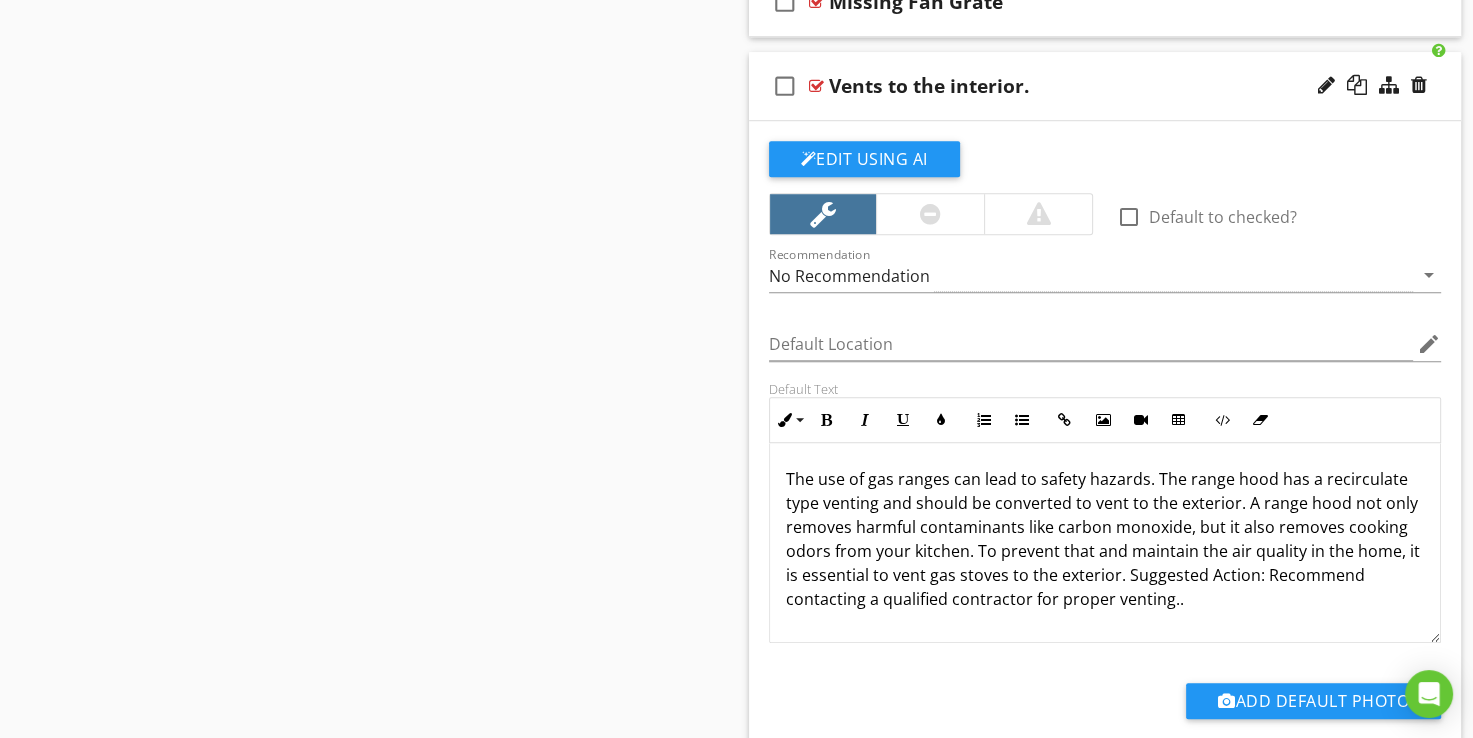 click on "The use of gas ranges can lead to safety hazards. The range hood has a recirculate type venting and should be converted to vent to the exterior. A range hood not only removes harmful contaminants like carbon monoxide, but it also removes cooking odors from your kitchen. To prevent that and maintain the air quality in the home, it is essential to vent gas stoves to the exterior. Suggested Action: Recommend contacting a qualified contractor for proper venting.." at bounding box center (1105, 539) 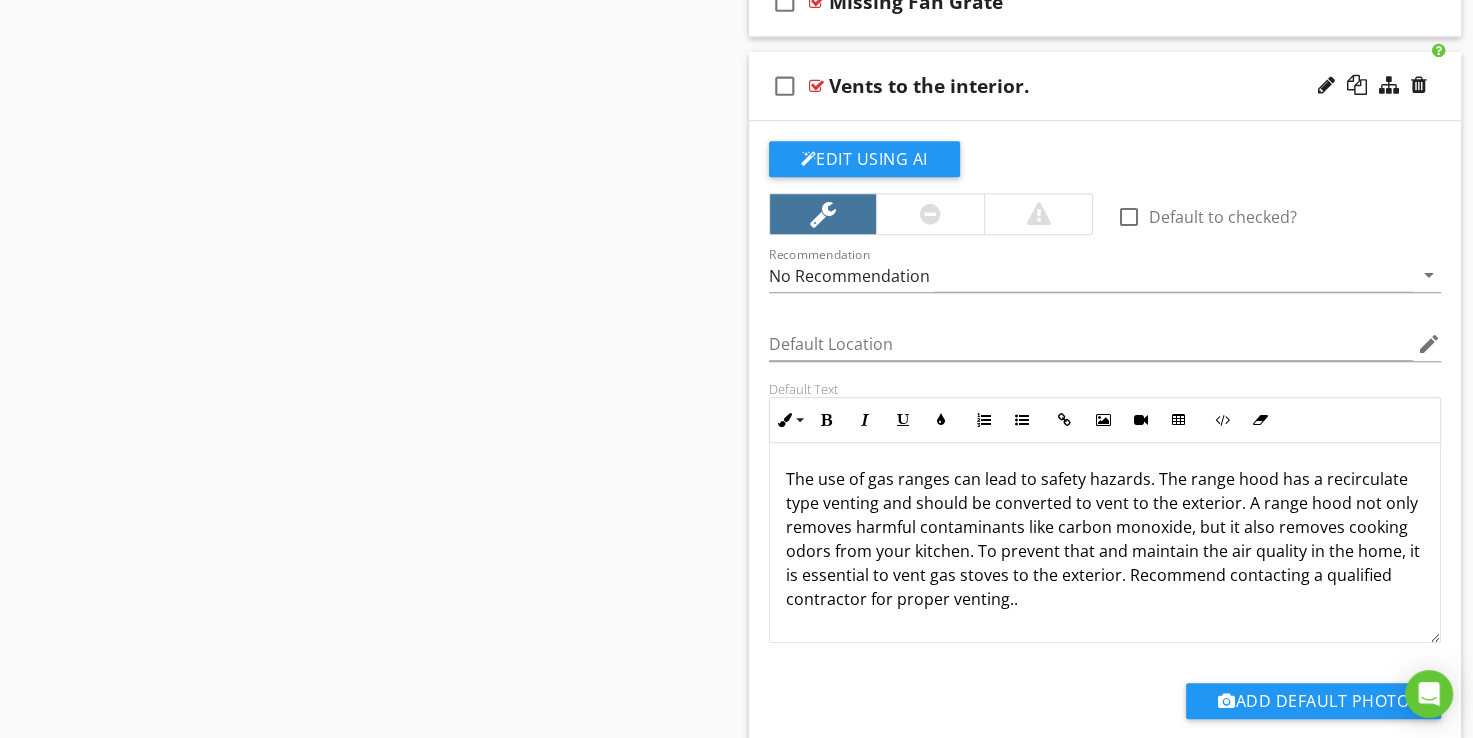 click on "The use of gas ranges can lead to safety hazards. The range hood has a recirculate type venting and should be converted to vent to the exterior. A range hood not only removes harmful contaminants like carbon monoxide, but it also removes cooking odors from your kitchen. To prevent that and maintain the air quality in the home, it is essential to vent gas stoves to the exterior. Recommend contacting a qualified contractor for proper venting.." at bounding box center (1105, 539) 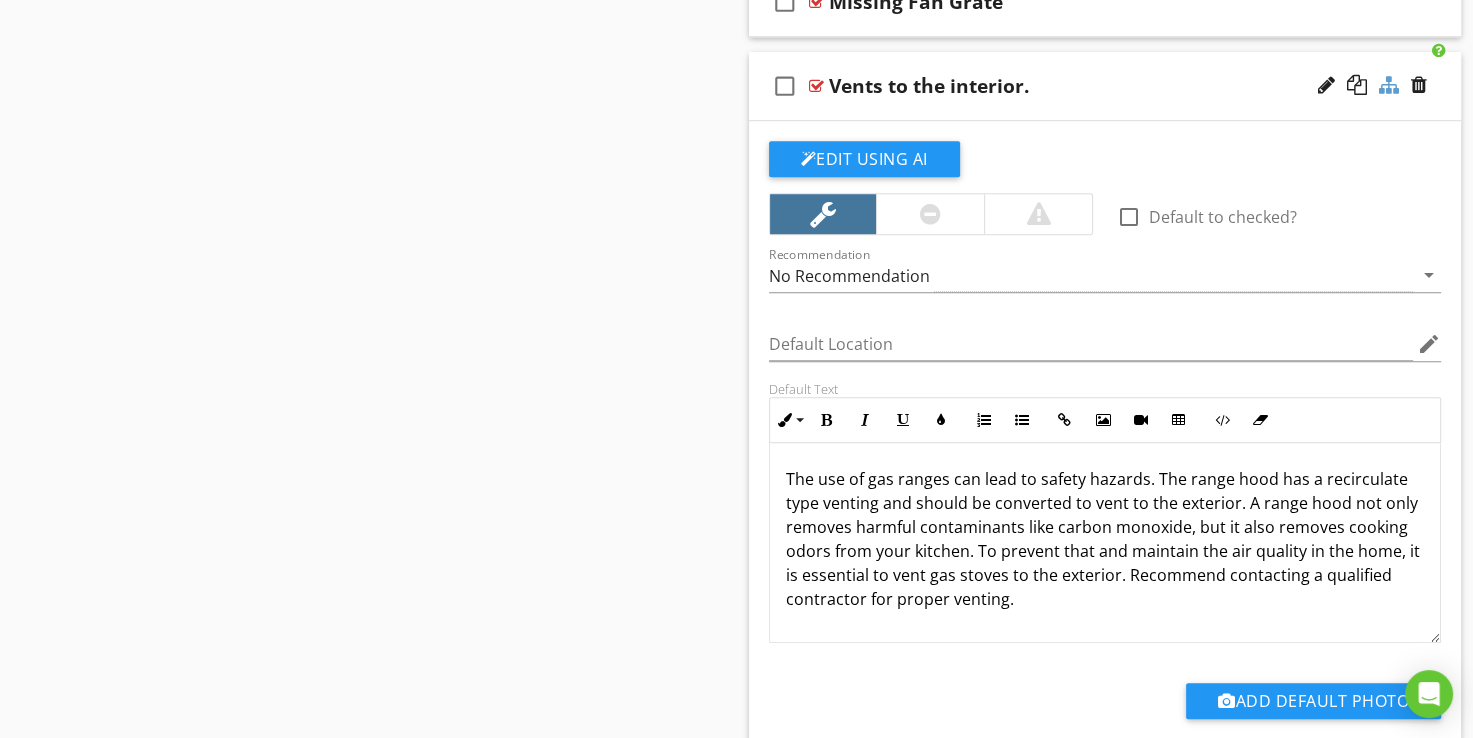 click at bounding box center (1389, 85) 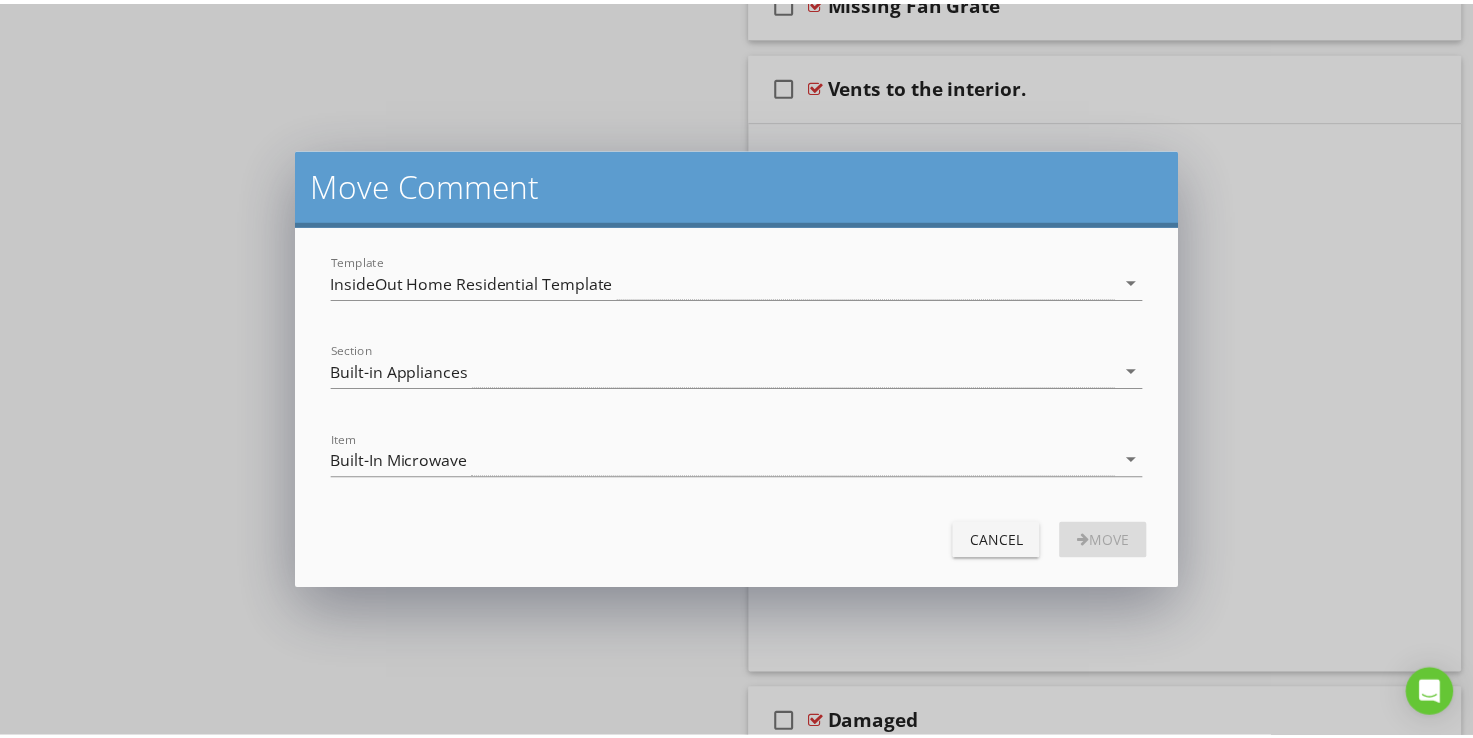 scroll, scrollTop: 1152, scrollLeft: 0, axis: vertical 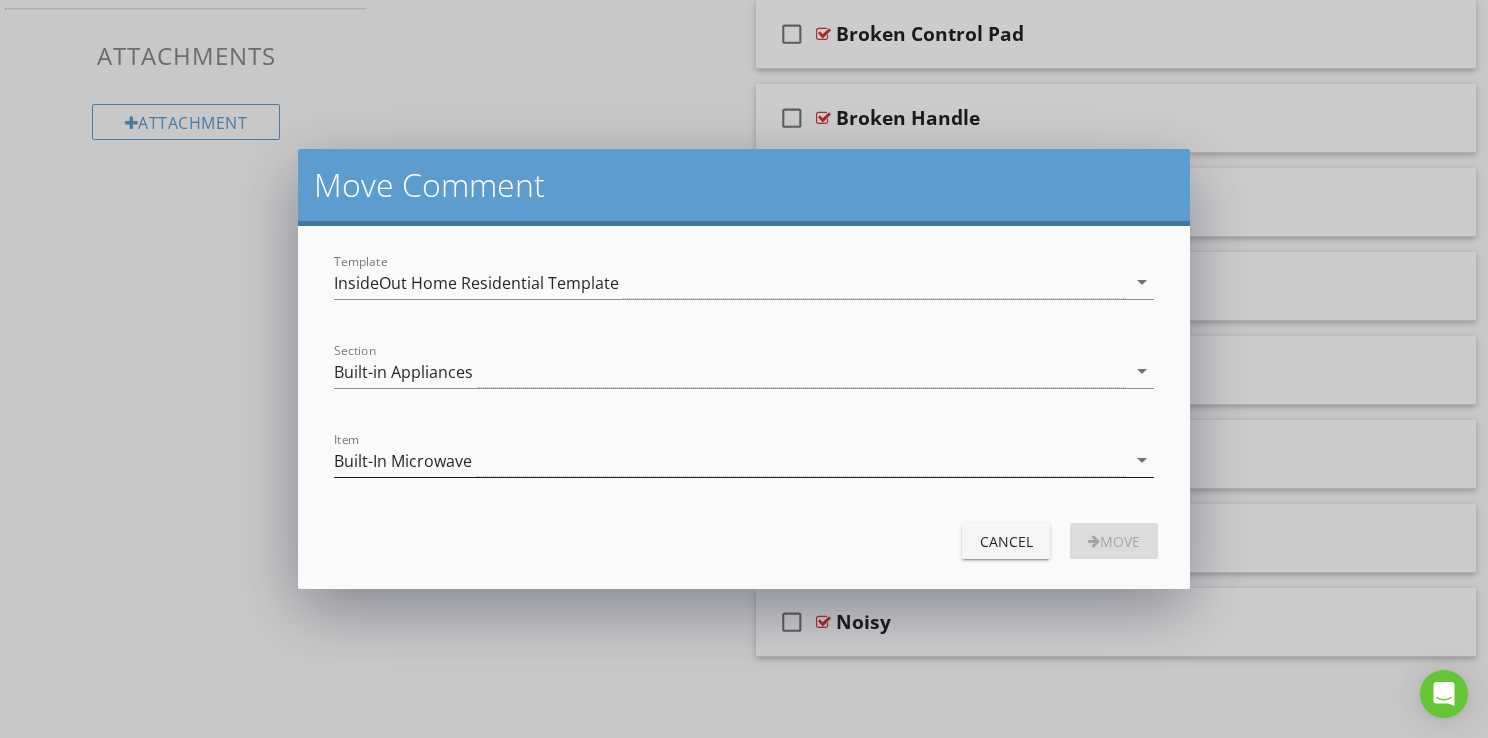 click on "Built-In Microwave" at bounding box center [403, 461] 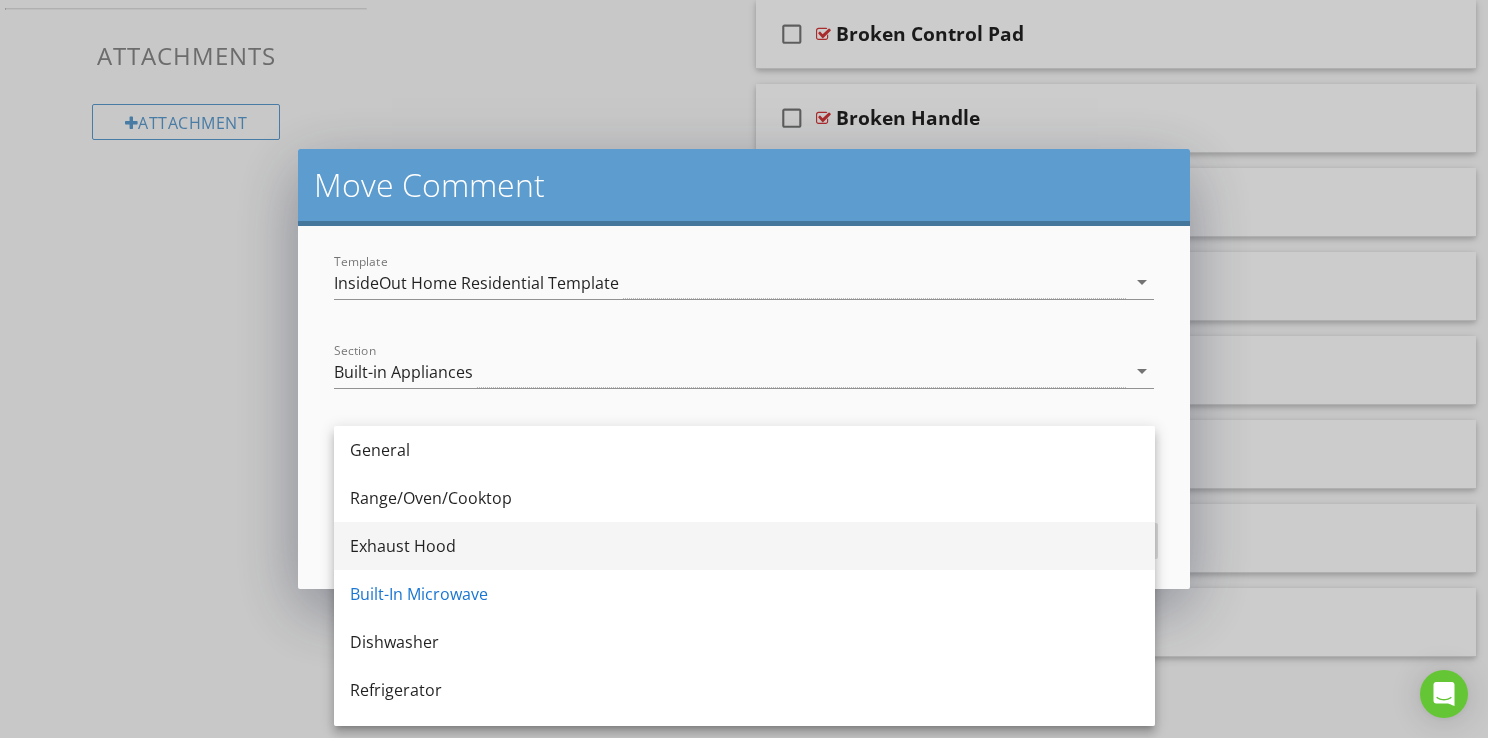 click on "Exhaust Hood" at bounding box center (744, 546) 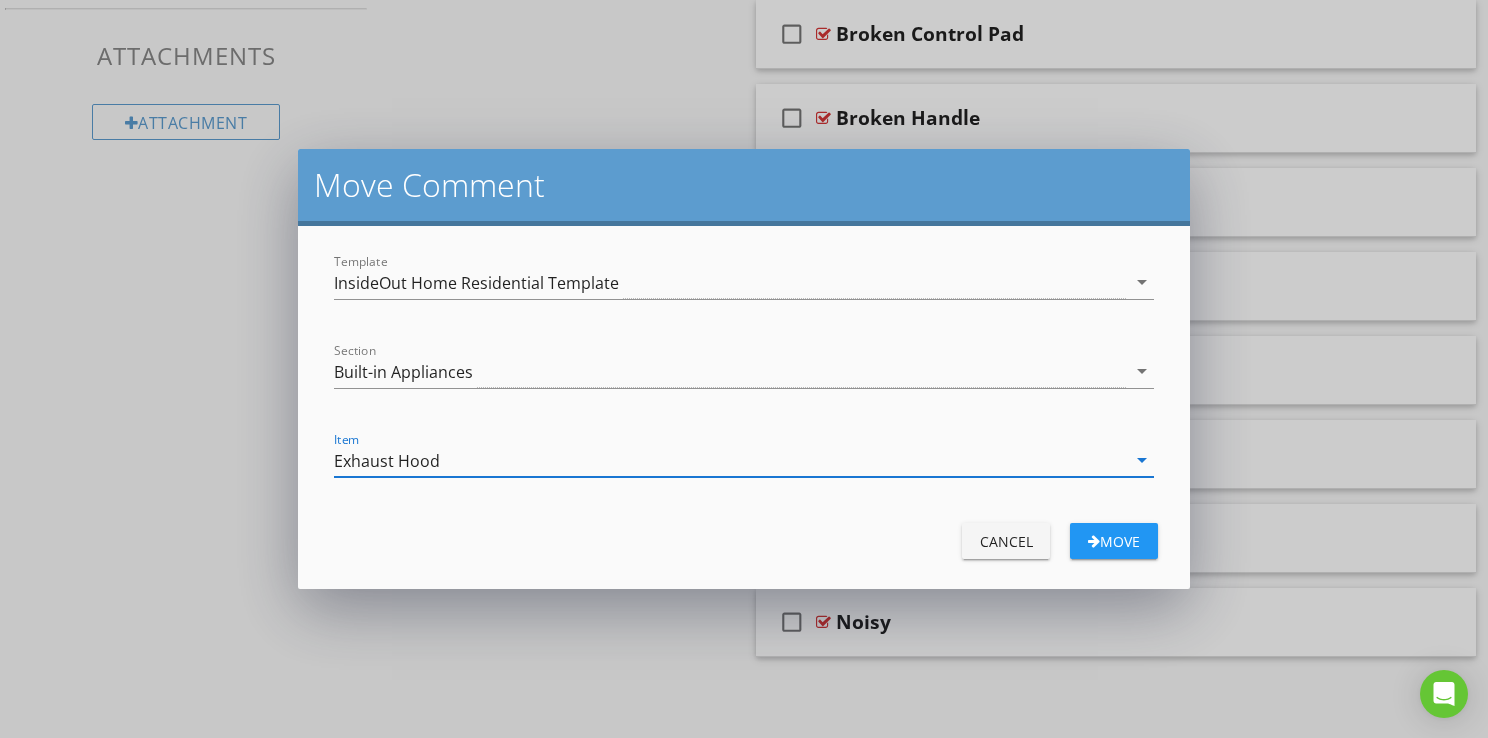 click on "Move" at bounding box center [1114, 541] 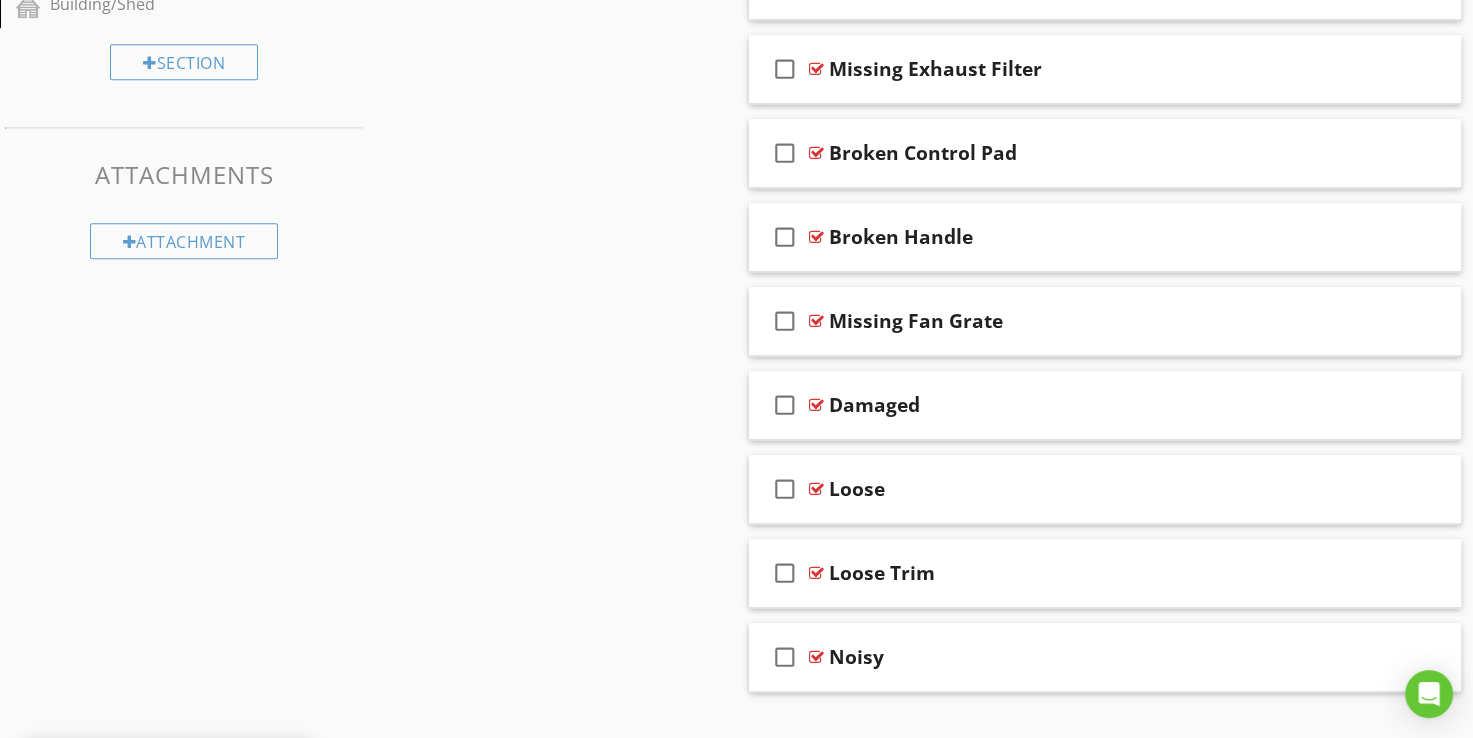 scroll, scrollTop: 1068, scrollLeft: 0, axis: vertical 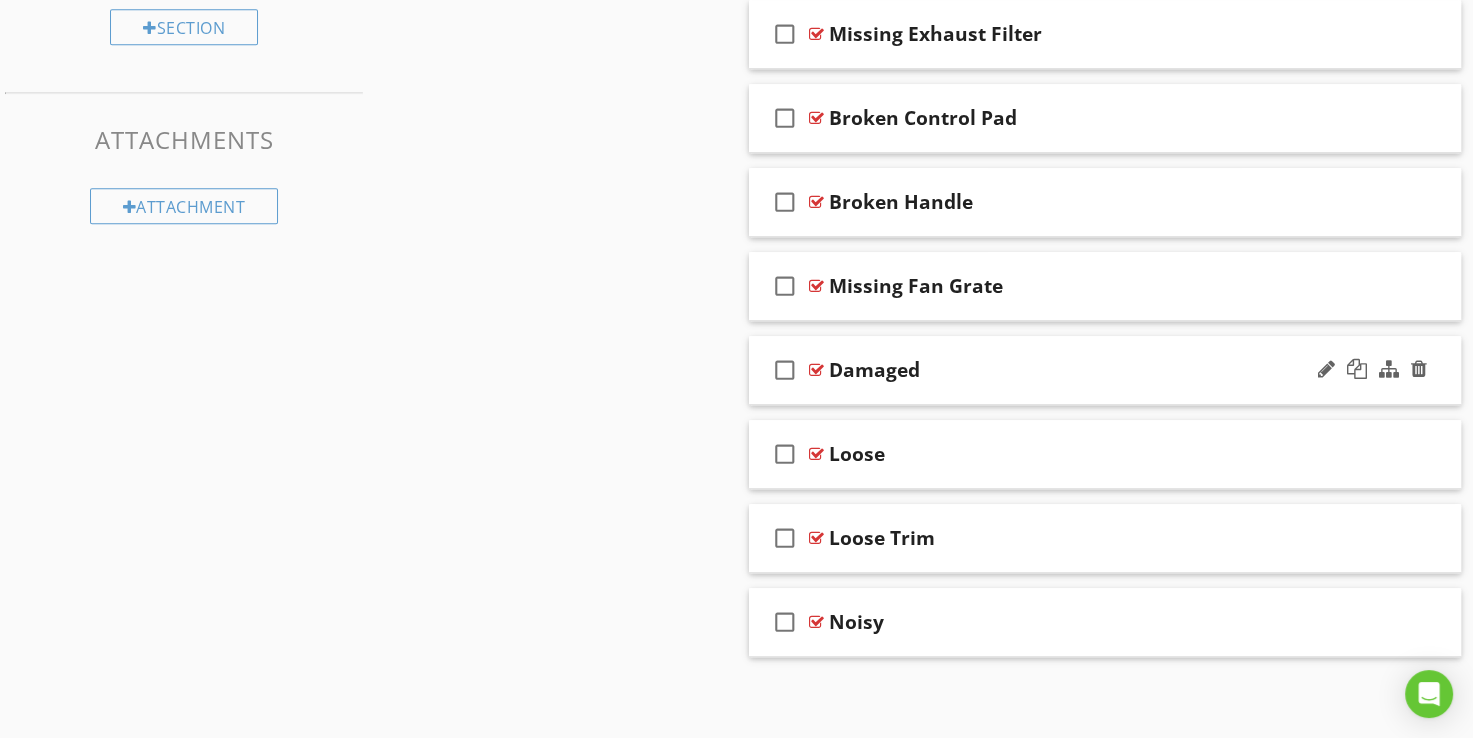 click at bounding box center [816, 370] 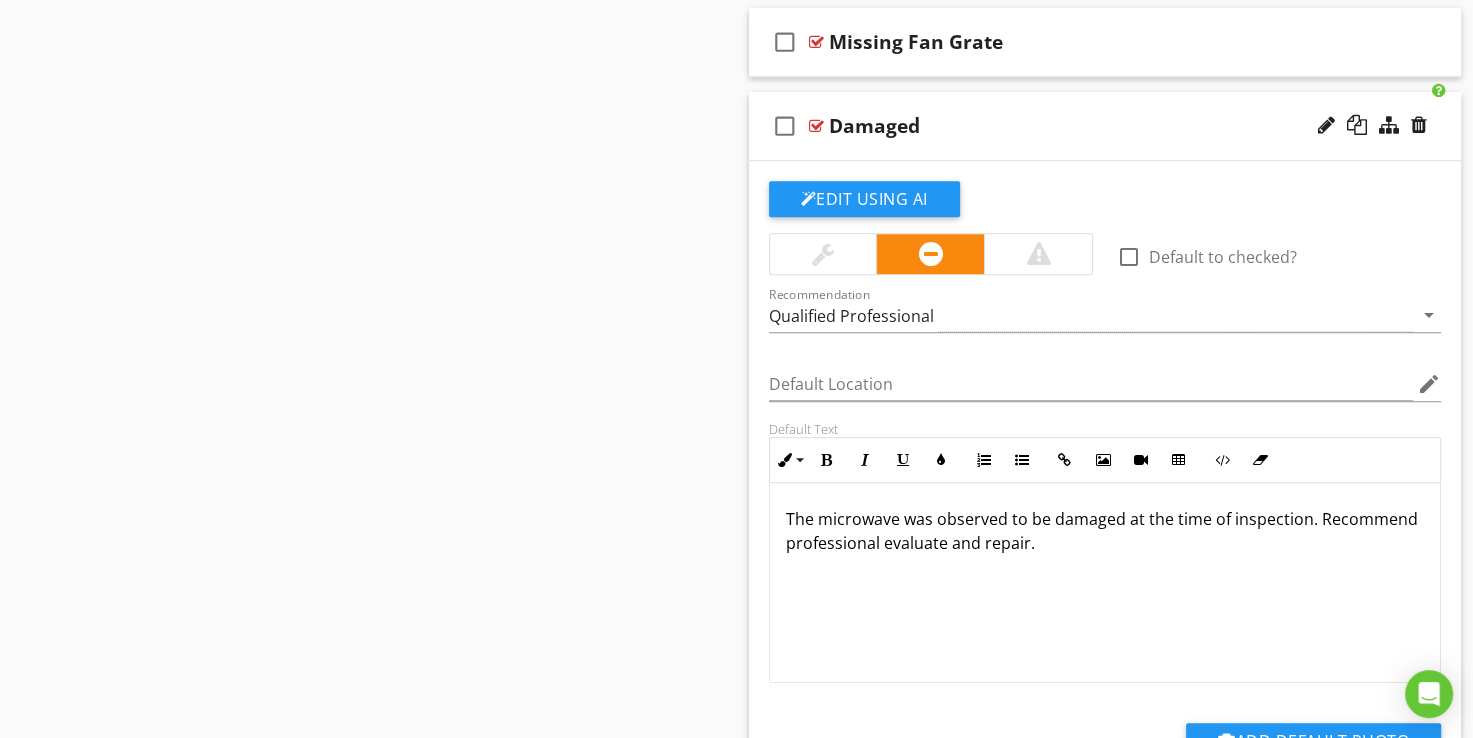 scroll, scrollTop: 1368, scrollLeft: 0, axis: vertical 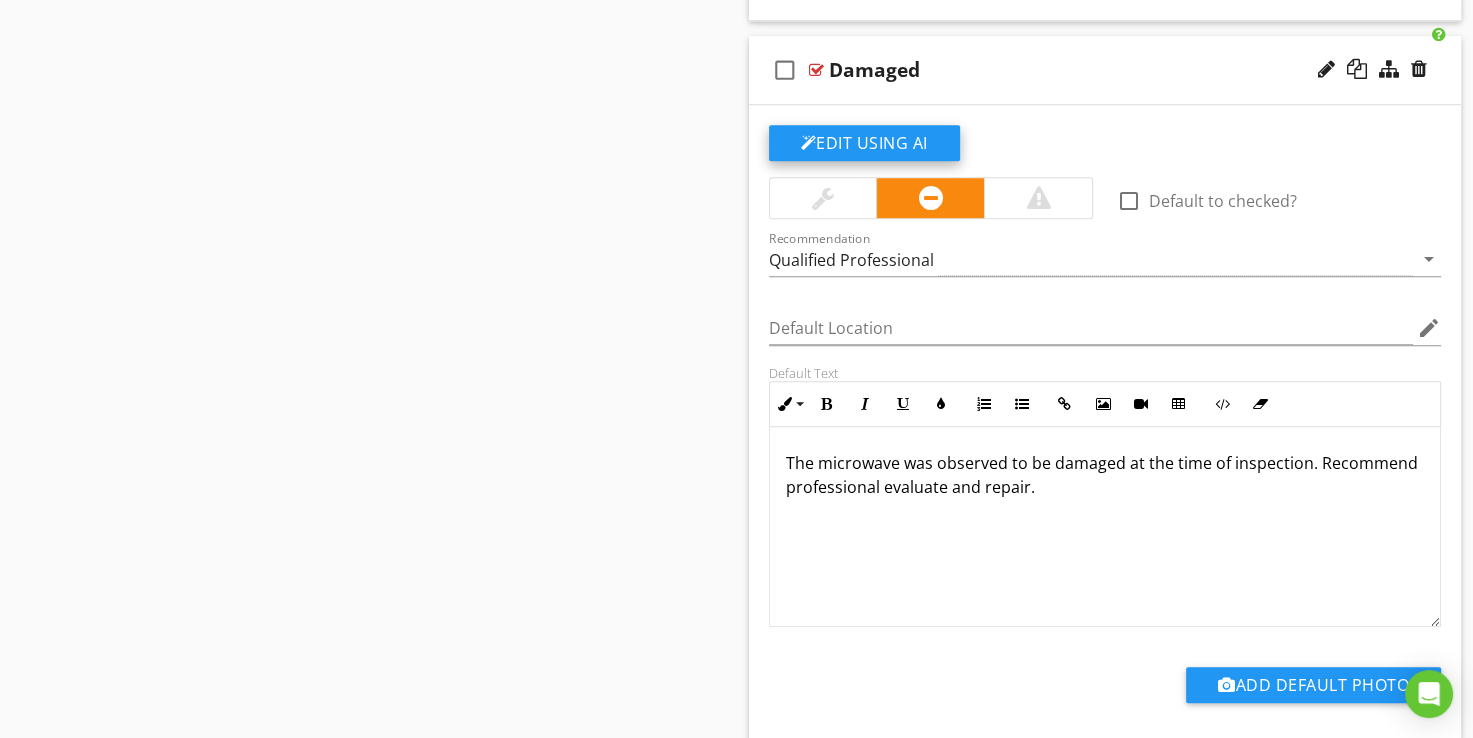 click on "Edit Using AI" at bounding box center (864, 143) 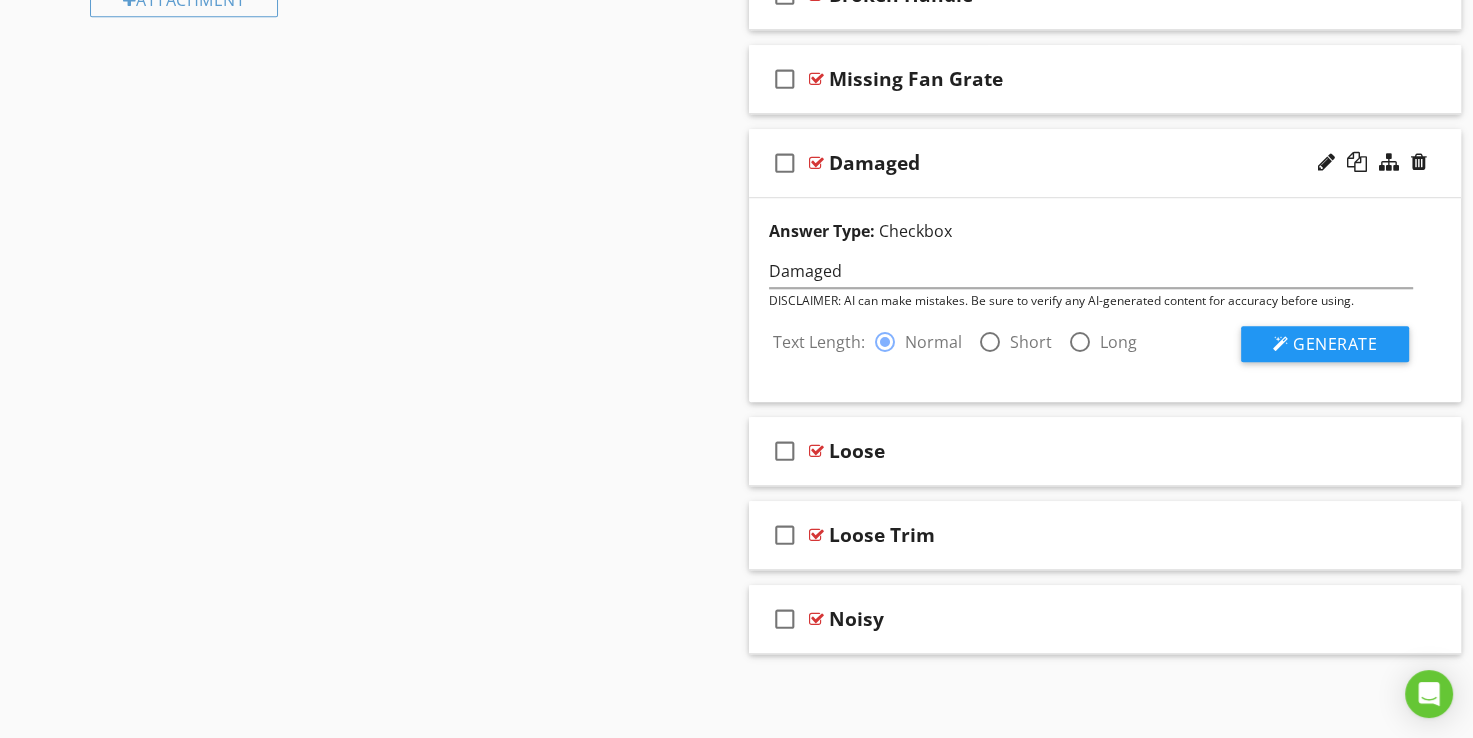 scroll, scrollTop: 1272, scrollLeft: 0, axis: vertical 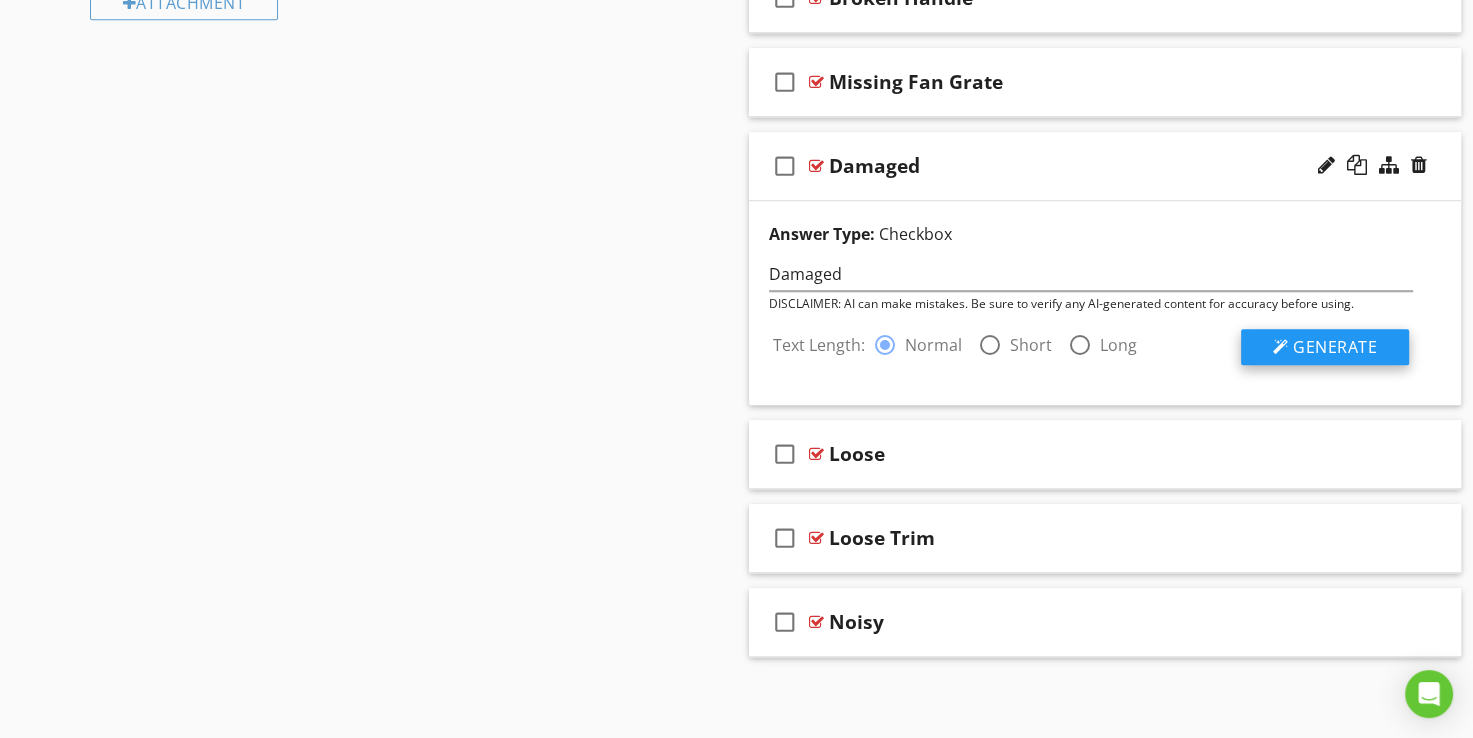 click on "Generate" at bounding box center [1325, 347] 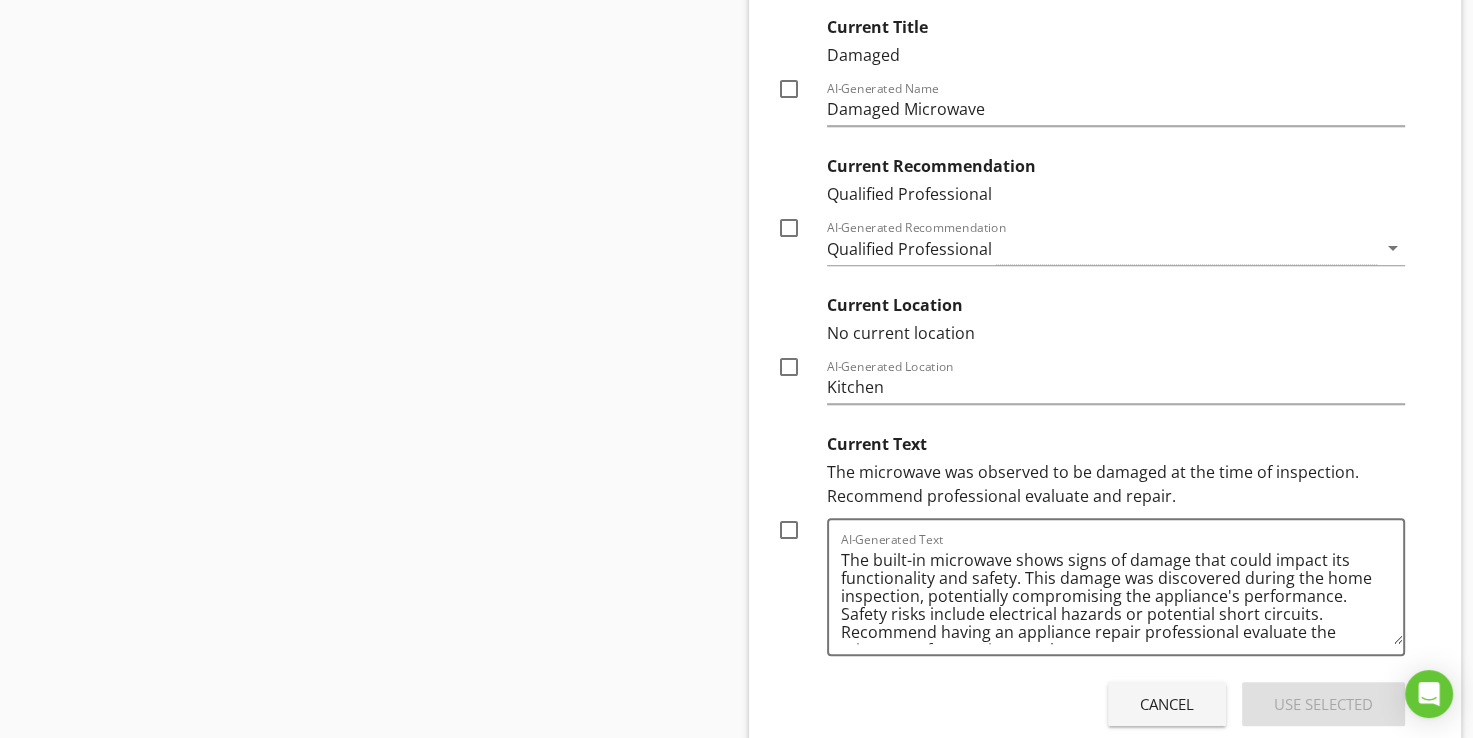 scroll, scrollTop: 1772, scrollLeft: 0, axis: vertical 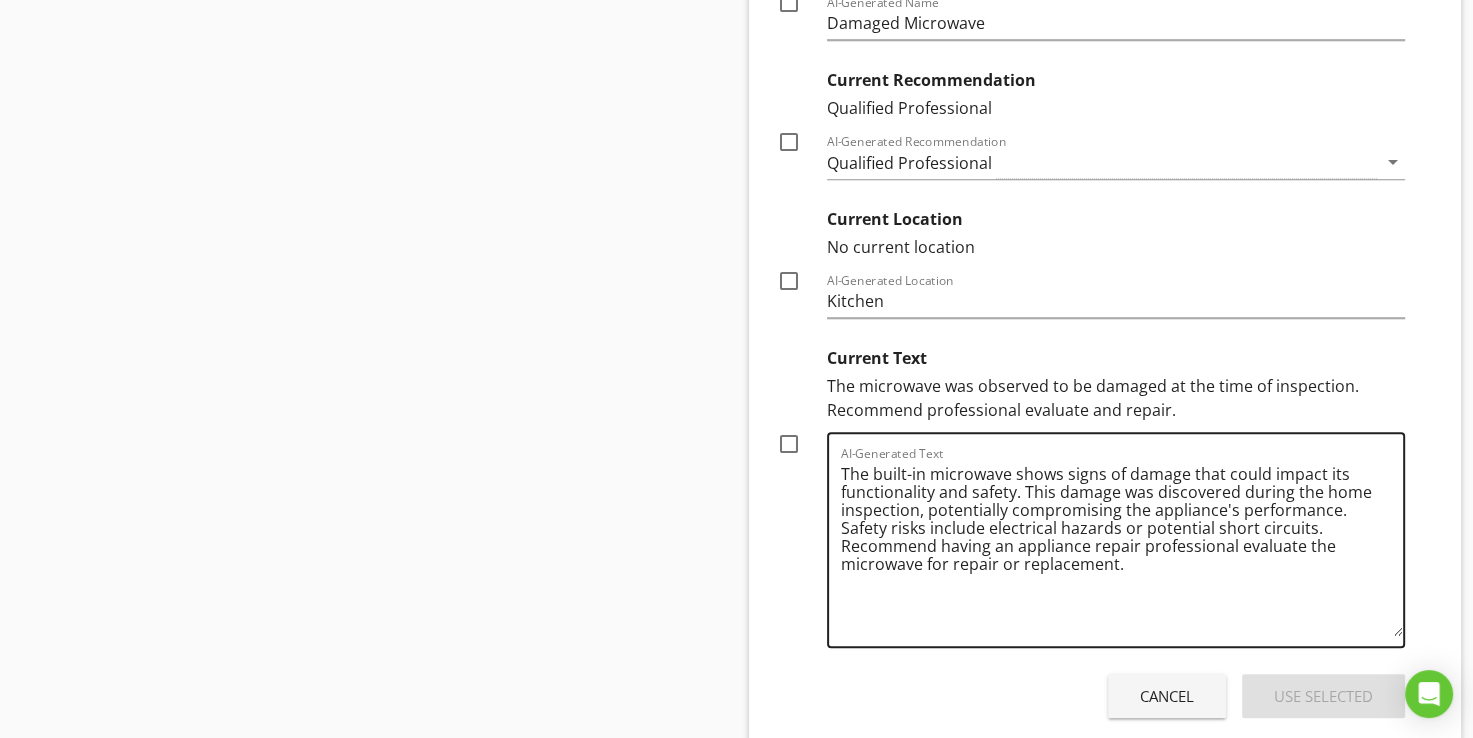 drag, startPoint x: 1399, startPoint y: 551, endPoint x: 1403, endPoint y: 630, distance: 79.101204 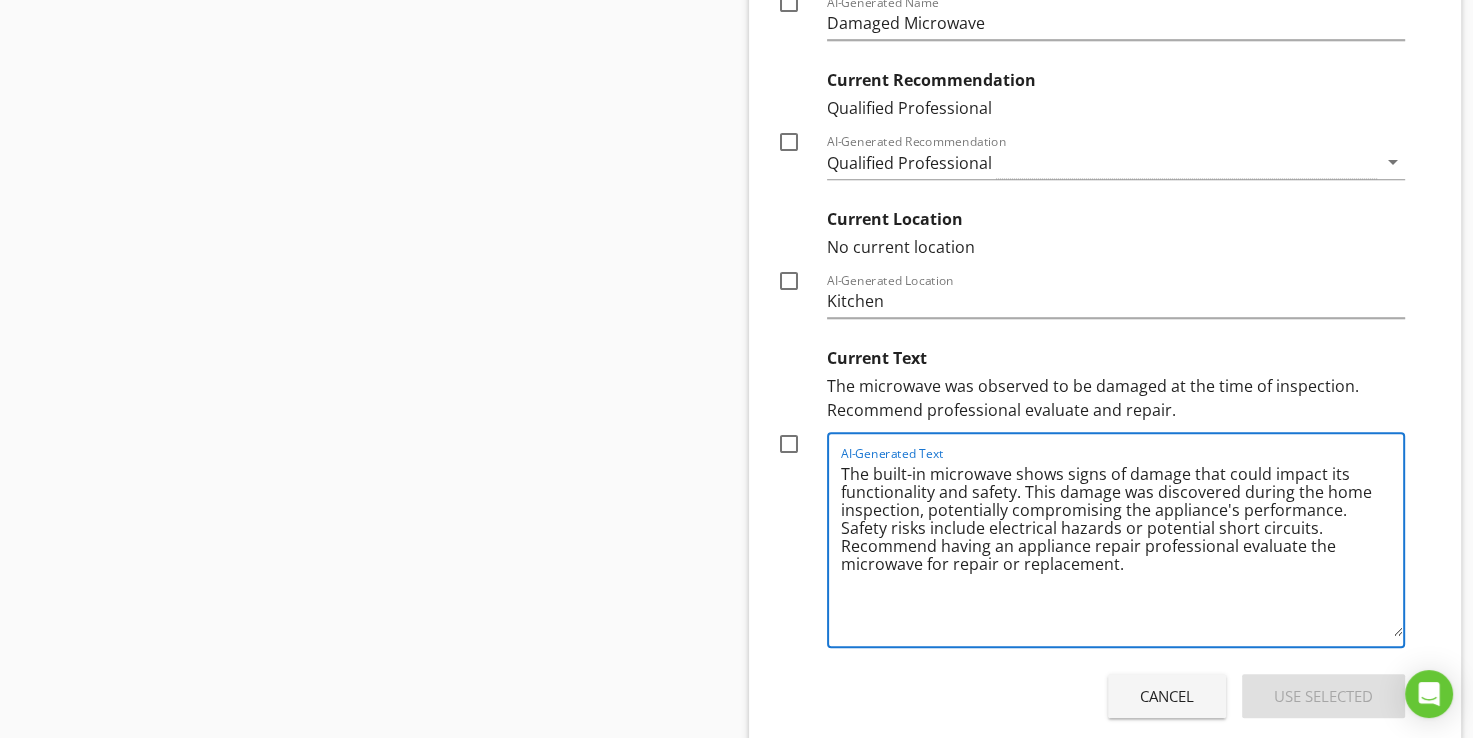 drag, startPoint x: 1024, startPoint y: 487, endPoint x: 921, endPoint y: 510, distance: 105.53672 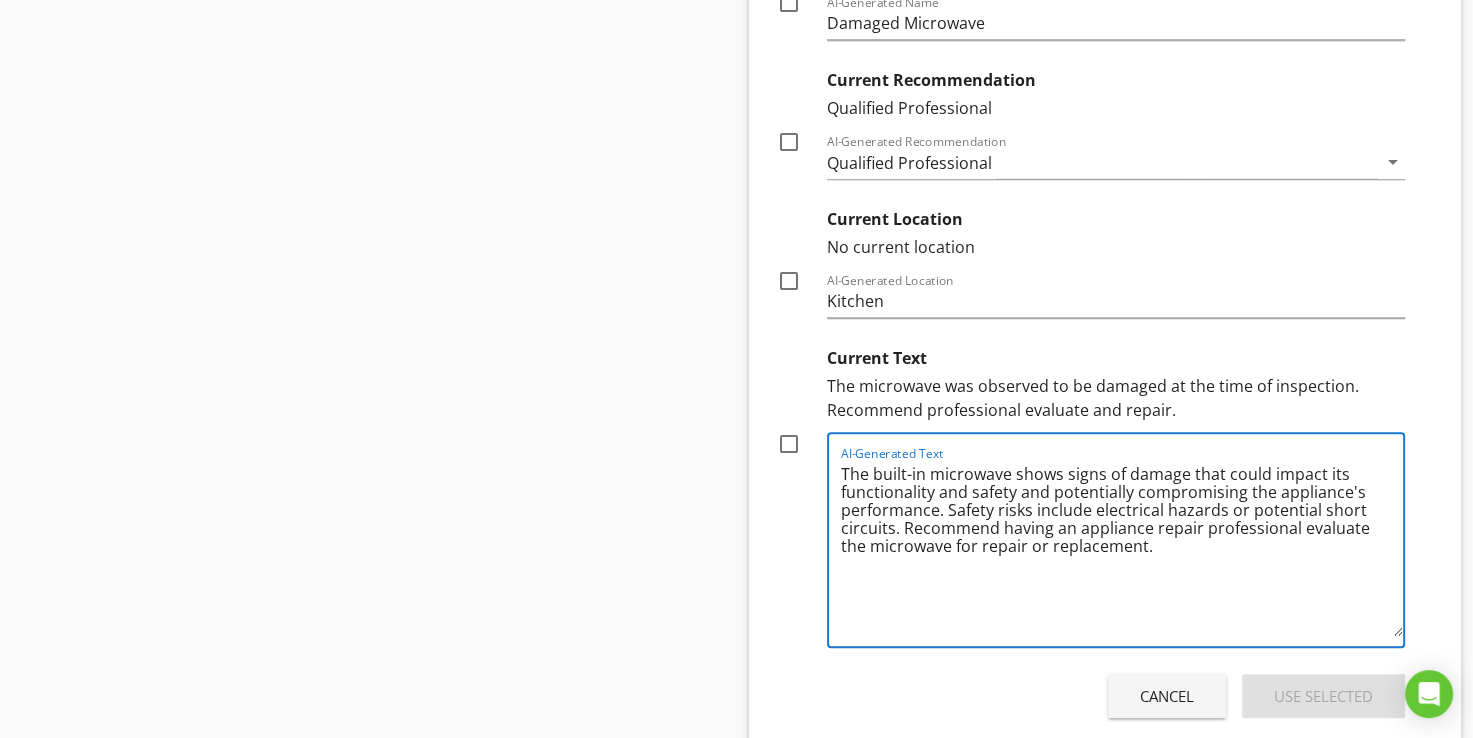 drag, startPoint x: 944, startPoint y: 507, endPoint x: 896, endPoint y: 527, distance: 52 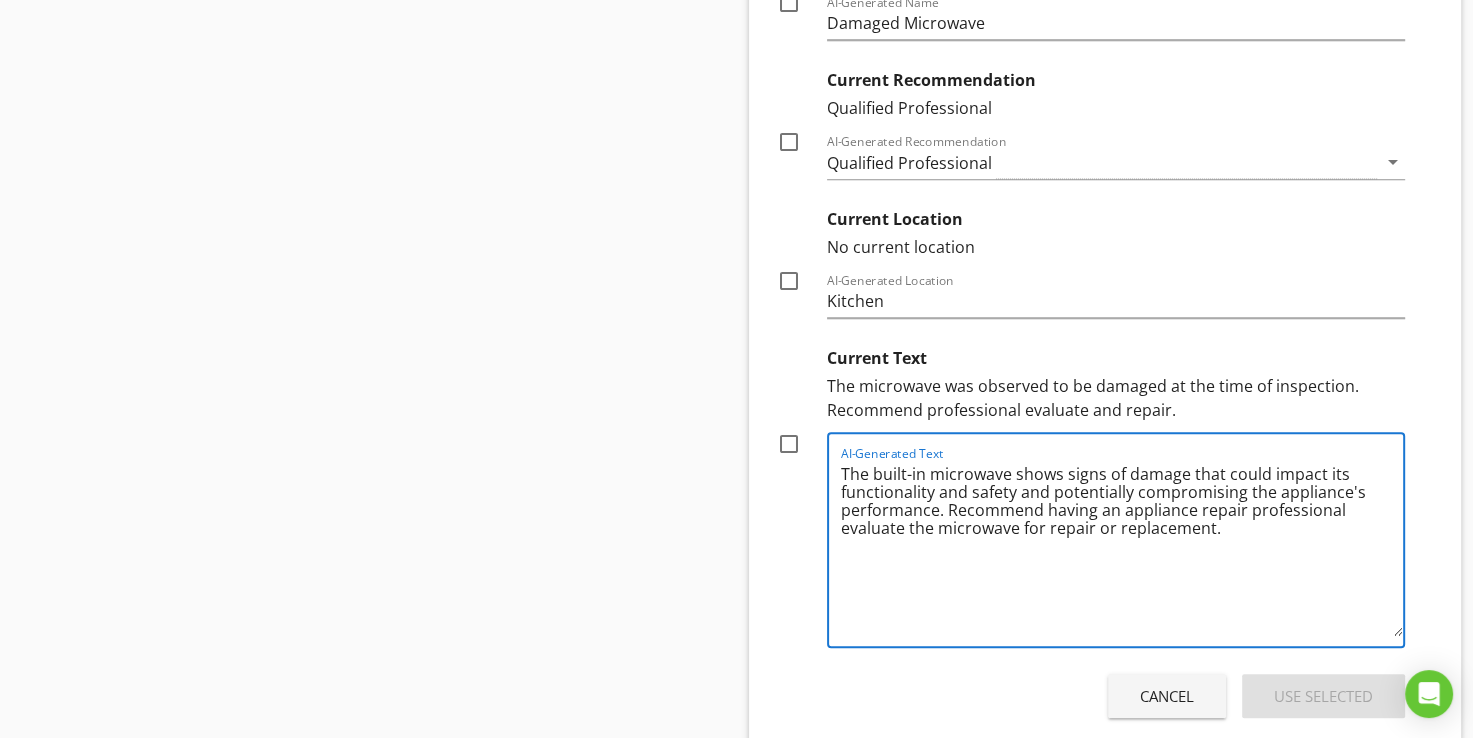 click on "The built-in microwave shows signs of damage that could impact its functionality and safety and potentially compromising the appliance's performance. Recommend having an appliance repair professional evaluate the microwave for repair or replacement." at bounding box center [1122, 547] 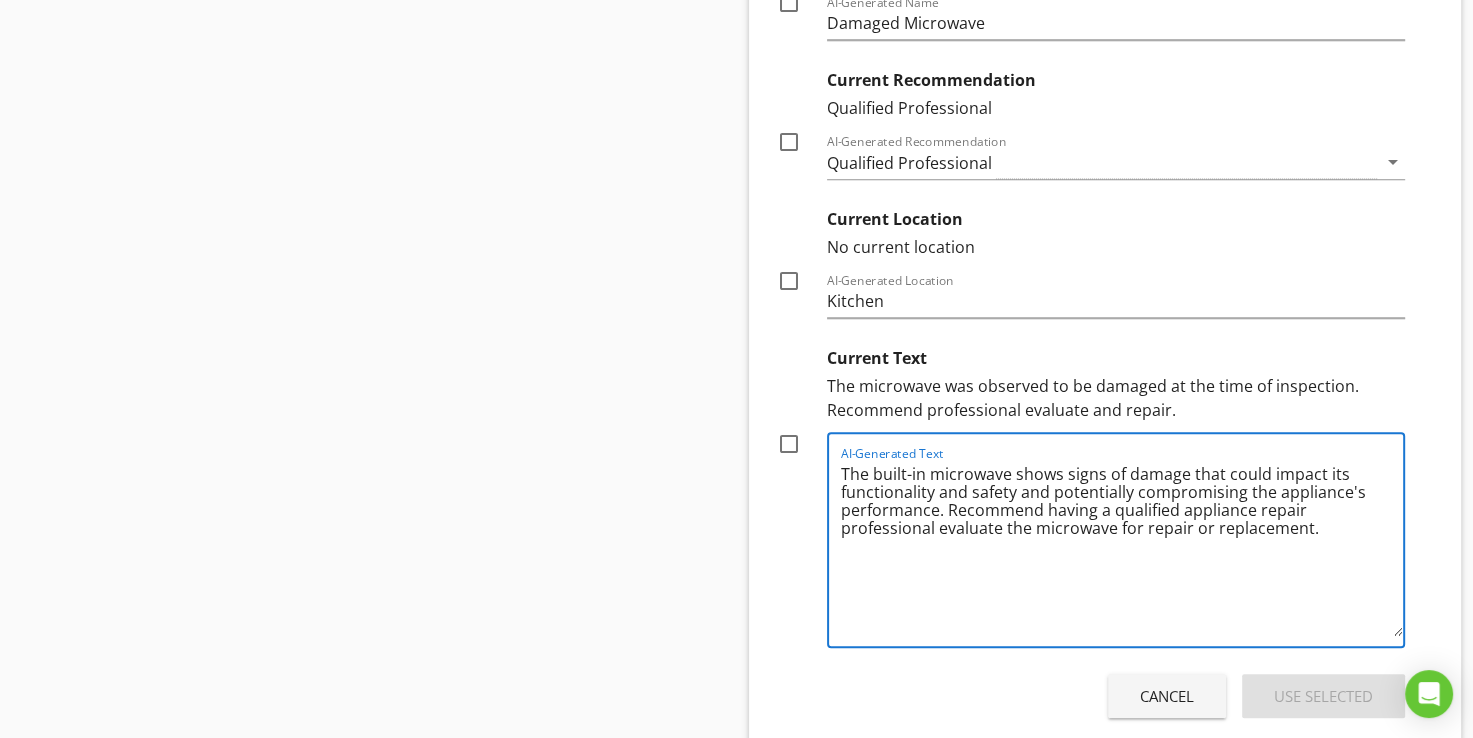 type on "The built-in microwave shows signs of damage that could impact its functionality and safety and potentially compromising the appliance's performance. Recommend having a qualified appliance repair professional evaluate the microwave for repair or replacement." 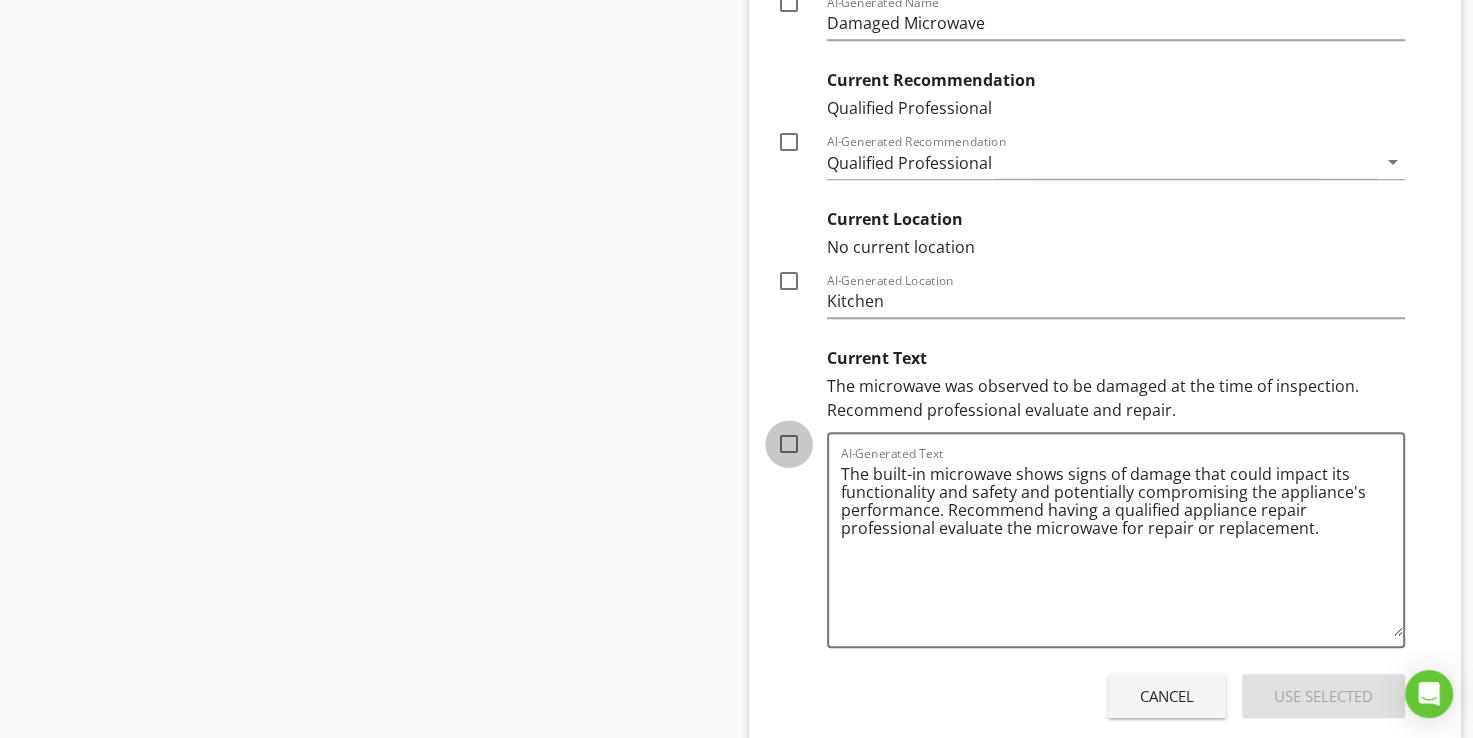 click at bounding box center [789, 444] 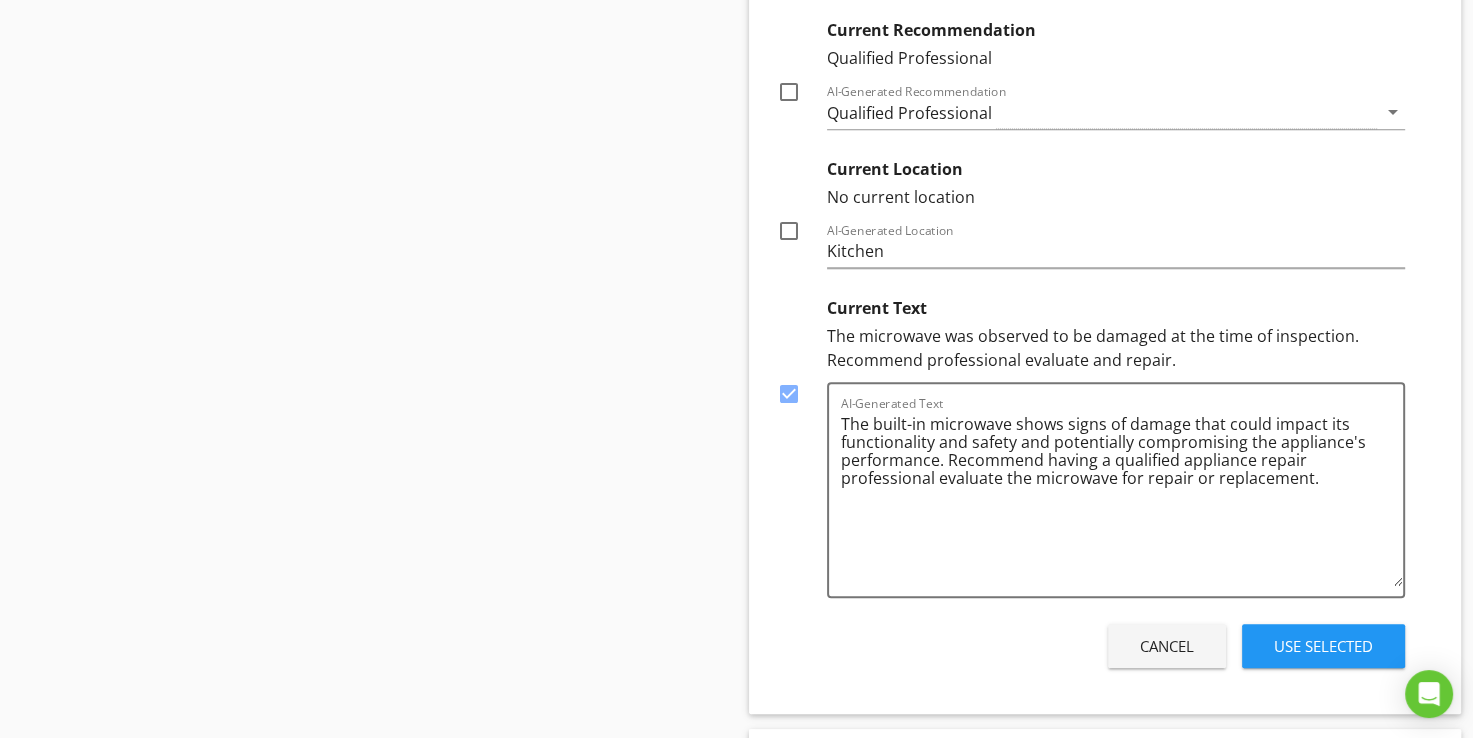 scroll, scrollTop: 1872, scrollLeft: 0, axis: vertical 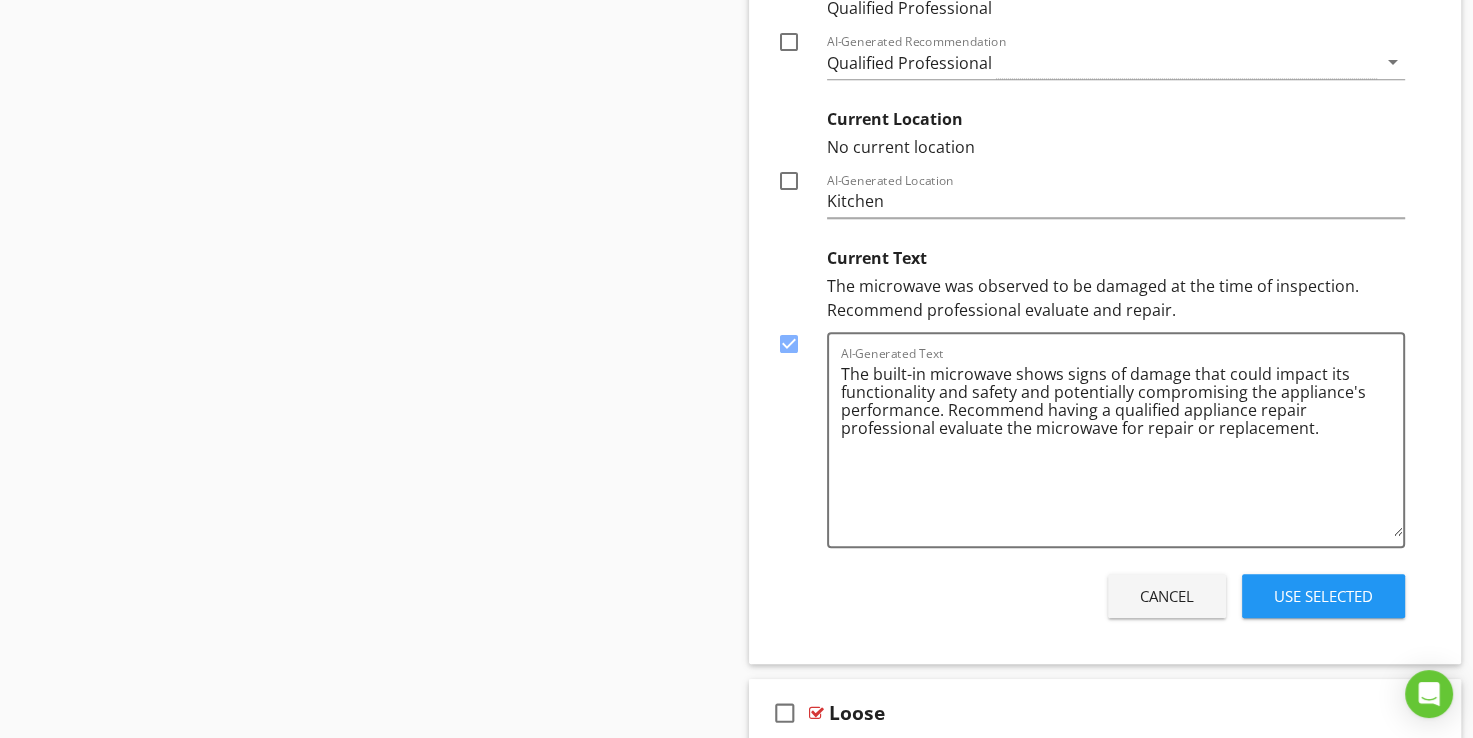 click on "Use Selected" at bounding box center [1323, 596] 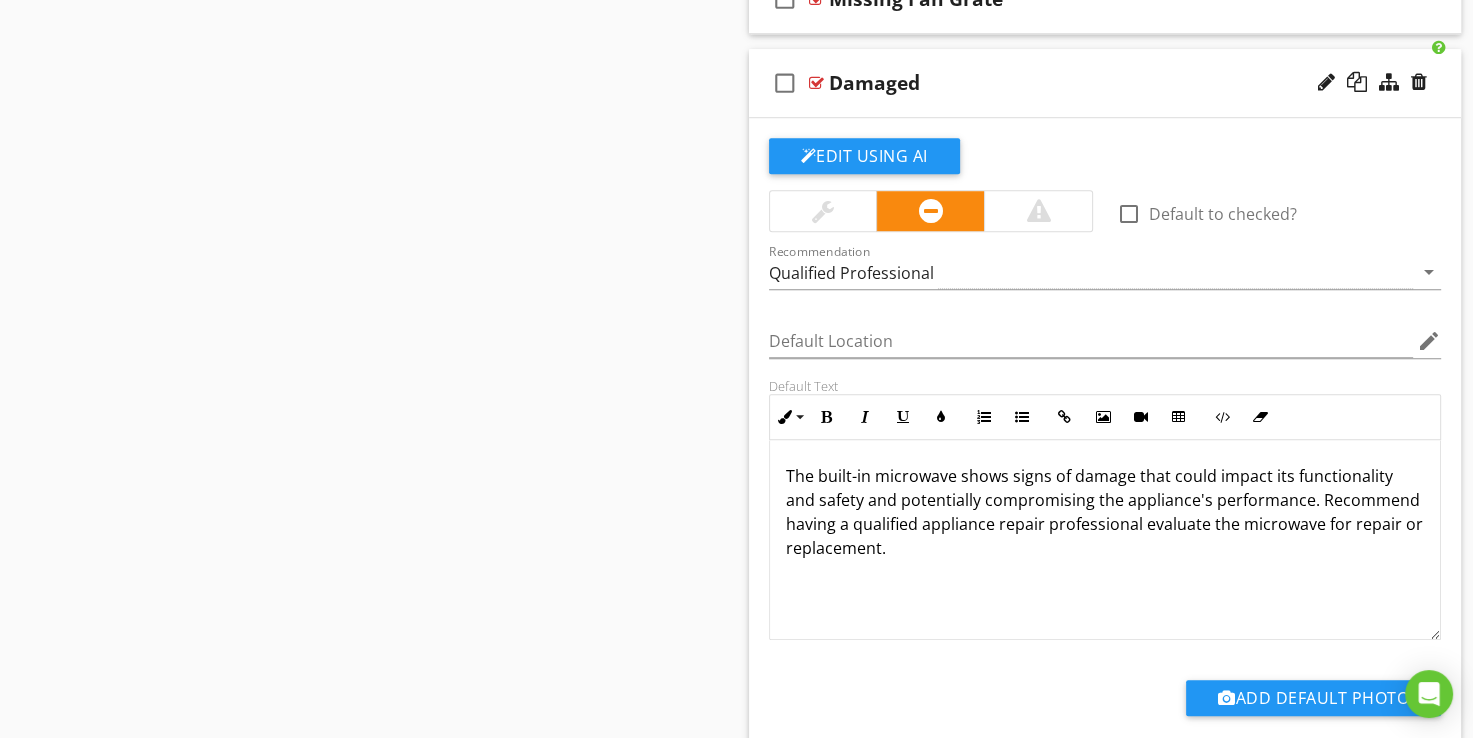 click at bounding box center [816, 83] 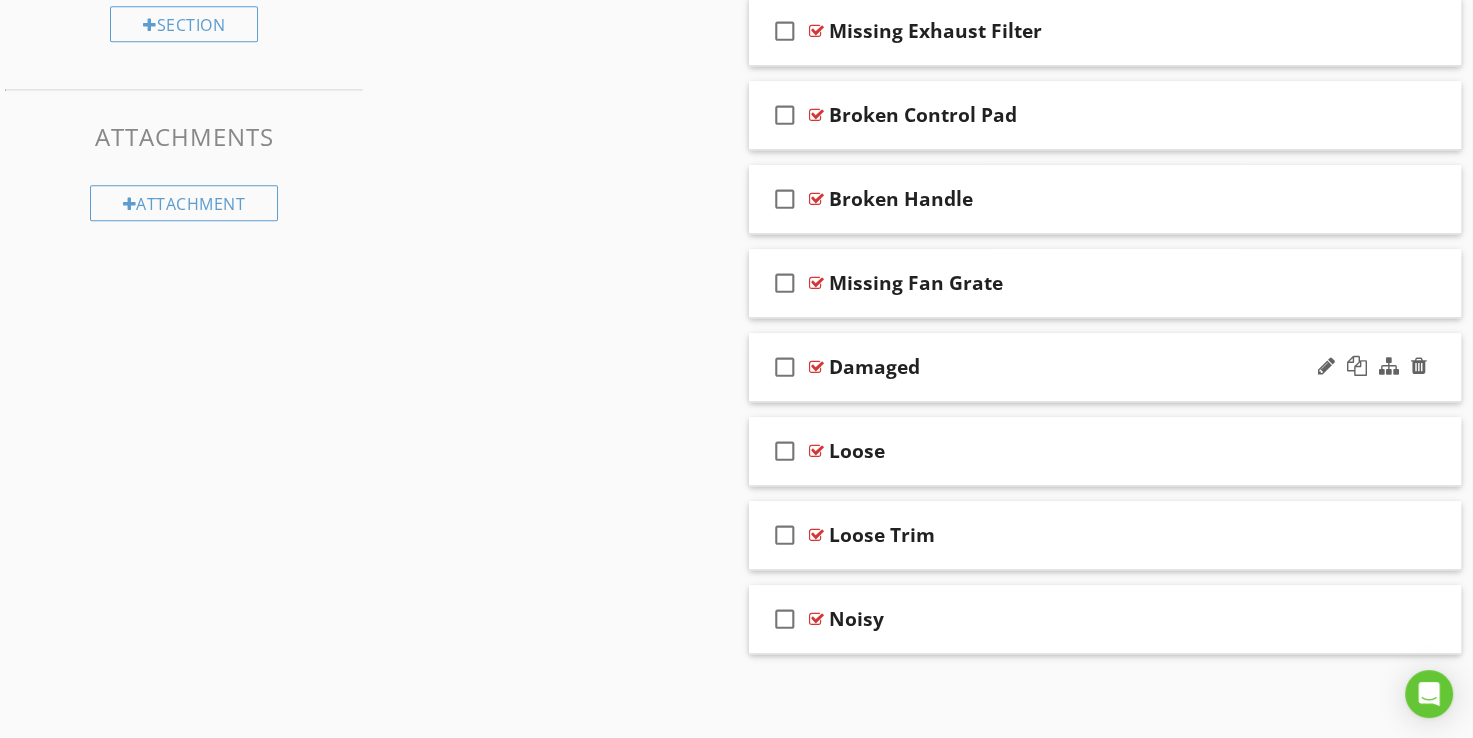 scroll, scrollTop: 1068, scrollLeft: 0, axis: vertical 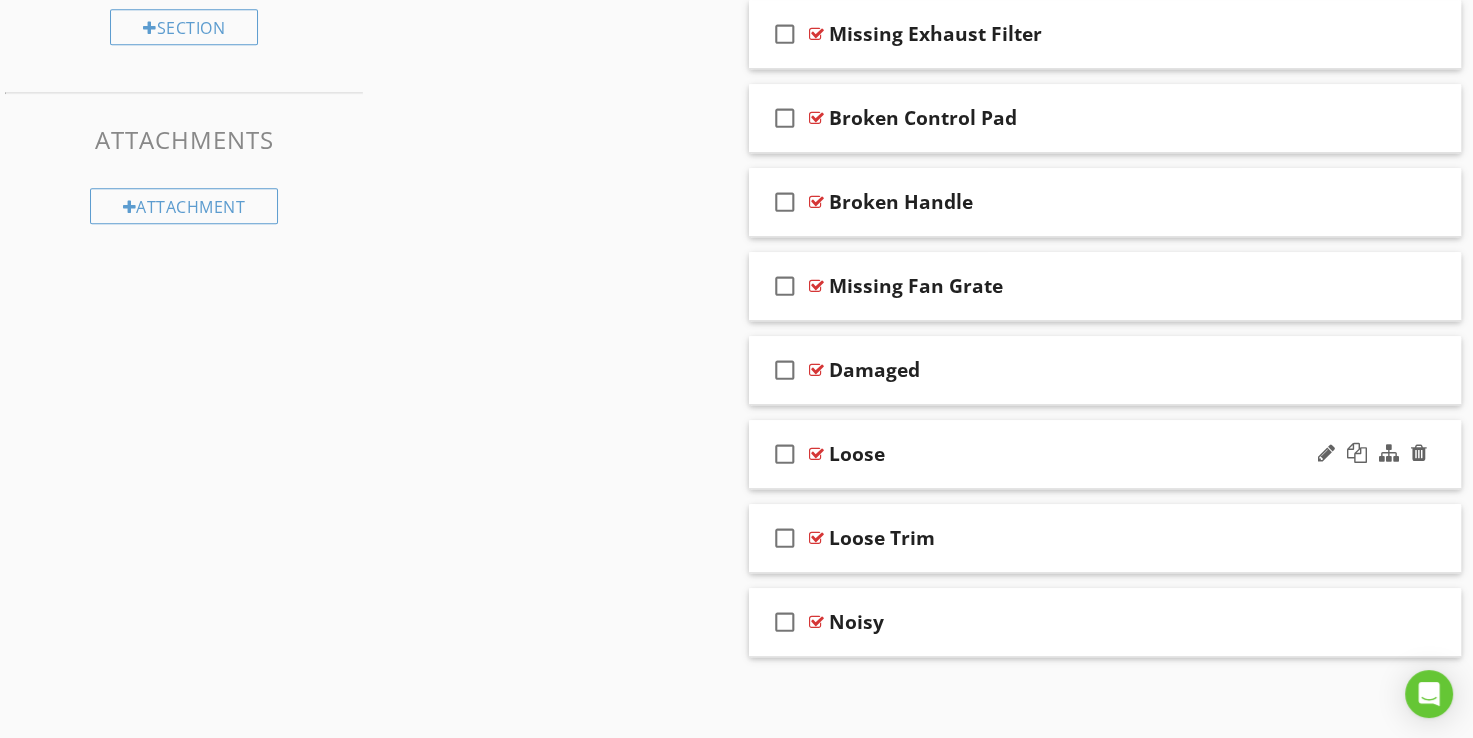 click at bounding box center [816, 454] 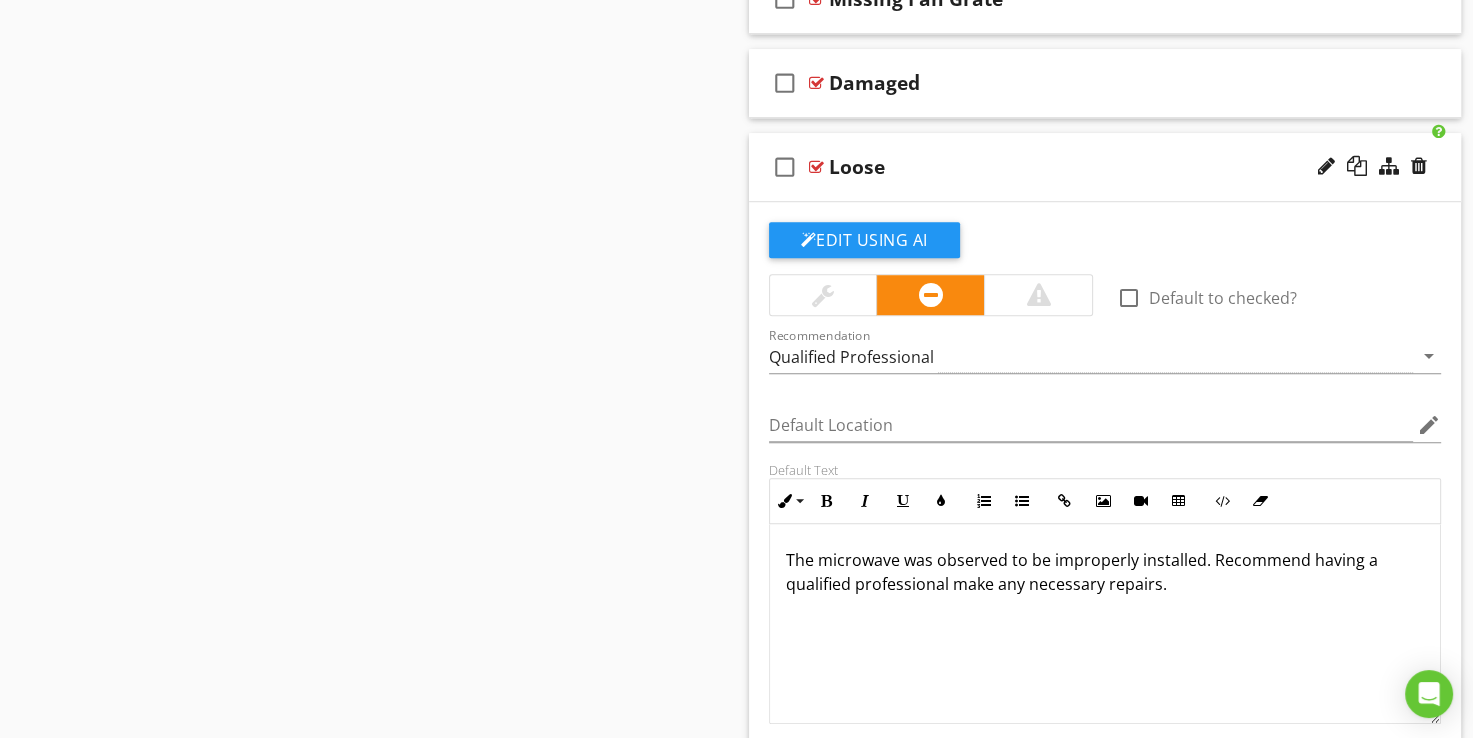 click at bounding box center (816, 167) 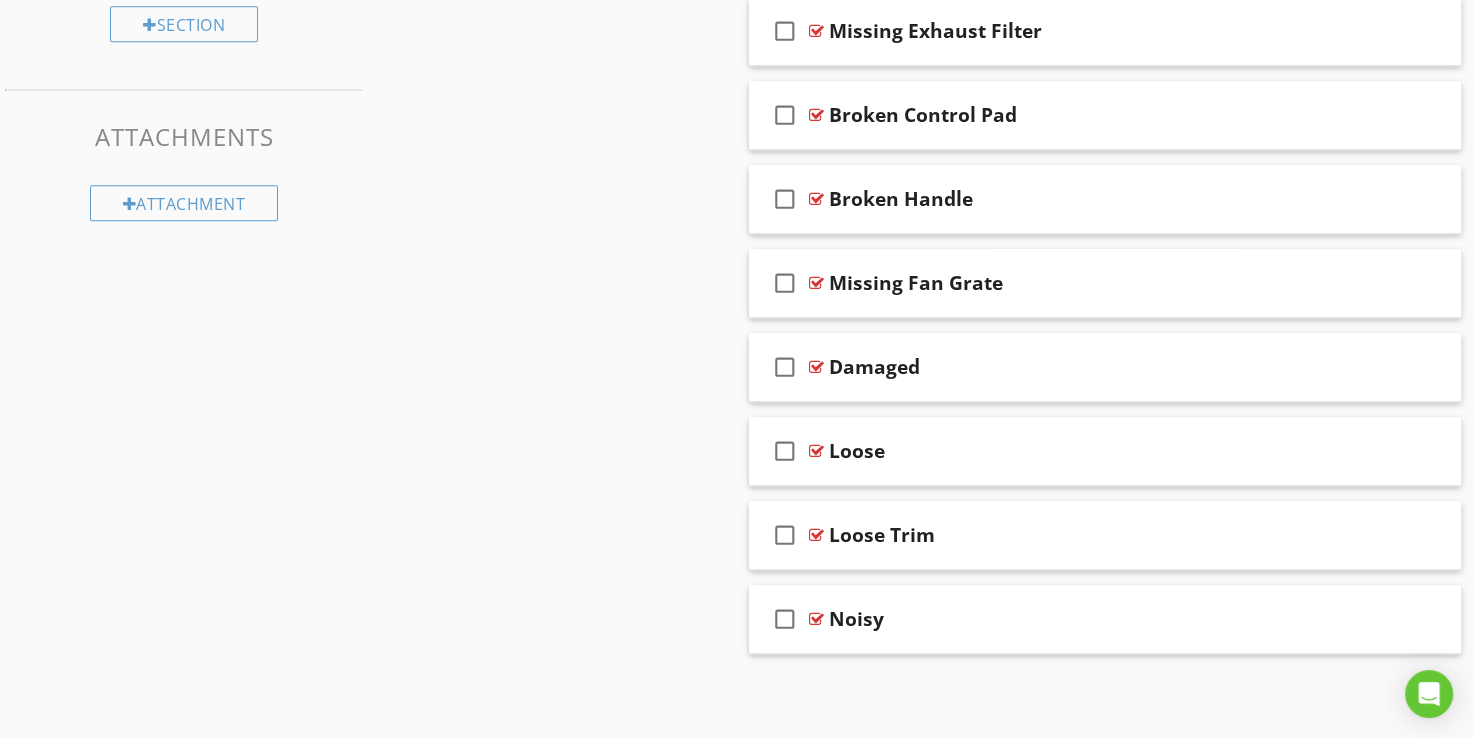 scroll, scrollTop: 1068, scrollLeft: 0, axis: vertical 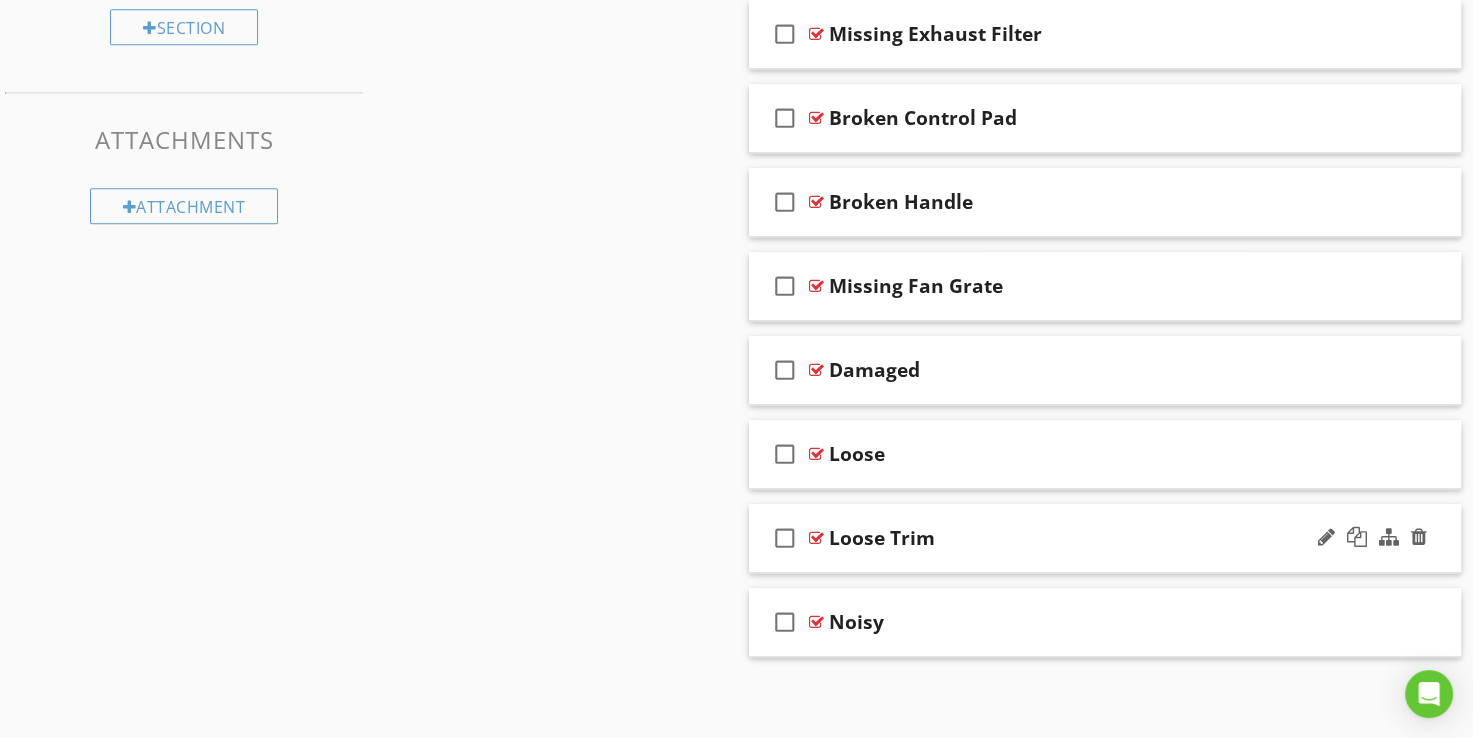 click at bounding box center (816, 538) 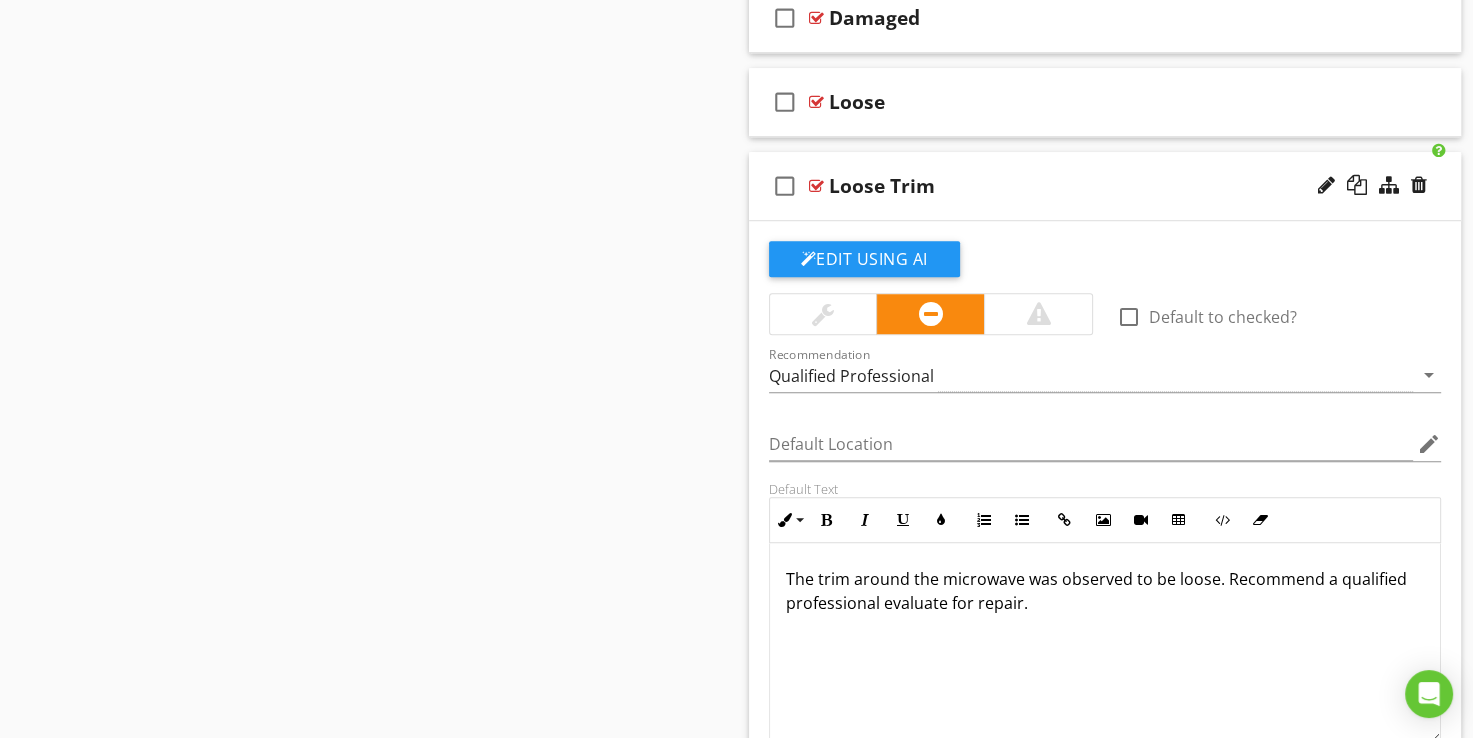 scroll, scrollTop: 1455, scrollLeft: 0, axis: vertical 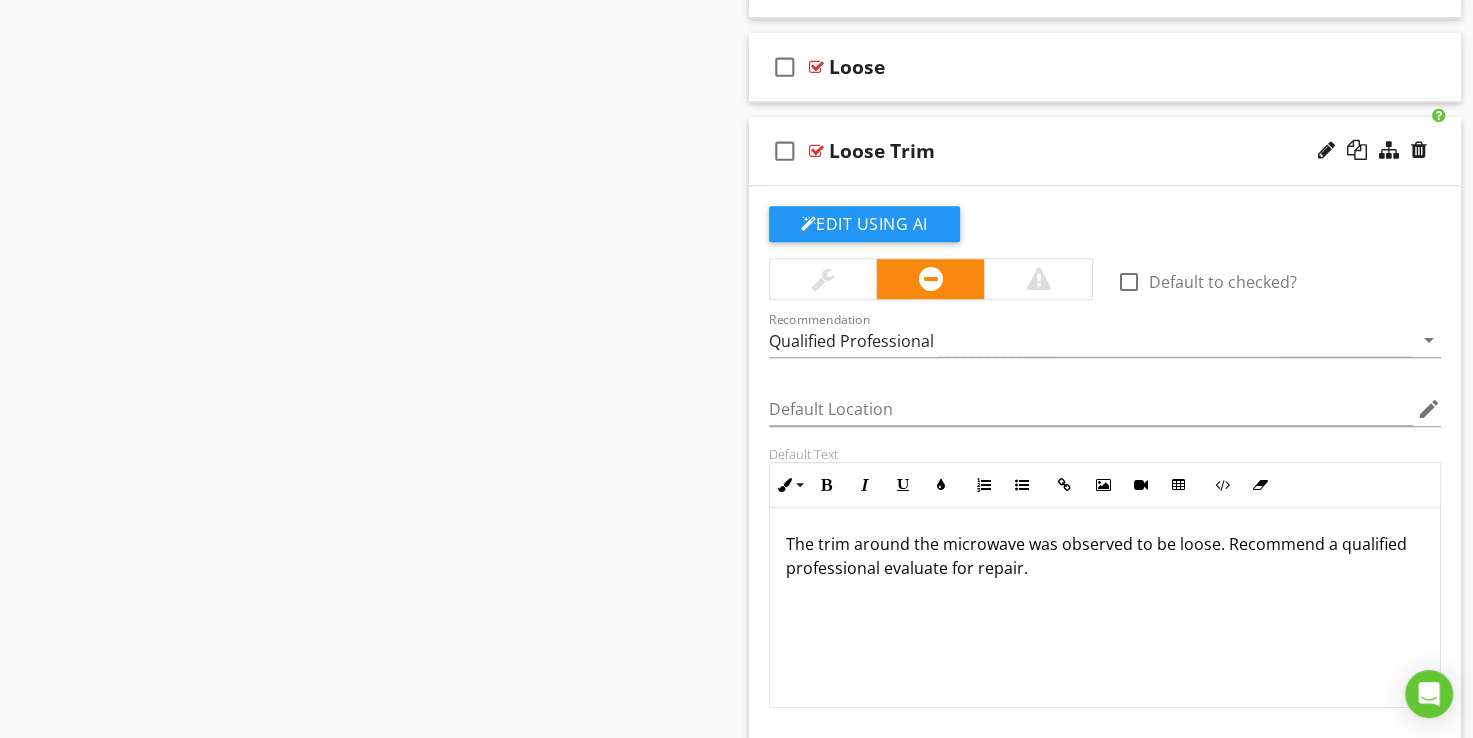 click at bounding box center [816, 151] 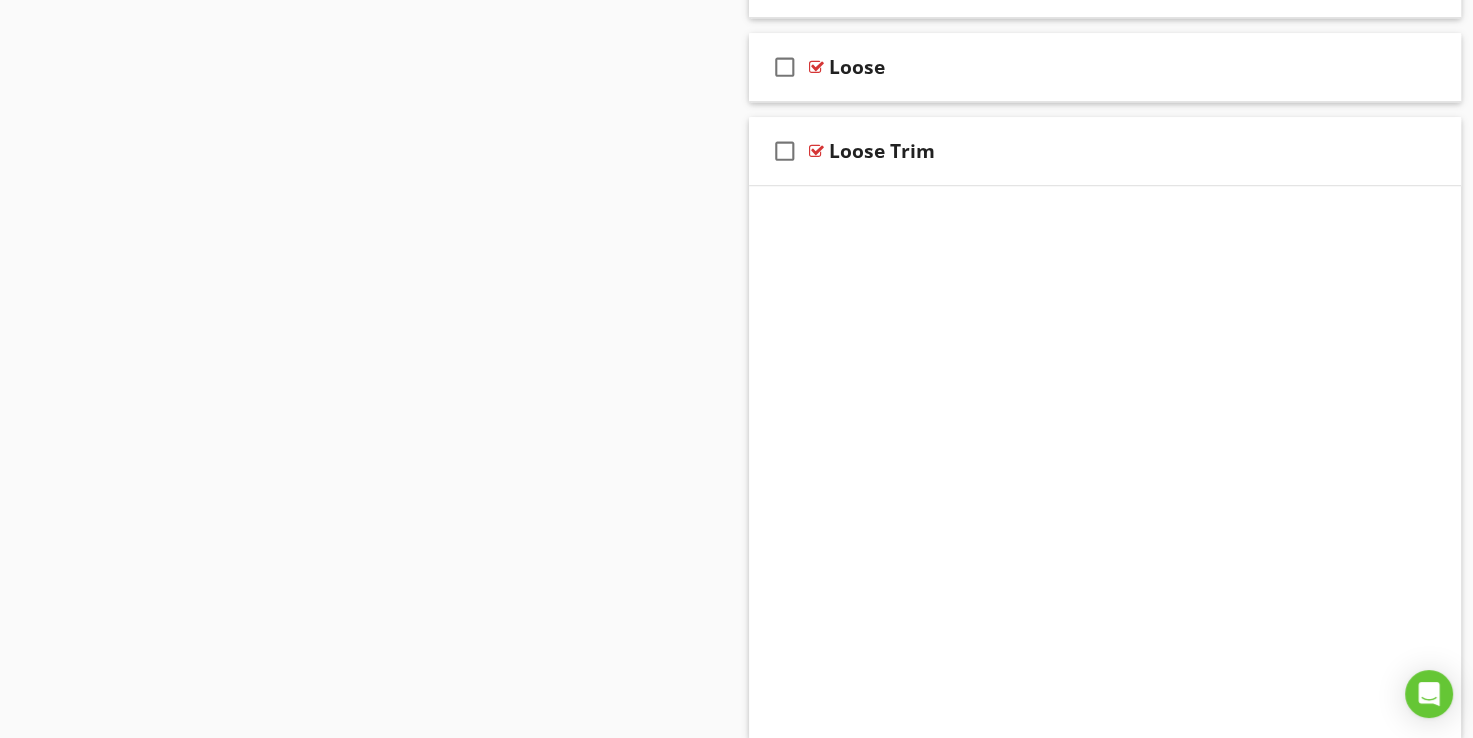 scroll, scrollTop: 1068, scrollLeft: 0, axis: vertical 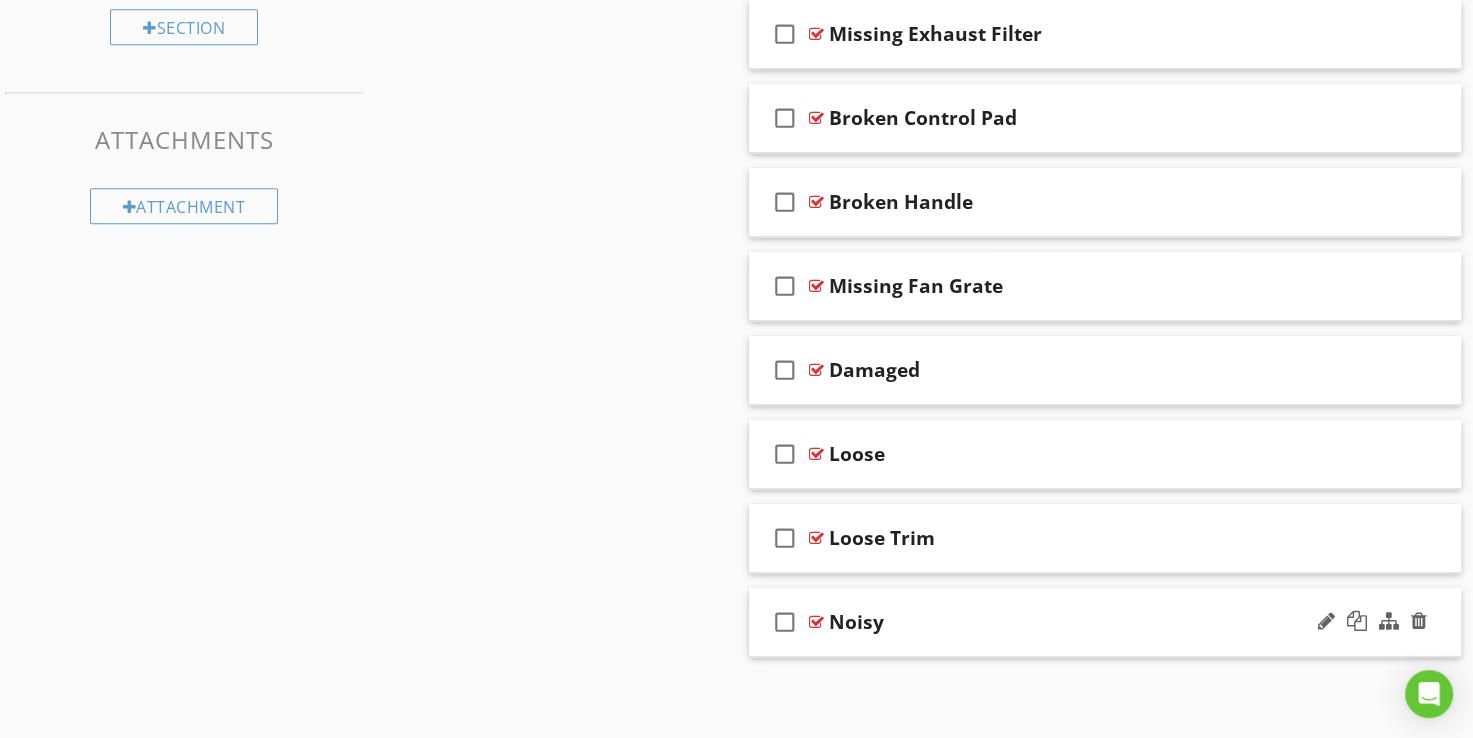 click at bounding box center (816, 622) 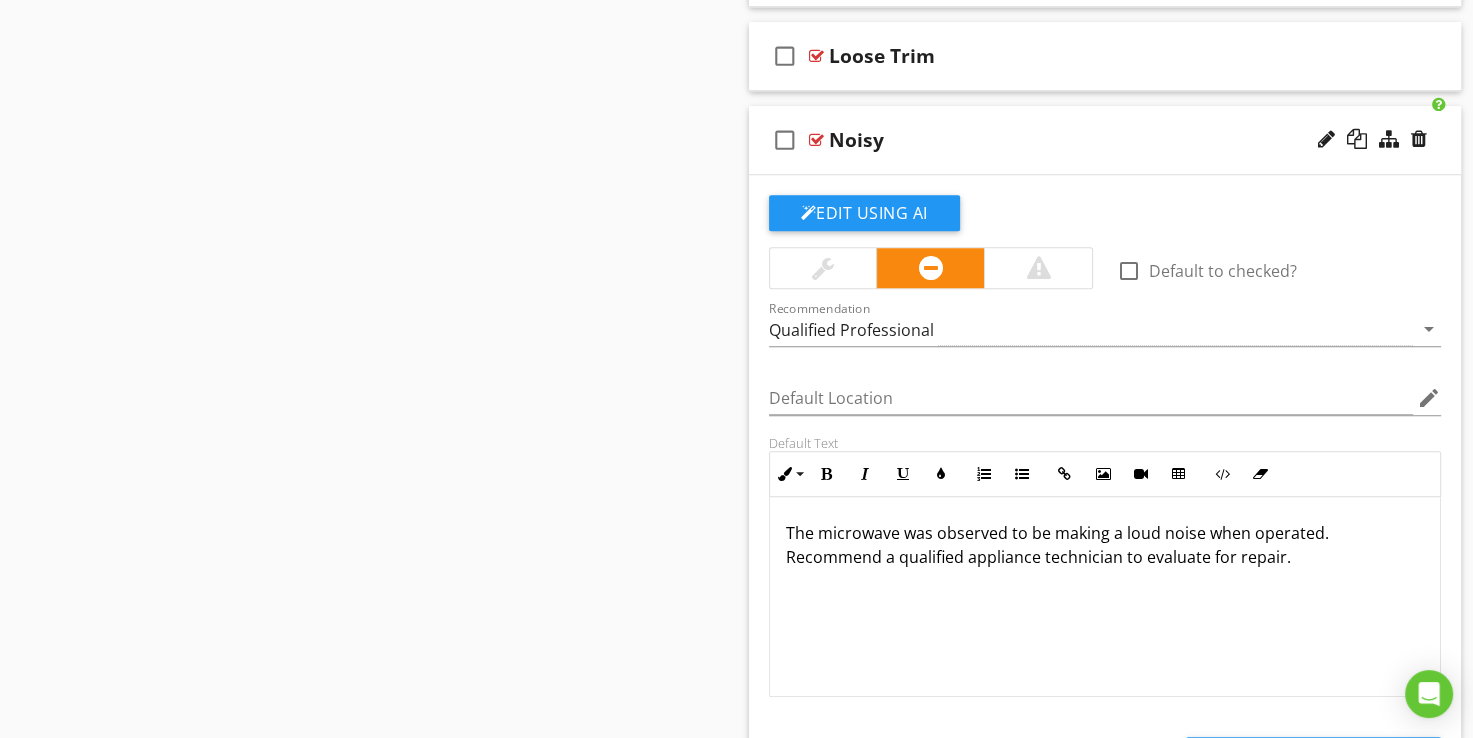 scroll, scrollTop: 1540, scrollLeft: 0, axis: vertical 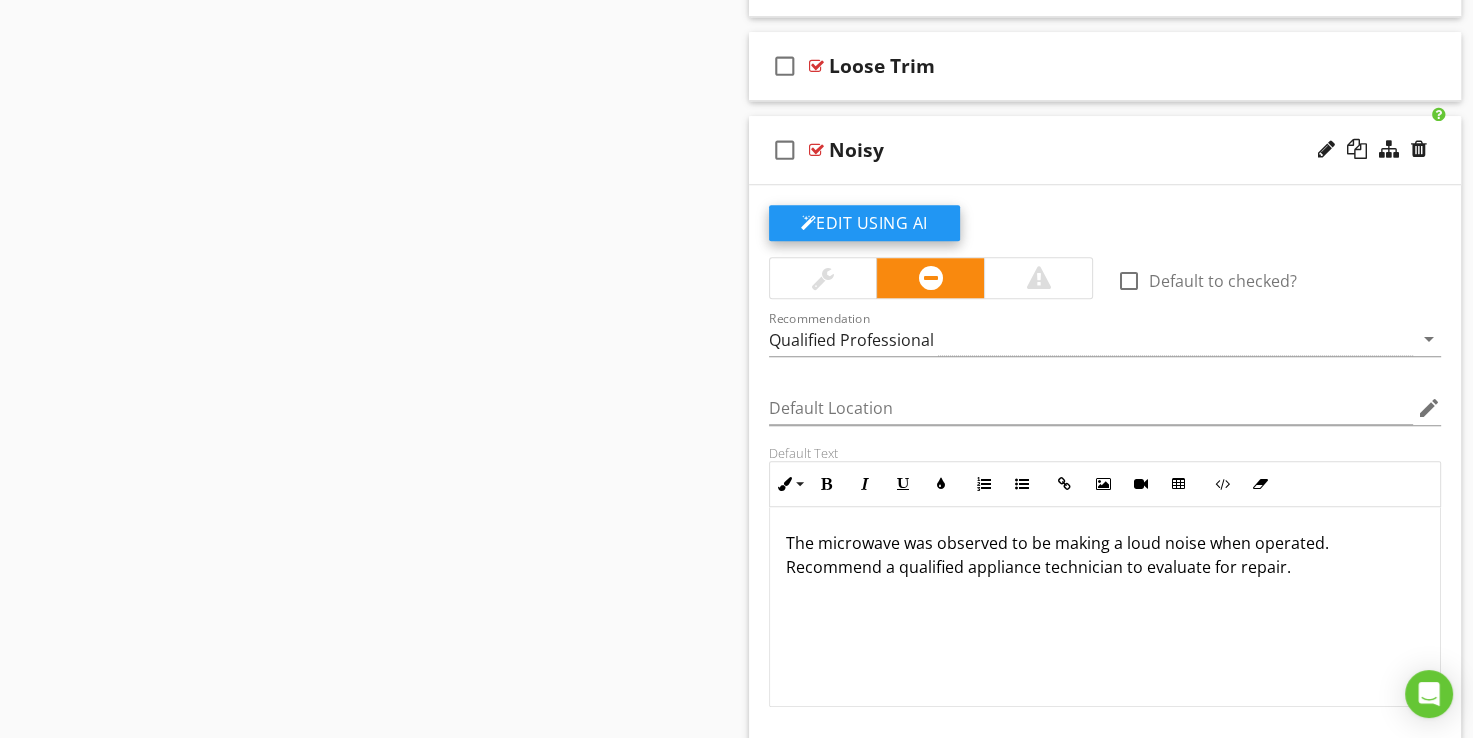 click on "Edit Using AI" at bounding box center (864, 223) 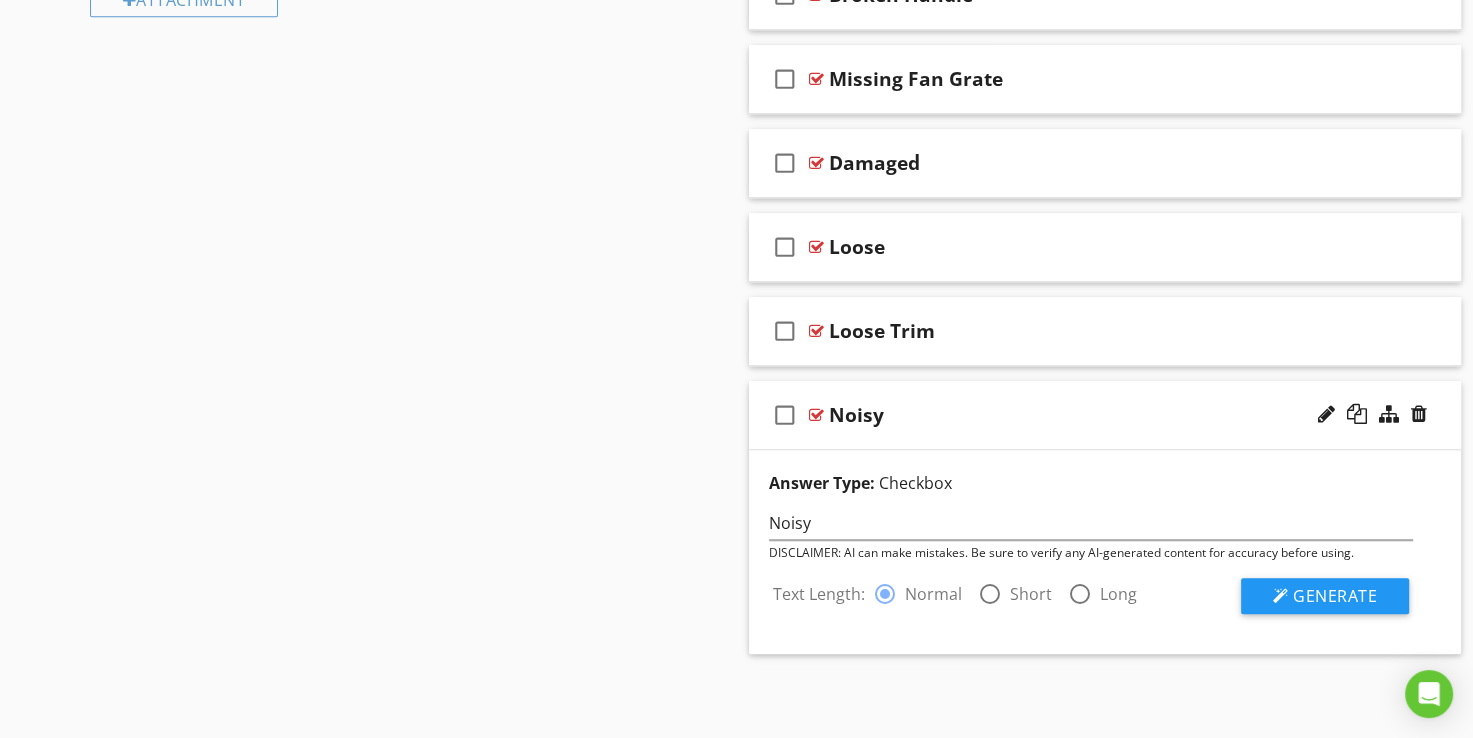 scroll, scrollTop: 1272, scrollLeft: 0, axis: vertical 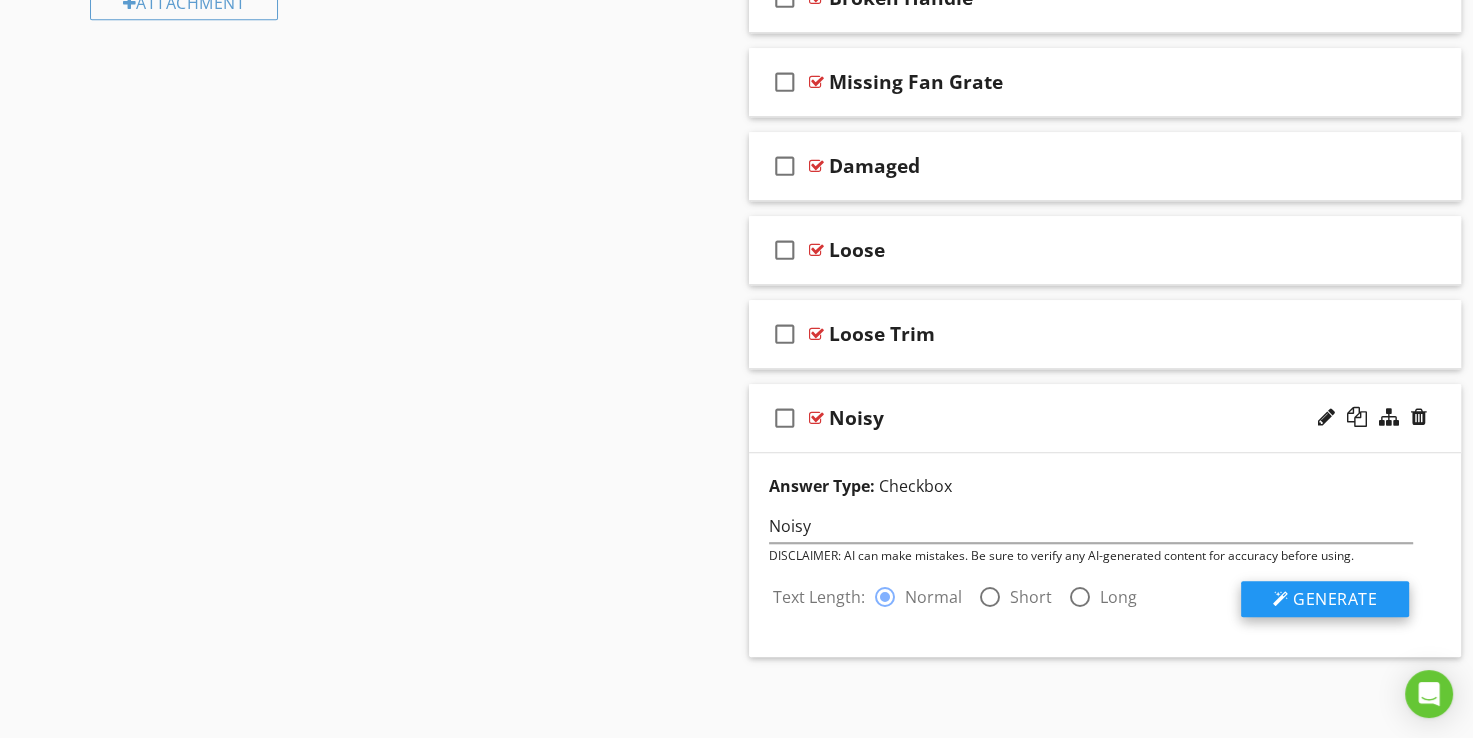 click on "Generate" at bounding box center [1335, 599] 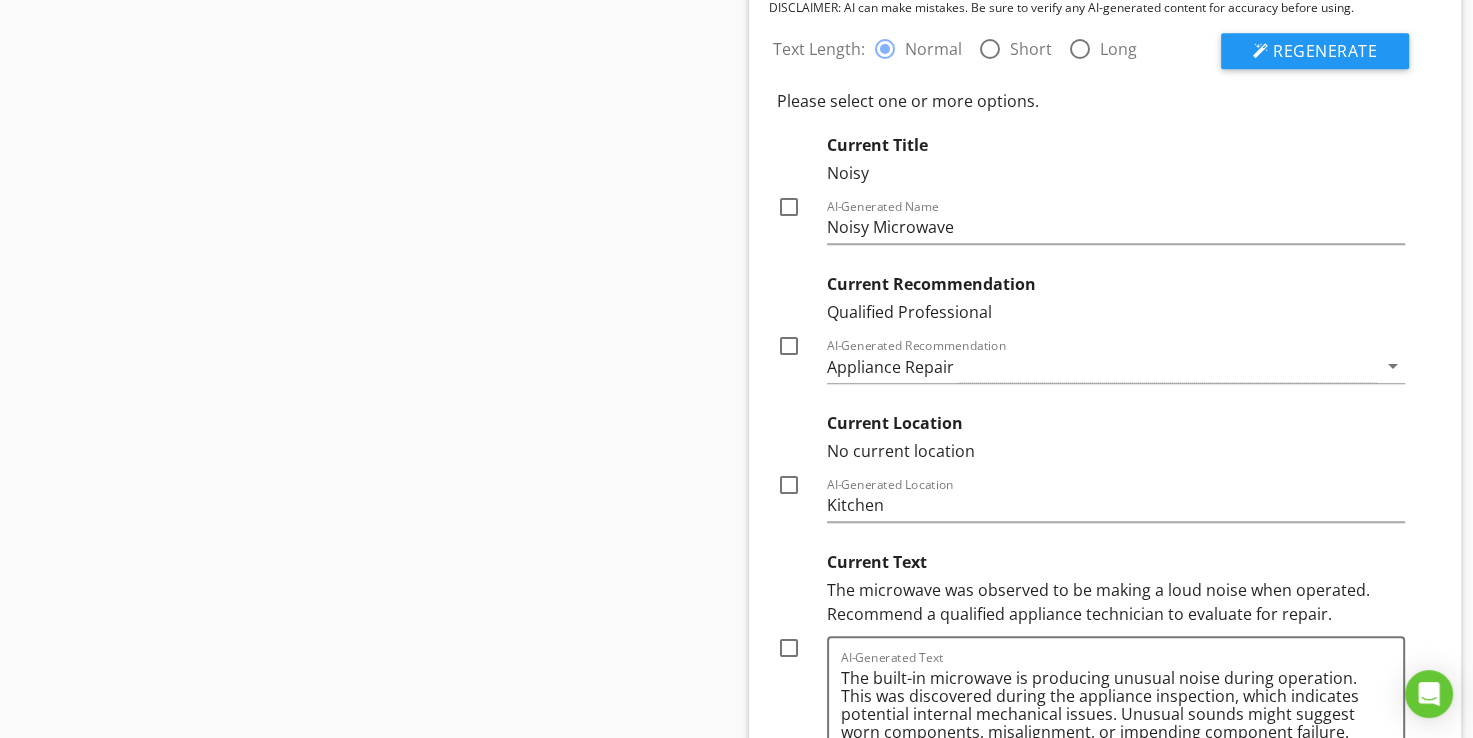 scroll, scrollTop: 1872, scrollLeft: 0, axis: vertical 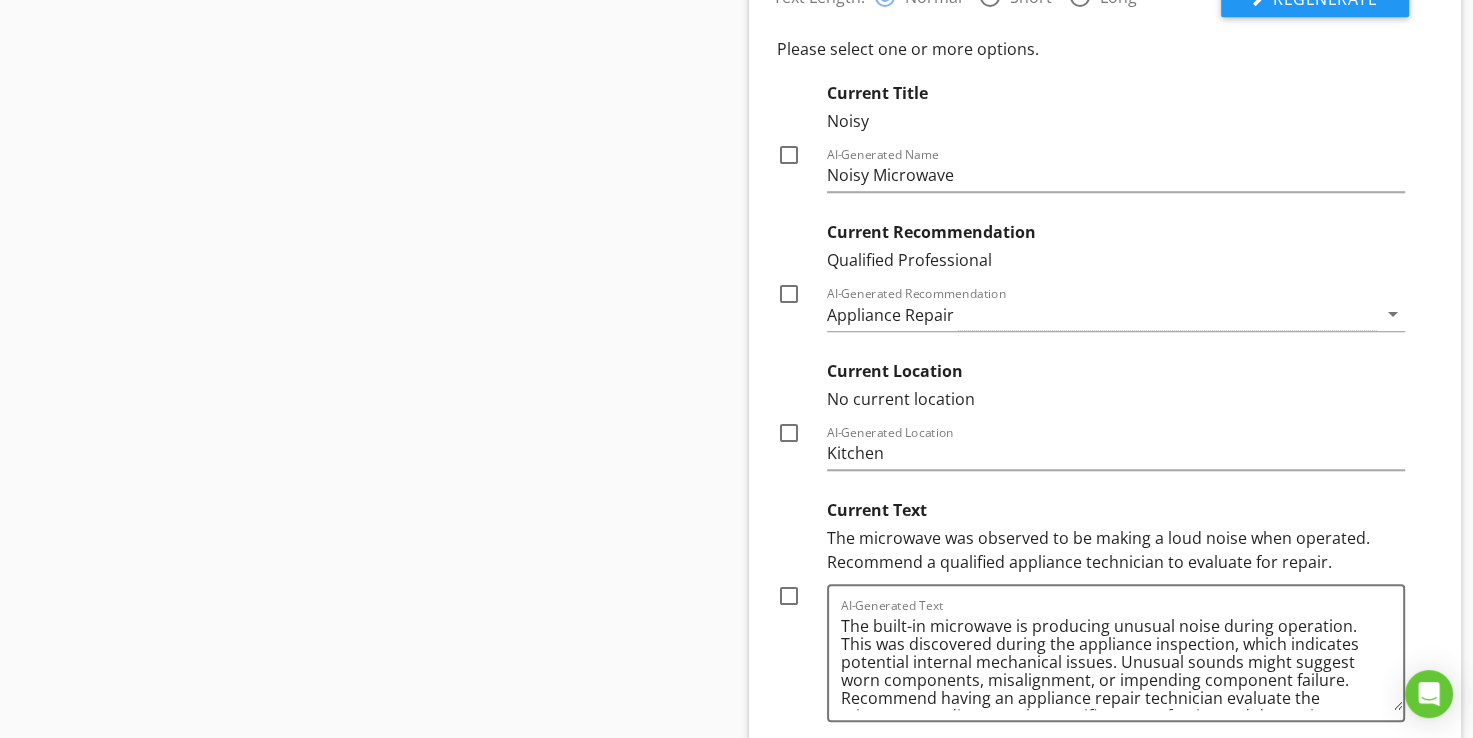 click at bounding box center (789, 294) 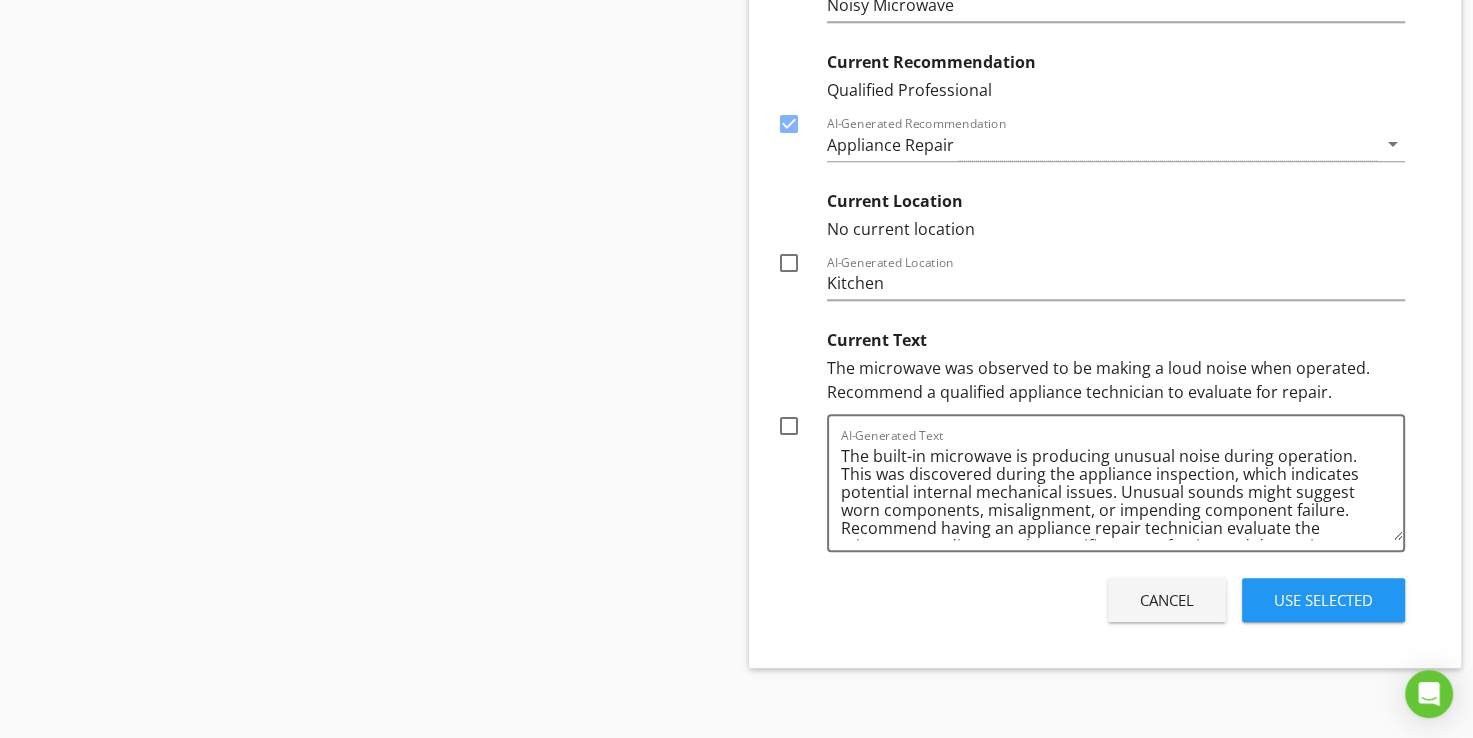 scroll, scrollTop: 2052, scrollLeft: 0, axis: vertical 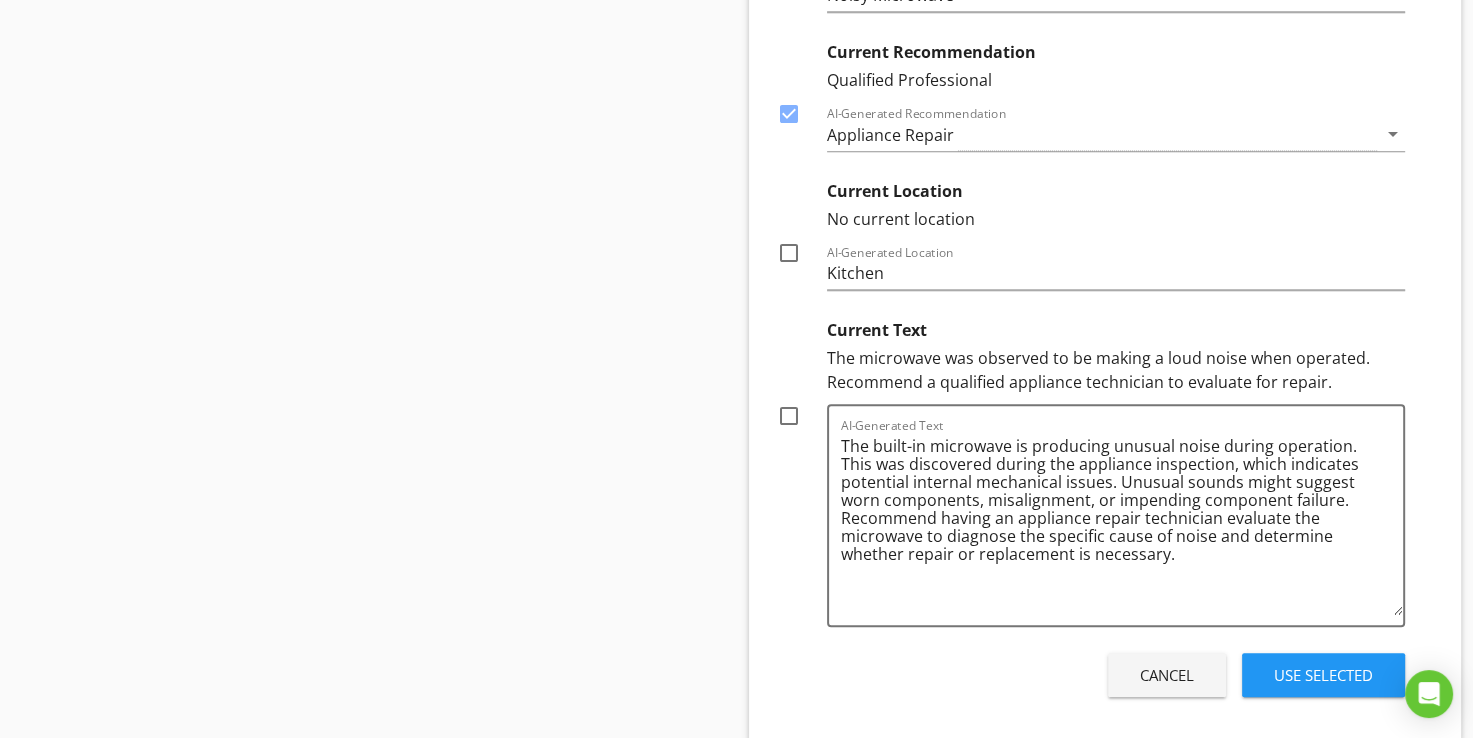 drag, startPoint x: 1393, startPoint y: 522, endPoint x: 1406, endPoint y: 608, distance: 86.977005 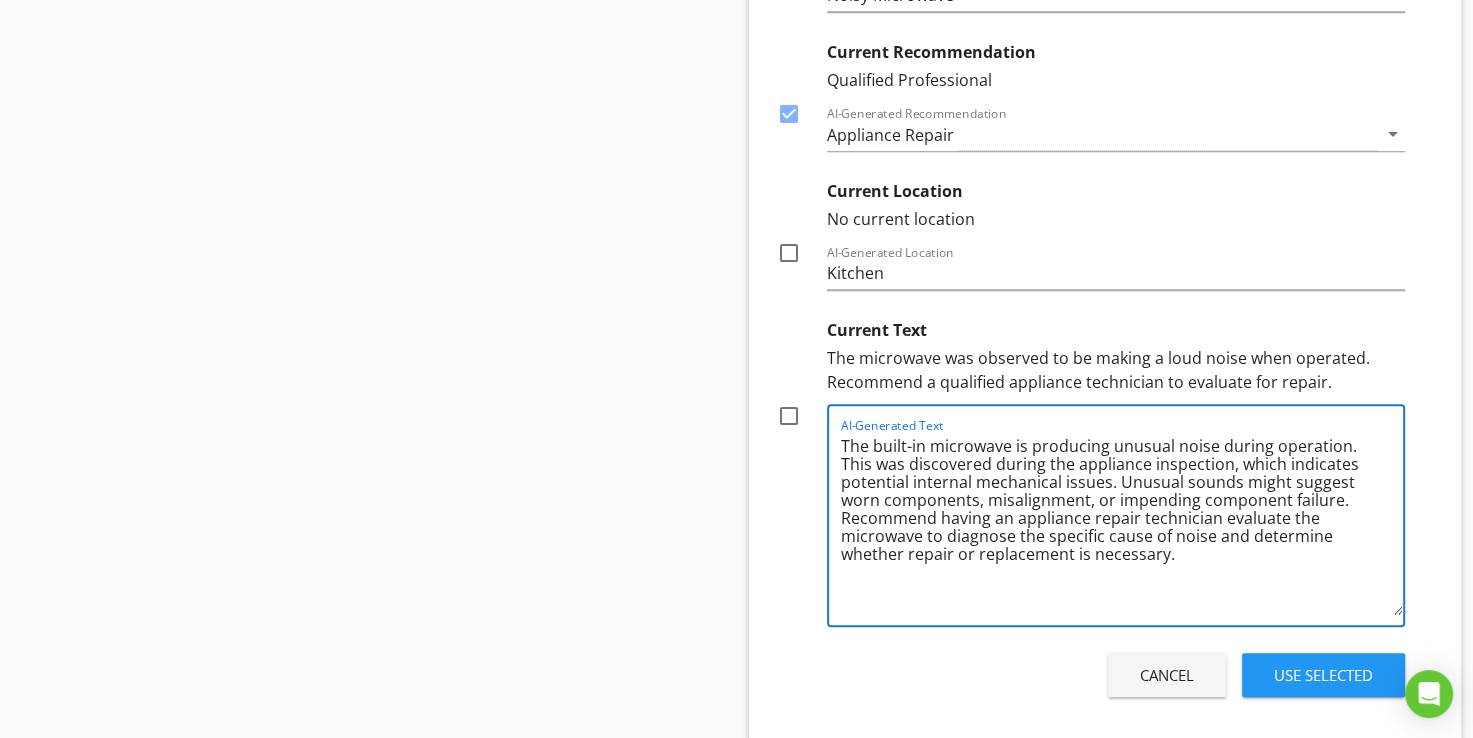 drag, startPoint x: 1353, startPoint y: 443, endPoint x: 1199, endPoint y: 470, distance: 156.34897 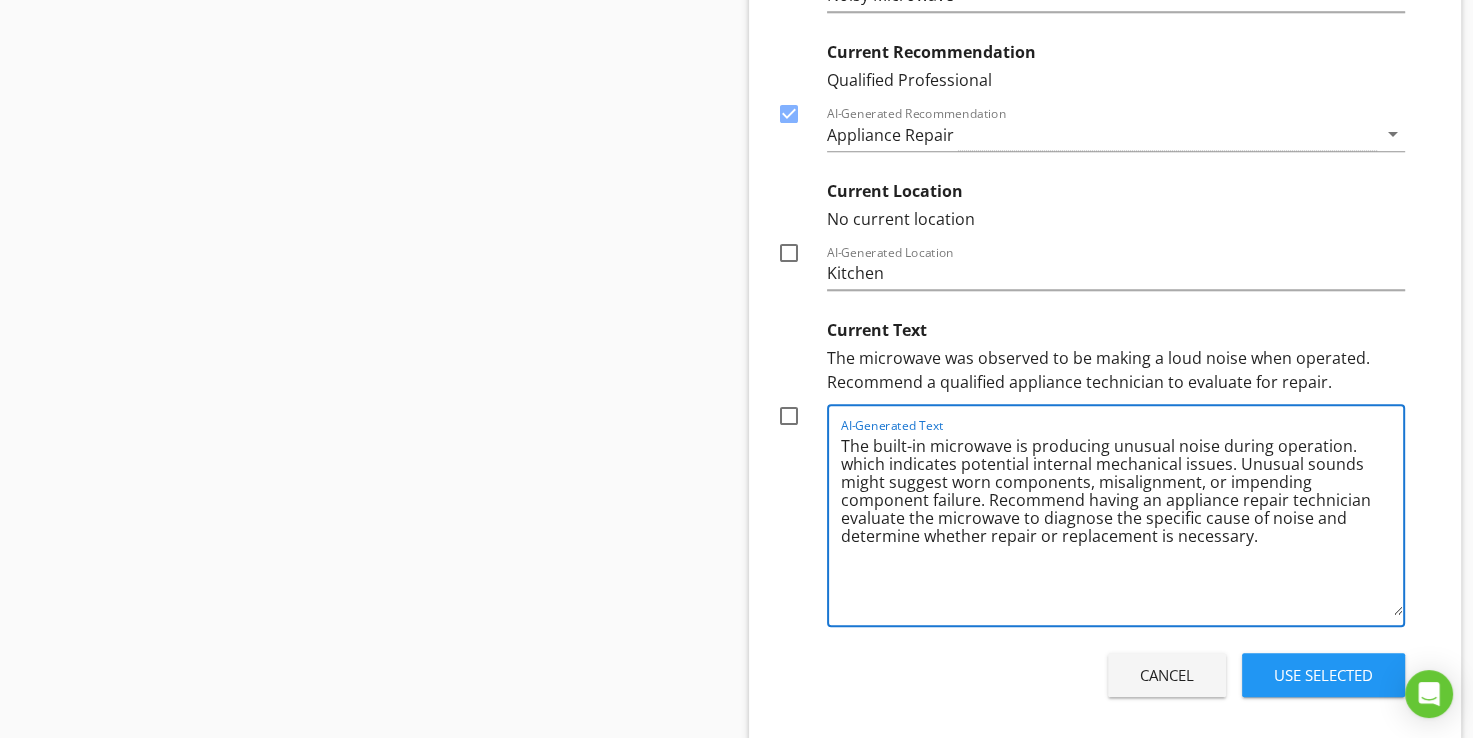 drag, startPoint x: 1234, startPoint y: 462, endPoint x: 979, endPoint y: 494, distance: 257 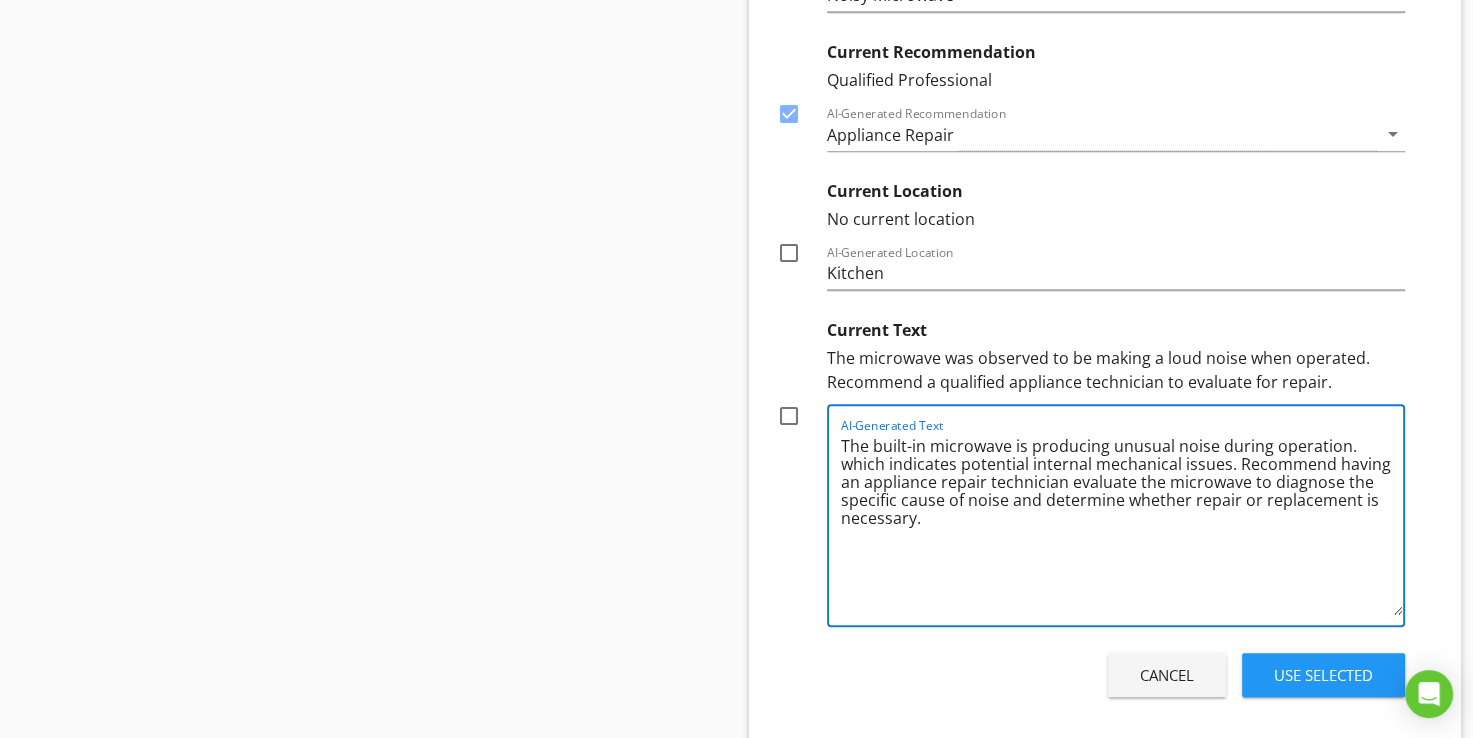 click on "The built-in microwave is producing unusual noise during operation. which indicates potential internal mechanical issues. Recommend having an appliance repair technician evaluate the microwave to diagnose the specific cause of noise and determine whether repair or replacement is necessary." at bounding box center [1122, 522] 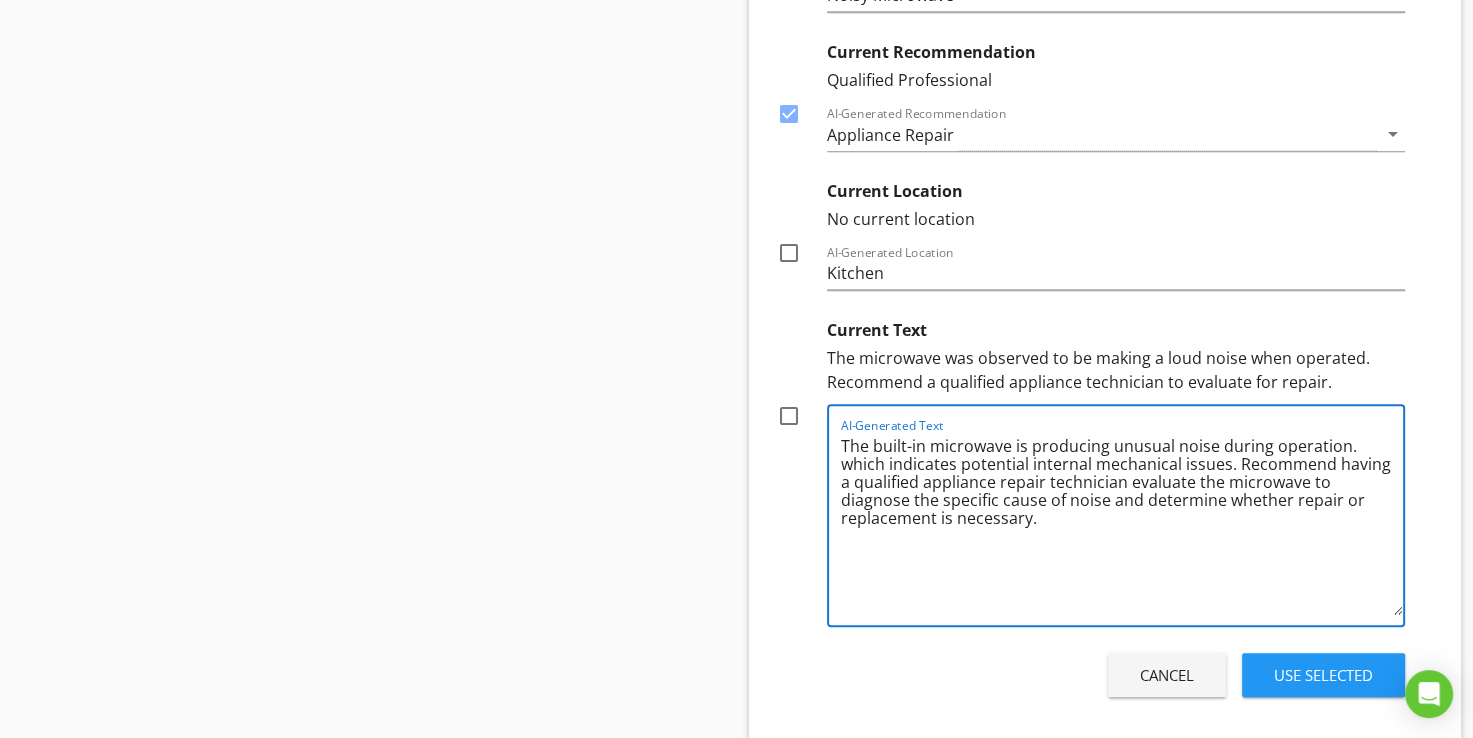 click on "The built-in microwave is producing unusual noise during operation. which indicates potential internal mechanical issues. Recommend having a qualified appliance repair technician evaluate the microwave to diagnose the specific cause of noise and determine whether repair or replacement is necessary." at bounding box center [1122, 522] 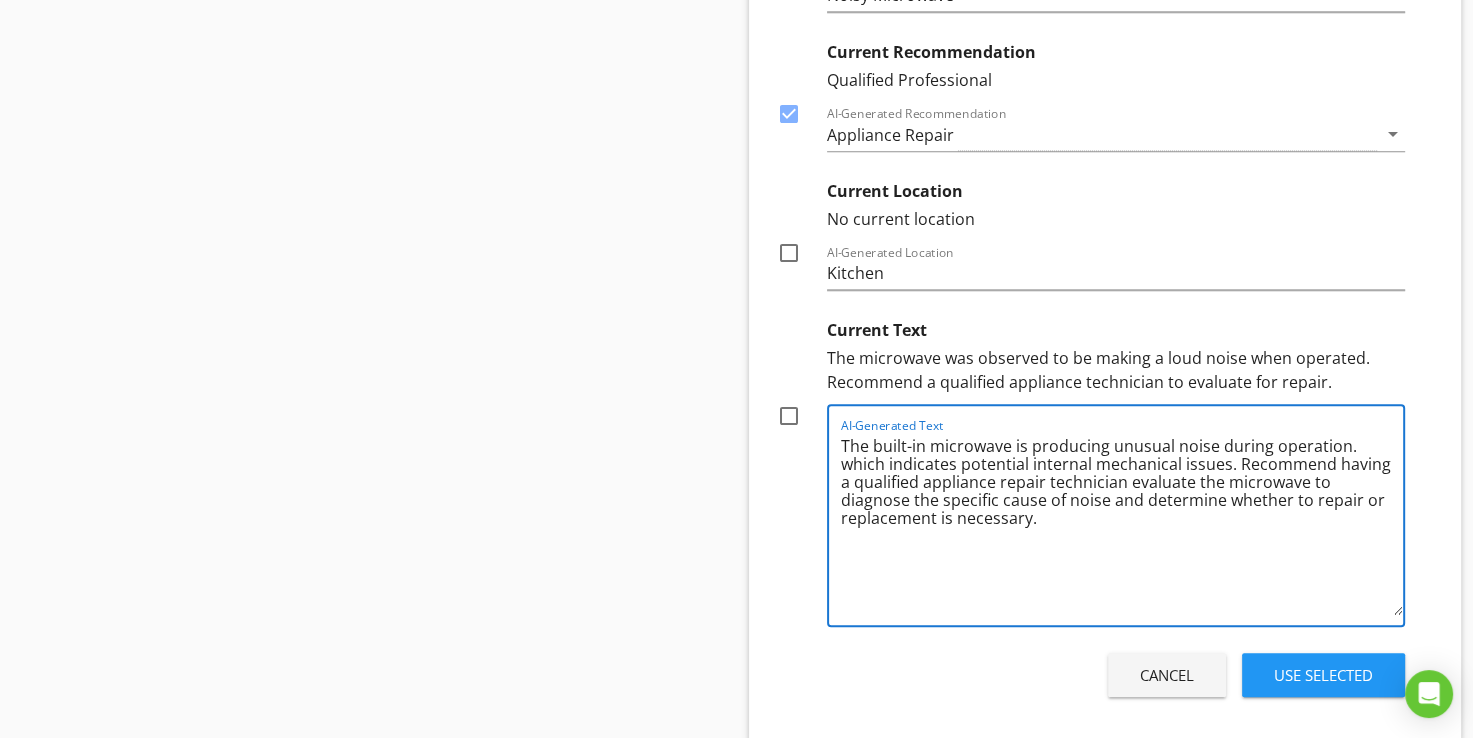 click on "The built-in microwave is producing unusual noise during operation. which indicates potential internal mechanical issues. Recommend having a qualified appliance repair technician evaluate the microwave to diagnose the specific cause of noise and determine whether to repair or replacement is necessary." at bounding box center [1122, 522] 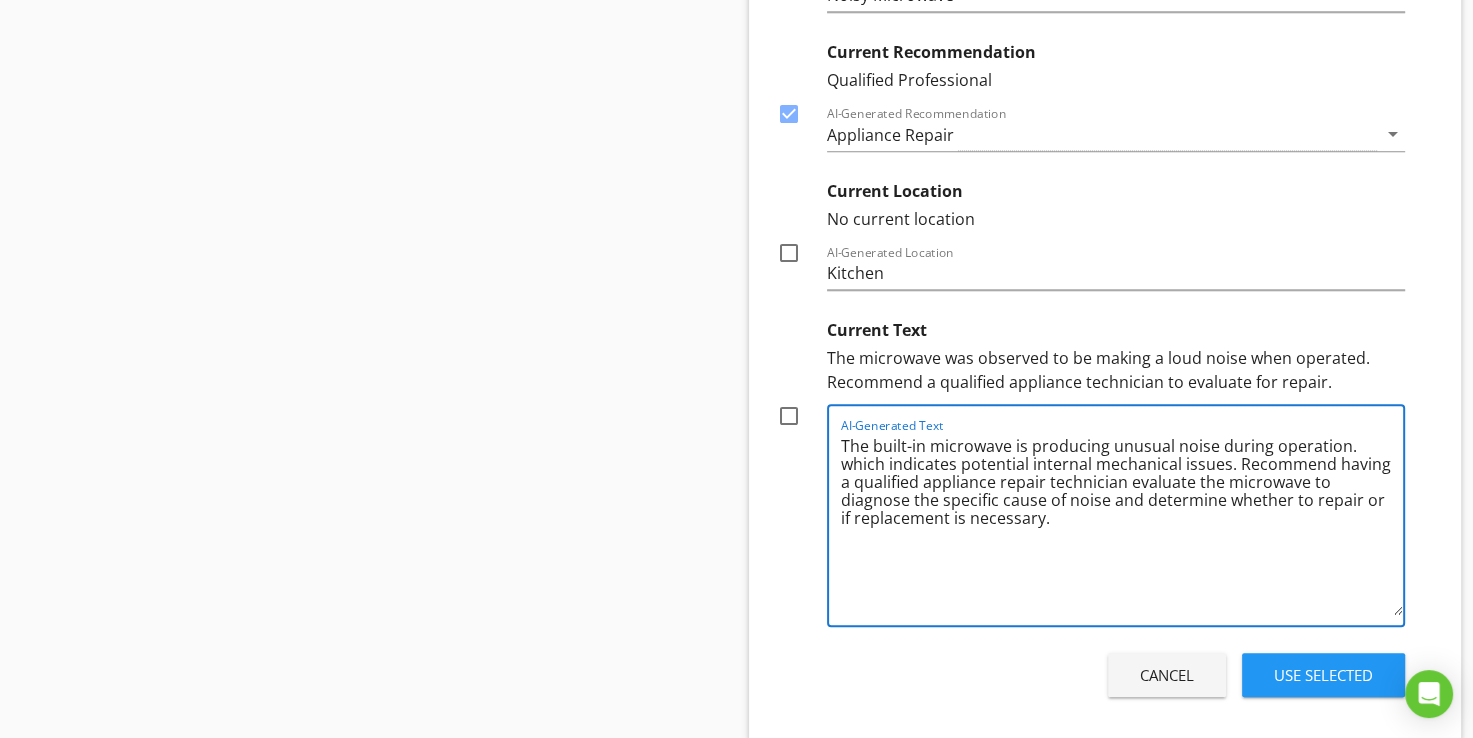type on "The built-in microwave is producing unusual noise during operation. which indicates potential internal mechanical issues. Recommend having a qualified appliance repair technician evaluate the microwave to diagnose the specific cause of noise and determine whether to repair or if replacement is necessary." 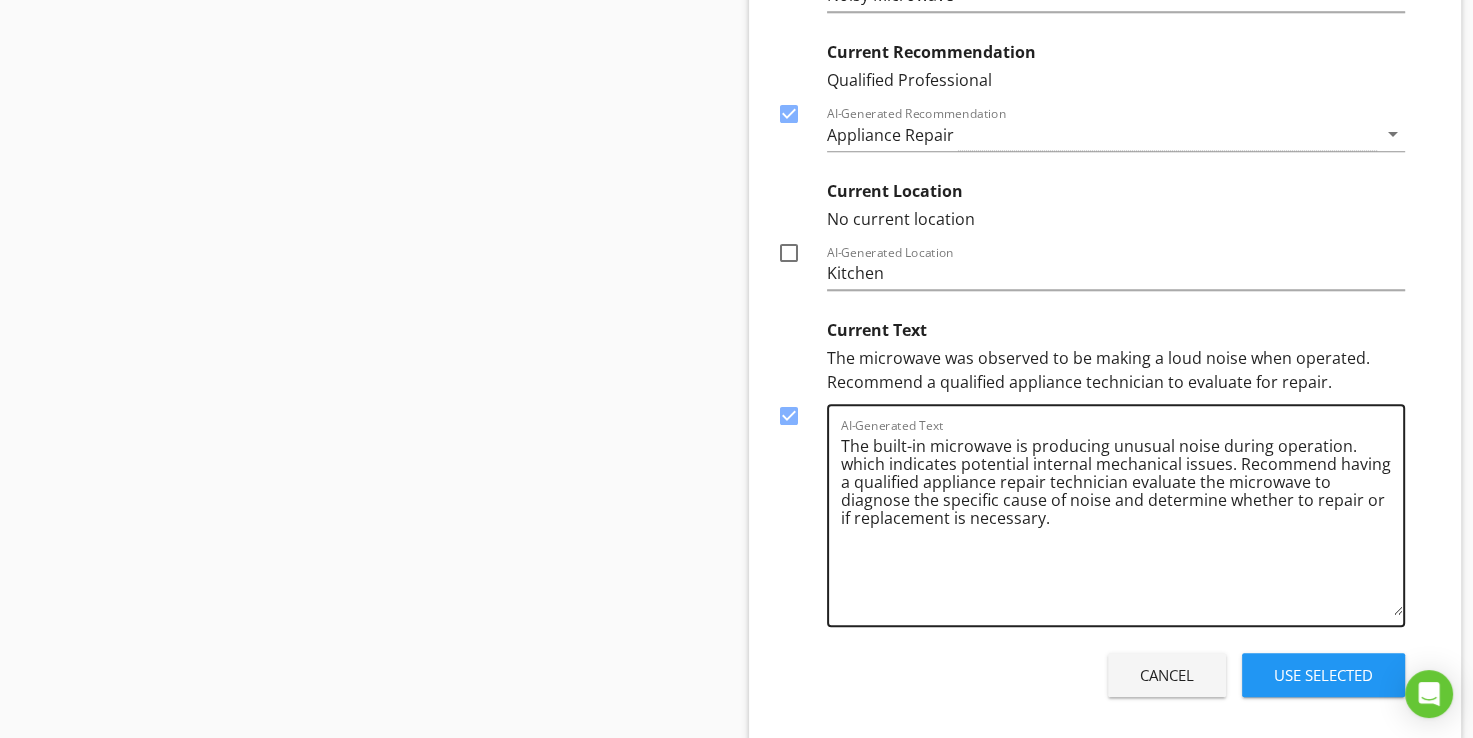click on "The built-in microwave is producing unusual noise during operation. which indicates potential internal mechanical issues. Recommend having a qualified appliance repair technician evaluate the microwave to diagnose the specific cause of noise and determine whether to repair or if replacement is necessary." at bounding box center (1122, 522) 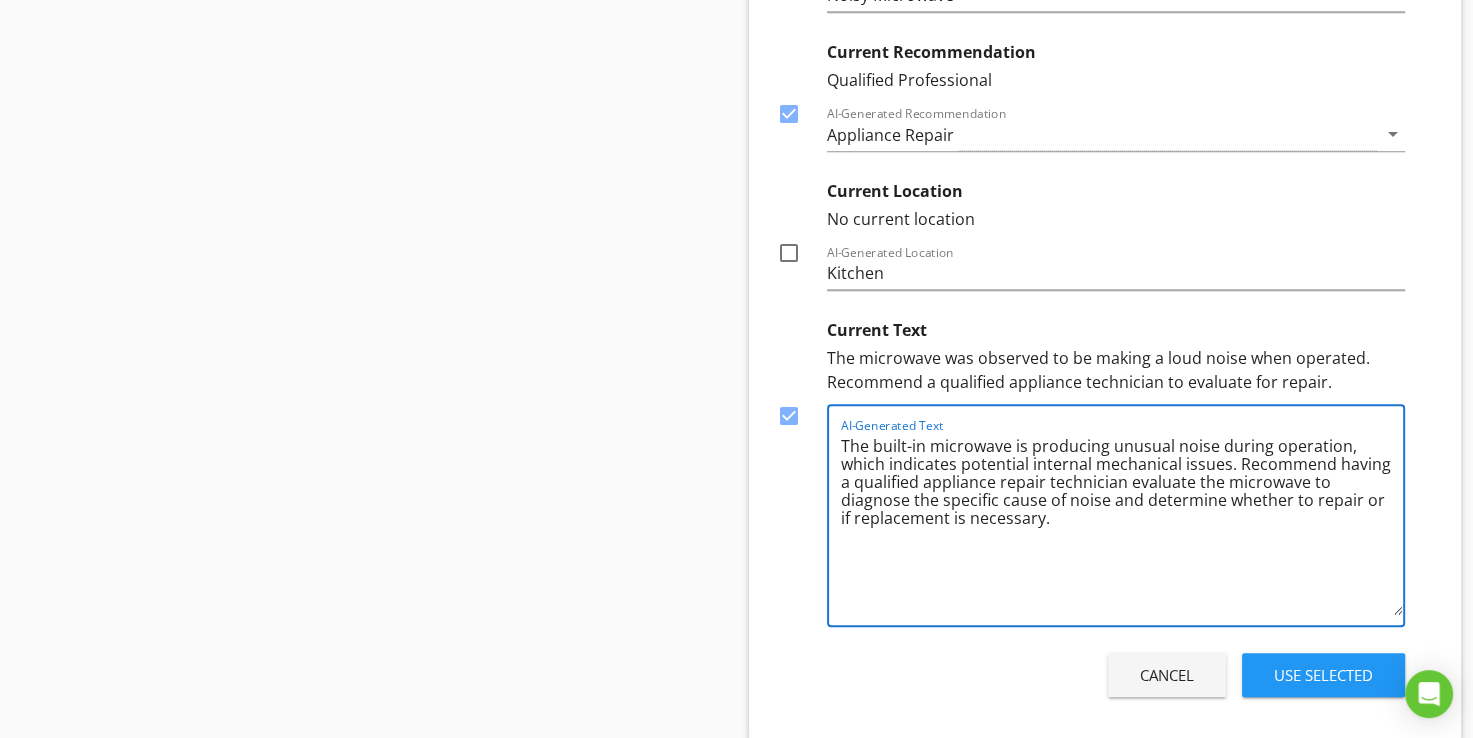type on "The built-in microwave is producing unusual noise during operation, which indicates potential internal mechanical issues. Recommend having a qualified appliance repair technician evaluate the microwave to diagnose the specific cause of noise and determine whether to repair or if replacement is necessary." 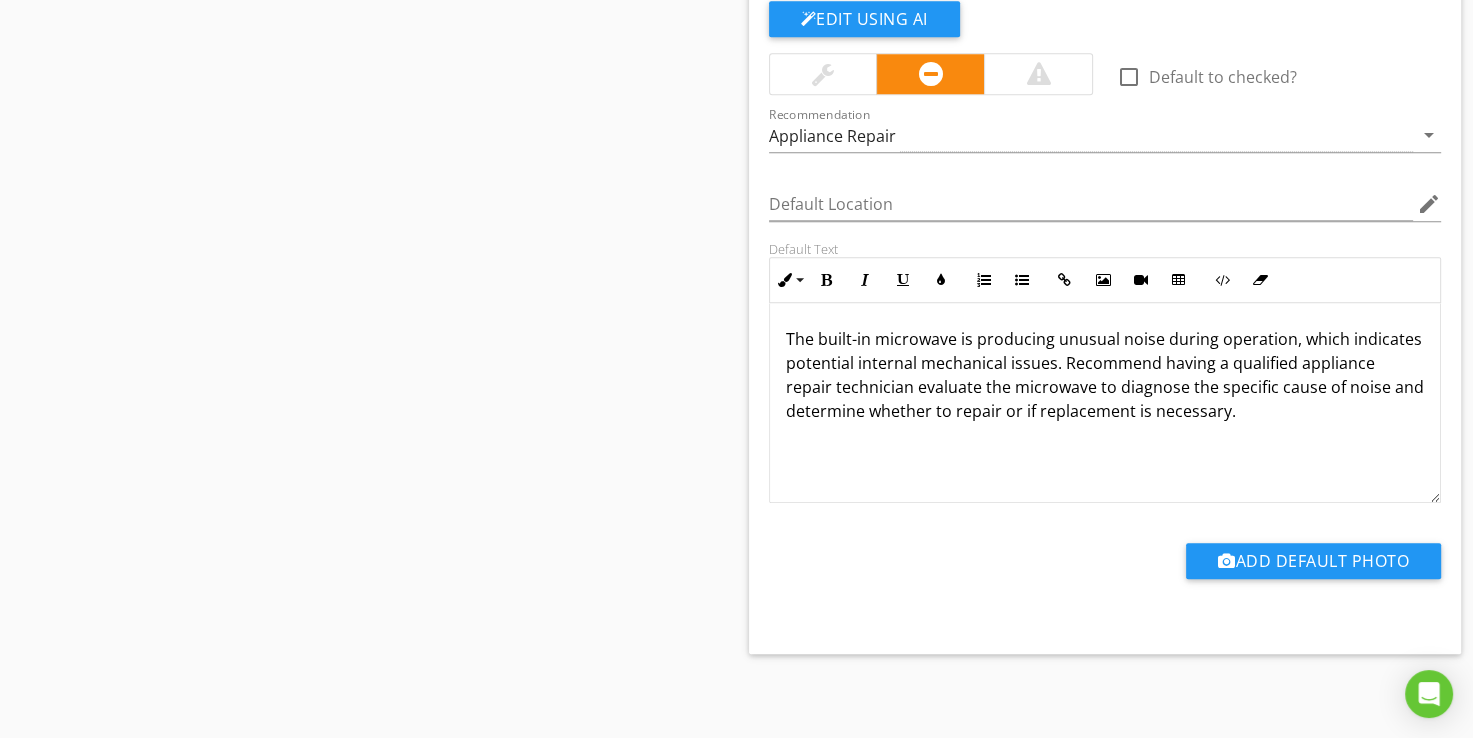 scroll, scrollTop: 1355, scrollLeft: 0, axis: vertical 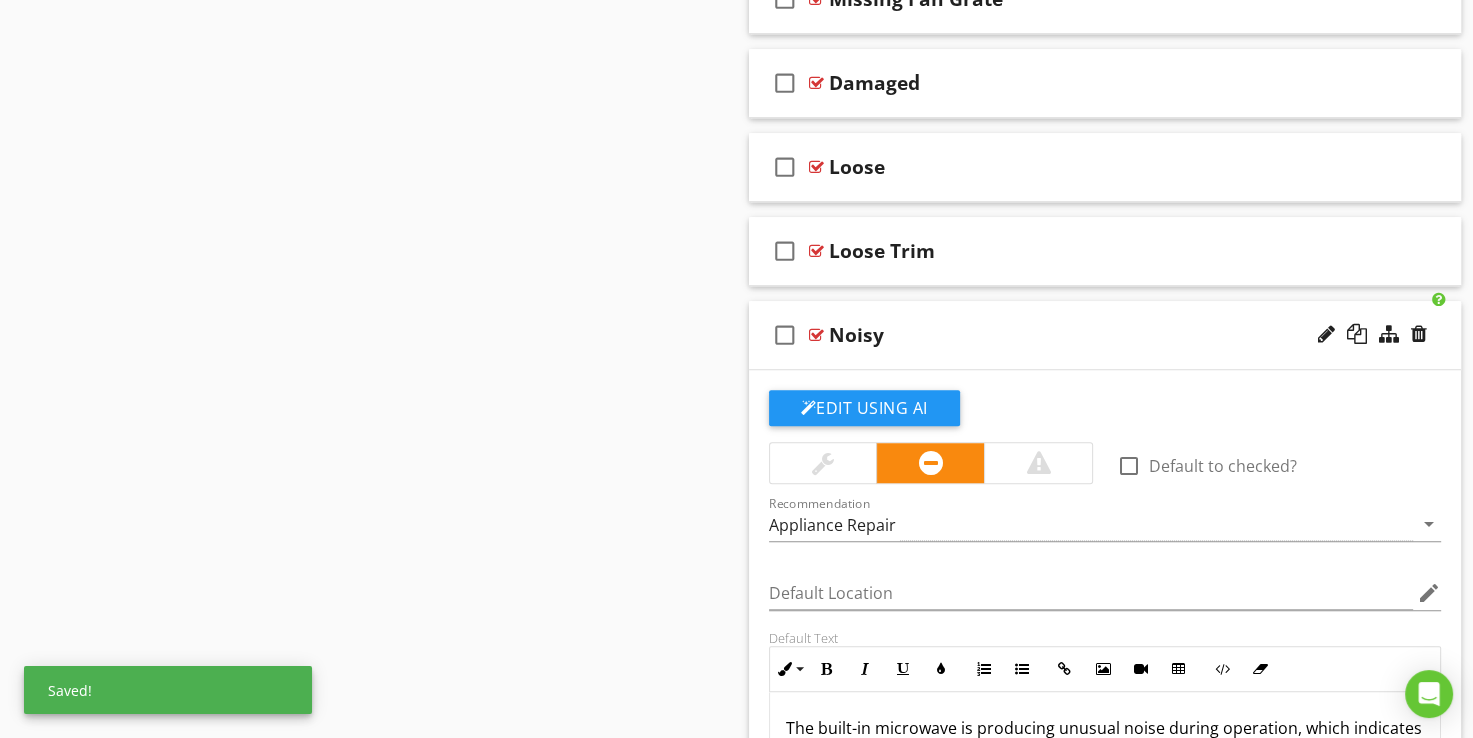 click at bounding box center [816, 335] 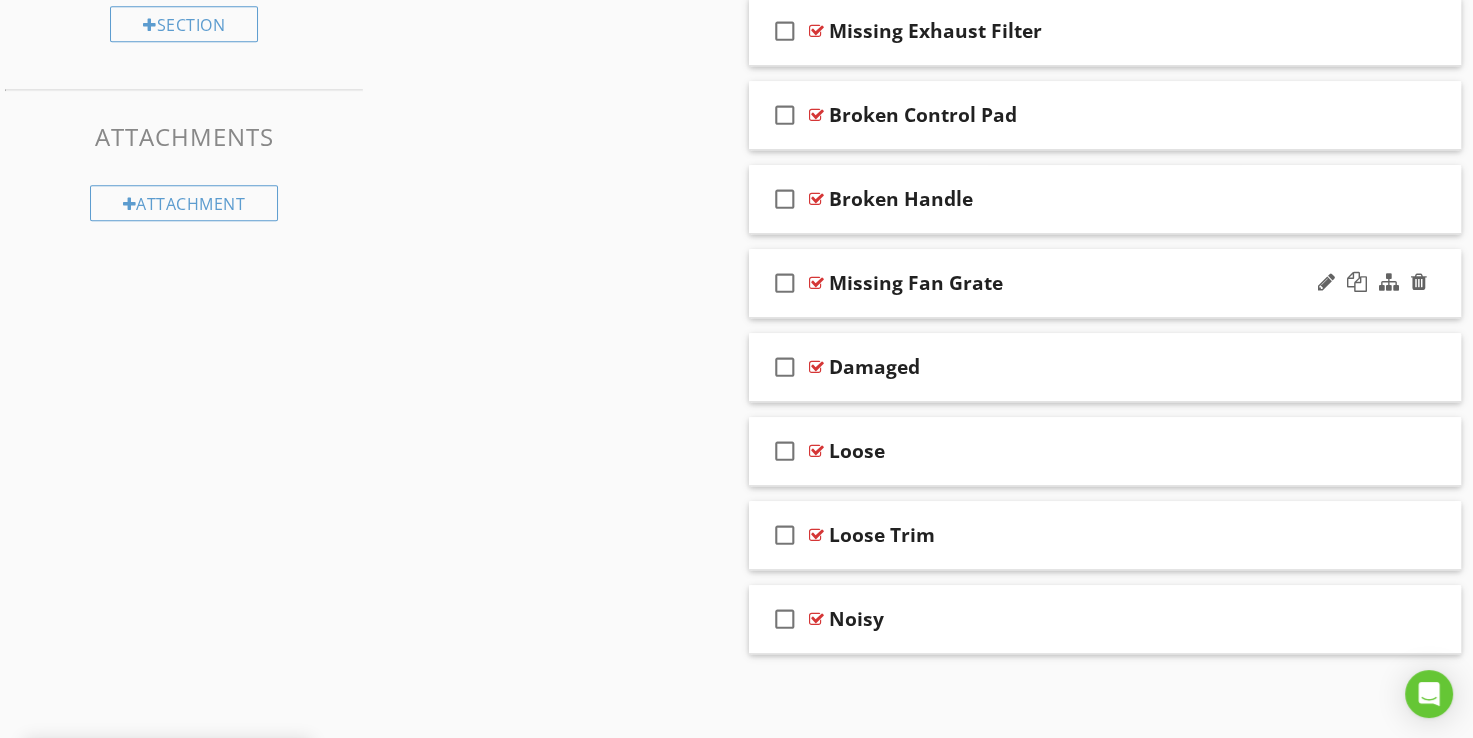 scroll, scrollTop: 1068, scrollLeft: 0, axis: vertical 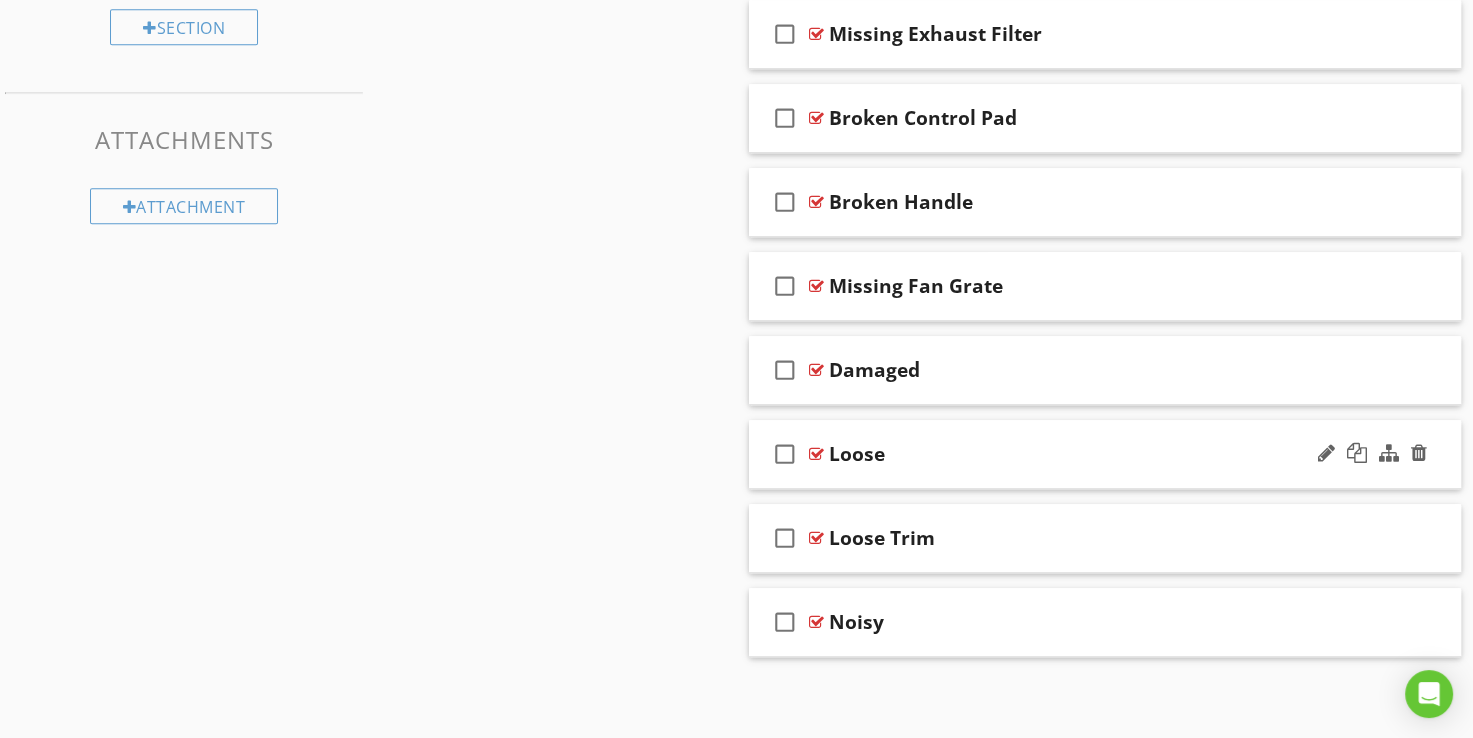 type 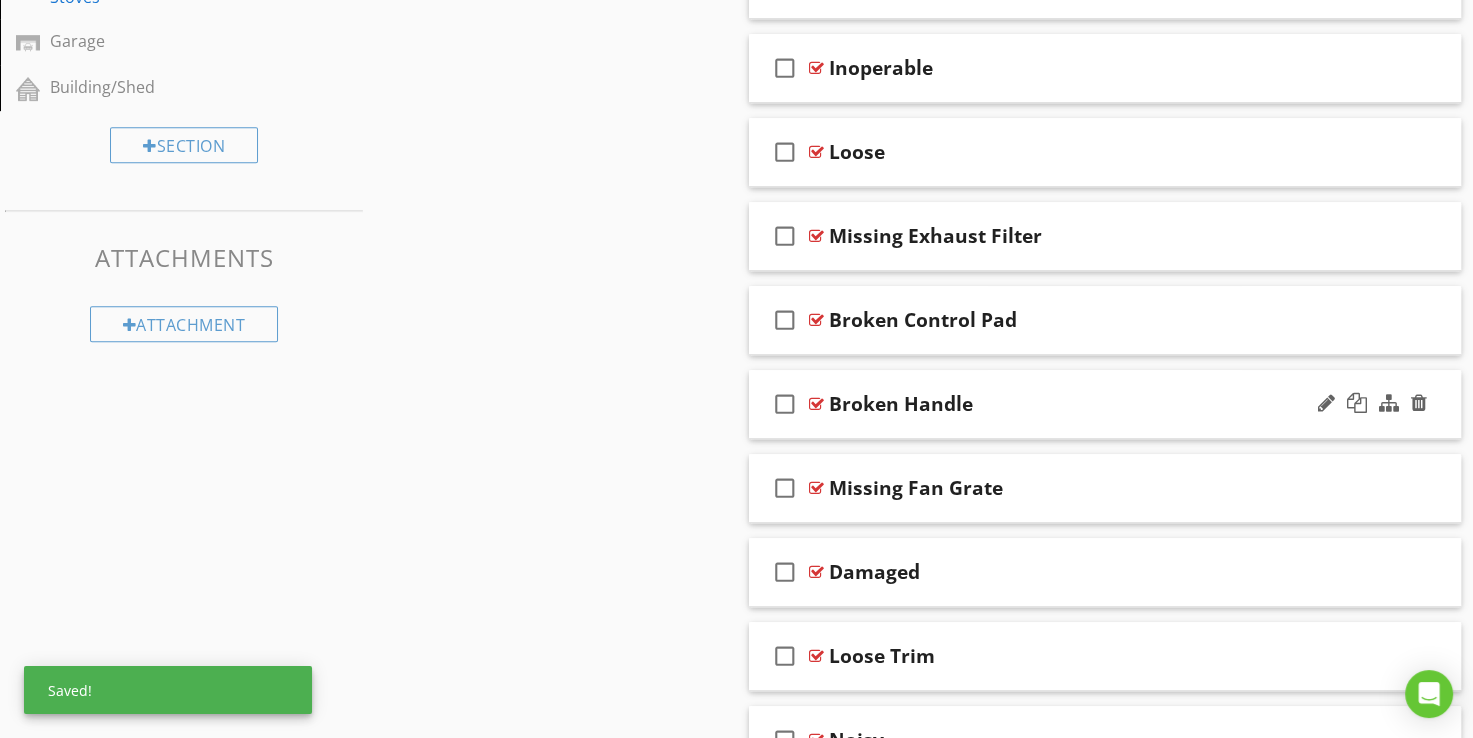 scroll, scrollTop: 768, scrollLeft: 0, axis: vertical 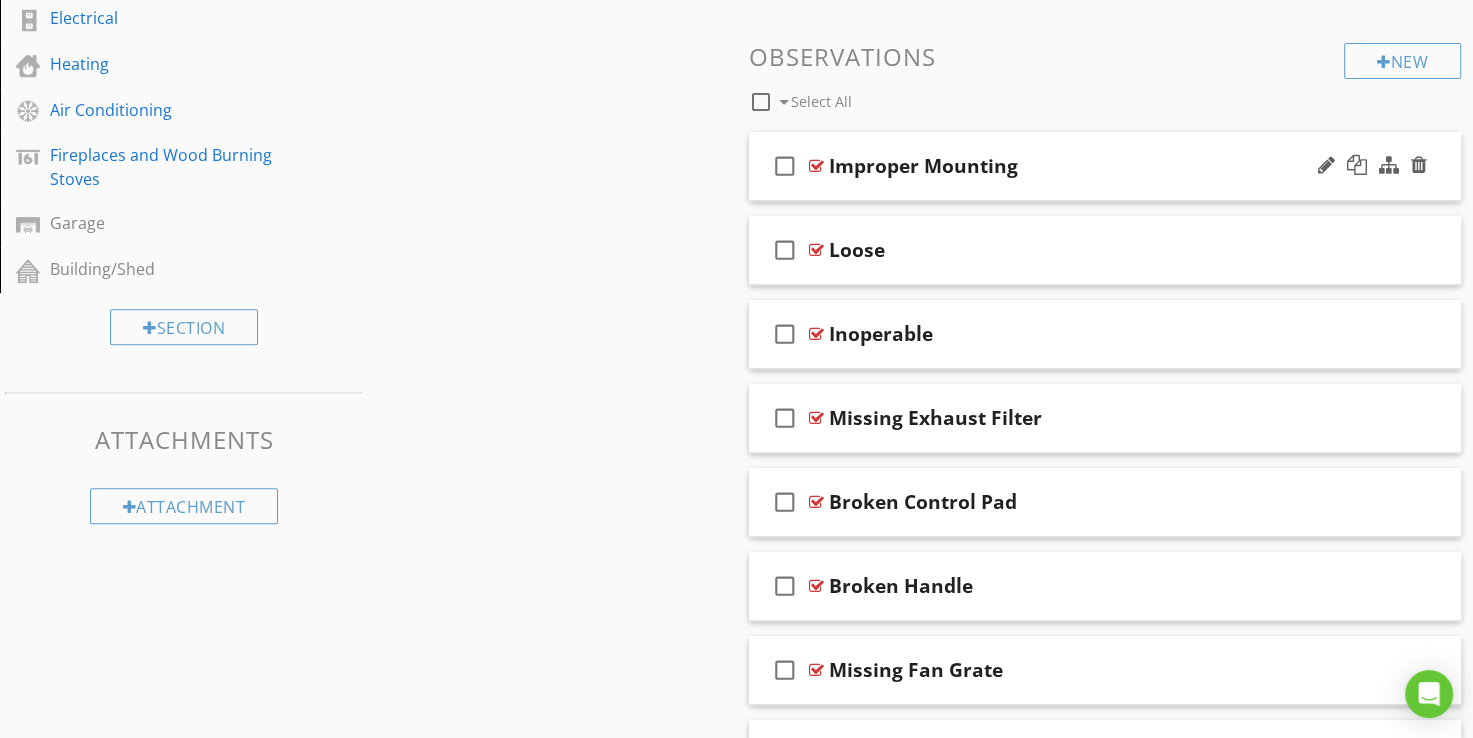 click at bounding box center [816, 166] 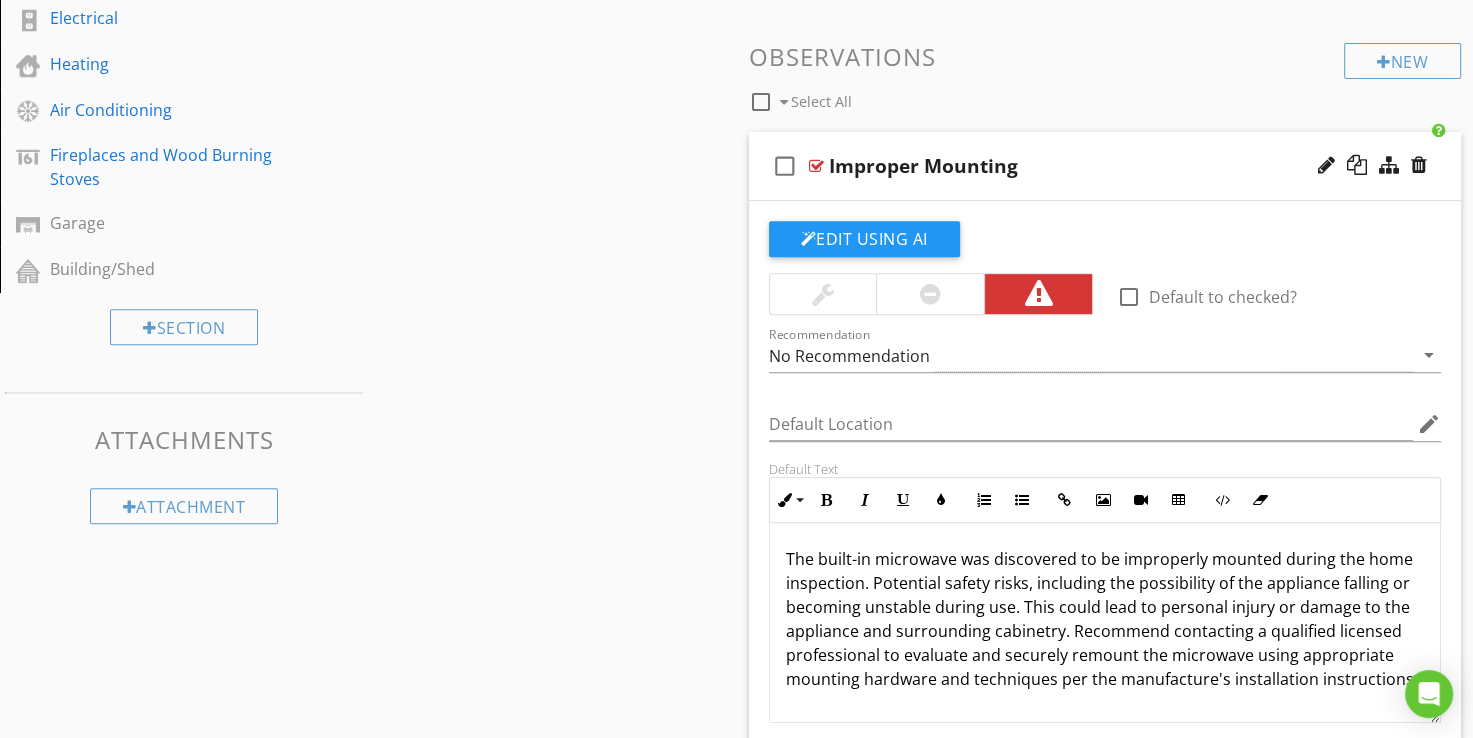 click at bounding box center (816, 166) 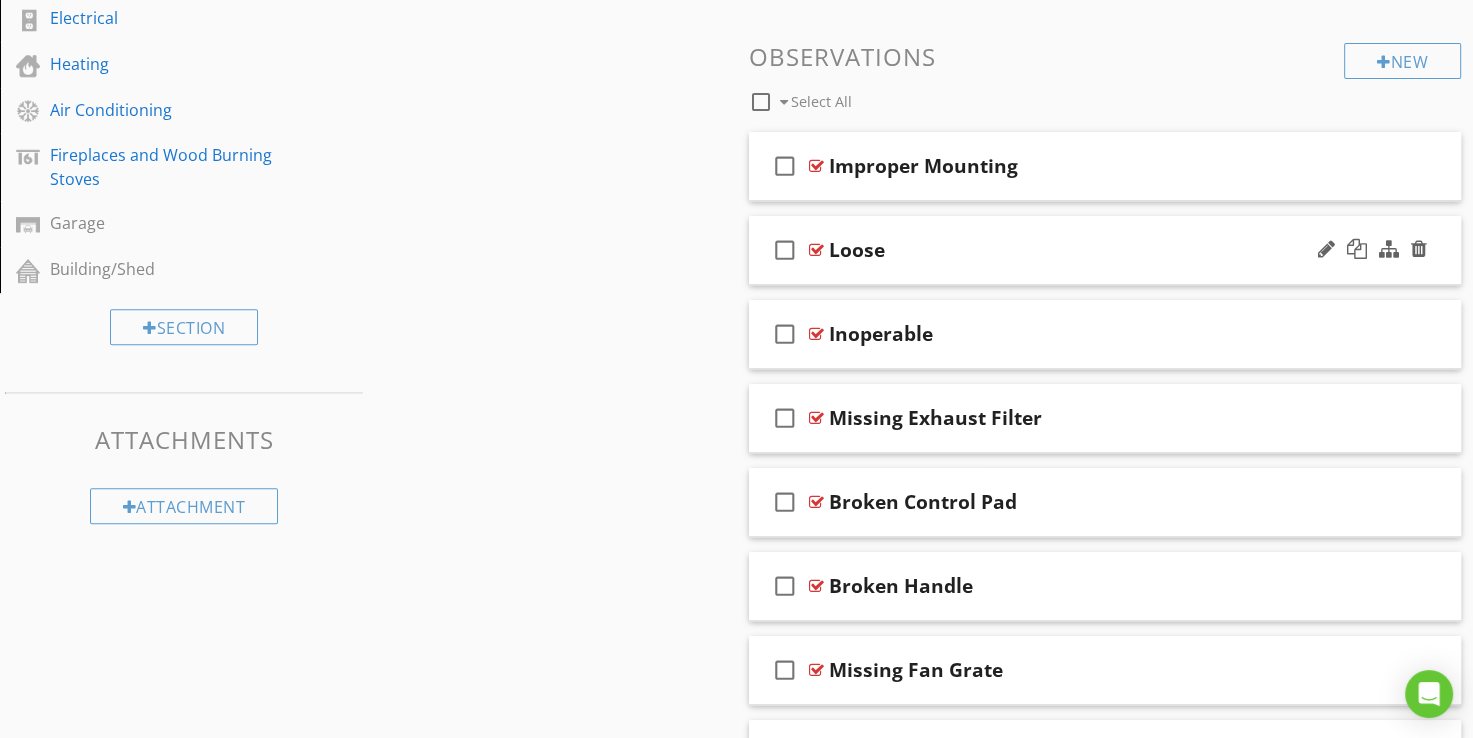 click at bounding box center [816, 250] 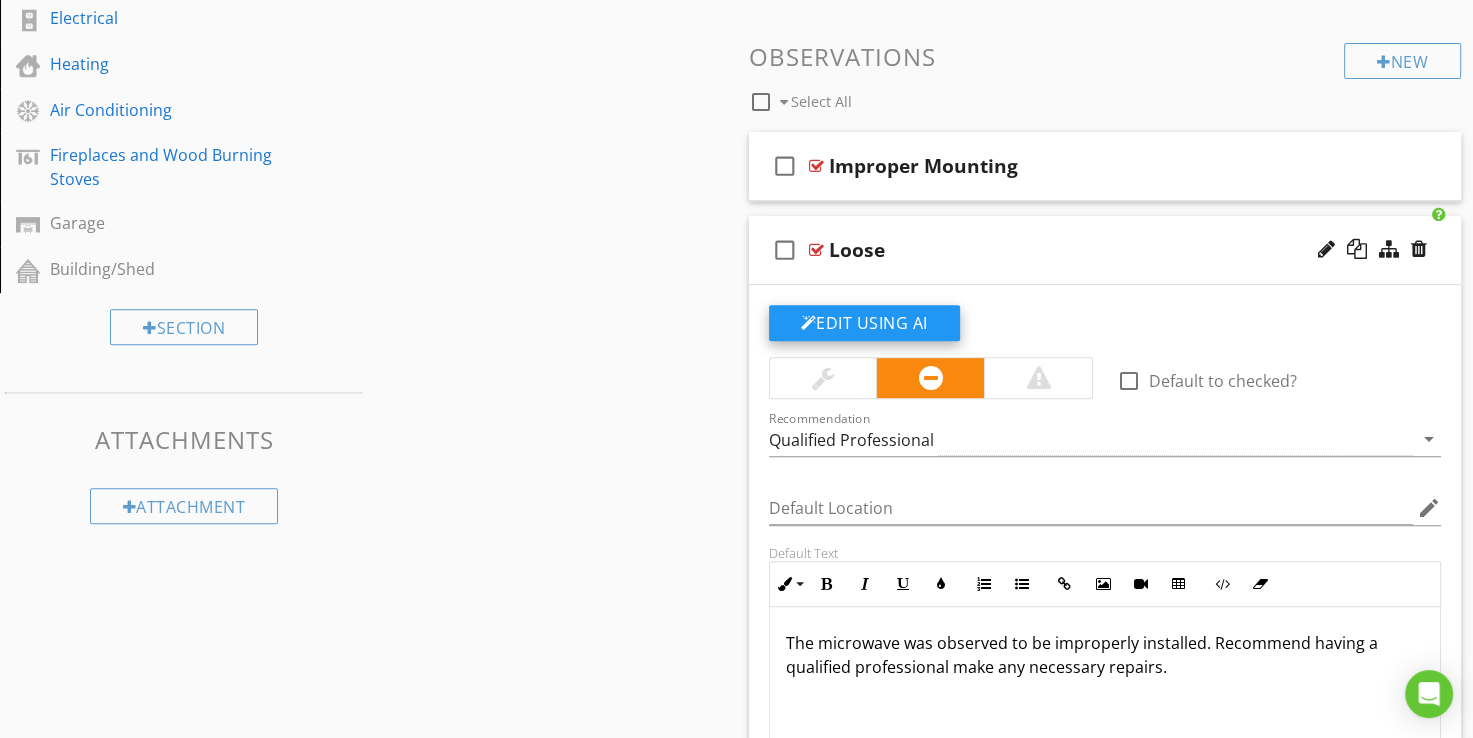 click on "Edit Using AI" at bounding box center [864, 323] 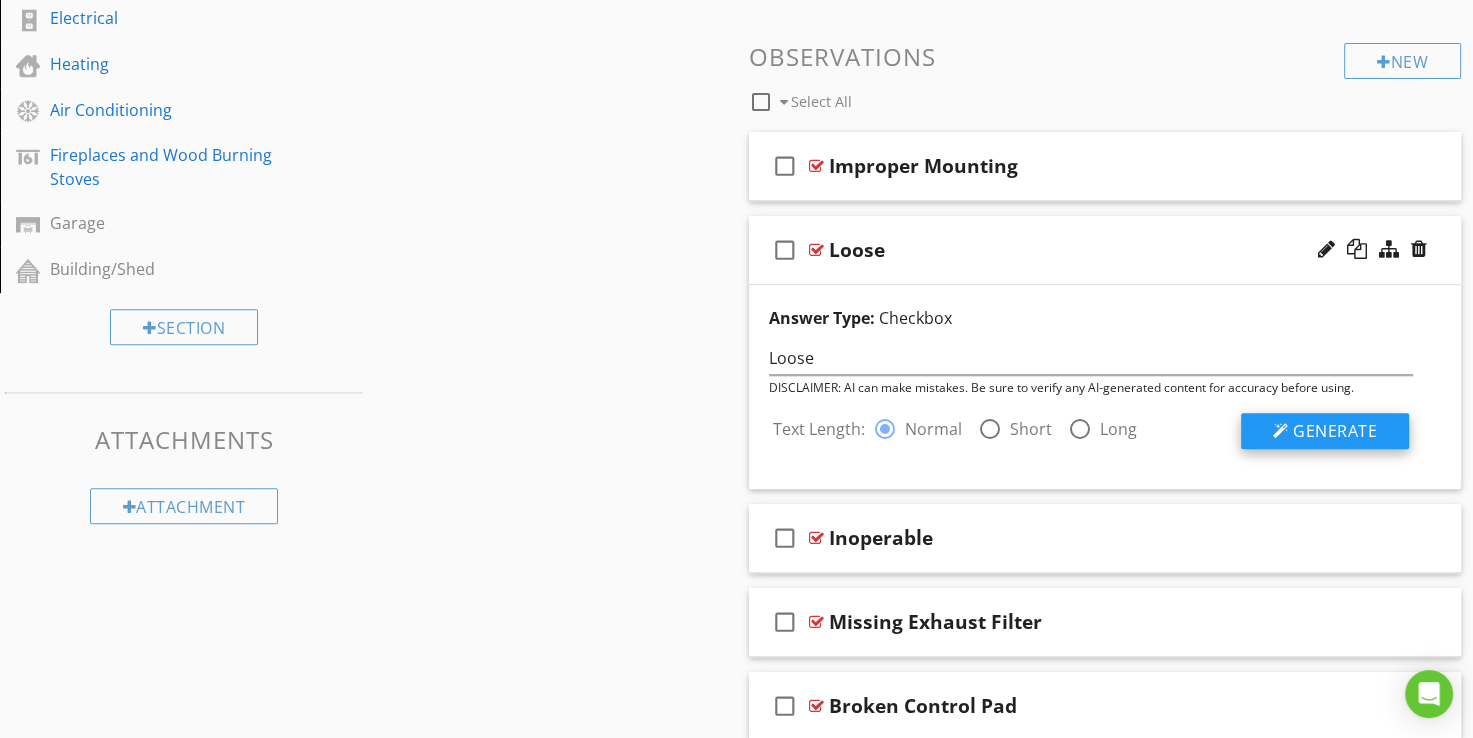 click on "Generate" at bounding box center [1335, 431] 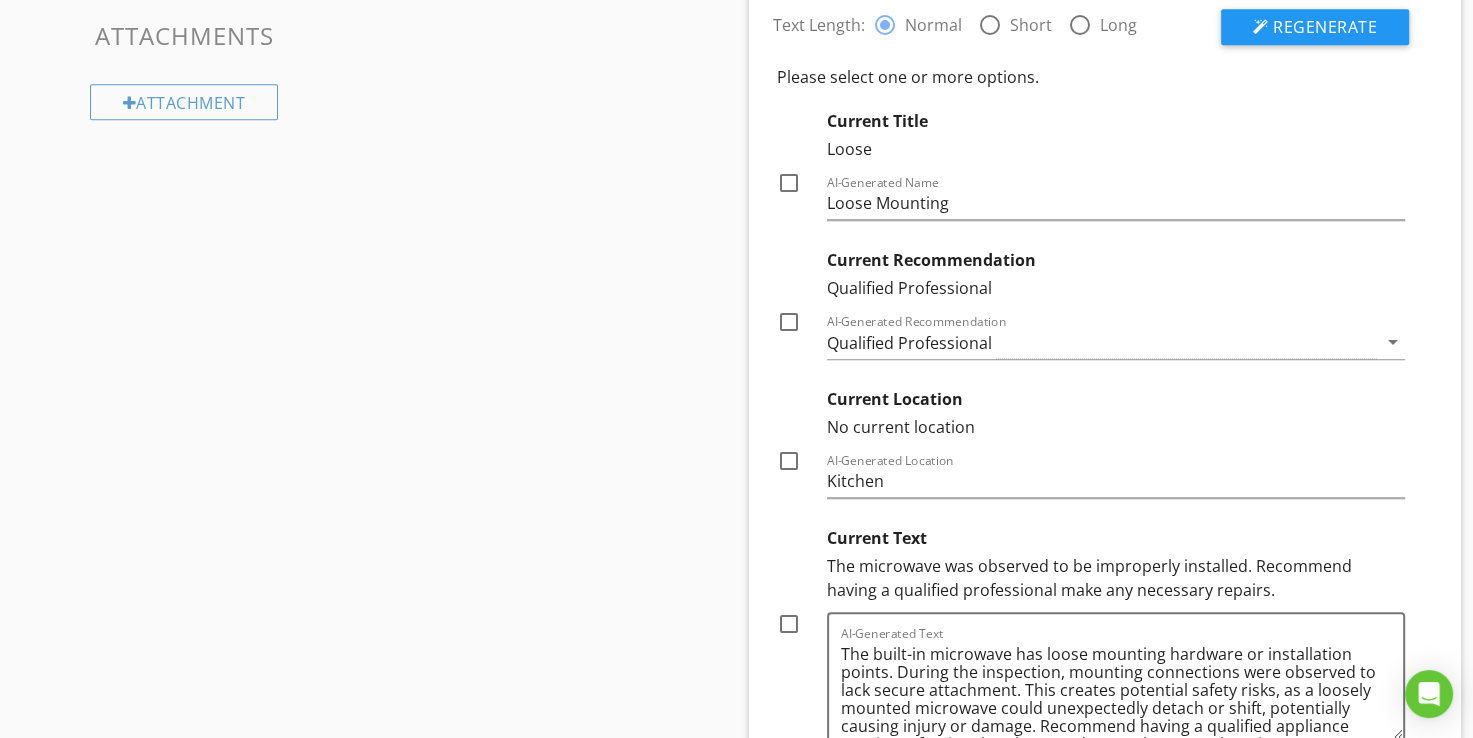 scroll, scrollTop: 1068, scrollLeft: 0, axis: vertical 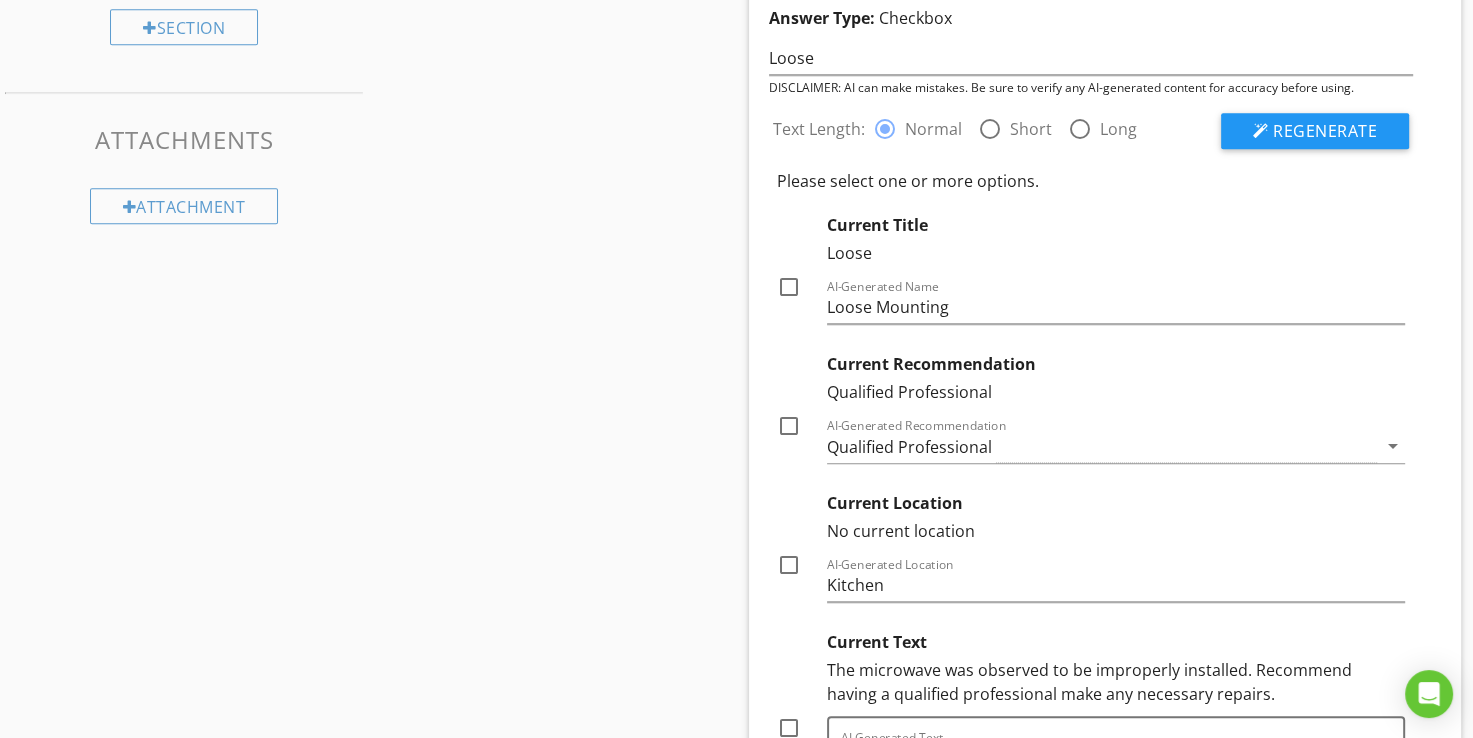 click at bounding box center [789, 287] 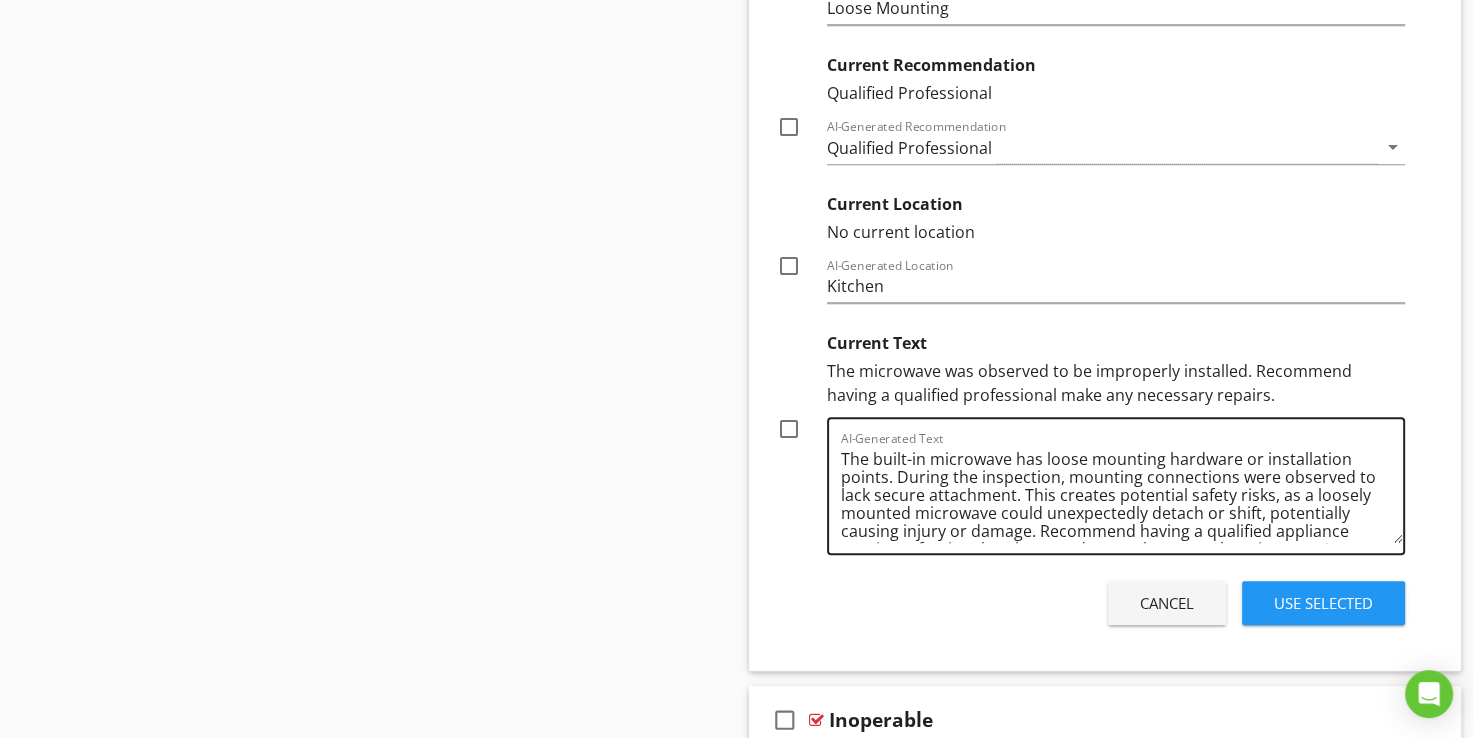 scroll, scrollTop: 1368, scrollLeft: 0, axis: vertical 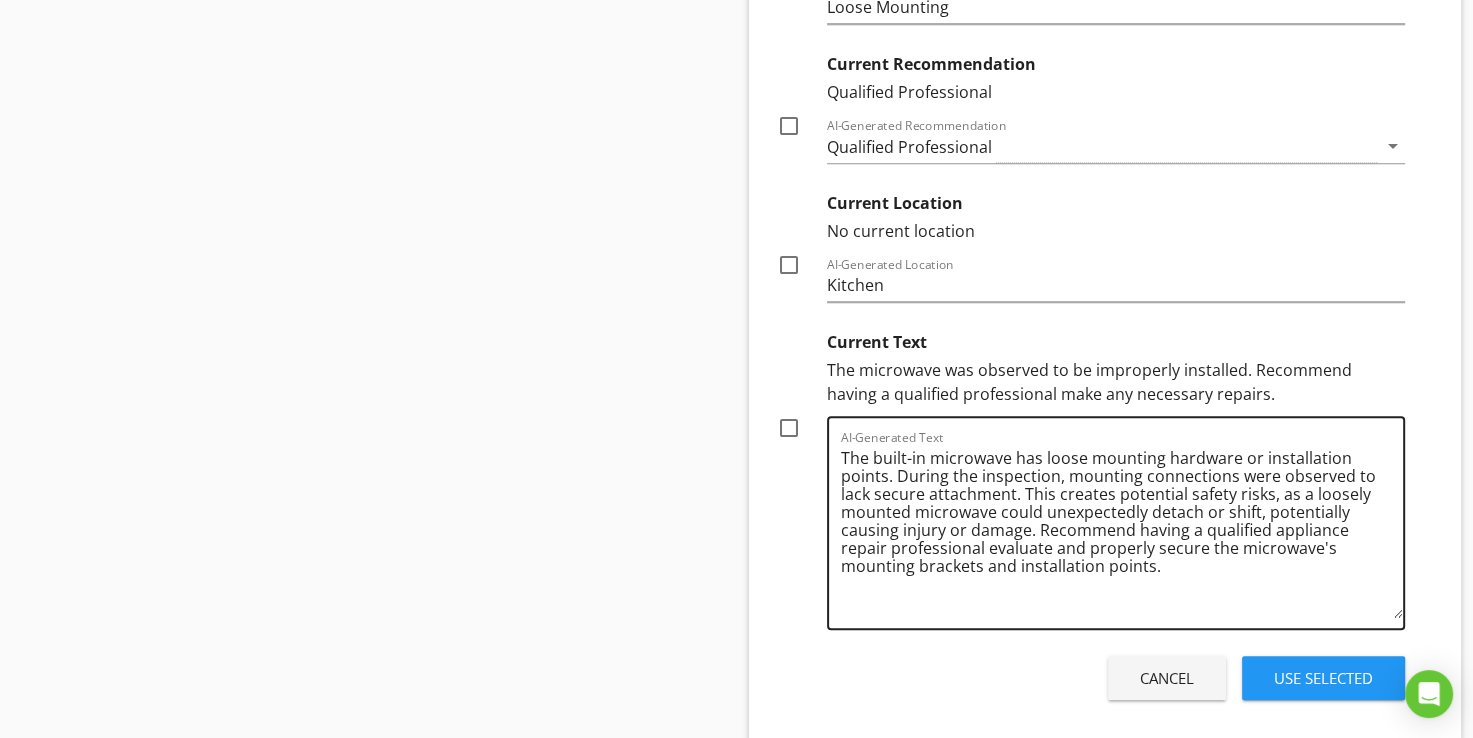 drag, startPoint x: 1398, startPoint y: 534, endPoint x: 1396, endPoint y: 610, distance: 76.02631 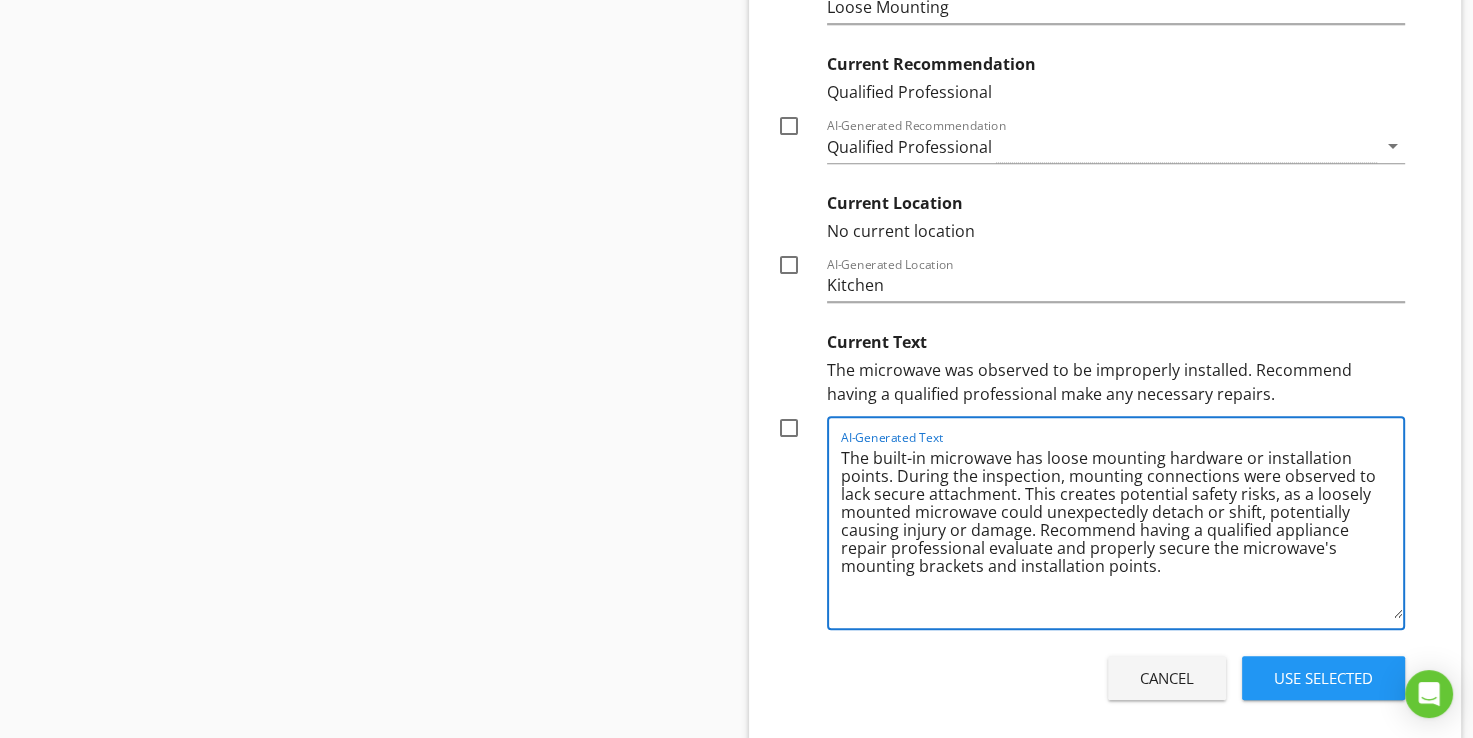 click at bounding box center [789, 428] 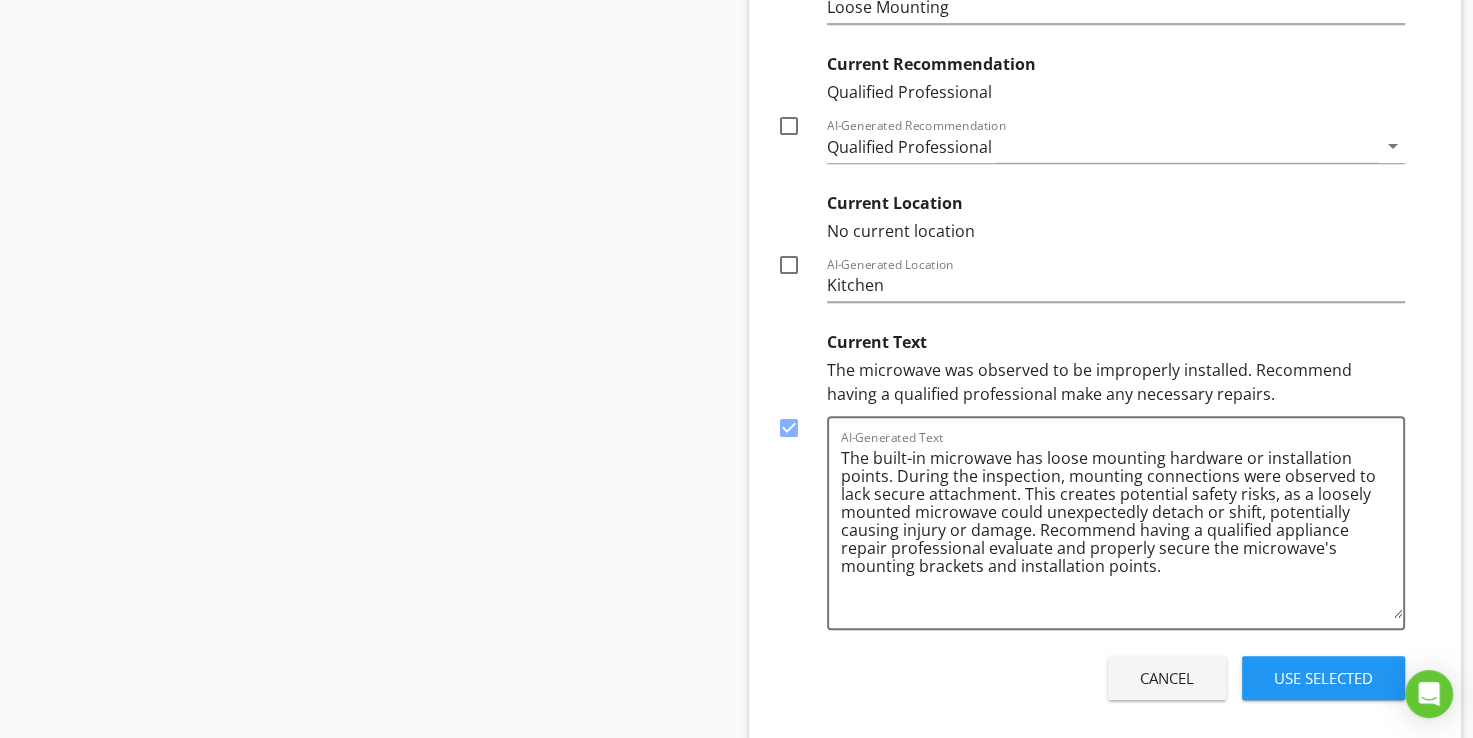 click at bounding box center (789, 126) 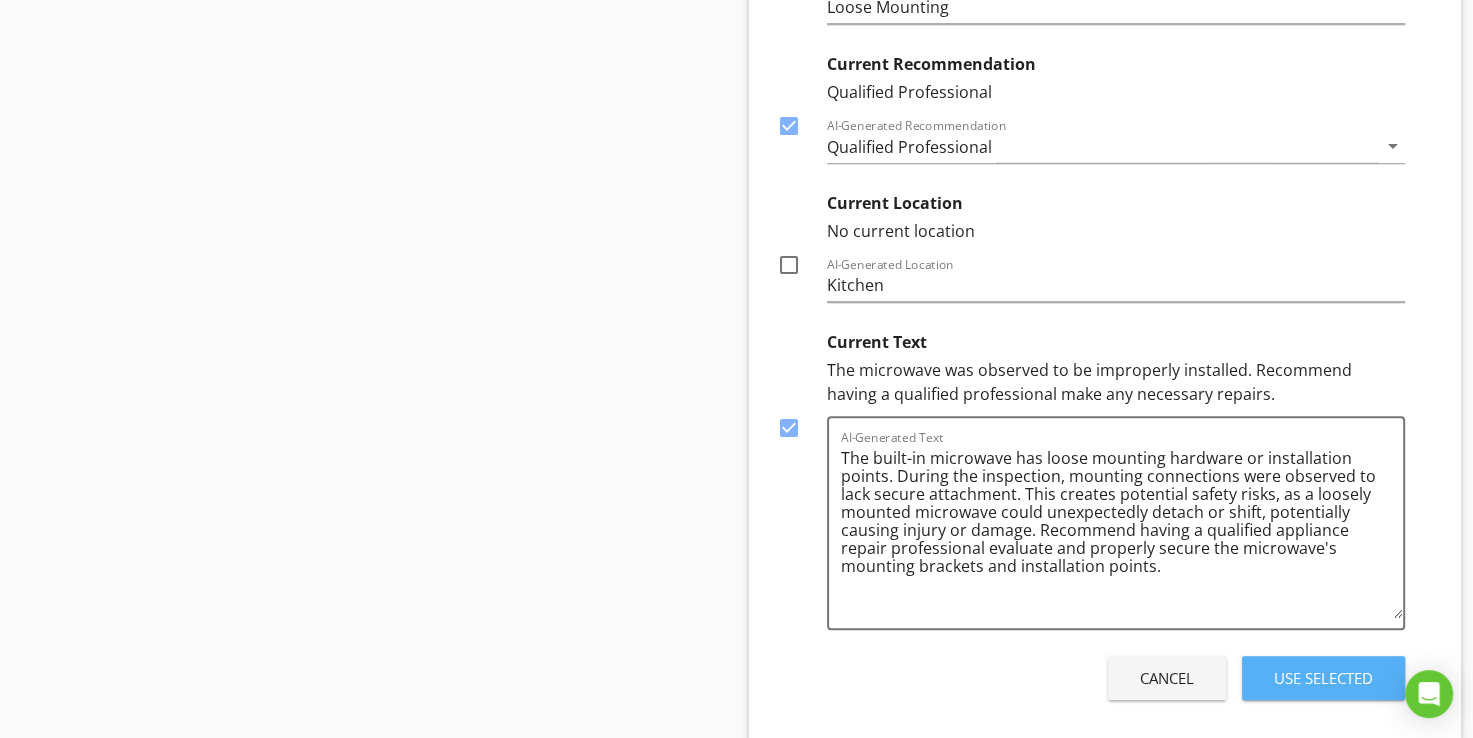 click on "Use Selected" at bounding box center [1323, 678] 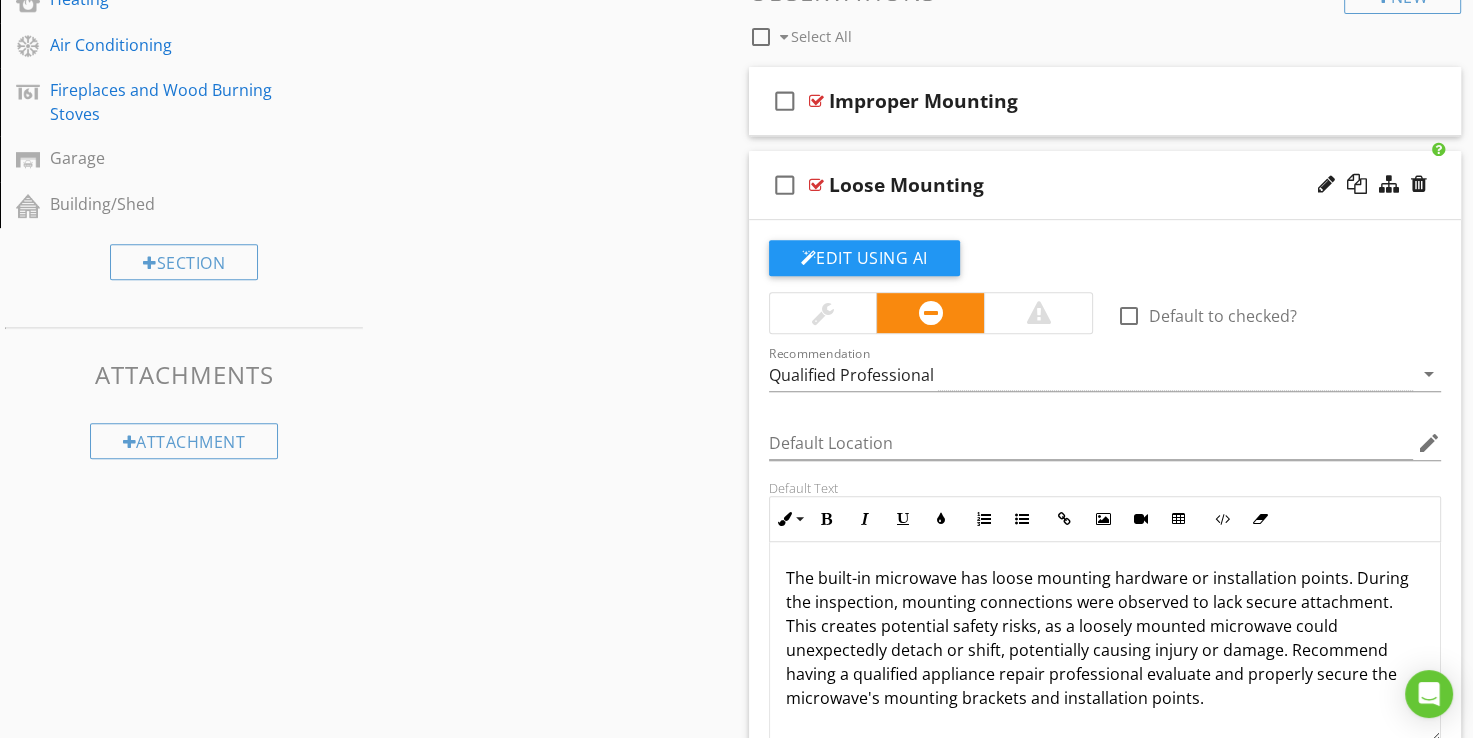 scroll, scrollTop: 820, scrollLeft: 0, axis: vertical 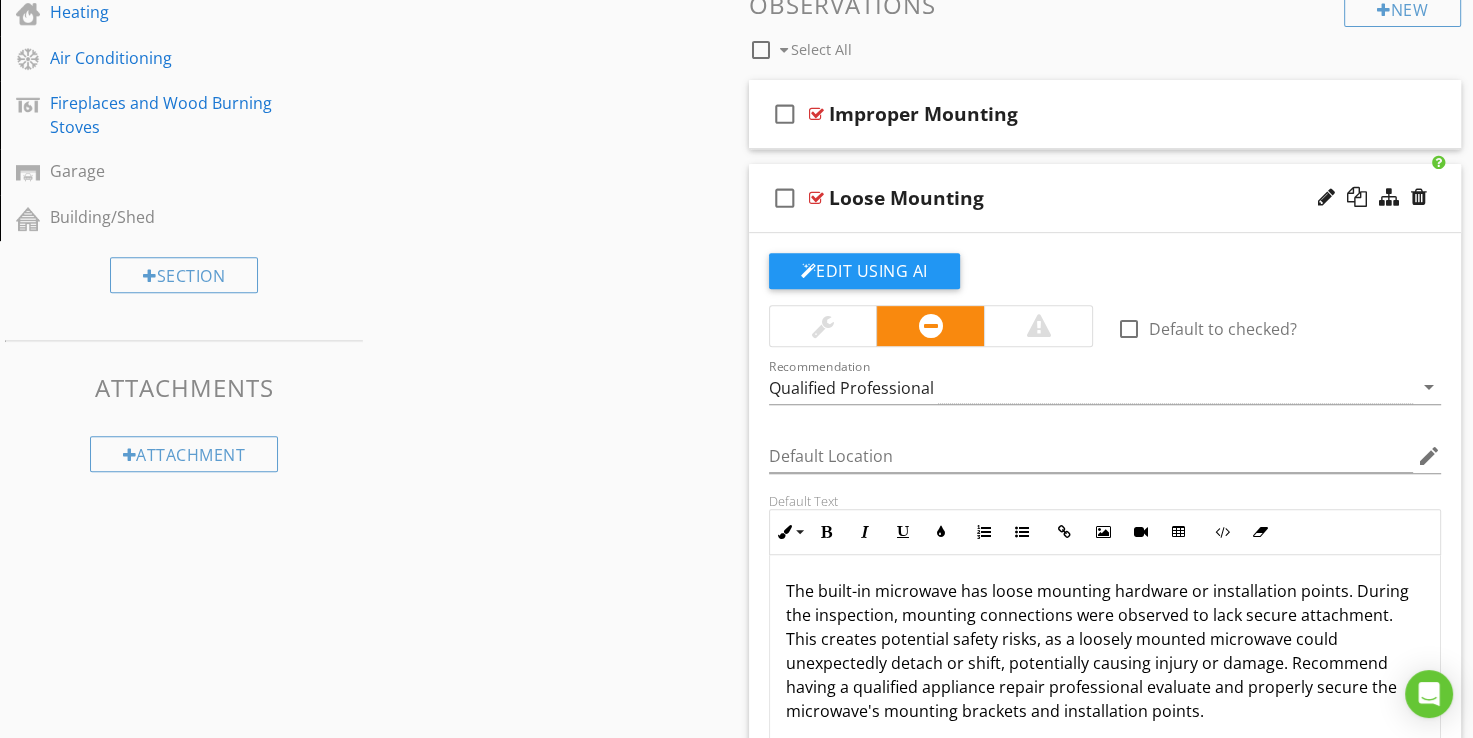 click at bounding box center (816, 198) 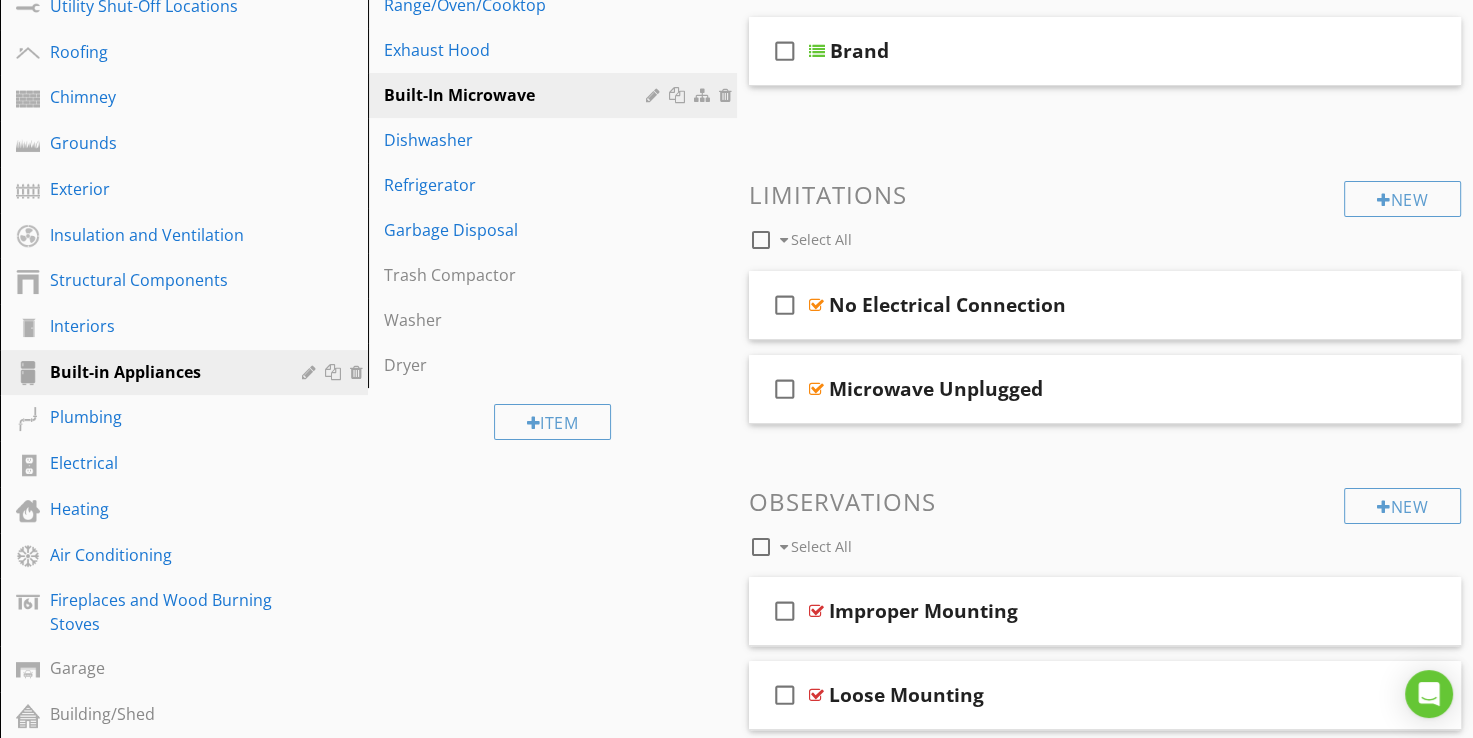 scroll, scrollTop: 320, scrollLeft: 0, axis: vertical 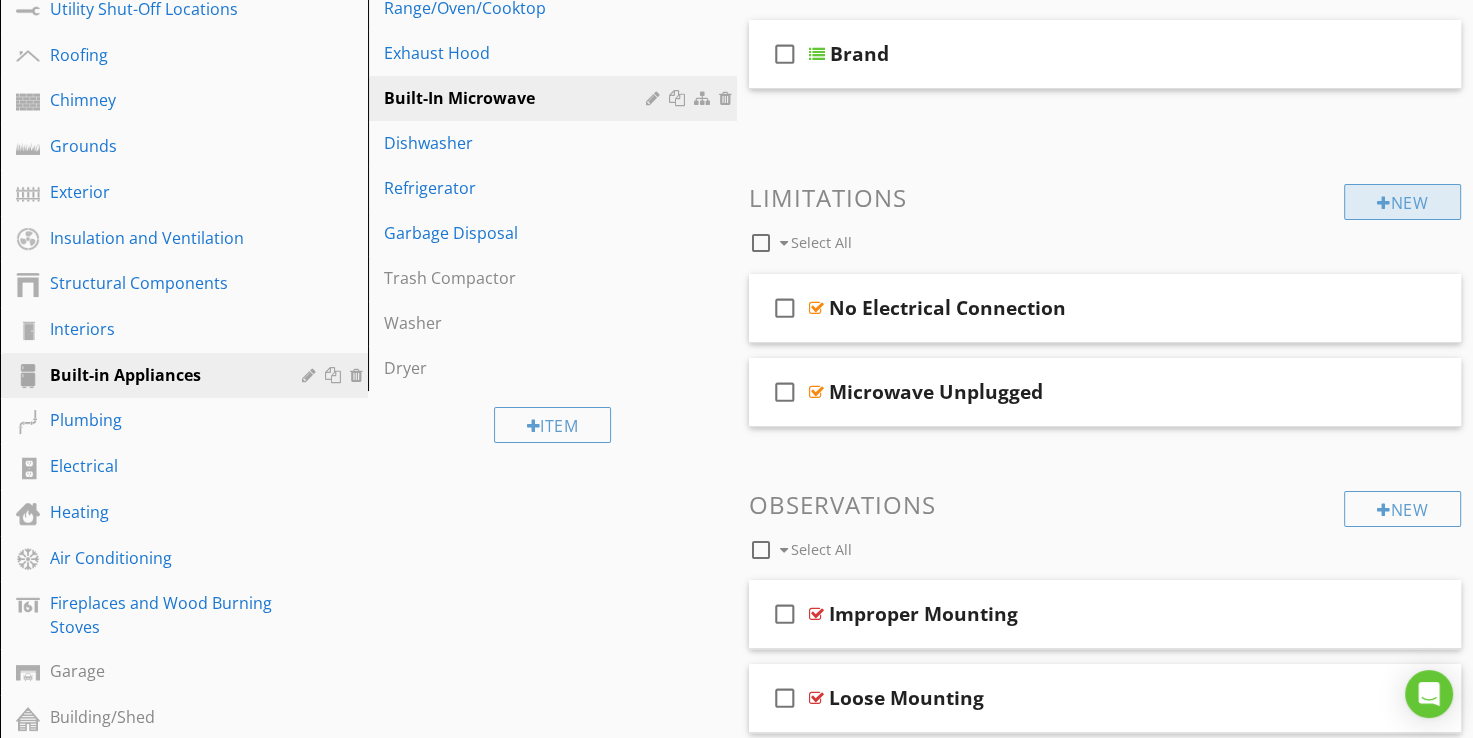 click on "New" at bounding box center [1402, 202] 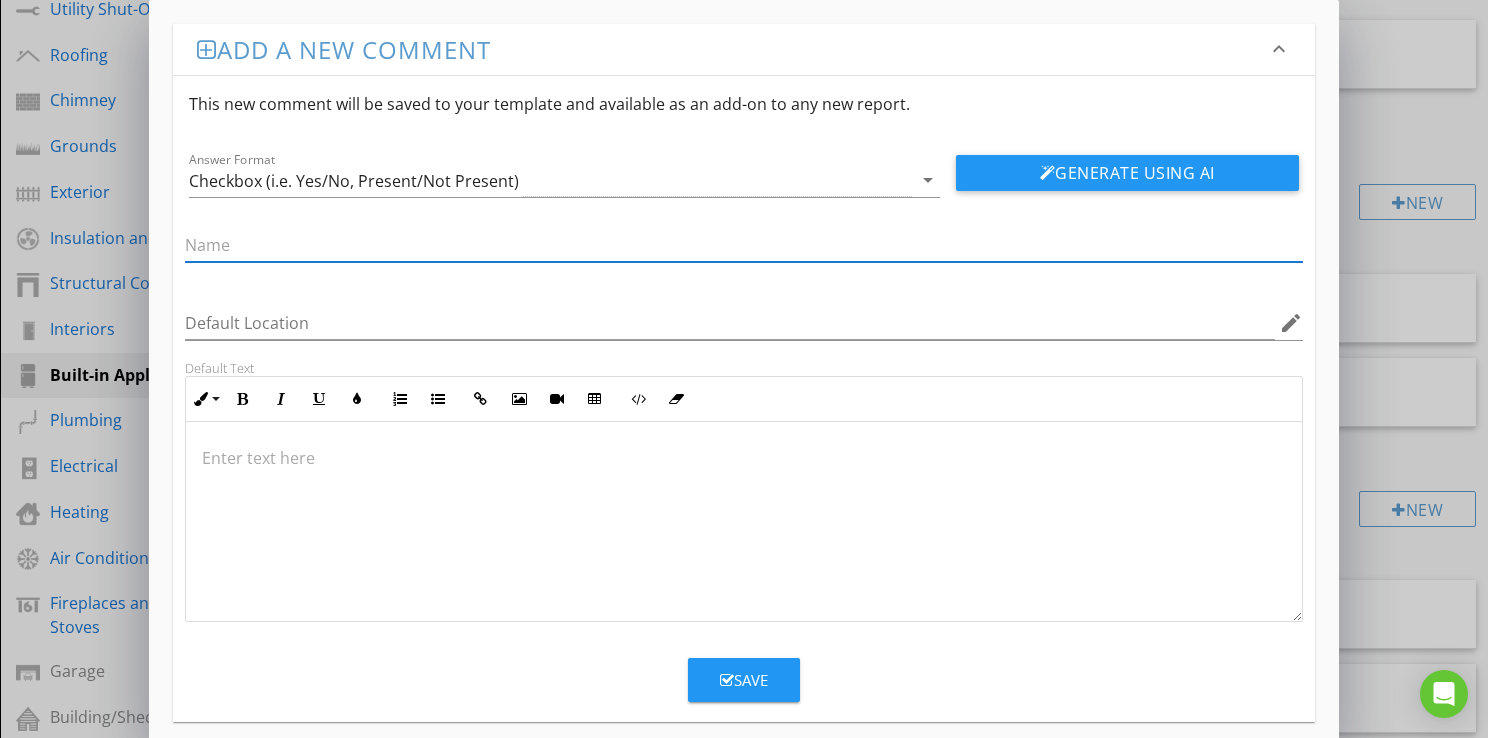 click at bounding box center [744, 245] 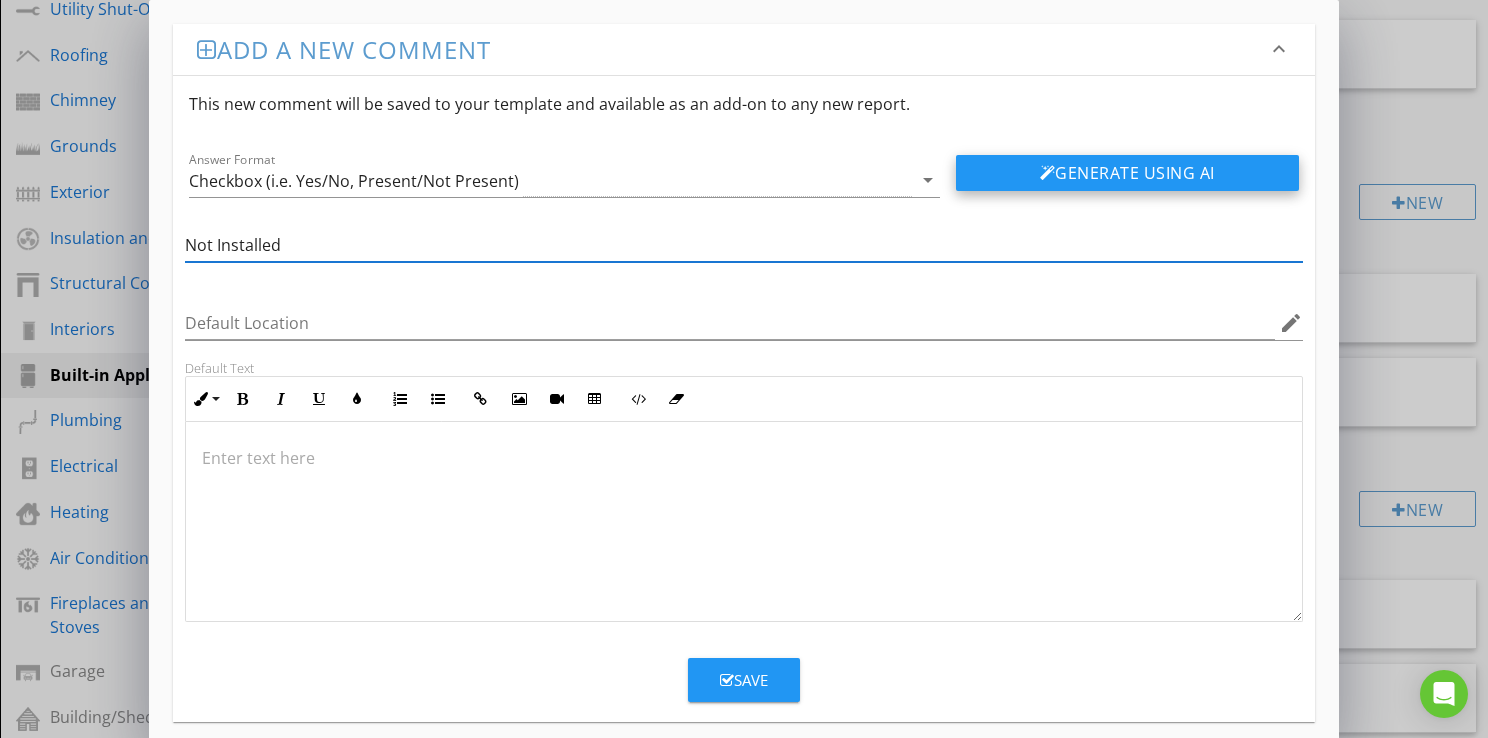type on "Not Installed" 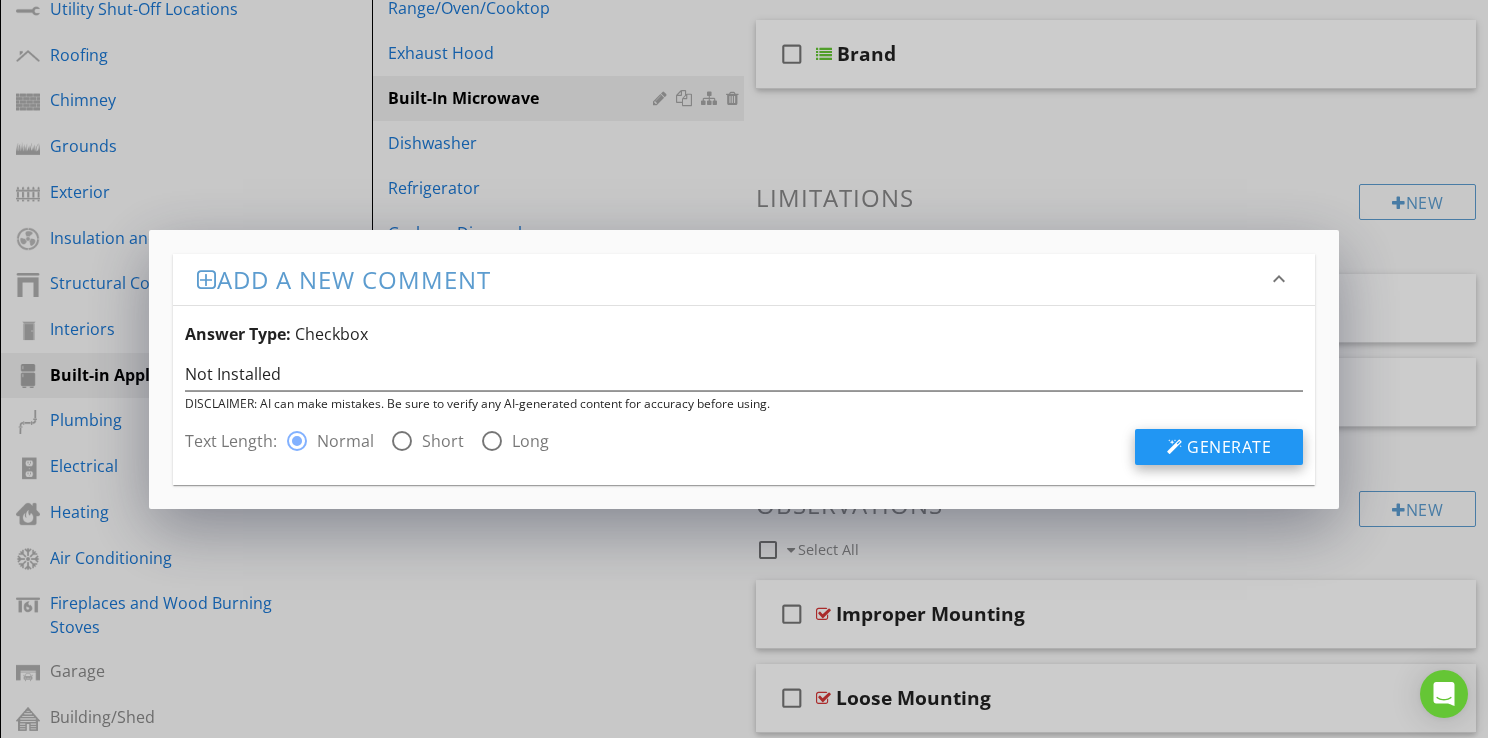 click on "Generate" at bounding box center [1229, 447] 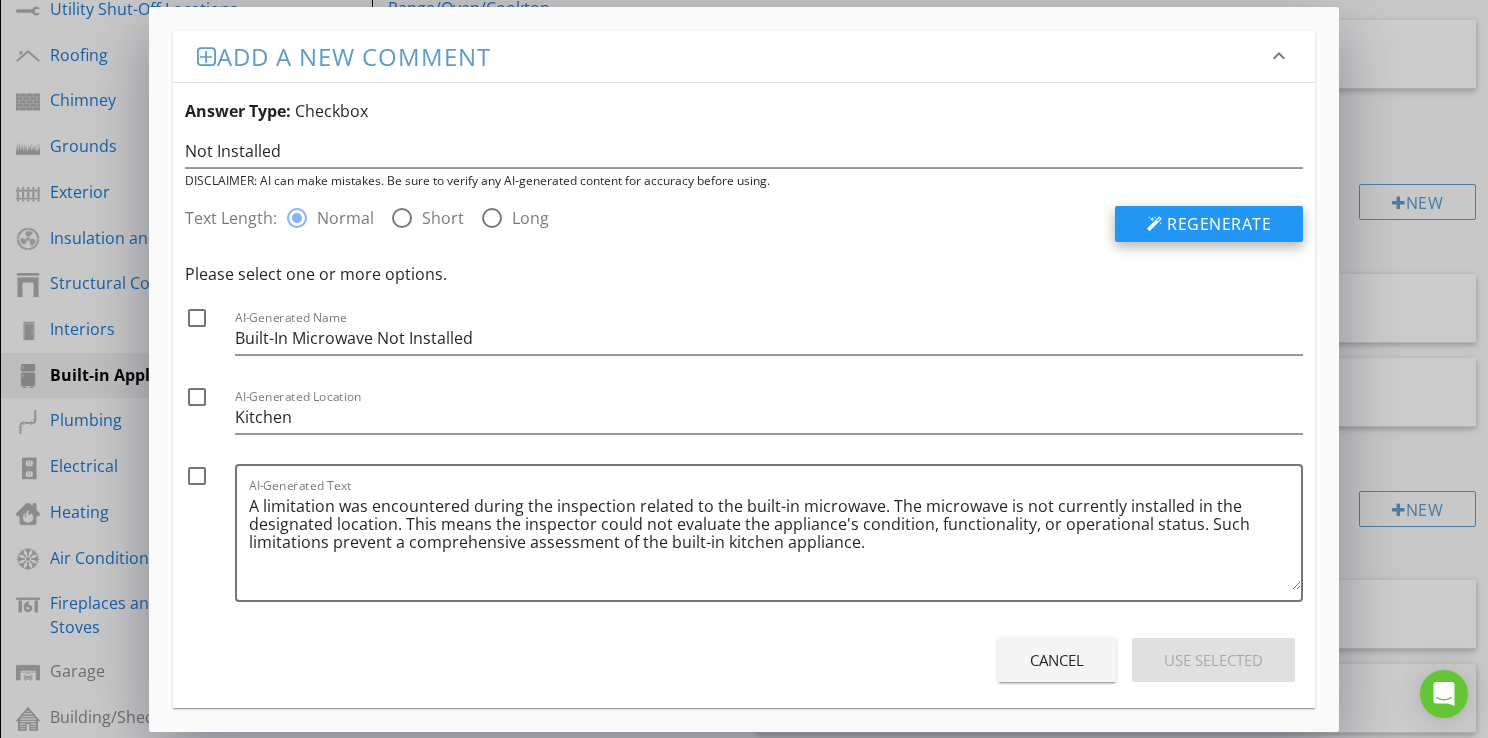click on "Regenerate" at bounding box center (1219, 224) 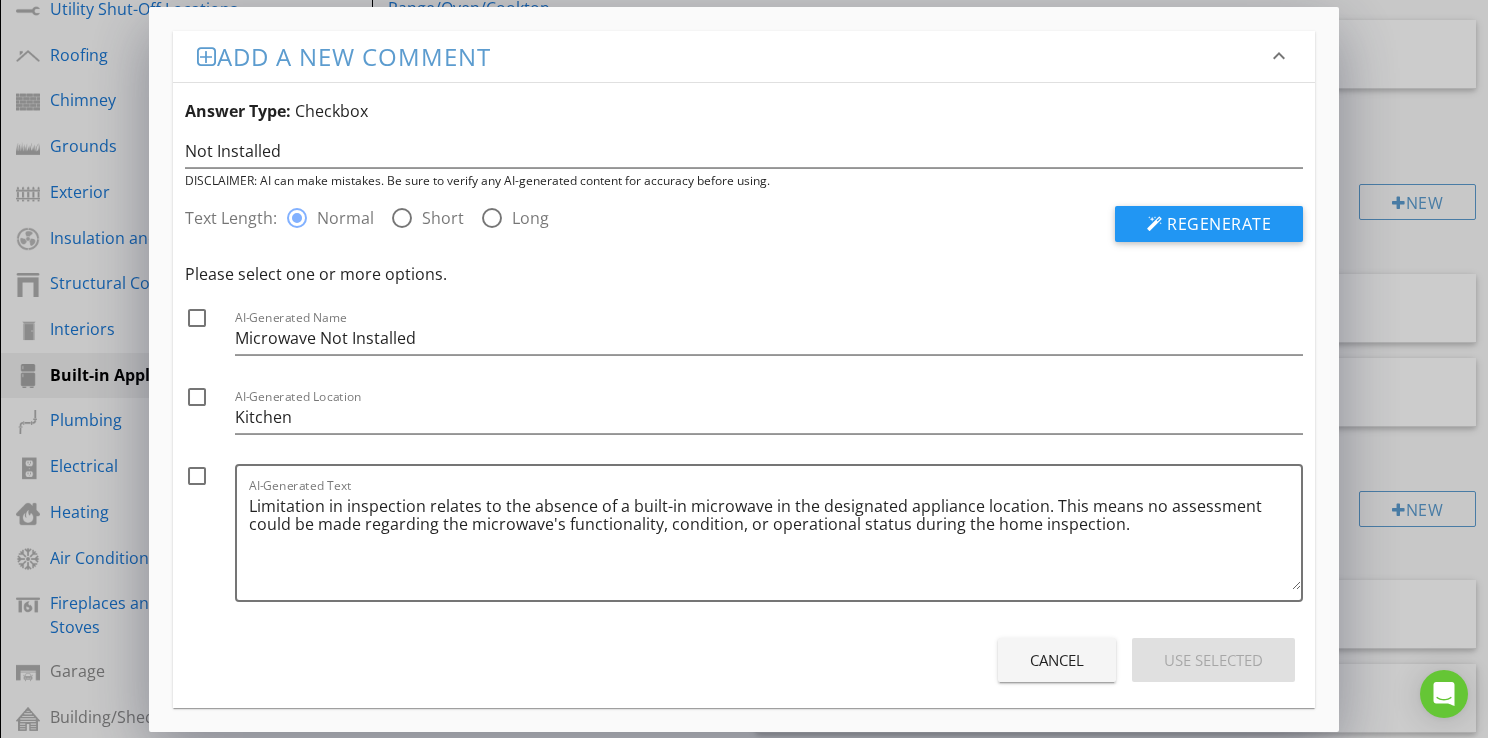 click on "Short" at bounding box center (443, 218) 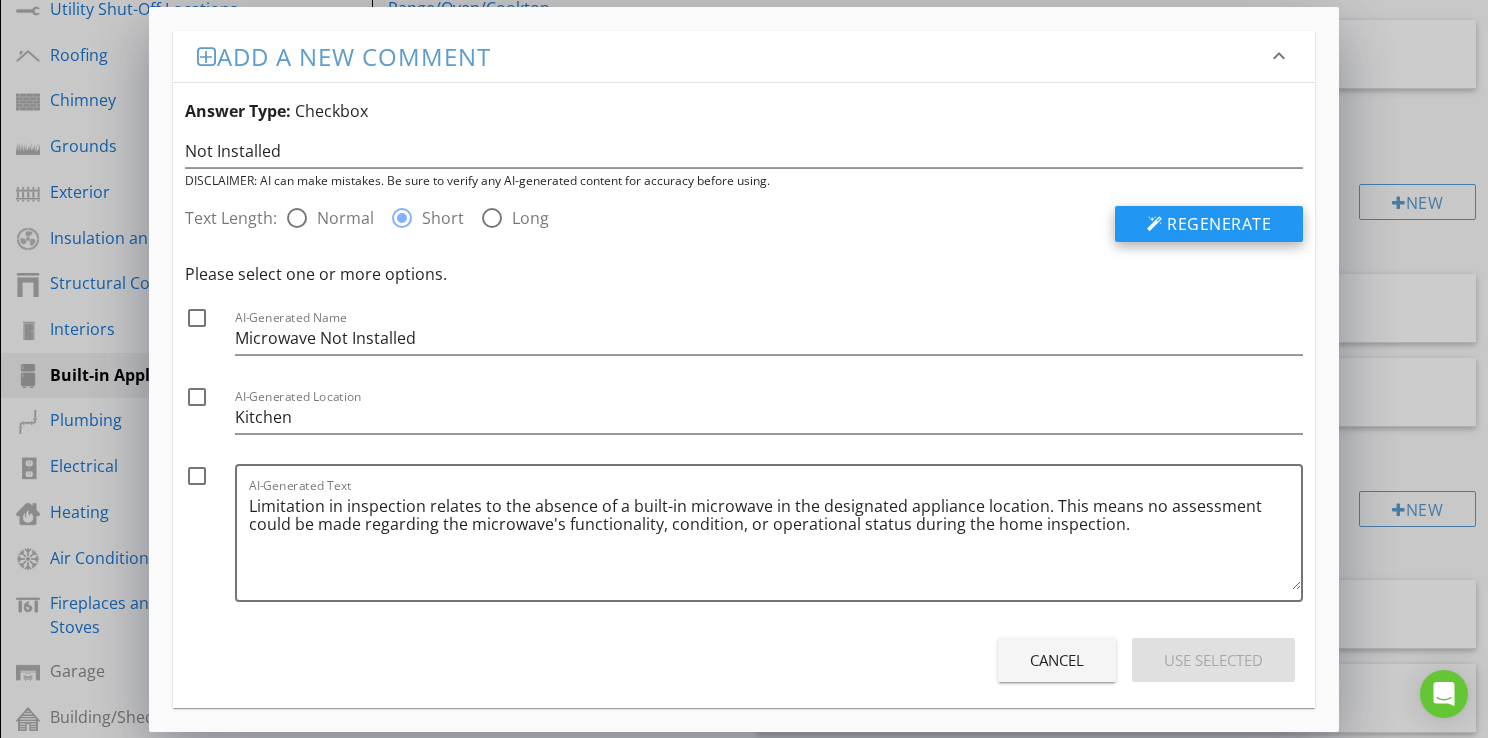 click on "Regenerate" at bounding box center (1209, 224) 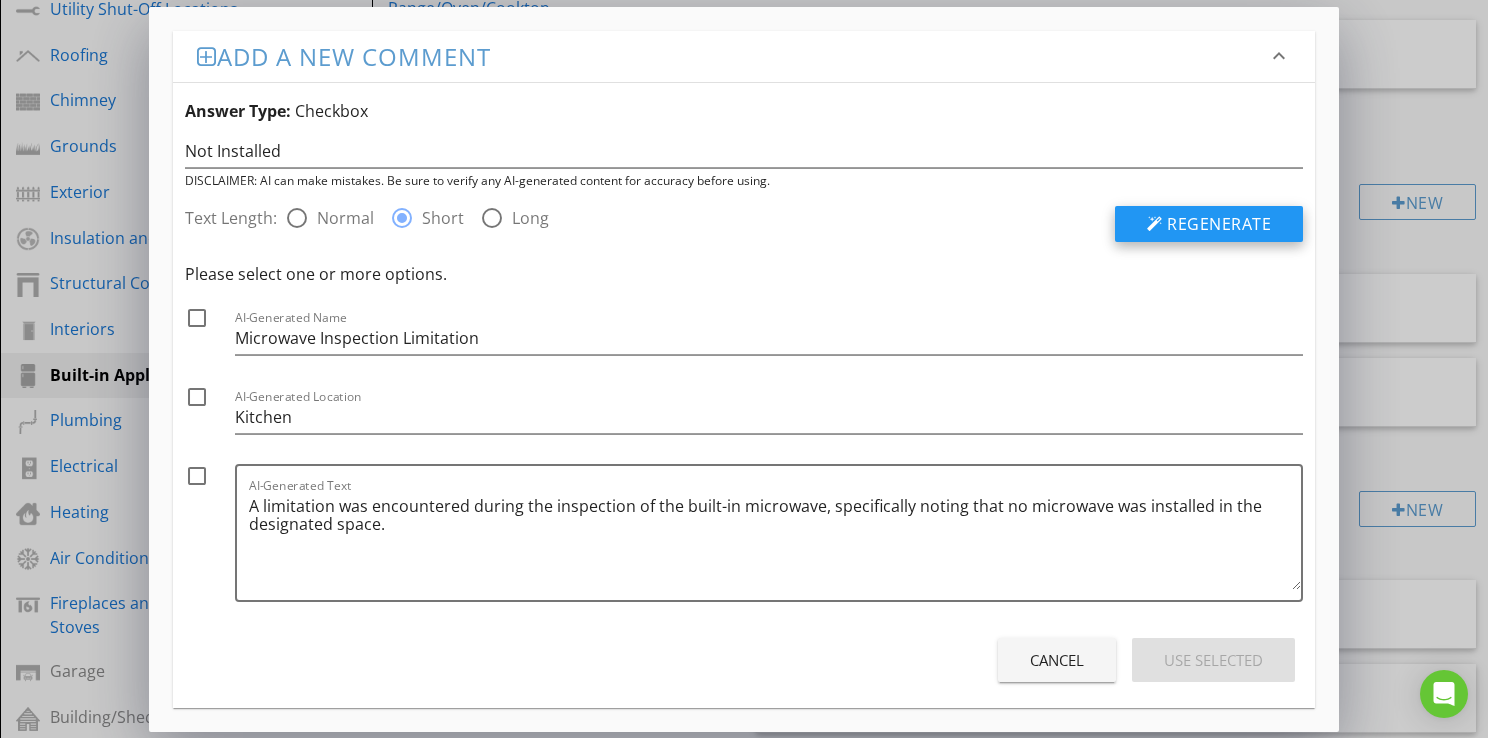 click on "Regenerate" at bounding box center [1209, 224] 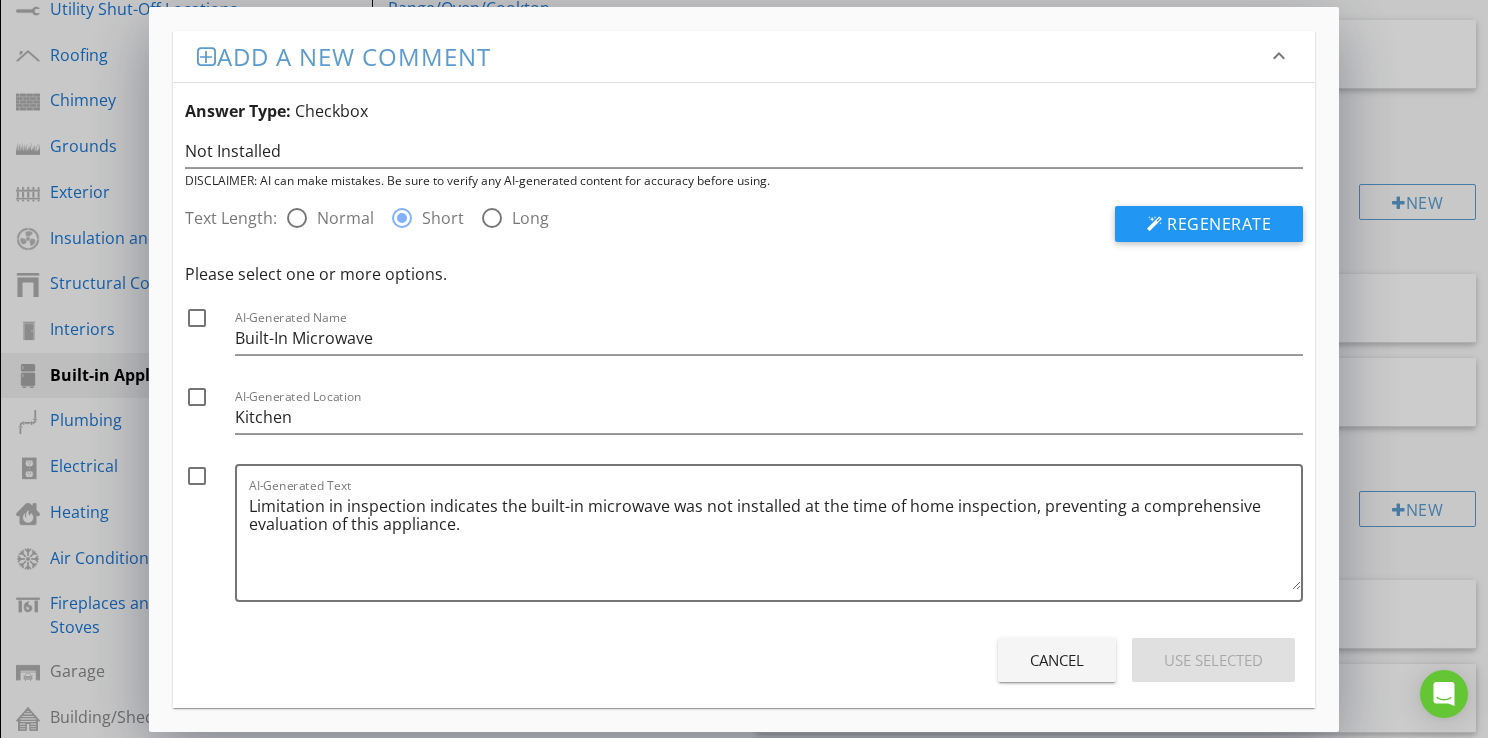 click at bounding box center (197, 476) 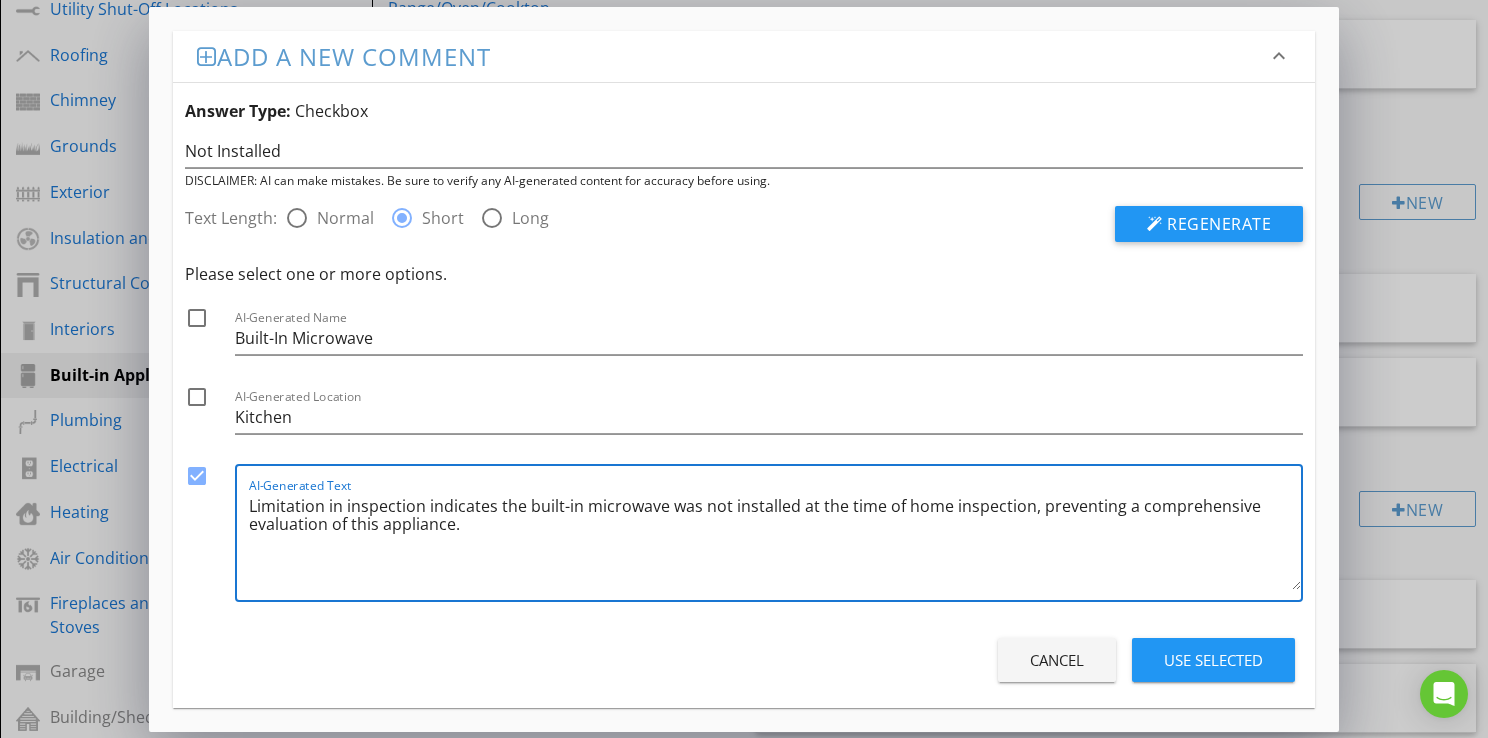 drag, startPoint x: 464, startPoint y: 528, endPoint x: 238, endPoint y: 531, distance: 226.01991 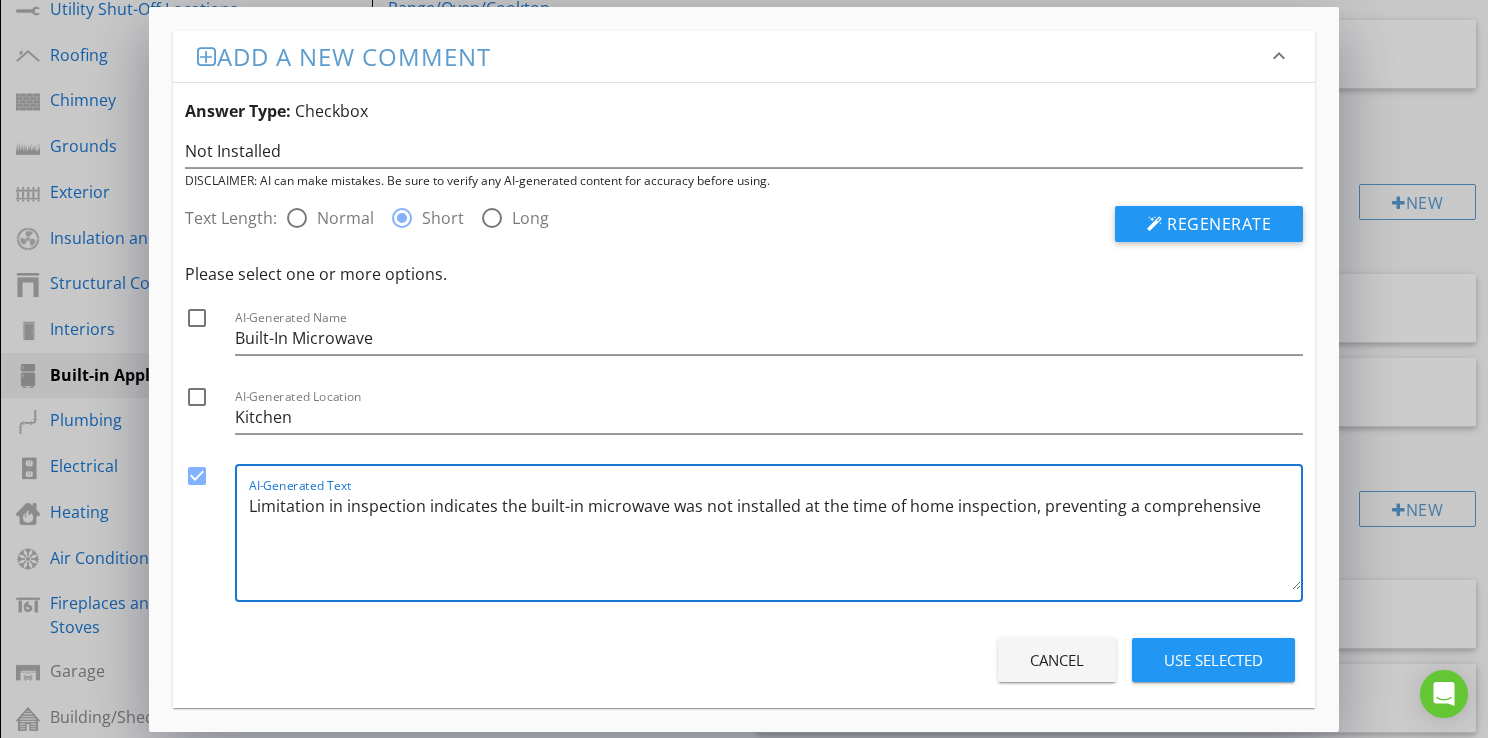 drag, startPoint x: 1255, startPoint y: 515, endPoint x: 1028, endPoint y: 521, distance: 227.07928 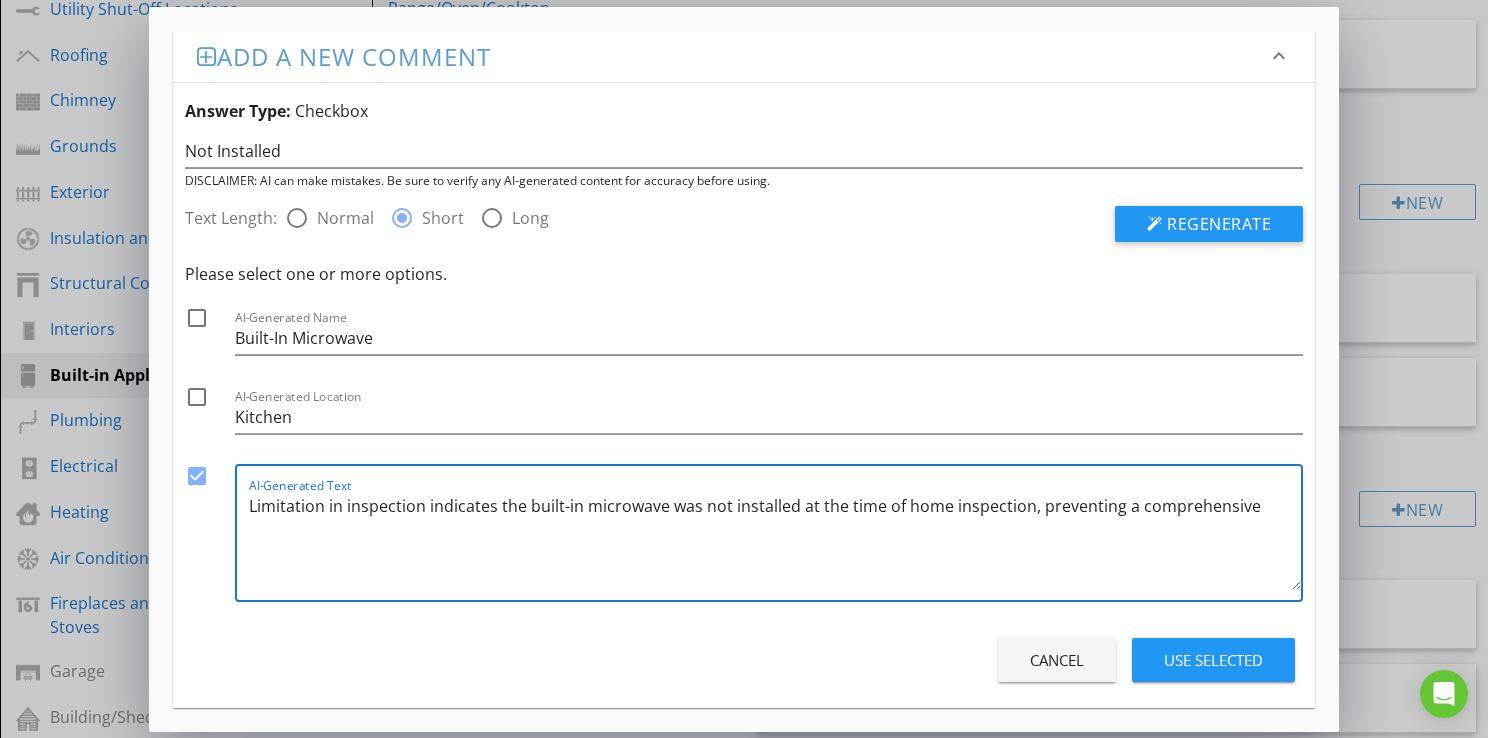 click on "Limitation in inspection indicates the built-in microwave was not installed at the time of home inspection, preventing a comprehensive" at bounding box center (775, 540) 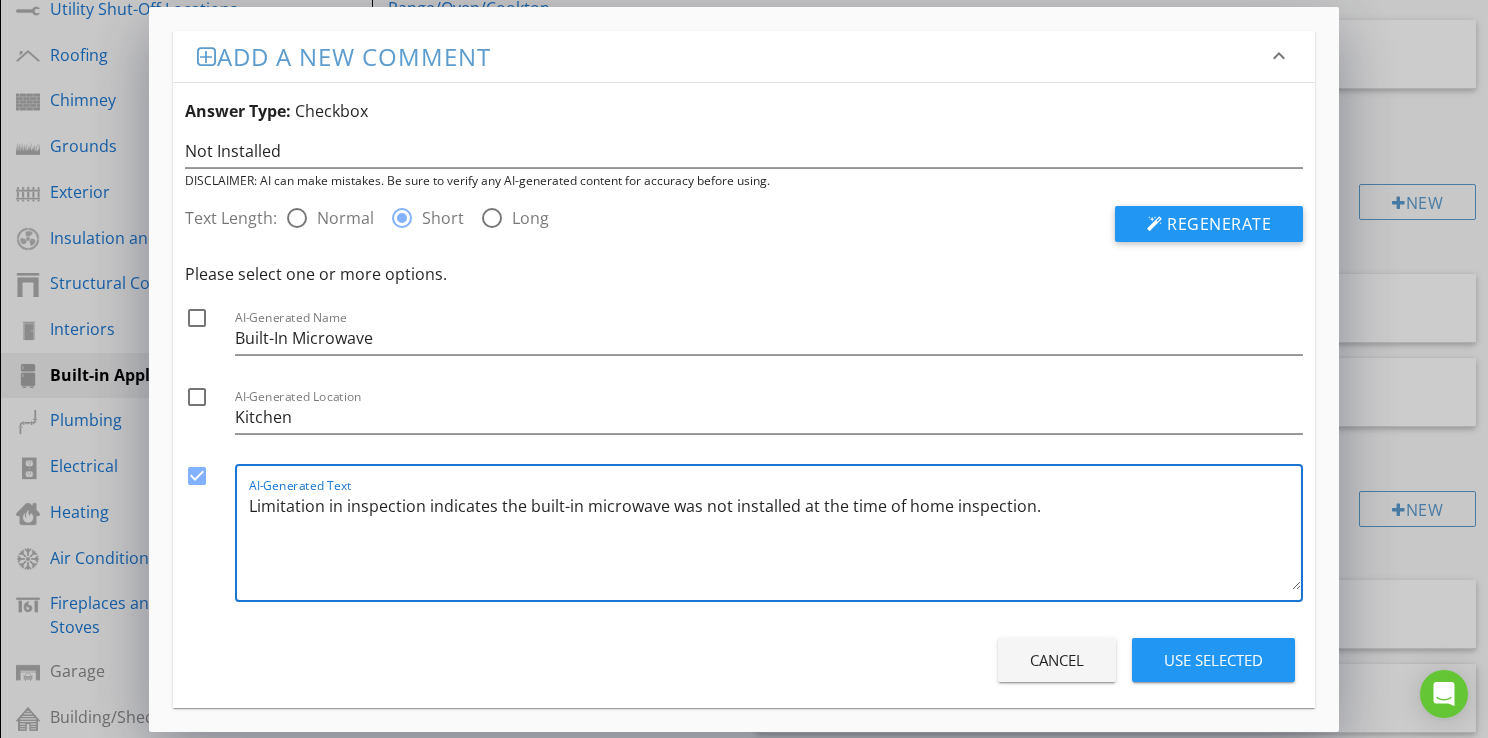 type on "Limitation in inspection indicates the built-in microwave was not installed at the time of home inspection." 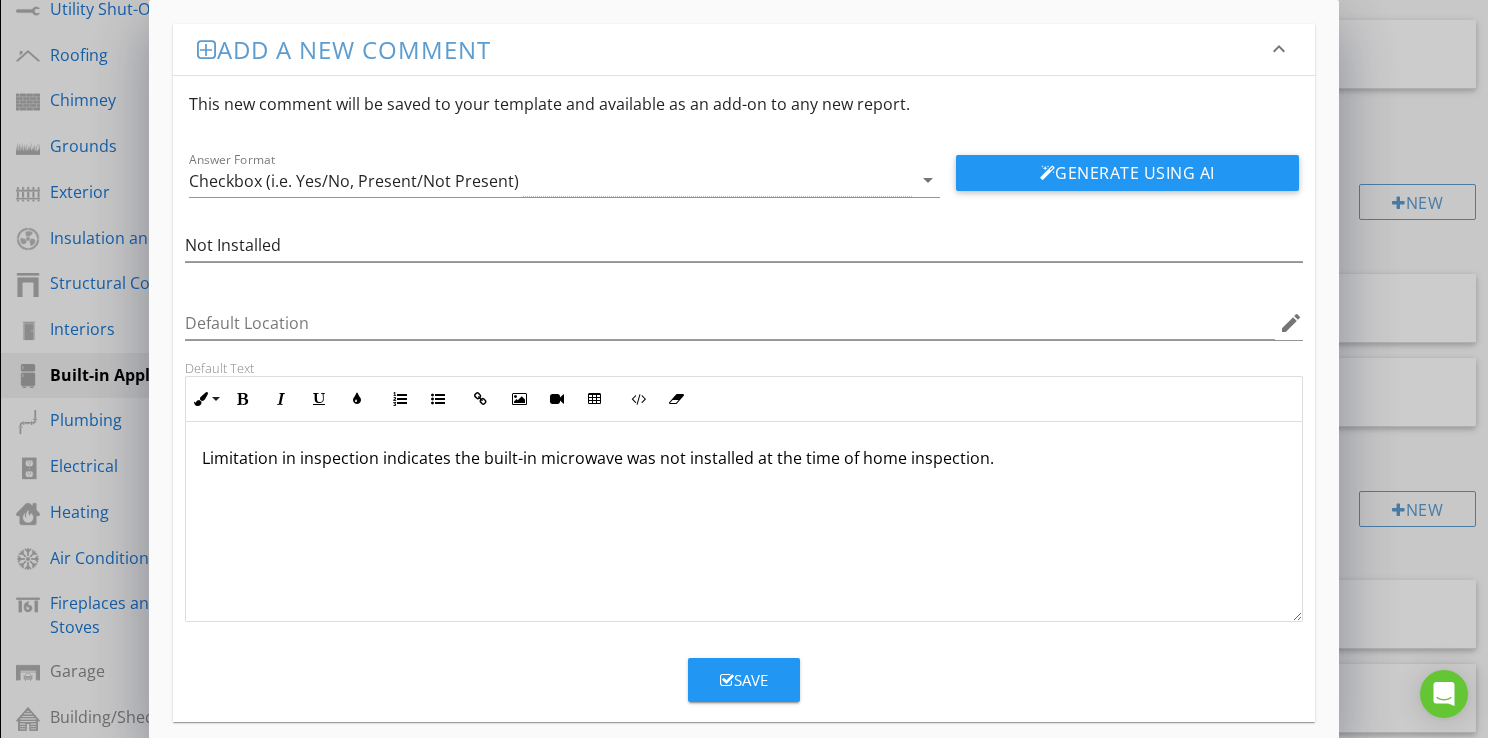 click on "Save" at bounding box center [744, 680] 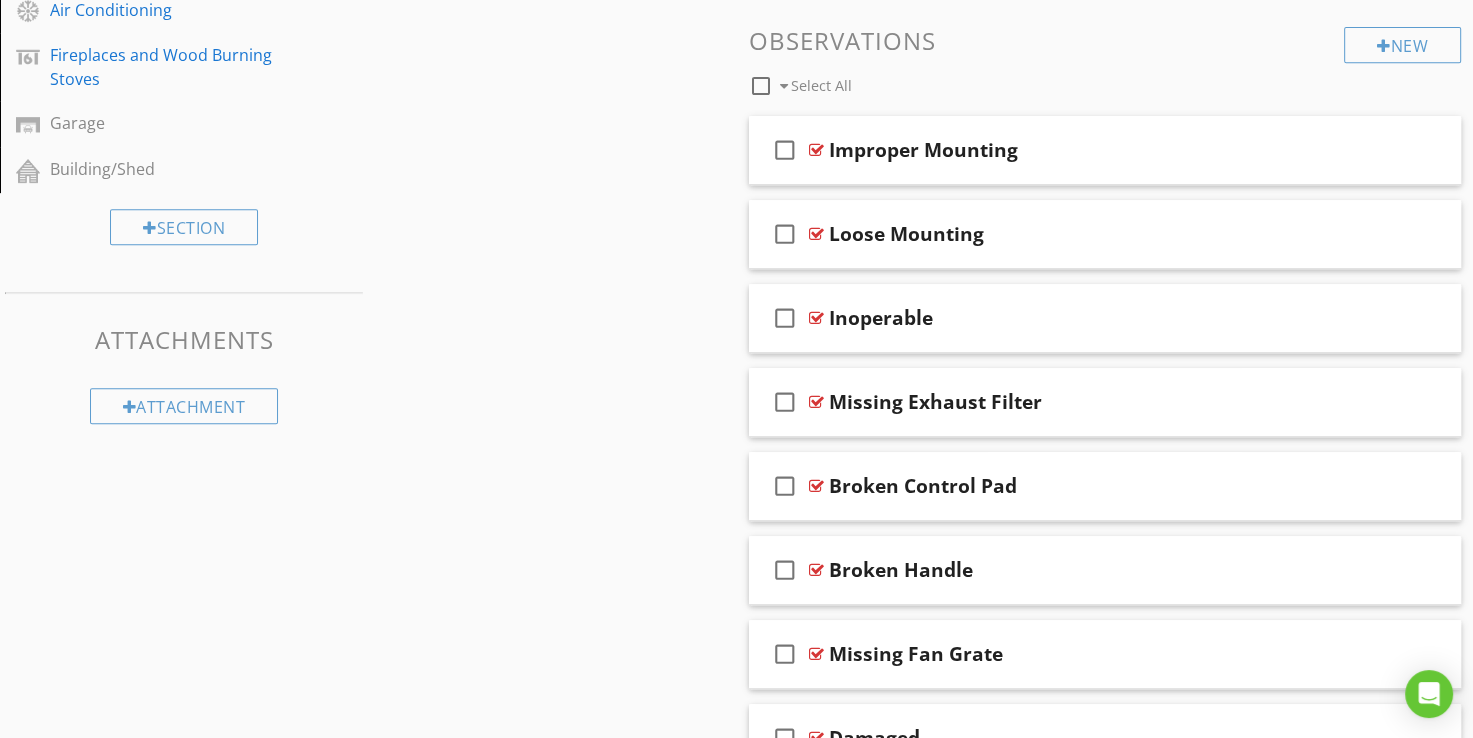 scroll, scrollTop: 920, scrollLeft: 0, axis: vertical 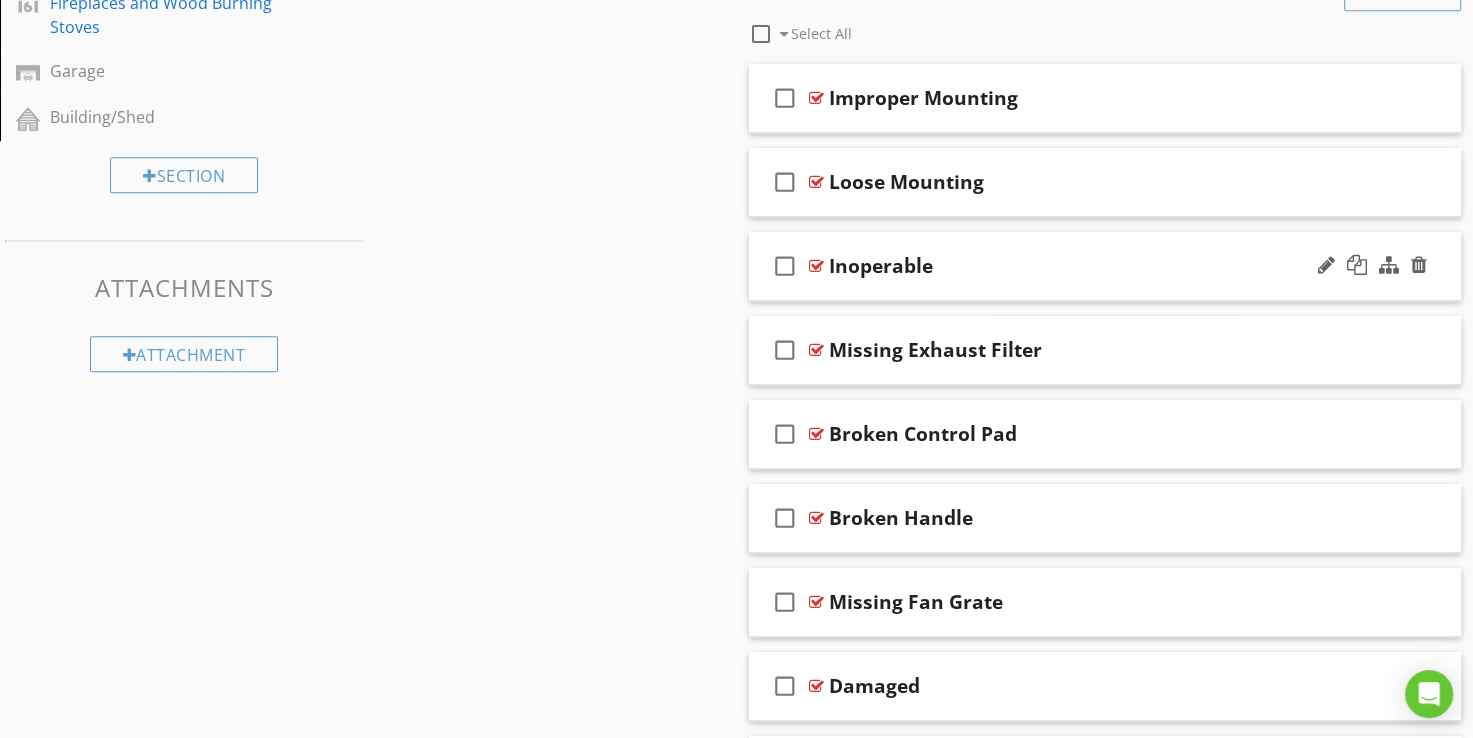 click at bounding box center [816, 266] 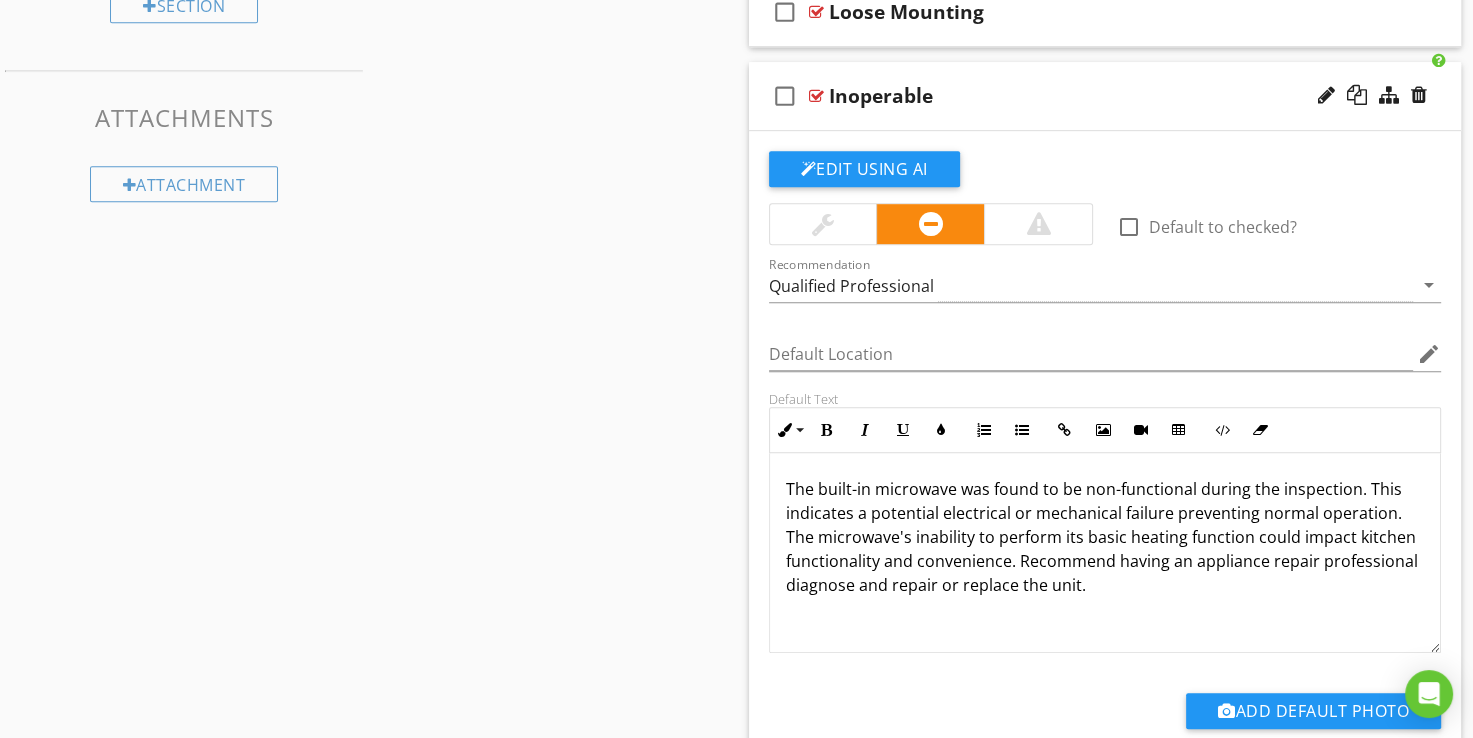 scroll, scrollTop: 920, scrollLeft: 0, axis: vertical 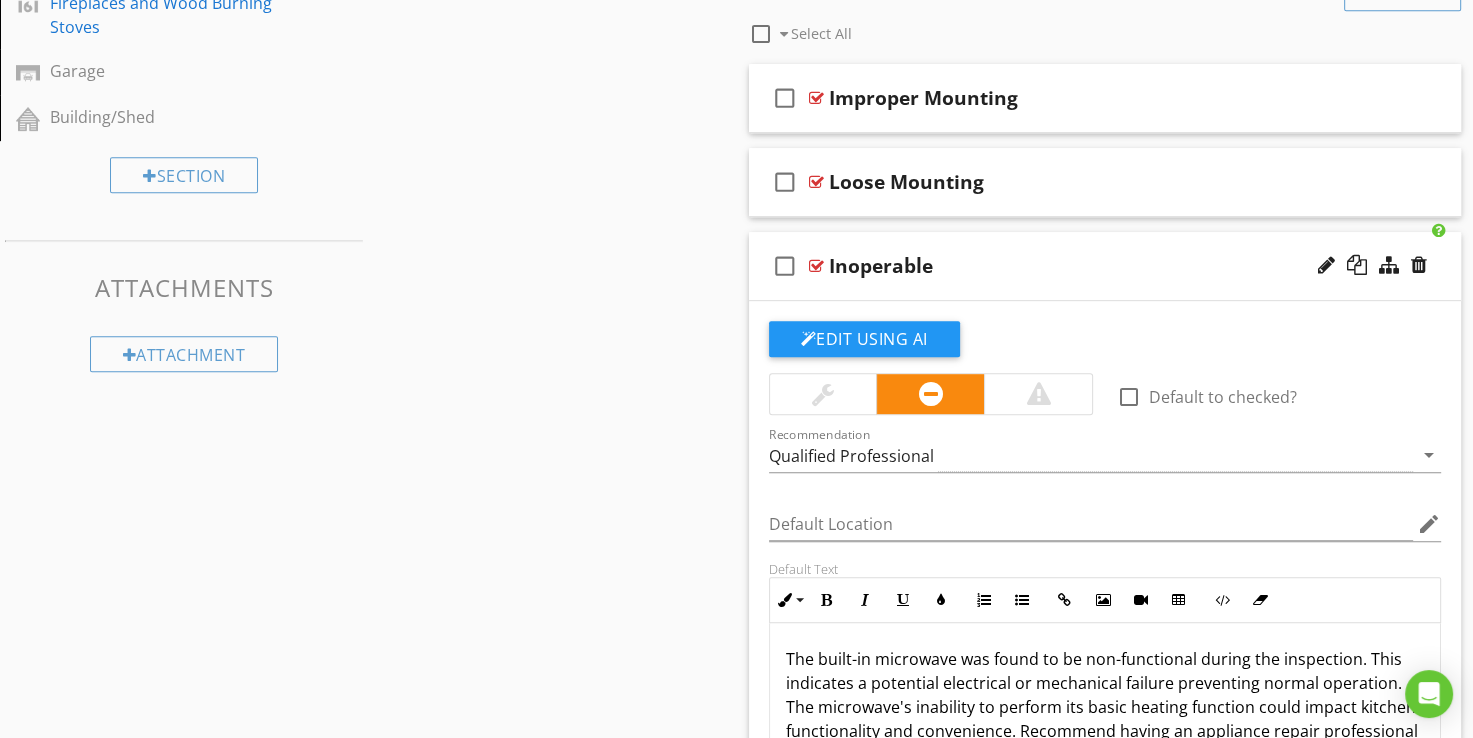 click at bounding box center [816, 266] 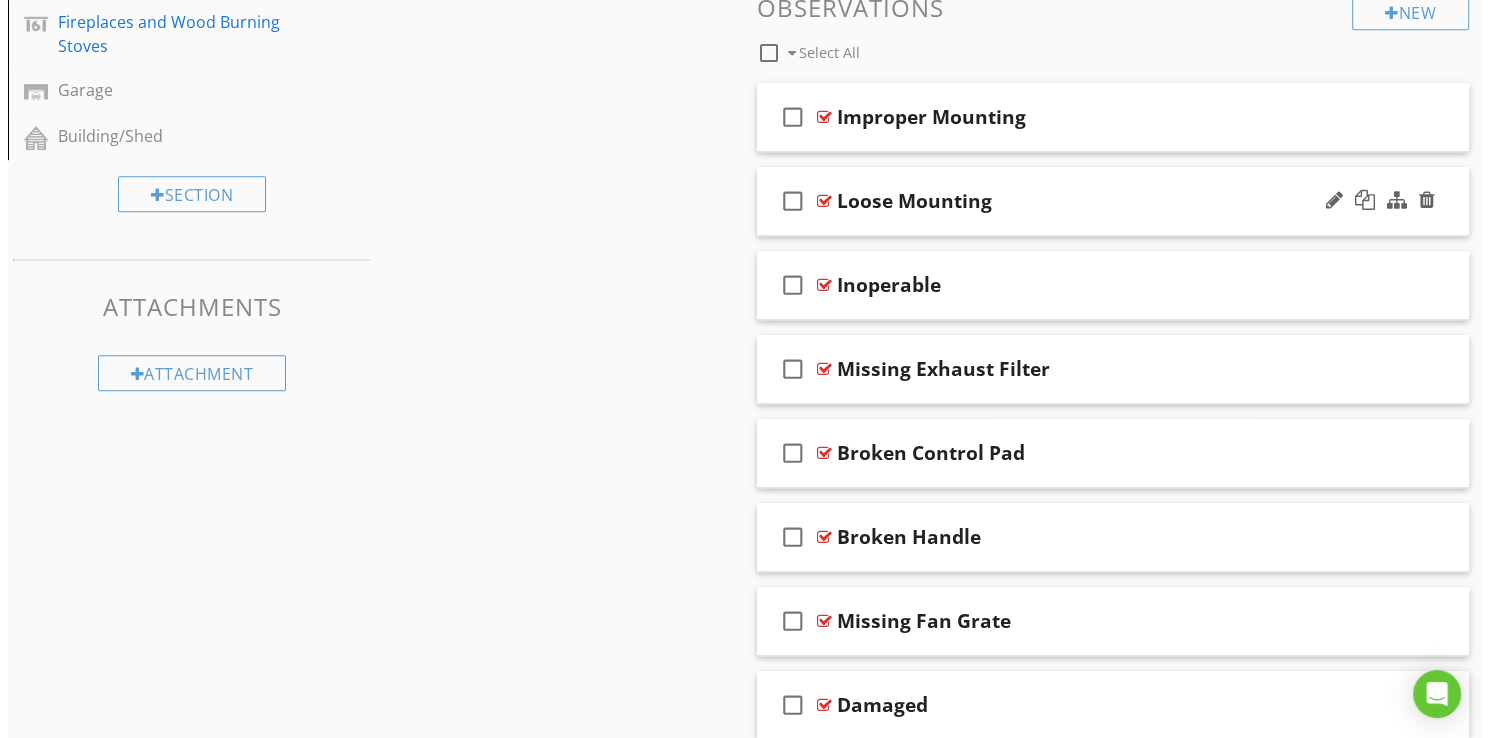 scroll, scrollTop: 720, scrollLeft: 0, axis: vertical 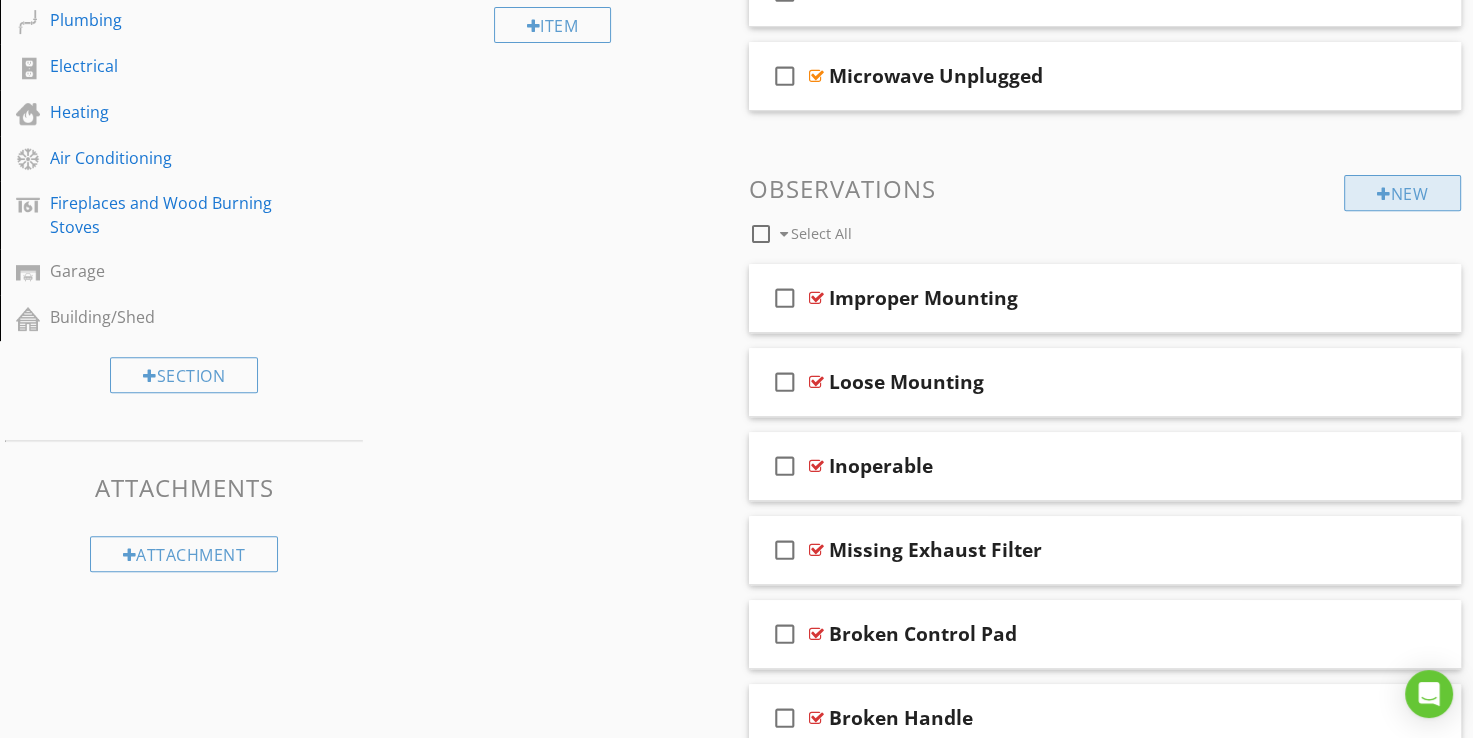 click on "New" at bounding box center (1402, 193) 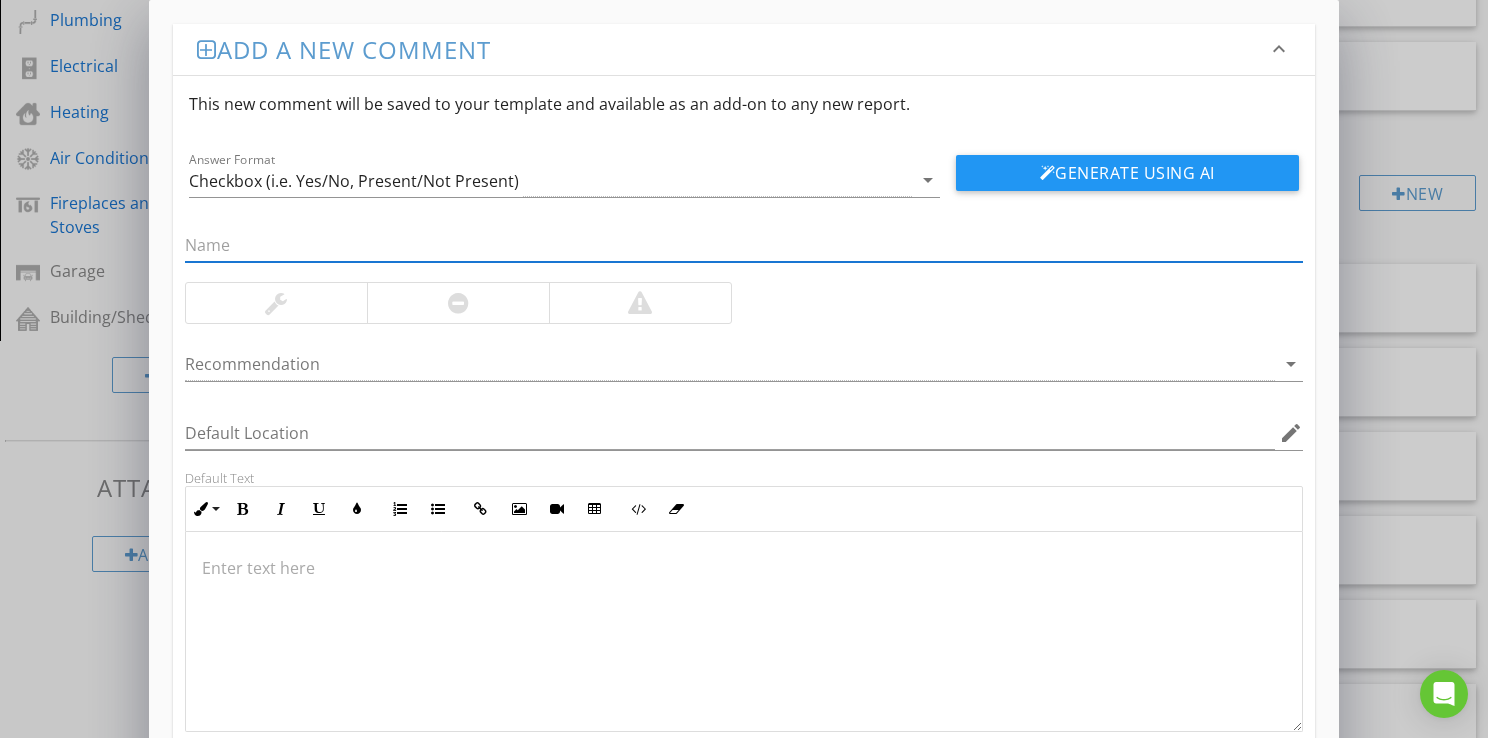 click at bounding box center [744, 245] 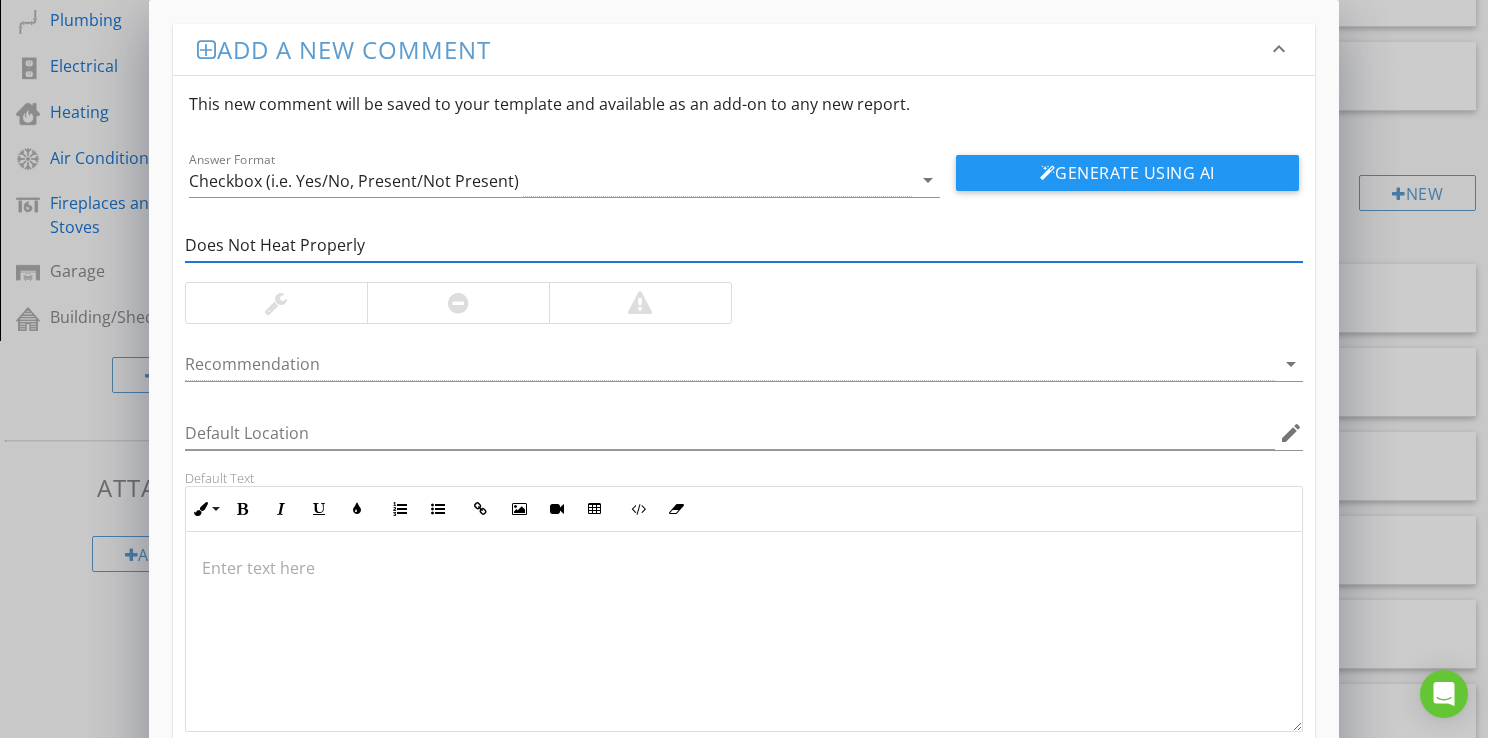 type on "Does Not Heat Properly" 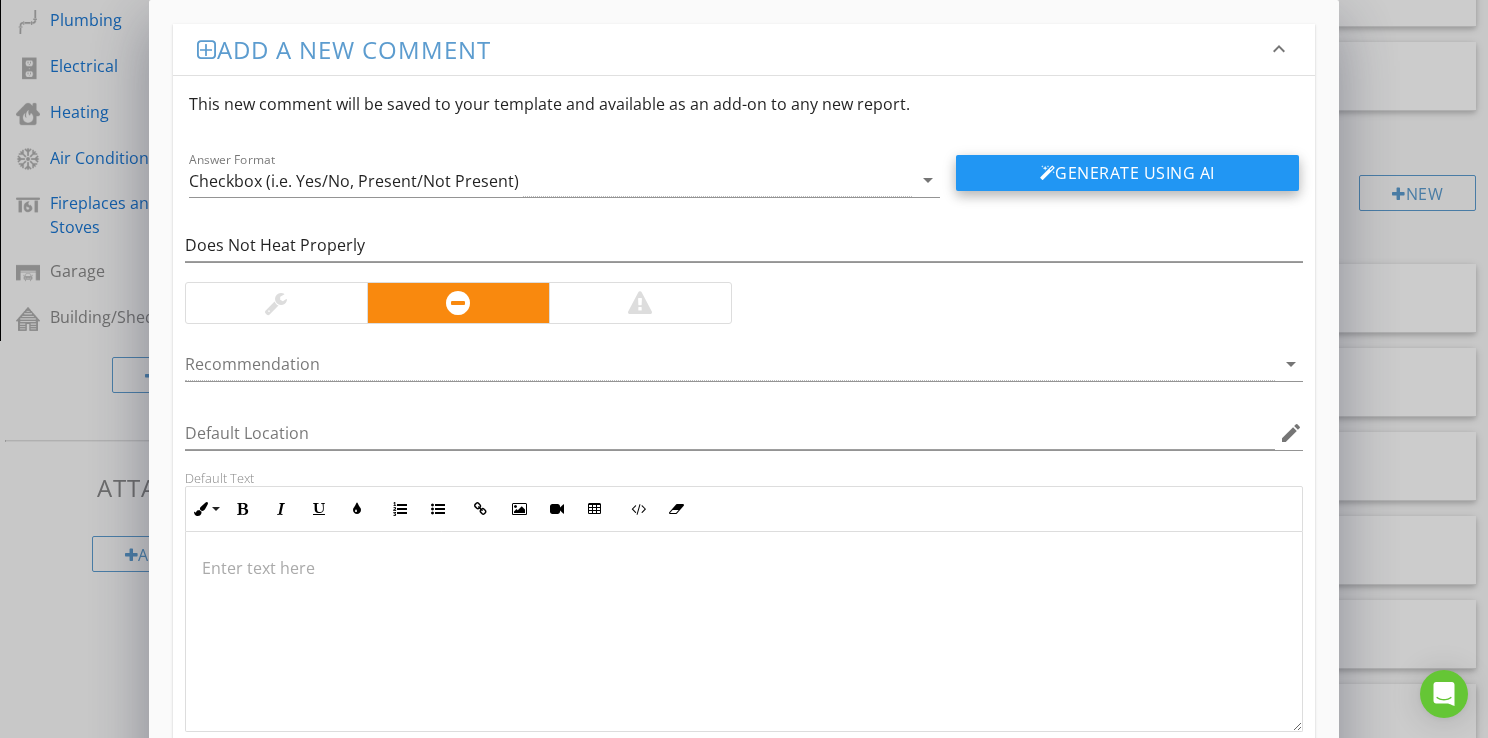 click on "Generate Using AI" at bounding box center (1127, 173) 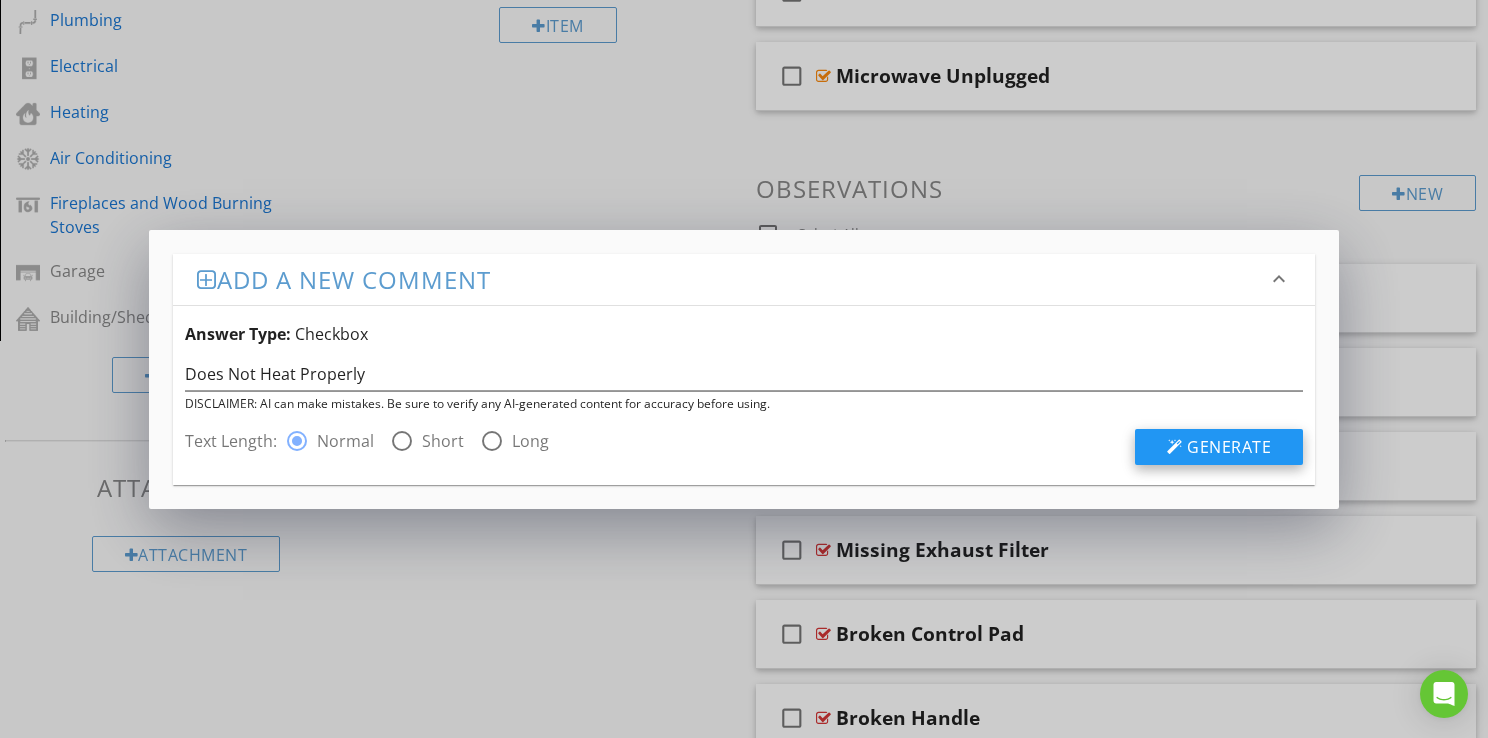 click on "Generate" at bounding box center (1229, 447) 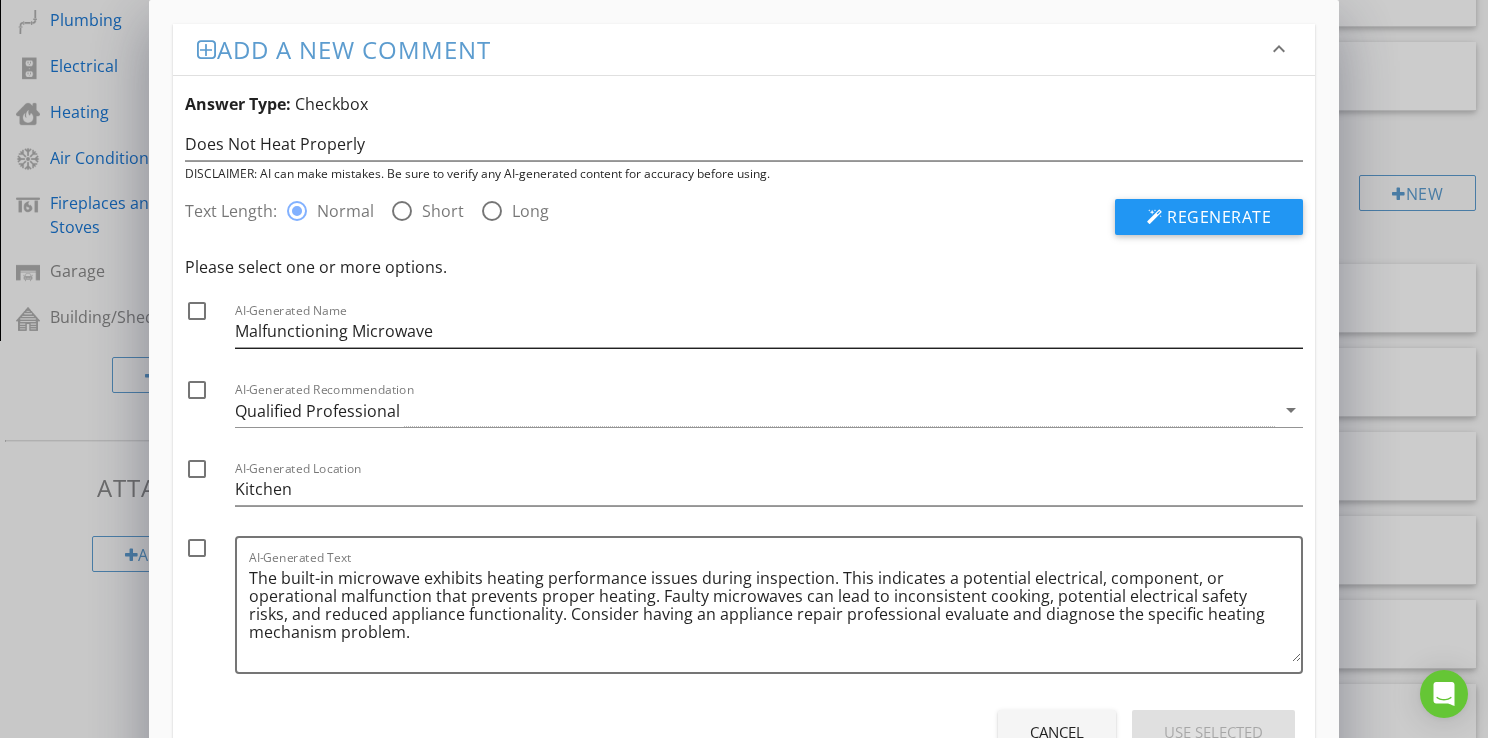 scroll, scrollTop: 76, scrollLeft: 0, axis: vertical 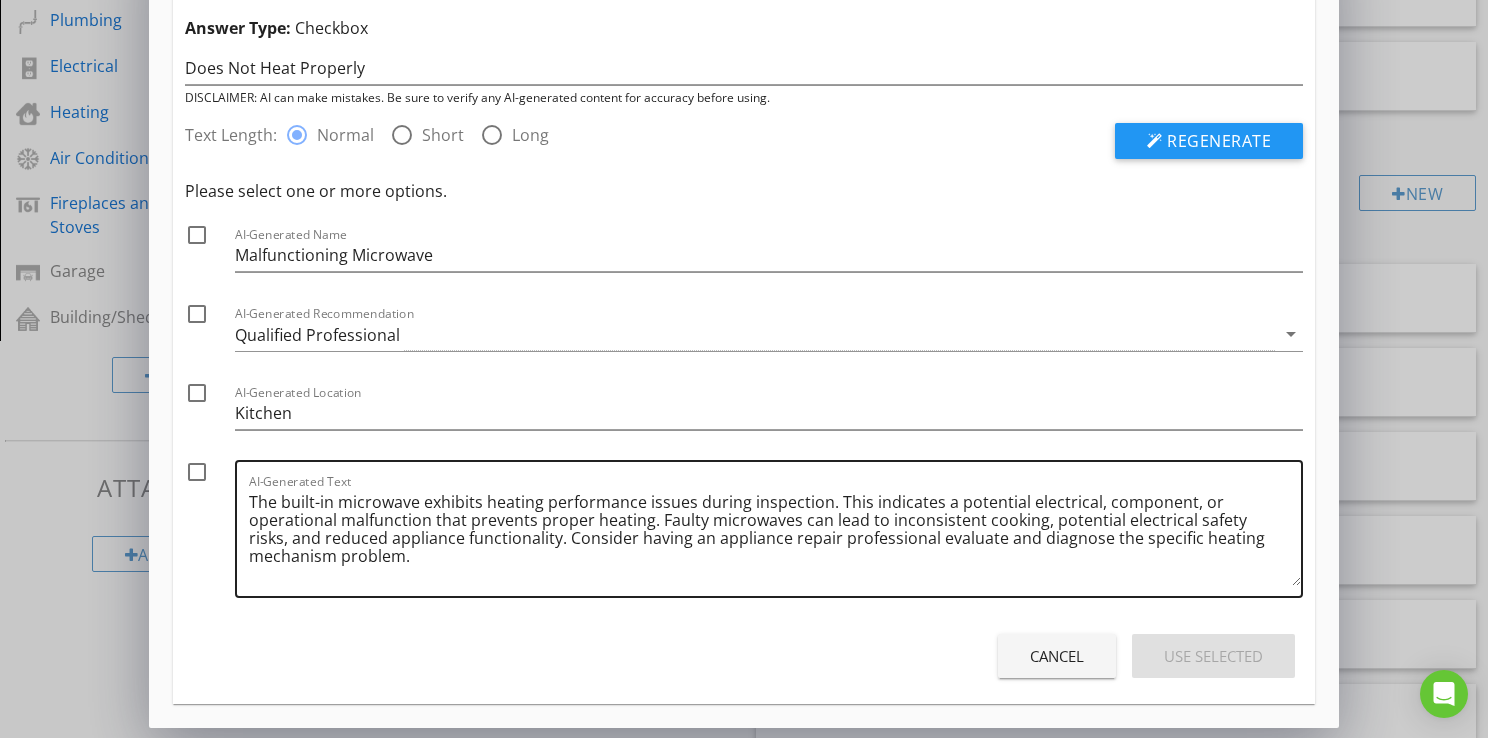 click on "The built-in microwave exhibits heating performance issues during inspection. This indicates a potential electrical, component, or operational malfunction that prevents proper heating. Faulty microwaves can lead to inconsistent cooking, potential electrical safety risks, and reduced appliance functionality. Consider having an appliance repair professional evaluate and diagnose the specific heating mechanism problem." at bounding box center (775, 536) 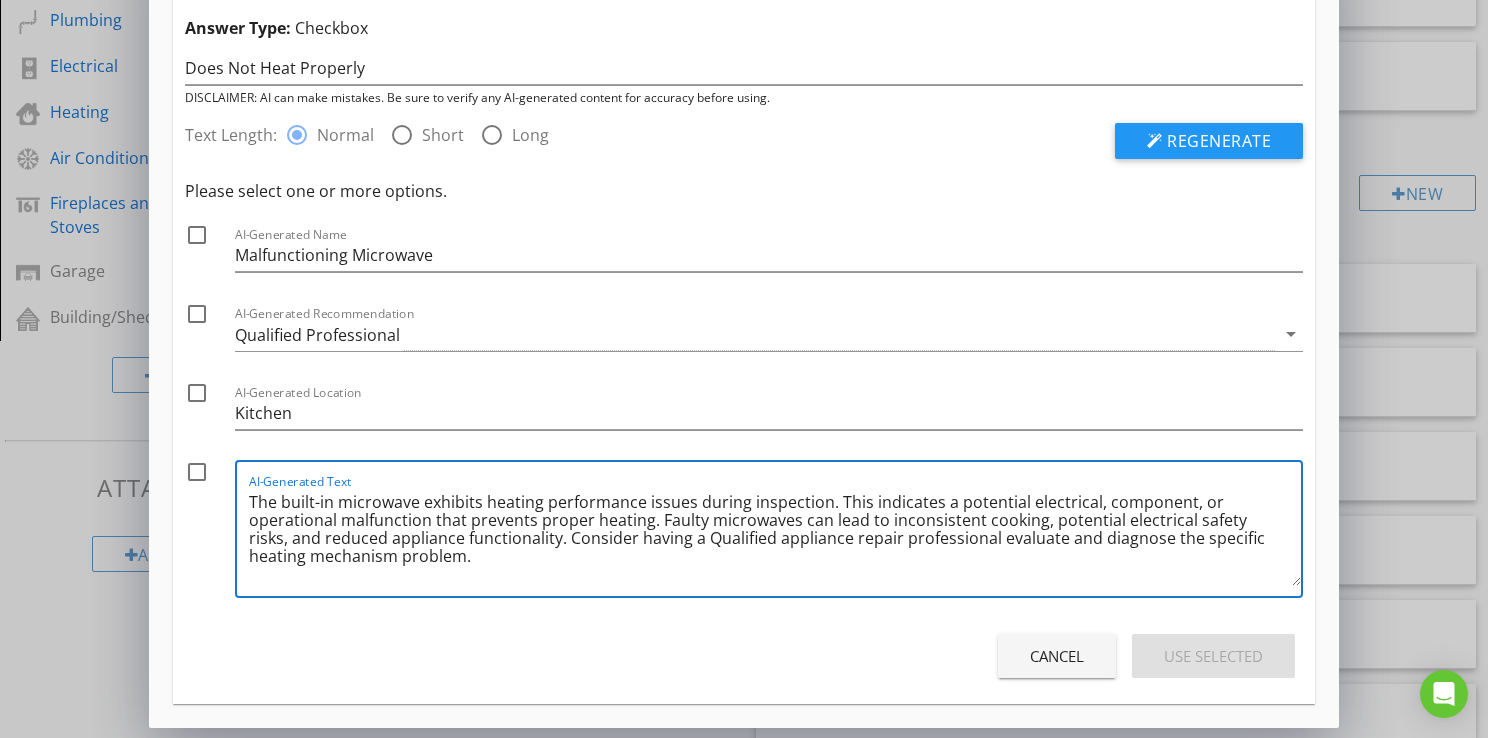 click on "The built-in microwave exhibits heating performance issues during inspection. This indicates a potential electrical, component, or operational malfunction that prevents proper heating. Faulty microwaves can lead to inconsistent cooking, potential electrical safety risks, and reduced appliance functionality. Consider having a Qualified appliance repair professional evaluate and diagnose the specific heating mechanism problem." at bounding box center (775, 536) 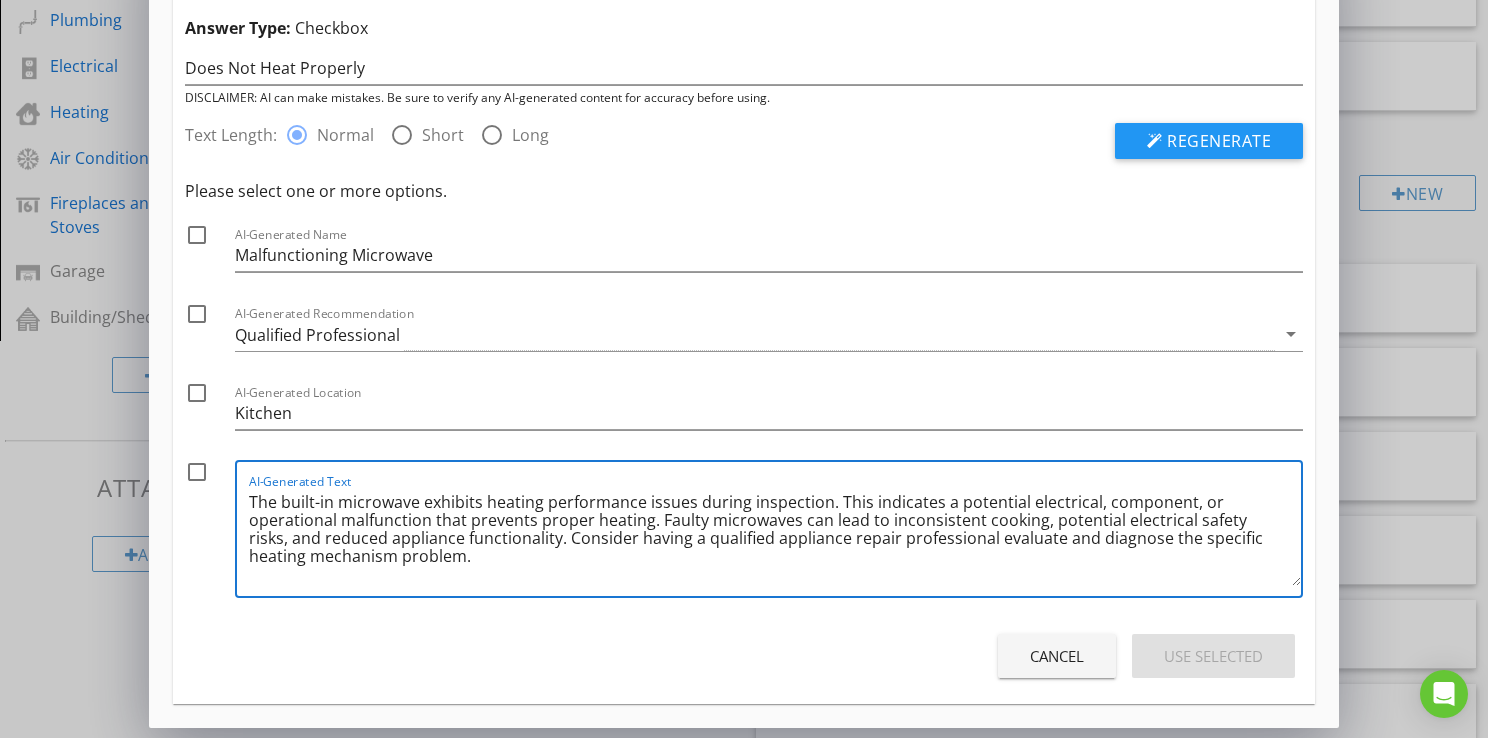 click on "The built-in microwave exhibits heating performance issues during inspection. This indicates a potential electrical, component, or operational malfunction that prevents proper heating. Faulty microwaves can lead to inconsistent cooking, potential electrical safety risks, and reduced appliance functionality. Consider having a qualified appliance repair professional evaluate and diagnose the specific heating mechanism problem." at bounding box center [775, 536] 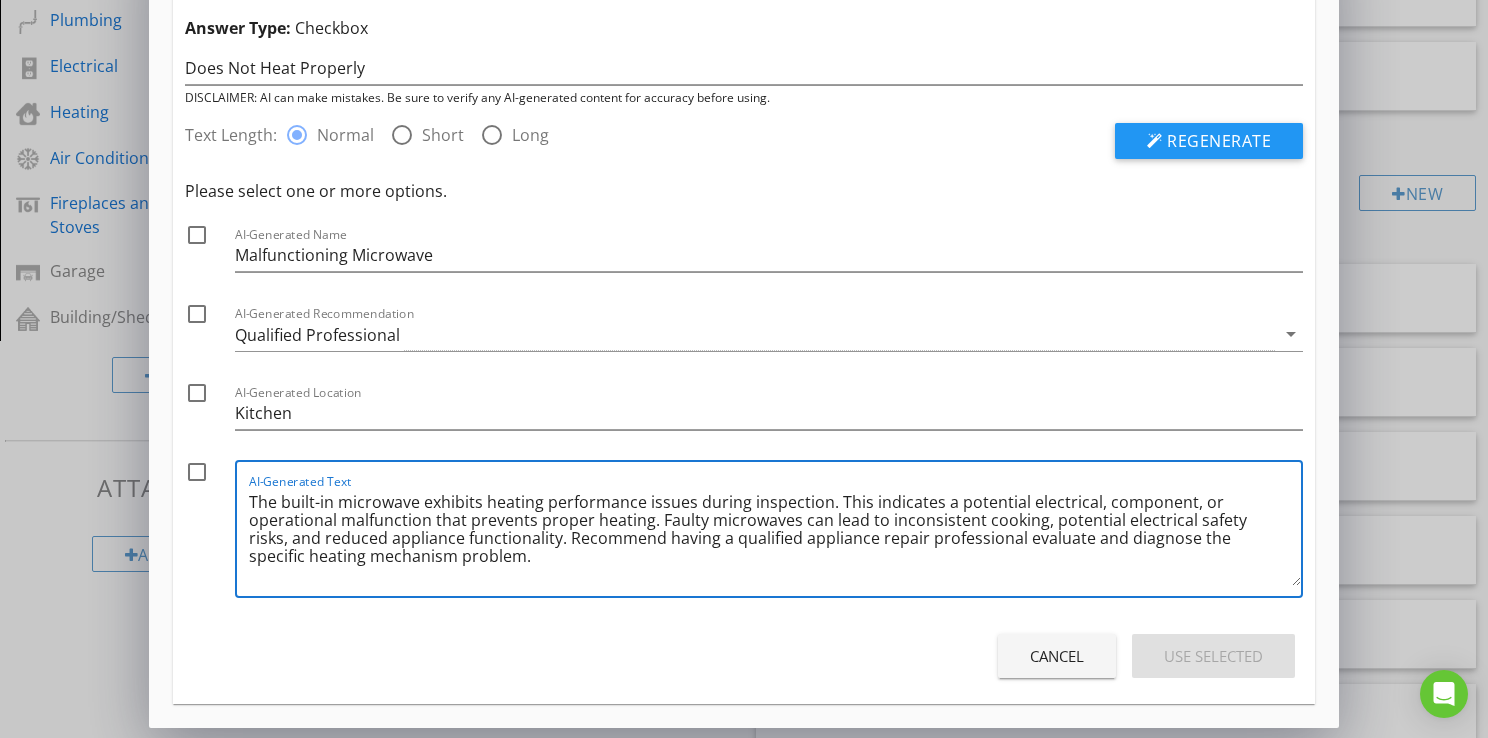 drag, startPoint x: 835, startPoint y: 501, endPoint x: 652, endPoint y: 520, distance: 183.98369 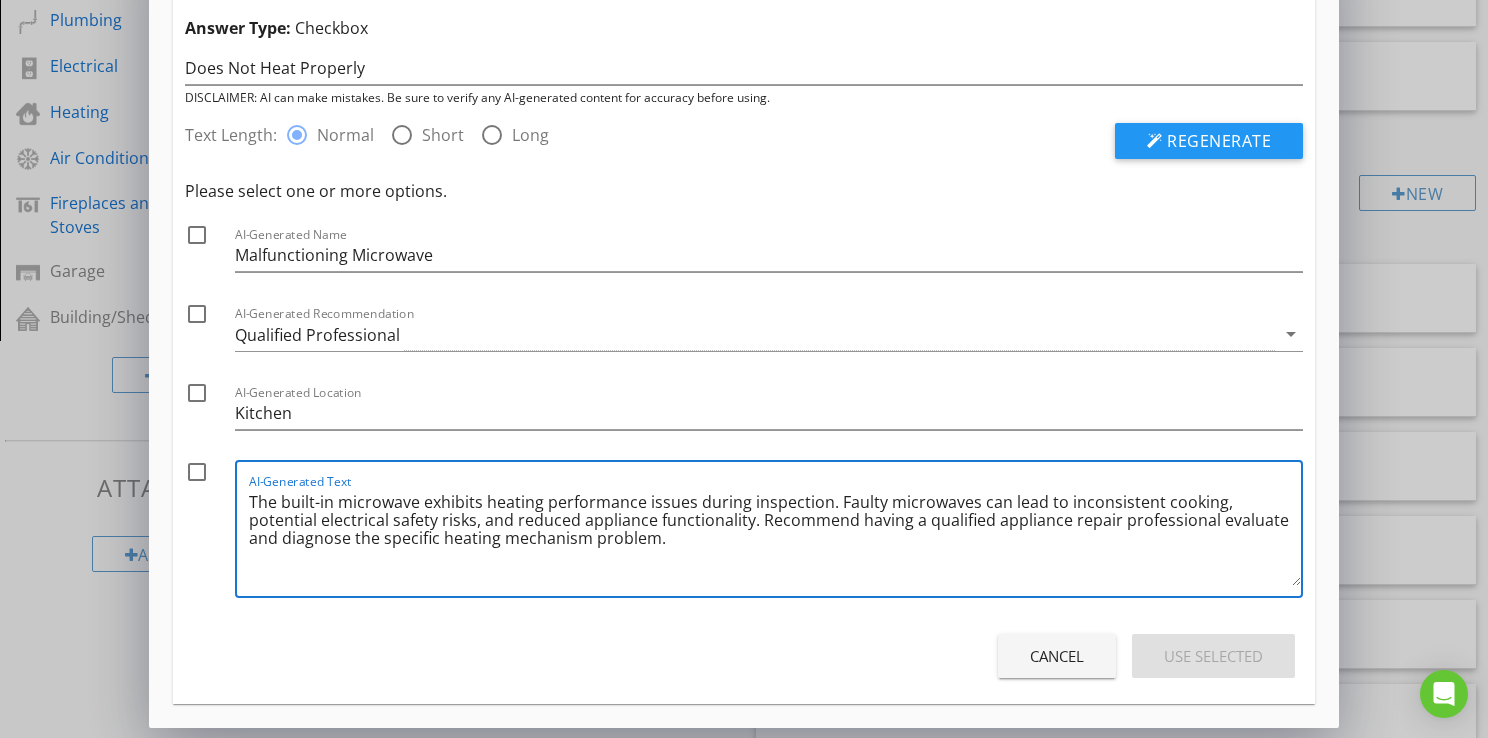 type on "The built-in microwave exhibits heating performance issues during inspection. Faulty microwaves can lead to inconsistent cooking, potential electrical safety risks, and reduced appliance functionality. Recommend having a qualified appliance repair professional evaluate and diagnose the specific heating mechanism problem." 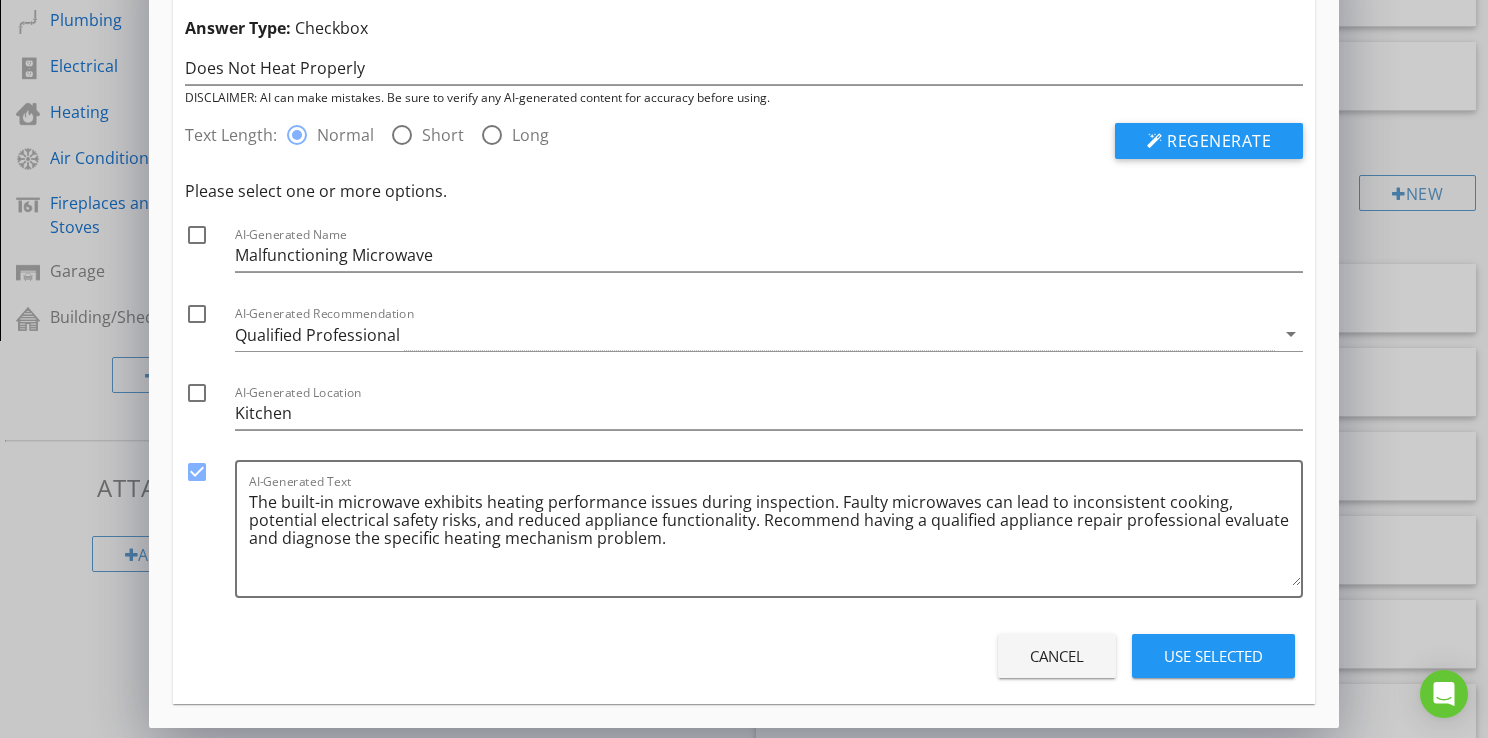 click on "Use Selected" at bounding box center (1213, 656) 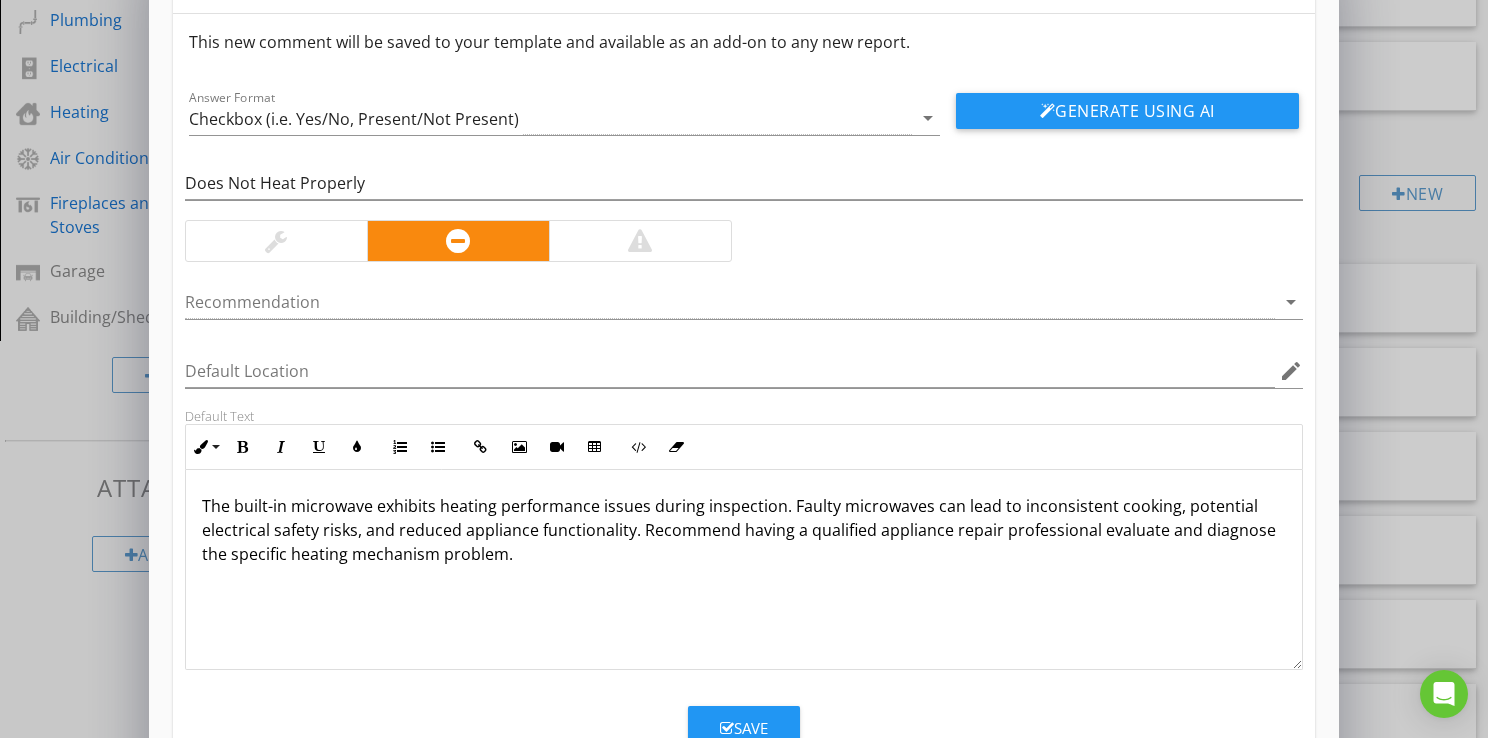 scroll, scrollTop: 128, scrollLeft: 0, axis: vertical 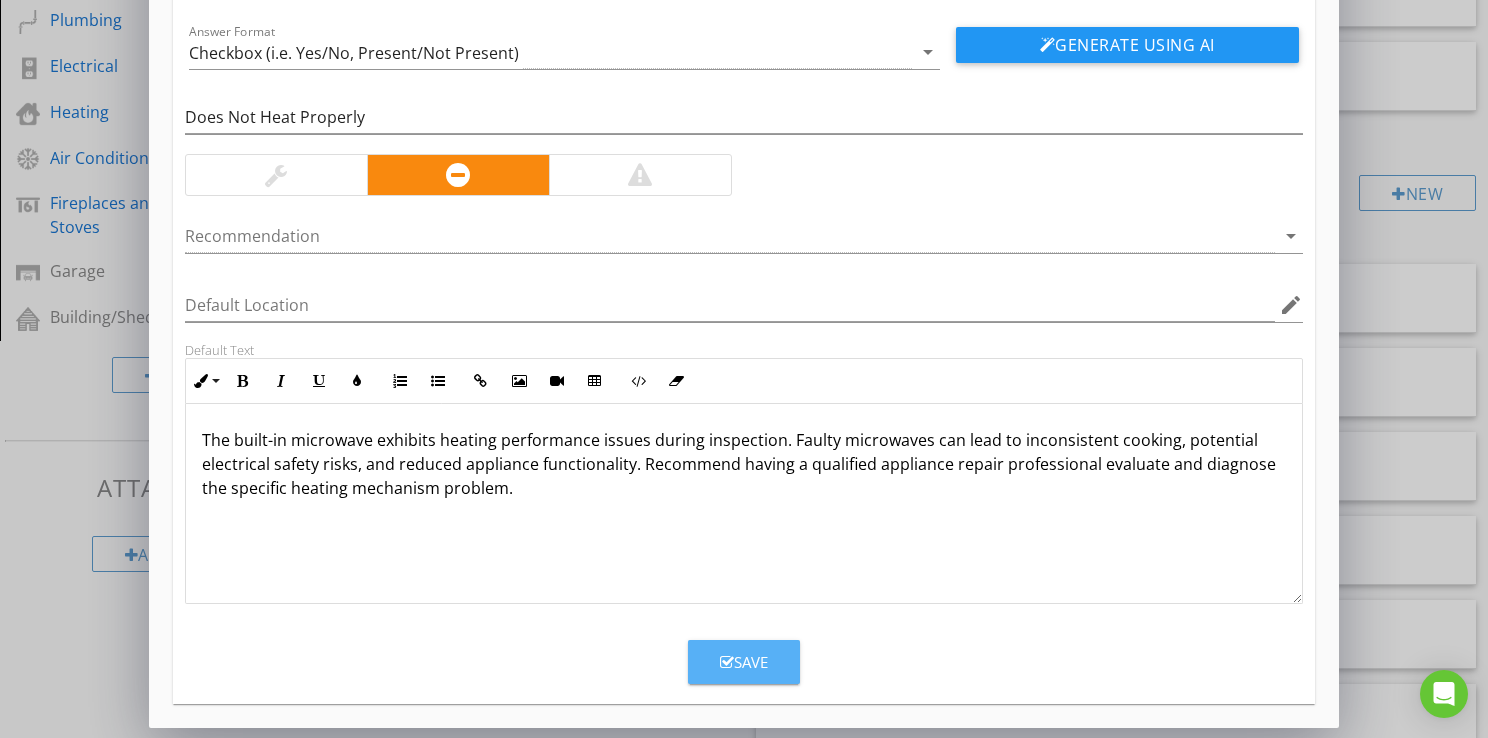 click on "Save" at bounding box center (744, 662) 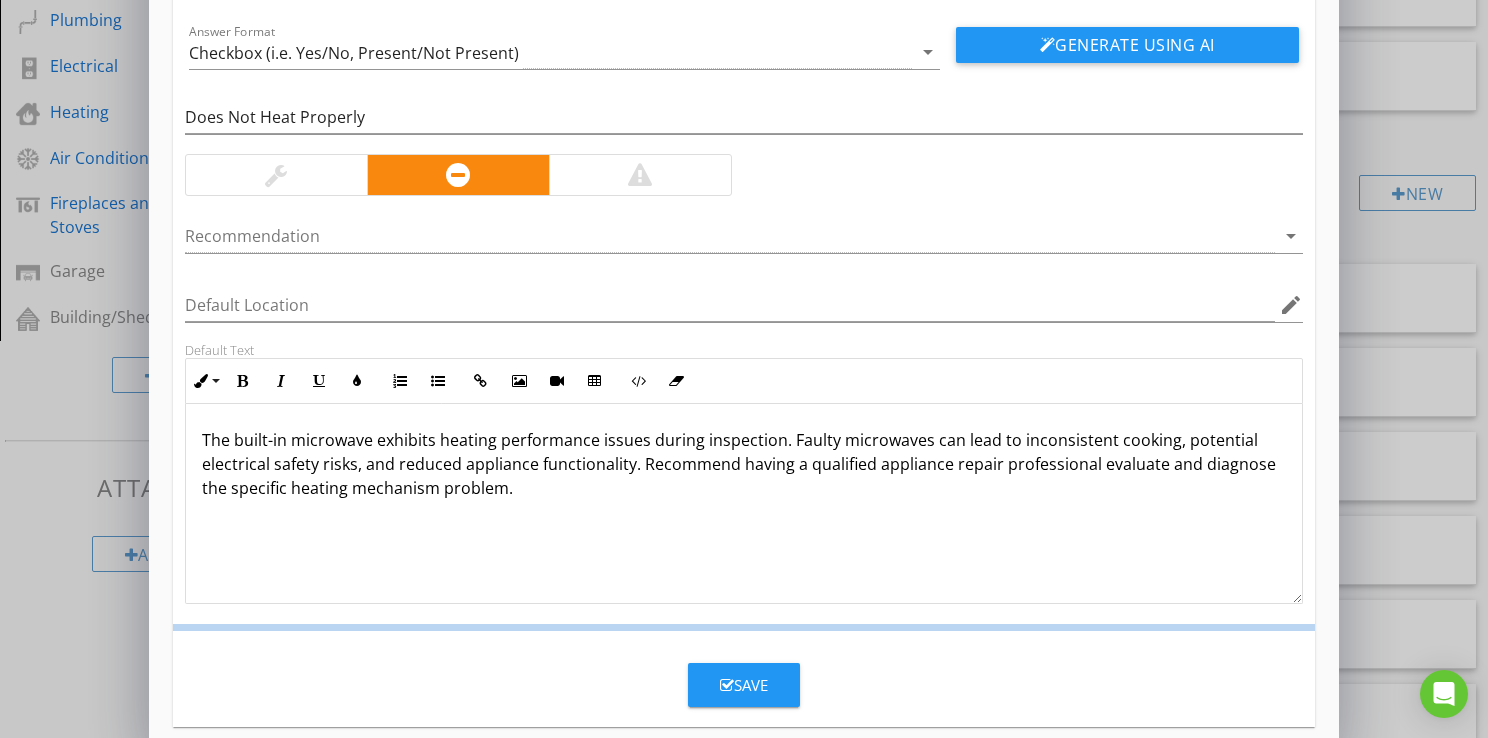 scroll, scrollTop: 32, scrollLeft: 0, axis: vertical 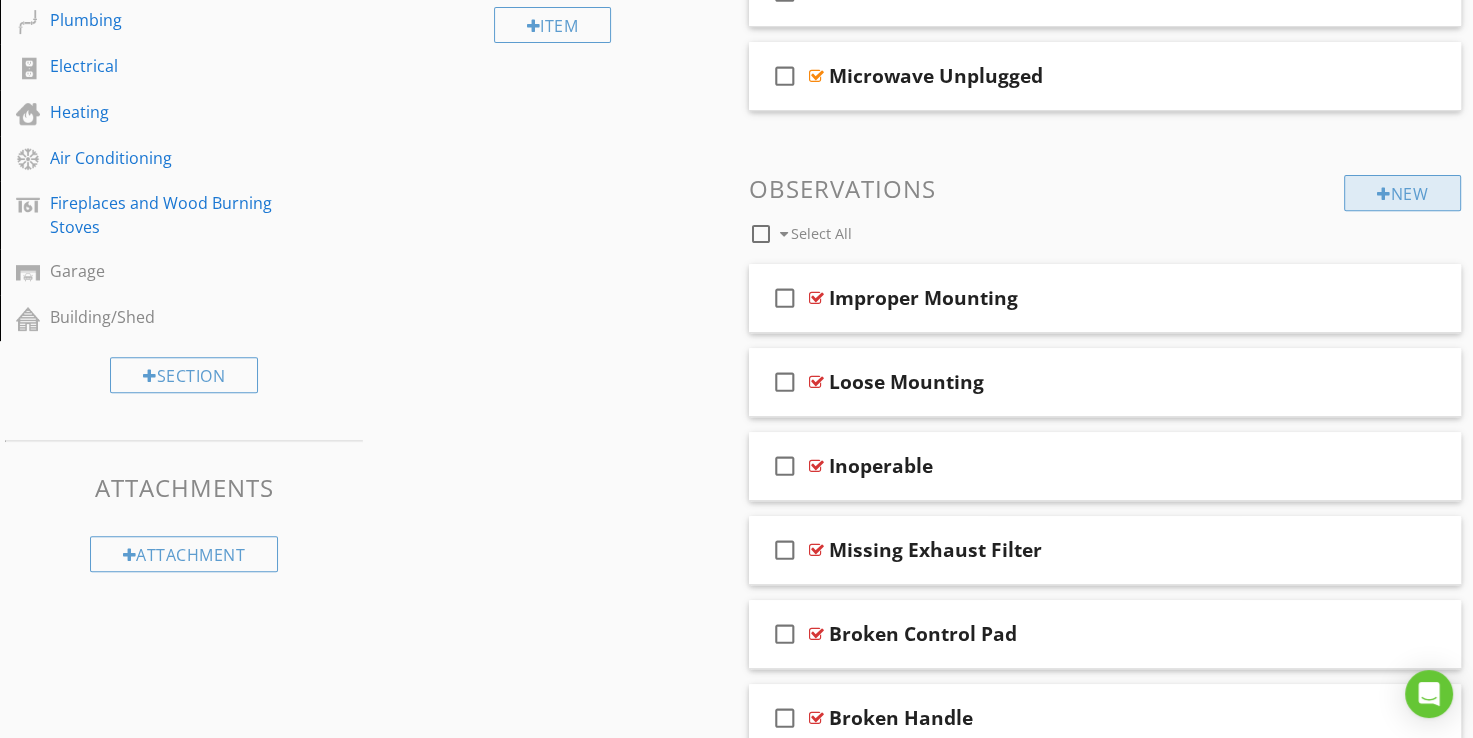 click on "New" at bounding box center (1402, 193) 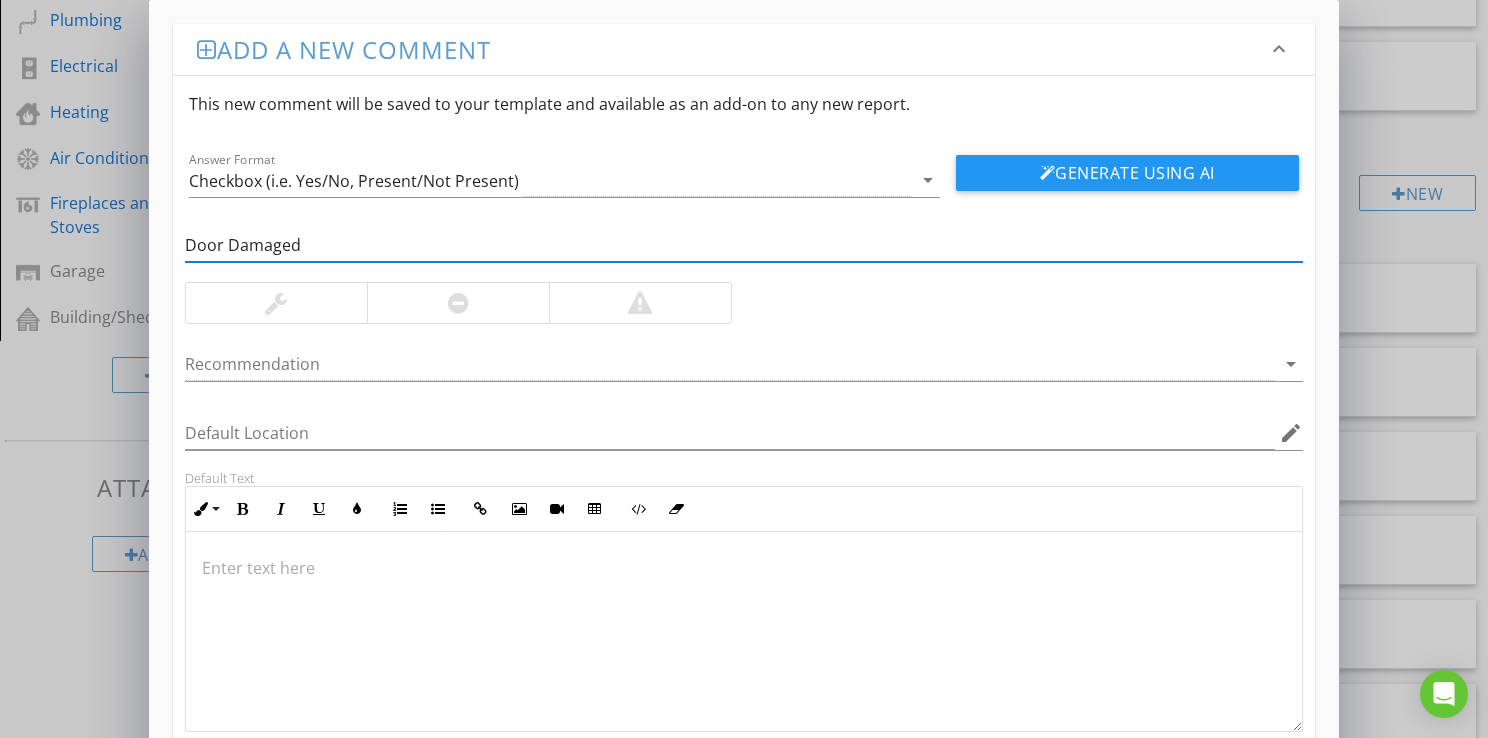 type on "Door Damaged" 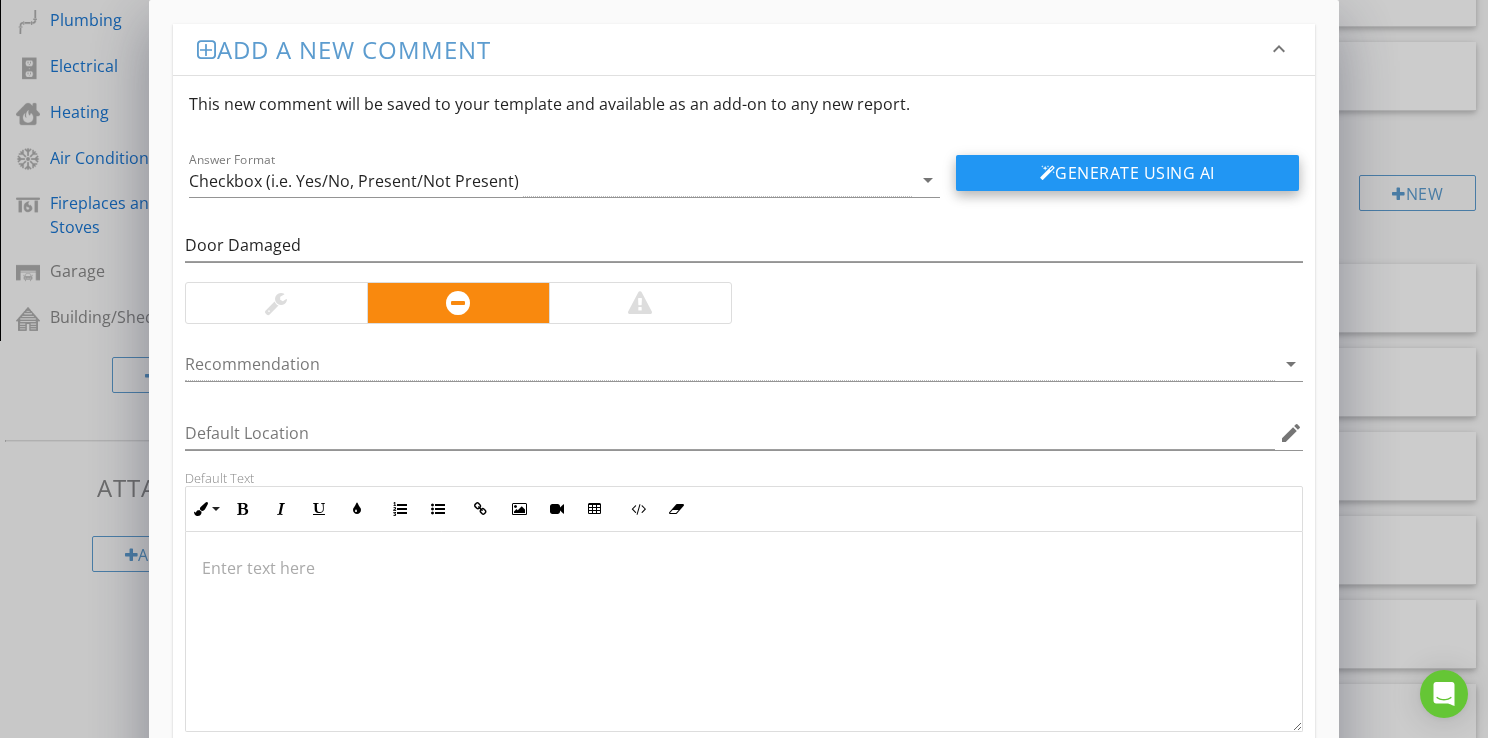 click on "Generate Using AI" at bounding box center [1127, 173] 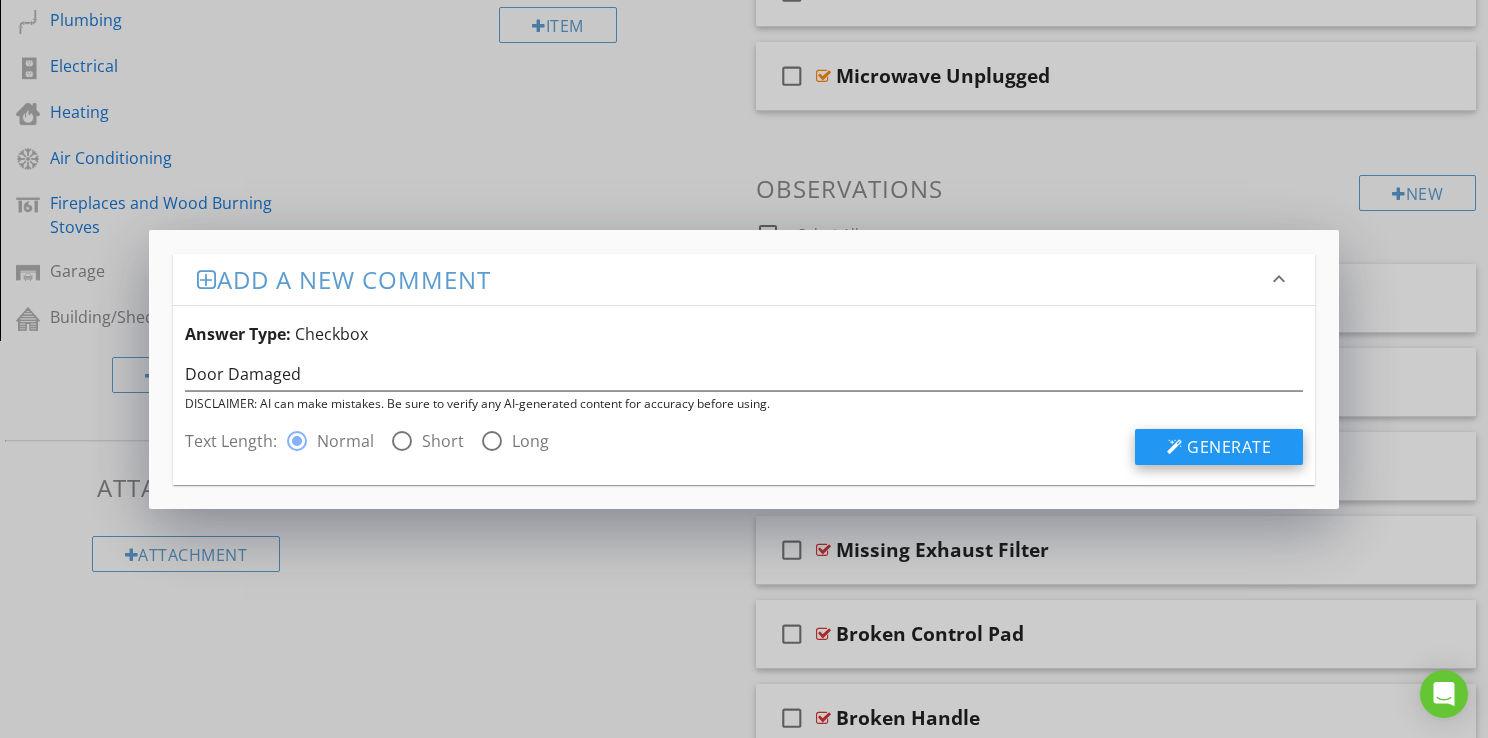 click on "Generate" at bounding box center (1229, 447) 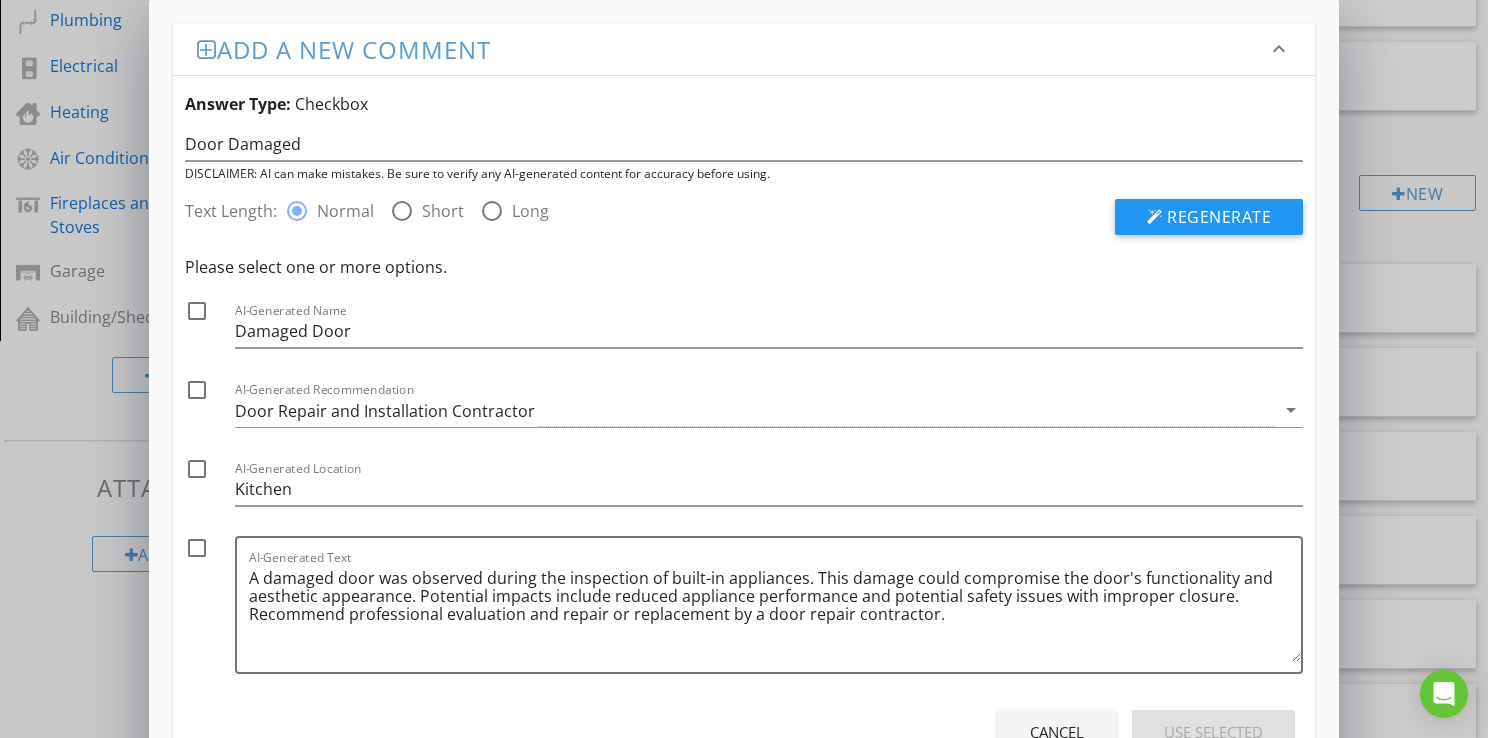 click at bounding box center [197, 311] 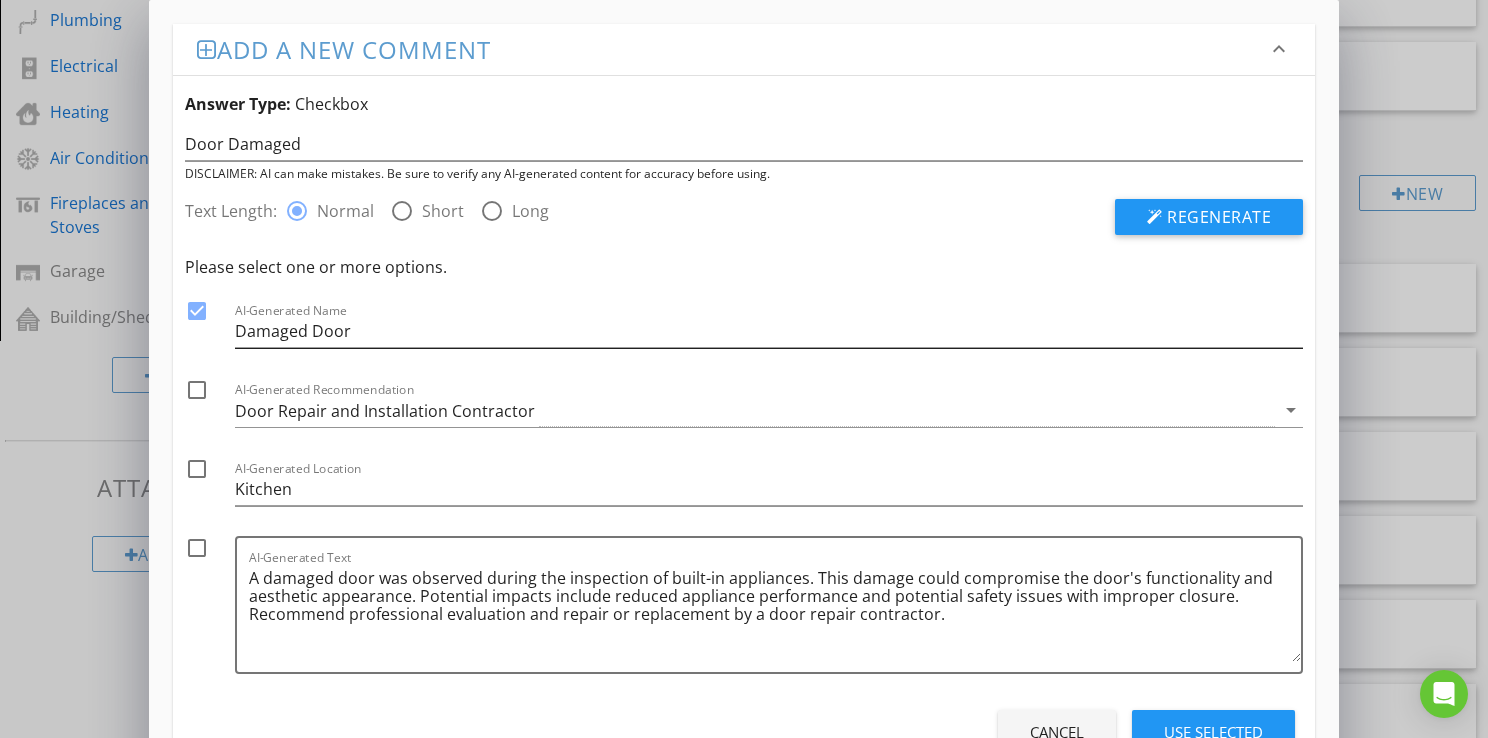 scroll, scrollTop: 76, scrollLeft: 0, axis: vertical 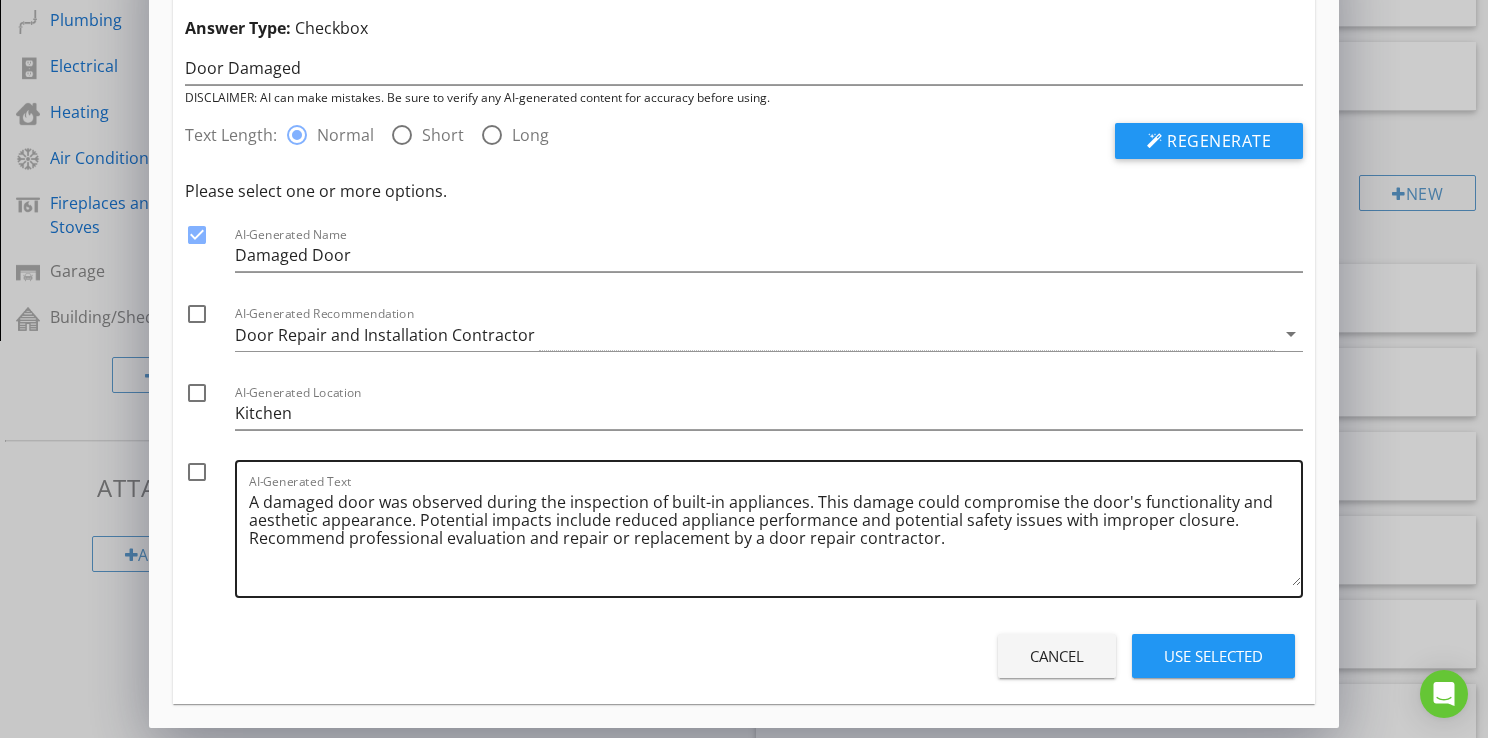 drag, startPoint x: 240, startPoint y: 500, endPoint x: 498, endPoint y: 495, distance: 258.04843 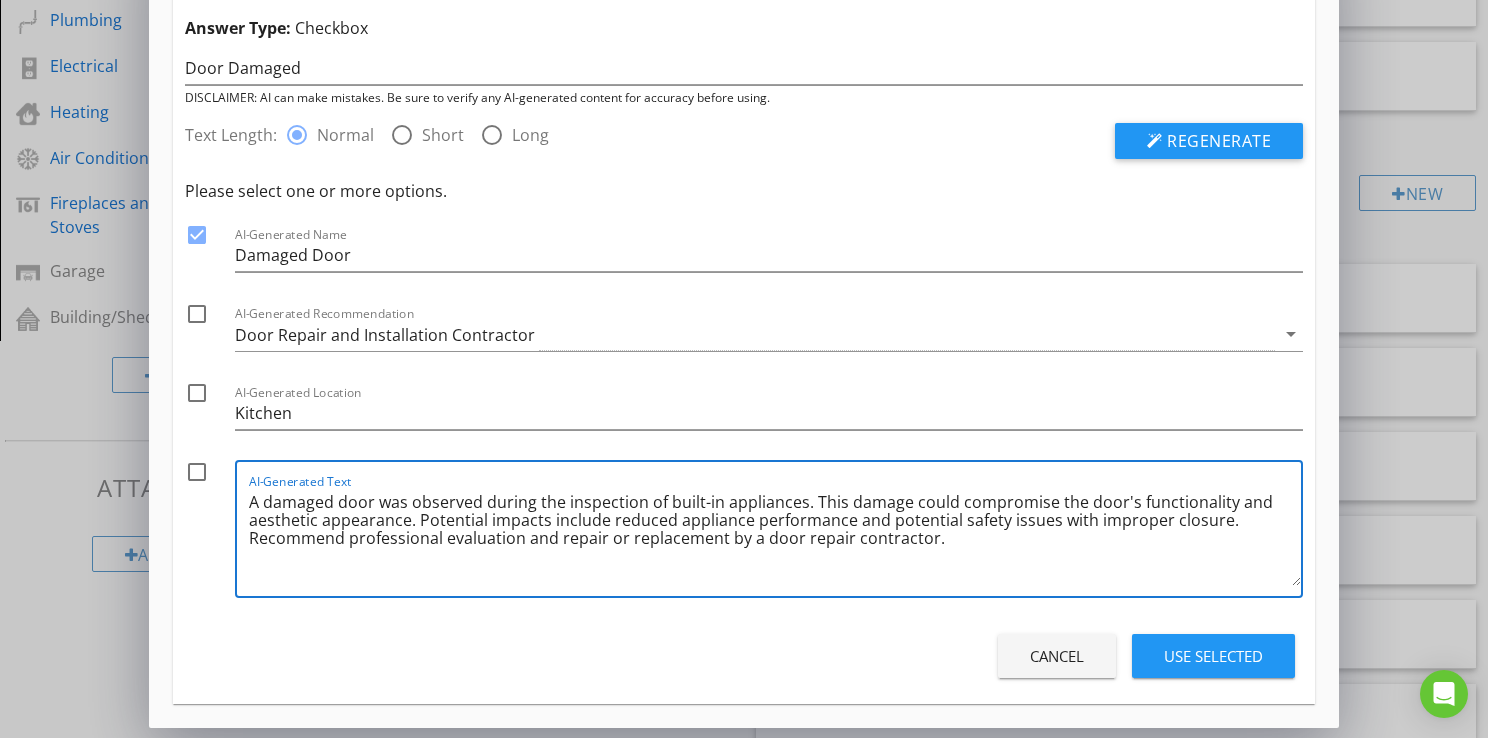drag, startPoint x: 803, startPoint y: 508, endPoint x: 244, endPoint y: 497, distance: 559.1082 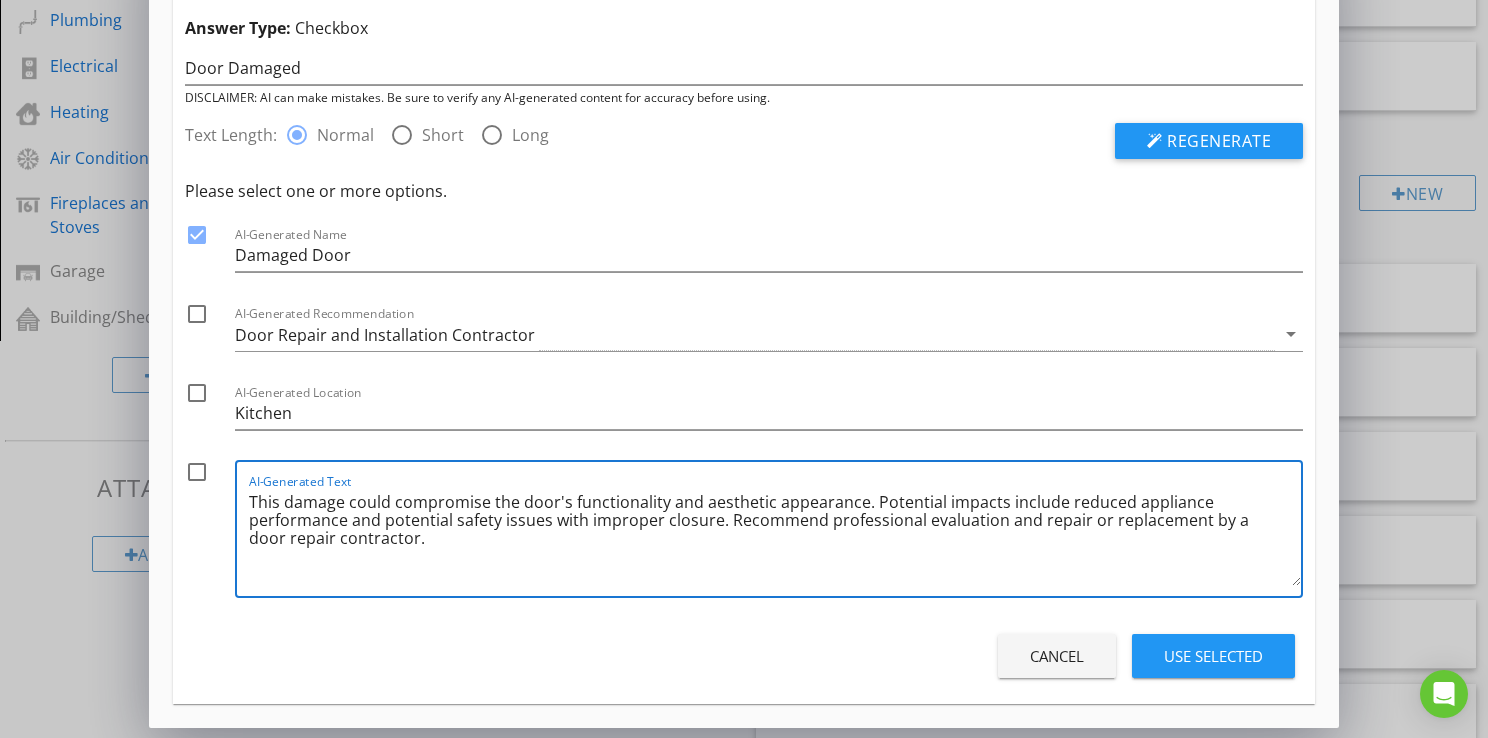 drag, startPoint x: 1196, startPoint y: 518, endPoint x: 1284, endPoint y: 544, distance: 91.76056 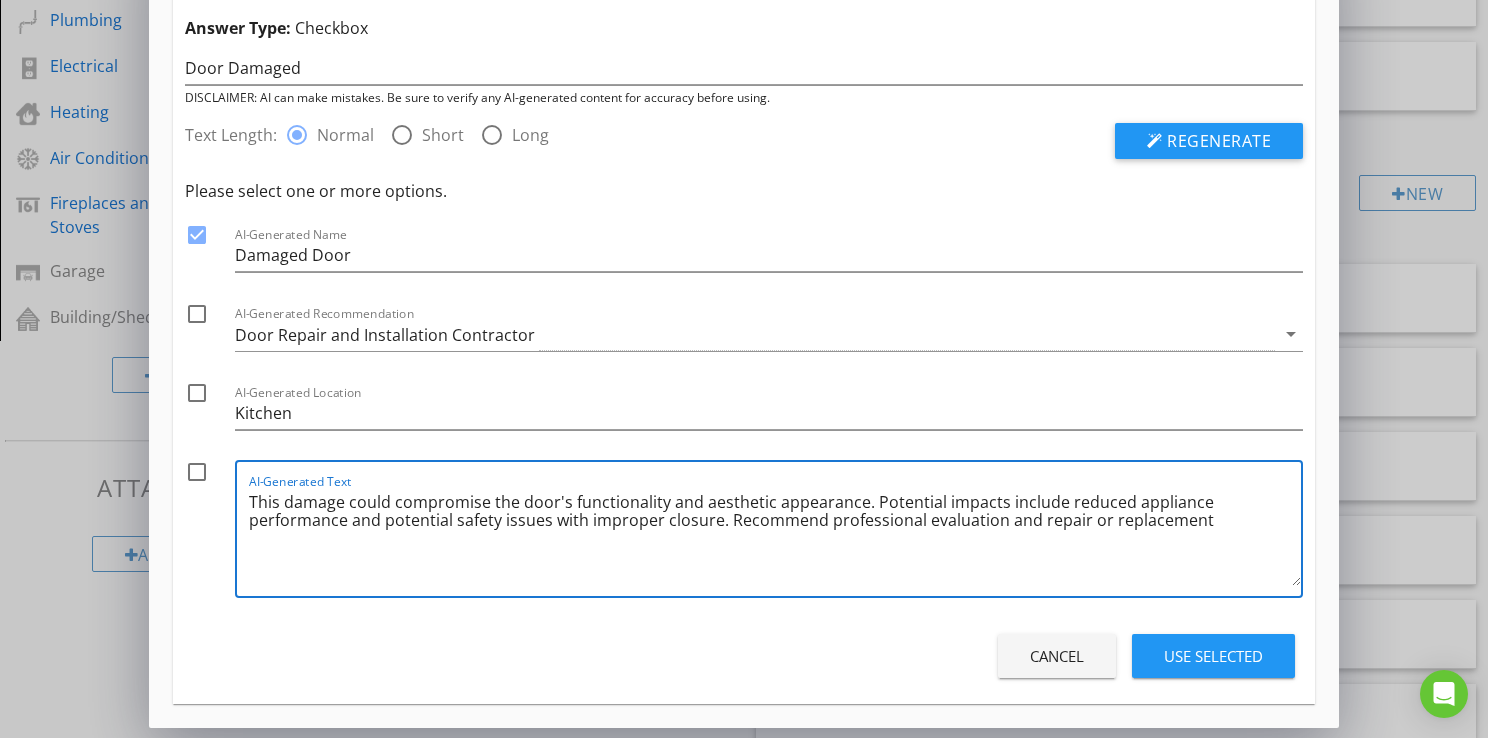 click on "This damage could compromise the door's functionality and aesthetic appearance. Potential impacts include reduced appliance performance and potential safety issues with improper closure. Recommend professional evaluation and repair or replacement" at bounding box center (775, 536) 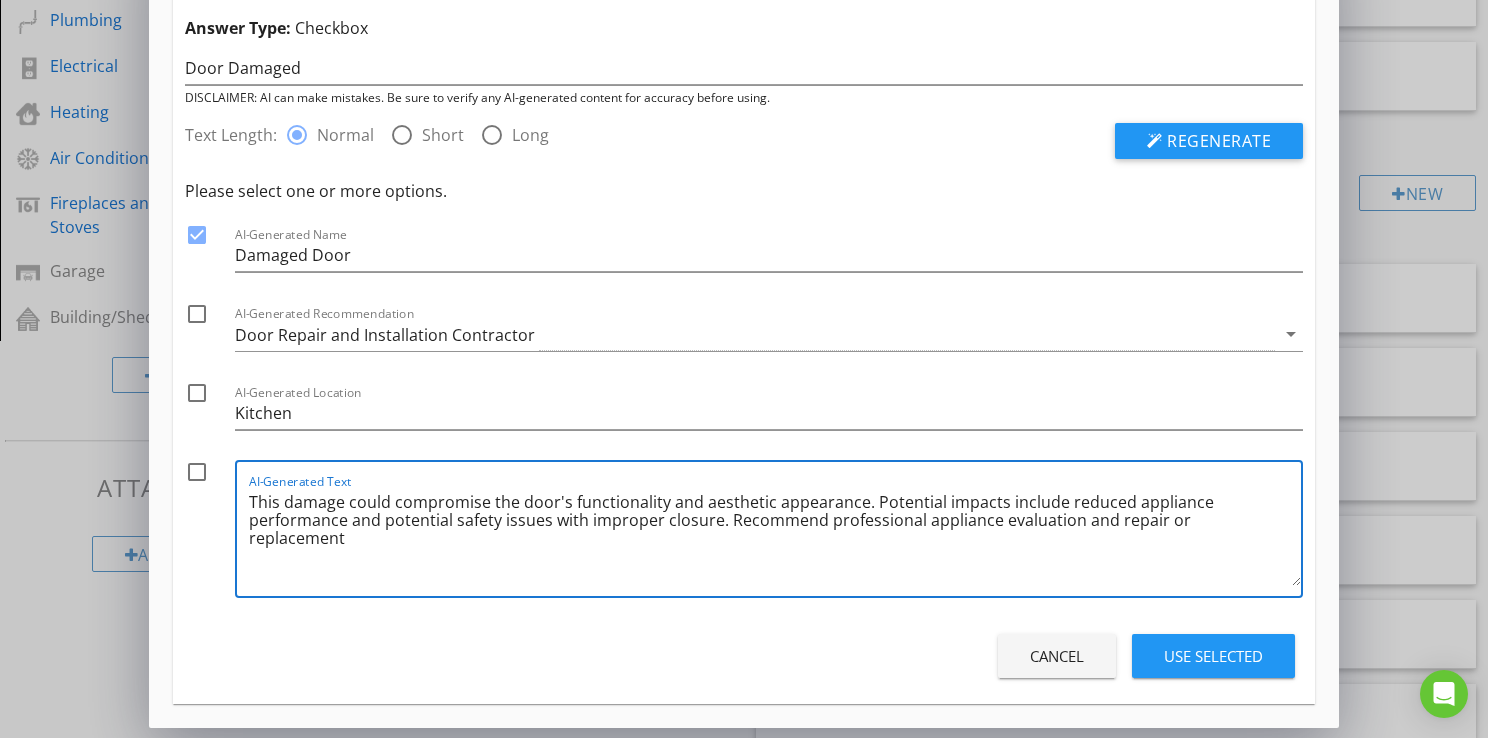 click on "This damage could compromise the door's functionality and aesthetic appearance. Potential impacts include reduced appliance performance and potential safety issues with improper closure. Recommend professional appliance evaluation and repair or replacement" at bounding box center (775, 536) 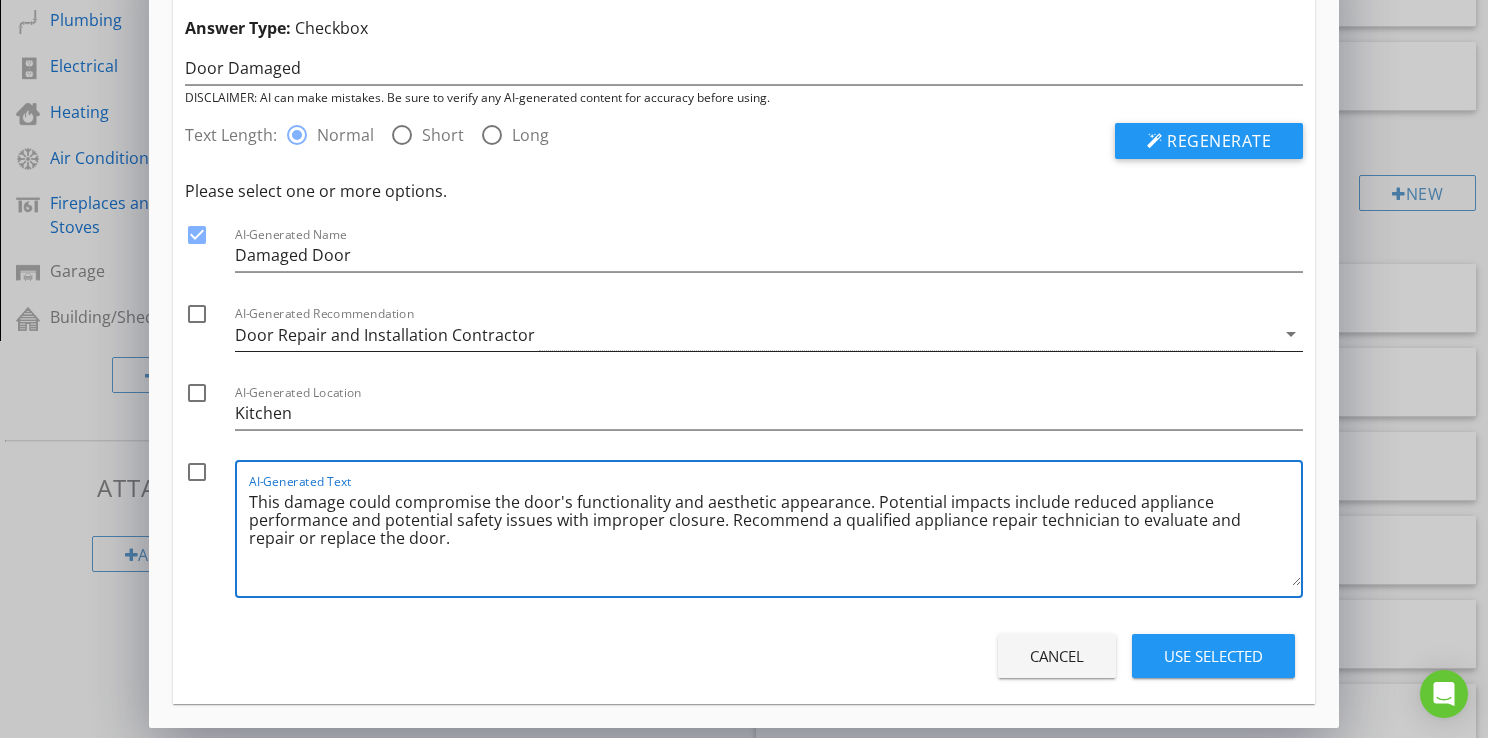 type on "This damage could compromise the door's functionality and aesthetic appearance. Potential impacts include reduced appliance performance and potential safety issues with improper closure. Recommend a qualified appliance repair technician to evaluate and repair or replace the door." 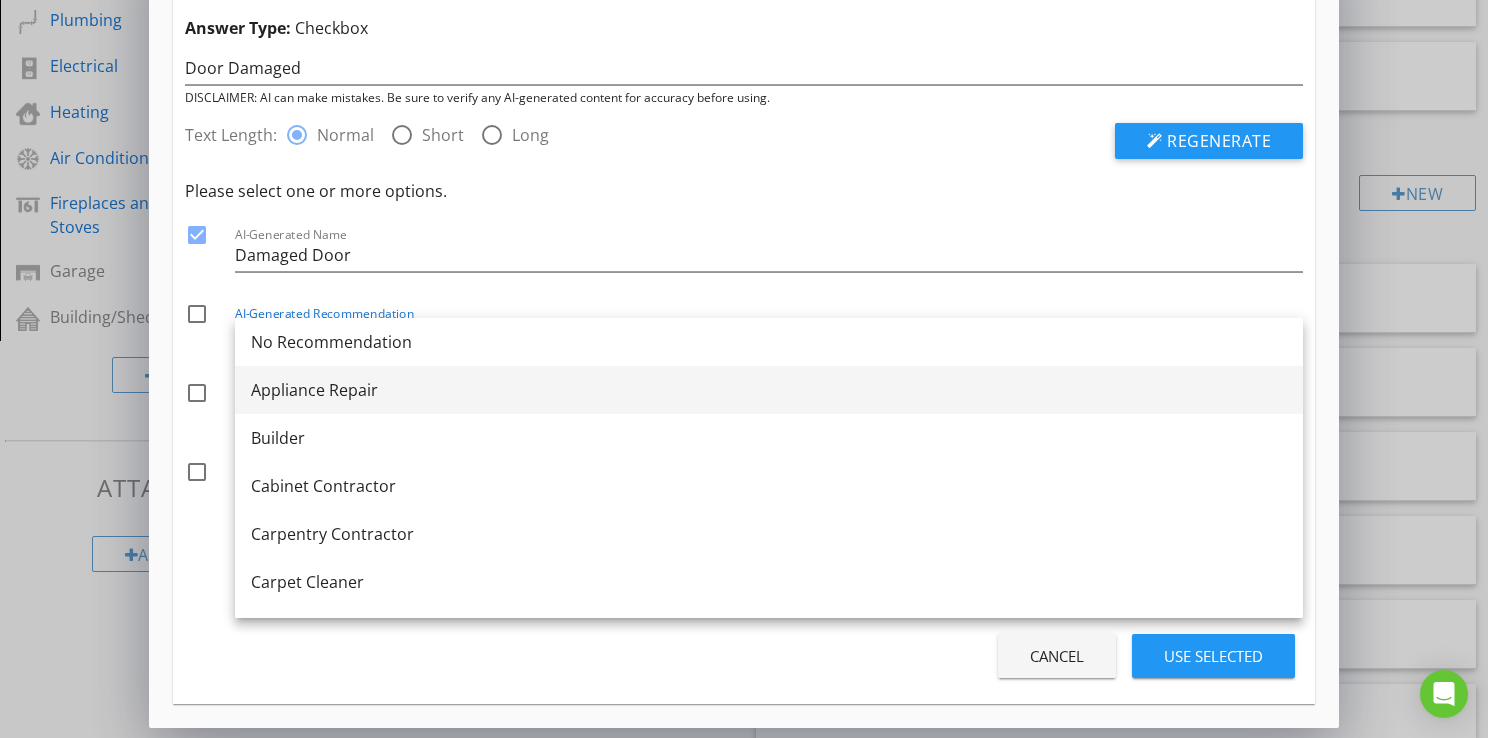 click on "Appliance Repair" at bounding box center [769, 390] 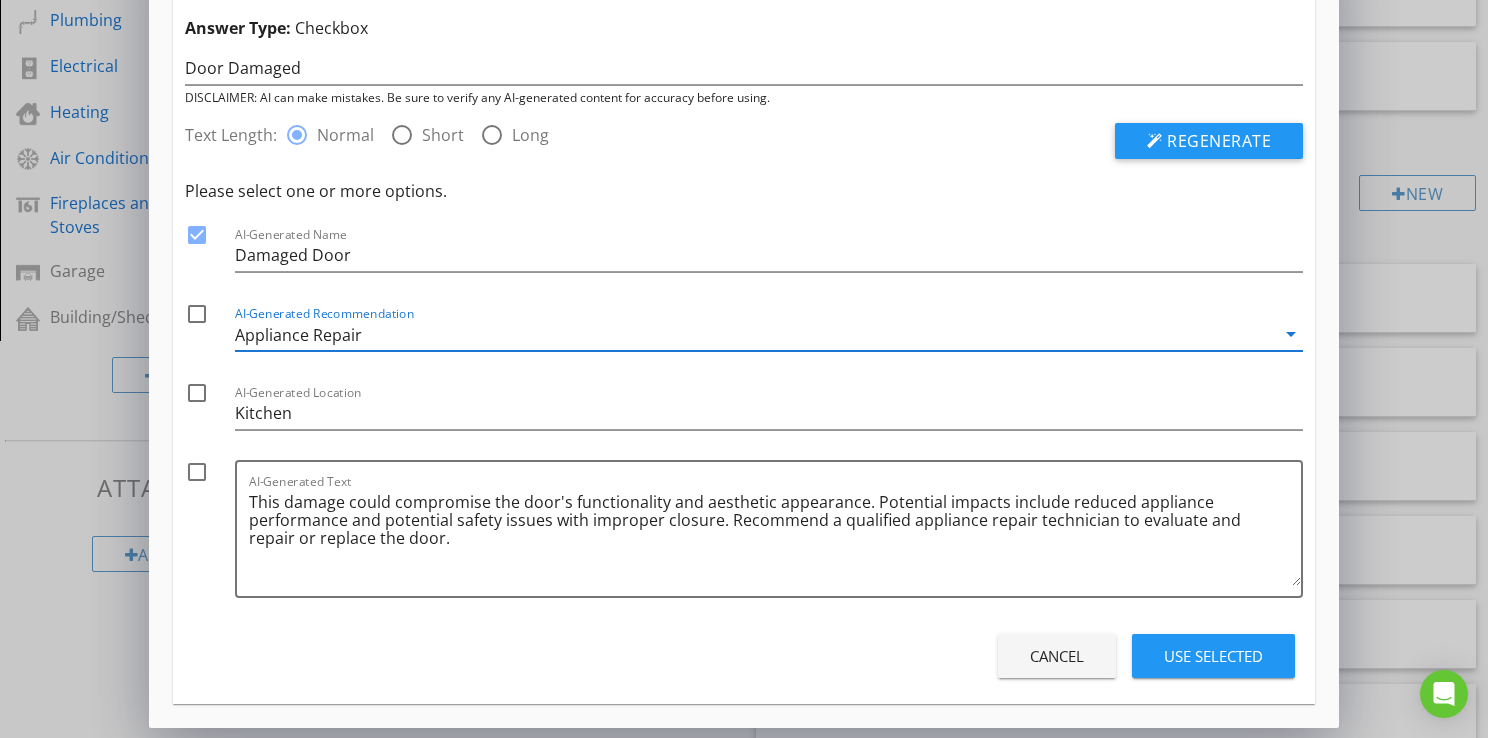 click at bounding box center [197, 472] 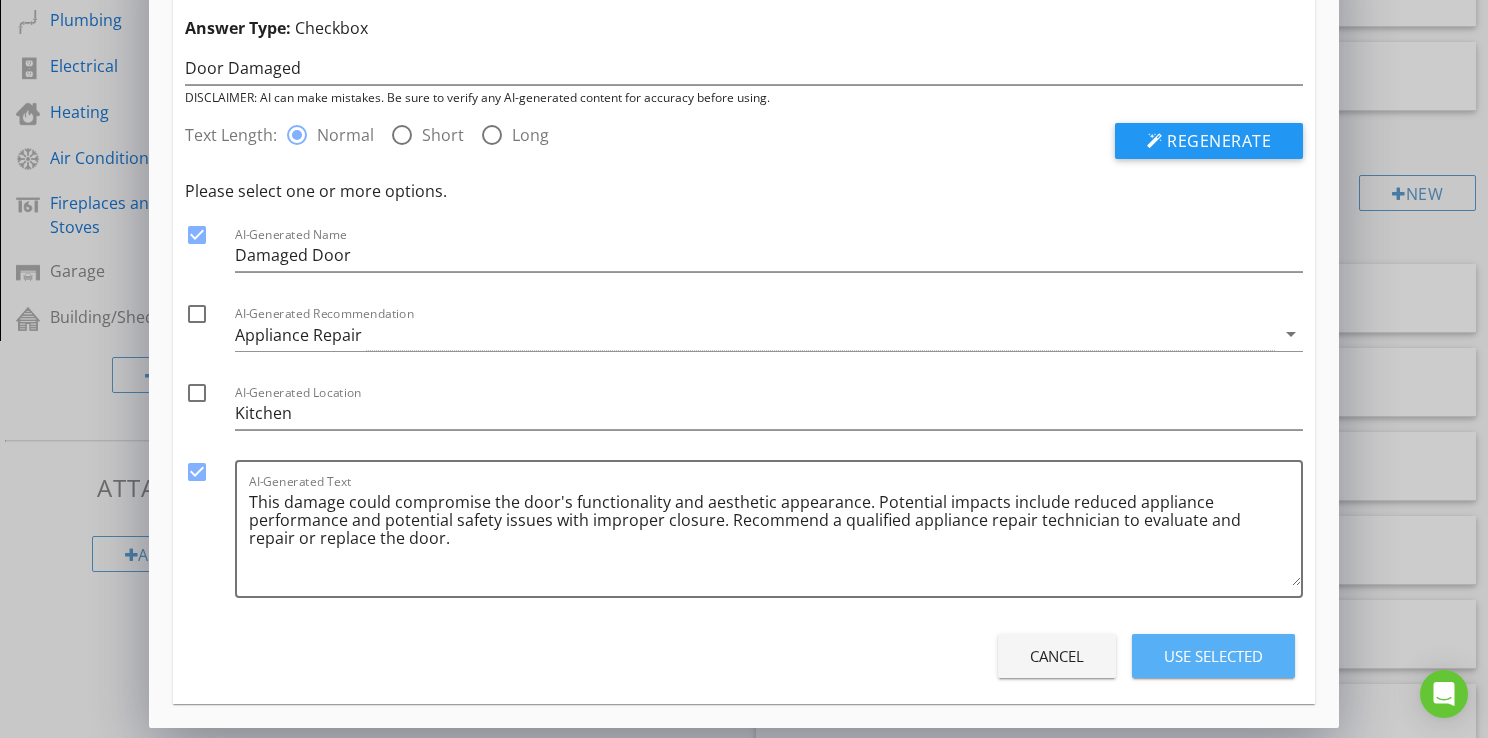 click on "Use Selected" at bounding box center (1213, 656) 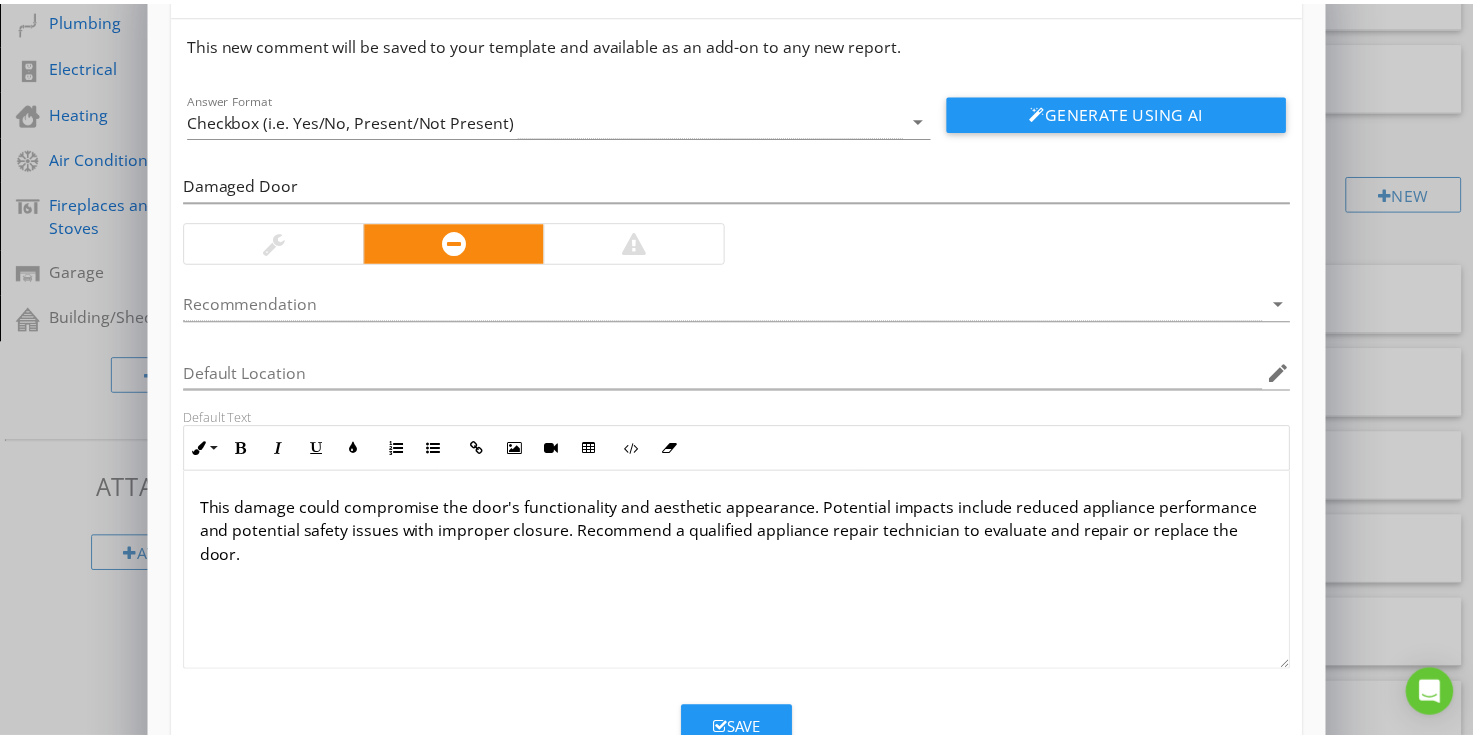 scroll, scrollTop: 128, scrollLeft: 0, axis: vertical 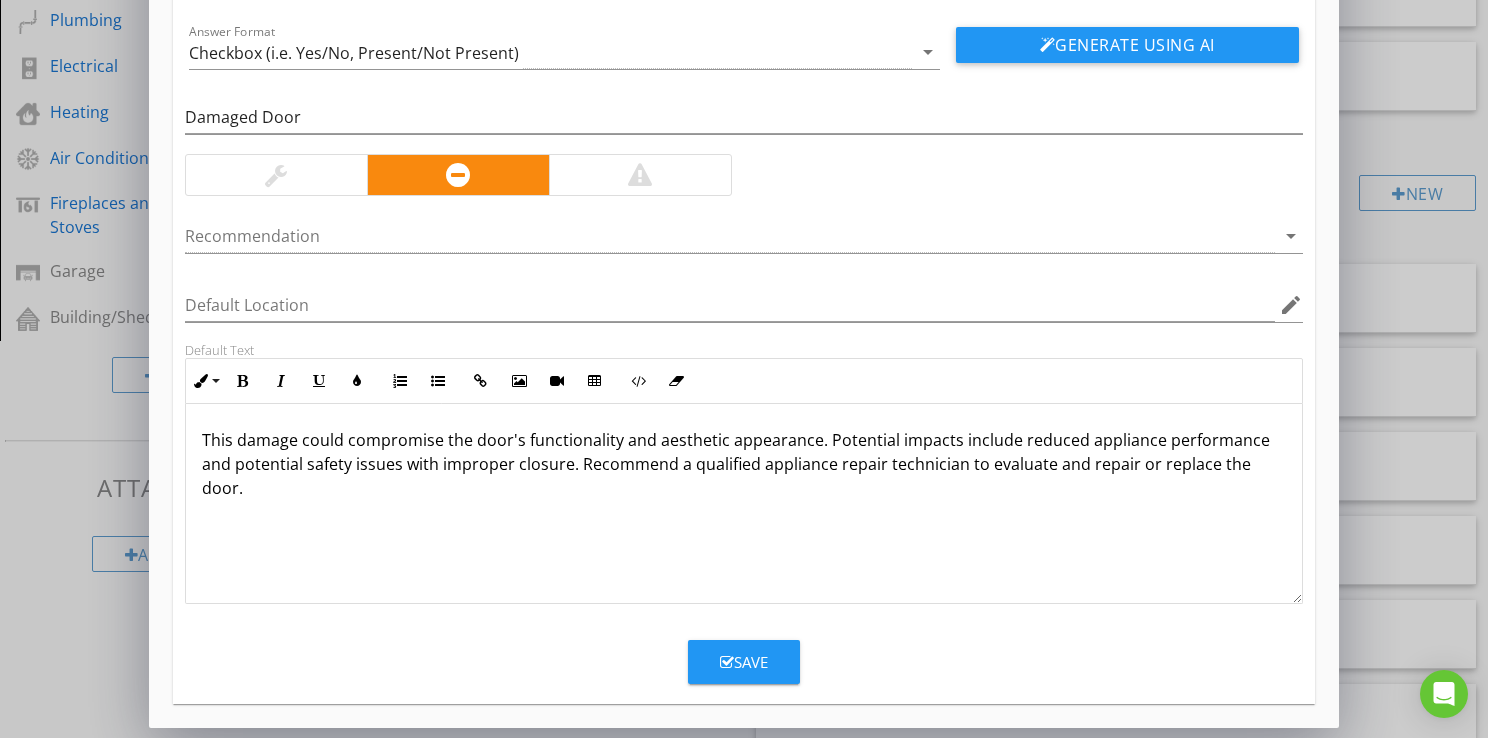 click on "Save" at bounding box center [744, 662] 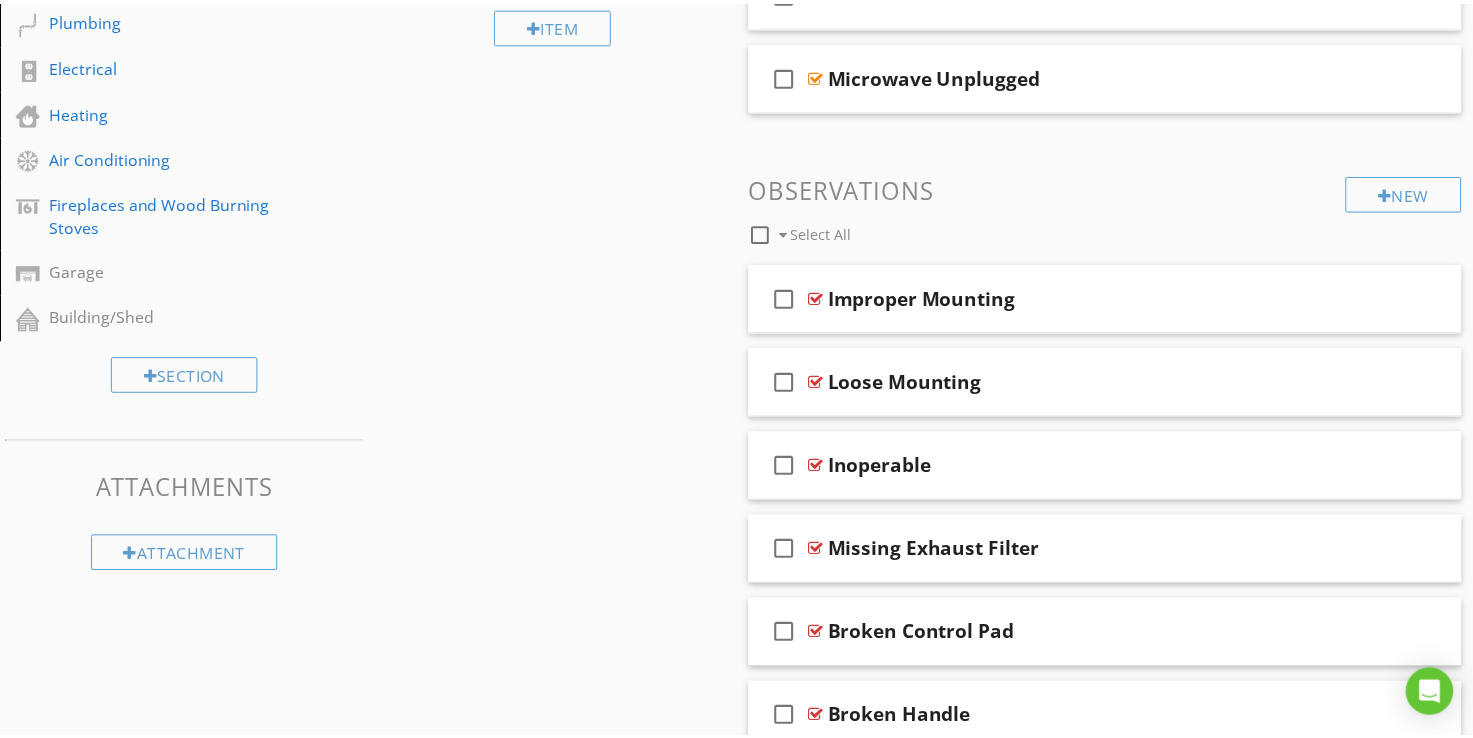 scroll, scrollTop: 32, scrollLeft: 0, axis: vertical 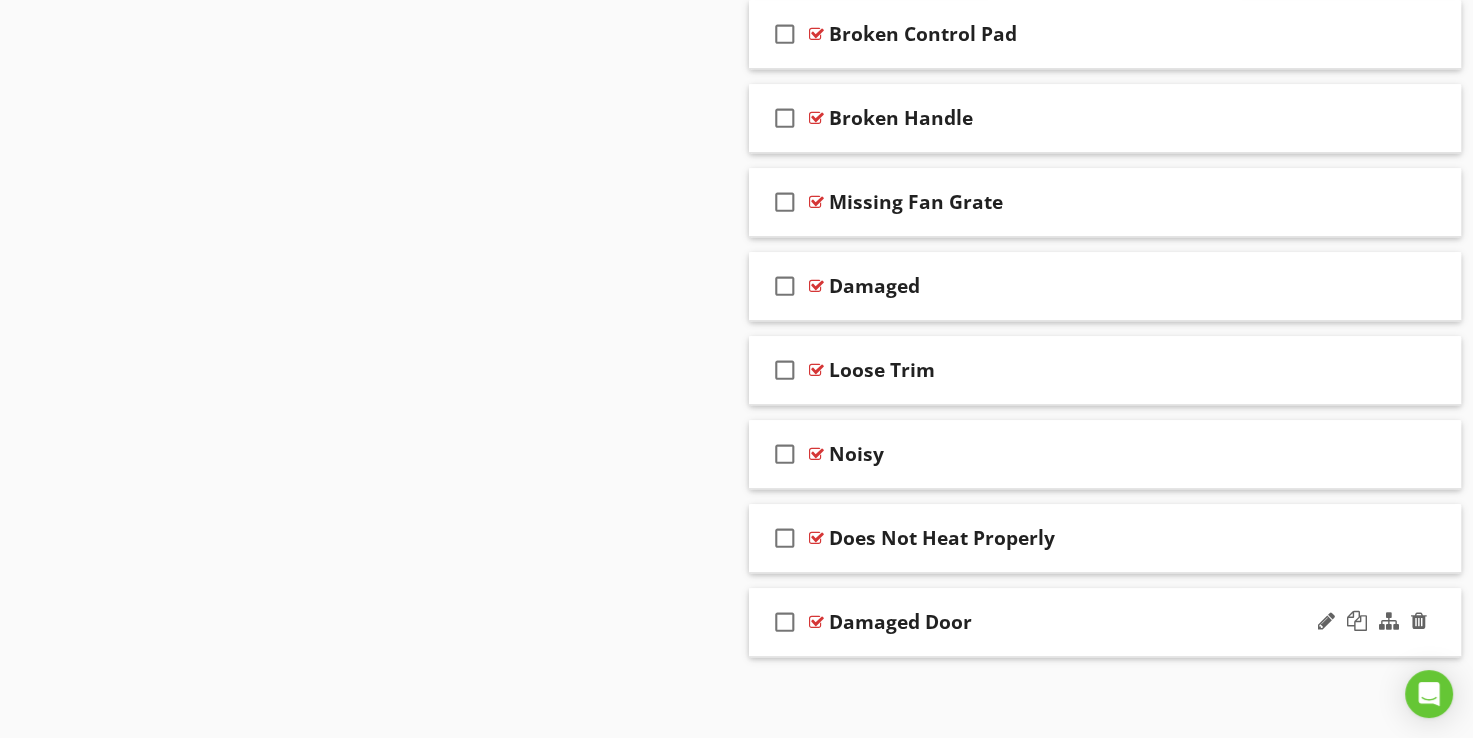 click at bounding box center [816, 622] 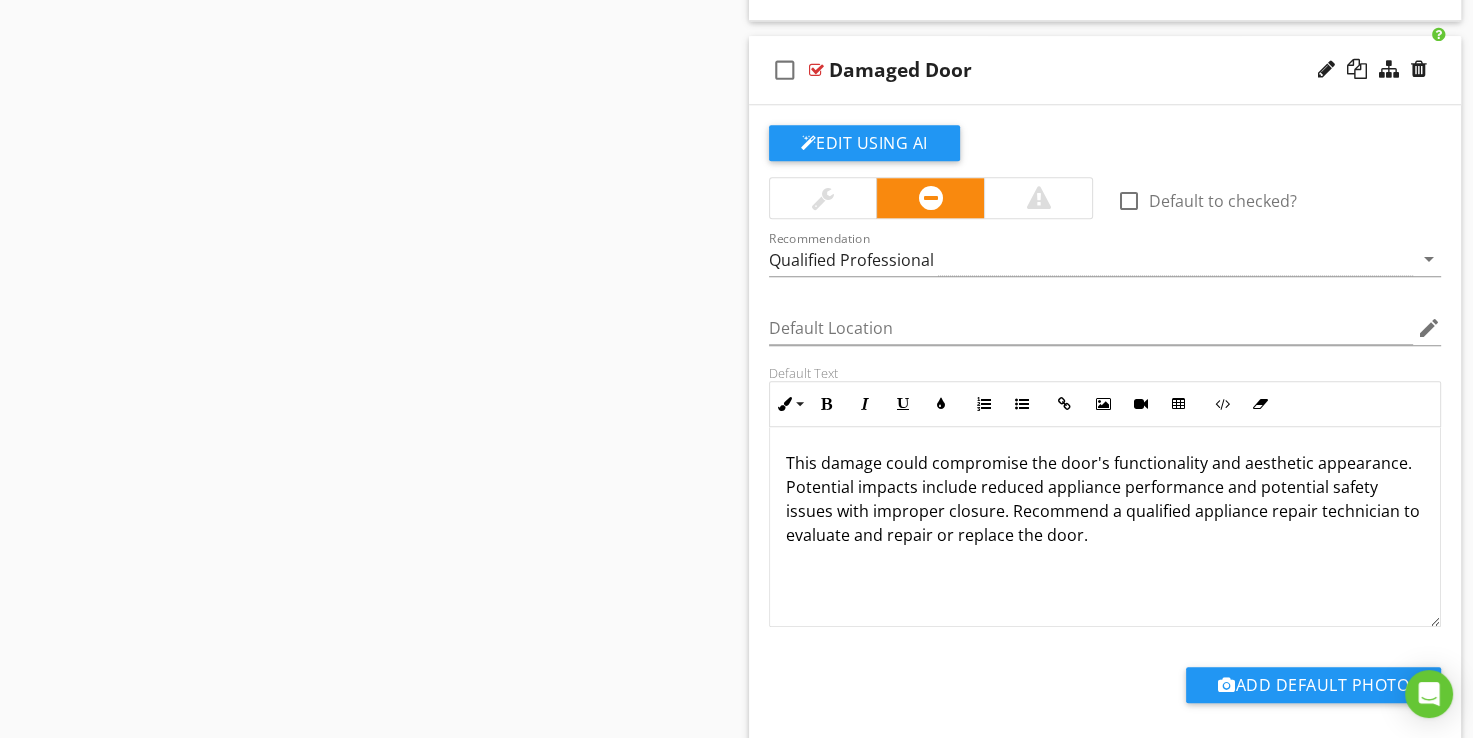scroll, scrollTop: 1920, scrollLeft: 0, axis: vertical 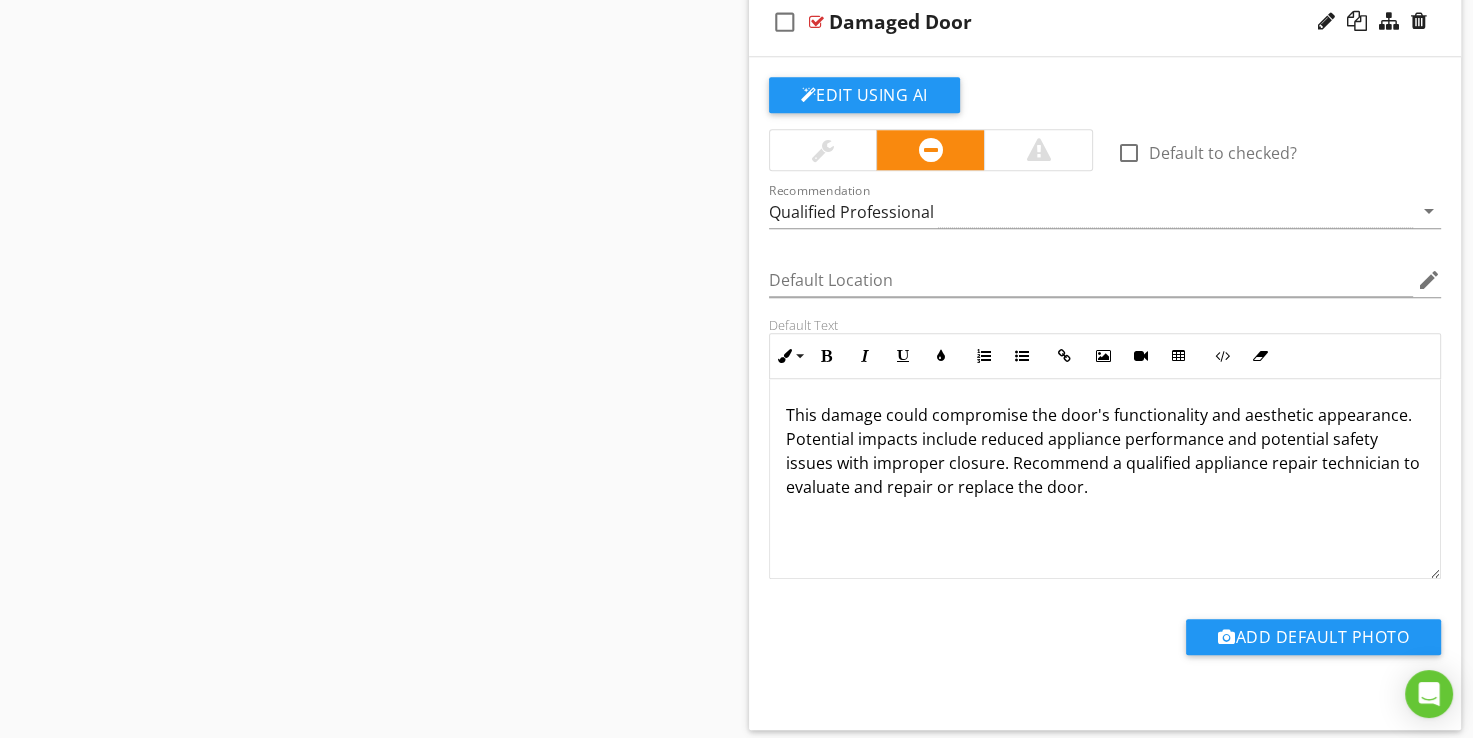 click on "This damage could compromise the door's functionality and aesthetic appearance. Potential impacts include reduced appliance performance and potential safety issues with improper closure. Recommend a qualified appliance repair technician to evaluate and repair or replace the door." at bounding box center (1105, 451) 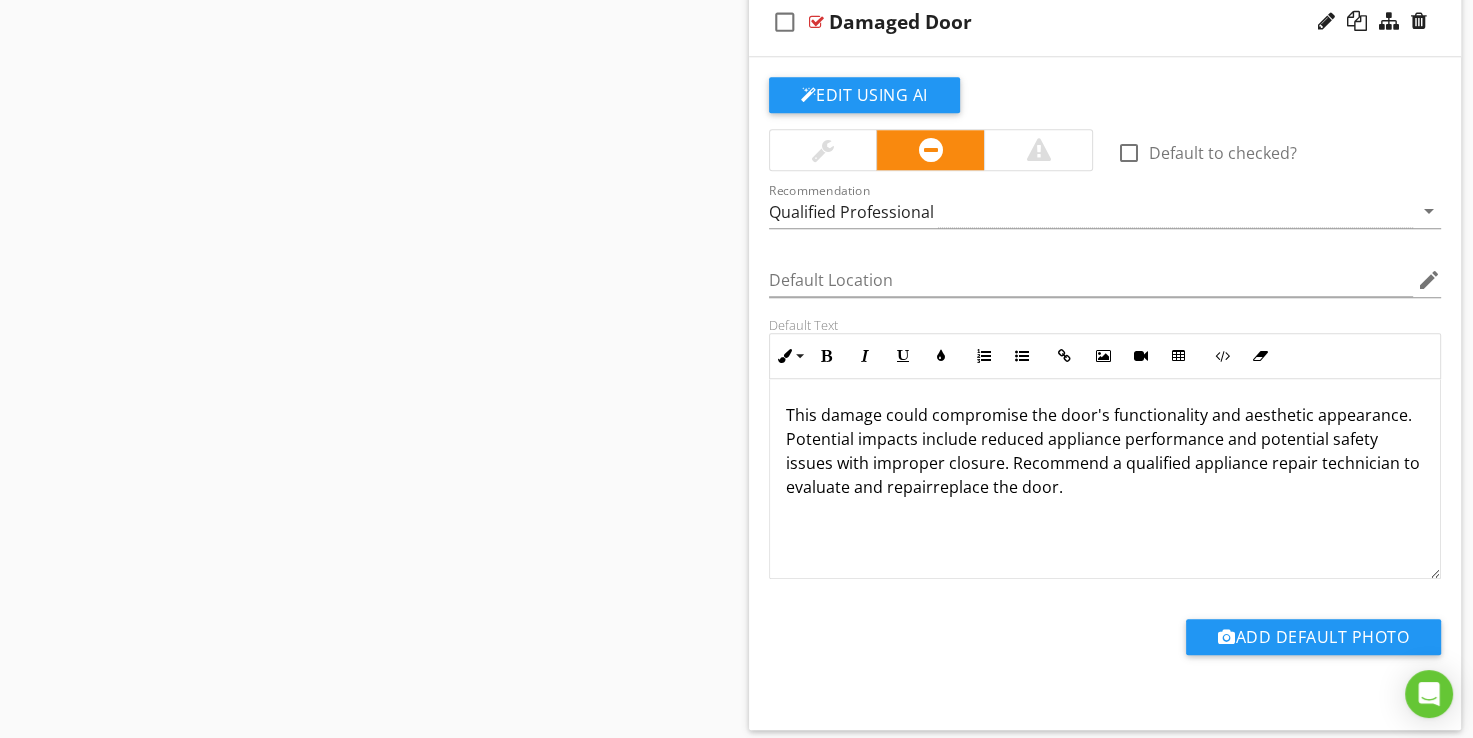 type 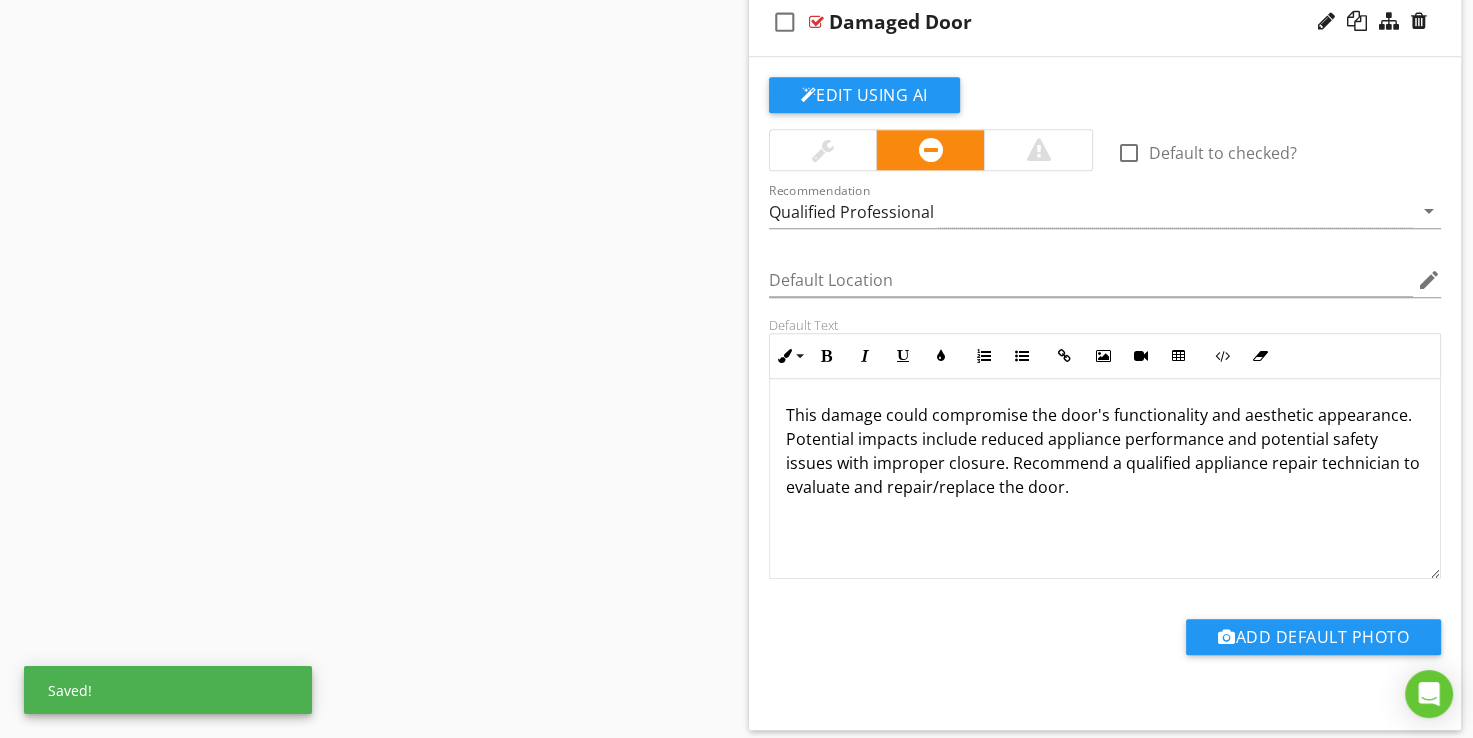 click on "This damage could compromise the door's functionality and aesthetic appearance. Potential impacts include reduced appliance performance and potential safety issues with improper closure. Recommend a qualified appliance repair technician to evaluate and repair/replace the door." at bounding box center (1105, 451) 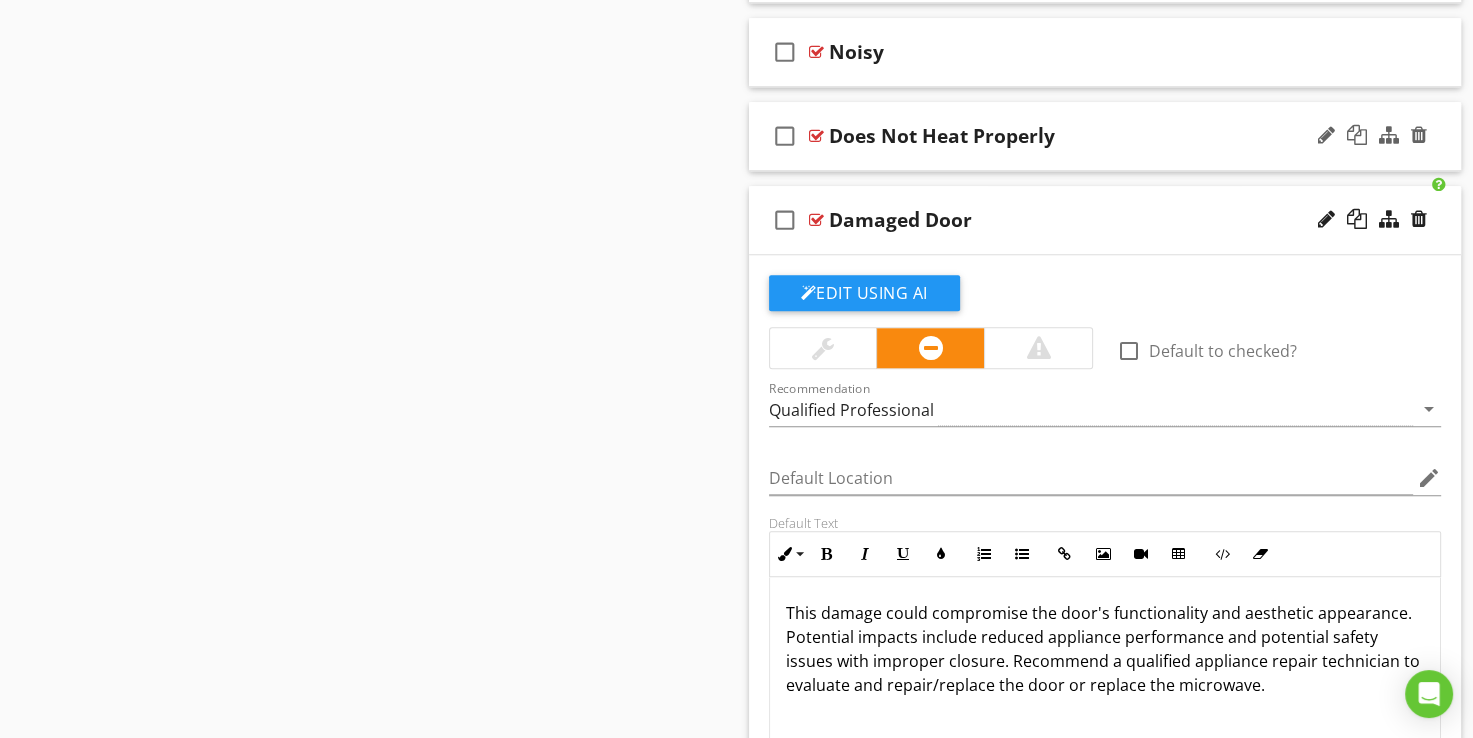 scroll, scrollTop: 1691, scrollLeft: 0, axis: vertical 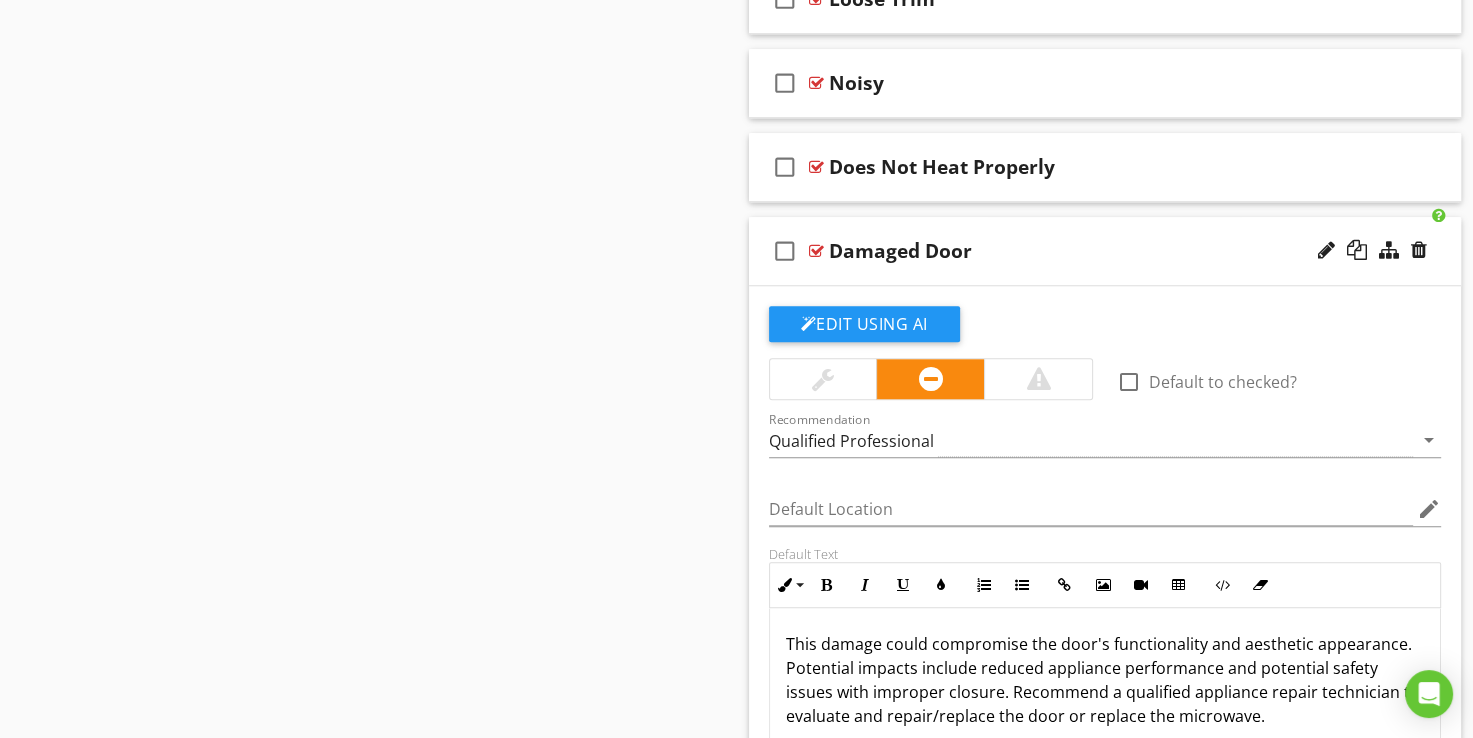 click at bounding box center [816, 251] 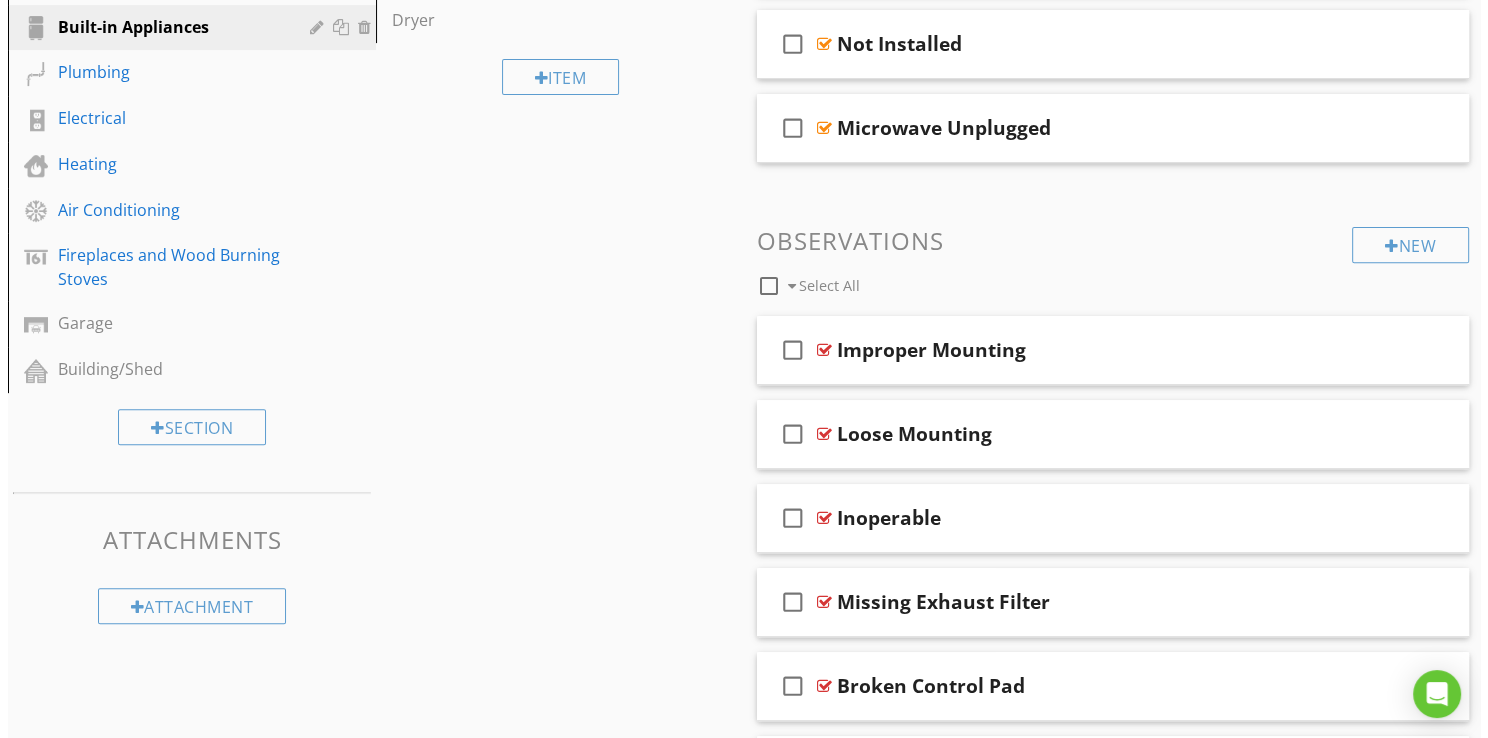 scroll, scrollTop: 620, scrollLeft: 0, axis: vertical 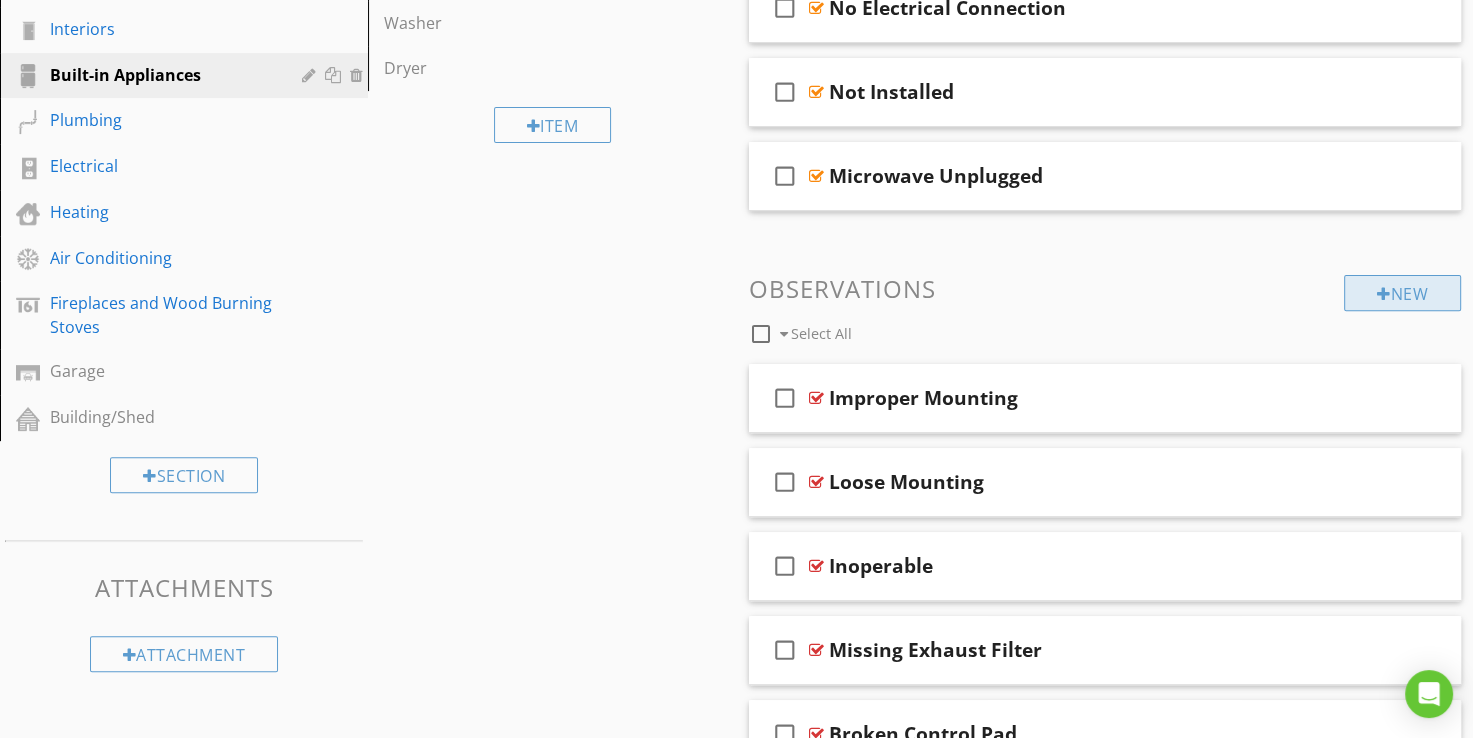 click on "New" at bounding box center [1402, 293] 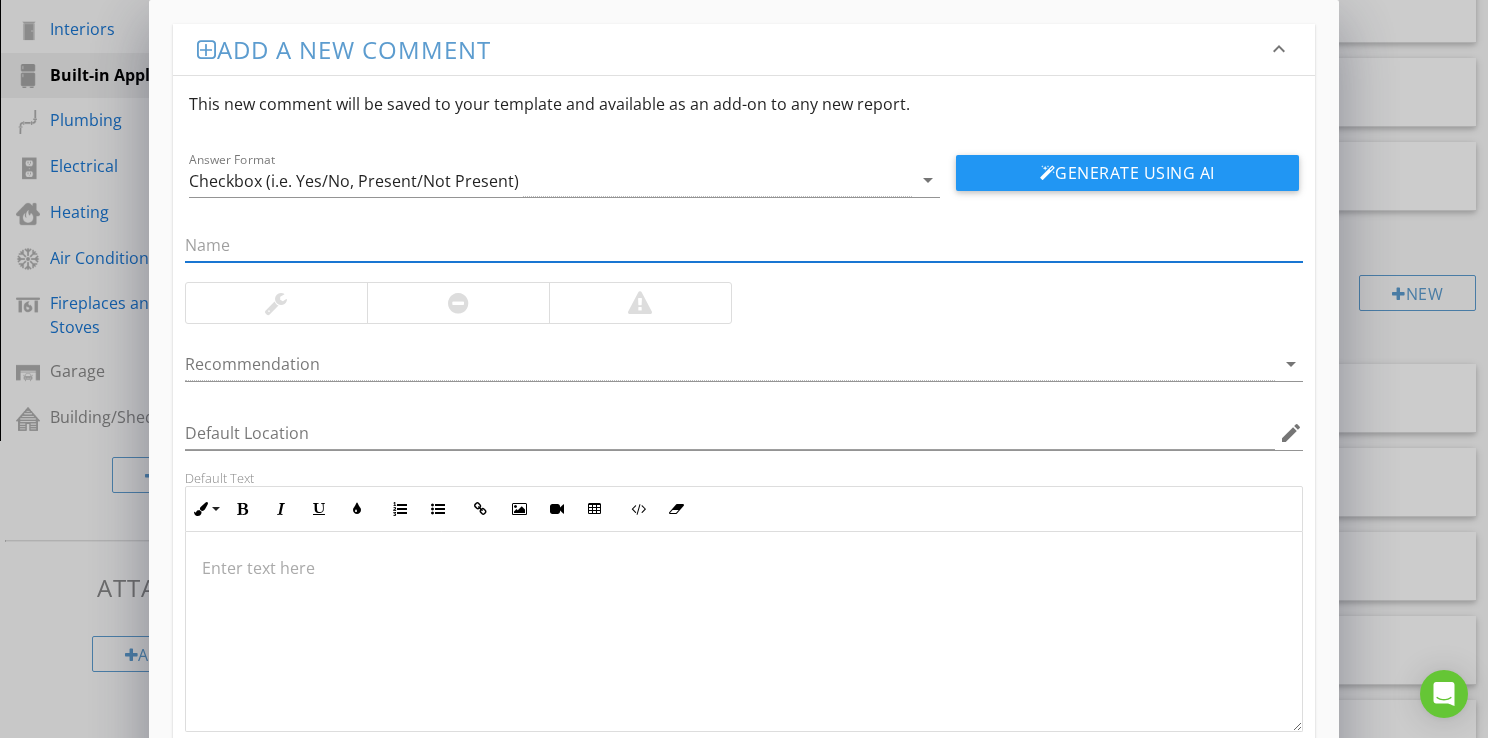 click at bounding box center [458, 303] 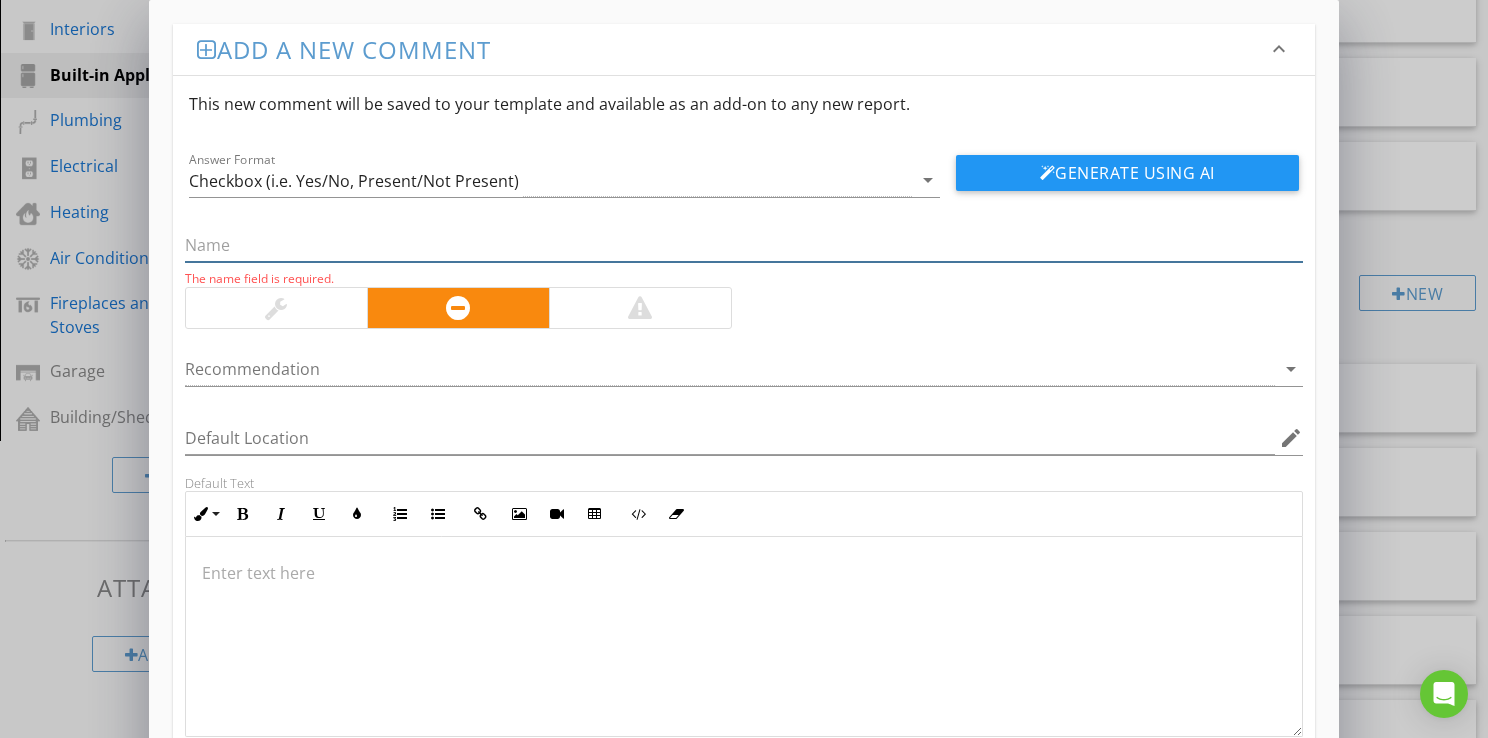 click at bounding box center (744, 245) 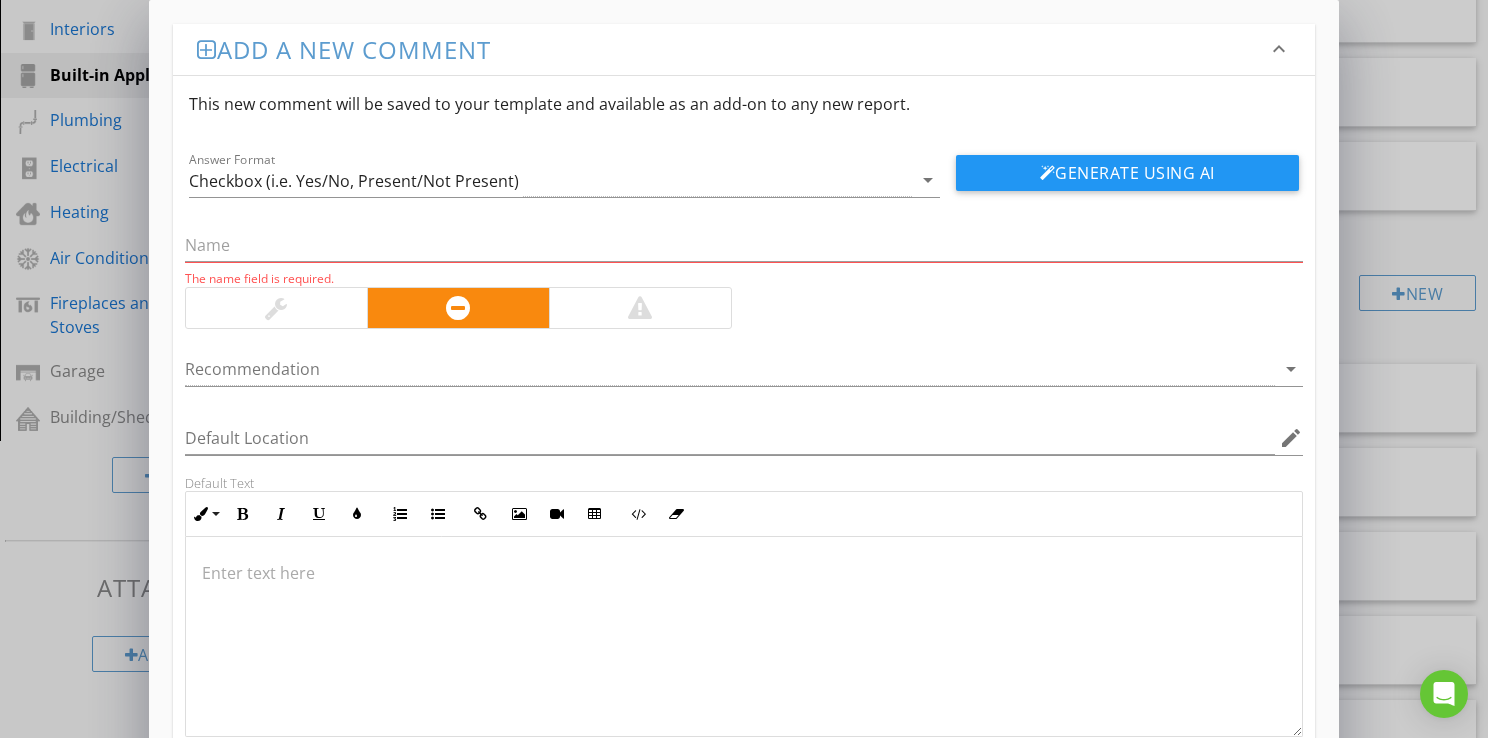 click at bounding box center (640, 308) 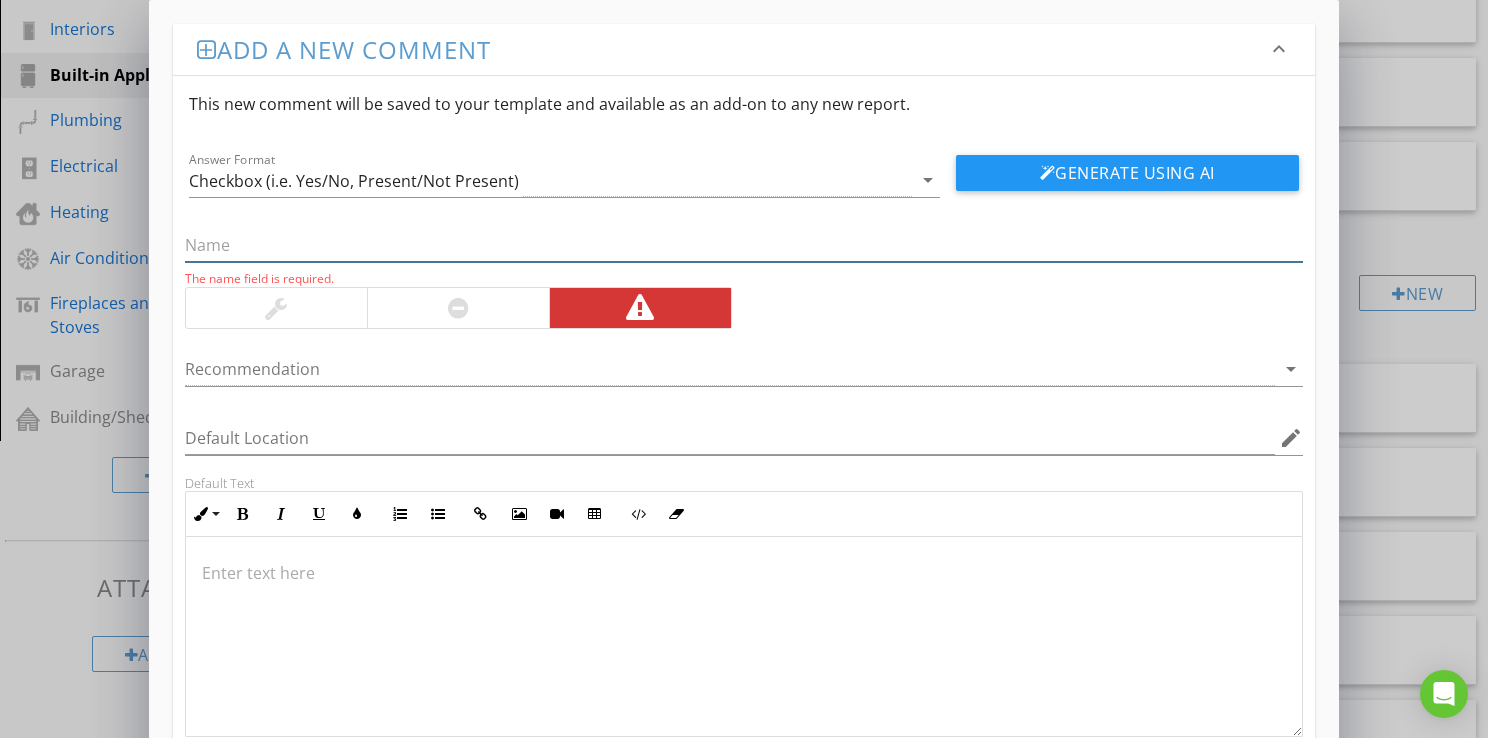 click at bounding box center [744, 245] 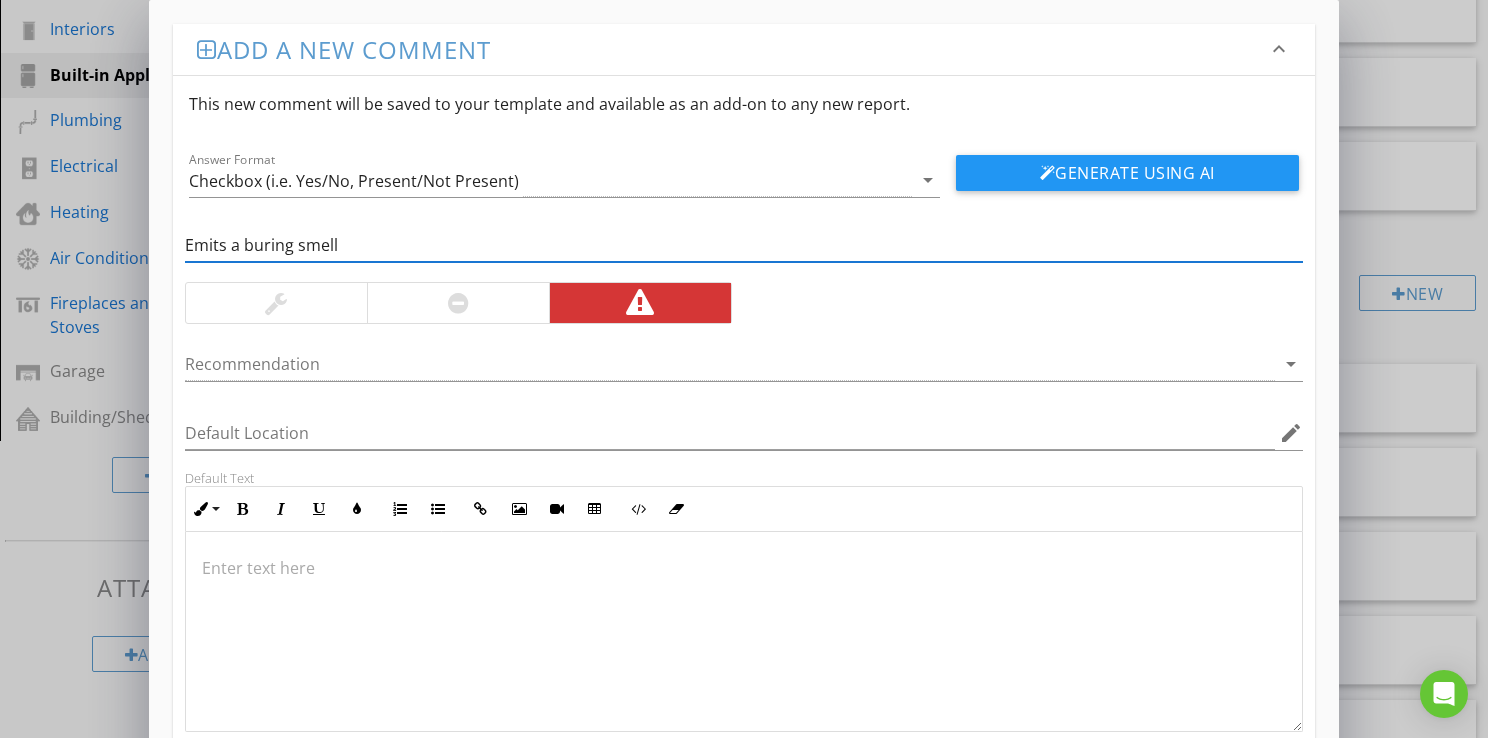 drag, startPoint x: 414, startPoint y: 239, endPoint x: 385, endPoint y: 236, distance: 29.15476 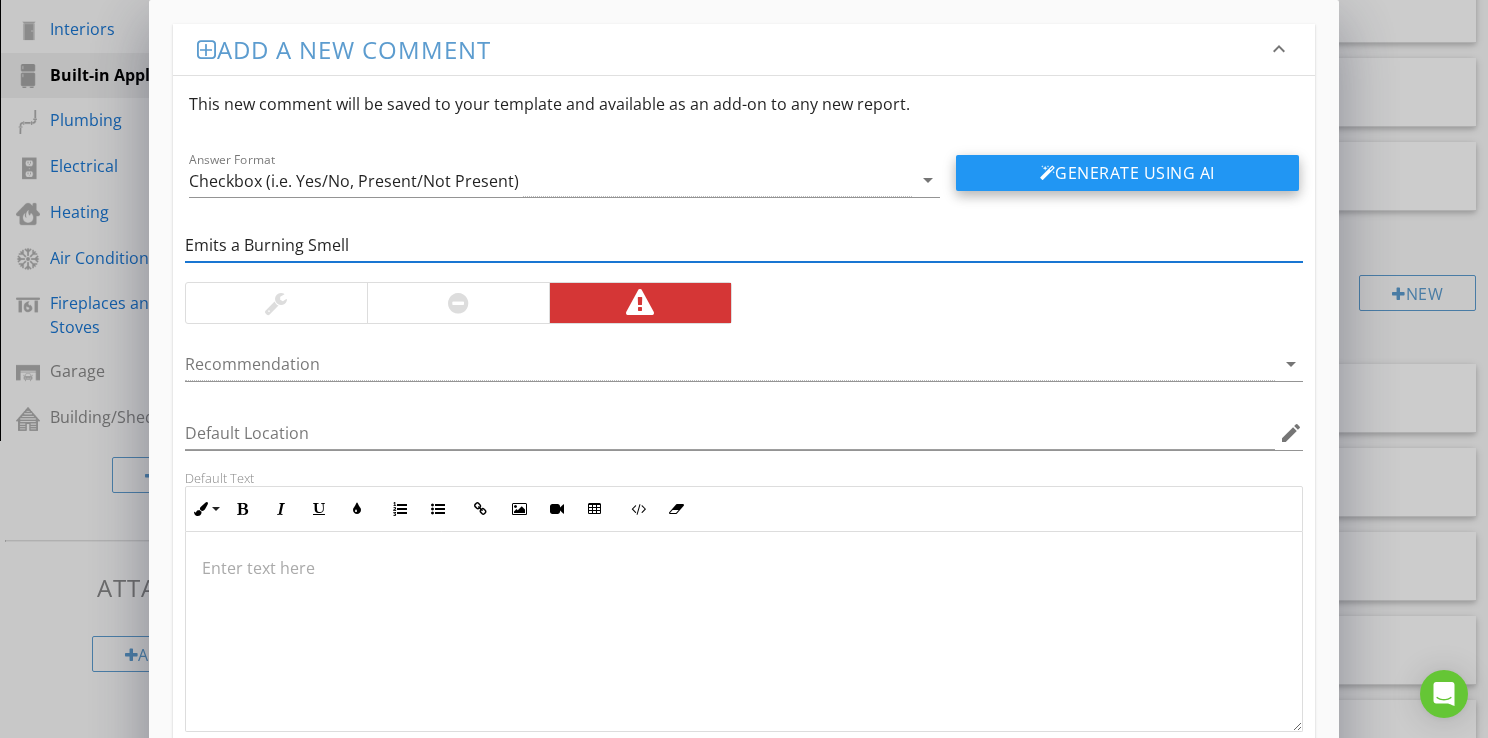 type on "Emits a Burning Smell" 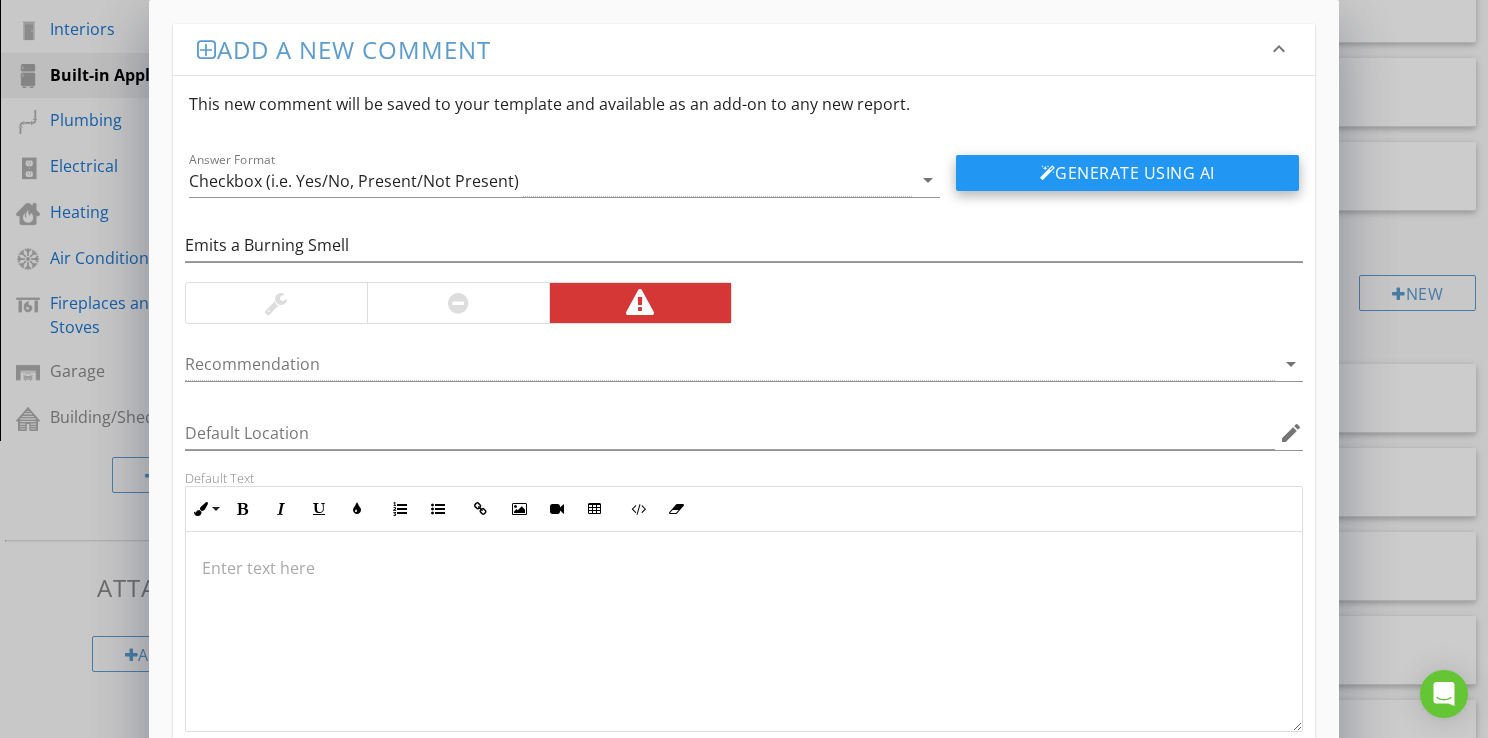 click on "Generate Using AI" at bounding box center [1127, 173] 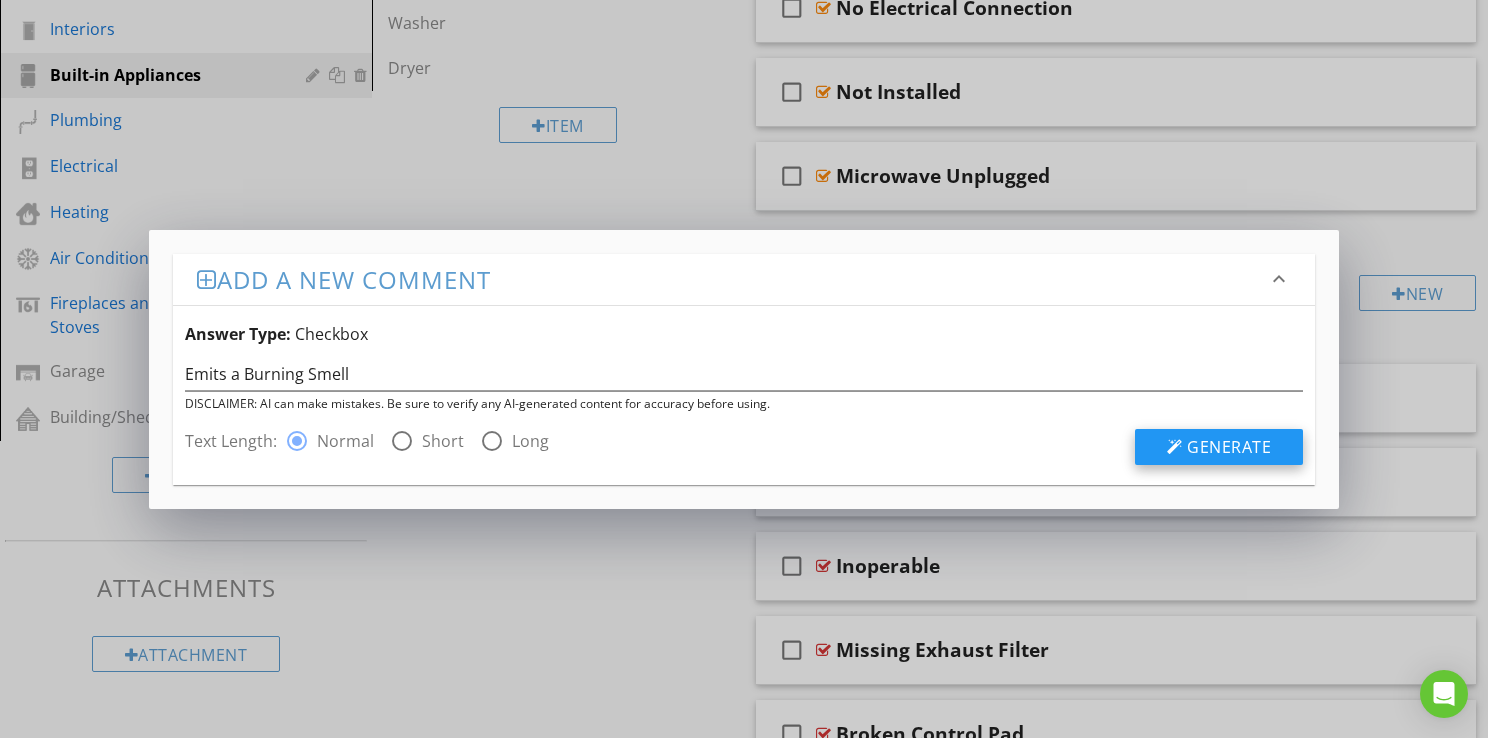 click at bounding box center (1175, 447) 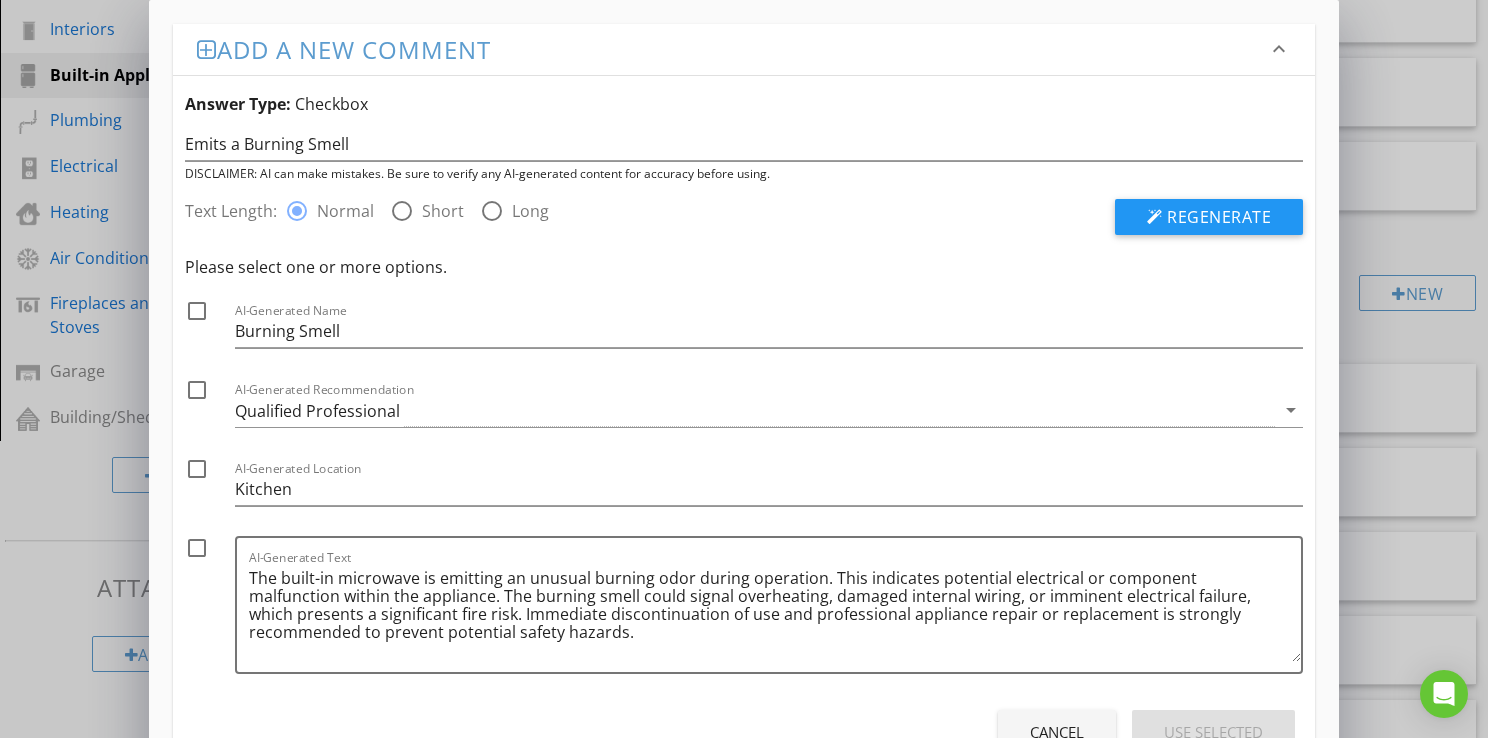 click at bounding box center [197, 311] 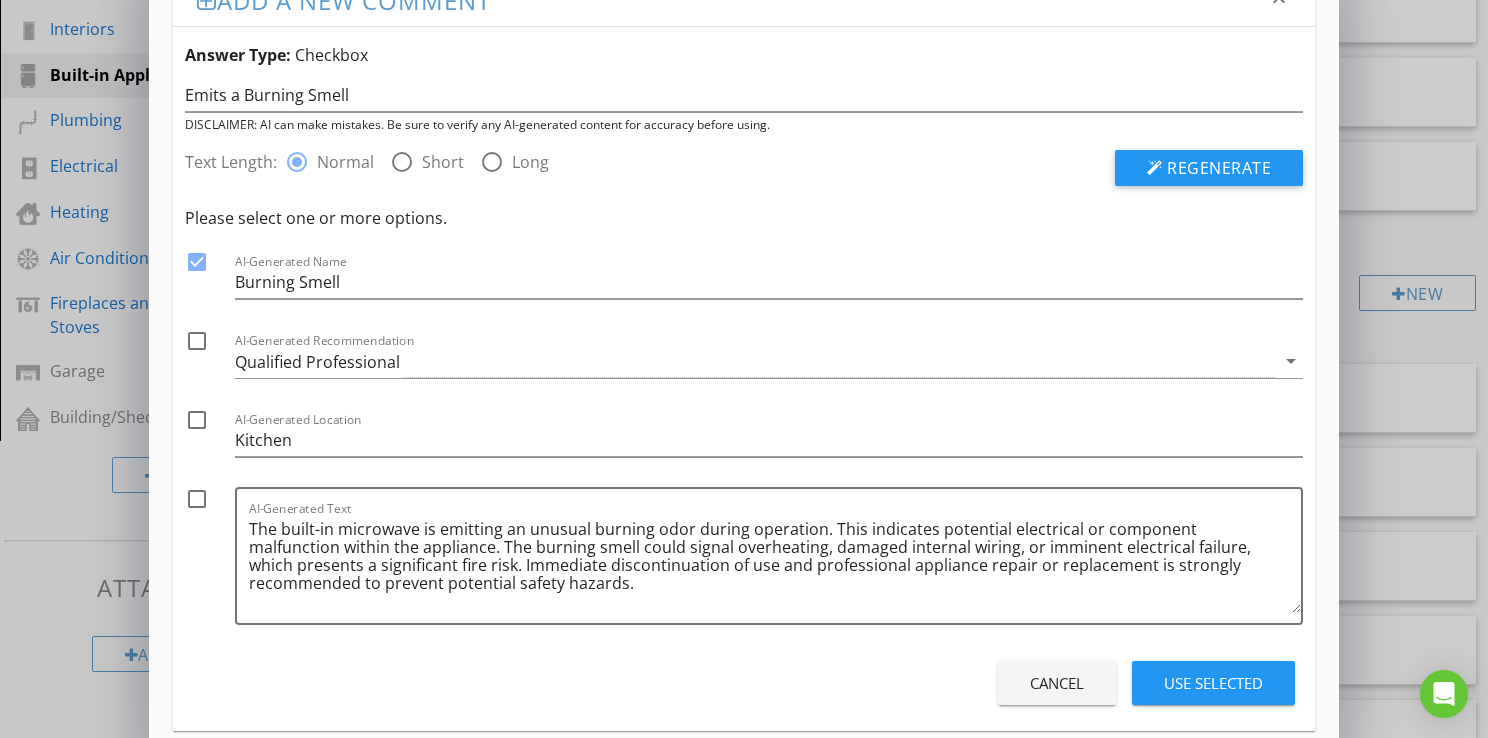 scroll, scrollTop: 76, scrollLeft: 0, axis: vertical 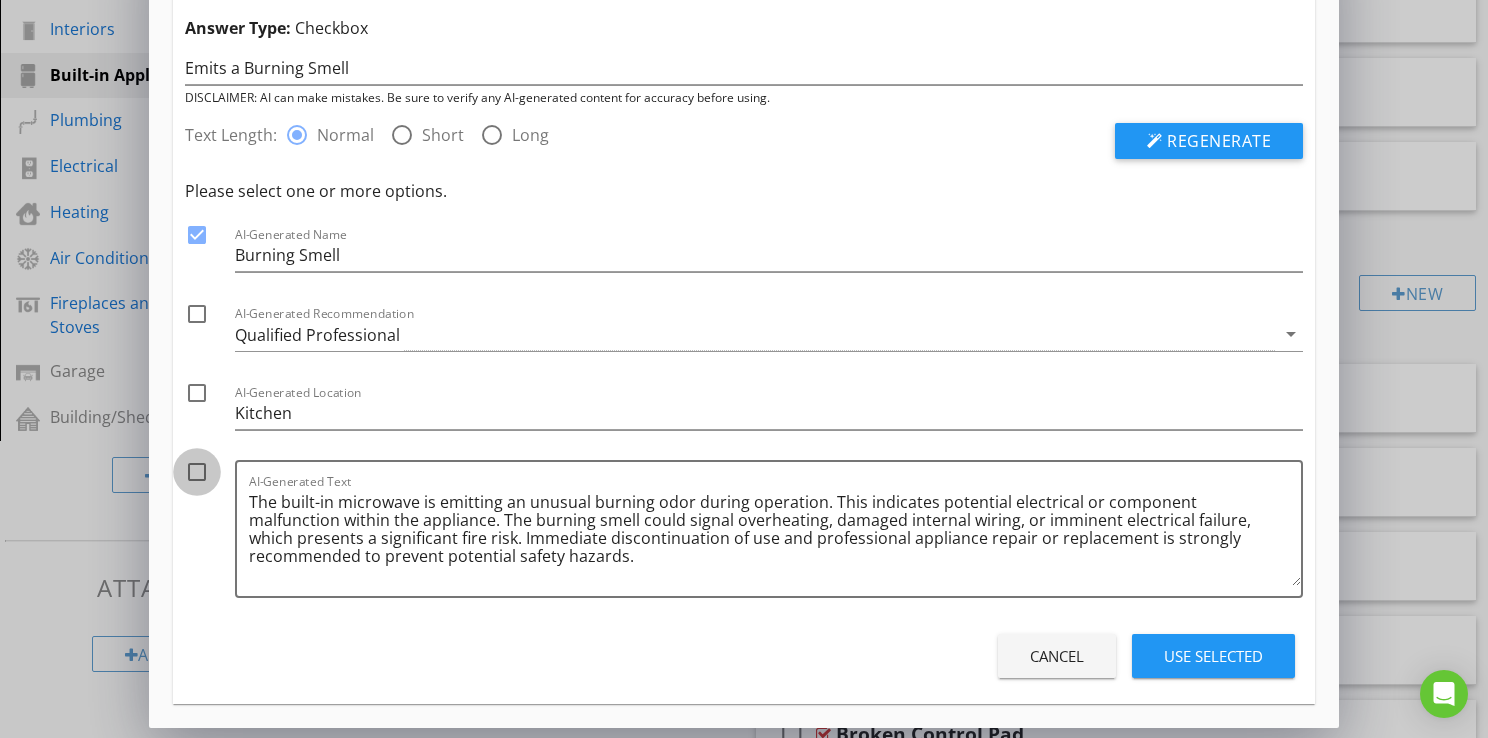 click at bounding box center (197, 472) 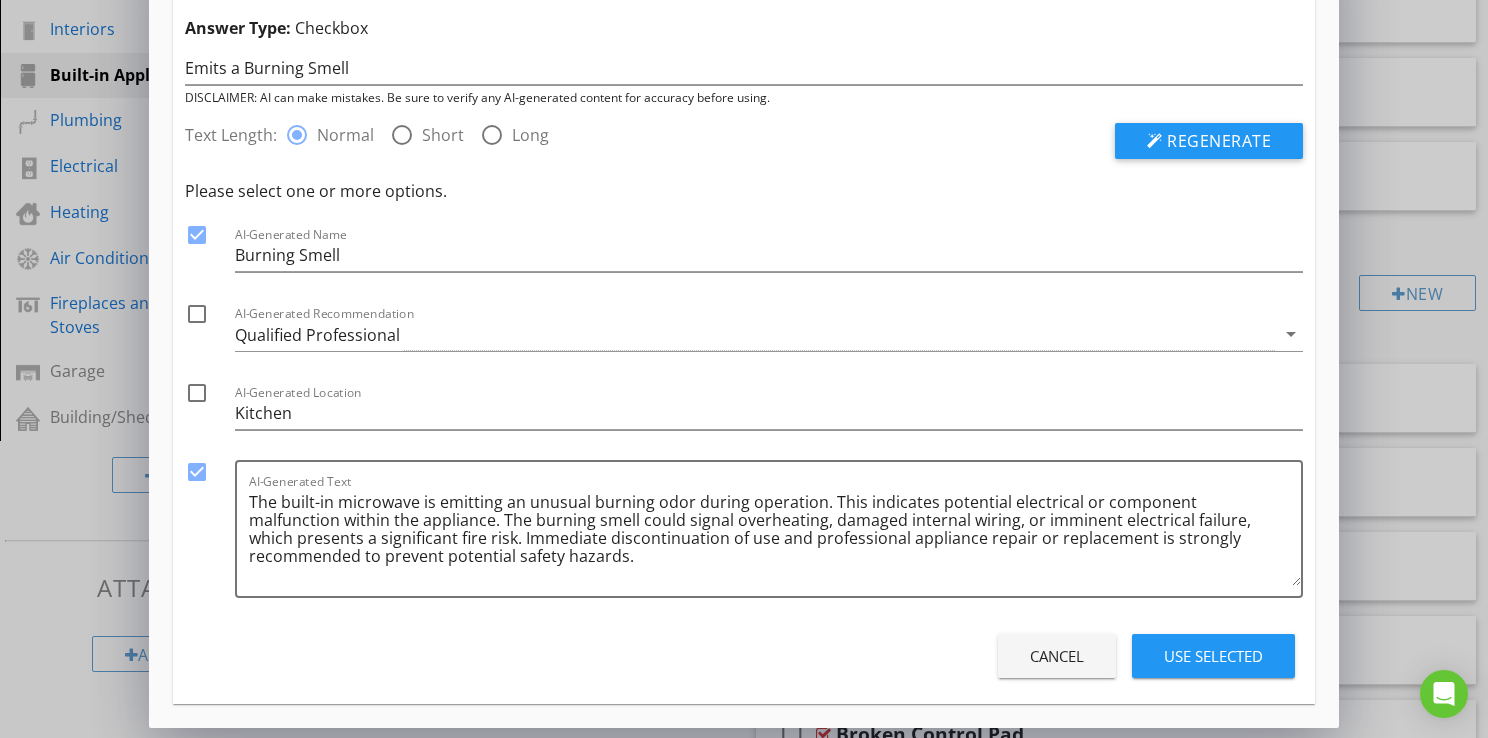 click on "Use Selected" at bounding box center (1213, 656) 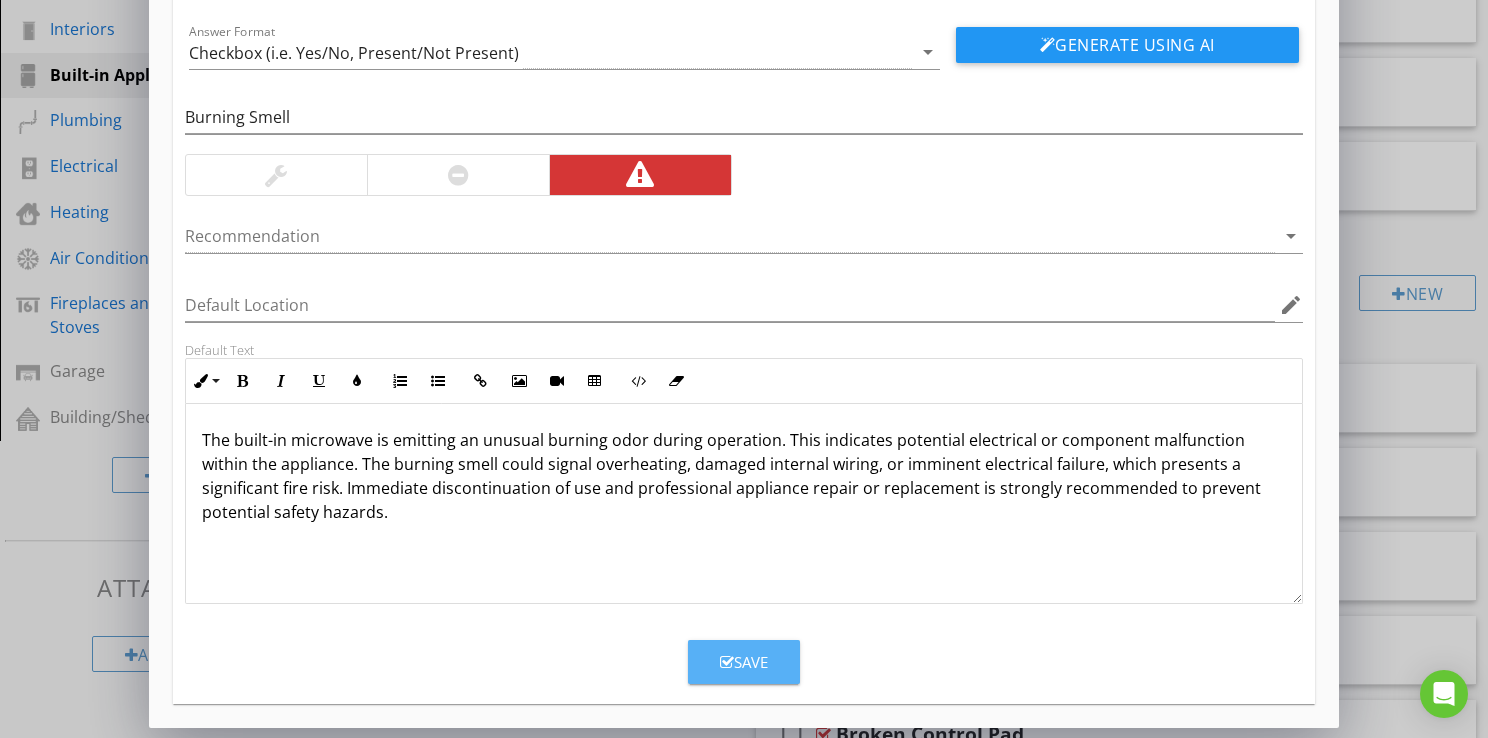 click on "Save" at bounding box center [744, 662] 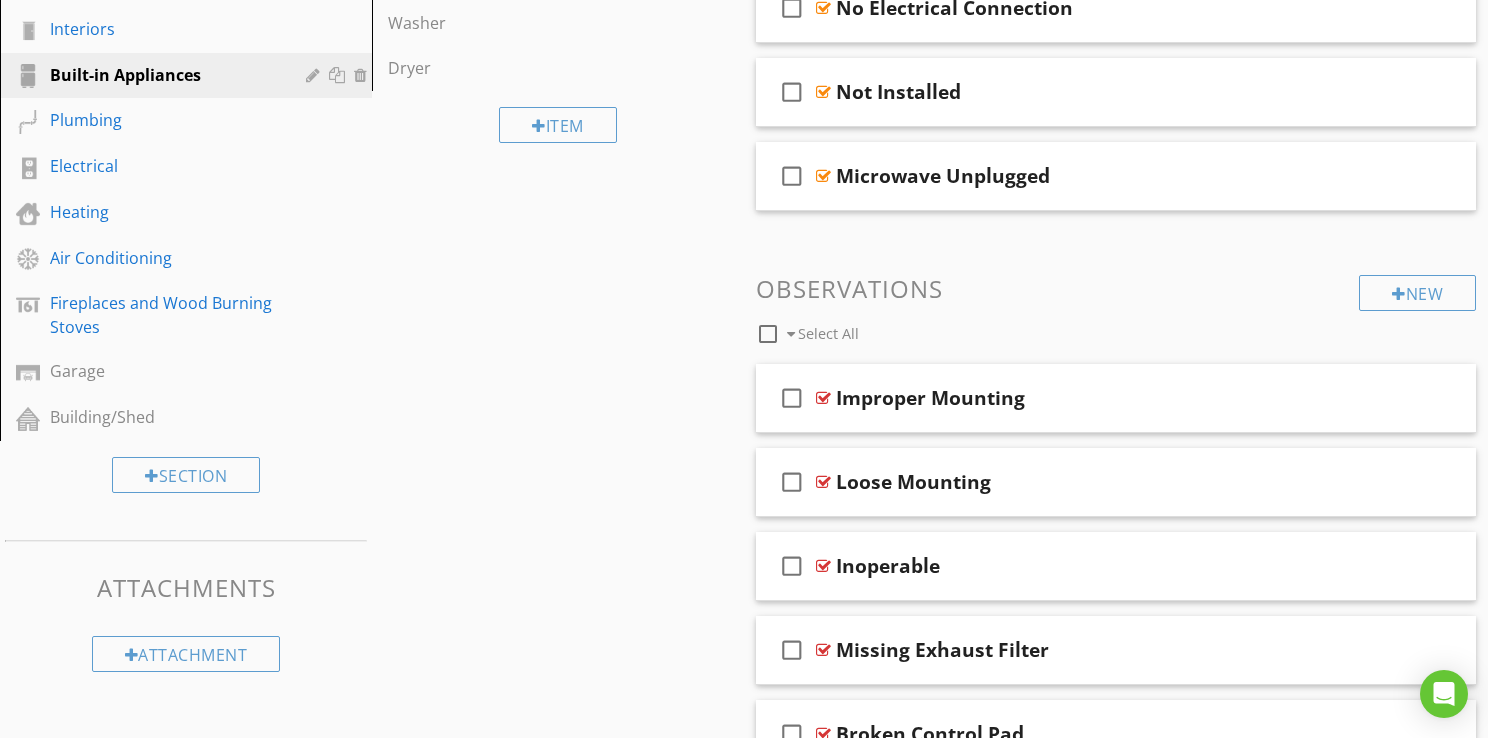 scroll, scrollTop: 32, scrollLeft: 0, axis: vertical 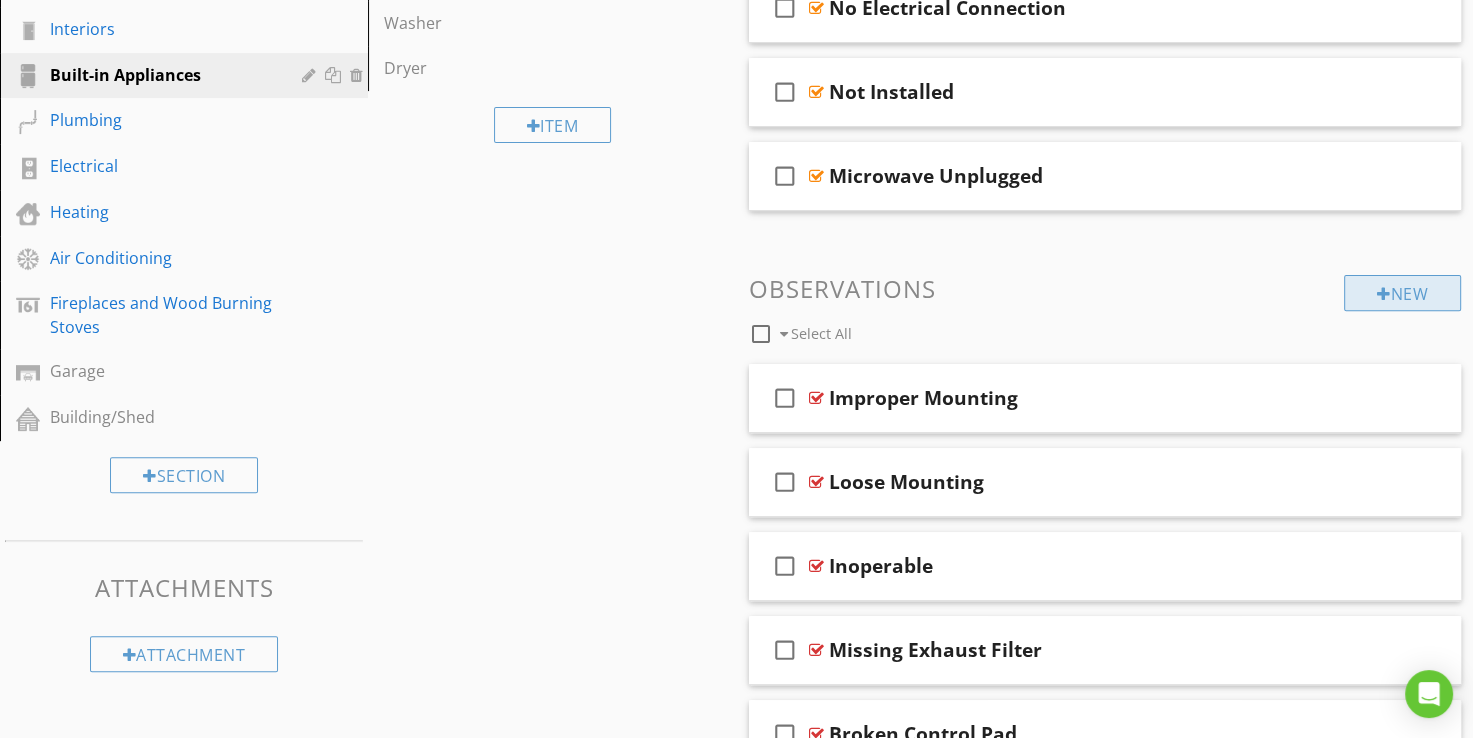 click on "New" at bounding box center (1402, 293) 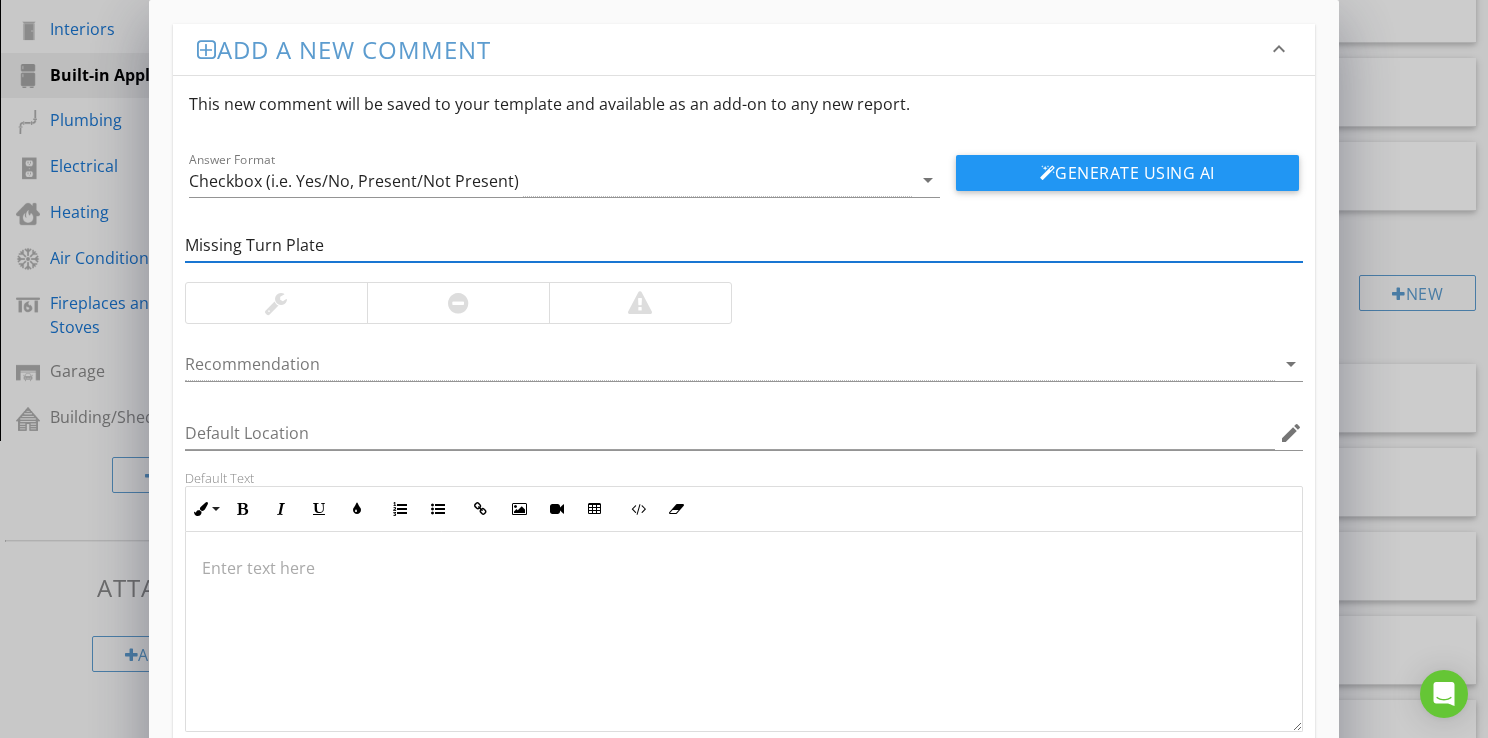 type on "Missing Turn Plate" 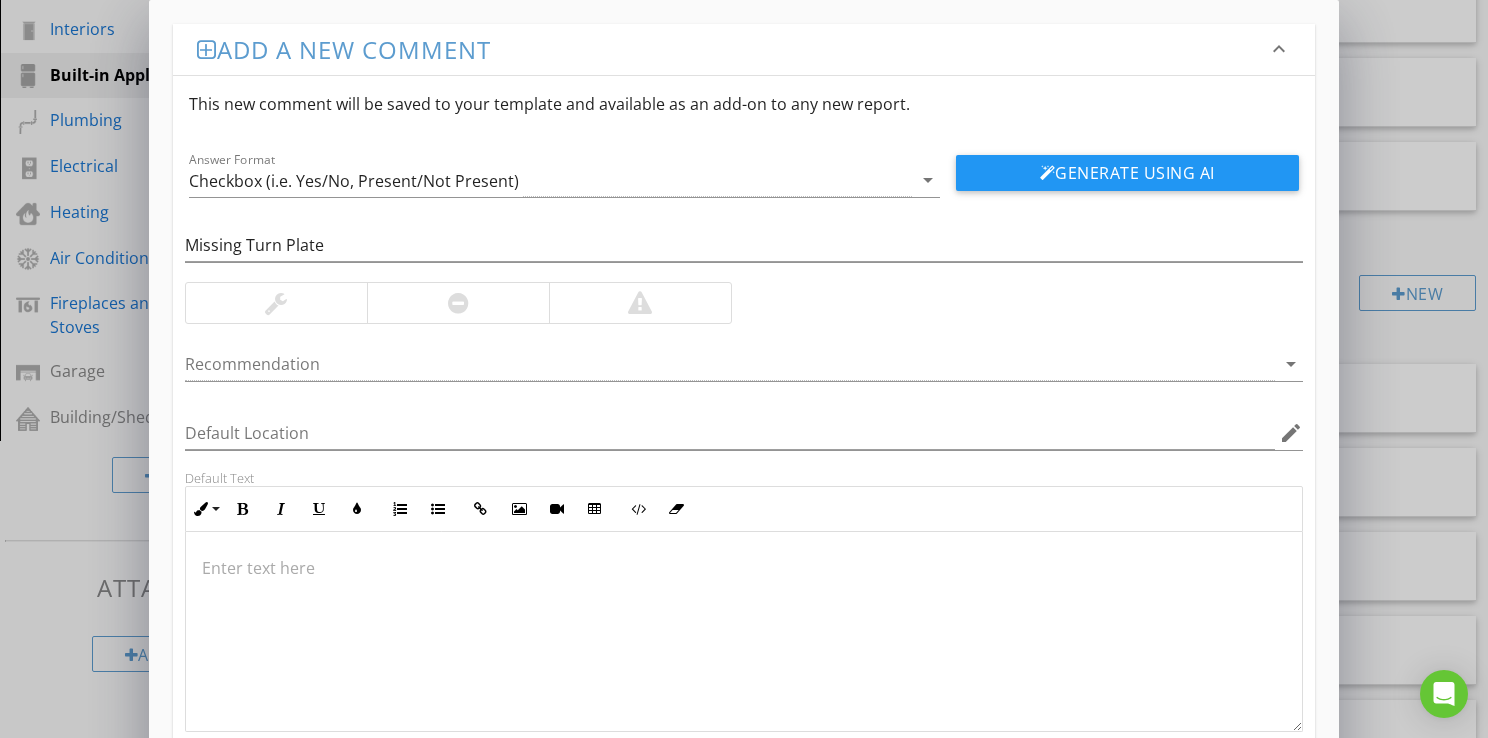click at bounding box center [458, 303] 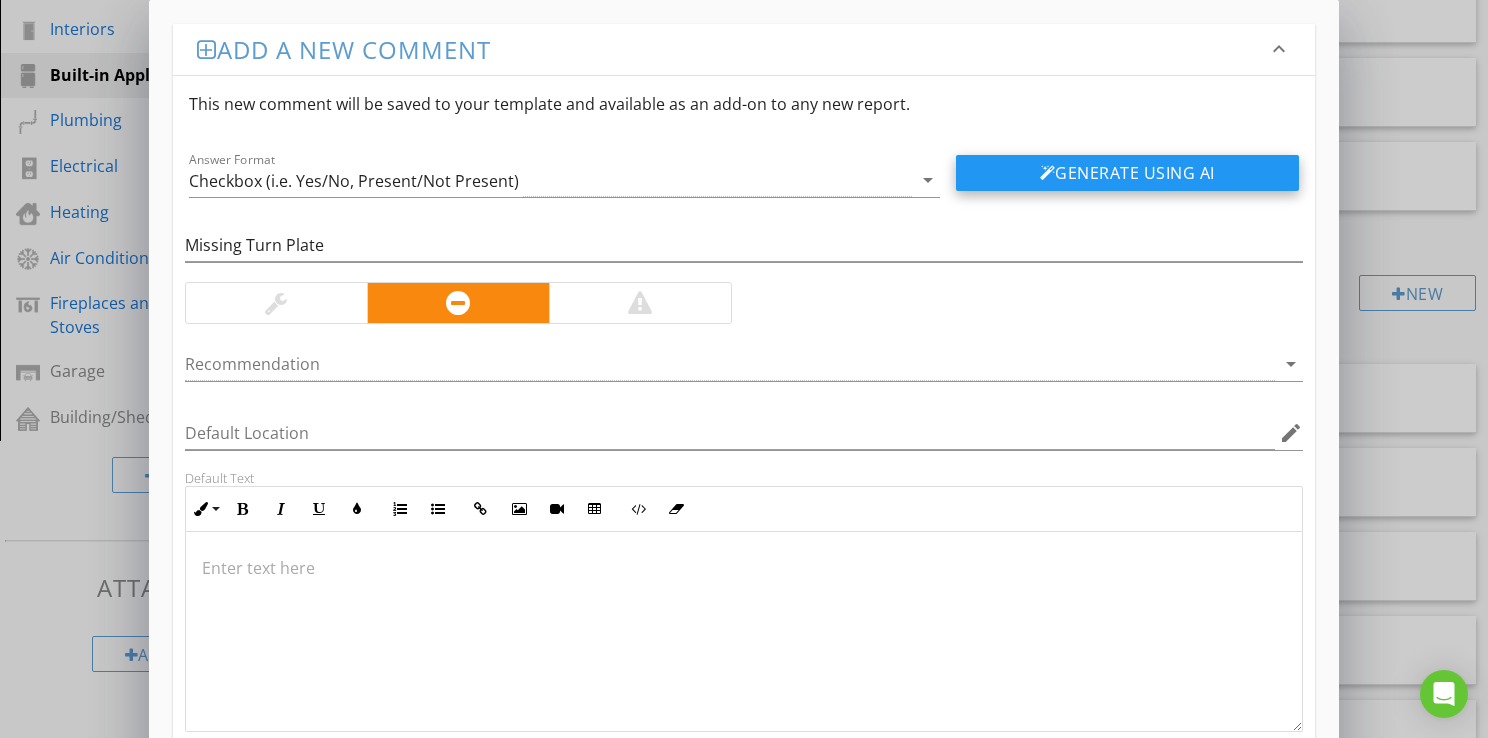 click on "Generate Using AI" at bounding box center [1127, 173] 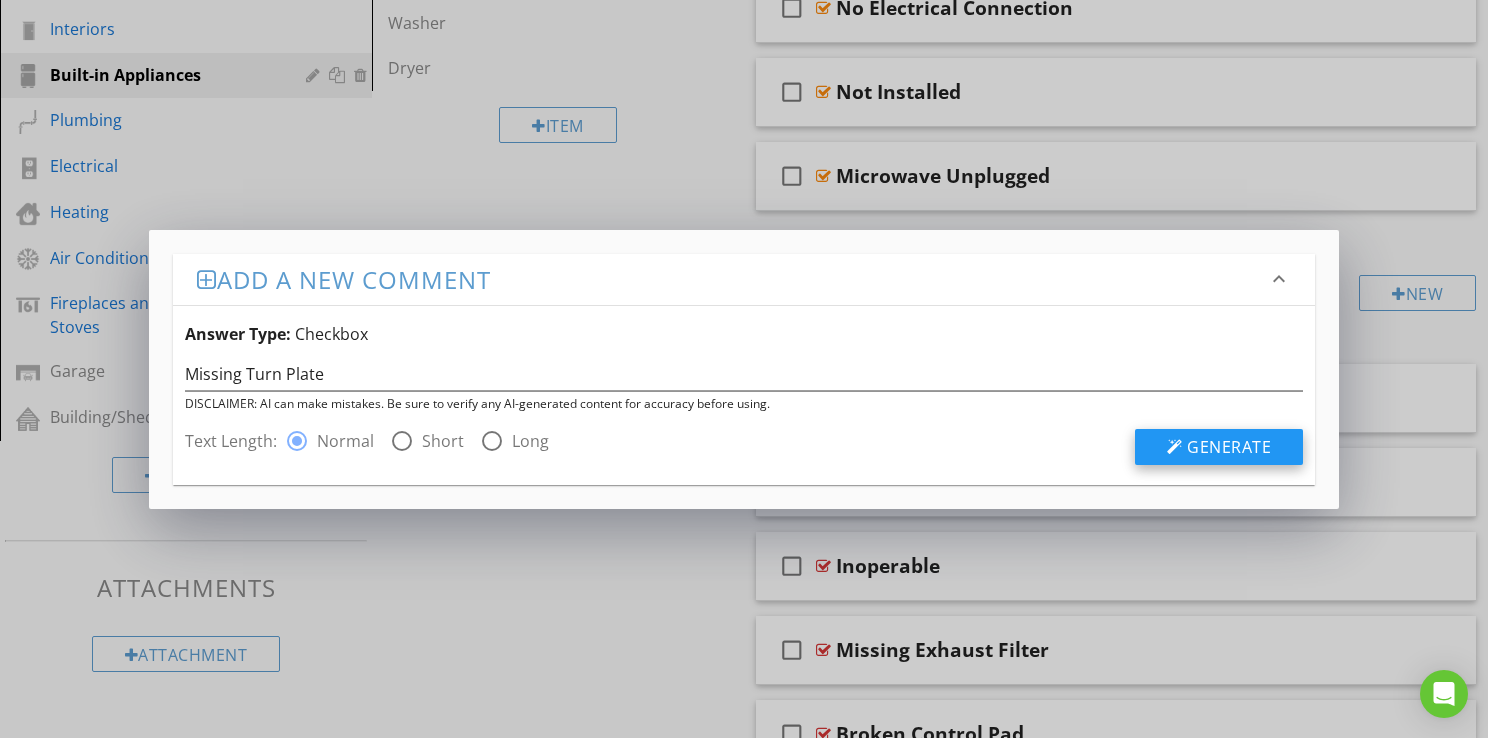 click on "Generate" at bounding box center [1229, 447] 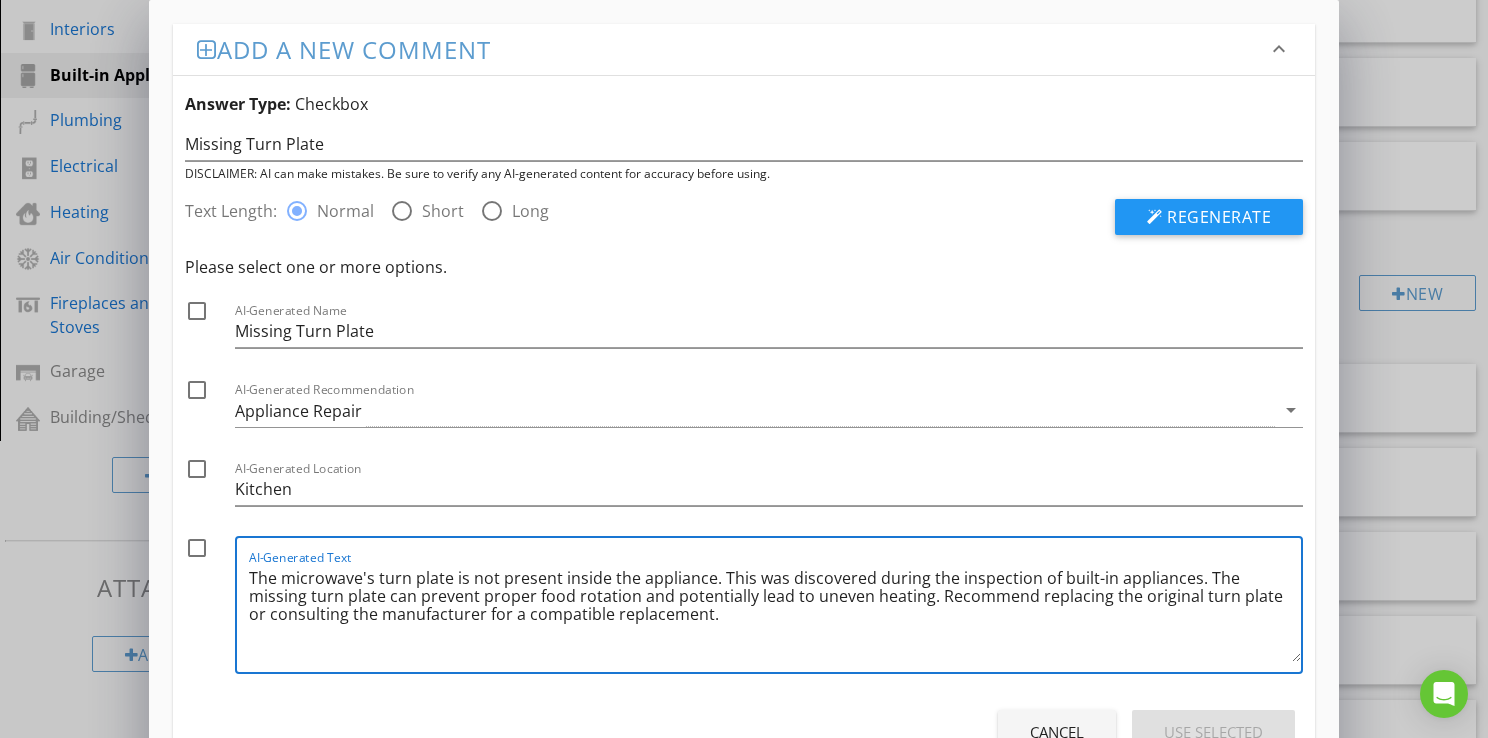 drag, startPoint x: 714, startPoint y: 574, endPoint x: 1193, endPoint y: 568, distance: 479.03757 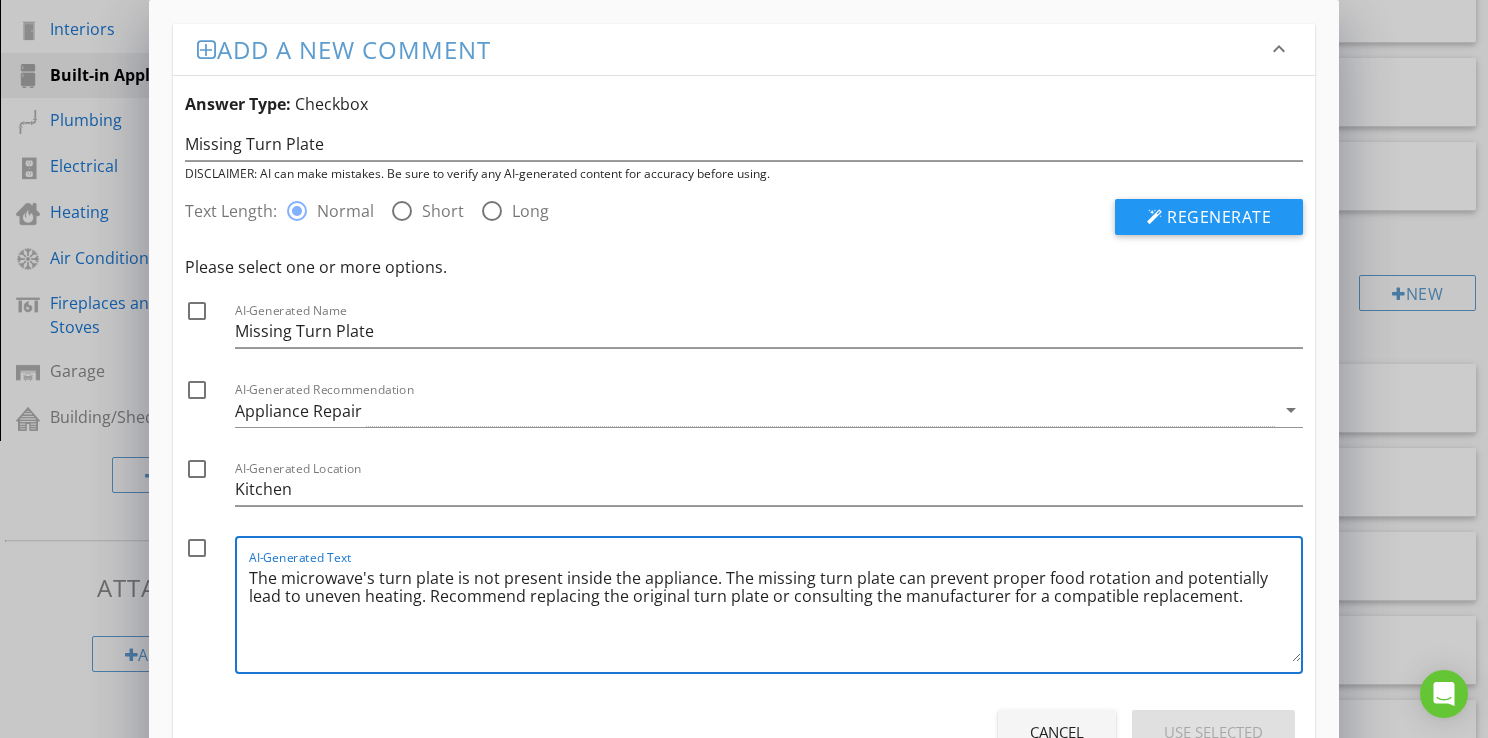type on "The microwave's turn plate is not present inside the appliance. The missing turn plate can prevent proper food rotation and potentially lead to uneven heating. Recommend replacing the original turn plate or consulting the manufacturer for a compatible replacement." 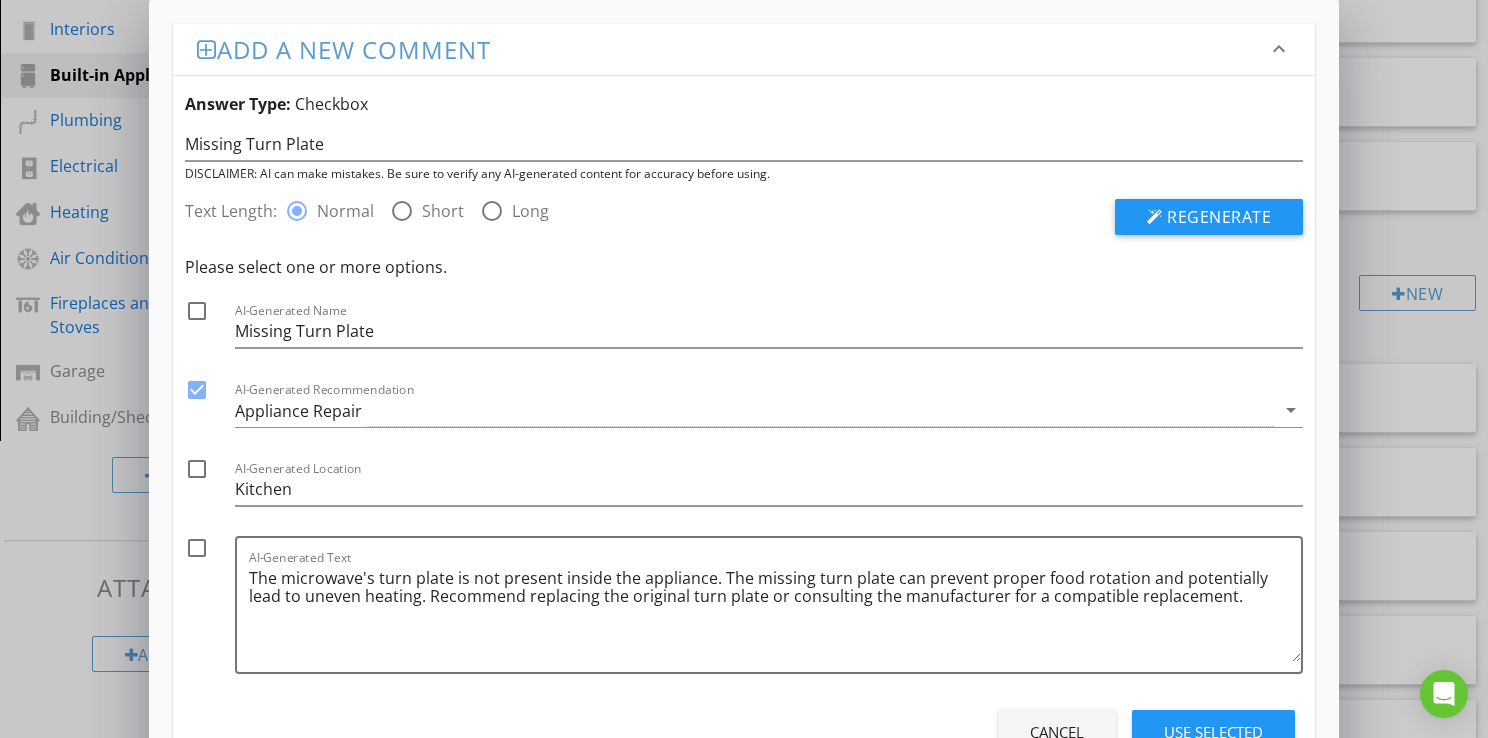 click at bounding box center (197, 548) 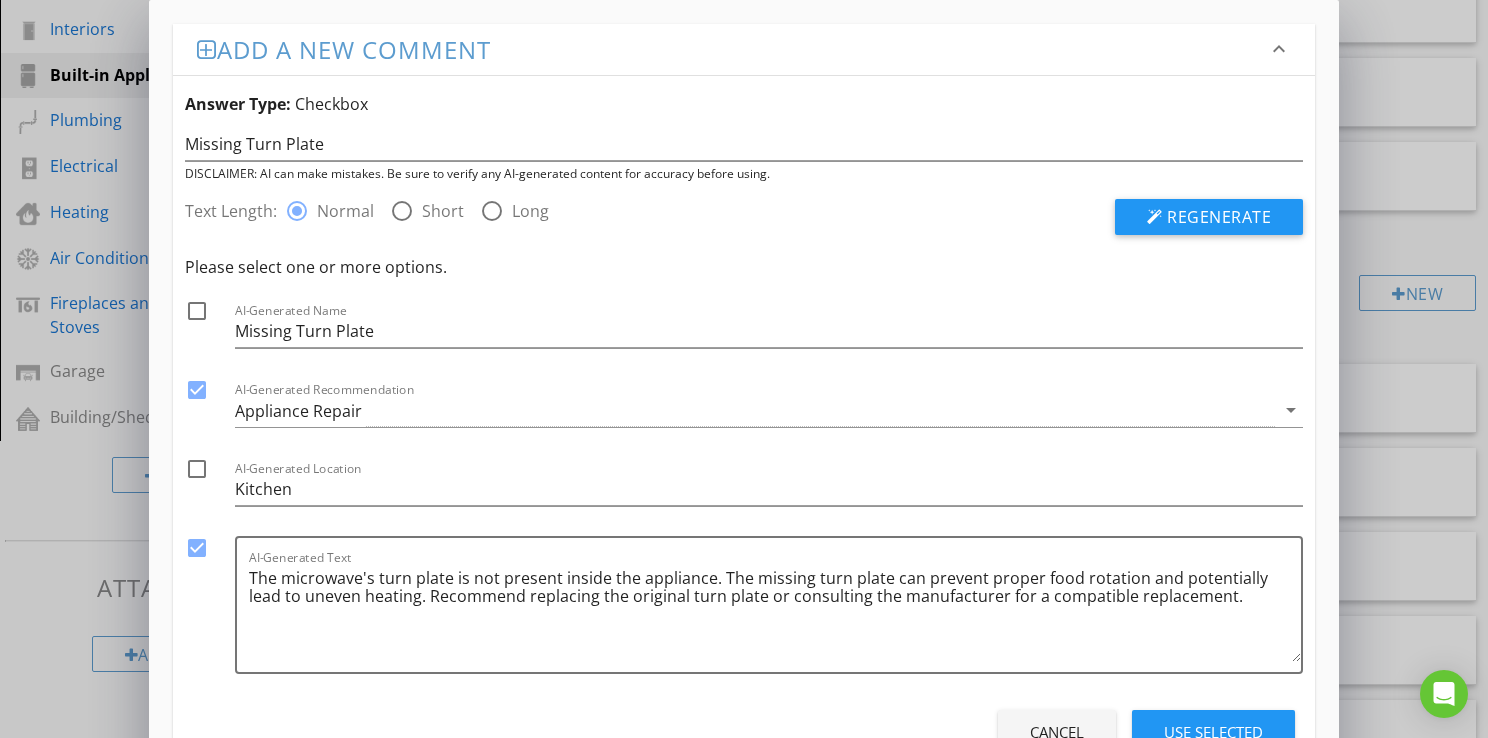 click at bounding box center (197, 390) 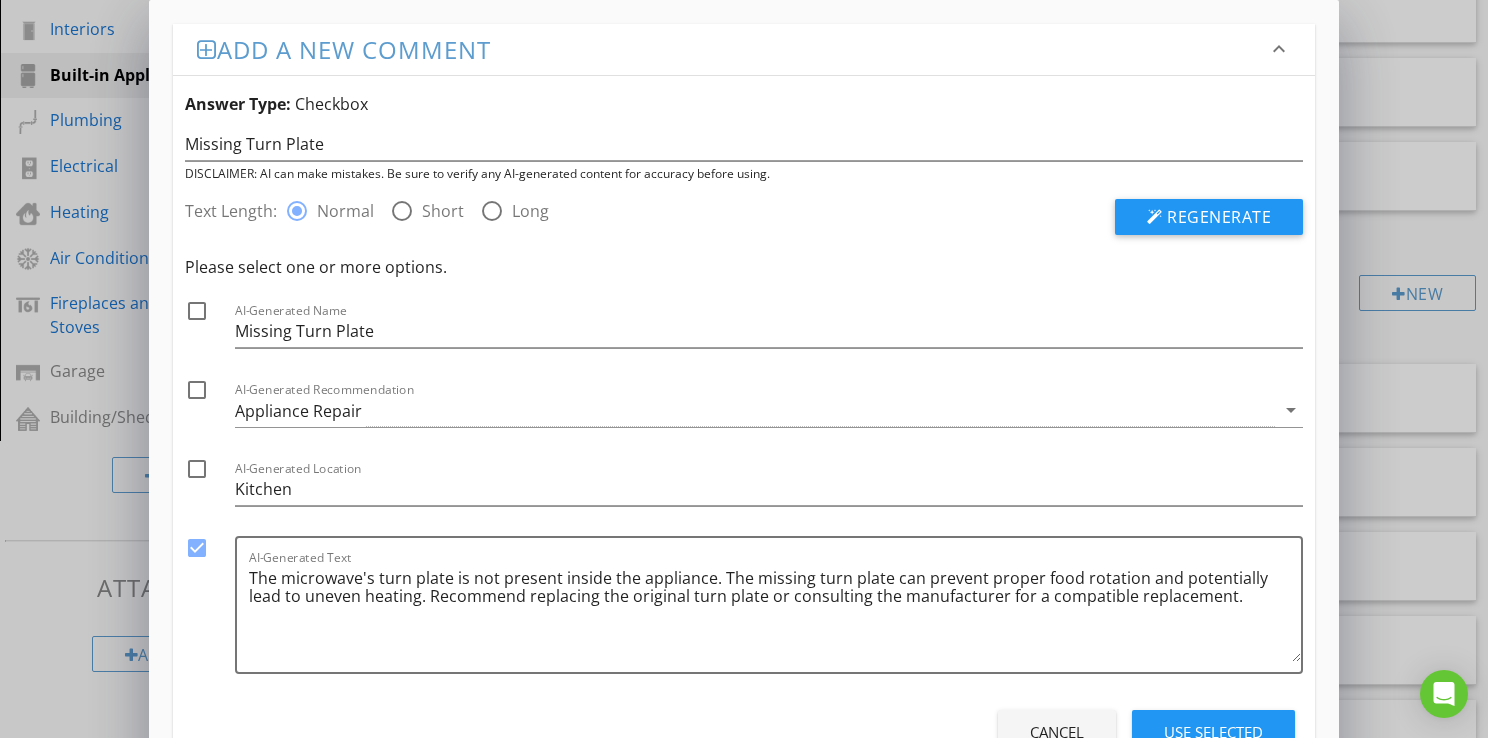 click on "Use Selected" at bounding box center (1213, 732) 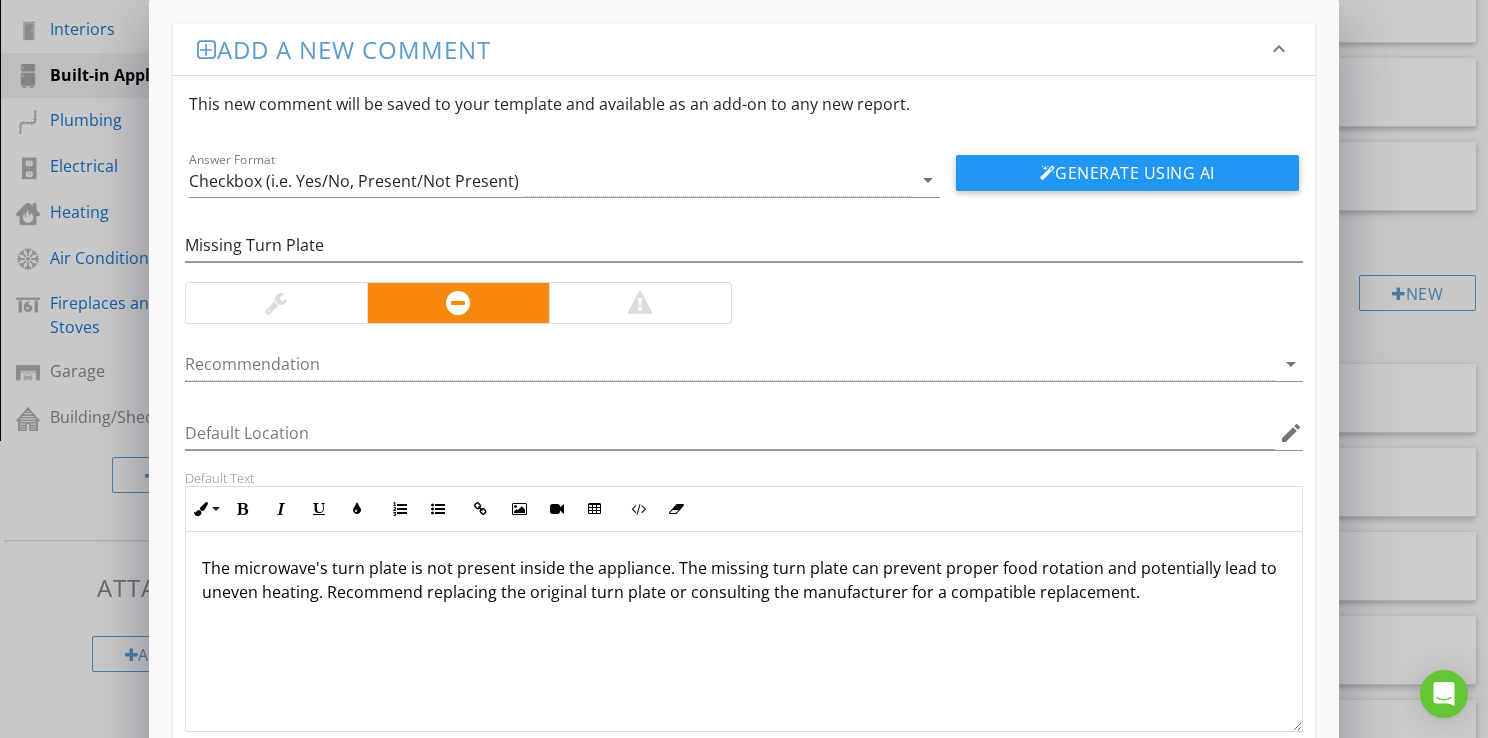 scroll, scrollTop: 0, scrollLeft: 0, axis: both 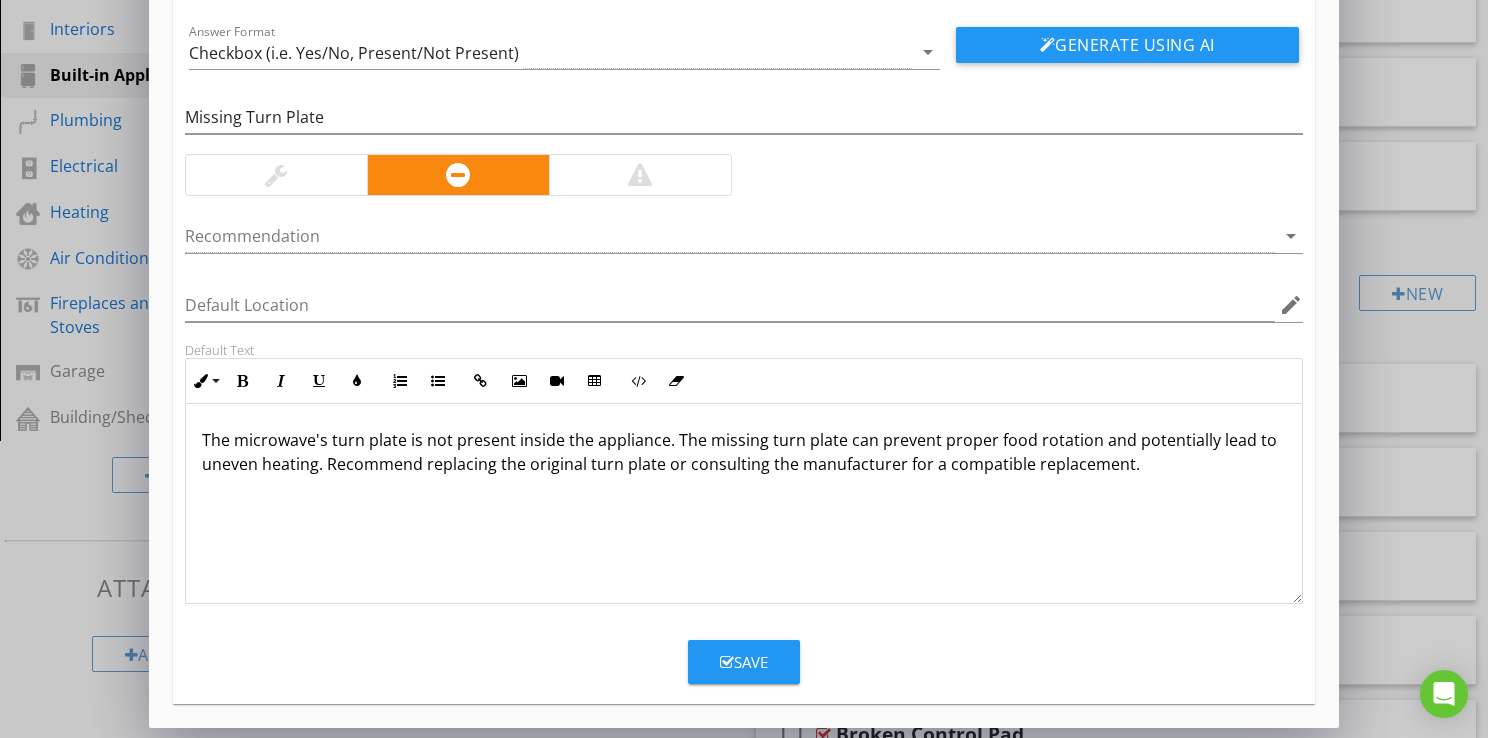 click on "Save" at bounding box center [744, 662] 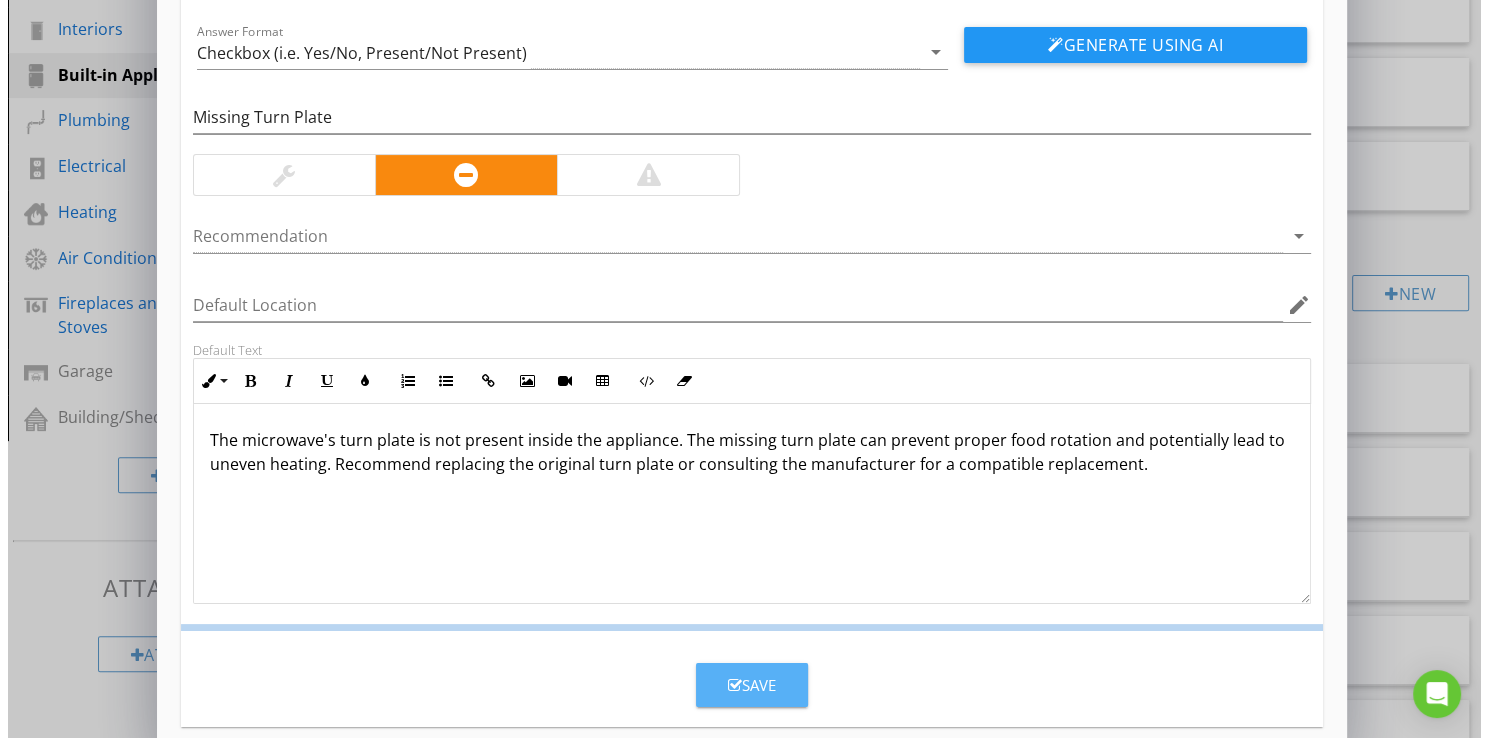 scroll, scrollTop: 32, scrollLeft: 0, axis: vertical 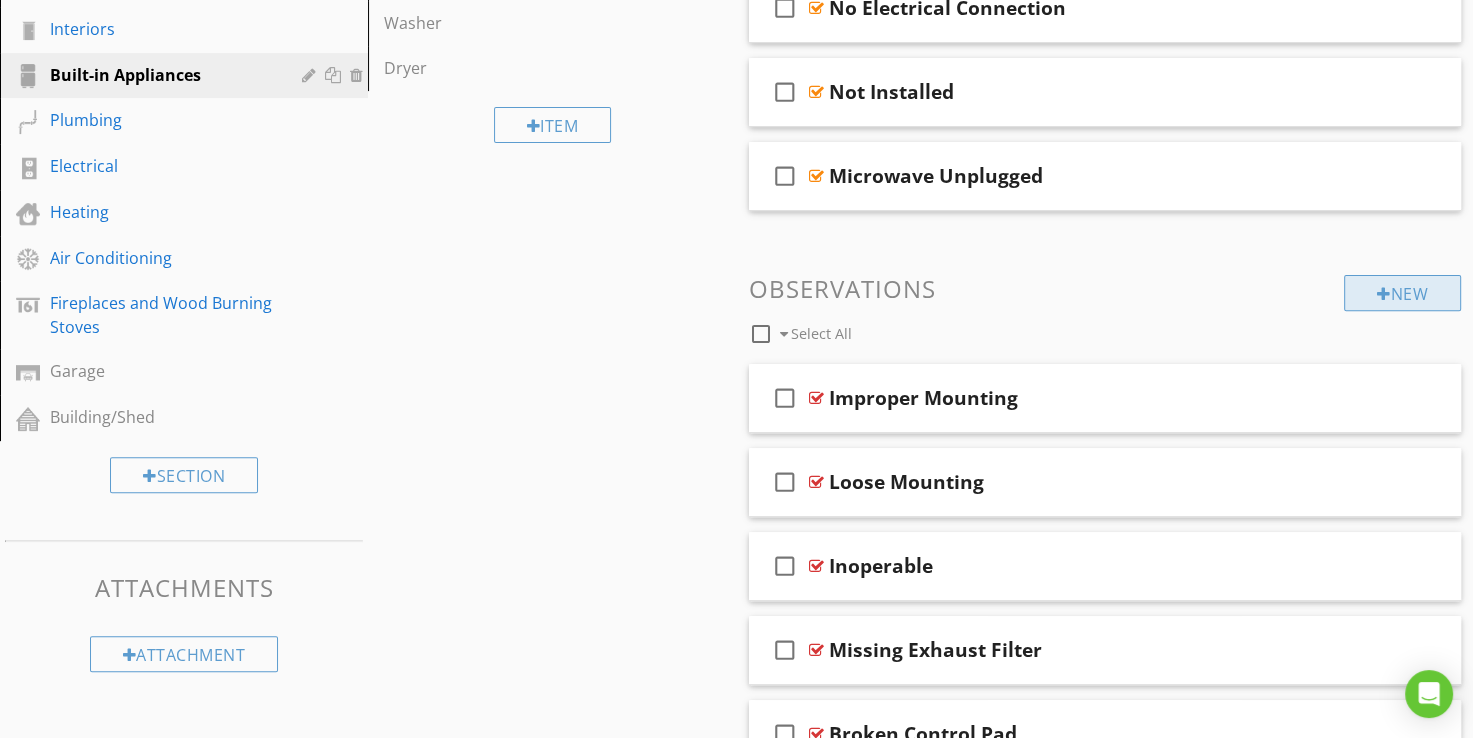 click at bounding box center [1384, 294] 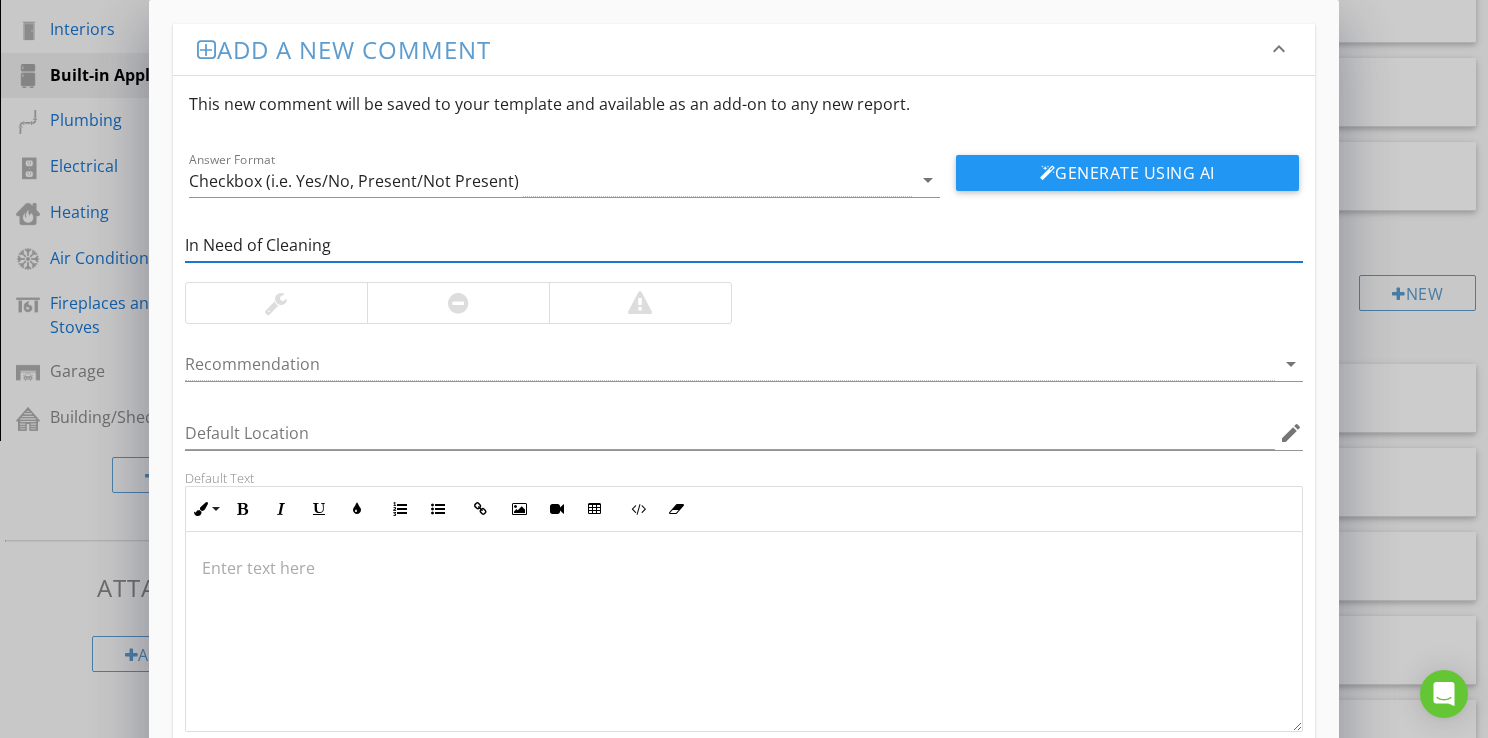 type on "In Need of Cleaning" 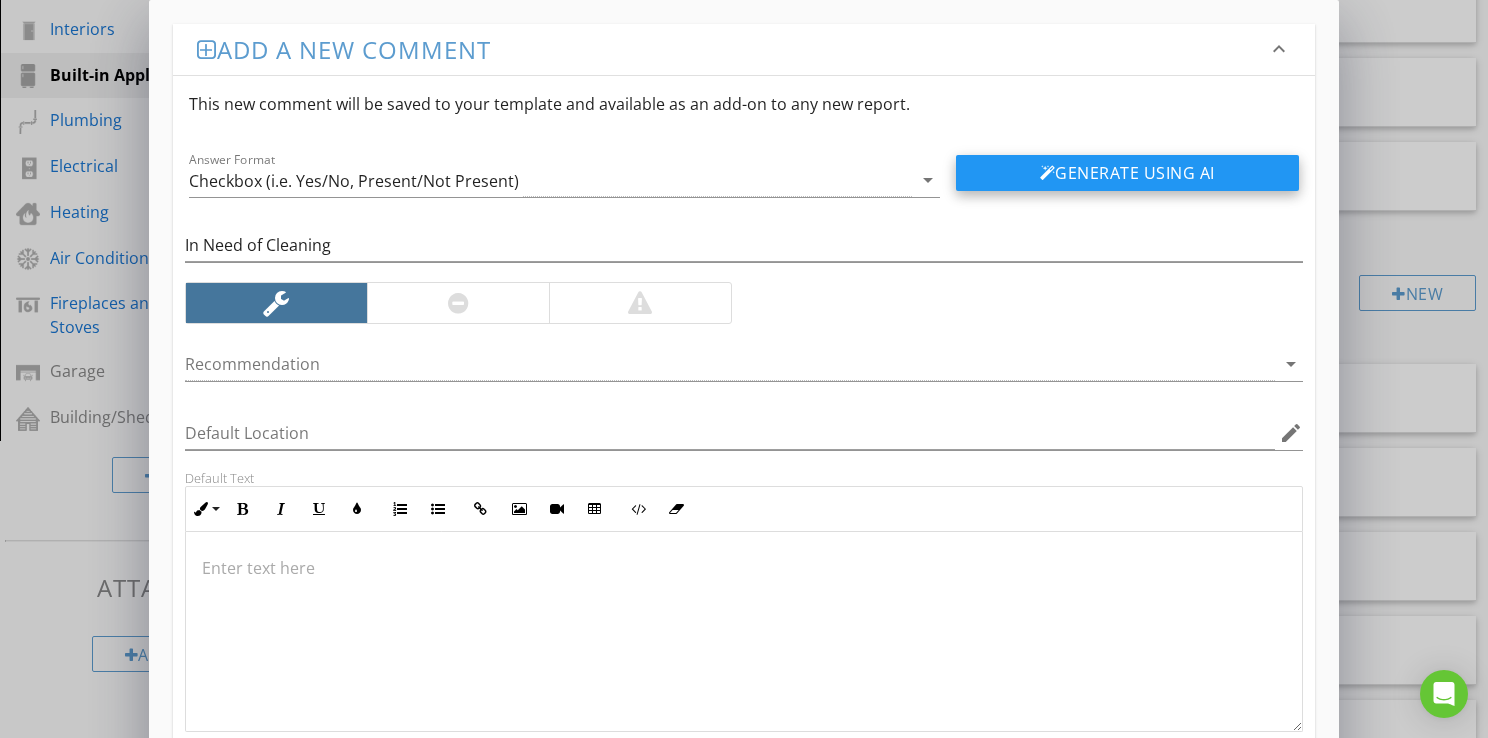click on "Generate Using AI" at bounding box center (1127, 173) 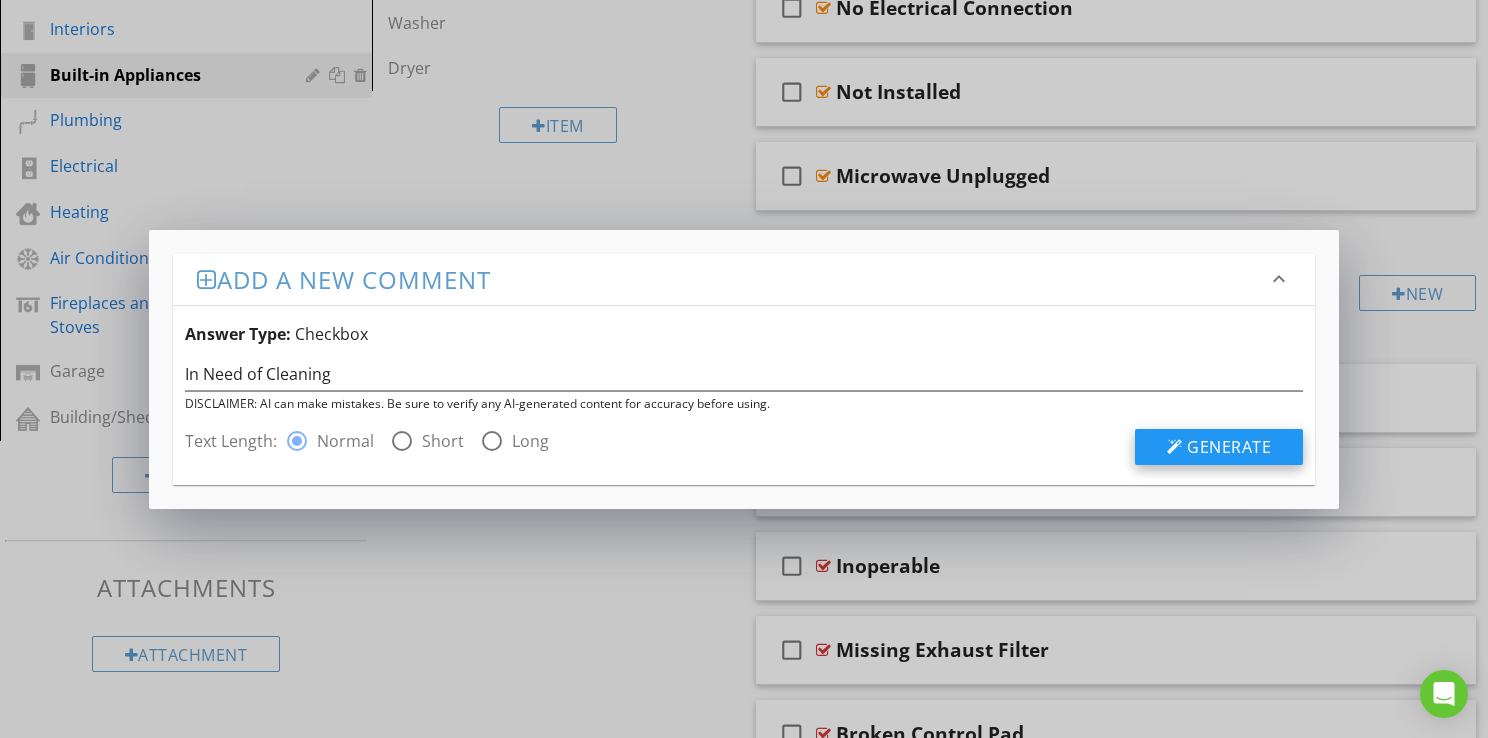 click on "Generate" at bounding box center [1229, 447] 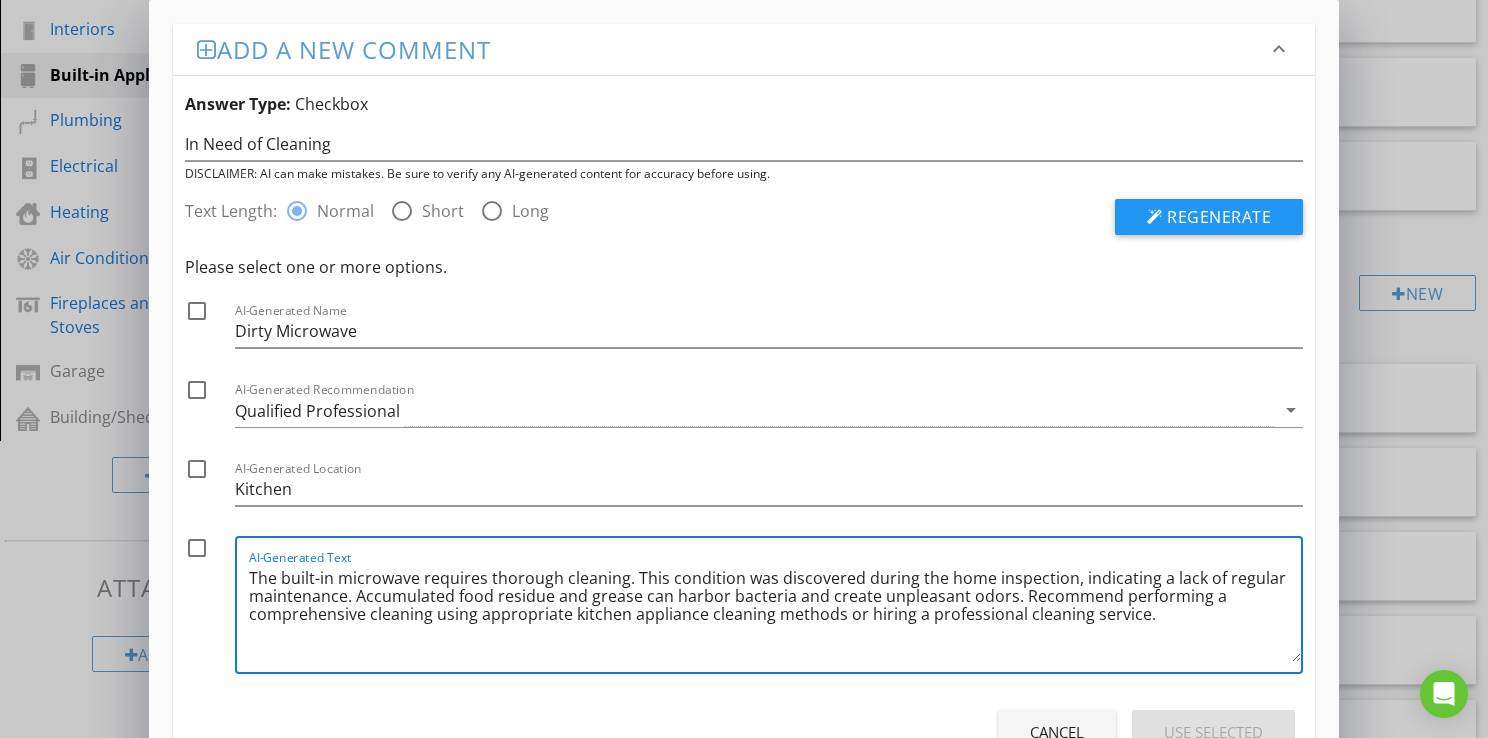 drag, startPoint x: 633, startPoint y: 572, endPoint x: 1073, endPoint y: 583, distance: 440.13748 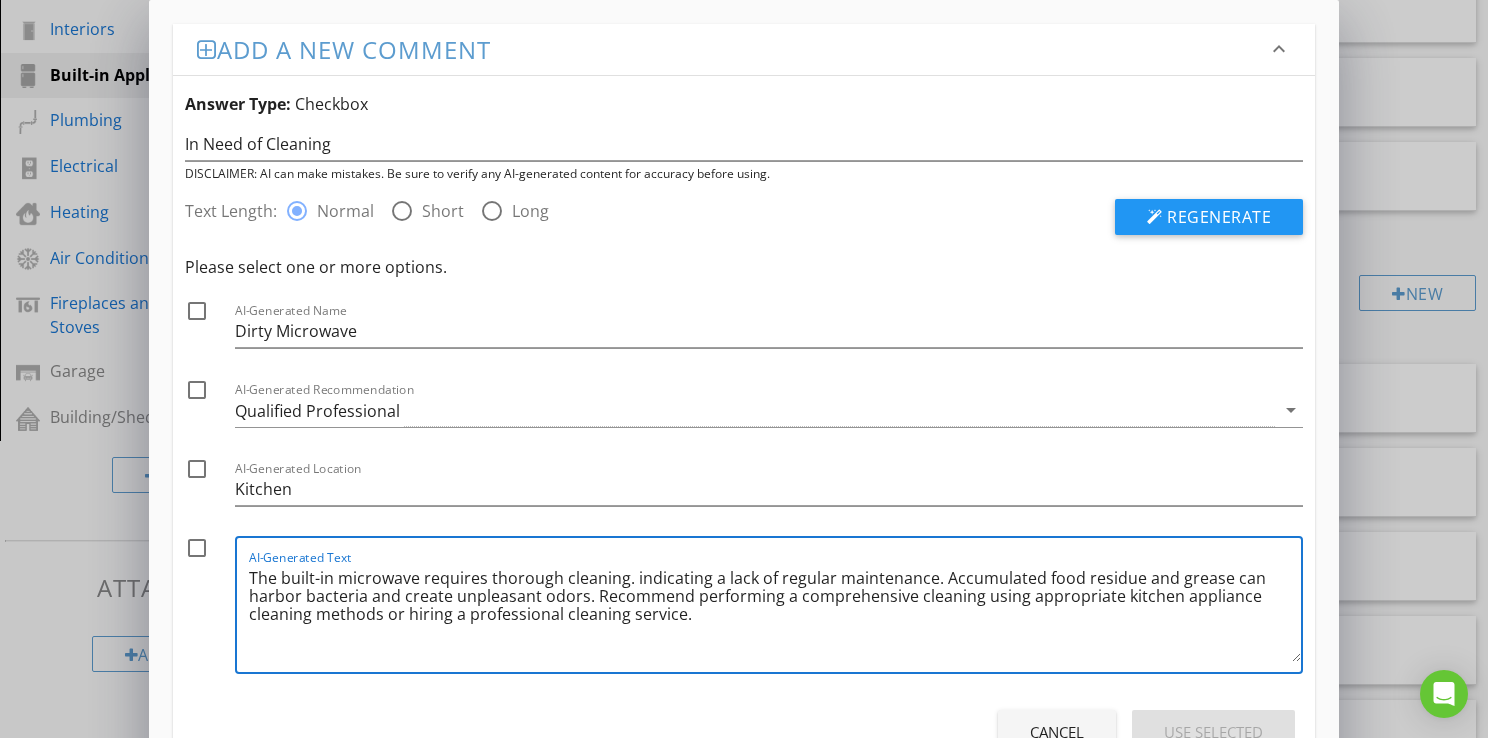 drag, startPoint x: 929, startPoint y: 578, endPoint x: 632, endPoint y: 582, distance: 297.02695 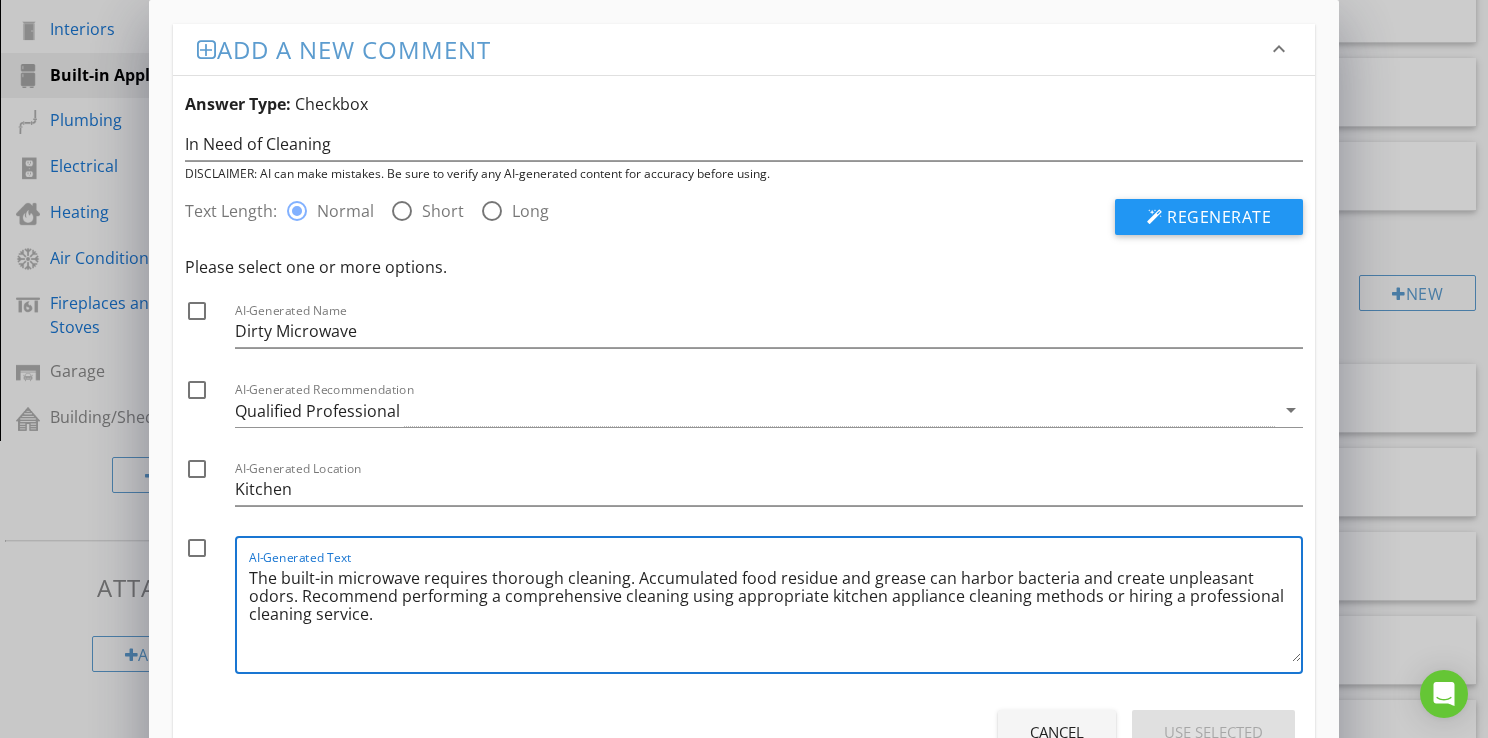type on "The built-in microwave requires thorough cleaning. Accumulated food residue and grease can harbor bacteria and create unpleasant odors. Recommend performing a comprehensive cleaning using appropriate kitchen appliance cleaning methods or hiring a professional cleaning service." 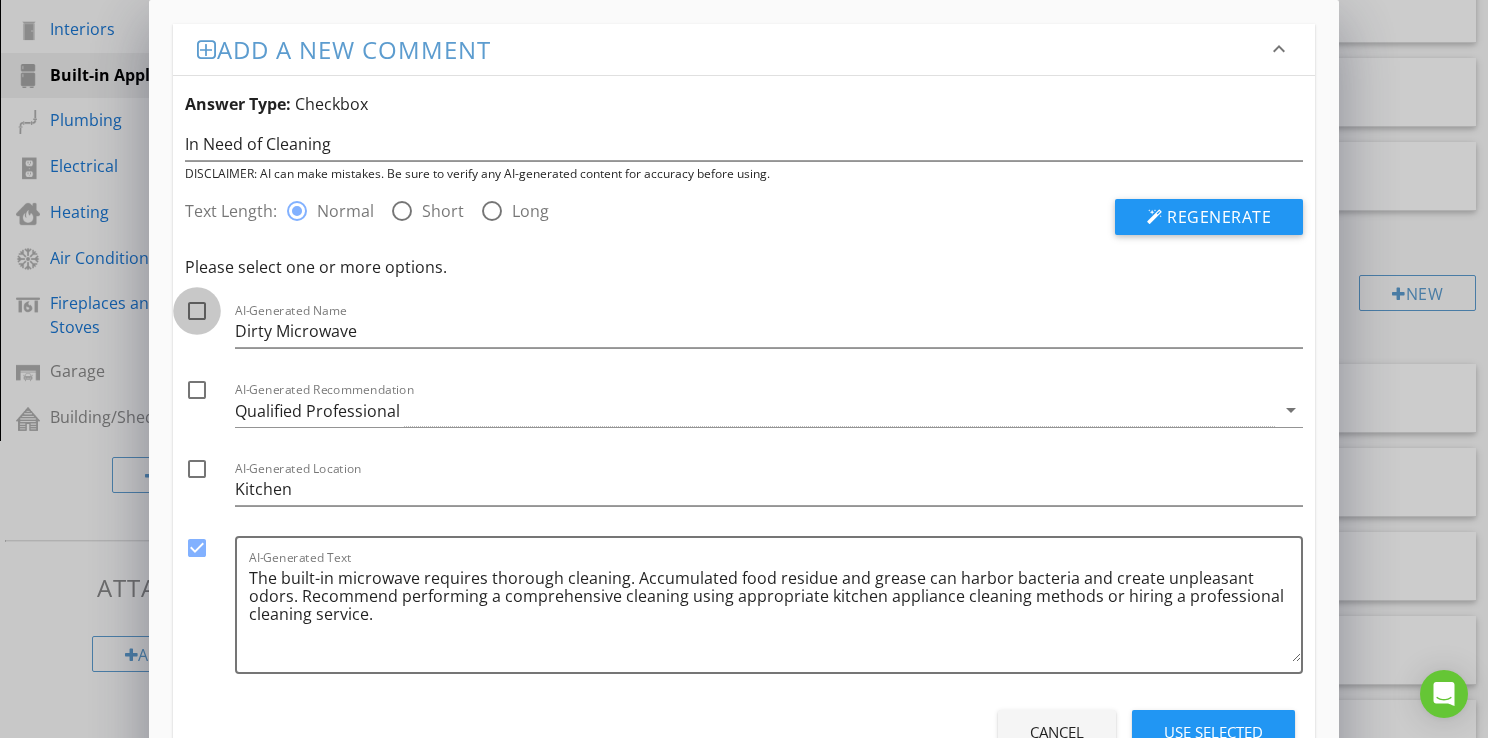 click at bounding box center (197, 311) 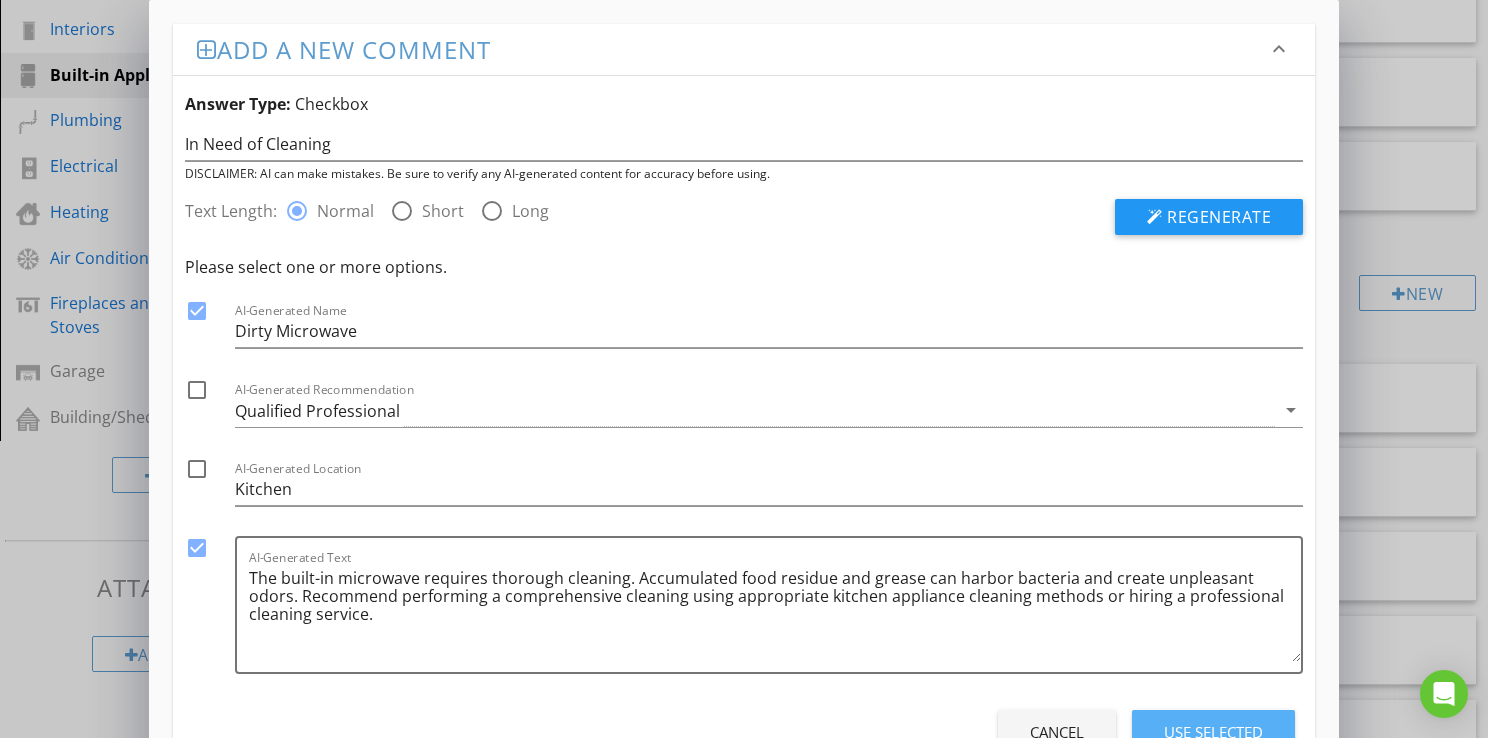 click on "Use Selected" at bounding box center [1213, 732] 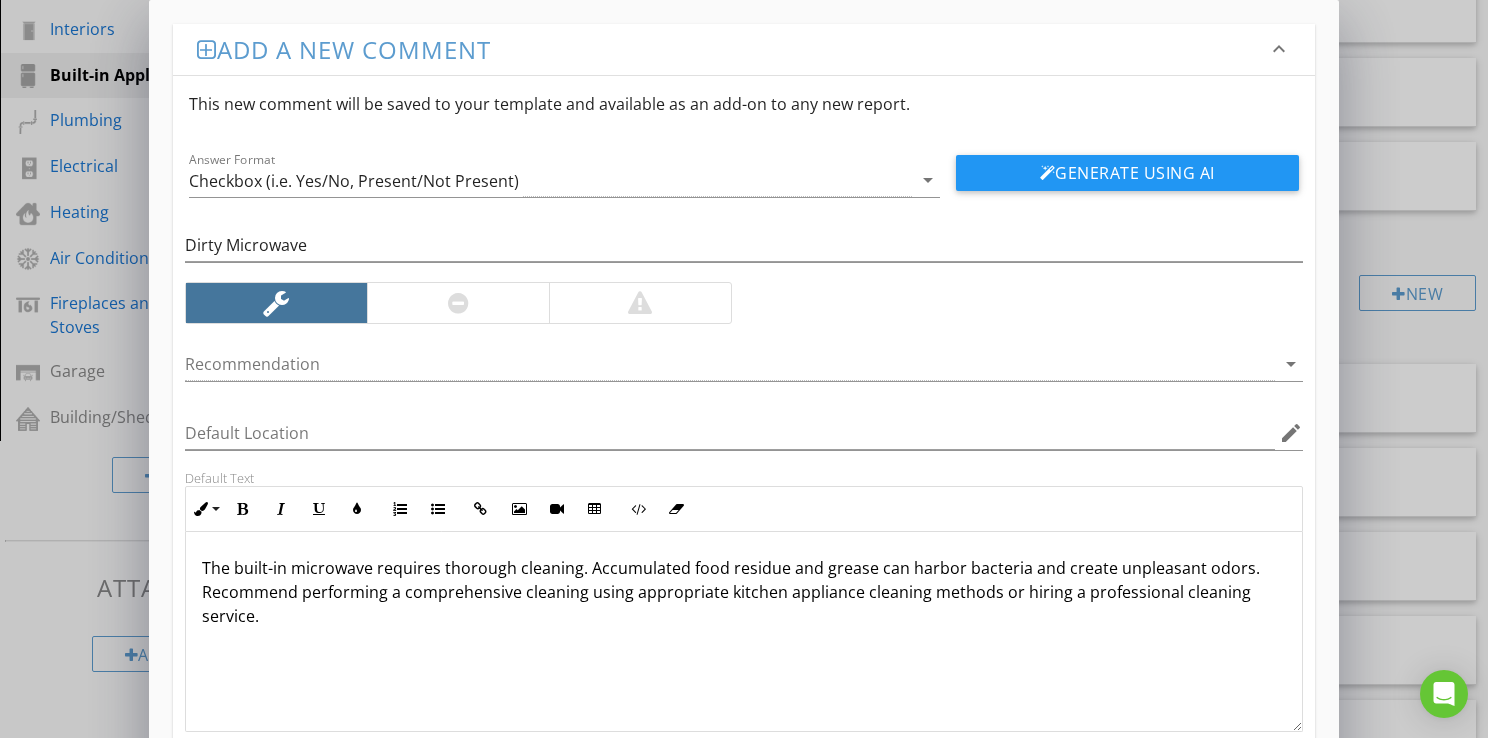 scroll, scrollTop: 0, scrollLeft: 0, axis: both 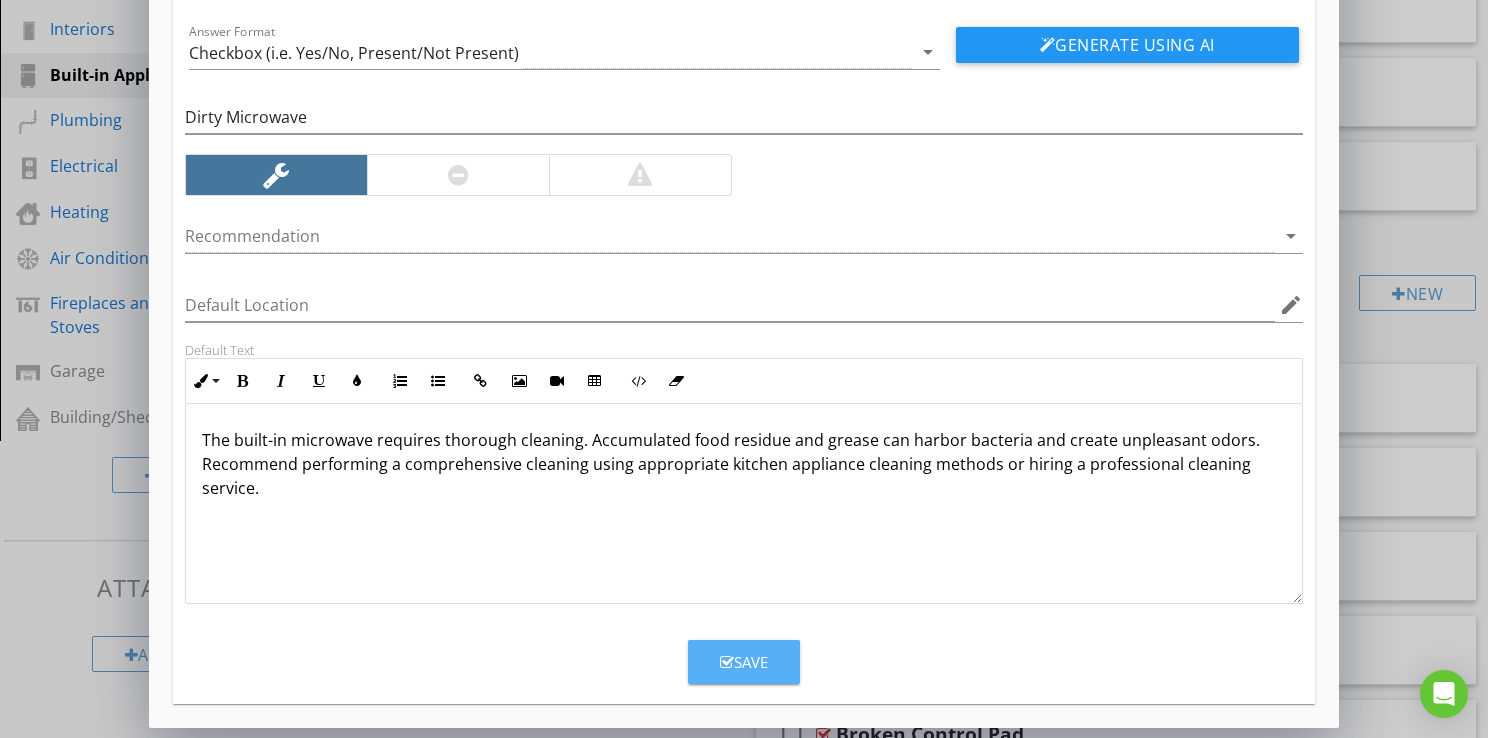 click on "Save" at bounding box center (744, 662) 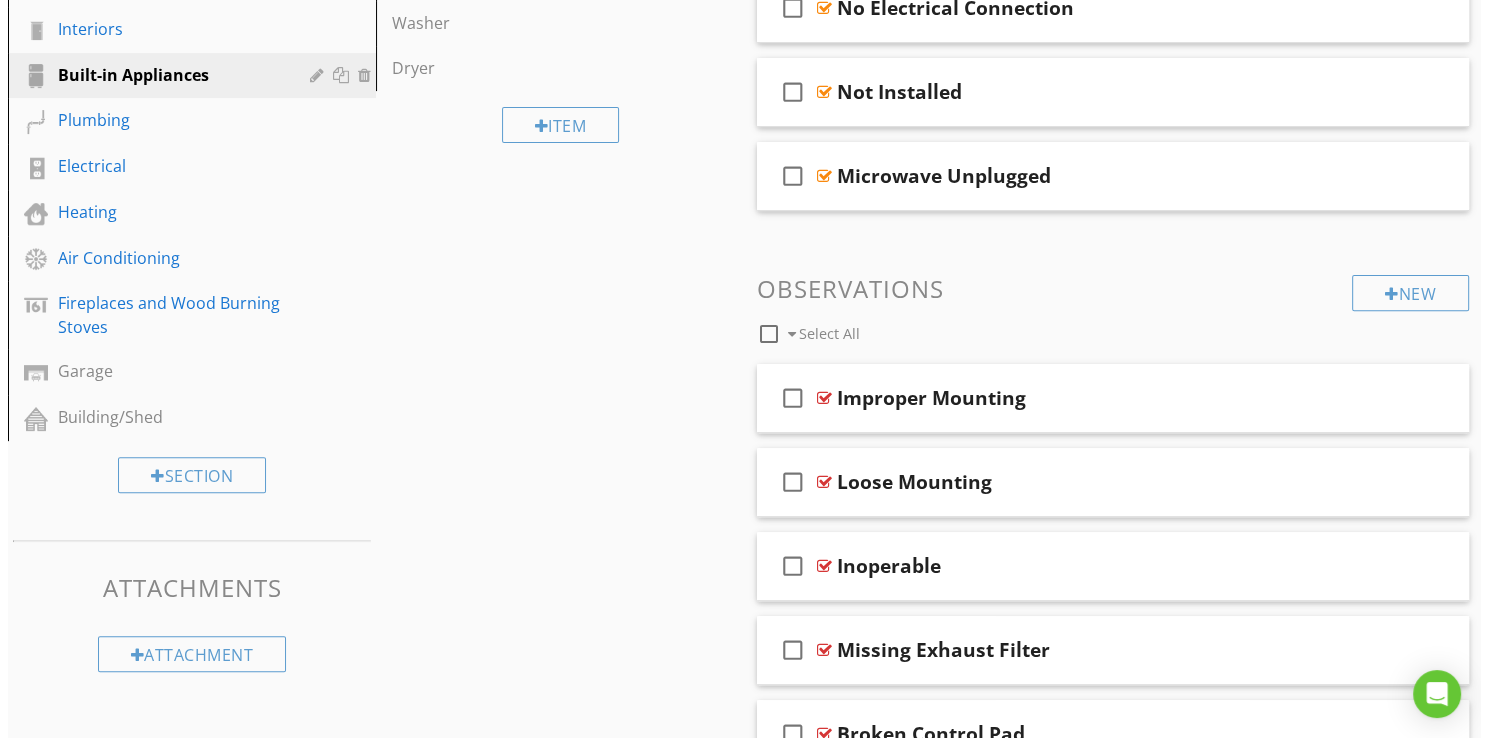 scroll, scrollTop: 32, scrollLeft: 0, axis: vertical 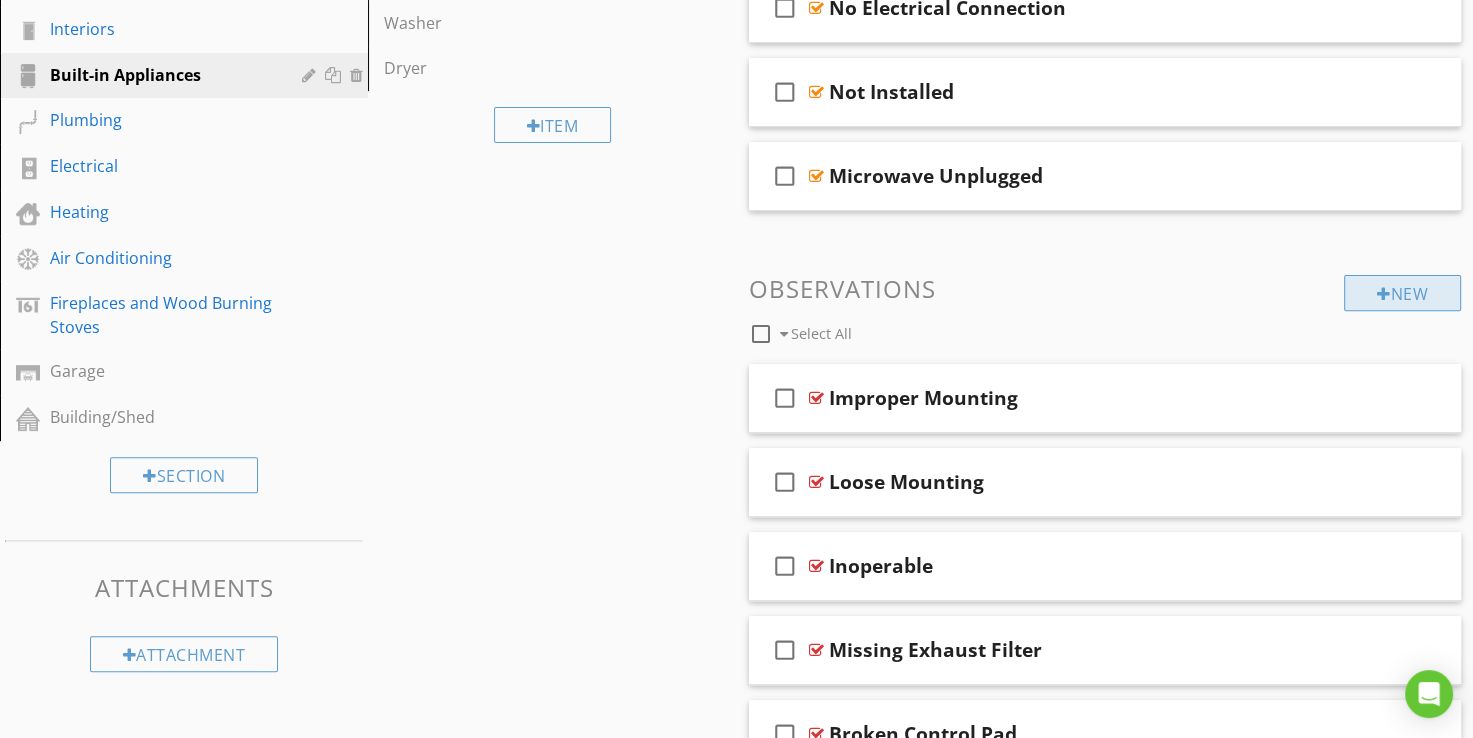 click on "New" at bounding box center [1402, 293] 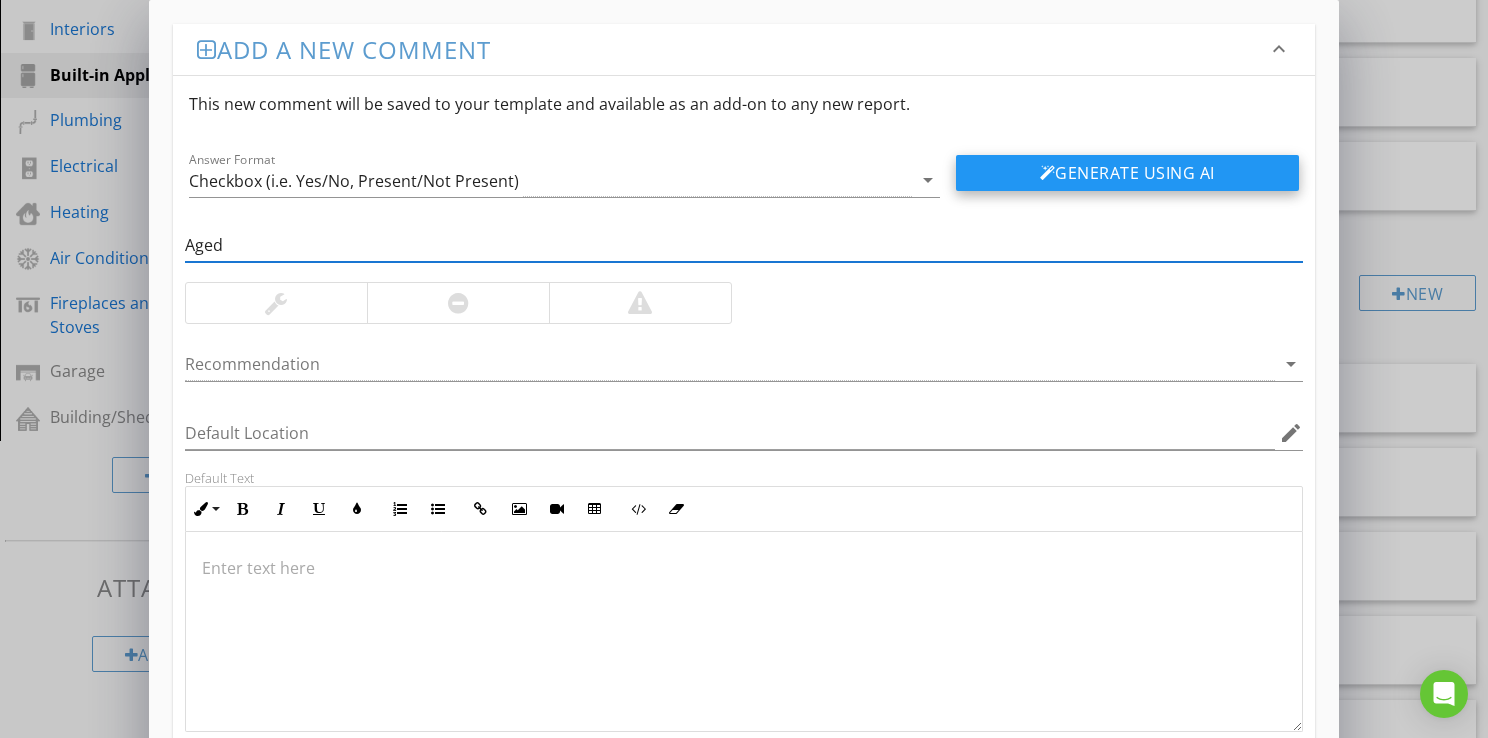 type on "Aged" 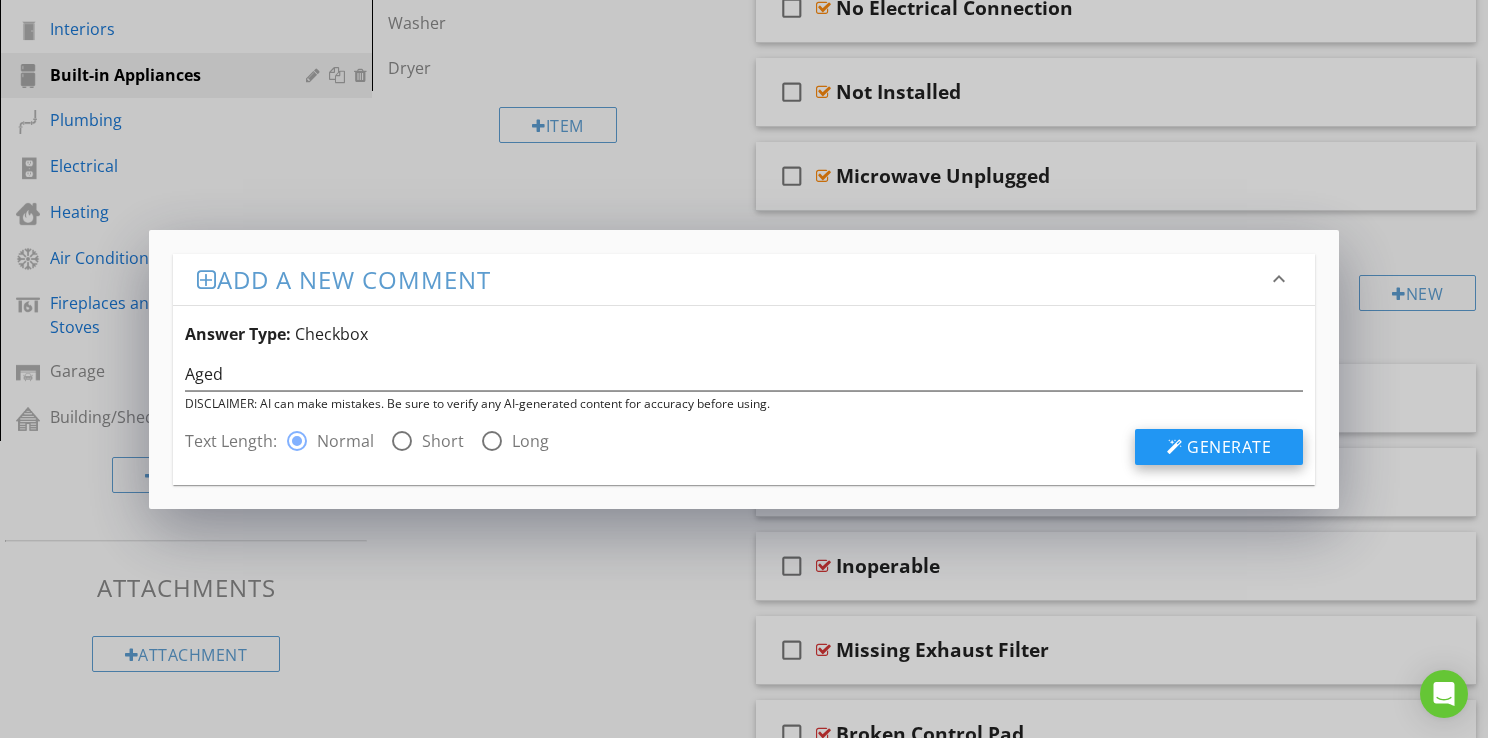 click on "Generate" at bounding box center (1229, 447) 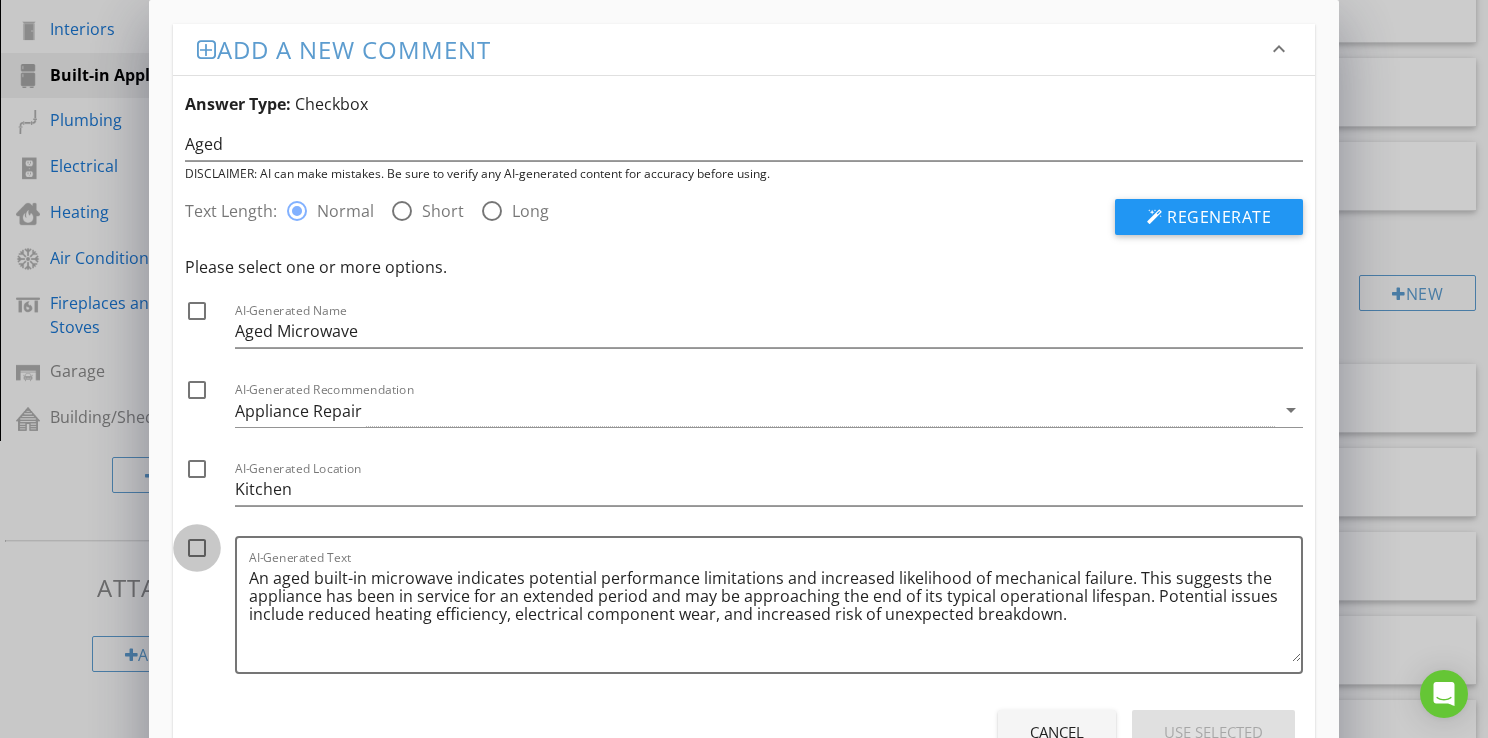 click at bounding box center [197, 548] 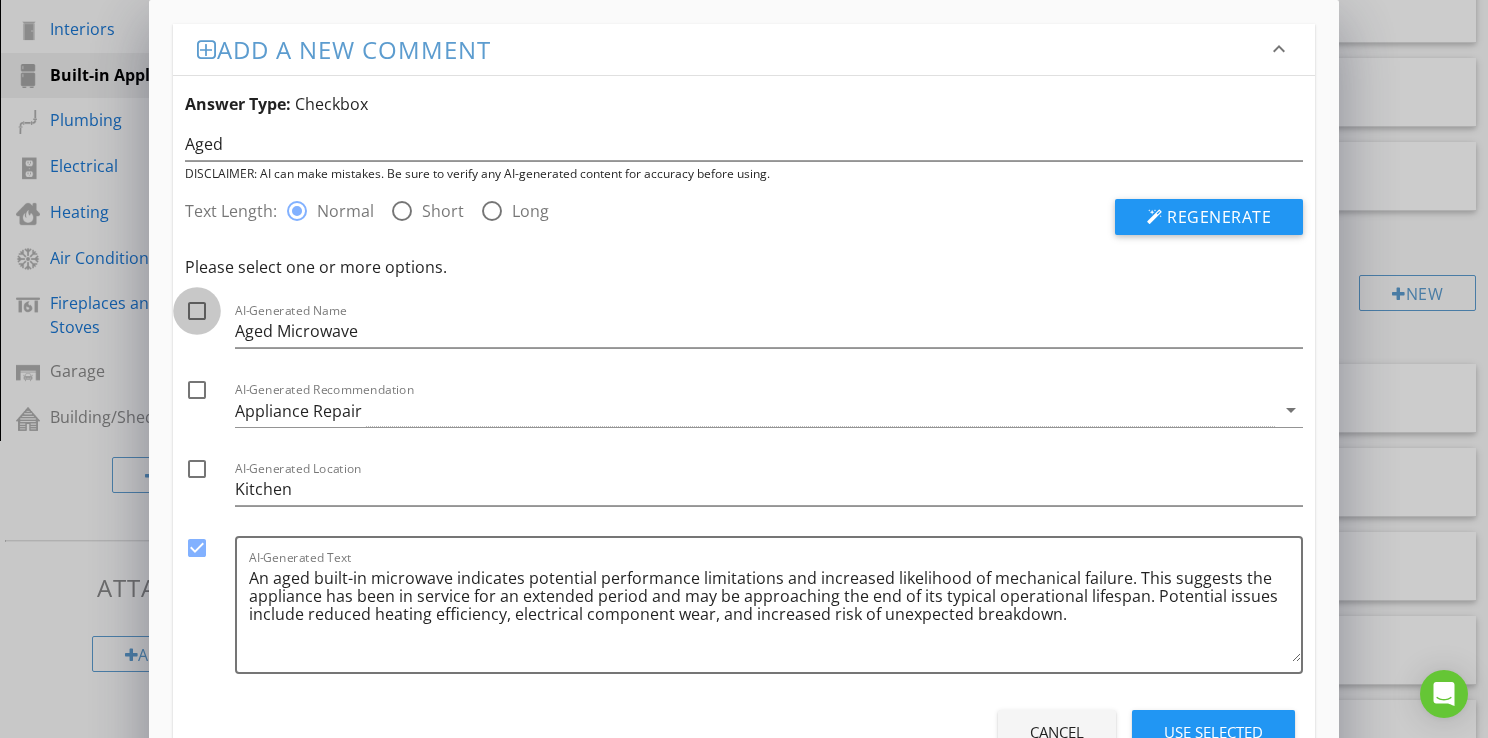 click at bounding box center [197, 311] 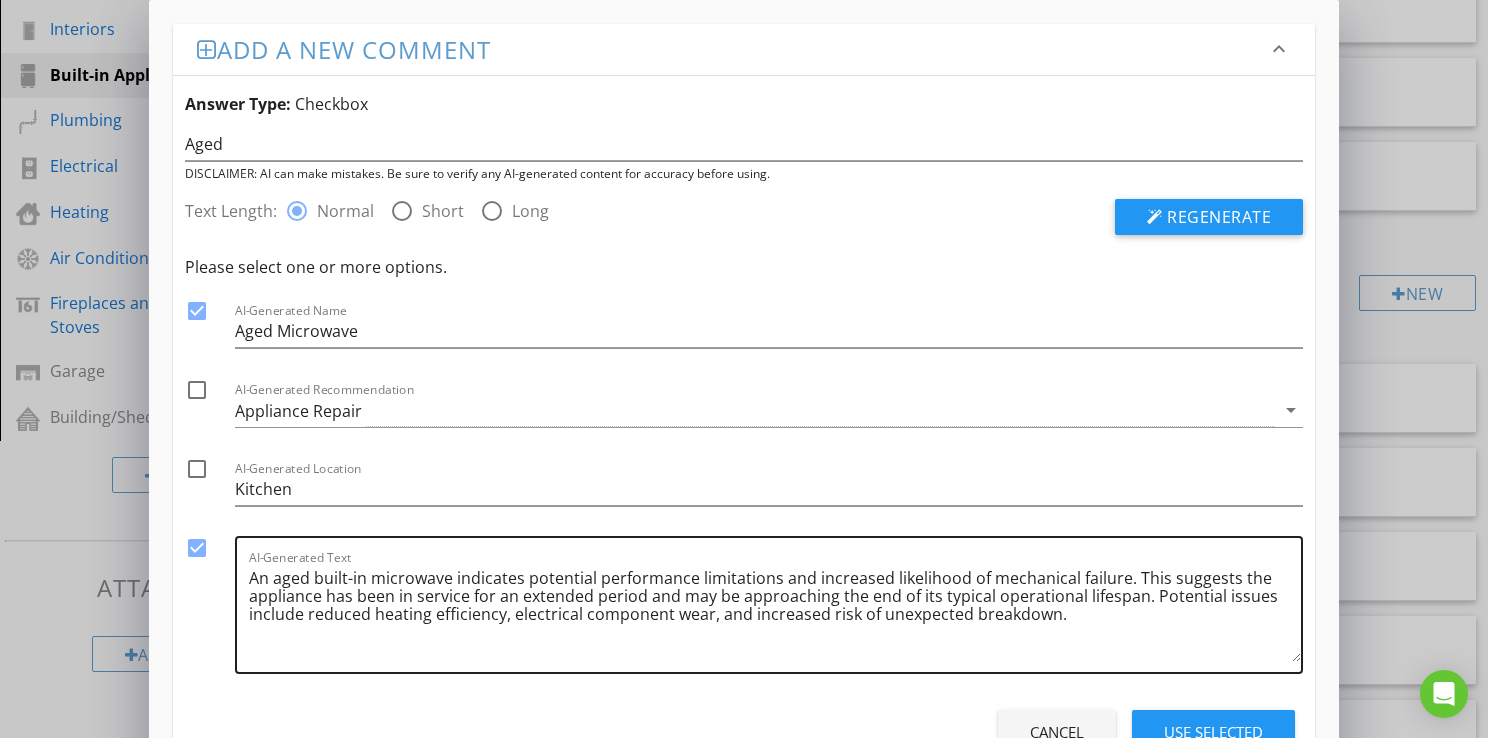 scroll, scrollTop: 76, scrollLeft: 0, axis: vertical 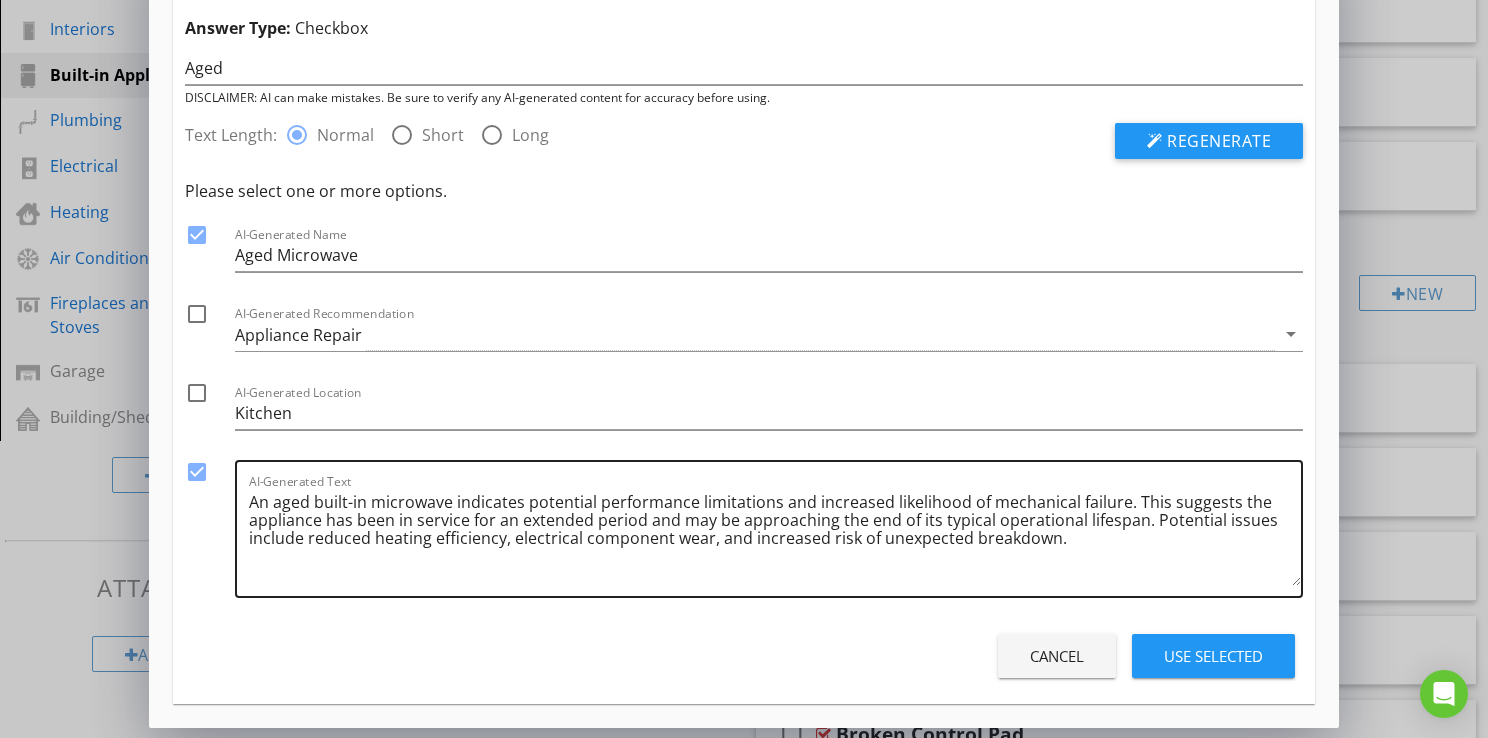 click on "An aged built-in microwave indicates potential performance limitations and increased likelihood of mechanical failure. This suggests the appliance has been in service for an extended period and may be approaching the end of its typical operational lifespan. Potential issues include reduced heating efficiency, electrical component wear, and increased risk of unexpected breakdown." at bounding box center (775, 536) 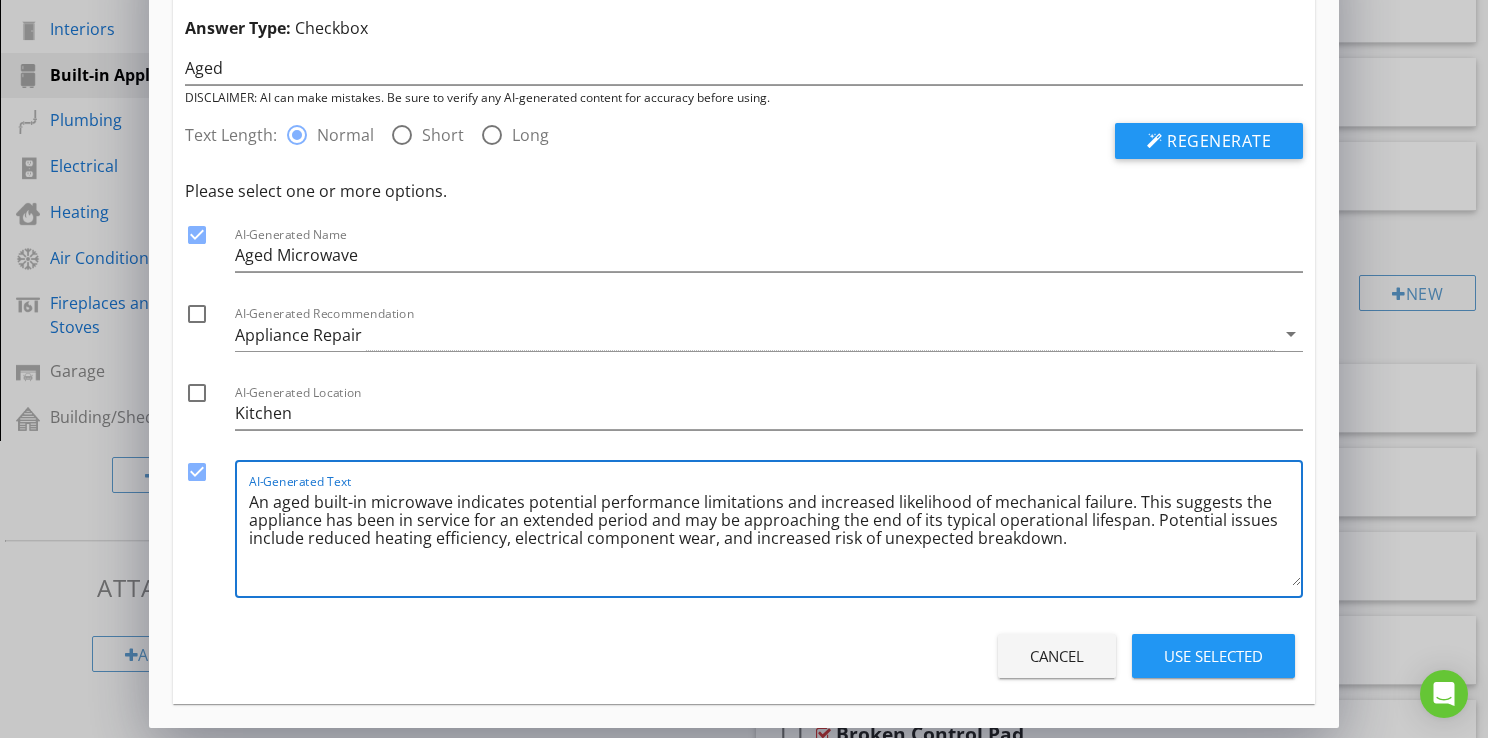 type on "An aged built-in microwave indicates potential performance limitations and increased likelihood of mechanical failure. This suggests the appliance has been in service for an extended period and may be approaching the end of its typical operational lifespan. Potential issues include reduced heating efficiency, electrical component wear, and increased risk of unexpected breakdown." 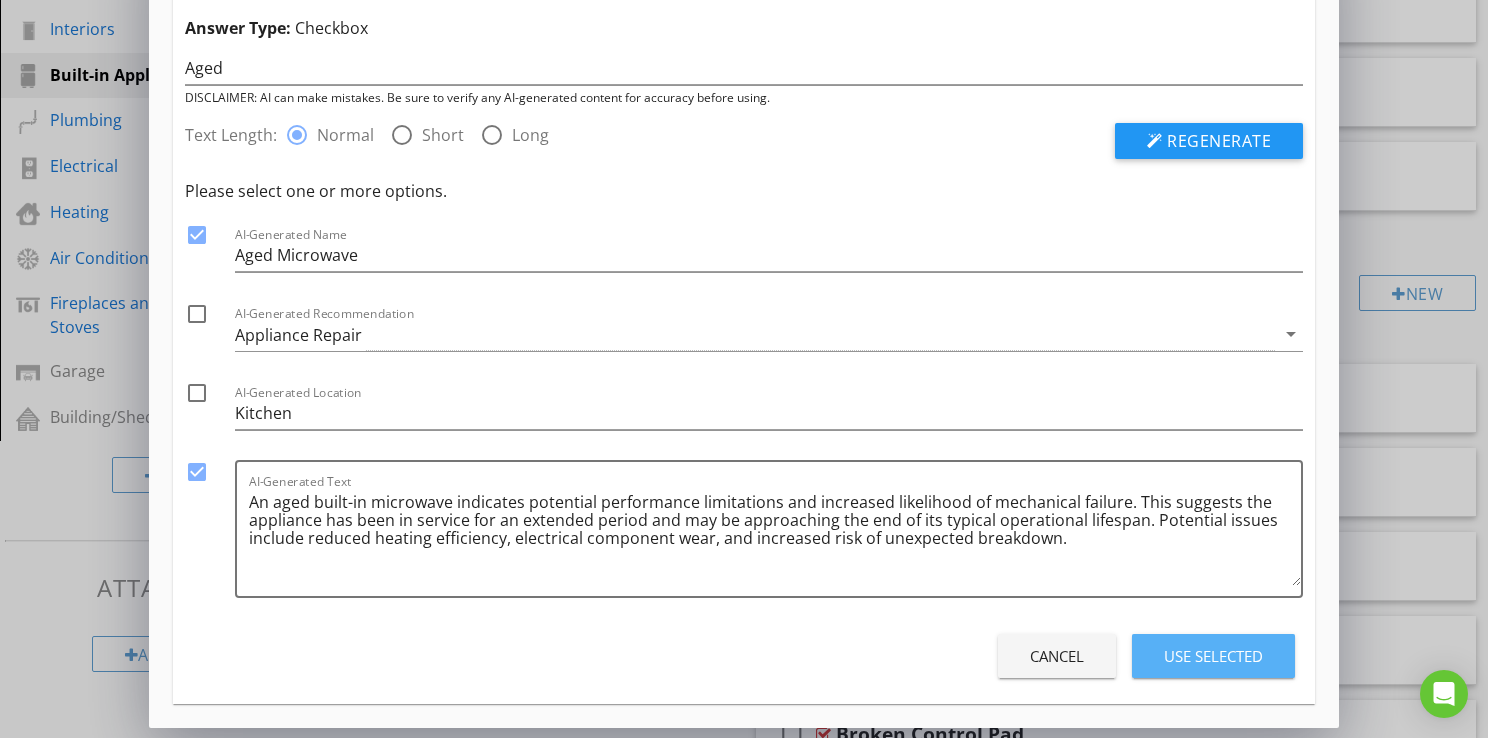 click on "Use Selected" at bounding box center (1213, 656) 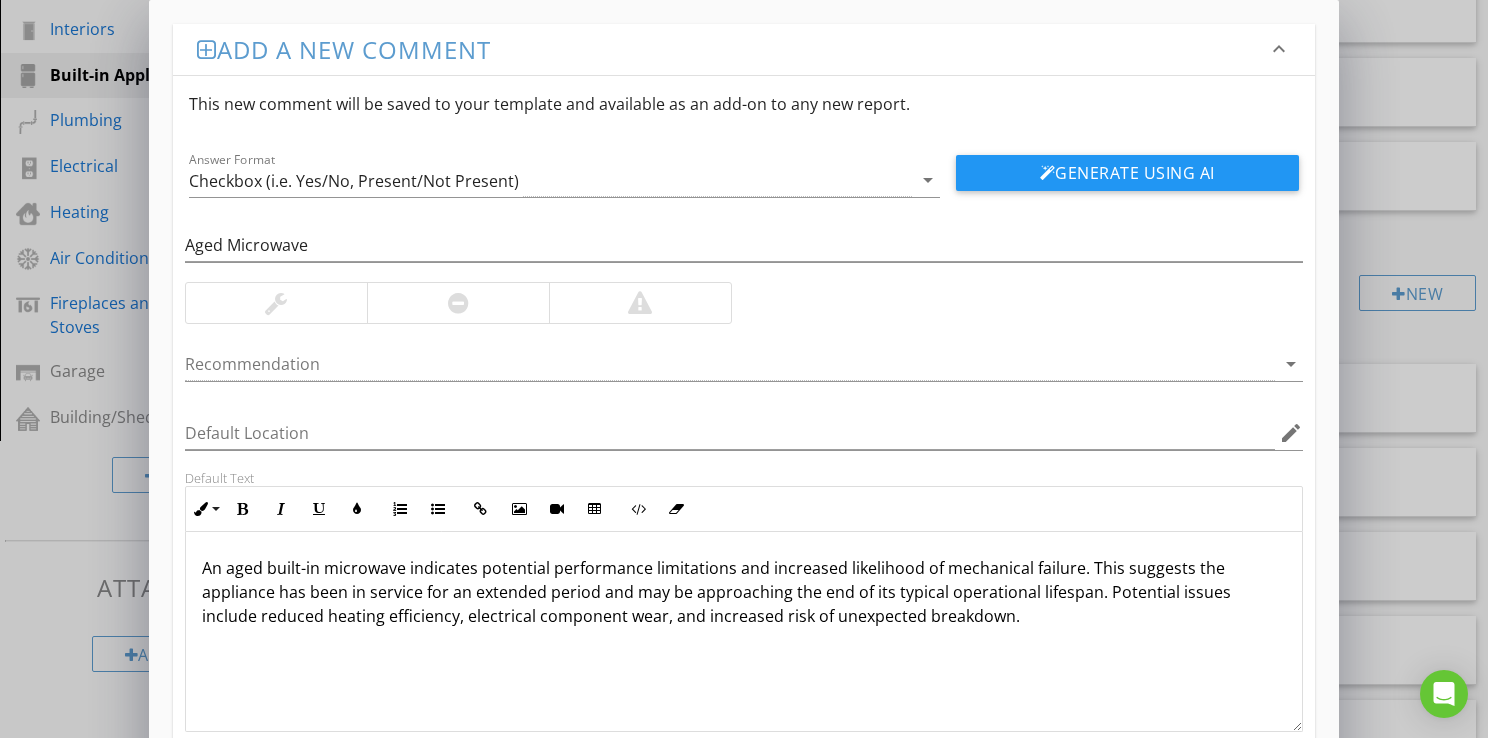 scroll, scrollTop: 0, scrollLeft: 0, axis: both 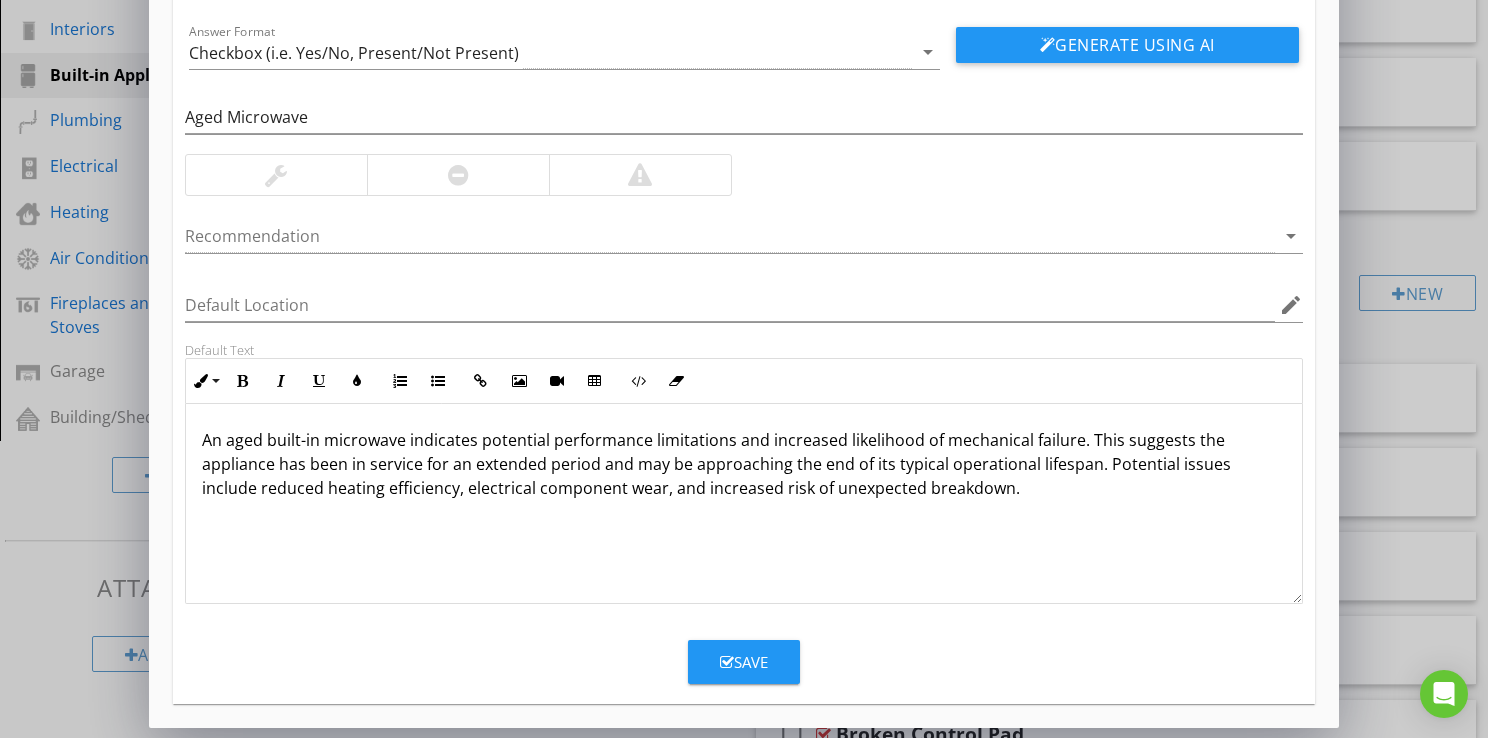 click at bounding box center [458, 175] 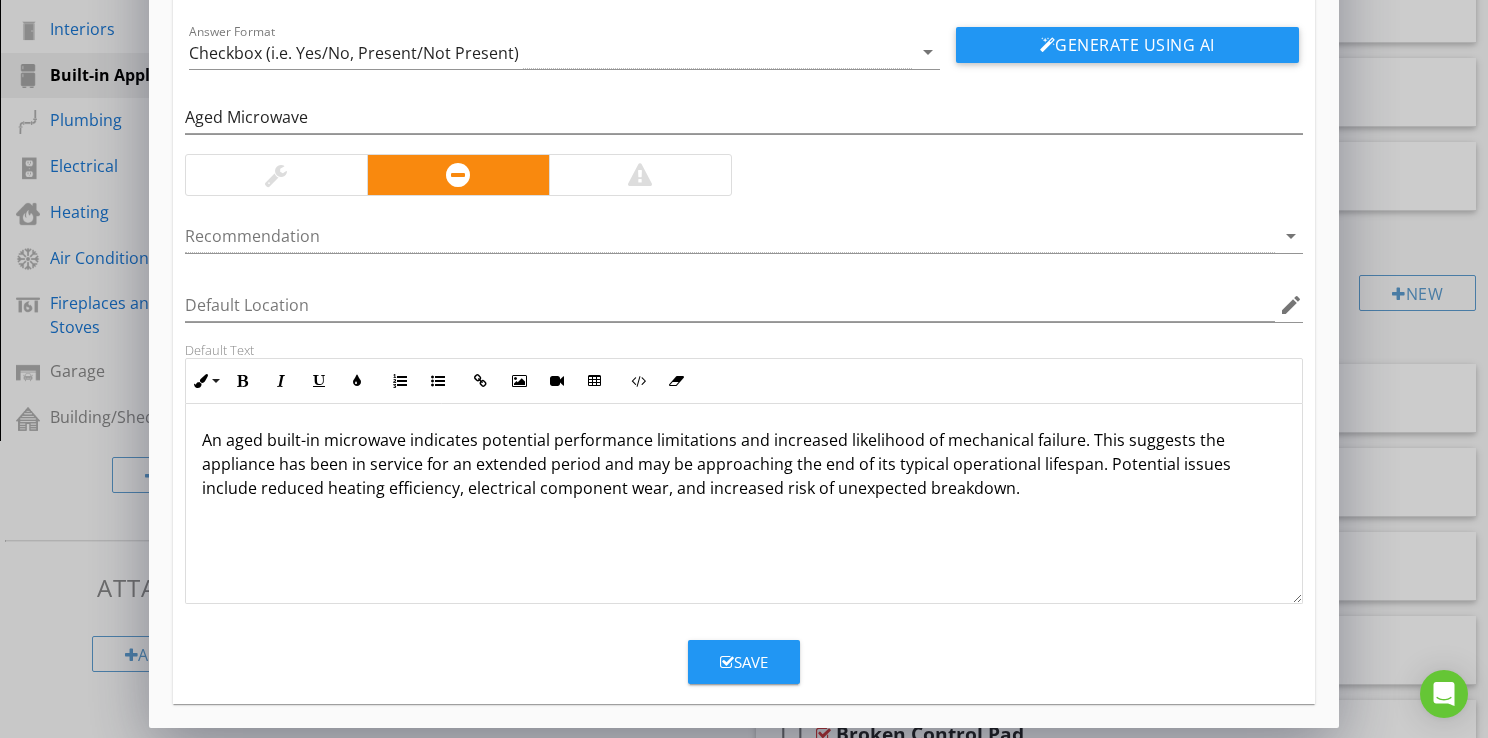 click at bounding box center (276, 175) 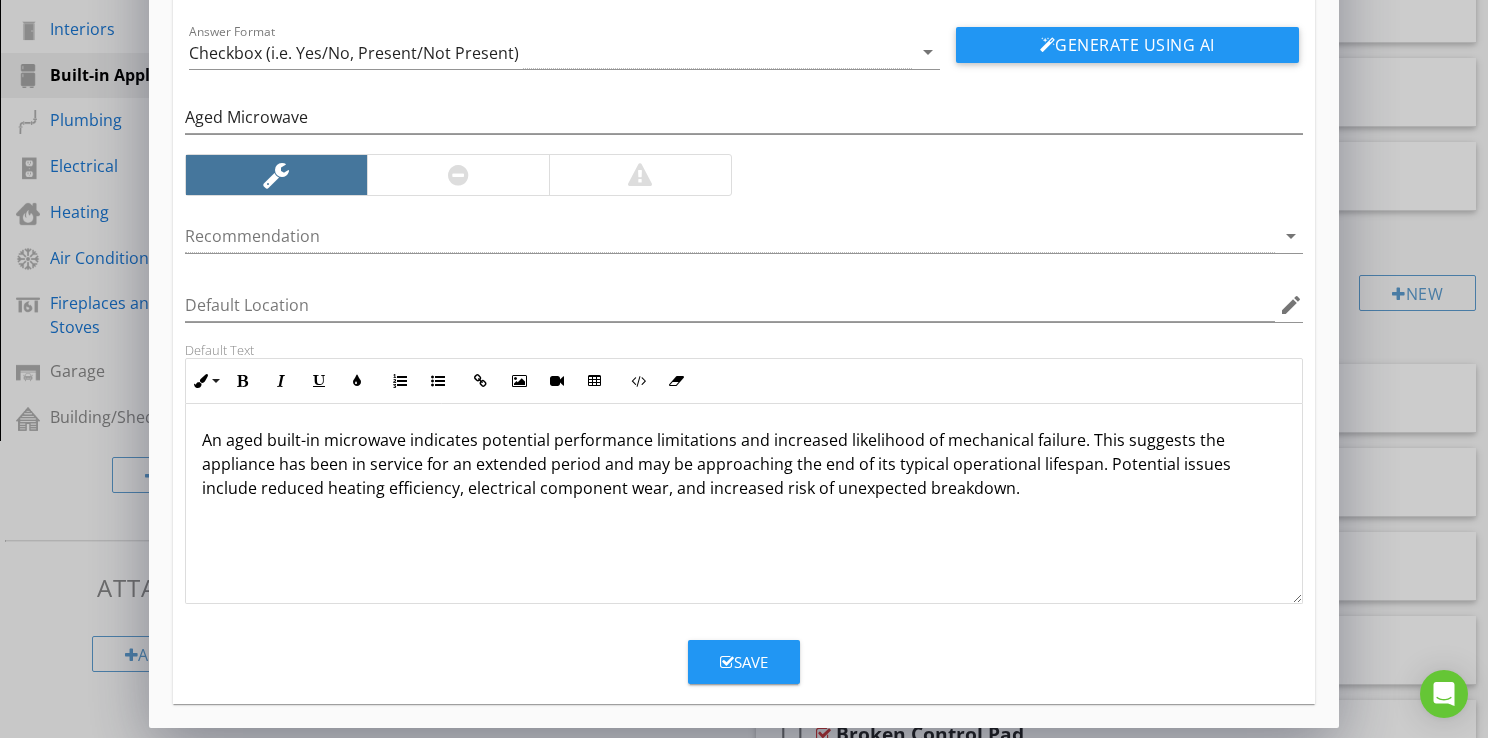 click at bounding box center [458, 175] 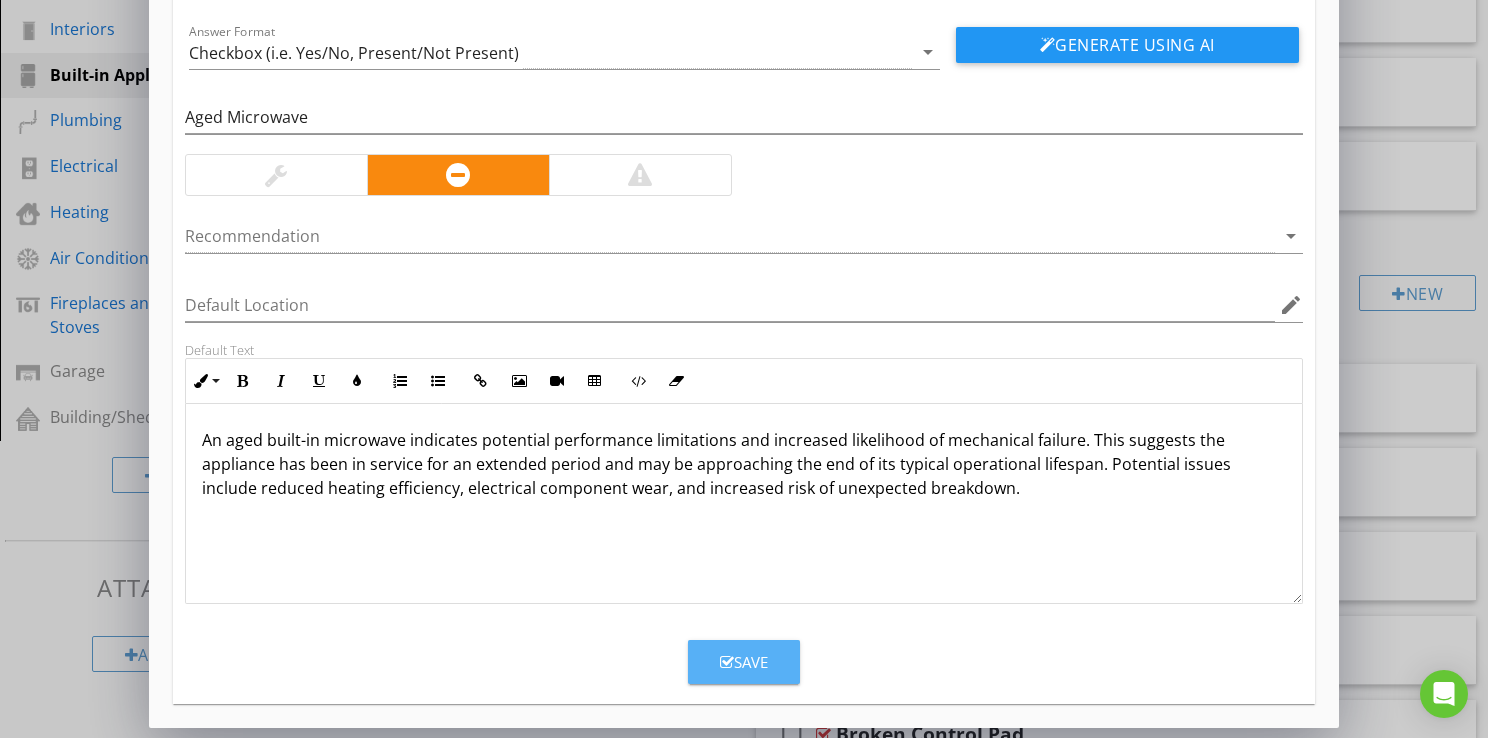 click on "Save" at bounding box center [744, 662] 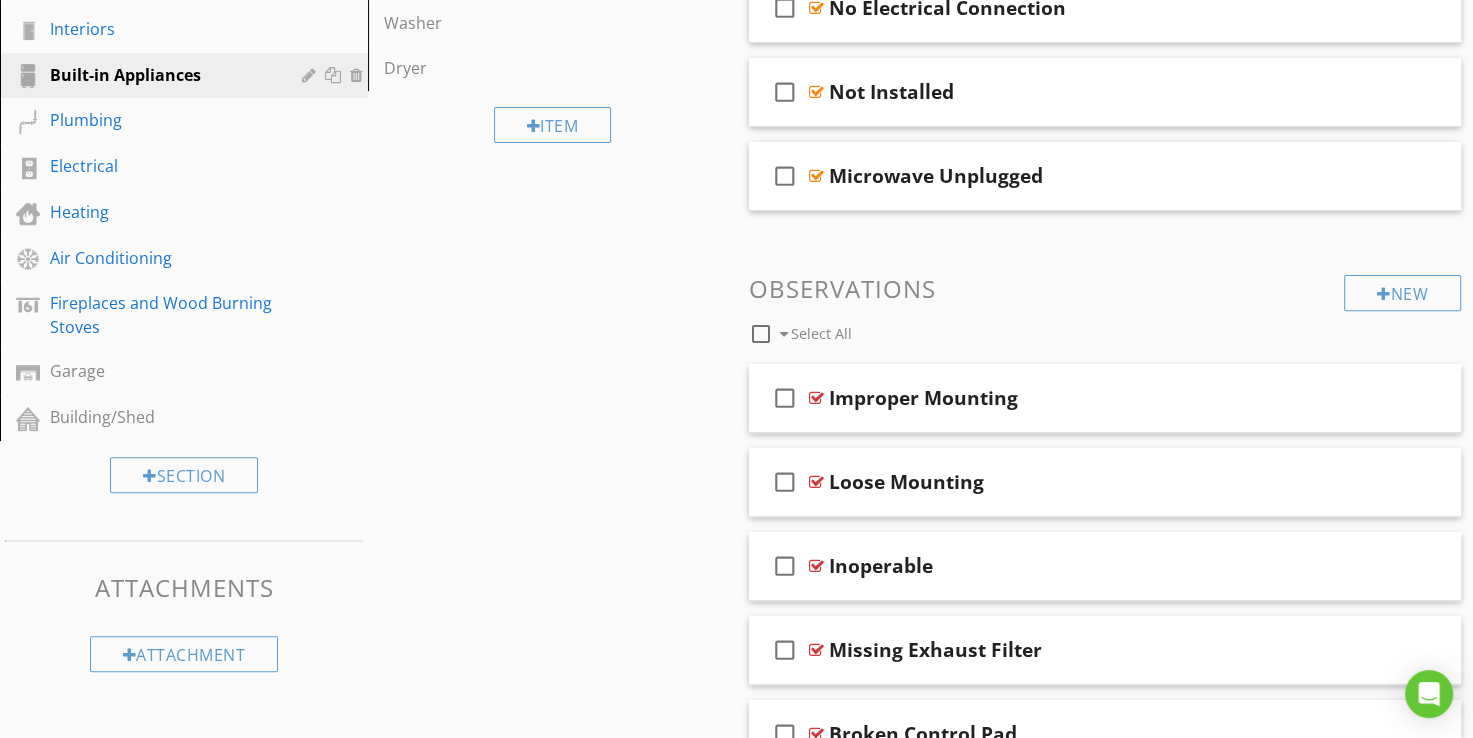 scroll, scrollTop: 32, scrollLeft: 0, axis: vertical 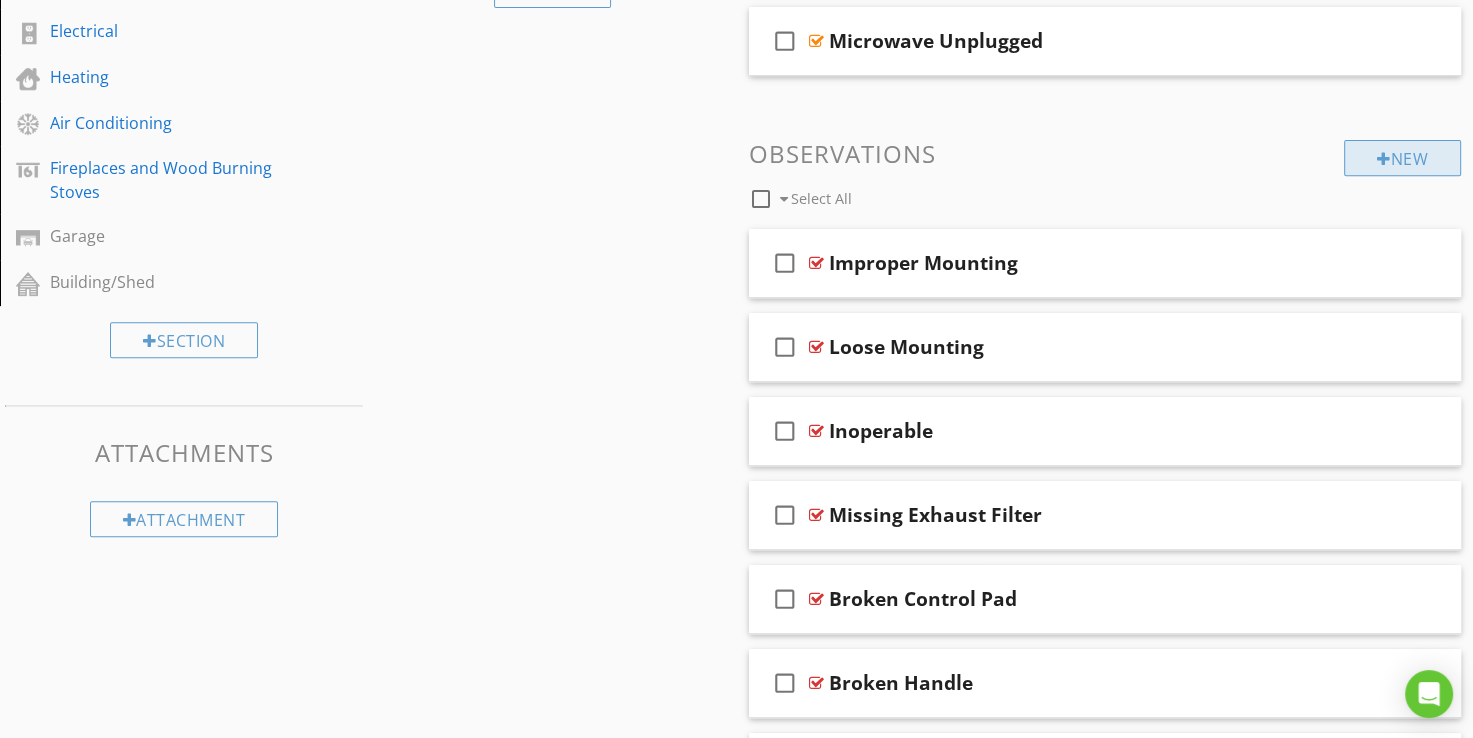 click at bounding box center [1384, 159] 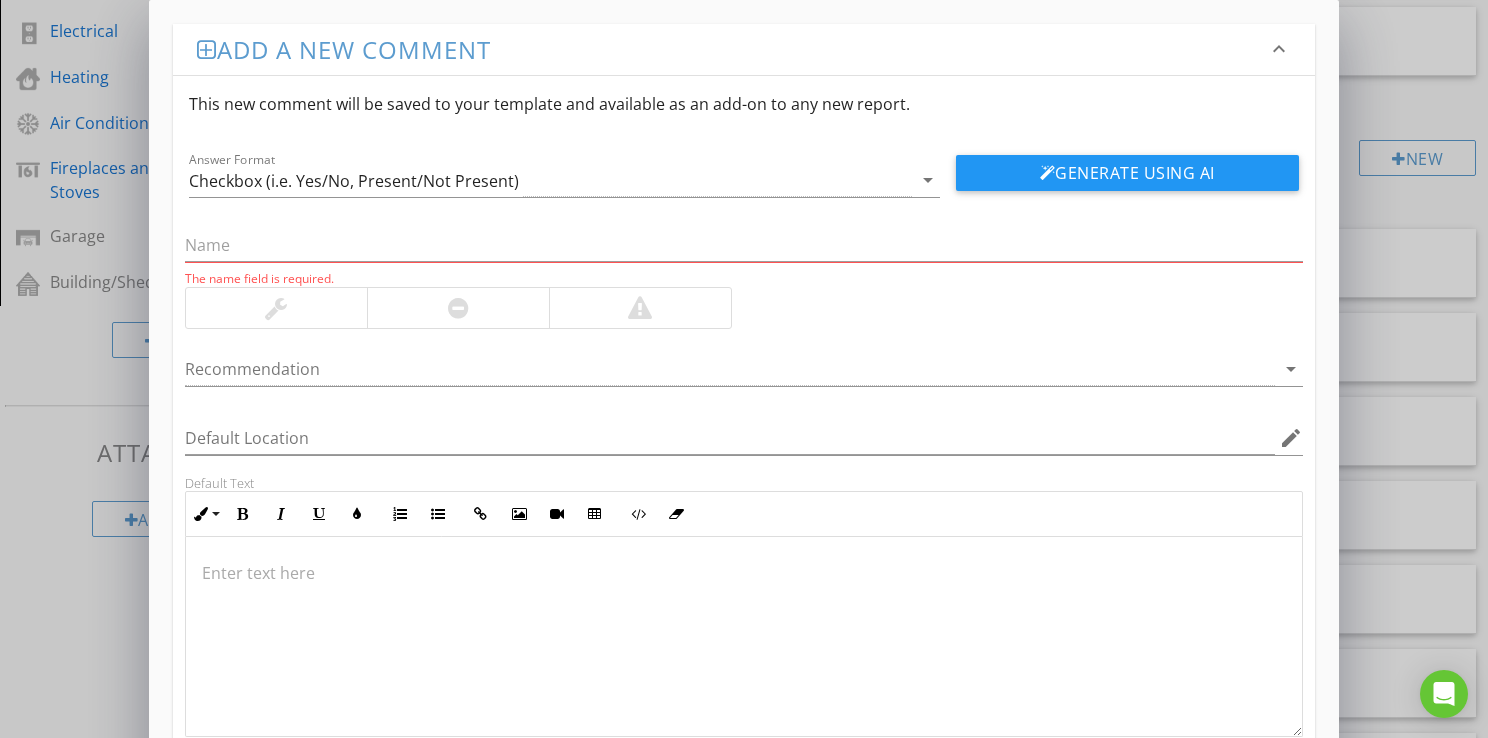 click on "The name field is required." at bounding box center (744, 252) 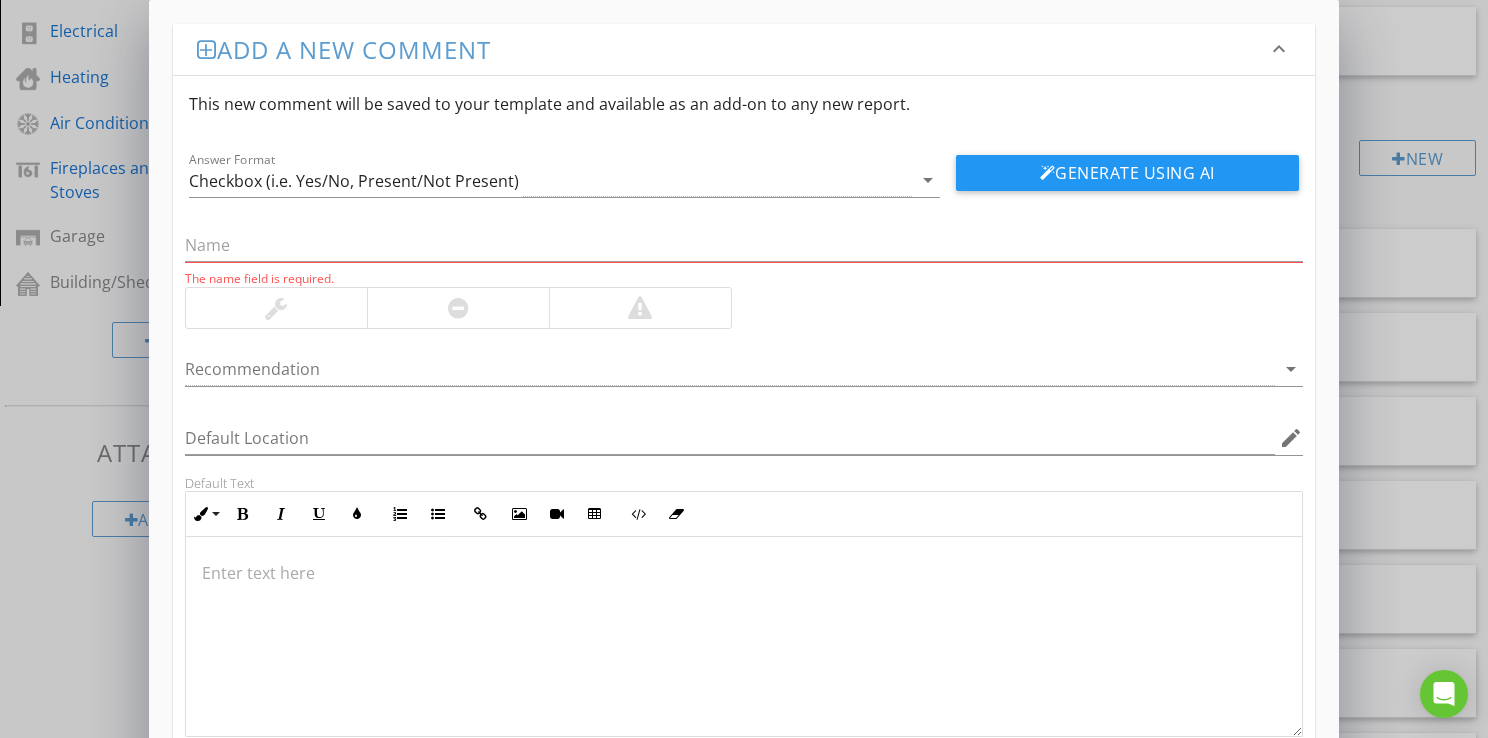 scroll, scrollTop: 132, scrollLeft: 0, axis: vertical 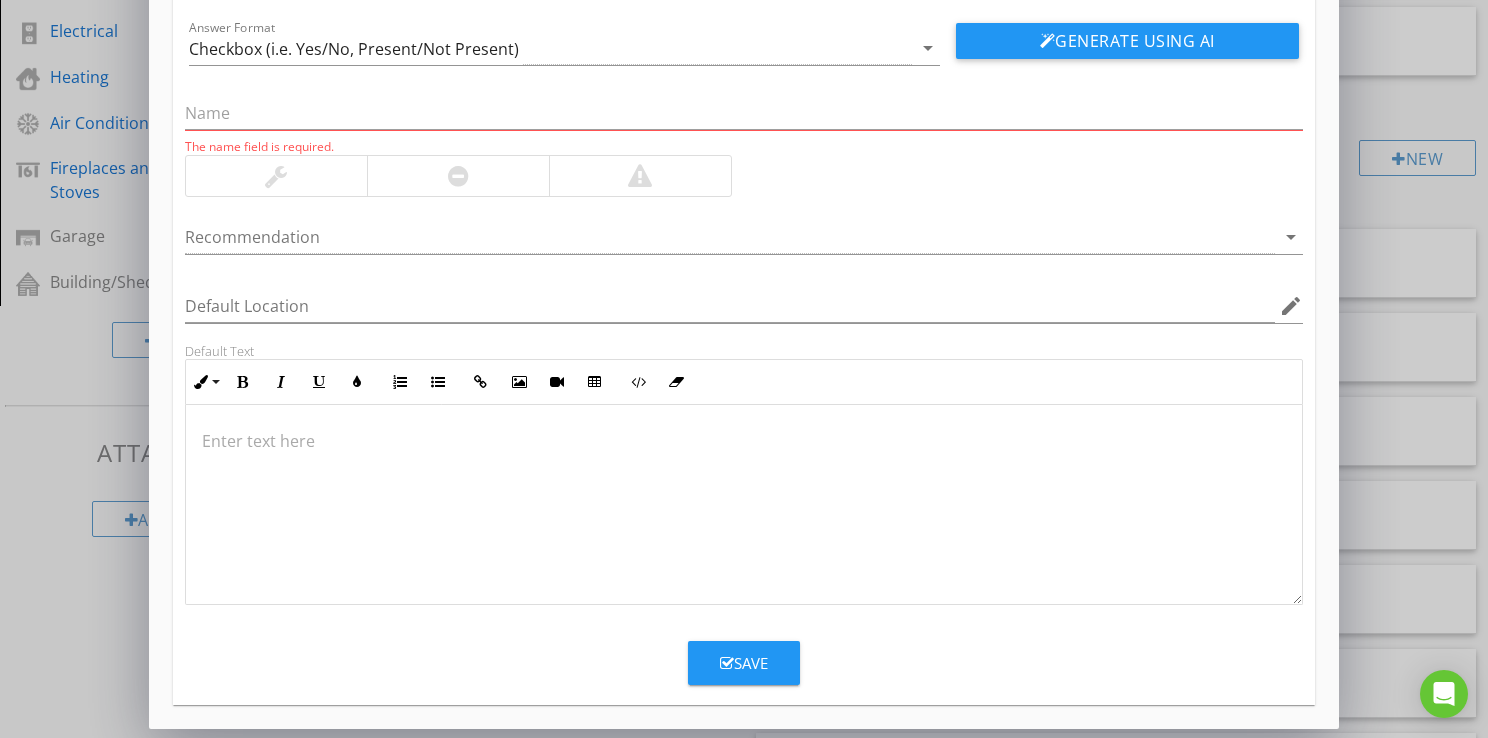 click at bounding box center (640, 176) 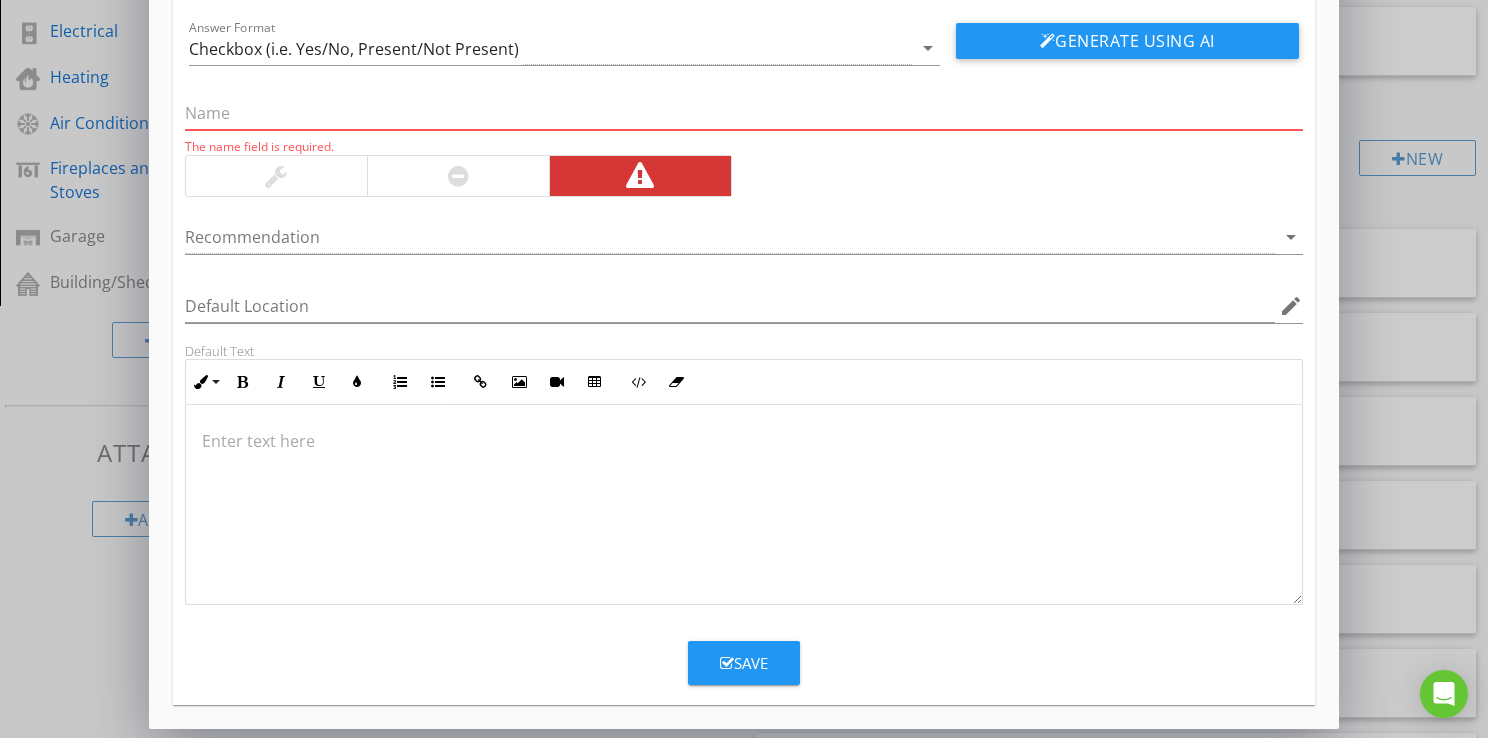 click at bounding box center (744, 113) 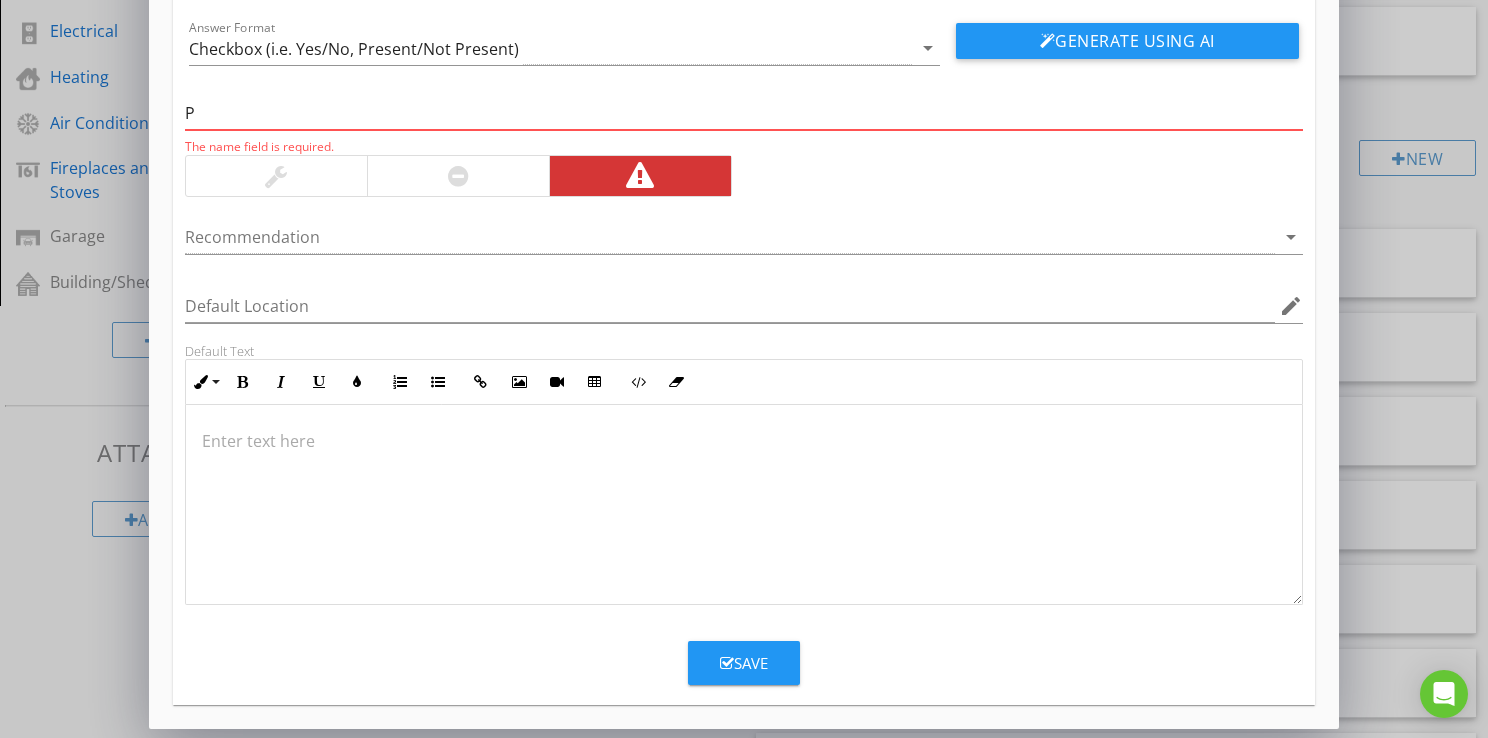 scroll, scrollTop: 128, scrollLeft: 0, axis: vertical 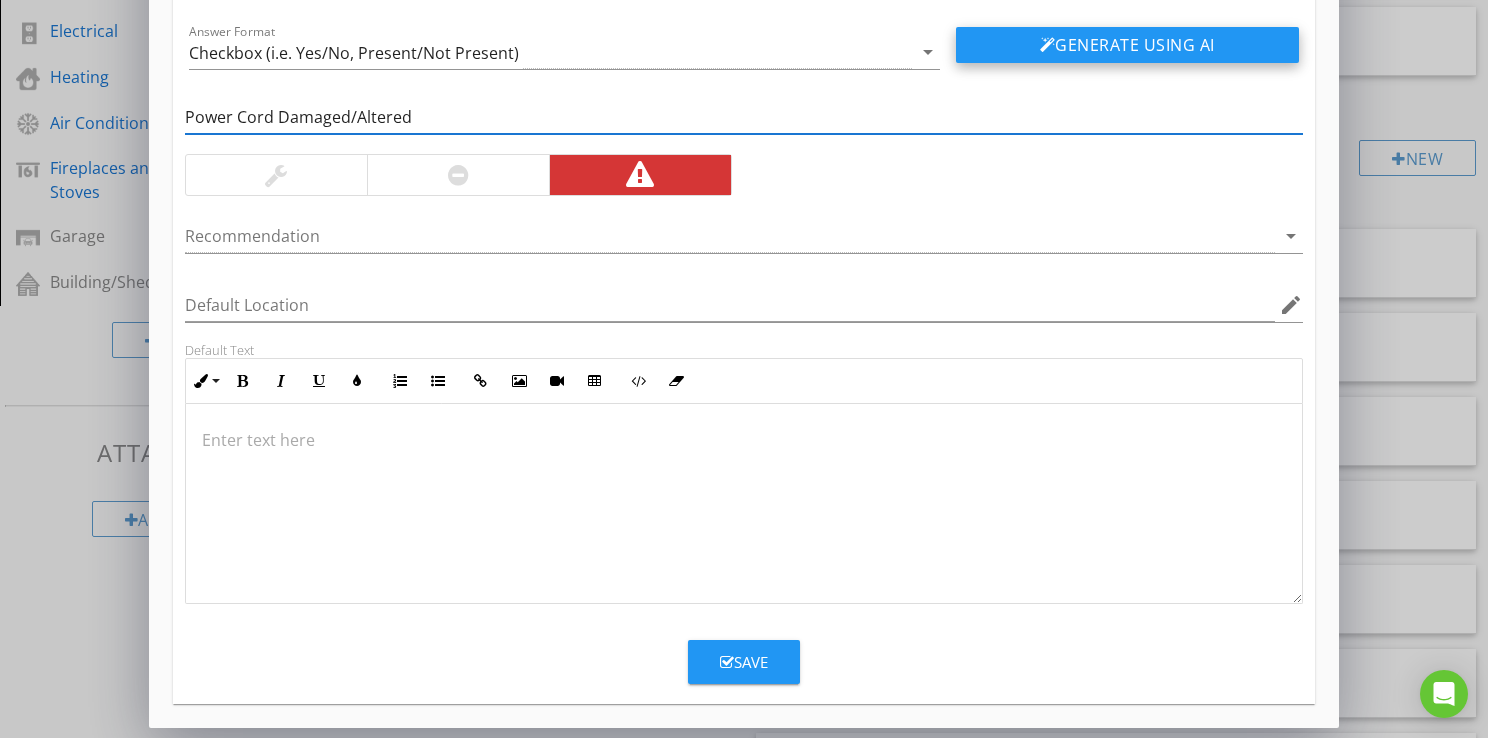 type on "Power Cord Damaged/Altered" 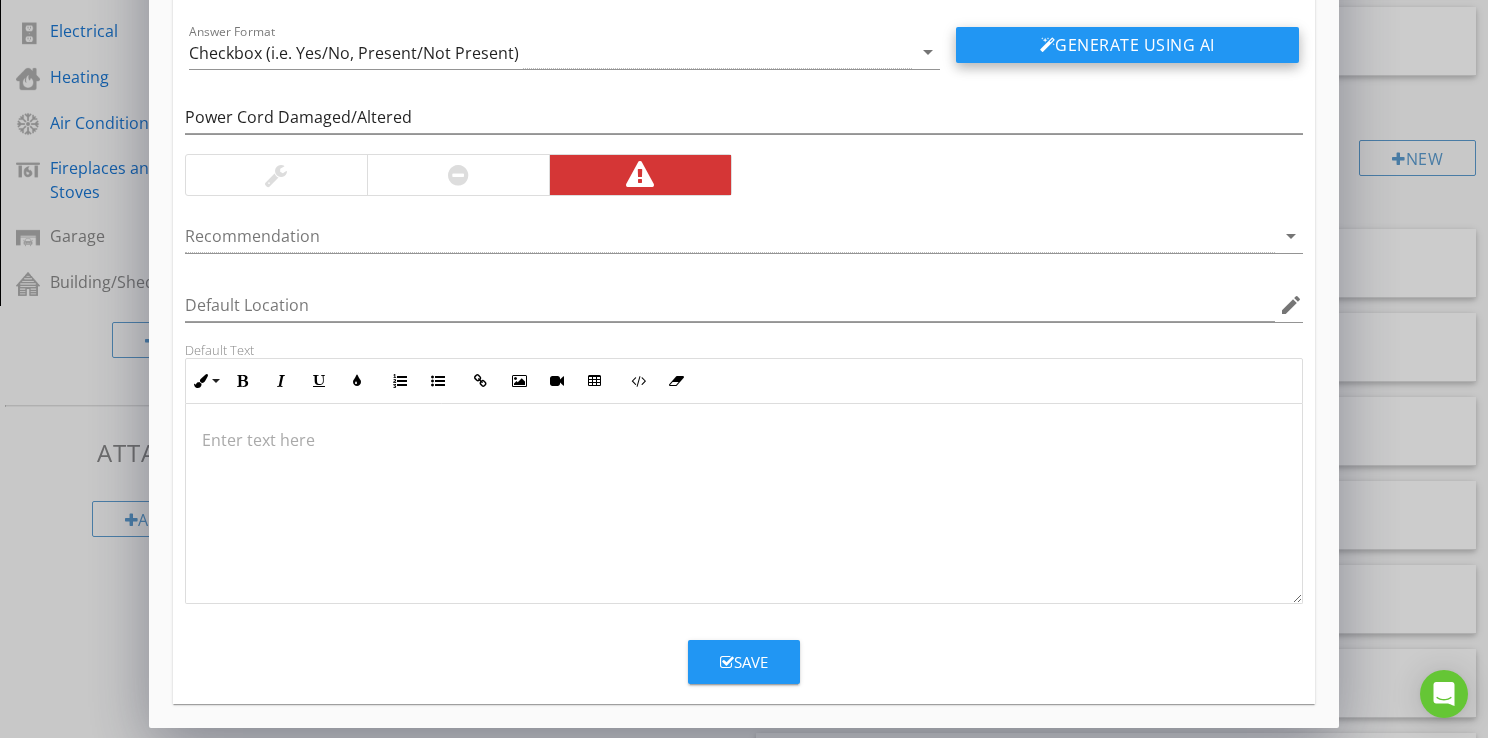 click on "Generate Using AI" at bounding box center [1127, 45] 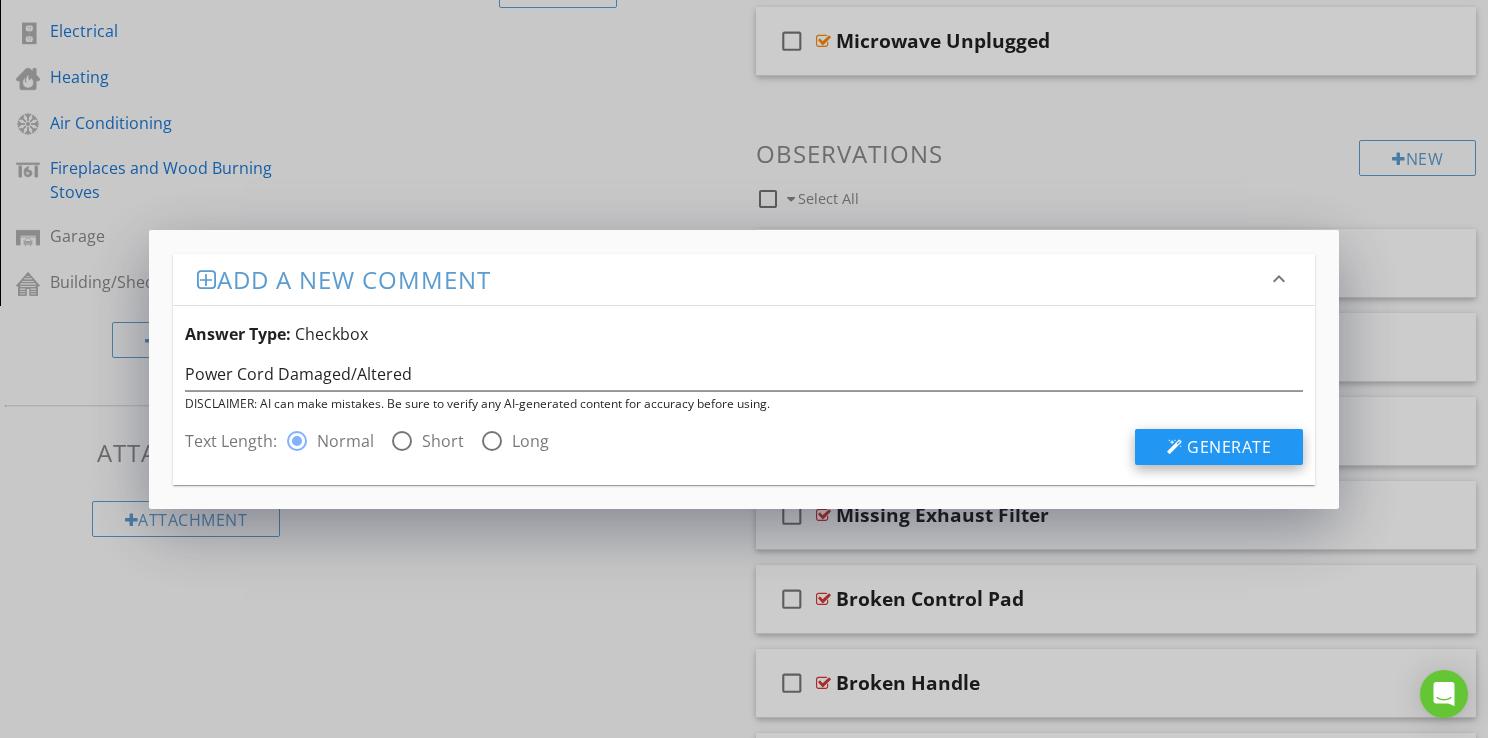 click on "Generate" at bounding box center [1229, 447] 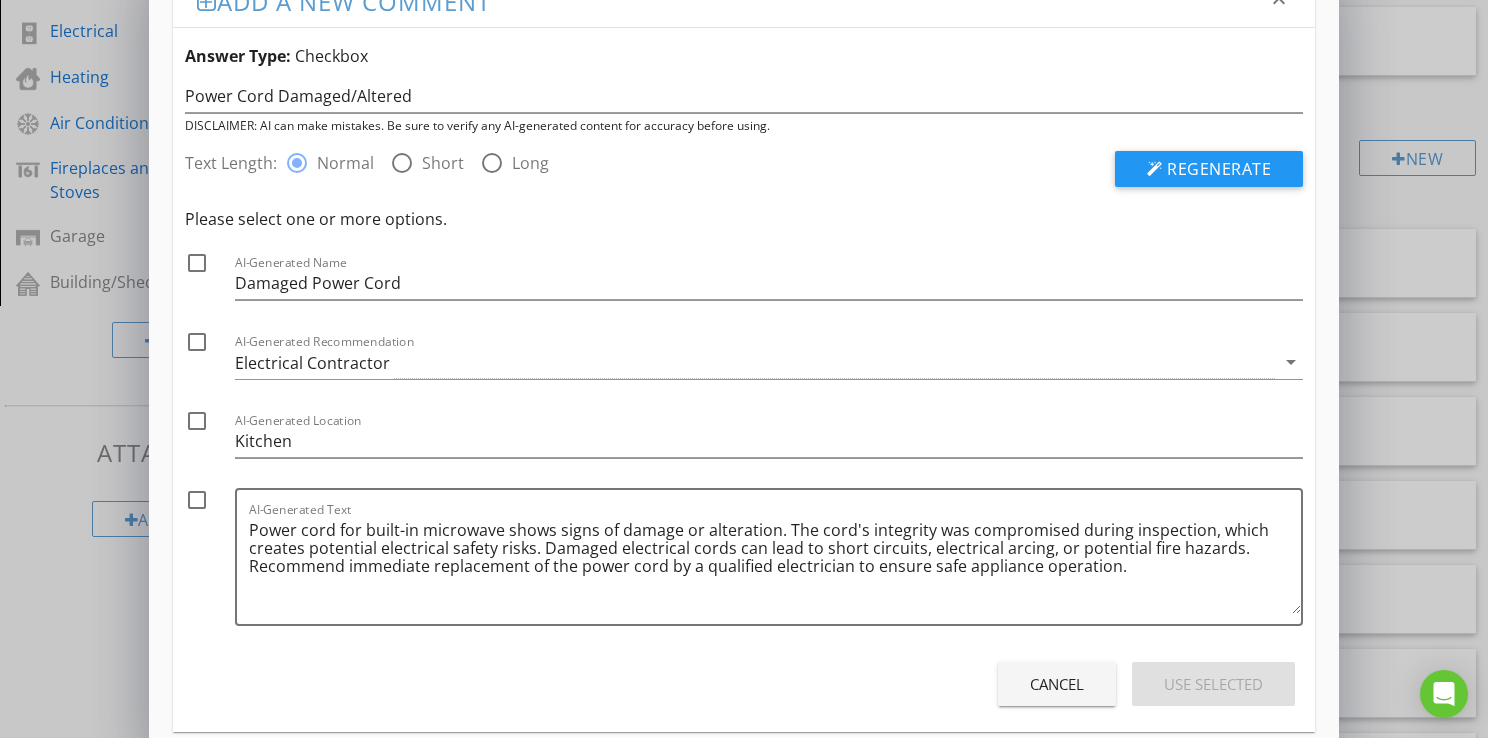 scroll, scrollTop: 76, scrollLeft: 0, axis: vertical 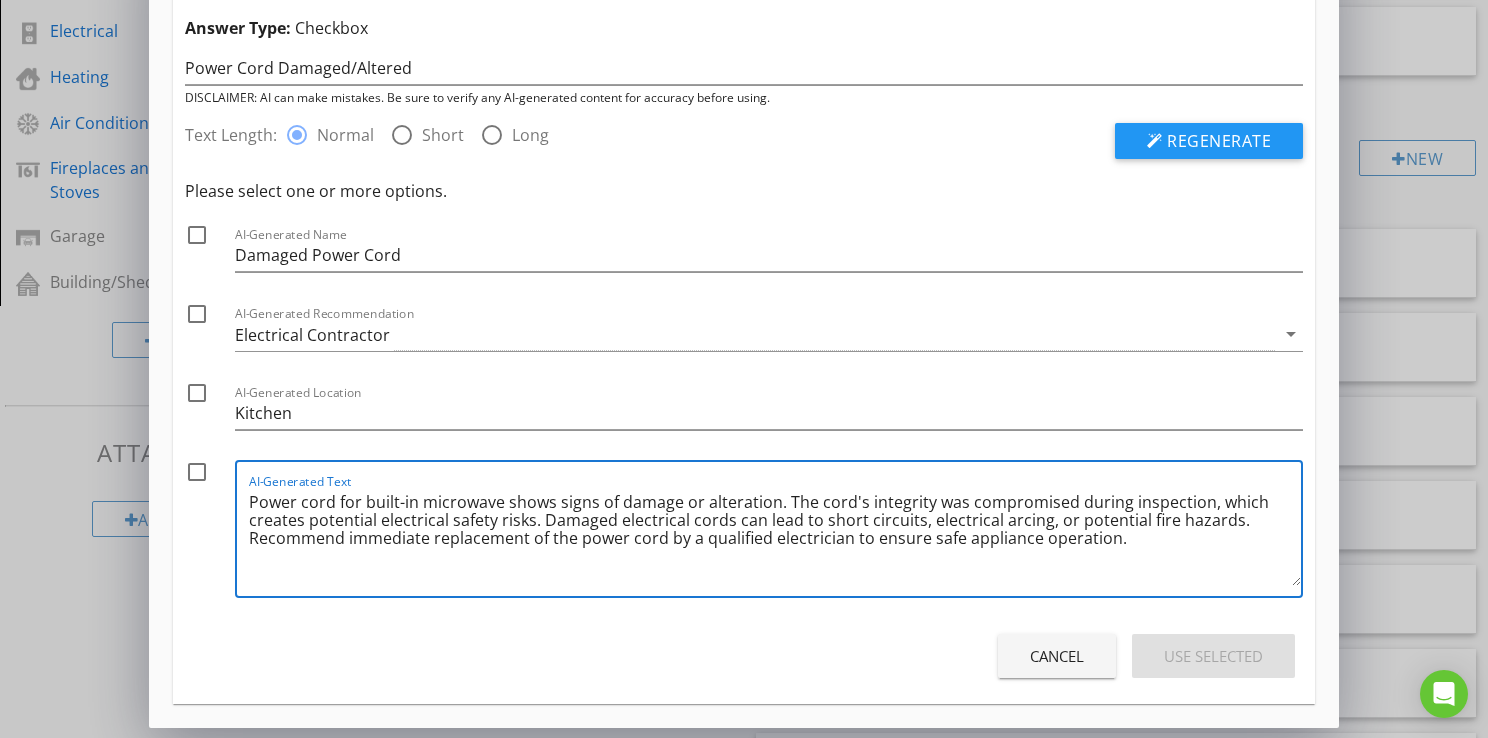 drag, startPoint x: 1068, startPoint y: 500, endPoint x: 1196, endPoint y: 498, distance: 128.01562 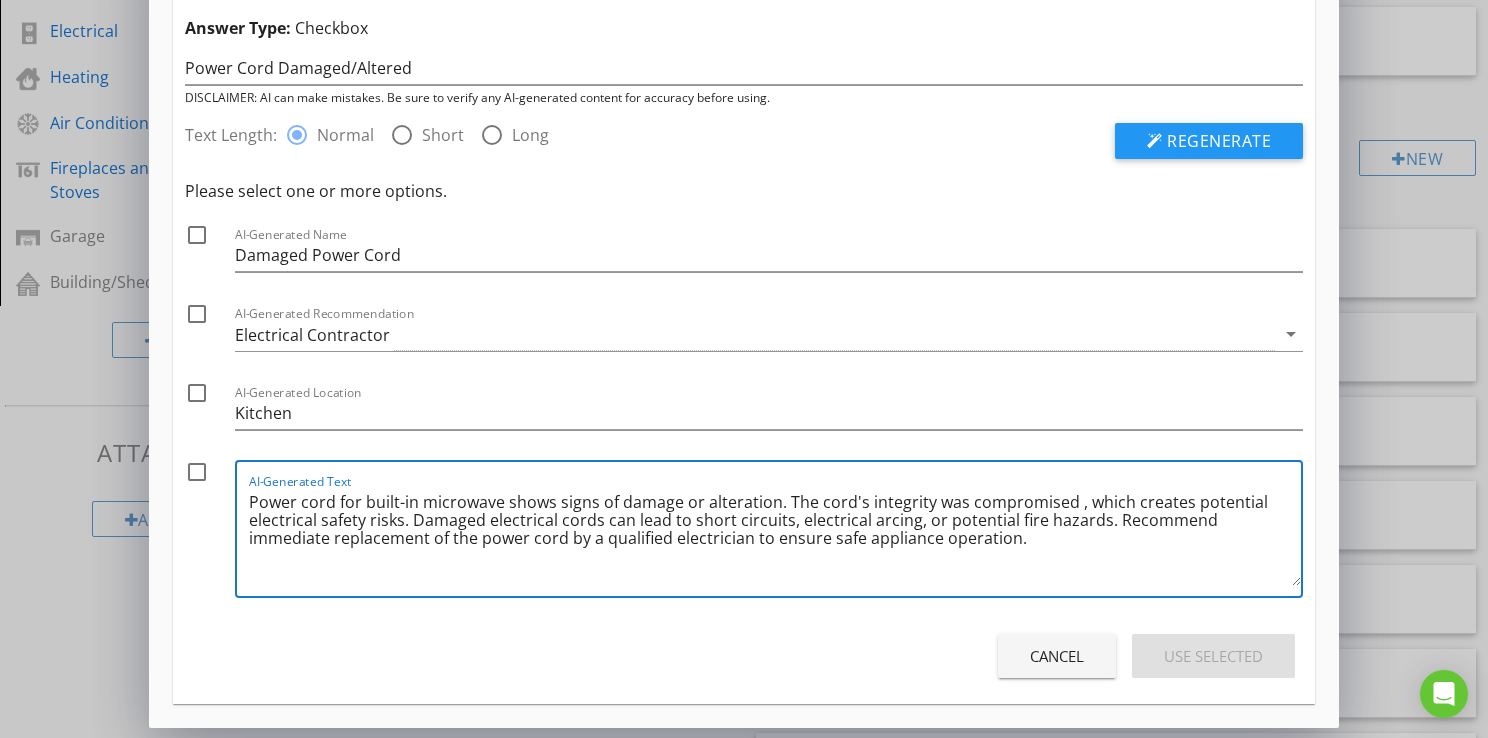 click on "Power cord for built-in microwave shows signs of damage or alteration. The cord's integrity was compromised , which creates potential electrical safety risks. Damaged electrical cords can lead to short circuits, electrical arcing, or potential fire hazards. Recommend immediate replacement of the power cord by a qualified electrician to ensure safe appliance operation." at bounding box center (775, 536) 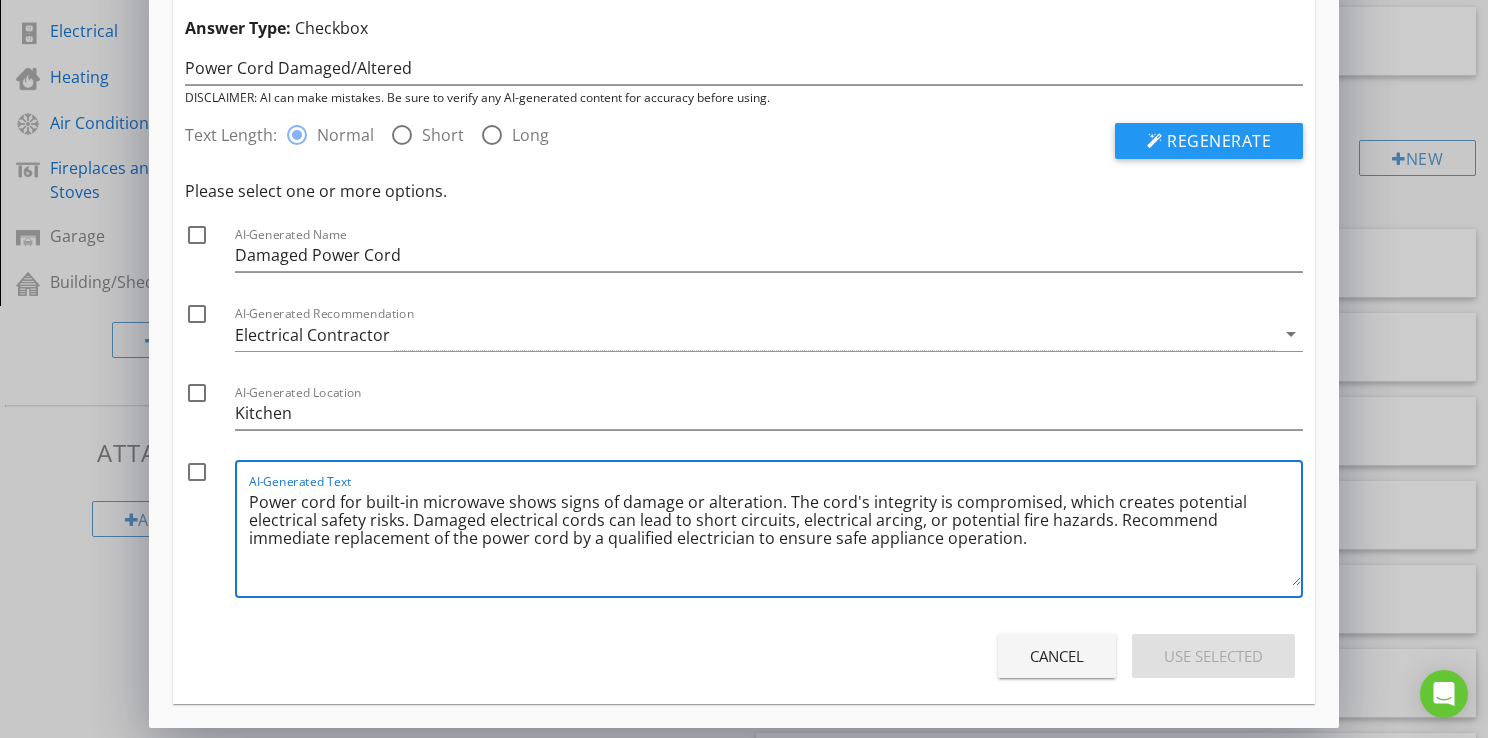 type on "Power cord for built-in microwave shows signs of damage or alteration. The cord's integrity is compromised, which creates potential electrical safety risks. Damaged electrical cords can lead to short circuits, electrical arcing, or potential fire hazards. Recommend immediate replacement of the power cord by a qualified electrician to ensure safe appliance operation." 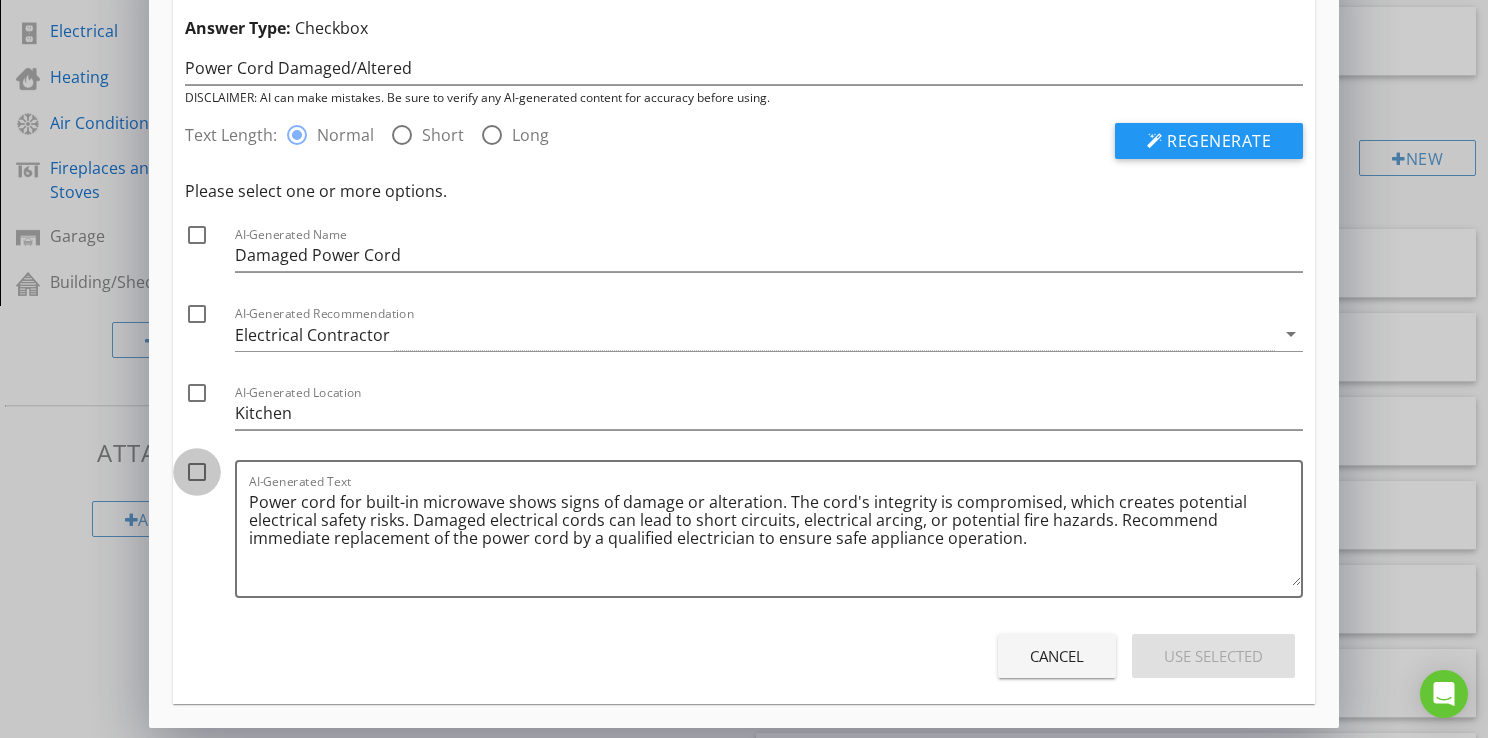 click at bounding box center (197, 472) 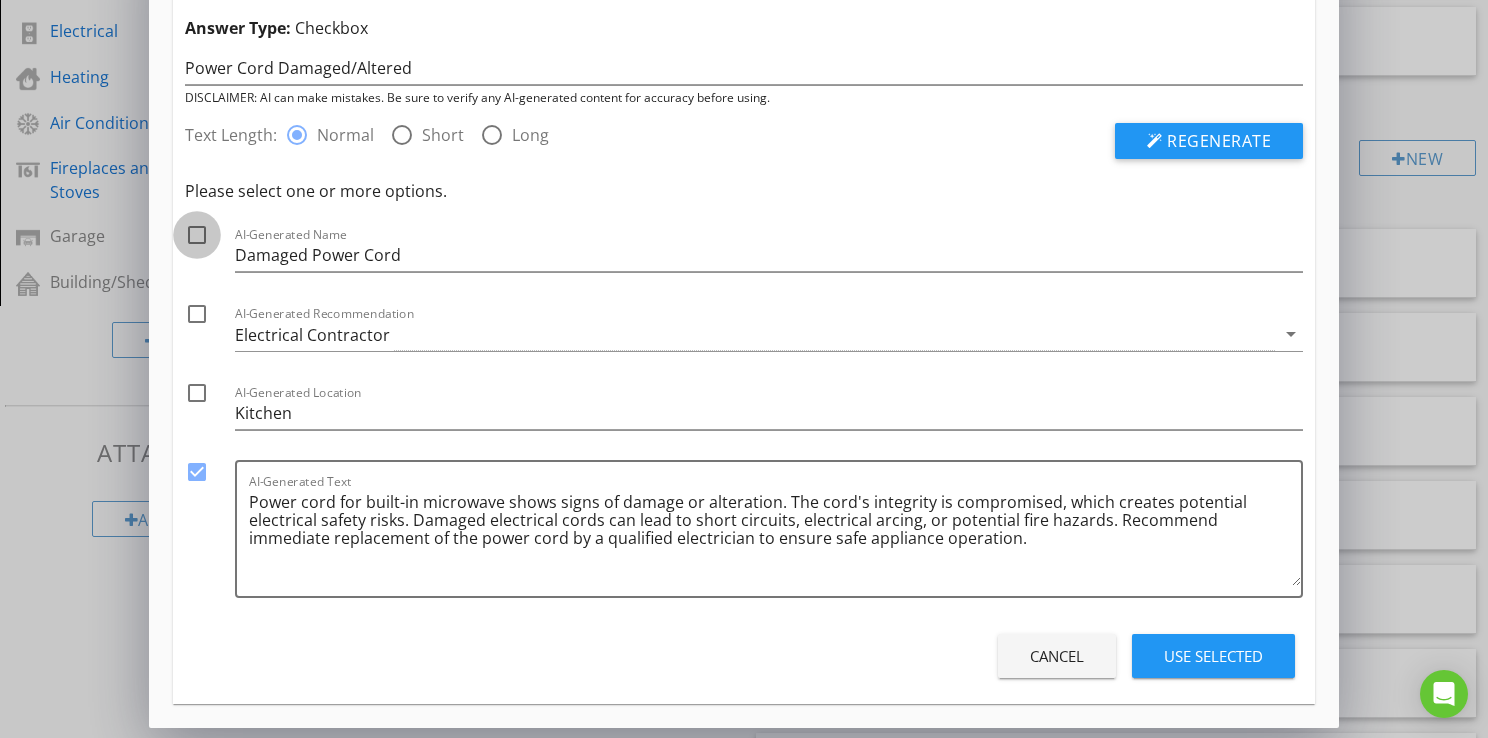 click at bounding box center (197, 235) 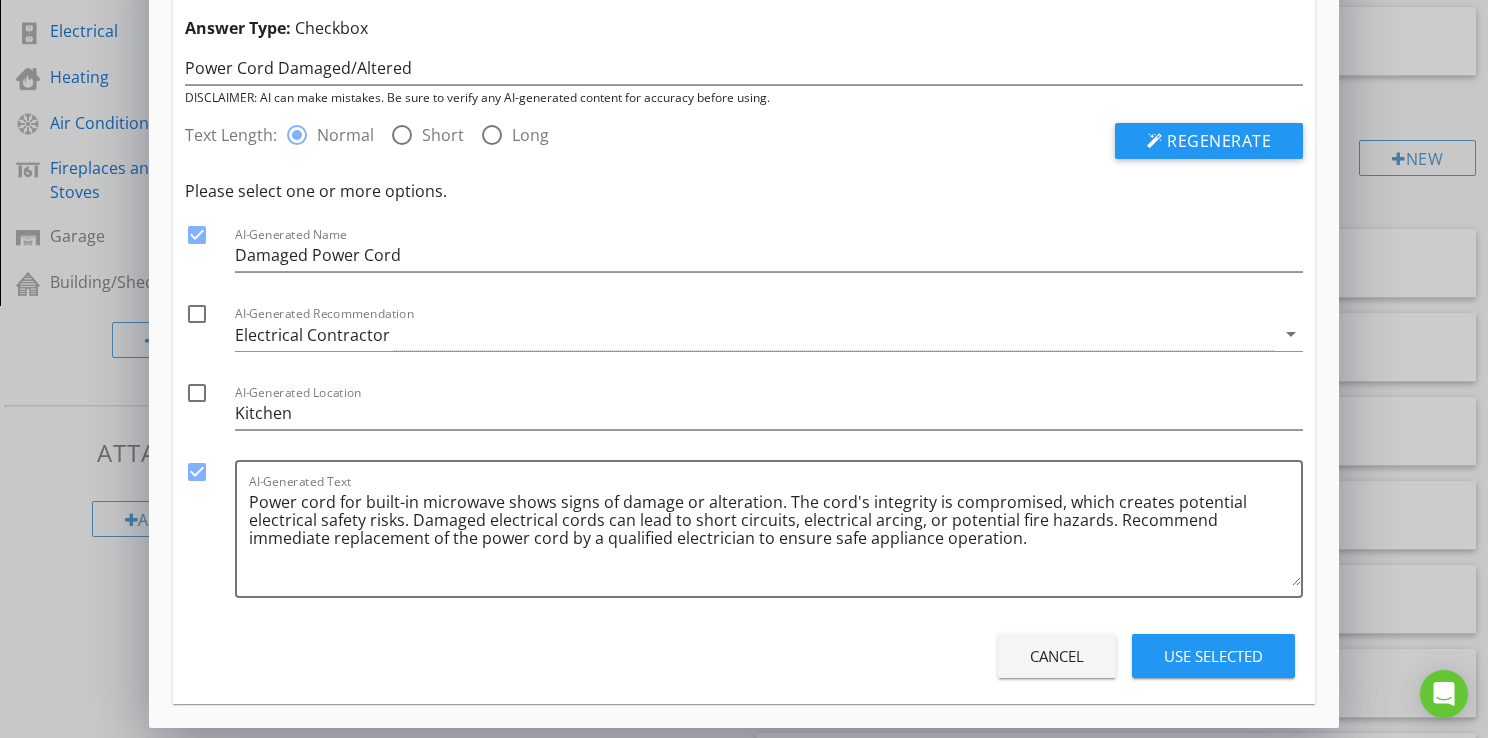 click on "Use Selected" at bounding box center (1213, 656) 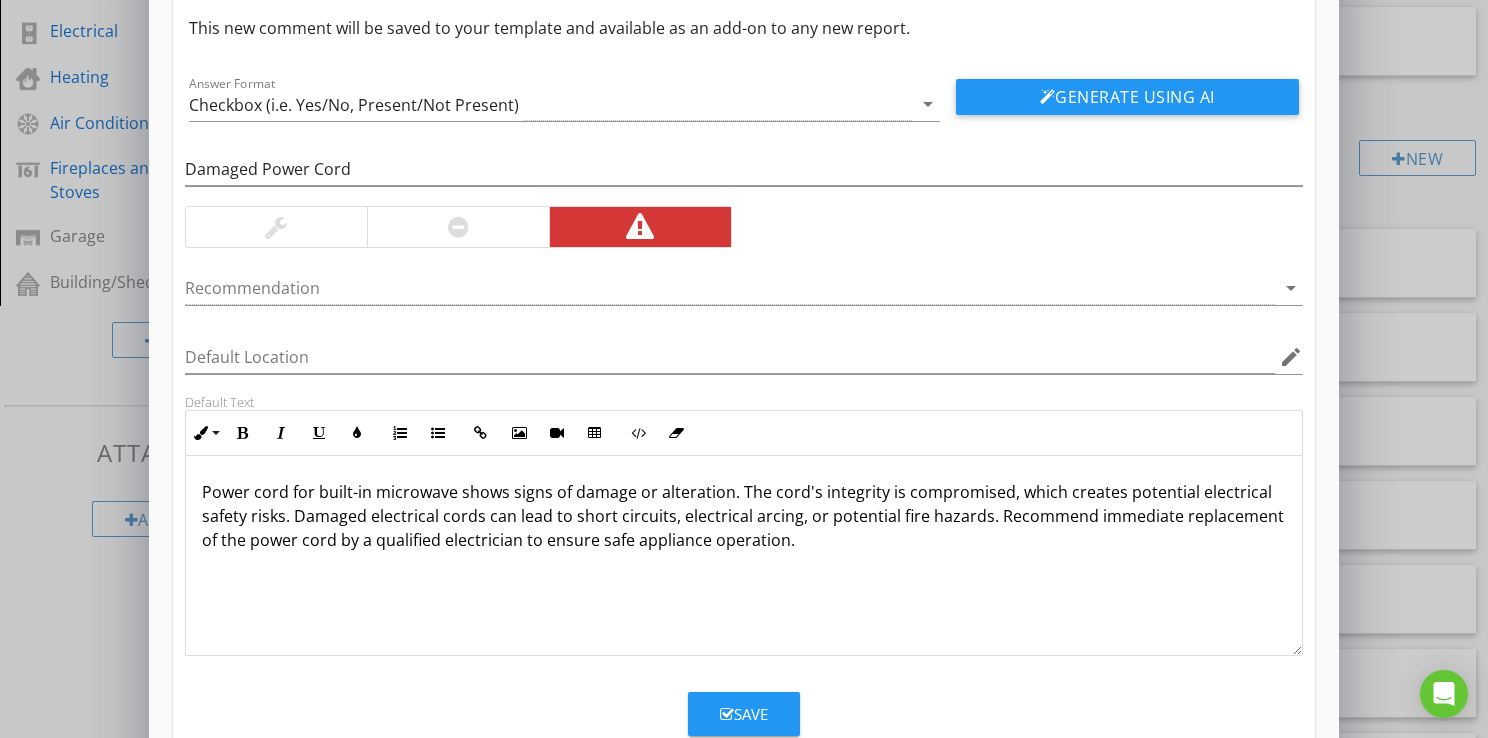 scroll, scrollTop: 0, scrollLeft: 0, axis: both 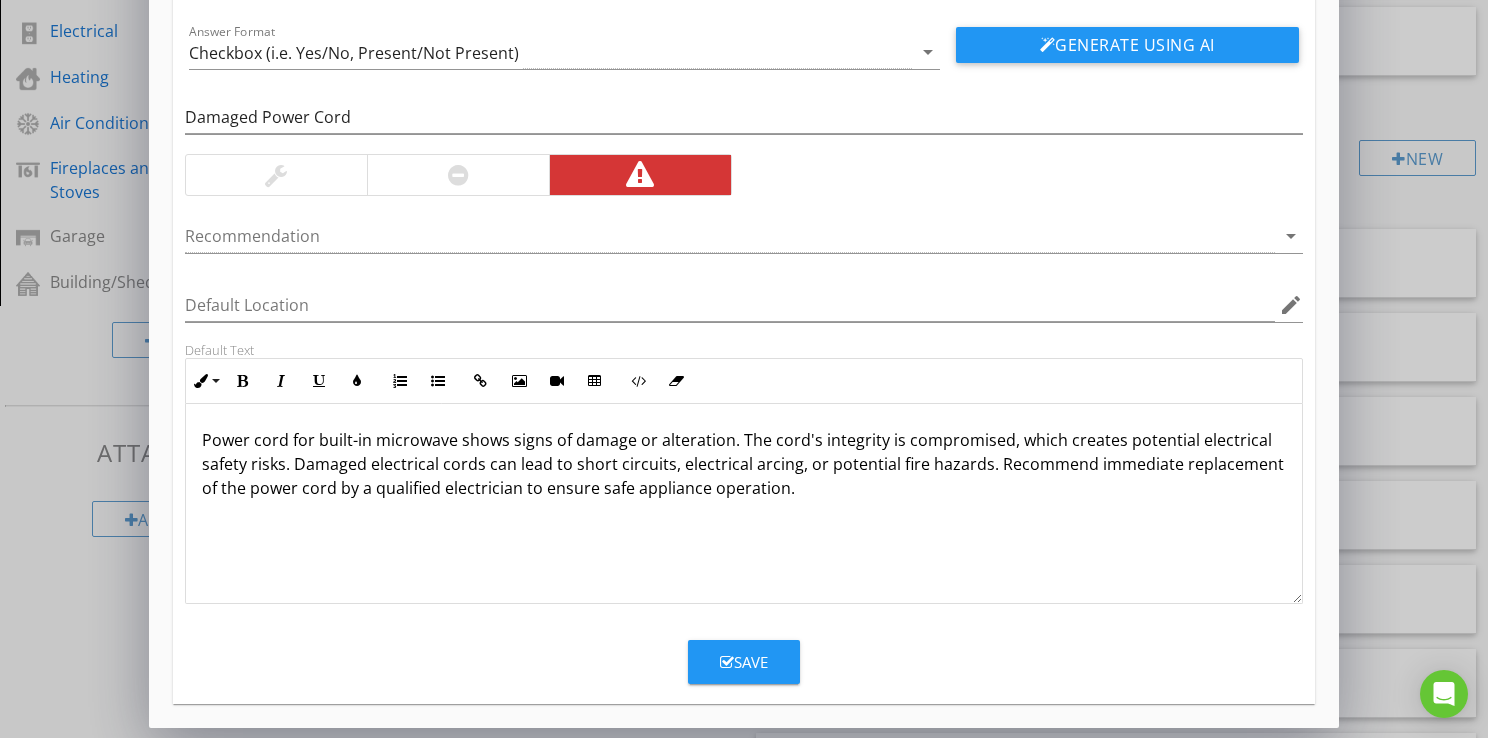 click on "Save" at bounding box center (744, 662) 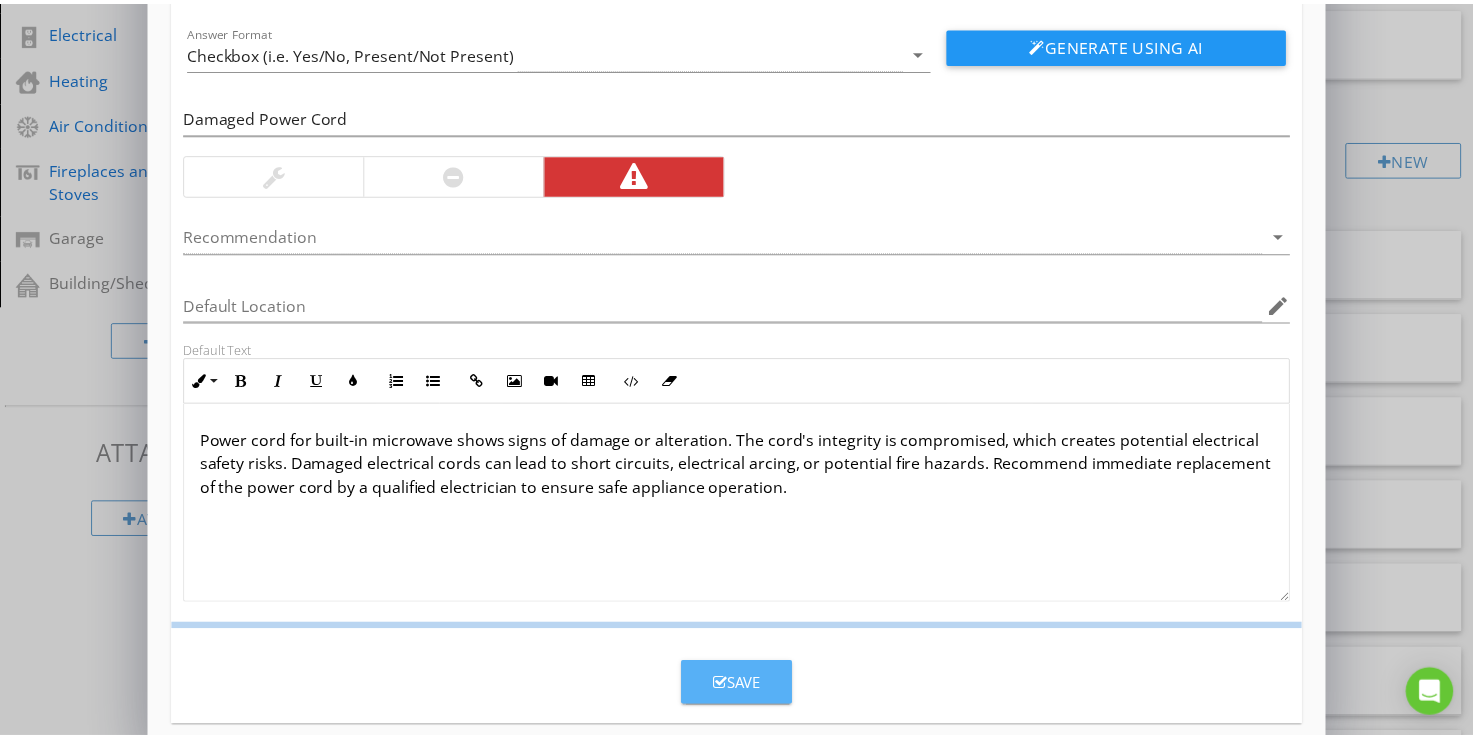 scroll, scrollTop: 32, scrollLeft: 0, axis: vertical 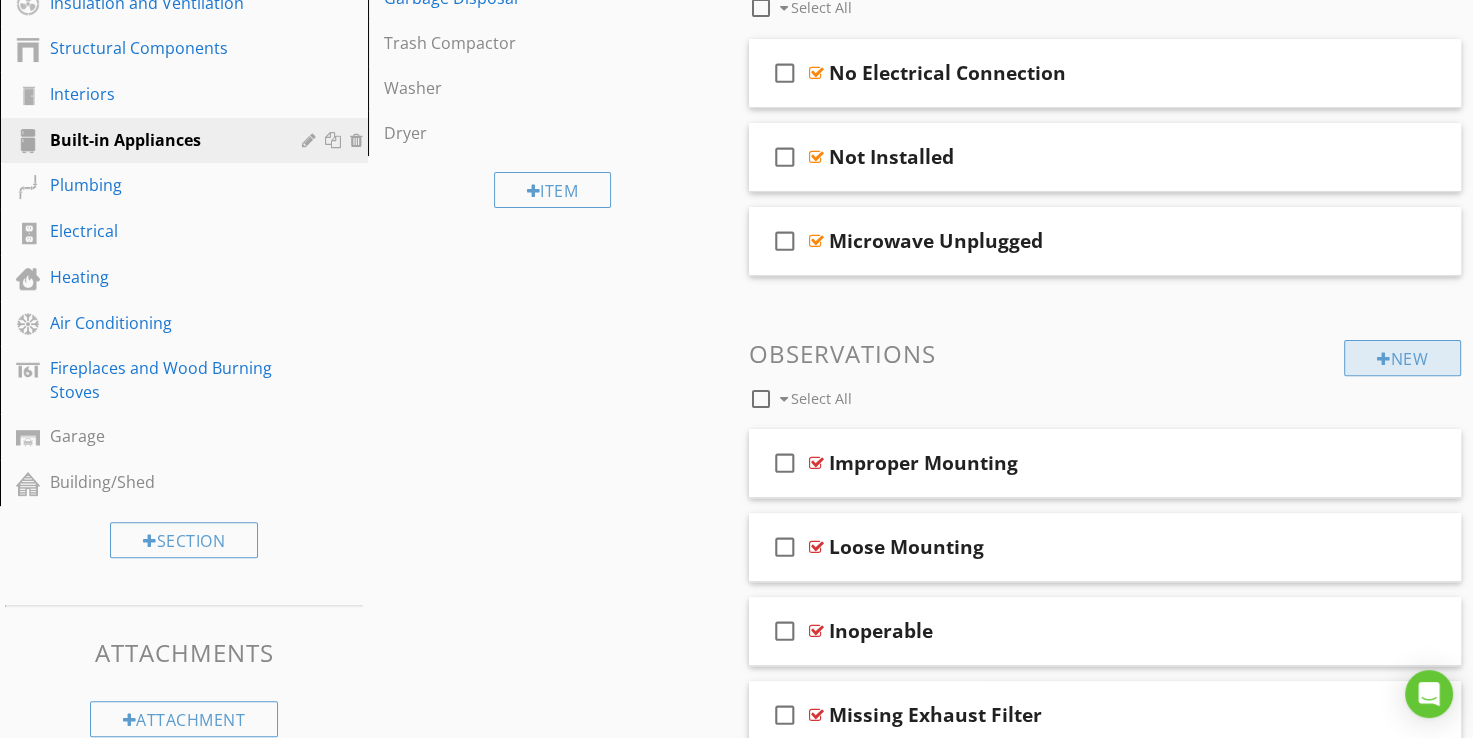 click at bounding box center [1384, 359] 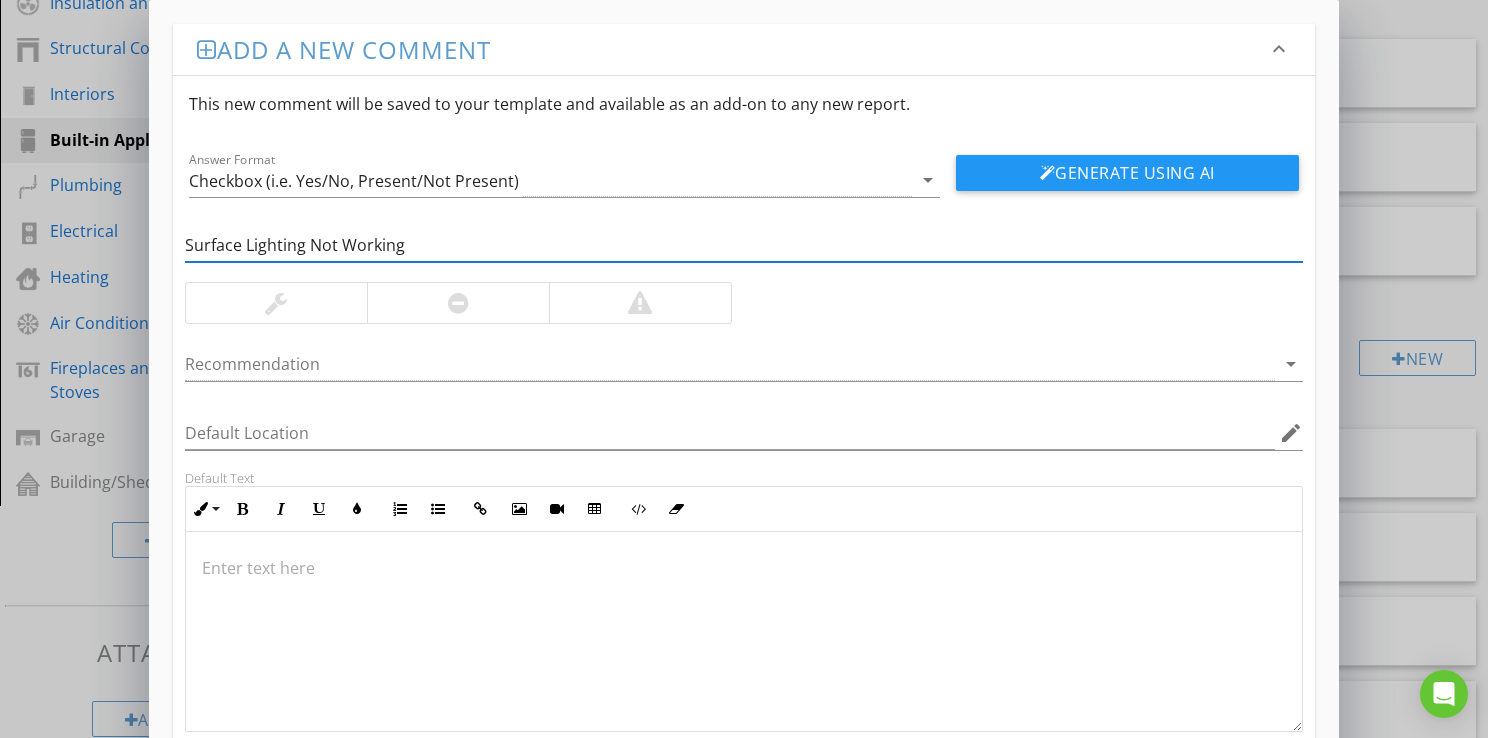 type on "Surface Lighting Not Working" 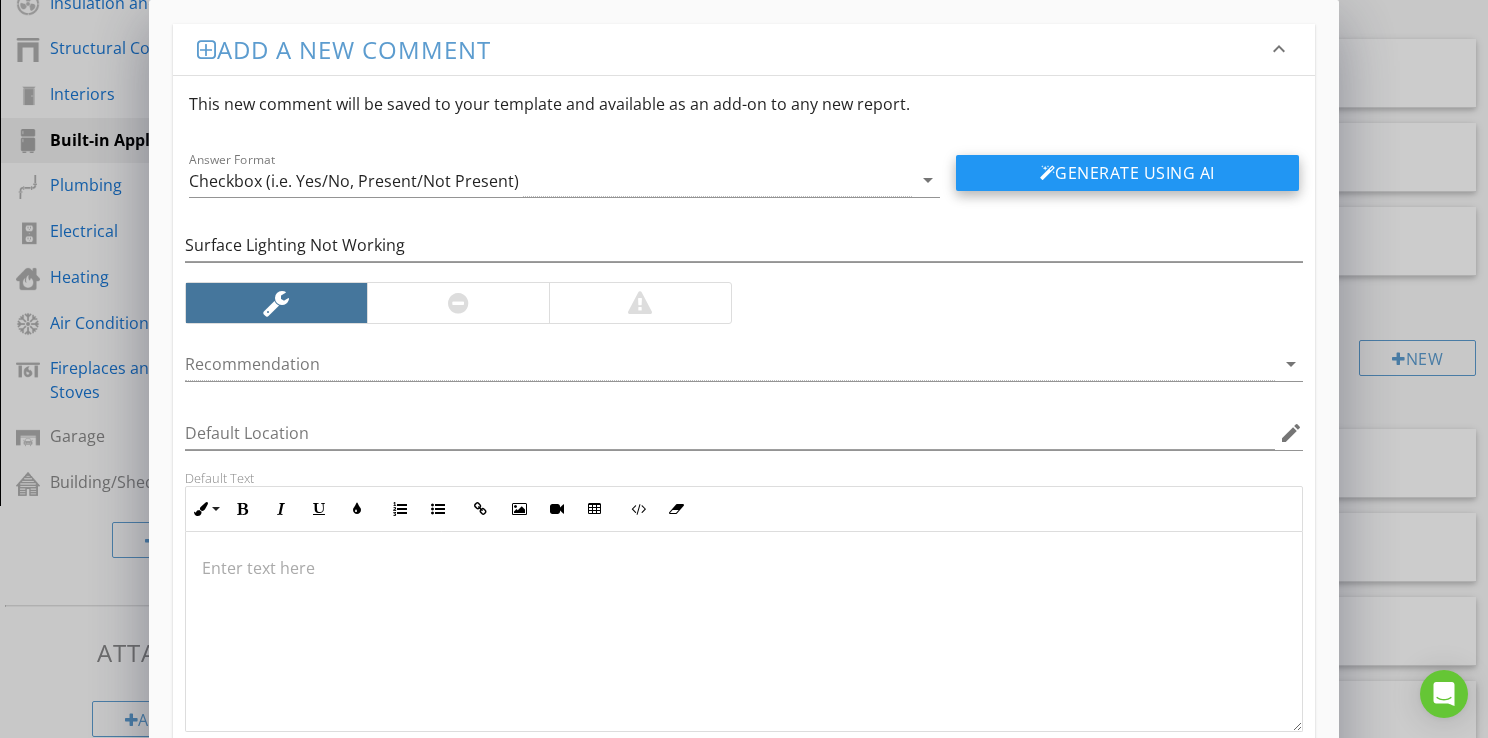 click at bounding box center [1048, 173] 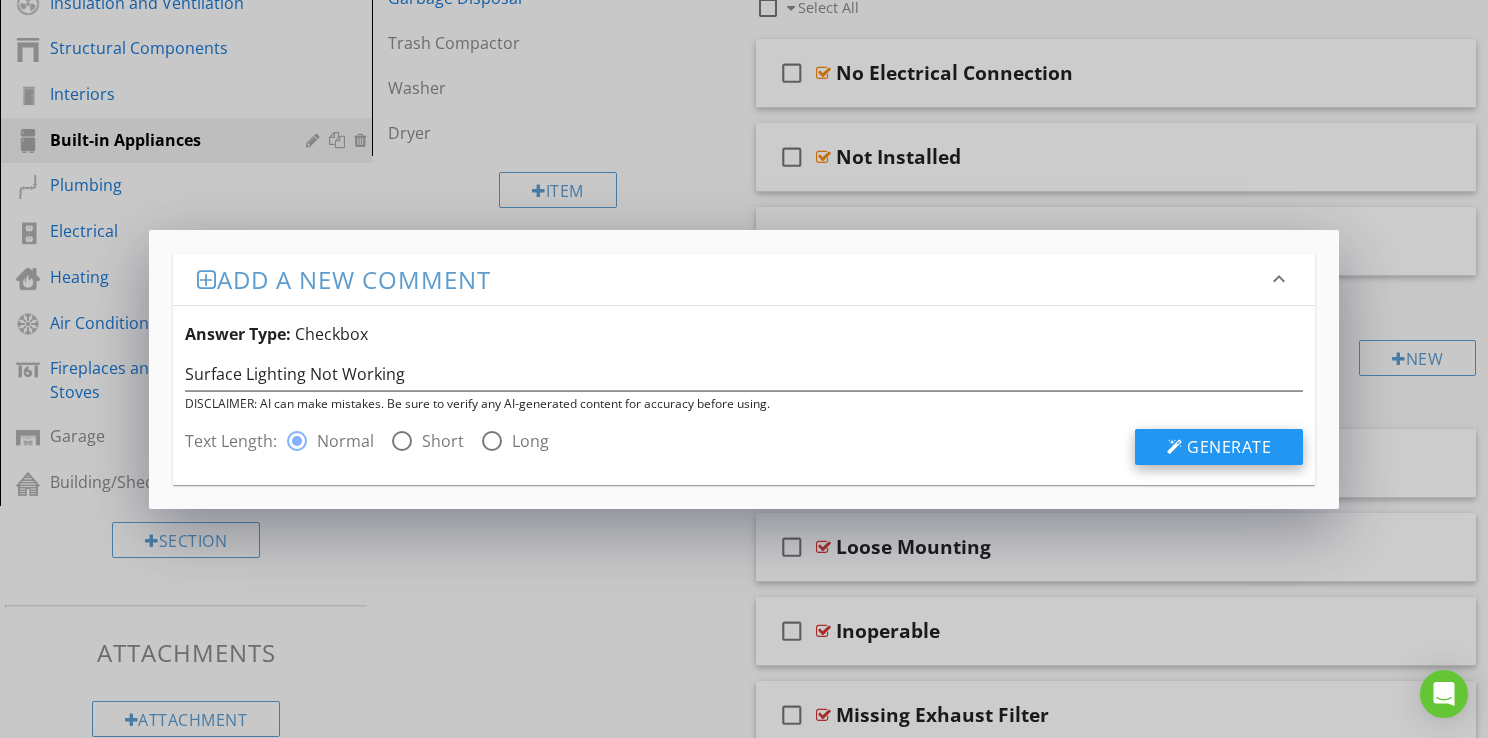 click at bounding box center [1175, 447] 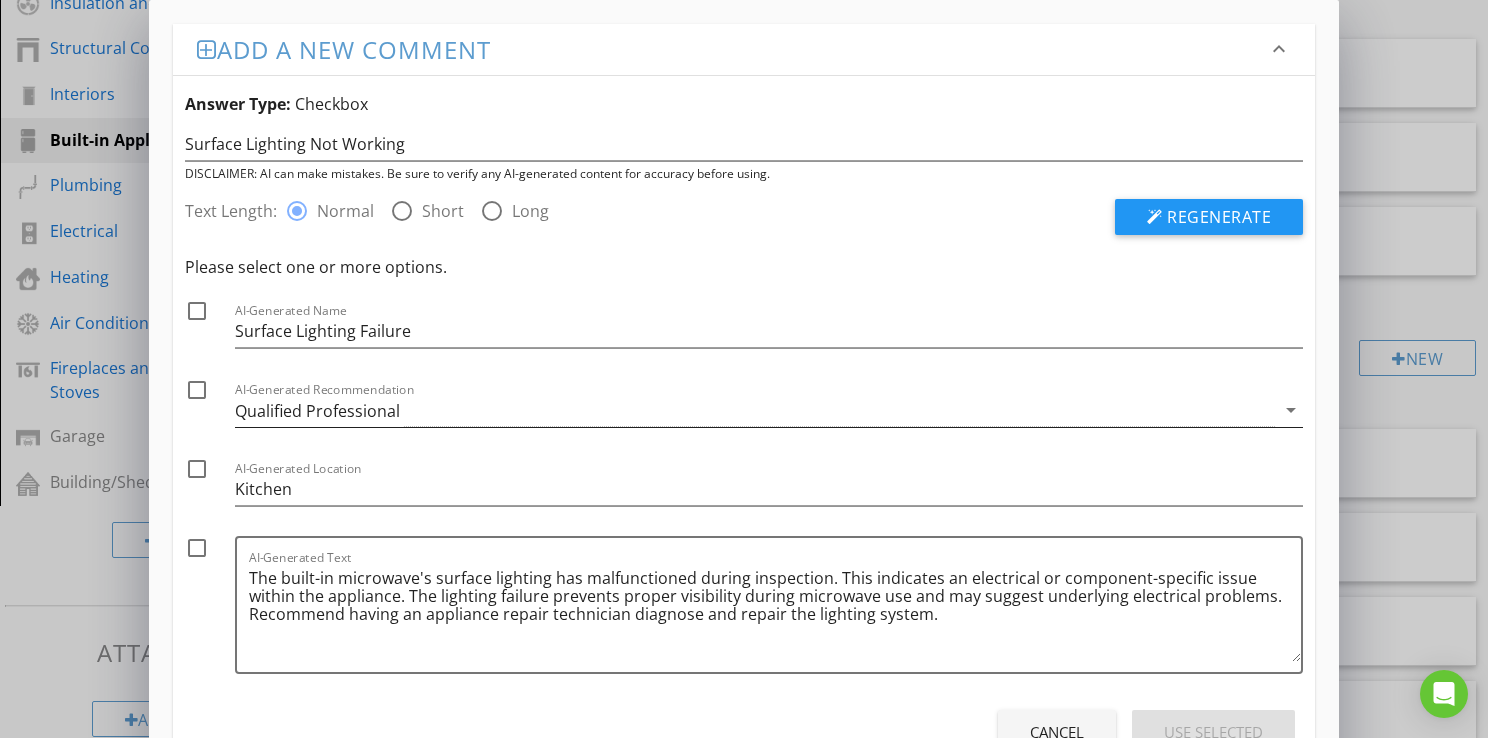 scroll, scrollTop: 76, scrollLeft: 0, axis: vertical 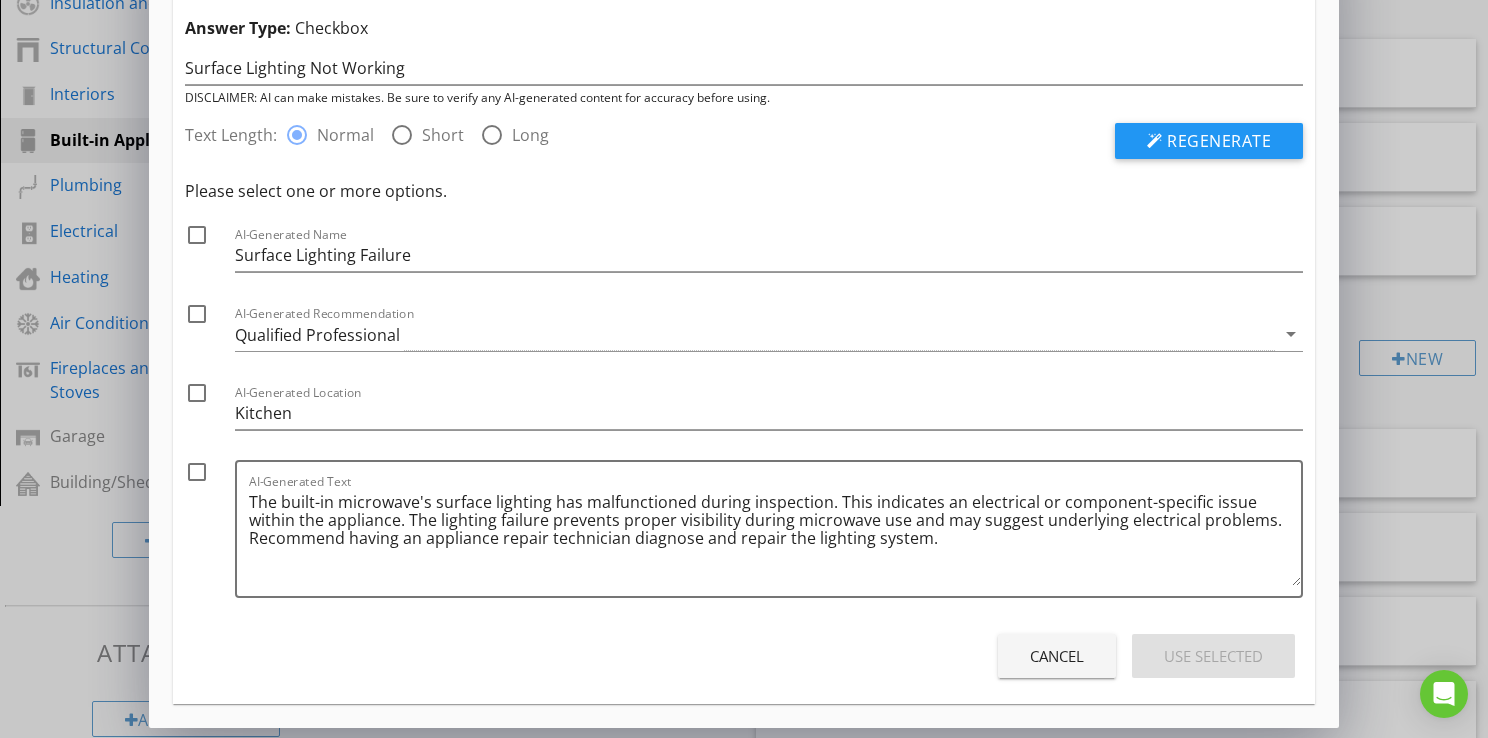 click on "Short" at bounding box center (443, 135) 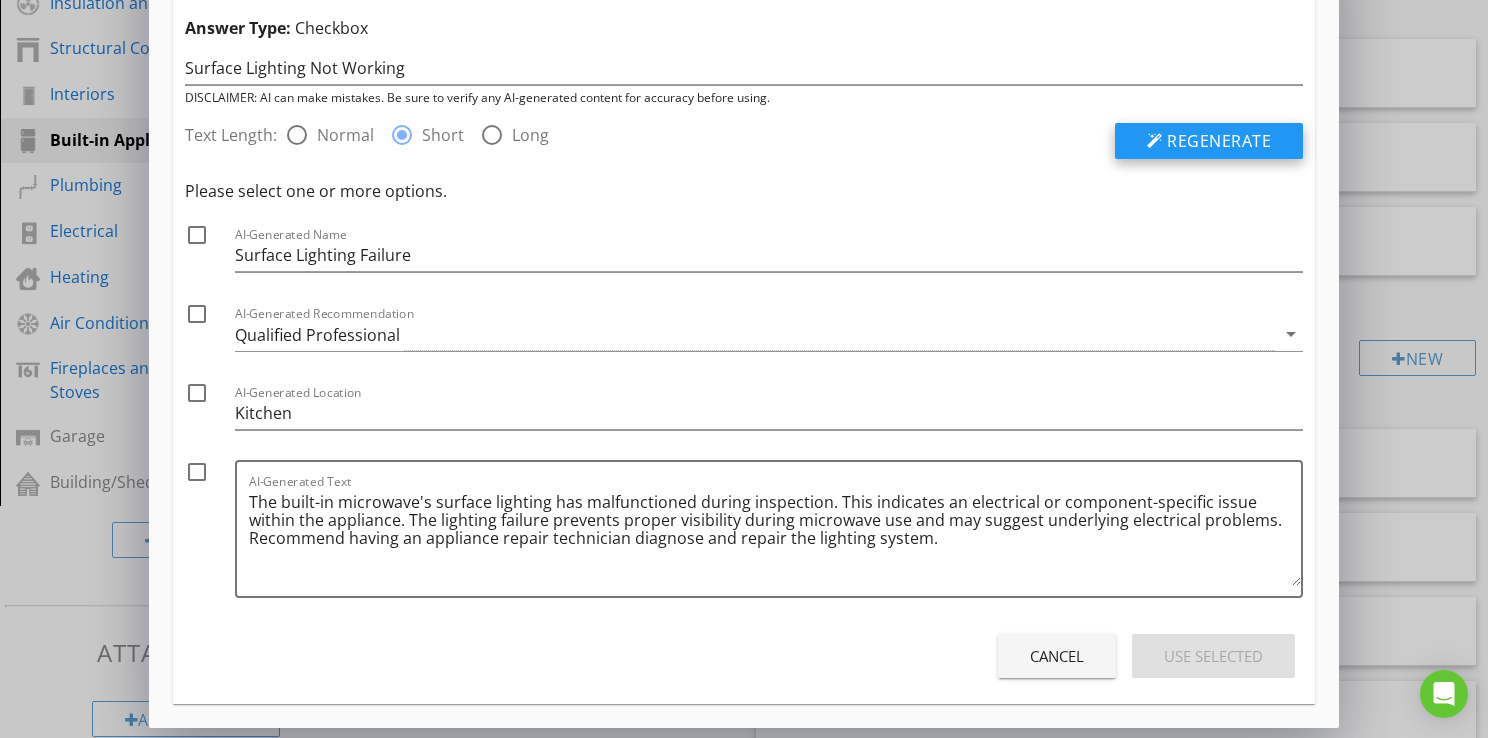 click on "Regenerate" at bounding box center [1209, 141] 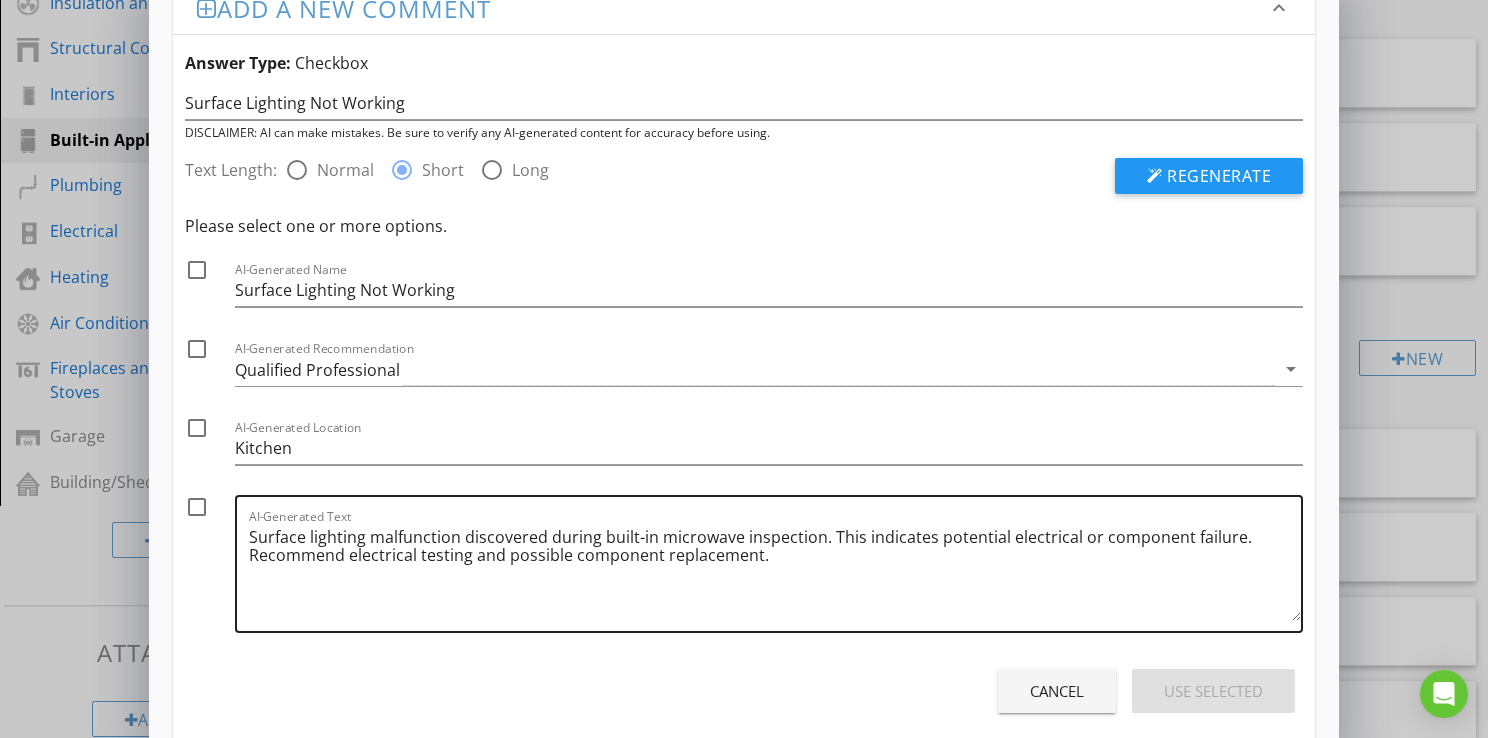 scroll, scrollTop: 76, scrollLeft: 0, axis: vertical 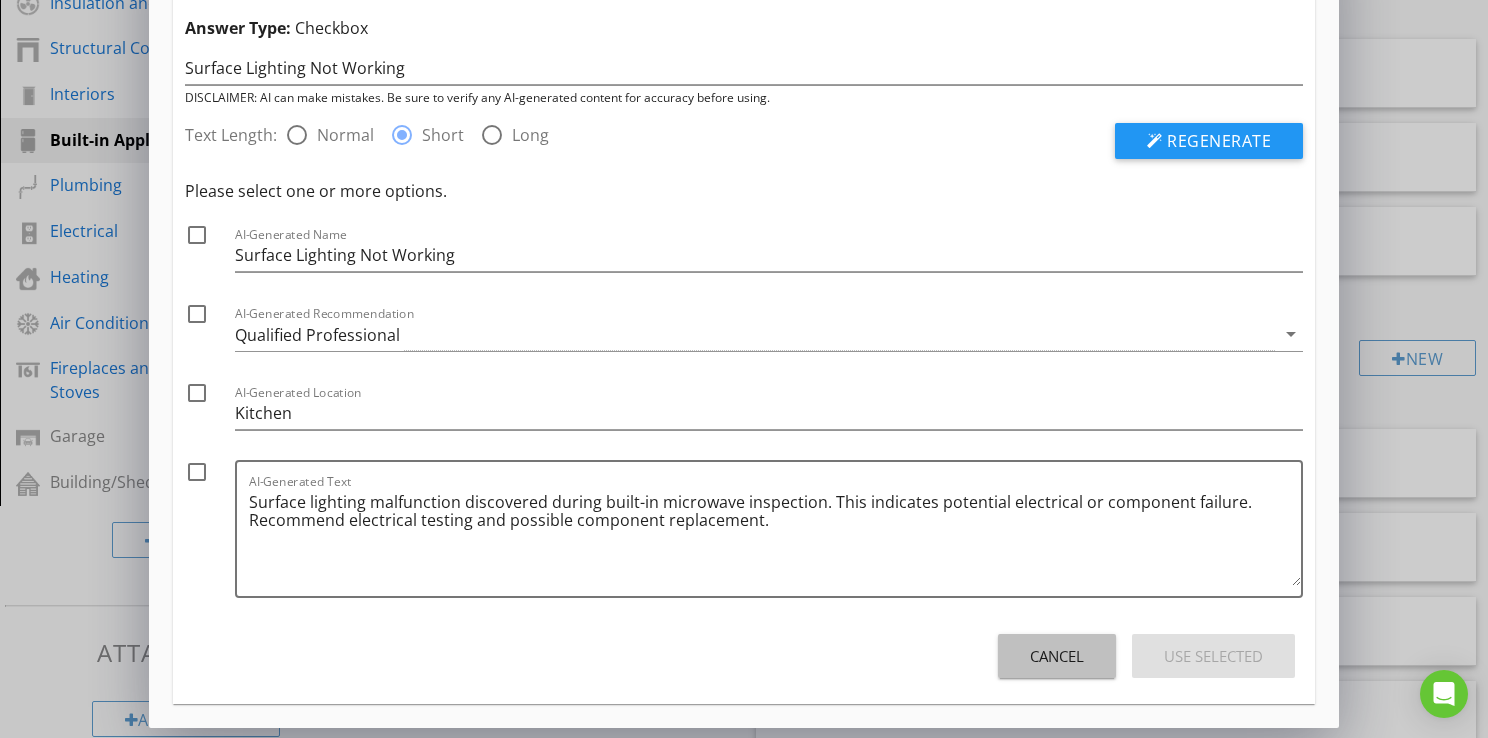 click on "Cancel" at bounding box center [1057, 656] 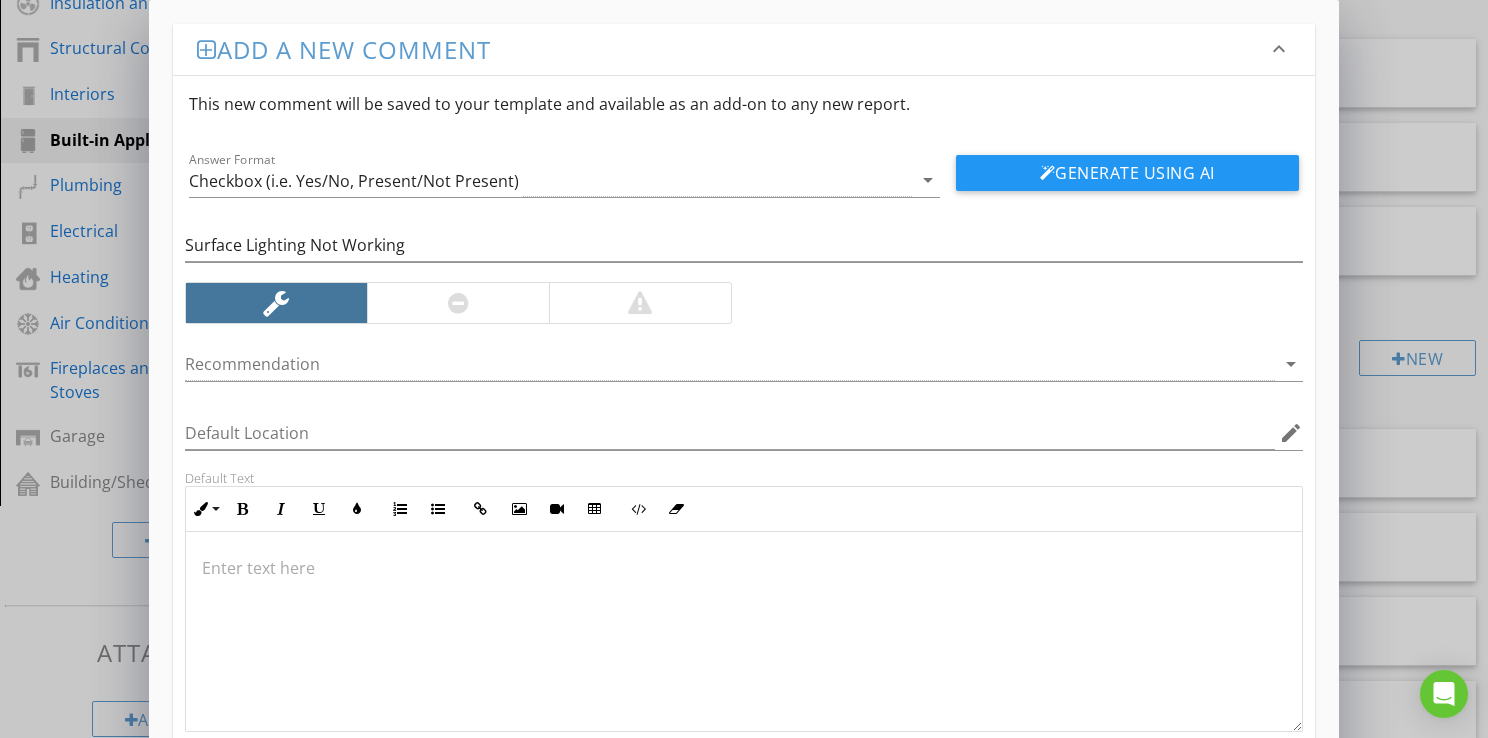 click at bounding box center [744, 632] 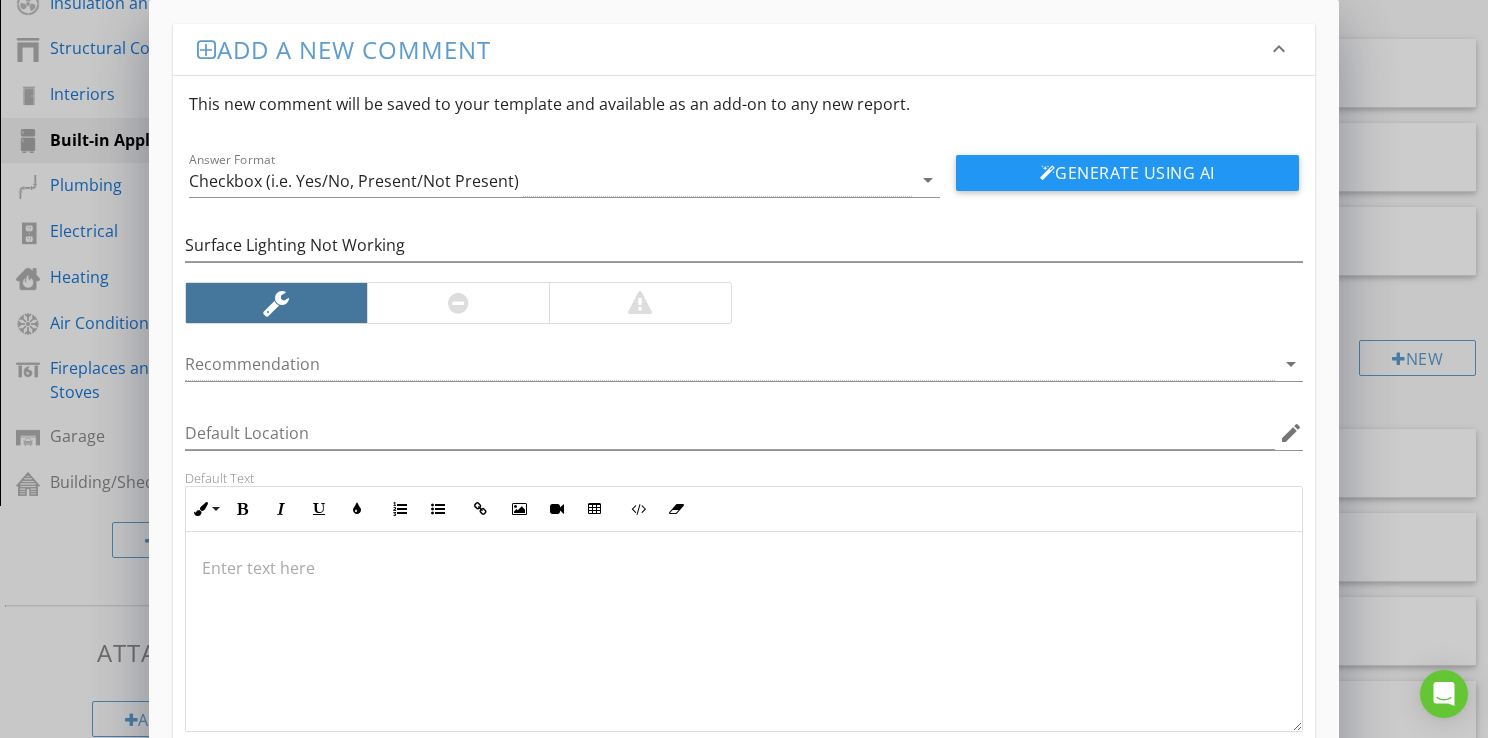 type 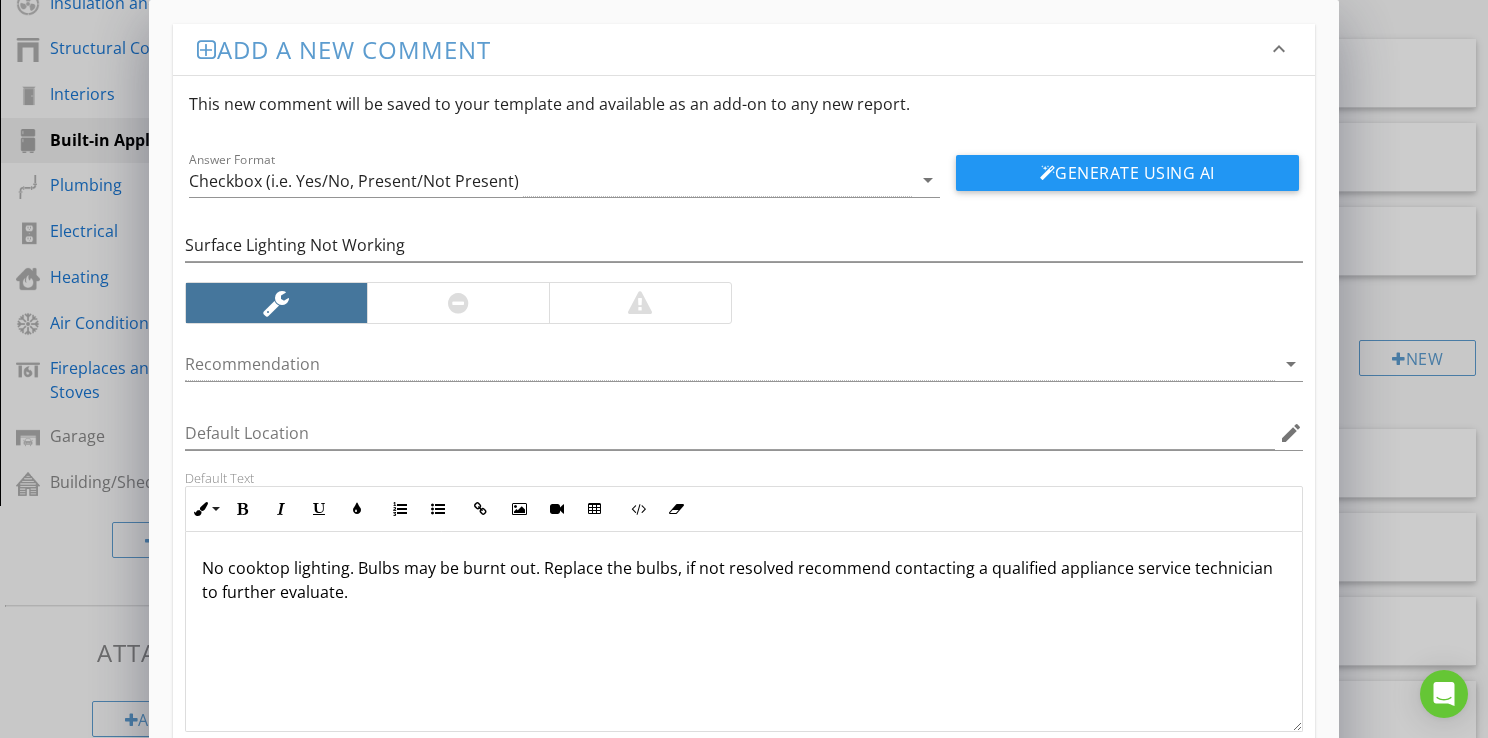 click on "No cooktop lighting. Bulbs may be burnt out. Replace the bulbs, if not resolved recommend contacting a qualified appliance service technician to further evaluate." at bounding box center [744, 580] 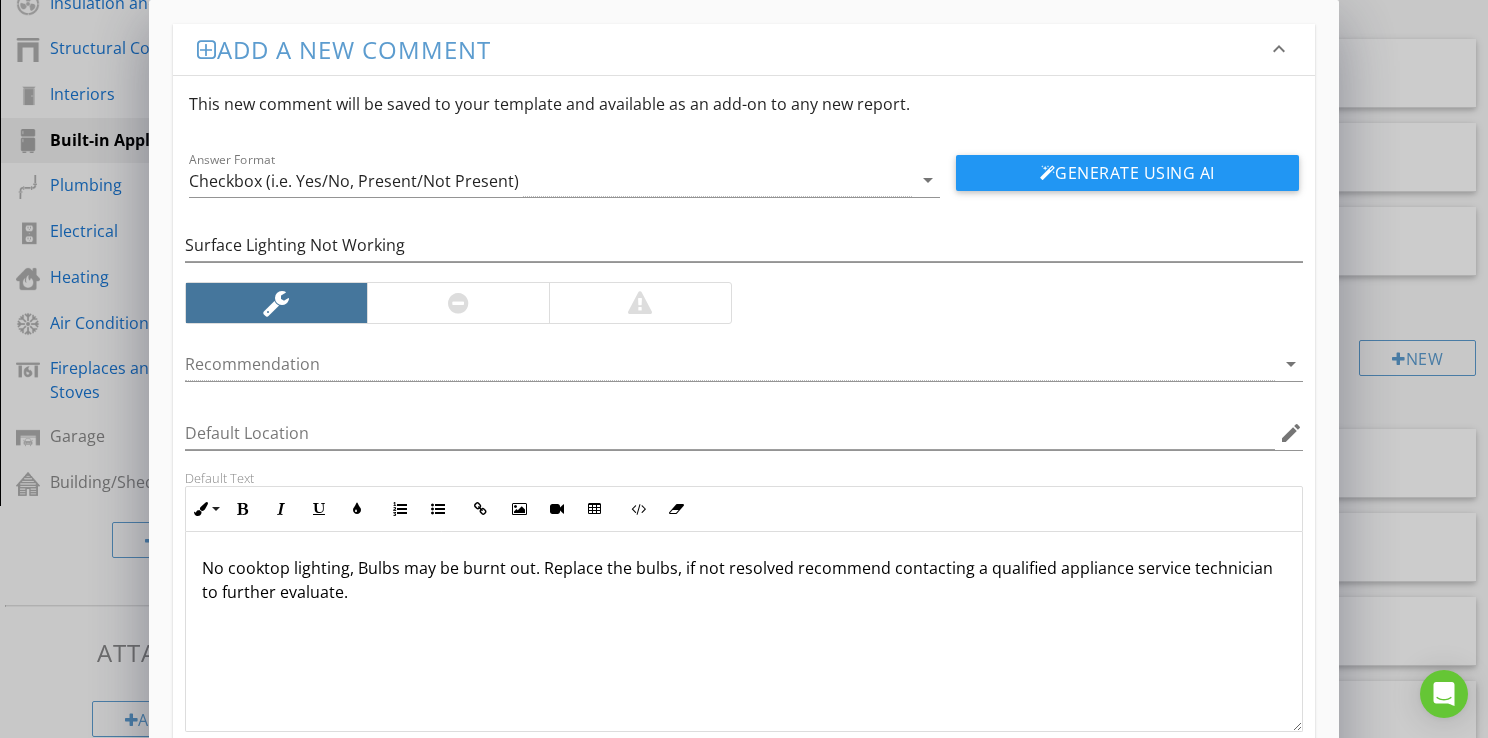 click on "No cooktop lighting, Bulbs may be burnt out. Replace the bulbs, if not resolved recommend contacting a qualified appliance service technician to further evaluate." at bounding box center (744, 580) 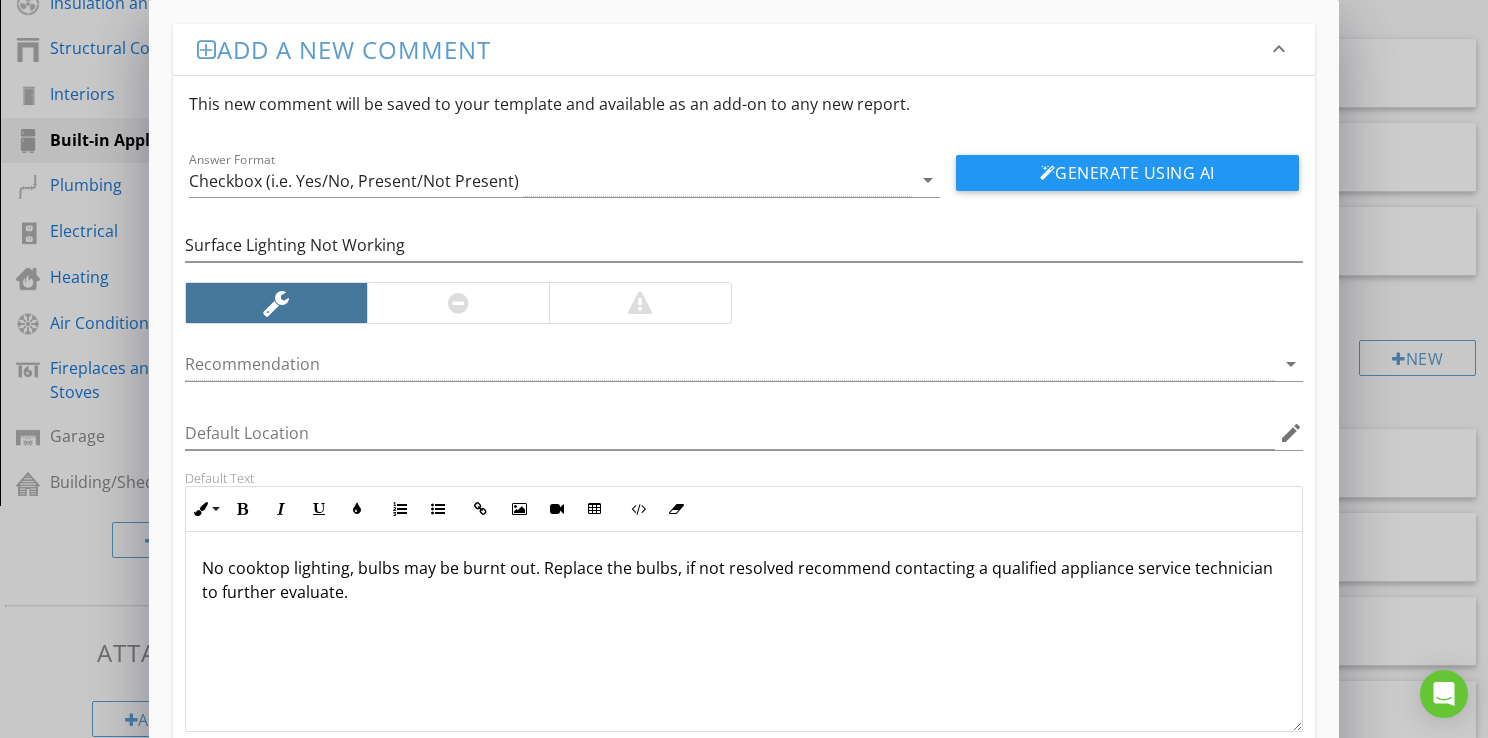click on "No cooktop lighting, bulbs may be burnt out. Replace the bulbs, if not resolved recommend contacting a qualified appliance service technician to further evaluate." at bounding box center [744, 632] 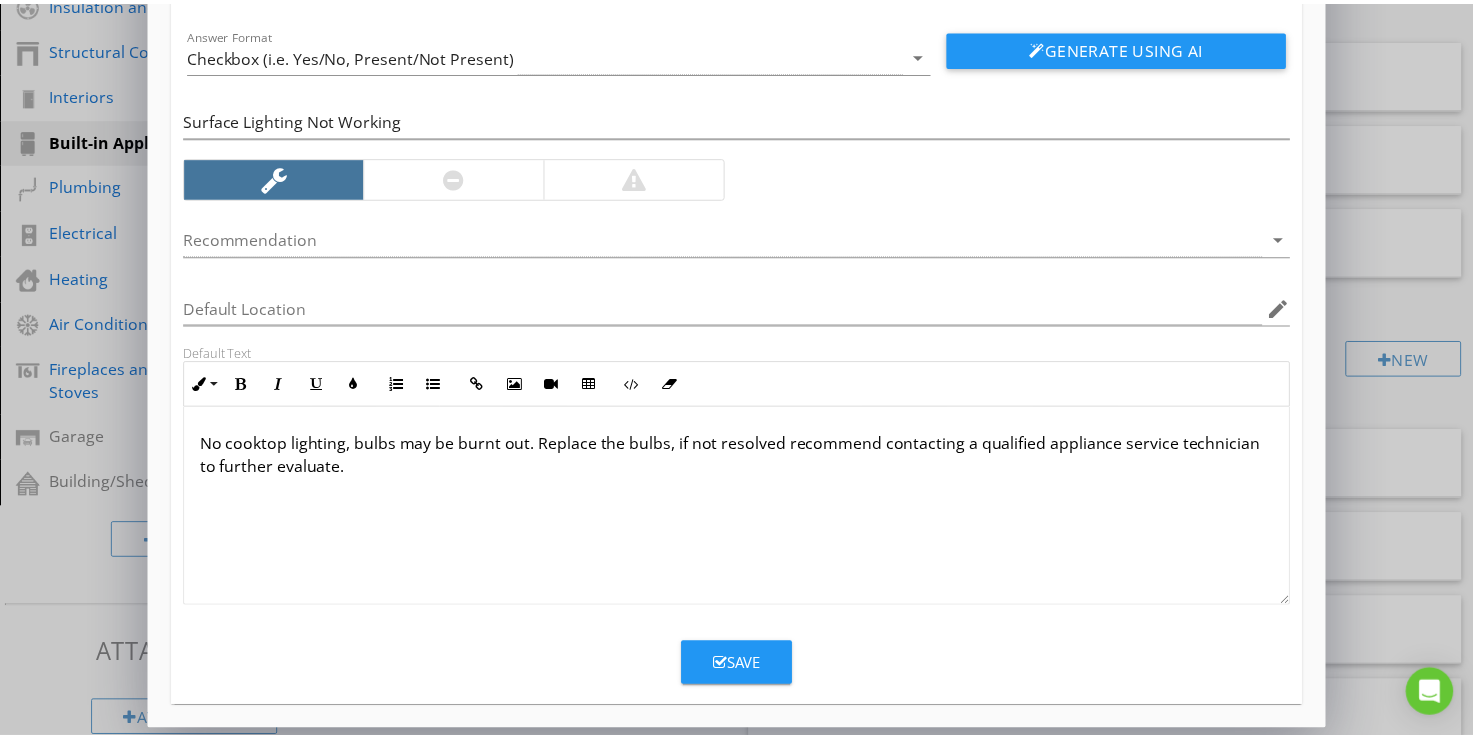 scroll, scrollTop: 128, scrollLeft: 0, axis: vertical 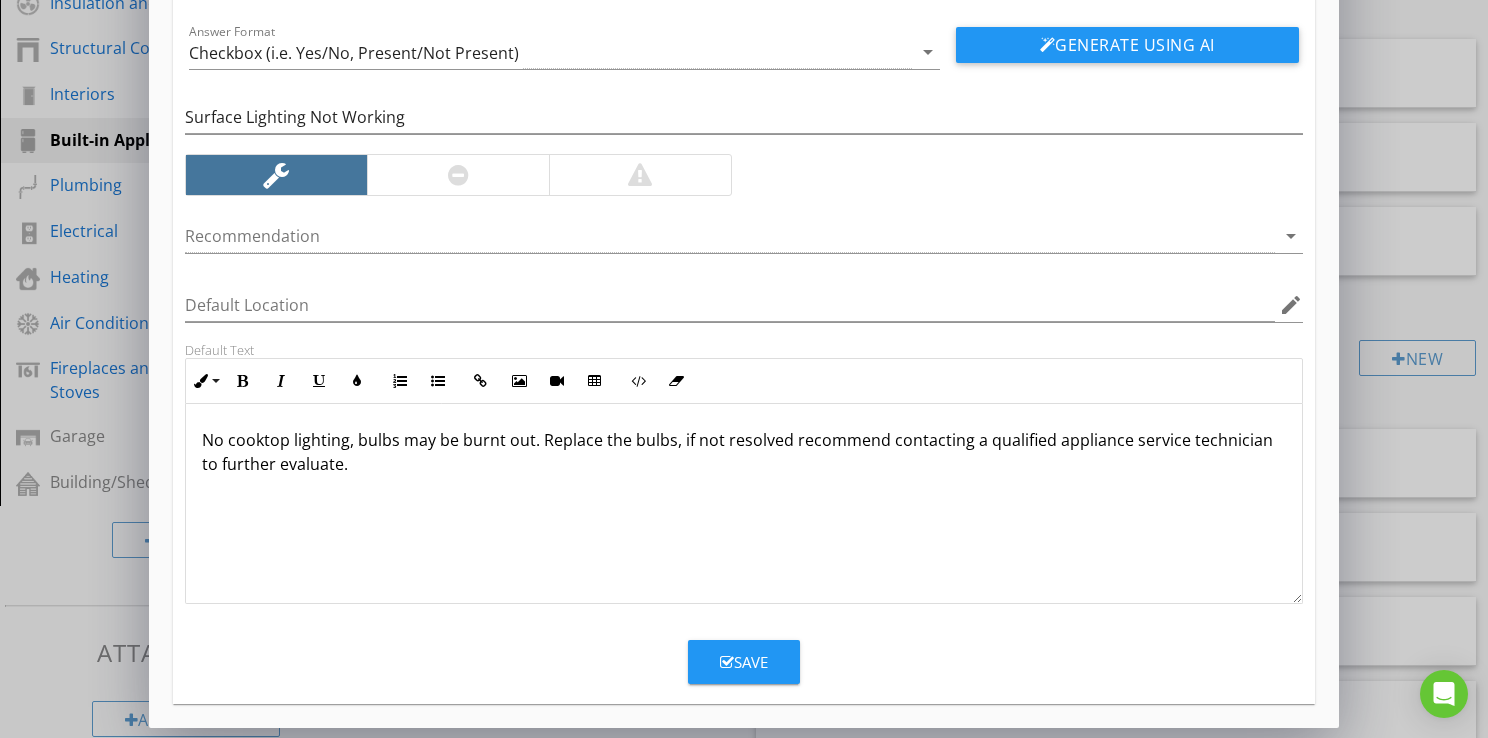 click on "Save" at bounding box center (744, 662) 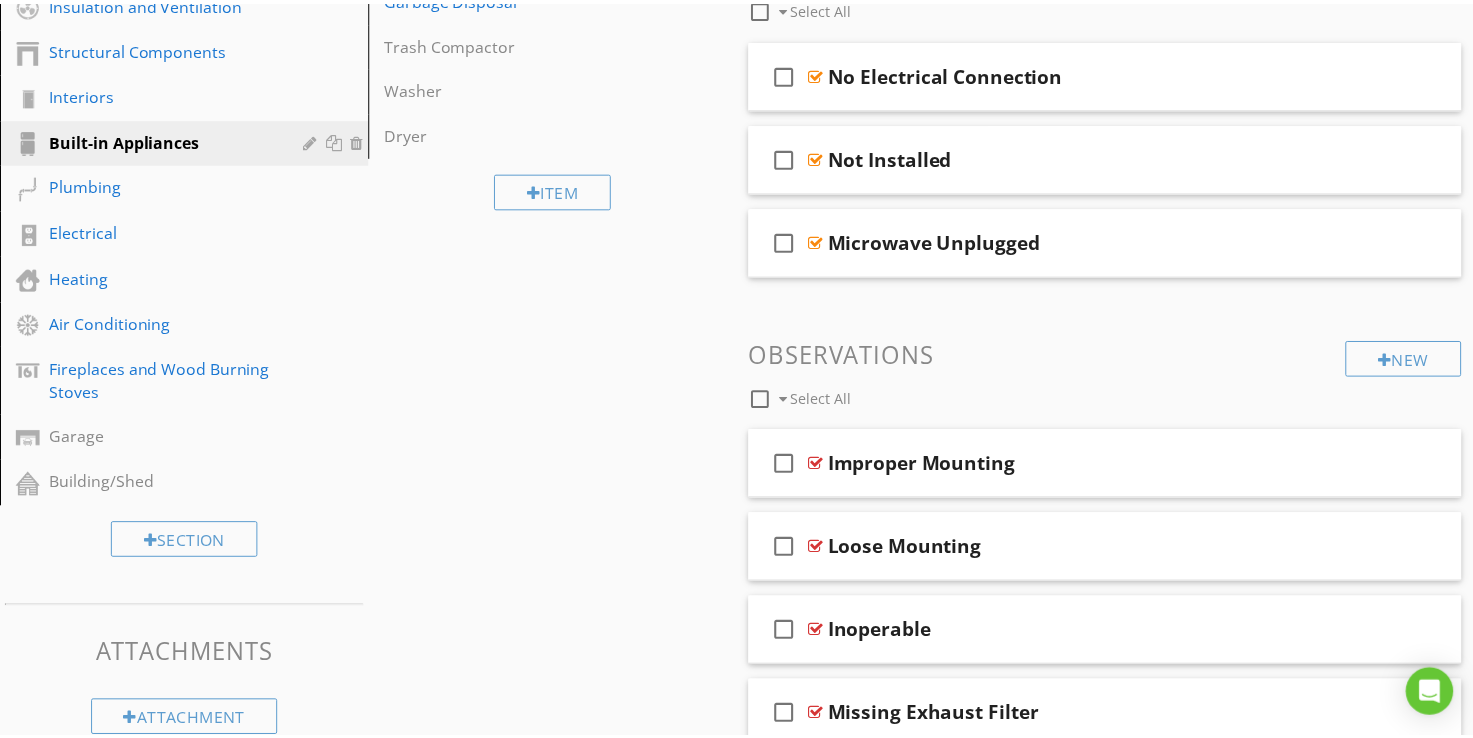 scroll, scrollTop: 32, scrollLeft: 0, axis: vertical 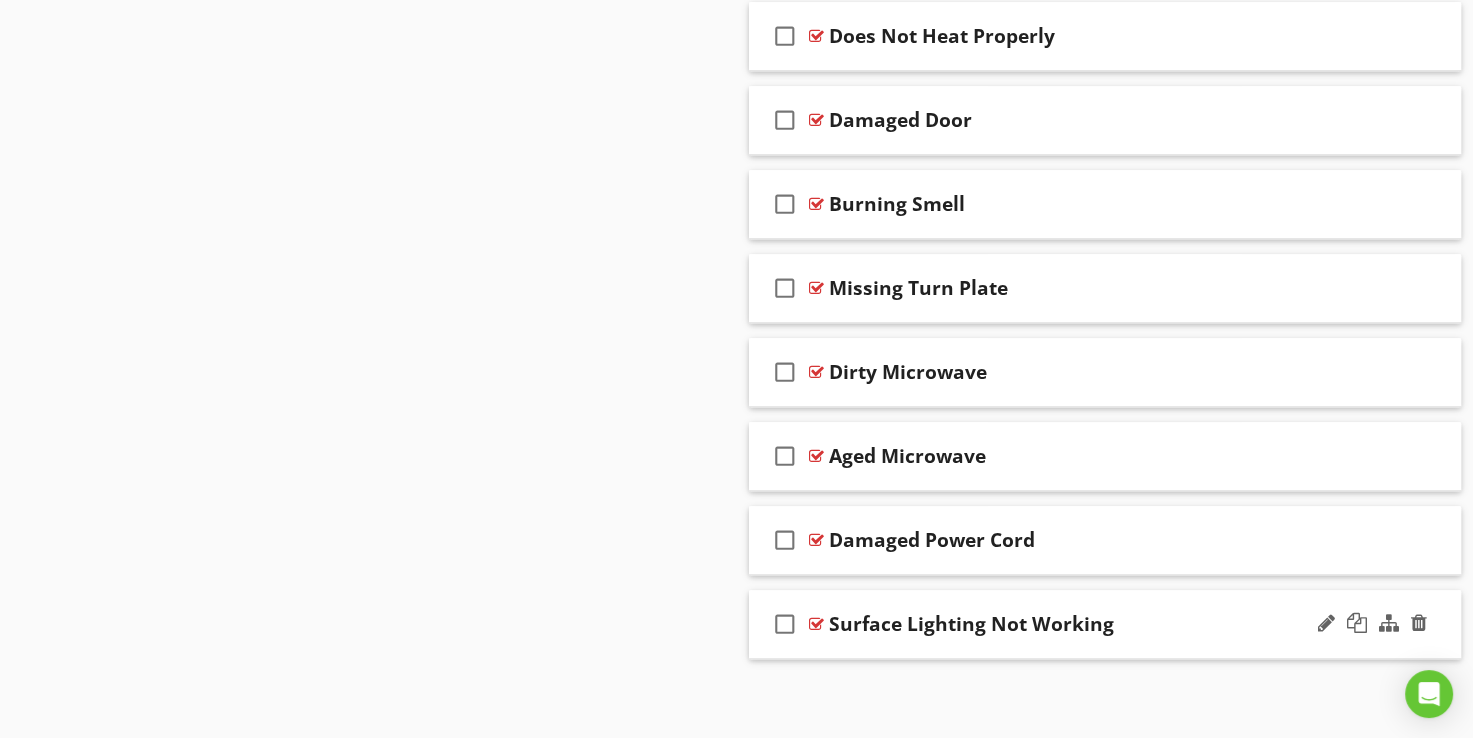 click at bounding box center (816, 624) 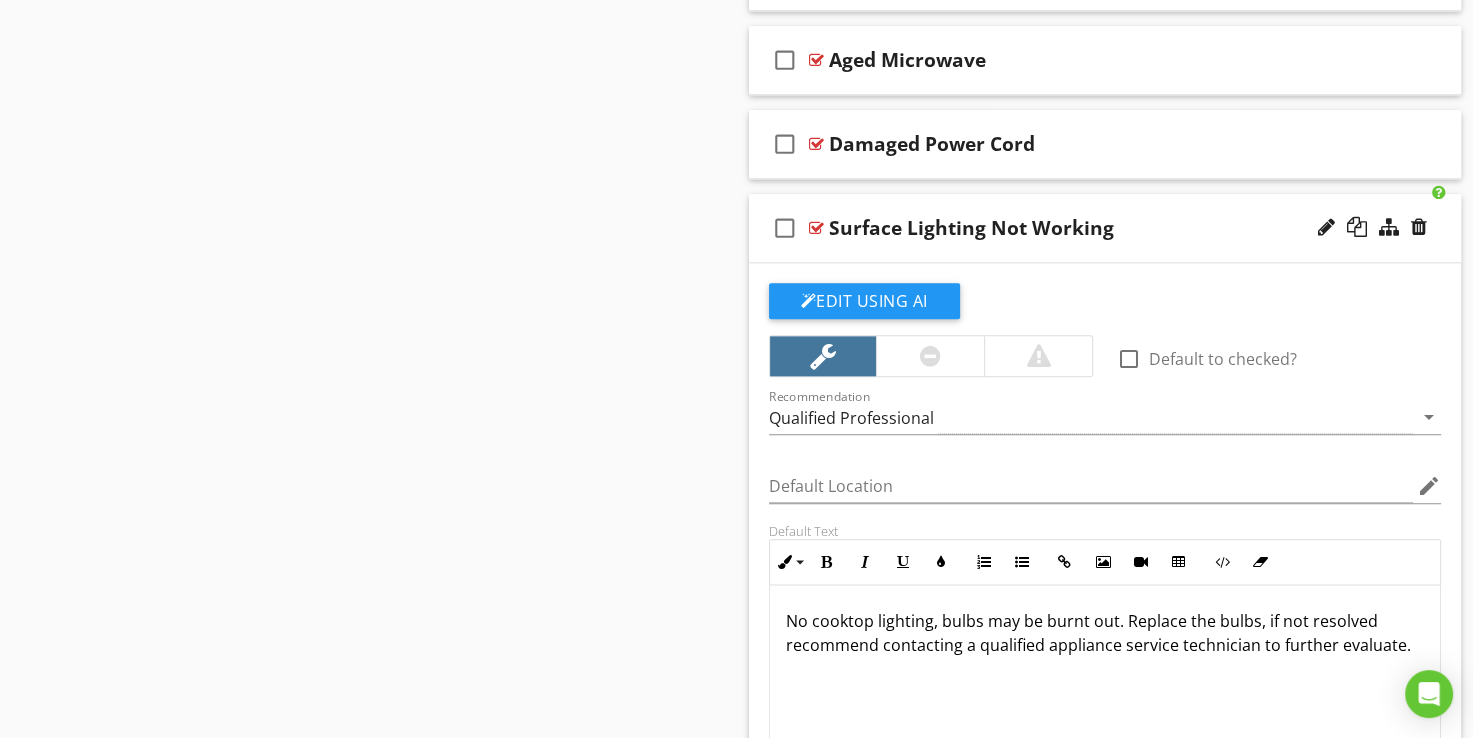 scroll, scrollTop: 2222, scrollLeft: 0, axis: vertical 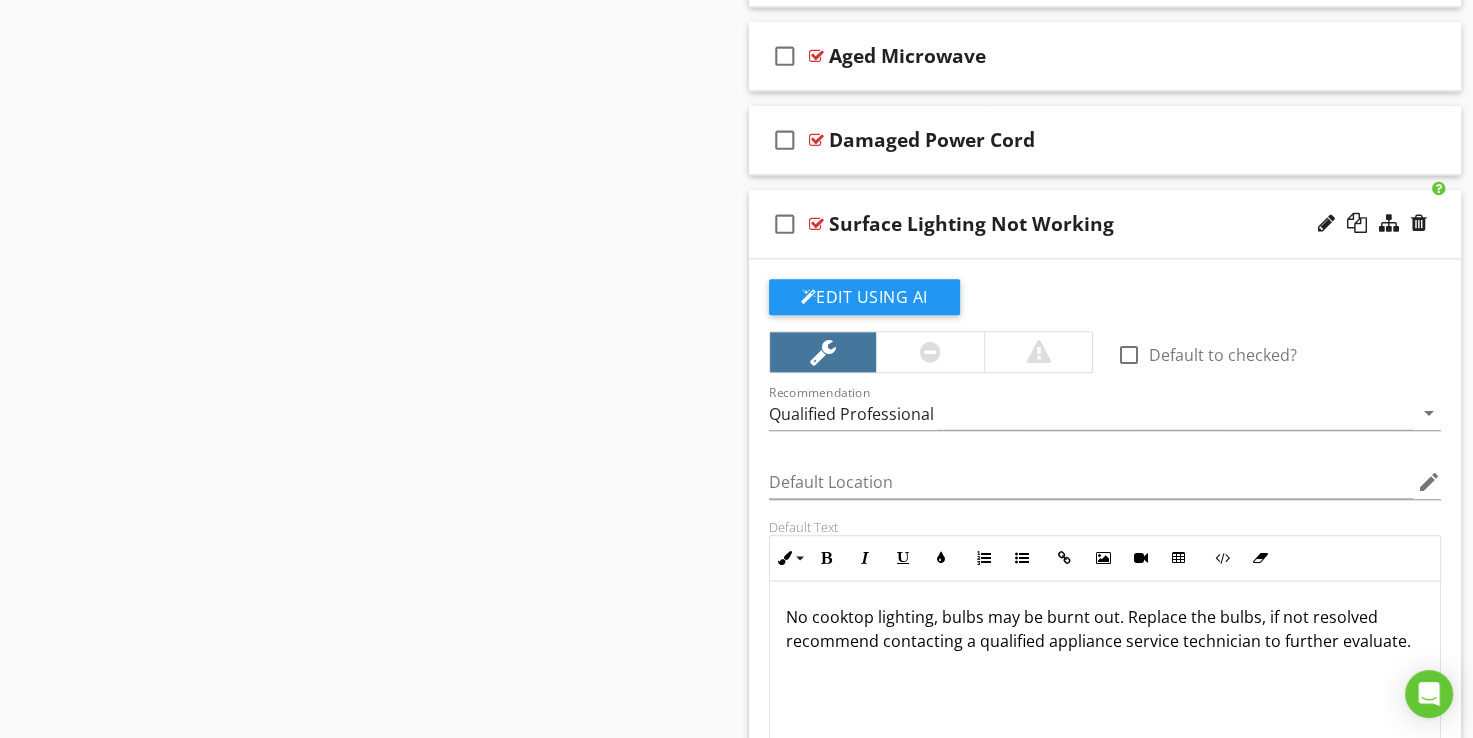 click on "Edit Using AI" at bounding box center [864, 297] 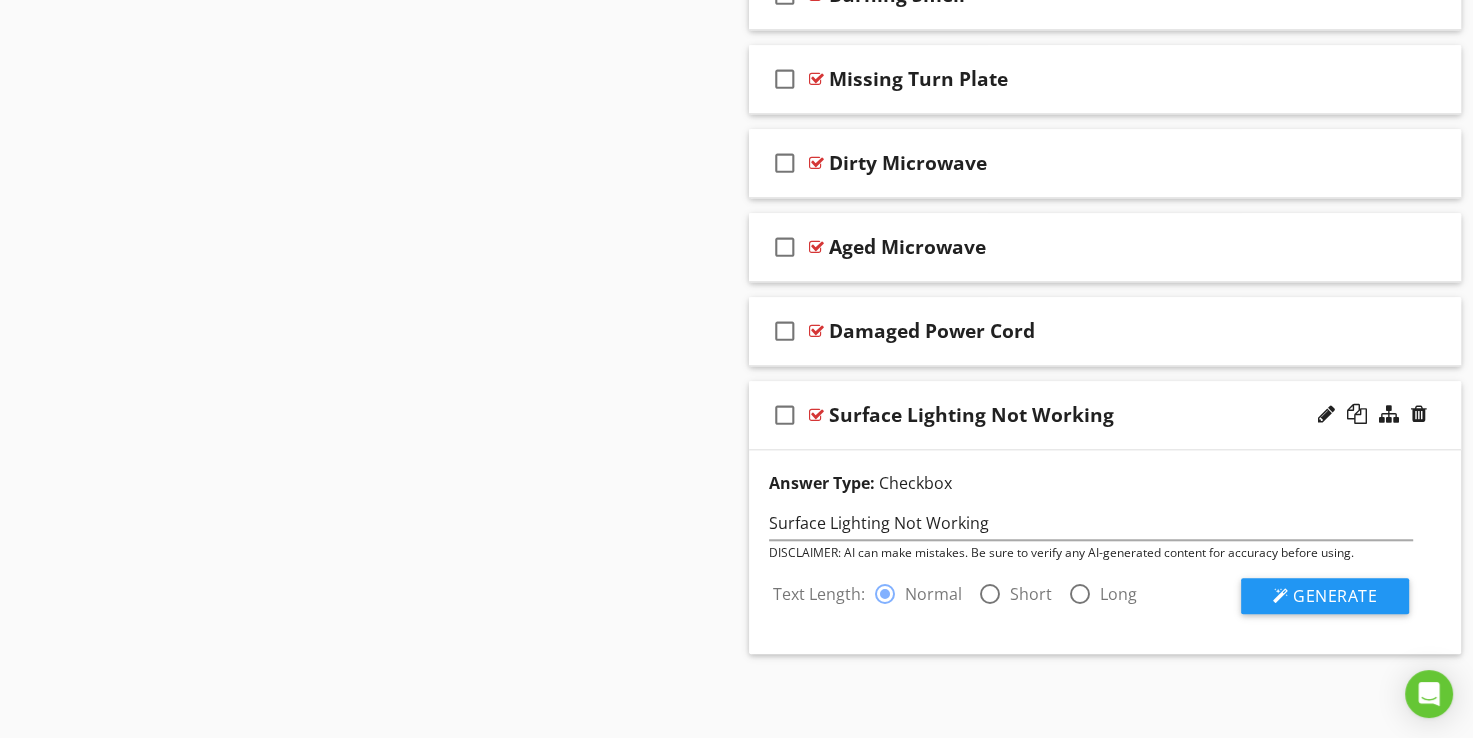 scroll, scrollTop: 2026, scrollLeft: 0, axis: vertical 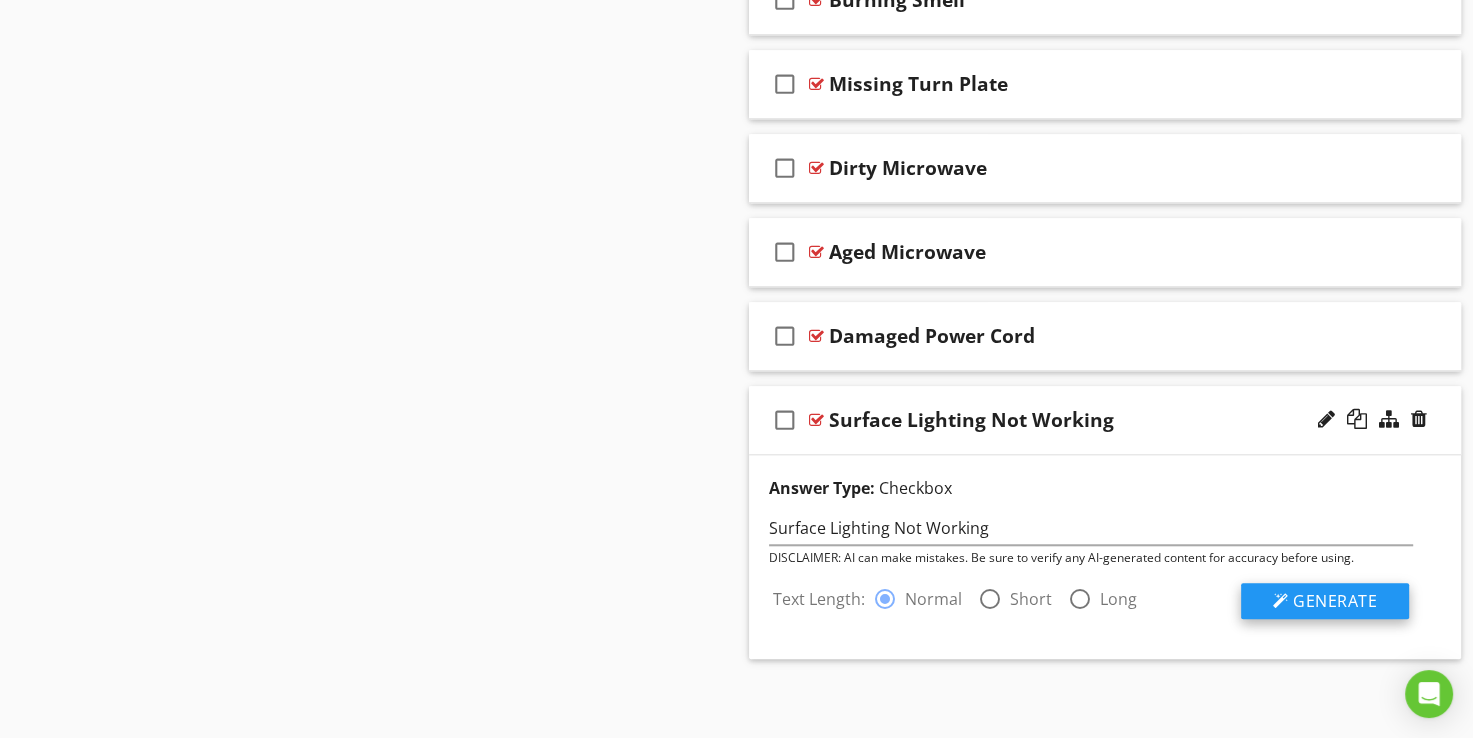 click on "Generate" at bounding box center (1335, 601) 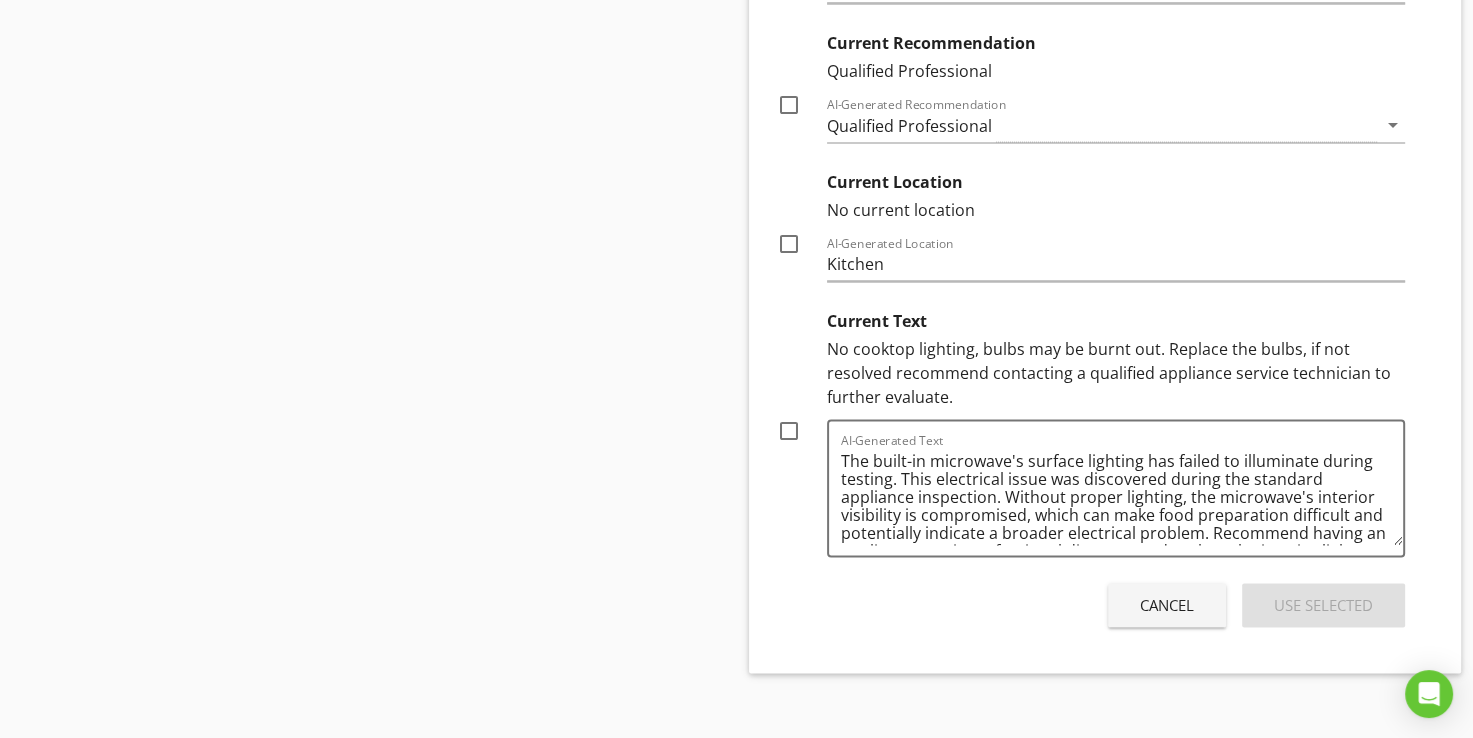 scroll, scrollTop: 2826, scrollLeft: 0, axis: vertical 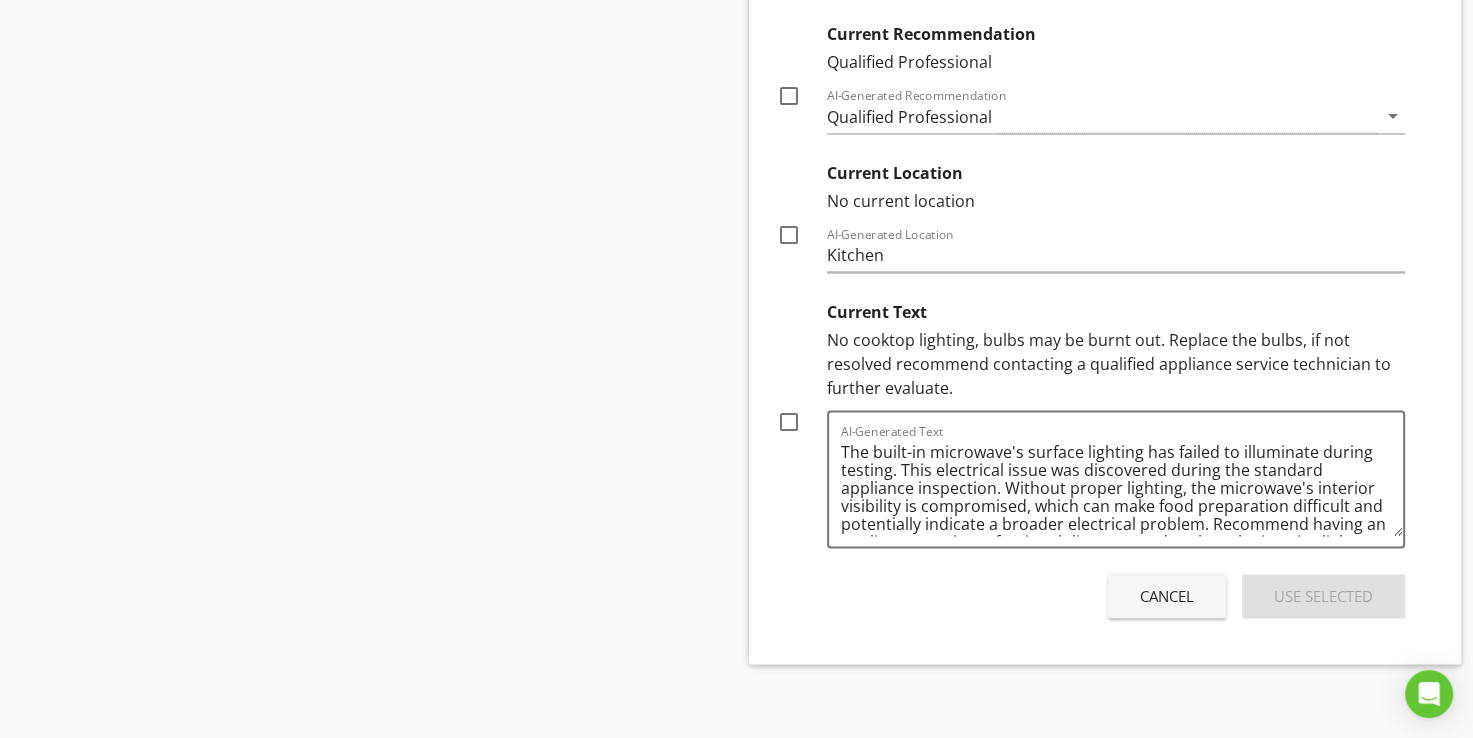 click on "Cancel" at bounding box center [1167, 596] 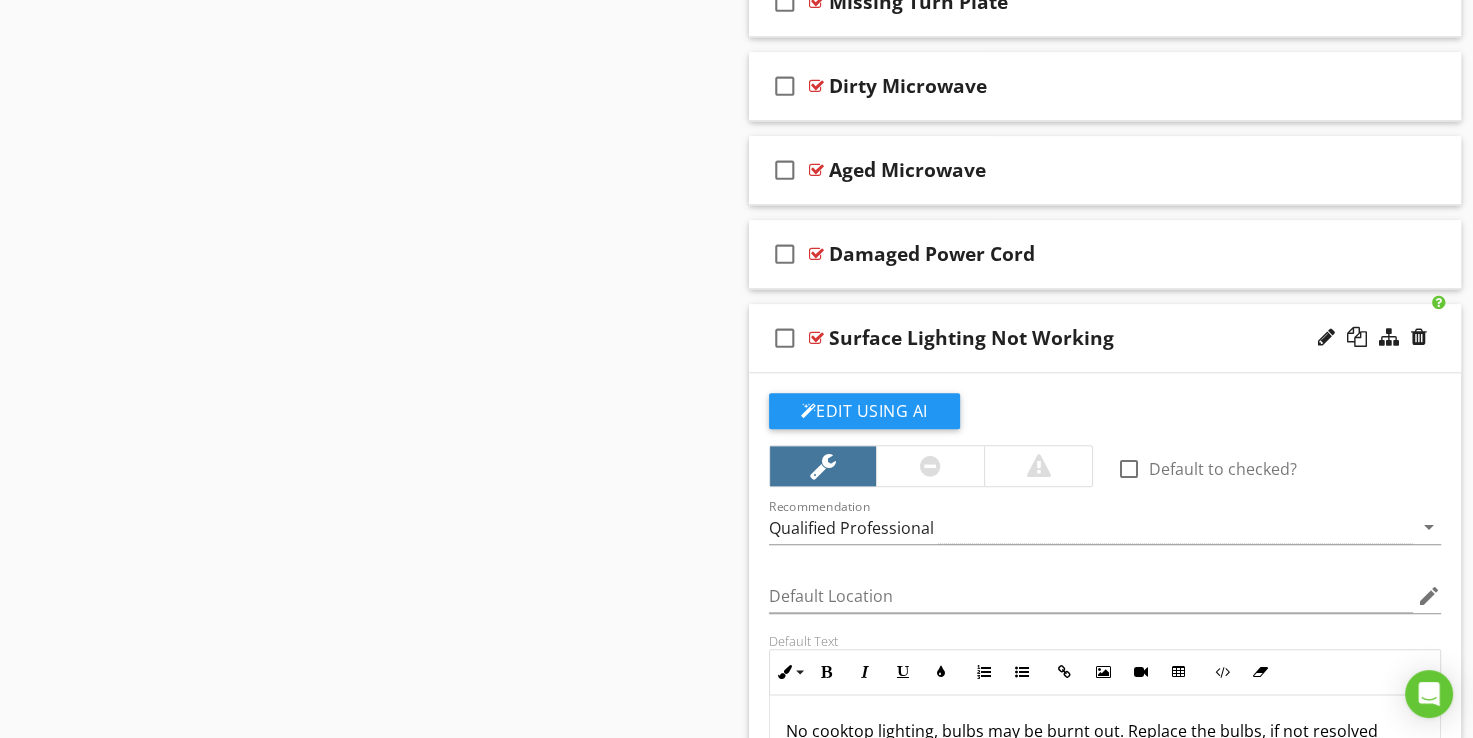 click at bounding box center (816, 338) 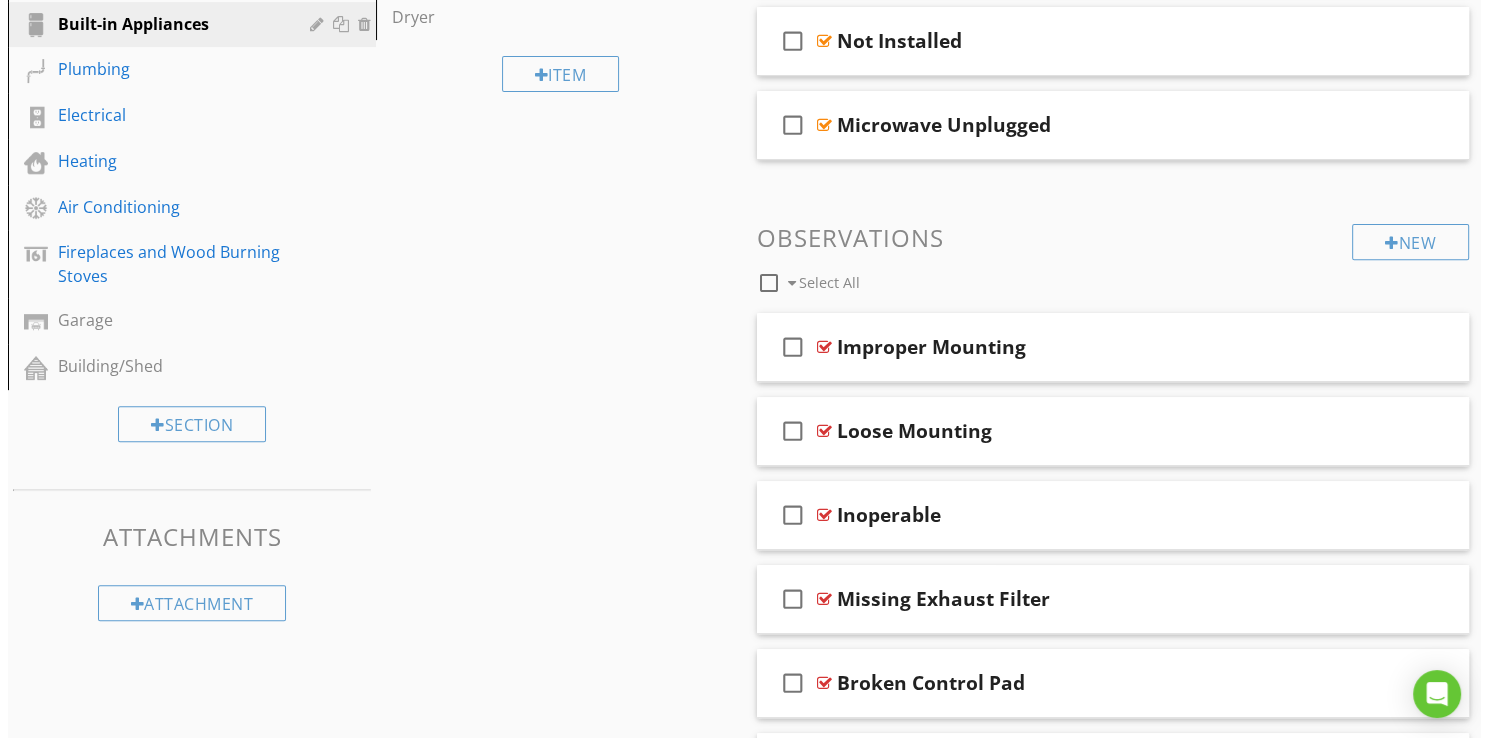 scroll, scrollTop: 622, scrollLeft: 0, axis: vertical 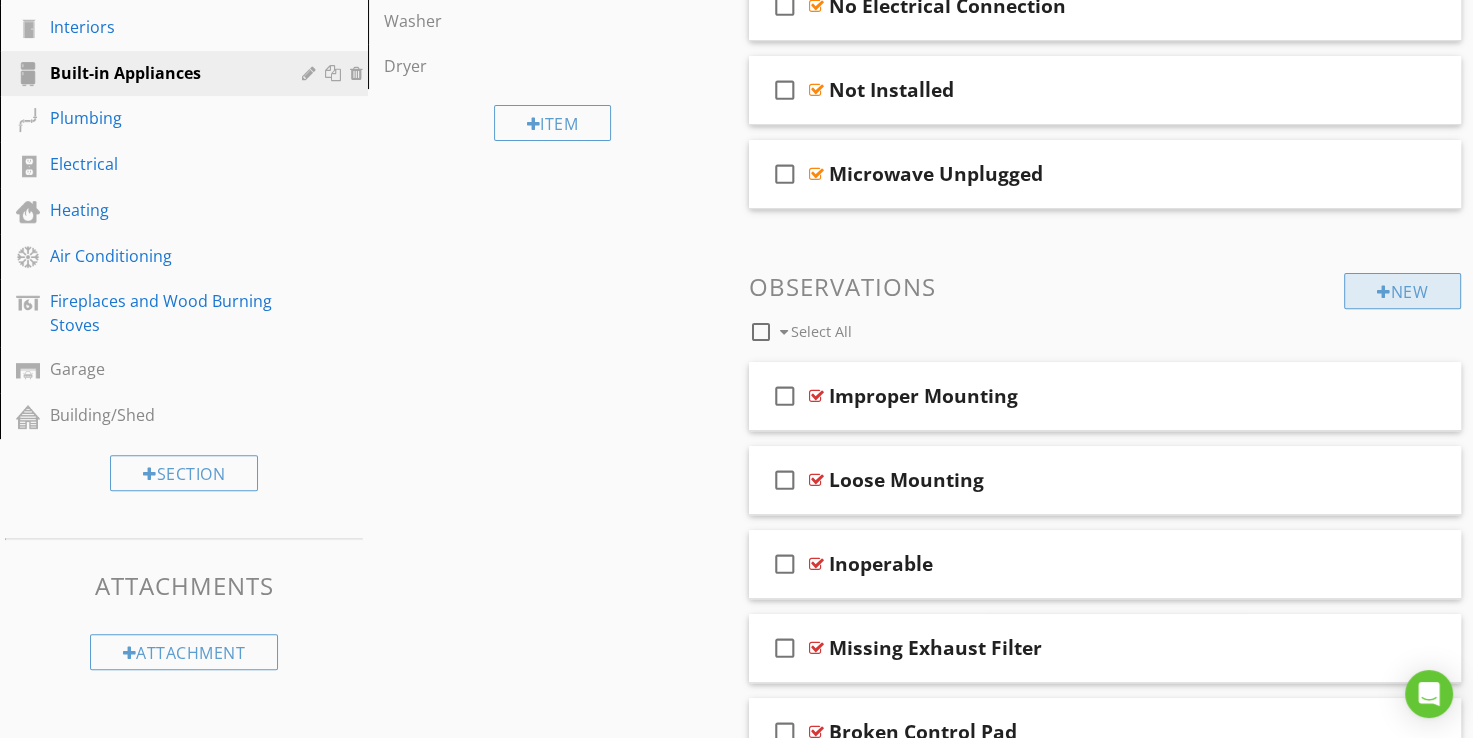 click on "New" at bounding box center (1402, 291) 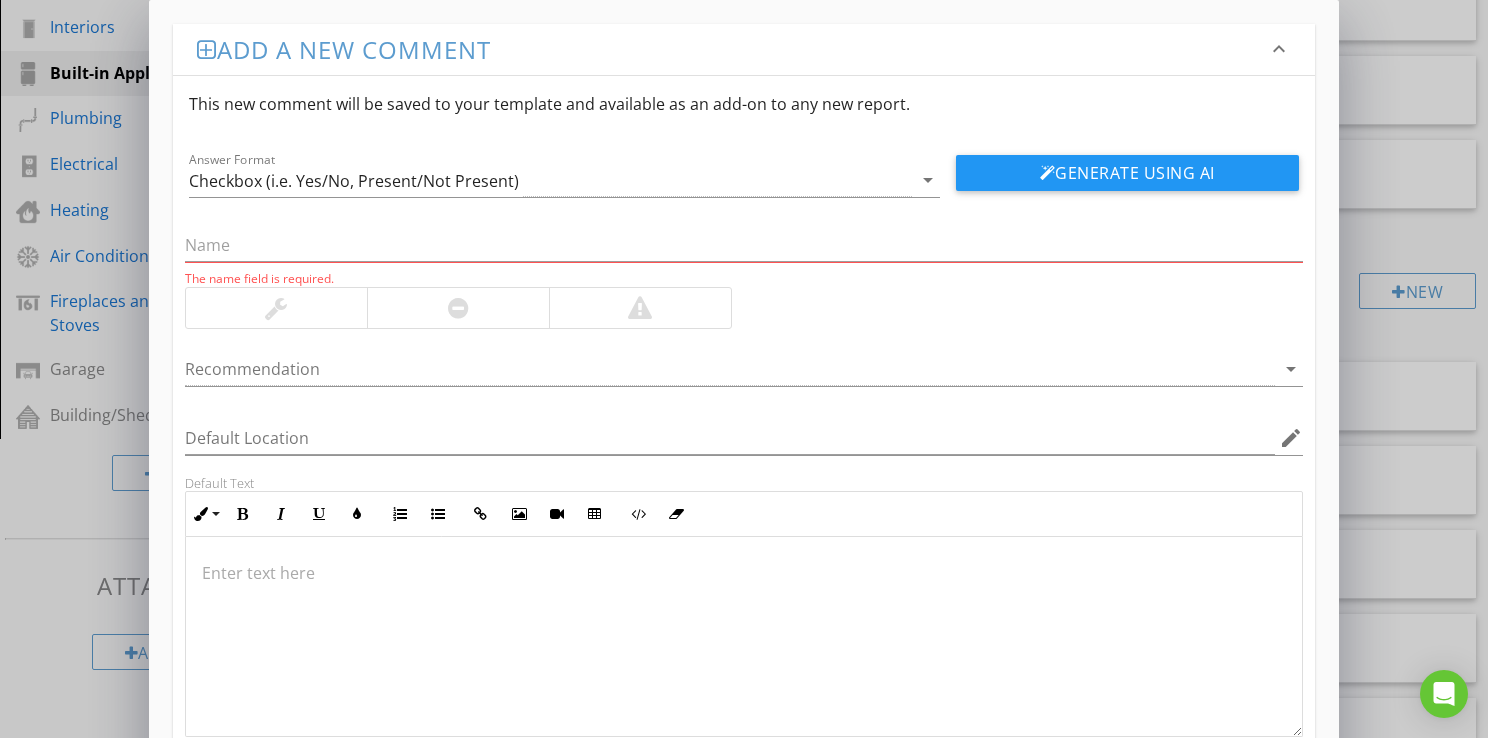 click at bounding box center (640, 308) 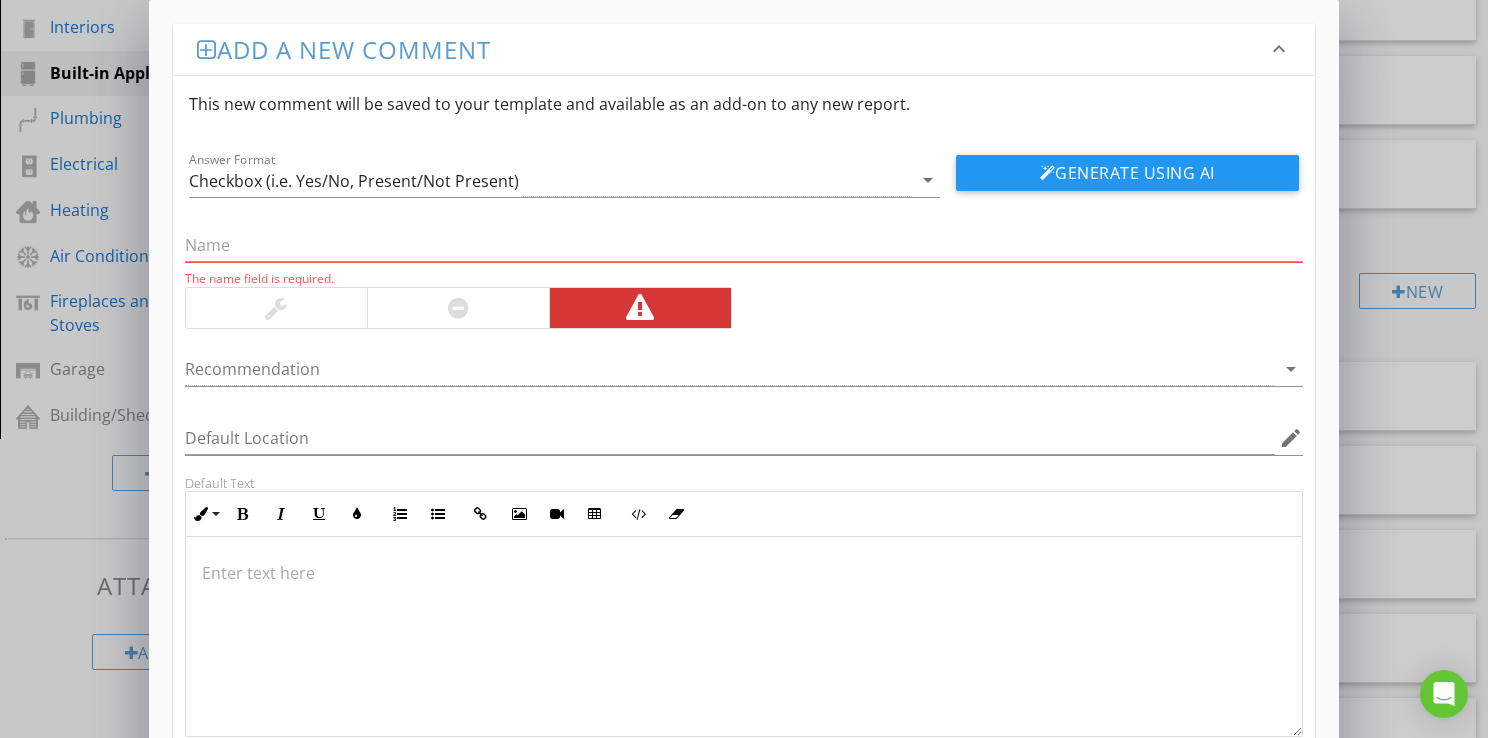 click on "The name field is required." at bounding box center (744, 252) 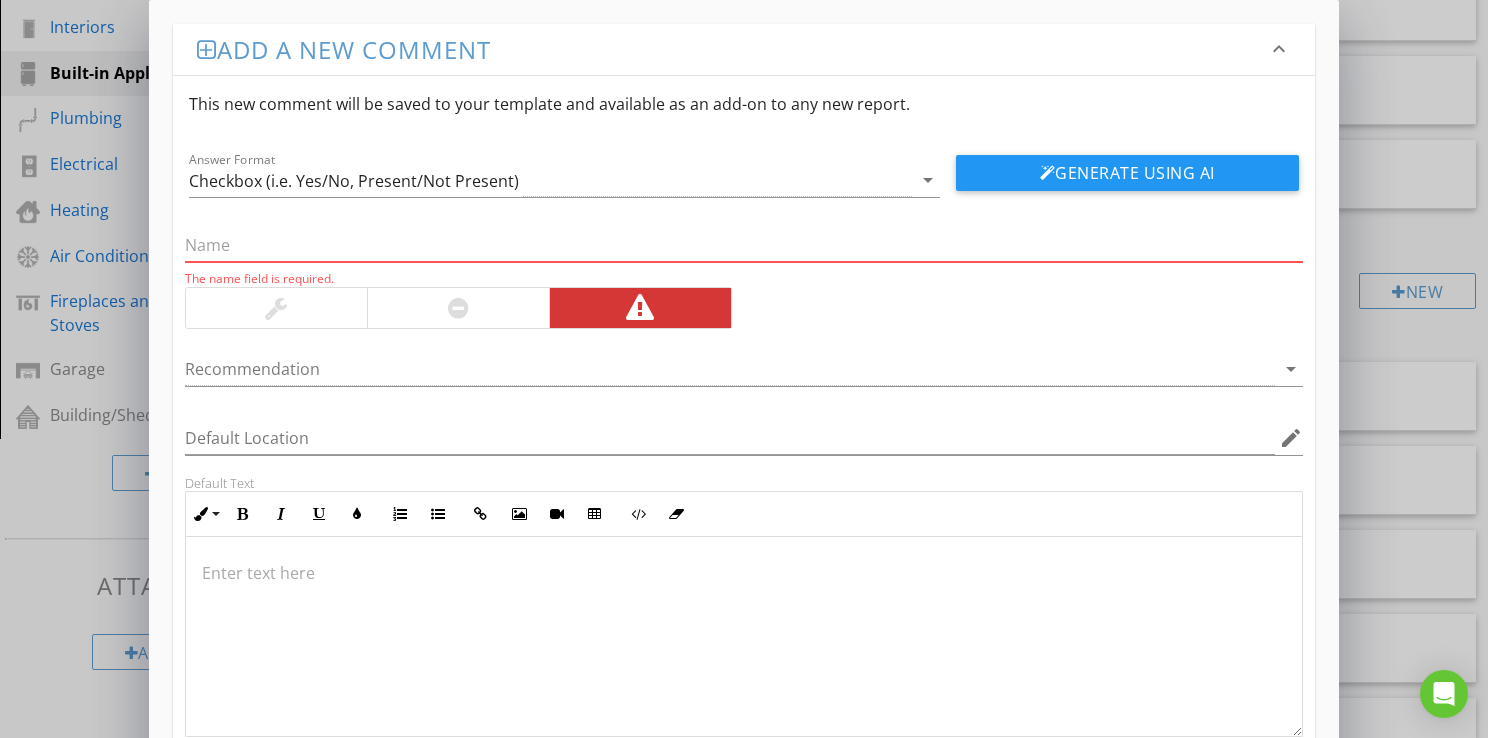 click at bounding box center [744, 245] 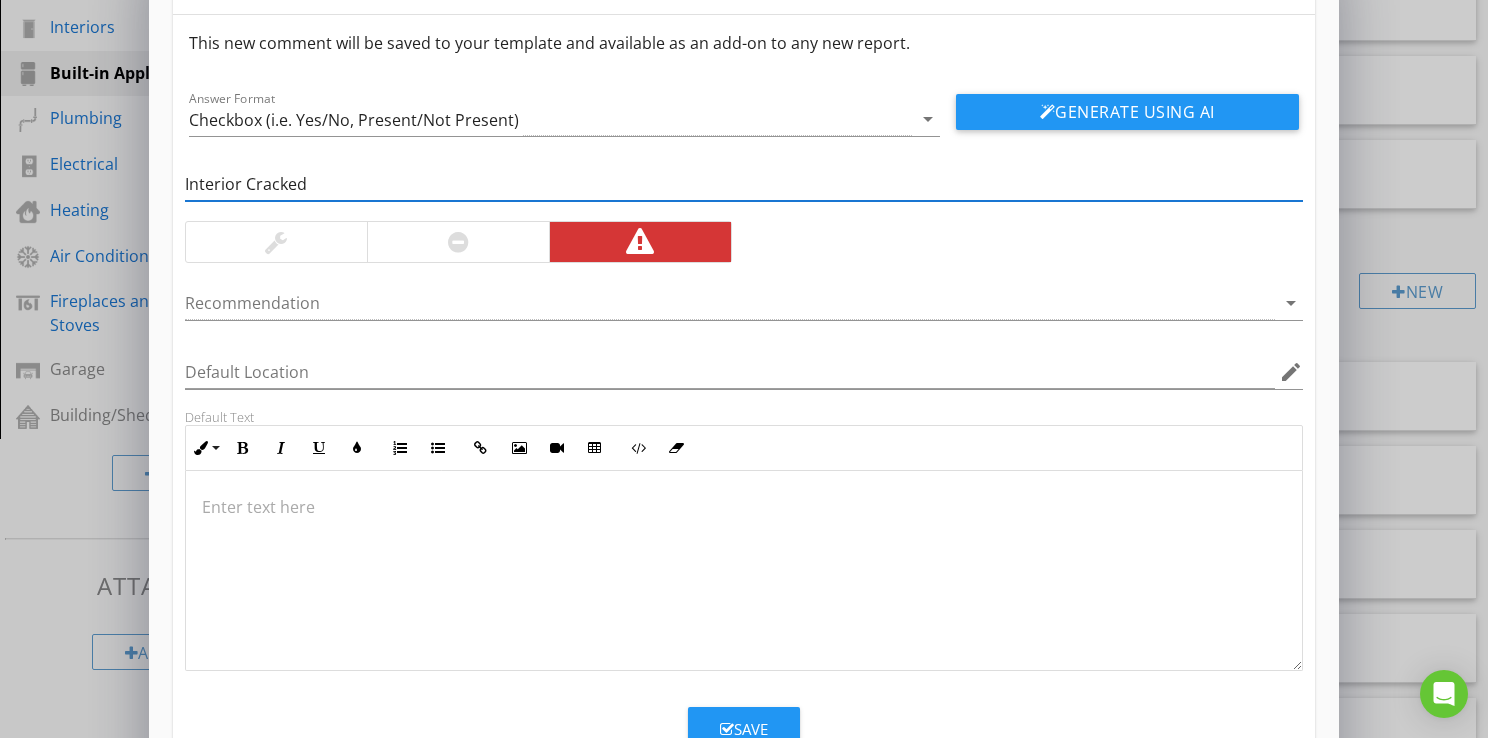 scroll, scrollTop: 128, scrollLeft: 0, axis: vertical 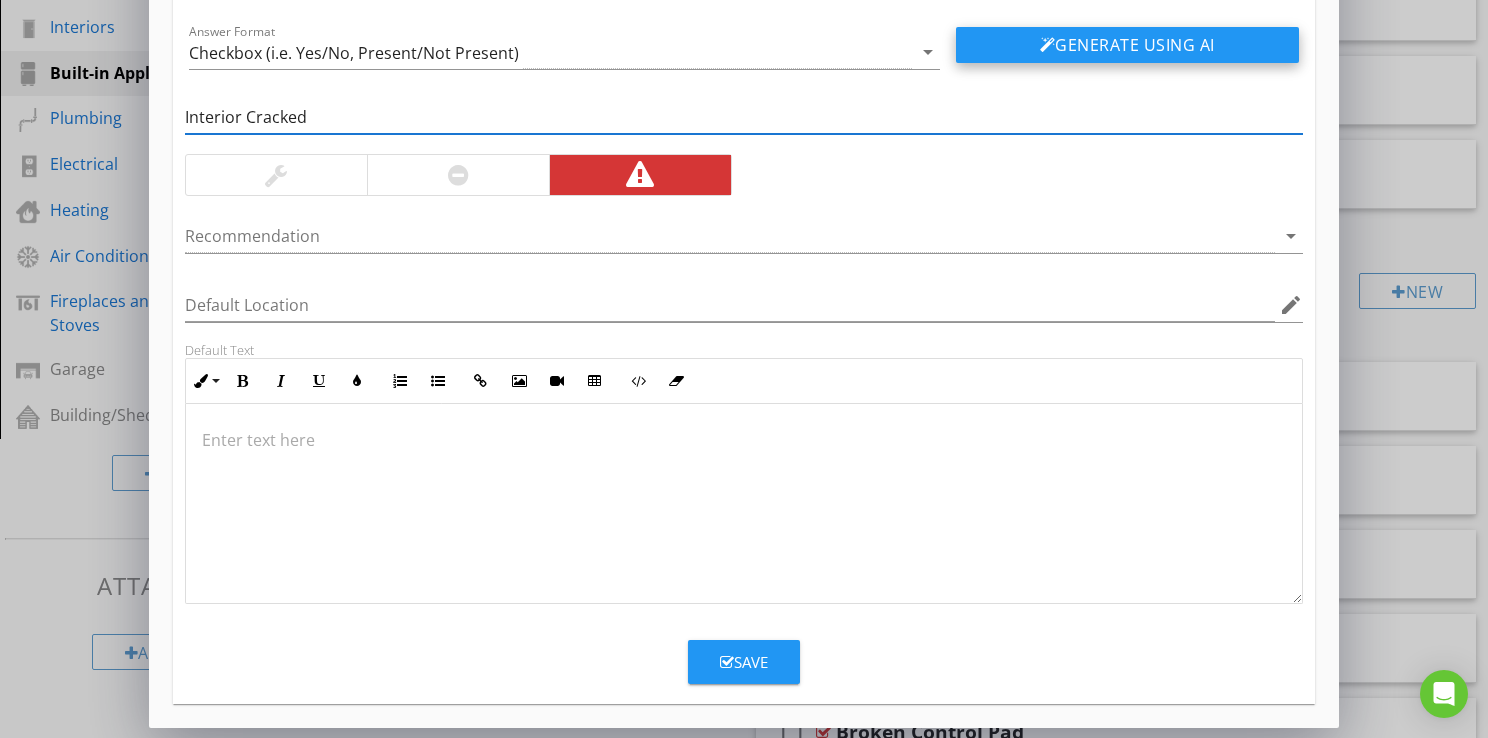 type on "Interior Cracked" 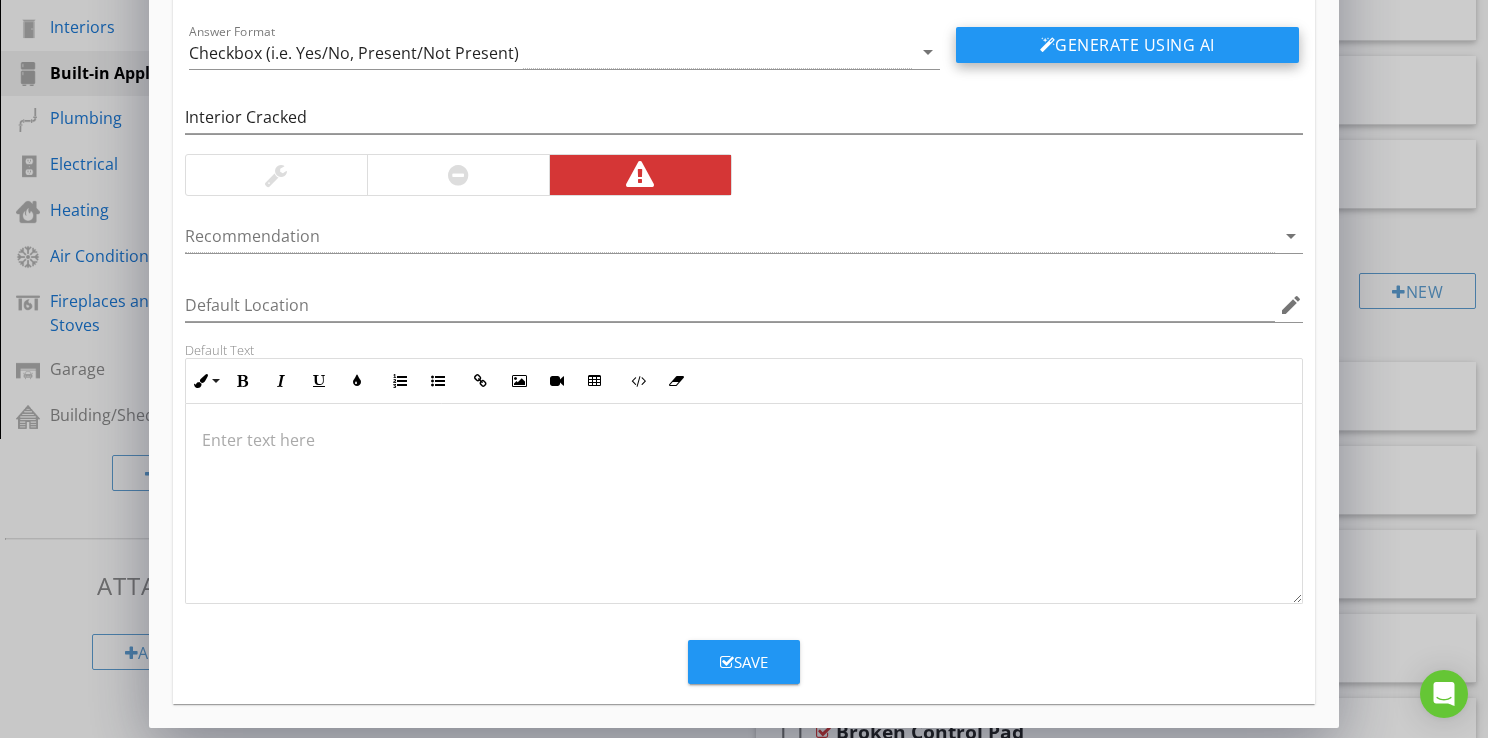 click on "Generate Using AI" at bounding box center [1127, 45] 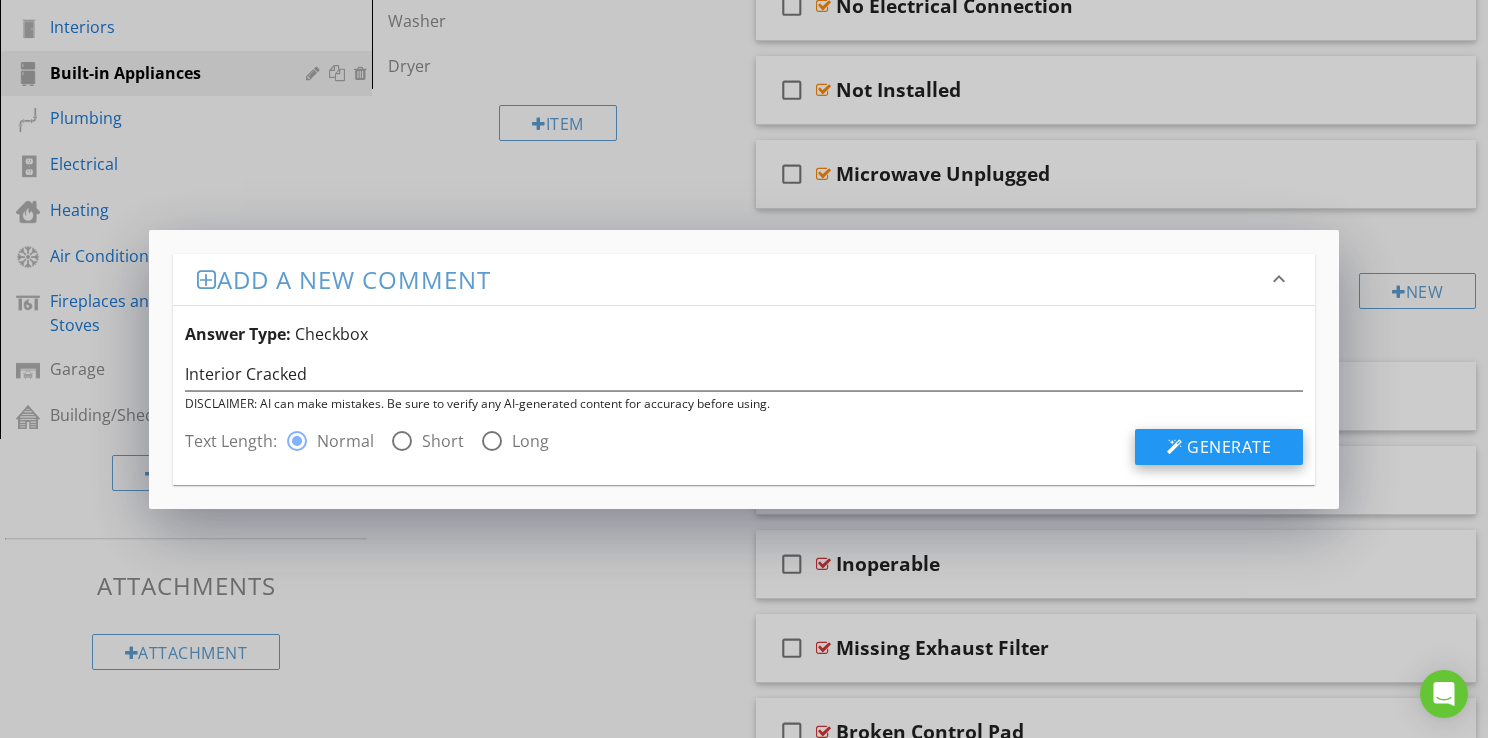 click on "Generate" at bounding box center (1229, 447) 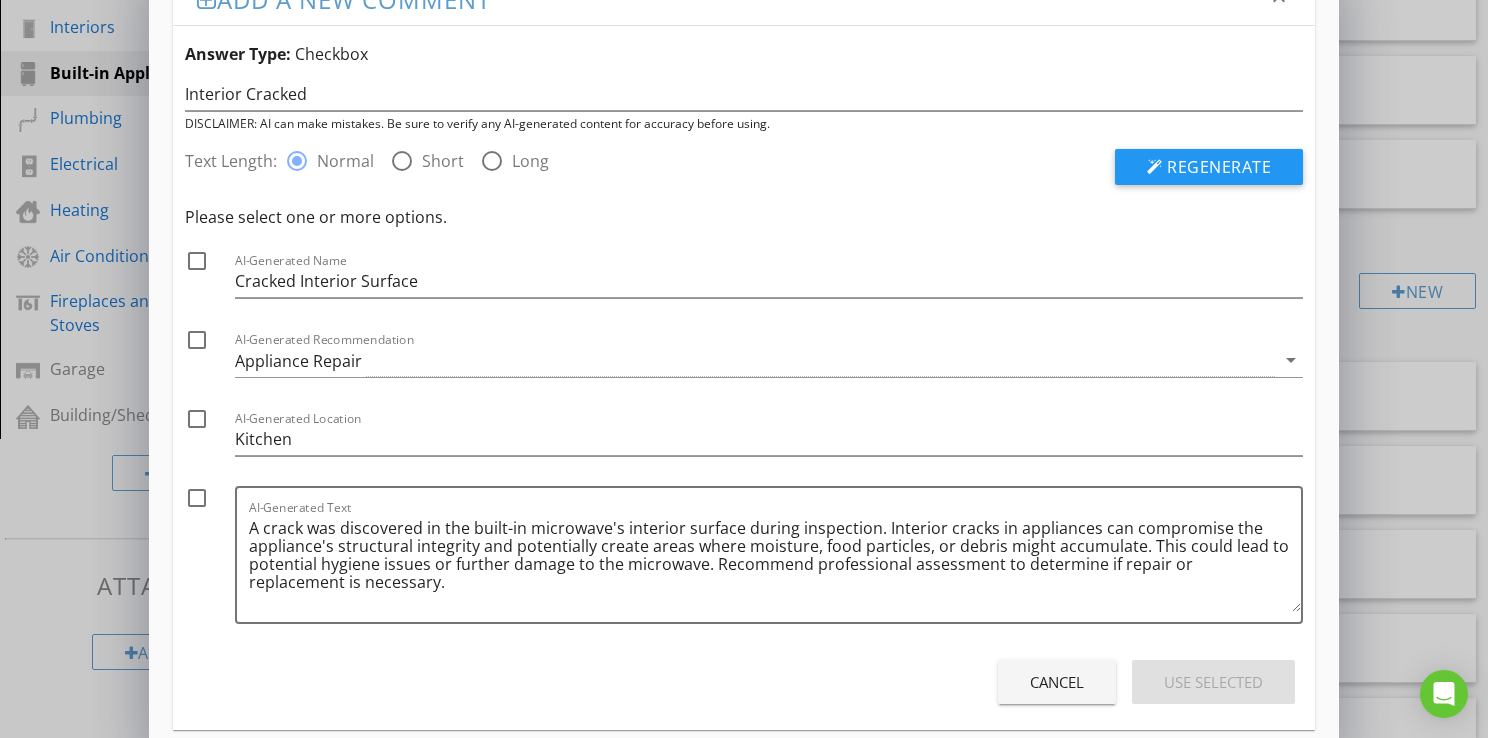 scroll, scrollTop: 76, scrollLeft: 0, axis: vertical 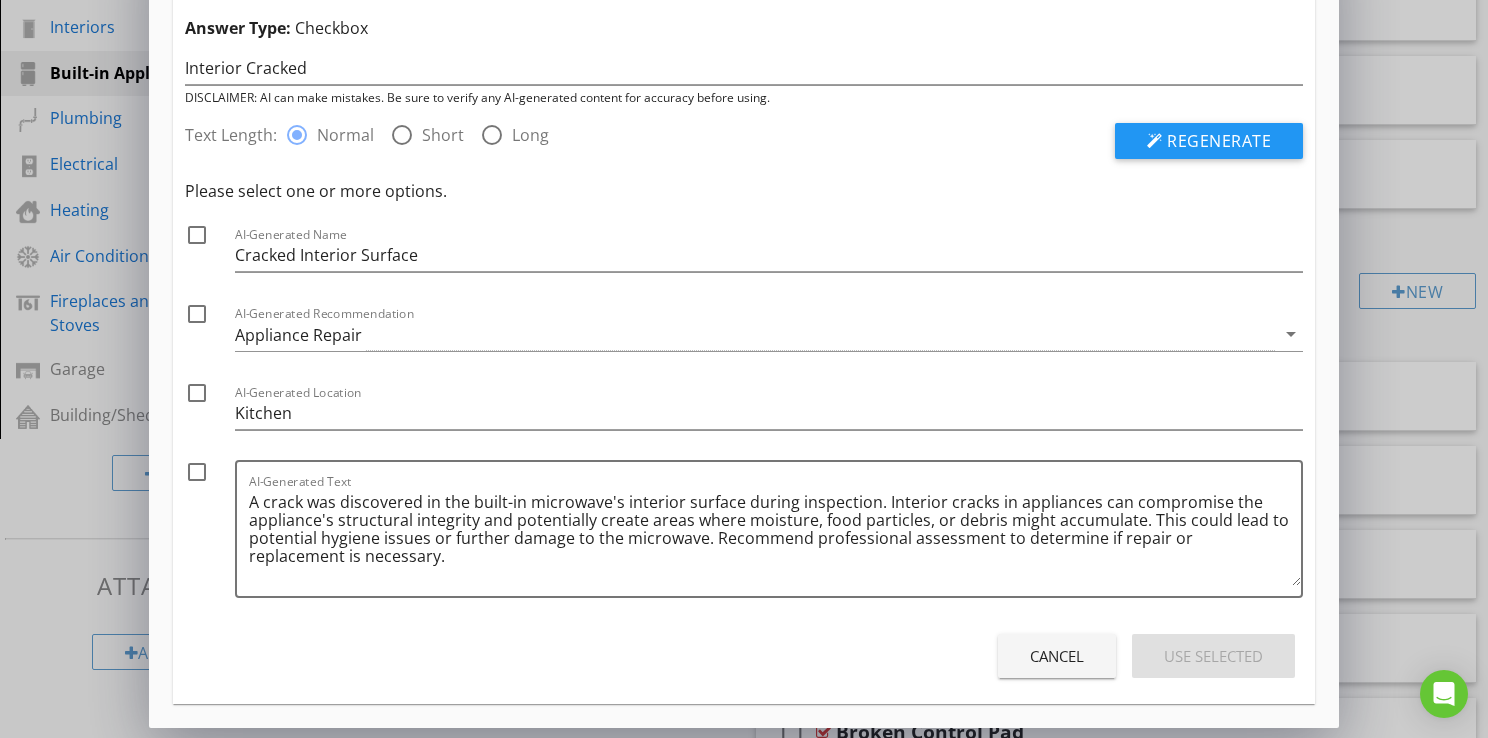 click at bounding box center [197, 235] 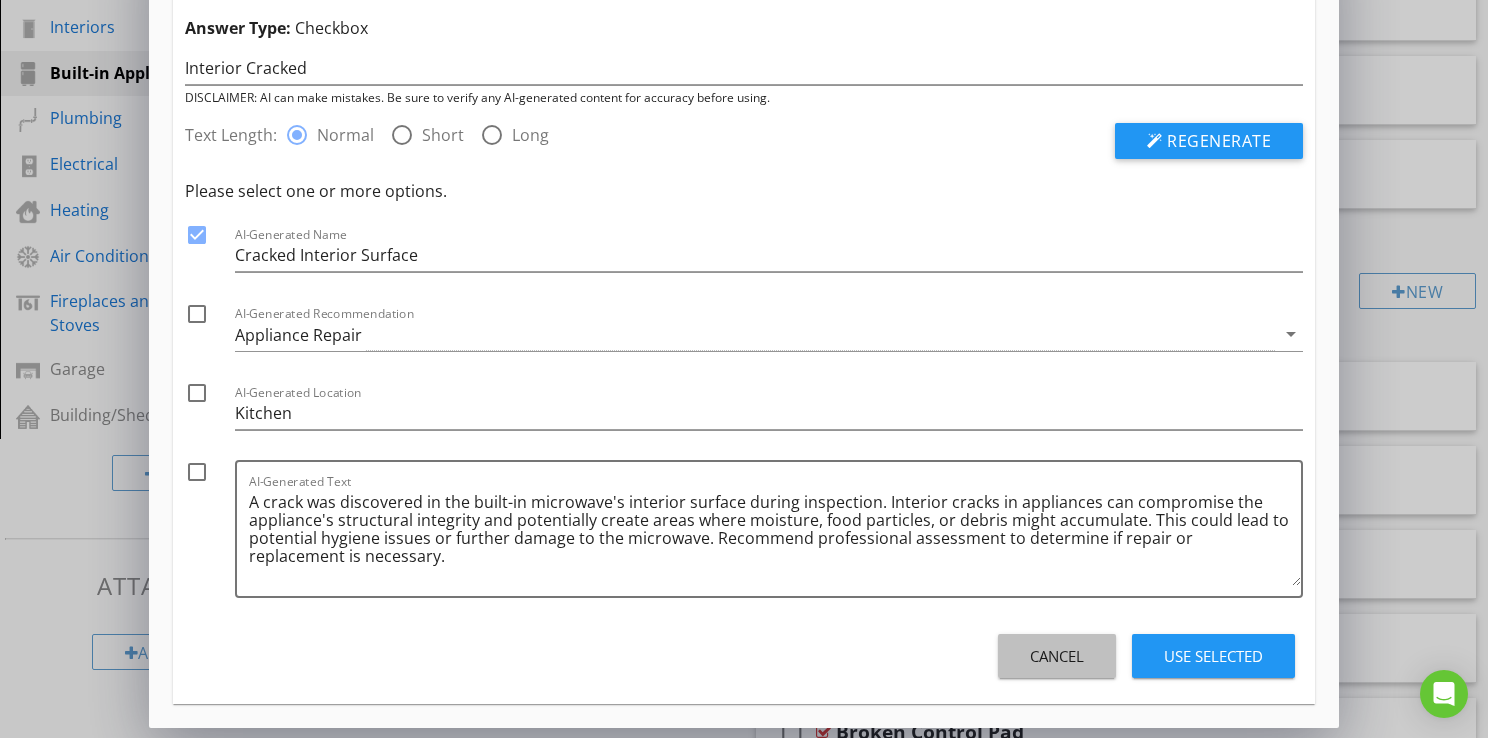 click on "Cancel" at bounding box center (1057, 656) 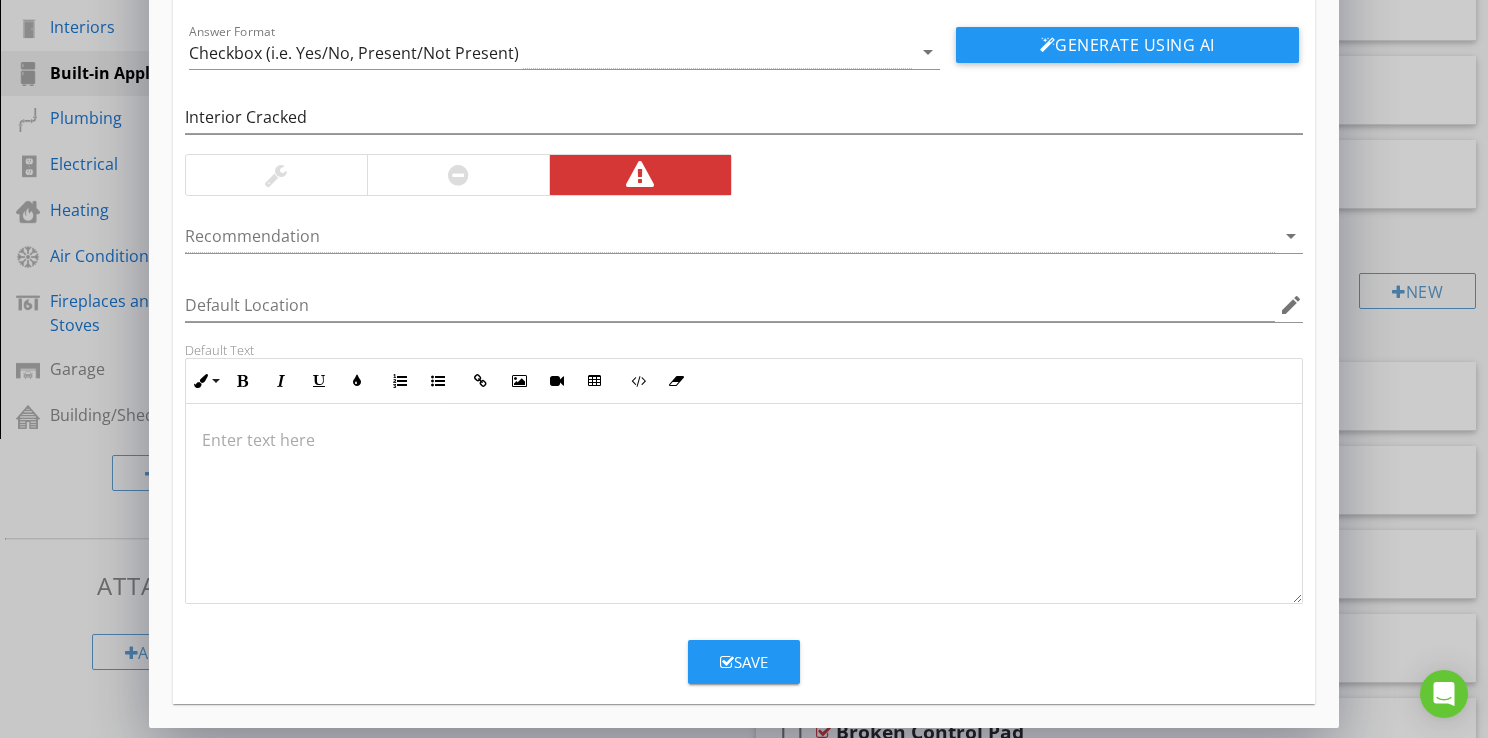 scroll, scrollTop: 28, scrollLeft: 0, axis: vertical 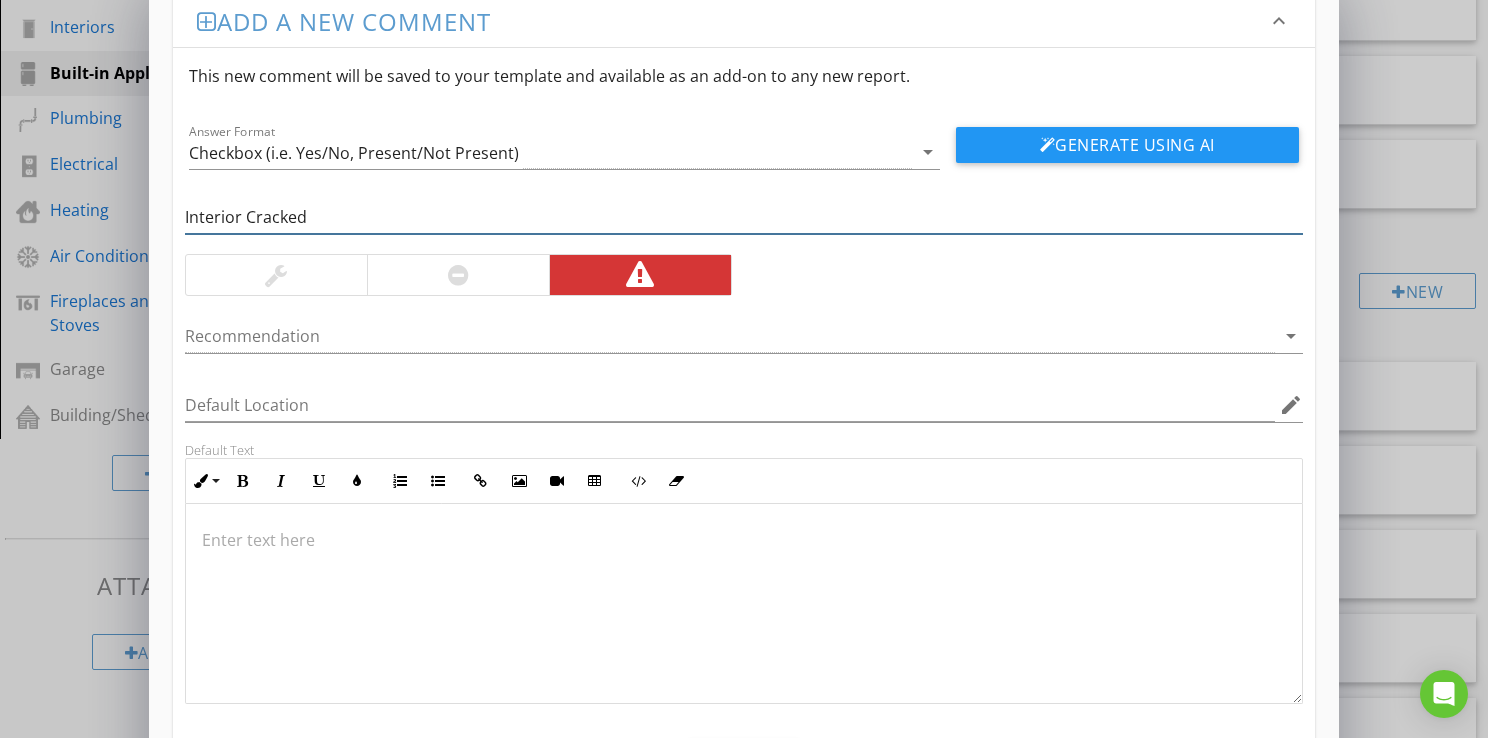 click on "Interior Cracked" at bounding box center [744, 217] 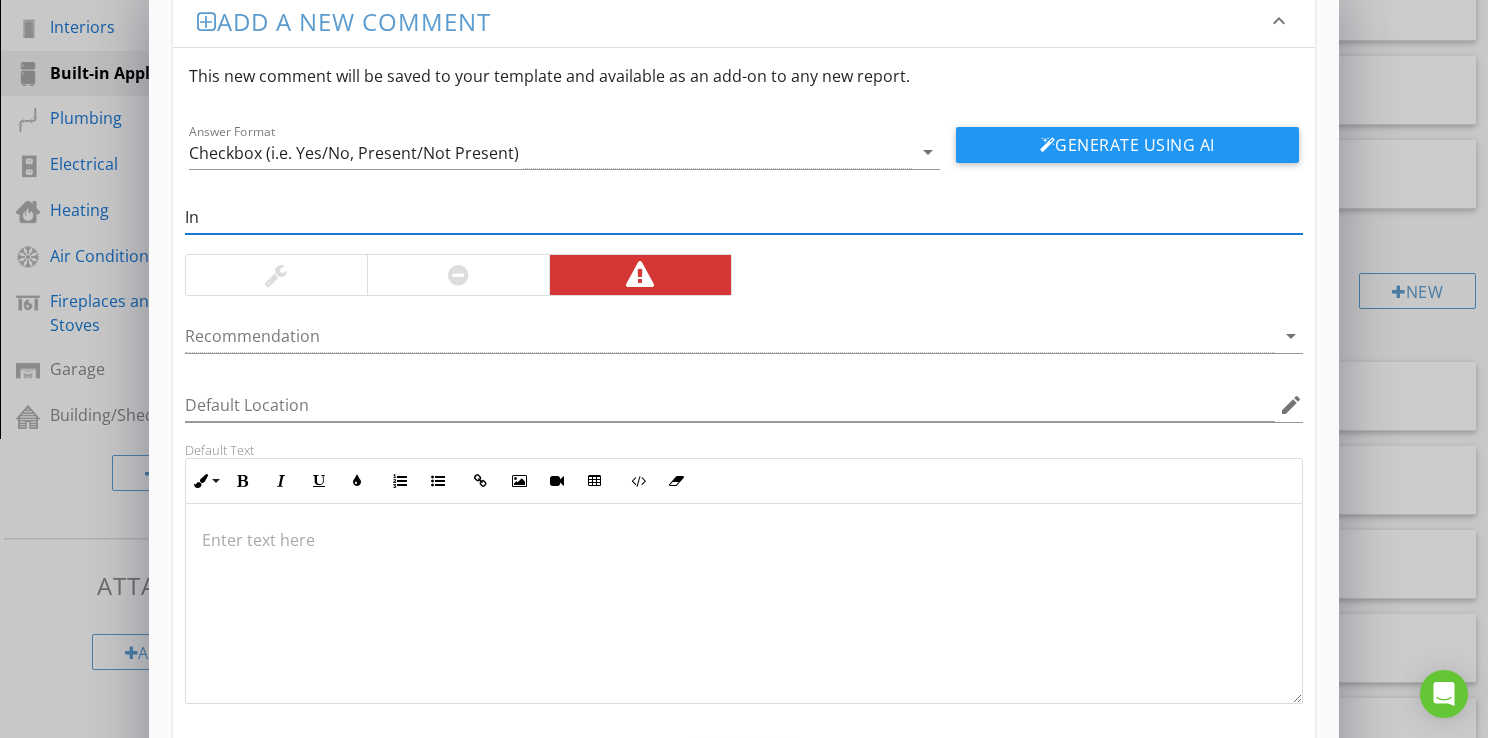 type on "I" 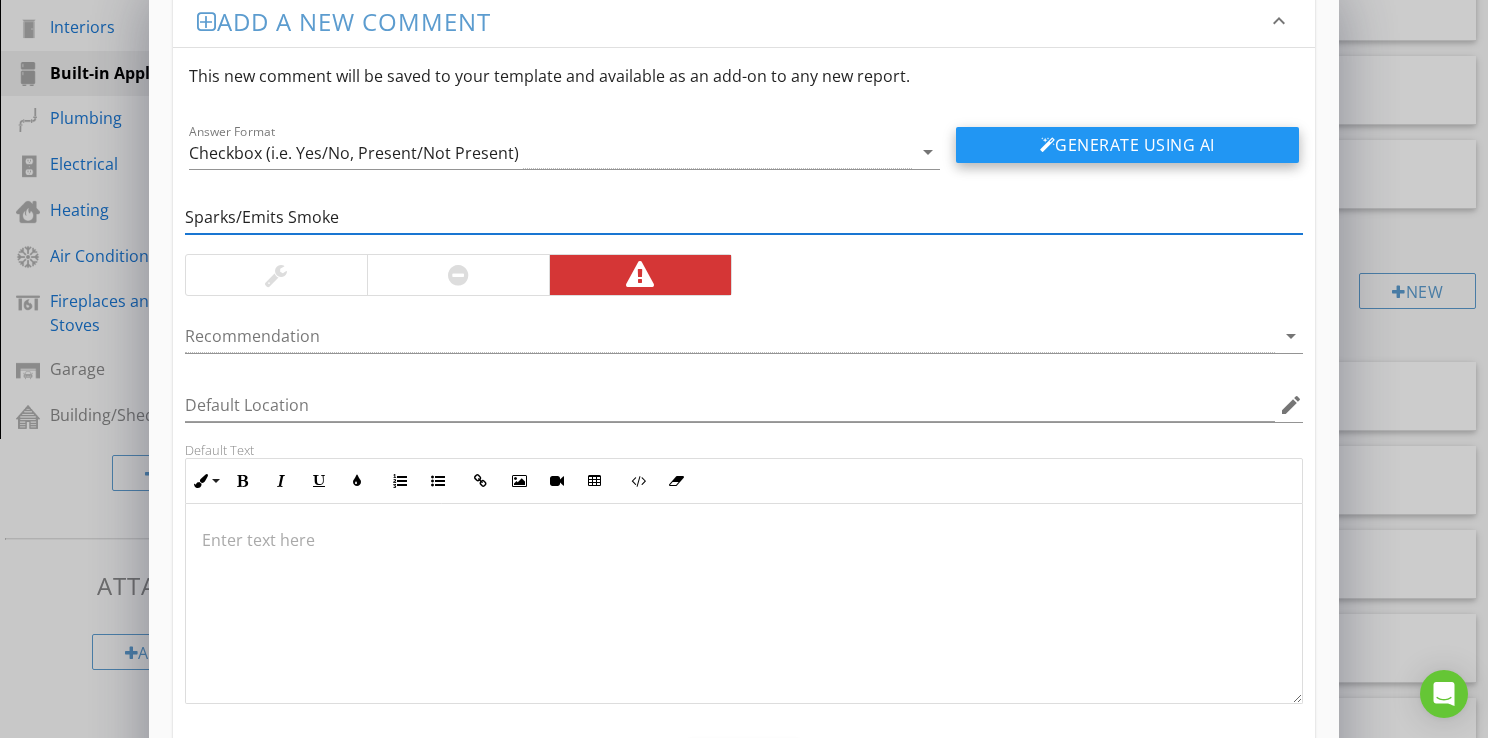 type on "Sparks/Emits Smoke" 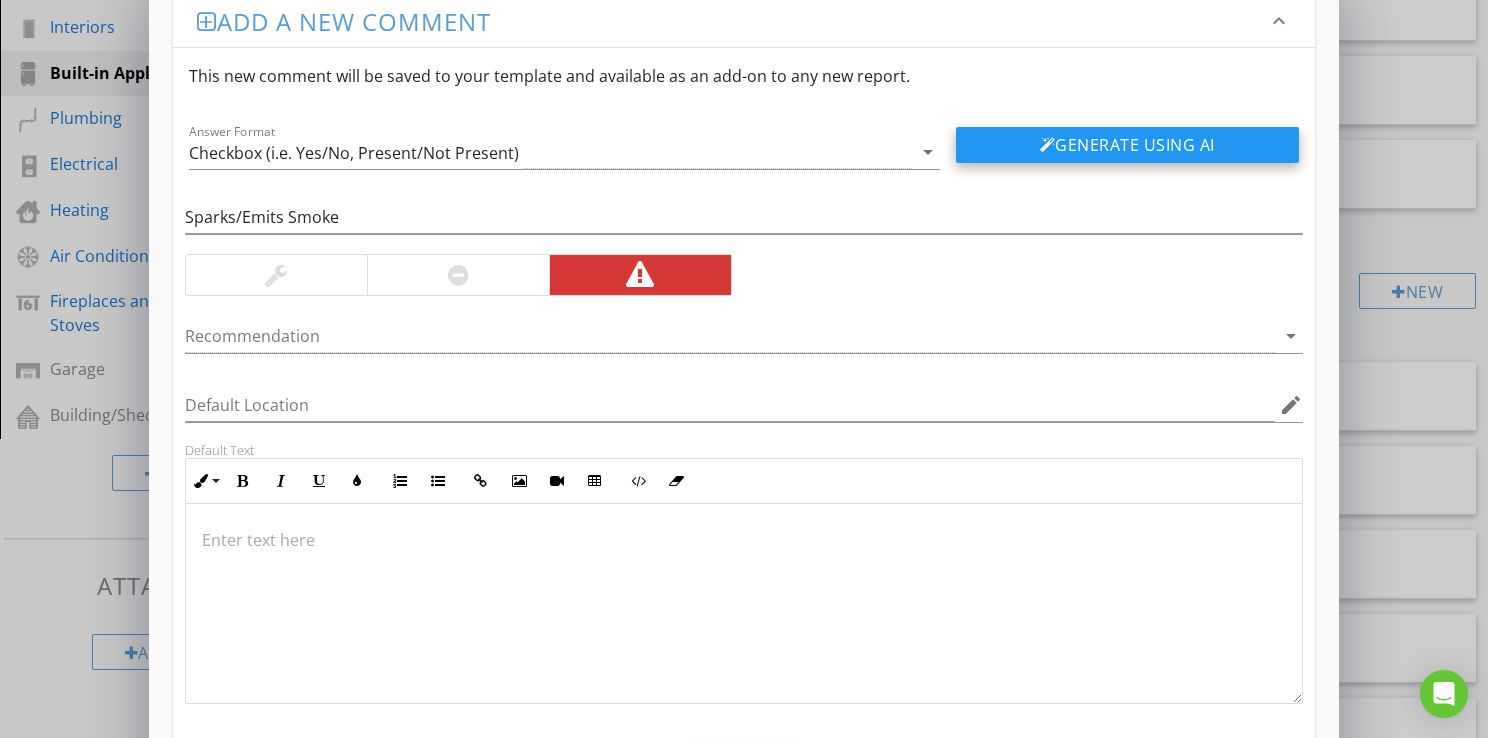 click on "Generate Using AI" at bounding box center [1127, 145] 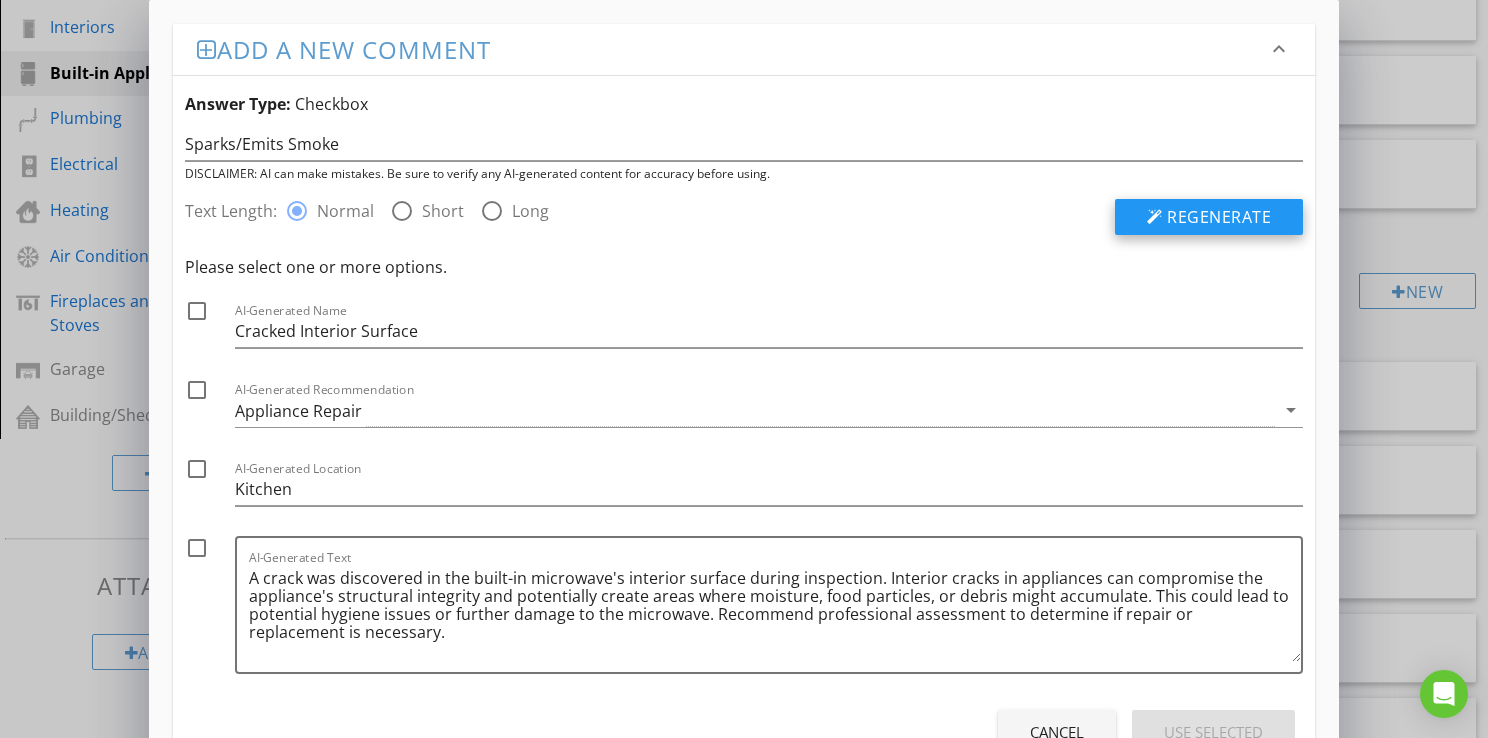 click on "Regenerate" at bounding box center (1219, 217) 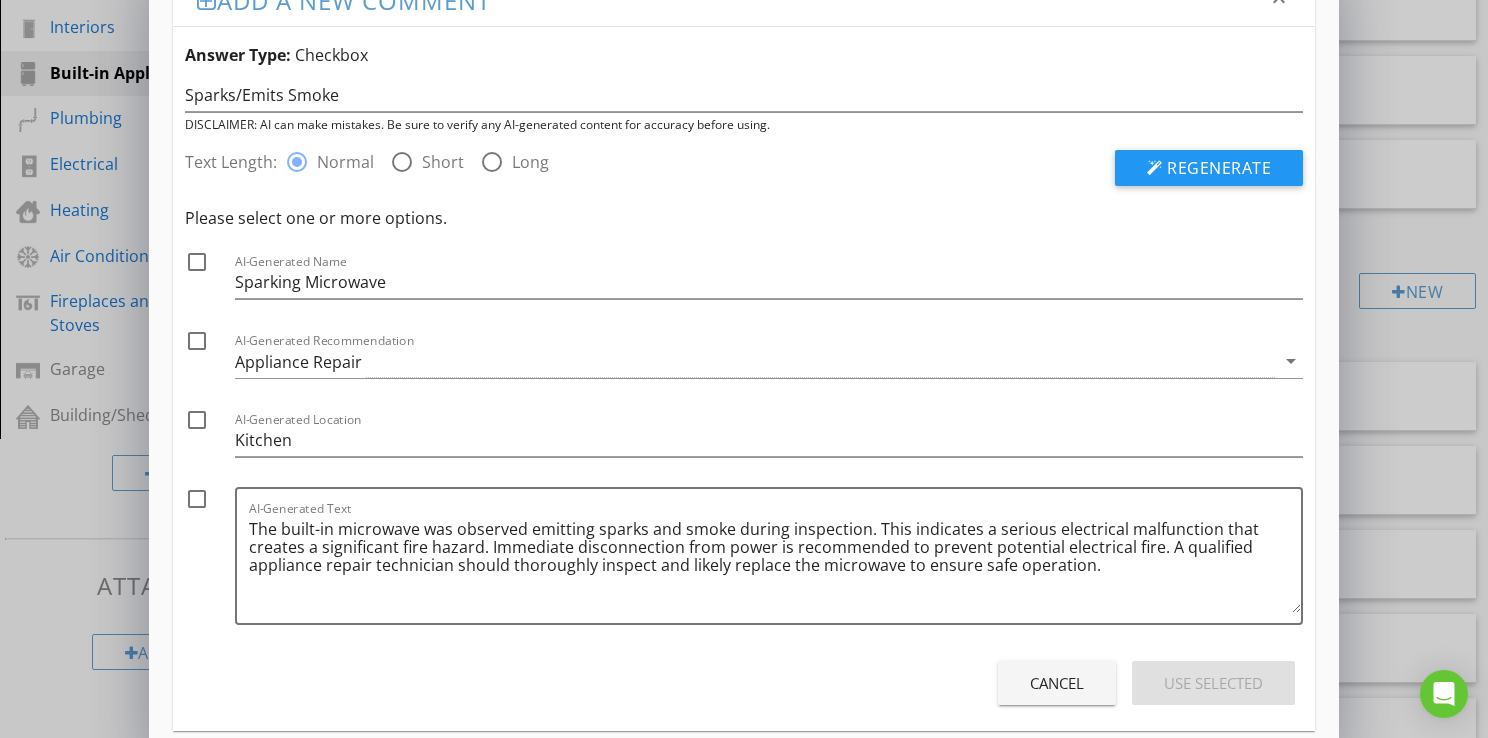 scroll, scrollTop: 76, scrollLeft: 0, axis: vertical 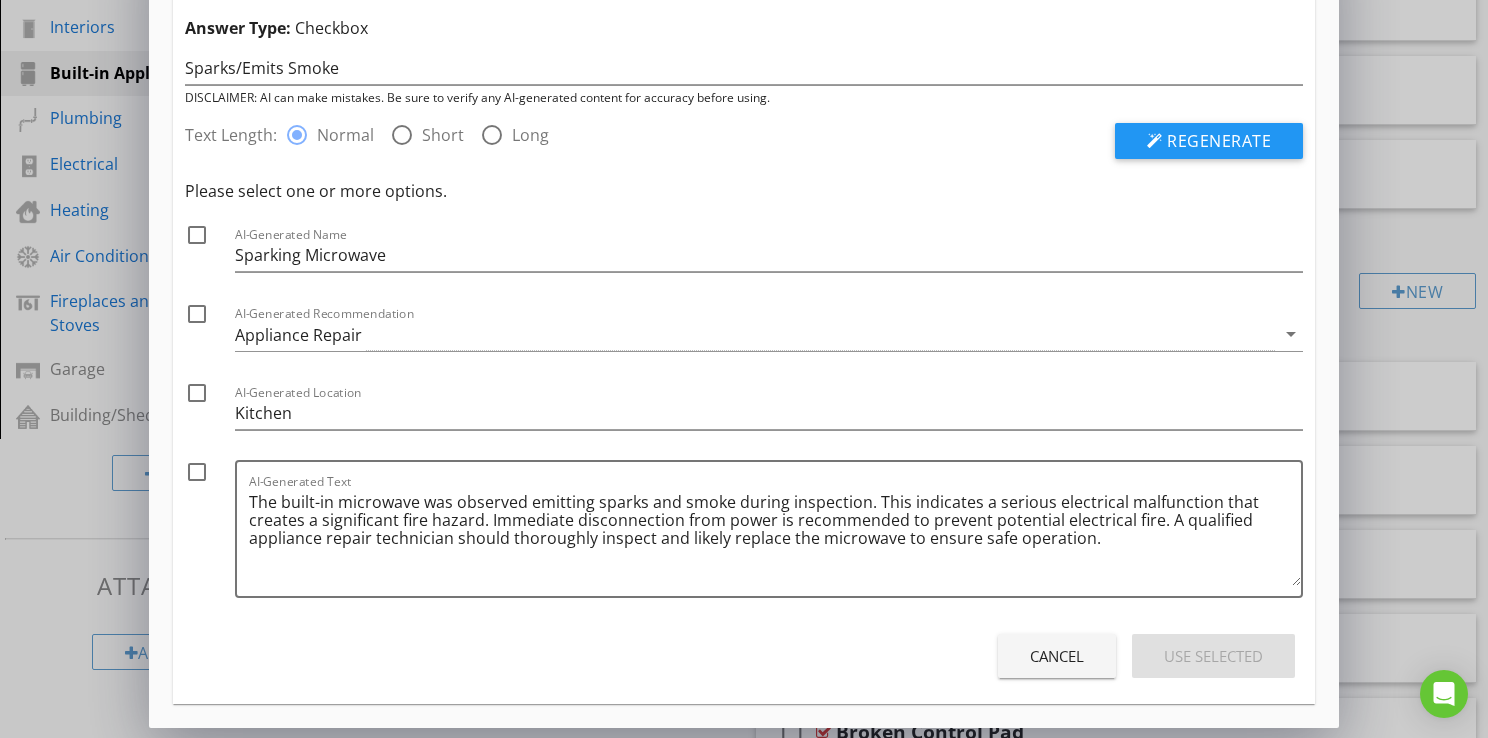 click at bounding box center (197, 472) 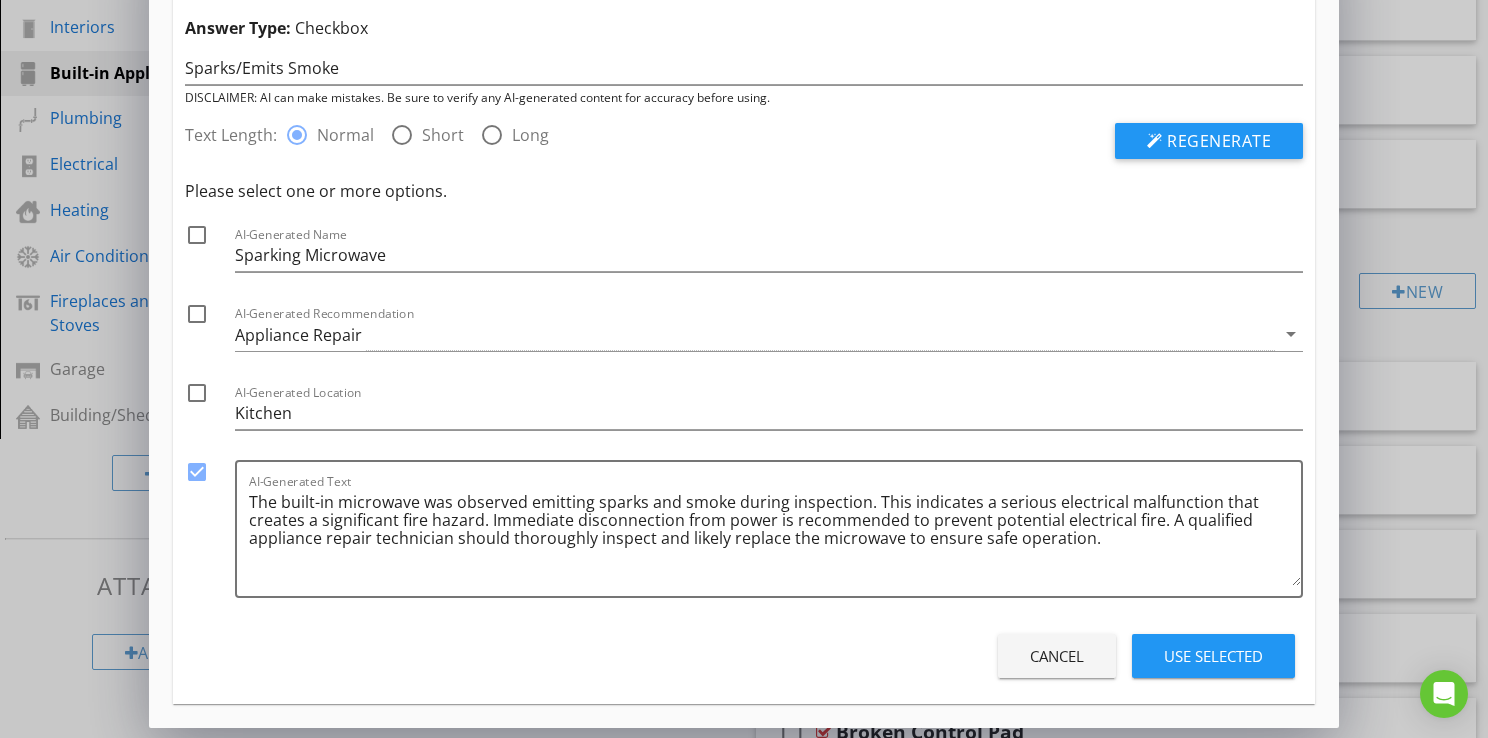 click at bounding box center (197, 314) 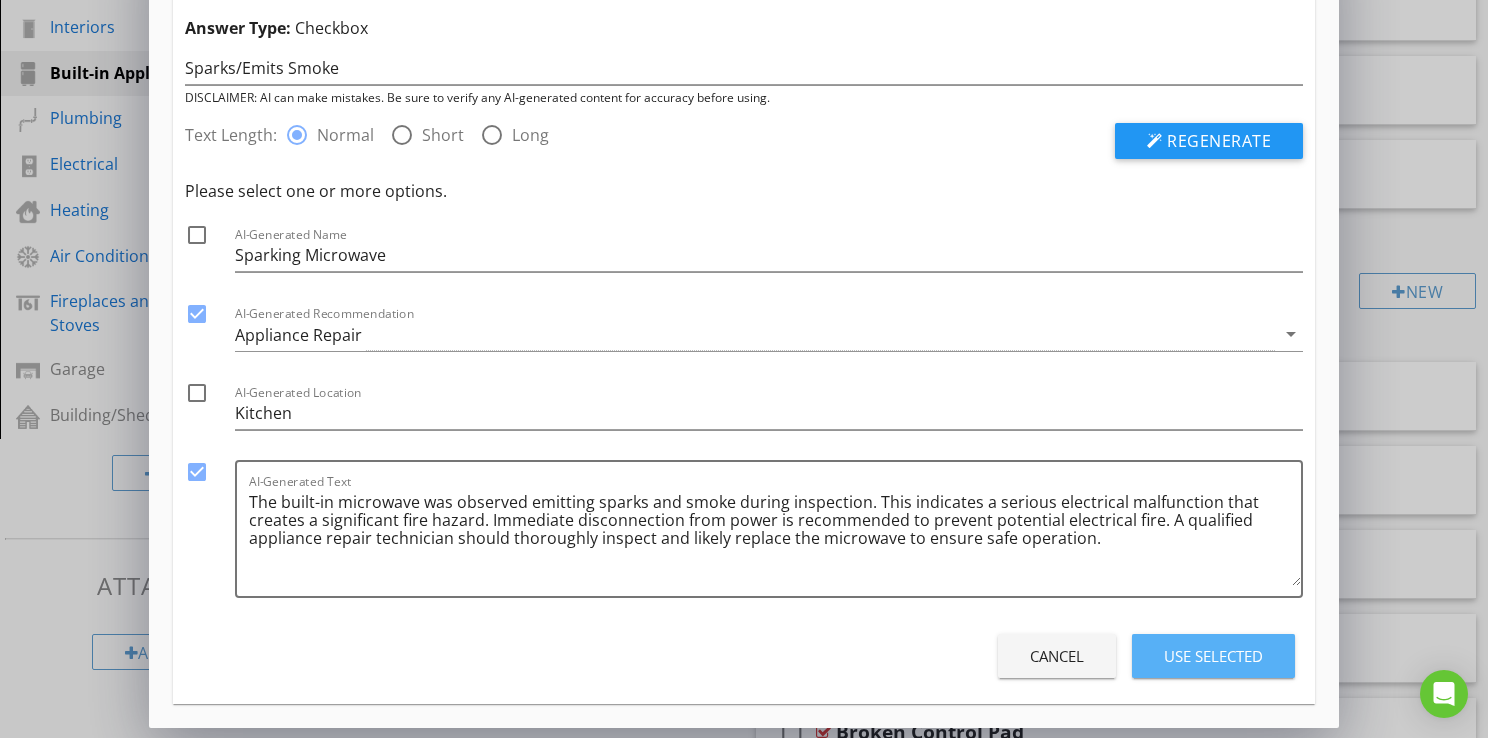 click on "Use Selected" at bounding box center [1213, 656] 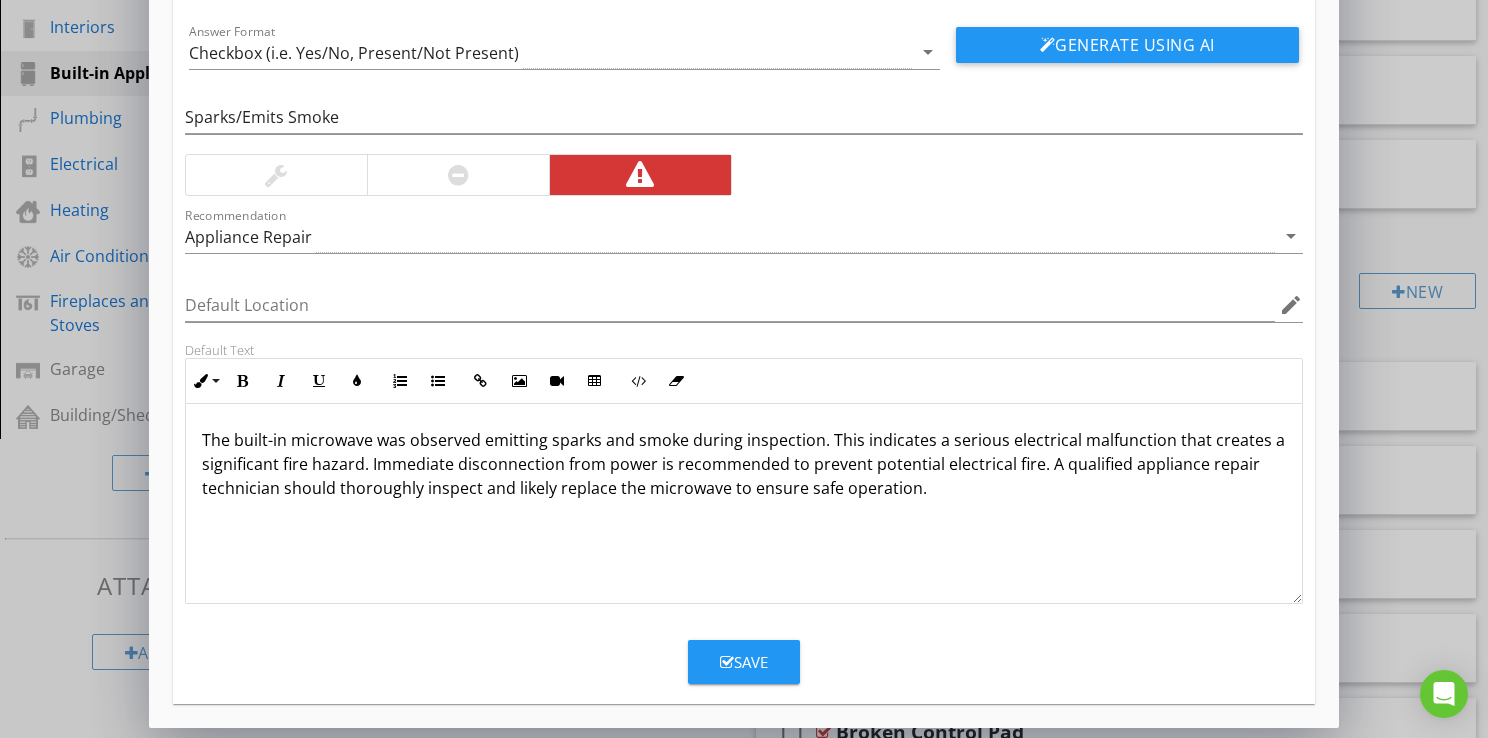 click on "Save" at bounding box center (744, 662) 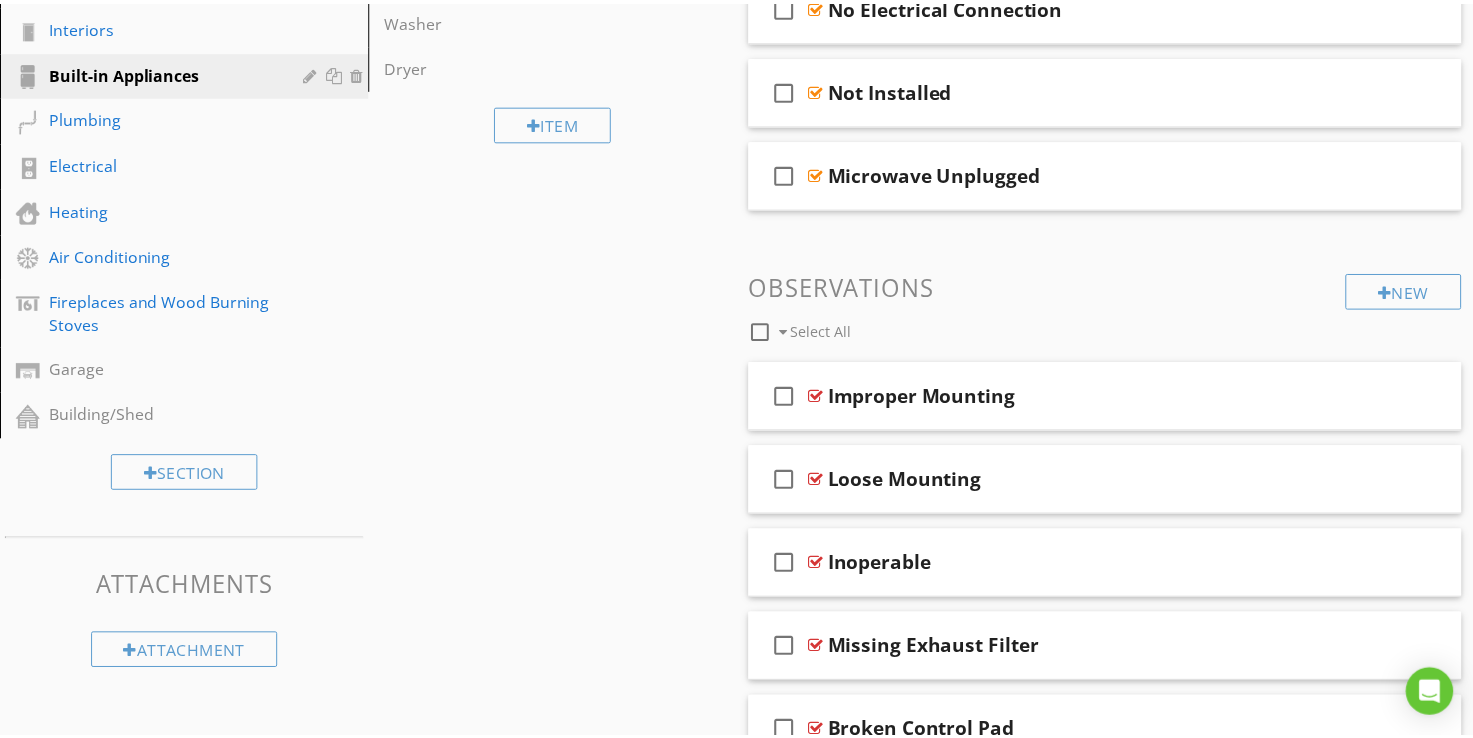 scroll, scrollTop: 32, scrollLeft: 0, axis: vertical 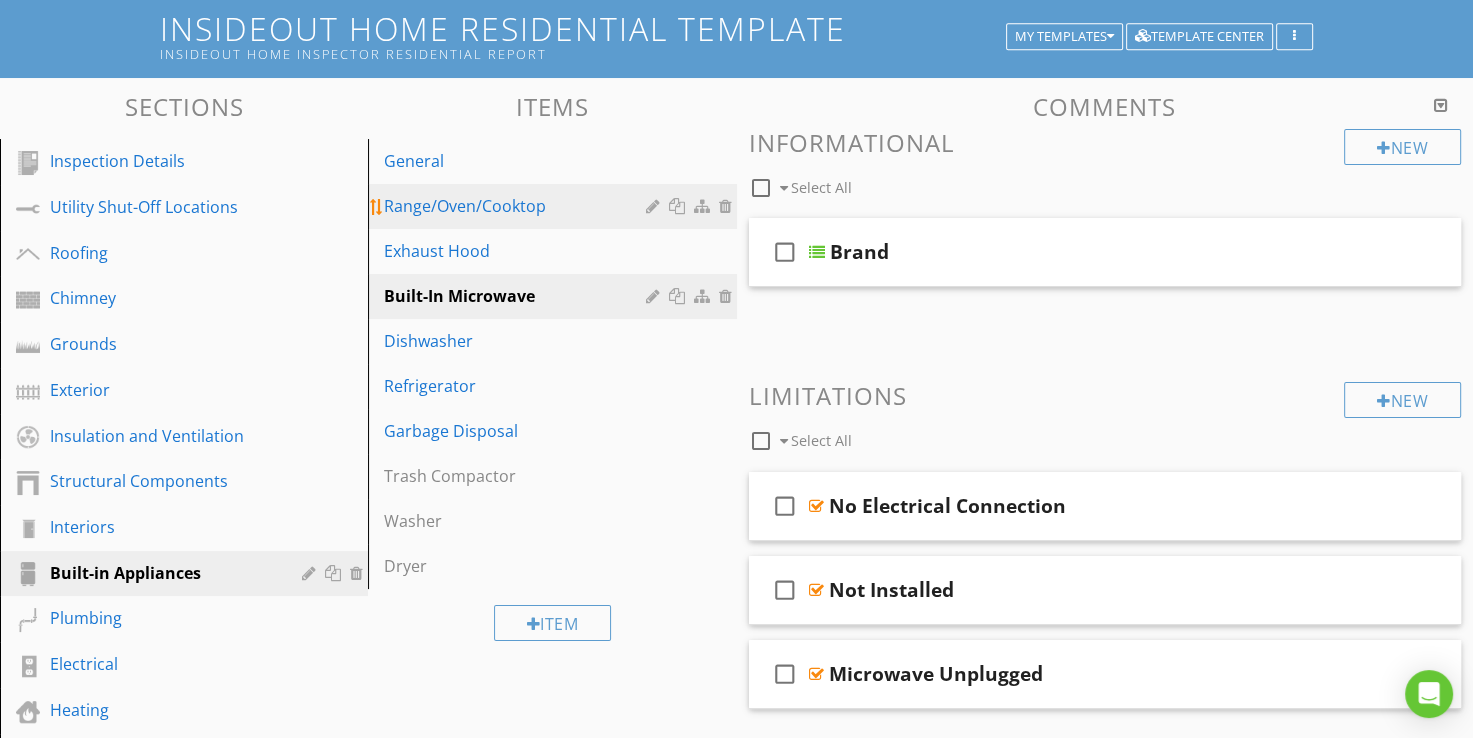 click on "Range/Oven/Cooktop" at bounding box center (517, 206) 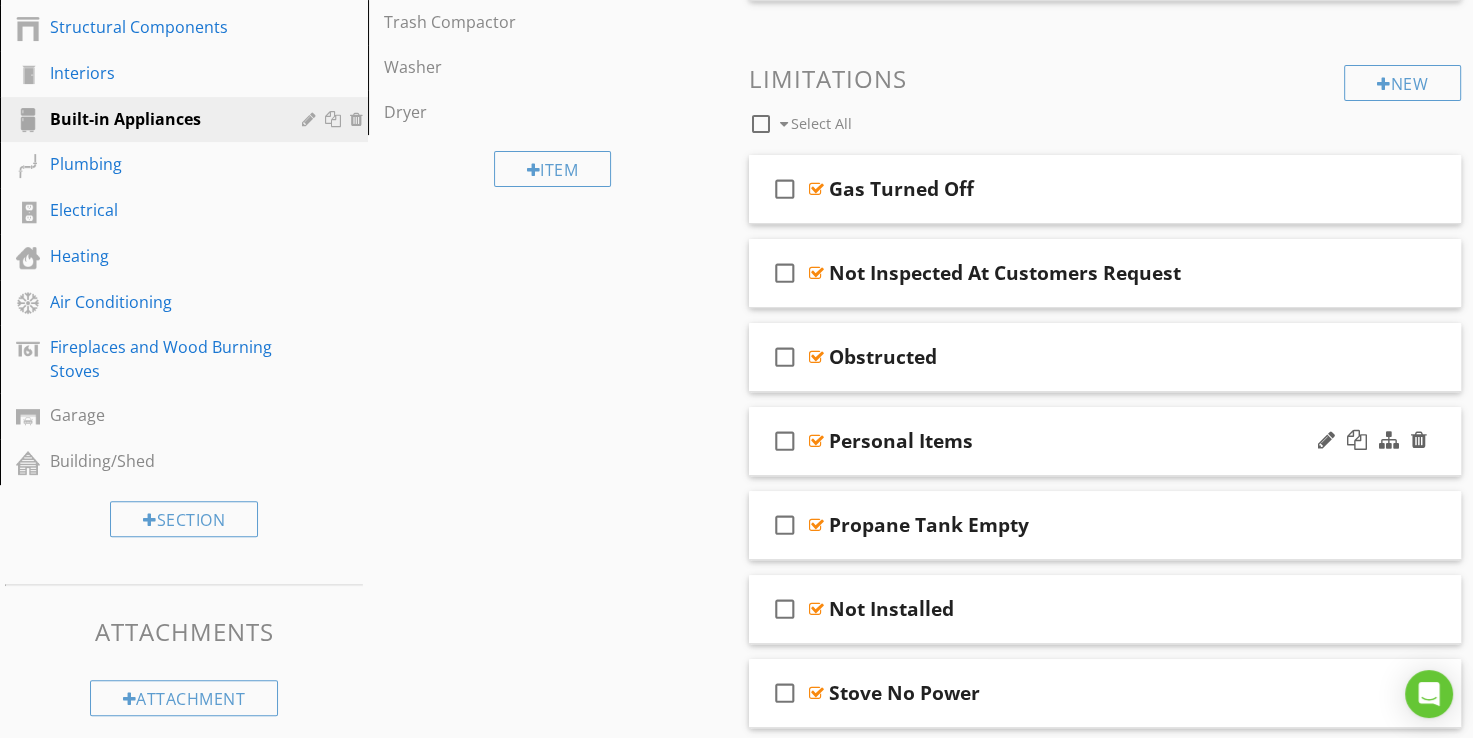 scroll, scrollTop: 622, scrollLeft: 0, axis: vertical 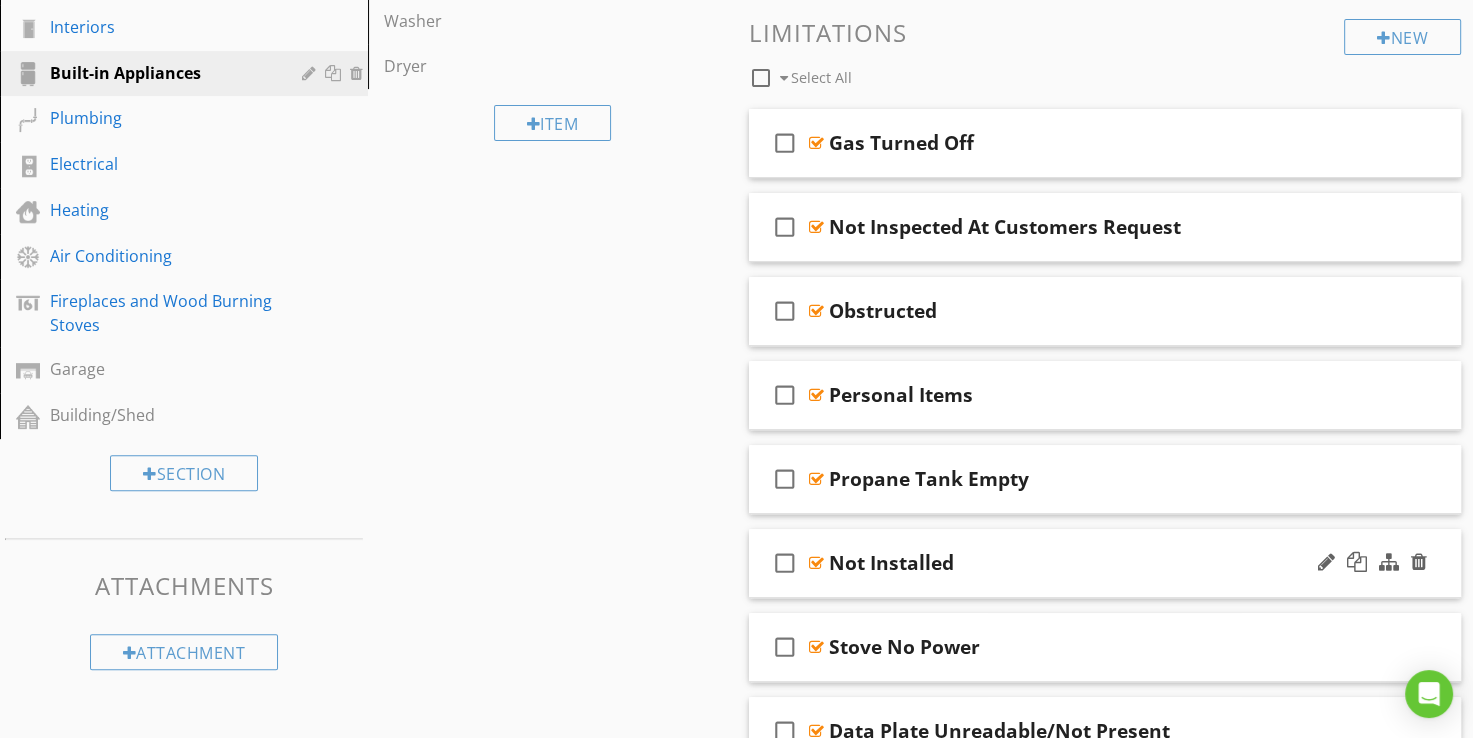 click at bounding box center [816, 563] 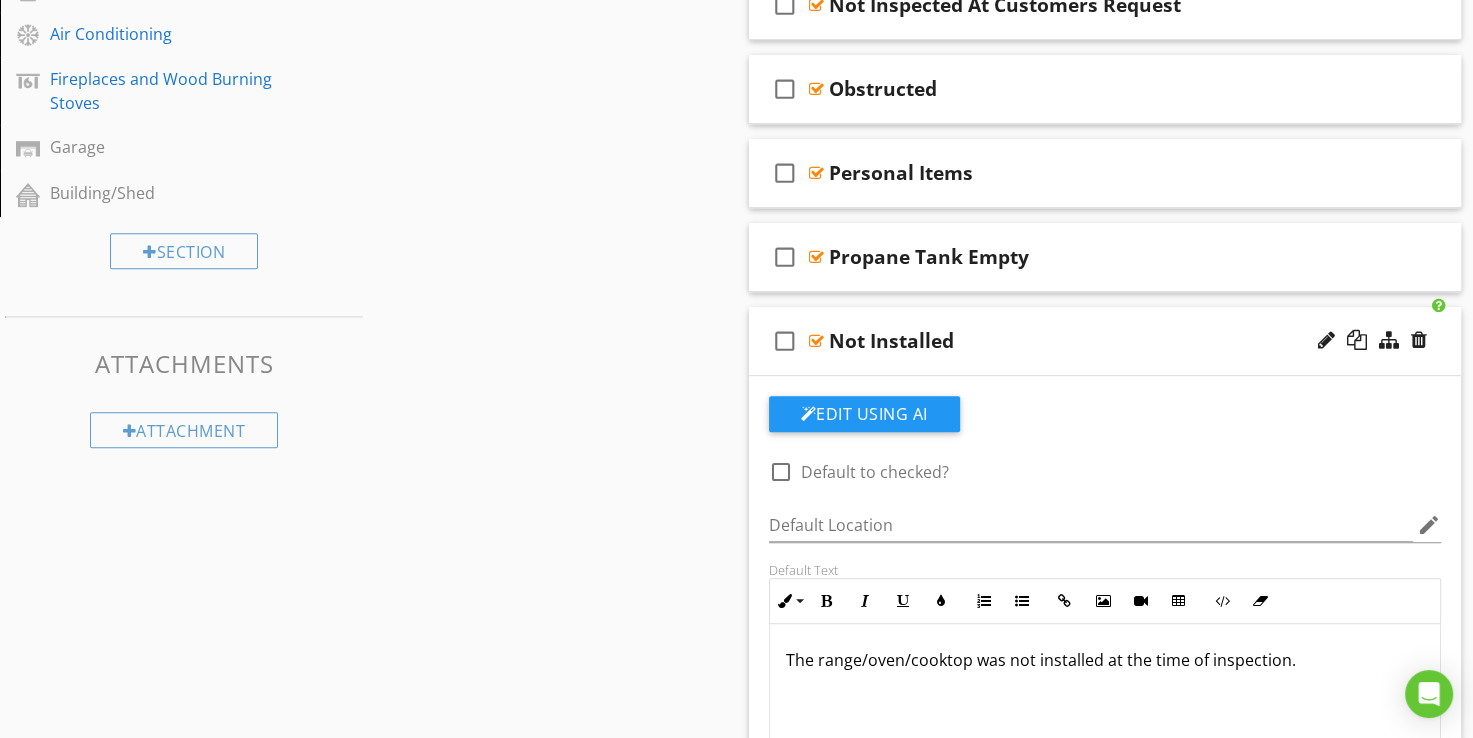 scroll, scrollTop: 822, scrollLeft: 0, axis: vertical 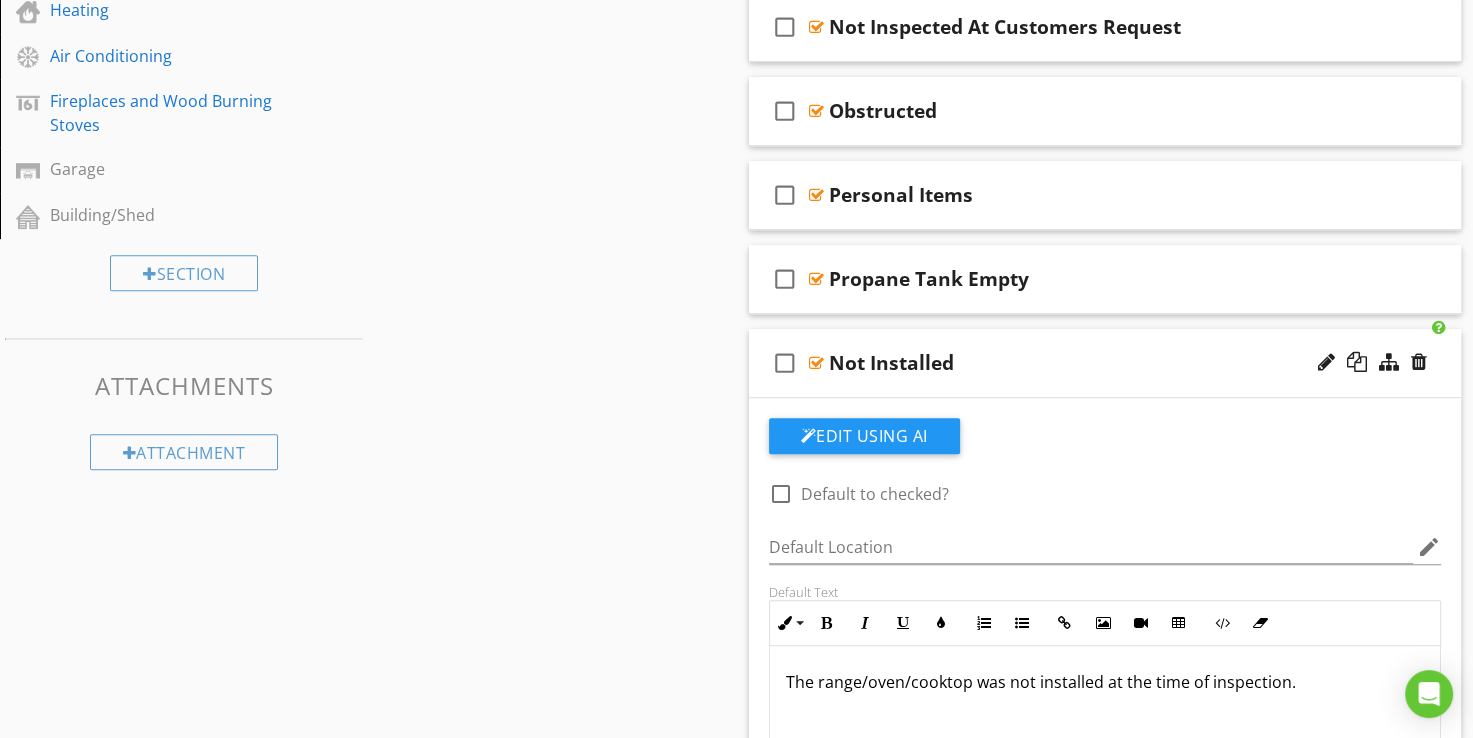 click at bounding box center [816, 363] 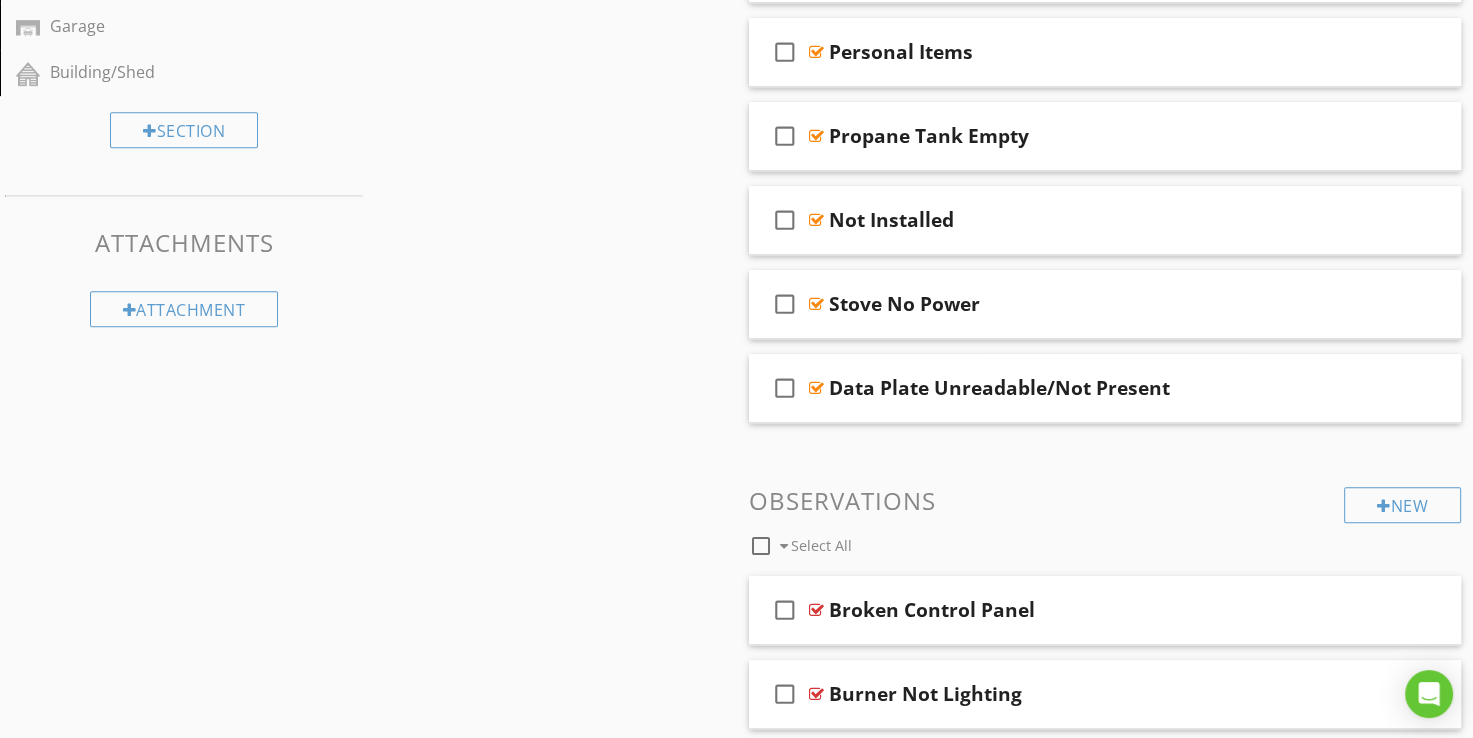 scroll, scrollTop: 1022, scrollLeft: 0, axis: vertical 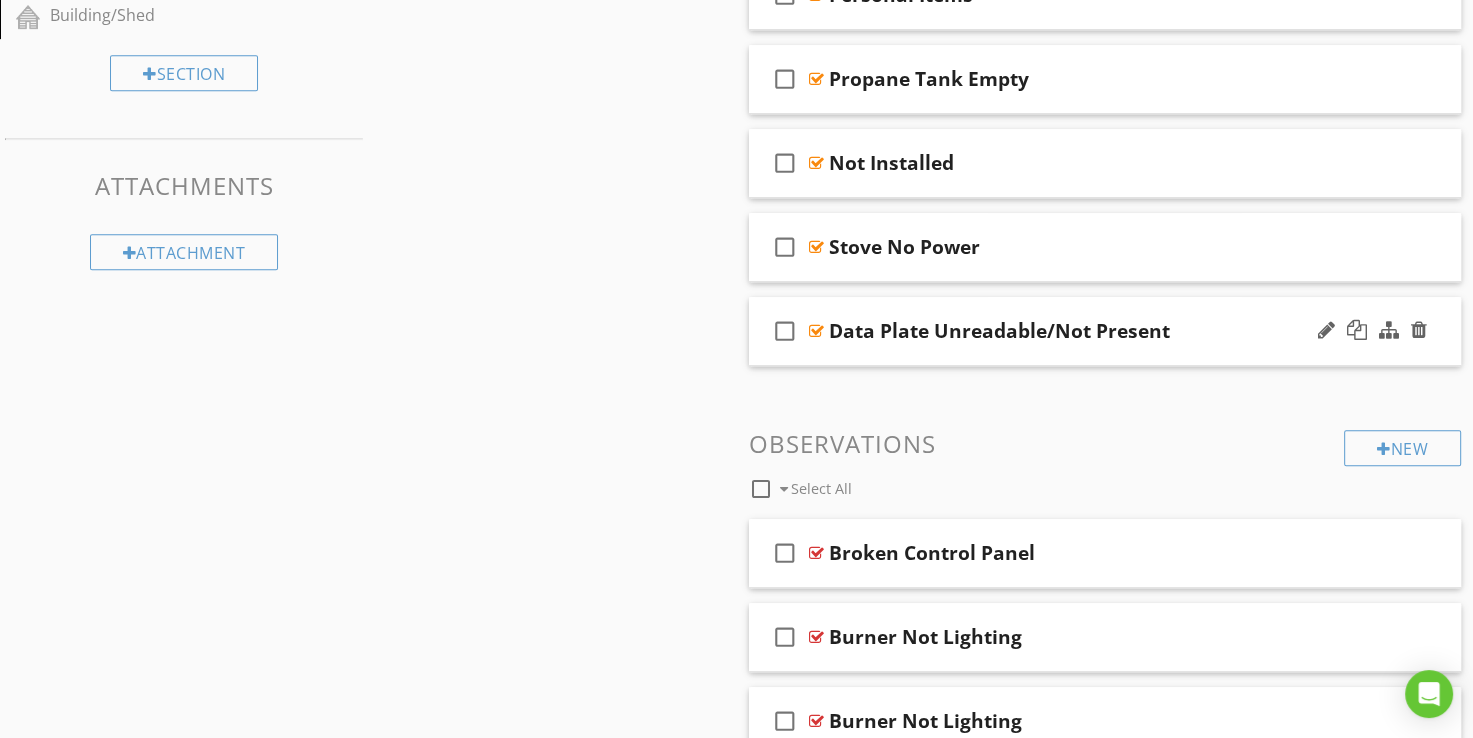 click at bounding box center [816, 331] 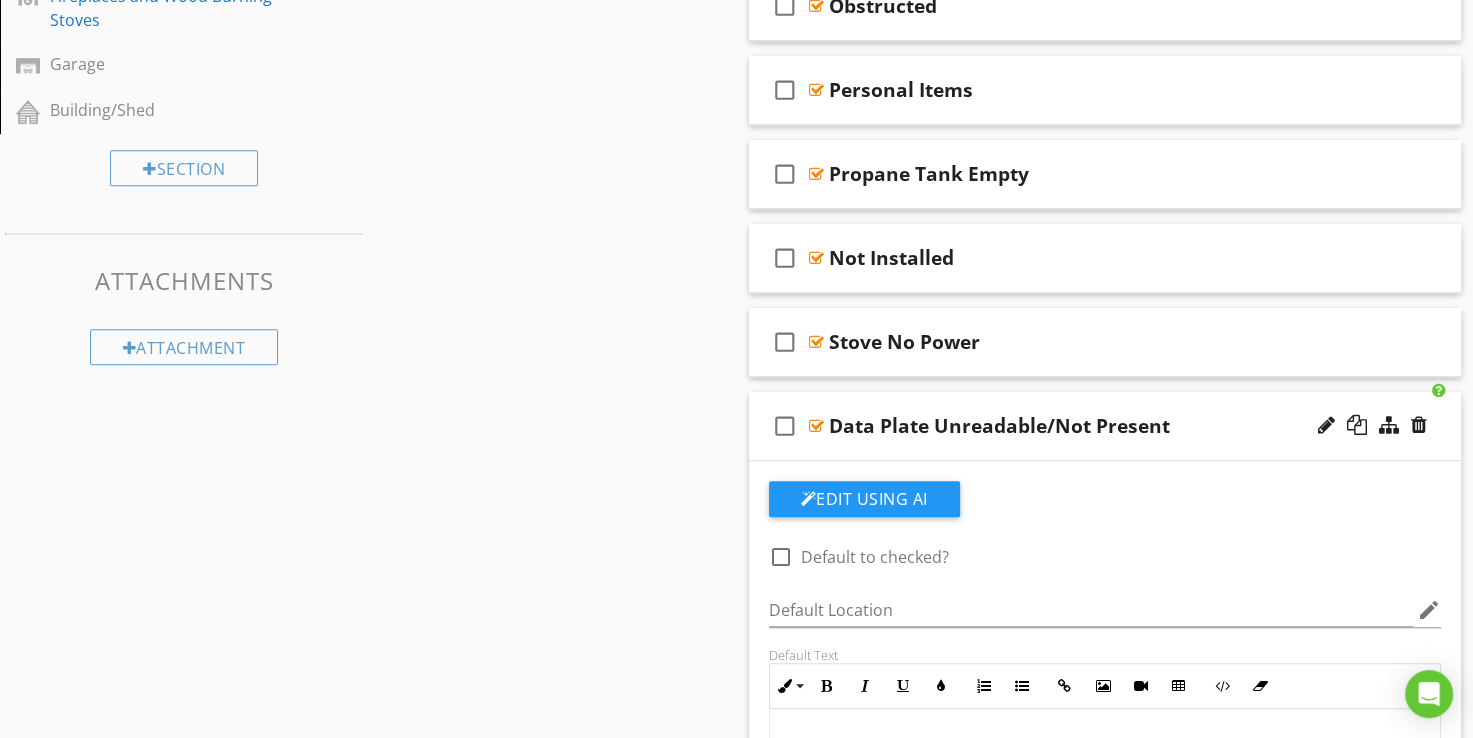 scroll, scrollTop: 922, scrollLeft: 0, axis: vertical 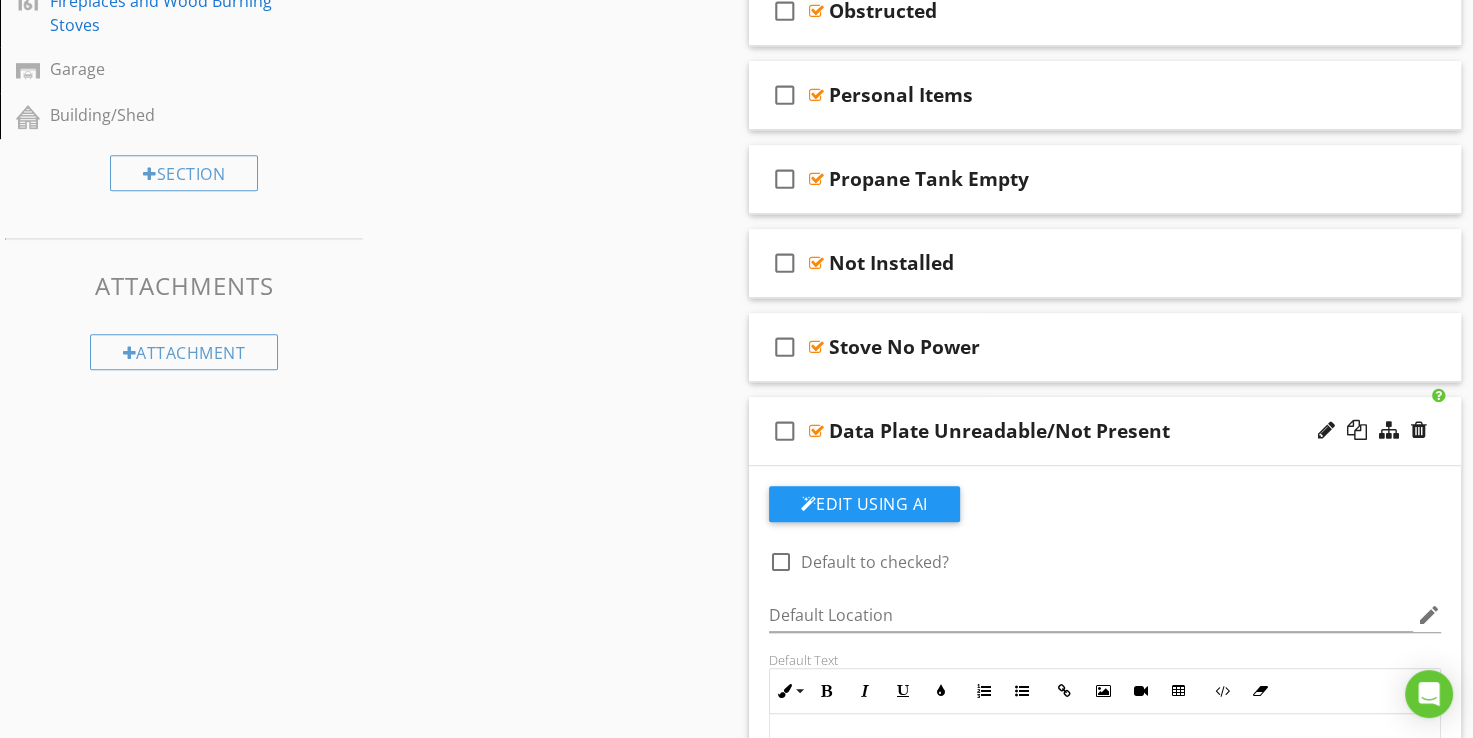 click at bounding box center (816, 431) 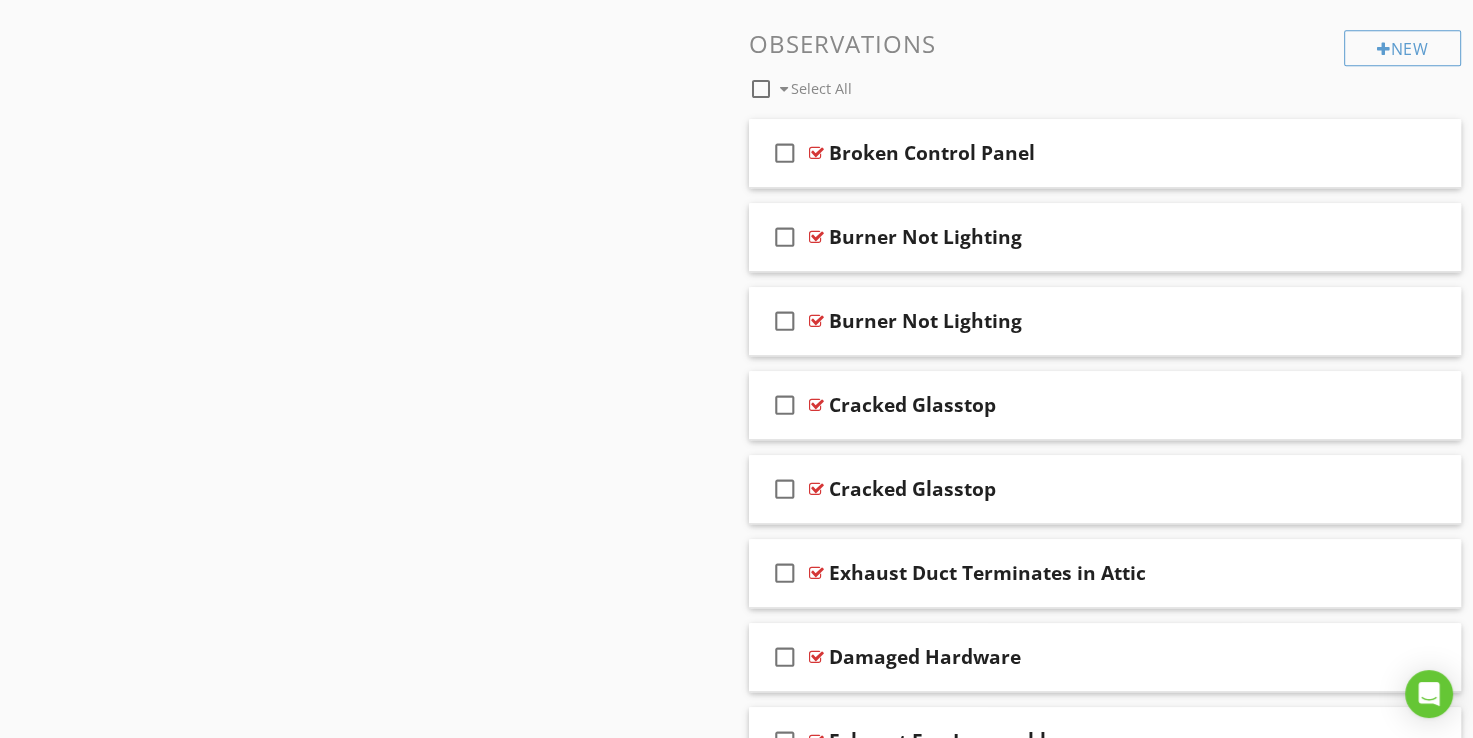 scroll, scrollTop: 1522, scrollLeft: 0, axis: vertical 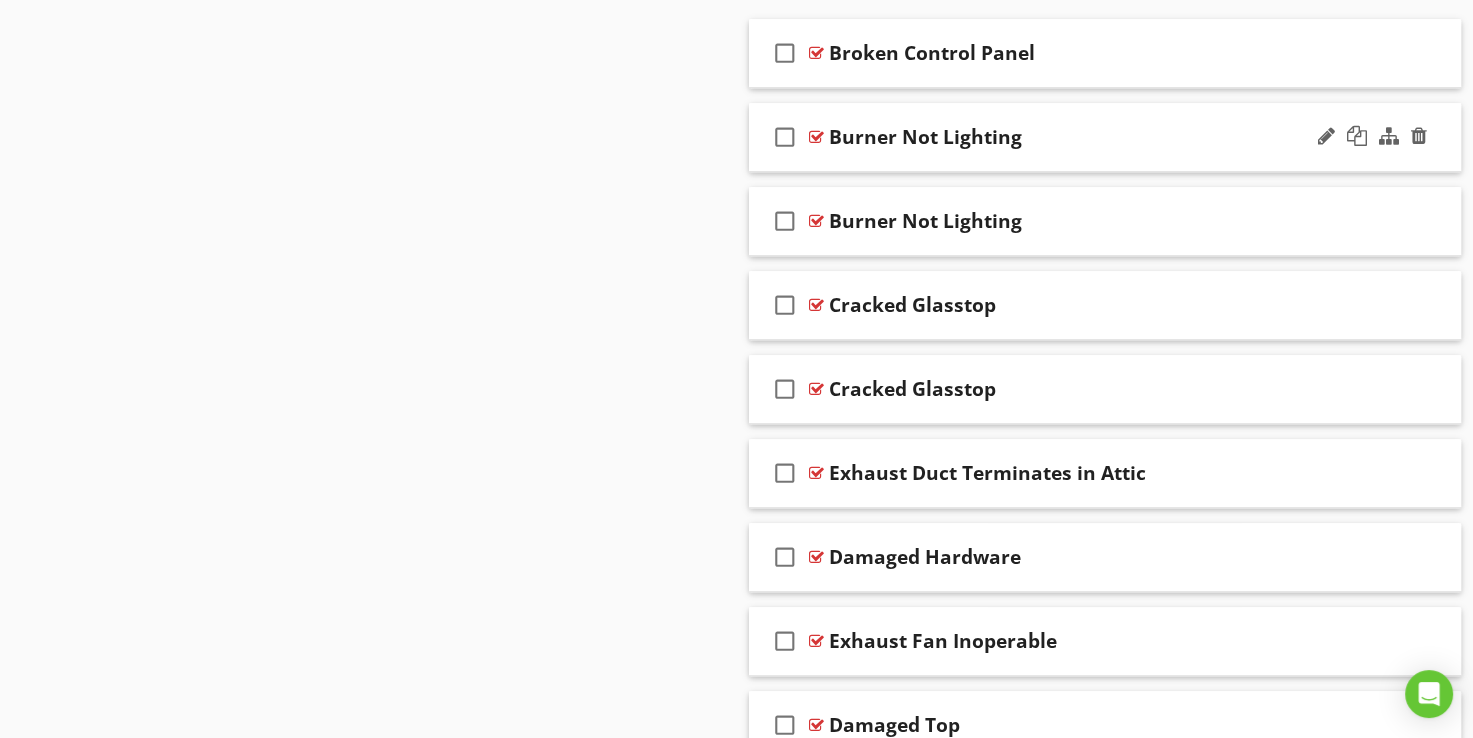 click at bounding box center [816, 137] 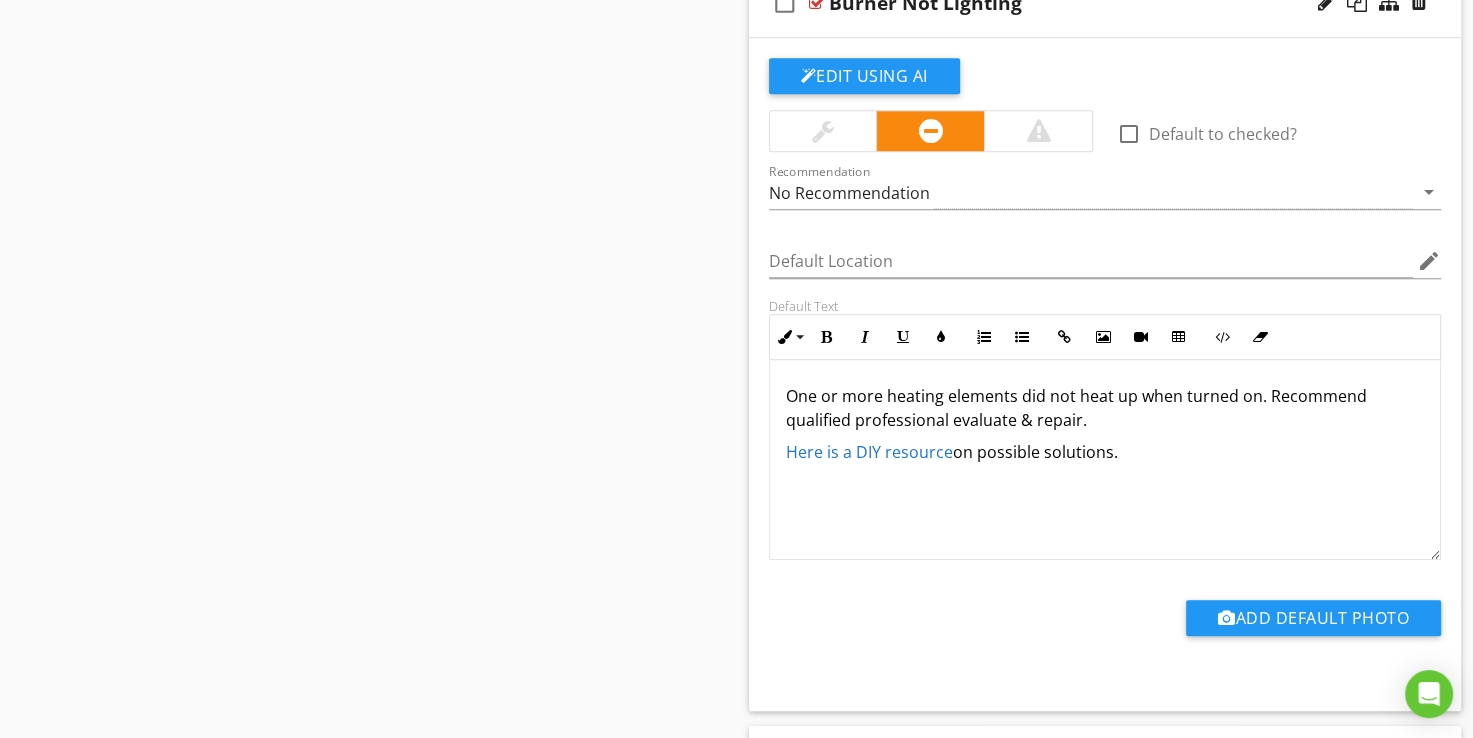 scroll, scrollTop: 1722, scrollLeft: 0, axis: vertical 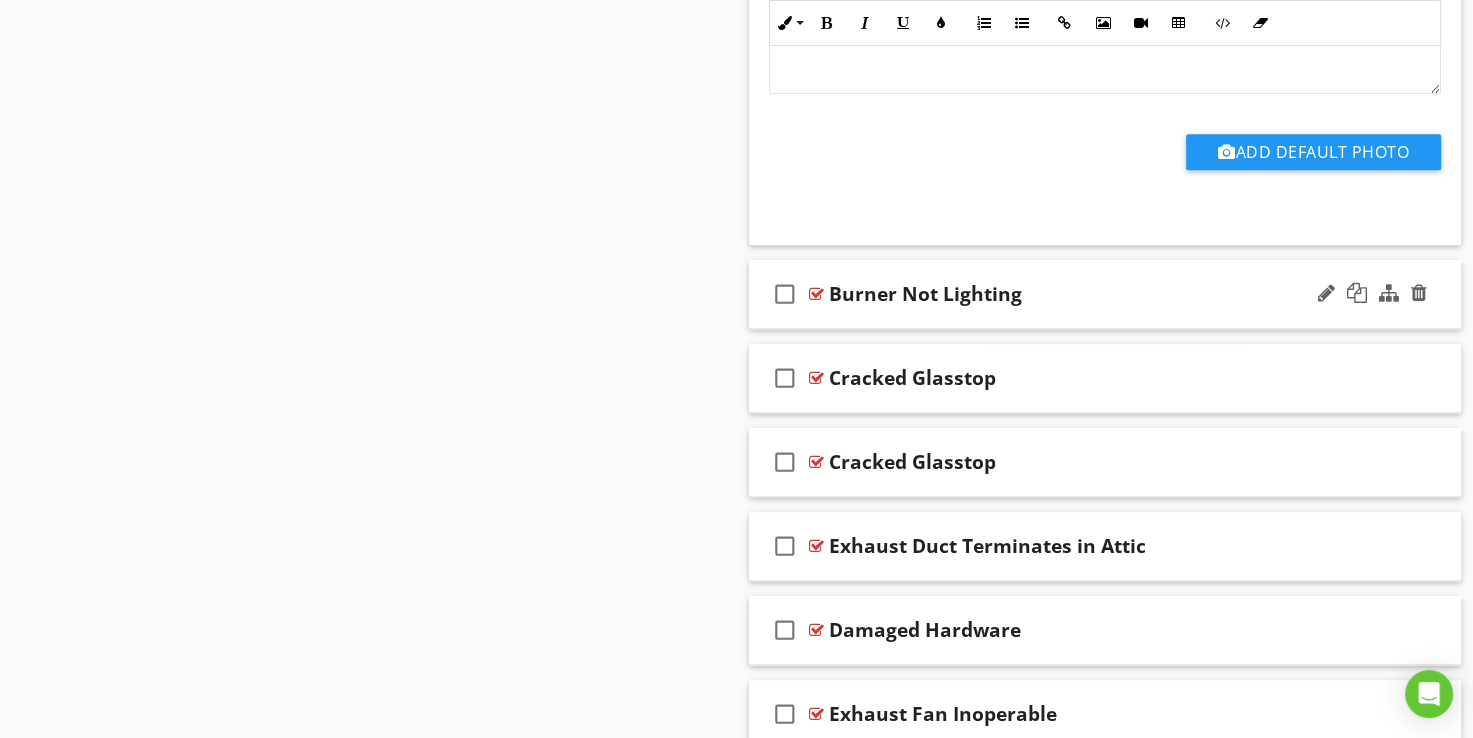 click at bounding box center (816, 294) 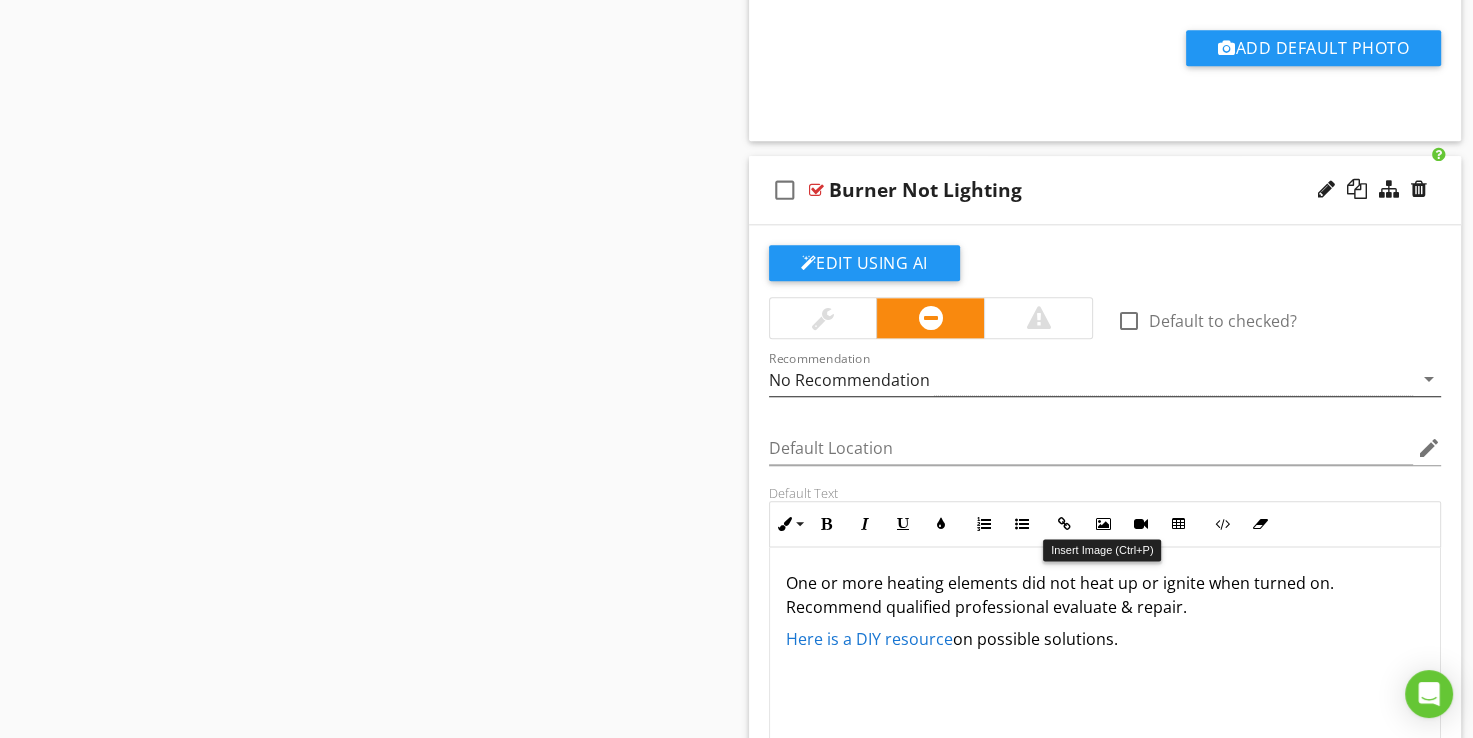 scroll, scrollTop: 2222, scrollLeft: 0, axis: vertical 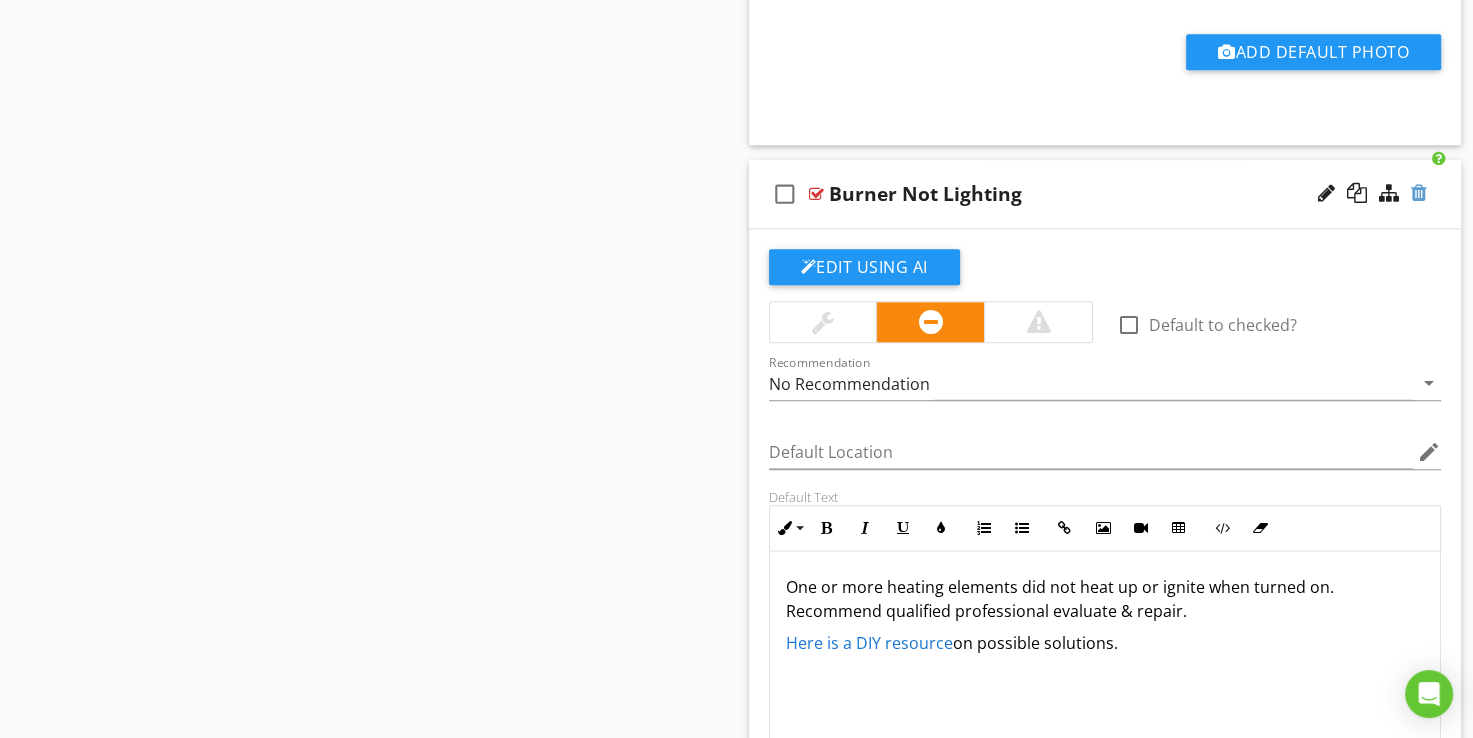 click at bounding box center [1419, 193] 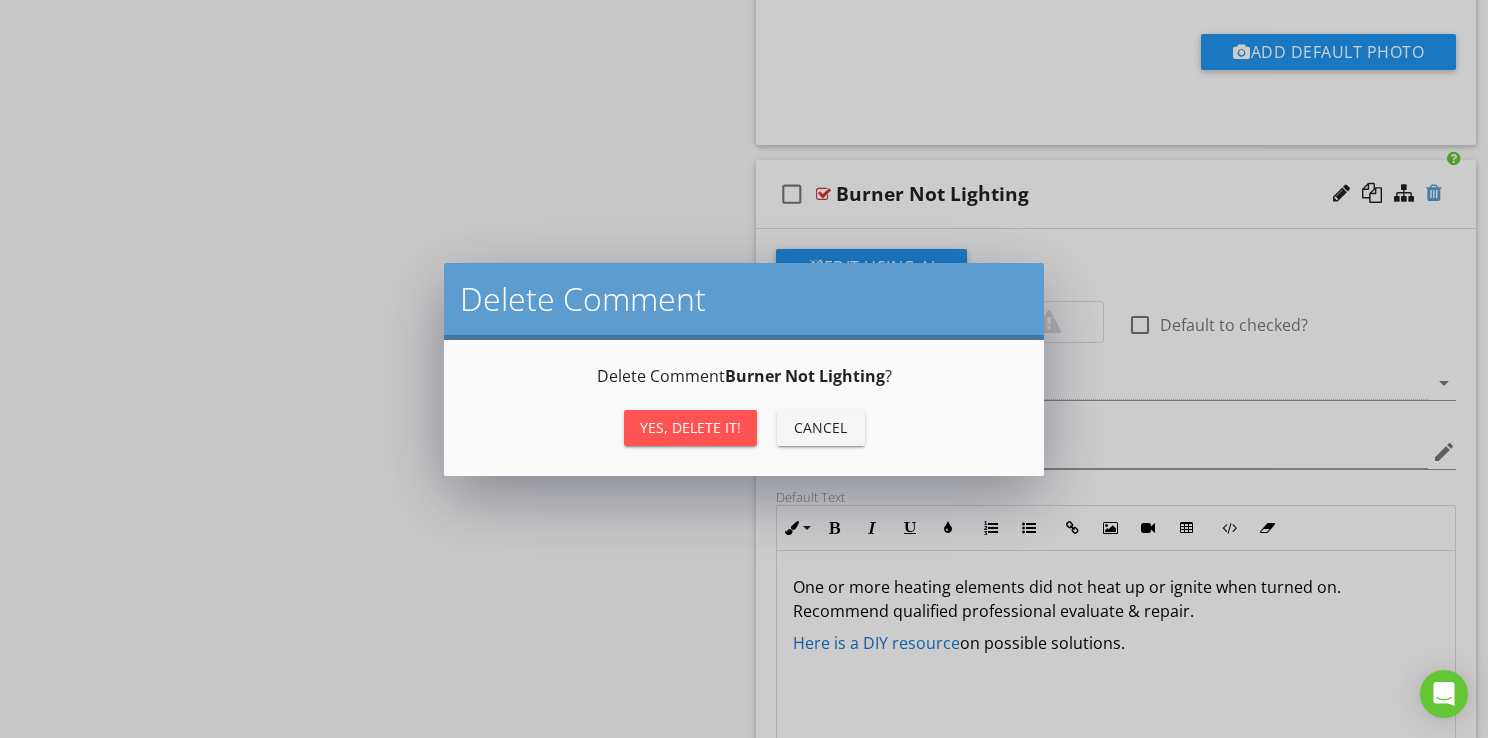 type on "One or more heating elements did not heat up or ignite when turned on. Recommend qualified professional evaluate &amp; repair.&nbsp;
Here is a DIY resource on possible solutions." 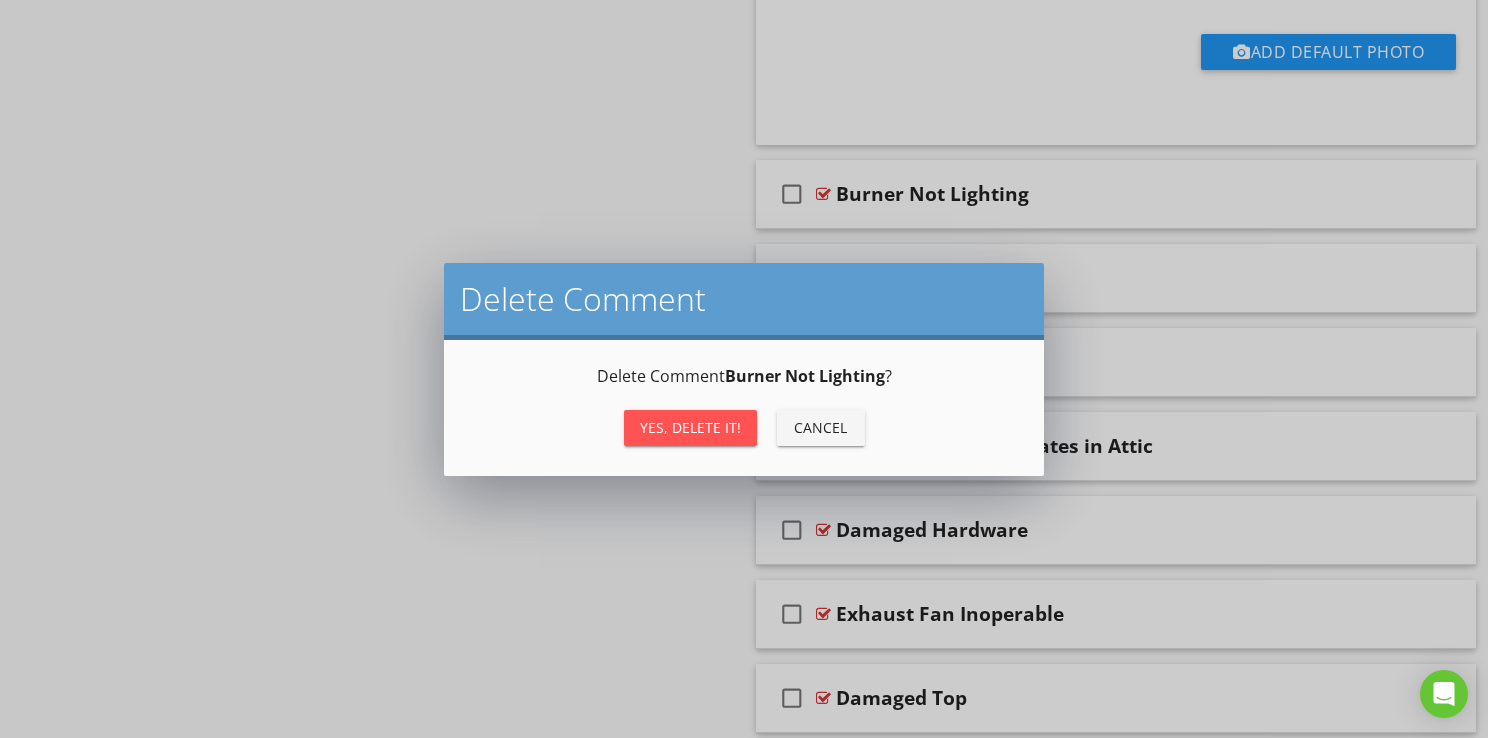 click on "Yes, Delete it!" at bounding box center [690, 427] 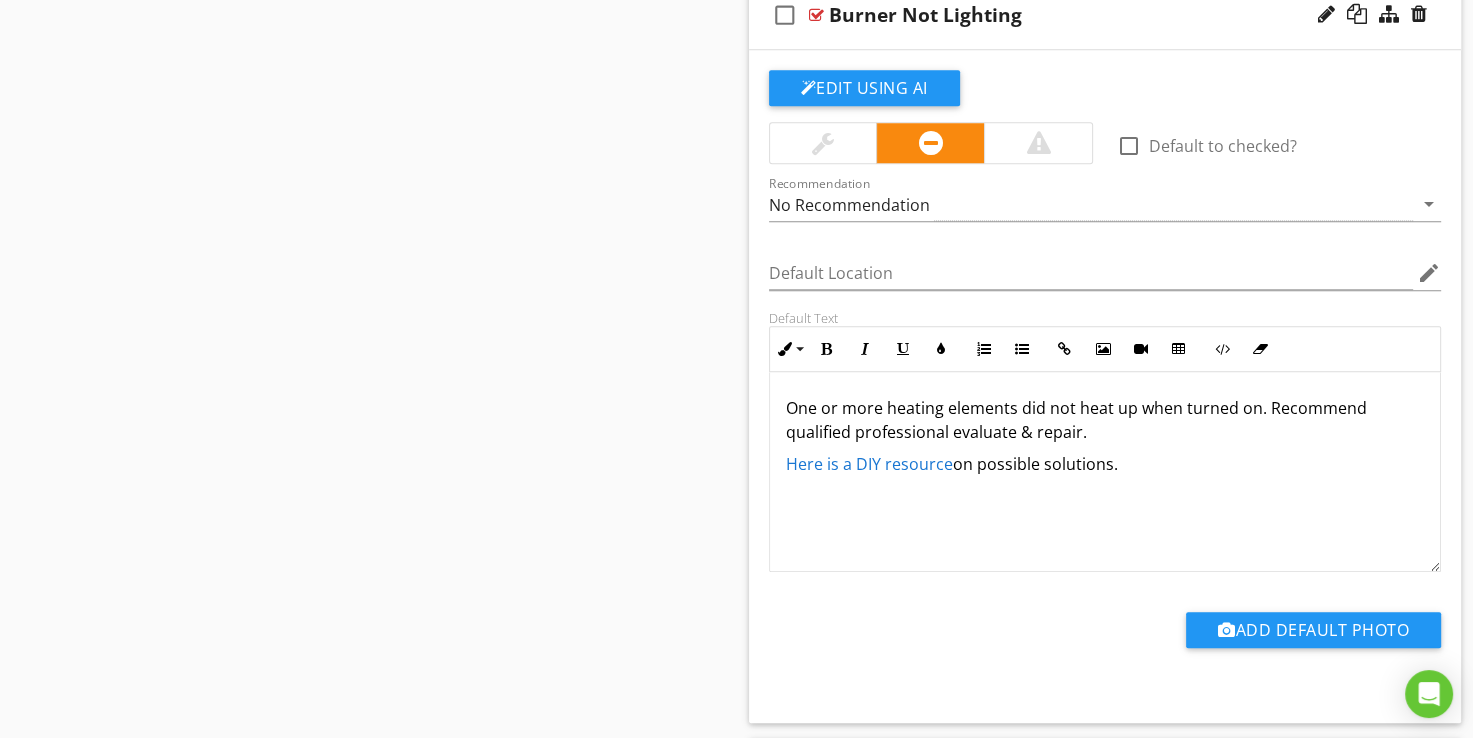 scroll, scrollTop: 1522, scrollLeft: 0, axis: vertical 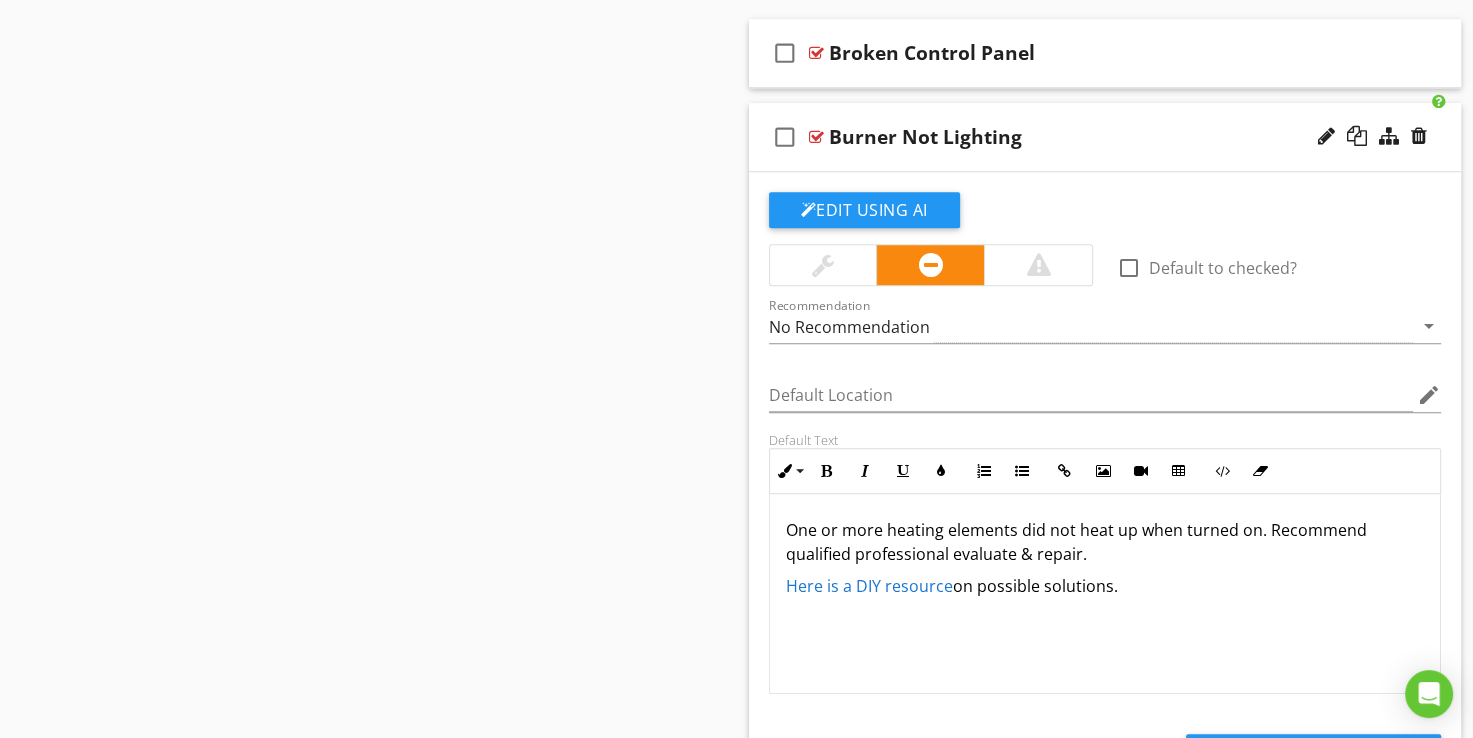 click at bounding box center [816, 137] 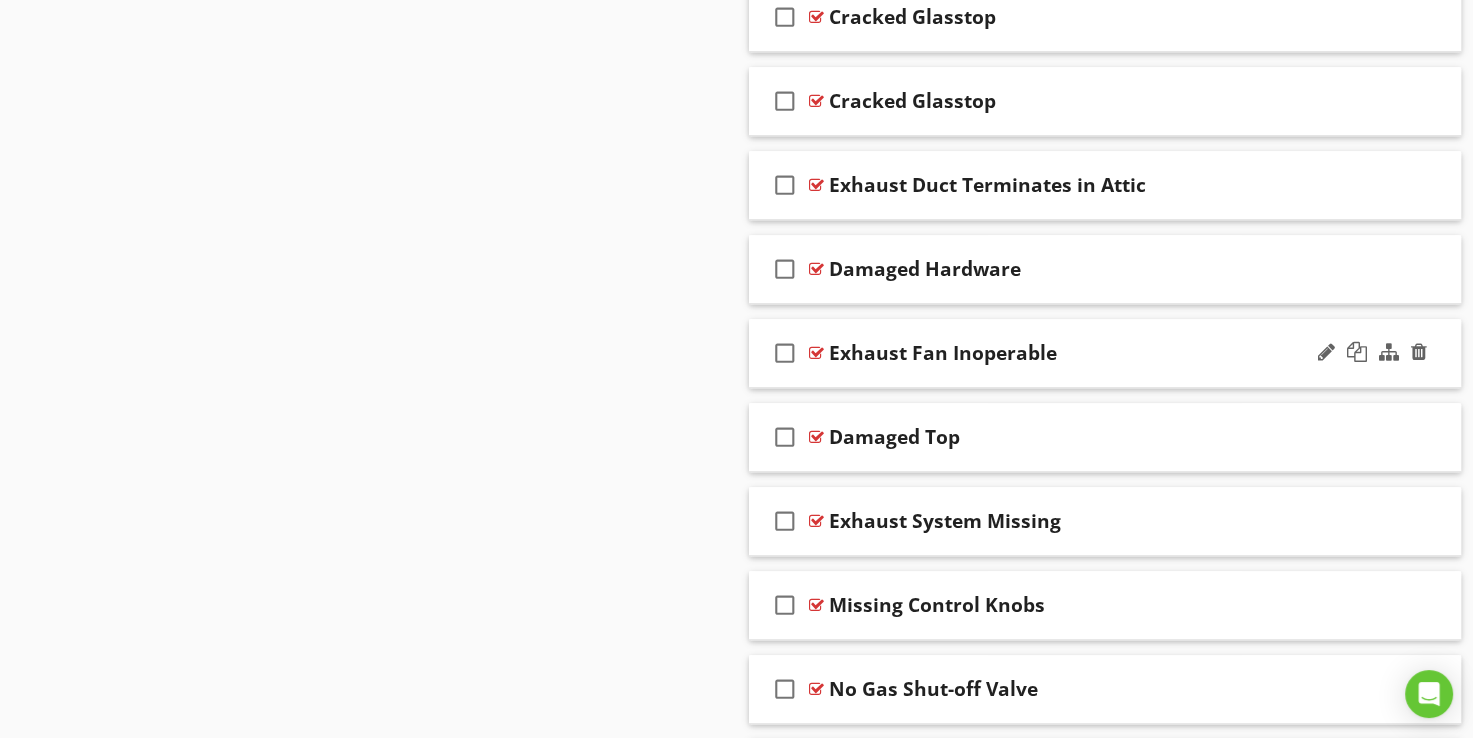 scroll, scrollTop: 1722, scrollLeft: 0, axis: vertical 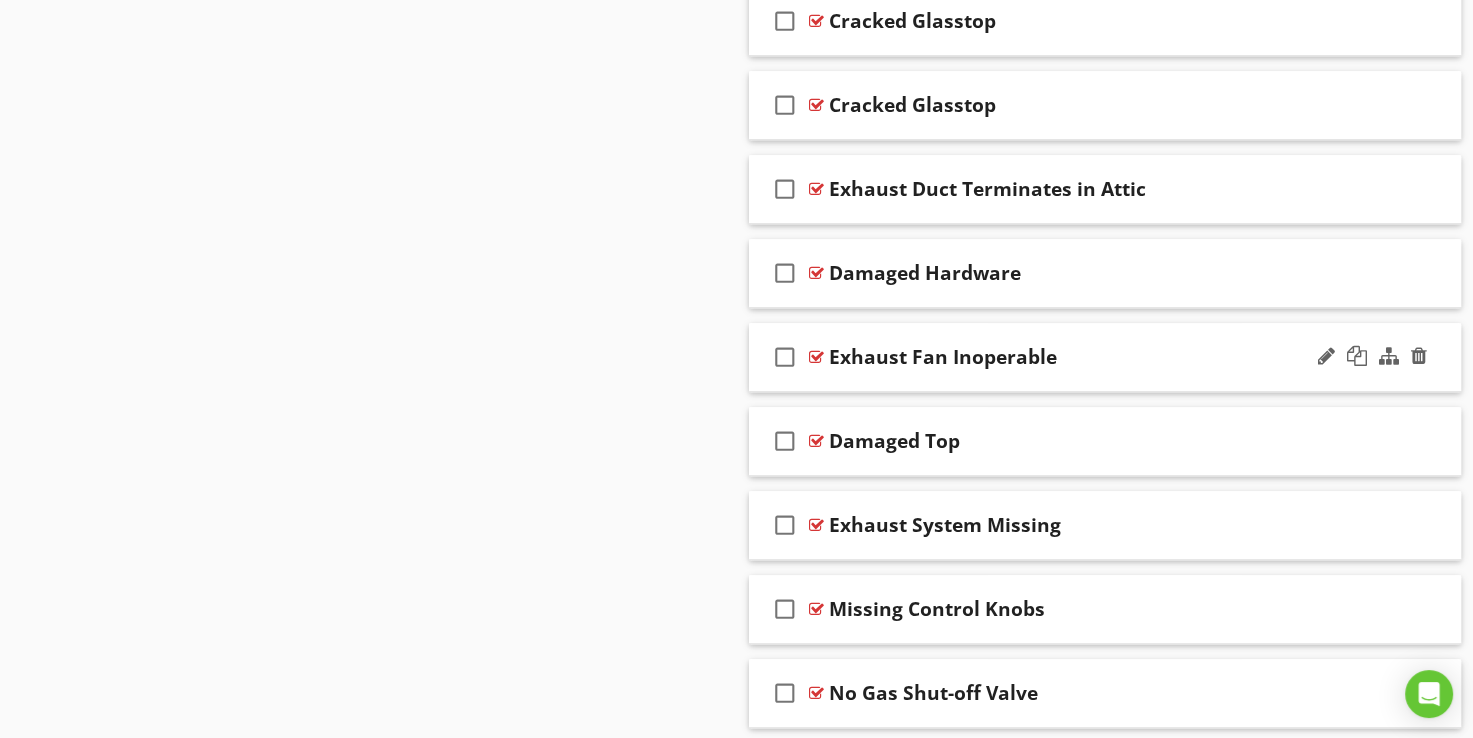 click at bounding box center (816, 357) 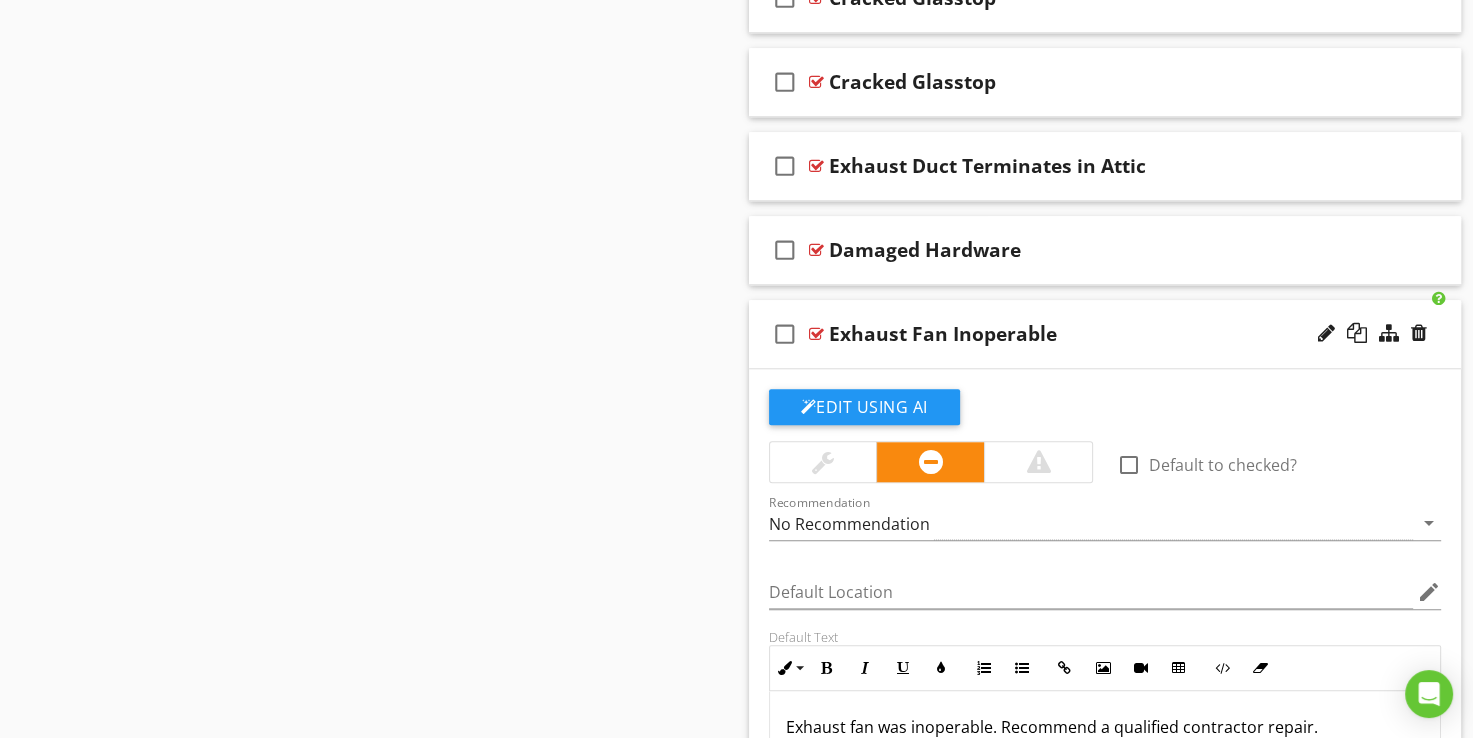 scroll, scrollTop: 1722, scrollLeft: 0, axis: vertical 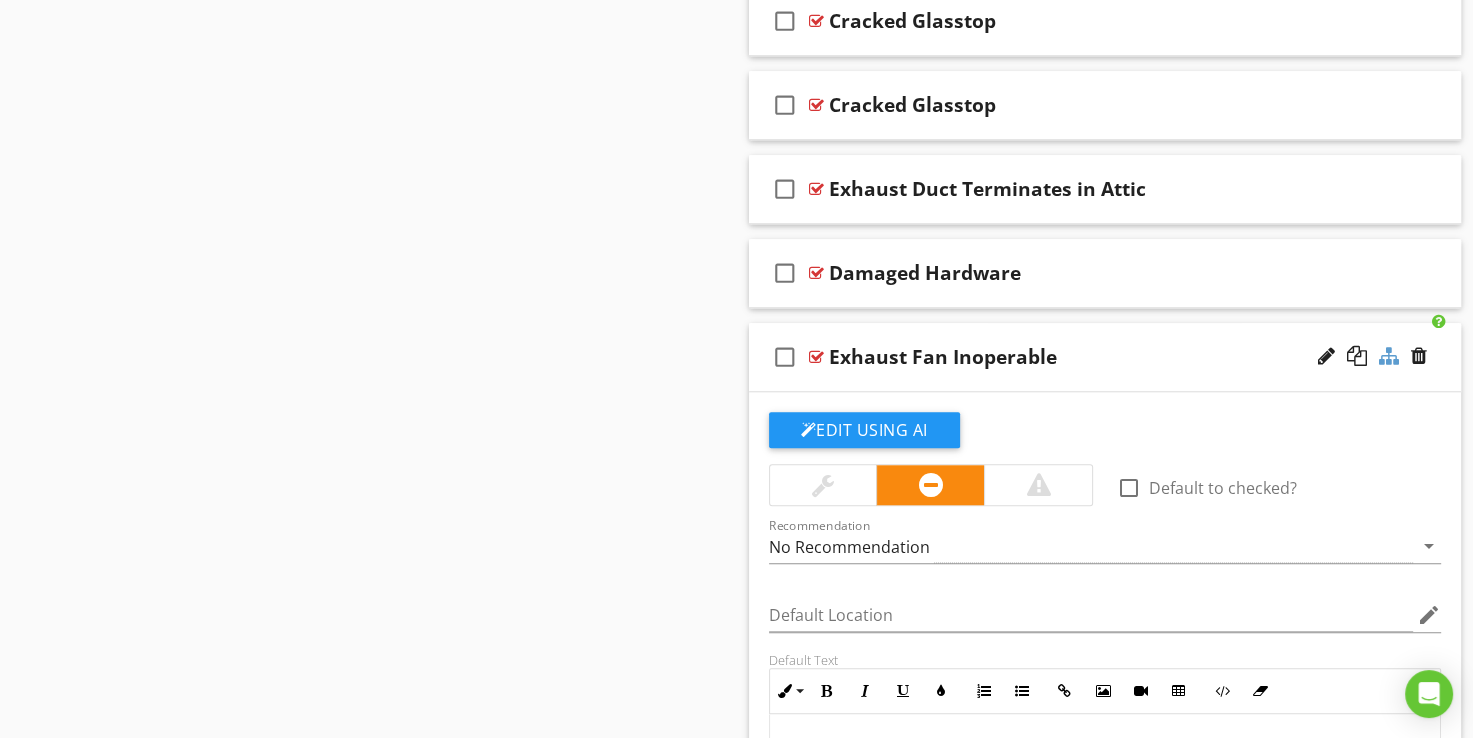 click at bounding box center [1389, 356] 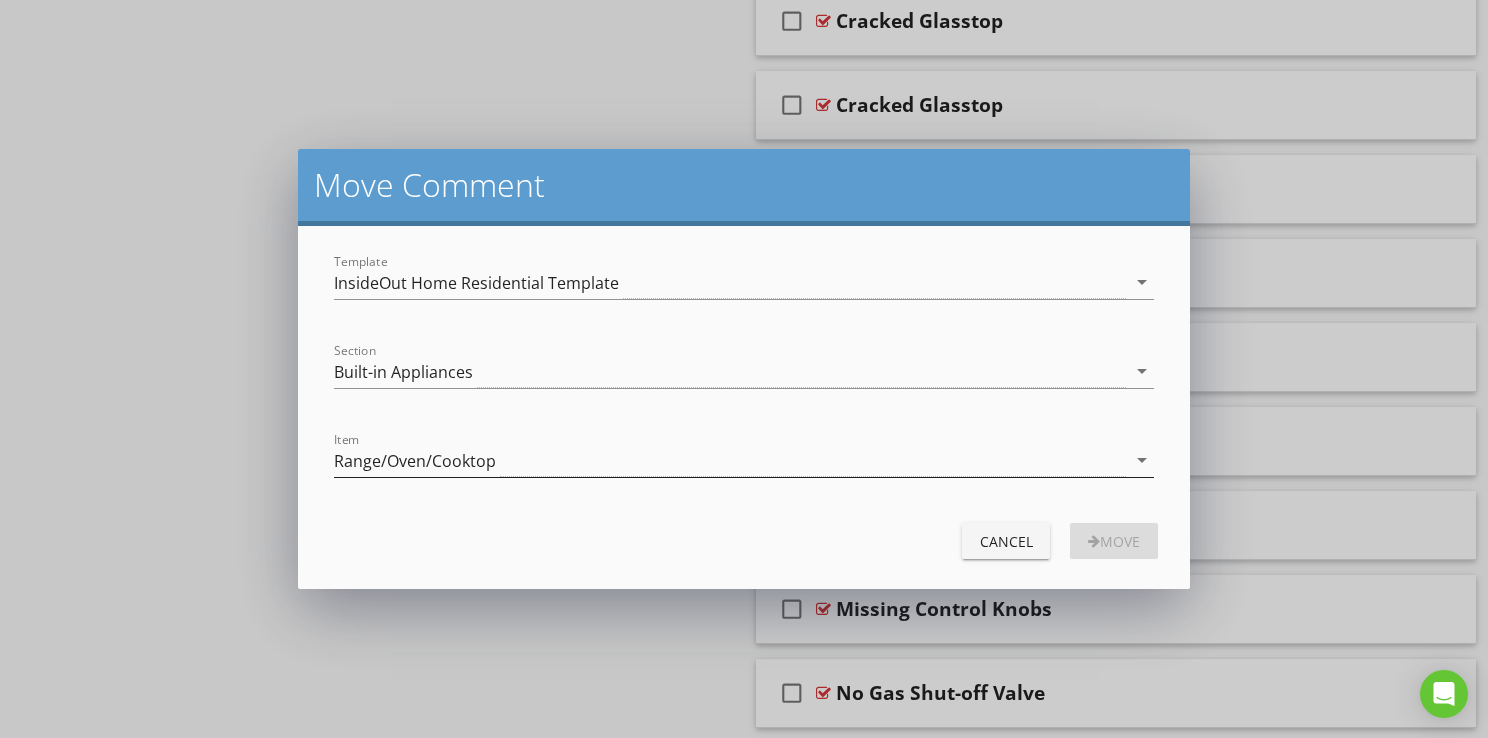 click on "Range/Oven/Cooktop" at bounding box center [415, 461] 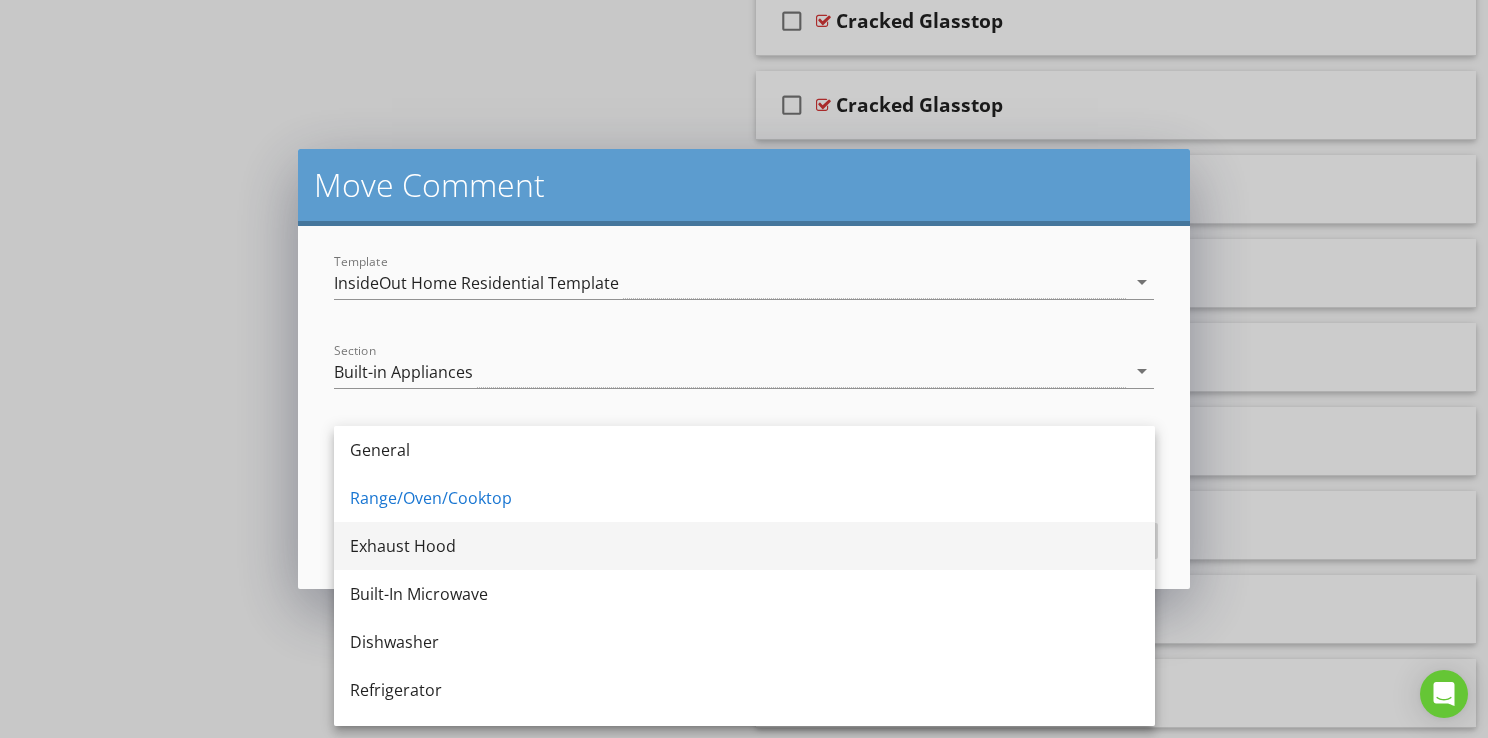 click on "Exhaust Hood" at bounding box center (744, 546) 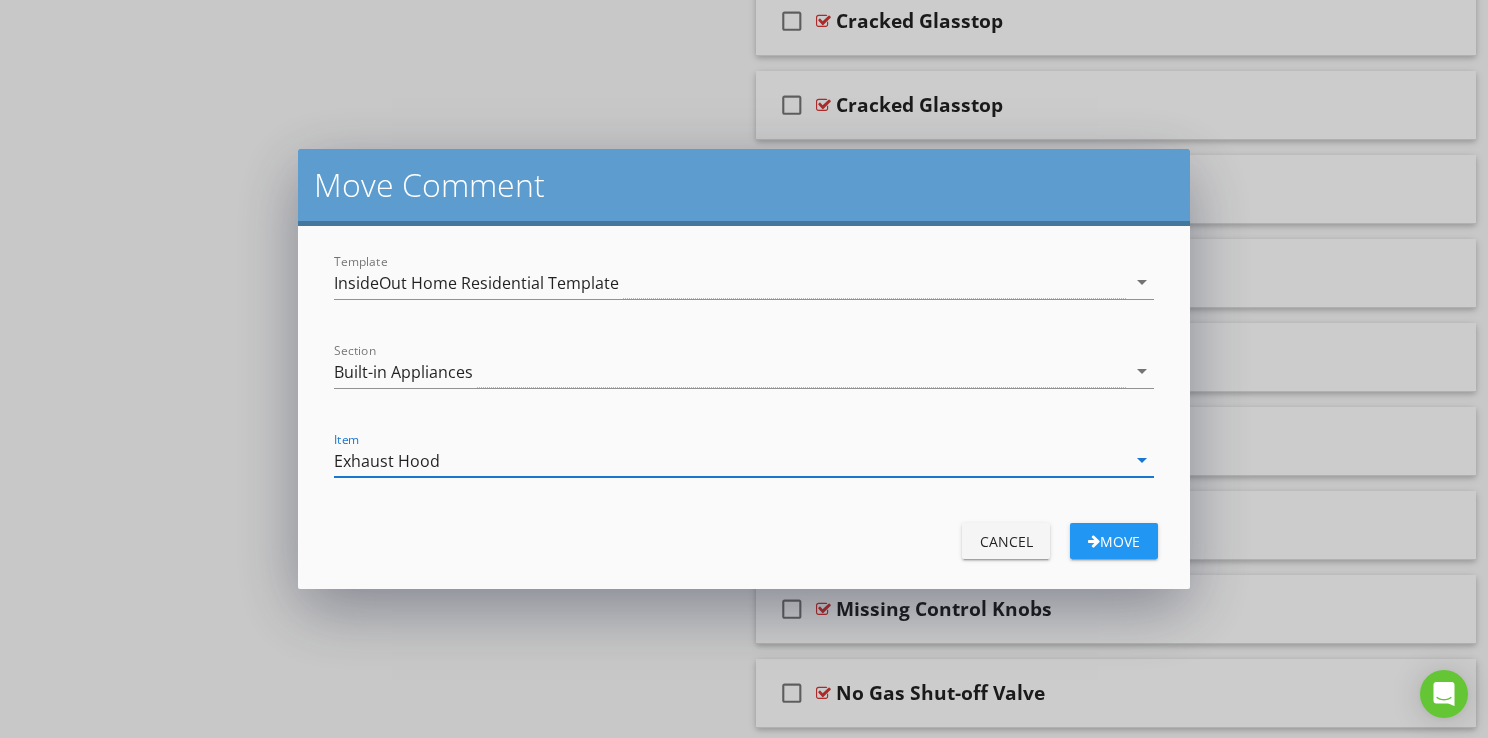 click on "Move" at bounding box center (1114, 541) 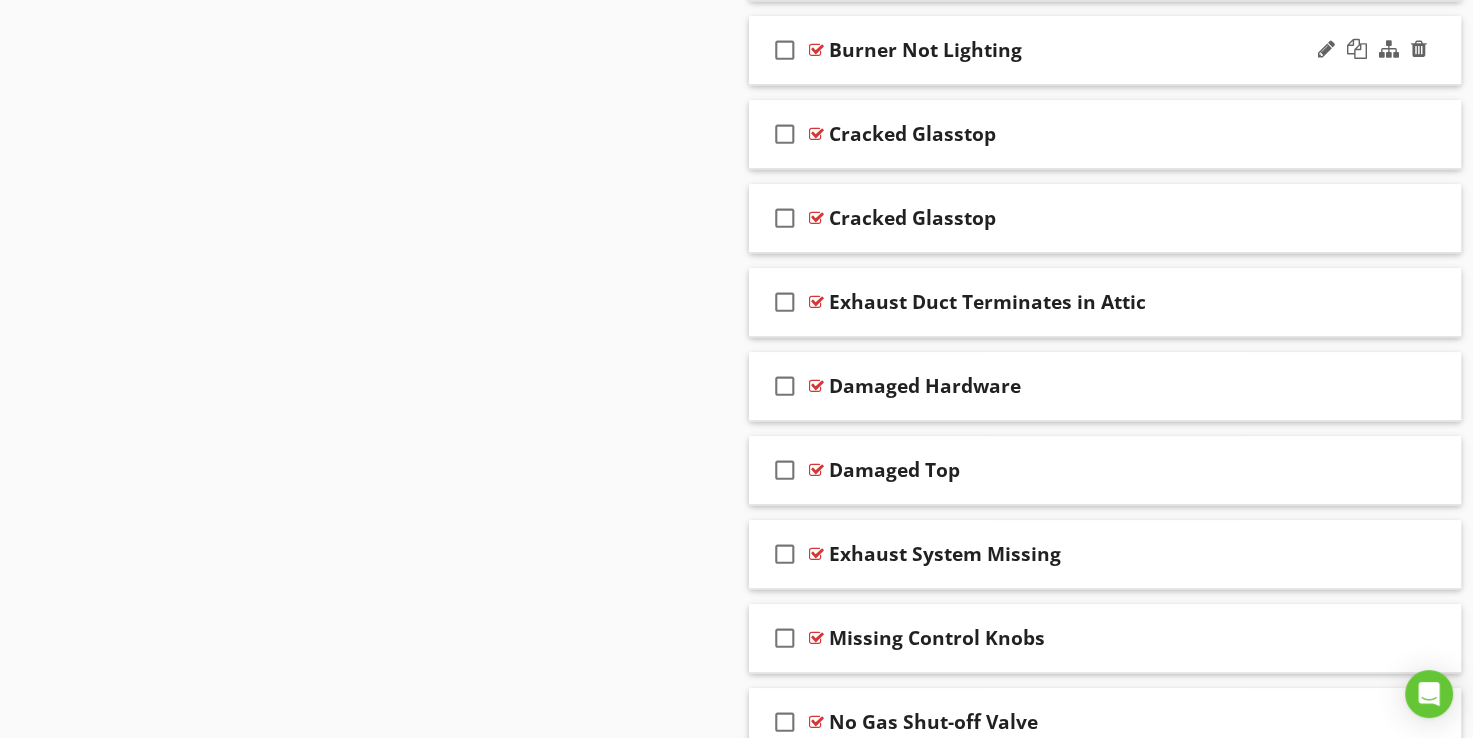 scroll, scrollTop: 1622, scrollLeft: 0, axis: vertical 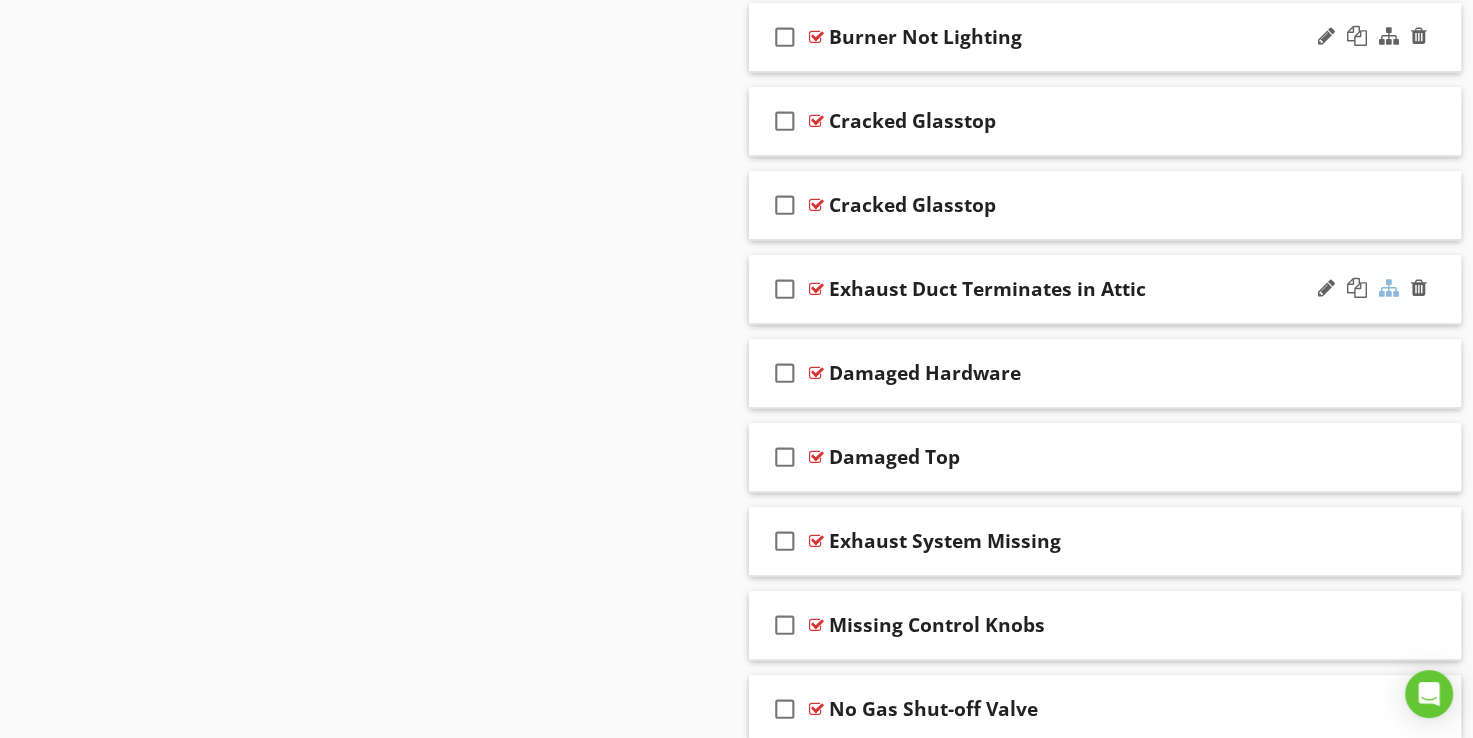click at bounding box center [1389, 288] 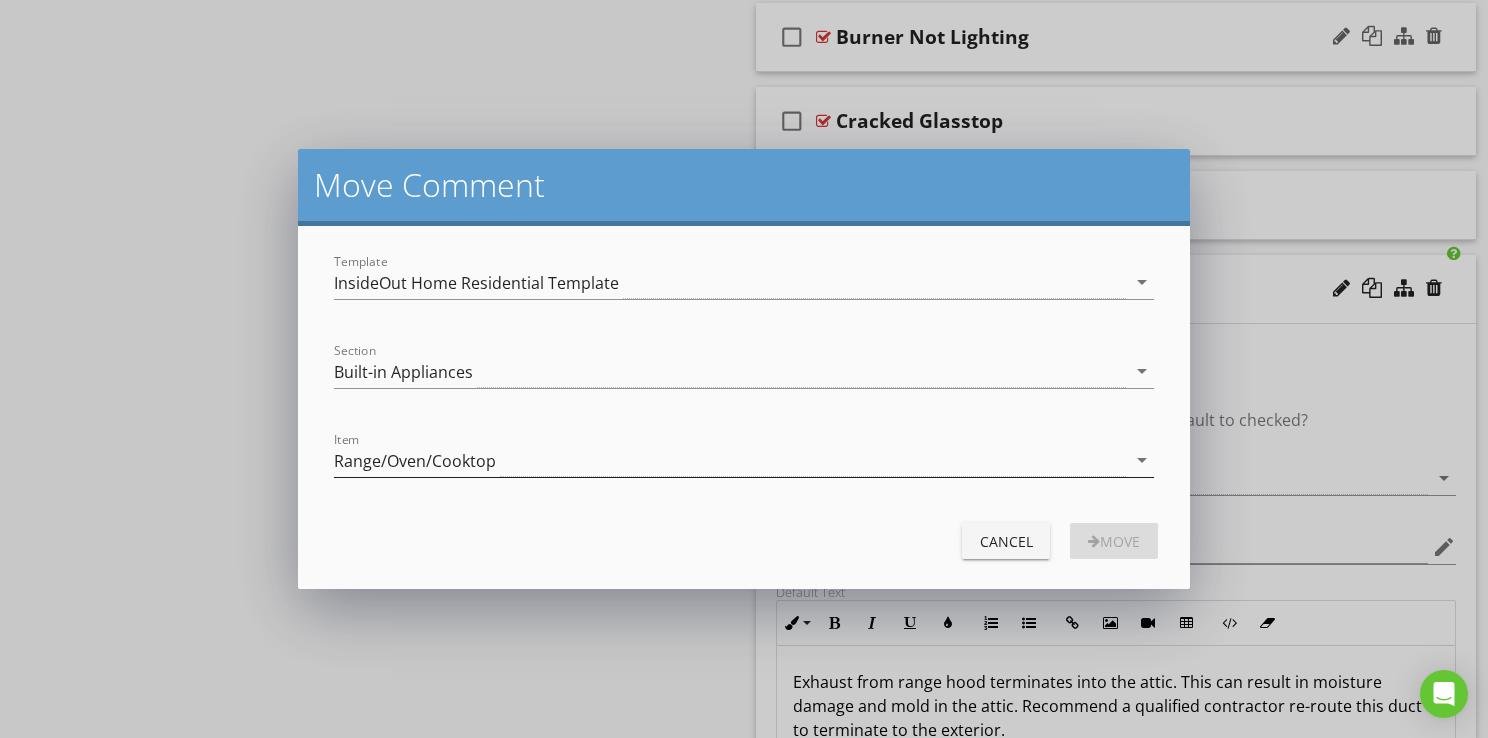 click on "Range/Oven/Cooktop" at bounding box center [415, 461] 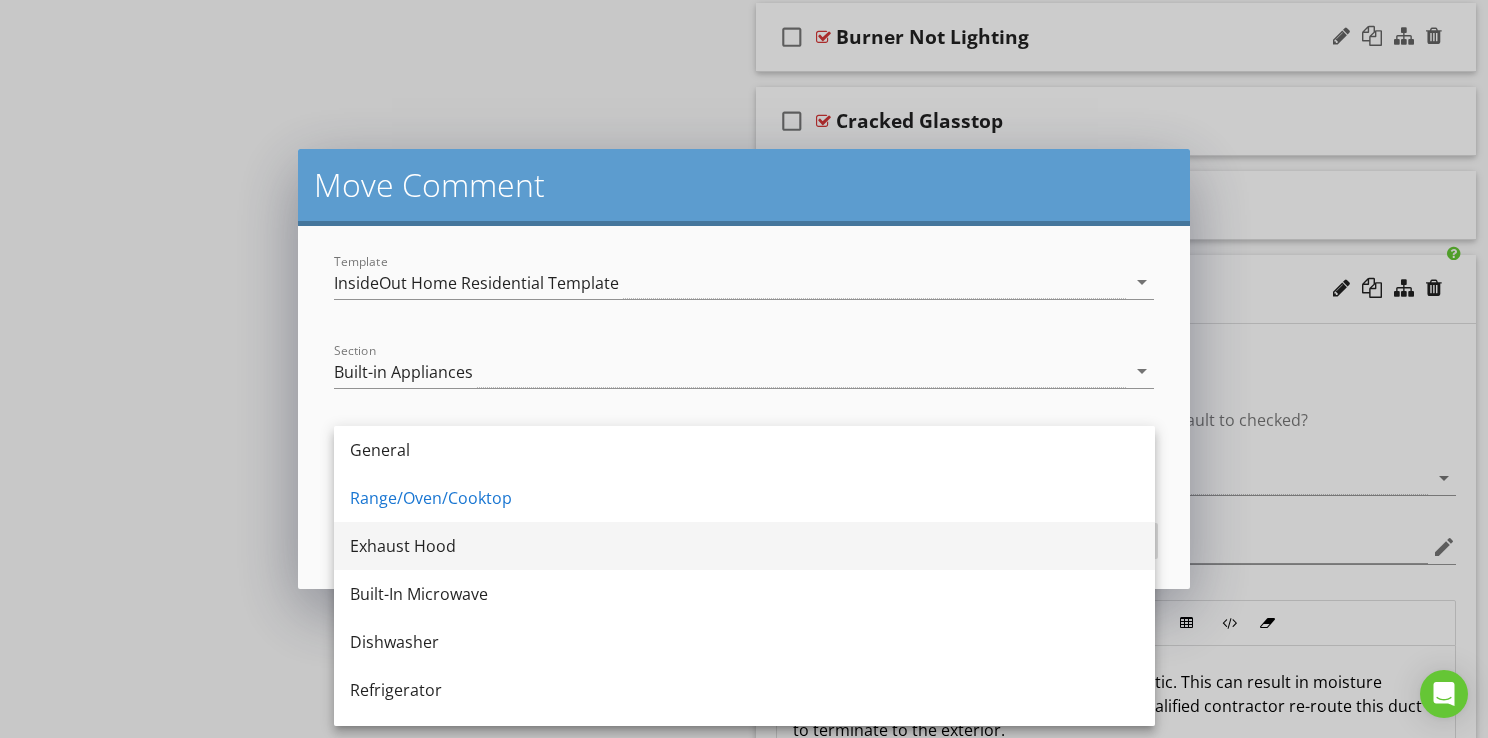click on "Exhaust Hood" at bounding box center (744, 546) 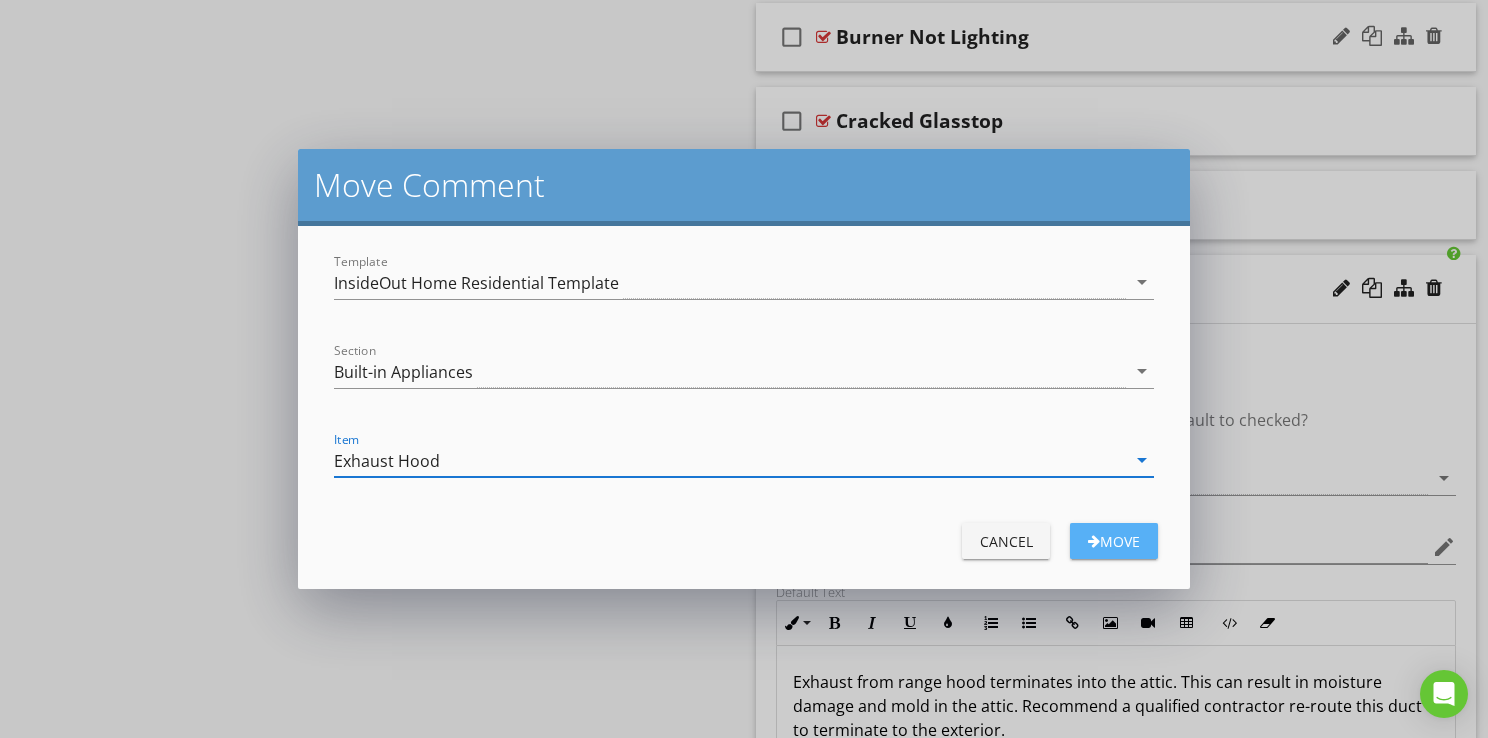 click on "Move" at bounding box center [1114, 541] 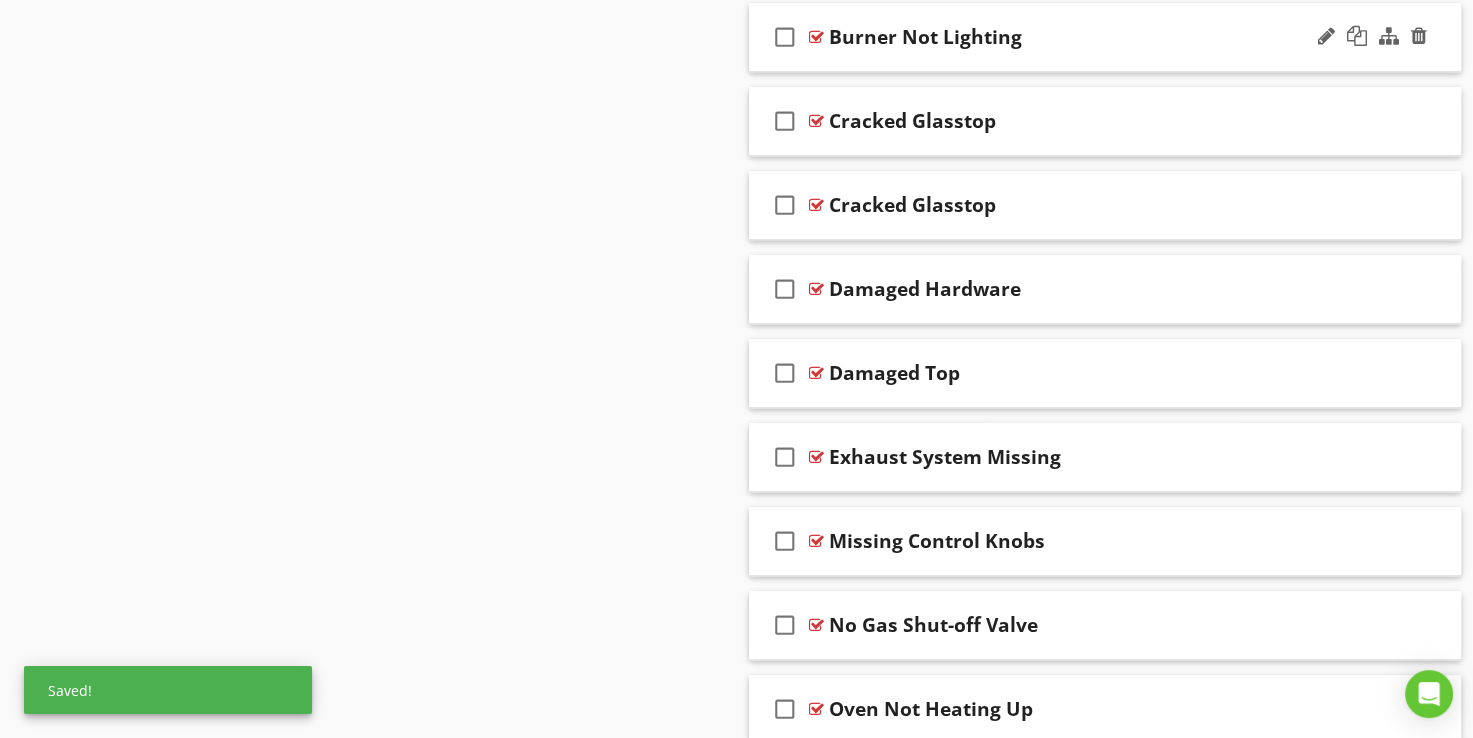 scroll, scrollTop: 1722, scrollLeft: 0, axis: vertical 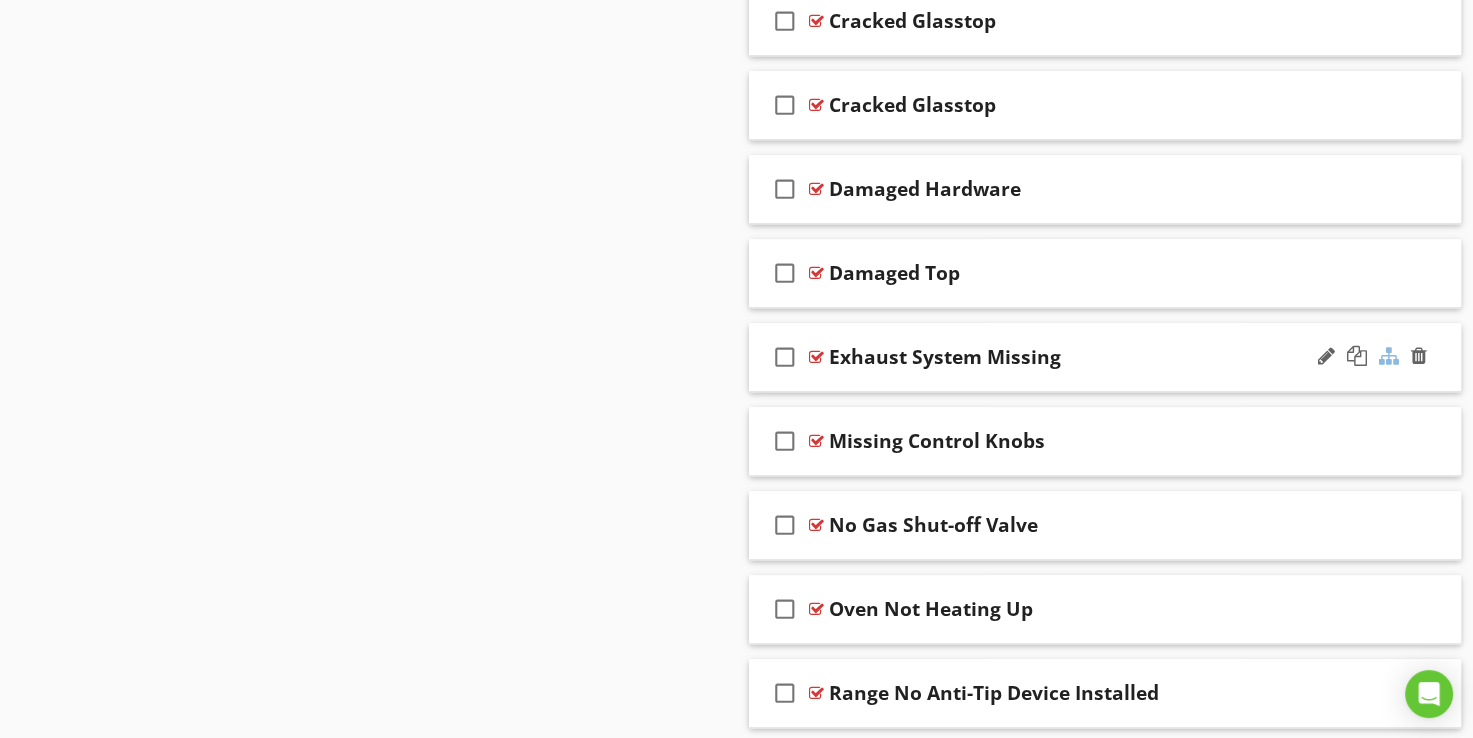 click at bounding box center (1389, 356) 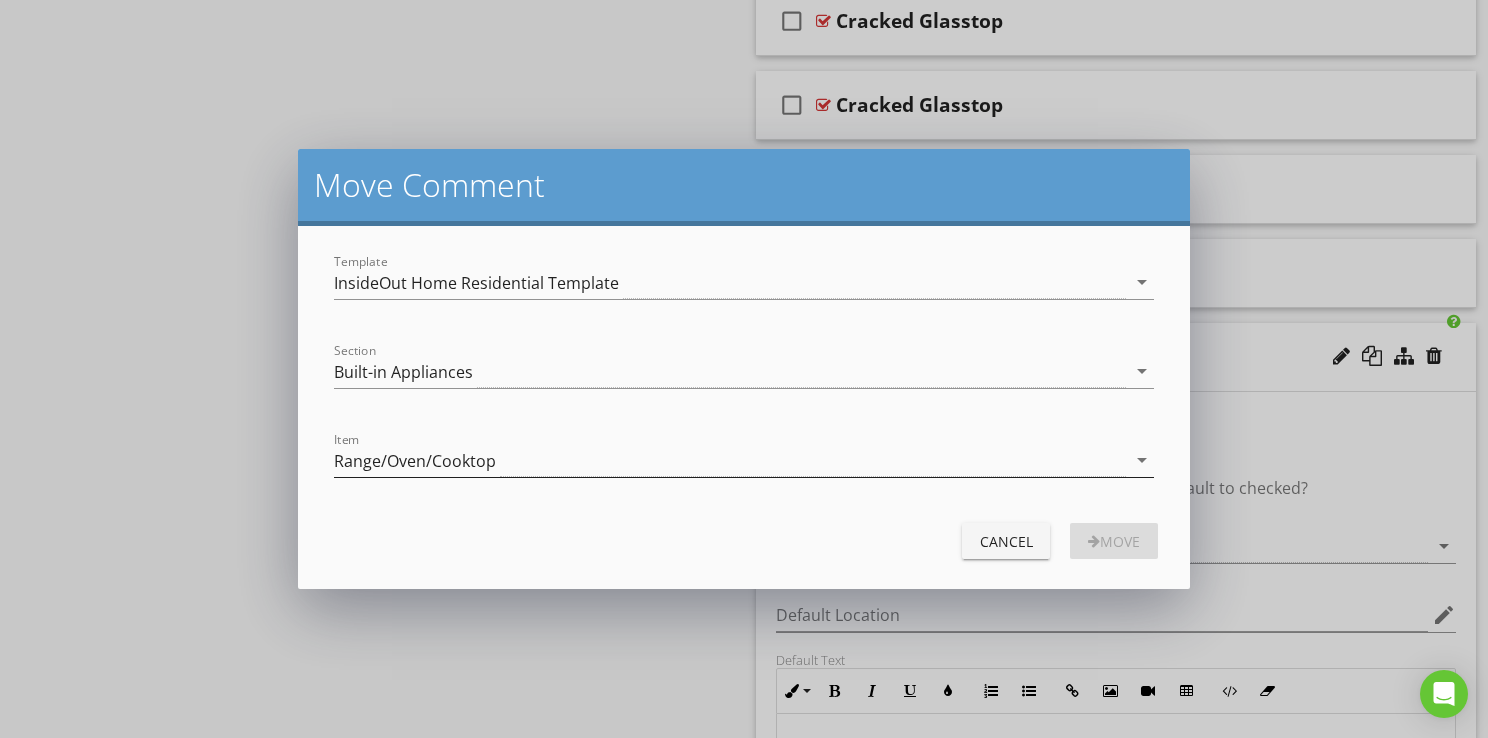 click on "Range/Oven/Cooktop" at bounding box center [415, 461] 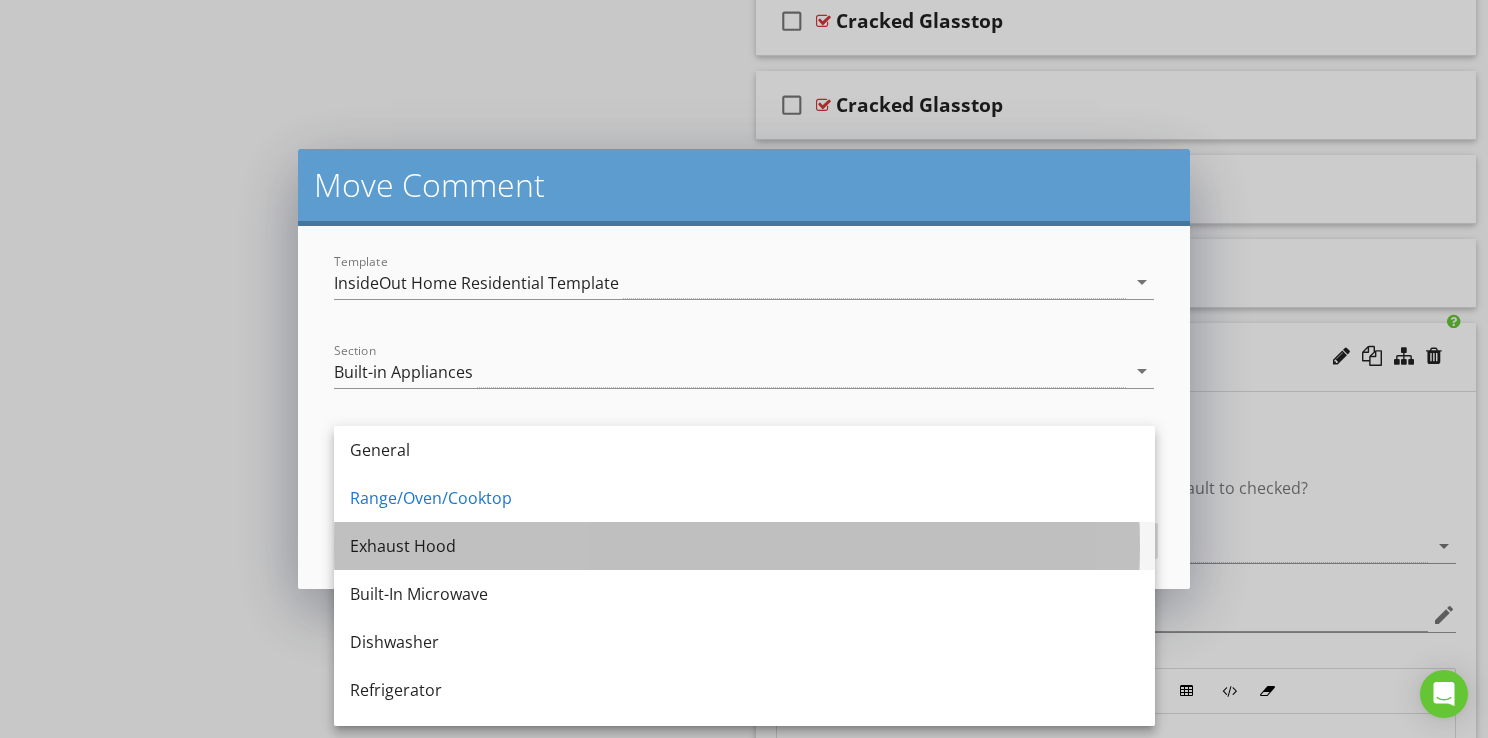 click on "Exhaust Hood" at bounding box center (744, 546) 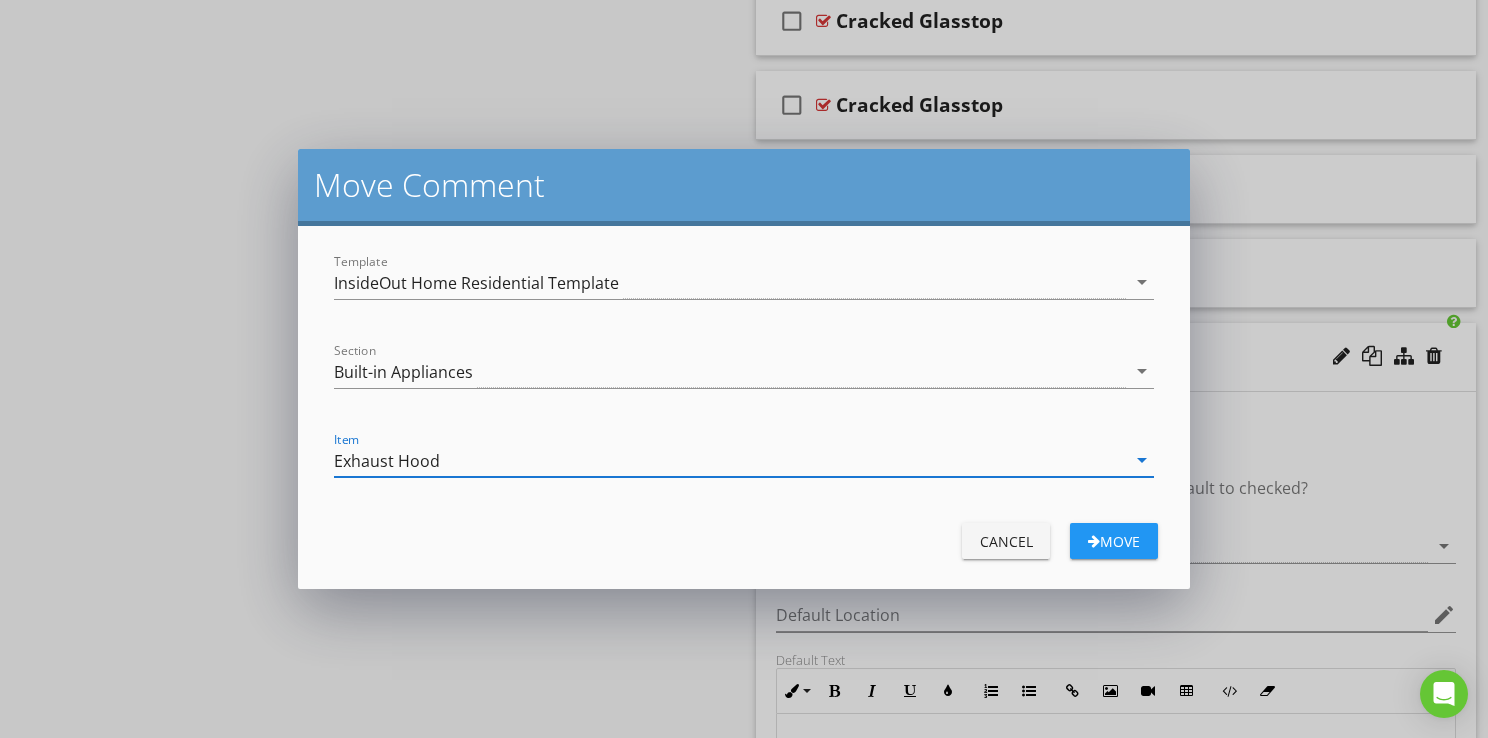 click on "Move" at bounding box center (1114, 541) 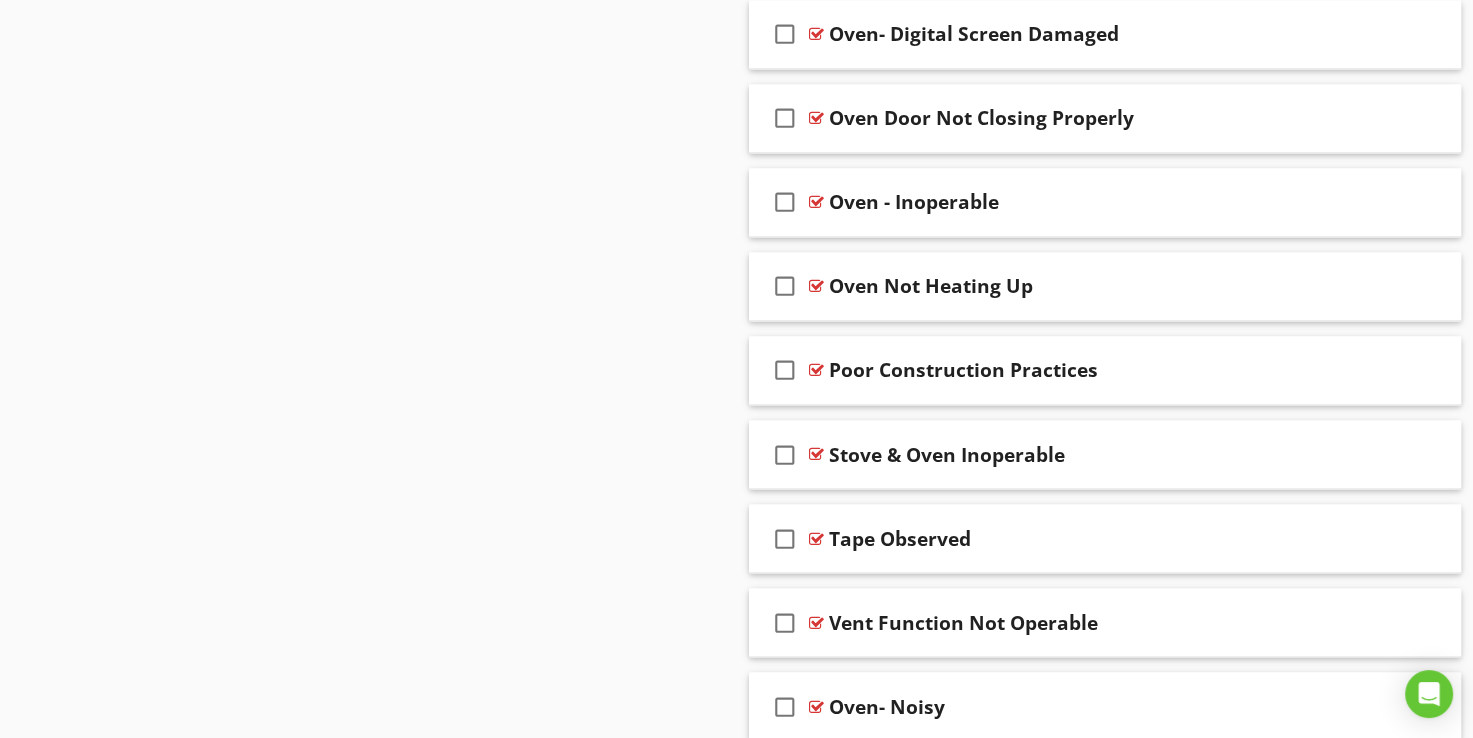 scroll, scrollTop: 3222, scrollLeft: 0, axis: vertical 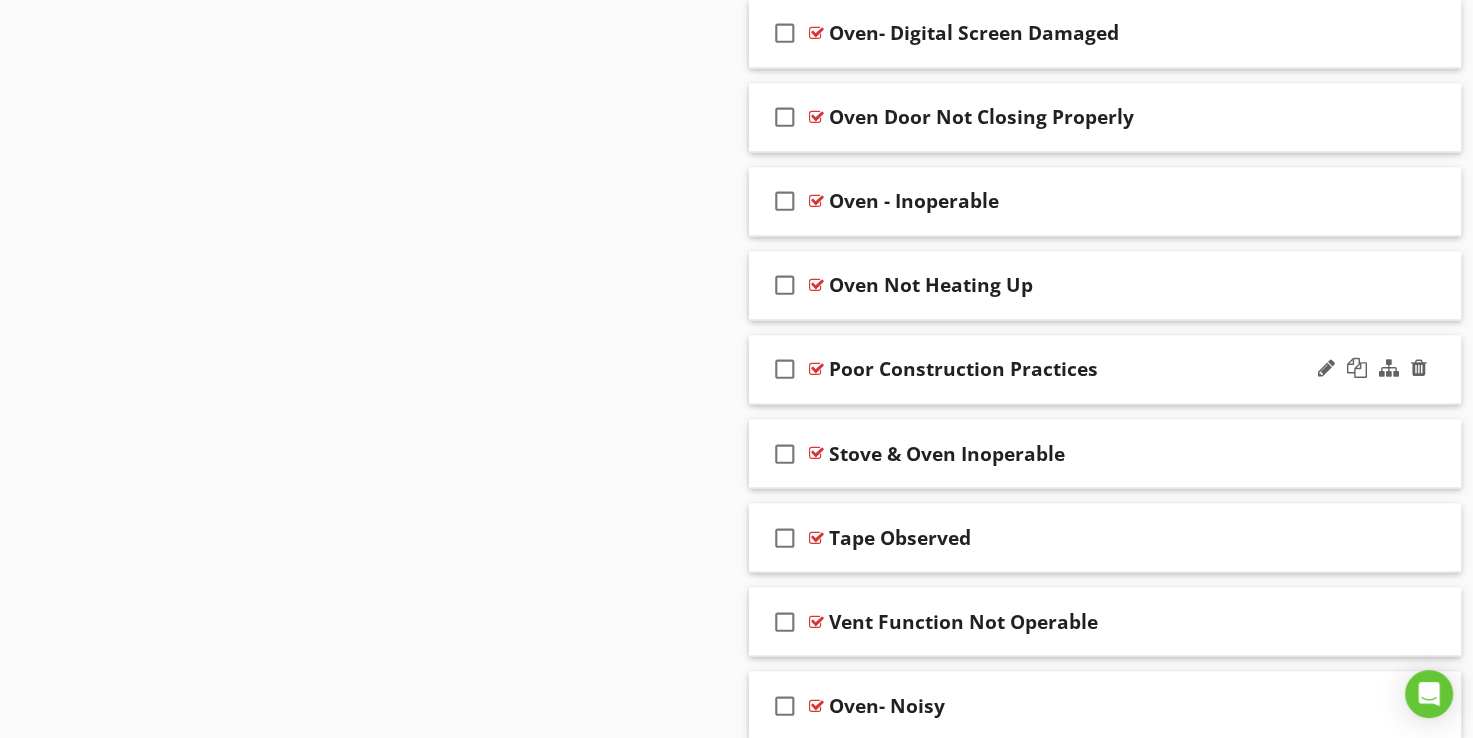 click at bounding box center (816, 369) 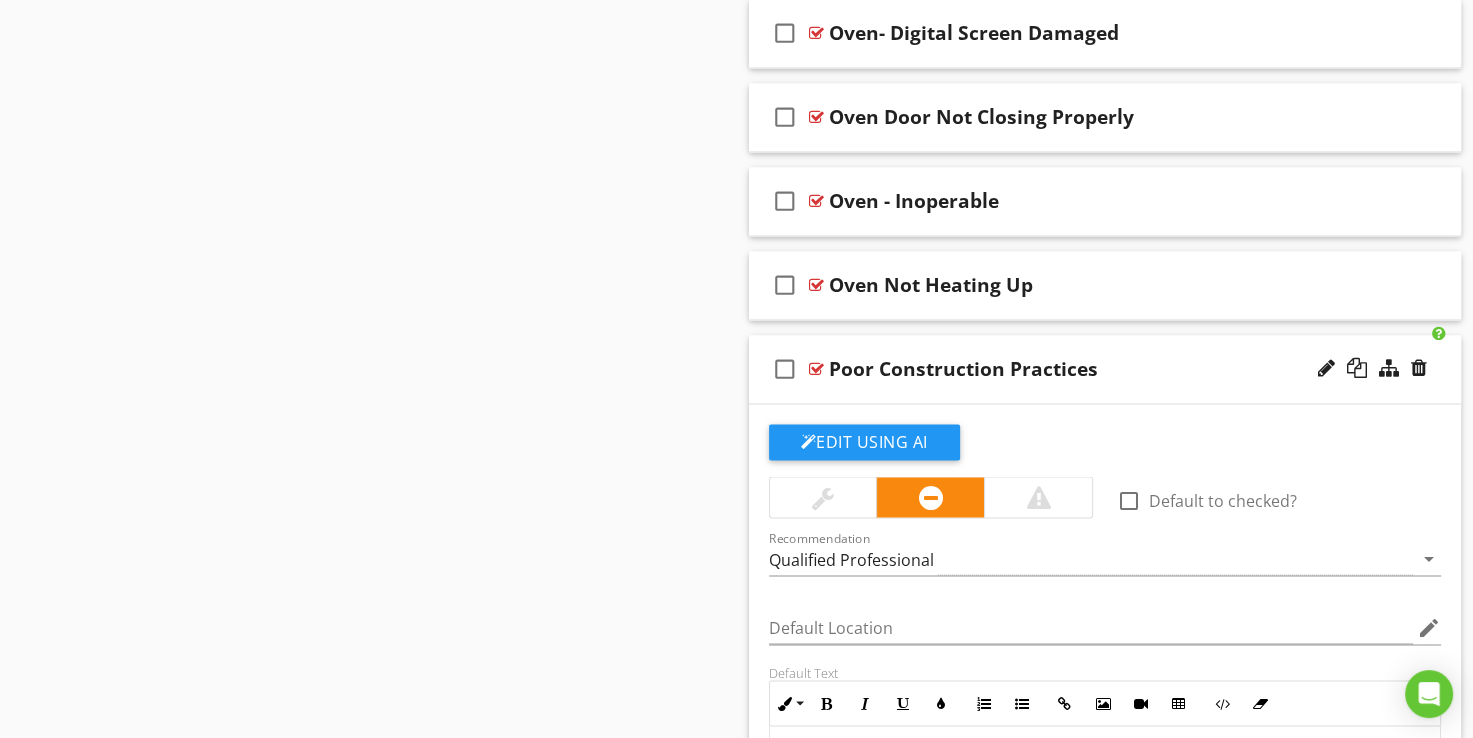 scroll, scrollTop: 3322, scrollLeft: 0, axis: vertical 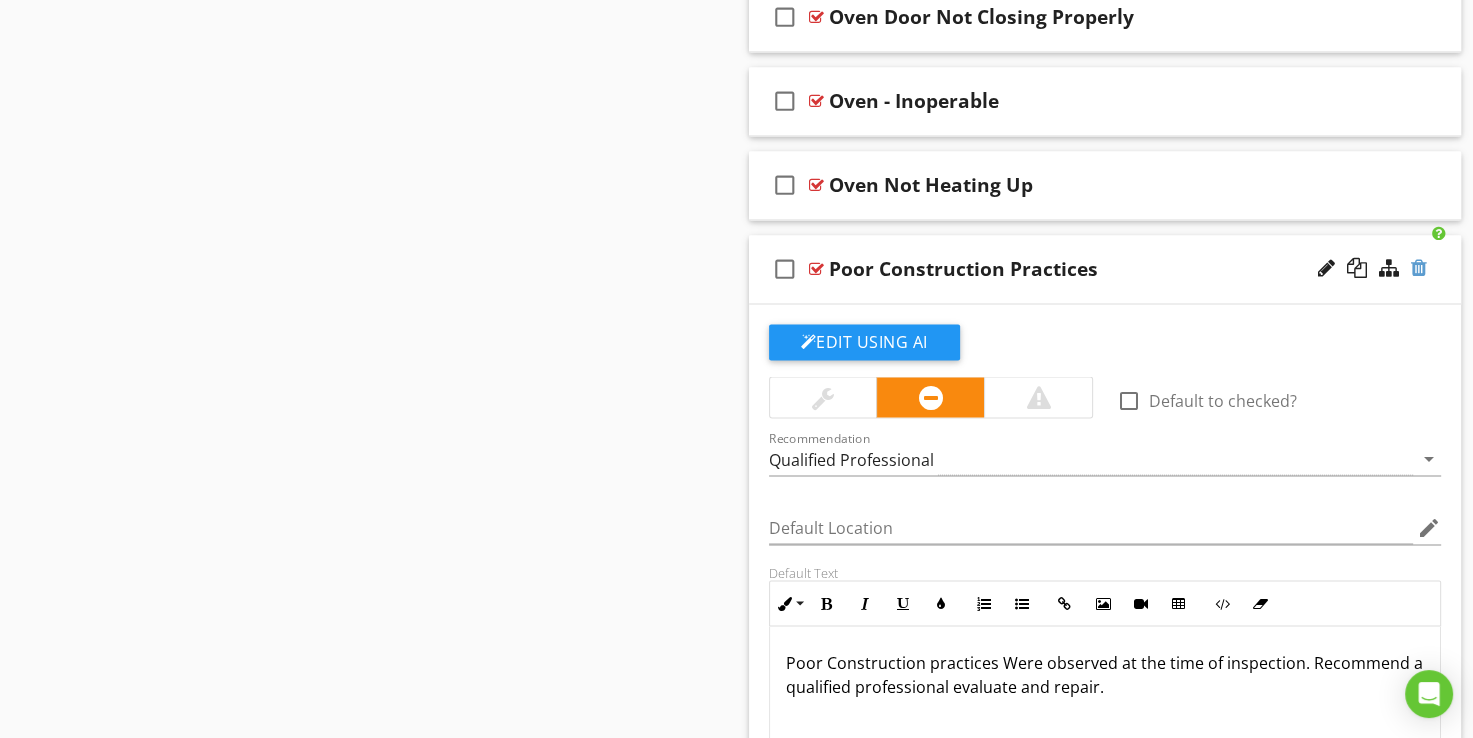 click at bounding box center [1419, 268] 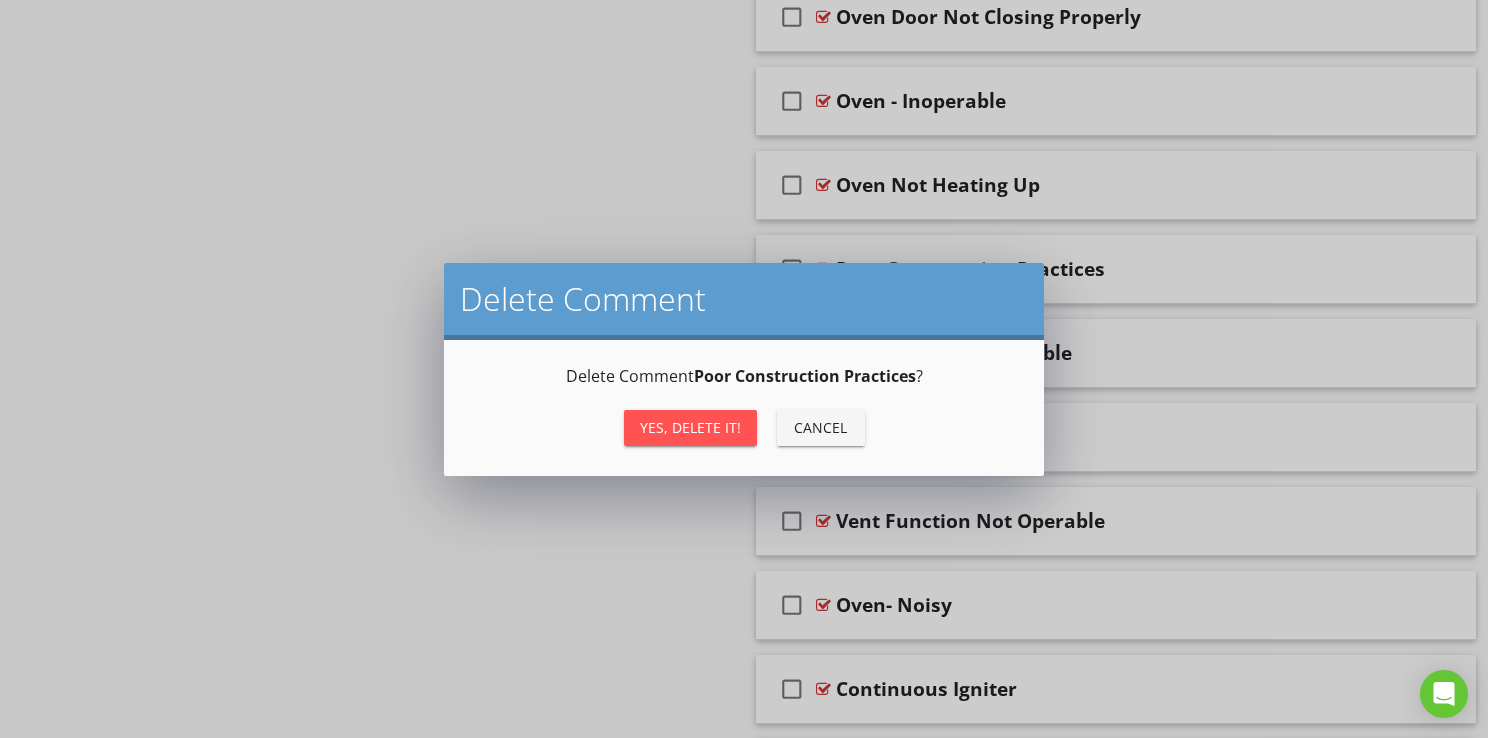 click on "Yes, Delete it!" at bounding box center (690, 427) 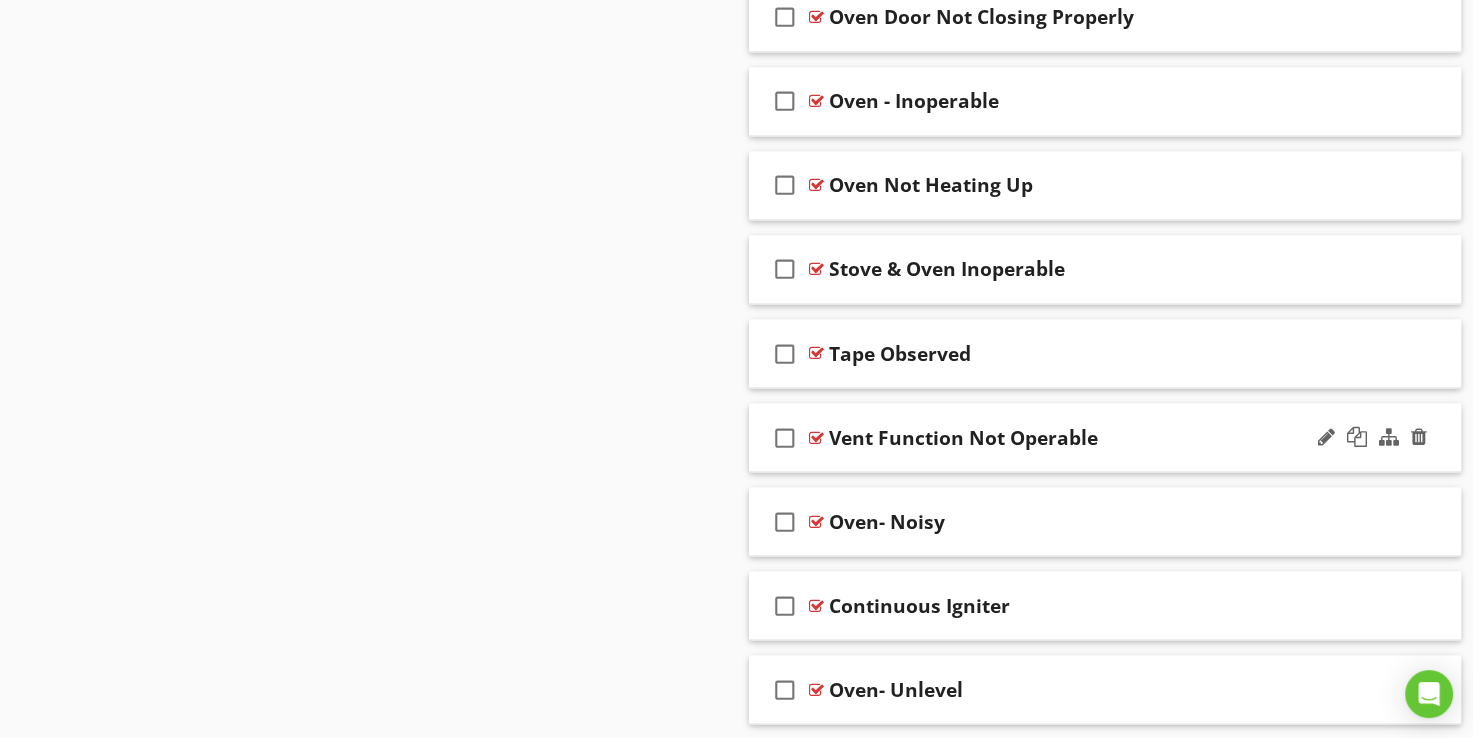 click at bounding box center [816, 437] 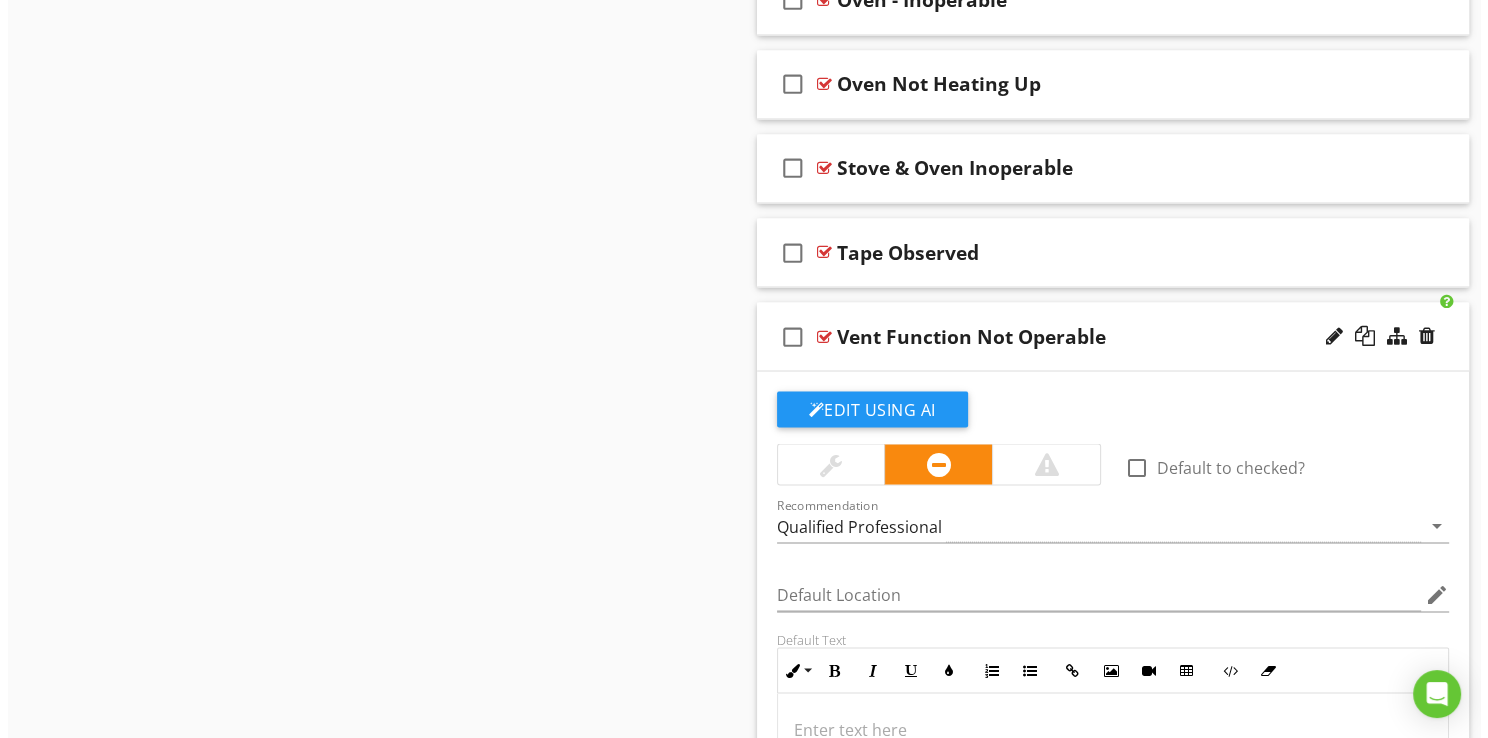 scroll, scrollTop: 3422, scrollLeft: 0, axis: vertical 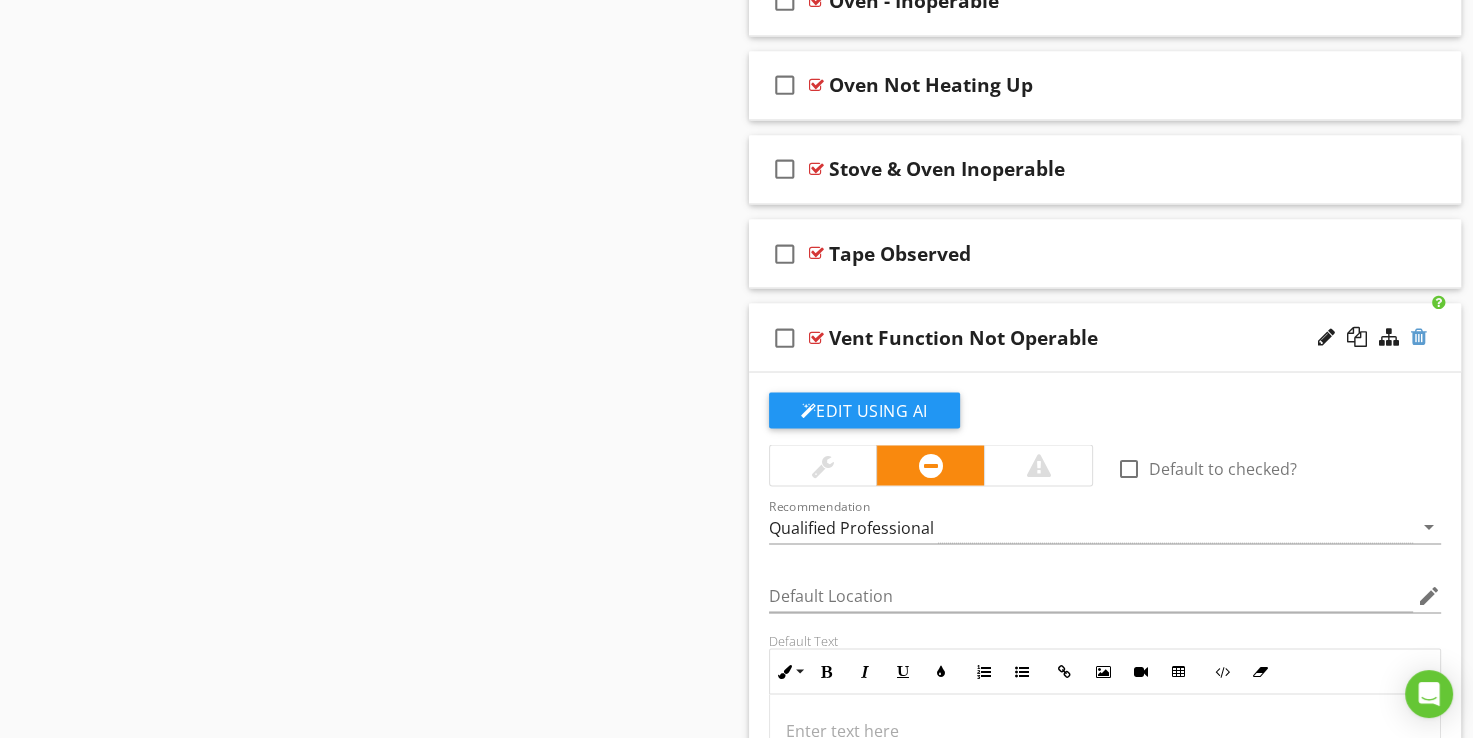click at bounding box center [1419, 336] 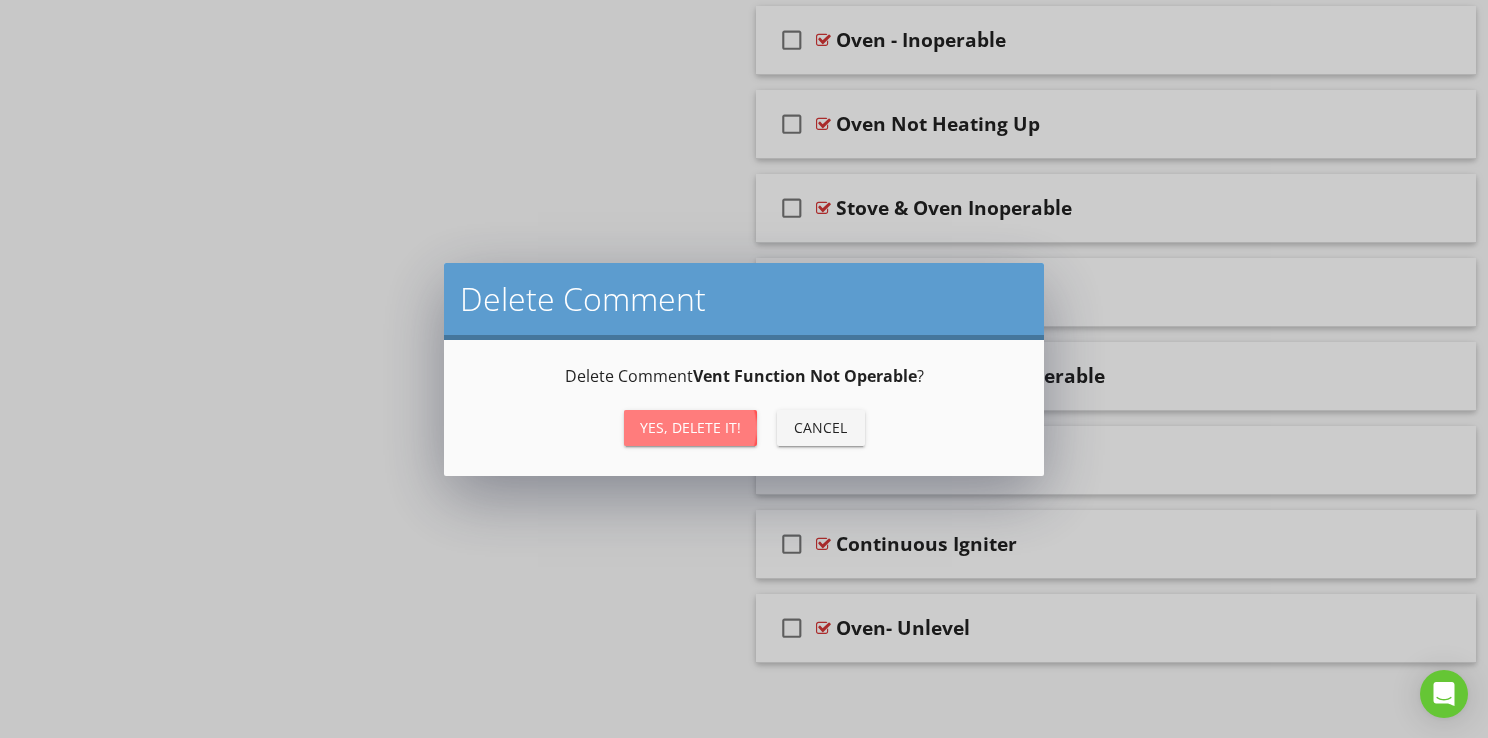 click on "Yes, Delete it!" at bounding box center (690, 427) 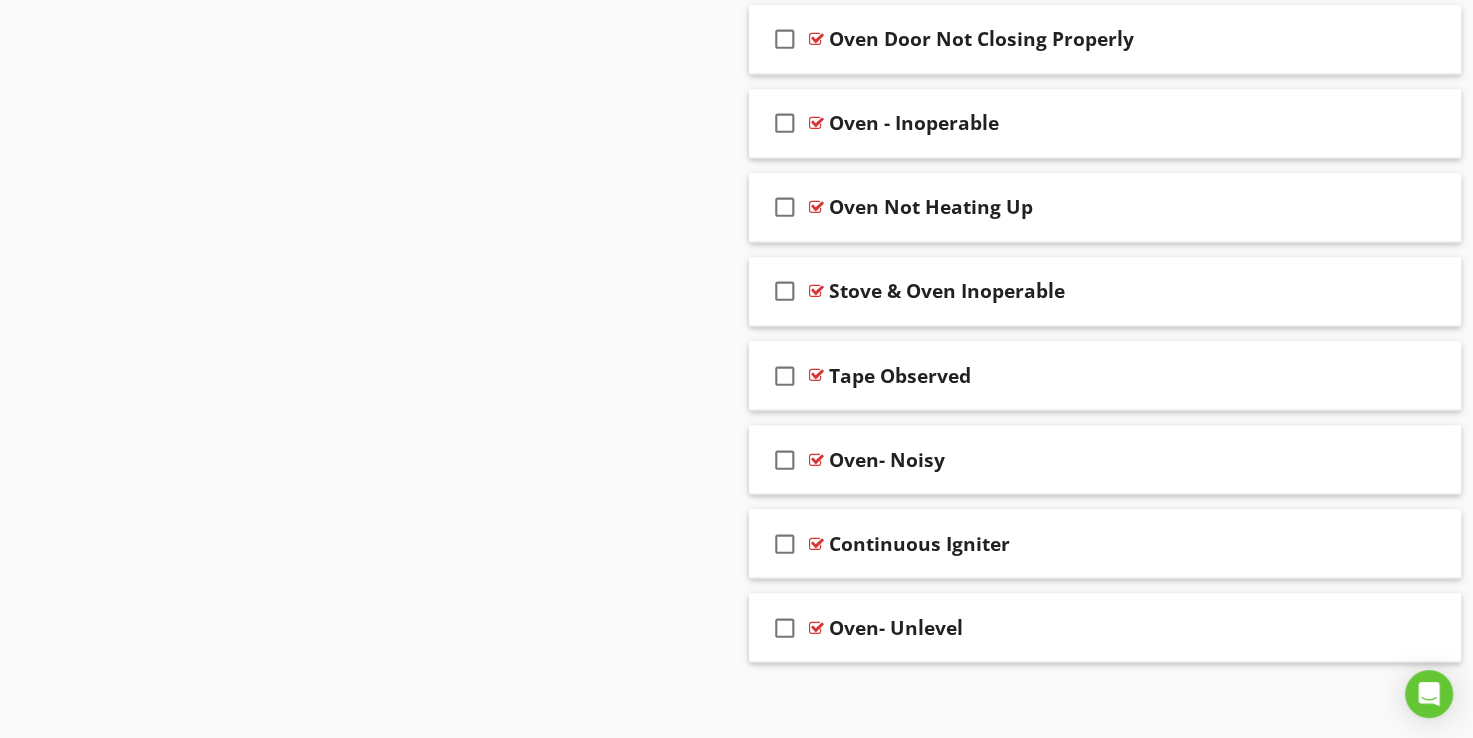 scroll, scrollTop: 3200, scrollLeft: 0, axis: vertical 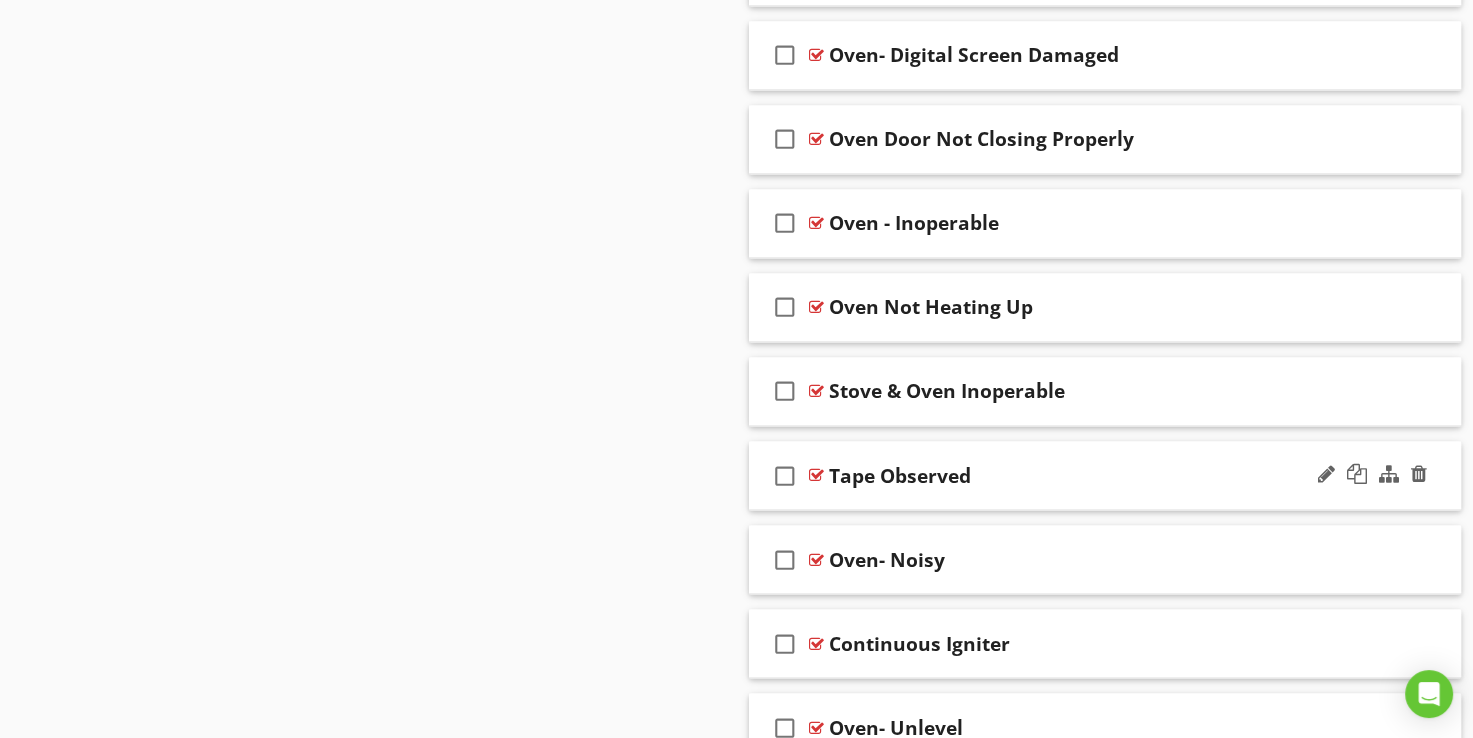 click at bounding box center [816, 475] 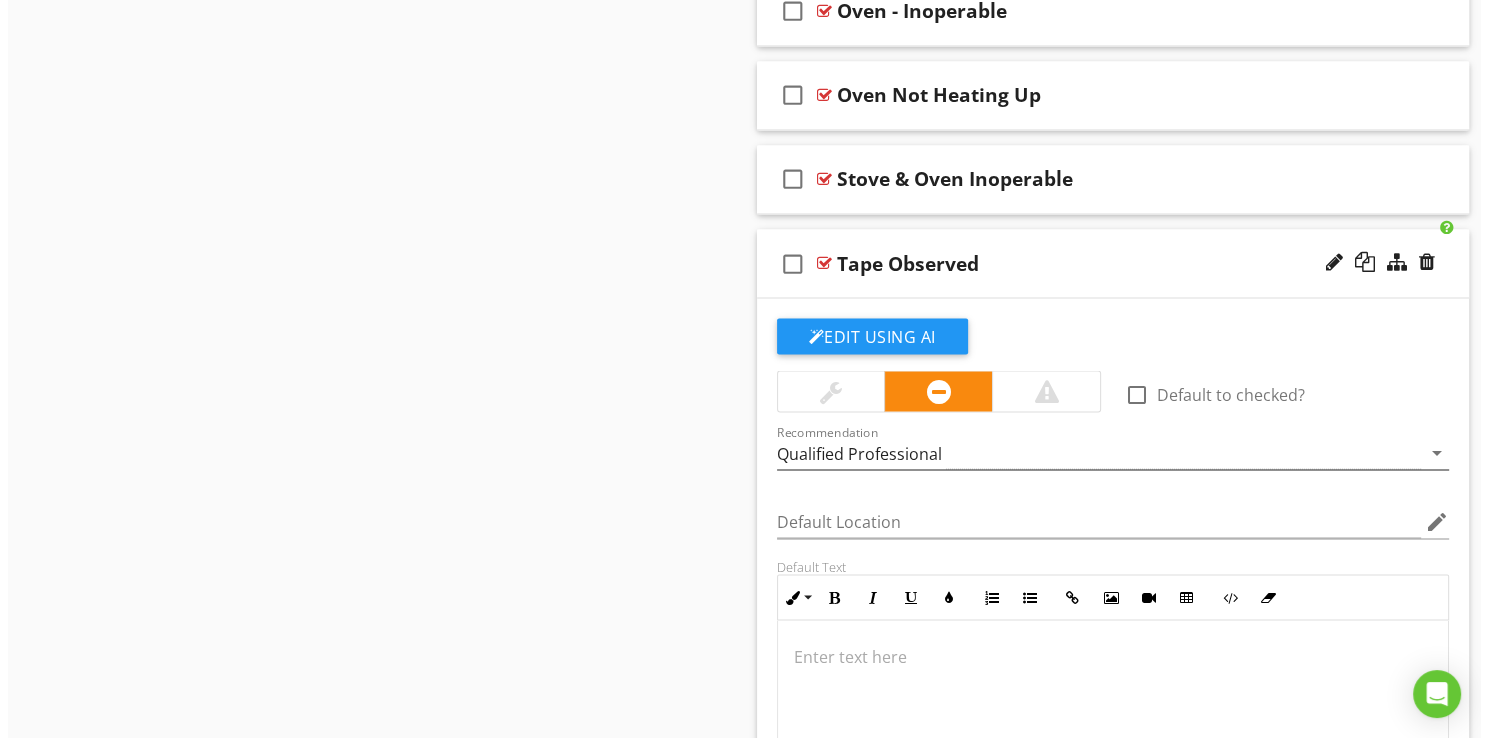 scroll, scrollTop: 3400, scrollLeft: 0, axis: vertical 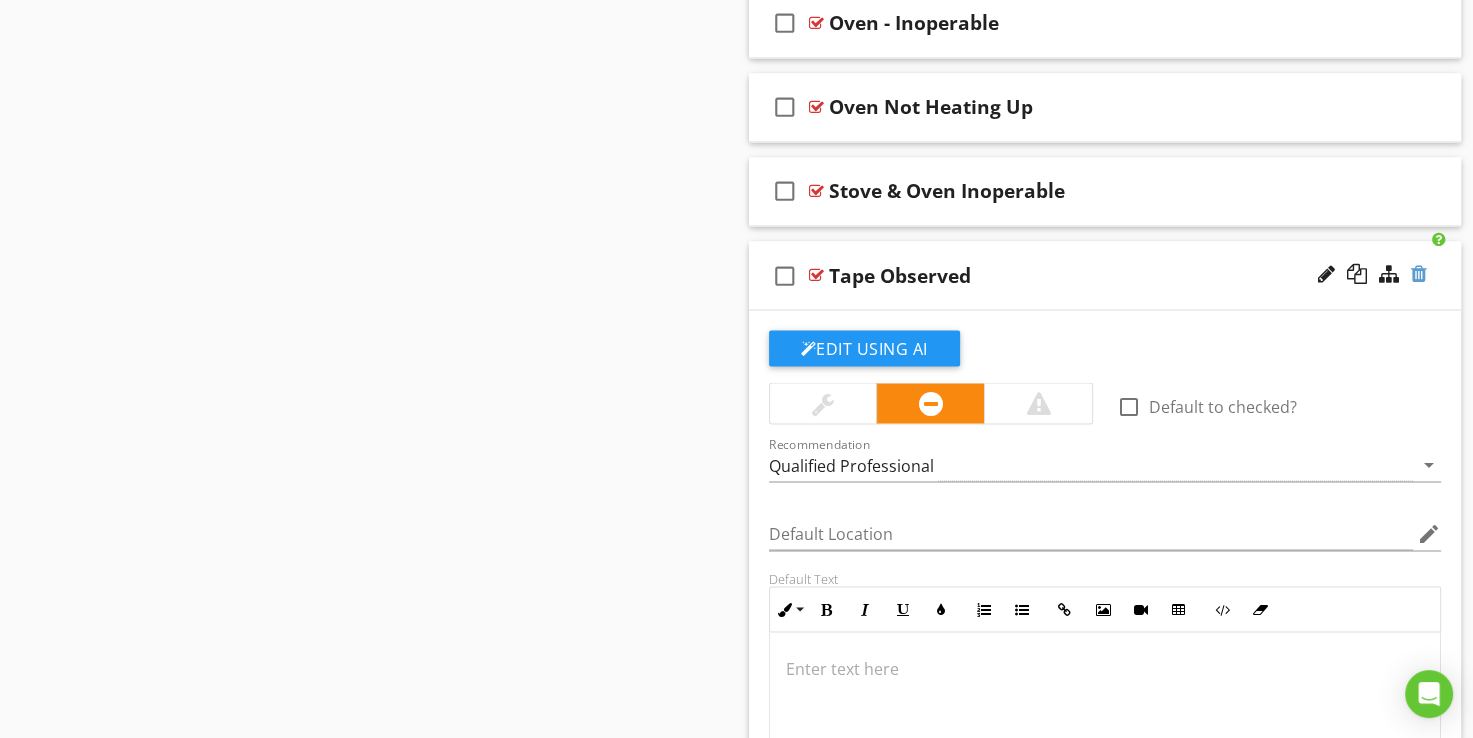 click at bounding box center [1419, 274] 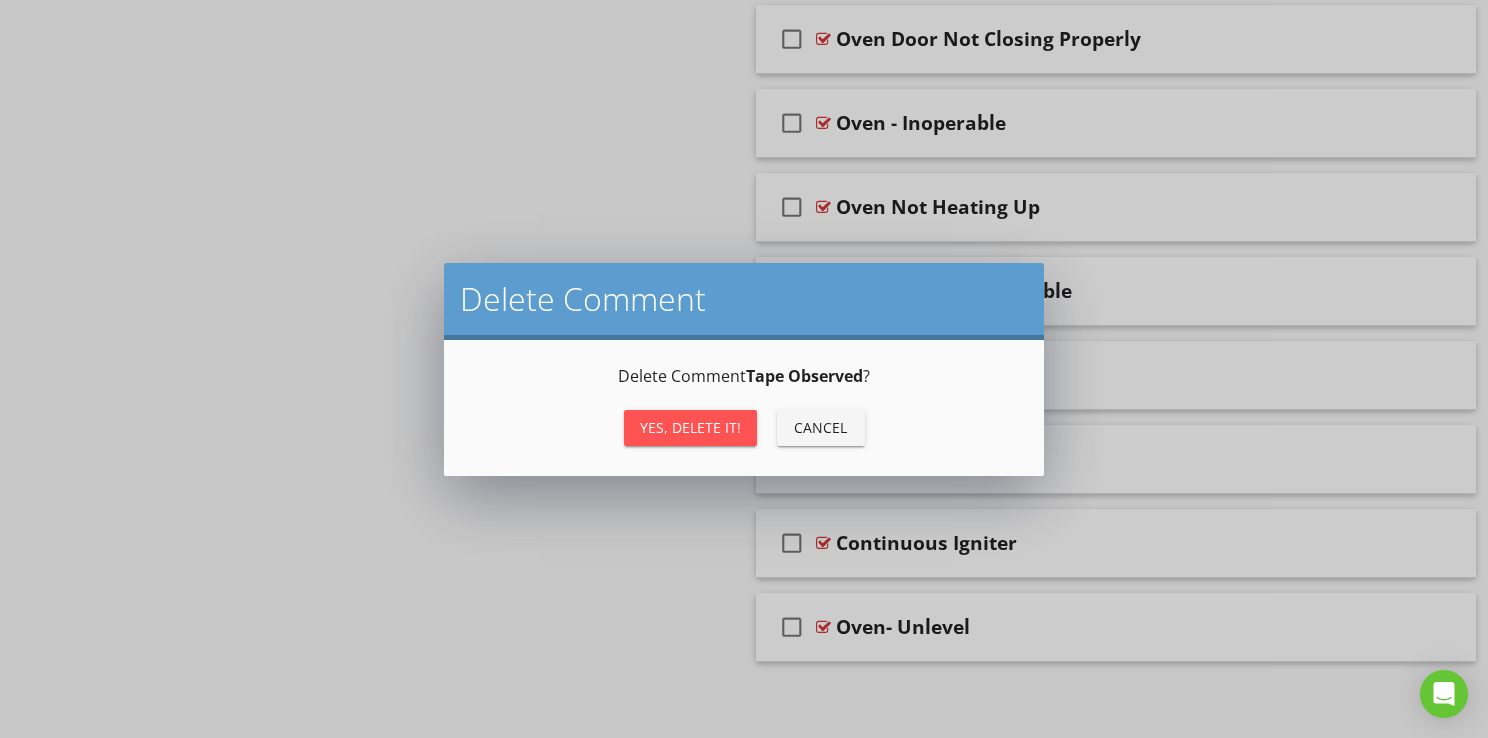 click on "Yes, Delete it!" at bounding box center (690, 427) 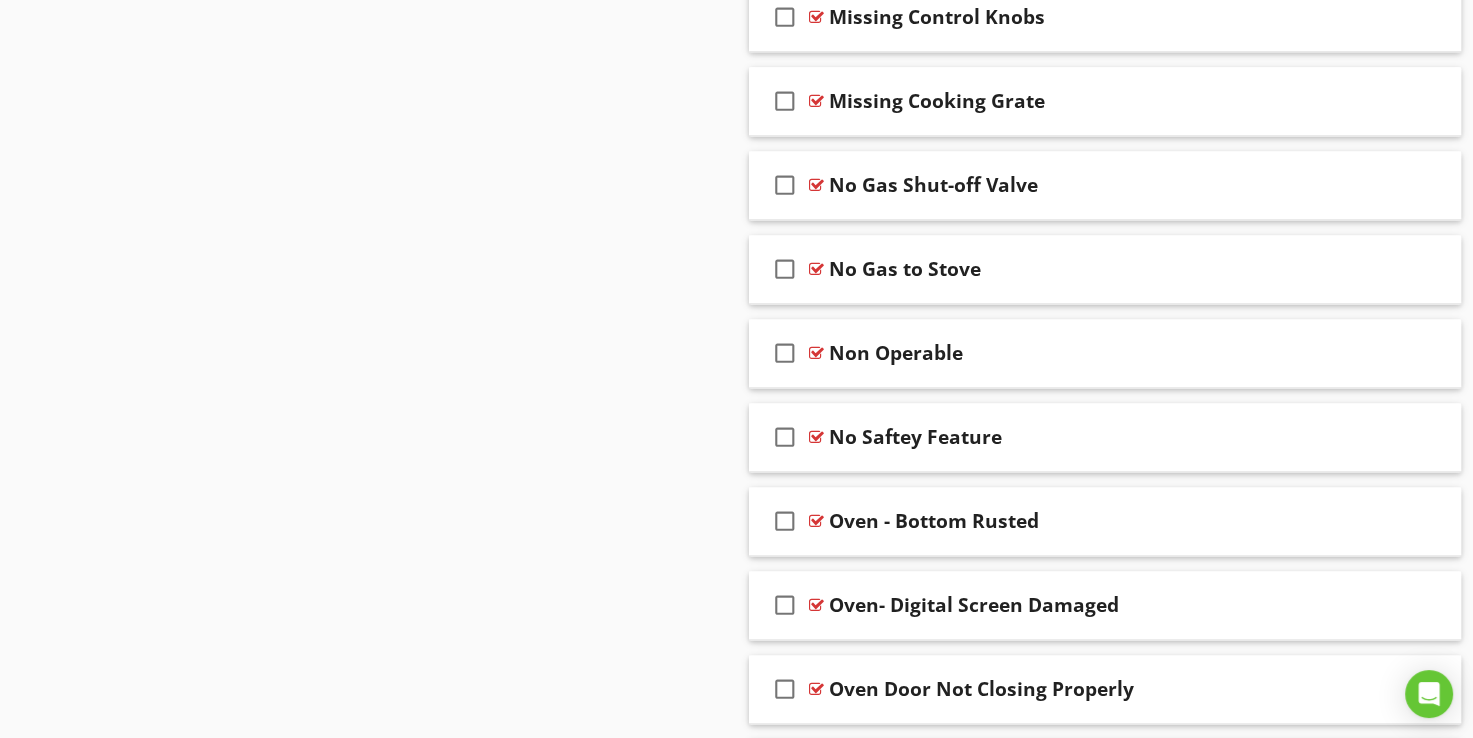 scroll, scrollTop: 2616, scrollLeft: 0, axis: vertical 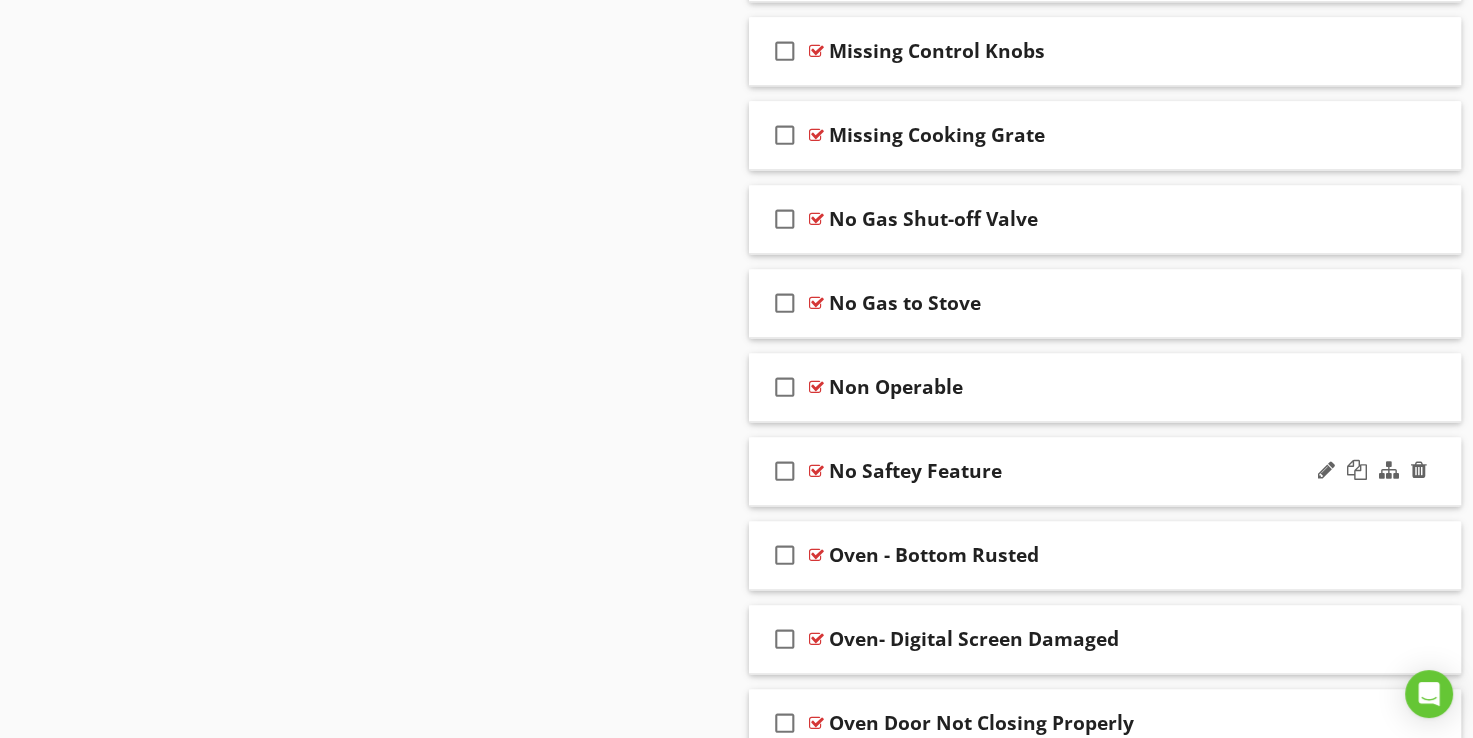 click at bounding box center (816, 471) 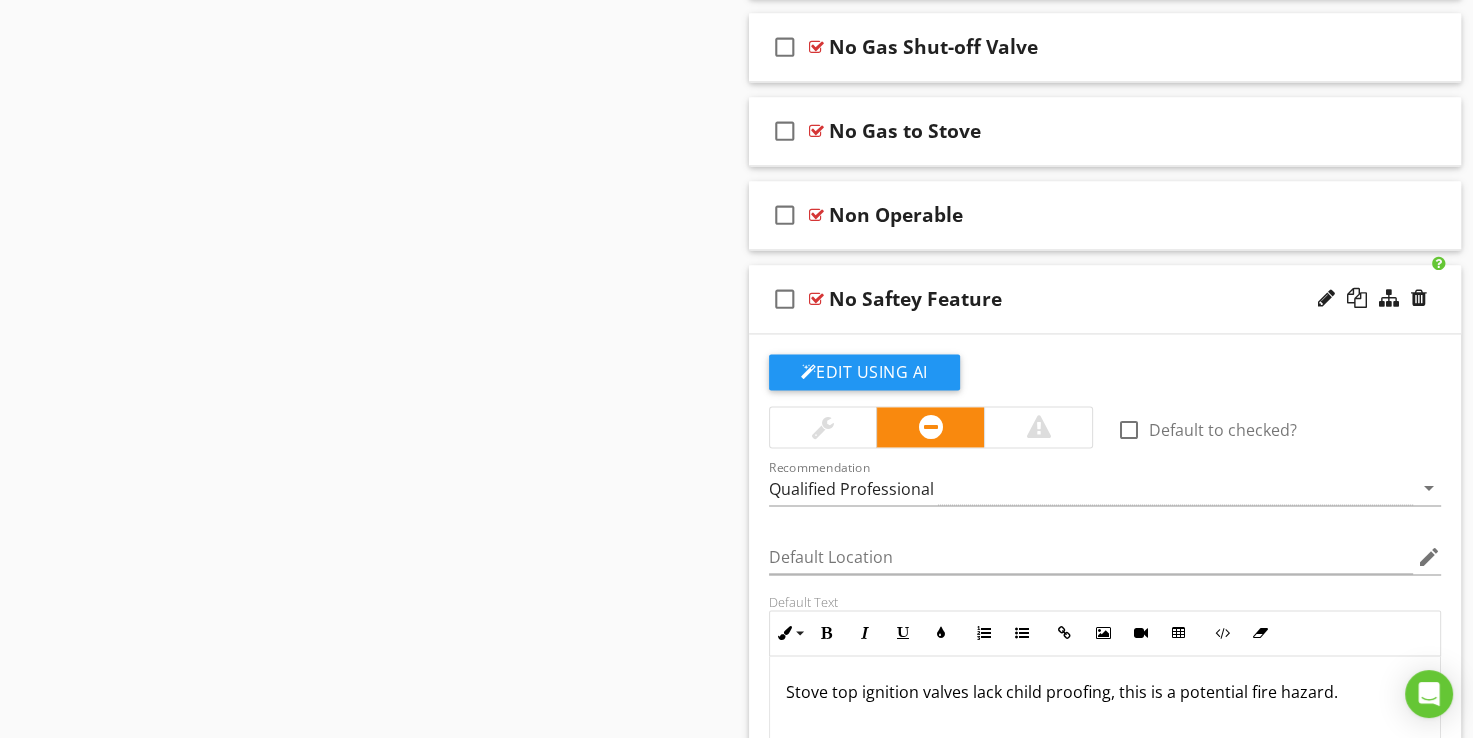 scroll, scrollTop: 2816, scrollLeft: 0, axis: vertical 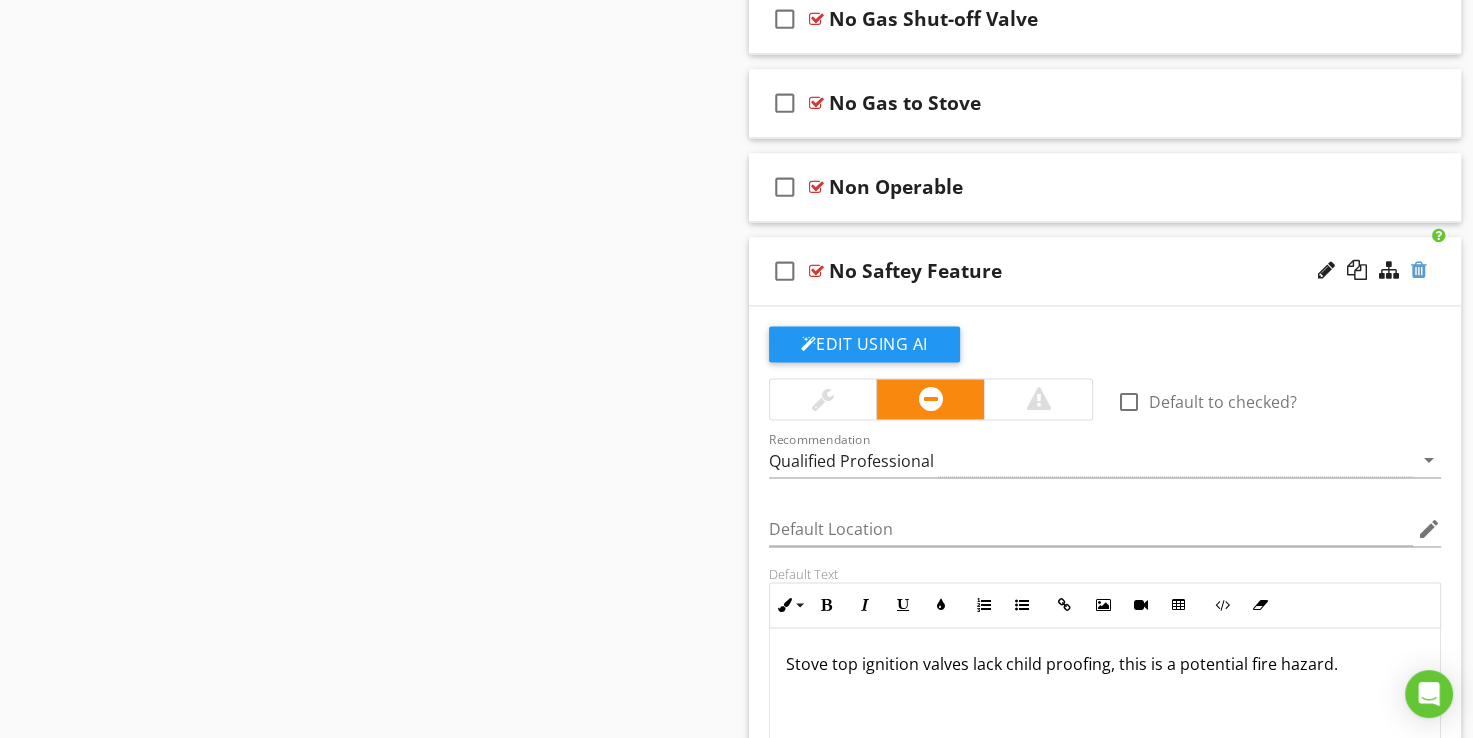 click at bounding box center [1419, 270] 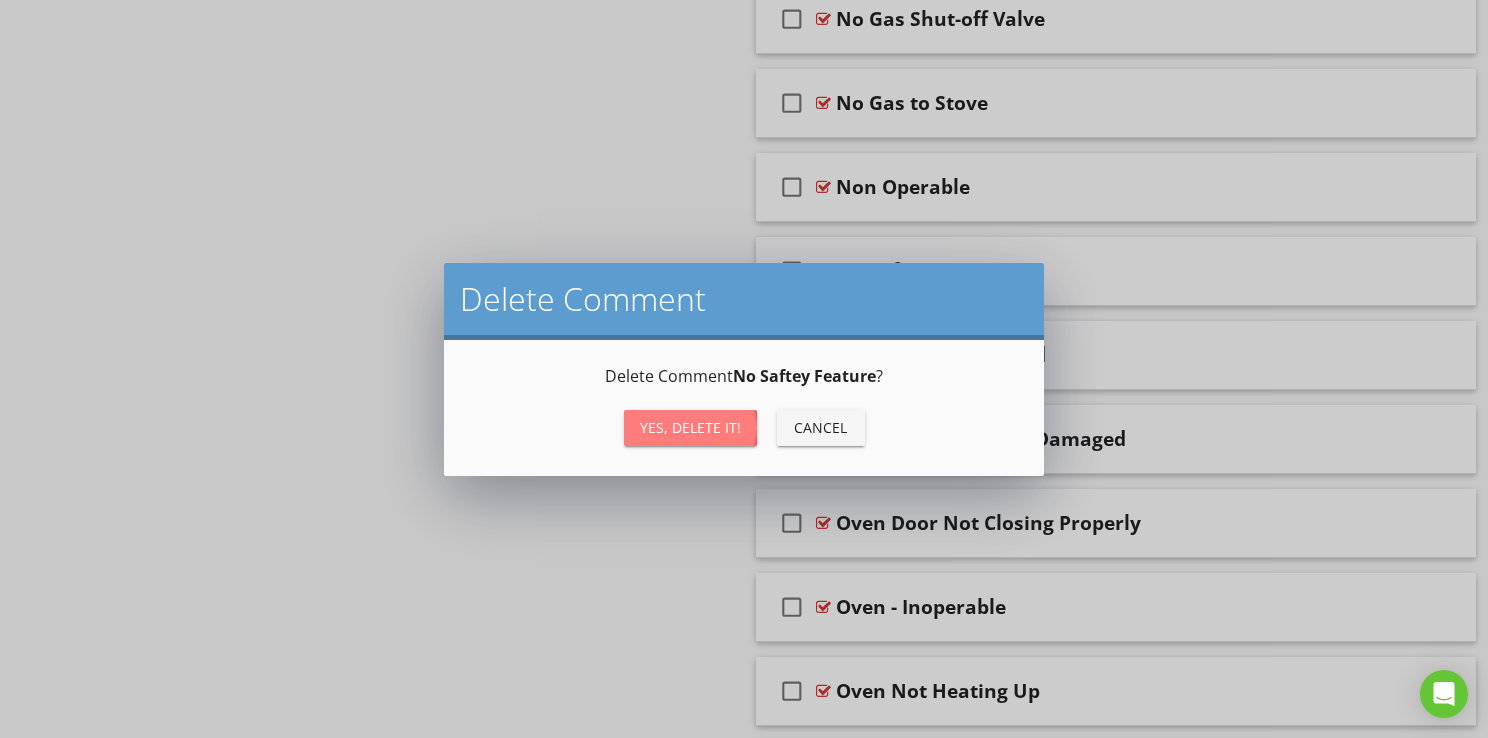 click on "Yes, Delete it!" at bounding box center [690, 427] 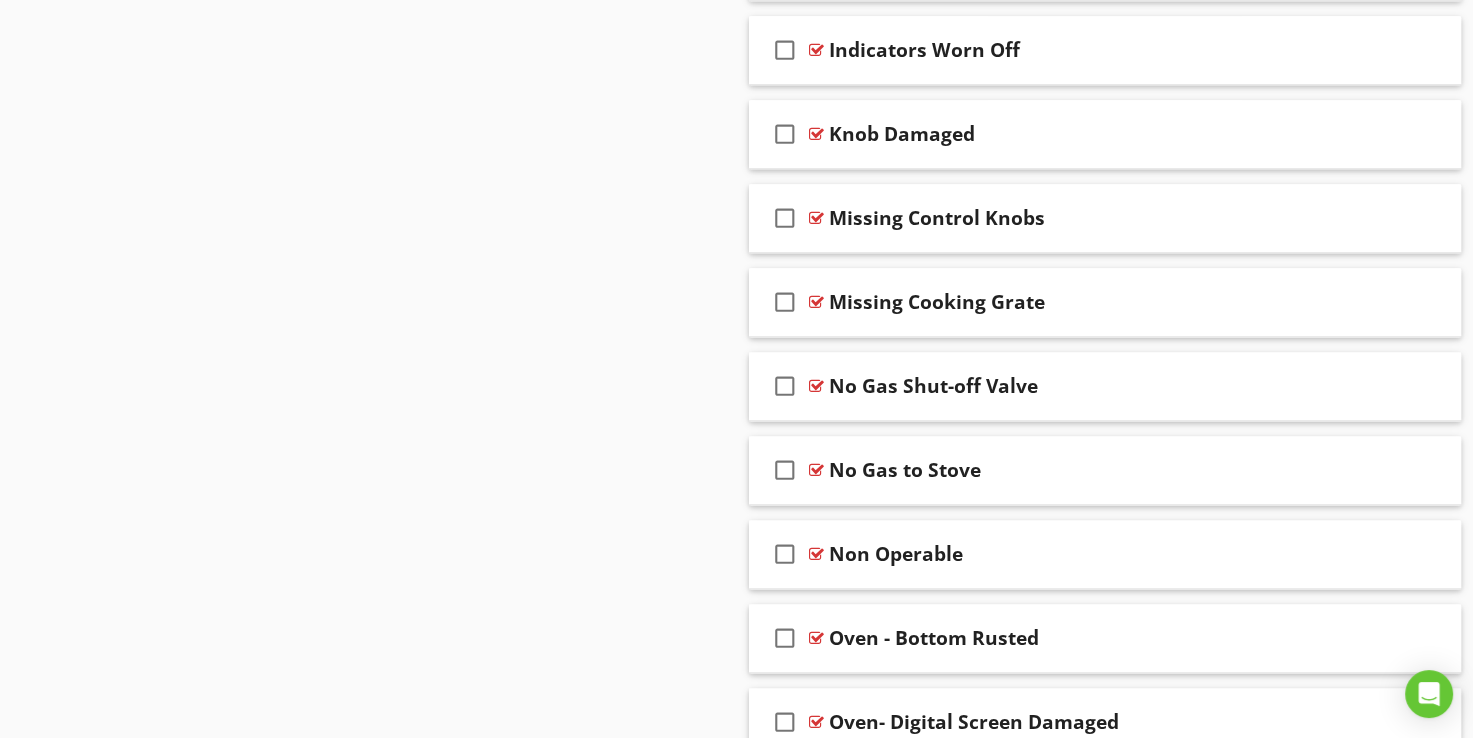 scroll, scrollTop: 2416, scrollLeft: 0, axis: vertical 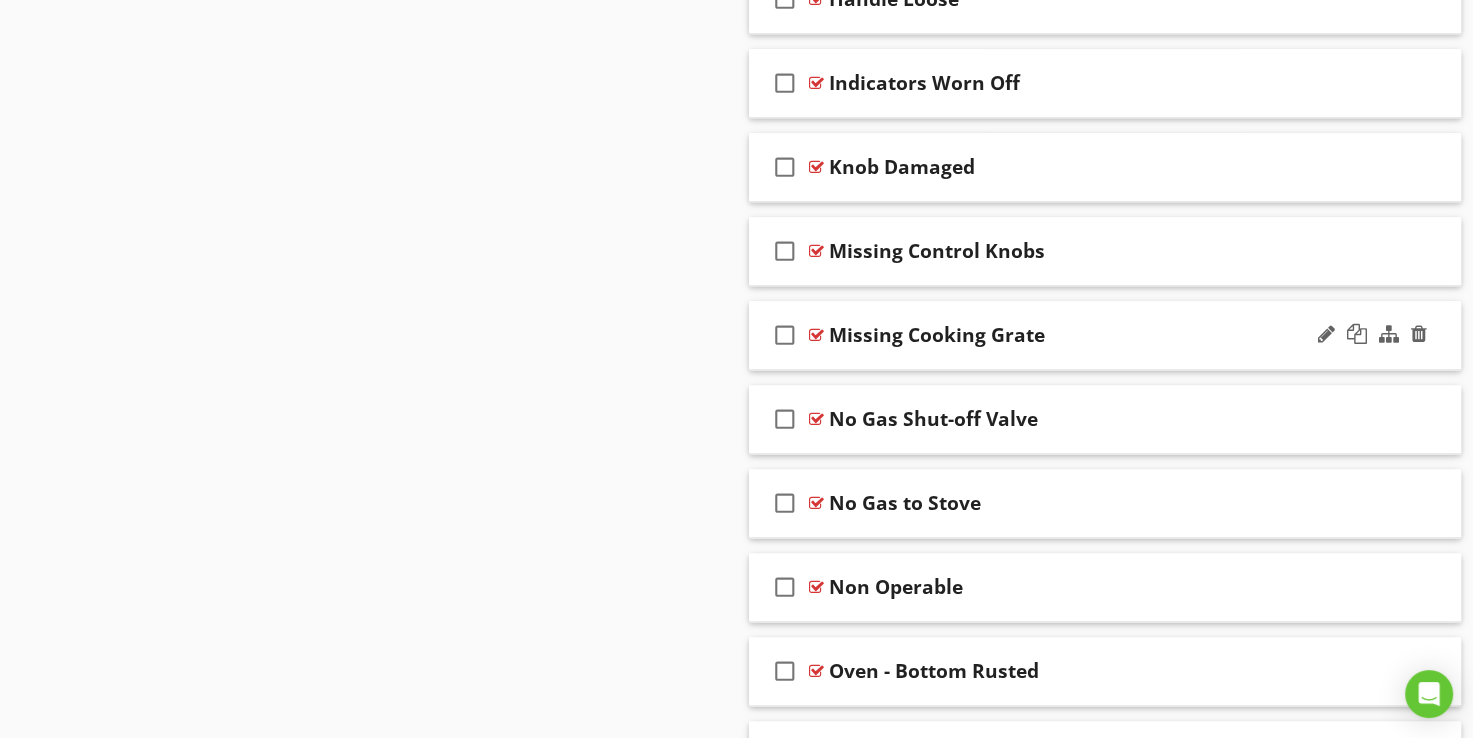 click at bounding box center [816, 335] 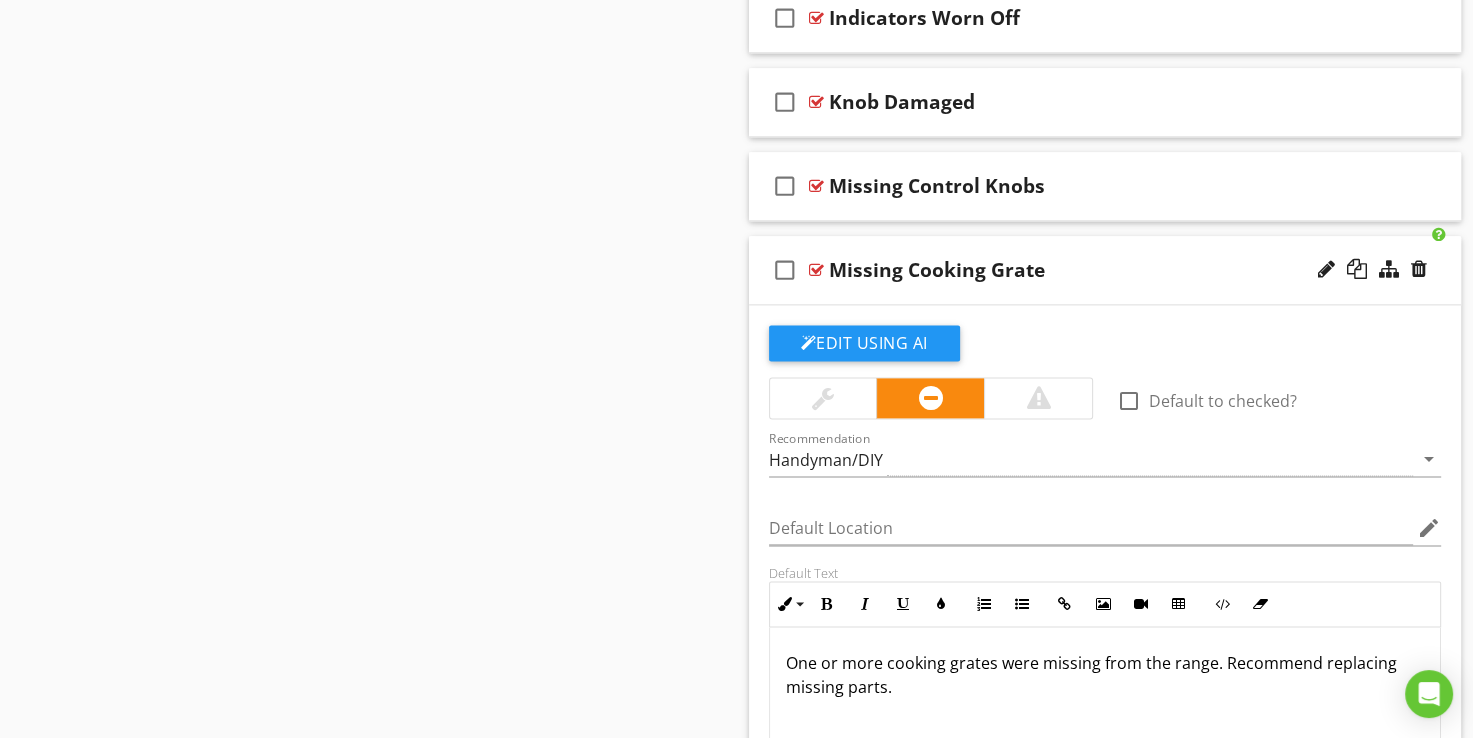 scroll, scrollTop: 2516, scrollLeft: 0, axis: vertical 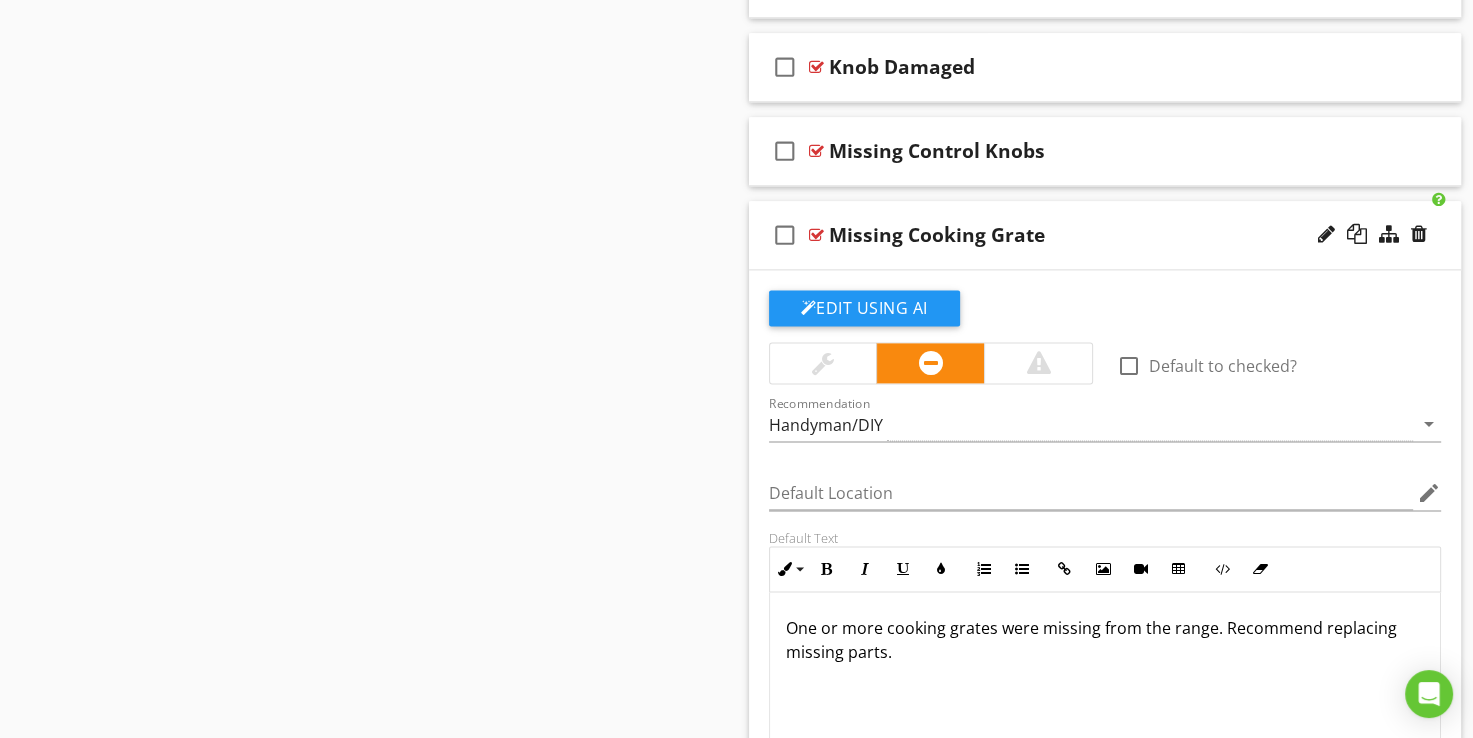 click at bounding box center (816, 235) 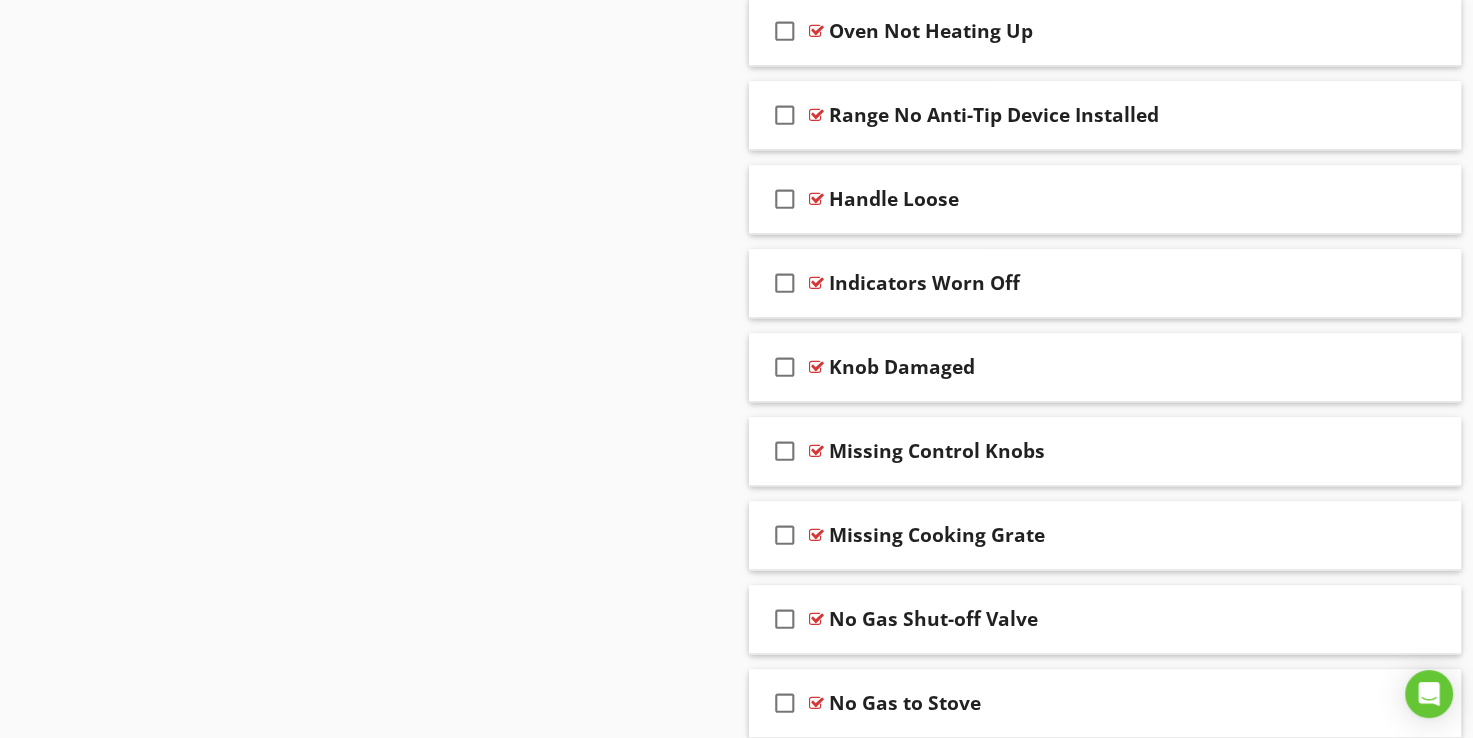 scroll, scrollTop: 2116, scrollLeft: 0, axis: vertical 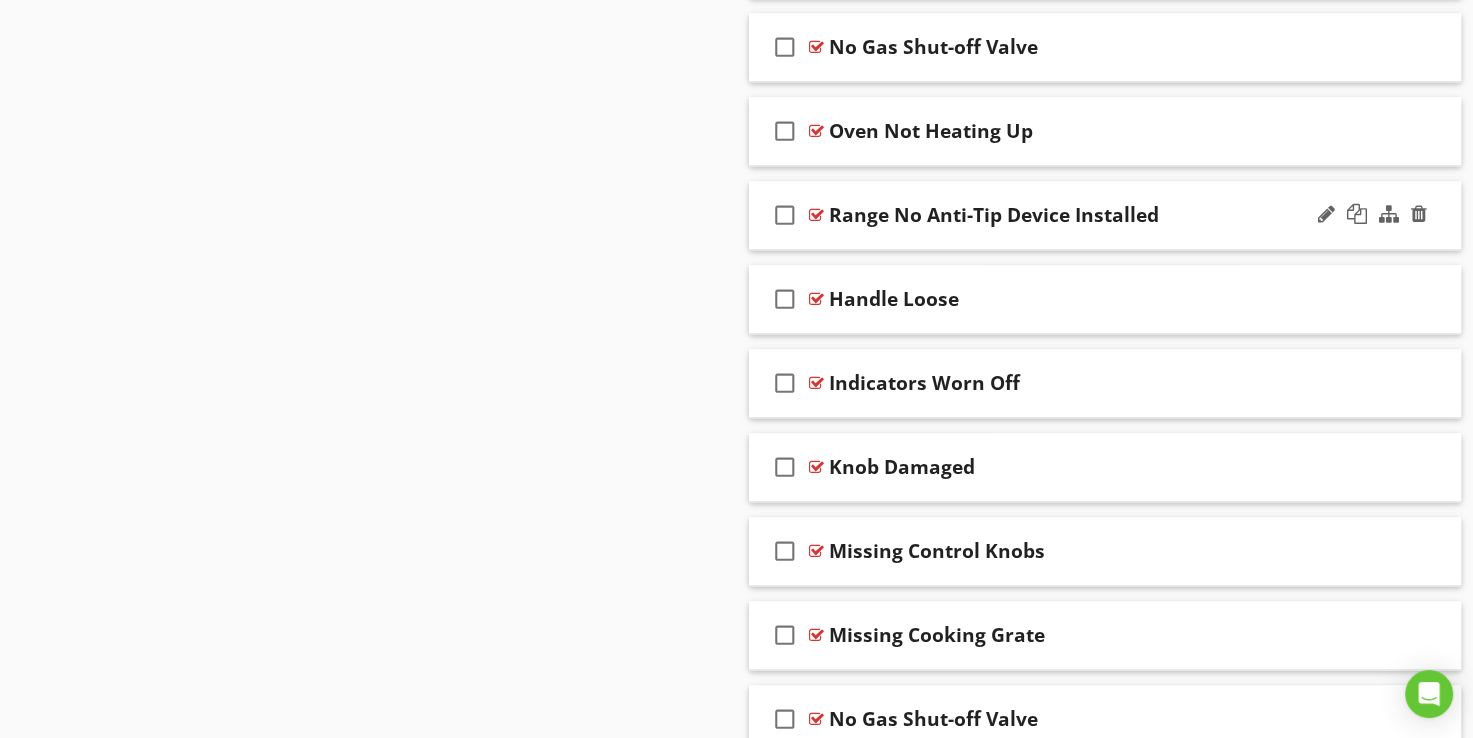 click at bounding box center [816, 215] 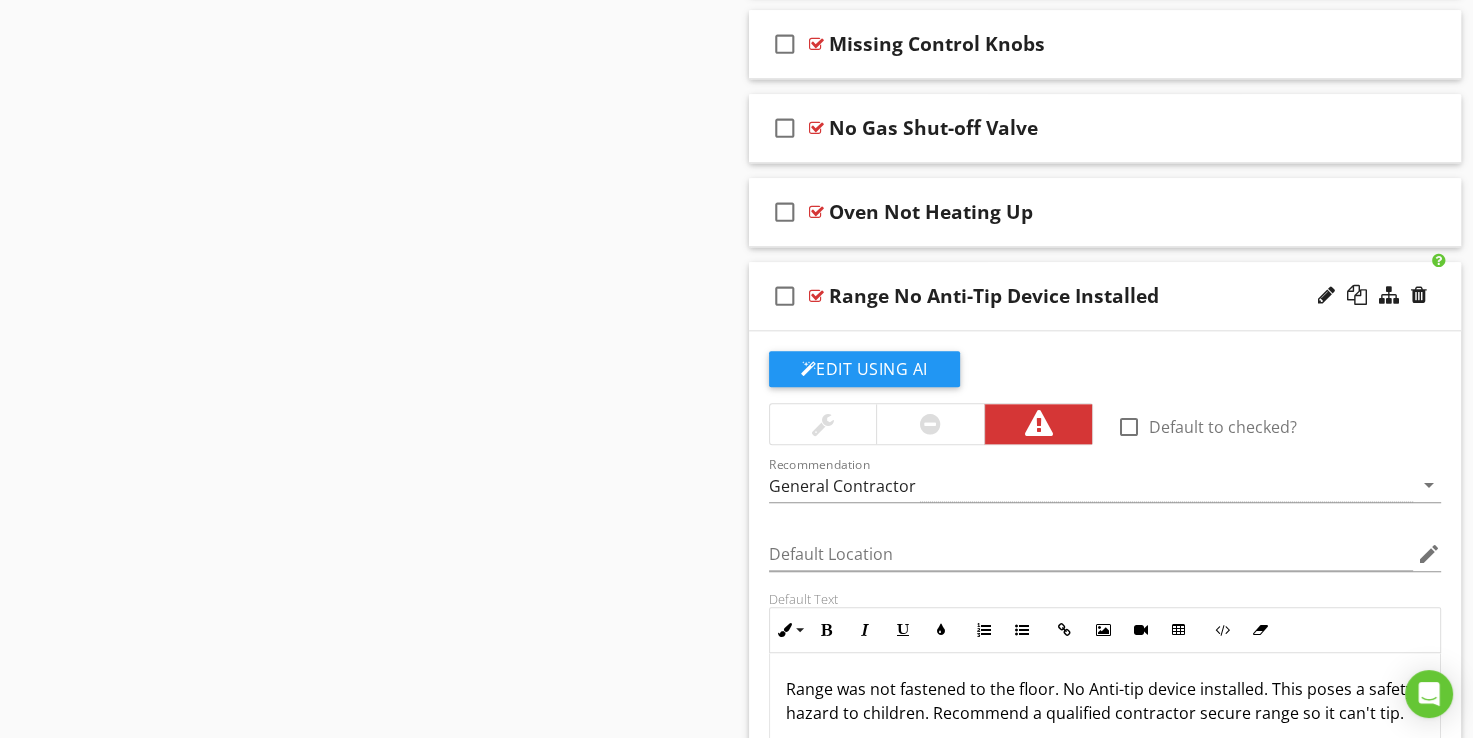 scroll, scrollTop: 2016, scrollLeft: 0, axis: vertical 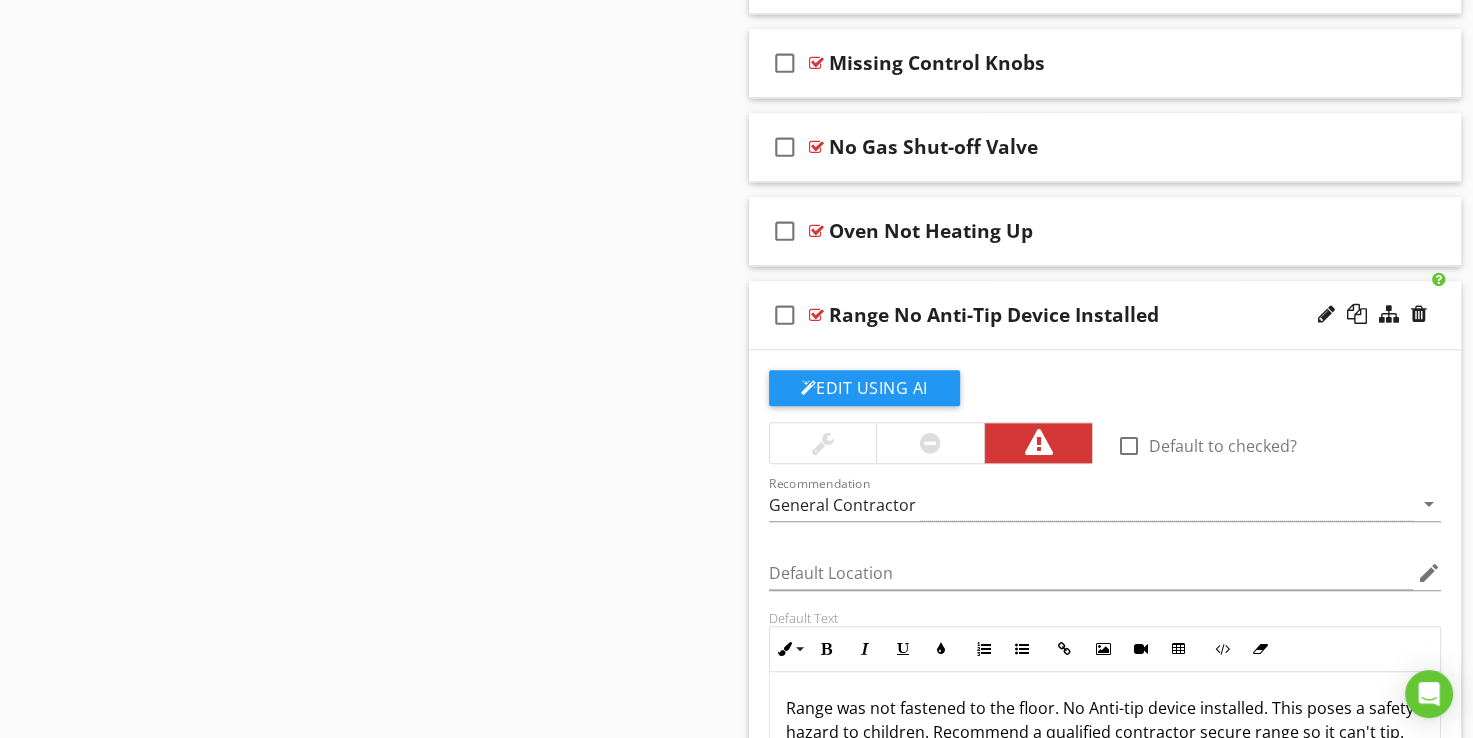 click at bounding box center [816, 315] 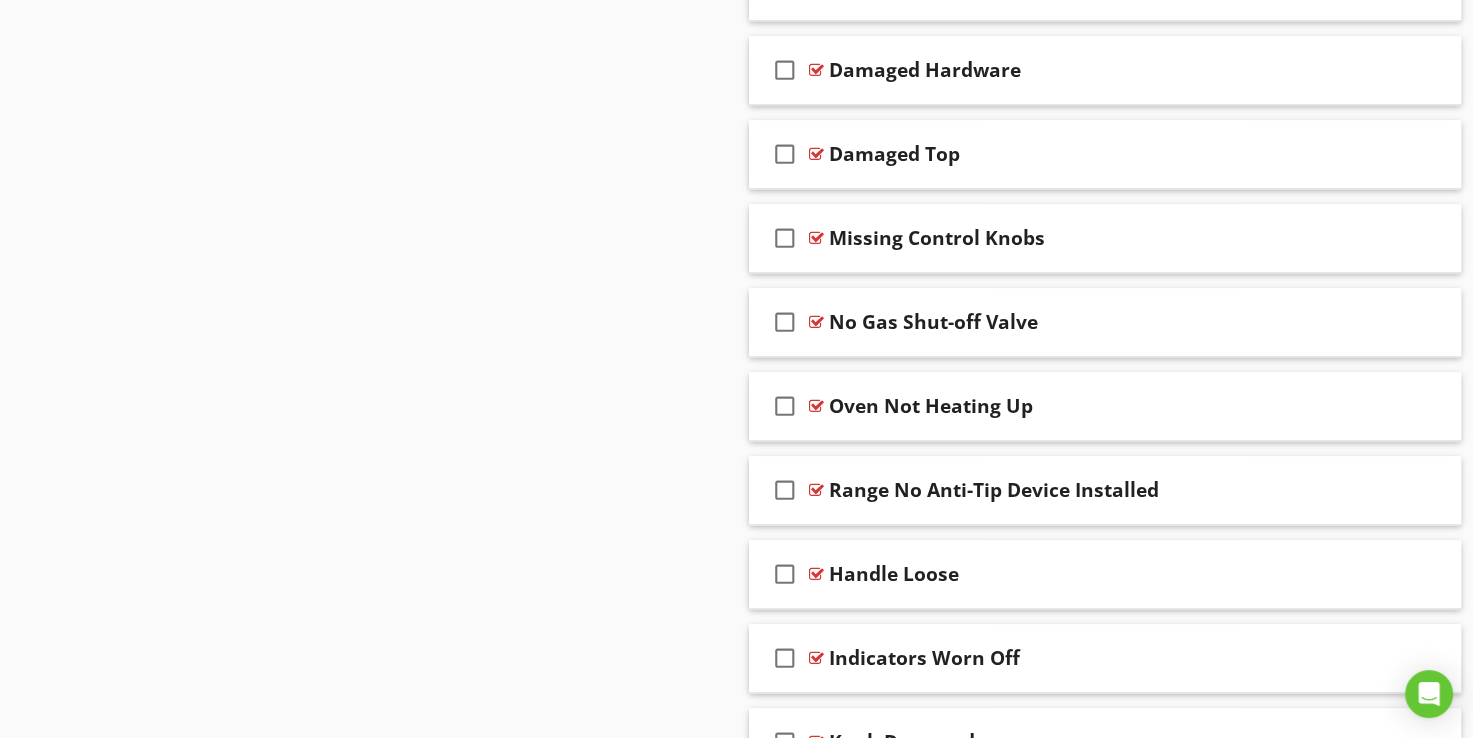 scroll, scrollTop: 1916, scrollLeft: 0, axis: vertical 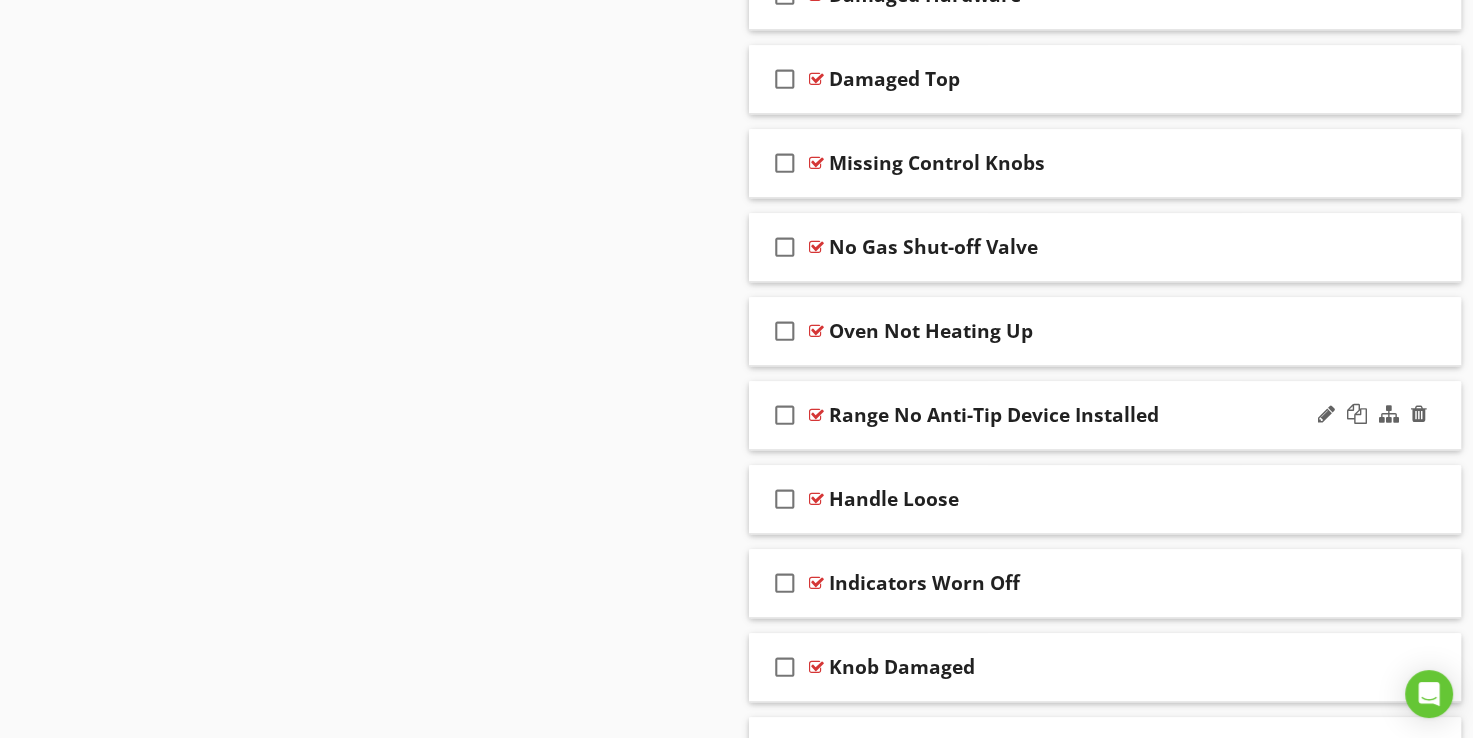click at bounding box center (816, 415) 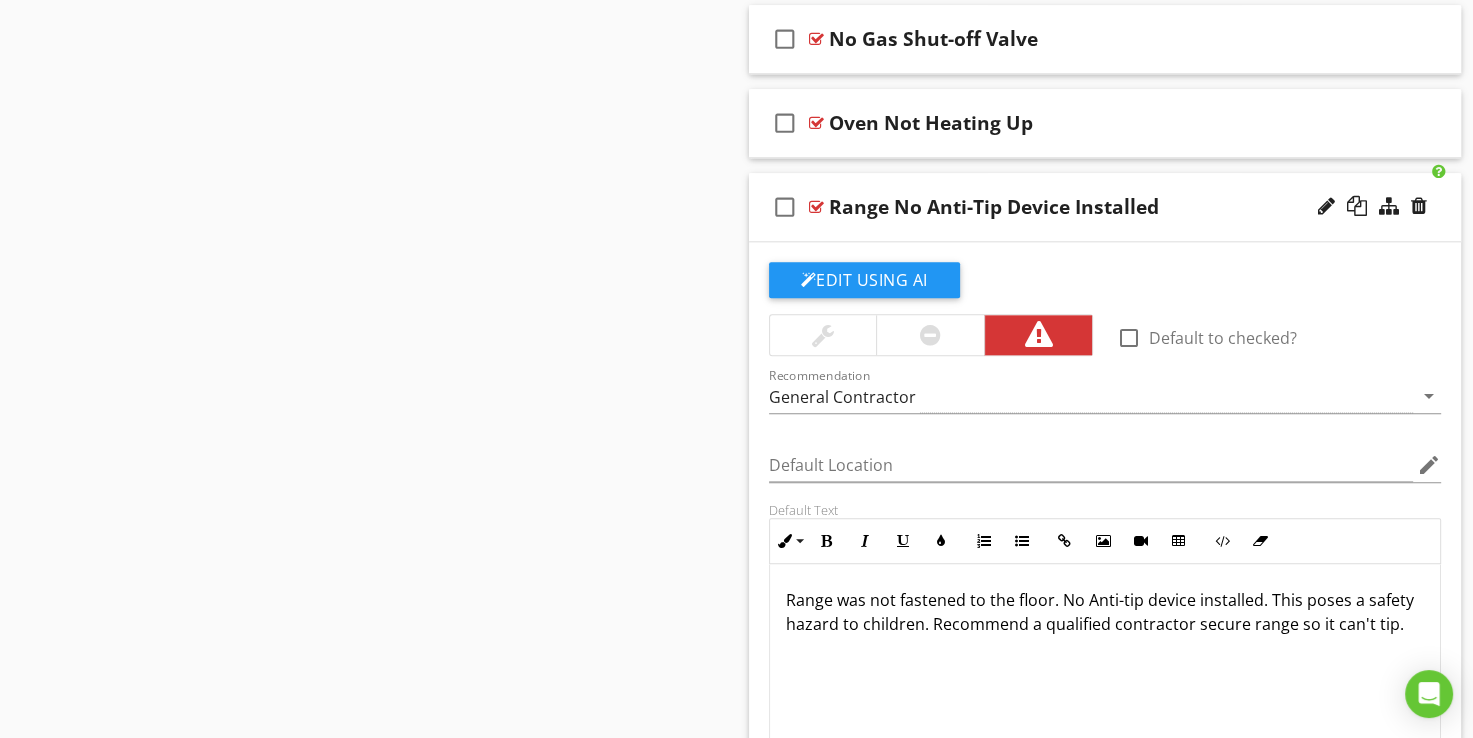 scroll, scrollTop: 2216, scrollLeft: 0, axis: vertical 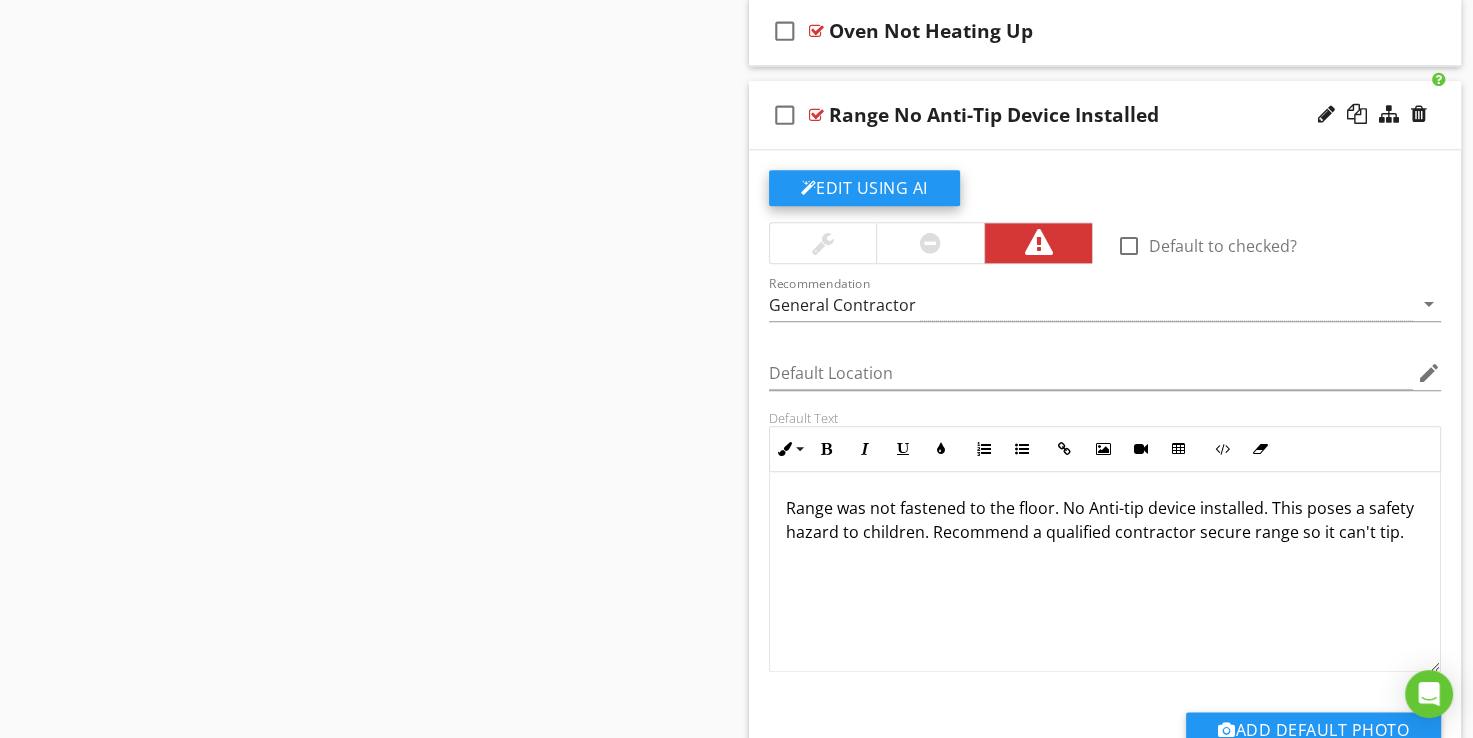 click on "Edit Using AI" at bounding box center (864, 188) 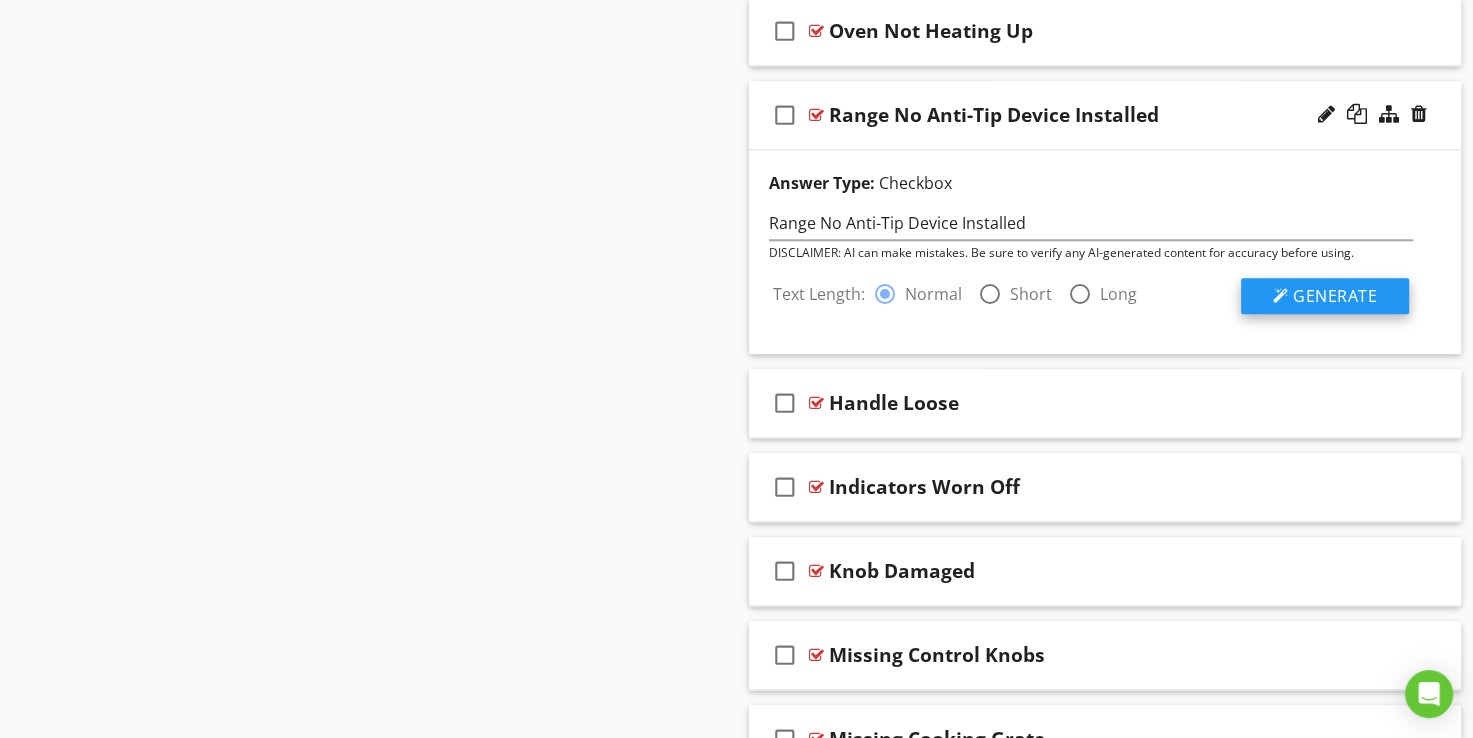 click on "Generate" at bounding box center (1335, 296) 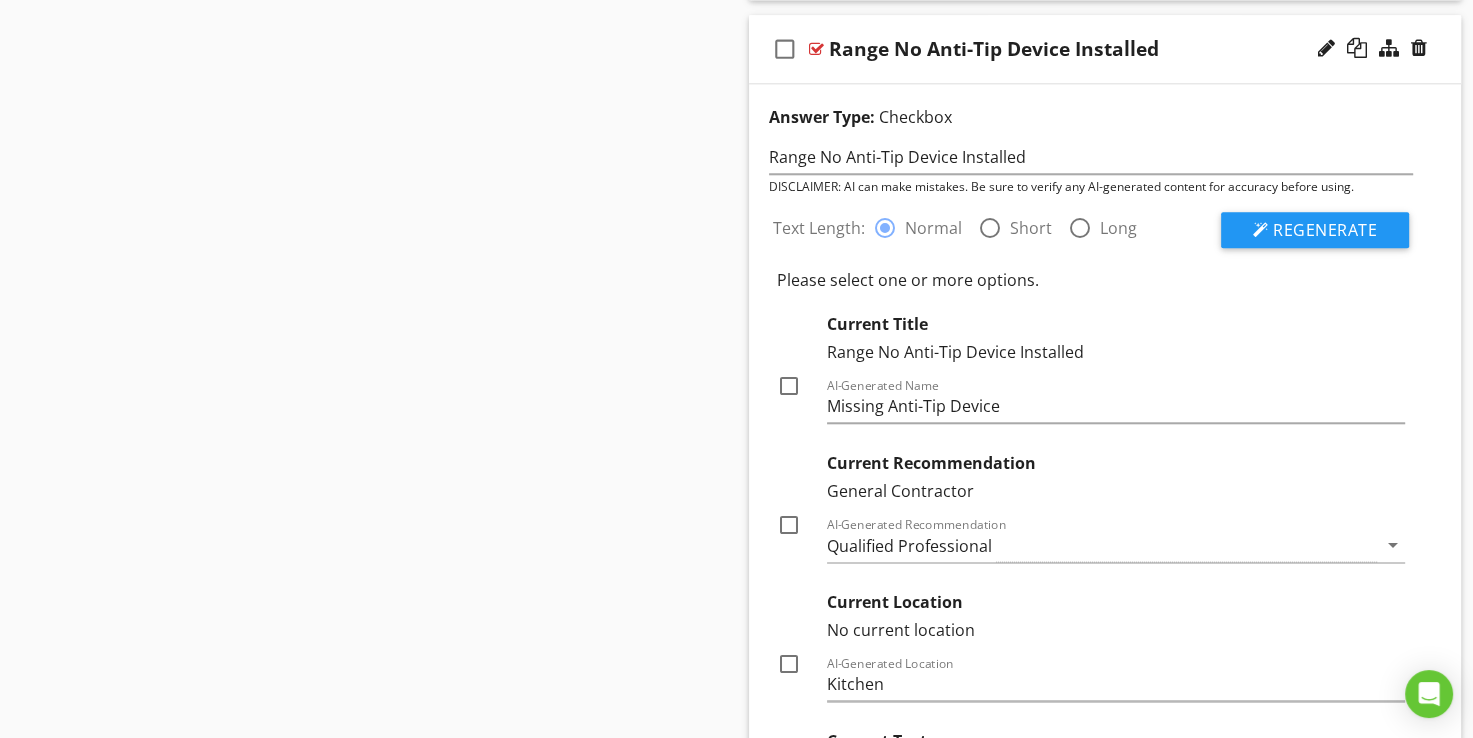 scroll, scrollTop: 2316, scrollLeft: 0, axis: vertical 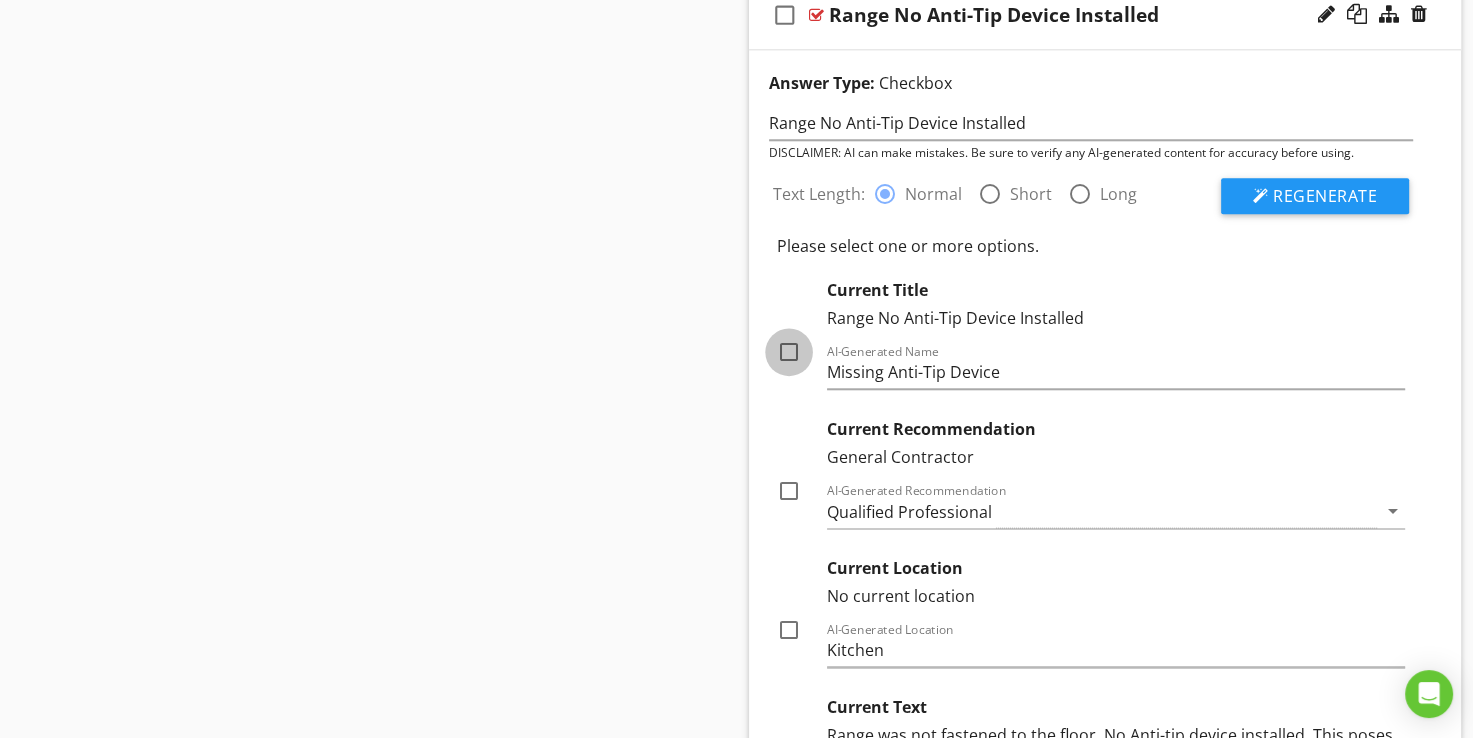 click at bounding box center (789, 352) 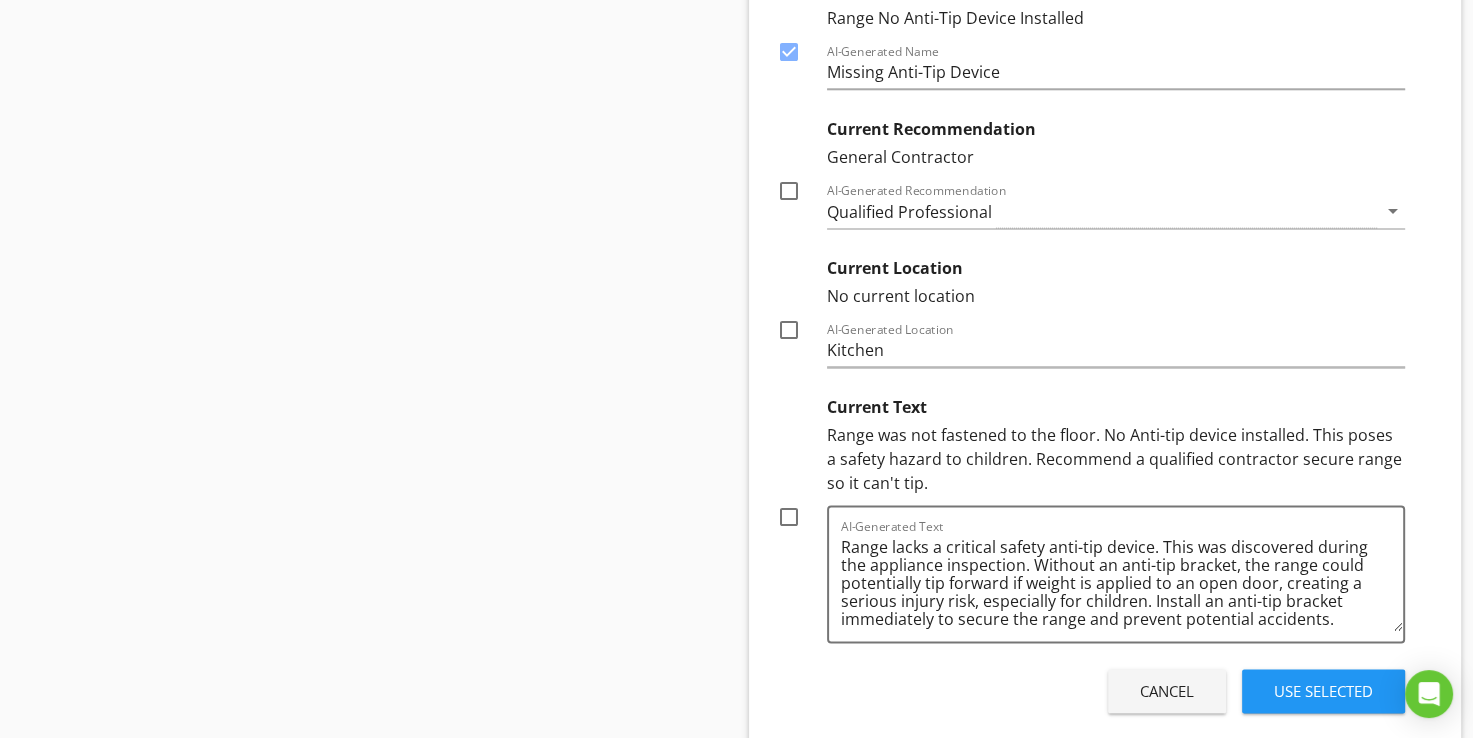 scroll, scrollTop: 2716, scrollLeft: 0, axis: vertical 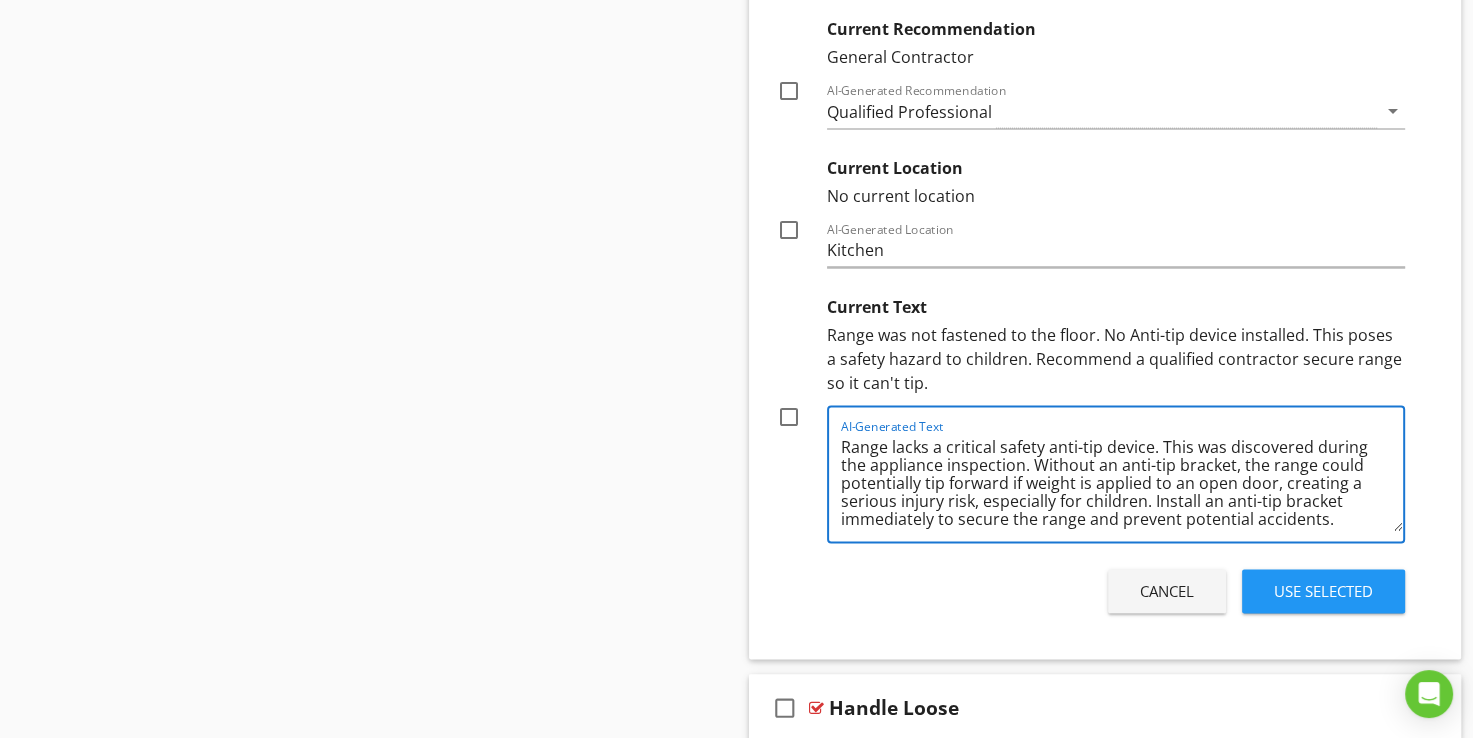 drag, startPoint x: 1023, startPoint y: 464, endPoint x: 1155, endPoint y: 434, distance: 135.36617 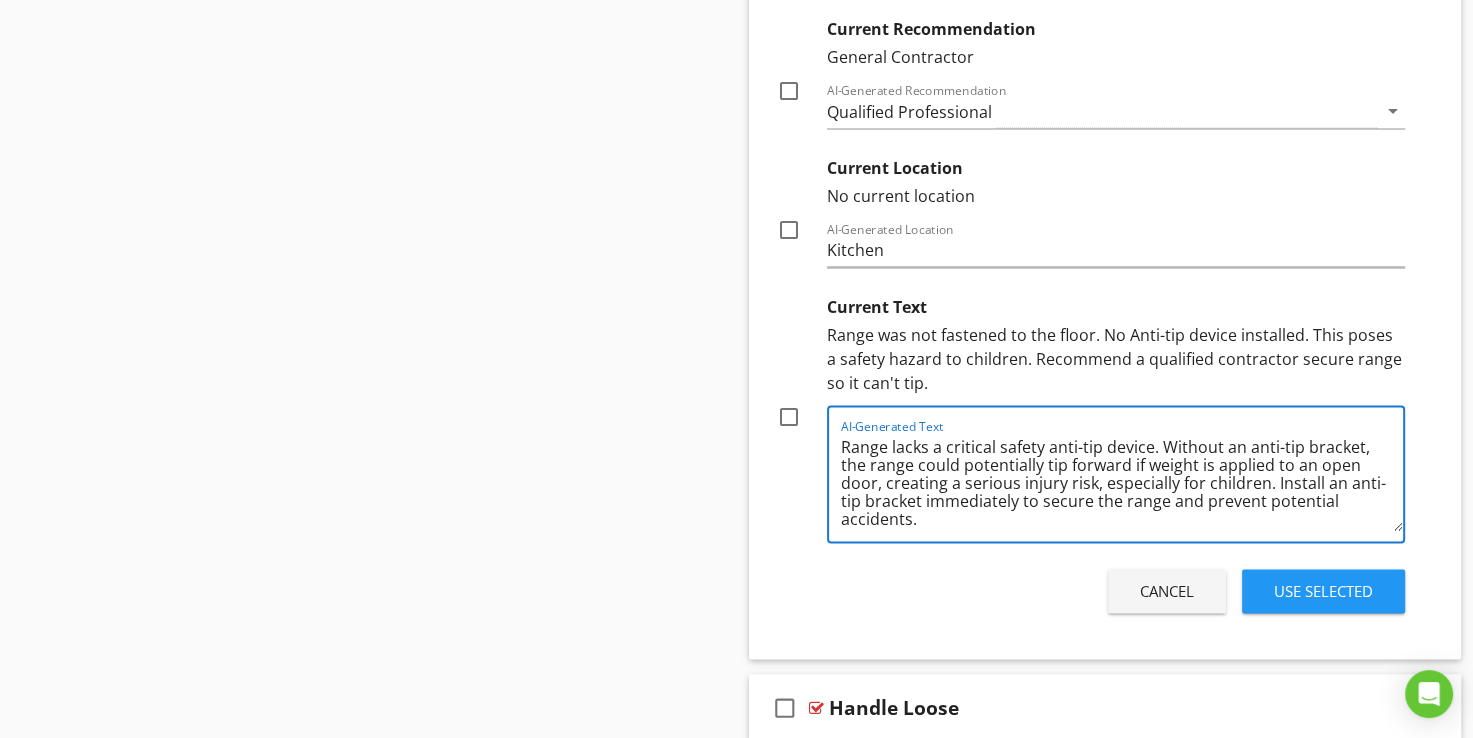 click on "Range lacks a critical safety anti-tip device. Without an anti-tip bracket, the range could potentially tip forward if weight is applied to an open door, creating a serious injury risk, especially for children. Install an anti-tip bracket immediately to secure the range and prevent potential accidents." at bounding box center [1122, 481] 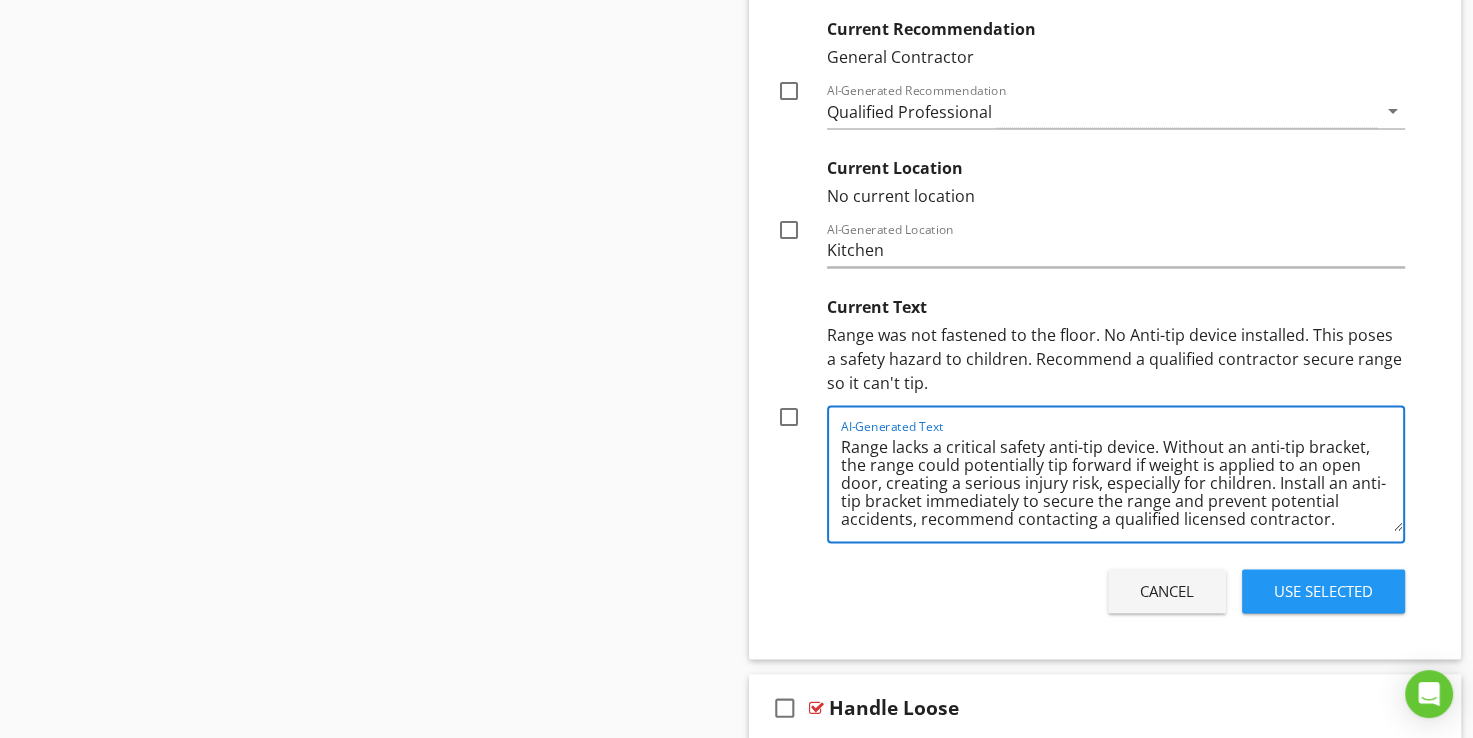 type on "Range lacks a critical safety anti-tip device. Without an anti-tip bracket, the range could potentially tip forward if weight is applied to an open door, creating a serious injury risk, especially for children. Install an anti-tip bracket immediately to secure the range and prevent potential accidents, recommend contacting a qualified licensed contractor." 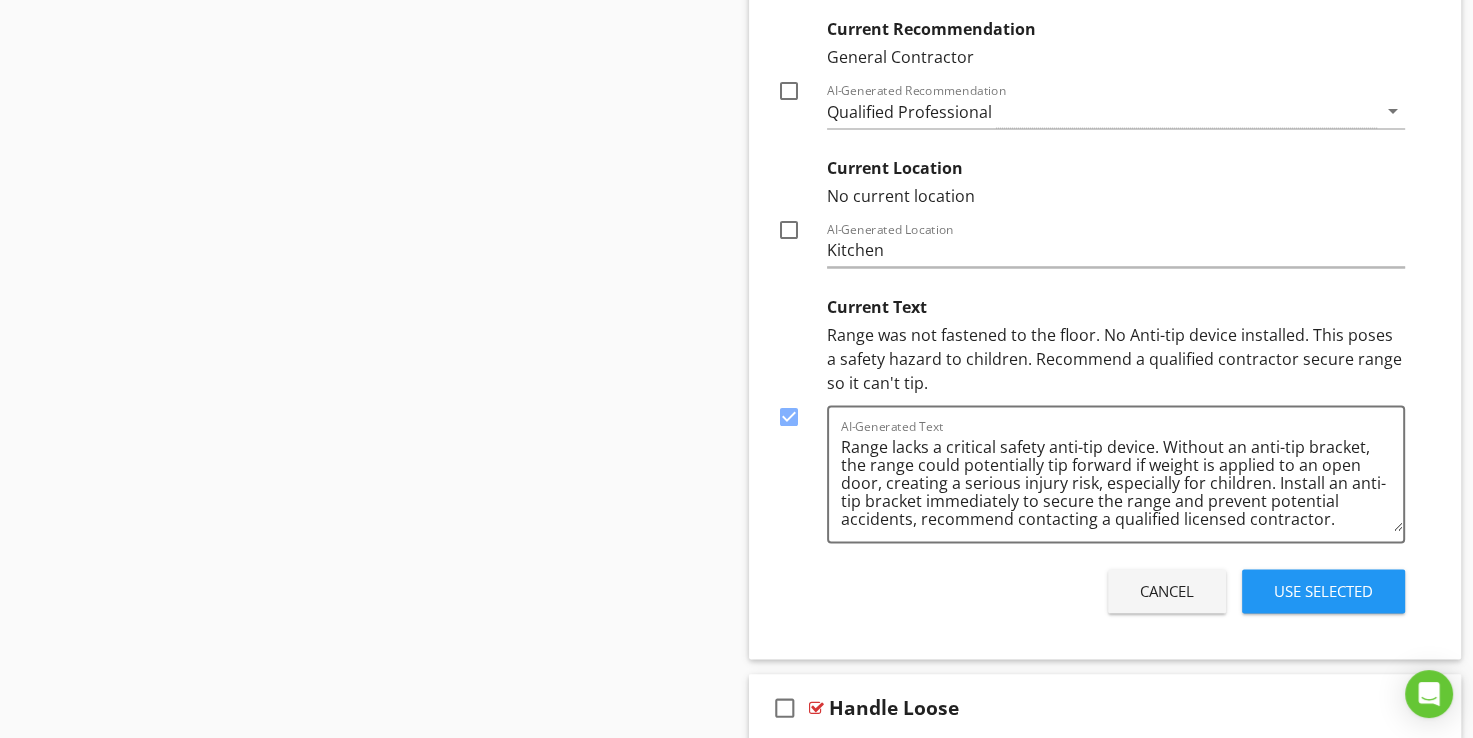 click on "Use Selected" at bounding box center (1323, 591) 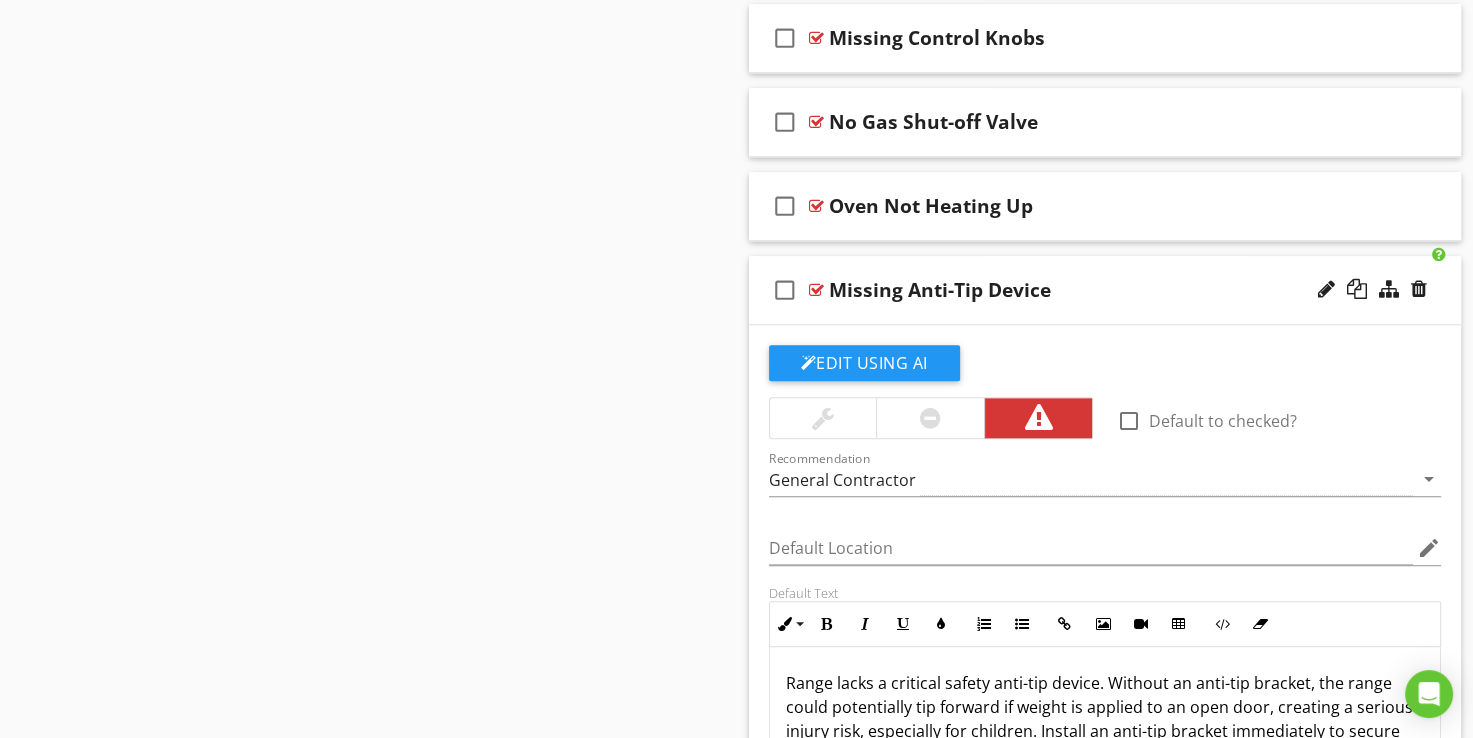 scroll, scrollTop: 1981, scrollLeft: 0, axis: vertical 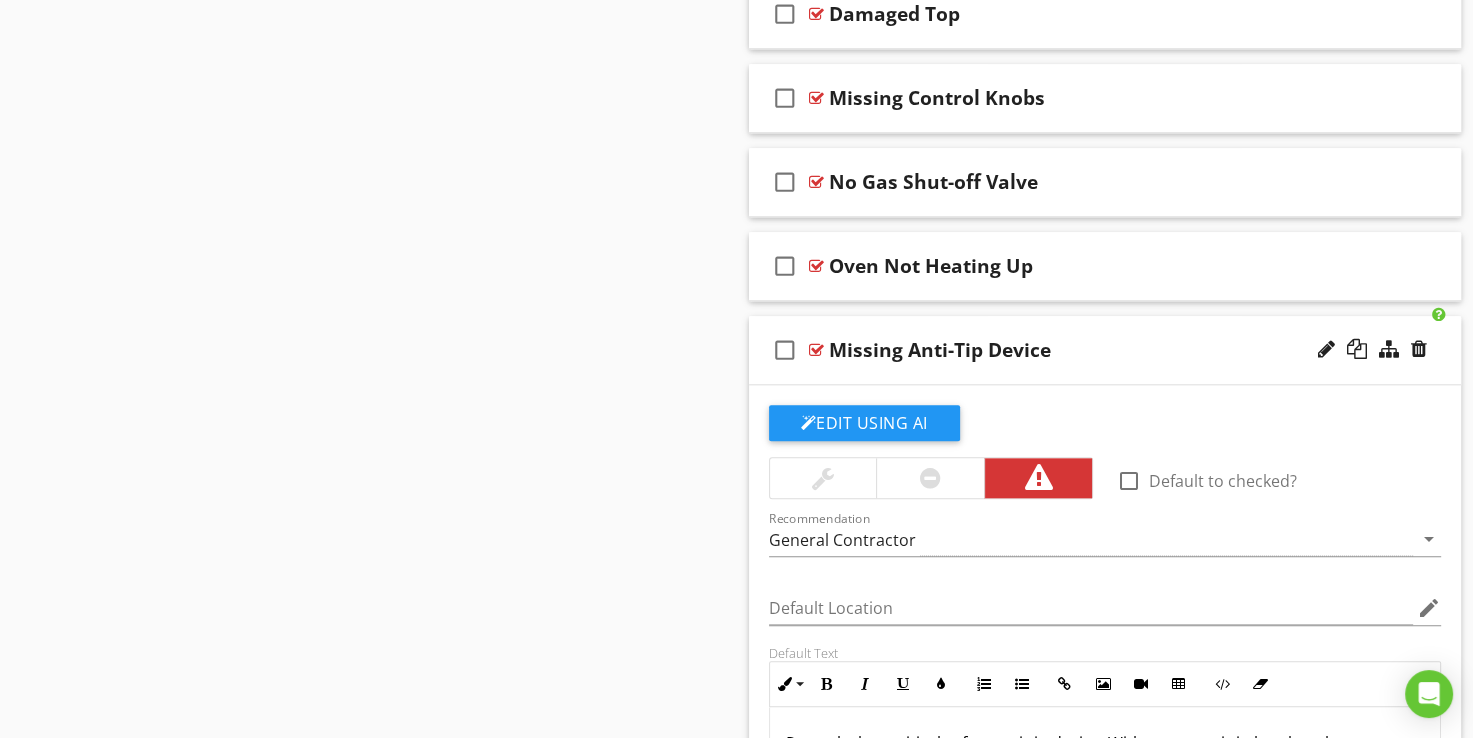 click at bounding box center (816, 350) 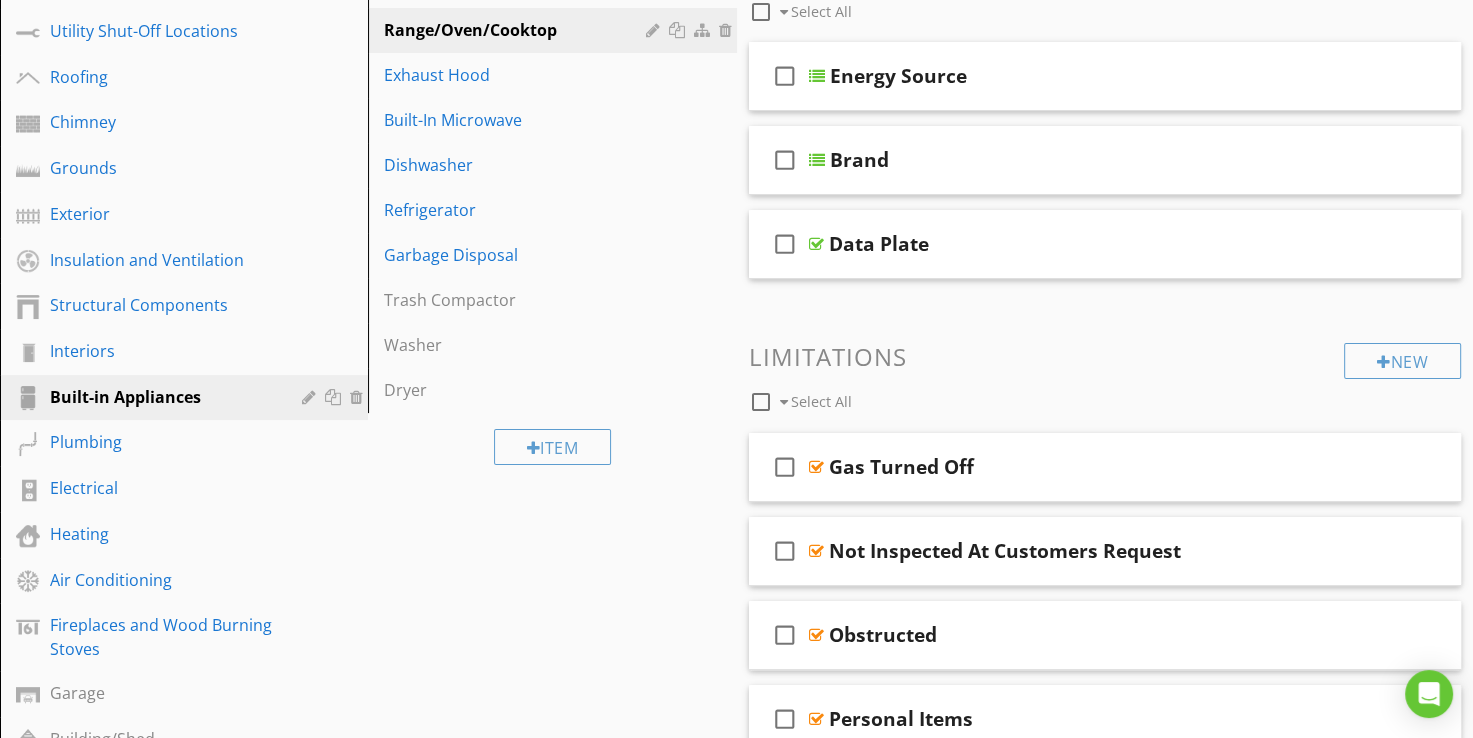 scroll, scrollTop: 81, scrollLeft: 0, axis: vertical 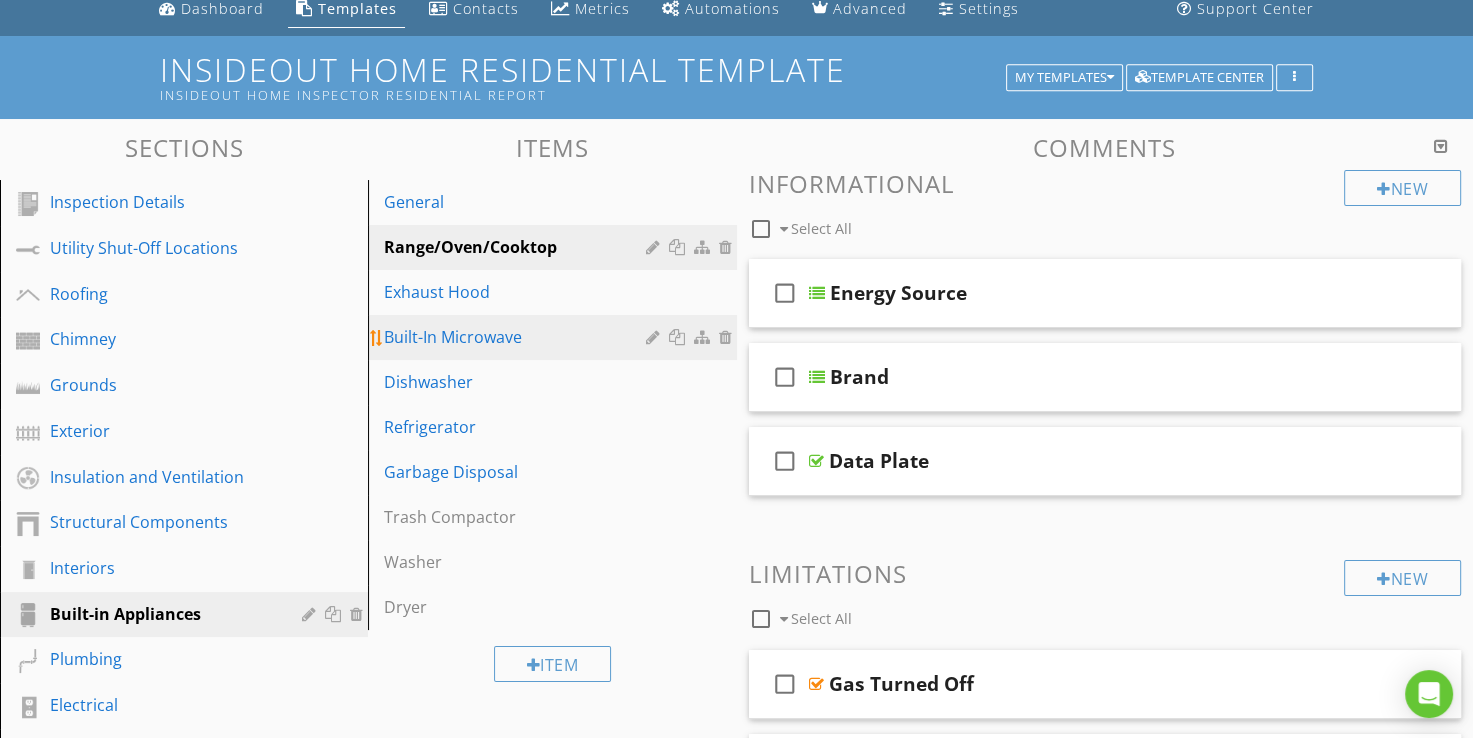 click on "Built-In Microwave" at bounding box center (517, 337) 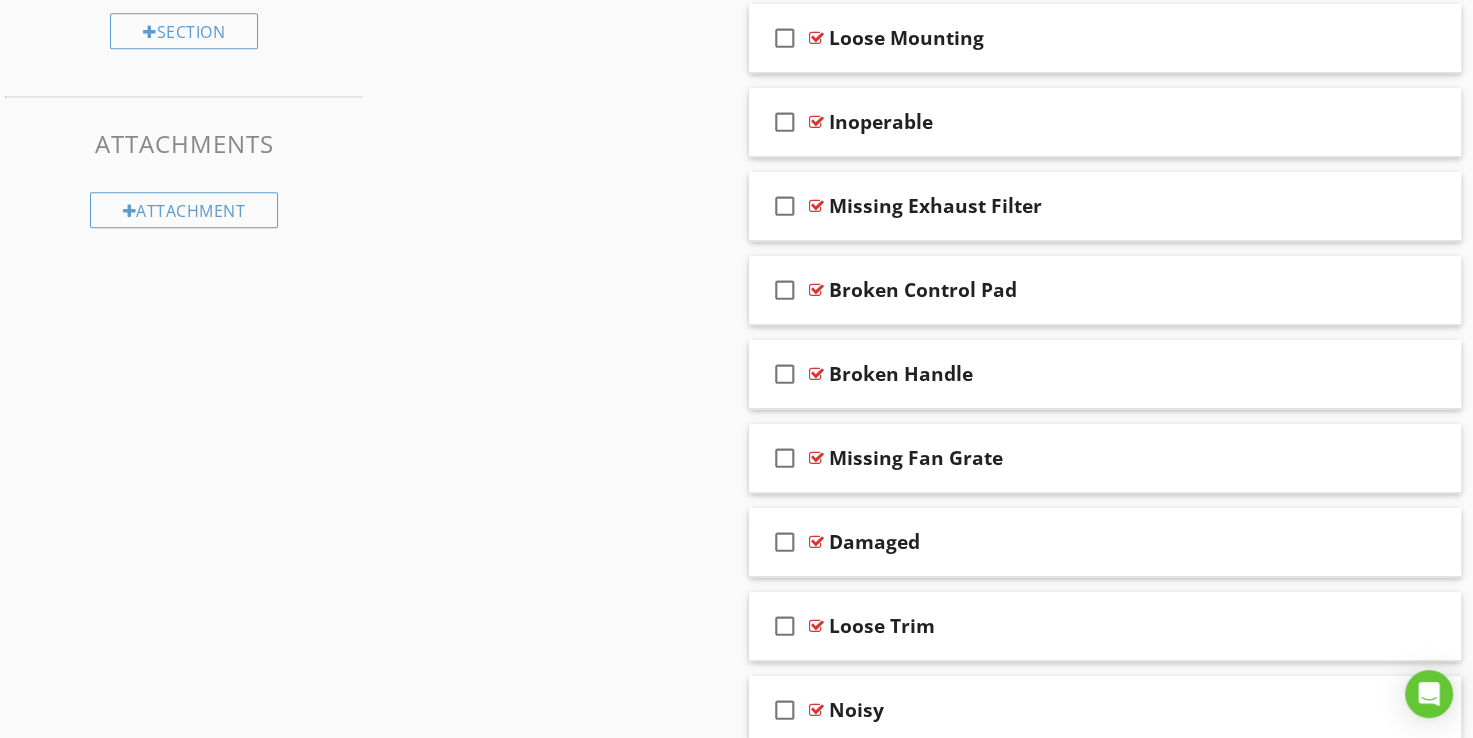 scroll, scrollTop: 1081, scrollLeft: 0, axis: vertical 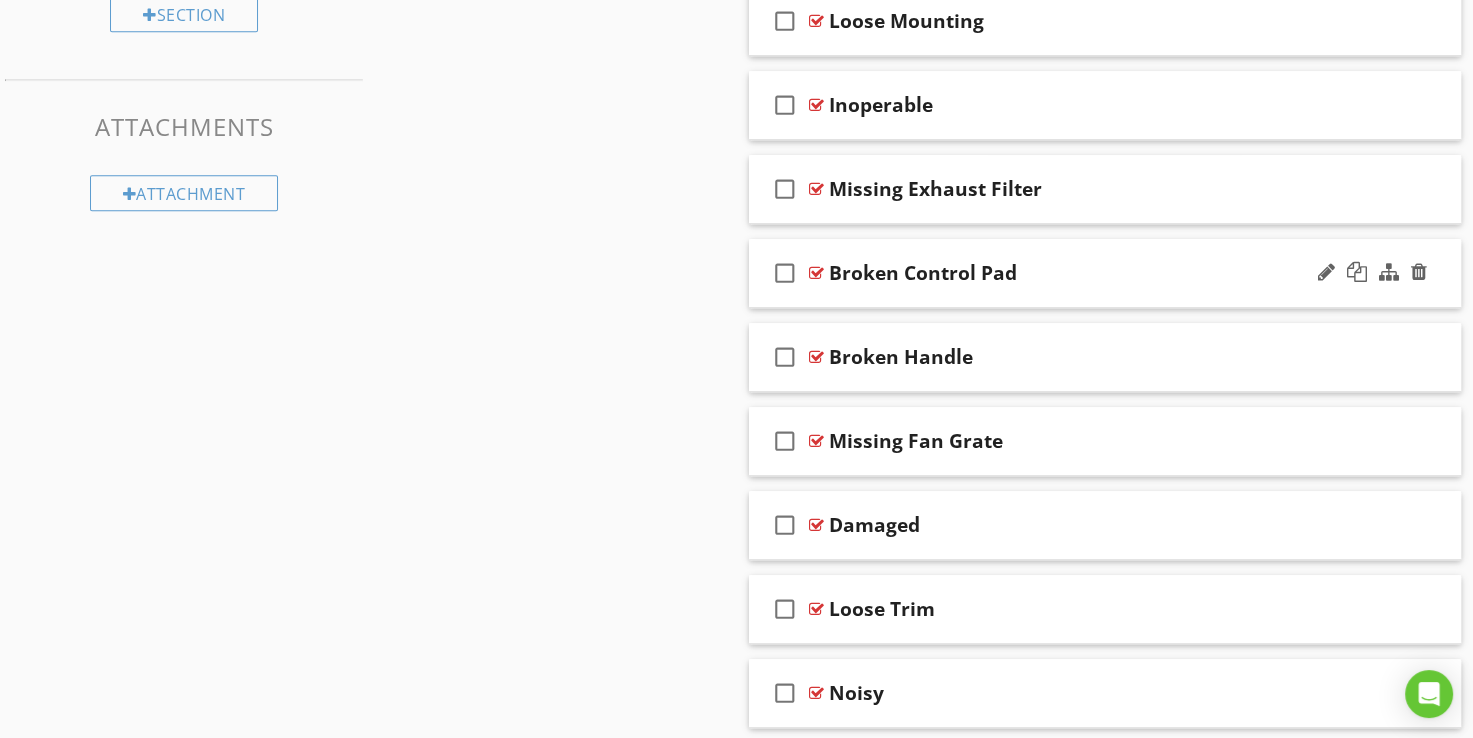 type 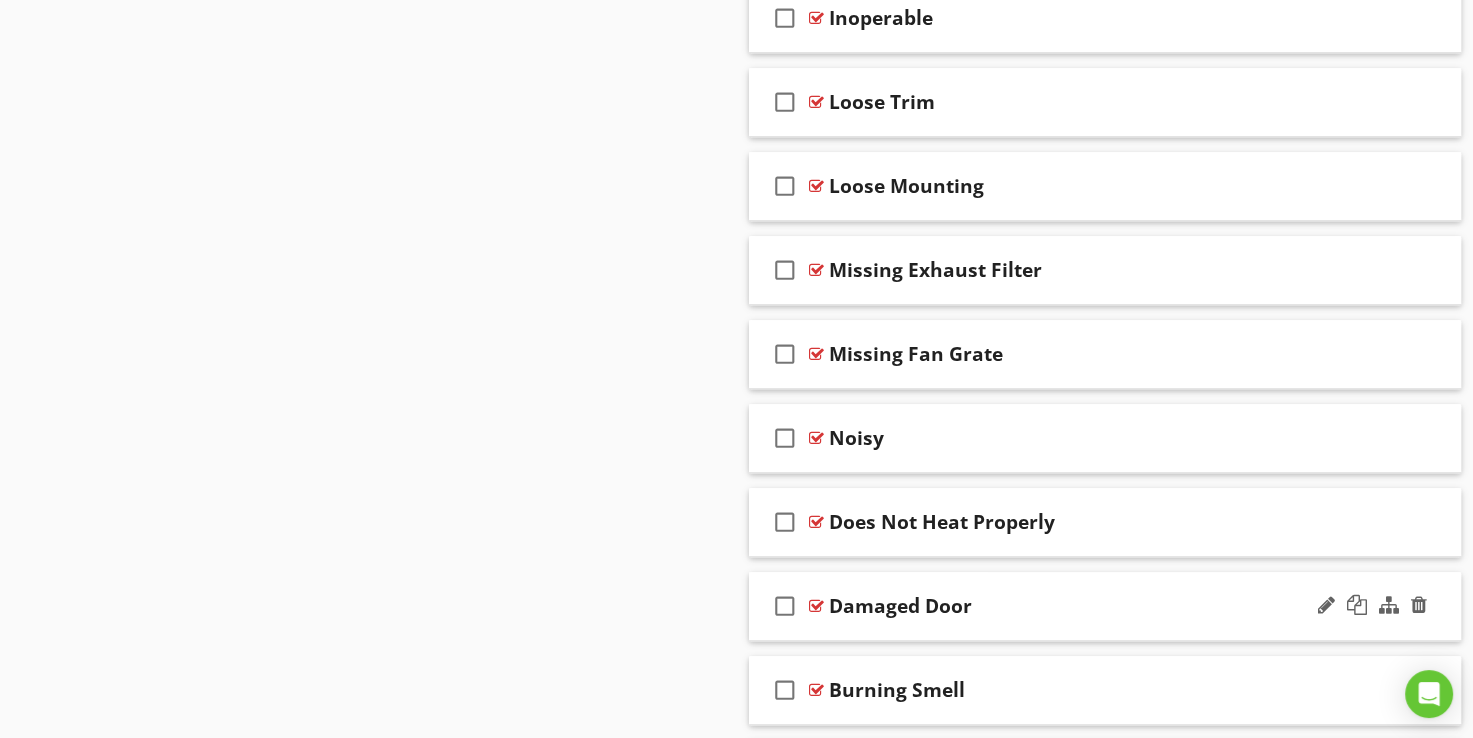scroll, scrollTop: 1381, scrollLeft: 0, axis: vertical 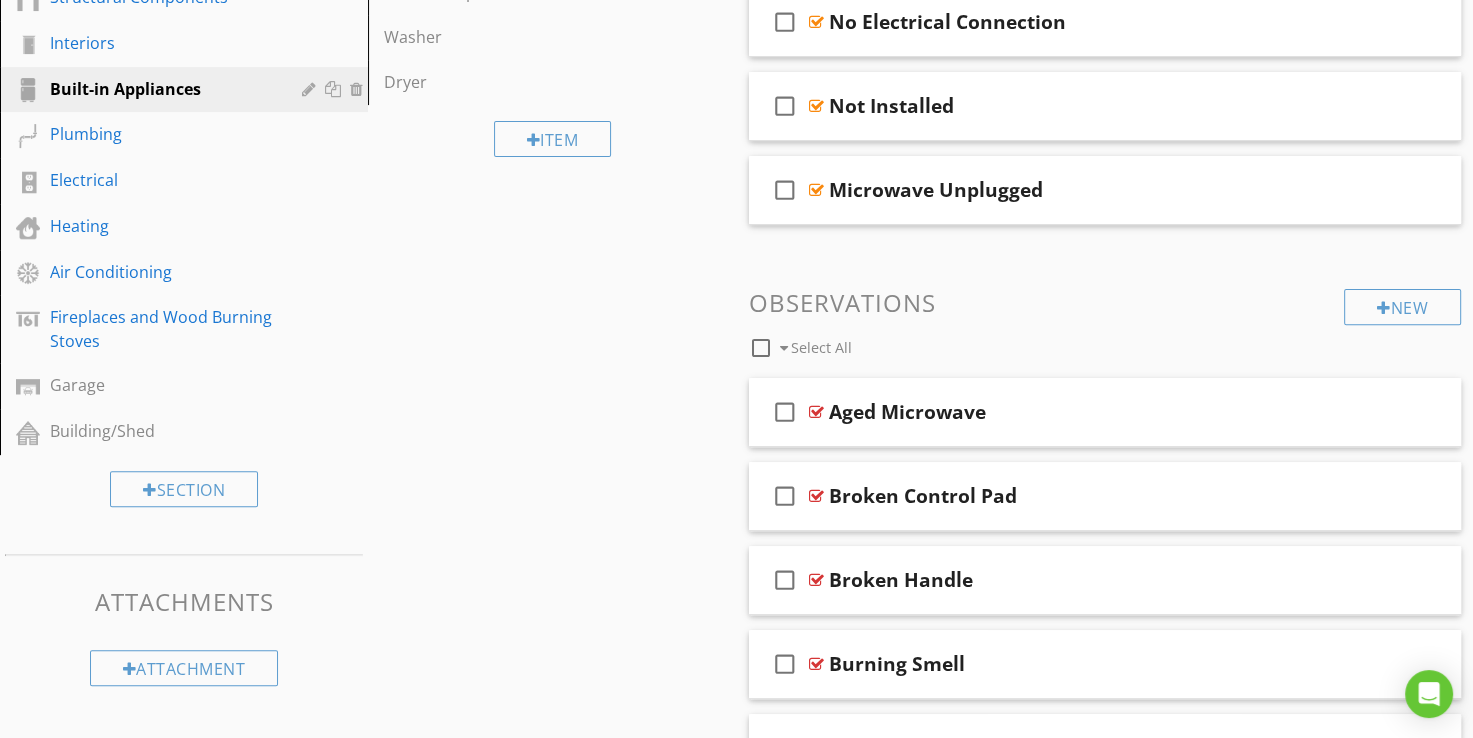 click on "Select All" at bounding box center [821, 347] 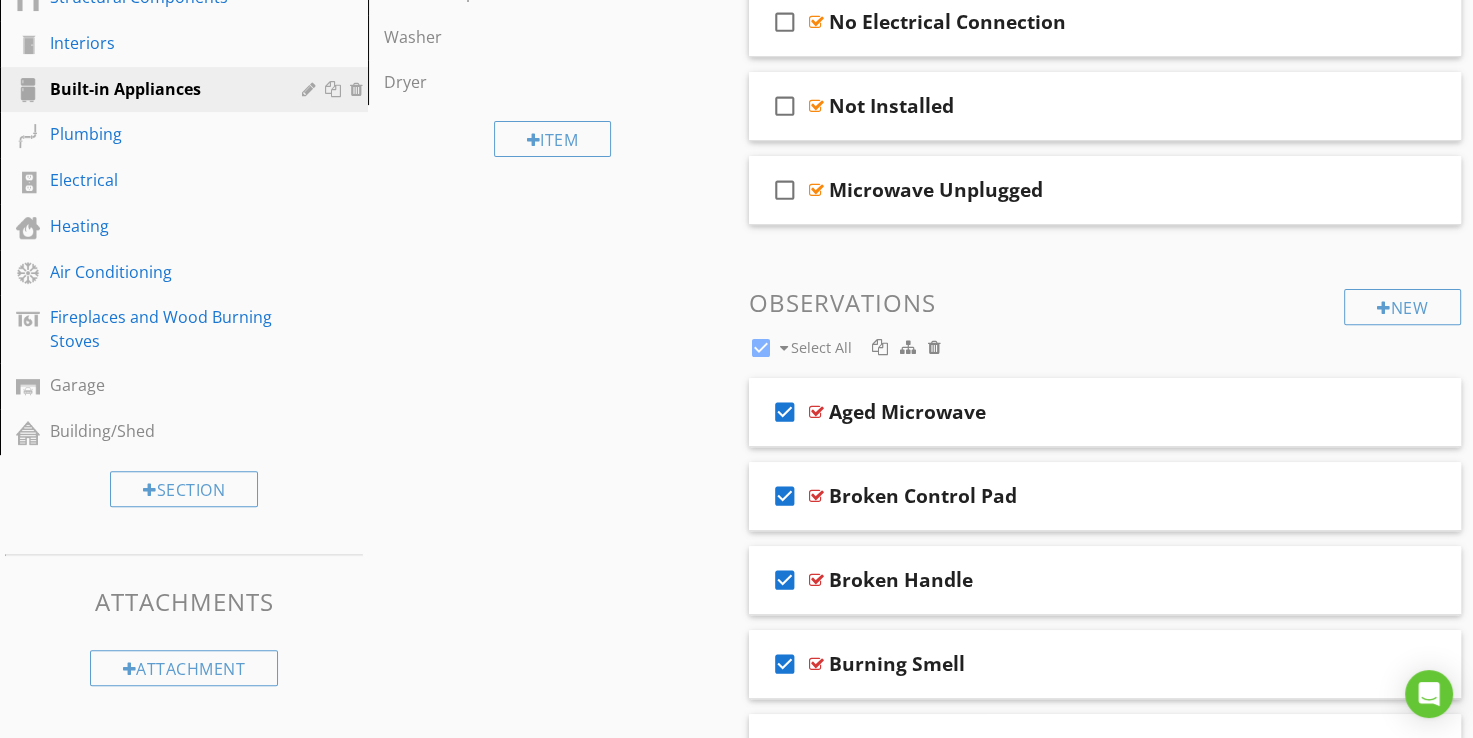 click on "Select All" at bounding box center [821, 347] 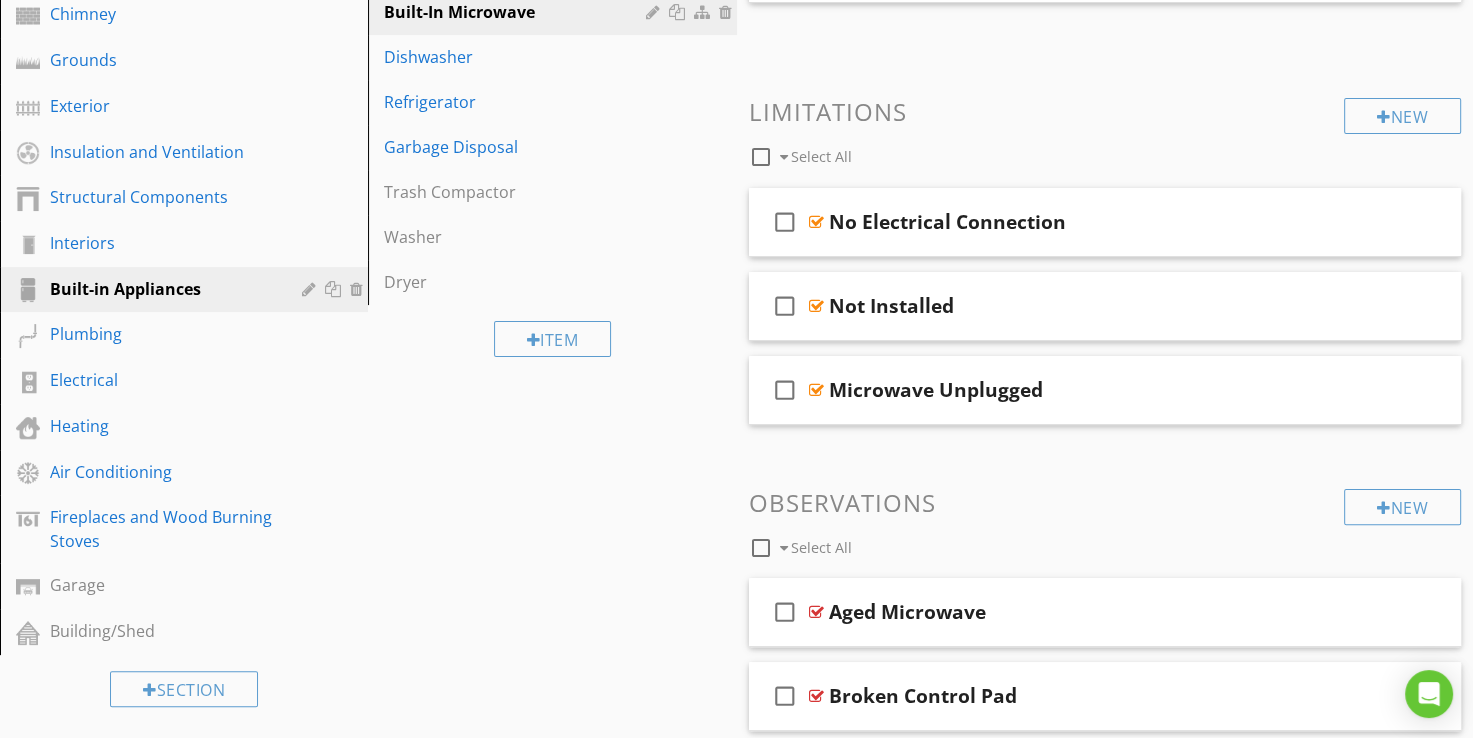 scroll, scrollTop: 206, scrollLeft: 0, axis: vertical 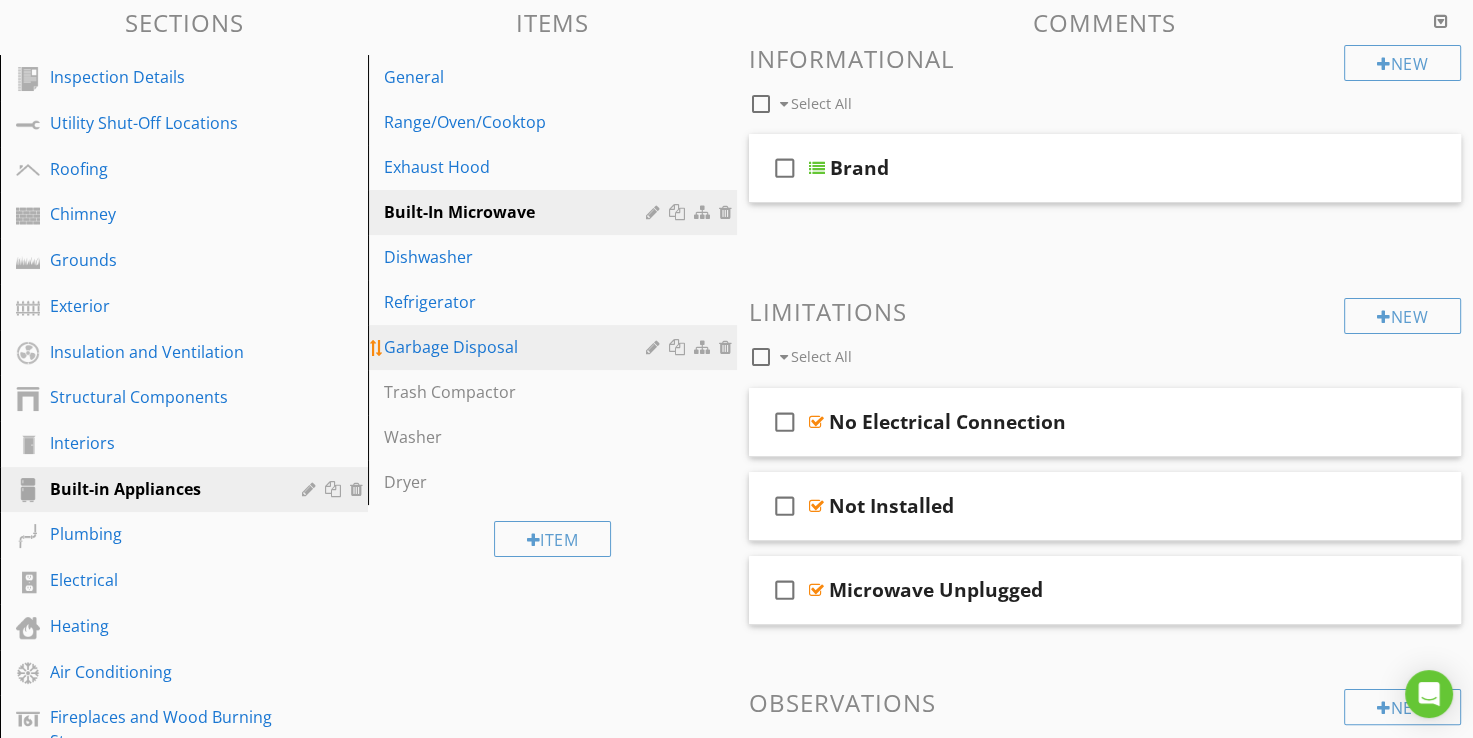 click on "Garbage Disposal" at bounding box center (517, 347) 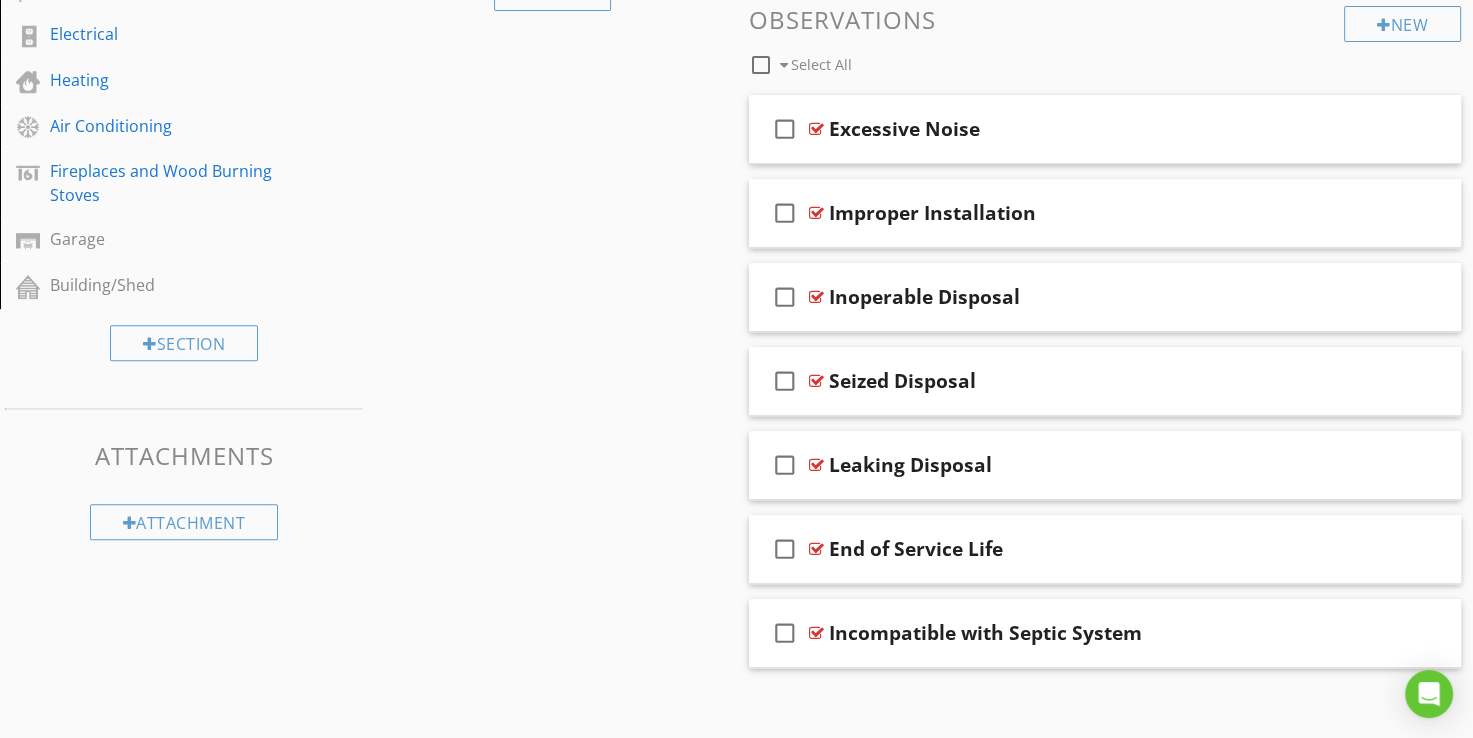 scroll, scrollTop: 764, scrollLeft: 0, axis: vertical 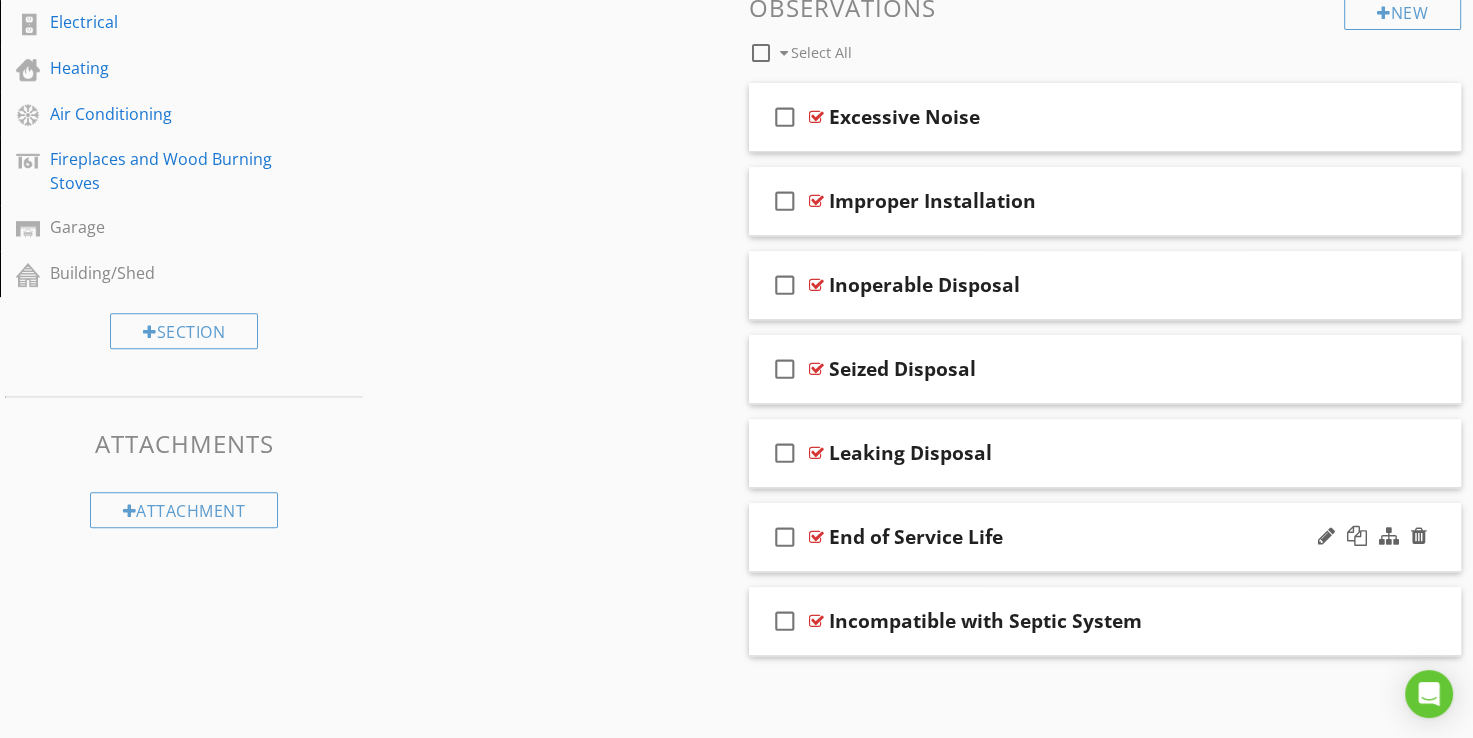 type 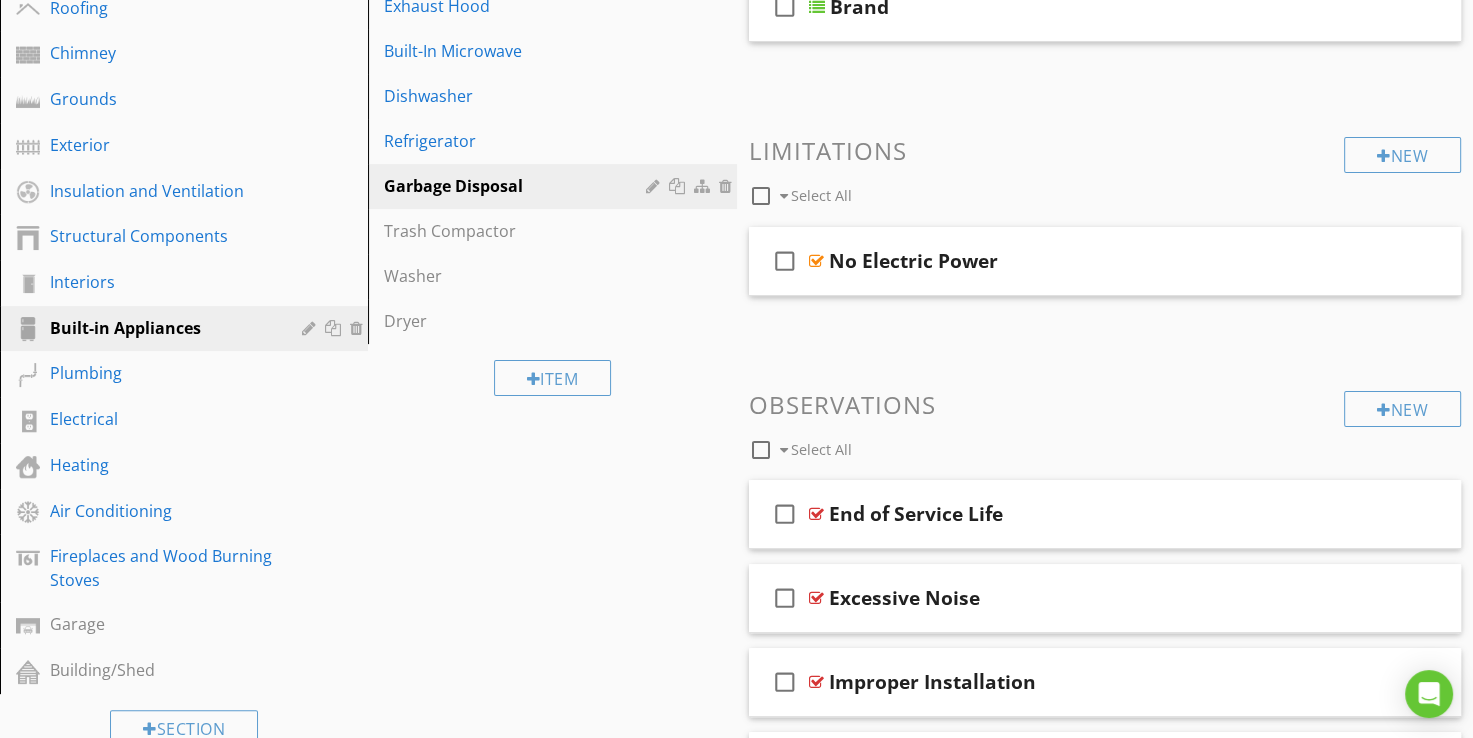 scroll, scrollTop: 364, scrollLeft: 0, axis: vertical 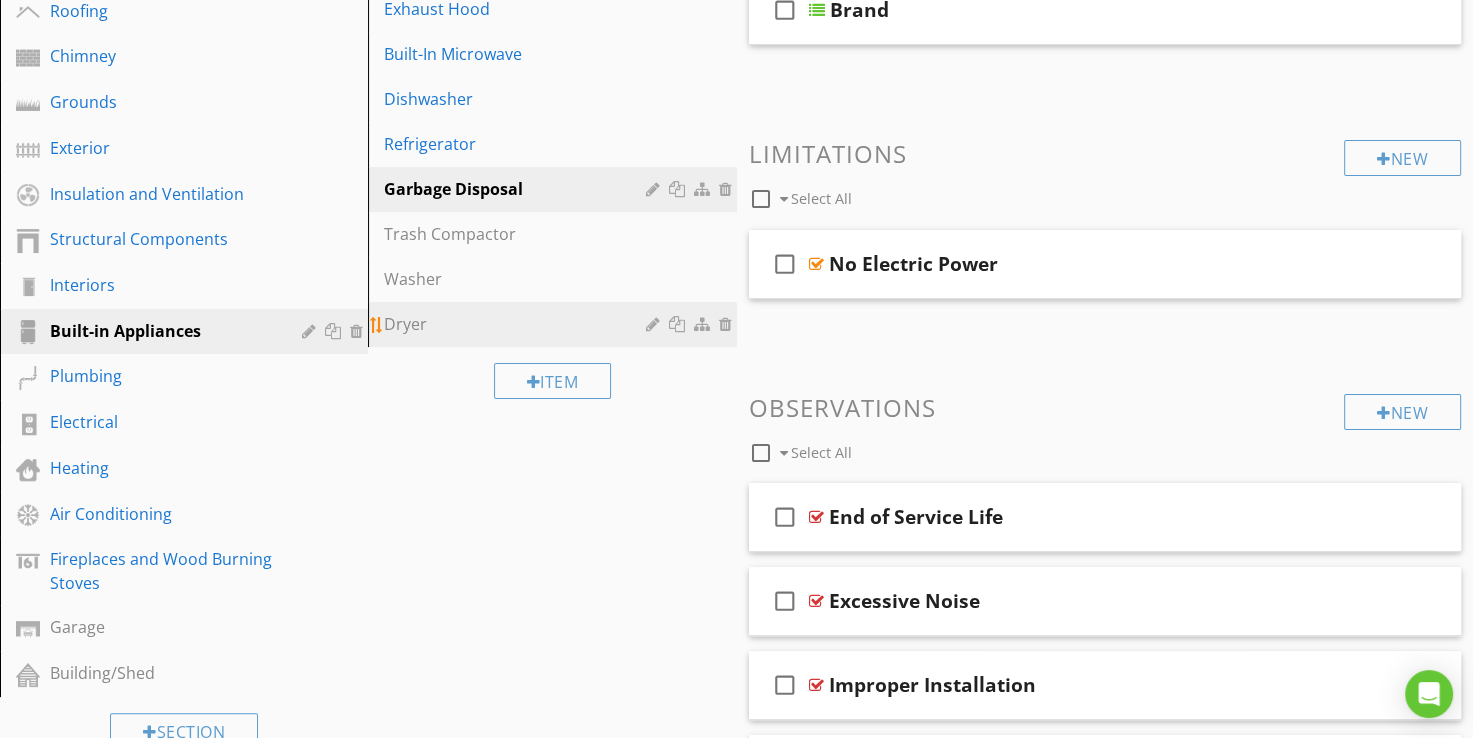 click on "Dryer" at bounding box center [517, 324] 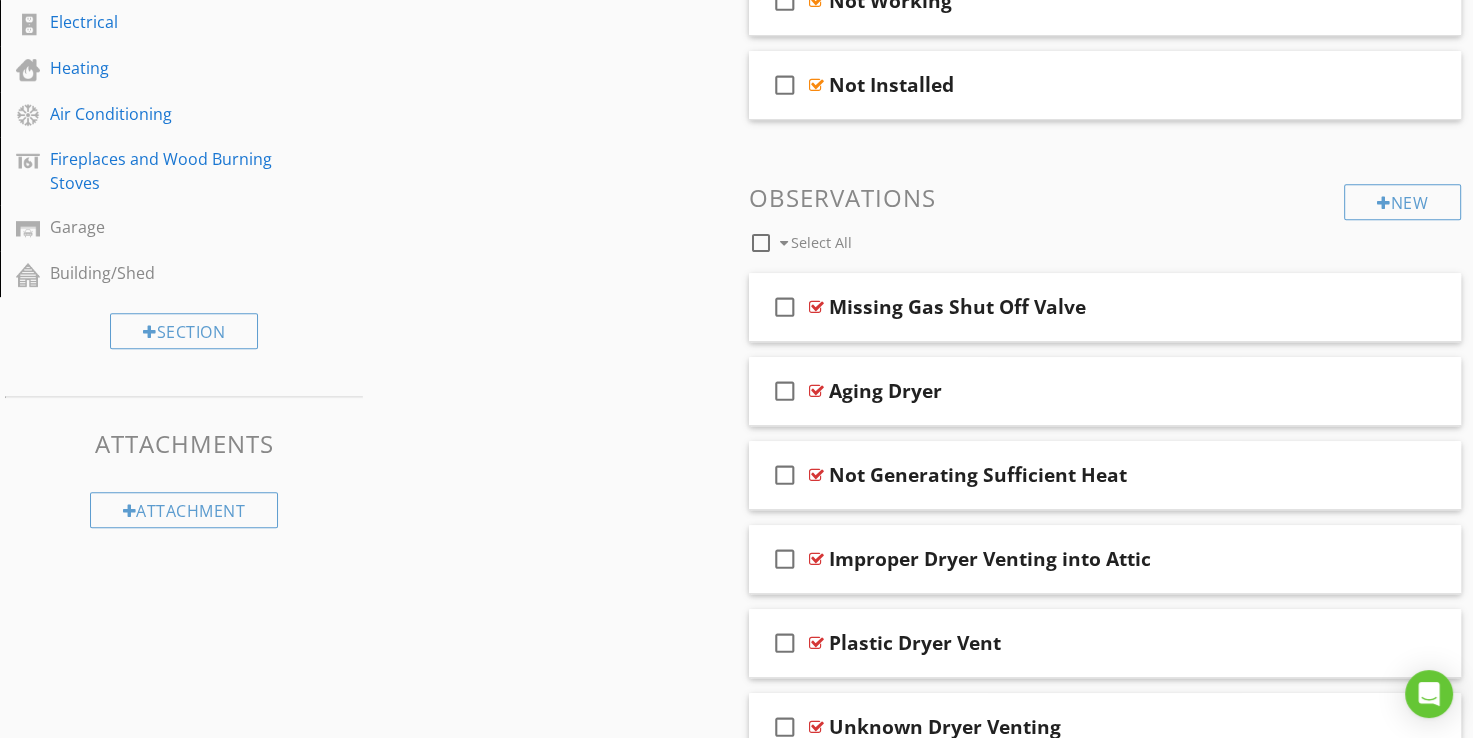 scroll, scrollTop: 864, scrollLeft: 0, axis: vertical 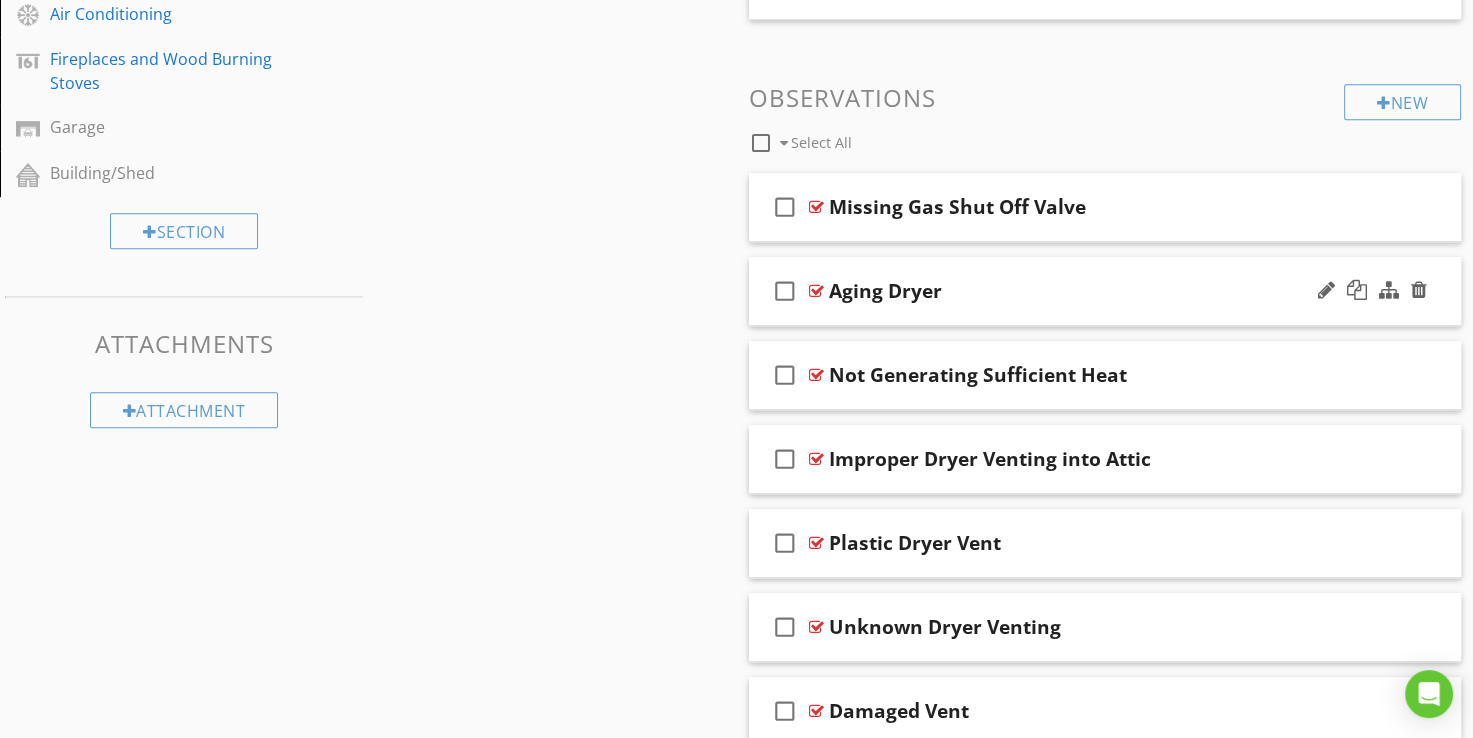 type 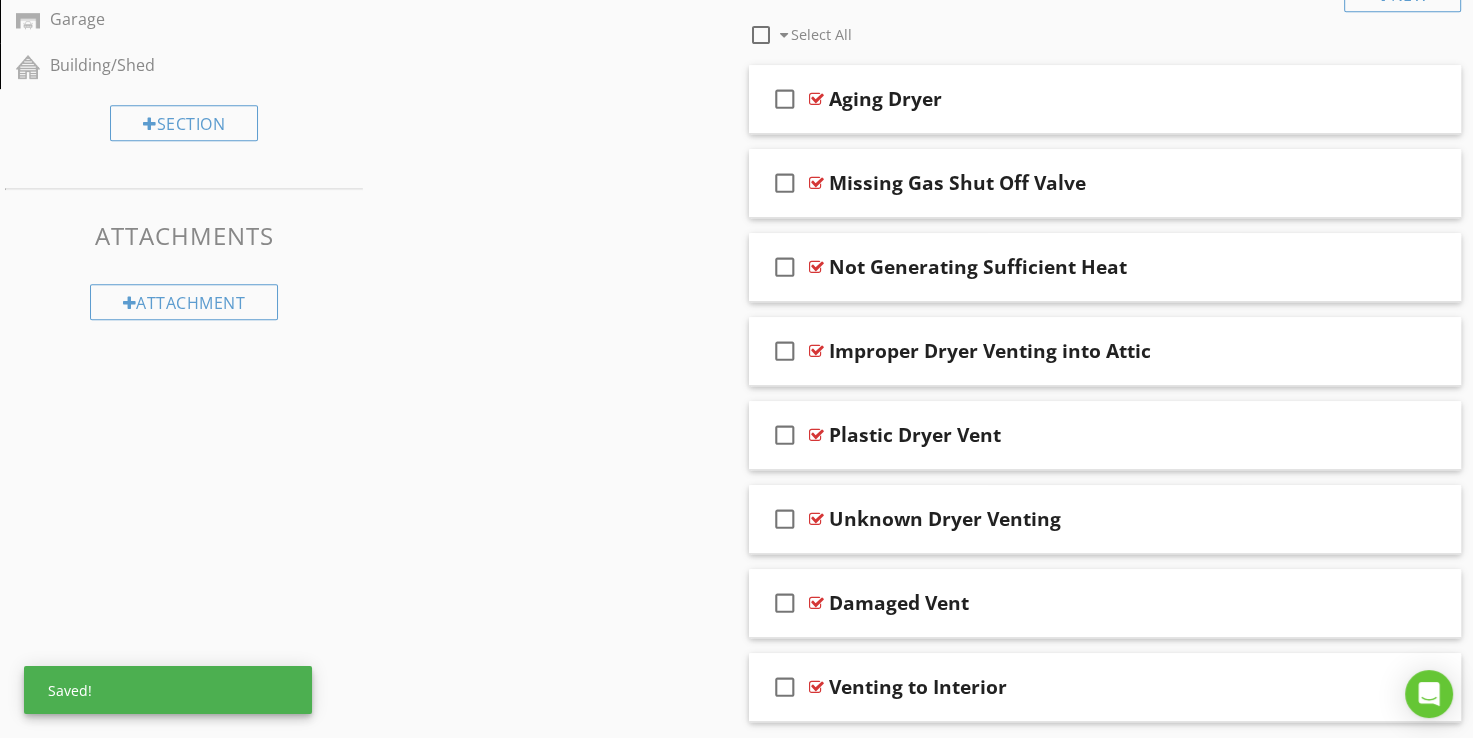 scroll, scrollTop: 936, scrollLeft: 0, axis: vertical 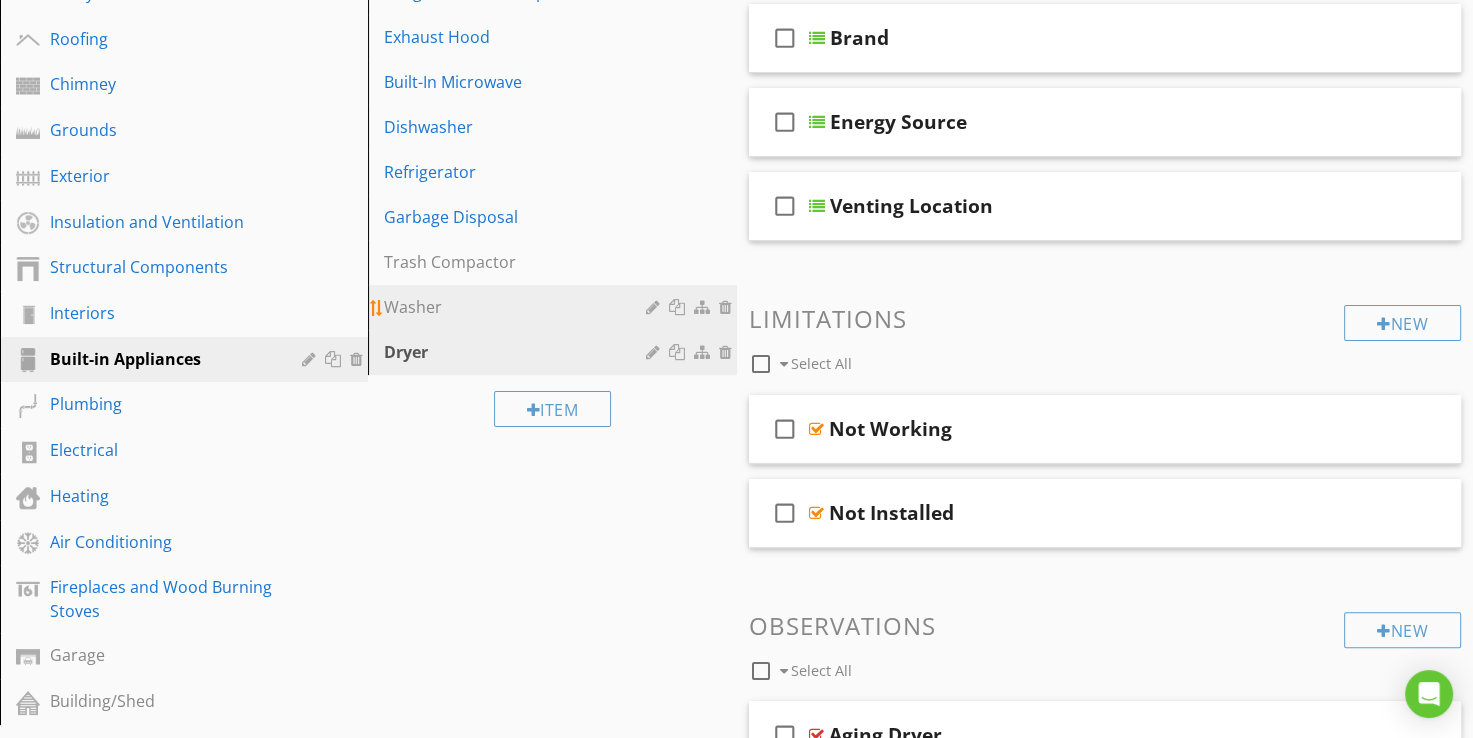click on "Washer" at bounding box center (517, 307) 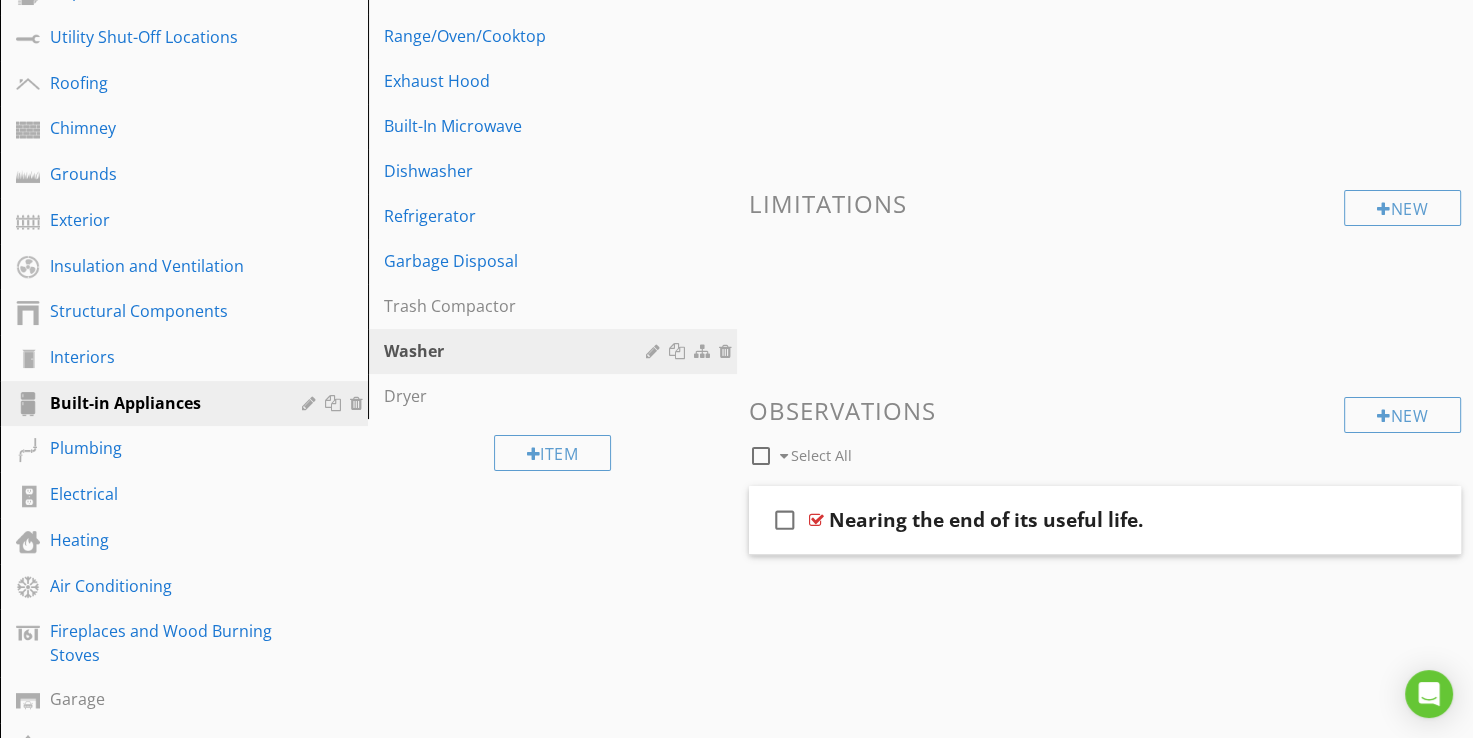 scroll, scrollTop: 280, scrollLeft: 0, axis: vertical 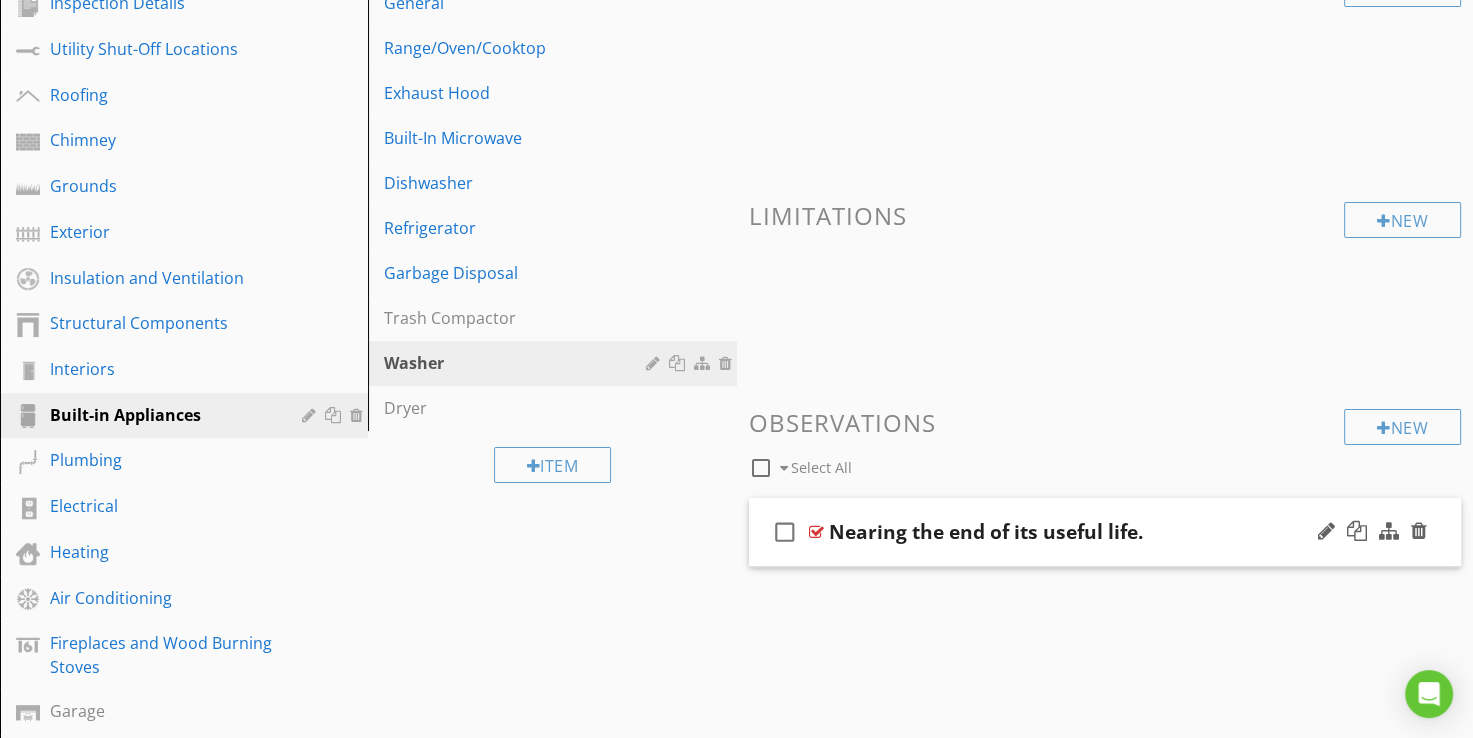click at bounding box center (816, 532) 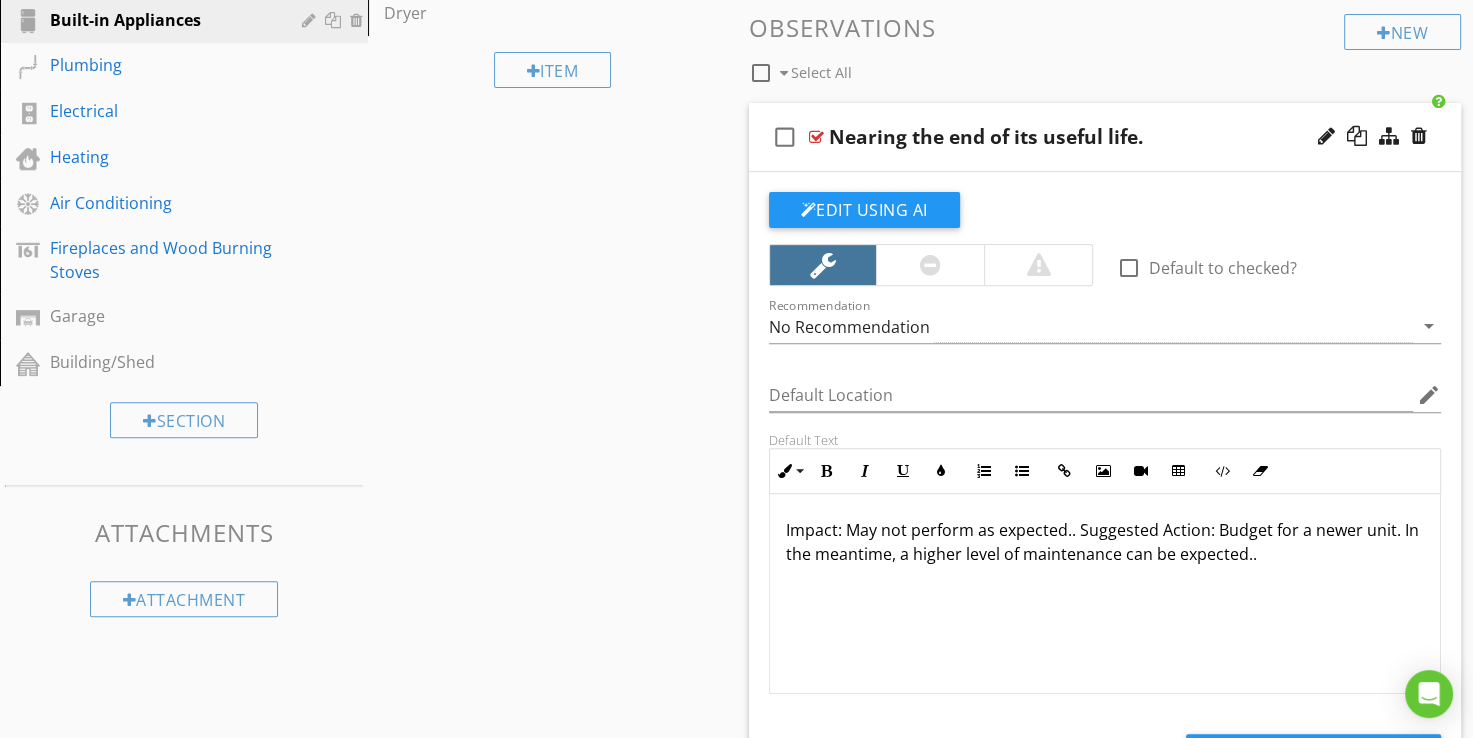 scroll, scrollTop: 680, scrollLeft: 0, axis: vertical 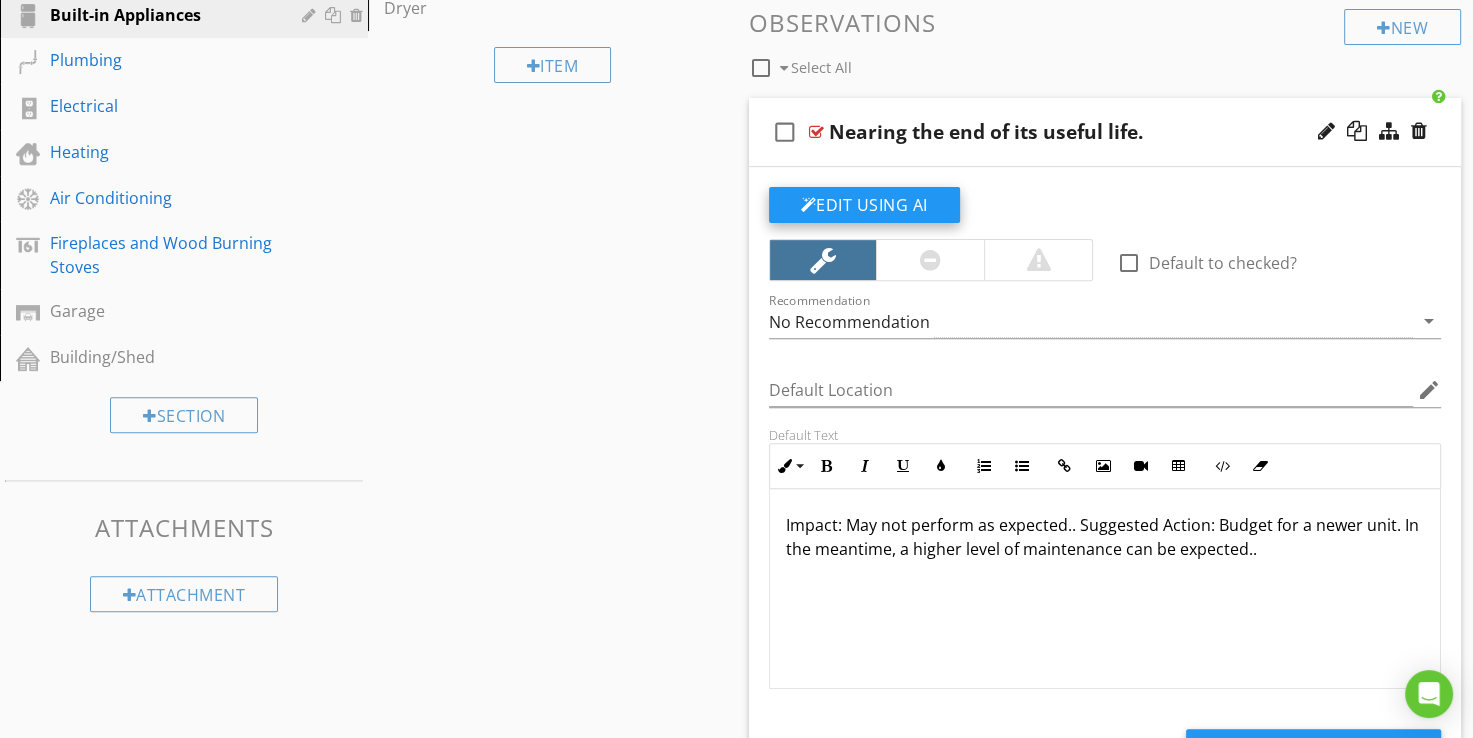 click on "Edit Using AI" at bounding box center [864, 205] 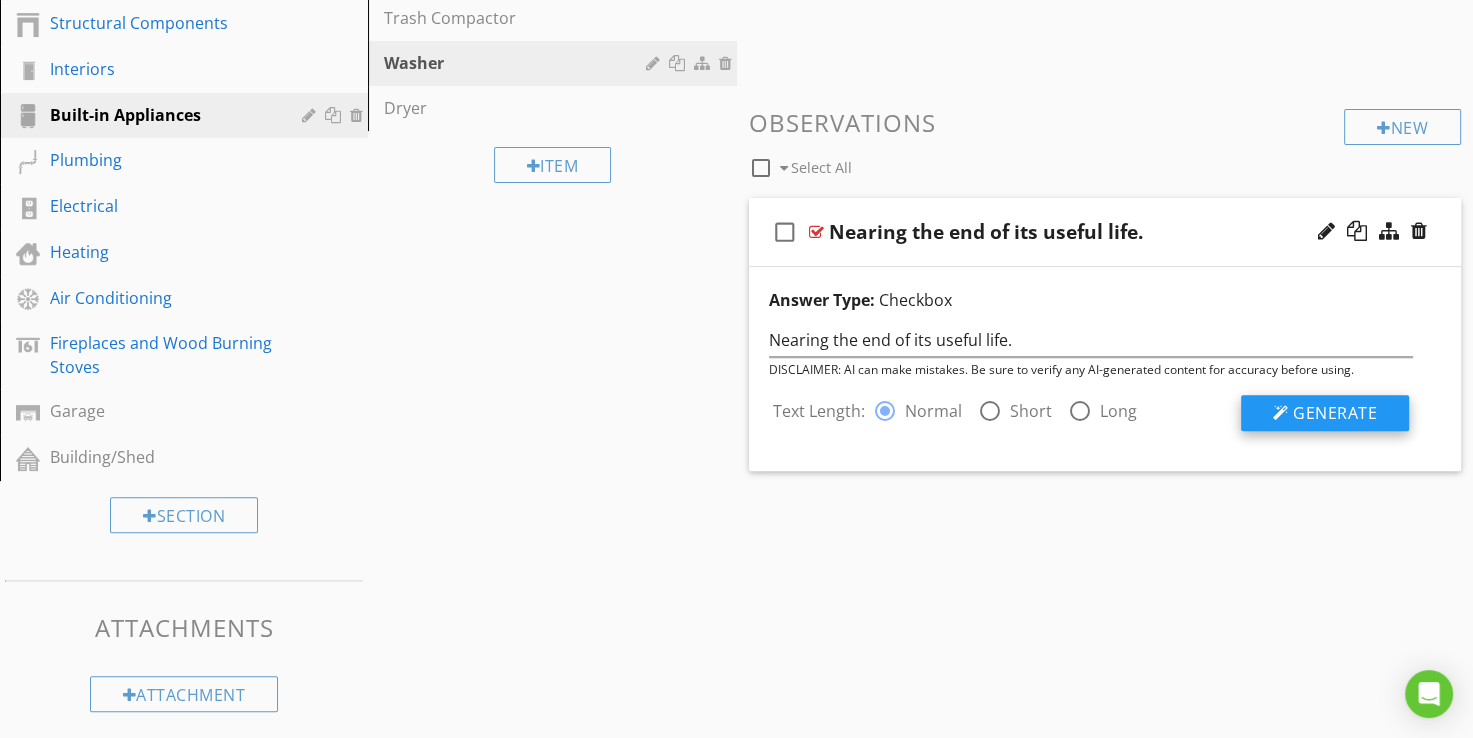 click on "Generate" at bounding box center (1335, 413) 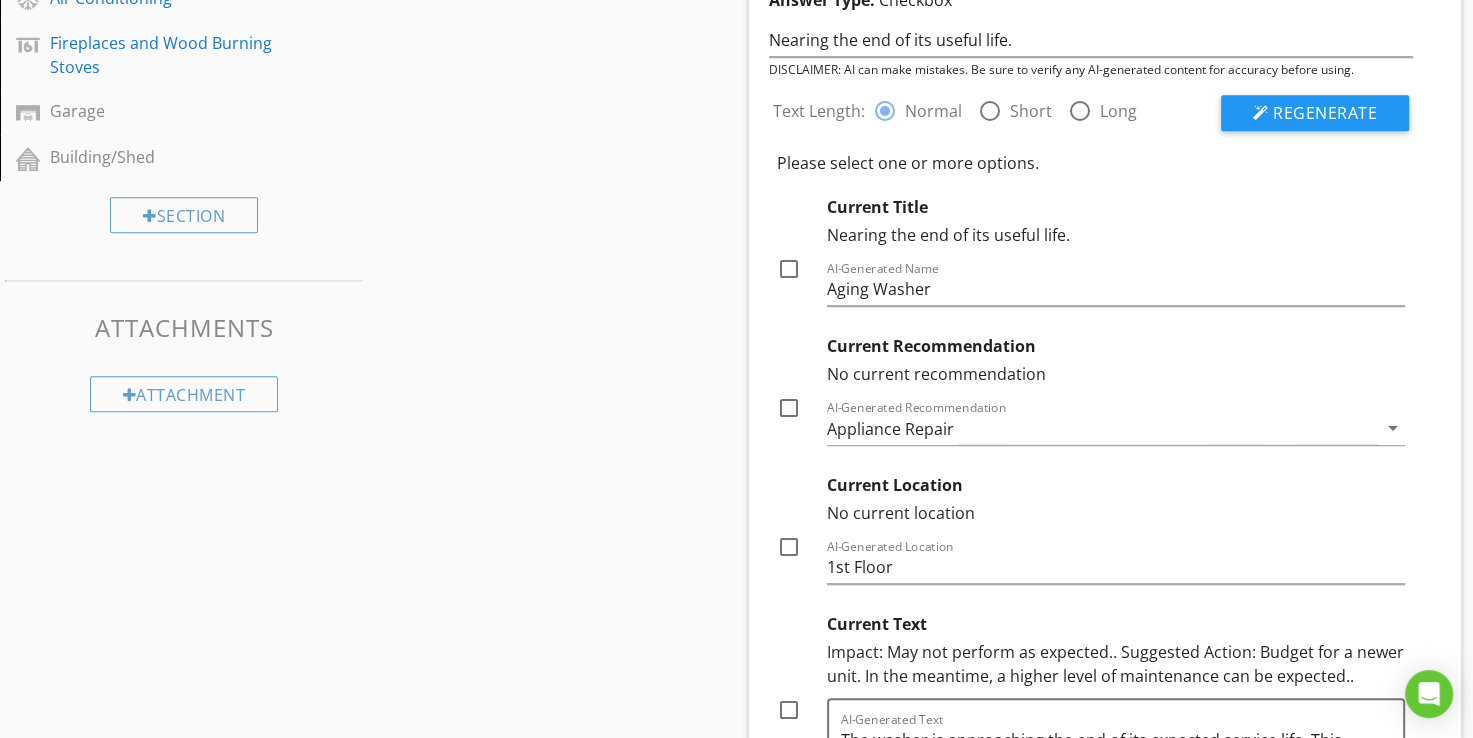 scroll, scrollTop: 880, scrollLeft: 0, axis: vertical 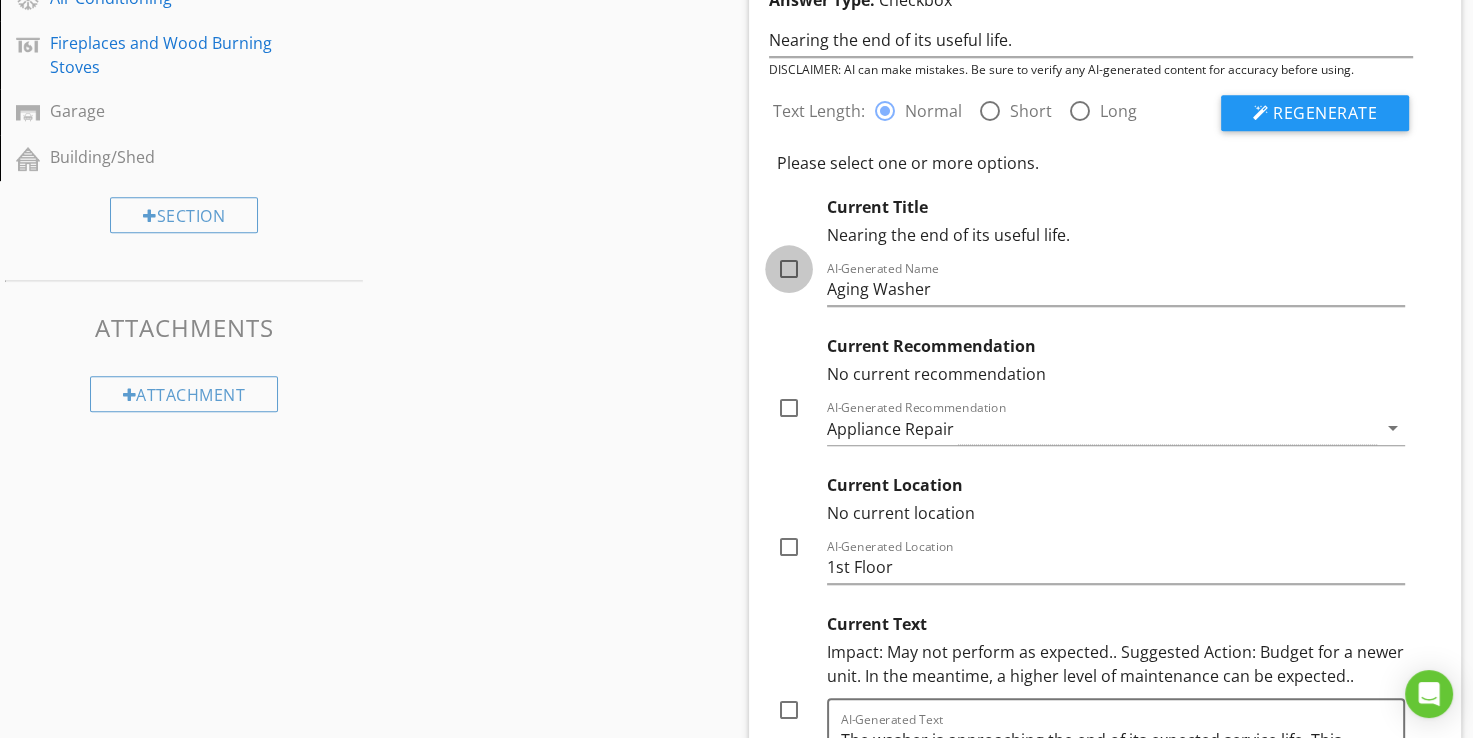 click at bounding box center [789, 269] 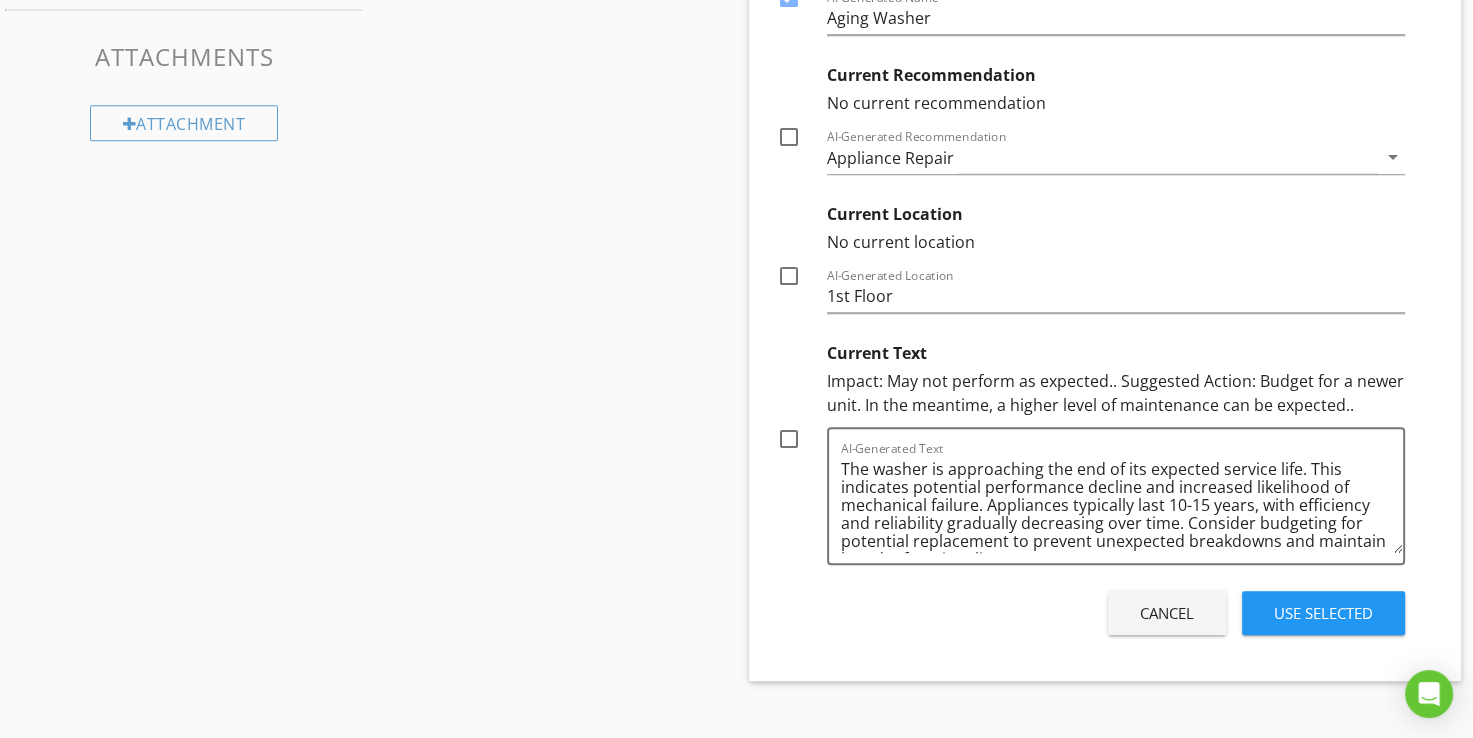 scroll, scrollTop: 1176, scrollLeft: 0, axis: vertical 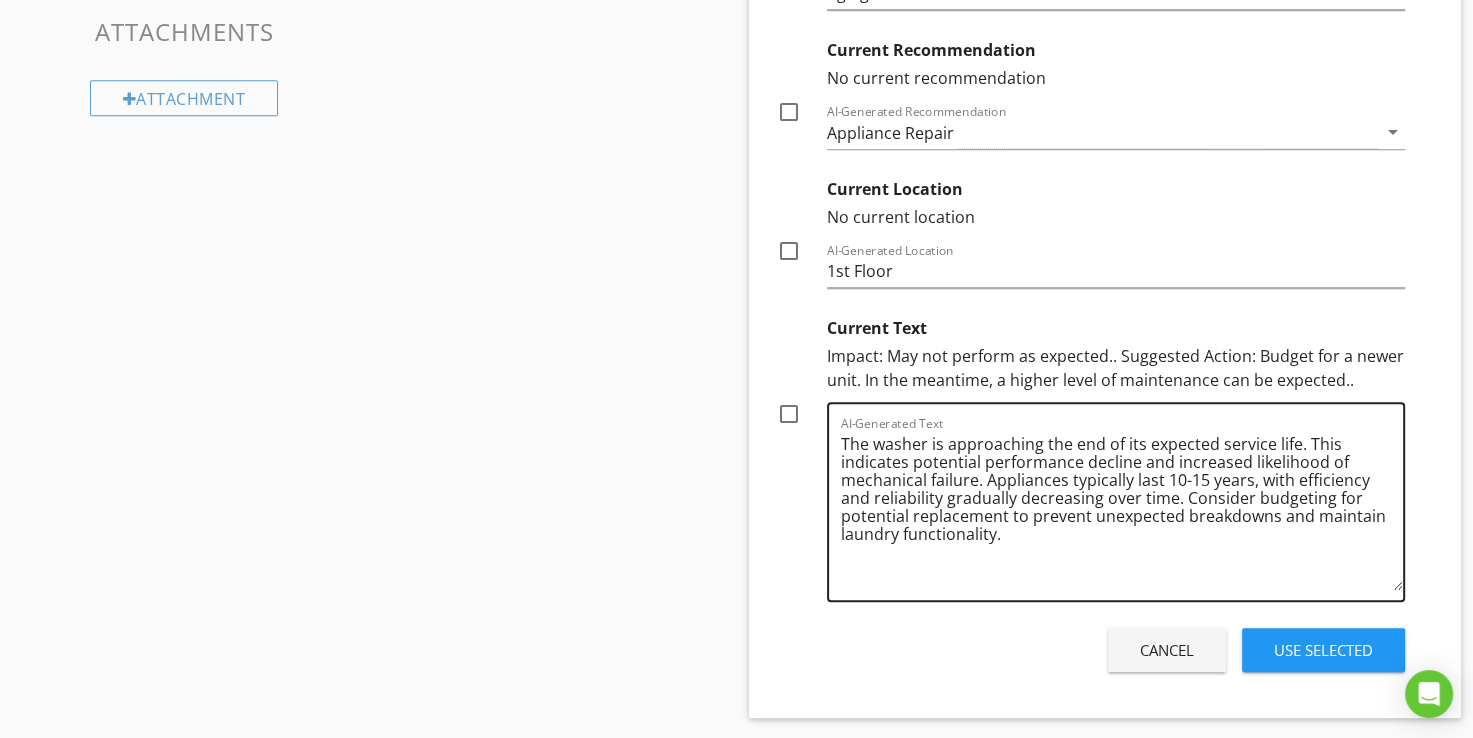 drag, startPoint x: 1396, startPoint y: 523, endPoint x: 1394, endPoint y: 586, distance: 63.03174 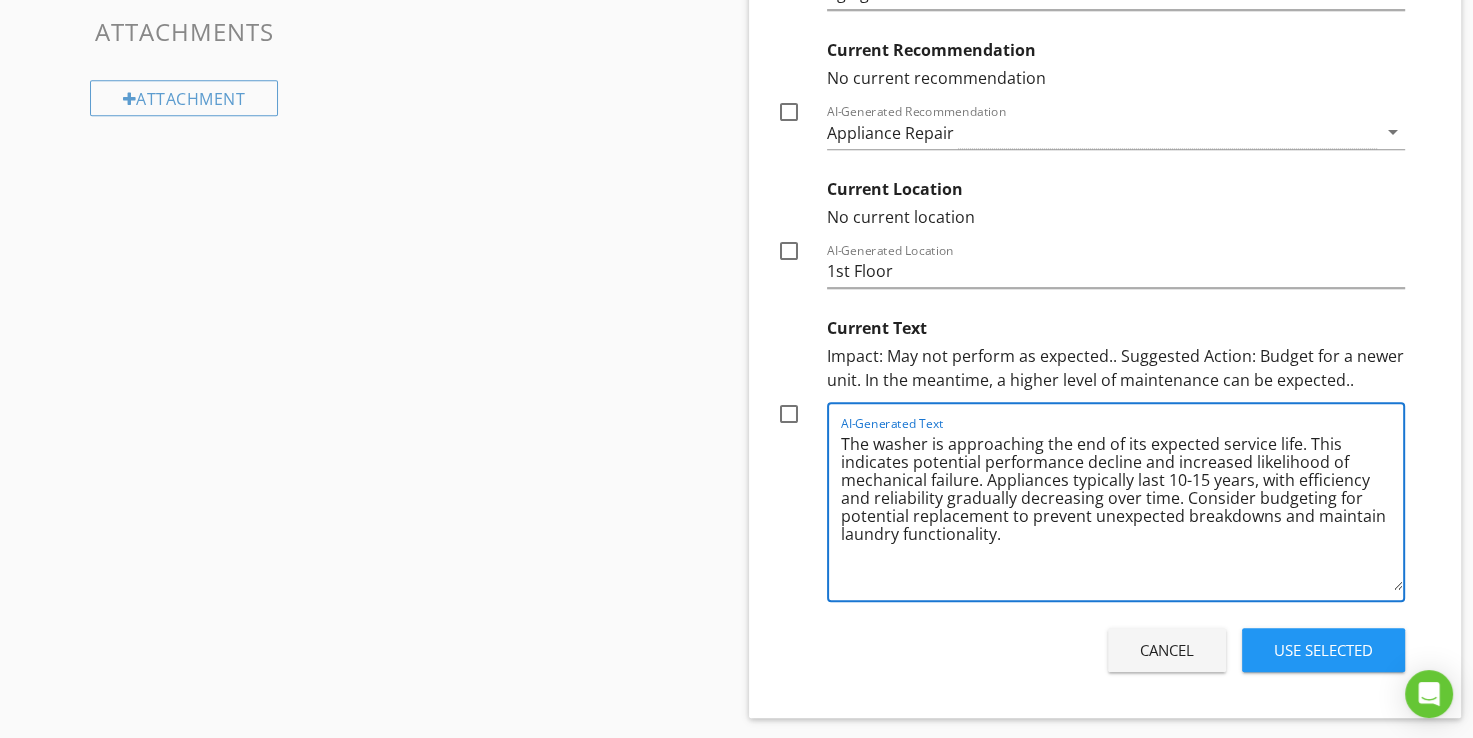 click at bounding box center (789, 414) 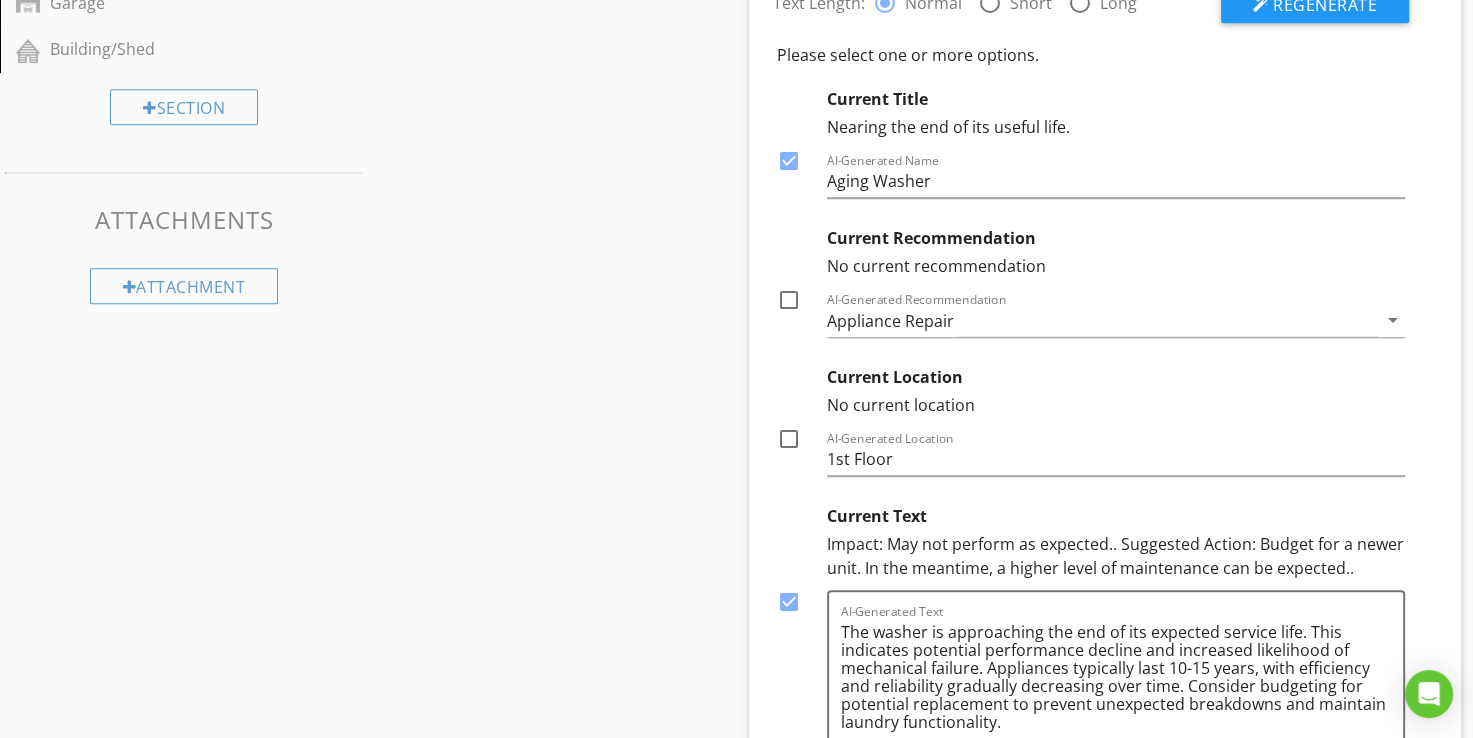 scroll, scrollTop: 976, scrollLeft: 0, axis: vertical 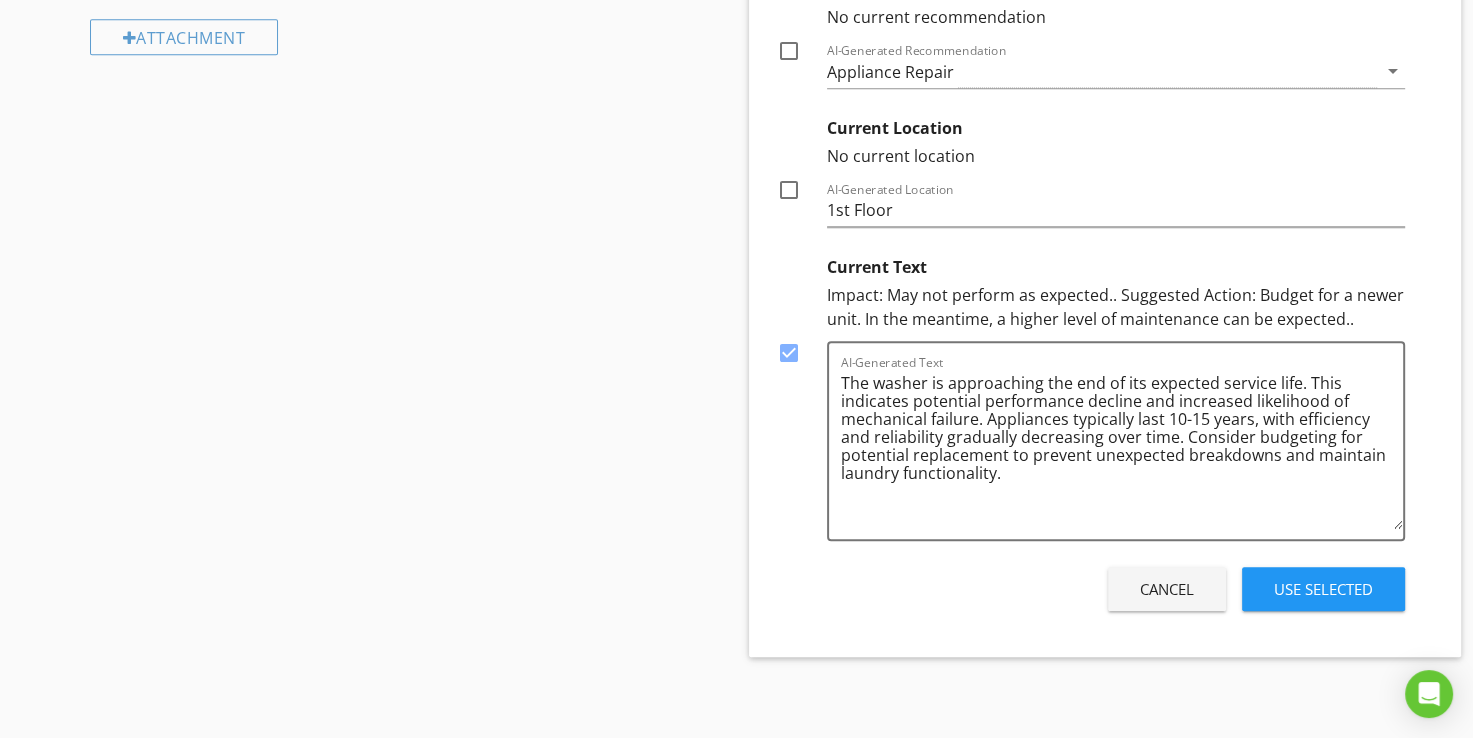 click on "Use Selected" at bounding box center (1323, 589) 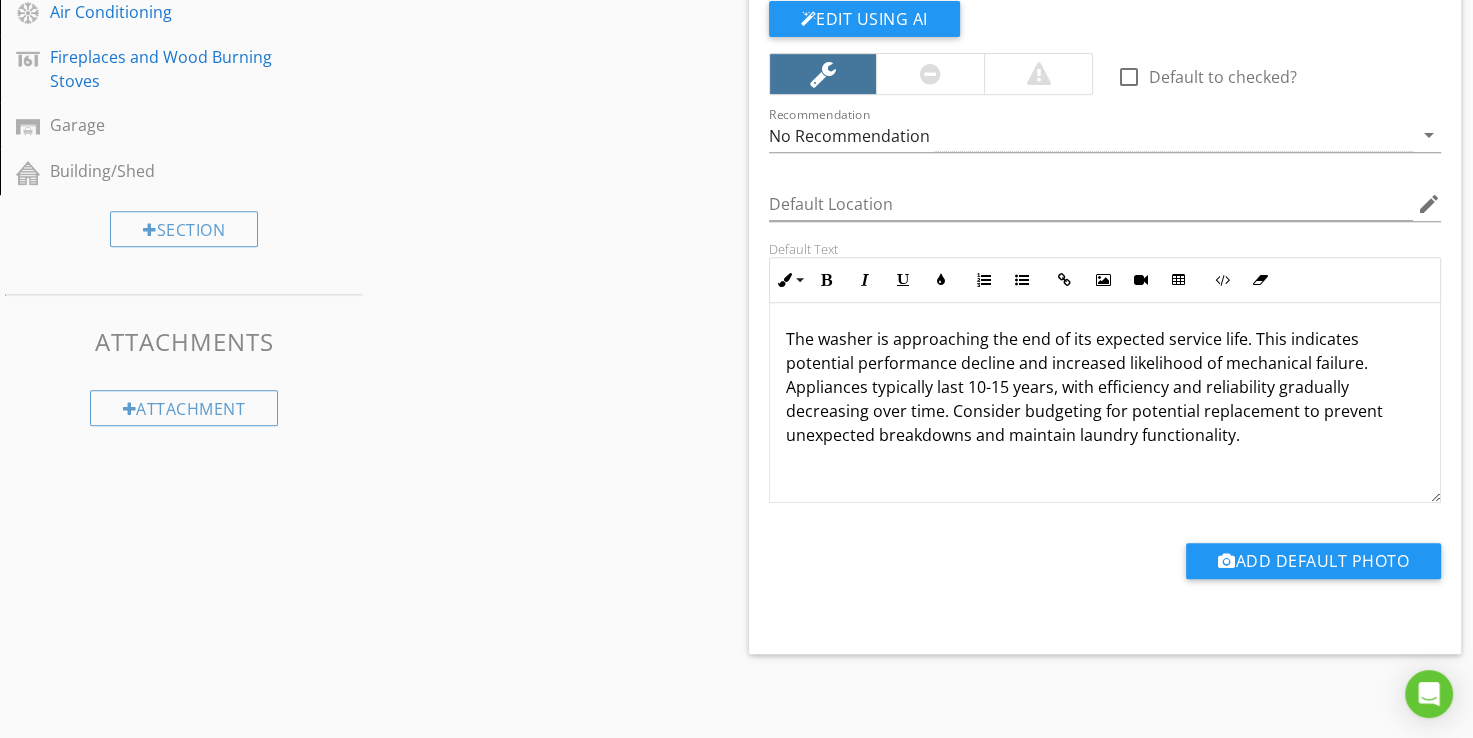 scroll, scrollTop: 744, scrollLeft: 0, axis: vertical 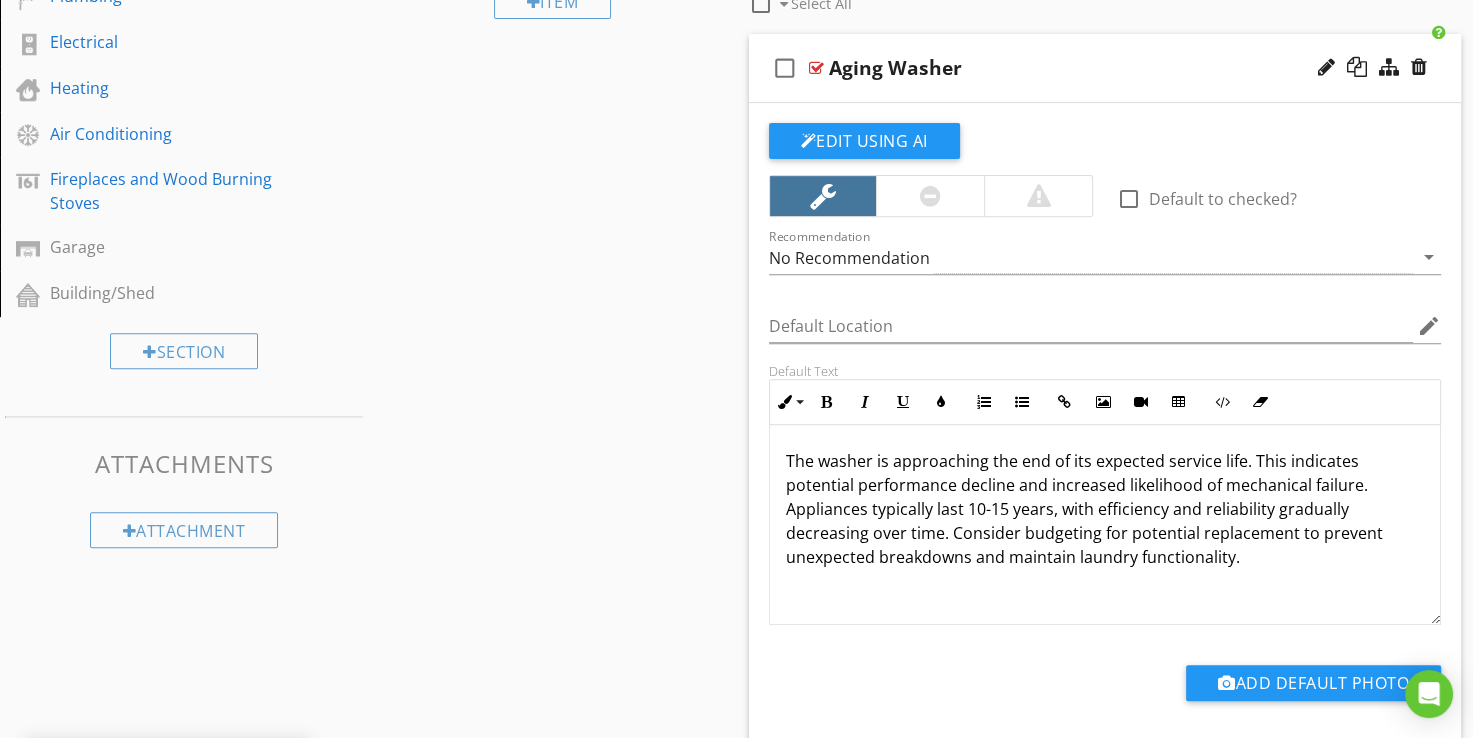 click at bounding box center (816, 68) 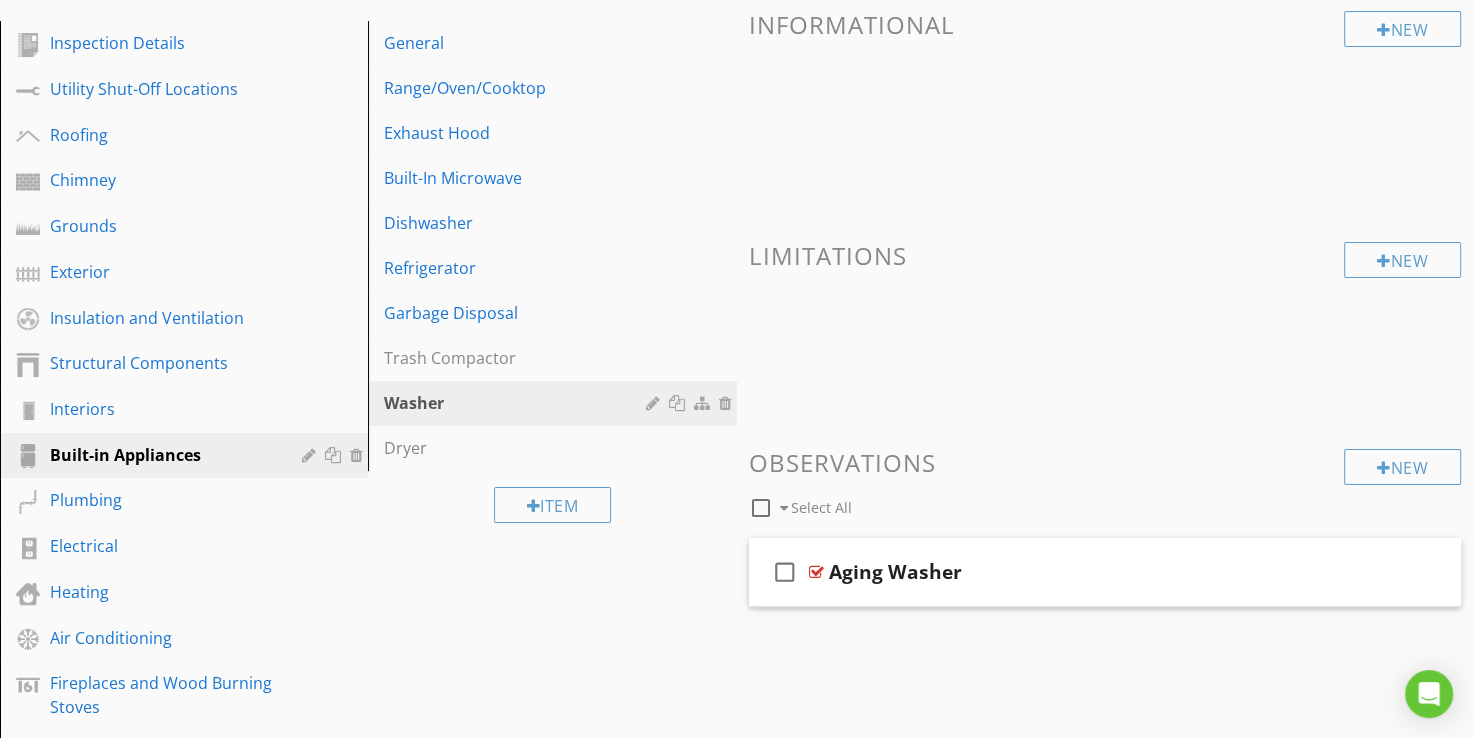 scroll, scrollTop: 180, scrollLeft: 0, axis: vertical 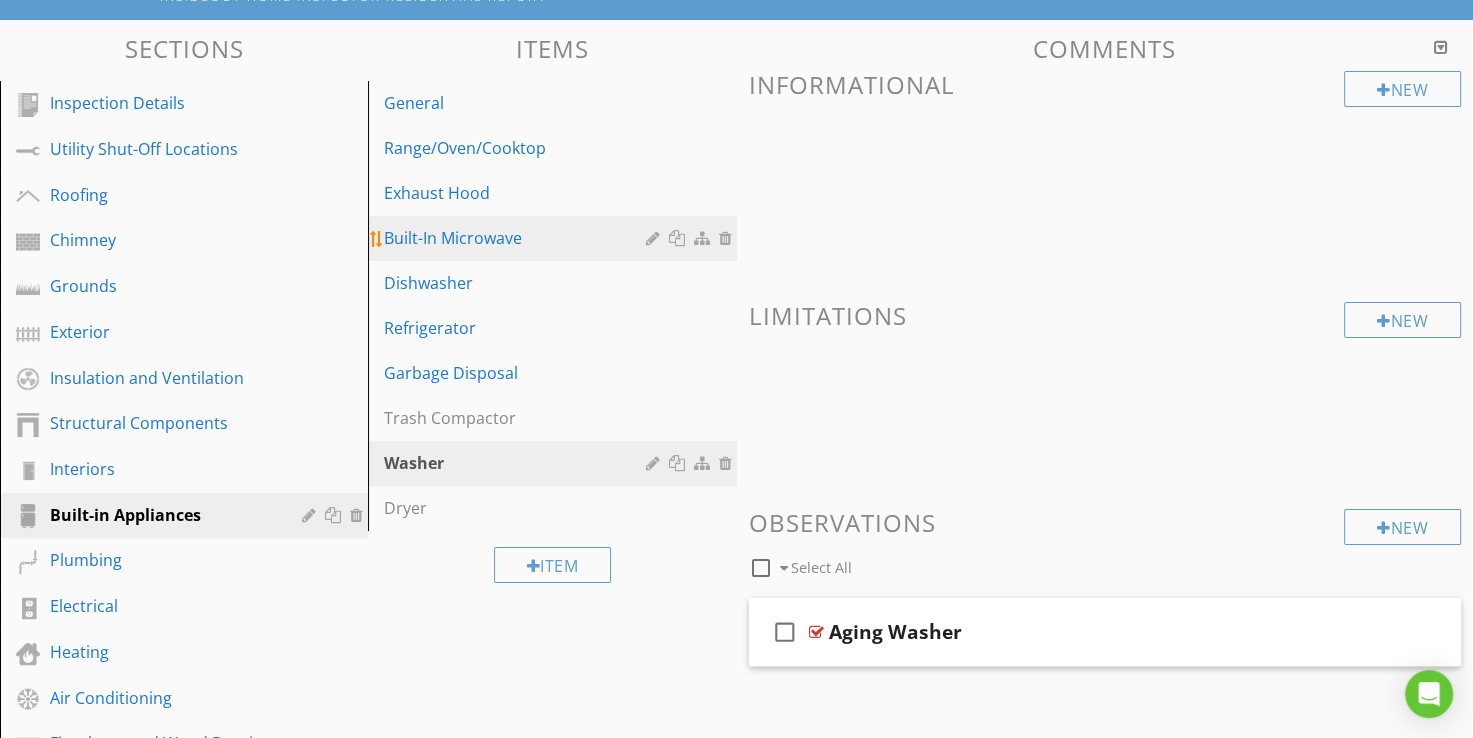 click on "Built-In Microwave" at bounding box center [517, 238] 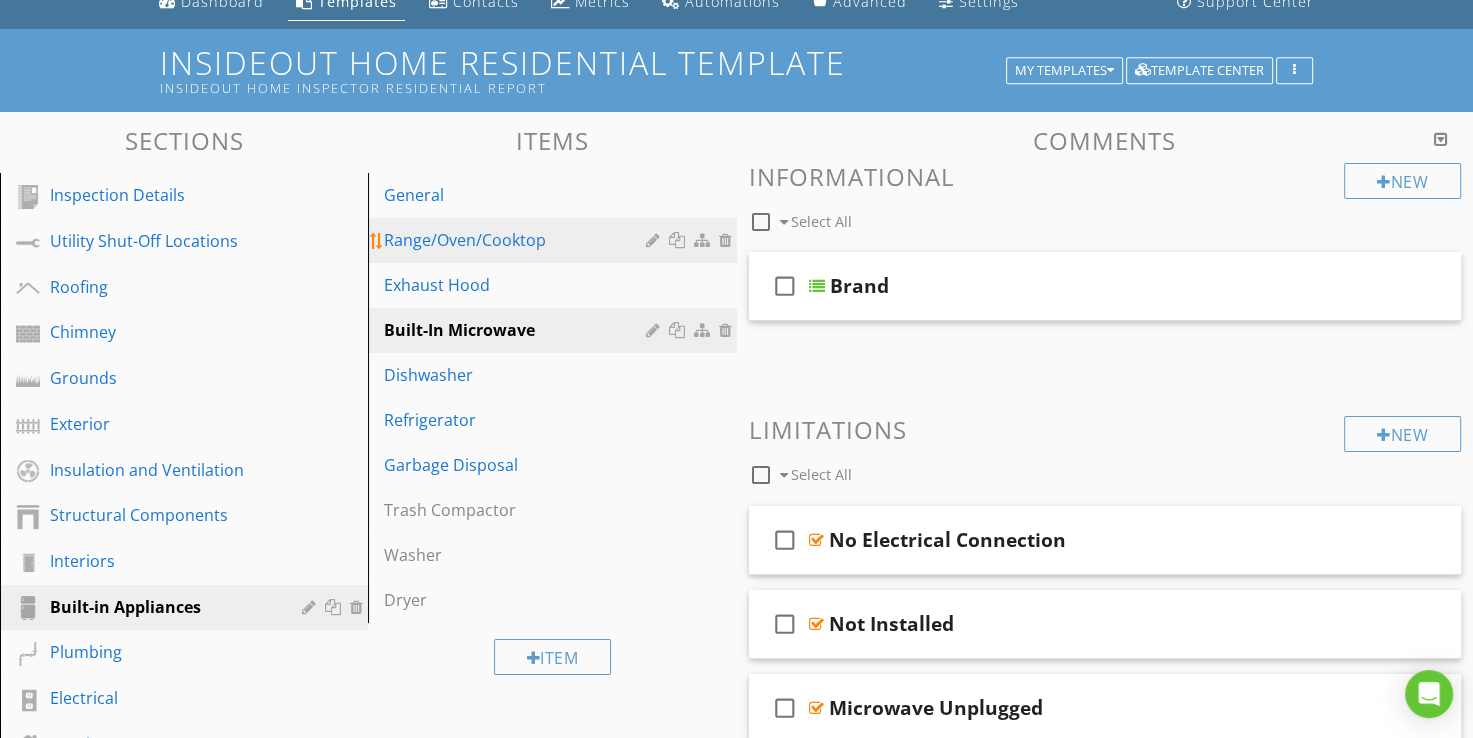 scroll, scrollTop: 80, scrollLeft: 0, axis: vertical 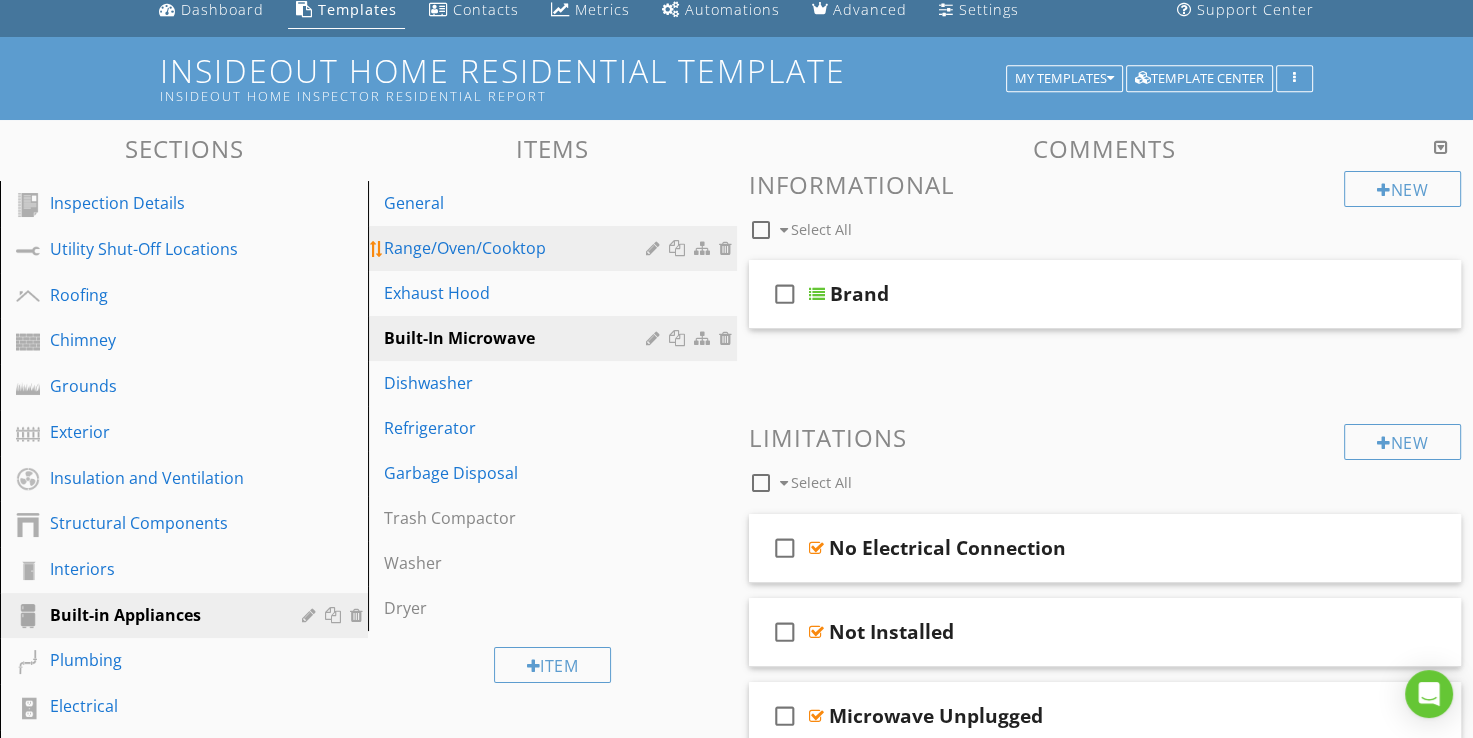 click on "Range/Oven/Cooktop" at bounding box center [517, 248] 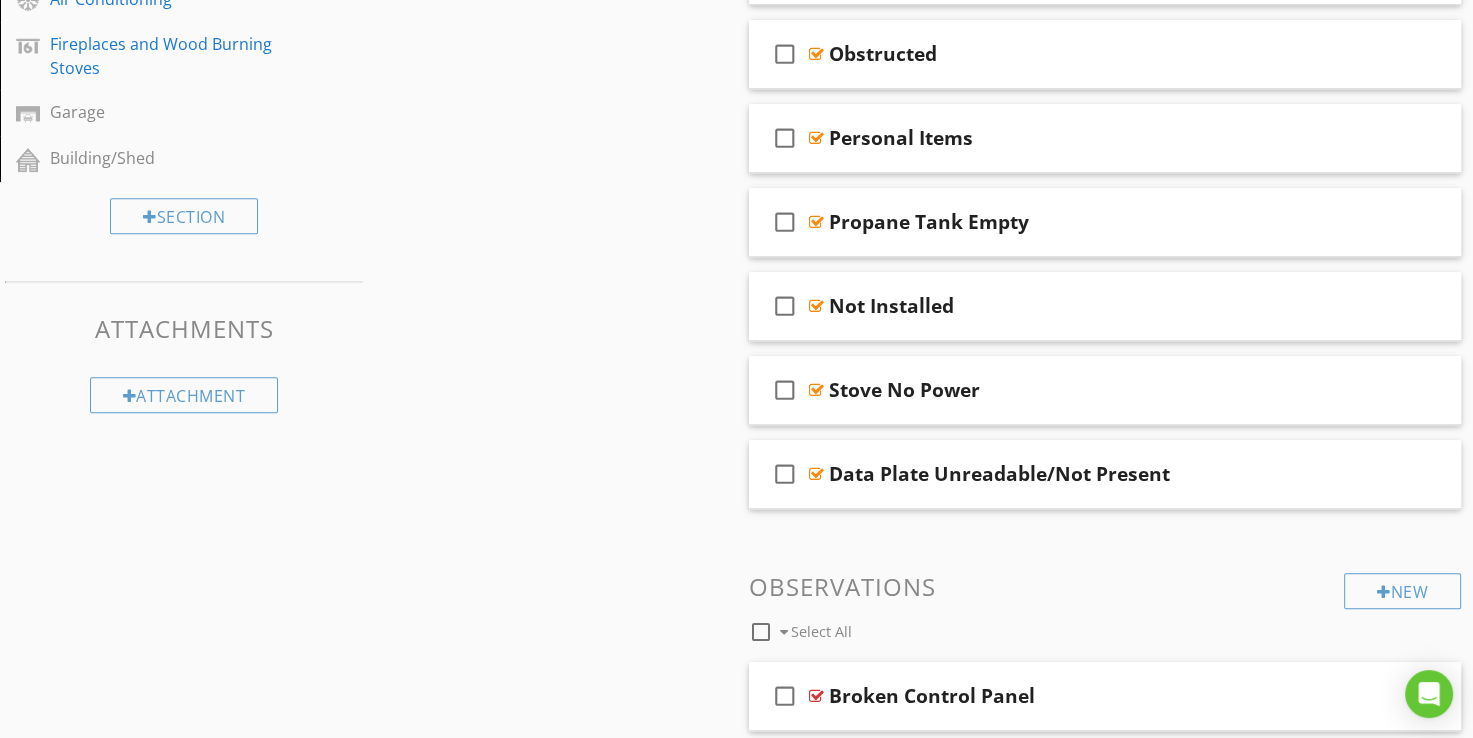 scroll, scrollTop: 680, scrollLeft: 0, axis: vertical 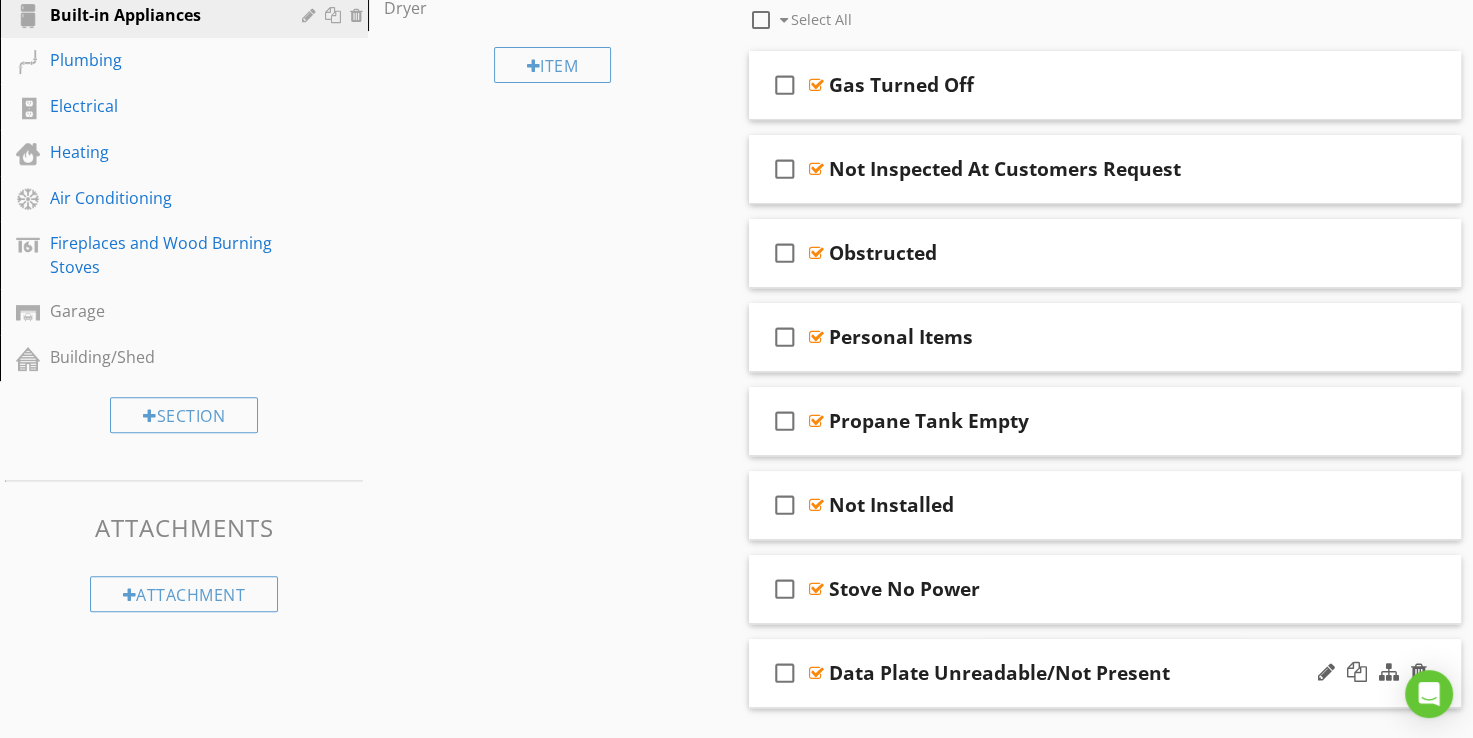 type 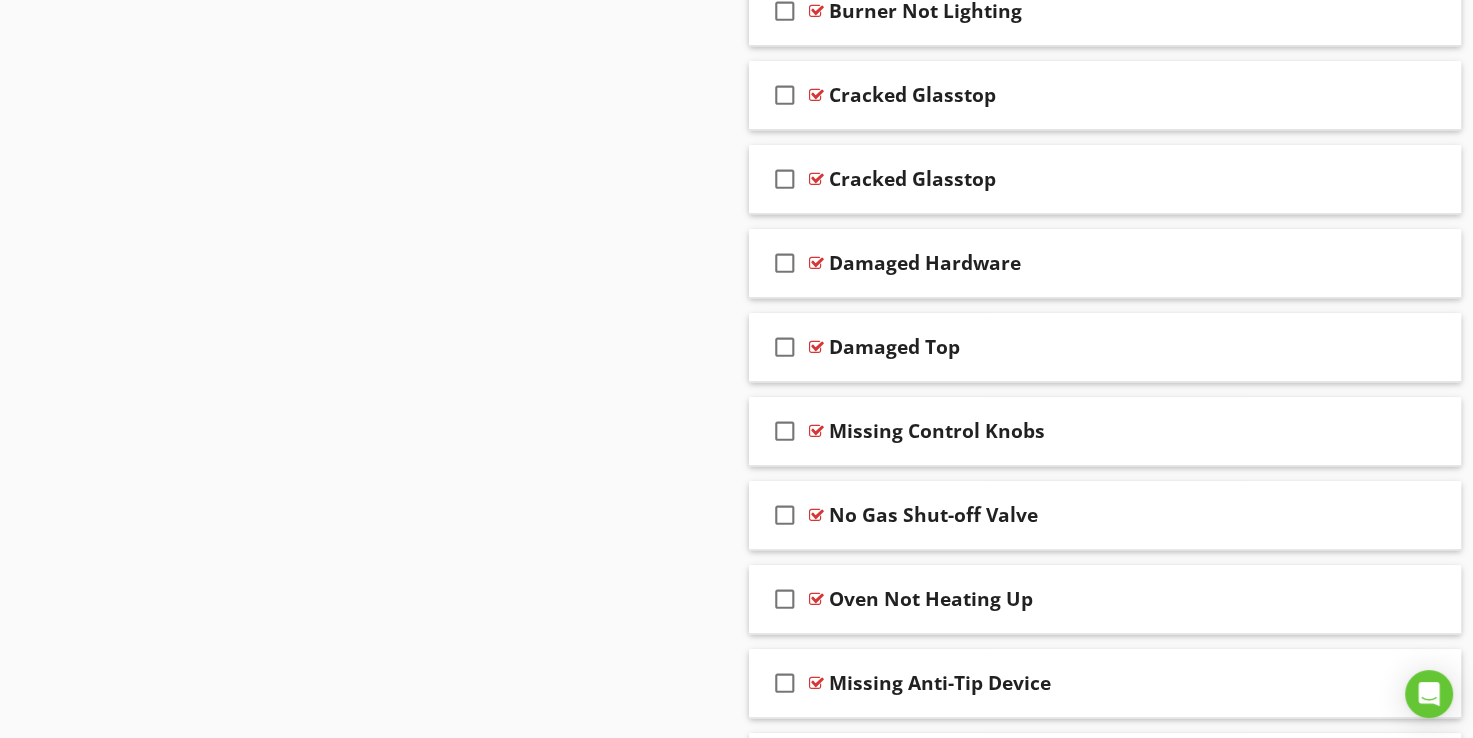 scroll, scrollTop: 1680, scrollLeft: 0, axis: vertical 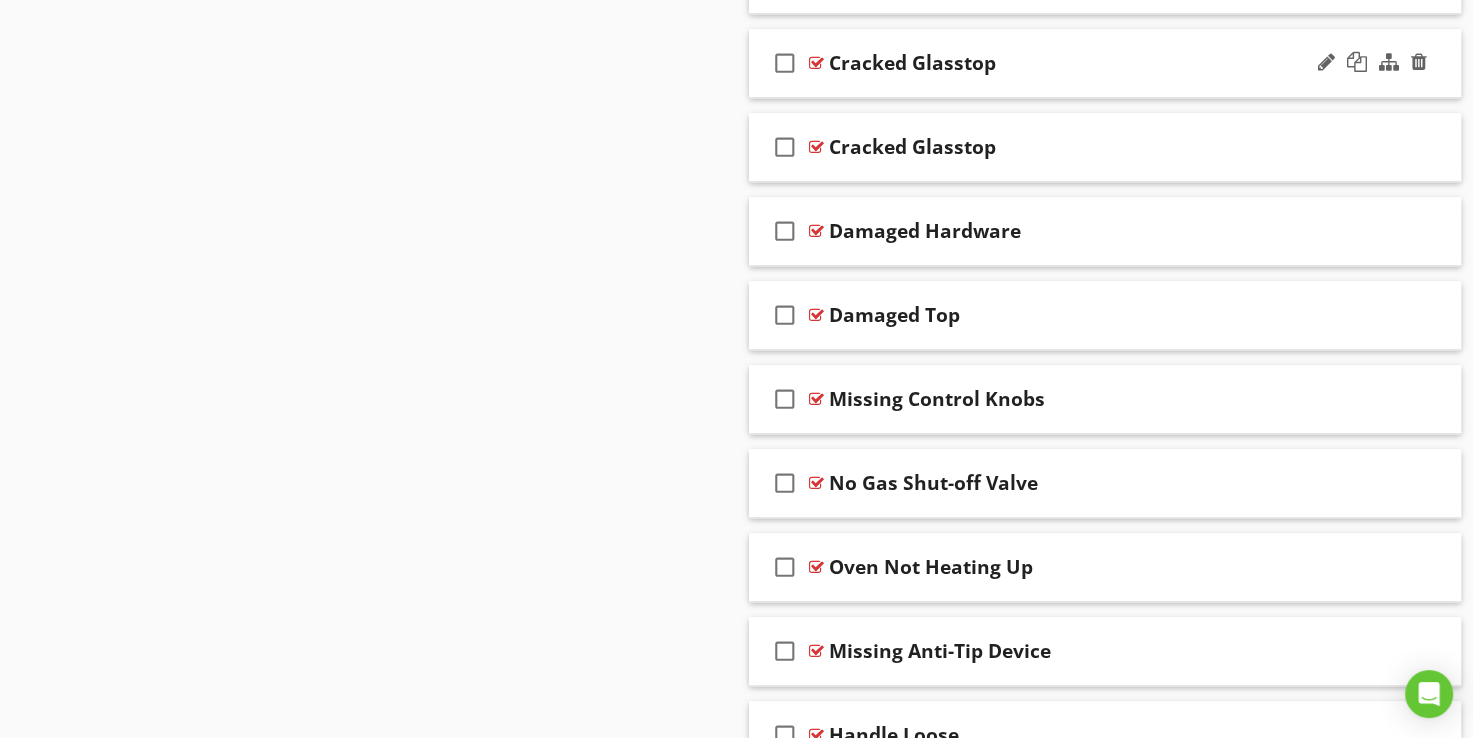 click at bounding box center (816, 63) 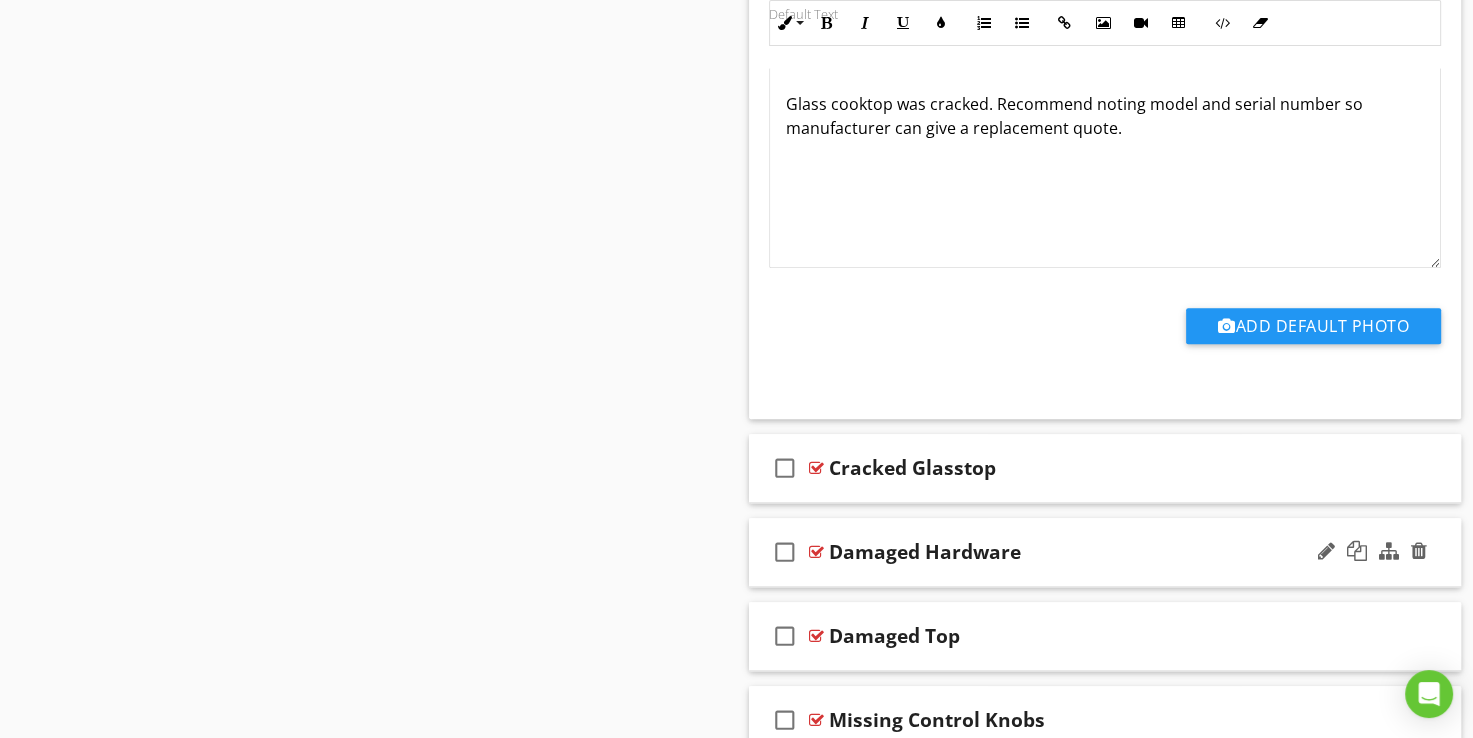 scroll, scrollTop: 2080, scrollLeft: 0, axis: vertical 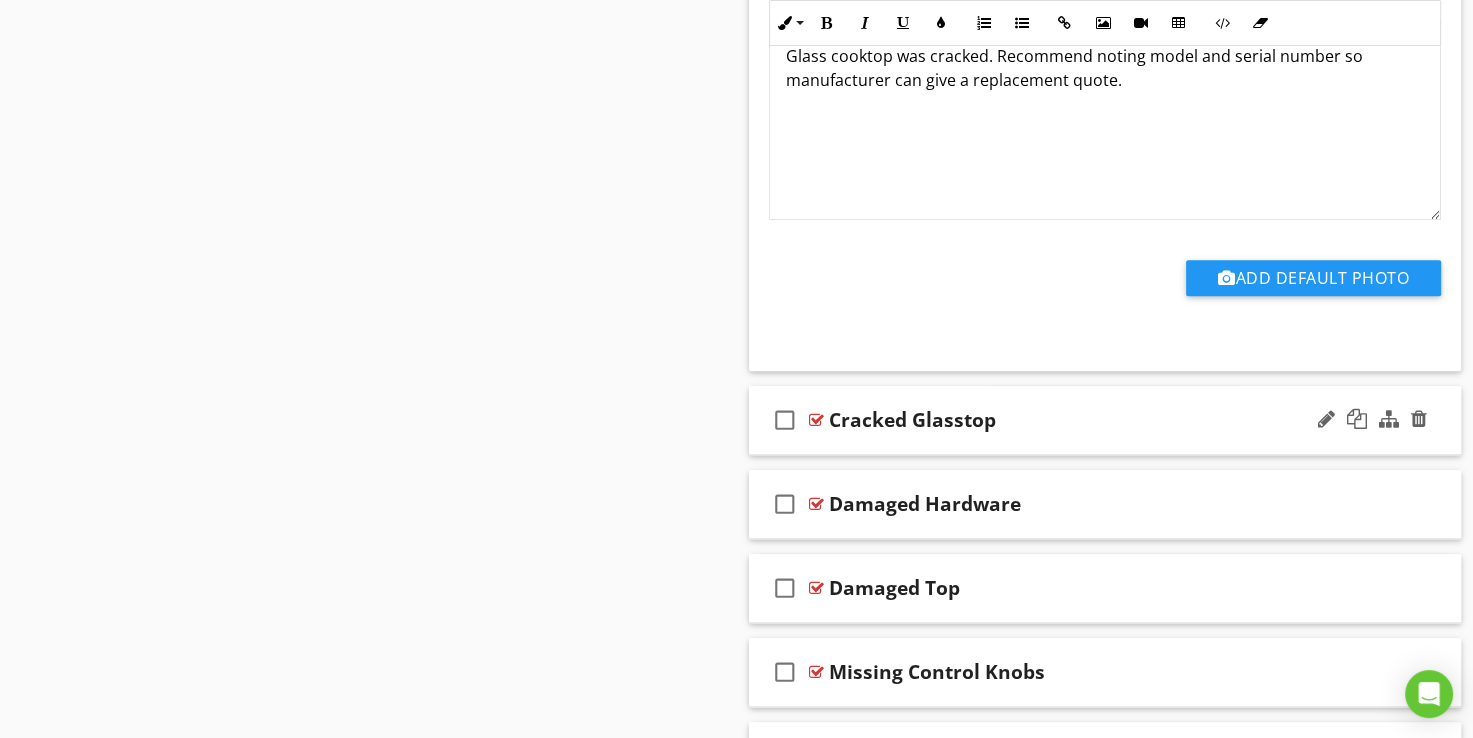 click at bounding box center [816, 420] 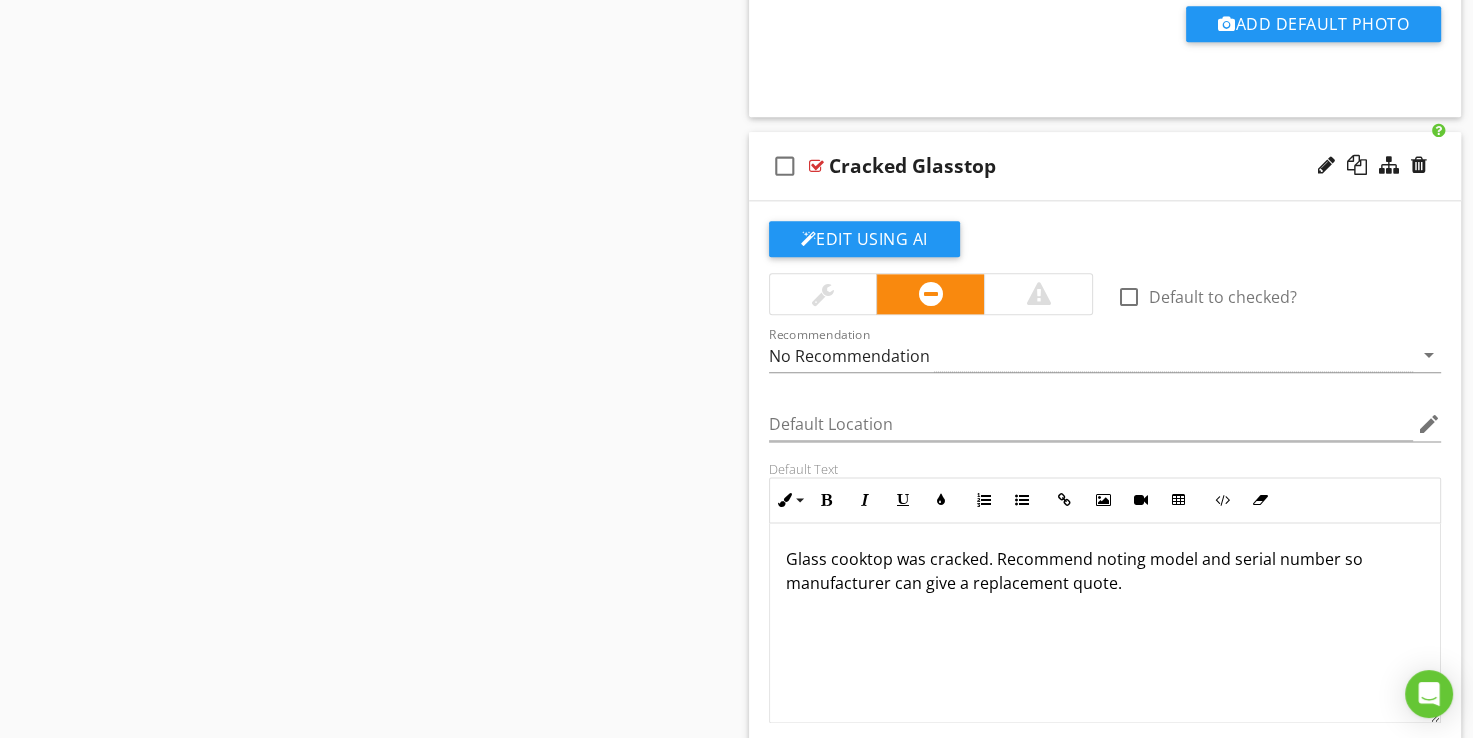 scroll, scrollTop: 2380, scrollLeft: 0, axis: vertical 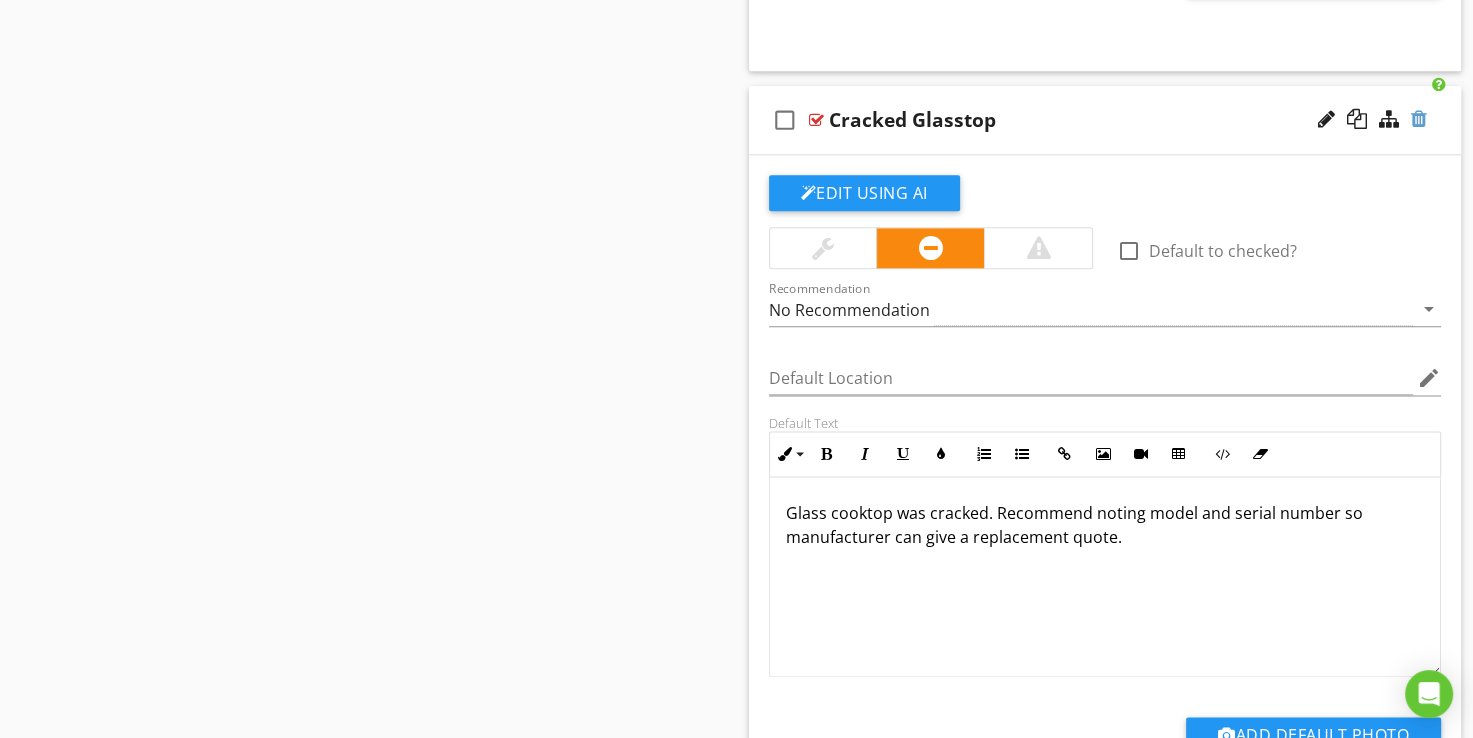 click at bounding box center (1419, 119) 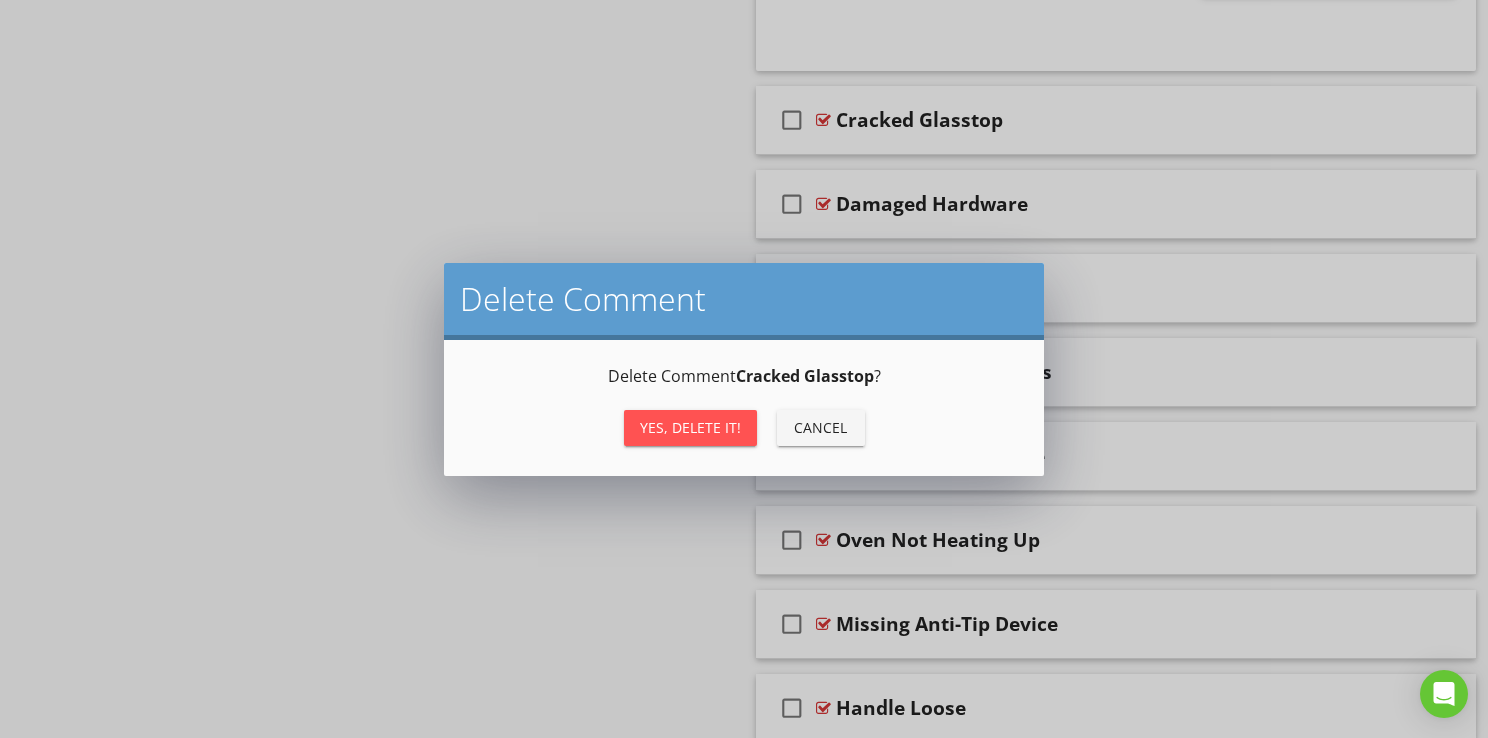 click on "Yes, Delete it!" at bounding box center (690, 427) 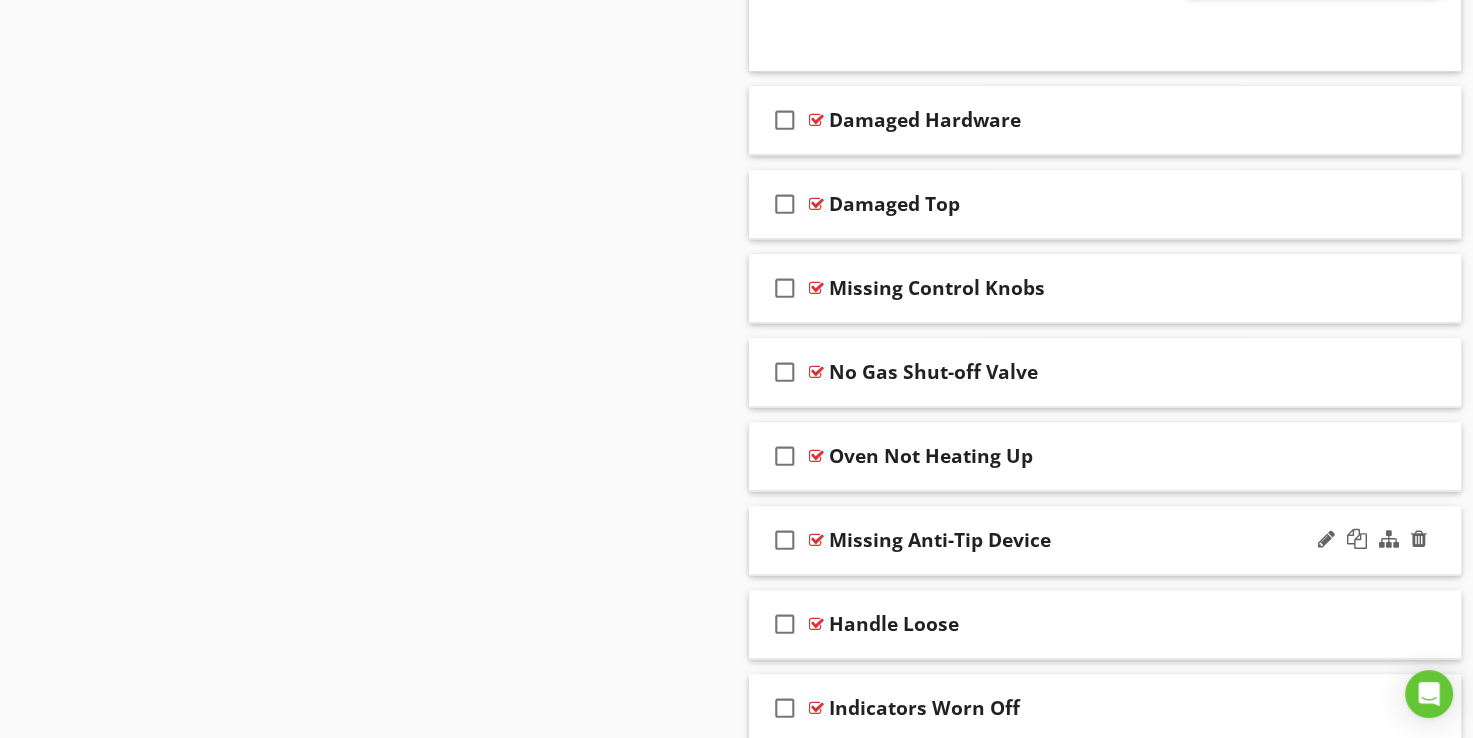 type 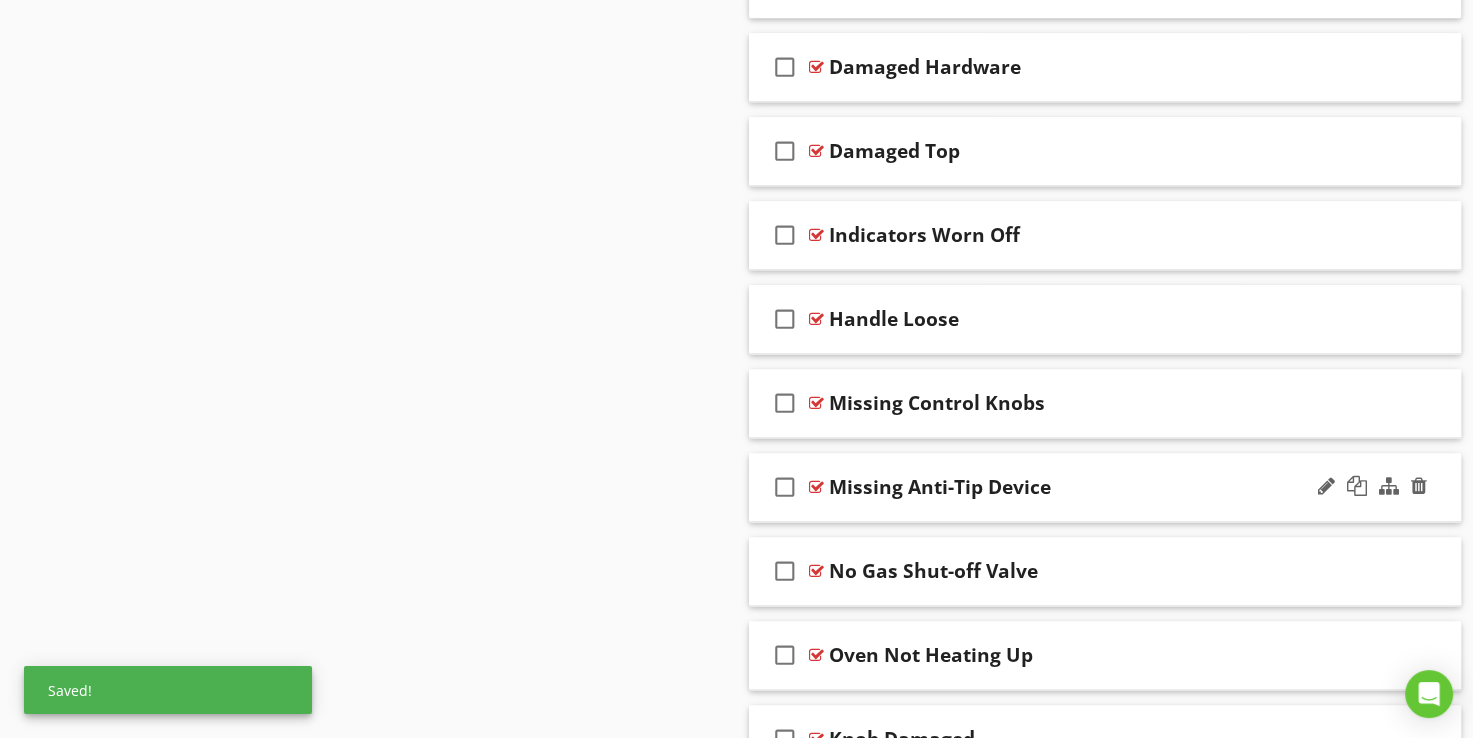 scroll, scrollTop: 2480, scrollLeft: 0, axis: vertical 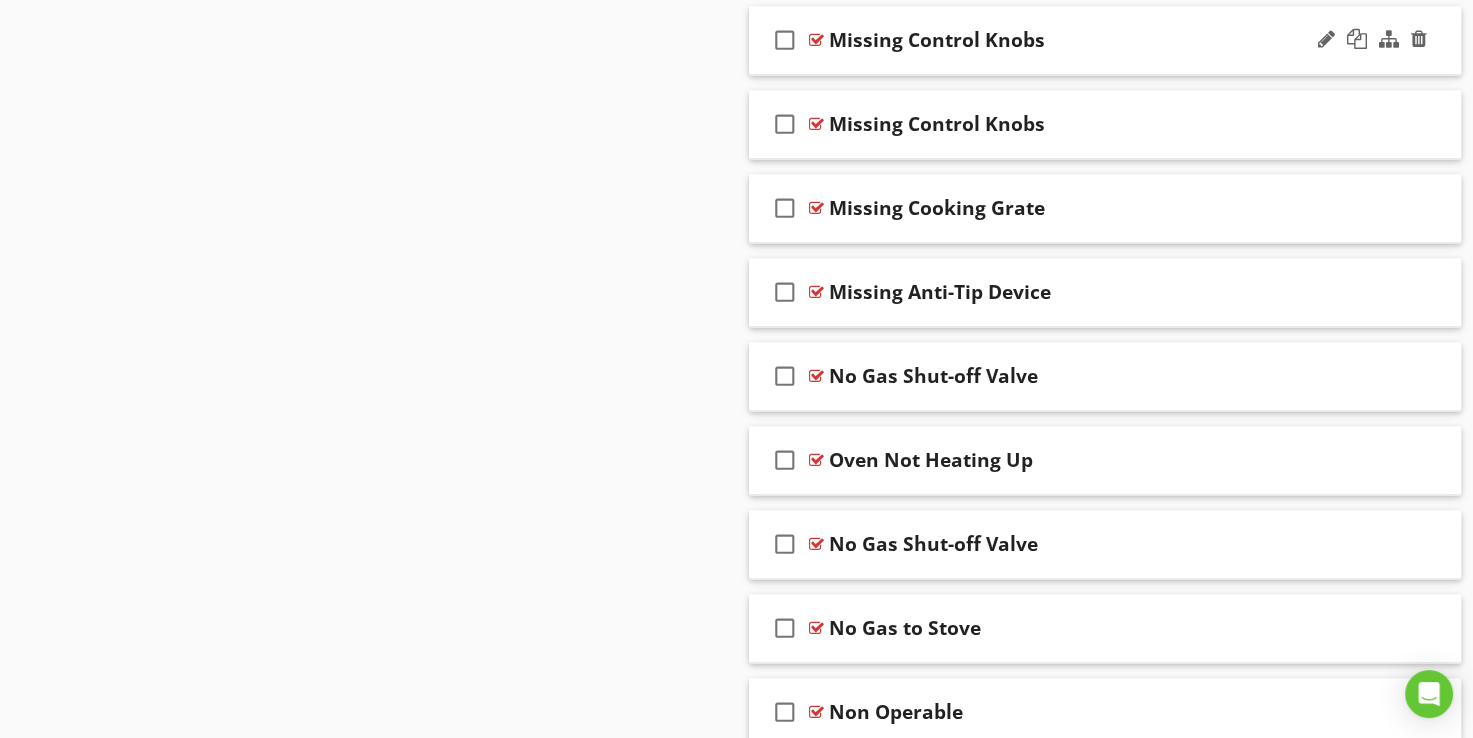 click at bounding box center (816, 40) 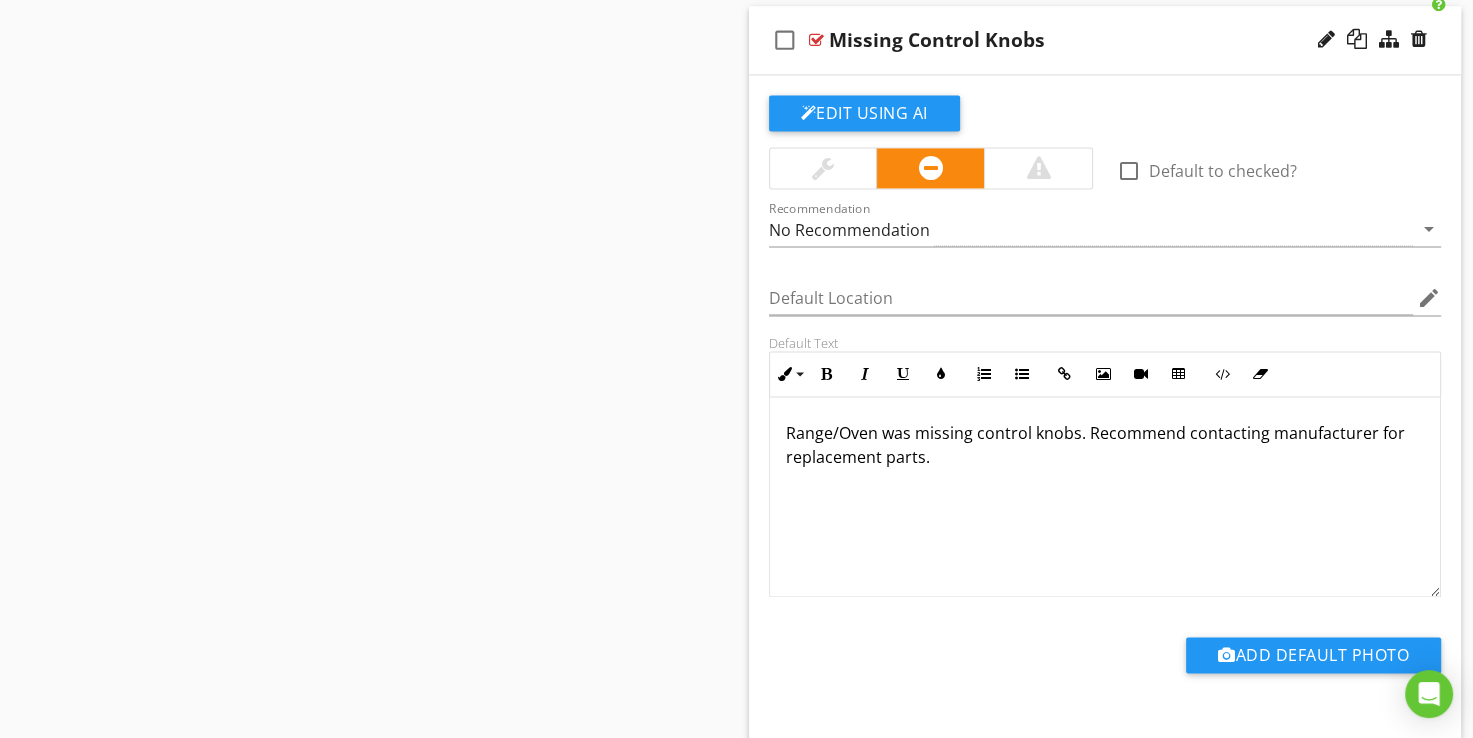 scroll, scrollTop: 0, scrollLeft: 0, axis: both 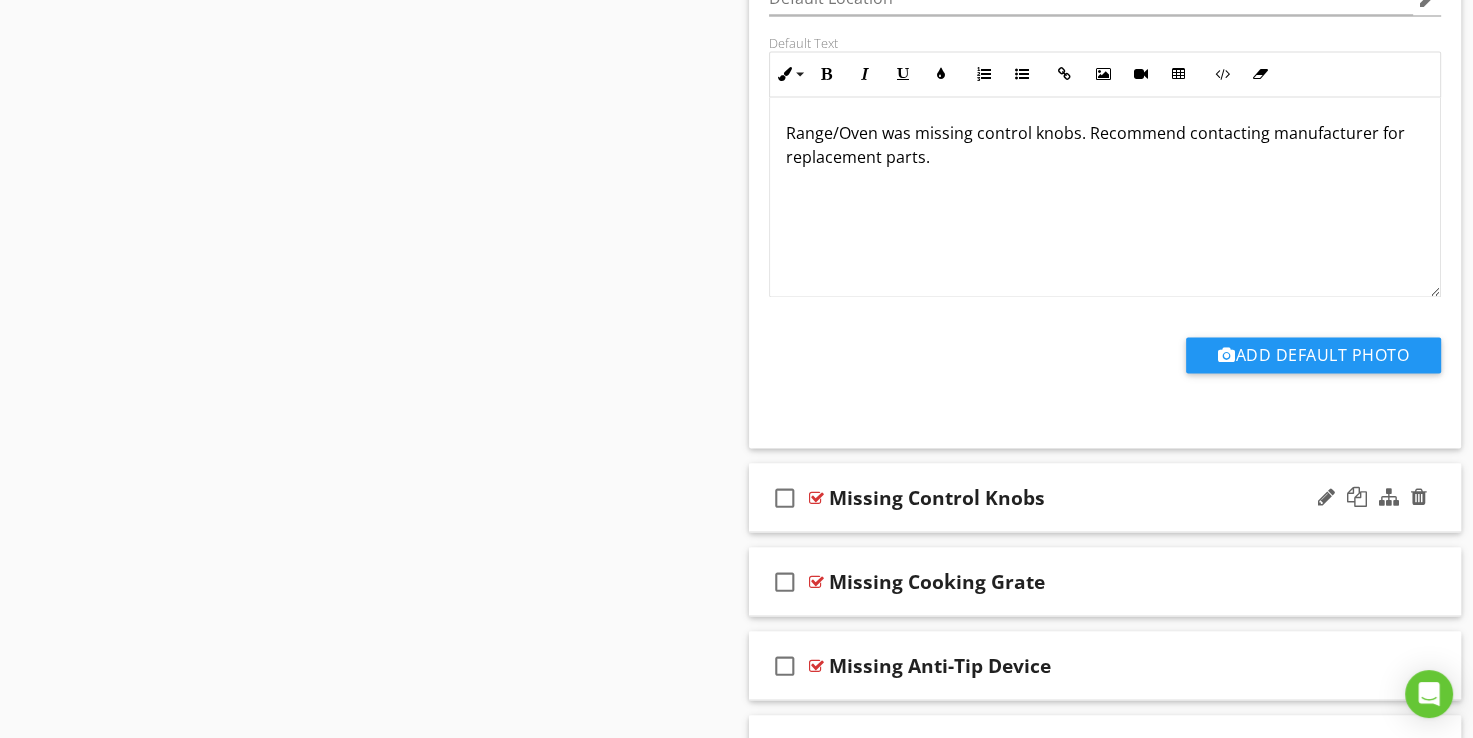 click at bounding box center (816, 497) 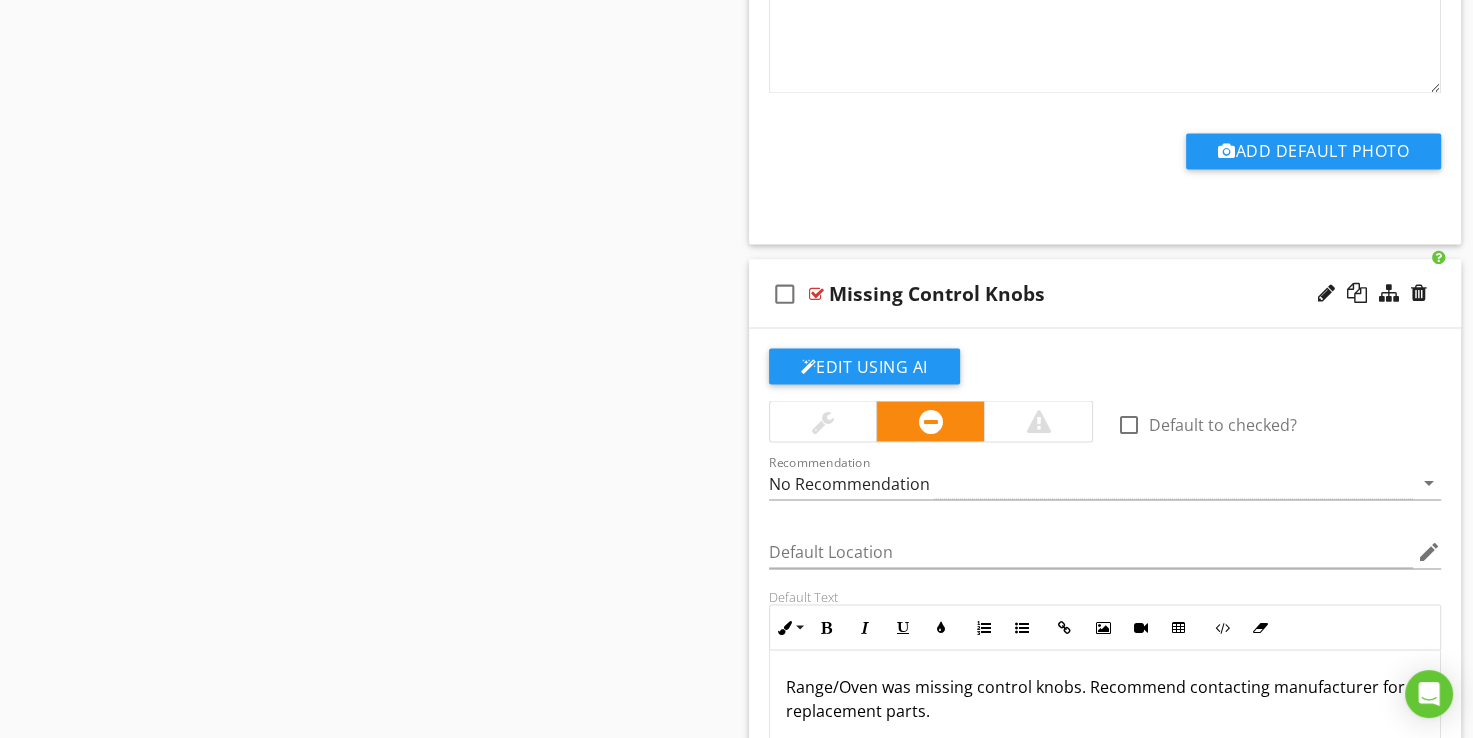 scroll, scrollTop: 3480, scrollLeft: 0, axis: vertical 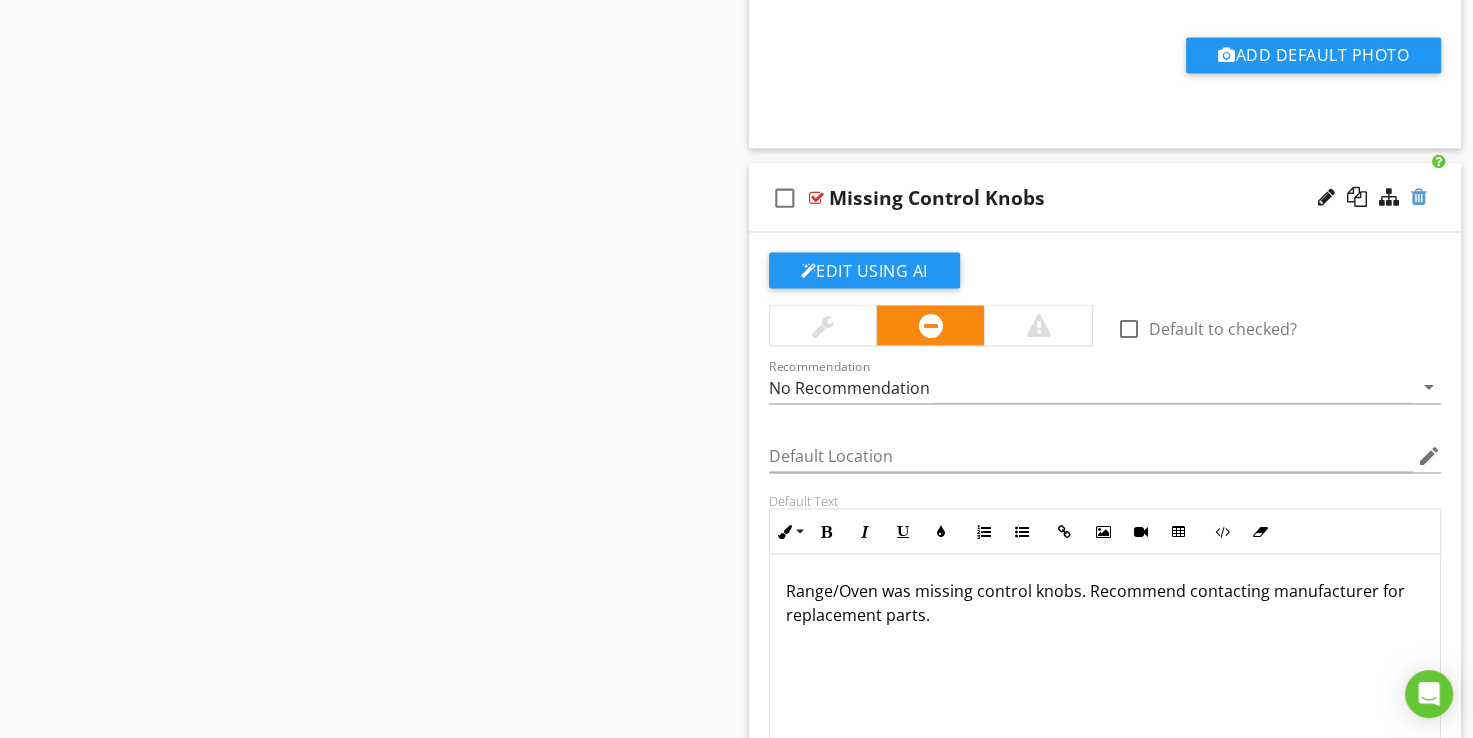 click at bounding box center (1419, 196) 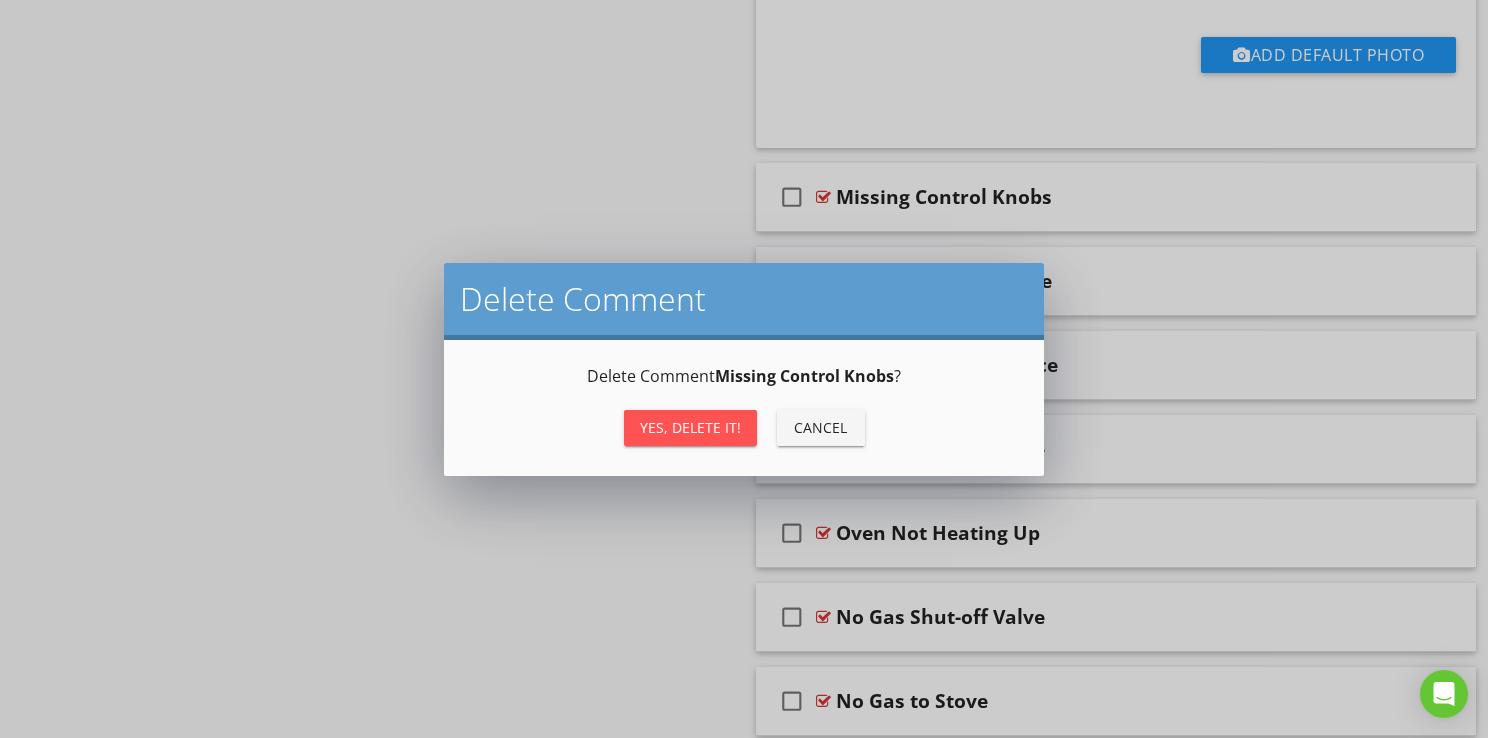 click on "Yes, Delete it!" at bounding box center [690, 427] 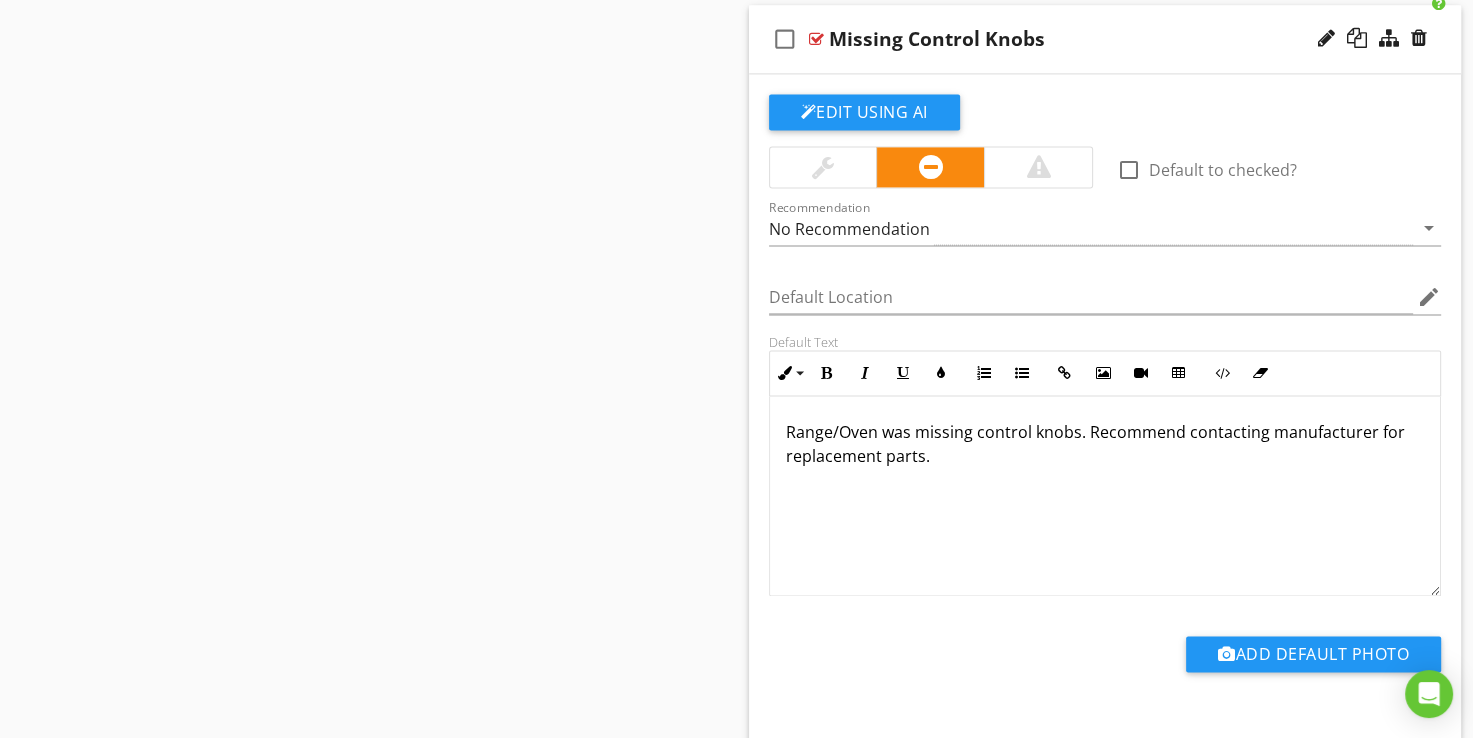 scroll, scrollTop: 2880, scrollLeft: 0, axis: vertical 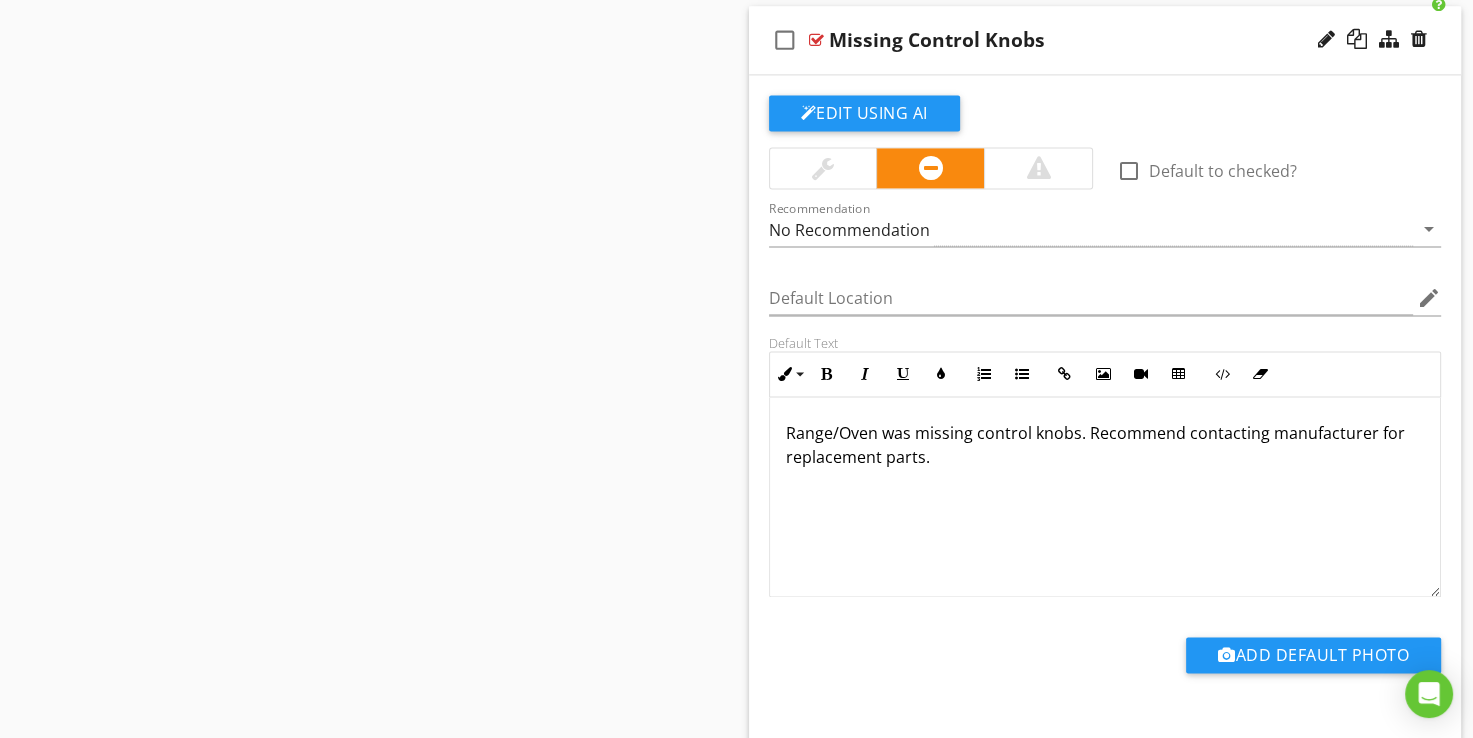 click at bounding box center (816, 40) 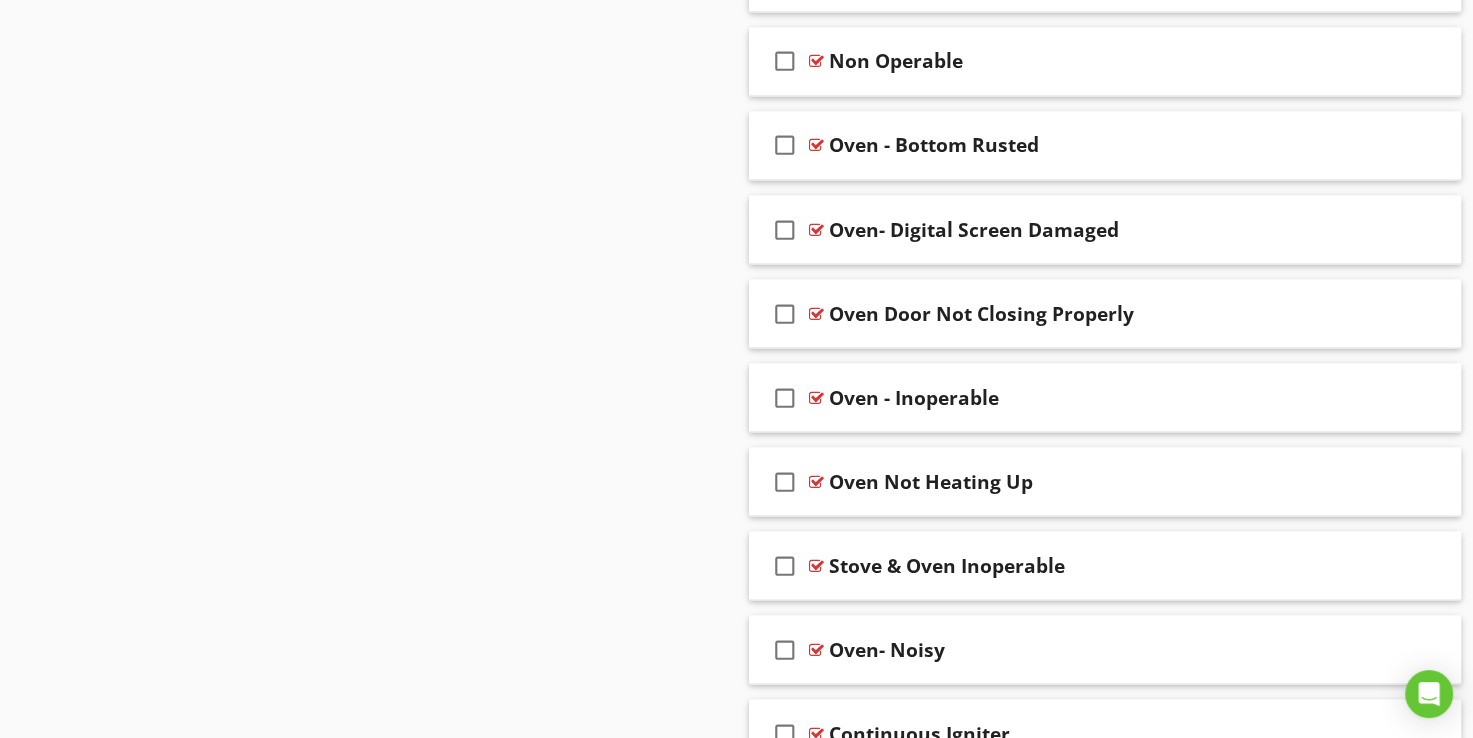 scroll, scrollTop: 3480, scrollLeft: 0, axis: vertical 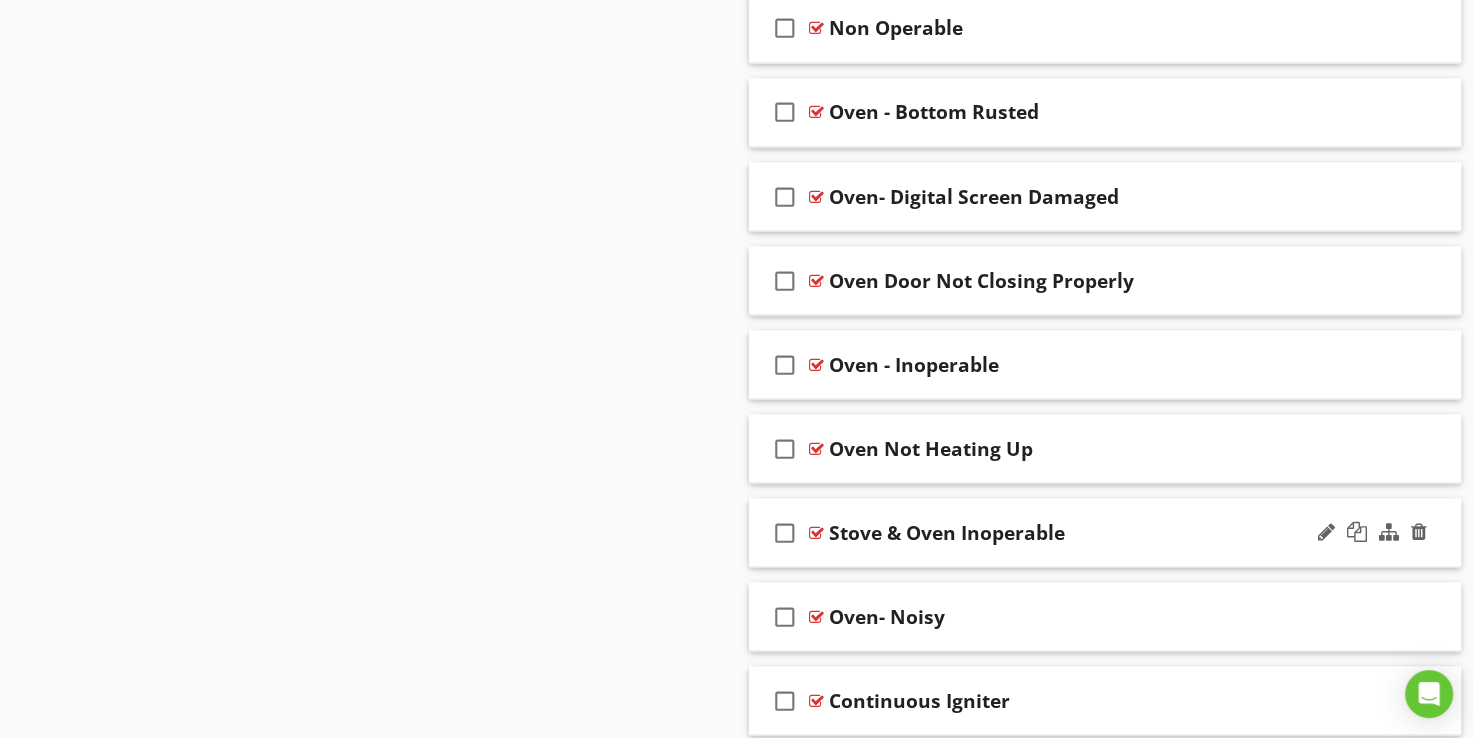 click at bounding box center (816, 532) 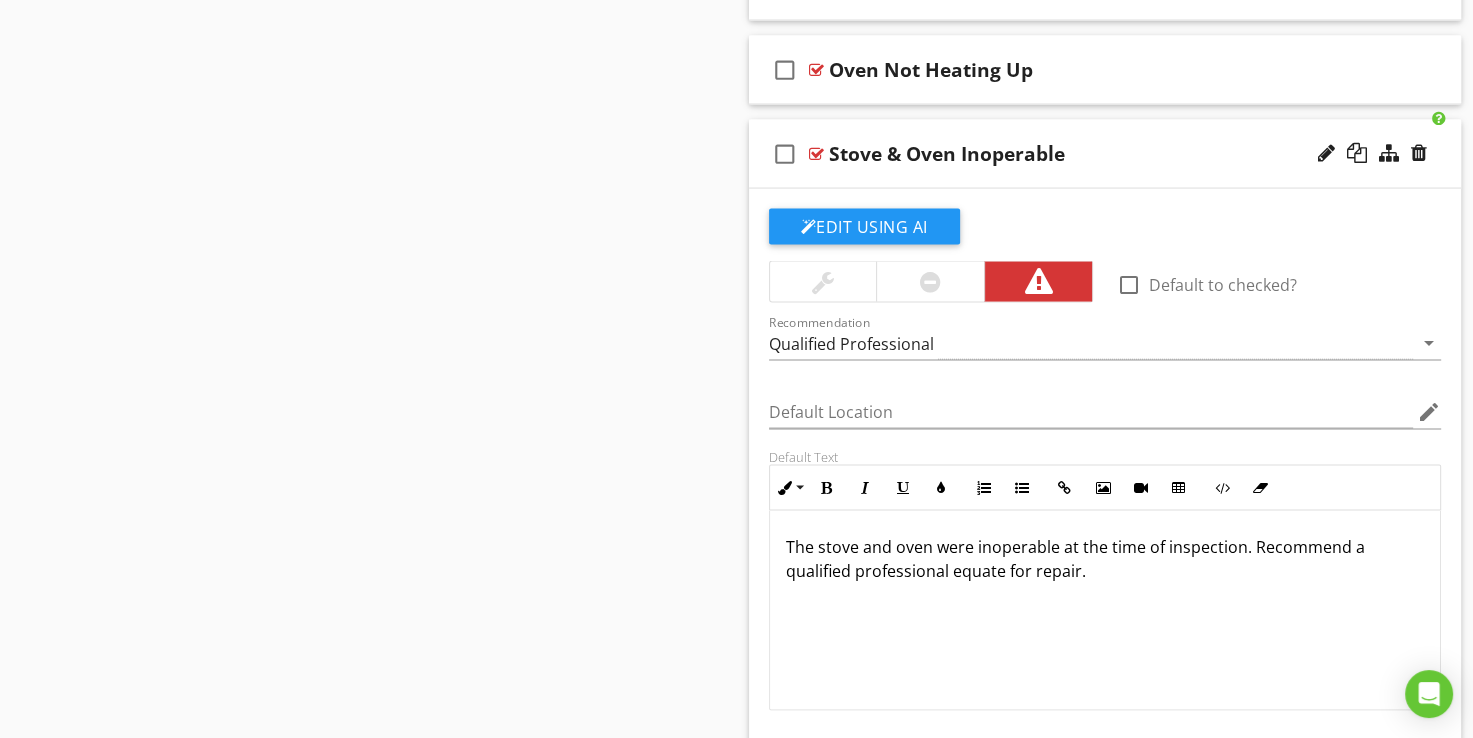 scroll, scrollTop: 3880, scrollLeft: 0, axis: vertical 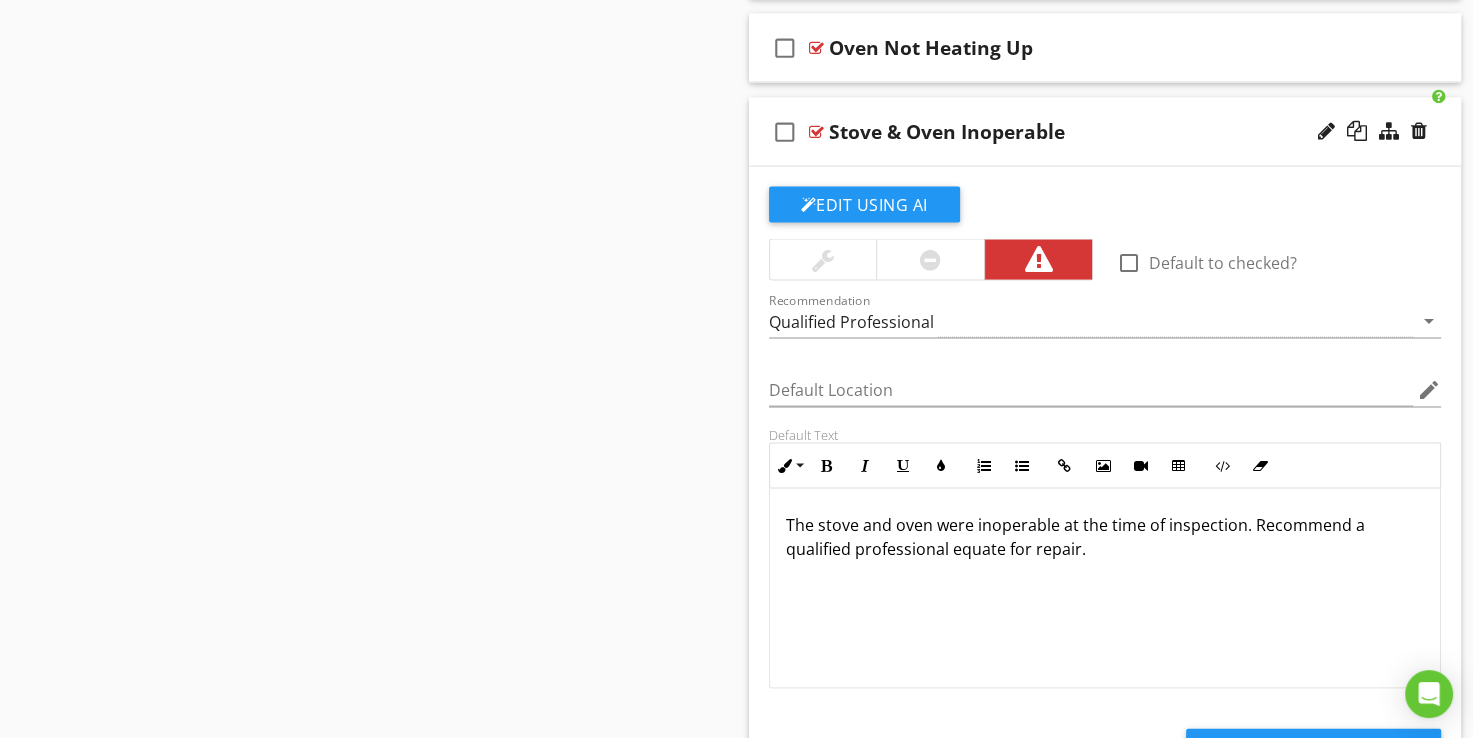 click at bounding box center (816, 132) 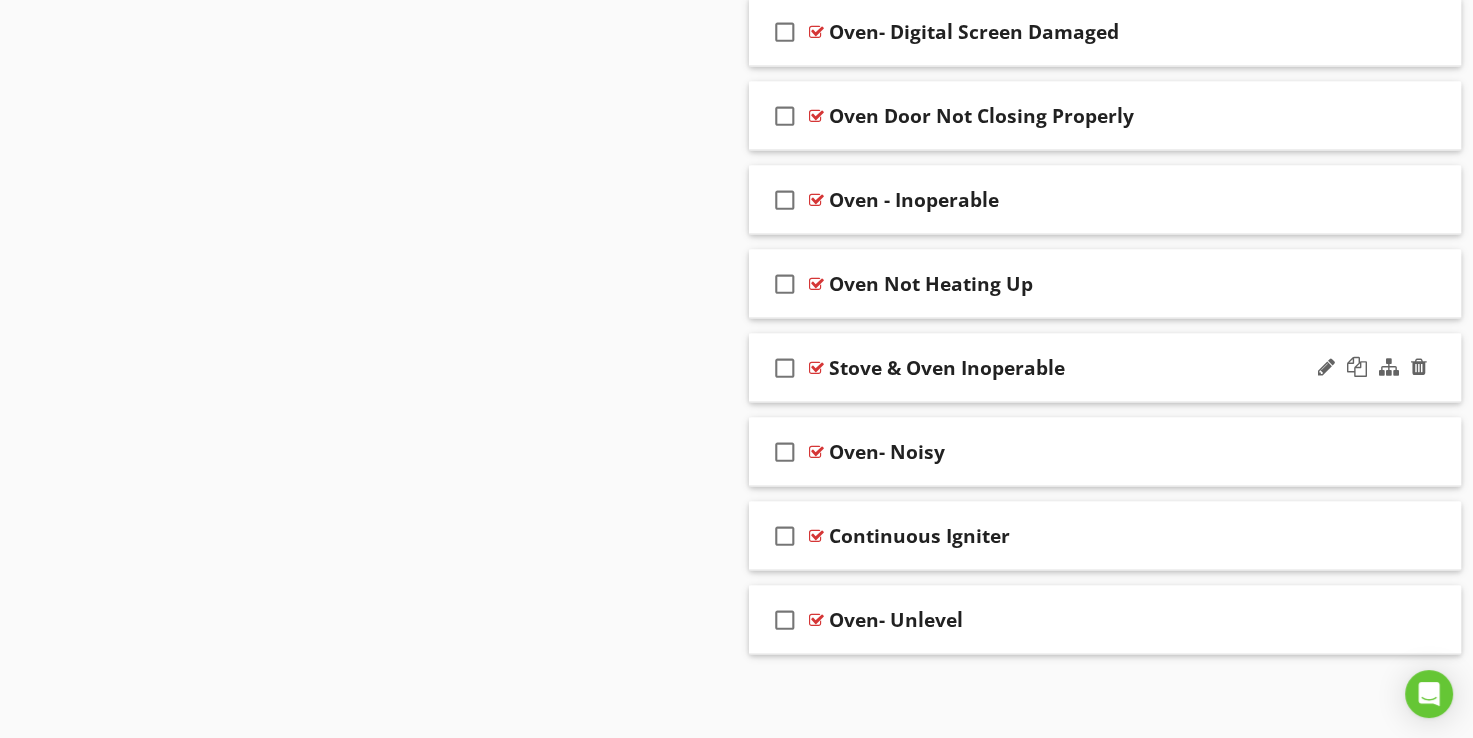 scroll, scrollTop: 3636, scrollLeft: 0, axis: vertical 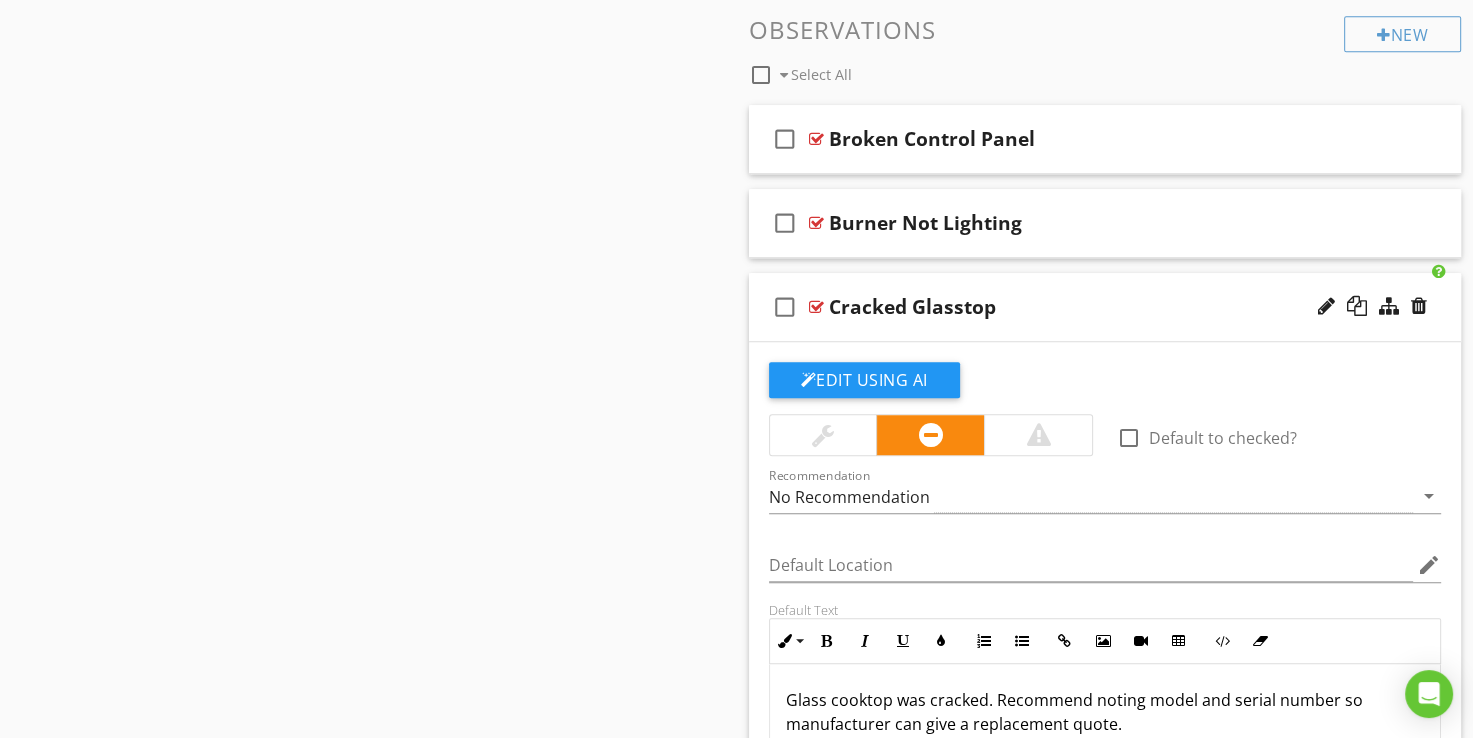 click on "check_box_outline_blank" at bounding box center (789, 307) 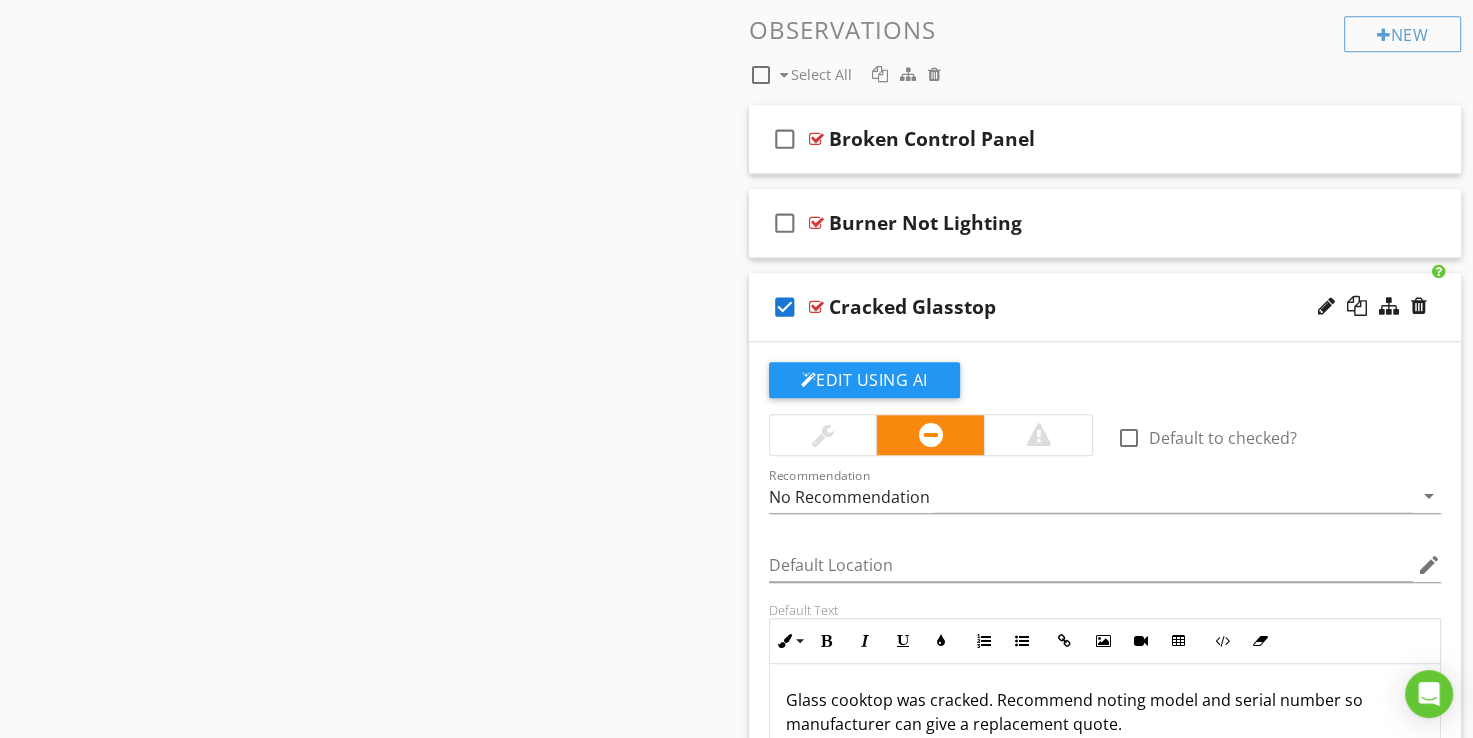 click on "check_box" at bounding box center (785, 307) 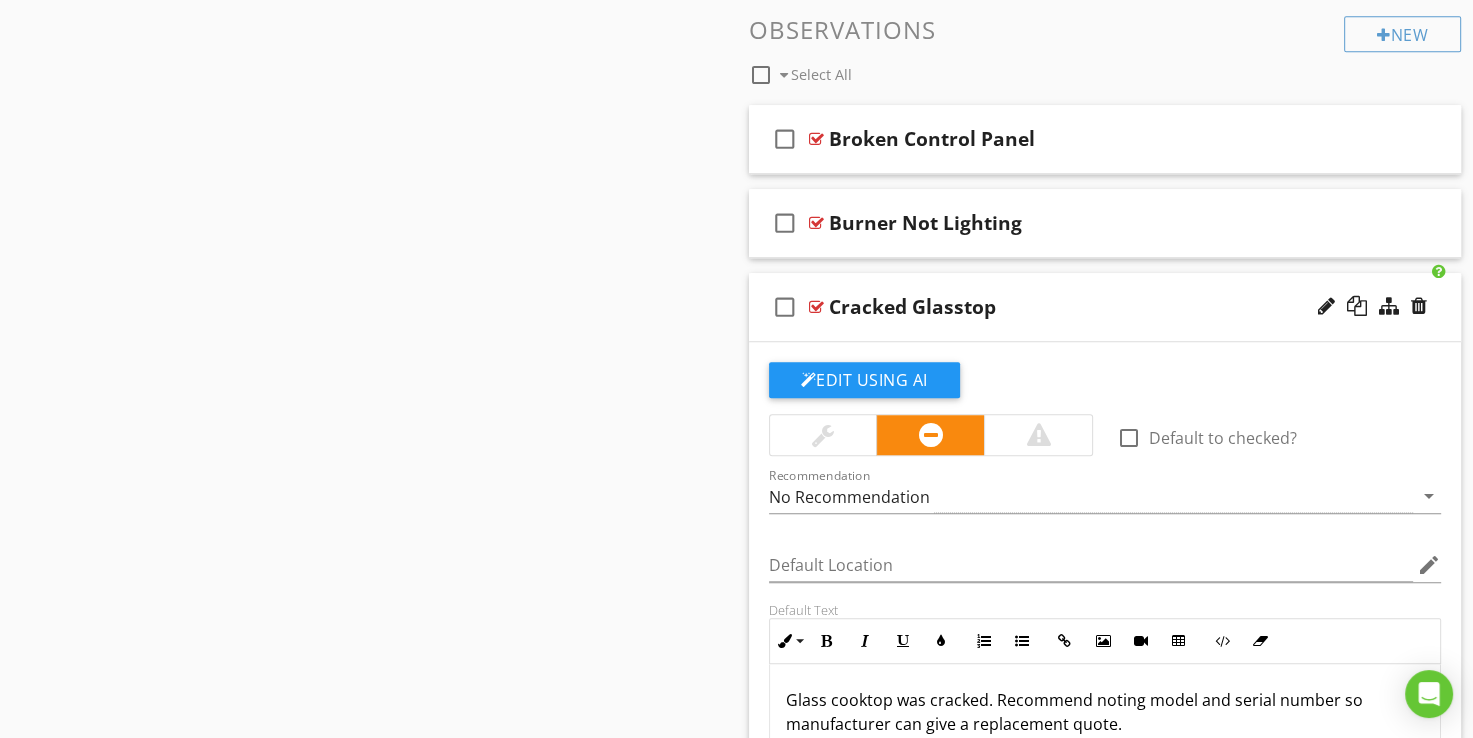 click at bounding box center (816, 307) 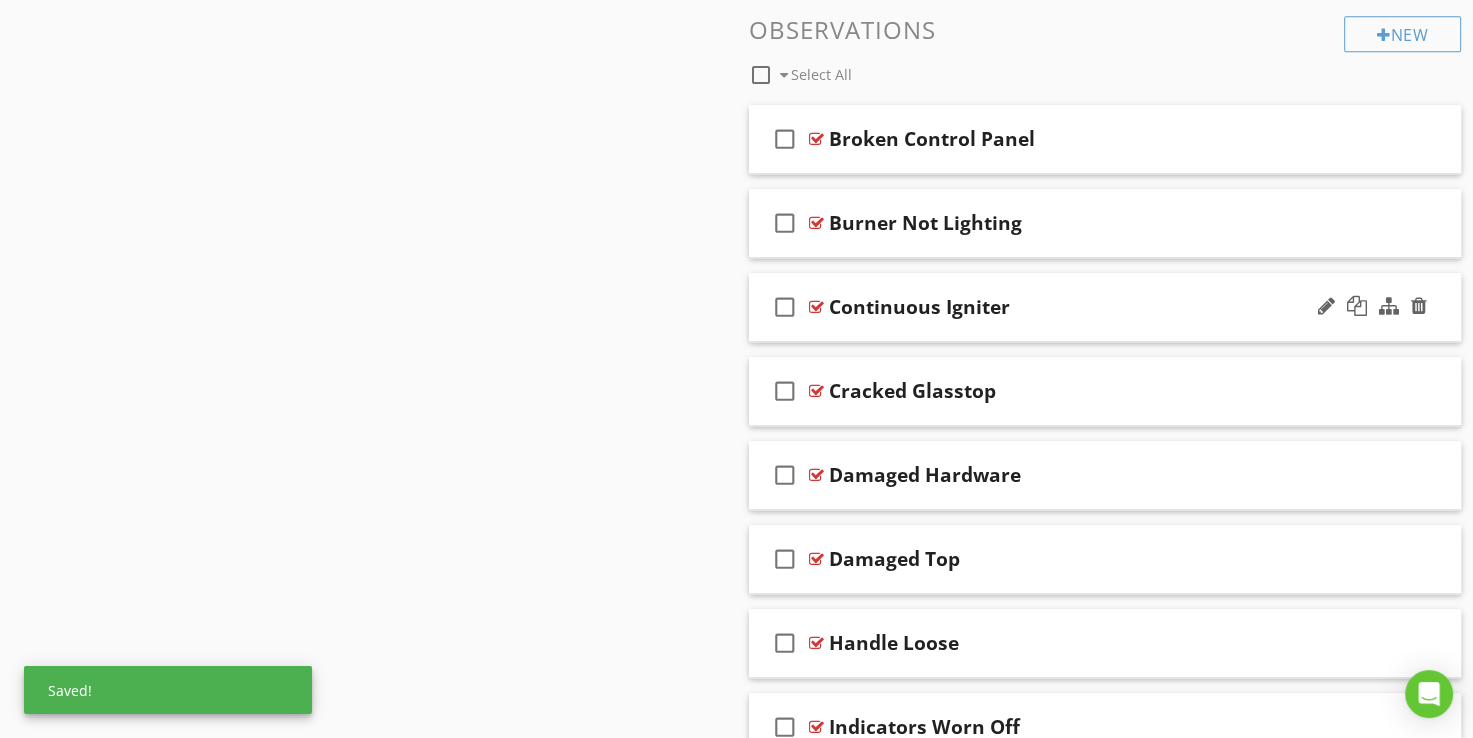 click at bounding box center [816, 307] 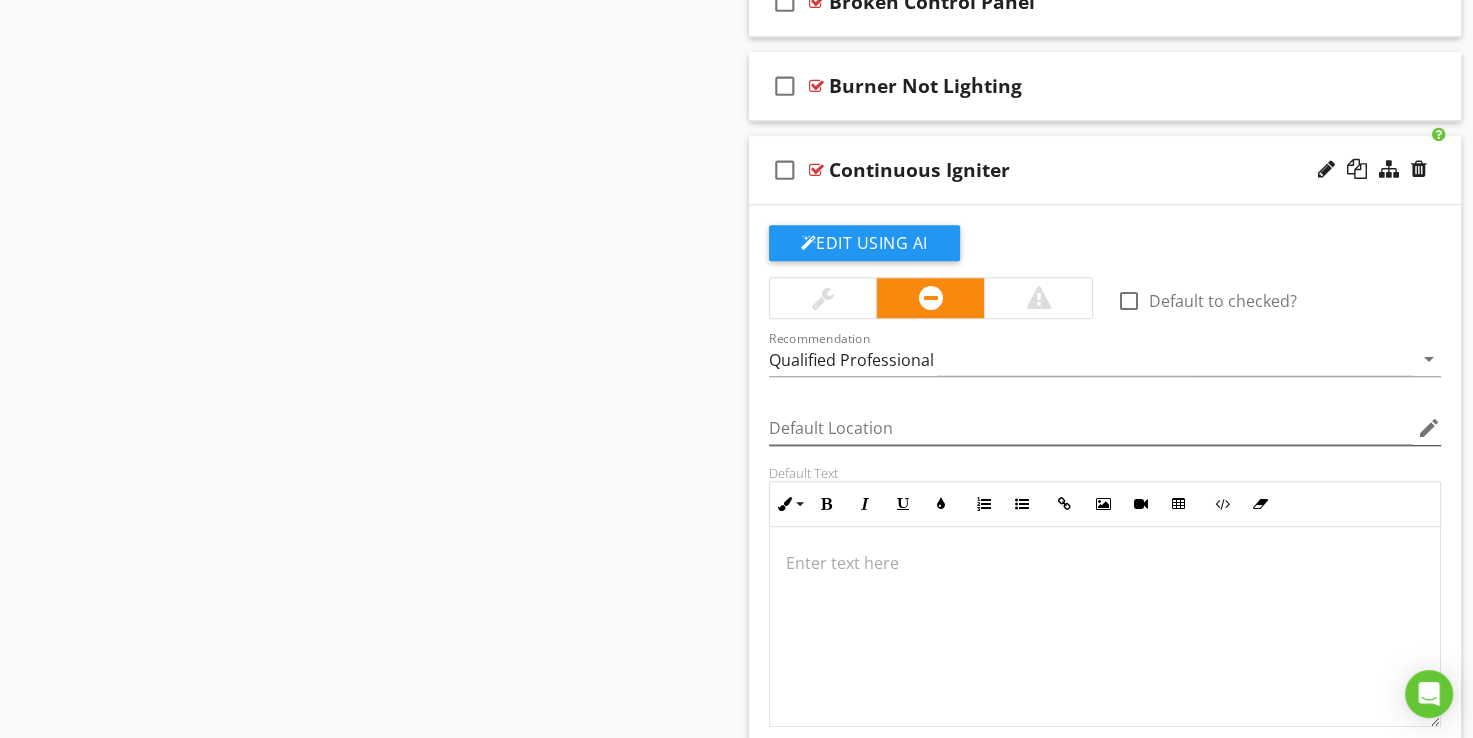 scroll, scrollTop: 1536, scrollLeft: 0, axis: vertical 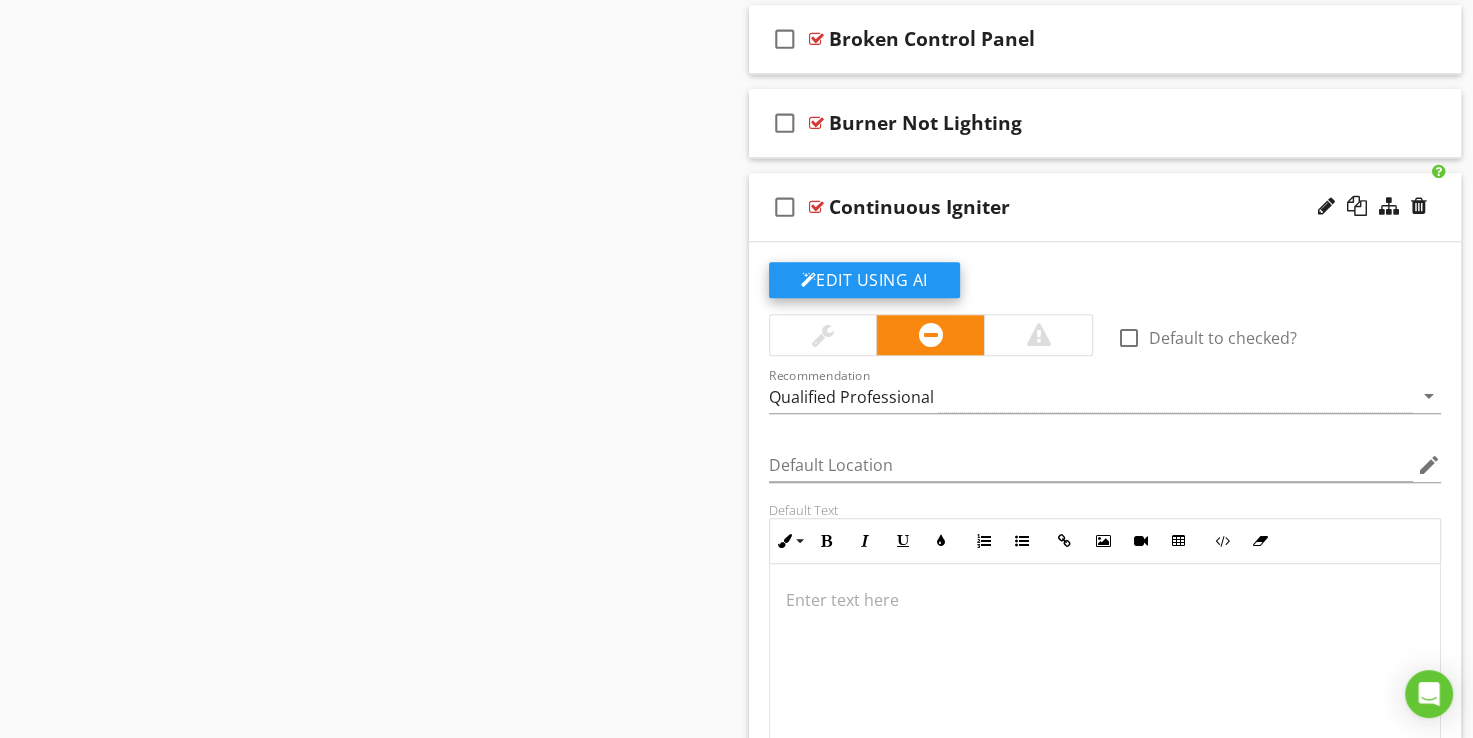 click on "Edit Using AI" at bounding box center [864, 280] 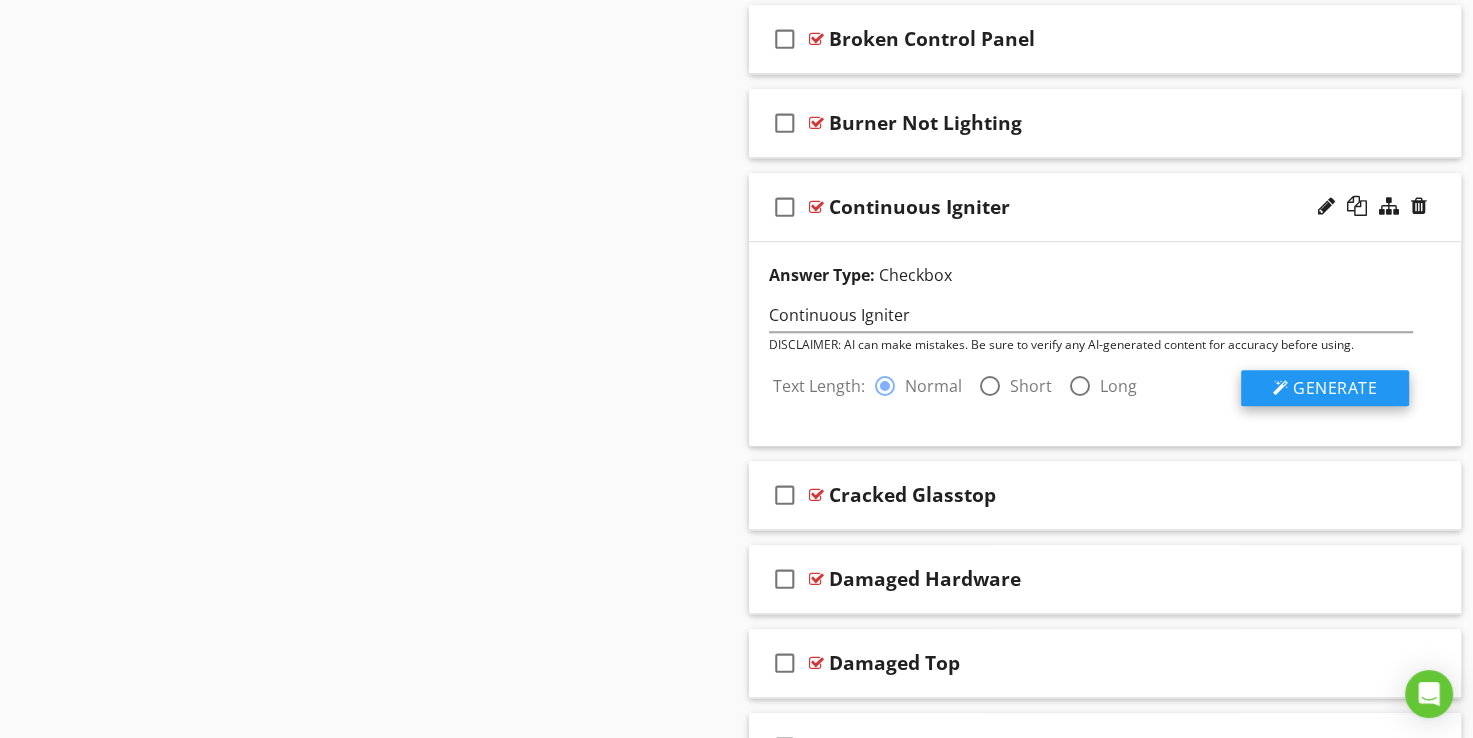 click on "Generate" at bounding box center (1335, 388) 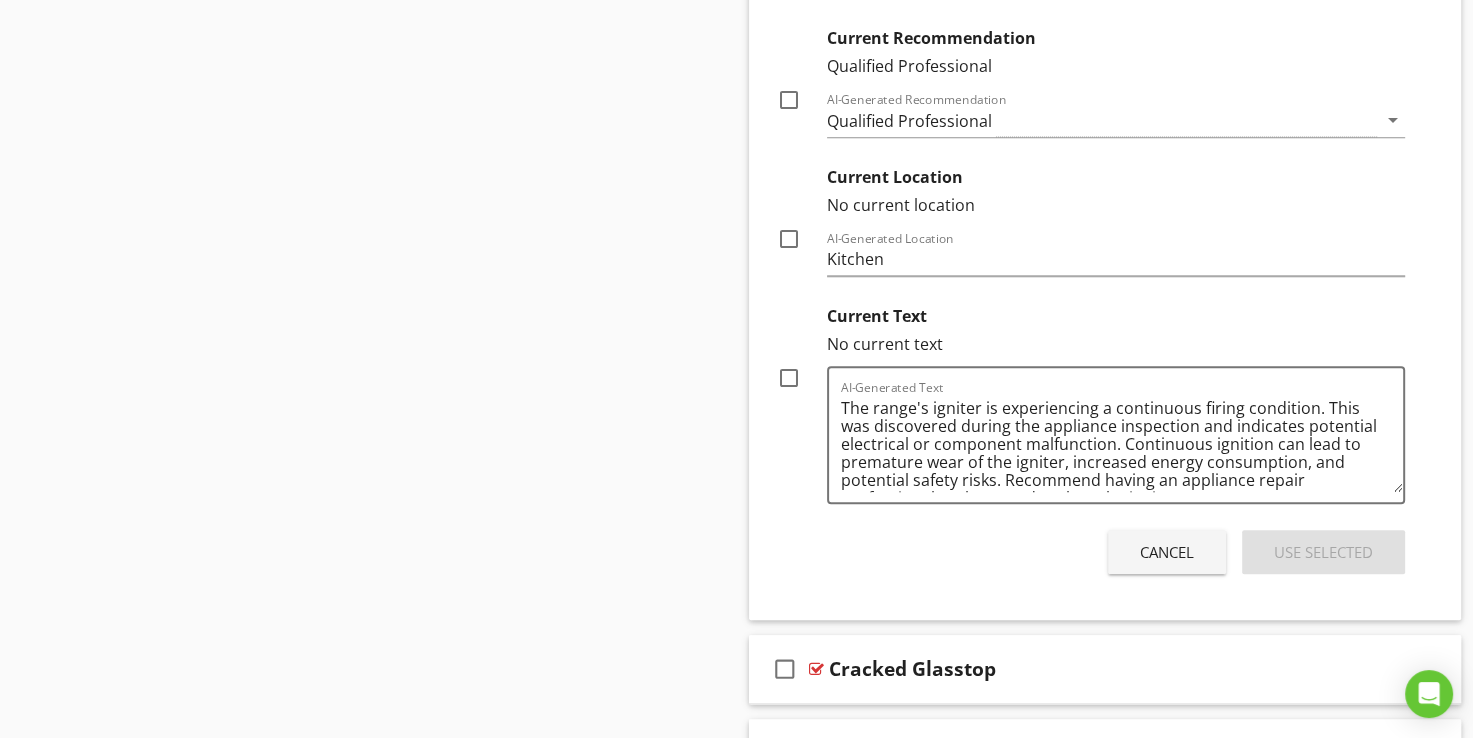 scroll, scrollTop: 2136, scrollLeft: 0, axis: vertical 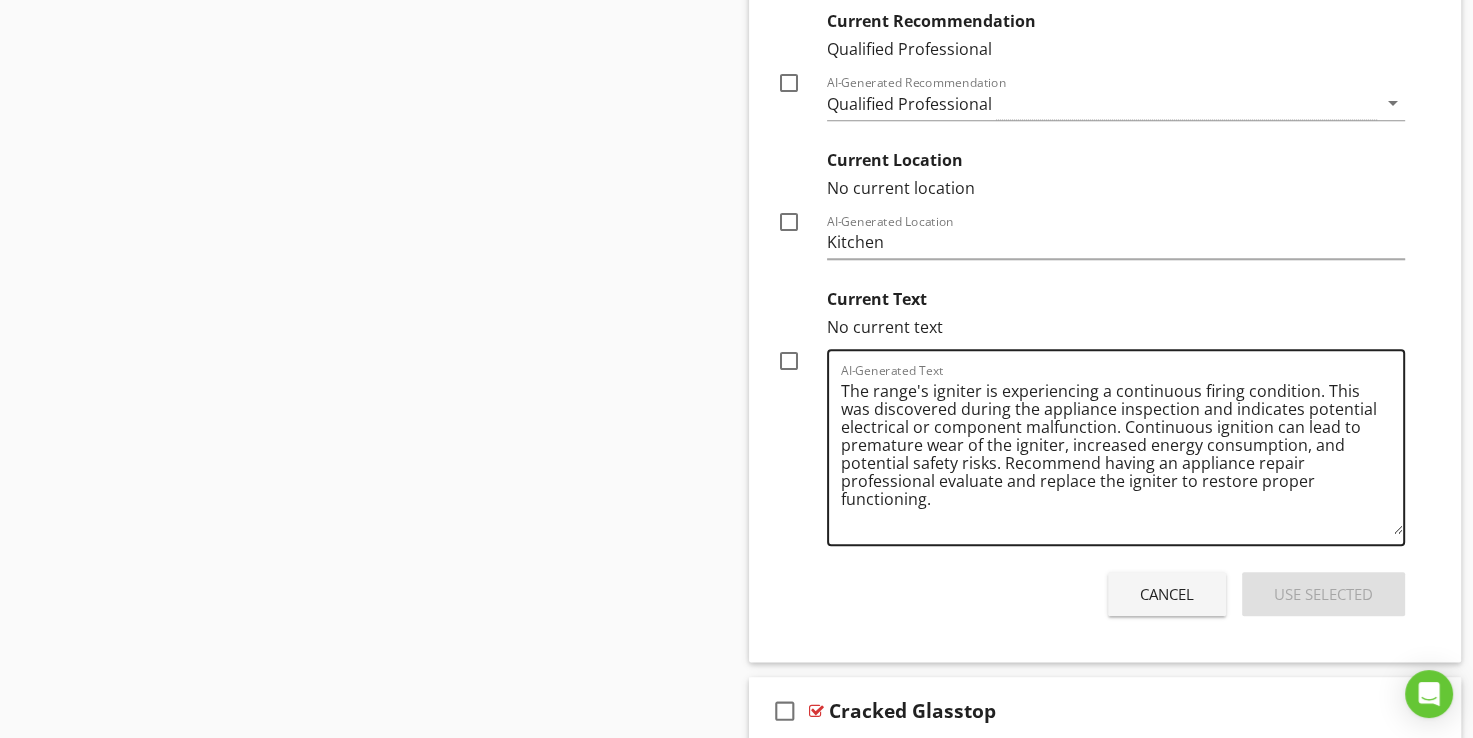 drag, startPoint x: 1398, startPoint y: 466, endPoint x: 1404, endPoint y: 526, distance: 60.299255 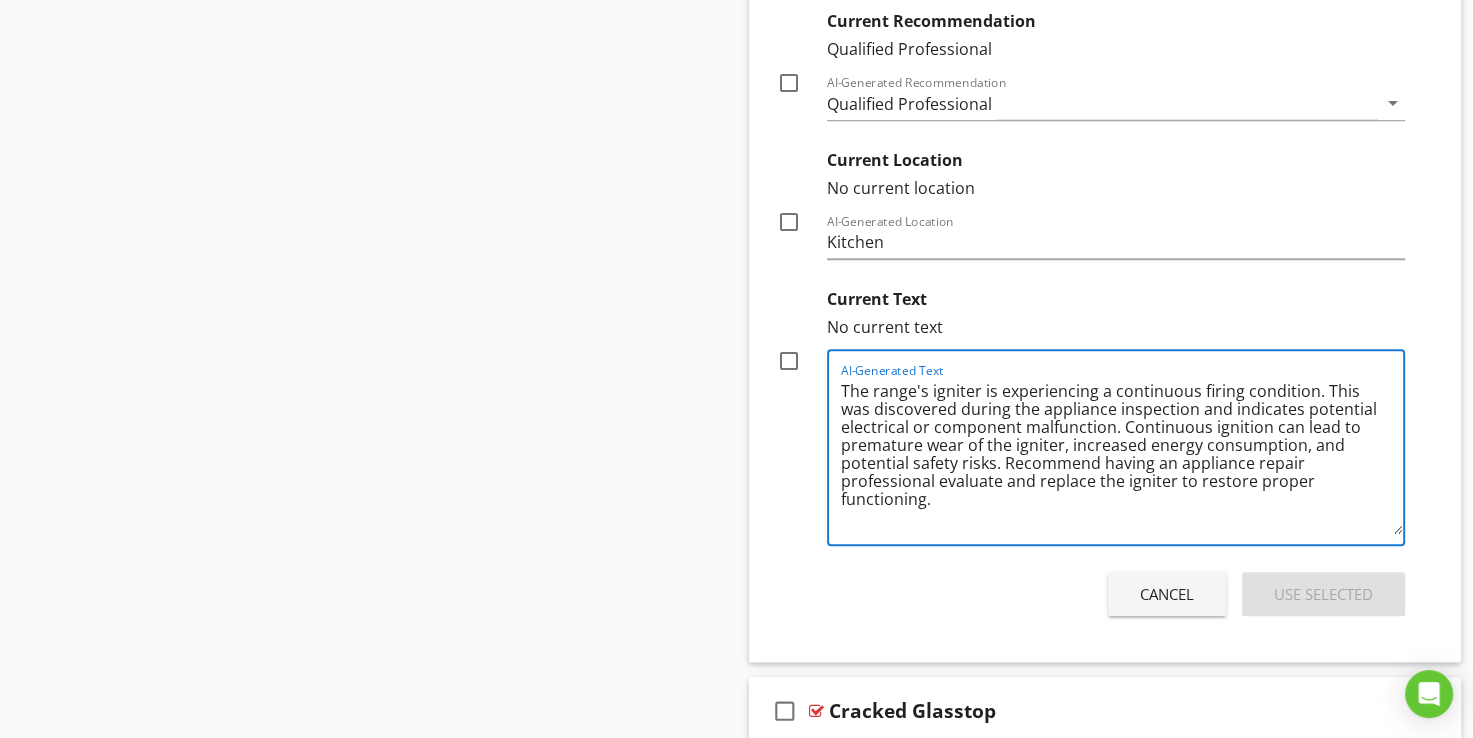 drag, startPoint x: 1320, startPoint y: 384, endPoint x: 1168, endPoint y: 409, distance: 154.0422 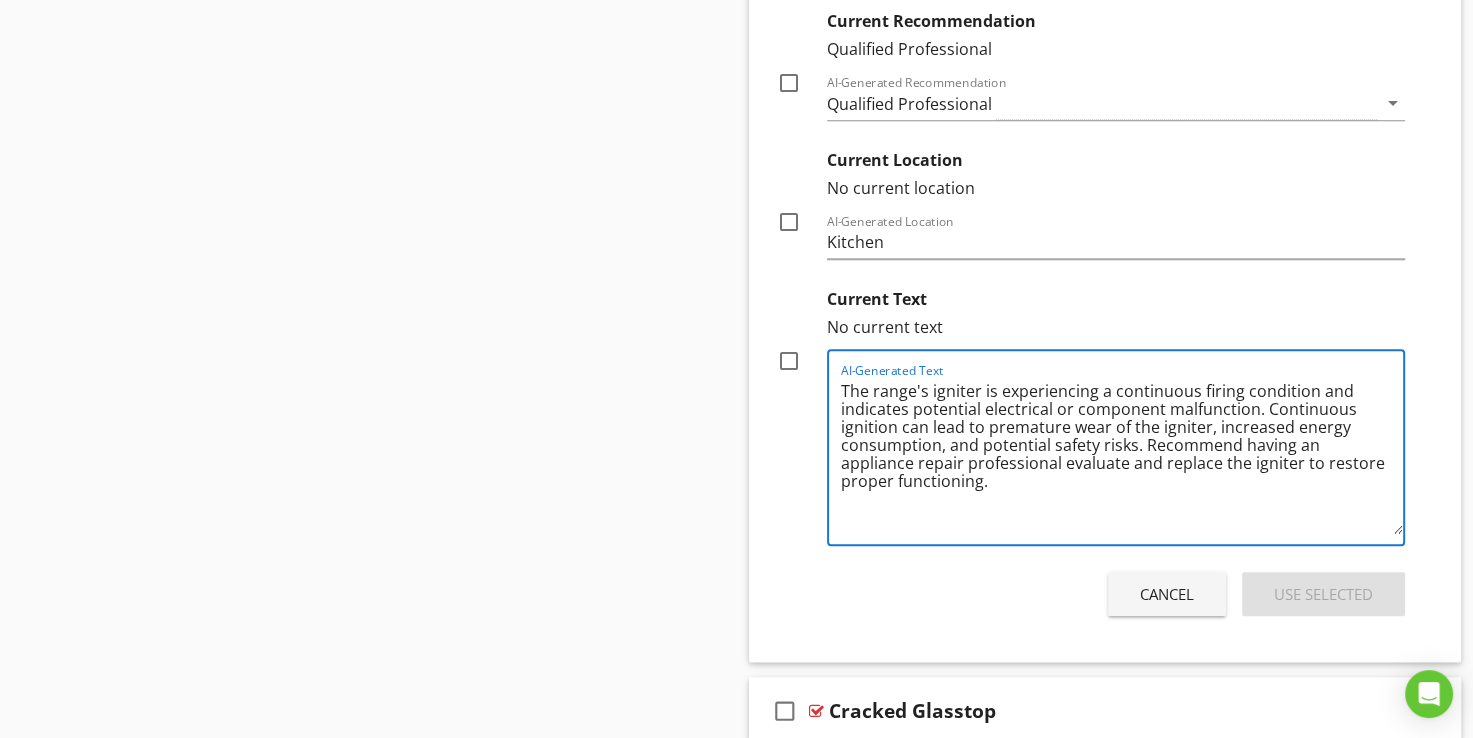 type on "The range's igniter is experiencing a continuous firing condition and indicates potential electrical or component malfunction. Continuous ignition can lead to premature wear of the igniter, increased energy consumption, and potential safety risks. Recommend having an appliance repair professional evaluate and replace the igniter to restore proper functioning." 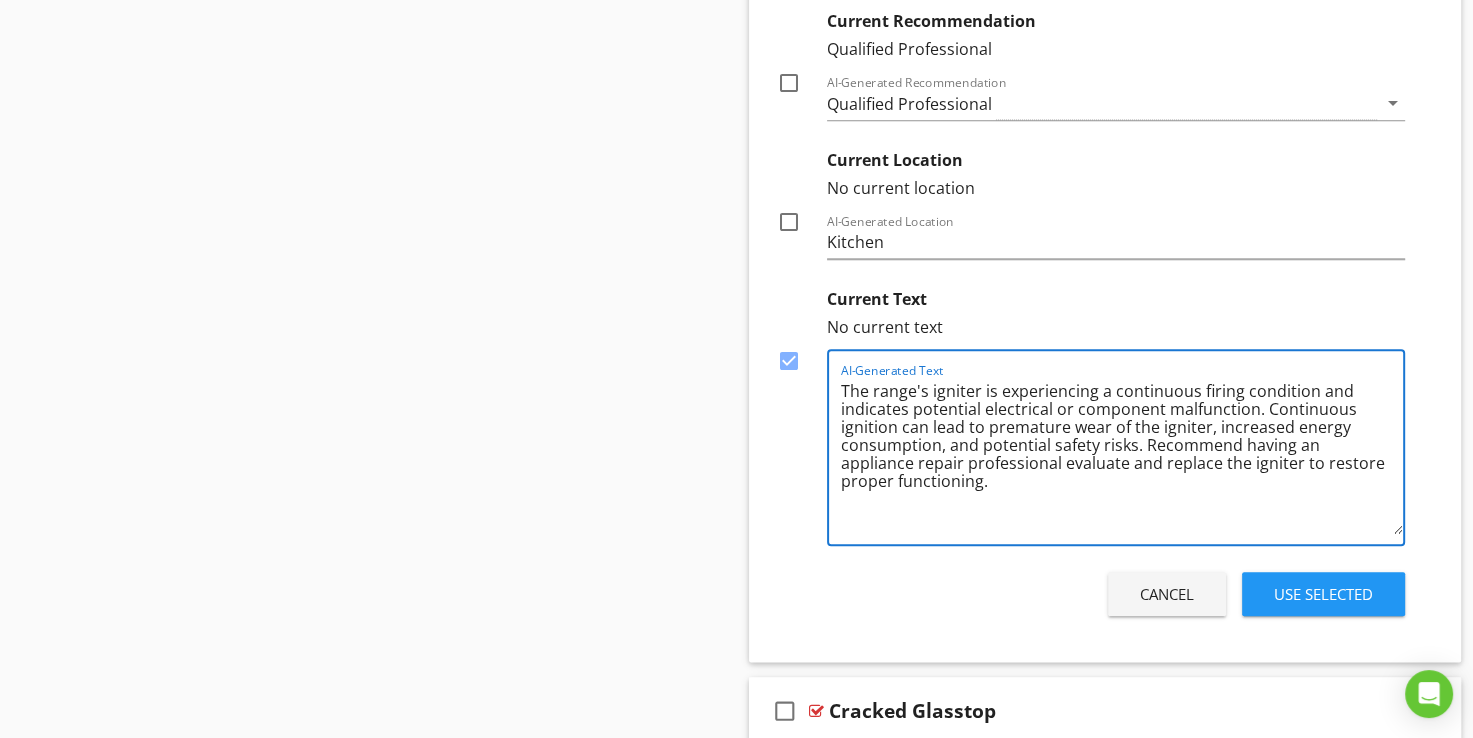 click on "The range's igniter is experiencing a continuous firing condition and indicates potential electrical or component malfunction. Continuous ignition can lead to premature wear of the igniter, increased energy consumption, and potential safety risks. Recommend having an appliance repair professional evaluate and replace the igniter to restore proper functioning." at bounding box center [1122, 454] 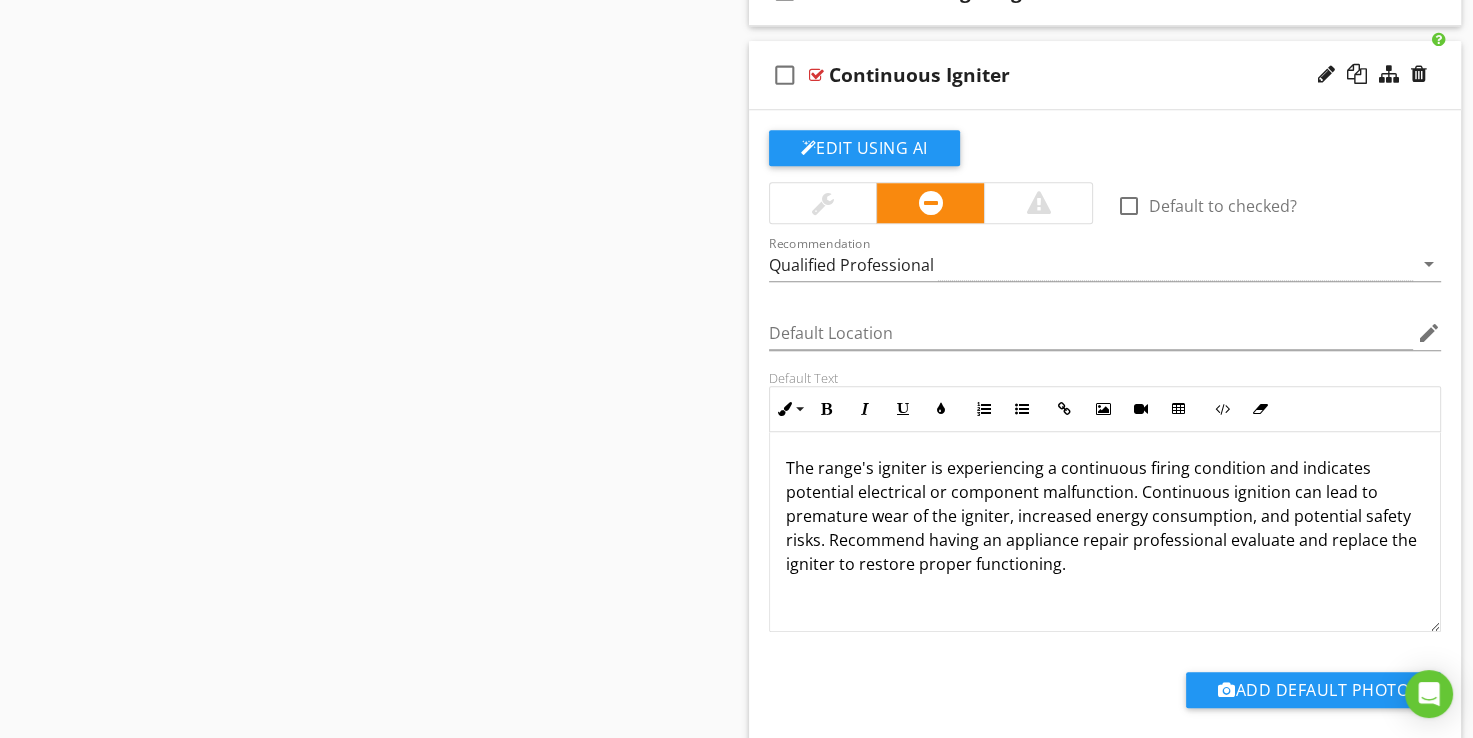 scroll, scrollTop: 1602, scrollLeft: 0, axis: vertical 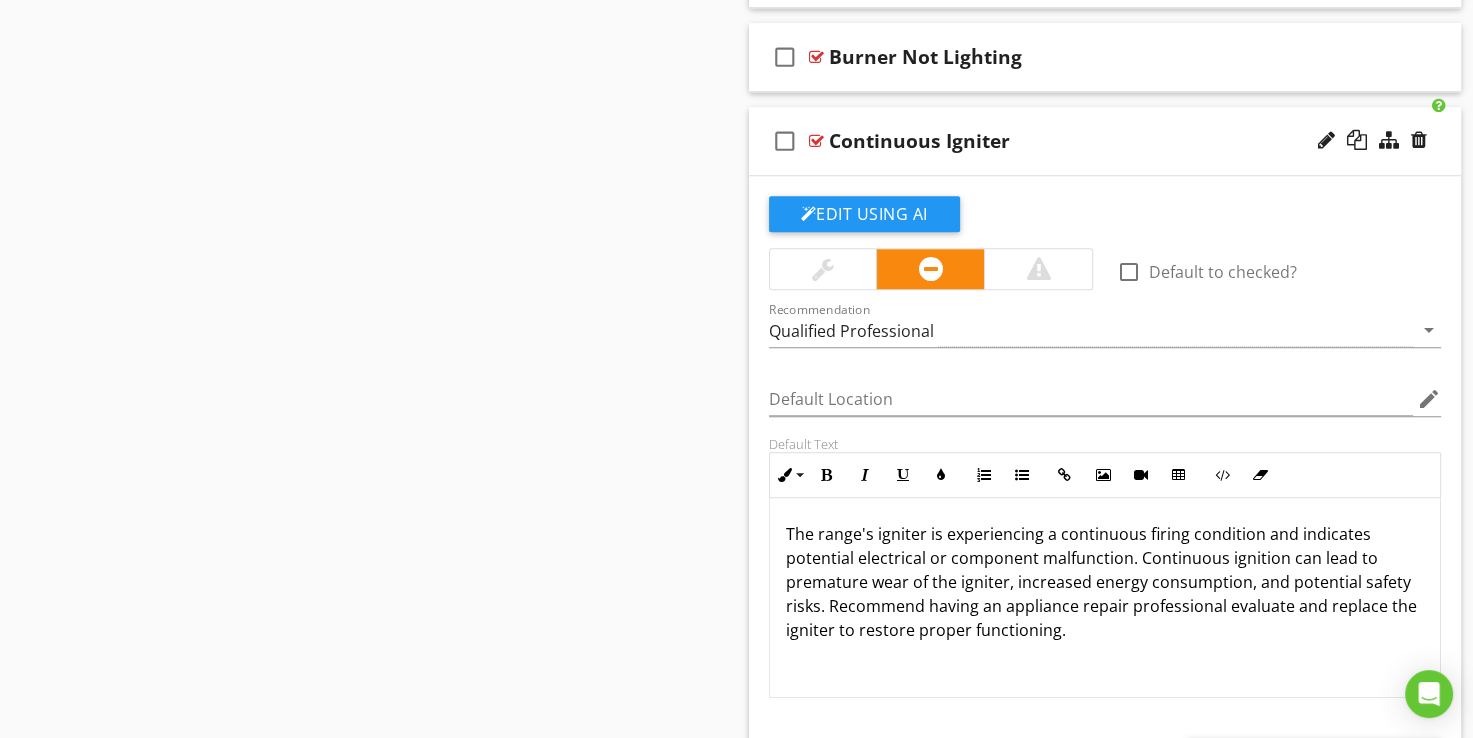click at bounding box center (816, 141) 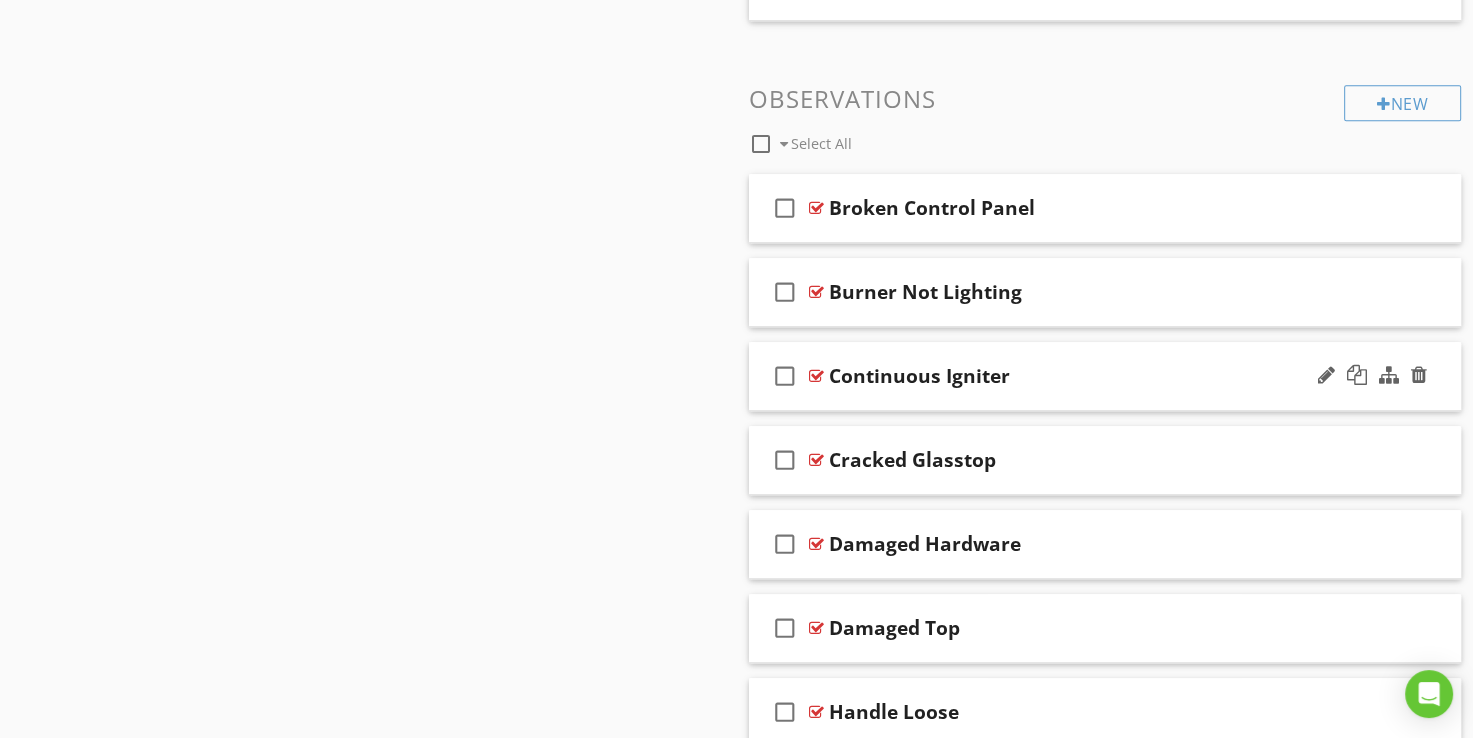 scroll, scrollTop: 1402, scrollLeft: 0, axis: vertical 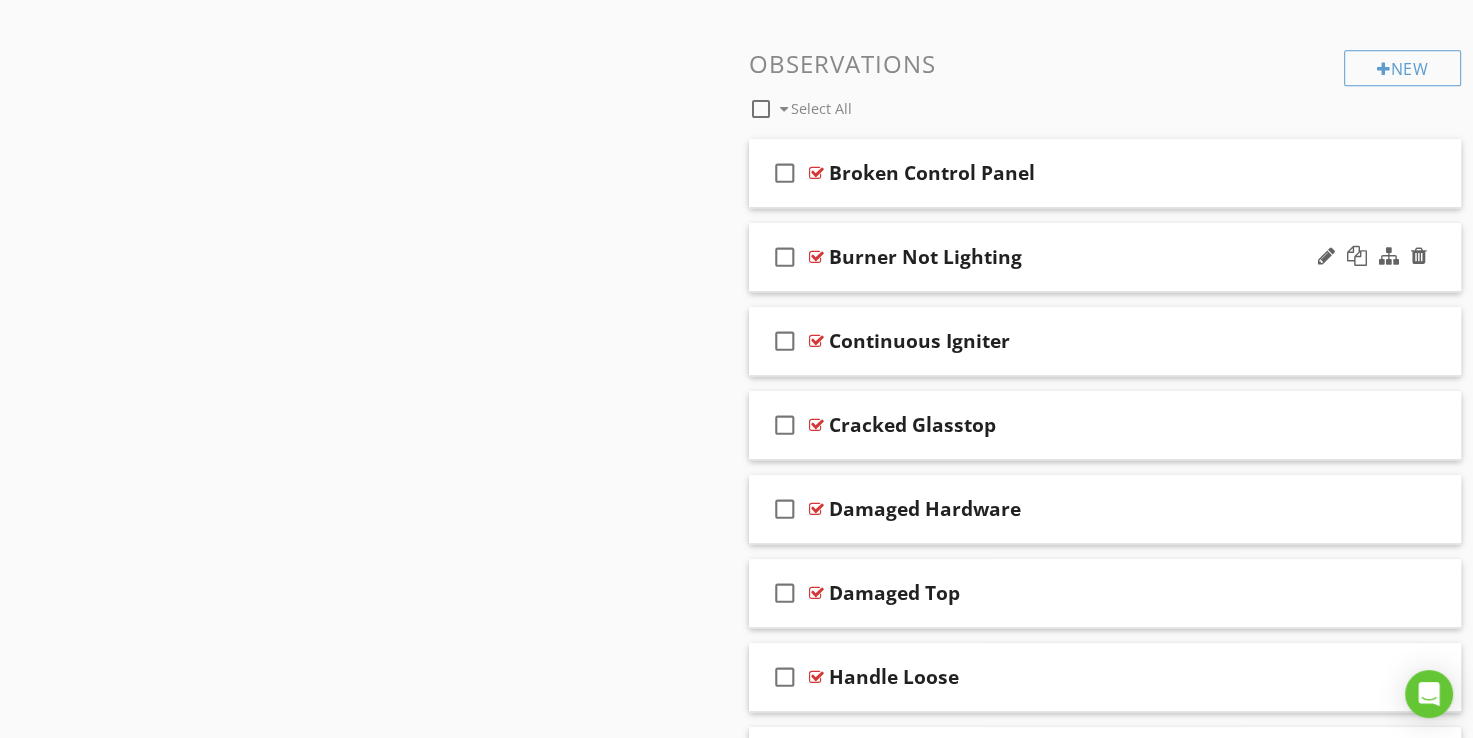 click at bounding box center (816, 257) 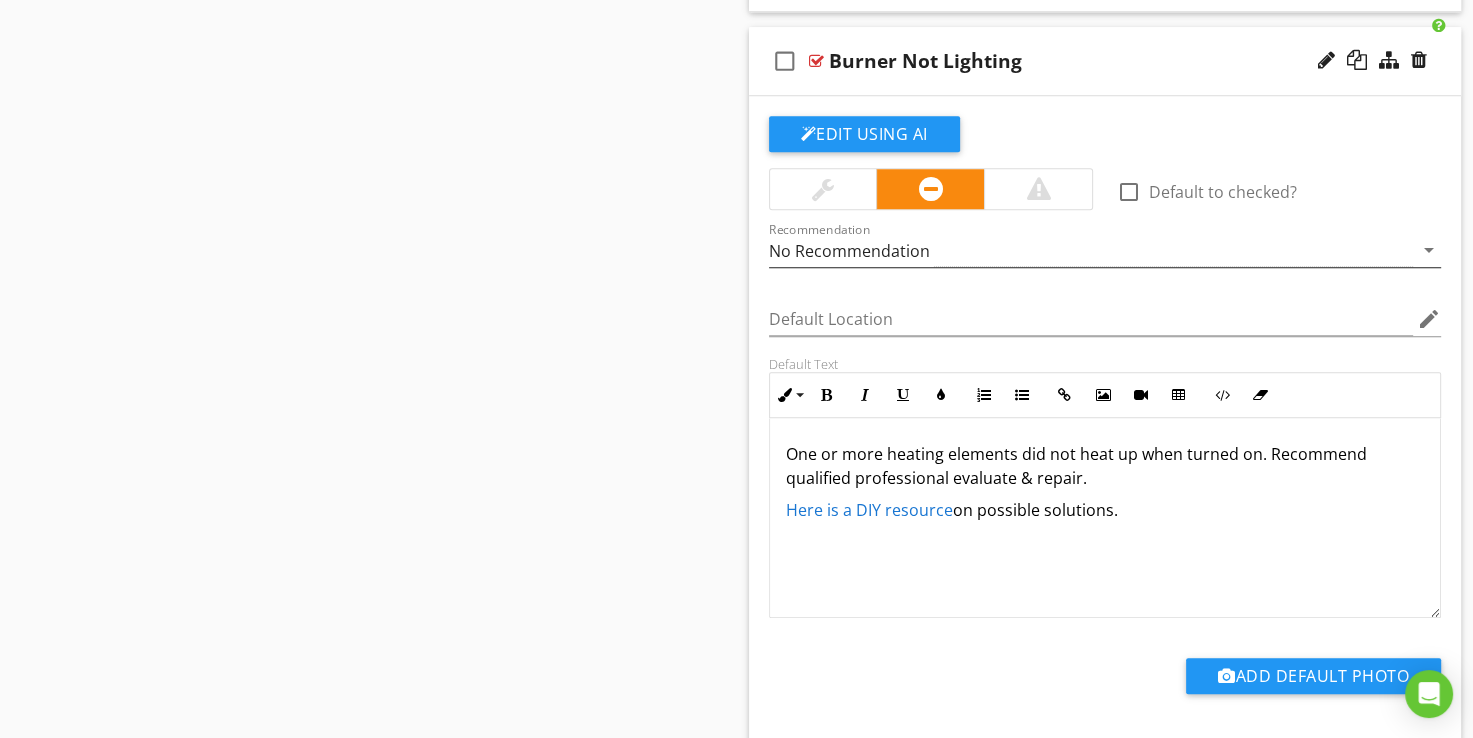 scroll, scrollTop: 1602, scrollLeft: 0, axis: vertical 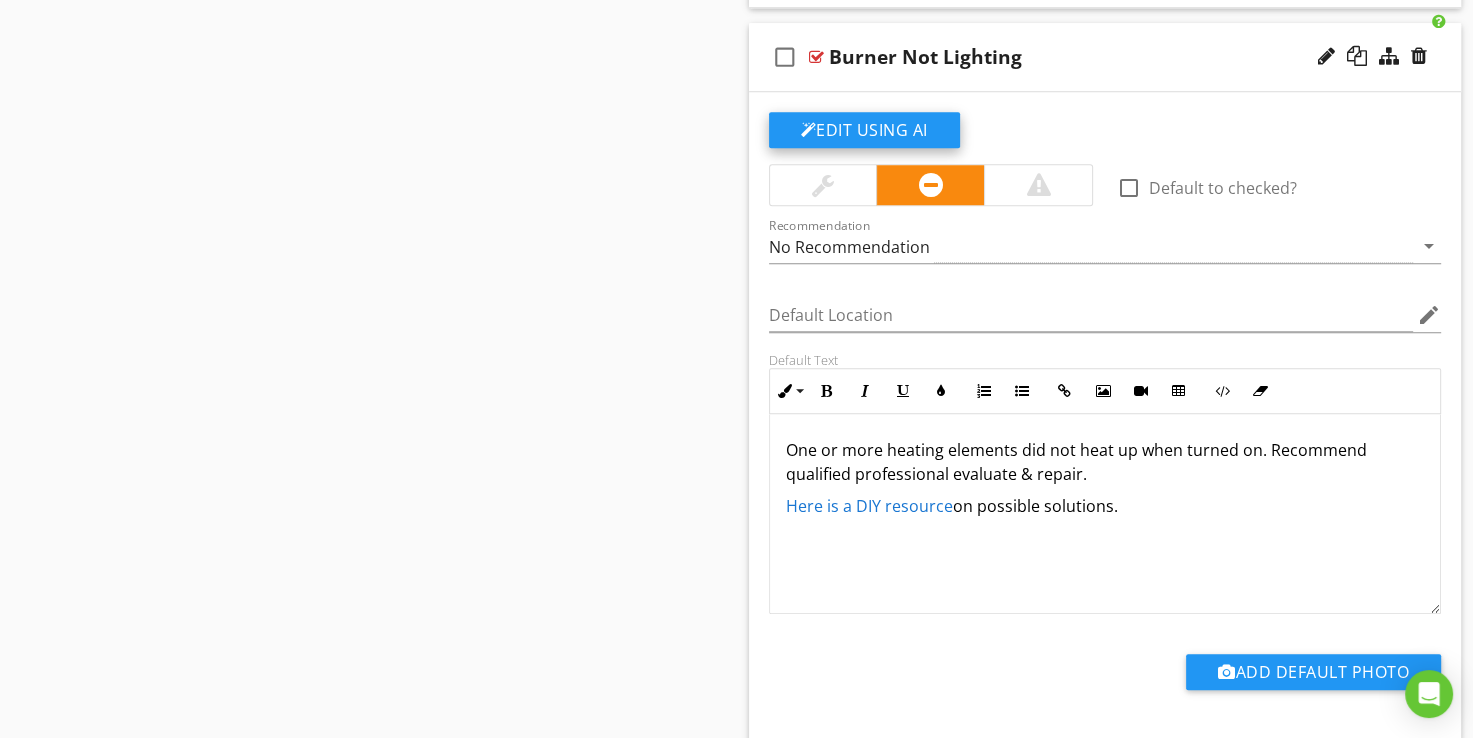 click on "Edit Using AI" at bounding box center (864, 130) 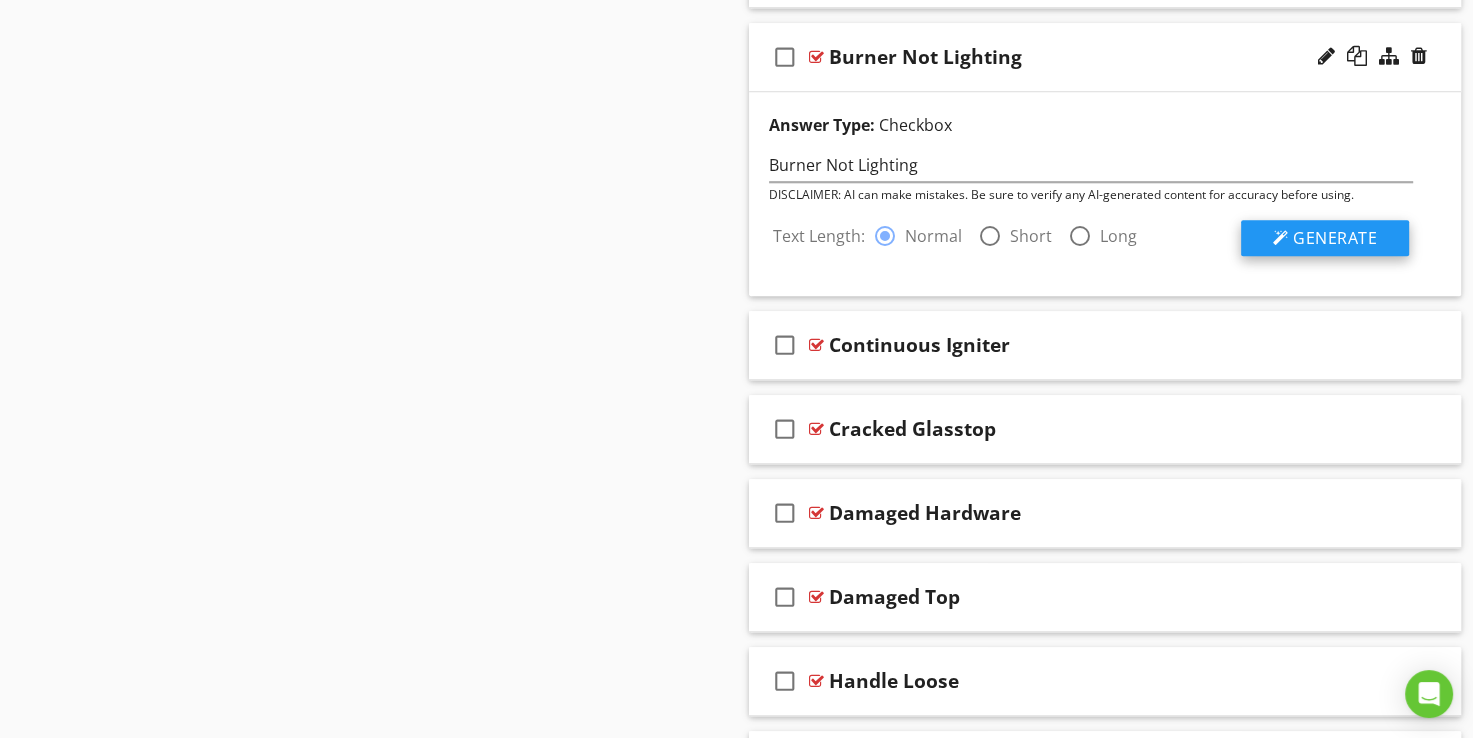 click on "Generate" at bounding box center [1335, 238] 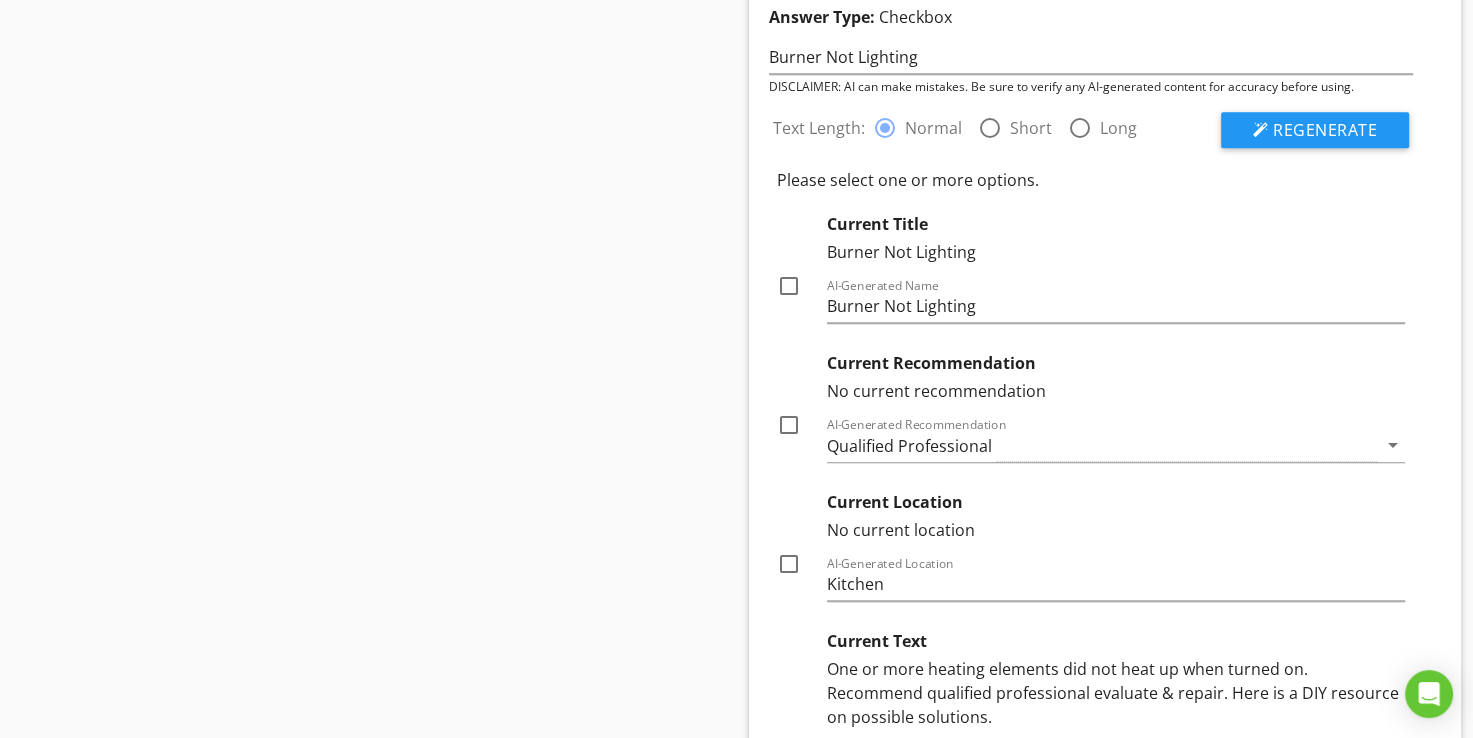 scroll, scrollTop: 1702, scrollLeft: 0, axis: vertical 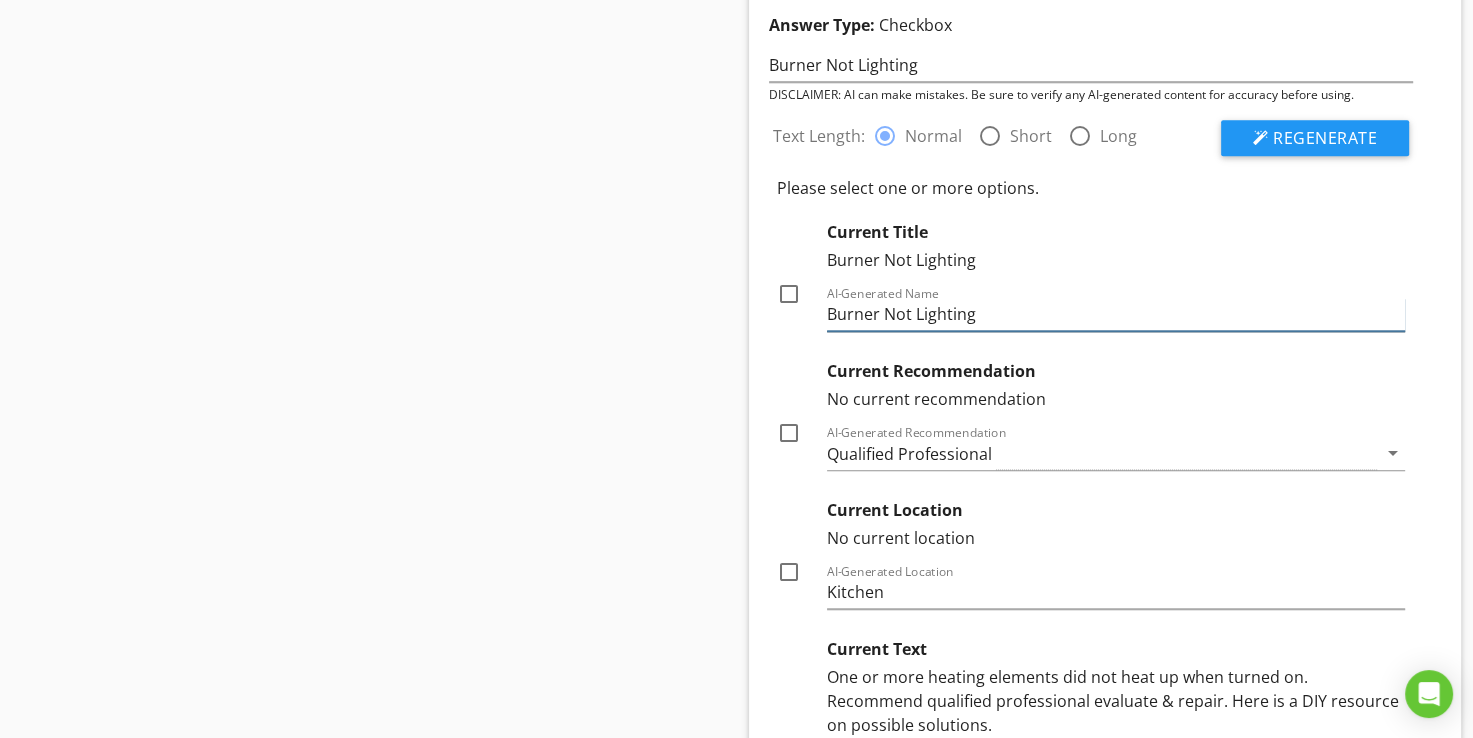 click on "Burner Not Lighting" at bounding box center [1116, 314] 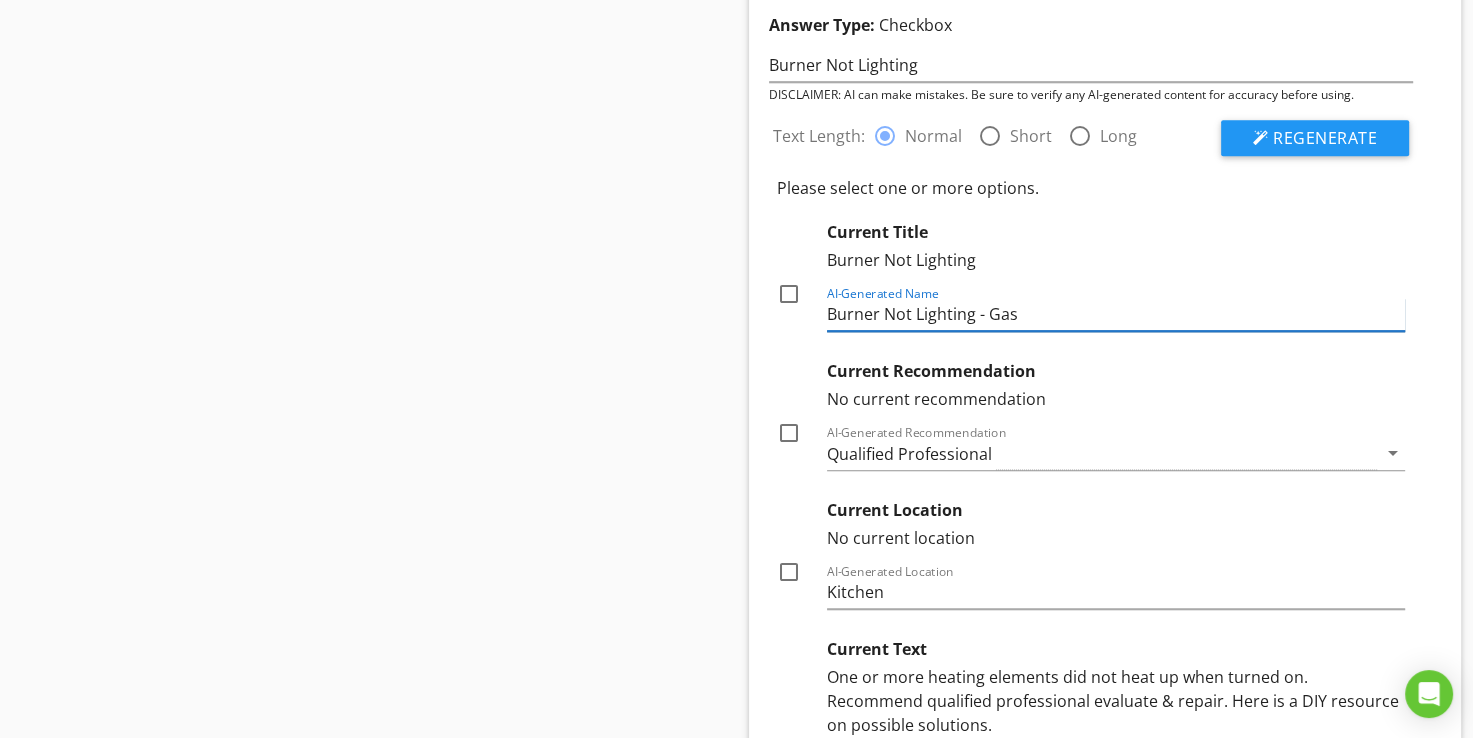 type on "Burner Not Lighting - Gas" 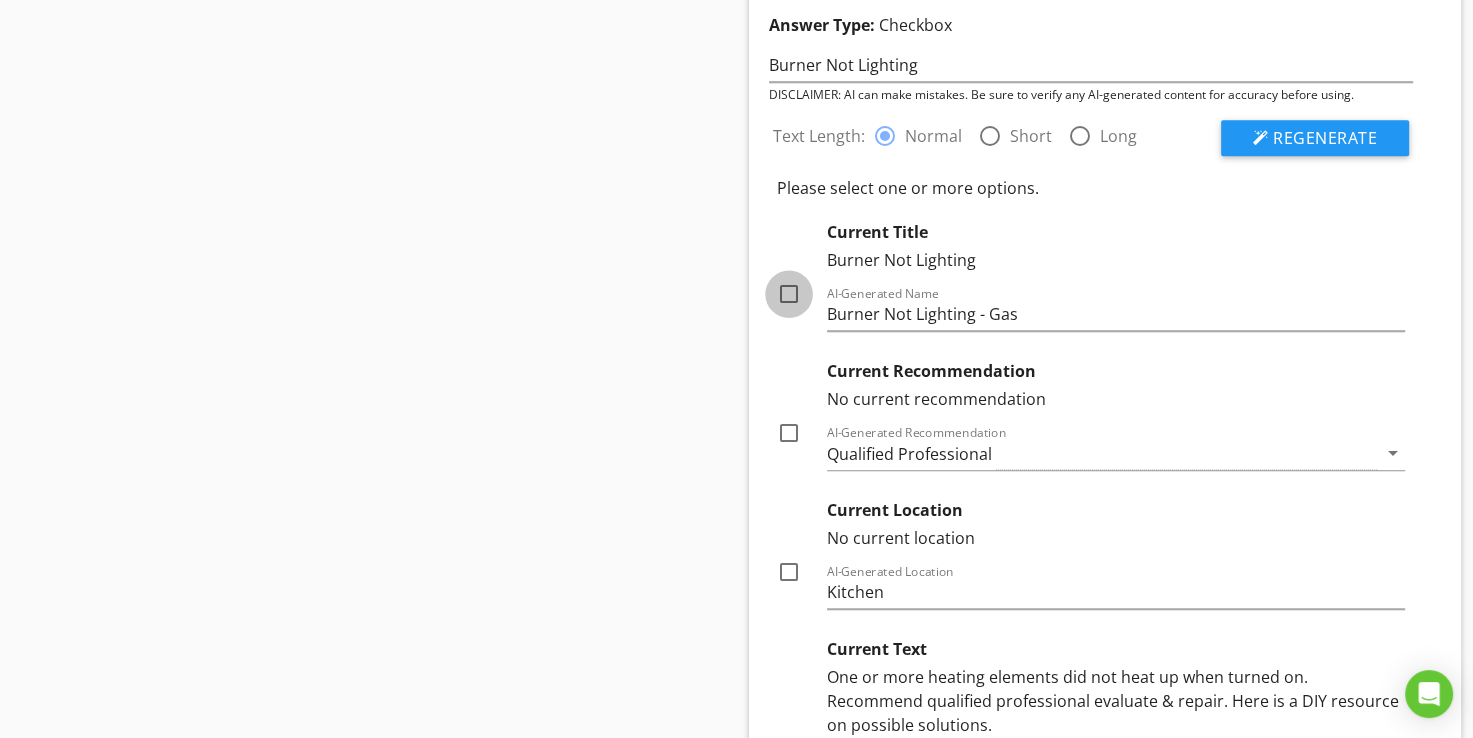 click at bounding box center (789, 294) 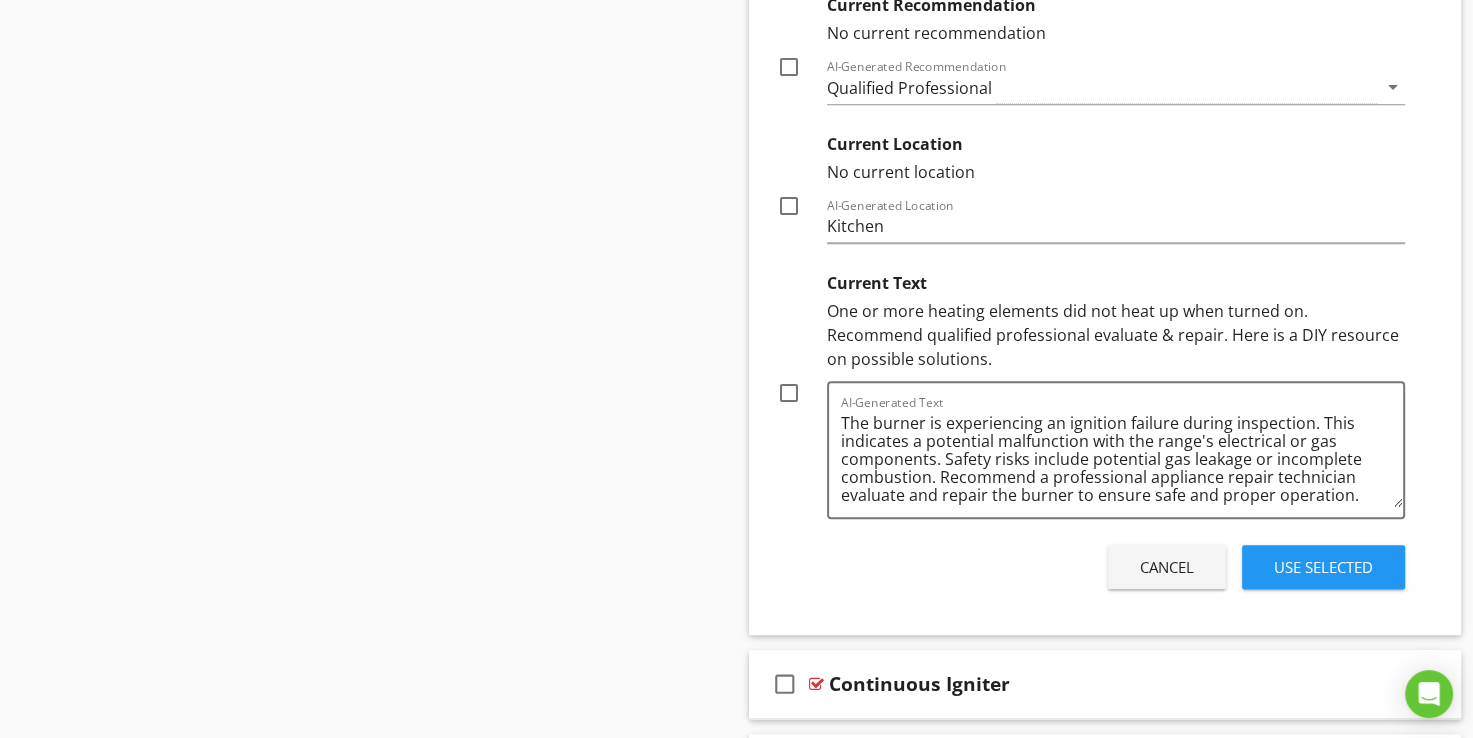 scroll, scrollTop: 2102, scrollLeft: 0, axis: vertical 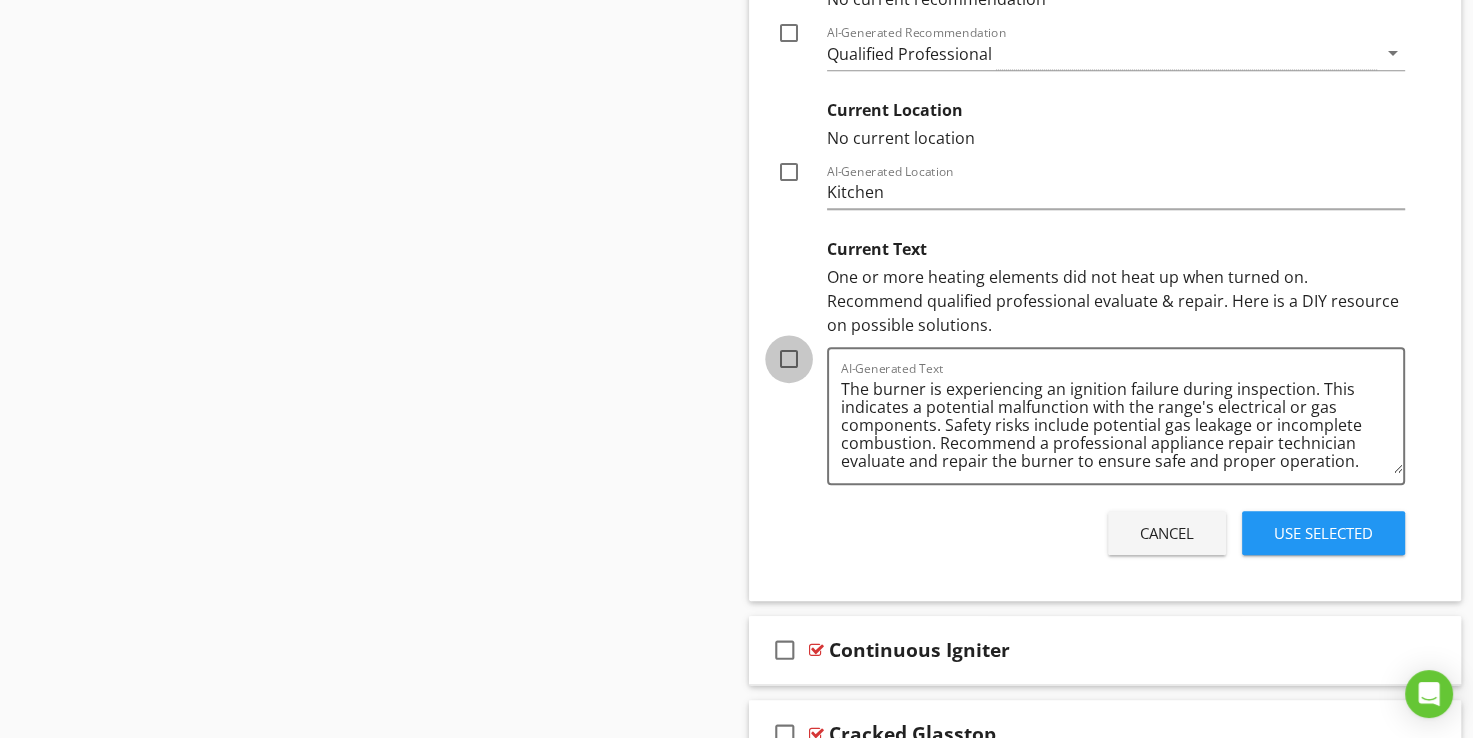 click at bounding box center (789, 359) 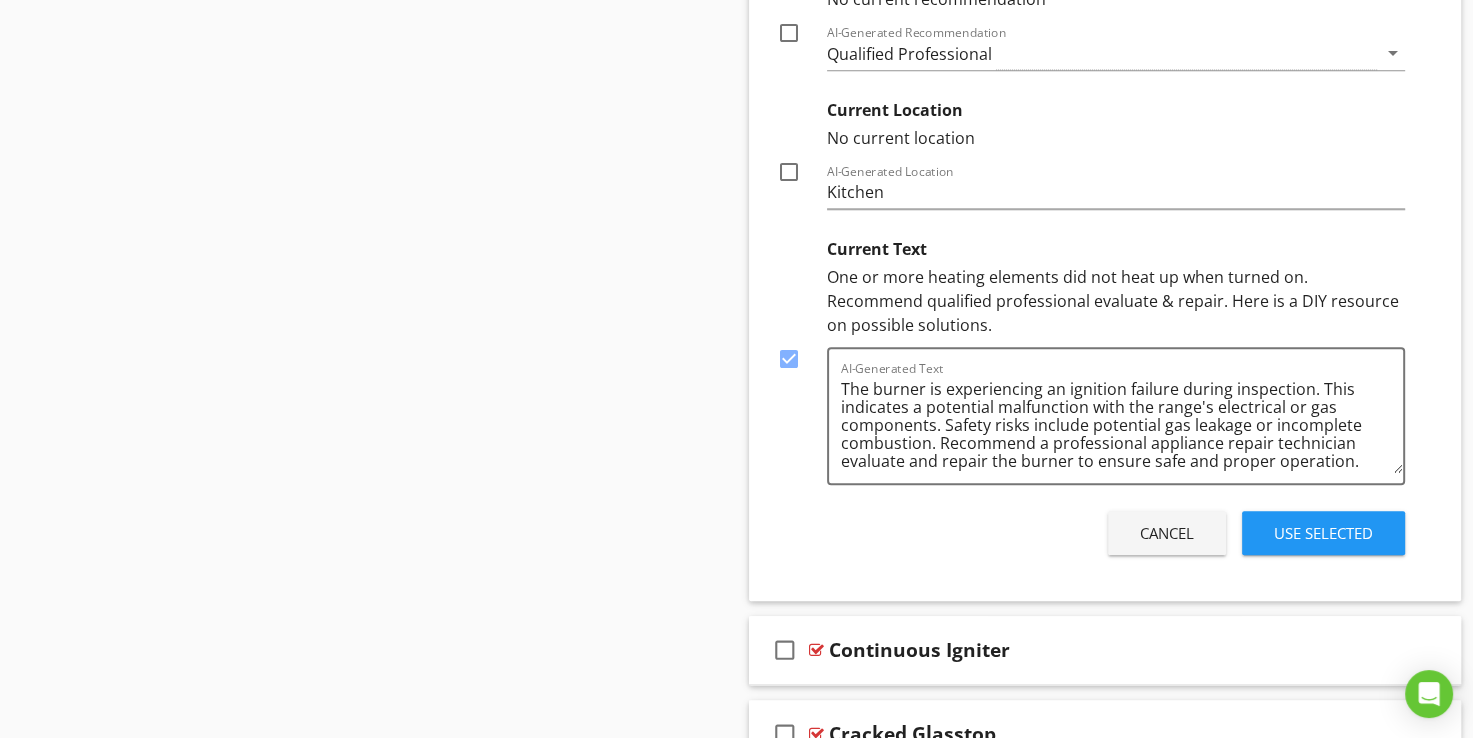 click on "Use Selected" at bounding box center (1323, 533) 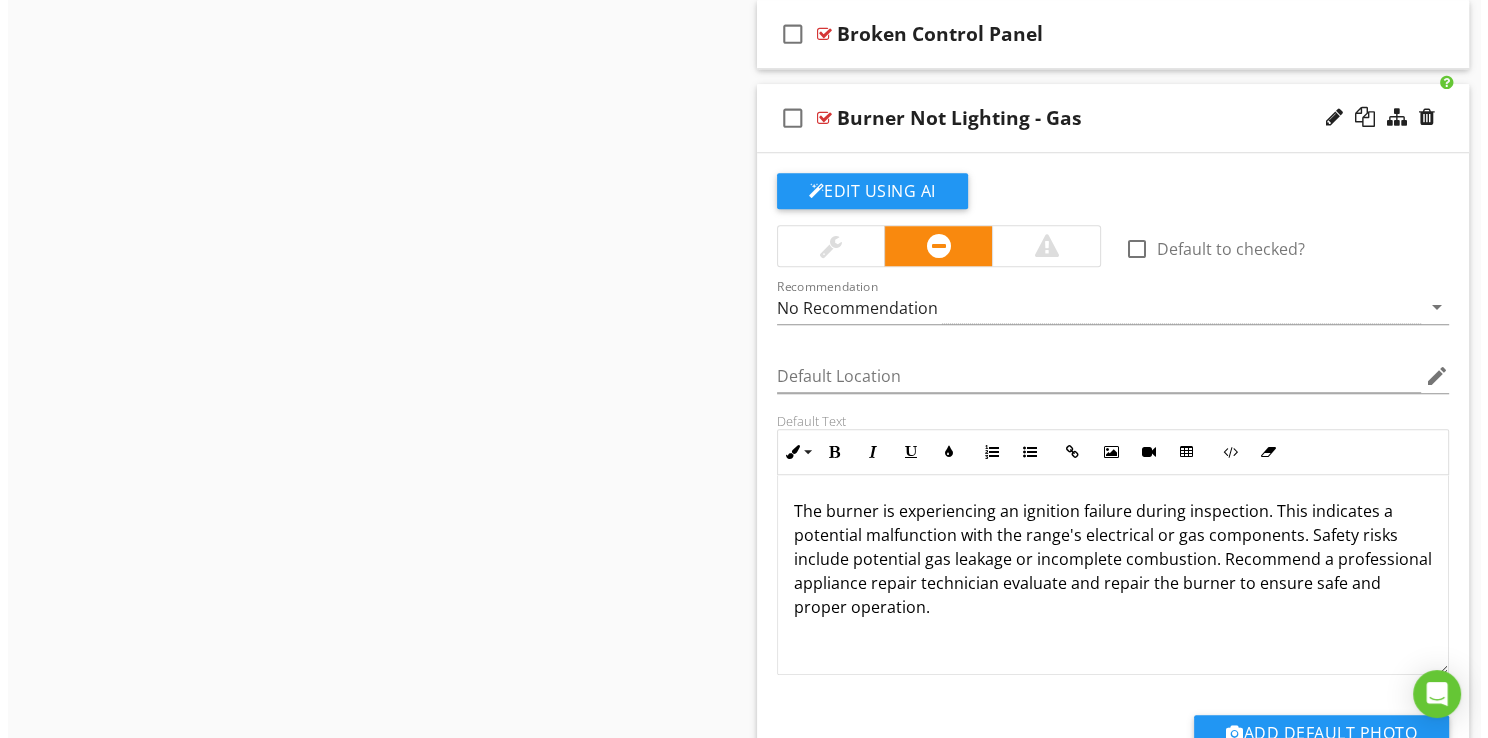 scroll, scrollTop: 1468, scrollLeft: 0, axis: vertical 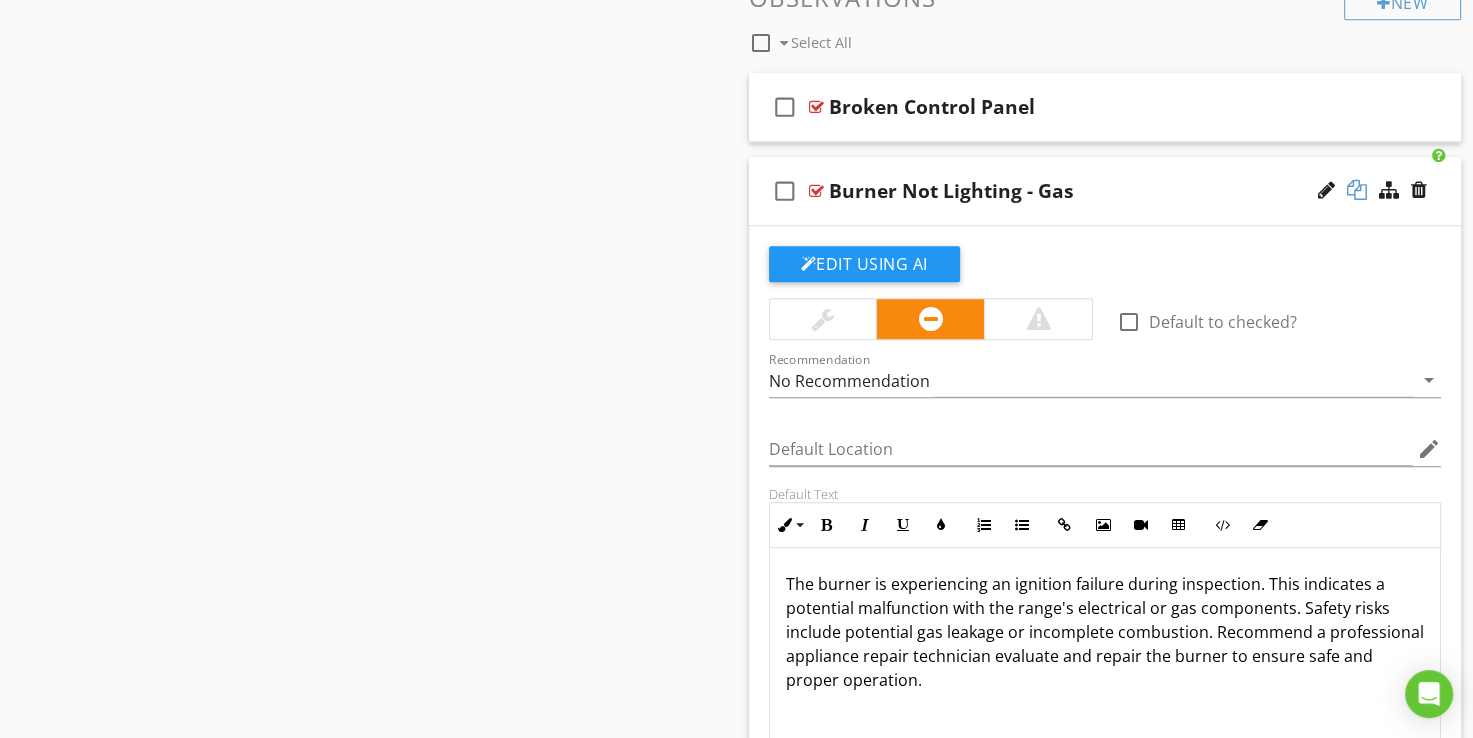 click at bounding box center (1357, 190) 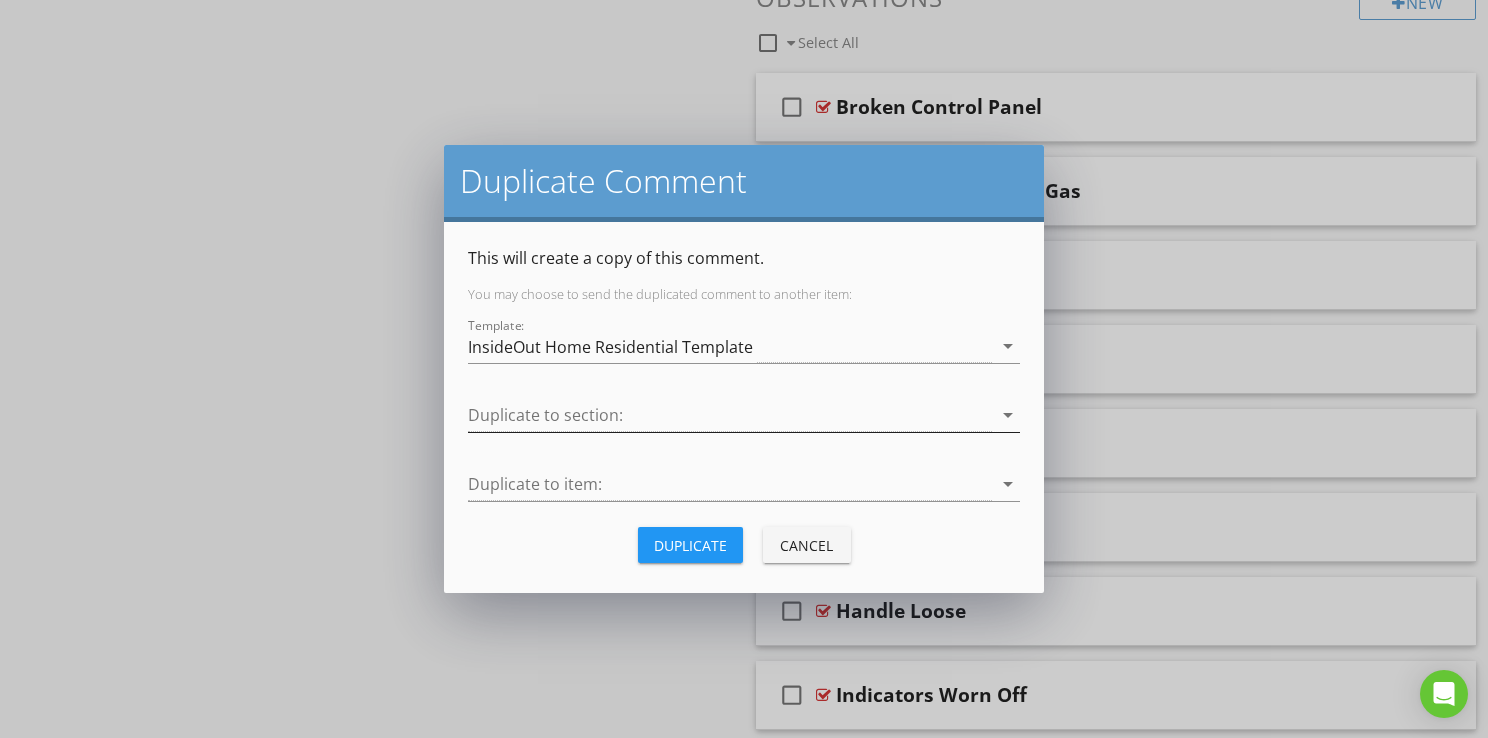 click at bounding box center [730, 415] 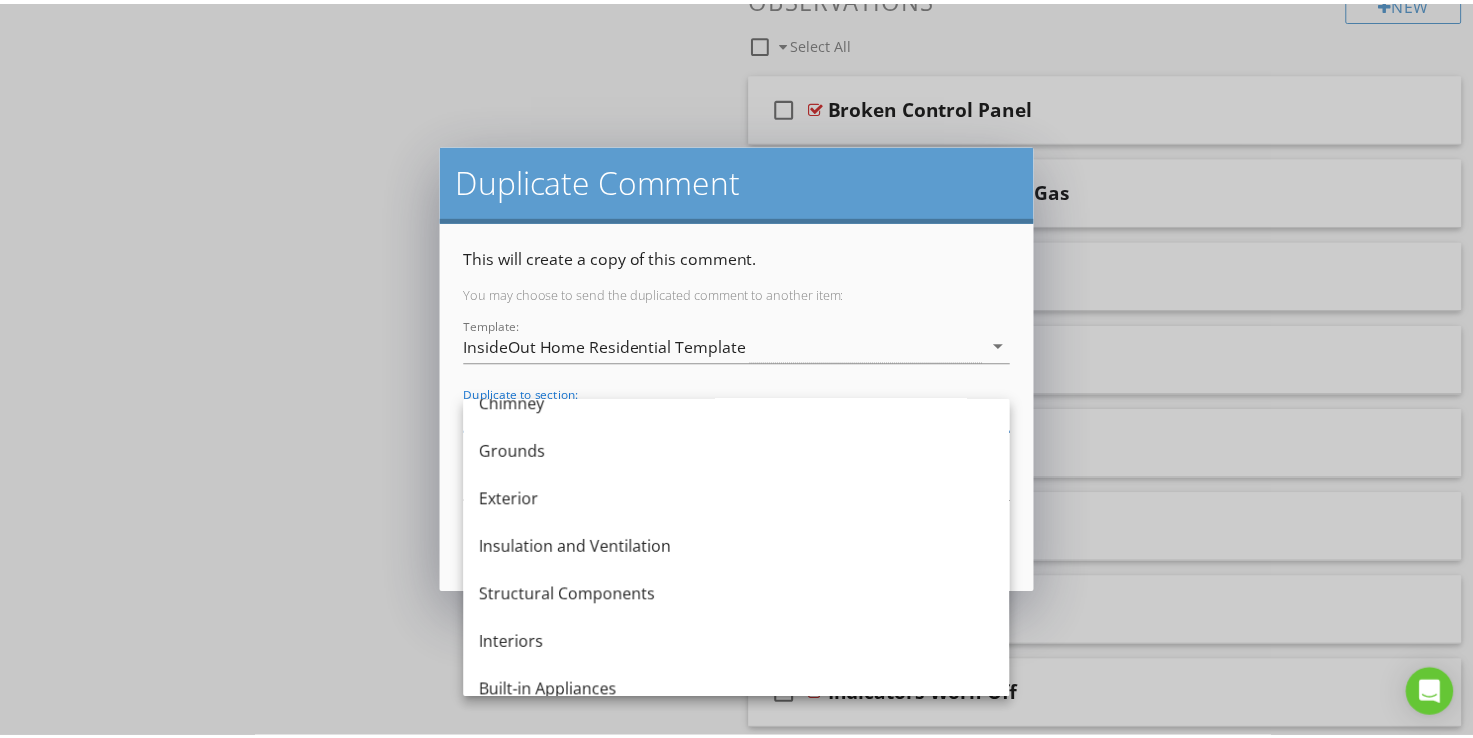 scroll, scrollTop: 200, scrollLeft: 0, axis: vertical 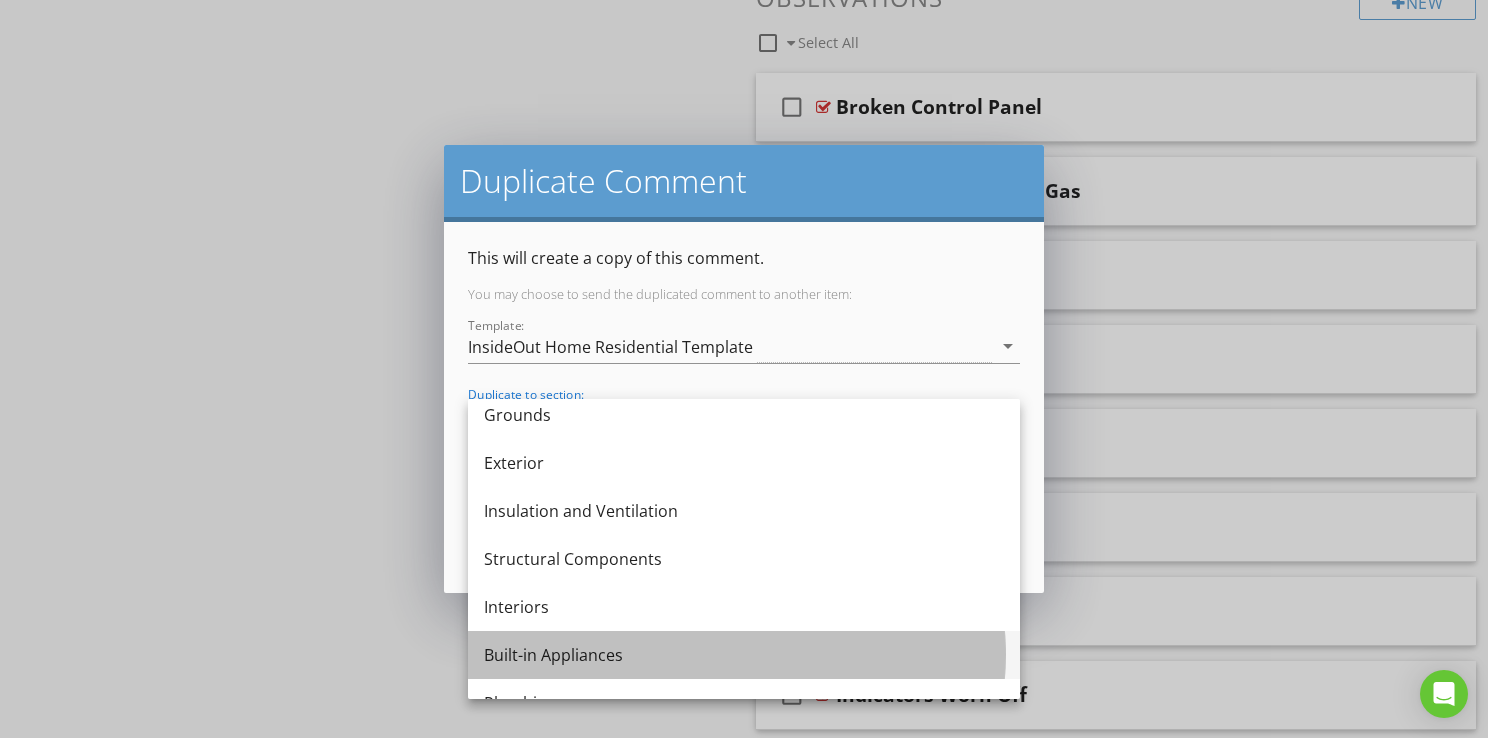 click on "Built-in Appliances" at bounding box center (744, 655) 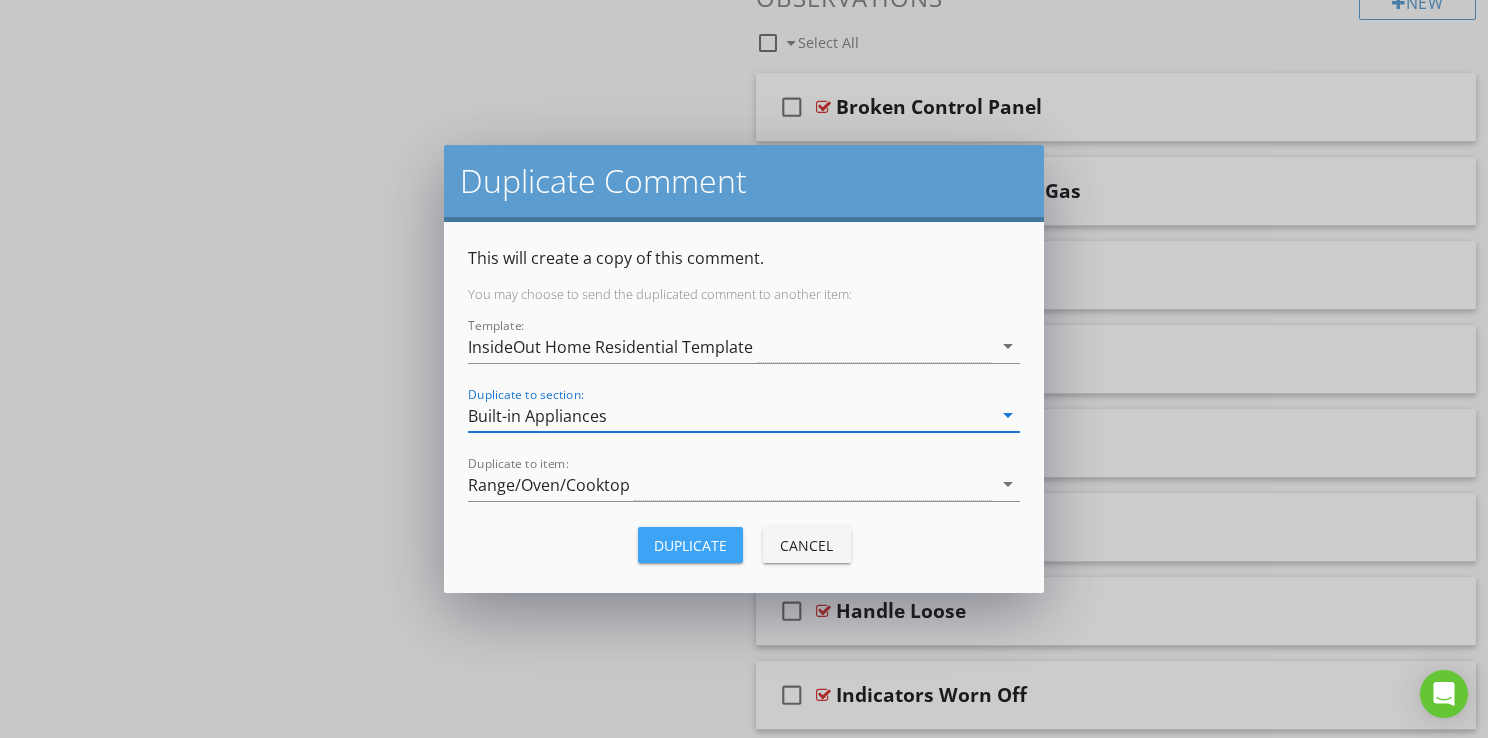 click on "Duplicate" at bounding box center [690, 545] 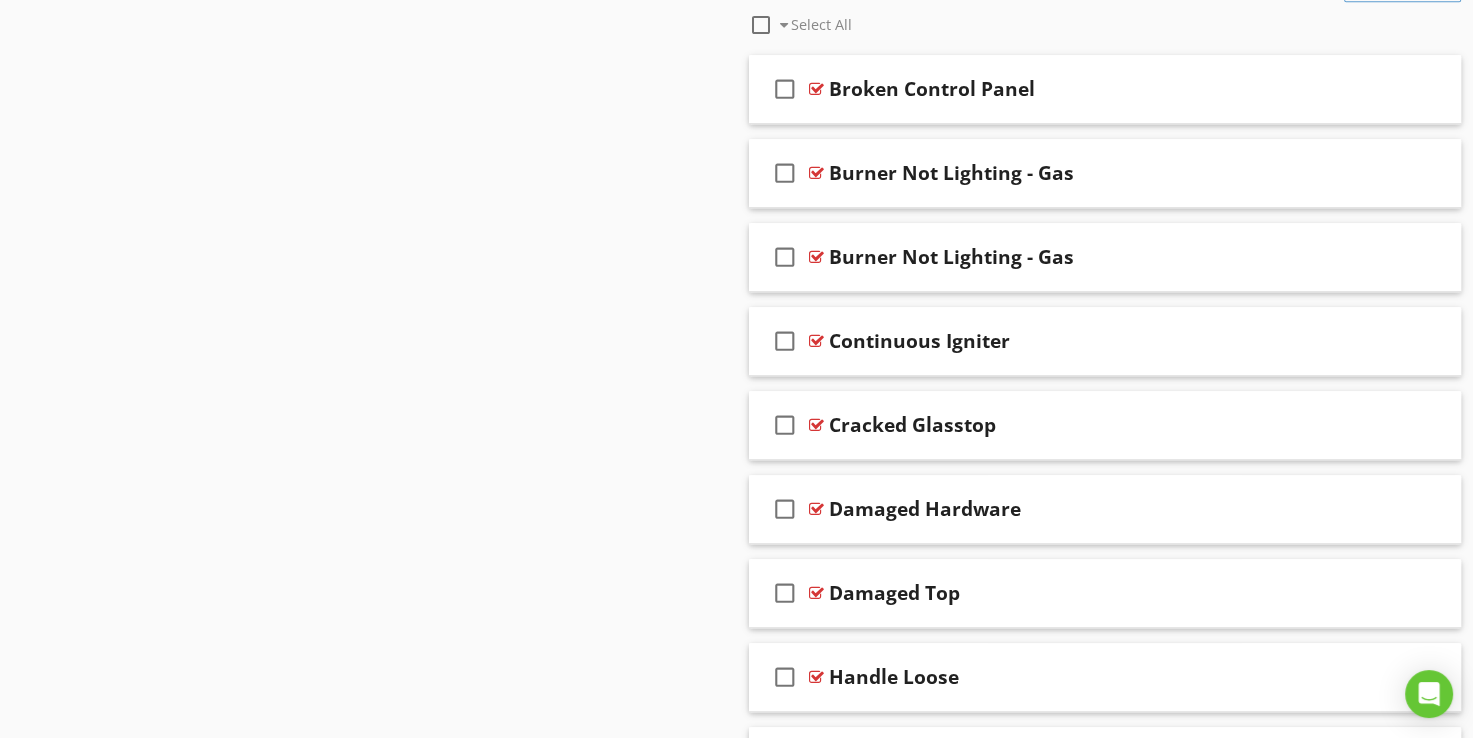 scroll, scrollTop: 1500, scrollLeft: 0, axis: vertical 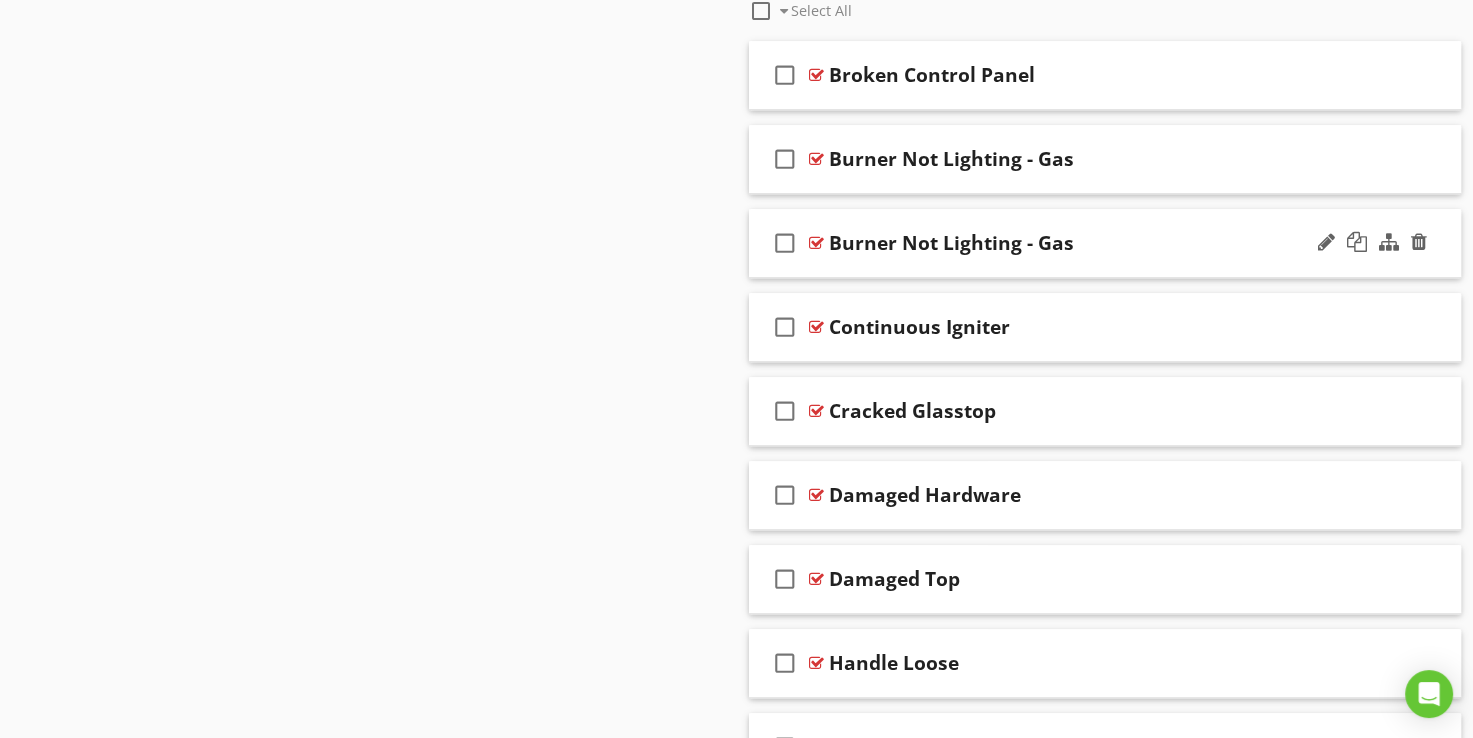 click on "Burner Not Lighting - Gas" at bounding box center (951, 243) 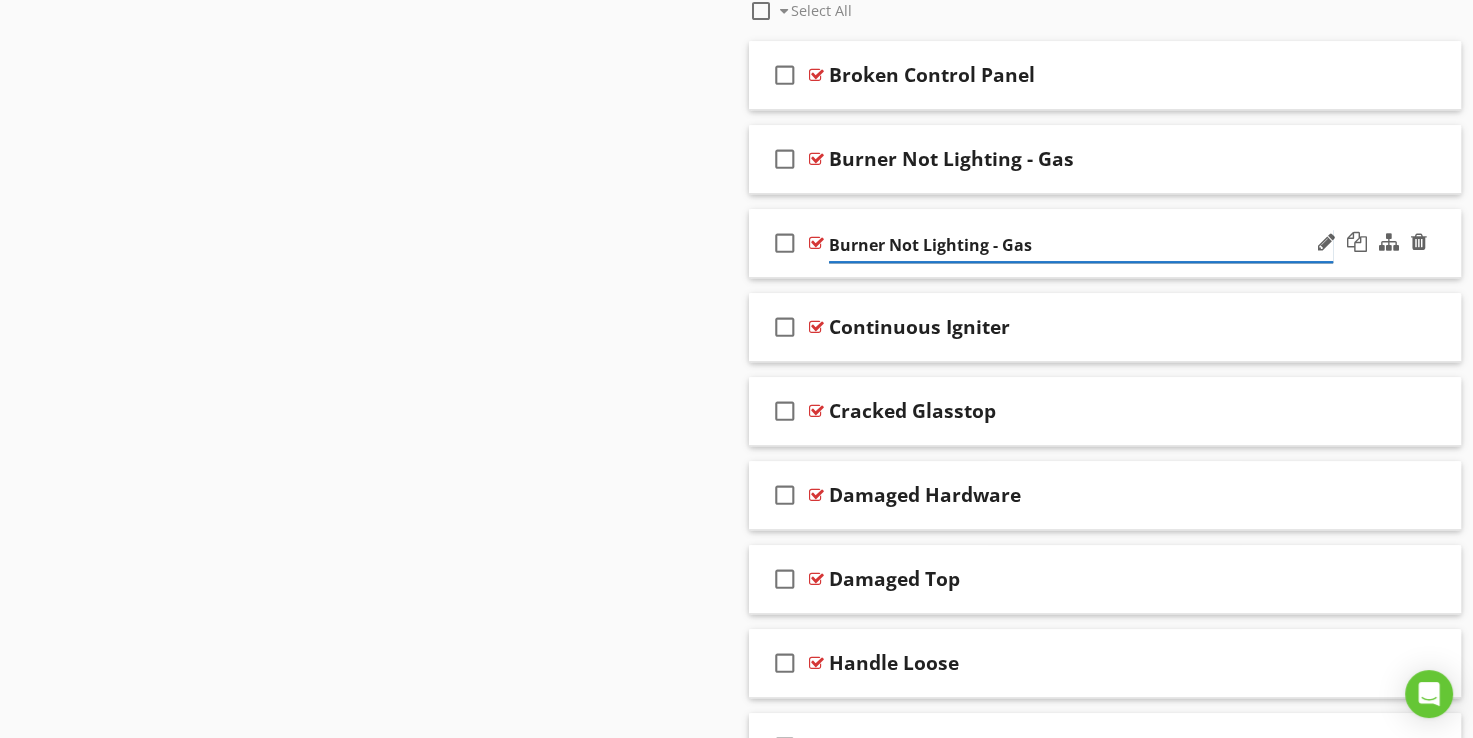 click on "Burner Not Lighting - Gas" at bounding box center (1081, 245) 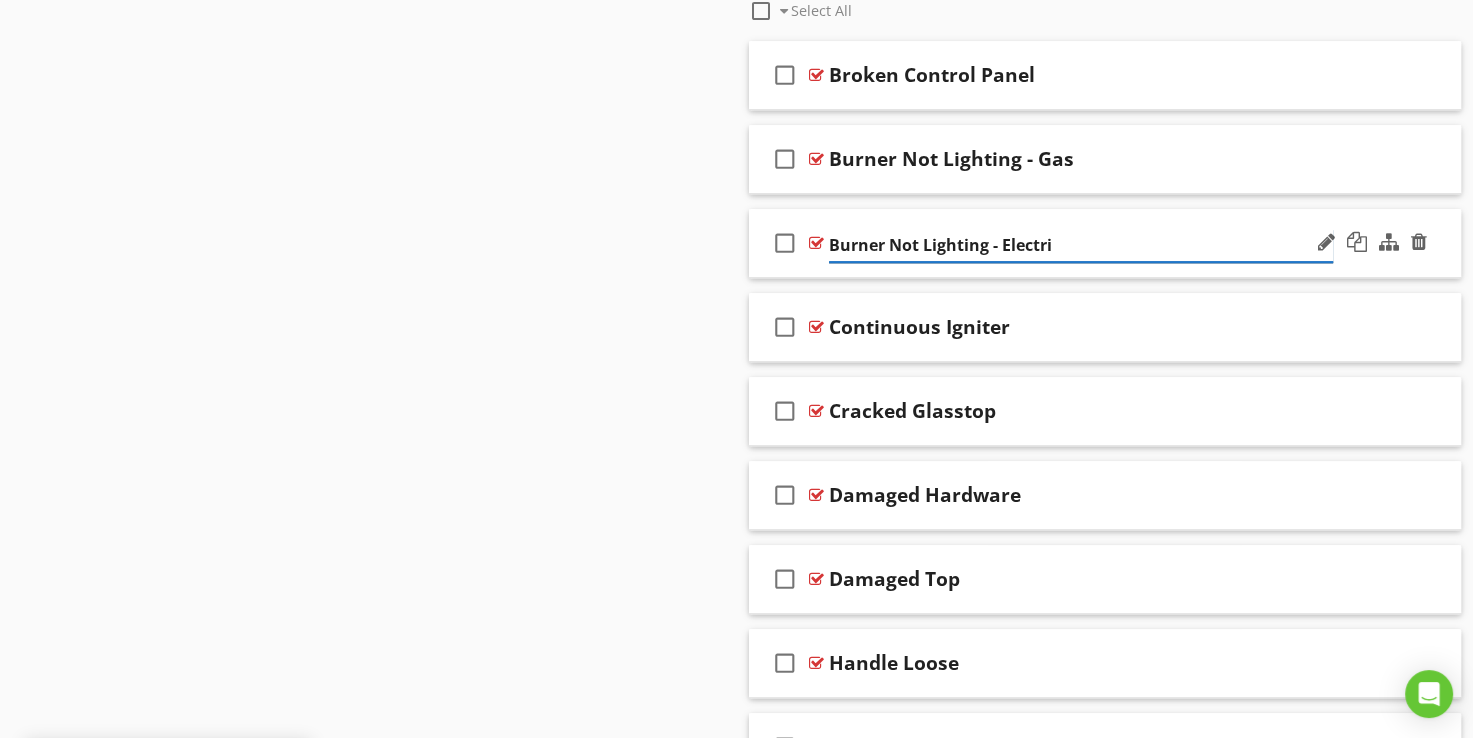 type on "Burner Not Lighting - Electric" 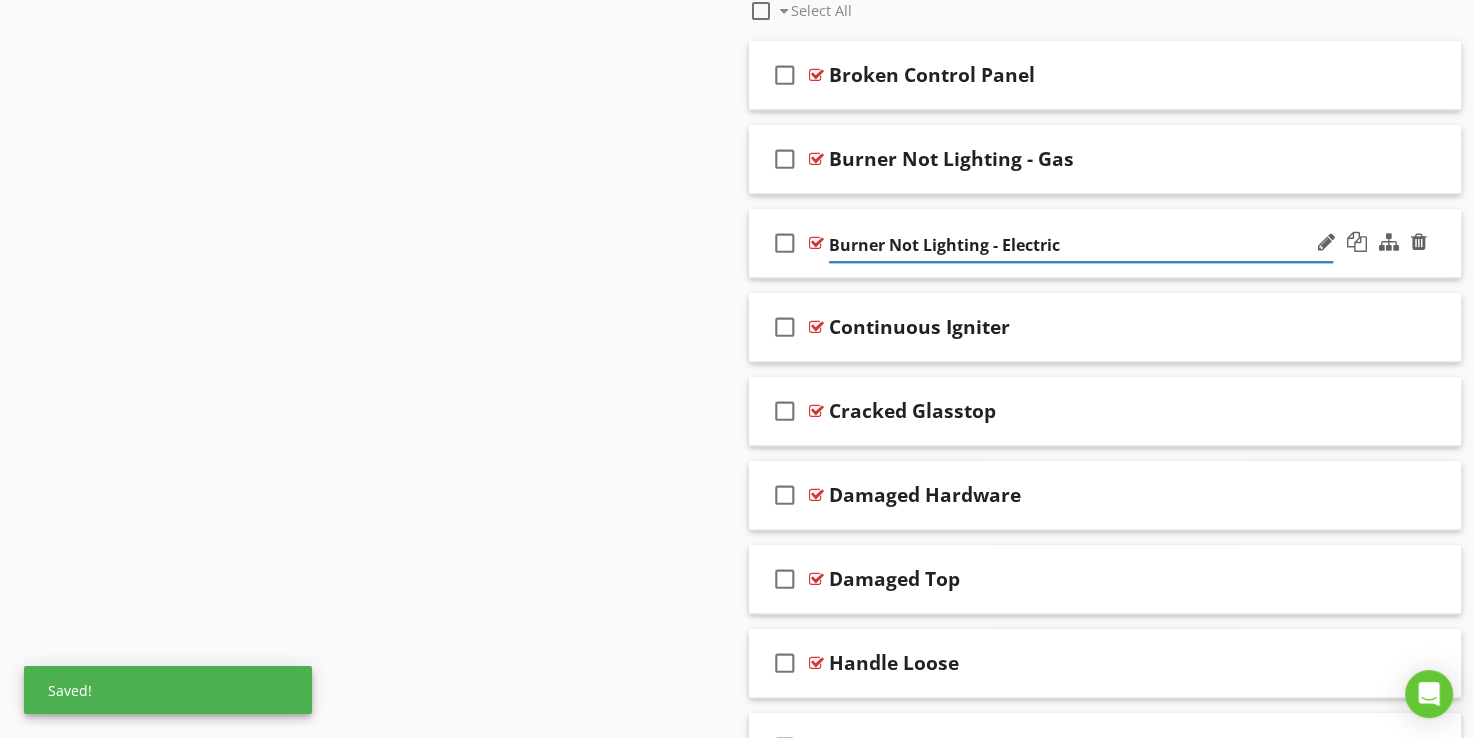 click at bounding box center [816, 243] 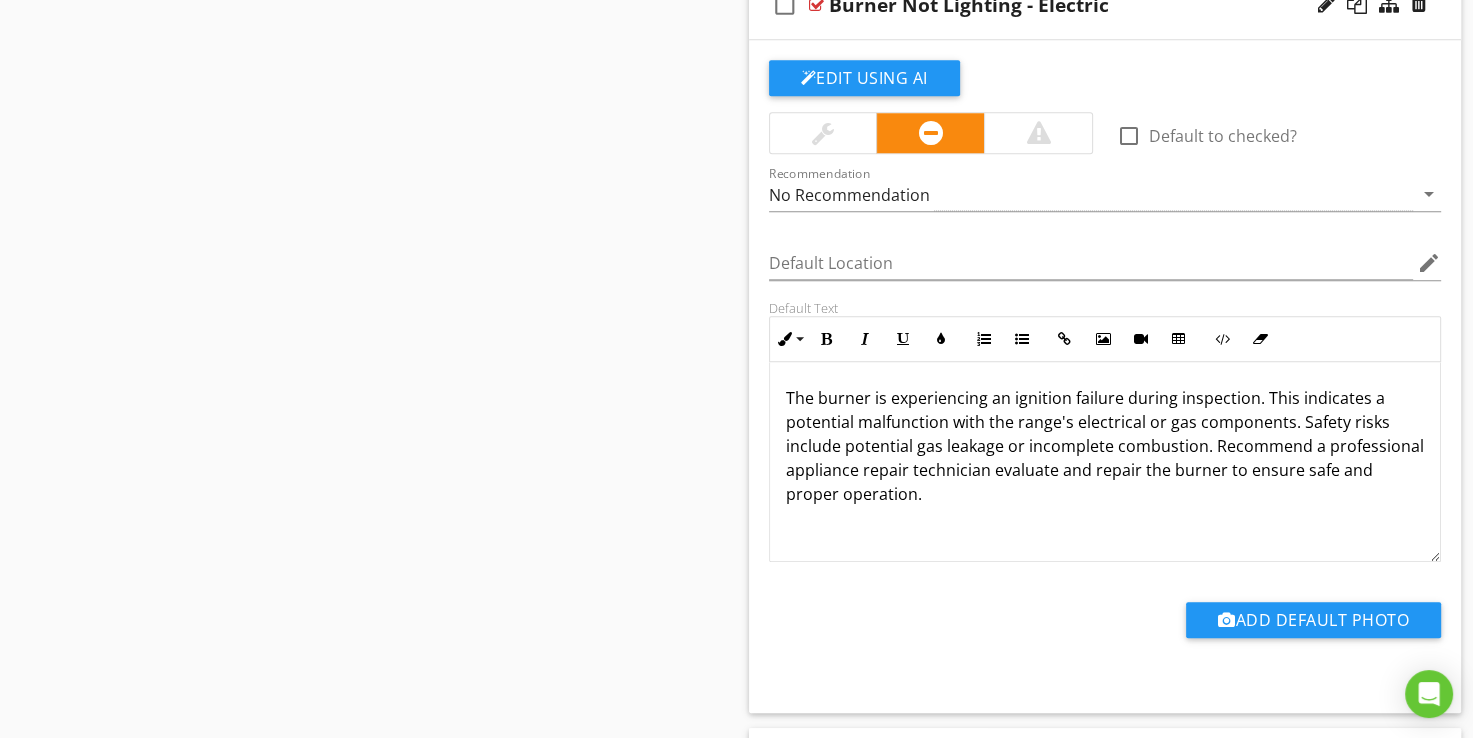 scroll, scrollTop: 1800, scrollLeft: 0, axis: vertical 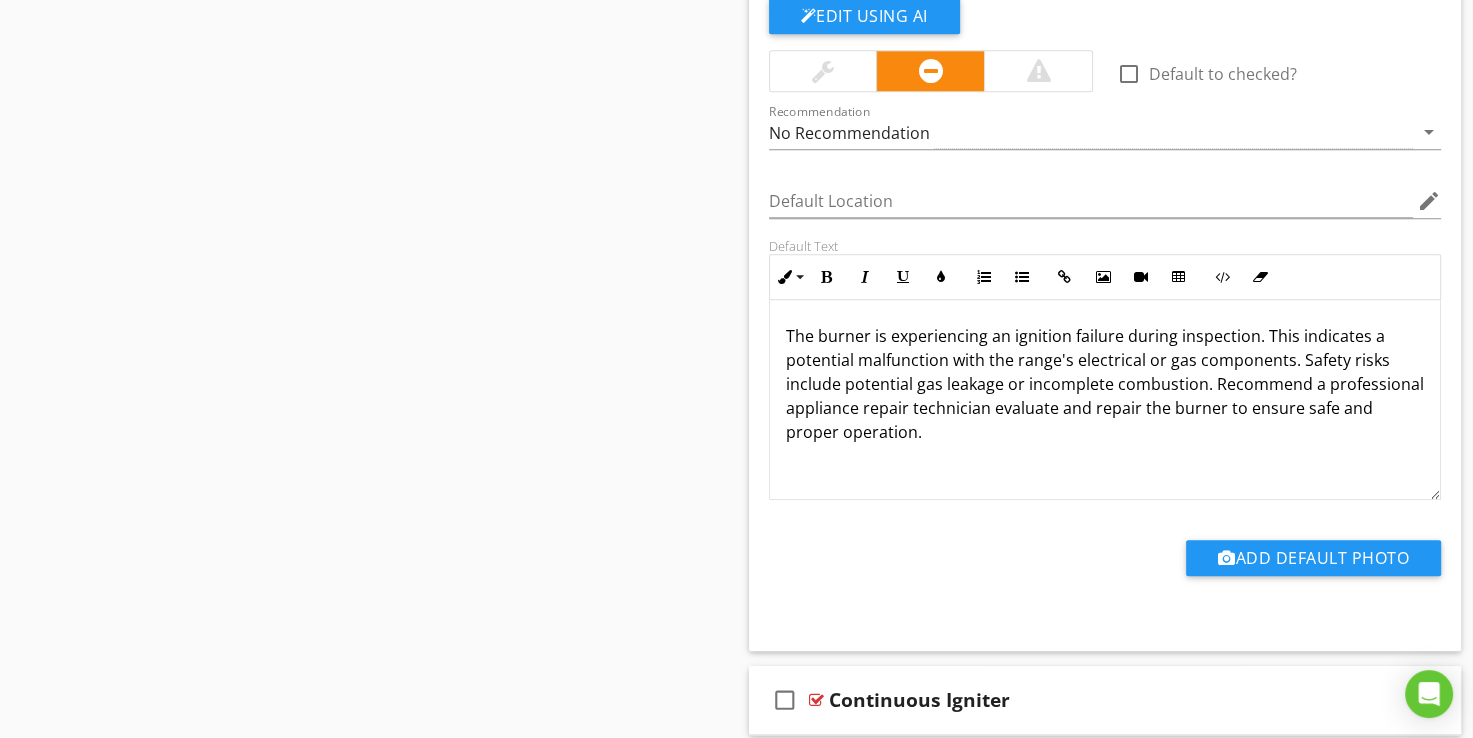 click on "The burner is experiencing an ignition failure during inspection. This indicates a potential malfunction with the range's electrical or gas components. Safety risks include potential gas leakage or incomplete combustion. Recommend a professional appliance repair technician evaluate and repair the burner to ensure safe and proper operation." at bounding box center (1105, 384) 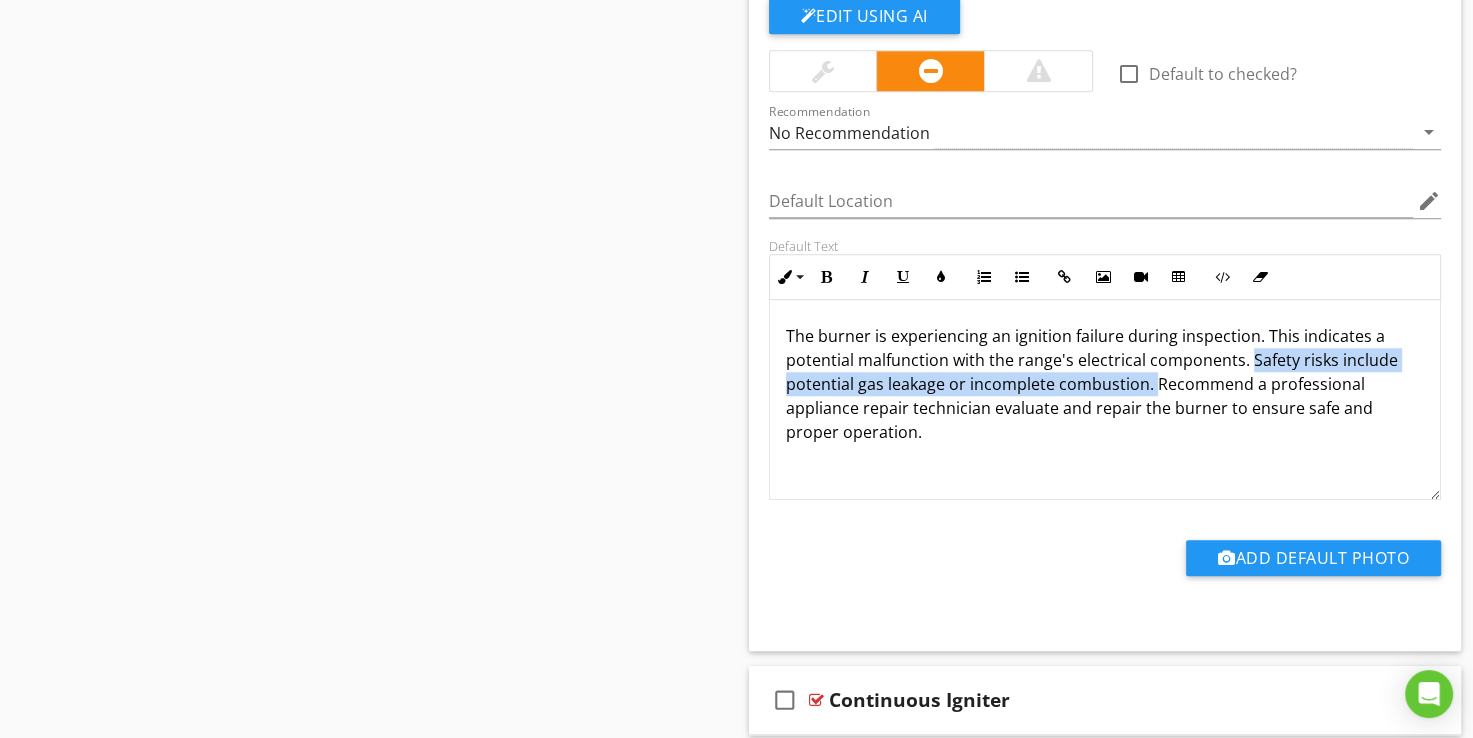 drag, startPoint x: 1248, startPoint y: 350, endPoint x: 1155, endPoint y: 390, distance: 101.23734 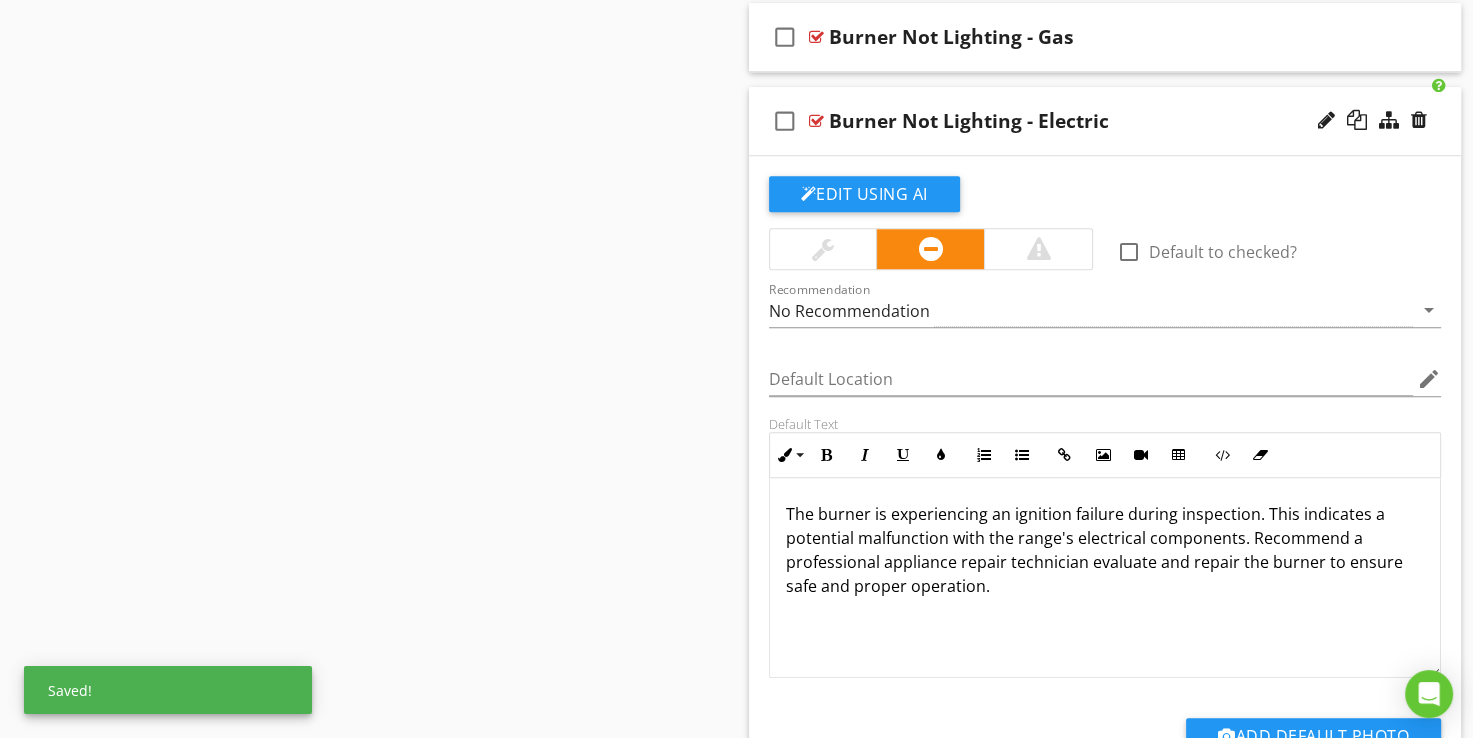 scroll, scrollTop: 1600, scrollLeft: 0, axis: vertical 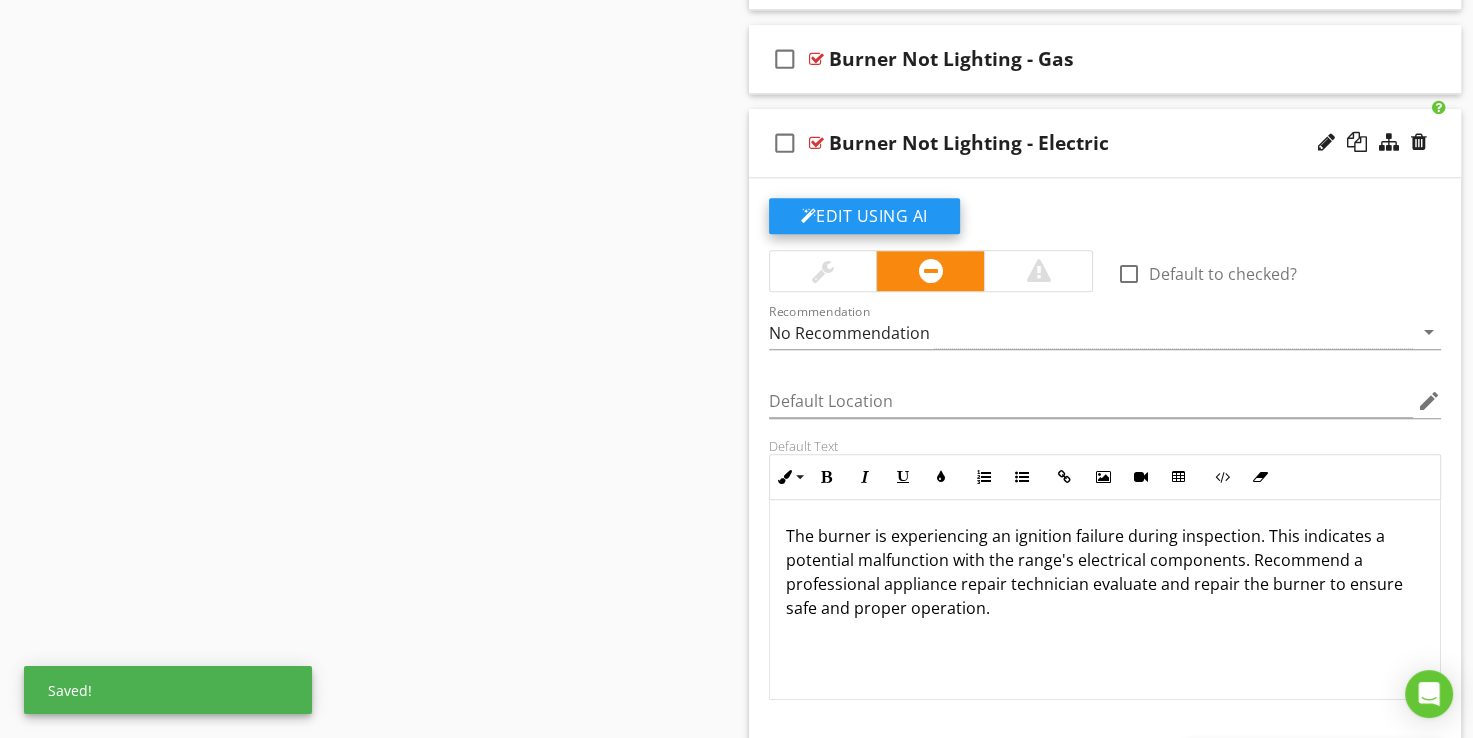 click on "Edit Using AI" at bounding box center [864, 216] 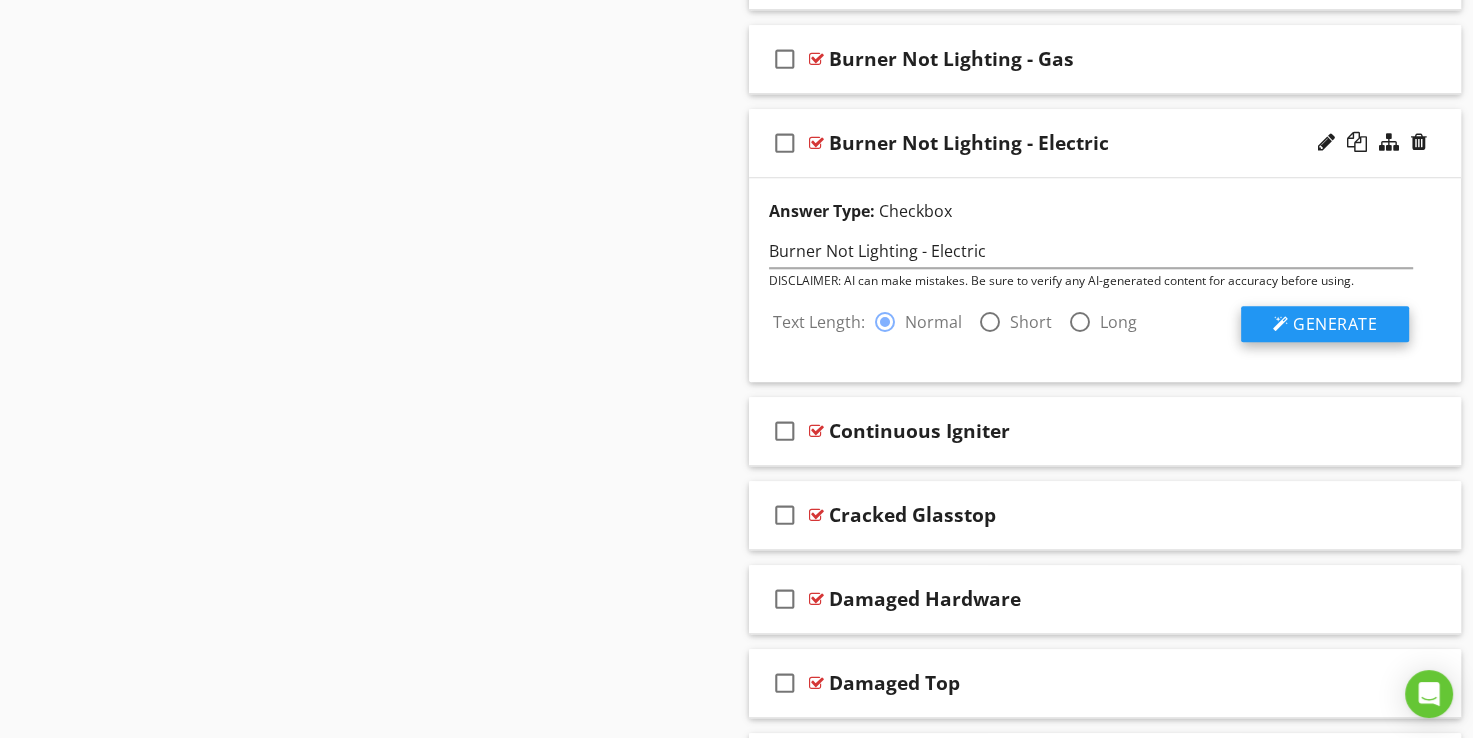 click on "Generate" at bounding box center [1335, 324] 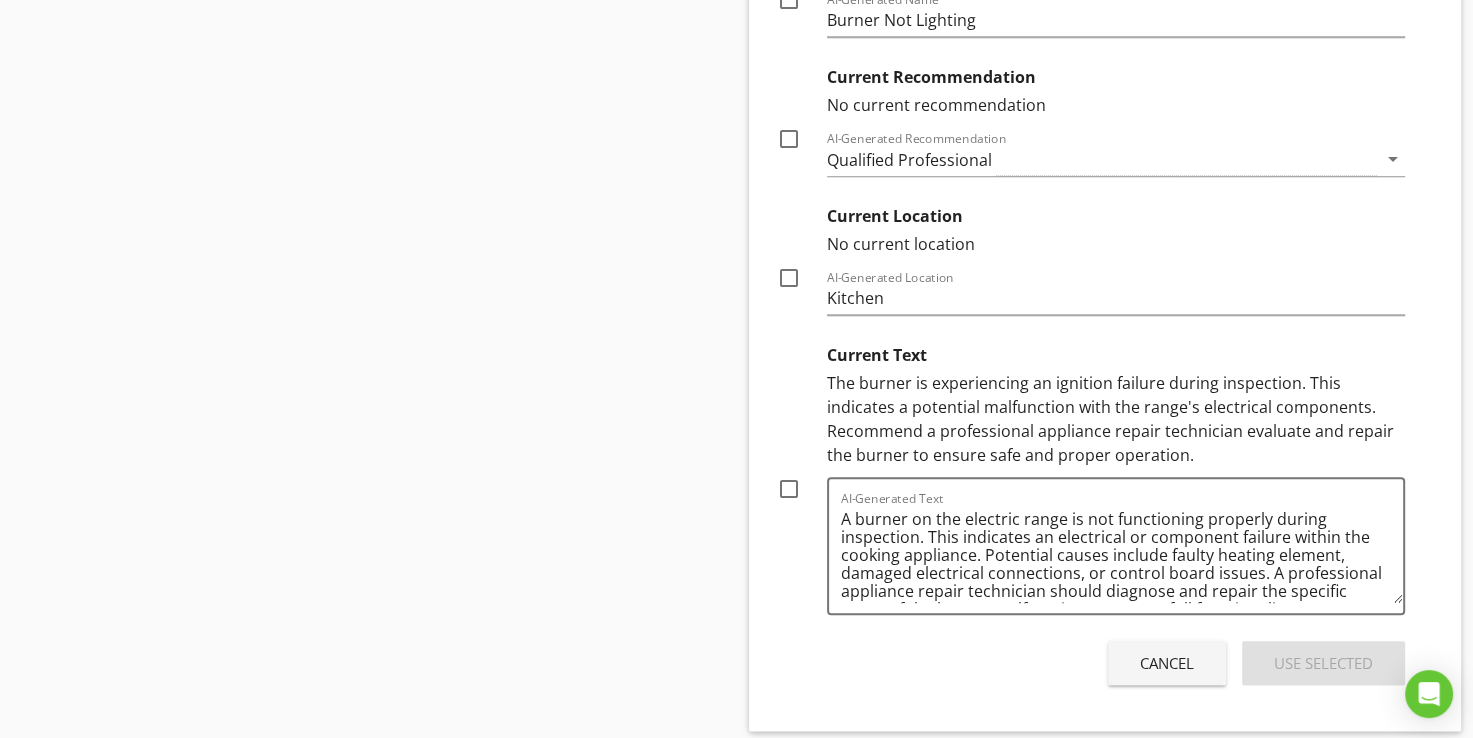 scroll, scrollTop: 2200, scrollLeft: 0, axis: vertical 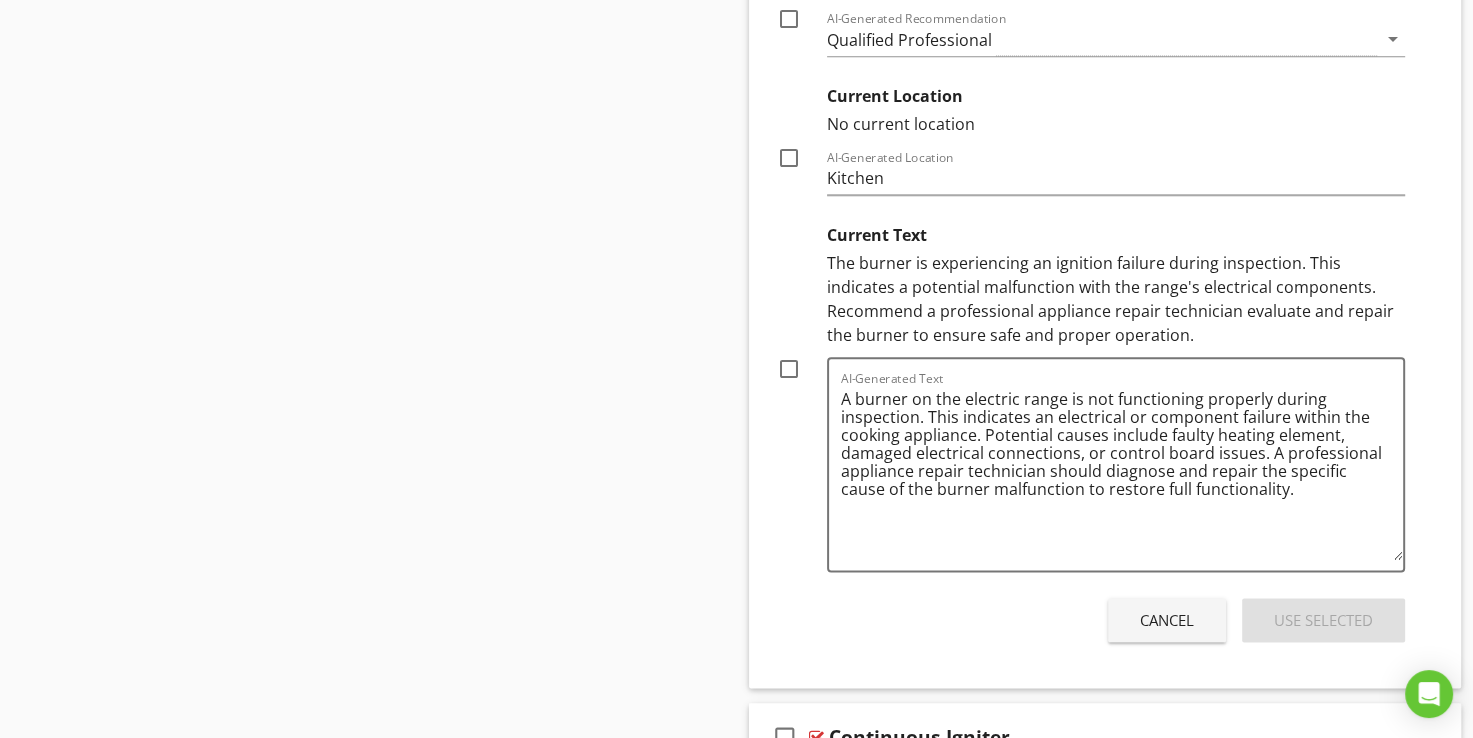 drag, startPoint x: 1398, startPoint y: 478, endPoint x: 1419, endPoint y: 561, distance: 85.61542 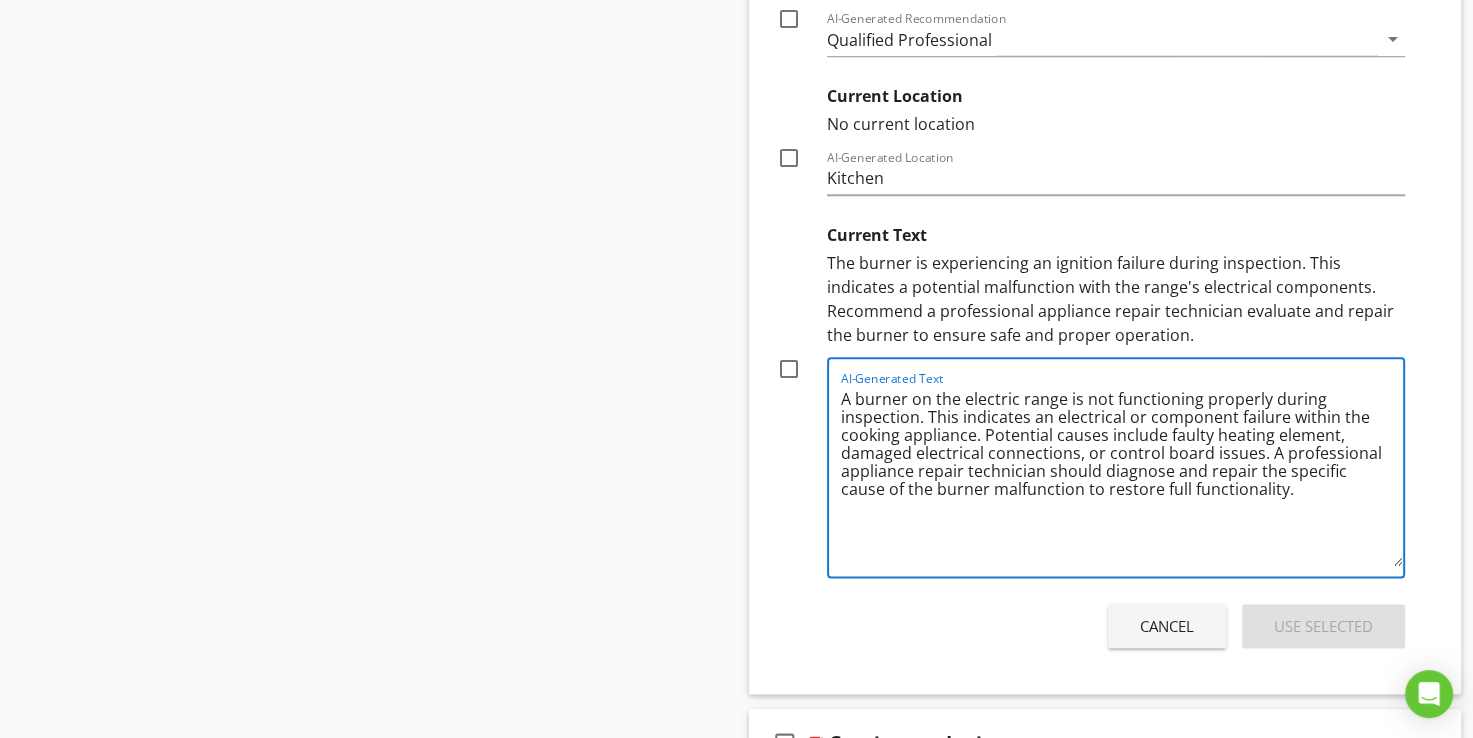 drag, startPoint x: 980, startPoint y: 433, endPoint x: 1261, endPoint y: 450, distance: 281.51376 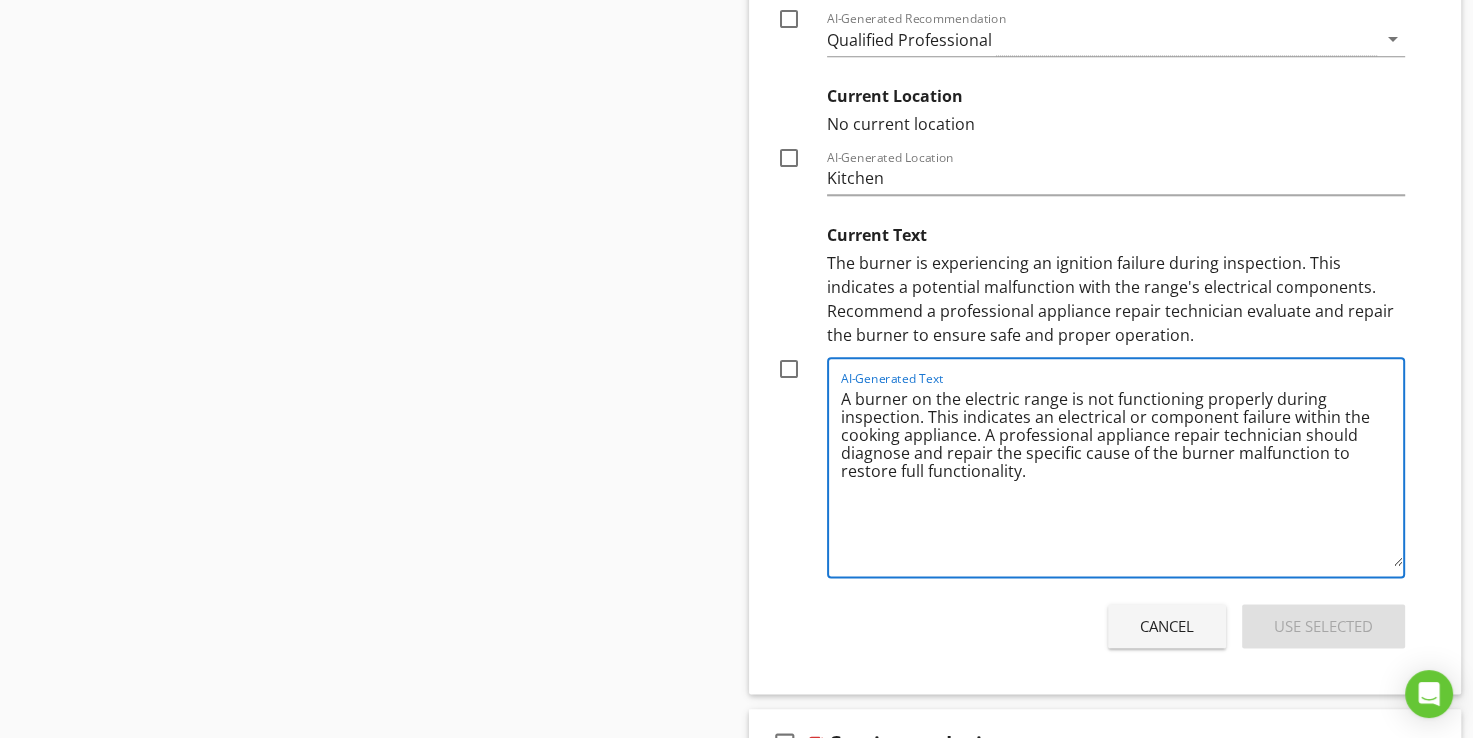 type on "A burner on the electric range is not functioning properly during inspection. This indicates an electrical or component failure within the cooking appliance. A professional appliance repair technician should diagnose and repair the specific cause of the burner malfunction to restore full functionality." 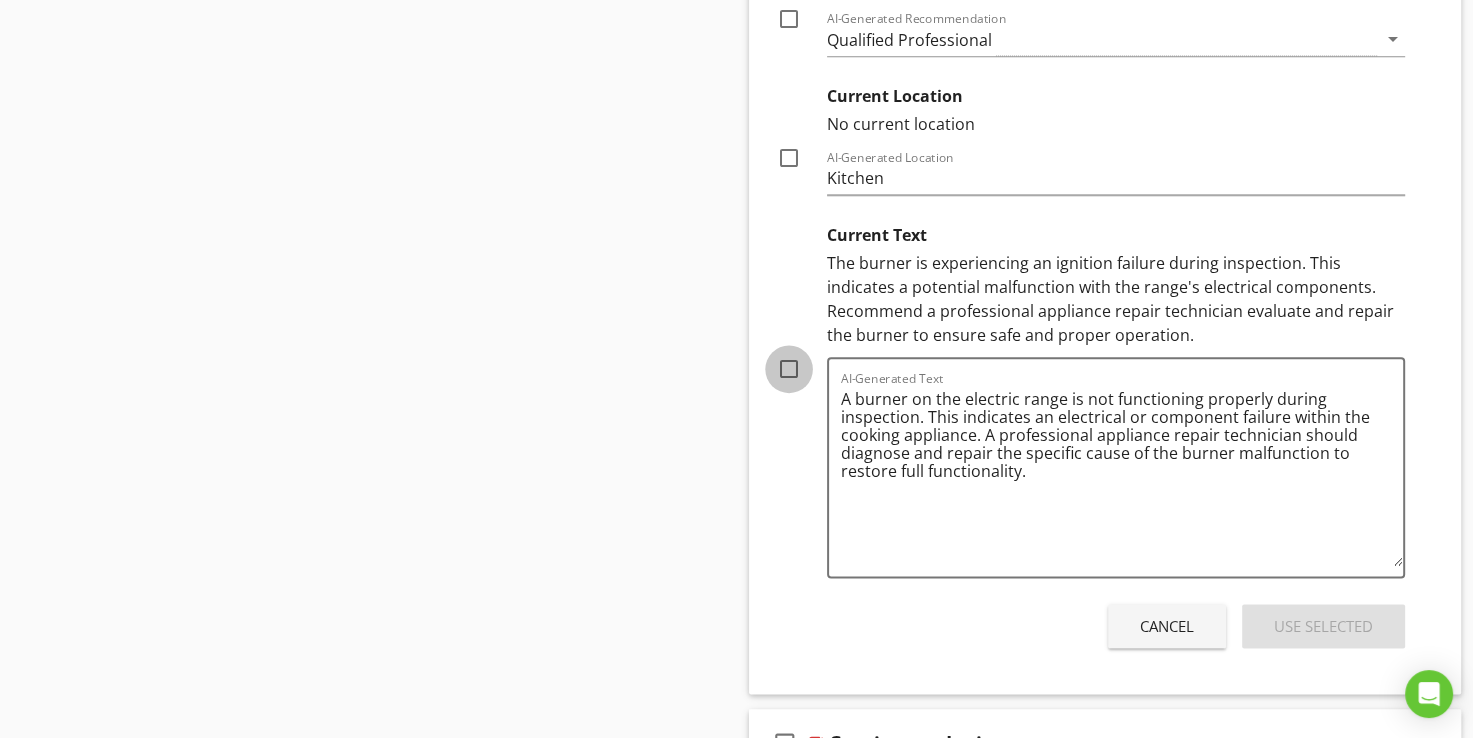 click at bounding box center [789, 369] 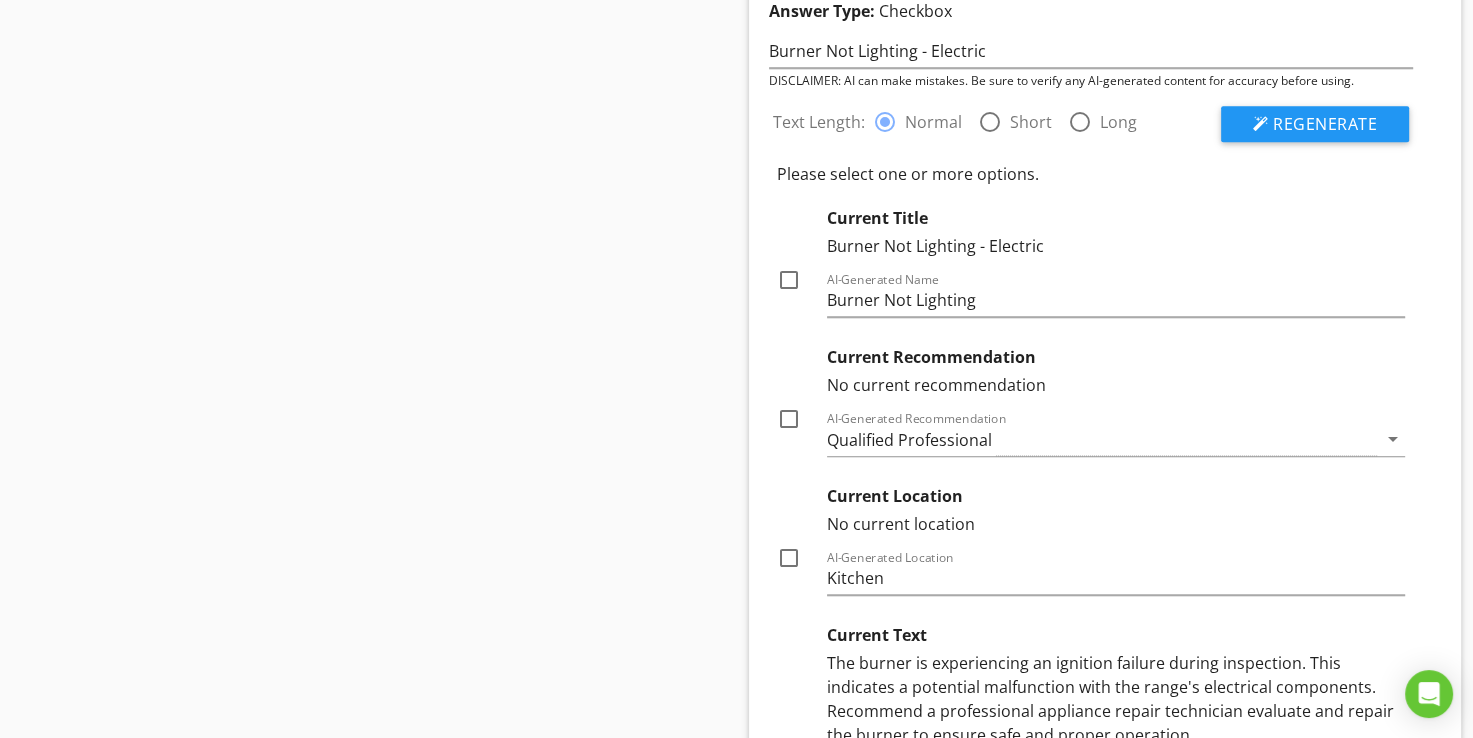 scroll, scrollTop: 1800, scrollLeft: 0, axis: vertical 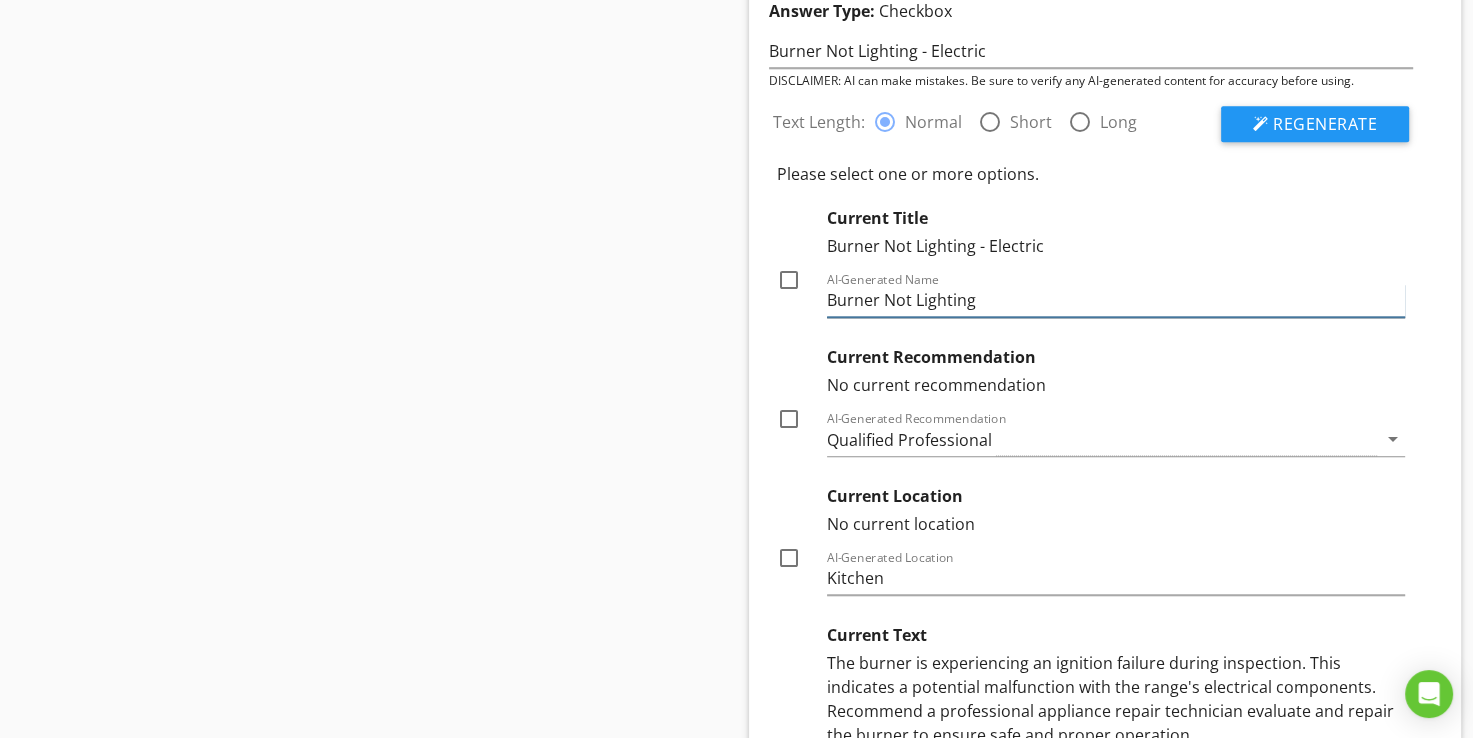 click on "Burner Not Lighting" at bounding box center (1116, 300) 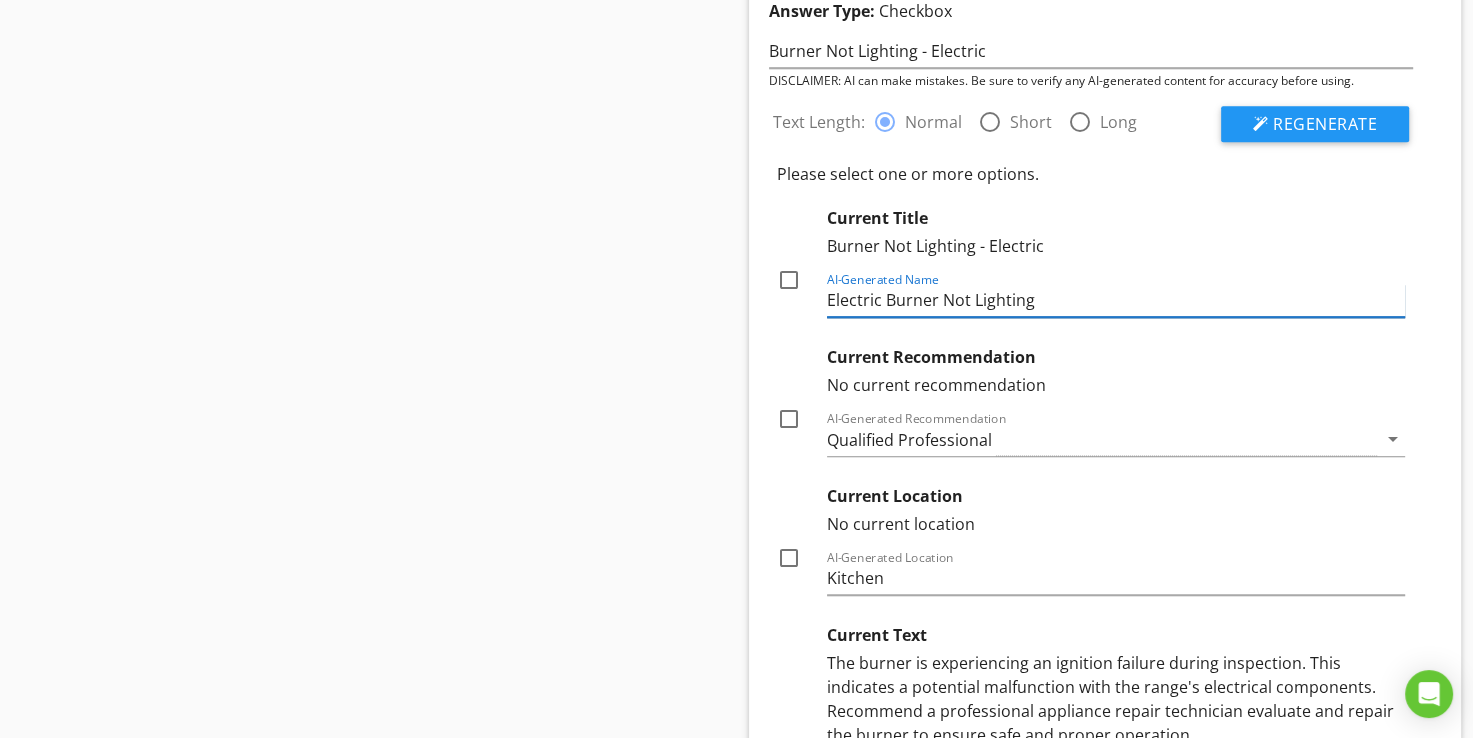 type on "Electric Burner Not Lighting" 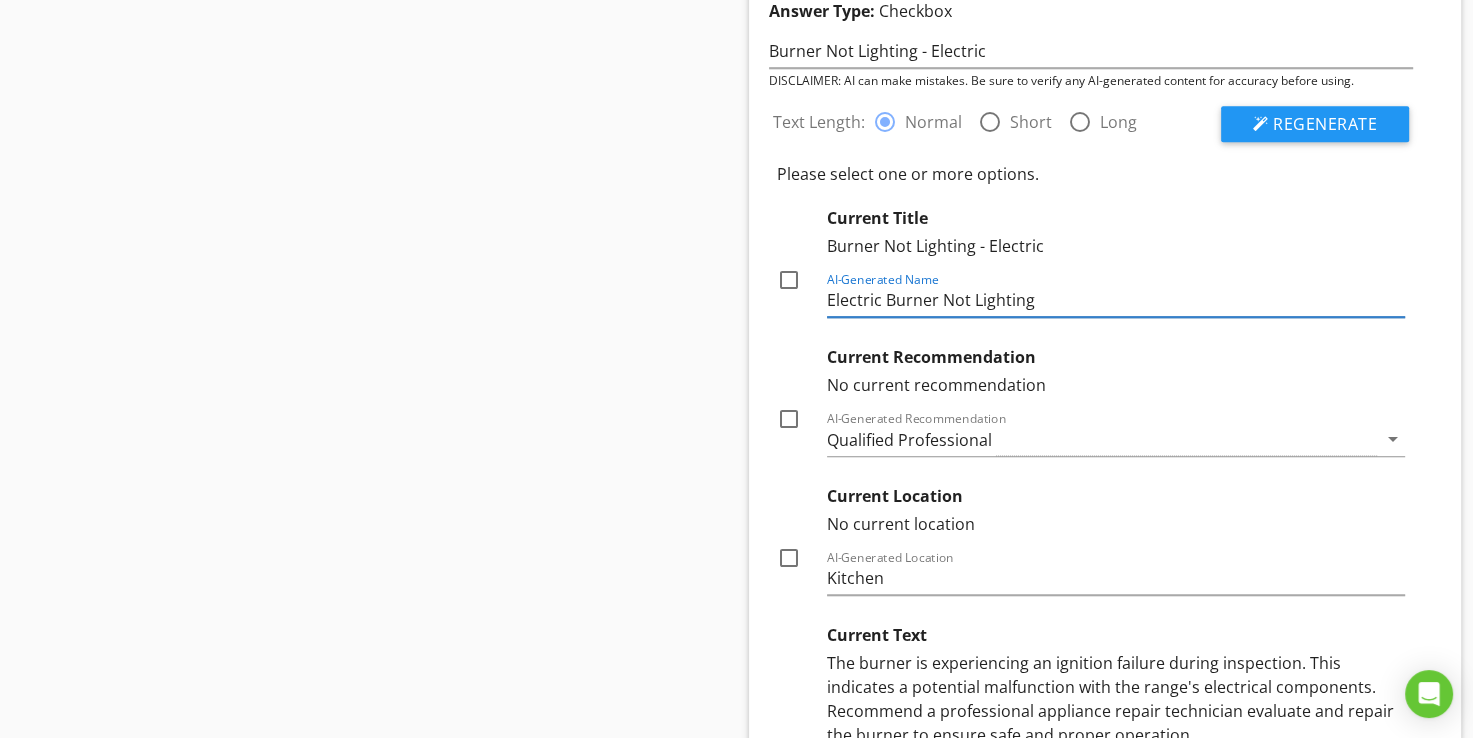 click at bounding box center (789, 280) 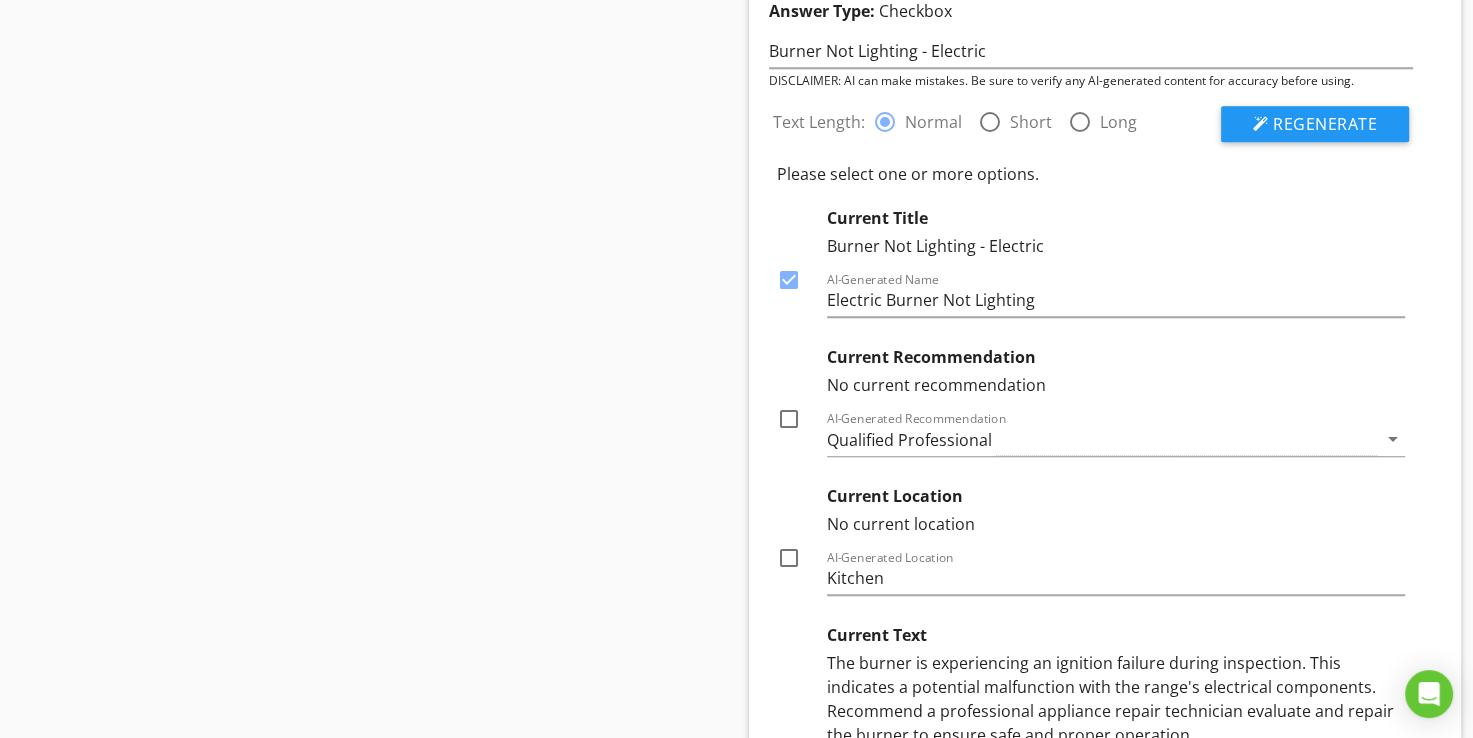 click at bounding box center [789, 419] 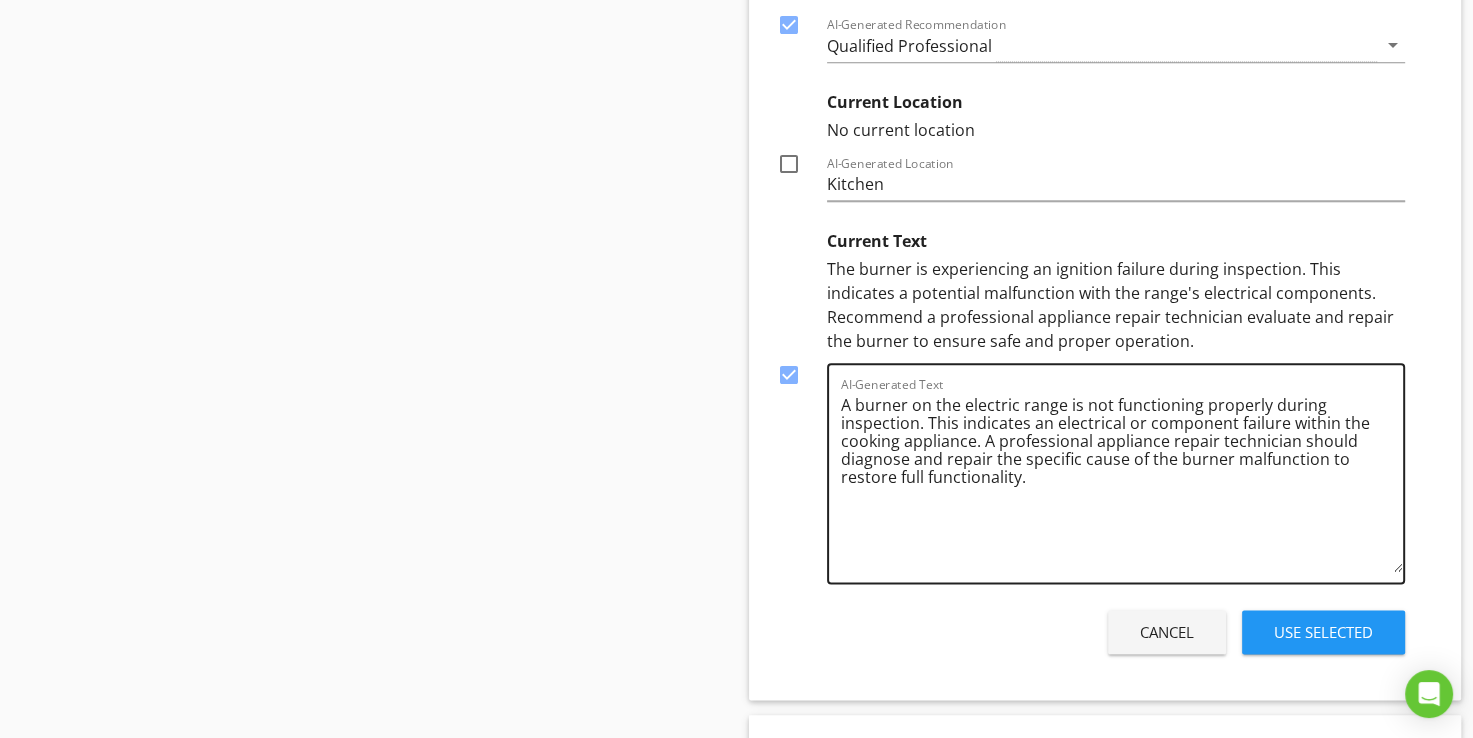 scroll, scrollTop: 2200, scrollLeft: 0, axis: vertical 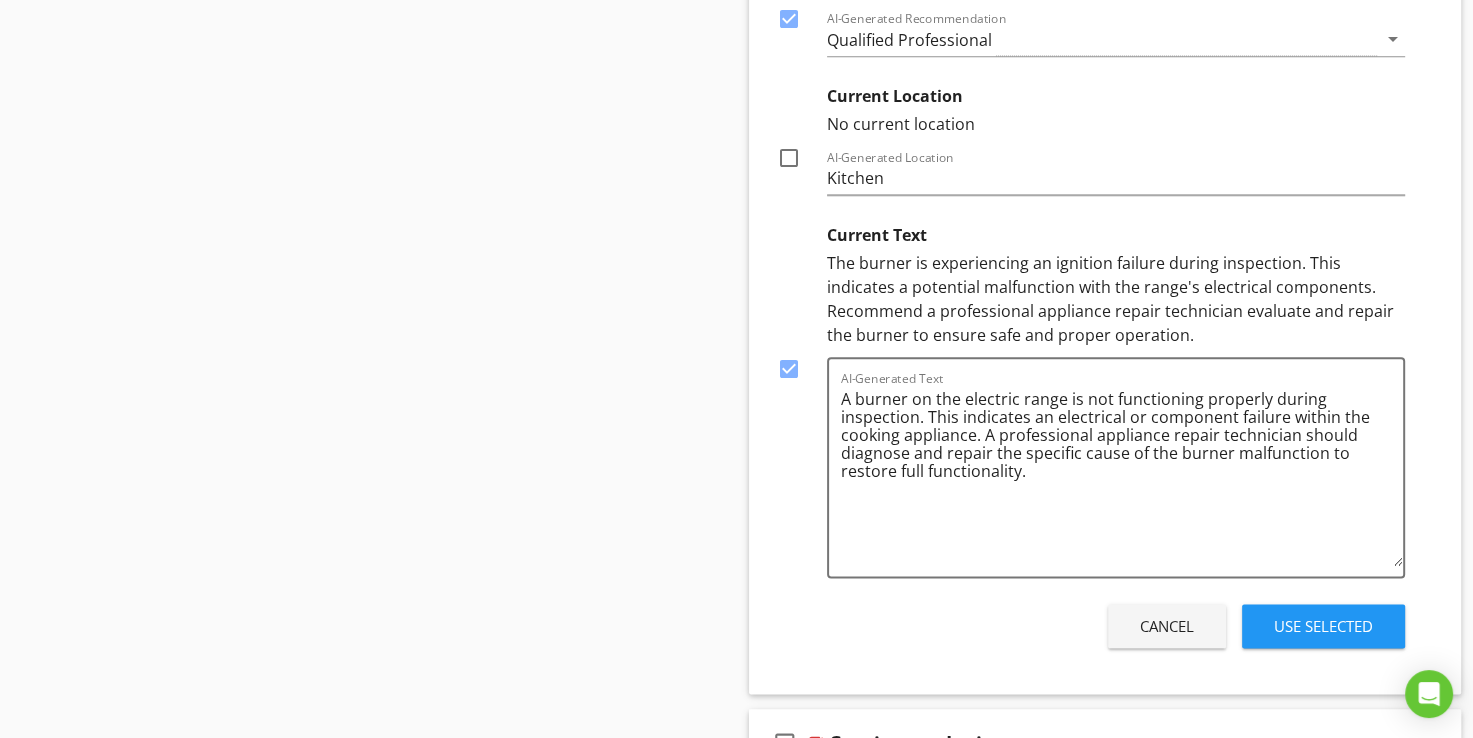 click on "Use Selected" at bounding box center (1323, 626) 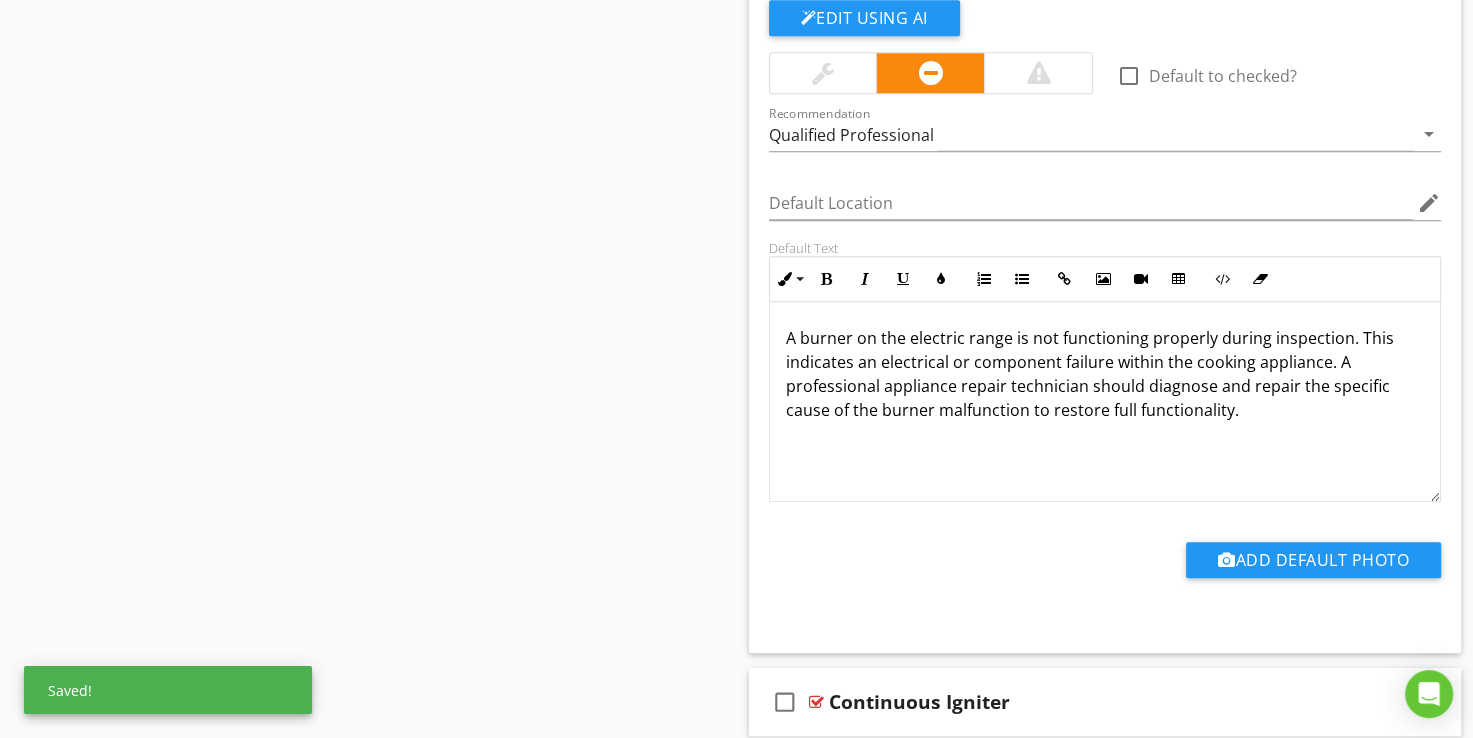 scroll, scrollTop: 1666, scrollLeft: 0, axis: vertical 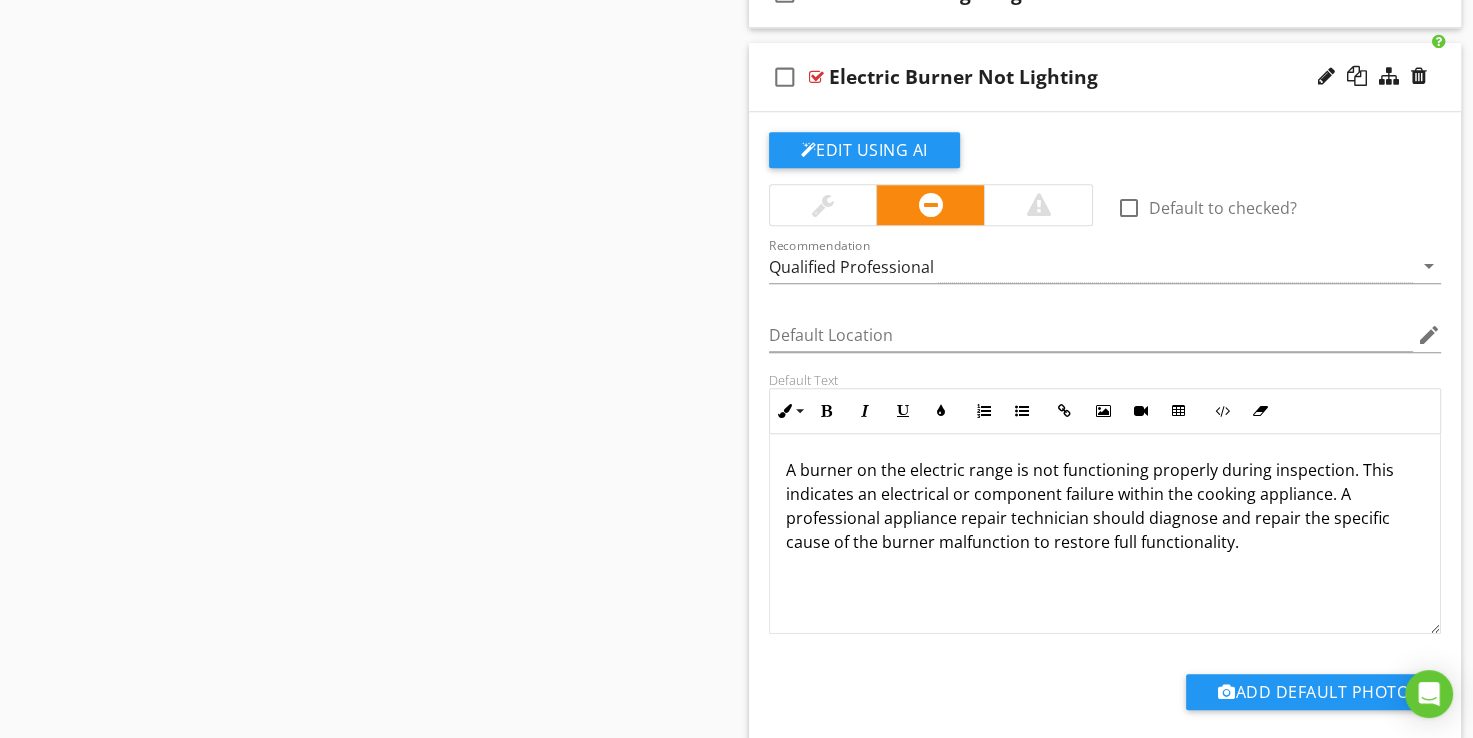 click at bounding box center (816, 77) 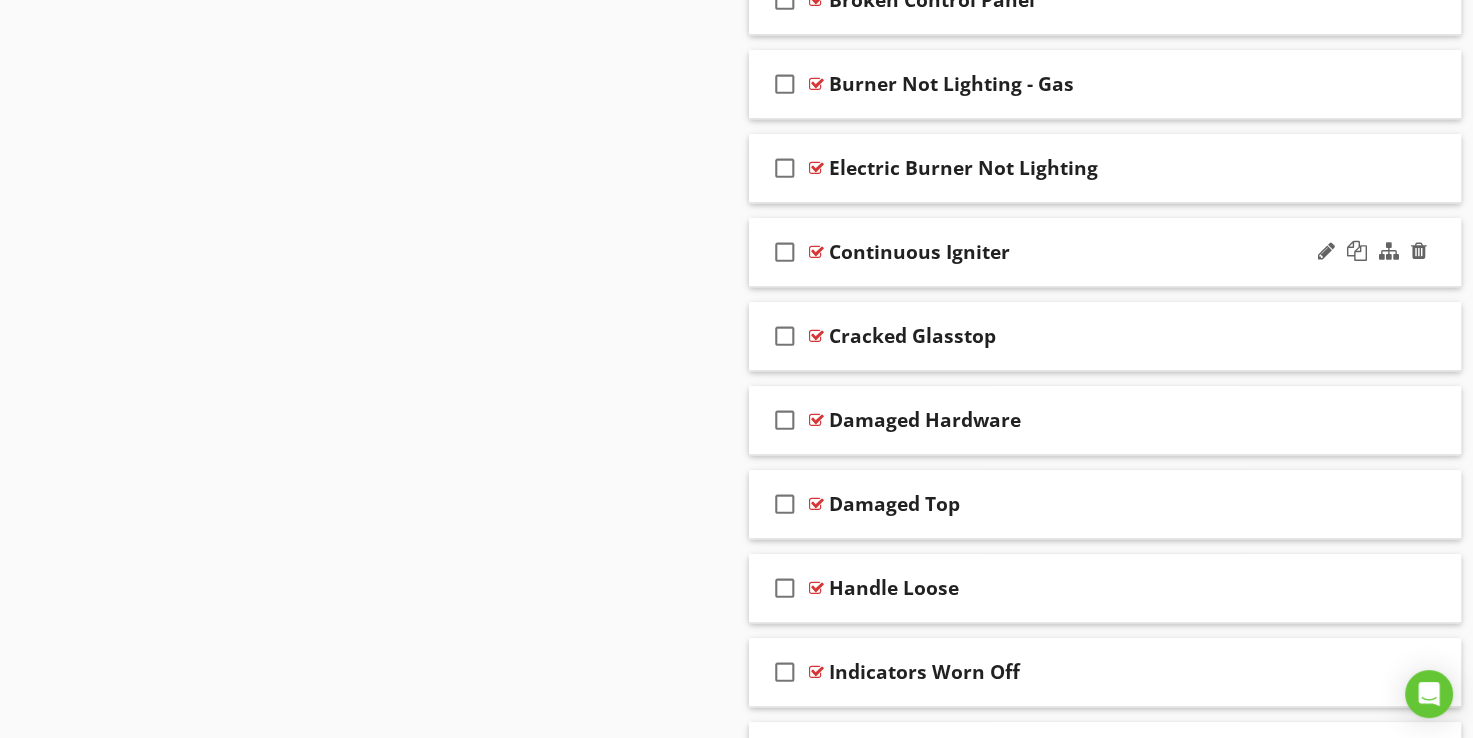 scroll, scrollTop: 1366, scrollLeft: 0, axis: vertical 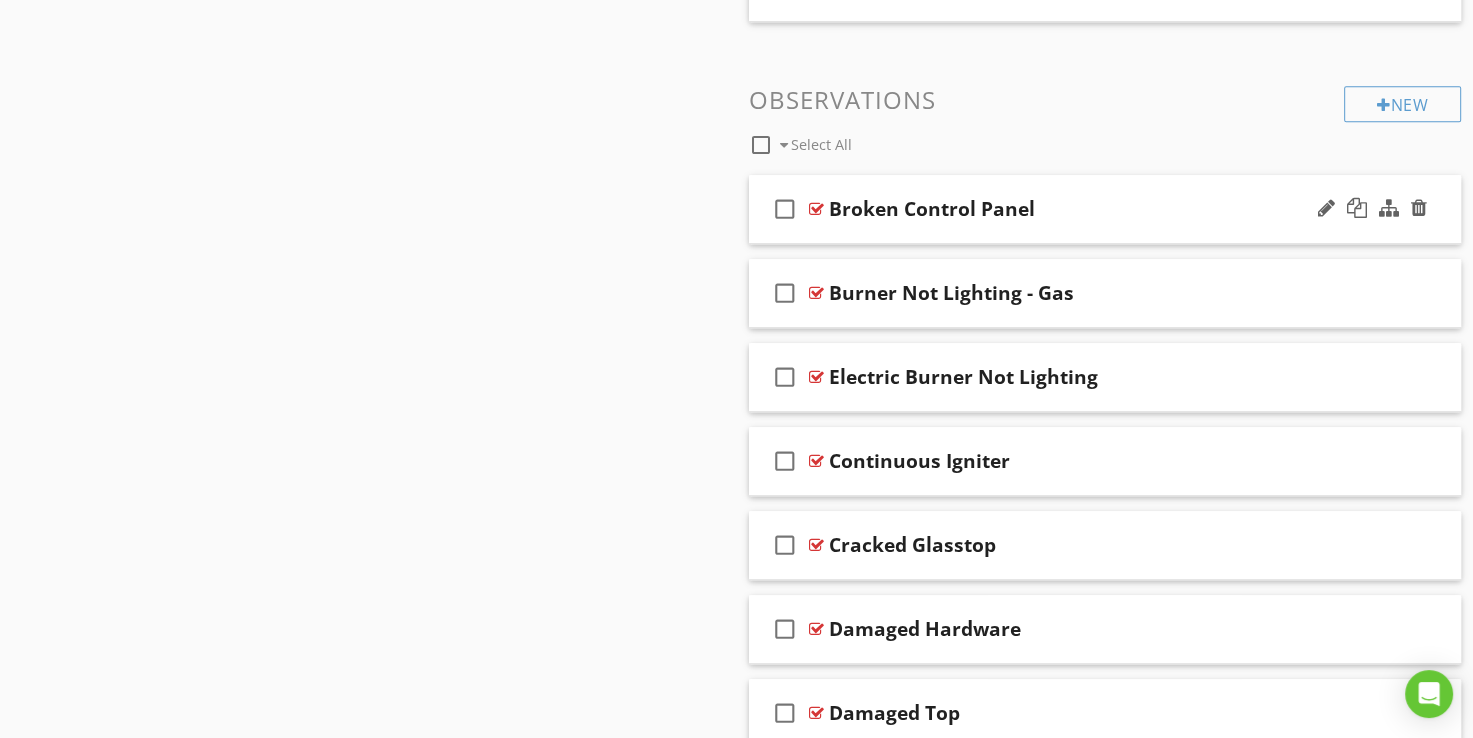 click at bounding box center (816, 209) 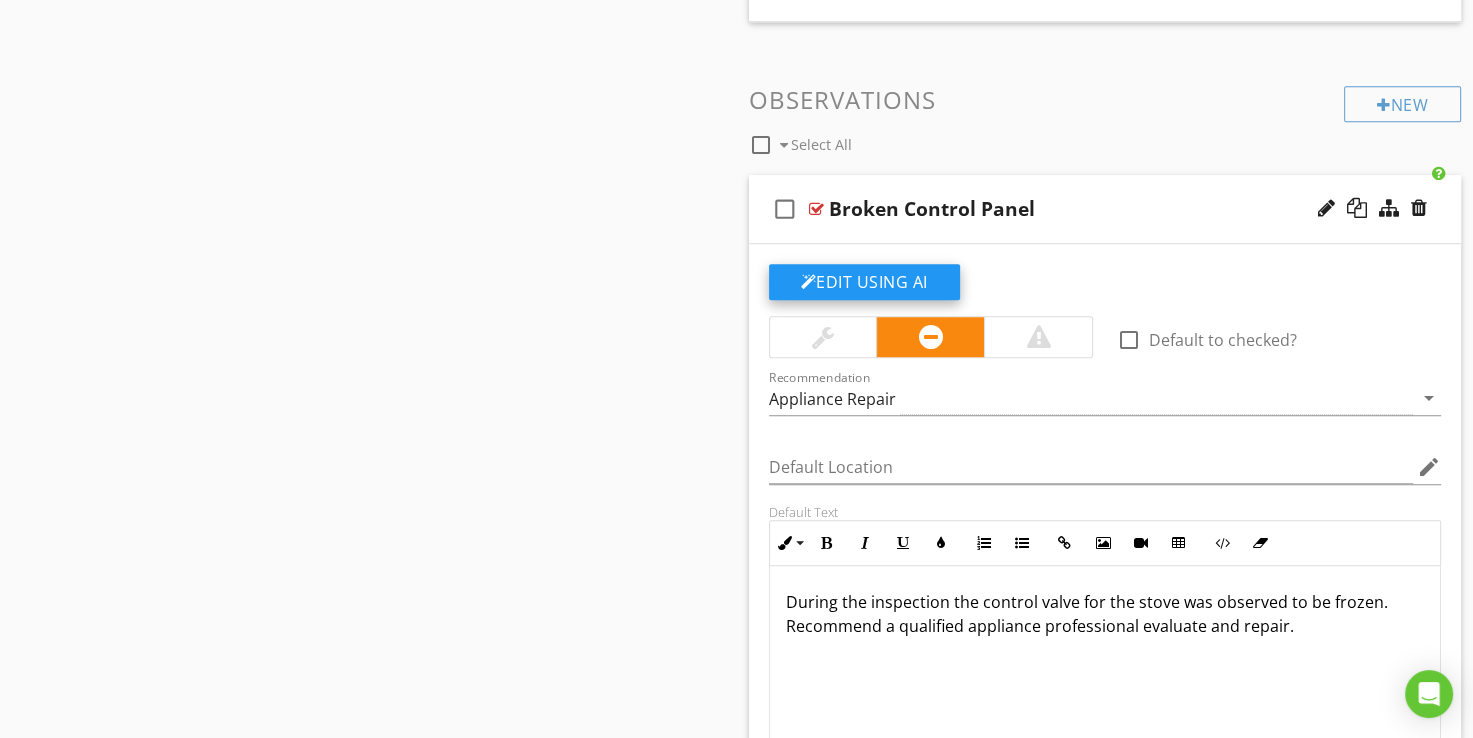 click on "Edit Using AI" at bounding box center [864, 282] 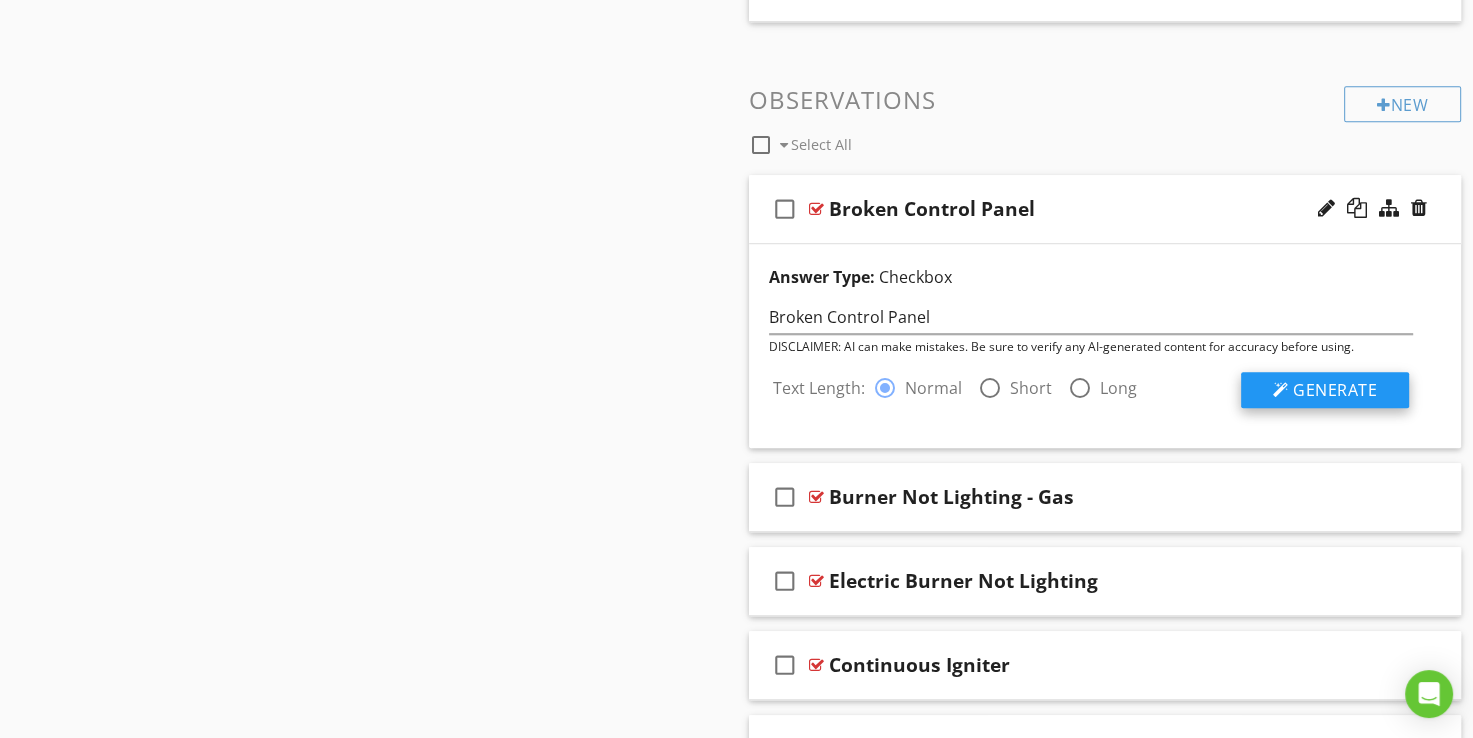 click on "Generate" at bounding box center [1335, 390] 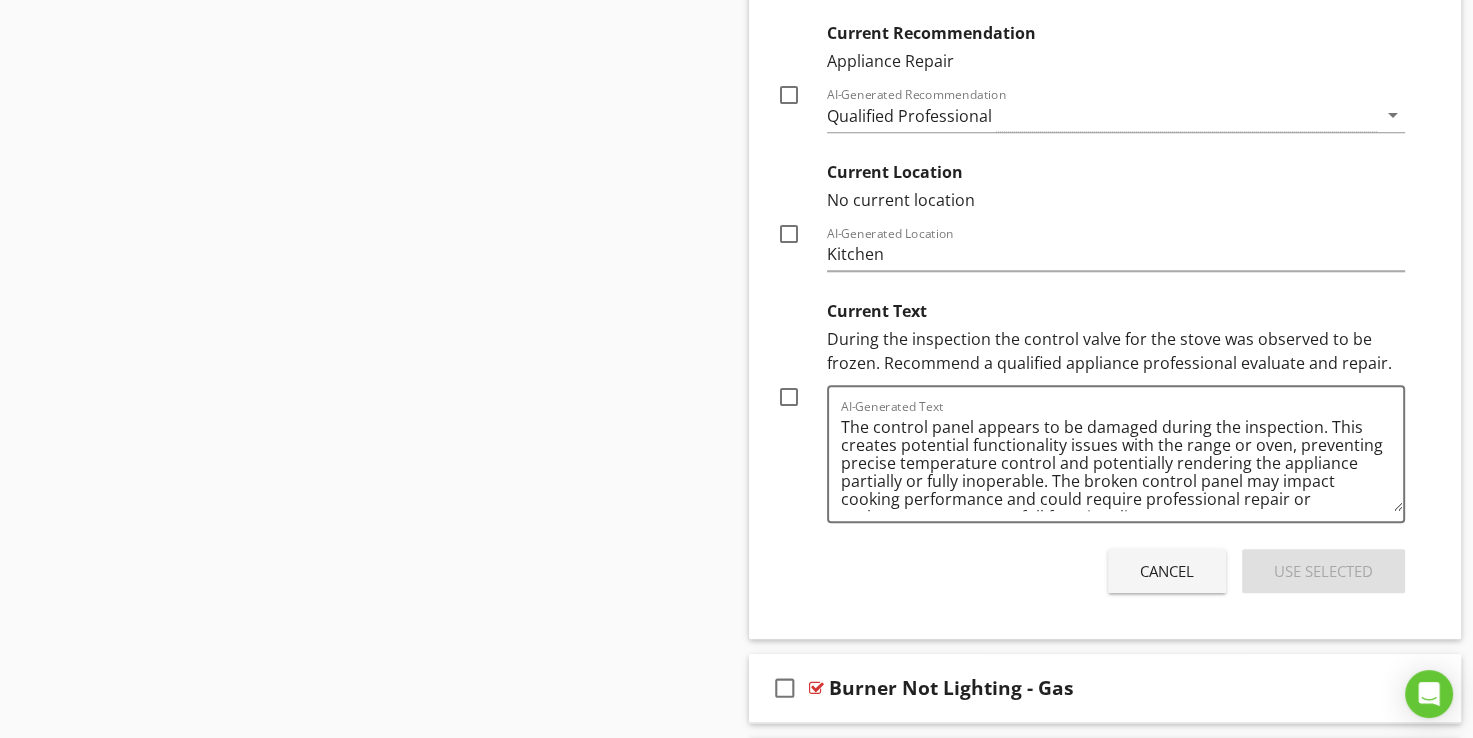 scroll, scrollTop: 2066, scrollLeft: 0, axis: vertical 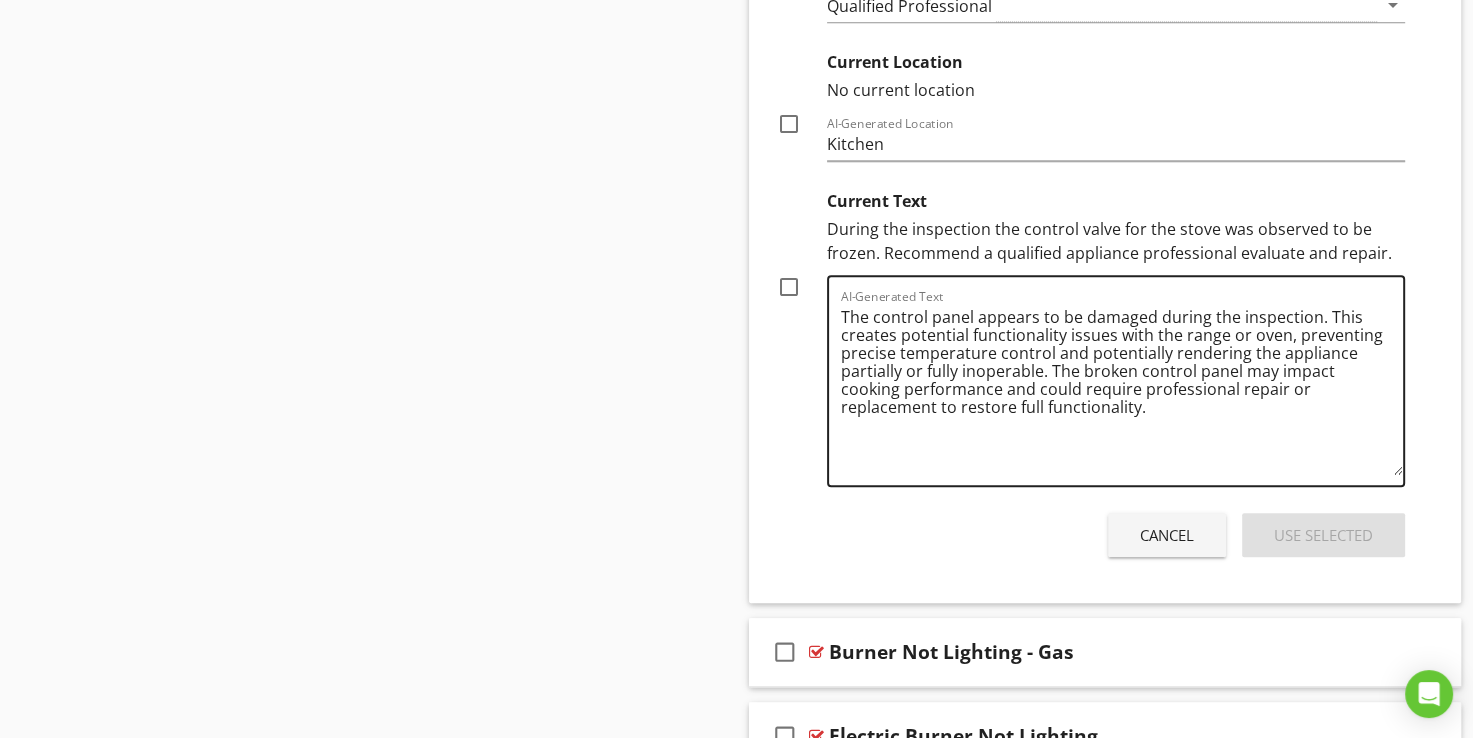 drag, startPoint x: 1395, startPoint y: 389, endPoint x: 1395, endPoint y: 466, distance: 77 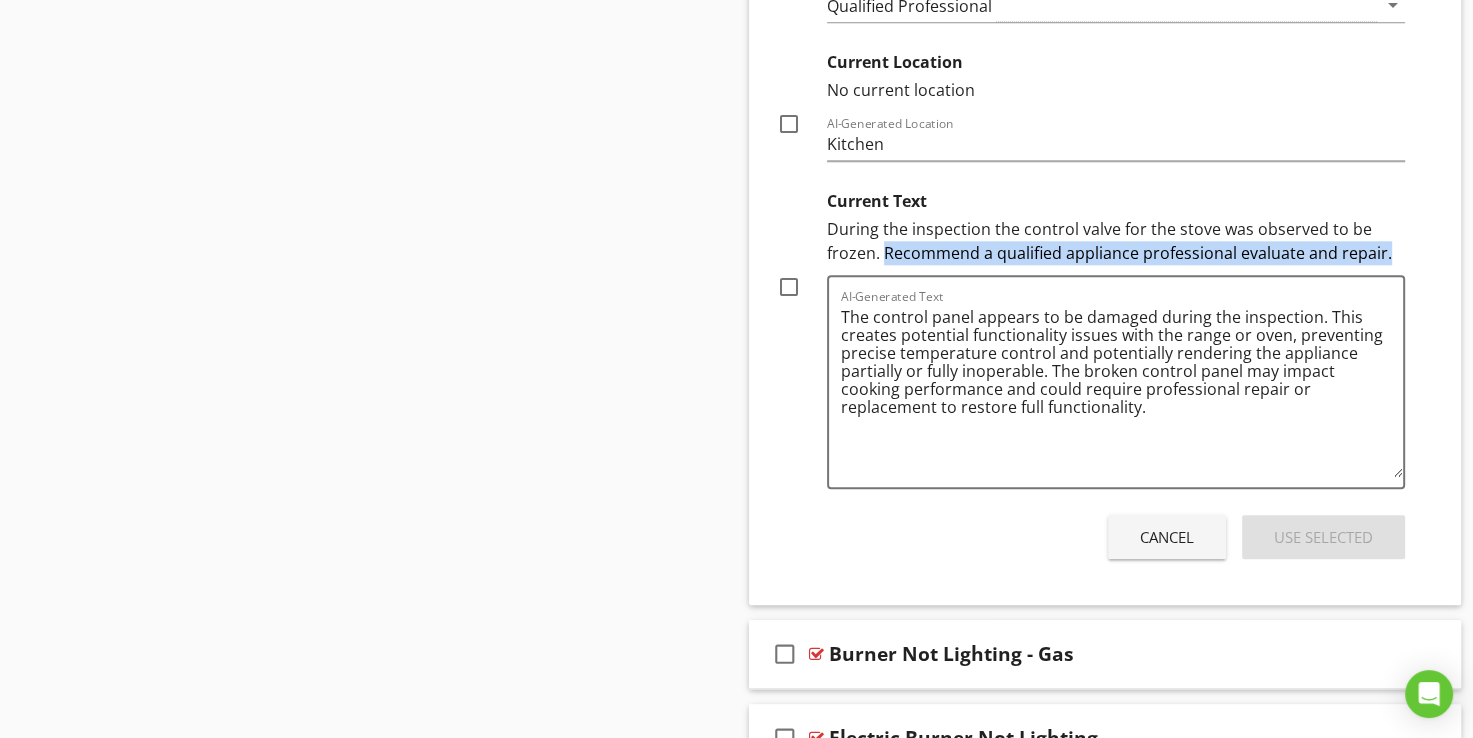 drag, startPoint x: 884, startPoint y: 250, endPoint x: 1390, endPoint y: 250, distance: 506 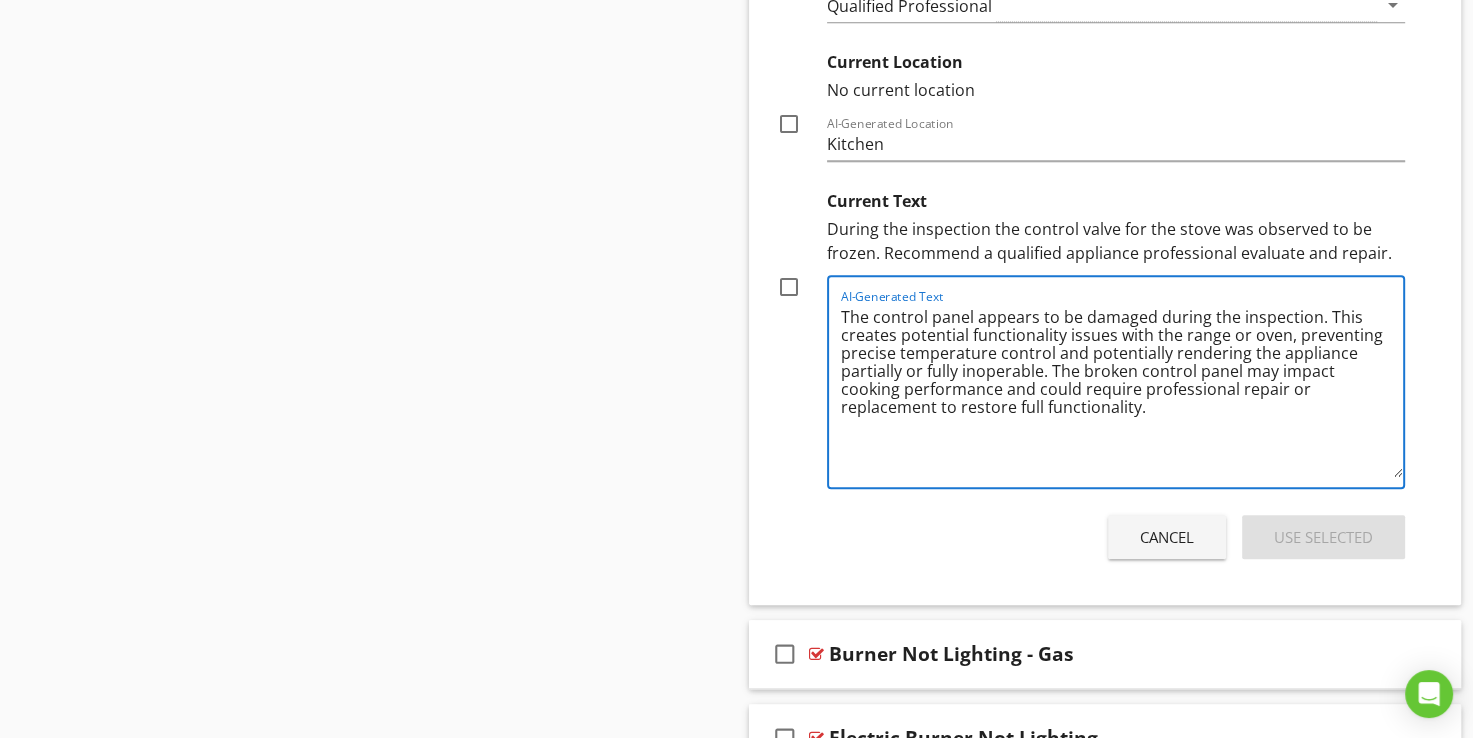 click on "The control panel appears to be damaged during the inspection. This creates potential functionality issues with the range or oven, preventing precise temperature control and potentially rendering the appliance partially or fully inoperable. The broken control panel may impact cooking performance and could require professional repair or replacement to restore full functionality." at bounding box center (1122, 389) 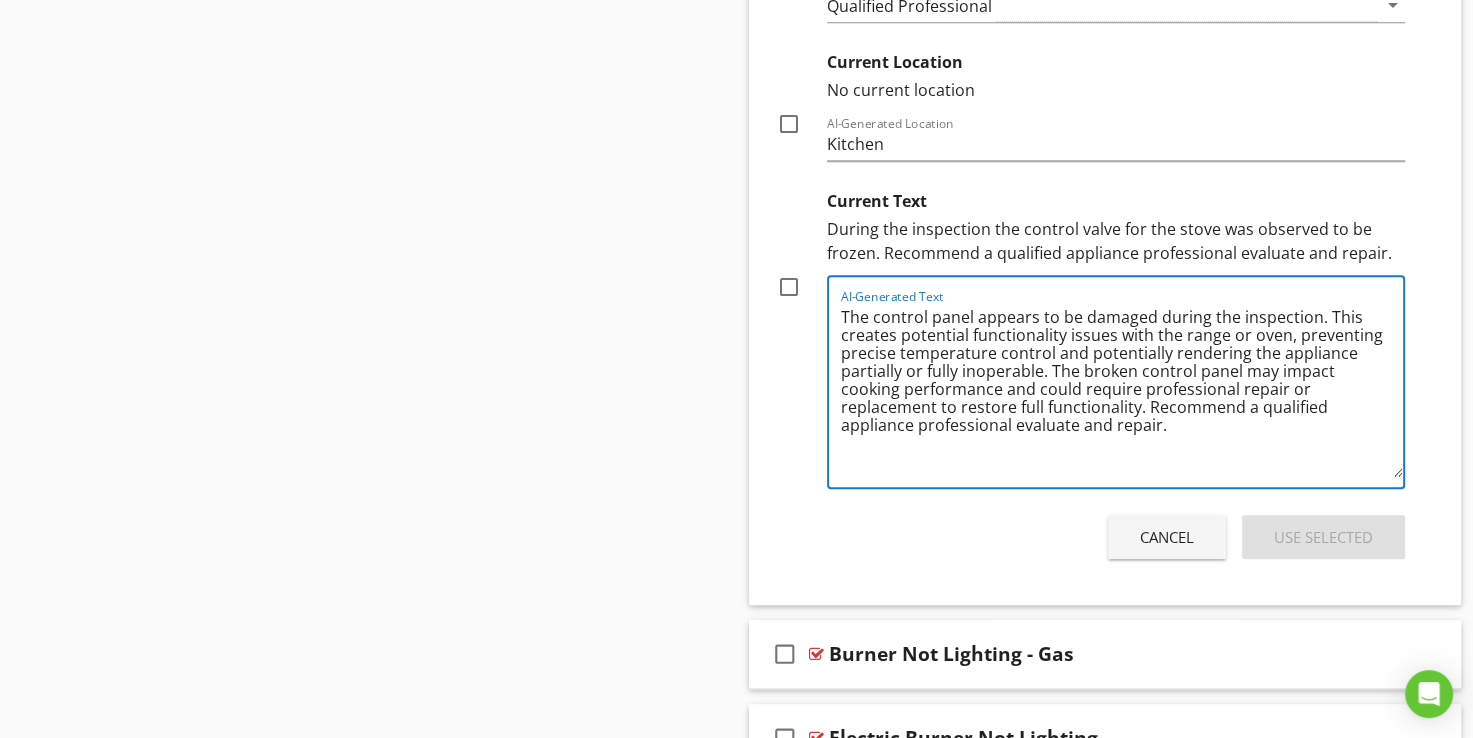 type on "The control panel appears to be damaged during the inspection. This creates potential functionality issues with the range or oven, preventing precise temperature control and potentially rendering the appliance partially or fully inoperable. The broken control panel may impact cooking performance and could require professional repair or replacement to restore full functionality. Recommend a qualified appliance professional evaluate and repair." 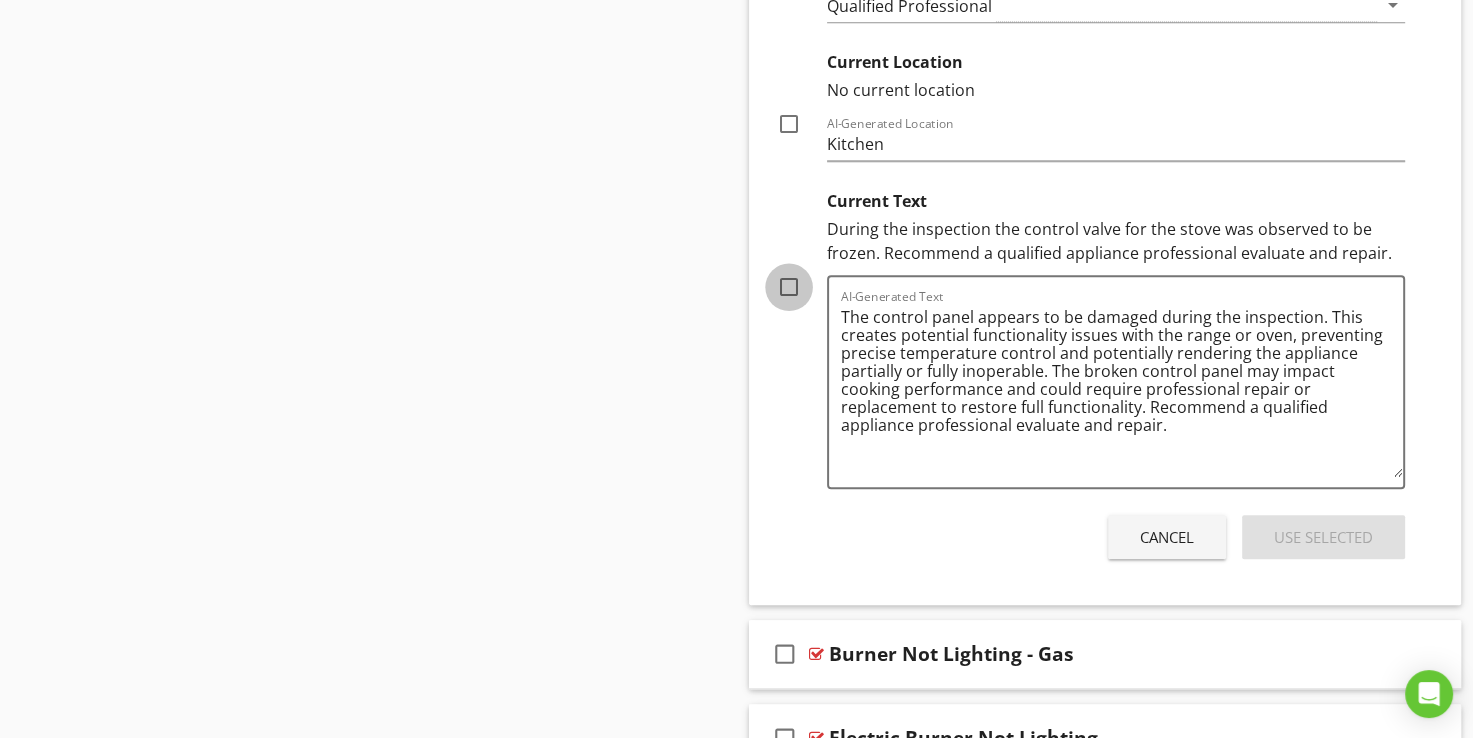 click at bounding box center (789, 287) 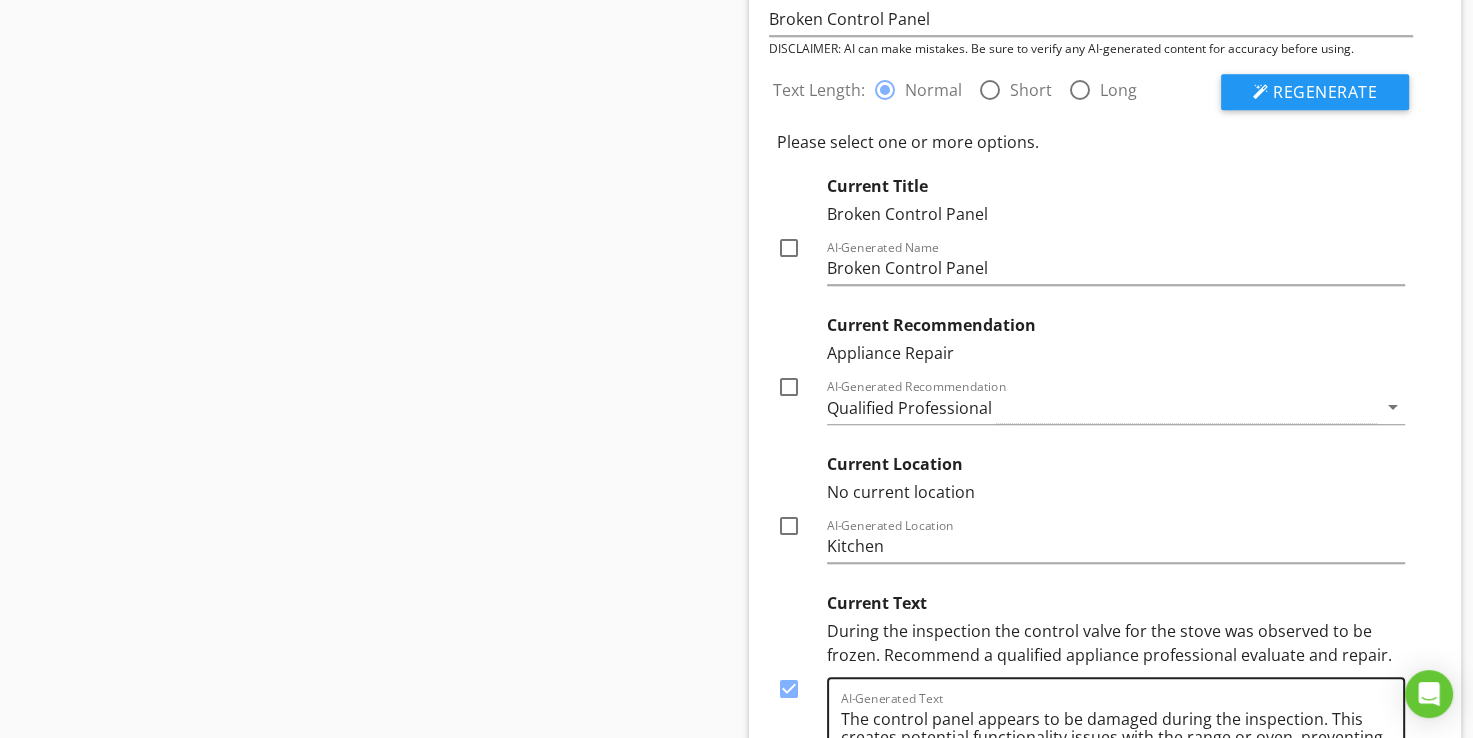 scroll, scrollTop: 1966, scrollLeft: 0, axis: vertical 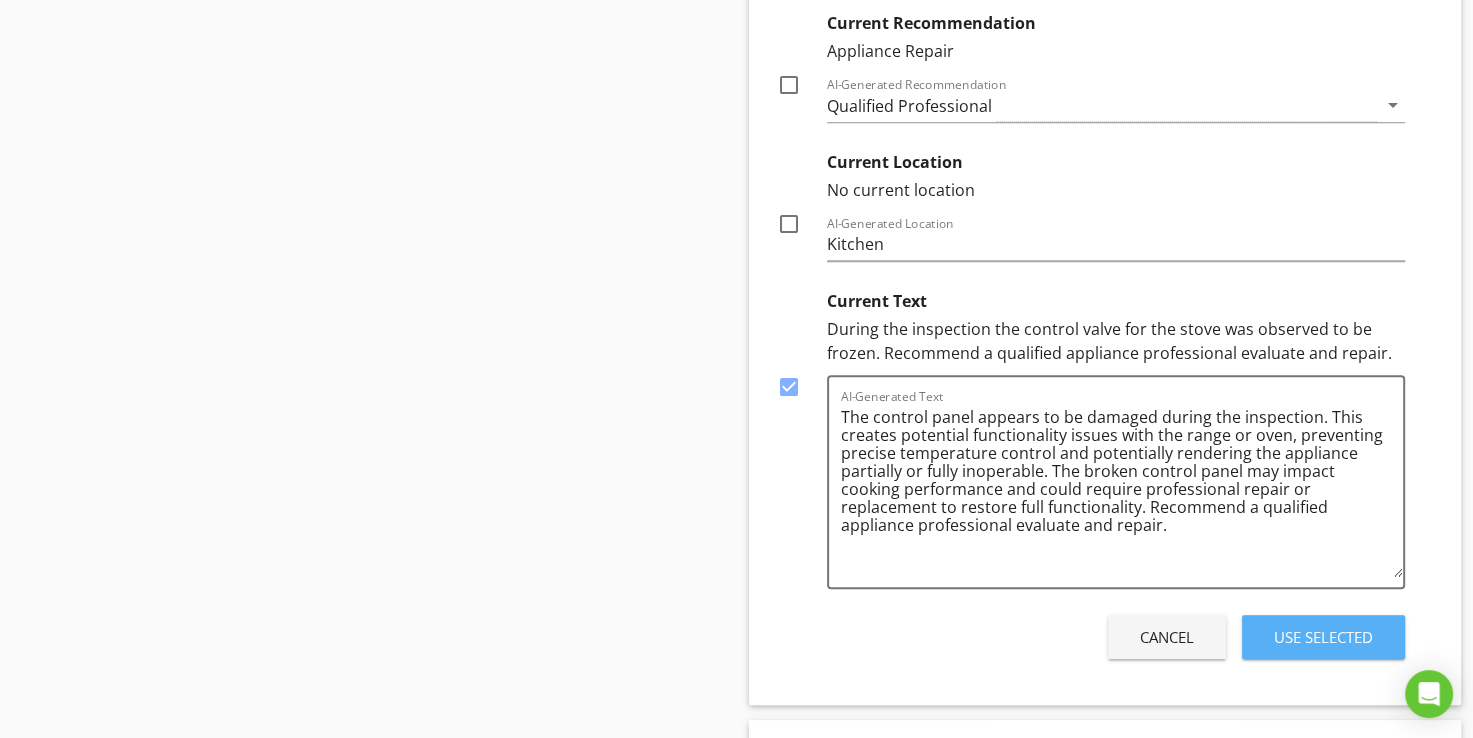 click on "Use Selected" at bounding box center (1323, 637) 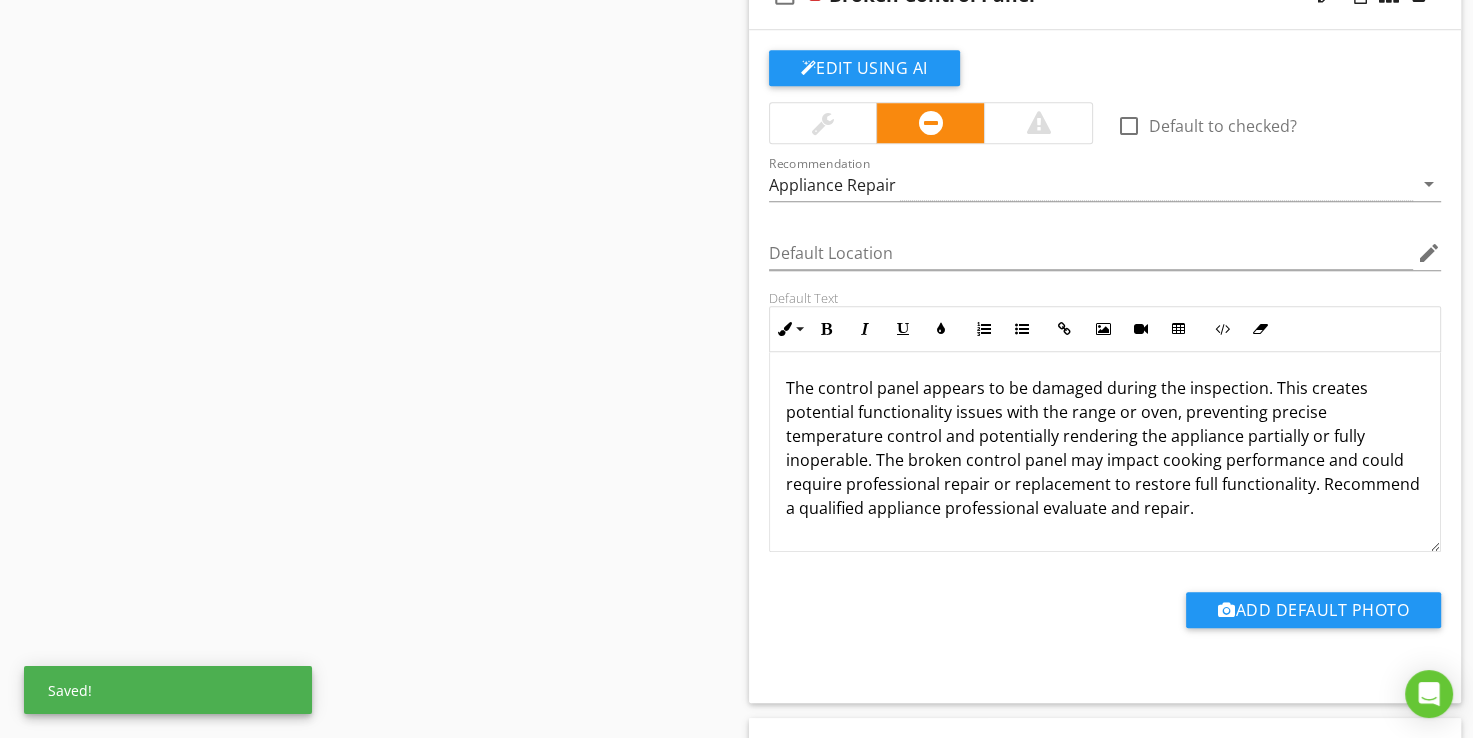 scroll, scrollTop: 1532, scrollLeft: 0, axis: vertical 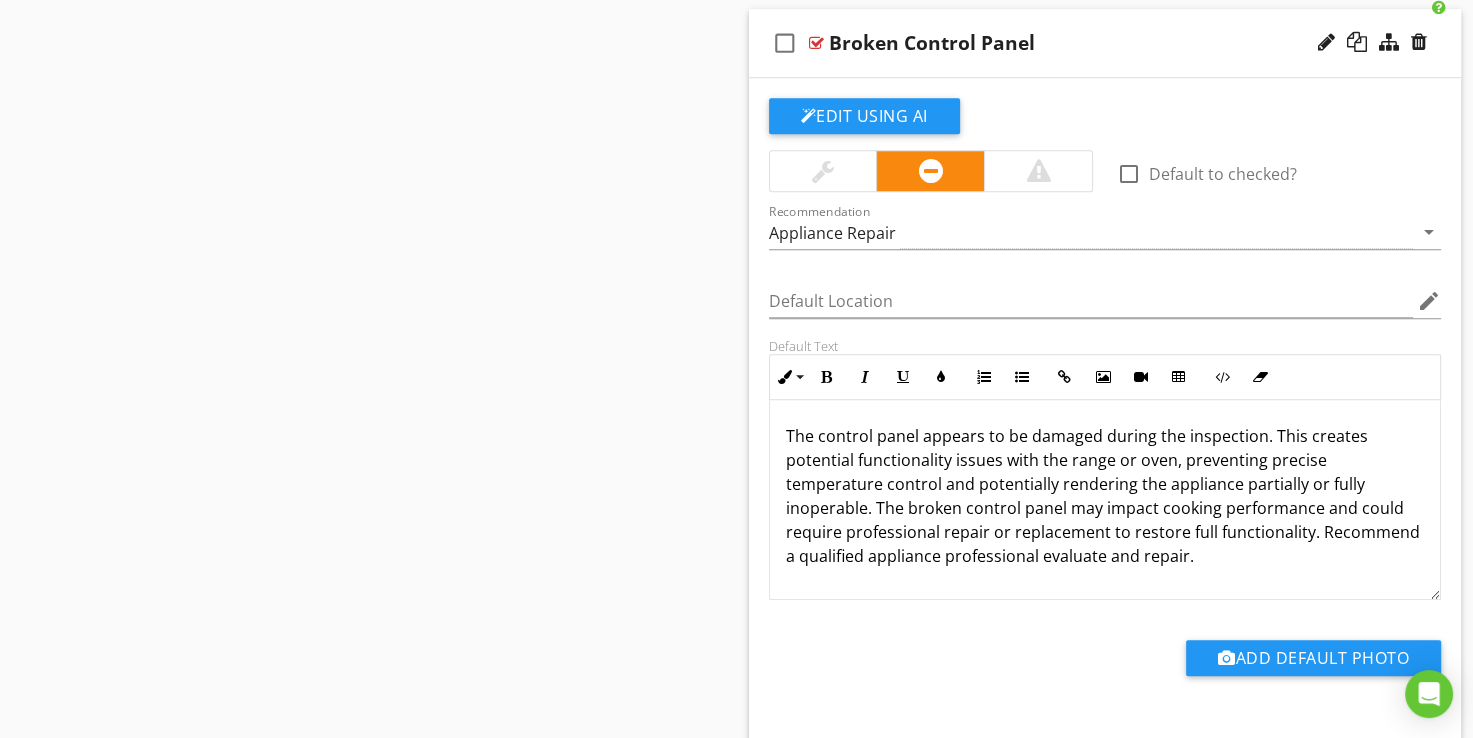 click on "The control panel appears to be damaged during the inspection. This creates potential functionality issues with the range or oven, preventing precise temperature control and potentially rendering the appliance partially or fully inoperable. The broken control panel may impact cooking performance and could require professional repair or replacement to restore full functionality. Recommend a qualified appliance professional evaluate and repair." at bounding box center (1105, 496) 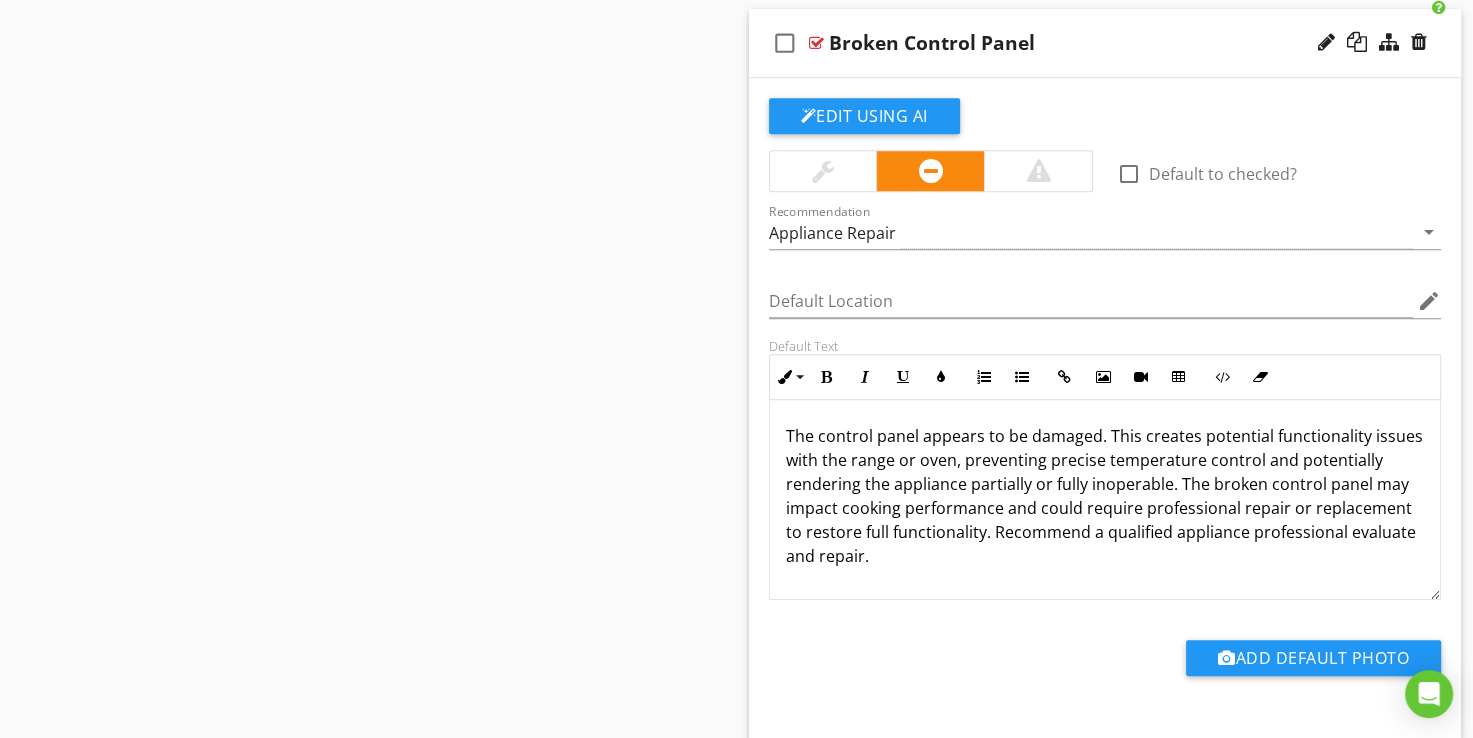 scroll, scrollTop: 0, scrollLeft: 0, axis: both 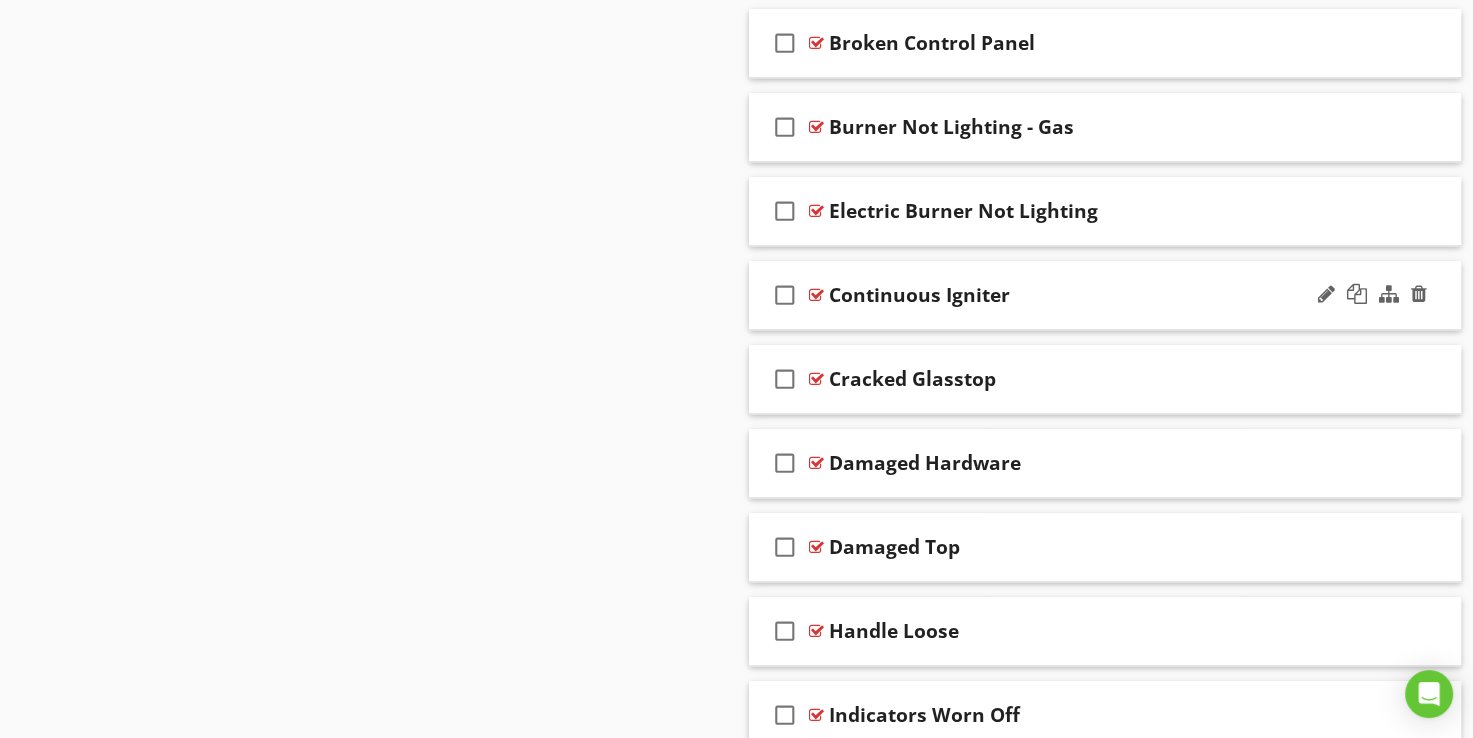 click at bounding box center (816, 295) 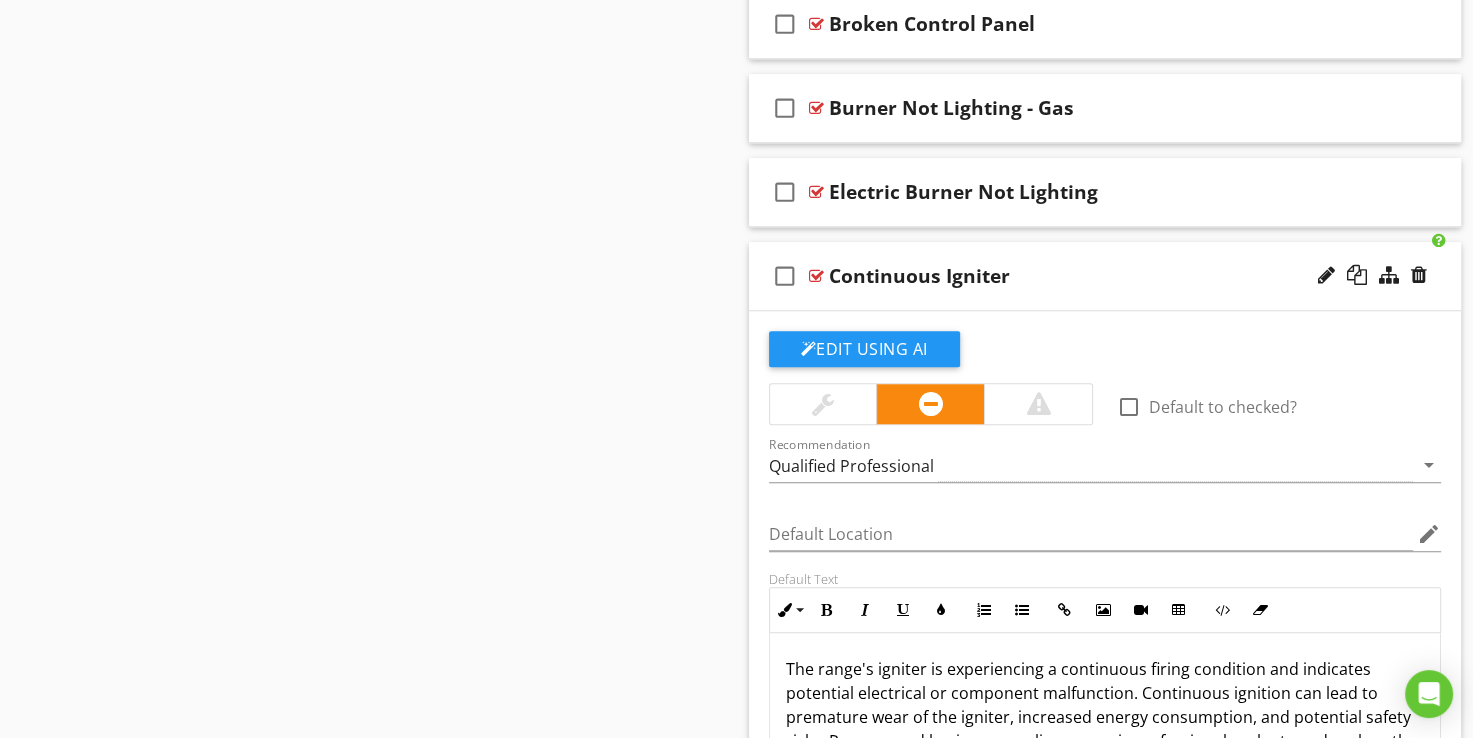 scroll, scrollTop: 1532, scrollLeft: 0, axis: vertical 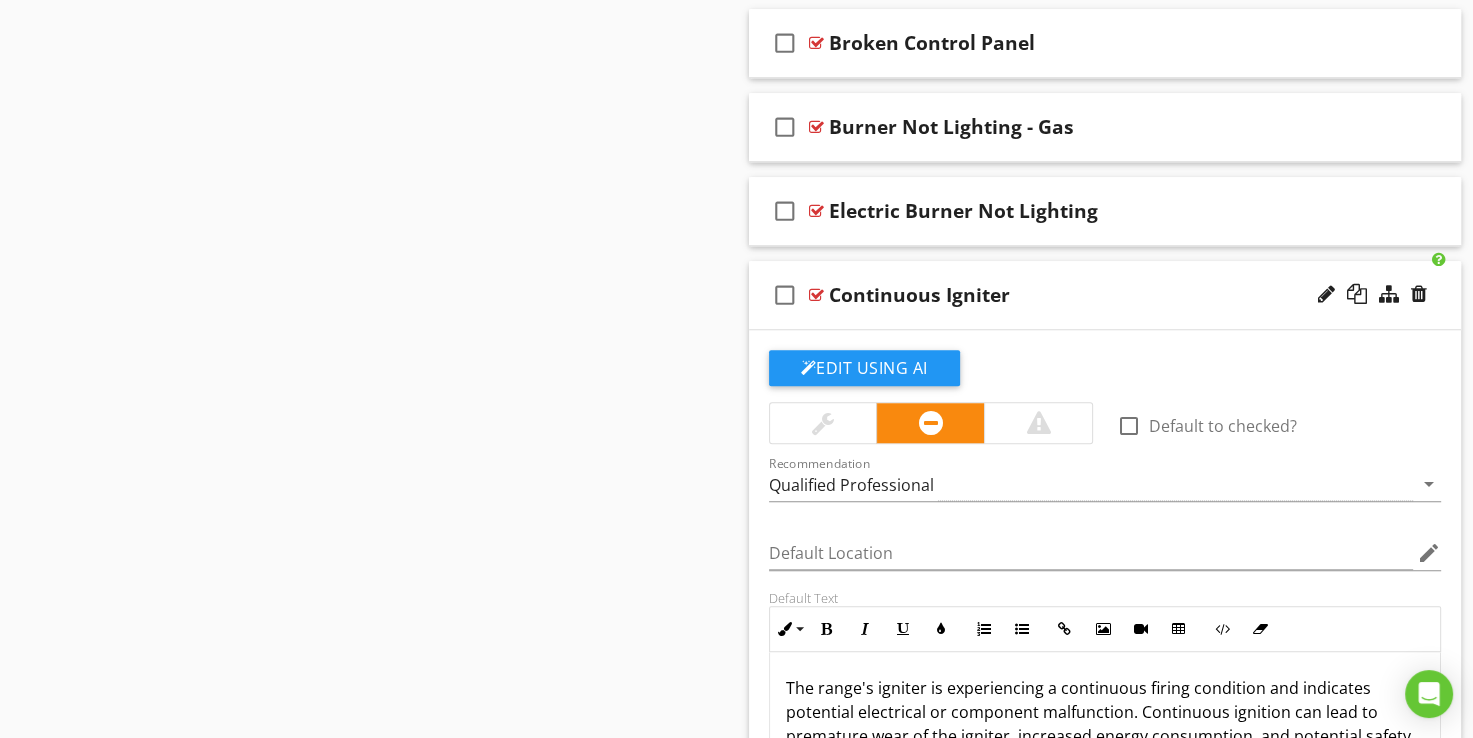 click at bounding box center [816, 295] 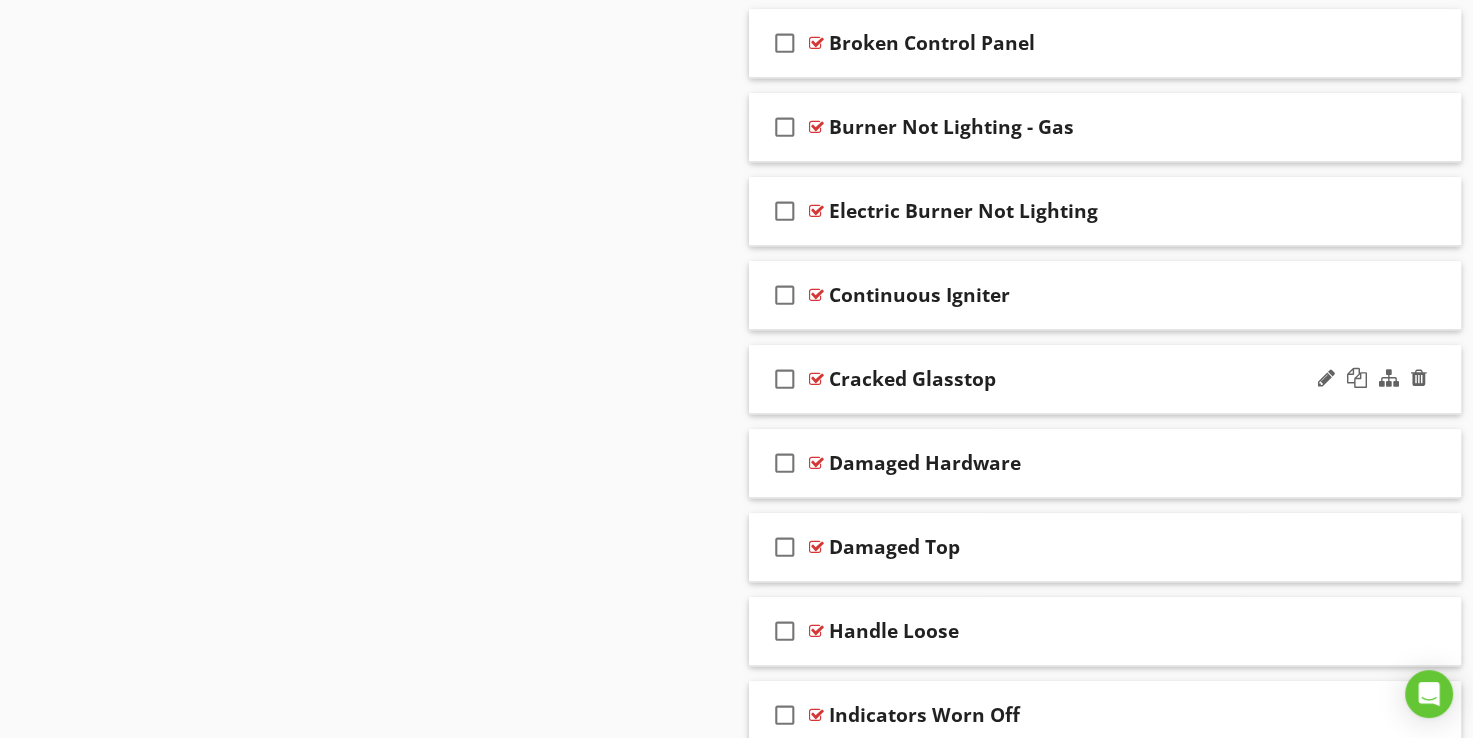 click at bounding box center [816, 379] 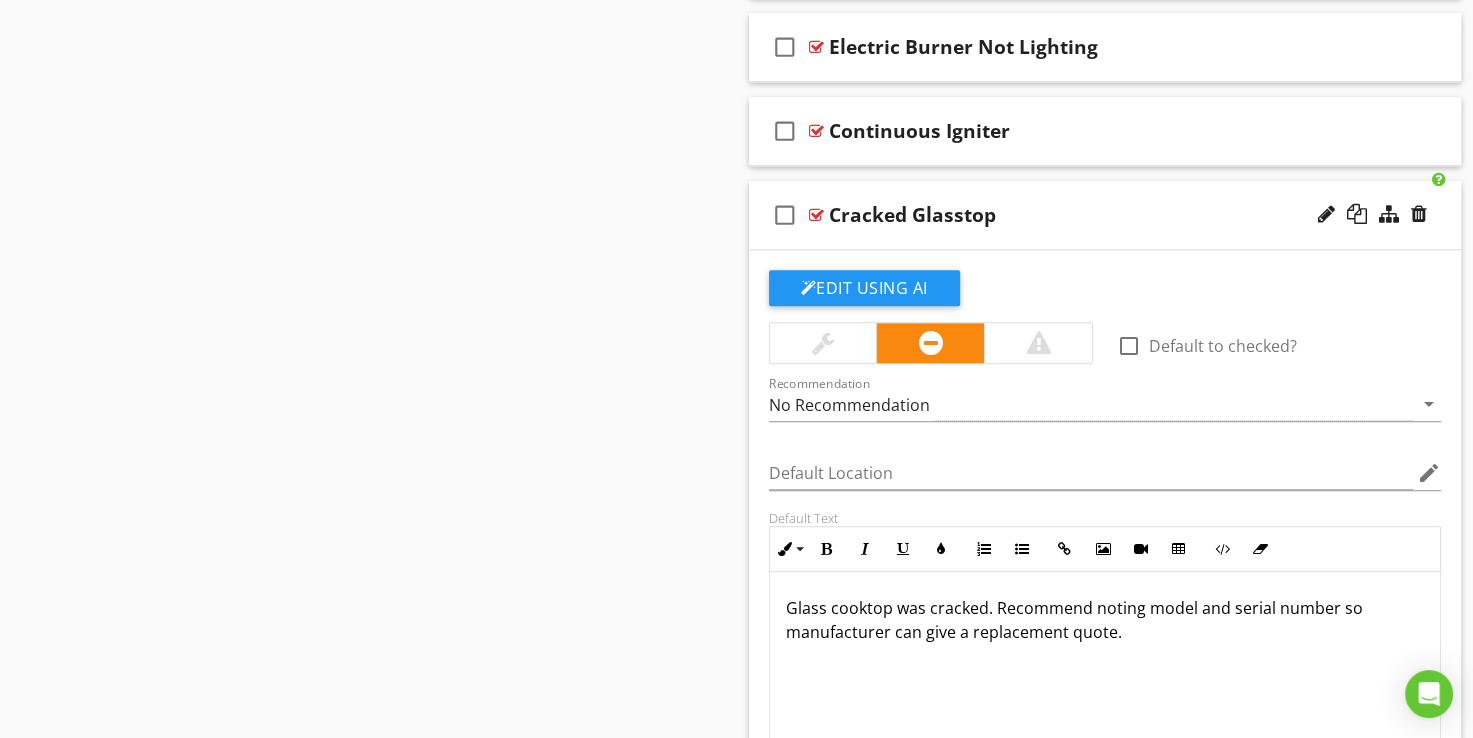 scroll, scrollTop: 1732, scrollLeft: 0, axis: vertical 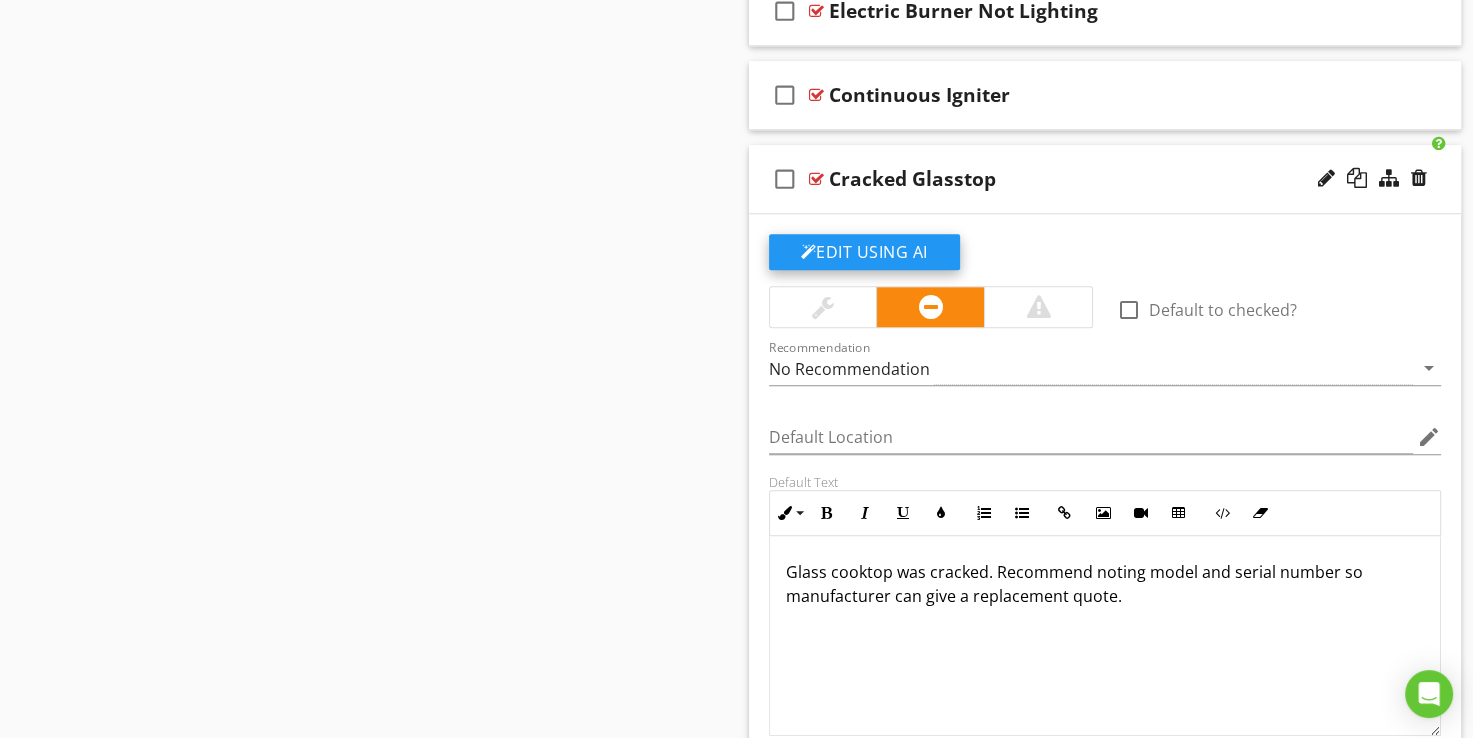 click on "Edit Using AI" at bounding box center (864, 252) 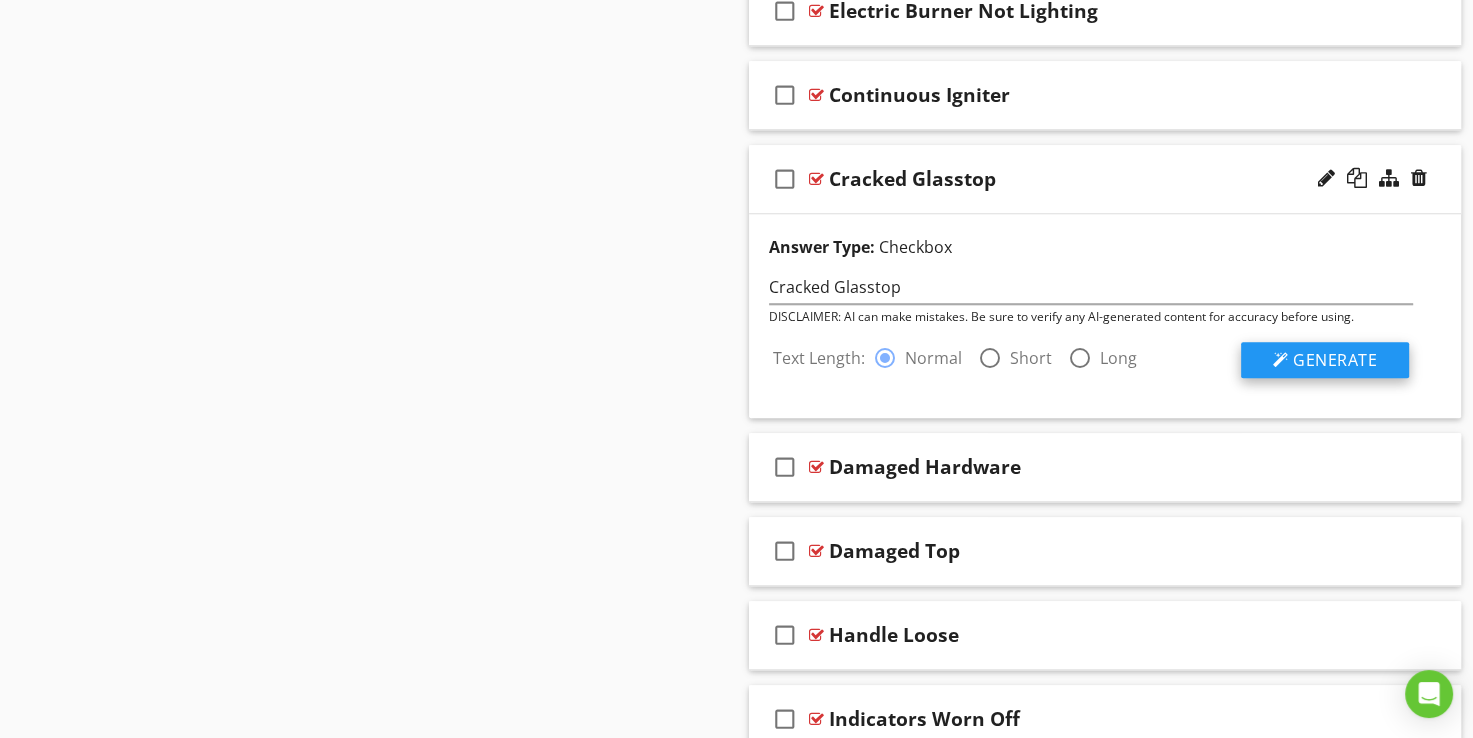 click on "Generate" at bounding box center (1325, 360) 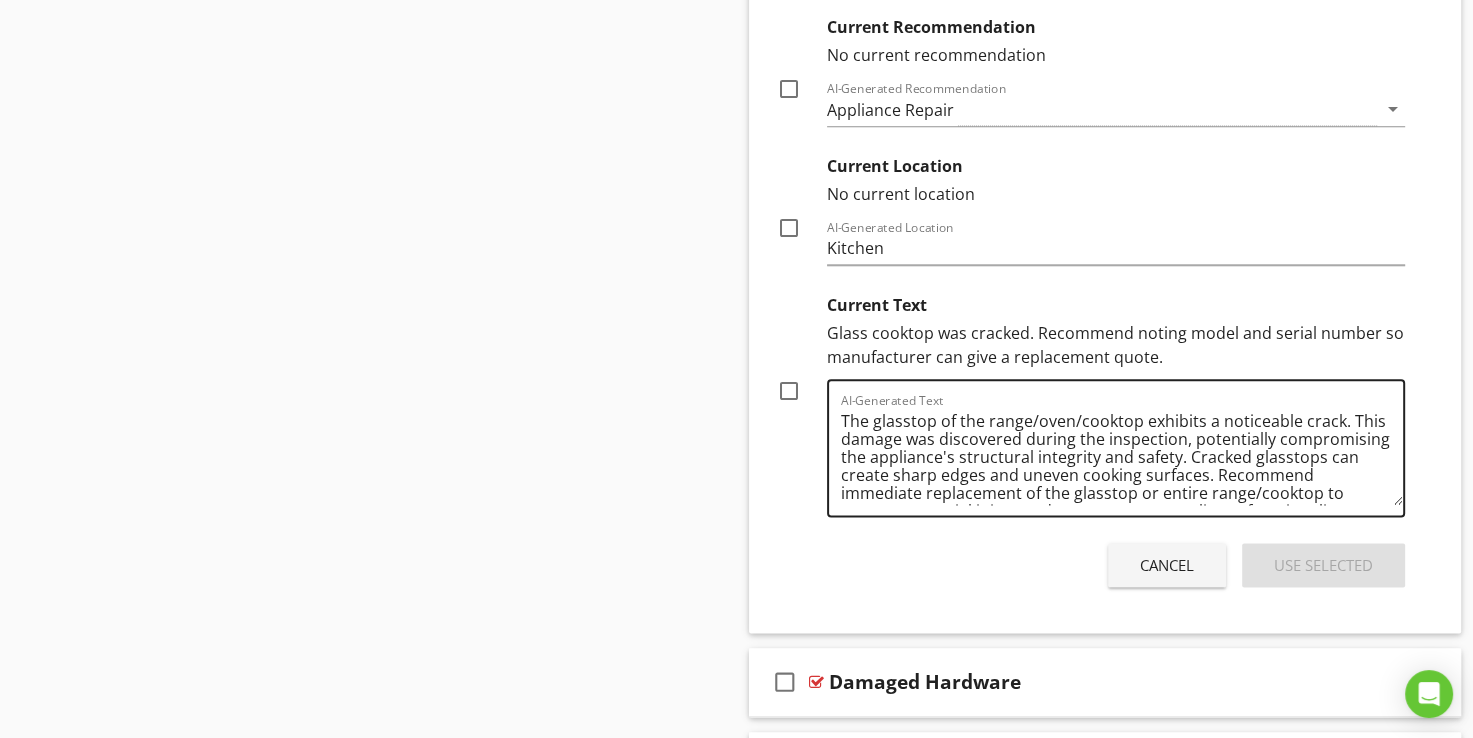 scroll, scrollTop: 2332, scrollLeft: 0, axis: vertical 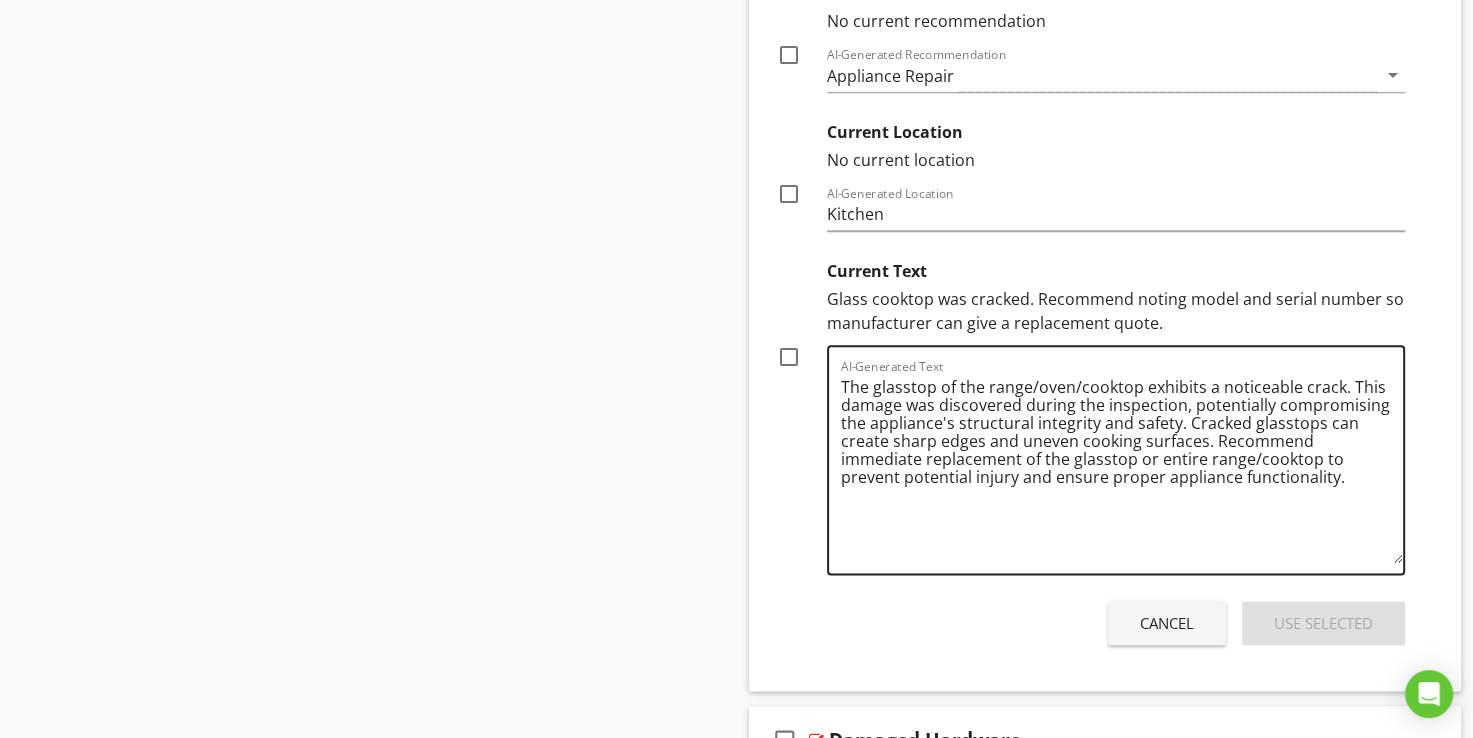 drag, startPoint x: 1396, startPoint y: 463, endPoint x: 1398, endPoint y: 556, distance: 93.0215 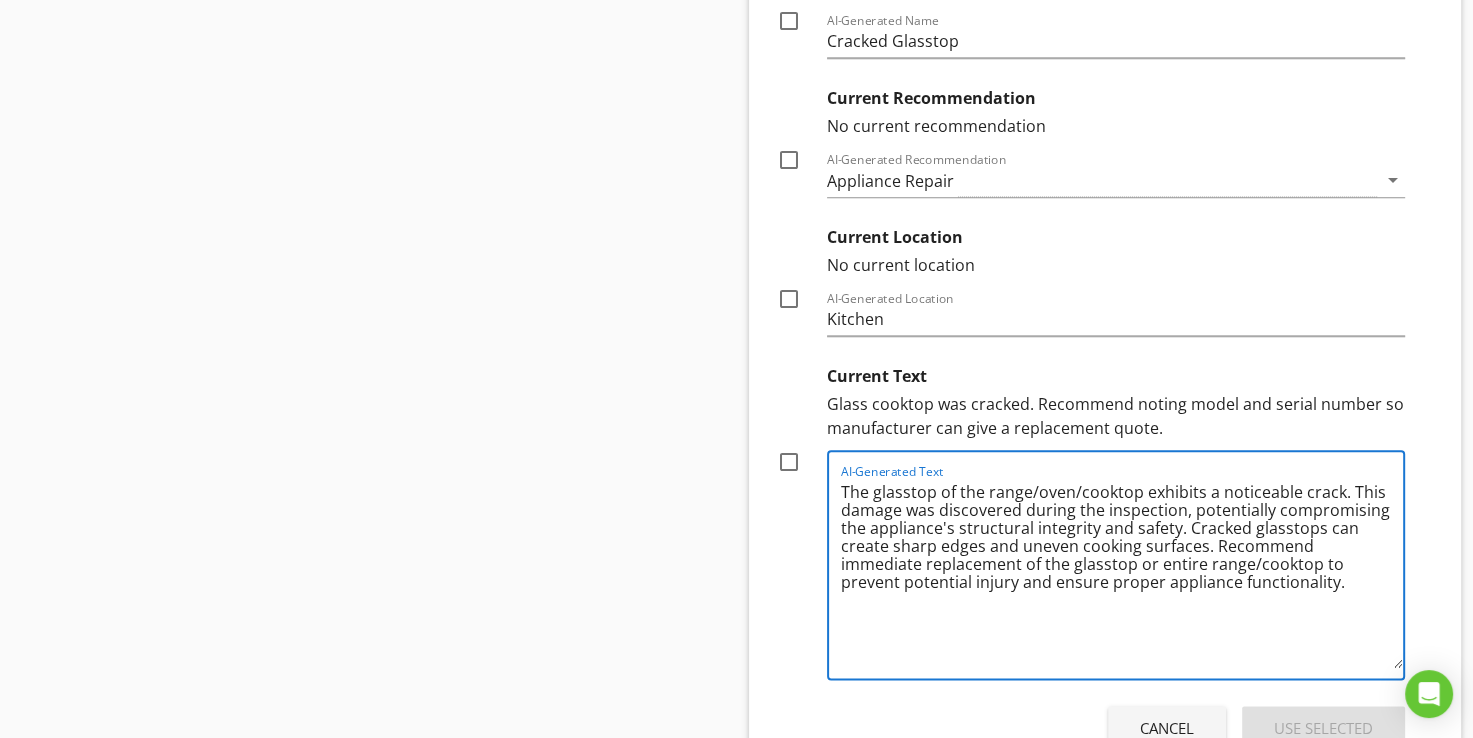 scroll, scrollTop: 2232, scrollLeft: 0, axis: vertical 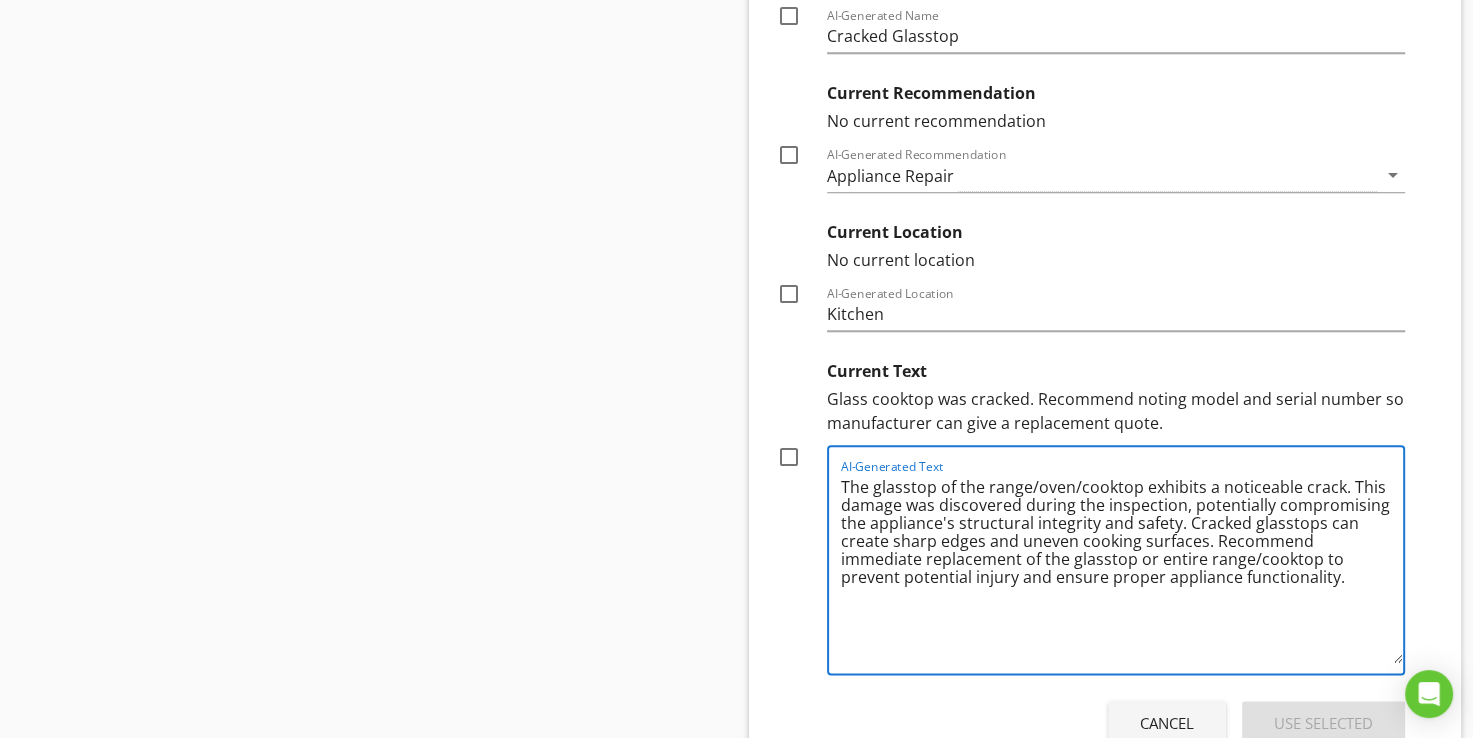 click on "Current Text" at bounding box center (1116, 369) 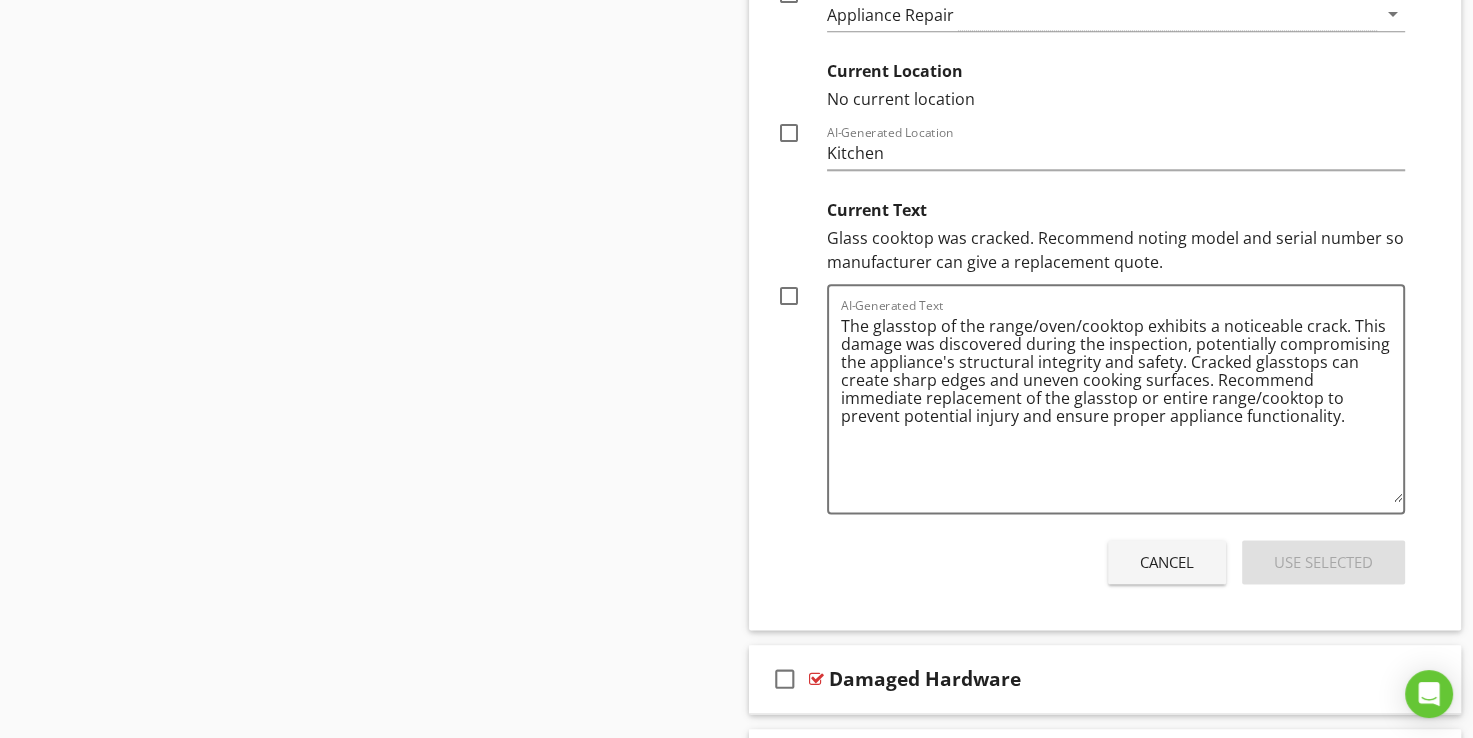 scroll, scrollTop: 2432, scrollLeft: 0, axis: vertical 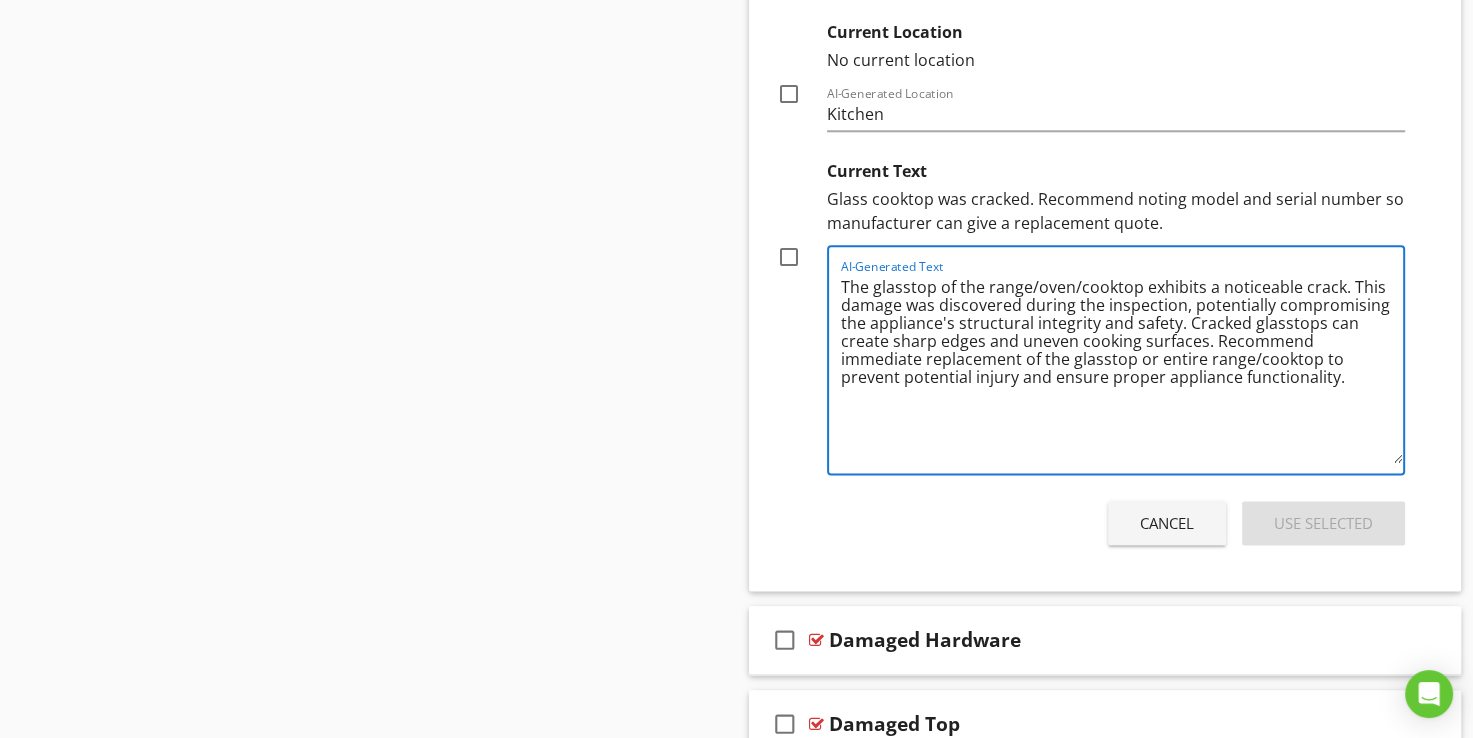 drag, startPoint x: 1348, startPoint y: 282, endPoint x: 1186, endPoint y: 298, distance: 162.78821 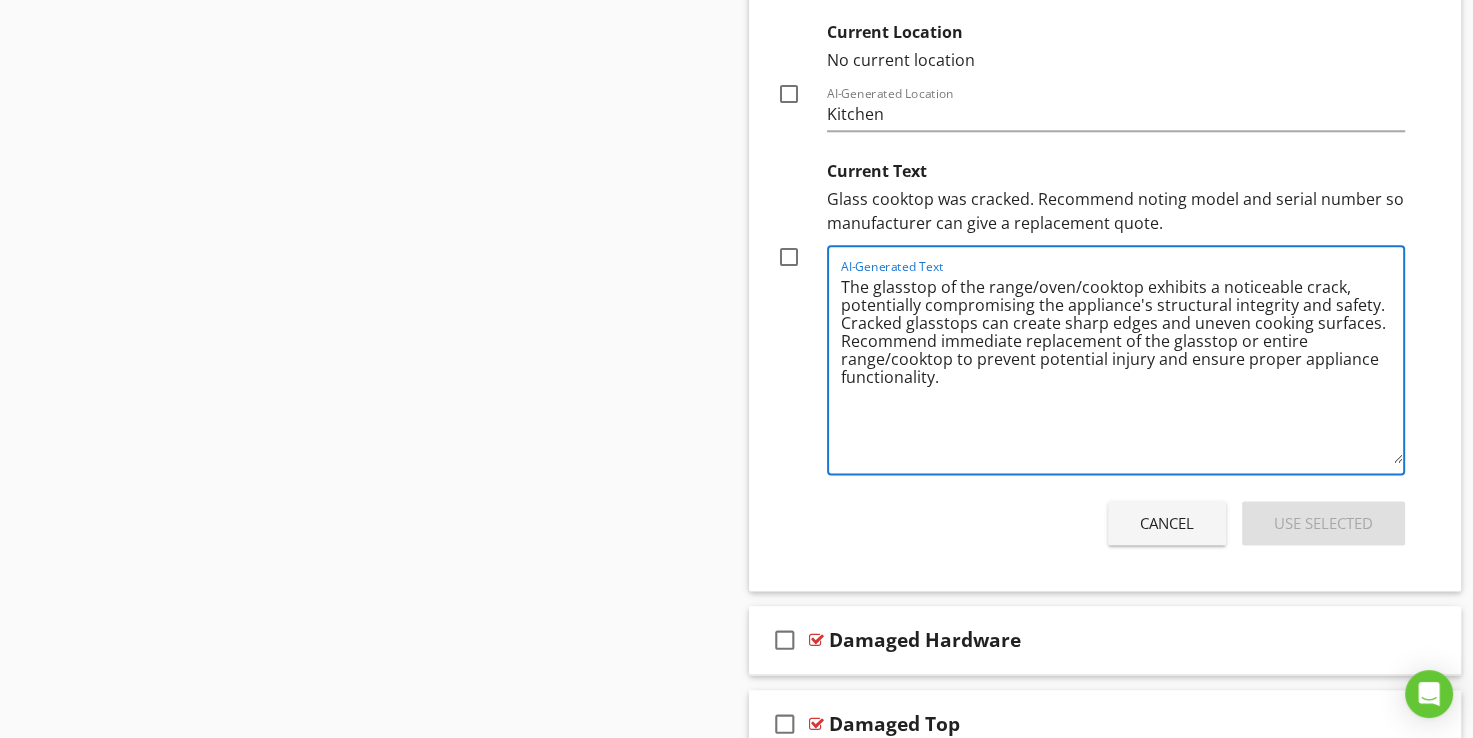 type on "The glasstop of the range/oven/cooktop exhibits a noticeable crack, potentially compromising the appliance's structural integrity and safety. Cracked glasstops can create sharp edges and uneven cooking surfaces. Recommend immediate replacement of the glasstop or entire range/cooktop to prevent potential injury and ensure proper appliance functionality." 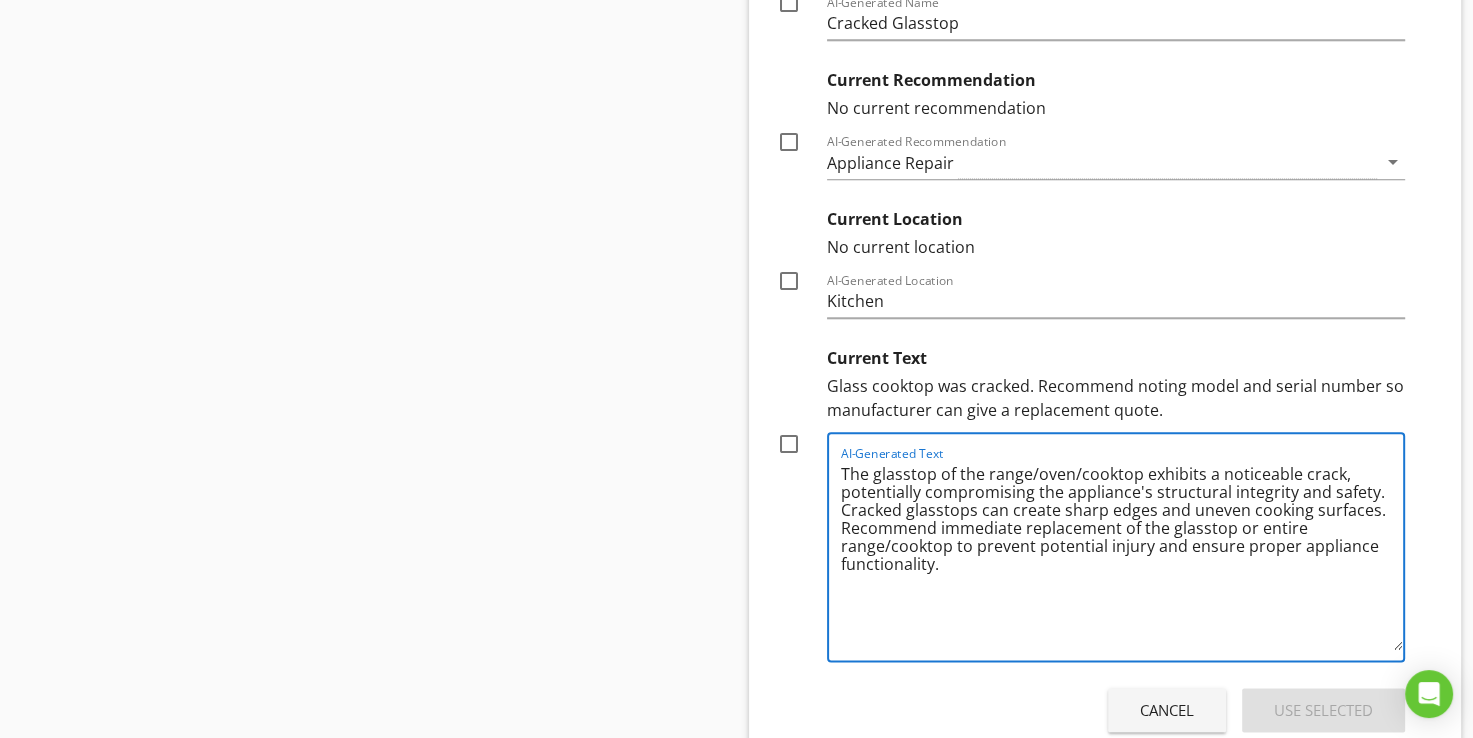scroll, scrollTop: 2232, scrollLeft: 0, axis: vertical 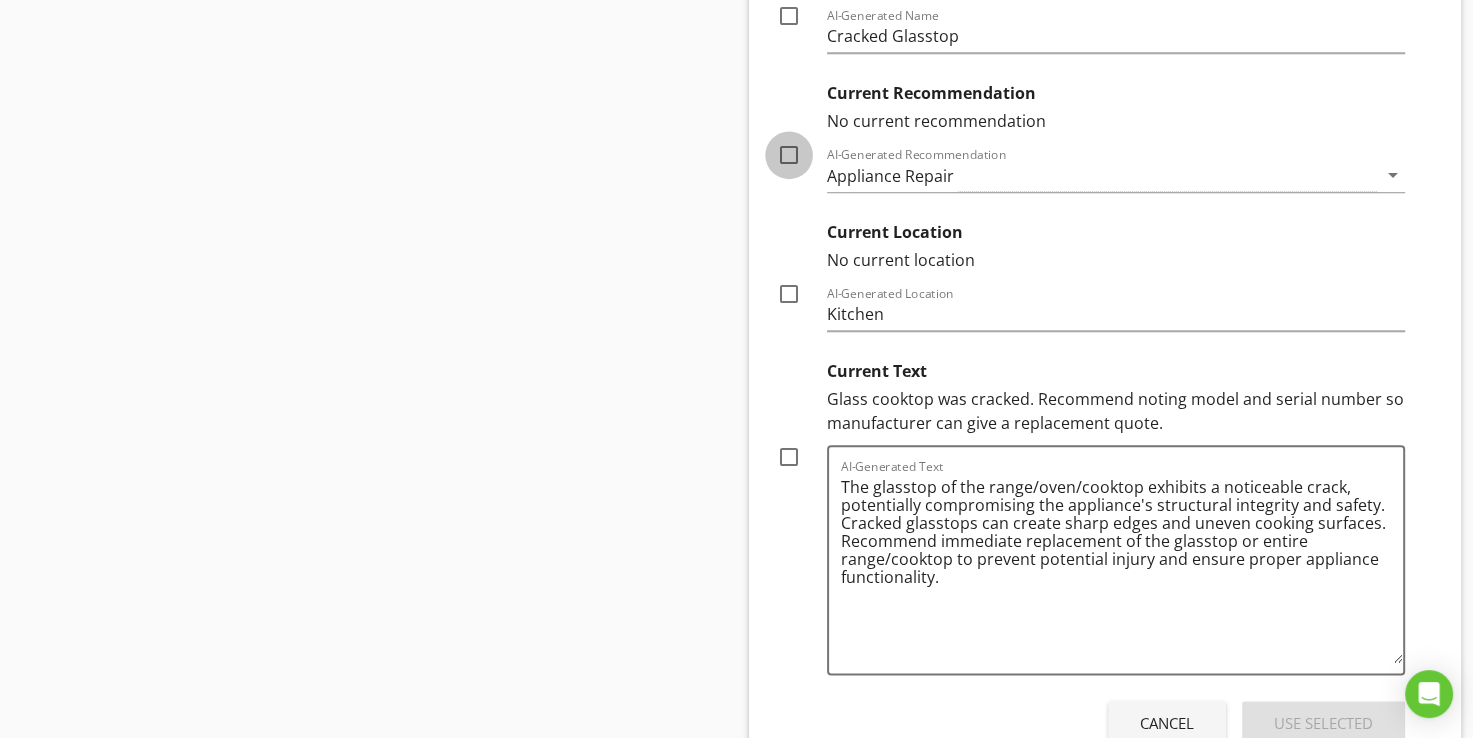 click at bounding box center [789, 155] 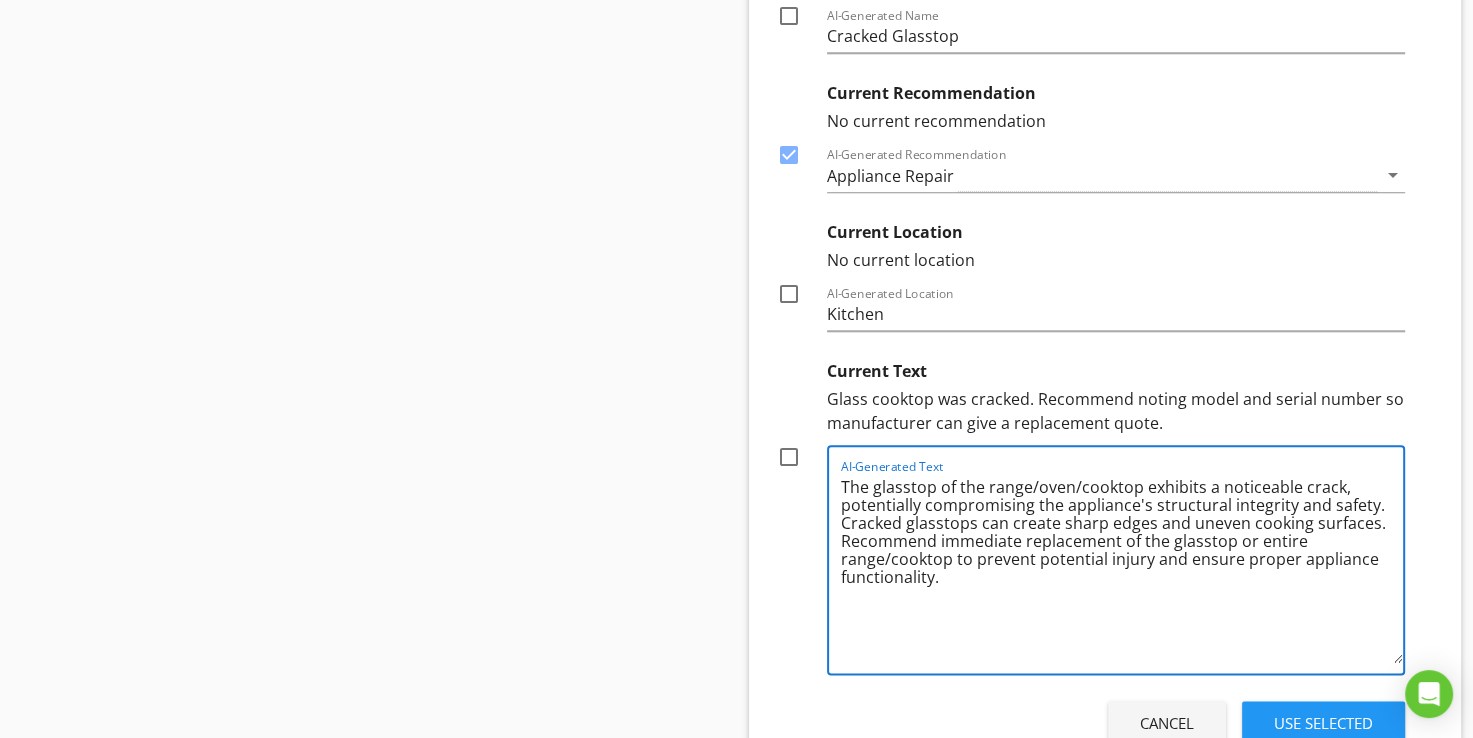 click on "The glasstop of the range/oven/cooktop exhibits a noticeable crack, potentially compromising the appliance's structural integrity and safety. Cracked glasstops can create sharp edges and uneven cooking surfaces. Recommend immediate replacement of the glasstop or entire range/cooktop to prevent potential injury and ensure proper appliance functionality." at bounding box center [1122, 567] 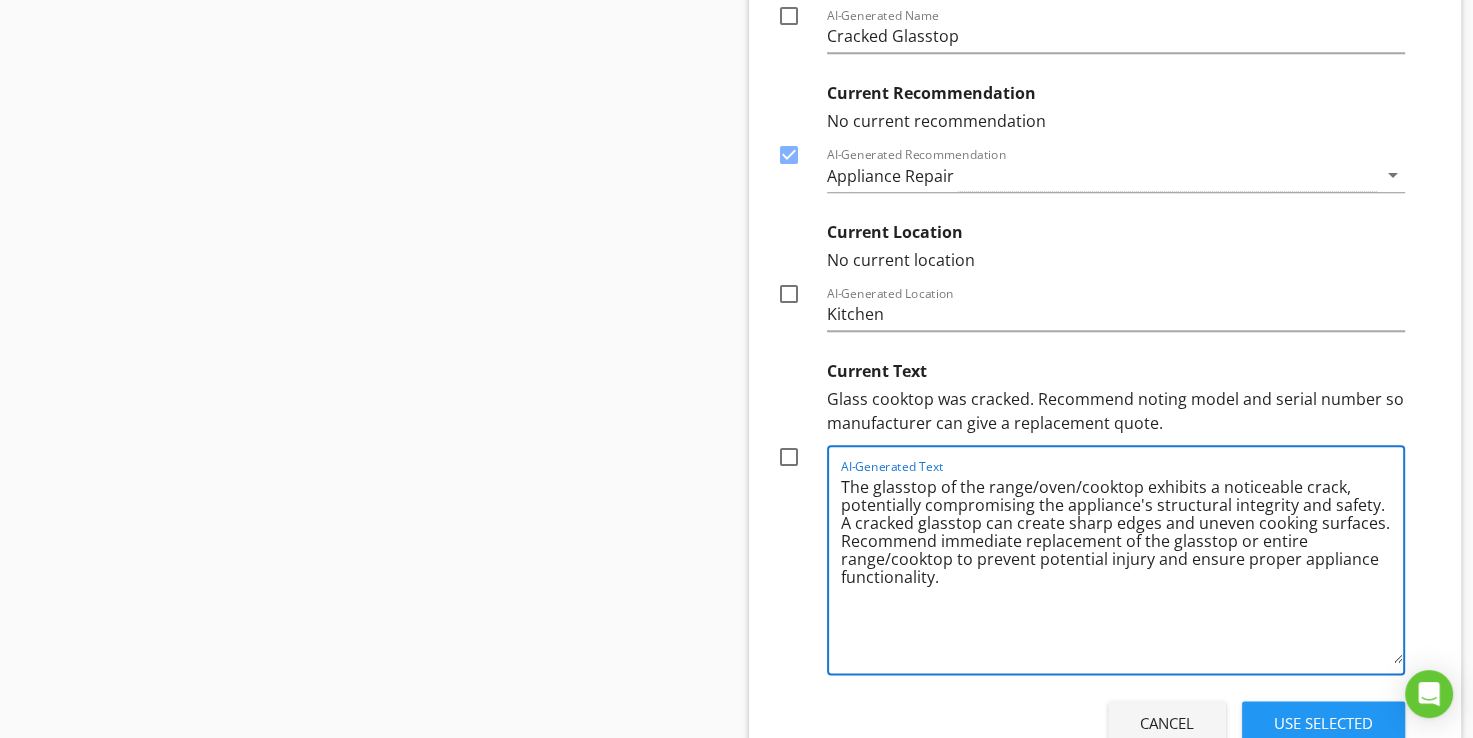 click on "The glasstop of the range/oven/cooktop exhibits a noticeable crack, potentially compromising the appliance's structural integrity and safety. A cracked glasstop can create sharp edges and uneven cooking surfaces. Recommend immediate replacement of the glasstop or entire range/cooktop to prevent potential injury and ensure proper appliance functionality." at bounding box center (1122, 567) 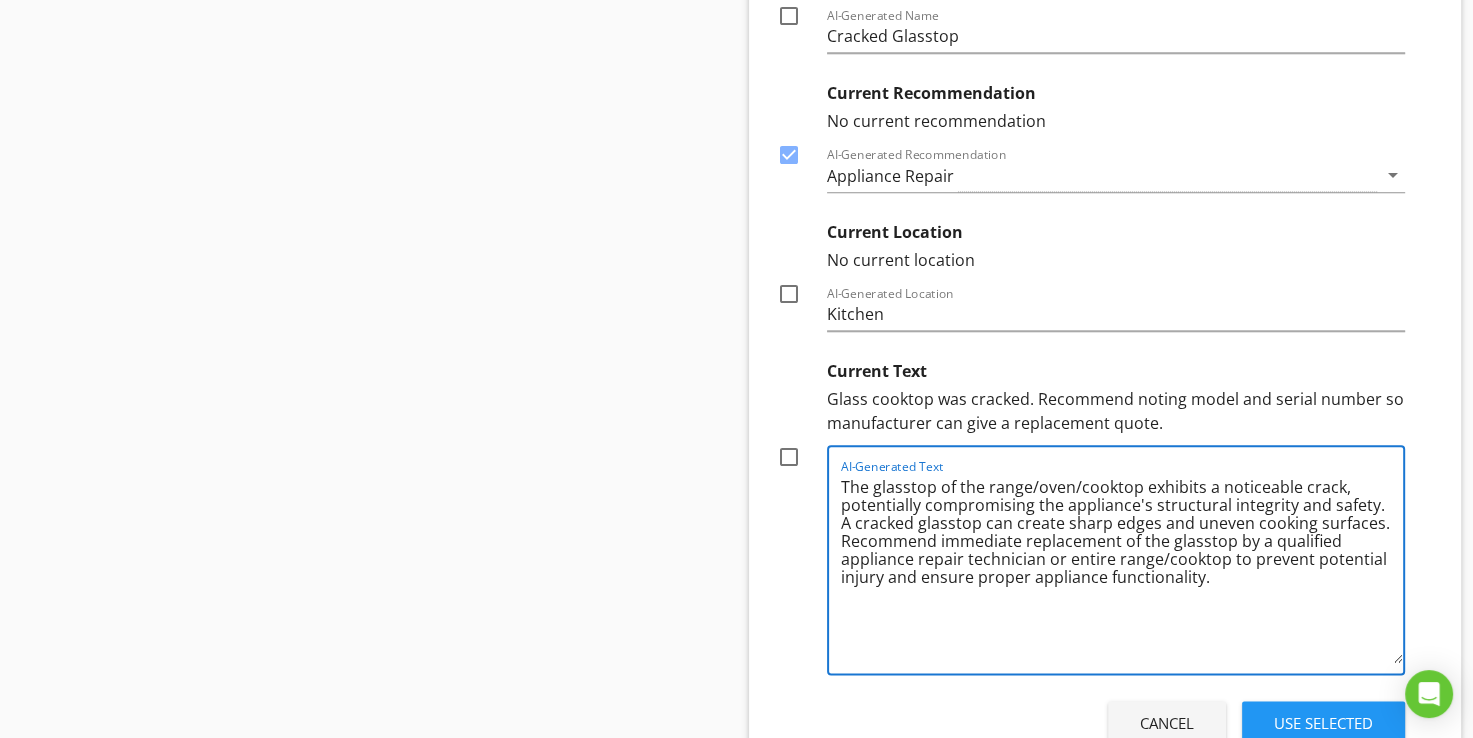click on "The glasstop of the range/oven/cooktop exhibits a noticeable crack, potentially compromising the appliance's structural integrity and safety. A cracked glasstop can create sharp edges and uneven cooking surfaces. Recommend immediate replacement of the glasstop by a qualified appliance repair technician or entire range/cooktop to prevent potential injury and ensure proper appliance functionality." at bounding box center (1122, 567) 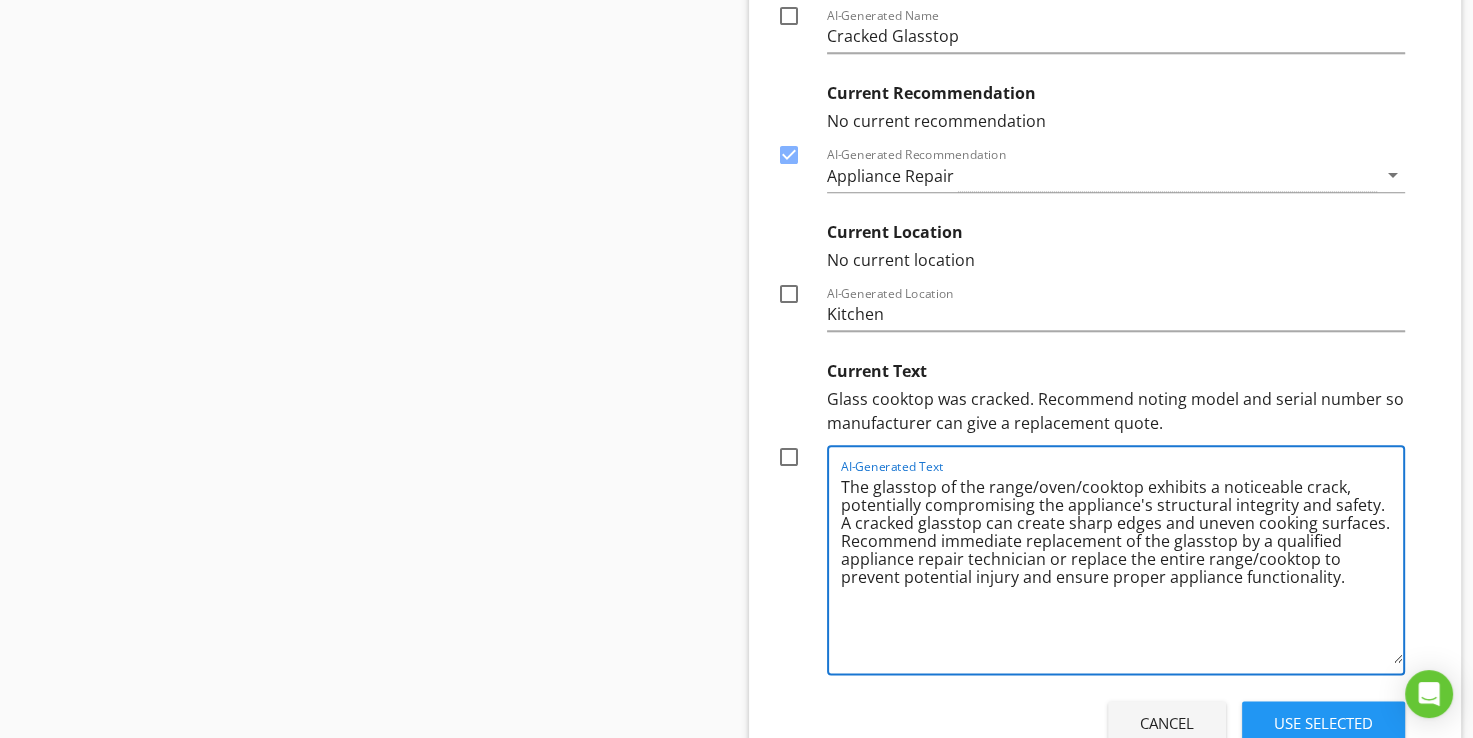 type on "The glasstop of the range/oven/cooktop exhibits a noticeable crack, potentially compromising the appliance's structural integrity and safety. A cracked glasstop can create sharp edges and uneven cooking surfaces. Recommend immediate replacement of the glasstop by a qualified appliance repair technician or replace the entire range/cooktop to prevent potential injury and ensure proper appliance functionality." 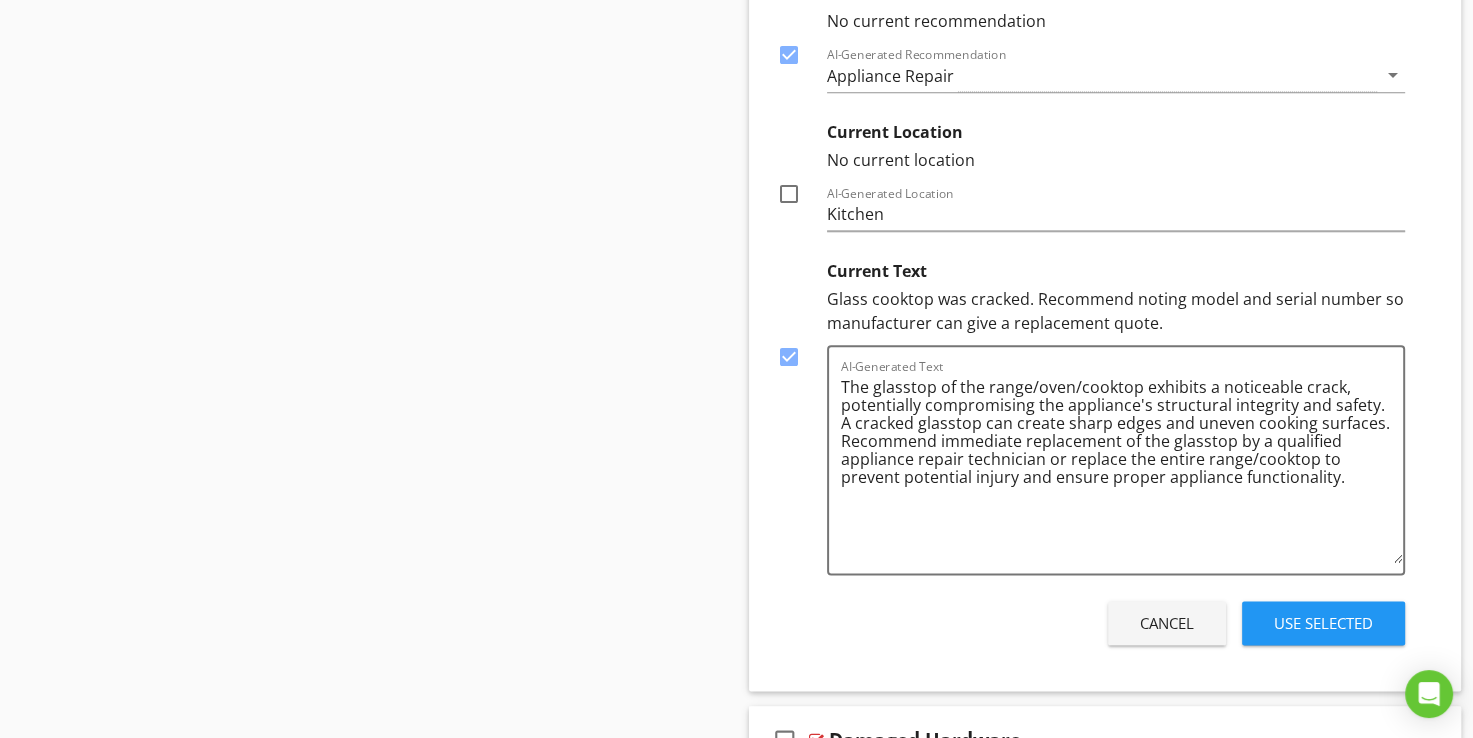 click on "Use Selected" at bounding box center [1323, 623] 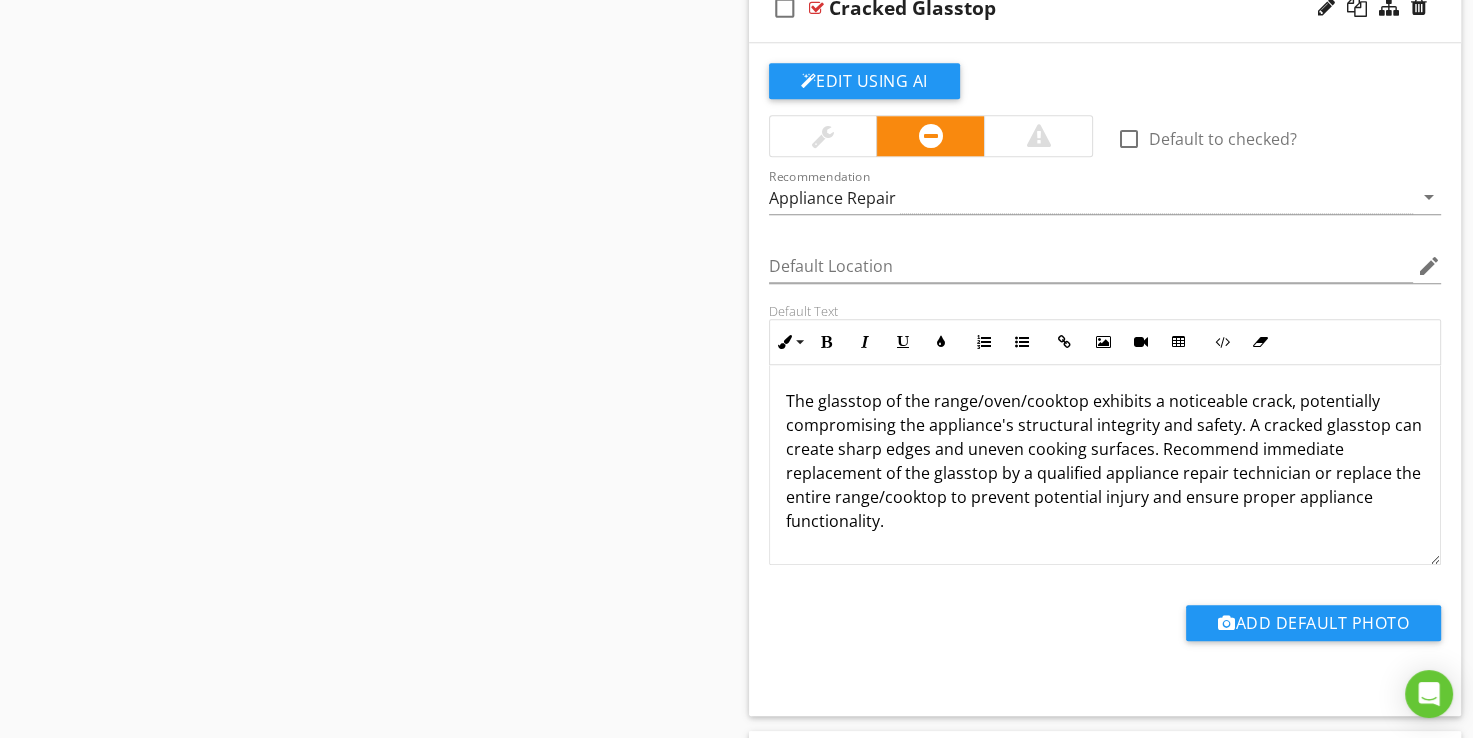 scroll, scrollTop: 1898, scrollLeft: 0, axis: vertical 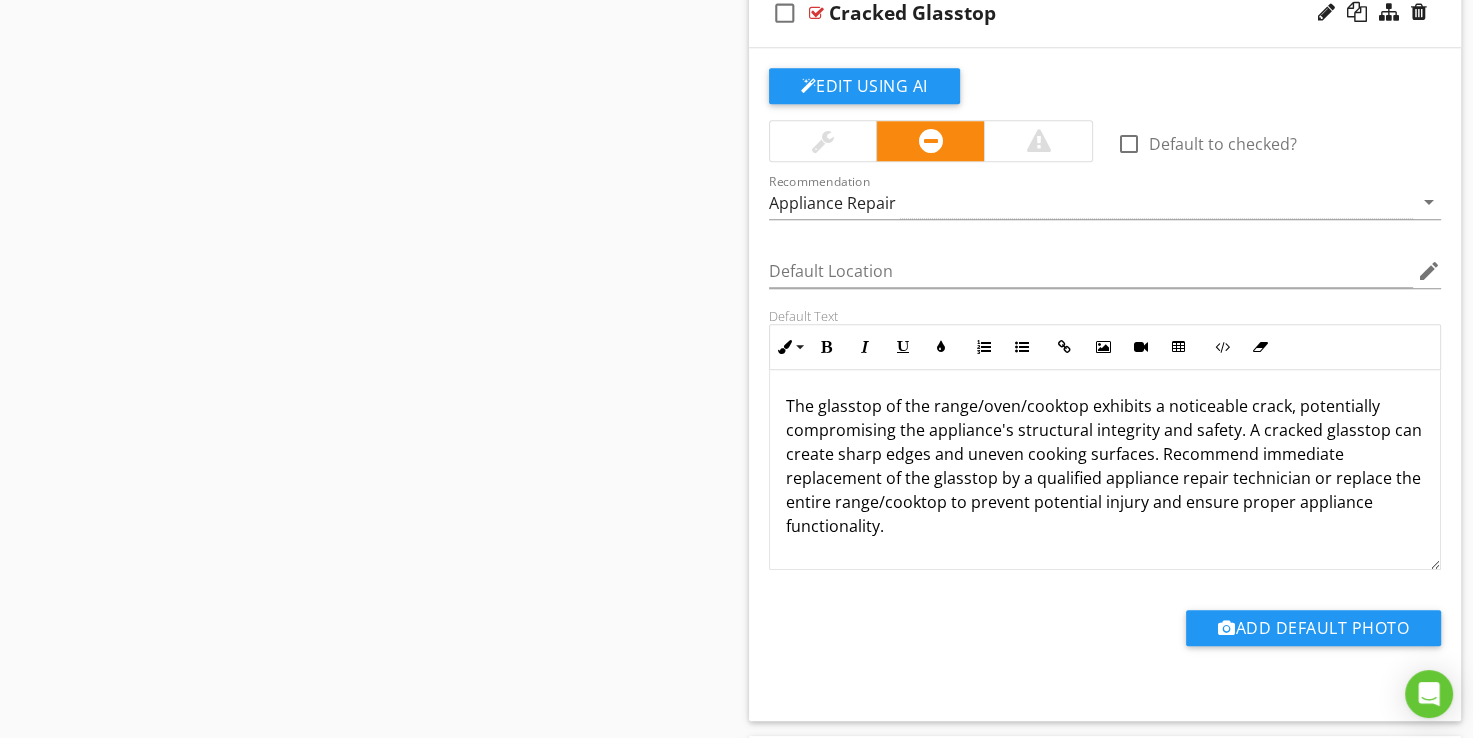 click at bounding box center [816, 13] 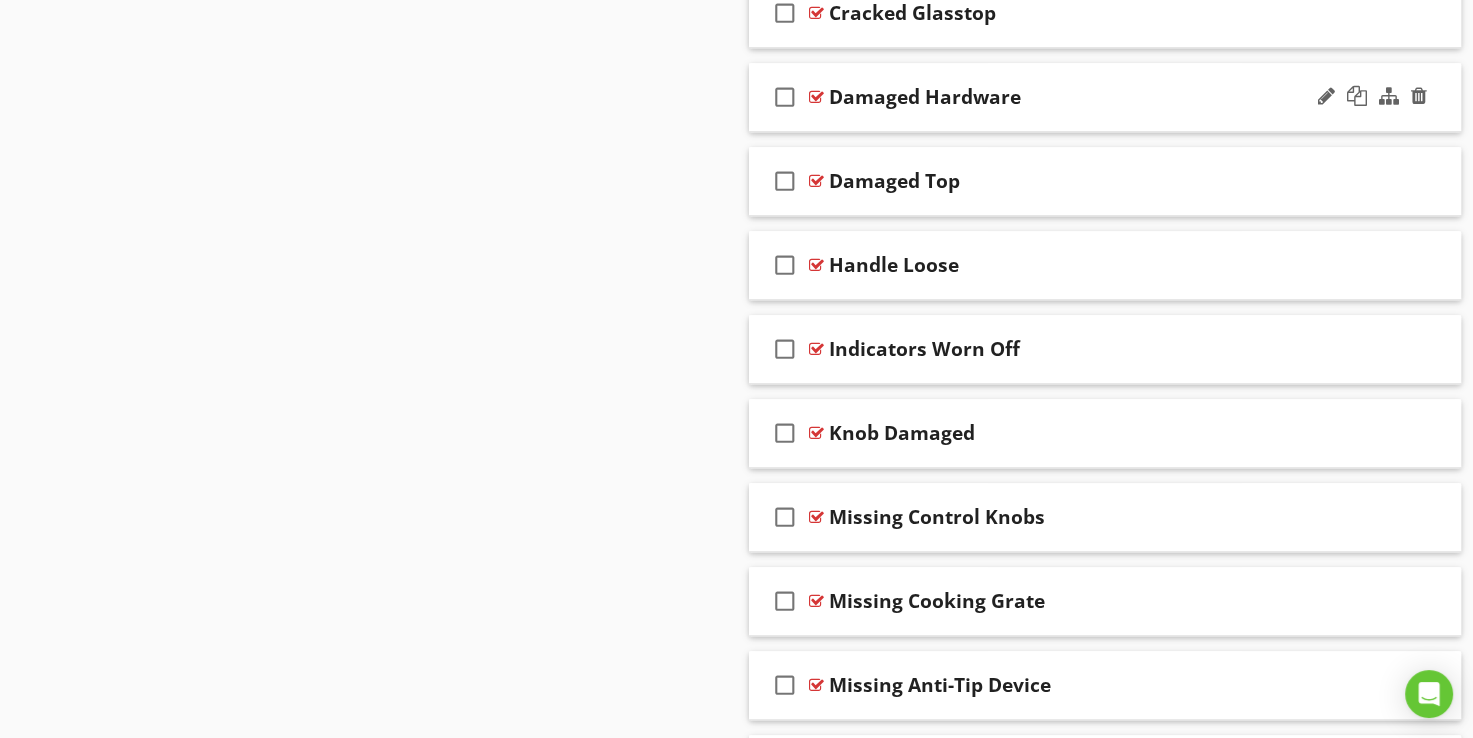 click at bounding box center (816, 97) 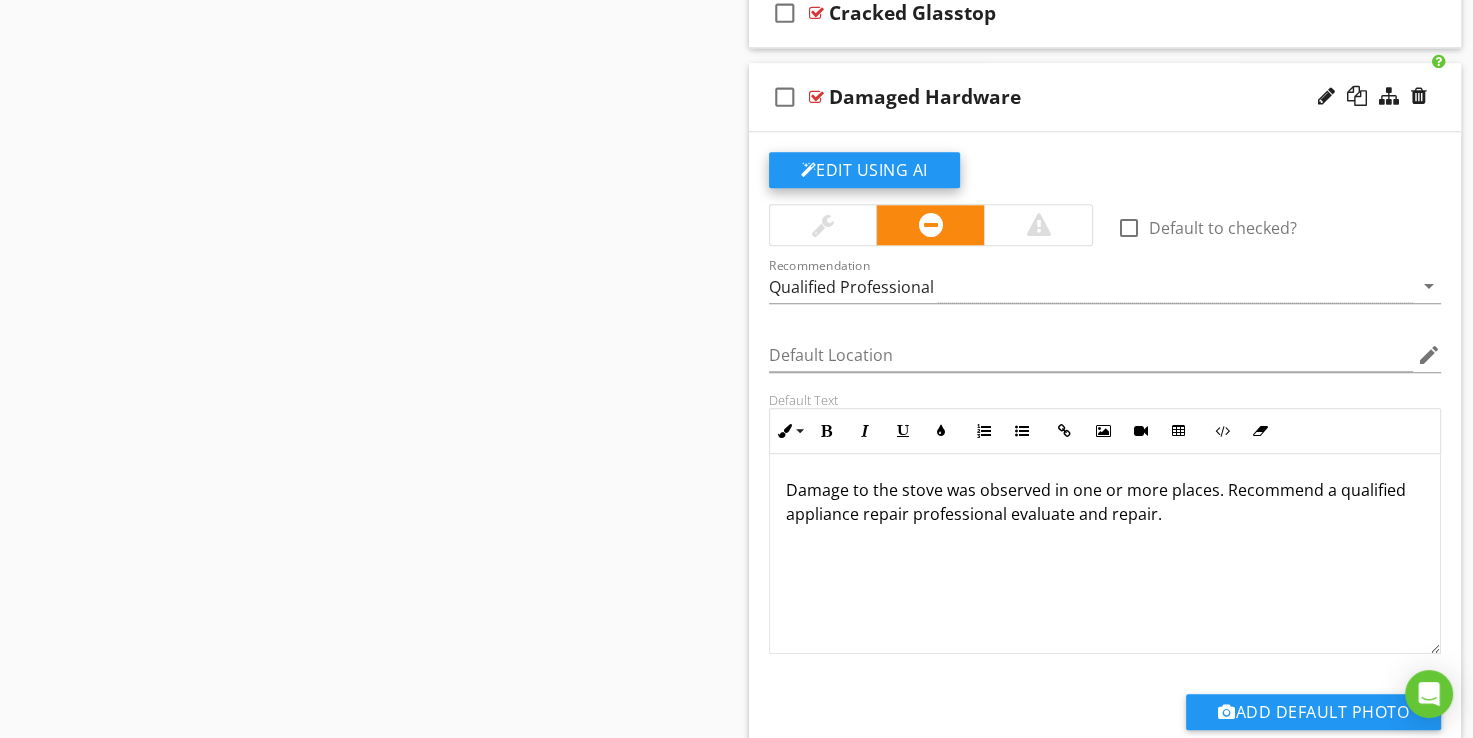 click on "Edit Using AI" at bounding box center (864, 170) 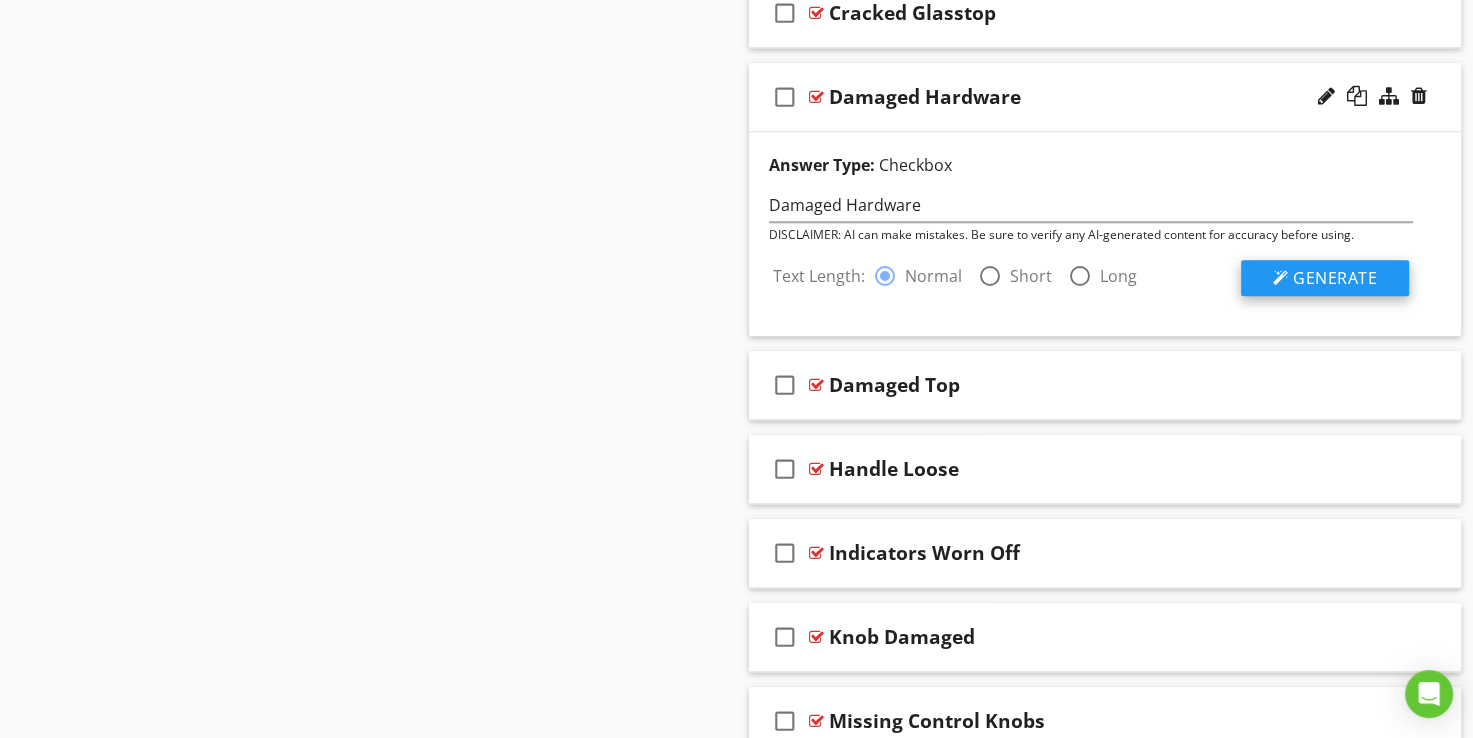 click on "Generate" at bounding box center (1335, 278) 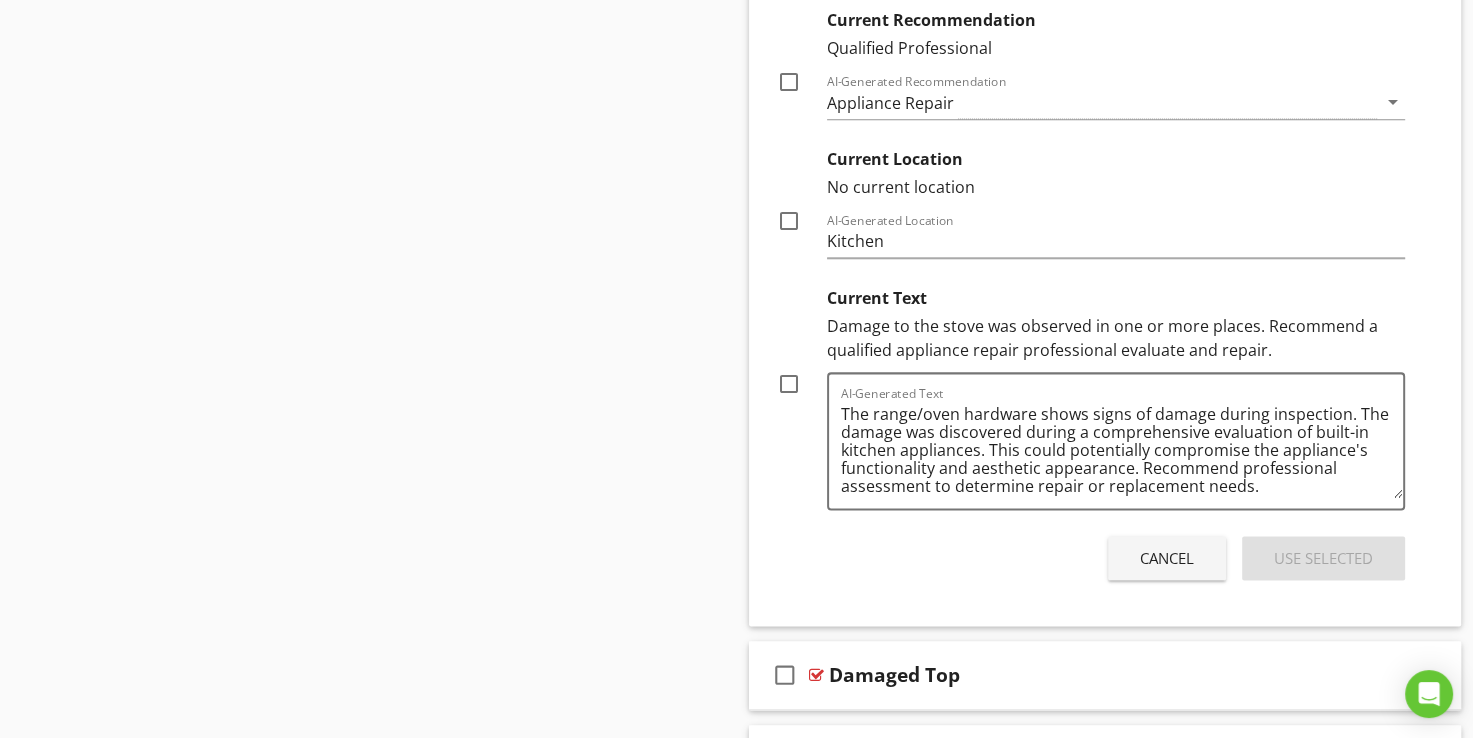 scroll, scrollTop: 2398, scrollLeft: 0, axis: vertical 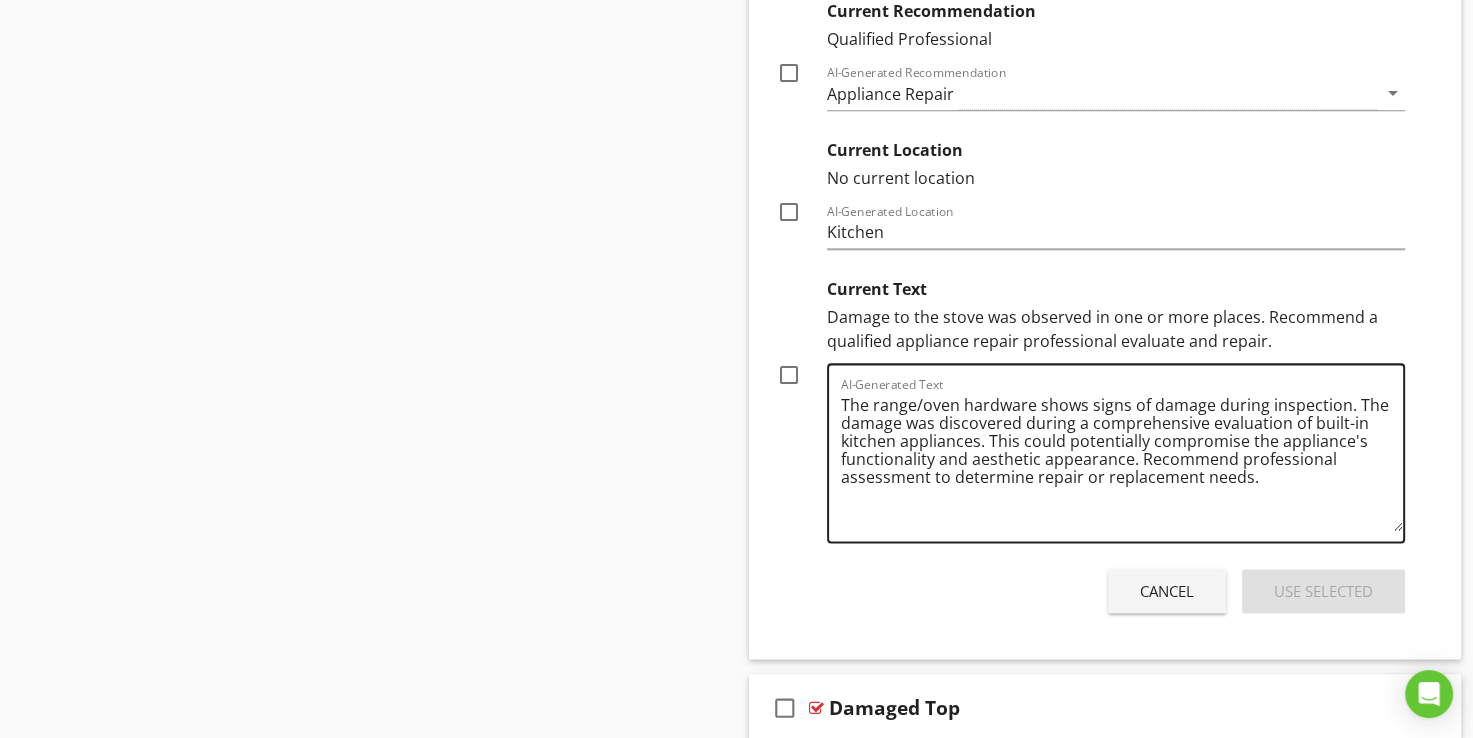 drag, startPoint x: 1398, startPoint y: 478, endPoint x: 1400, endPoint y: 520, distance: 42.047592 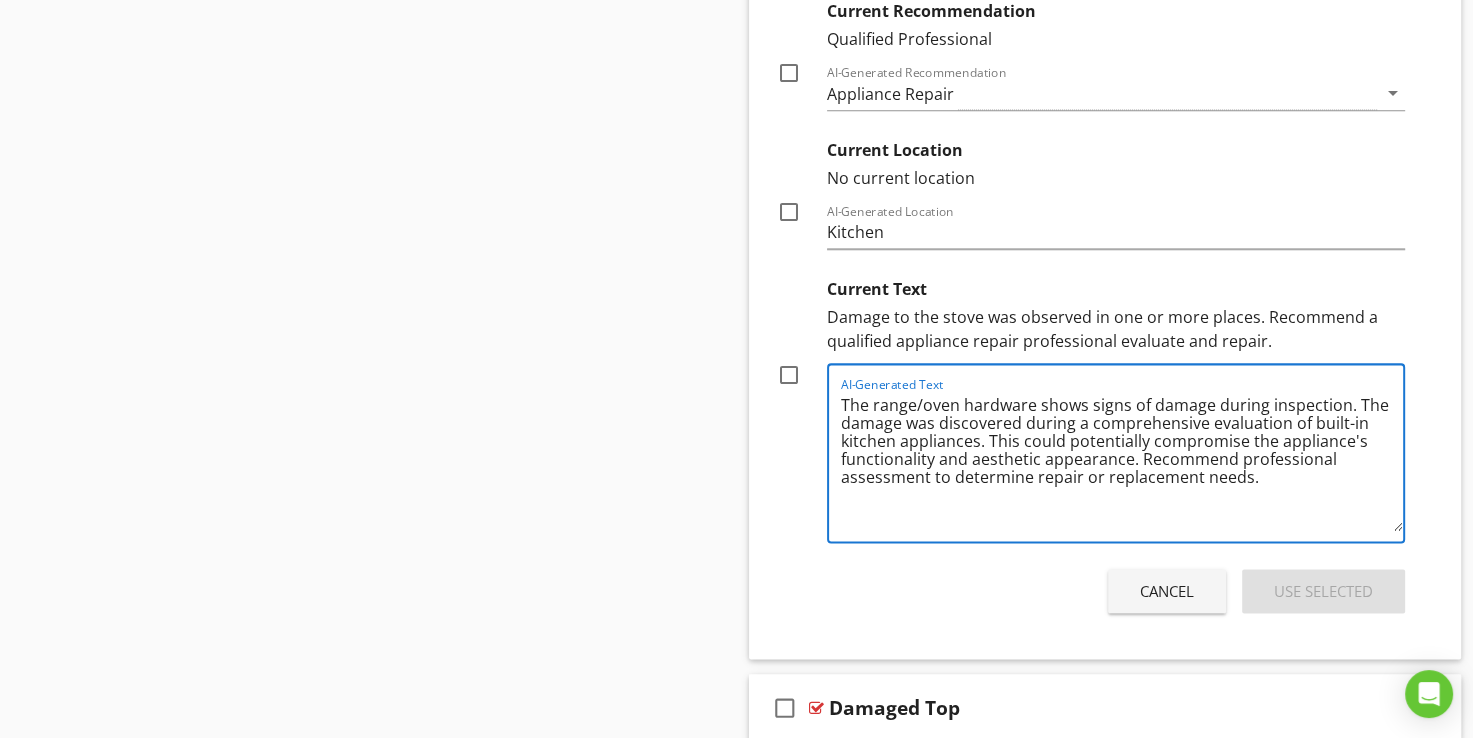 drag, startPoint x: 1376, startPoint y: 398, endPoint x: 975, endPoint y: 433, distance: 402.52454 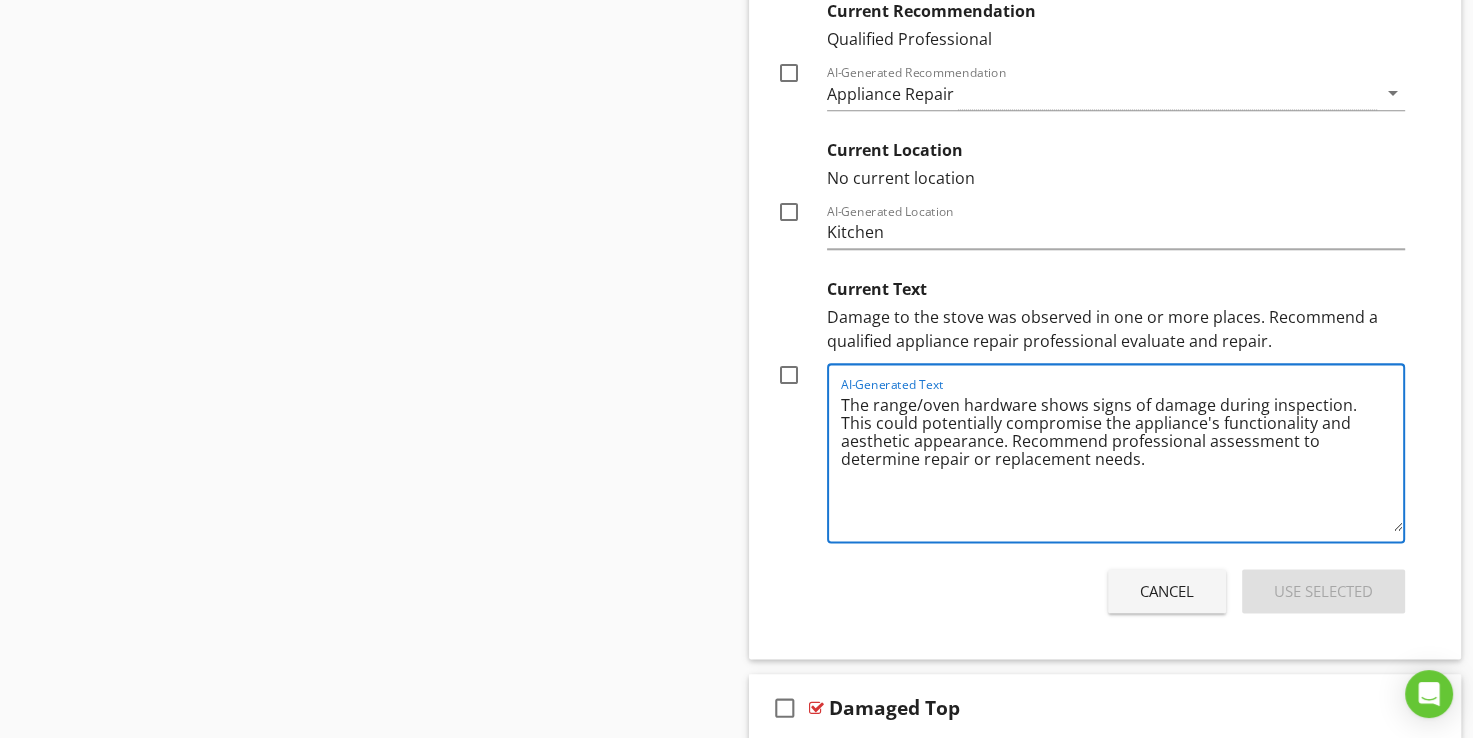 type on "The range/oven hardware shows signs of damage during inspection. This could potentially compromise the appliance's functionality and aesthetic appearance. Recommend professional assessment to determine repair or replacement needs." 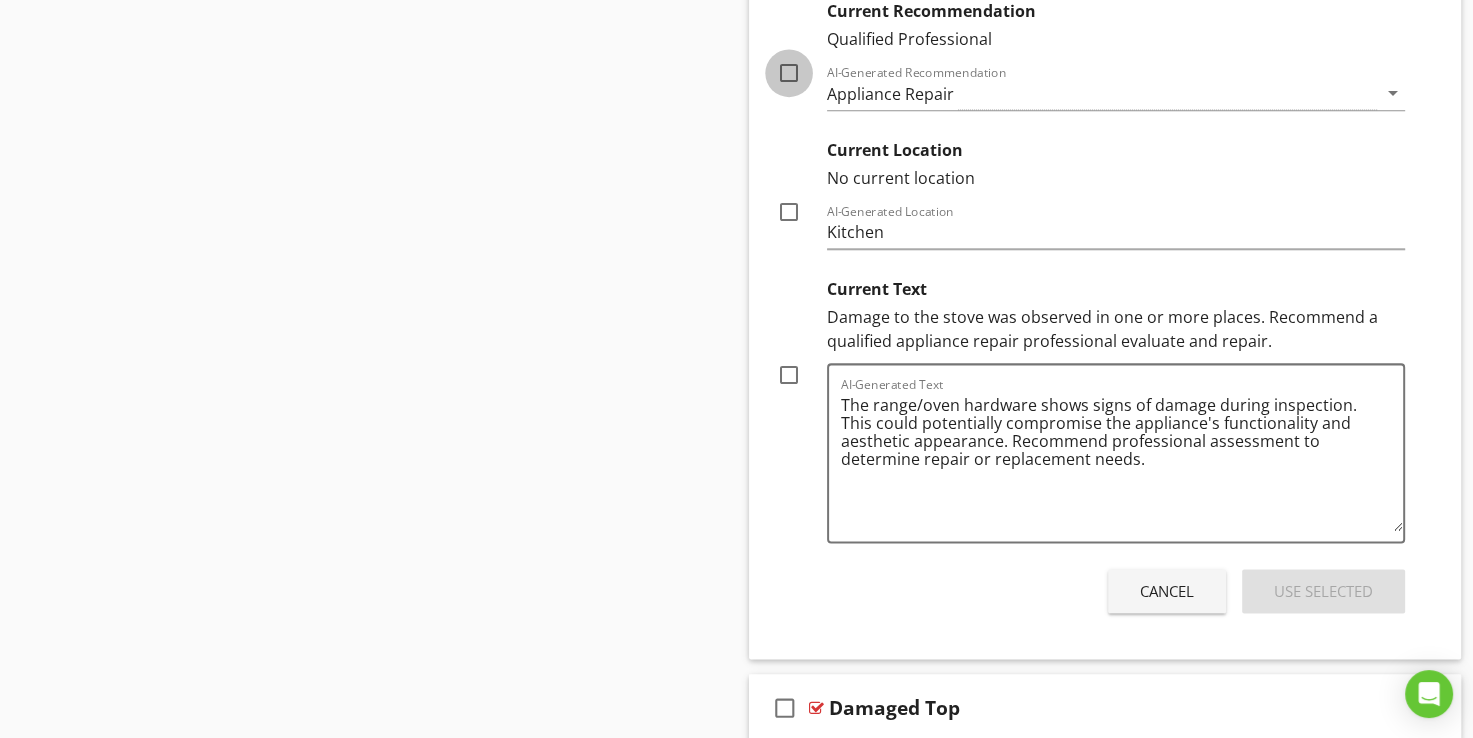 click at bounding box center (789, 73) 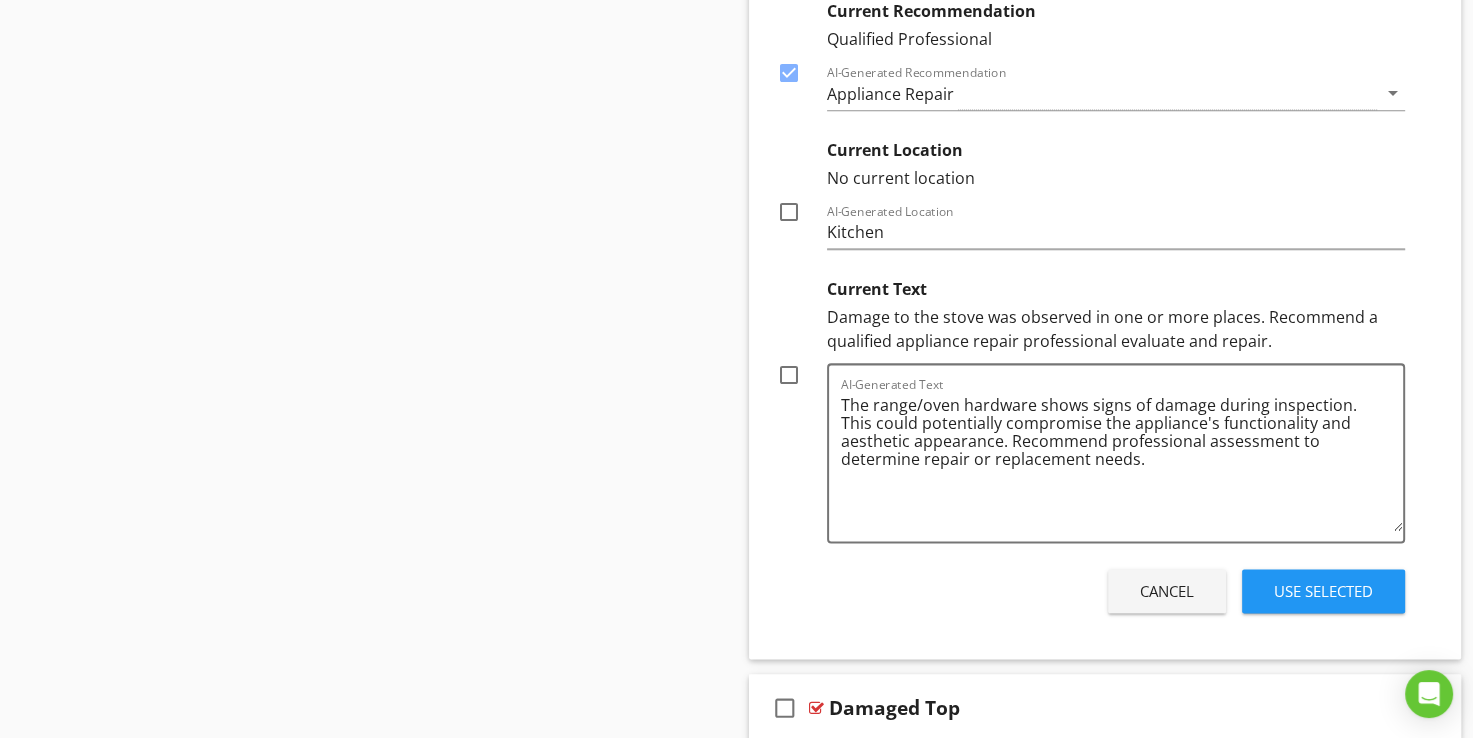 click at bounding box center (789, 375) 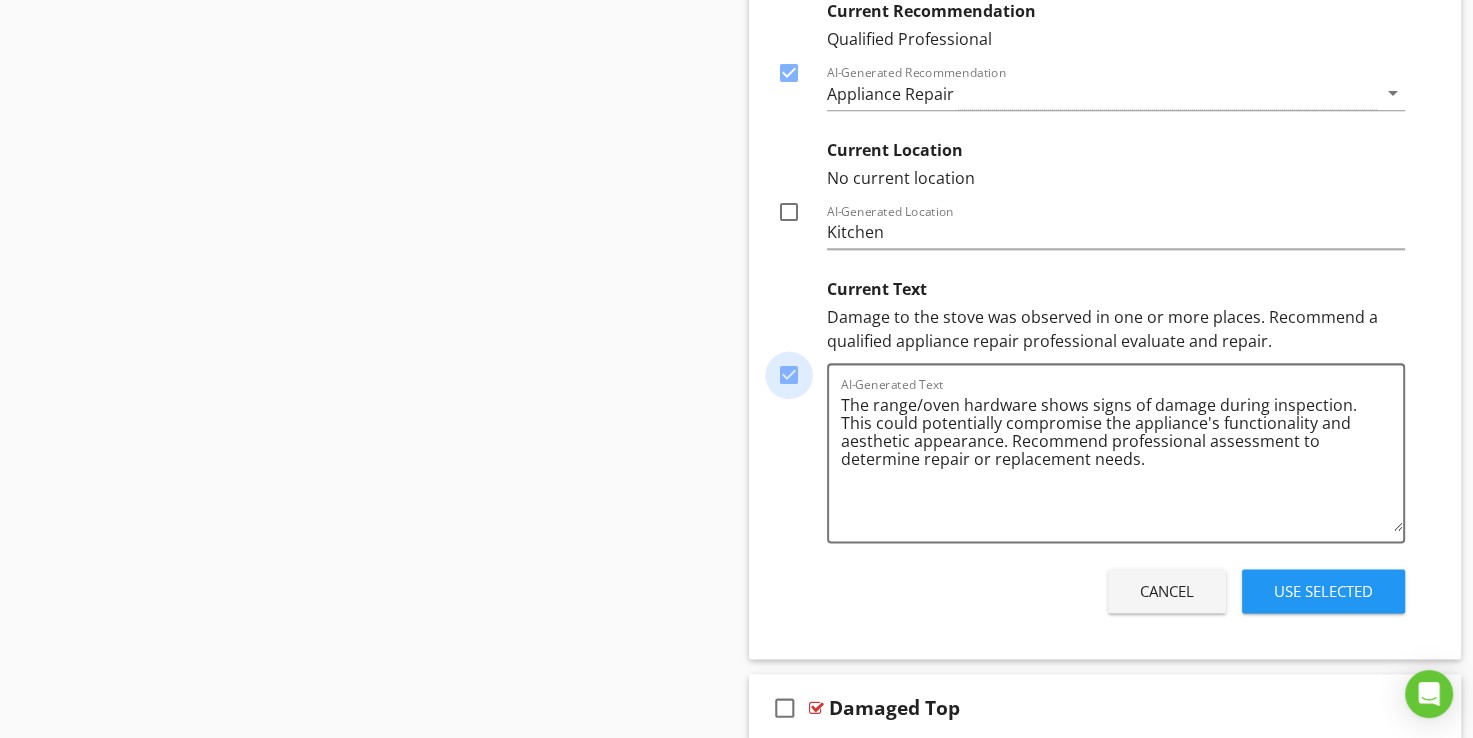 checkbox on "true" 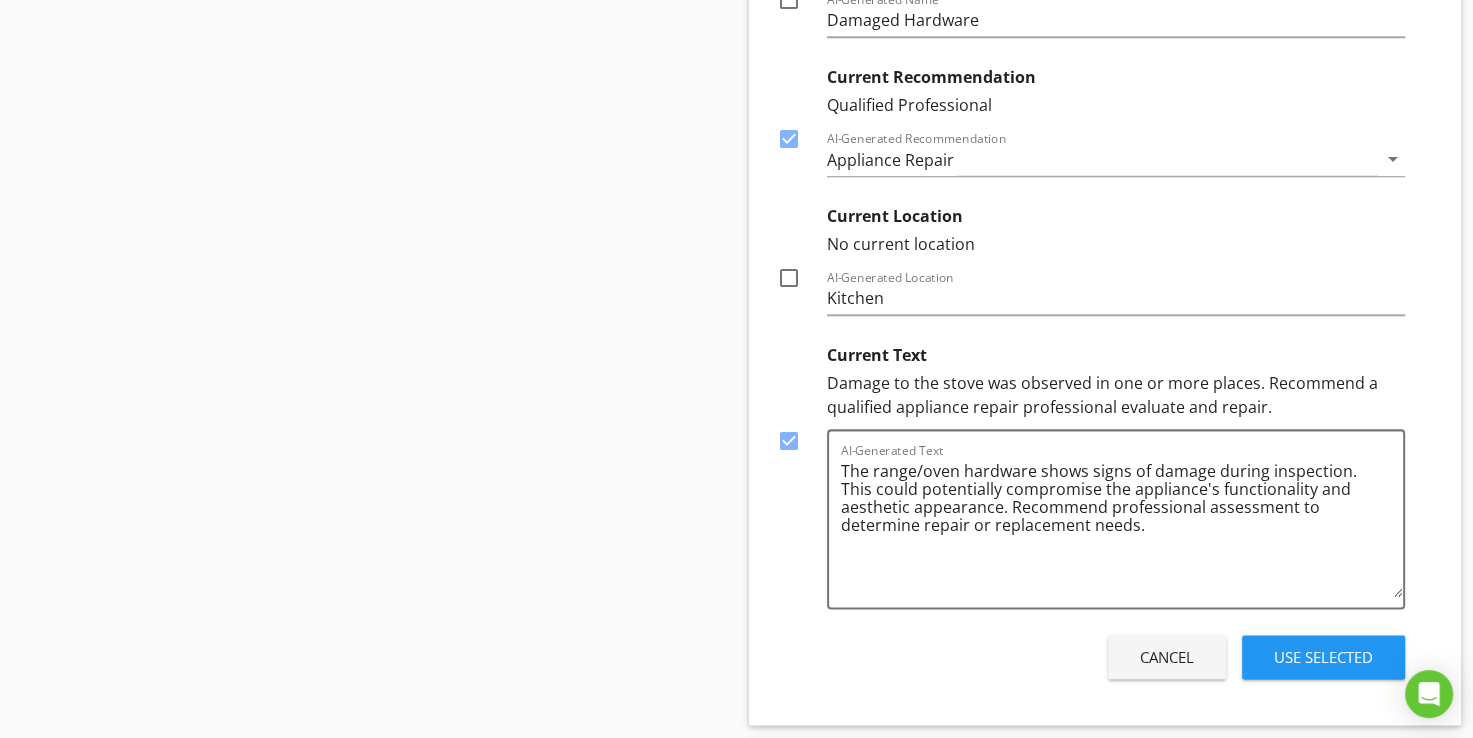 scroll, scrollTop: 2398, scrollLeft: 0, axis: vertical 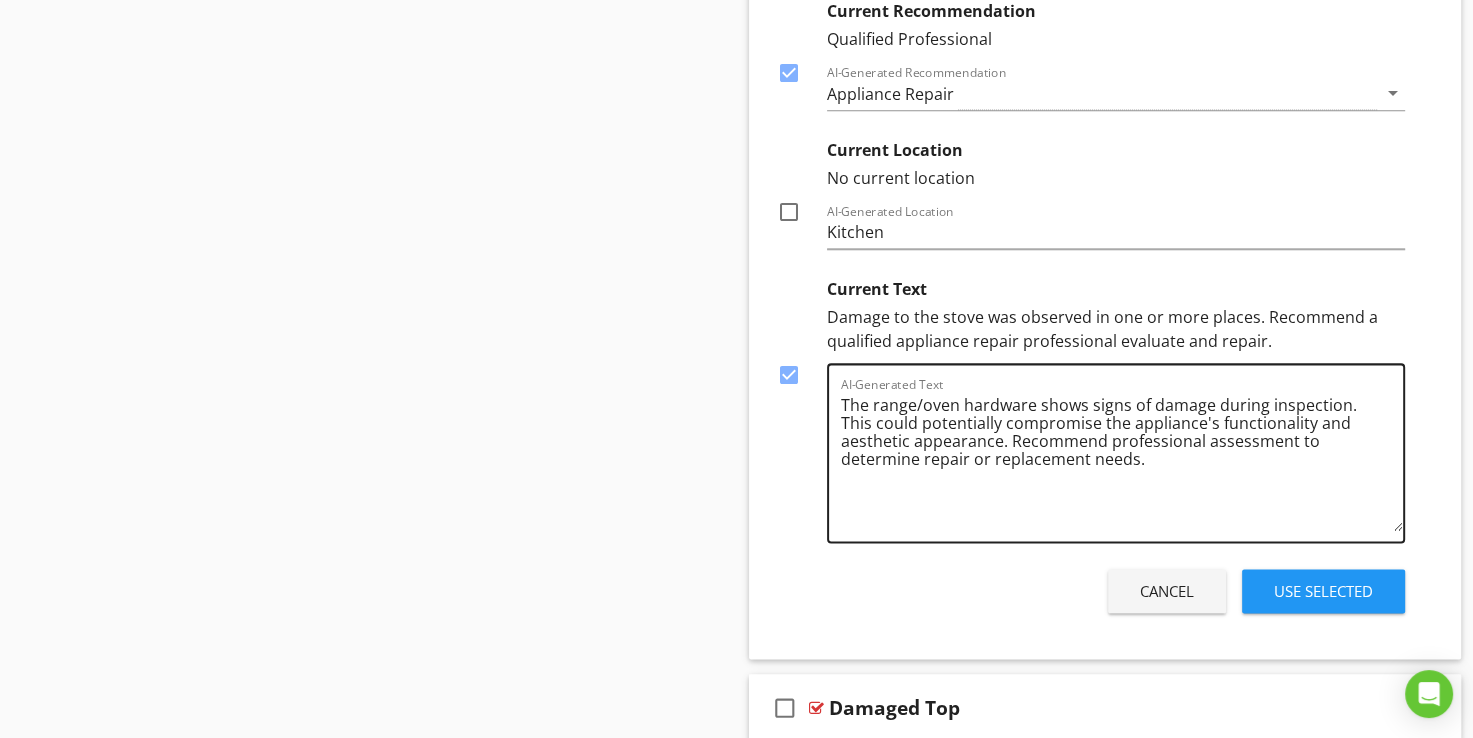 click on "The range/oven hardware shows signs of damage during inspection. This could potentially compromise the appliance's functionality and aesthetic appearance. Recommend professional assessment to determine repair or replacement needs." at bounding box center [1122, 460] 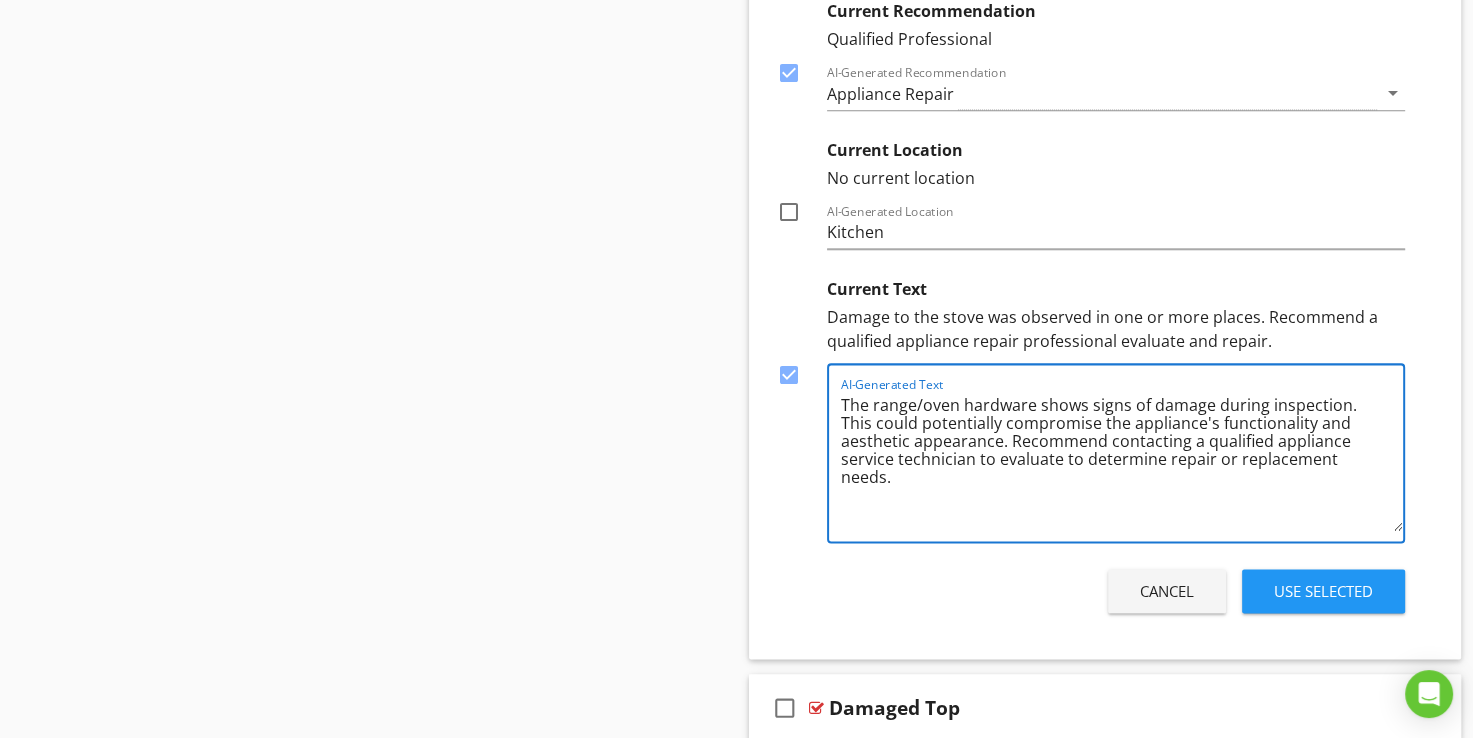 type on "The range/oven hardware shows signs of damage during inspection. This could potentially compromise the appliance's functionality and aesthetic appearance. Recommend contacting a qualified appliance service technician to evaluate to determine repair or replacement needs." 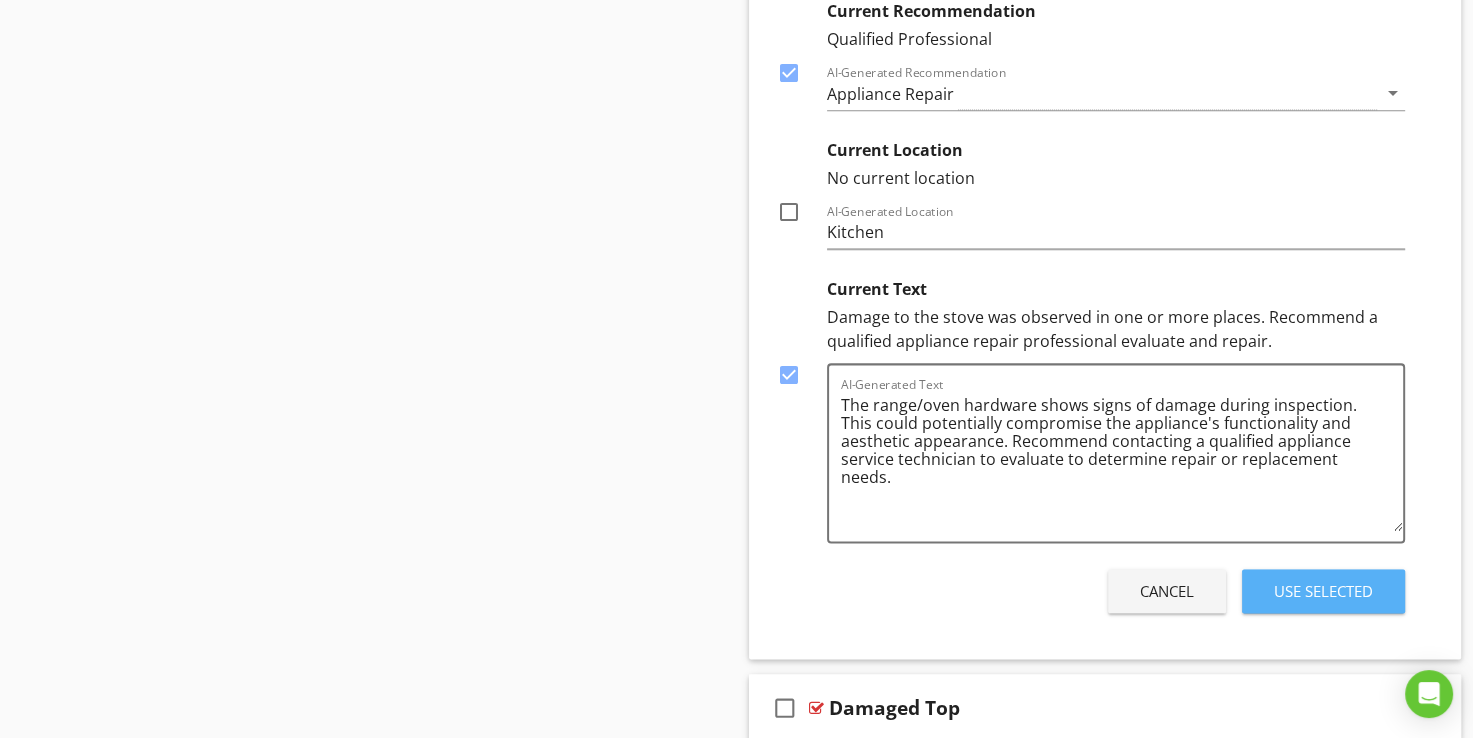 click on "Use Selected" at bounding box center [1323, 591] 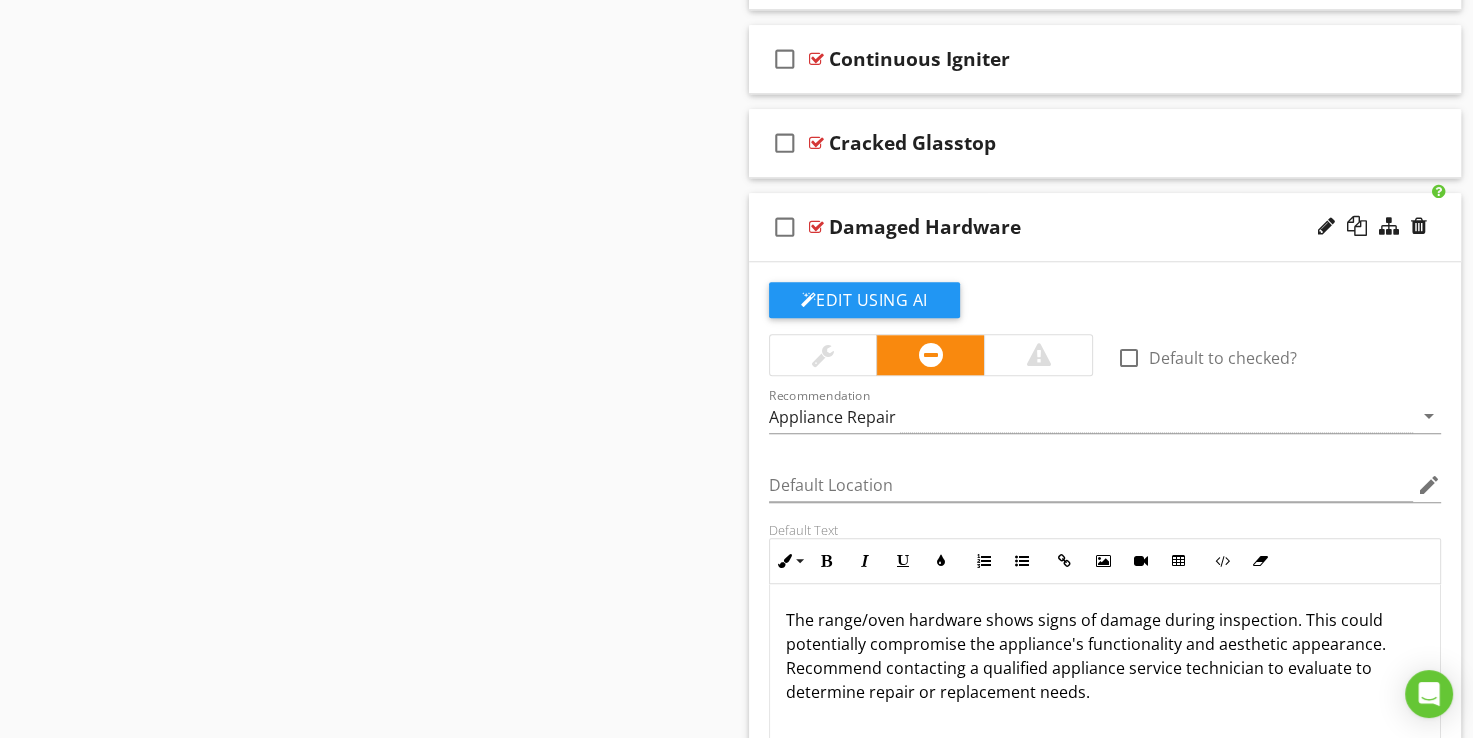 scroll, scrollTop: 1764, scrollLeft: 0, axis: vertical 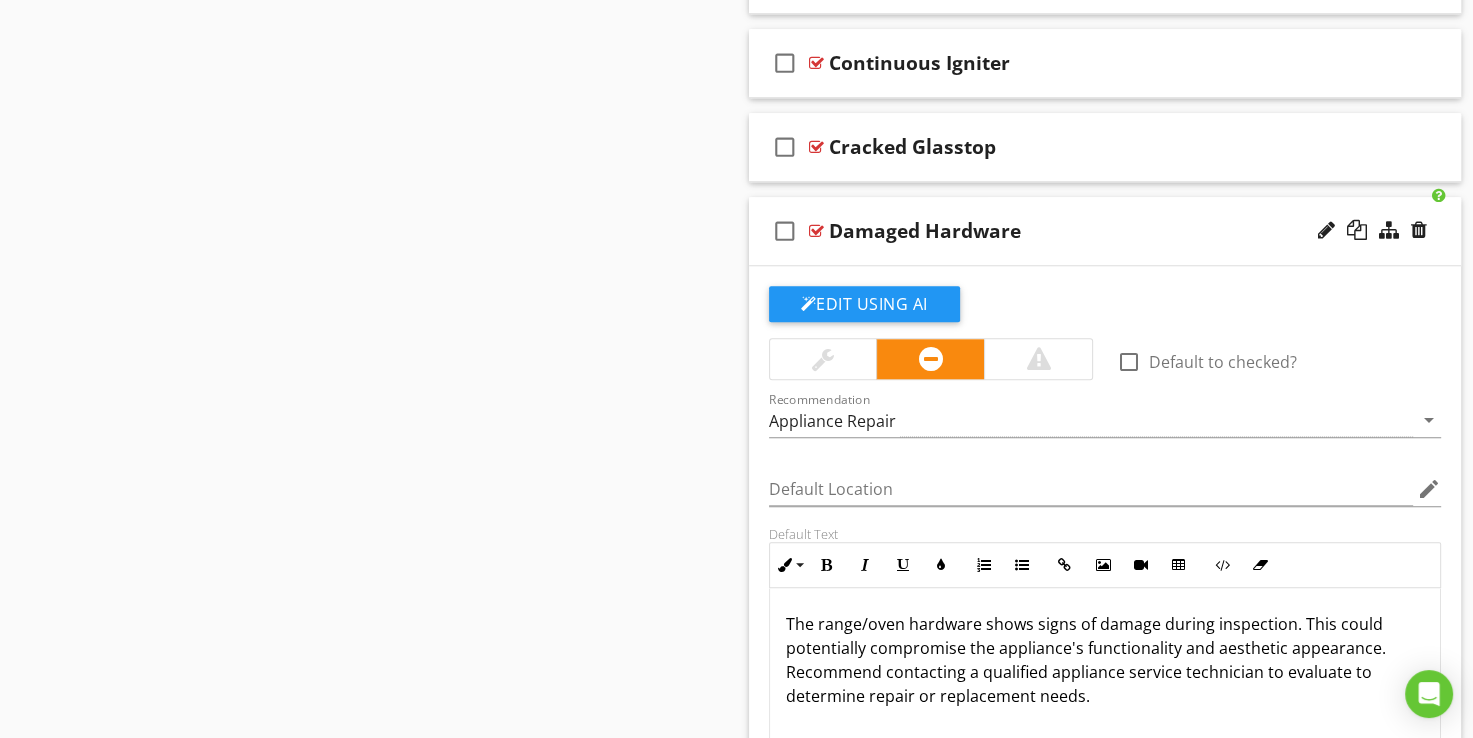 click at bounding box center (816, 231) 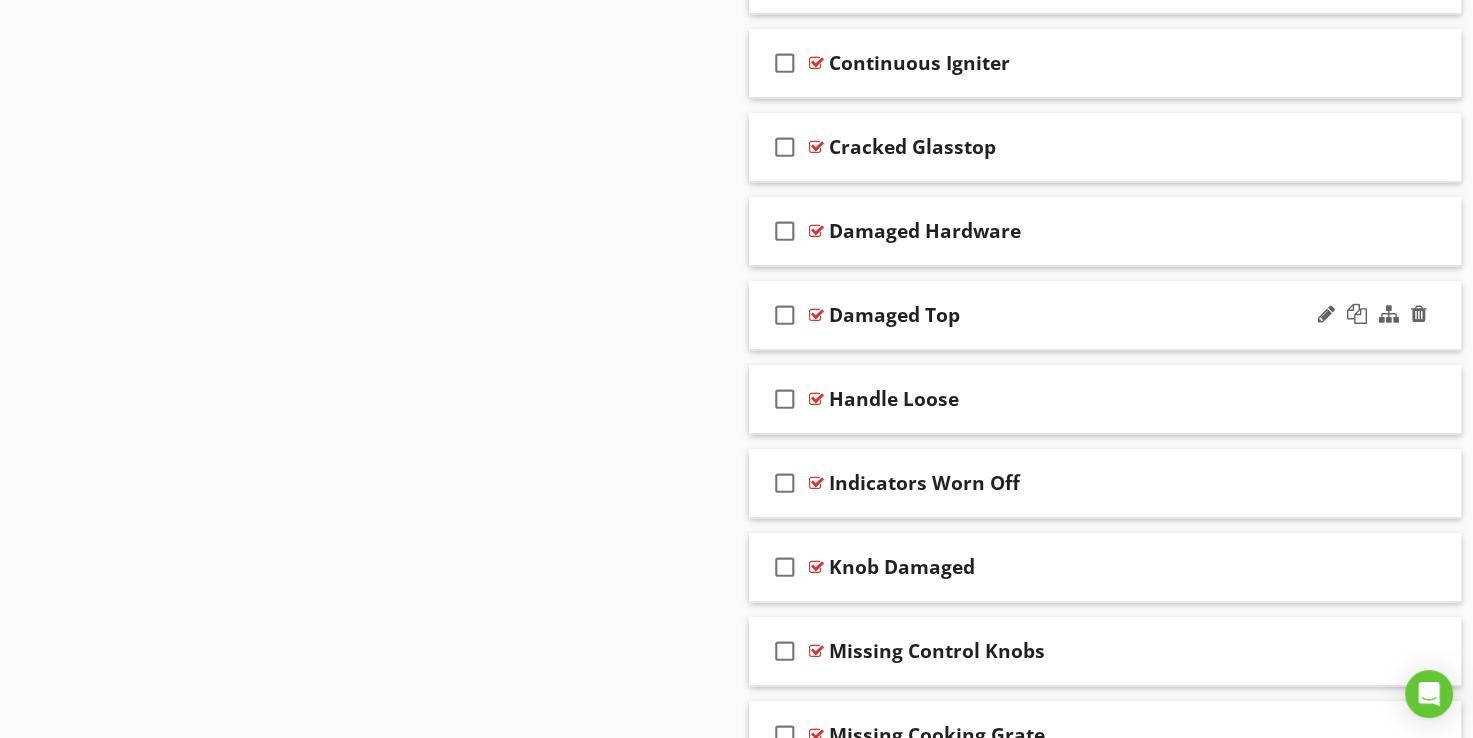 click at bounding box center (816, 315) 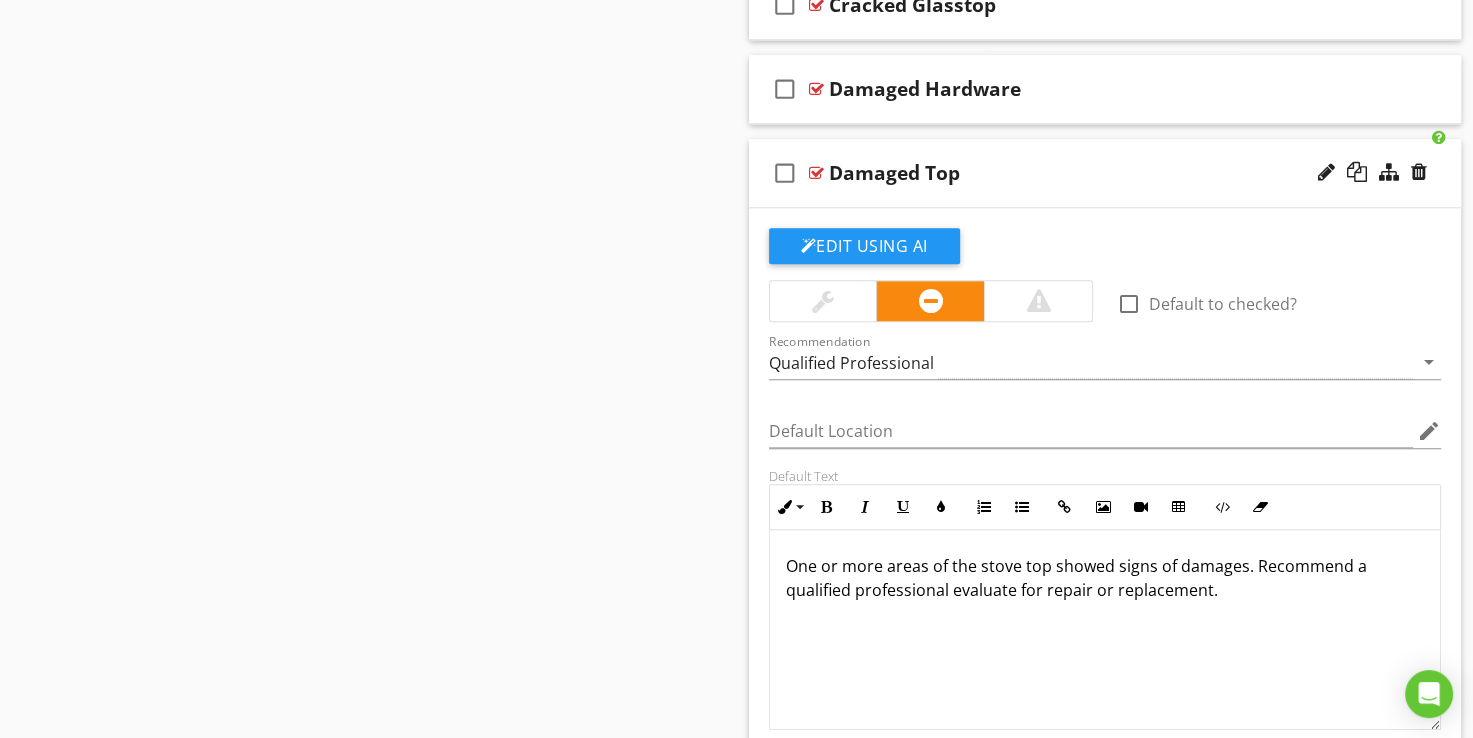 scroll, scrollTop: 1964, scrollLeft: 0, axis: vertical 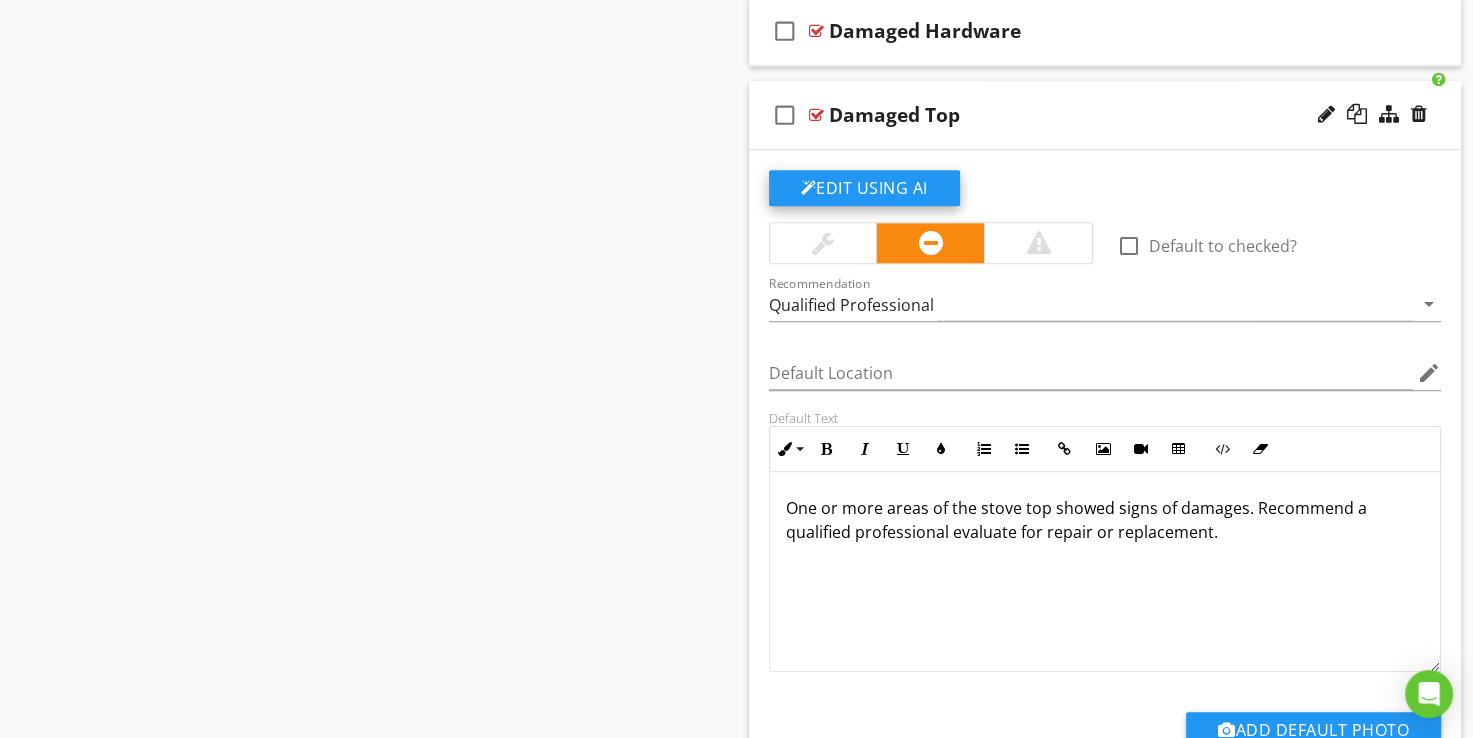 click on "Edit Using AI" at bounding box center [864, 188] 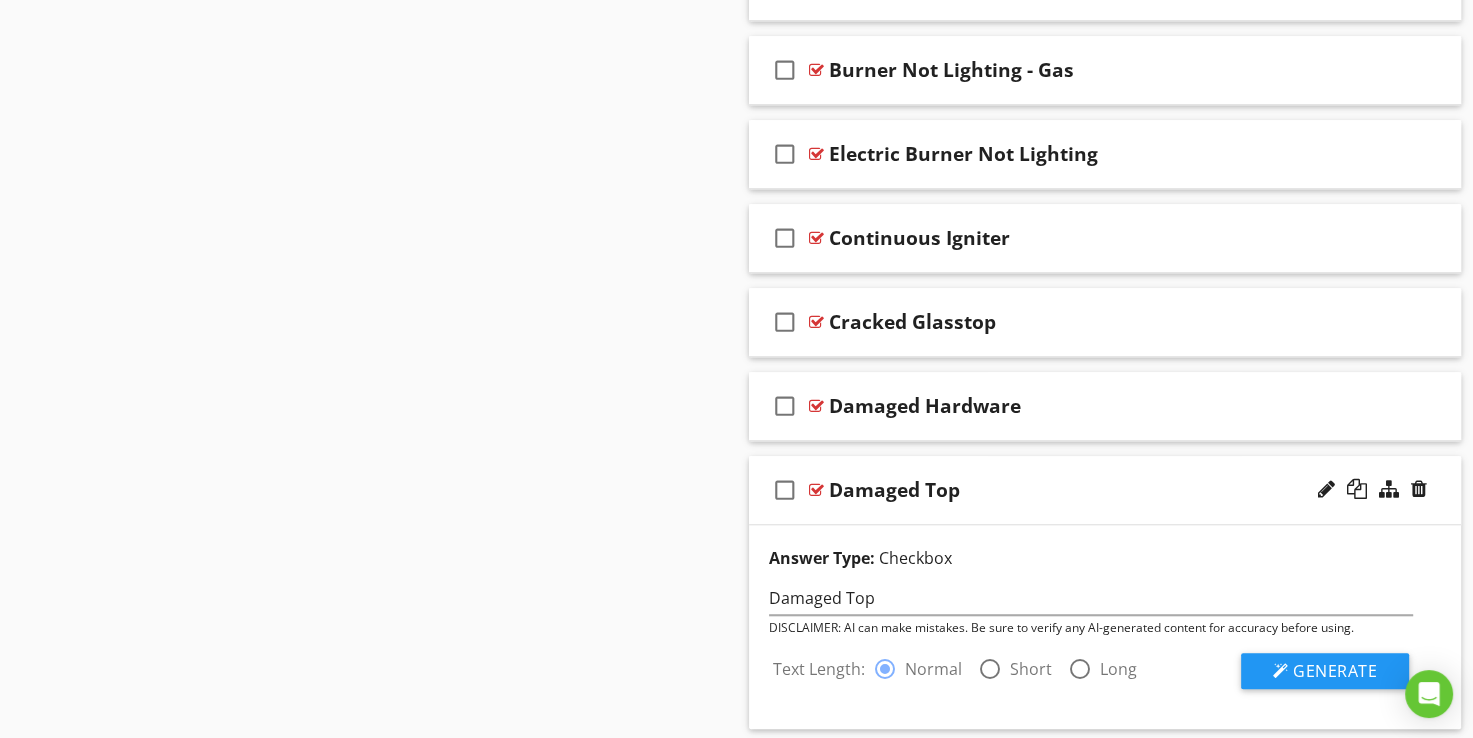 scroll, scrollTop: 1764, scrollLeft: 0, axis: vertical 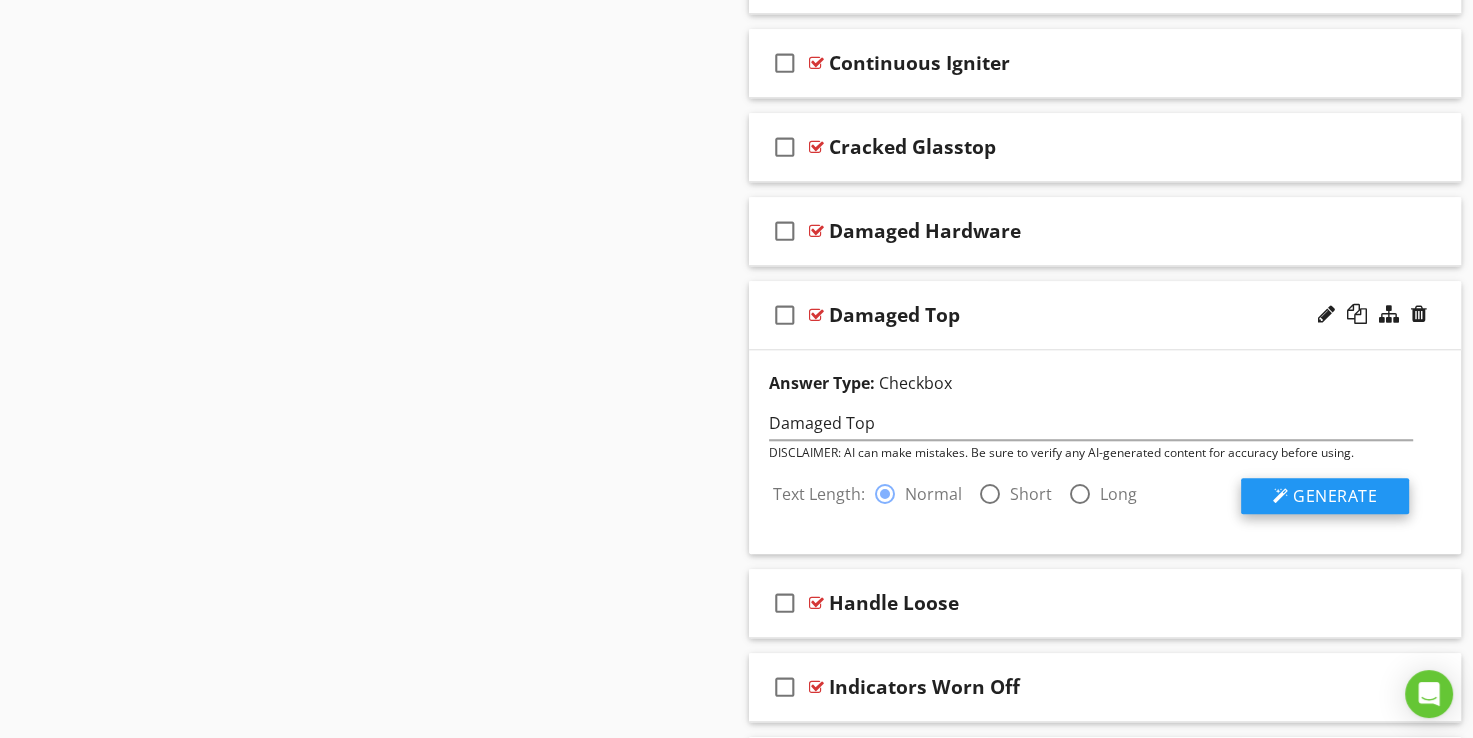 click on "Generate" at bounding box center (1335, 496) 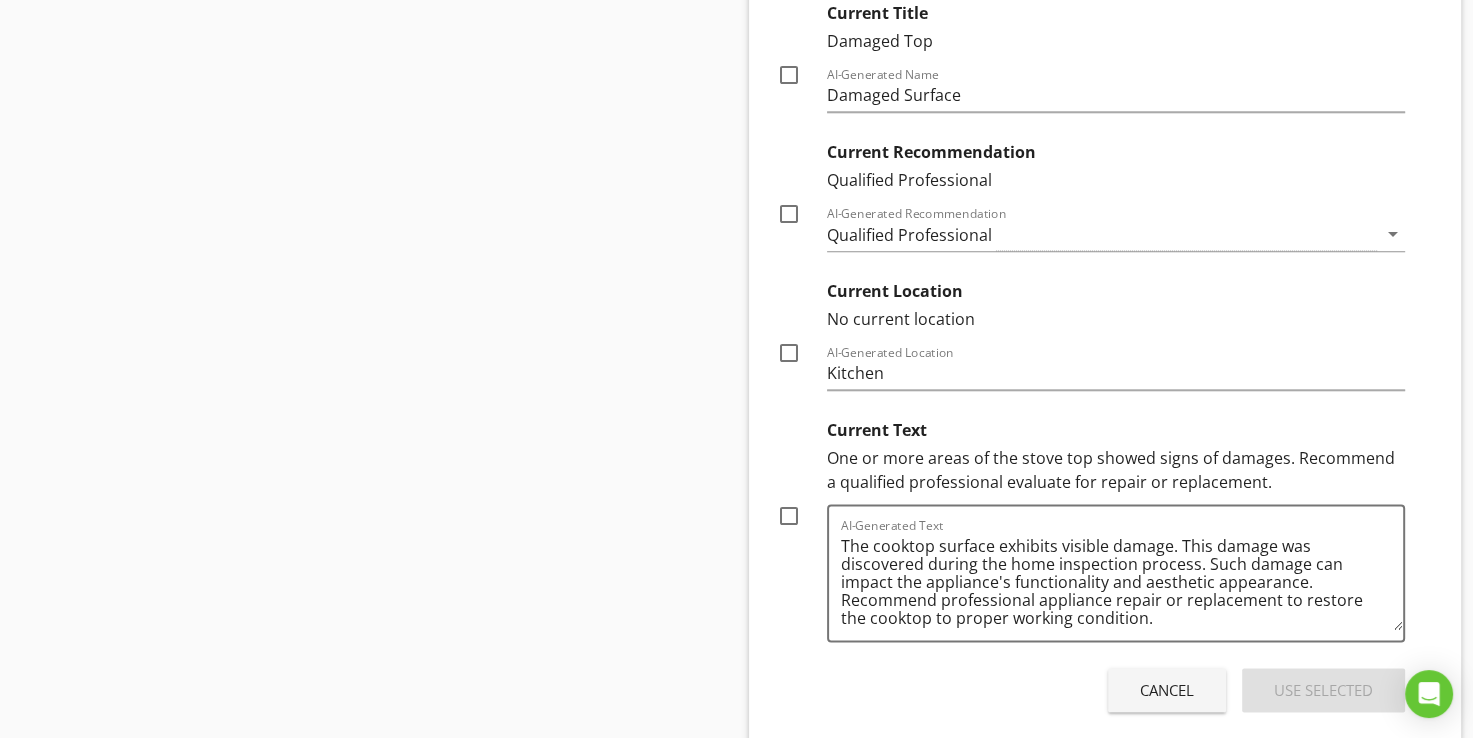 scroll, scrollTop: 2464, scrollLeft: 0, axis: vertical 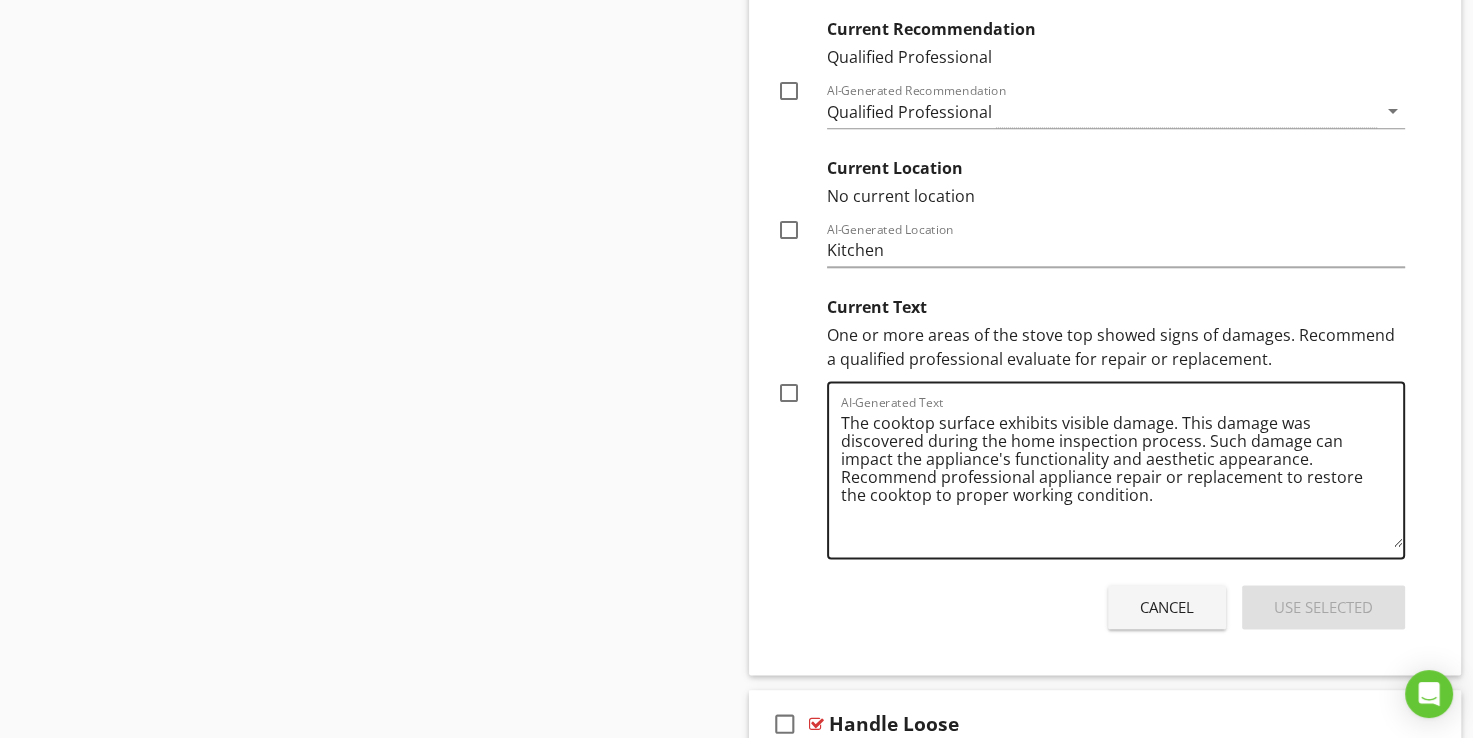 drag, startPoint x: 1396, startPoint y: 496, endPoint x: 1398, endPoint y: 544, distance: 48.04165 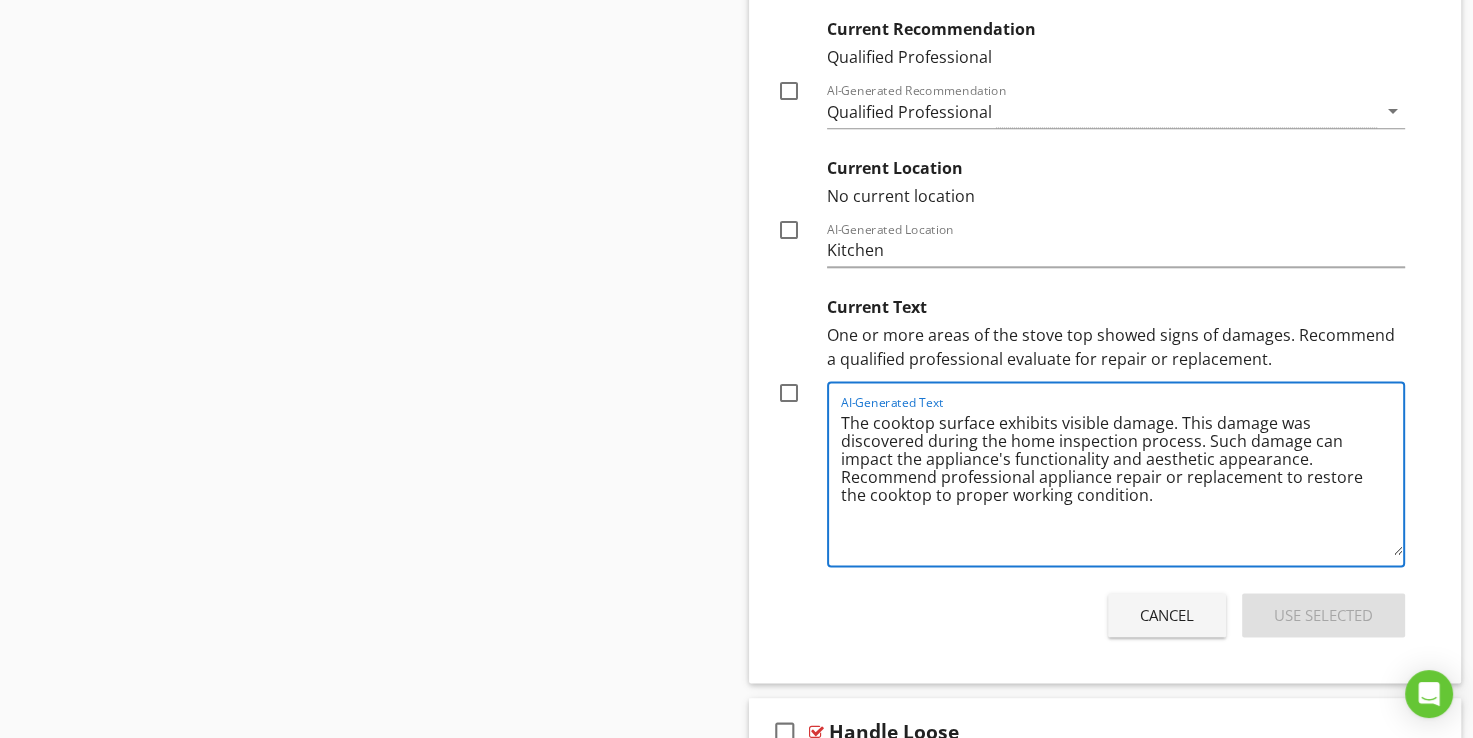 drag, startPoint x: 1179, startPoint y: 419, endPoint x: 1112, endPoint y: 444, distance: 71.51224 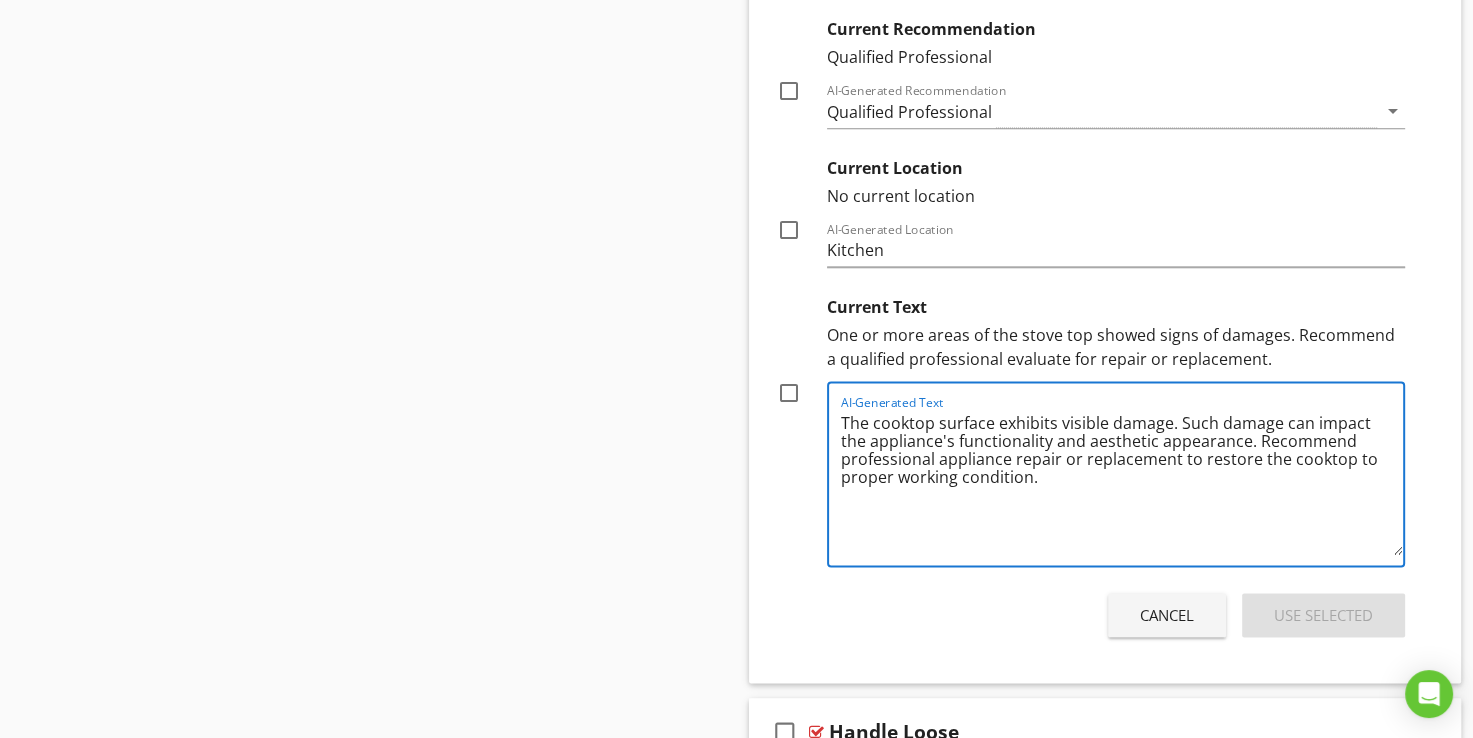 type on "The cooktop surface exhibits visible damage. Such damage can impact the appliance's functionality and aesthetic appearance. Recommend professional appliance repair or replacement to restore the cooktop to proper working condition." 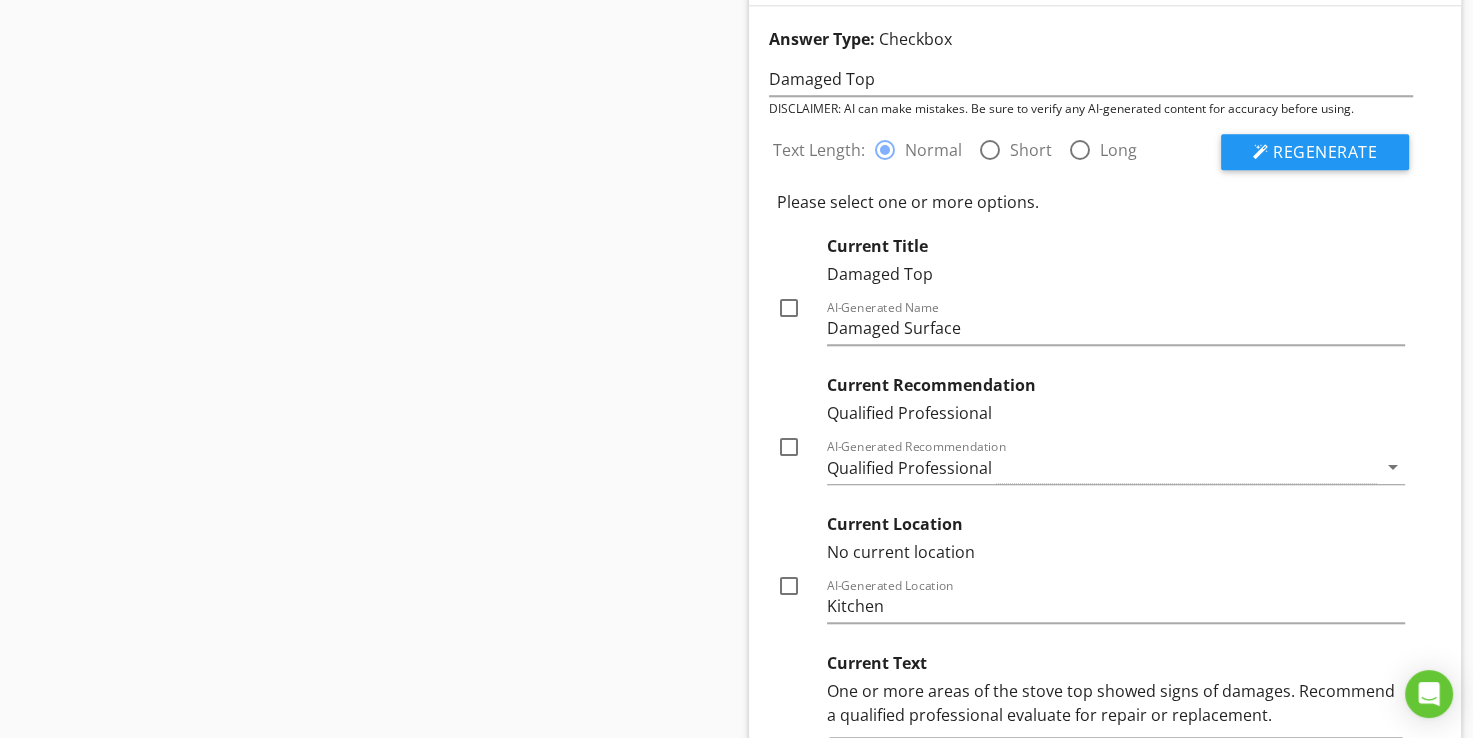 scroll, scrollTop: 2064, scrollLeft: 0, axis: vertical 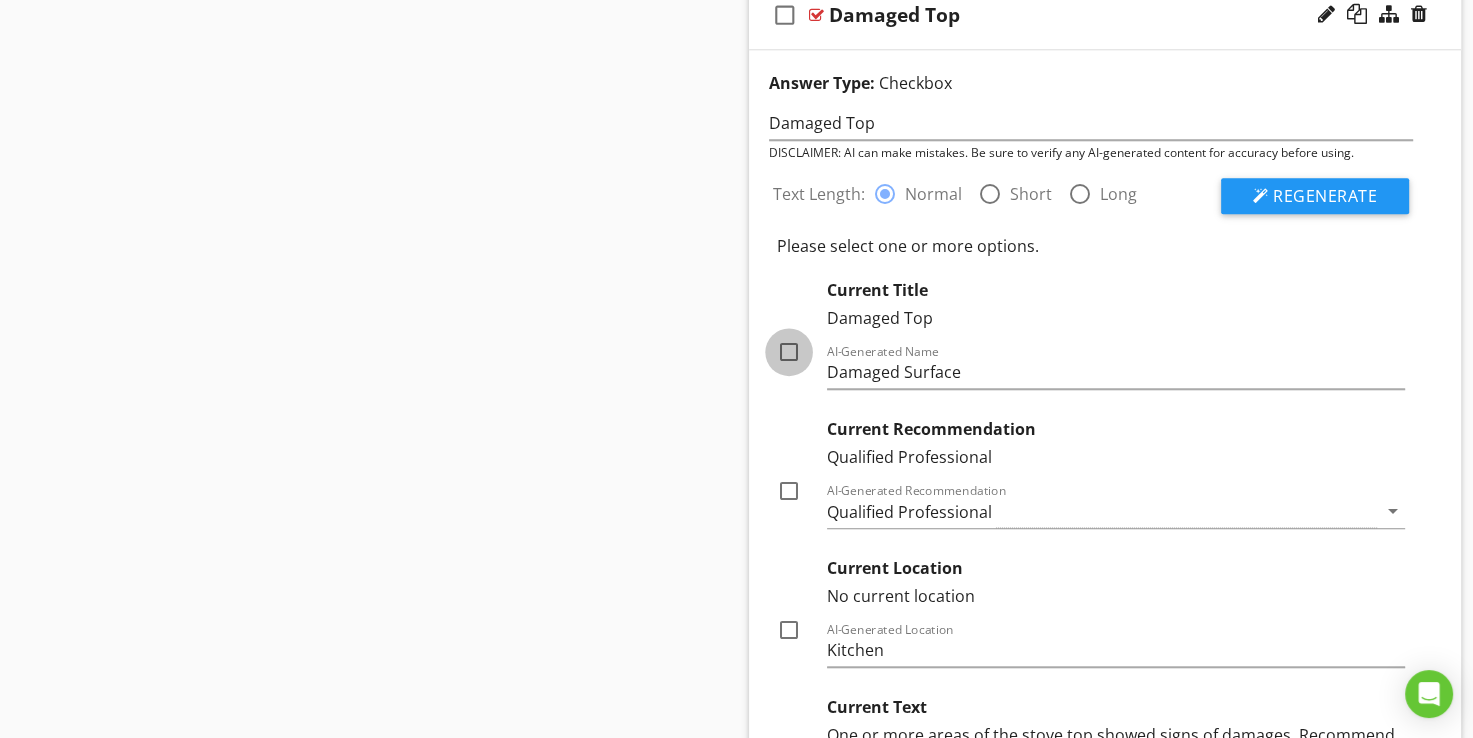 click at bounding box center [789, 352] 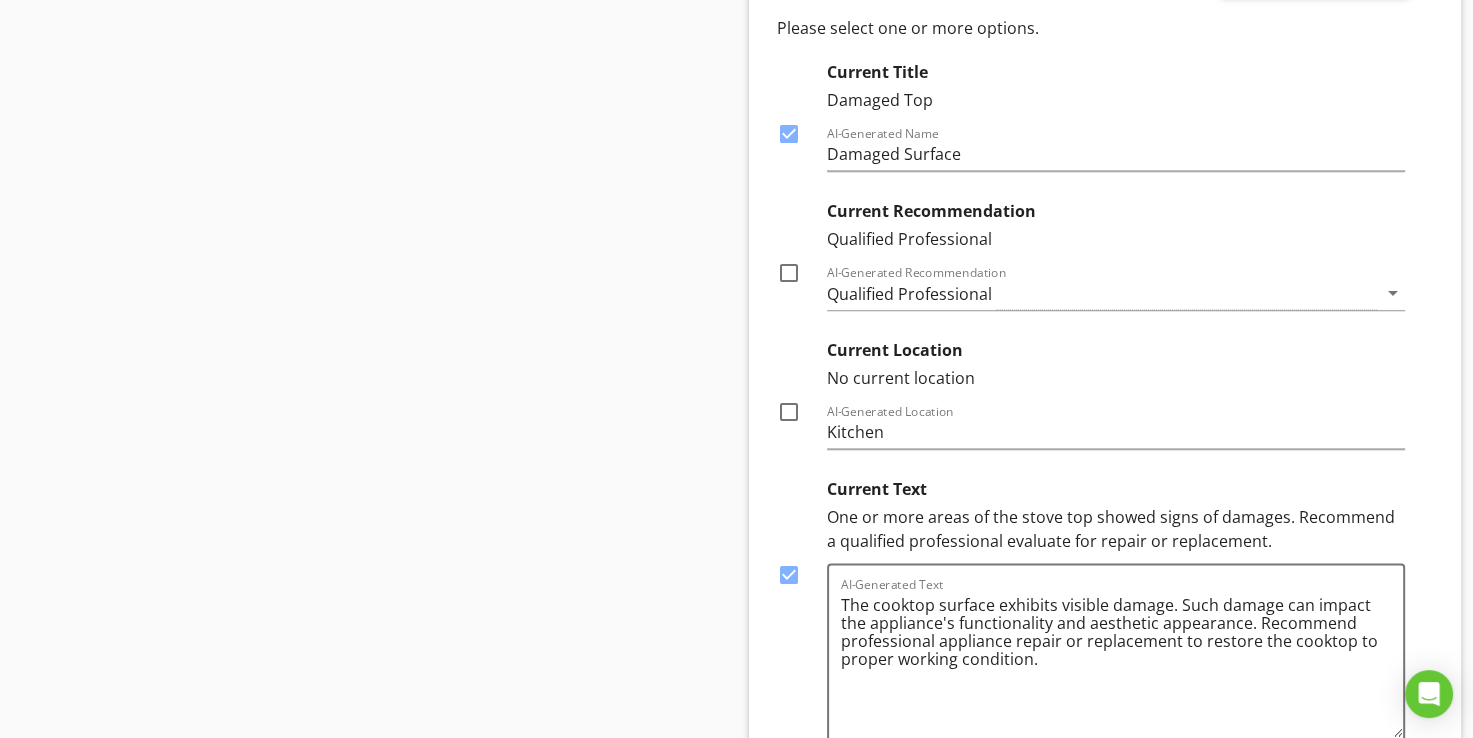 scroll, scrollTop: 2364, scrollLeft: 0, axis: vertical 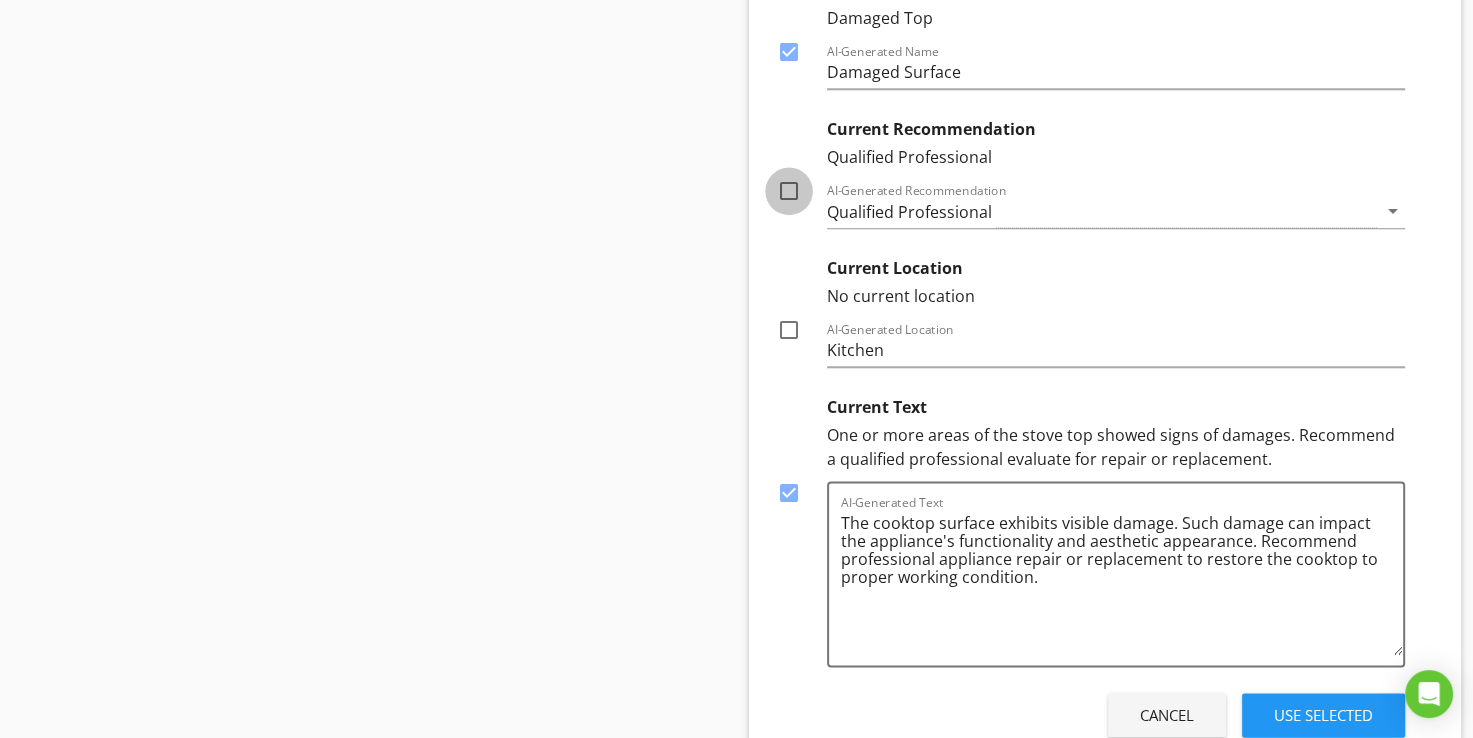 click at bounding box center (789, 191) 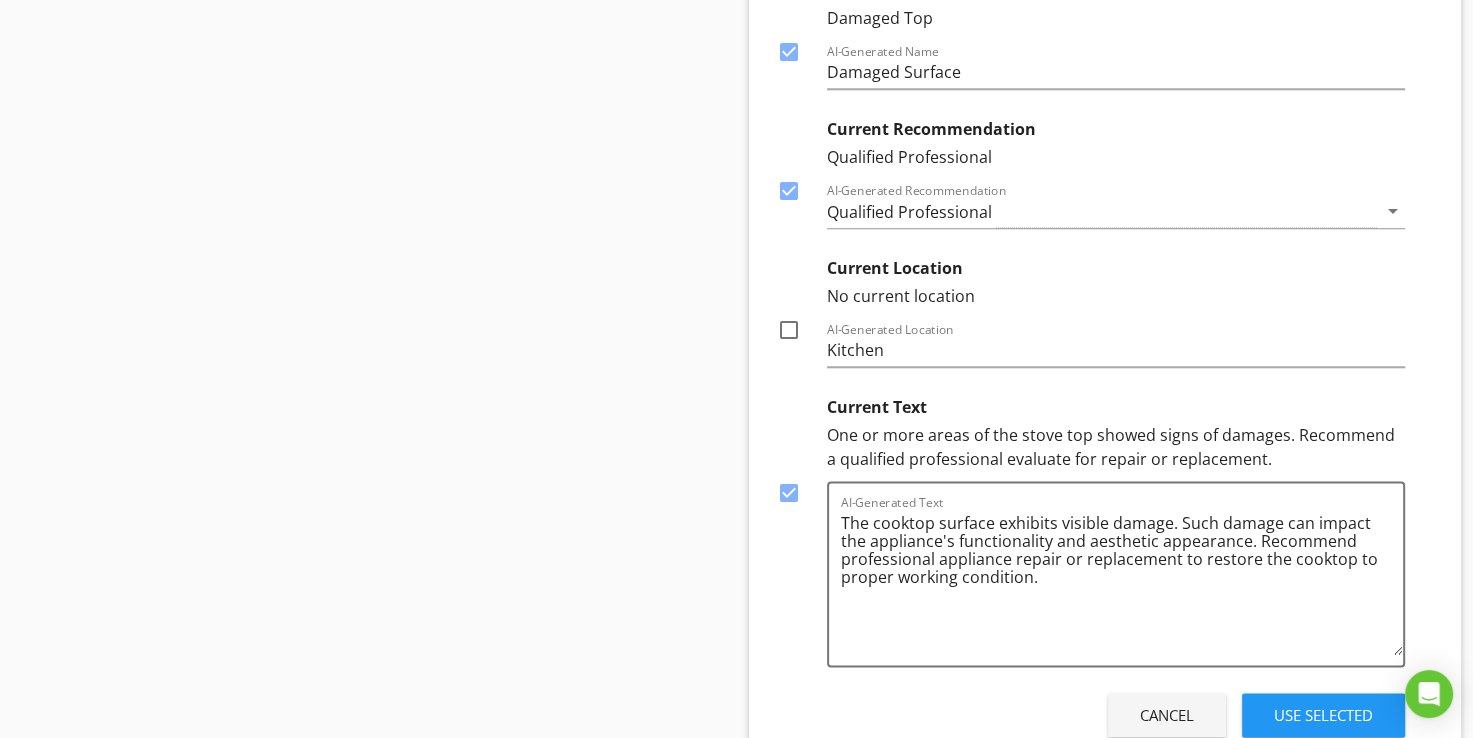 click on "Use Selected" at bounding box center [1323, 715] 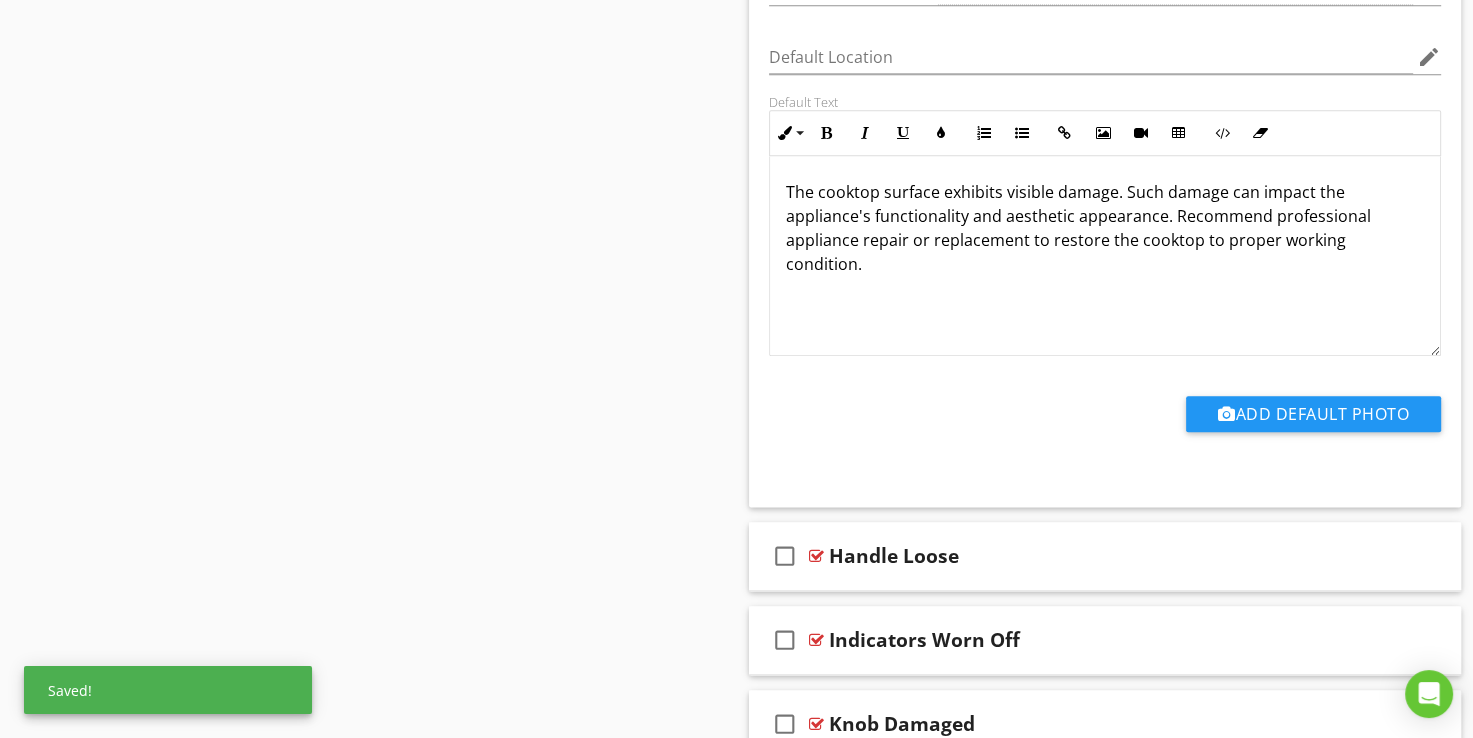 scroll, scrollTop: 1964, scrollLeft: 0, axis: vertical 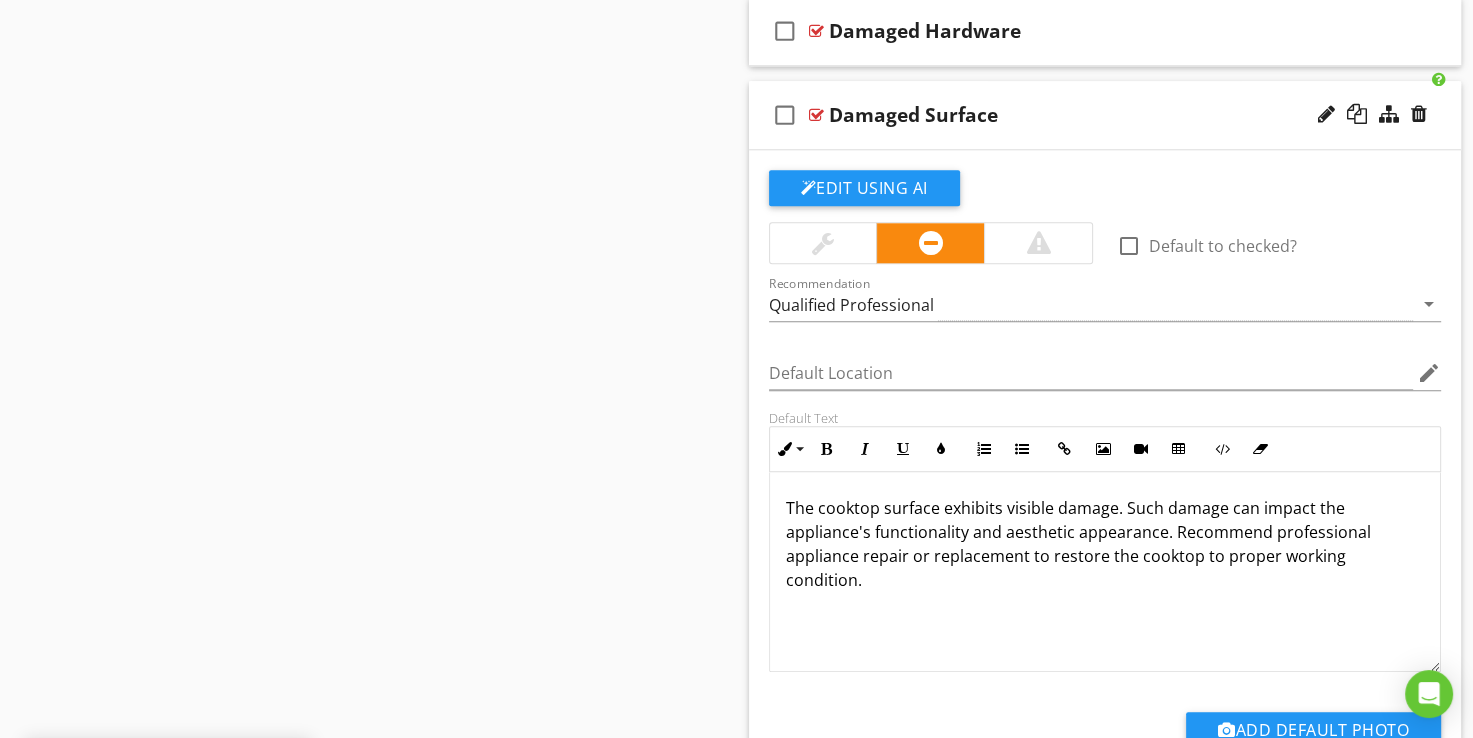 click on "check_box_outline_blank" at bounding box center [785, 115] 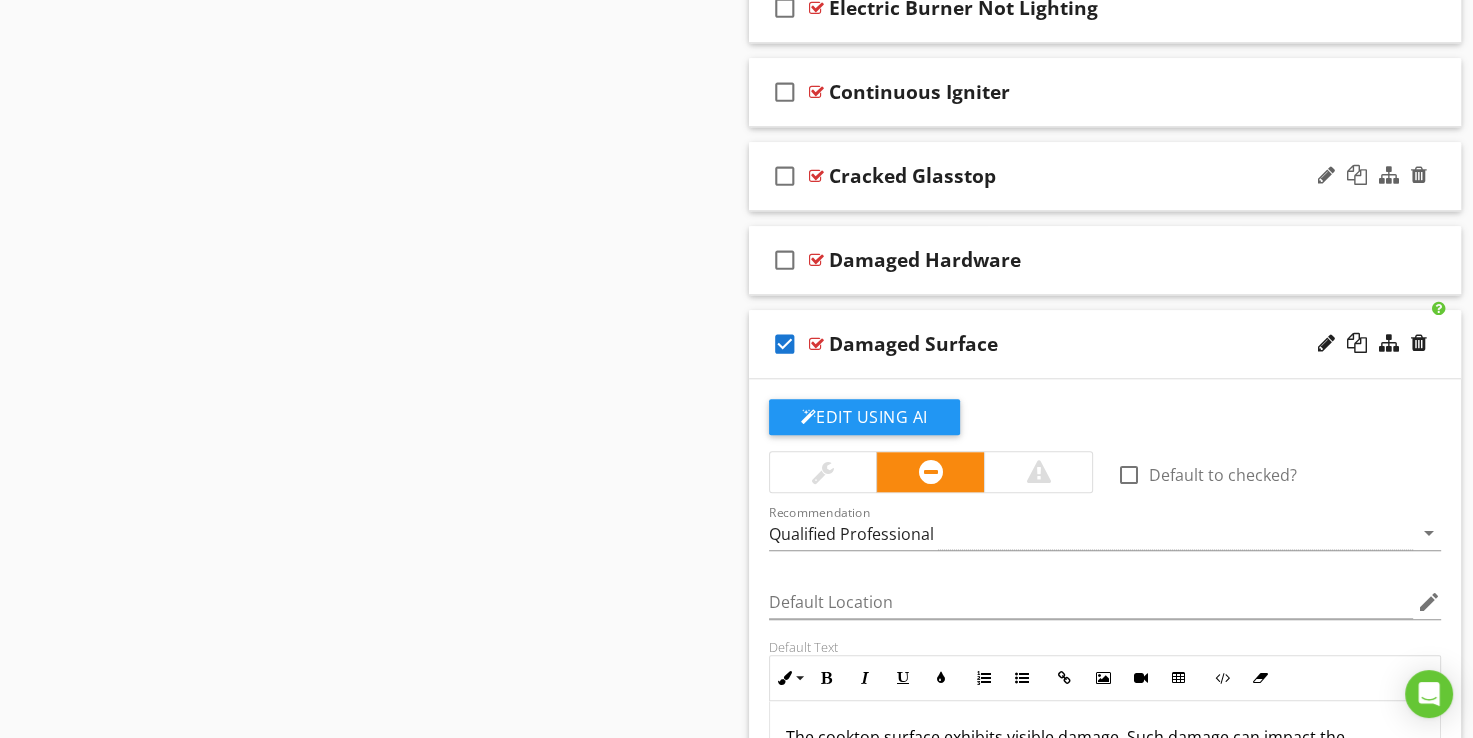 scroll, scrollTop: 1664, scrollLeft: 0, axis: vertical 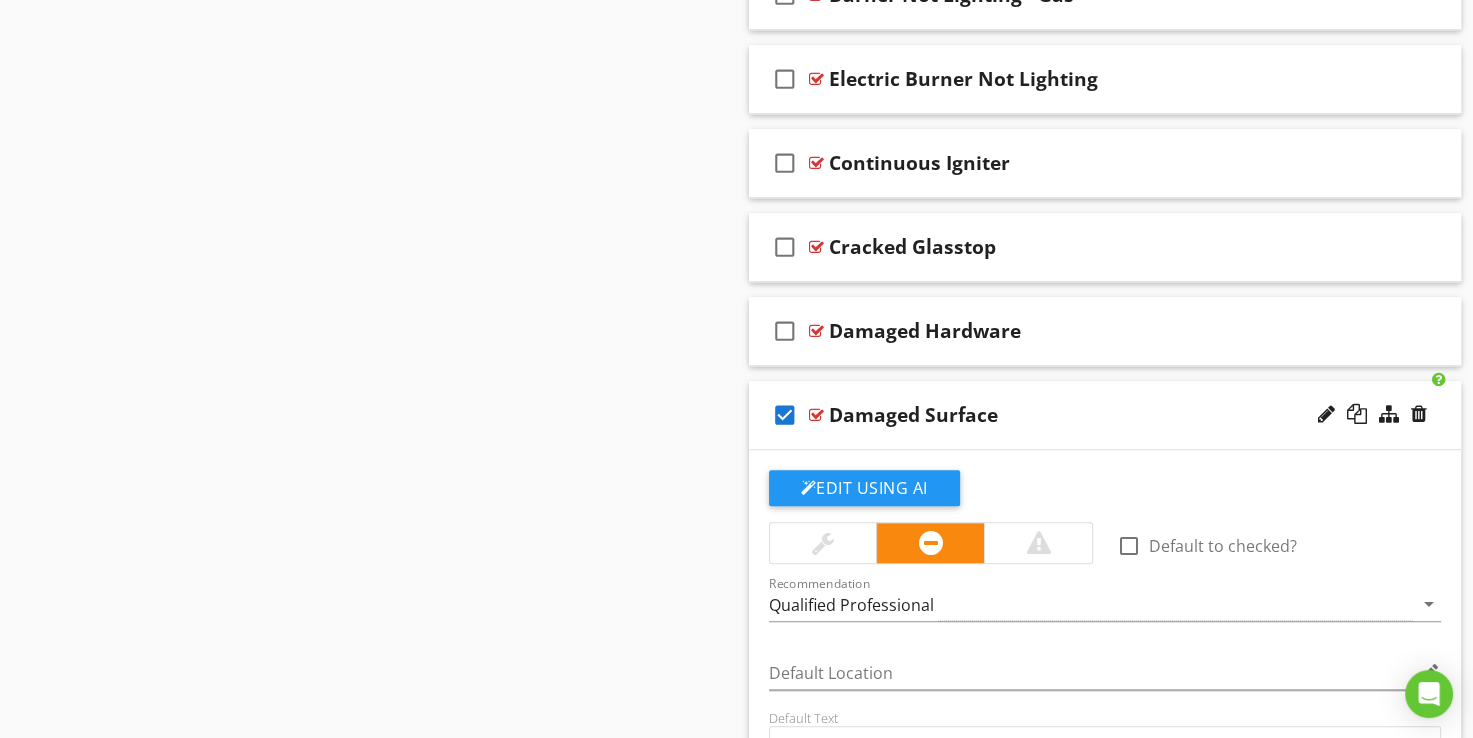click on "check_box" at bounding box center (785, 415) 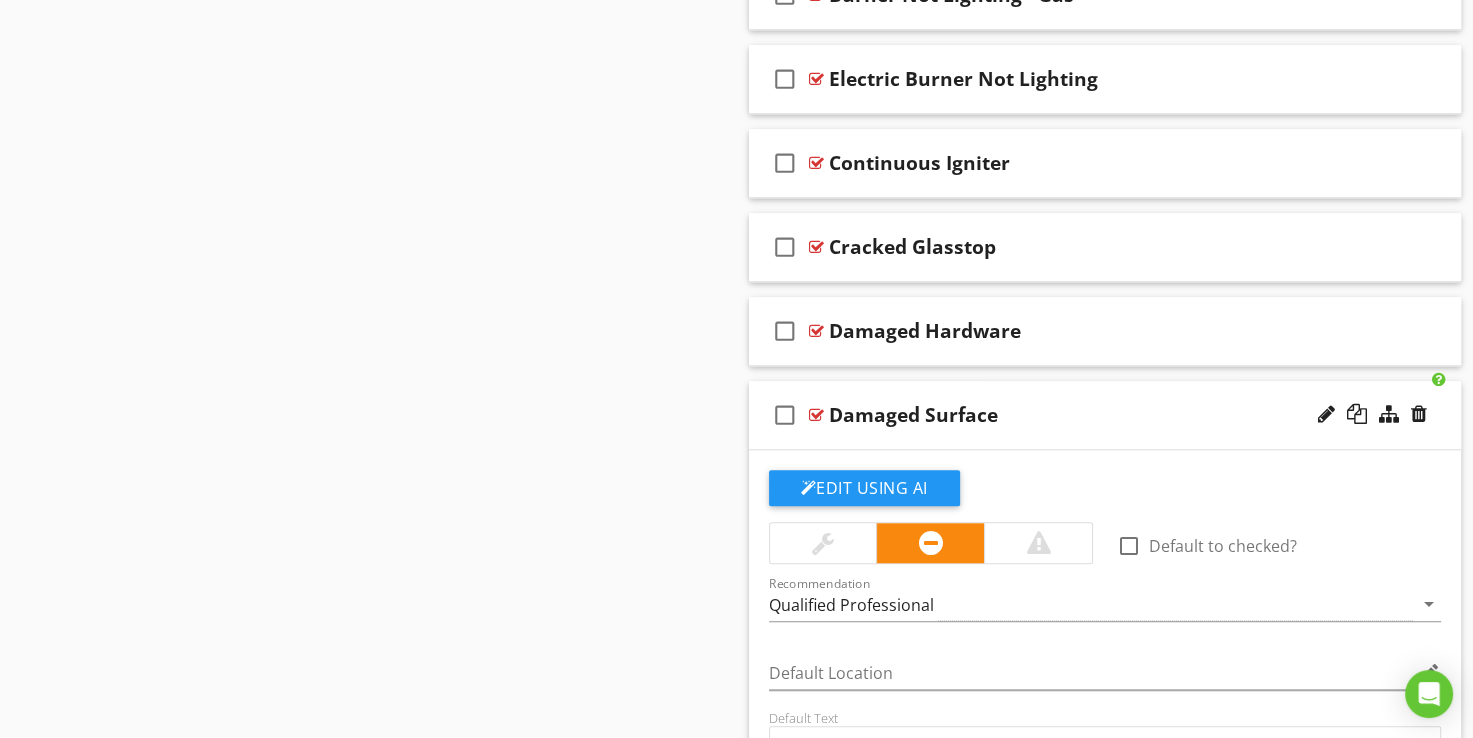 click at bounding box center (816, 415) 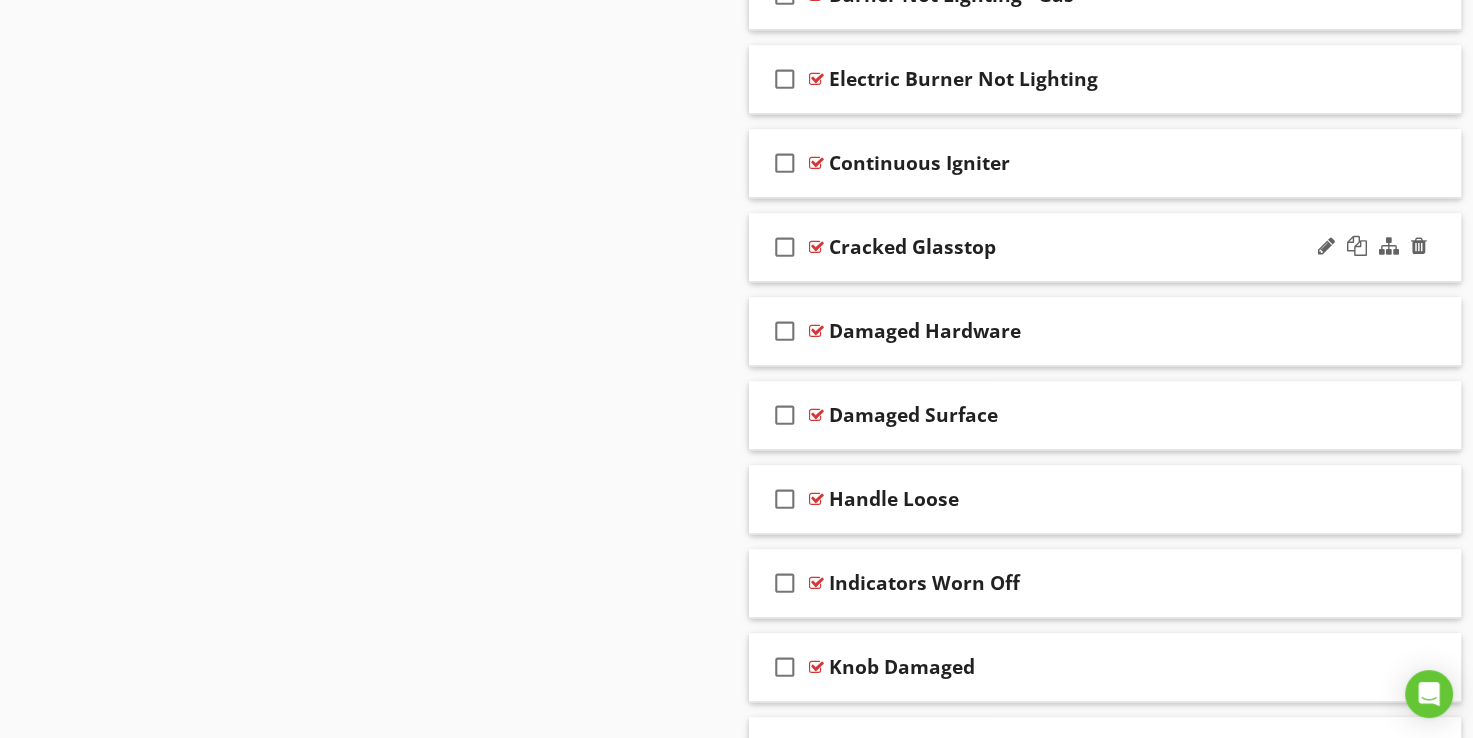 click at bounding box center (816, 247) 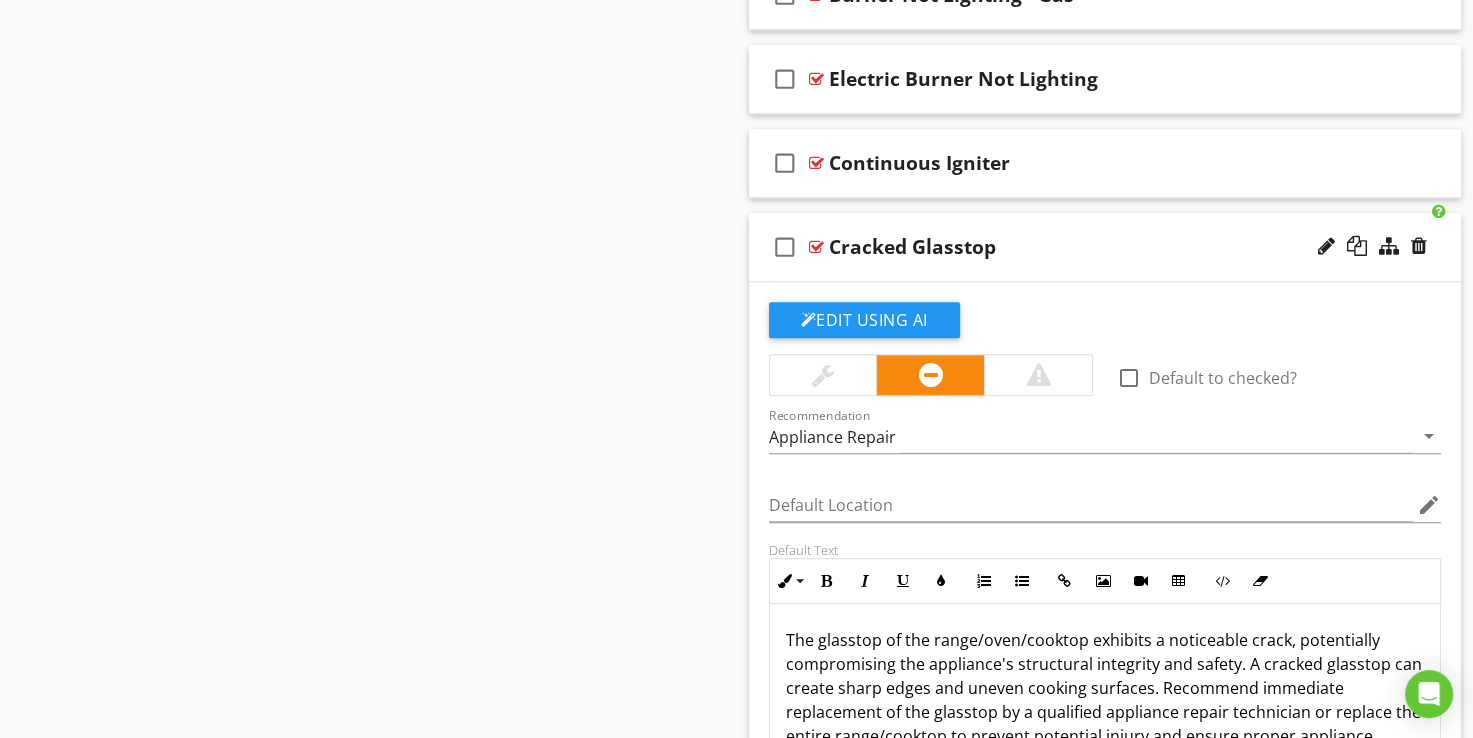 click at bounding box center (1038, 375) 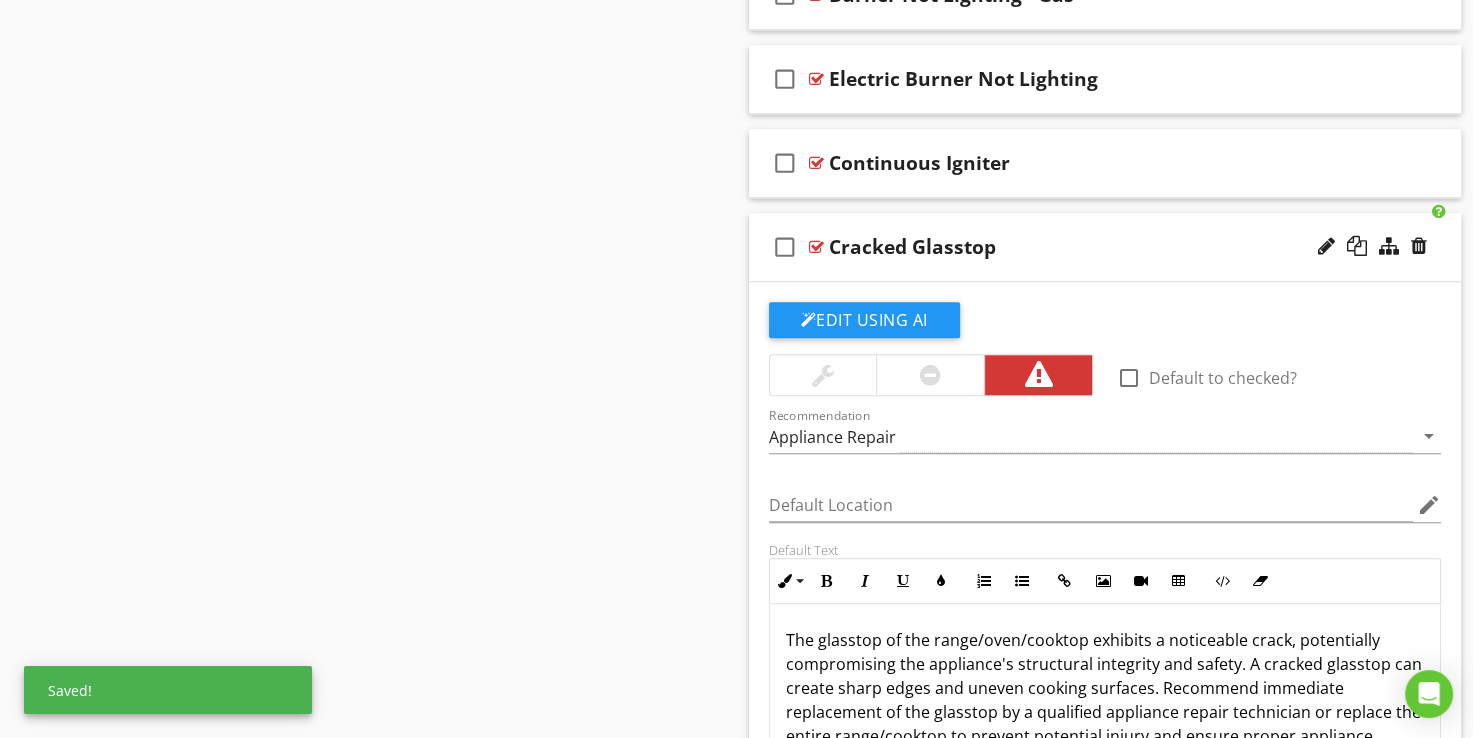 click at bounding box center [816, 247] 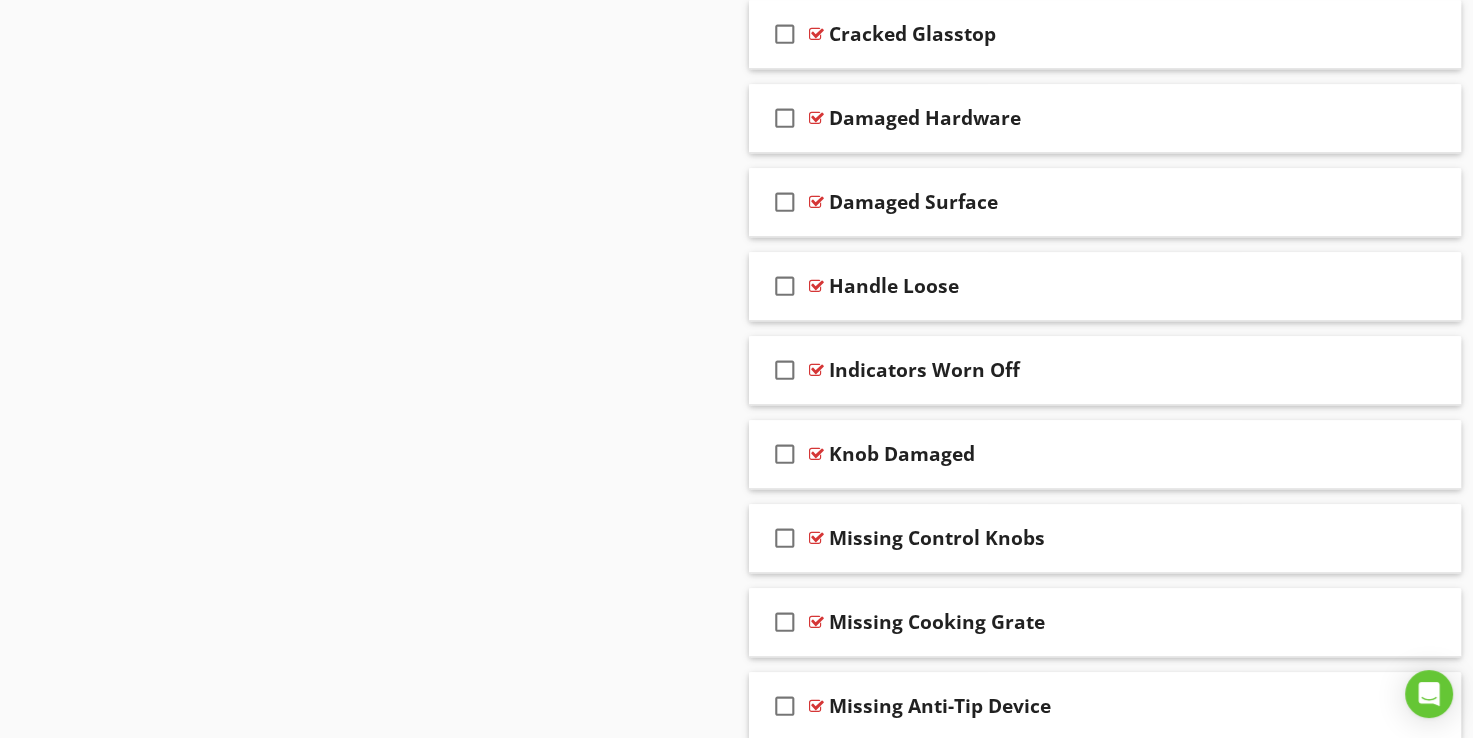 scroll, scrollTop: 1864, scrollLeft: 0, axis: vertical 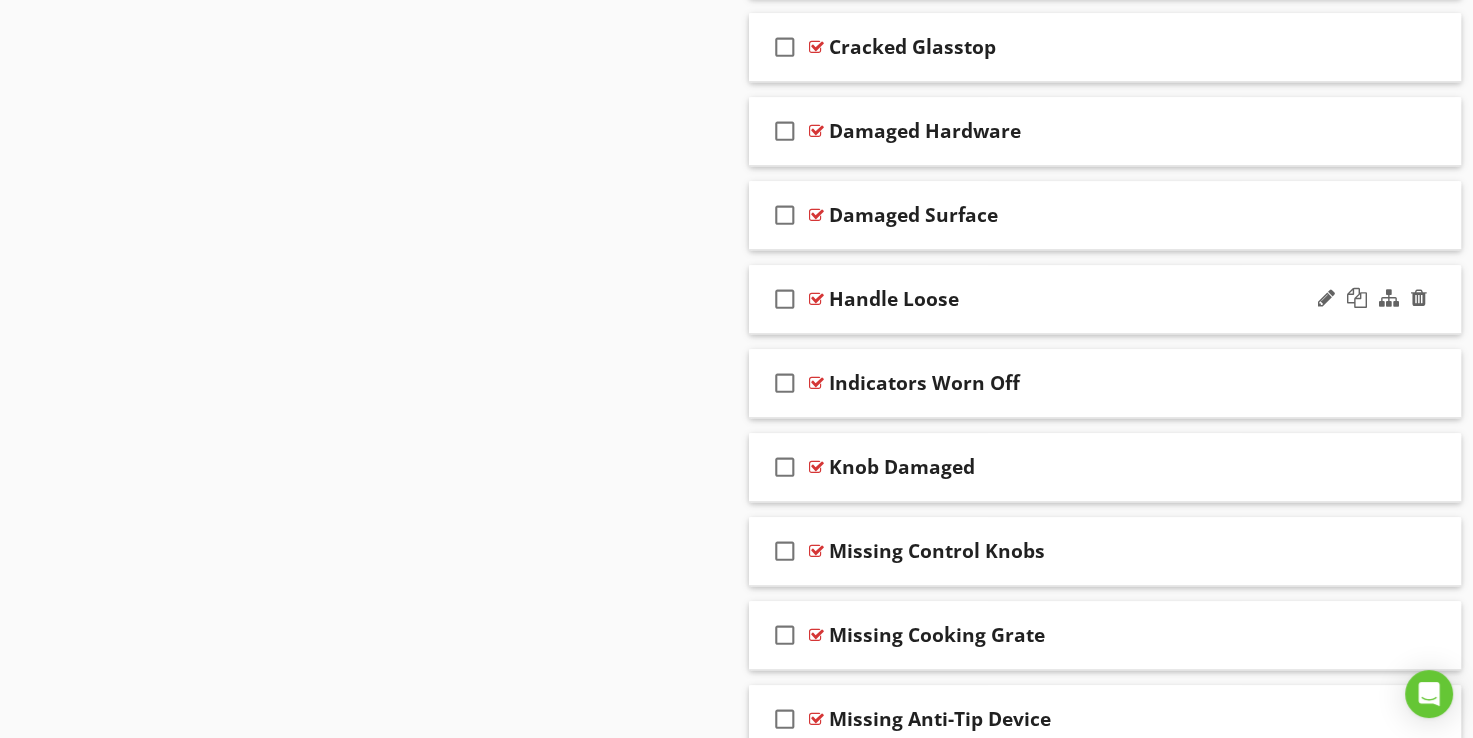 click at bounding box center [816, 299] 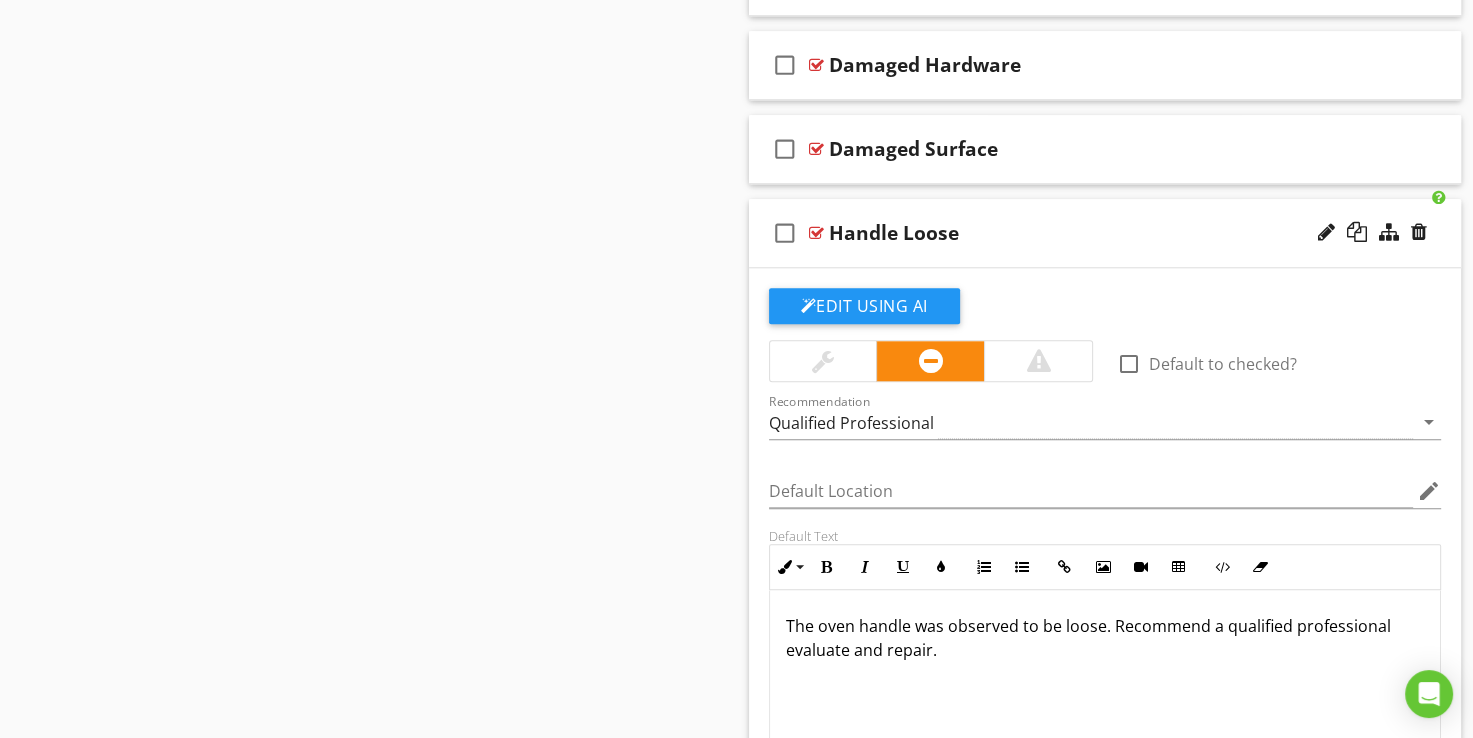 scroll, scrollTop: 1964, scrollLeft: 0, axis: vertical 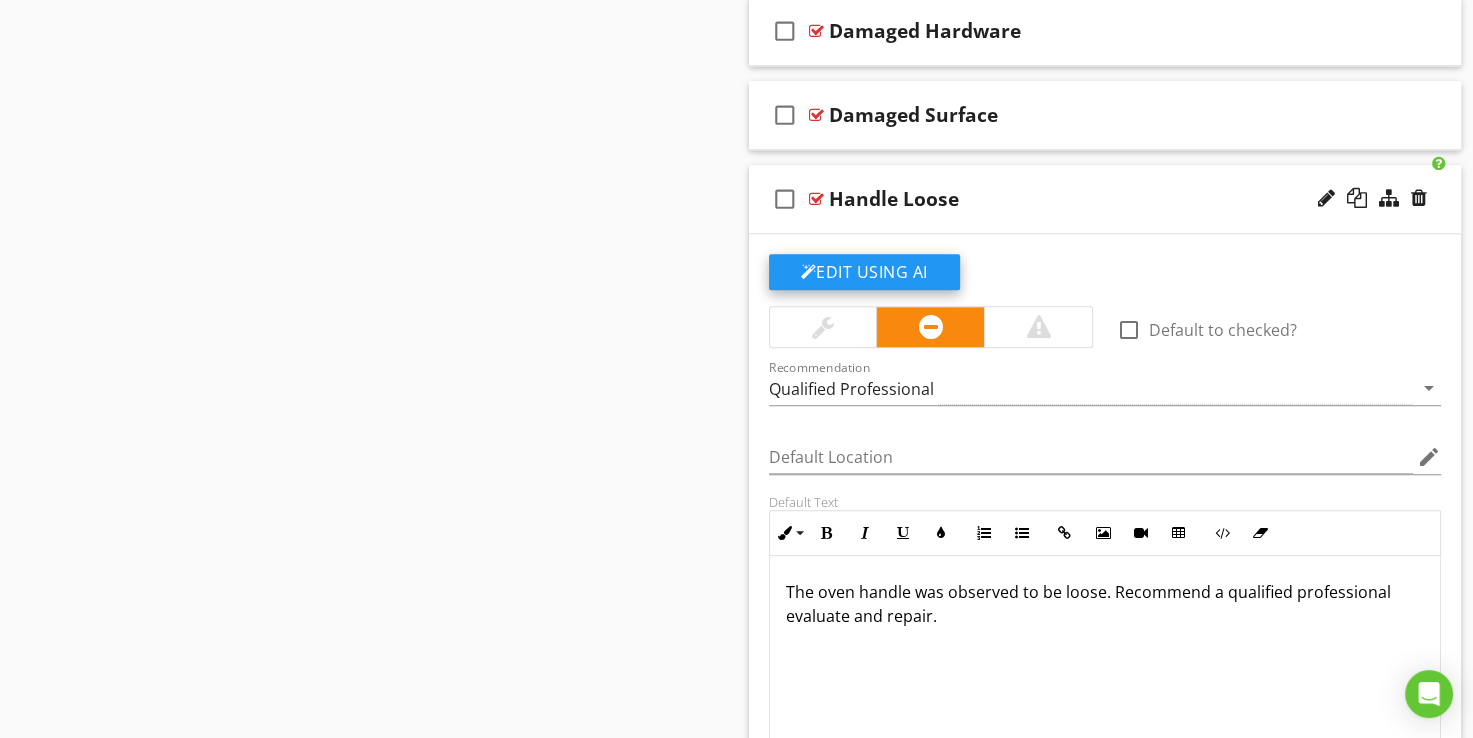click on "Edit Using AI" at bounding box center [864, 272] 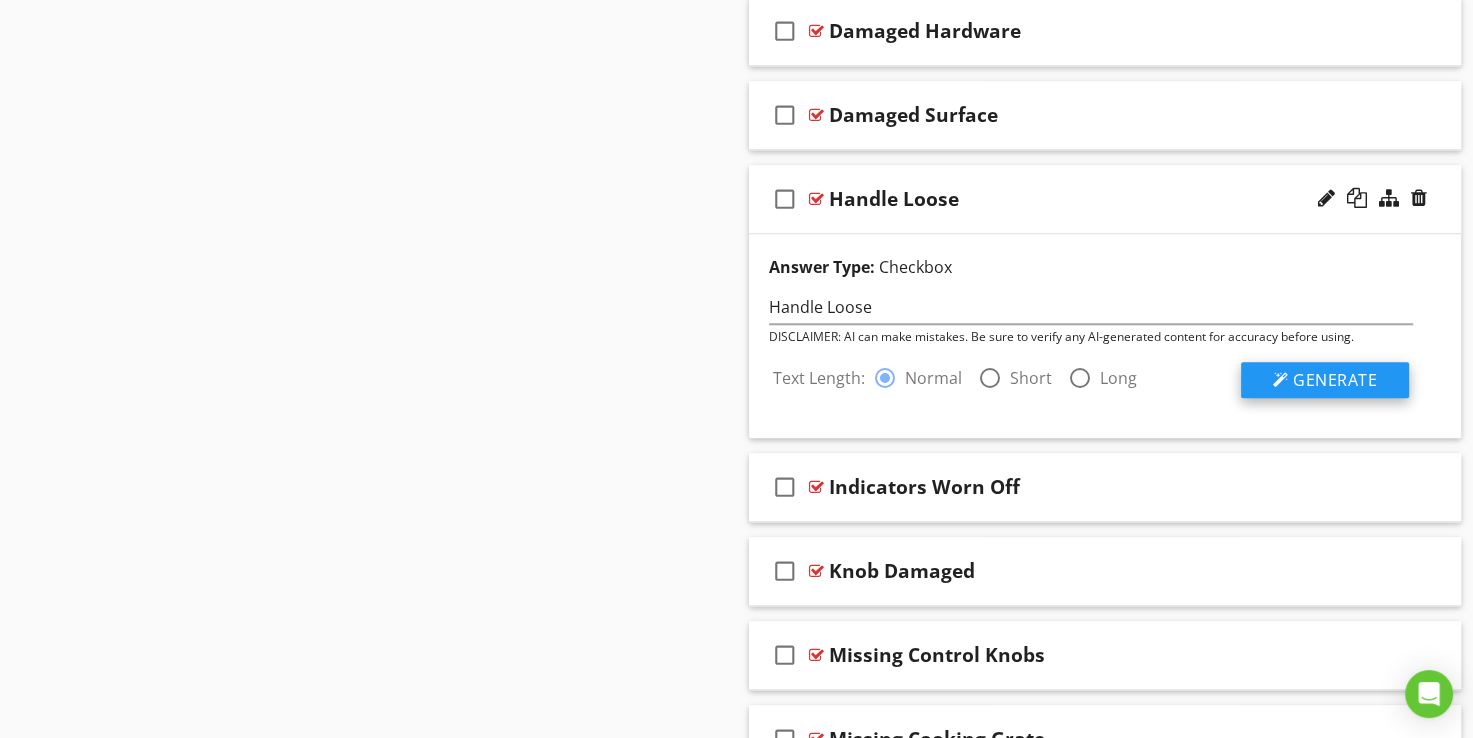 click on "Generate" at bounding box center (1335, 380) 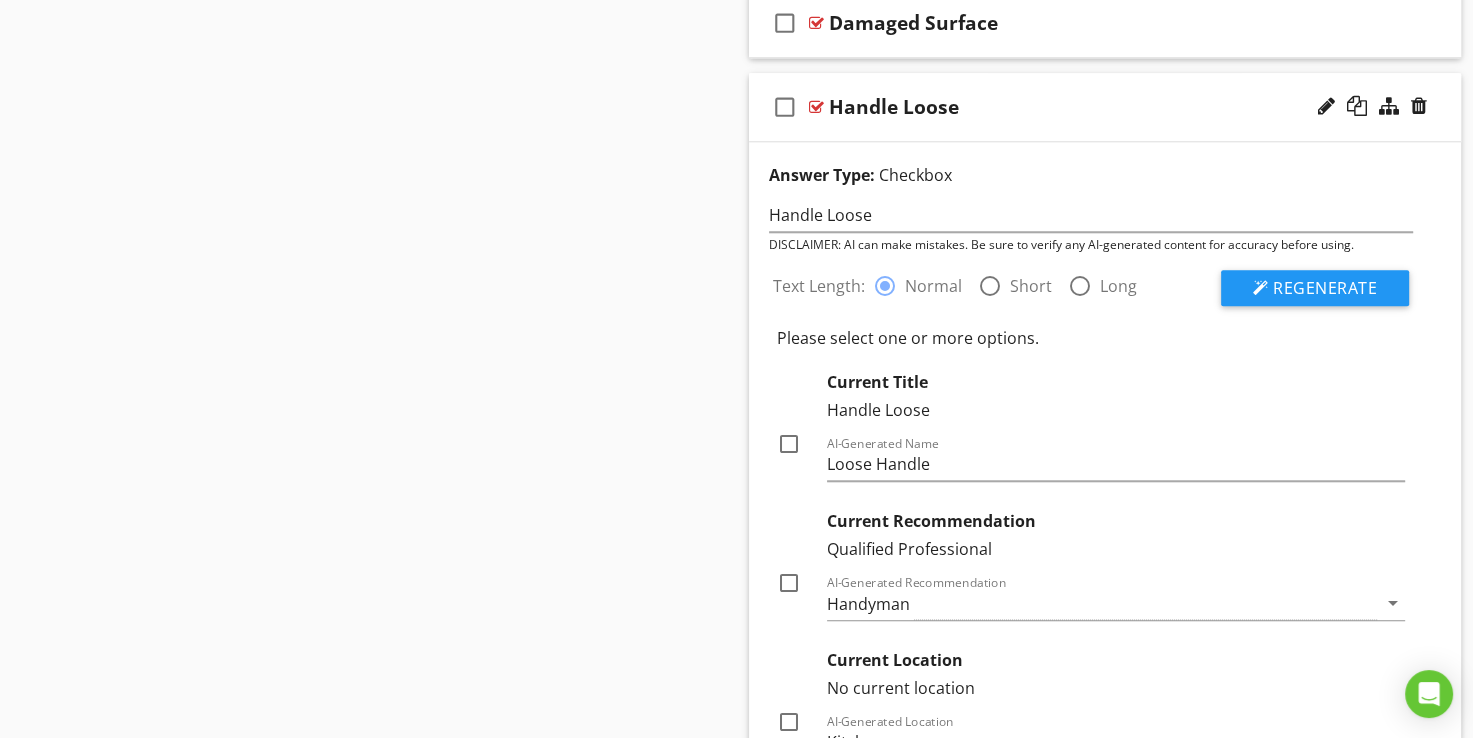 scroll, scrollTop: 2364, scrollLeft: 0, axis: vertical 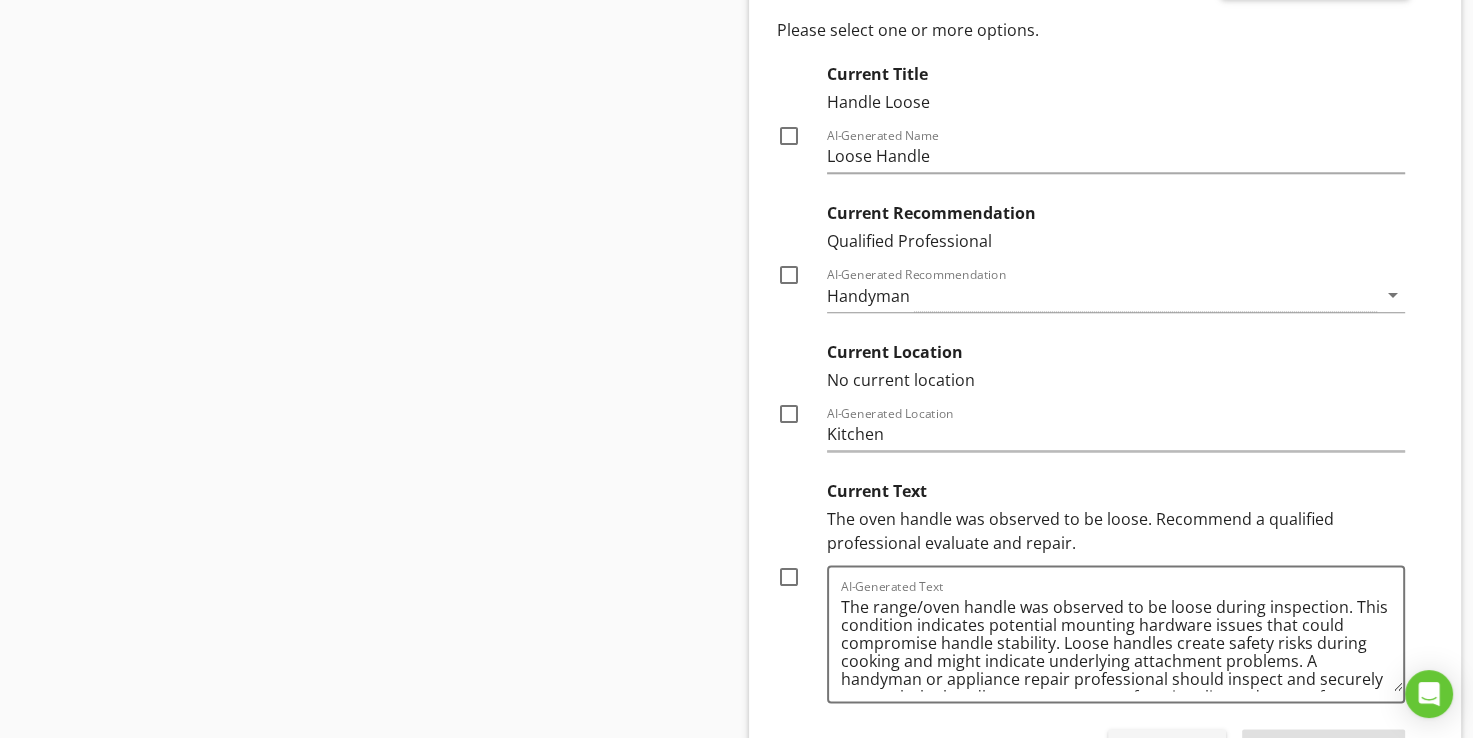 click at bounding box center [789, 136] 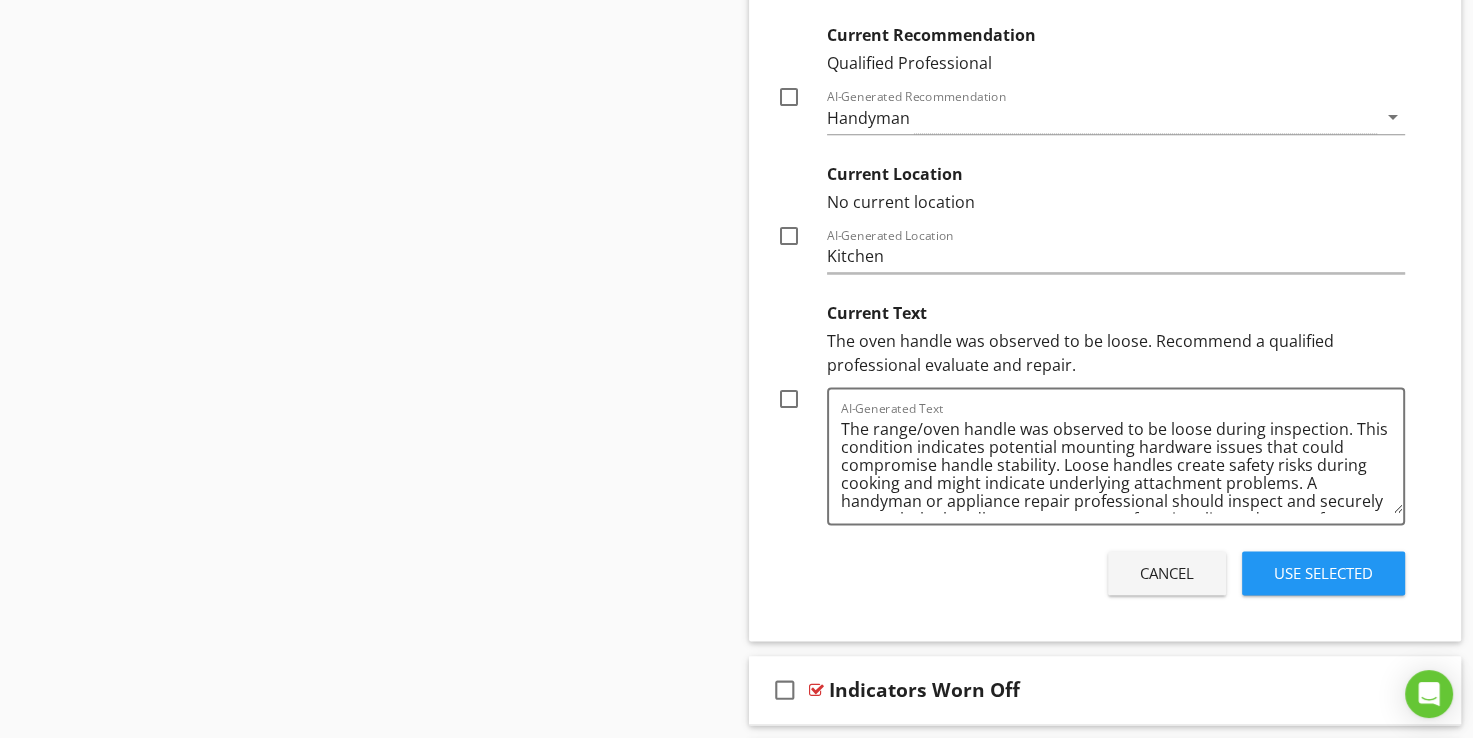 scroll, scrollTop: 2564, scrollLeft: 0, axis: vertical 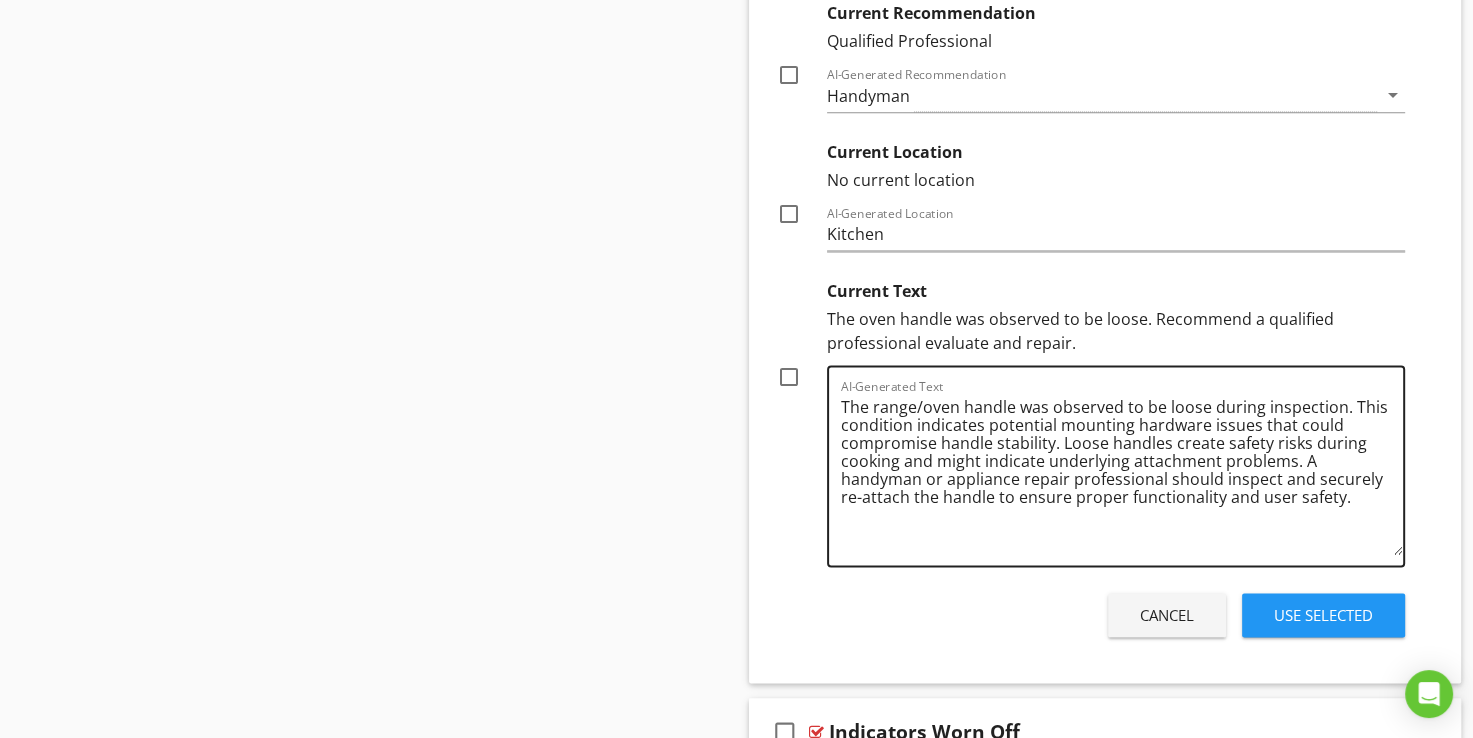 drag, startPoint x: 1396, startPoint y: 479, endPoint x: 1398, endPoint y: 543, distance: 64.03124 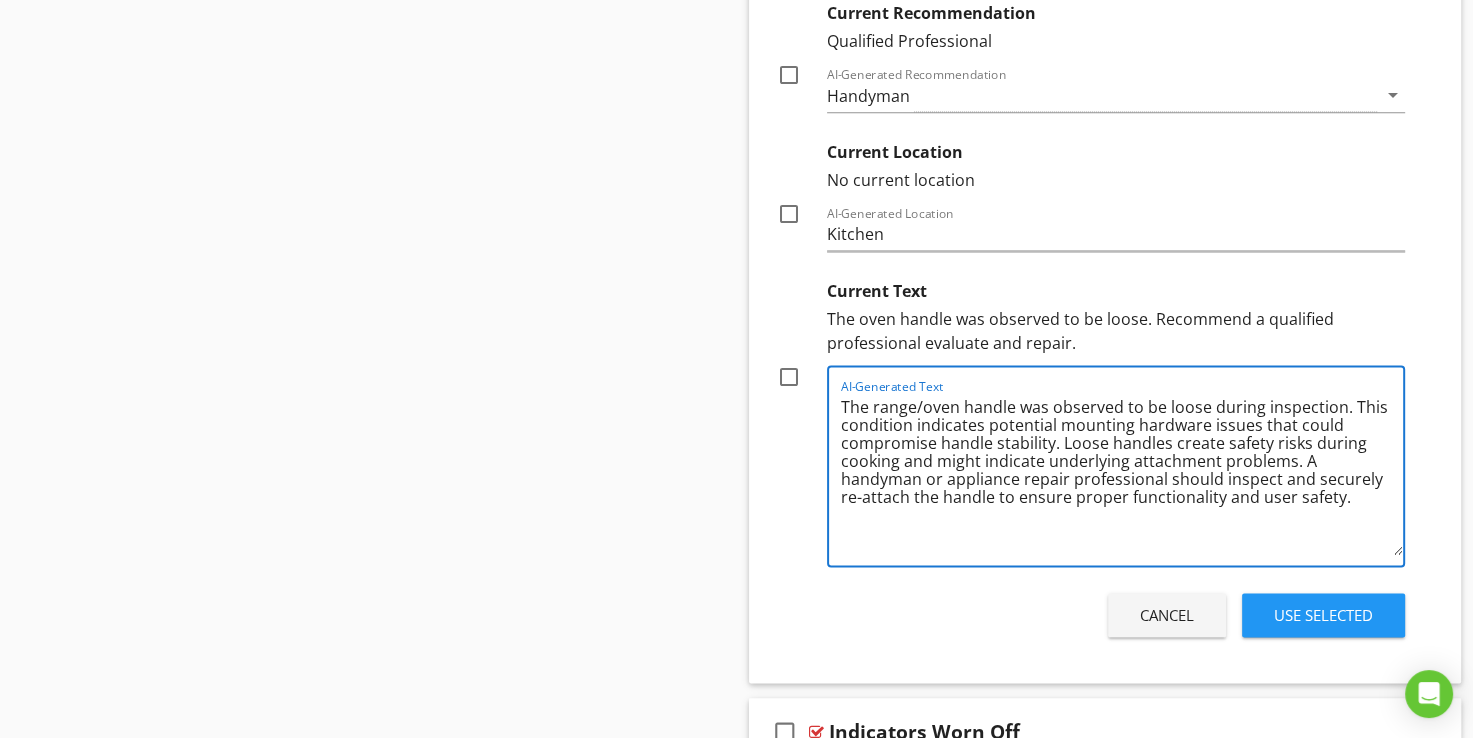 drag, startPoint x: 1350, startPoint y: 401, endPoint x: 1297, endPoint y: 350, distance: 73.552704 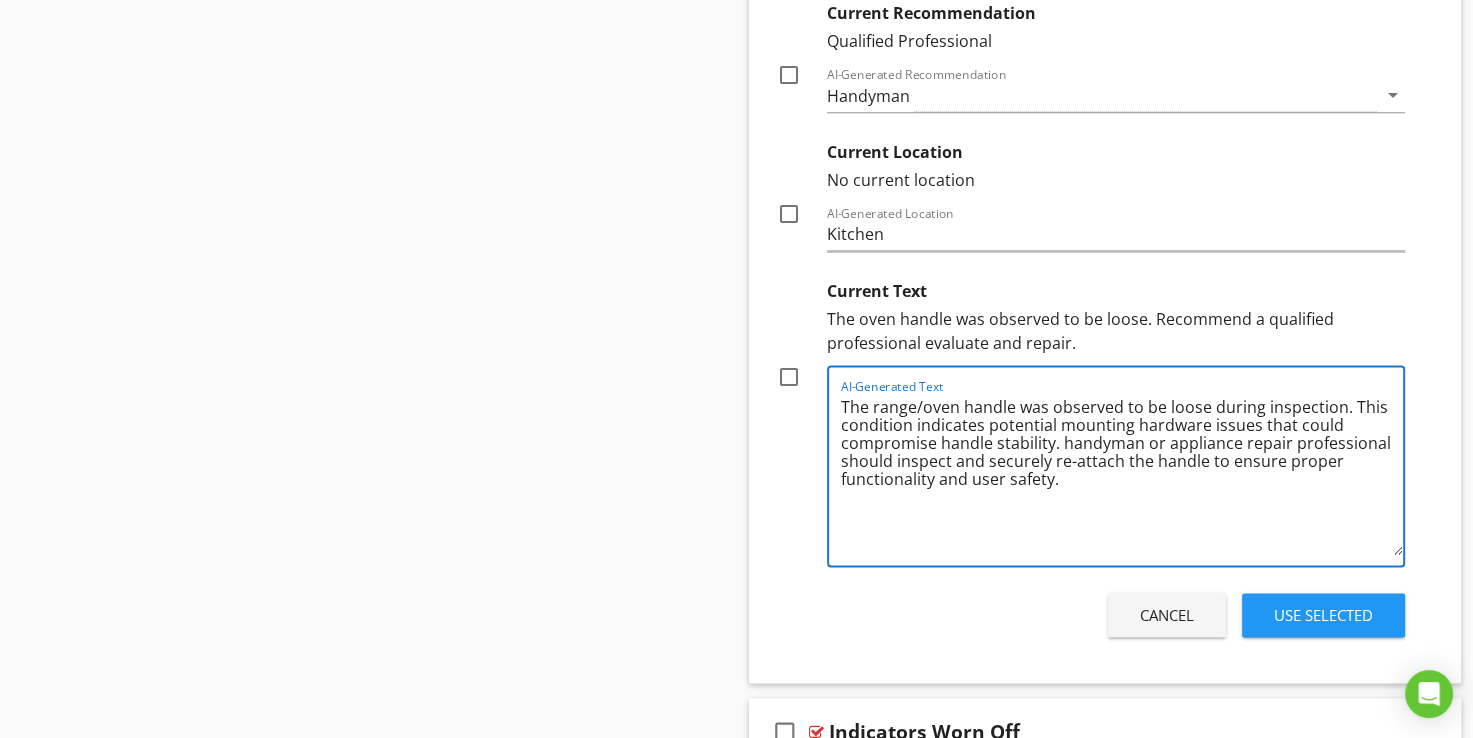 drag, startPoint x: 1160, startPoint y: 439, endPoint x: 1056, endPoint y: 446, distance: 104.23531 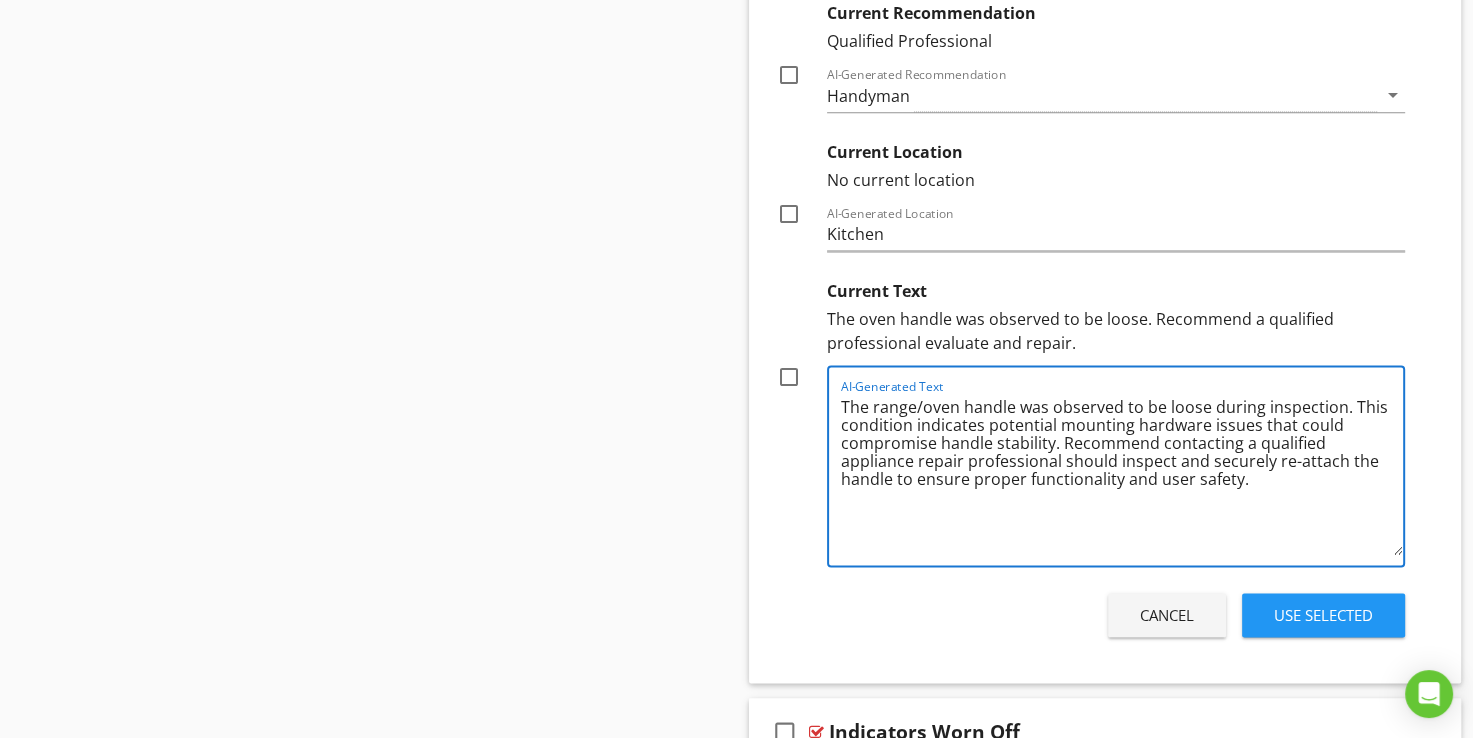 click on "The range/oven handle was observed to be loose during inspection. This condition indicates potential mounting hardware issues that could compromise handle stability. Recommend contacting a qualified appliance repair professional should inspect and securely re-attach the handle to ensure proper functionality and user safety." at bounding box center (1122, 473) 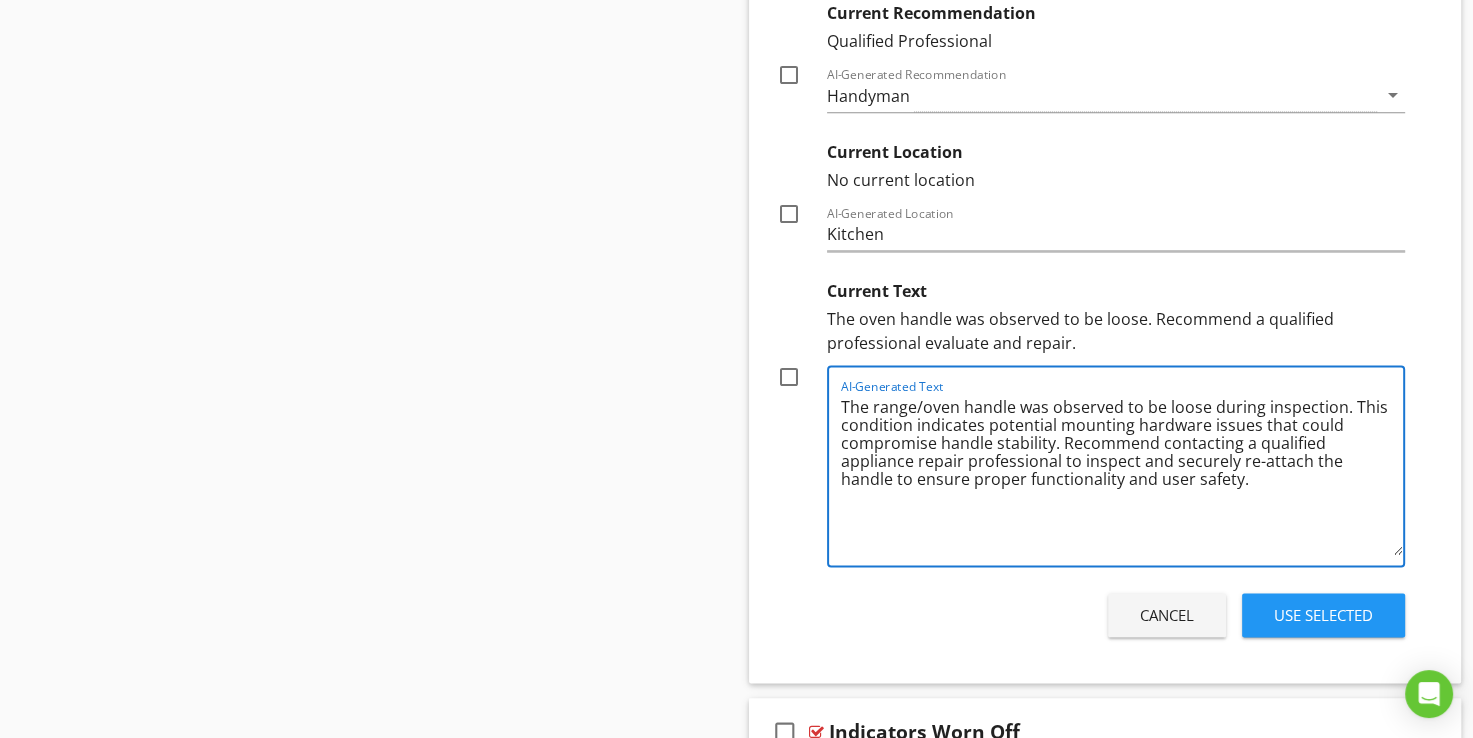 type on "The range/oven handle was observed to be loose during inspection. This condition indicates potential mounting hardware issues that could compromise handle stability. Recommend contacting a qualified appliance repair professional to inspect and securely re-attach the handle to ensure proper functionality and user safety." 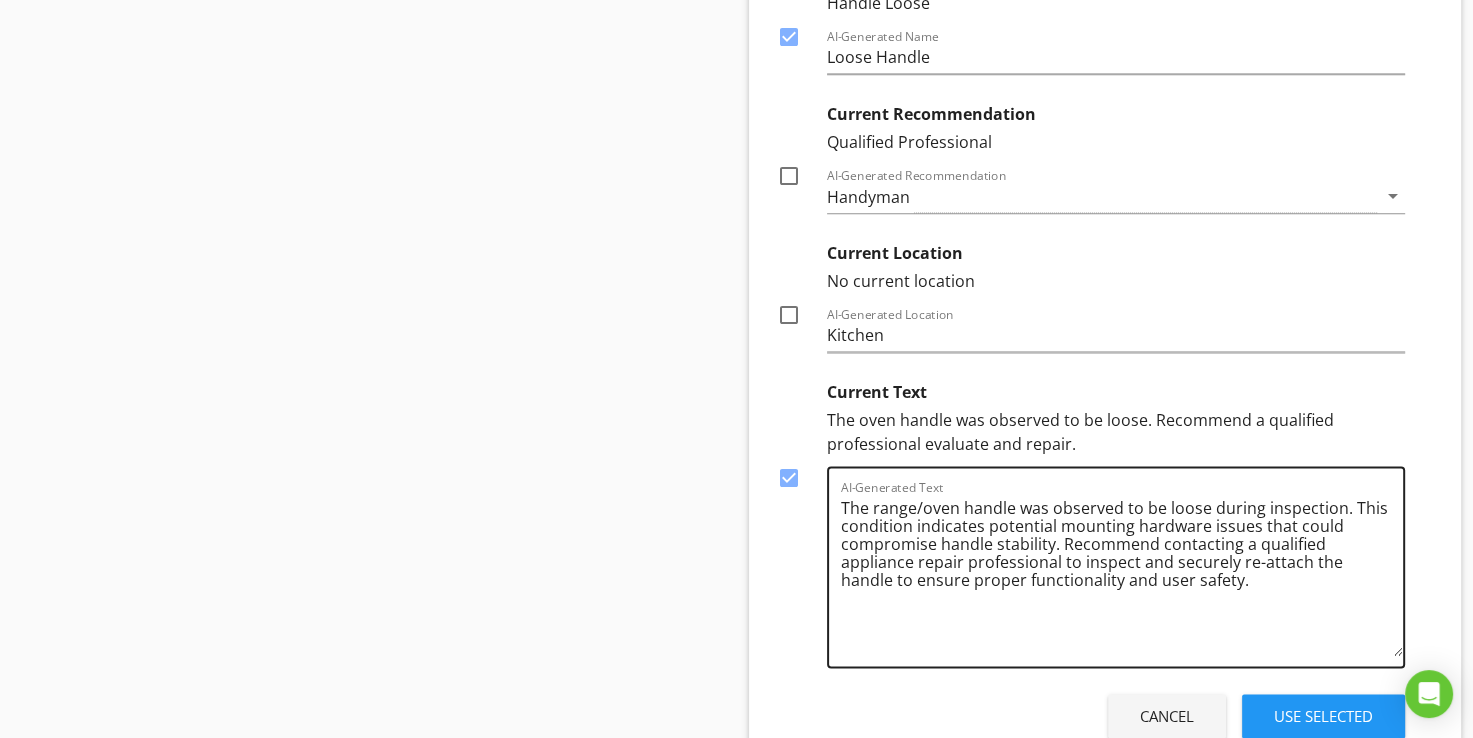 scroll, scrollTop: 2264, scrollLeft: 0, axis: vertical 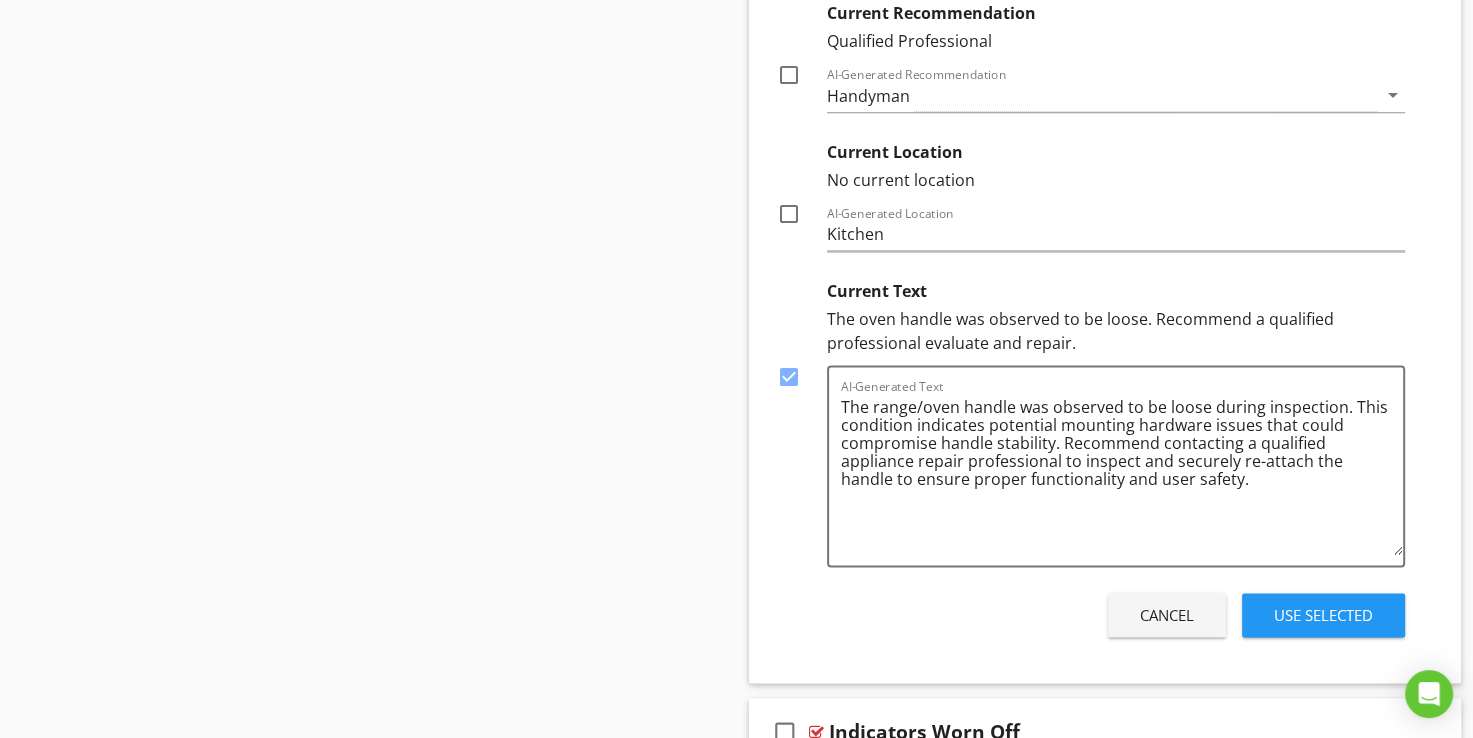 click on "Use Selected" at bounding box center (1323, 615) 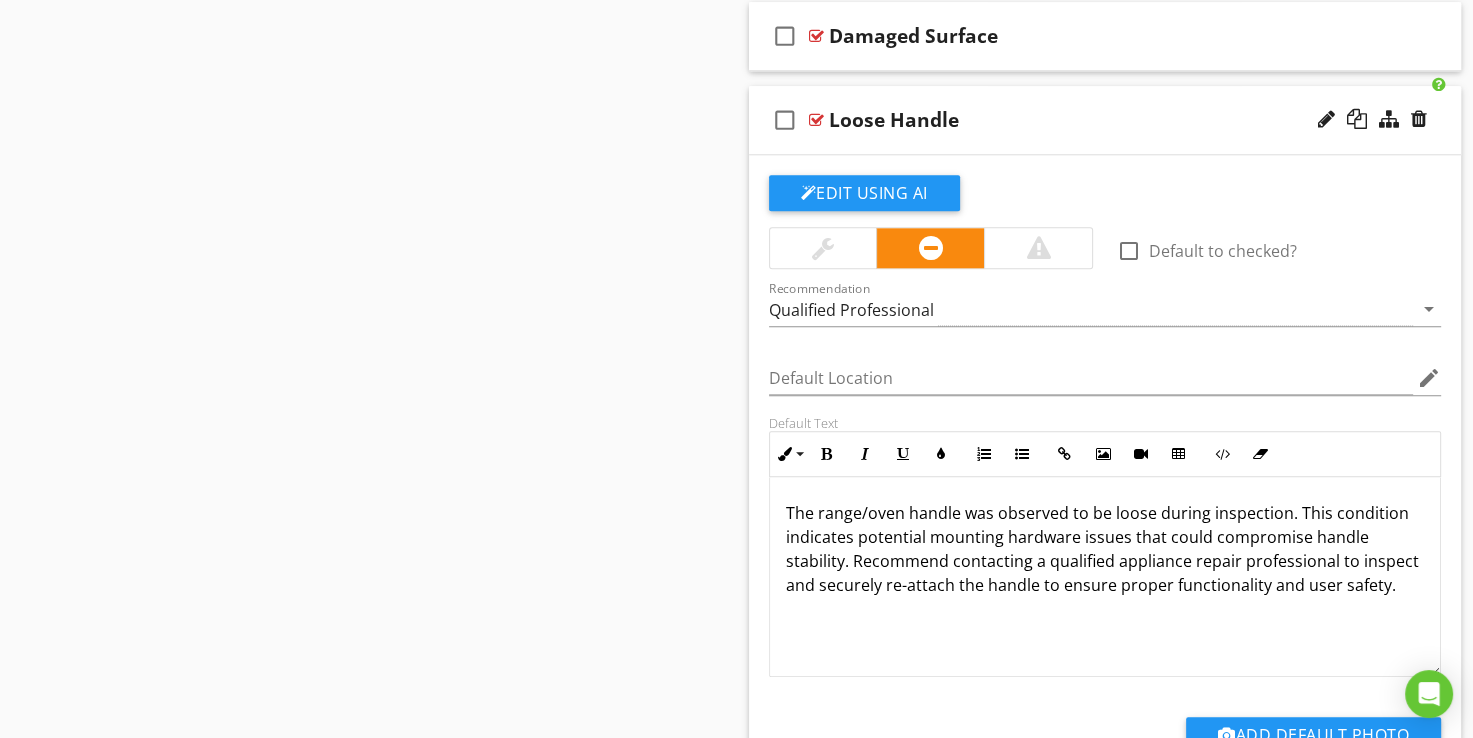scroll, scrollTop: 2030, scrollLeft: 0, axis: vertical 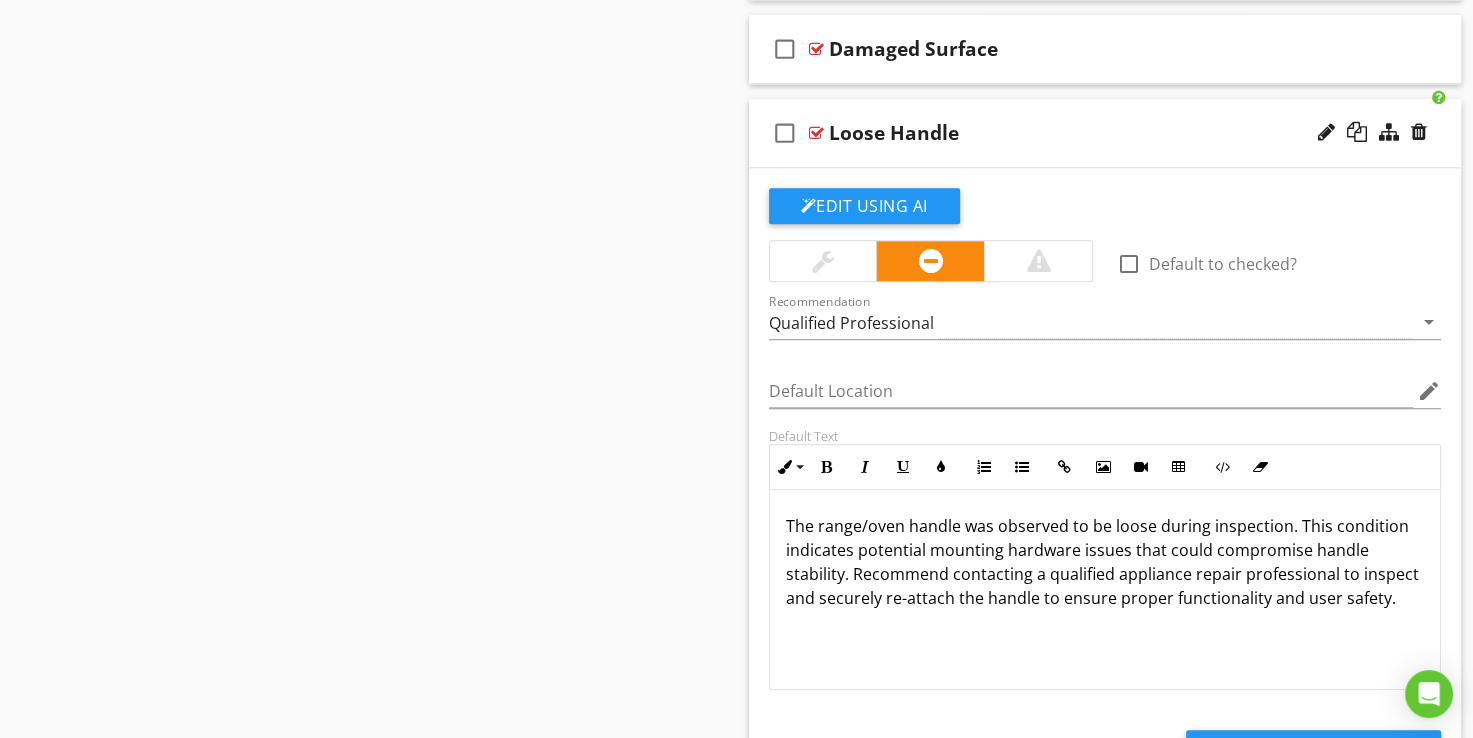 click at bounding box center [816, 133] 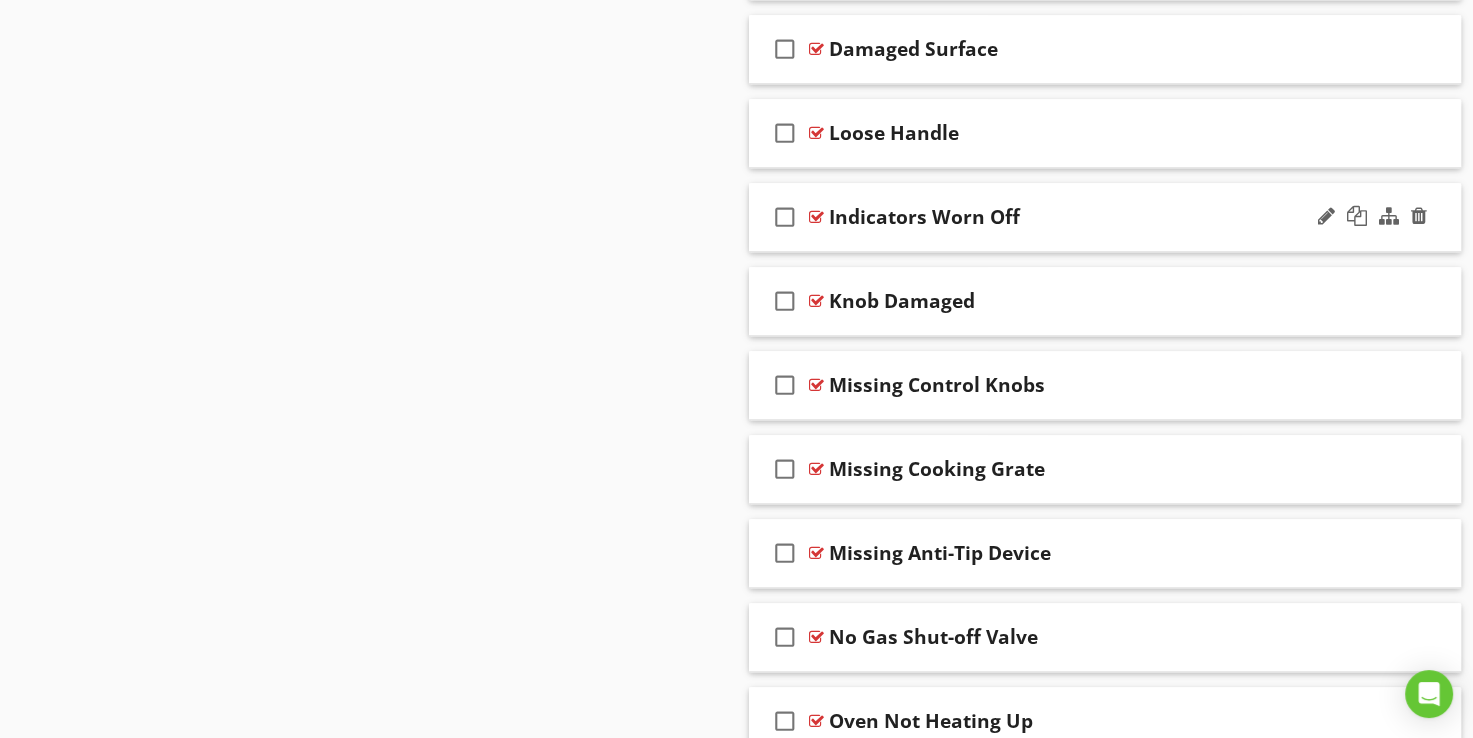 click at bounding box center (816, 217) 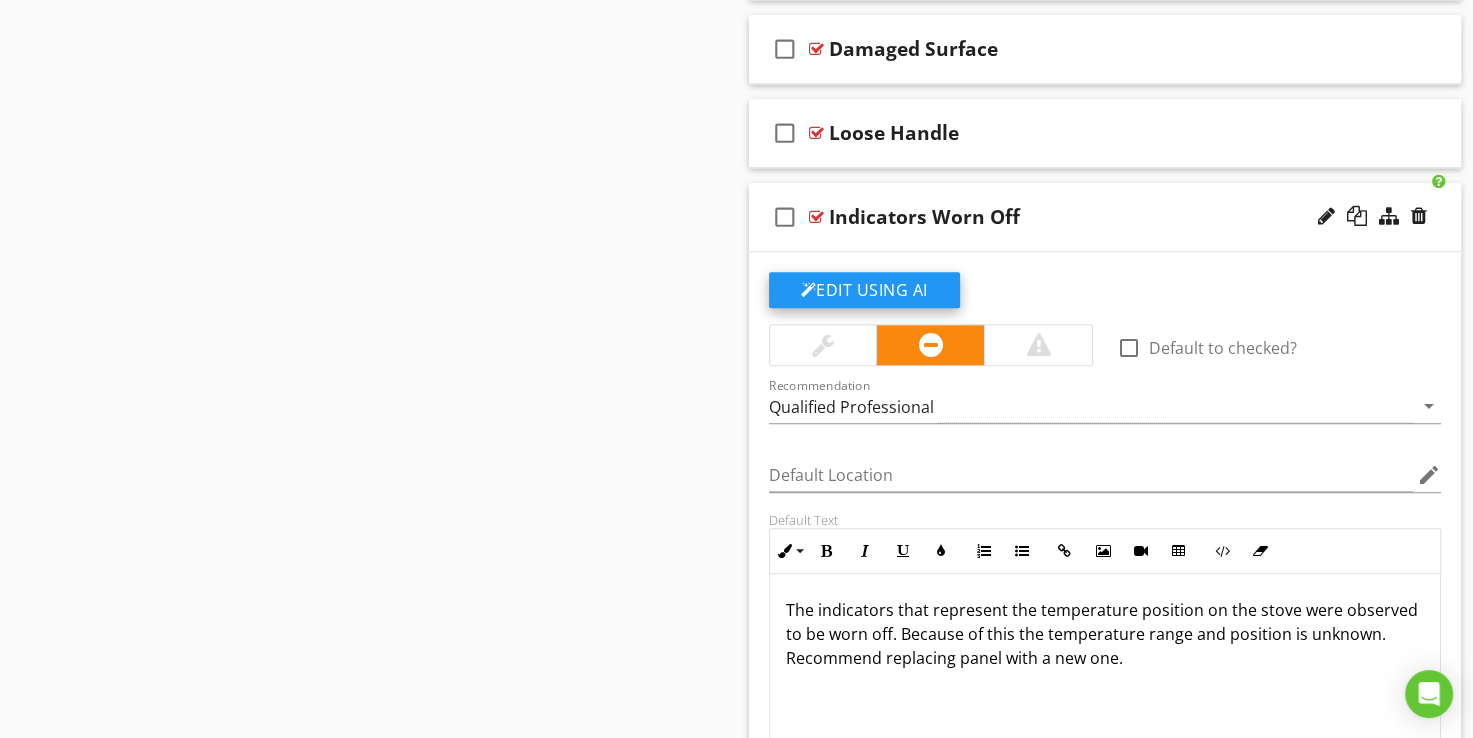 click on "Edit Using AI" at bounding box center [864, 290] 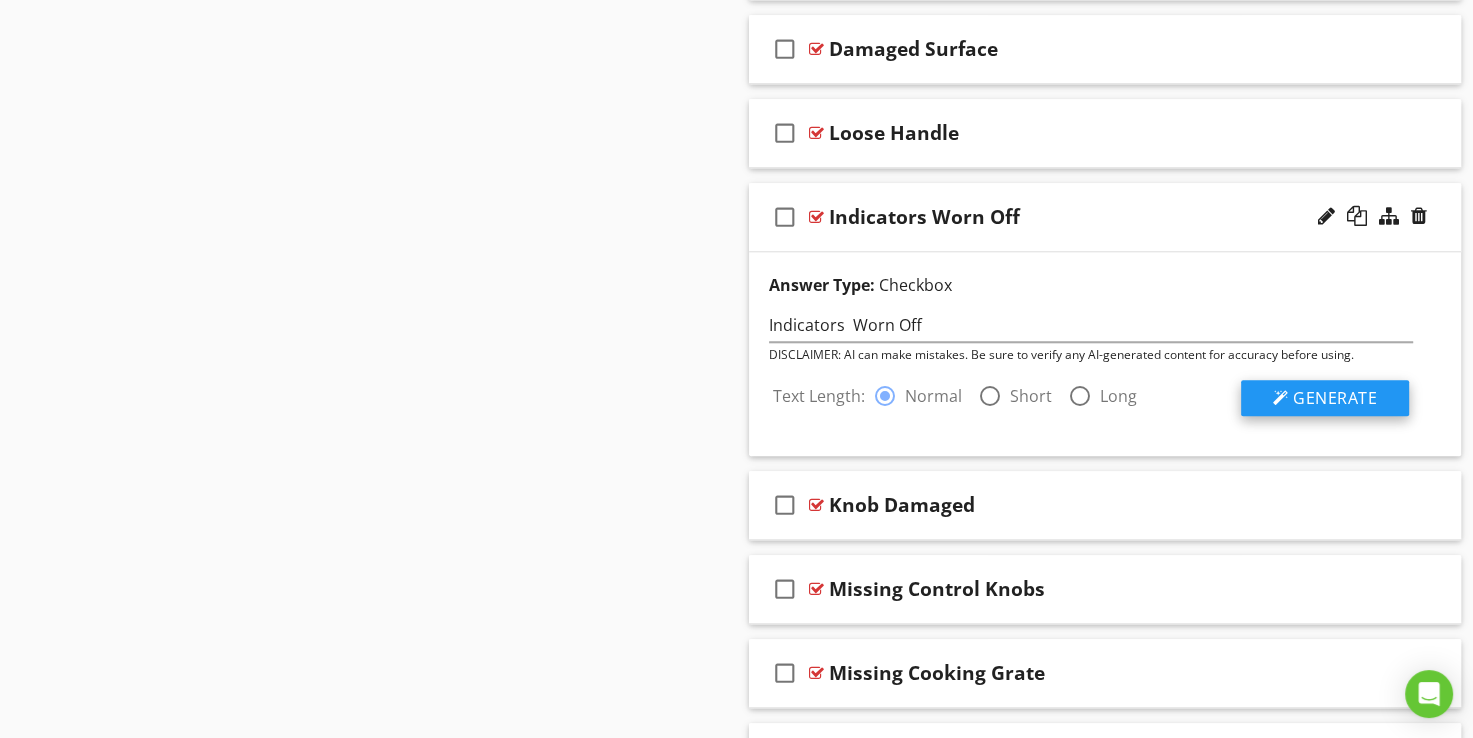 click on "Generate" at bounding box center [1335, 398] 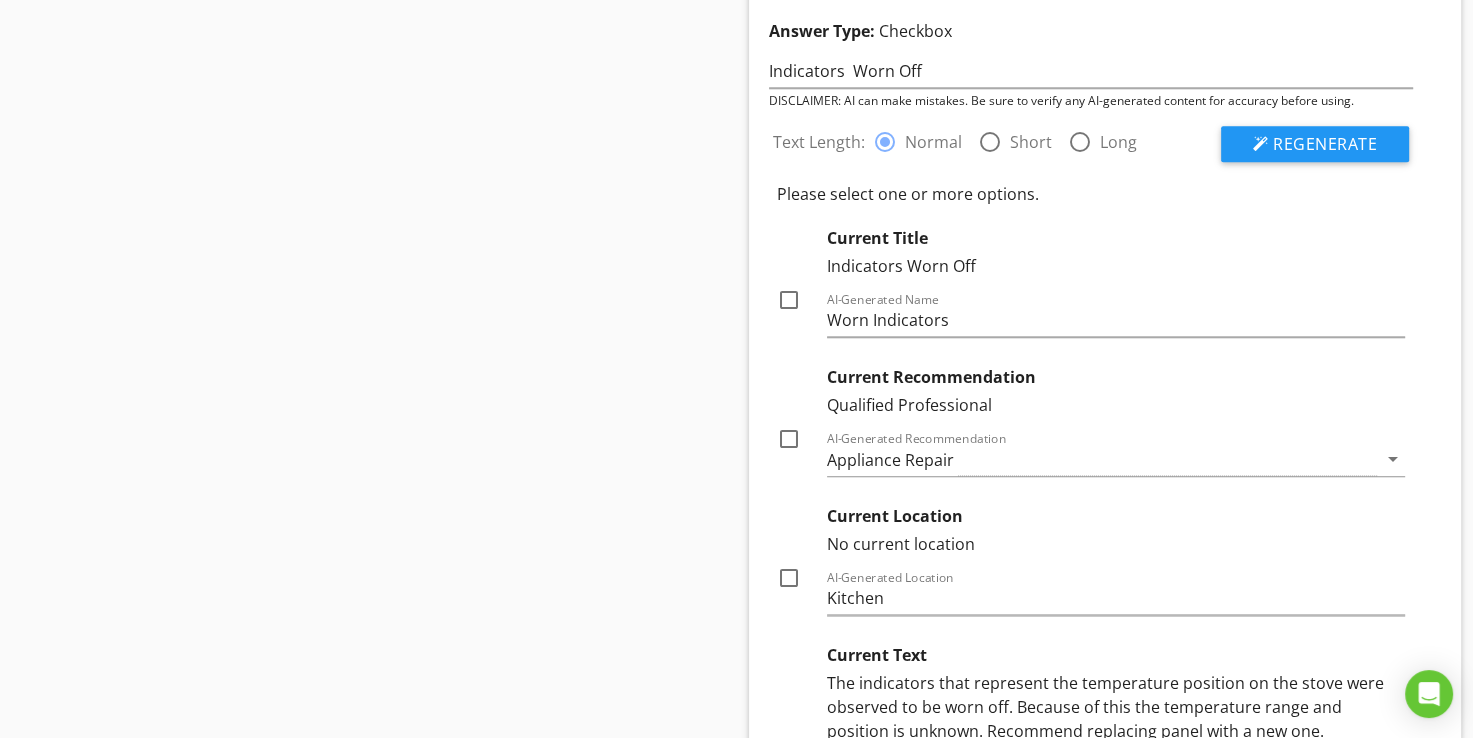 scroll, scrollTop: 2330, scrollLeft: 0, axis: vertical 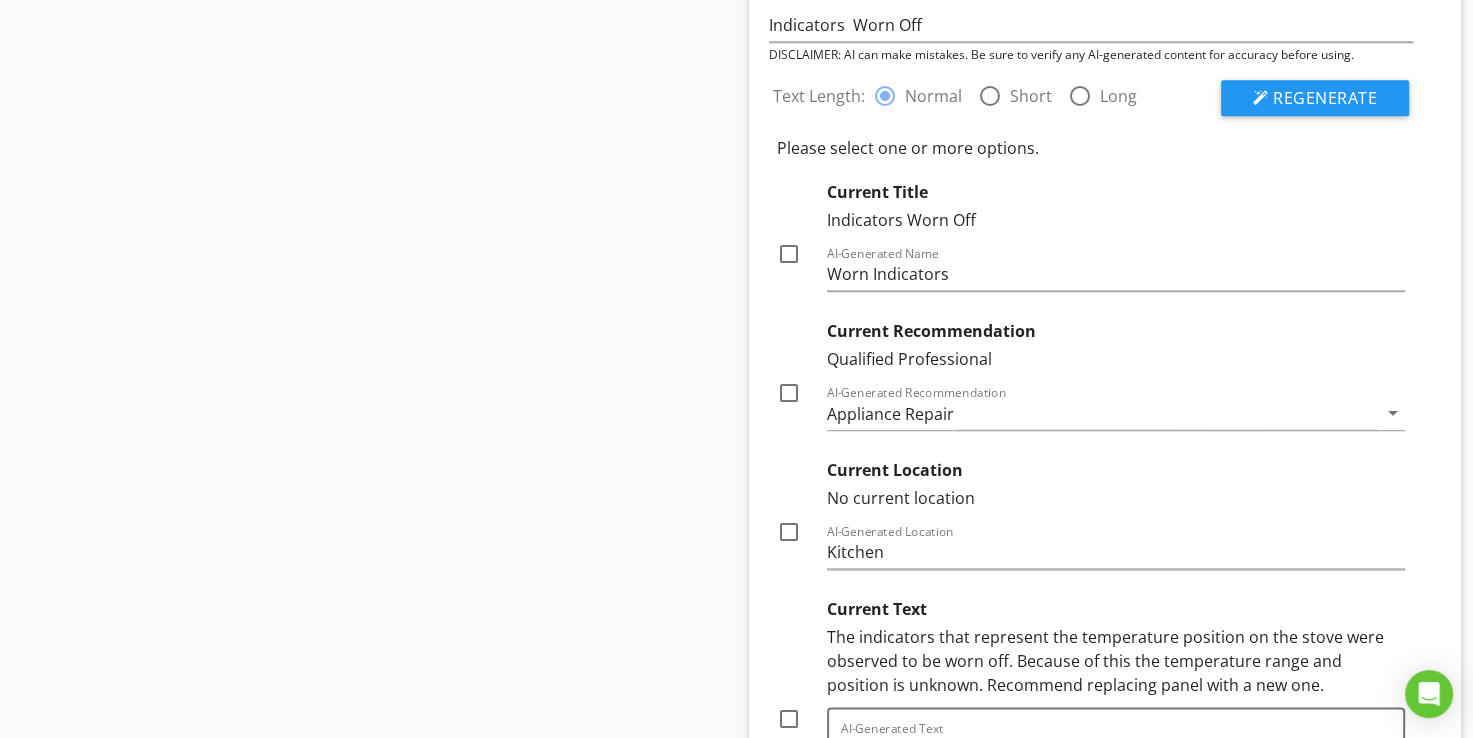 click at bounding box center (789, 254) 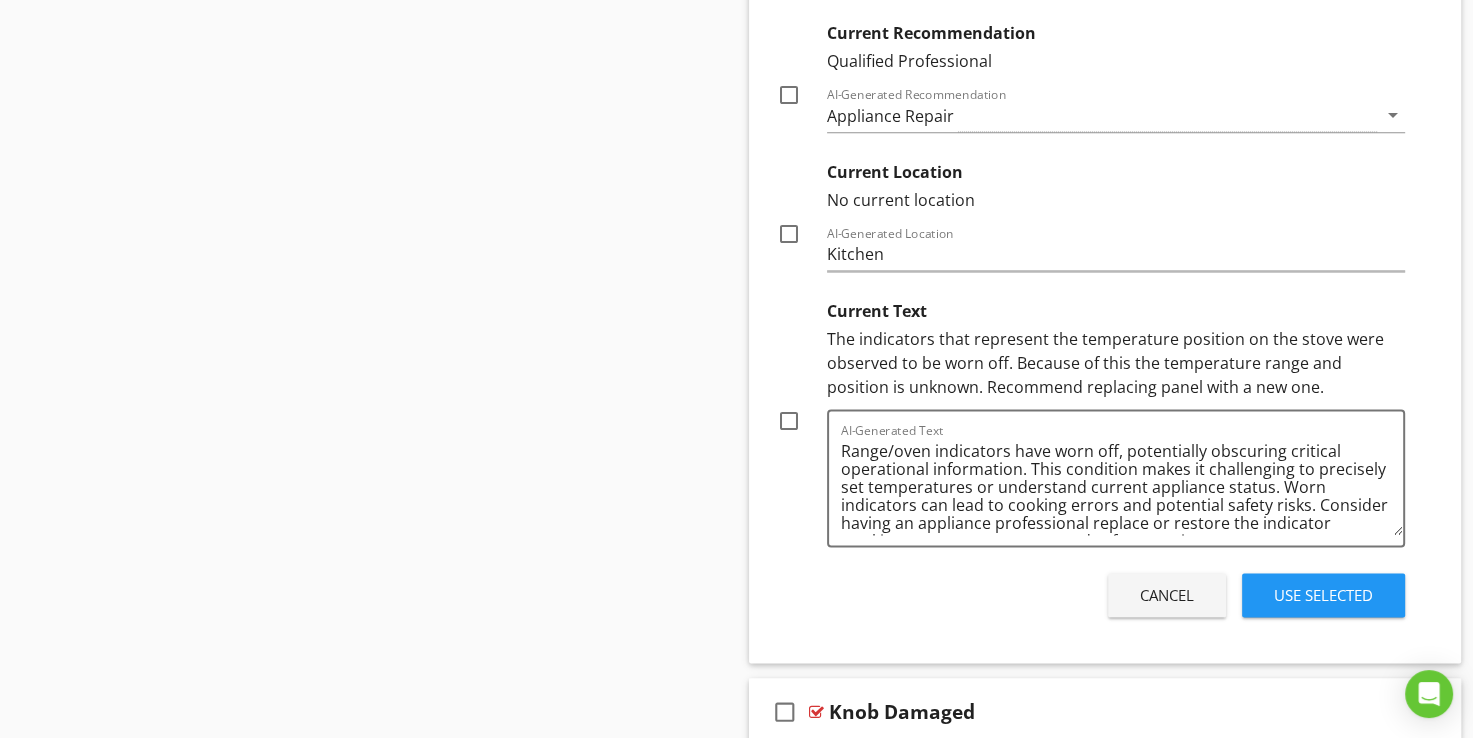 scroll, scrollTop: 2630, scrollLeft: 0, axis: vertical 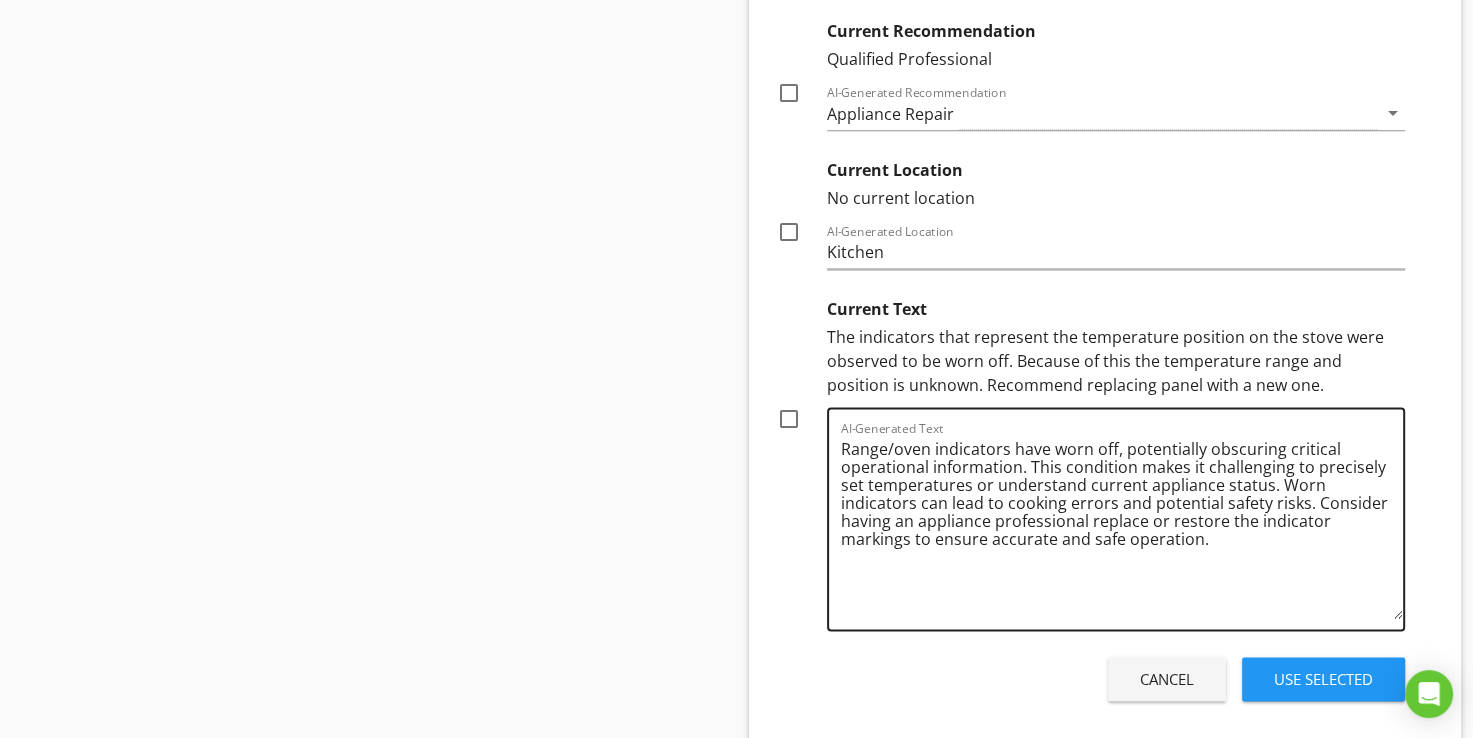 drag, startPoint x: 1397, startPoint y: 524, endPoint x: 1376, endPoint y: 610, distance: 88.52683 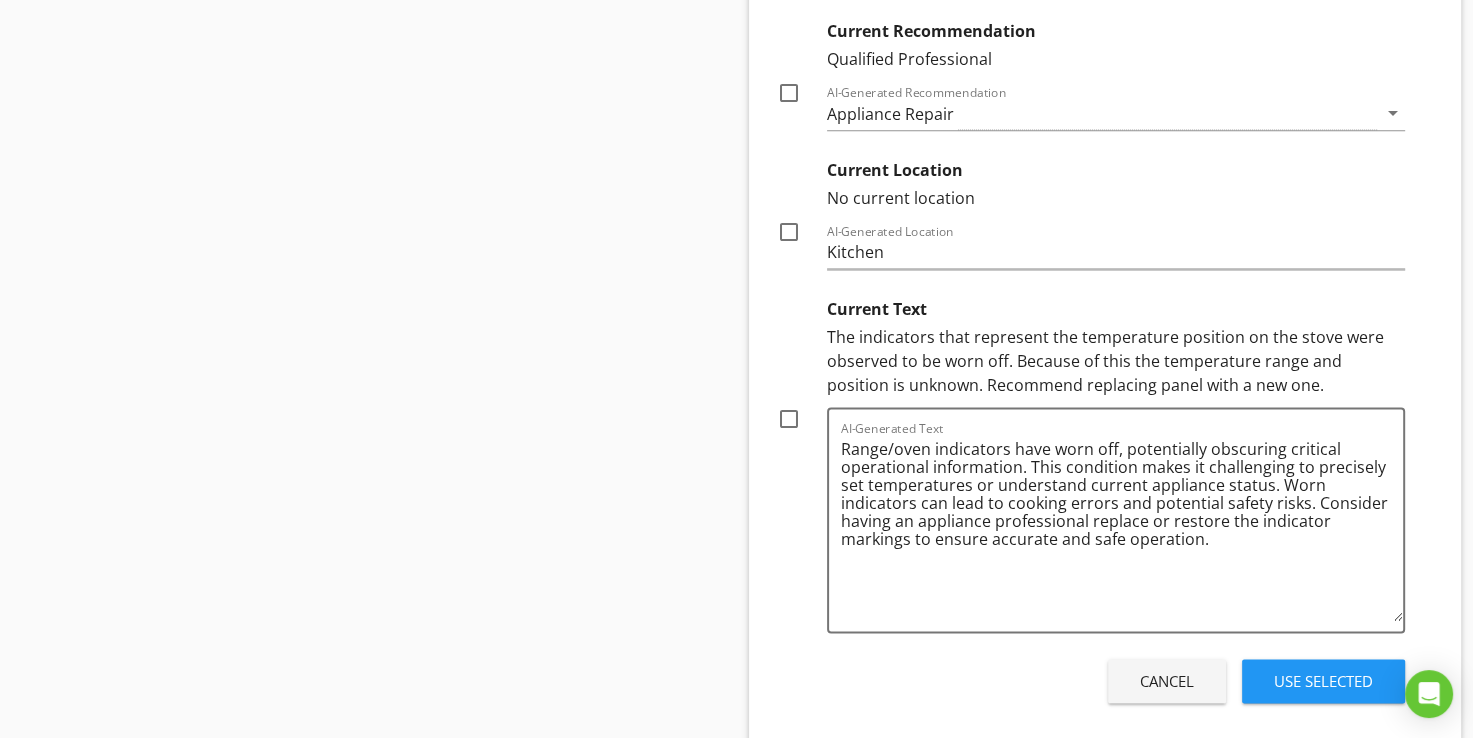 click at bounding box center (789, 419) 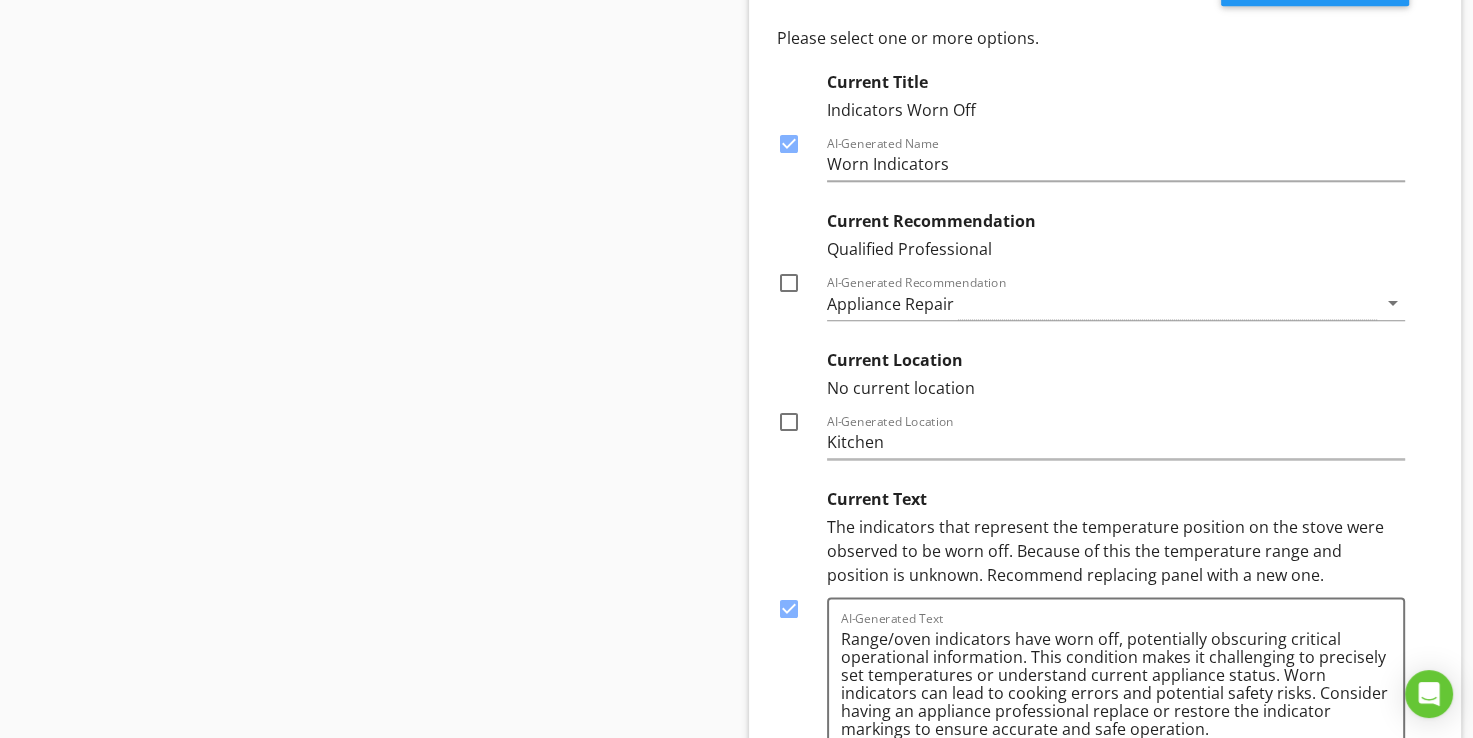 scroll, scrollTop: 2330, scrollLeft: 0, axis: vertical 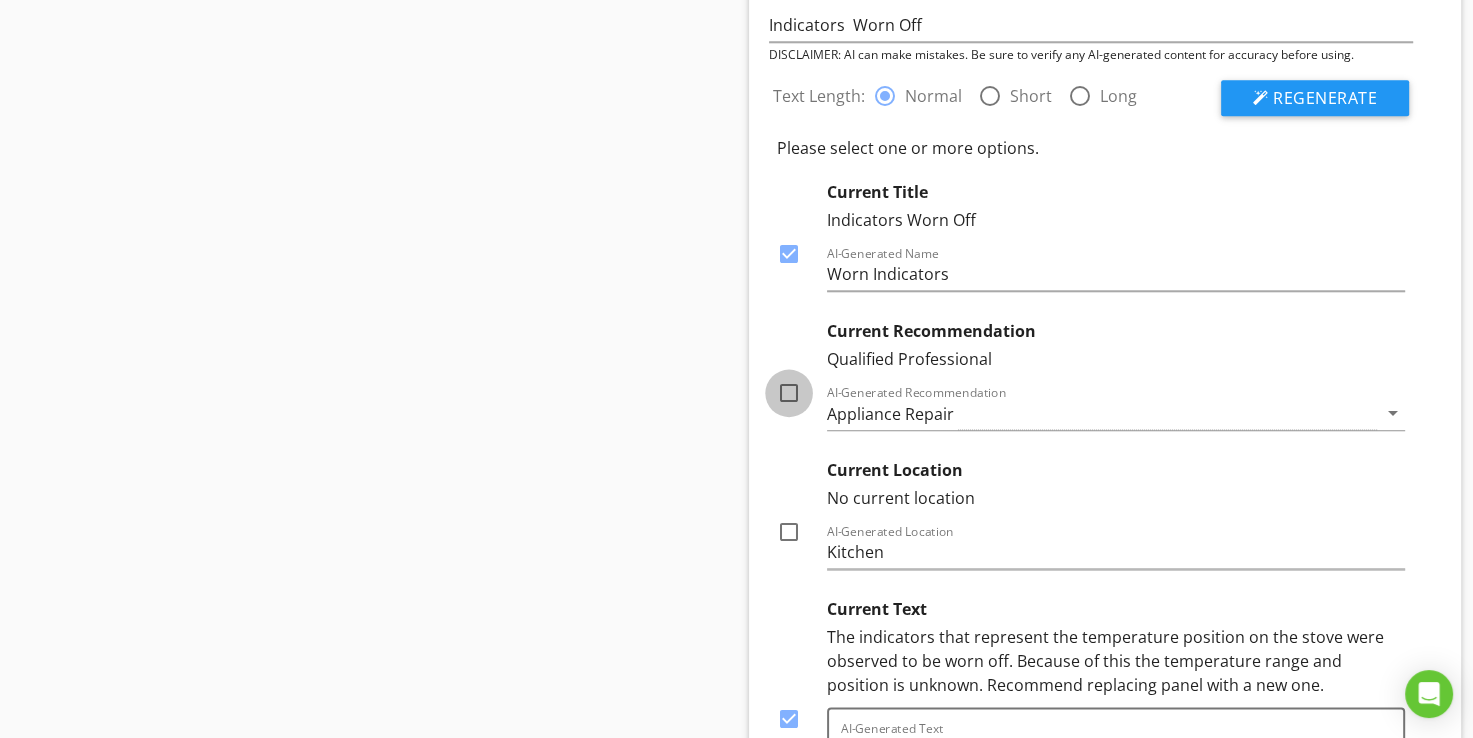 click at bounding box center (789, 393) 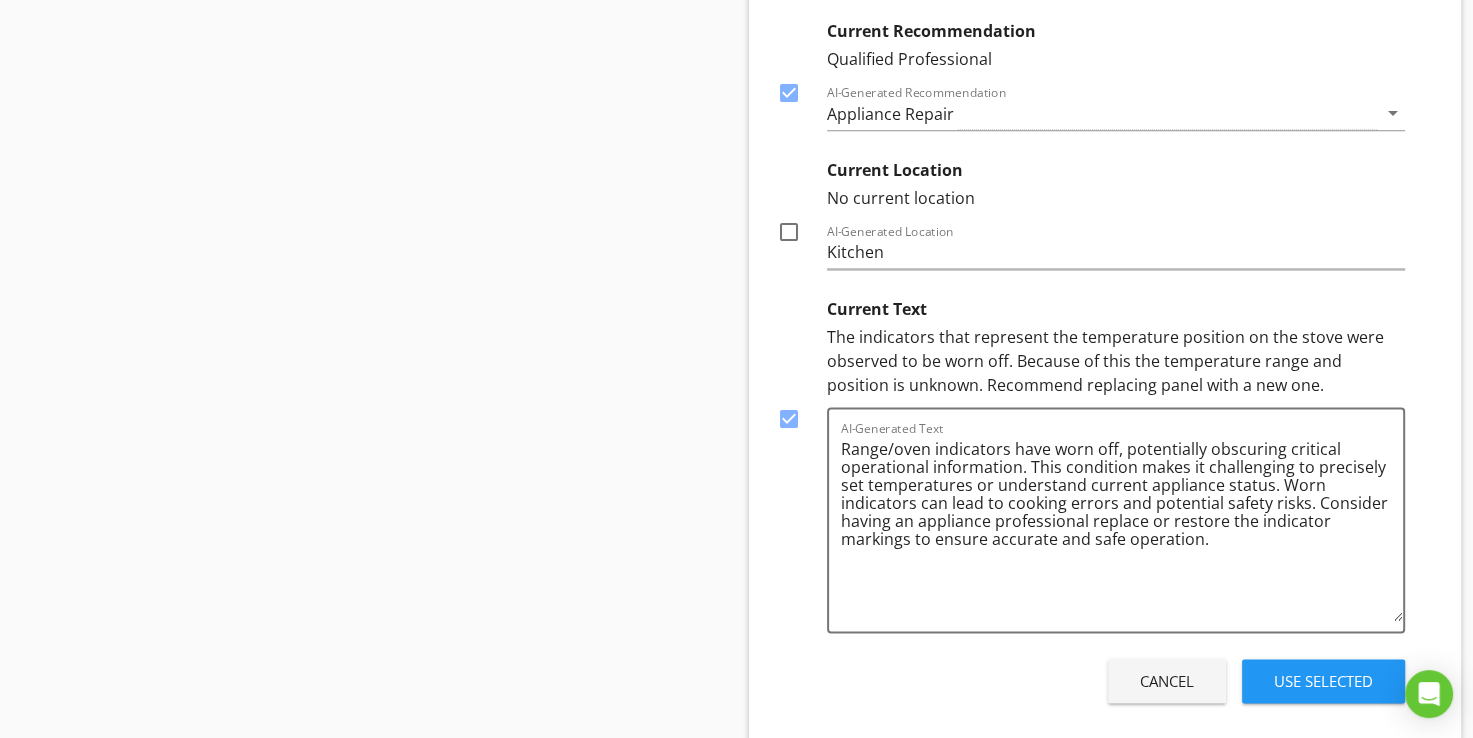 click on "Use Selected" at bounding box center [1323, 681] 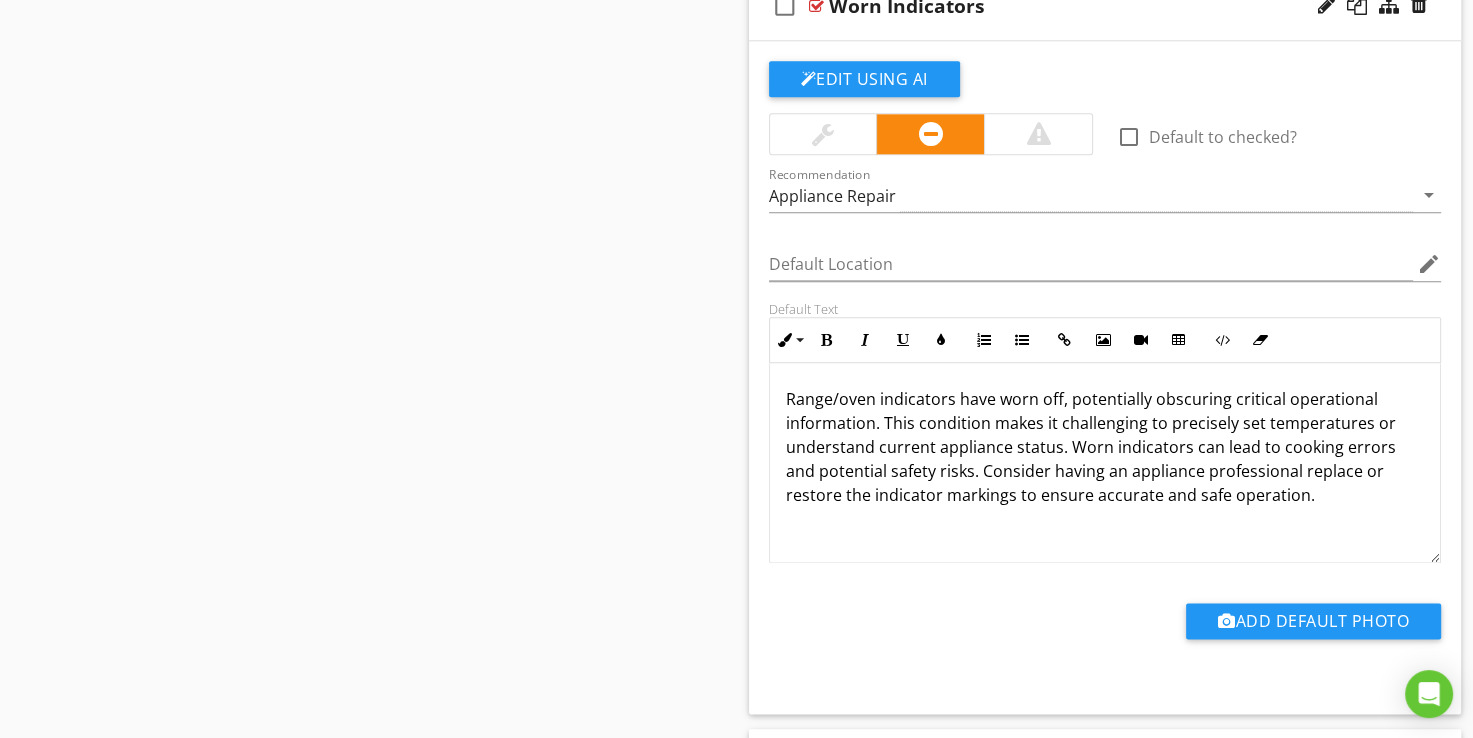 scroll, scrollTop: 2196, scrollLeft: 0, axis: vertical 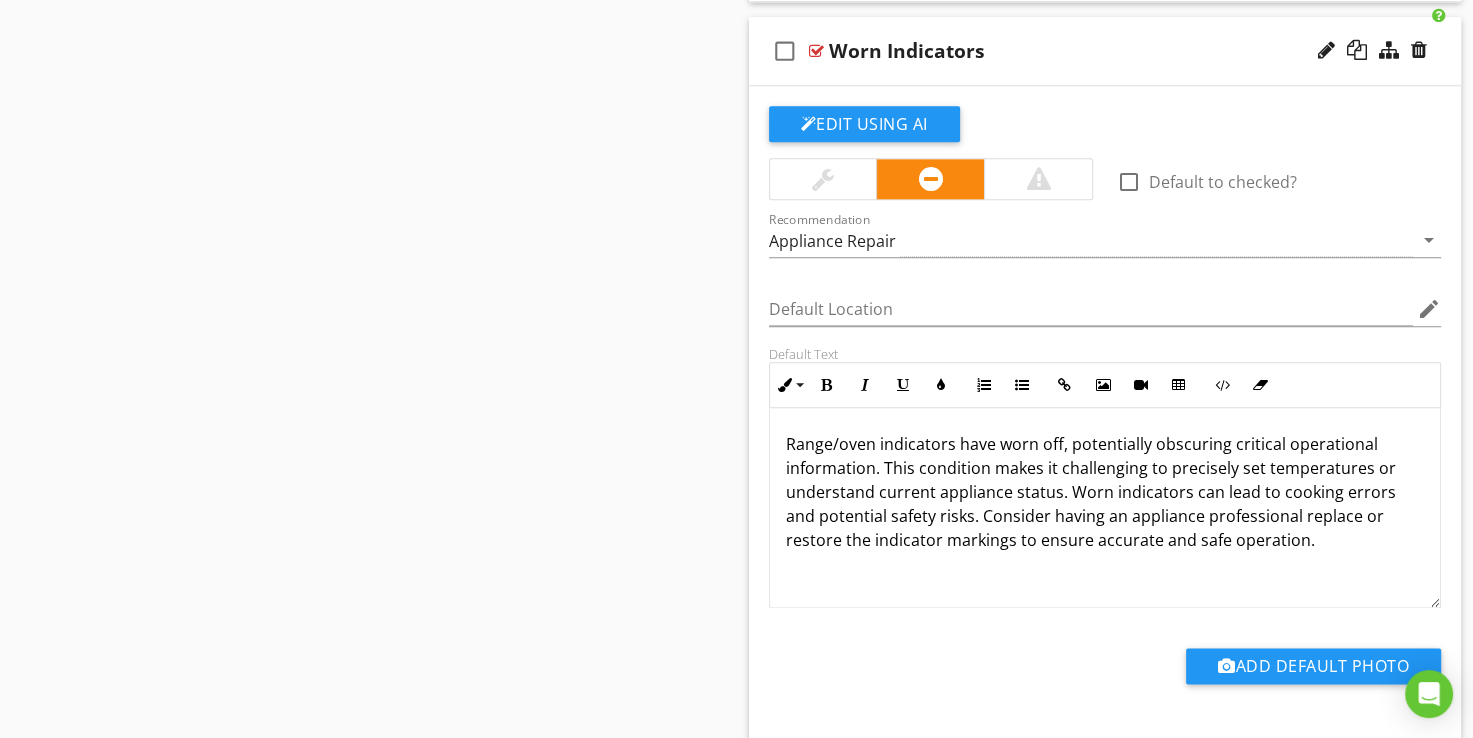 click at bounding box center (816, 51) 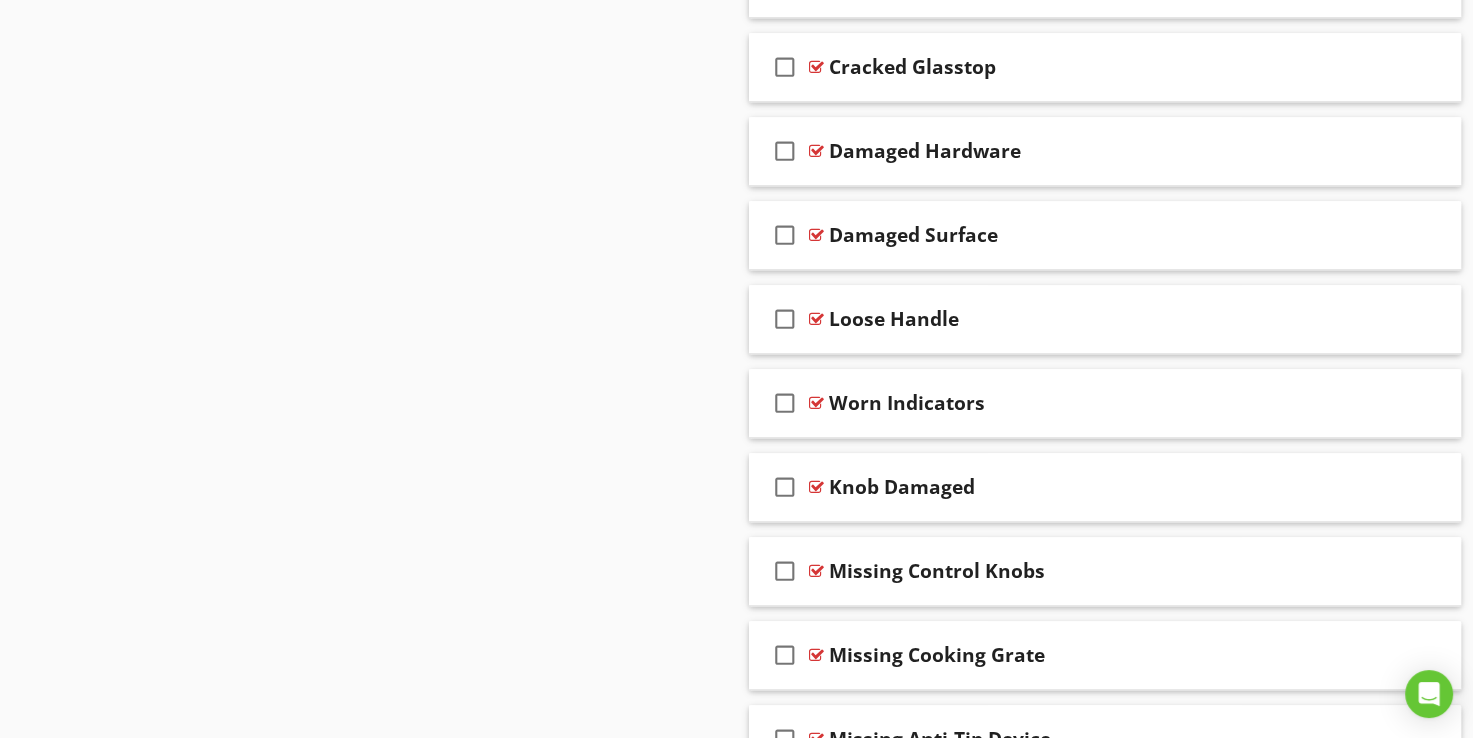 scroll, scrollTop: 1896, scrollLeft: 0, axis: vertical 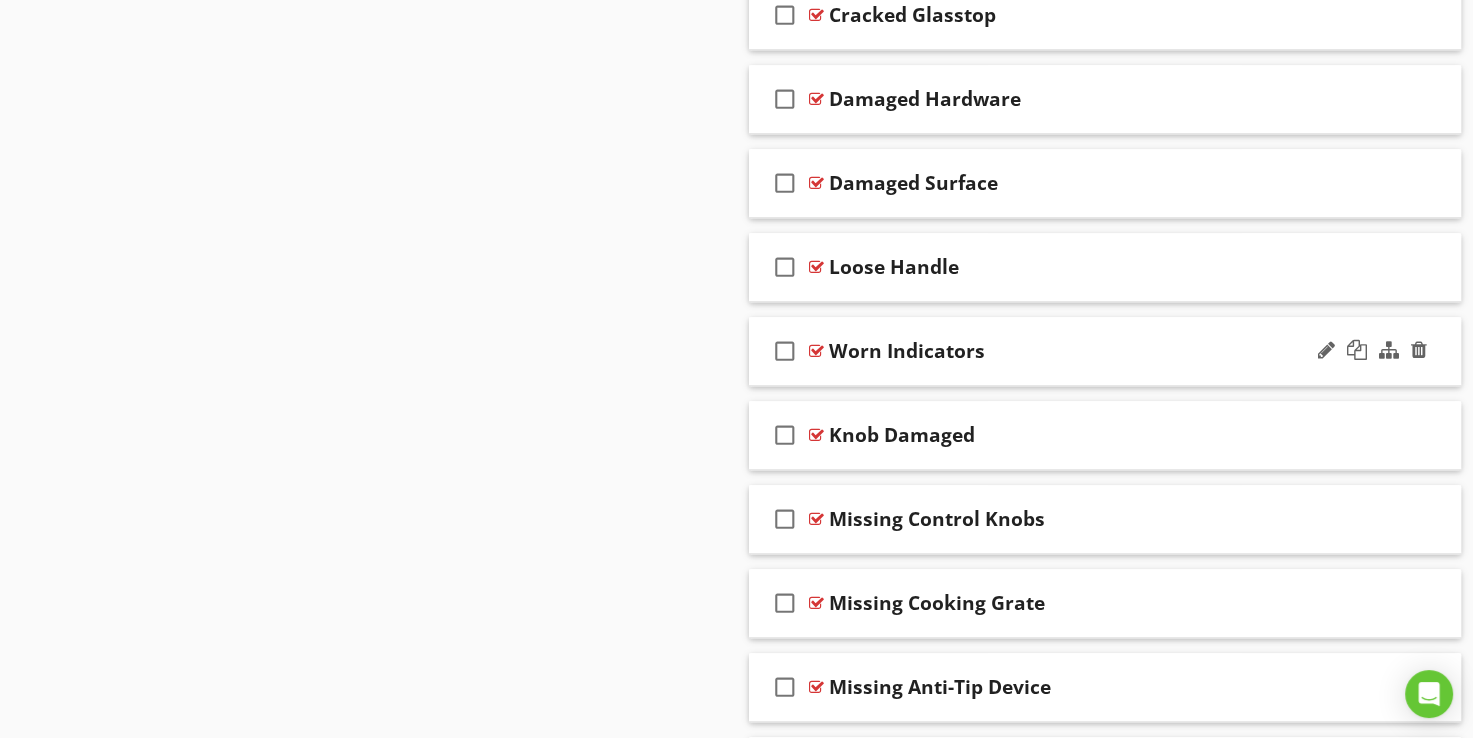 type 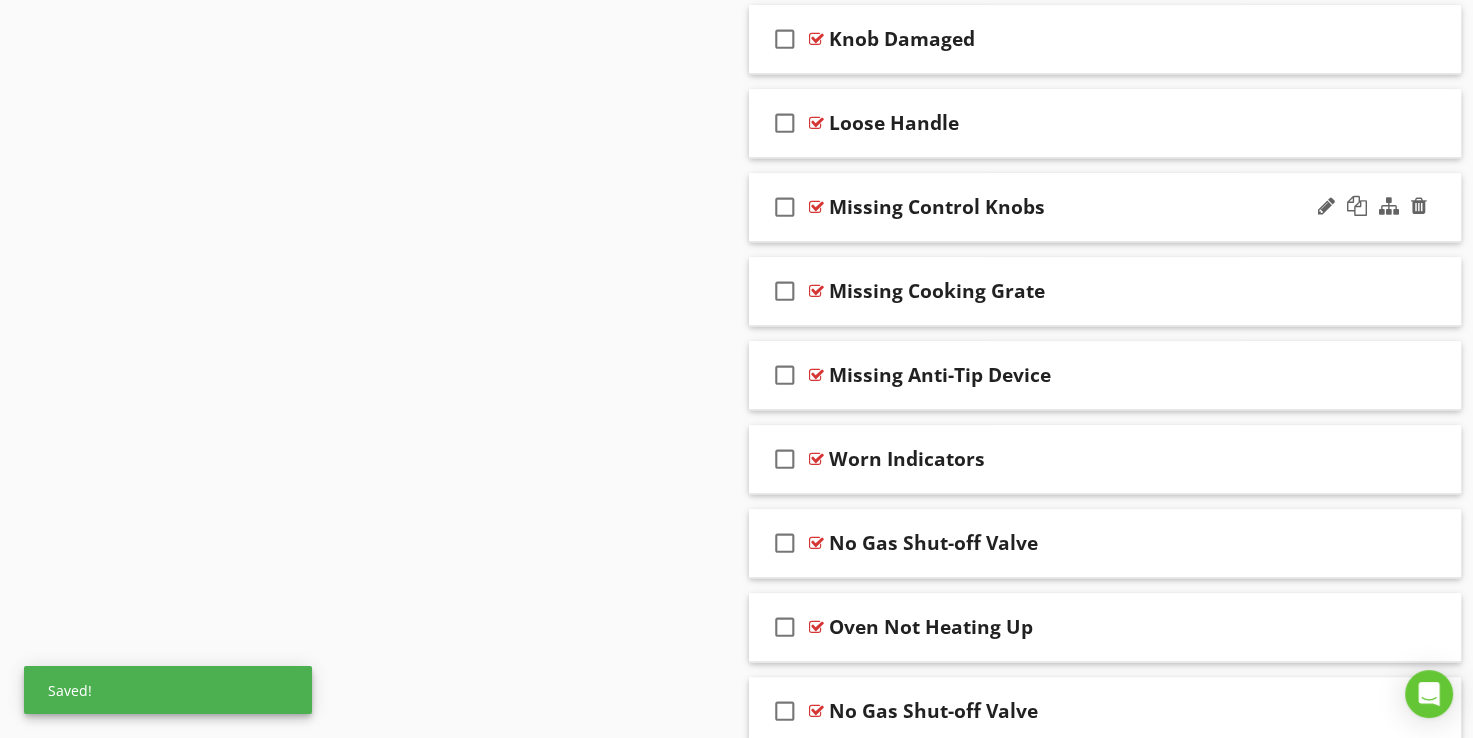 scroll, scrollTop: 2196, scrollLeft: 0, axis: vertical 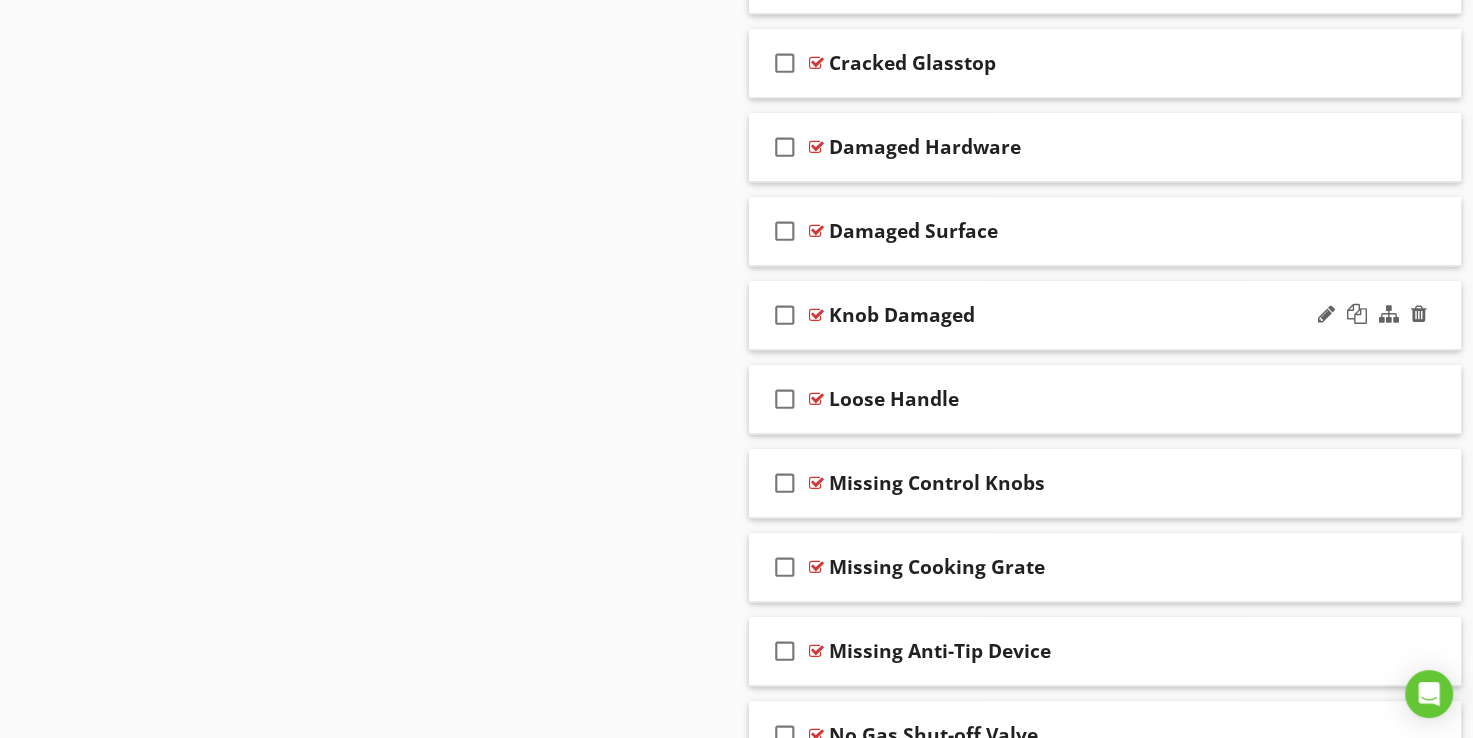 click at bounding box center (816, 315) 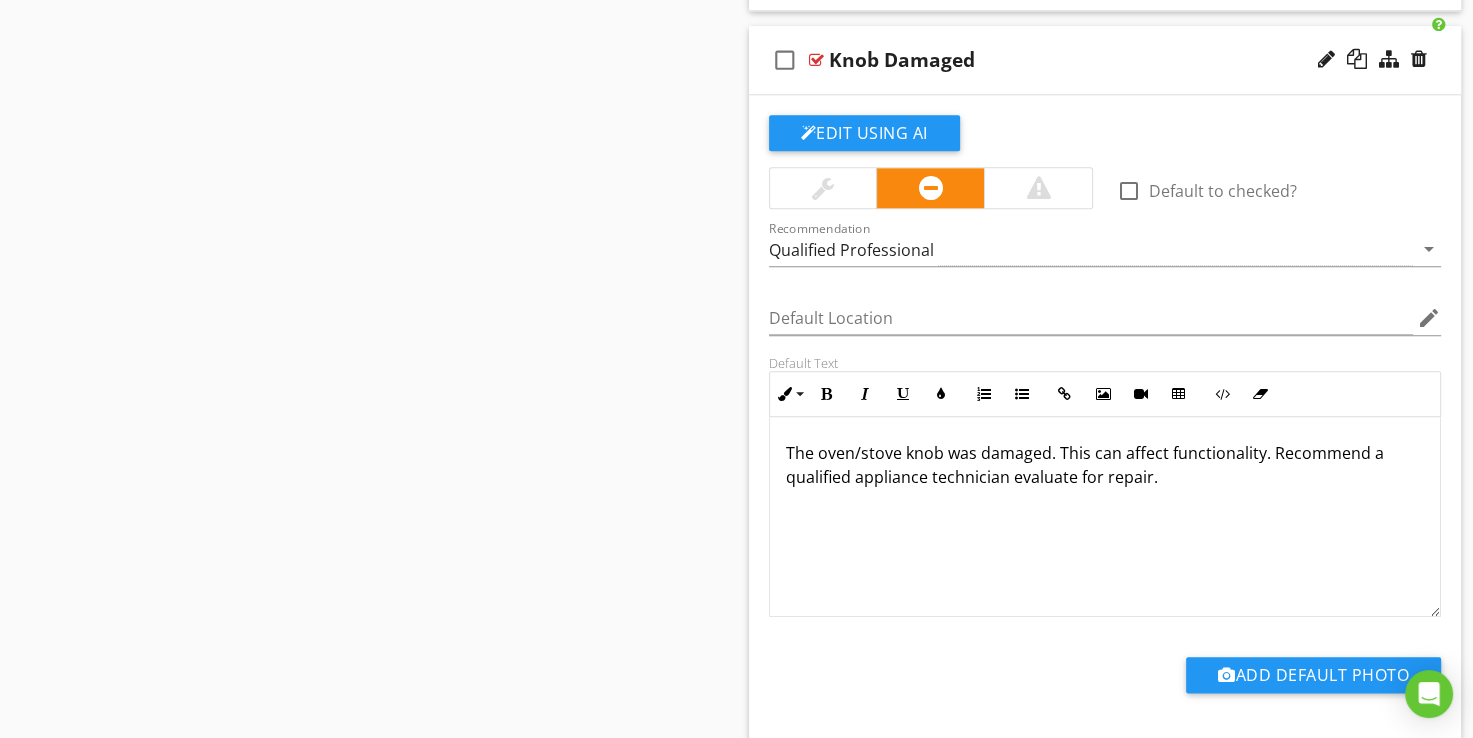 scroll, scrollTop: 2148, scrollLeft: 0, axis: vertical 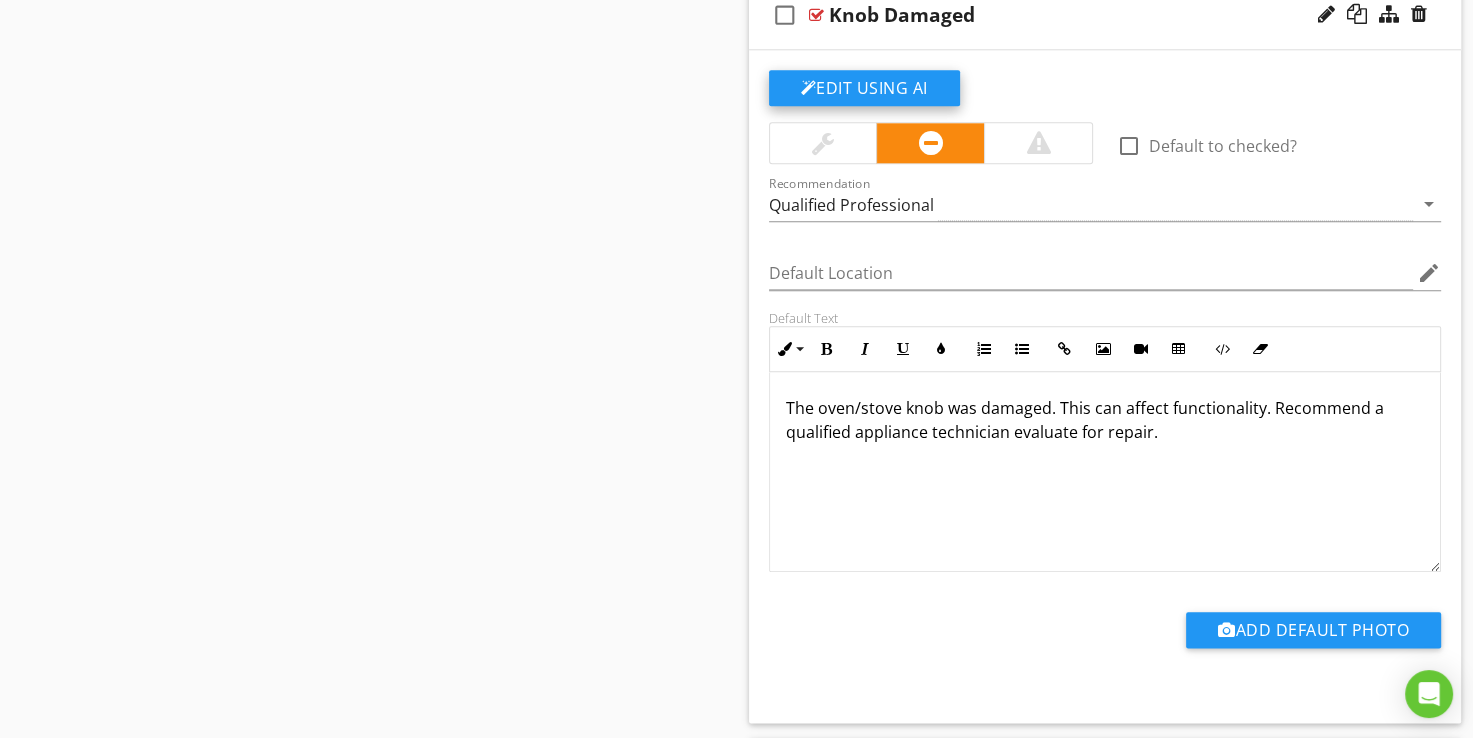 click on "Edit Using AI" at bounding box center [864, 88] 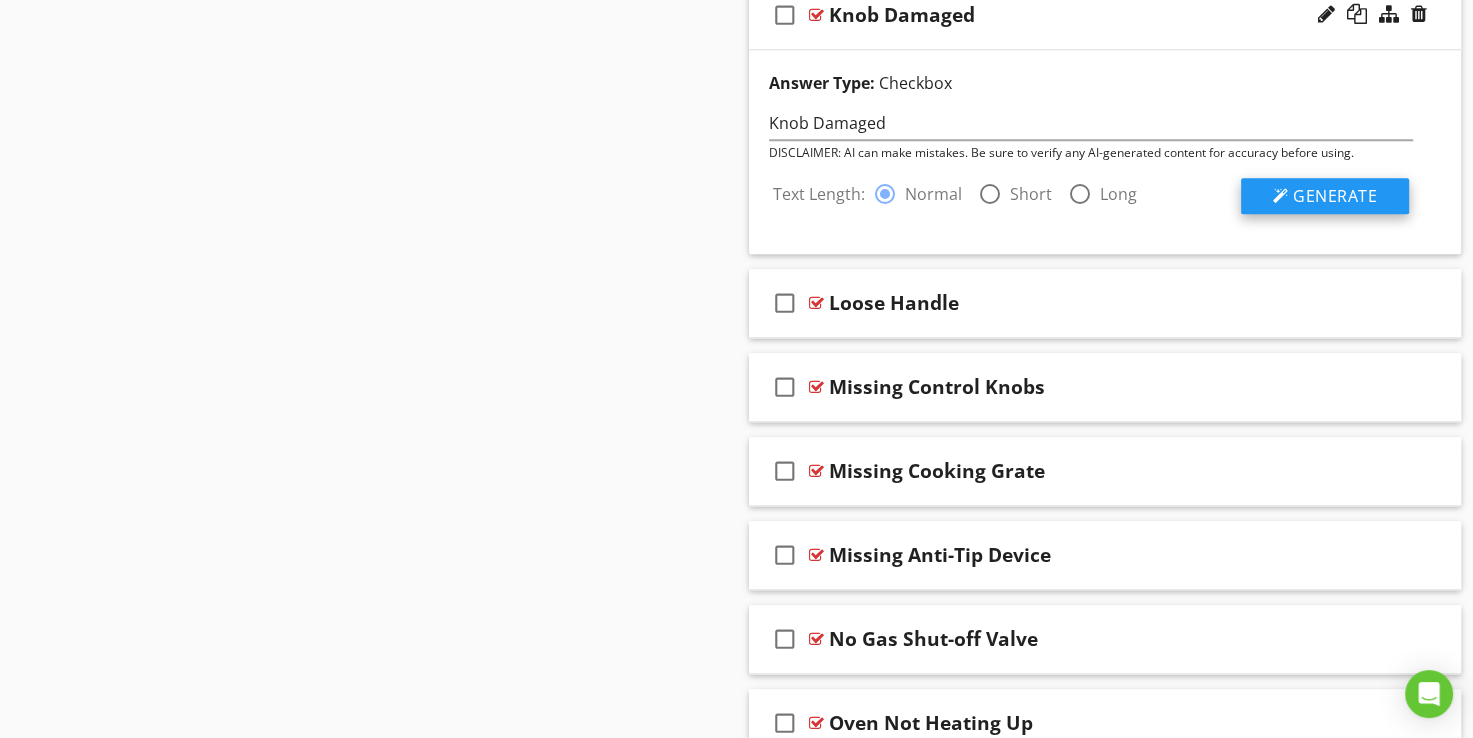 click on "Generate" at bounding box center [1335, 196] 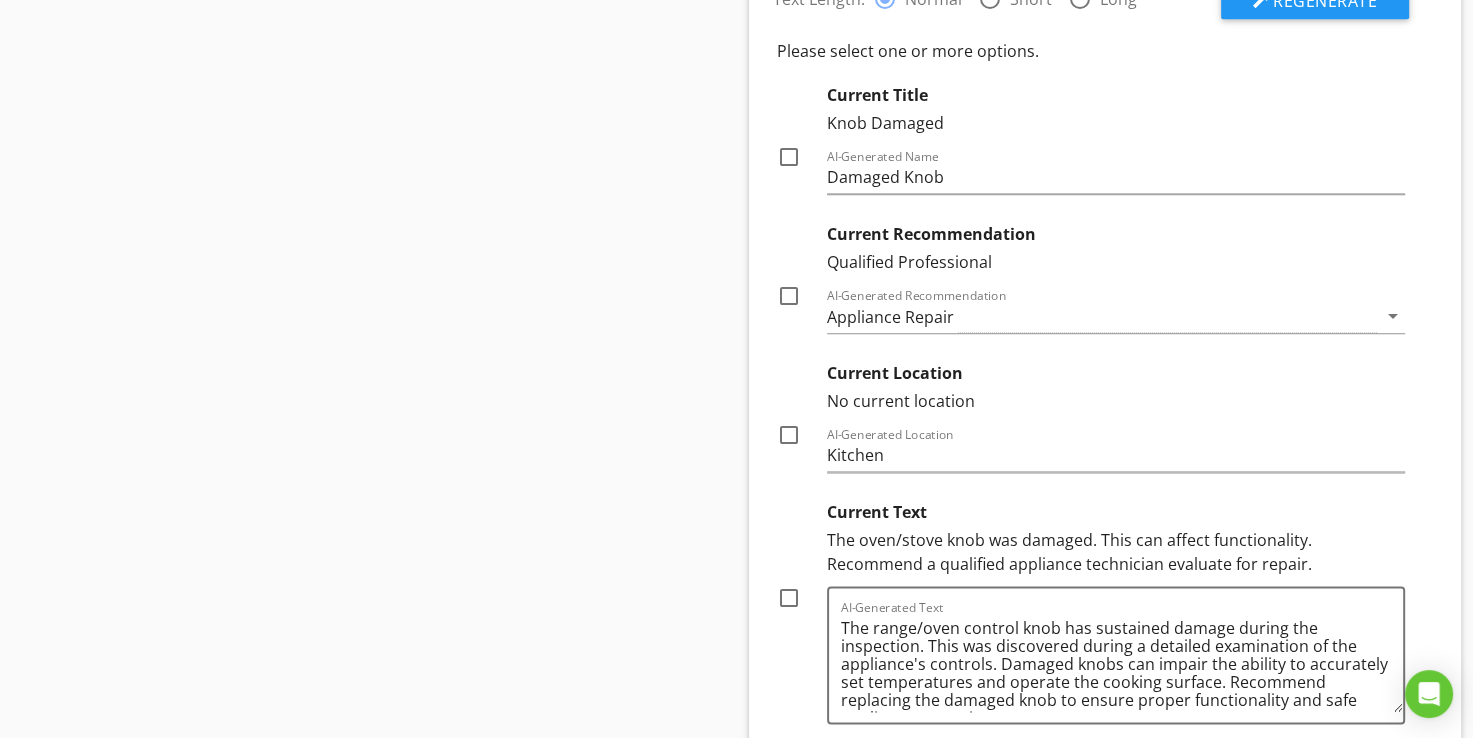 scroll, scrollTop: 2348, scrollLeft: 0, axis: vertical 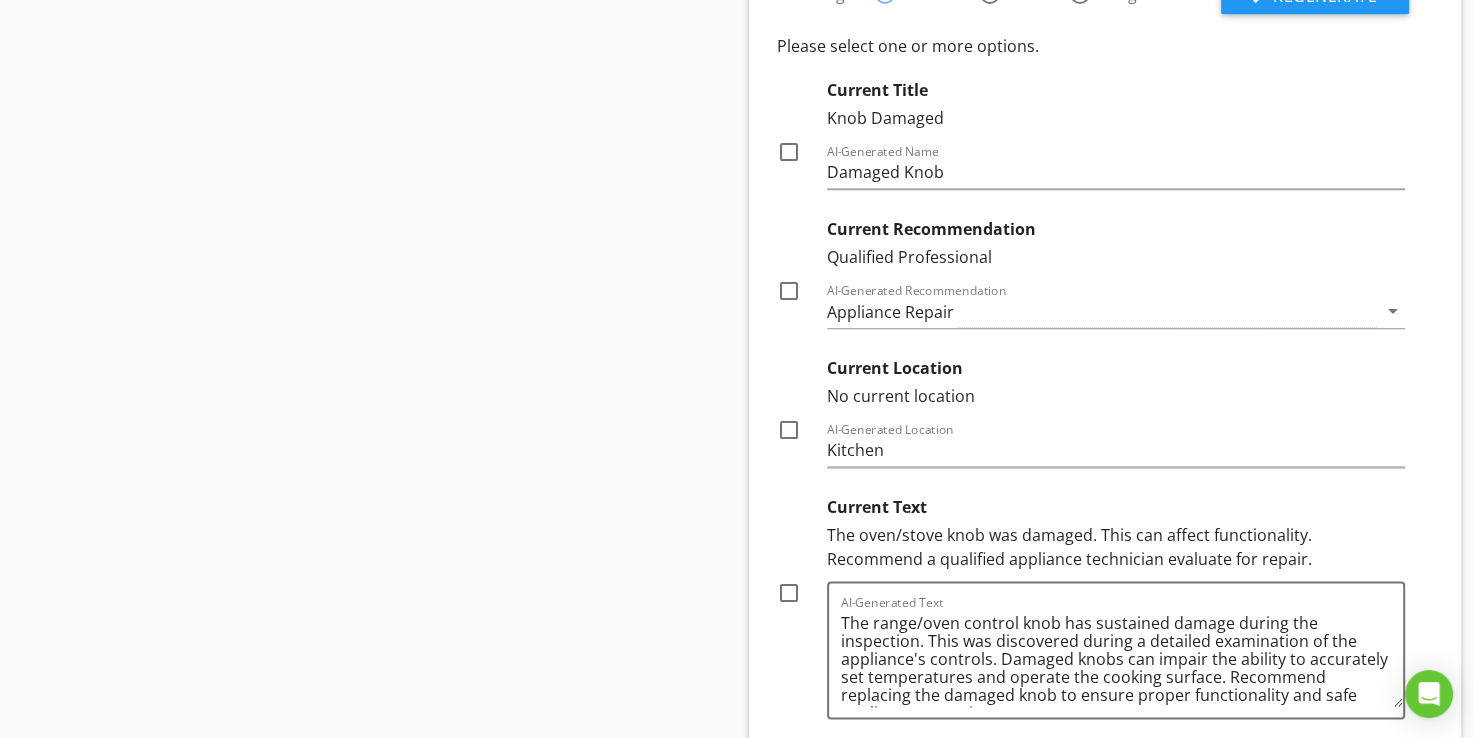 click at bounding box center (789, 152) 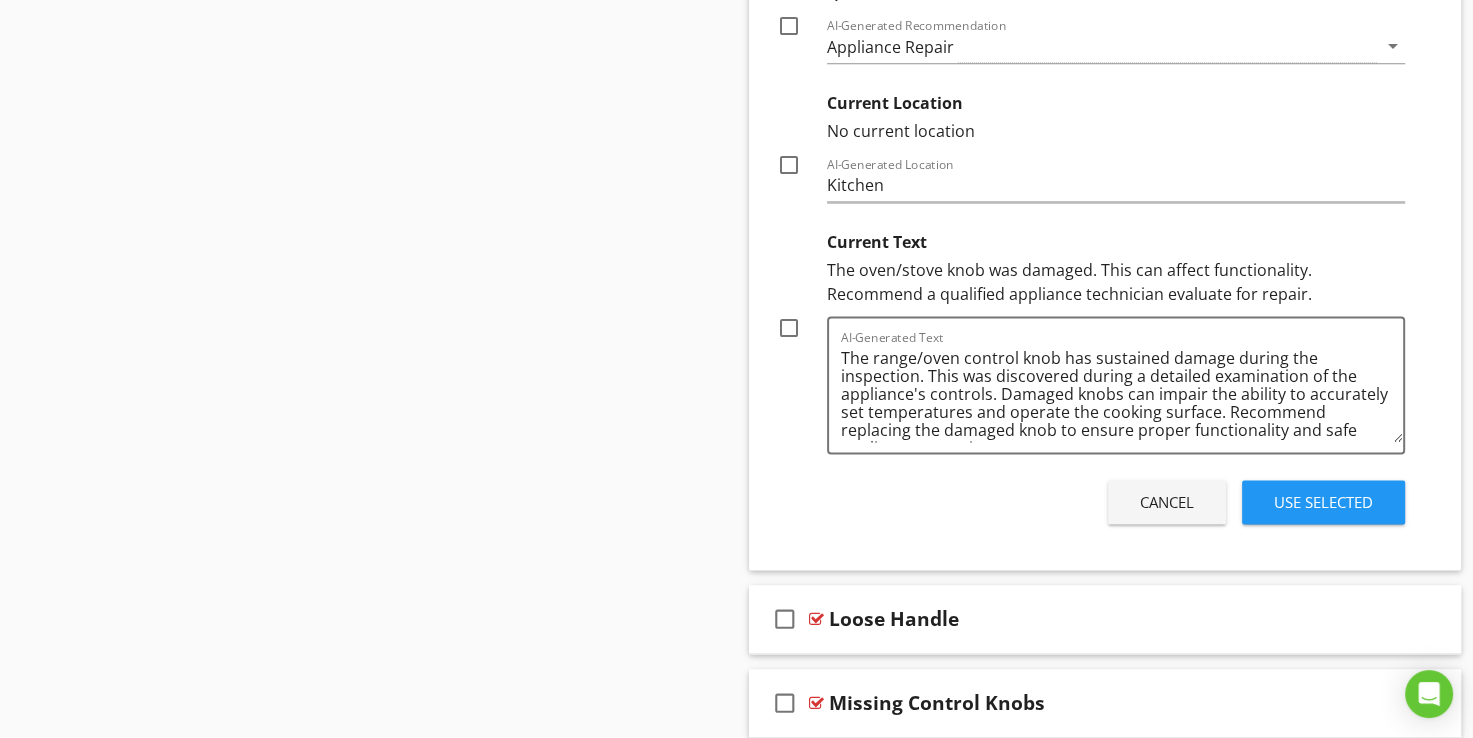 scroll, scrollTop: 2648, scrollLeft: 0, axis: vertical 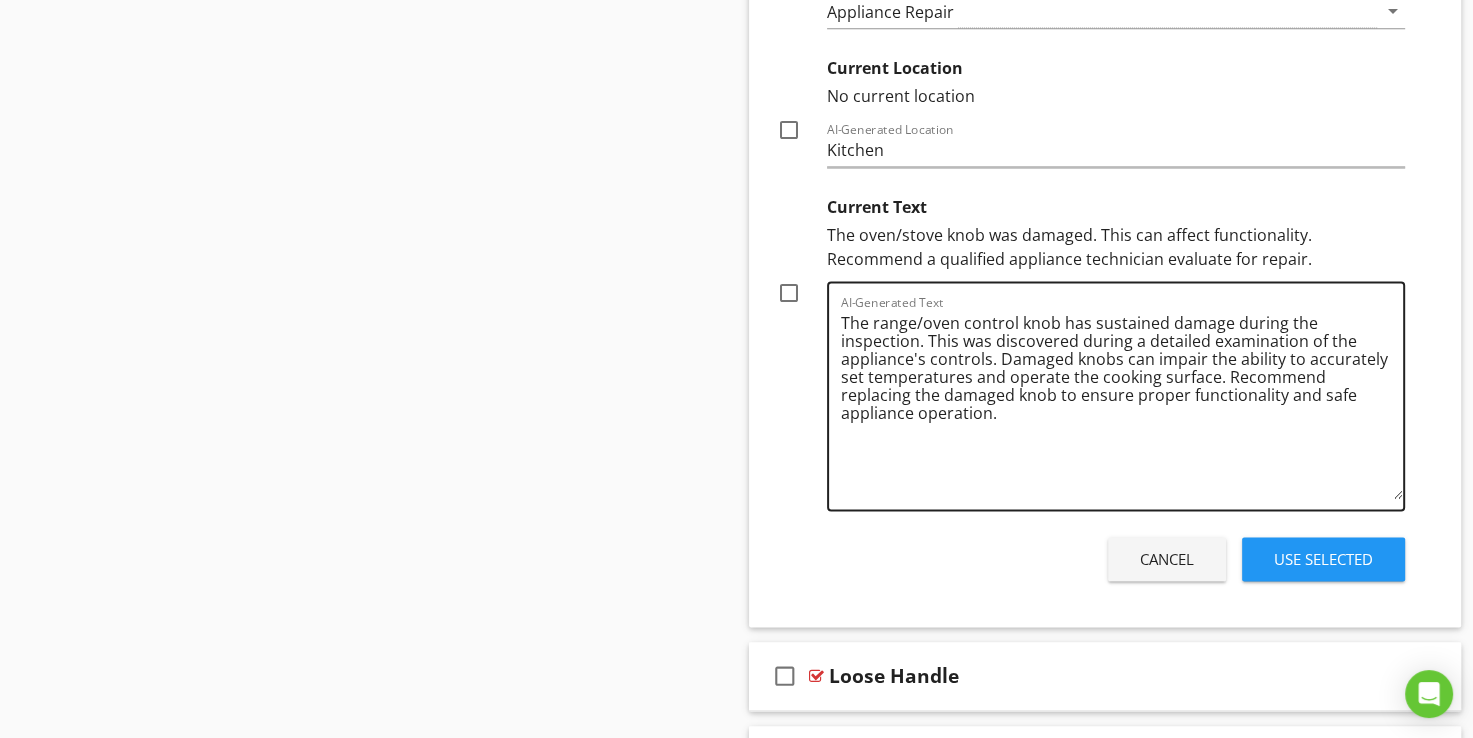 drag, startPoint x: 1398, startPoint y: 394, endPoint x: 1312, endPoint y: 451, distance: 103.17461 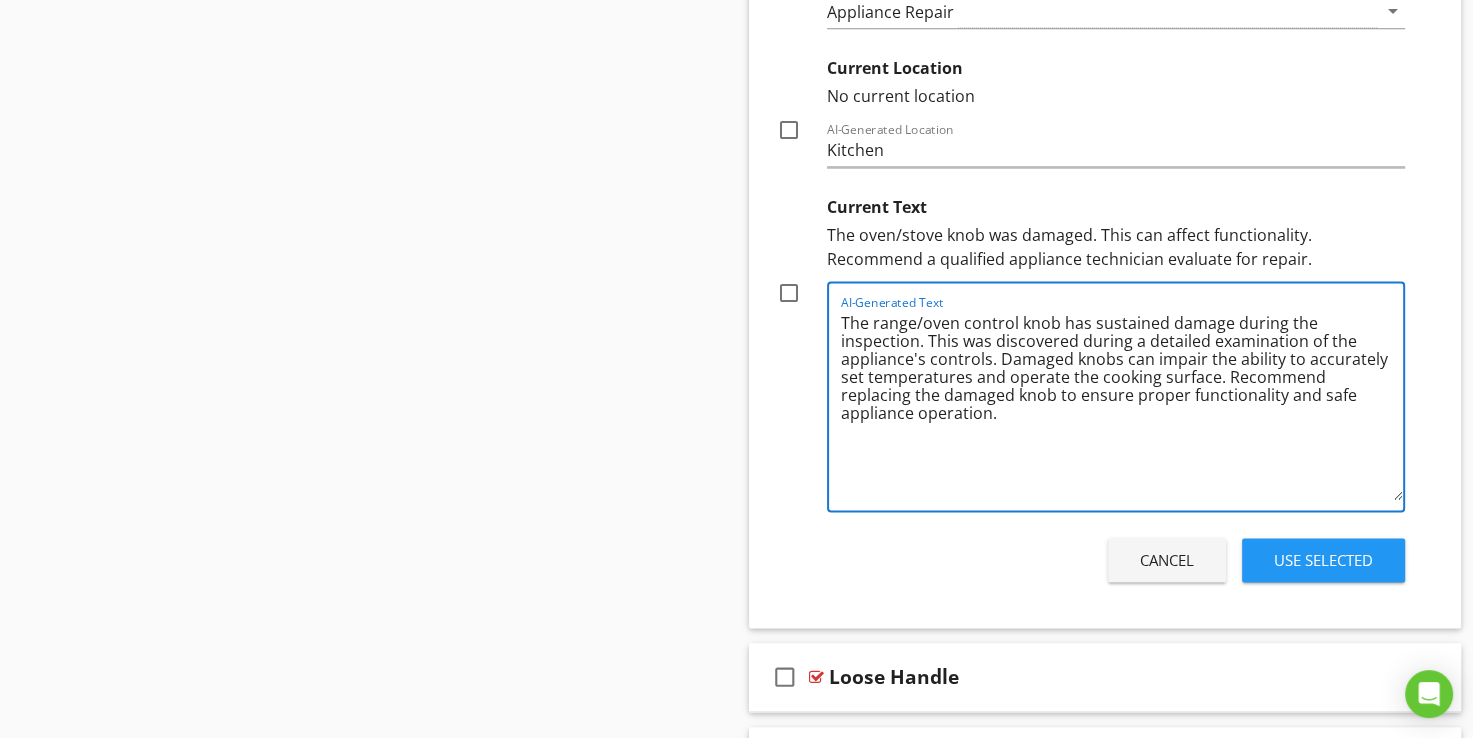 drag, startPoint x: 1230, startPoint y: 318, endPoint x: 994, endPoint y: 359, distance: 239.53497 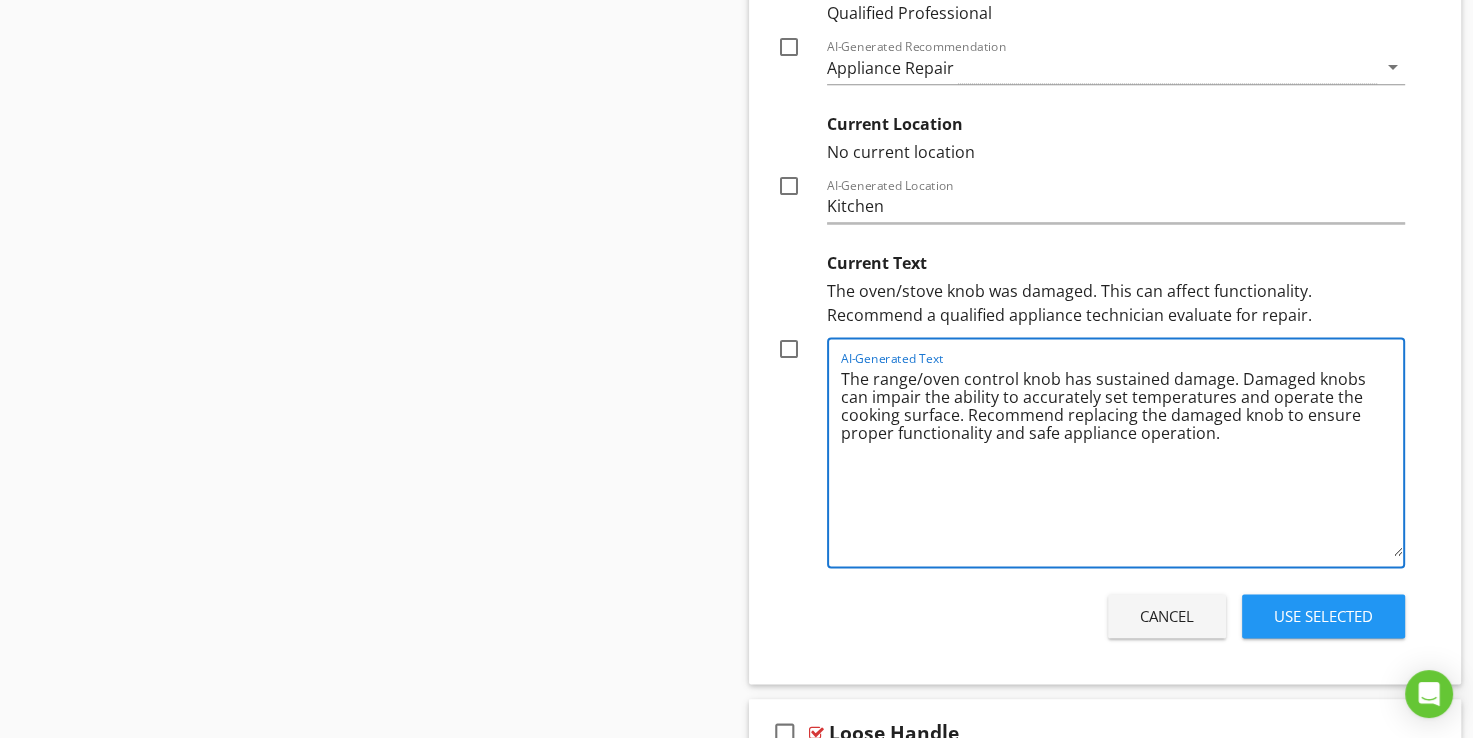 scroll, scrollTop: 2548, scrollLeft: 0, axis: vertical 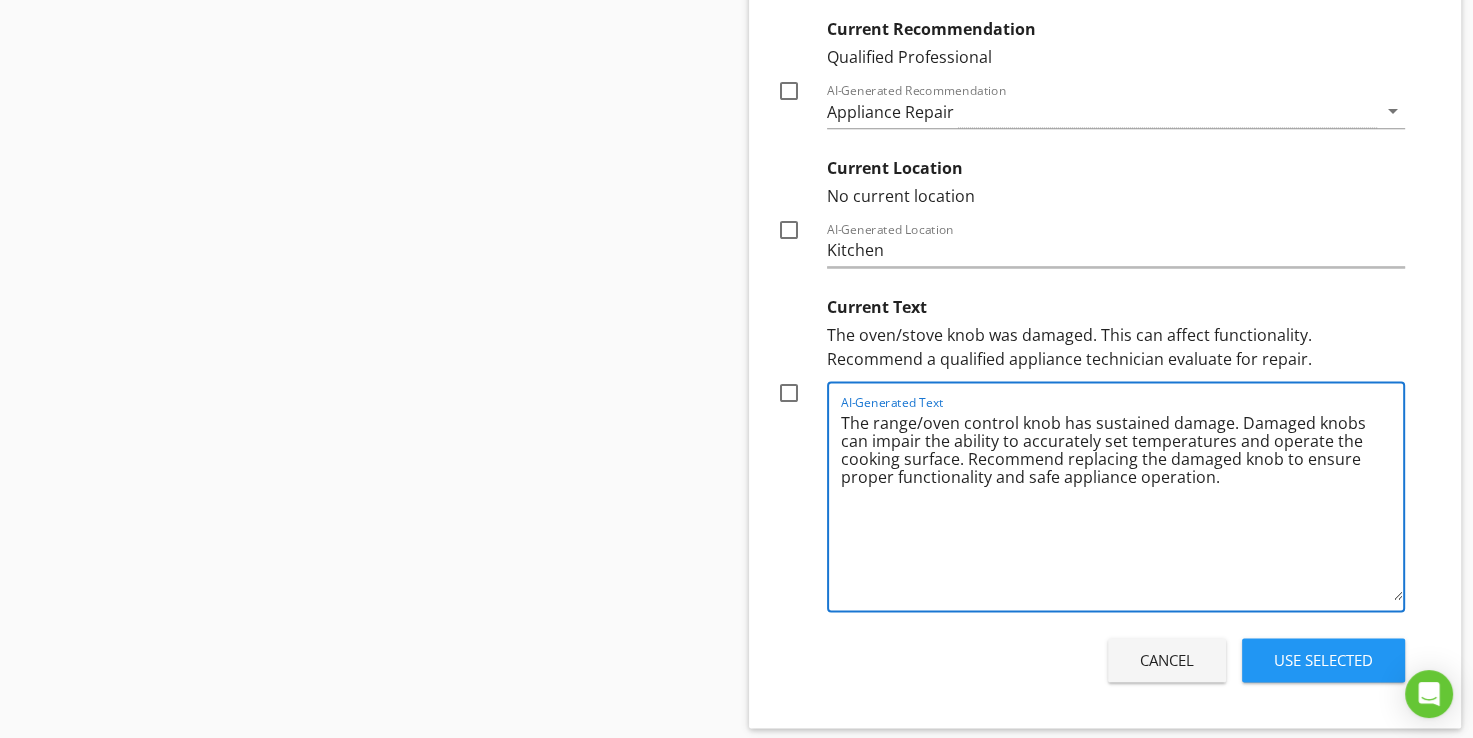 type on "The range/oven control knob has sustained damage. Damaged knobs can impair the ability to accurately set temperatures and operate the cooking surface. Recommend replacing the damaged knob to ensure proper functionality and safe appliance operation." 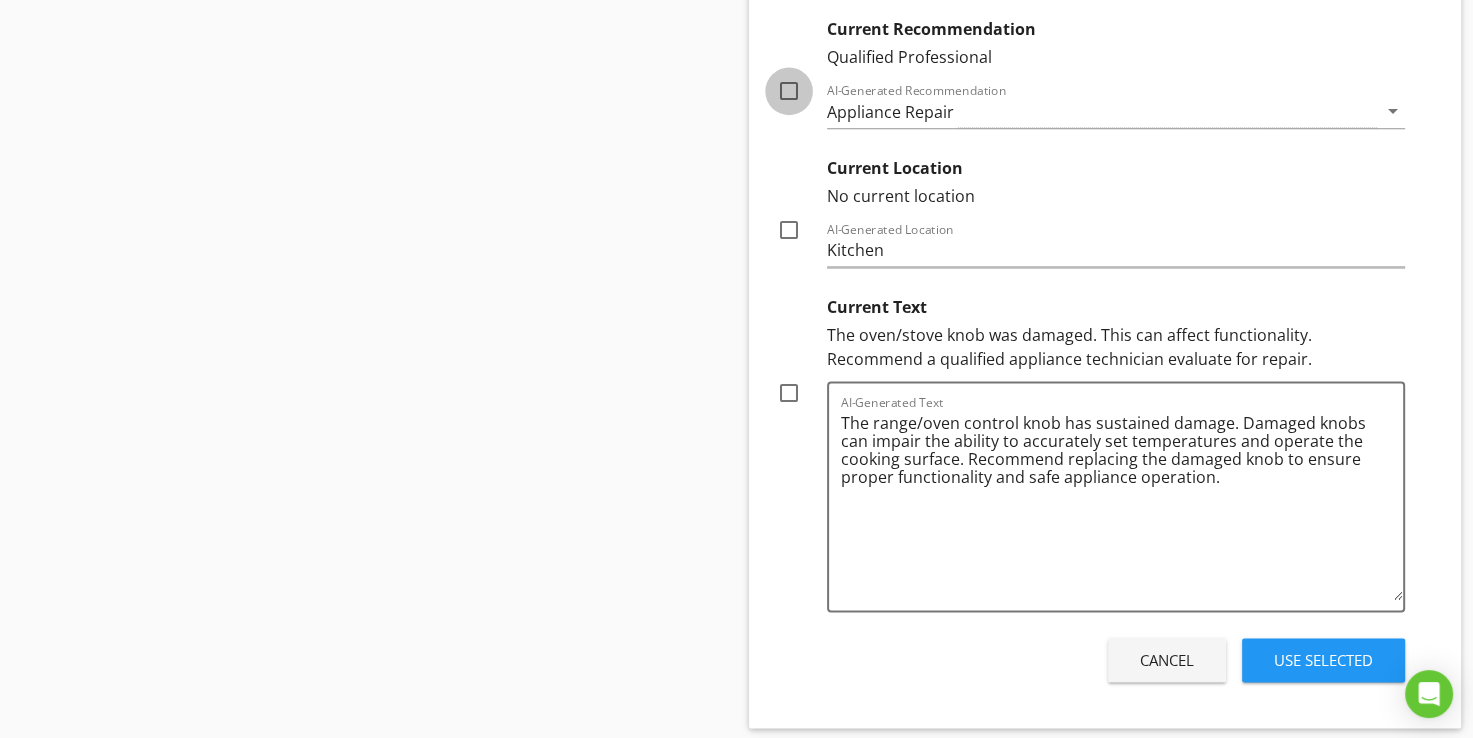 click at bounding box center (789, 91) 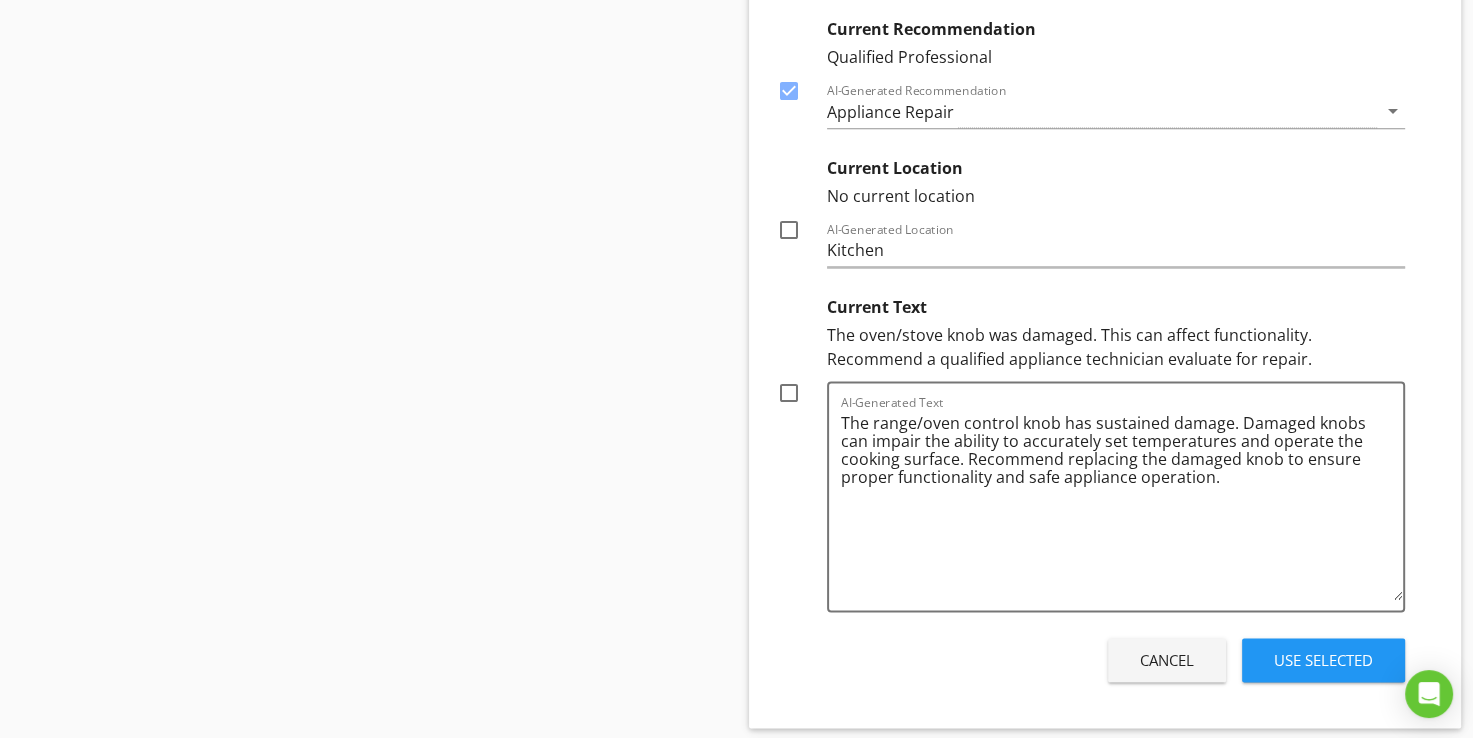 click at bounding box center [789, 393] 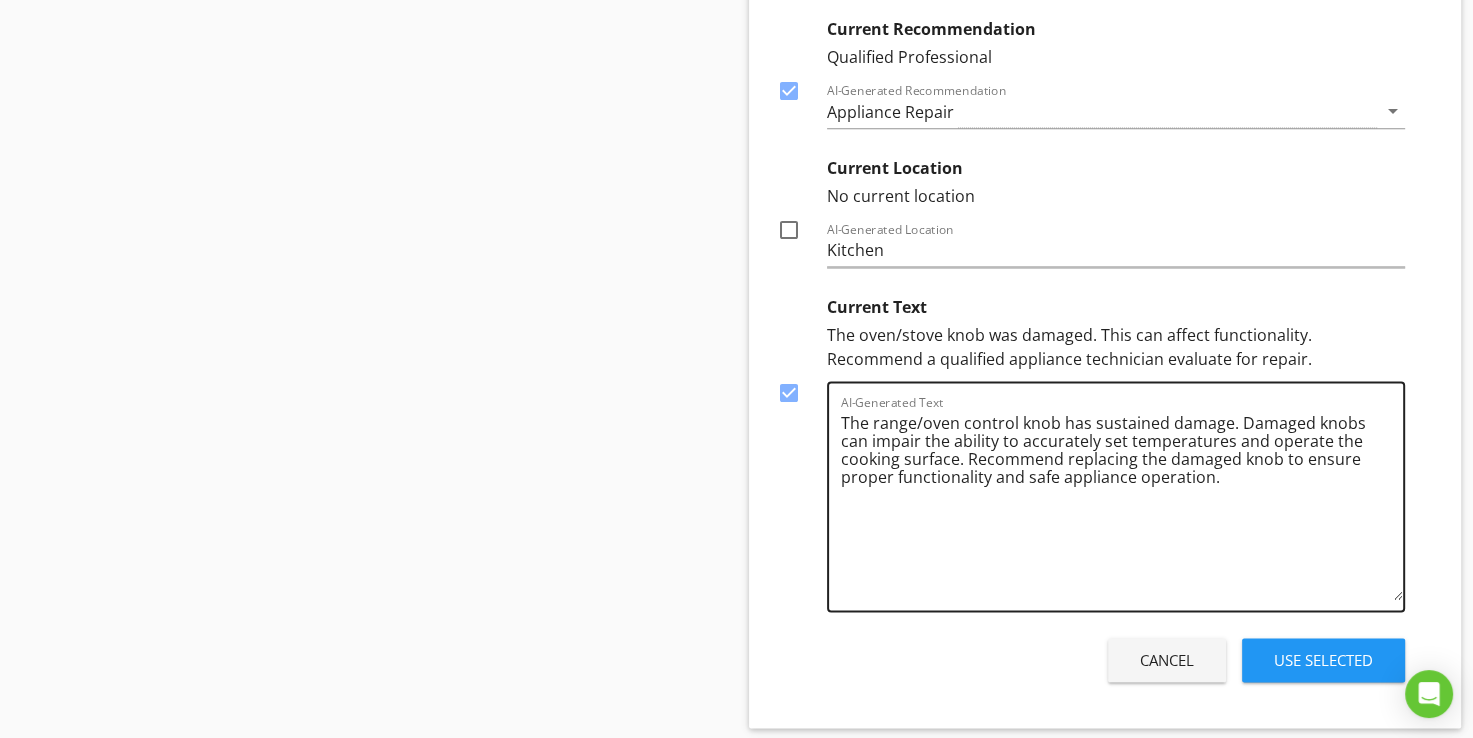 click on "The range/oven control knob has sustained damage. Damaged knobs can impair the ability to accurately set temperatures and operate the cooking surface. Recommend replacing the damaged knob to ensure proper functionality and safe appliance operation." at bounding box center [1122, 503] 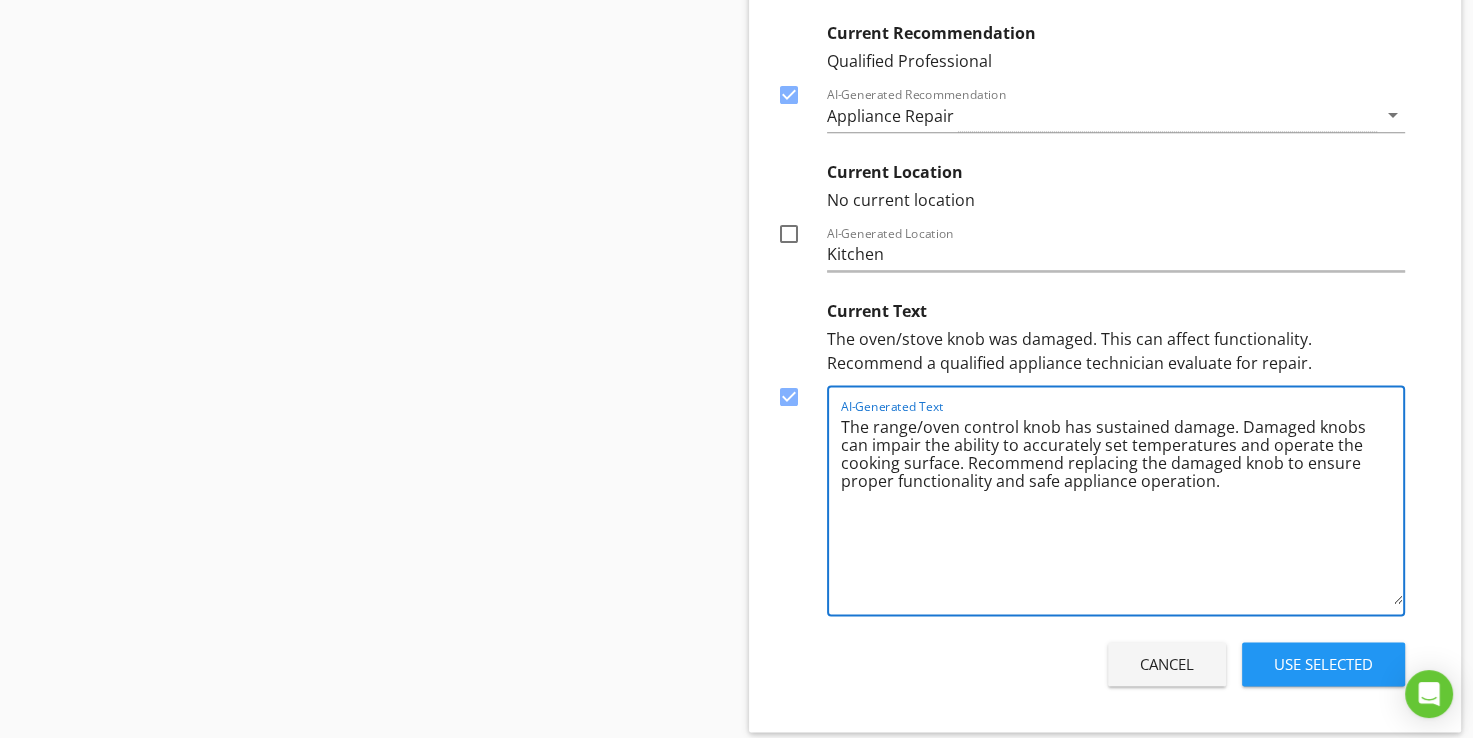 scroll, scrollTop: 2548, scrollLeft: 0, axis: vertical 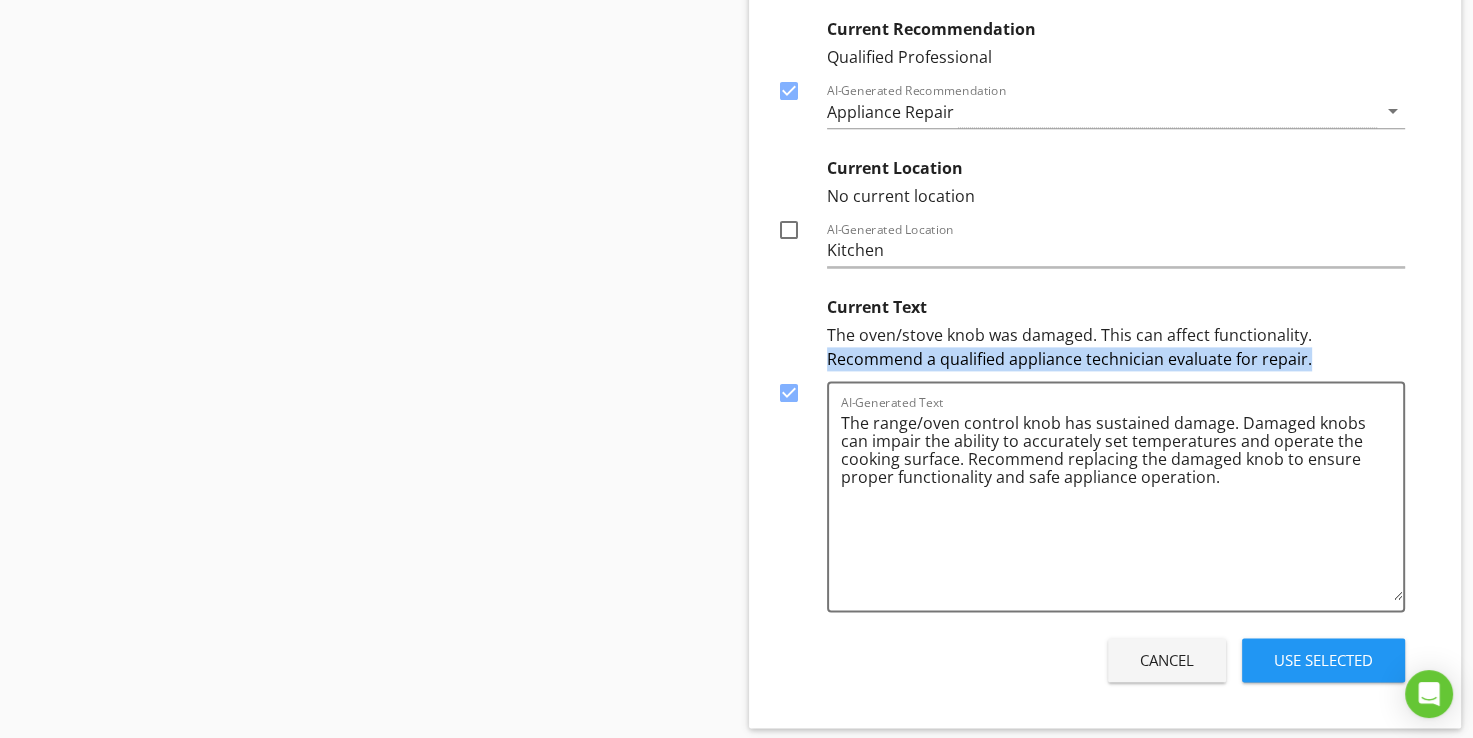 drag, startPoint x: 1308, startPoint y: 332, endPoint x: 1205, endPoint y: 357, distance: 105.99056 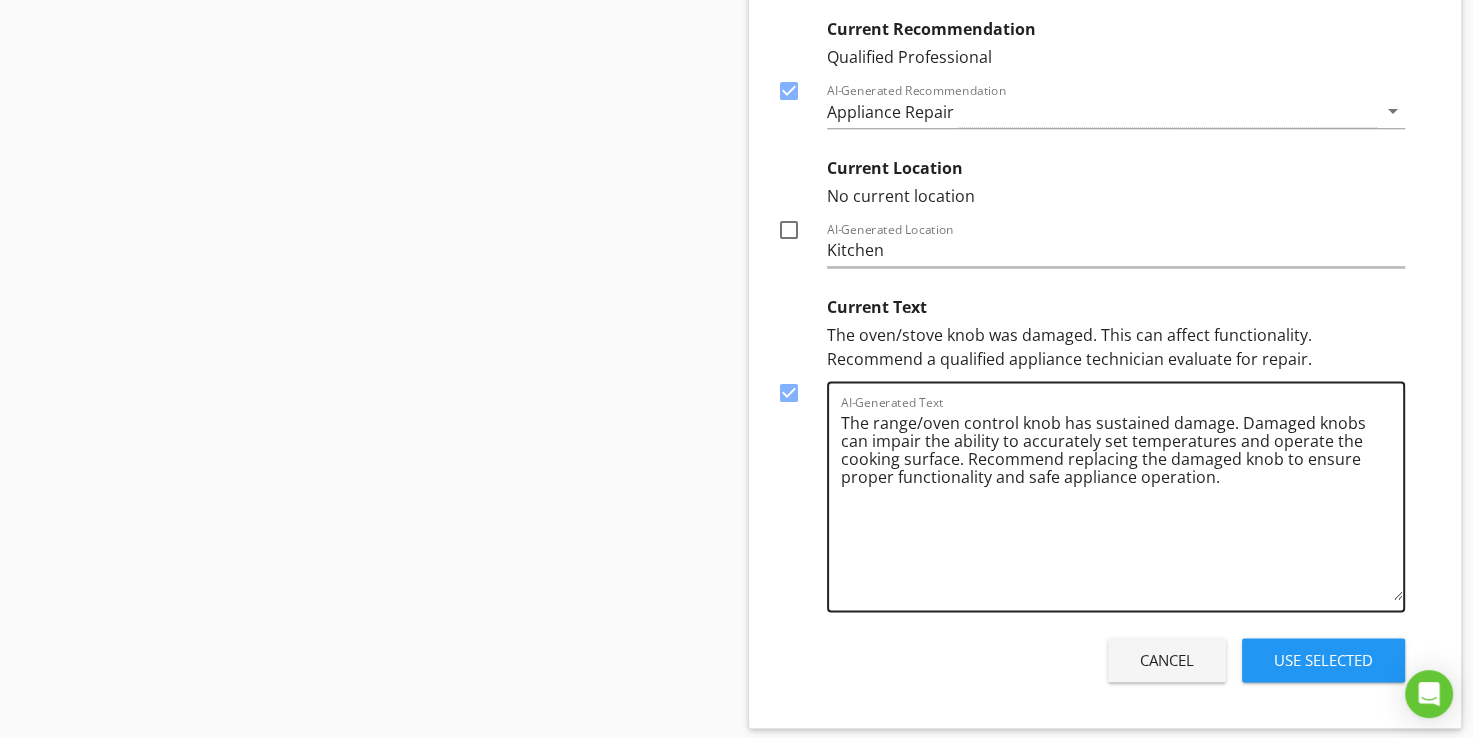 click on "The range/oven control knob has sustained damage. Damaged knobs can impair the ability to accurately set temperatures and operate the cooking surface. Recommend replacing the damaged knob to ensure proper functionality and safe appliance operation." at bounding box center [1122, 503] 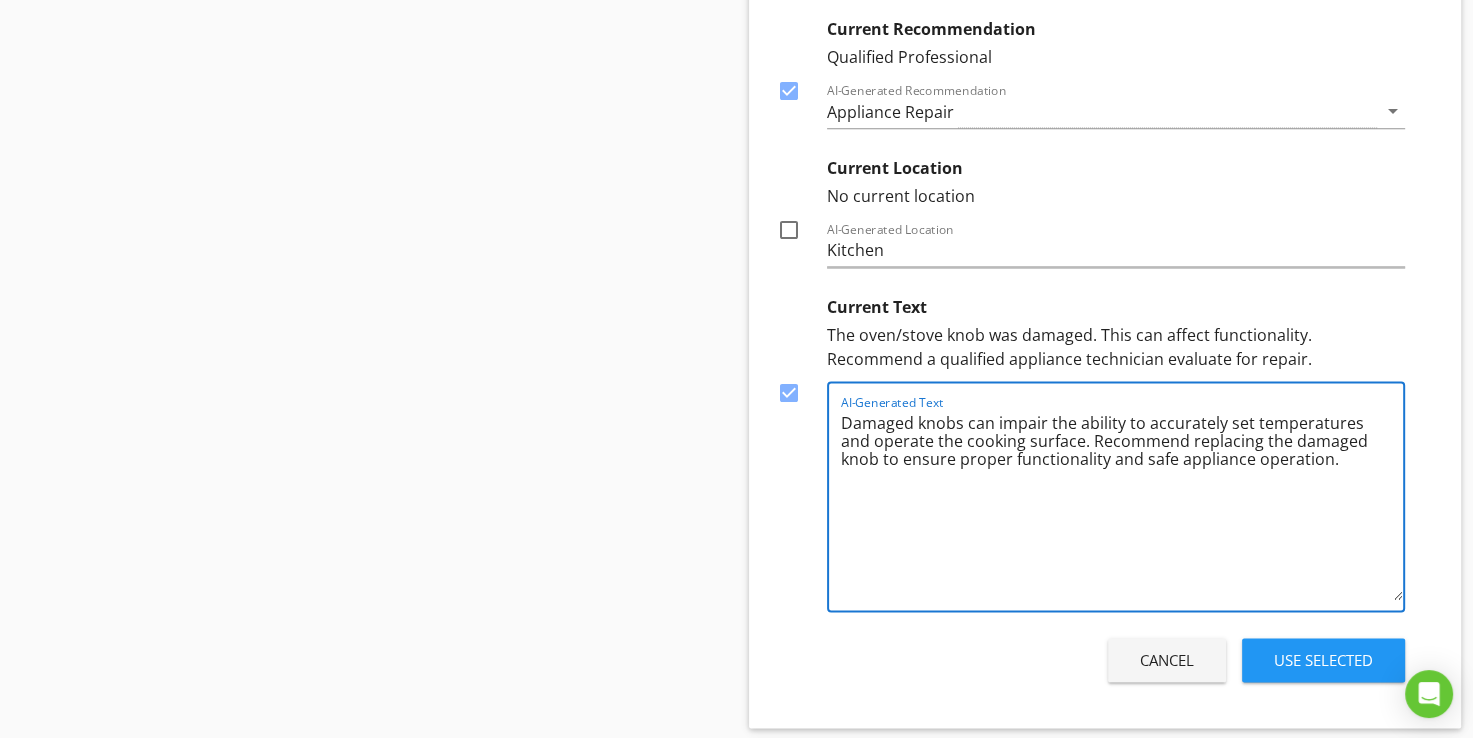 paste on "Recommend a qualified appliance technician evaluate for repair." 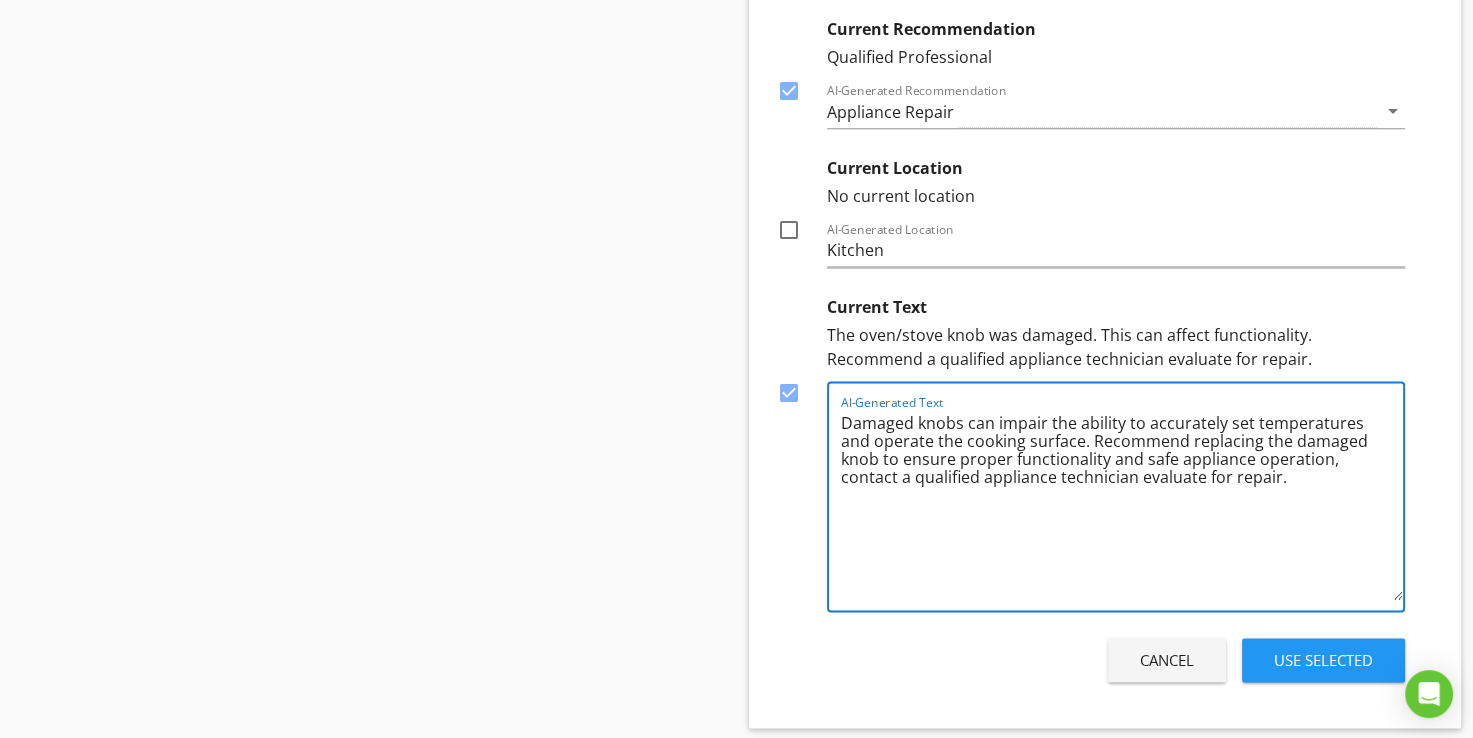 type on "Damaged knobs can impair the ability to accurately set temperatures and operate the cooking surface. Recommend replacing the damaged knob to ensure proper functionality and safe appliance operation, contact a qualified appliance technician evaluate for repair." 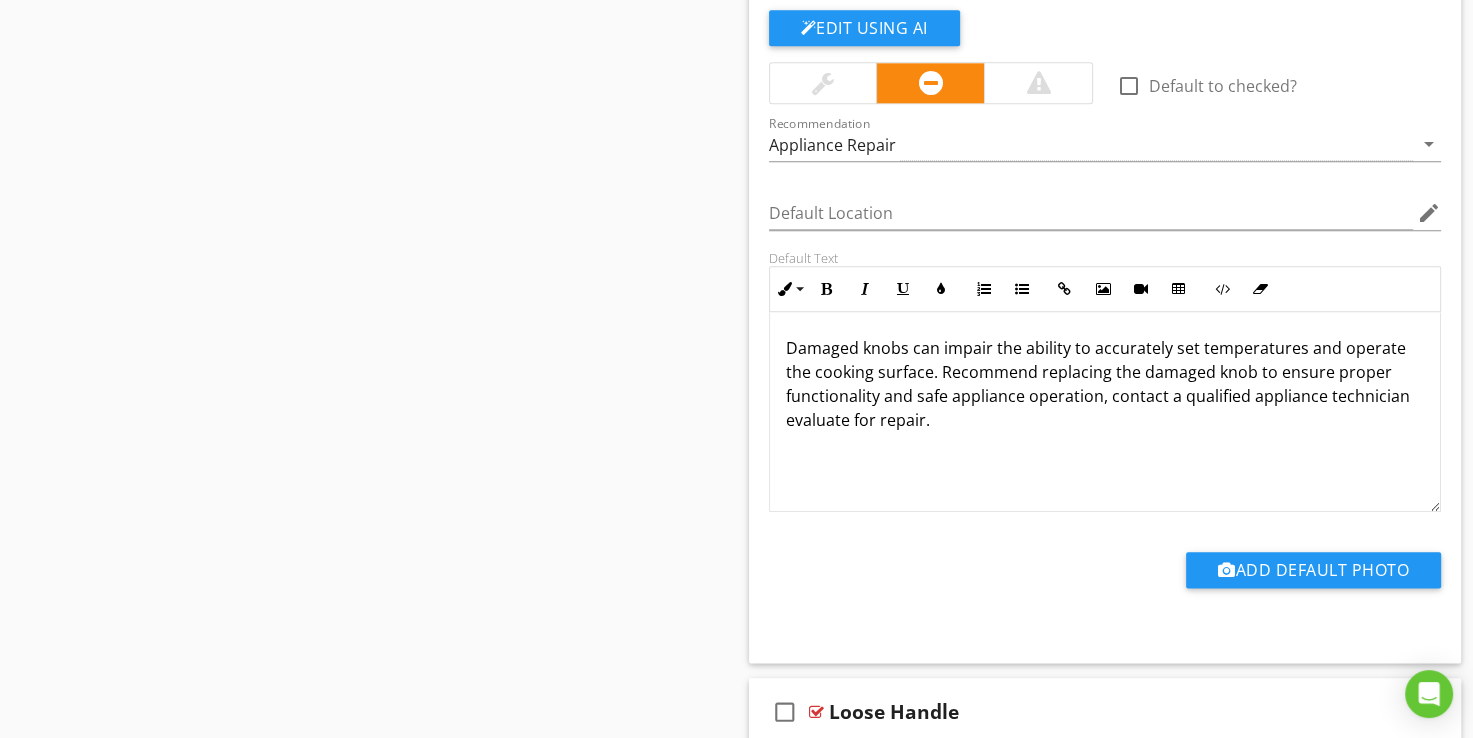 scroll, scrollTop: 2114, scrollLeft: 0, axis: vertical 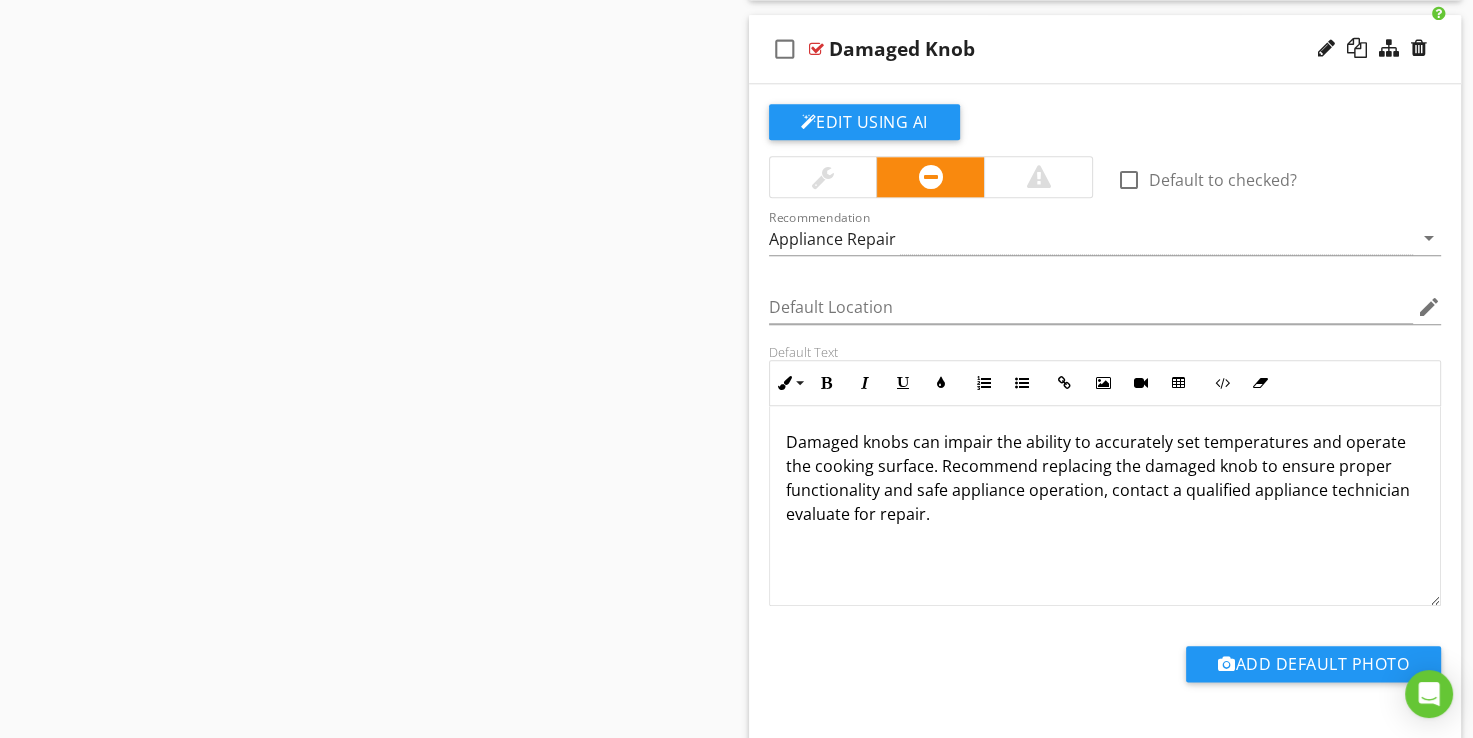 click at bounding box center [816, 49] 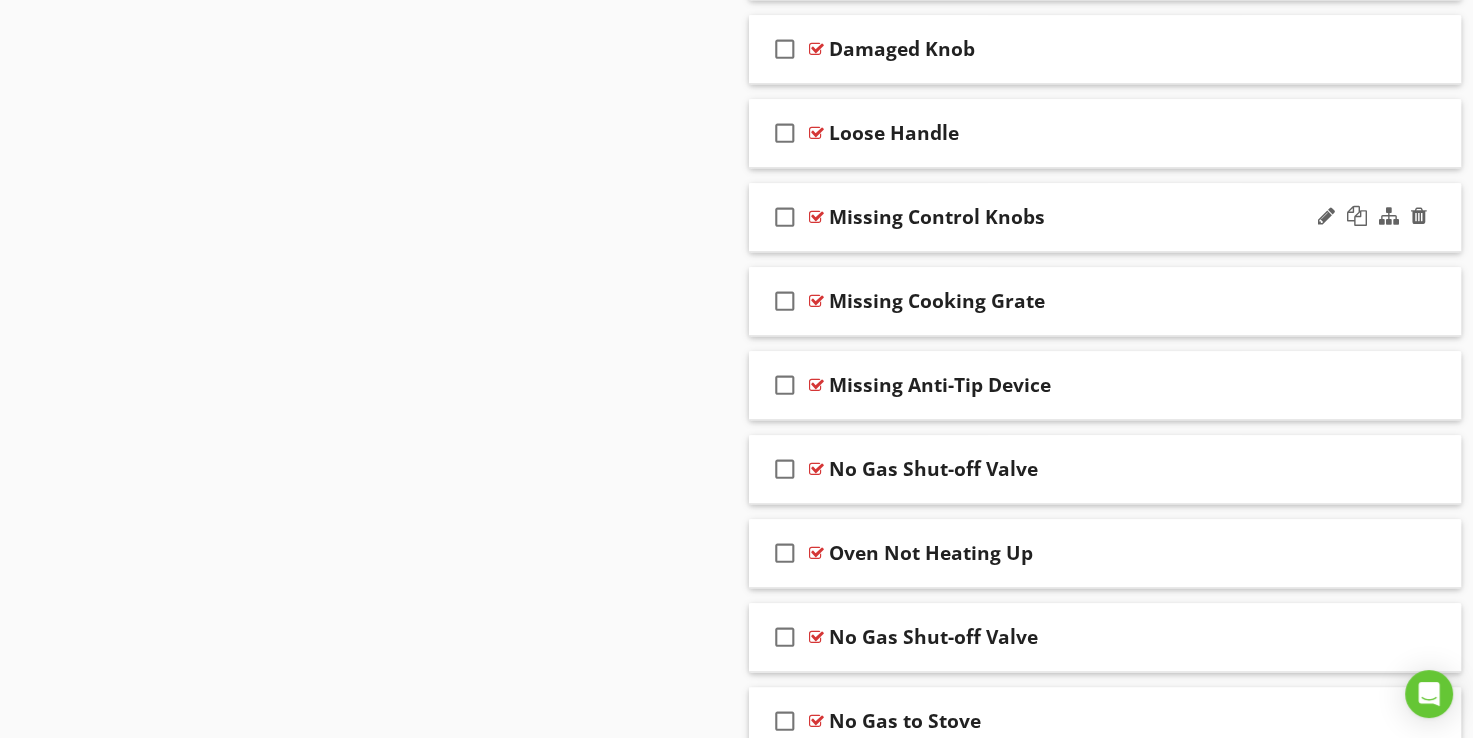 click at bounding box center (816, 217) 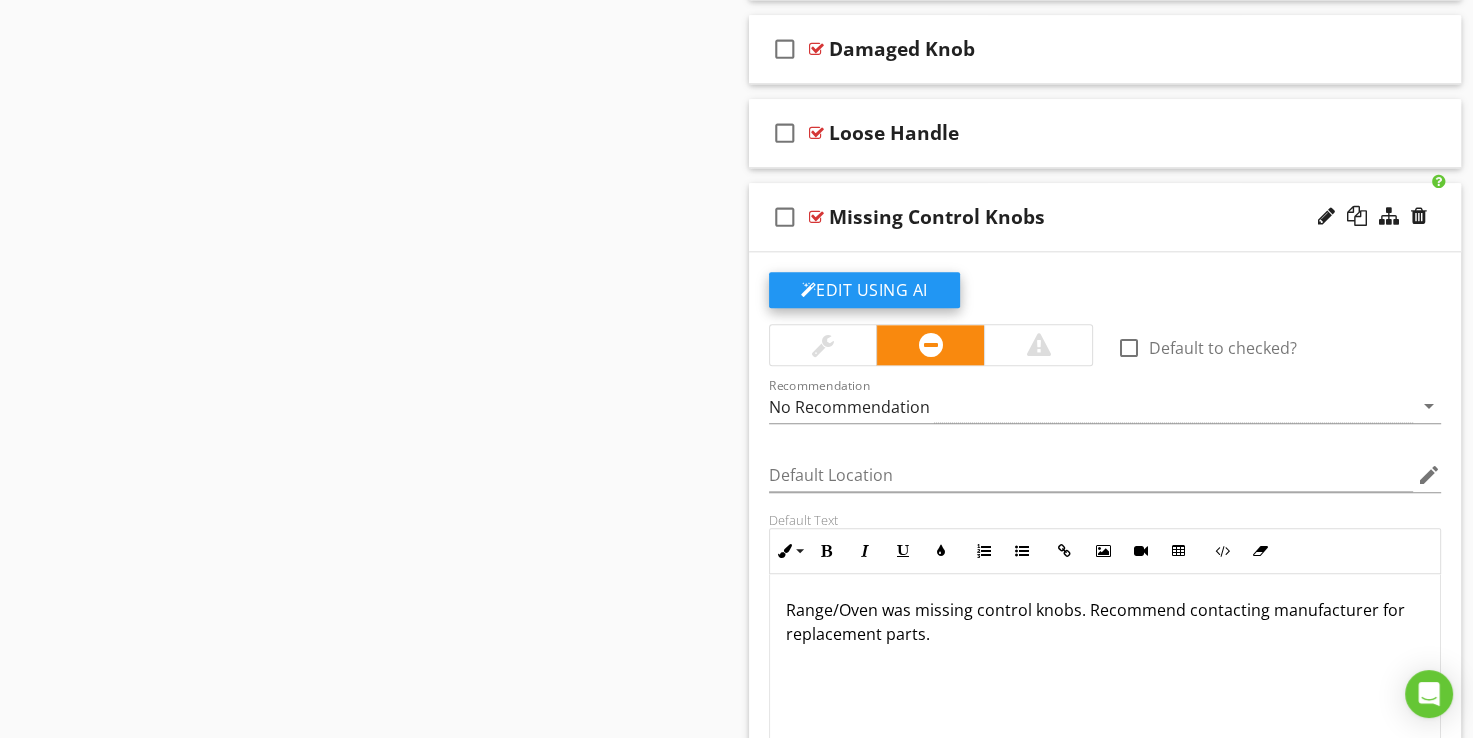 click on "Edit Using AI" at bounding box center (864, 290) 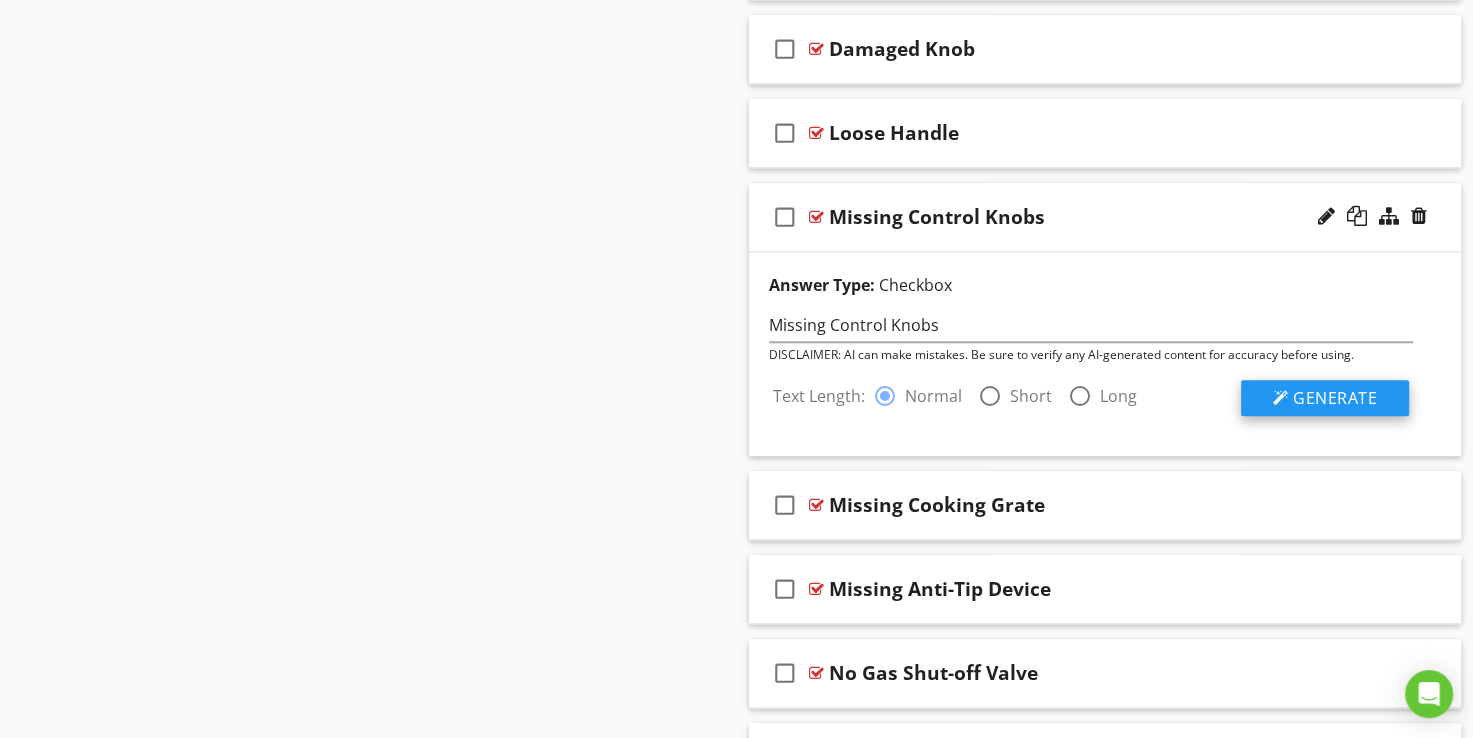 click on "Generate" at bounding box center [1335, 398] 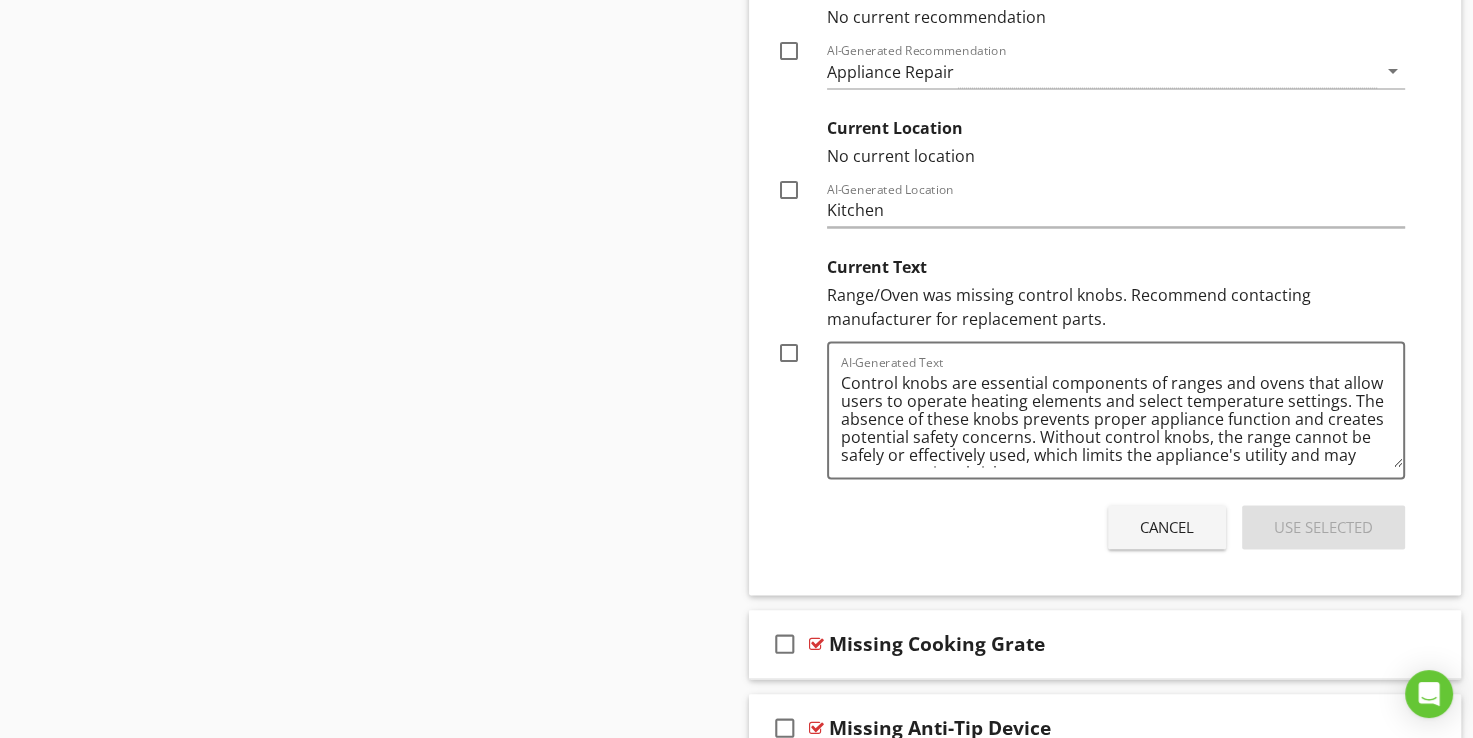scroll, scrollTop: 2814, scrollLeft: 0, axis: vertical 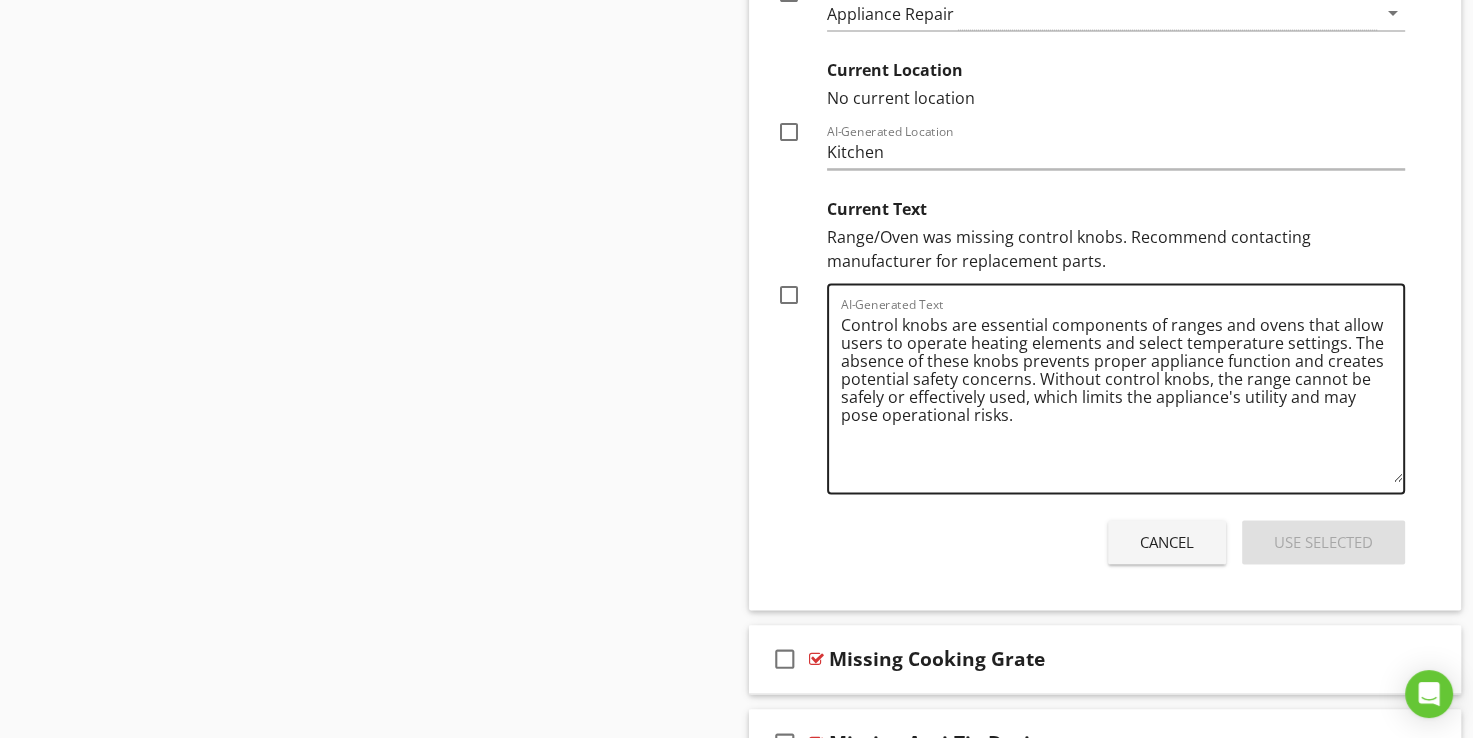 drag, startPoint x: 1397, startPoint y: 397, endPoint x: 1366, endPoint y: 482, distance: 90.47652 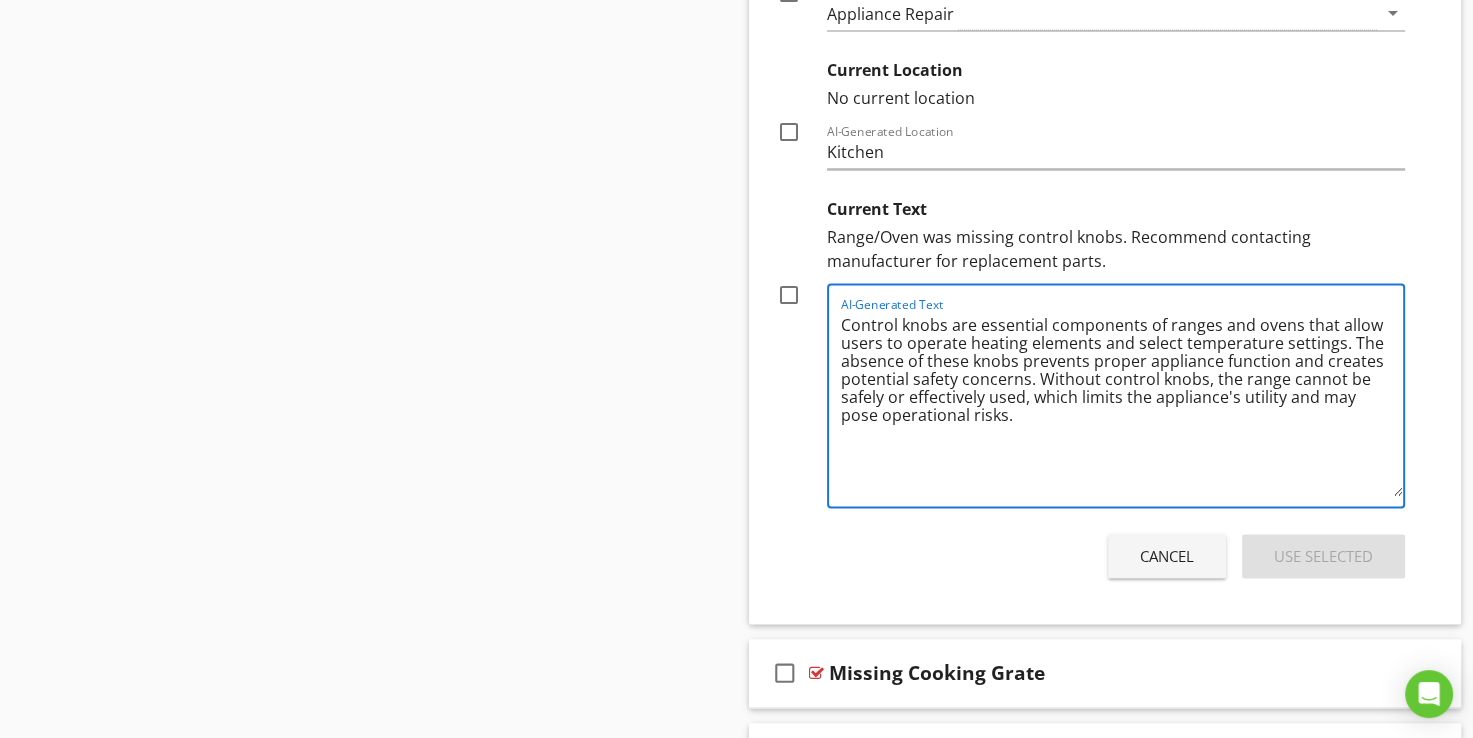 paste on "Recommend a qualified appliance technician evaluate for repair." 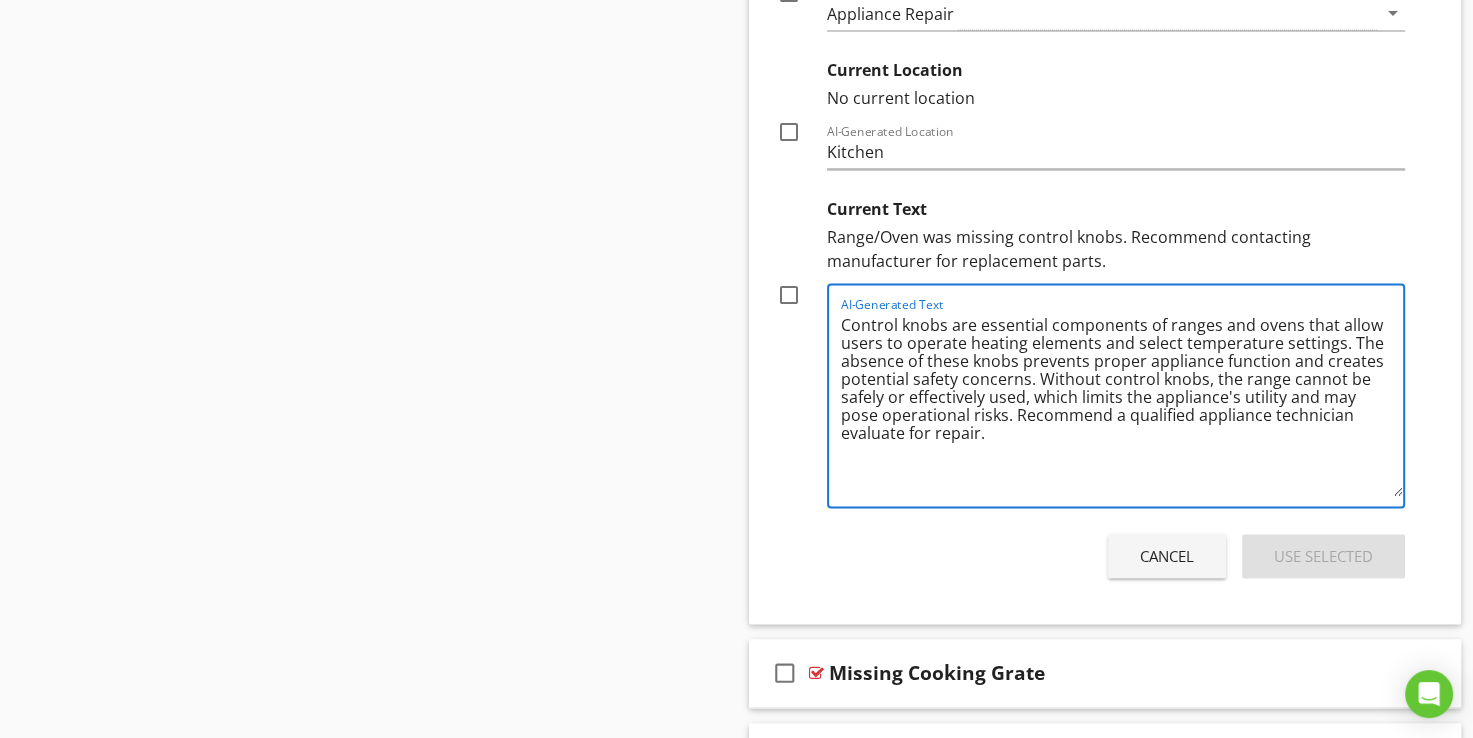 click on "Control knobs are essential components of ranges and ovens that allow users to operate heating elements and select temperature settings. The absence of these knobs prevents proper appliance function and creates potential safety concerns. Without control knobs, the range cannot be safely or effectively used, which limits the appliance's utility and may pose operational risks. Recommend a qualified appliance technician evaluate for repair." at bounding box center [1122, 402] 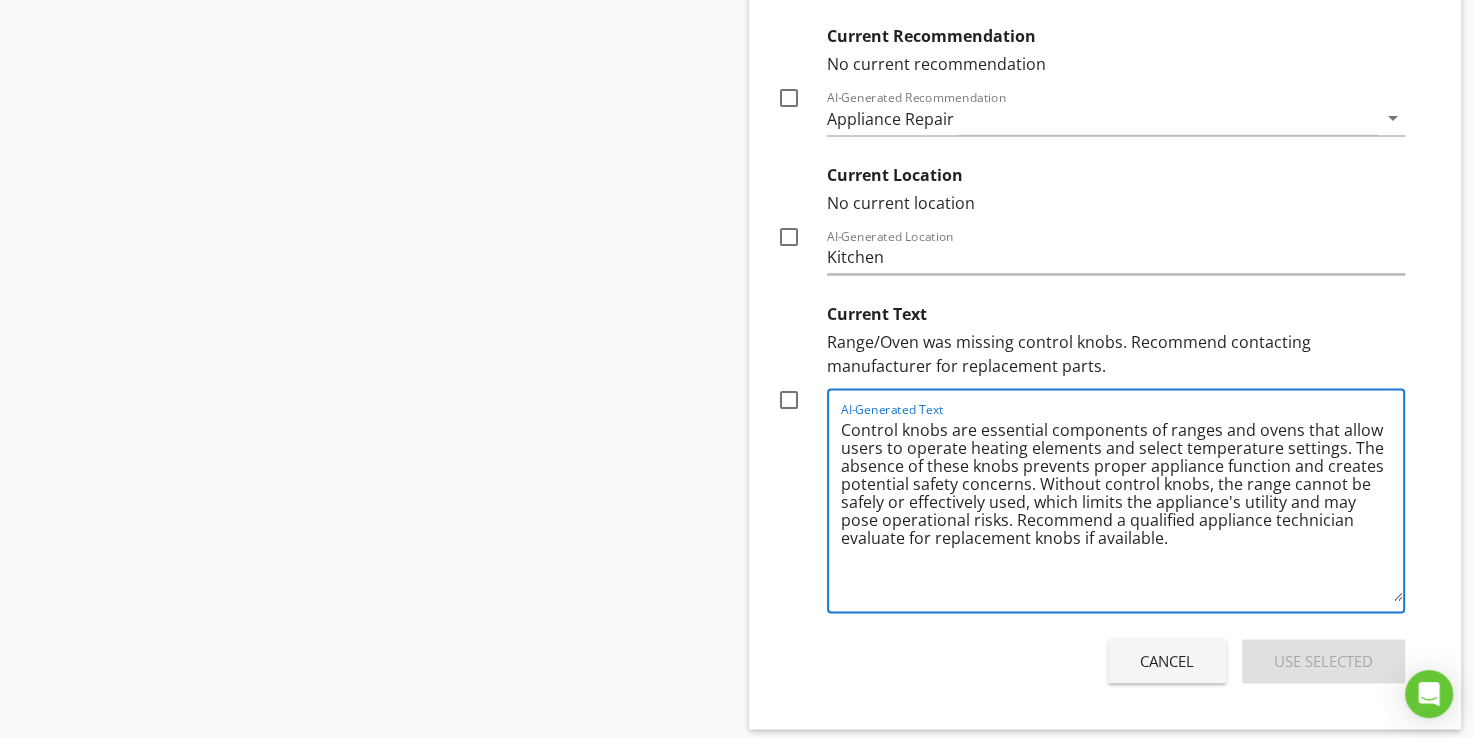 scroll, scrollTop: 2714, scrollLeft: 0, axis: vertical 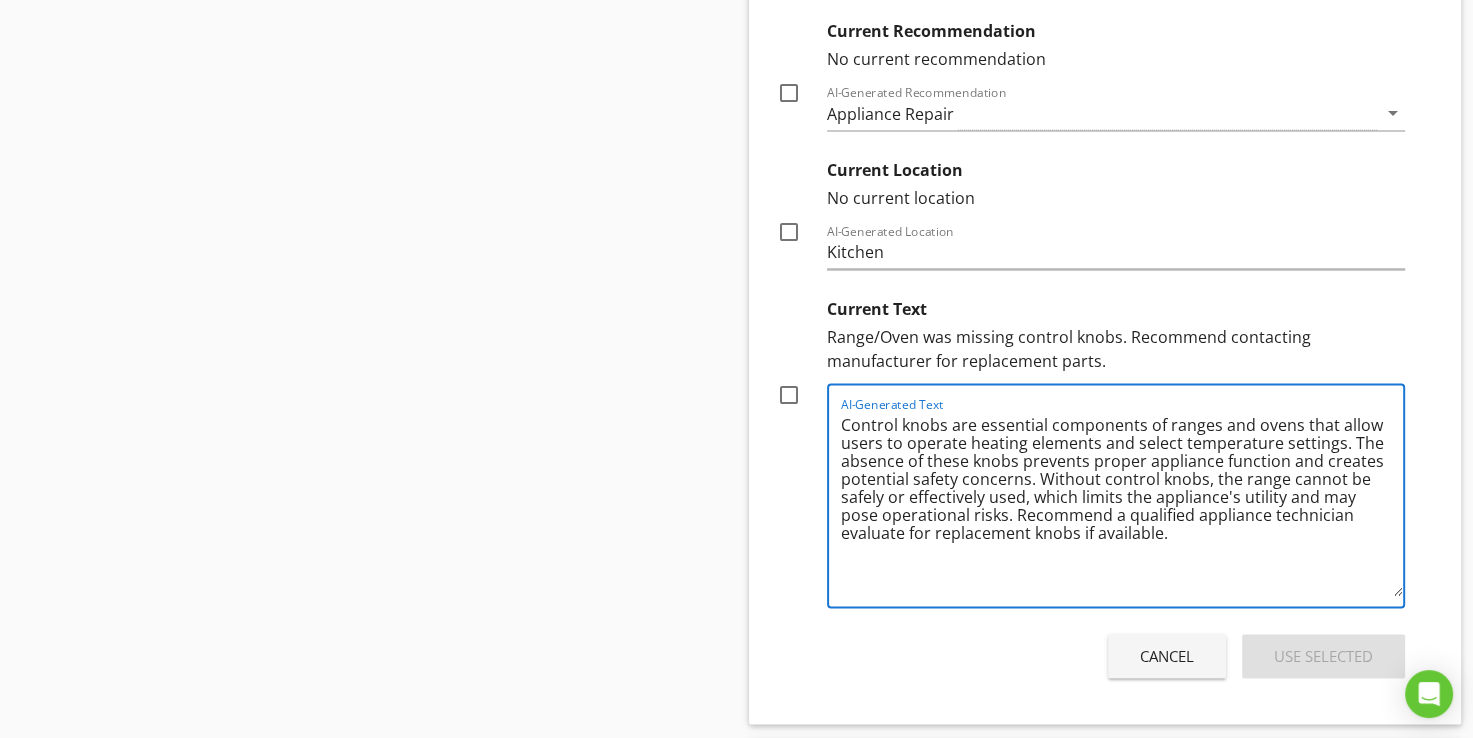 type on "Control knobs are essential components of ranges and ovens that allow users to operate heating elements and select temperature settings. The absence of these knobs prevents proper appliance function and creates potential safety concerns. Without control knobs, the range cannot be safely or effectively used, which limits the appliance's utility and may pose operational risks. Recommend a qualified appliance technician evaluate for replacement knobs if available." 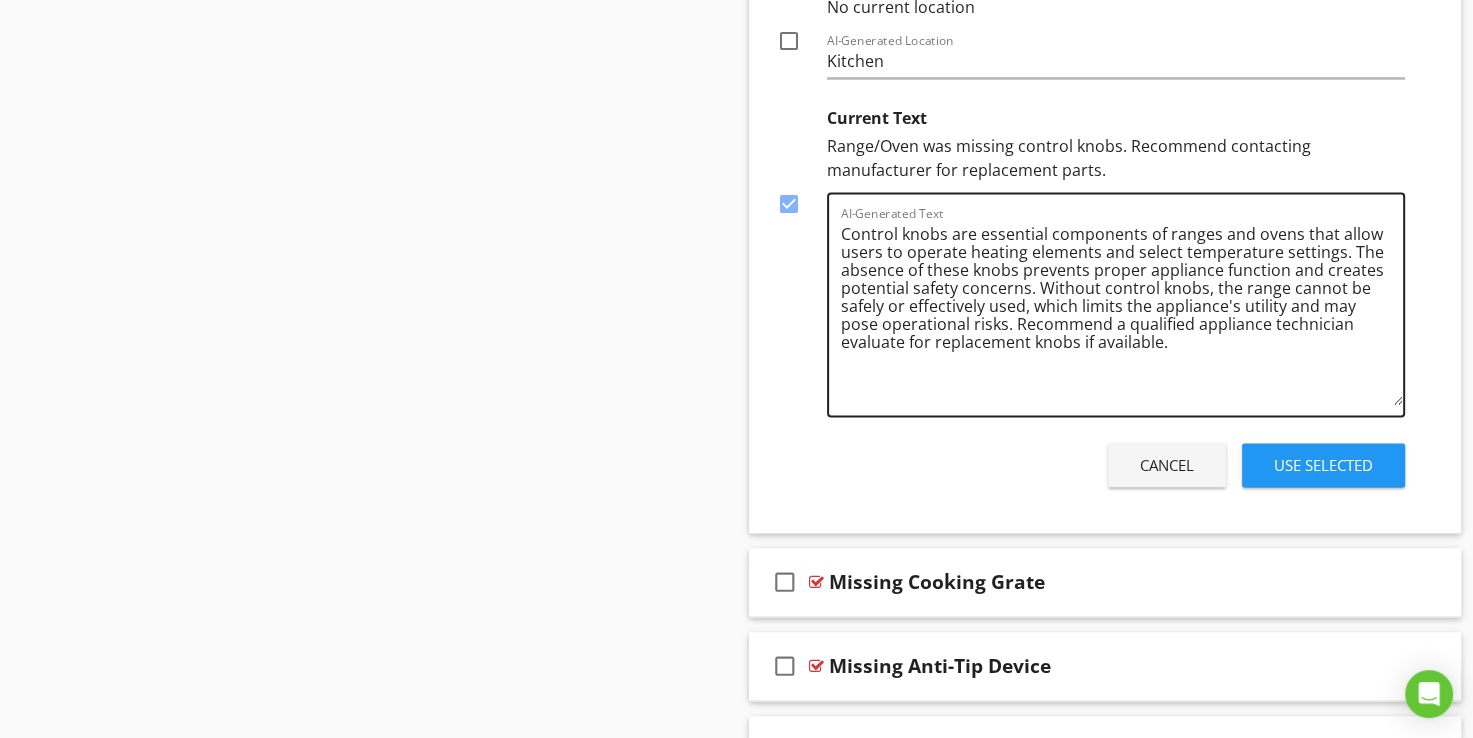 scroll, scrollTop: 2914, scrollLeft: 0, axis: vertical 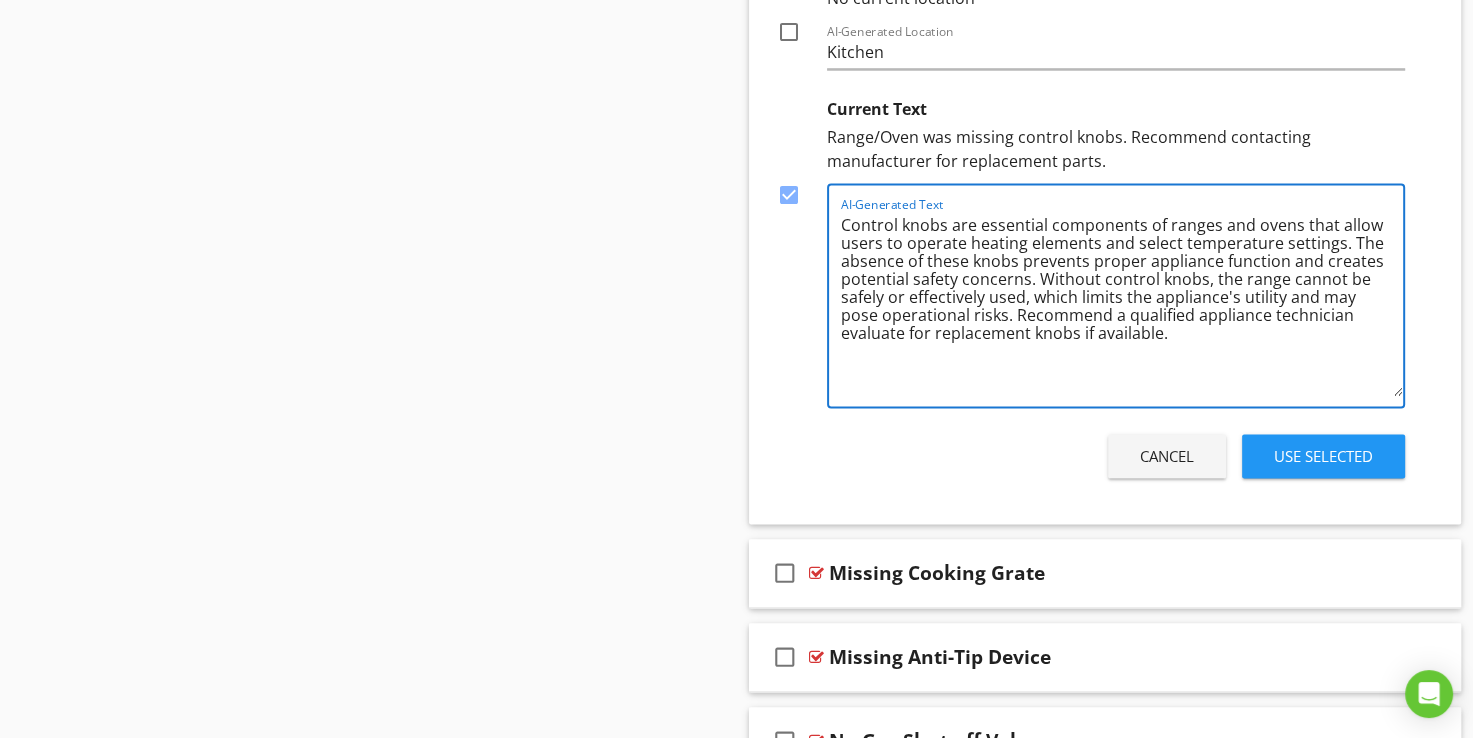 drag, startPoint x: 840, startPoint y: 220, endPoint x: 1056, endPoint y: 231, distance: 216.2799 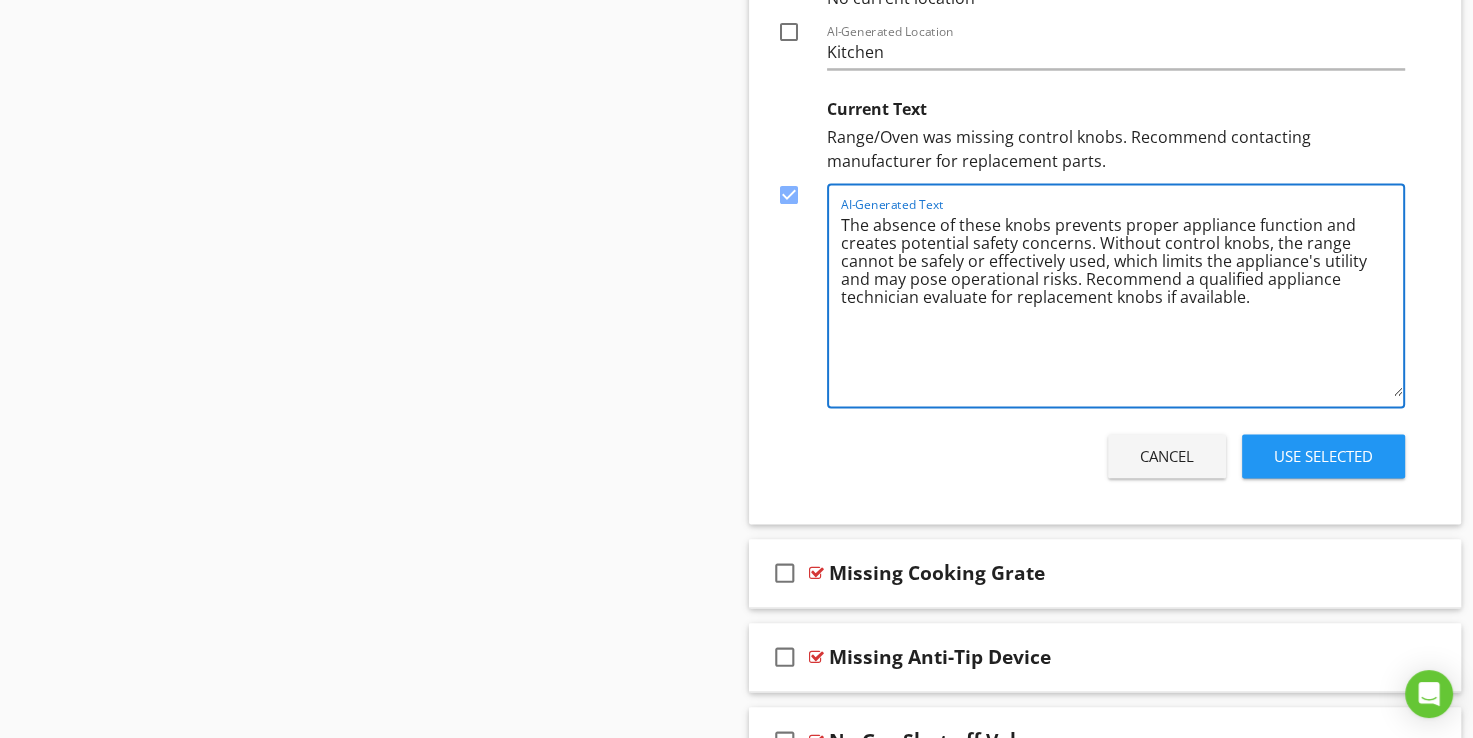 type on "The absence of these knobs prevents proper appliance function and creates potential safety concerns. Without control knobs, the range cannot be safely or effectively used, which limits the appliance's utility and may pose operational risks. Recommend a qualified appliance technician evaluate for replacement knobs if available." 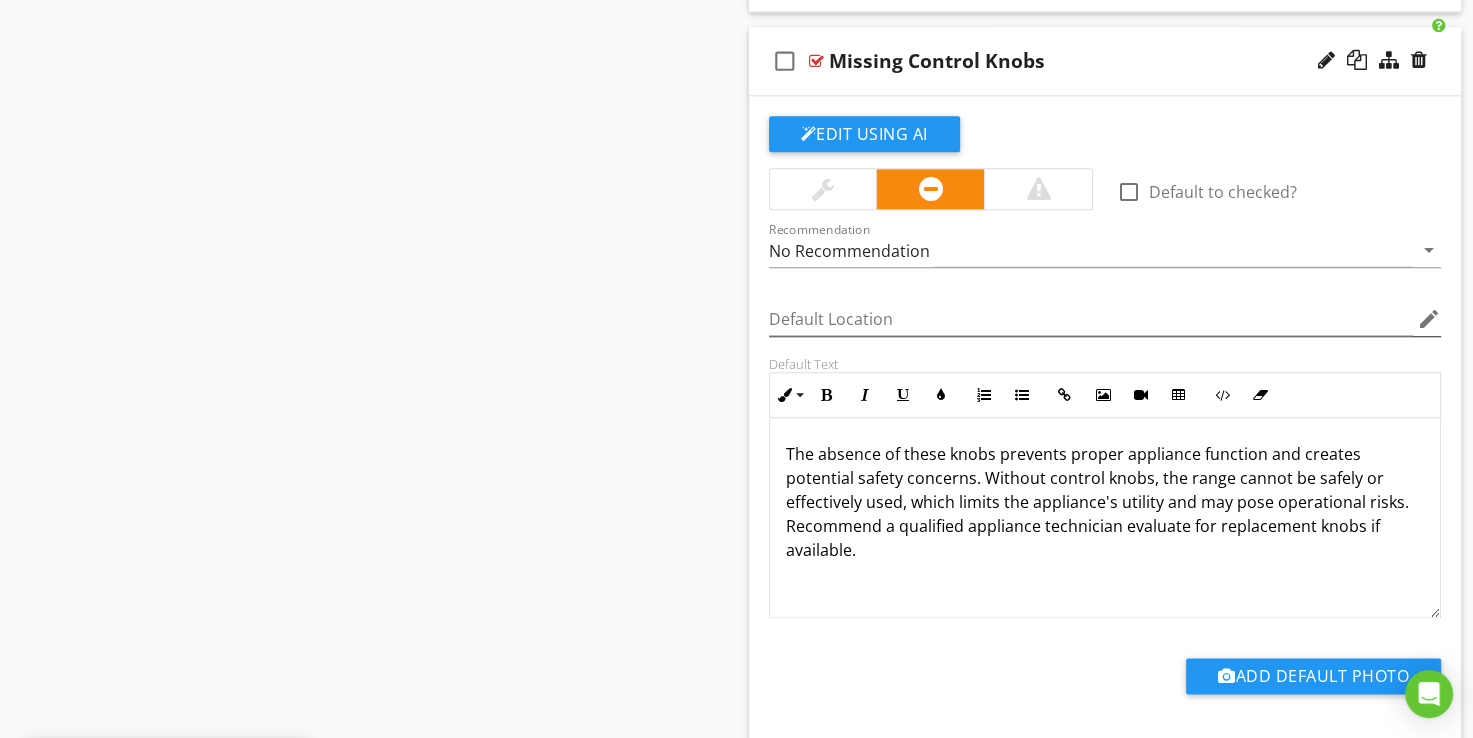 scroll, scrollTop: 2180, scrollLeft: 0, axis: vertical 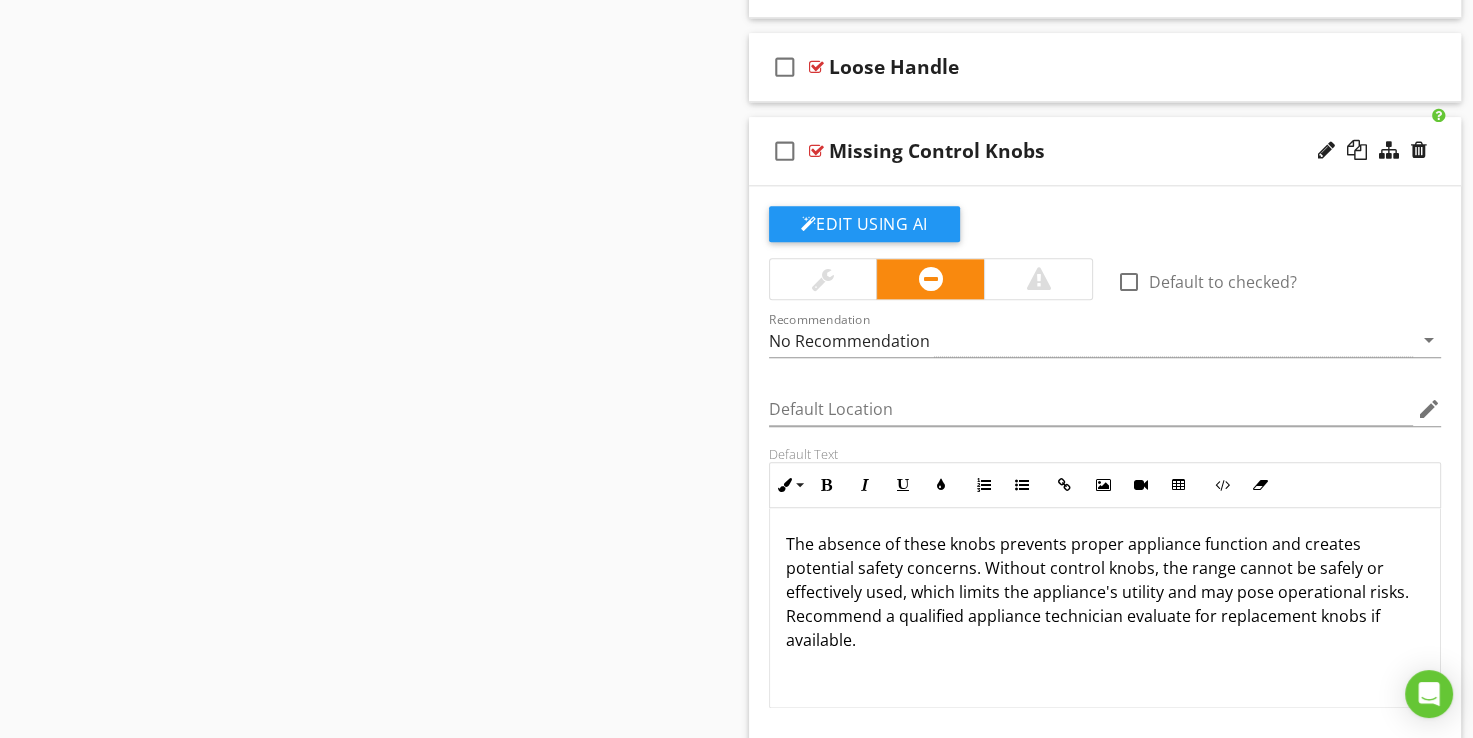 click at bounding box center [816, 151] 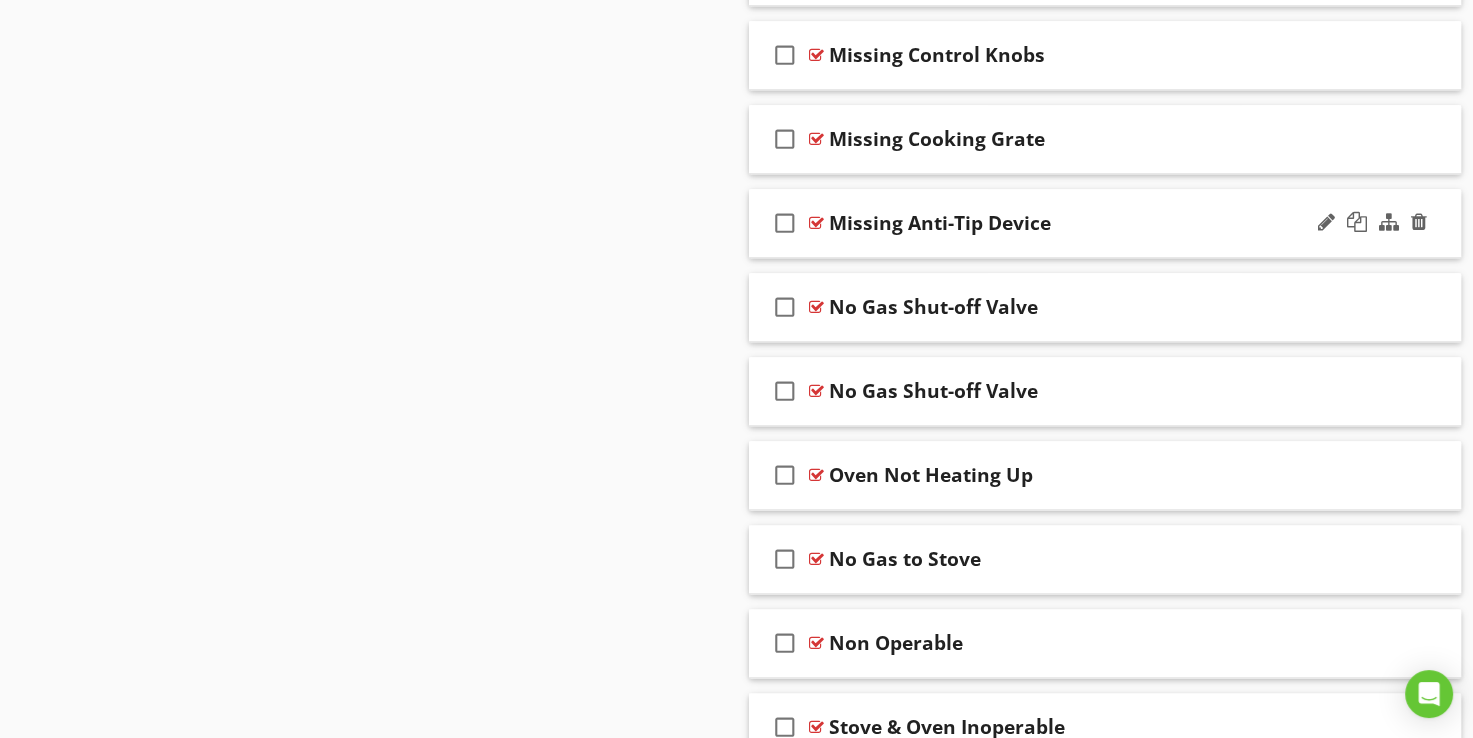 scroll, scrollTop: 2280, scrollLeft: 0, axis: vertical 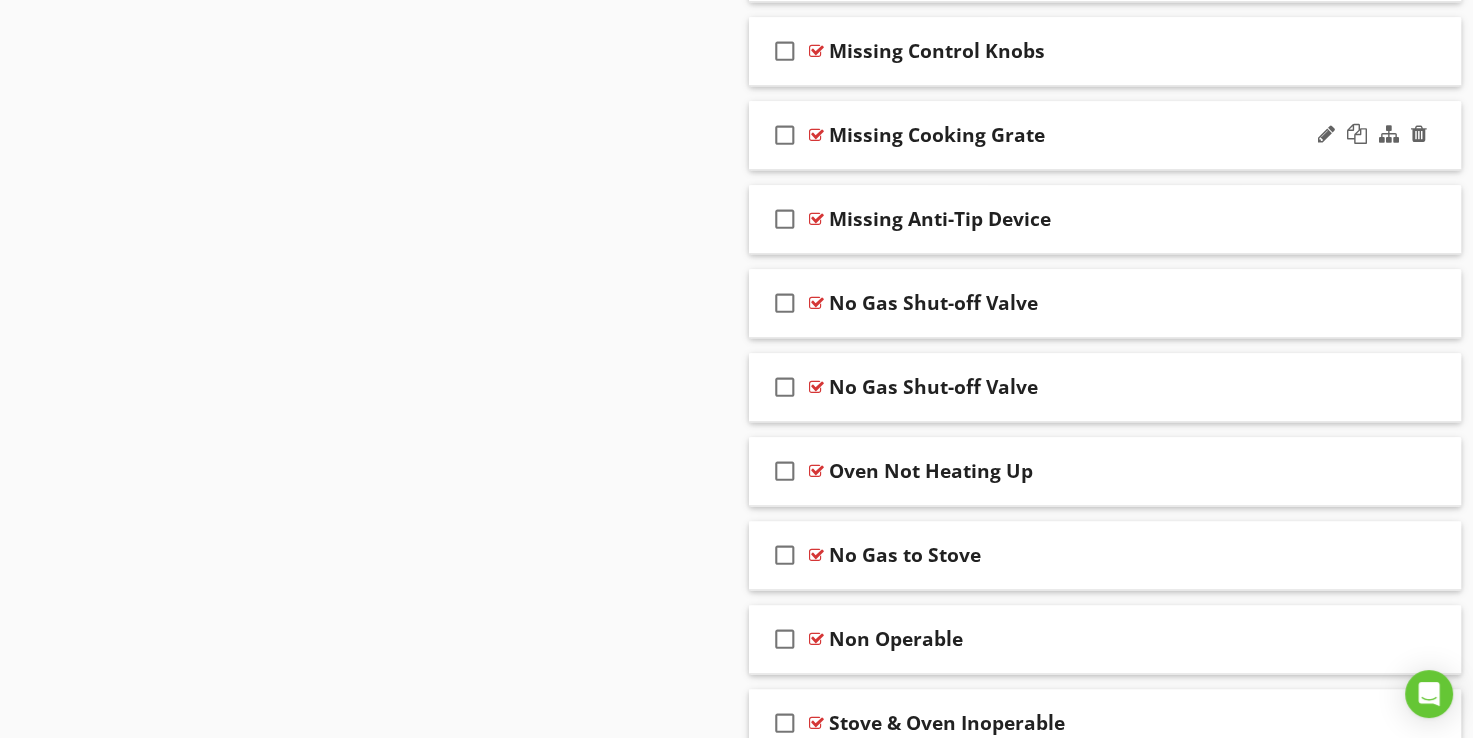 click at bounding box center (816, 135) 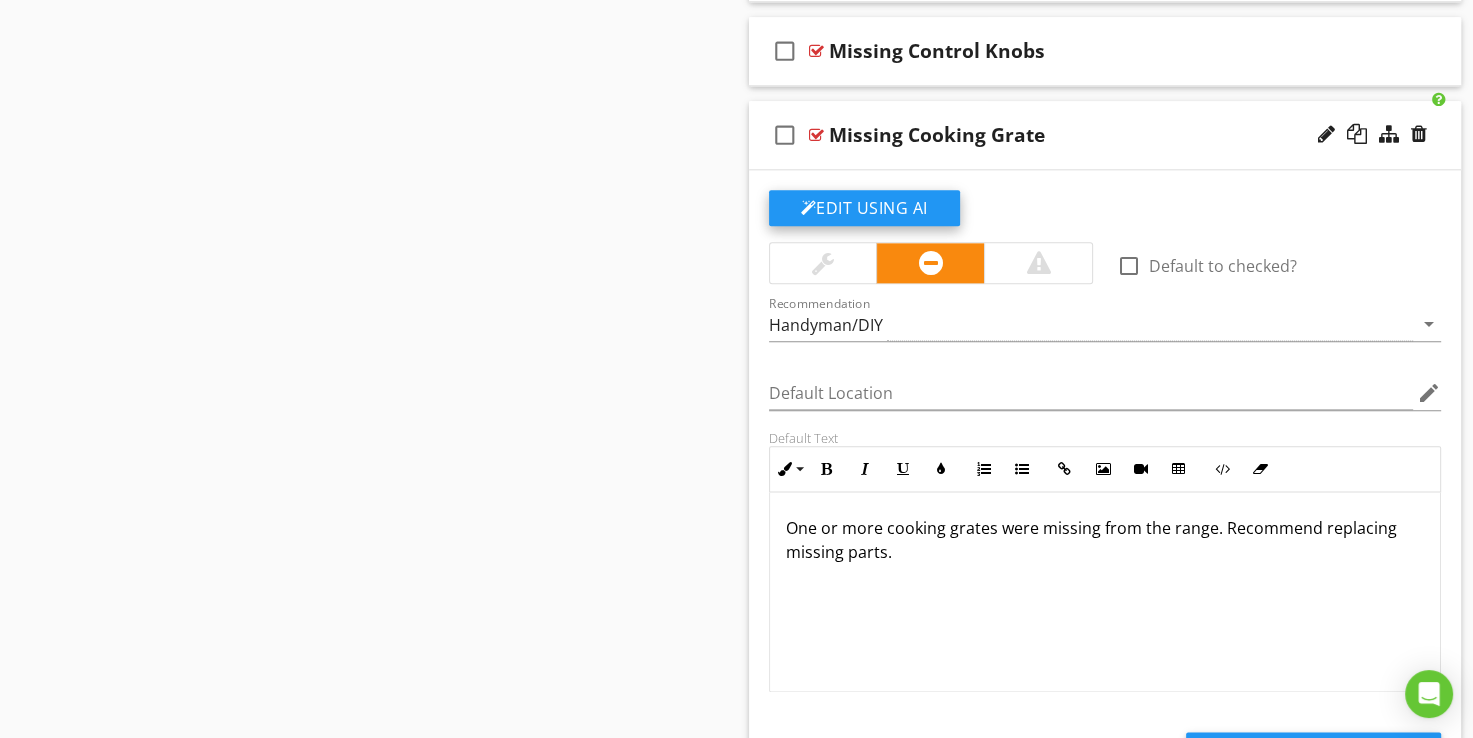 click on "Edit Using AI" at bounding box center (864, 208) 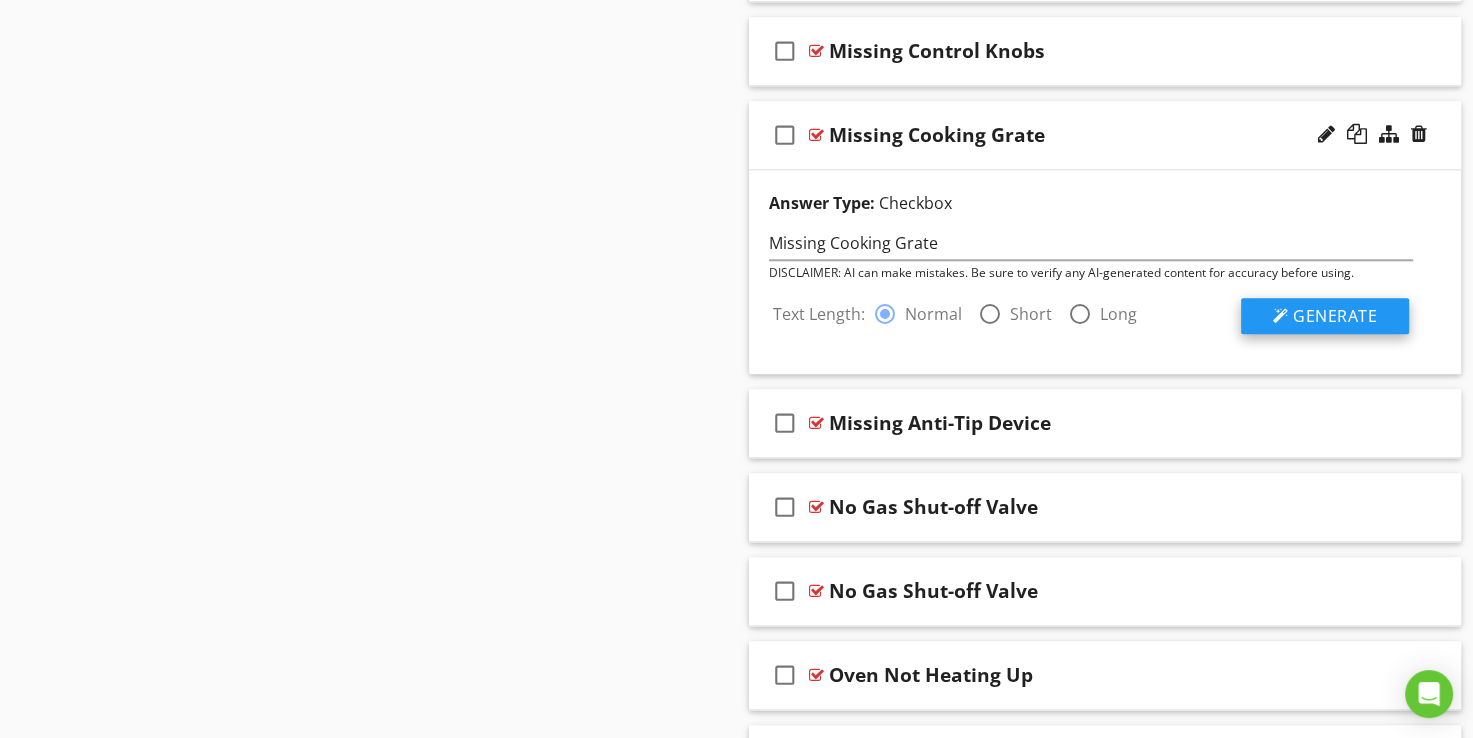 click on "Generate" at bounding box center (1335, 316) 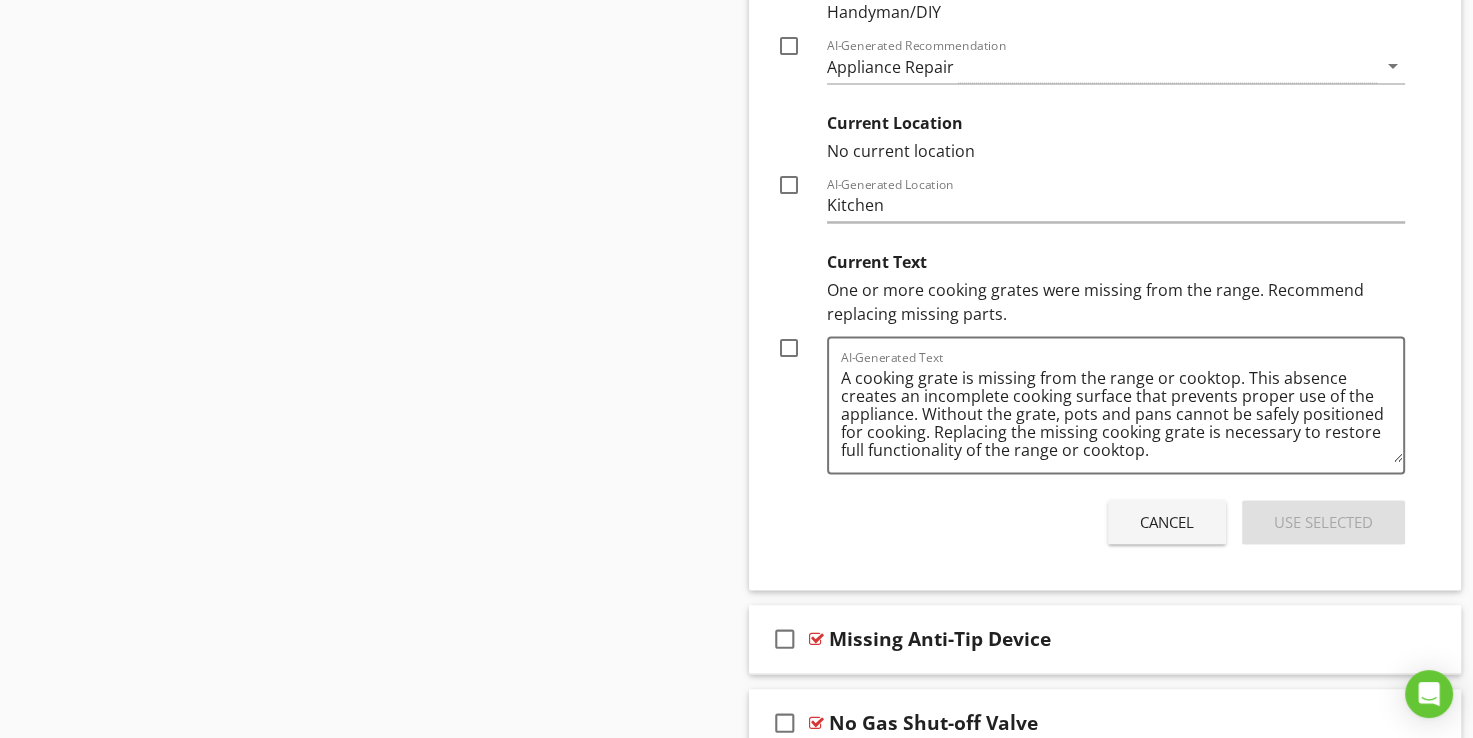 scroll, scrollTop: 2880, scrollLeft: 0, axis: vertical 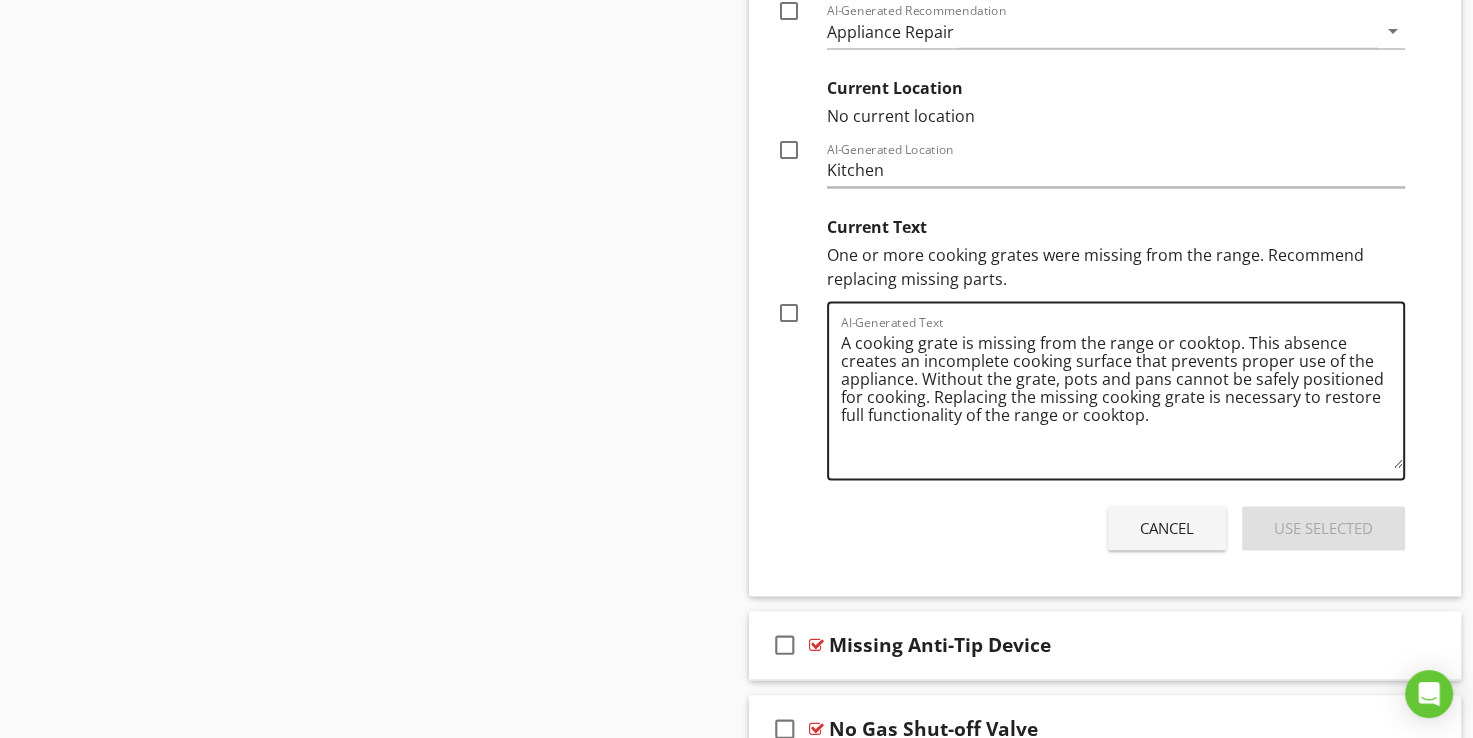 drag, startPoint x: 1397, startPoint y: 417, endPoint x: 1392, endPoint y: 477, distance: 60.207973 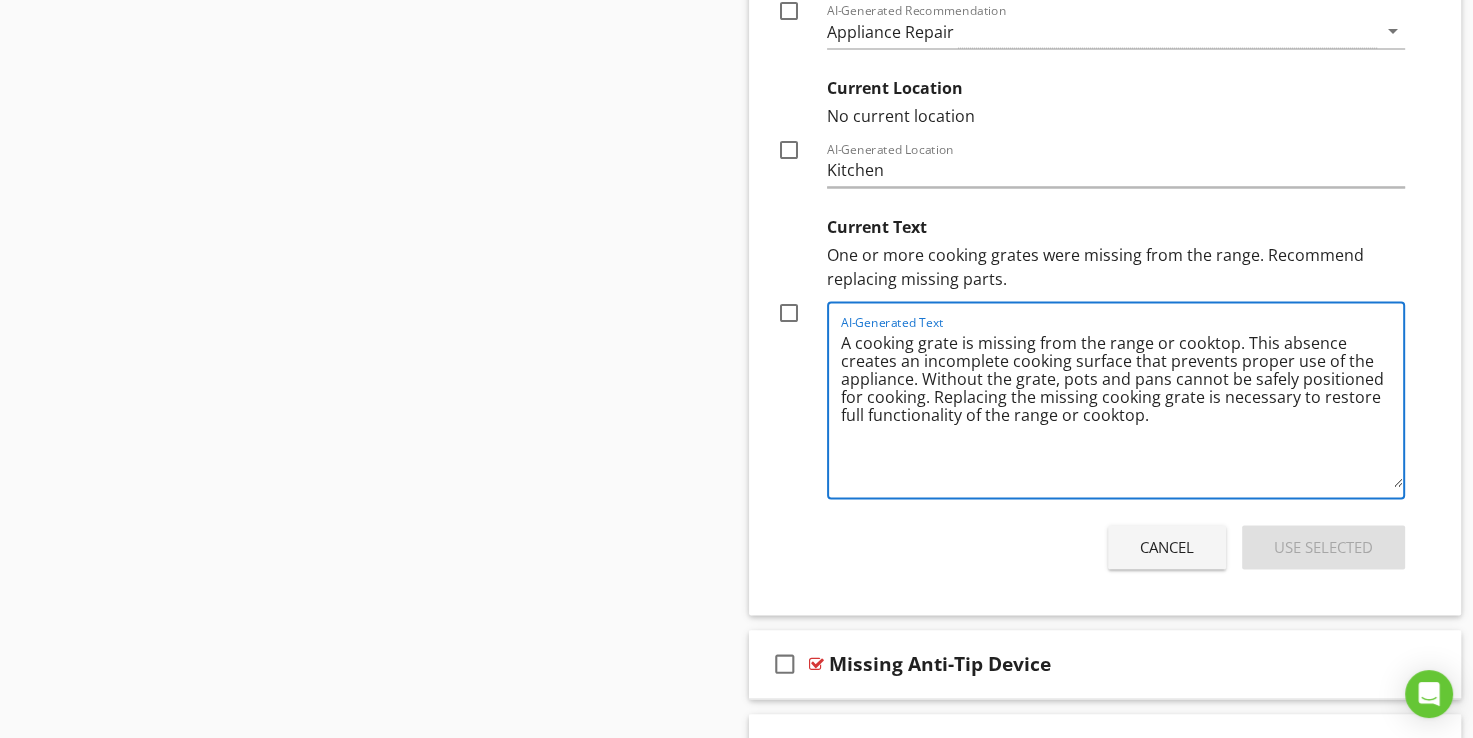 click at bounding box center [789, 313] 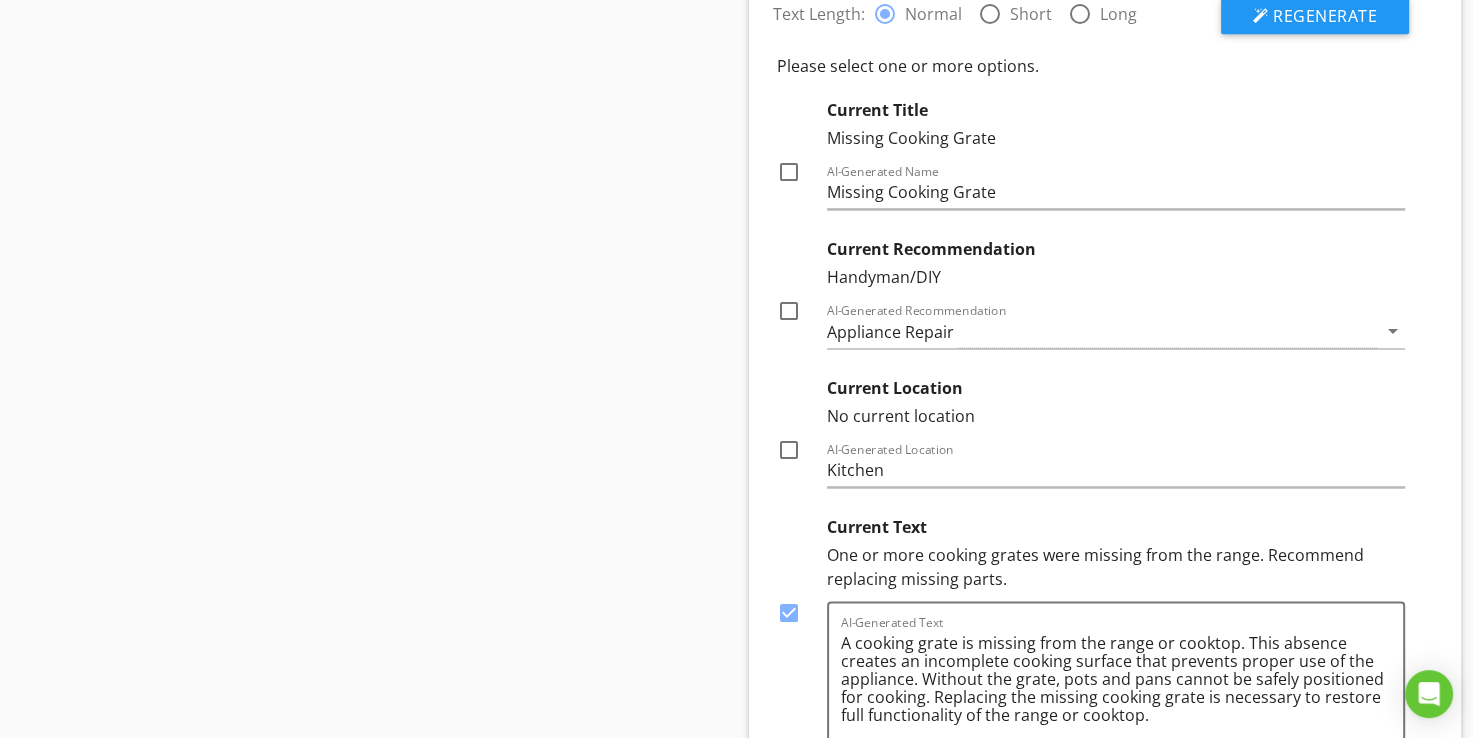 scroll, scrollTop: 2580, scrollLeft: 0, axis: vertical 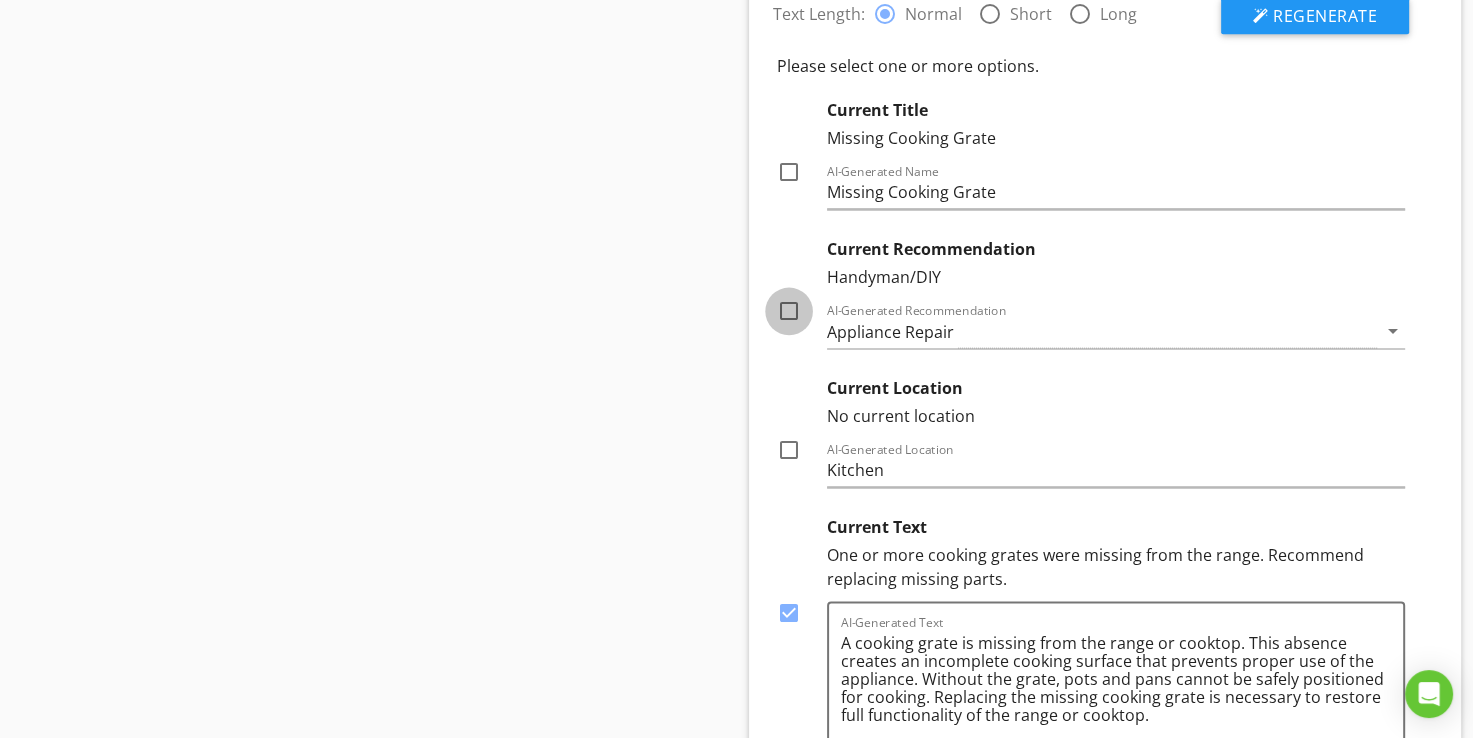 click at bounding box center (789, 311) 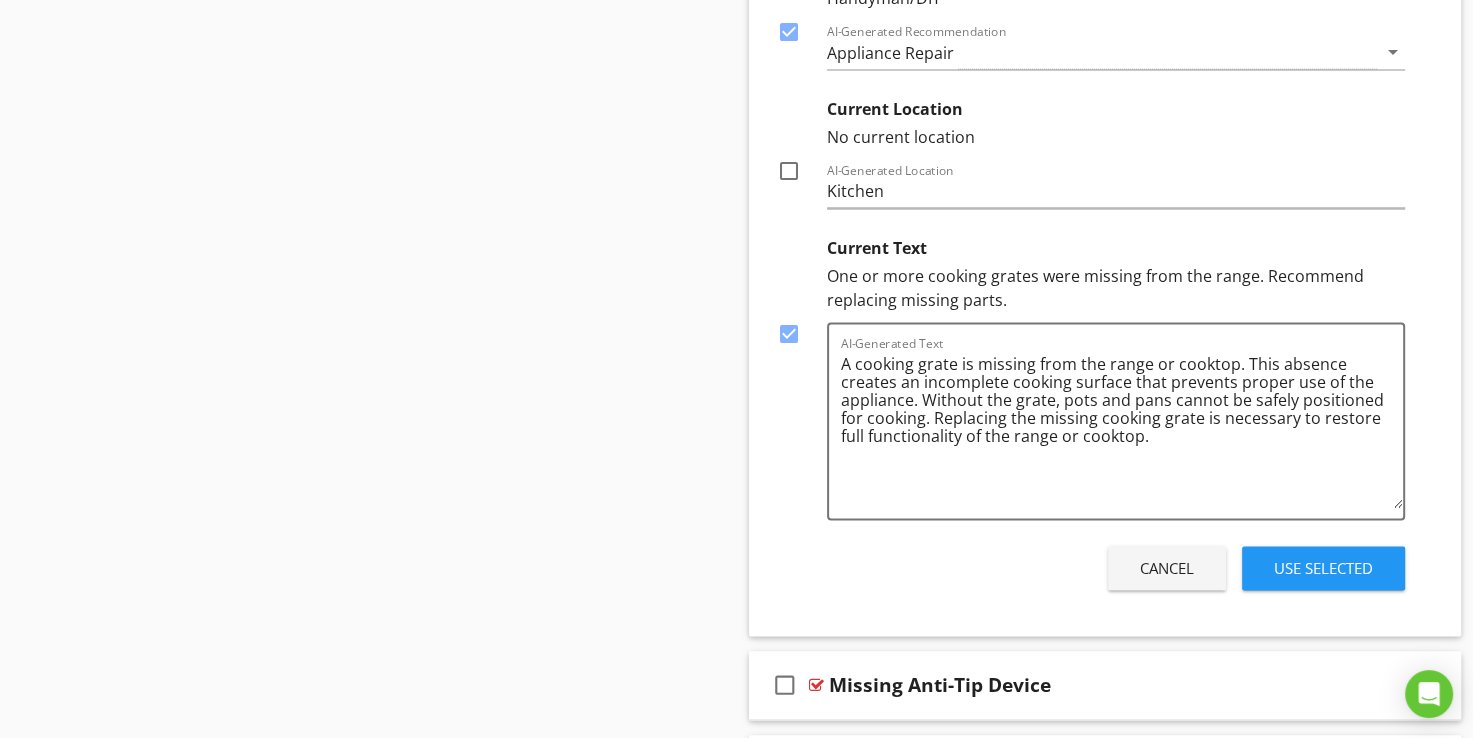 scroll, scrollTop: 3080, scrollLeft: 0, axis: vertical 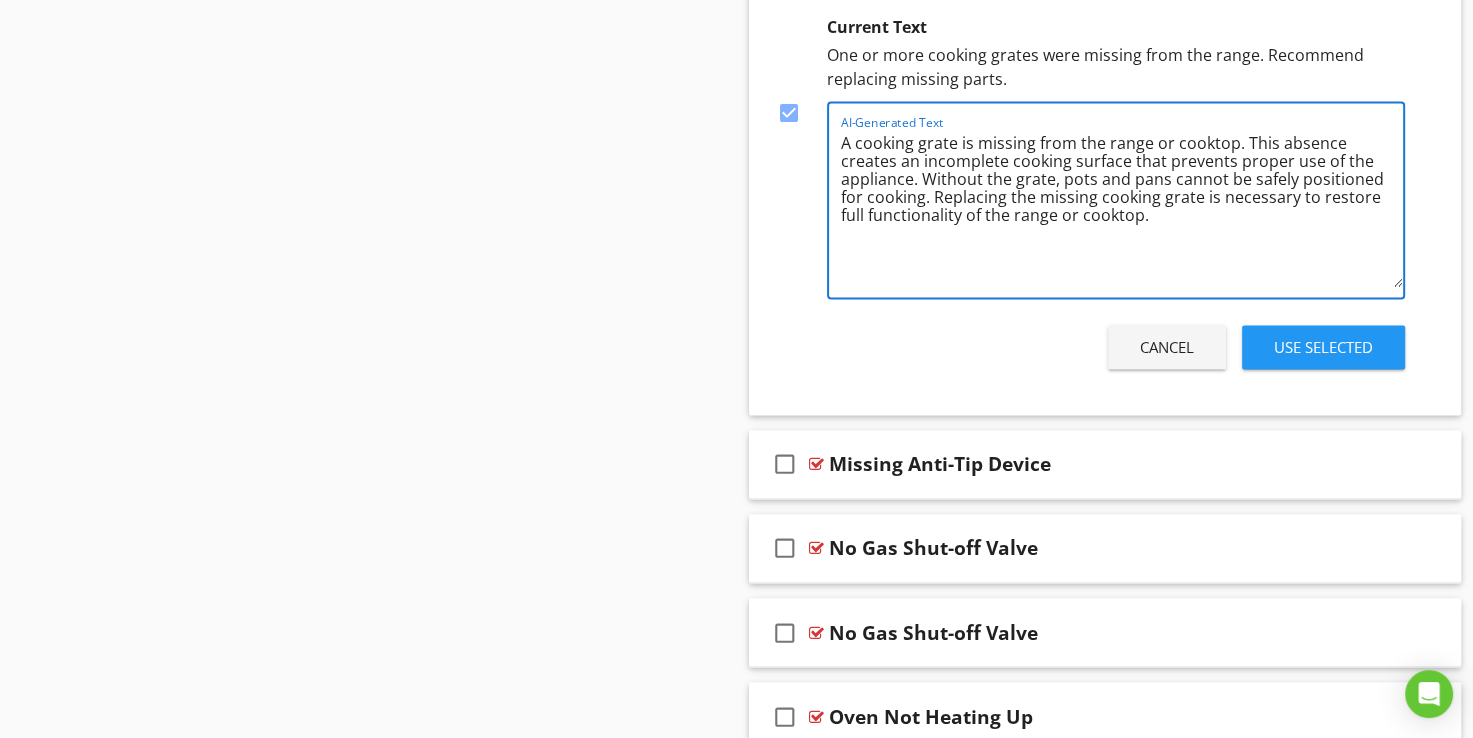 click on "A cooking grate is missing from the range or cooktop. This absence creates an incomplete cooking surface that prevents proper use of the appliance. Without the grate, pots and pans cannot be safely positioned for cooking. Replacing the missing cooking grate is necessary to restore full functionality of the range or cooktop." at bounding box center (1122, 207) 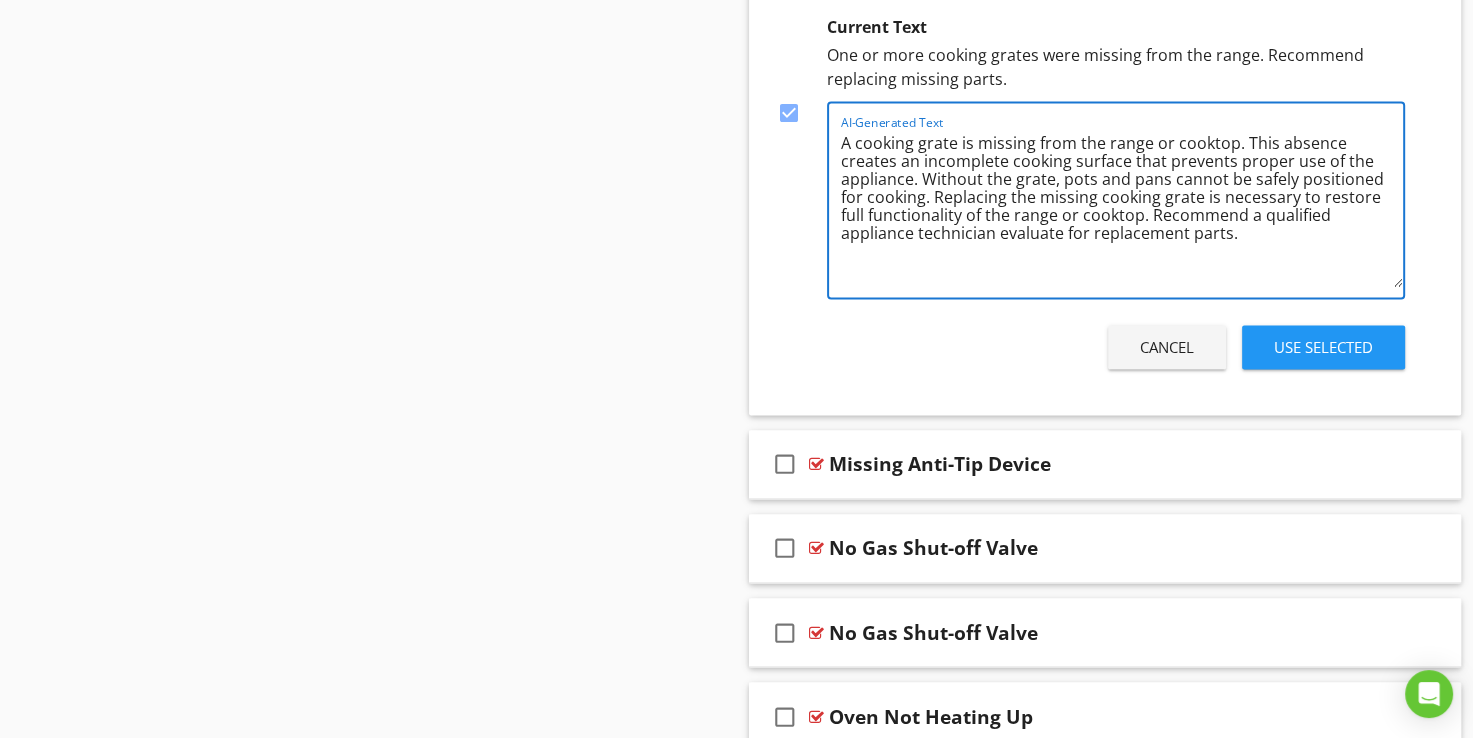 click on "A cooking grate is missing from the range or cooktop. This absence creates an incomplete cooking surface that prevents proper use of the appliance. Without the grate, pots and pans cannot be safely positioned for cooking. Replacing the missing cooking grate is necessary to restore full functionality of the range or cooktop. Recommend a qualified appliance technician evaluate for replacement parts." at bounding box center (1122, 207) 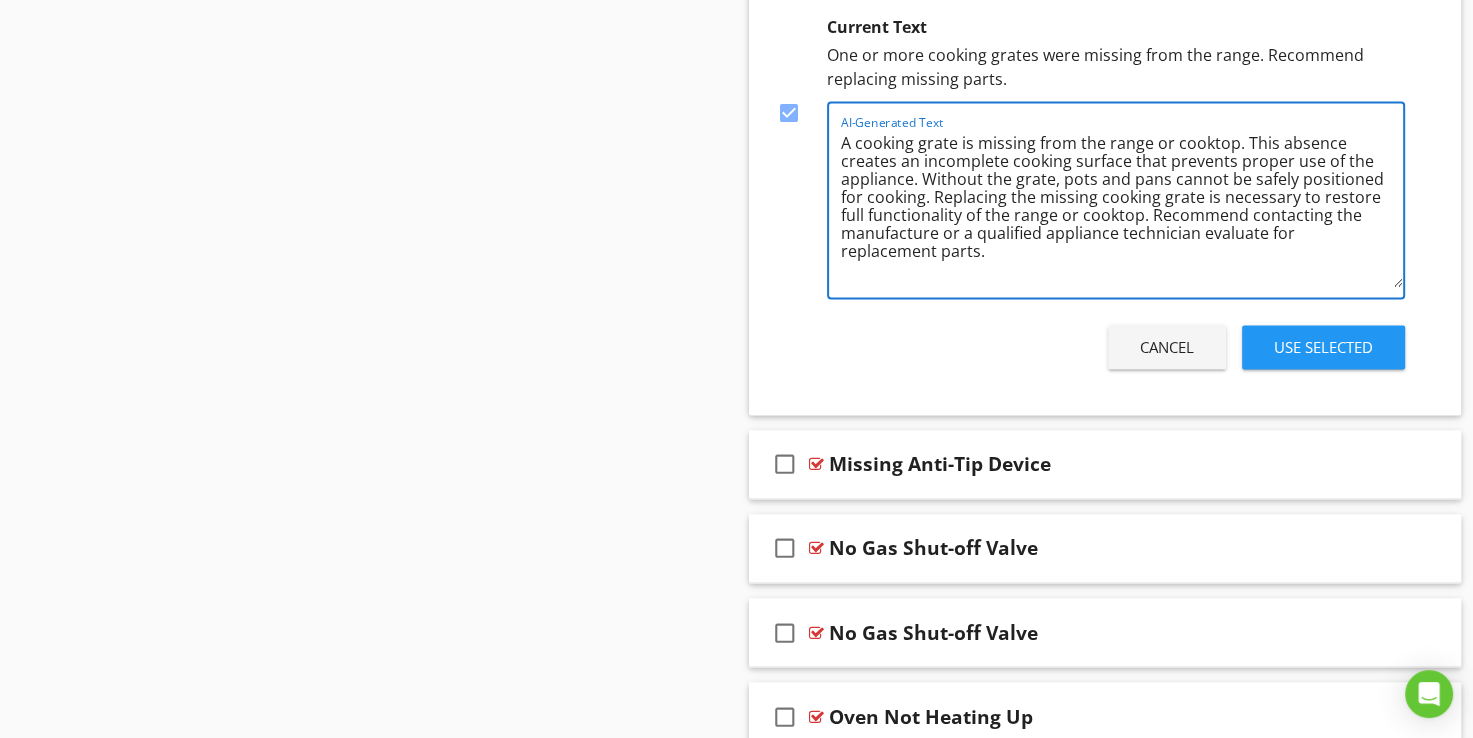 type on "A cooking grate is missing from the range or cooktop. This absence creates an incomplete cooking surface that prevents proper use of the appliance. Without the grate, pots and pans cannot be safely positioned for cooking. Replacing the missing cooking grate is necessary to restore full functionality of the range or cooktop. Recommend contacting the manufacture or a qualified appliance technician evaluate for replacement parts." 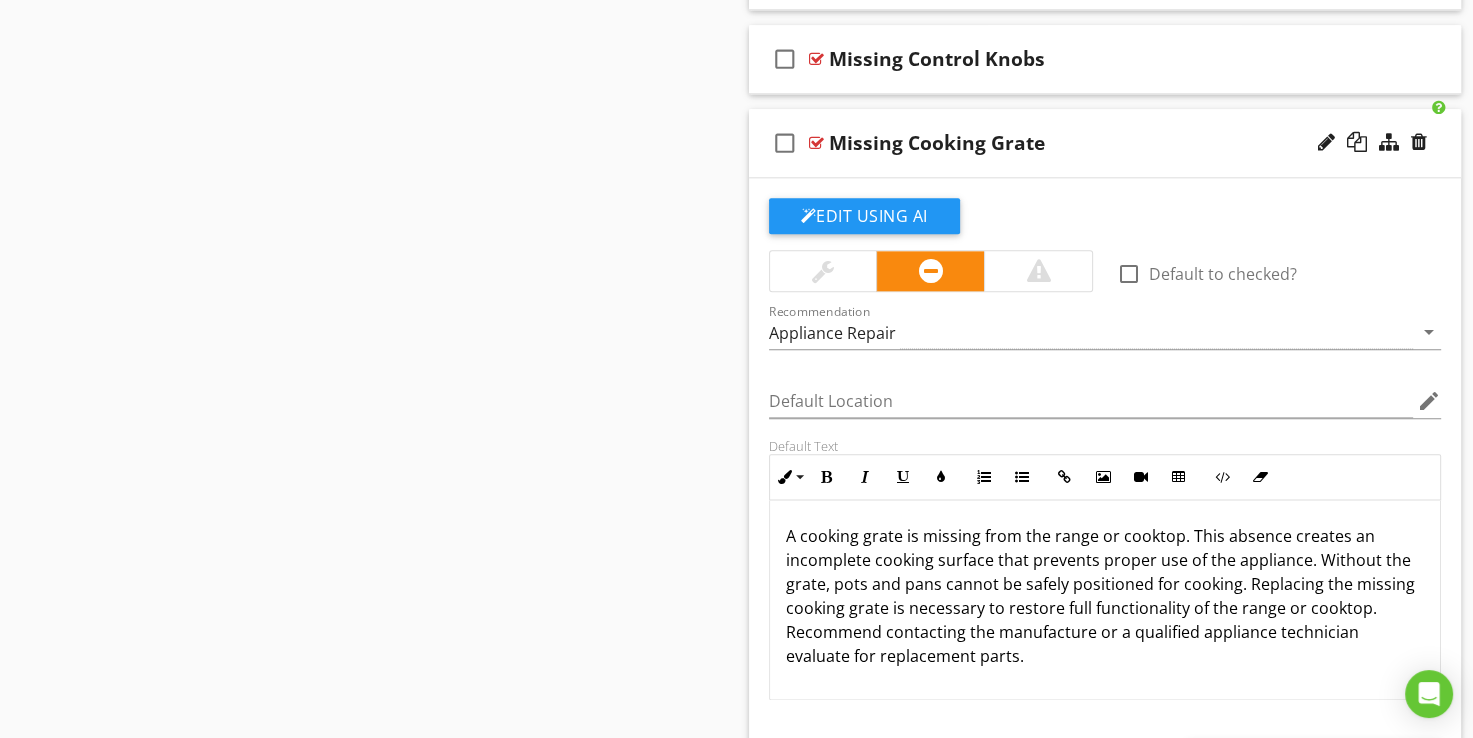 scroll, scrollTop: 2246, scrollLeft: 0, axis: vertical 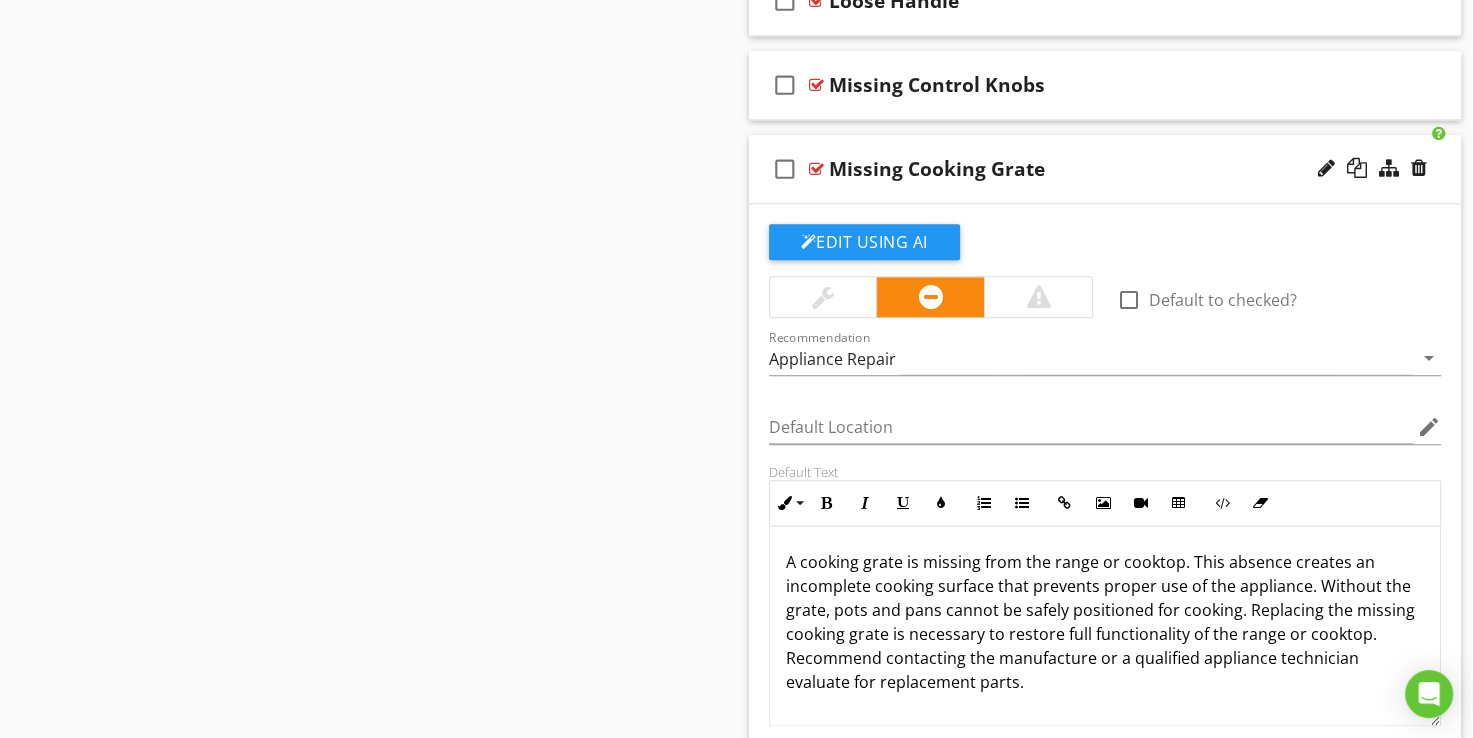 click at bounding box center (816, 169) 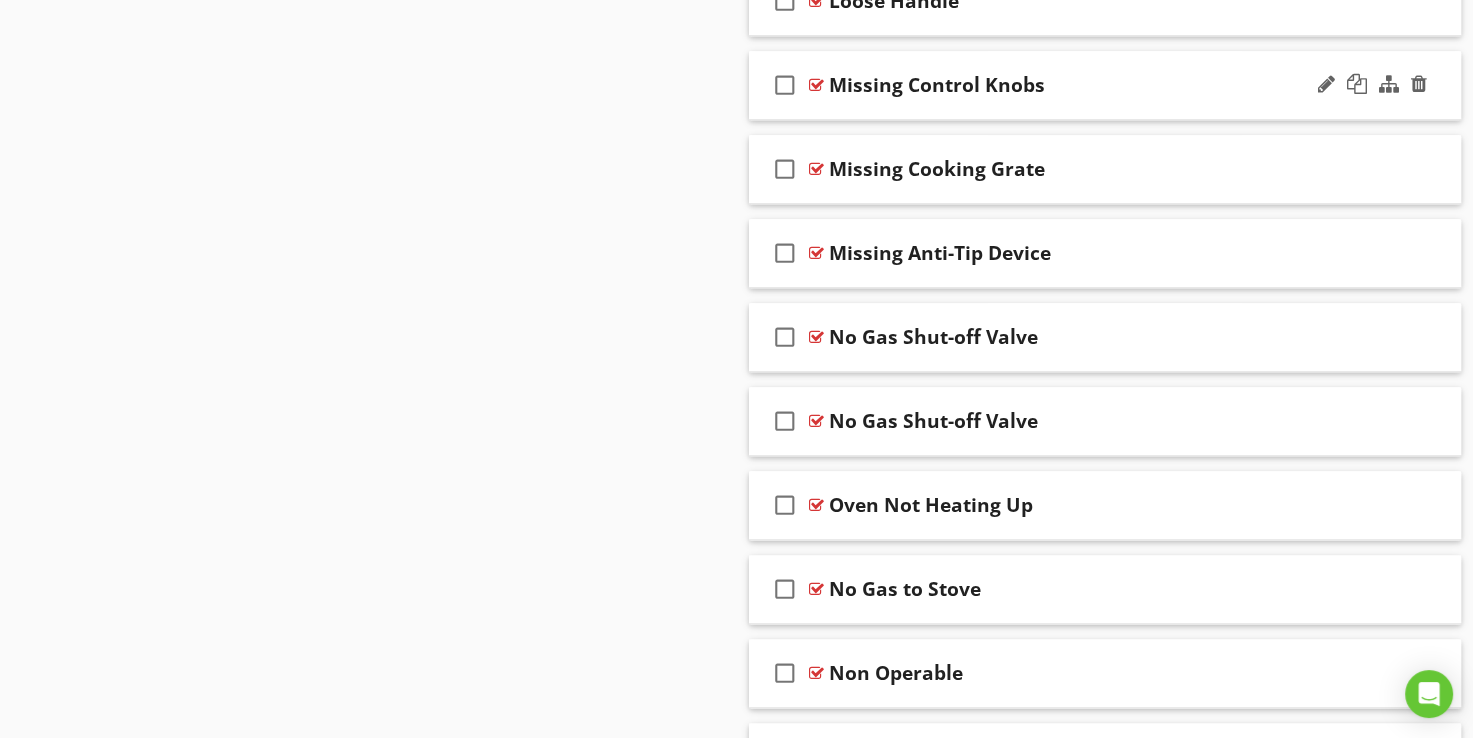 click at bounding box center [816, 85] 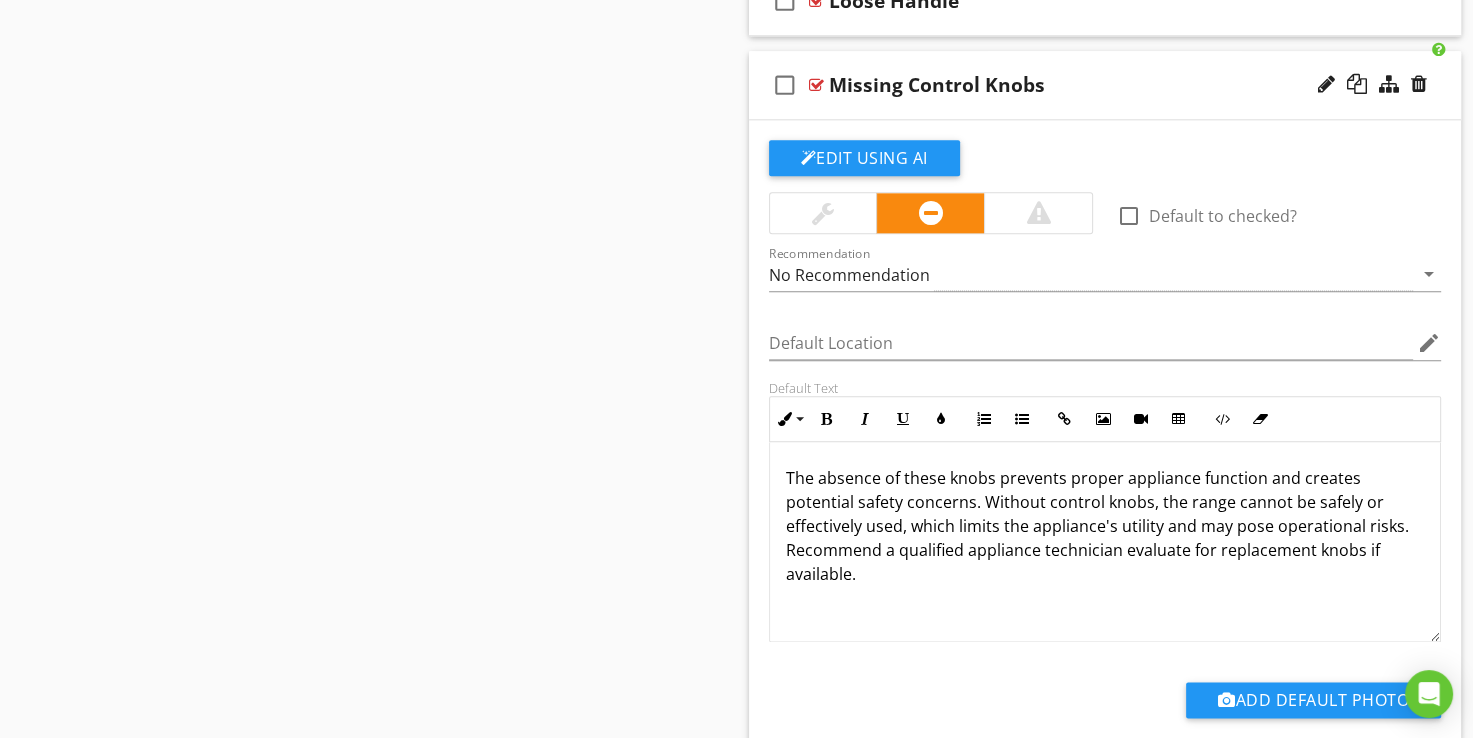 click on "The absence of these knobs prevents proper appliance function and creates potential safety concerns. Without control knobs, the range cannot be safely or effectively used, which limits the appliance's utility and may pose operational risks. Recommend a qualified appliance technician evaluate for replacement knobs if available." at bounding box center [1105, 526] 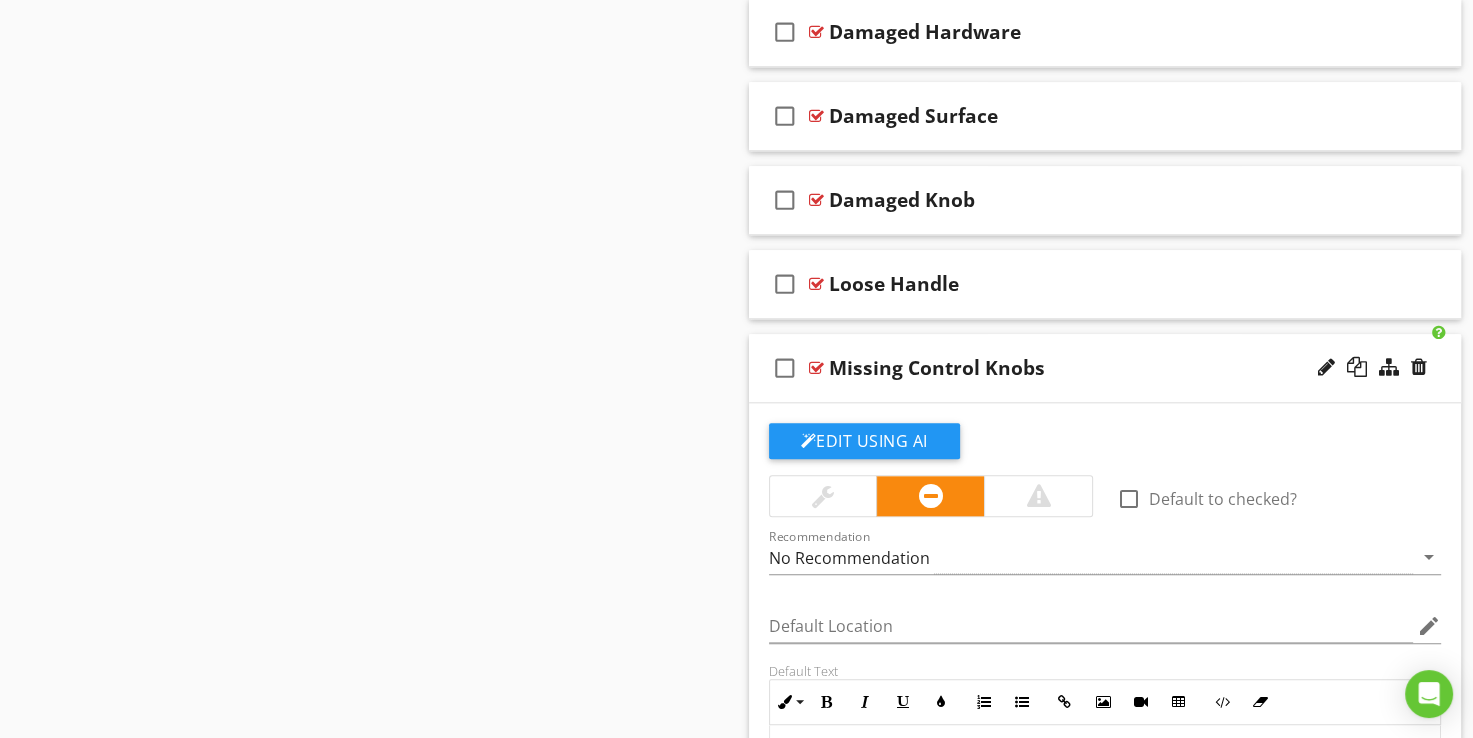 scroll, scrollTop: 1946, scrollLeft: 0, axis: vertical 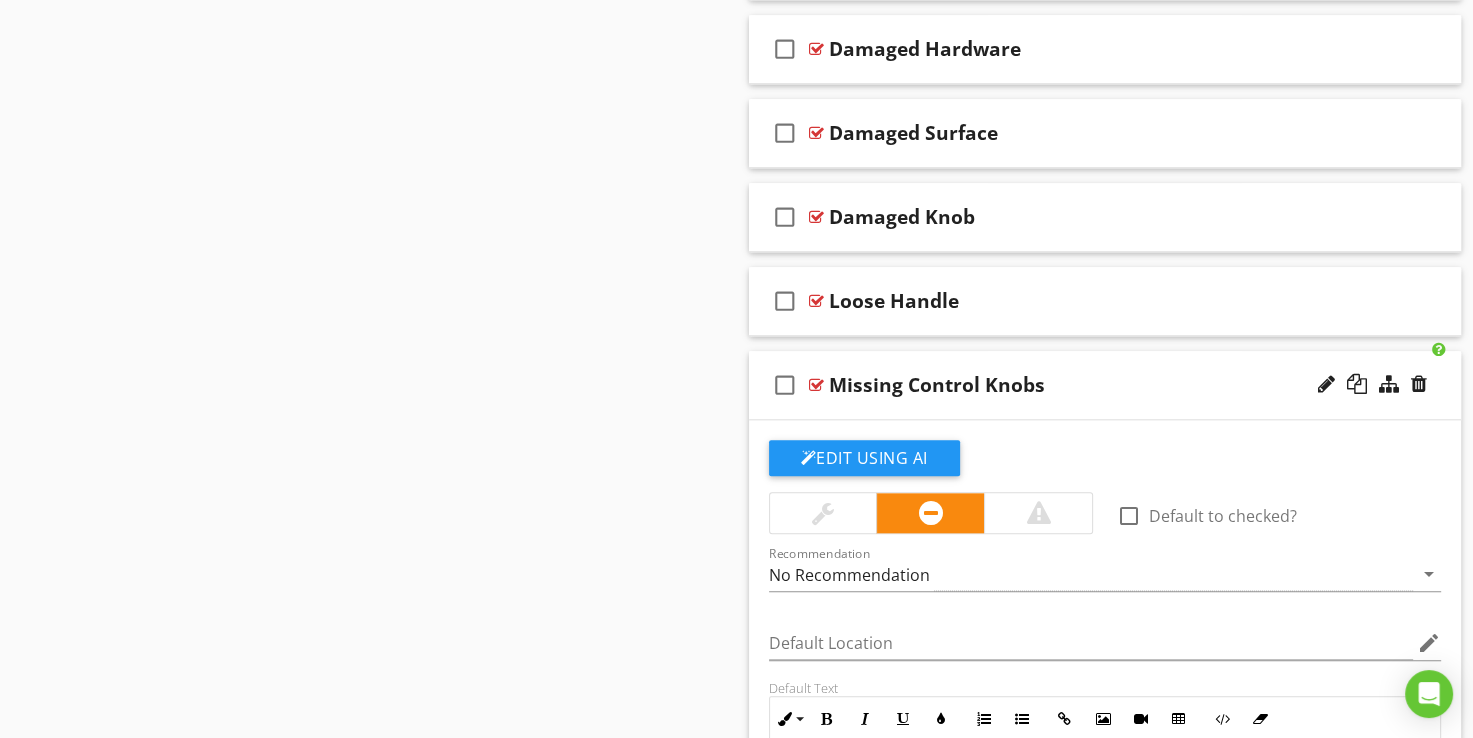 click at bounding box center [816, 385] 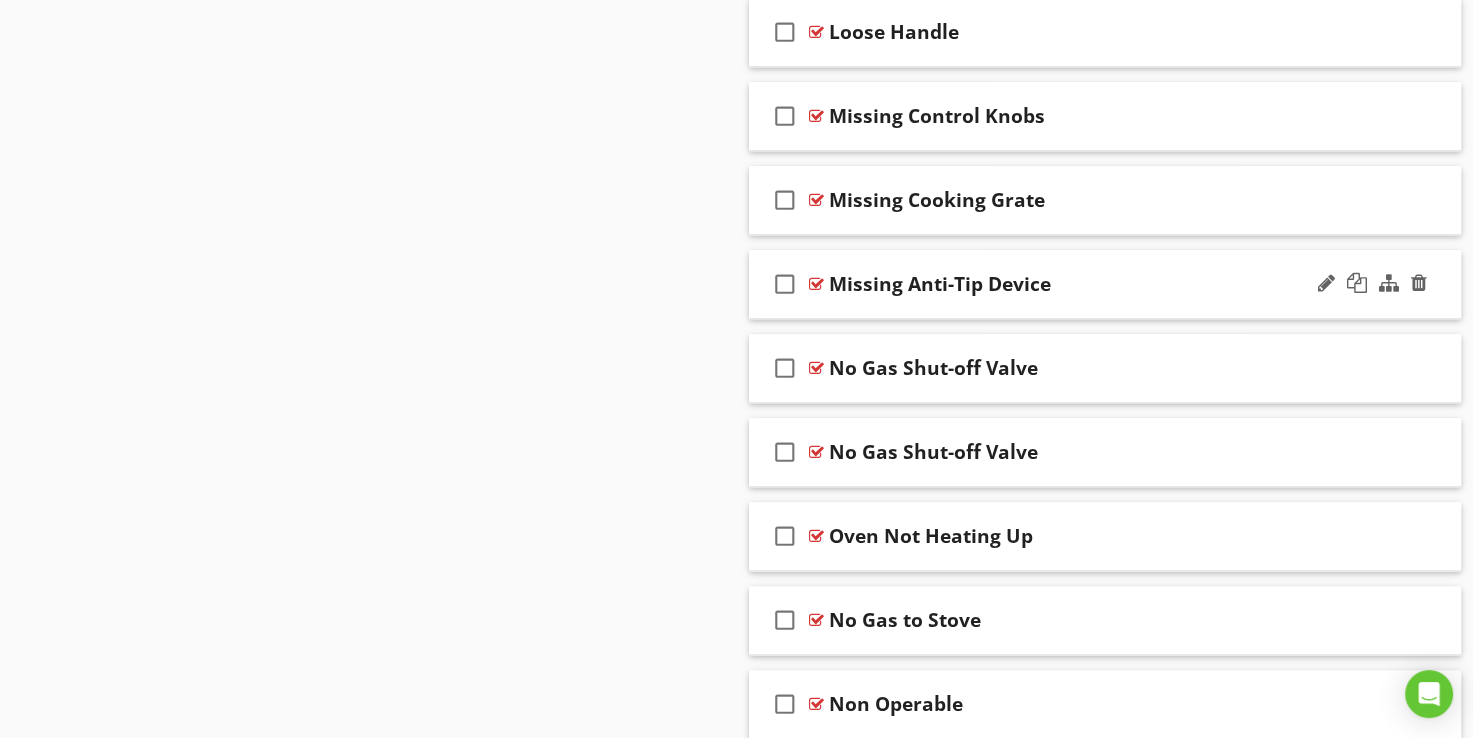 scroll, scrollTop: 2246, scrollLeft: 0, axis: vertical 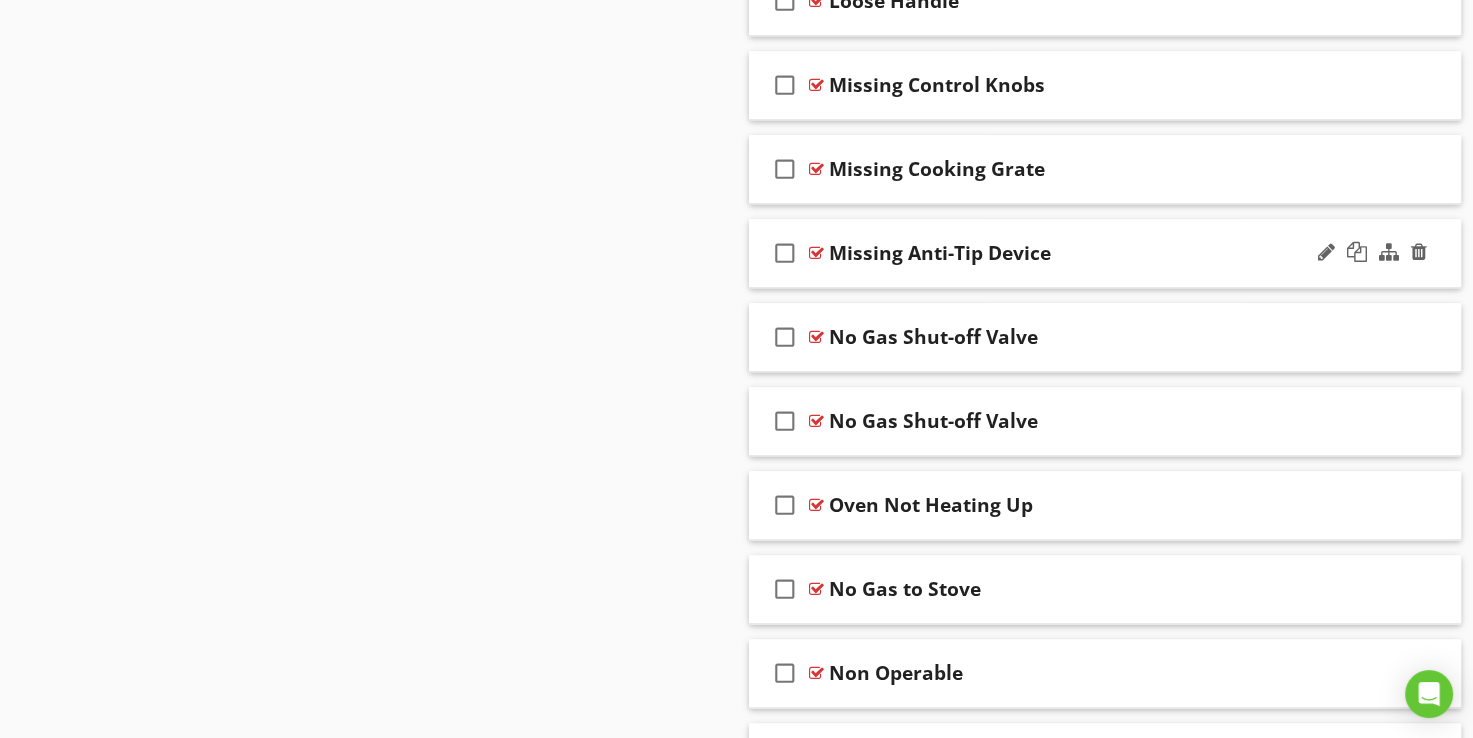 click at bounding box center (816, 253) 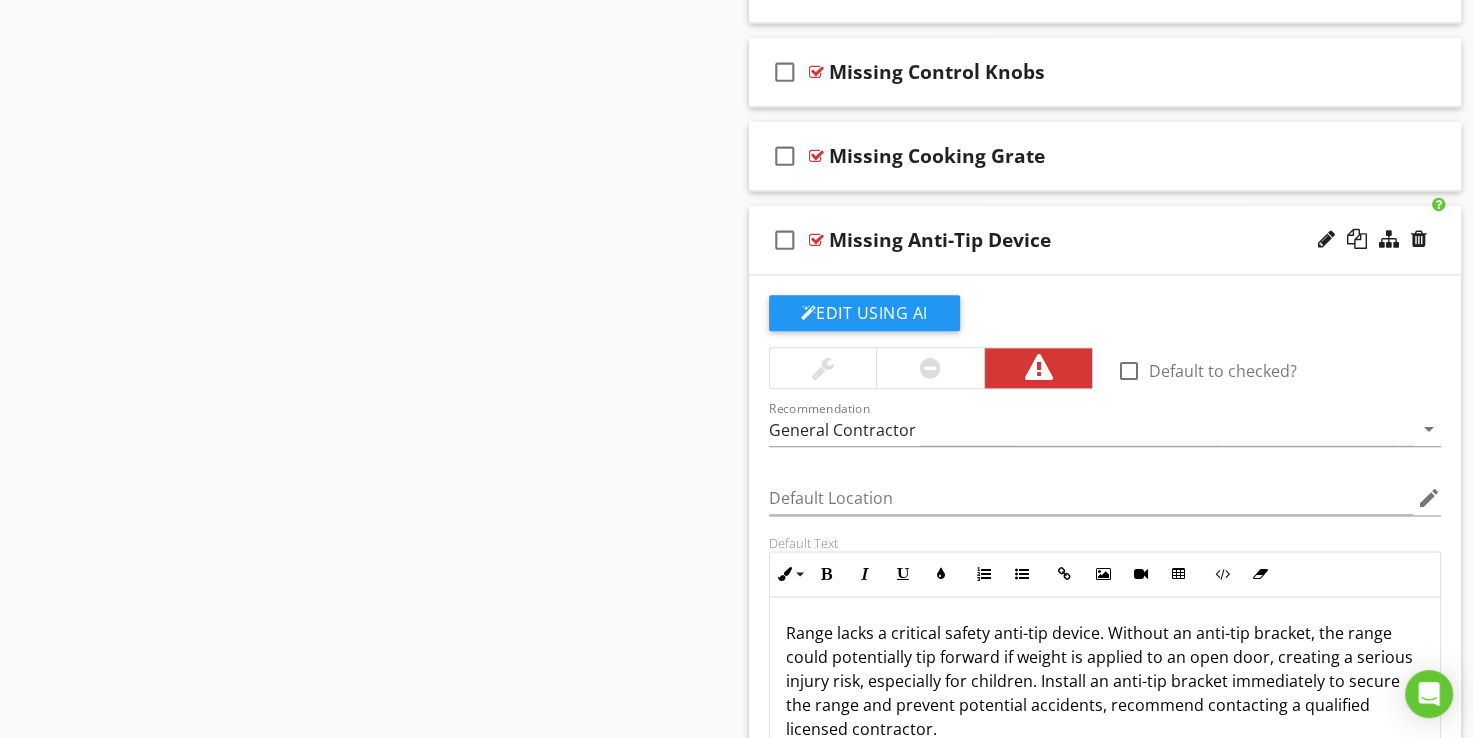 scroll, scrollTop: 2246, scrollLeft: 0, axis: vertical 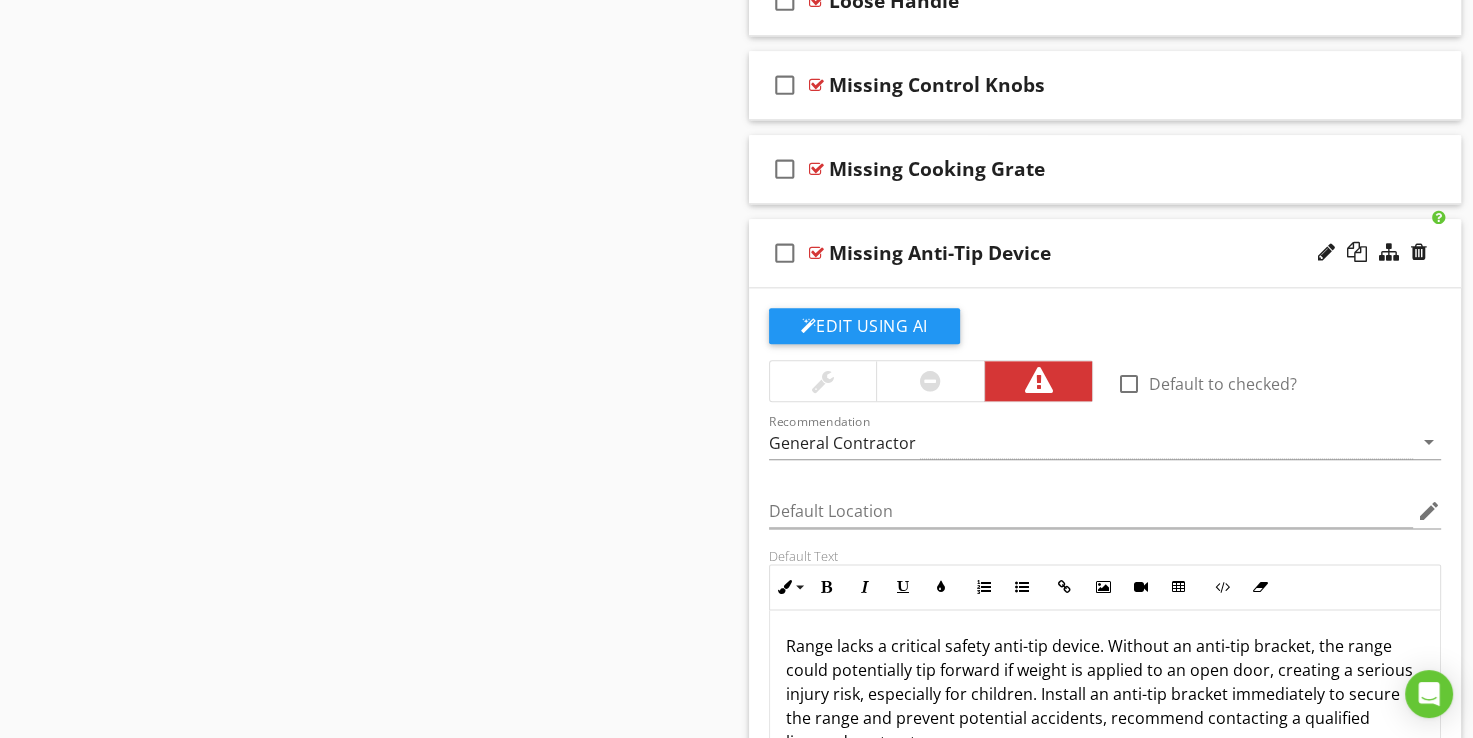 click at bounding box center (816, 253) 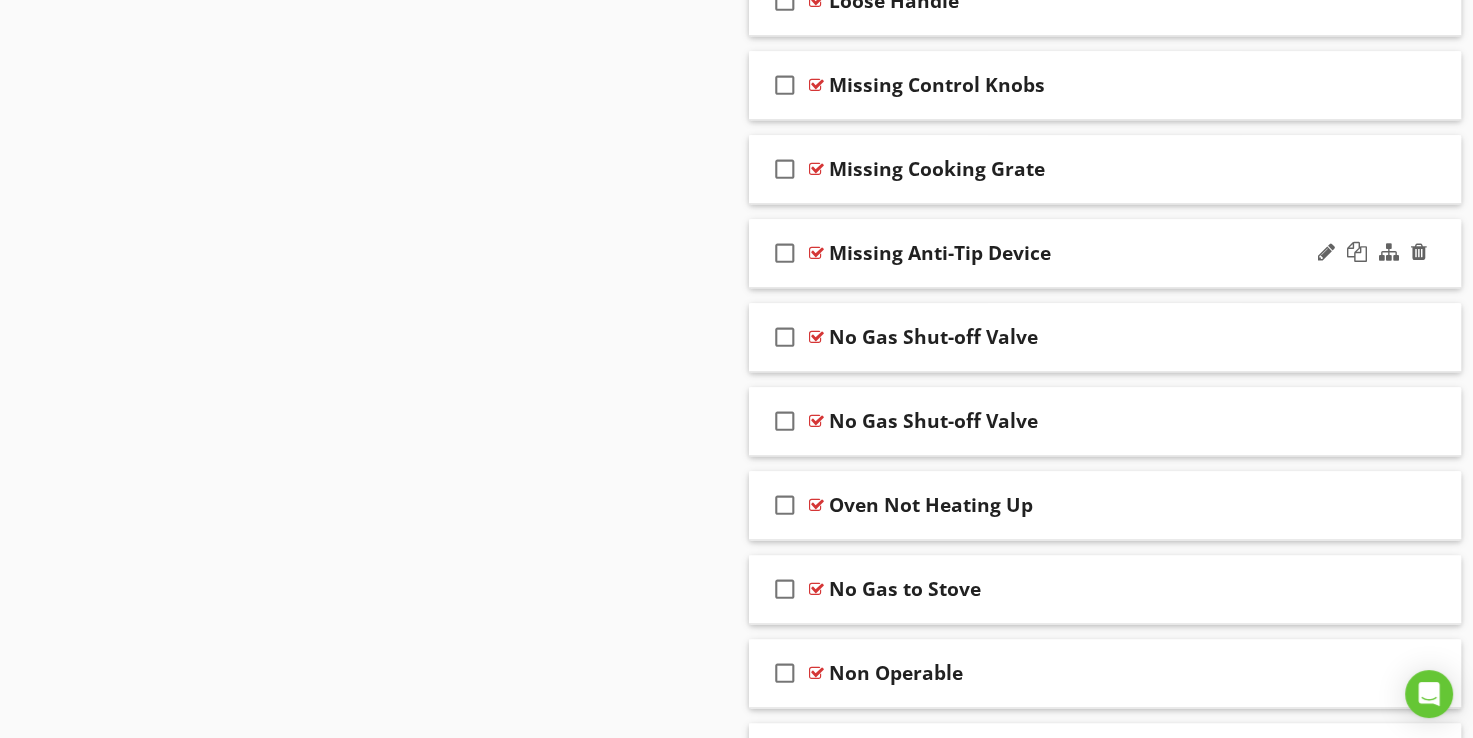 scroll, scrollTop: 2346, scrollLeft: 0, axis: vertical 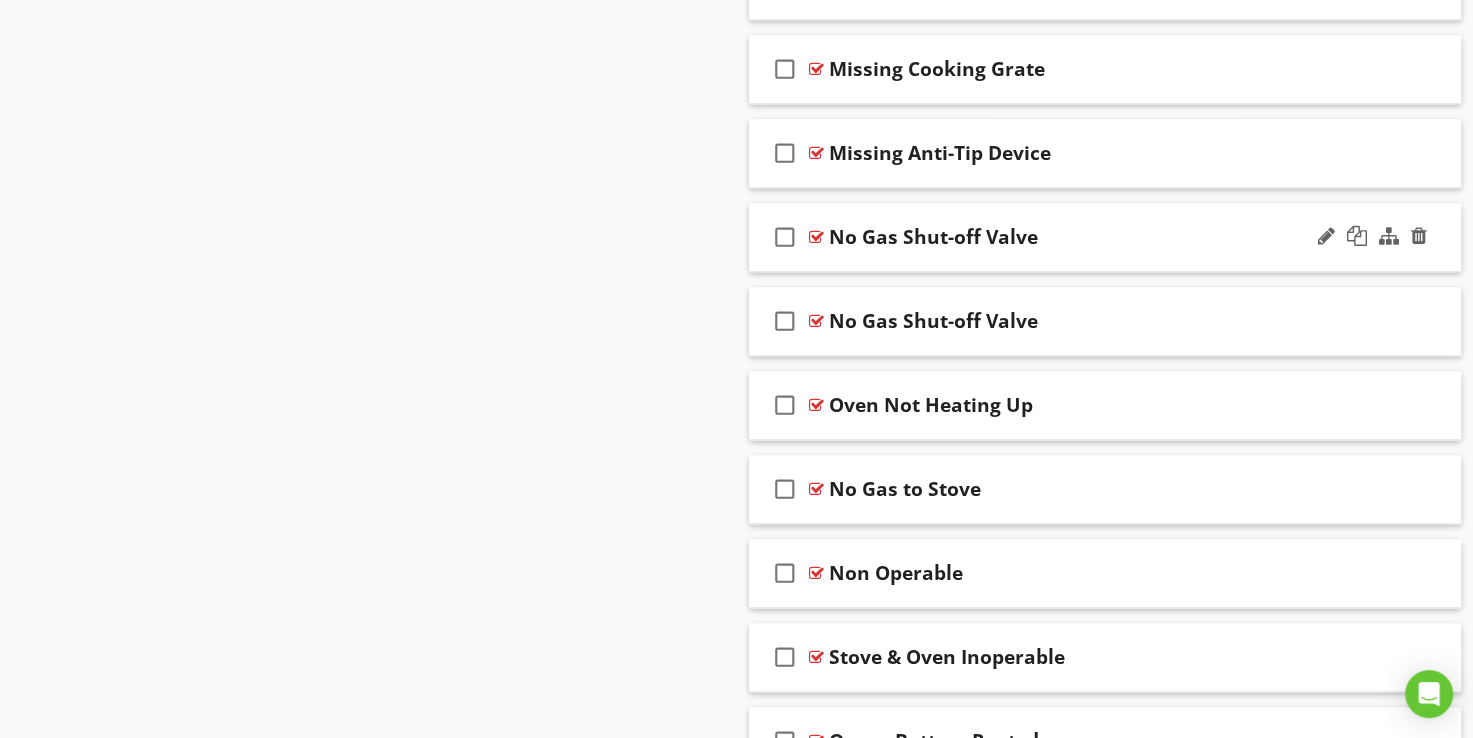 click at bounding box center (816, 237) 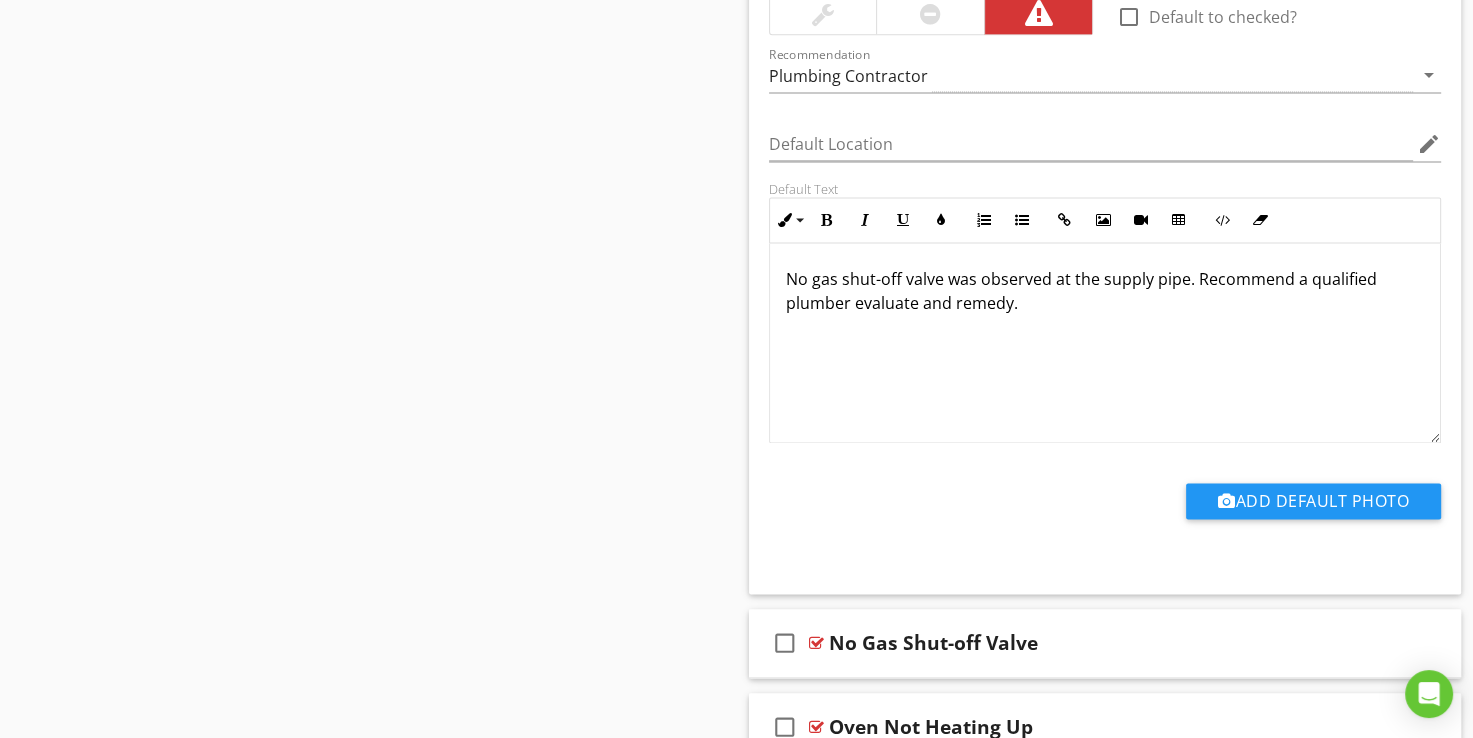 scroll, scrollTop: 2746, scrollLeft: 0, axis: vertical 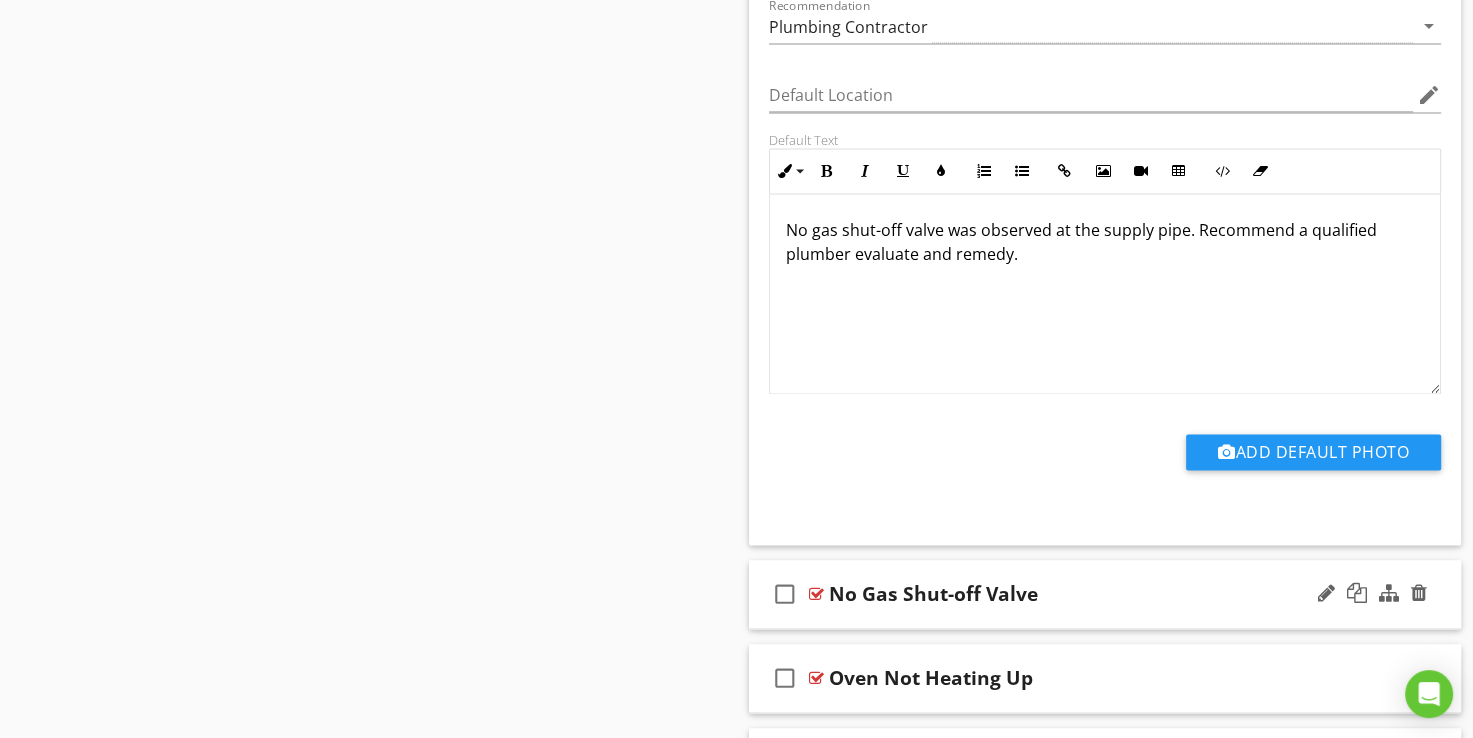 click at bounding box center (816, 594) 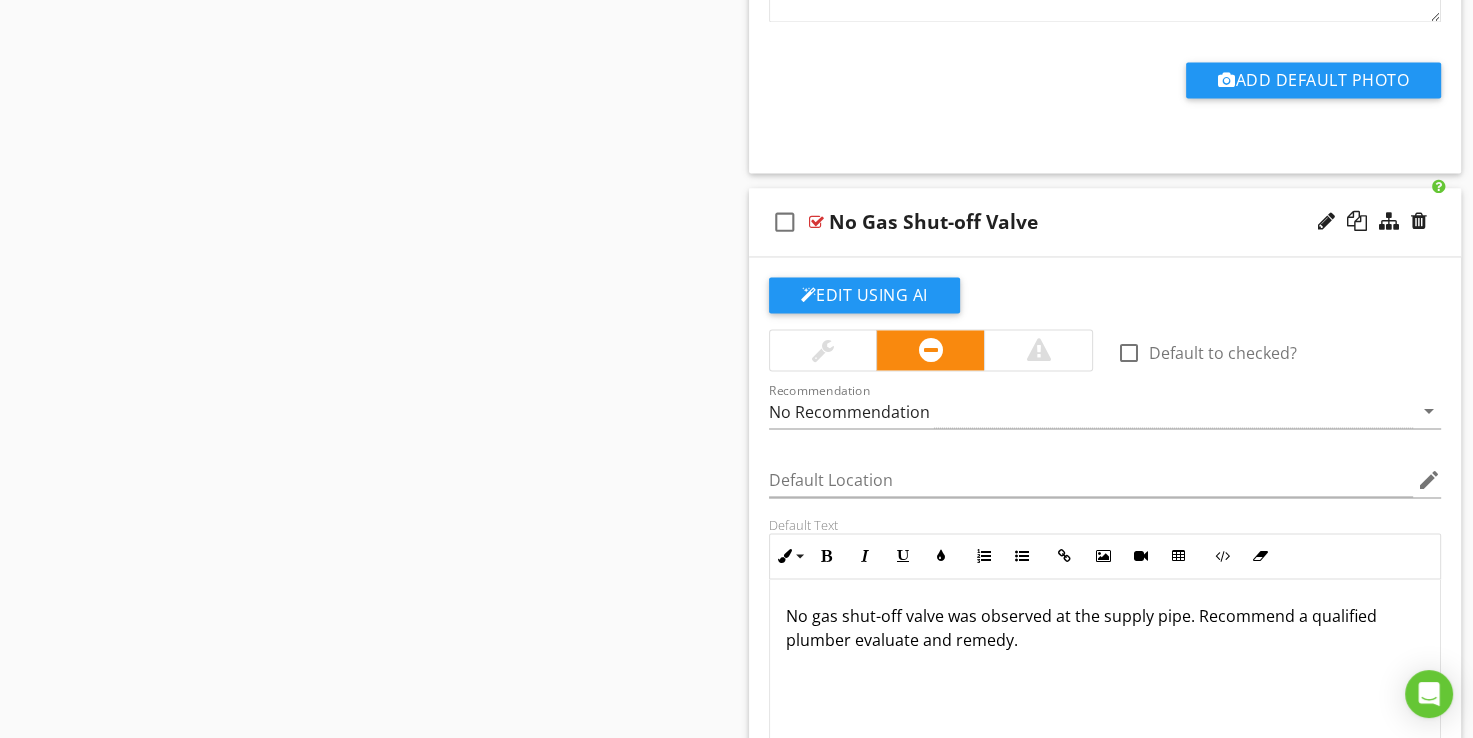 scroll, scrollTop: 3146, scrollLeft: 0, axis: vertical 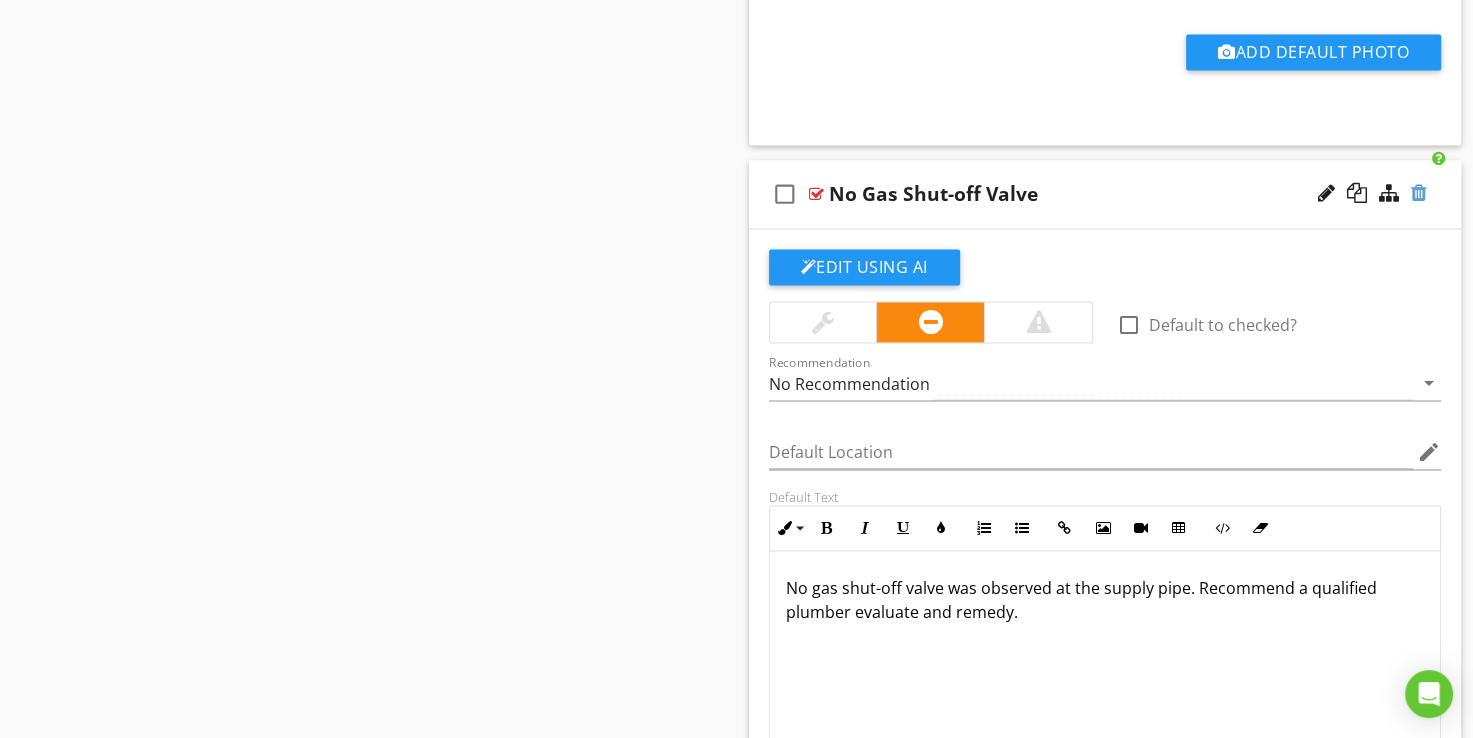 click at bounding box center [1419, 193] 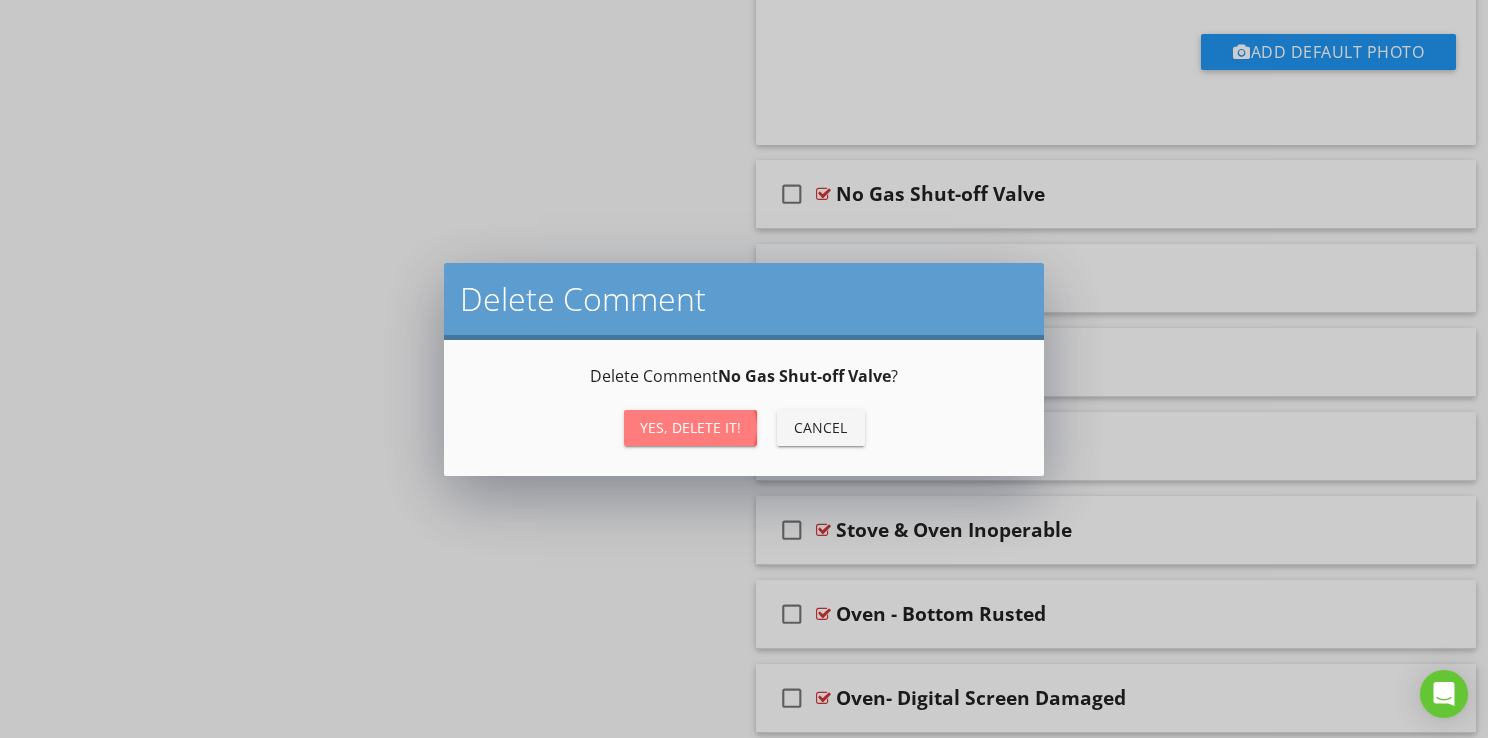 click on "Yes, Delete it!" at bounding box center [690, 427] 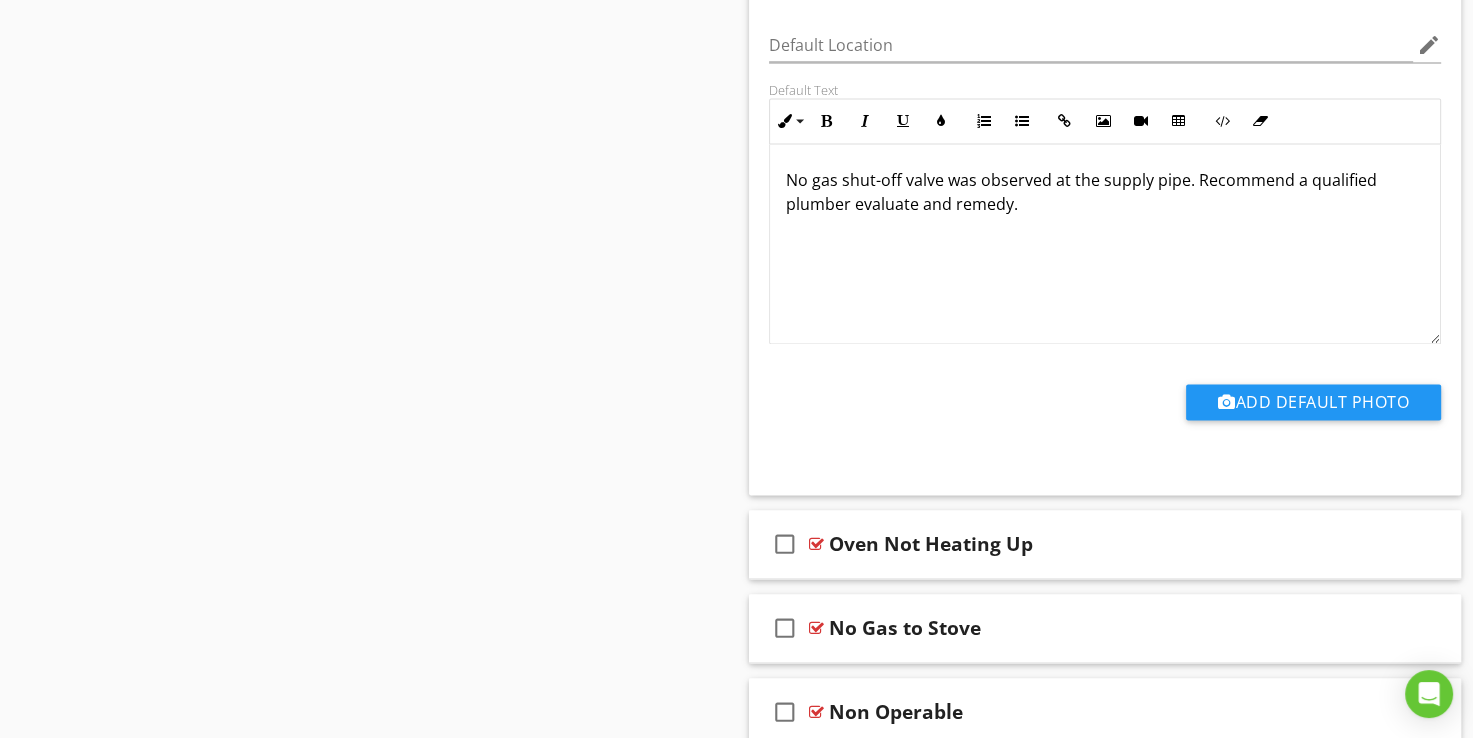 scroll, scrollTop: 2746, scrollLeft: 0, axis: vertical 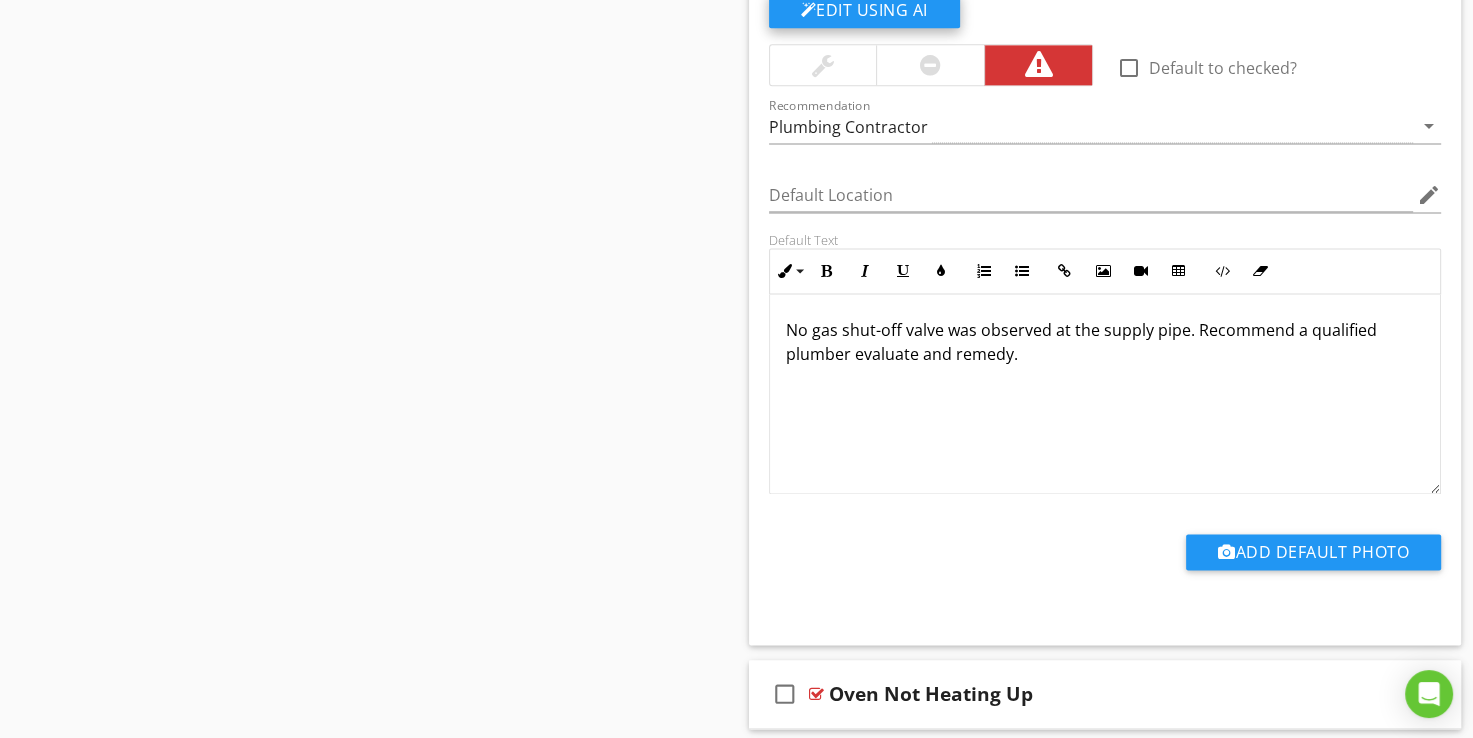 click on "Edit Using AI" at bounding box center (864, 10) 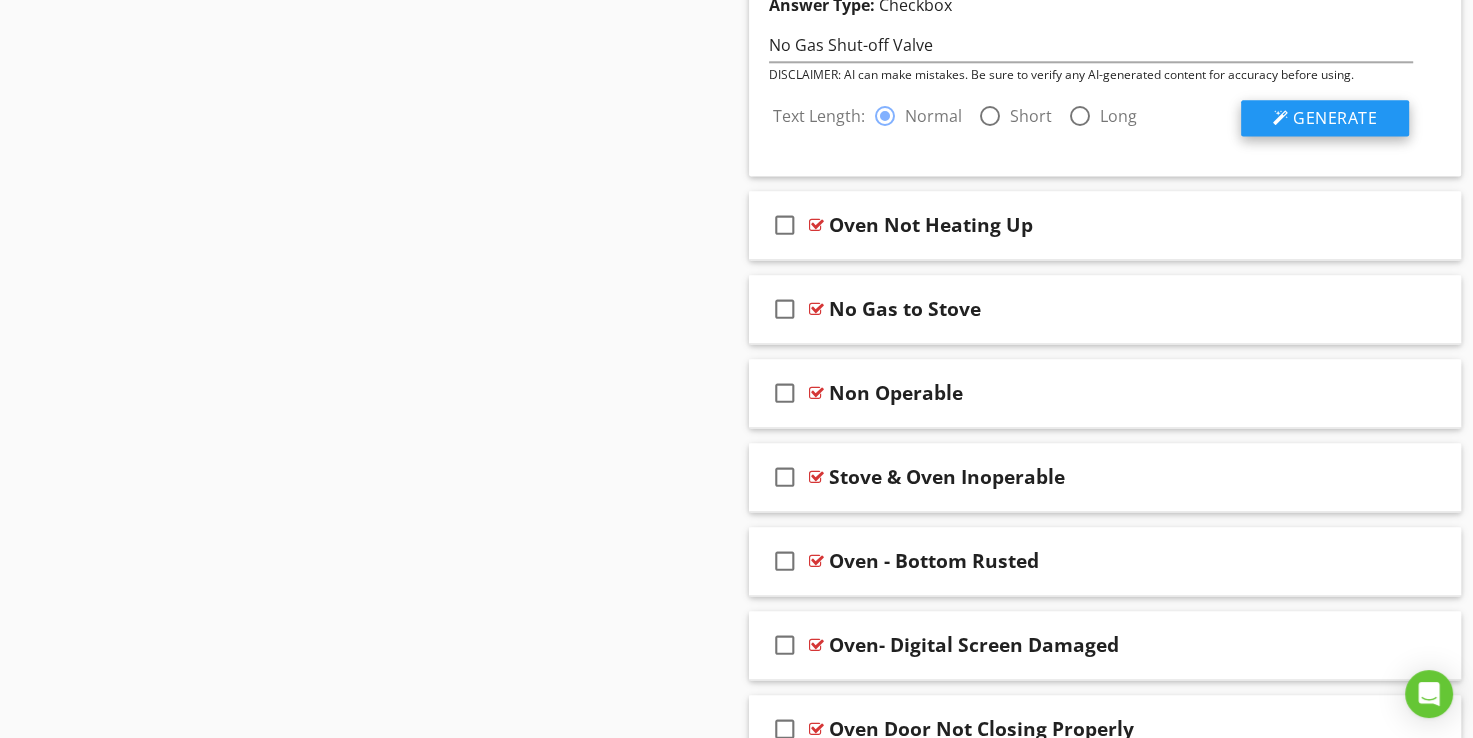 click on "Generate" at bounding box center (1325, 118) 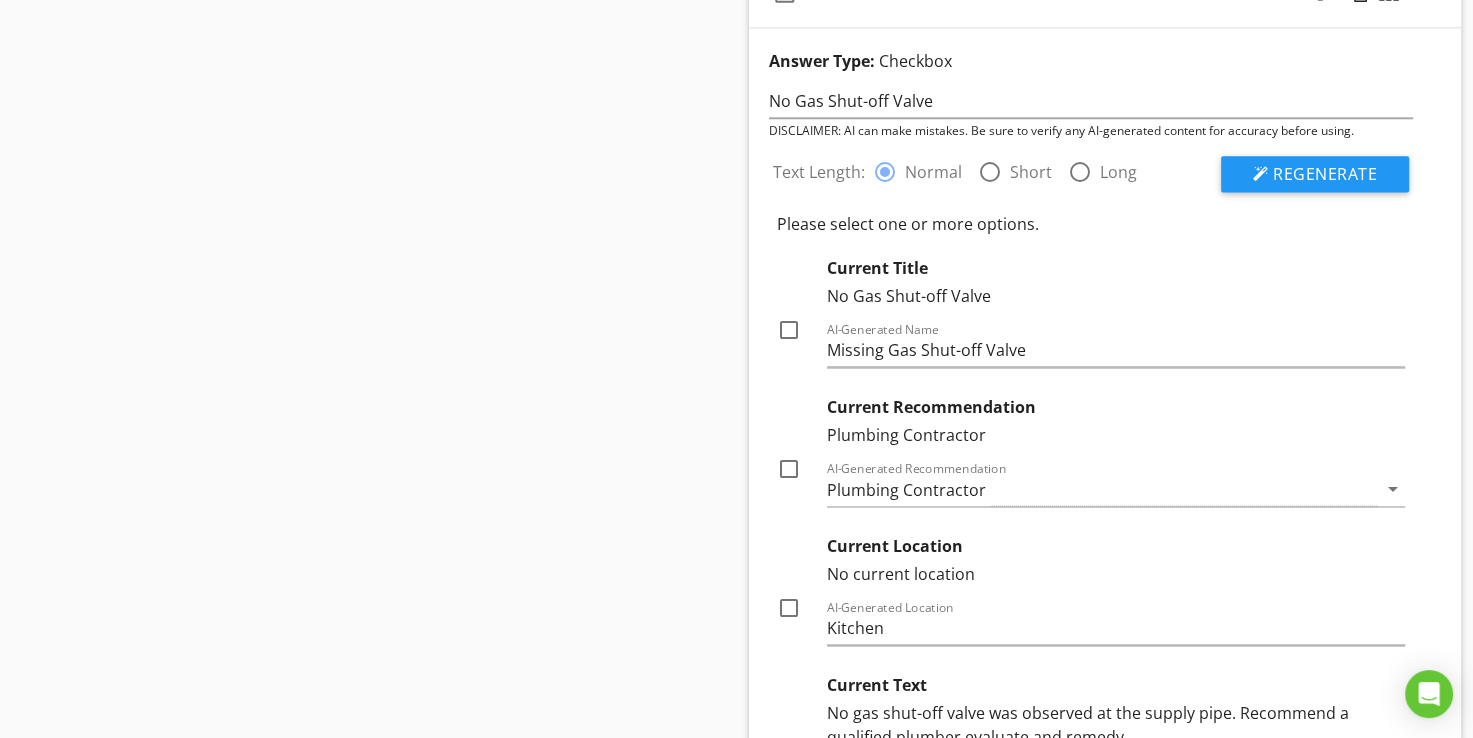 scroll, scrollTop: 2646, scrollLeft: 0, axis: vertical 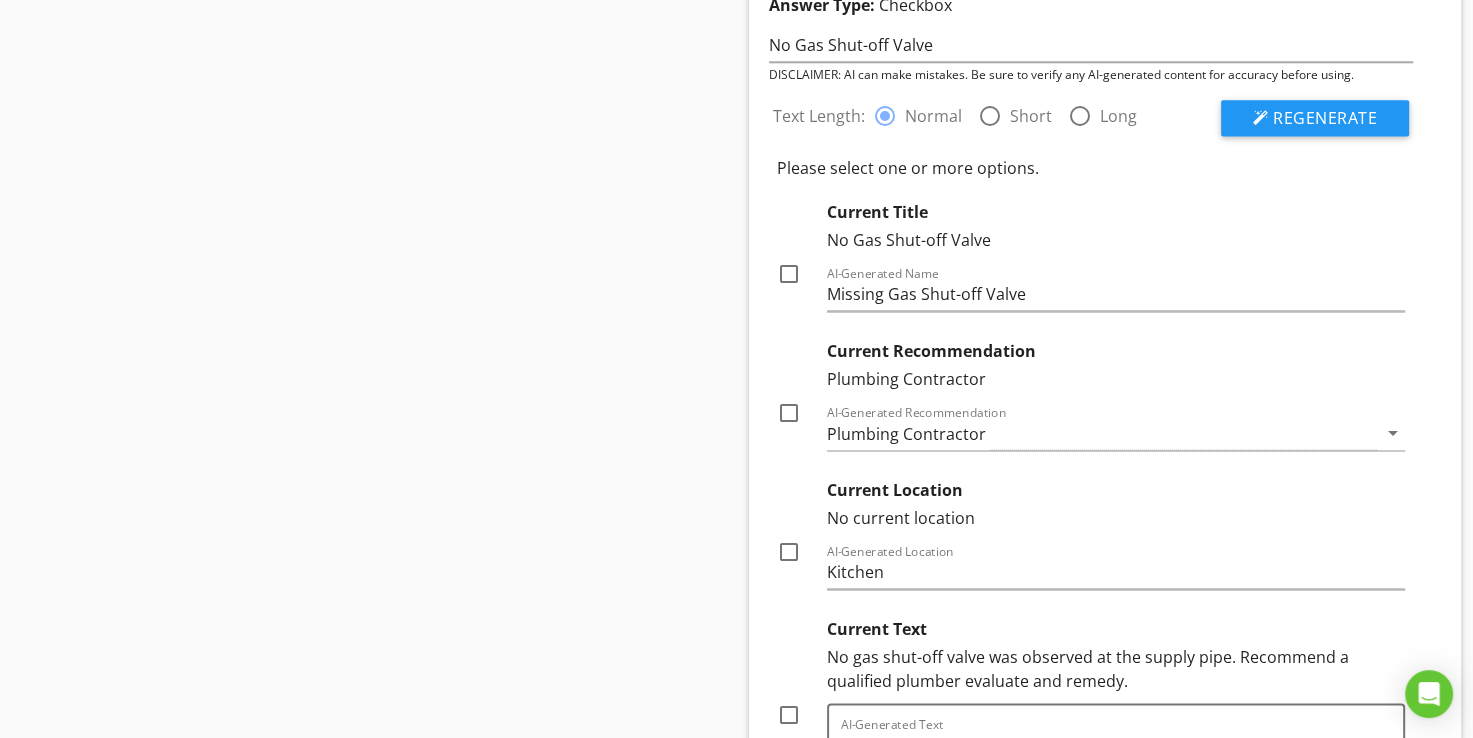 click at bounding box center (789, 274) 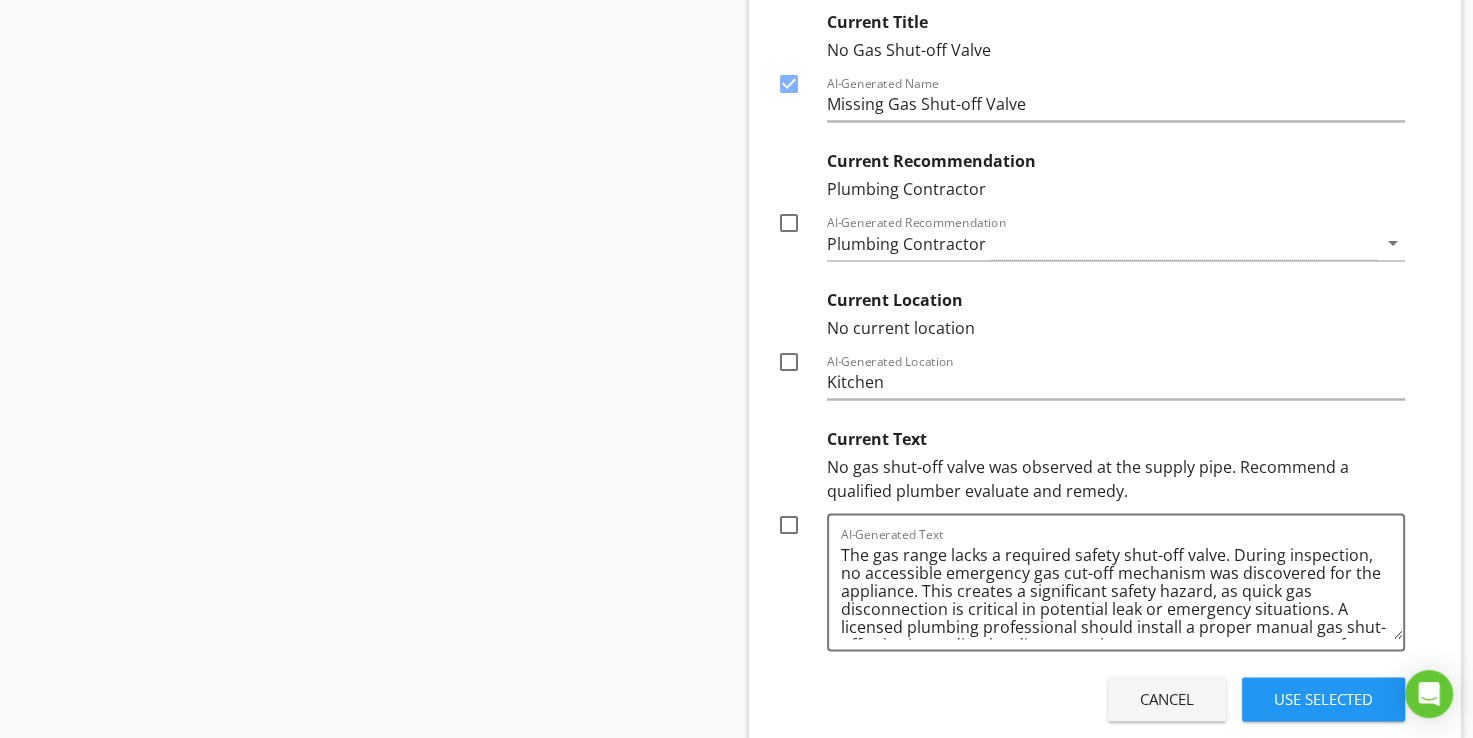 scroll, scrollTop: 2846, scrollLeft: 0, axis: vertical 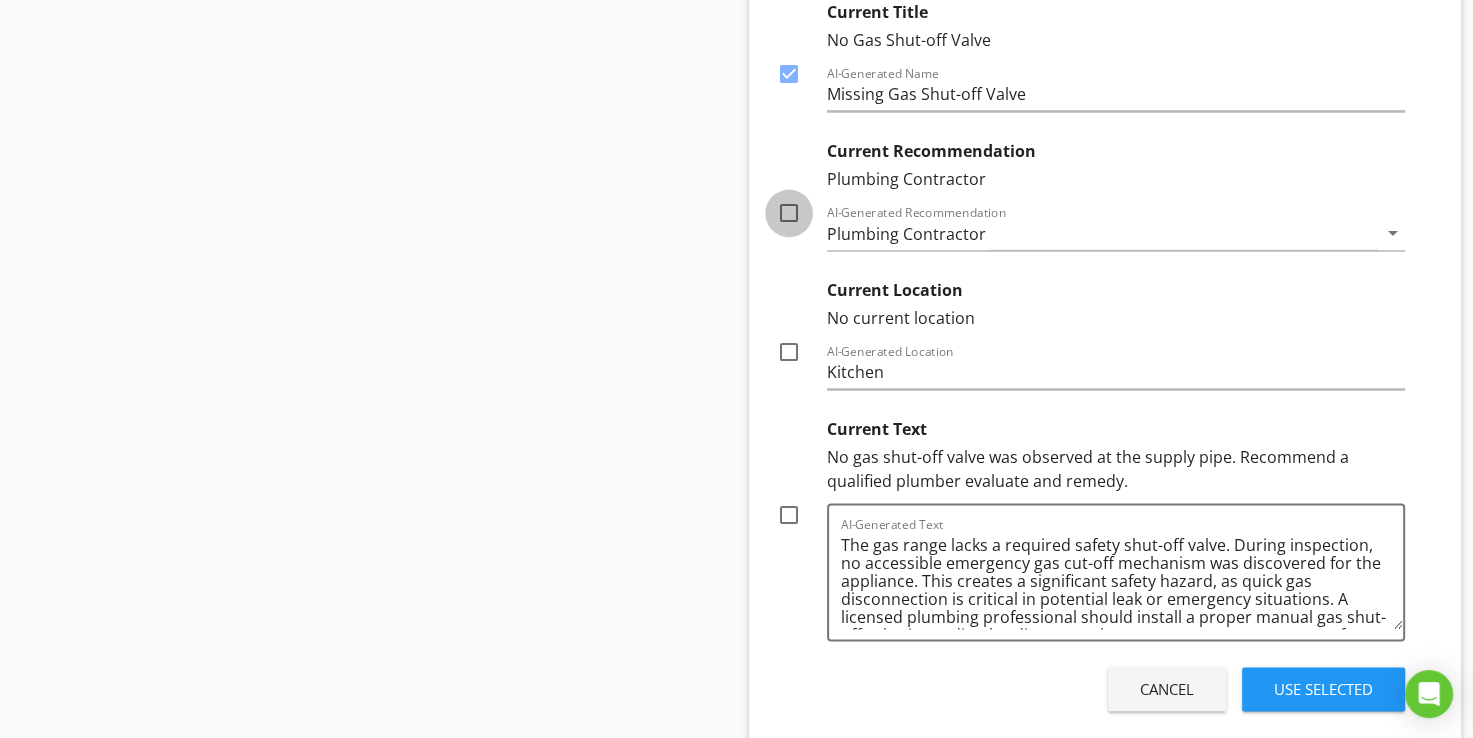 click at bounding box center [789, 213] 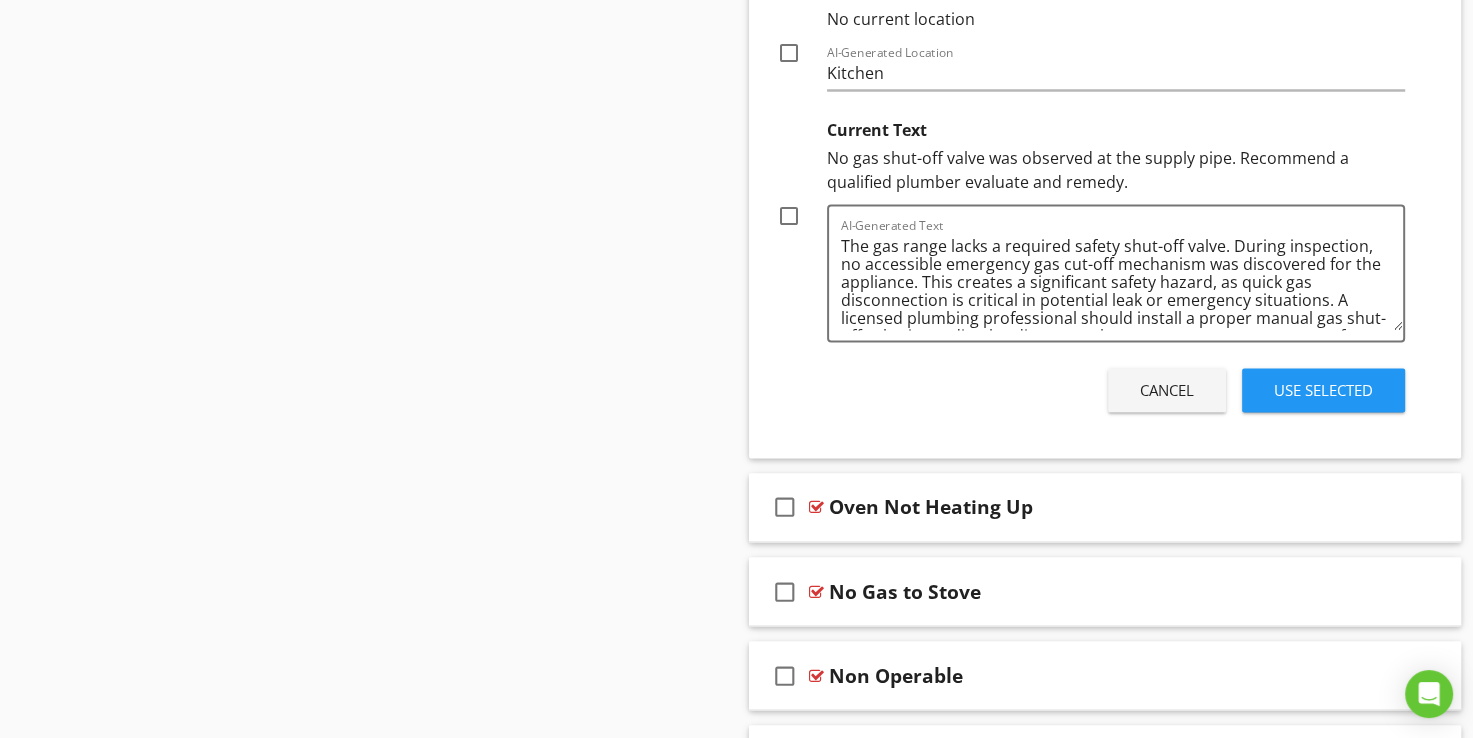 scroll, scrollTop: 3146, scrollLeft: 0, axis: vertical 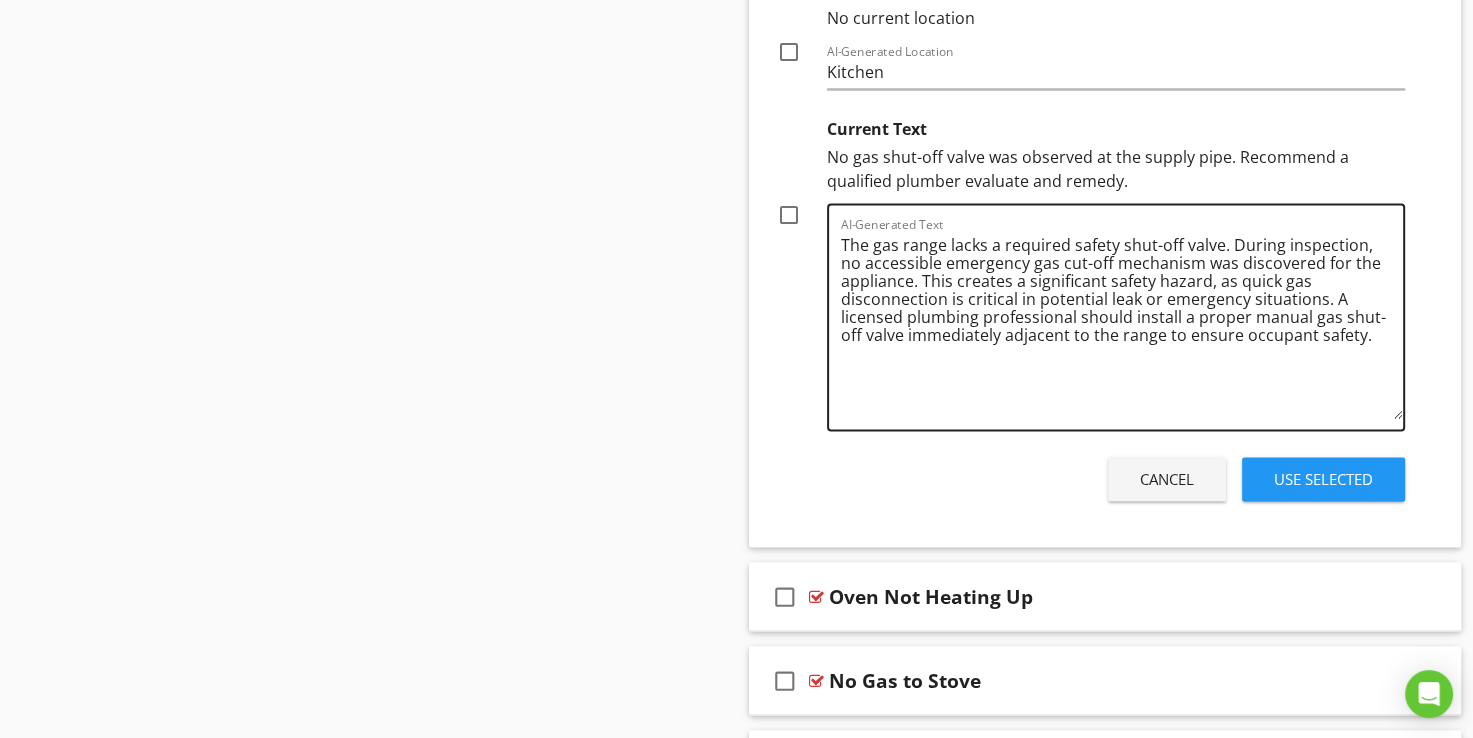drag, startPoint x: 1396, startPoint y: 317, endPoint x: 1371, endPoint y: 405, distance: 91.48224 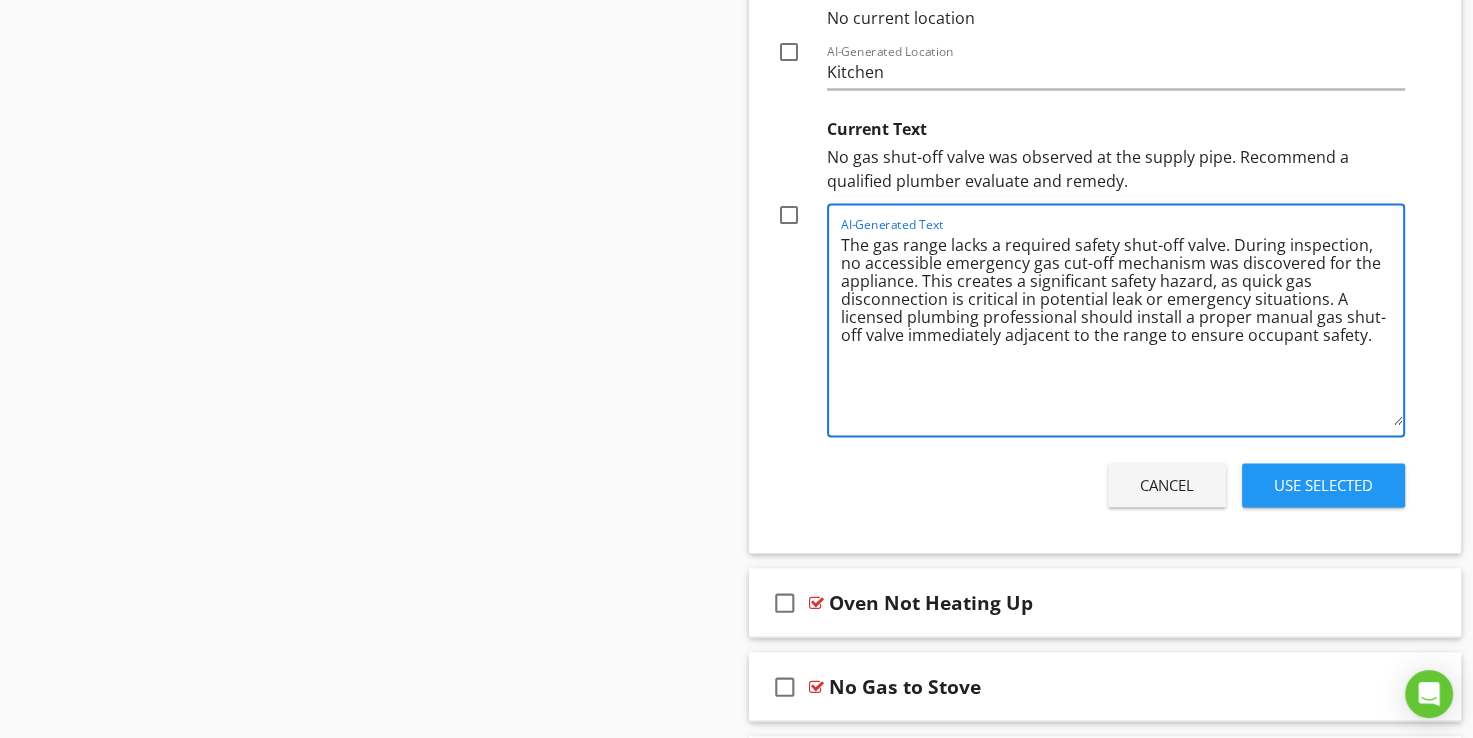 drag, startPoint x: 1230, startPoint y: 237, endPoint x: 916, endPoint y: 275, distance: 316.29102 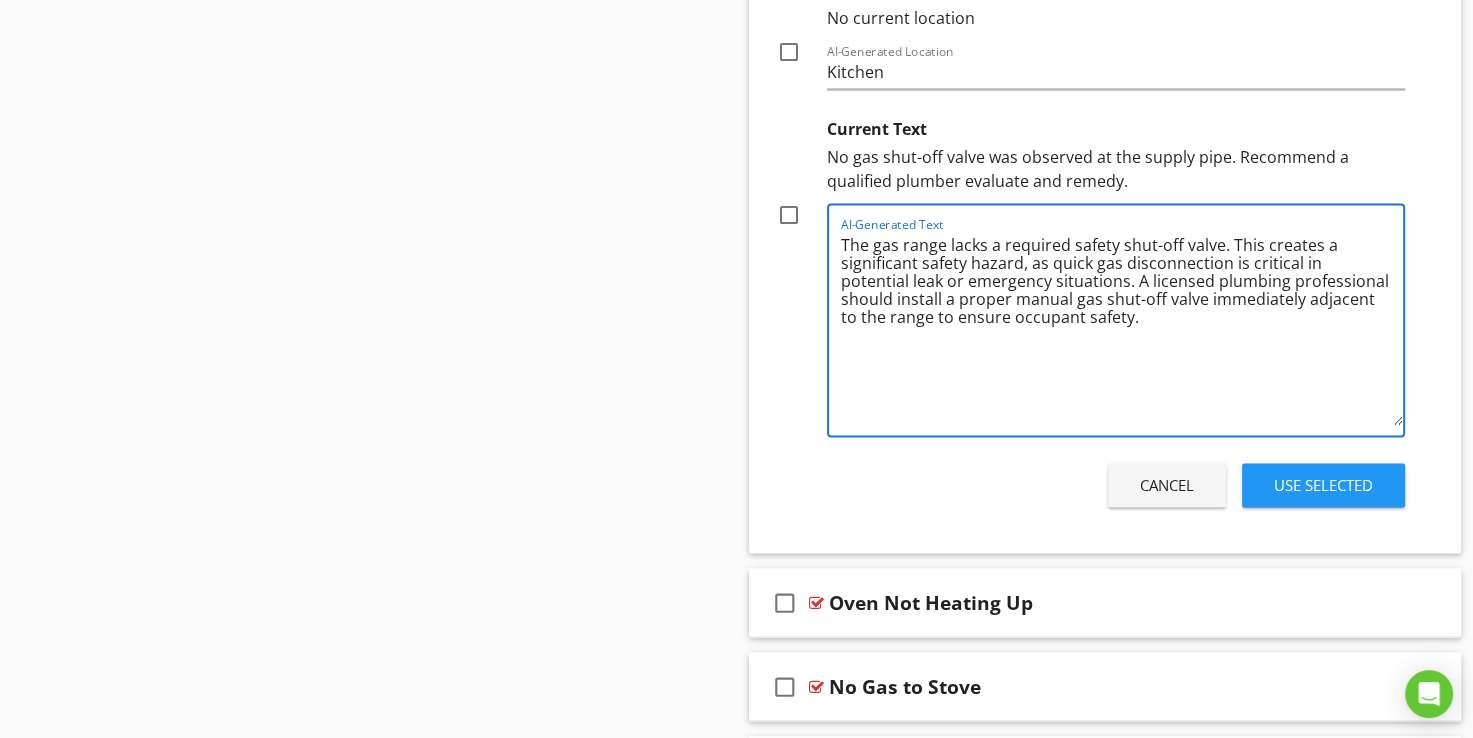 type on "The gas range lacks a required safety shut-off valve. This creates a significant safety hazard, as quick gas disconnection is critical in potential leak or emergency situations. A licensed plumbing professional should install a proper manual gas shut-off valve immediately adjacent to the range to ensure occupant safety." 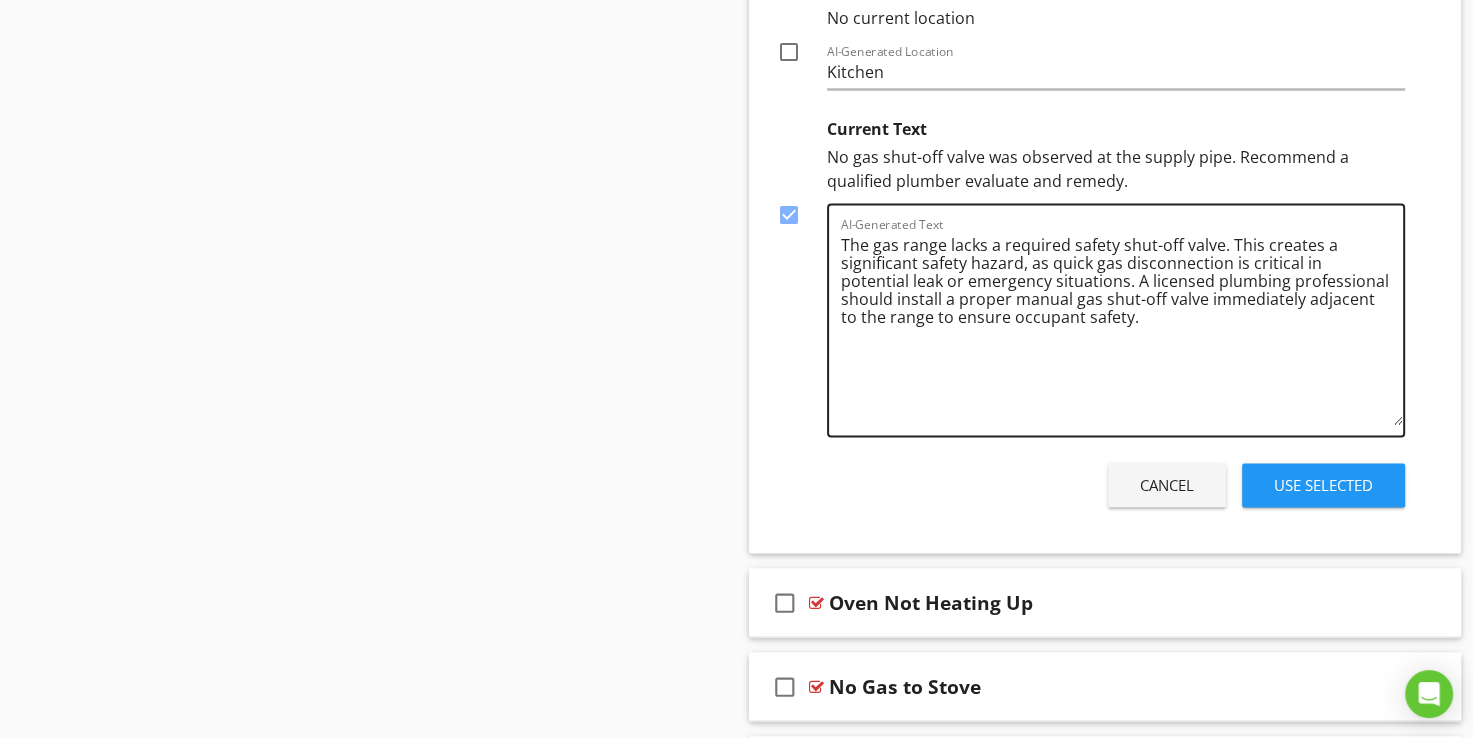 click on "The gas range lacks a required safety shut-off valve. This creates a significant safety hazard, as quick gas disconnection is critical in potential leak or emergency situations. A licensed plumbing professional should install a proper manual gas shut-off valve immediately adjacent to the range to ensure occupant safety." at bounding box center [1122, 327] 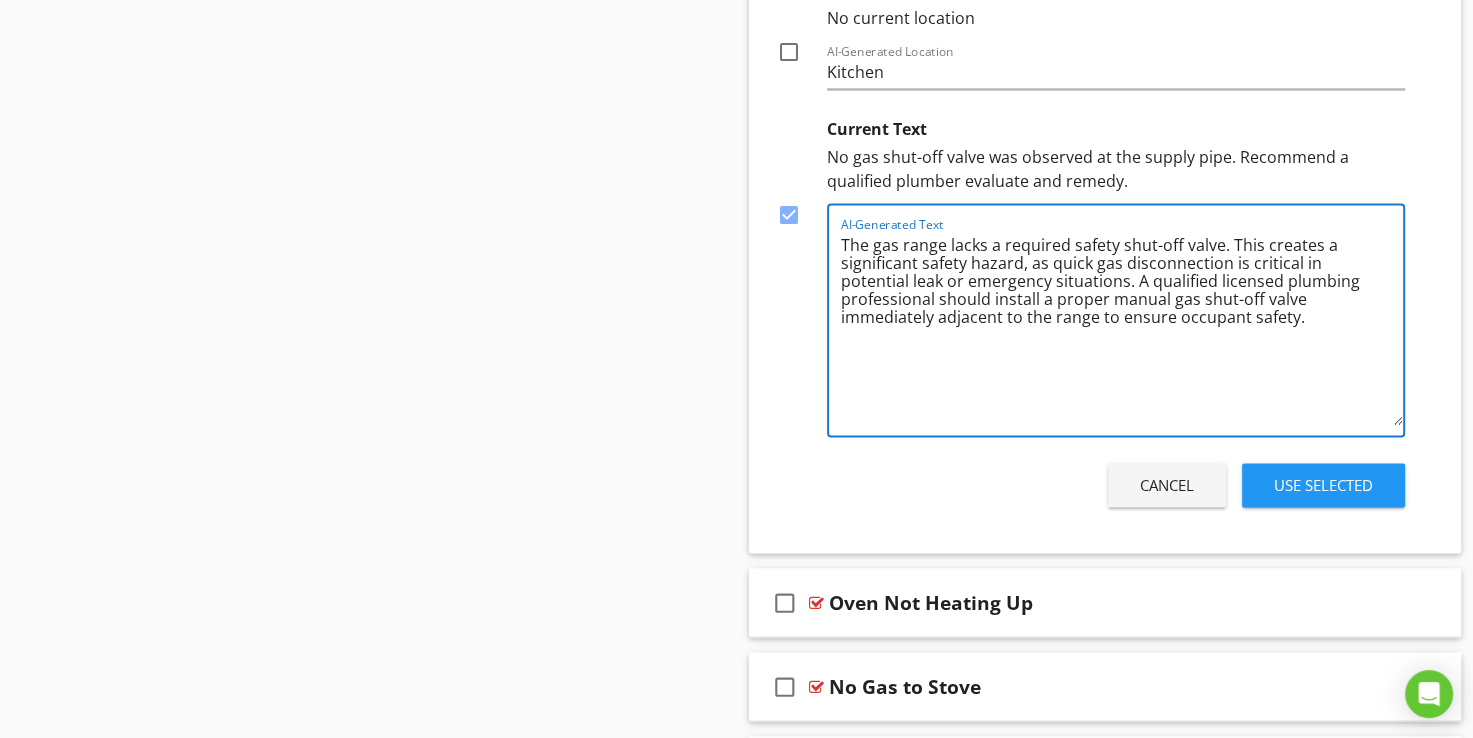 click on "The gas range lacks a required safety shut-off valve. This creates a significant safety hazard, as quick gas disconnection is critical in potential leak or emergency situations. A qualified licensed plumbing professional should install a proper manual gas shut-off valve immediately adjacent to the range to ensure occupant safety." at bounding box center (1122, 327) 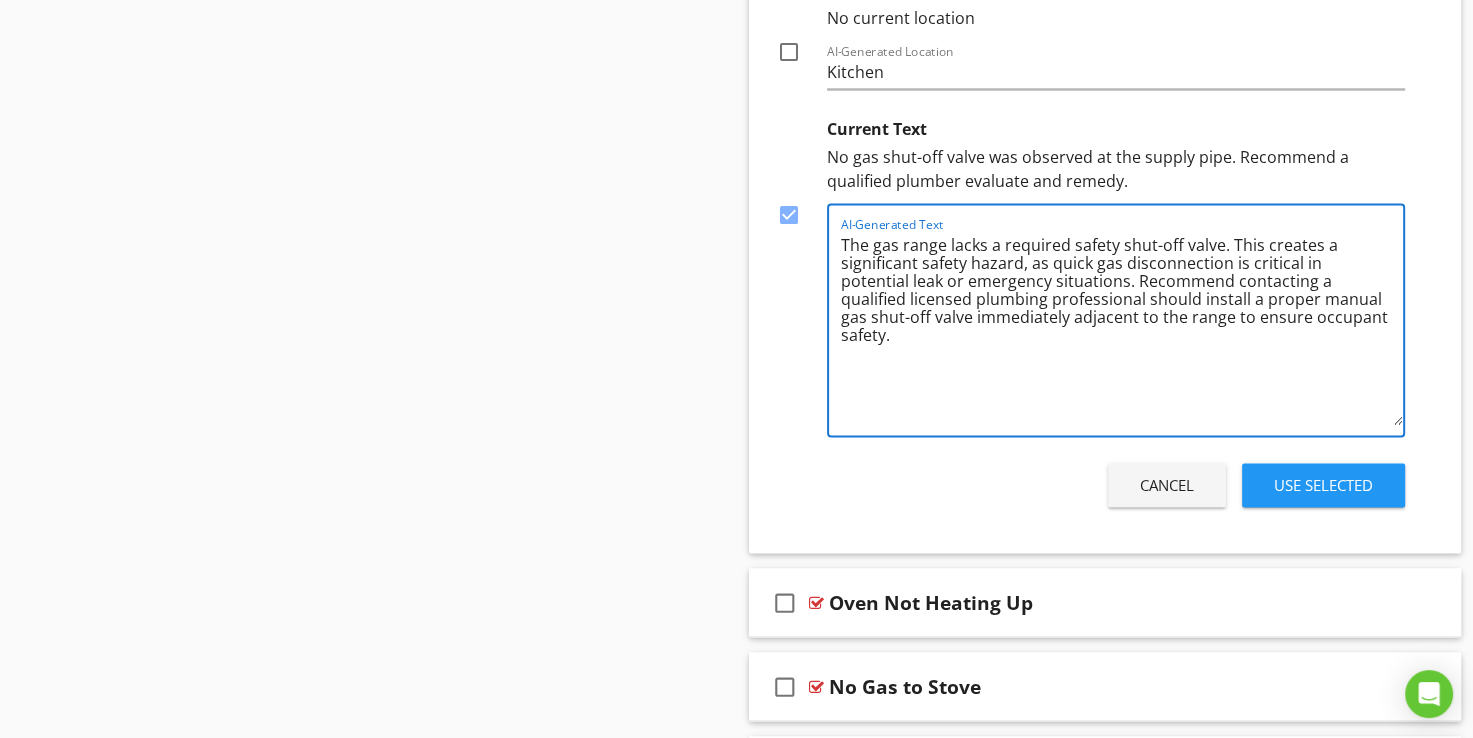 click on "The gas range lacks a required safety shut-off valve. This creates a significant safety hazard, as quick gas disconnection is critical in potential leak or emergency situations. Recommend contacting a qualified licensed plumbing professional should install a proper manual gas shut-off valve immediately adjacent to the range to ensure occupant safety." at bounding box center [1122, 327] 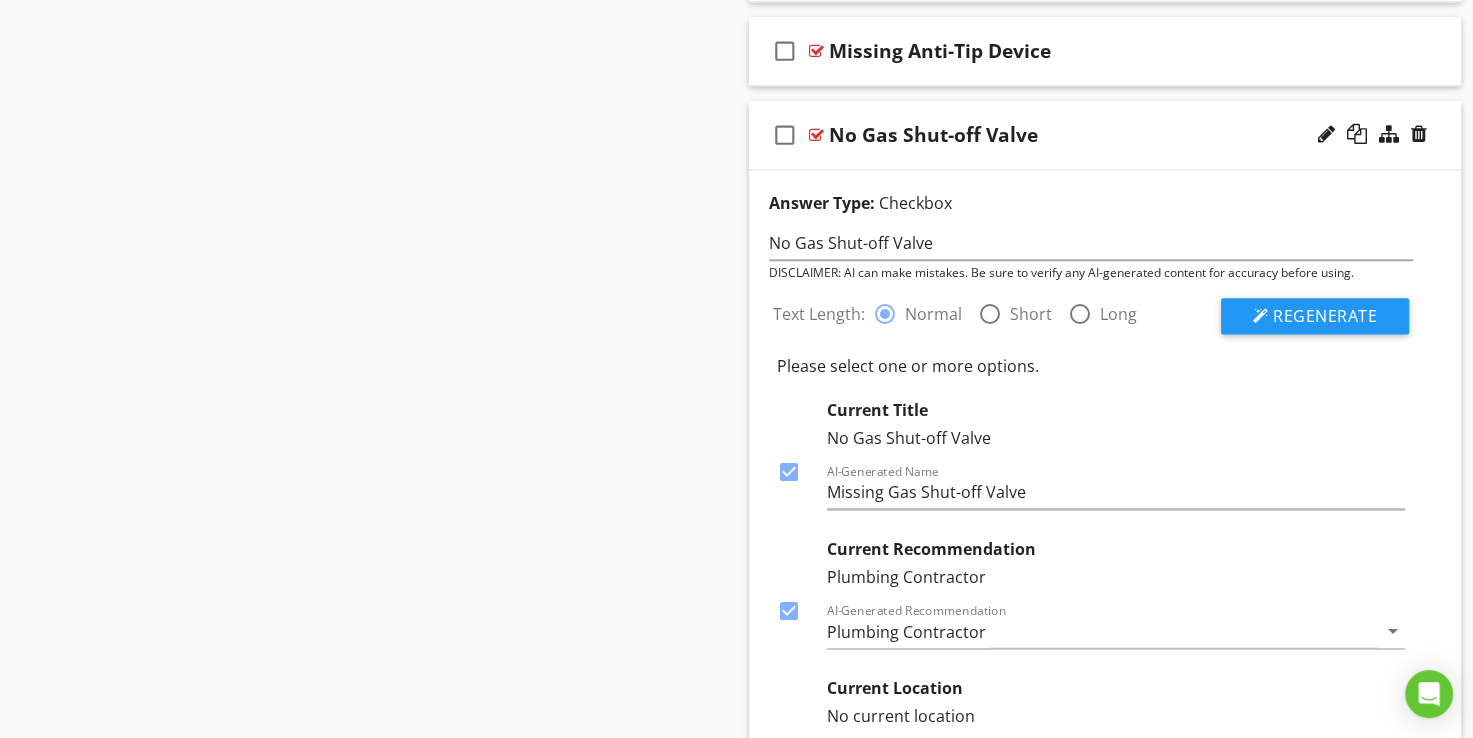 scroll, scrollTop: 2446, scrollLeft: 0, axis: vertical 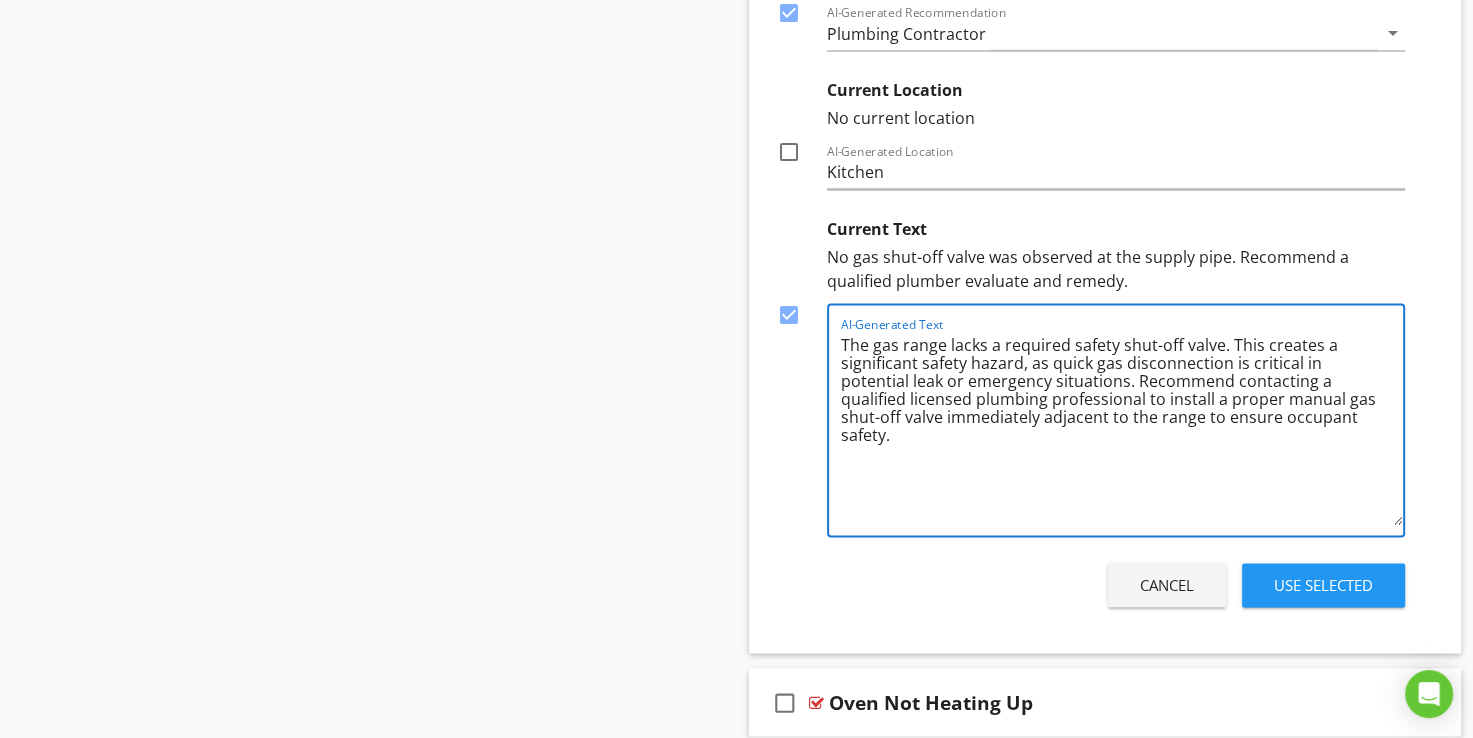 type on "The gas range lacks a required safety shut-off valve. This creates a significant safety hazard, as quick gas disconnection is critical in potential leak or emergency situations. Recommend contacting a qualified licensed plumbing professional to install a proper manual gas shut-off valve immediately adjacent to the range to ensure occupant safety." 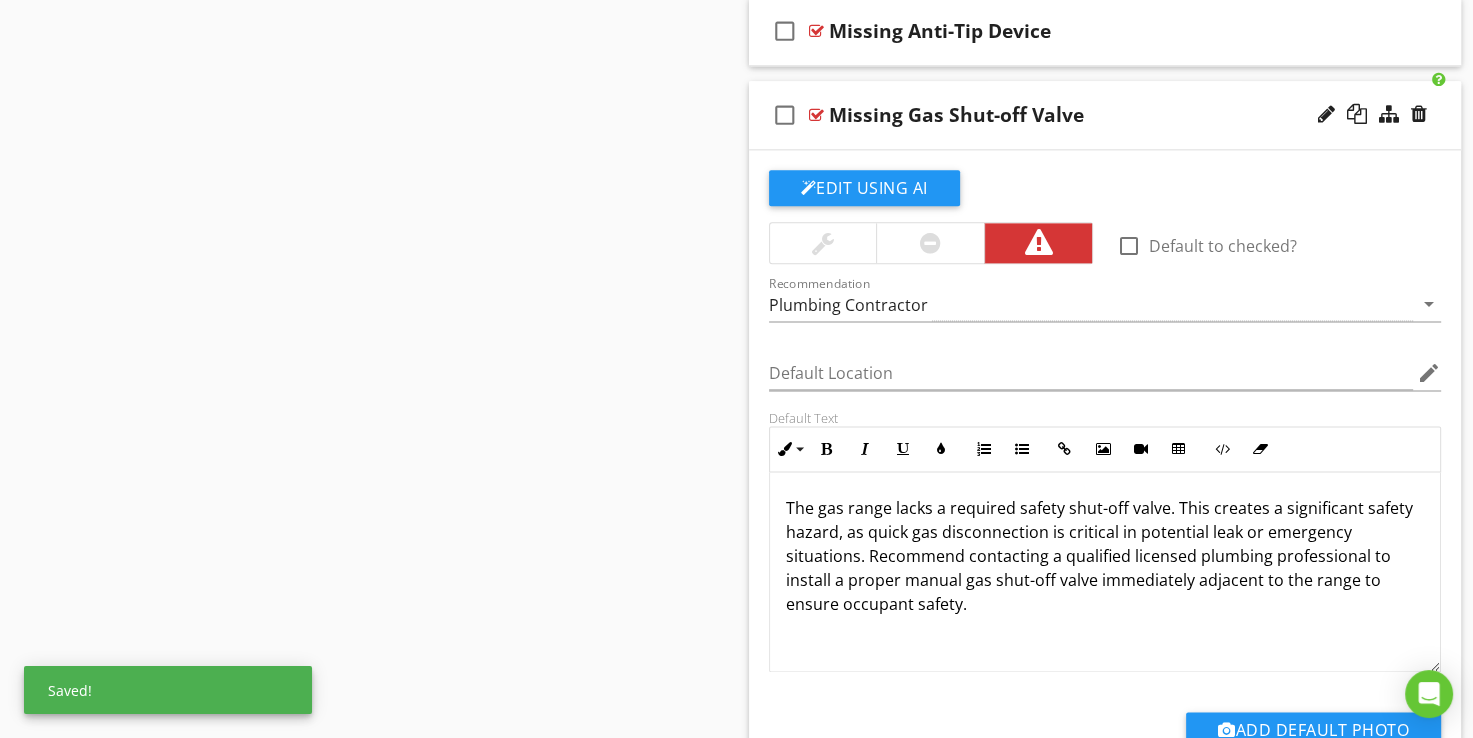 scroll, scrollTop: 2412, scrollLeft: 0, axis: vertical 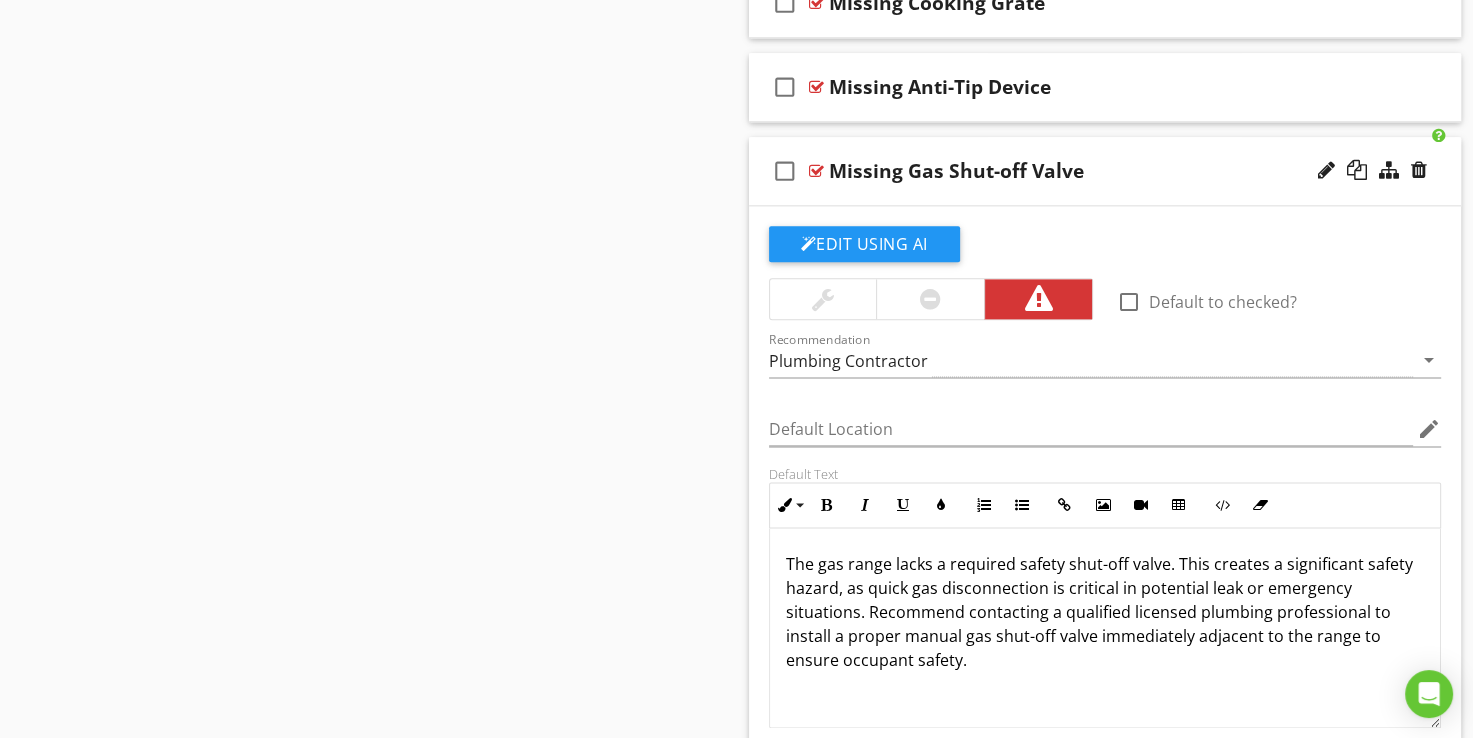 click at bounding box center [816, 171] 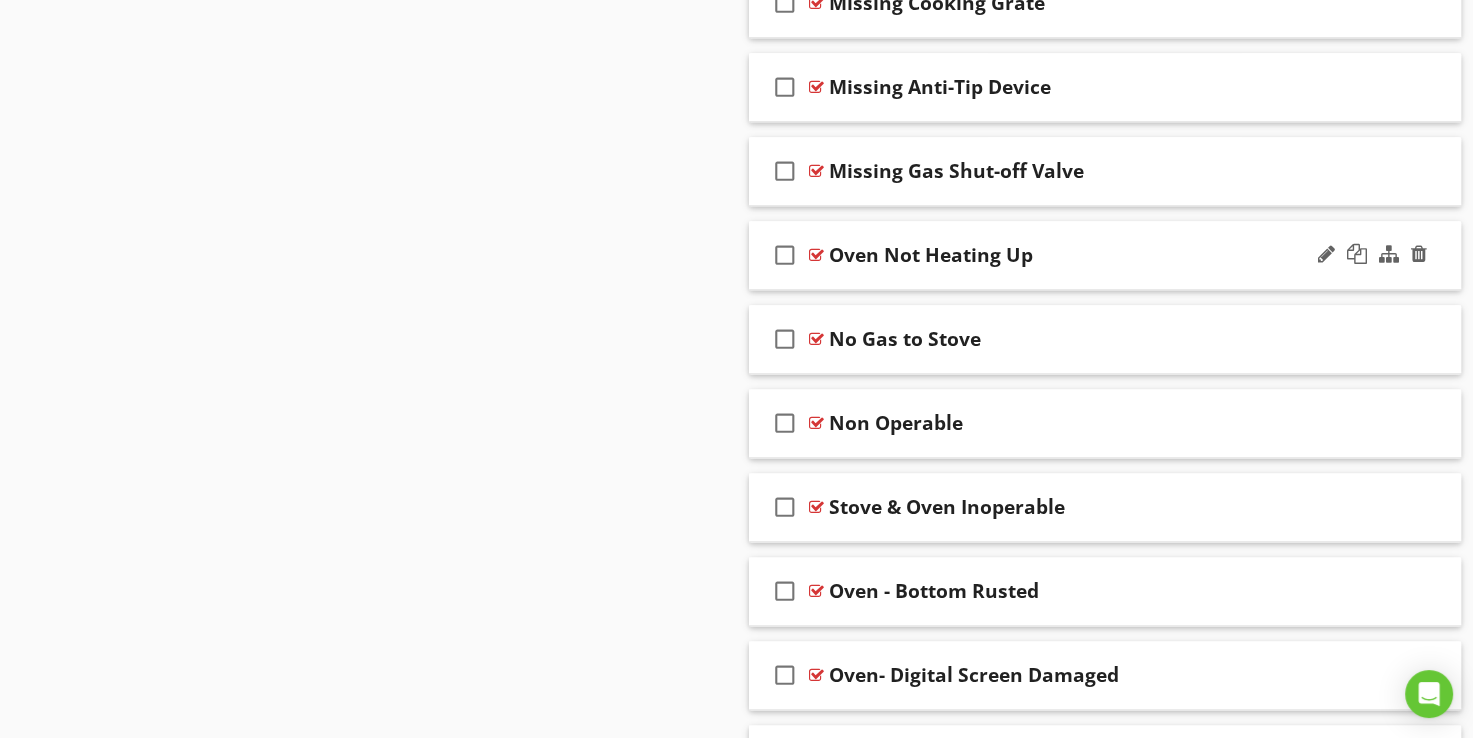 click at bounding box center (816, 255) 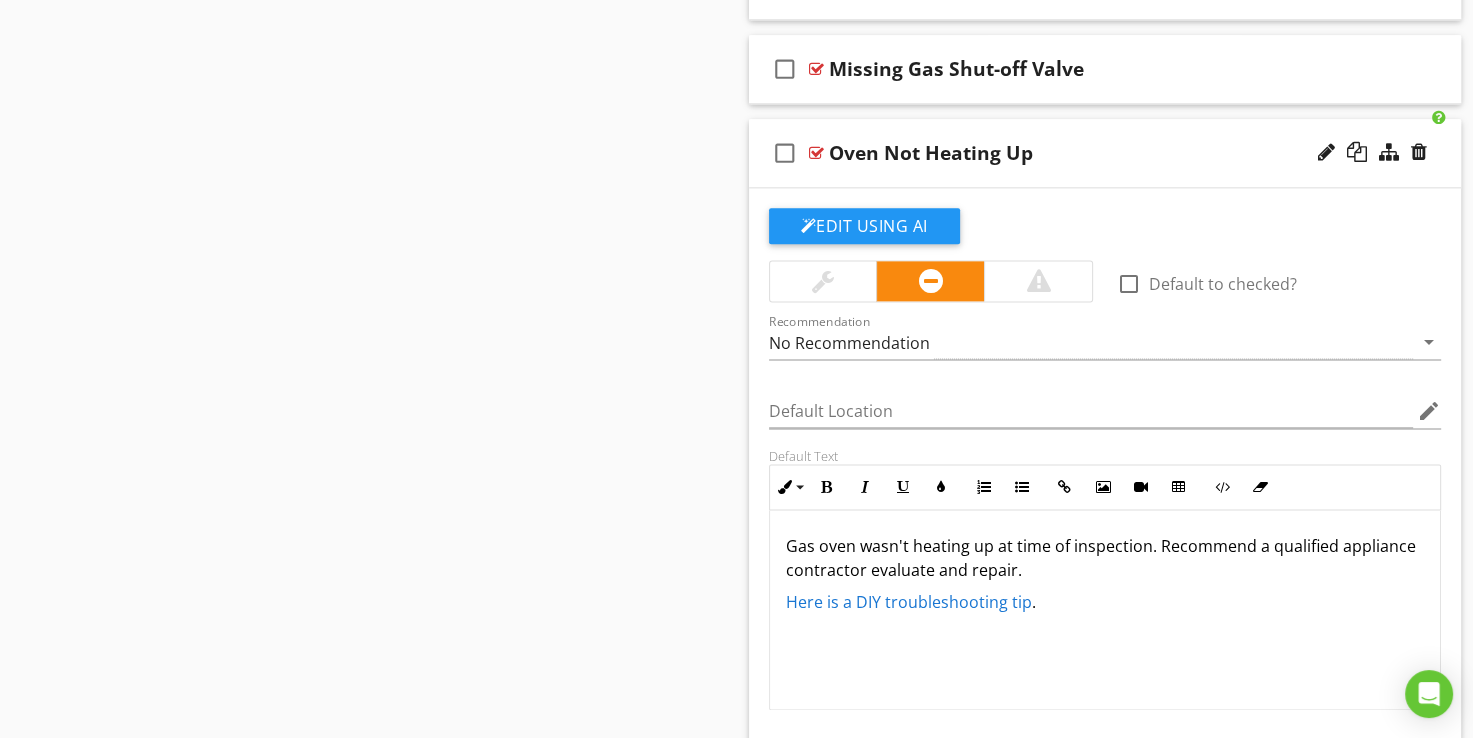 scroll, scrollTop: 2512, scrollLeft: 0, axis: vertical 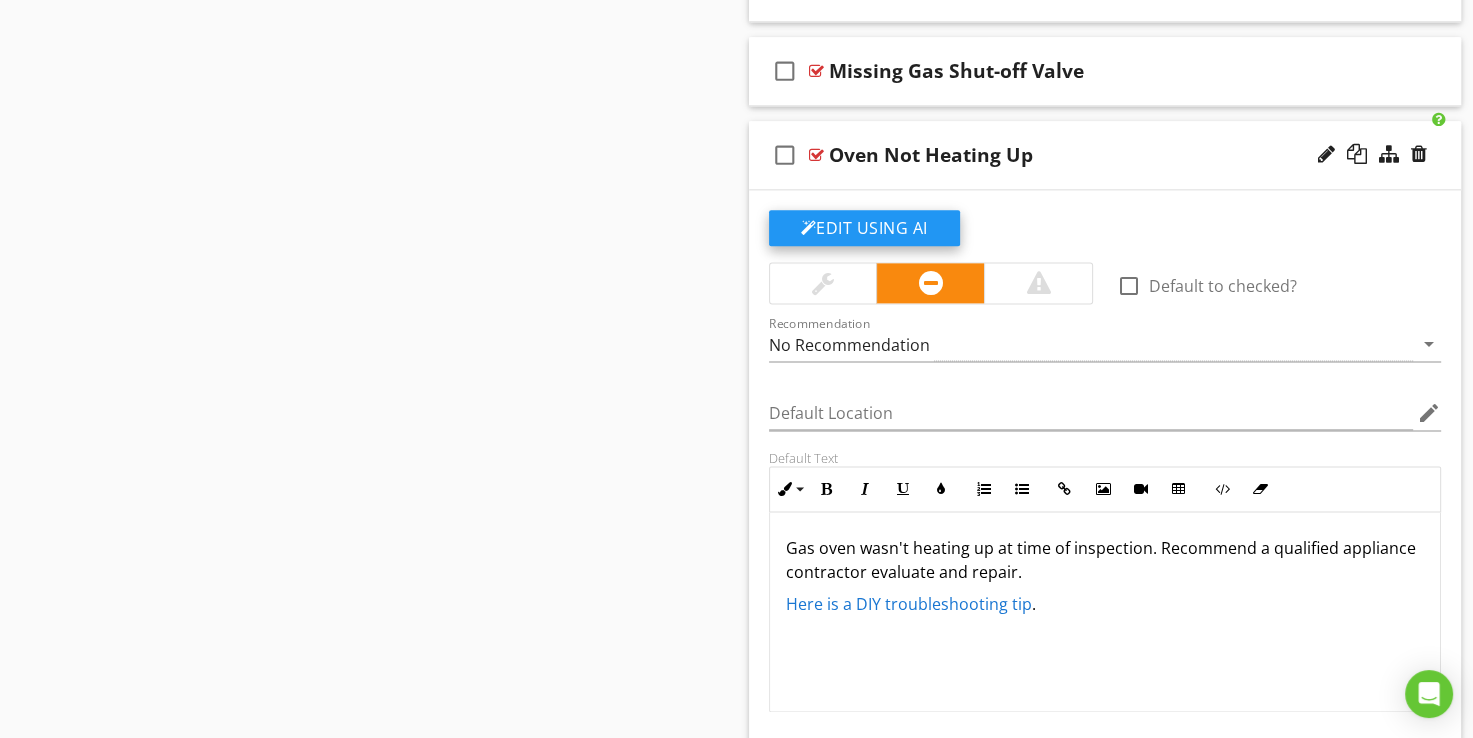 click on "Edit Using AI" at bounding box center (864, 228) 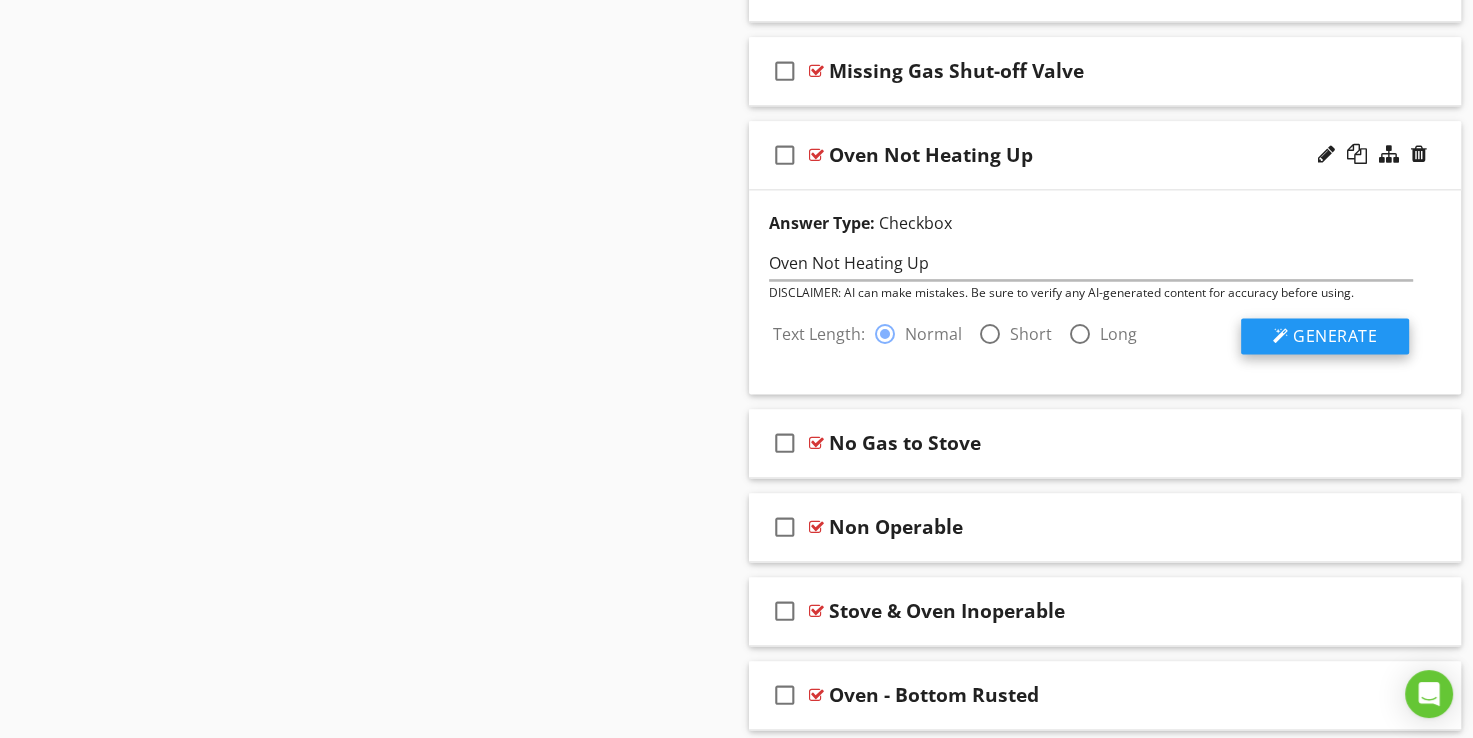 click on "Generate" at bounding box center (1325, 336) 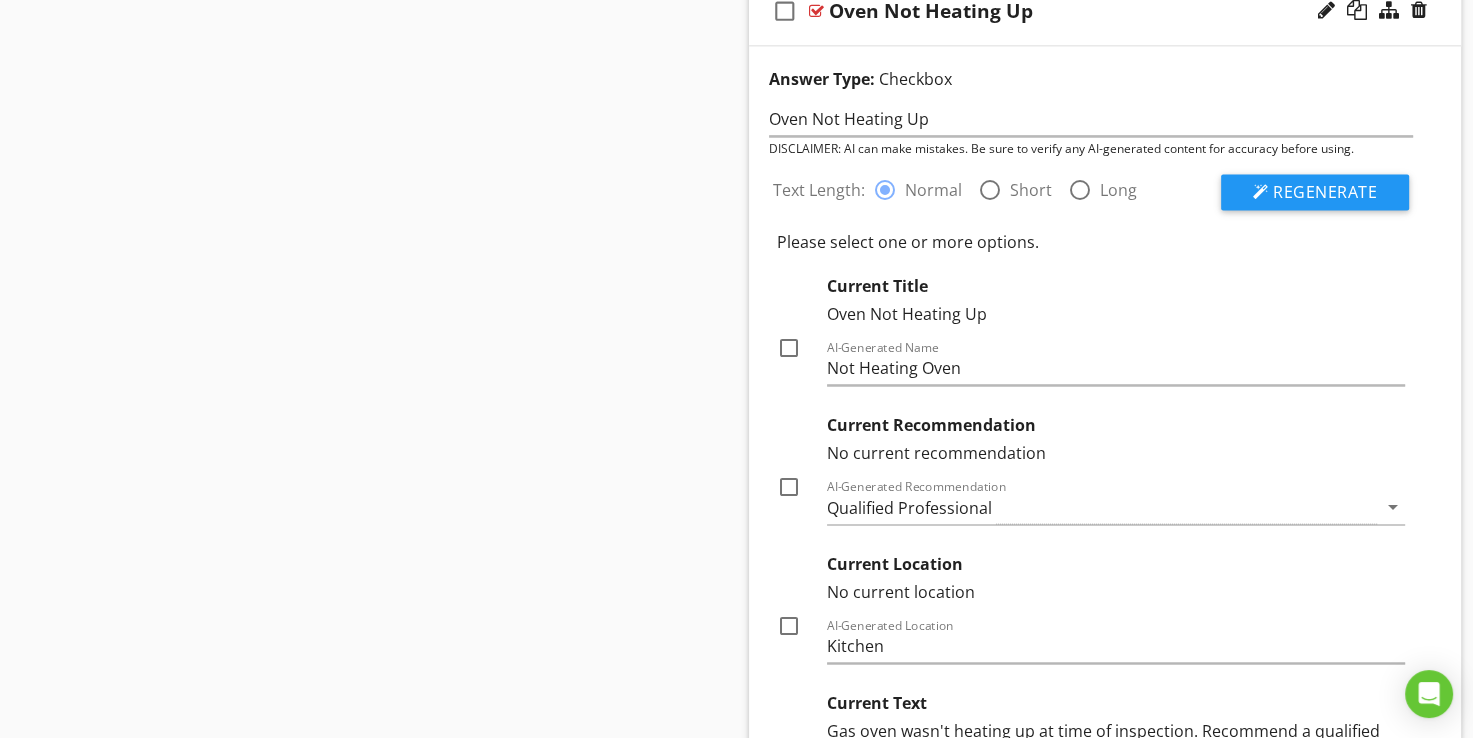 scroll, scrollTop: 2712, scrollLeft: 0, axis: vertical 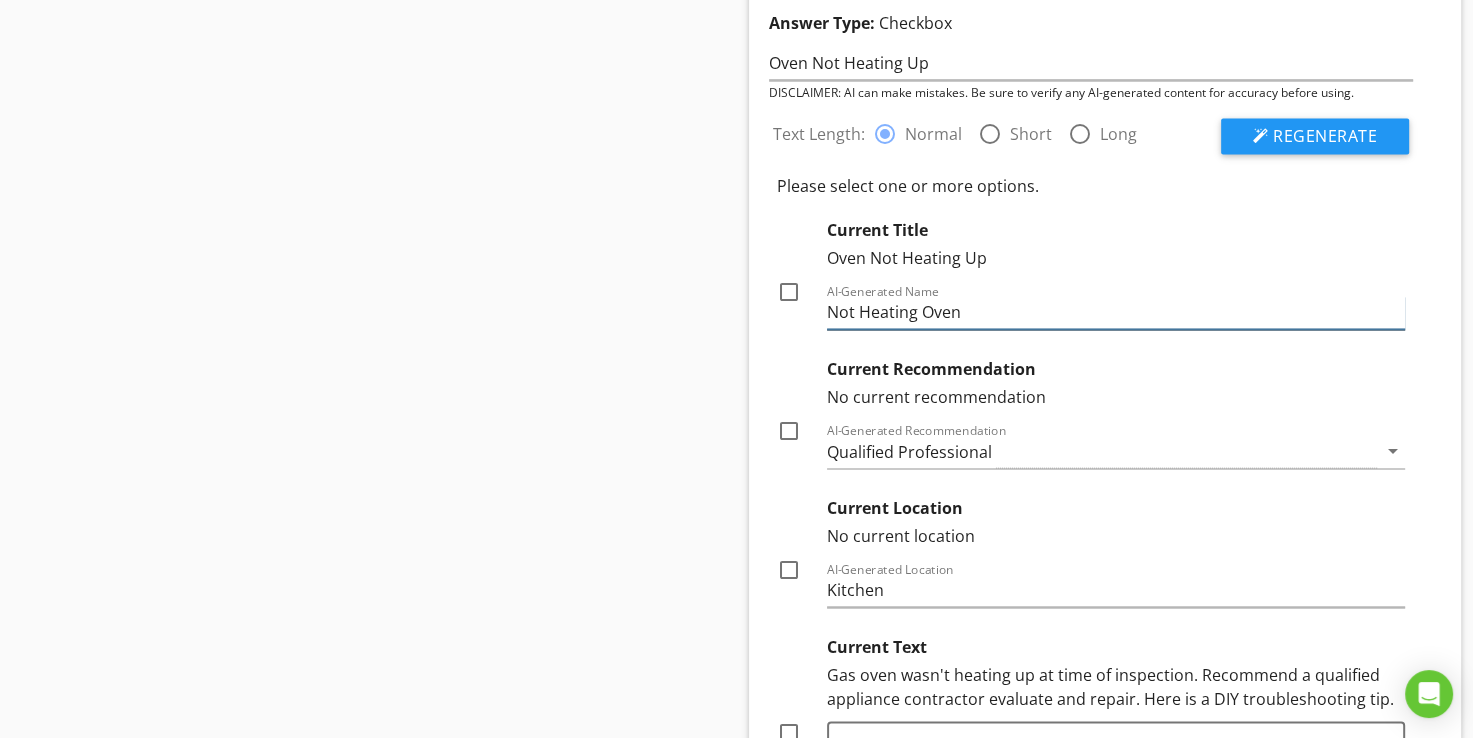 click on "Not Heating Oven" at bounding box center [1116, 312] 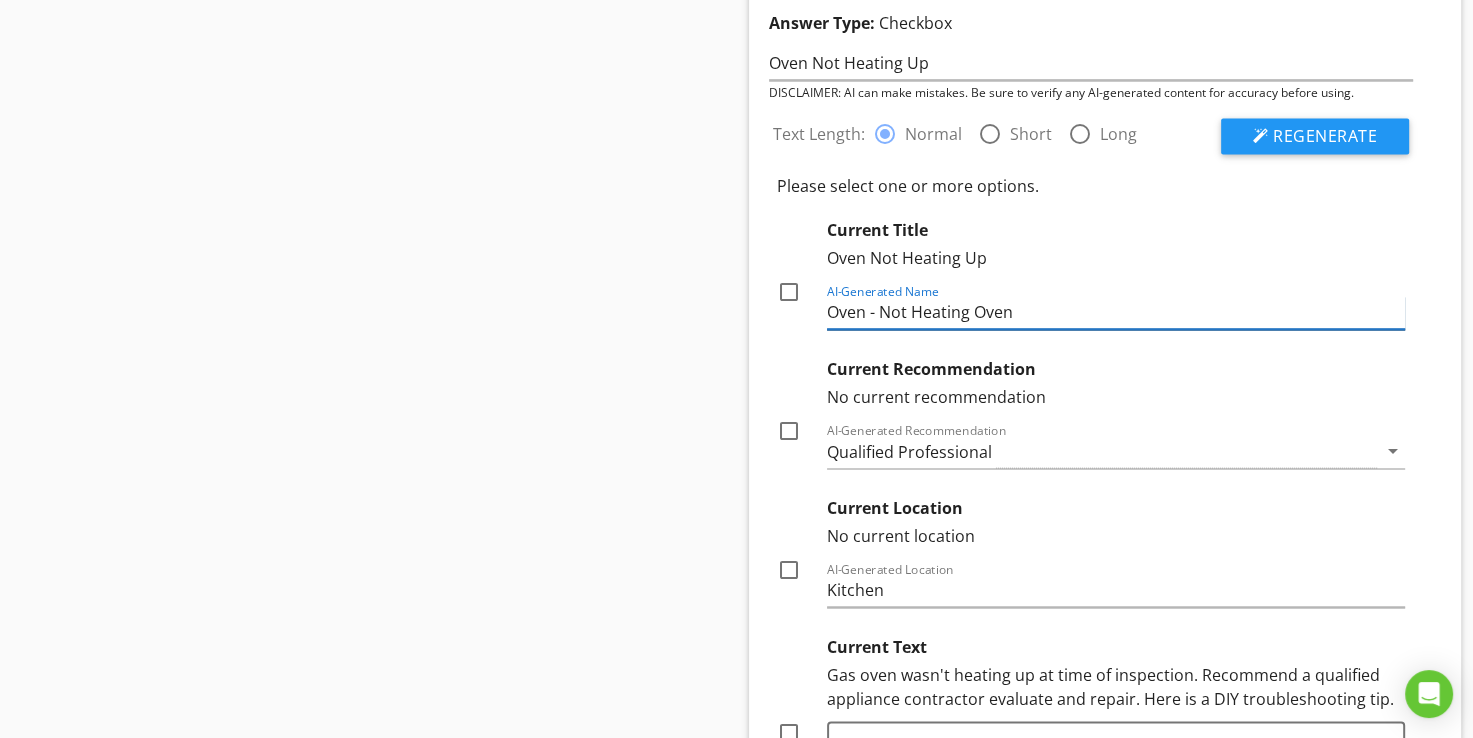 click on "Oven - Not Heating Oven" at bounding box center (1116, 312) 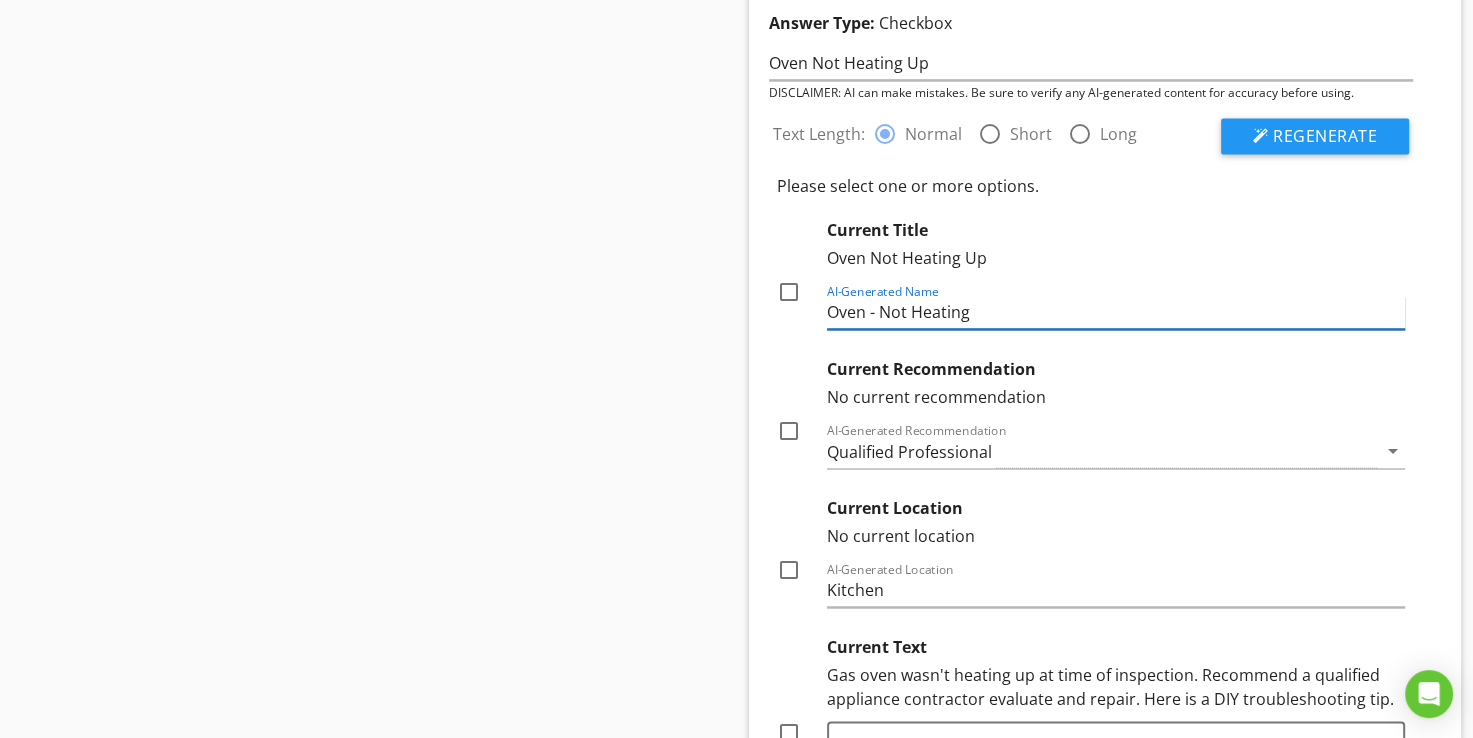 type on "Oven - Not Heating" 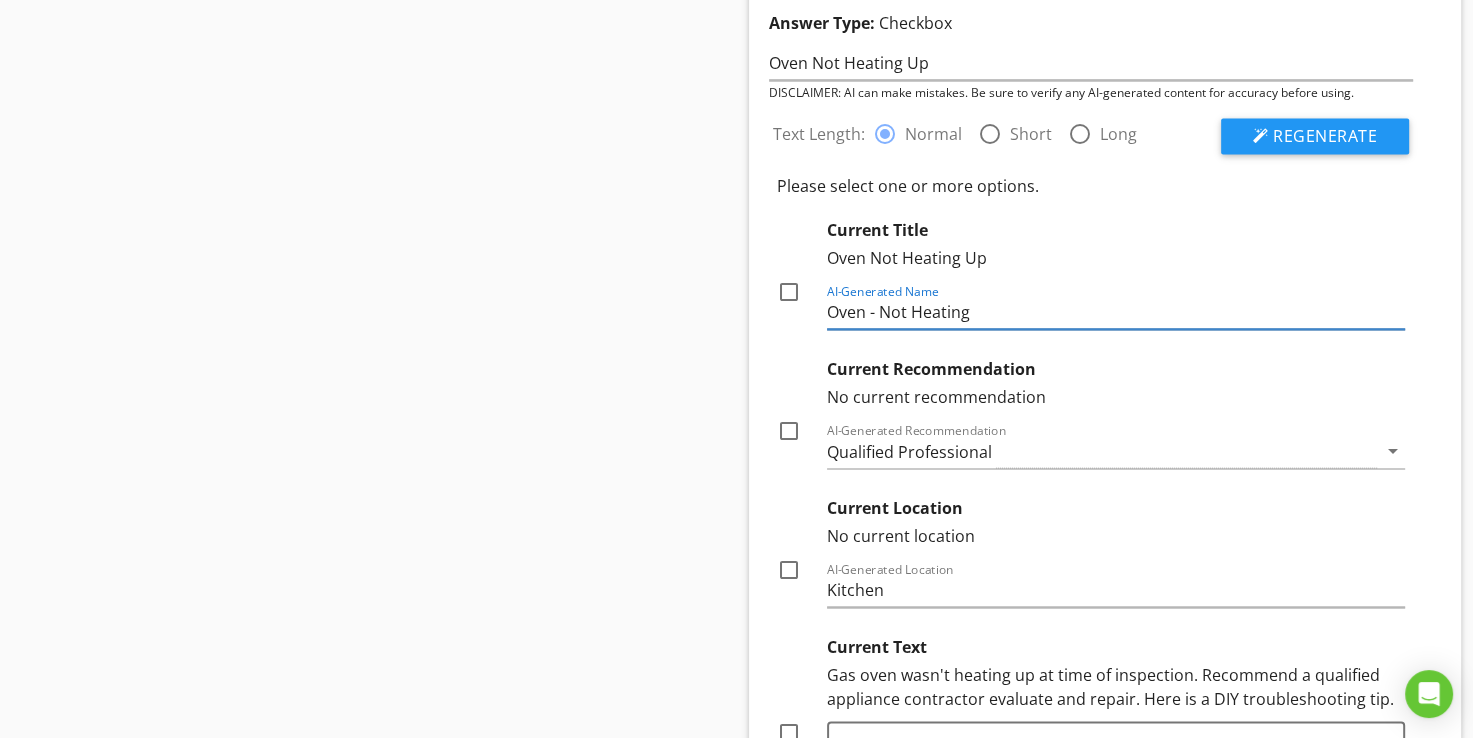 click at bounding box center [789, 292] 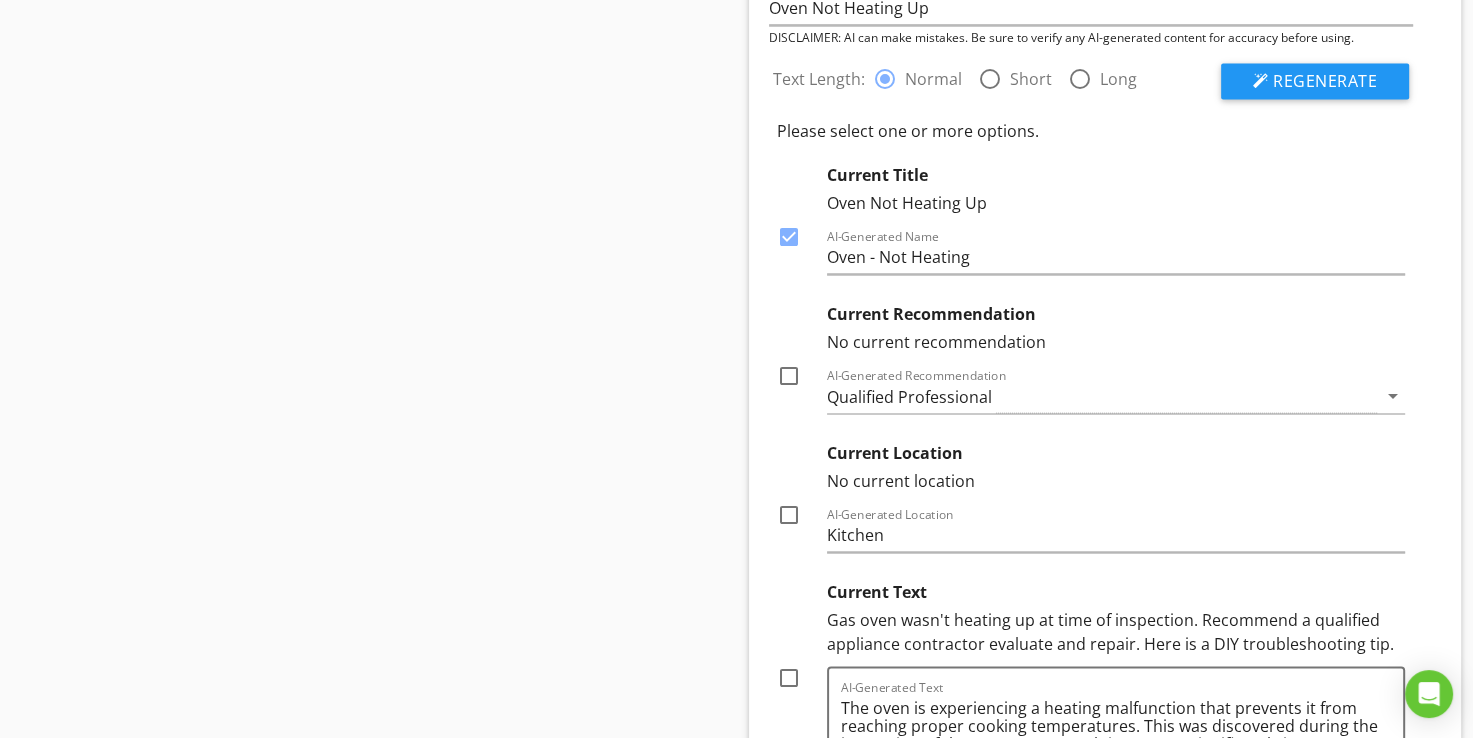 scroll, scrollTop: 2812, scrollLeft: 0, axis: vertical 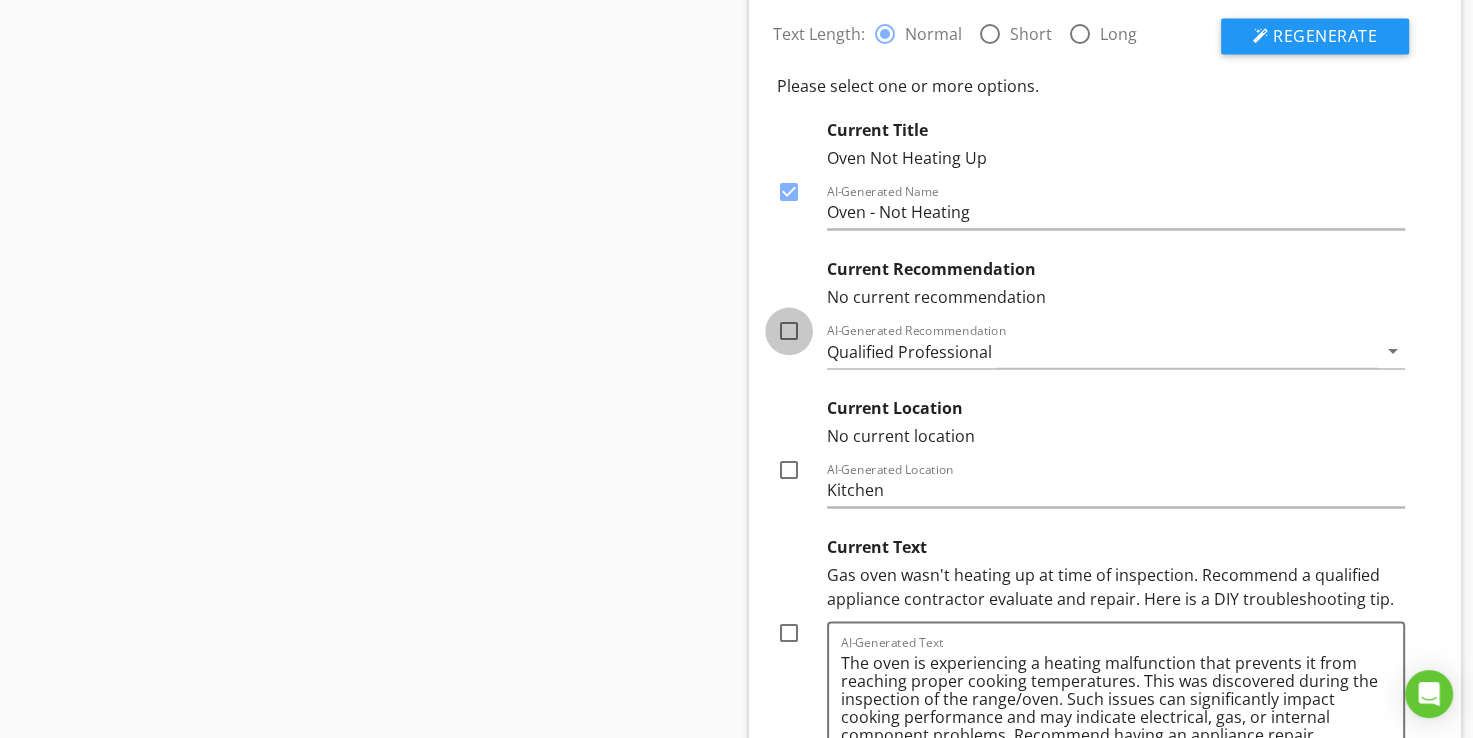 click at bounding box center [789, 331] 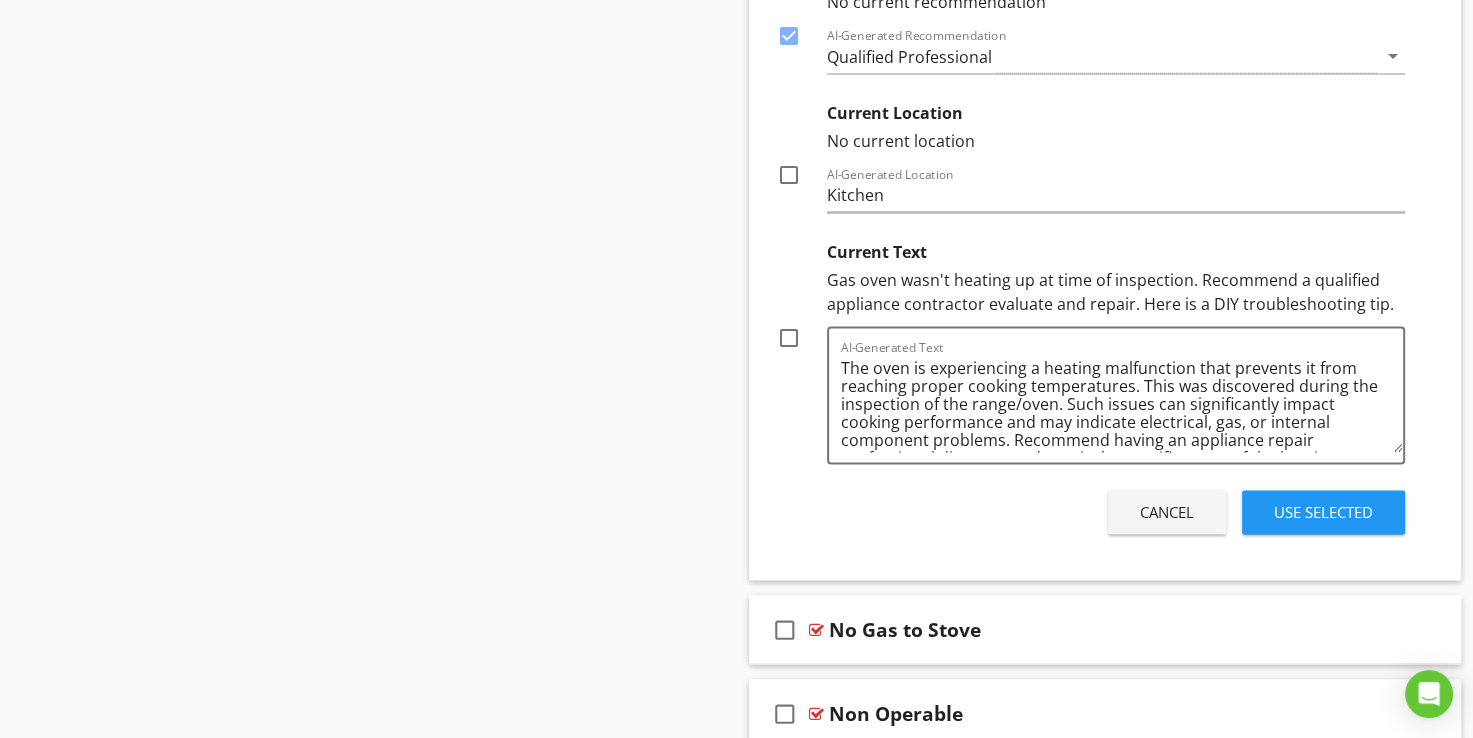 scroll, scrollTop: 3112, scrollLeft: 0, axis: vertical 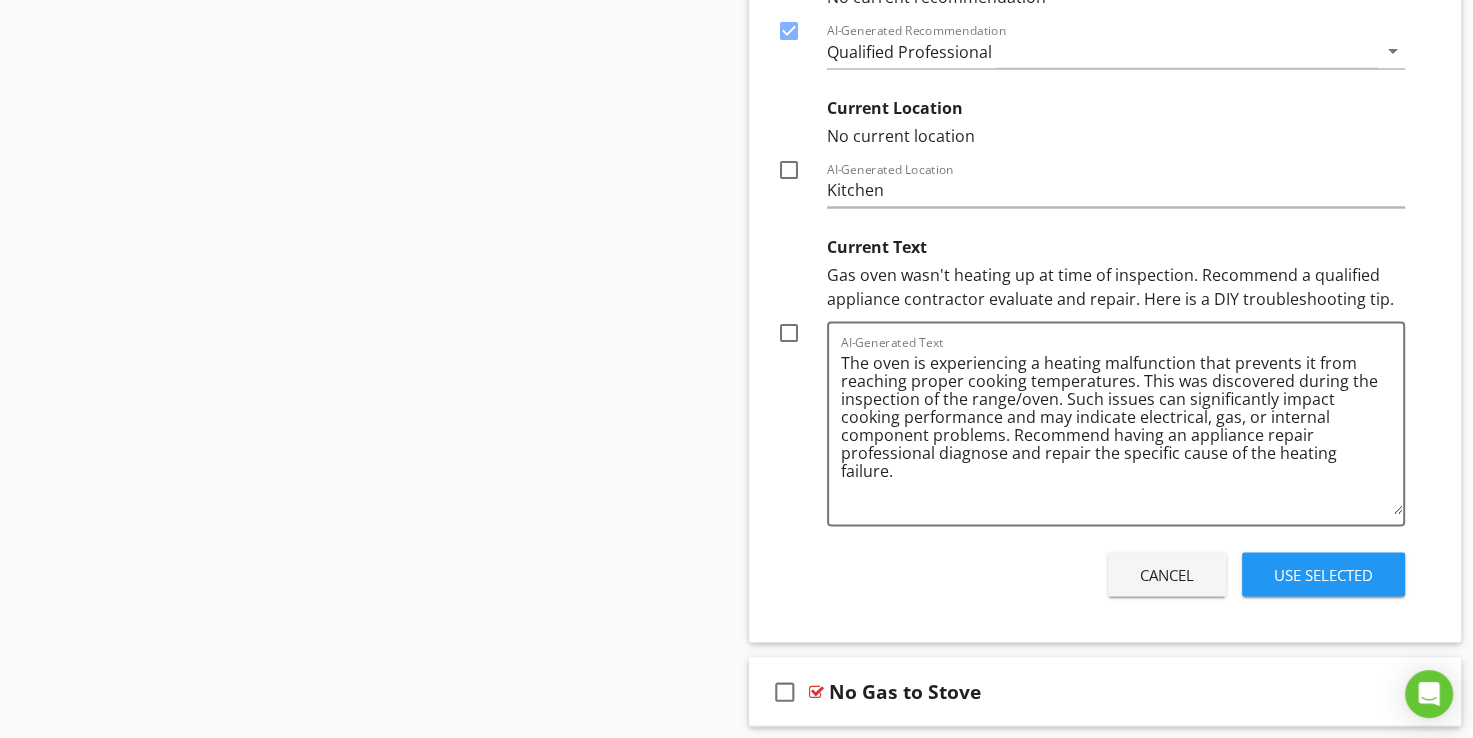 drag, startPoint x: 1397, startPoint y: 438, endPoint x: 1409, endPoint y: 506, distance: 69.050705 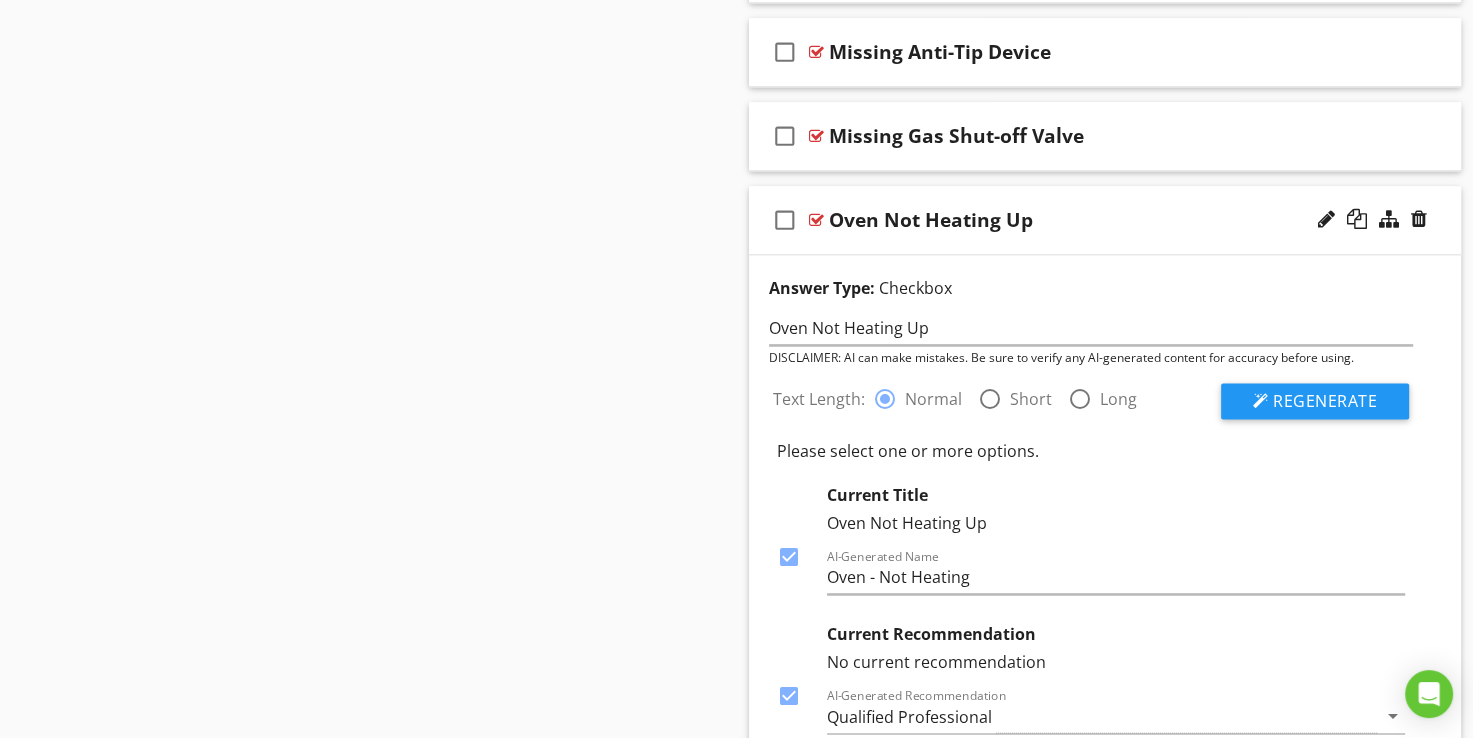 scroll, scrollTop: 2412, scrollLeft: 0, axis: vertical 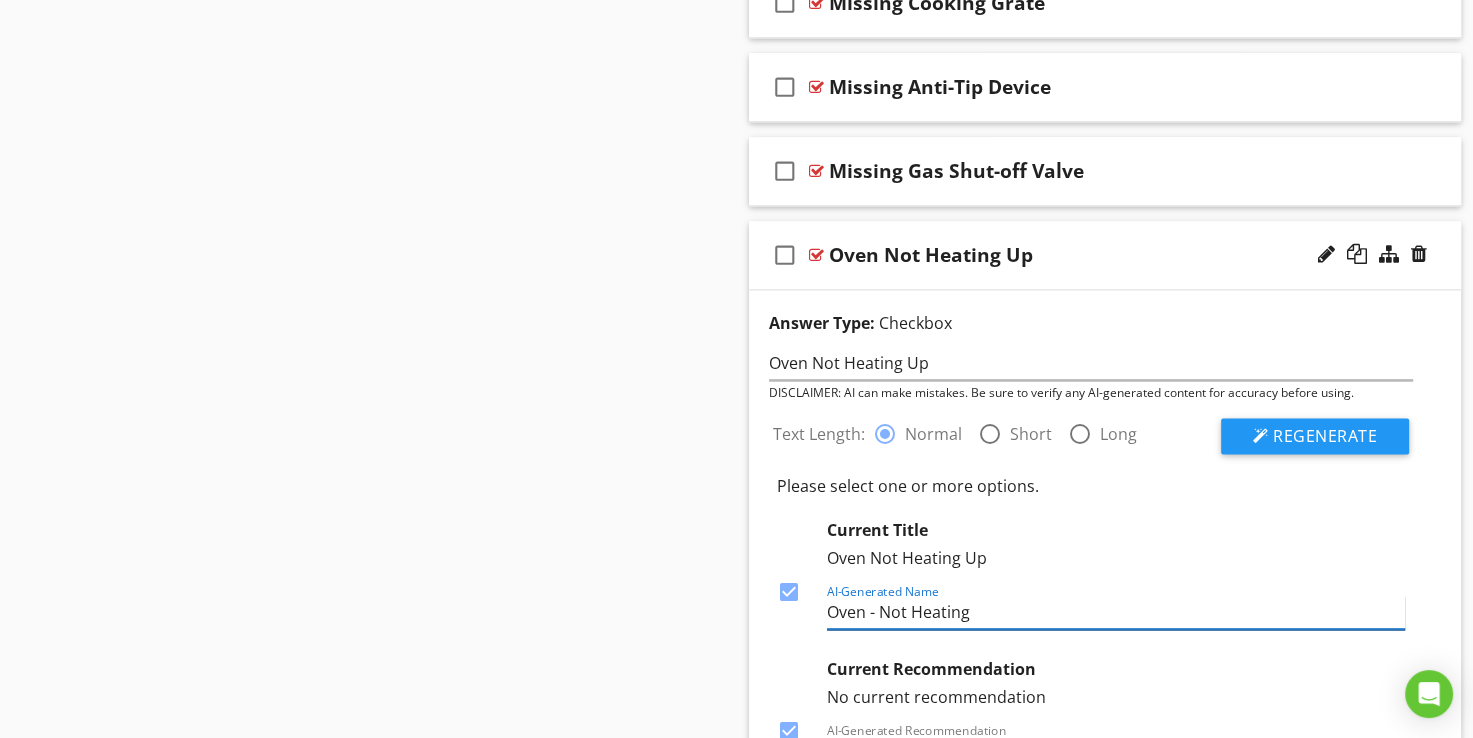 click on "Oven - Not Heating" at bounding box center [1116, 612] 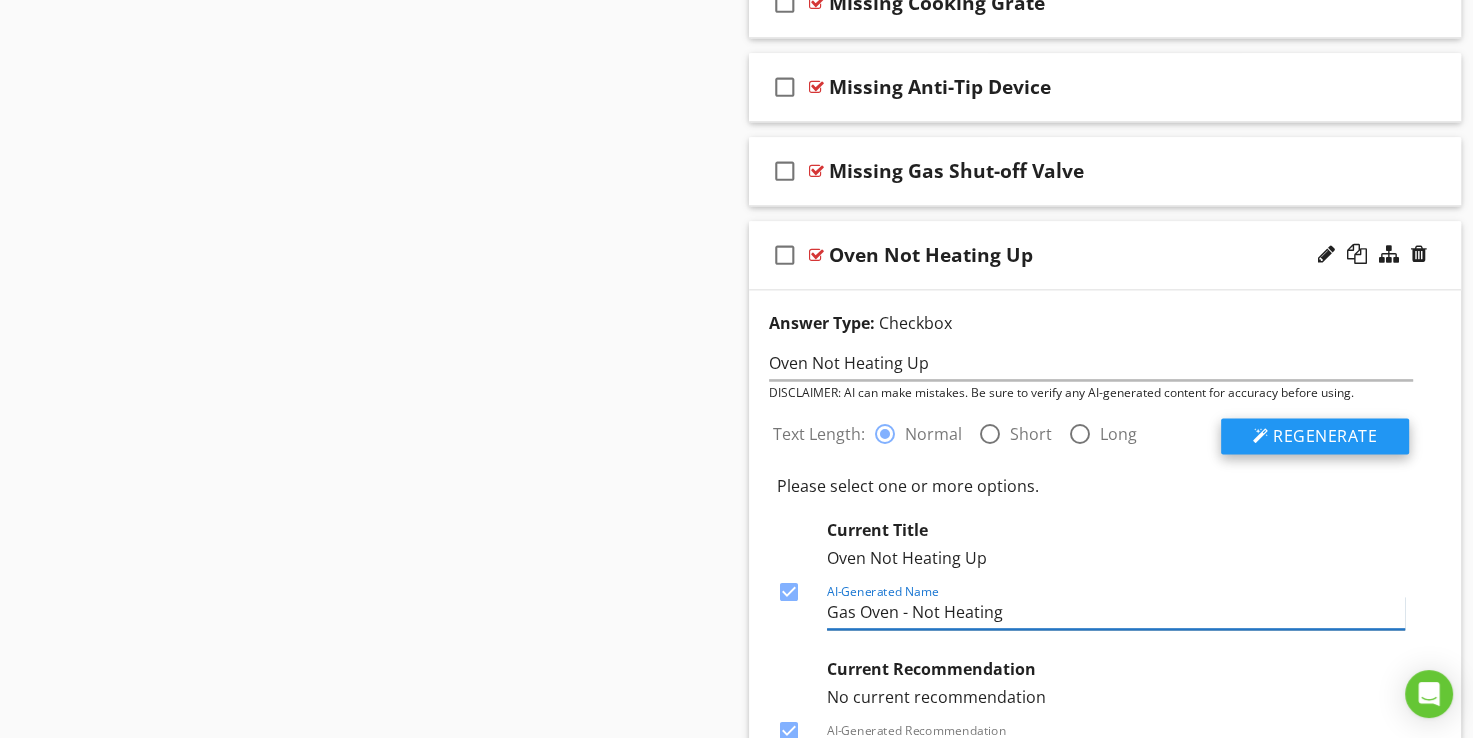type on "Gas Oven - Not Heating" 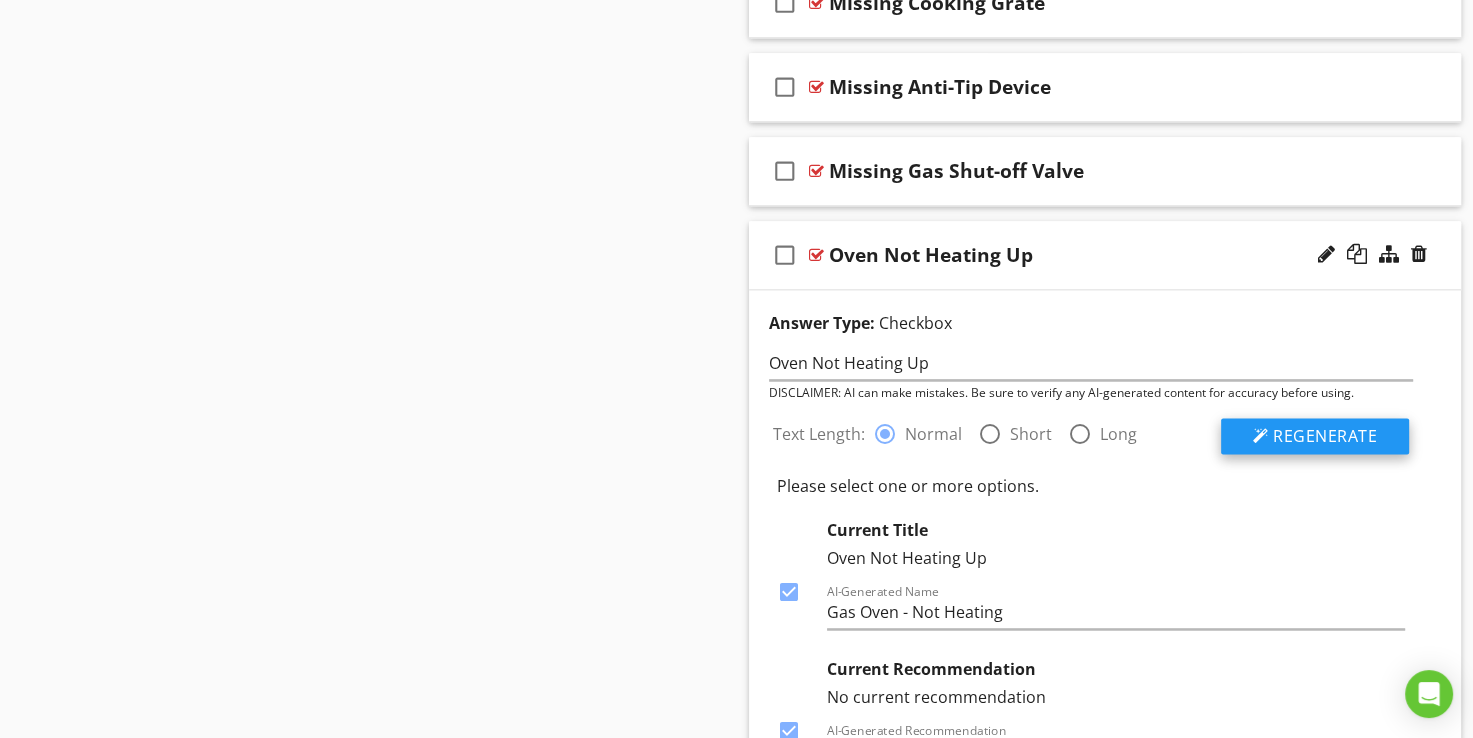 click on "Regenerate" at bounding box center [1325, 436] 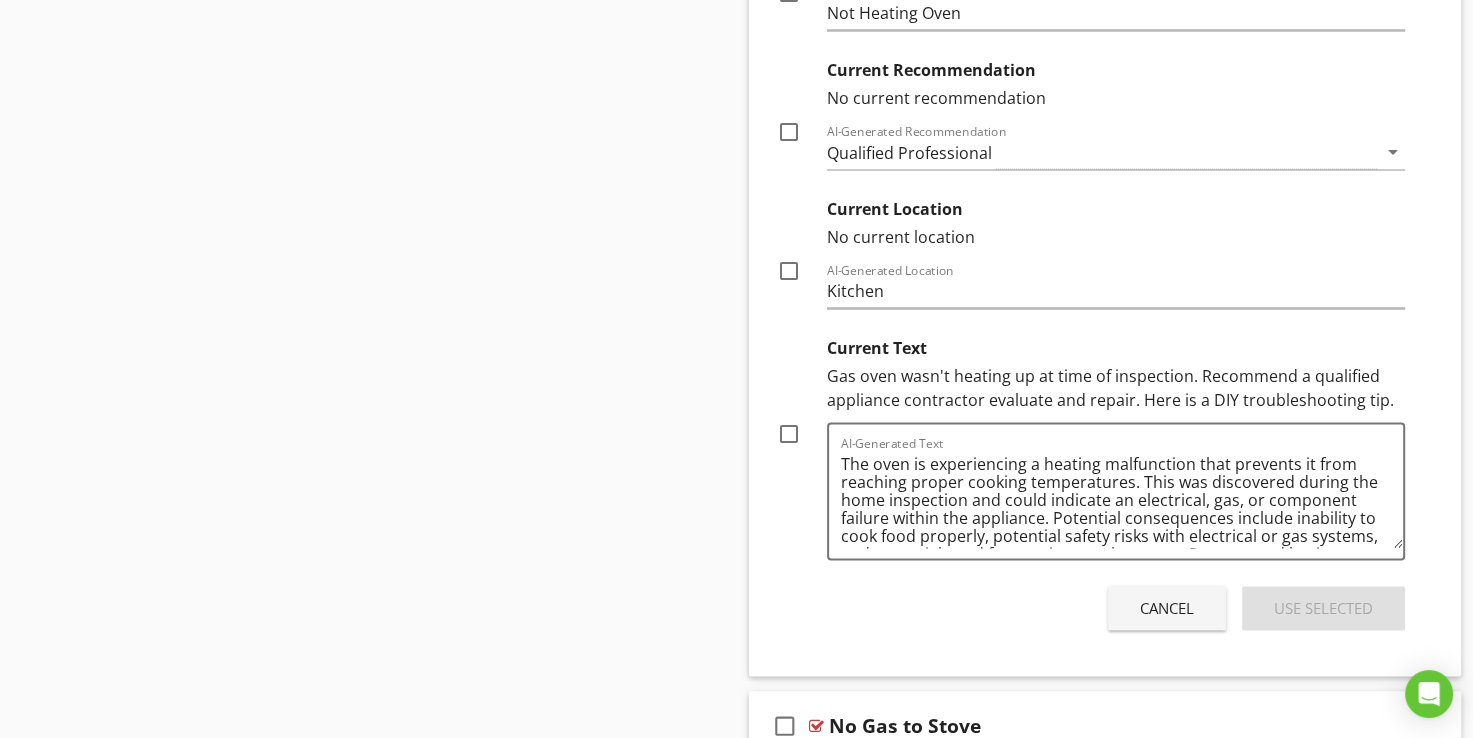 scroll, scrollTop: 3012, scrollLeft: 0, axis: vertical 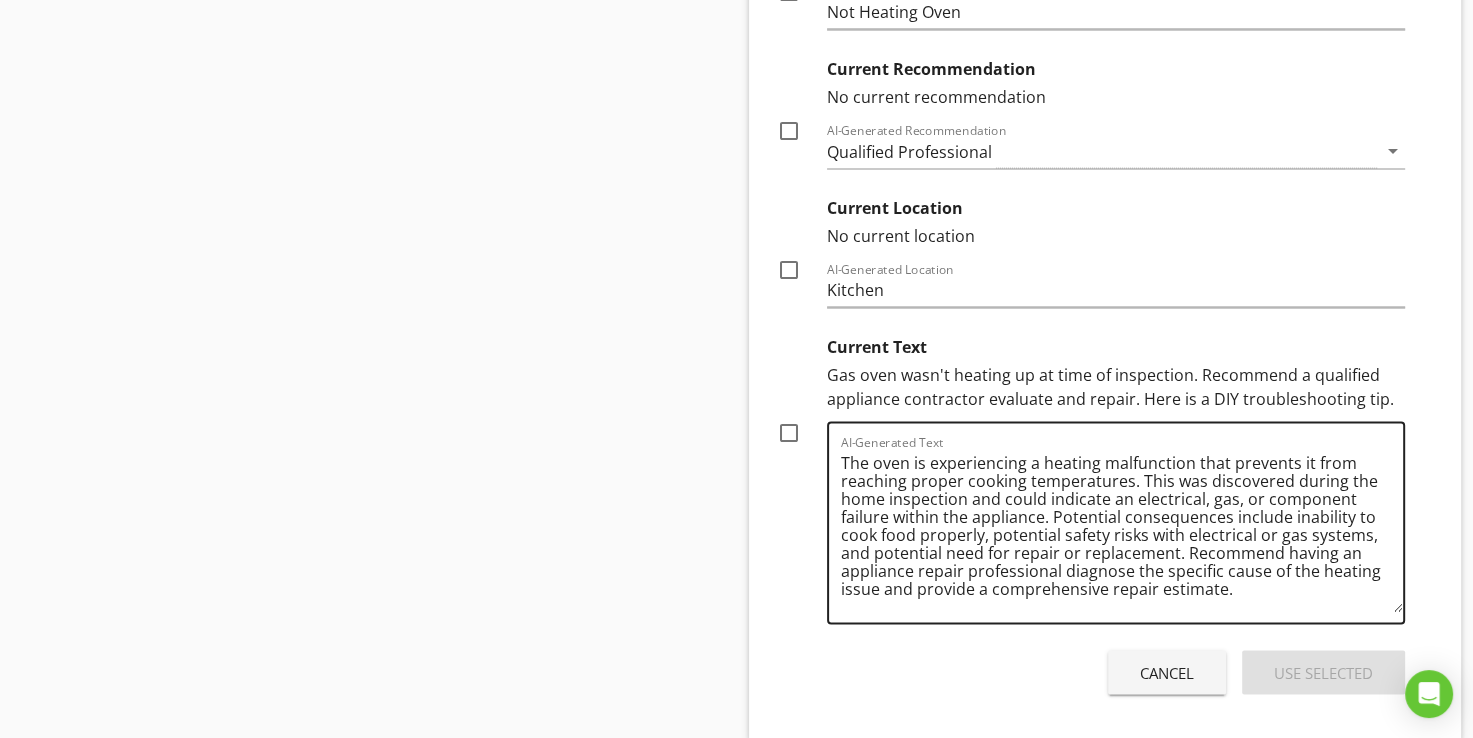 drag, startPoint x: 1393, startPoint y: 537, endPoint x: 1399, endPoint y: 602, distance: 65.27634 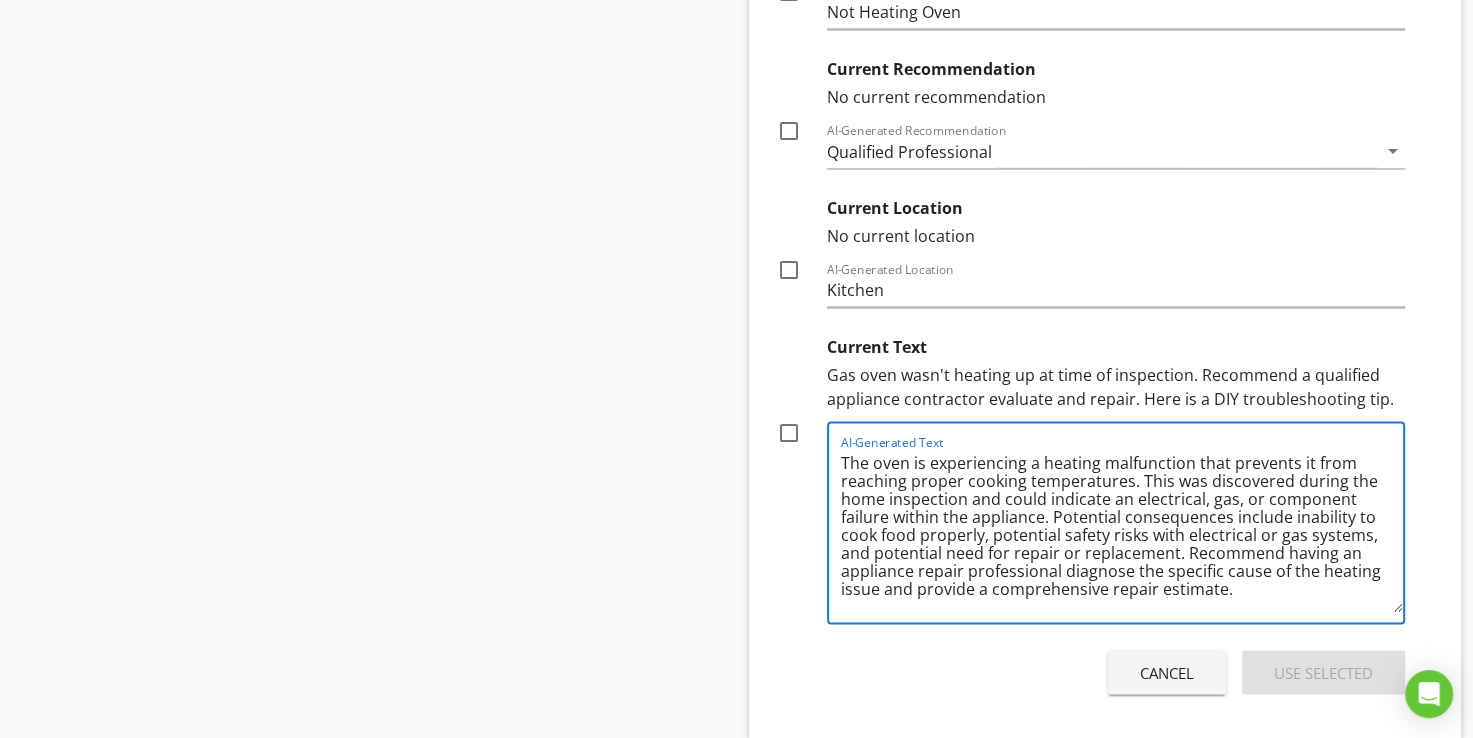 drag, startPoint x: 1137, startPoint y: 472, endPoint x: 996, endPoint y: 490, distance: 142.14429 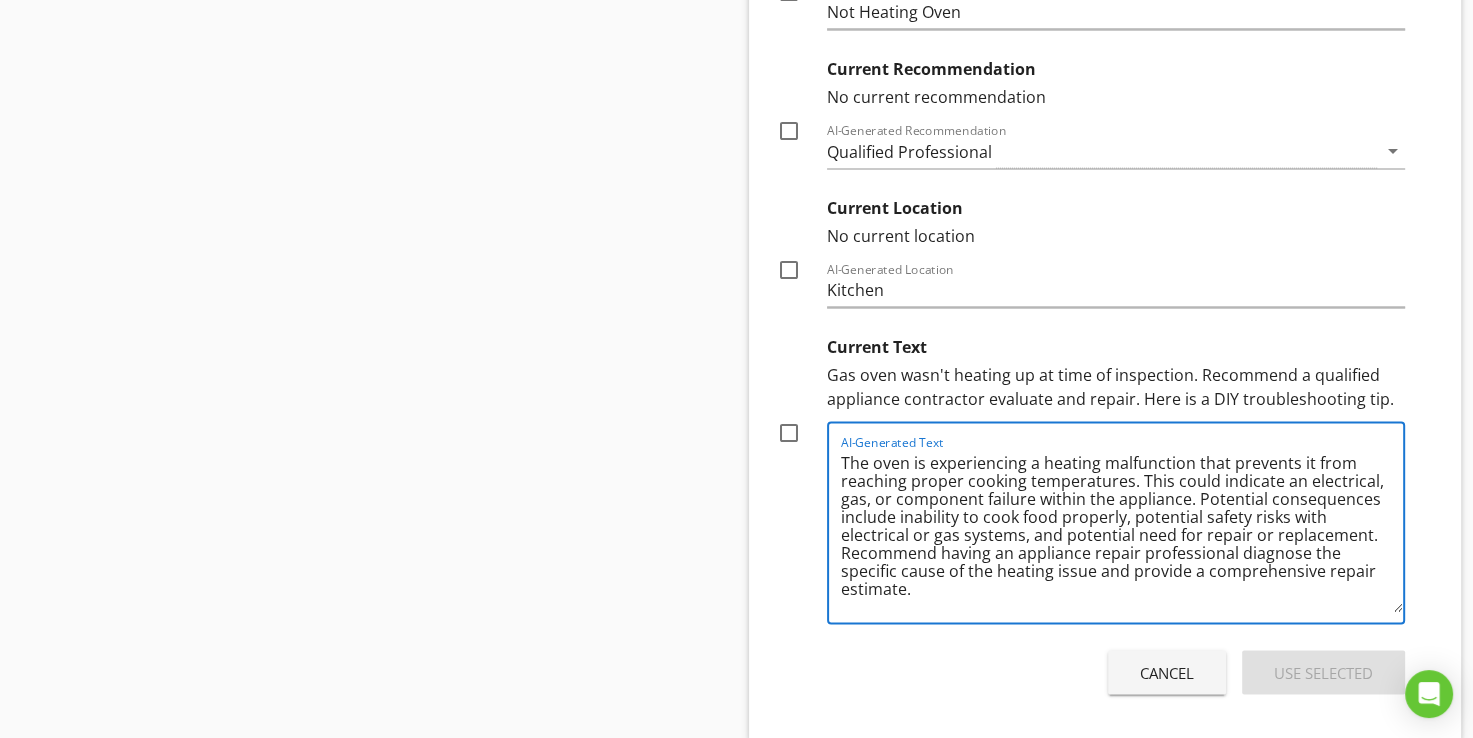 click on "The oven is experiencing a heating malfunction that prevents it from reaching proper cooking temperatures. This could indicate an electrical, gas, or component failure within the appliance. Potential consequences include inability to cook food properly, potential safety risks with electrical or gas systems, and potential need for repair or replacement. Recommend having an appliance repair professional diagnose the specific cause of the heating issue and provide a comprehensive repair estimate." at bounding box center (1122, 529) 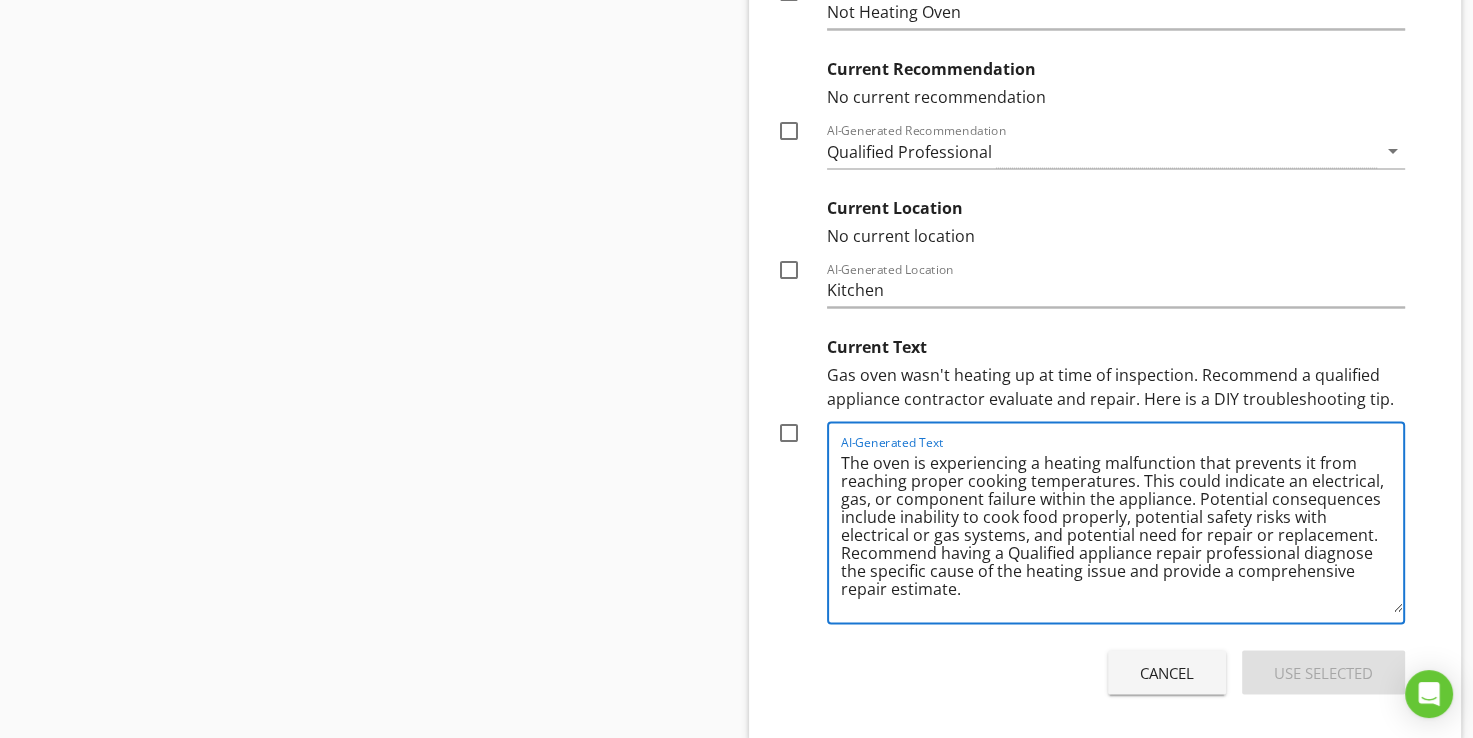 click on "The oven is experiencing a heating malfunction that prevents it from reaching proper cooking temperatures. This could indicate an electrical, gas, or component failure within the appliance. Potential consequences include inability to cook food properly, potential safety risks with electrical or gas systems, and potential need for repair or replacement. Recommend having a Qualified appliance repair professional diagnose the specific cause of the heating issue and provide a comprehensive repair estimate." at bounding box center [1122, 529] 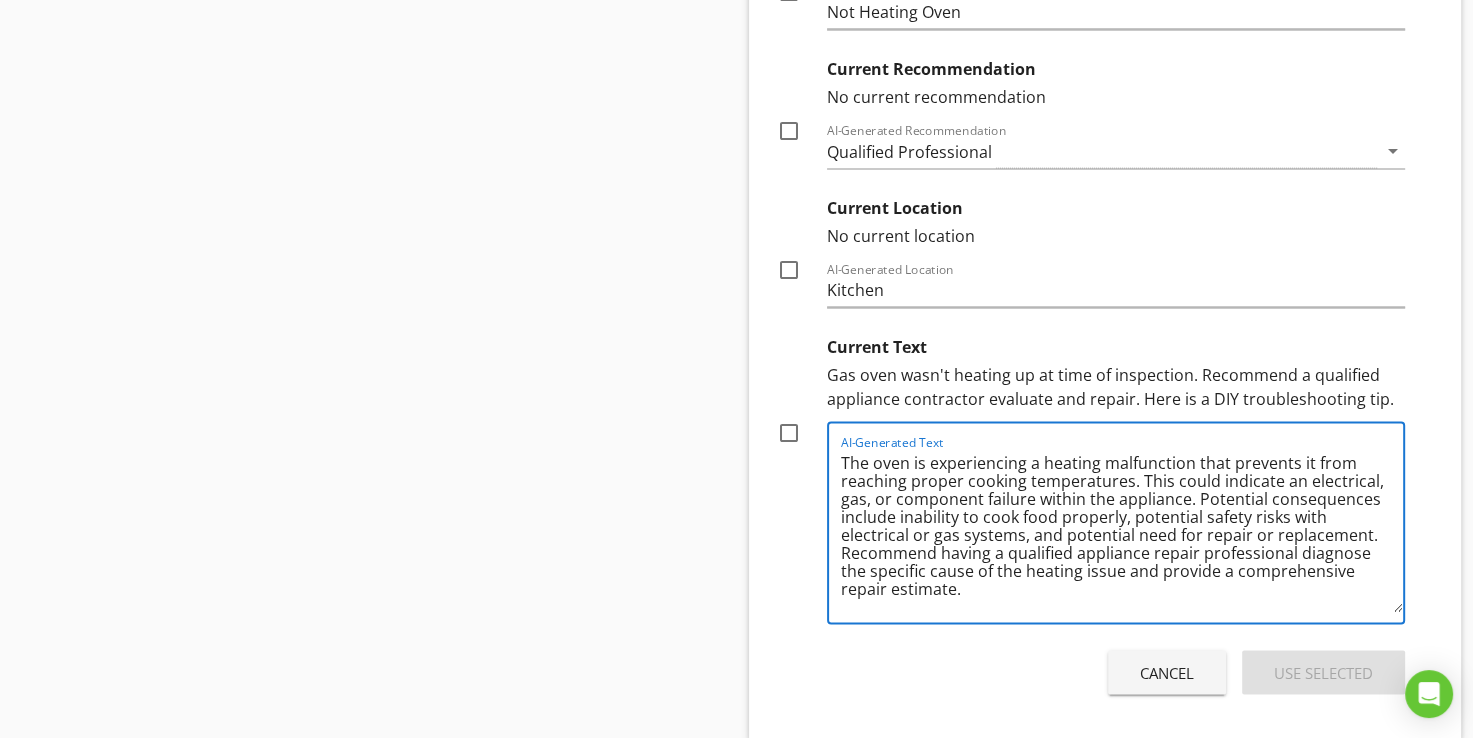 drag, startPoint x: 1302, startPoint y: 530, endPoint x: 946, endPoint y: 529, distance: 356.0014 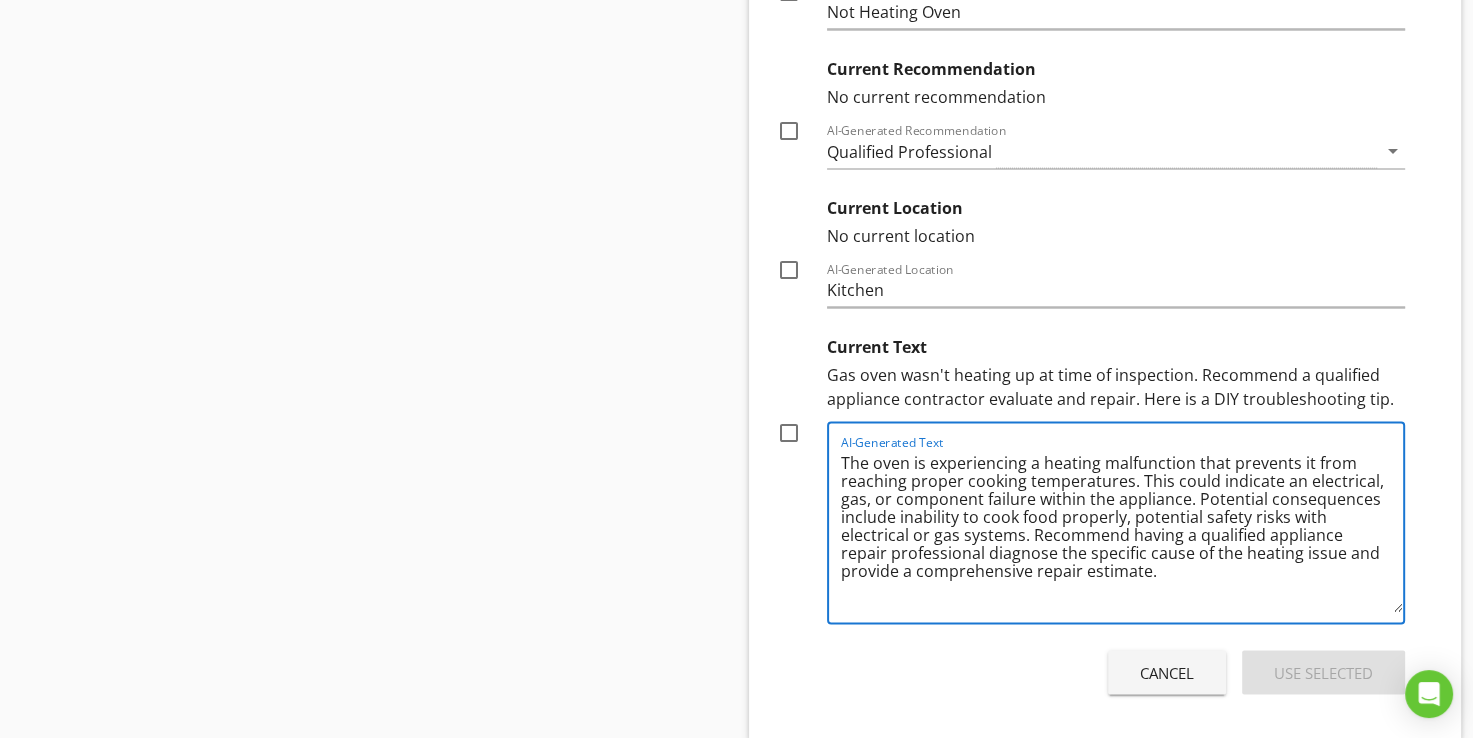 click on "The oven is experiencing a heating malfunction that prevents it from reaching proper cooking temperatures. This could indicate an electrical, gas, or component failure within the appliance. Potential consequences include inability to cook food properly, potential safety risks with electrical or gas systems. Recommend having a qualified appliance repair professional diagnose the specific cause of the heating issue and provide a comprehensive repair estimate." at bounding box center (1122, 529) 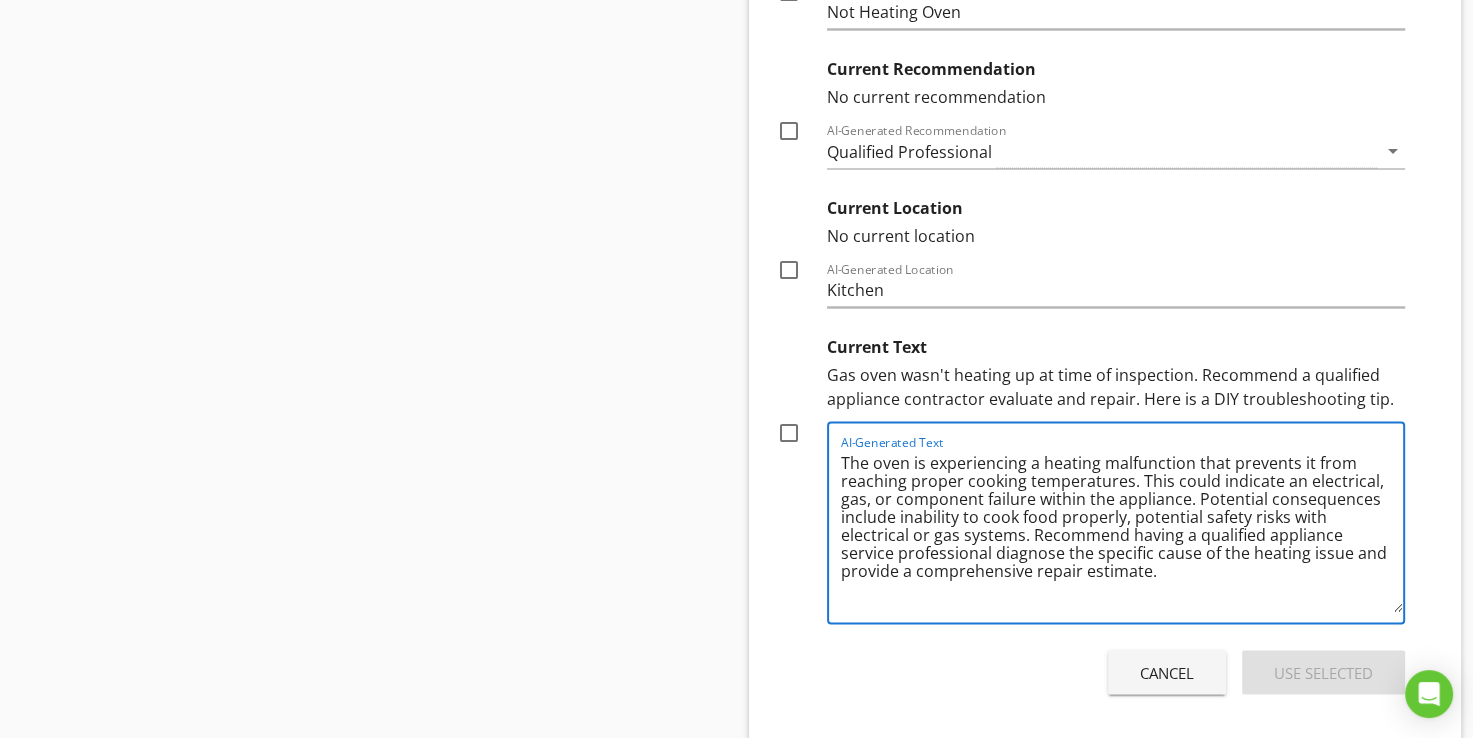 type on "The oven is experiencing a heating malfunction that prevents it from reaching proper cooking temperatures. This could indicate an electrical, gas, or component failure within the appliance. Potential consequences include inability to cook food properly, potential safety risks with electrical or gas systems. Recommend having a qualified appliance service professional diagnose the specific cause of the heating issue and provide a comprehensive repair estimate." 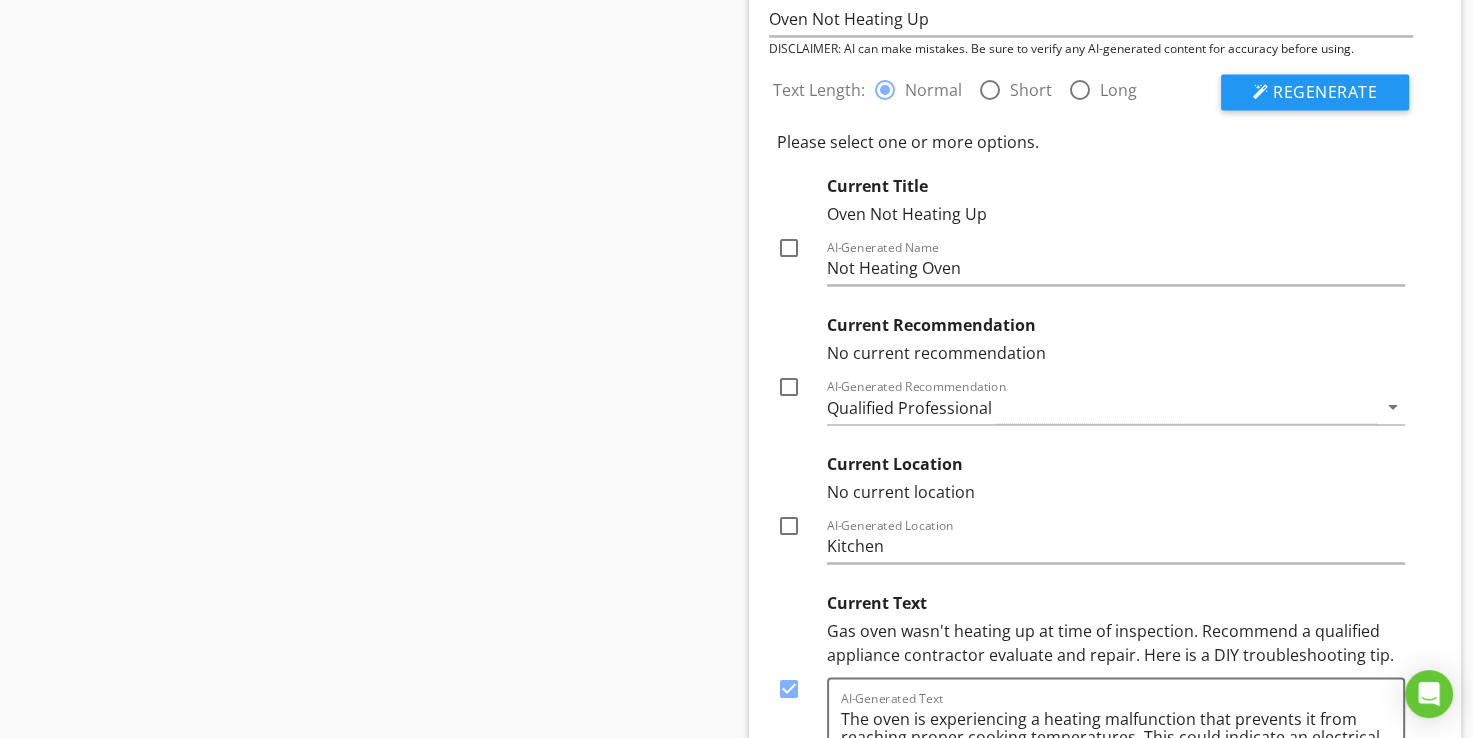 scroll, scrollTop: 2712, scrollLeft: 0, axis: vertical 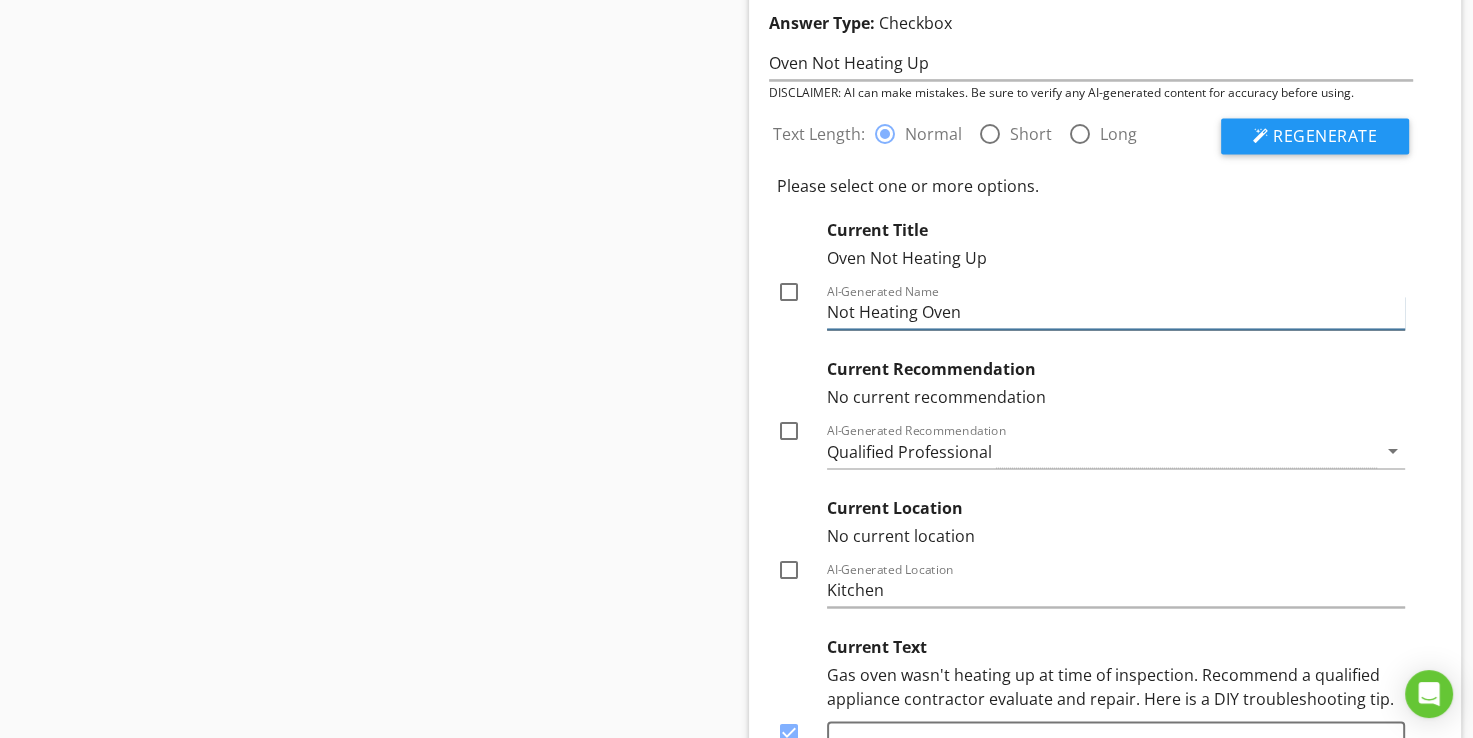 click on "Not Heating Oven" at bounding box center [1116, 312] 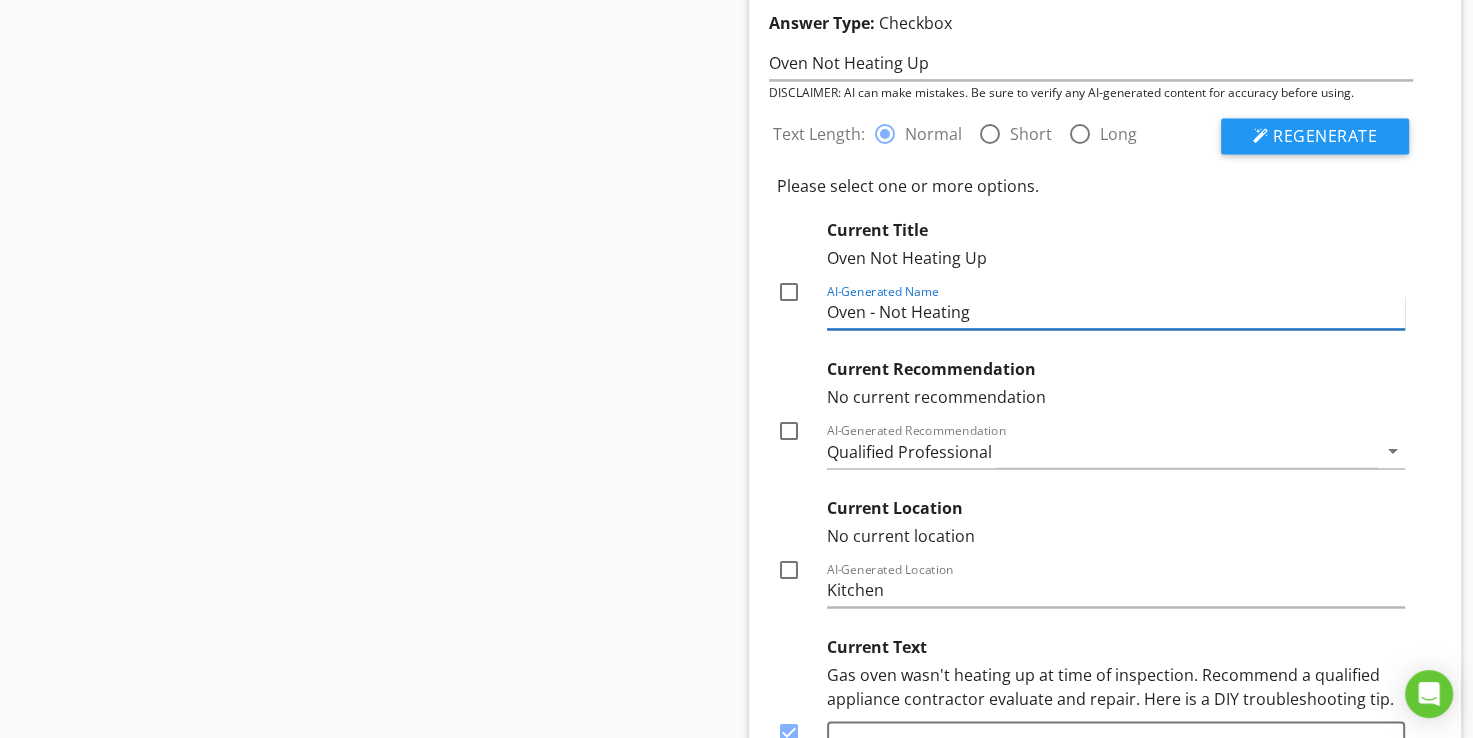 type on "Oven - Not Heating" 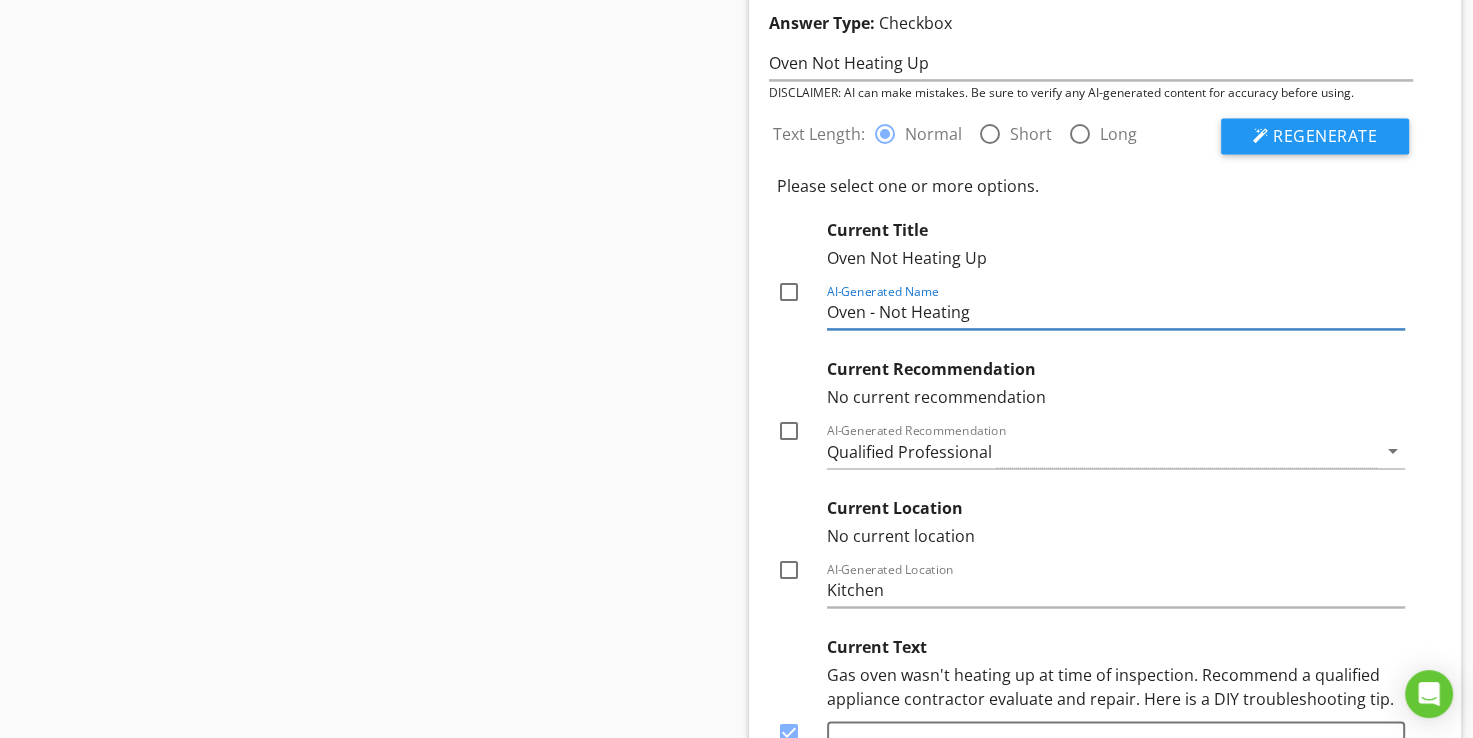 click at bounding box center (789, 292) 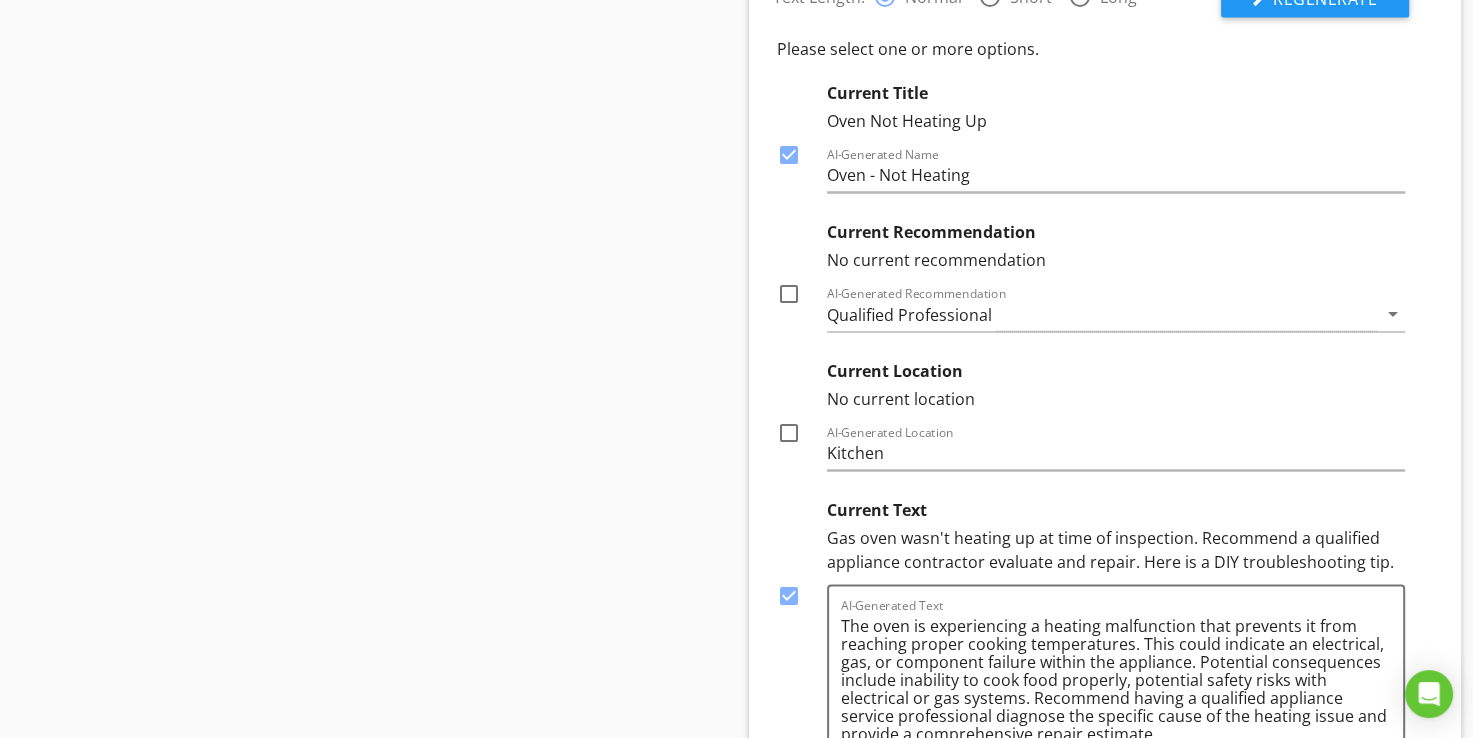scroll, scrollTop: 2912, scrollLeft: 0, axis: vertical 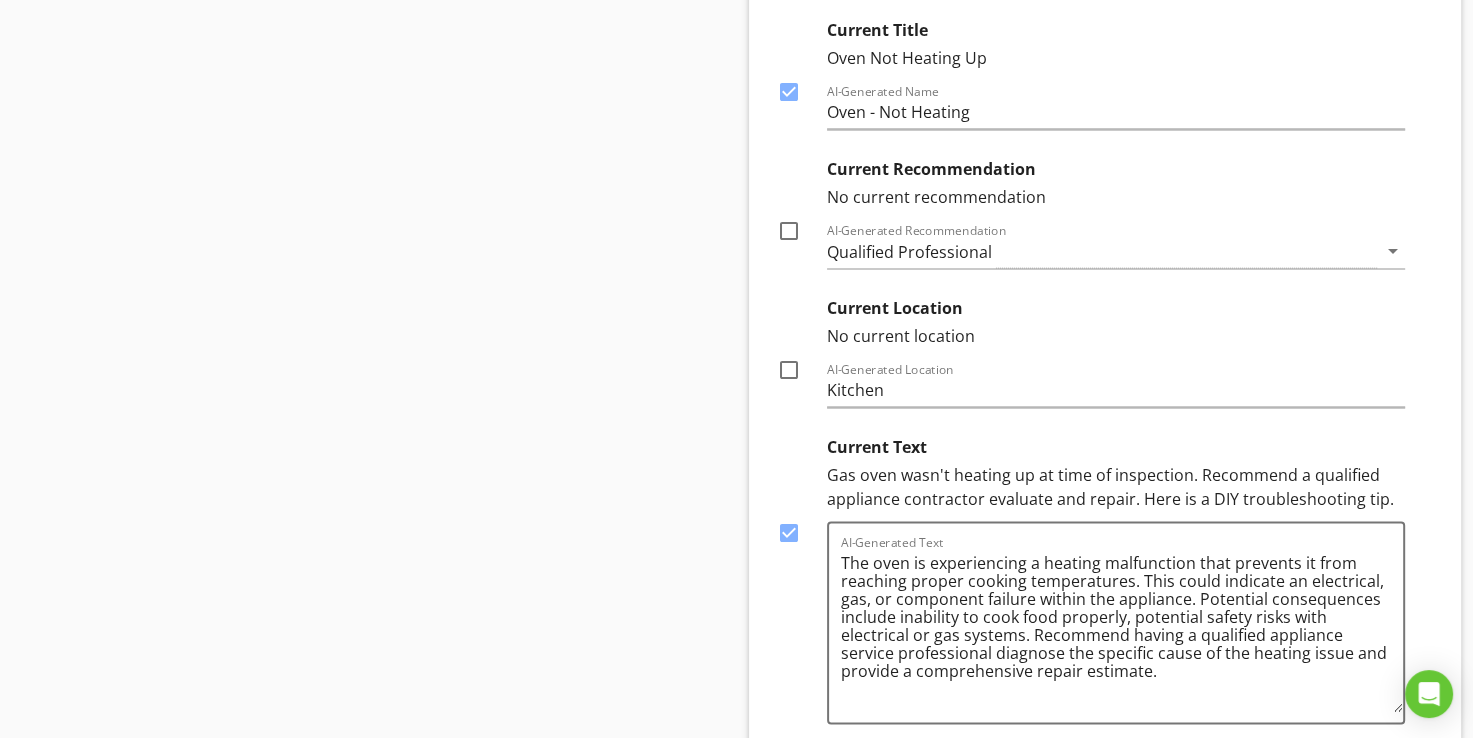 click at bounding box center (789, 231) 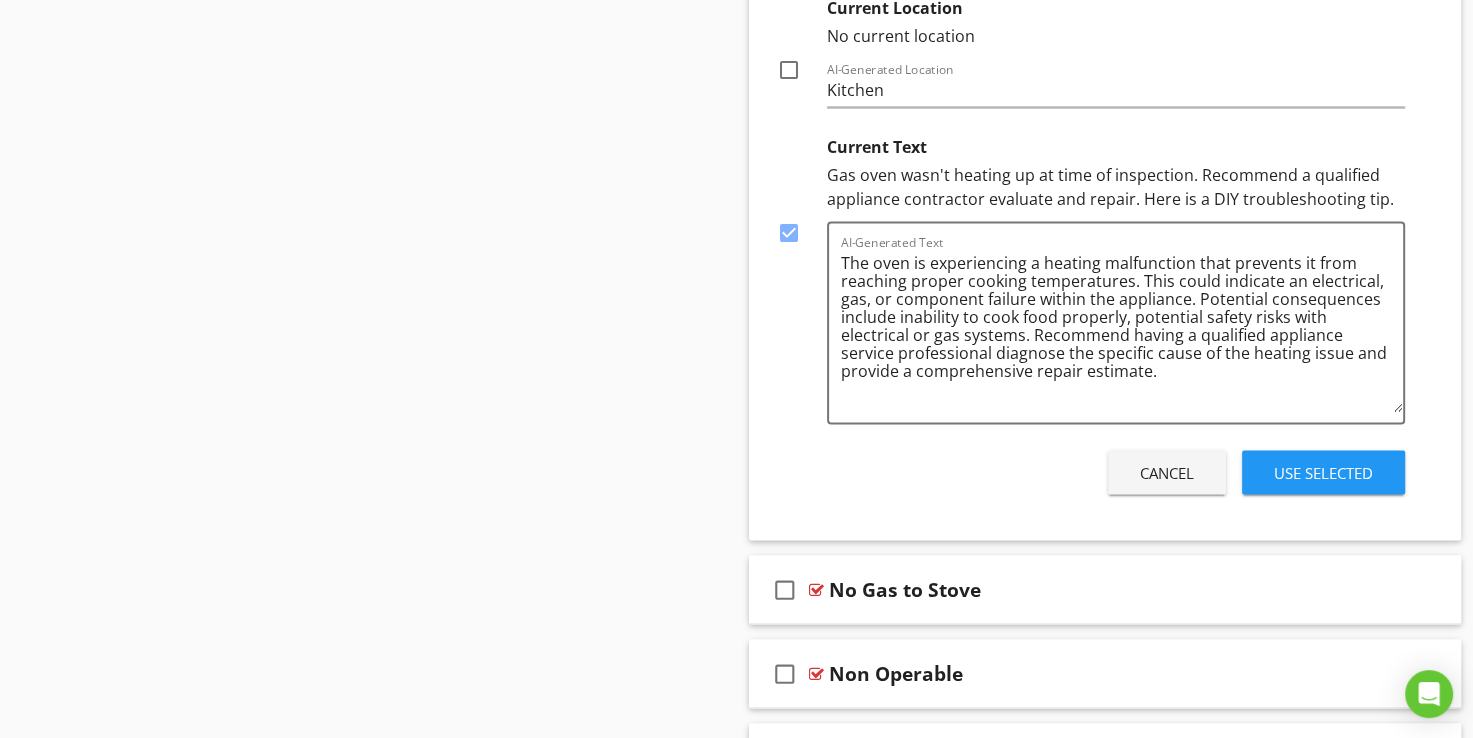 click on "Use Selected" at bounding box center [1323, 472] 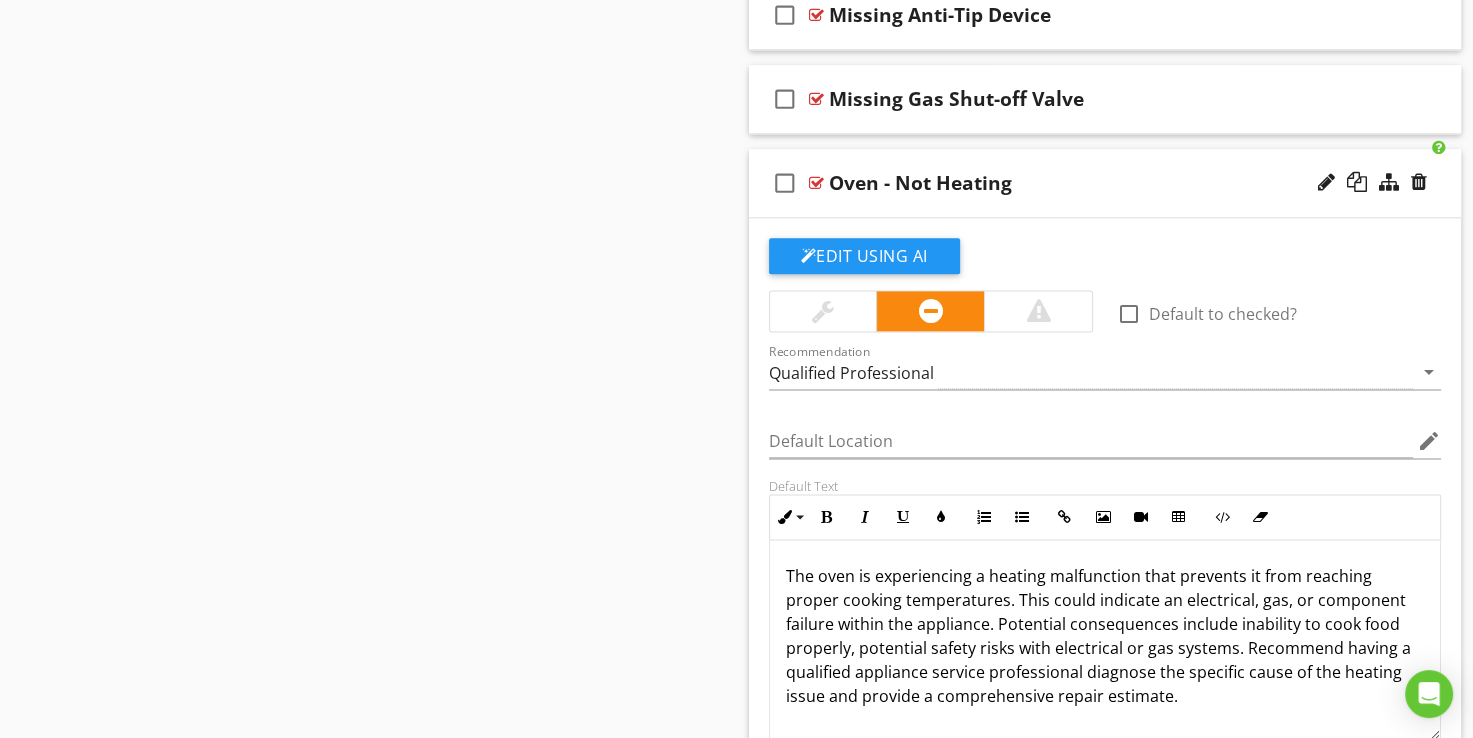 scroll, scrollTop: 2478, scrollLeft: 0, axis: vertical 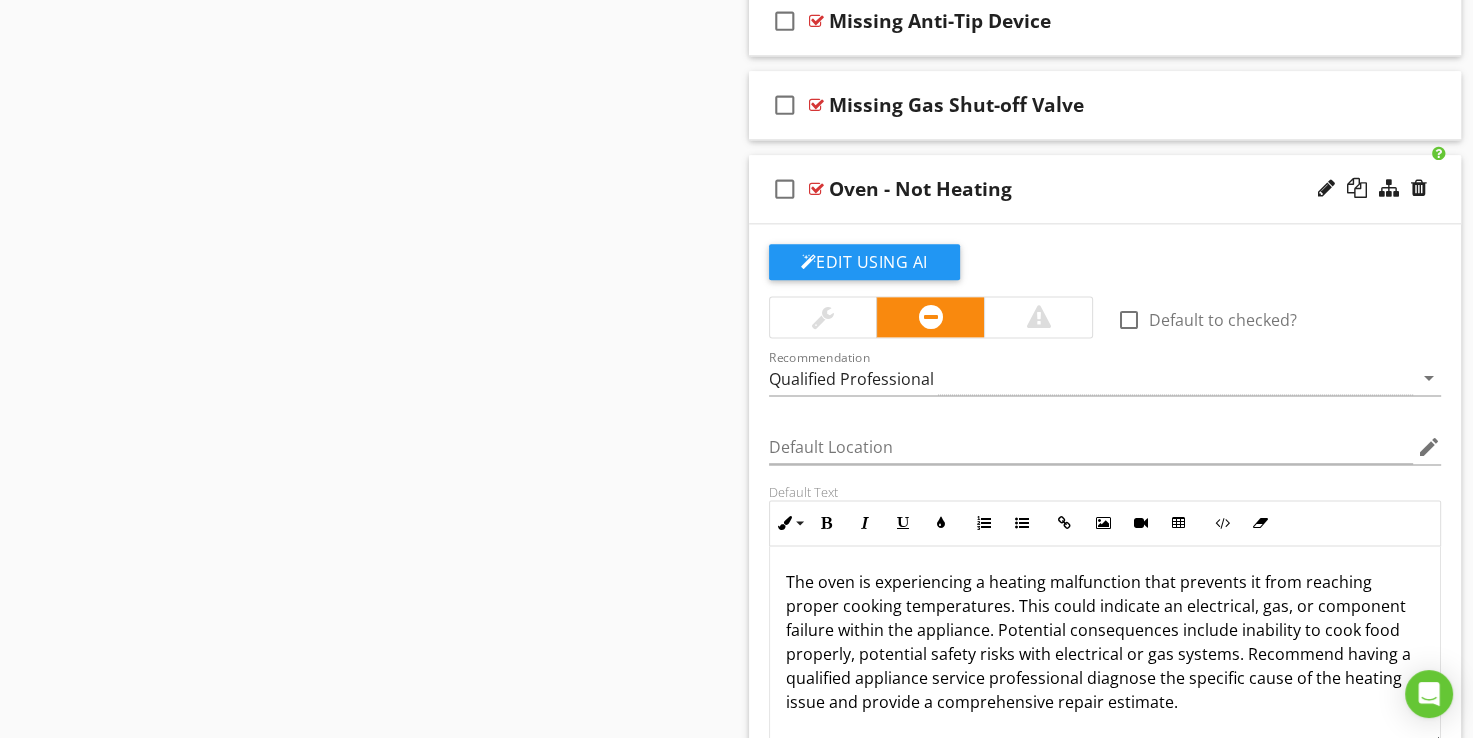 click at bounding box center [816, 189] 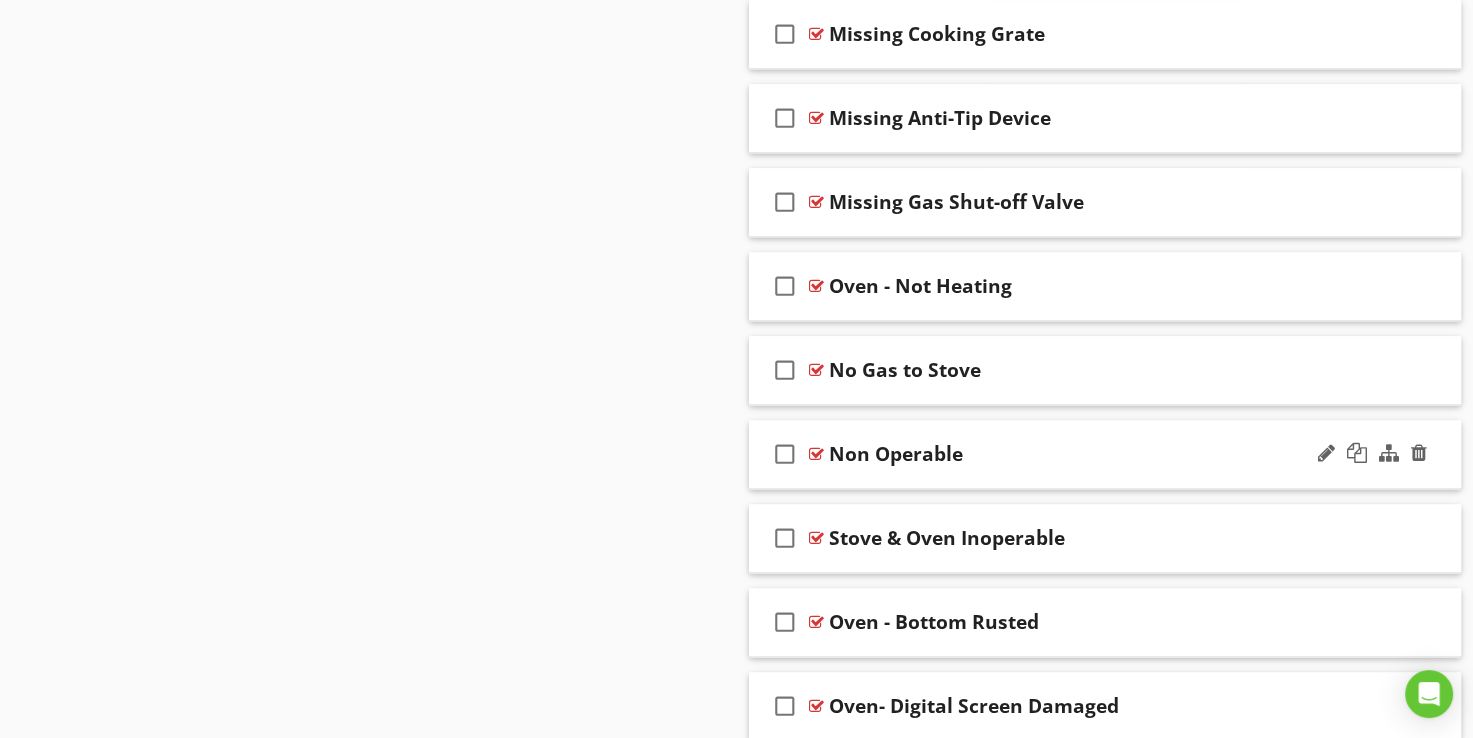 scroll, scrollTop: 2378, scrollLeft: 0, axis: vertical 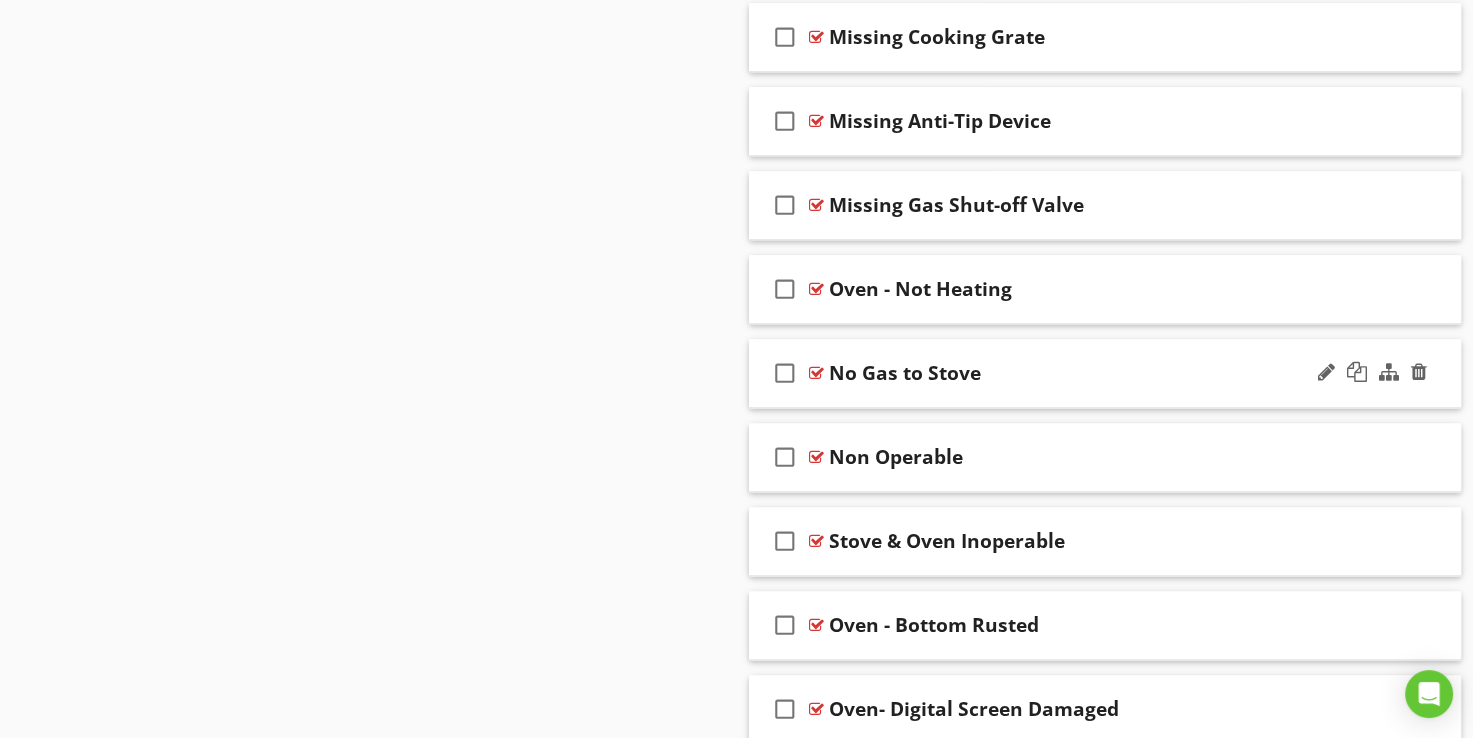 click at bounding box center [816, 373] 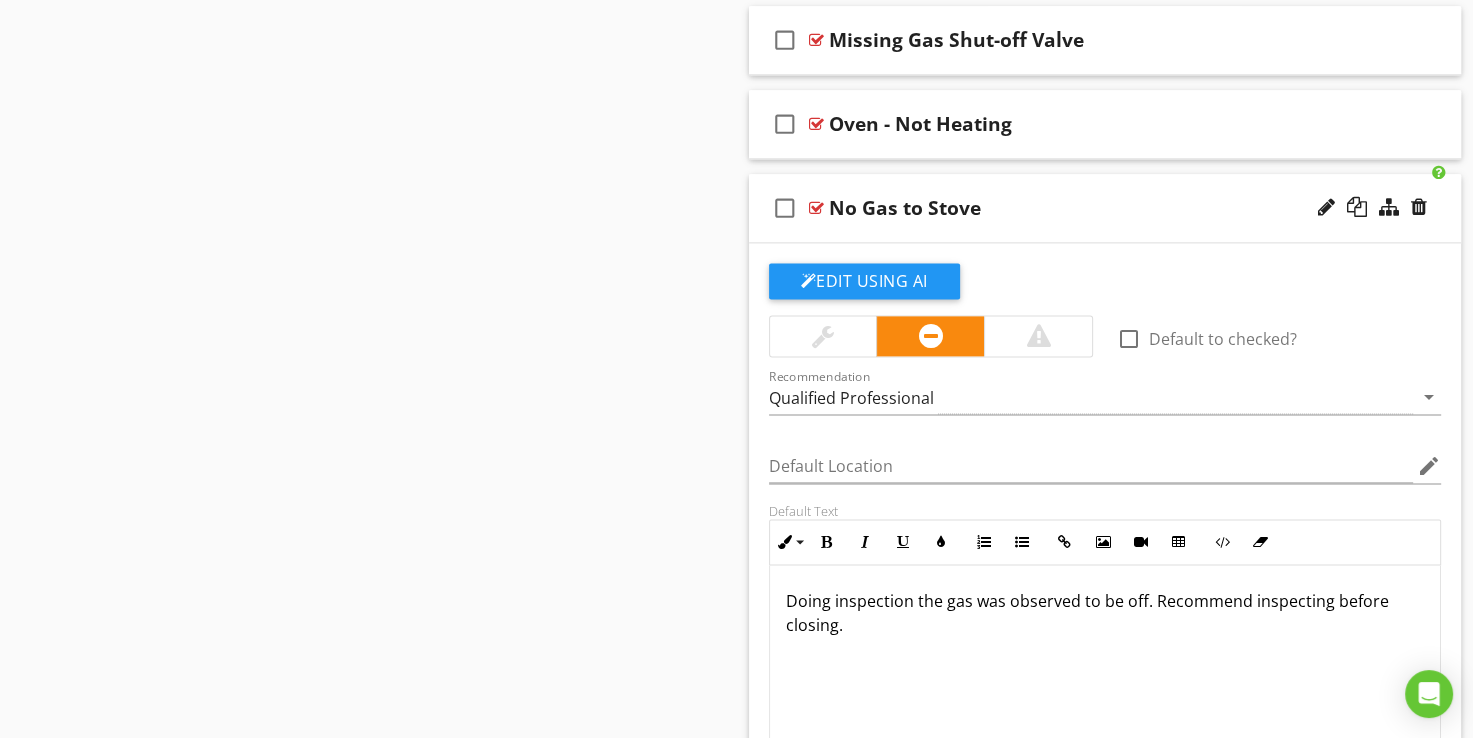 scroll, scrollTop: 2578, scrollLeft: 0, axis: vertical 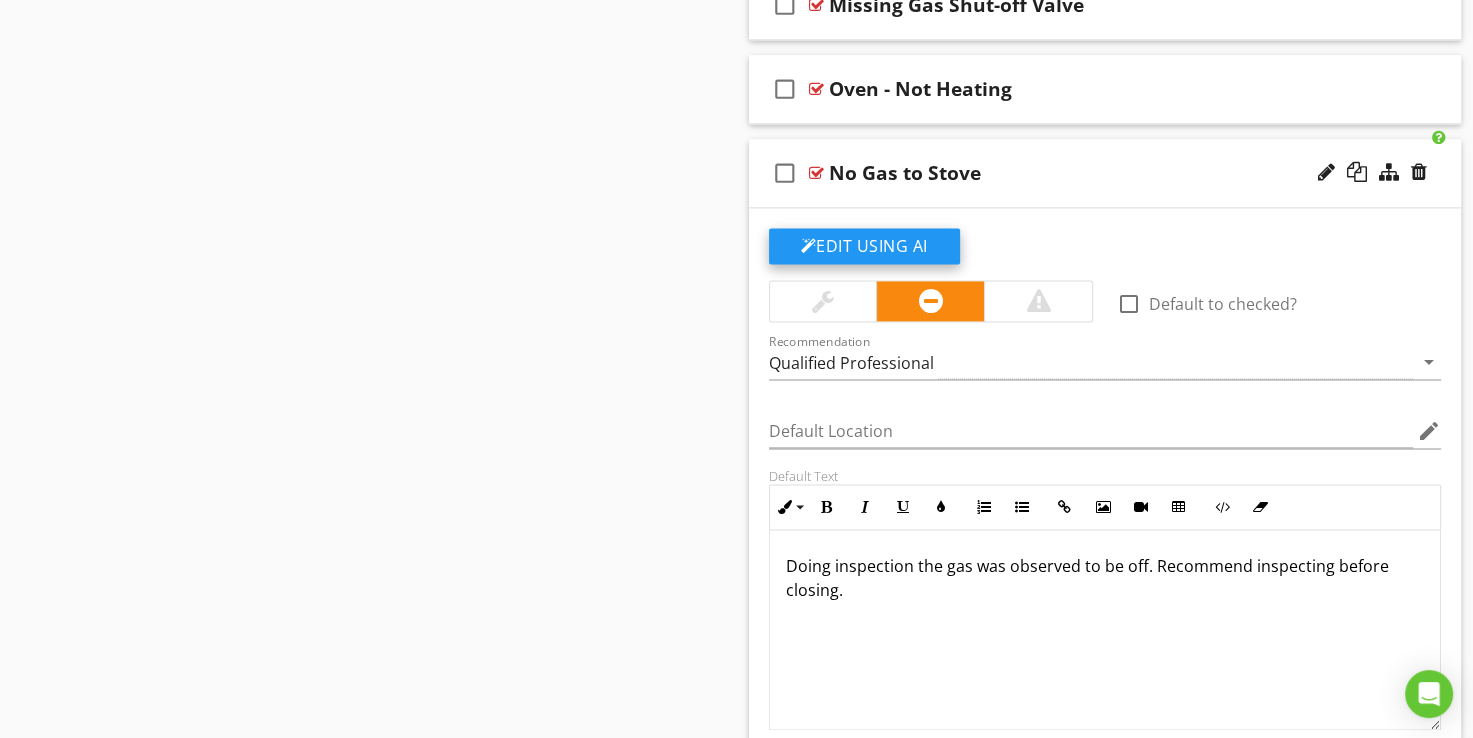 click on "Edit Using AI" at bounding box center (864, 246) 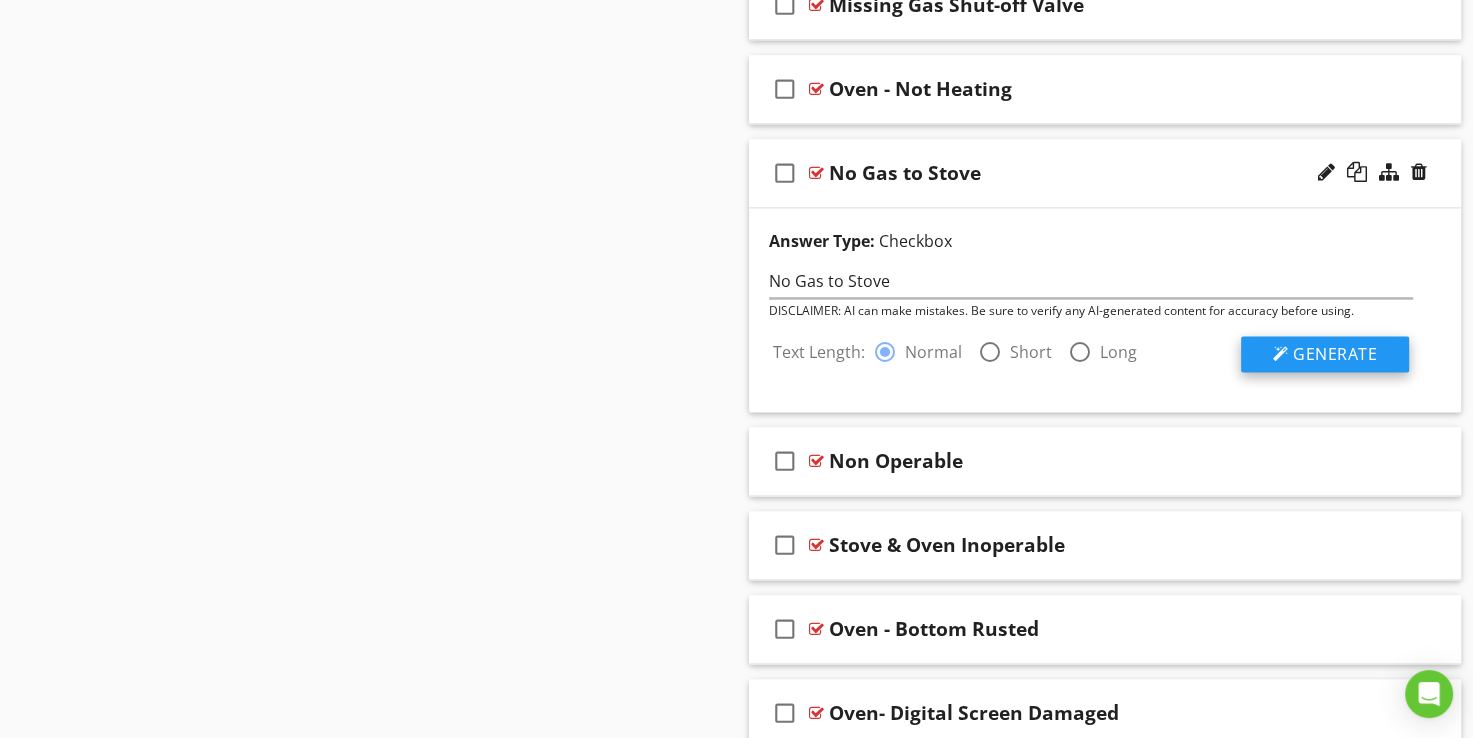 click at bounding box center [1281, 354] 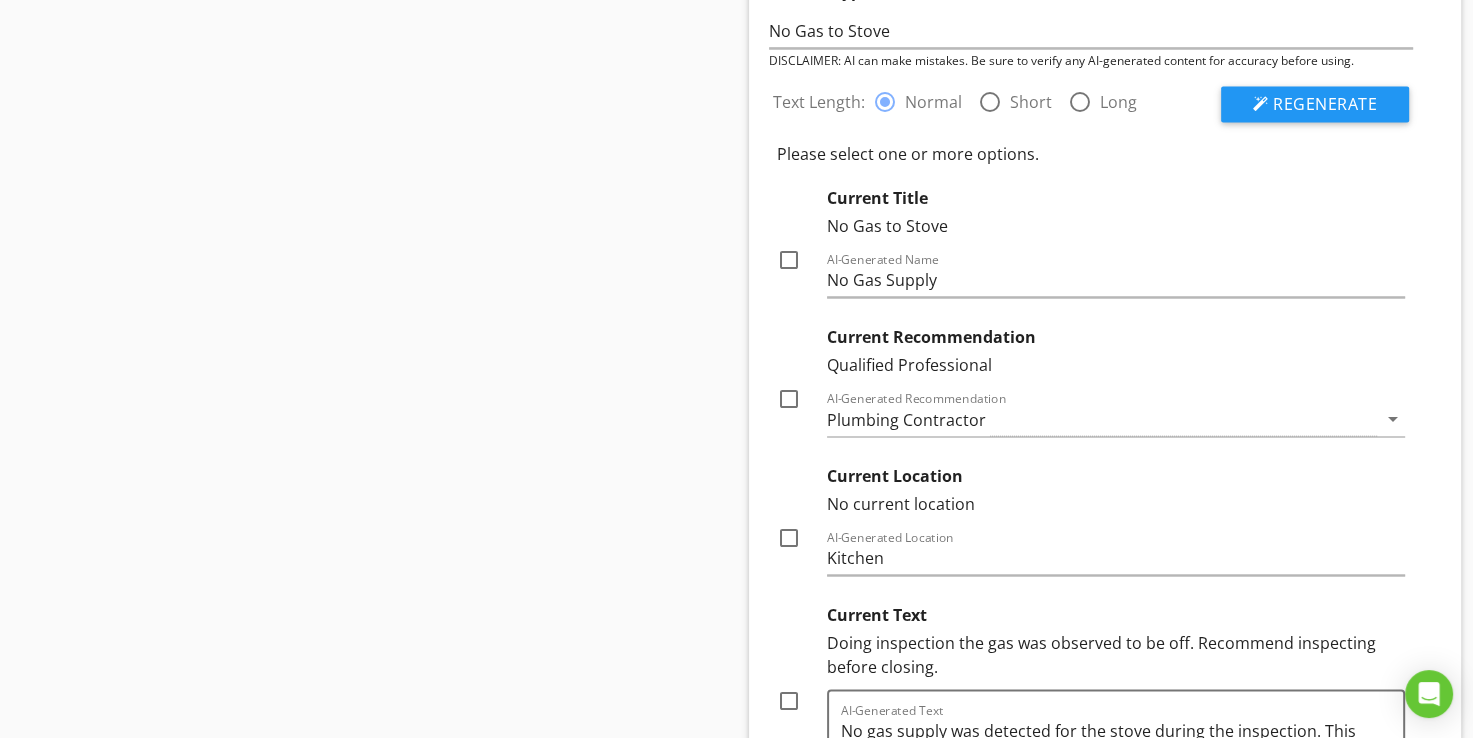 scroll, scrollTop: 2778, scrollLeft: 0, axis: vertical 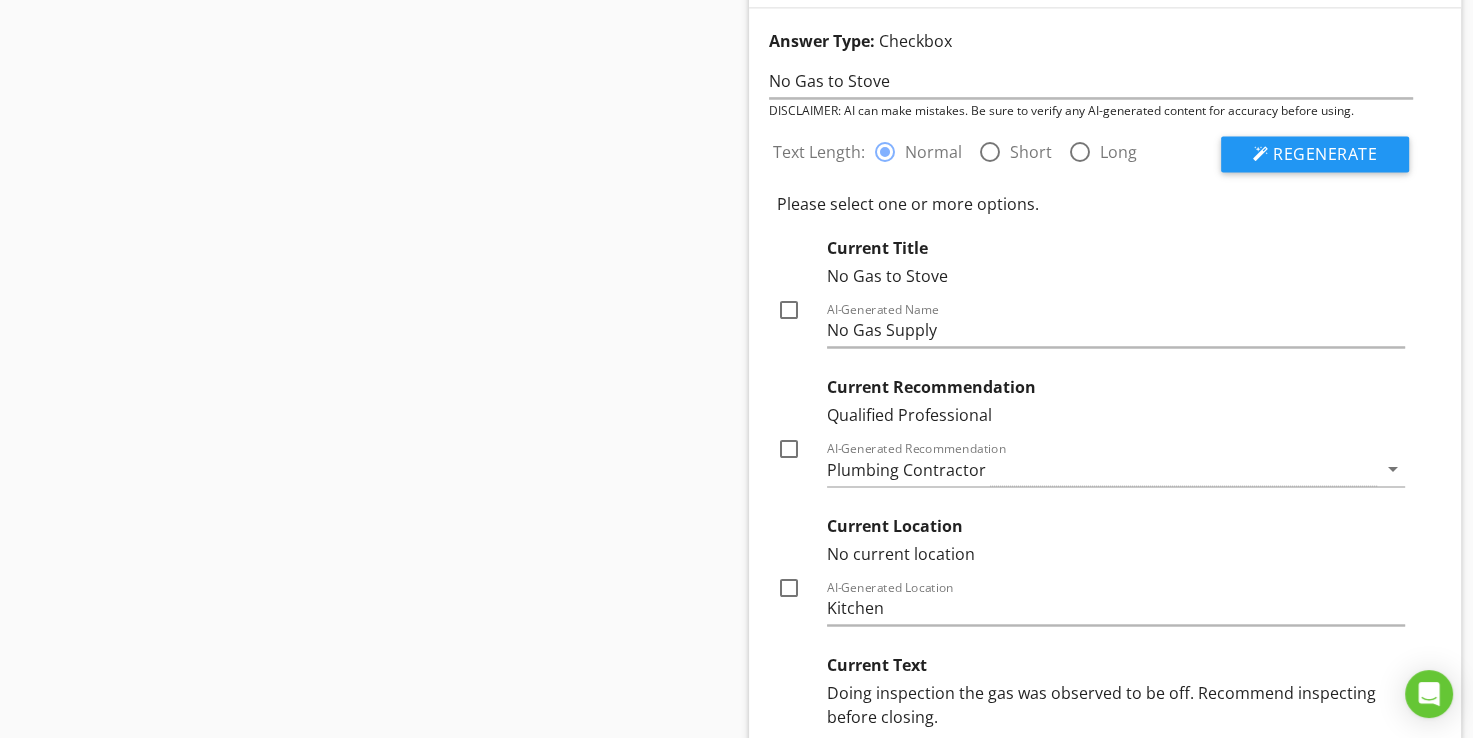 click at bounding box center (789, 310) 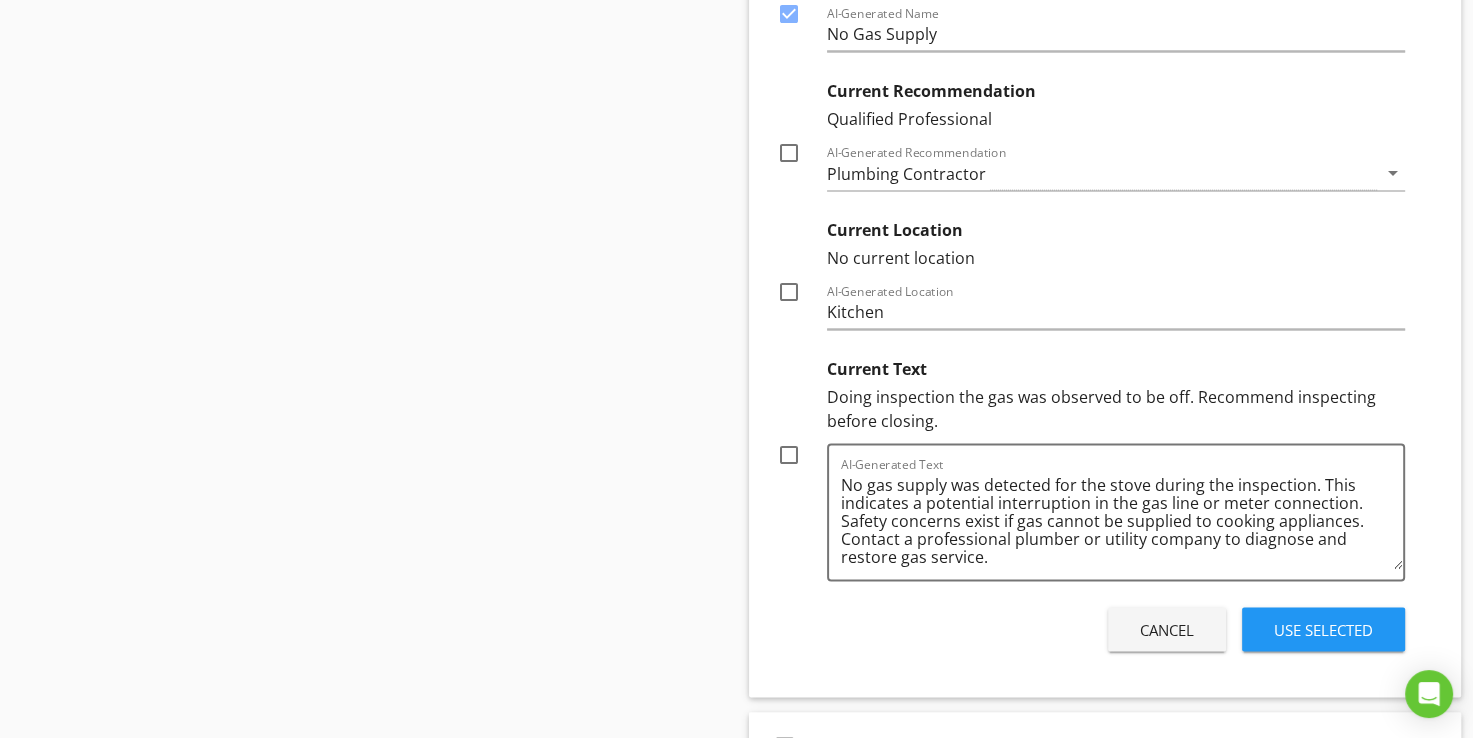 scroll, scrollTop: 3078, scrollLeft: 0, axis: vertical 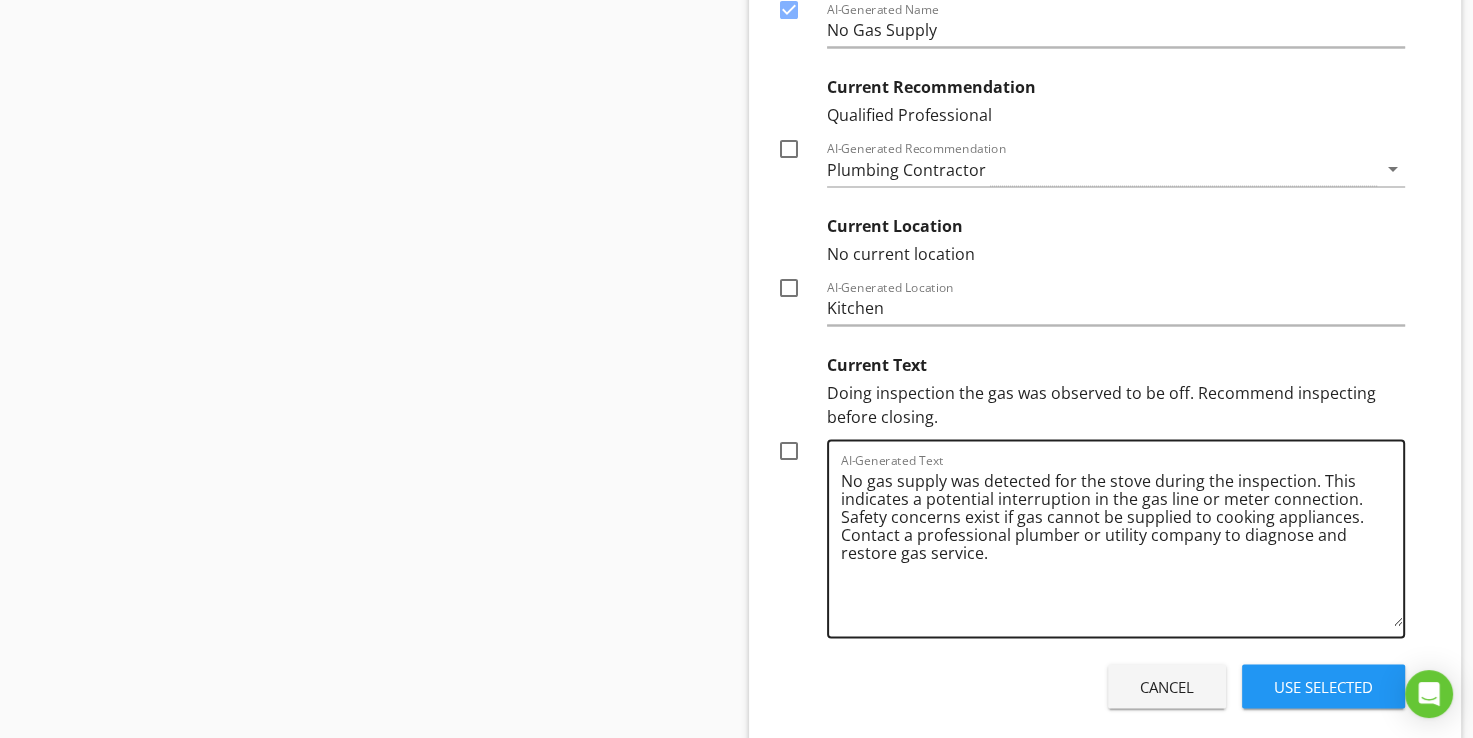 drag, startPoint x: 1397, startPoint y: 554, endPoint x: 1403, endPoint y: 615, distance: 61.294373 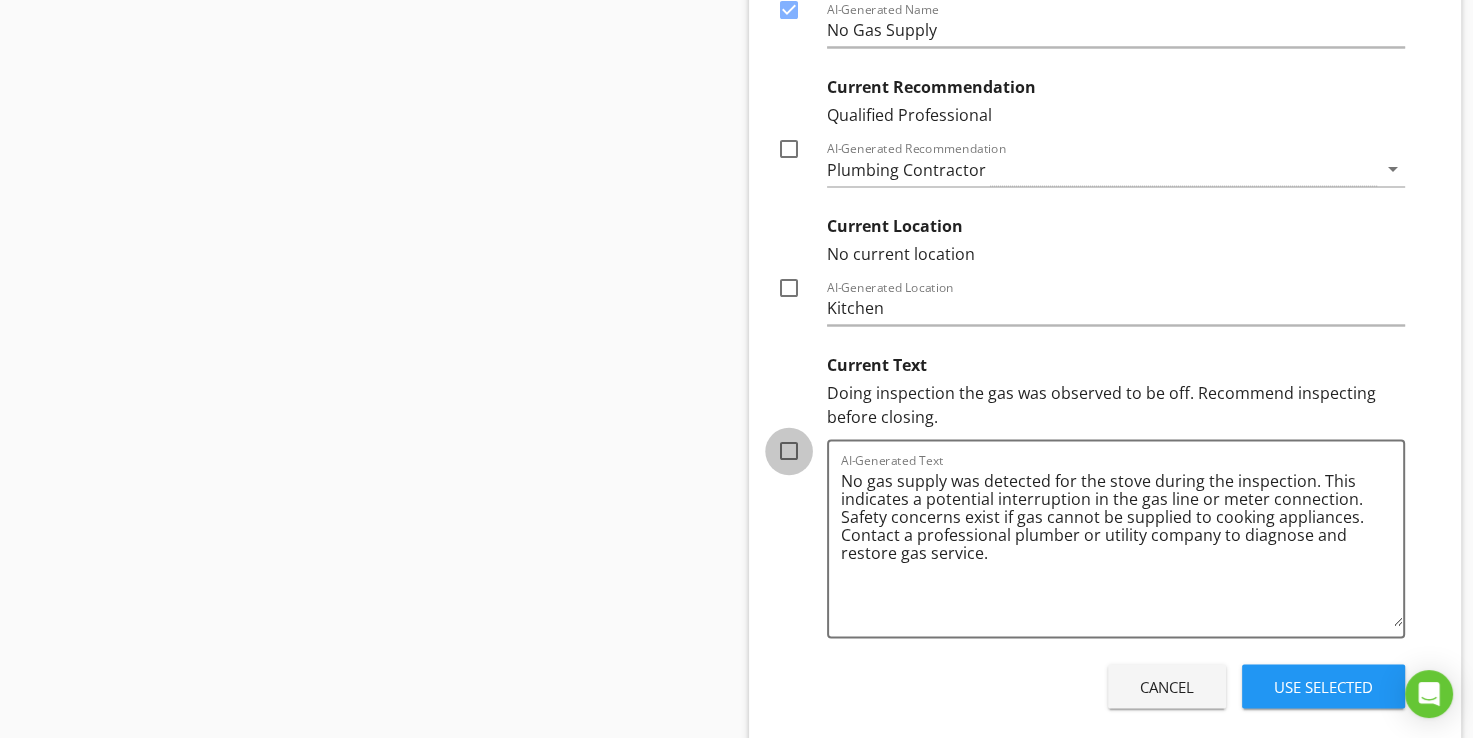 click at bounding box center [789, 451] 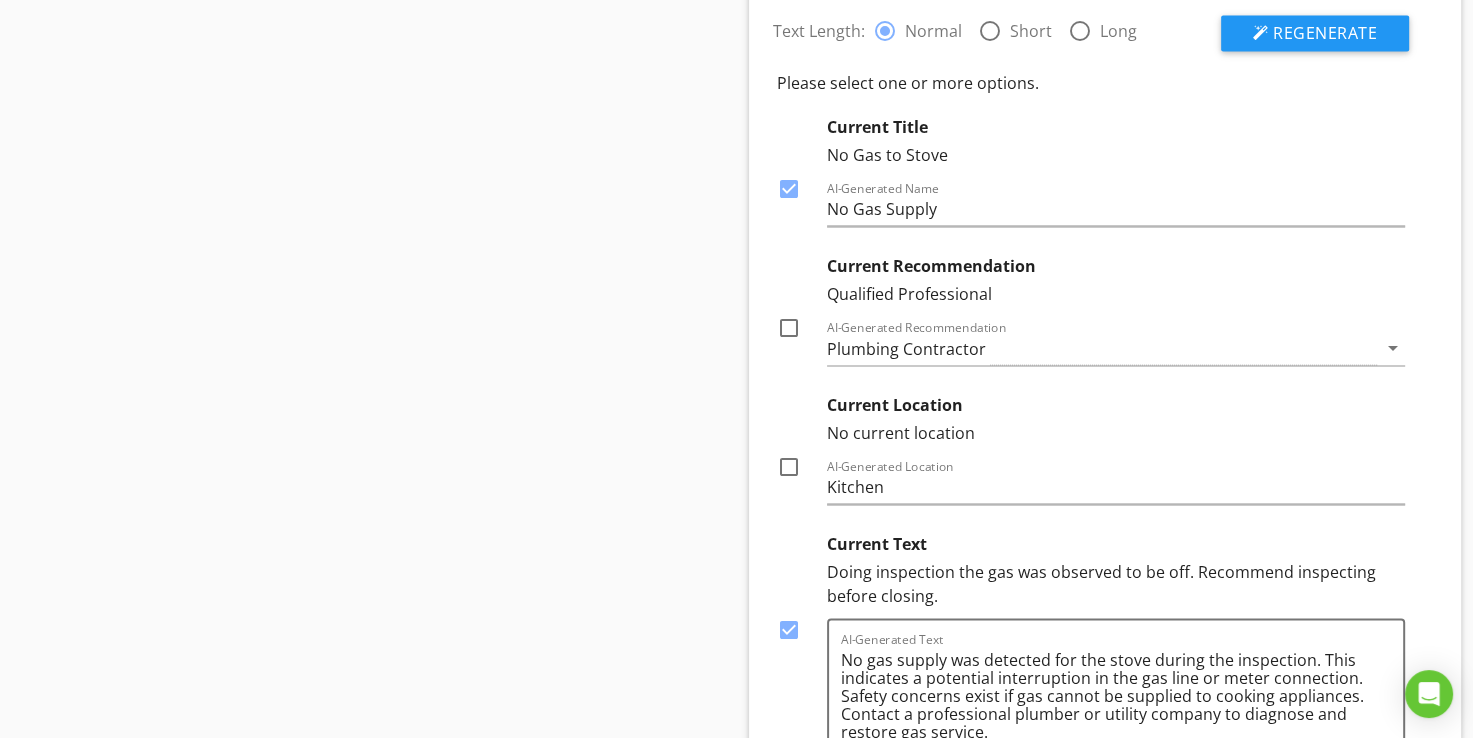 scroll, scrollTop: 2878, scrollLeft: 0, axis: vertical 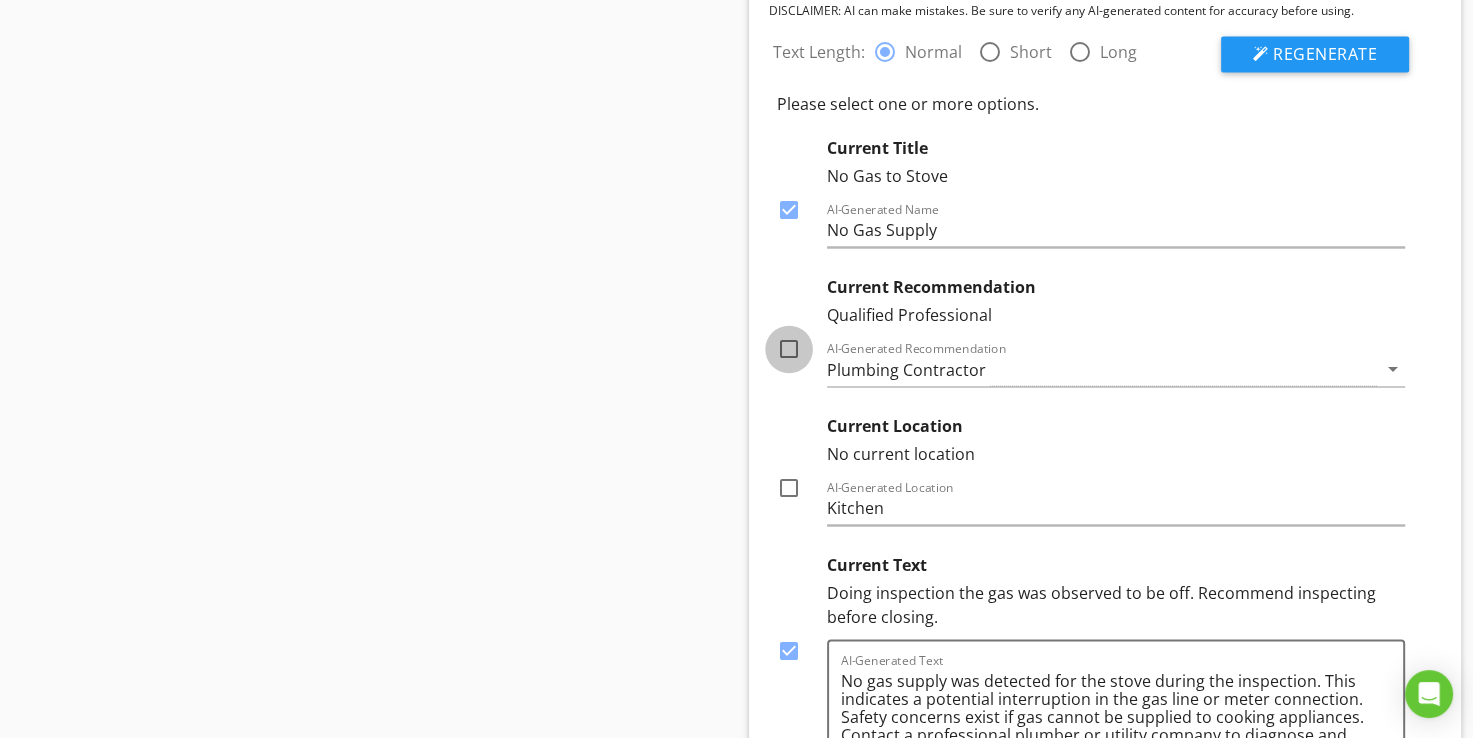 click at bounding box center (789, 349) 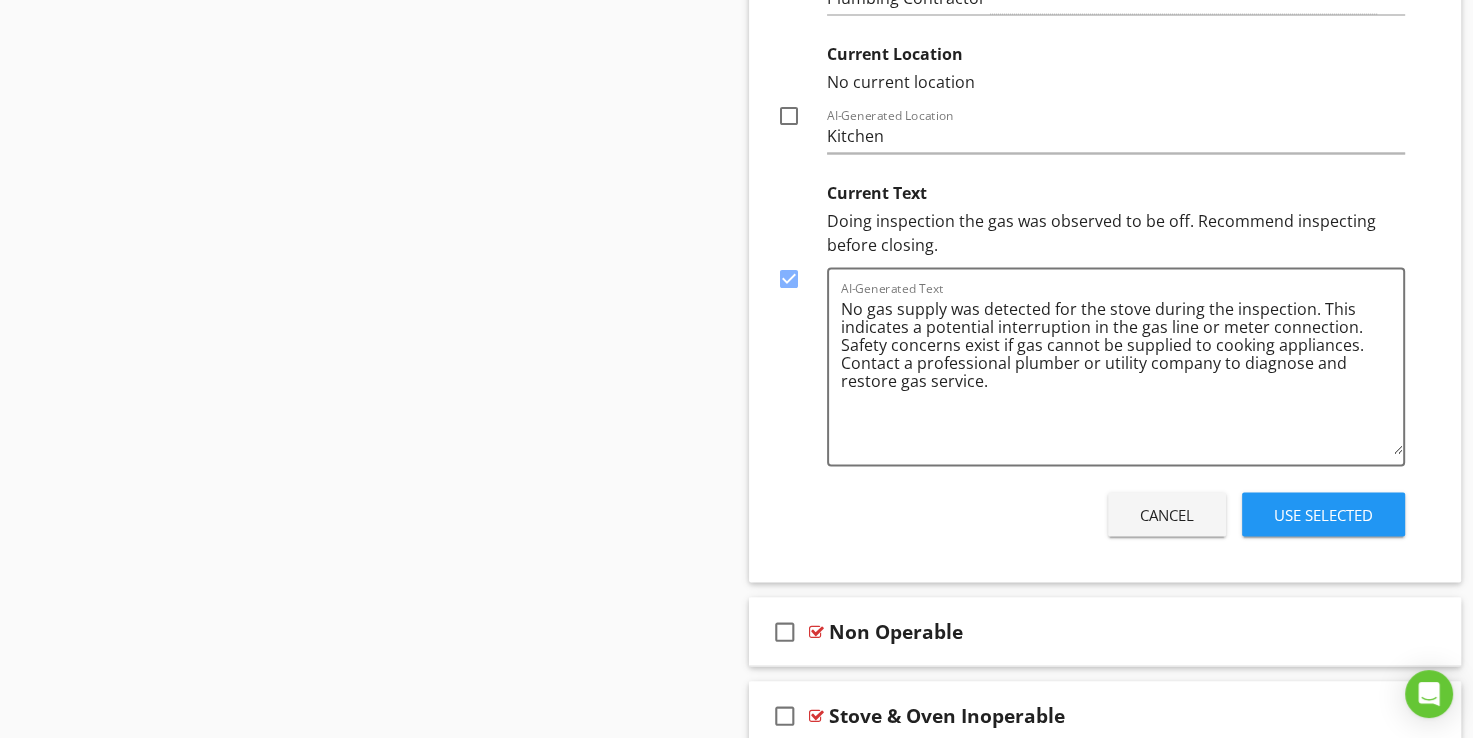 scroll, scrollTop: 3278, scrollLeft: 0, axis: vertical 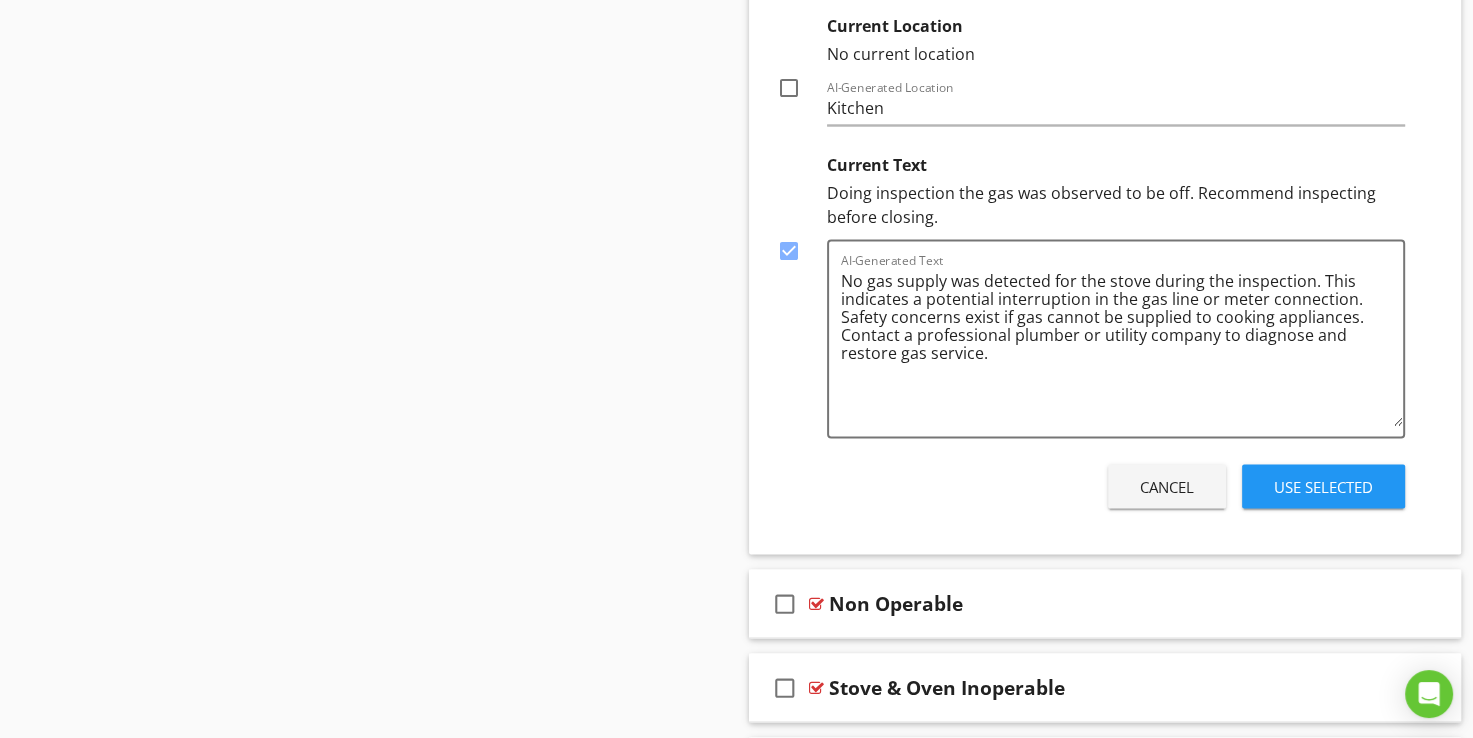 click on "Use Selected" at bounding box center (1323, 486) 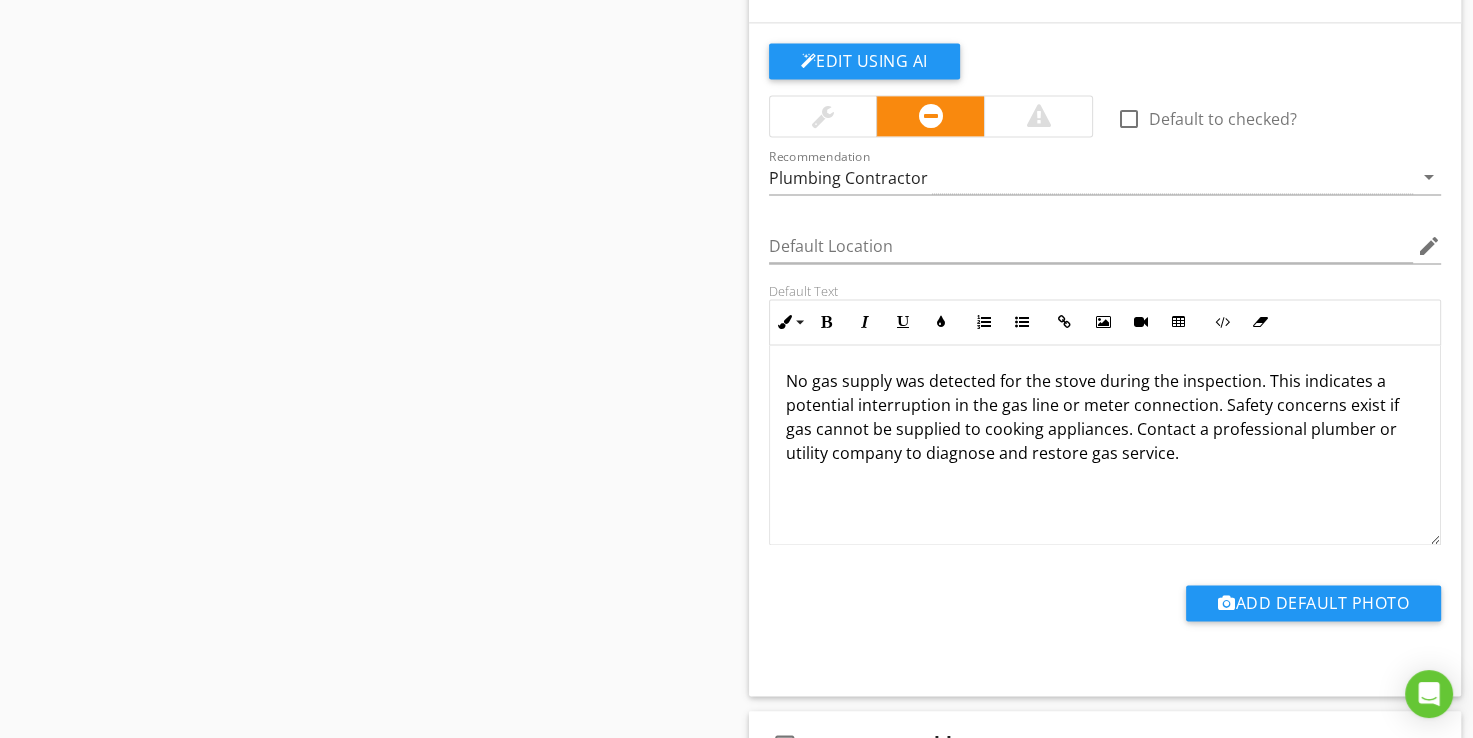 scroll, scrollTop: 2716, scrollLeft: 0, axis: vertical 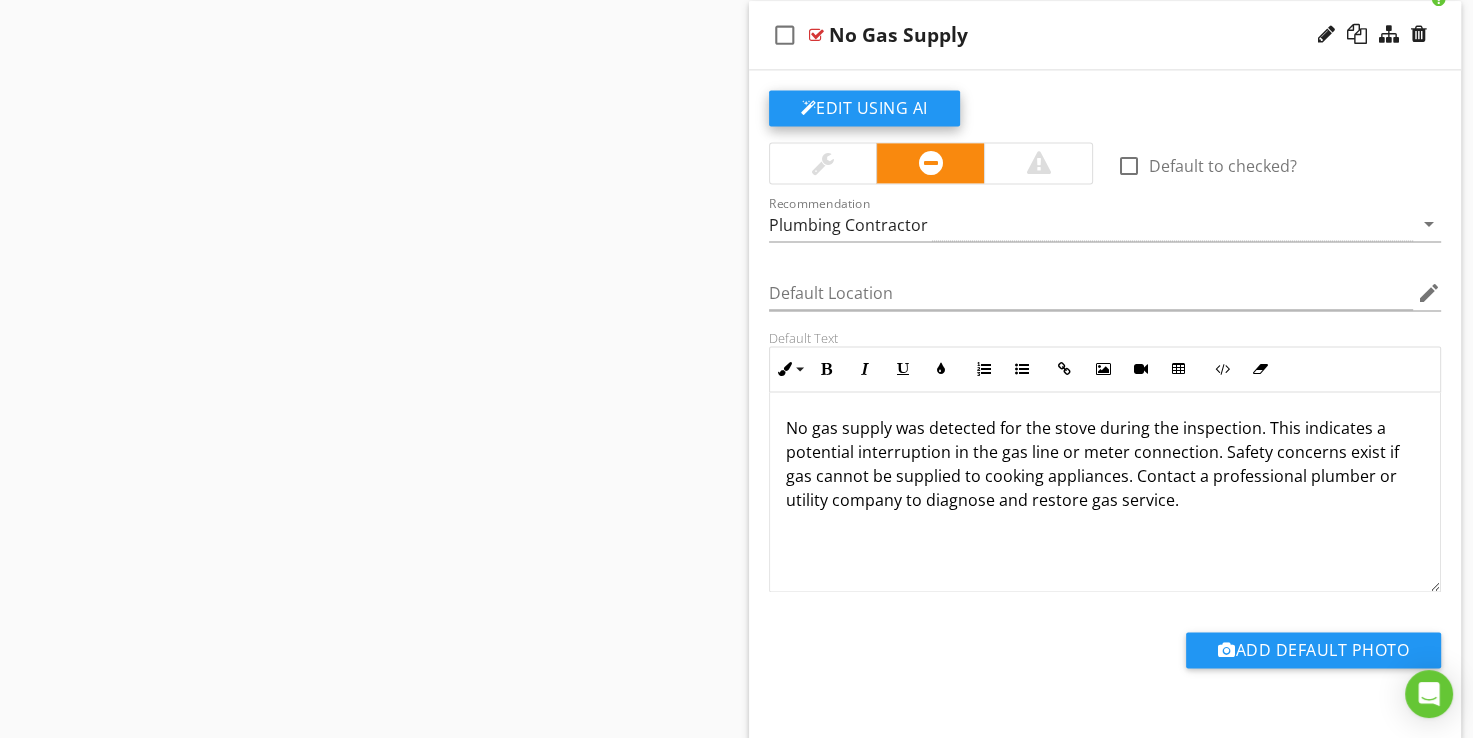 click on "Edit Using AI" at bounding box center (864, 108) 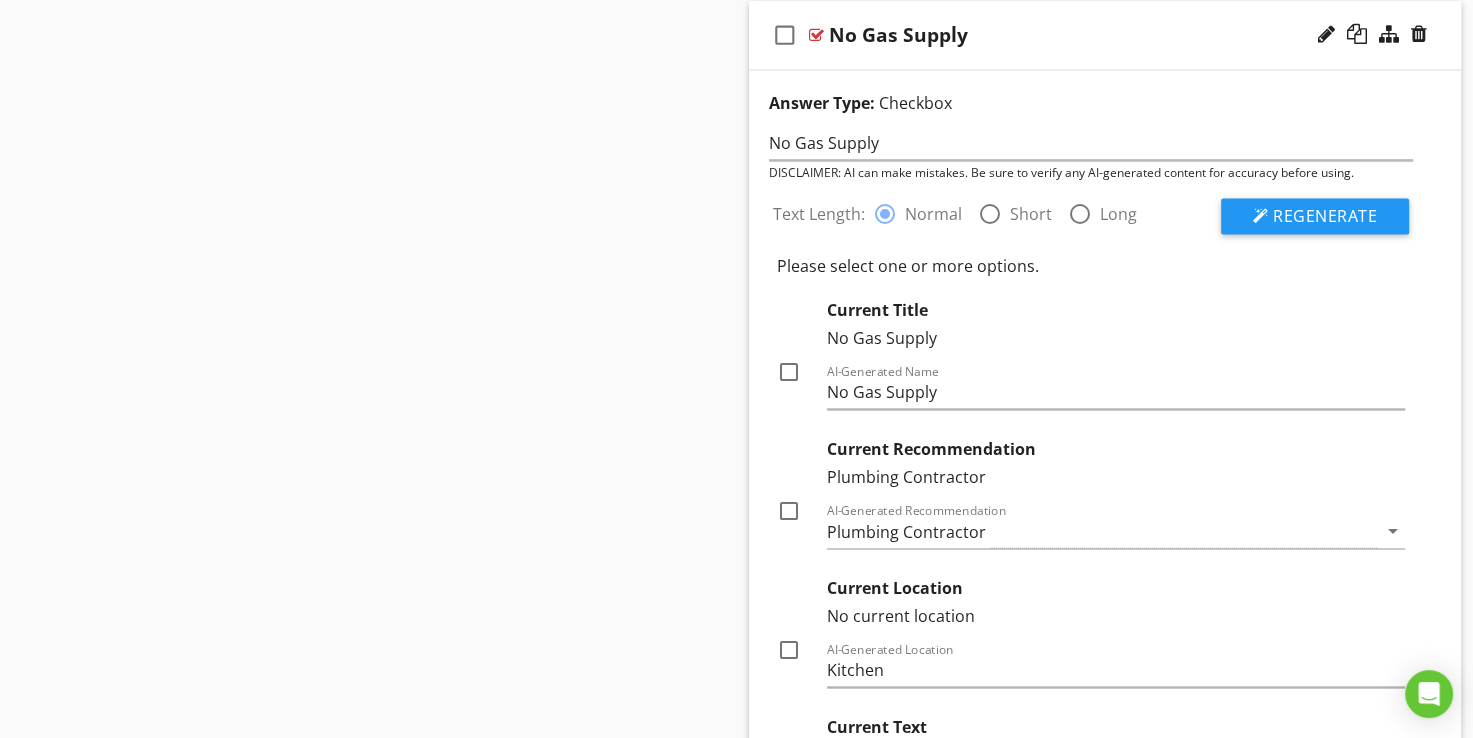 click on "Short" at bounding box center [1031, 214] 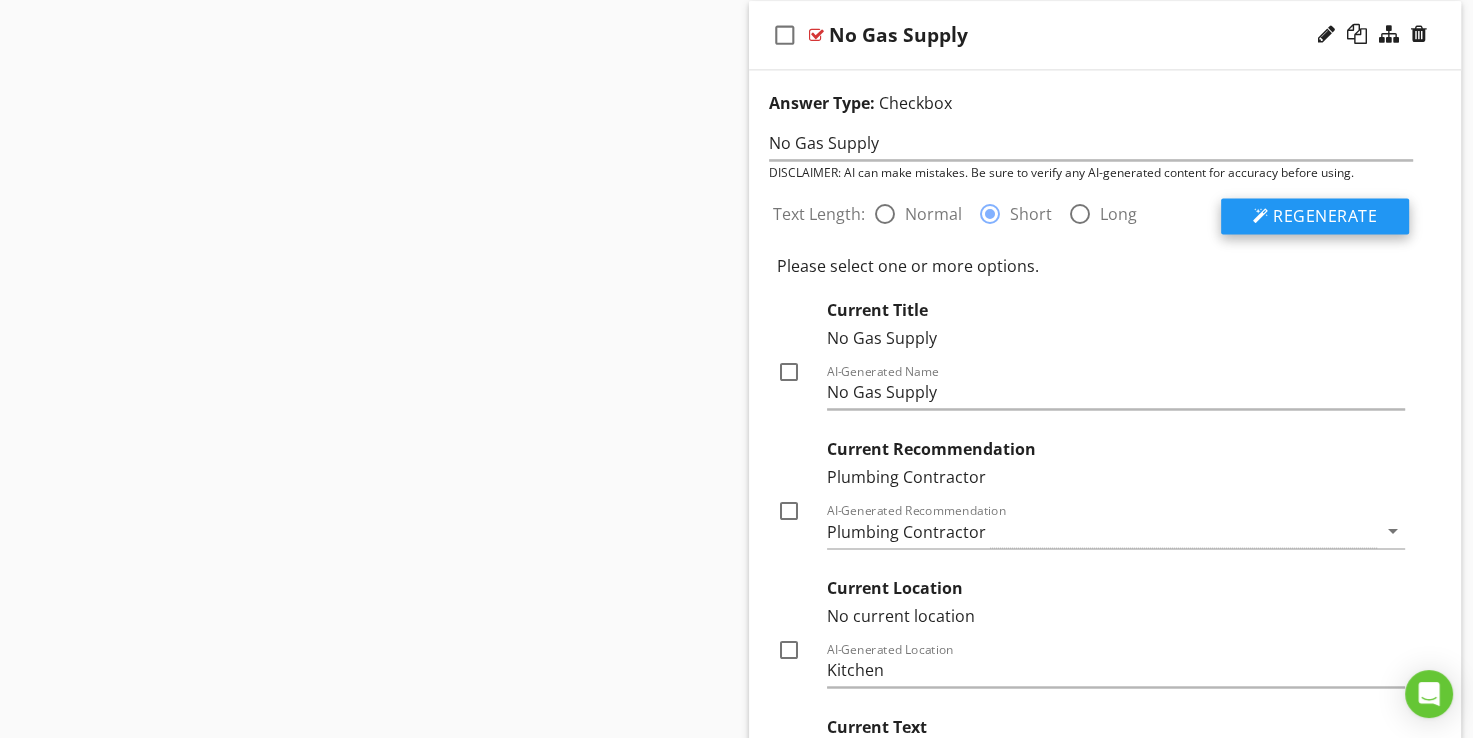 click on "Regenerate" at bounding box center [1325, 216] 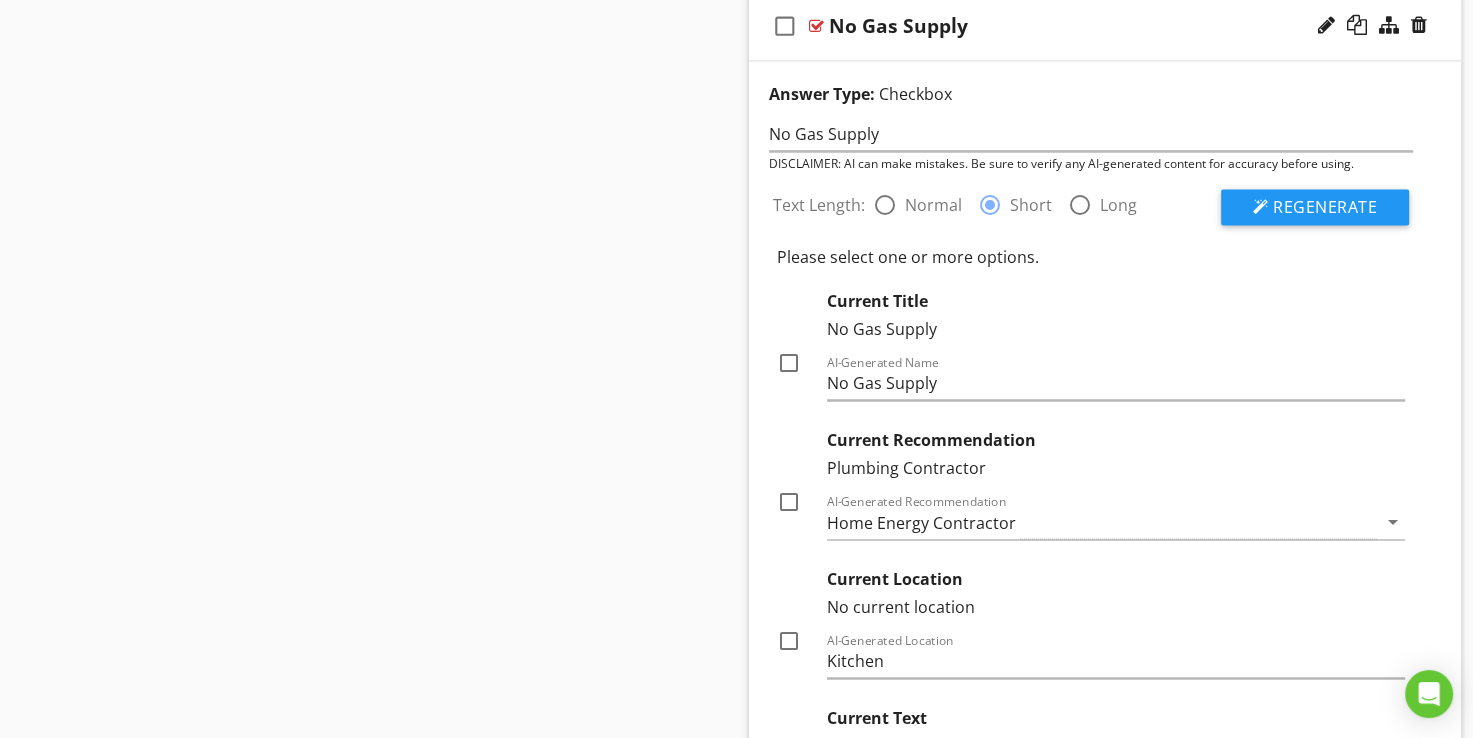 scroll, scrollTop: 2716, scrollLeft: 0, axis: vertical 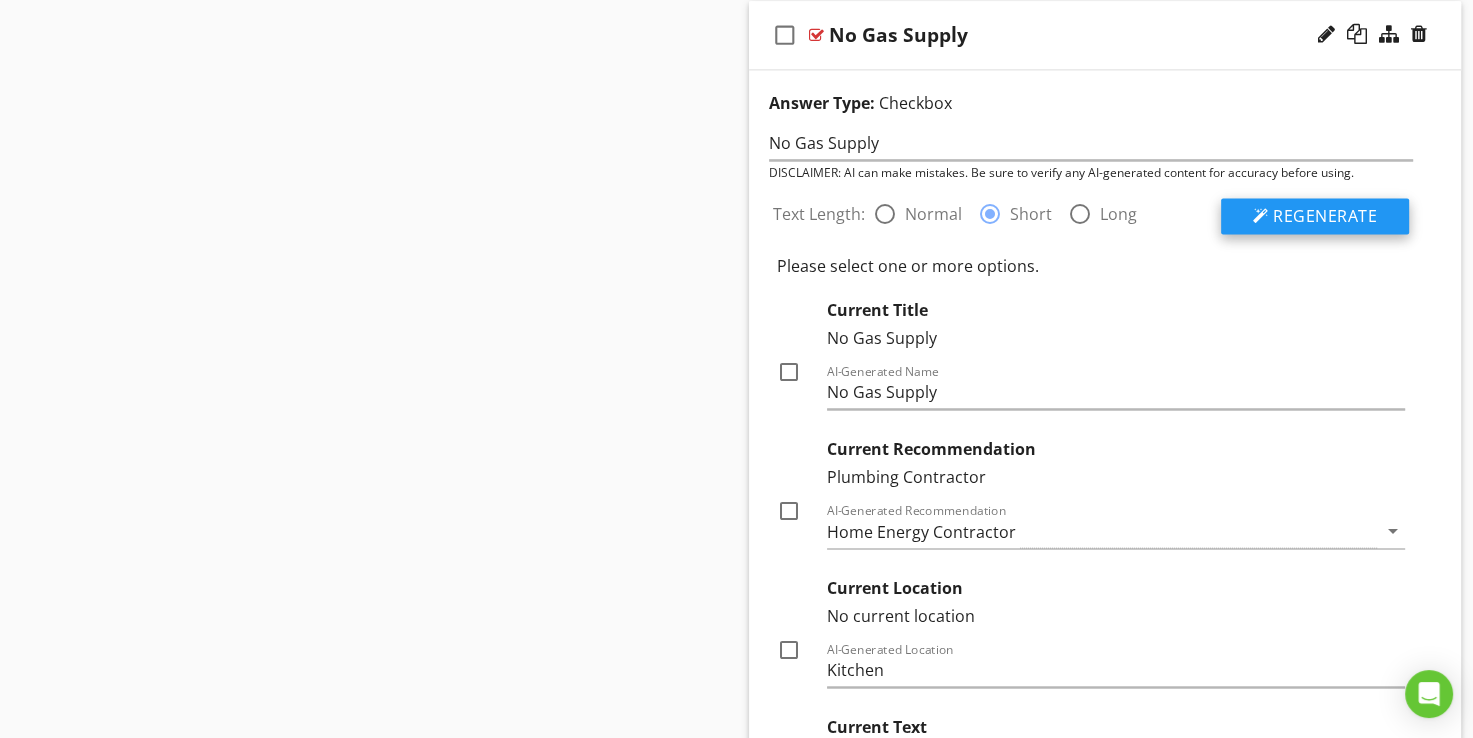 click on "Regenerate" at bounding box center (1315, 216) 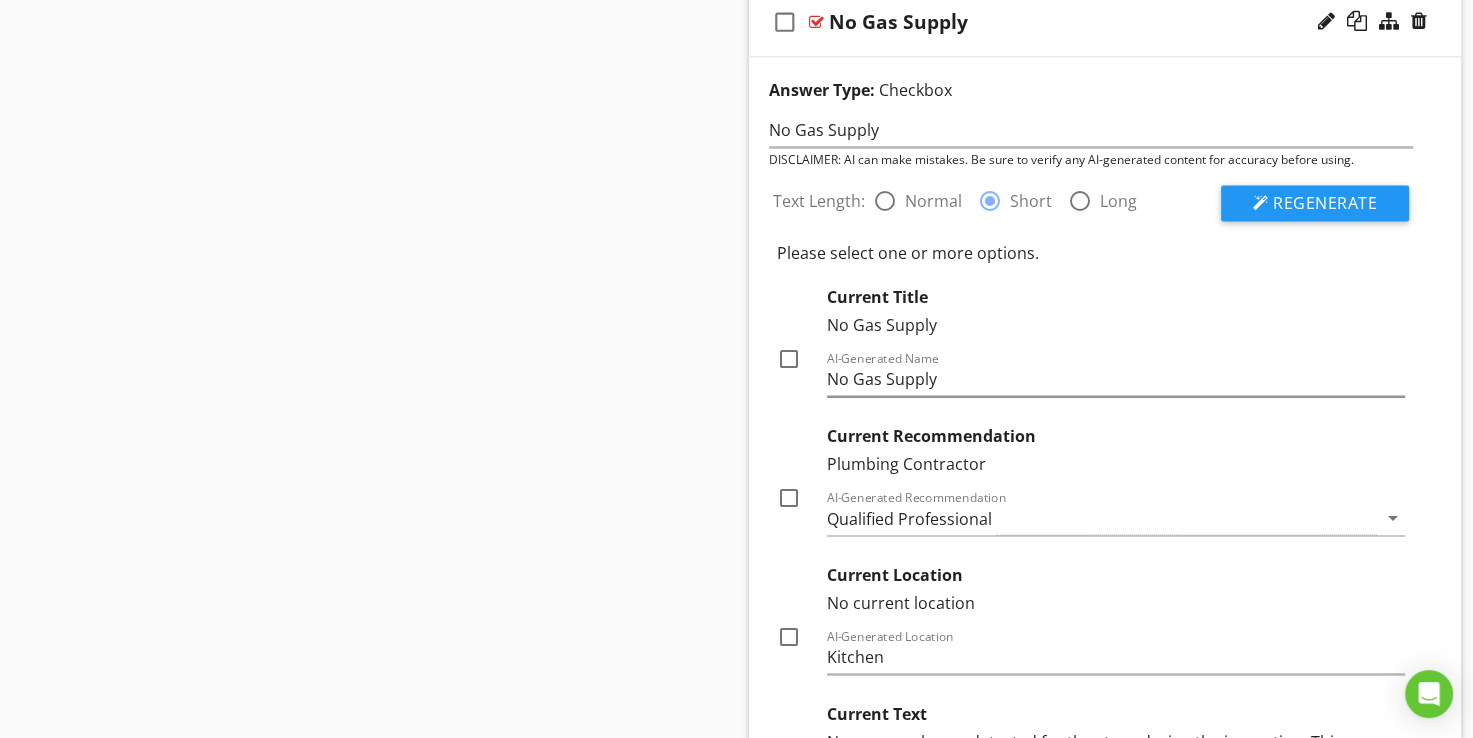 scroll, scrollTop: 2716, scrollLeft: 0, axis: vertical 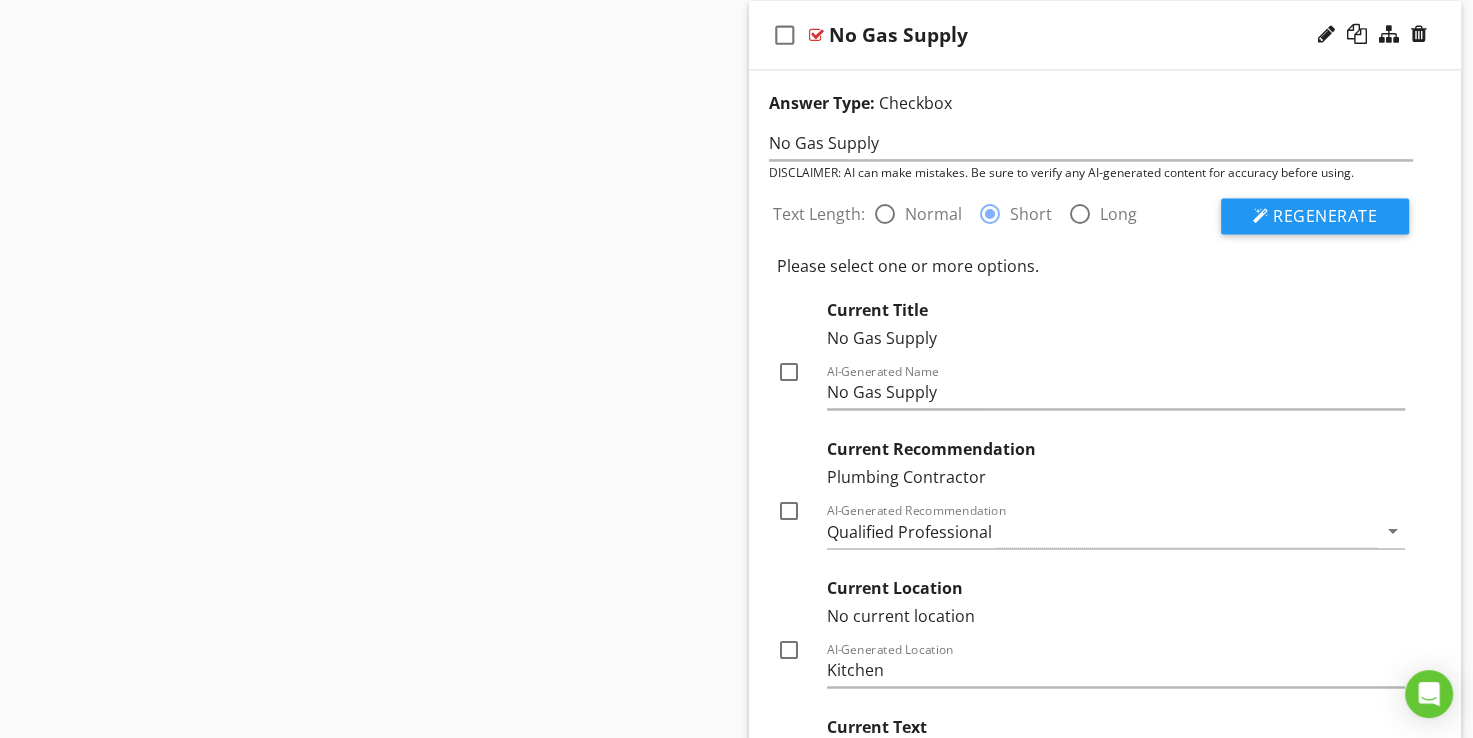 click on "Normal" at bounding box center [933, 214] 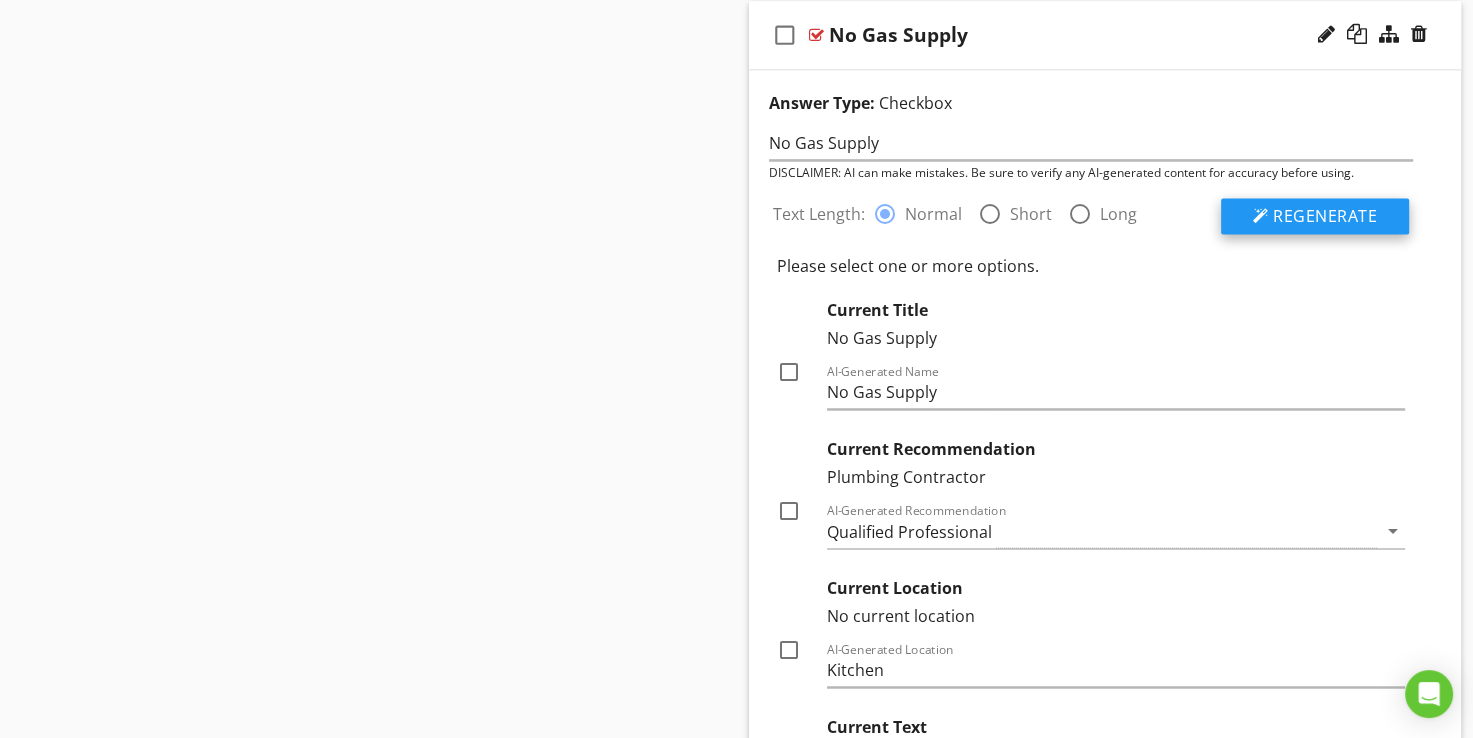 click on "Regenerate" at bounding box center (1325, 216) 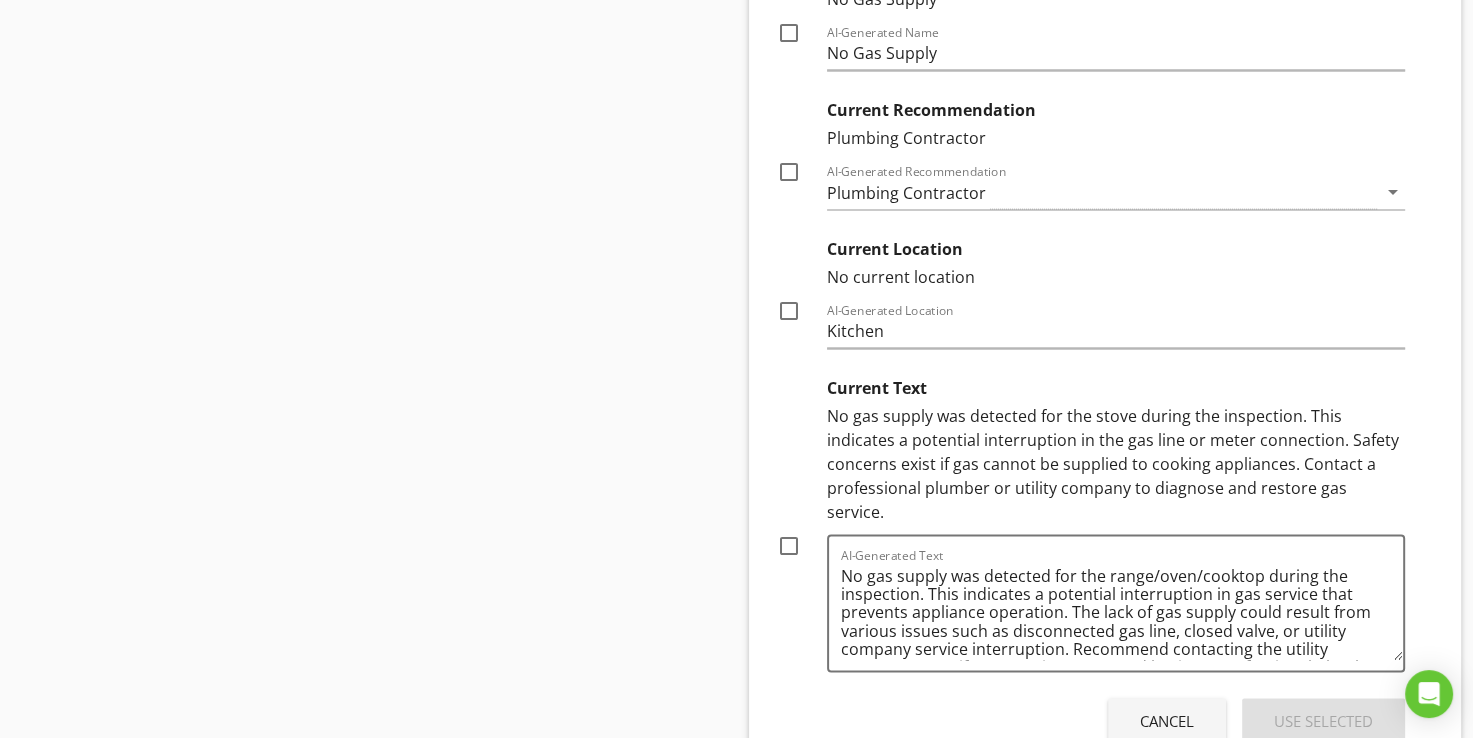 scroll, scrollTop: 3116, scrollLeft: 0, axis: vertical 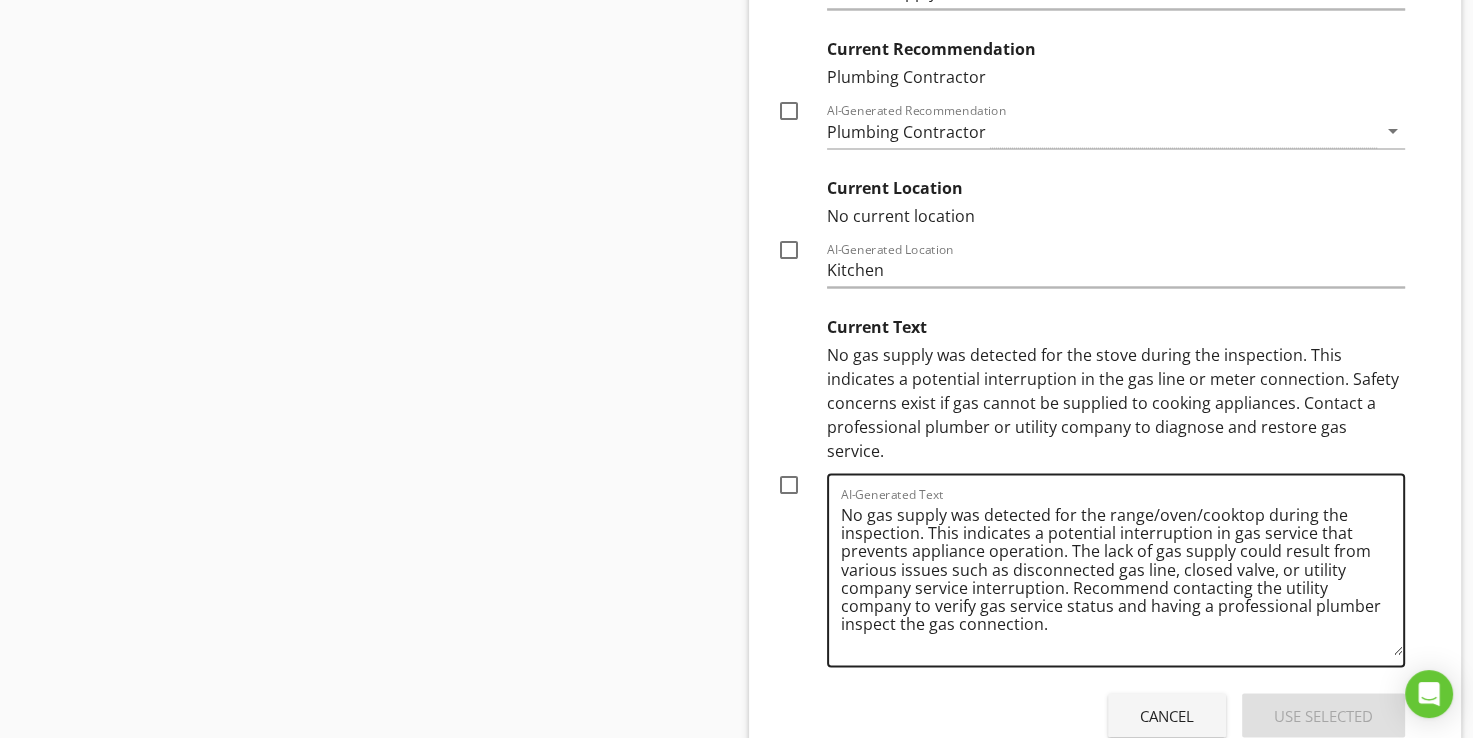 drag, startPoint x: 1395, startPoint y: 561, endPoint x: 1395, endPoint y: 618, distance: 57 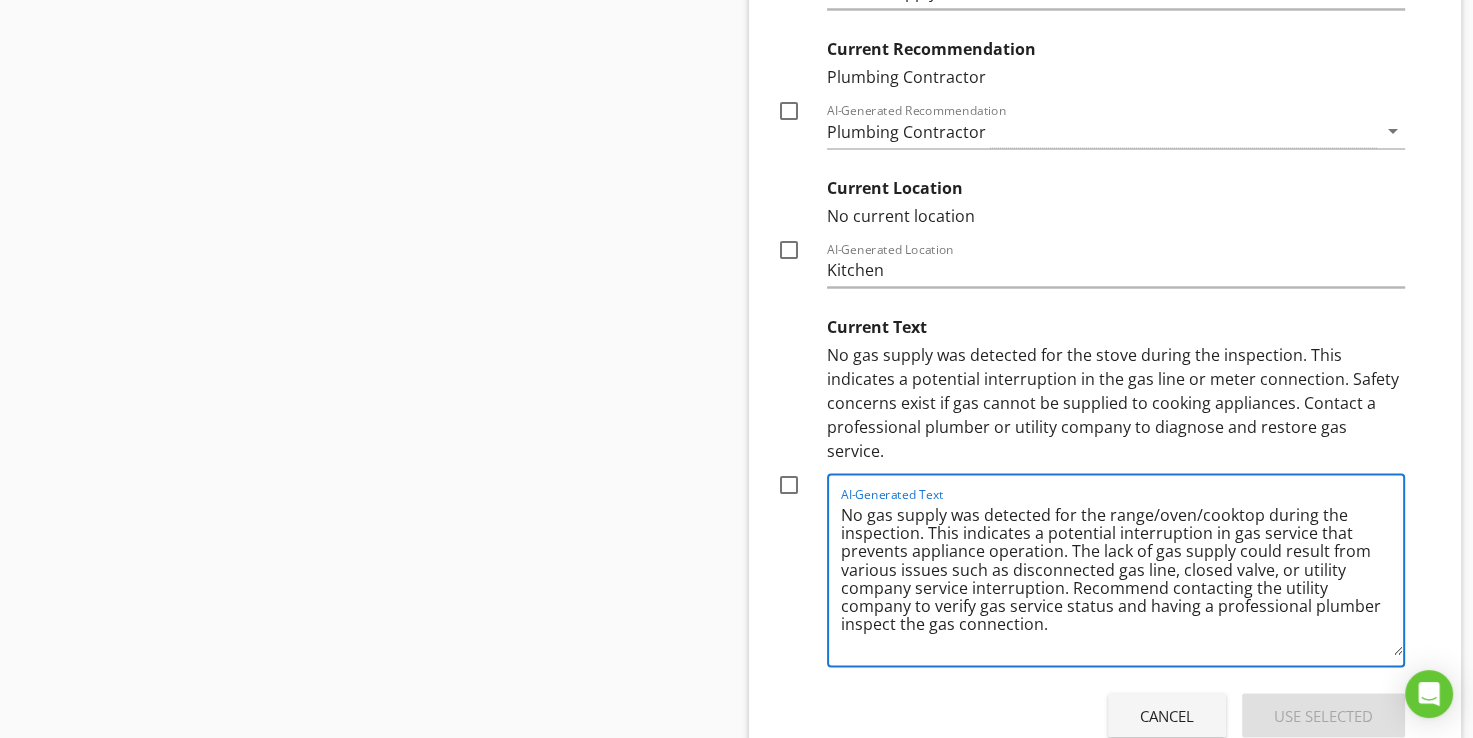 click at bounding box center (789, 485) 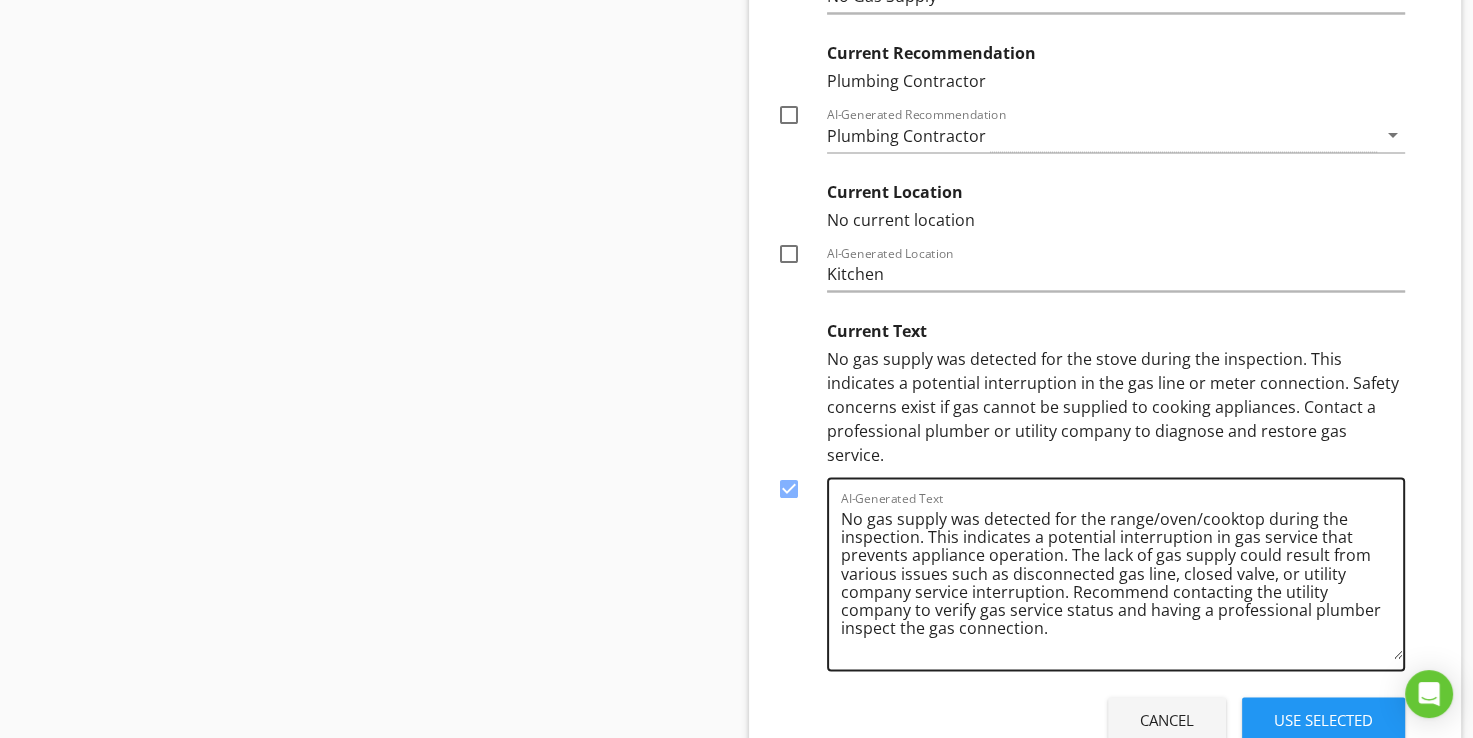 scroll, scrollTop: 3116, scrollLeft: 0, axis: vertical 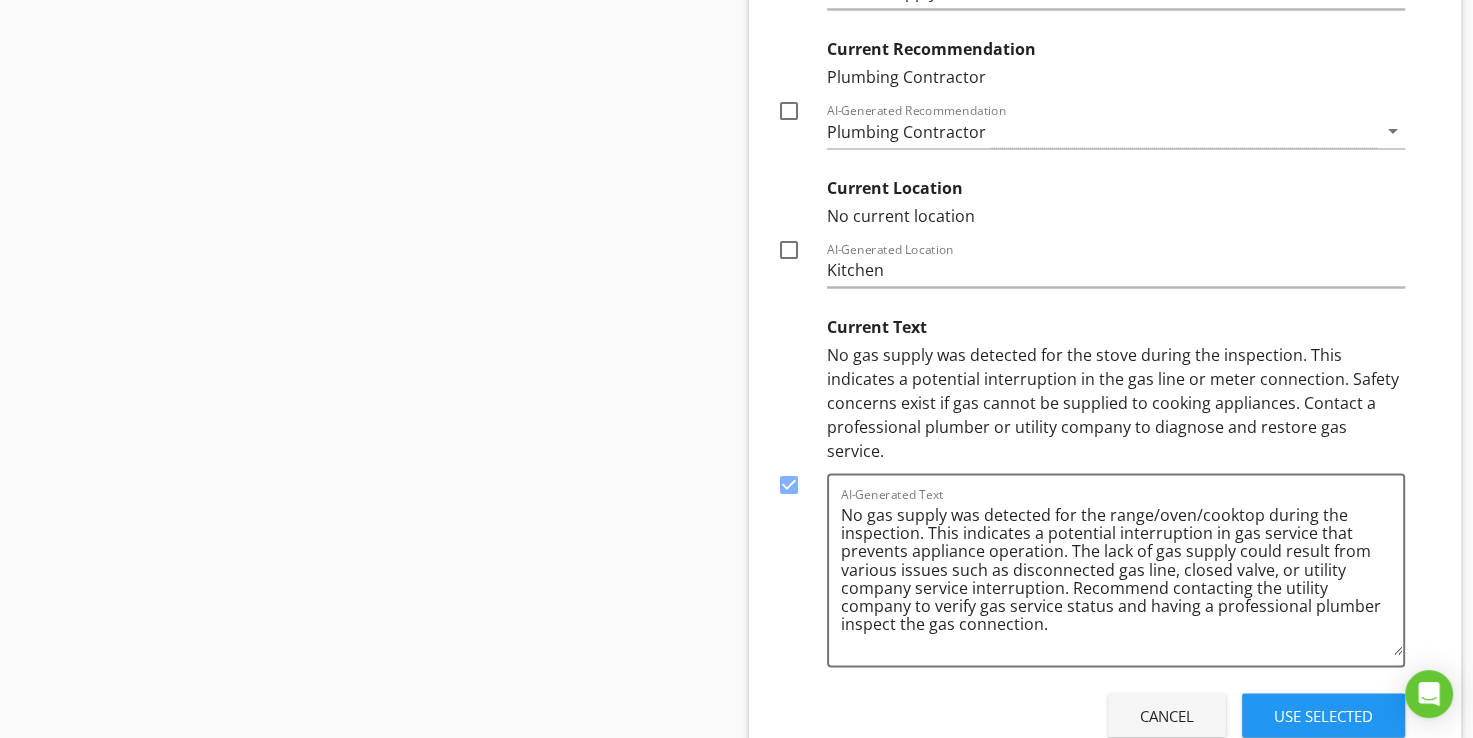 click on "Use Selected" at bounding box center (1323, 715) 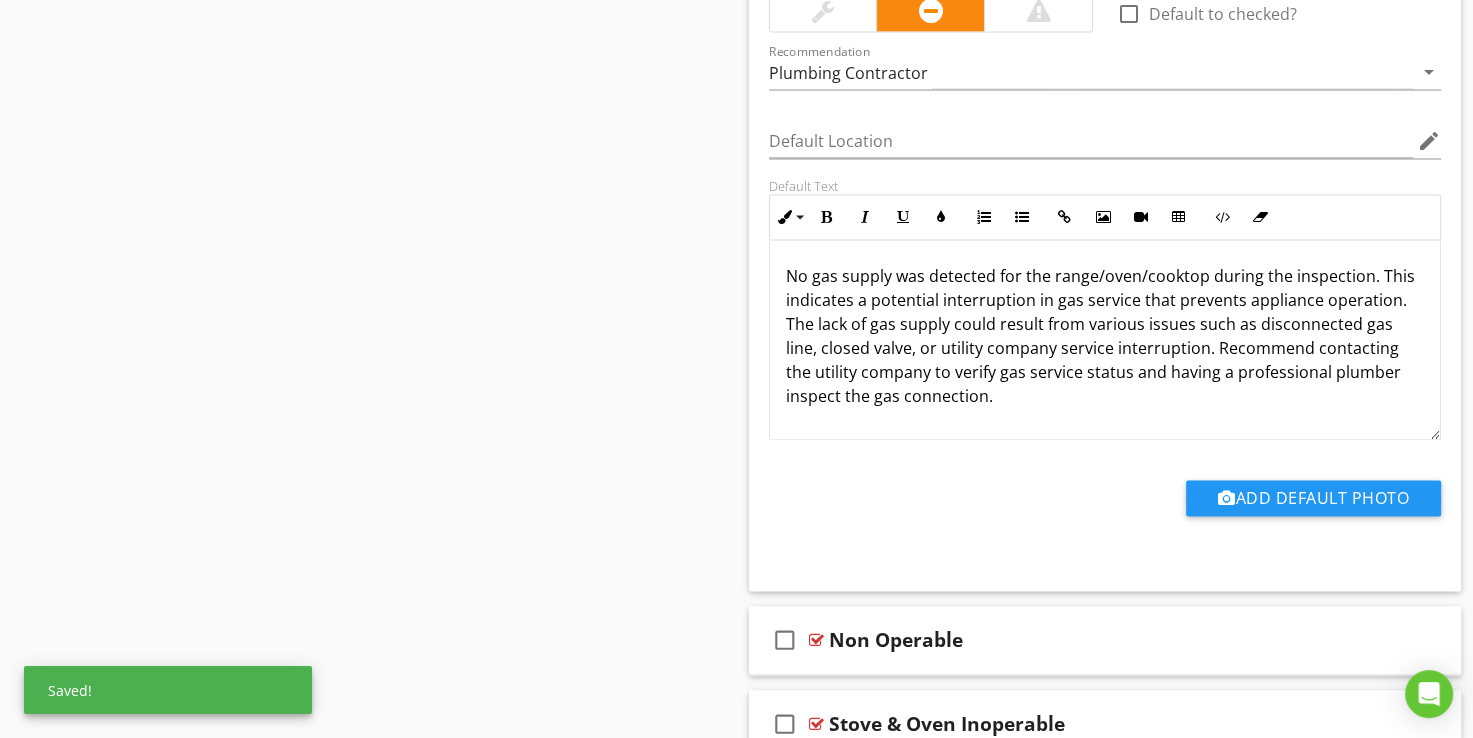 scroll, scrollTop: 2682, scrollLeft: 0, axis: vertical 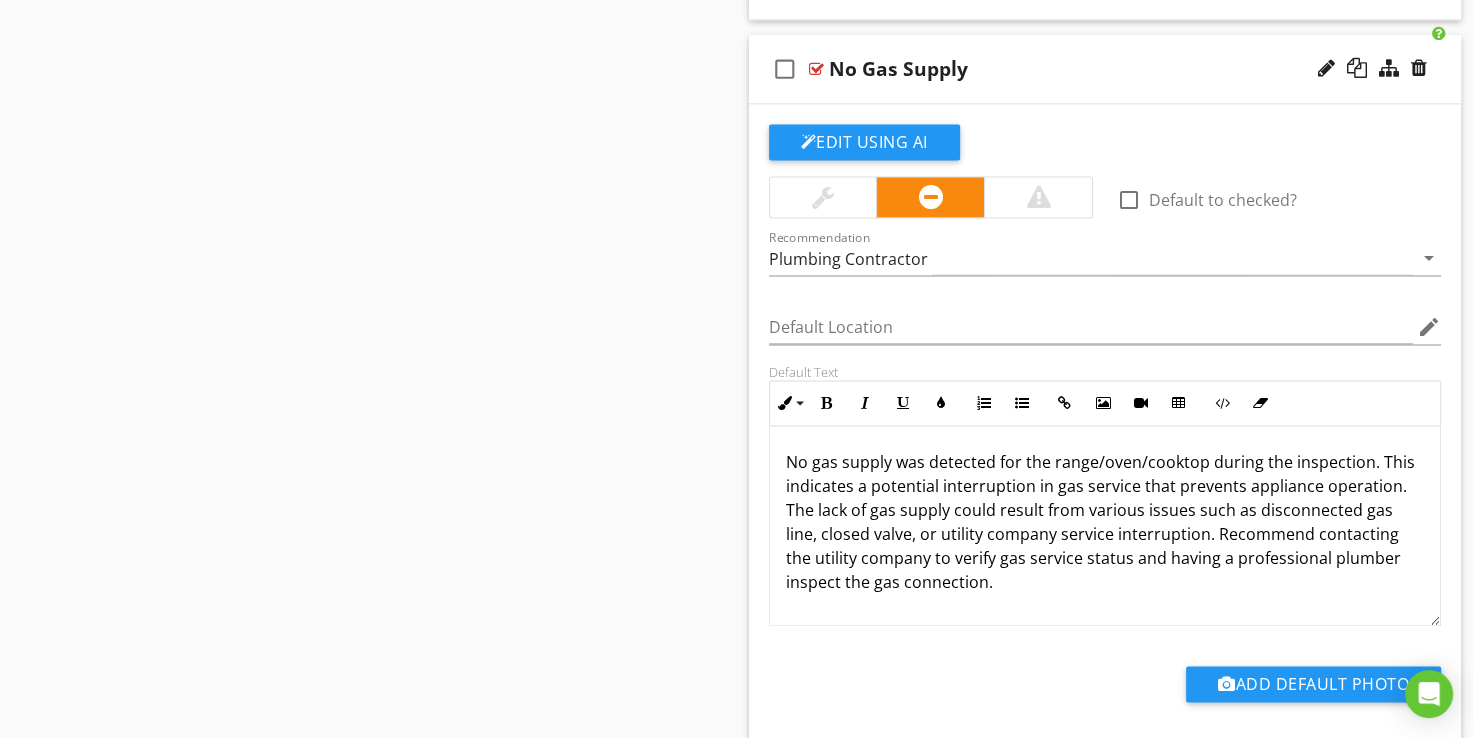 click at bounding box center [816, 69] 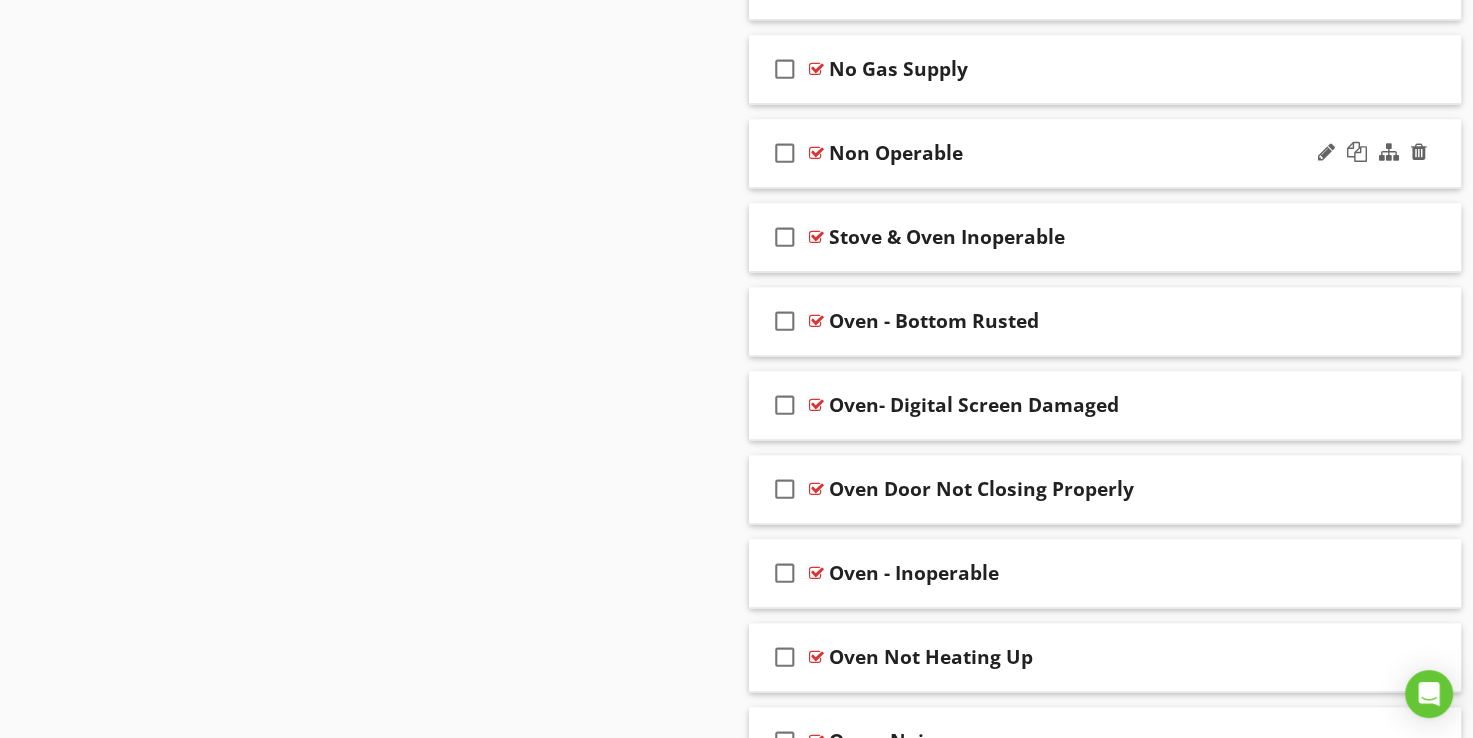 click at bounding box center [816, 153] 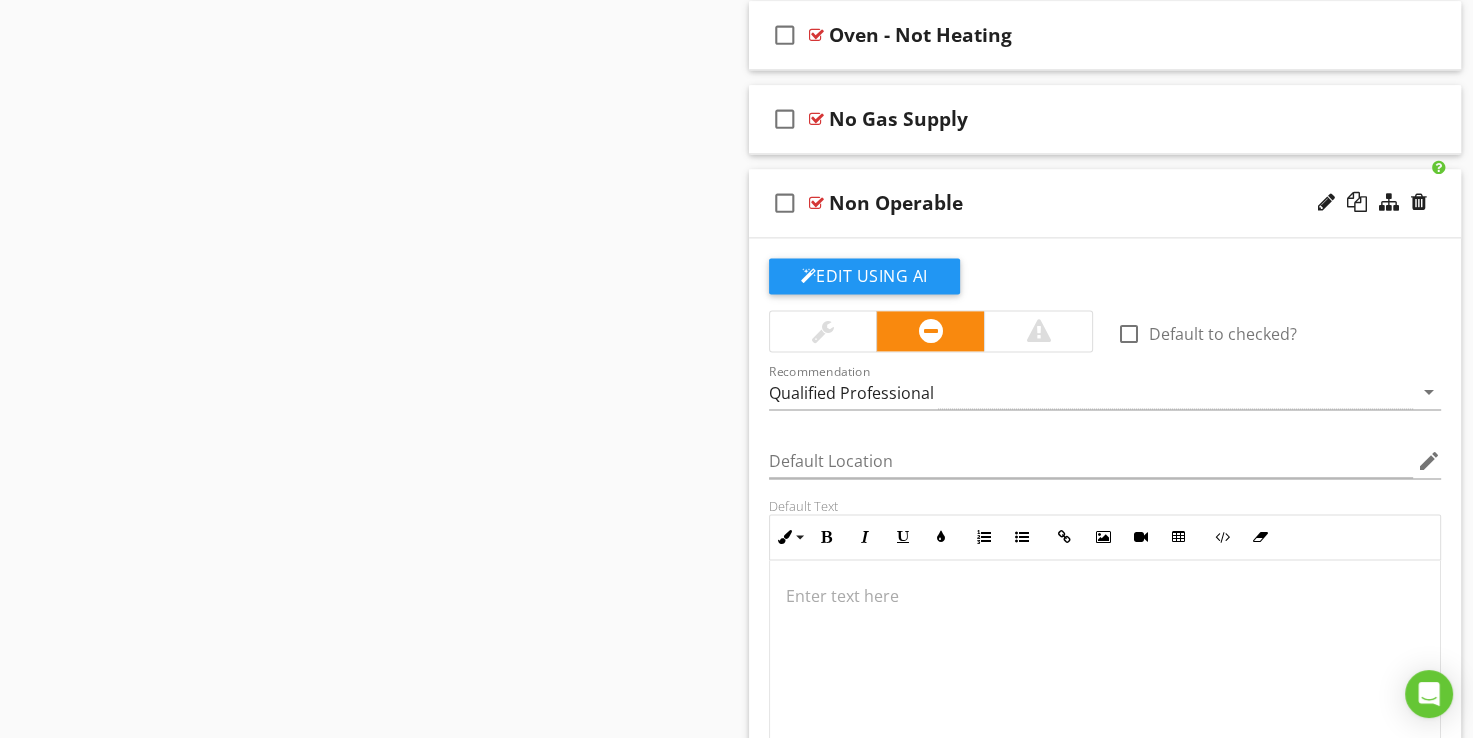 scroll, scrollTop: 2582, scrollLeft: 0, axis: vertical 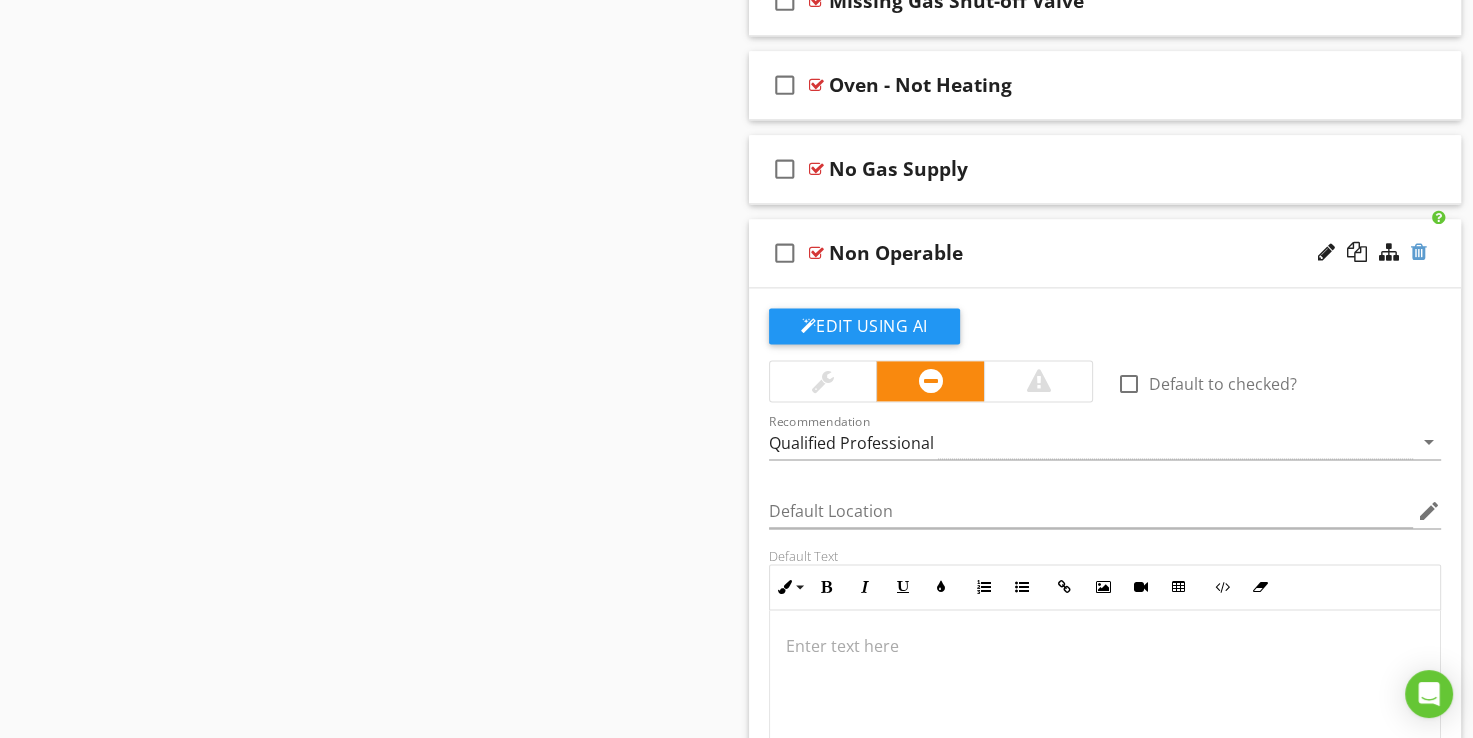 click at bounding box center (1419, 252) 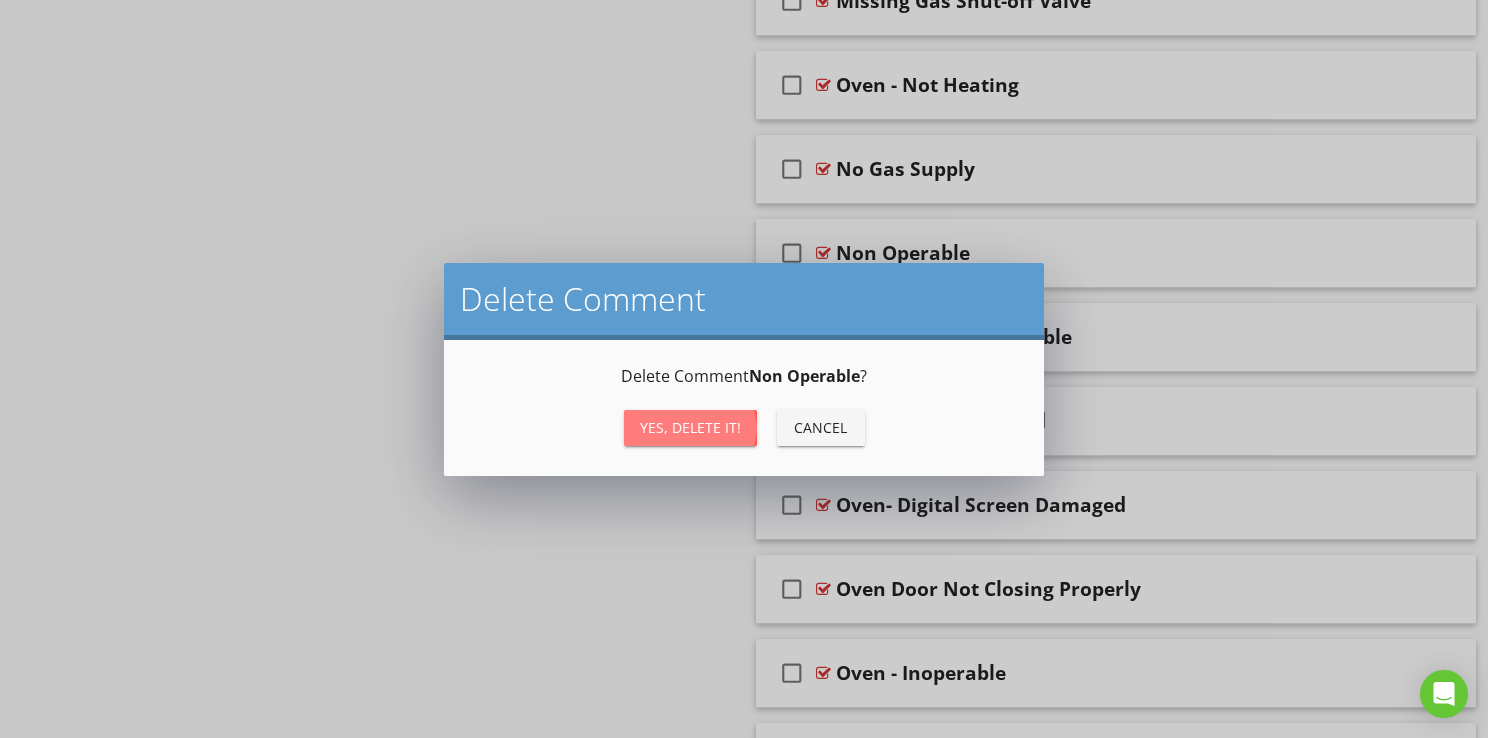 click on "Yes, Delete it!" at bounding box center [690, 427] 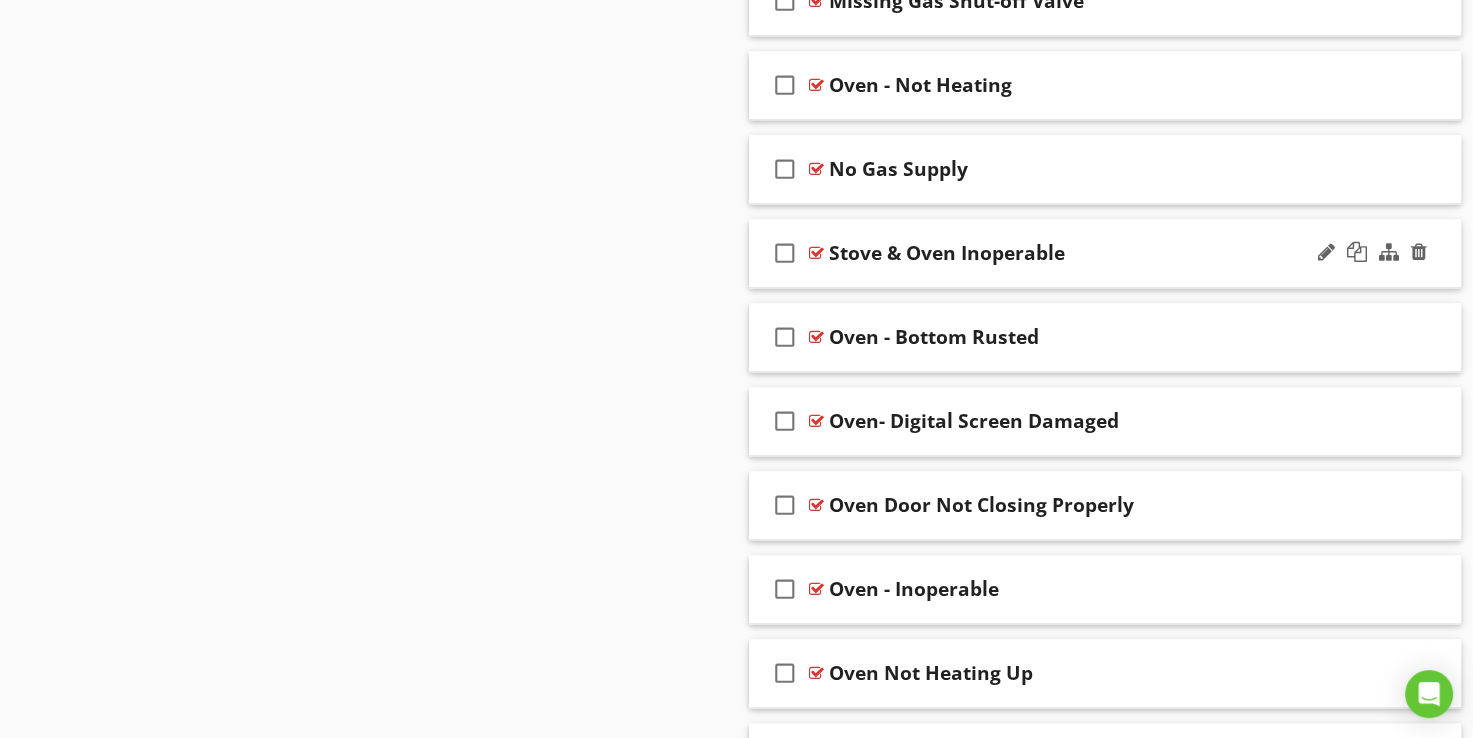 click at bounding box center (816, 253) 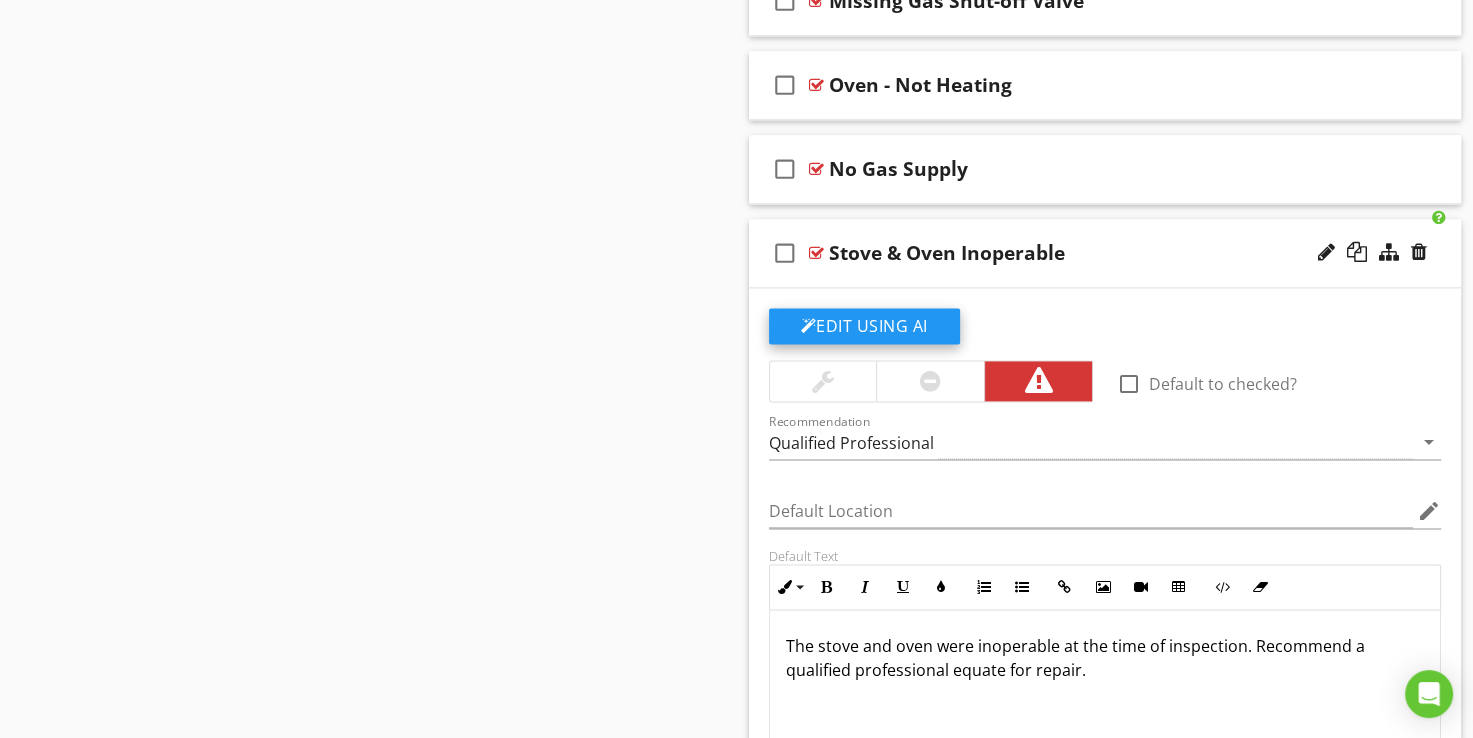 click on "Edit Using AI" at bounding box center [864, 326] 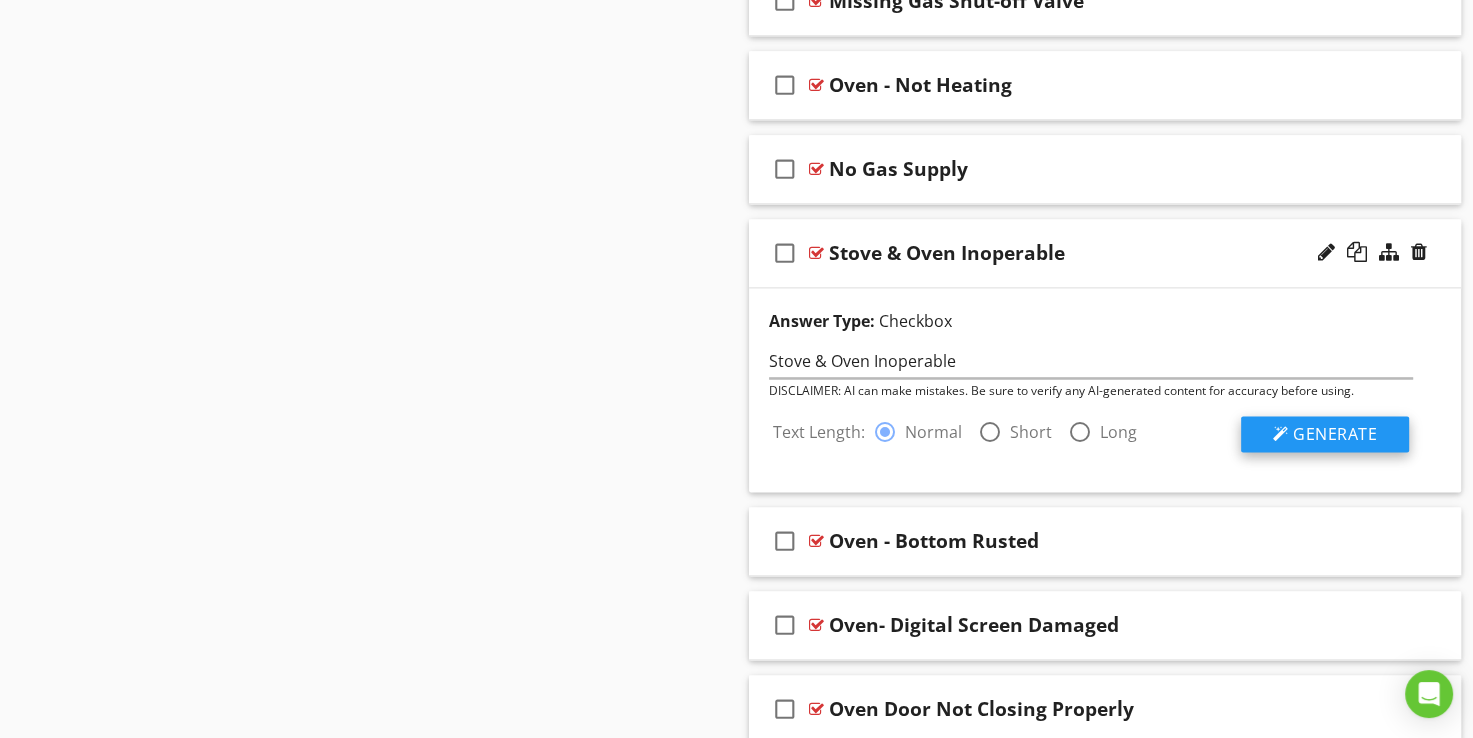 click on "Generate" at bounding box center [1335, 434] 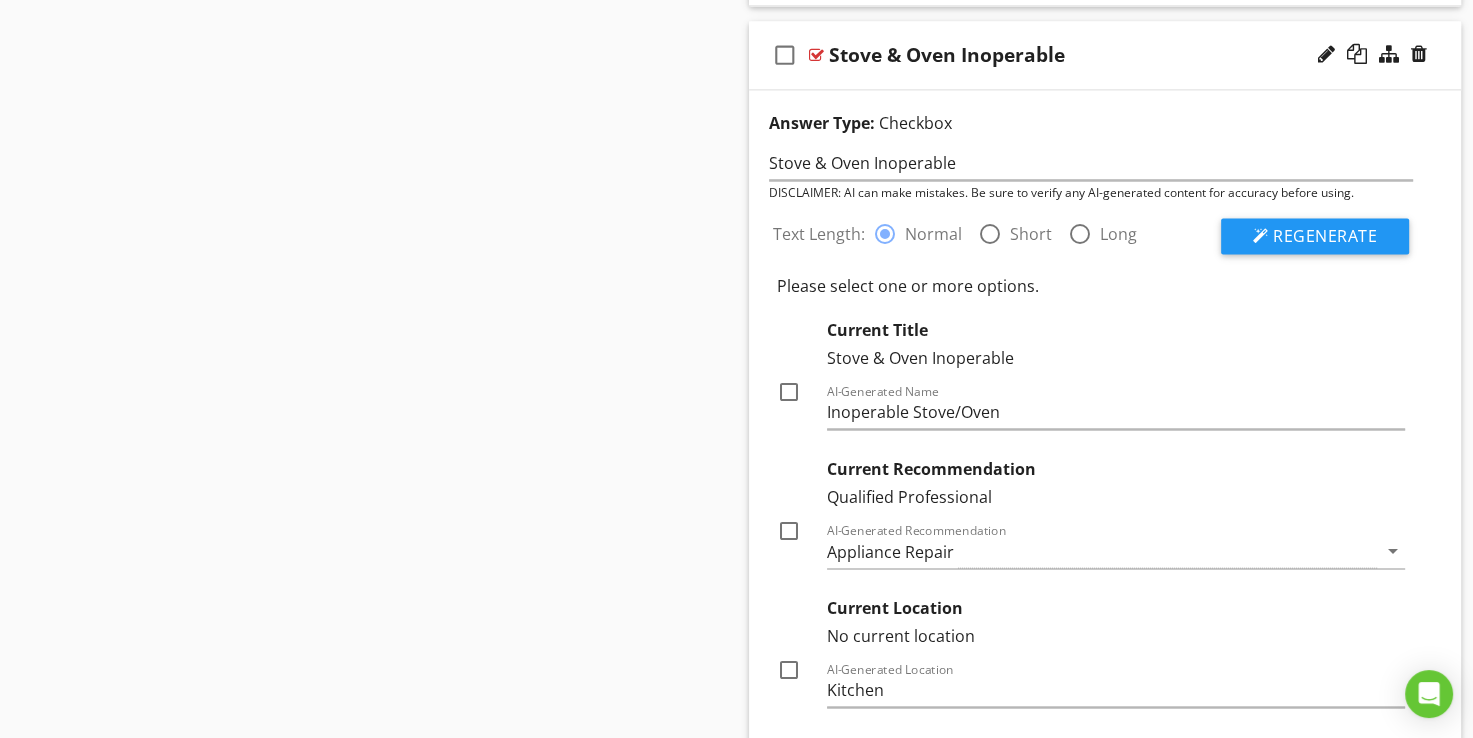 scroll, scrollTop: 2782, scrollLeft: 0, axis: vertical 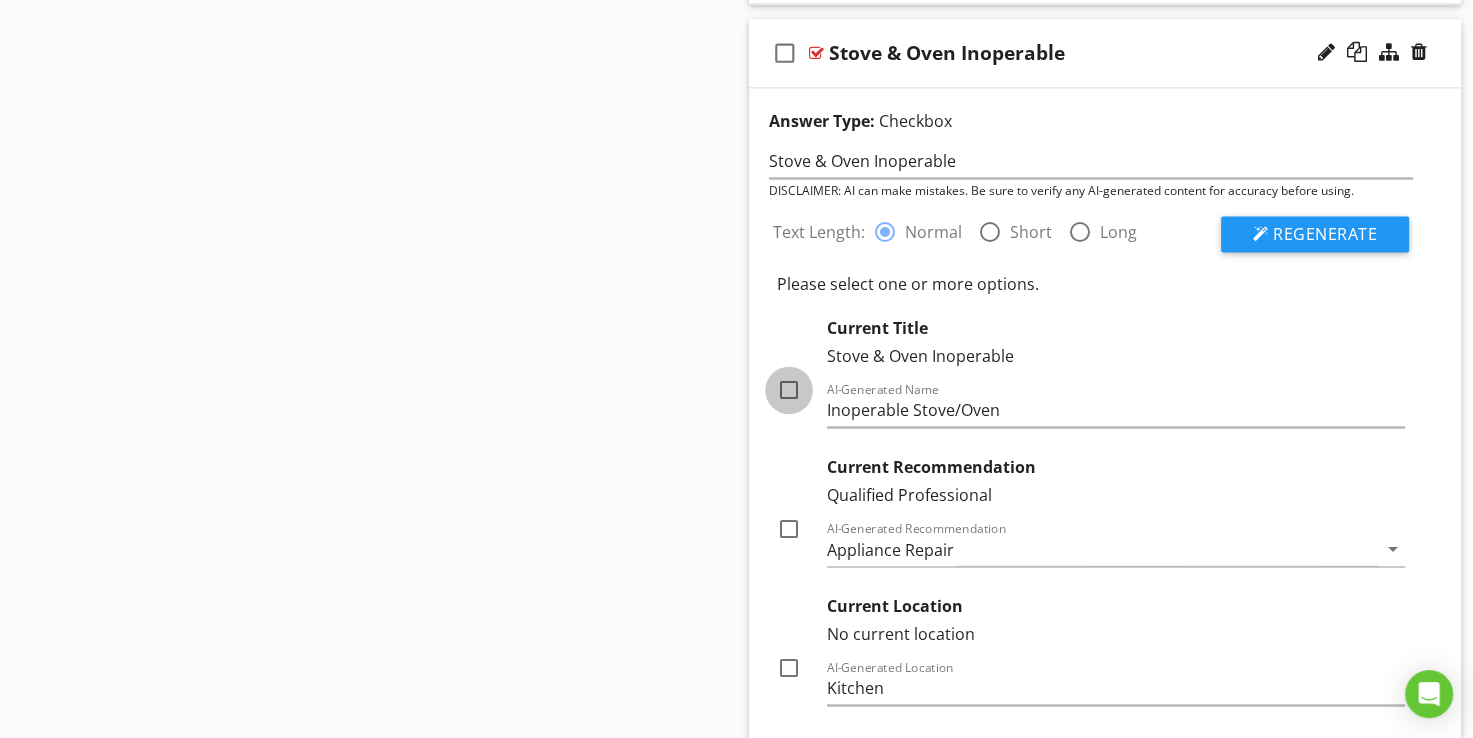 click at bounding box center [789, 390] 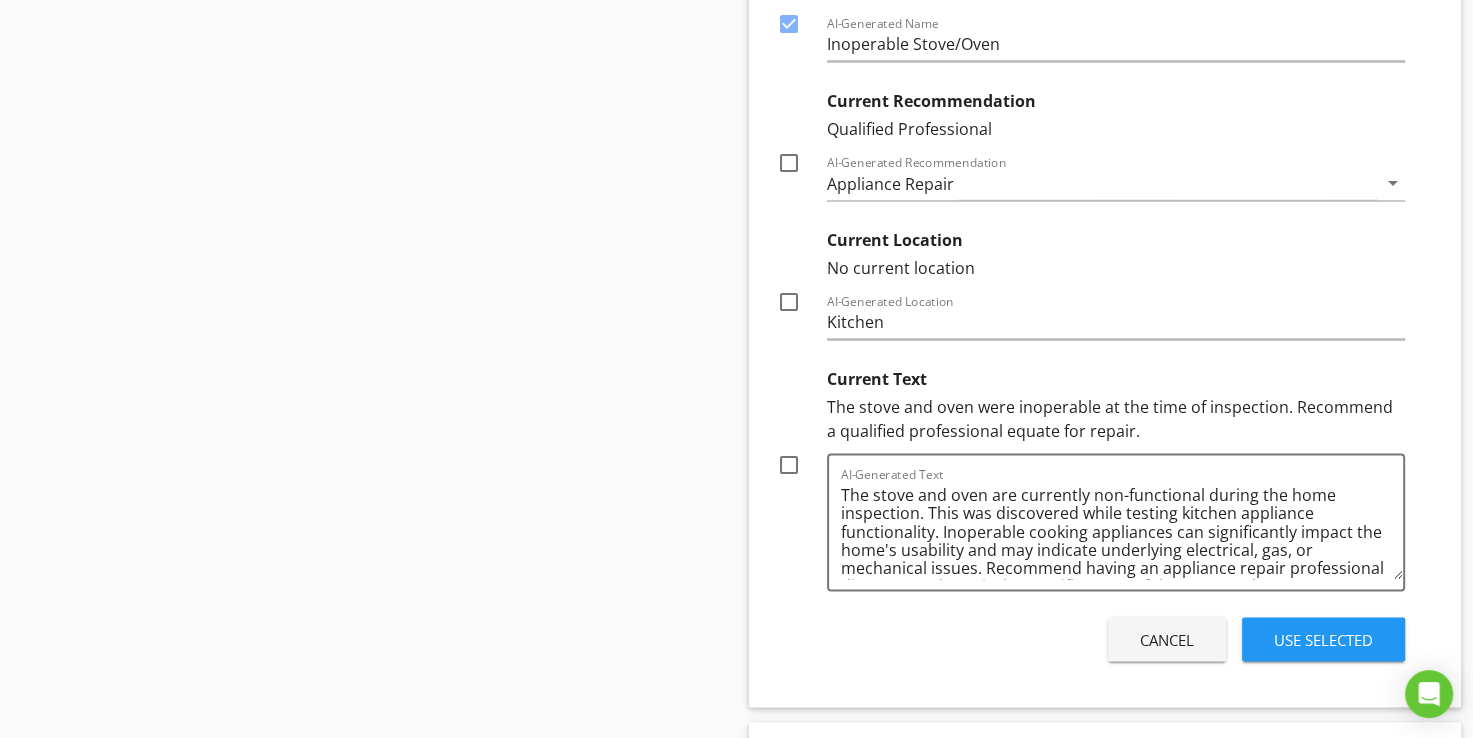 scroll, scrollTop: 3182, scrollLeft: 0, axis: vertical 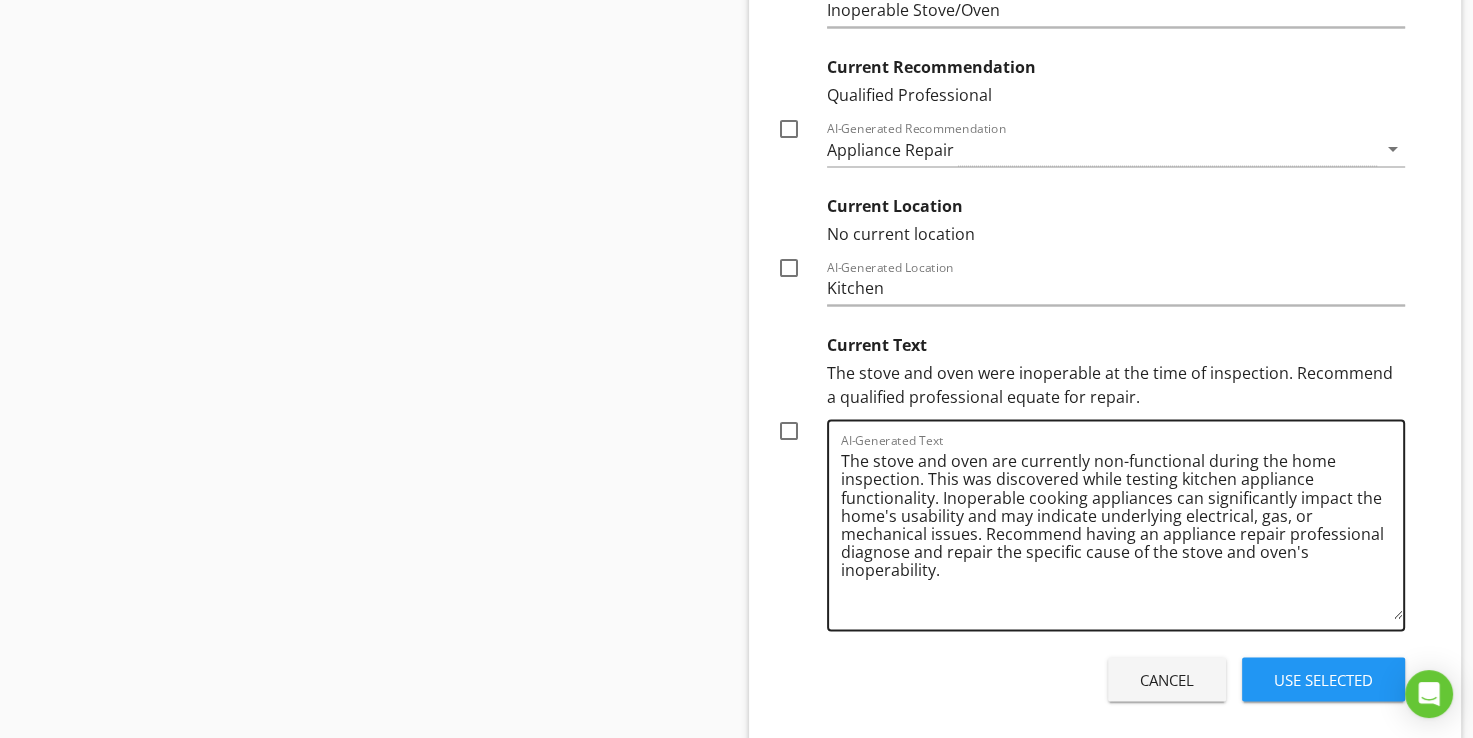 drag, startPoint x: 1395, startPoint y: 530, endPoint x: 1398, endPoint y: 605, distance: 75.059975 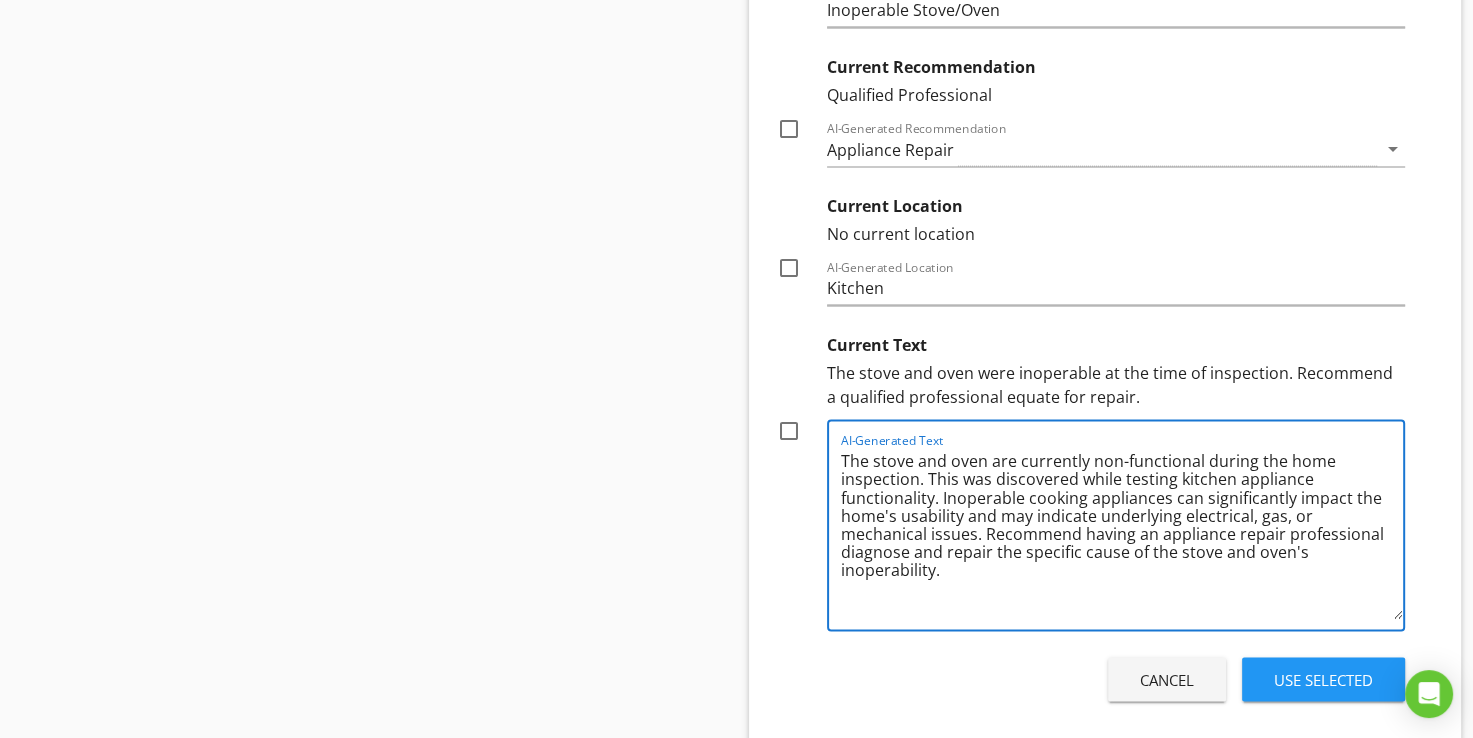 drag, startPoint x: 923, startPoint y: 468, endPoint x: 934, endPoint y: 493, distance: 27.313 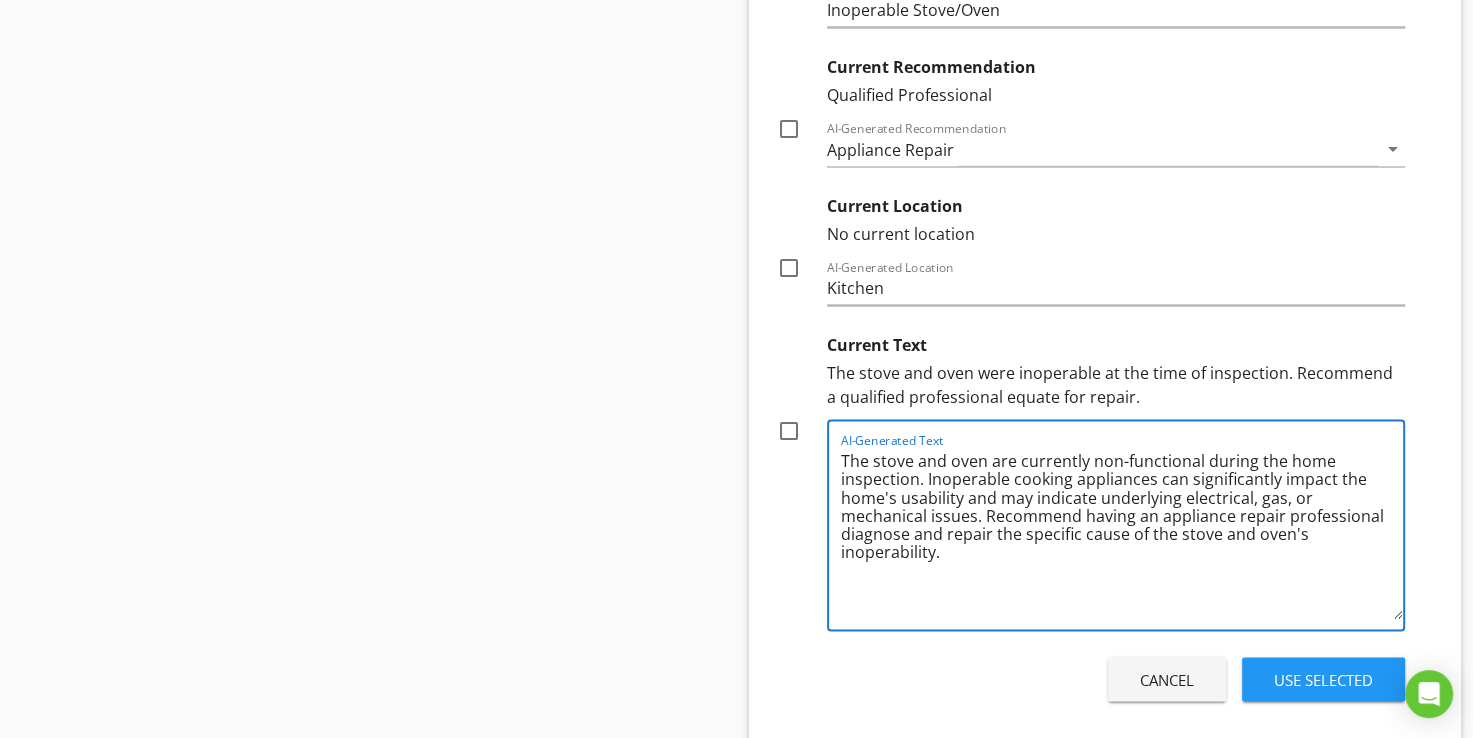 type on "The stove and oven are currently non-functional during the home inspection. Inoperable cooking appliances can significantly impact the home's usability and may indicate underlying electrical, gas, or mechanical issues. Recommend having an appliance repair professional diagnose and repair the specific cause of the stove and oven's inoperability." 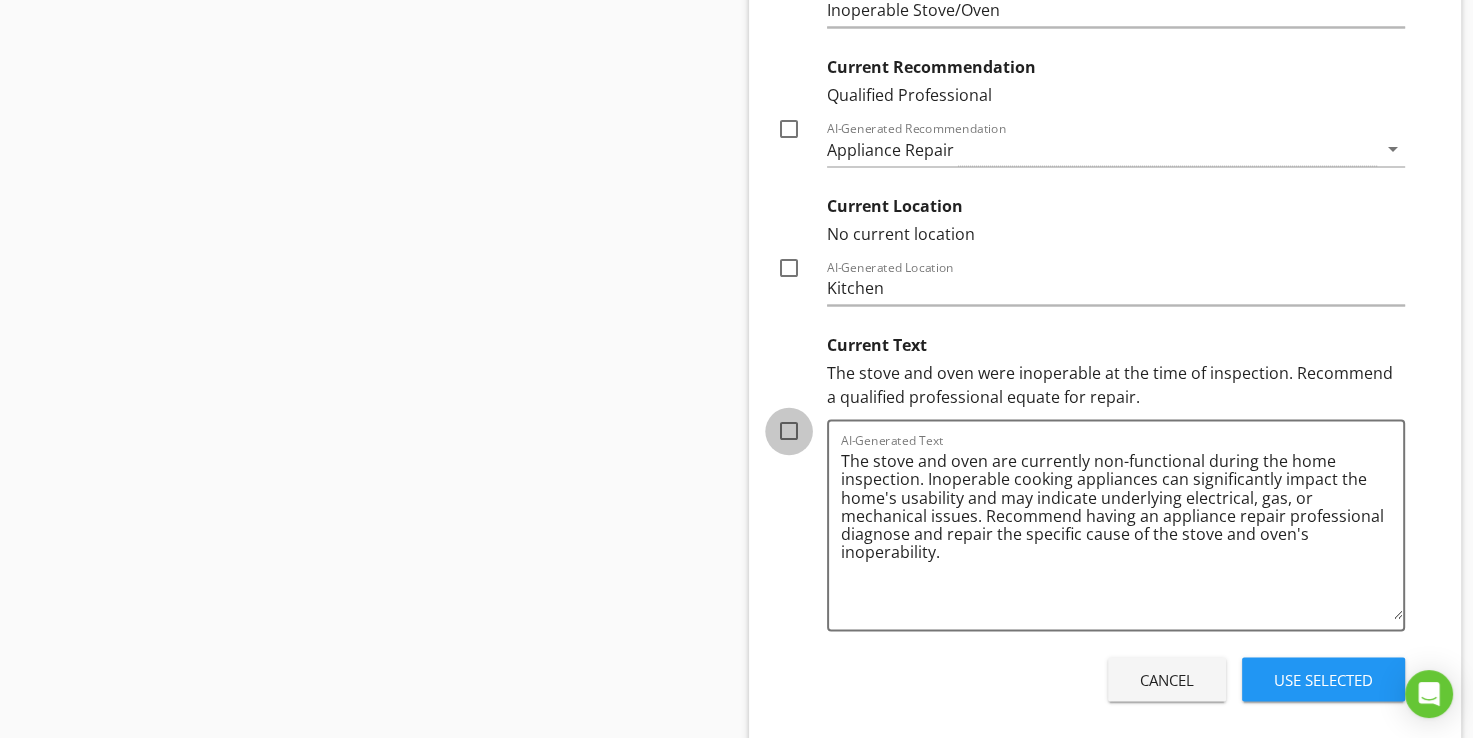 click at bounding box center [789, 431] 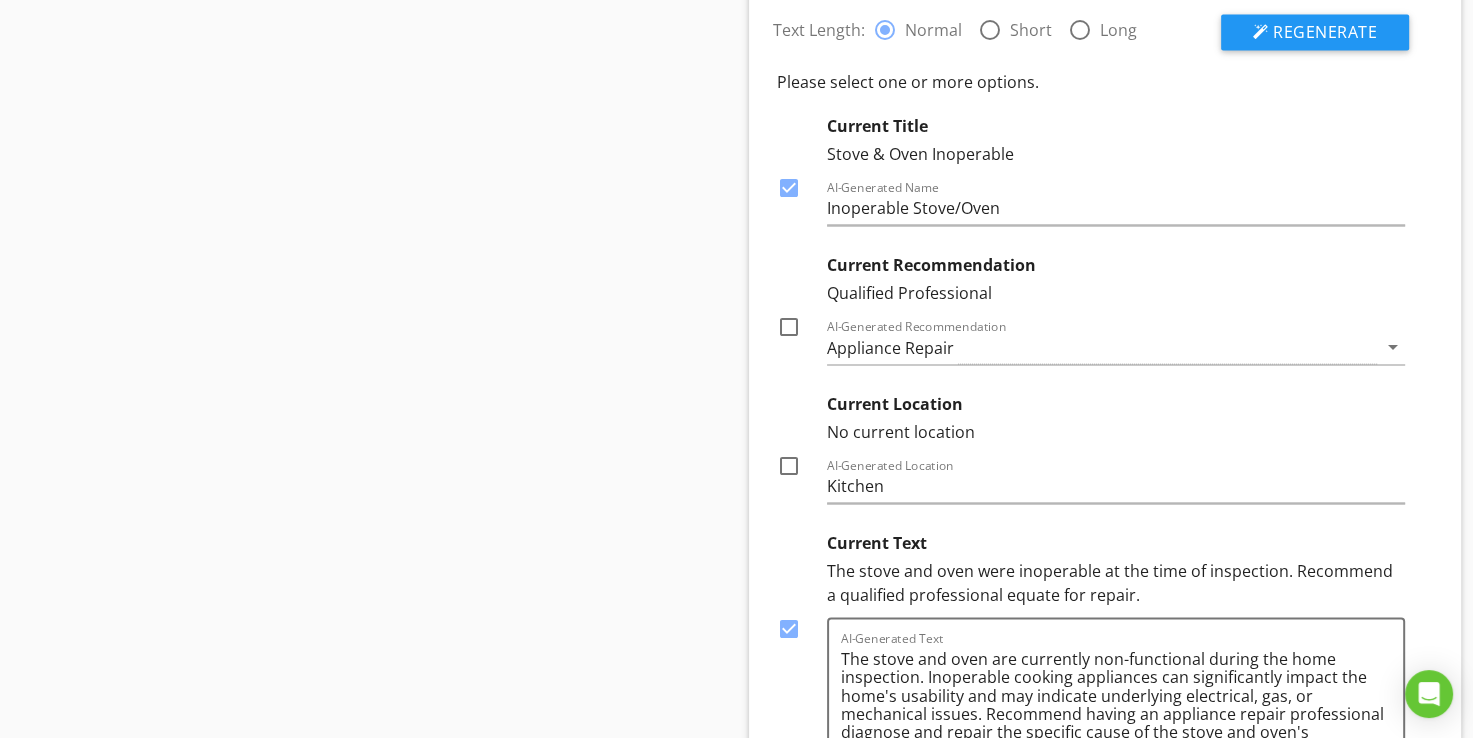 scroll, scrollTop: 2982, scrollLeft: 0, axis: vertical 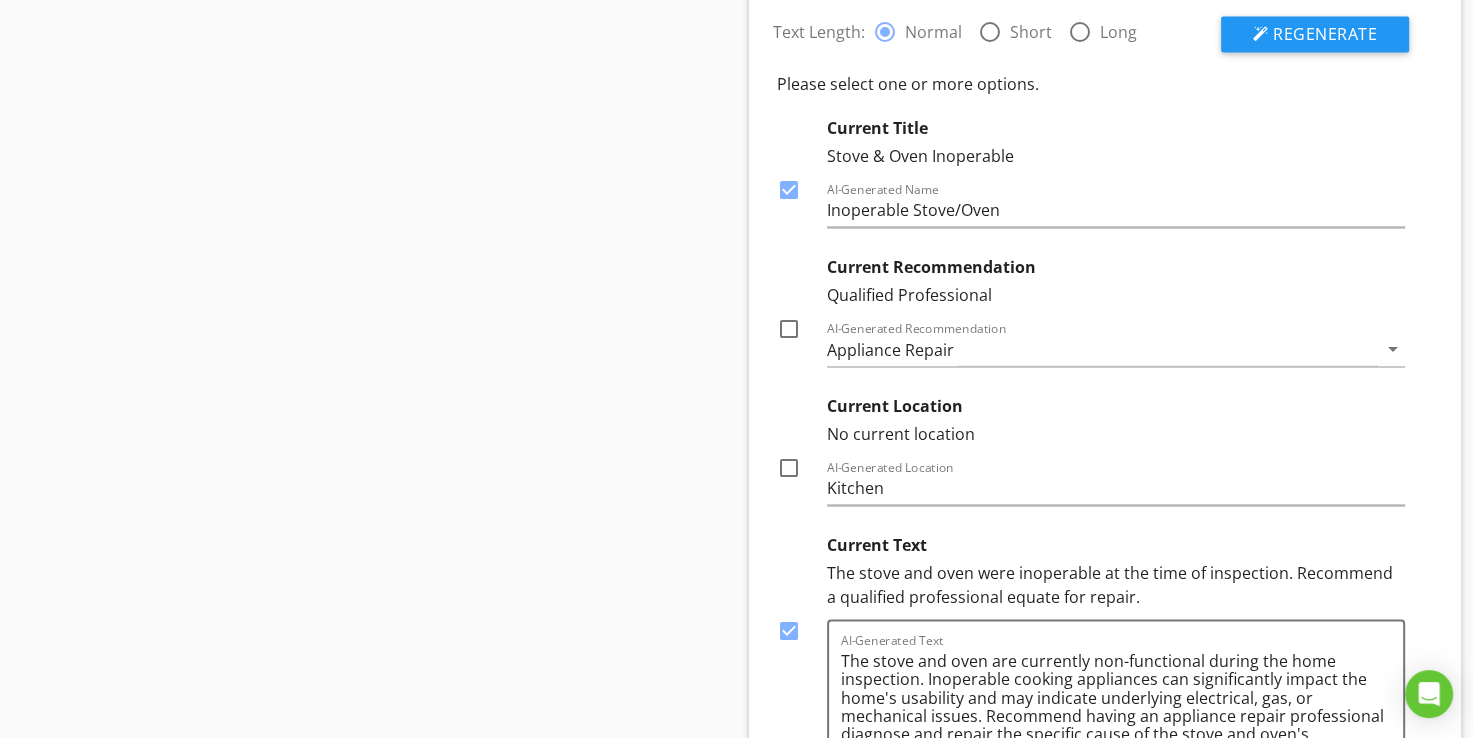 click at bounding box center (789, 329) 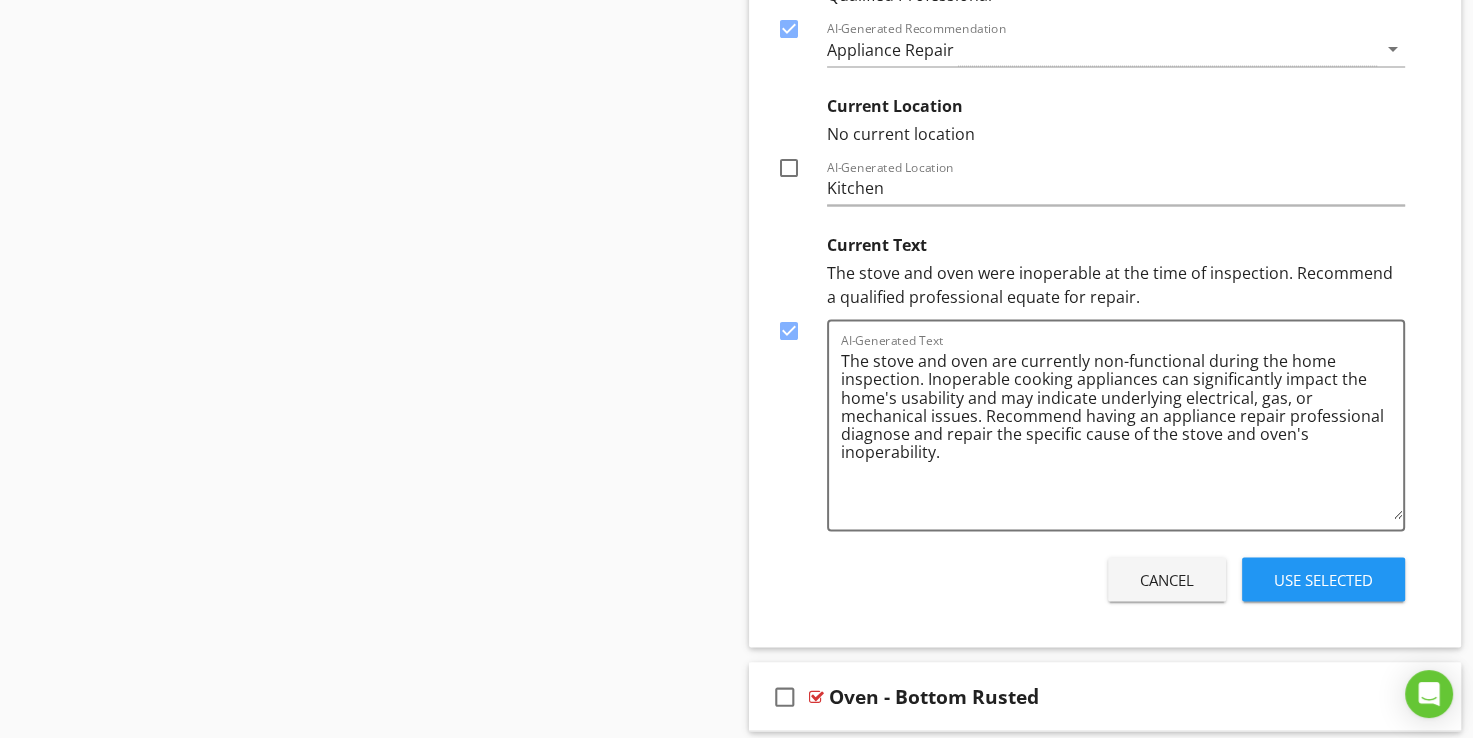 click on "Use Selected" at bounding box center (1323, 579) 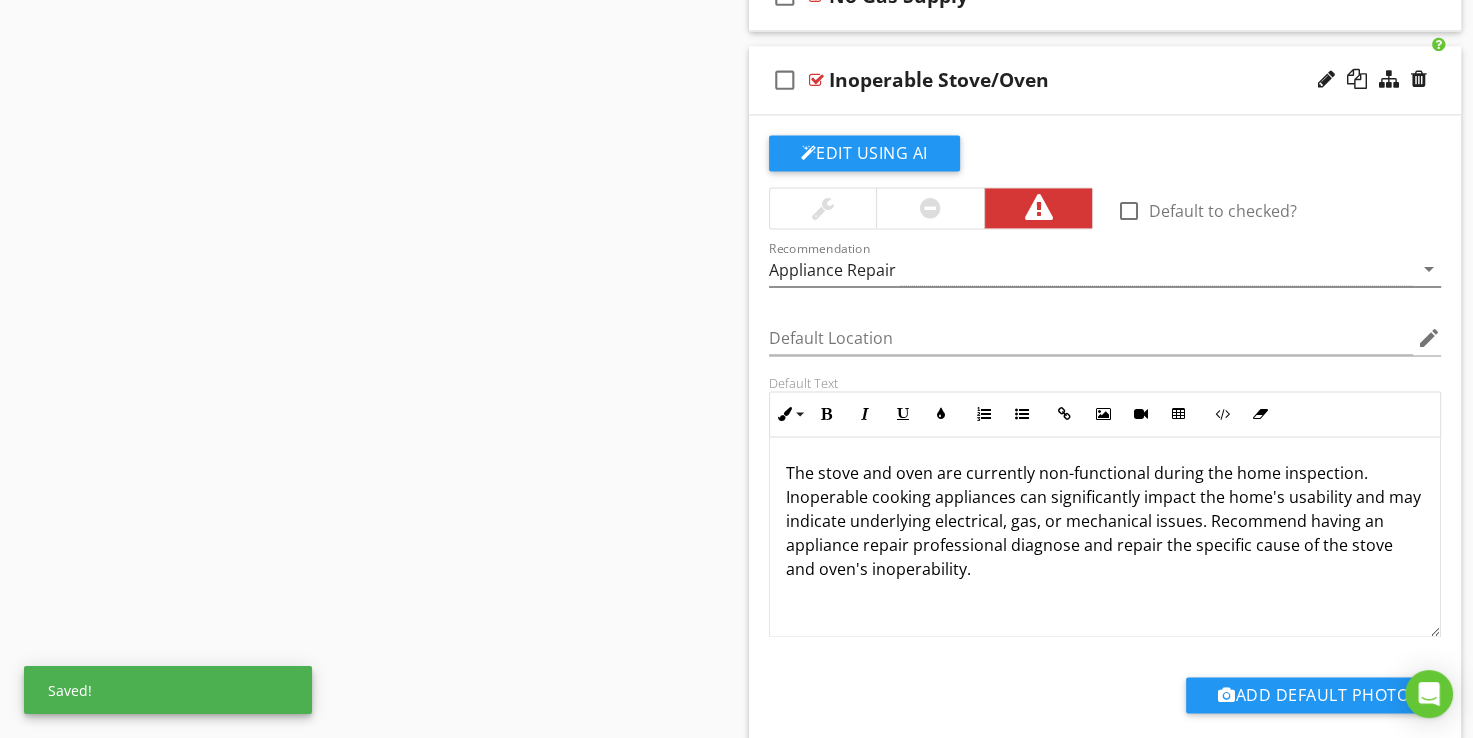 scroll, scrollTop: 2733, scrollLeft: 0, axis: vertical 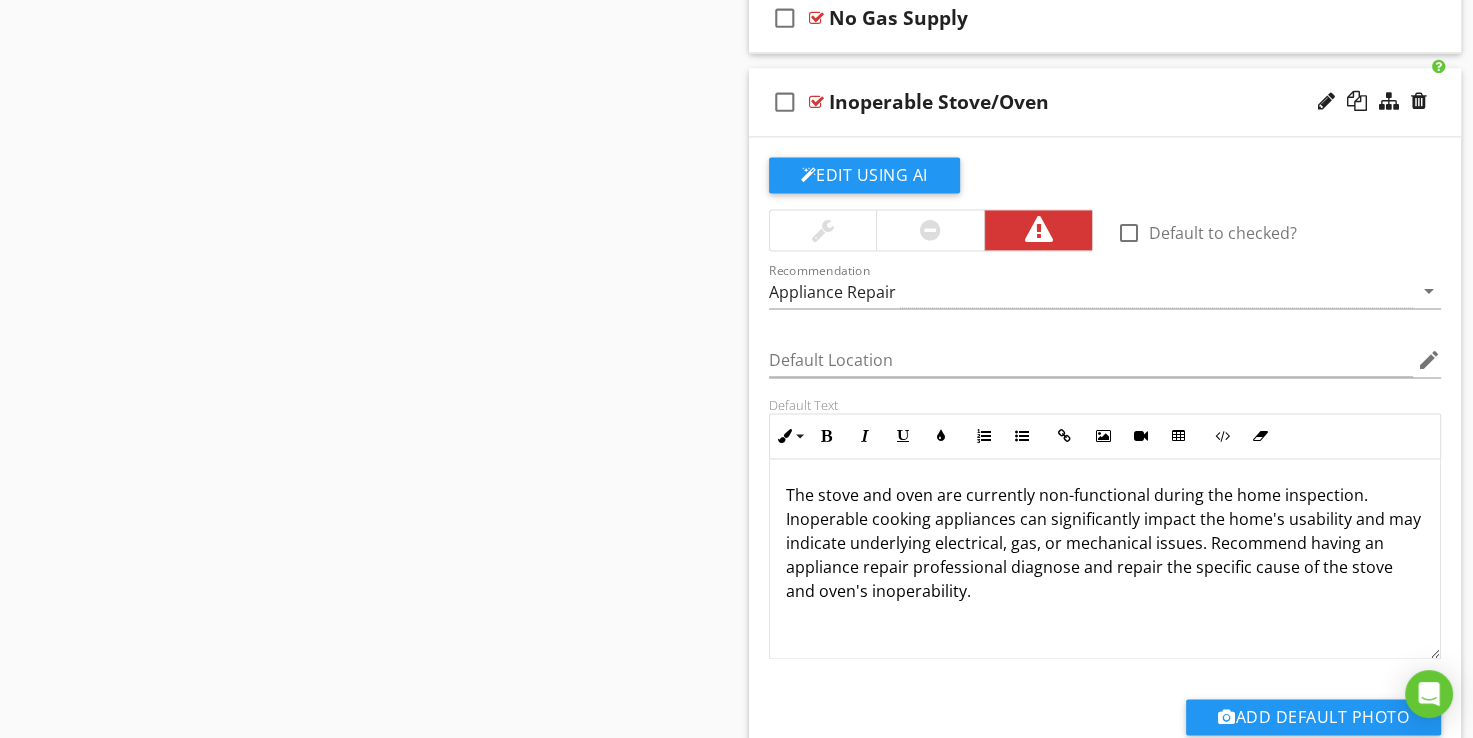 click at bounding box center (816, 102) 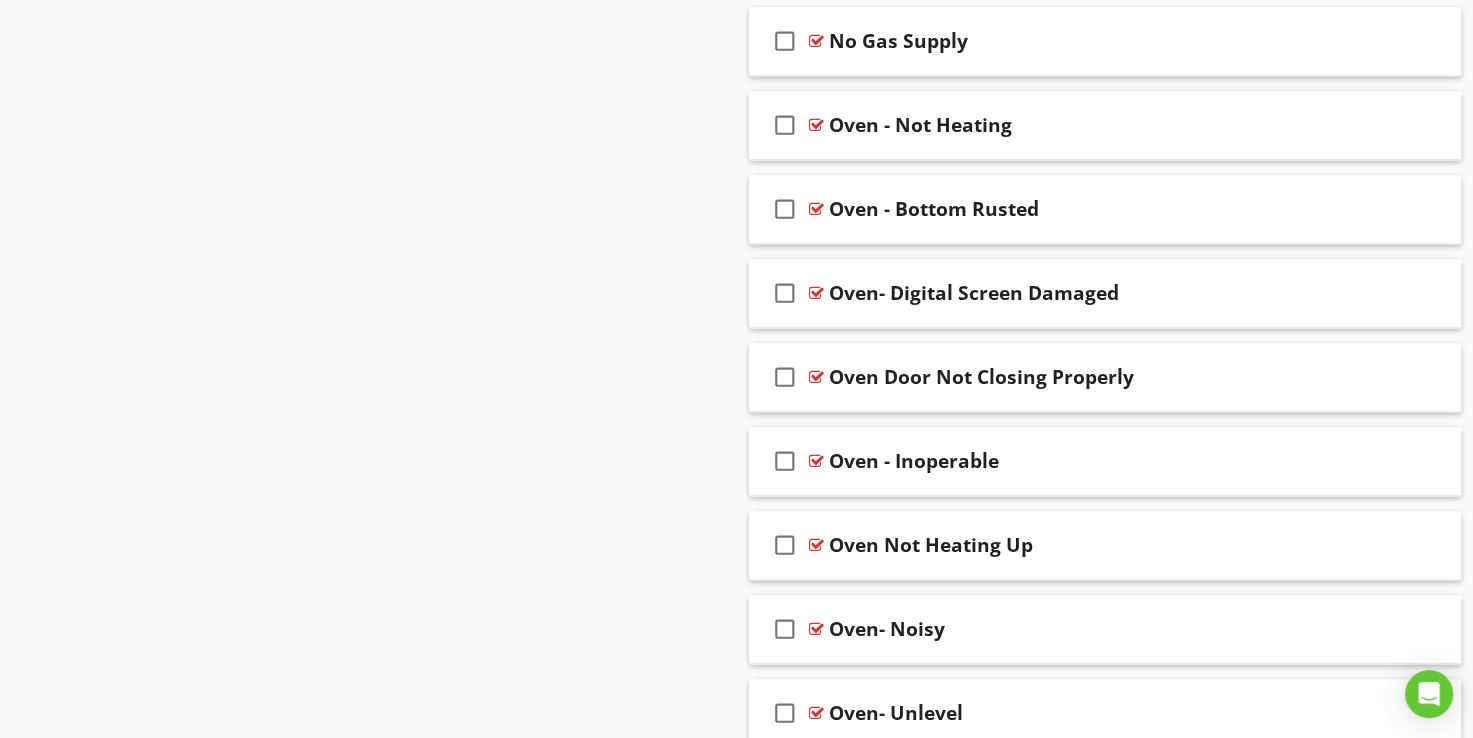 scroll, scrollTop: 2733, scrollLeft: 0, axis: vertical 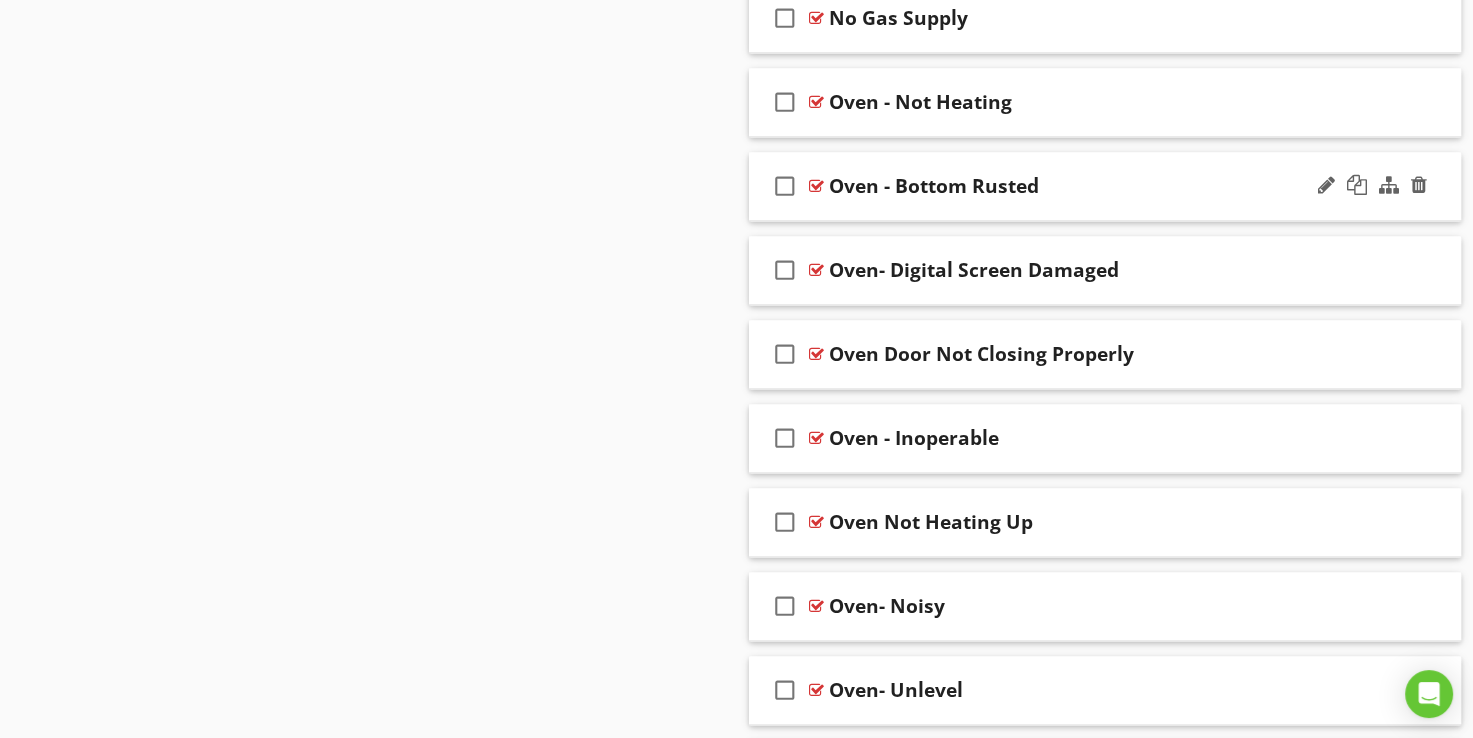 click at bounding box center (816, 186) 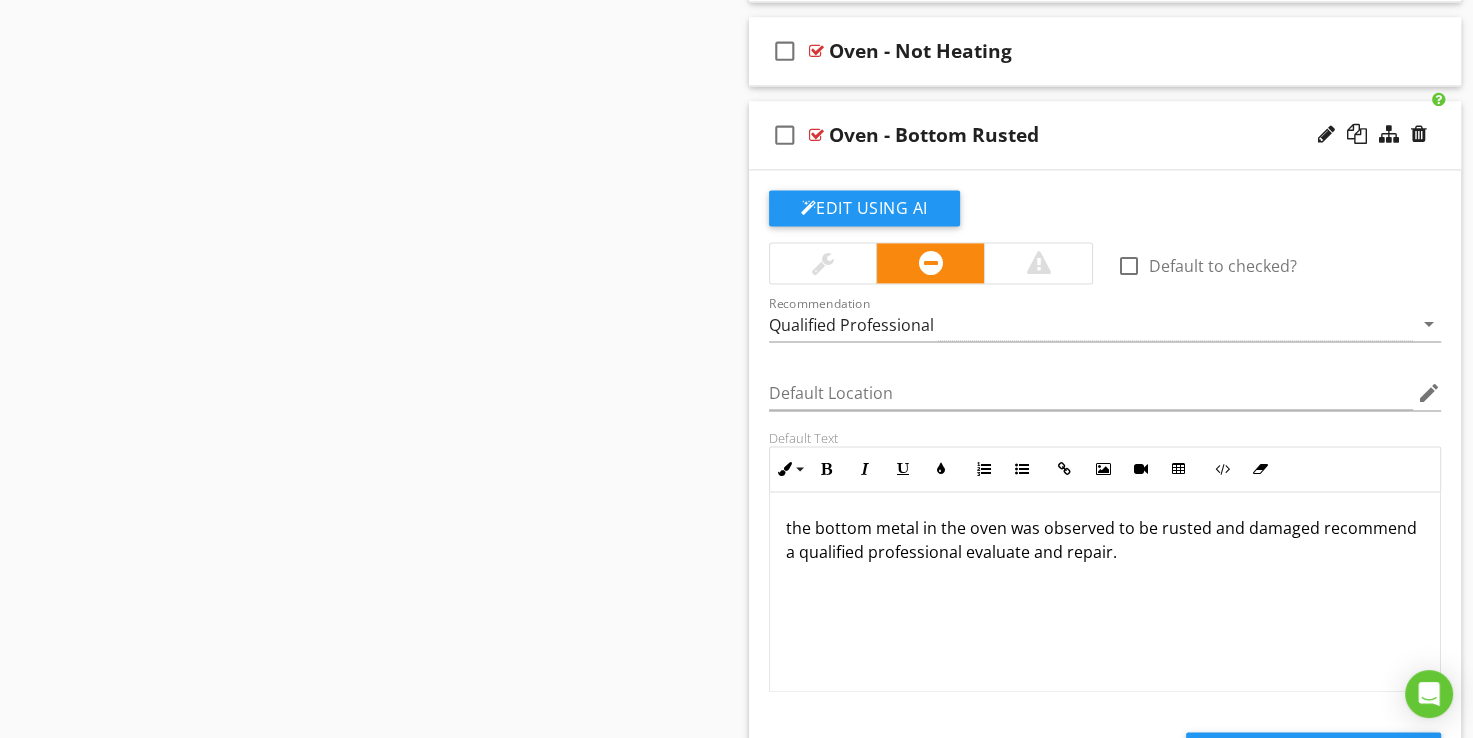 scroll, scrollTop: 2833, scrollLeft: 0, axis: vertical 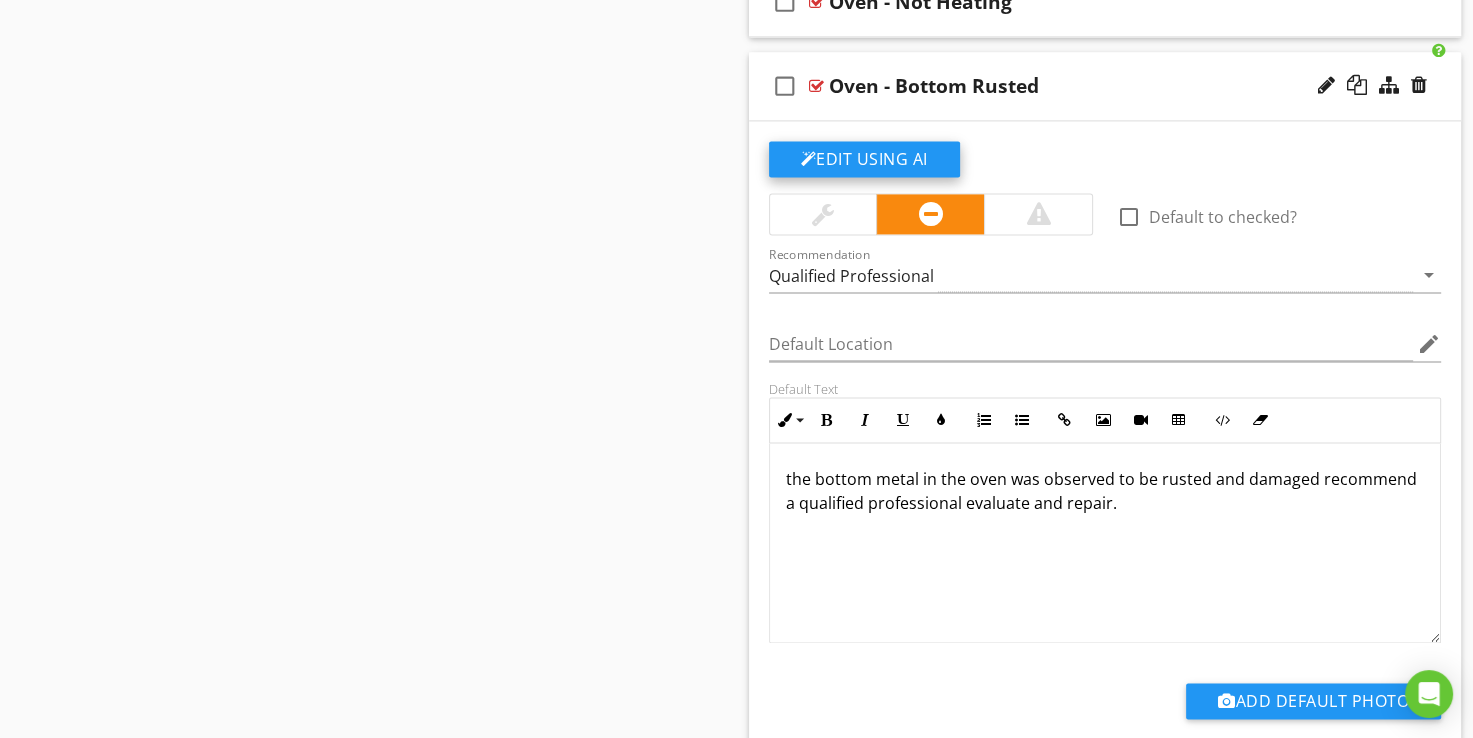 click on "Edit Using AI" at bounding box center [864, 159] 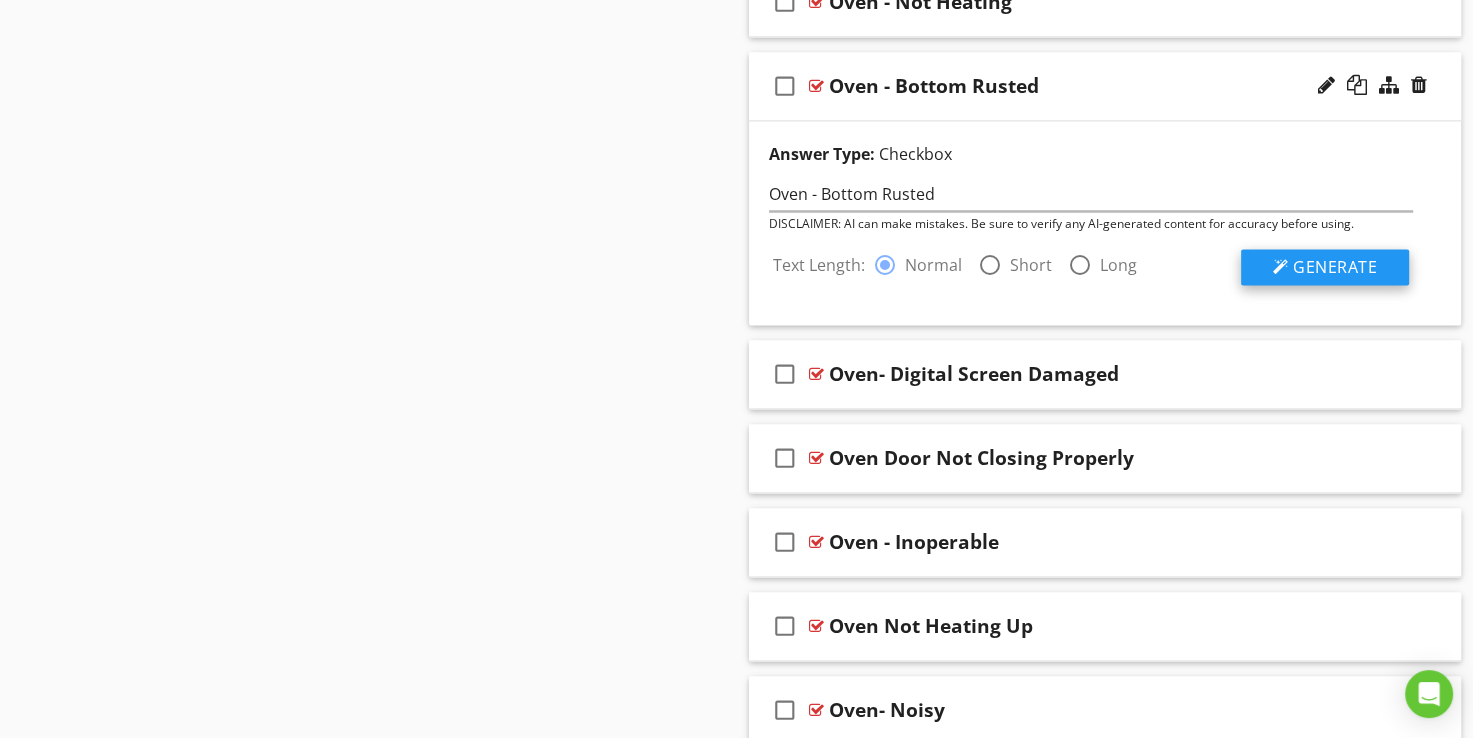 click at bounding box center [1281, 267] 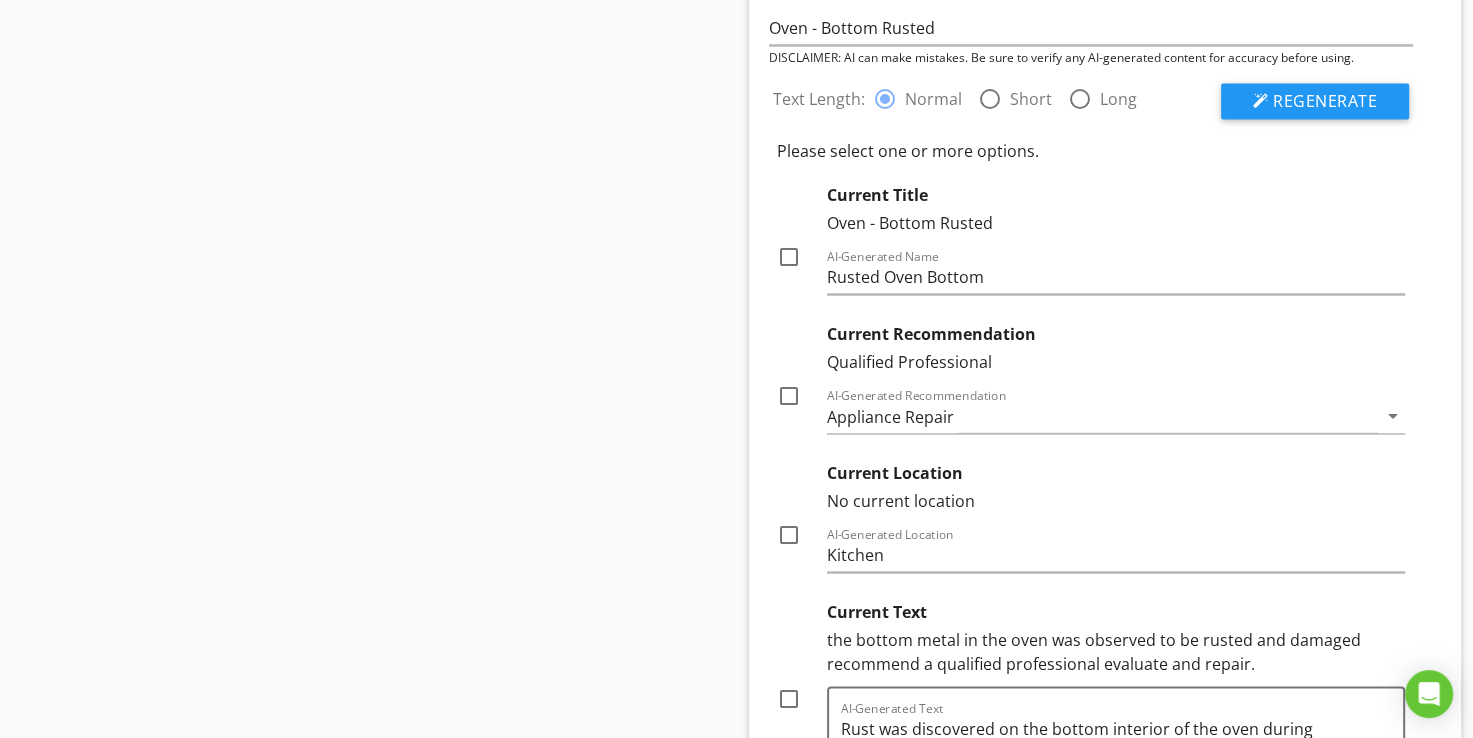scroll, scrollTop: 3033, scrollLeft: 0, axis: vertical 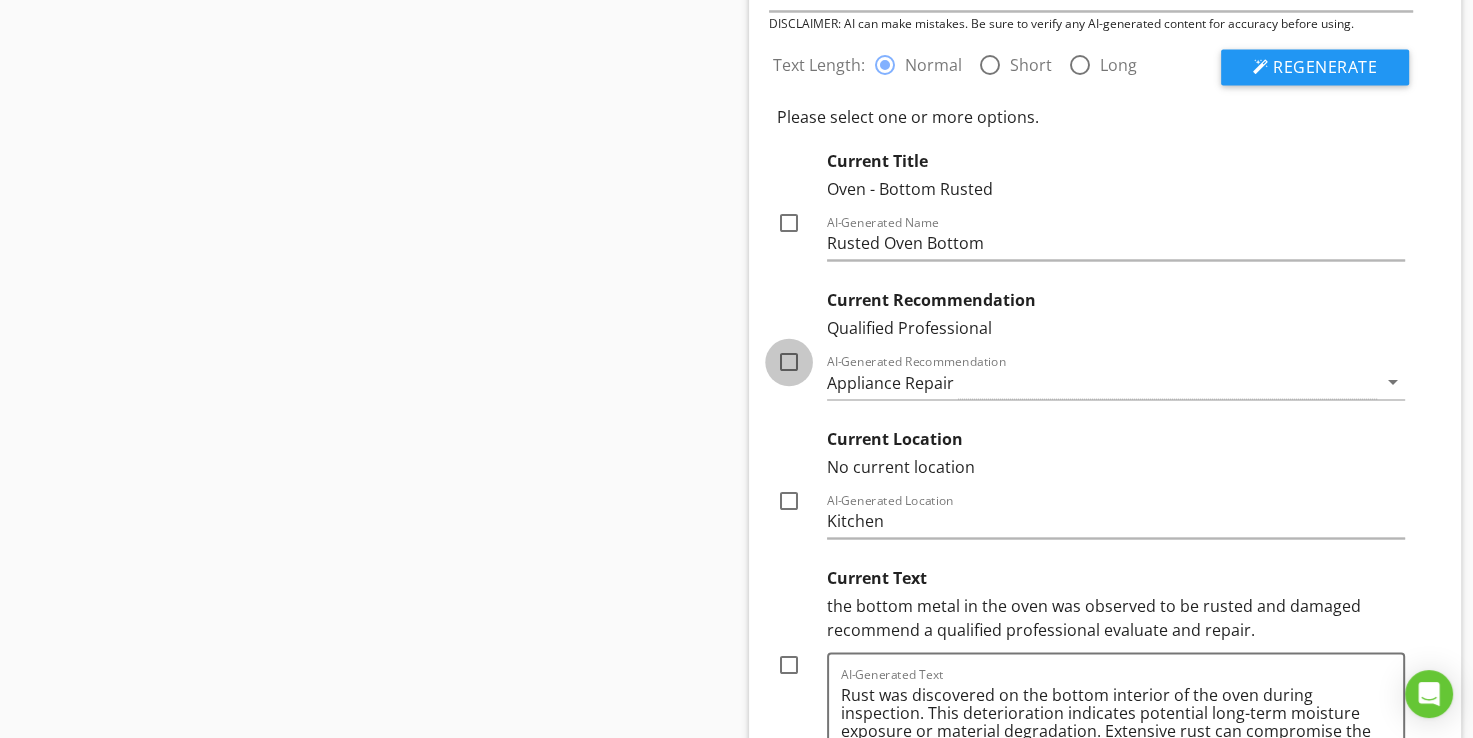 click at bounding box center [789, 362] 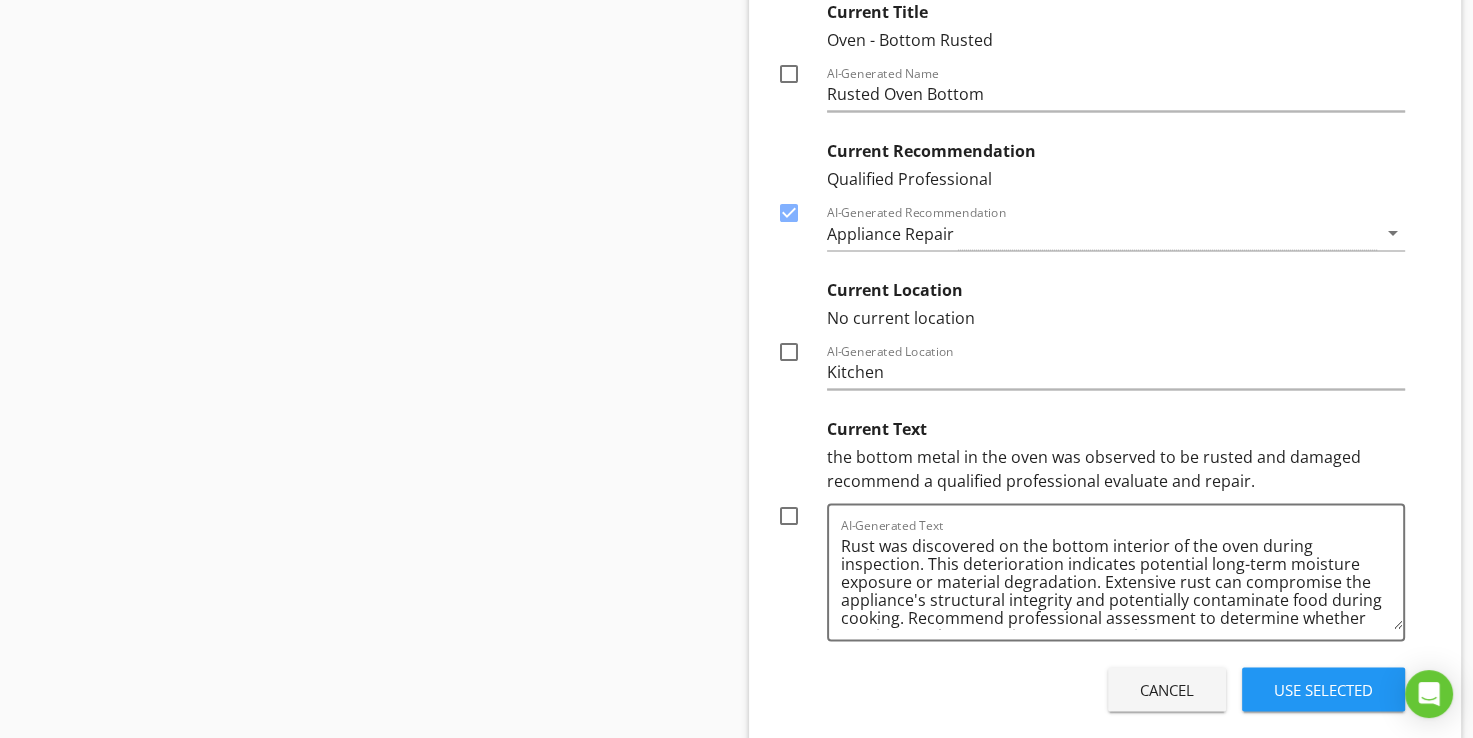 scroll, scrollTop: 3233, scrollLeft: 0, axis: vertical 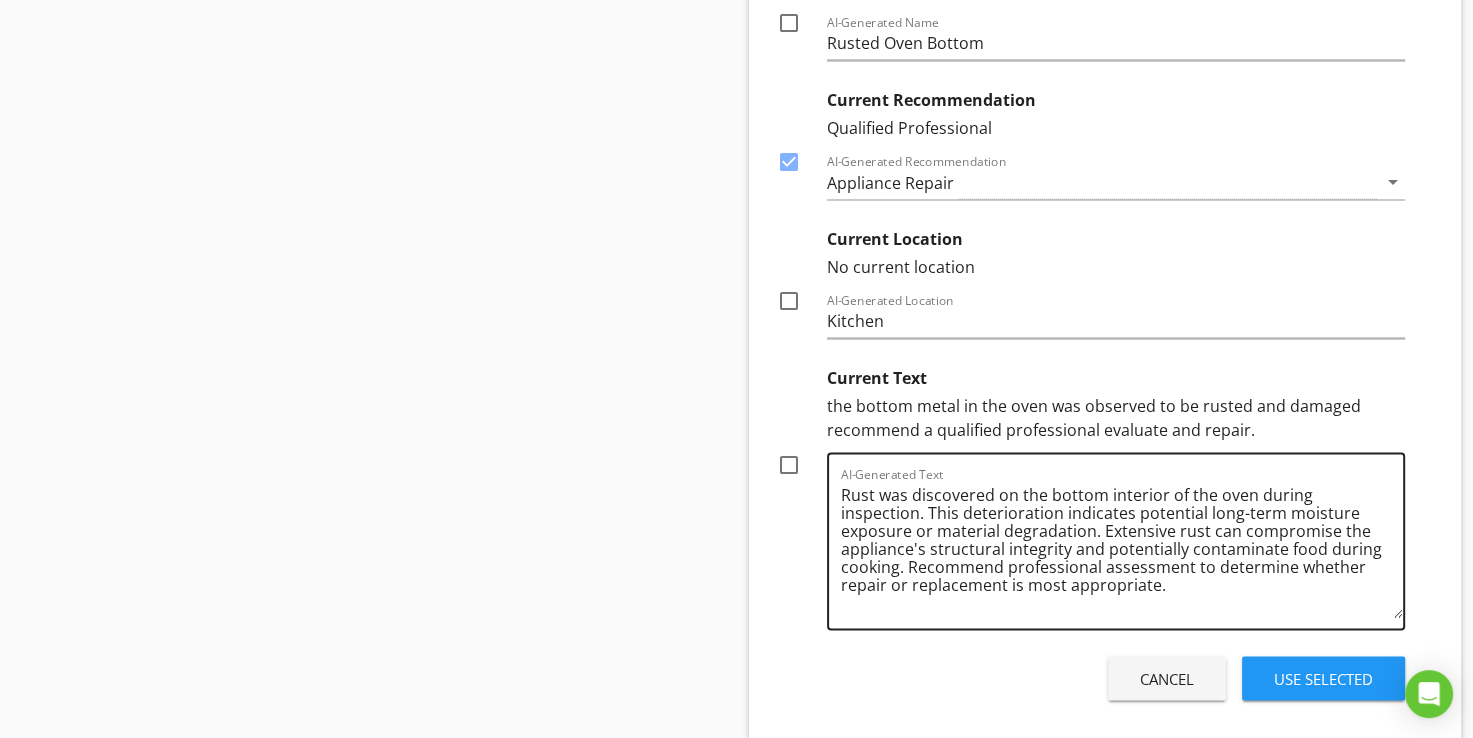 drag, startPoint x: 1394, startPoint y: 565, endPoint x: 1394, endPoint y: 606, distance: 41 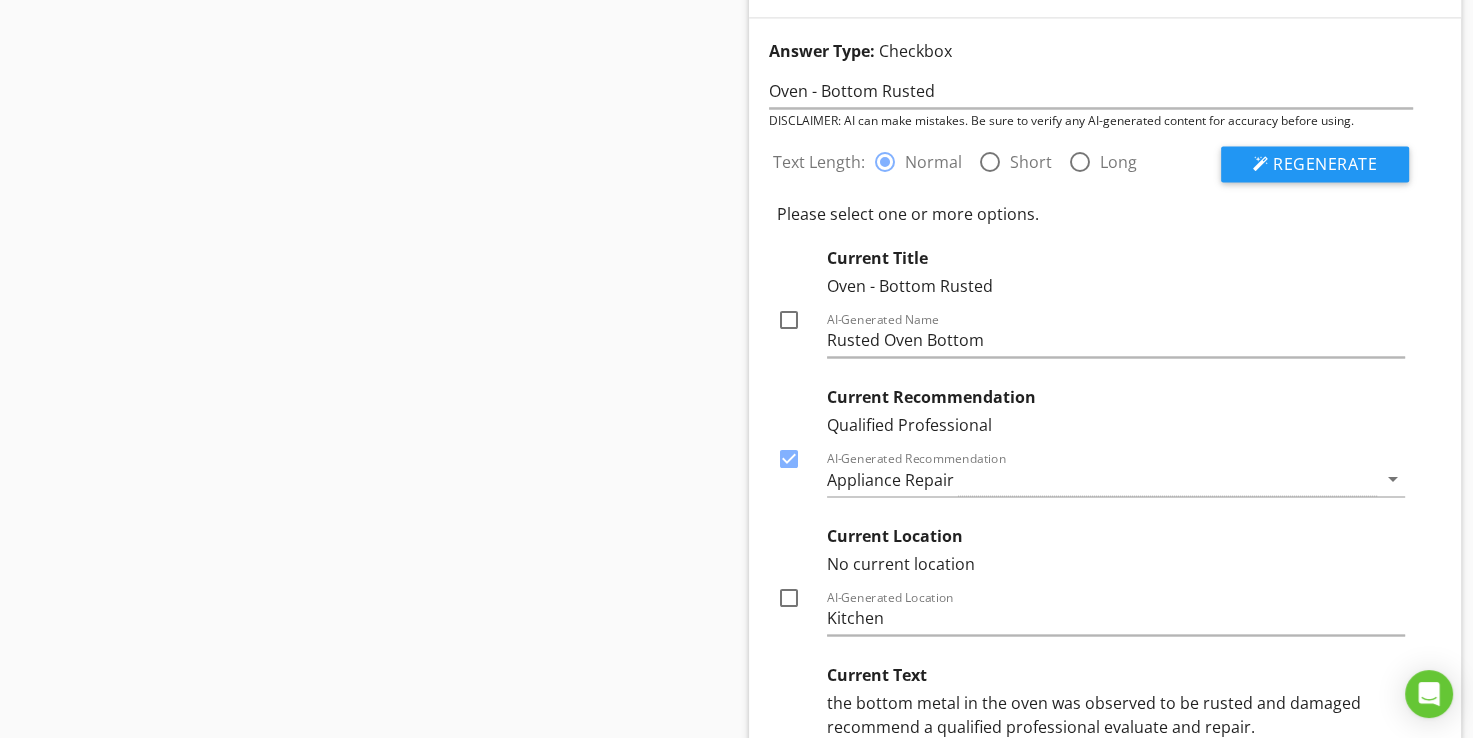 scroll, scrollTop: 2933, scrollLeft: 0, axis: vertical 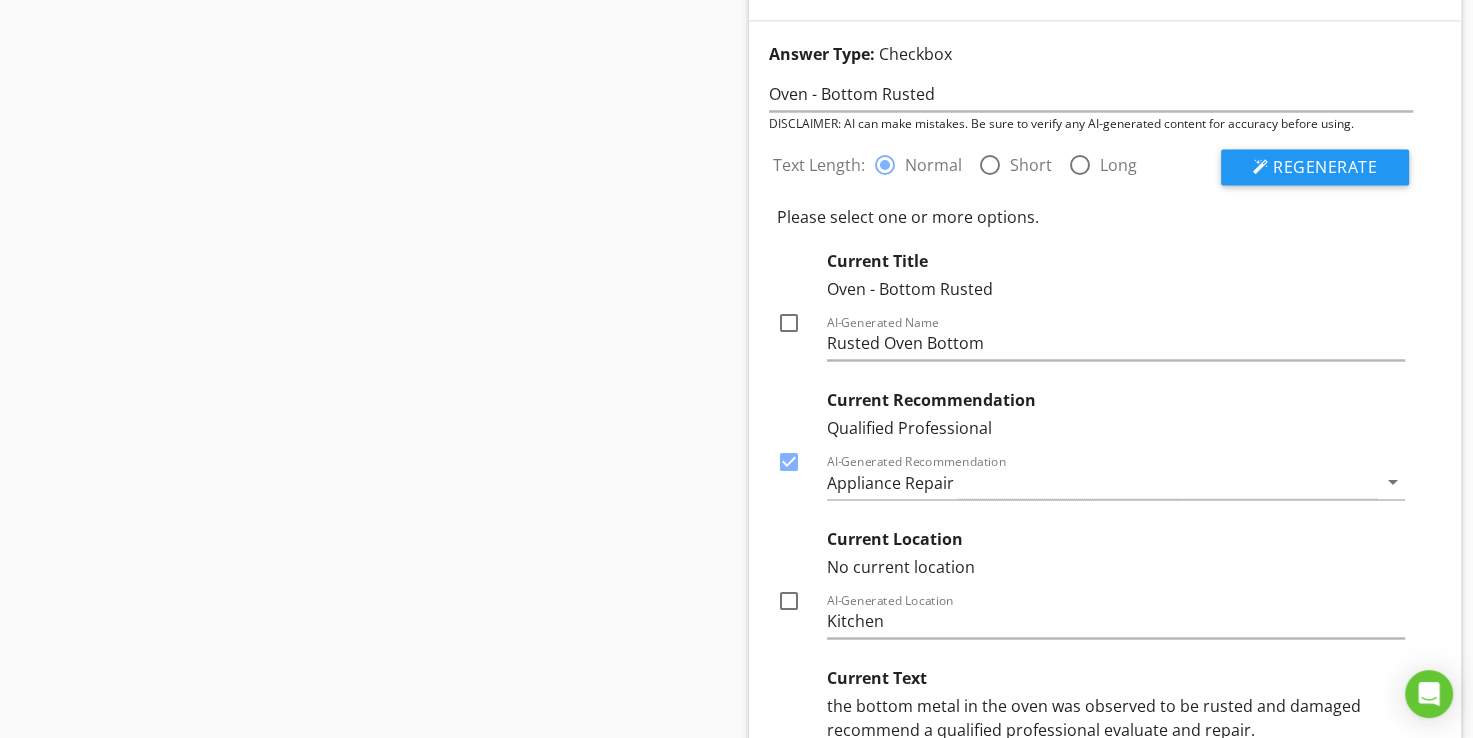 click on "Short" at bounding box center [1031, 165] 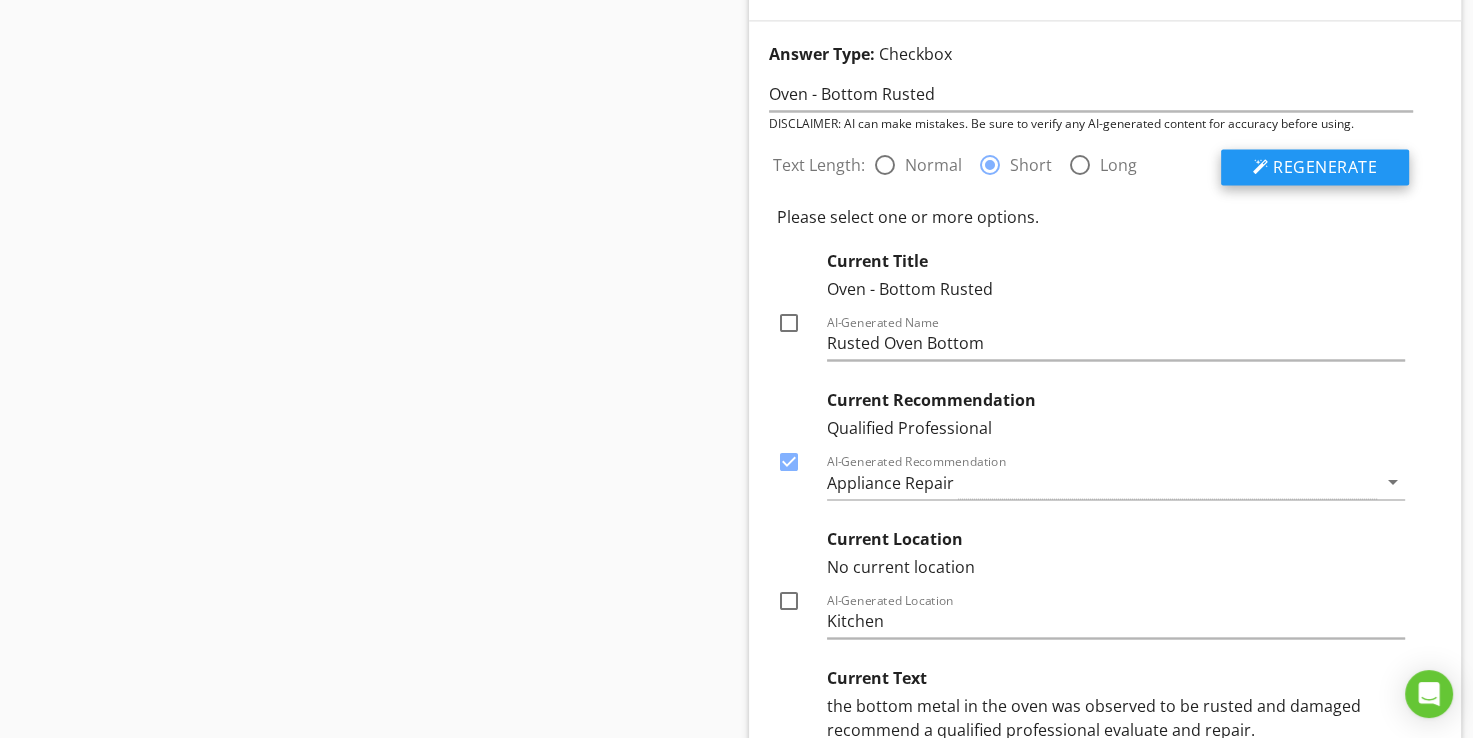 click at bounding box center [1261, 167] 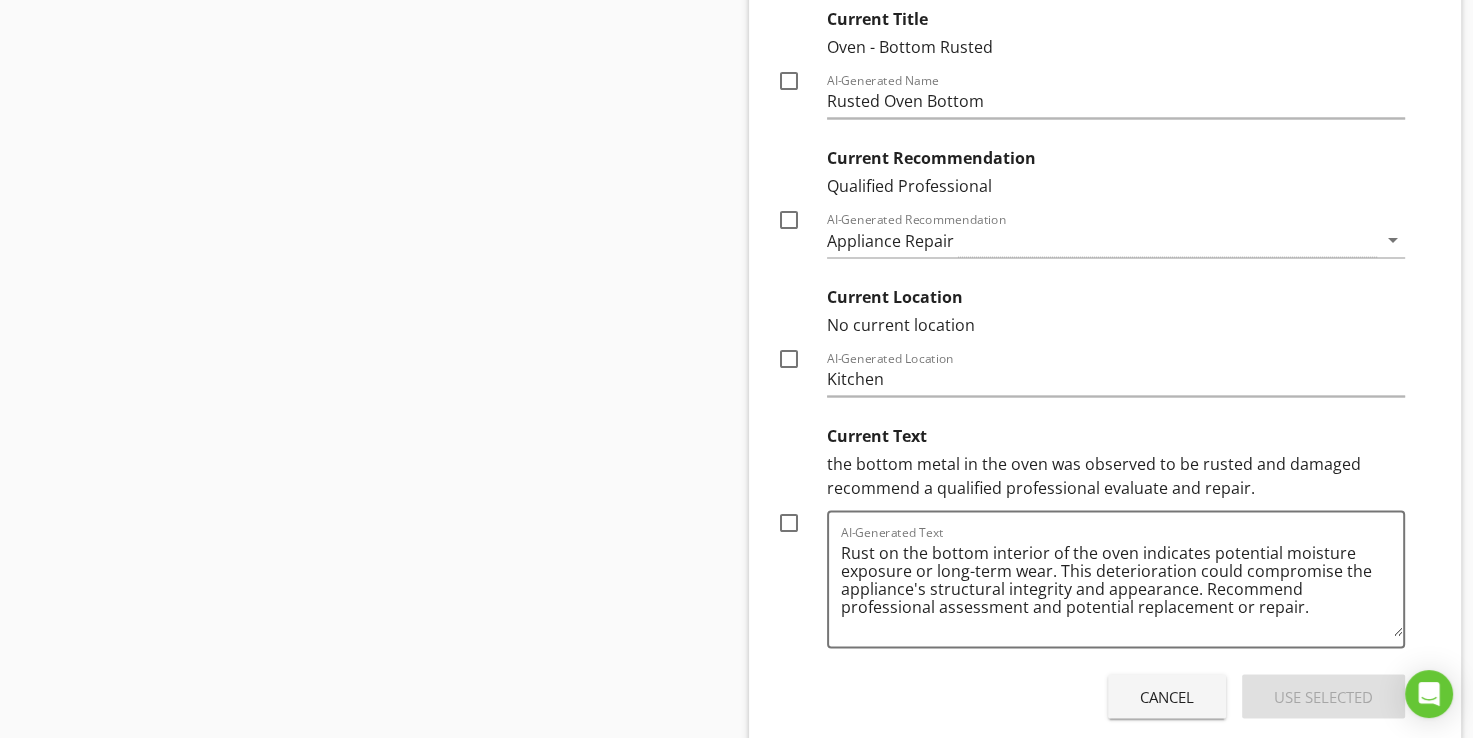 scroll, scrollTop: 3233, scrollLeft: 0, axis: vertical 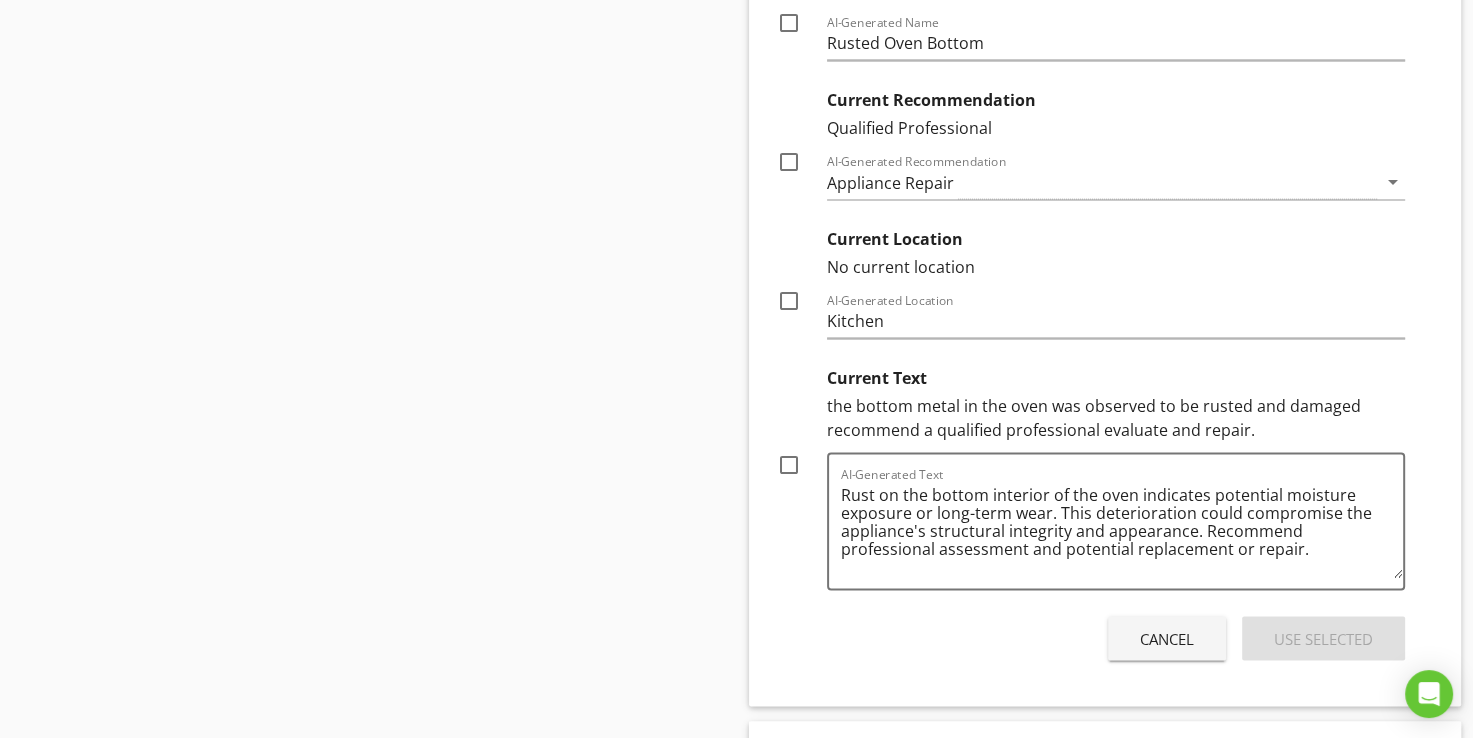 click at bounding box center (789, 464) 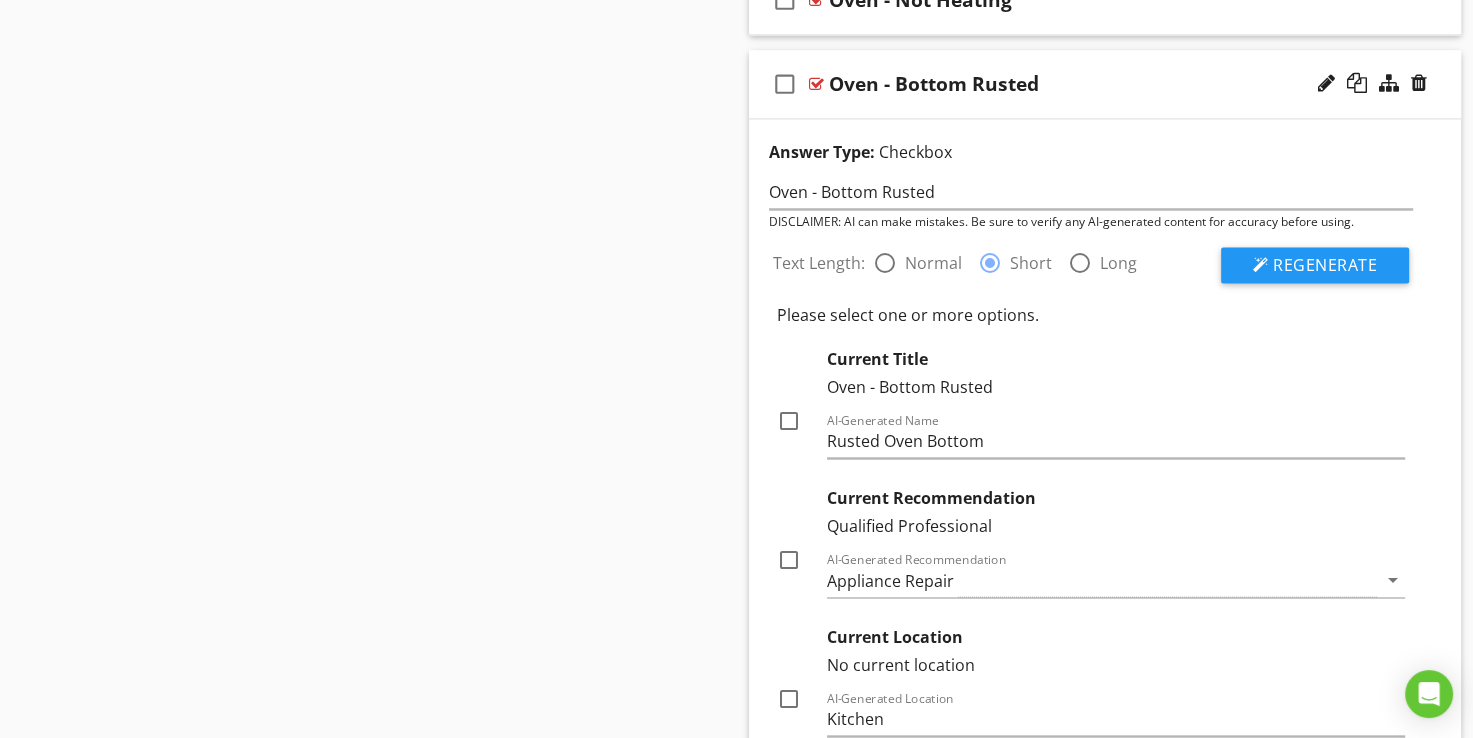 scroll, scrollTop: 2833, scrollLeft: 0, axis: vertical 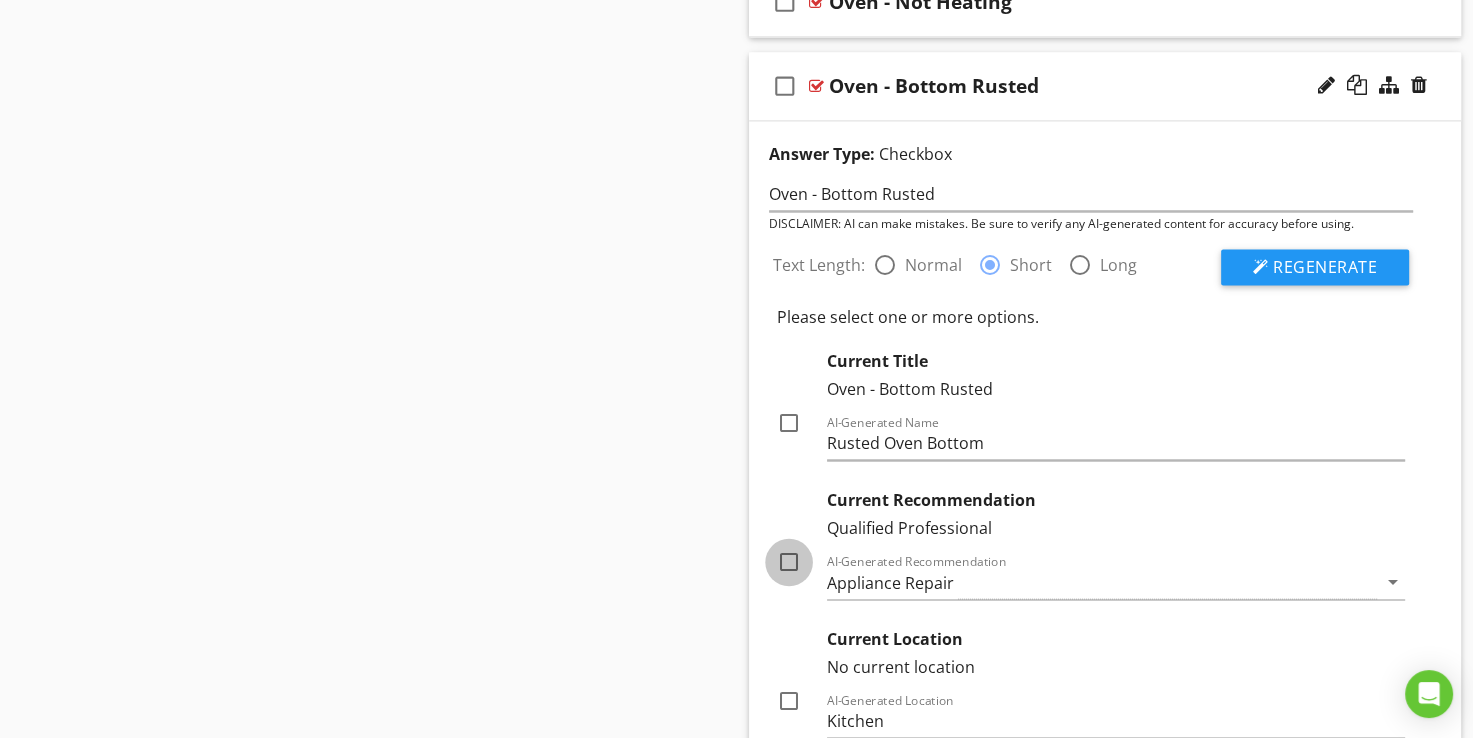 click at bounding box center (789, 562) 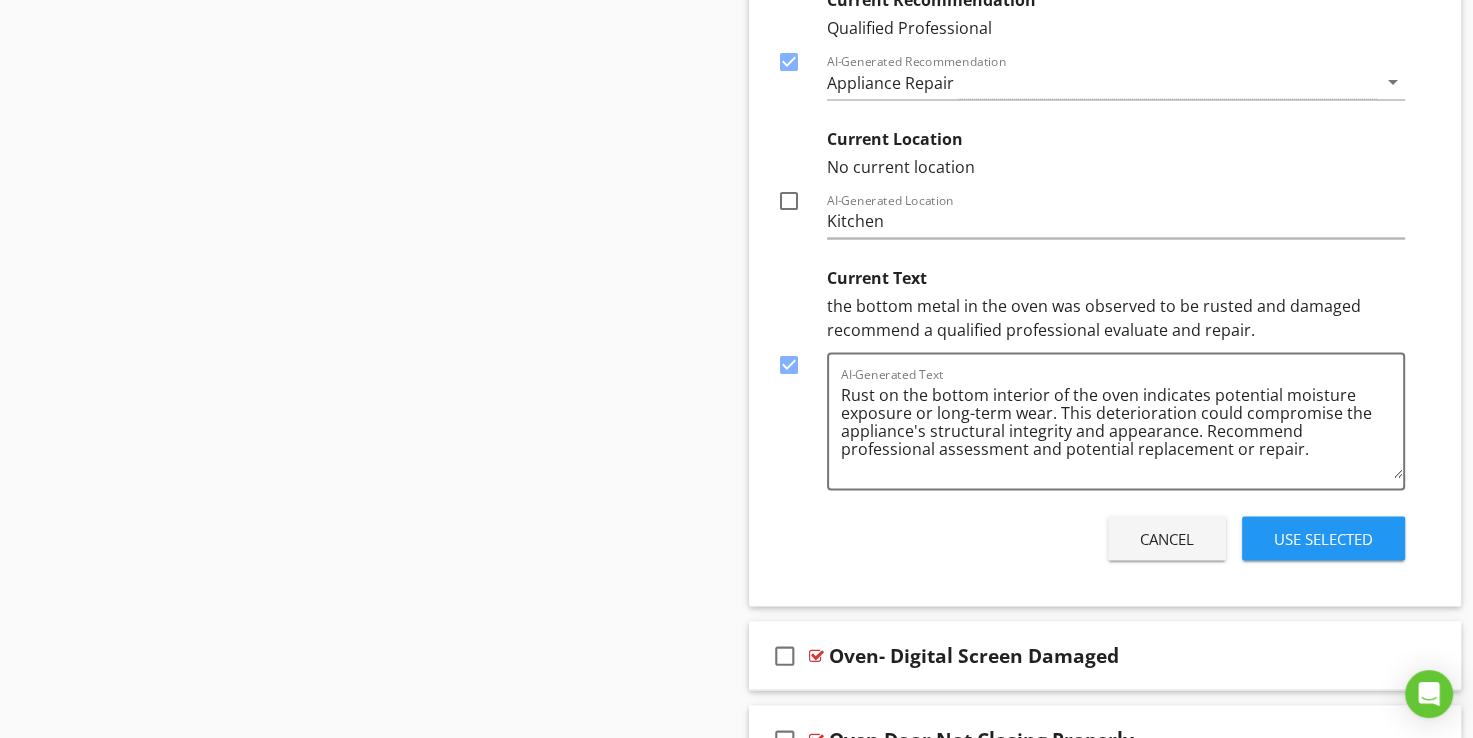 click on "Use Selected" at bounding box center [1323, 538] 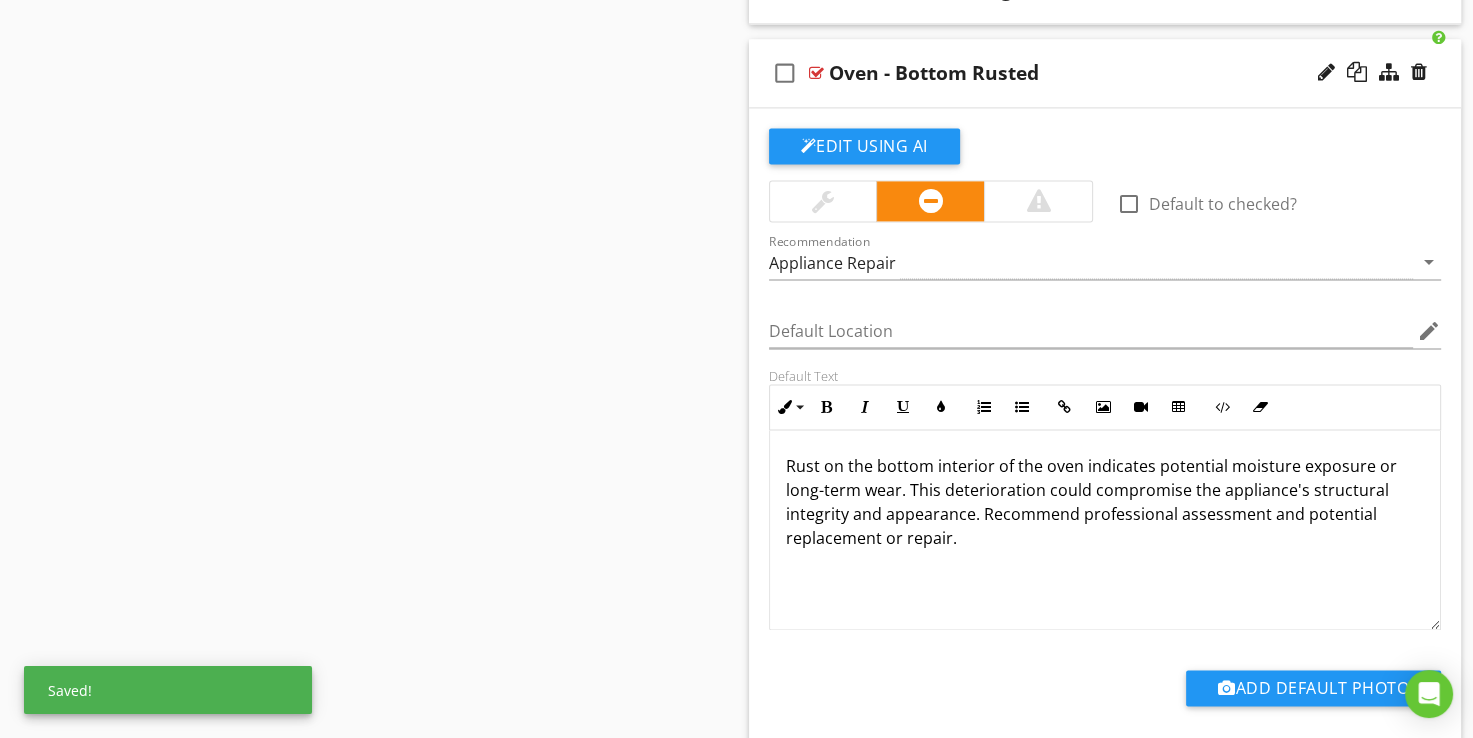 scroll, scrollTop: 2767, scrollLeft: 0, axis: vertical 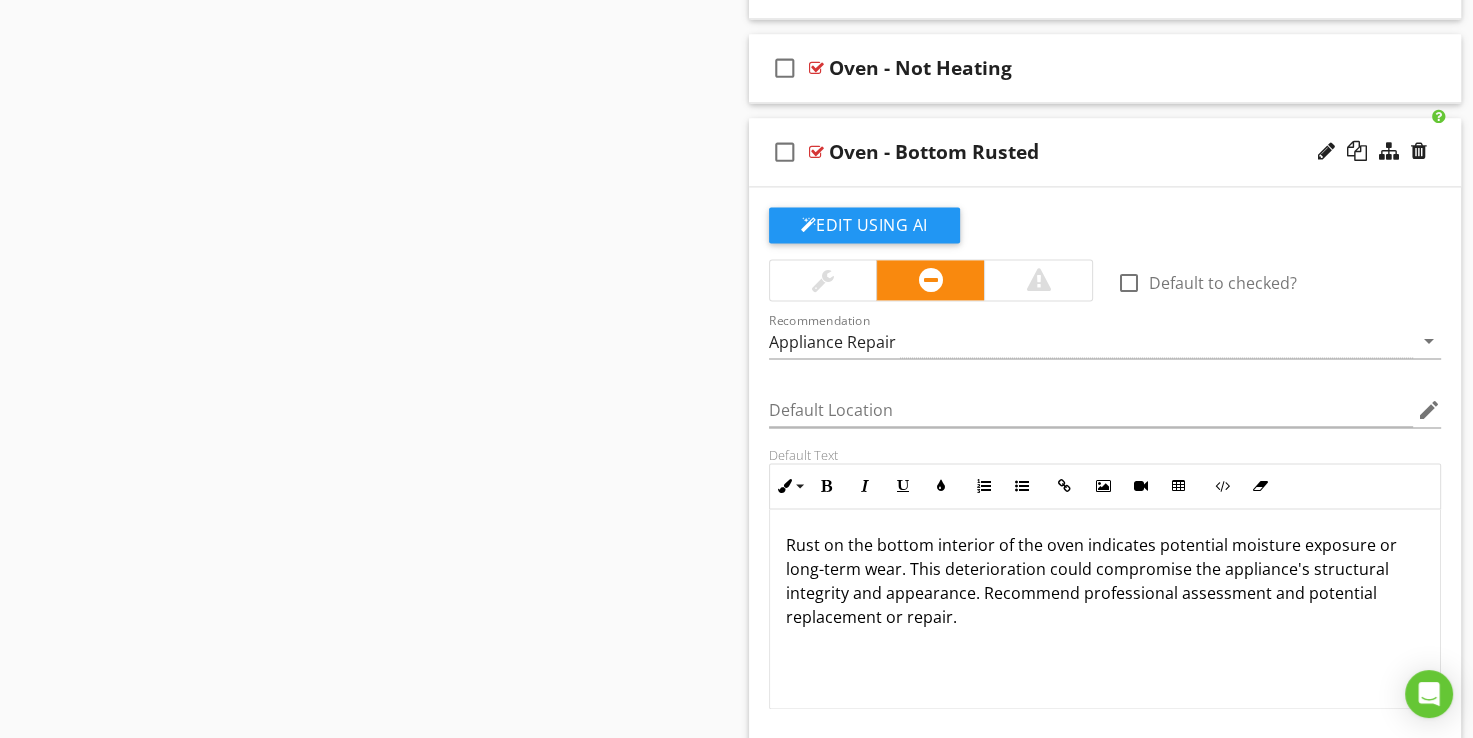 click at bounding box center (816, 152) 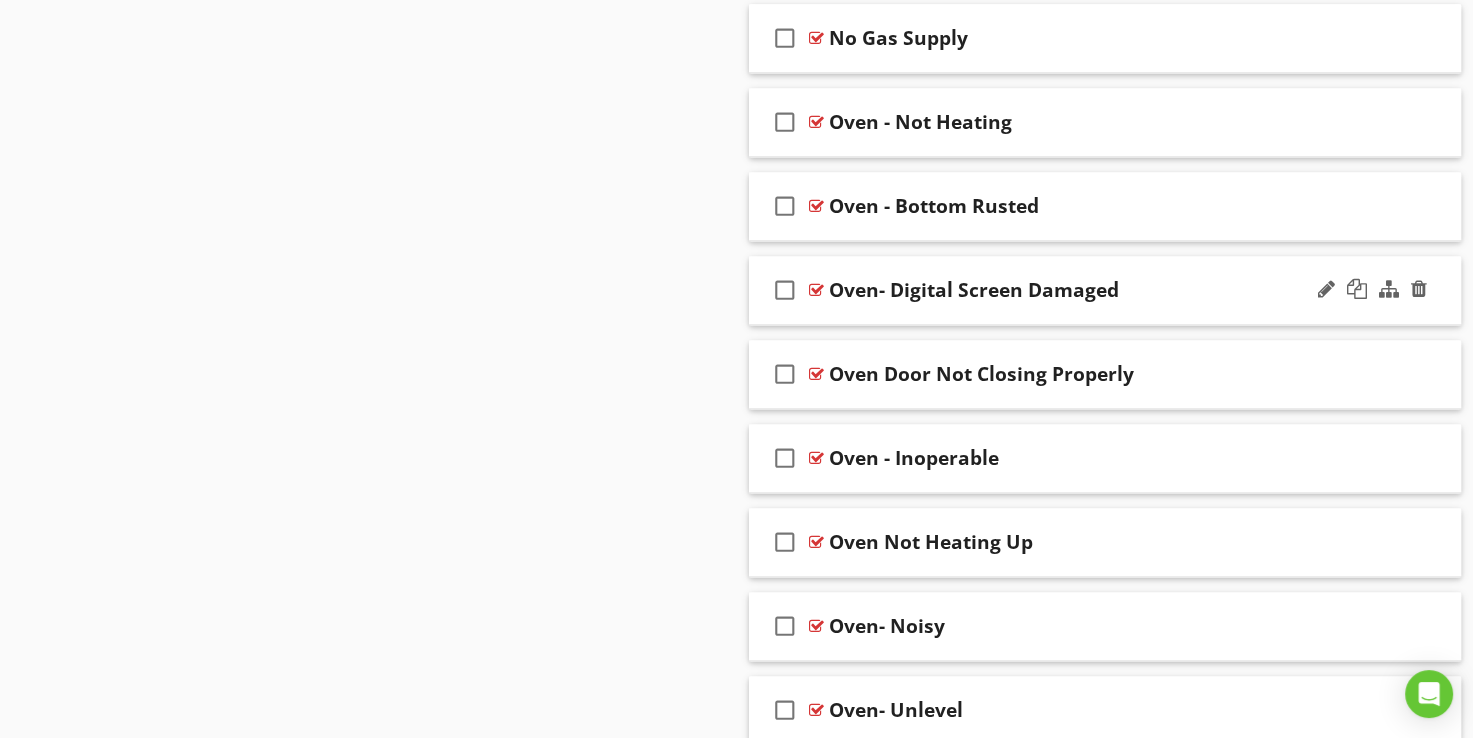 scroll, scrollTop: 2567, scrollLeft: 0, axis: vertical 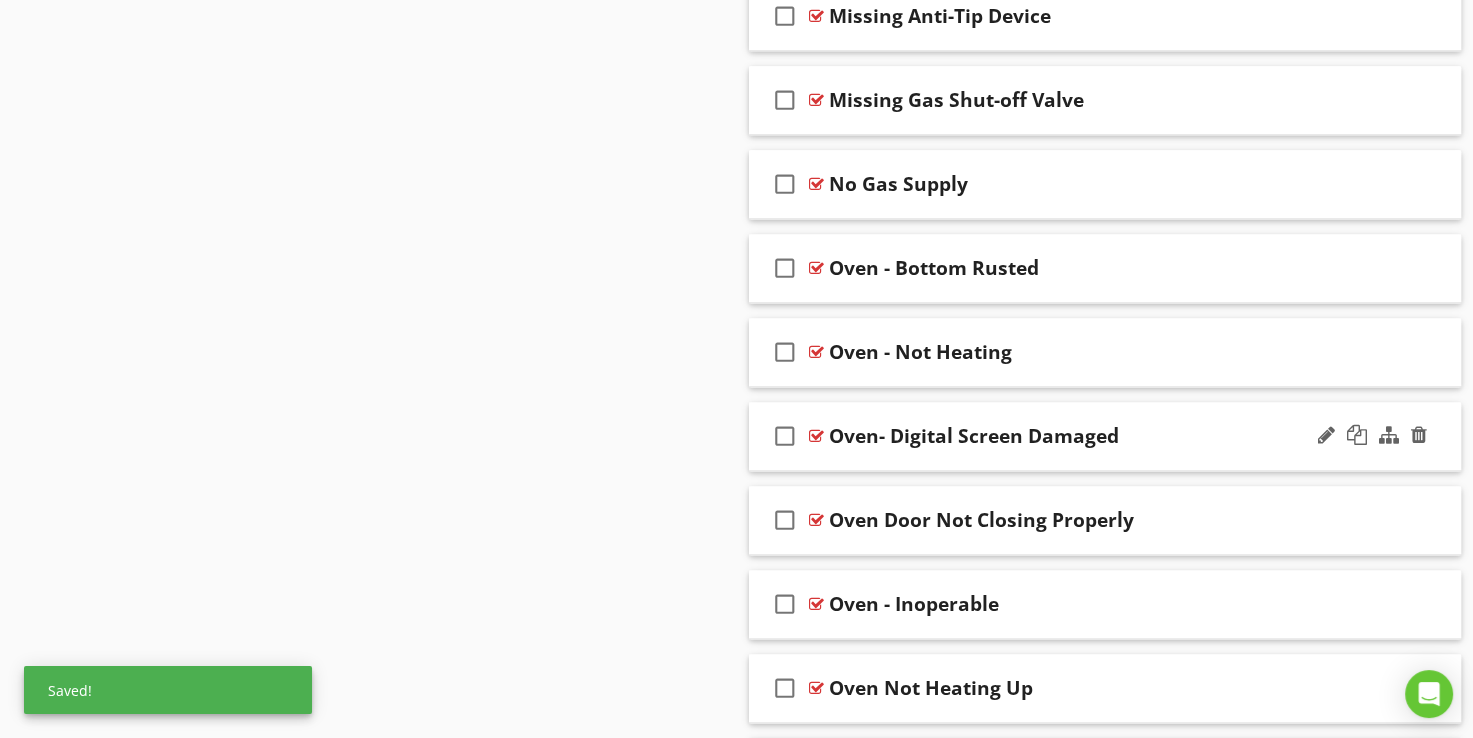 click at bounding box center (816, 436) 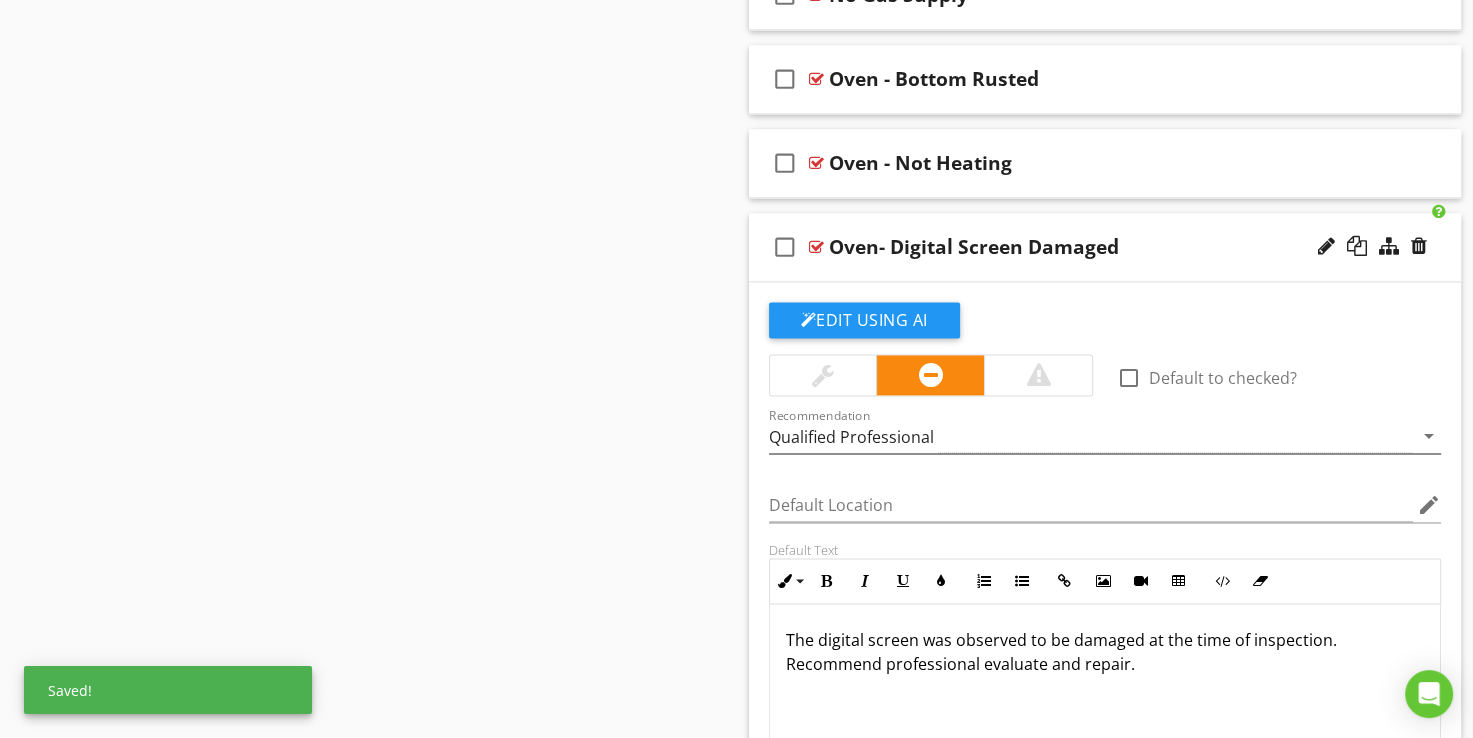 scroll, scrollTop: 2767, scrollLeft: 0, axis: vertical 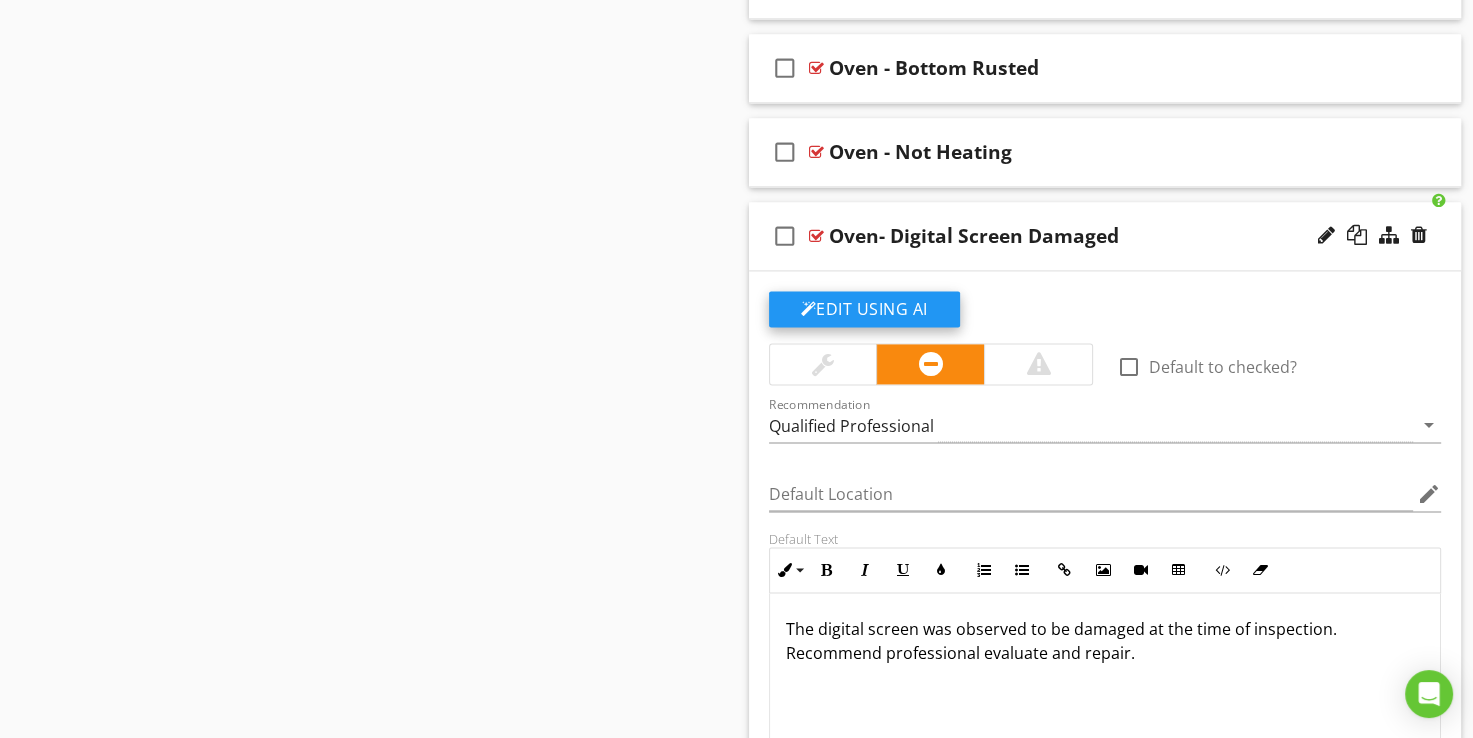 click on "Edit Using AI" at bounding box center (864, 309) 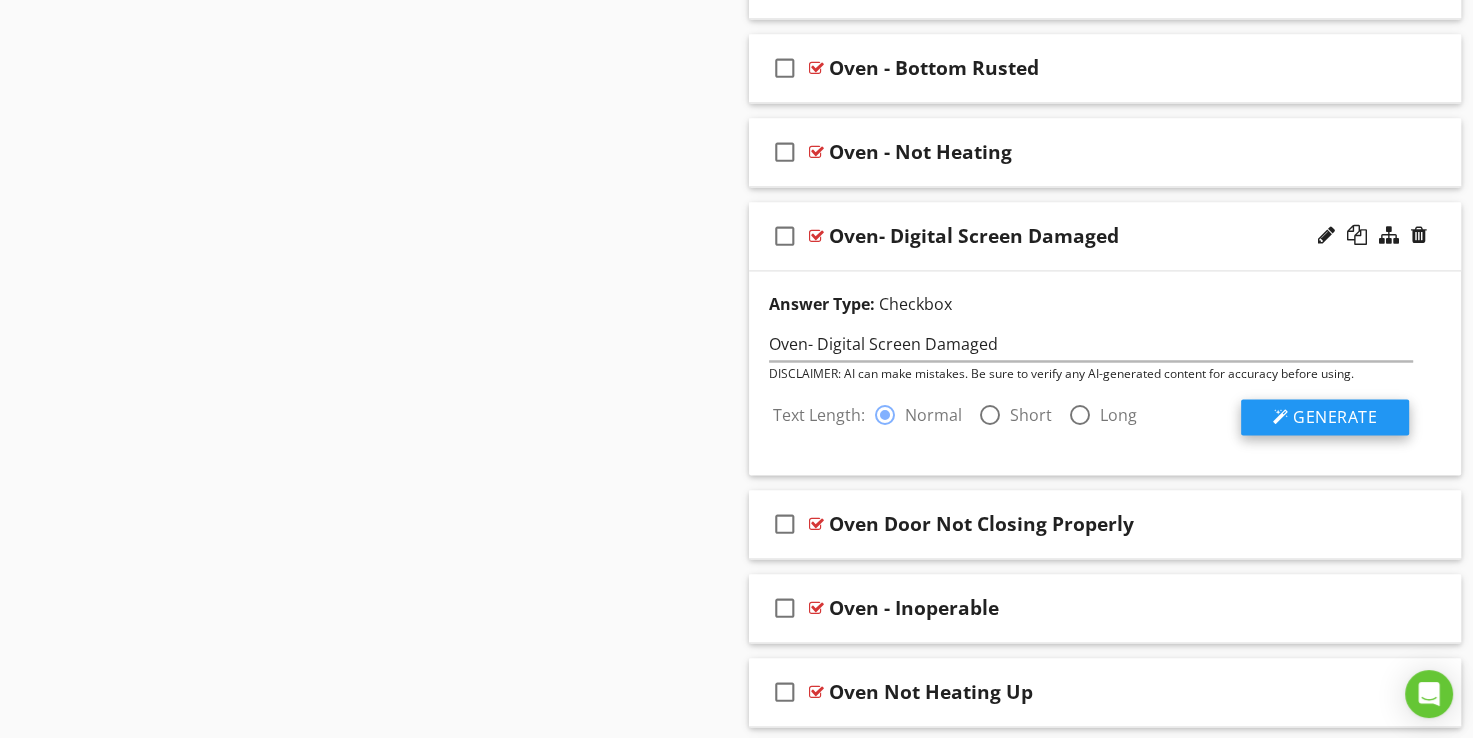 click on "Generate" at bounding box center [1325, 417] 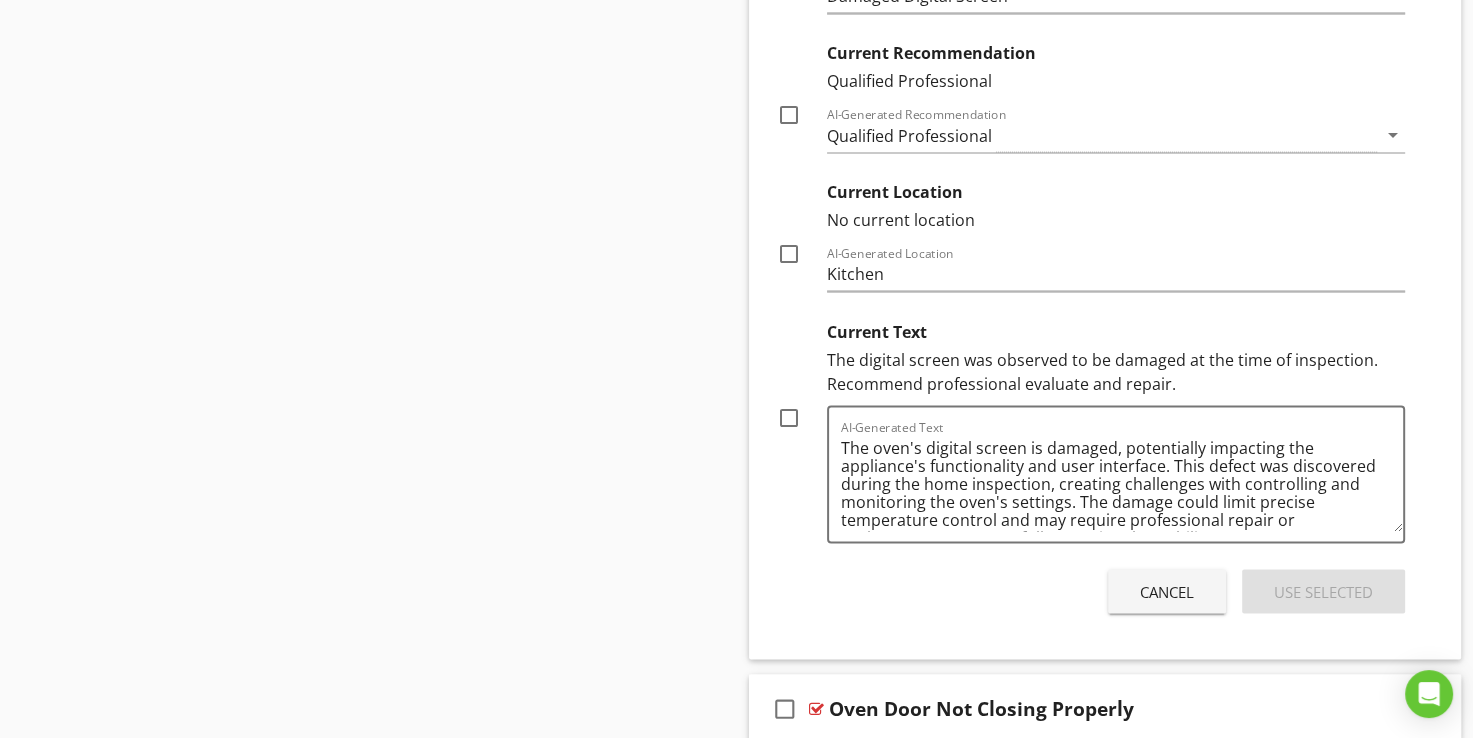 scroll, scrollTop: 3367, scrollLeft: 0, axis: vertical 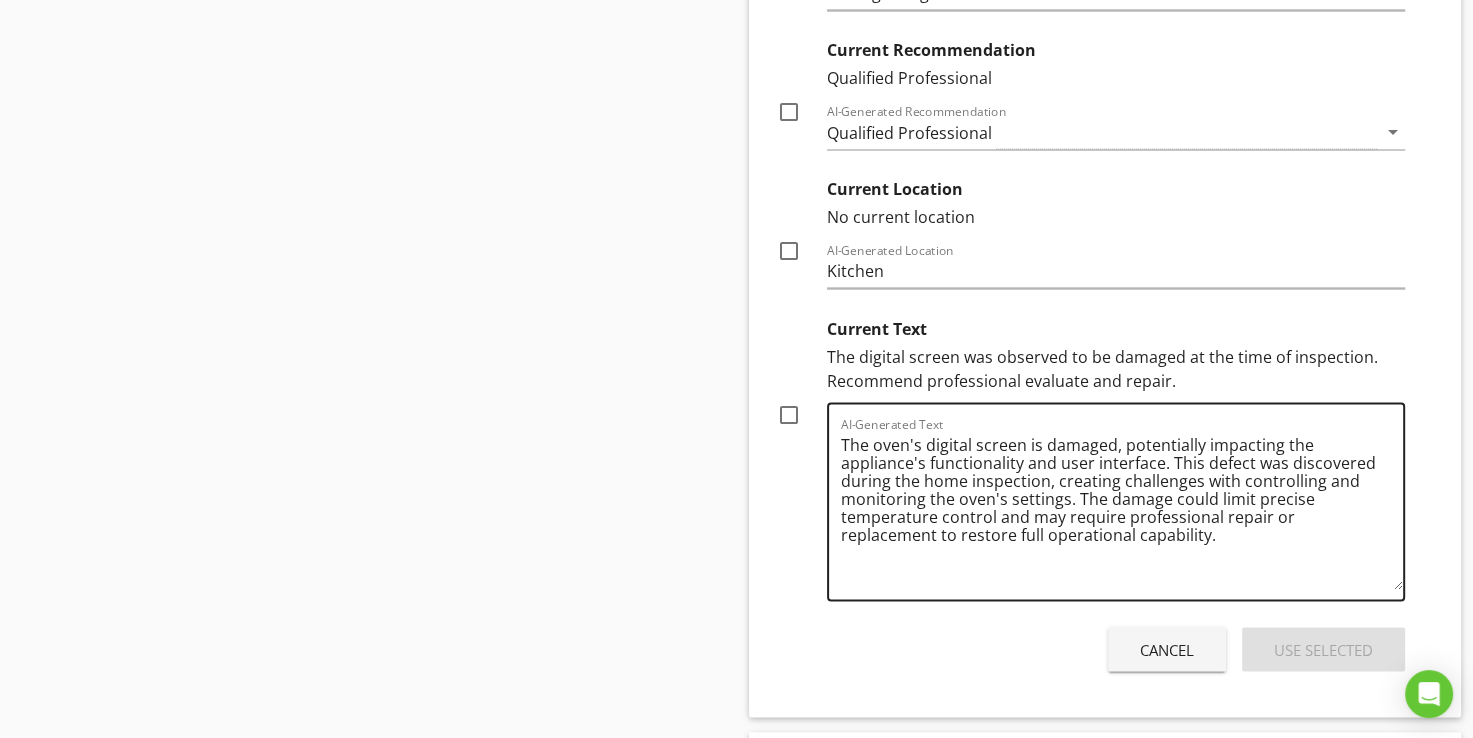 drag, startPoint x: 1396, startPoint y: 514, endPoint x: 1393, endPoint y: 580, distance: 66.068146 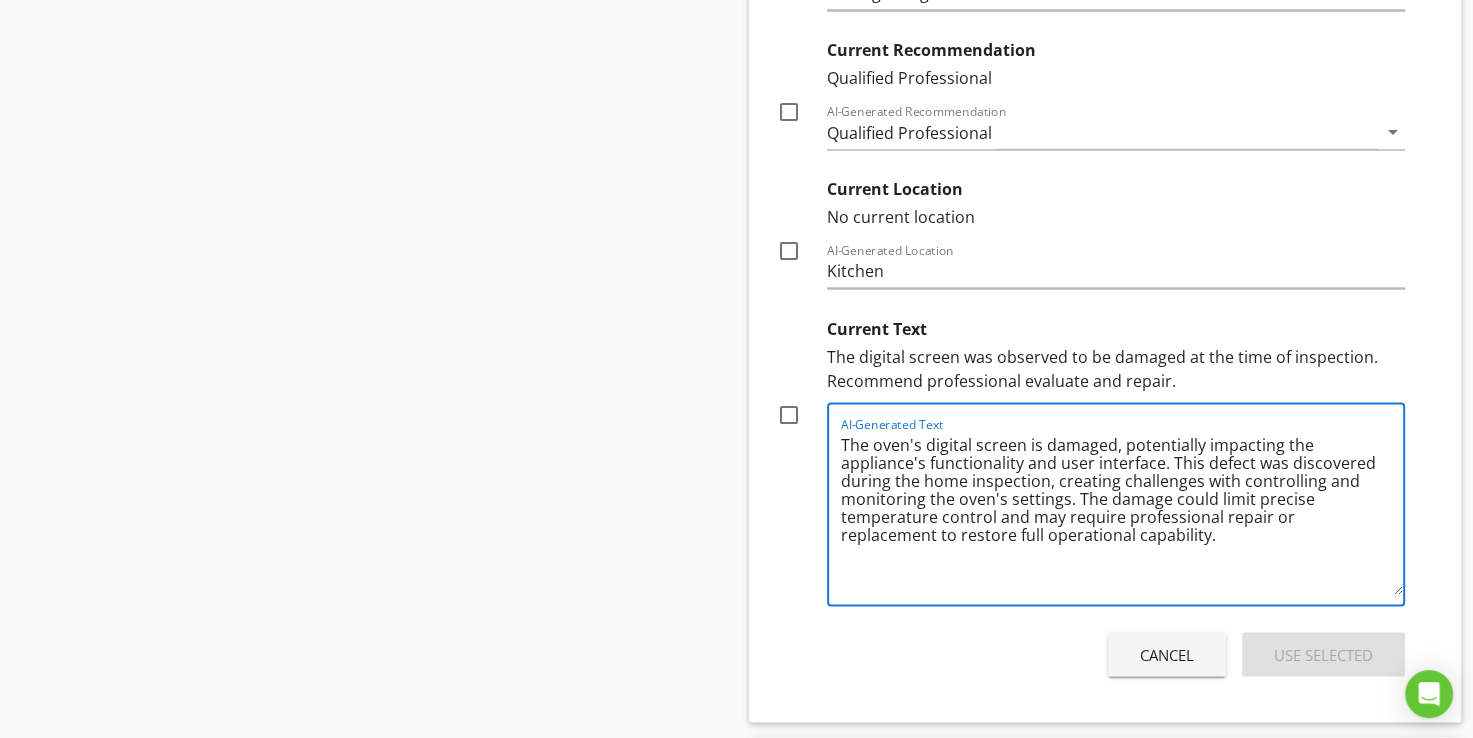 drag, startPoint x: 1170, startPoint y: 450, endPoint x: 1048, endPoint y: 473, distance: 124.1491 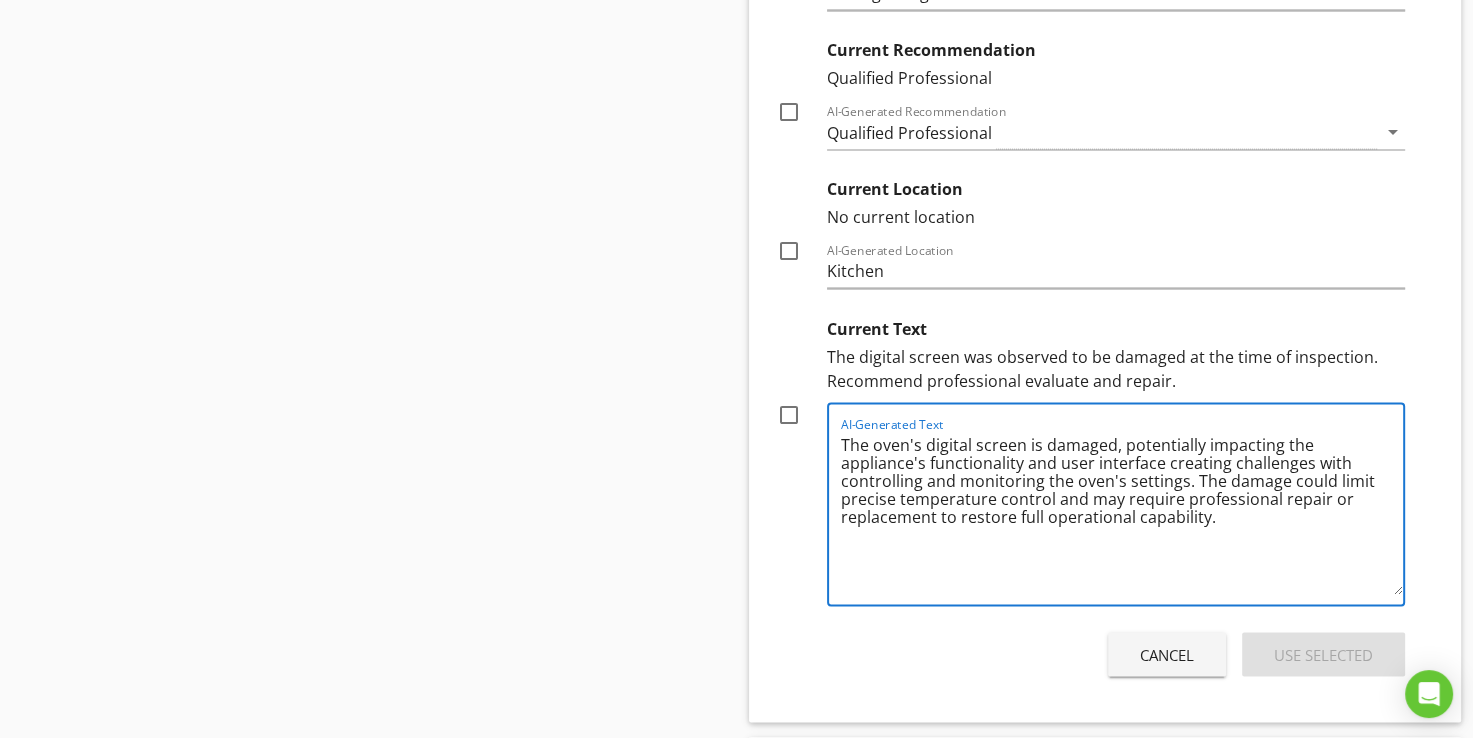 drag, startPoint x: 1191, startPoint y: 472, endPoint x: 1243, endPoint y: 528, distance: 76.41989 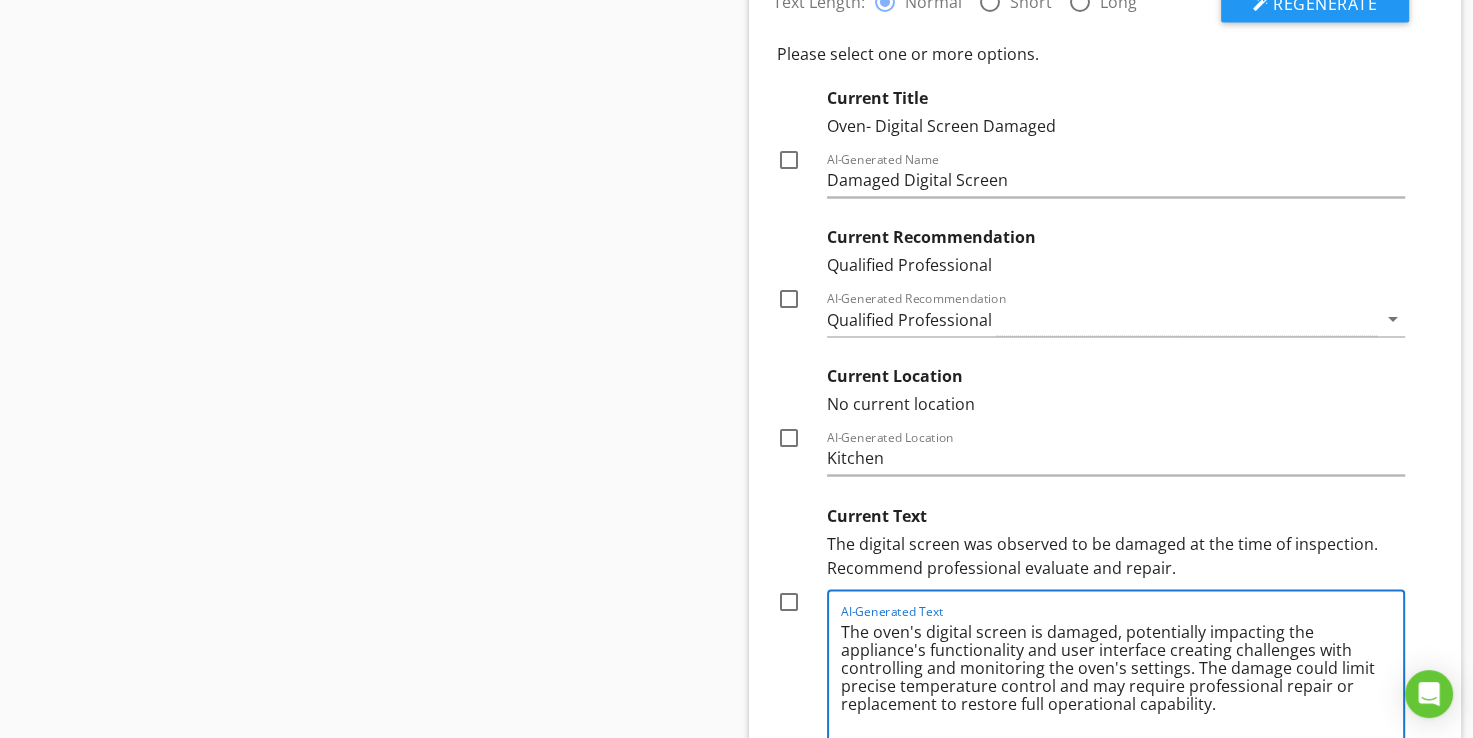 scroll, scrollTop: 3067, scrollLeft: 0, axis: vertical 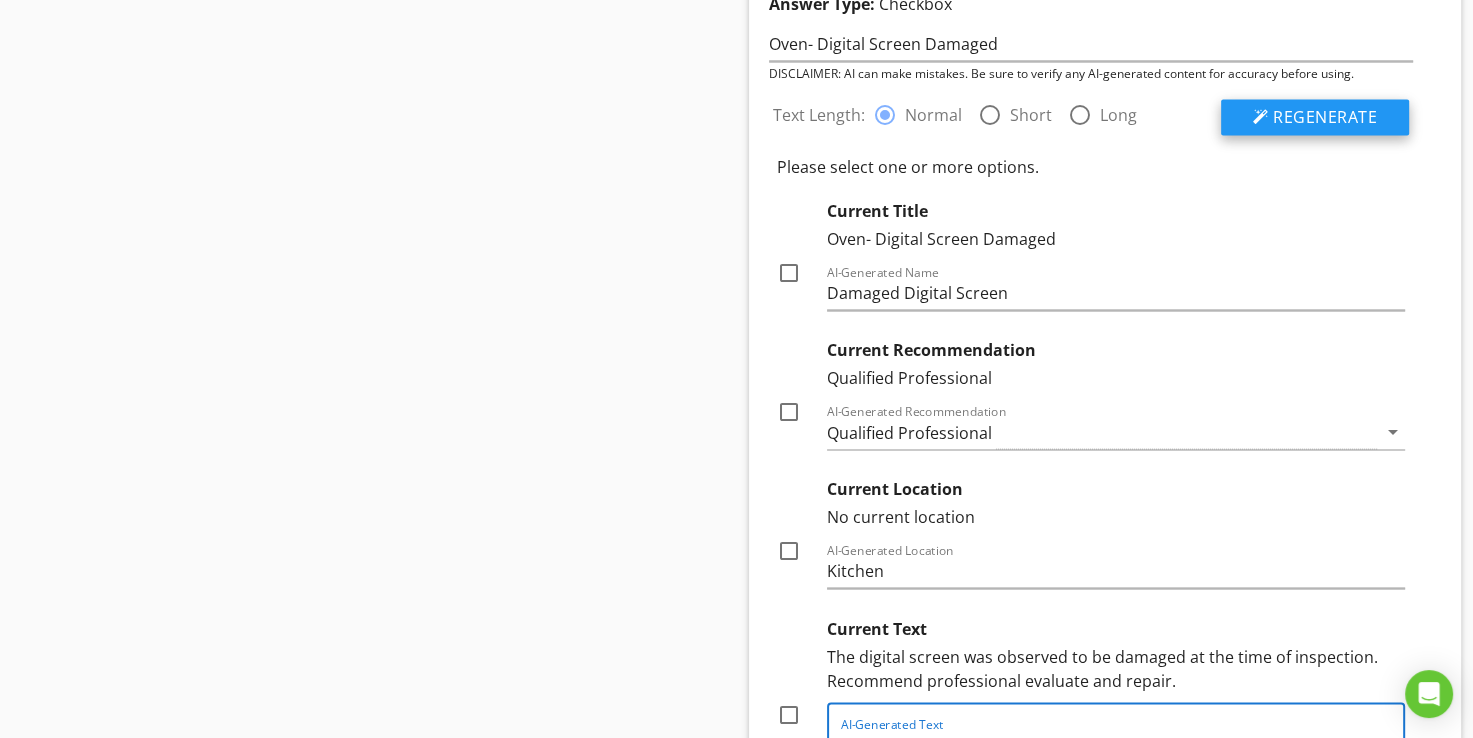 type on "The oven's digital screen is damaged, potentially impacting the appliance's functionality and user interface creating challenges with controlling and monitoring the oven's settings. The damage could limit precise temperature control and may require professional repair or replacement to restore full operational capability." 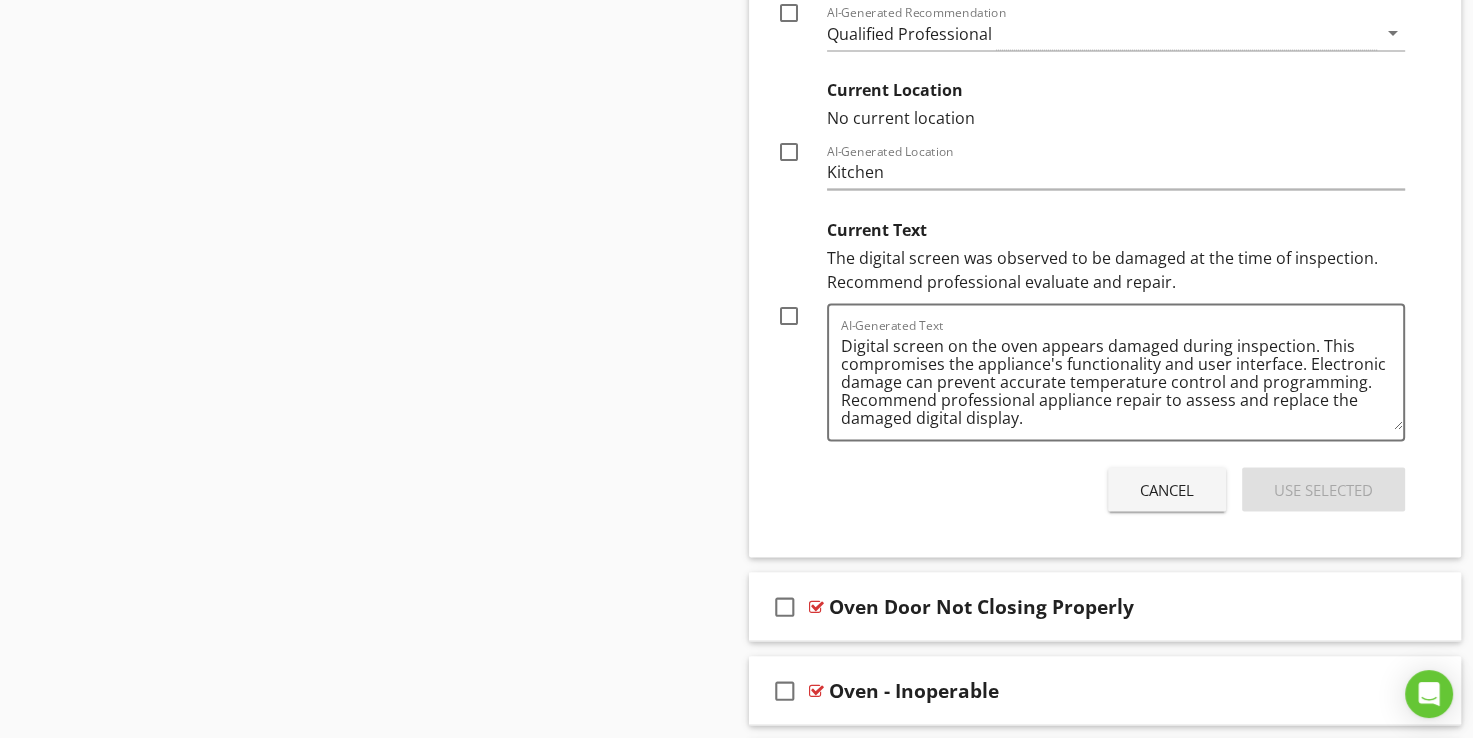 scroll, scrollTop: 3467, scrollLeft: 0, axis: vertical 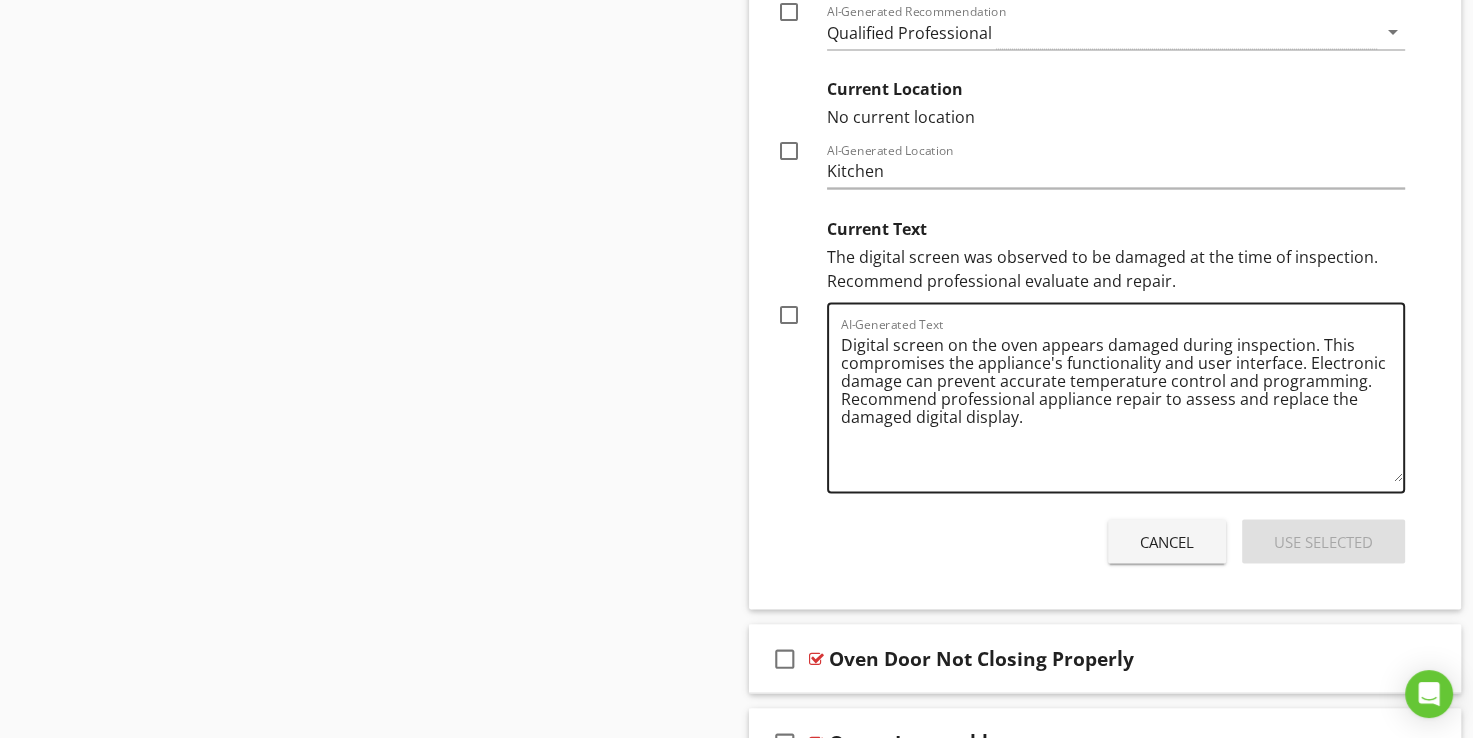 drag, startPoint x: 1399, startPoint y: 417, endPoint x: 1397, endPoint y: 471, distance: 54.037025 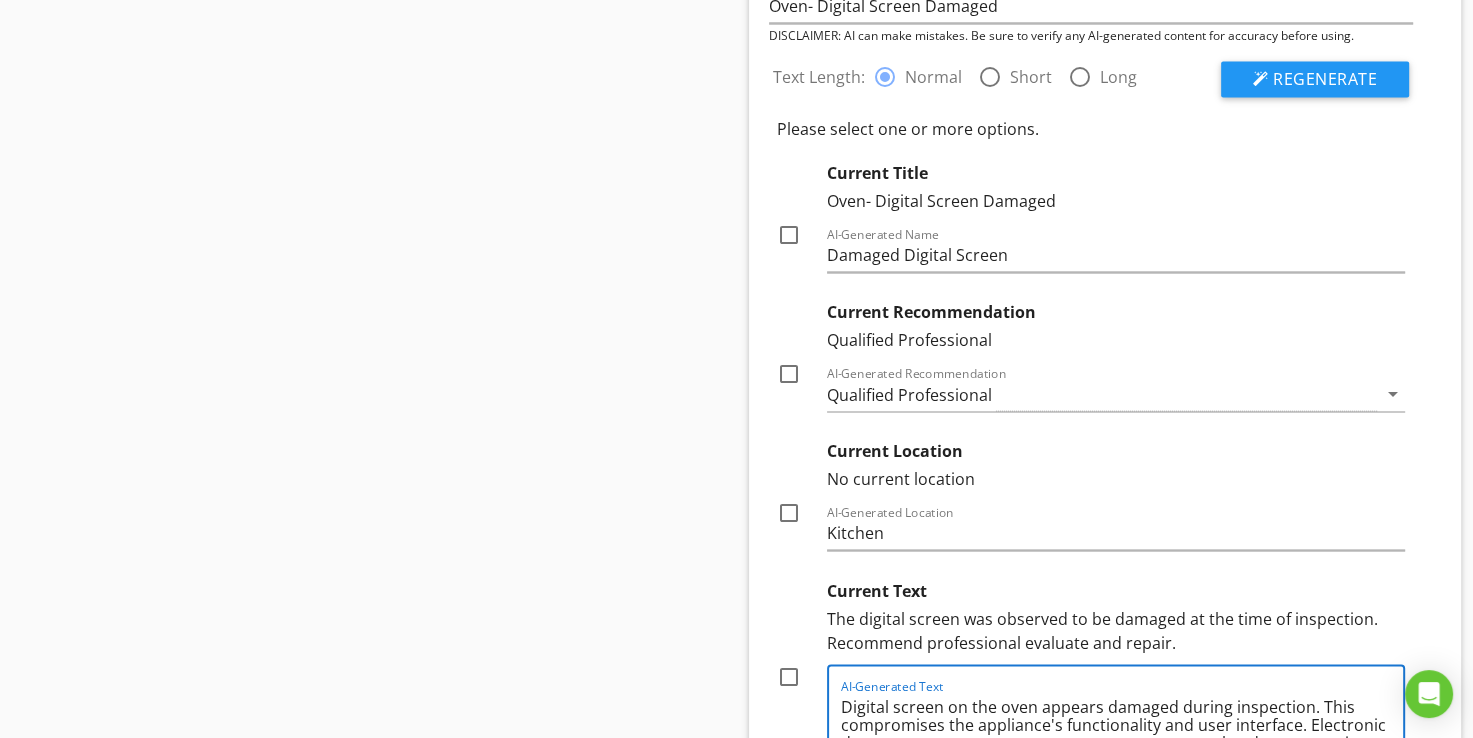 scroll, scrollTop: 3067, scrollLeft: 0, axis: vertical 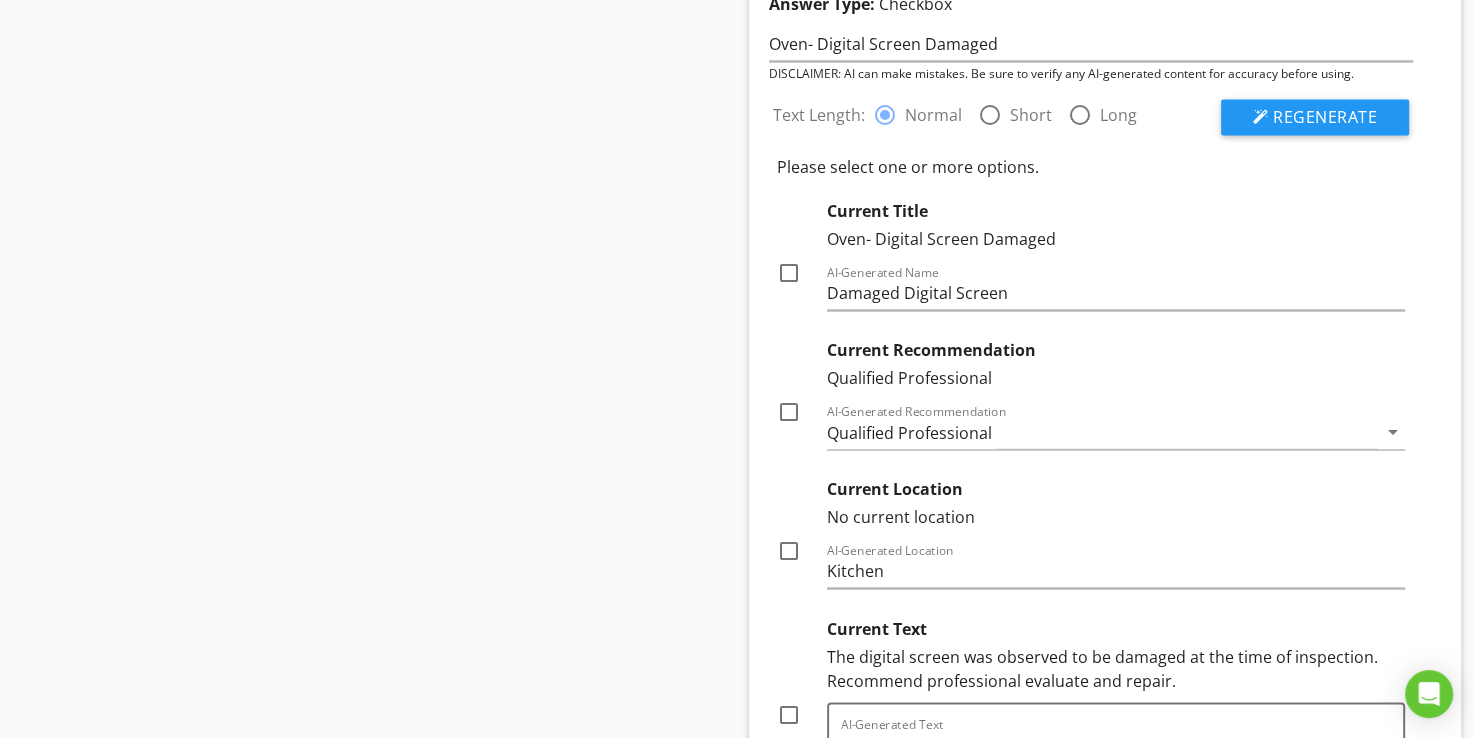 drag, startPoint x: 1015, startPoint y: 111, endPoint x: 1029, endPoint y: 114, distance: 14.3178215 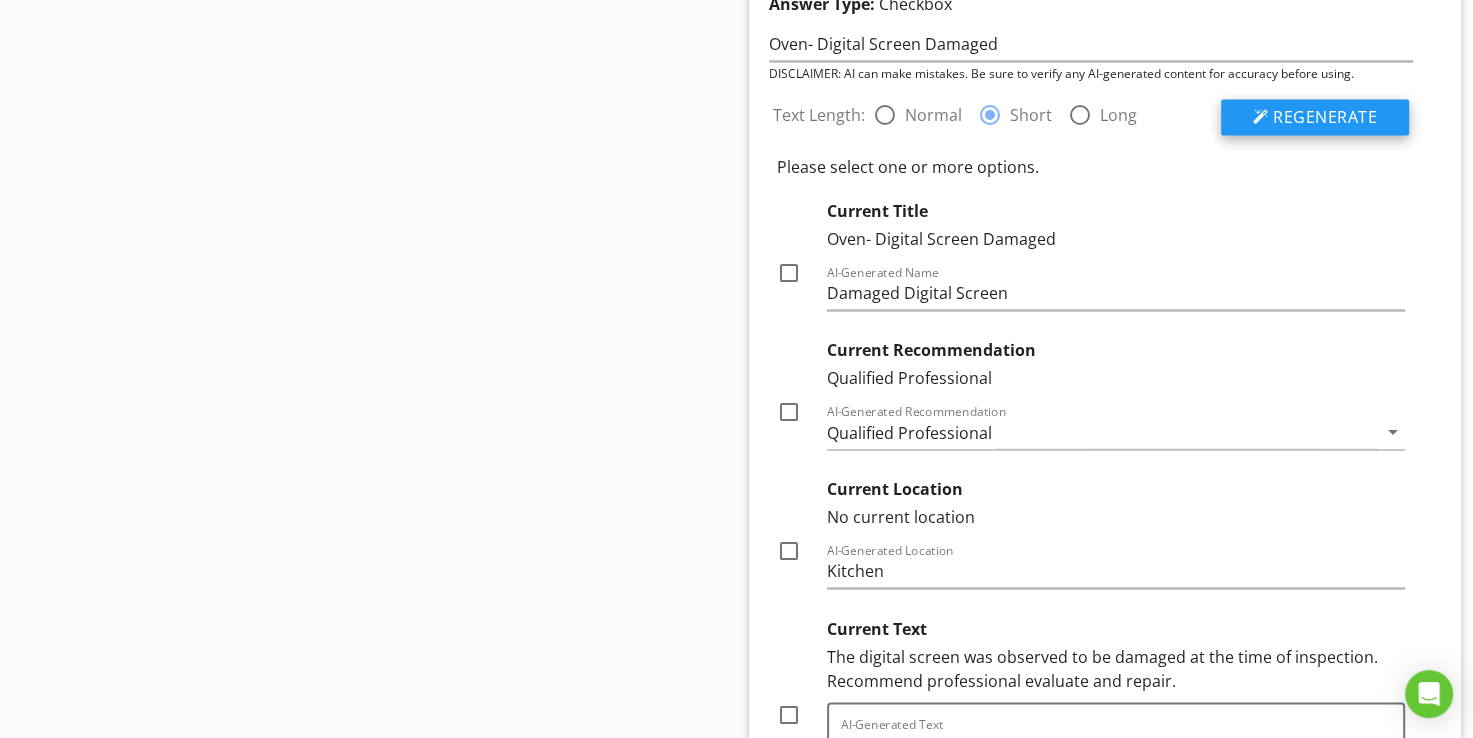 click at bounding box center (1261, 117) 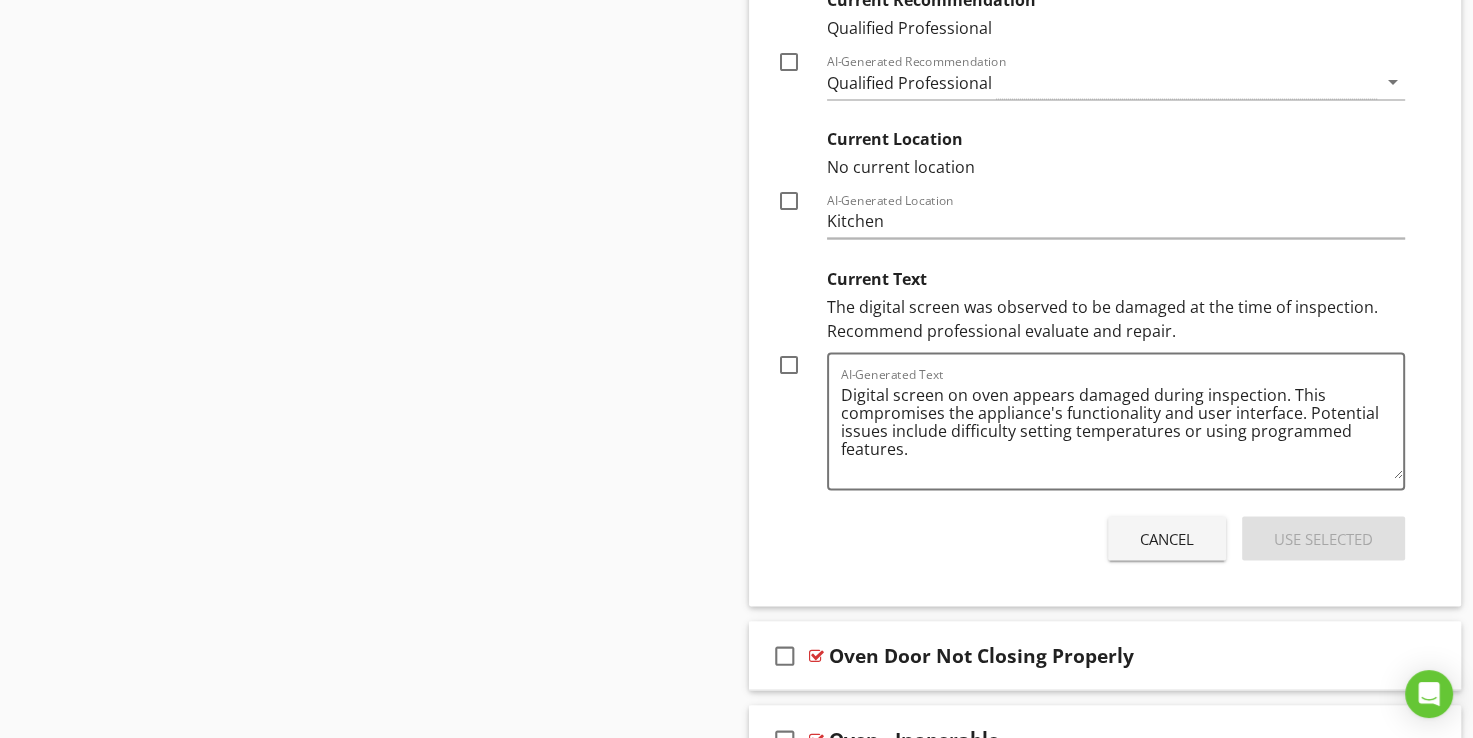 scroll, scrollTop: 3467, scrollLeft: 0, axis: vertical 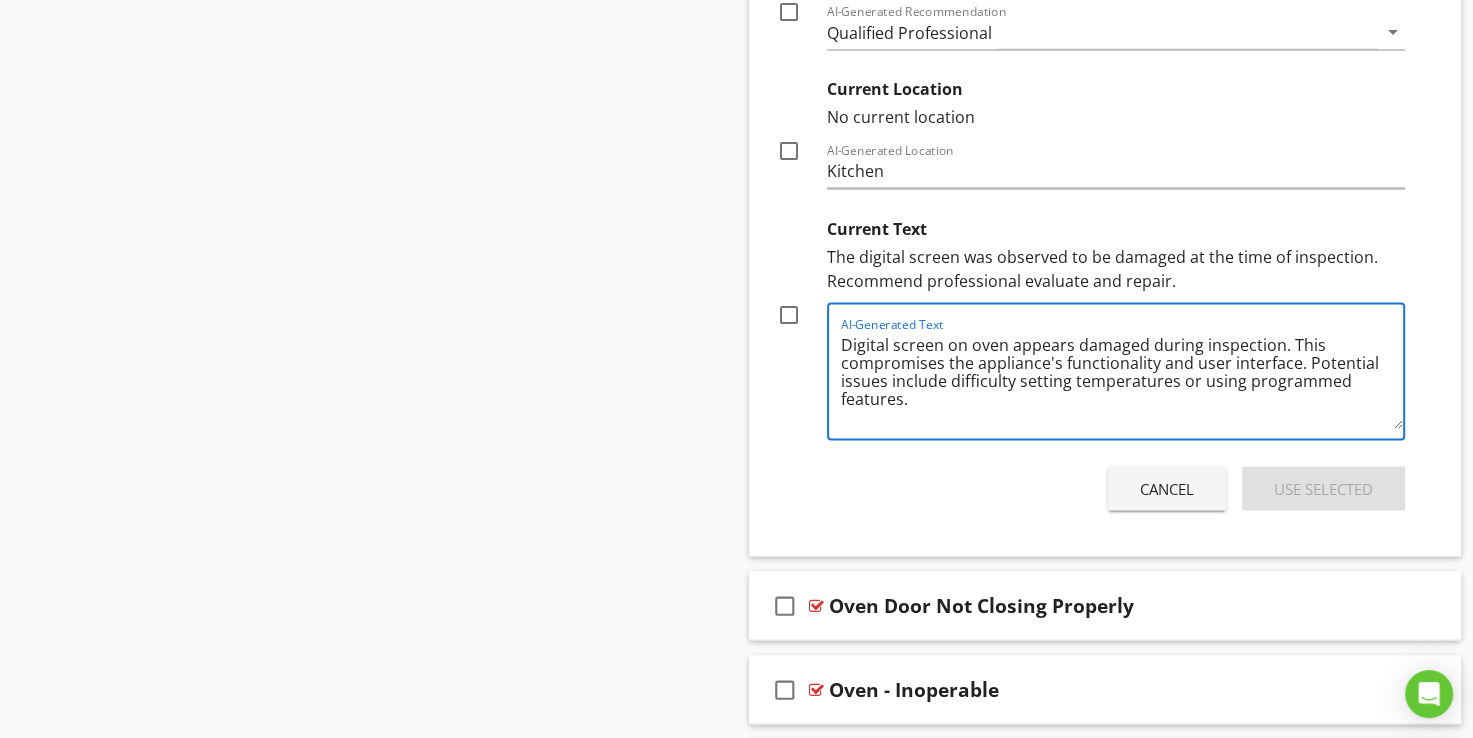 drag, startPoint x: 1144, startPoint y: 340, endPoint x: 1280, endPoint y: 338, distance: 136.01471 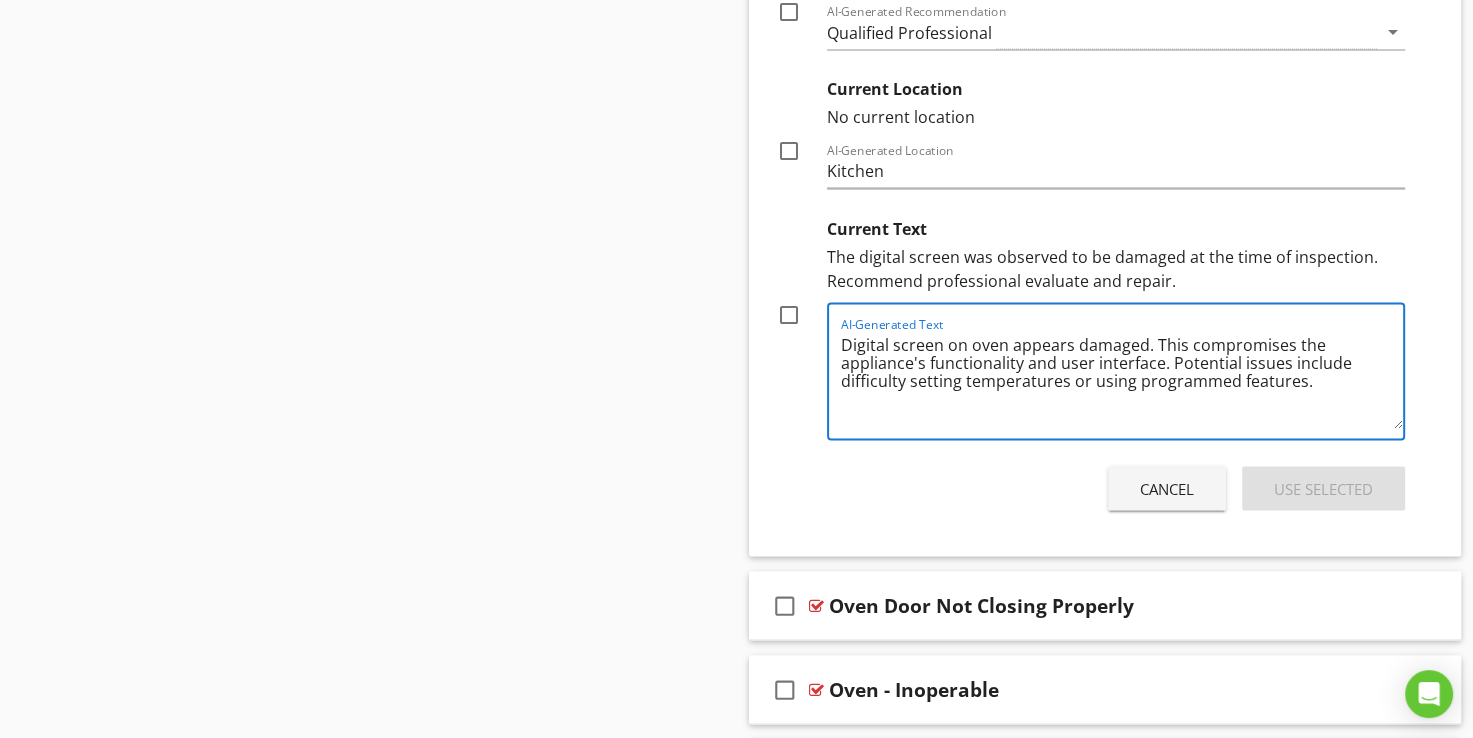click on "Digital screen on oven appears damaged. This compromises the appliance's functionality and user interface. Potential issues include difficulty setting temperatures or using programmed features." at bounding box center (1122, 378) 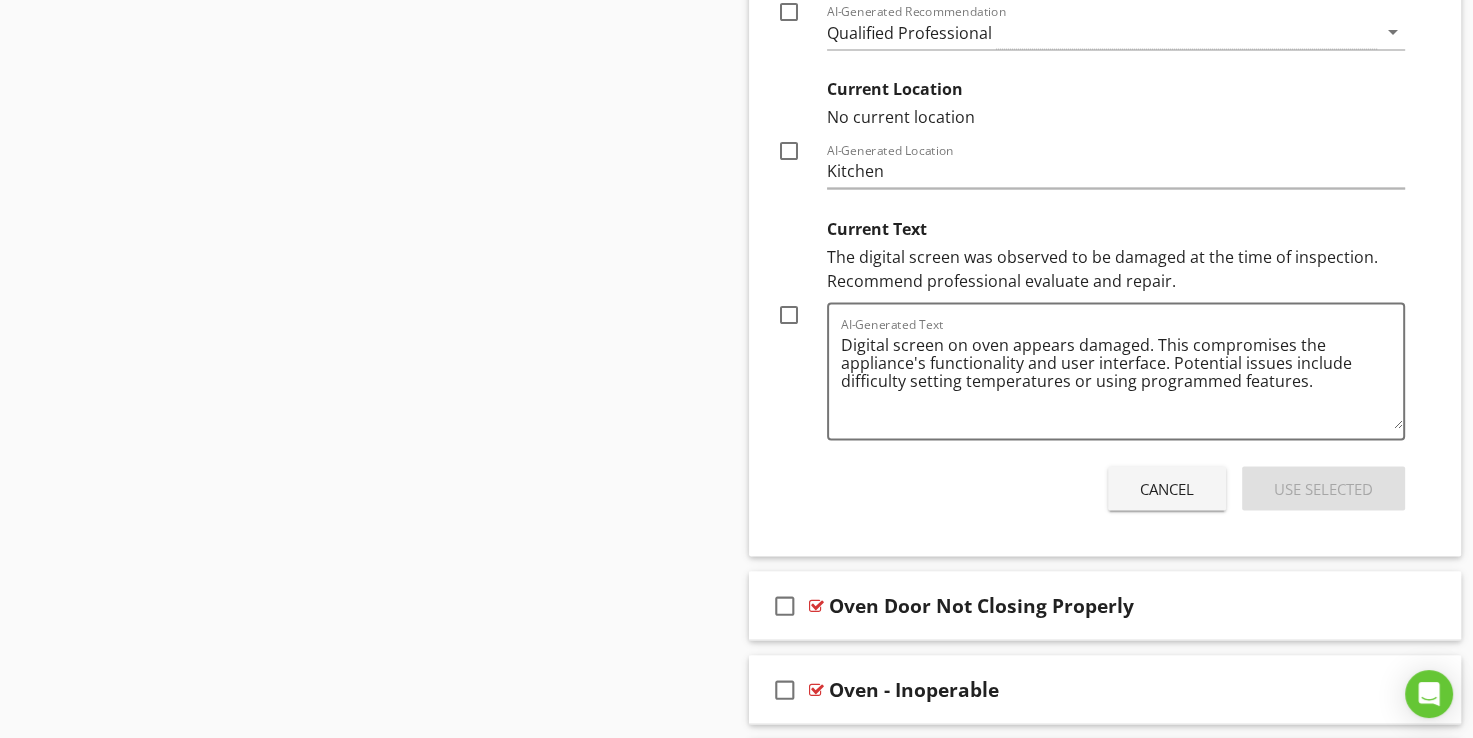 drag, startPoint x: 836, startPoint y: 276, endPoint x: 1173, endPoint y: 266, distance: 337.14835 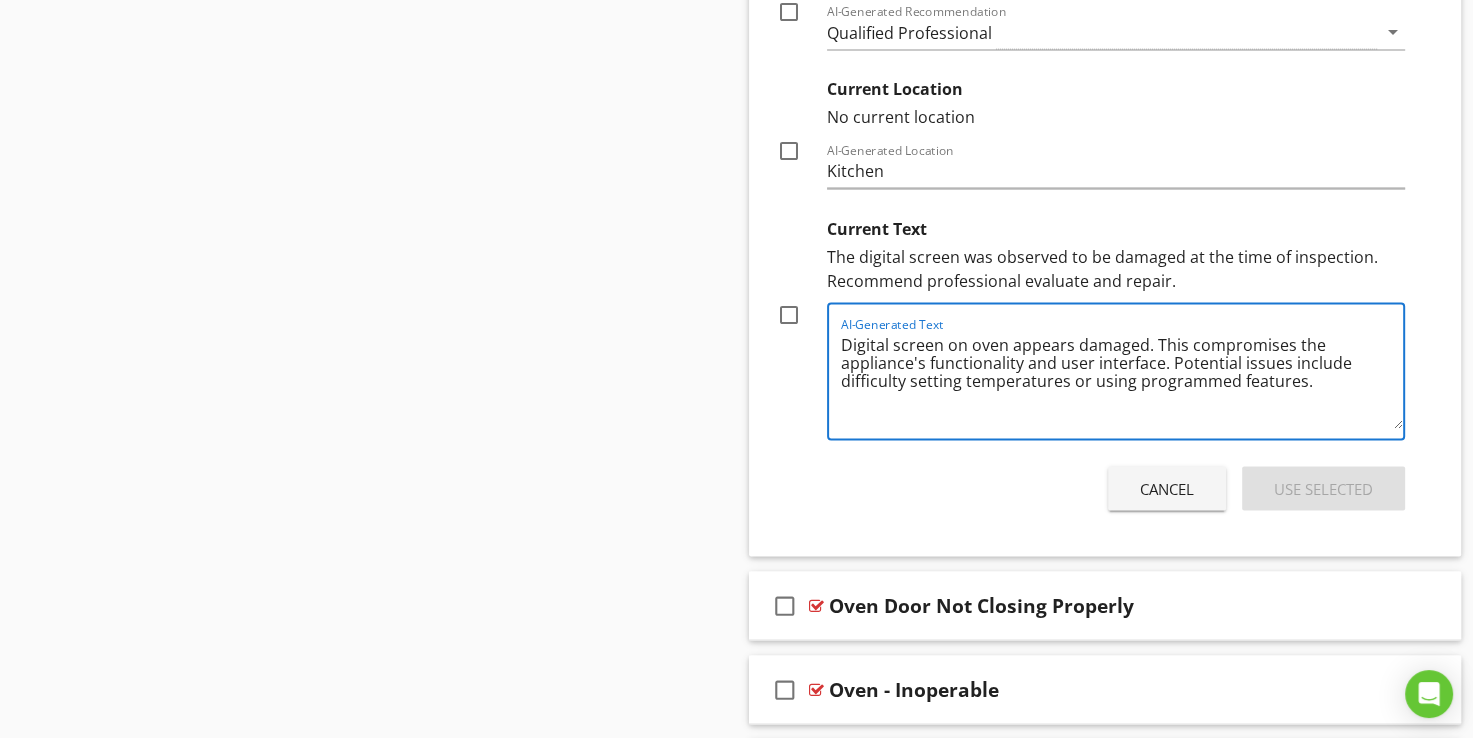 drag, startPoint x: 1173, startPoint y: 266, endPoint x: 1312, endPoint y: 373, distance: 175.4138 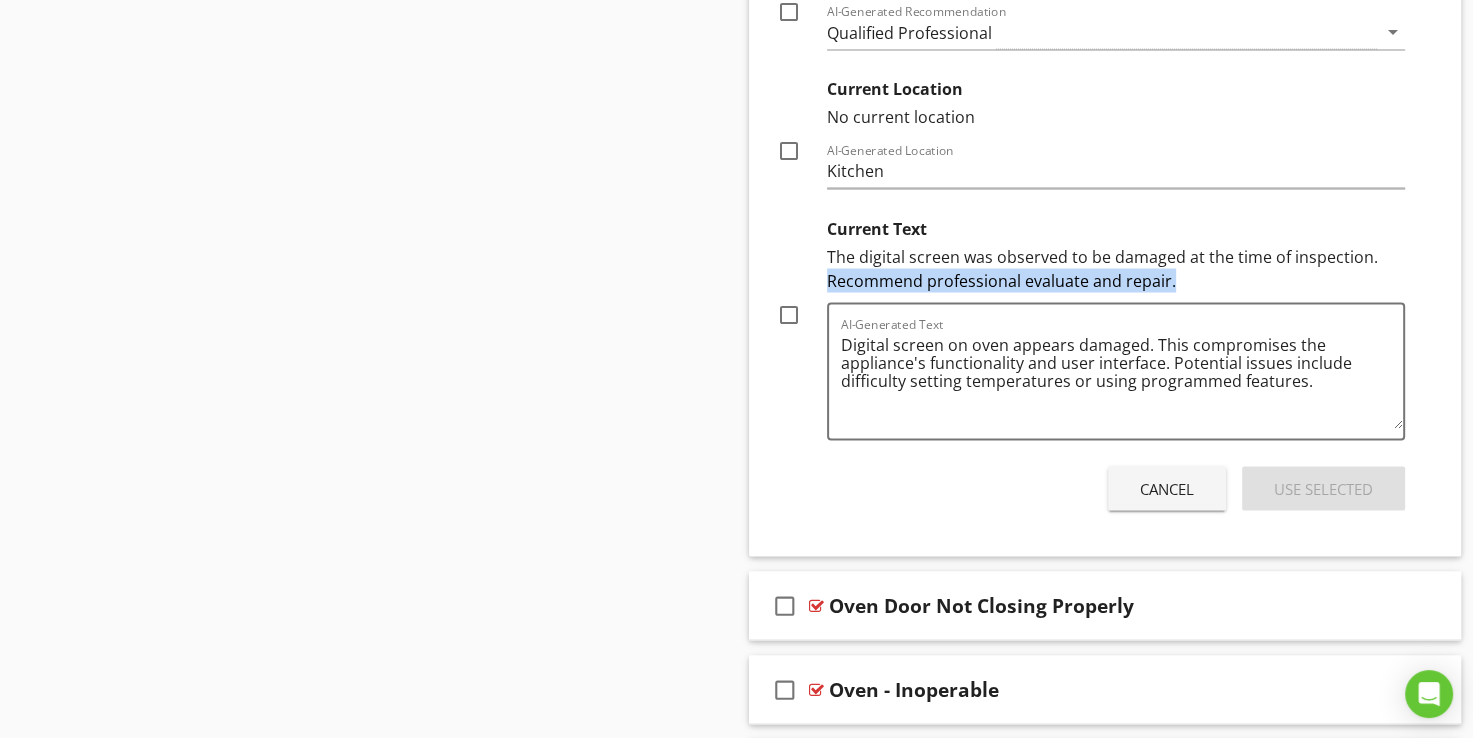 drag, startPoint x: 898, startPoint y: 280, endPoint x: 1171, endPoint y: 276, distance: 273.0293 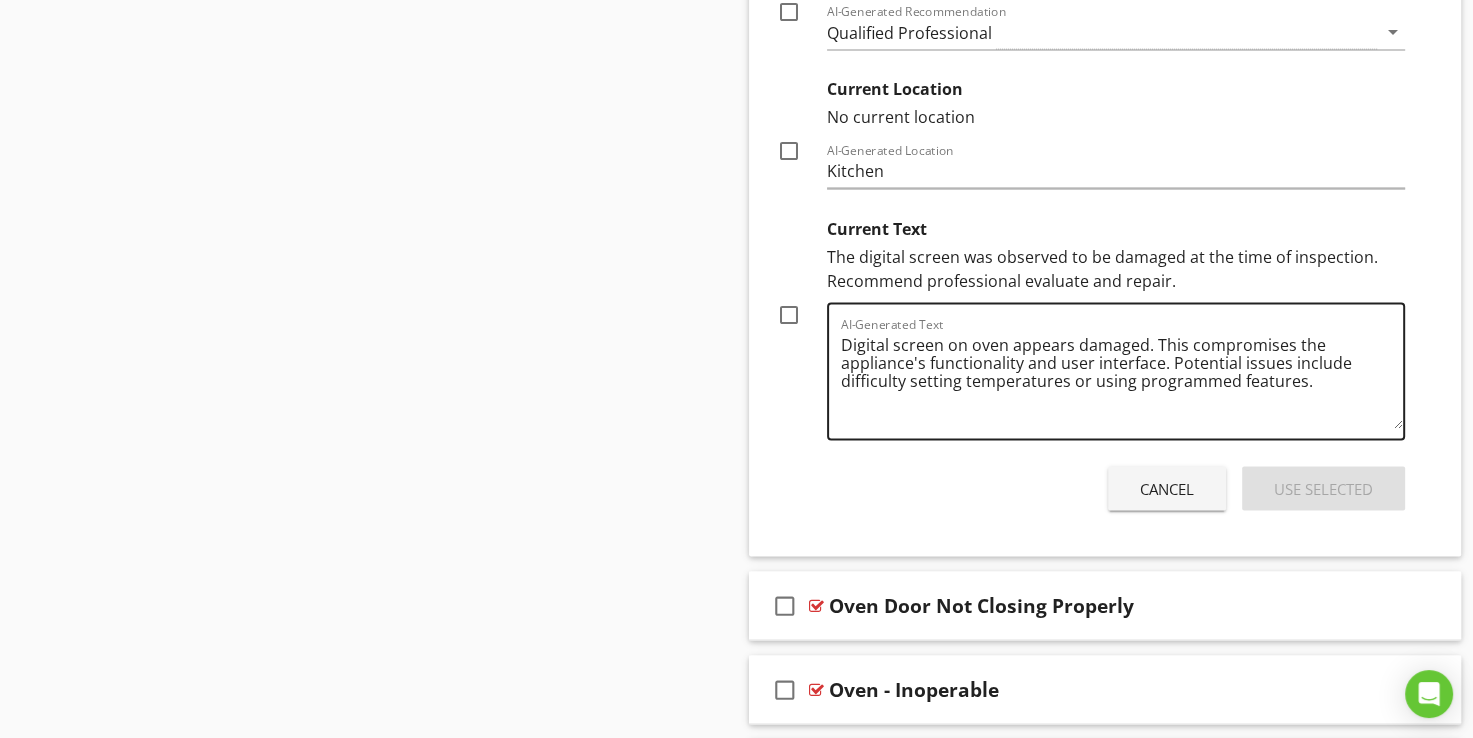 click on "Digital screen on oven appears damaged. This compromises the appliance's functionality and user interface. Potential issues include difficulty setting temperatures or using programmed features." at bounding box center [1122, 378] 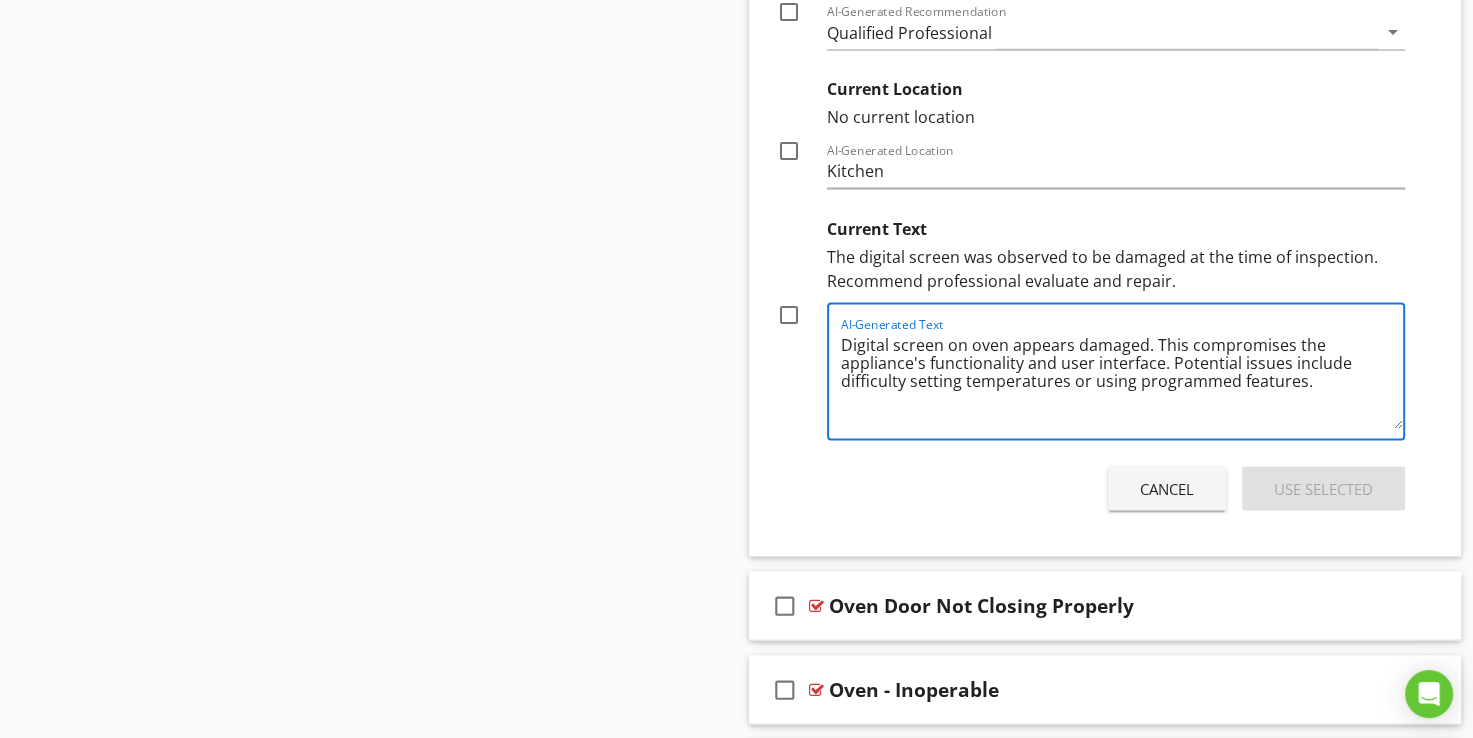 paste on "Recommend professional evaluate and repair." 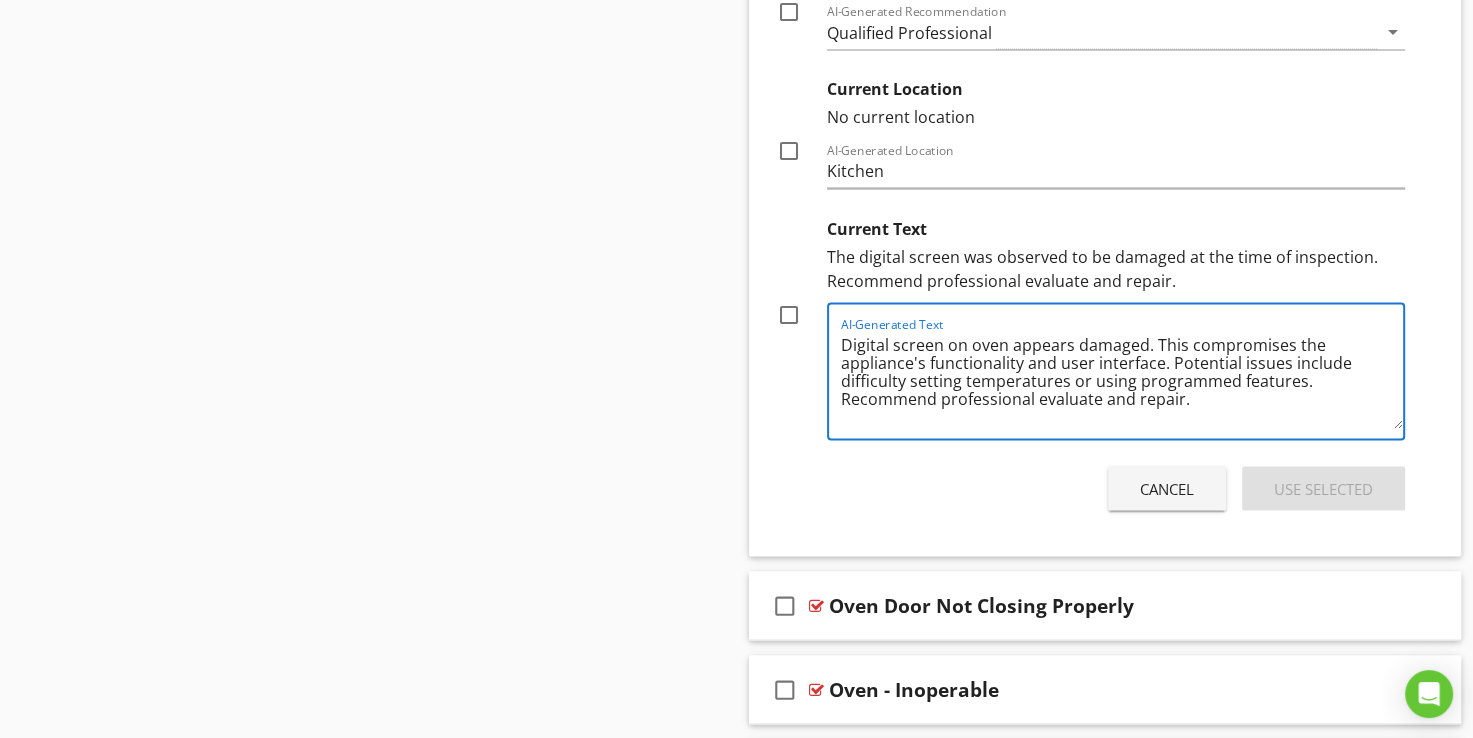 click on "Digital screen on oven appears damaged. This compromises the appliance's functionality and user interface. Potential issues include difficulty setting temperatures or using programmed features. Recommend professional evaluate and repair." at bounding box center [1122, 378] 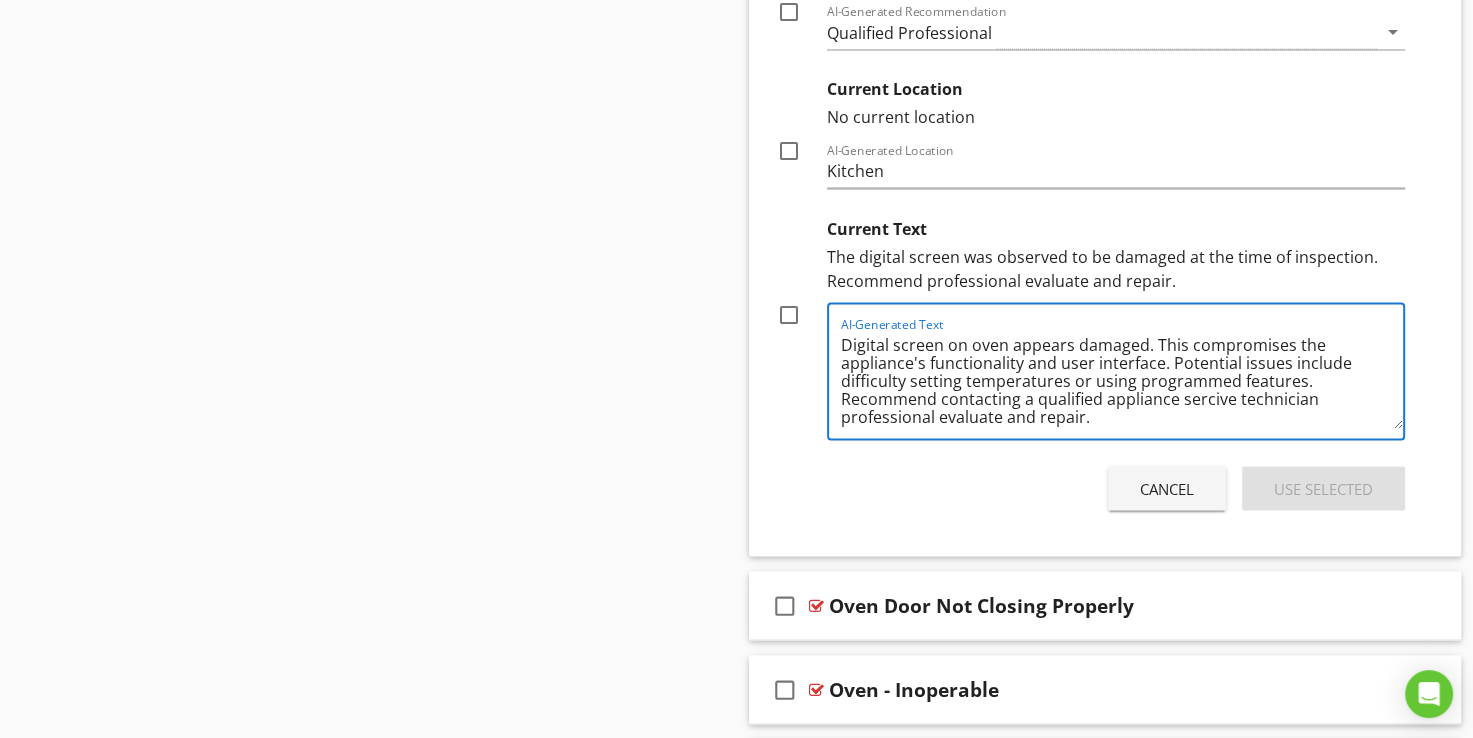 click on "Digital screen on oven appears damaged. This compromises the appliance's functionality and user interface. Potential issues include difficulty setting temperatures or using programmed features. Recommend contacting a qualified appliance sercive technician professional evaluate and repair." at bounding box center [1122, 378] 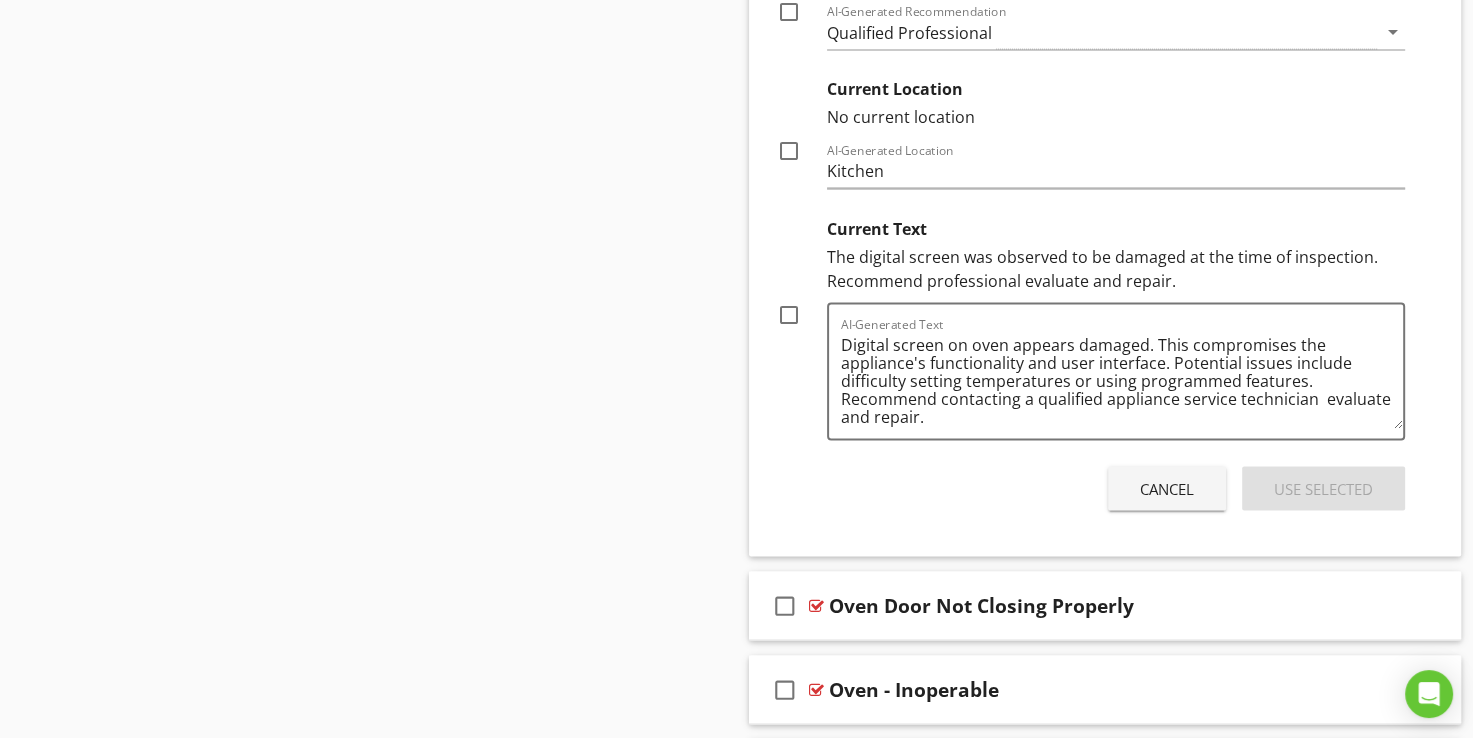 click on "Answer Type:
Checkbox
Oven- Digital Screen Damaged   DISCLAIMER: AI can make mistakes. Be sure to verify any AI-generated
content for accuracy before using.   Text Length: radio_button_unchecked Normal   radio_button_checked Short   radio_button_unchecked Long       Regenerate
Please select one or more options.
Current Title   Oven- Digital Screen Damaged   check_box_outline_blank   AI-Generated Name Damaged Digital Screen       Current Recommendation     Qualified Professional   check_box_outline_blank   AI-Generated Recommendation Qualified Professional arrow_drop_down     Current Location   No current location     check_box_outline_blank   AI-Generated Location Kitchen     Current Text     The digital screen was observed to be damaged at the time of inspection. Recommend professional evaluate and repair.    check_box_outline_blank   AI-Generated Text
Cancel
Use Selected" at bounding box center [1105, 53] 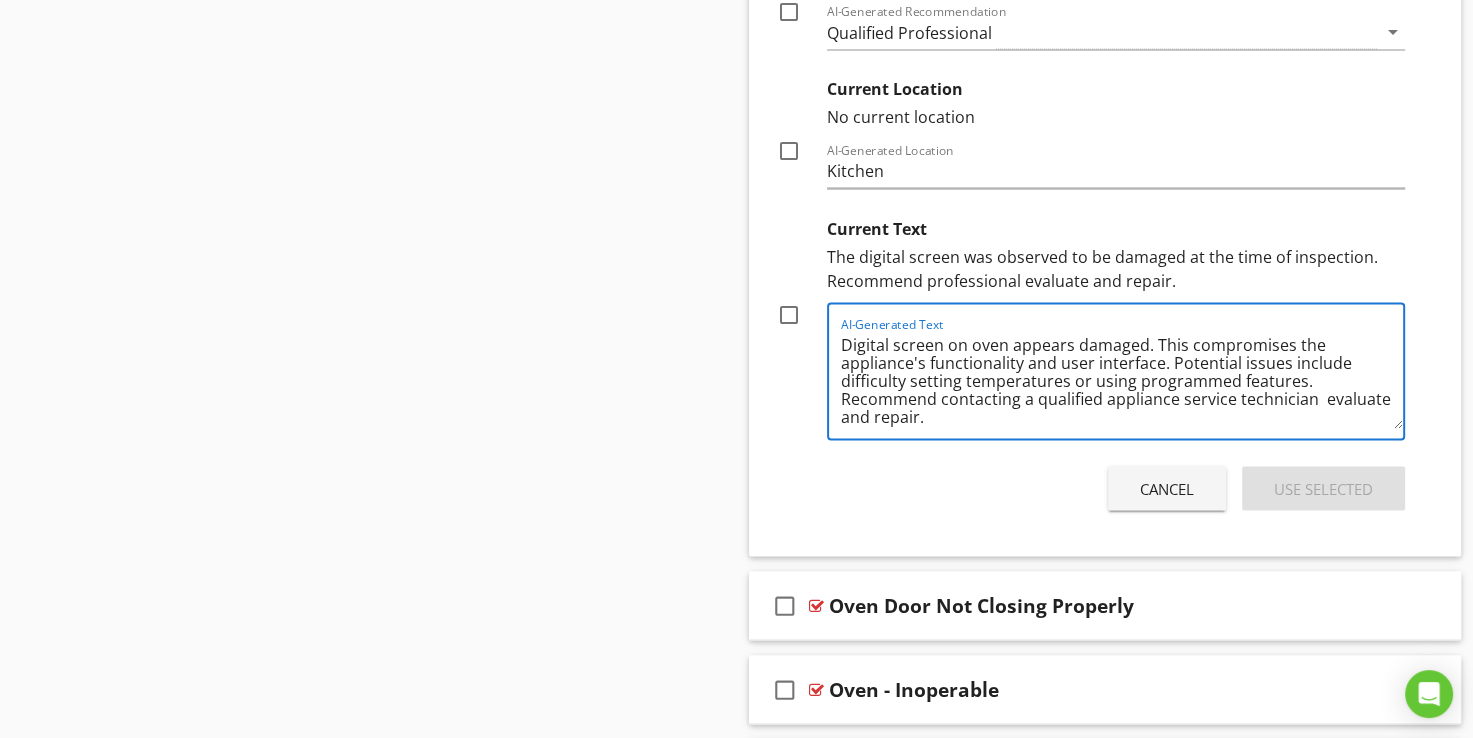 click on "Digital screen on oven appears damaged. This compromises the appliance's functionality and user interface. Potential issues include difficulty setting temperatures or using programmed features. Recommend contacting a qualified appliance service technician  evaluate and repair." at bounding box center (1122, 378) 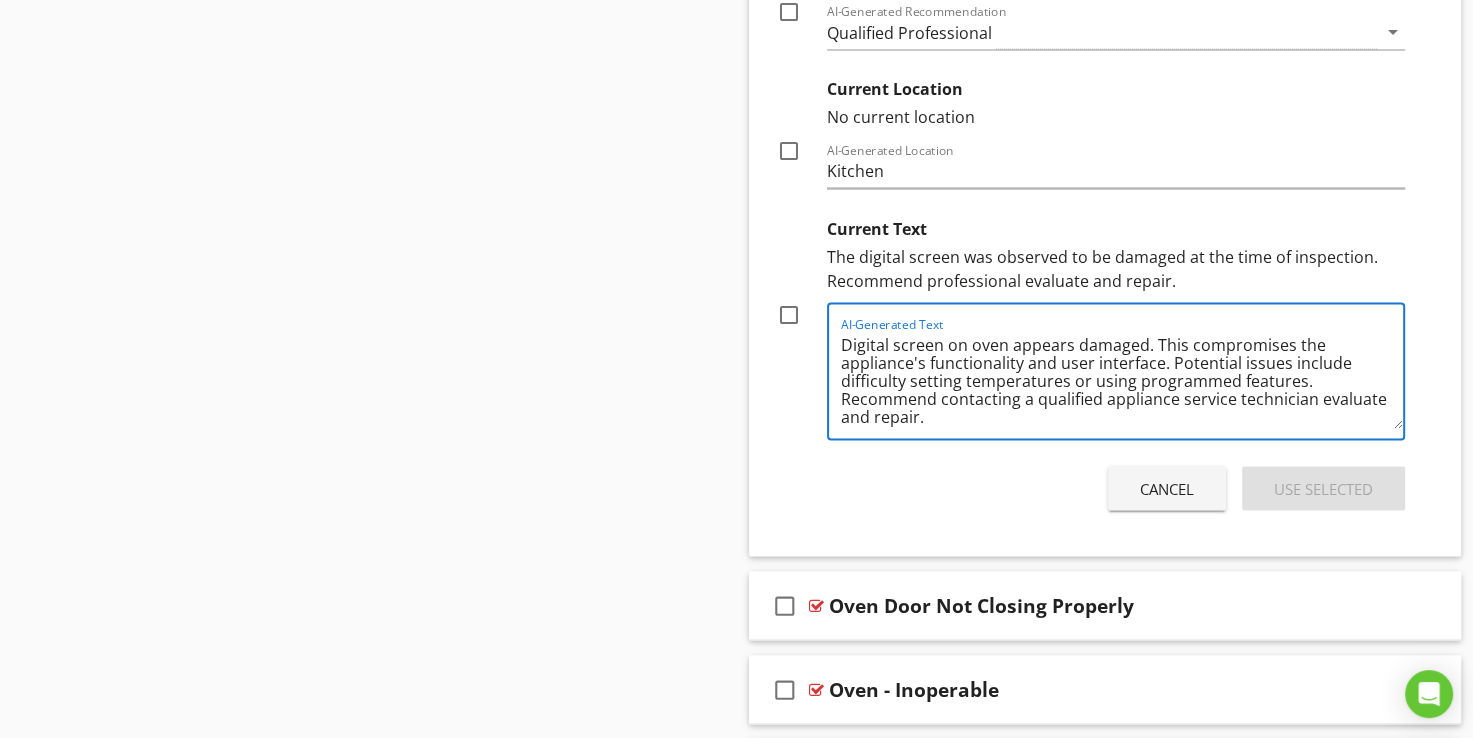 click on "Digital screen on oven appears damaged. This compromises the appliance's functionality and user interface. Potential issues include difficulty setting temperatures or using programmed features. Recommend contacting a qualified appliance service technician evaluate and repair." at bounding box center [1122, 378] 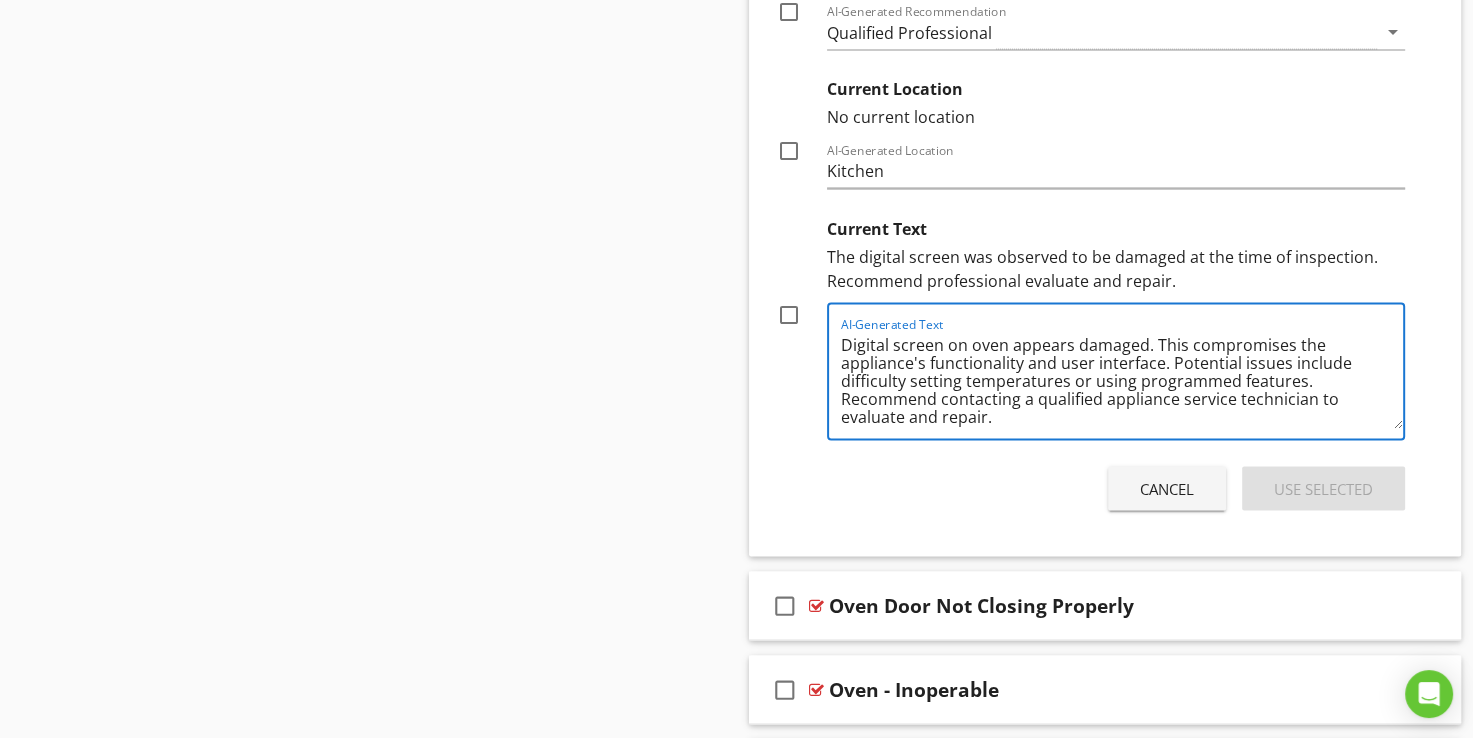 click on "Digital screen on oven appears damaged. This compromises the appliance's functionality and user interface. Potential issues include difficulty setting temperatures or using programmed features. Recommend contacting a qualified appliance service technician to evaluate and repair." at bounding box center [1122, 378] 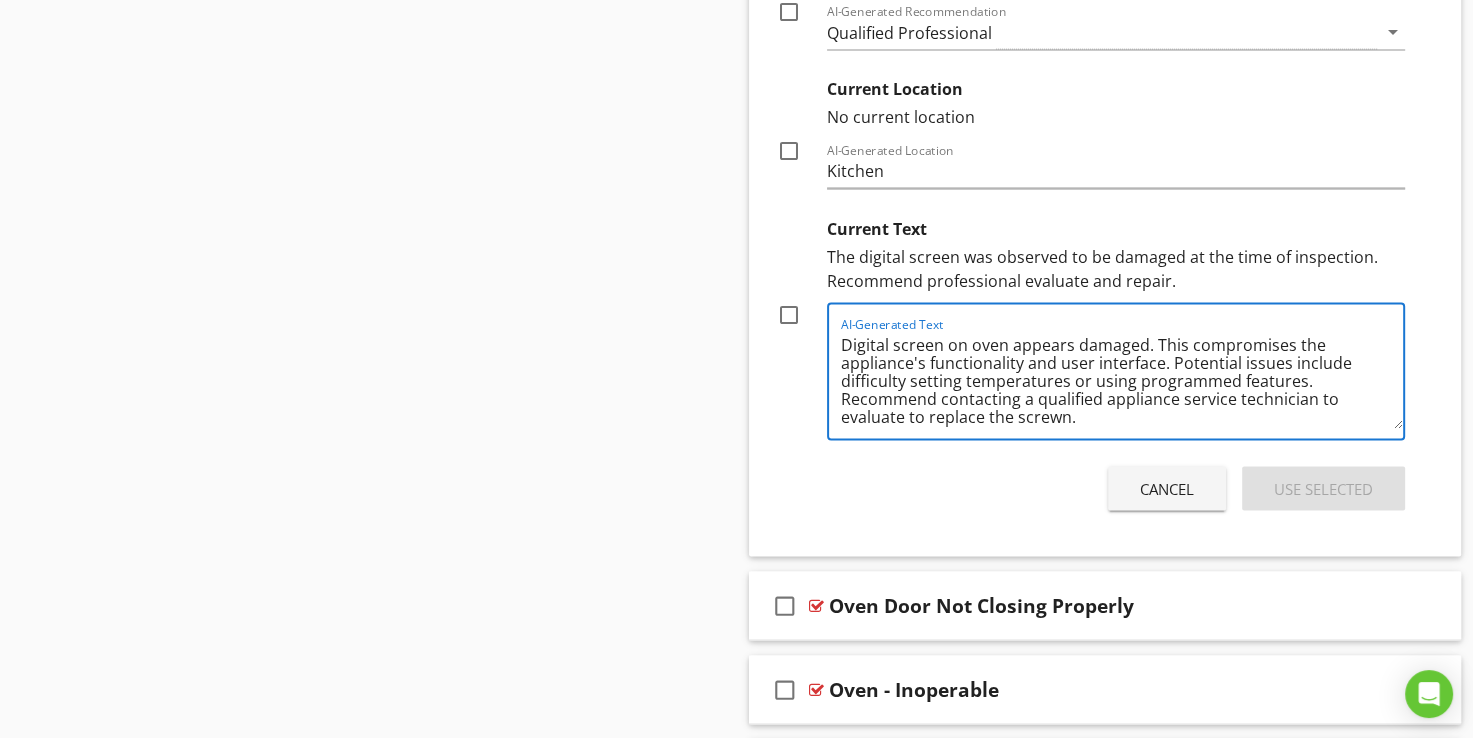 click on "Digital screen on oven appears damaged. This compromises the appliance's functionality and user interface. Potential issues include difficulty setting temperatures or using programmed features. Recommend contacting a qualified appliance service technician to evaluate to replace the screwn." at bounding box center (1122, 378) 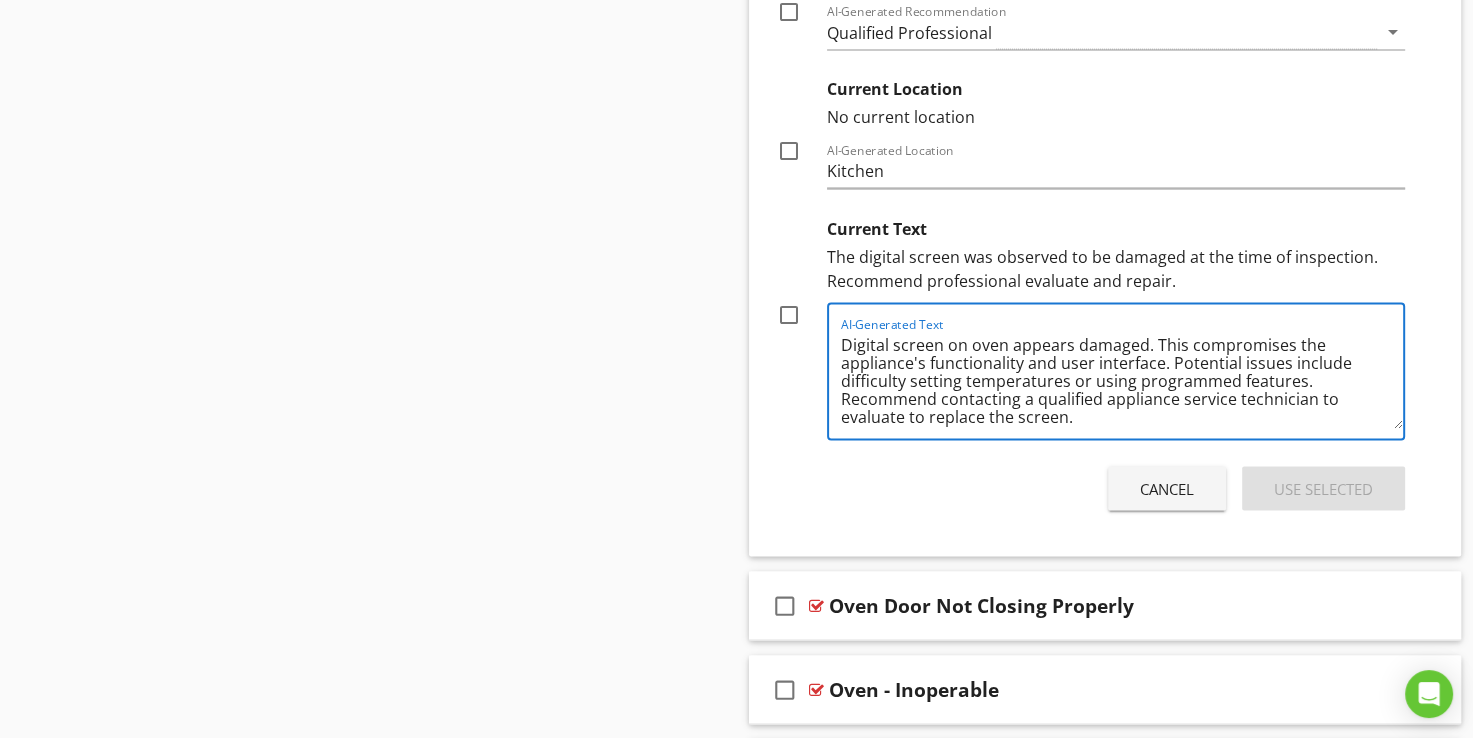 type on "Digital screen on oven appears damaged. This compromises the appliance's functionality and user interface. Potential issues include difficulty setting temperatures or using programmed features. Recommend contacting a qualified appliance service technician to evaluate to replace the screen." 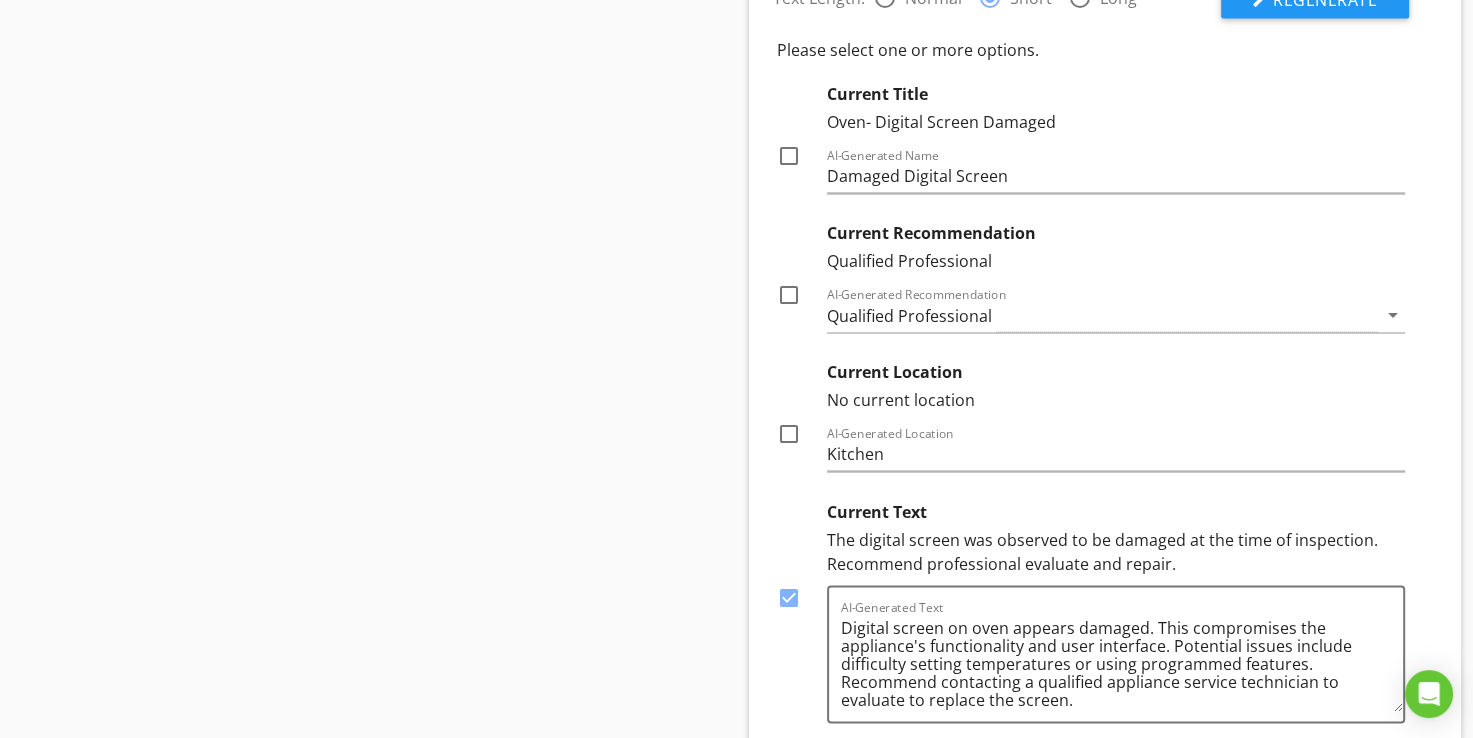 scroll, scrollTop: 3167, scrollLeft: 0, axis: vertical 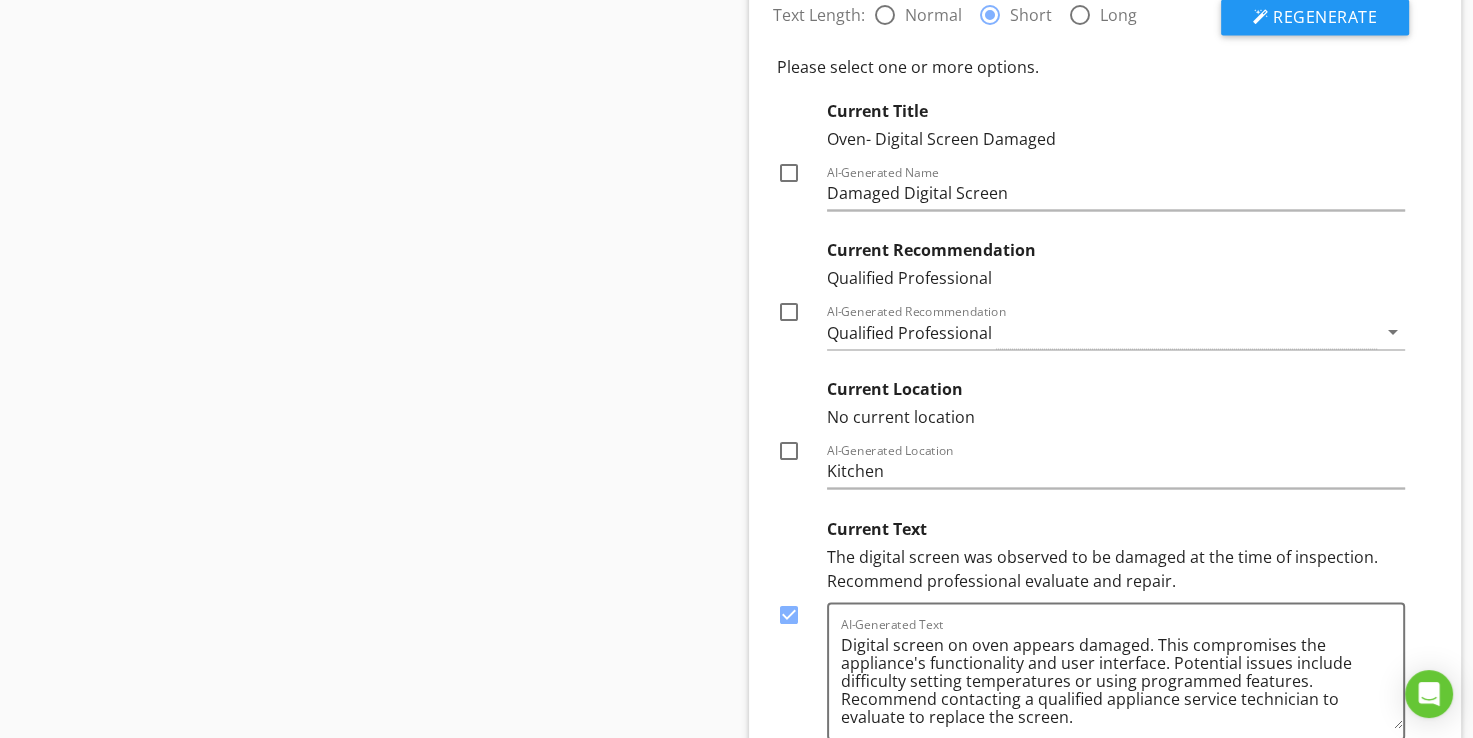 click at bounding box center [789, 312] 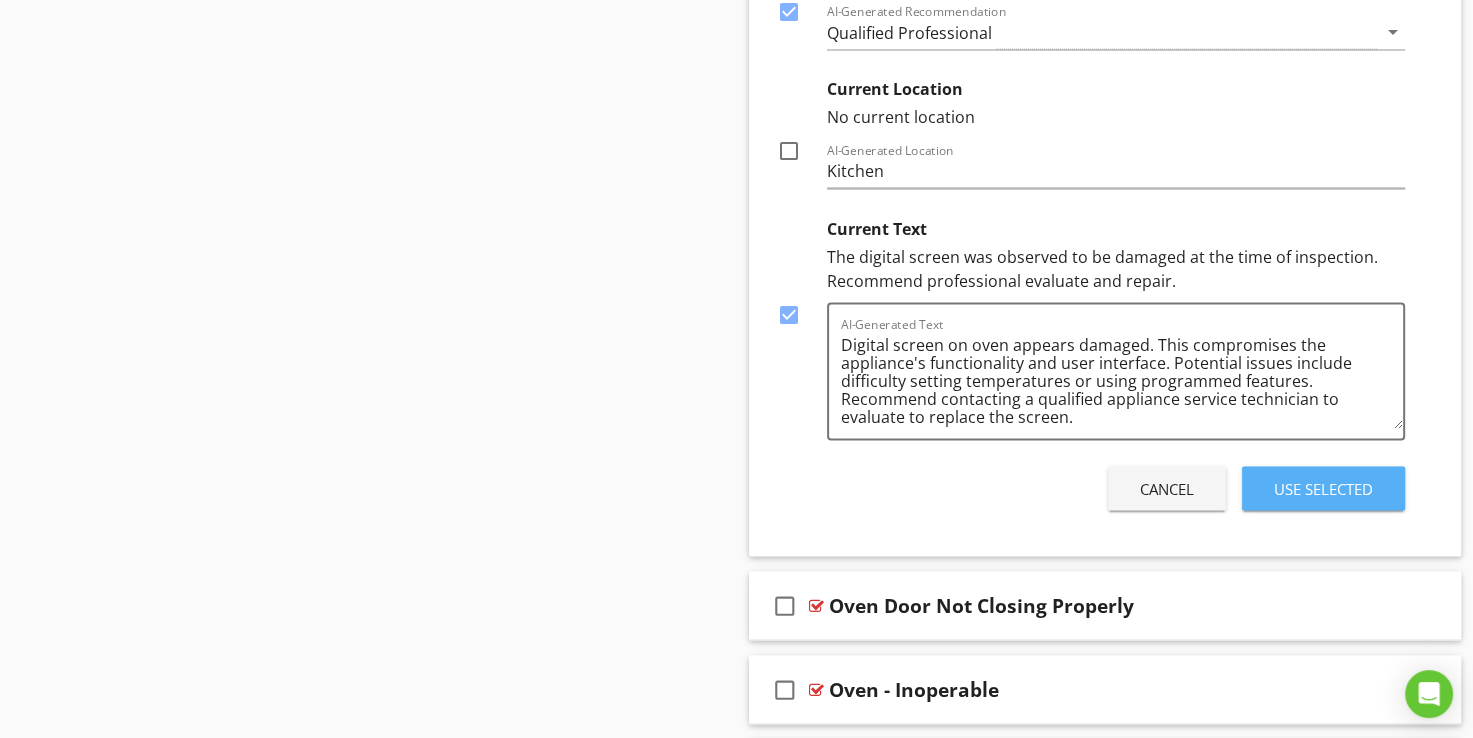 click on "Use Selected" at bounding box center [1323, 488] 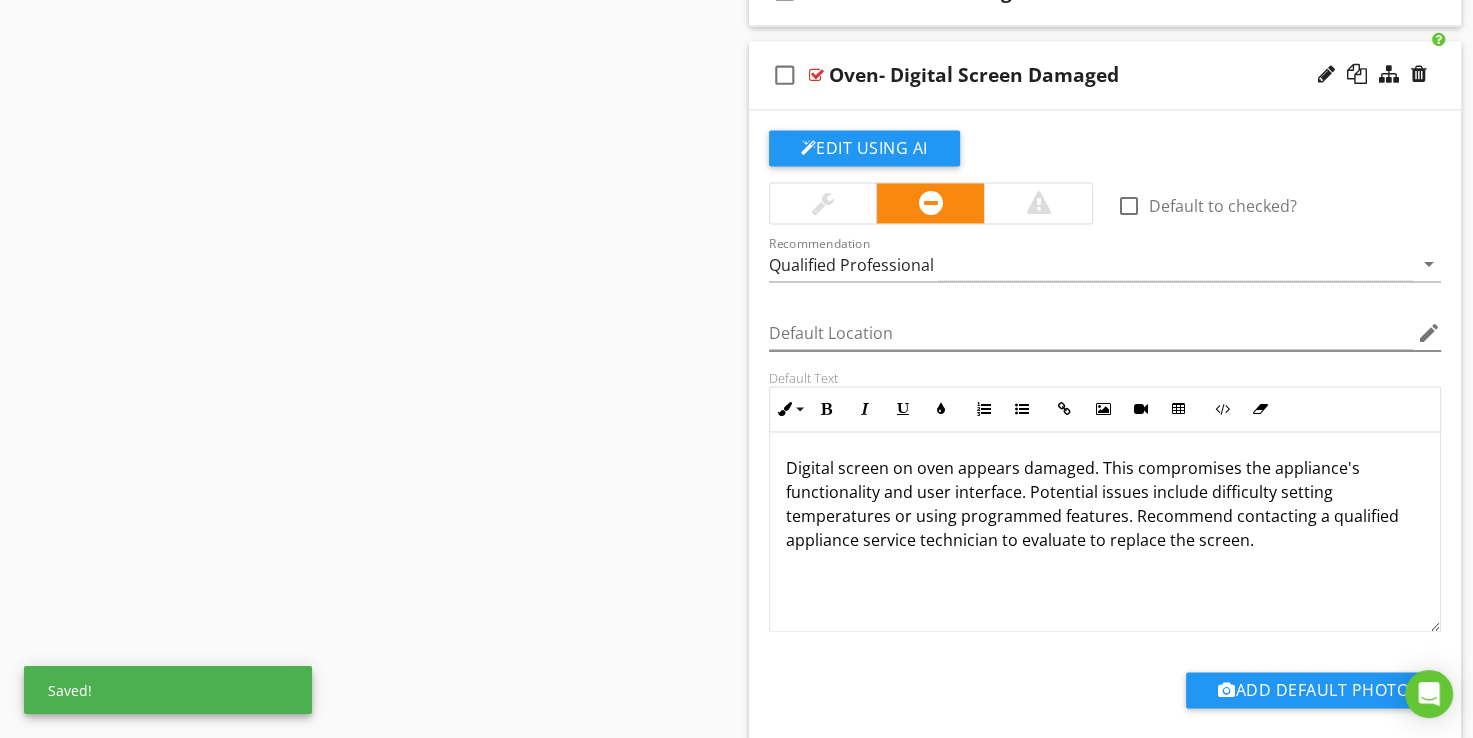 scroll, scrollTop: 2867, scrollLeft: 0, axis: vertical 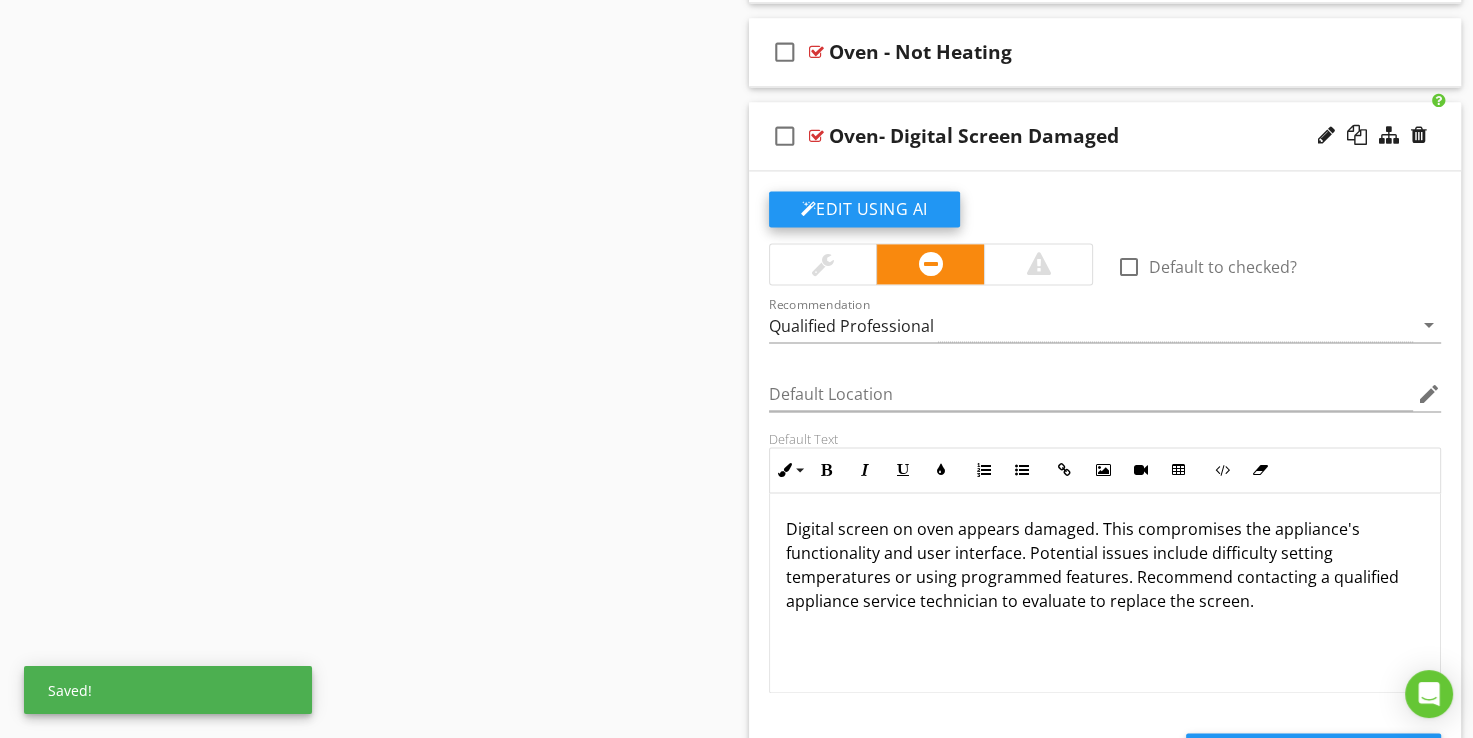 click on "Edit Using AI" at bounding box center (864, 209) 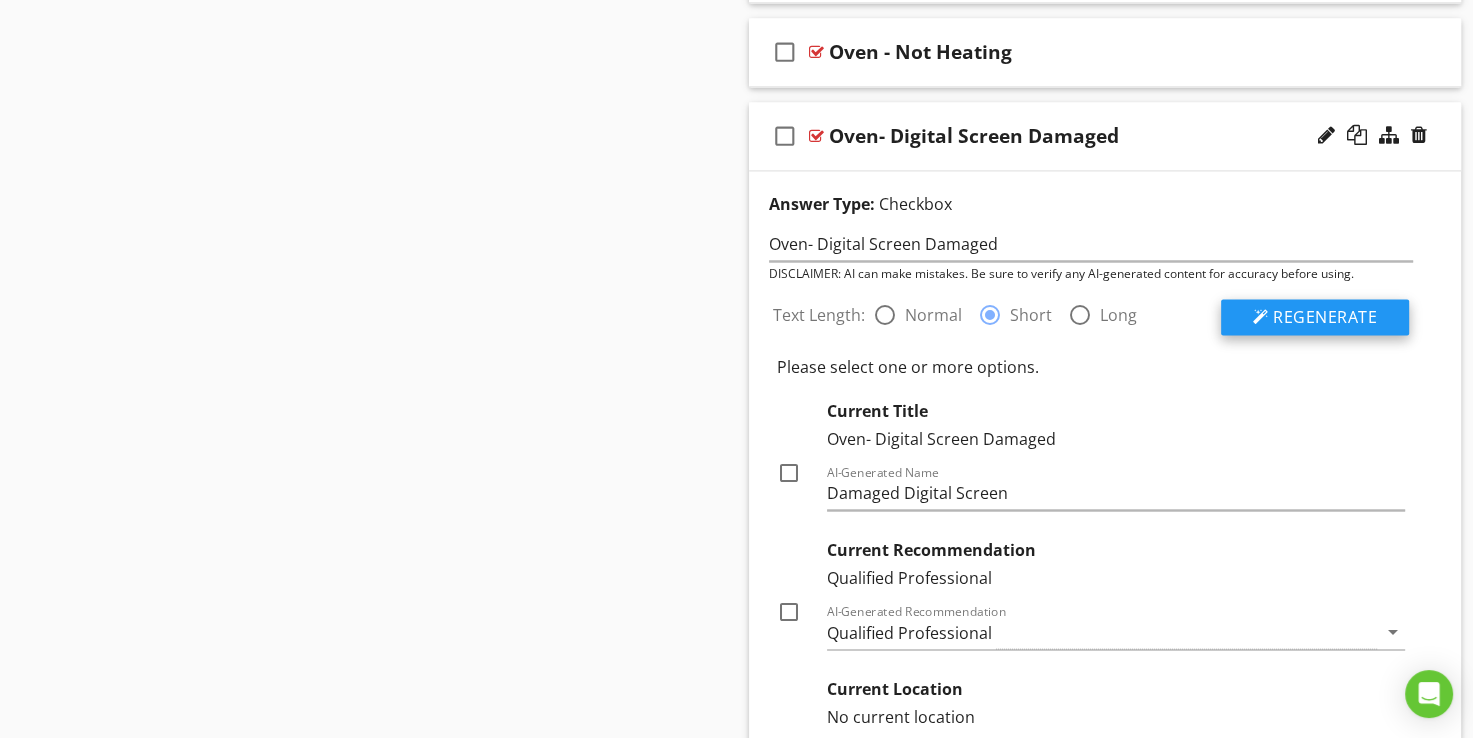 click on "Regenerate" at bounding box center (1325, 317) 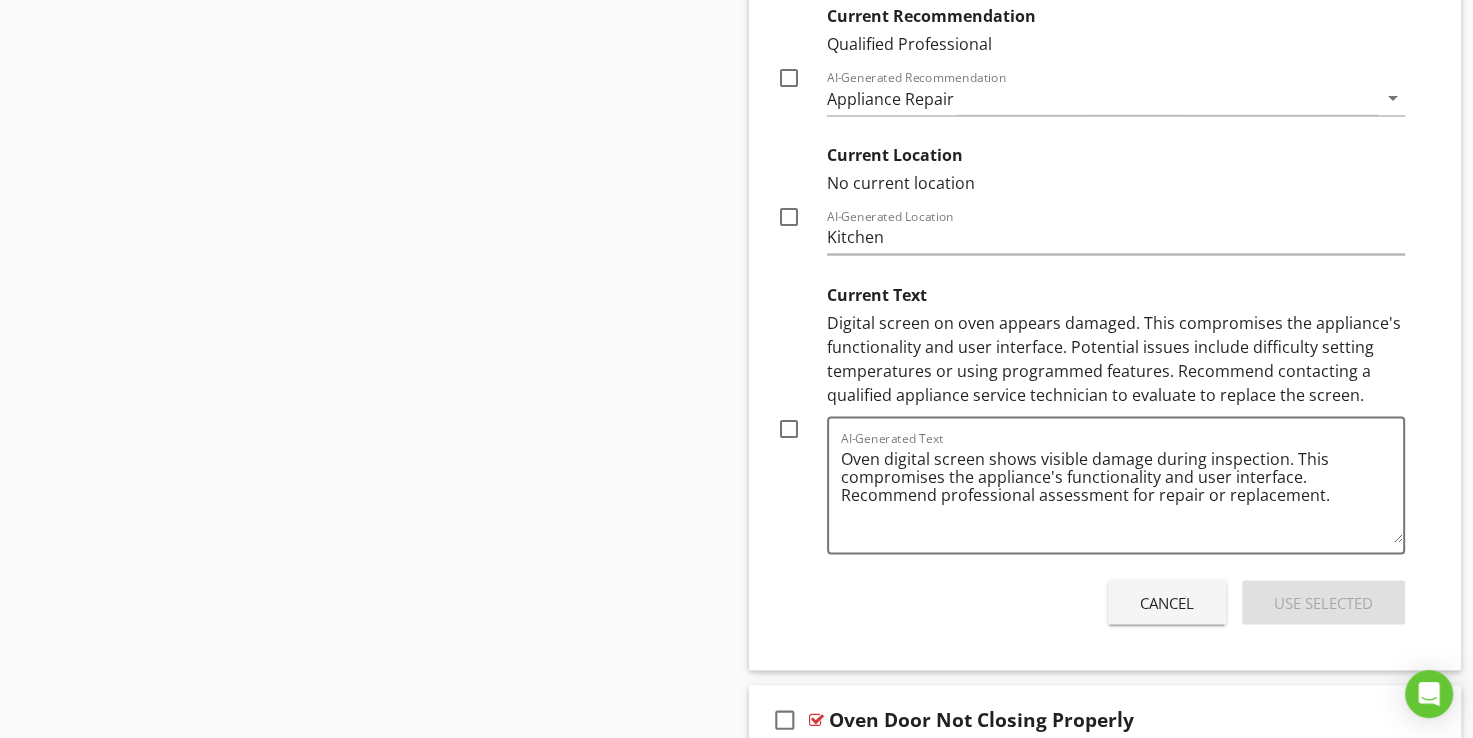 scroll, scrollTop: 3467, scrollLeft: 0, axis: vertical 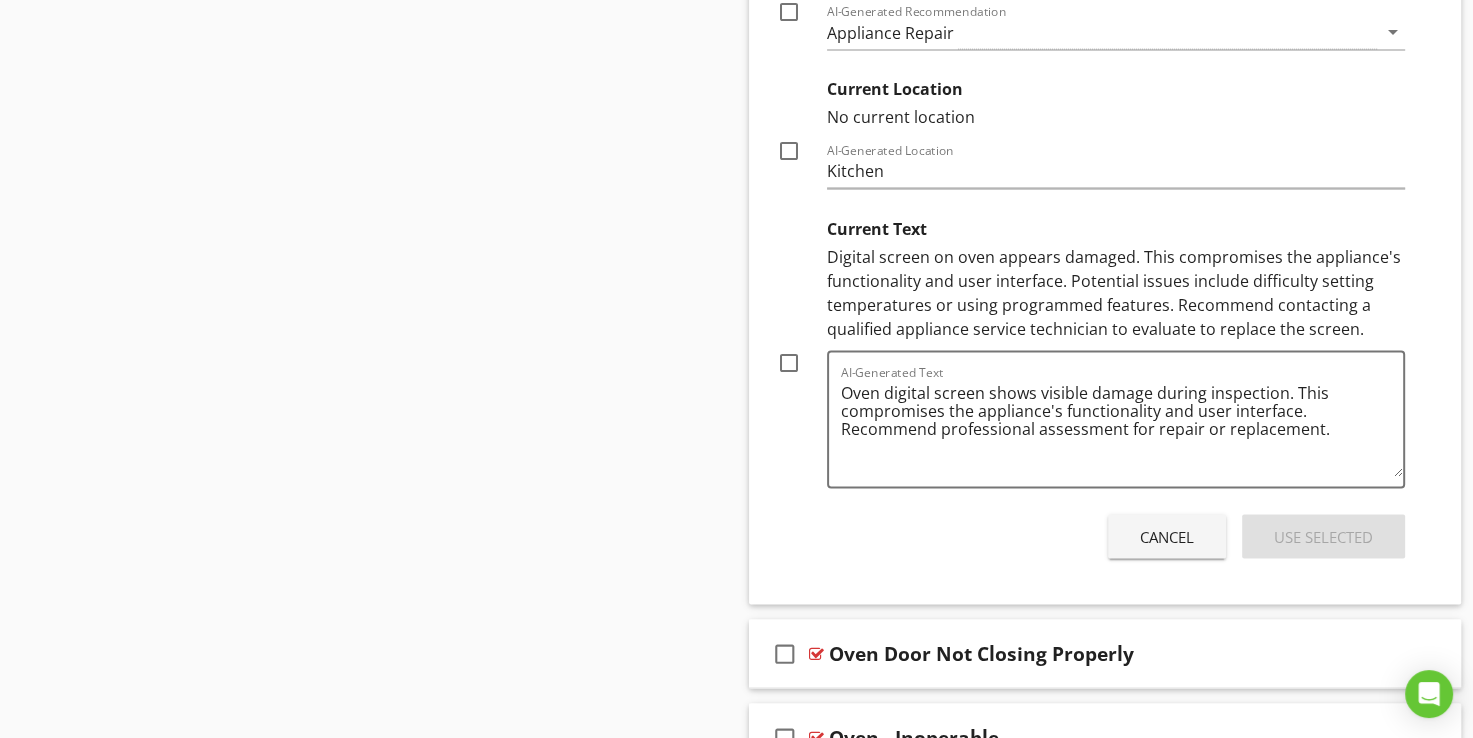click at bounding box center [789, 362] 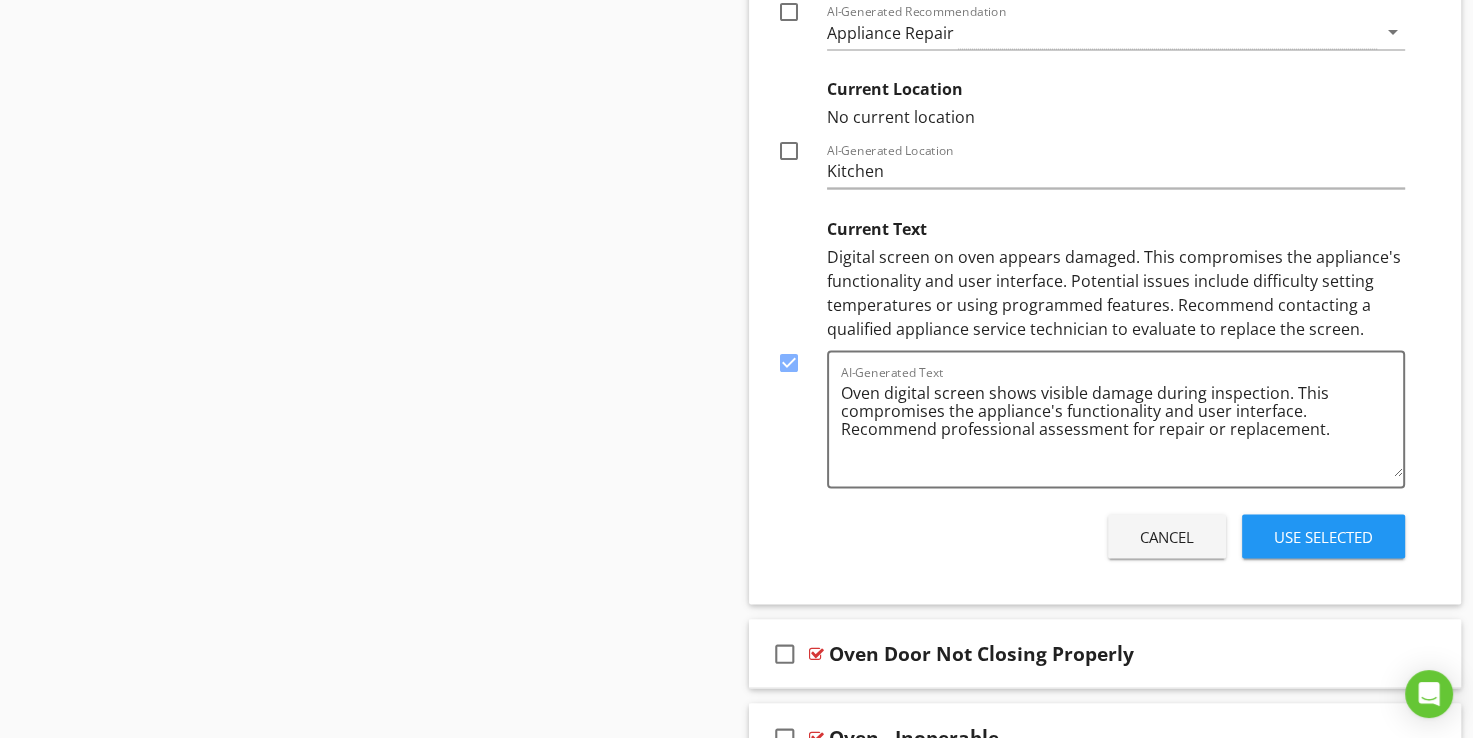 click on "Use Selected" at bounding box center [1323, 536] 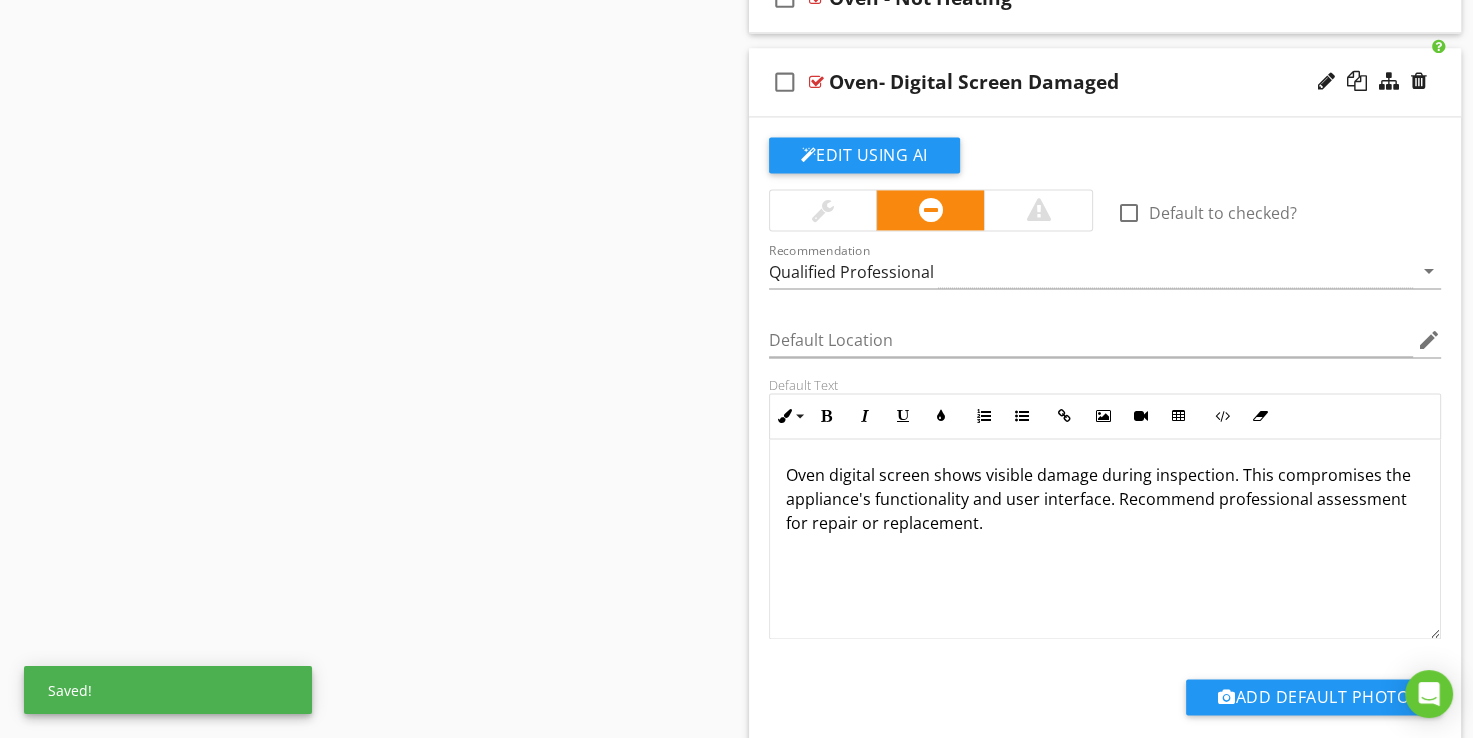 scroll, scrollTop: 2867, scrollLeft: 0, axis: vertical 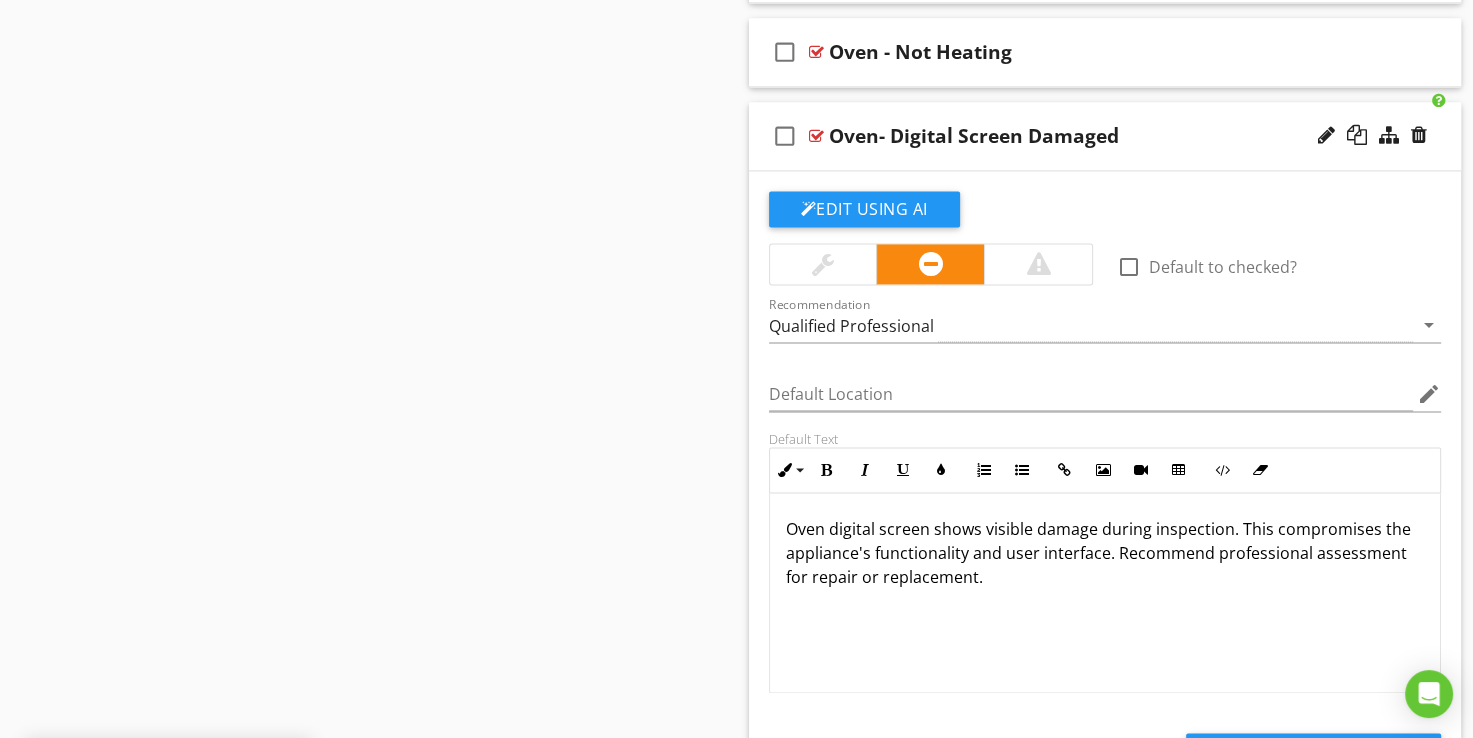 click at bounding box center [816, 136] 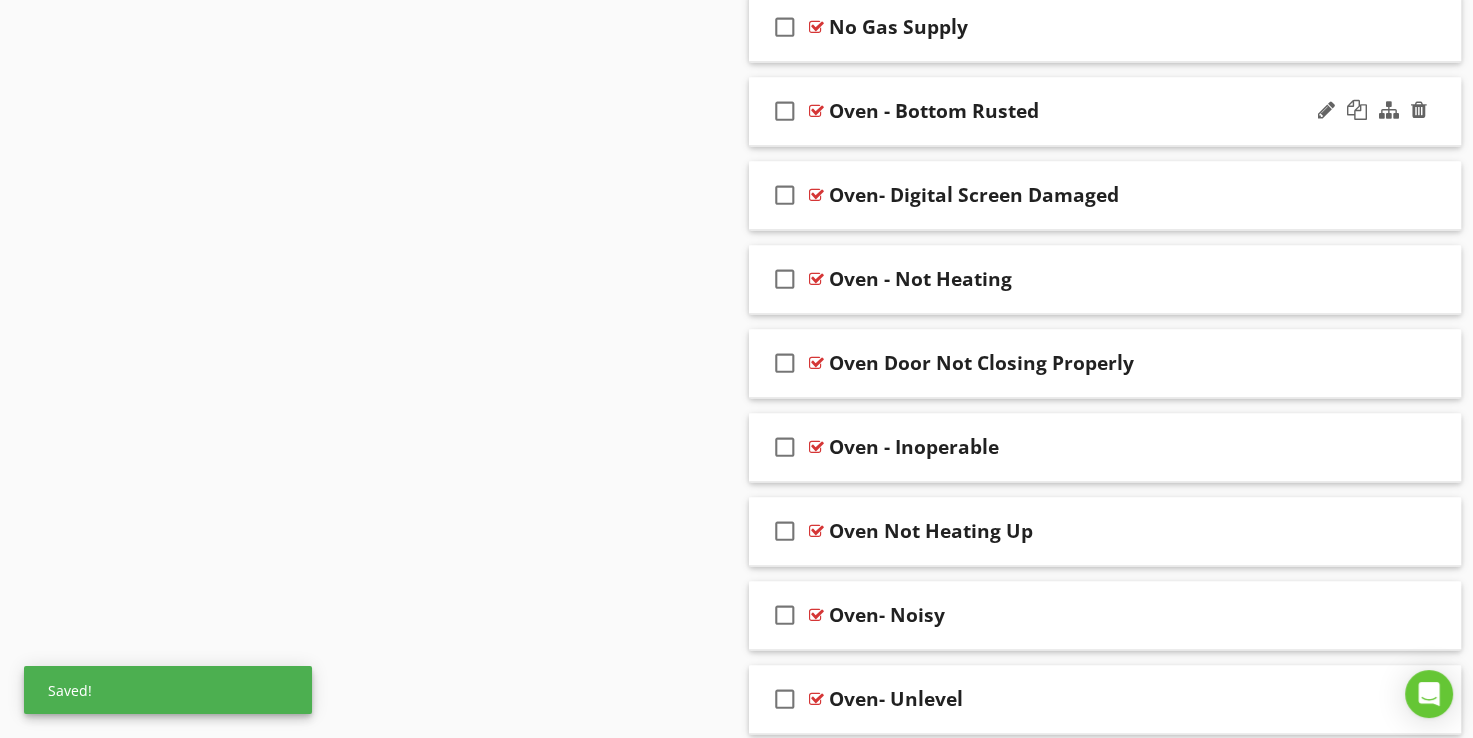 scroll, scrollTop: 2880, scrollLeft: 0, axis: vertical 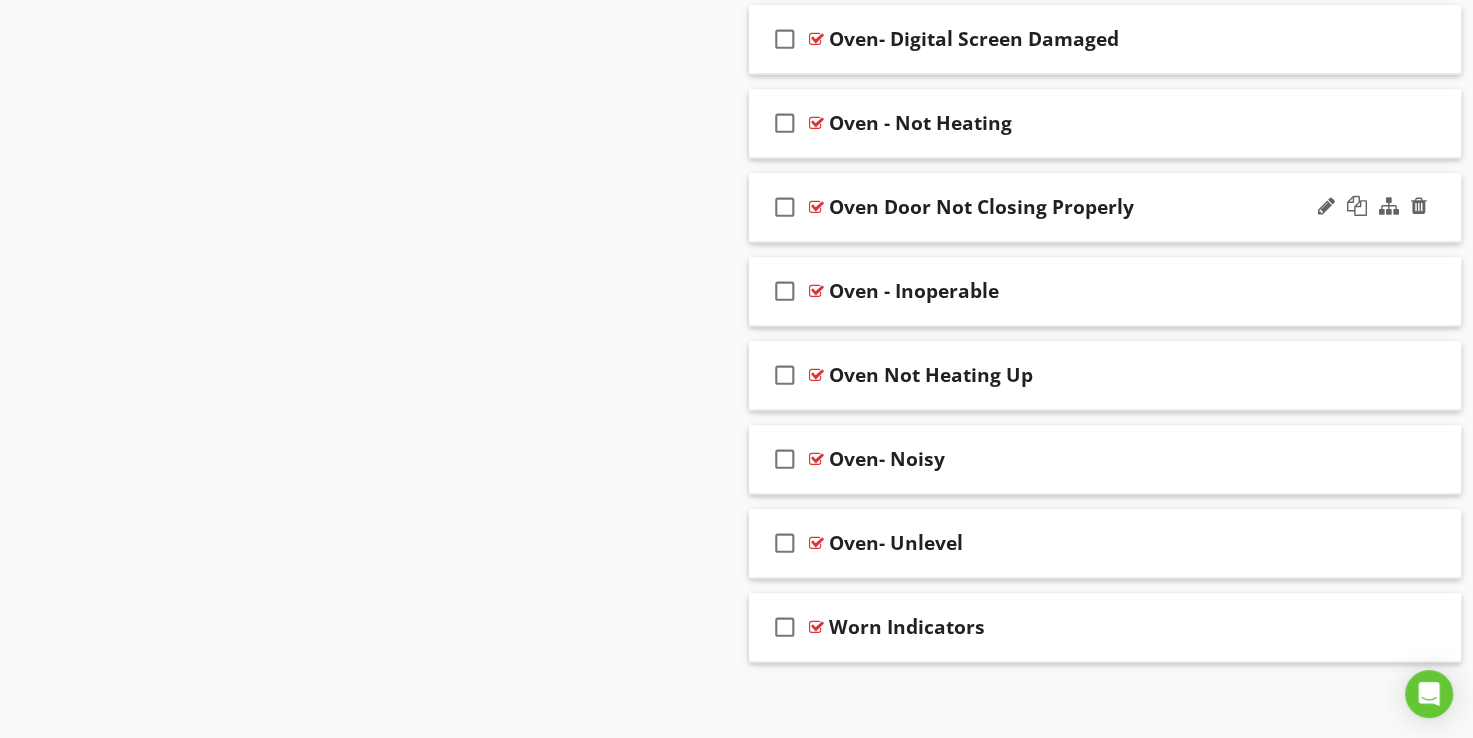 click at bounding box center [816, 207] 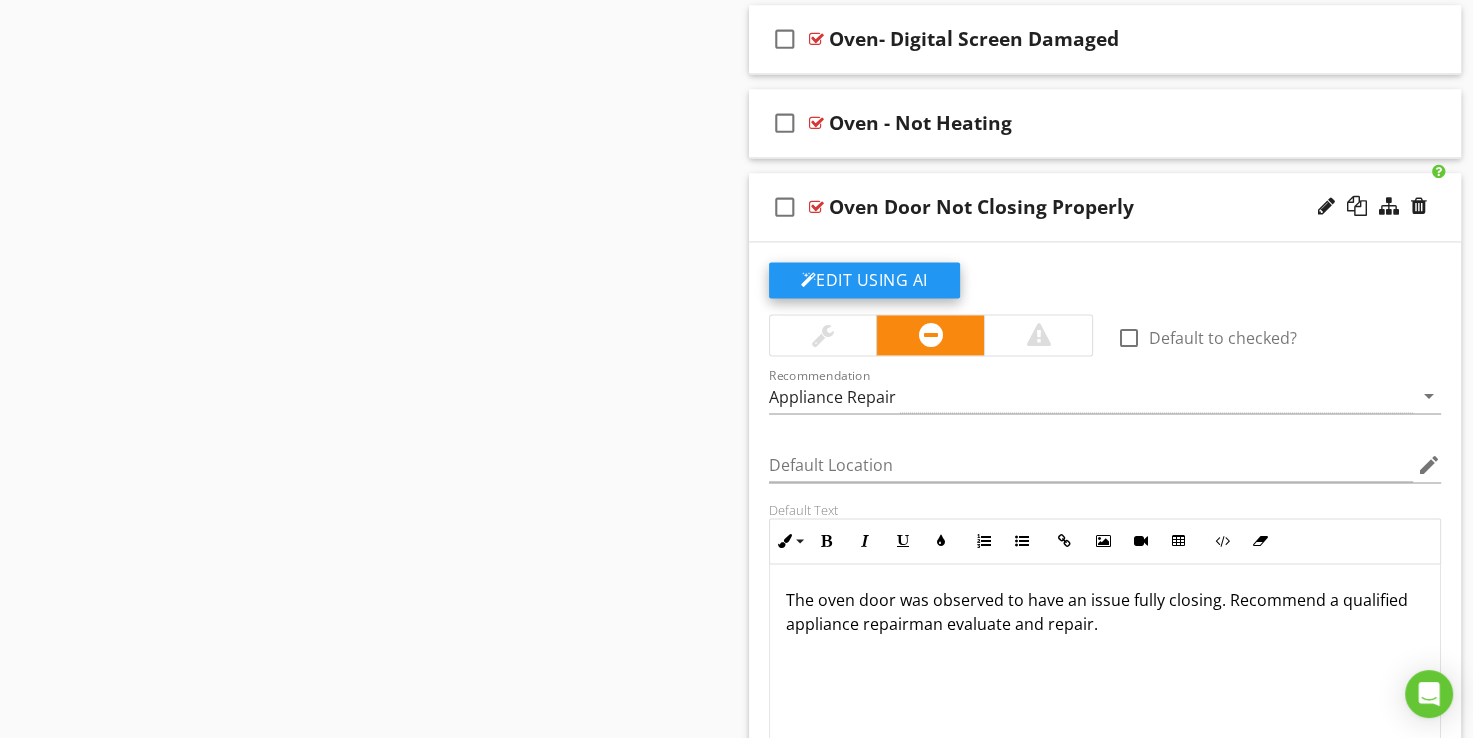 click on "Edit Using AI" at bounding box center [864, 280] 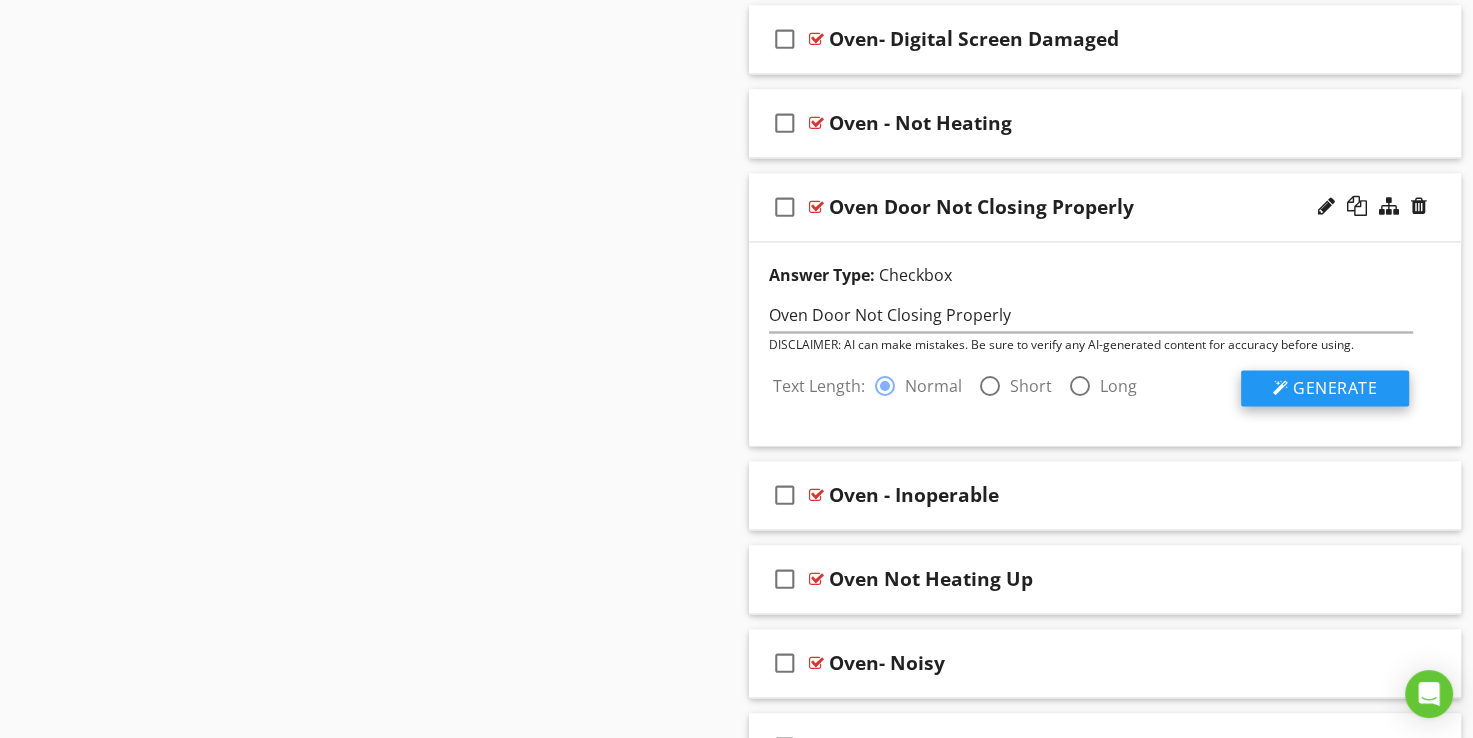 click on "Generate" at bounding box center (1335, 388) 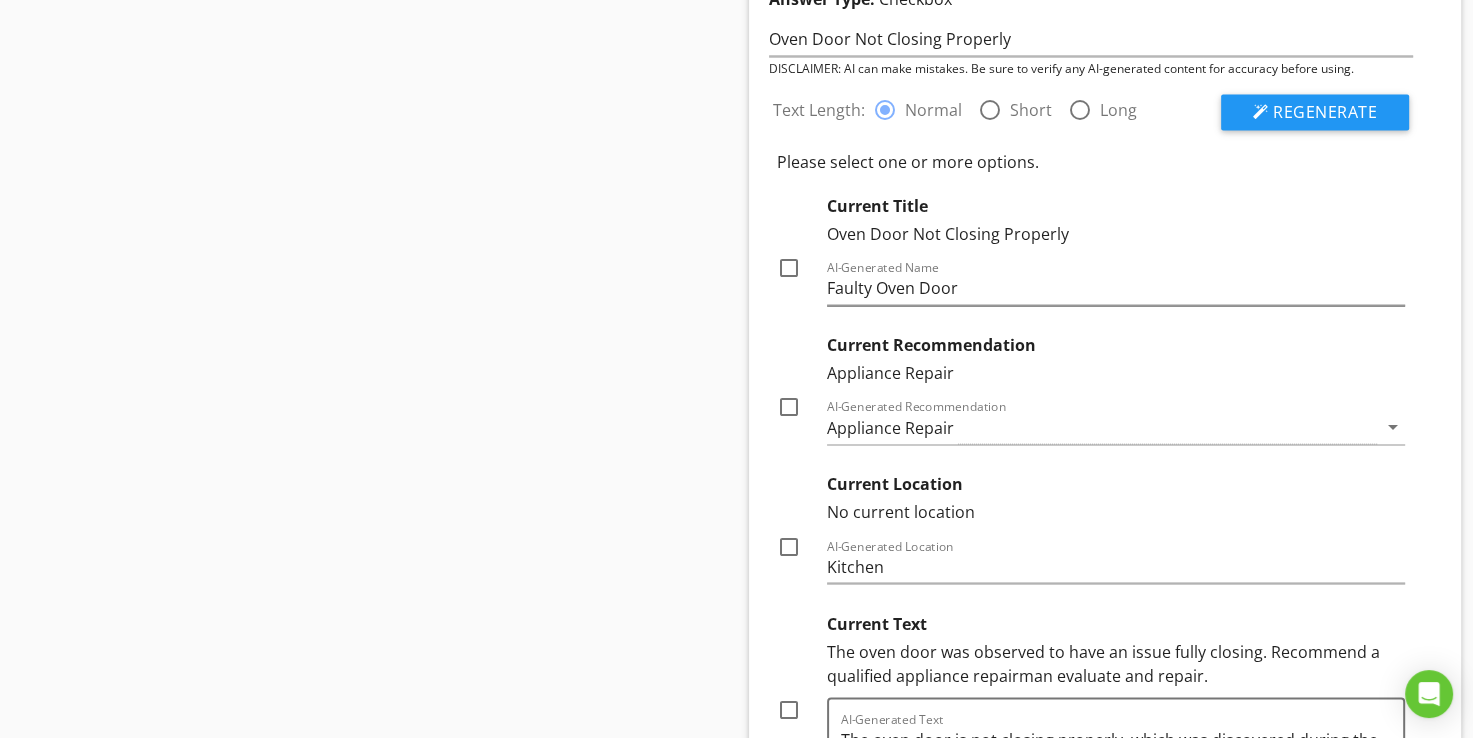 scroll, scrollTop: 3280, scrollLeft: 0, axis: vertical 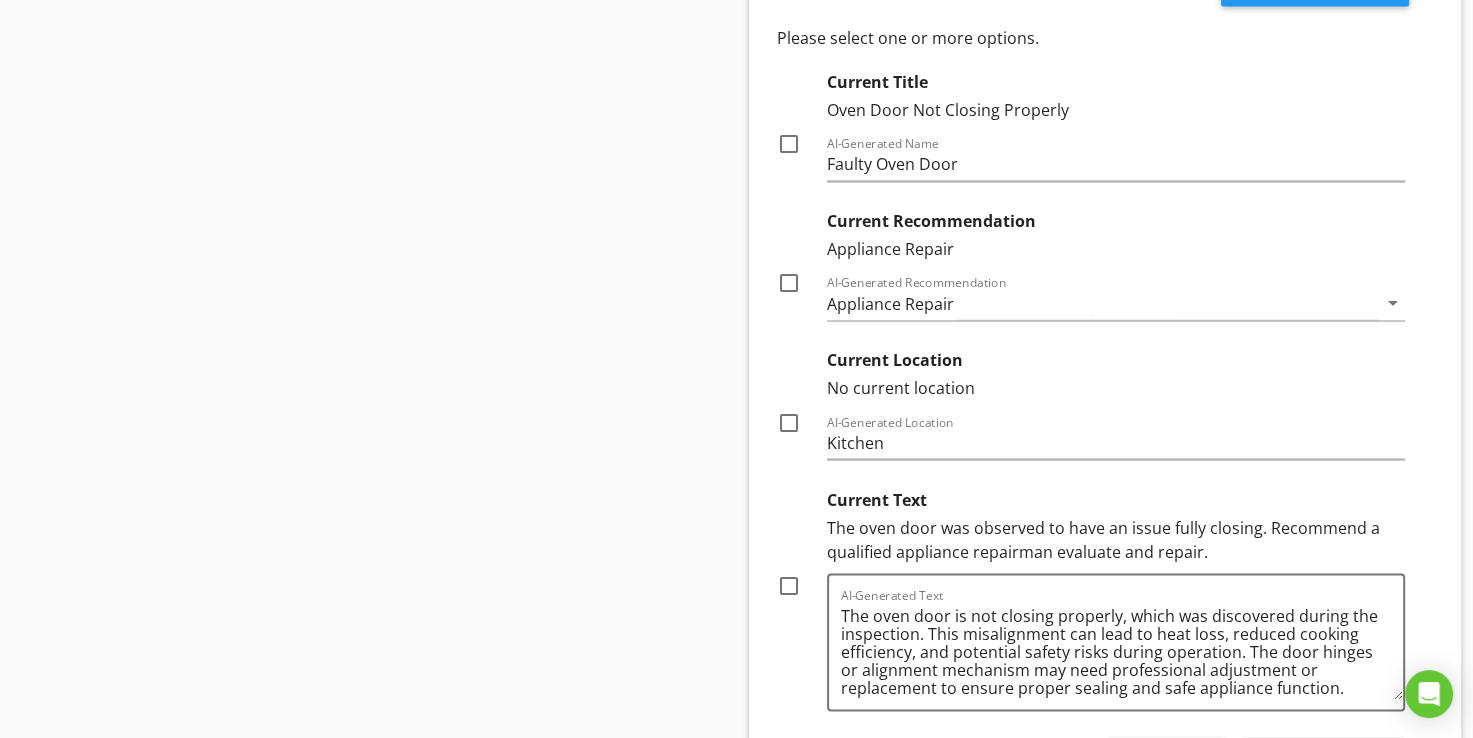 click at bounding box center (789, 283) 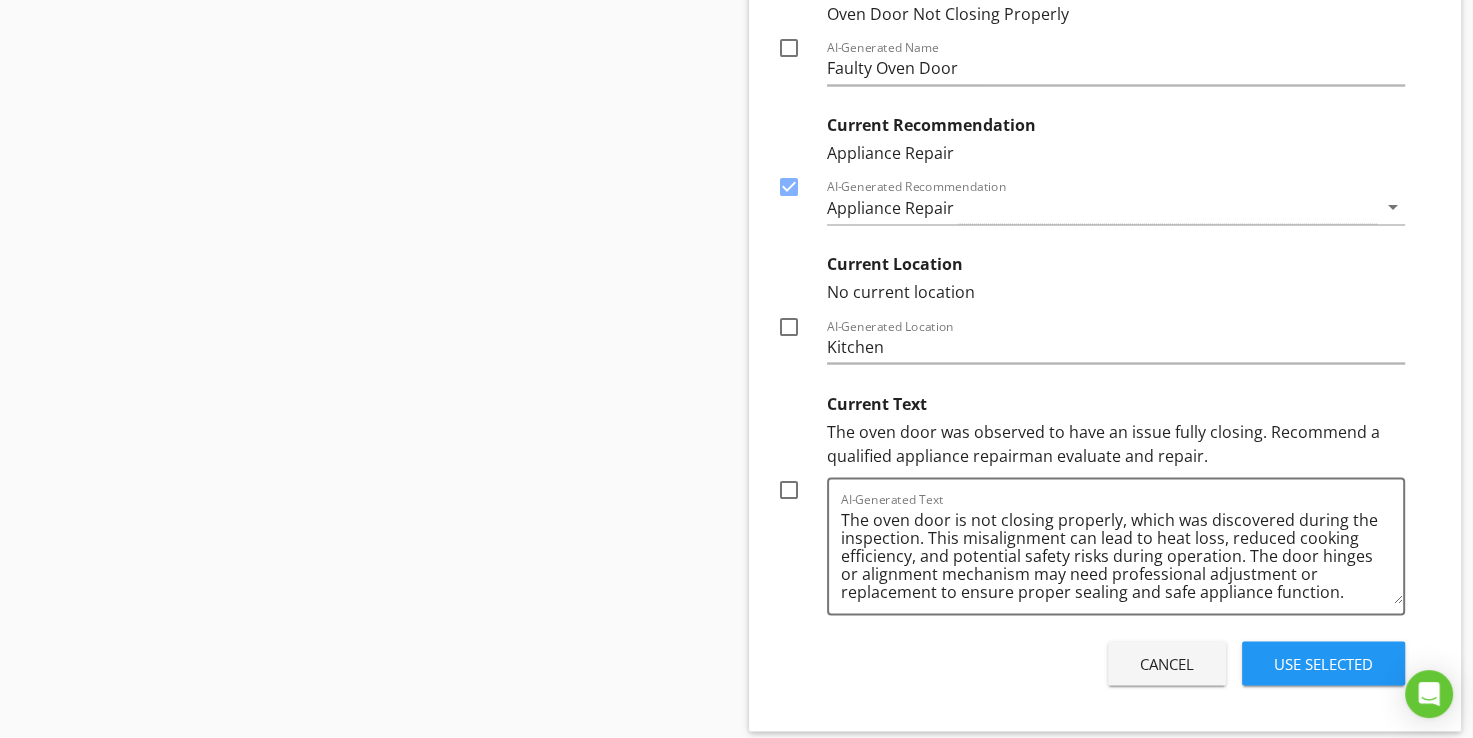 scroll, scrollTop: 3480, scrollLeft: 0, axis: vertical 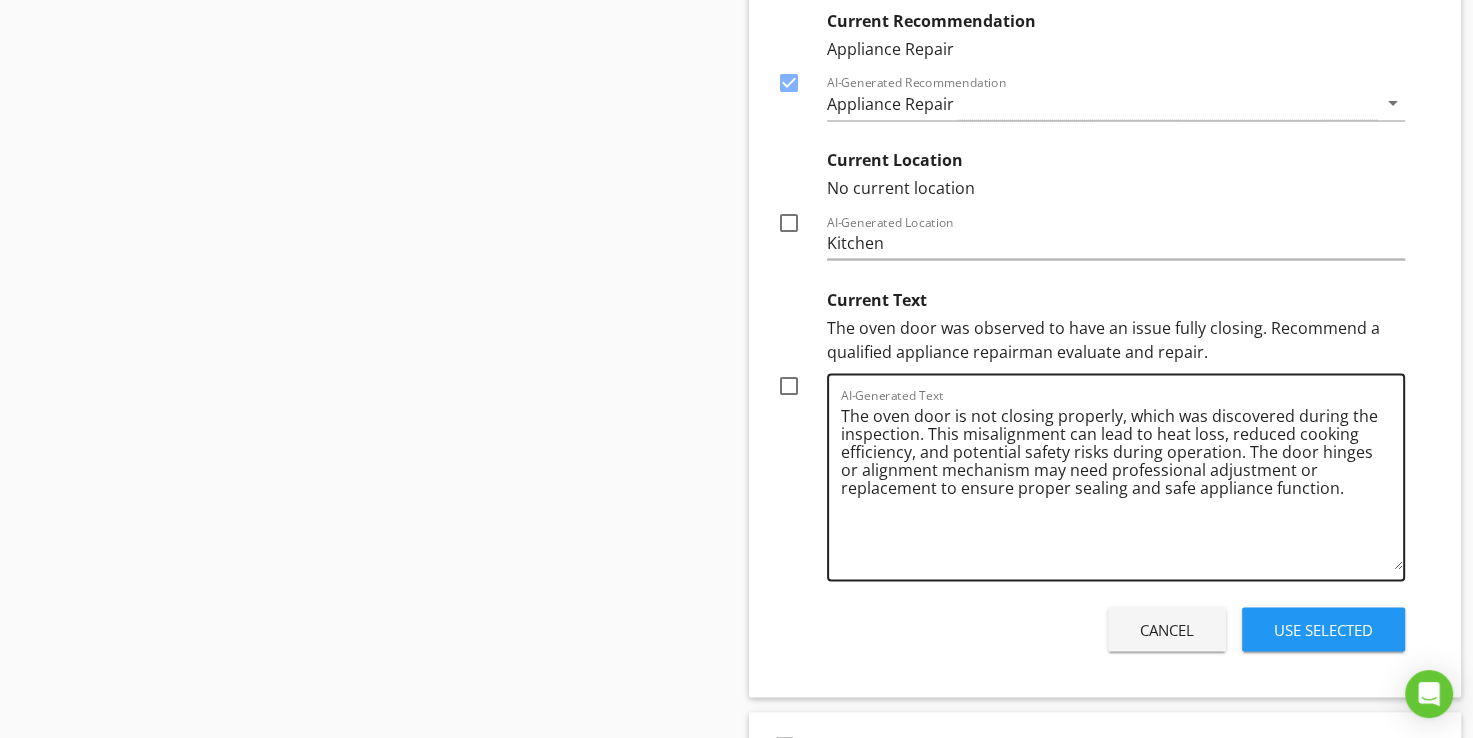 drag, startPoint x: 1400, startPoint y: 492, endPoint x: 1401, endPoint y: 565, distance: 73.00685 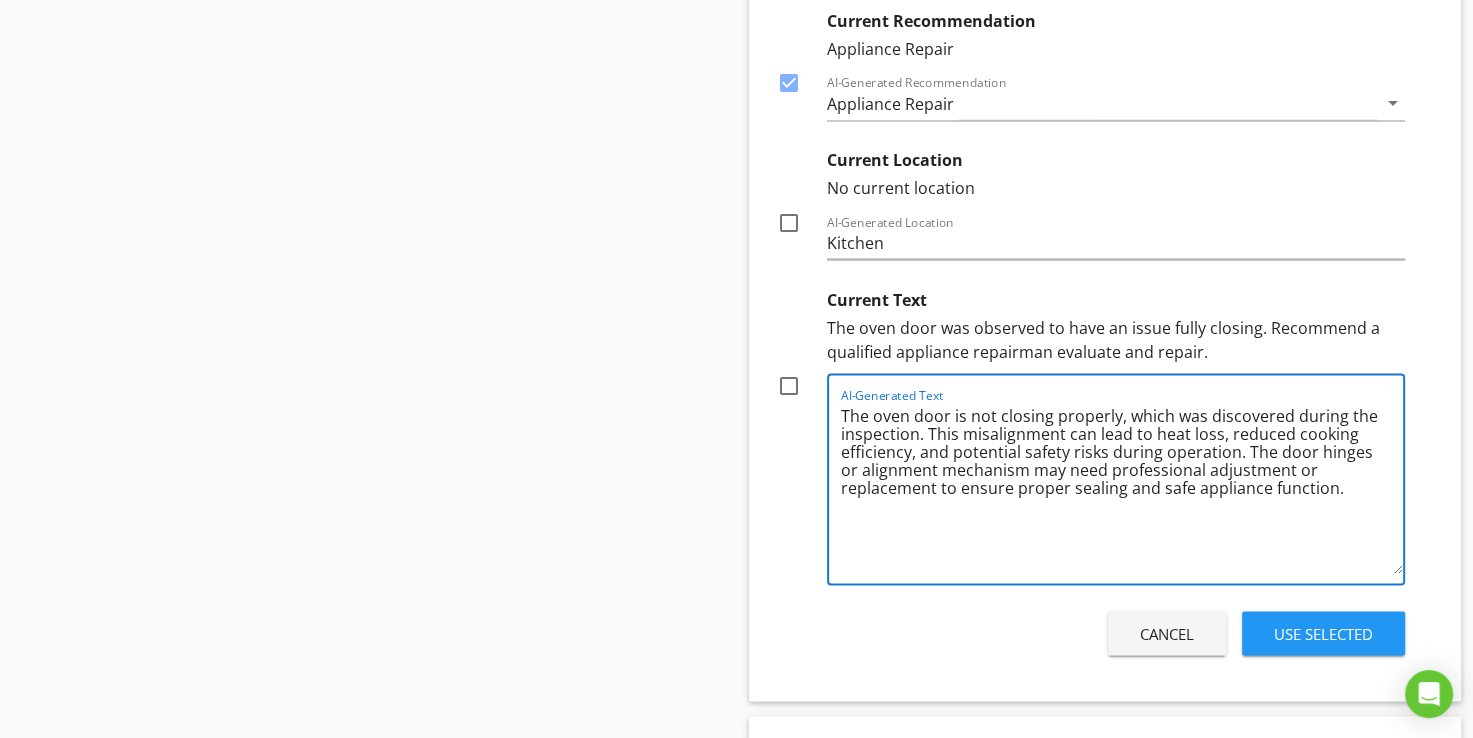 drag, startPoint x: 916, startPoint y: 426, endPoint x: 1114, endPoint y: 406, distance: 199.00754 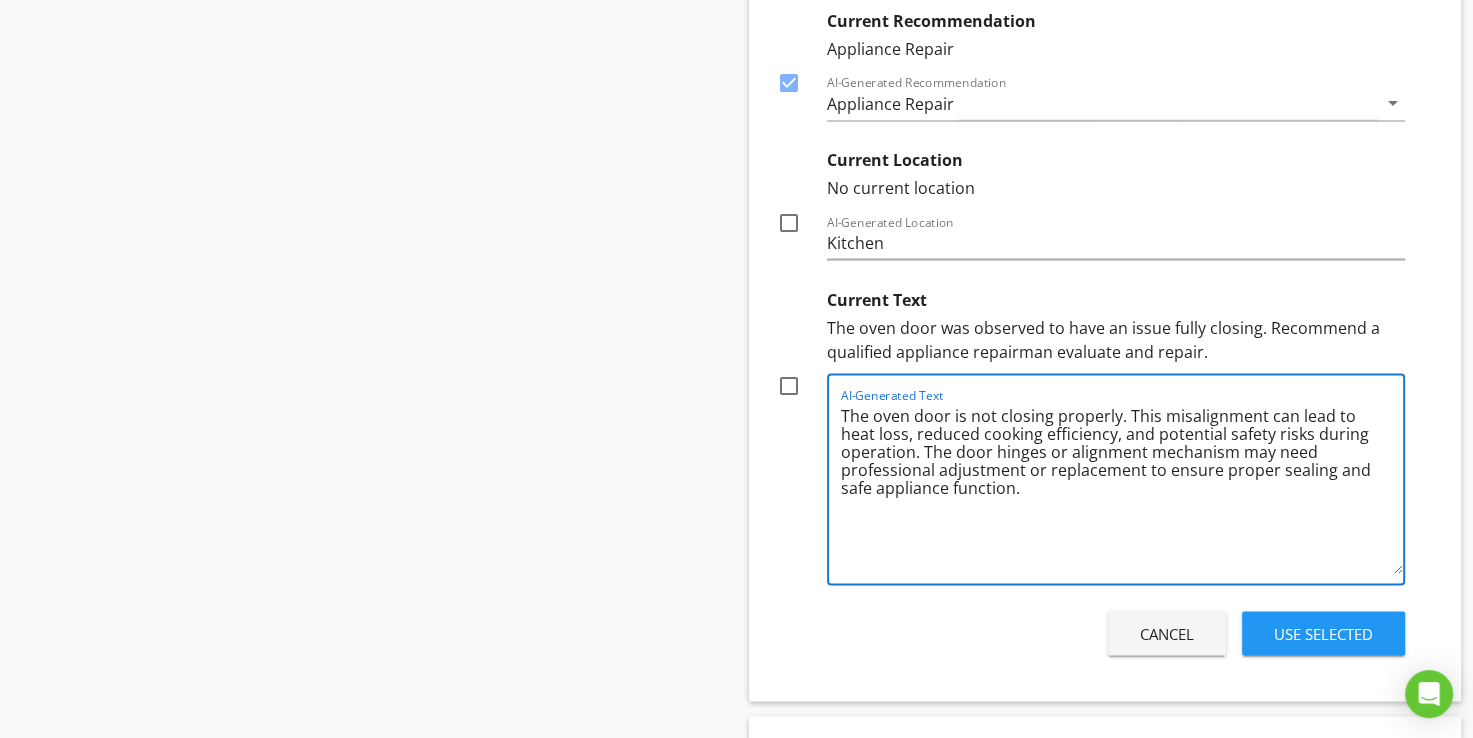 click on "The oven door is not closing properly. This misalignment can lead to heat loss, reduced cooking efficiency, and potential safety risks during operation. The door hinges or alignment mechanism may need professional adjustment or replacement to ensure proper sealing and safe appliance function." at bounding box center (1122, 486) 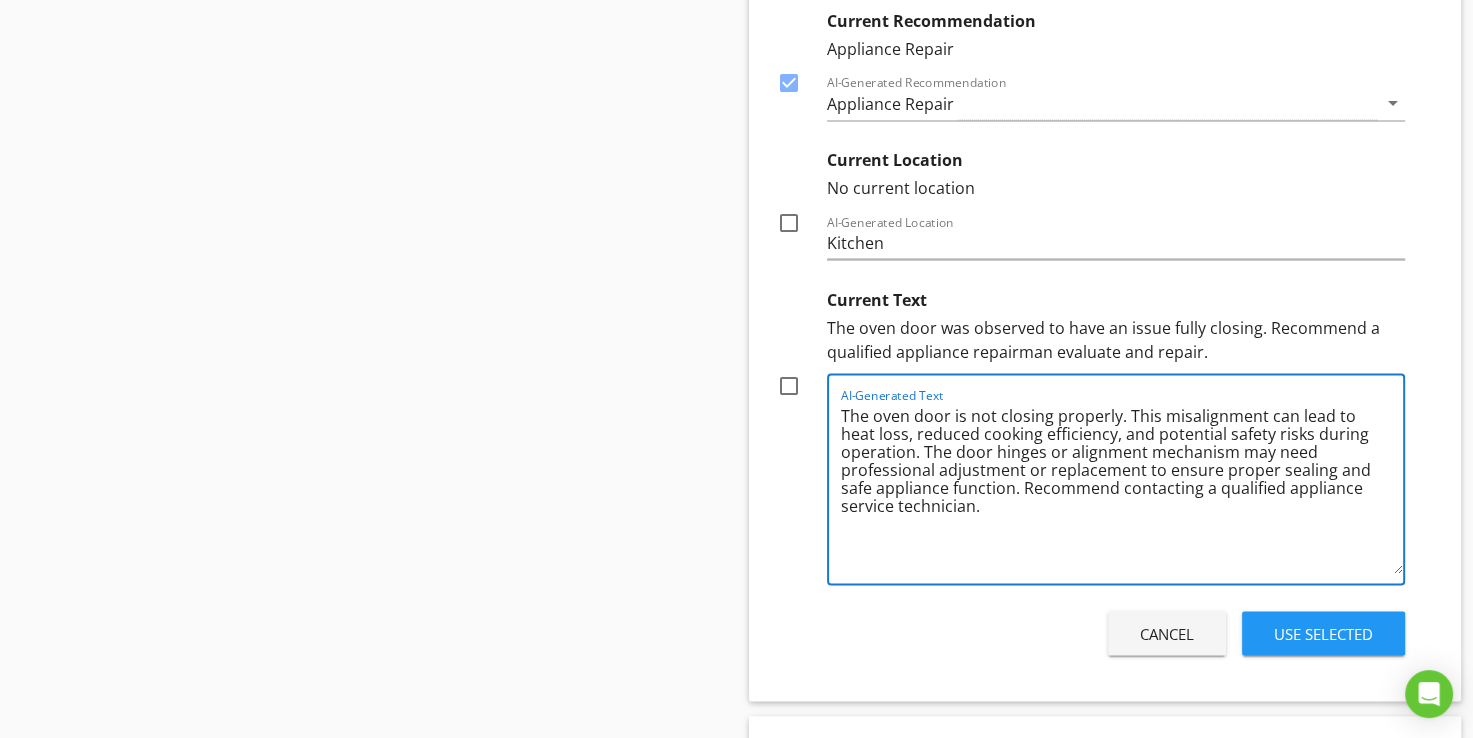 drag, startPoint x: 1022, startPoint y: 475, endPoint x: 1134, endPoint y: 536, distance: 127.53431 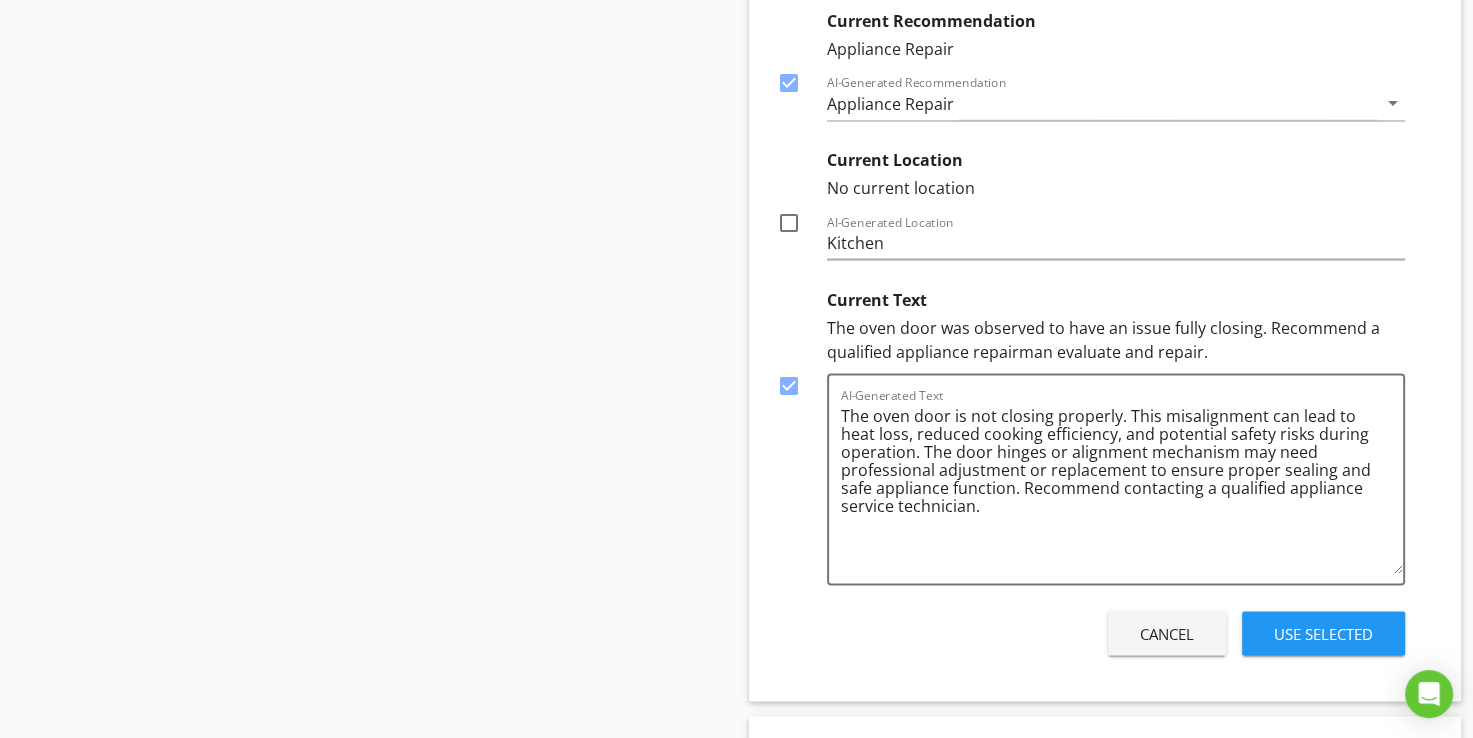 click on "Use Selected" at bounding box center (1323, 633) 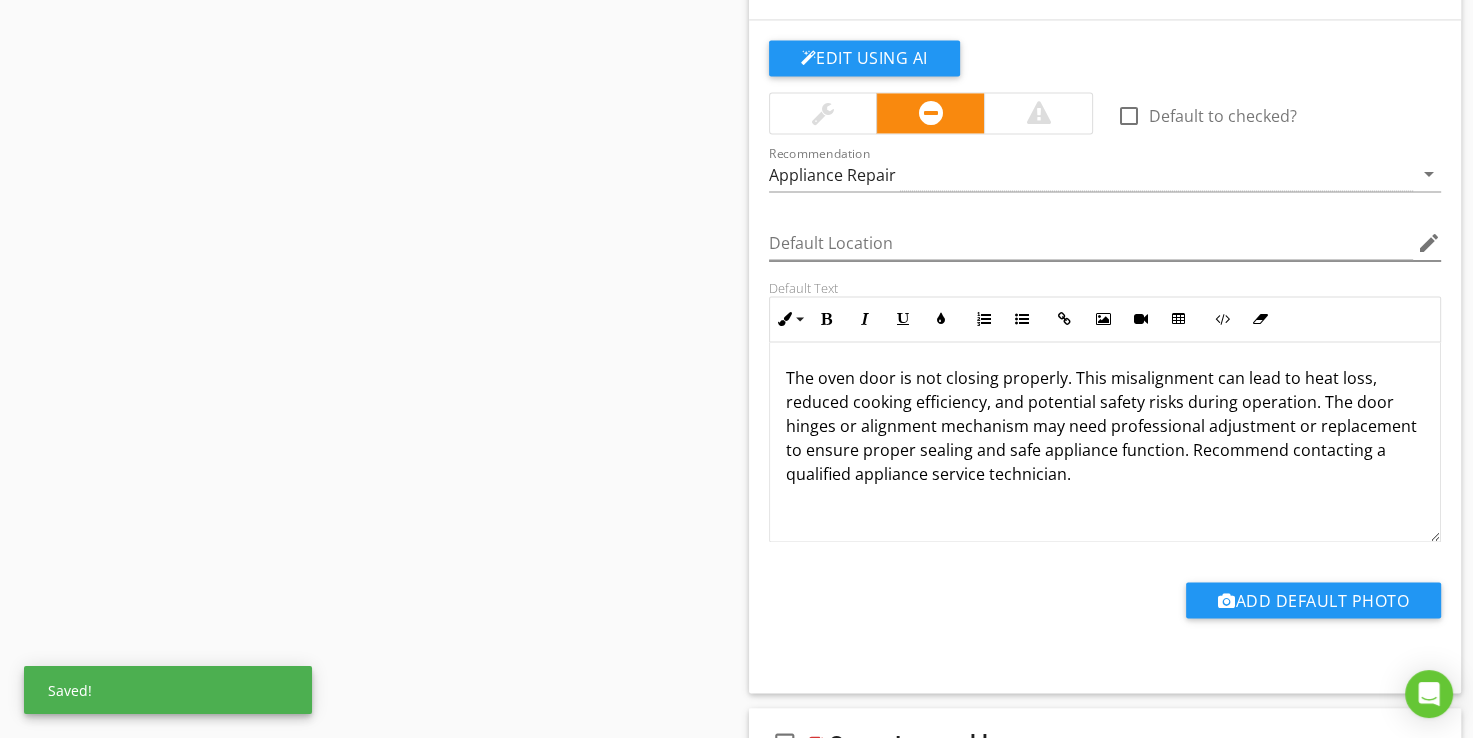 scroll, scrollTop: 3067, scrollLeft: 0, axis: vertical 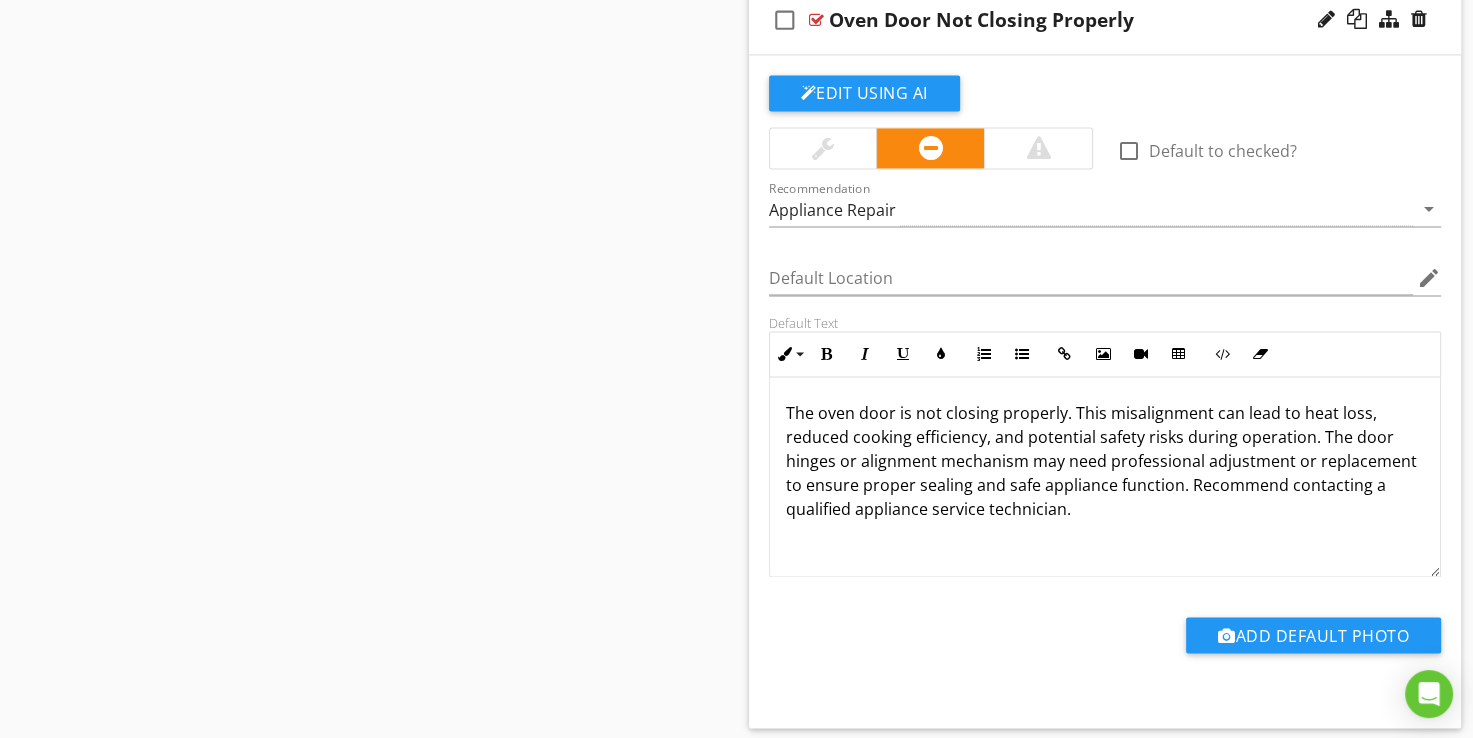 click at bounding box center (816, 20) 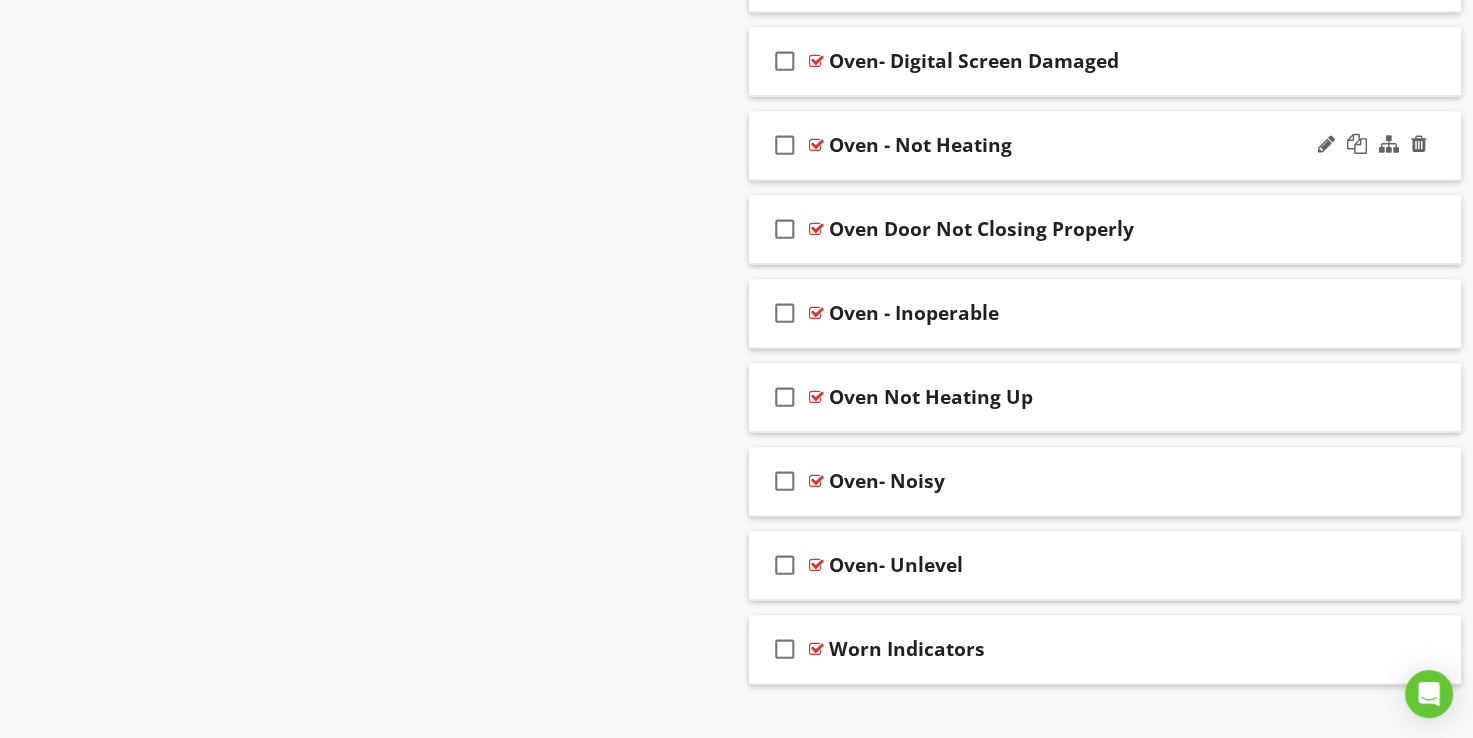 scroll, scrollTop: 2880, scrollLeft: 0, axis: vertical 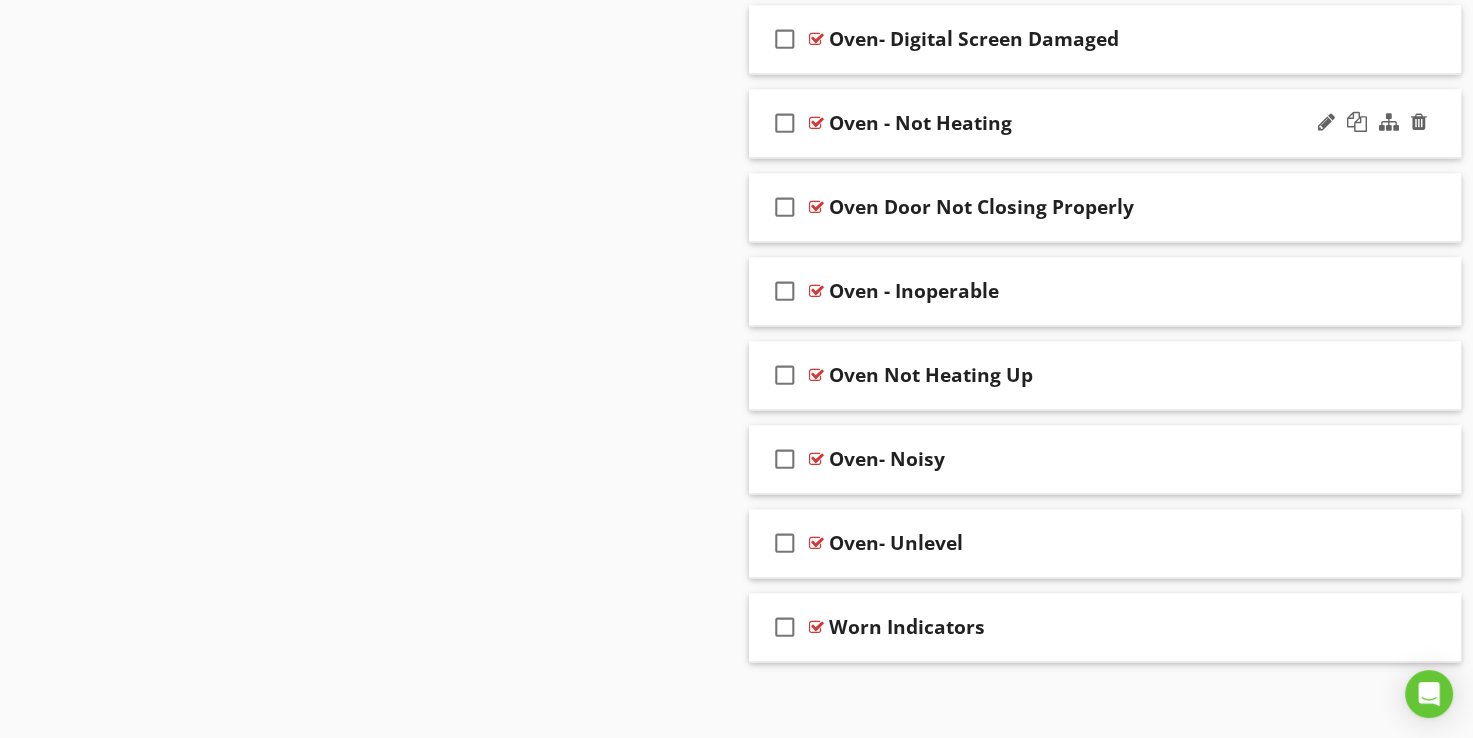 click at bounding box center (816, 123) 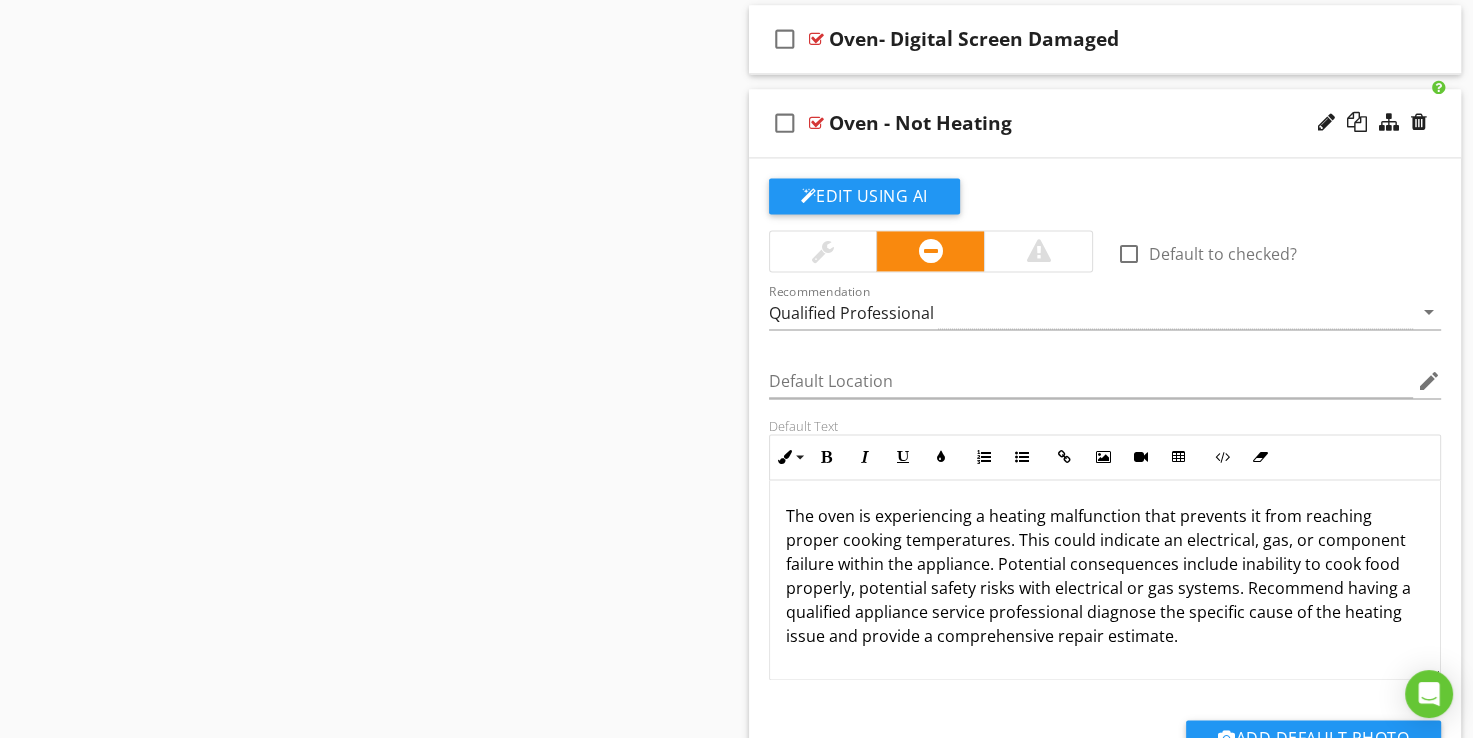 click at bounding box center (816, 123) 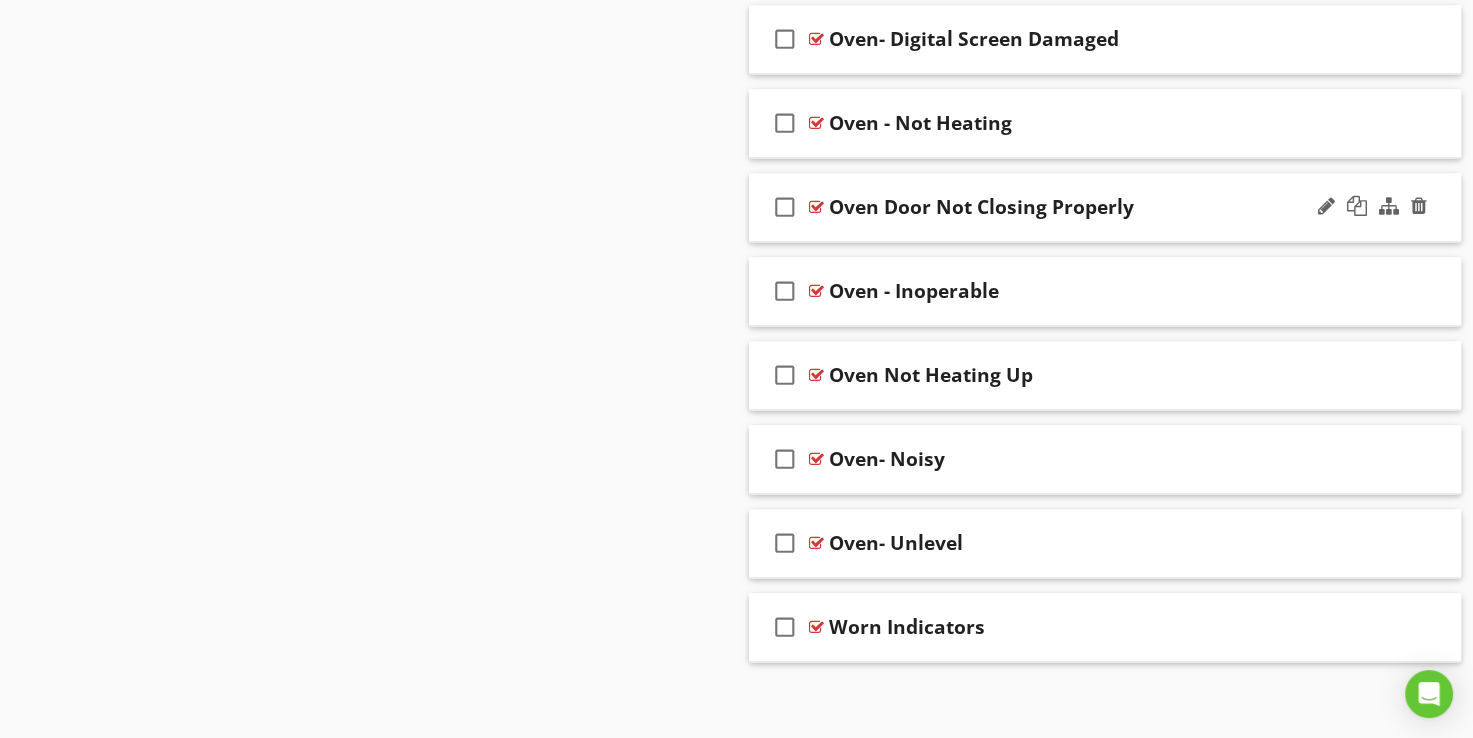 click on "Oven Door Not Closing Properly" at bounding box center [981, 207] 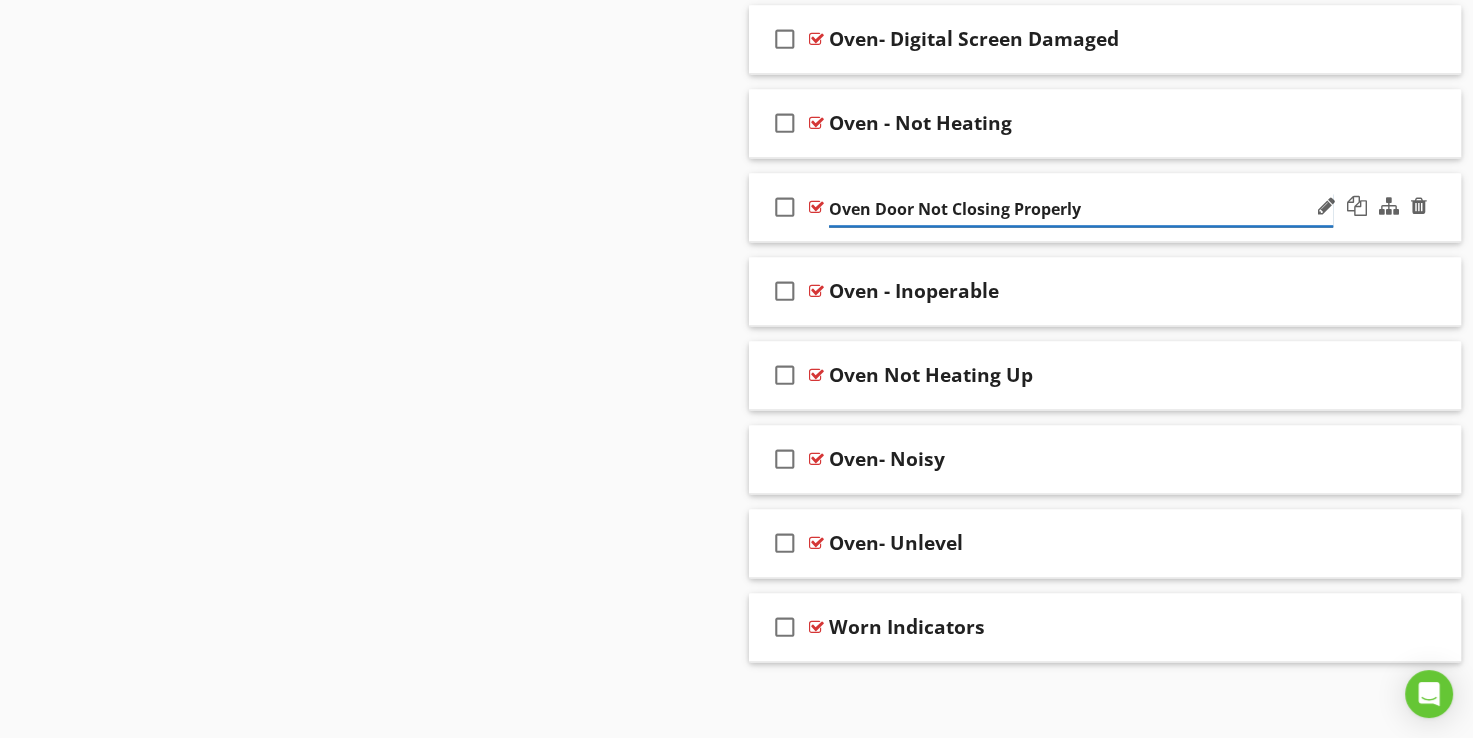 click on "Oven Door Not Closing Properly" at bounding box center [1081, 209] 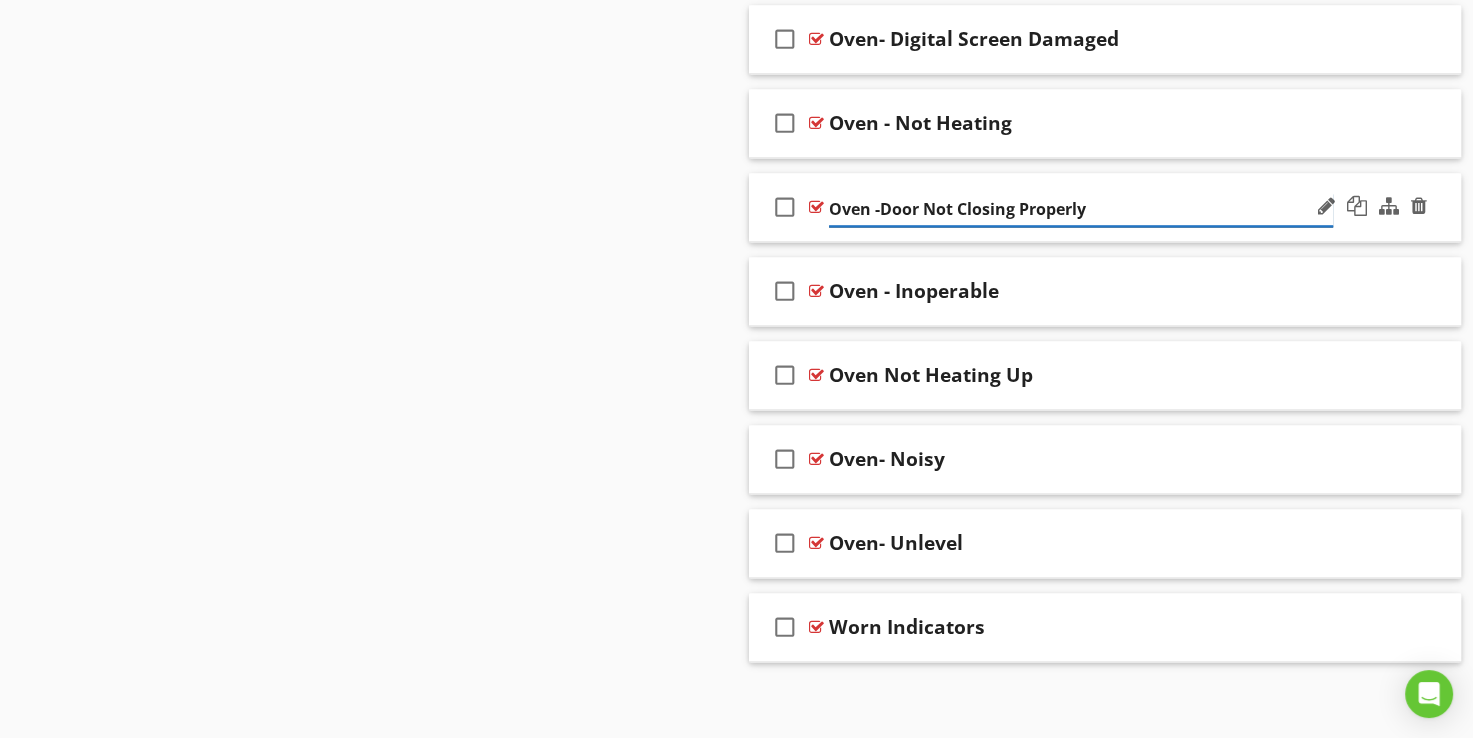 type on "Oven - Door Not Closing Properly" 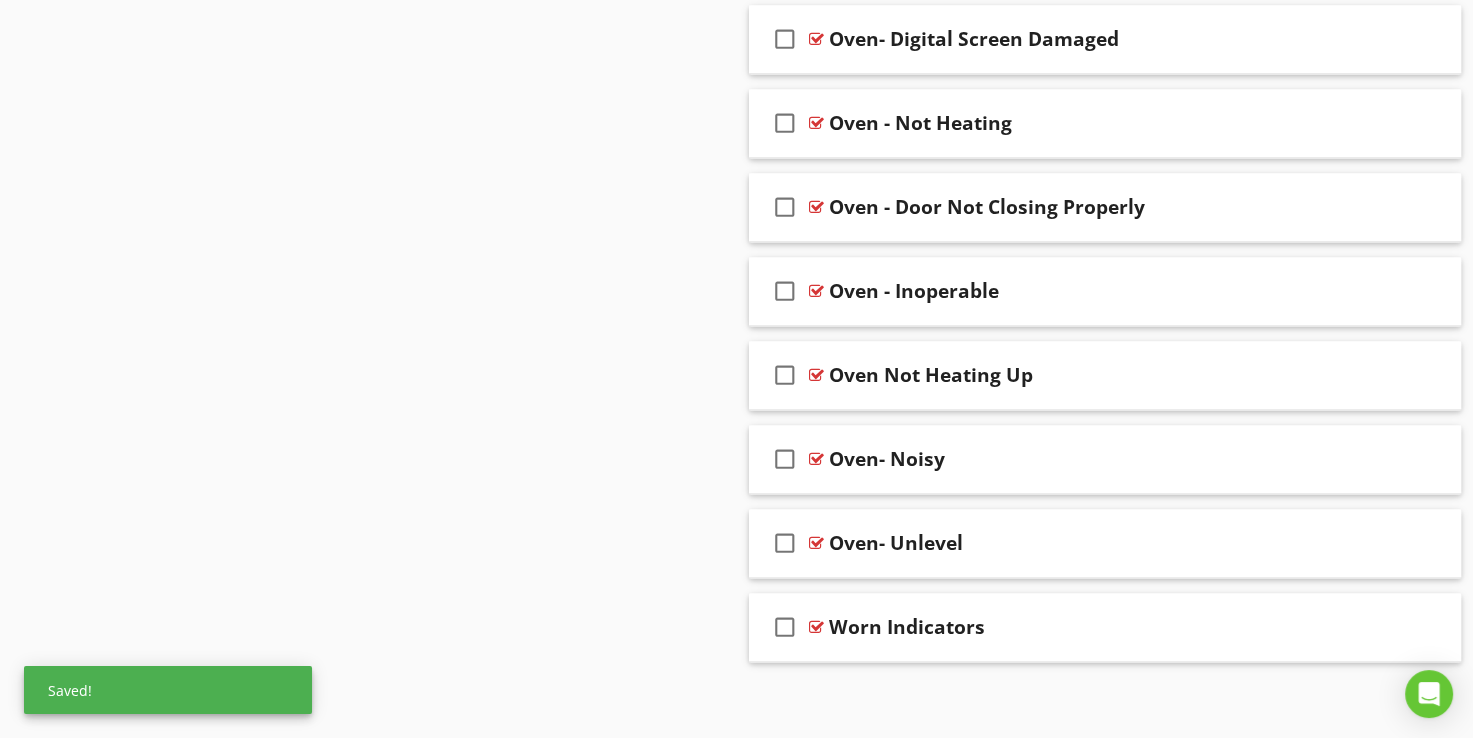 click on "Sections
Inspection Details           Utility Shut-Off Locations           Roofing           Chimney           Grounds           Exterior           Insulation and Ventilation           Structural Components           Interiors           Built-in Appliances           Plumbing           Electrical           Heating           Air Conditioning           Fireplaces and Wood Burning Stoves           Garage           Building/Shed
Section
Attachments
Attachment
Items
General           Range/Oven/Cooktop           Exhaust Hood            Built-In Microwave           Dishwasher           Refrigerator           Garbage Disposal           Trash Compactor           Washer           Dryer
Item
Comments
New
Informational   check_box_outline_blank     Select All       check_box_outline_blank" at bounding box center (736, -977) 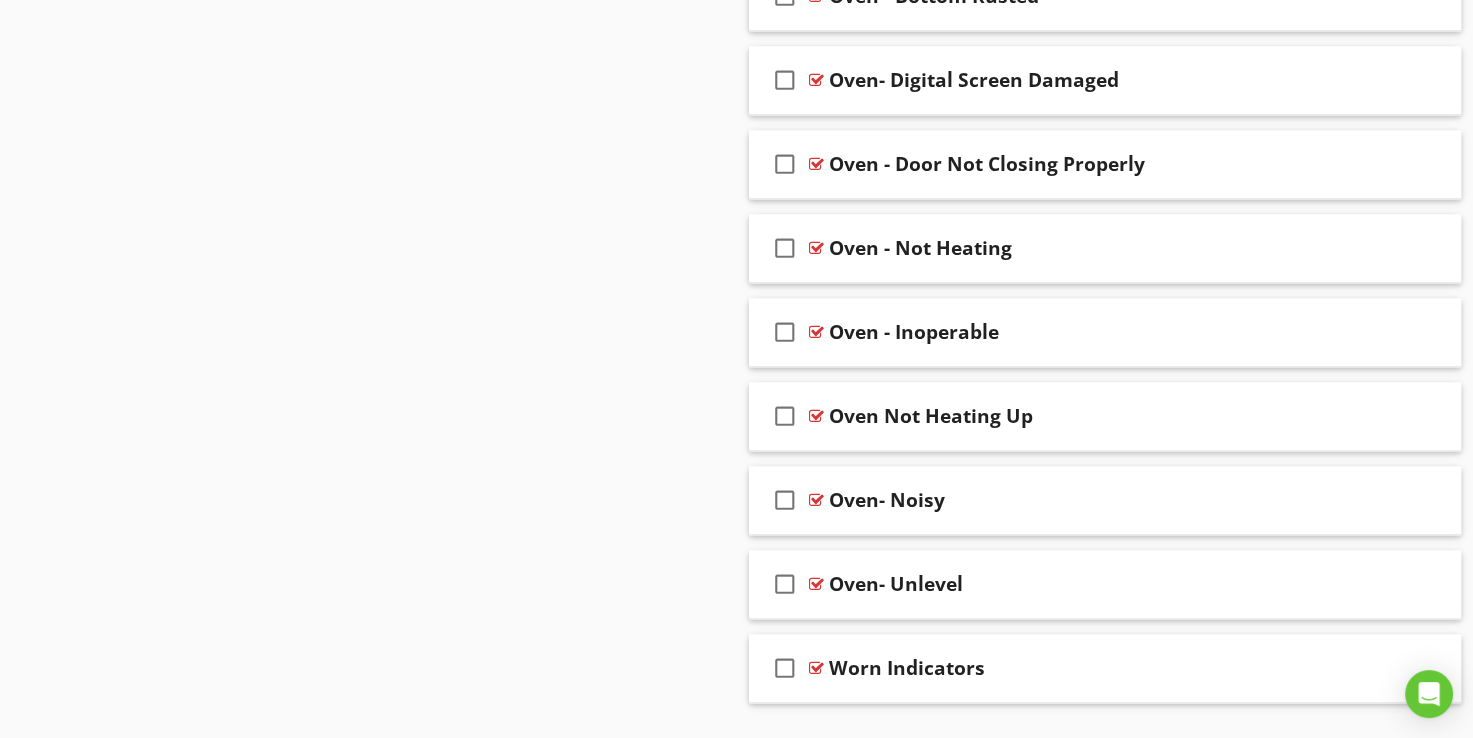 scroll, scrollTop: 2880, scrollLeft: 0, axis: vertical 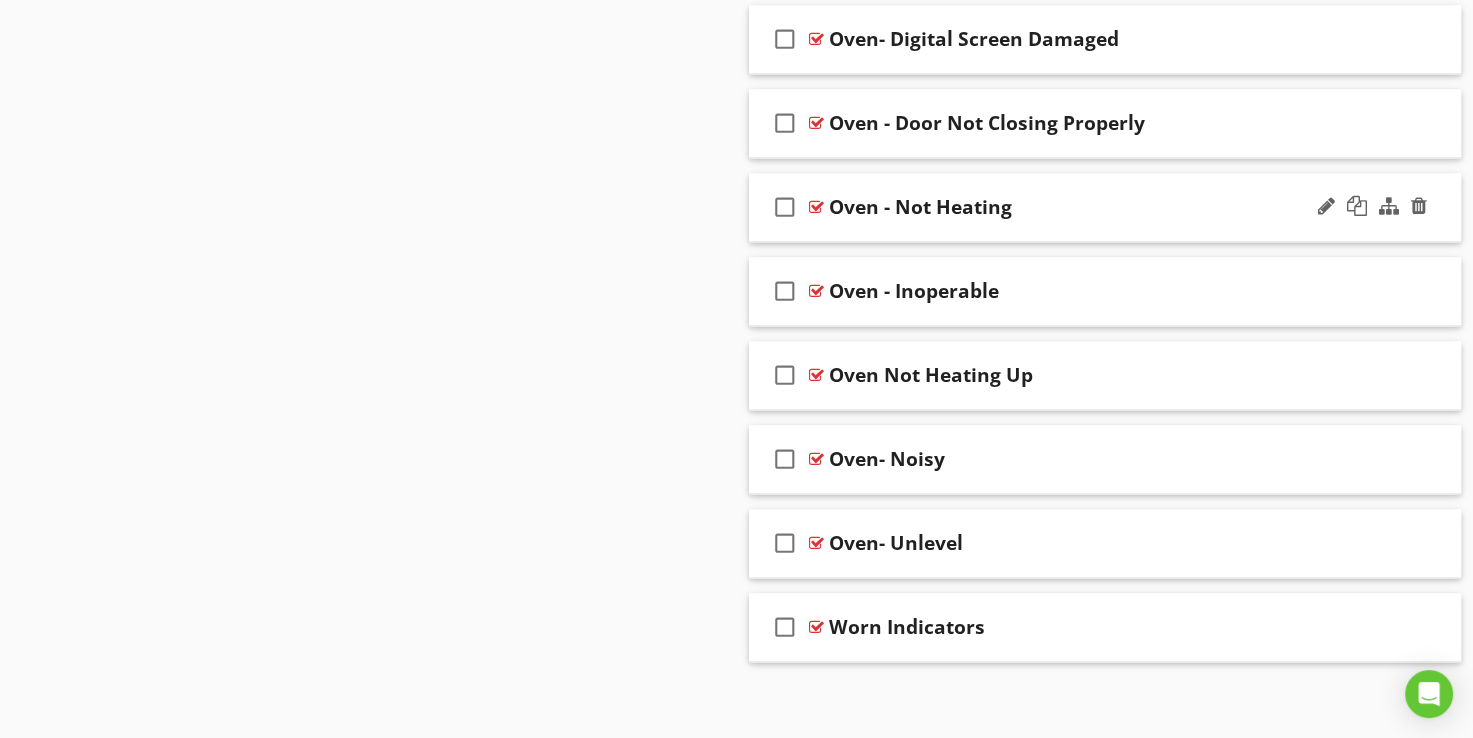 click at bounding box center [816, 207] 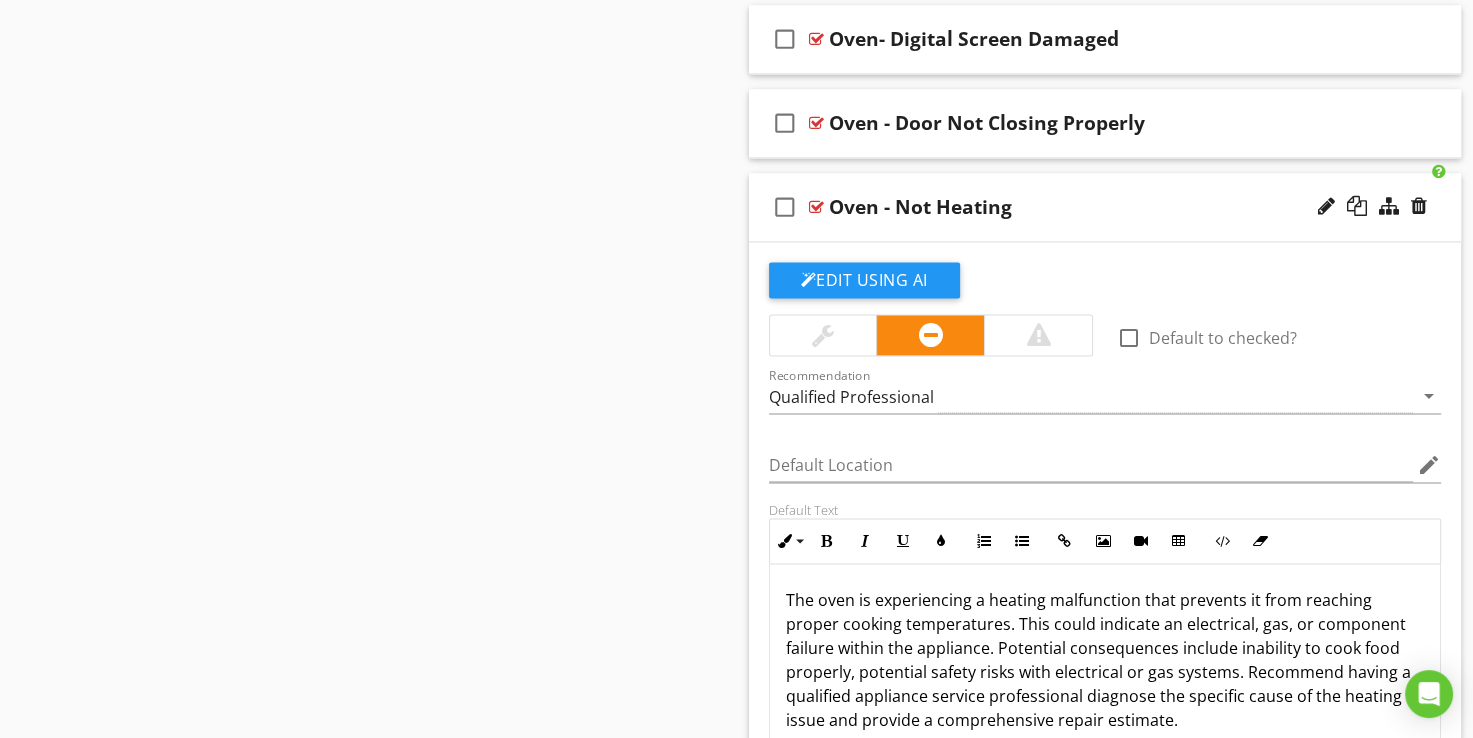 click at bounding box center [816, 207] 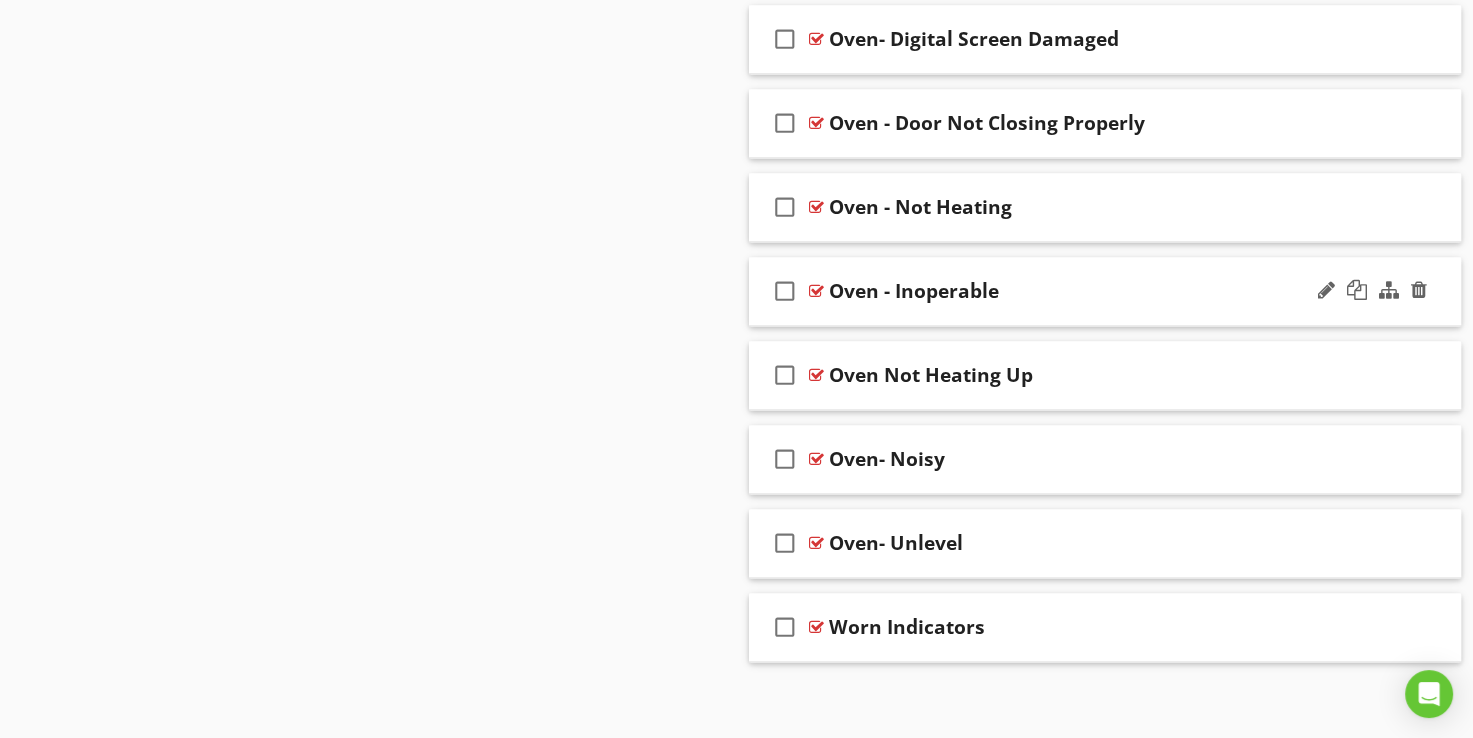 click at bounding box center (816, 291) 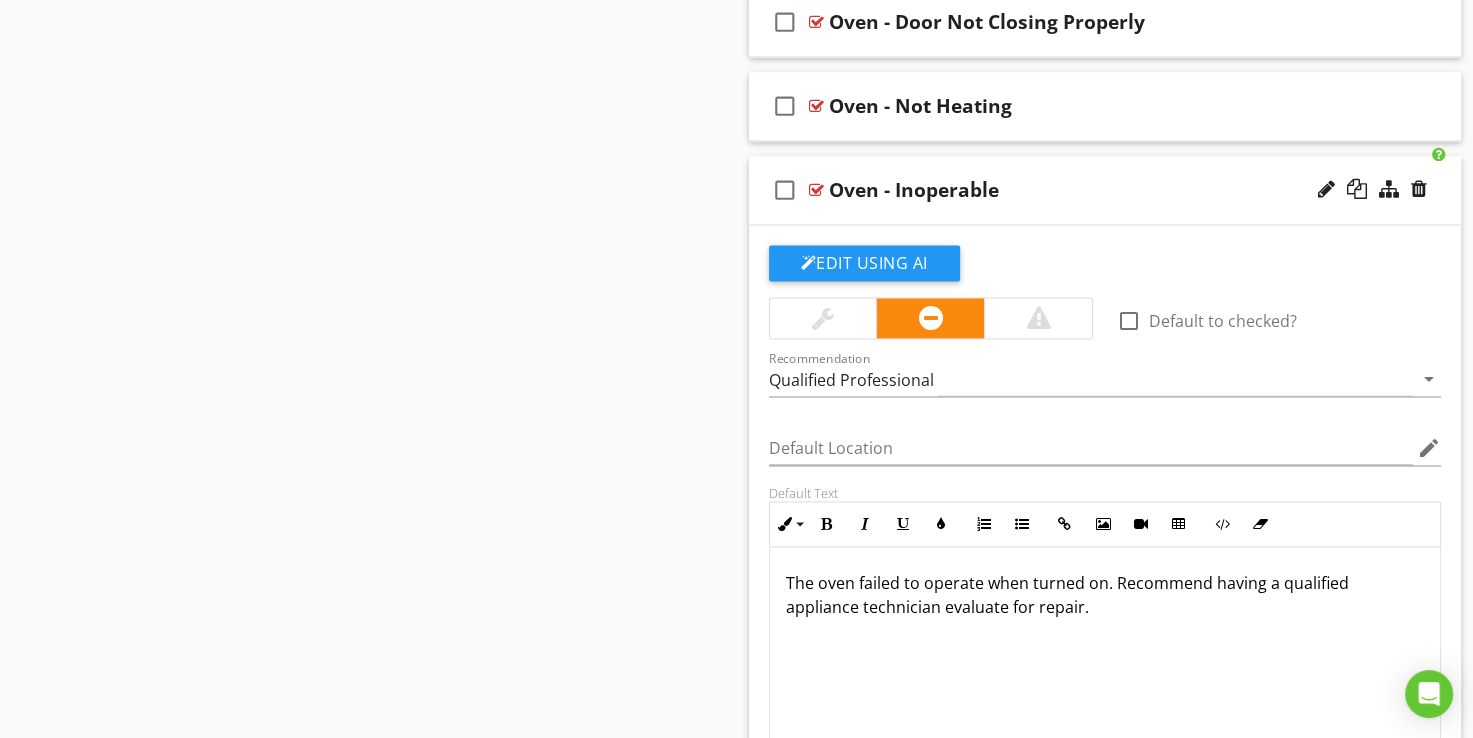 scroll, scrollTop: 2880, scrollLeft: 0, axis: vertical 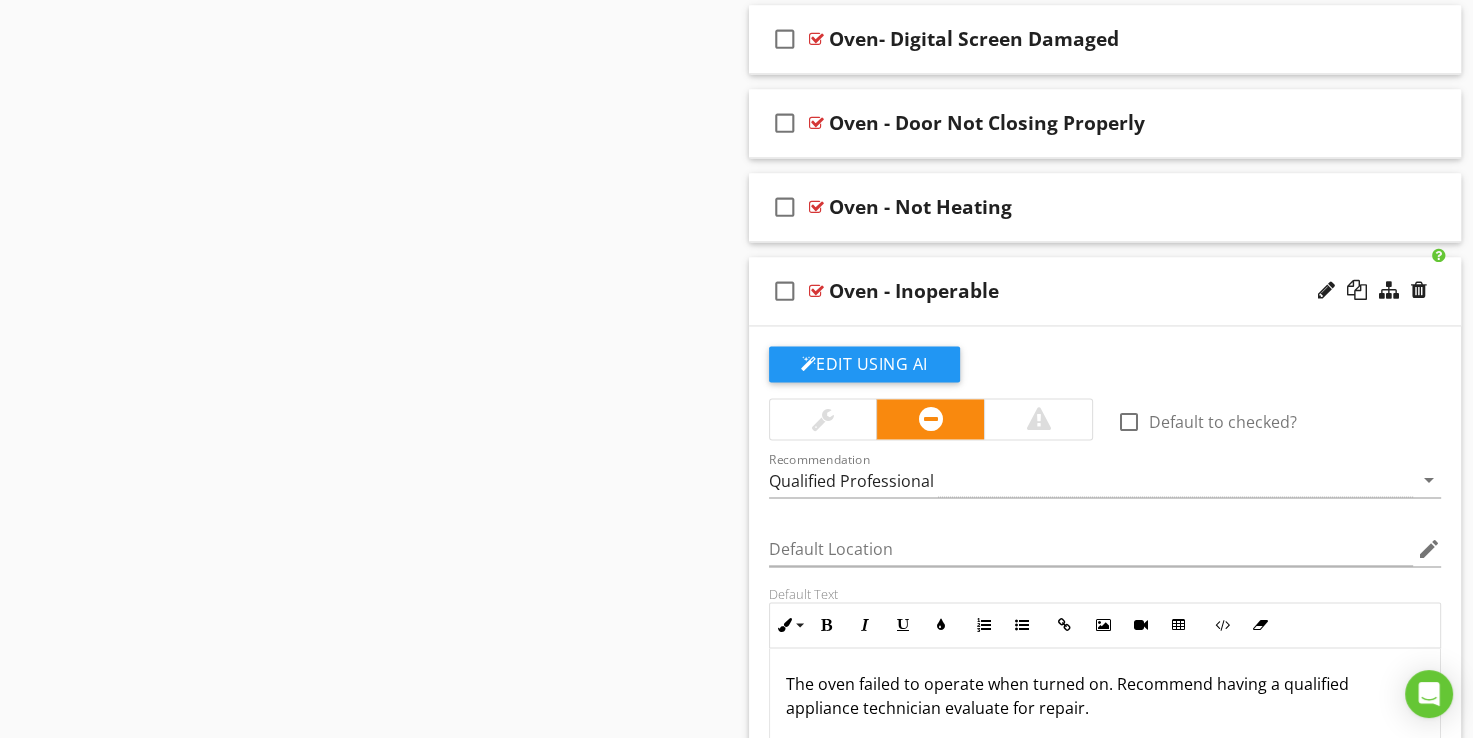 click at bounding box center [816, 291] 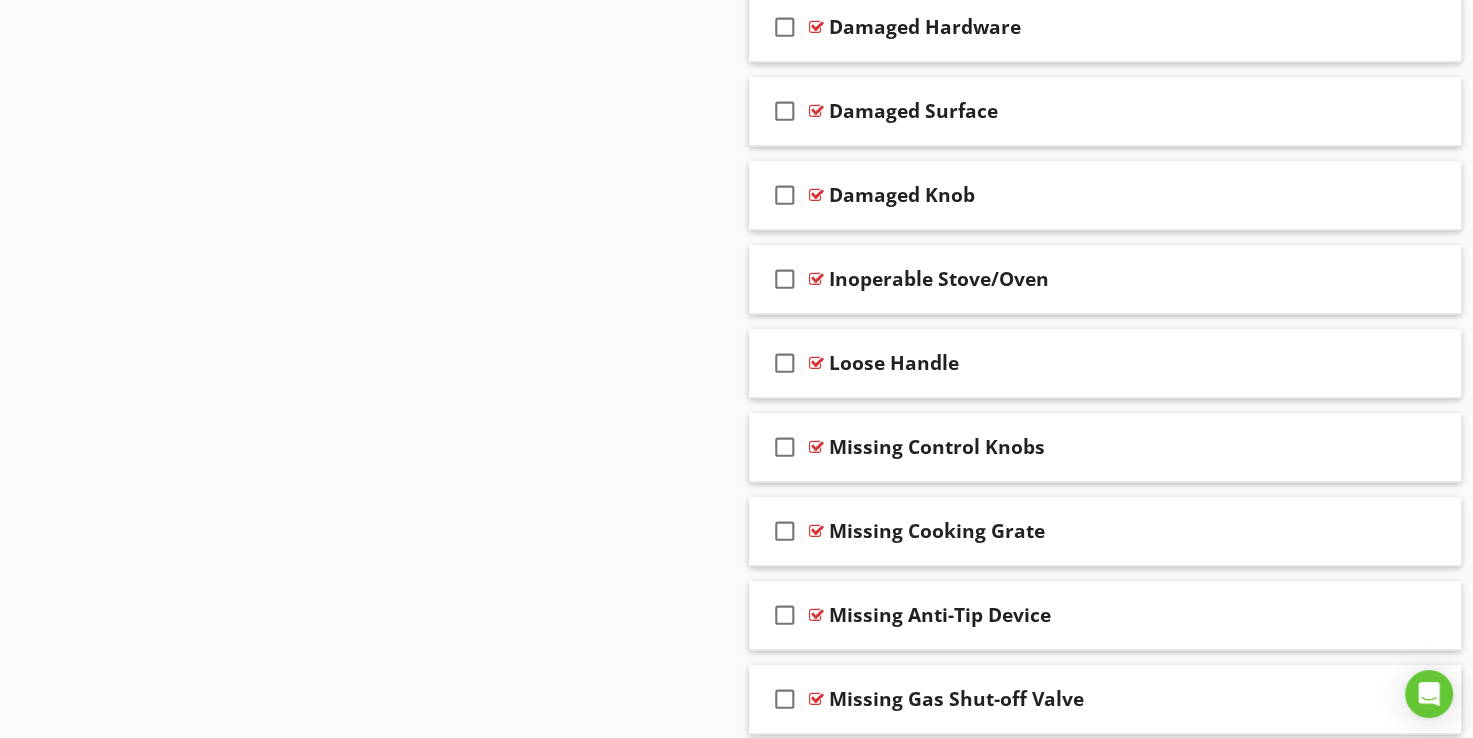 scroll, scrollTop: 1980, scrollLeft: 0, axis: vertical 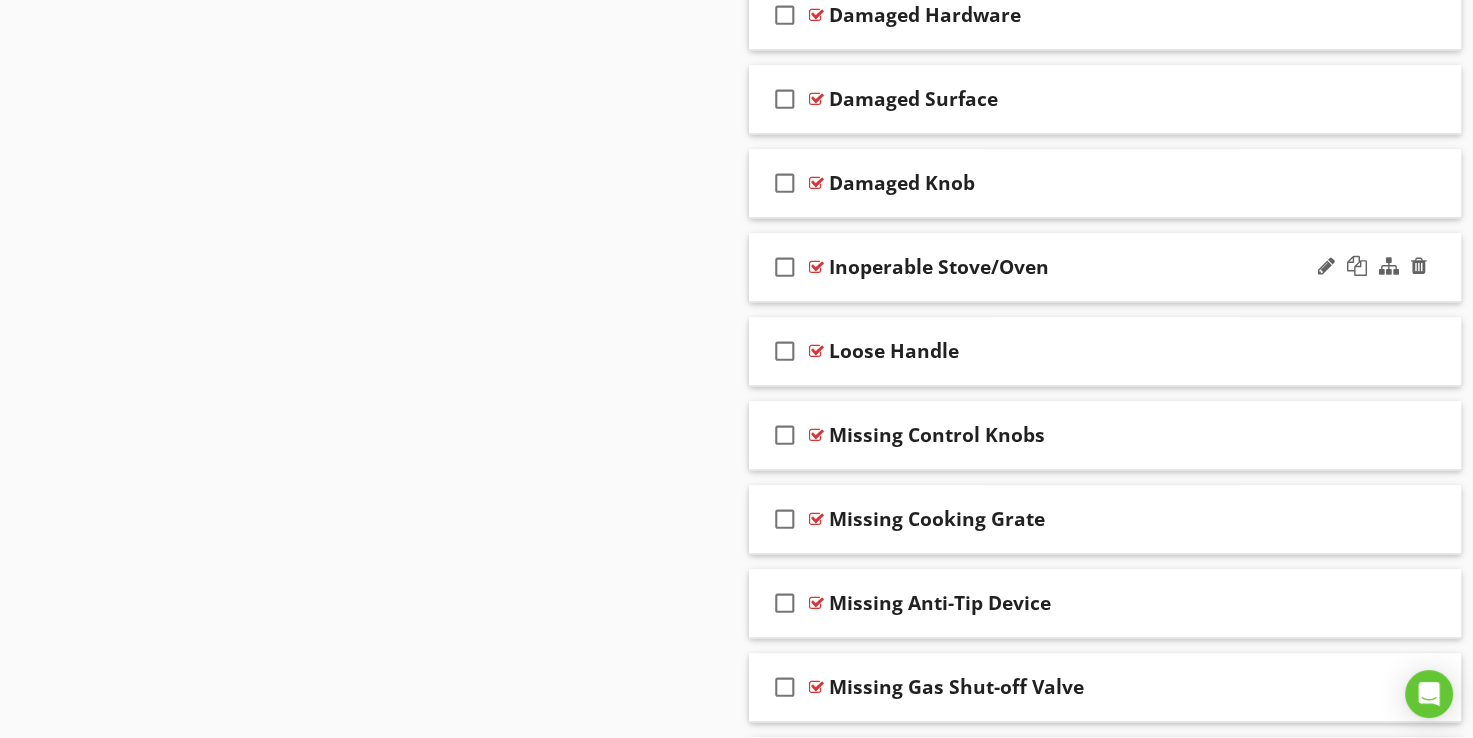 click at bounding box center (816, 267) 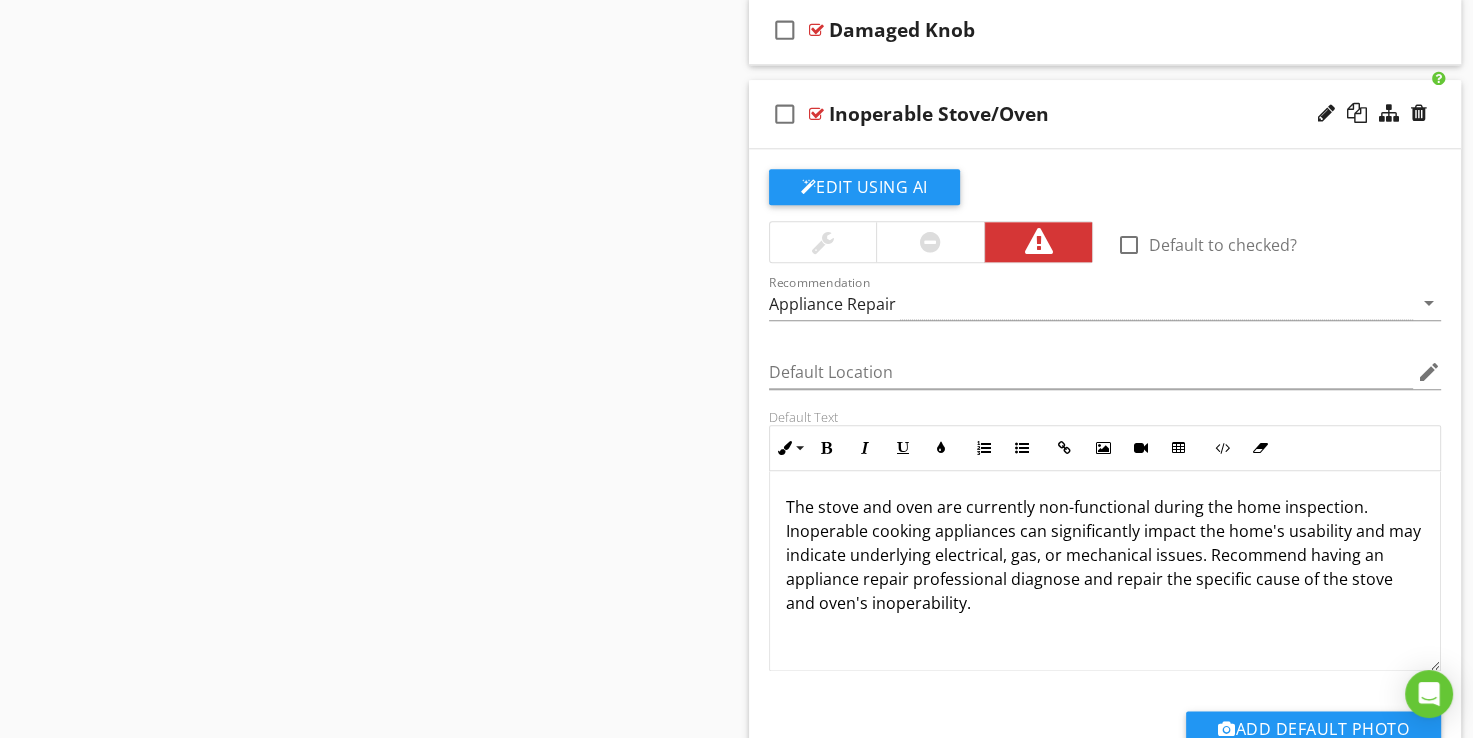 scroll, scrollTop: 2180, scrollLeft: 0, axis: vertical 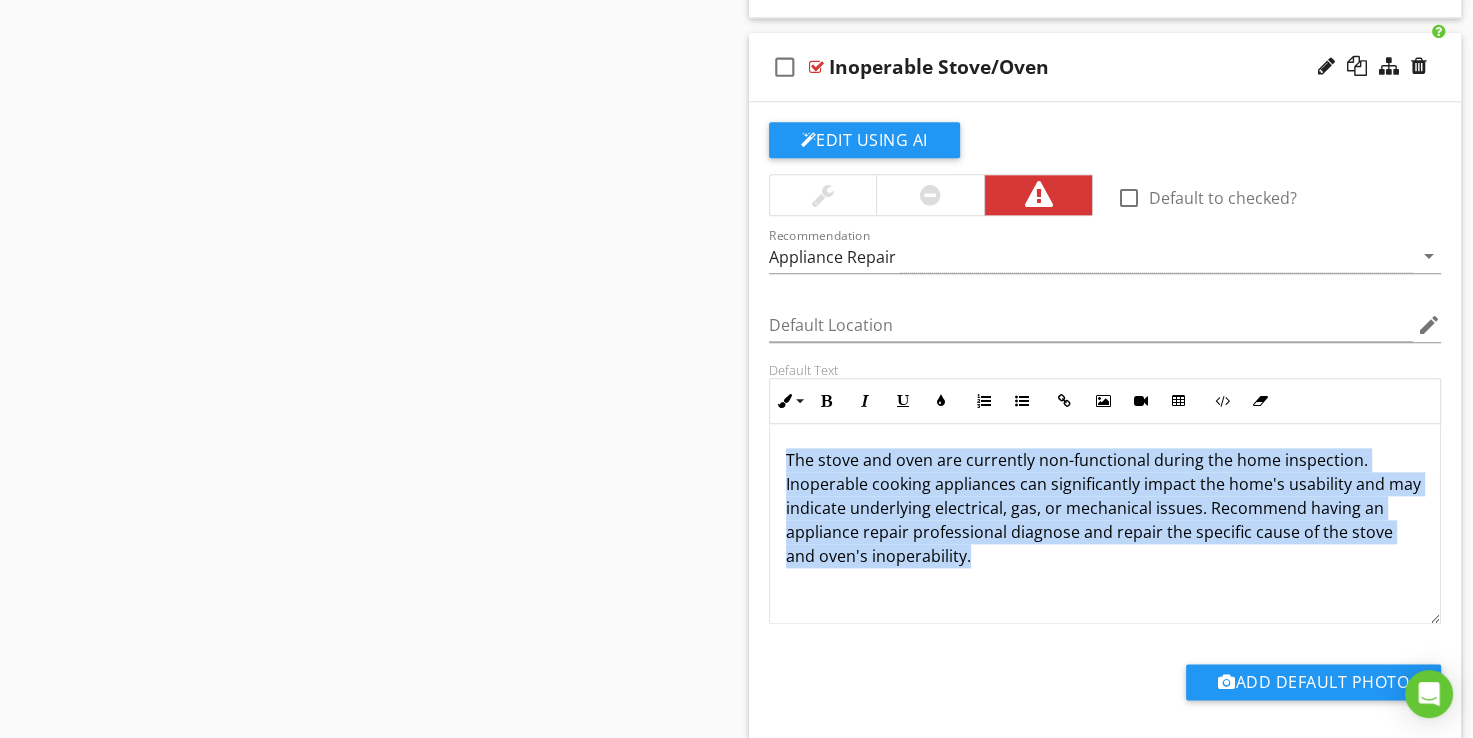 drag, startPoint x: 789, startPoint y: 450, endPoint x: 969, endPoint y: 558, distance: 209.91426 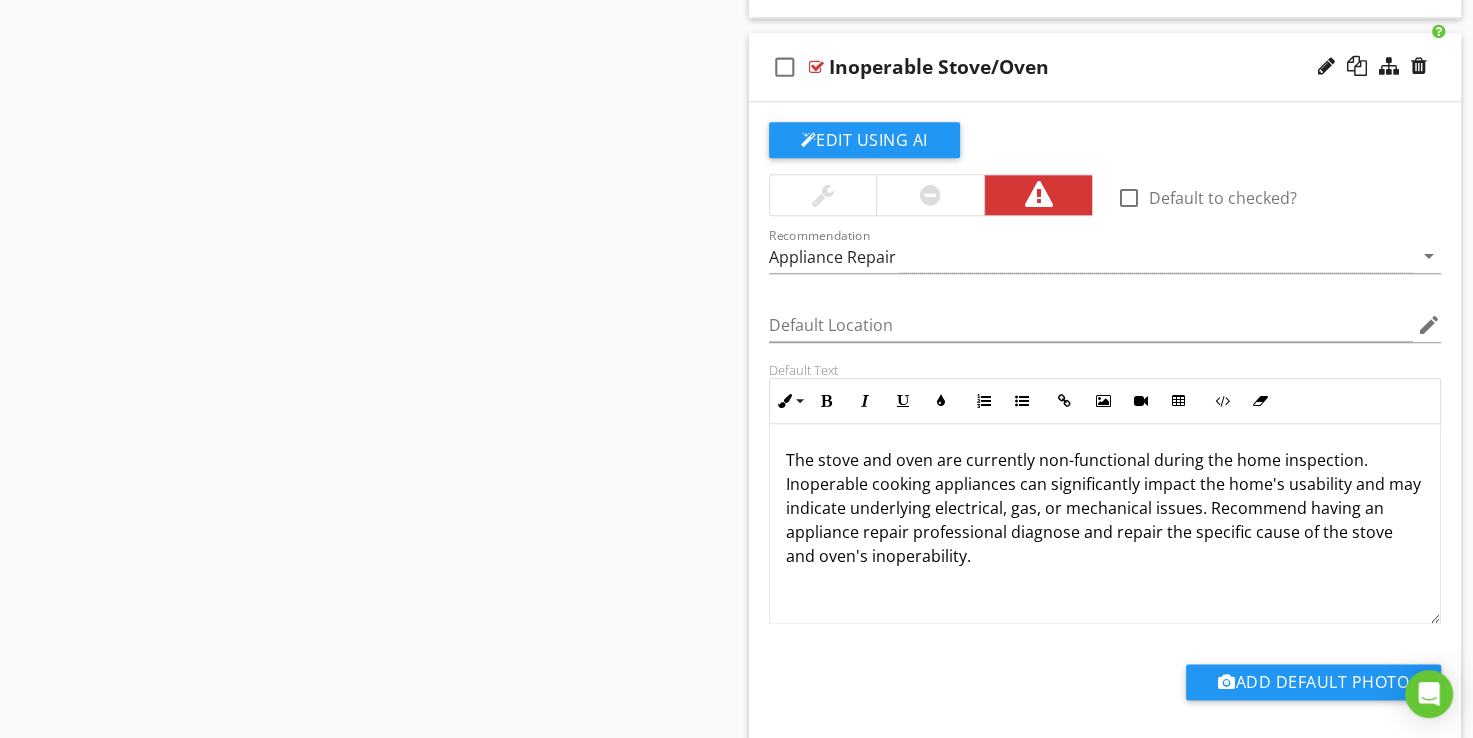 click on "Sections
Inspection Details           Utility Shut-Off Locations           Roofing           Chimney           Grounds           Exterior           Insulation and Ventilation           Structural Components           Interiors           Built-in Appliances           Plumbing           Electrical           Heating           Air Conditioning           Fireplaces and Wood Burning Stoves           Garage           Building/Shed
Section
Attachments
Attachment
Items
General           Range/Oven/Cooktop           Exhaust Hood            Built-In Microwave           Dishwasher           Refrigerator           Garbage Disposal           Trash Compactor           Washer           Dryer
Item
Comments
New
Informational   check_box_outline_blank     Select All       check_box_outline_blank" at bounding box center [736, 59] 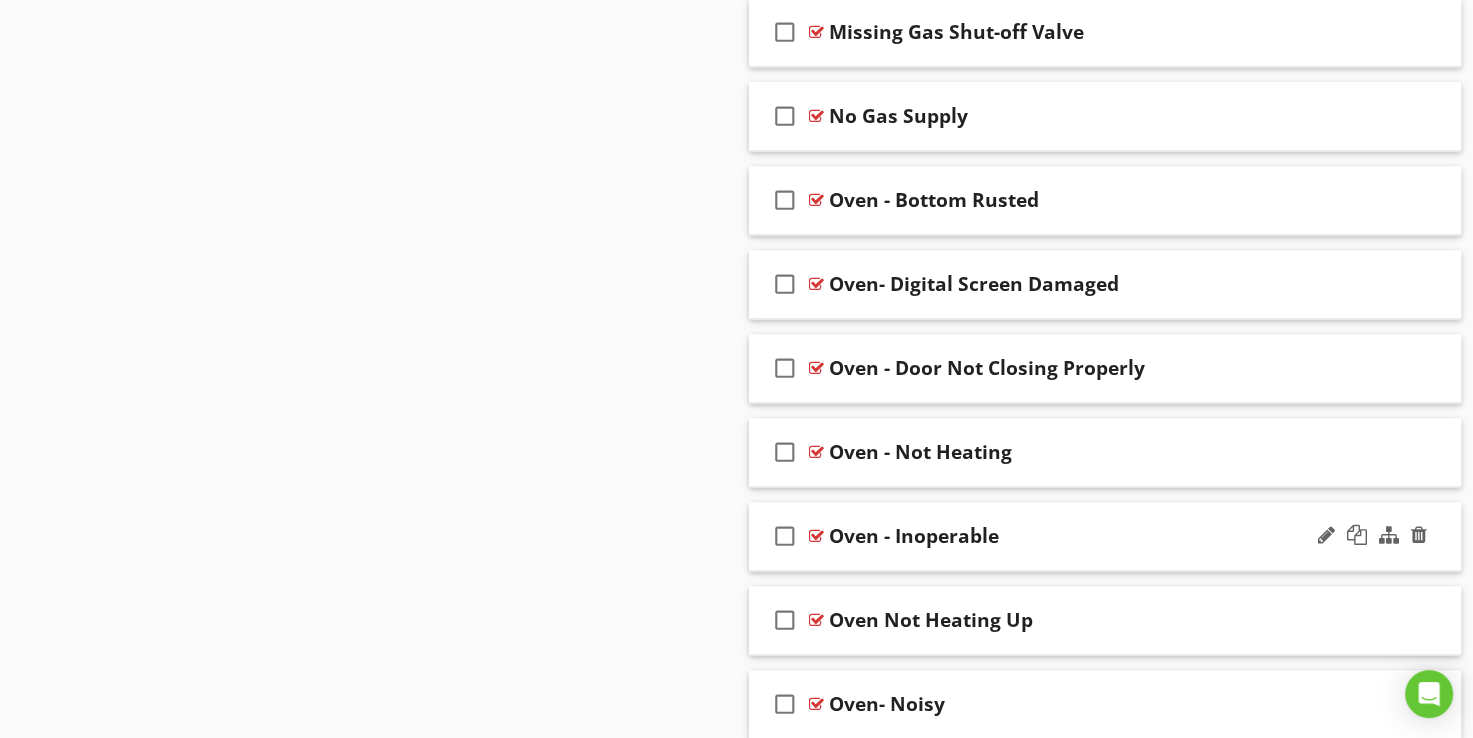 scroll, scrollTop: 2680, scrollLeft: 0, axis: vertical 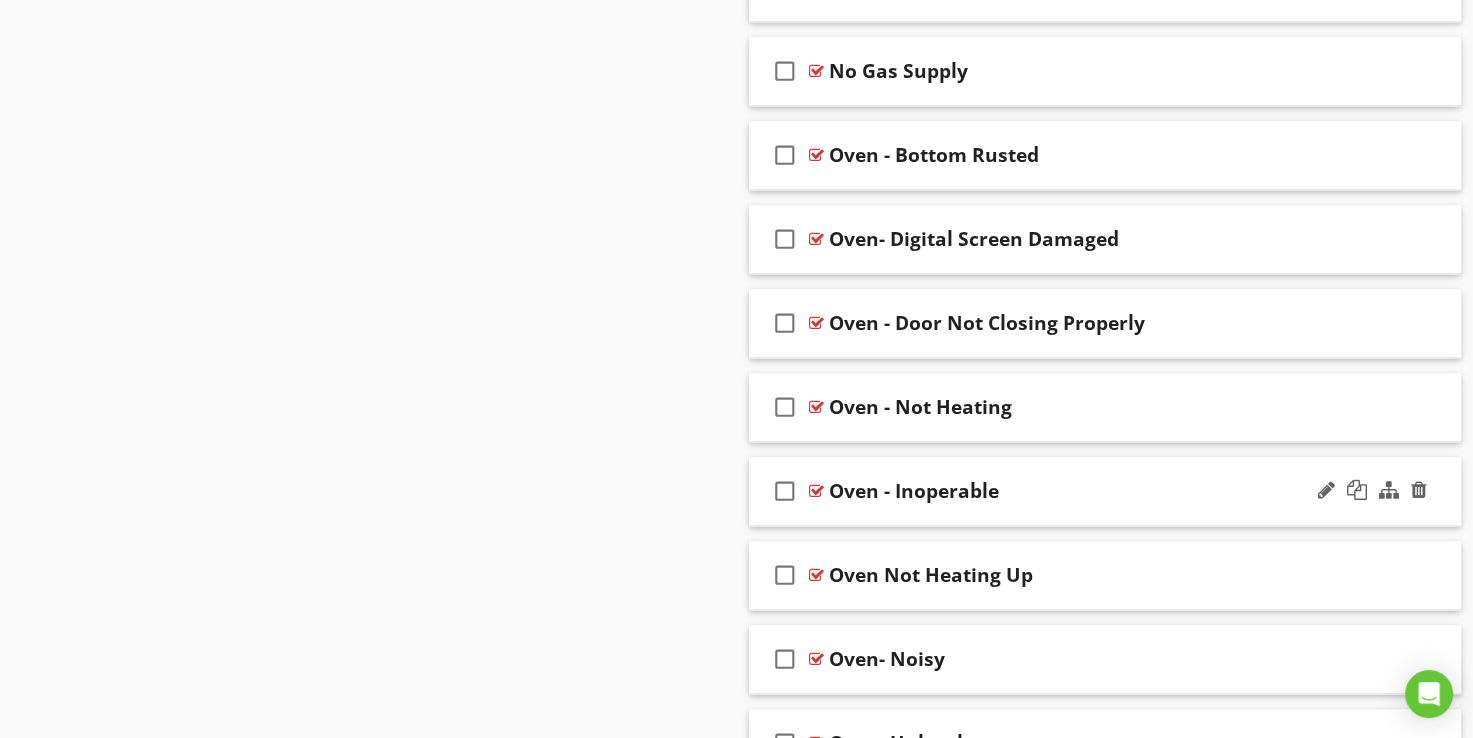 click at bounding box center [816, 491] 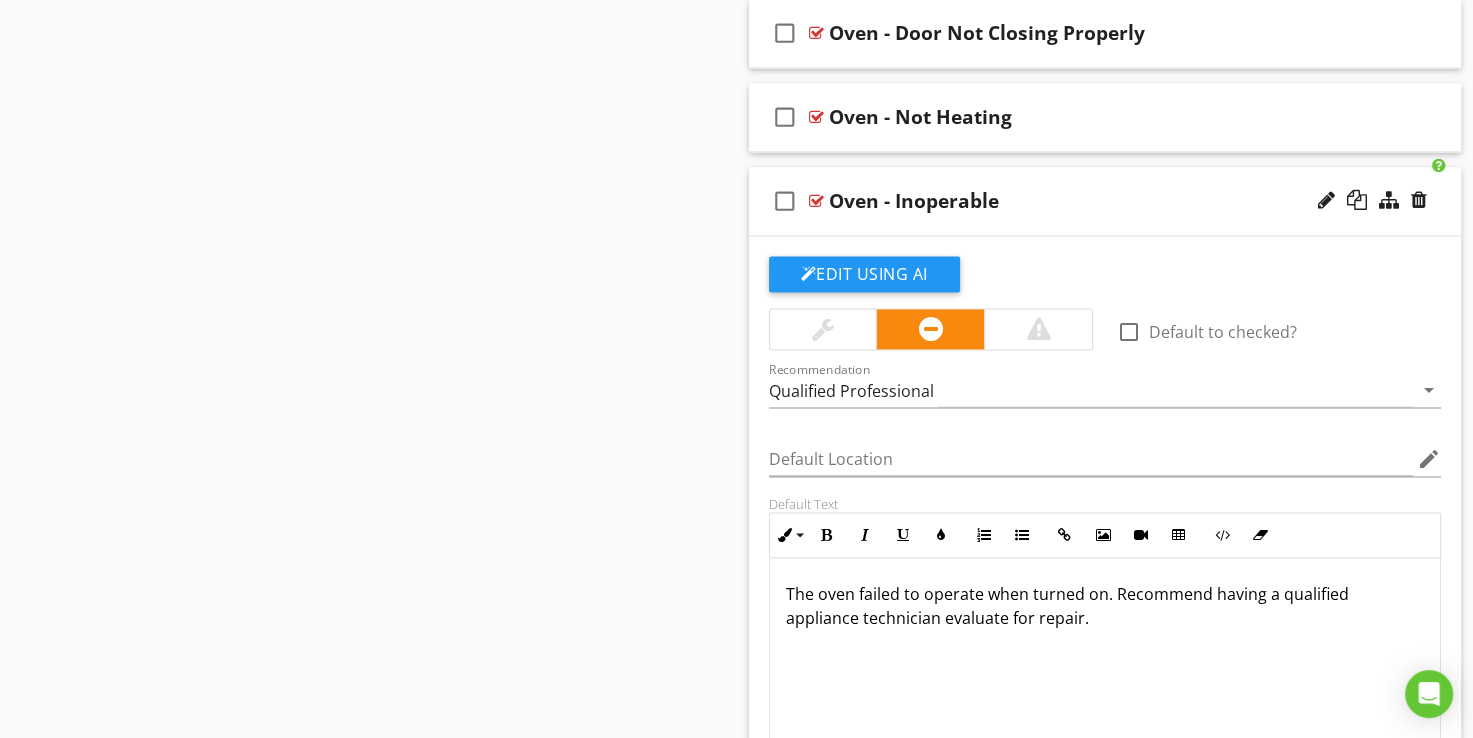 scroll, scrollTop: 2980, scrollLeft: 0, axis: vertical 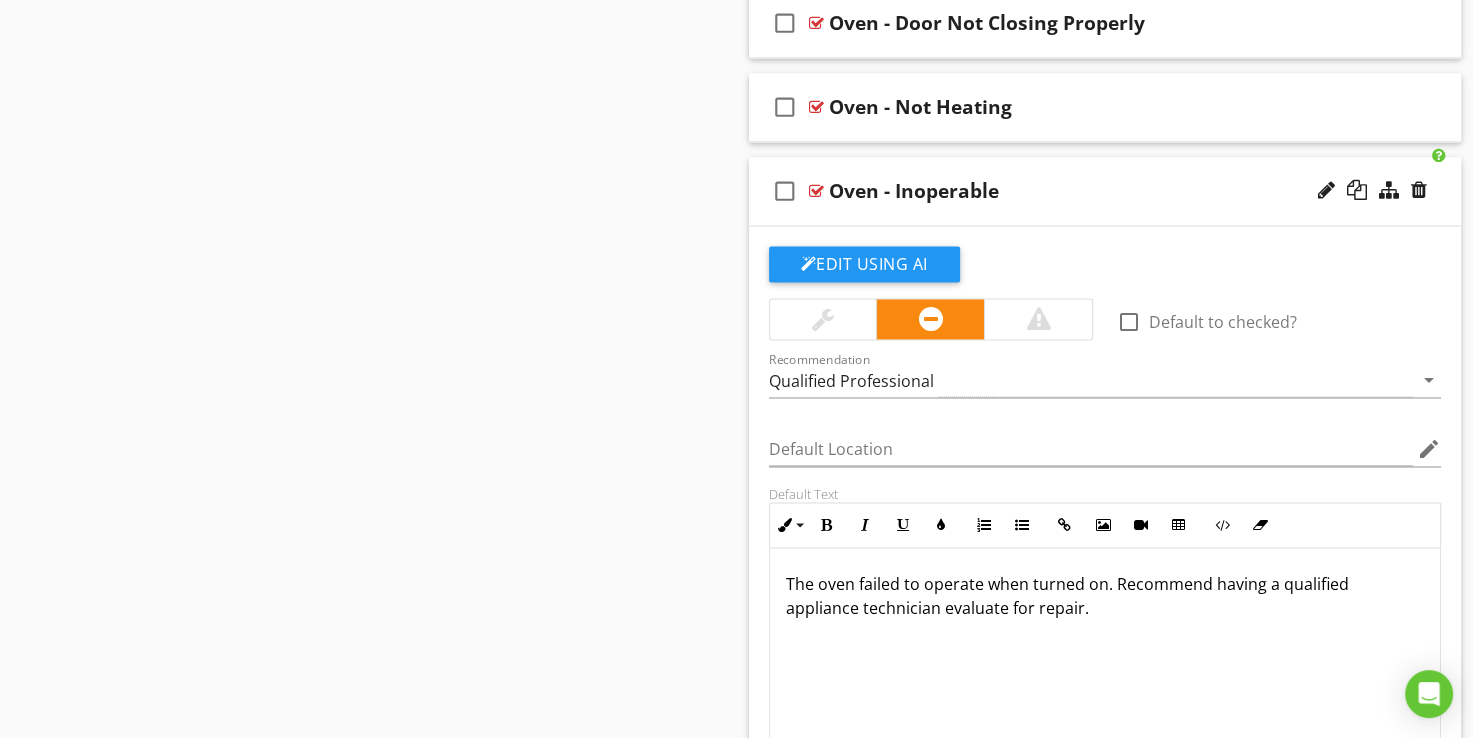 click on "The oven failed to operate when turned on. Recommend having a qualified appliance technician evaluate for repair." at bounding box center [1105, 596] 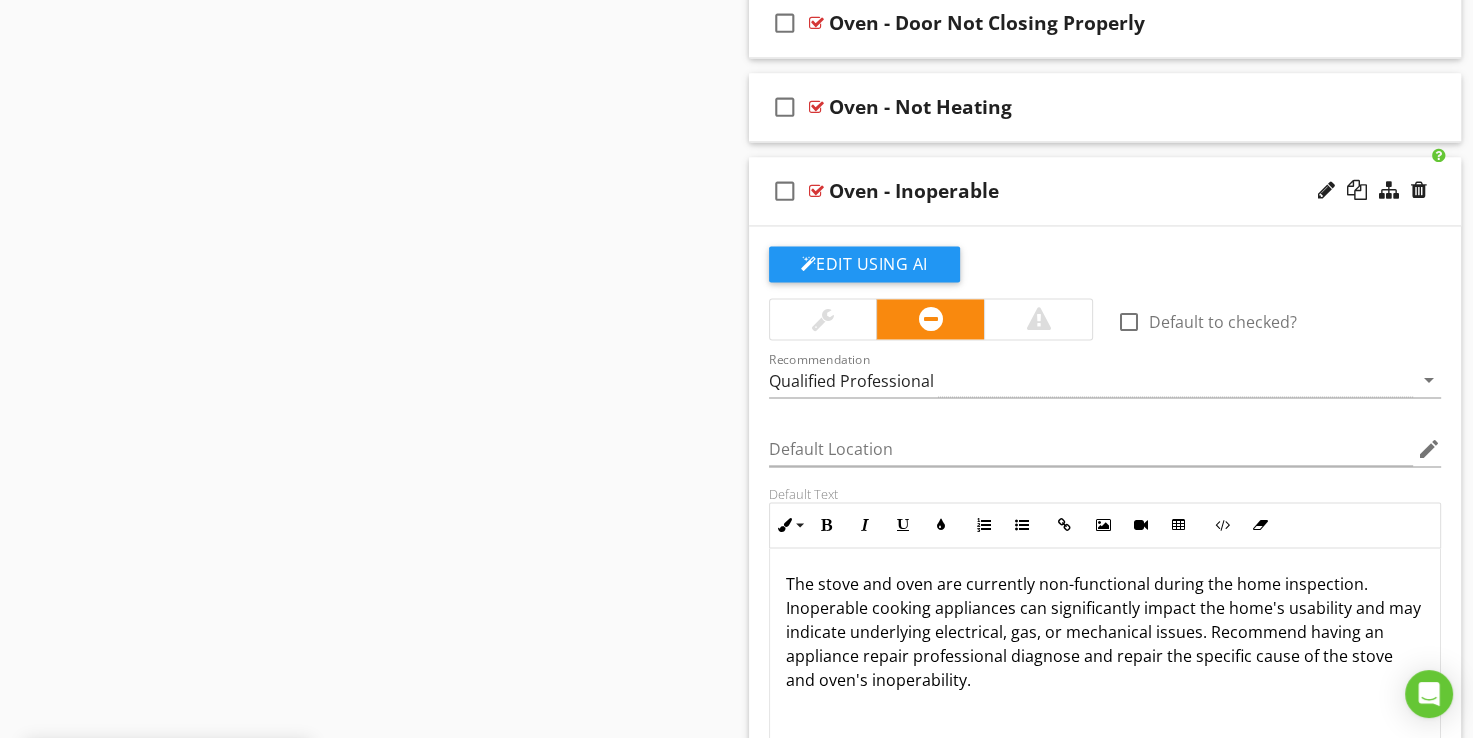 click on "The stove and oven are currently non-functional during the home inspection. Inoperable cooking appliances can significantly impact the home's usability and may indicate underlying electrical, gas, or mechanical issues. Recommend having an appliance repair professional diagnose and repair the specific cause of the stove and oven's inoperability." at bounding box center [1105, 632] 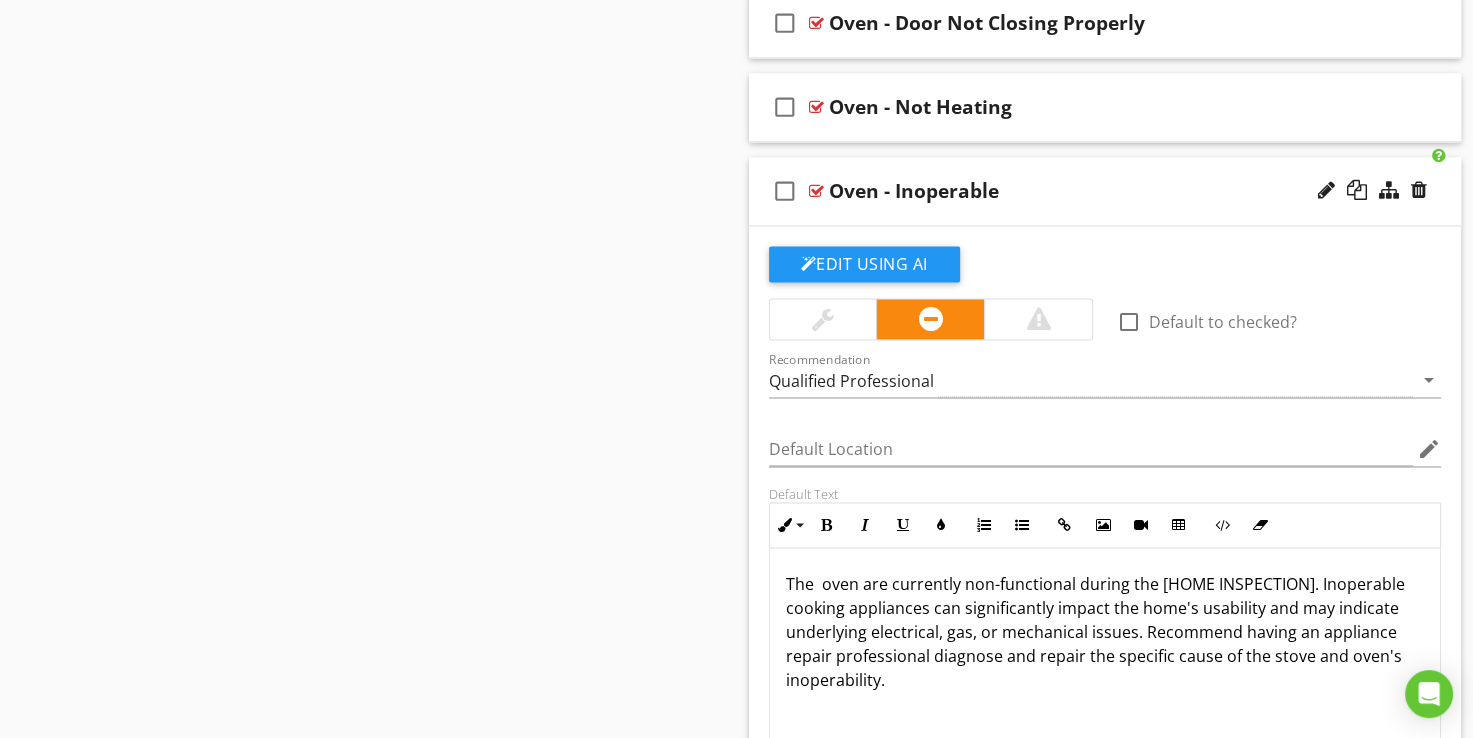 type 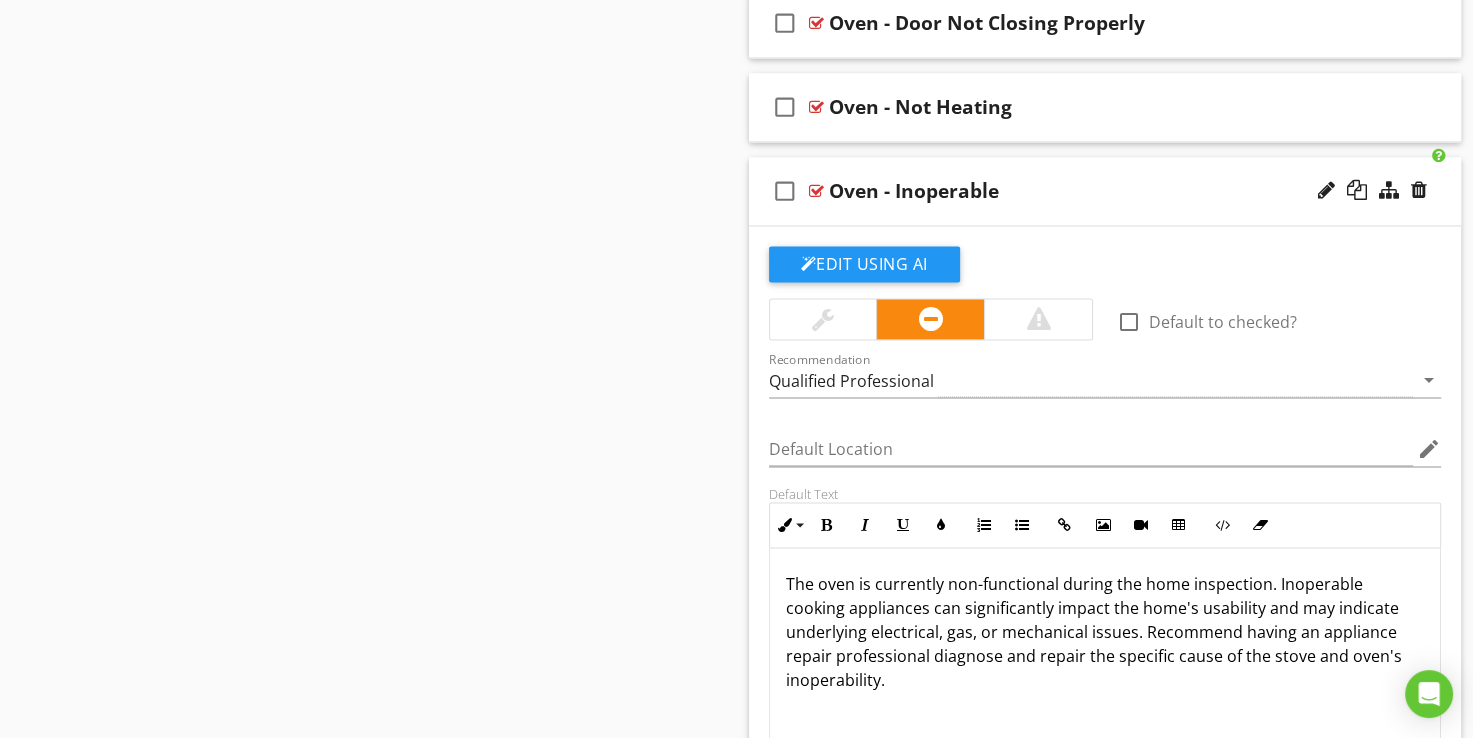 click on "The oven is currently non-functional during the home inspection. Inoperable cooking appliances can significantly impact the home's usability and may indicate underlying electrical, gas, or mechanical issues. Recommend having an appliance repair professional diagnose and repair the specific cause of the stove and oven's inoperability." at bounding box center (1105, 632) 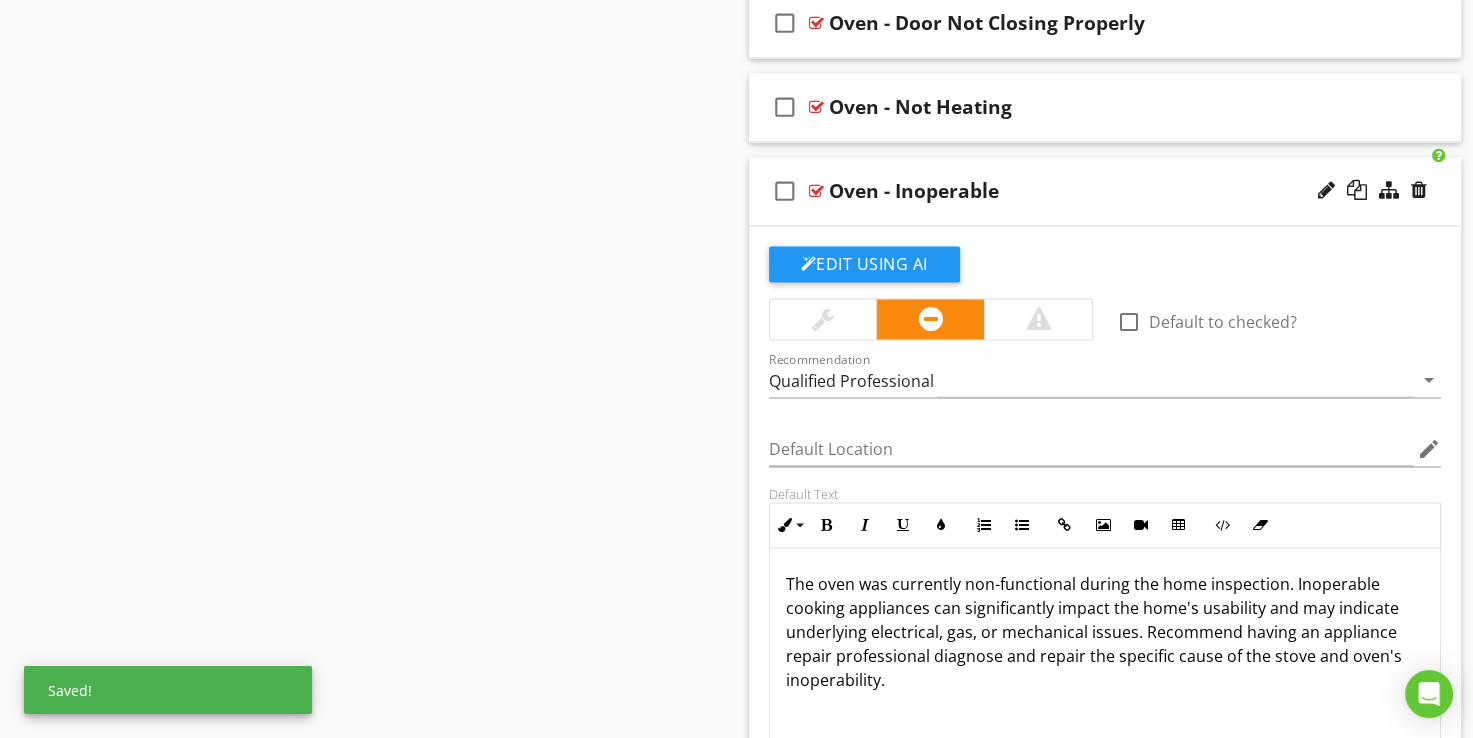 click on "The oven was currently non-functional during the home inspection. Inoperable cooking appliances can significantly impact the home's usability and may indicate underlying electrical, gas, or mechanical issues. Recommend having an appliance repair professional diagnose and repair the specific cause of the stove and oven's inoperability." at bounding box center (1105, 632) 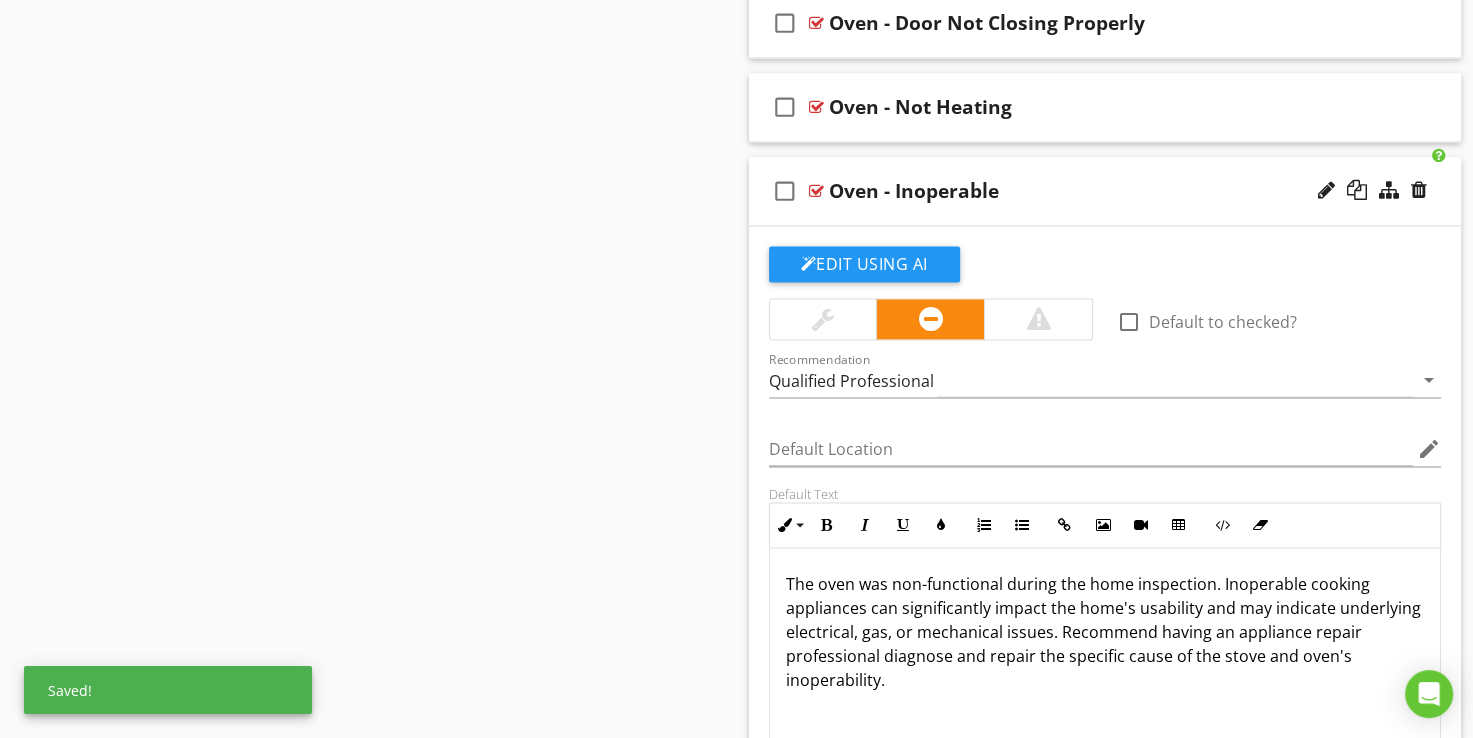 scroll, scrollTop: 0, scrollLeft: 0, axis: both 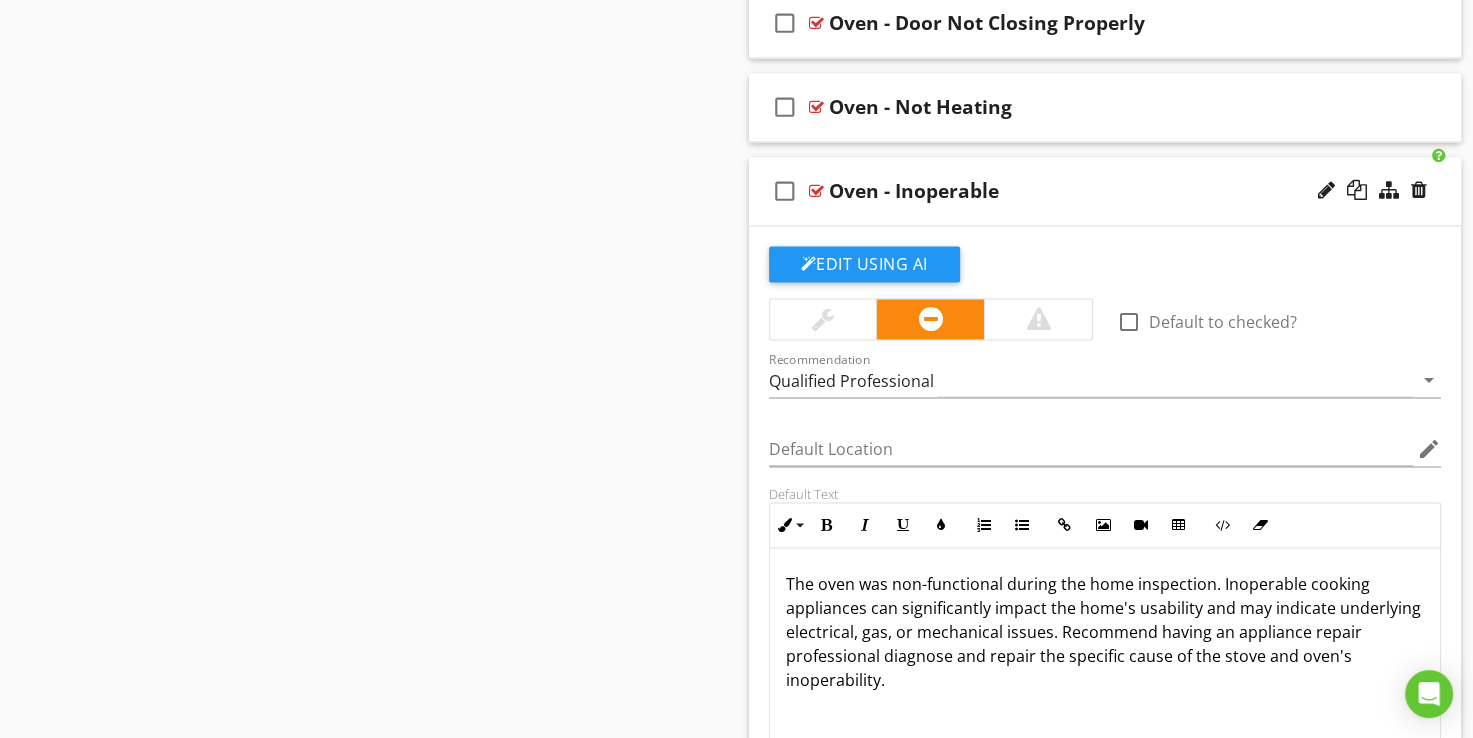 click on "The oven was non-functional during the home inspection. Inoperable cooking appliances can significantly impact the home's usability and may indicate underlying electrical, gas, or mechanical issues. Recommend having an appliance repair professional diagnose and repair the specific cause of the stove and oven's inoperability." at bounding box center [1105, 632] 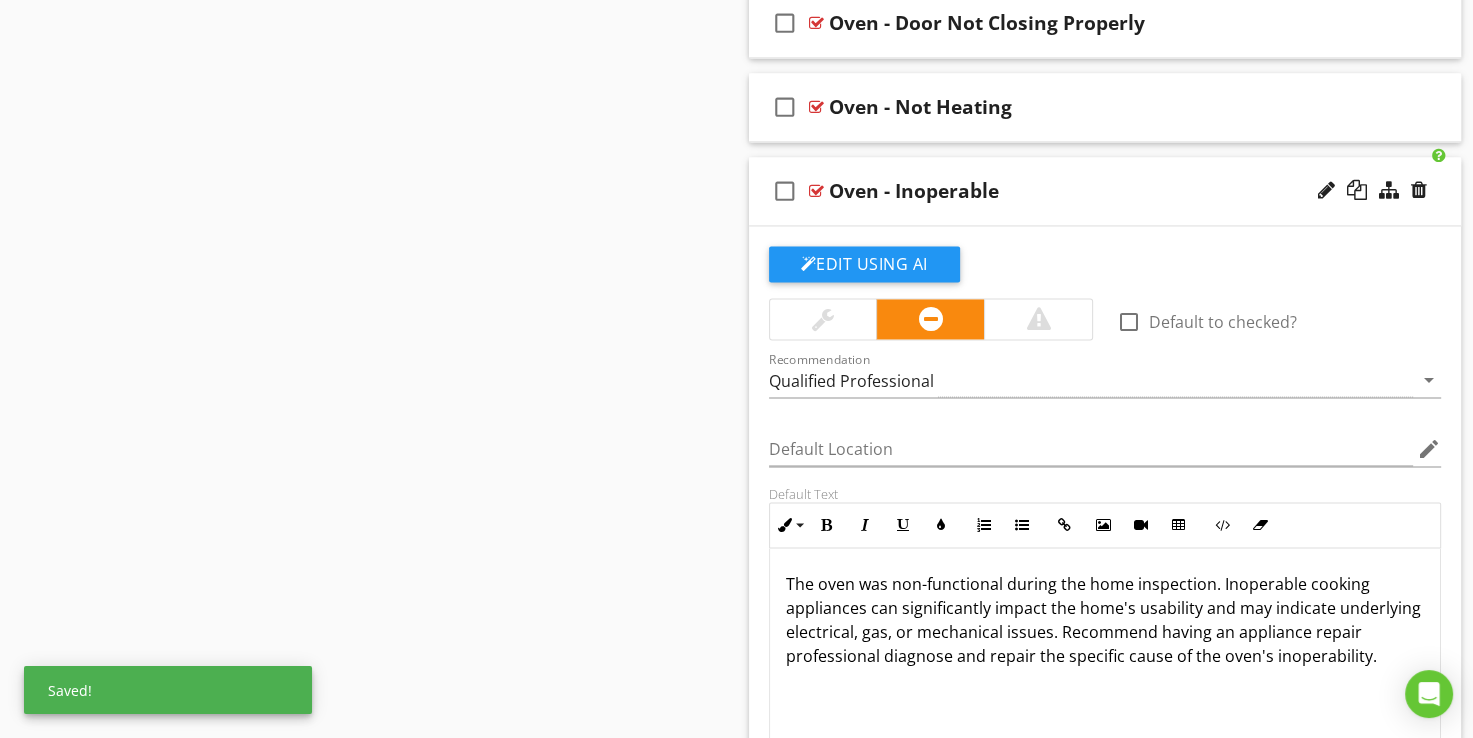 click on "The oven was non-functional during the home inspection. Inoperable cooking appliances can significantly impact the home's usability and may indicate underlying electrical, gas, or mechanical issues. Recommend having an appliance repair professional diagnose and repair the specific cause of the oven's inoperability." at bounding box center (1105, 648) 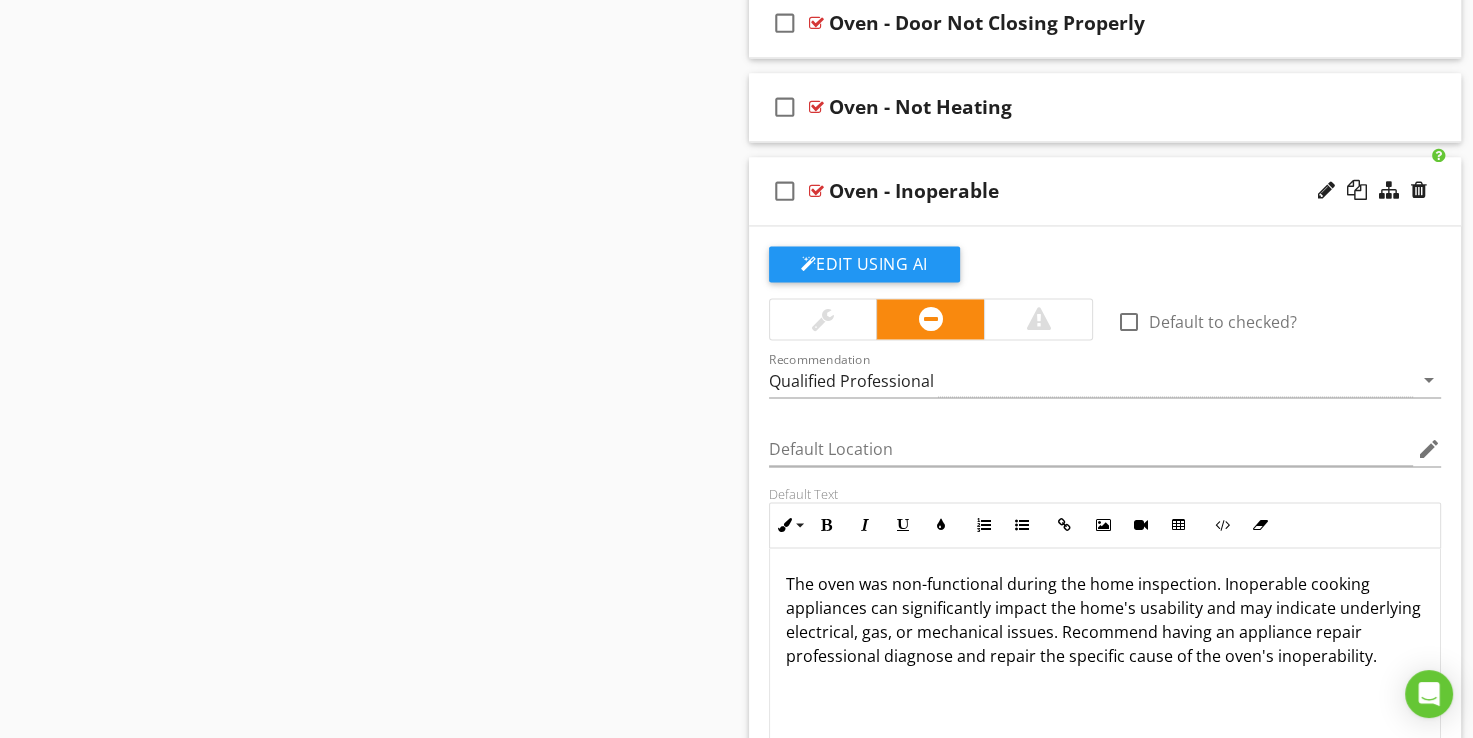 scroll, scrollTop: 0, scrollLeft: 0, axis: both 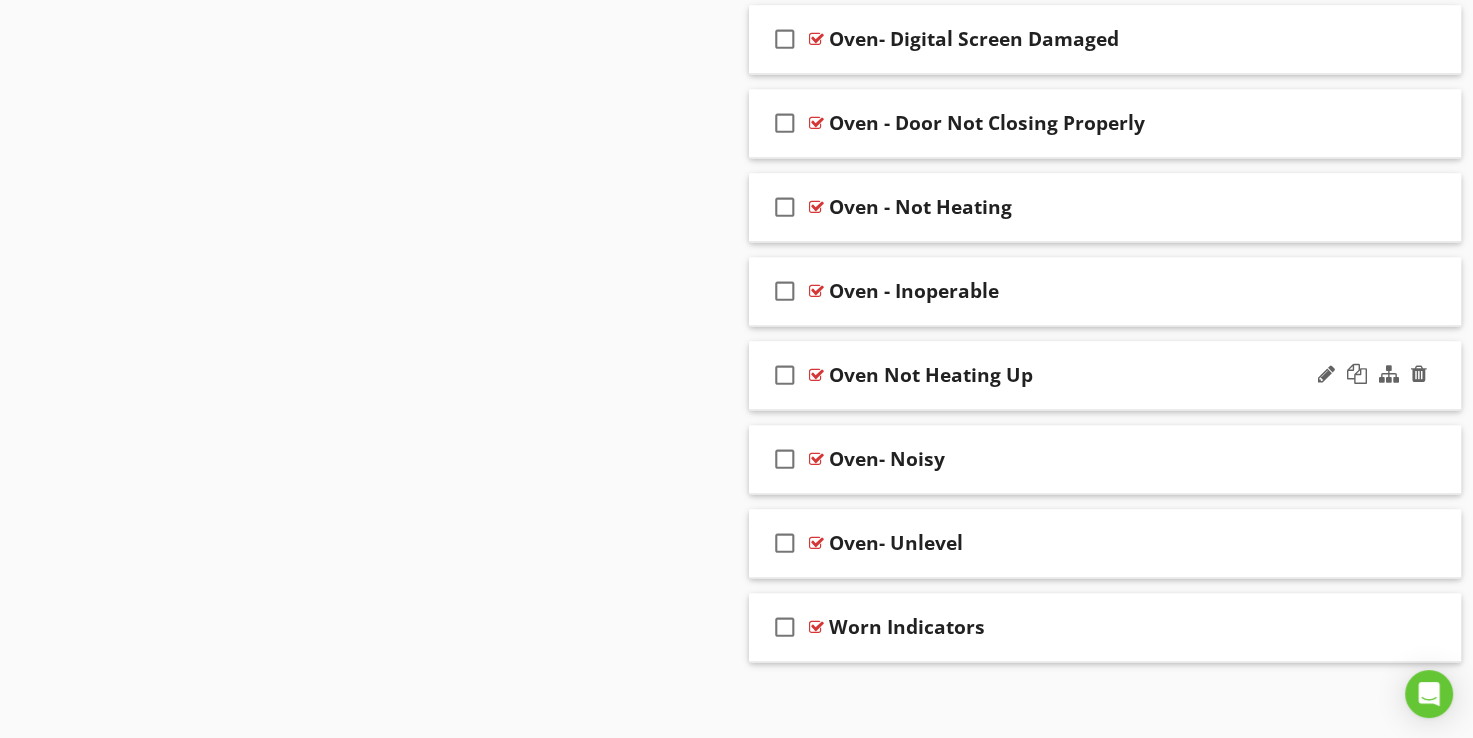 click at bounding box center (816, 375) 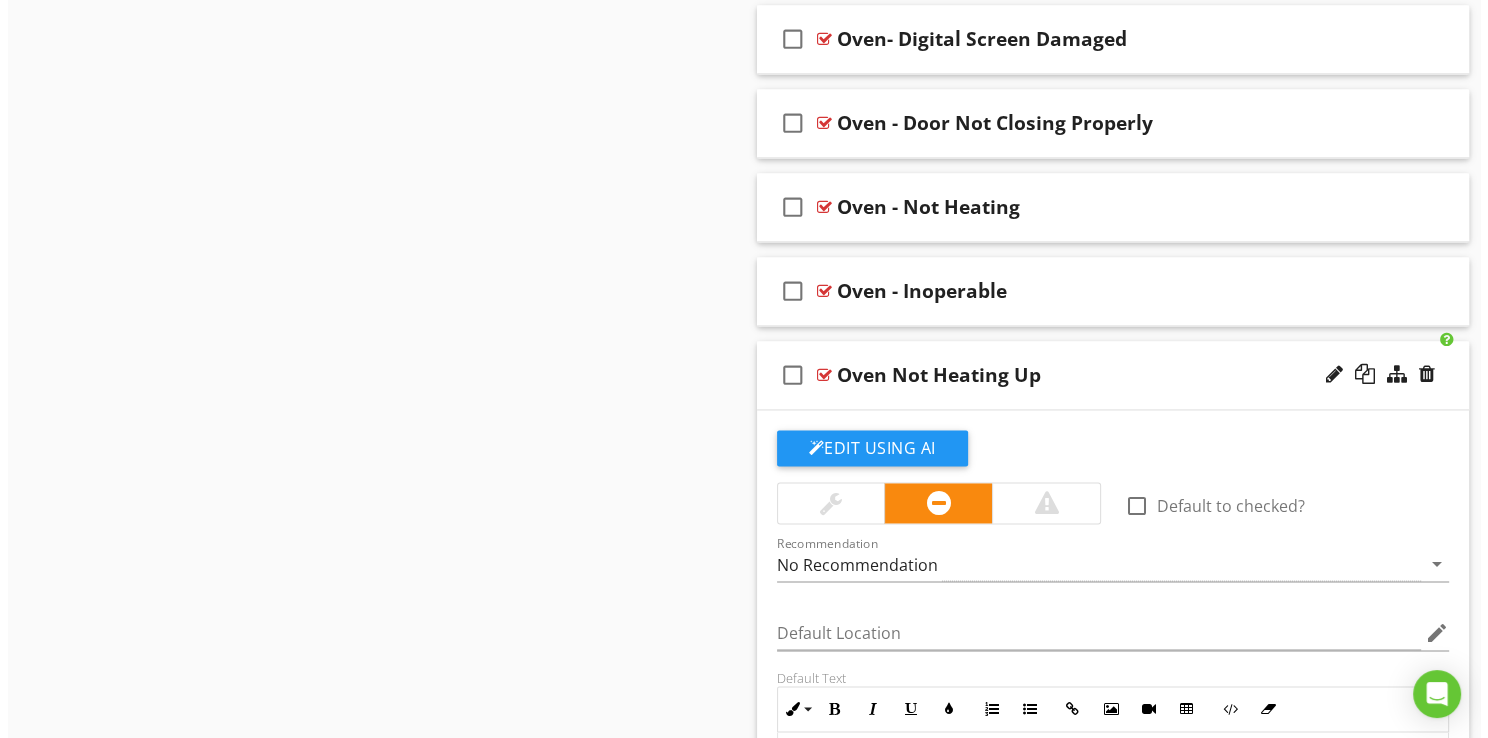 scroll, scrollTop: 2980, scrollLeft: 0, axis: vertical 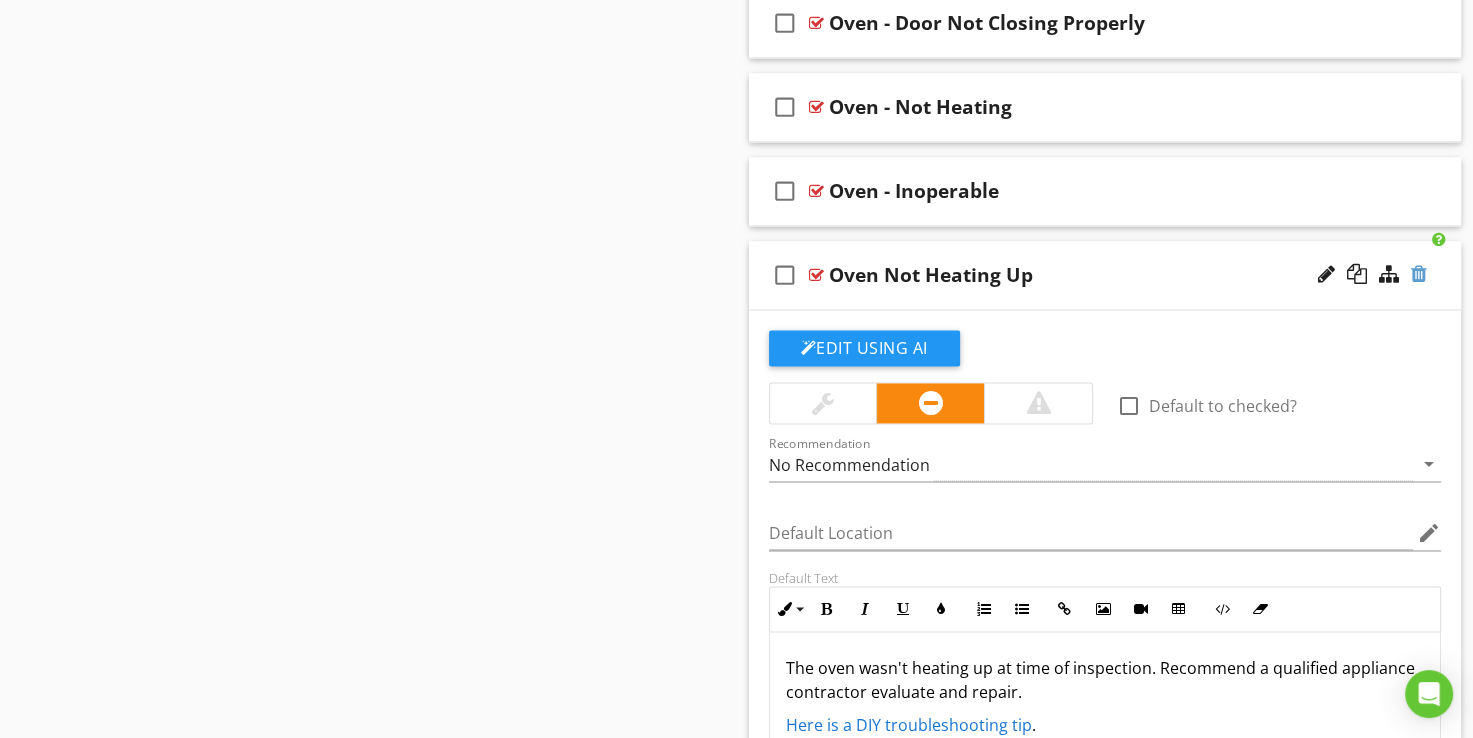 click at bounding box center [1419, 274] 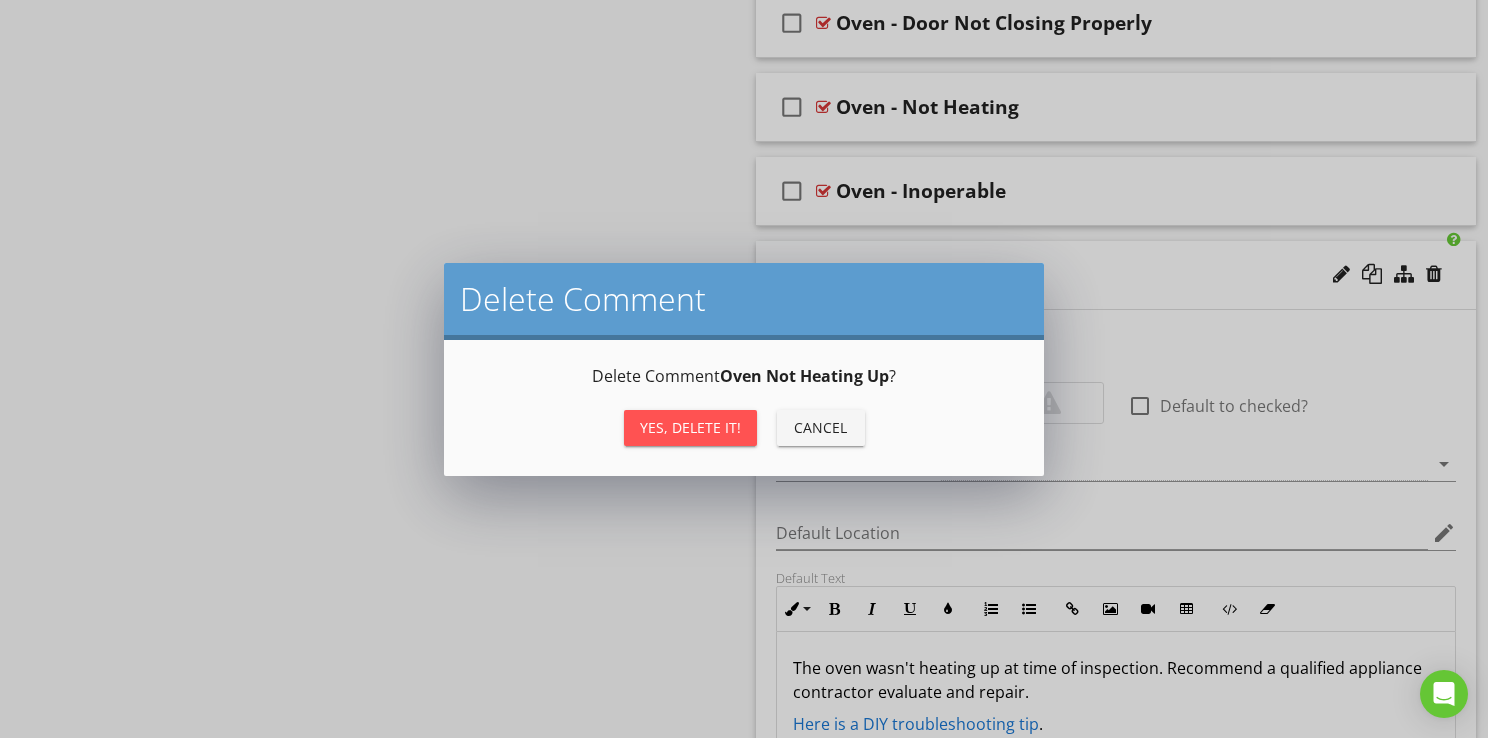 type on "The oven wasn't heating up at time of inspection. Recommend a qualified appliance contractor evaluate and repair. Here is a DIY troubleshooting tip." 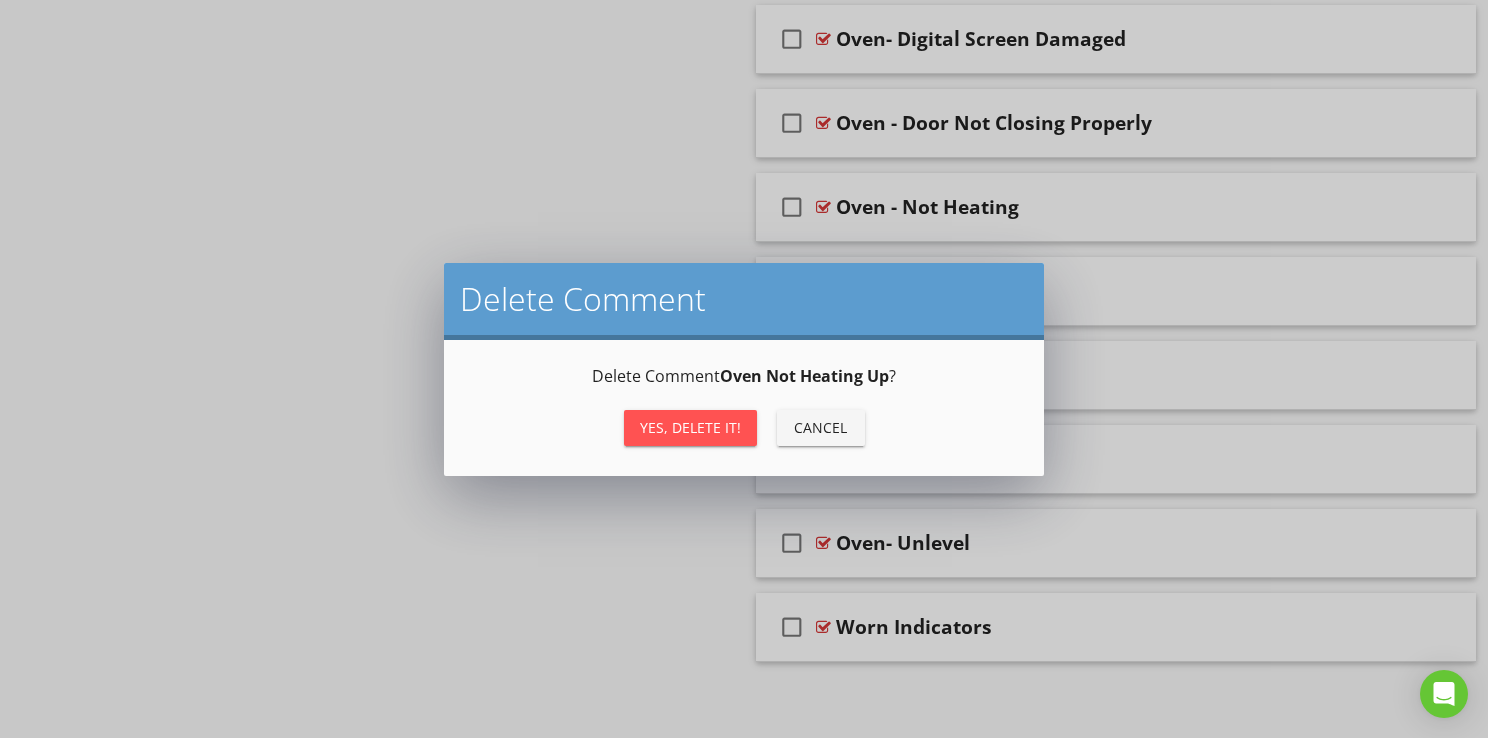 click on "Yes, Delete it!" at bounding box center (690, 427) 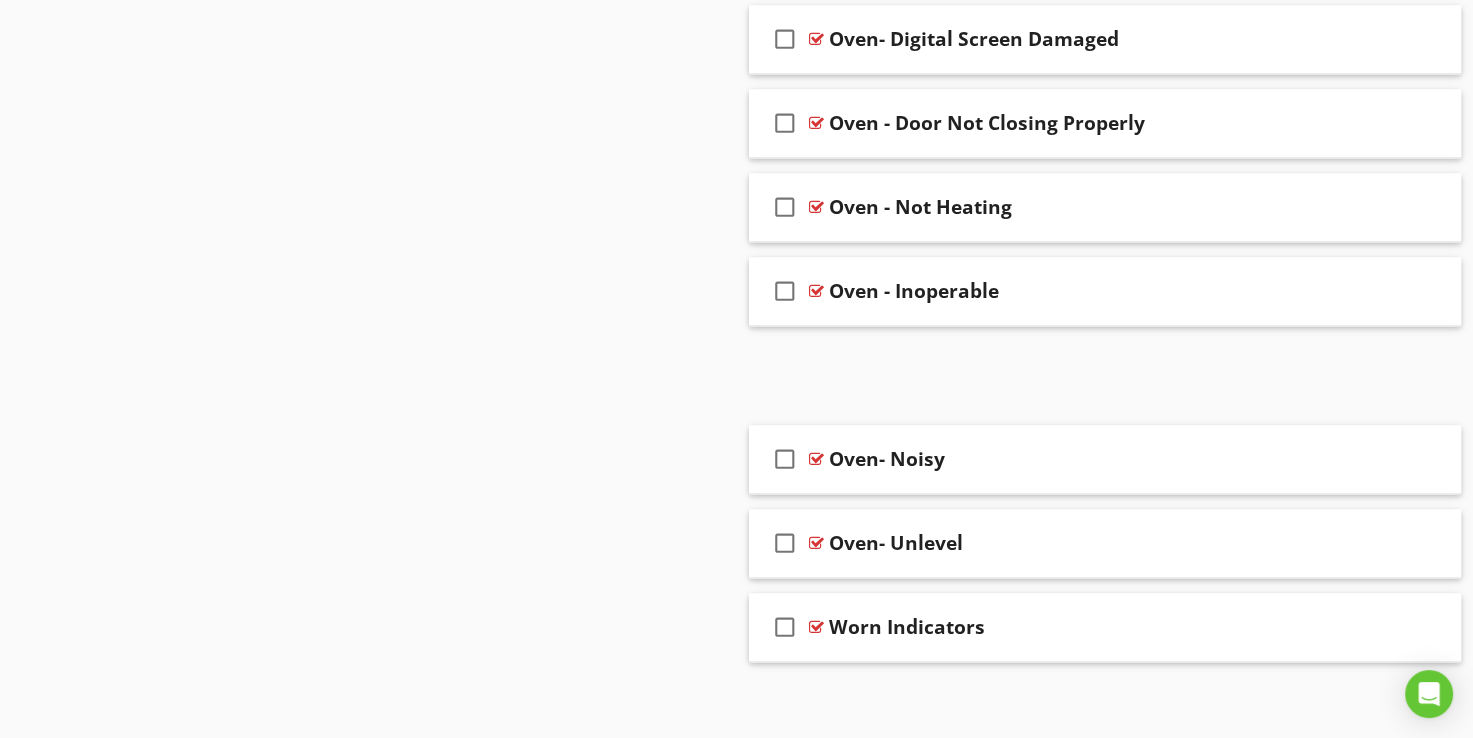 scroll, scrollTop: 2796, scrollLeft: 0, axis: vertical 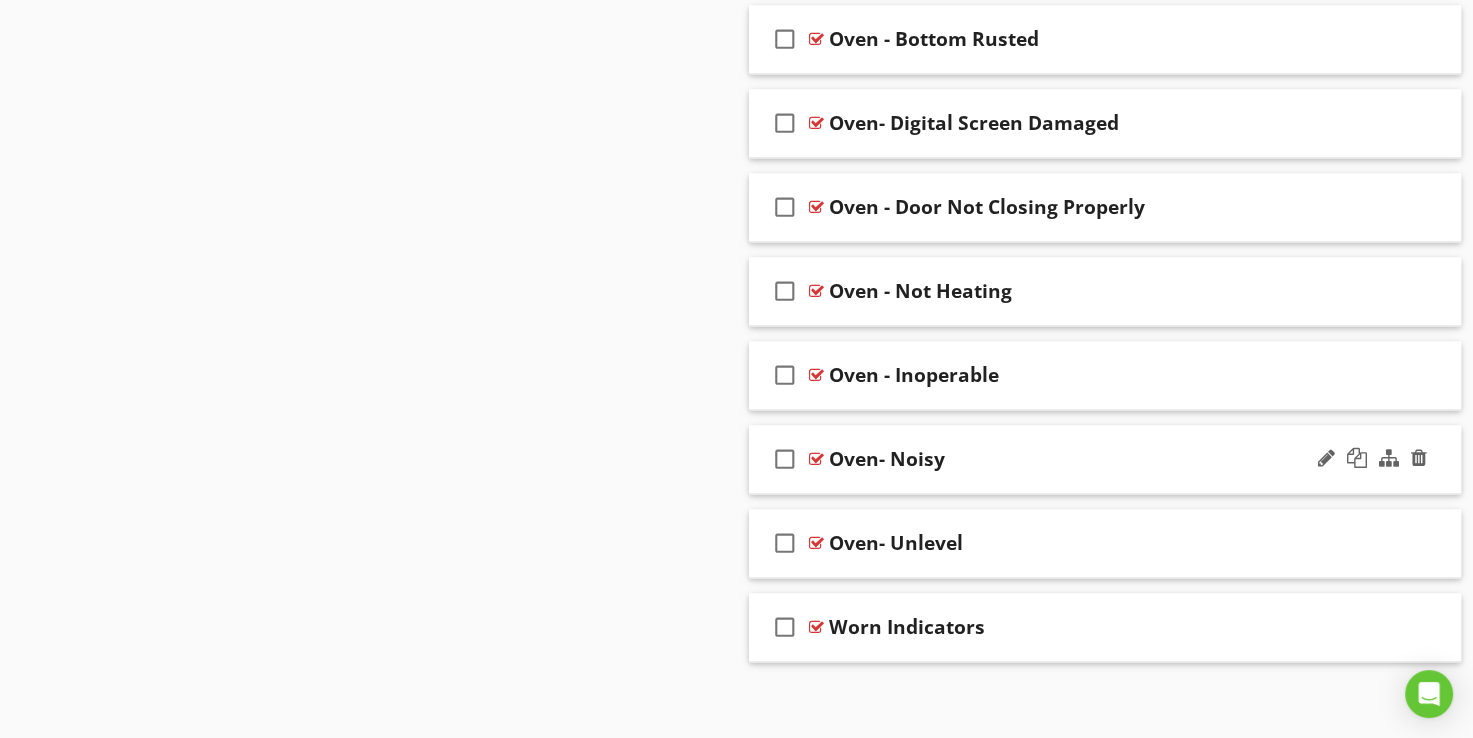 click at bounding box center [816, 459] 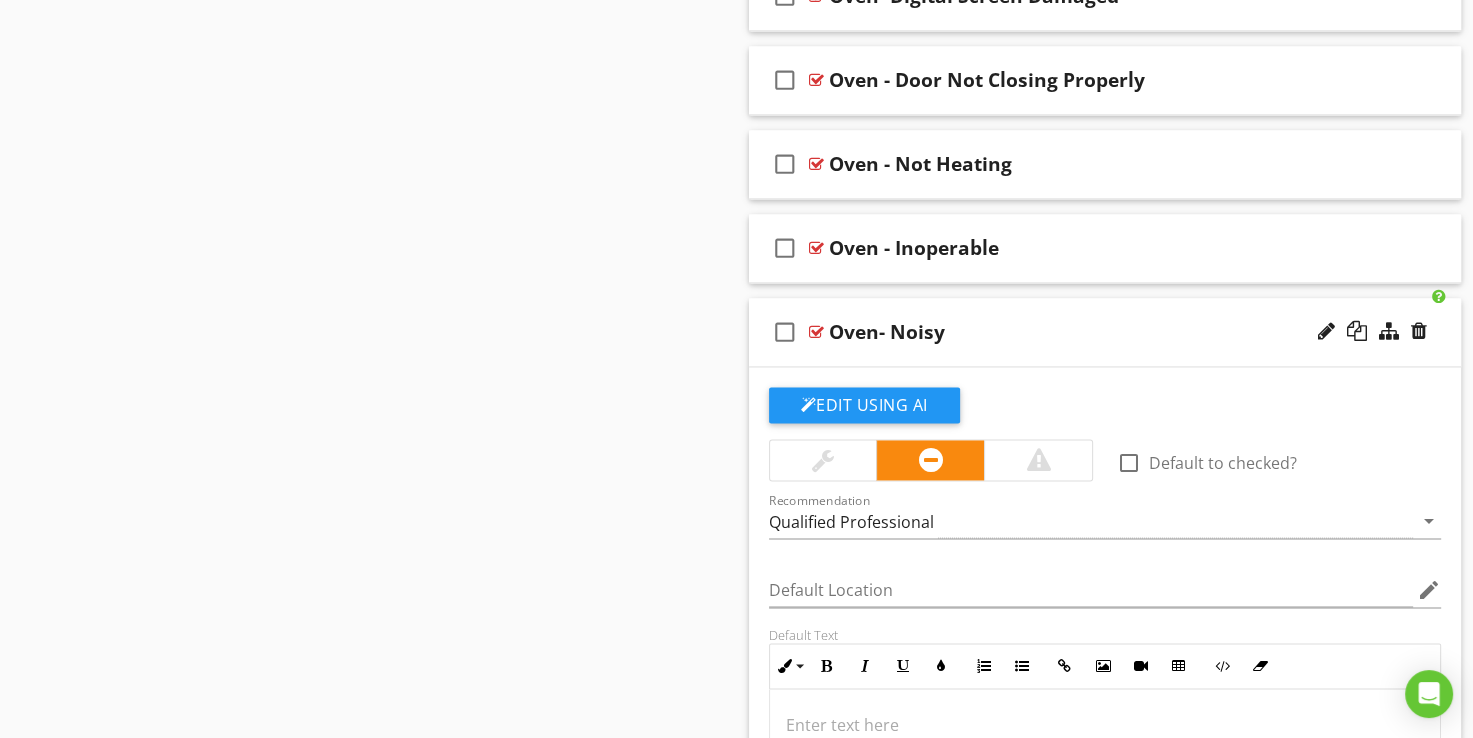 scroll, scrollTop: 2880, scrollLeft: 0, axis: vertical 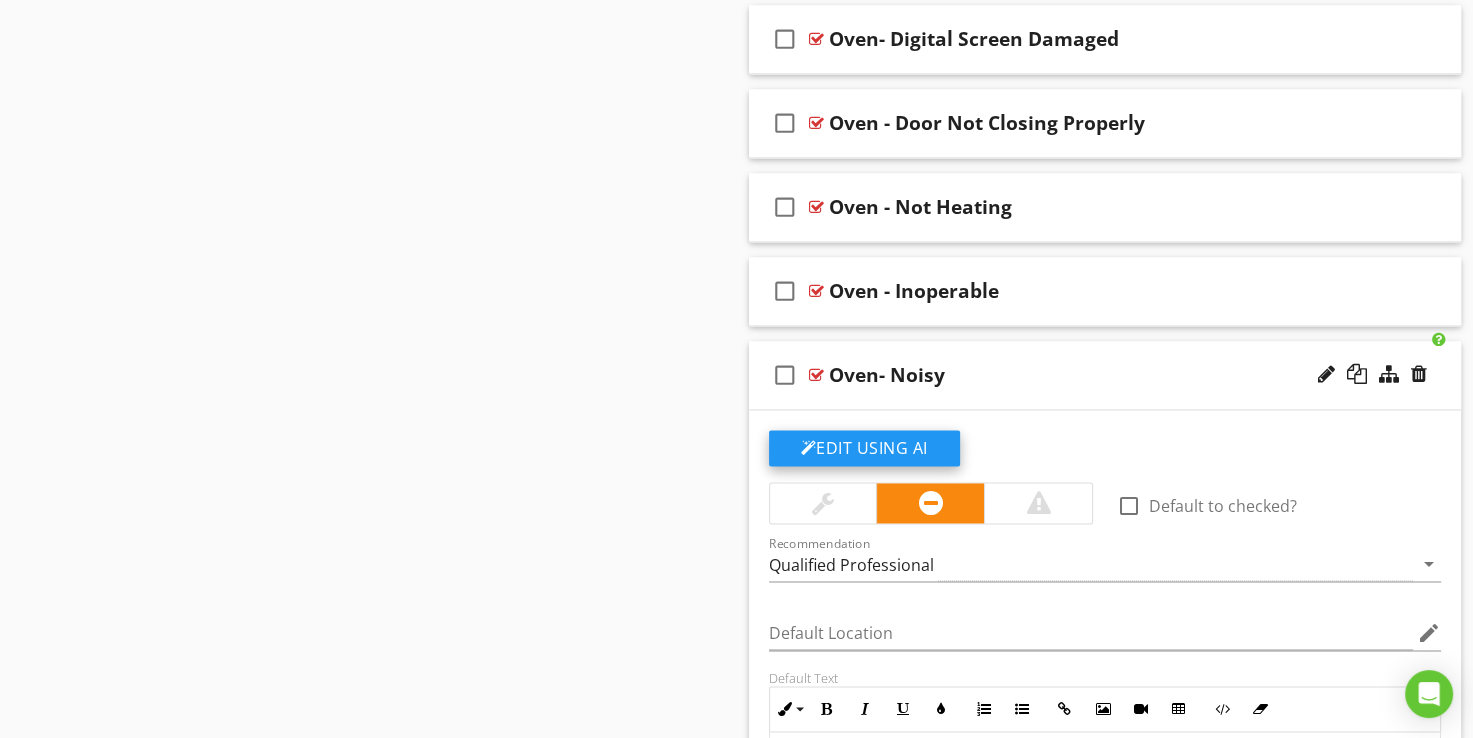 click on "Edit Using AI" at bounding box center (864, 448) 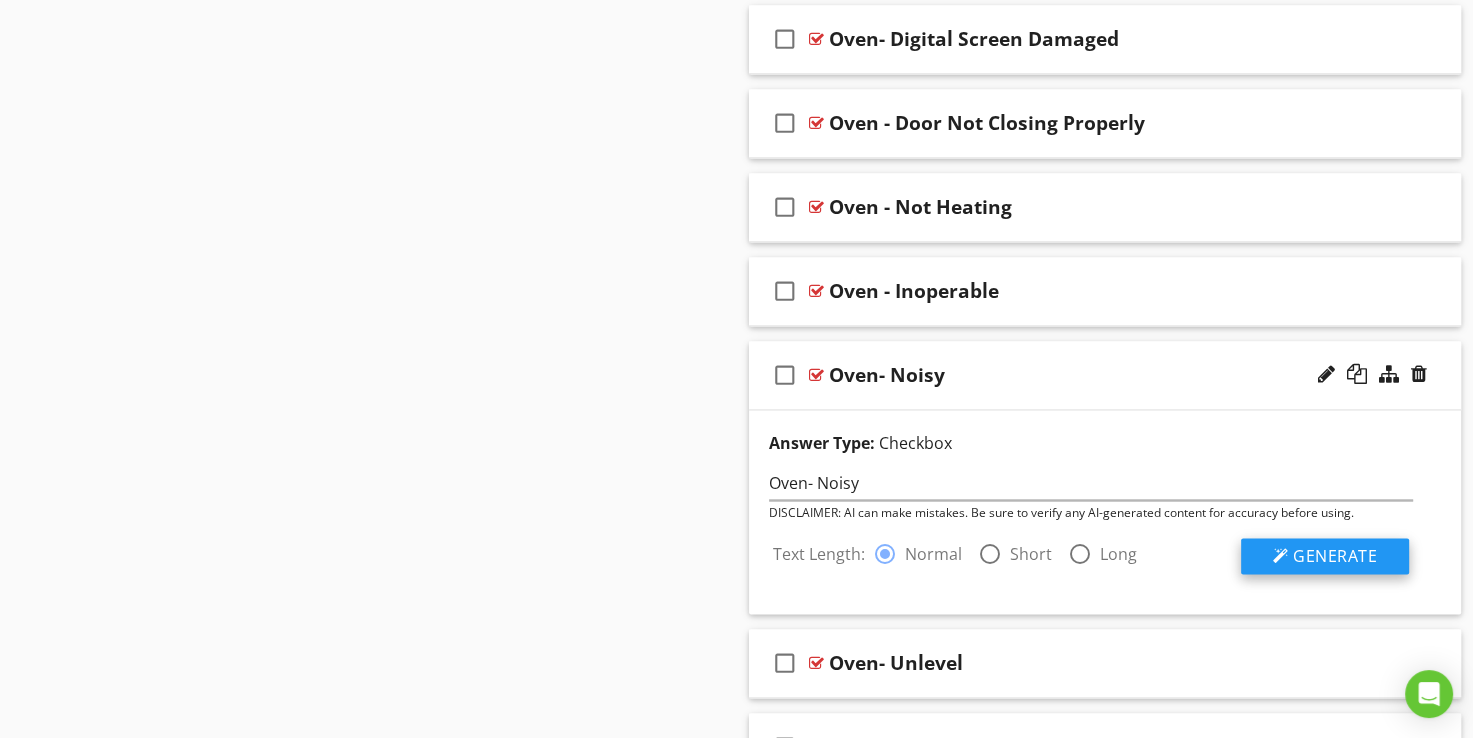 click on "Generate" at bounding box center [1335, 556] 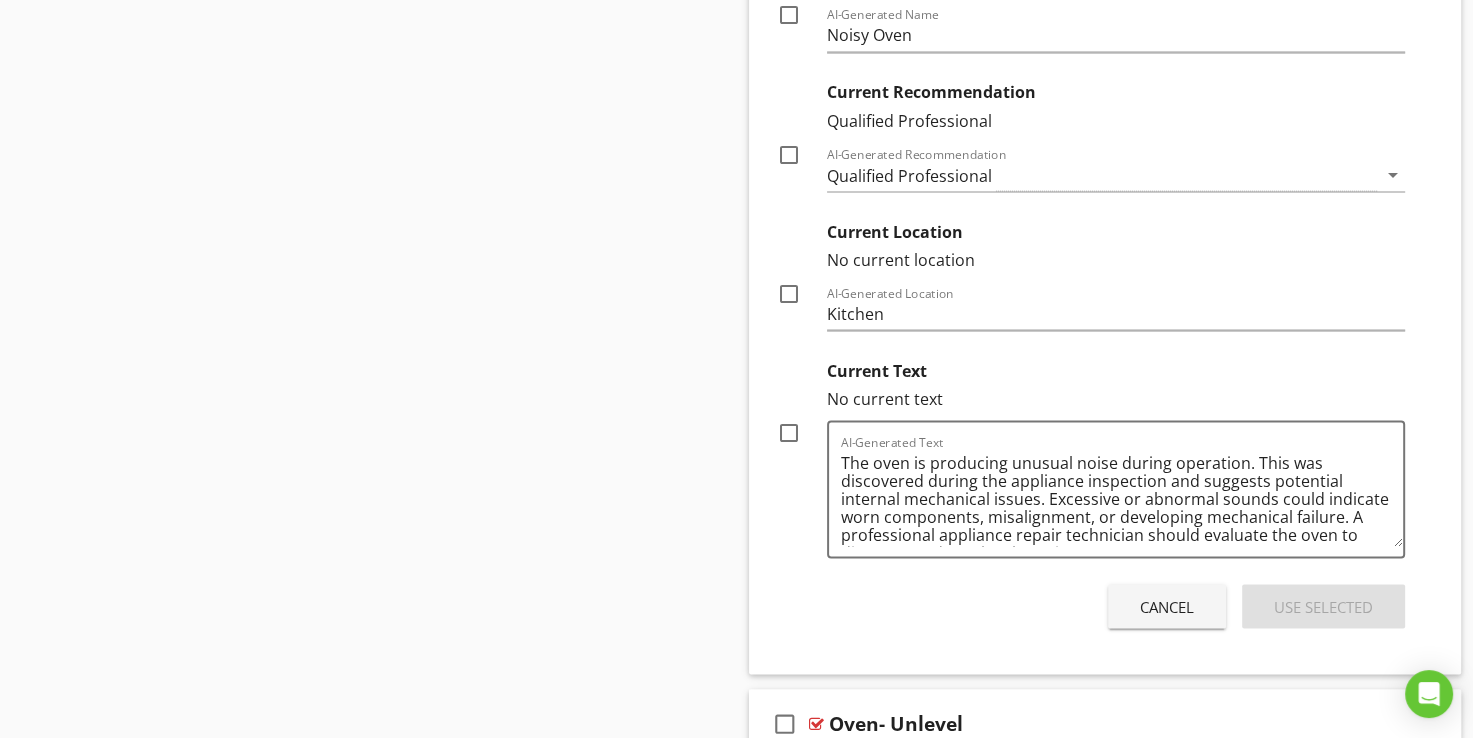 scroll, scrollTop: 3580, scrollLeft: 0, axis: vertical 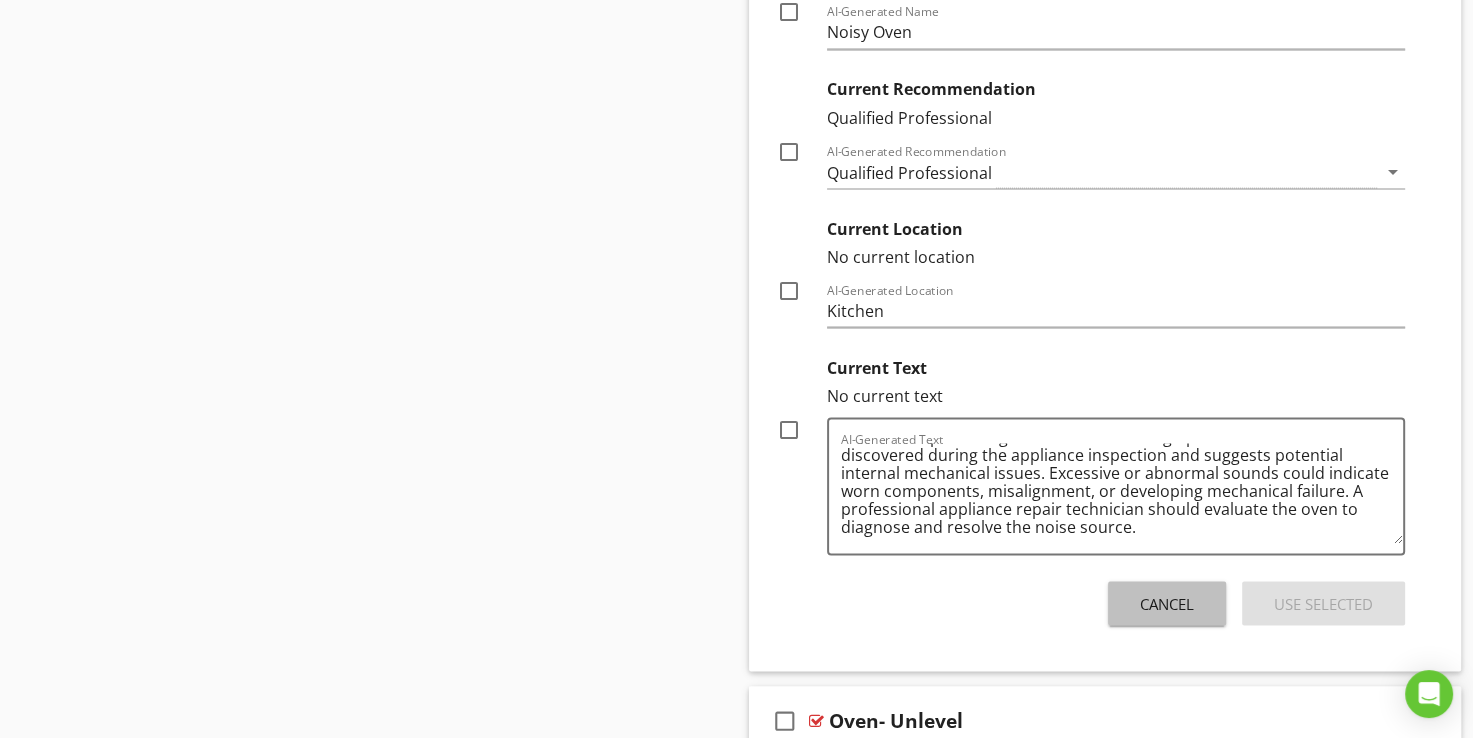 click on "Cancel" at bounding box center (1167, 603) 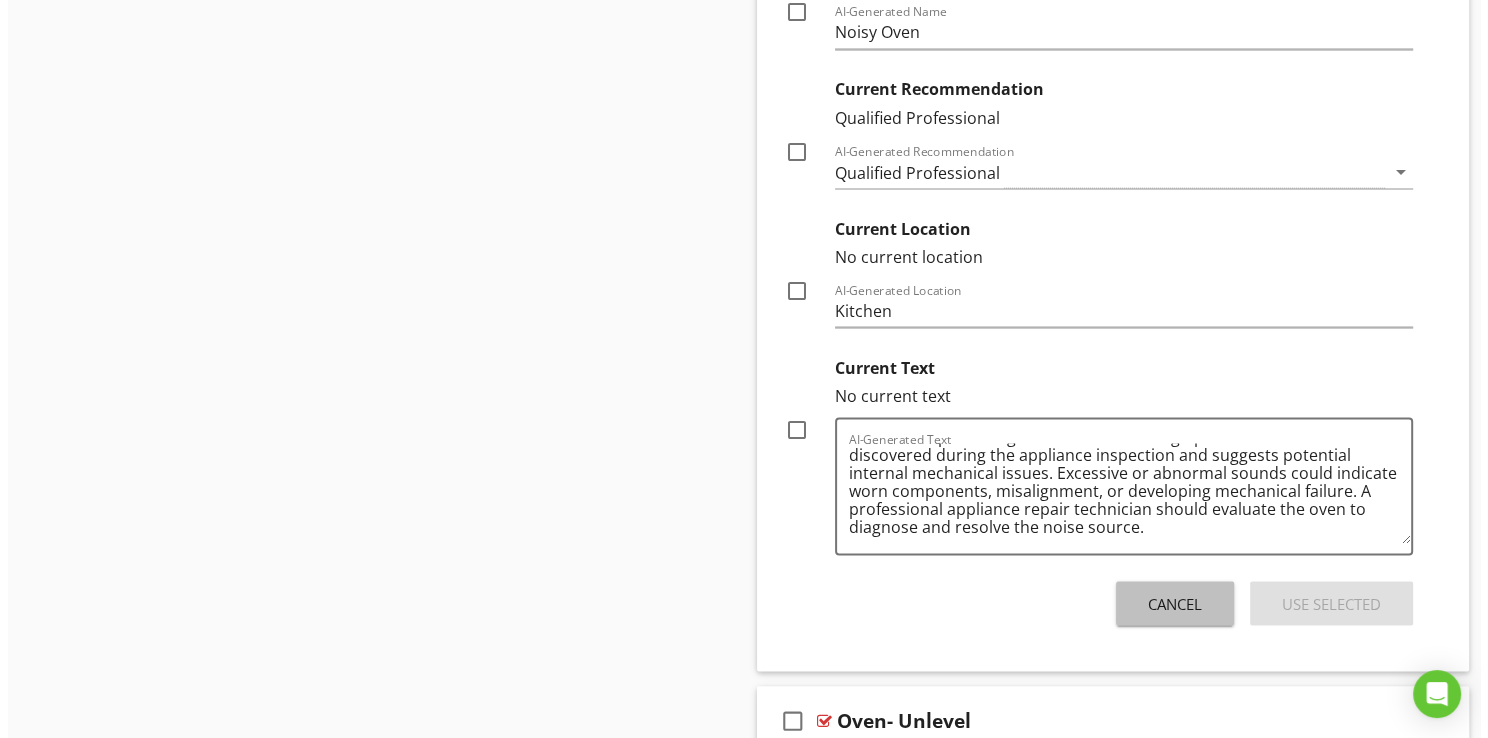 scroll, scrollTop: 3083, scrollLeft: 0, axis: vertical 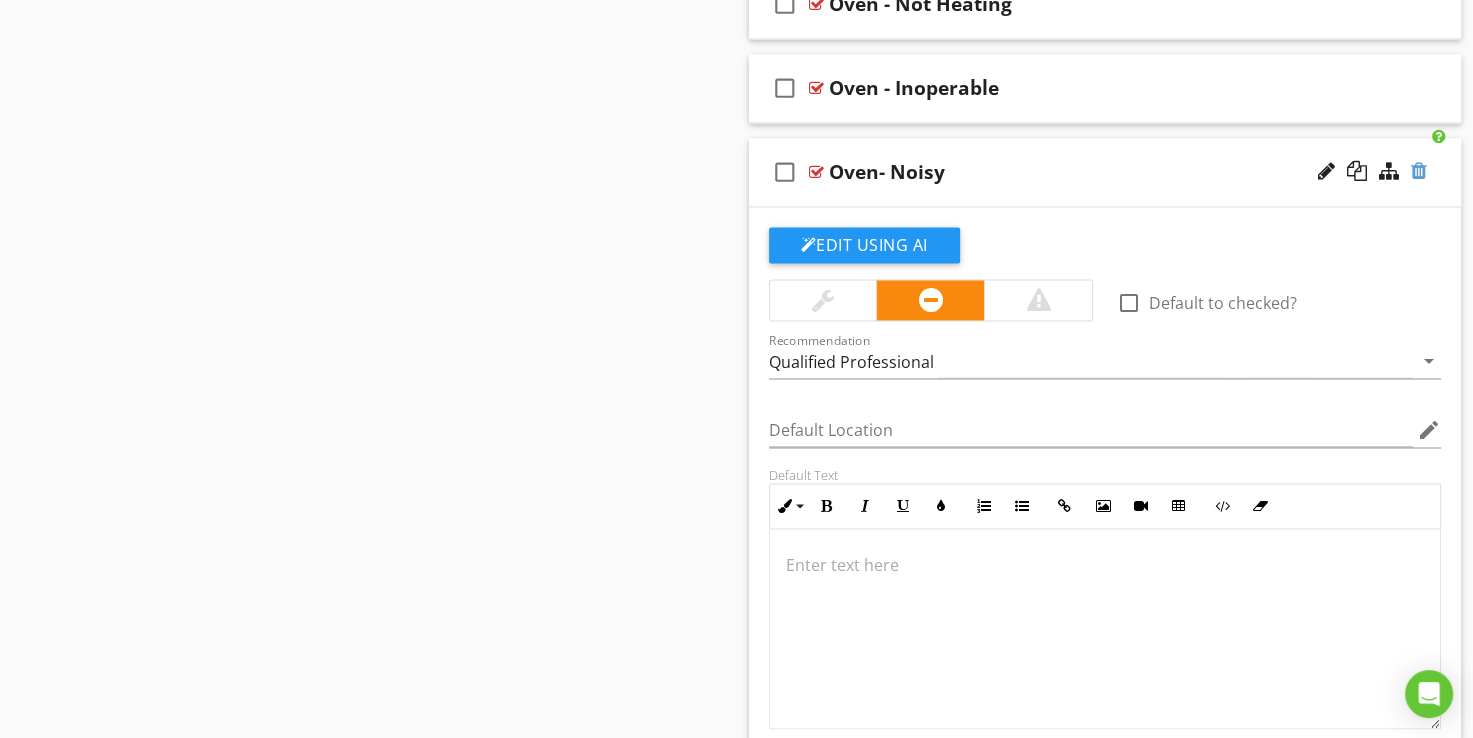 click at bounding box center (1419, 171) 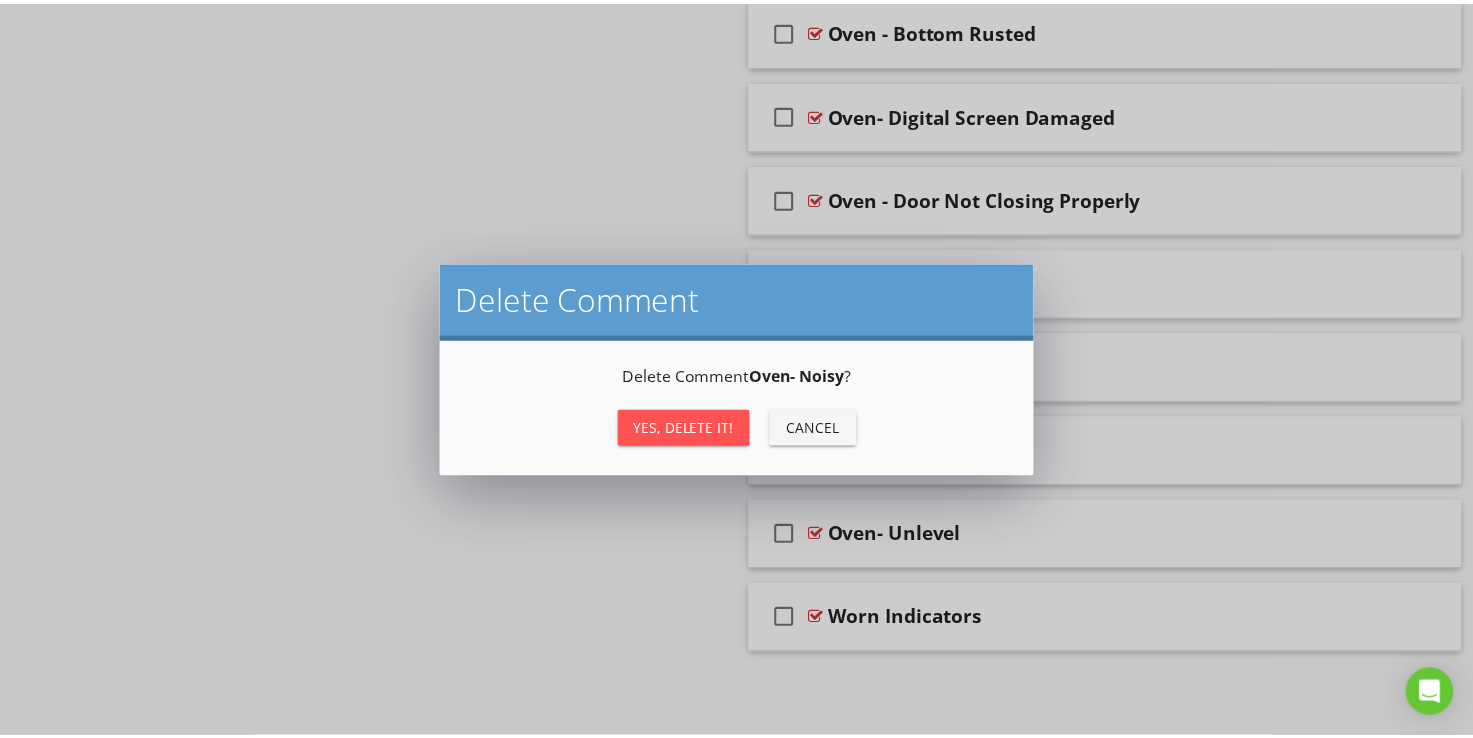 scroll, scrollTop: 2796, scrollLeft: 0, axis: vertical 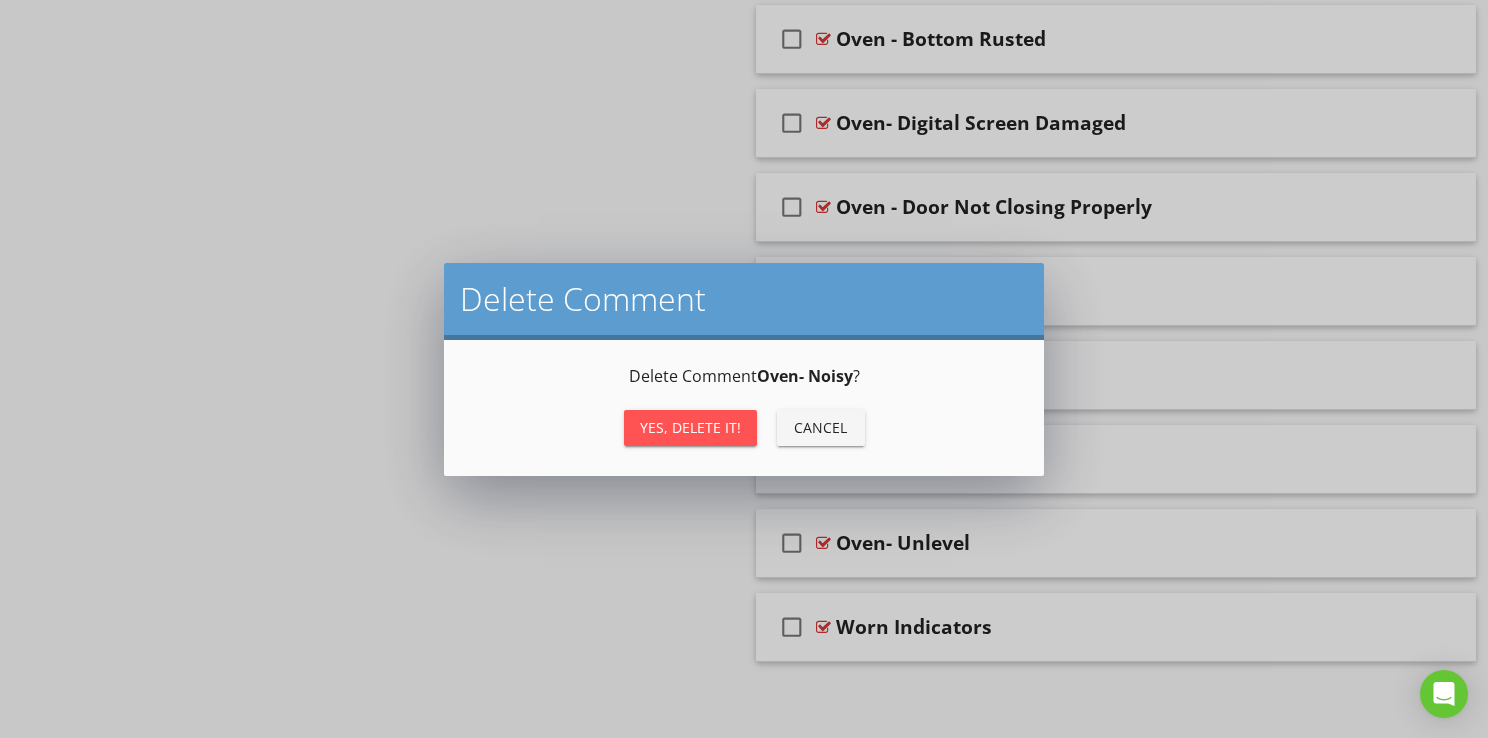click on "Yes, Delete it!" at bounding box center [690, 427] 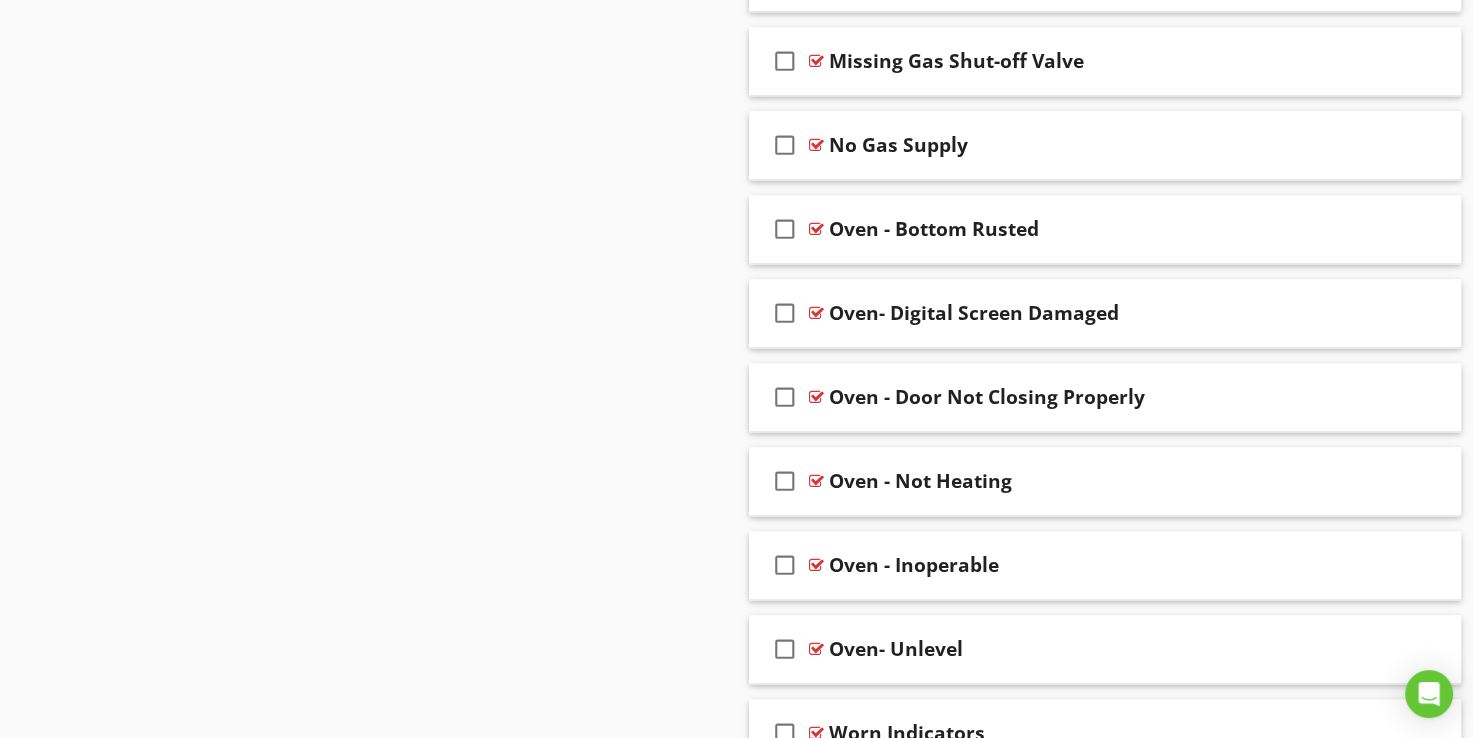 scroll, scrollTop: 2712, scrollLeft: 0, axis: vertical 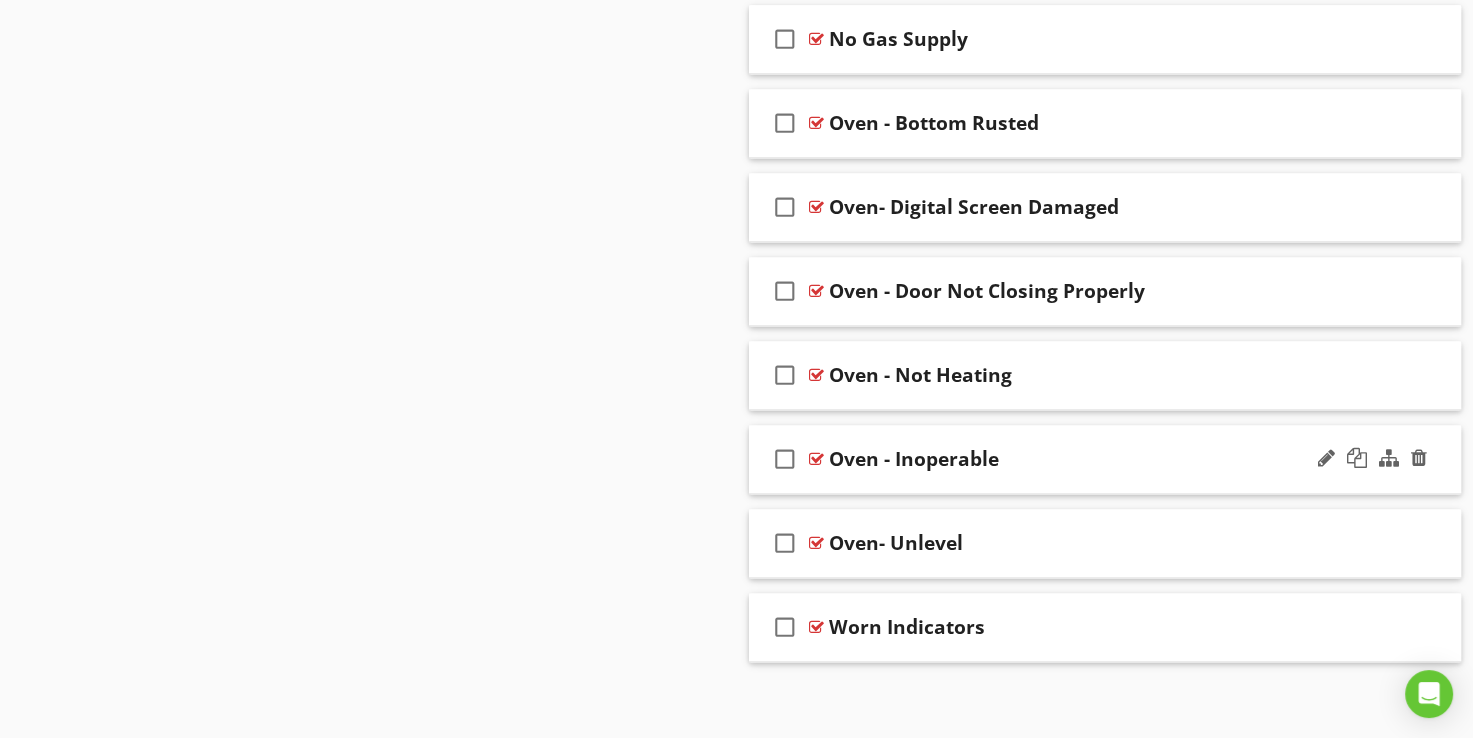 click at bounding box center (816, 459) 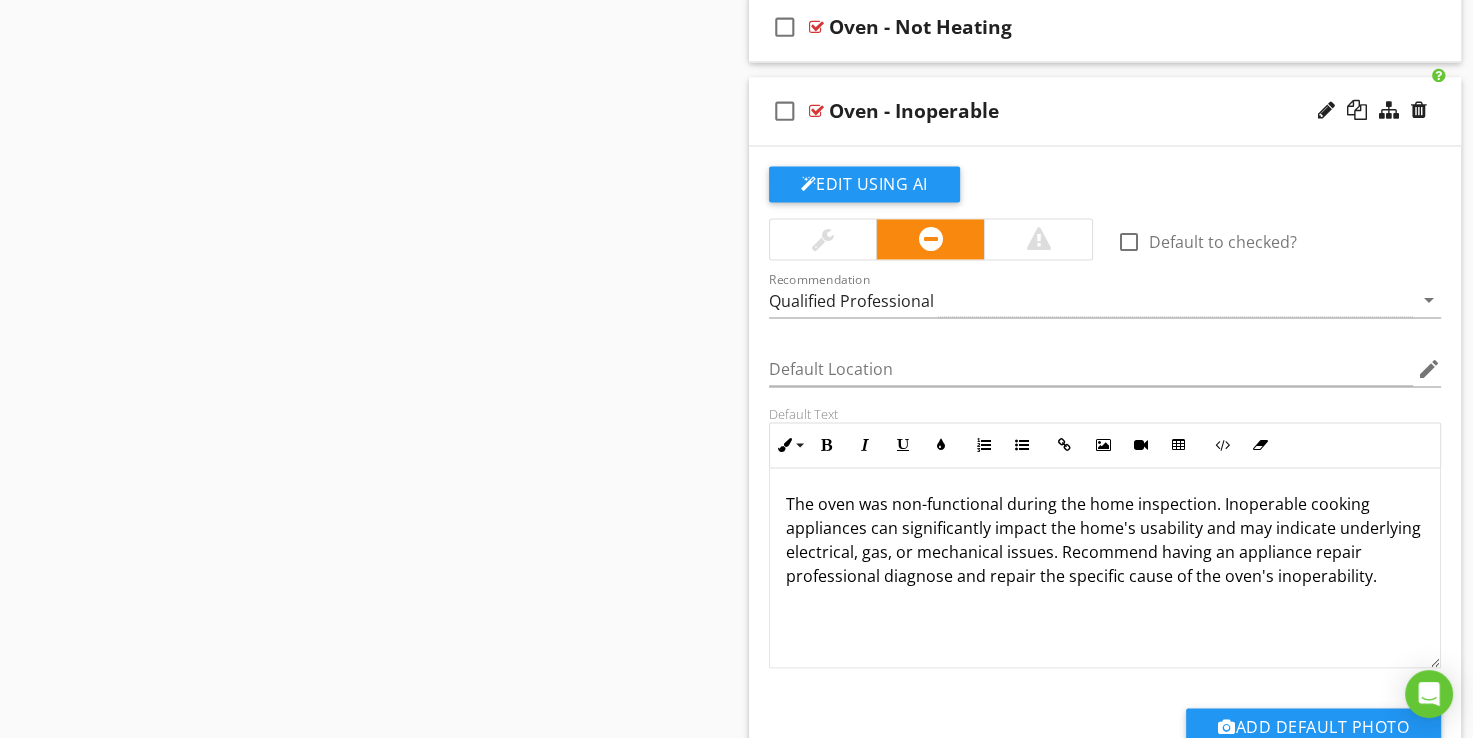 scroll, scrollTop: 3012, scrollLeft: 0, axis: vertical 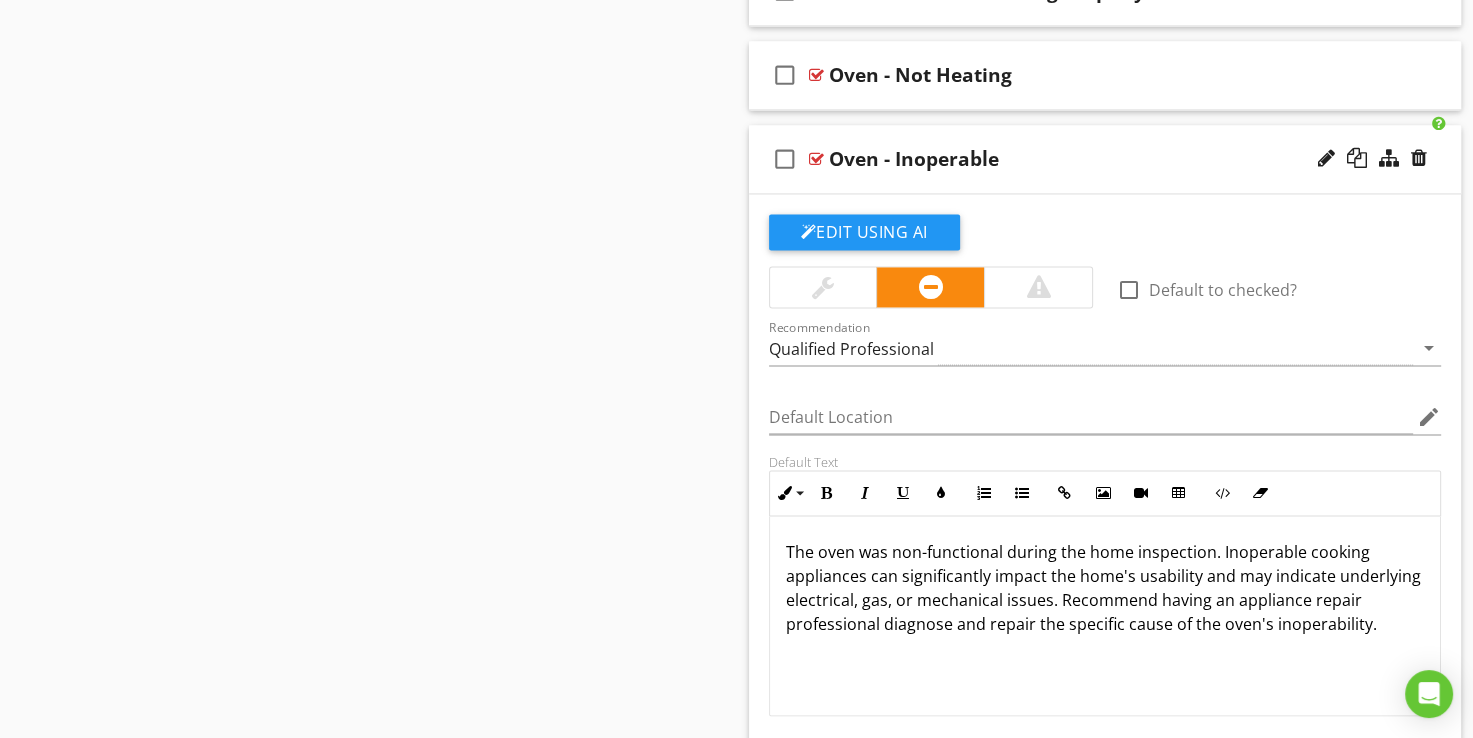 click at bounding box center (816, 159) 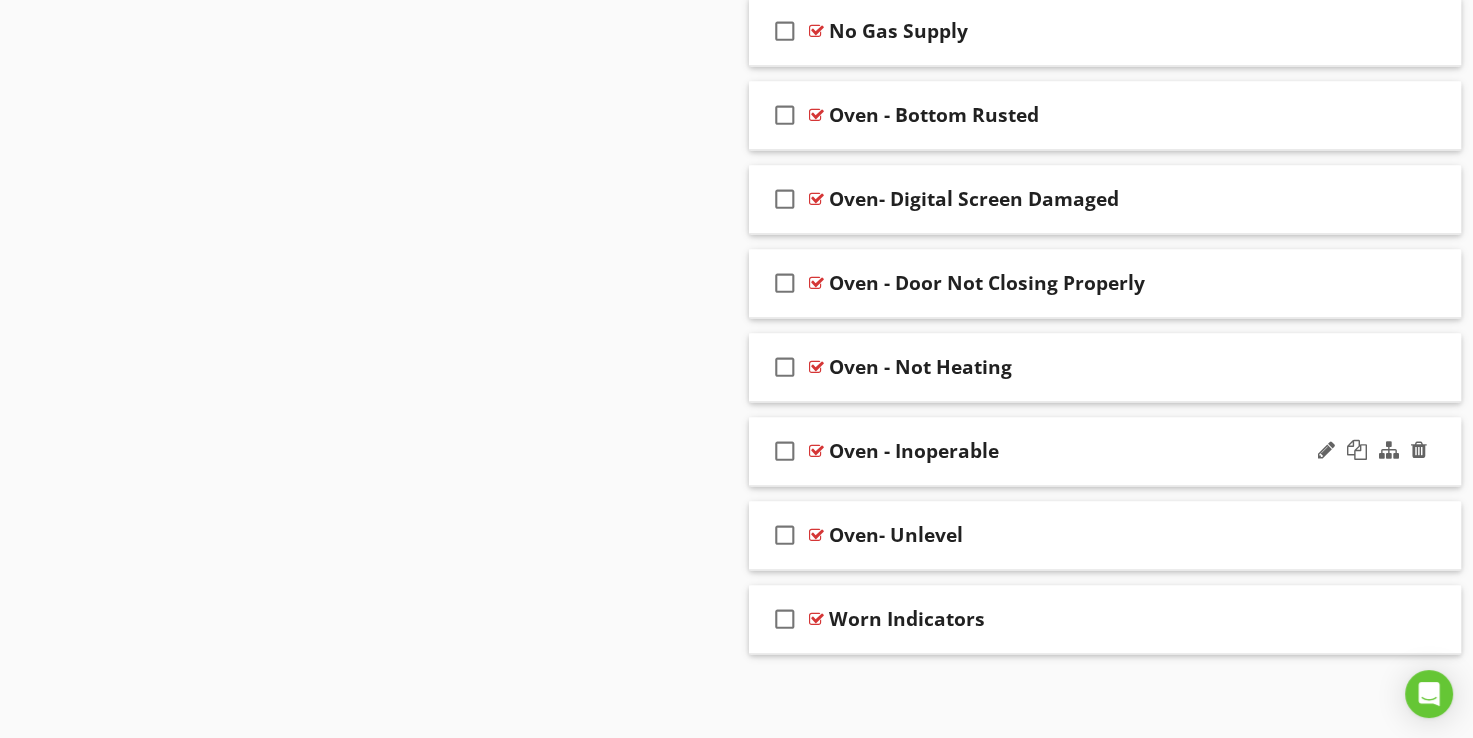 scroll, scrollTop: 2712, scrollLeft: 0, axis: vertical 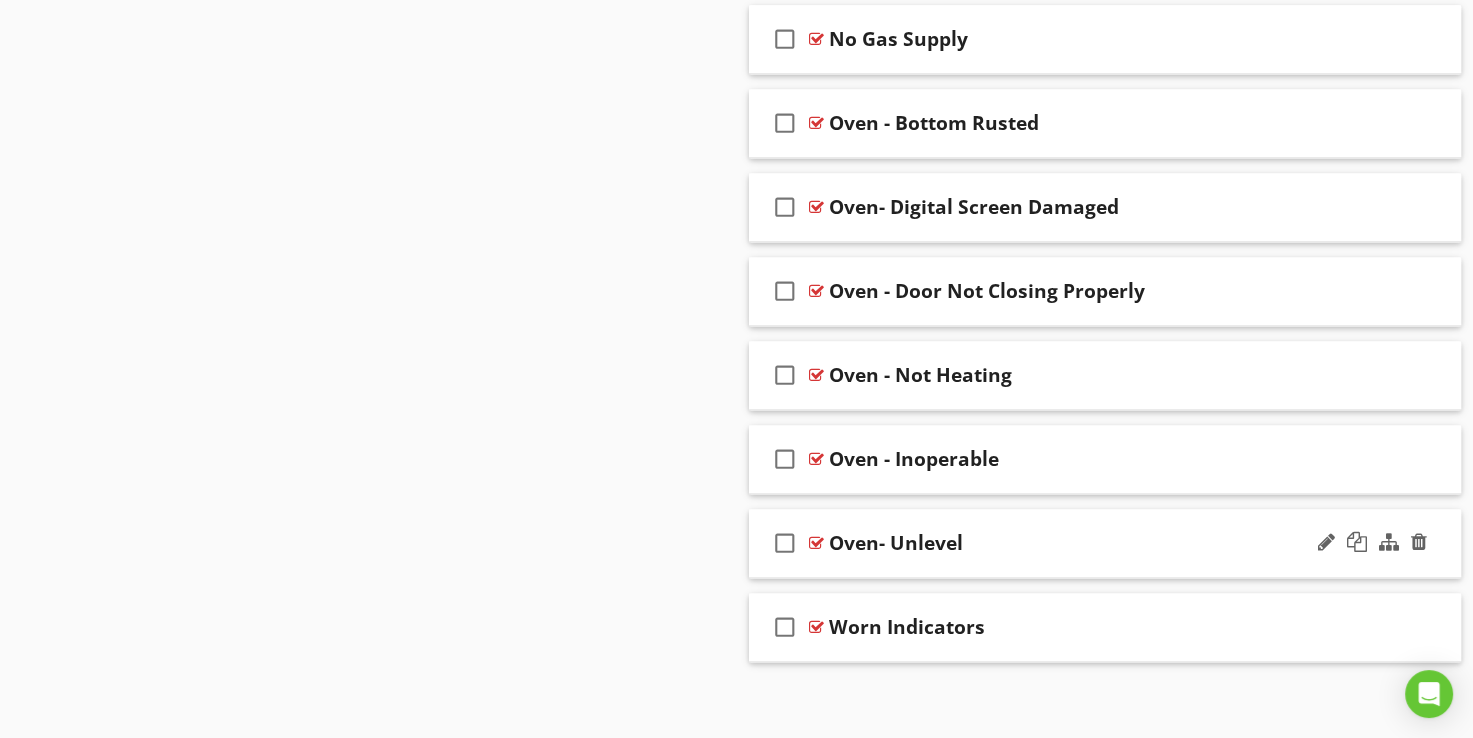 click at bounding box center [816, 543] 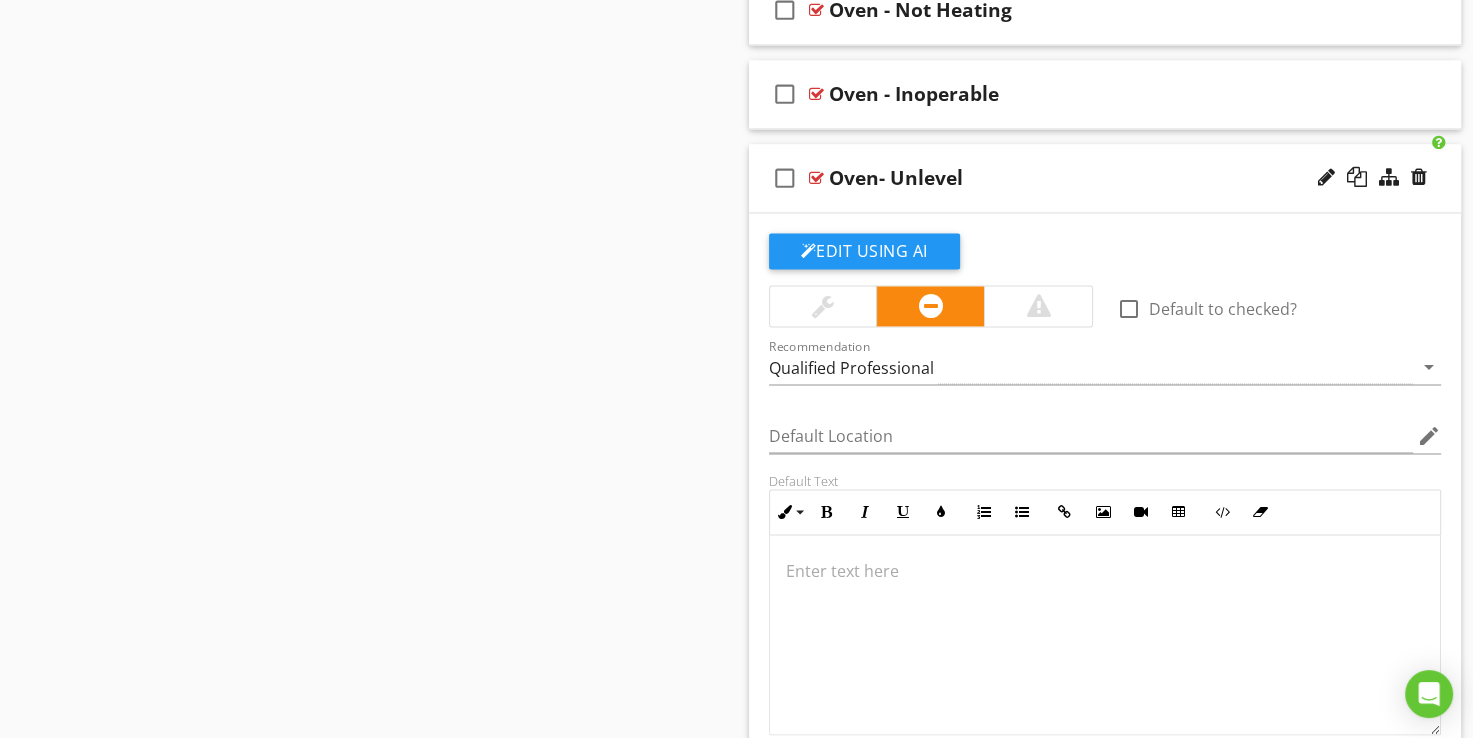 scroll, scrollTop: 3112, scrollLeft: 0, axis: vertical 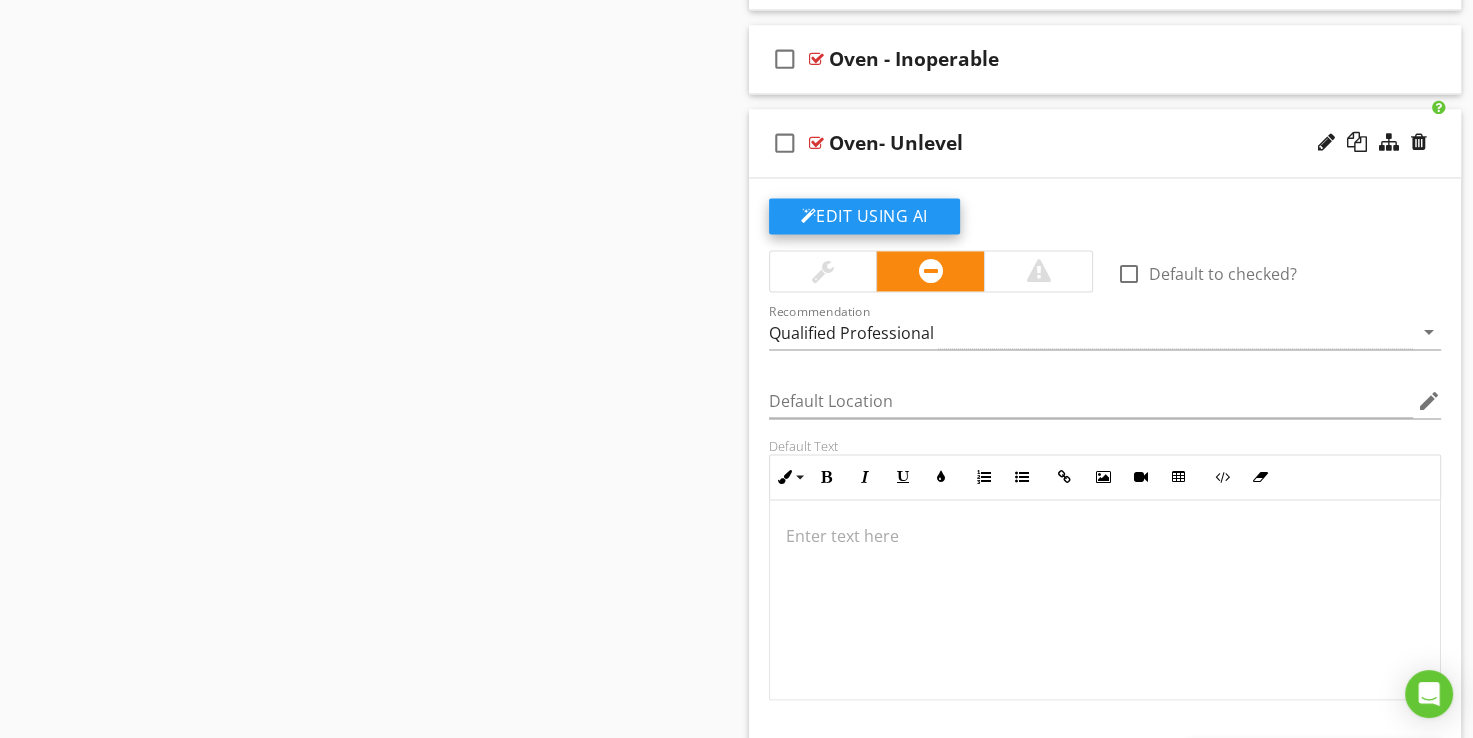 click on "Edit Using AI" at bounding box center [864, 216] 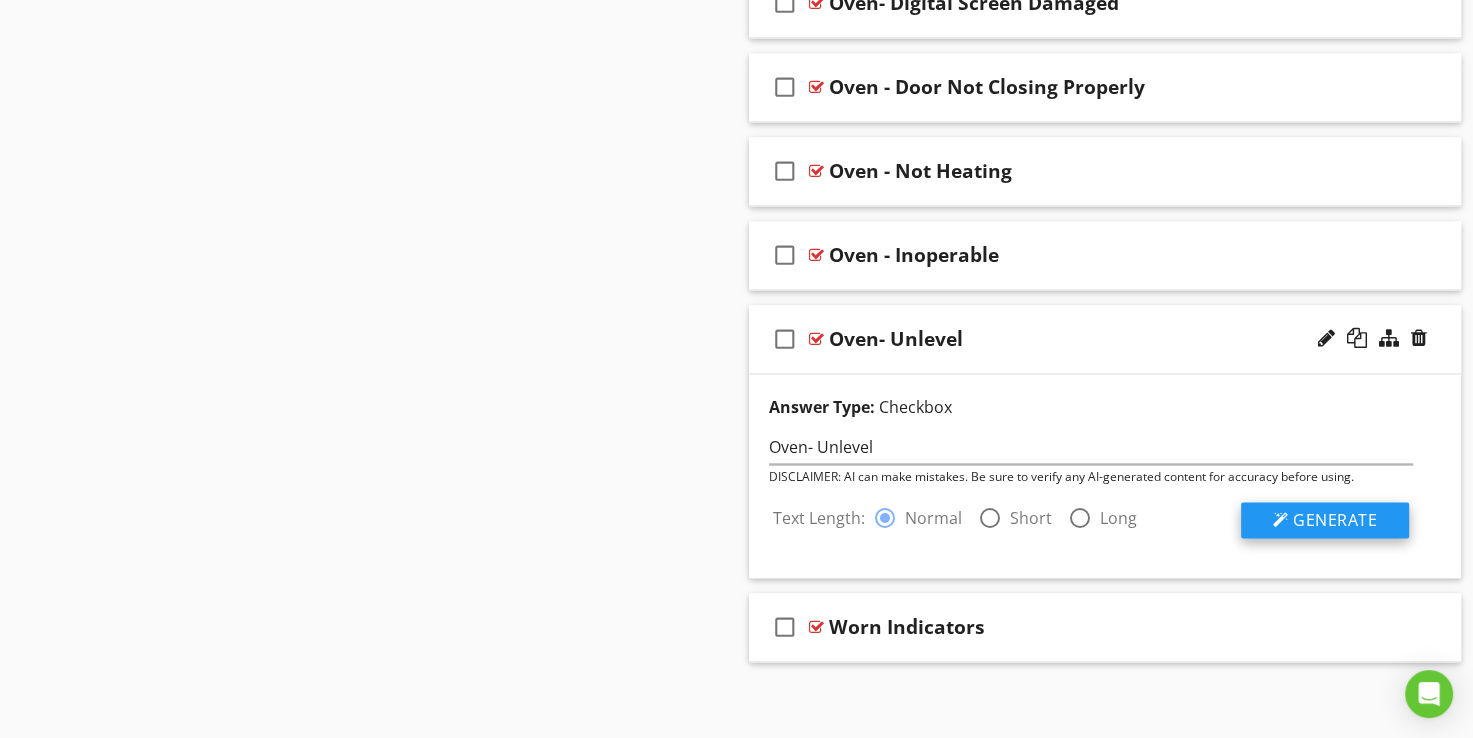 click on "Generate" at bounding box center (1335, 520) 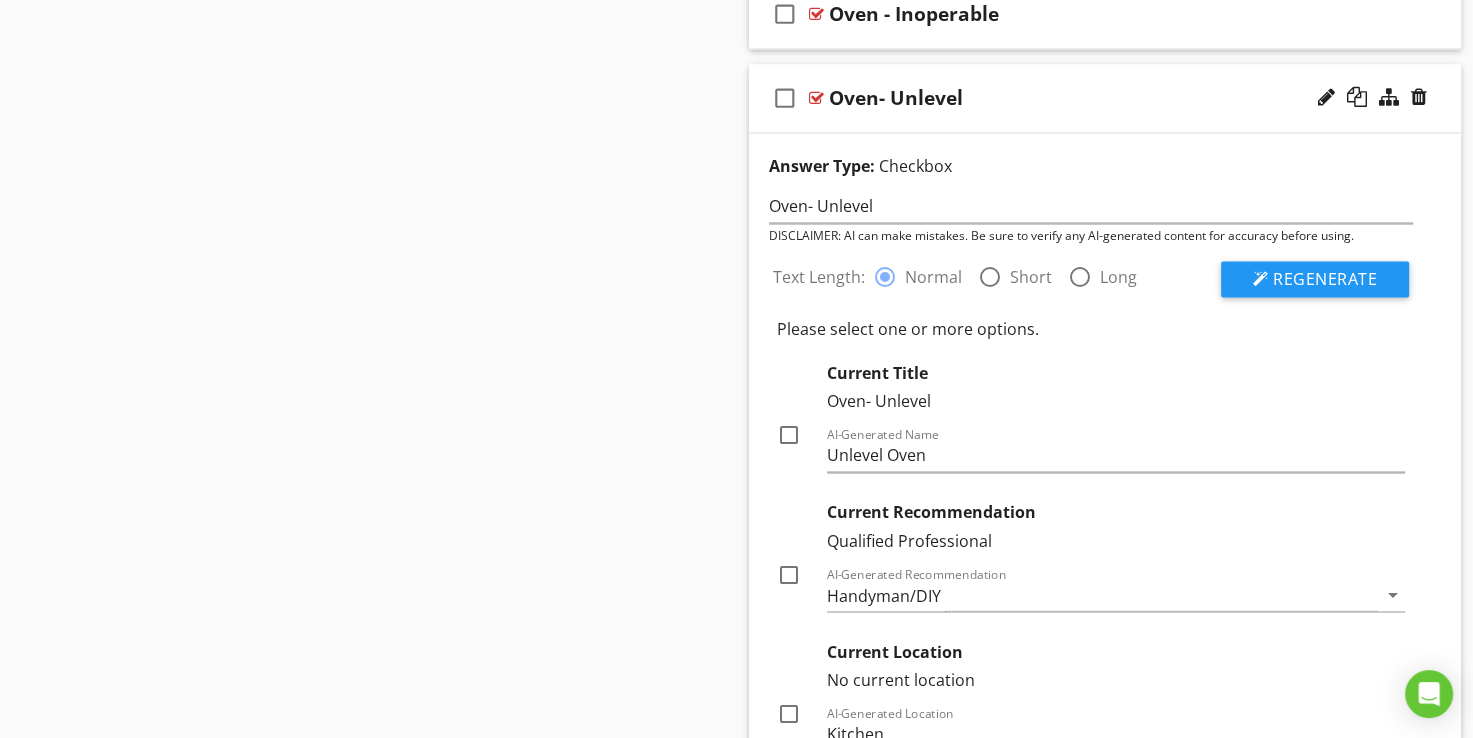scroll, scrollTop: 3116, scrollLeft: 0, axis: vertical 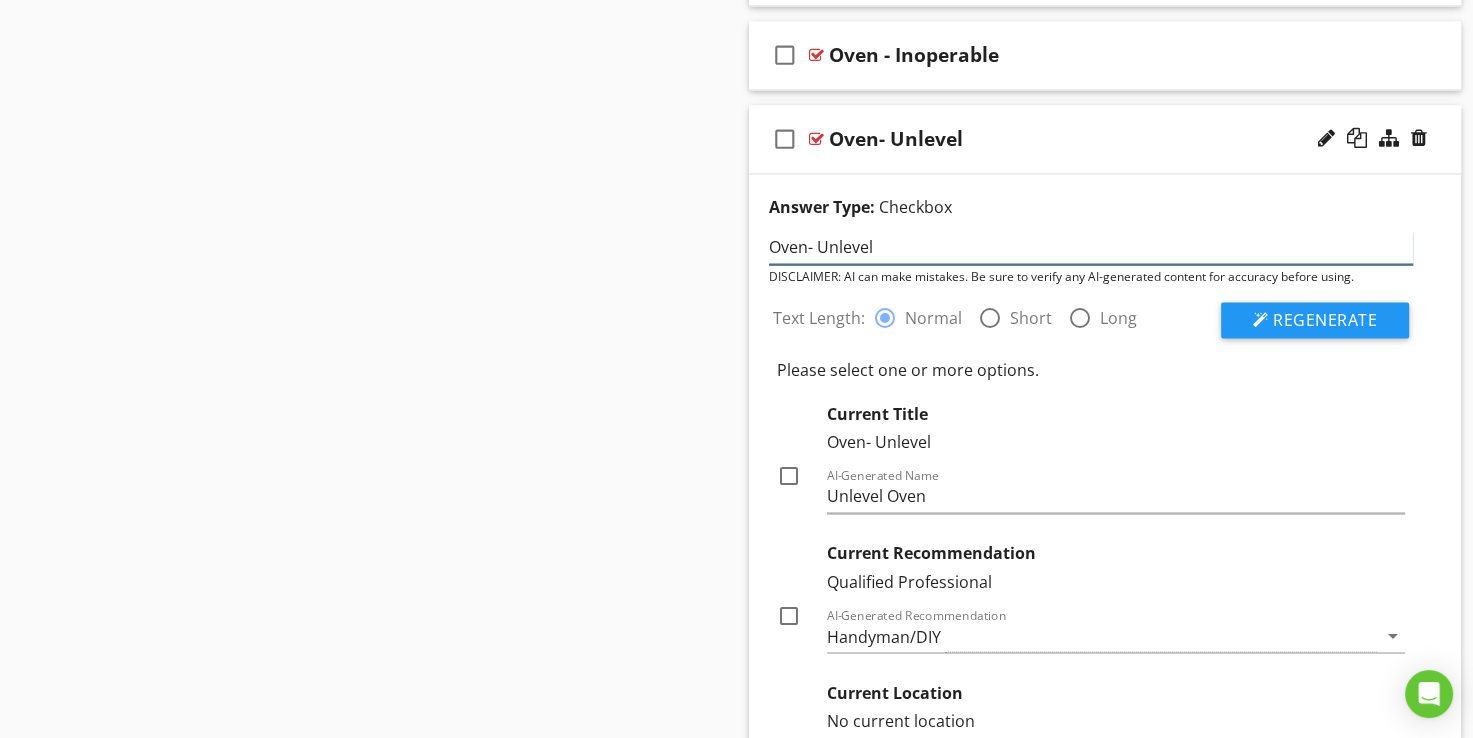 click on "Oven- Unlevel" at bounding box center (1091, 247) 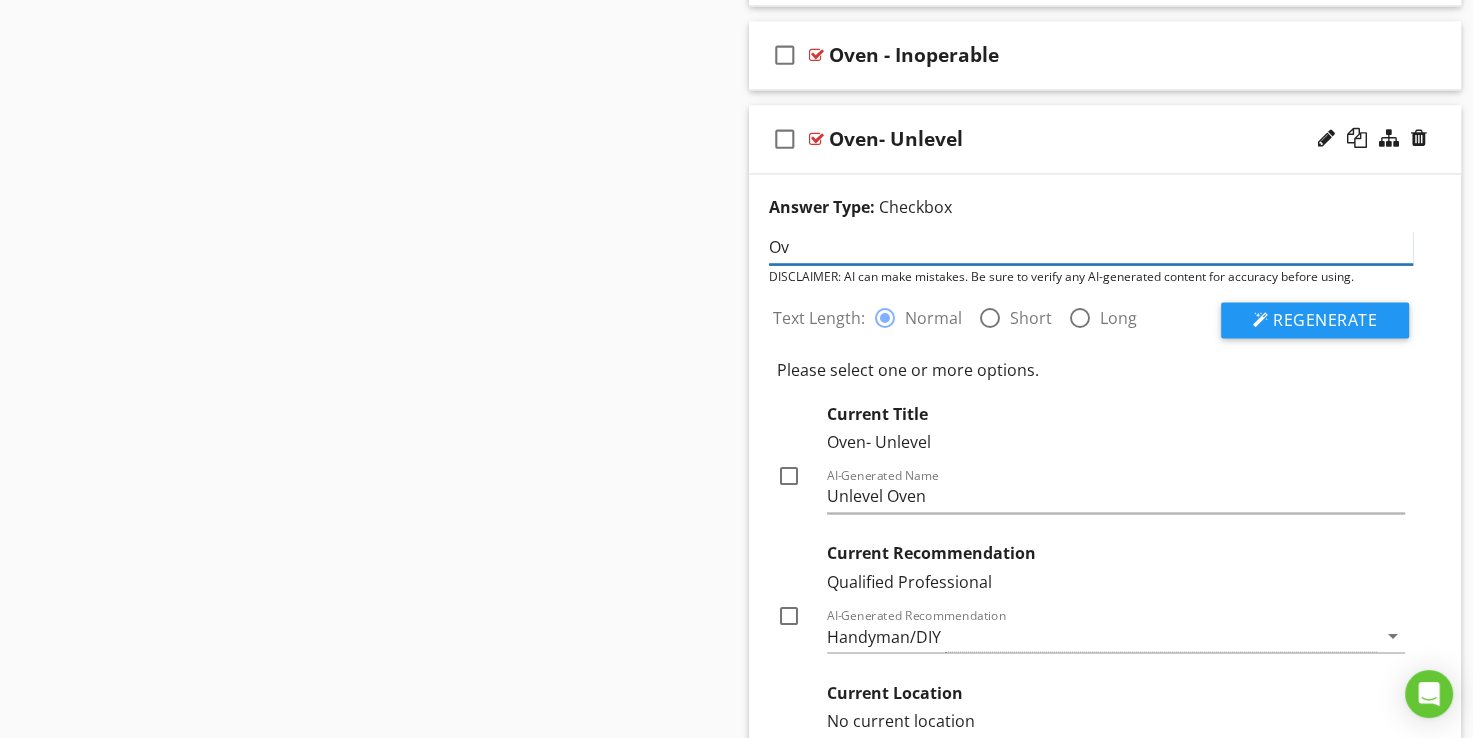 type on "O" 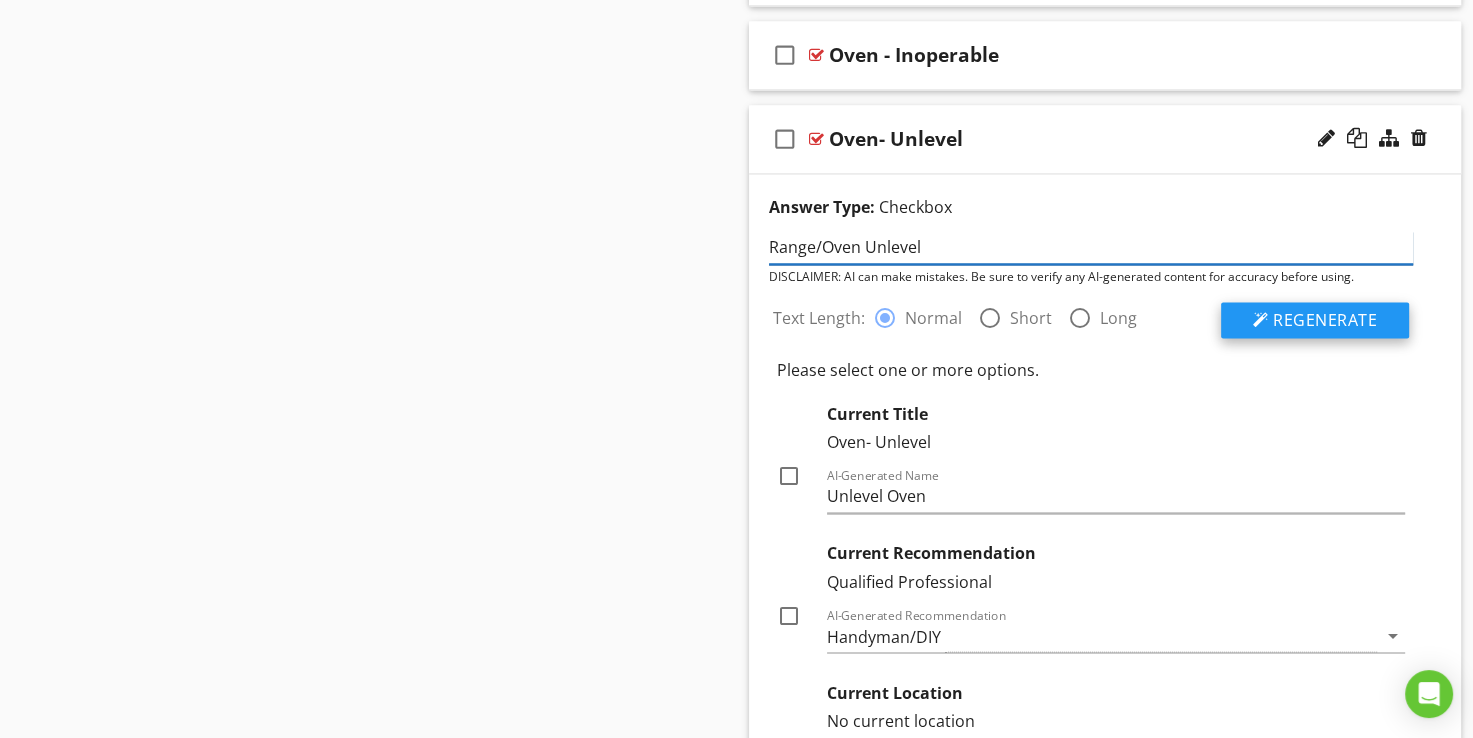 type on "Range/Oven Unlevel" 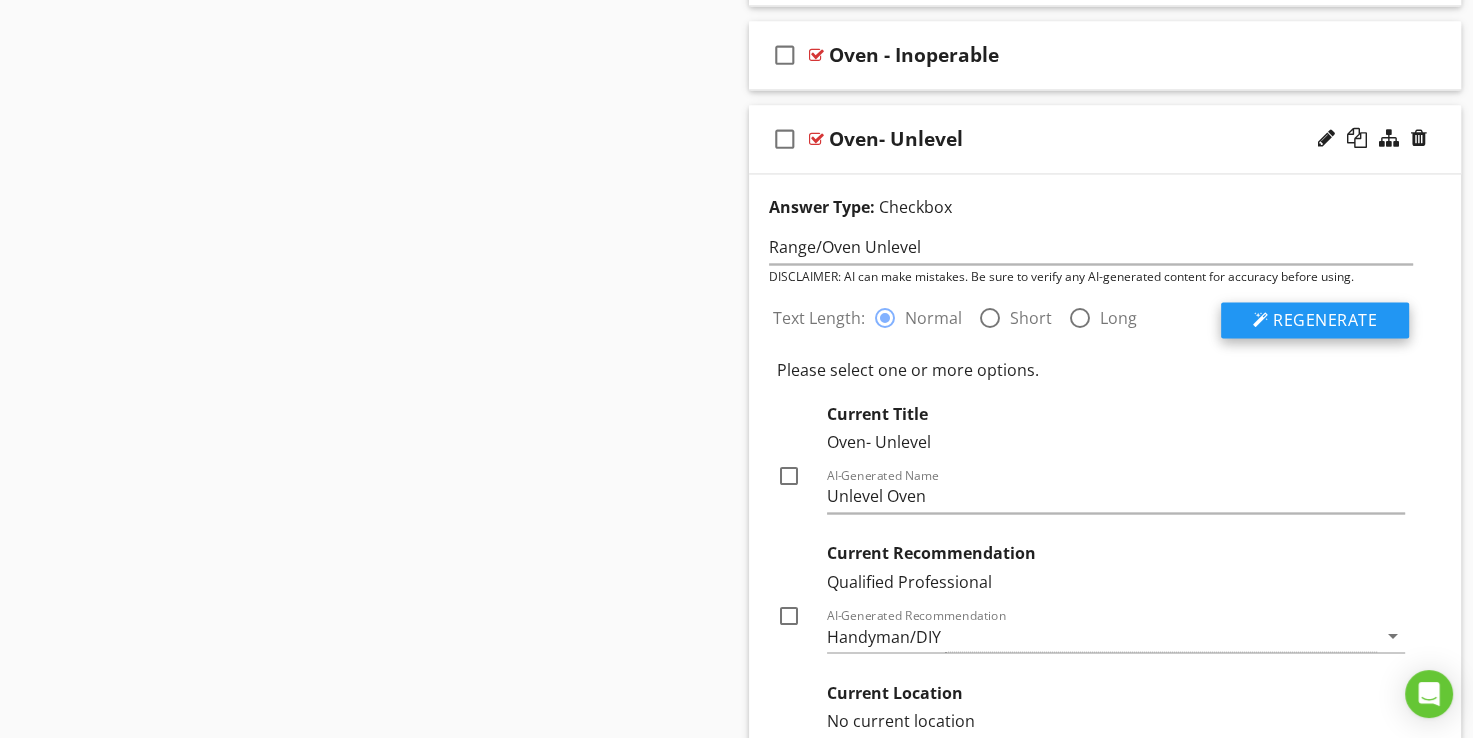 click on "Regenerate" at bounding box center (1325, 320) 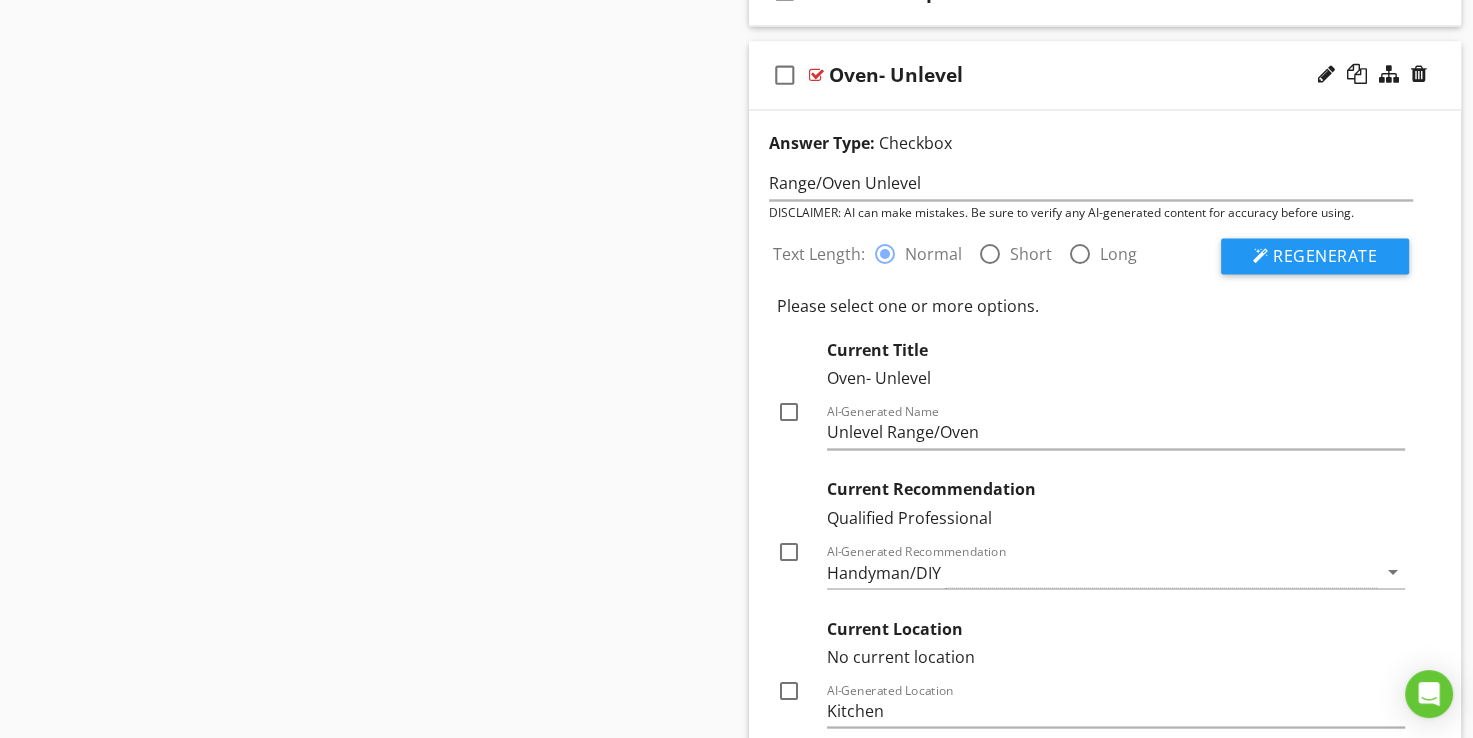 scroll, scrollTop: 3216, scrollLeft: 0, axis: vertical 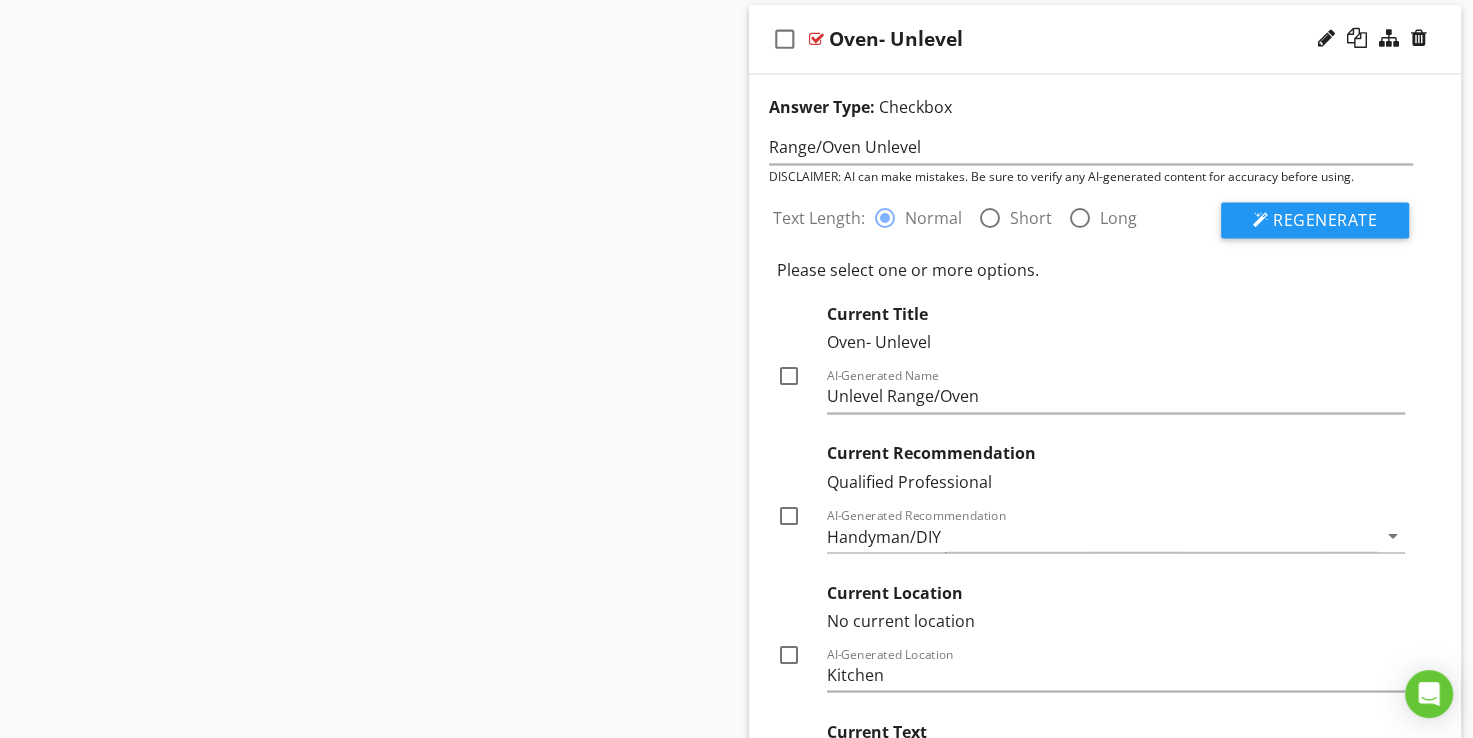click at bounding box center (789, 376) 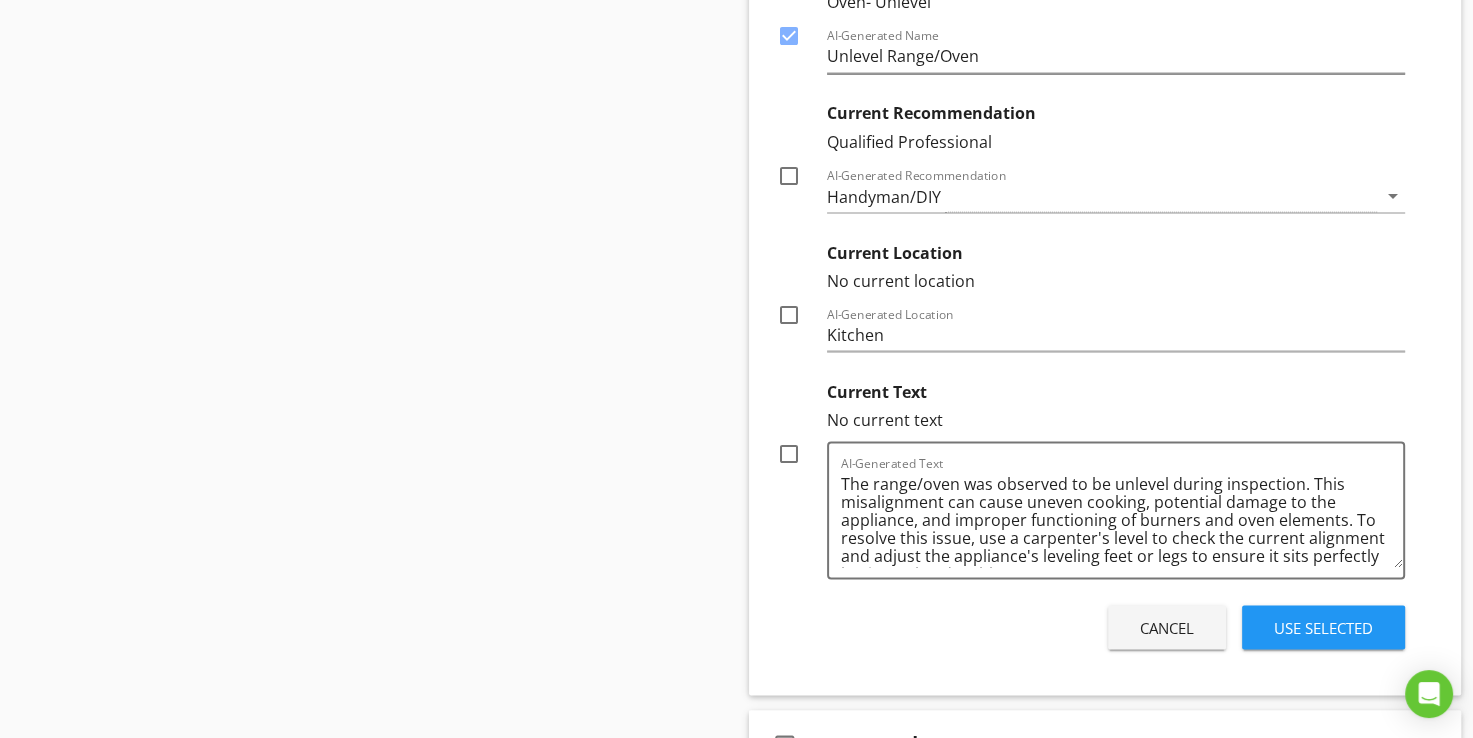 scroll, scrollTop: 3616, scrollLeft: 0, axis: vertical 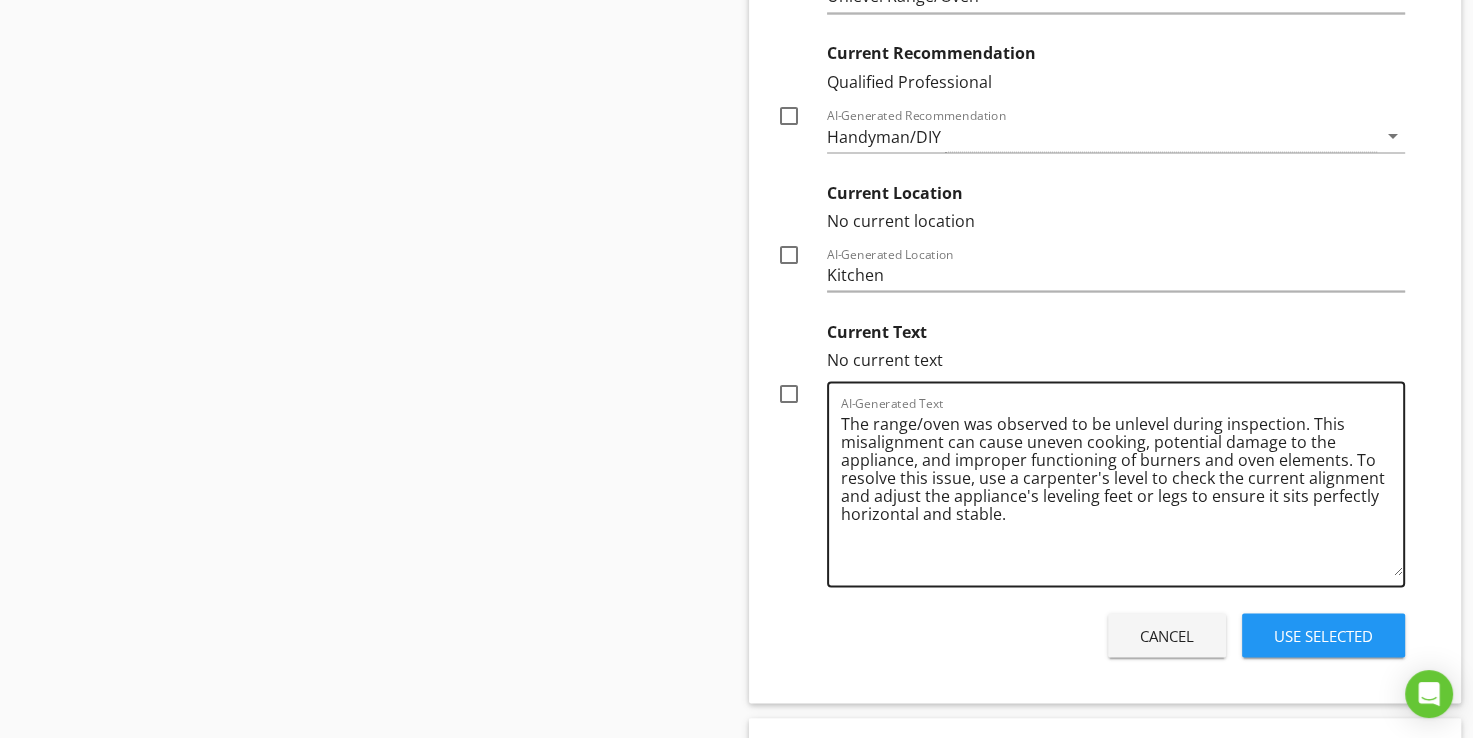 drag, startPoint x: 1399, startPoint y: 498, endPoint x: 1402, endPoint y: 566, distance: 68.06615 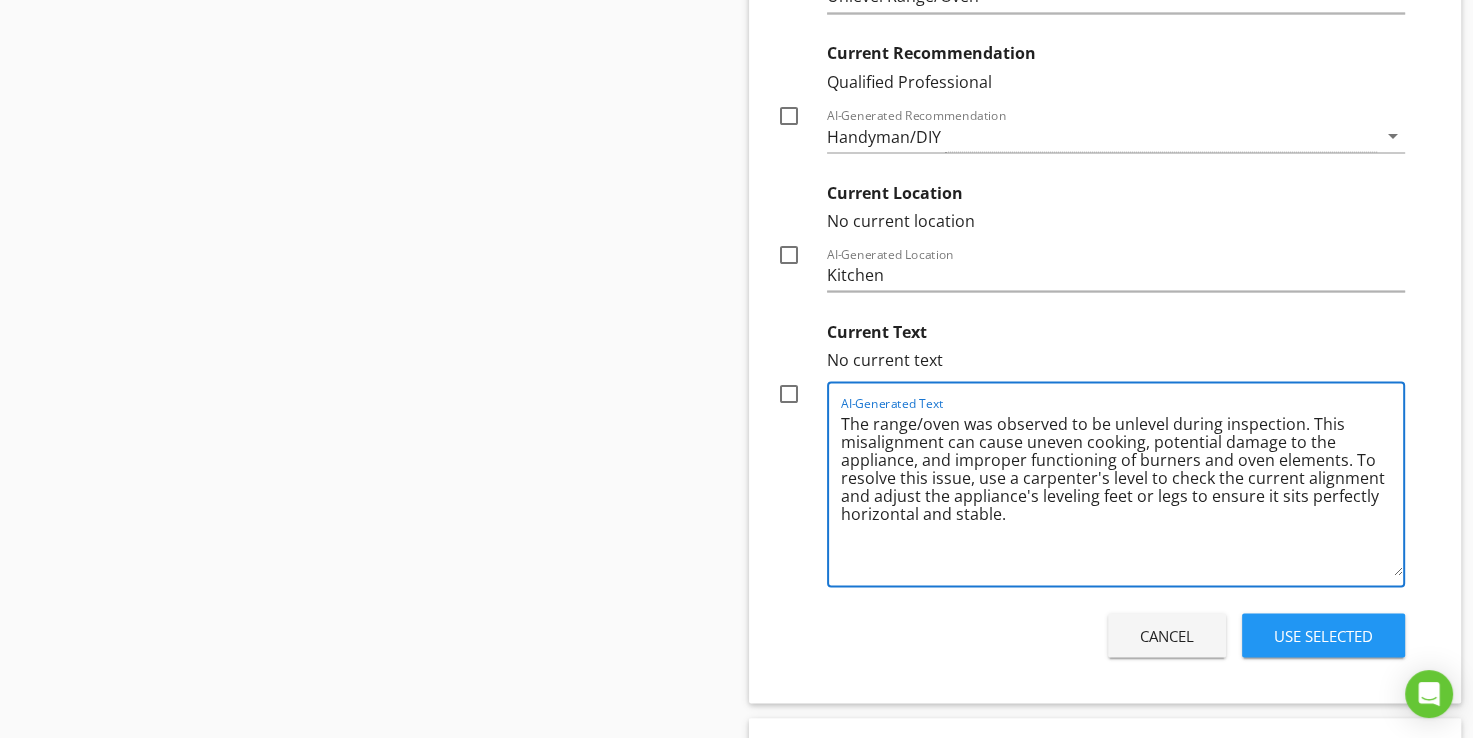 drag, startPoint x: 1356, startPoint y: 452, endPoint x: 1366, endPoint y: 507, distance: 55.9017 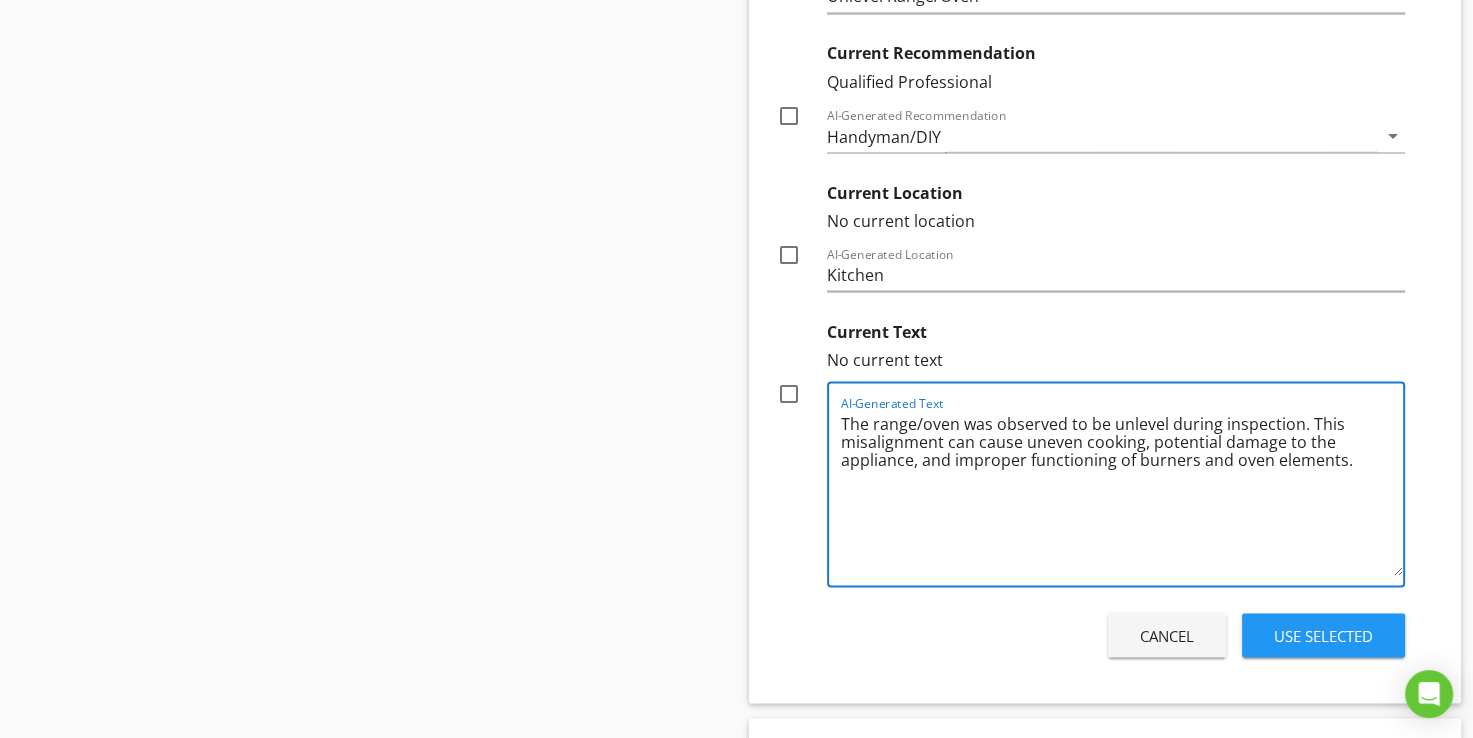 type on "The range/oven was observed to be unlevel during inspection. This misalignment can cause uneven cooking, potential damage to the appliance, and improper functioning of burners and oven elements." 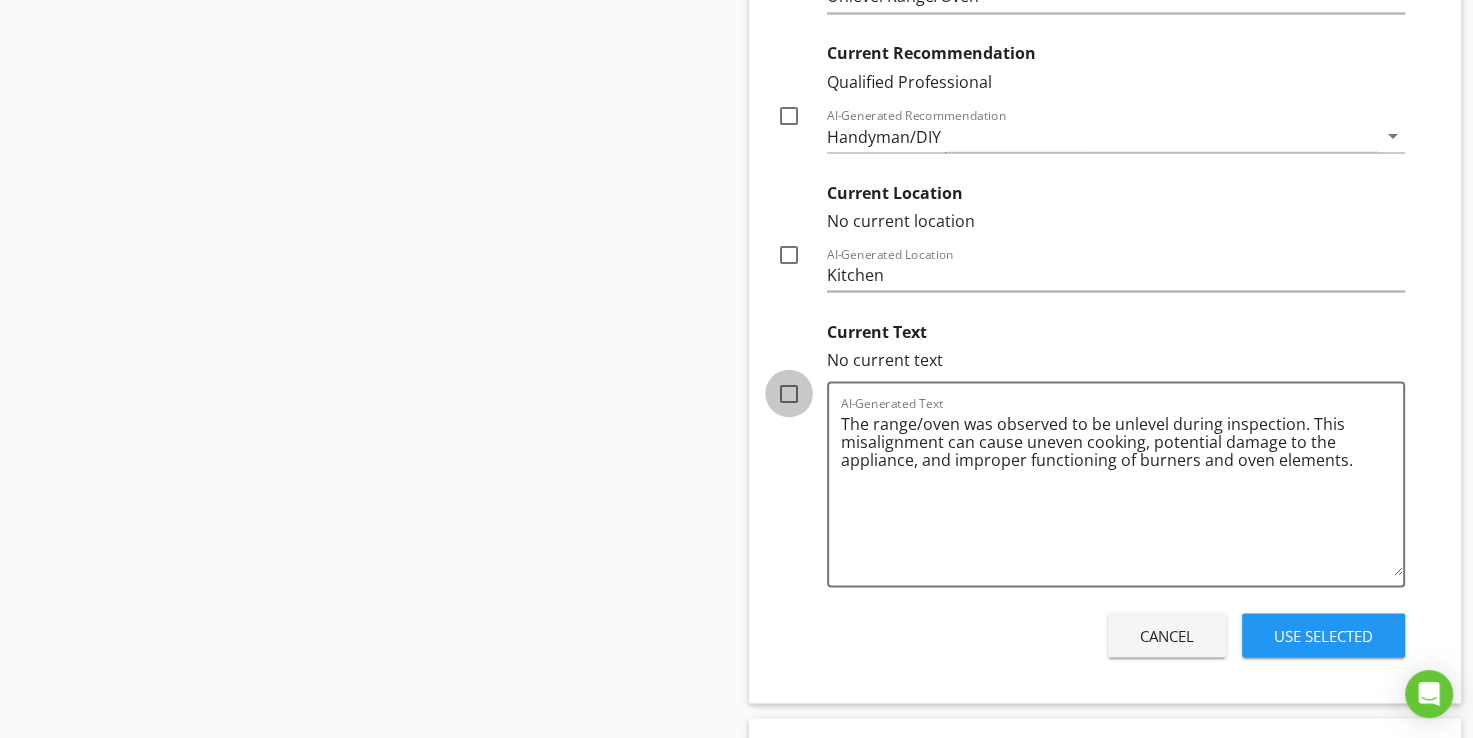 click at bounding box center (789, 393) 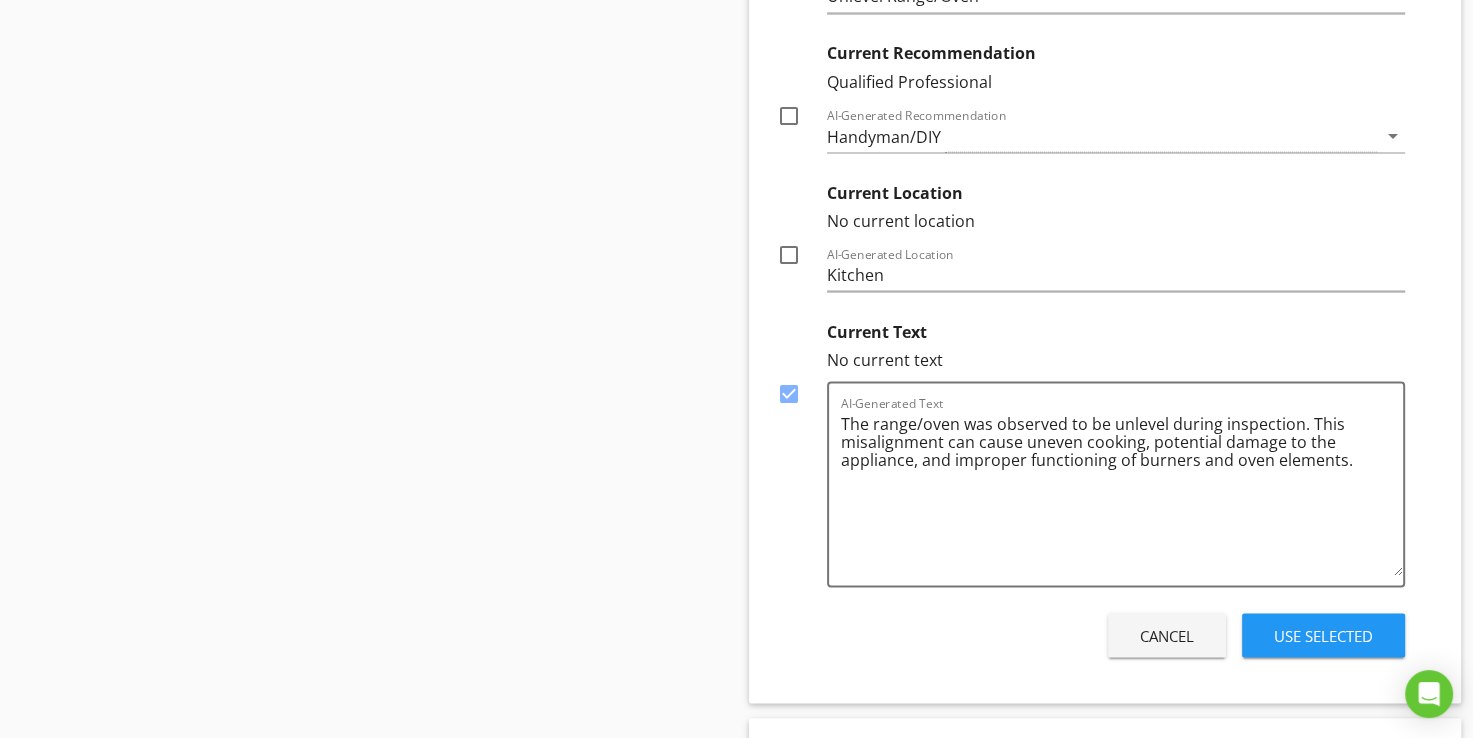 click on "Use Selected" at bounding box center (1323, 635) 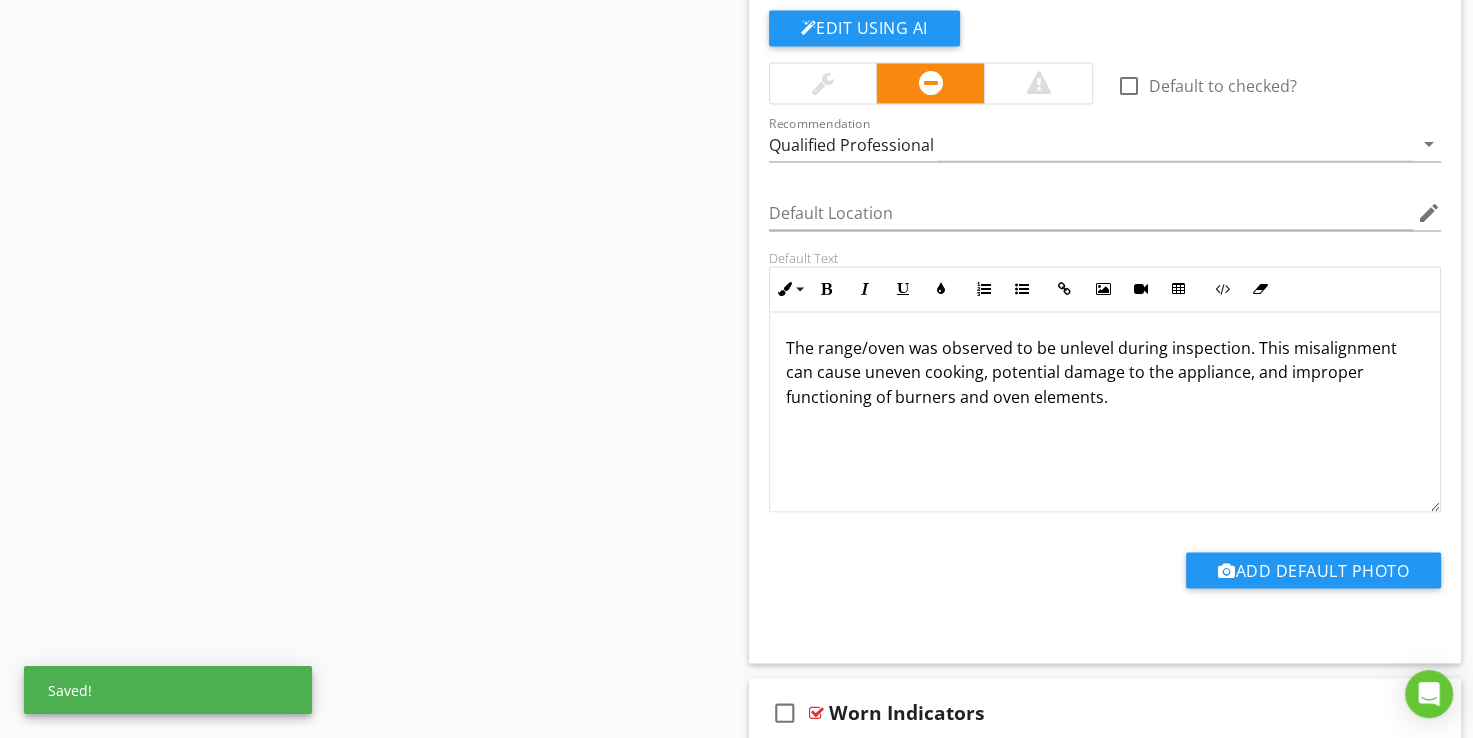 scroll, scrollTop: 3100, scrollLeft: 0, axis: vertical 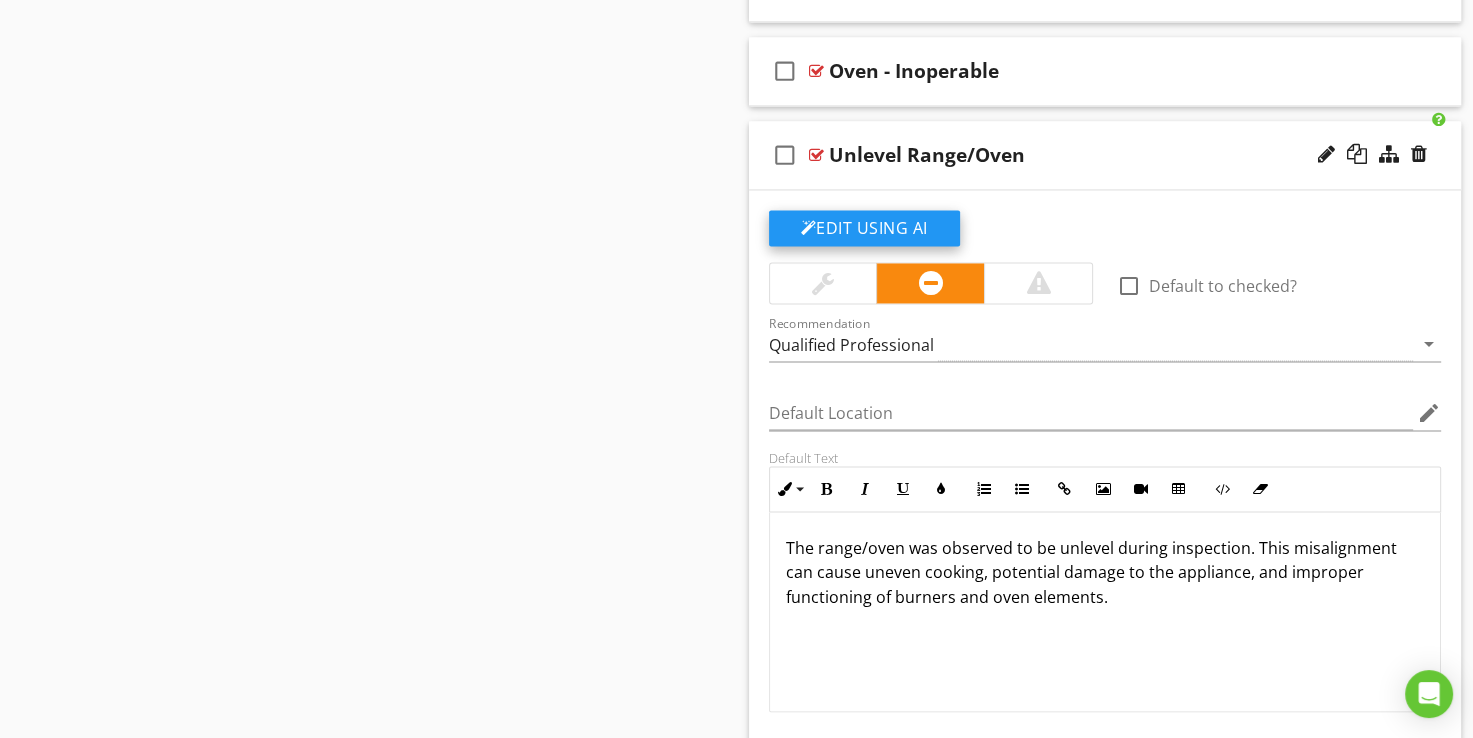 click on "Edit Using AI" at bounding box center [864, 228] 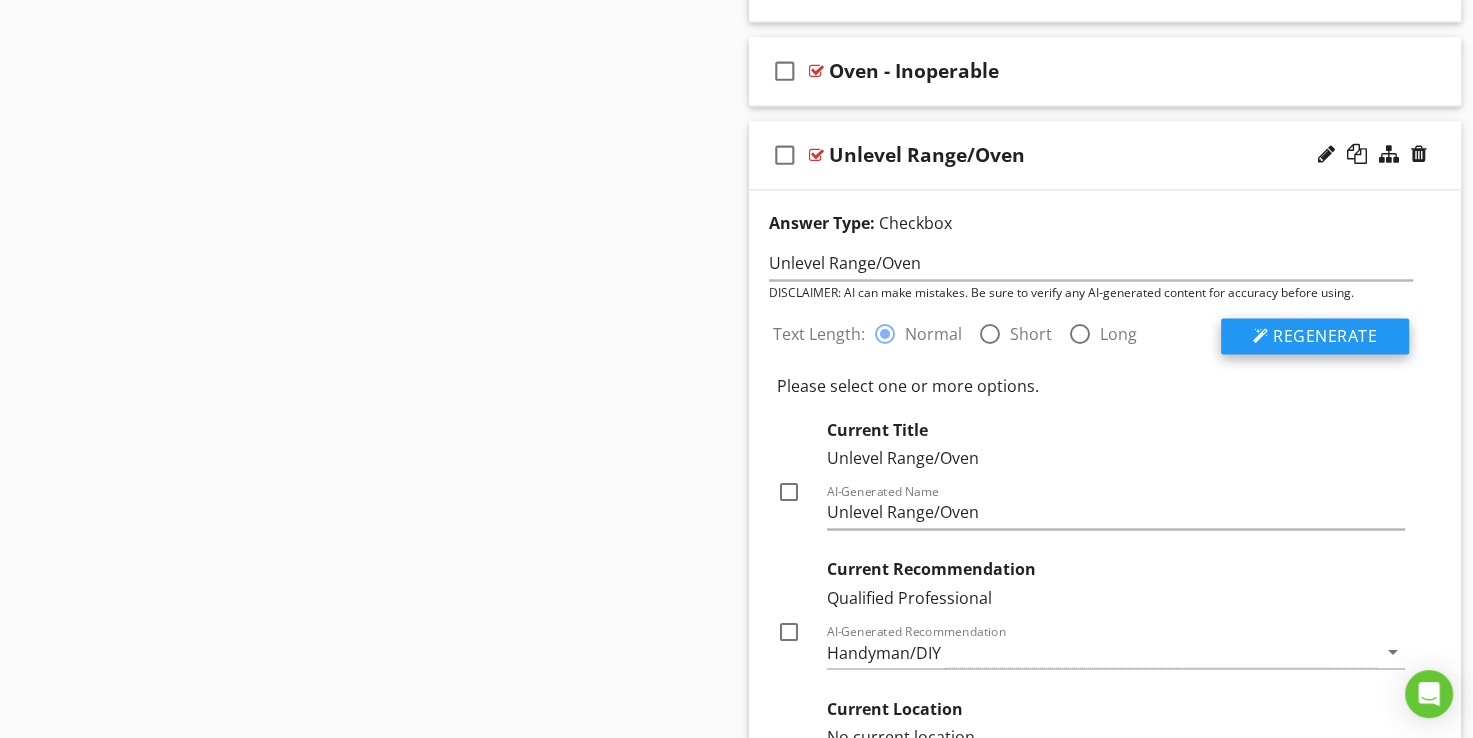 click on "Regenerate" at bounding box center [1325, 336] 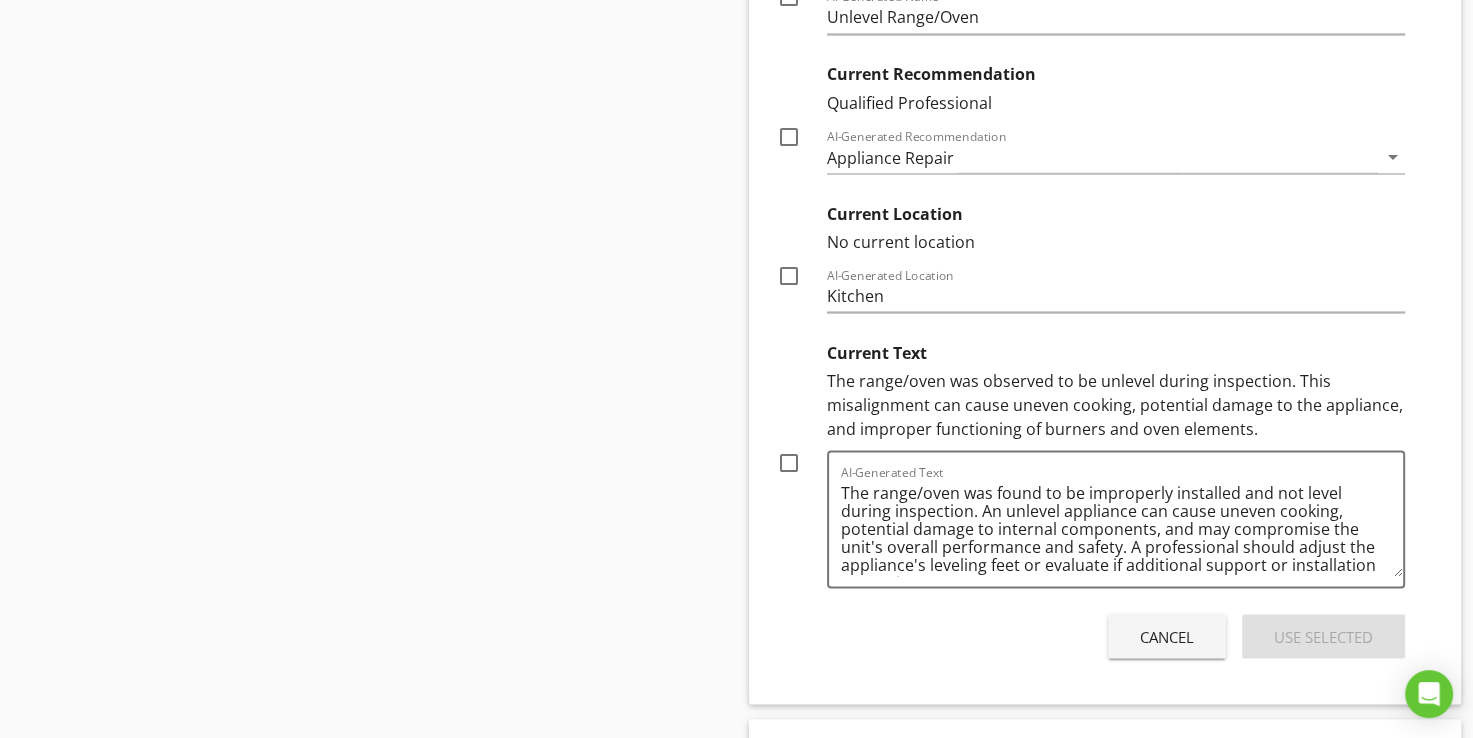 scroll, scrollTop: 3600, scrollLeft: 0, axis: vertical 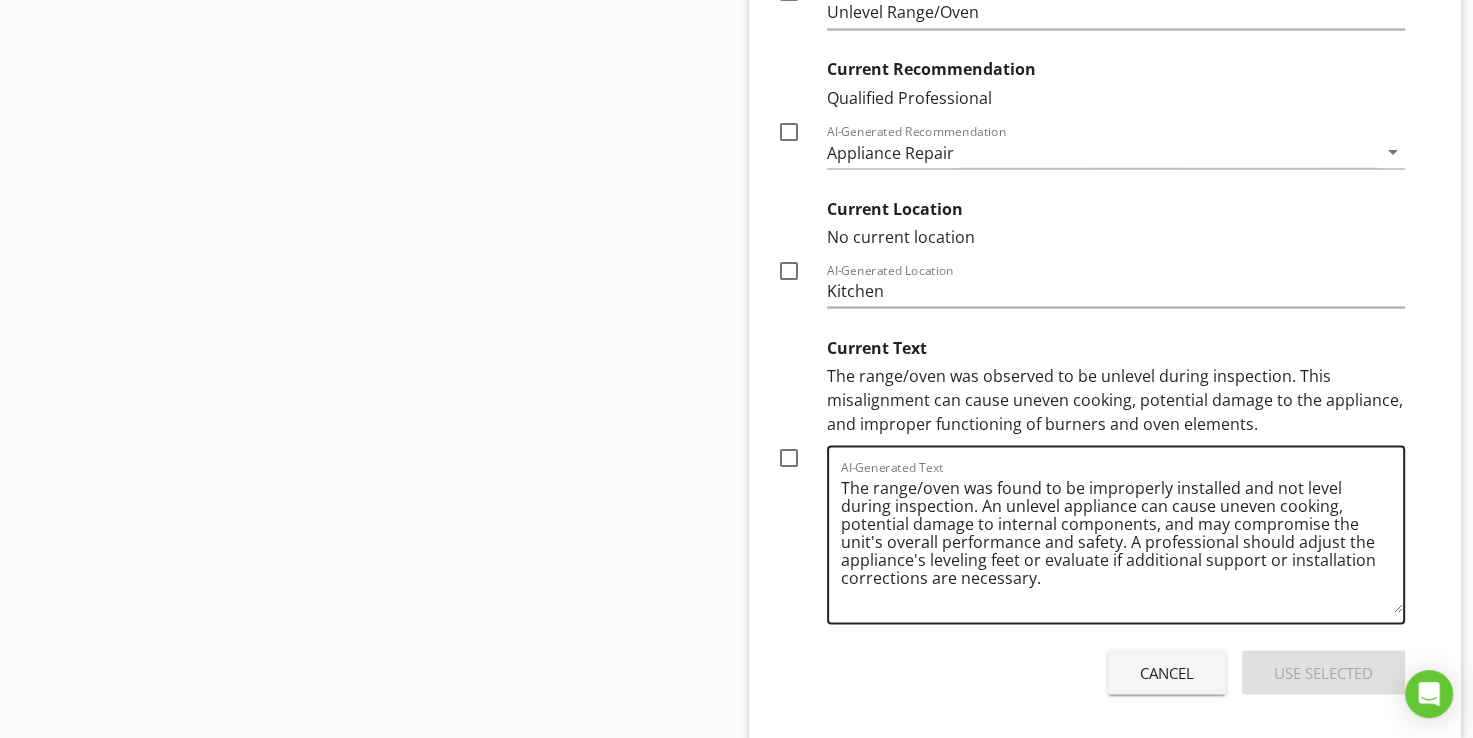 drag, startPoint x: 1397, startPoint y: 562, endPoint x: 1404, endPoint y: 603, distance: 41.59327 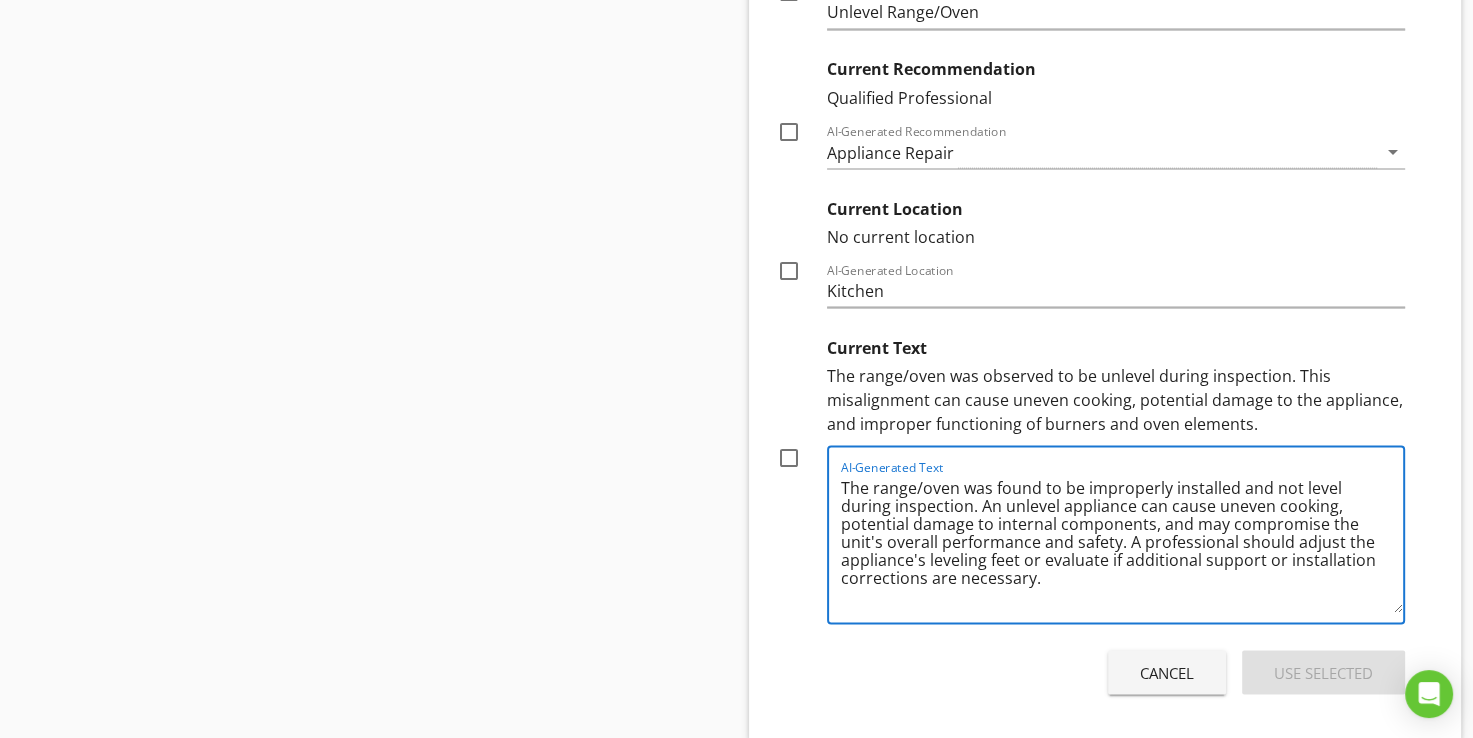 click at bounding box center (789, 457) 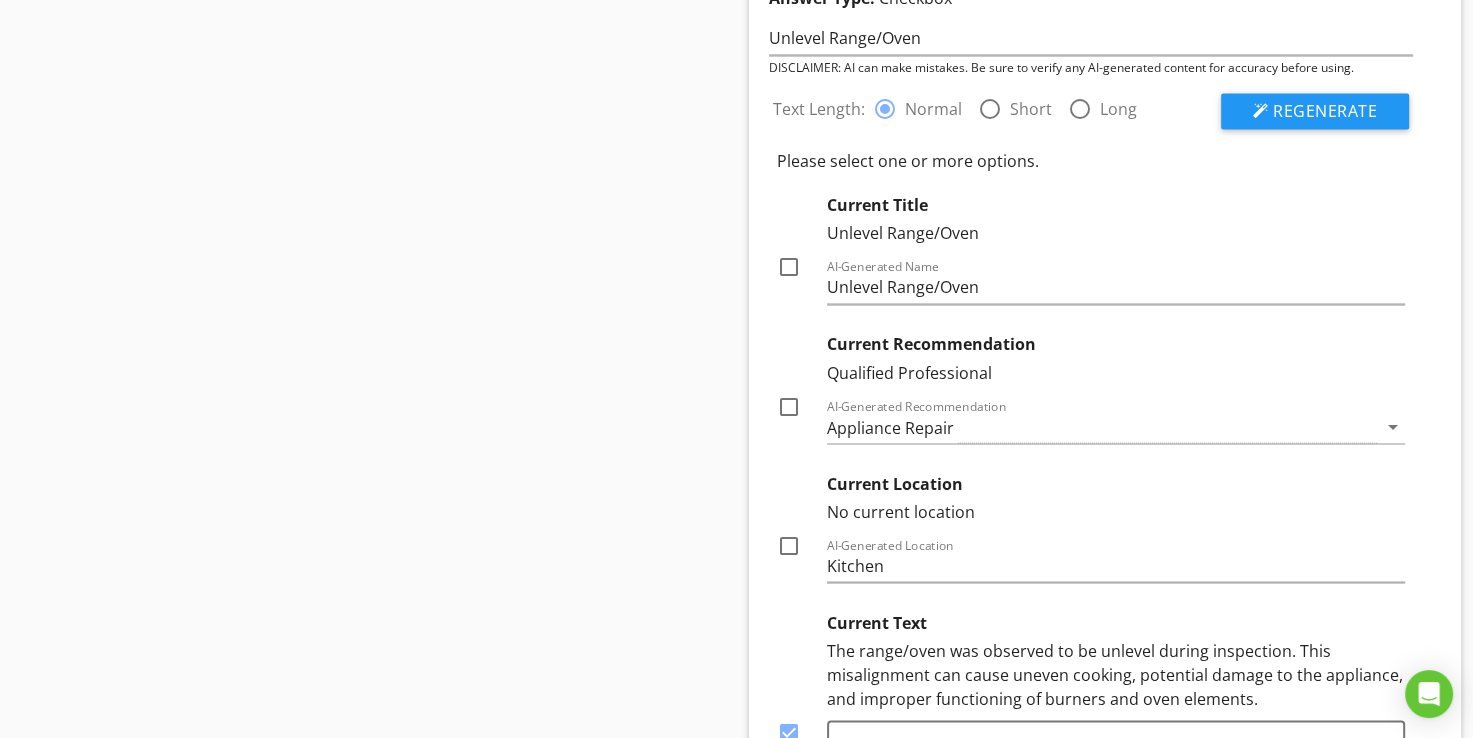 scroll, scrollTop: 3300, scrollLeft: 0, axis: vertical 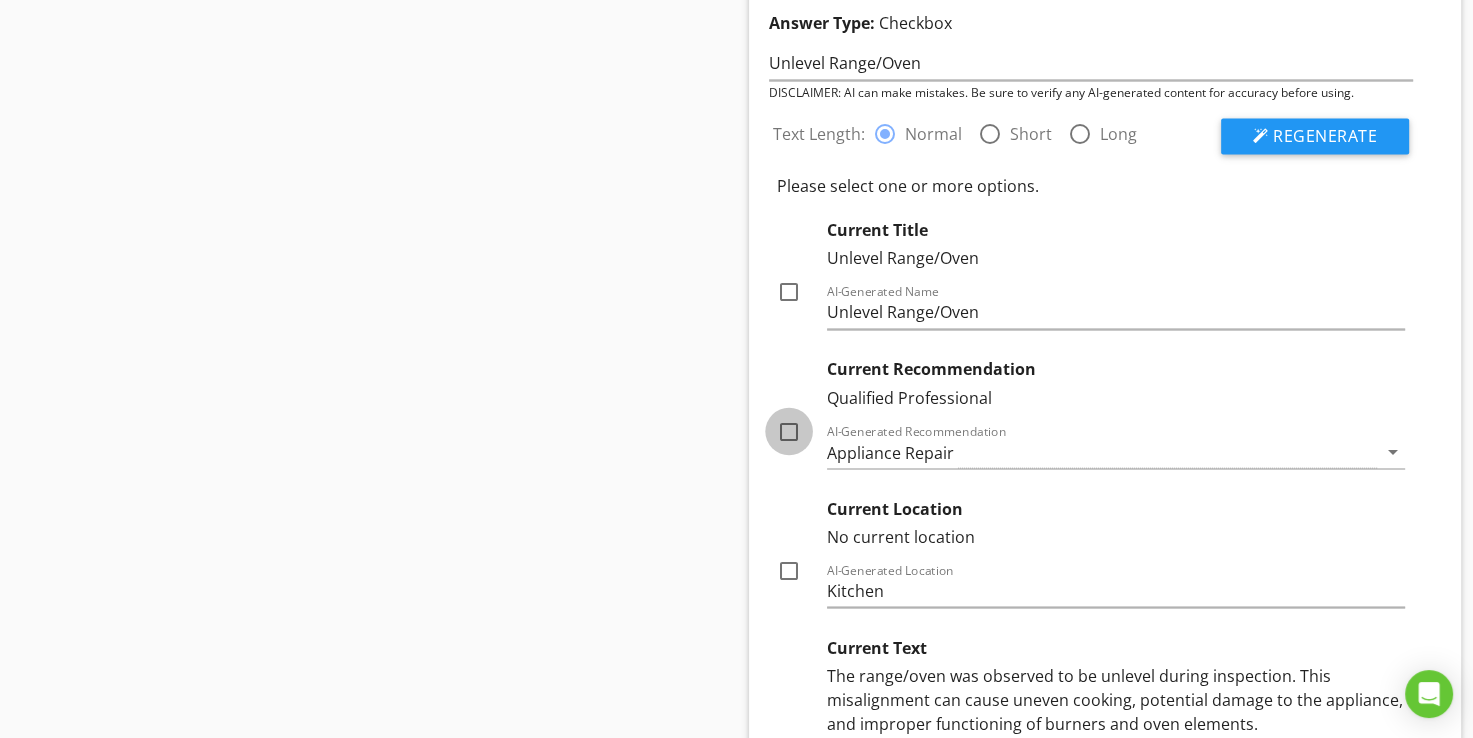 click at bounding box center (789, 431) 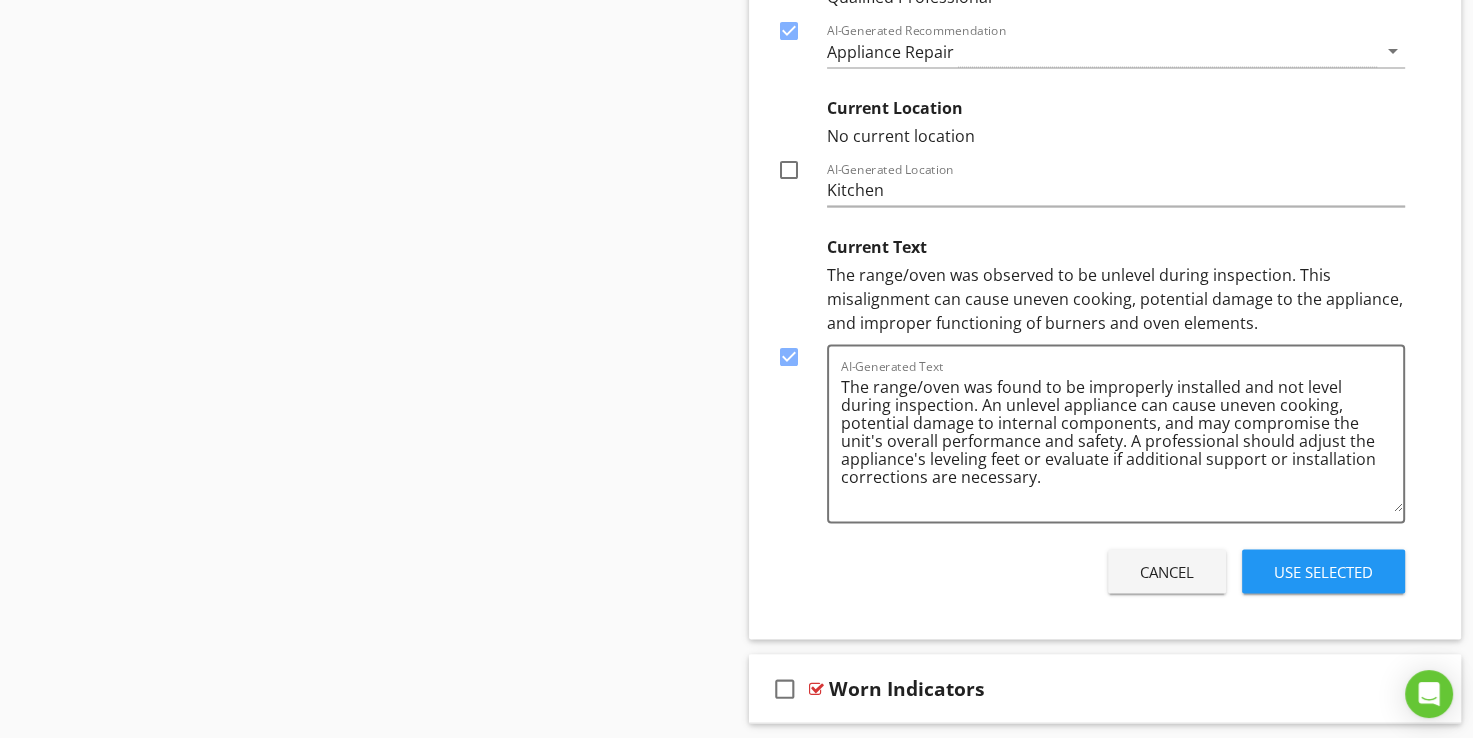 click on "Use Selected" at bounding box center (1323, 572) 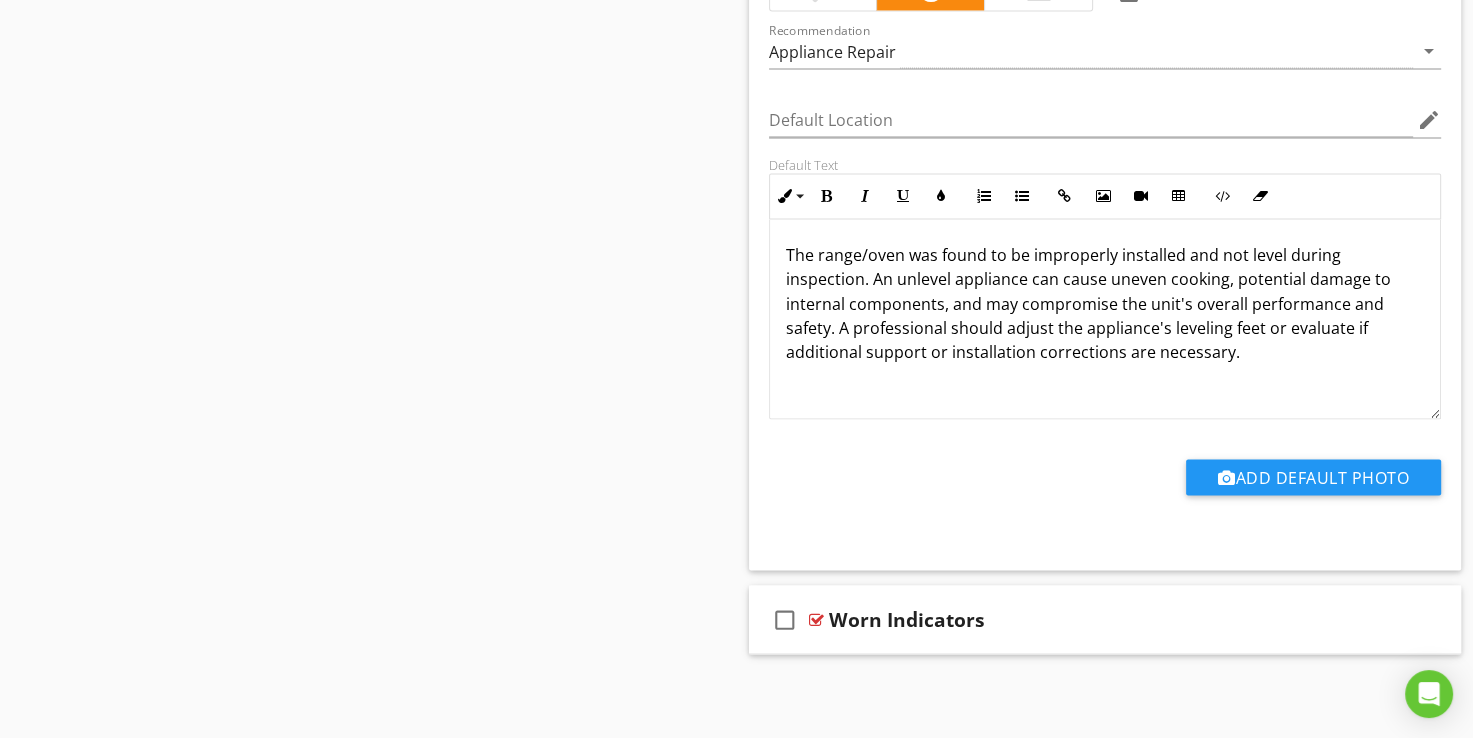 scroll, scrollTop: 3000, scrollLeft: 0, axis: vertical 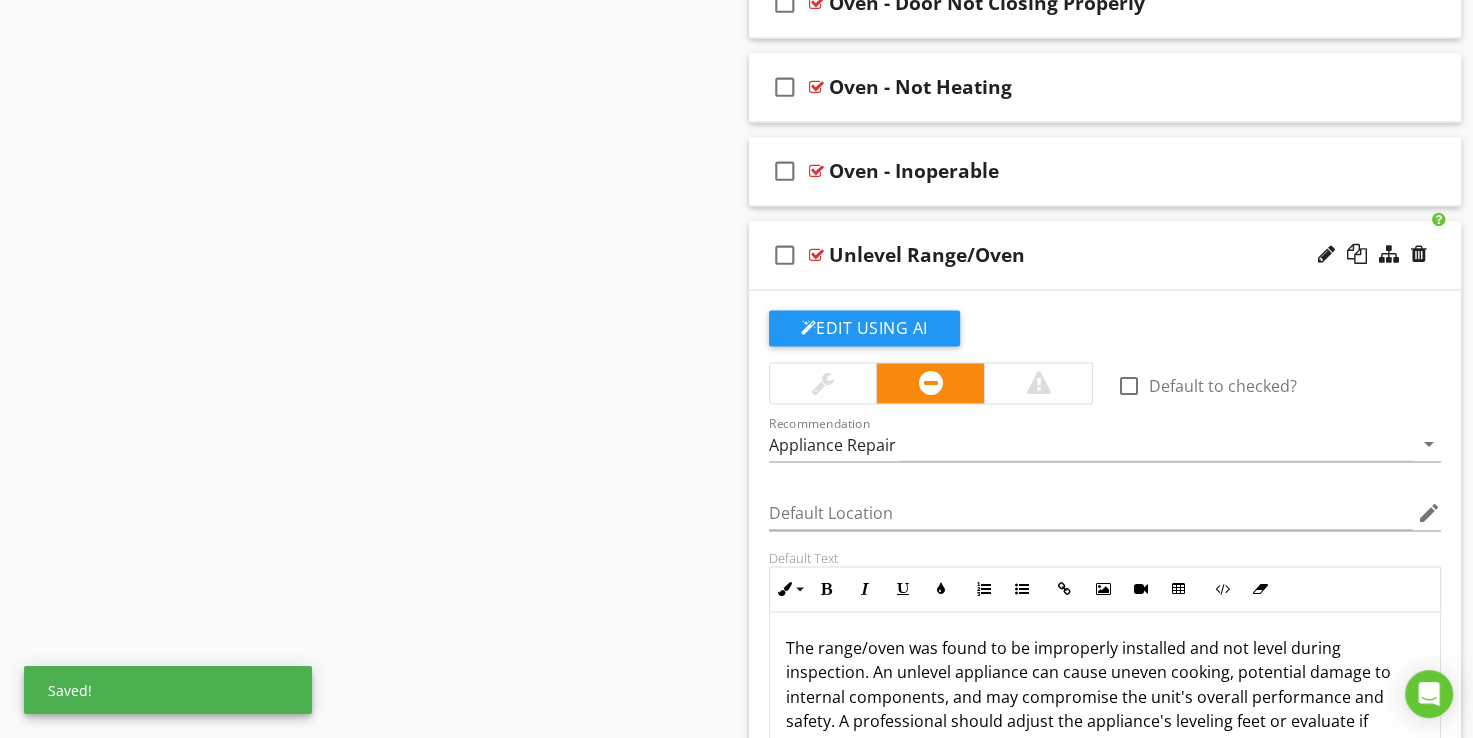 click at bounding box center [816, 255] 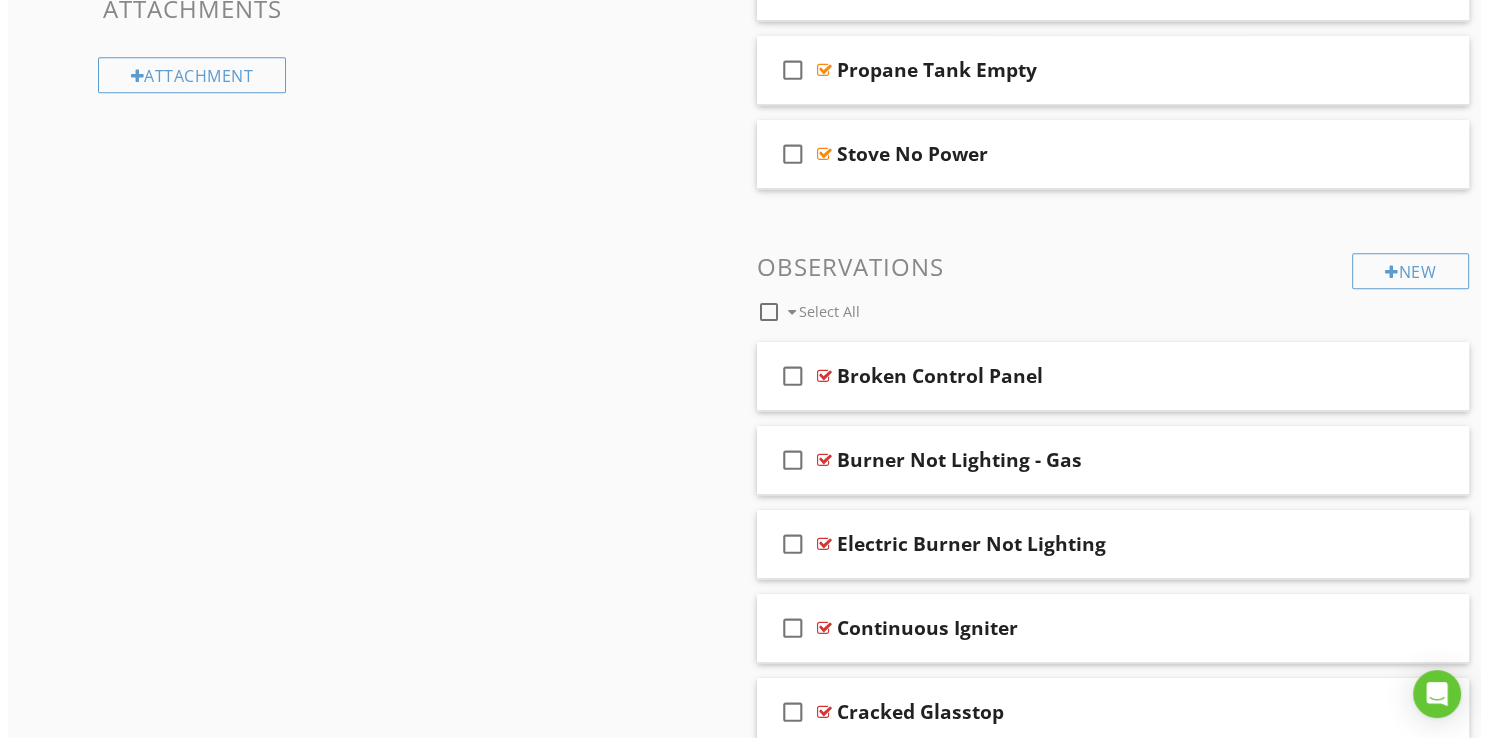 scroll, scrollTop: 1312, scrollLeft: 0, axis: vertical 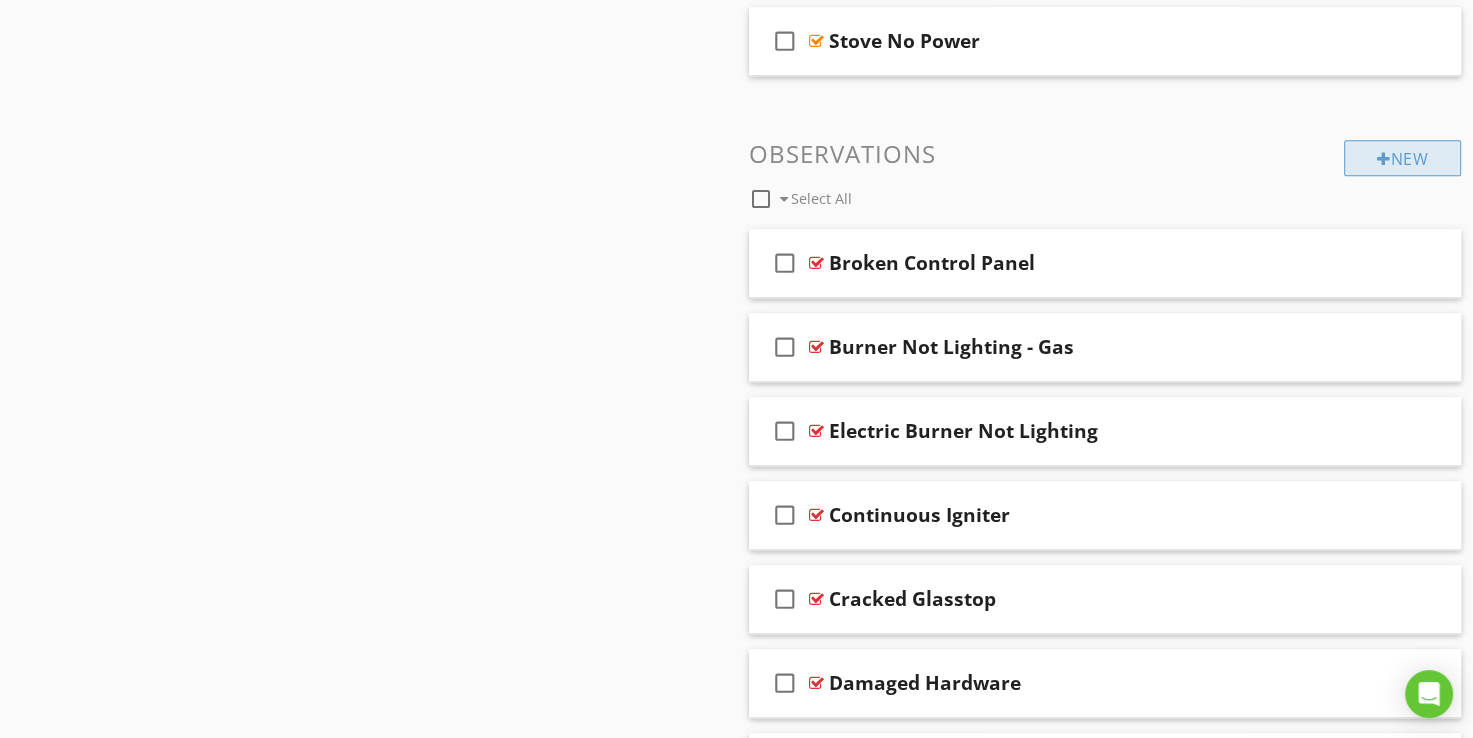 click on "New" at bounding box center (1402, 158) 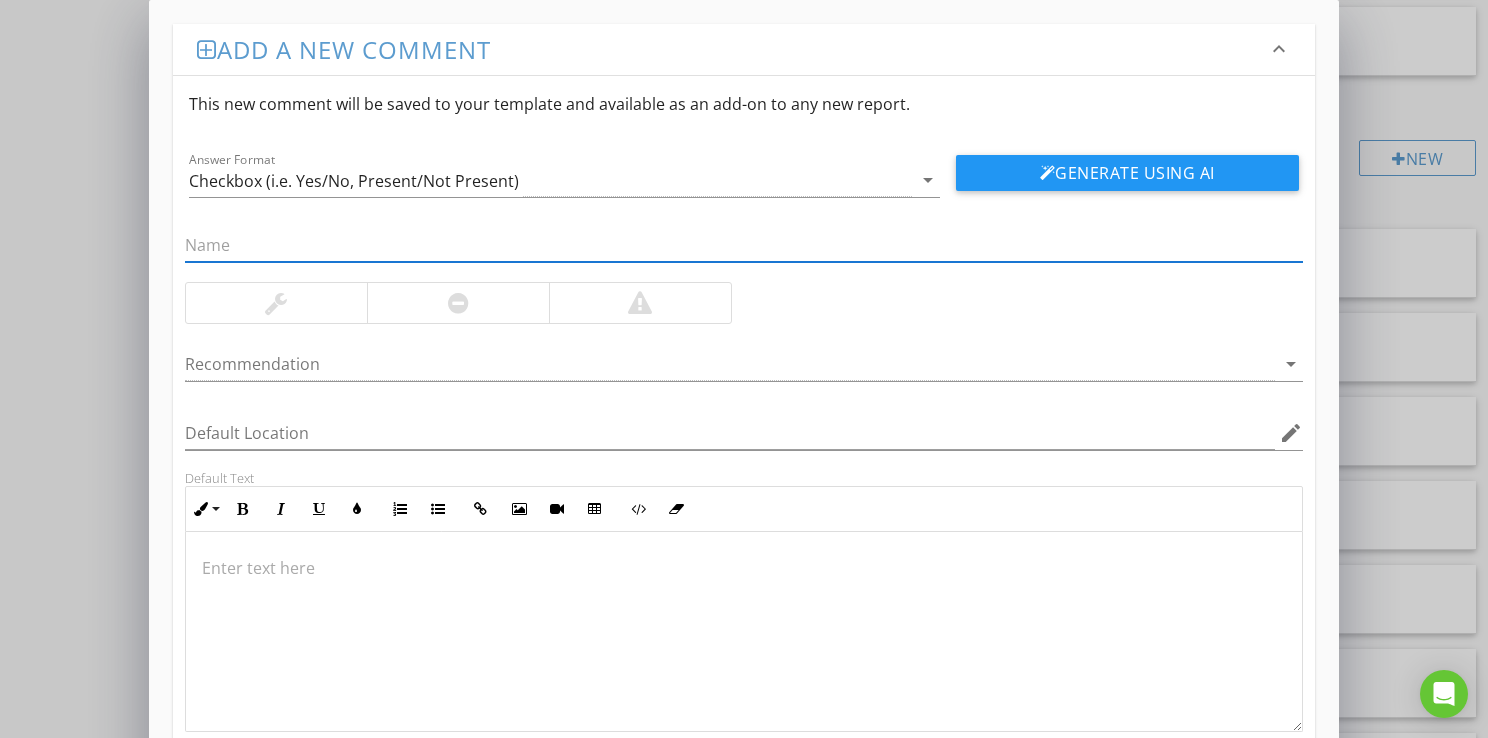click at bounding box center (744, 245) 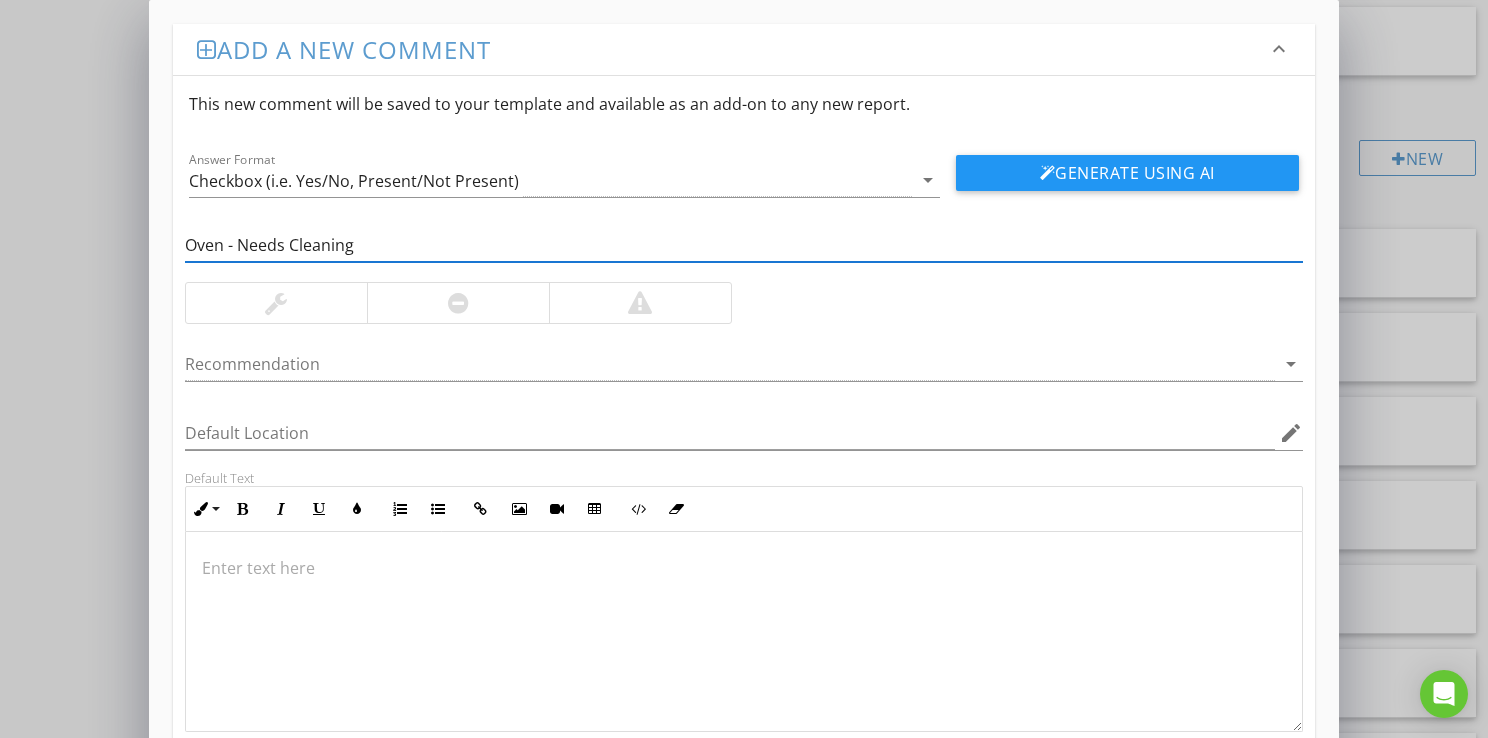 type on "Oven - Needs Cleaning" 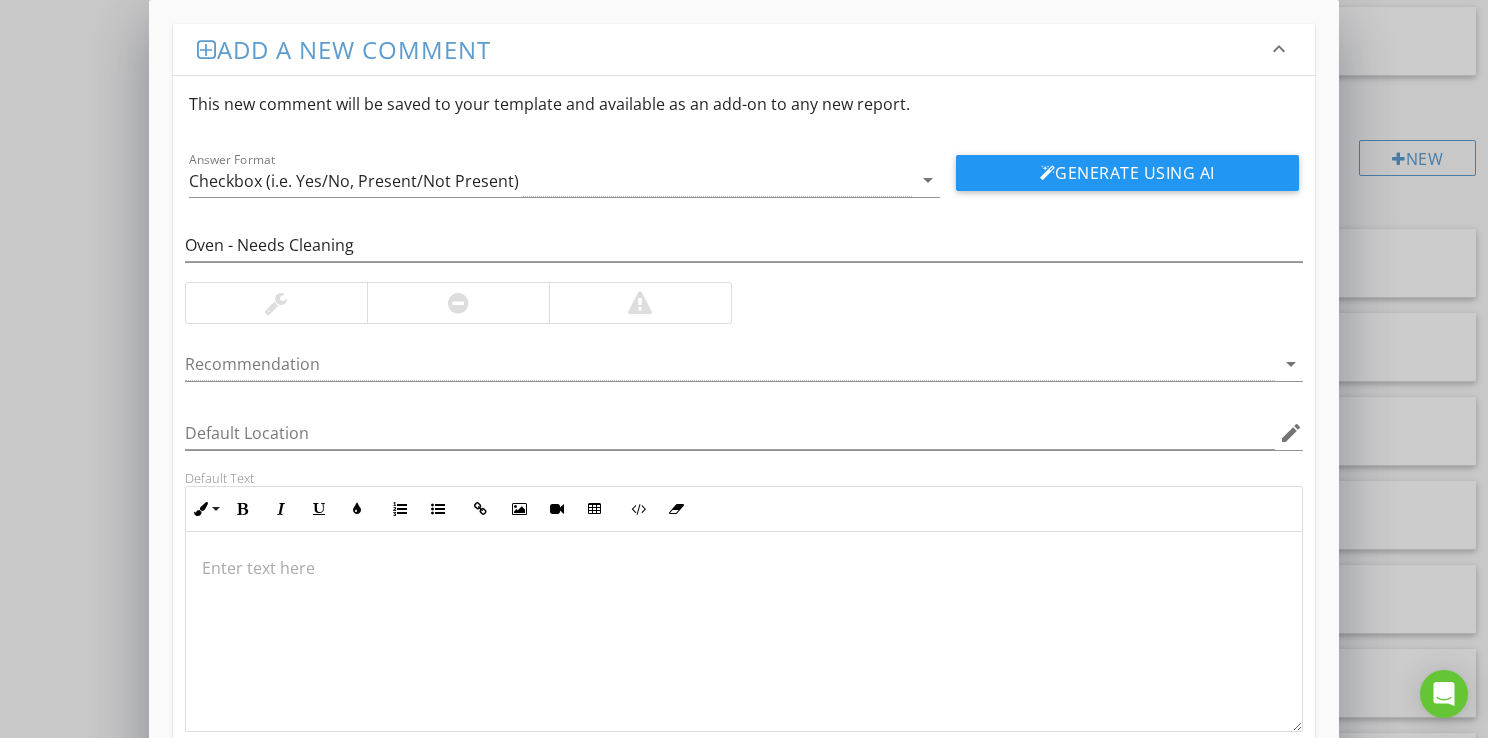 click at bounding box center (458, 303) 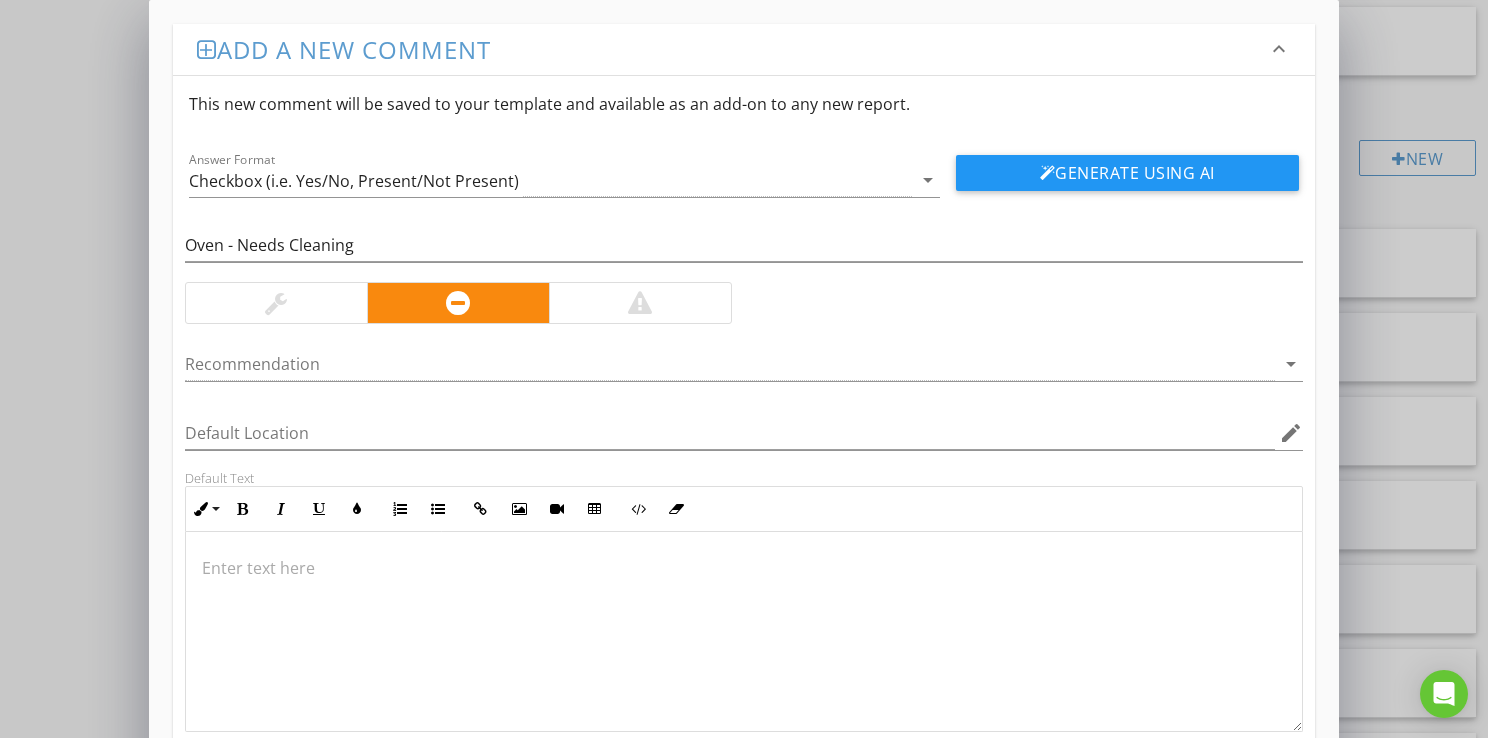 click at bounding box center (276, 303) 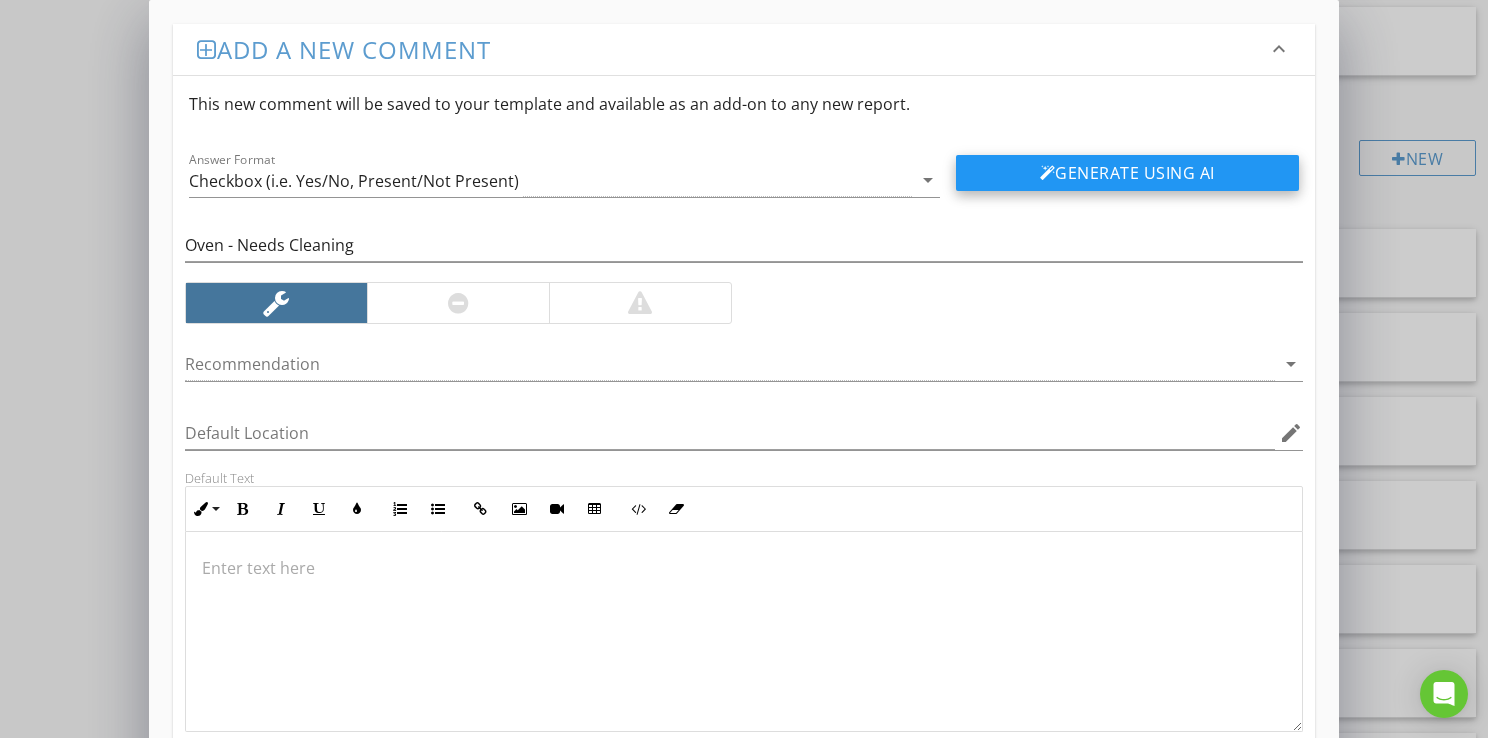 click on "Generate Using AI" at bounding box center [1127, 173] 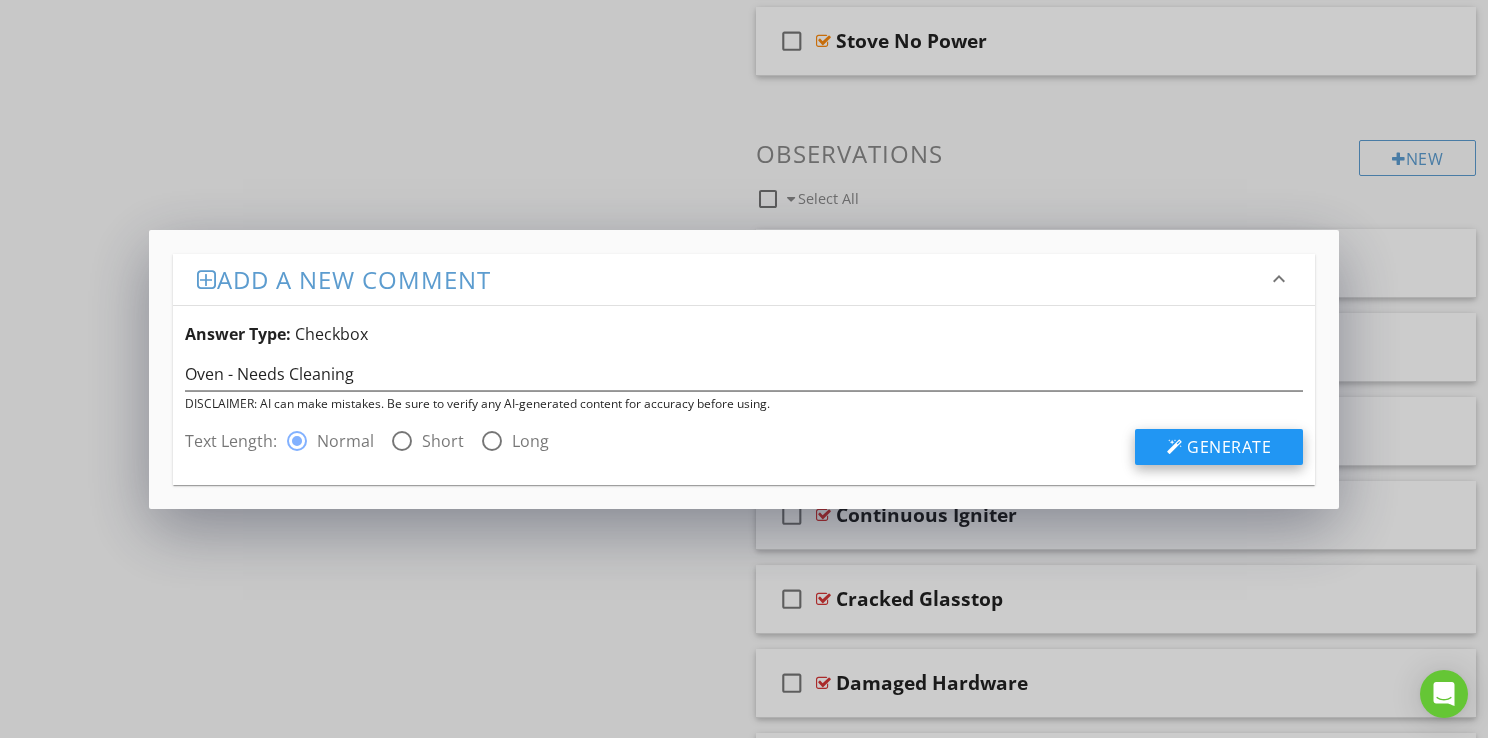 click on "Generate" at bounding box center (1229, 447) 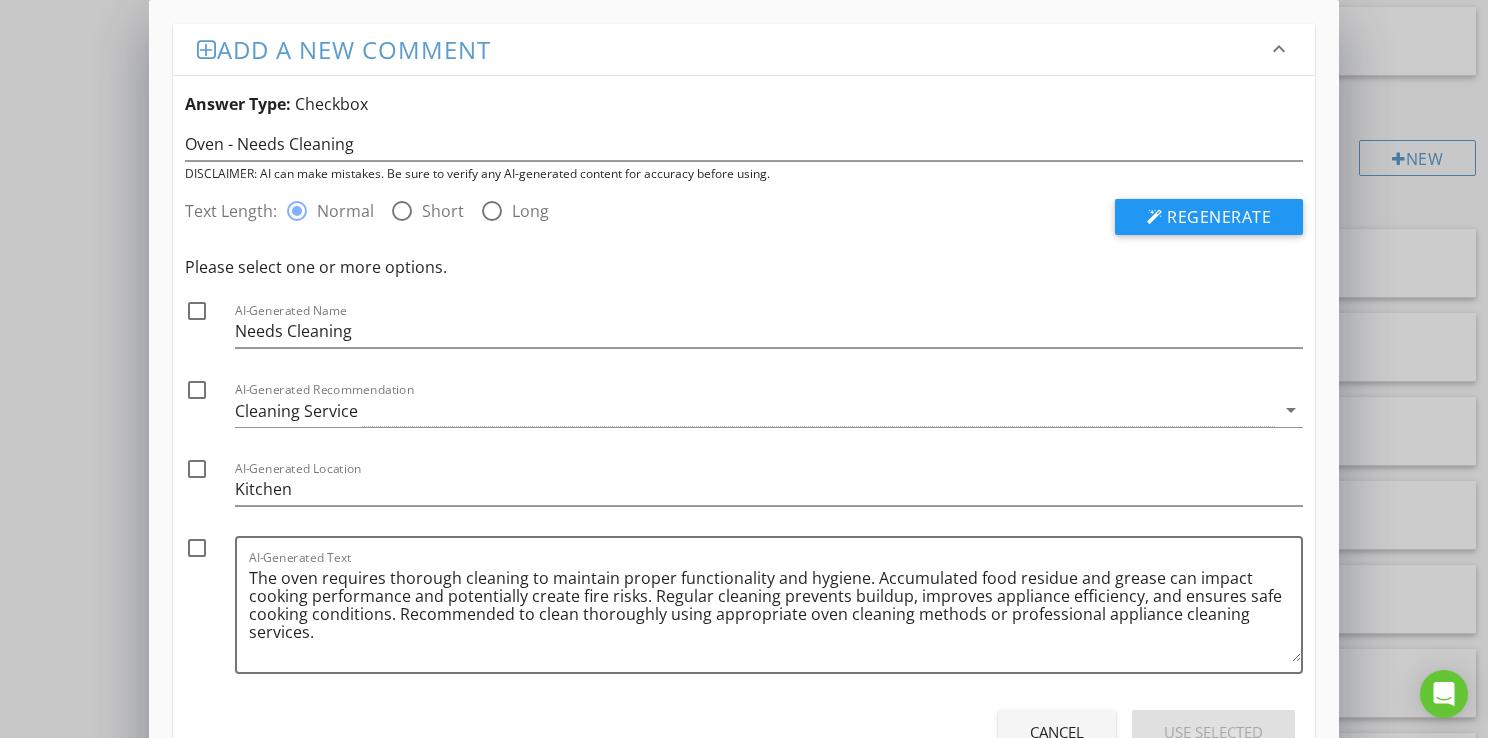 scroll, scrollTop: 76, scrollLeft: 0, axis: vertical 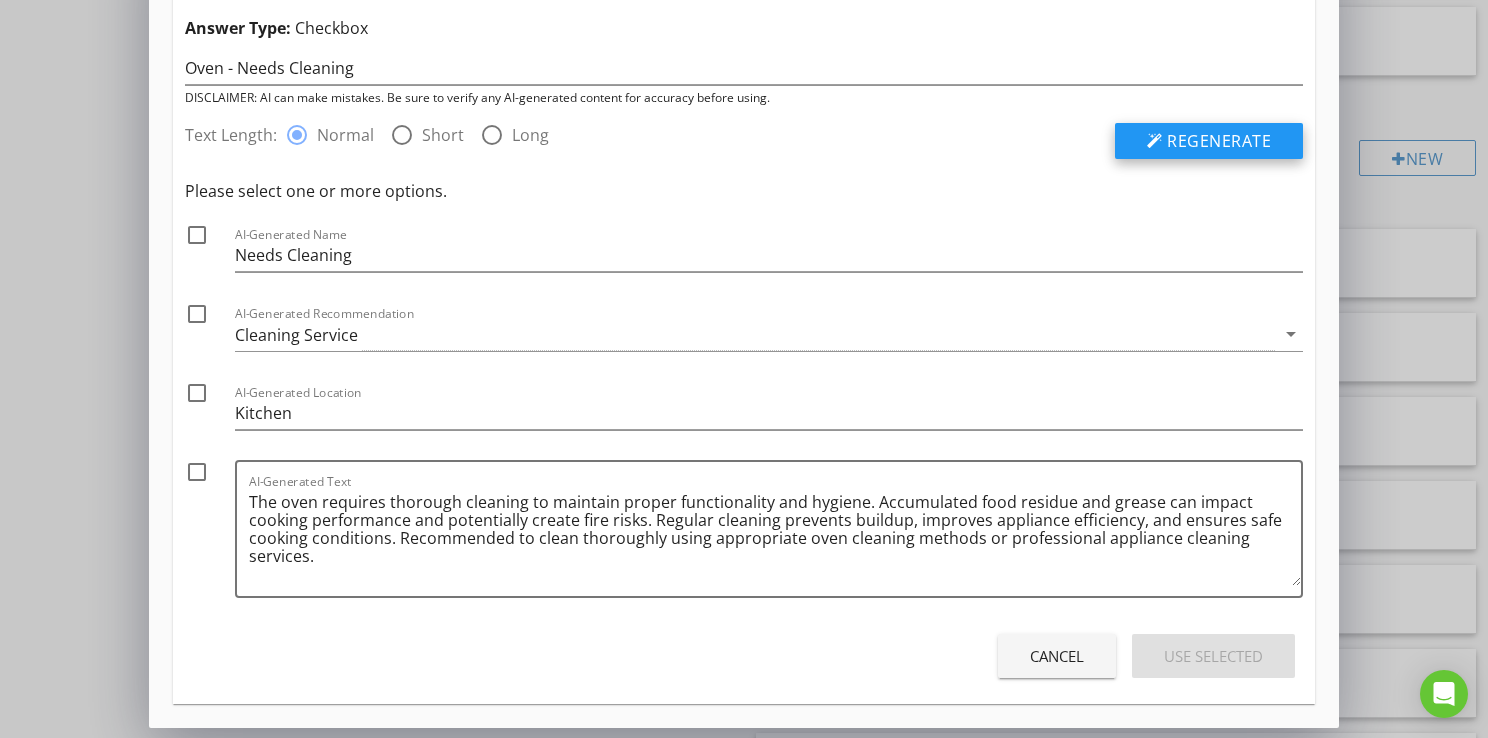 click on "Regenerate" at bounding box center [1219, 141] 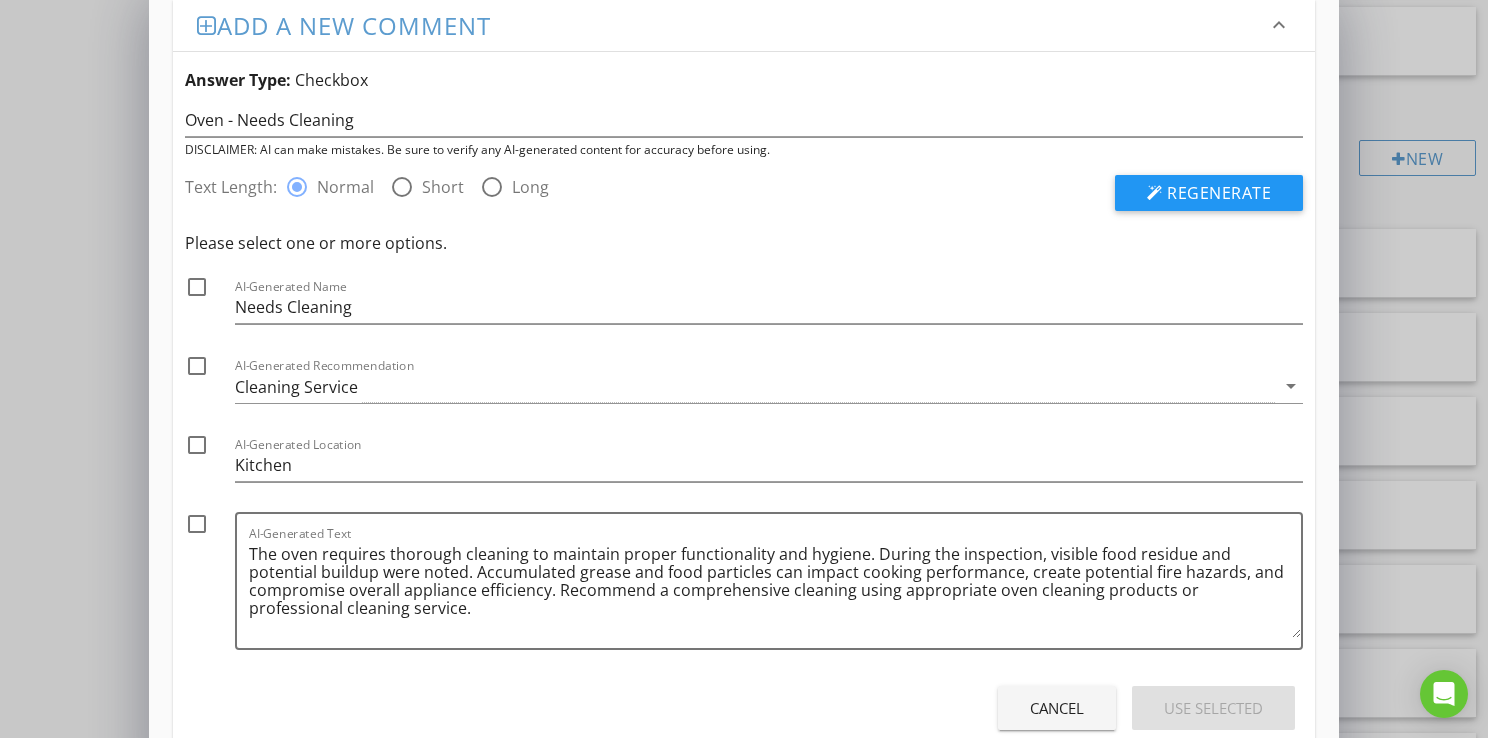 scroll, scrollTop: 0, scrollLeft: 0, axis: both 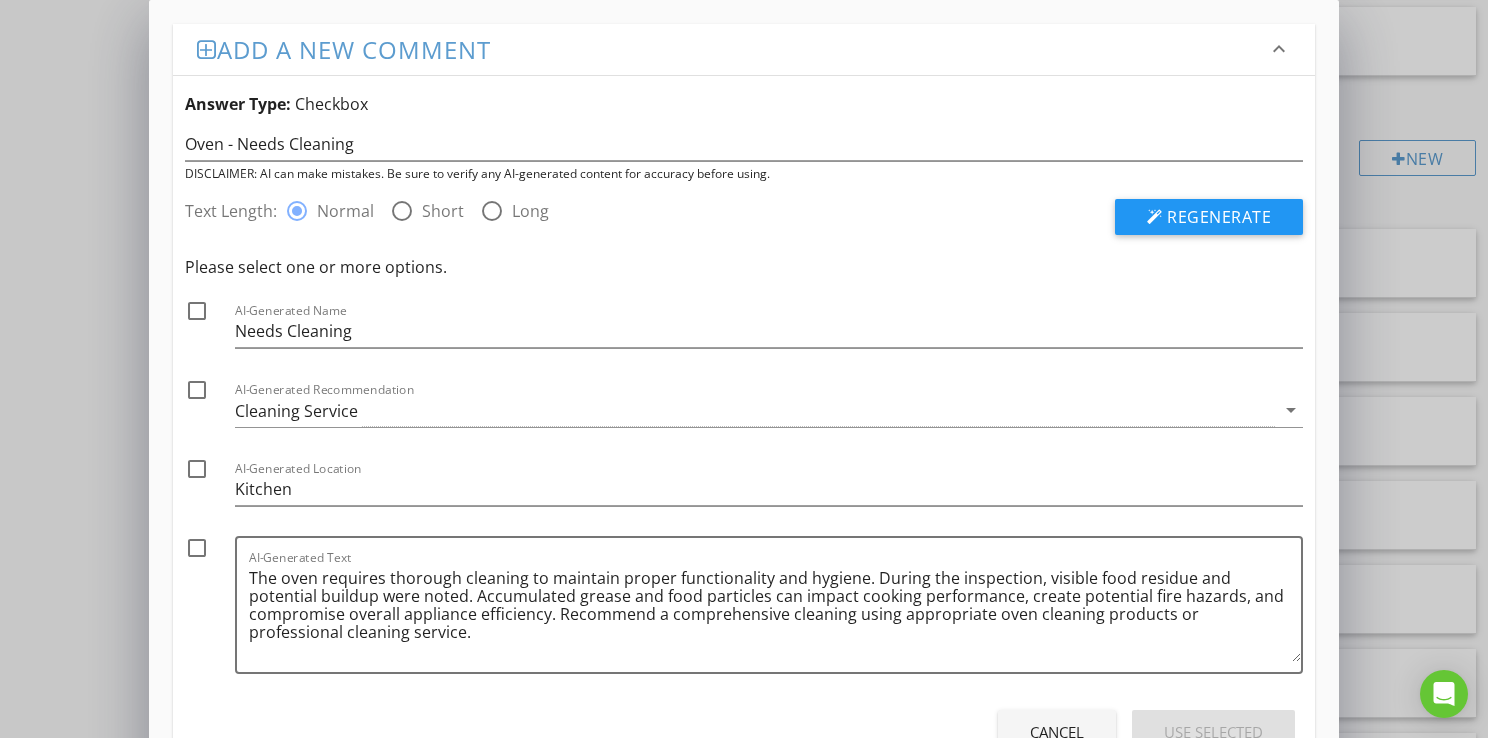 click on "Short" at bounding box center [443, 211] 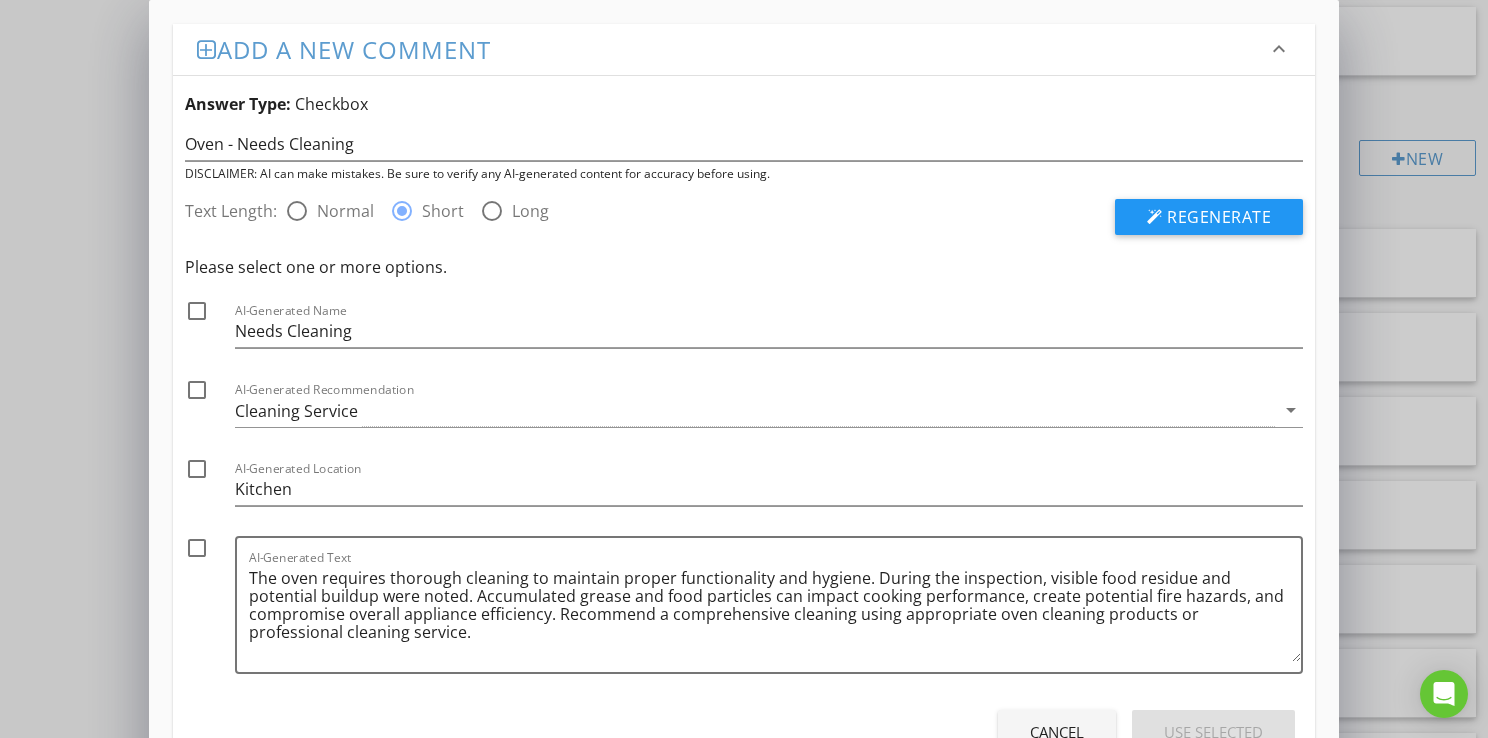 radio on "false" 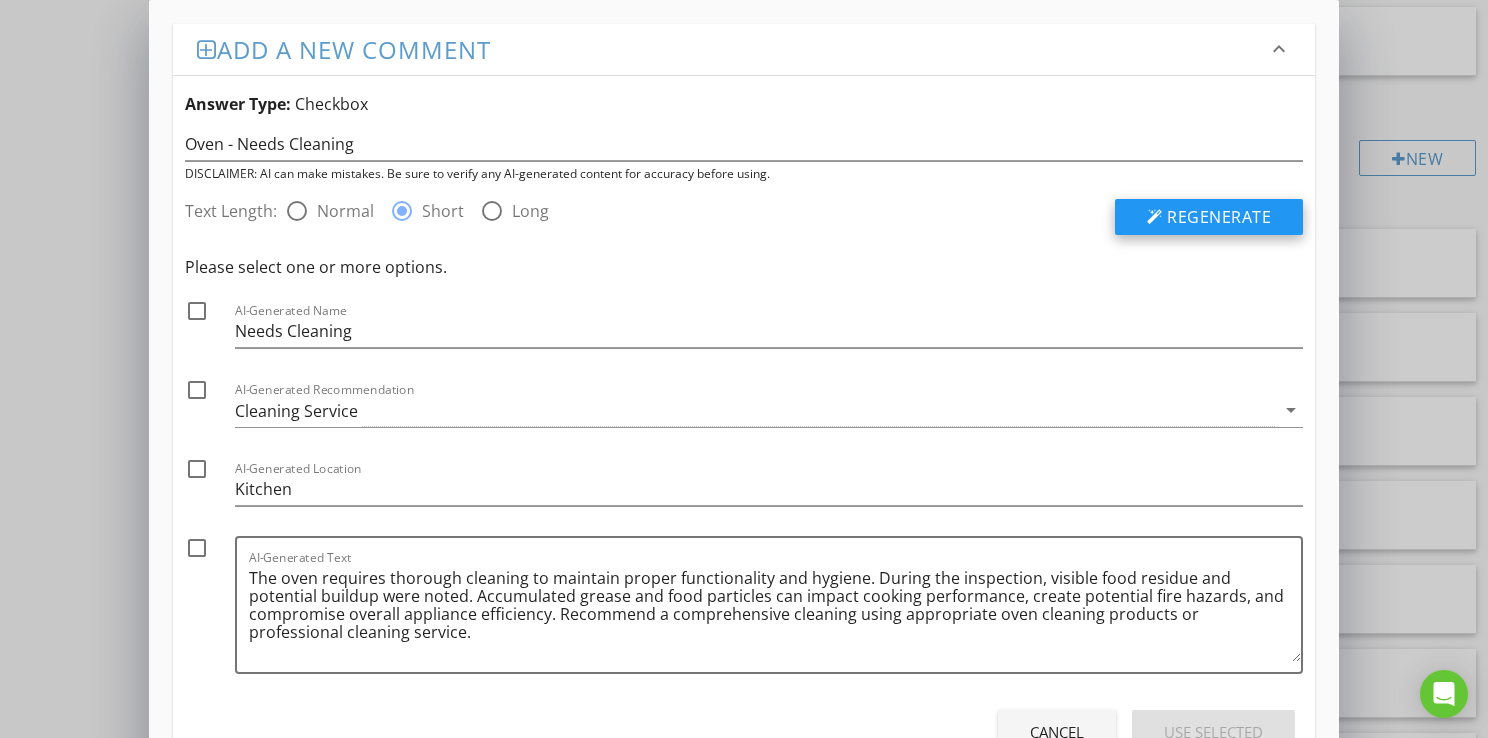 click on "Regenerate" at bounding box center [1219, 217] 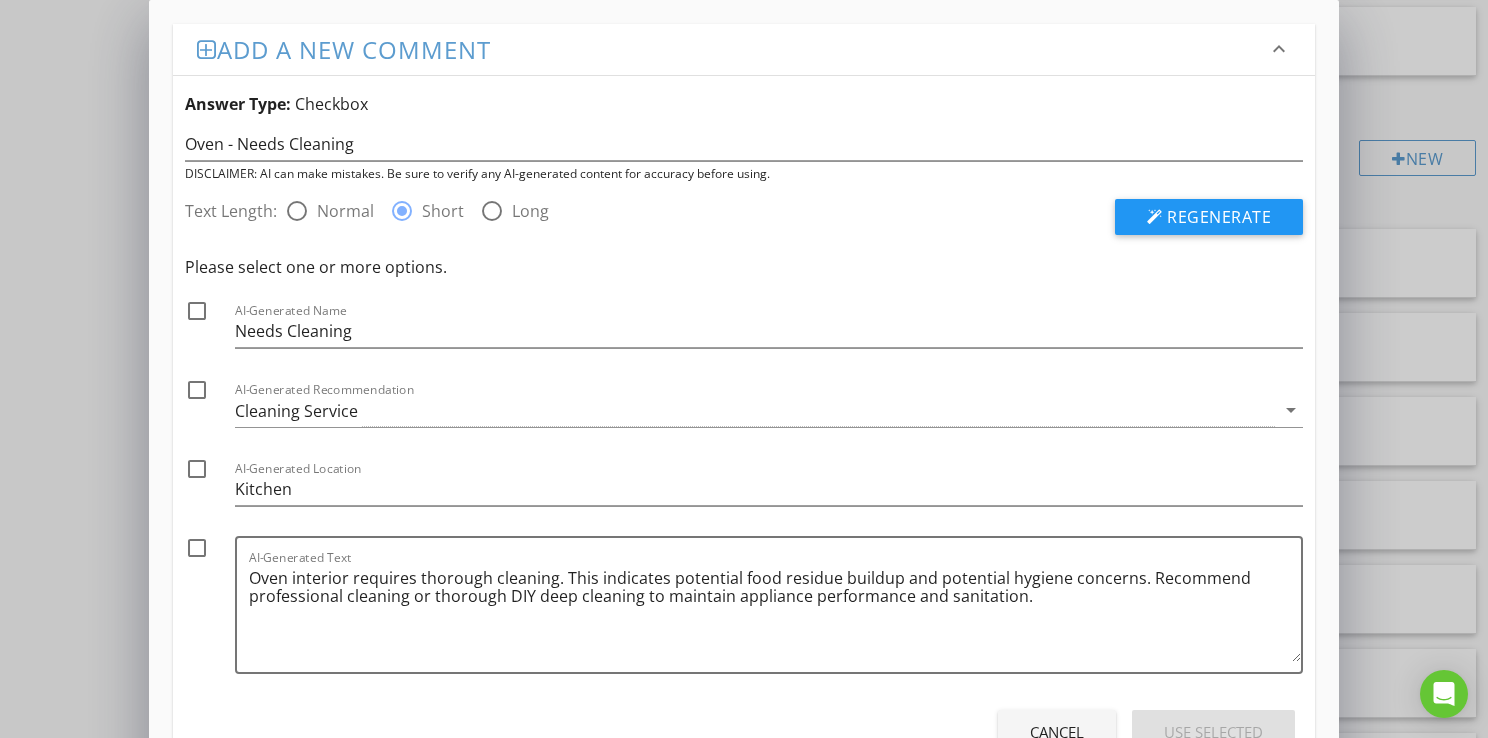 scroll, scrollTop: 76, scrollLeft: 0, axis: vertical 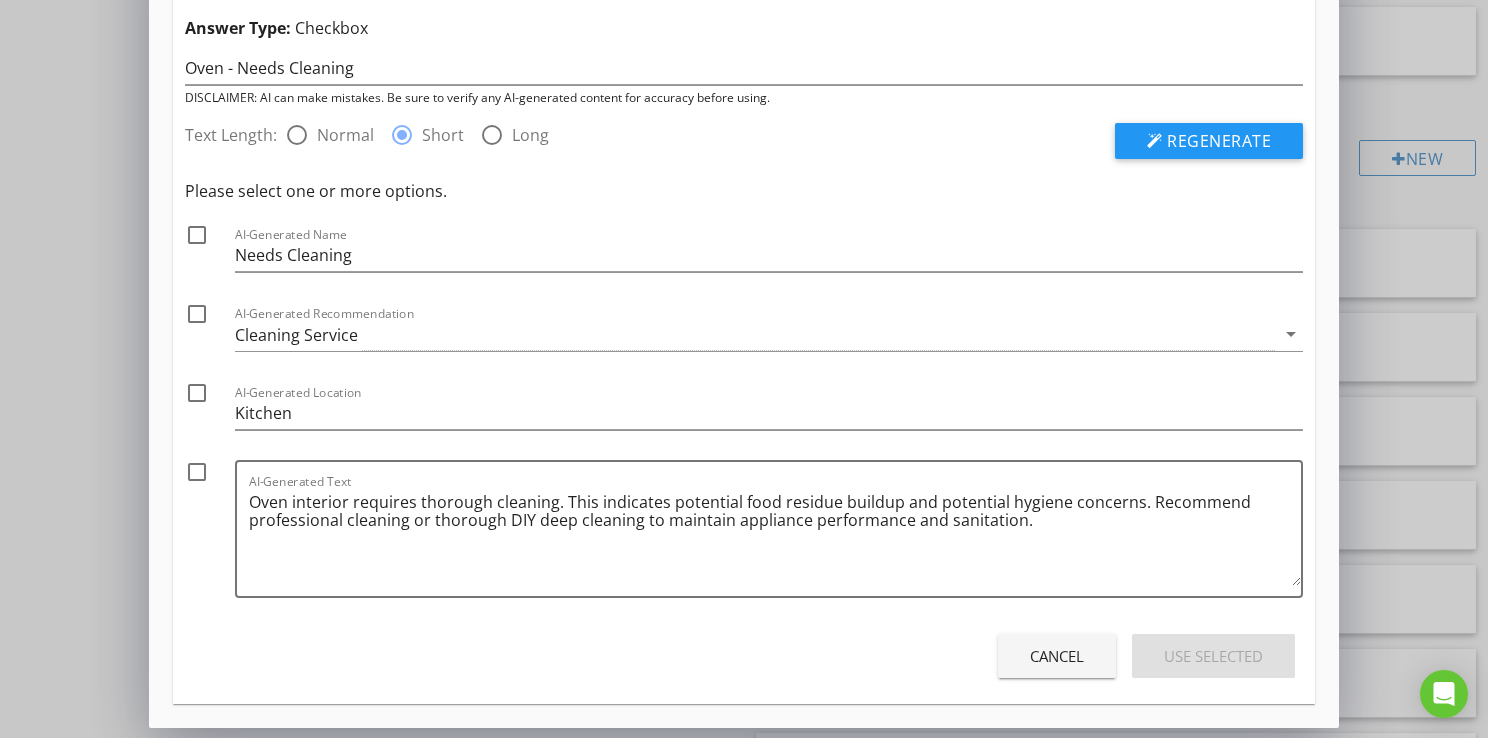 click at bounding box center (197, 472) 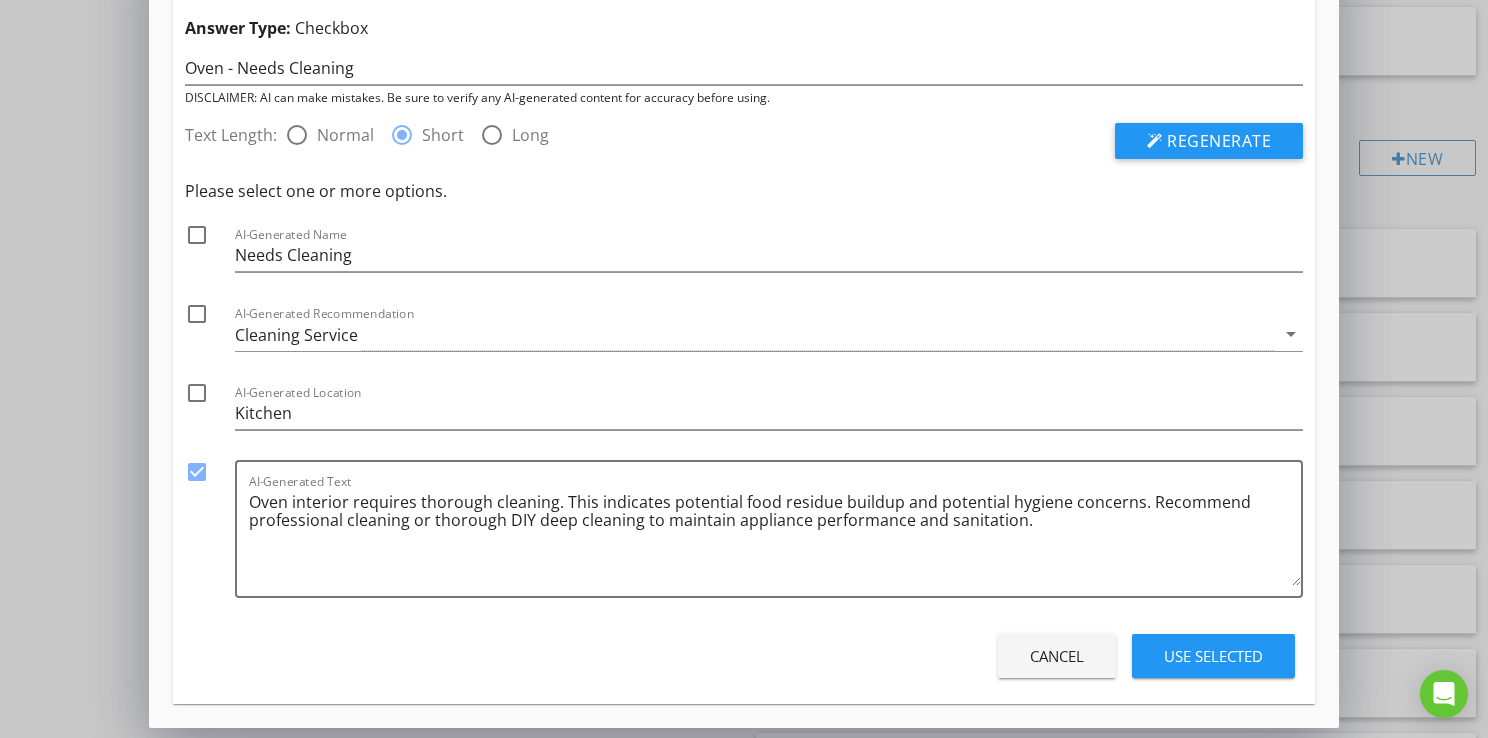 click on "Use Selected" at bounding box center [1213, 656] 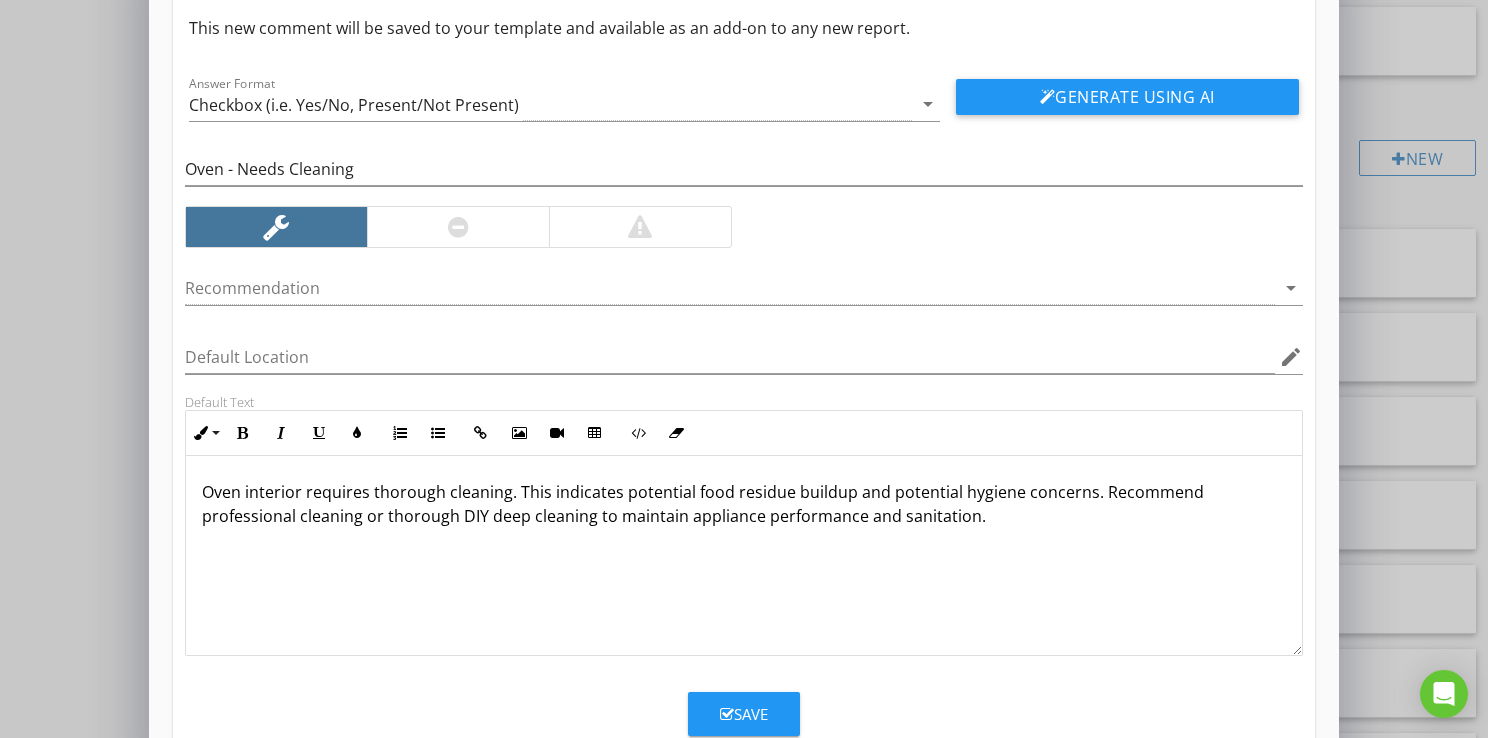 scroll, scrollTop: 0, scrollLeft: 0, axis: both 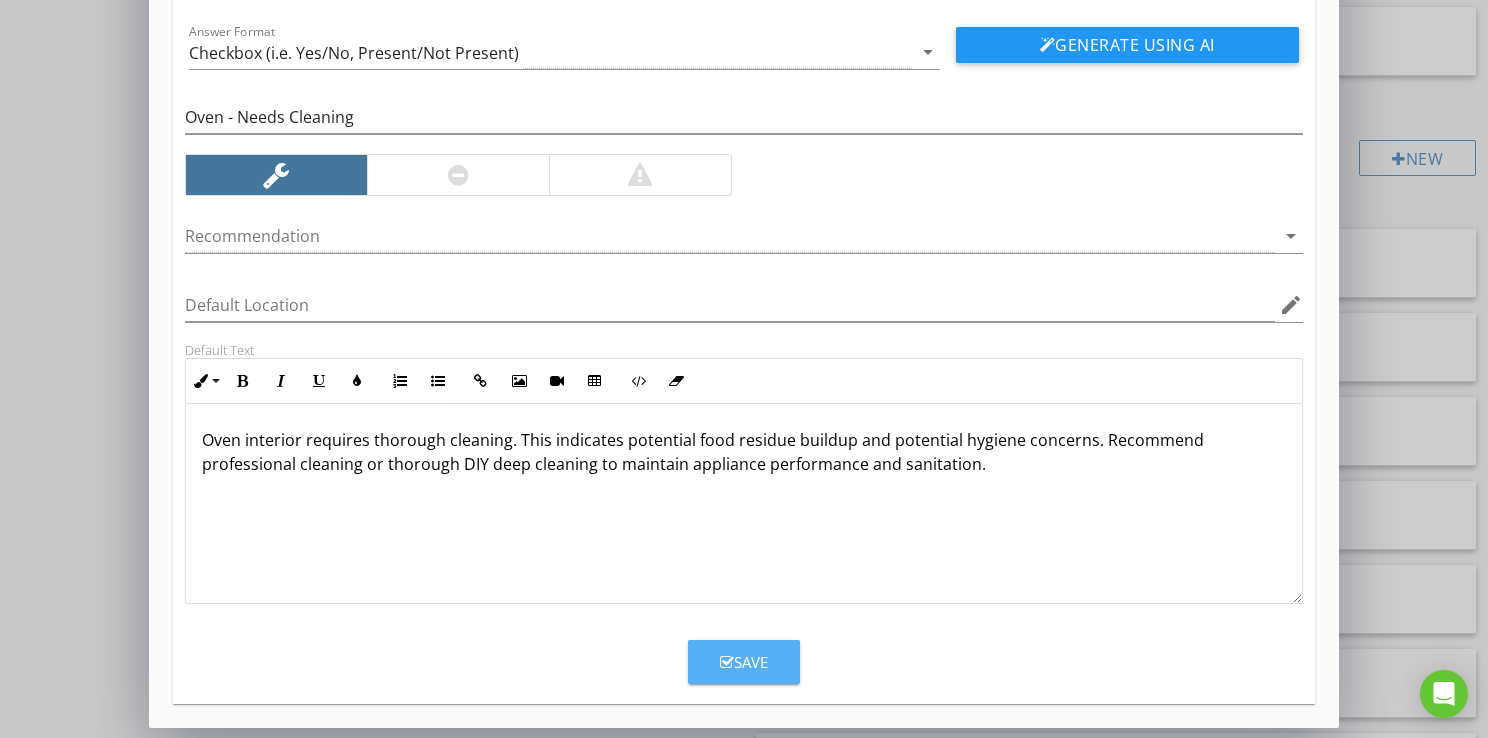 click on "Save" at bounding box center [744, 662] 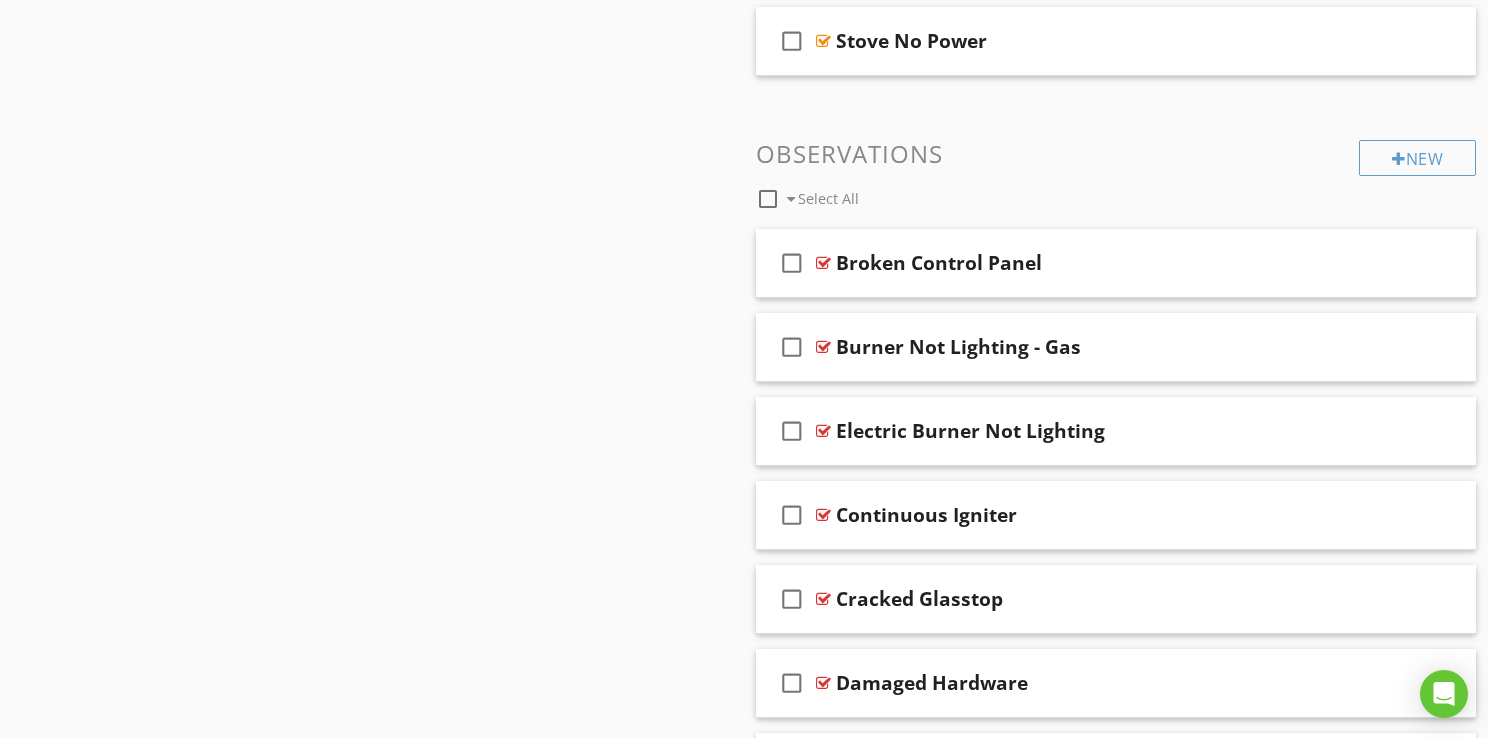 scroll, scrollTop: 32, scrollLeft: 0, axis: vertical 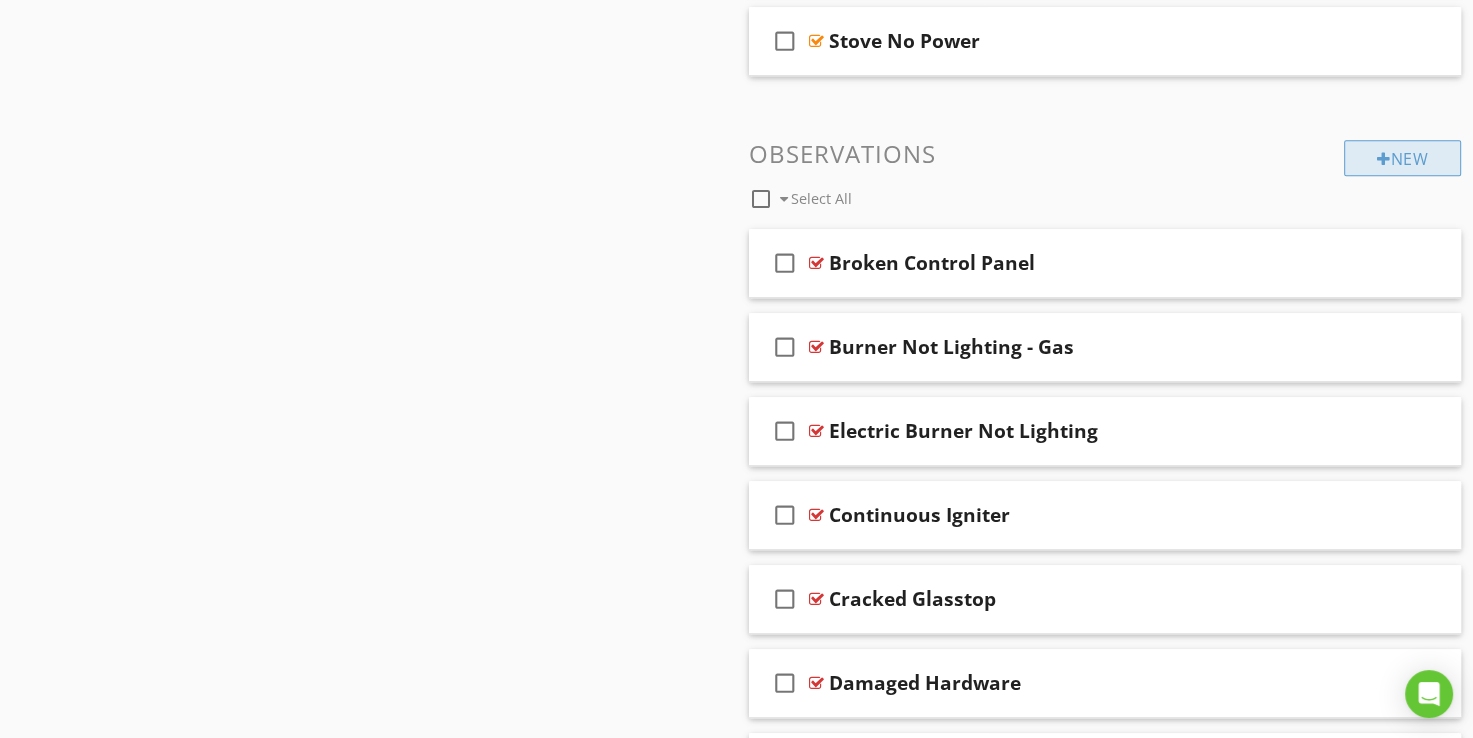 click on "New" at bounding box center (1402, 158) 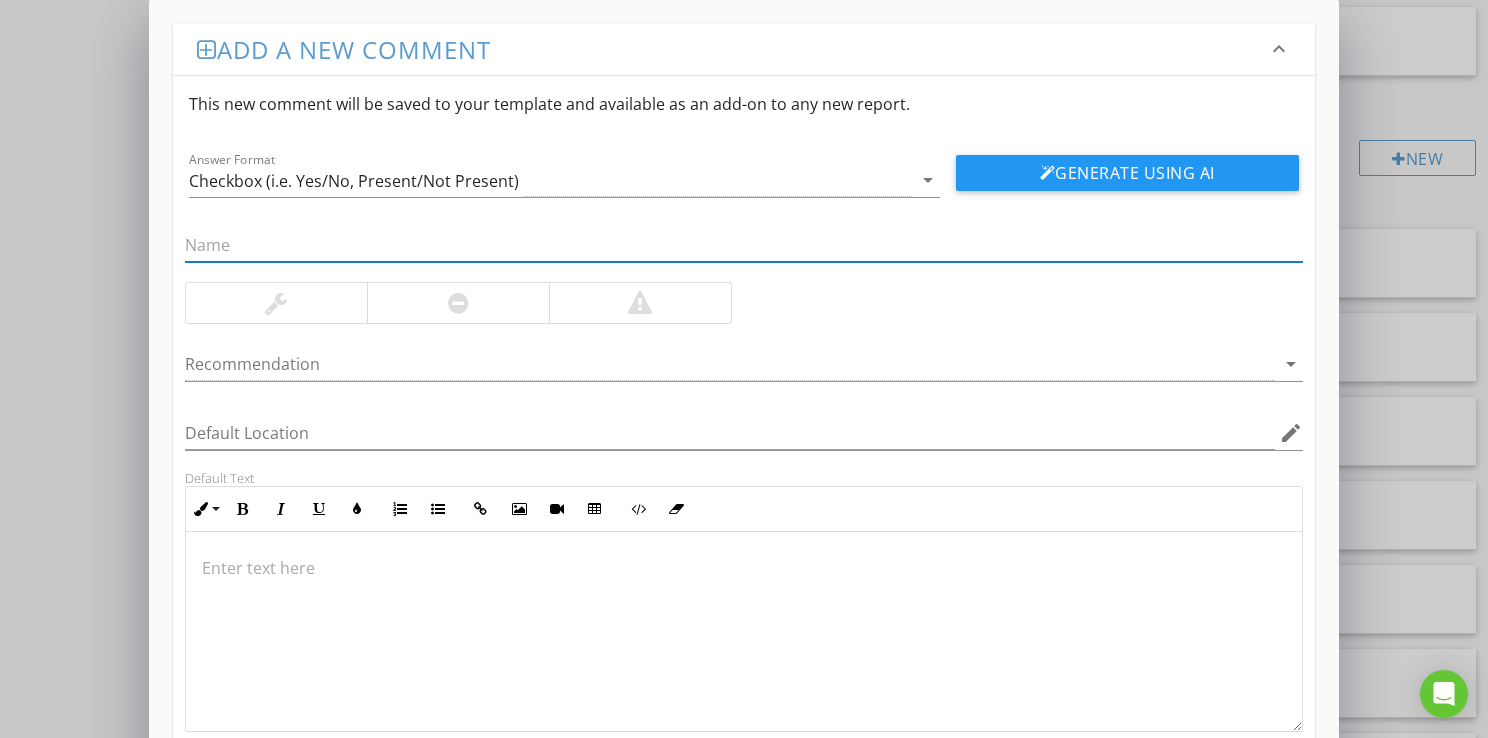 click at bounding box center (744, 245) 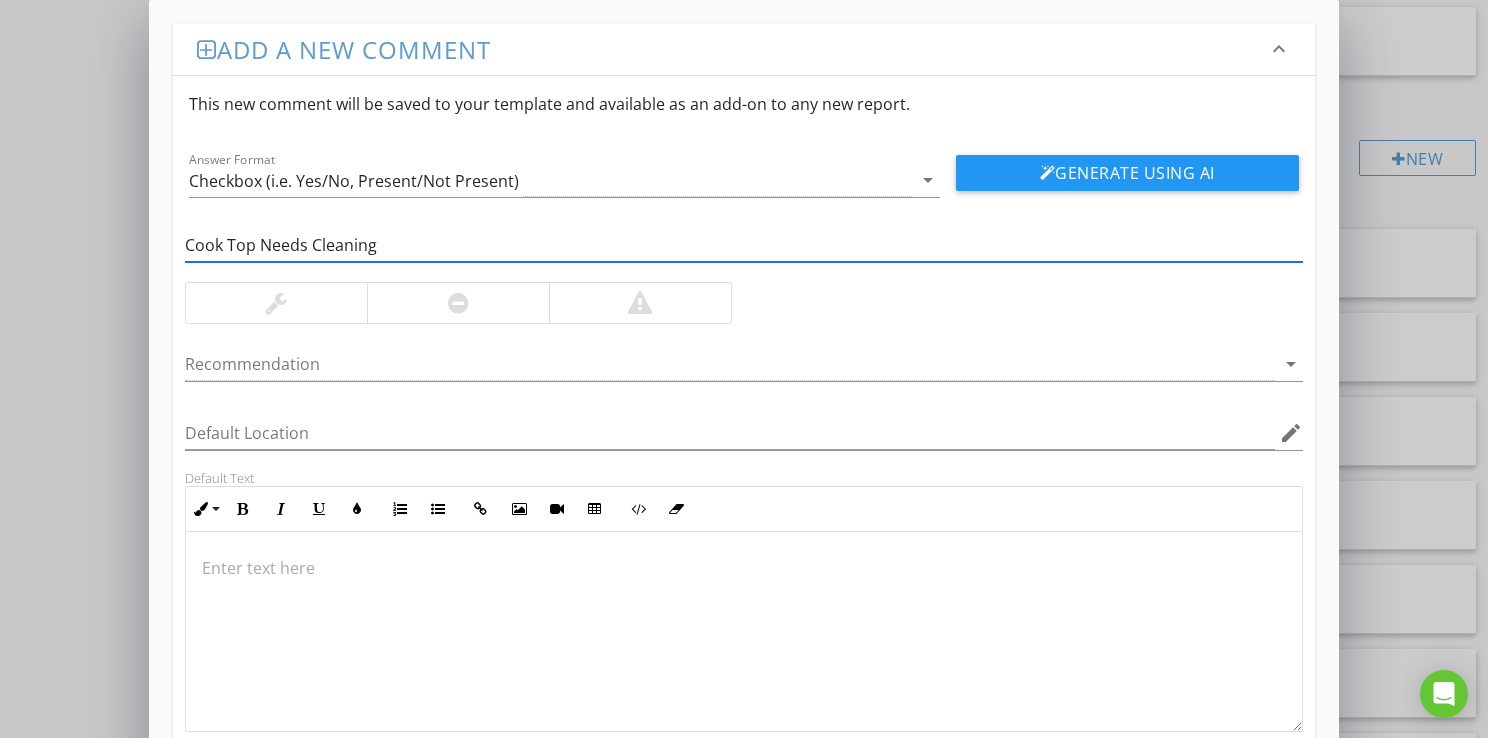 type on "Cook Top Needs Cleaning" 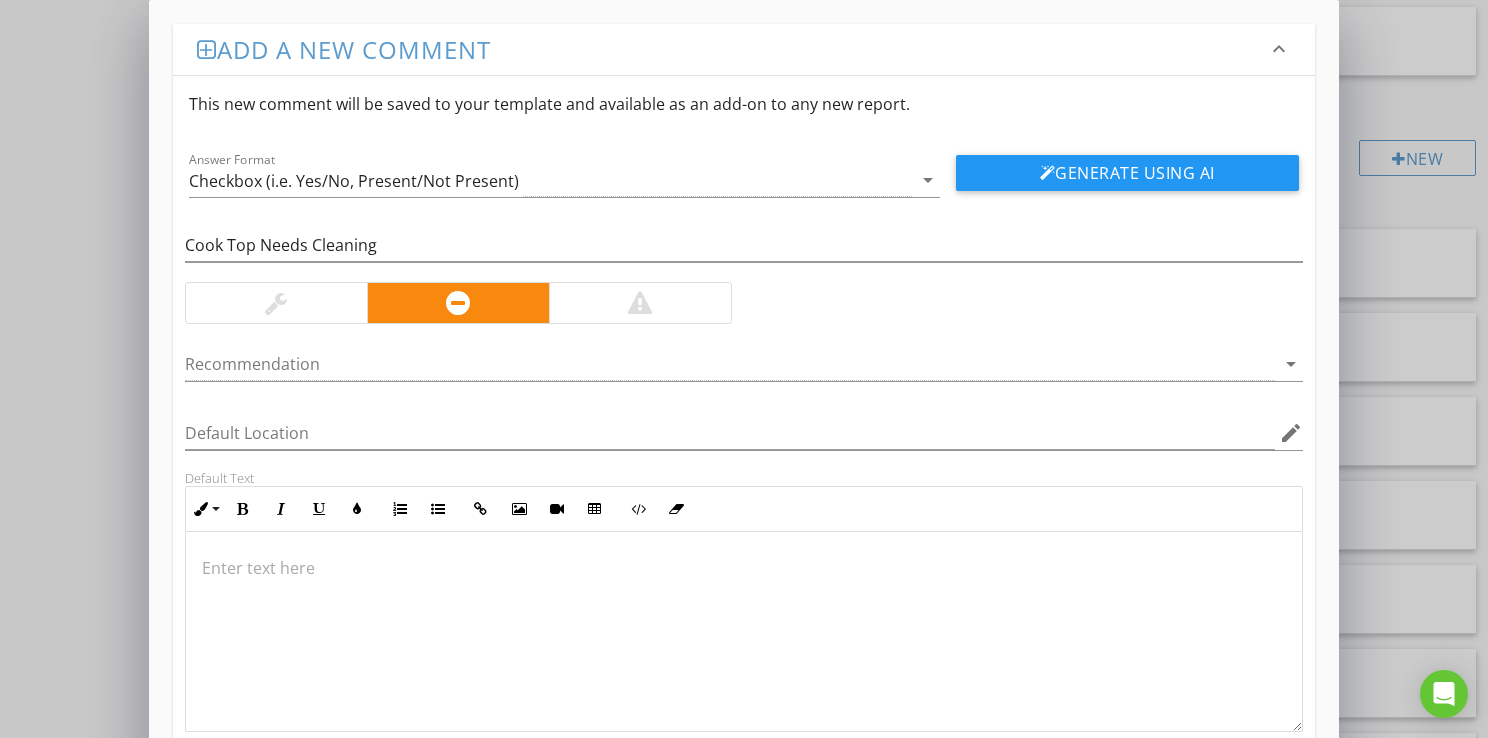 click at bounding box center (276, 303) 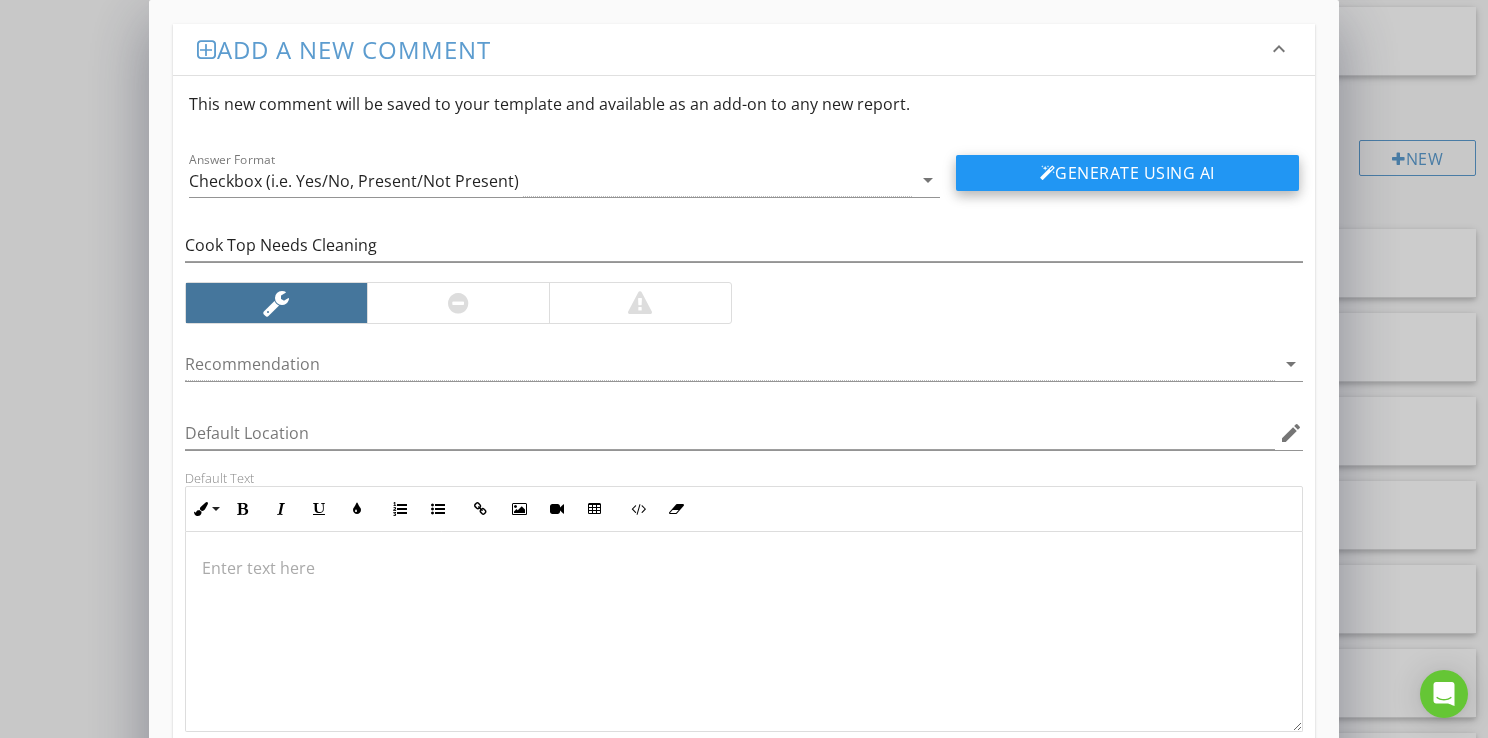 click on "Generate Using AI" at bounding box center [1127, 173] 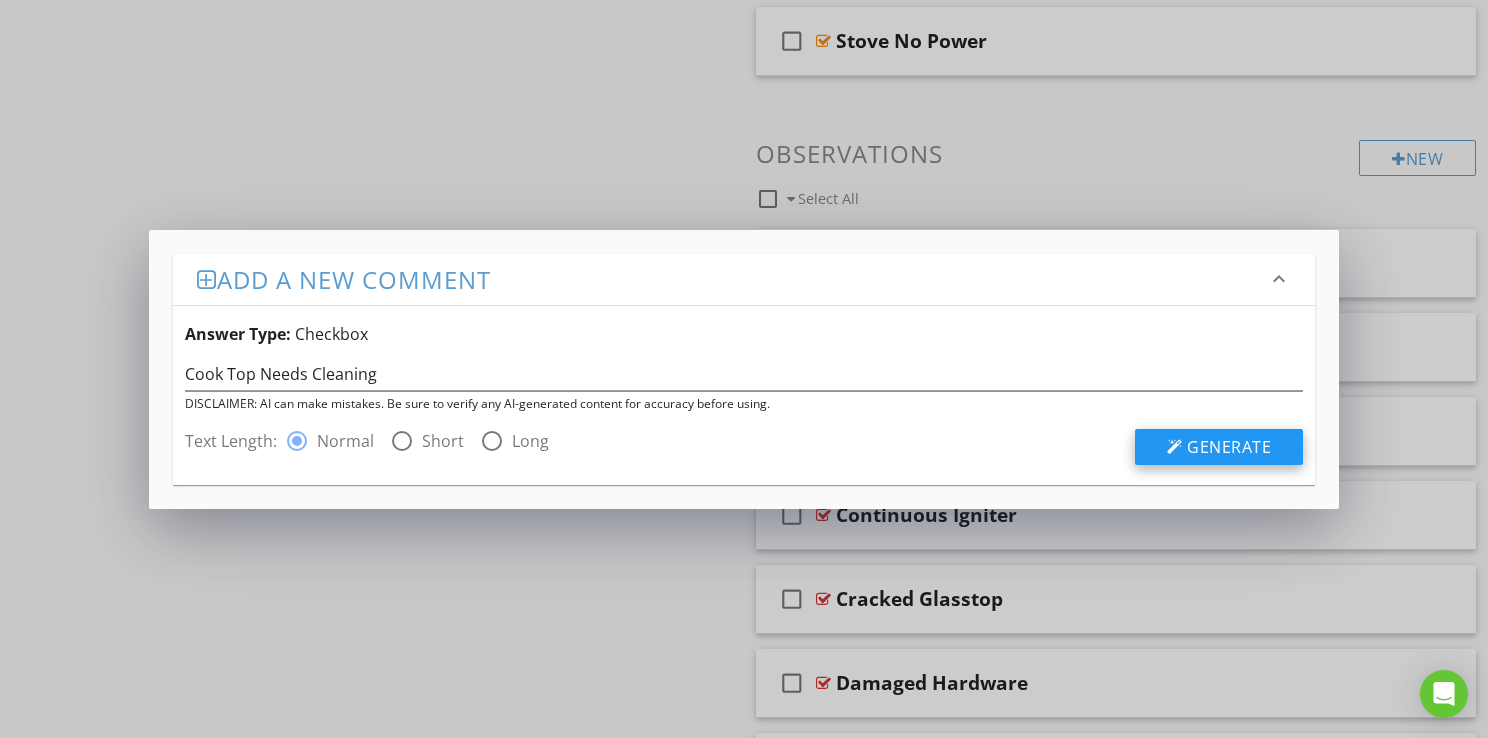 click on "Generate" at bounding box center [1229, 447] 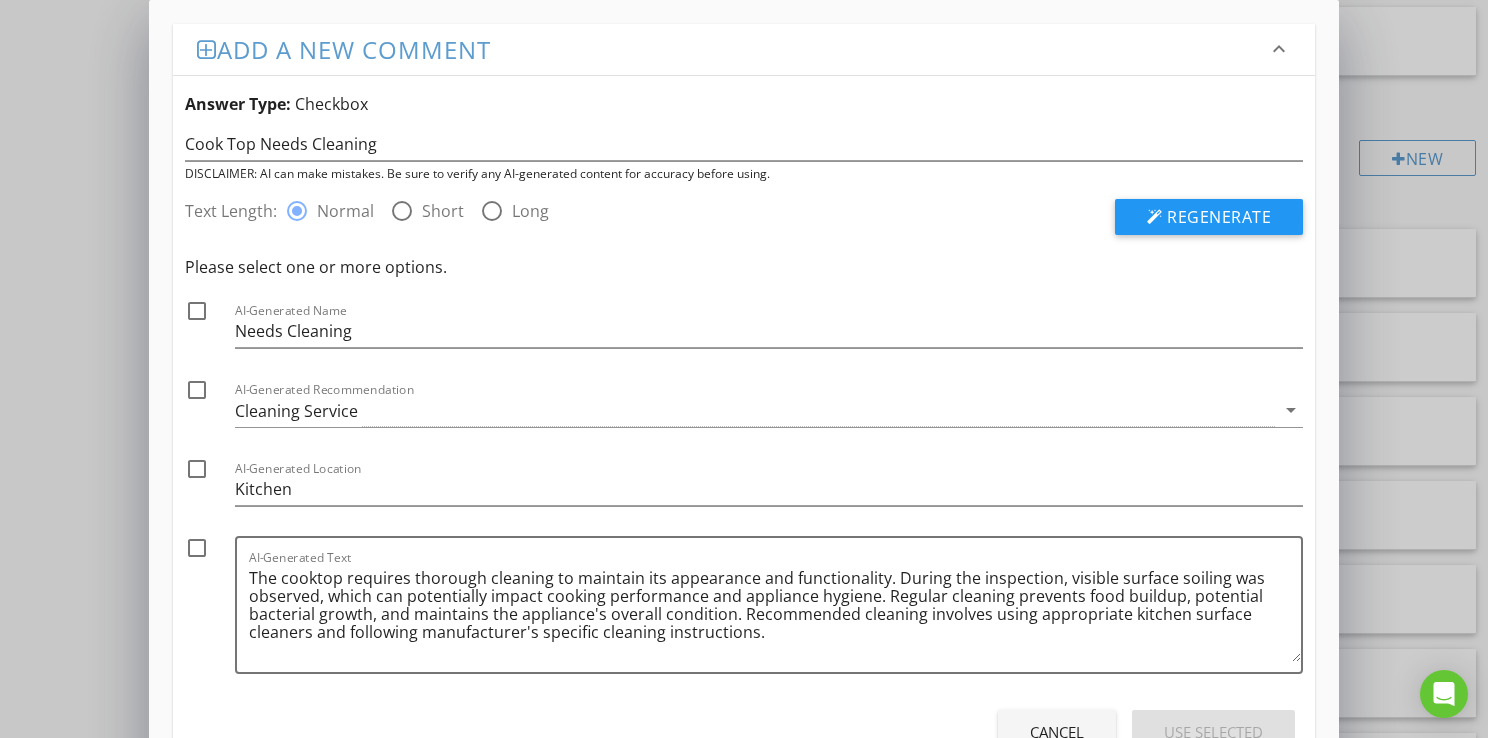 click on "Short" at bounding box center (443, 211) 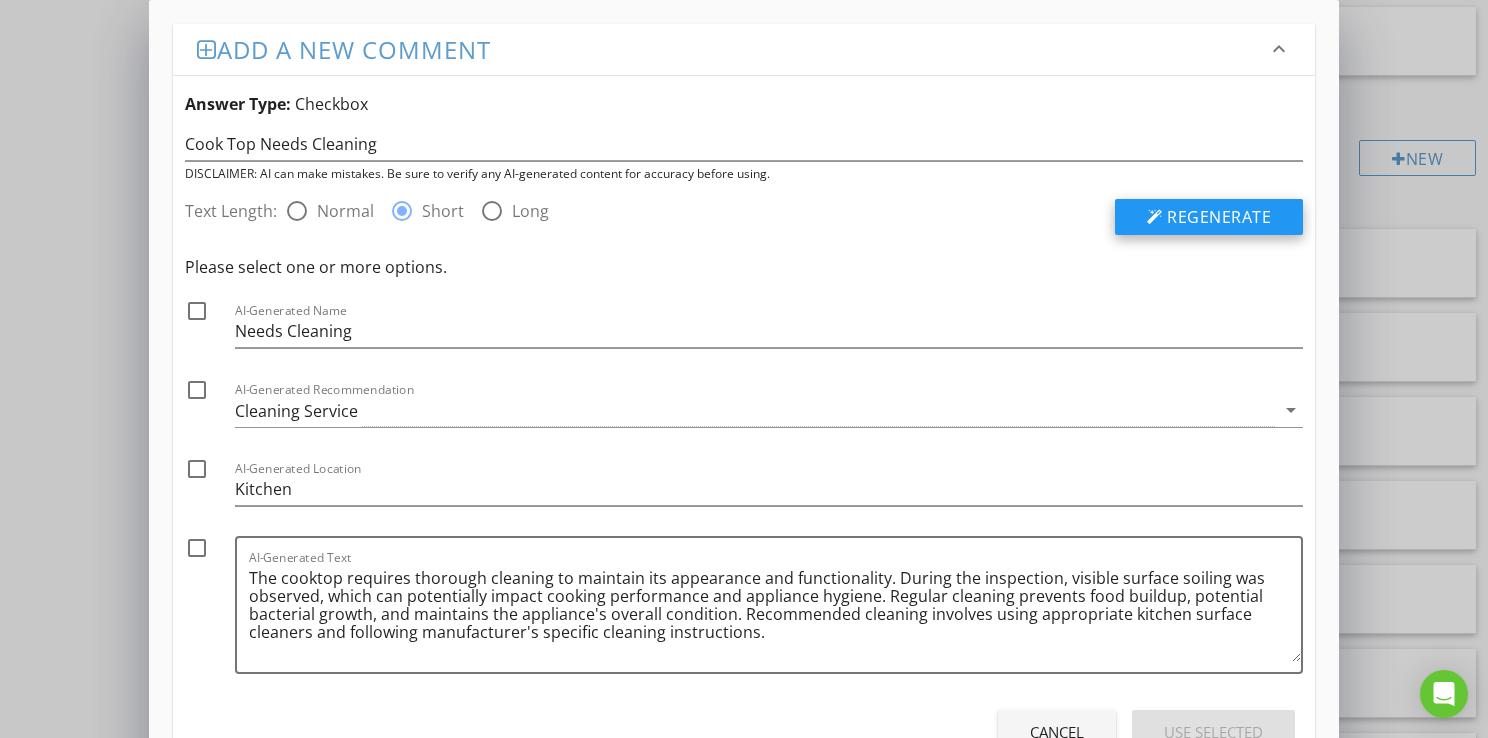 click on "Regenerate" at bounding box center (1219, 217) 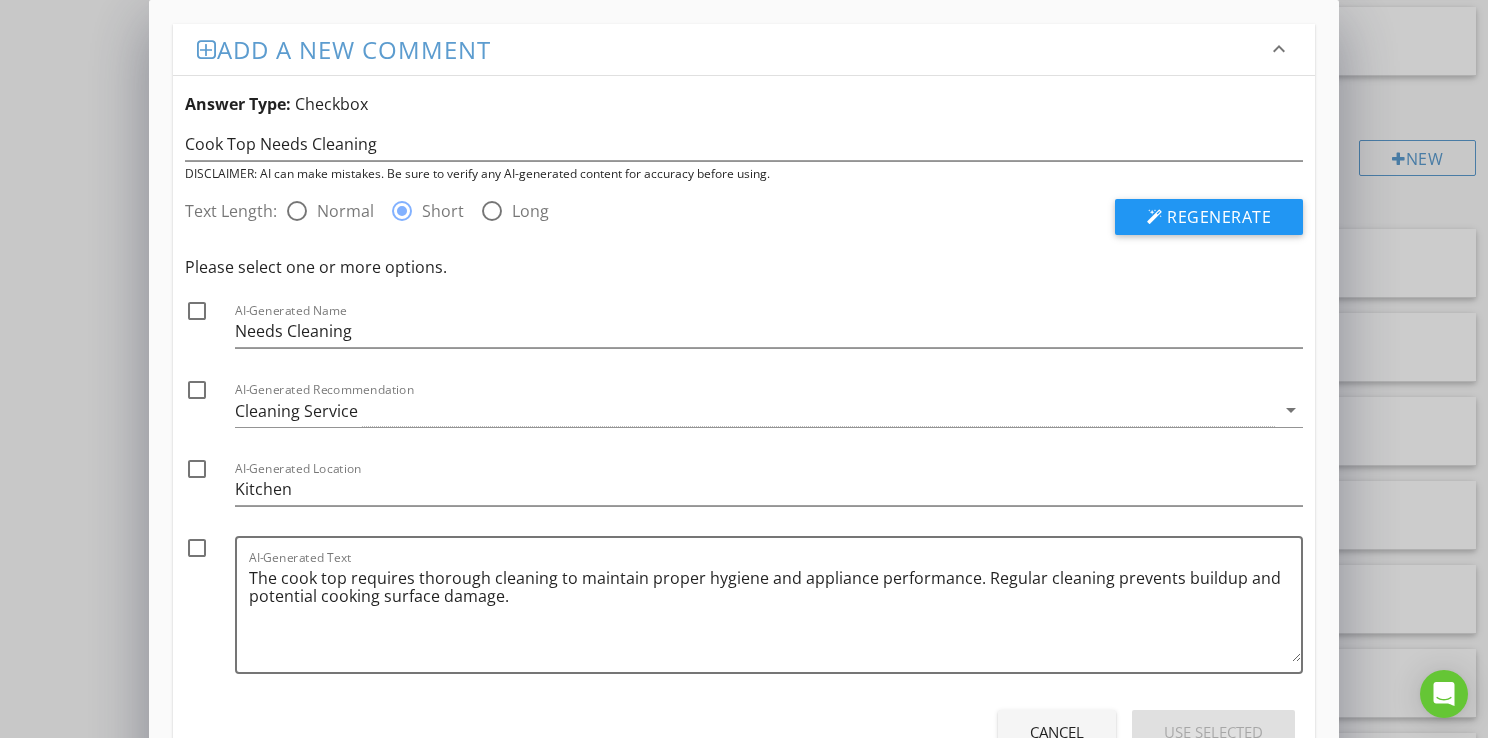 drag, startPoint x: 502, startPoint y: 218, endPoint x: 530, endPoint y: 214, distance: 28.284271 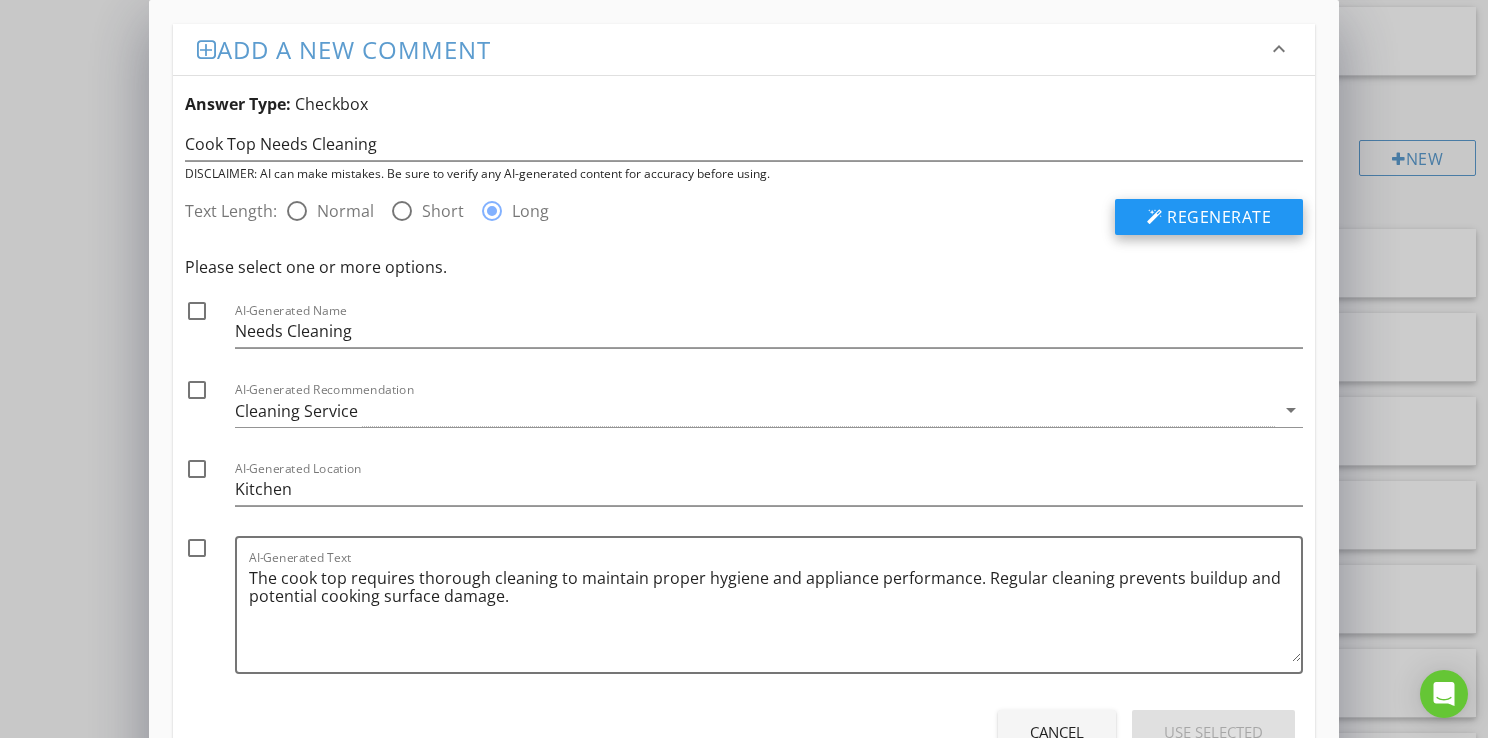 click on "Regenerate" at bounding box center [1219, 217] 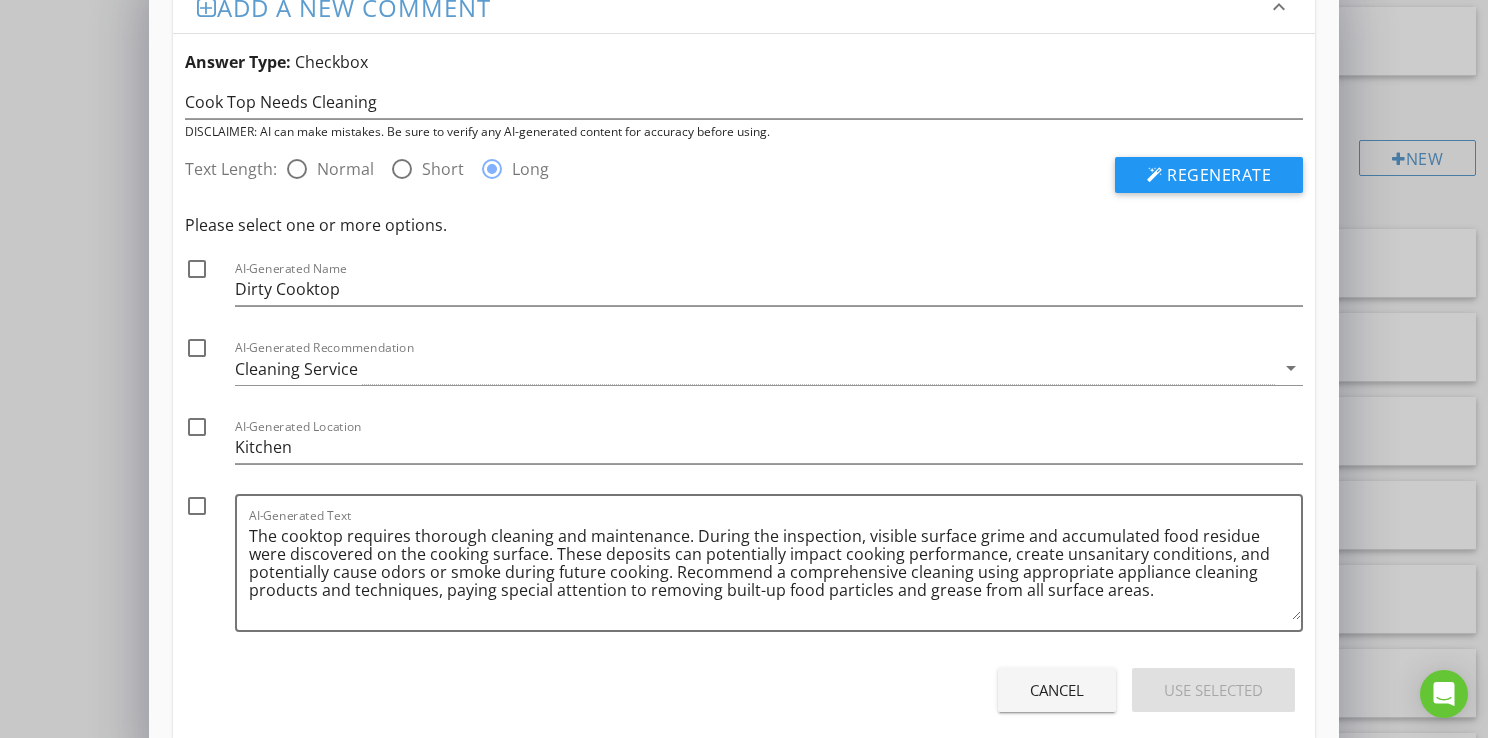 scroll, scrollTop: 76, scrollLeft: 0, axis: vertical 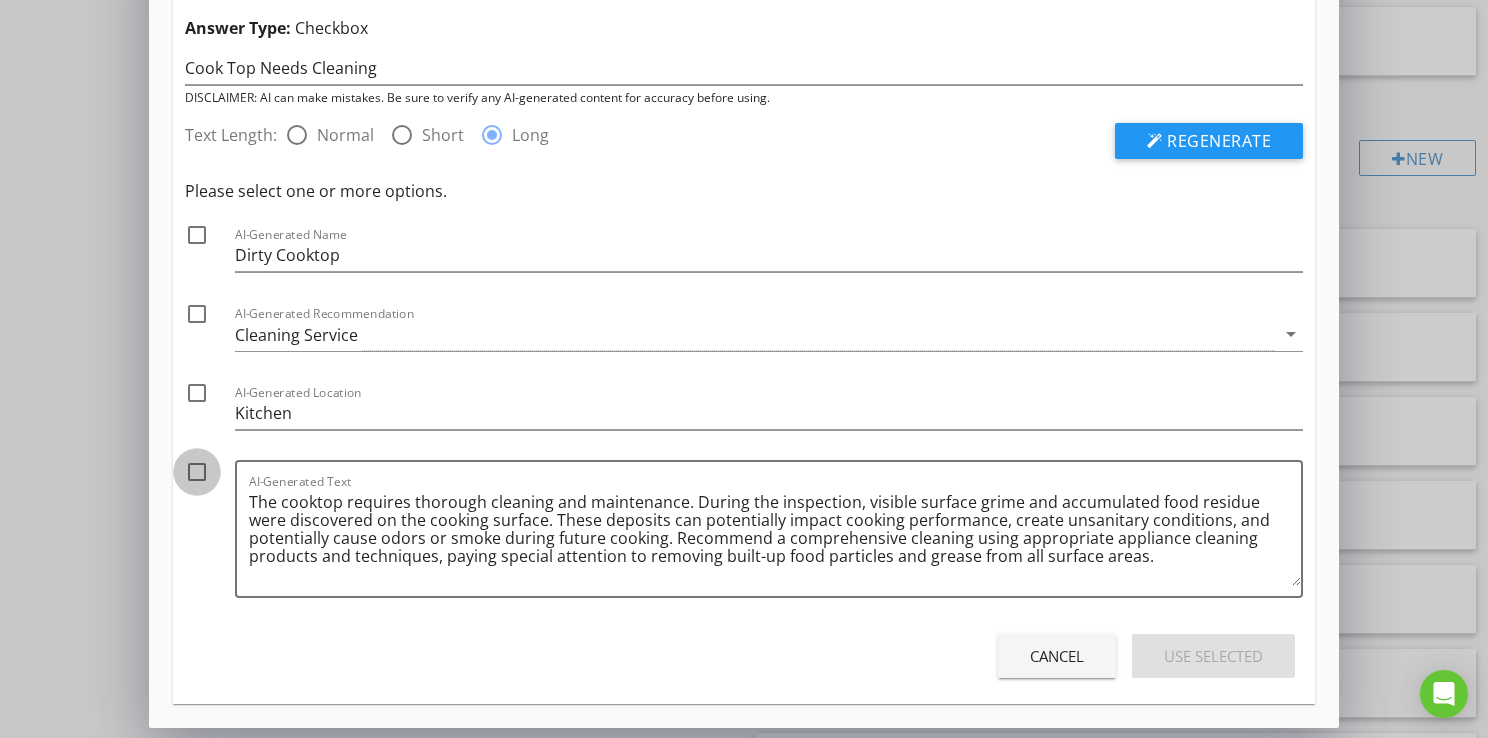 click at bounding box center (197, 472) 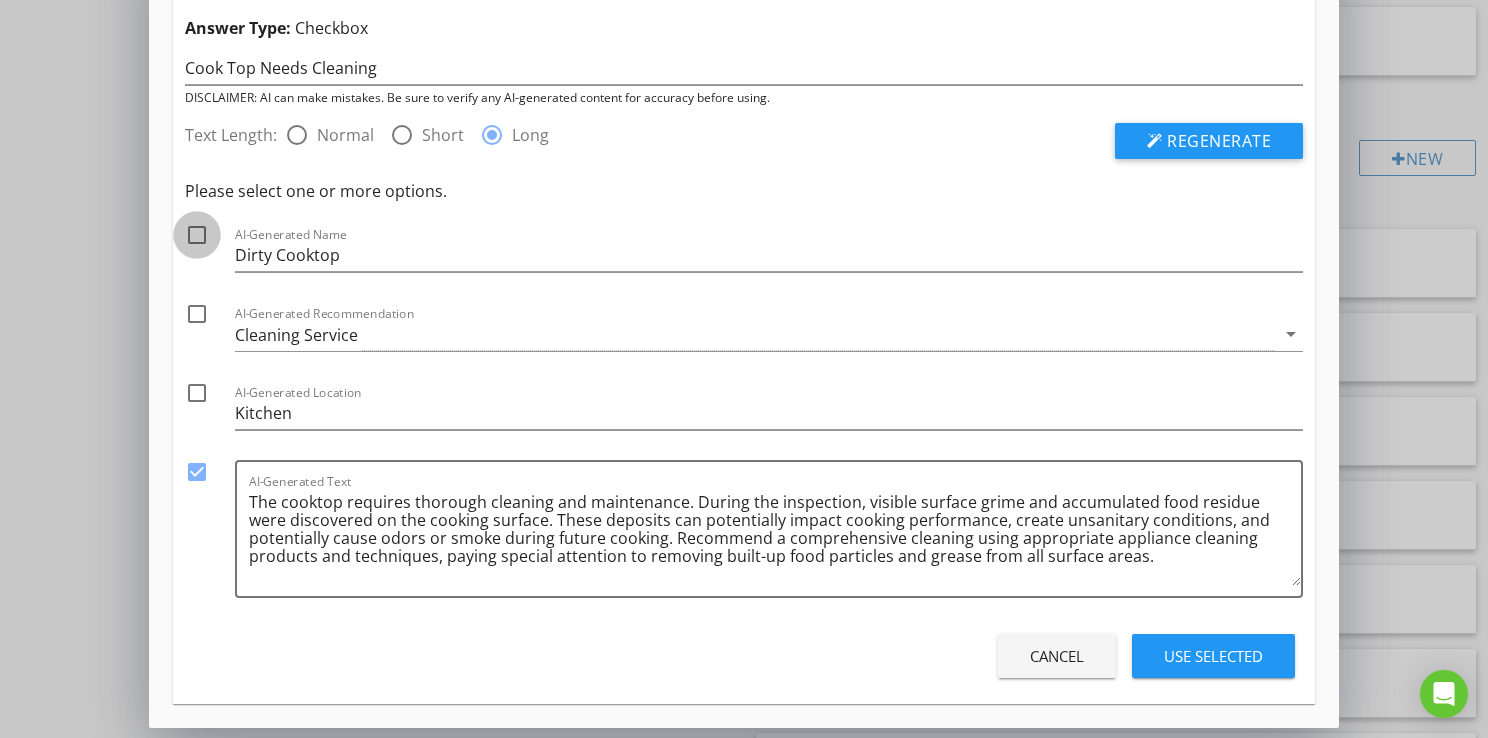 click at bounding box center [197, 235] 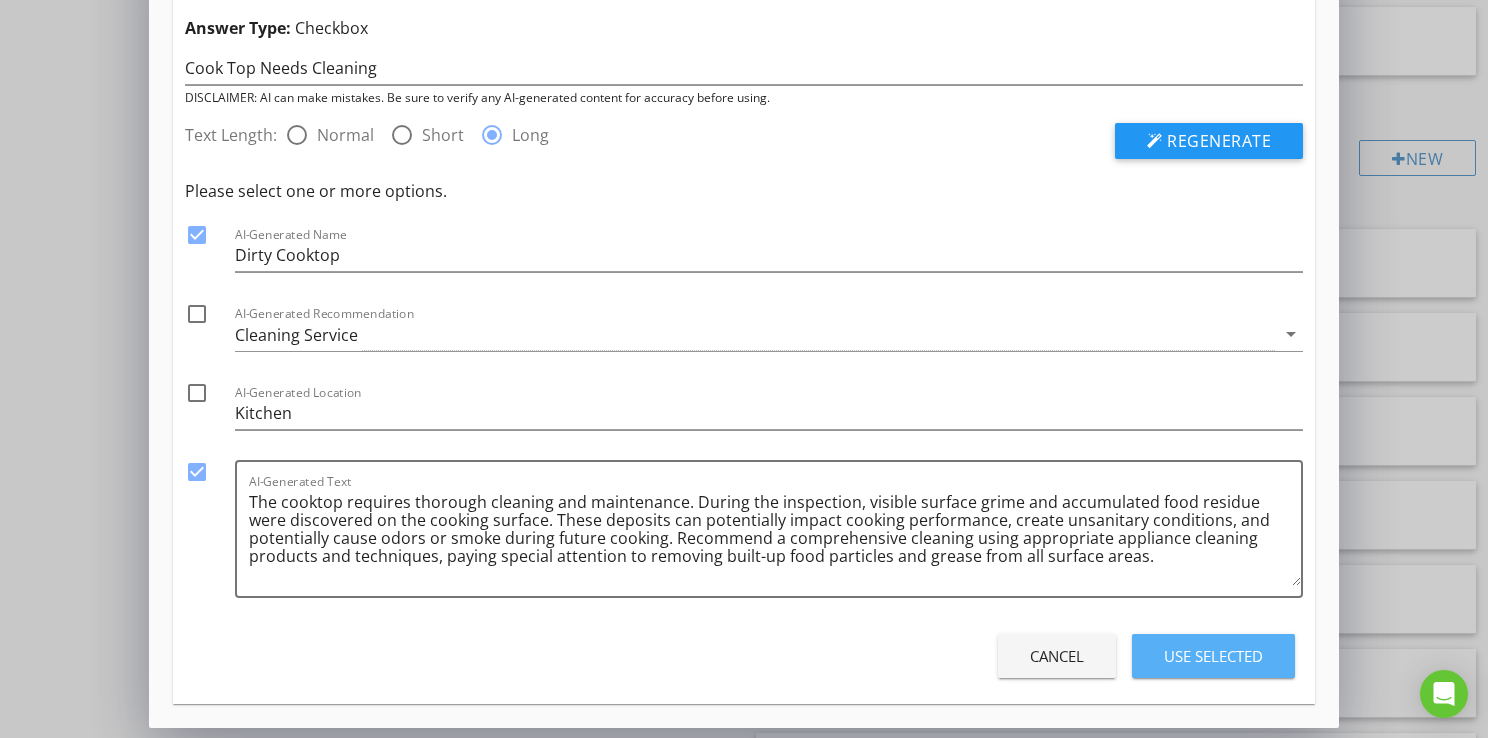 click on "Use Selected" at bounding box center (1213, 656) 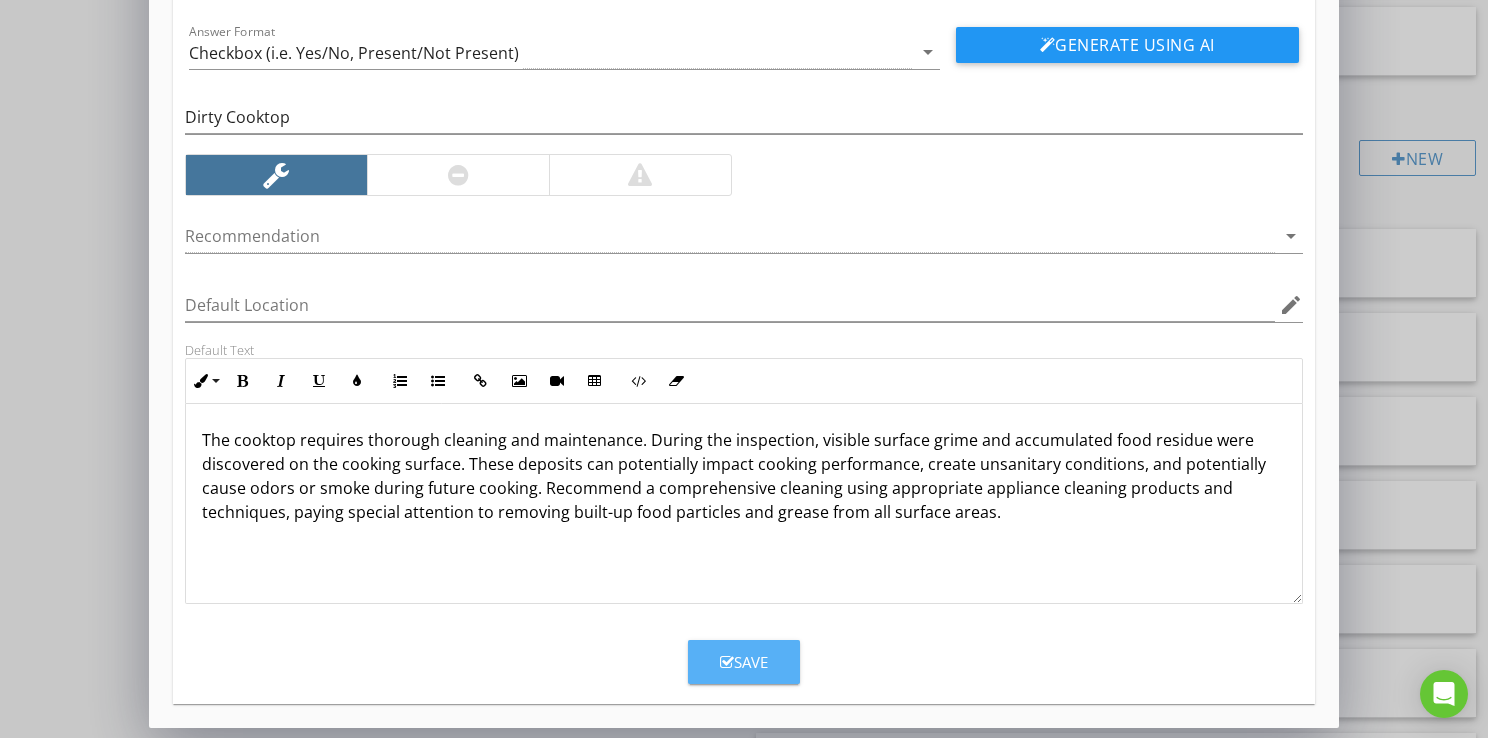 click on "Save" at bounding box center [744, 662] 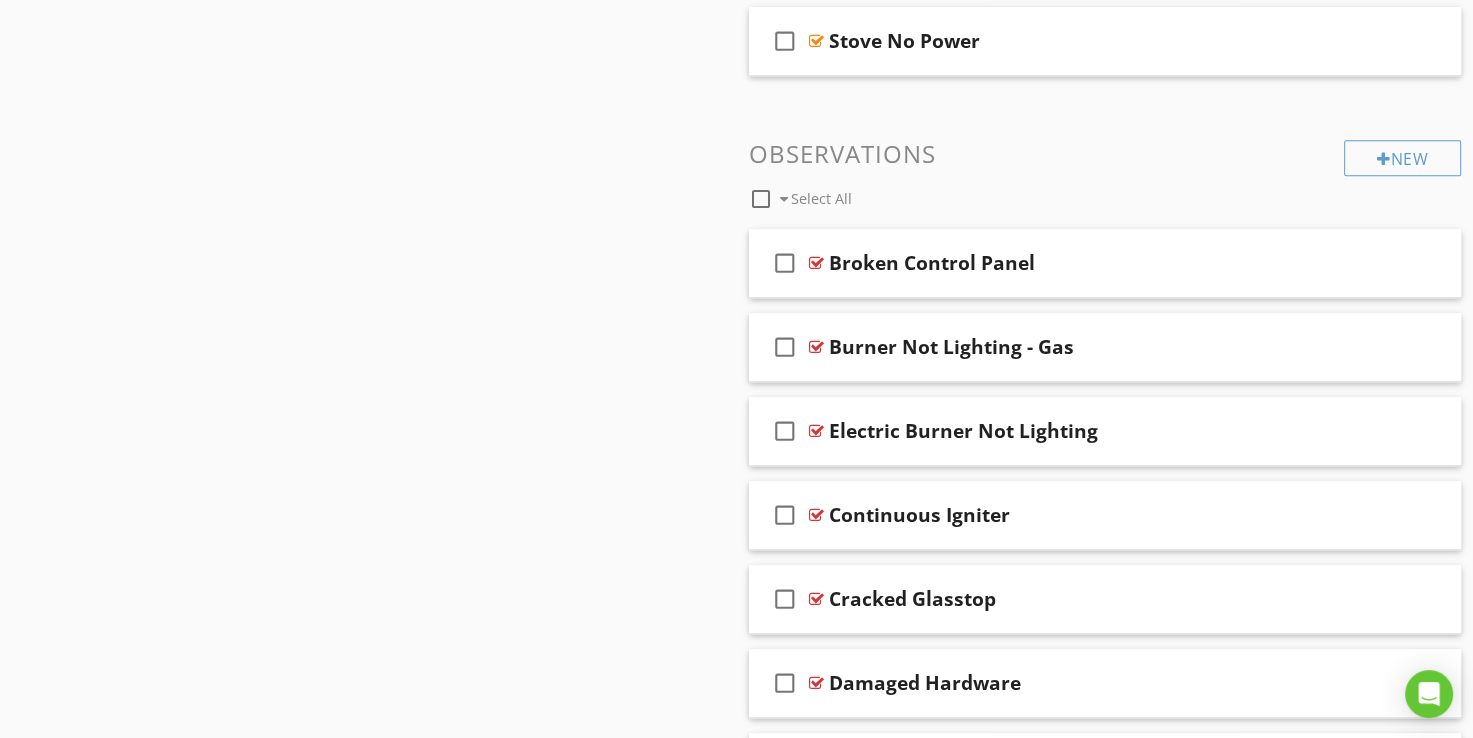 scroll, scrollTop: 32, scrollLeft: 0, axis: vertical 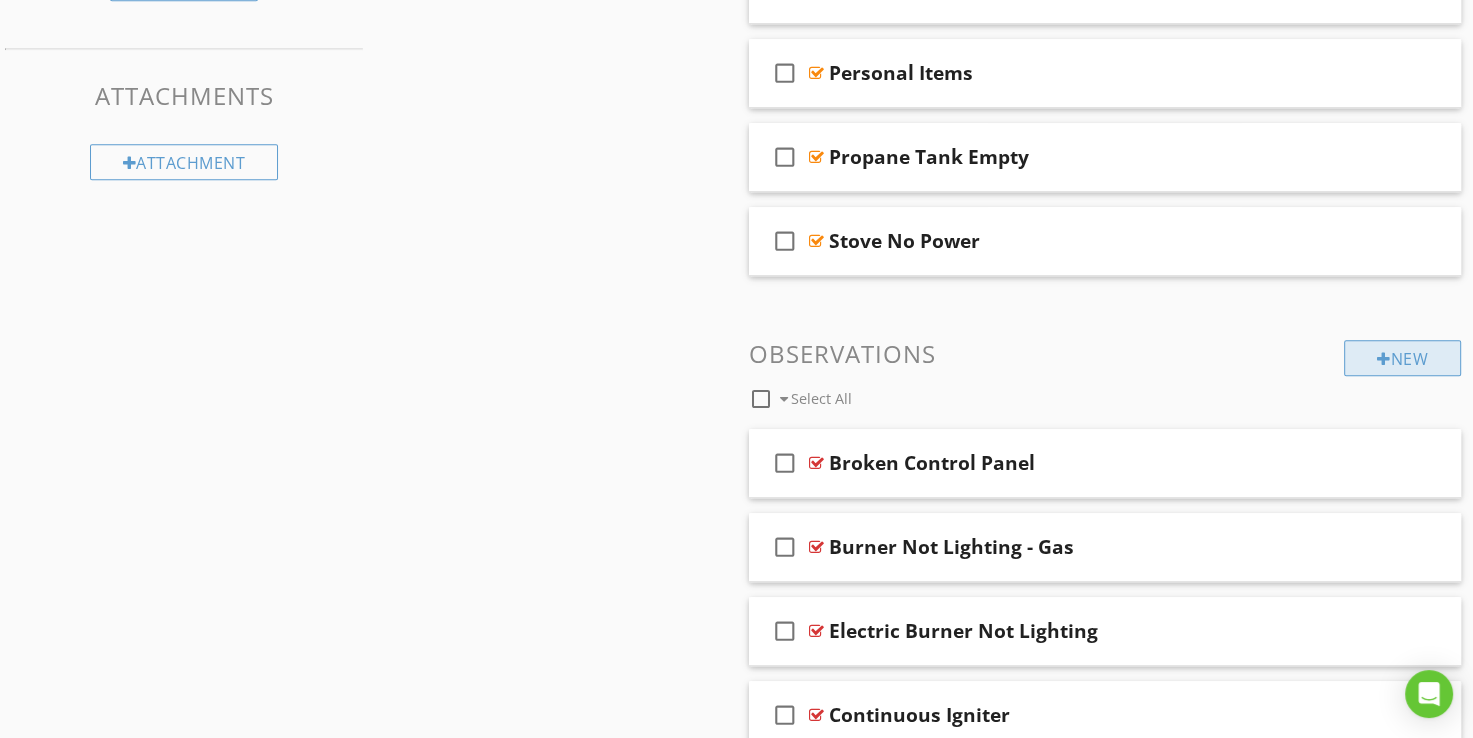 click at bounding box center [1384, 359] 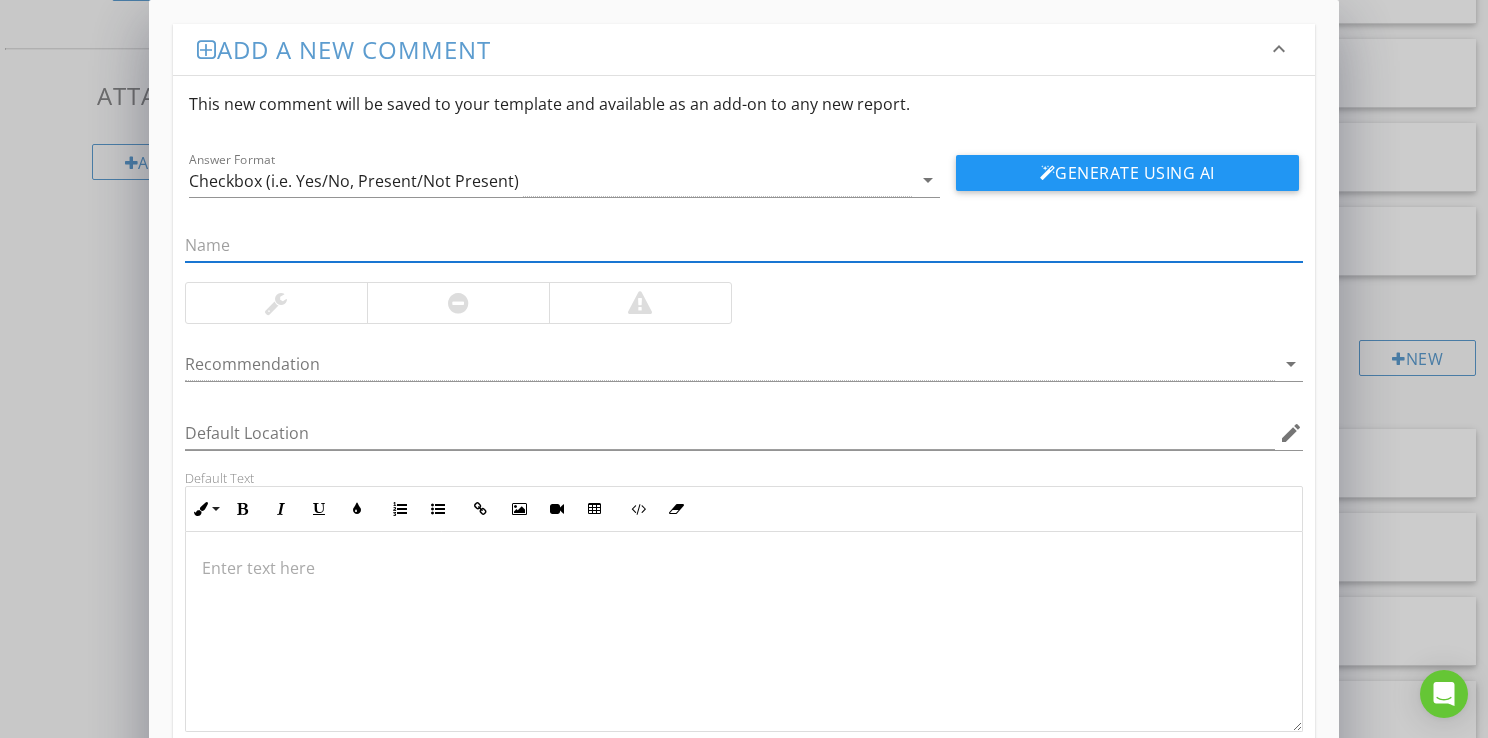 click at bounding box center [276, 303] 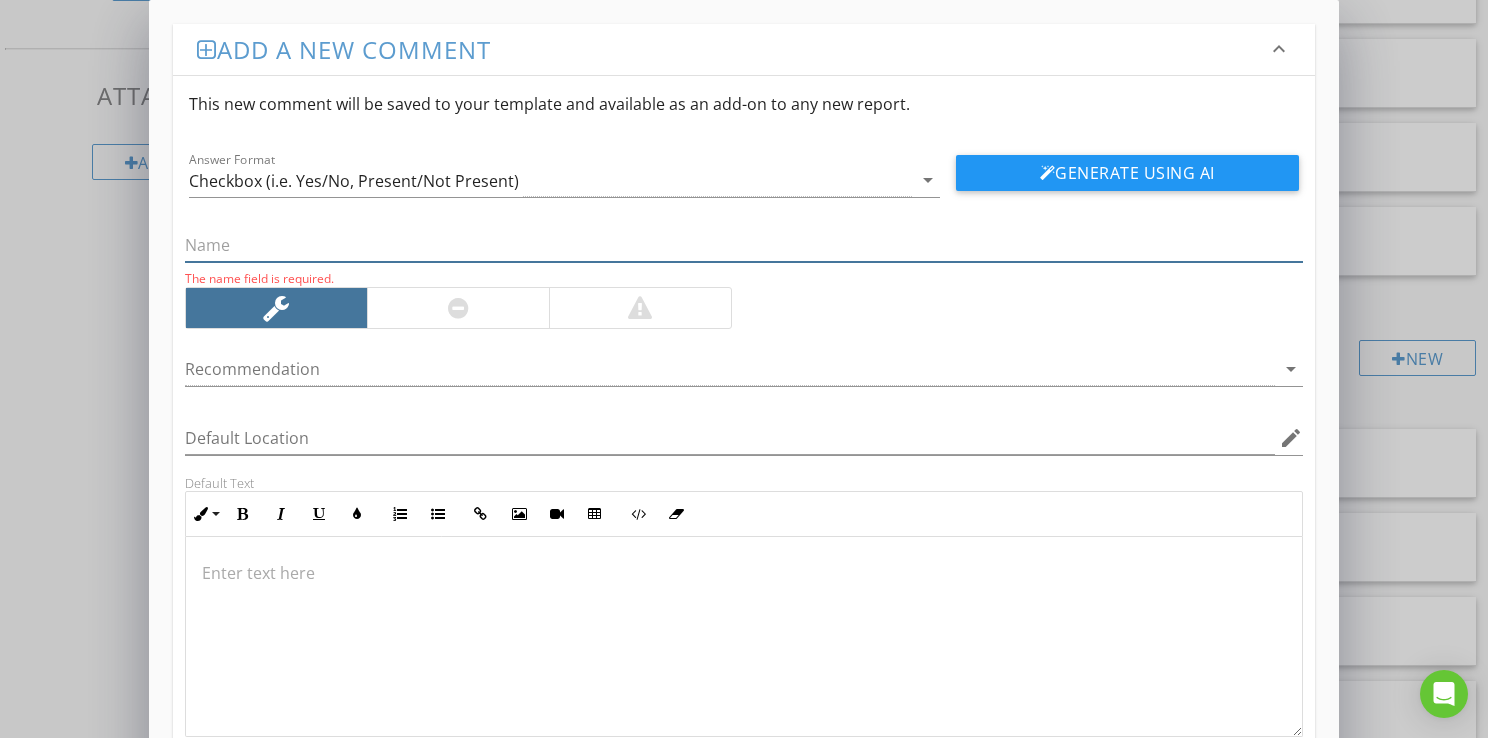 click at bounding box center [744, 245] 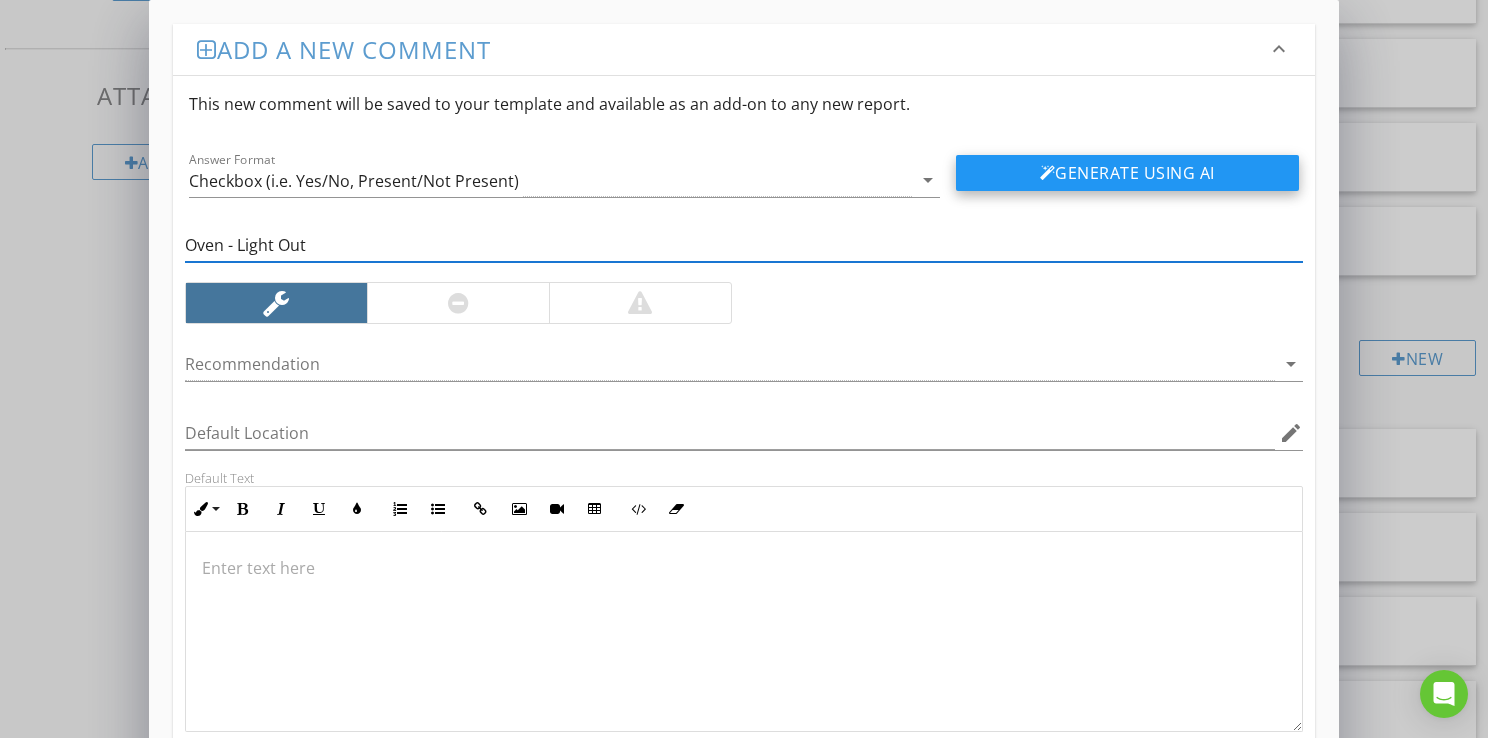 type on "Oven - Light Out" 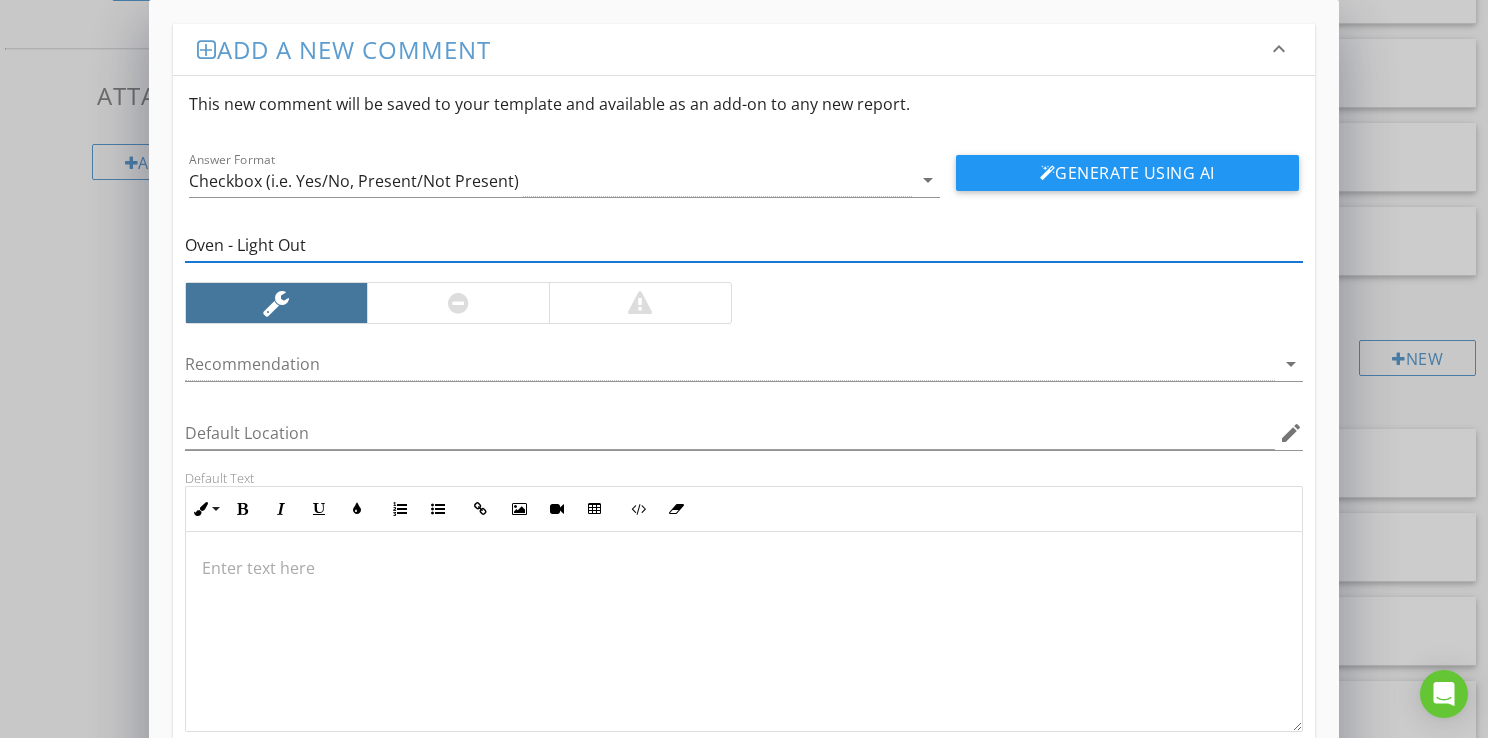 click on "Generate Using AI" at bounding box center (1127, 173) 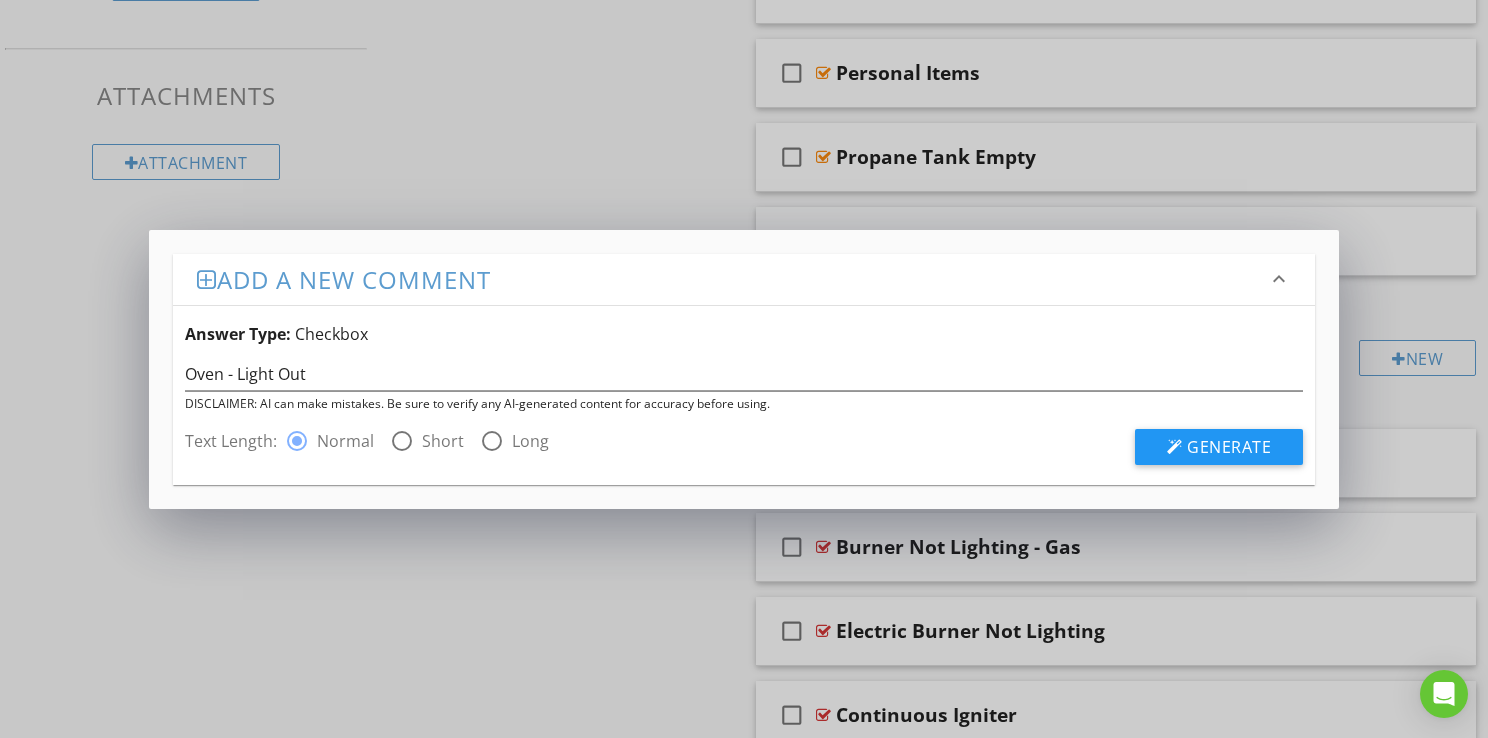 click on "Short" at bounding box center [443, 441] 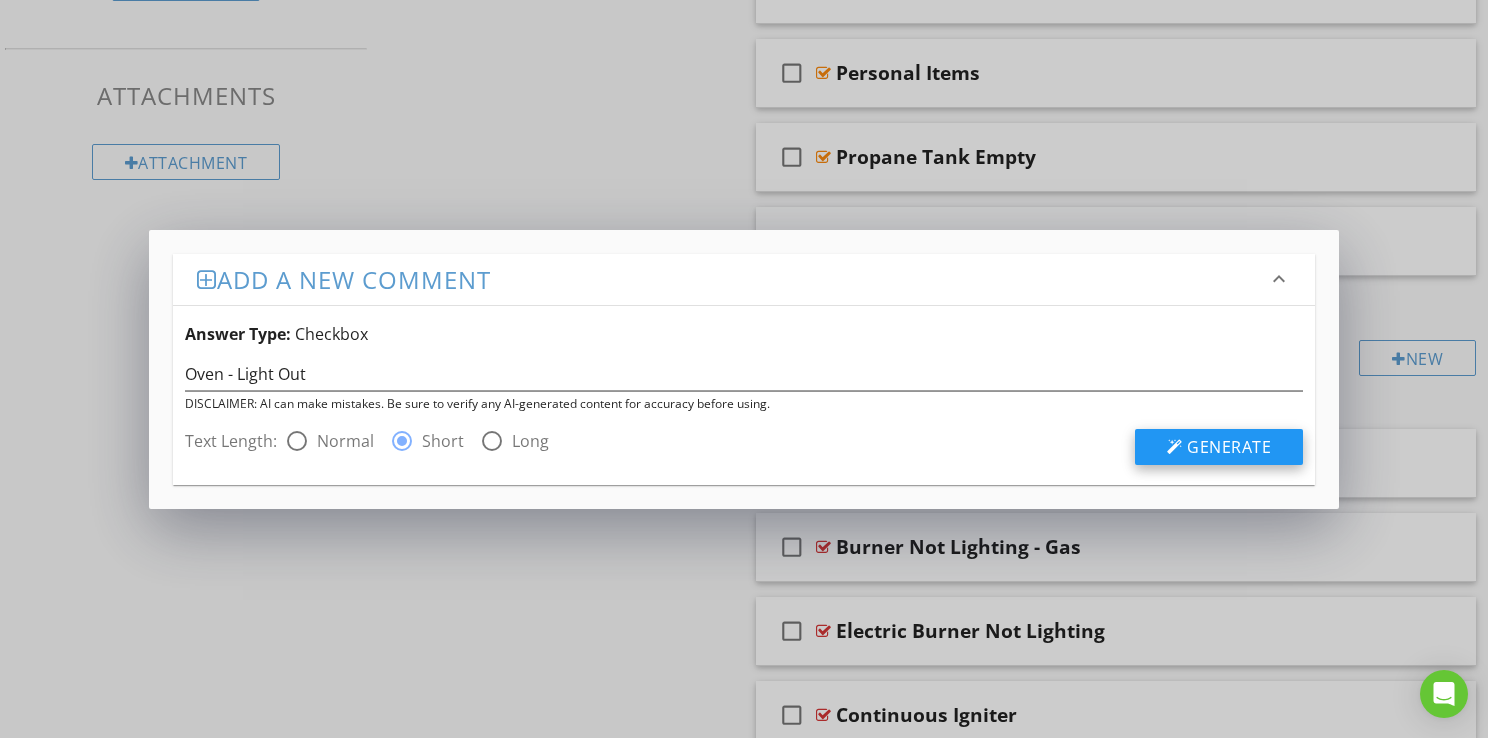click on "Generate" at bounding box center (1229, 447) 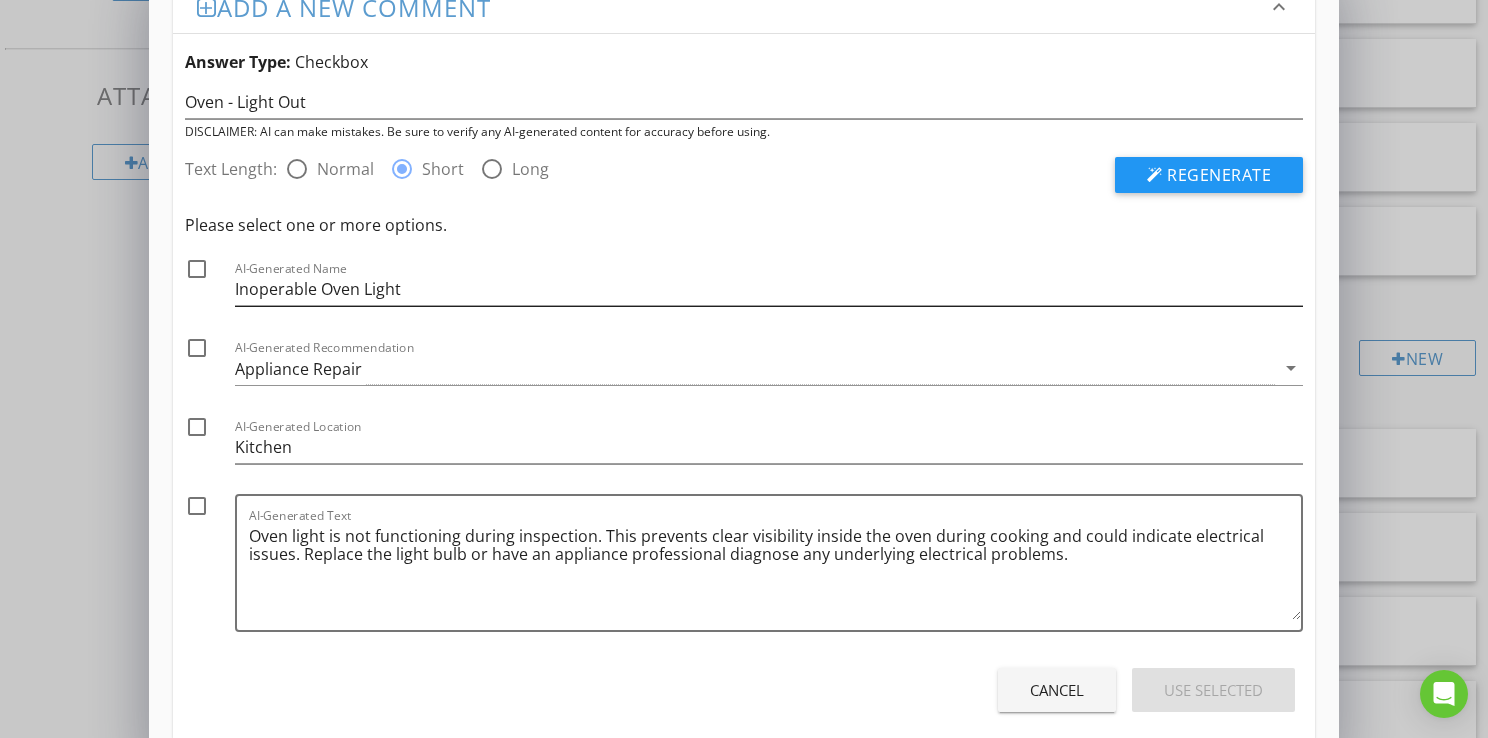 scroll, scrollTop: 76, scrollLeft: 0, axis: vertical 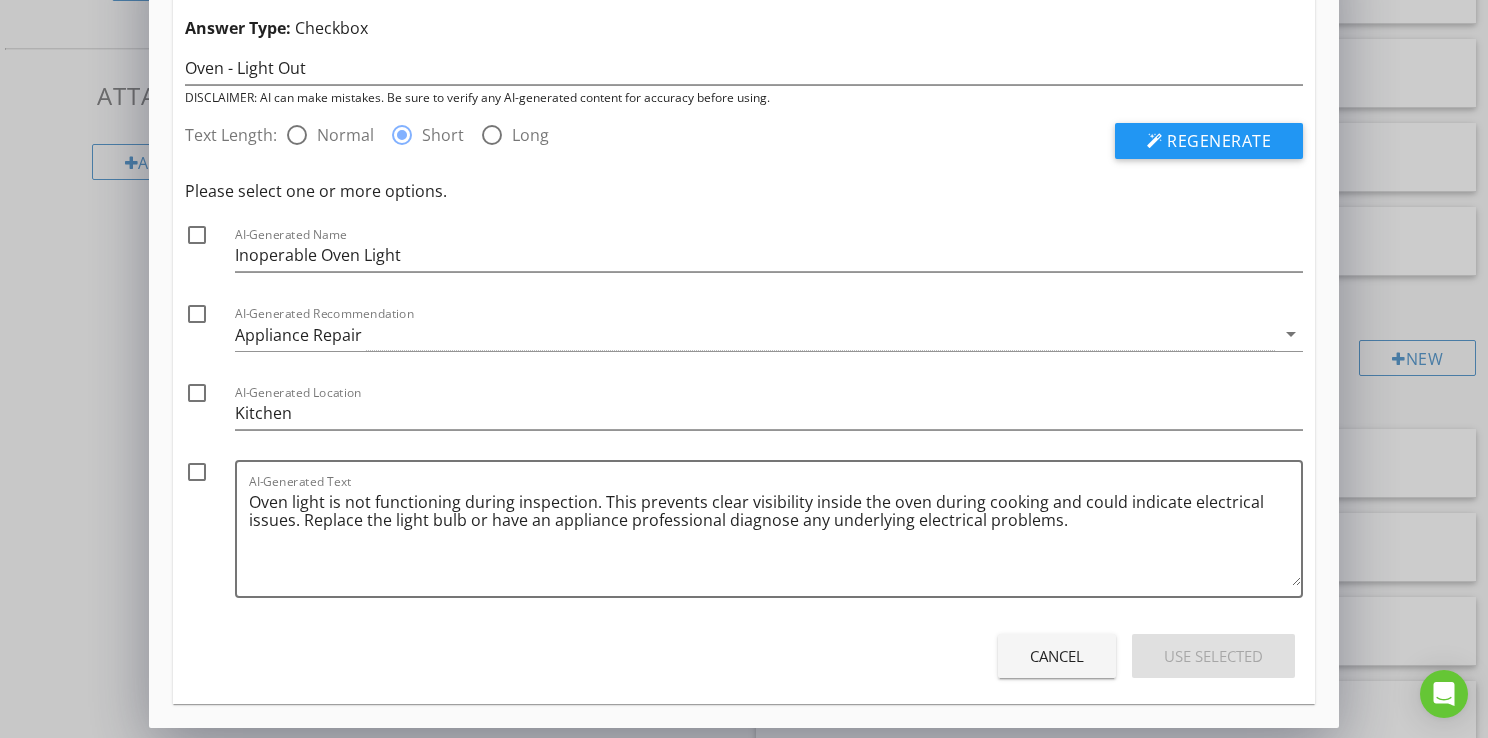 click at bounding box center (197, 472) 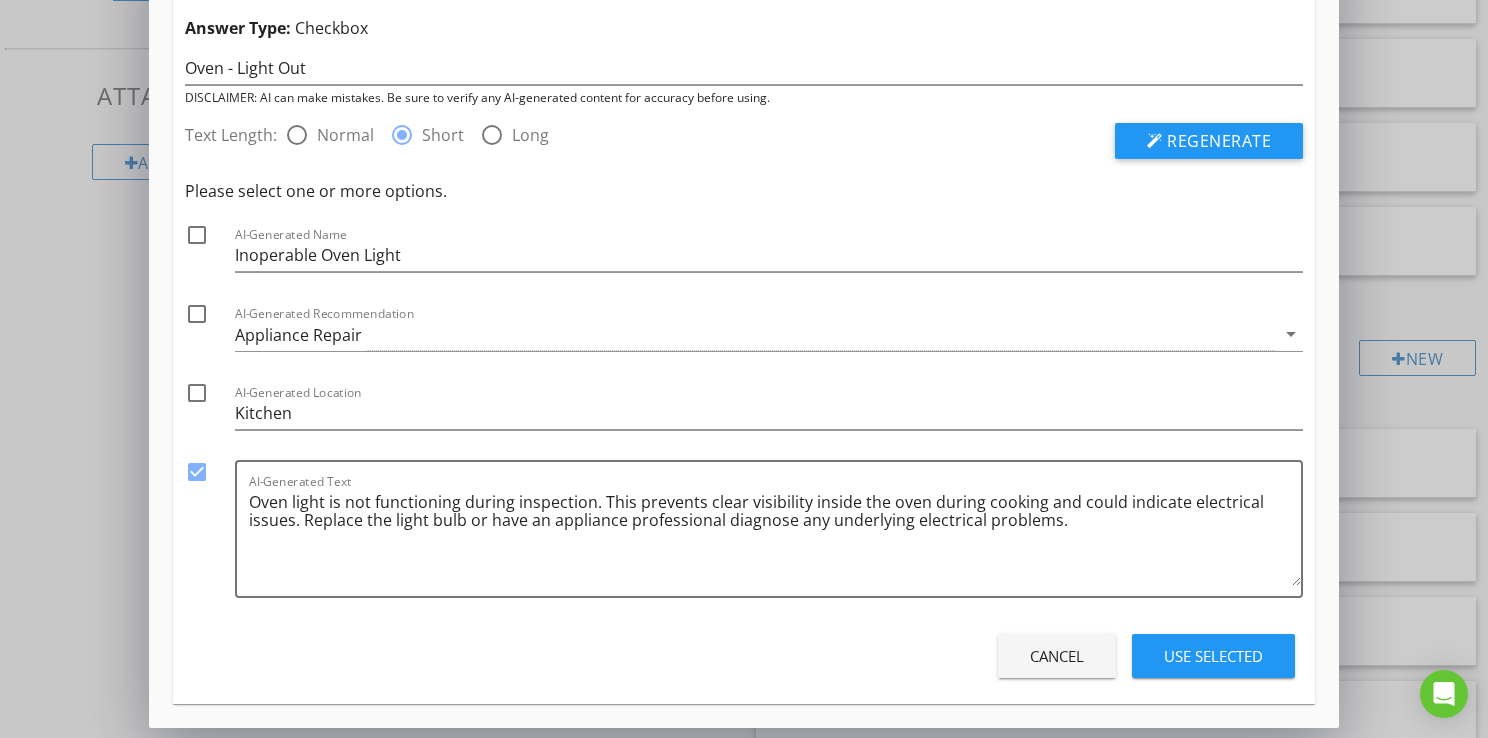 click on "Use Selected" at bounding box center [1213, 656] 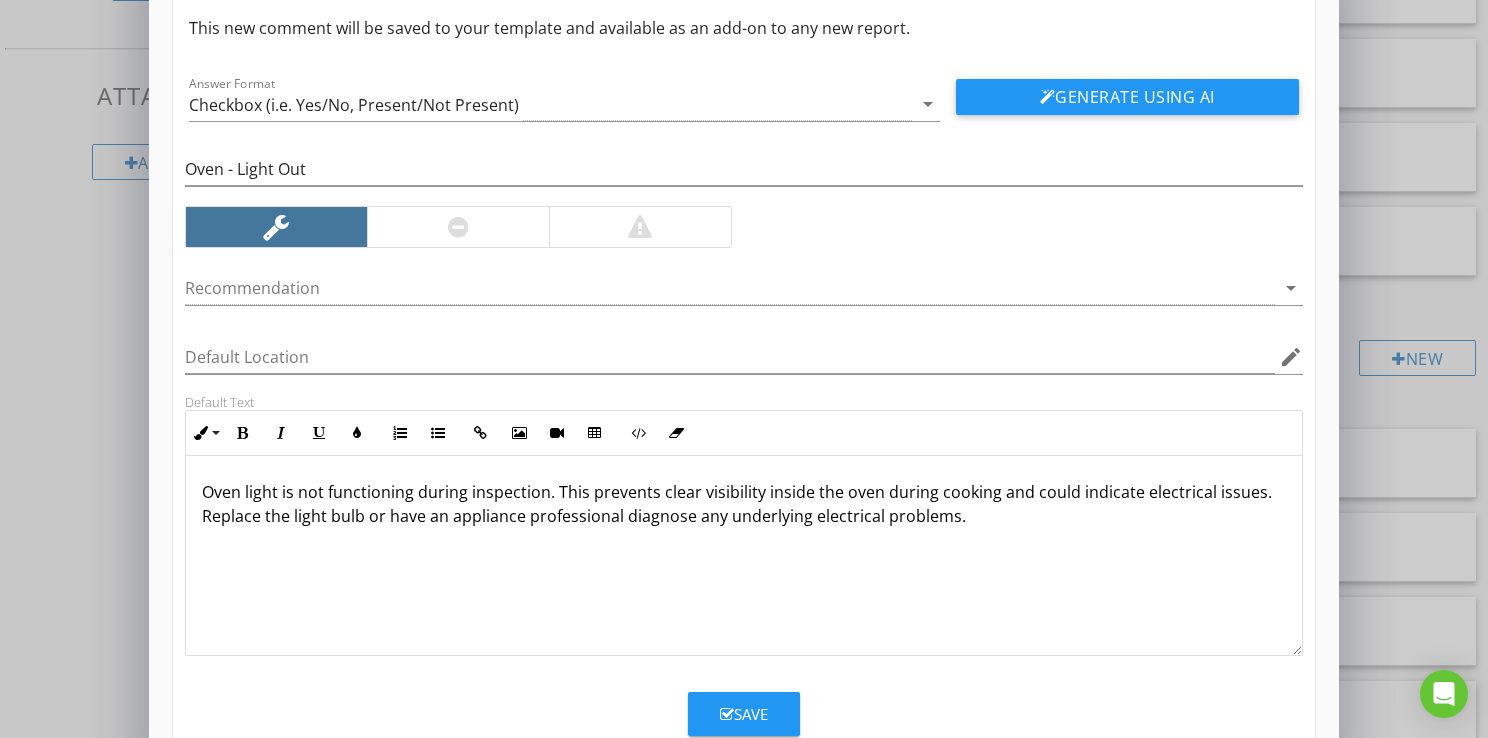 scroll, scrollTop: 0, scrollLeft: 0, axis: both 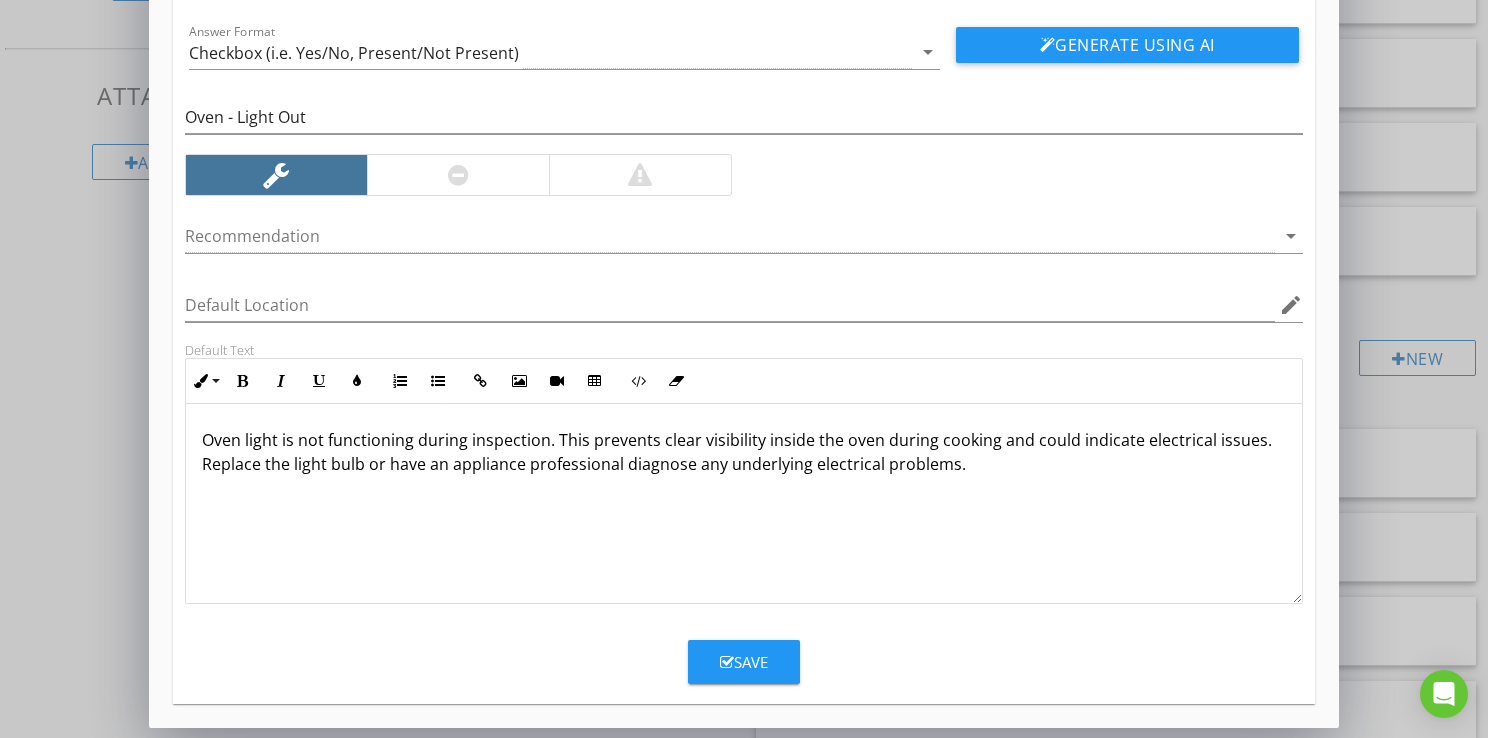 click on "Save" at bounding box center [744, 662] 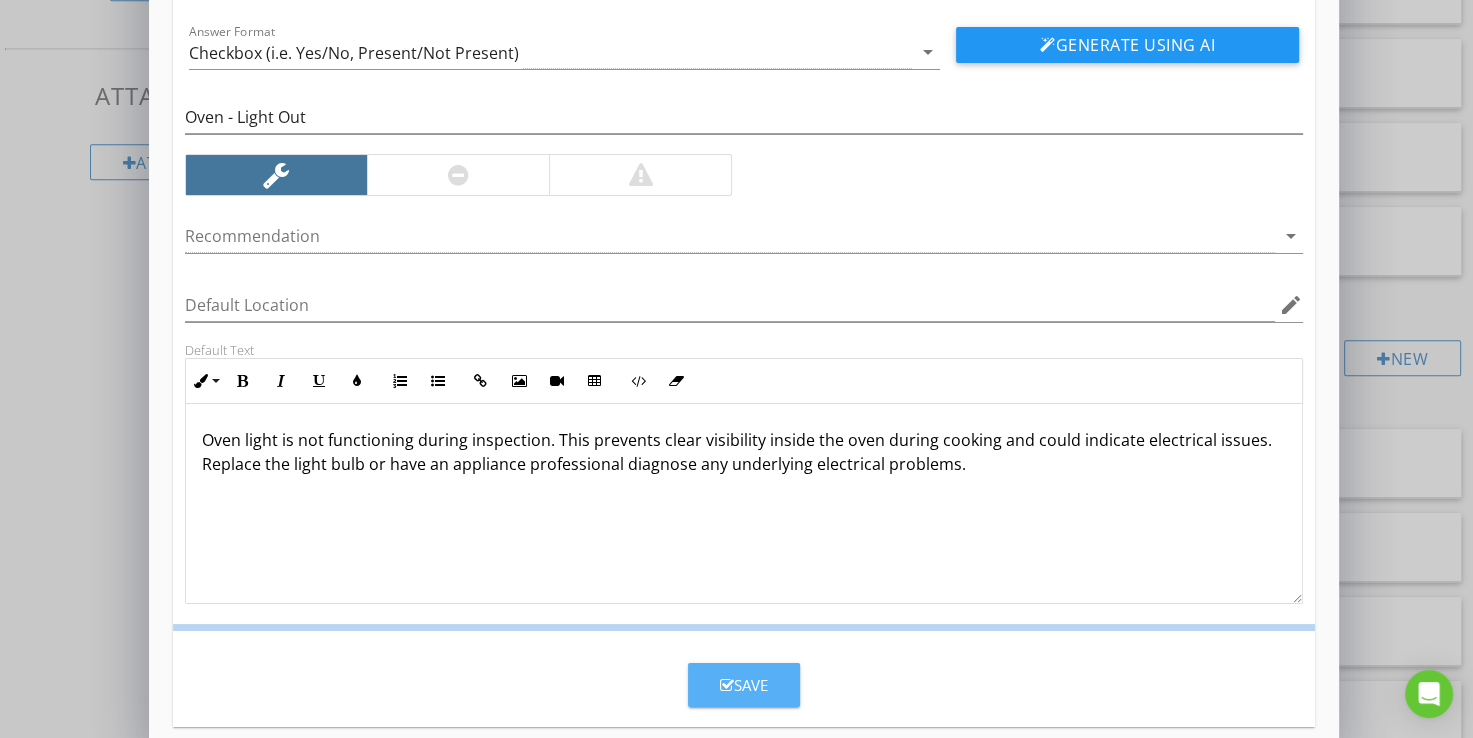 scroll, scrollTop: 32, scrollLeft: 0, axis: vertical 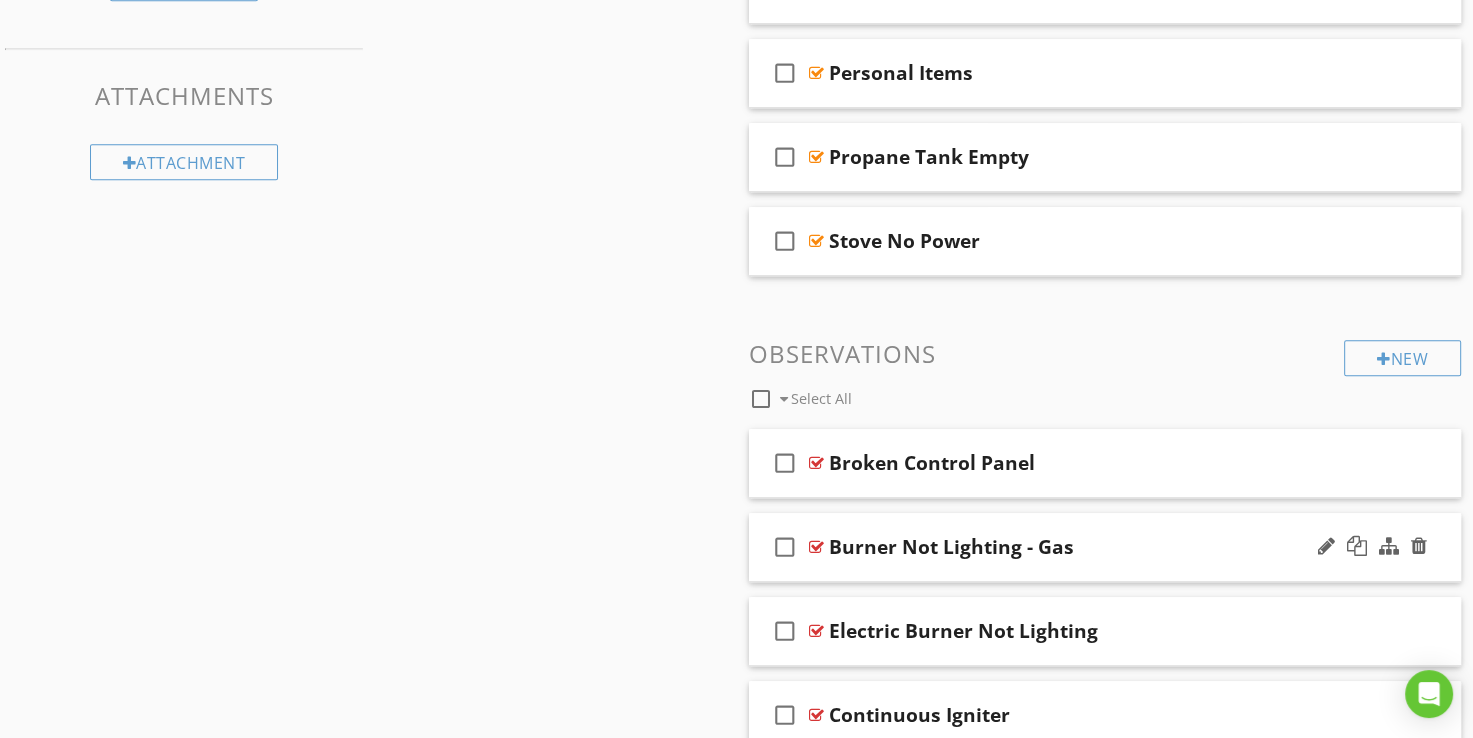 click at bounding box center [816, 547] 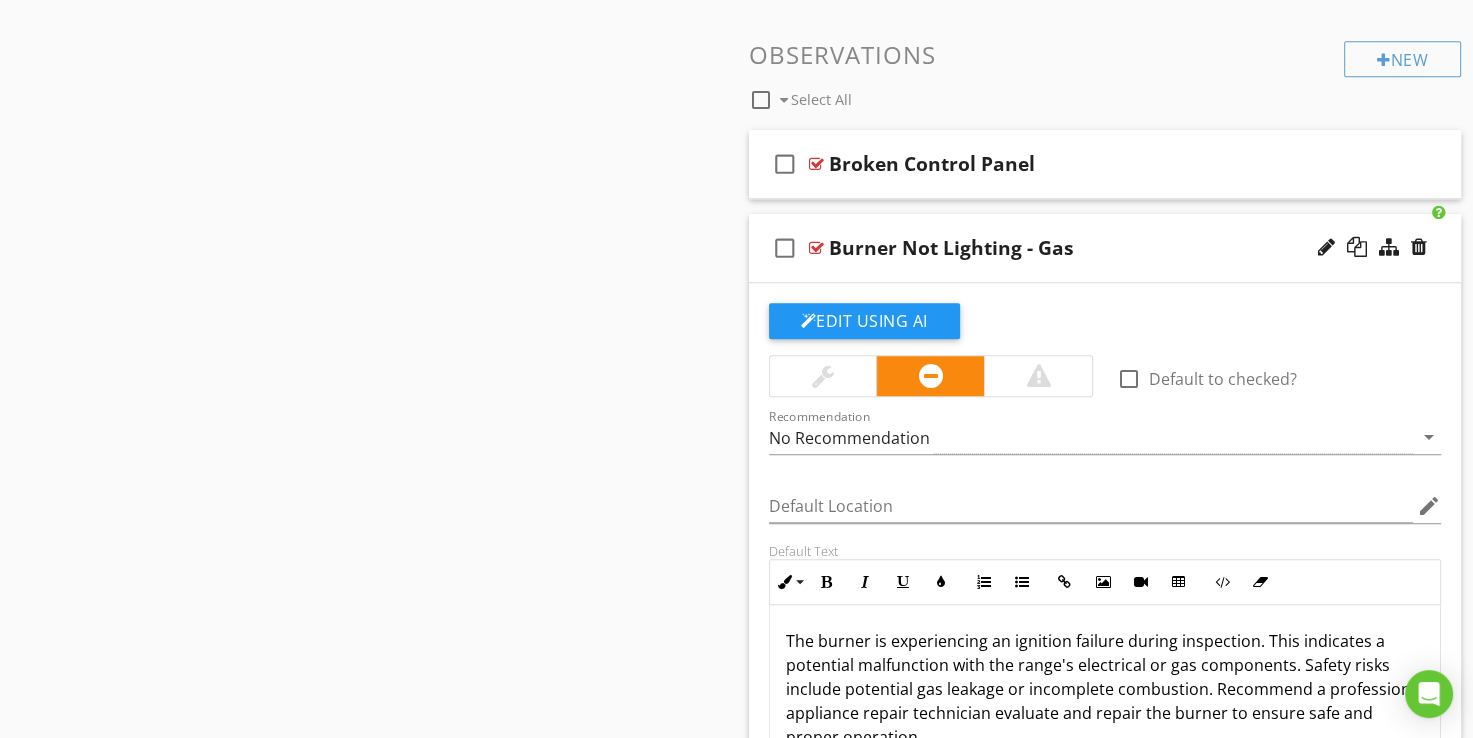scroll, scrollTop: 1412, scrollLeft: 0, axis: vertical 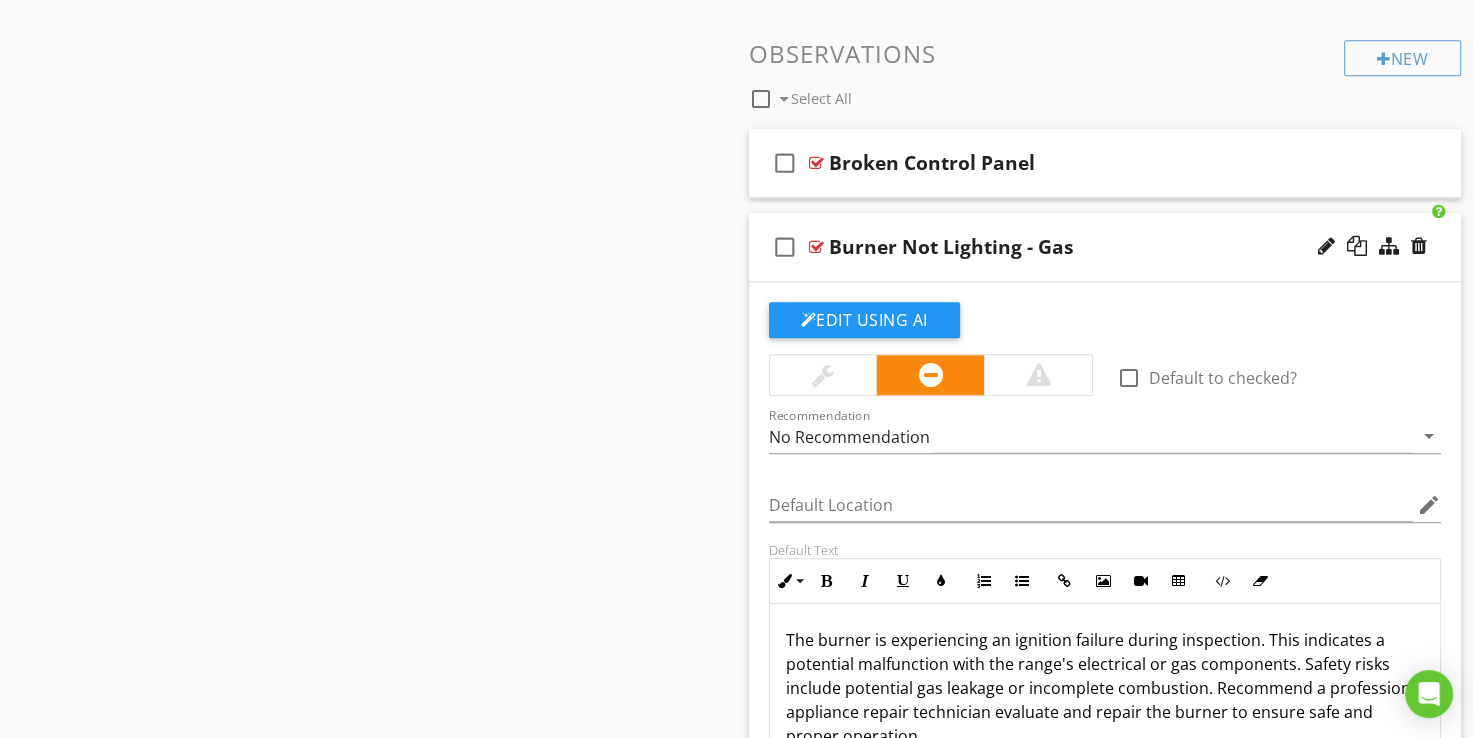 click on "Burner Not Lighting - Gas" at bounding box center [951, 247] 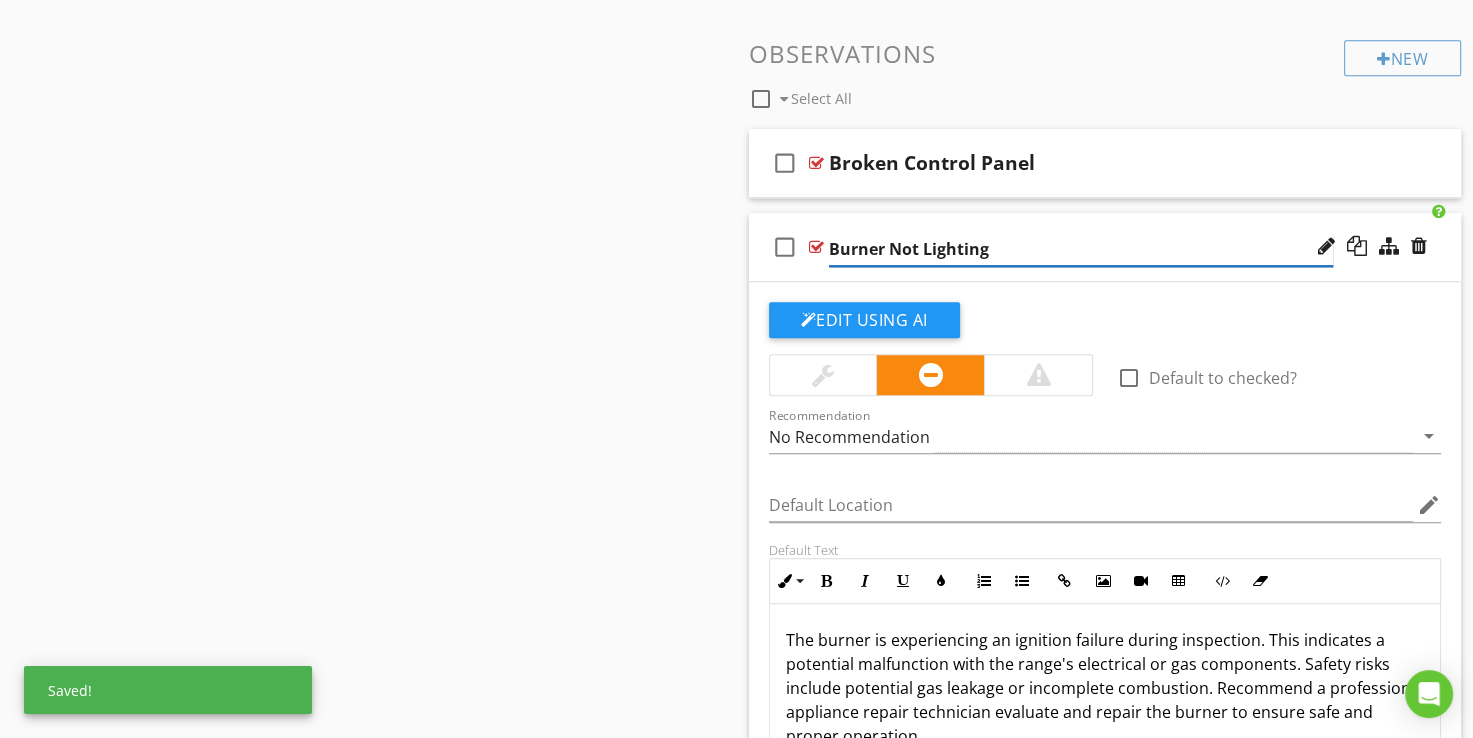 click on "Burner Not Lighting" at bounding box center [1081, 249] 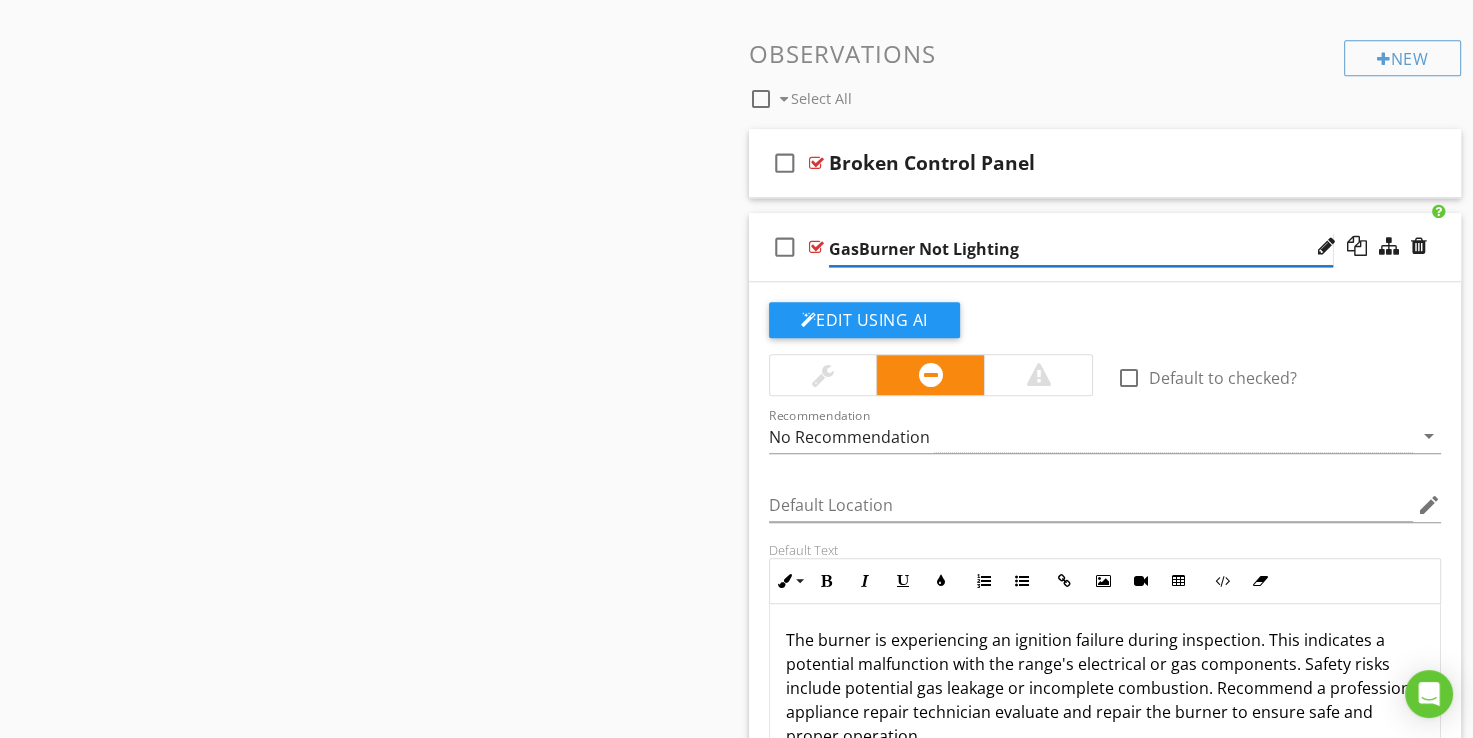 type on "Gas Burner Not Lighting" 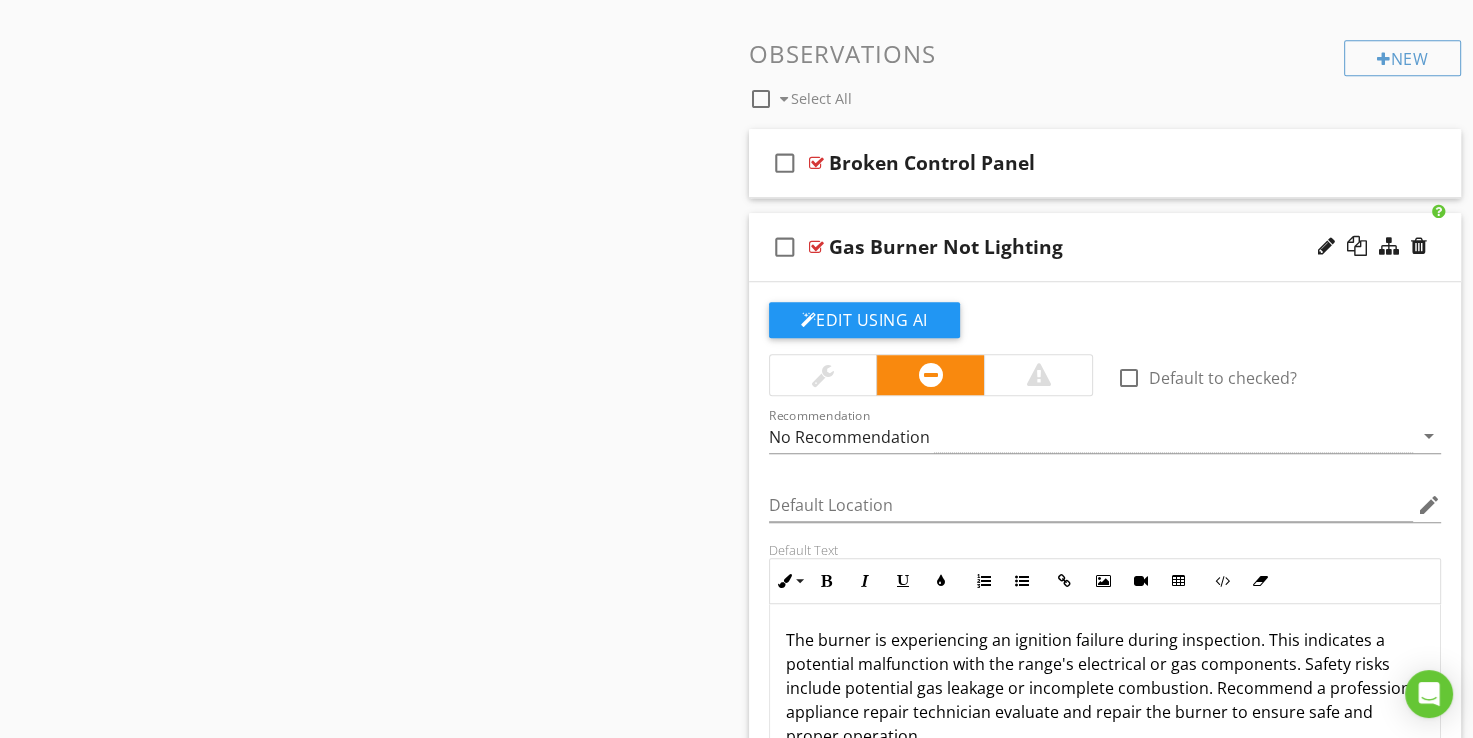 click on "Sections
Inspection Details           Utility Shut-Off Locations           Roofing           Chimney           Grounds           Exterior           Insulation and Ventilation           Structural Components           Interiors           Built-in Appliances           Plumbing           Electrical           Heating           Air Conditioning           Fireplaces and Wood Burning Stoves           Garage           Building/Shed
Section
Attachments
Attachment
Items
General           Range/Oven/Cooktop           Exhaust Hood            Built-In Microwave           Dishwasher           Refrigerator           Garbage Disposal           Trash Compactor           Washer           Dryer
Item
Comments
New
Informational   check_box_outline_blank     Select All       check_box_outline_blank" at bounding box center [736, 869] 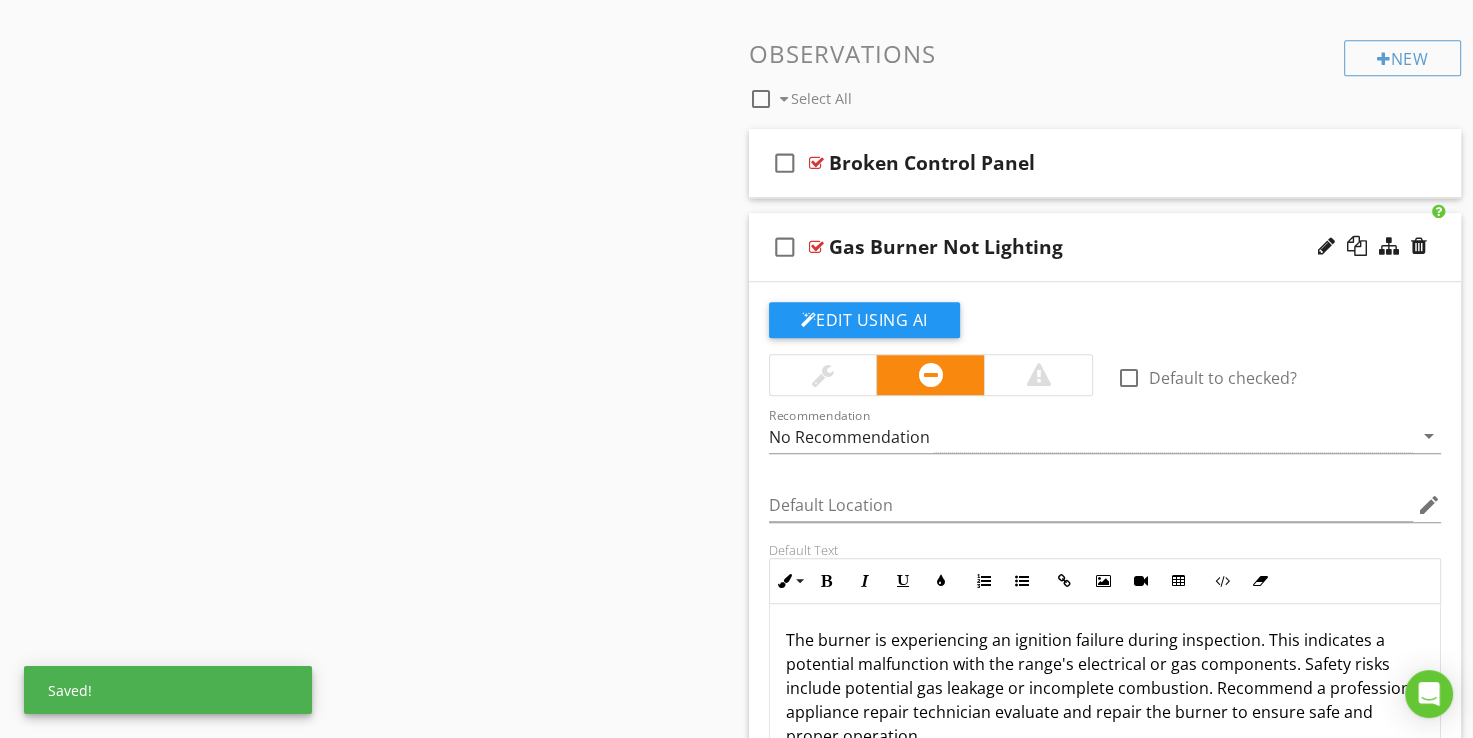 click at bounding box center (816, 247) 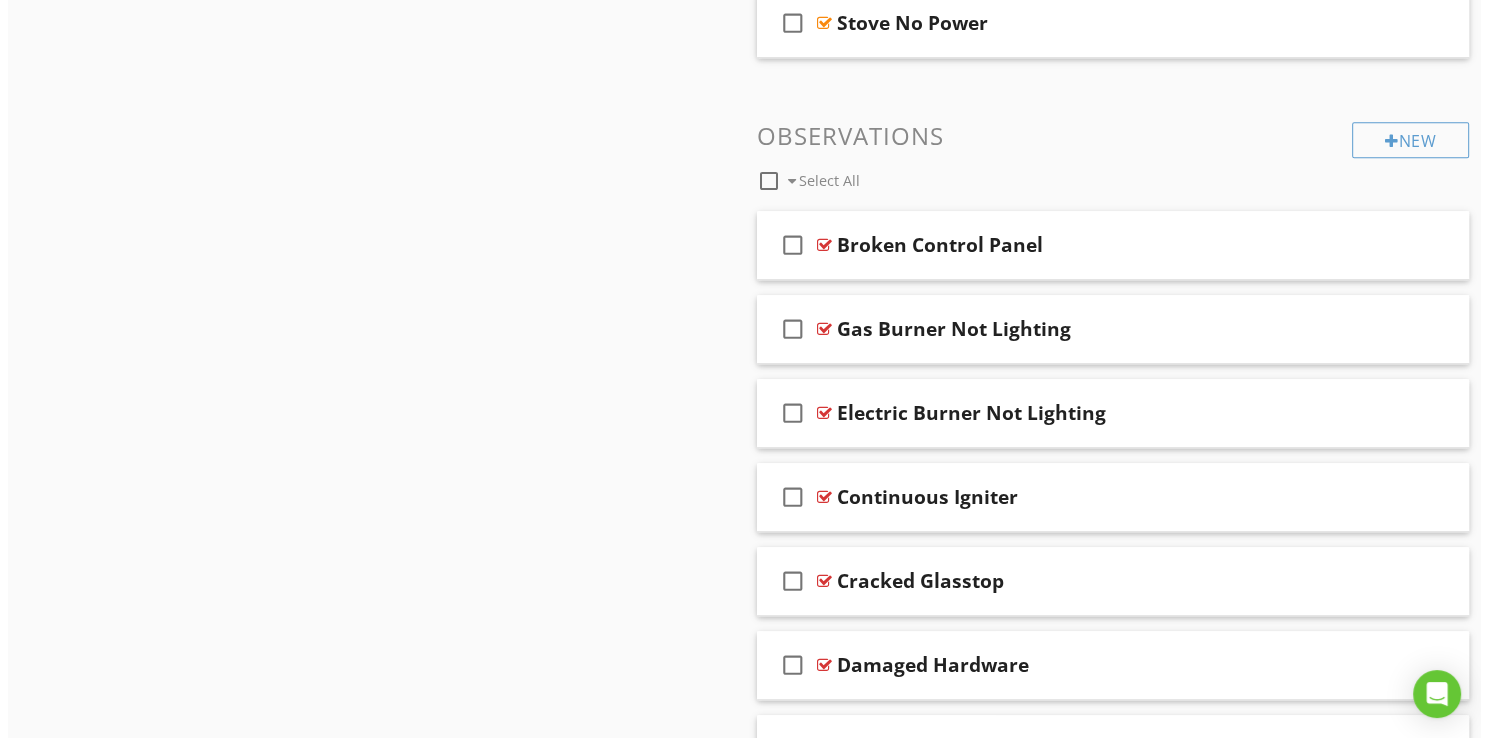 scroll, scrollTop: 1312, scrollLeft: 0, axis: vertical 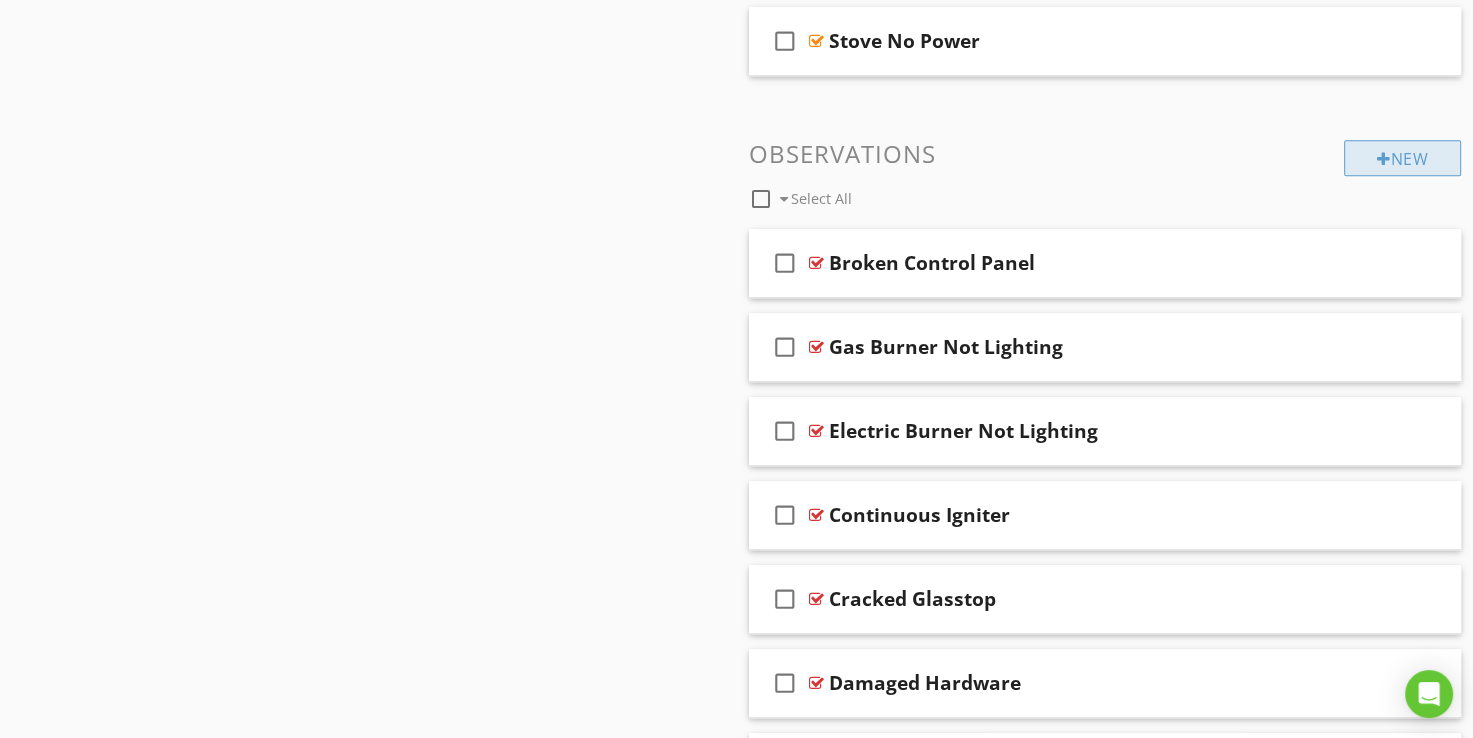 click at bounding box center (1384, 159) 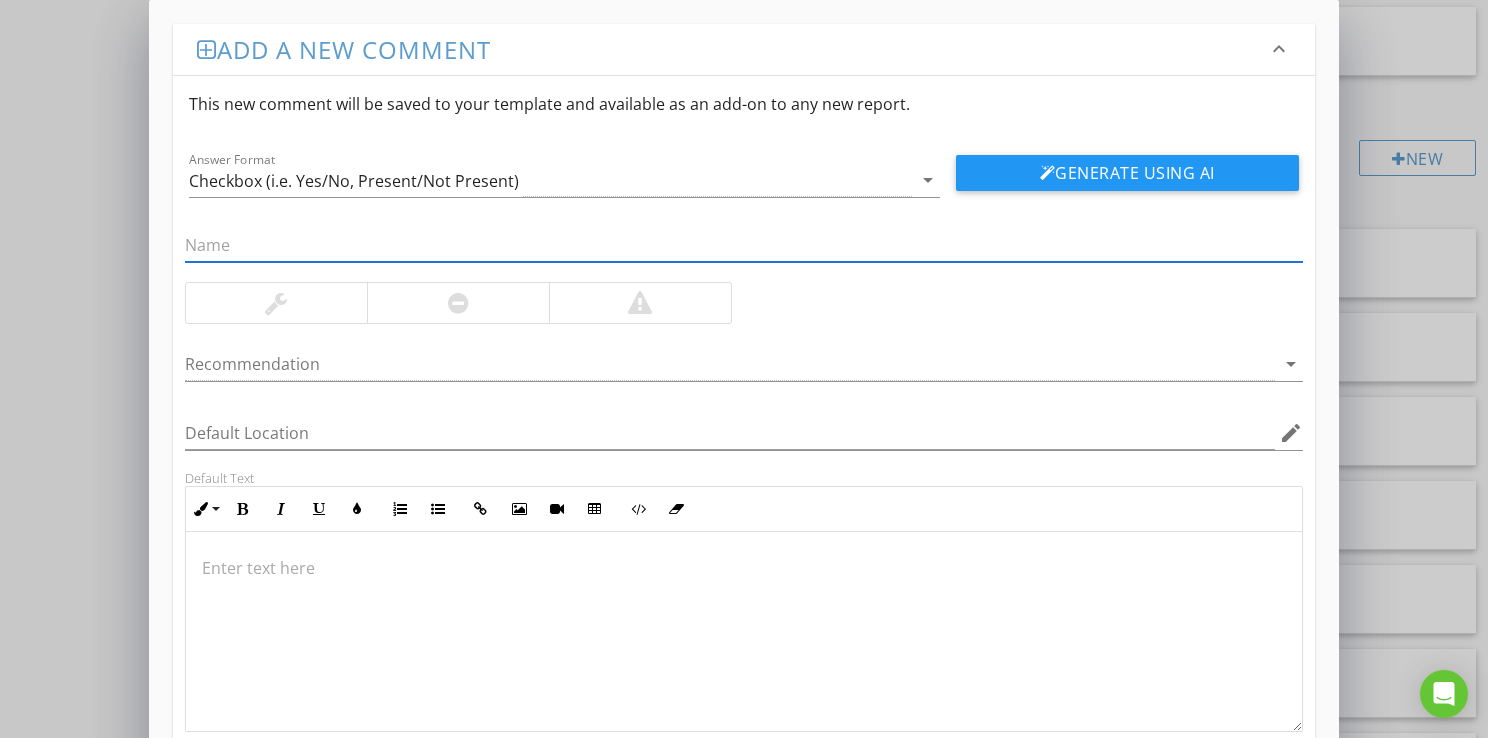 click at bounding box center (744, 245) 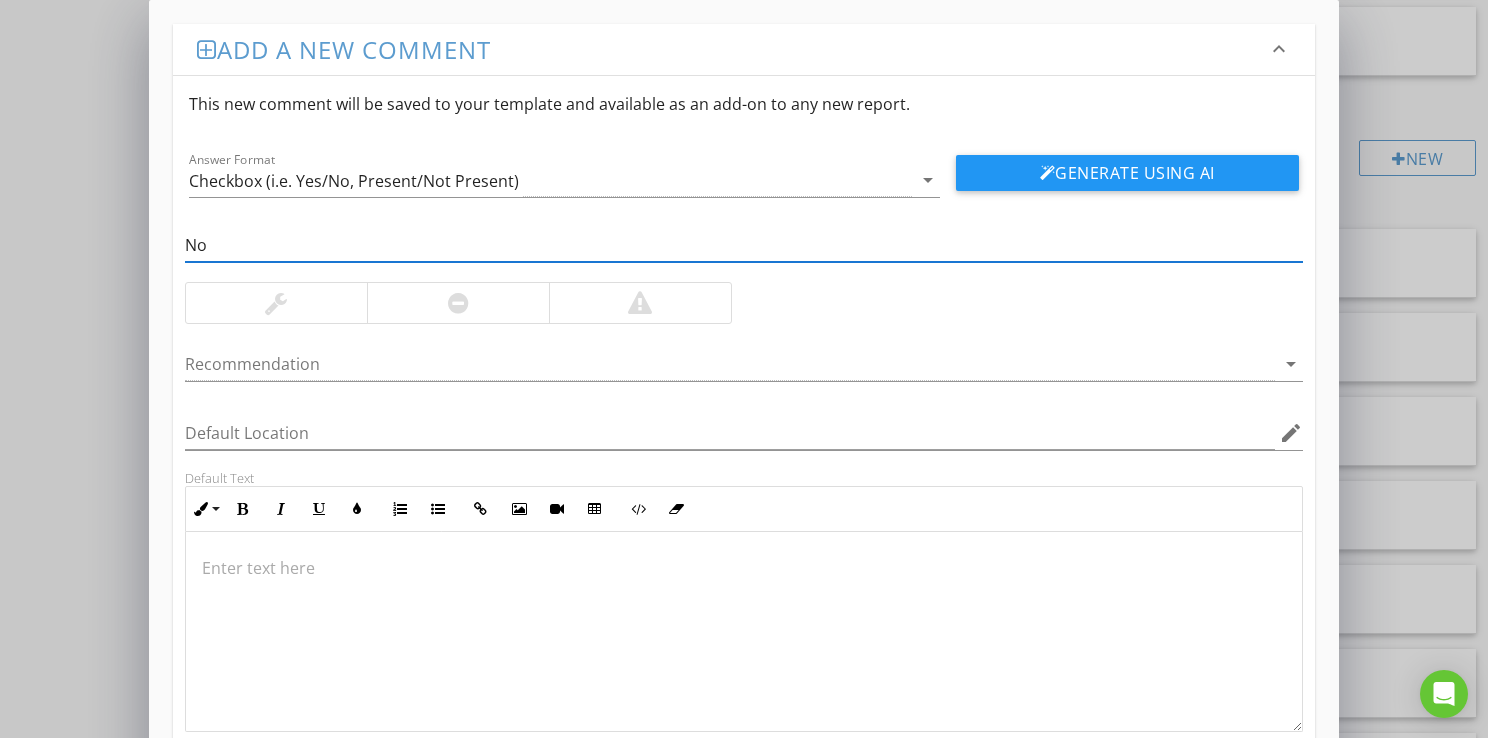 type on "N" 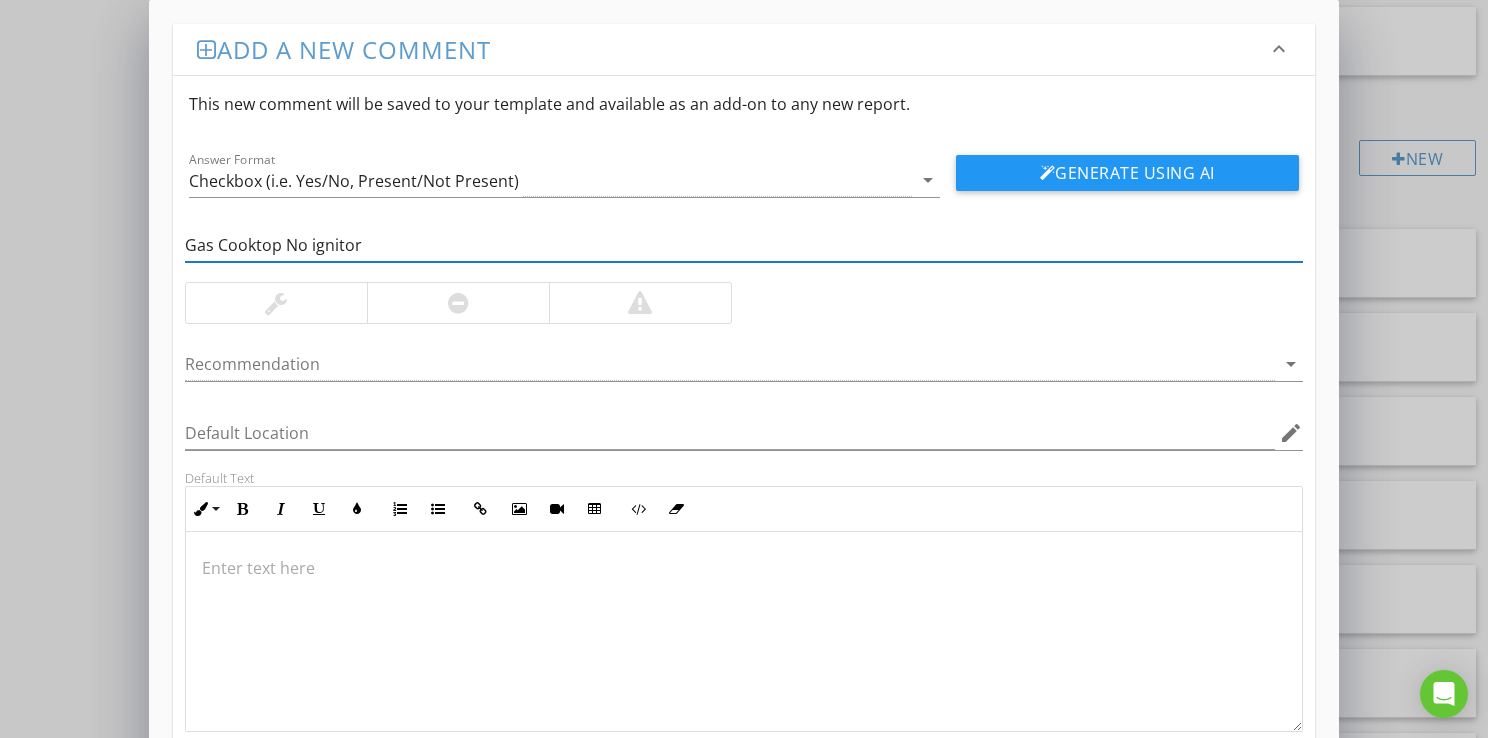 type on "Gas Cooktop No ignitor" 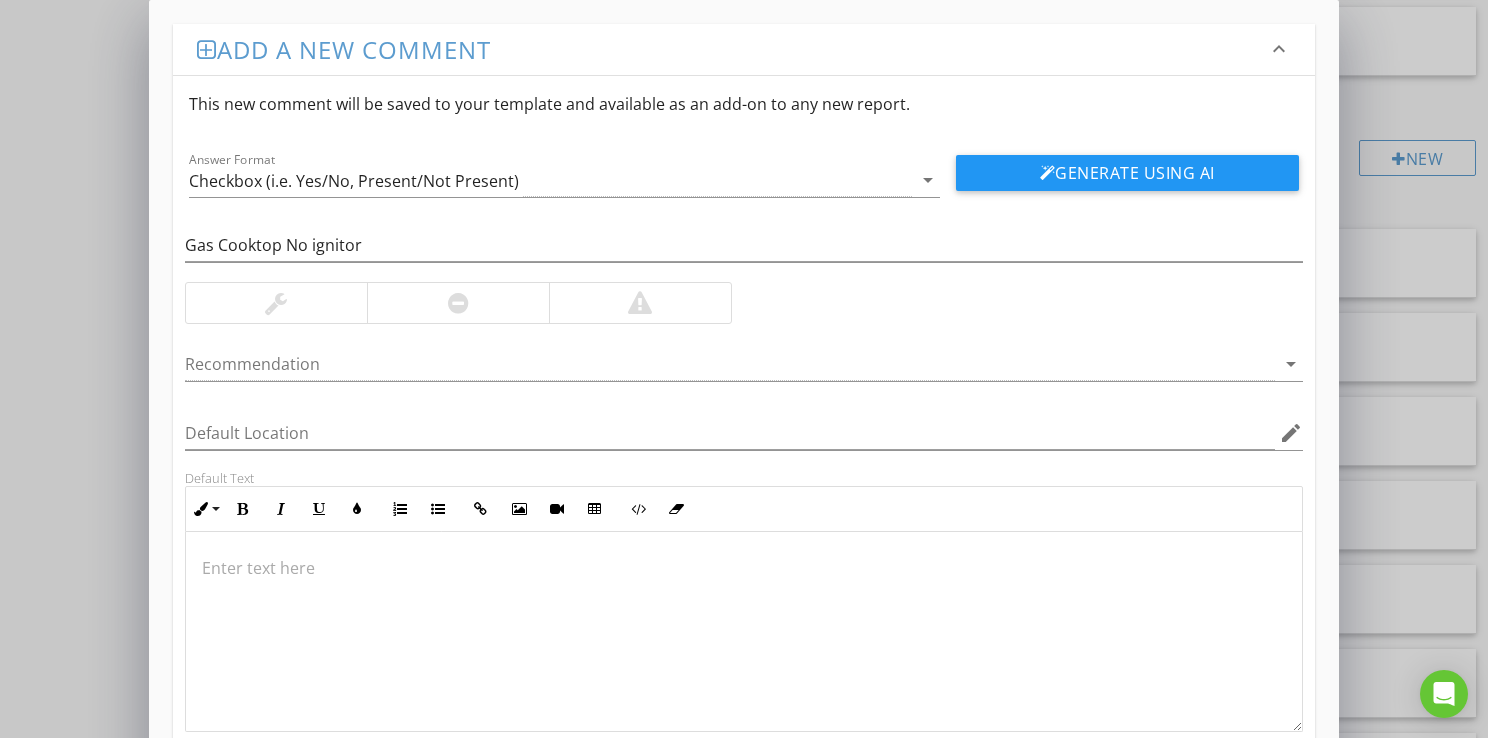 click at bounding box center [458, 303] 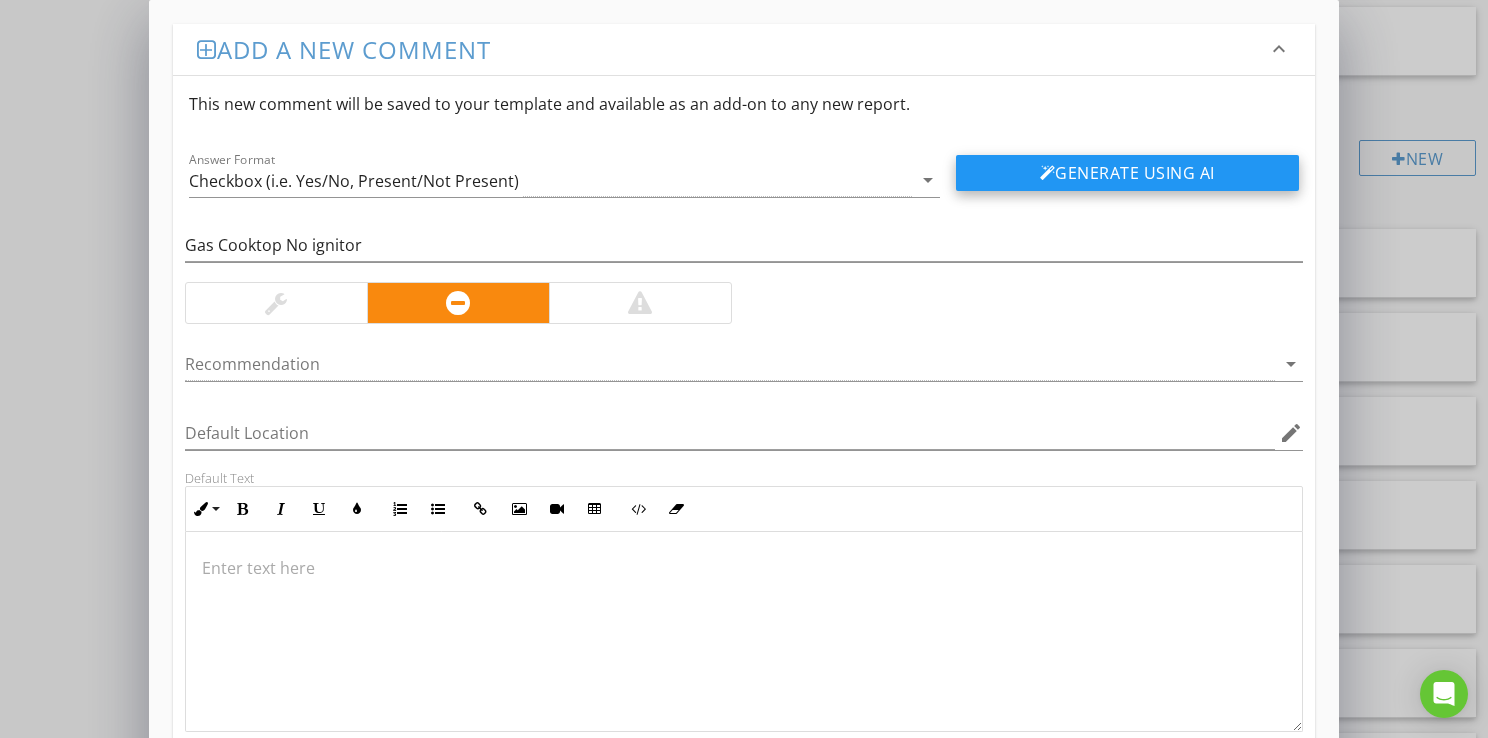 click on "Generate Using AI" at bounding box center (1127, 173) 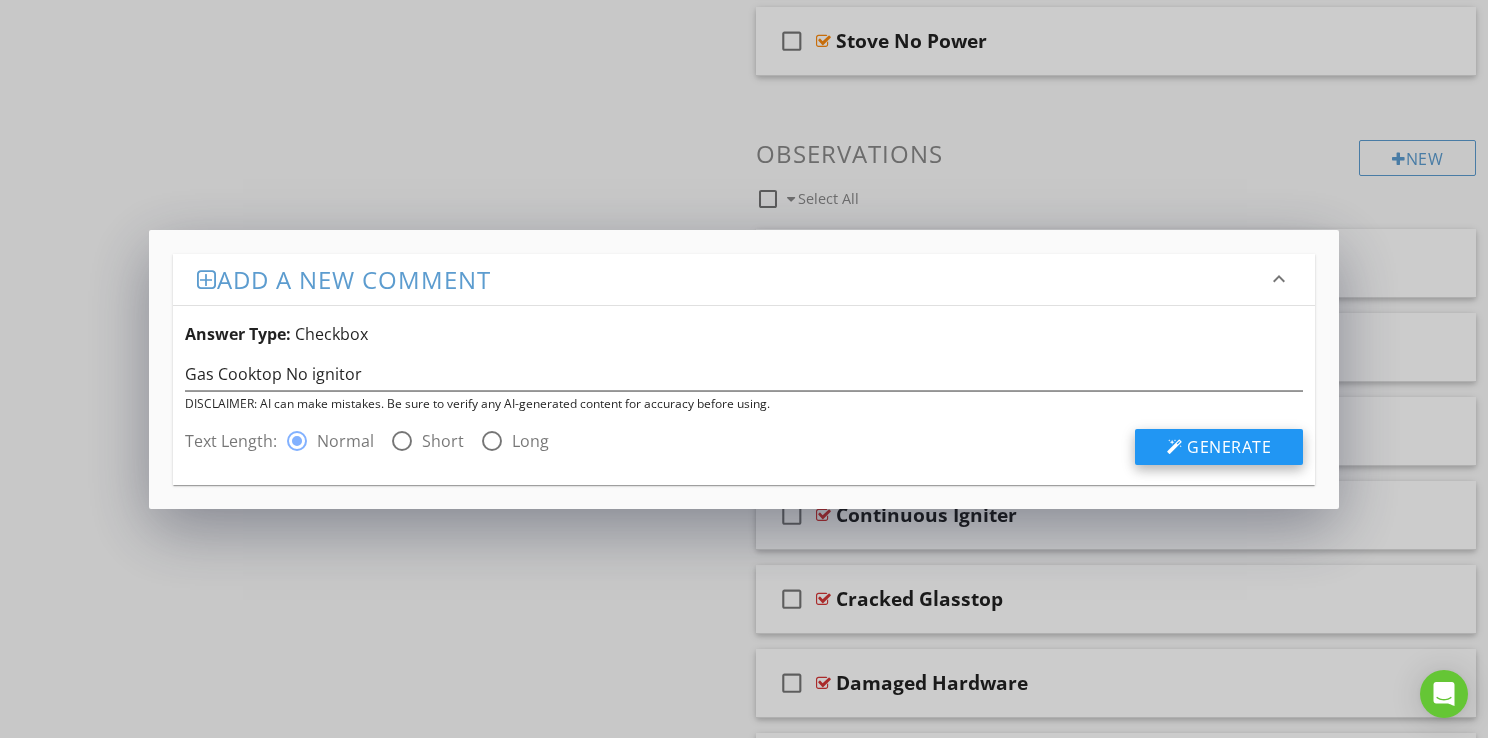 click on "Generate" at bounding box center (1229, 447) 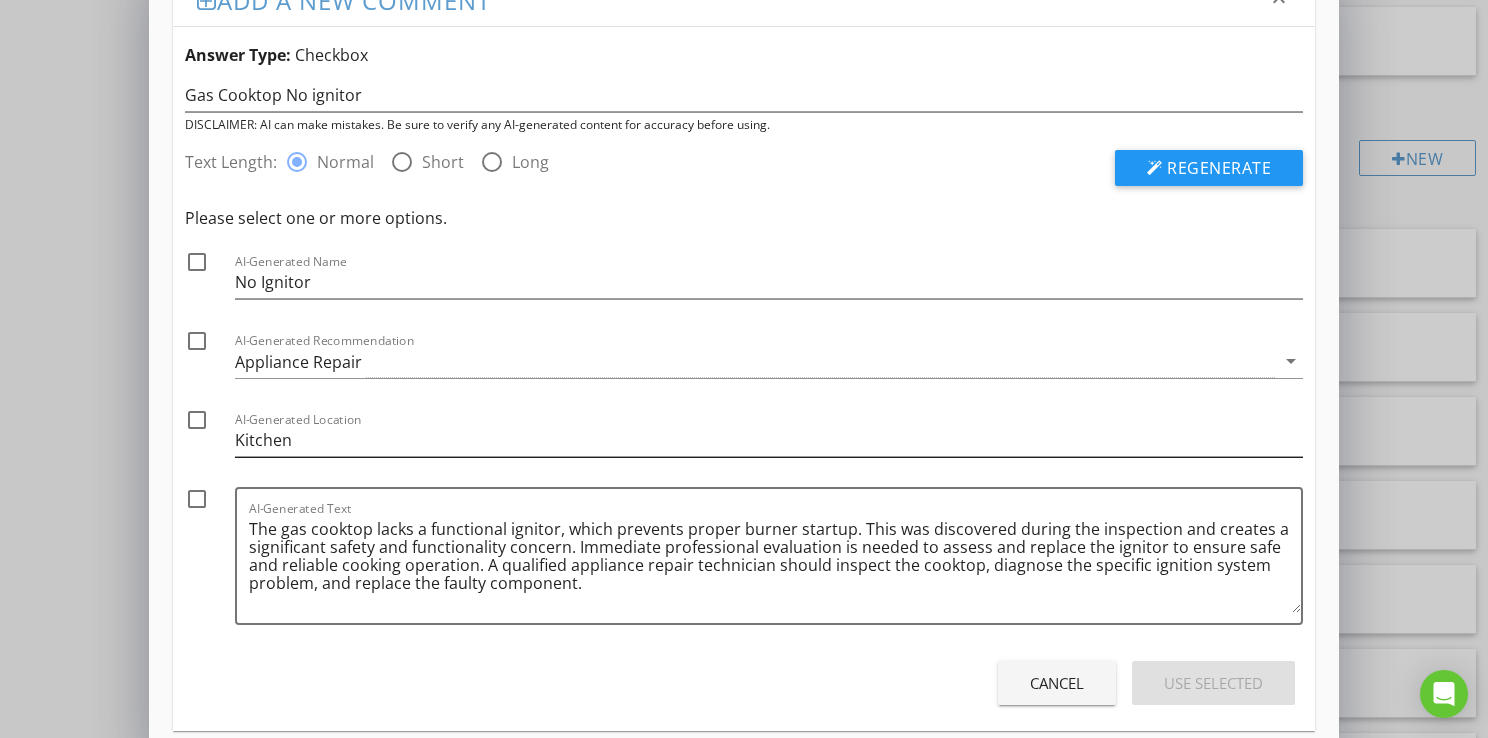scroll, scrollTop: 76, scrollLeft: 0, axis: vertical 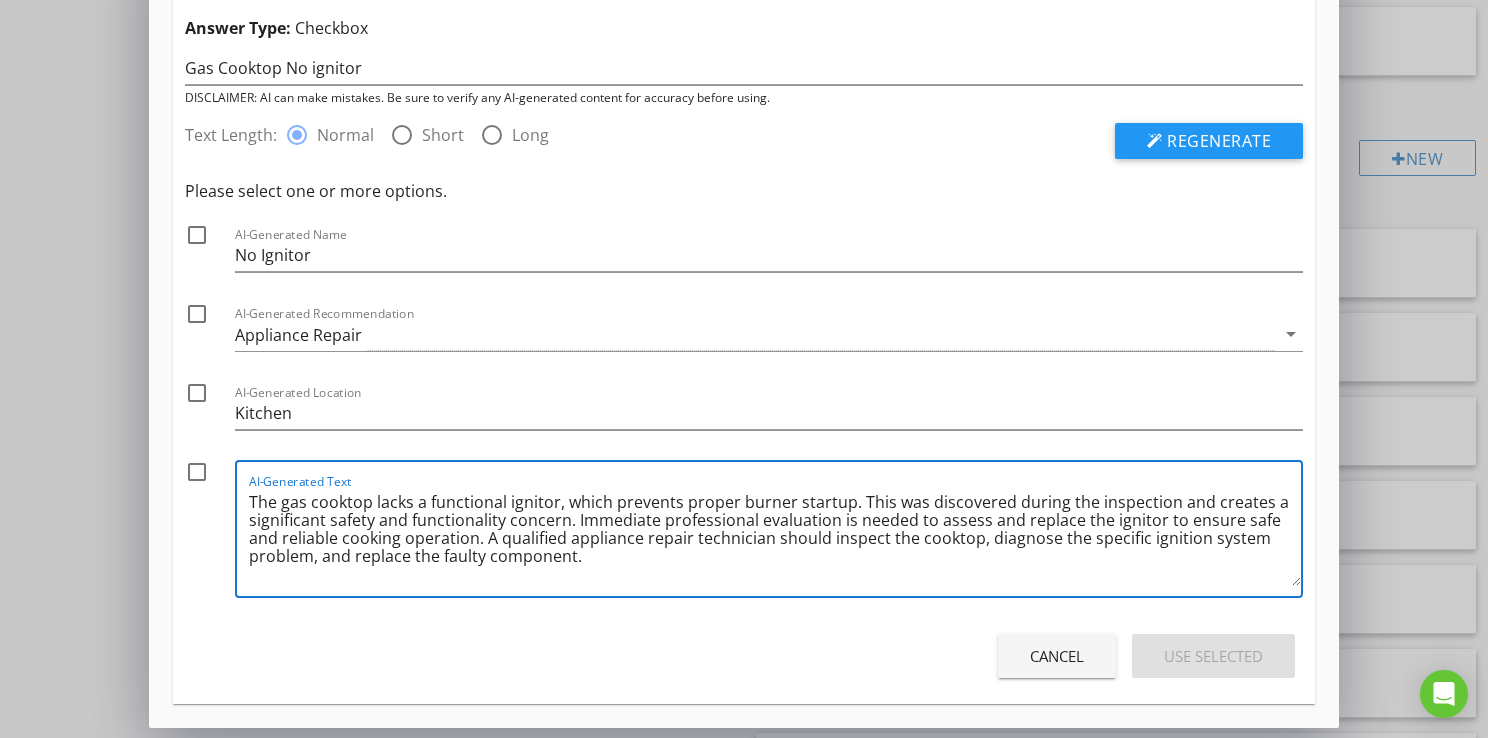 drag, startPoint x: 856, startPoint y: 501, endPoint x: 1172, endPoint y: 501, distance: 316 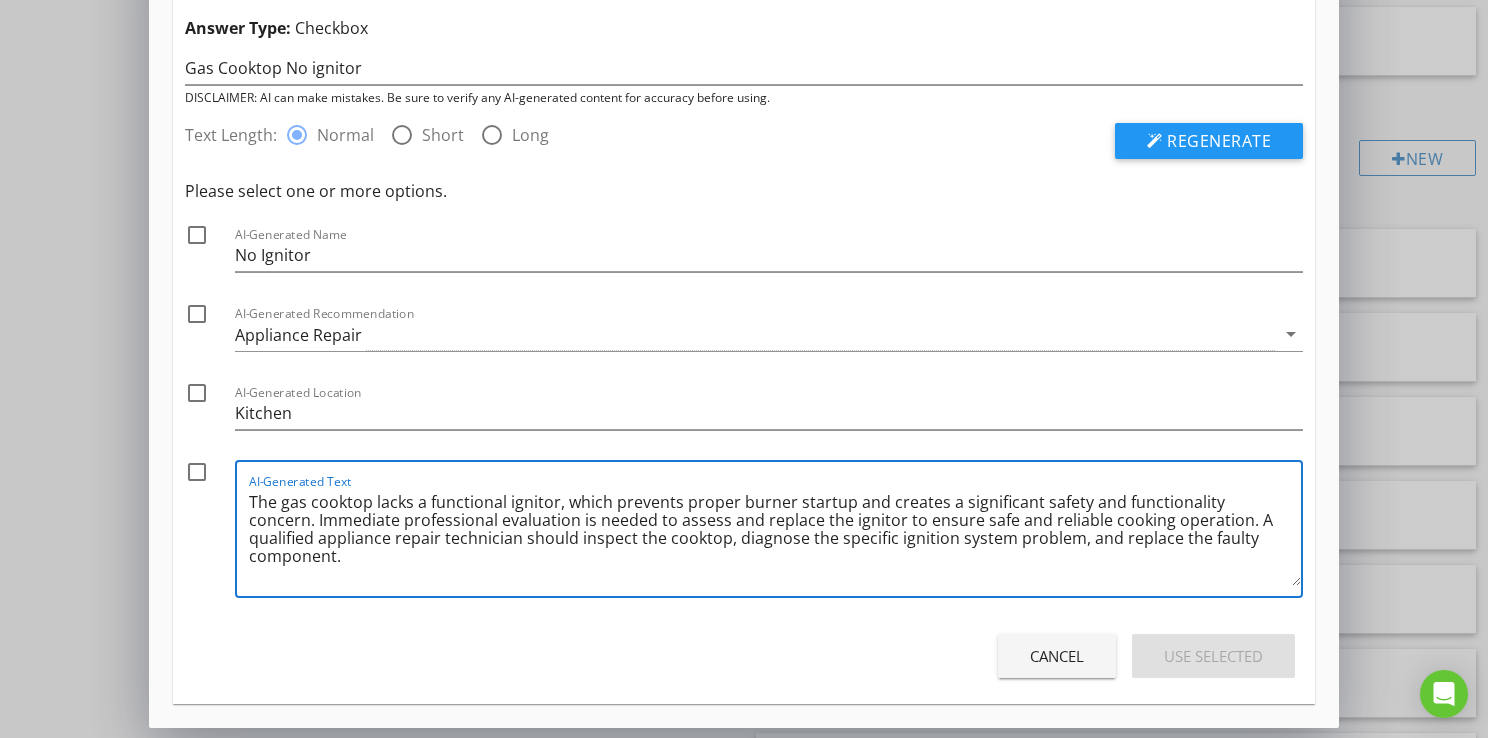 type on "The gas cooktop lacks a functional ignitor, which prevents proper burner startup and creates a significant safety and functionality concern. Immediate professional evaluation is needed to assess and replace the ignitor to ensure safe and reliable cooking operation. A qualified appliance repair technician should inspect the cooktop, diagnose the specific ignition system problem, and replace the faulty component." 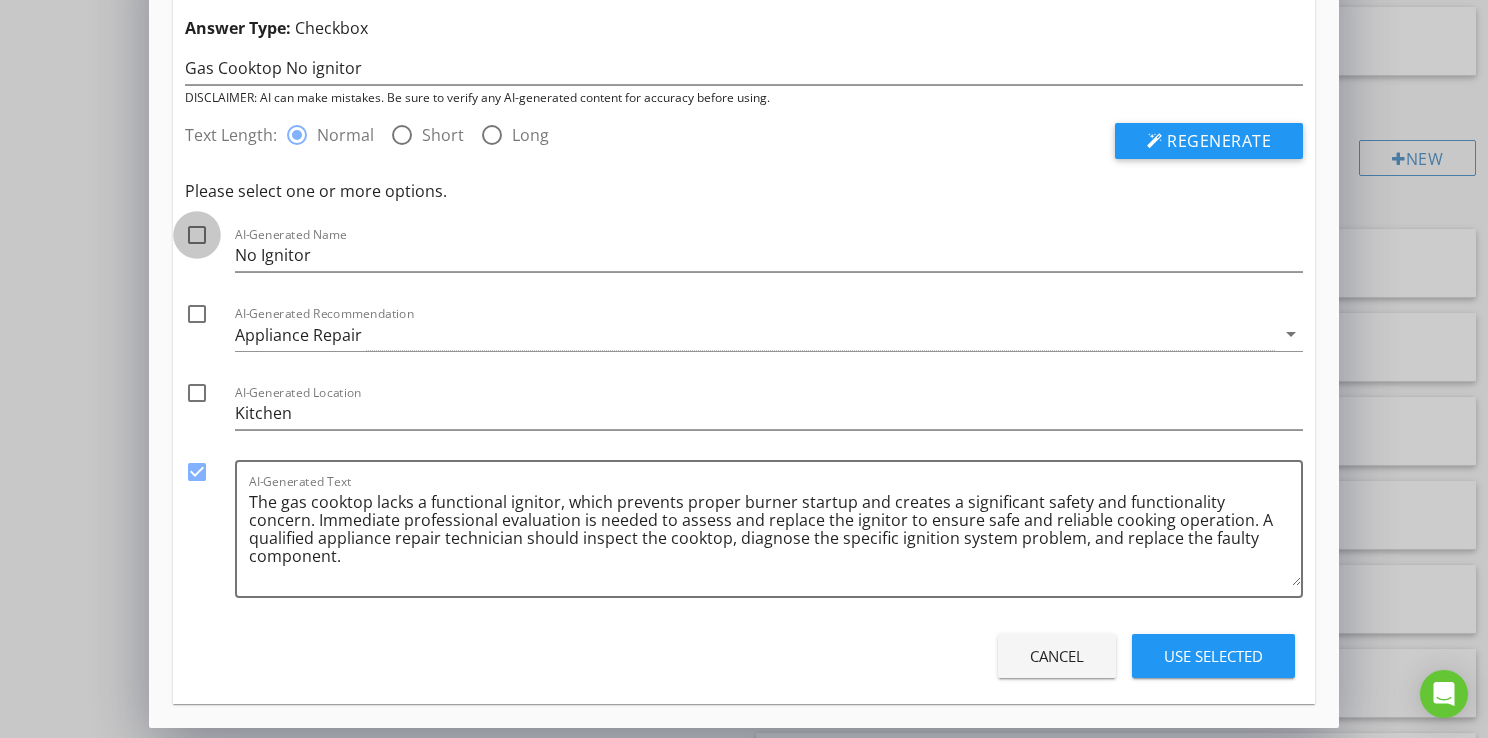 click at bounding box center [197, 235] 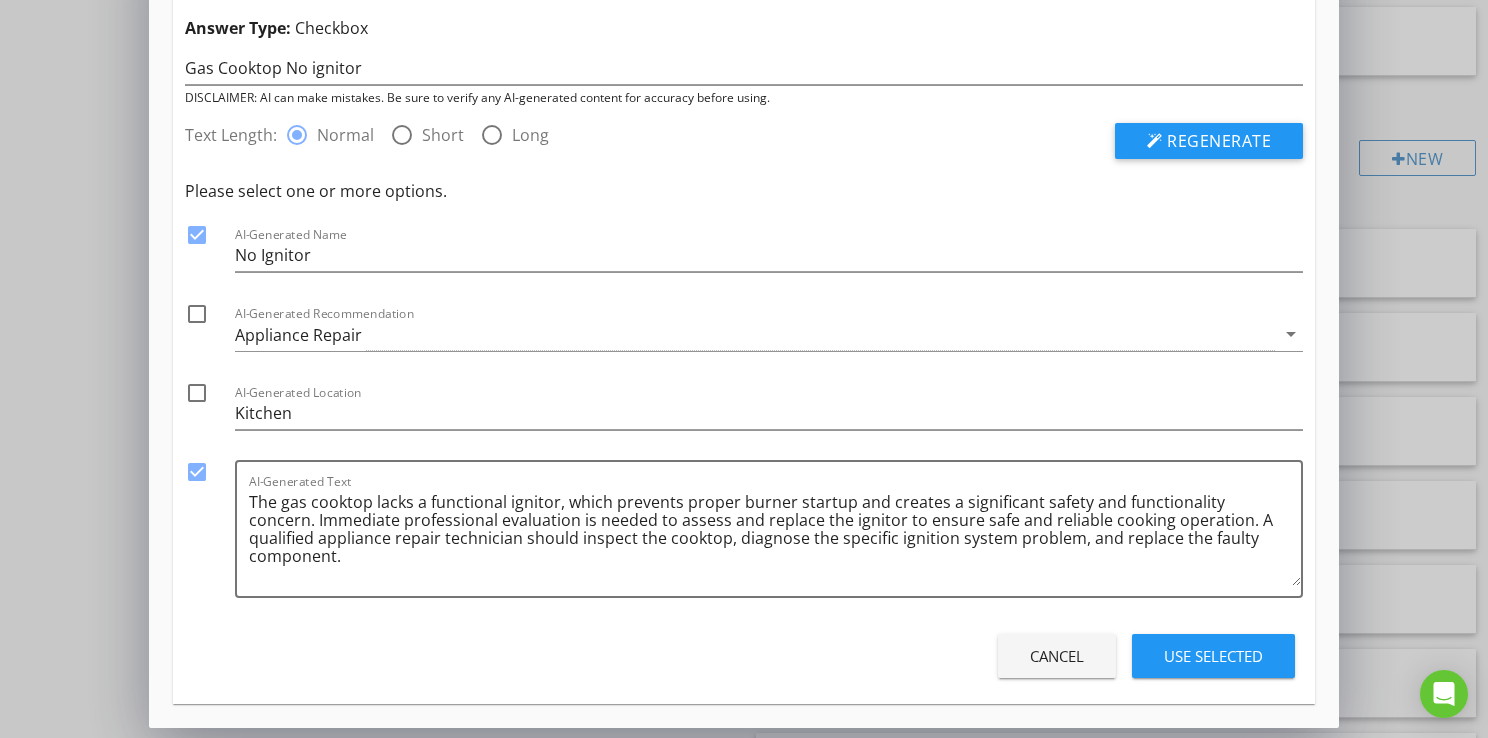 click on "Use Selected" at bounding box center (1213, 656) 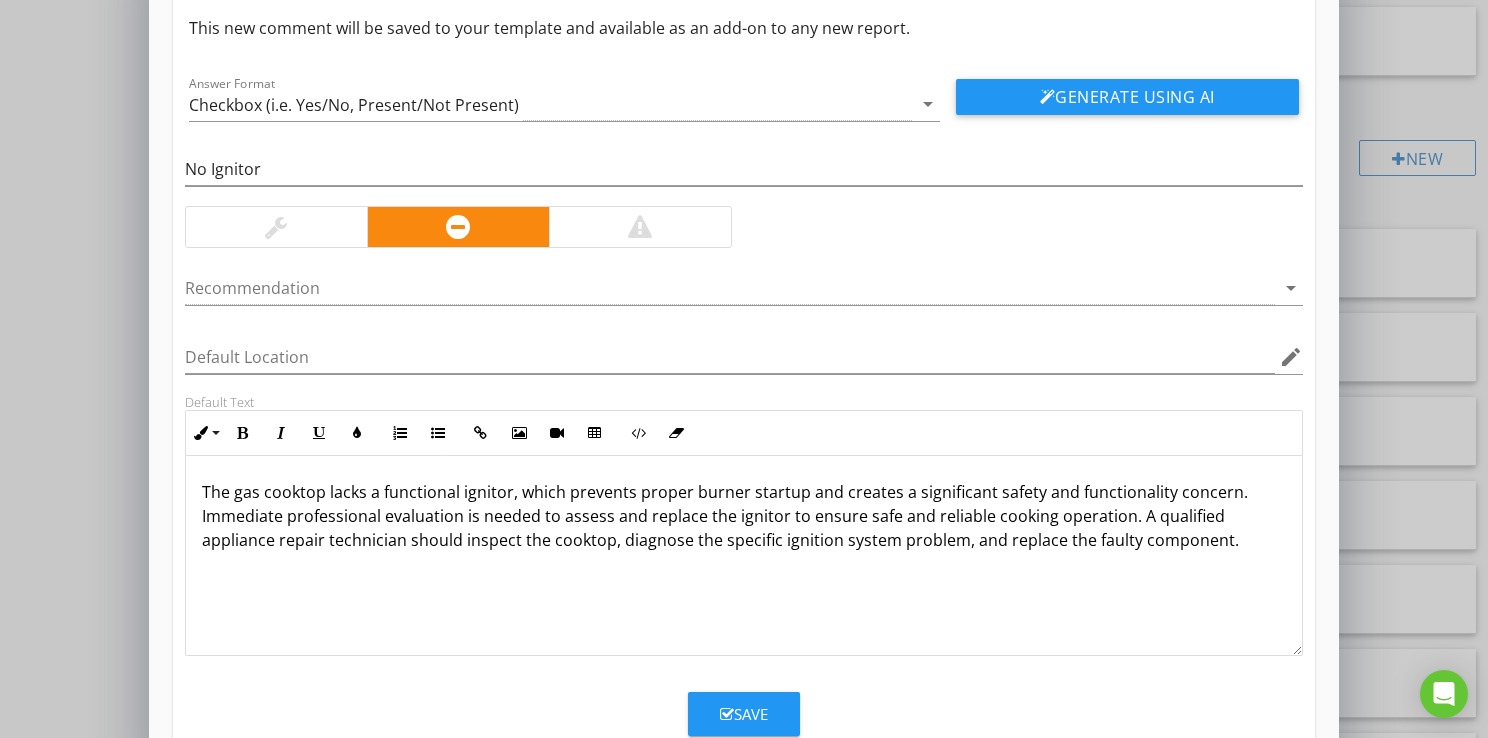 scroll, scrollTop: 0, scrollLeft: 0, axis: both 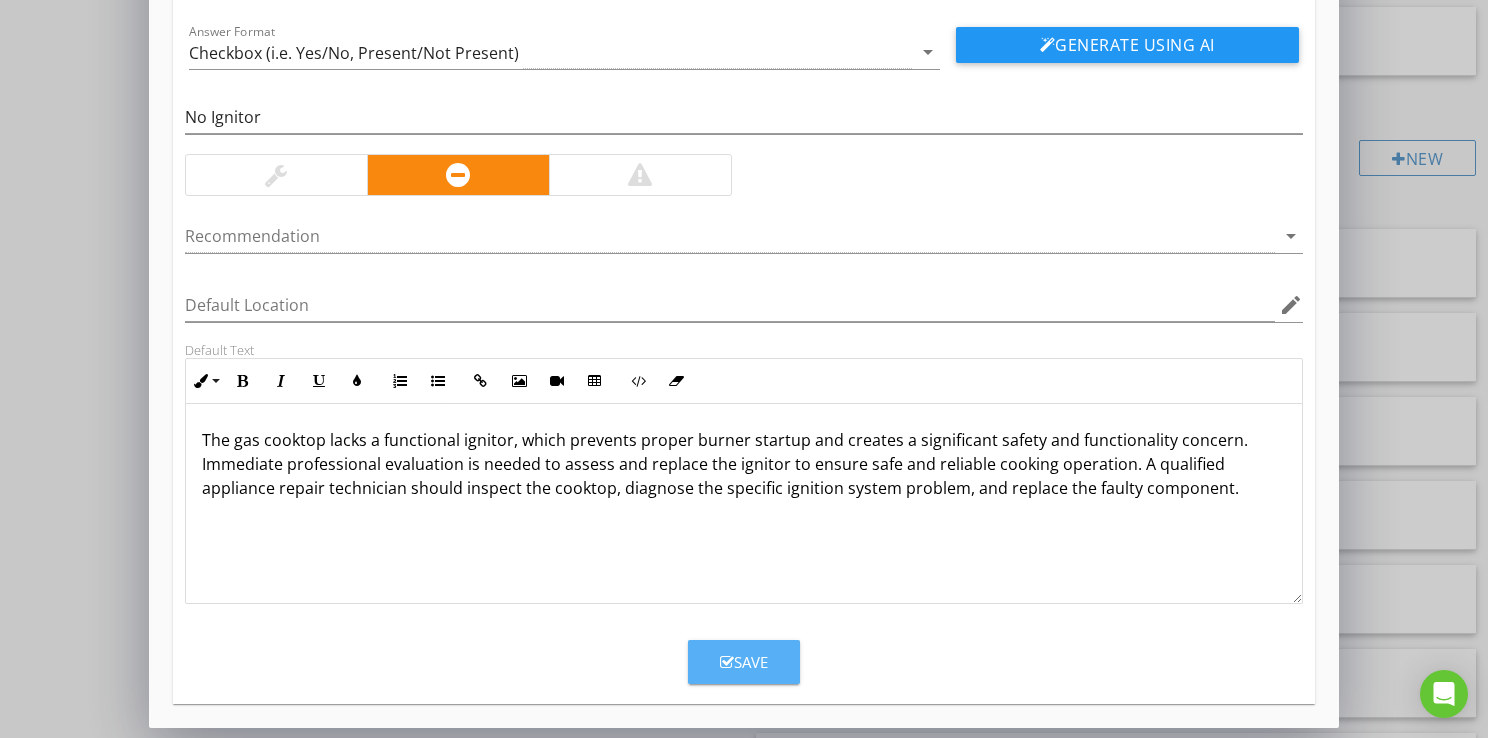 click on "Save" at bounding box center (744, 662) 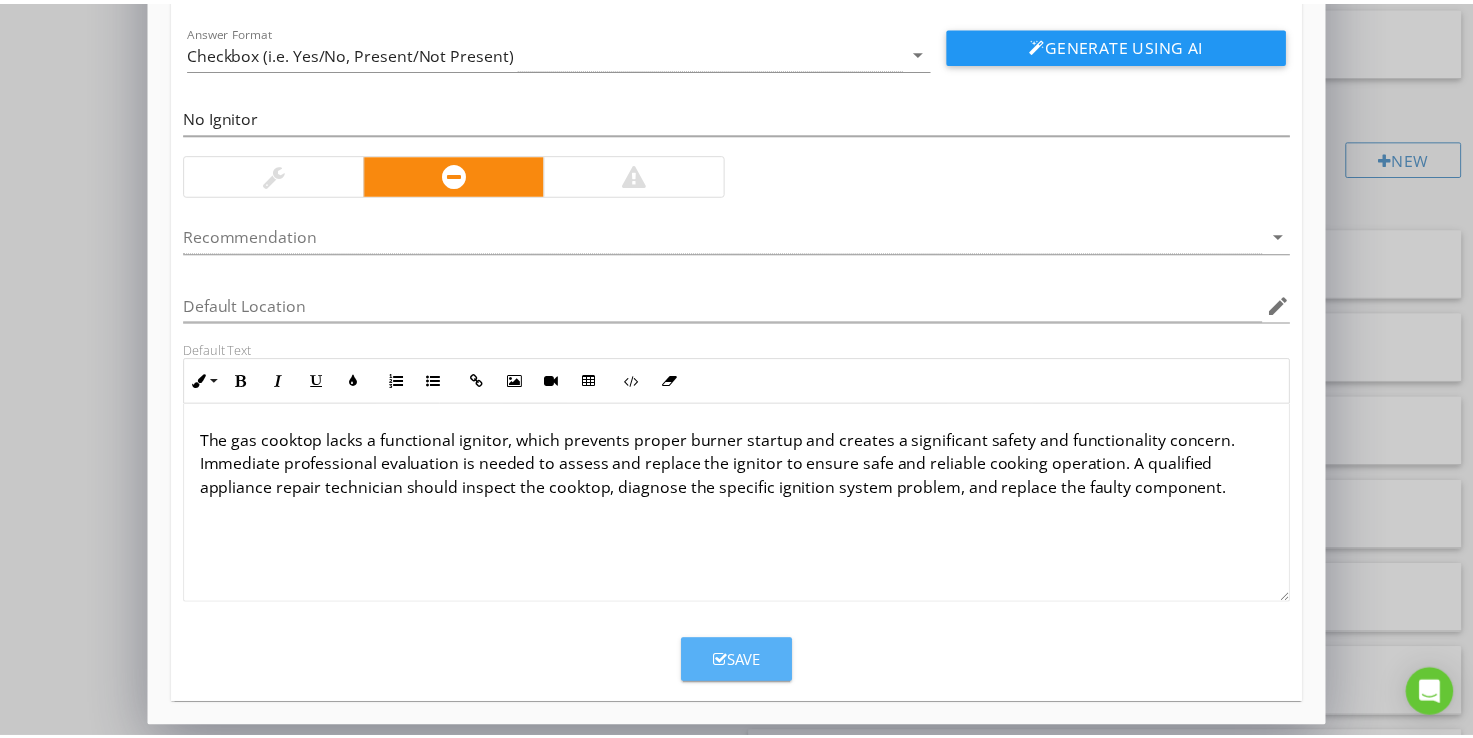 scroll, scrollTop: 32, scrollLeft: 0, axis: vertical 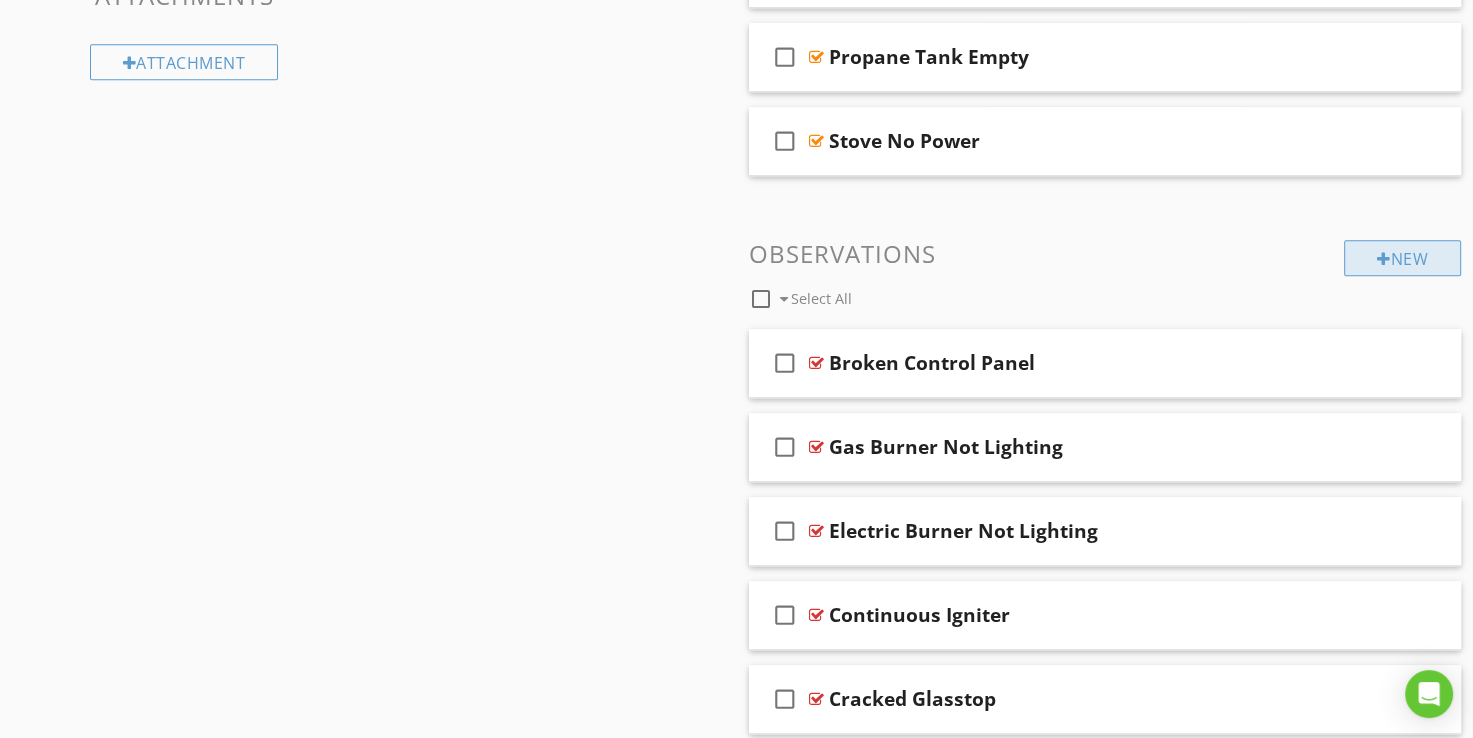 click on "New" at bounding box center [1402, 258] 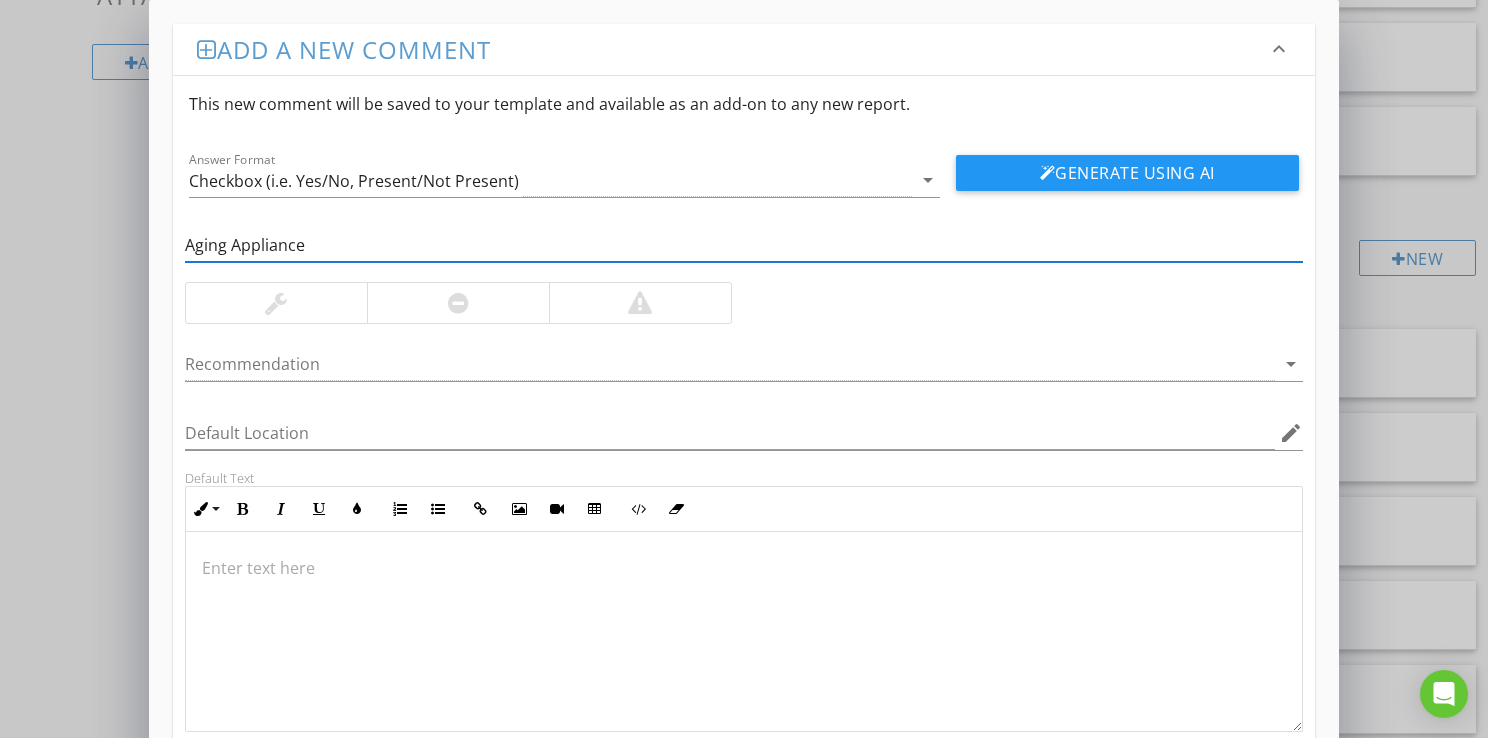 type 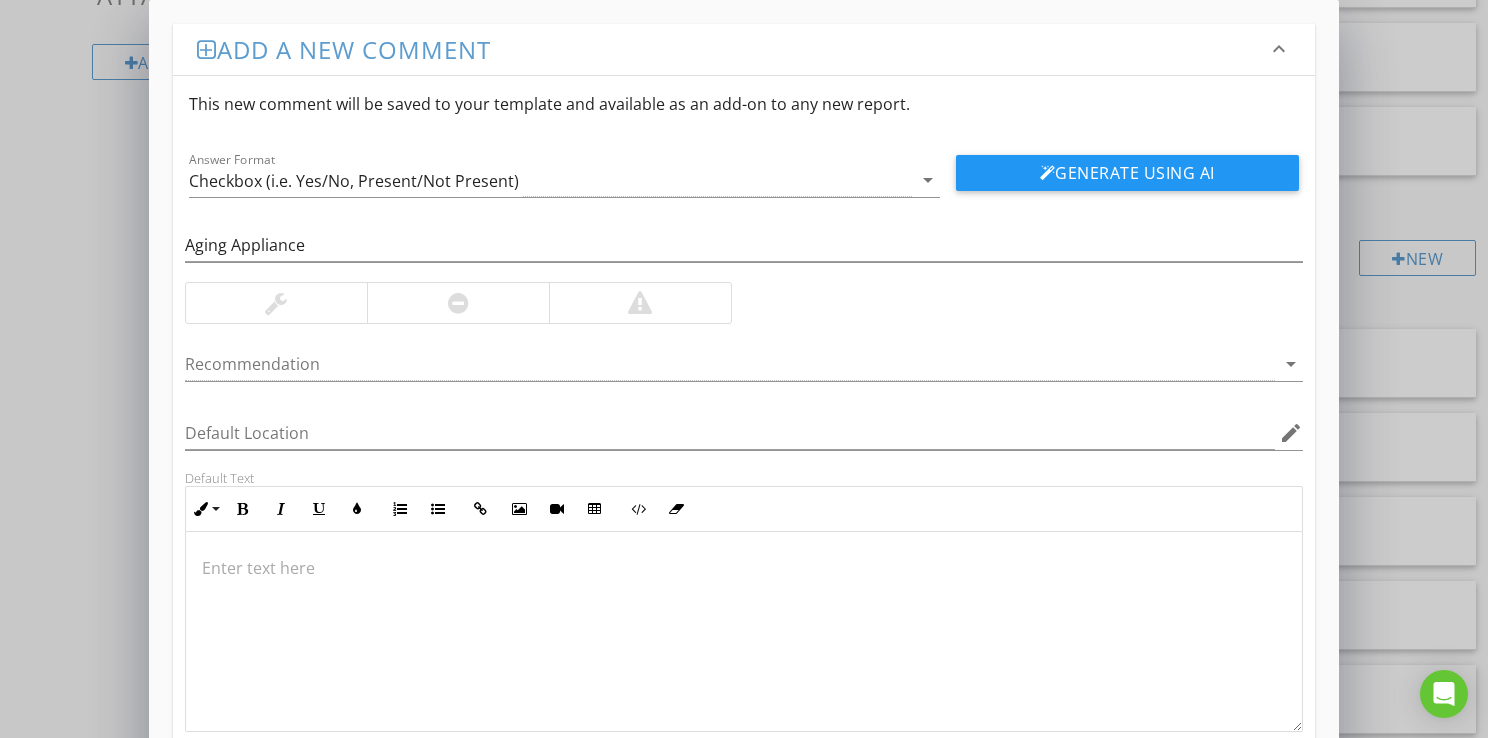 click at bounding box center (276, 303) 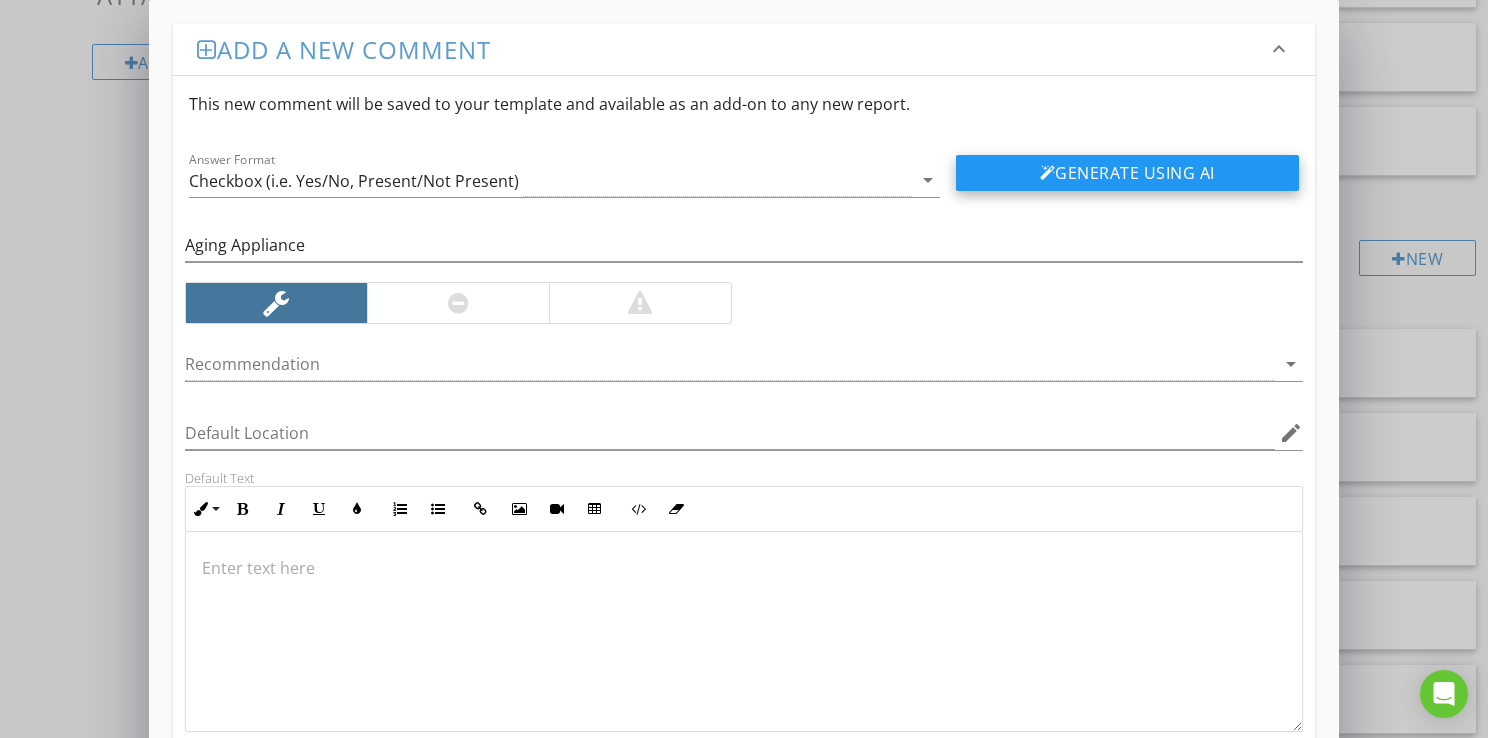 click on "Generate Using AI" at bounding box center (1127, 173) 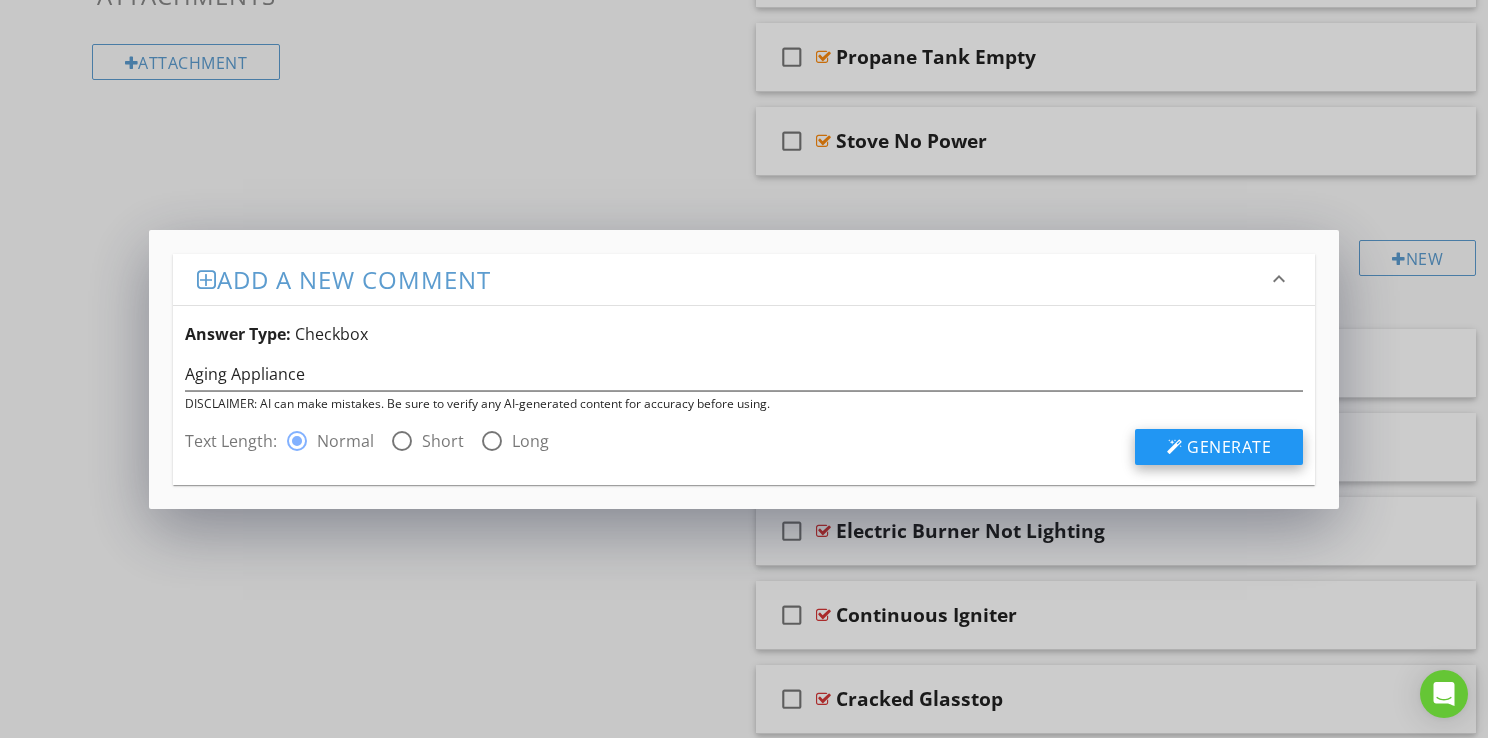 click on "Generate" at bounding box center (1219, 447) 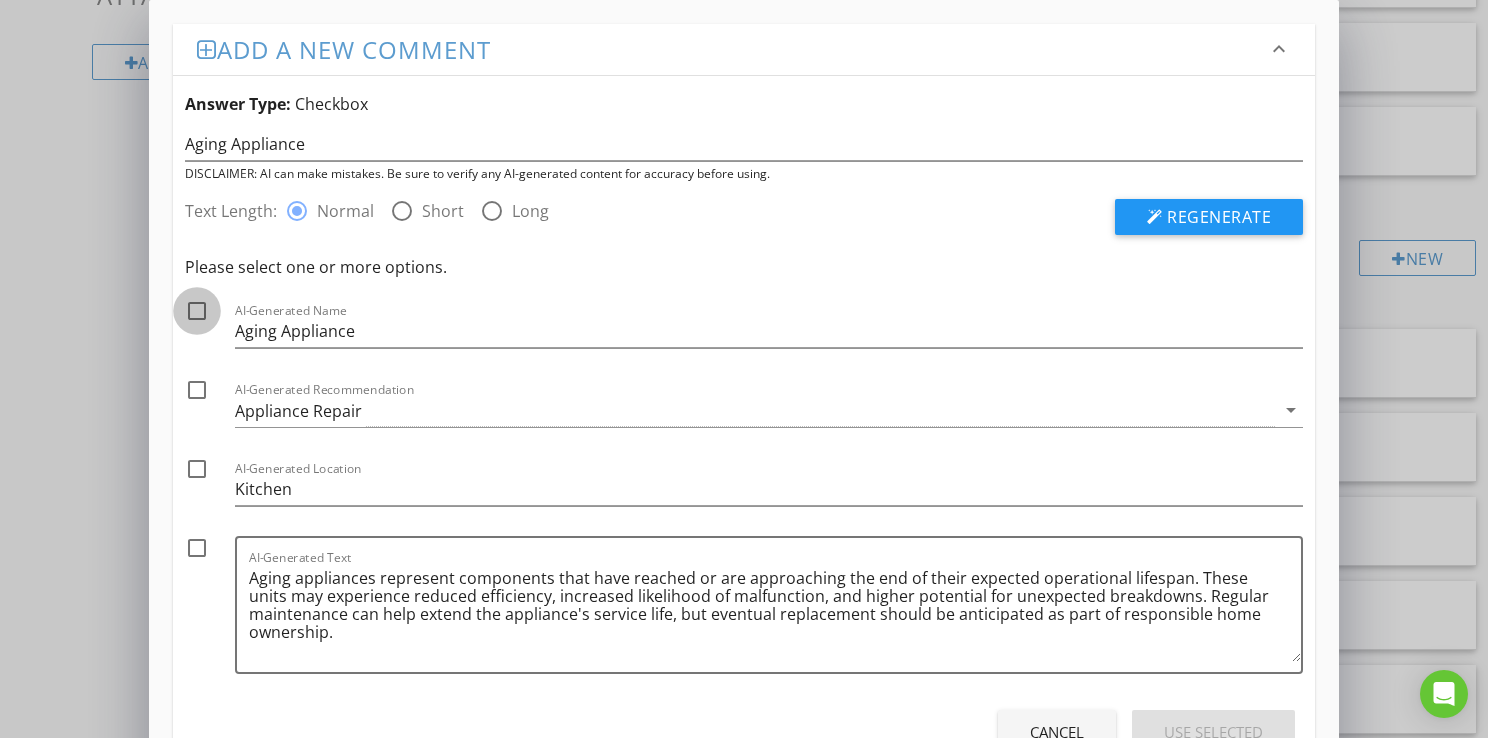 click at bounding box center (197, 311) 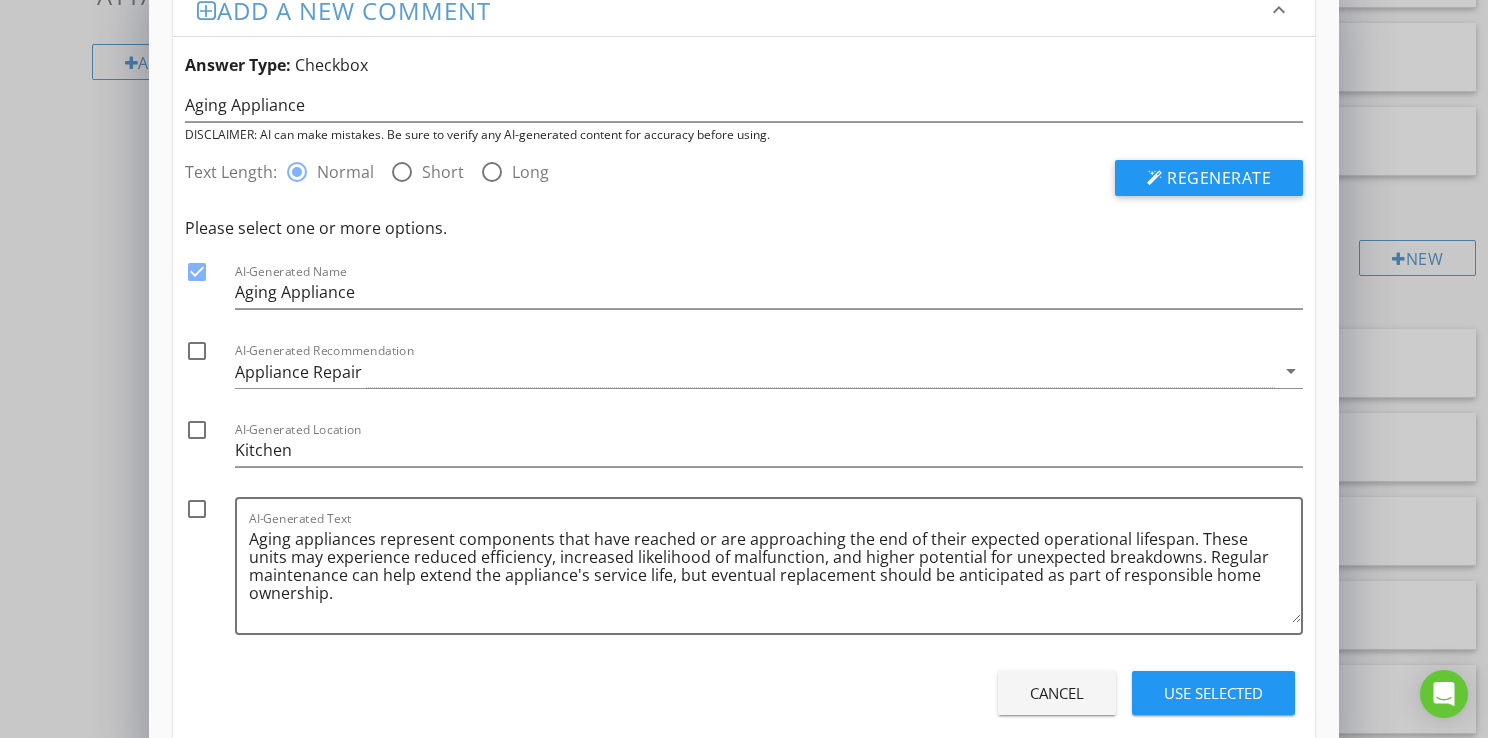 scroll, scrollTop: 76, scrollLeft: 0, axis: vertical 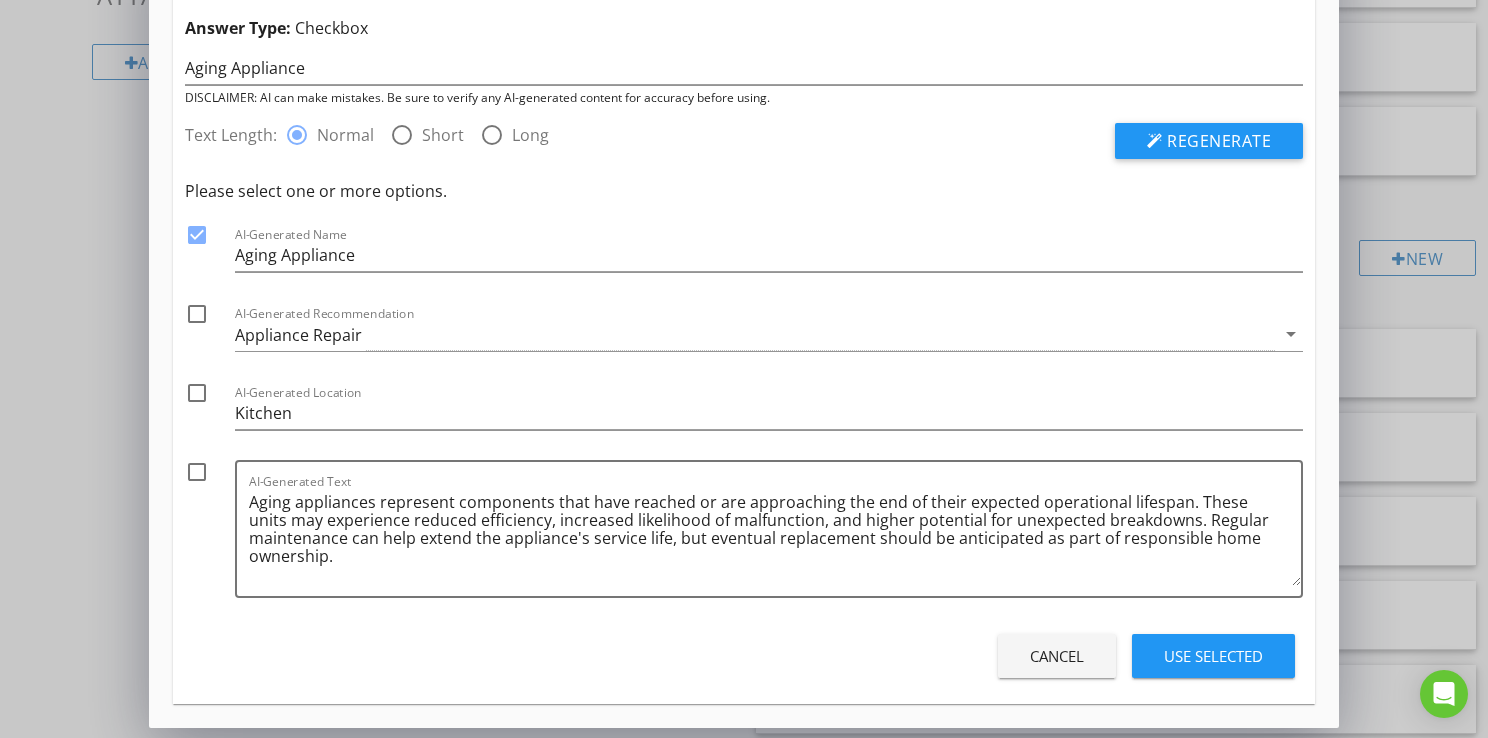 click on "Cancel" at bounding box center (1057, 656) 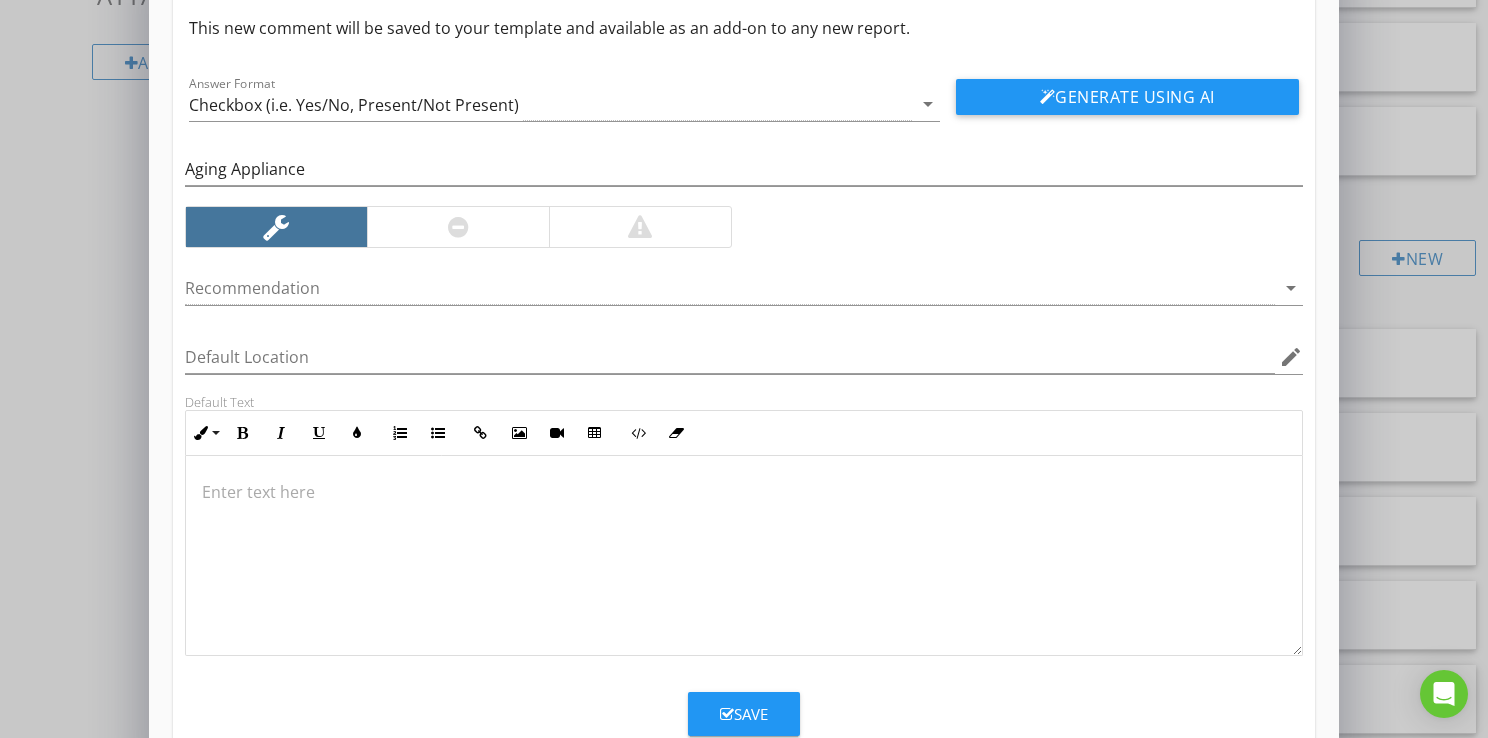 scroll, scrollTop: 0, scrollLeft: 0, axis: both 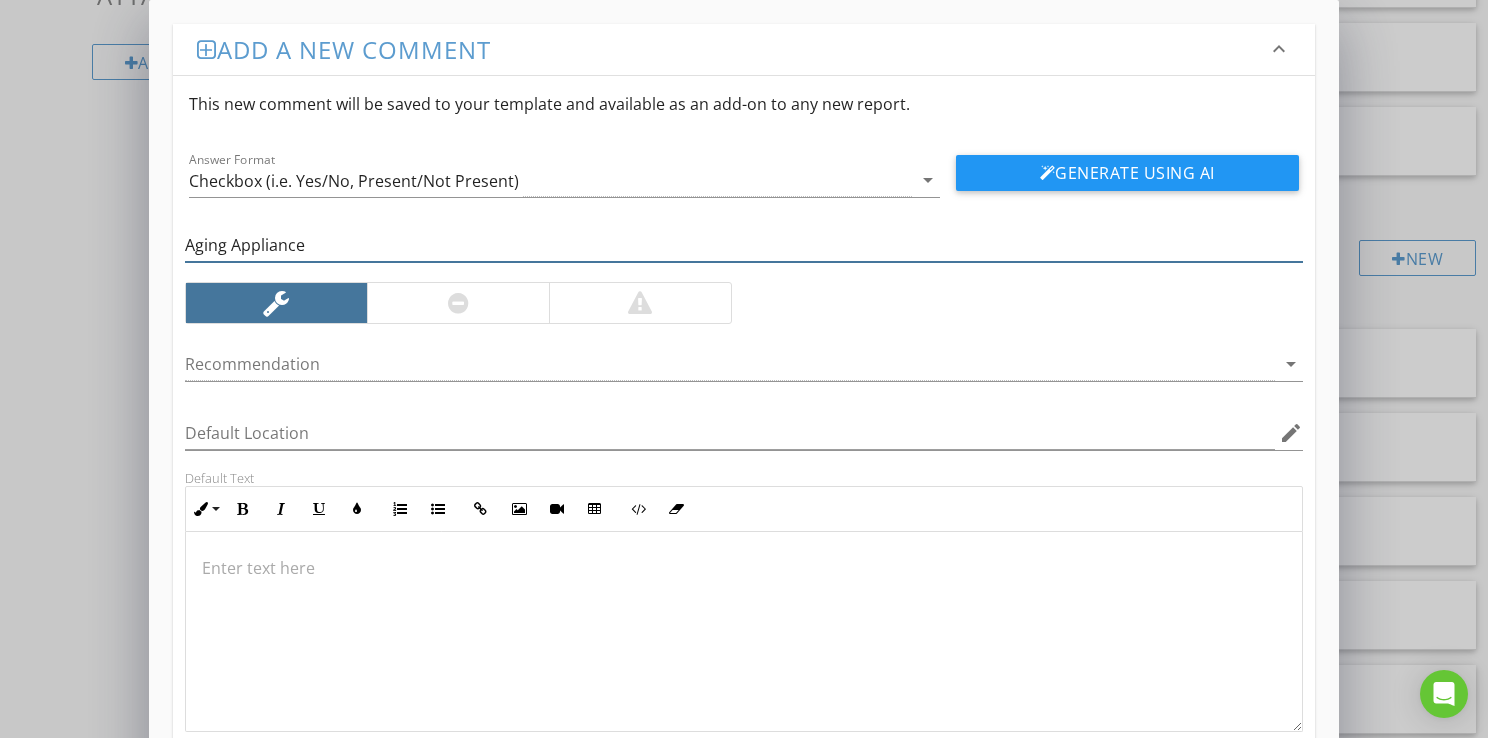 click on "Aging Appliance" at bounding box center (744, 245) 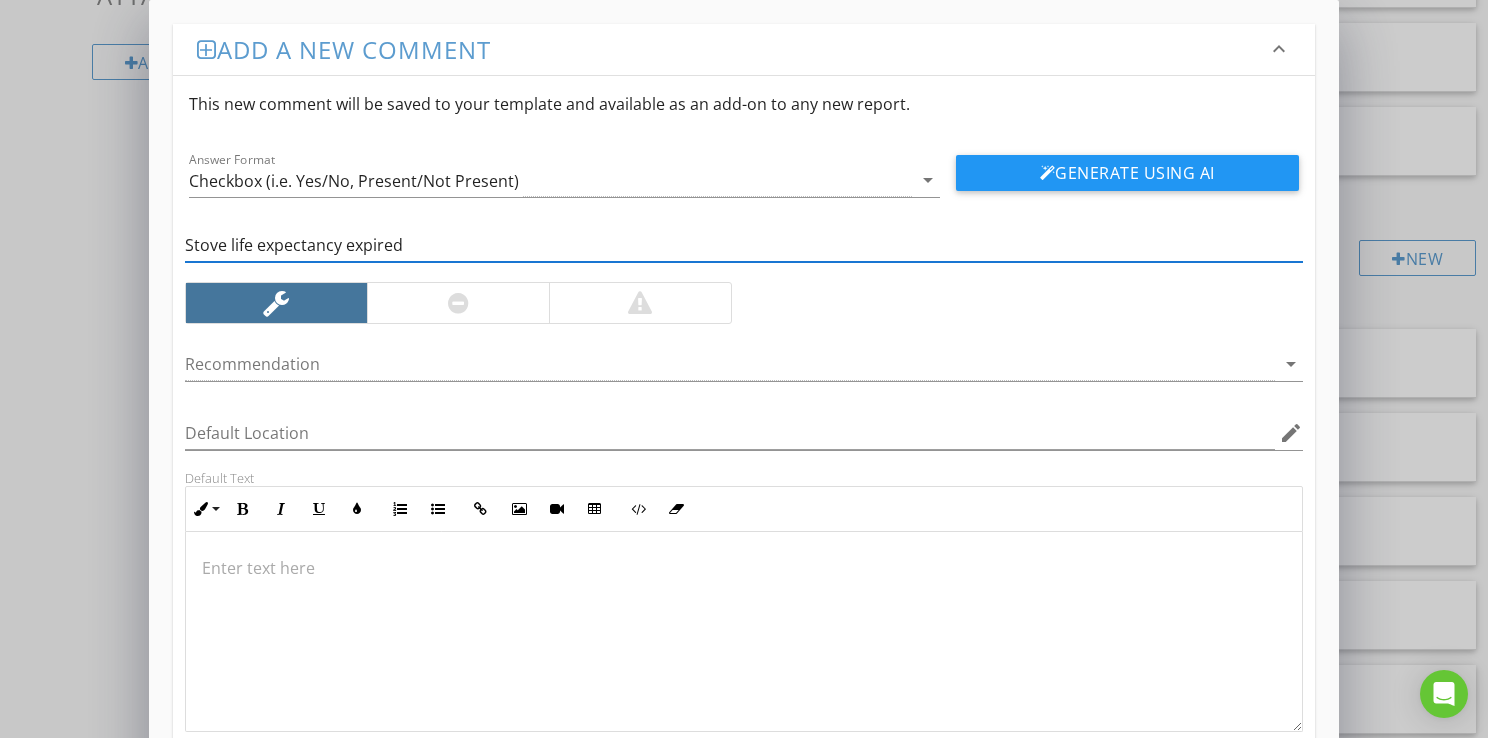 drag, startPoint x: 402, startPoint y: 298, endPoint x: 663, endPoint y: 265, distance: 263.07794 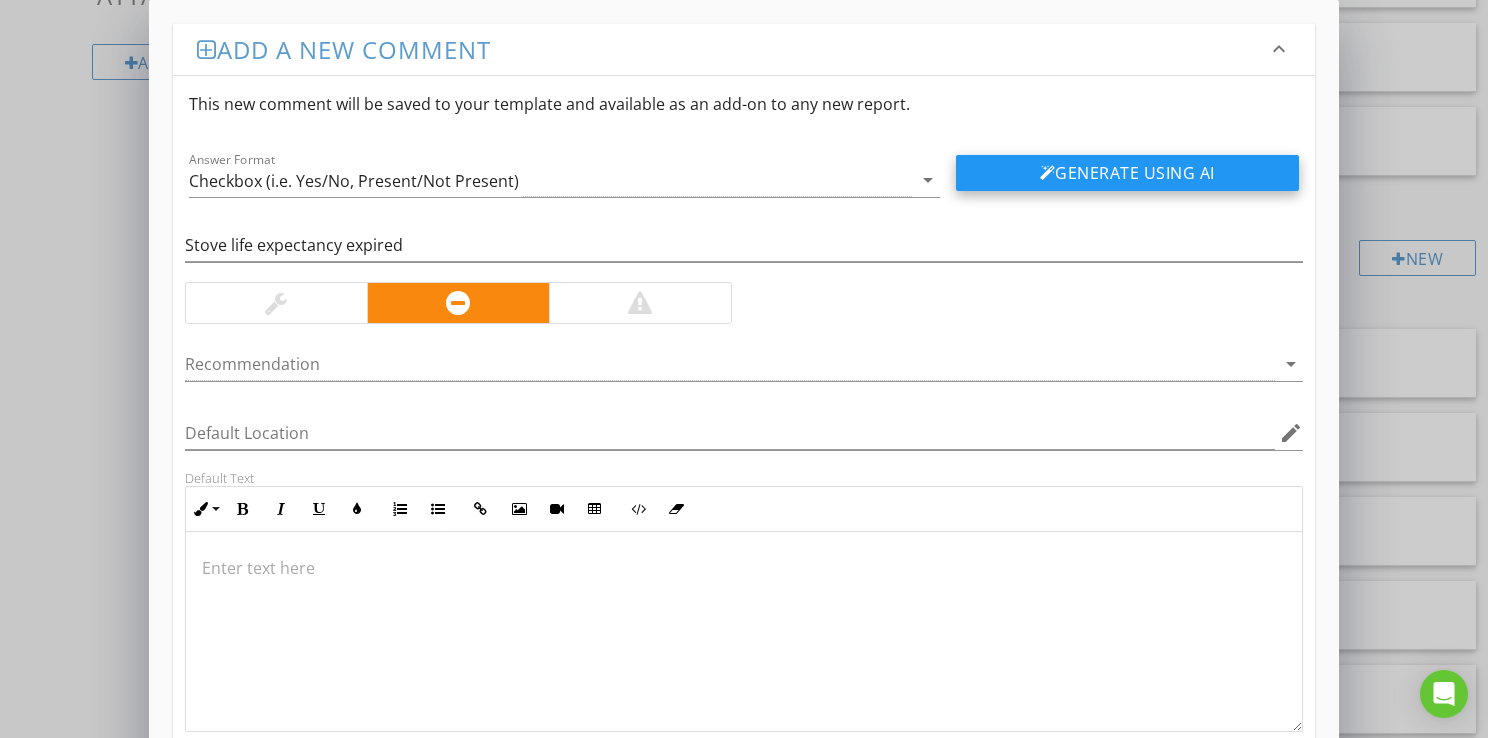 click on "Generate Using AI" at bounding box center (1127, 173) 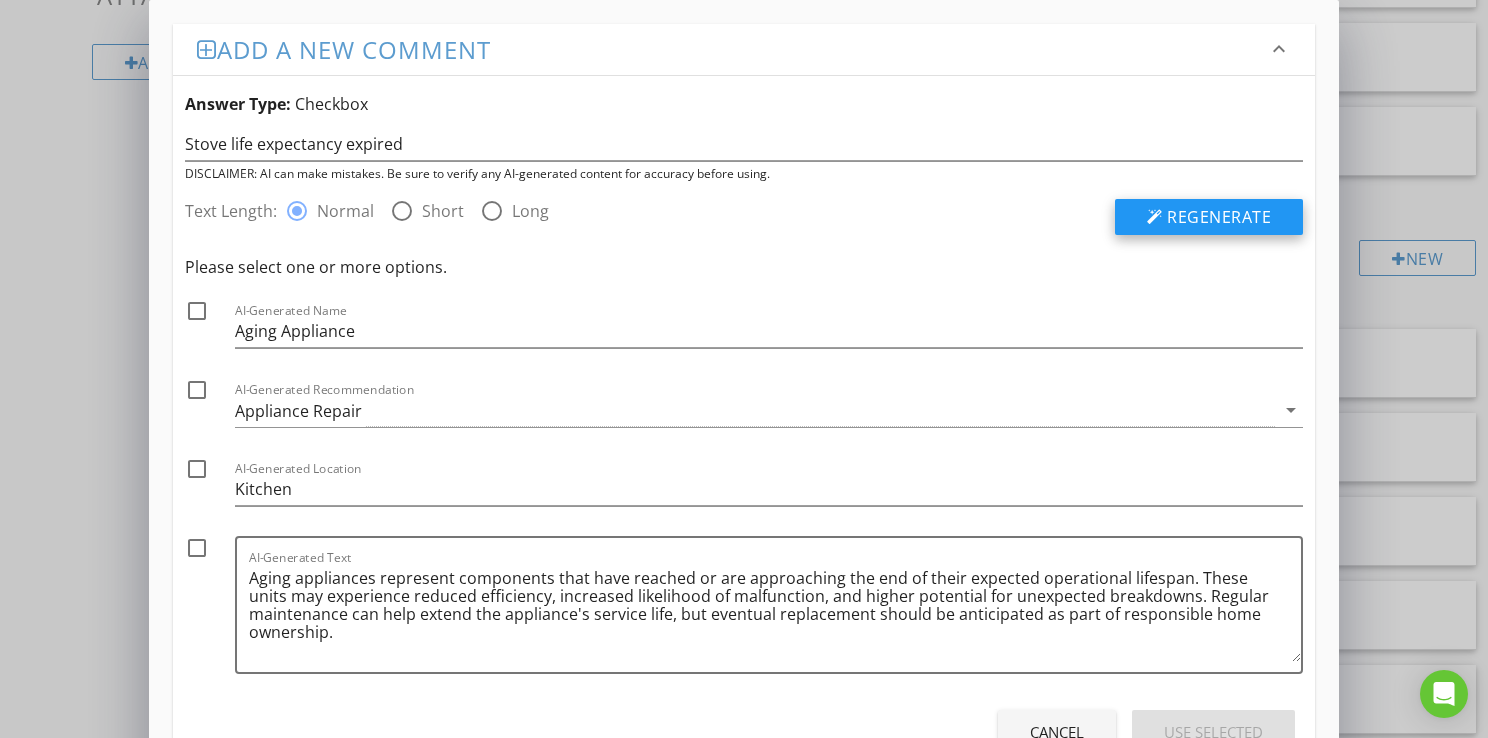 click on "Regenerate" at bounding box center [1219, 217] 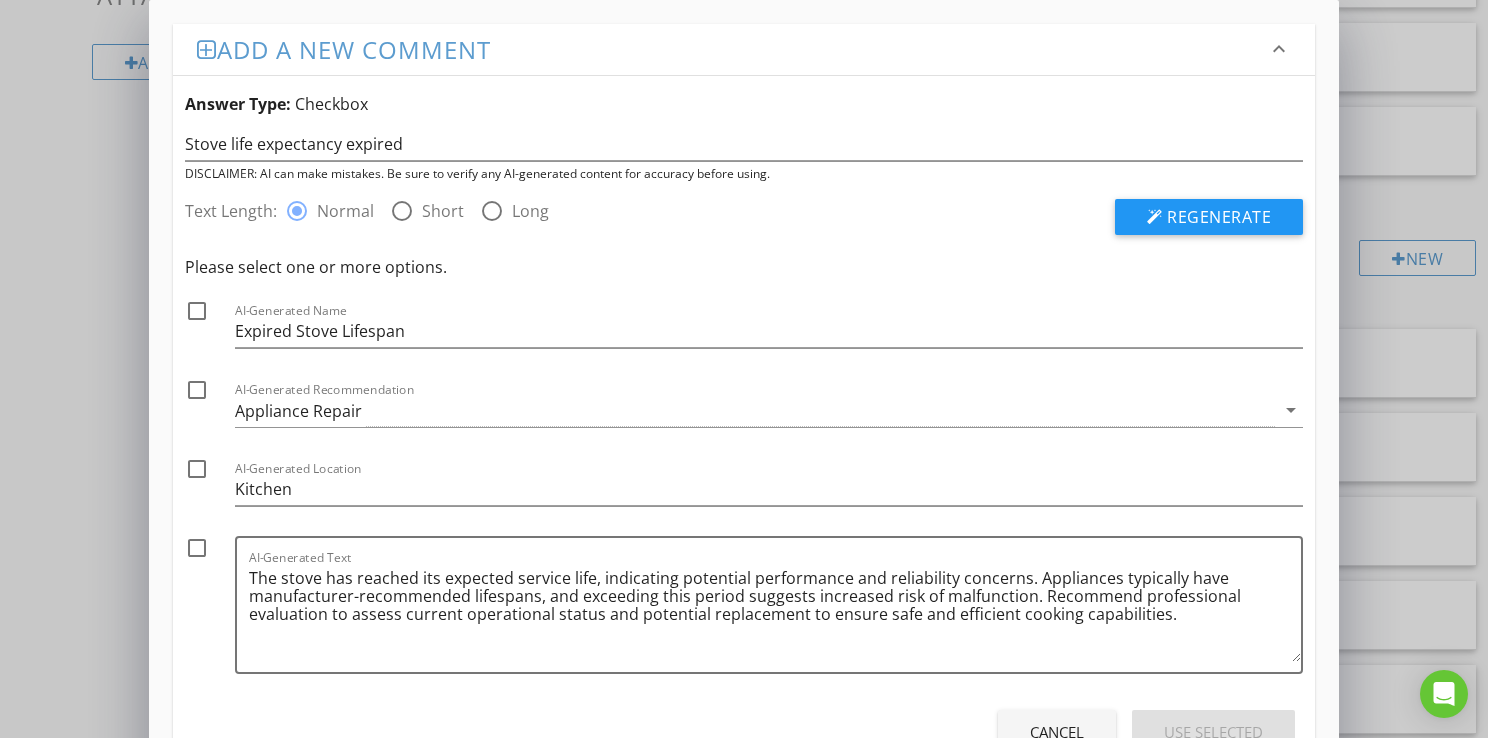 drag, startPoint x: 430, startPoint y: 210, endPoint x: 489, endPoint y: 214, distance: 59.135437 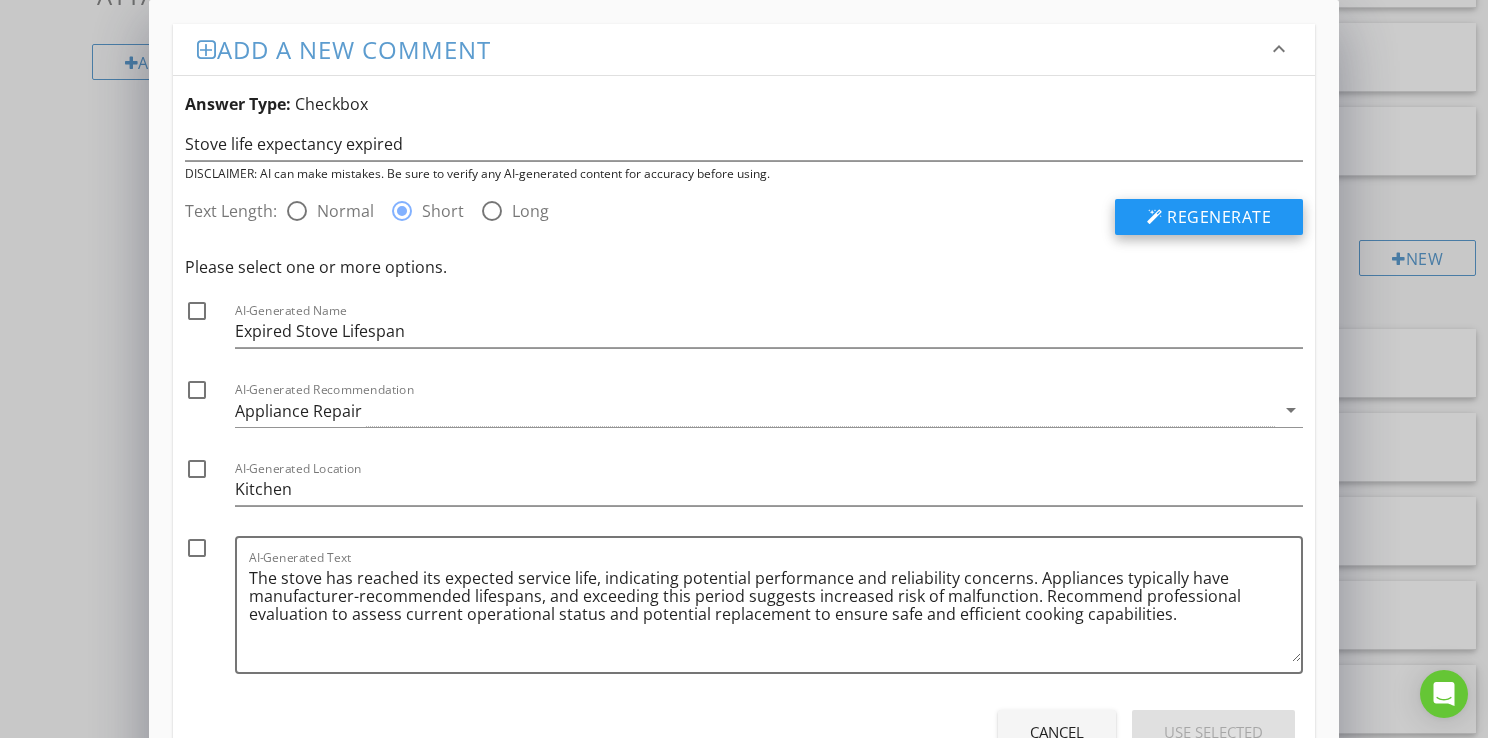 click on "Regenerate" at bounding box center (1219, 217) 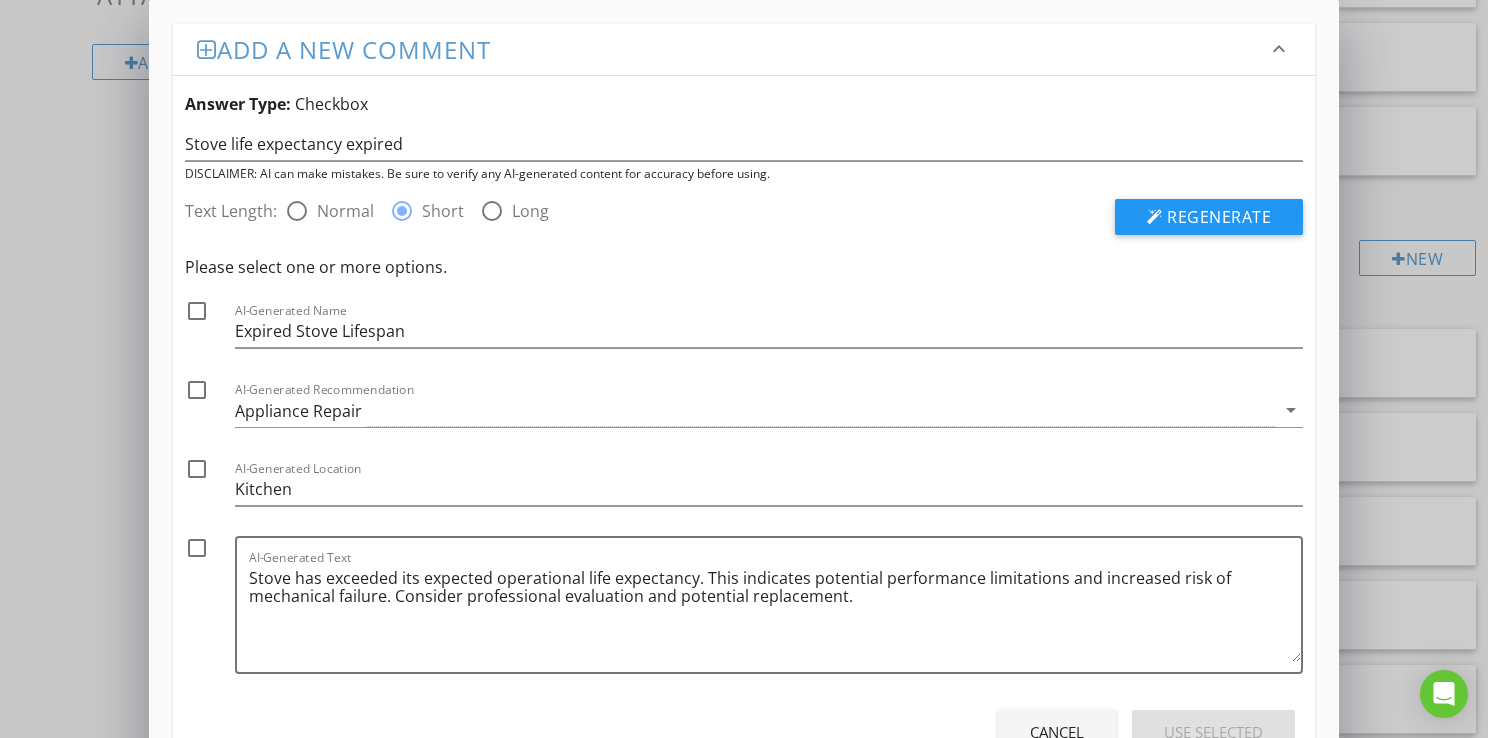 click at bounding box center (197, 548) 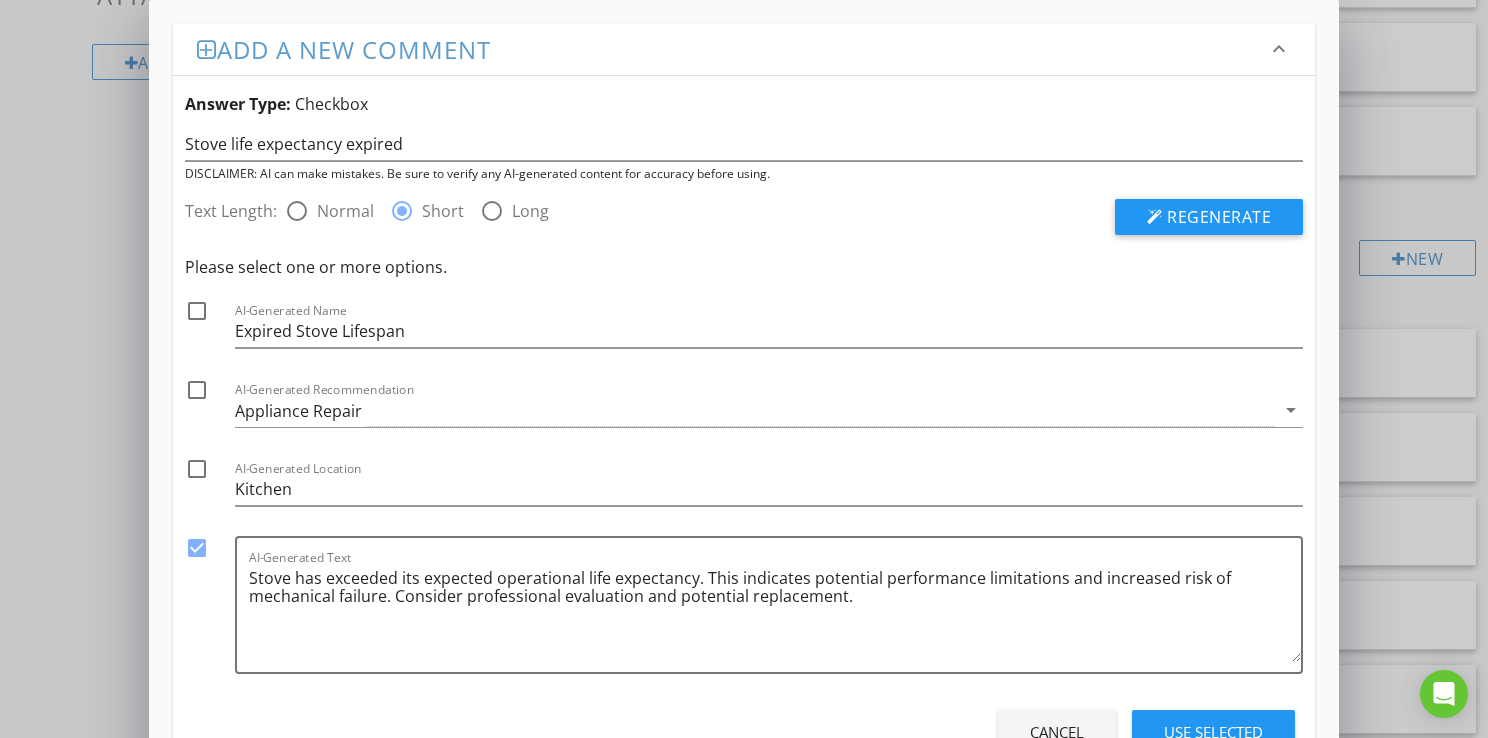 click at bounding box center [197, 311] 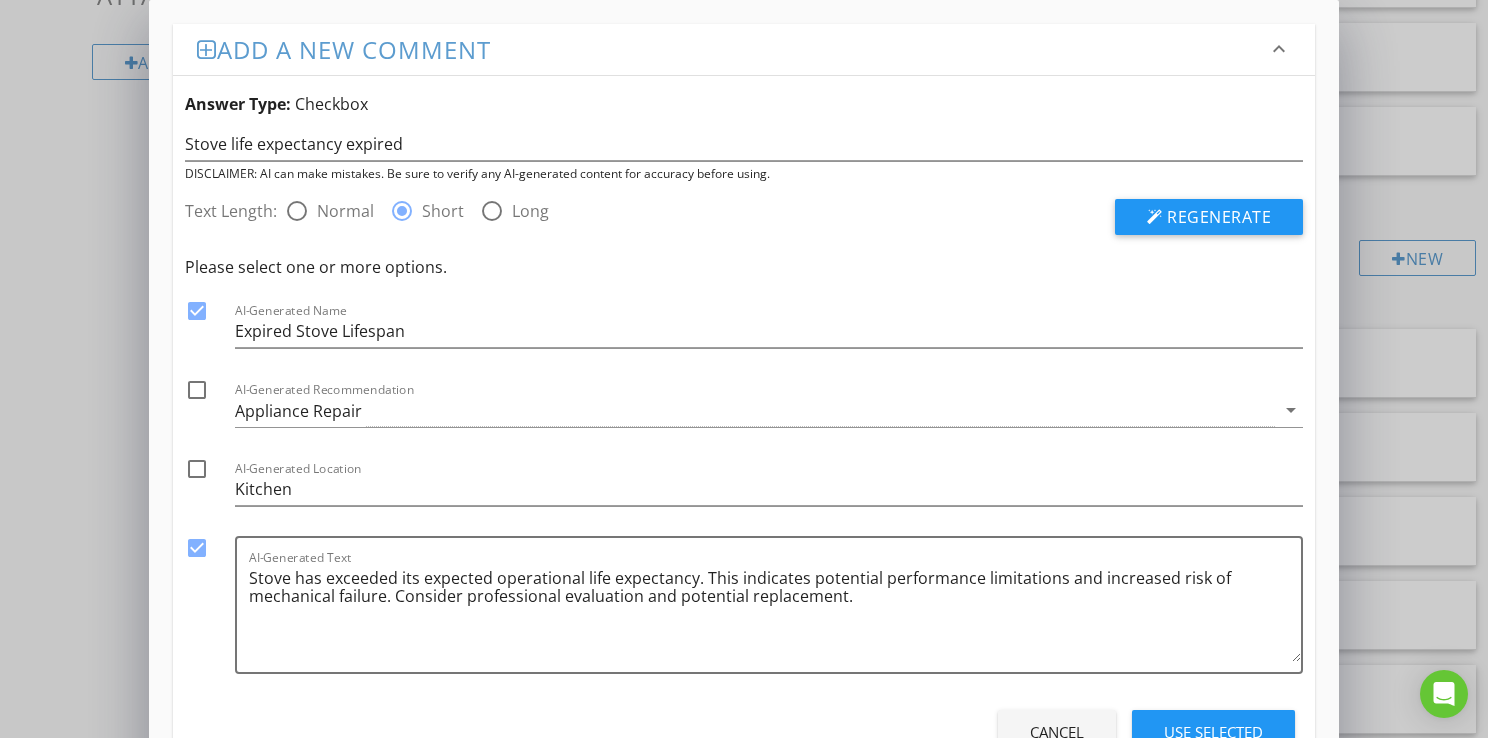 click at bounding box center (197, 390) 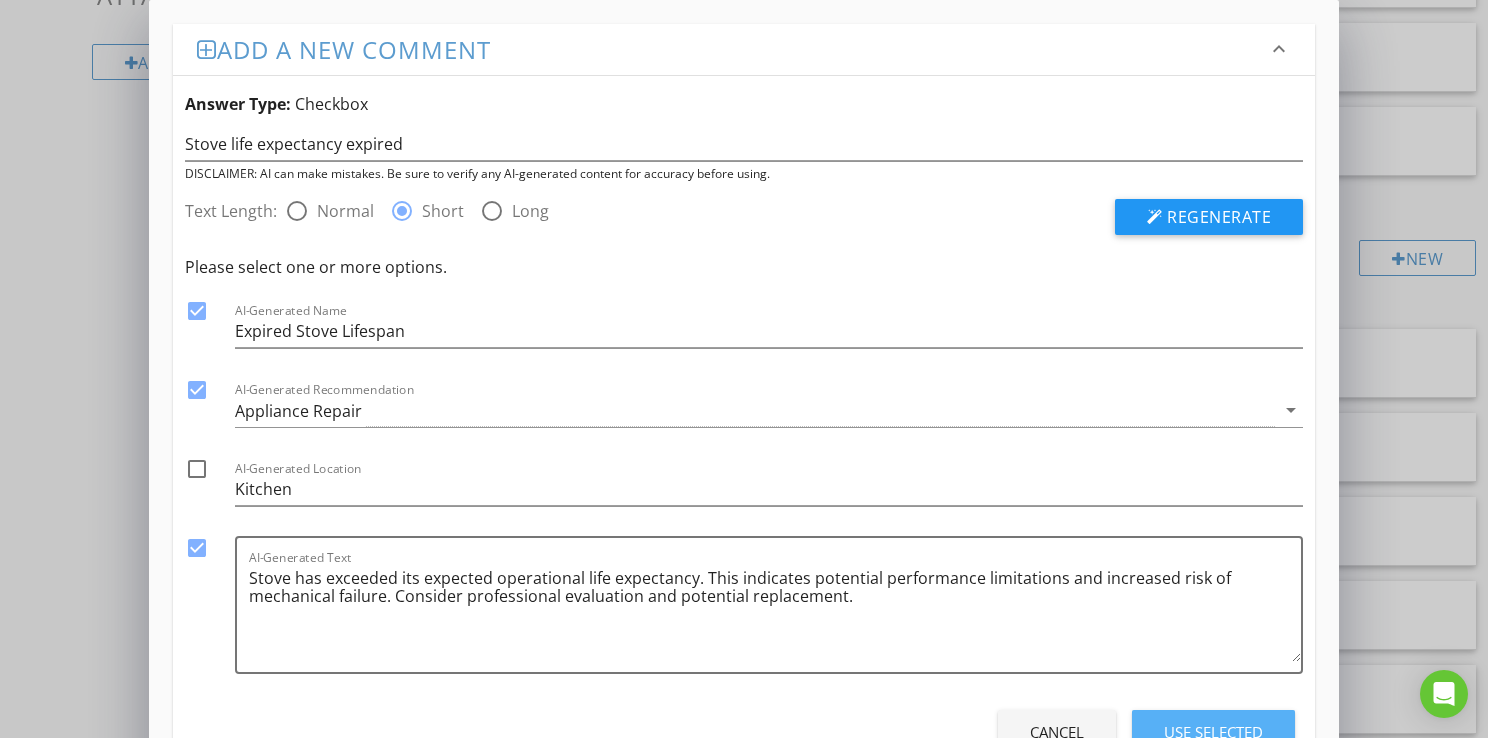 click on "Use Selected" at bounding box center (1213, 732) 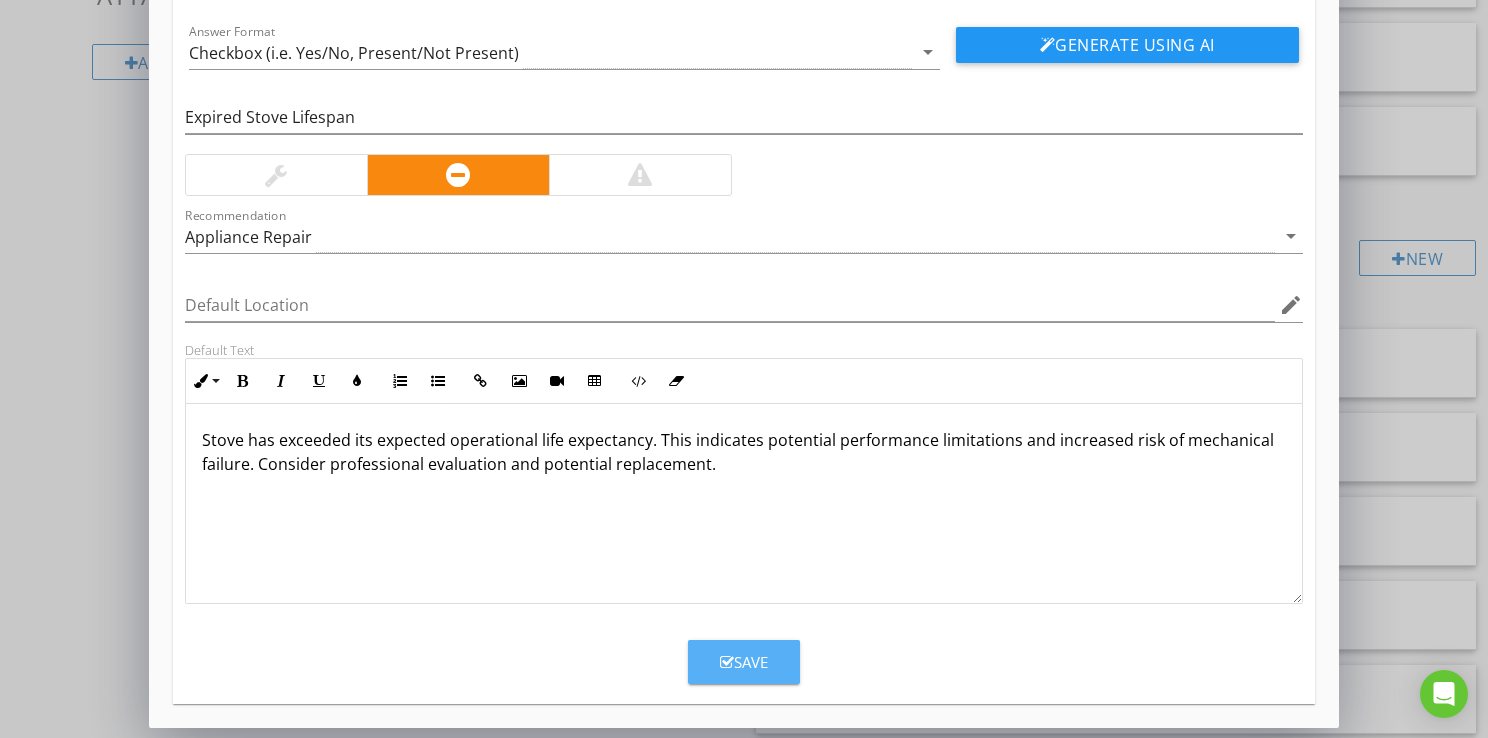 click on "Save" at bounding box center [744, 662] 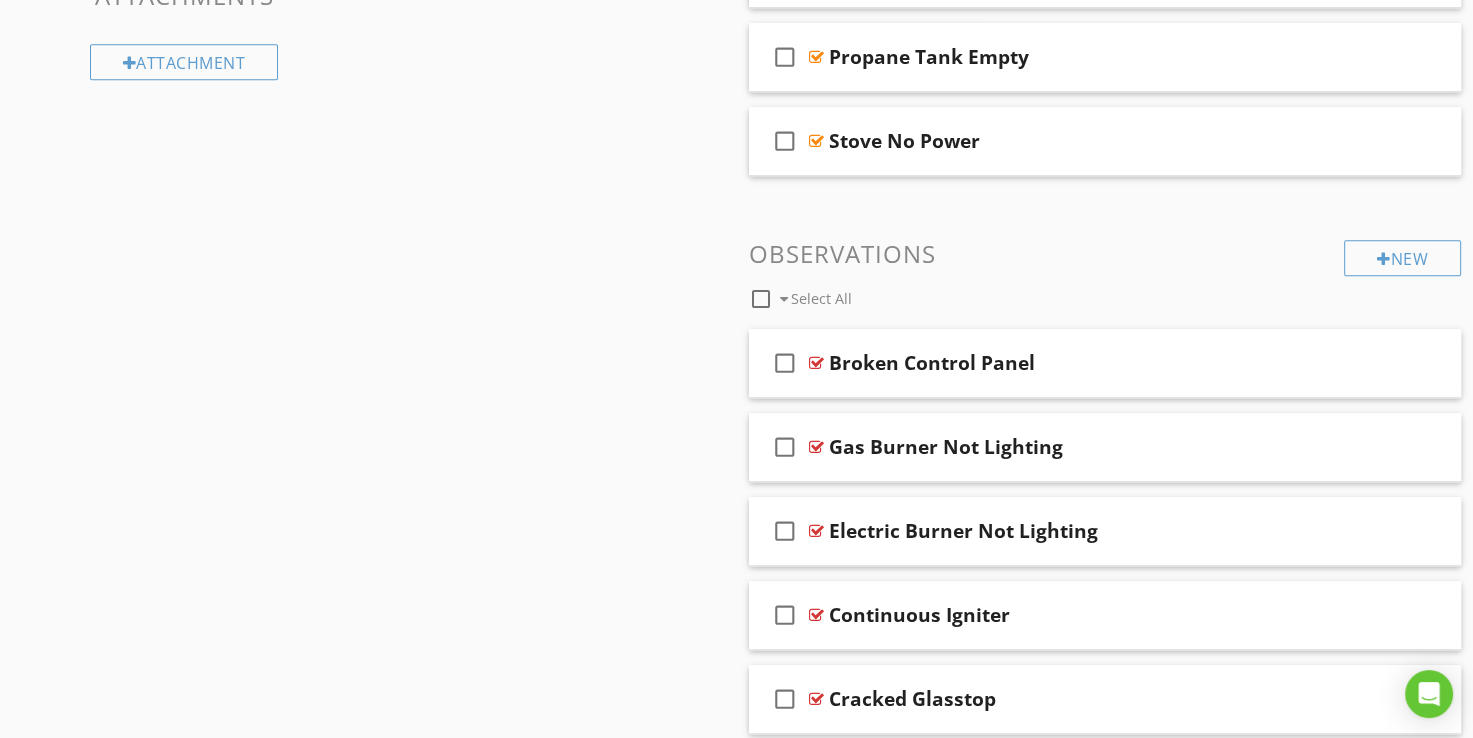 scroll, scrollTop: 32, scrollLeft: 0, axis: vertical 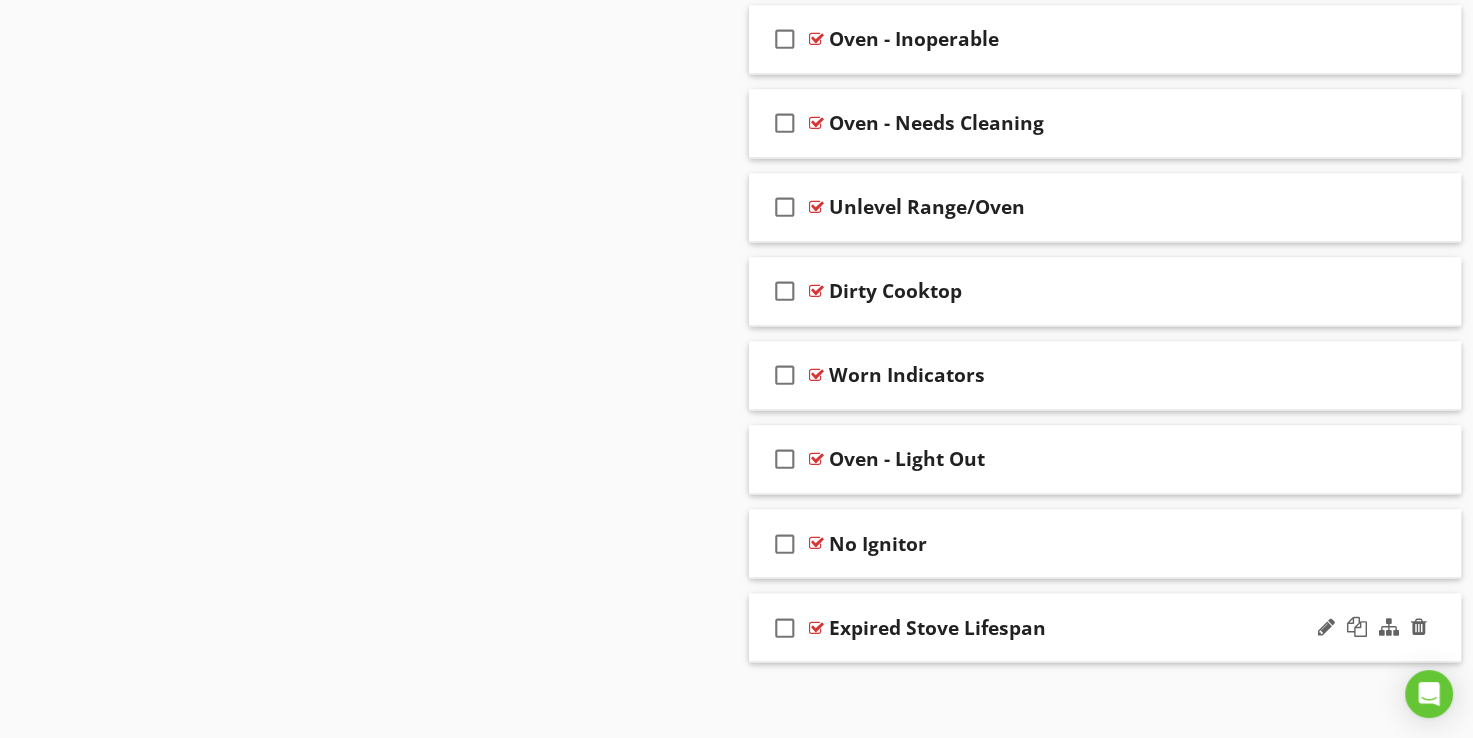 click at bounding box center (816, 627) 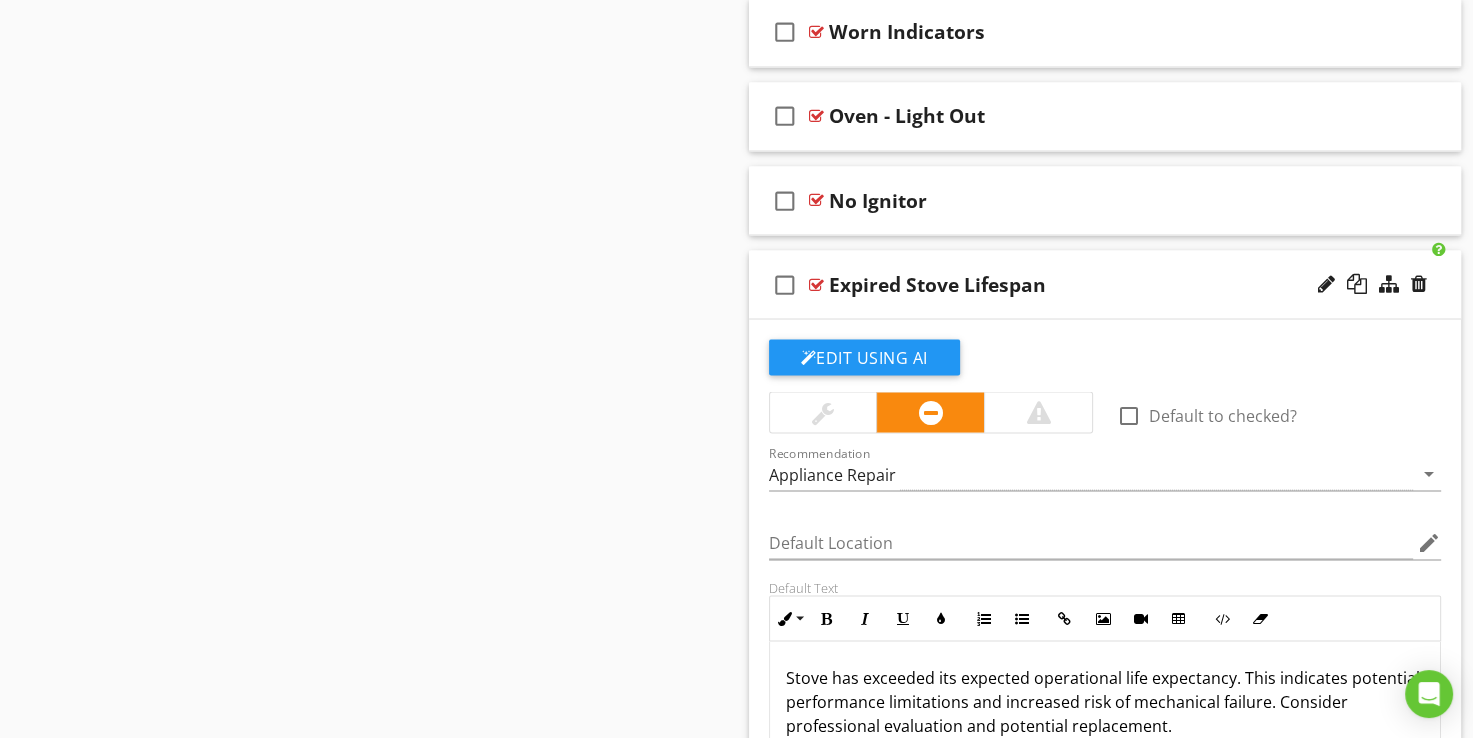 scroll, scrollTop: 3532, scrollLeft: 0, axis: vertical 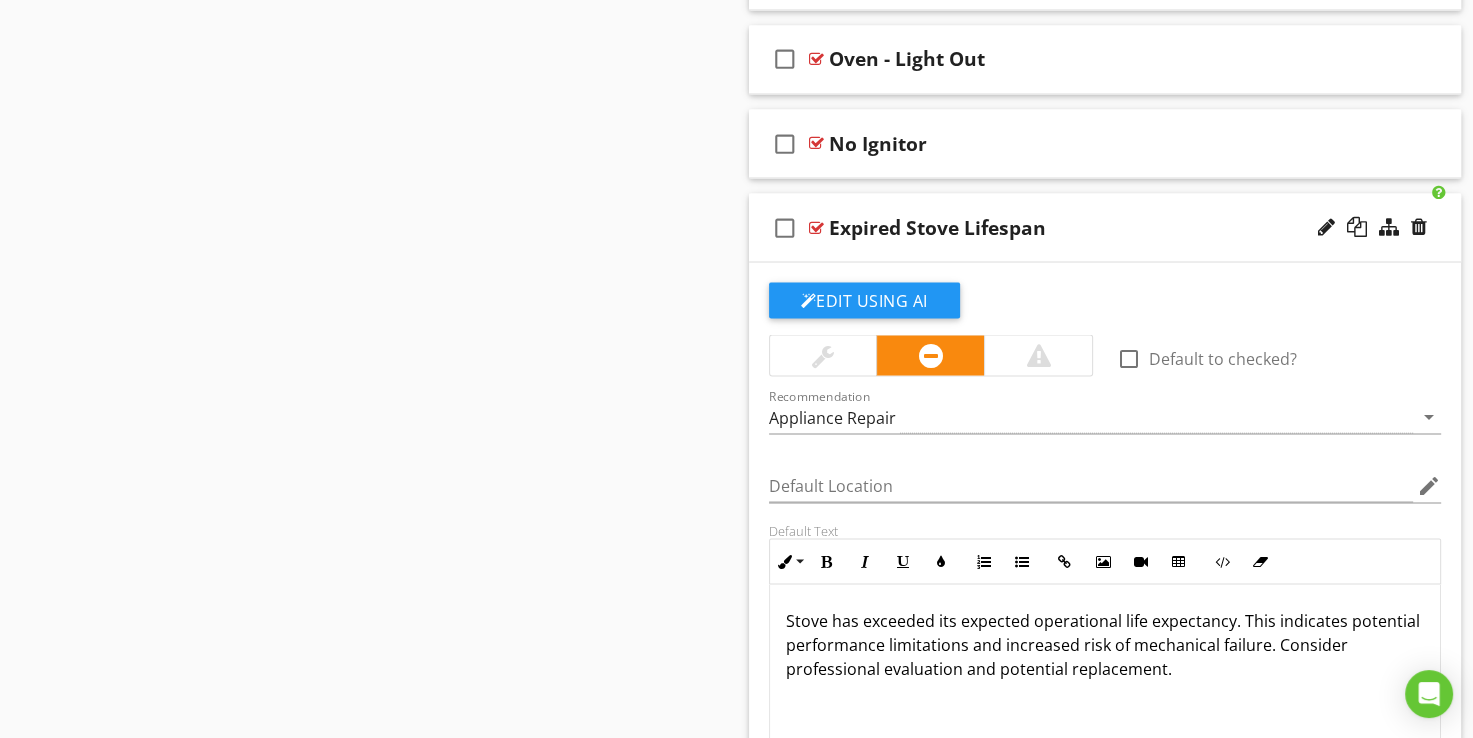 click at bounding box center (816, 227) 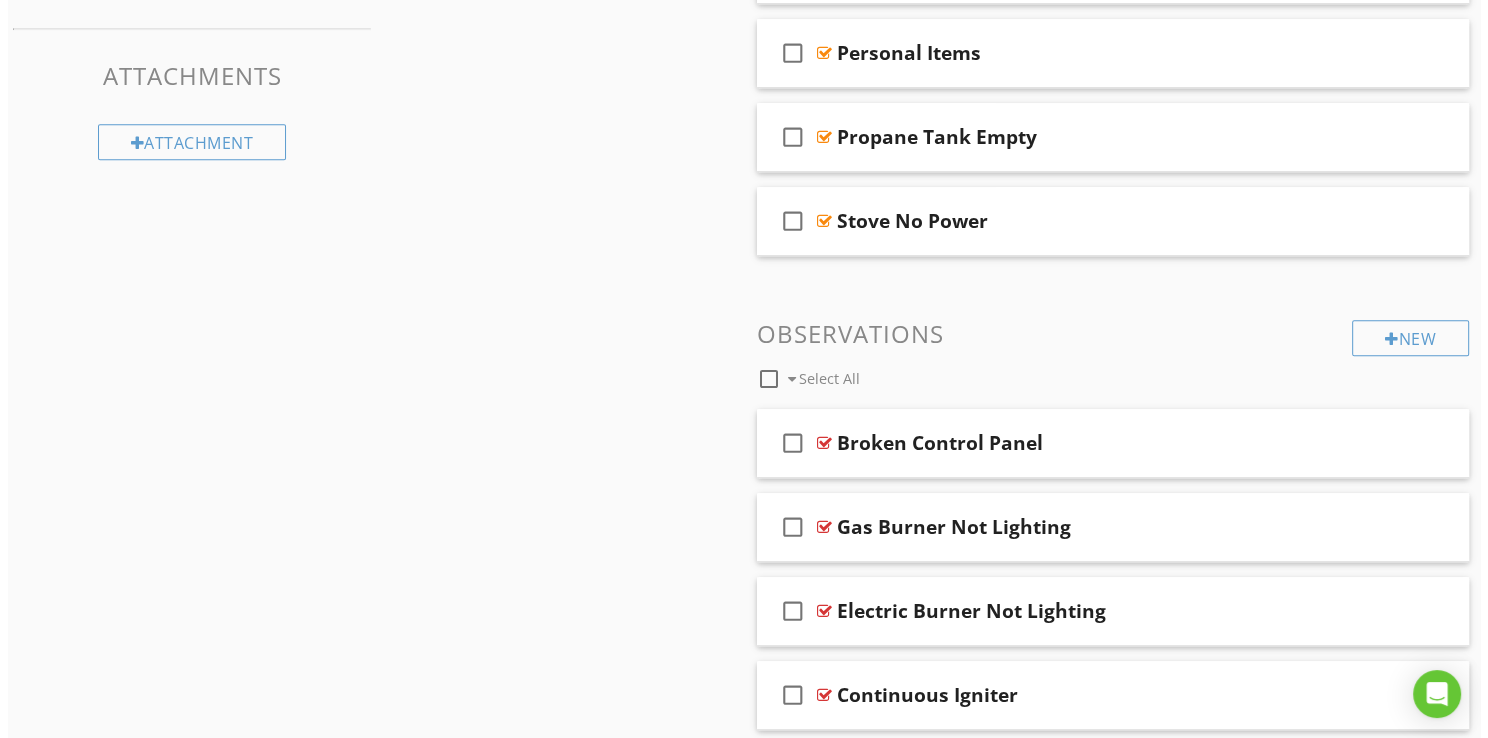 scroll, scrollTop: 1132, scrollLeft: 0, axis: vertical 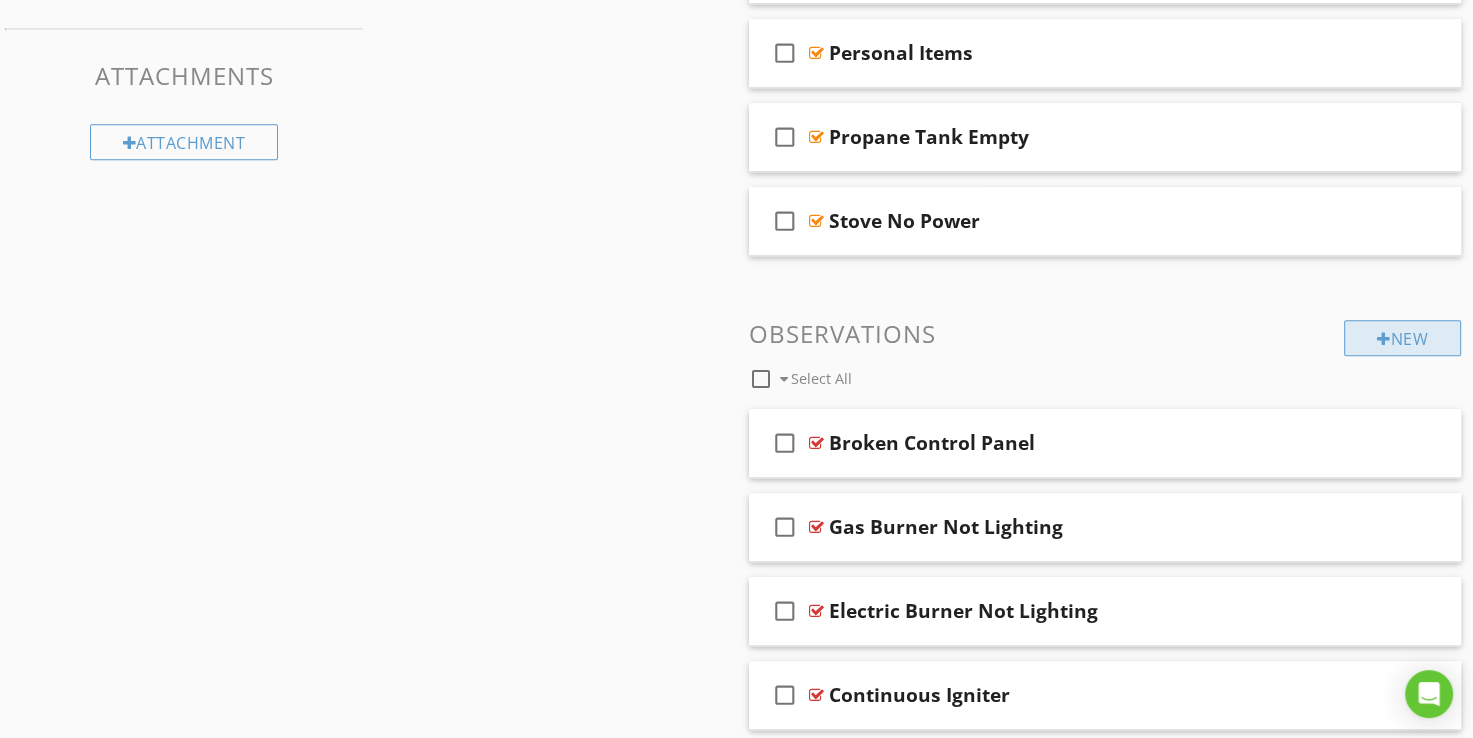 click on "New" at bounding box center (1402, 338) 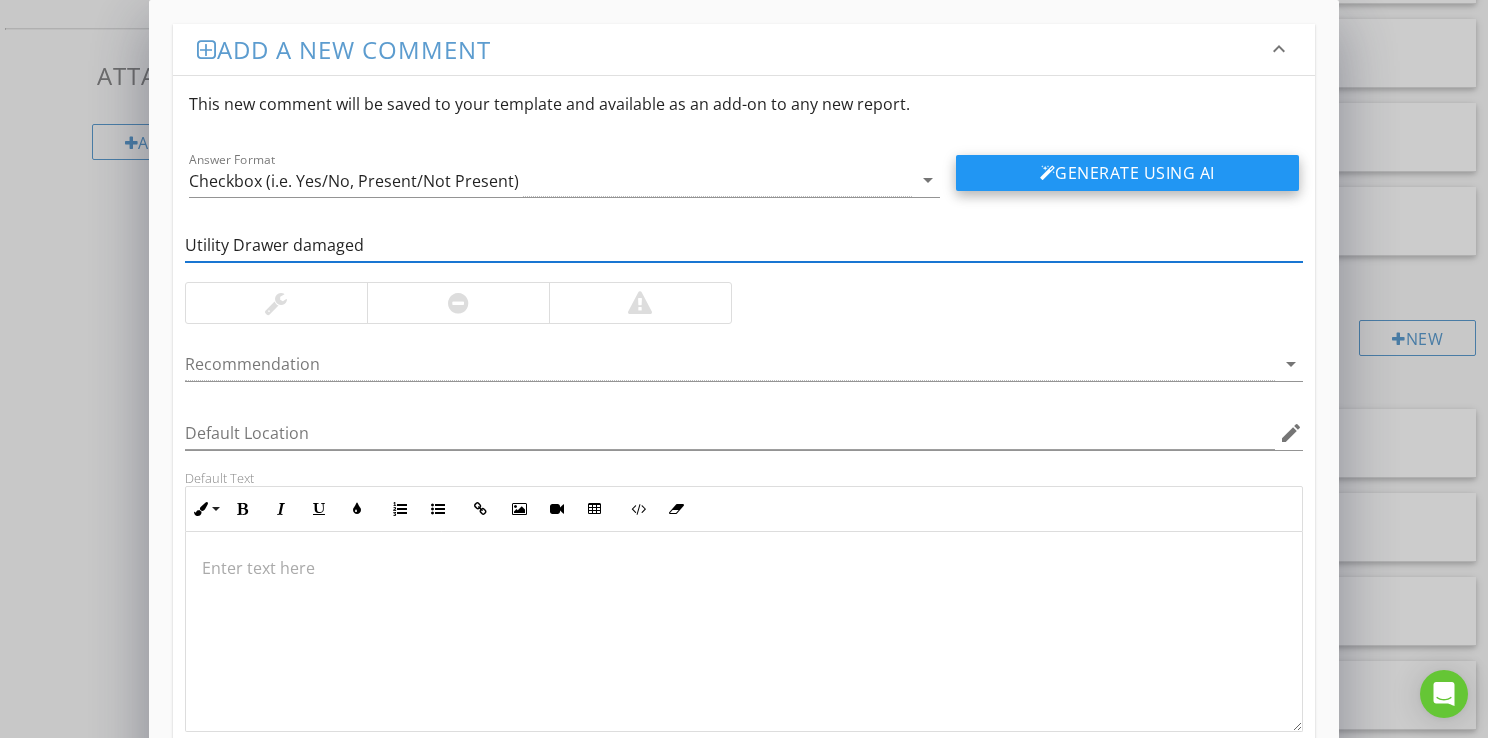 click on "Generate Using AI" at bounding box center [1127, 173] 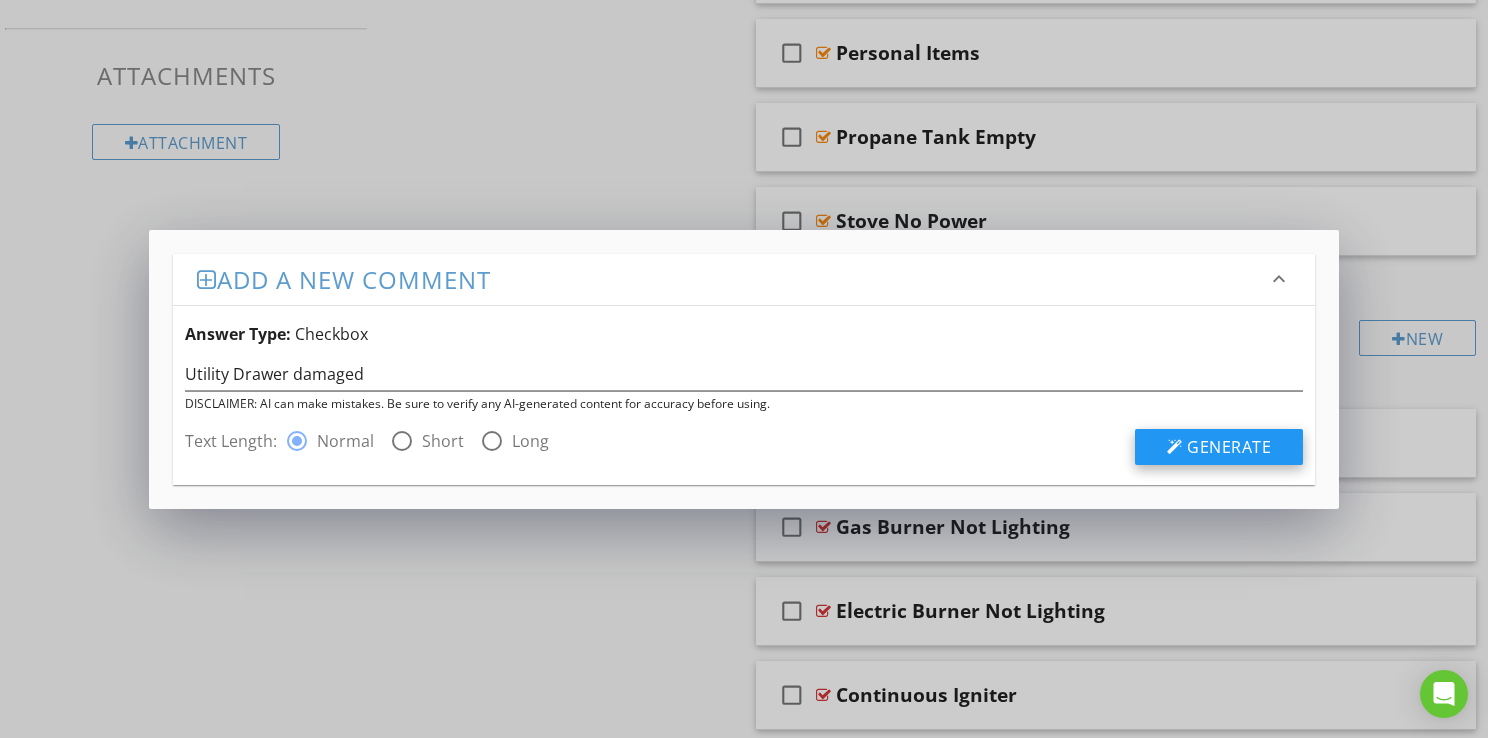 click on "Generate" at bounding box center [1219, 447] 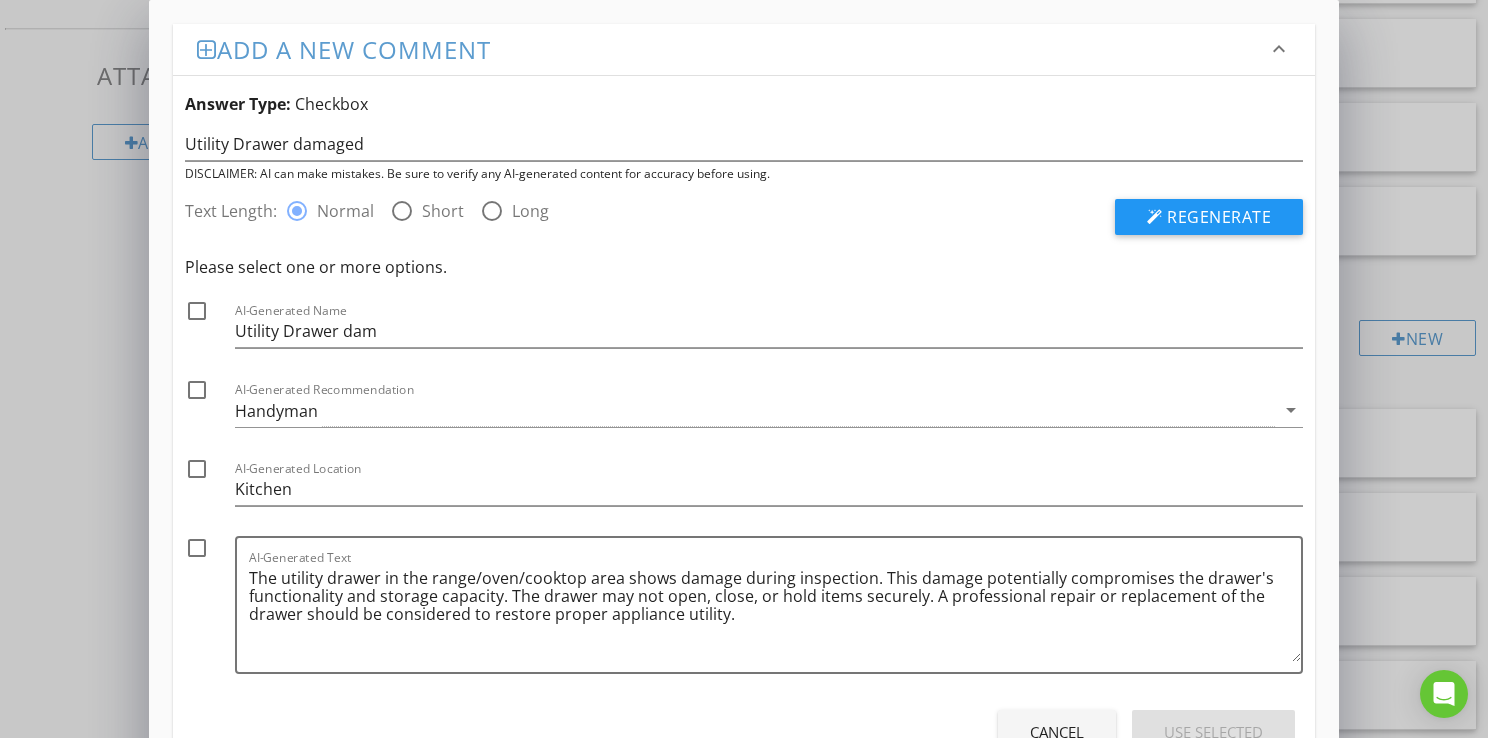 click at bounding box center (197, 311) 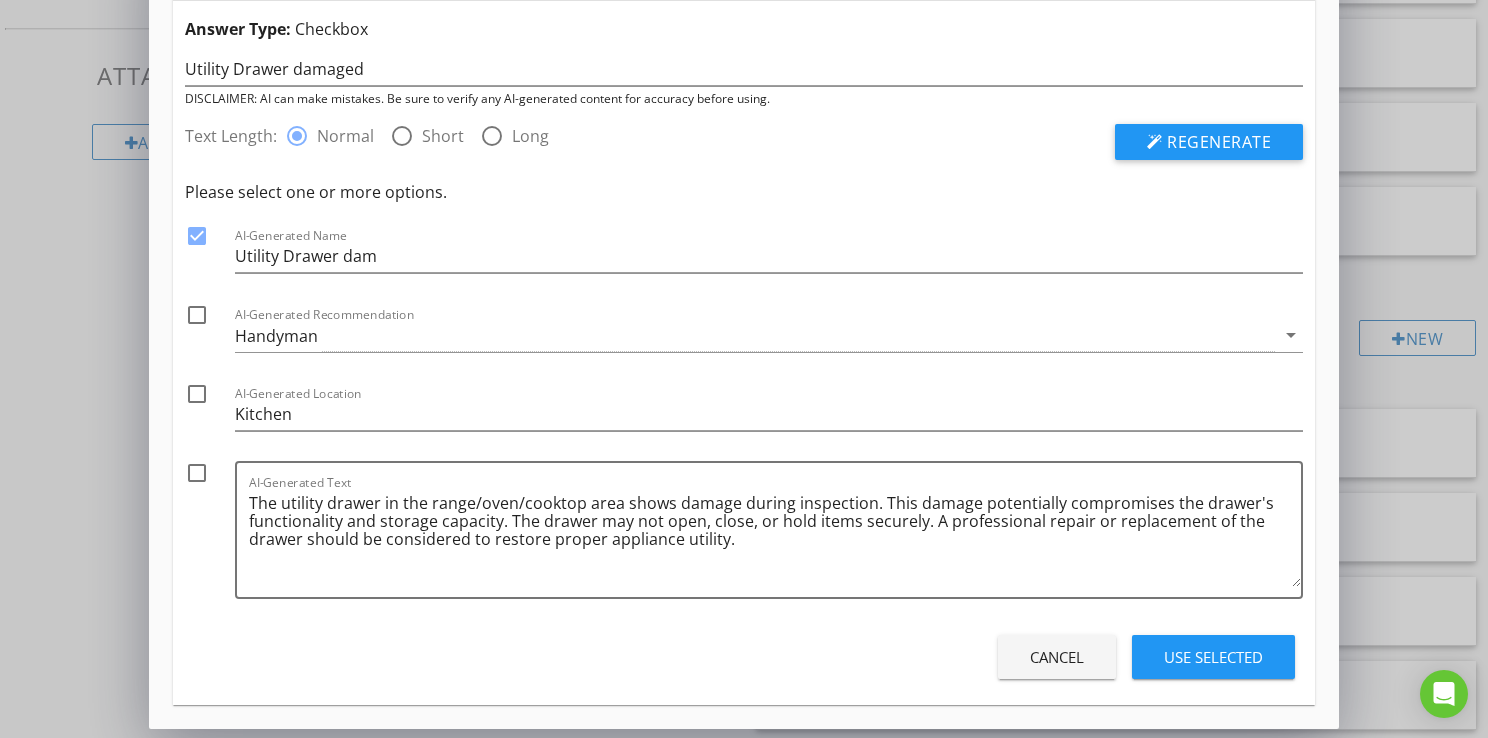 scroll, scrollTop: 76, scrollLeft: 0, axis: vertical 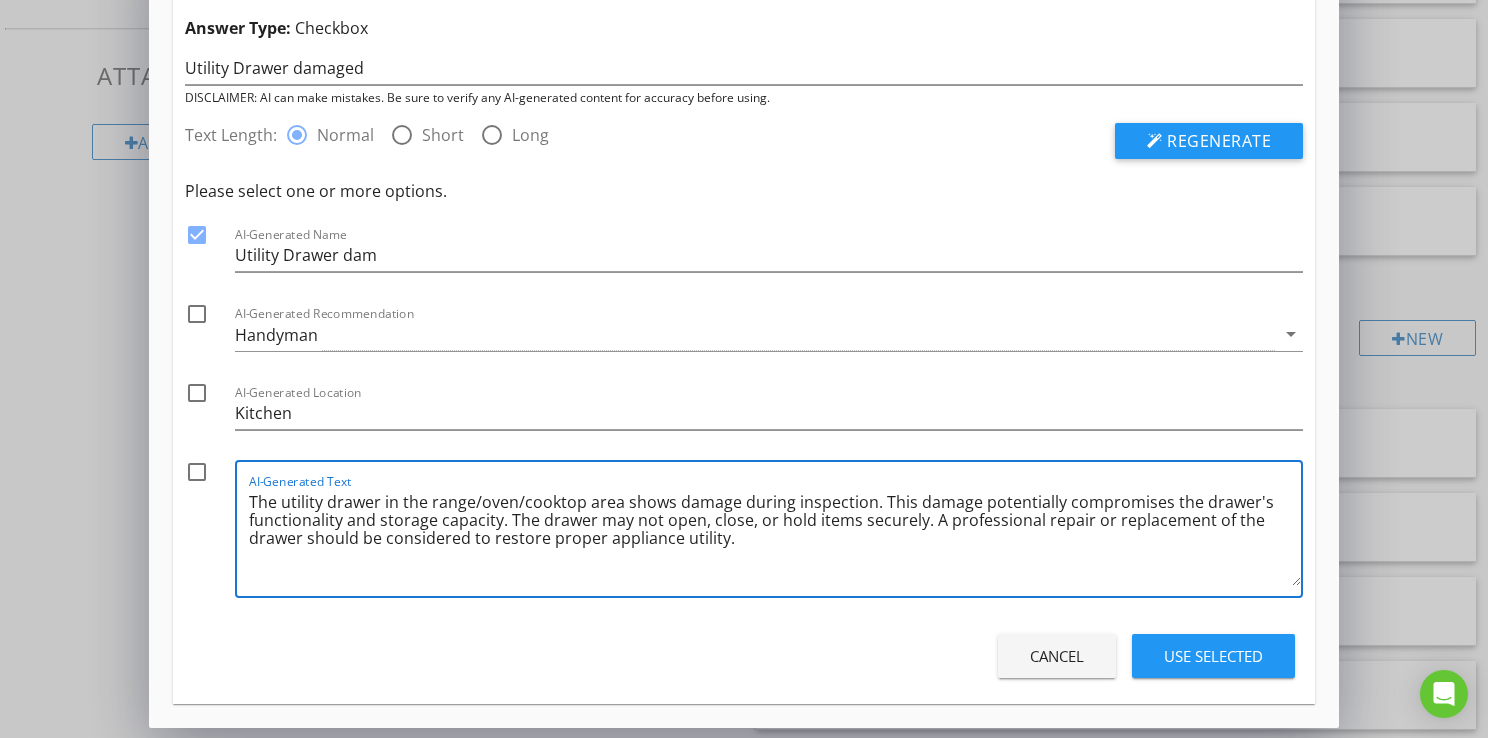 drag, startPoint x: 867, startPoint y: 502, endPoint x: 741, endPoint y: 504, distance: 126.01587 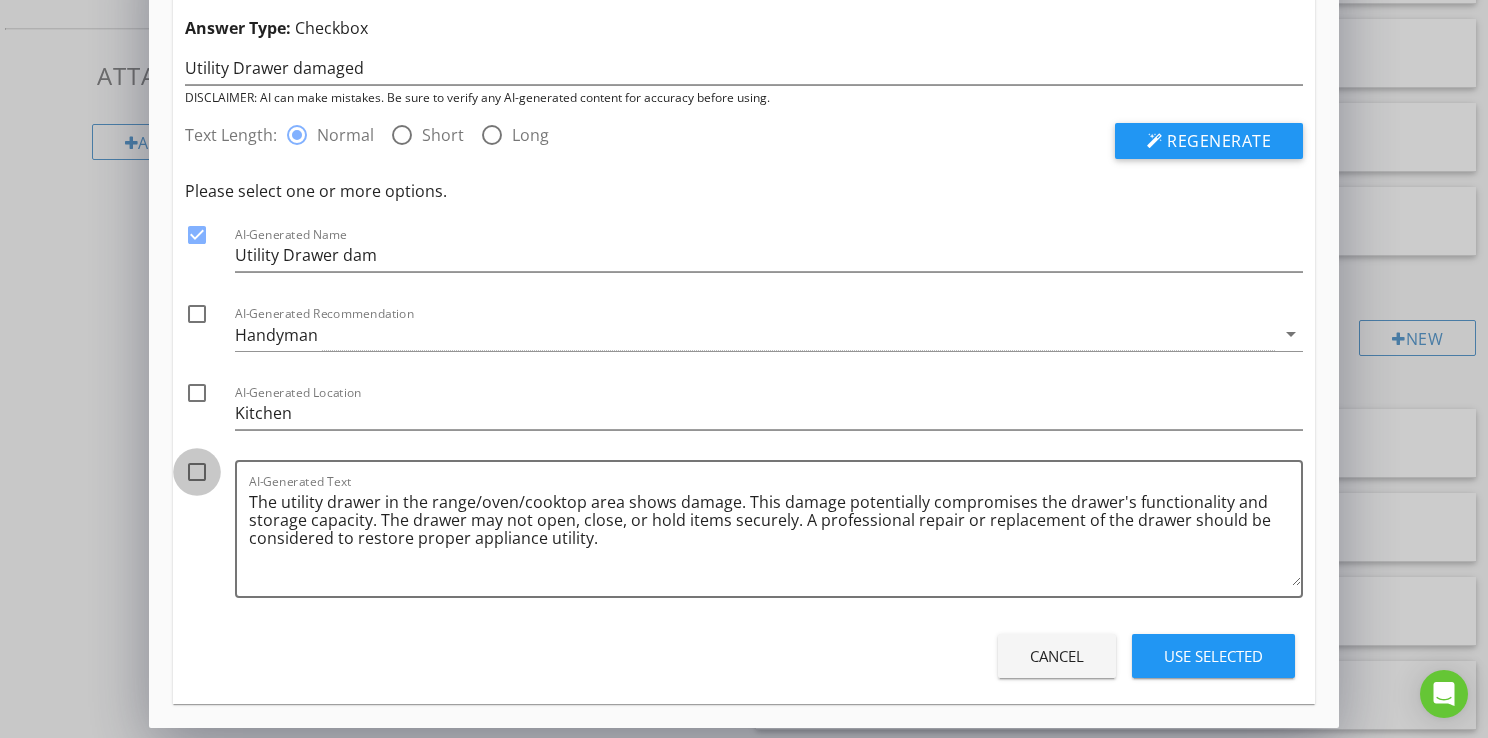click at bounding box center (197, 472) 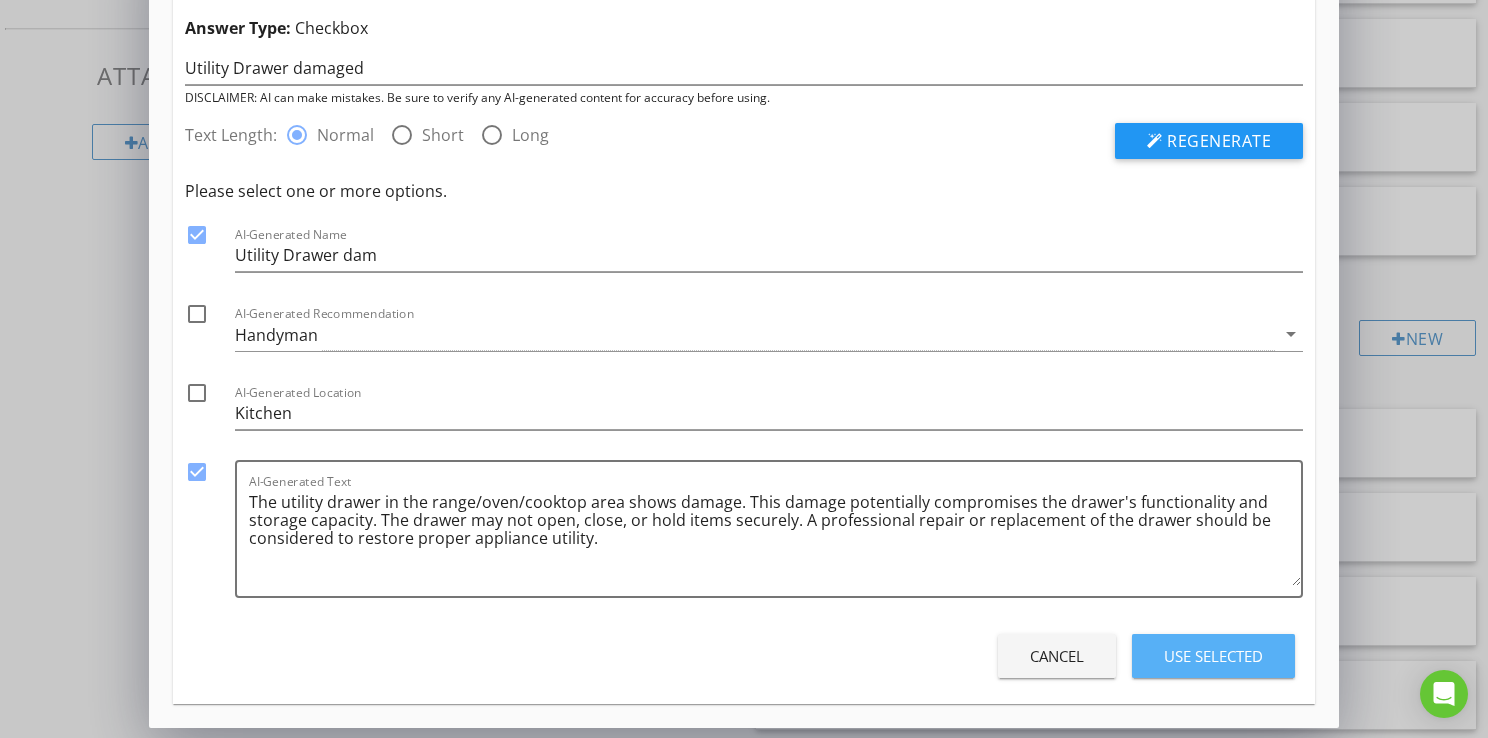 click on "Use Selected" at bounding box center [1213, 656] 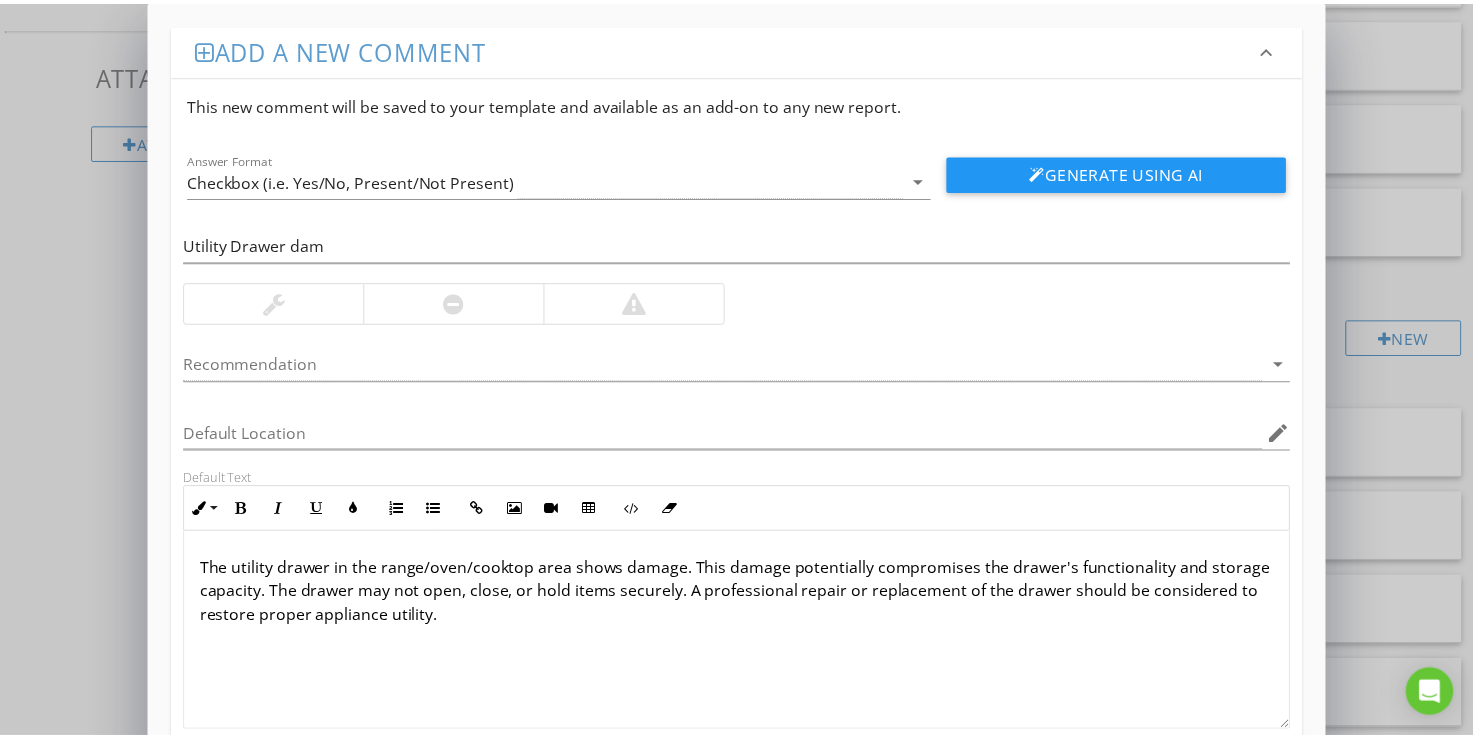 scroll, scrollTop: 128, scrollLeft: 0, axis: vertical 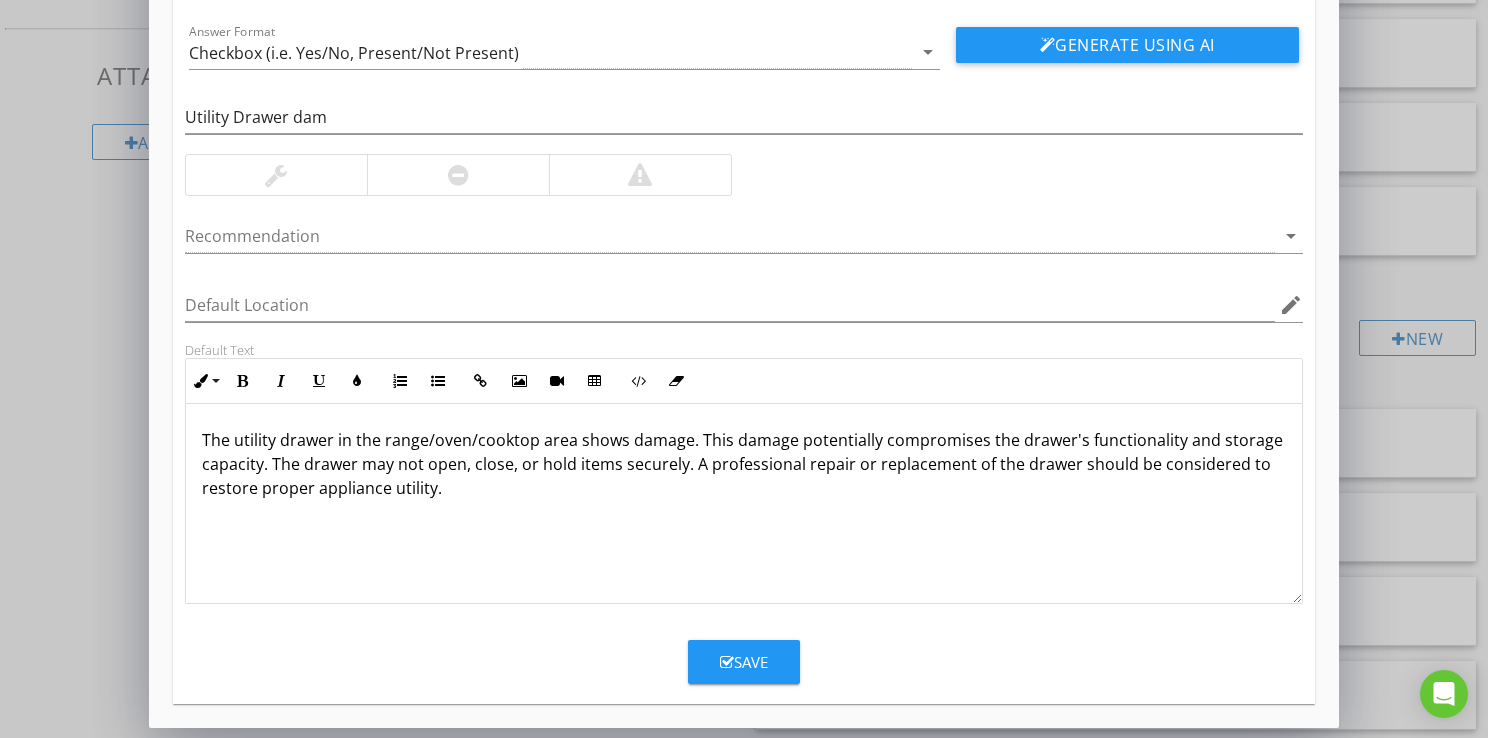 drag, startPoint x: 488, startPoint y: 164, endPoint x: 499, endPoint y: 179, distance: 18.601076 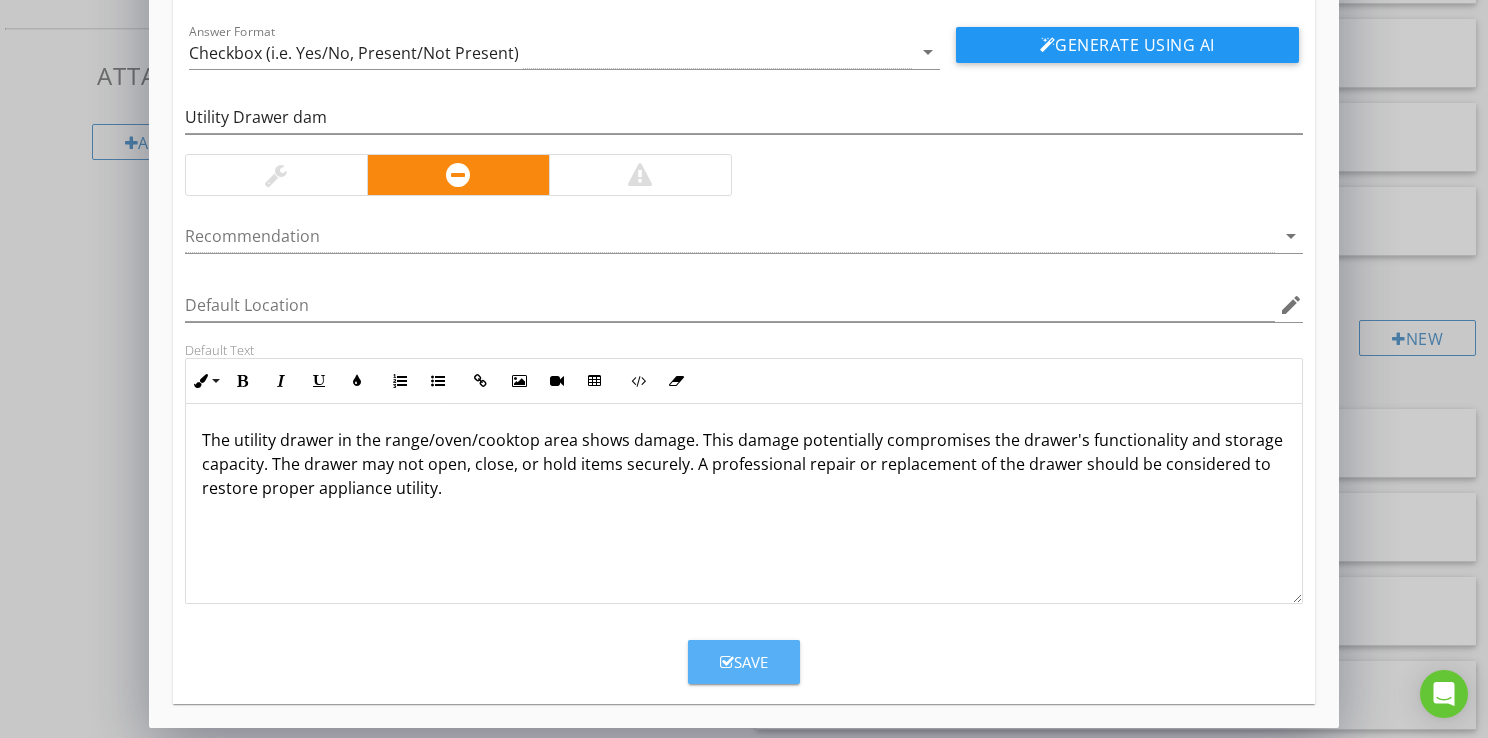 click on "Save" at bounding box center [744, 662] 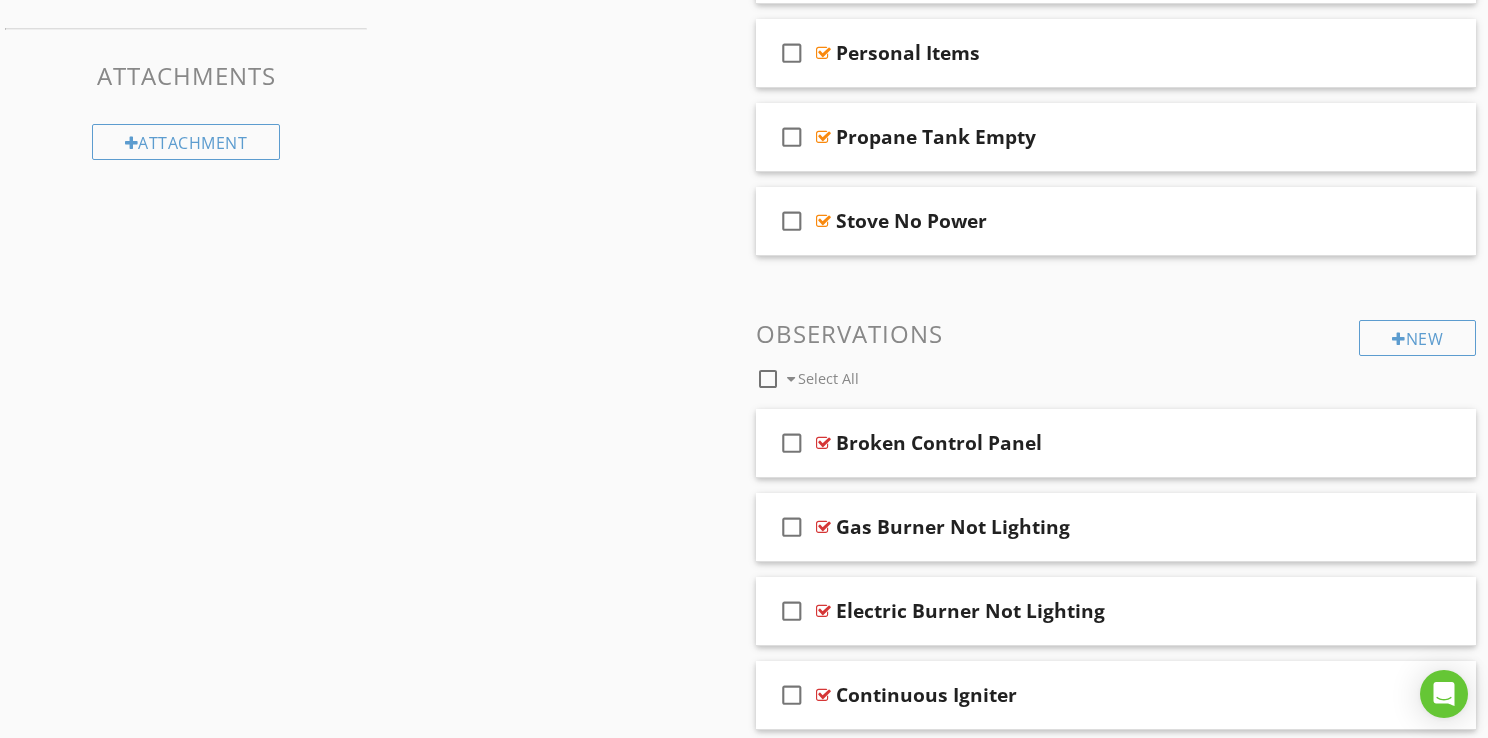 scroll, scrollTop: 32, scrollLeft: 0, axis: vertical 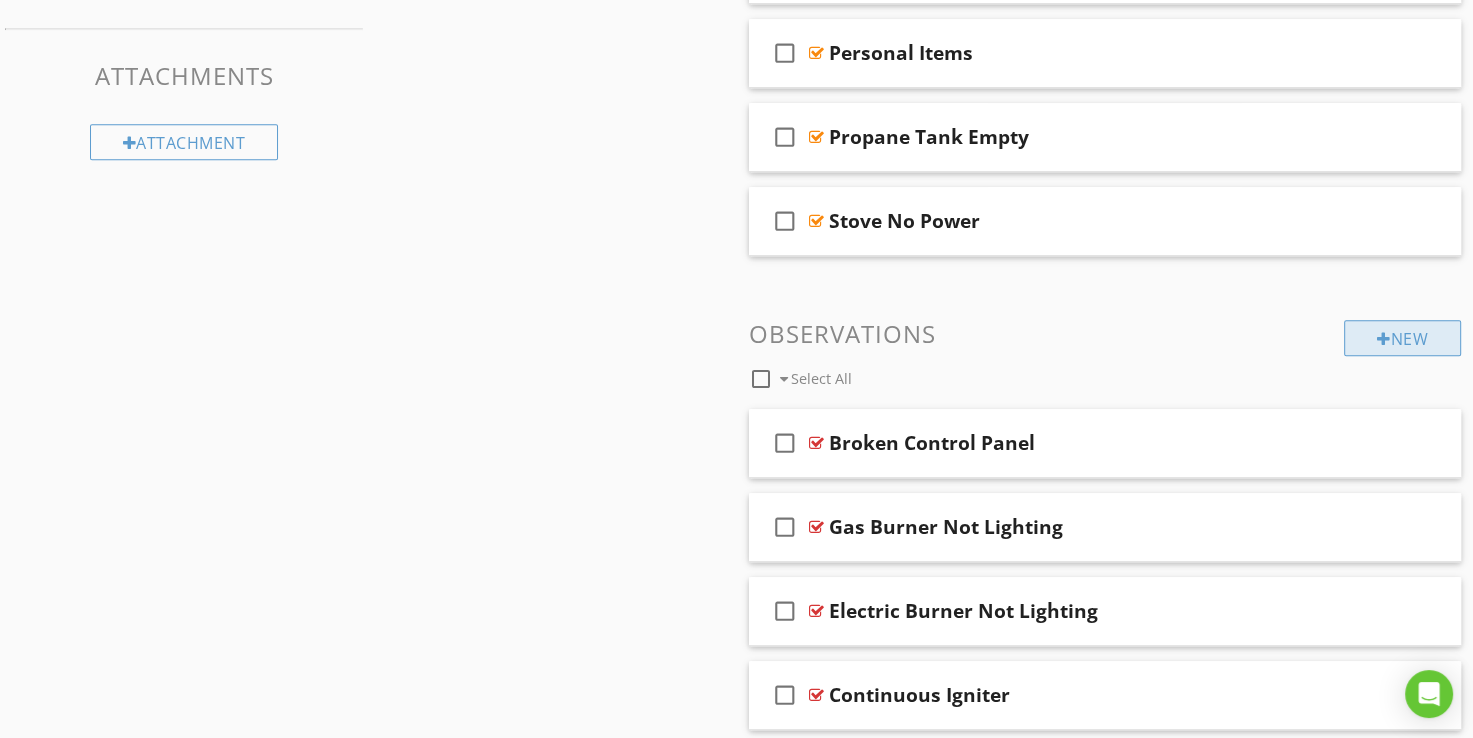 click on "New" at bounding box center [1402, 338] 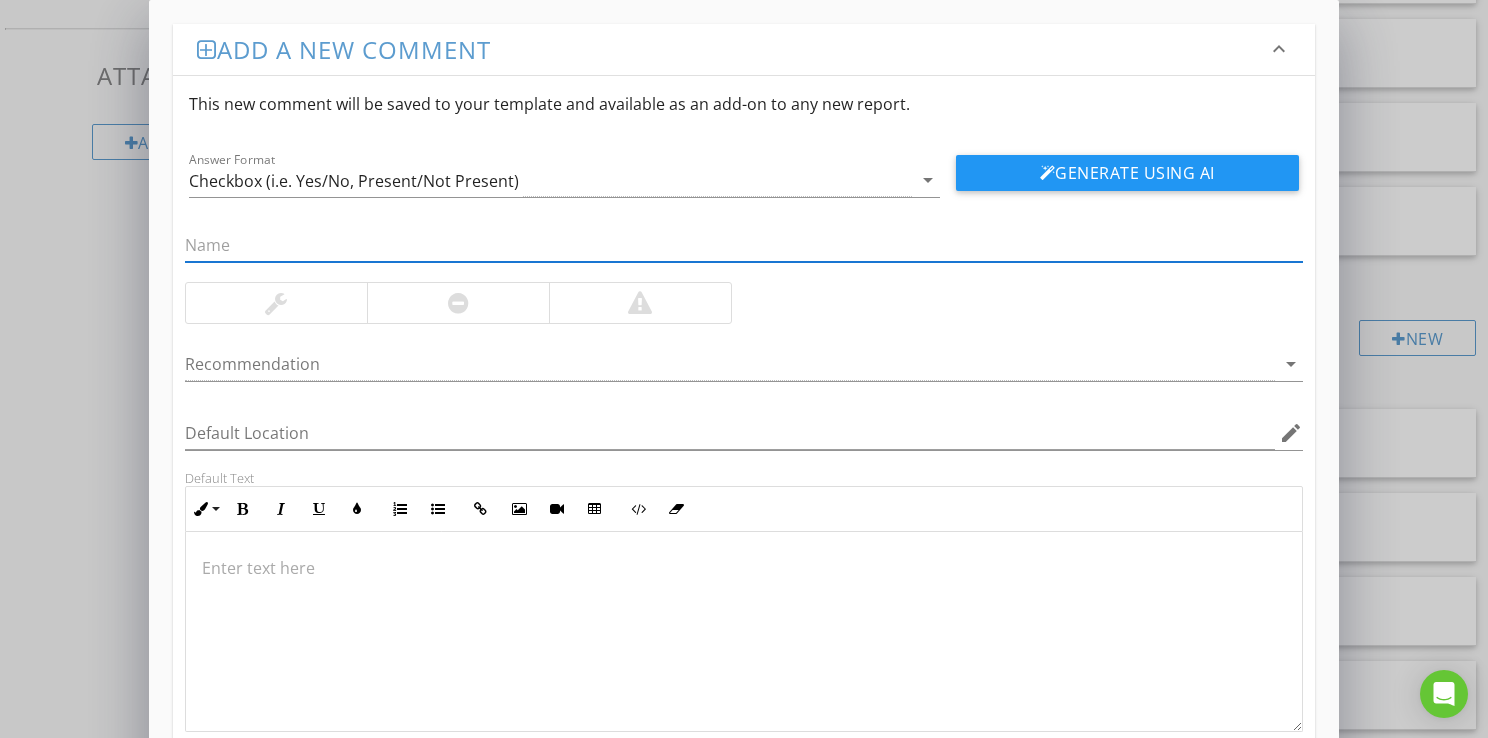 click at bounding box center (744, 245) 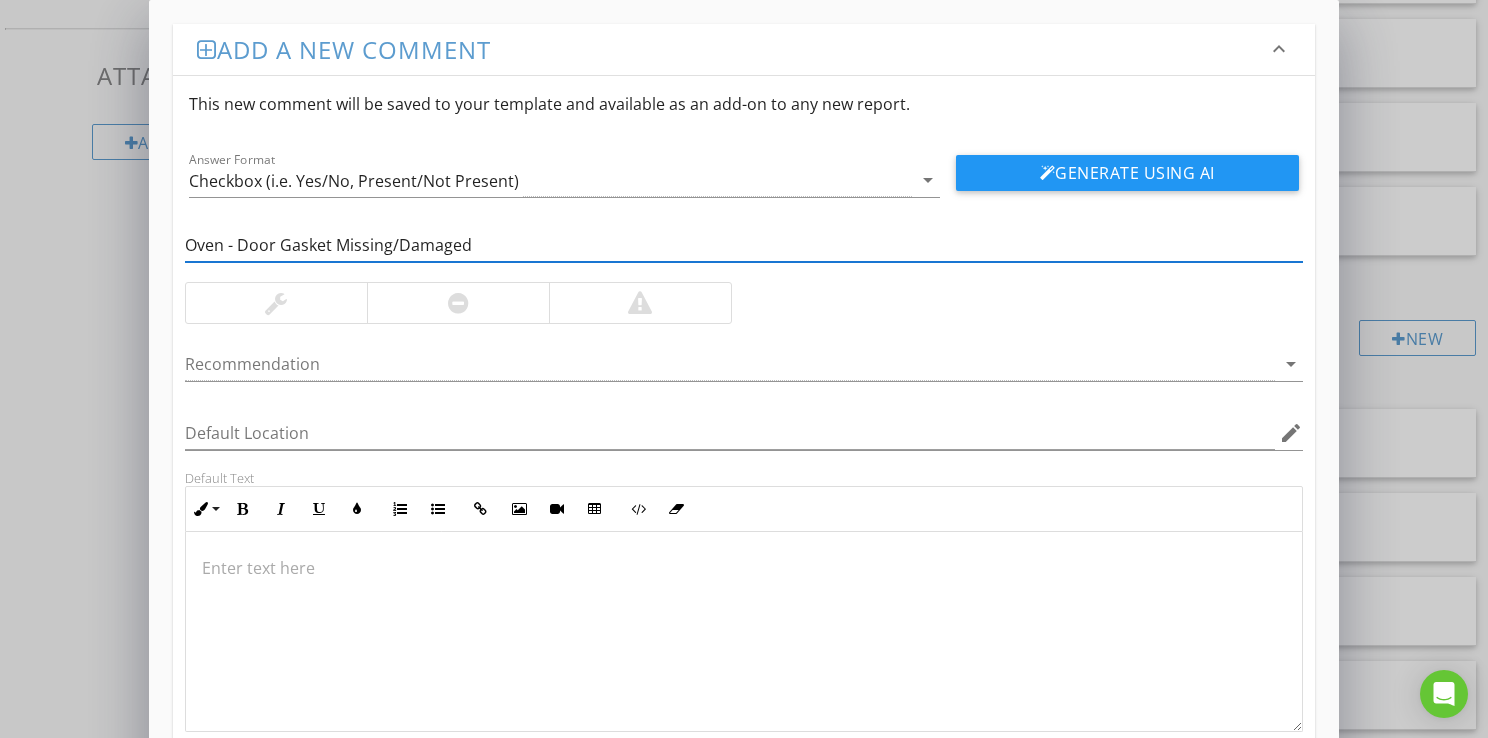 click at bounding box center (640, 303) 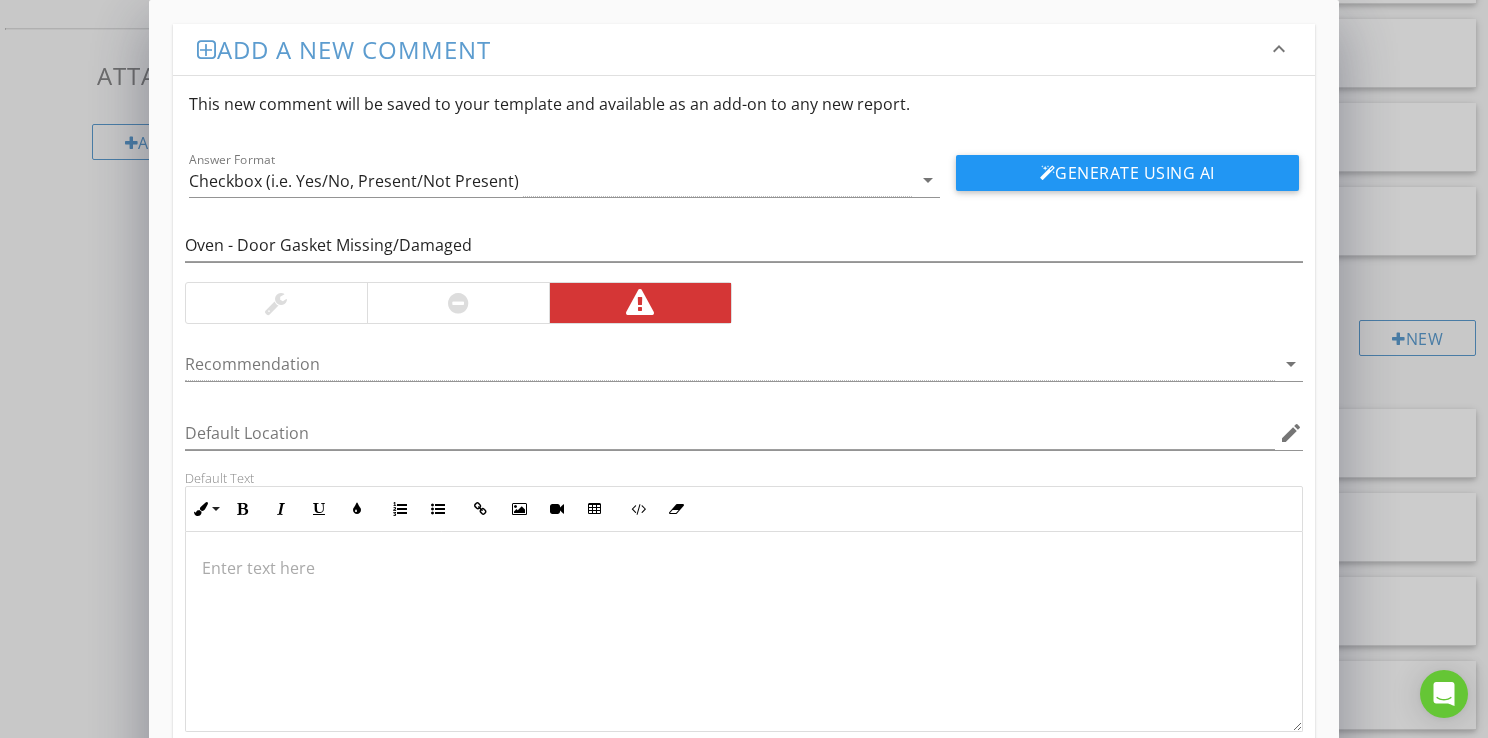 click on "Answer Format Checkbox (i.e. Yes/No, Present/Not Present) arrow_drop_down
Generate Using AI" at bounding box center [744, 164] 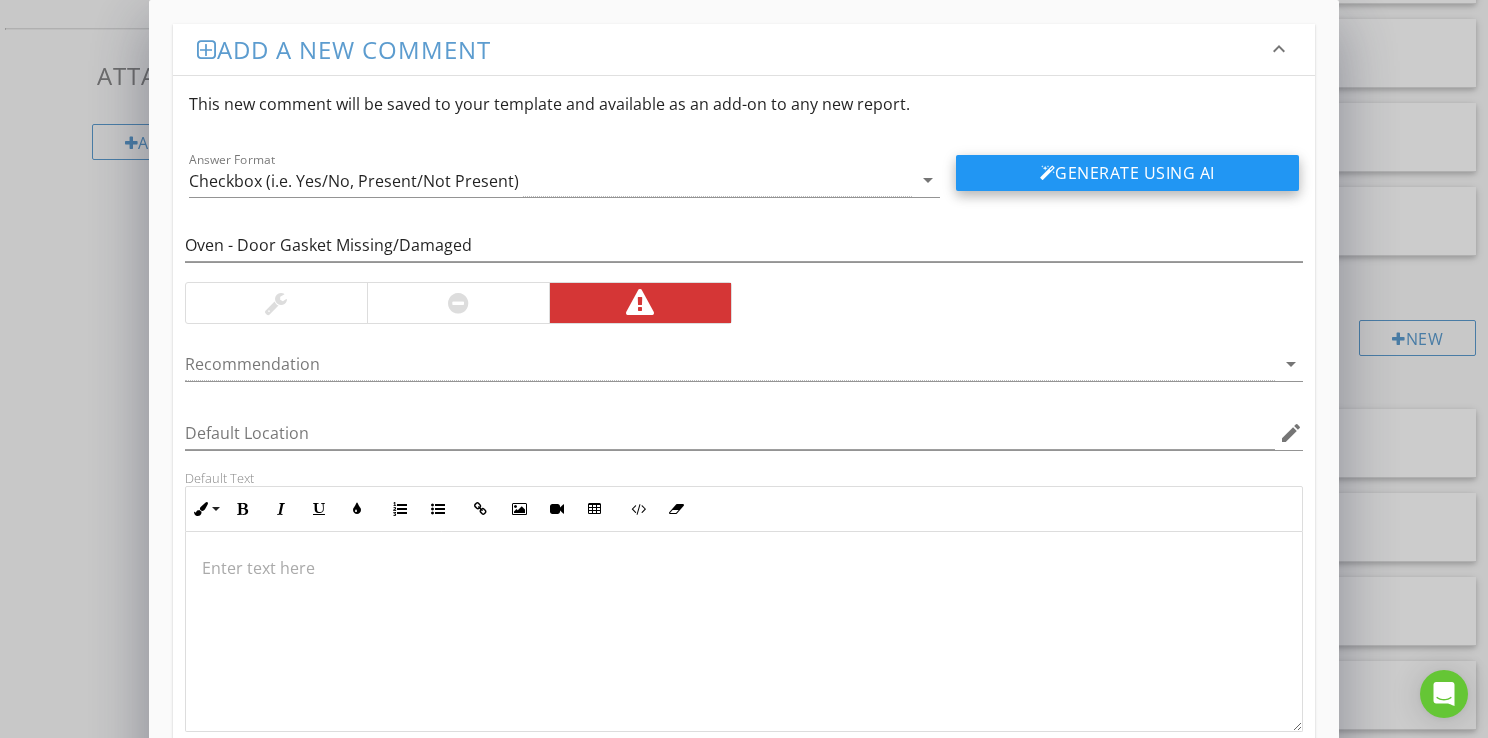 click on "Generate Using AI" at bounding box center (1127, 173) 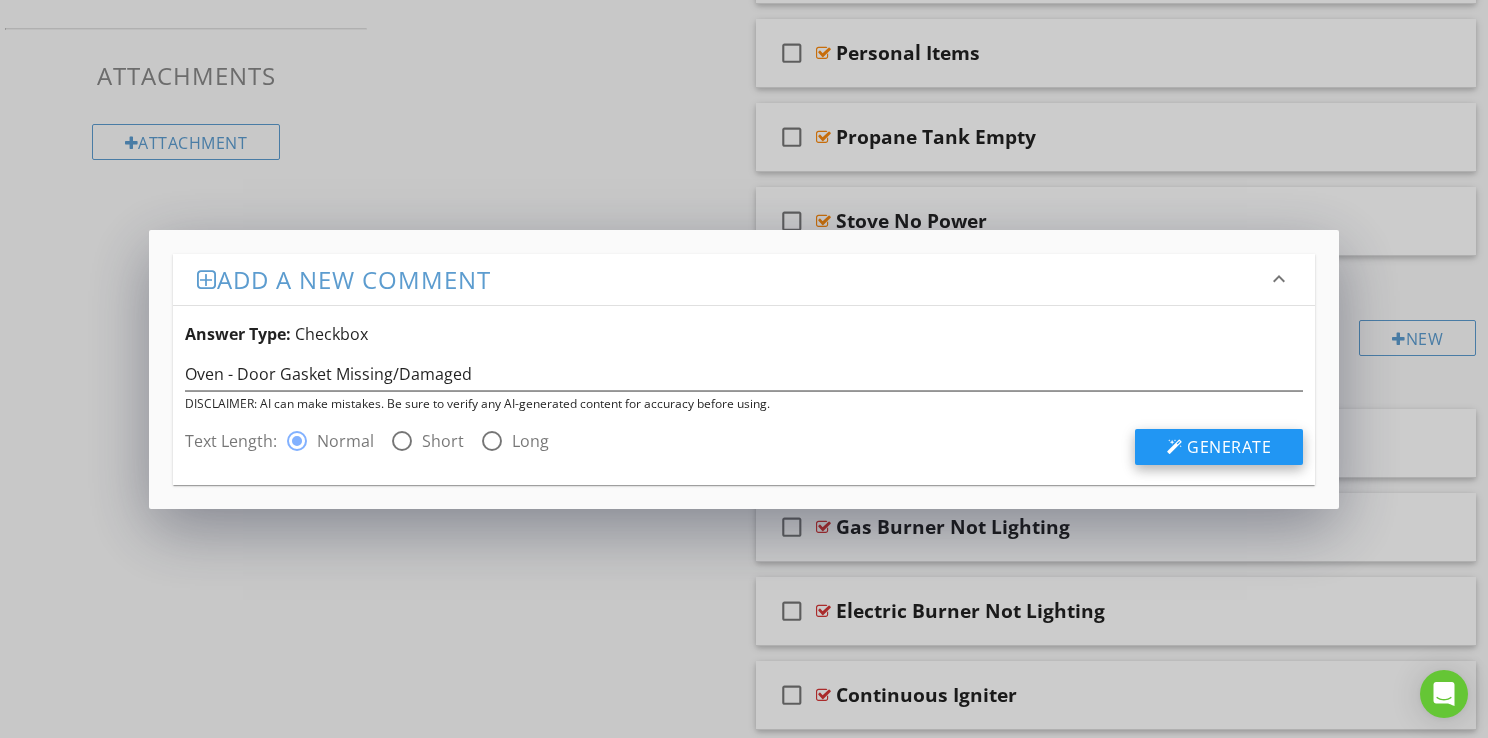 click on "Generate" at bounding box center [1229, 447] 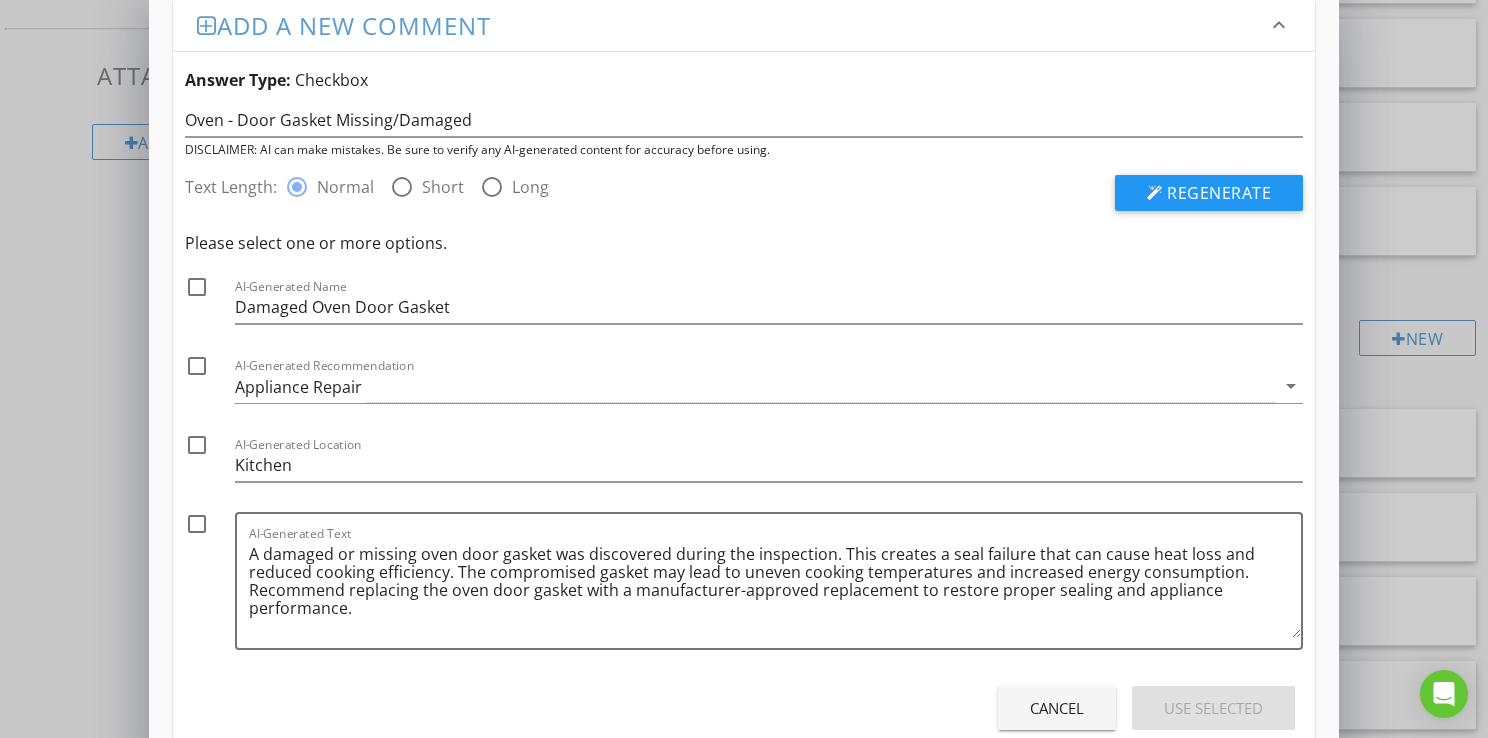 scroll, scrollTop: 0, scrollLeft: 0, axis: both 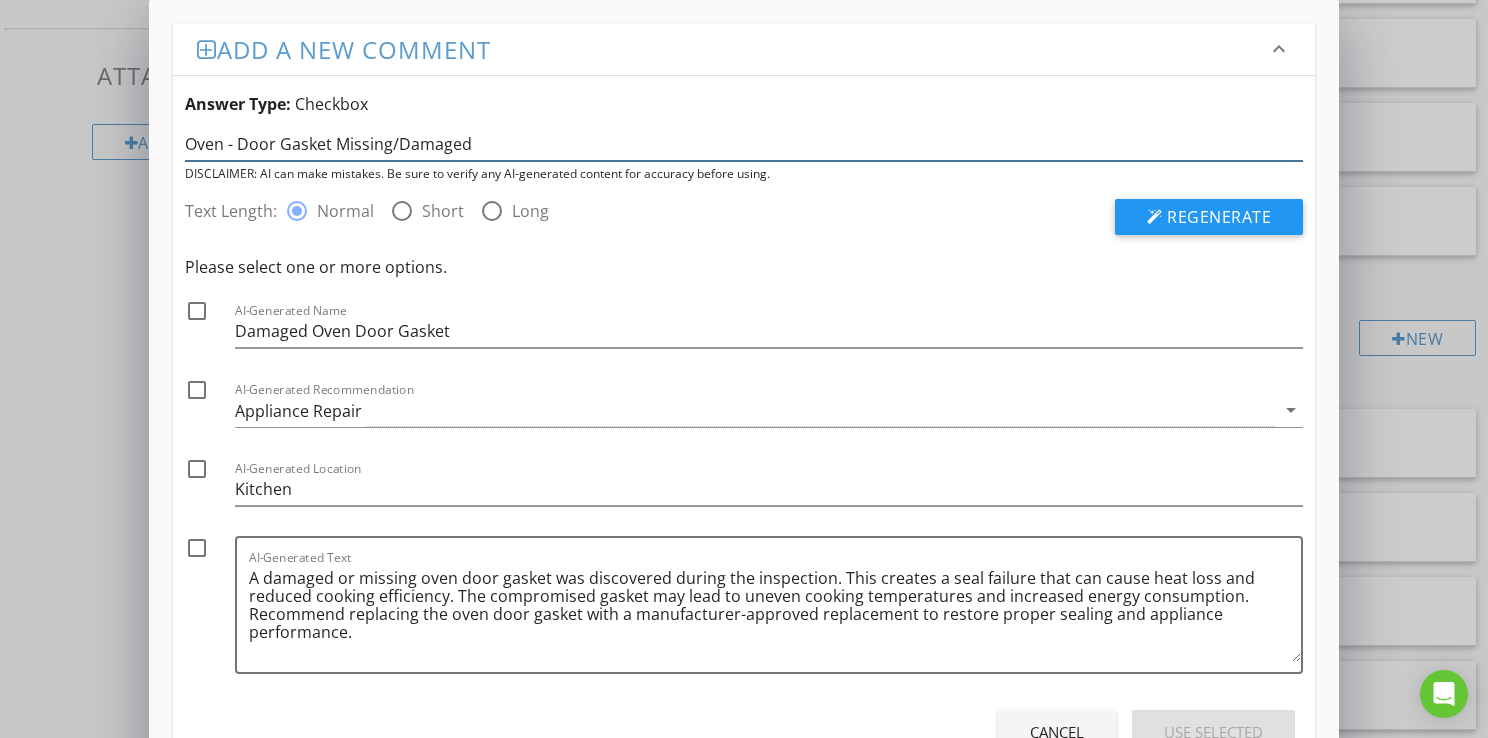 click on "Oven - Door Gasket Missing/Damaged" at bounding box center (744, 144) 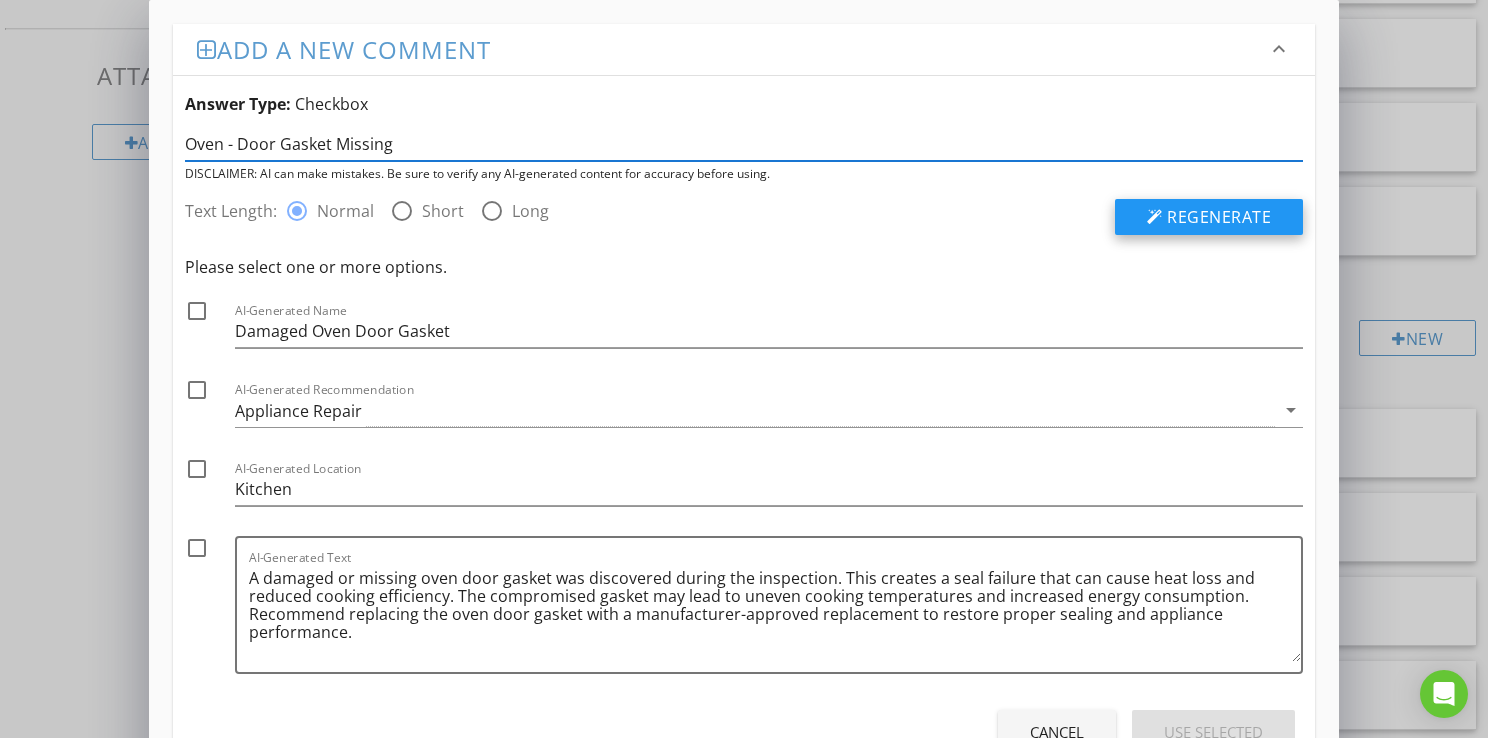 click at bounding box center (1155, 217) 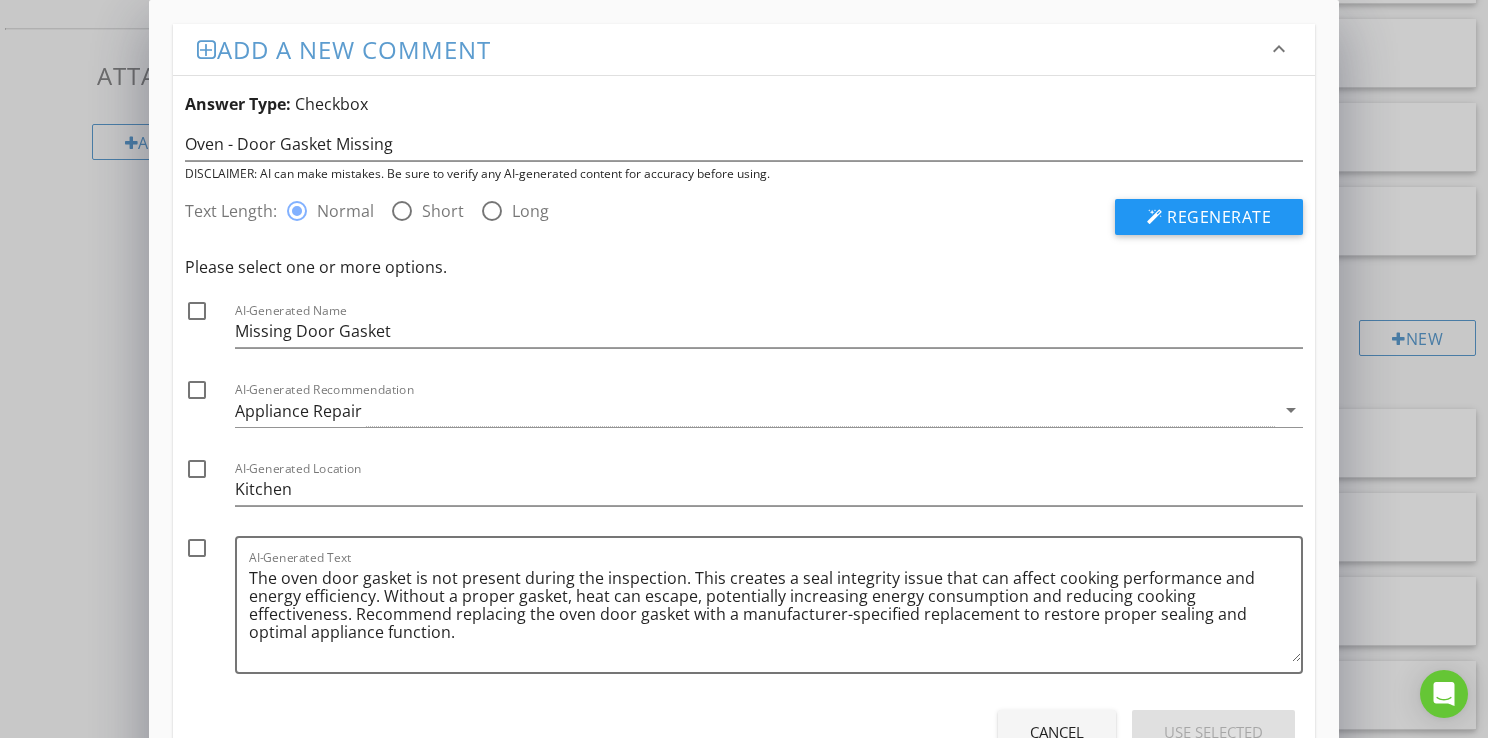 click at bounding box center [197, 390] 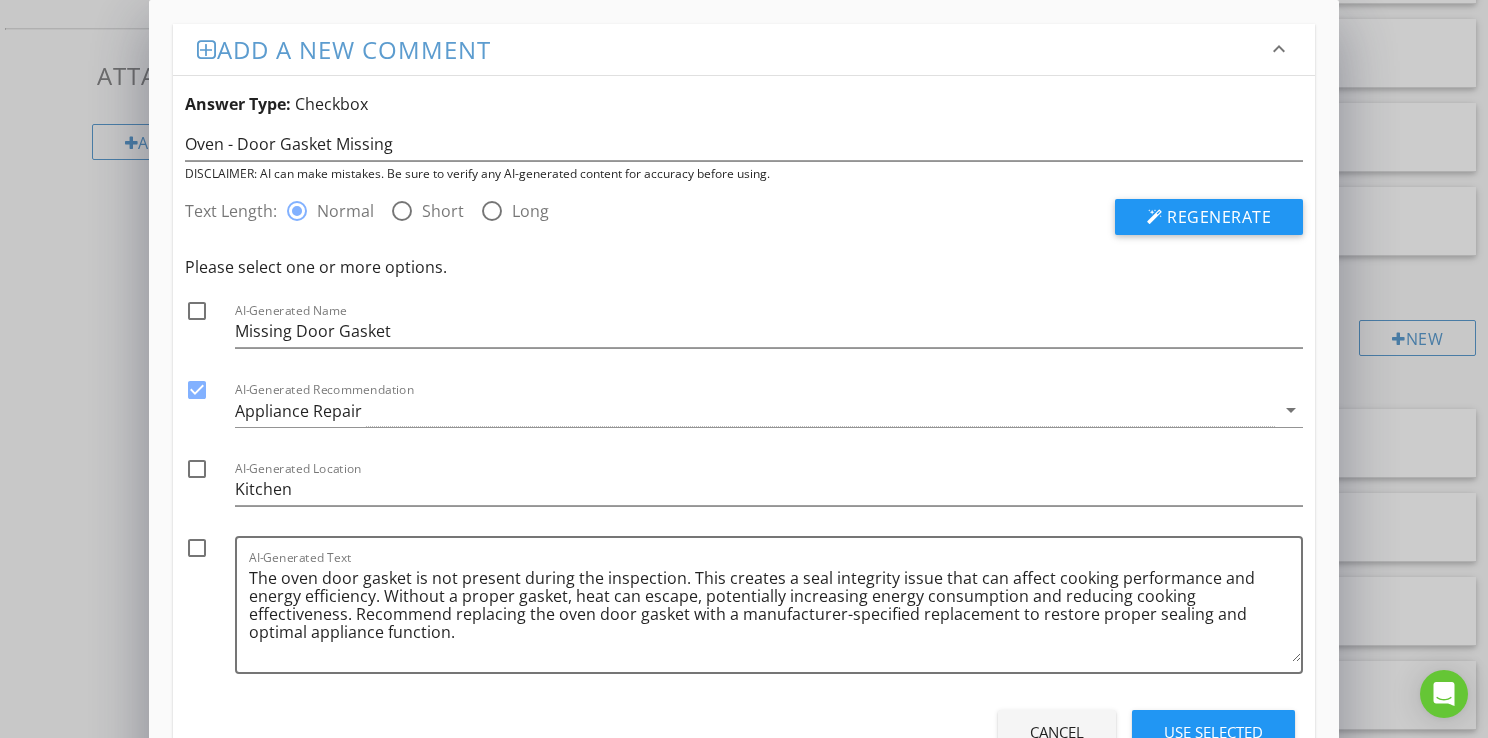 click at bounding box center [197, 548] 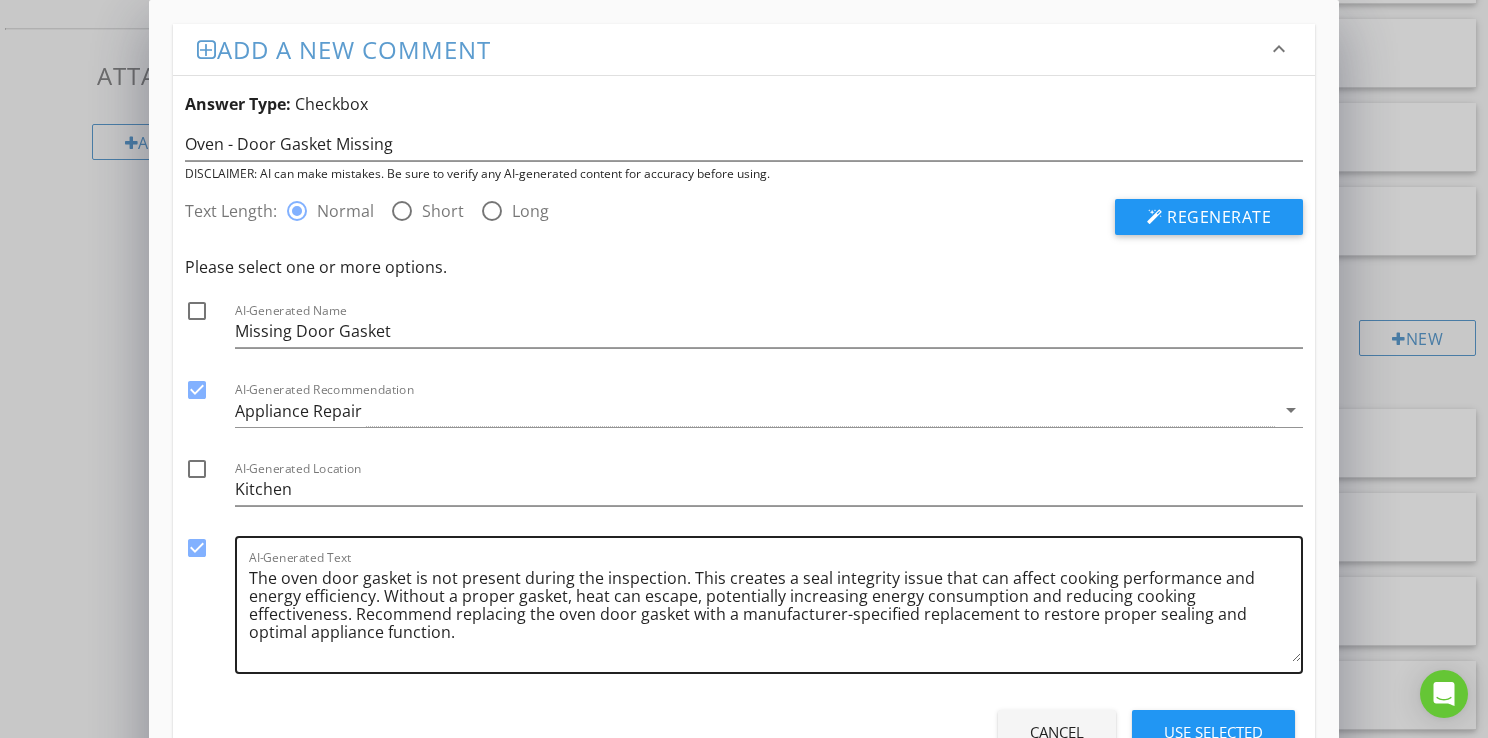 click on "The oven door gasket is not present during the inspection. This creates a seal integrity issue that can affect cooking performance and energy efficiency. Without a proper gasket, heat can escape, potentially increasing energy consumption and reducing cooking effectiveness. Recommend replacing the oven door gasket with a manufacturer-specified replacement to restore proper sealing and optimal appliance function." at bounding box center [775, 612] 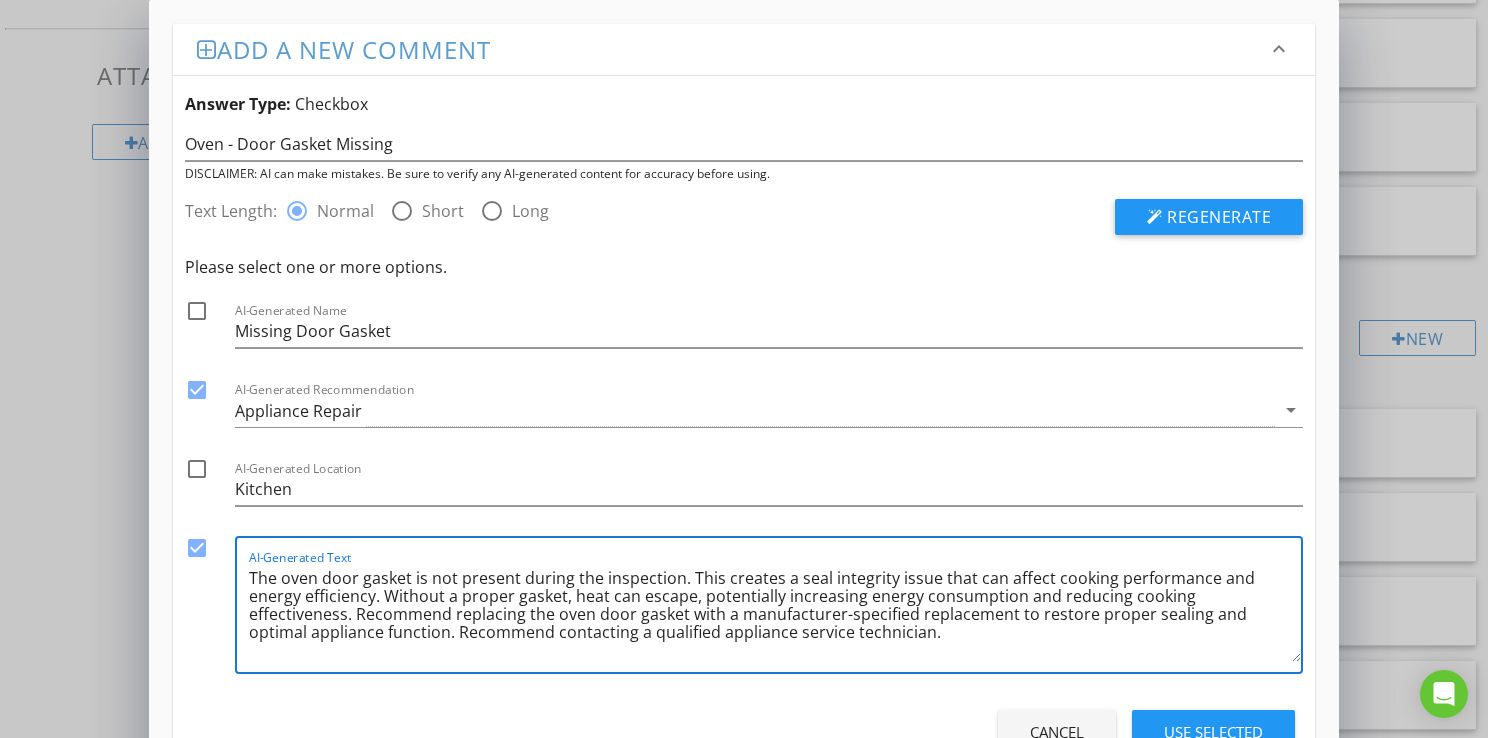 click on "Use Selected" at bounding box center [1213, 732] 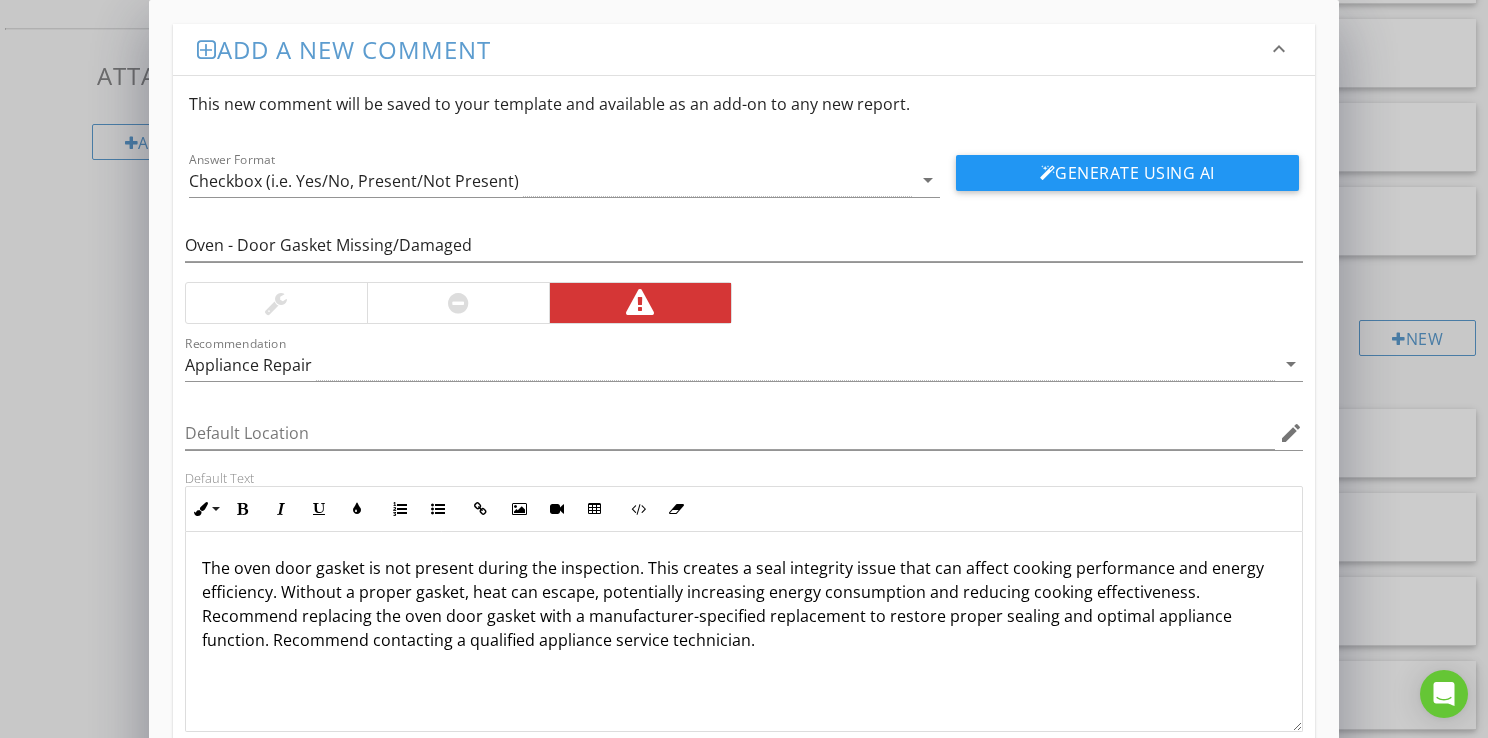 click at bounding box center [458, 303] 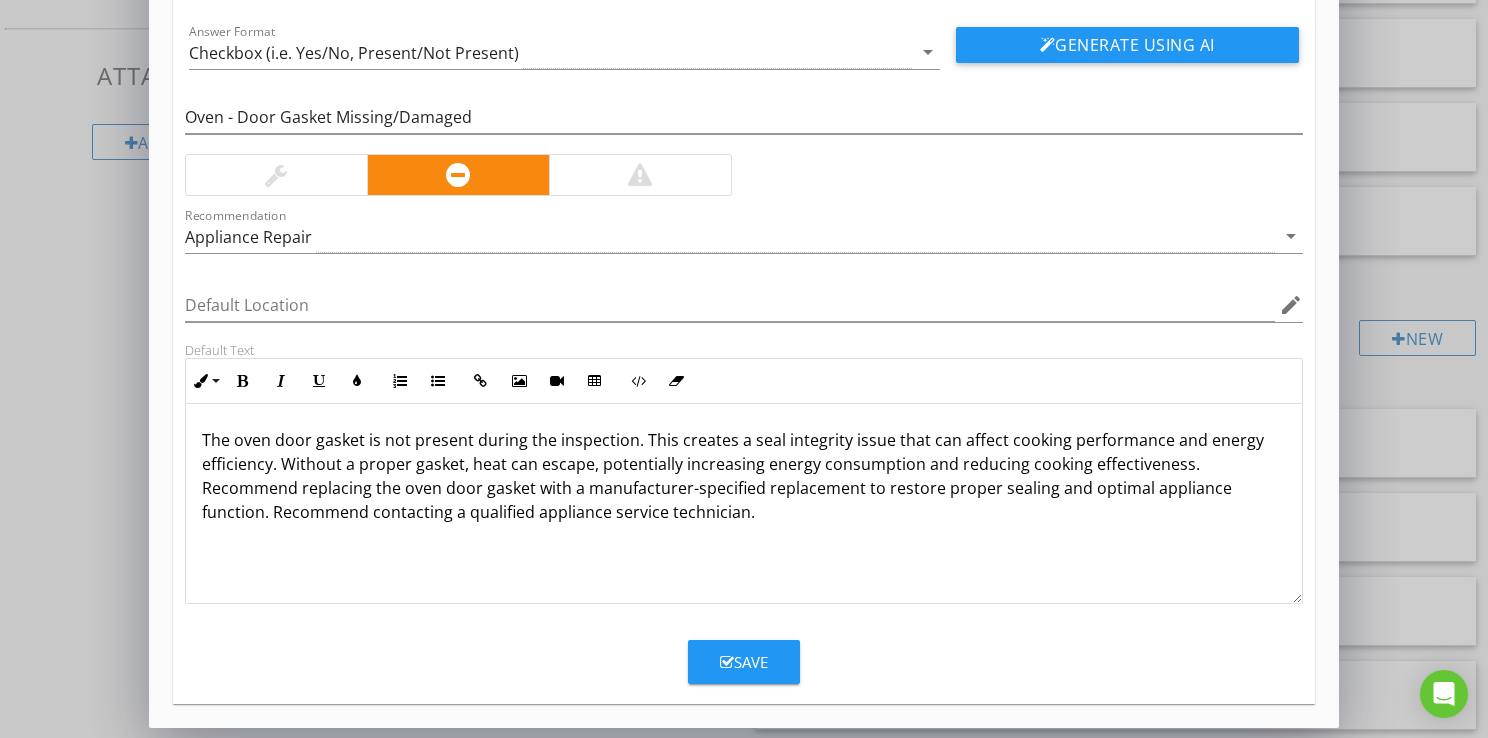 click on "Save" at bounding box center [744, 662] 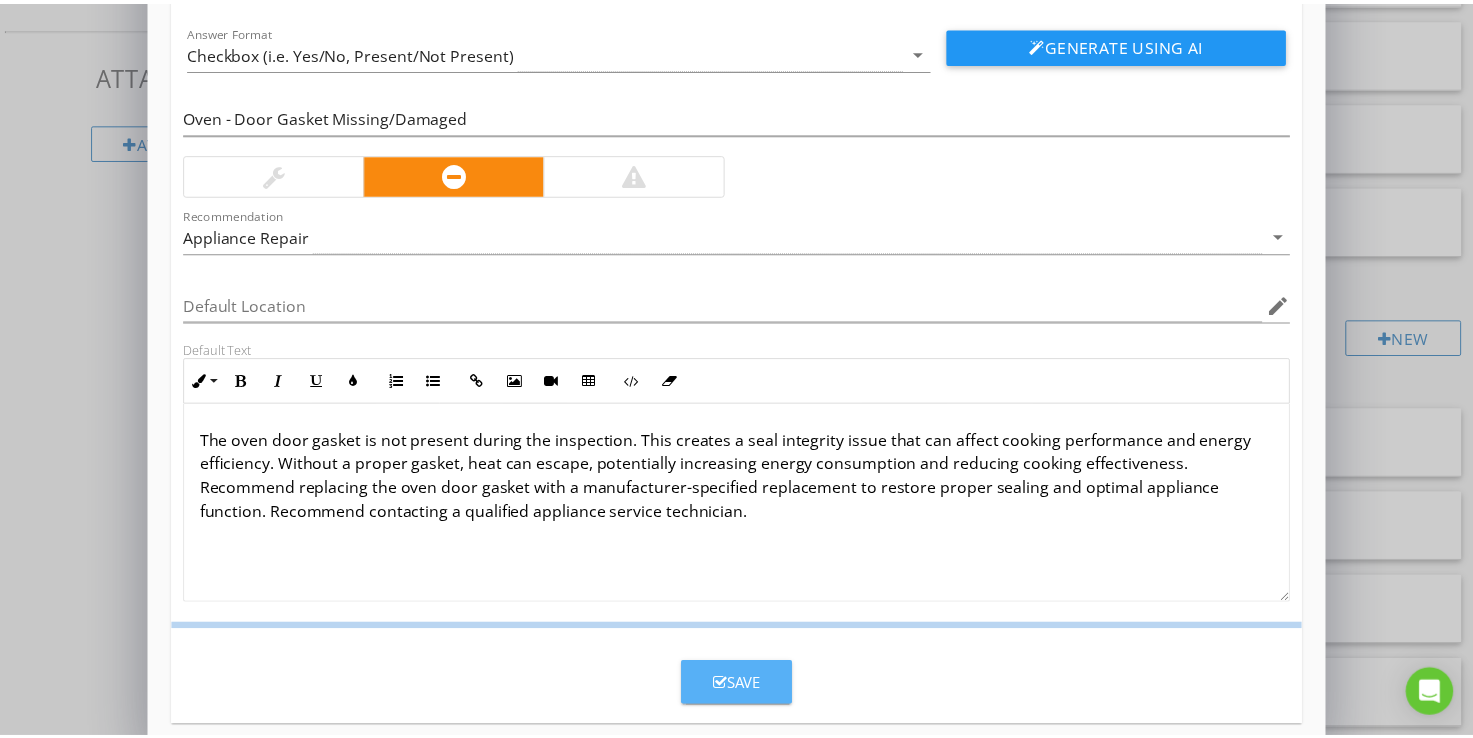 scroll, scrollTop: 32, scrollLeft: 0, axis: vertical 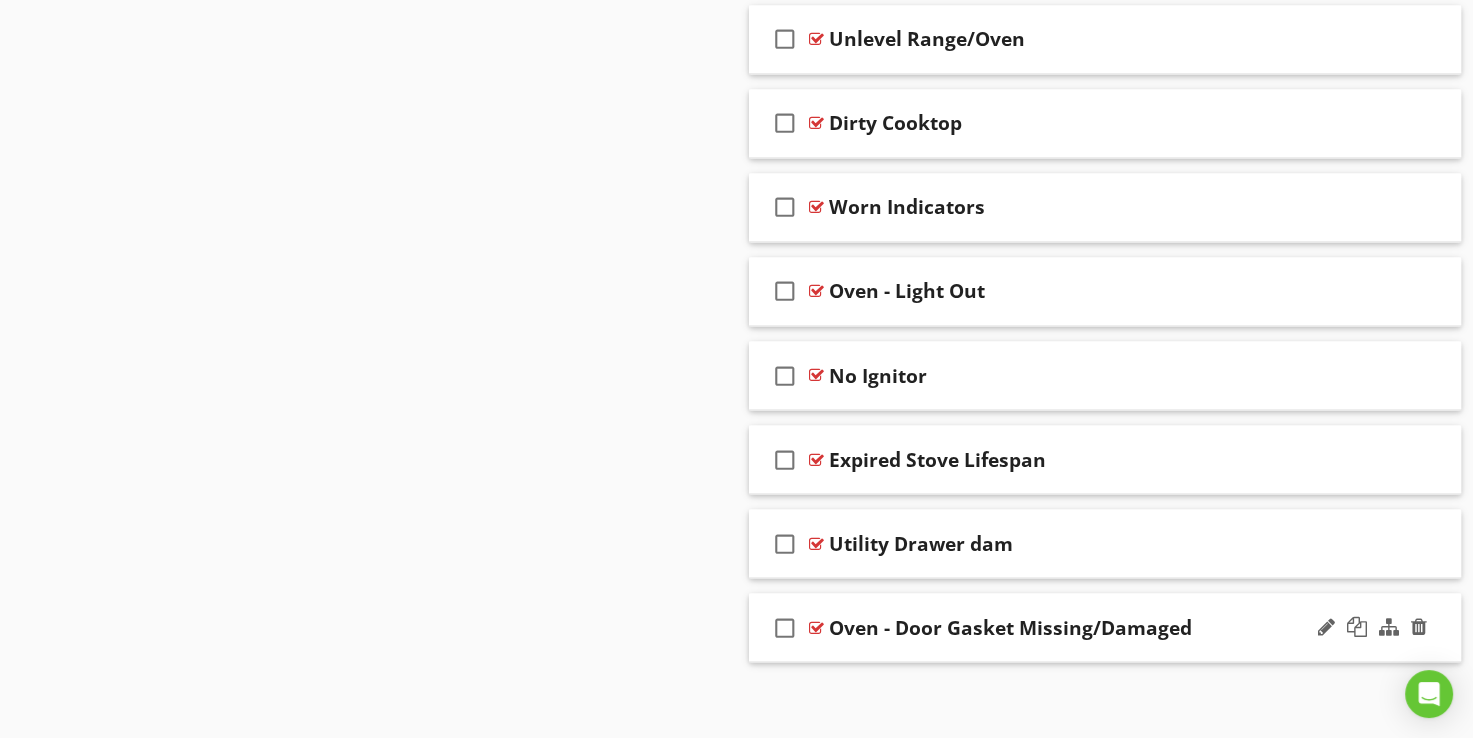 click on "Oven - Door Gasket Missing/Damaged" at bounding box center (1010, 627) 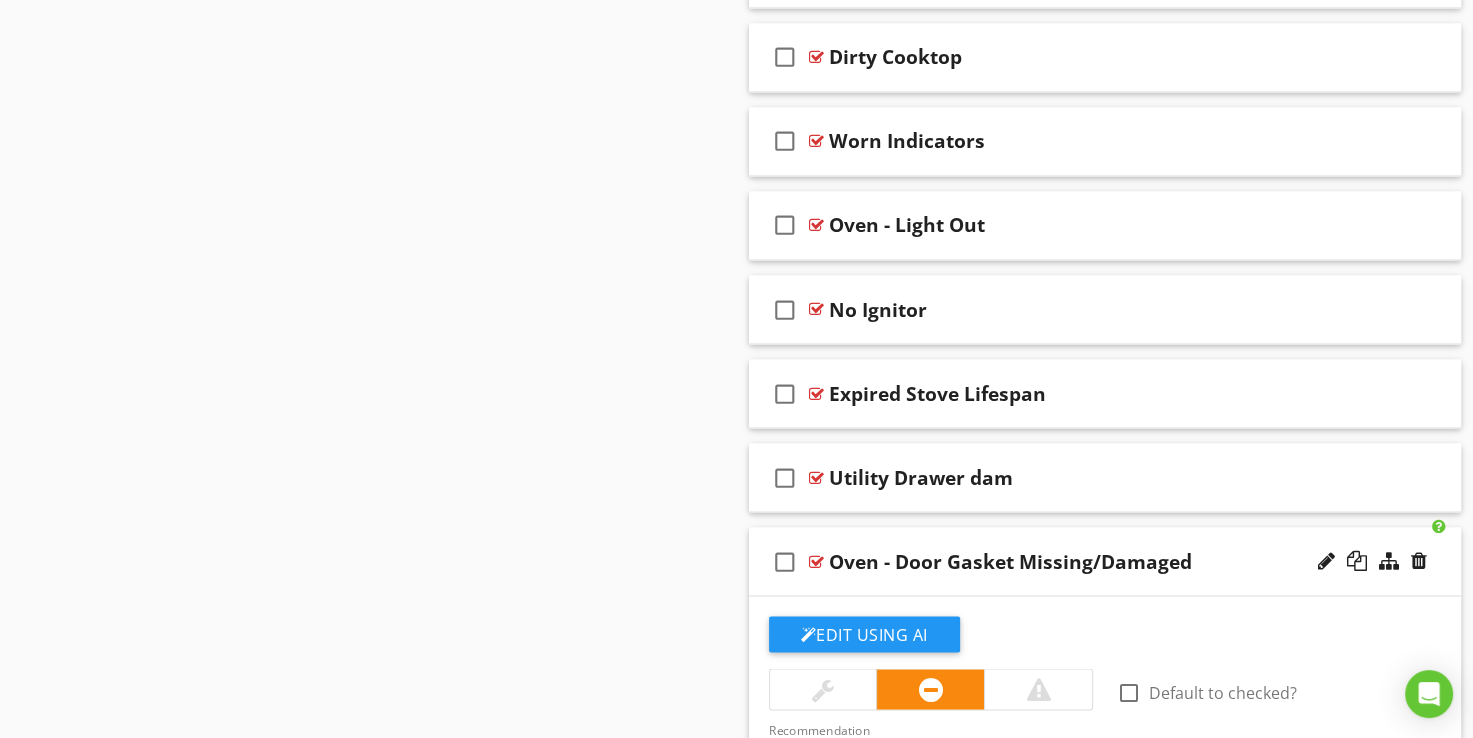 scroll, scrollTop: 3600, scrollLeft: 0, axis: vertical 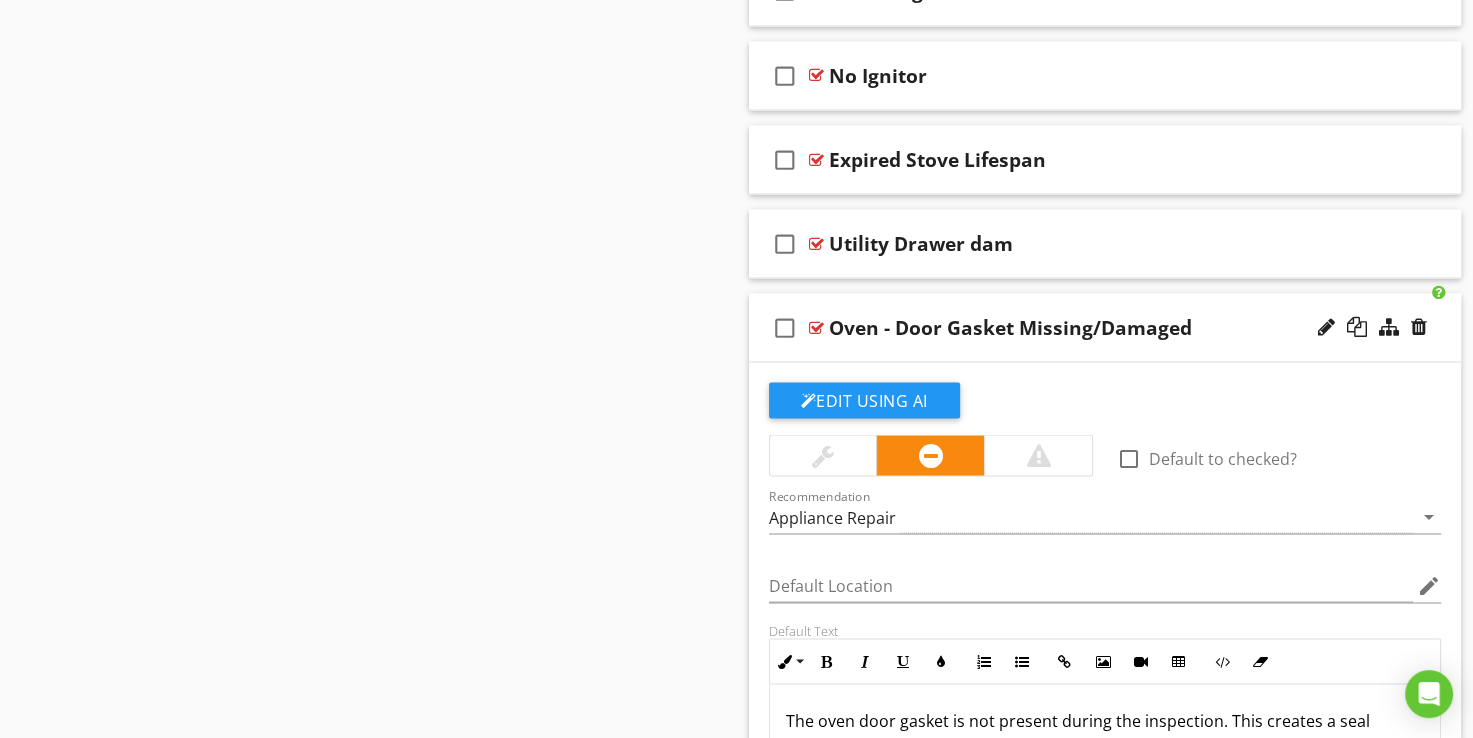 click on "Oven - Door Gasket Missing/Damaged" at bounding box center (1081, 327) 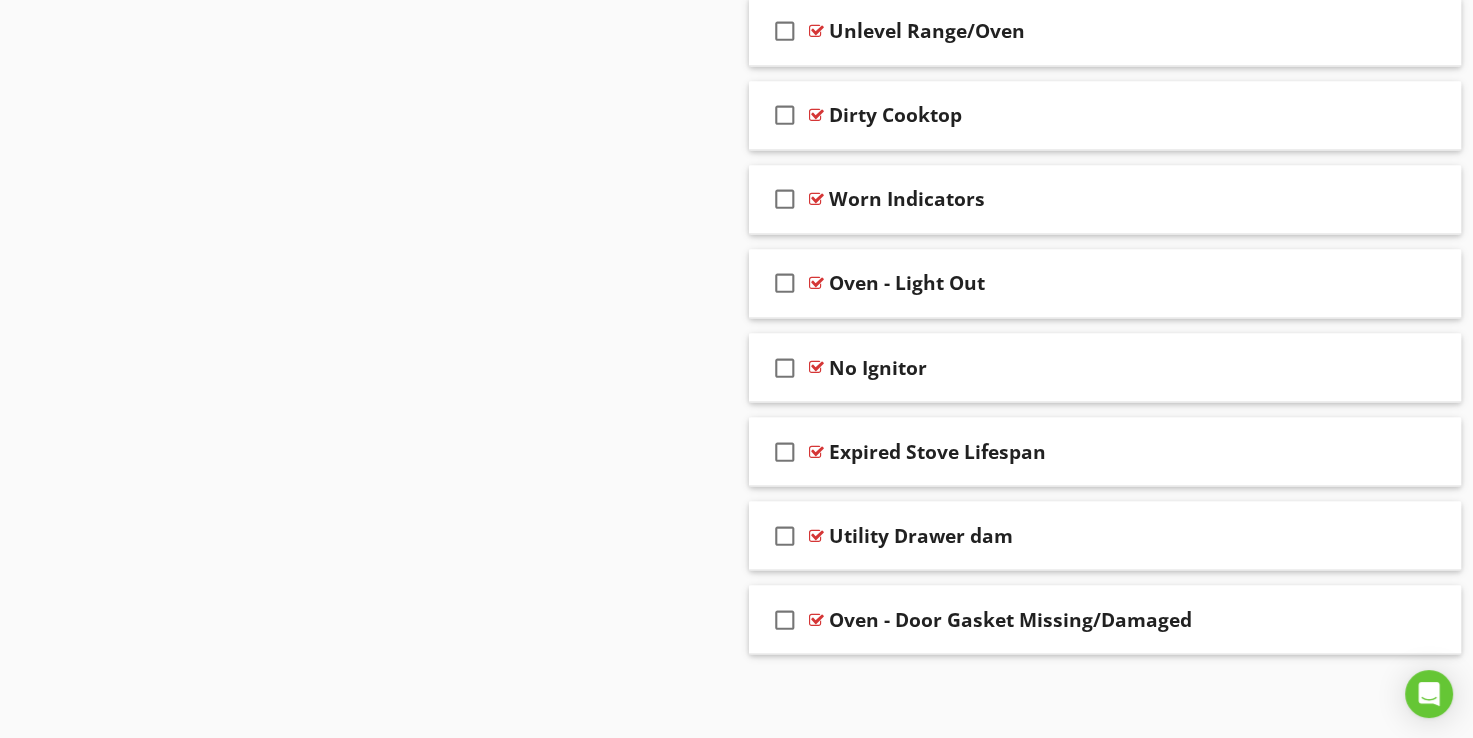 scroll, scrollTop: 3300, scrollLeft: 0, axis: vertical 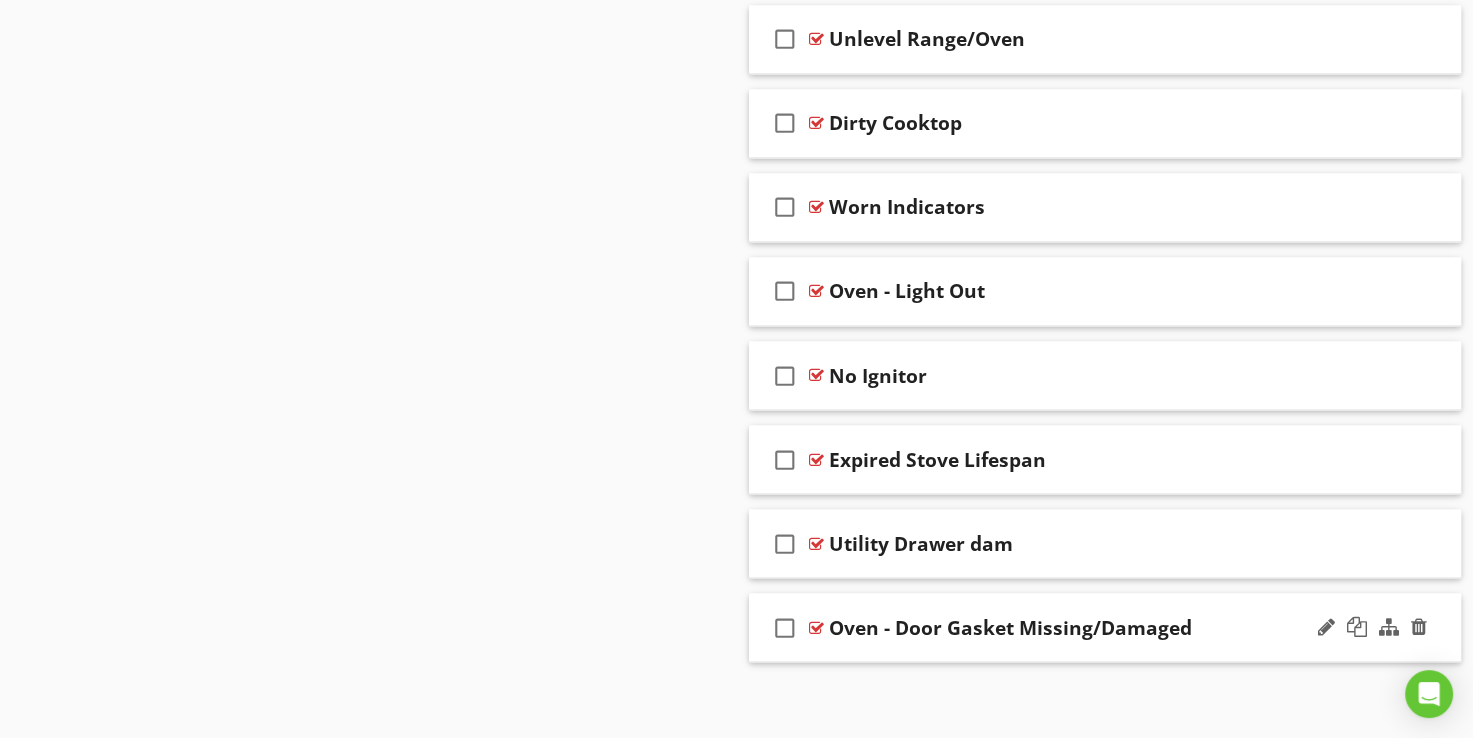 click on "Oven - Door Gasket Missing/Damaged" at bounding box center [1010, 627] 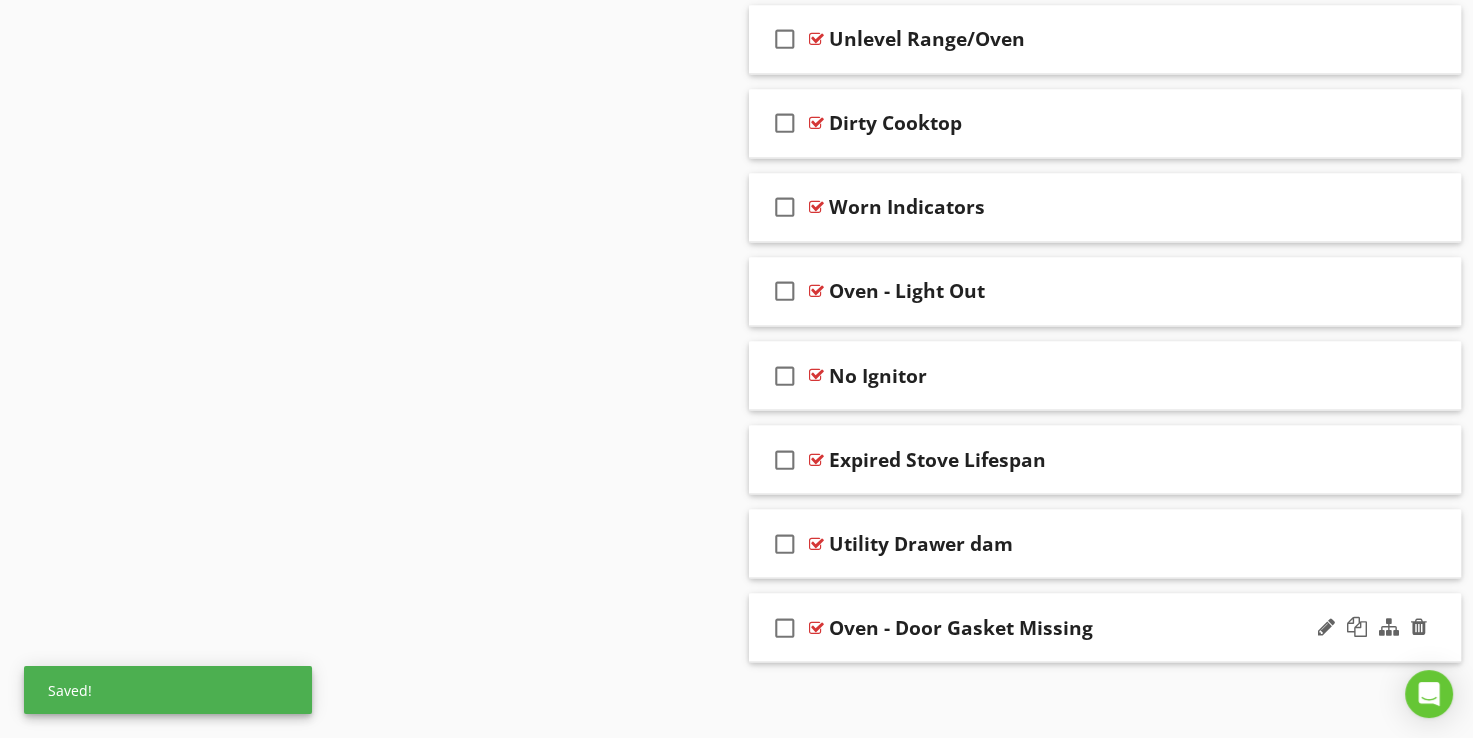 click on "Sections
Inspection Details           Utility Shut-Off Locations           Roofing           Chimney           Grounds           Exterior           Insulation and Ventilation           Structural Components           Interiors           Built-in Appliances           Plumbing           Electrical           Heating           Air Conditioning           Fireplaces and Wood Burning Stoves           Garage           Building/Shed
Section
Attachments
Attachment
Items
General           Range/Oven/Cooktop           Exhaust Hood            Built-In Microwave           Dishwasher           Refrigerator           Garbage Disposal           Trash Compactor           Washer           Dryer
Item
Comments
New
Informational   check_box_outline_blank     Select All       check_box_outline_blank" at bounding box center [736, -1187] 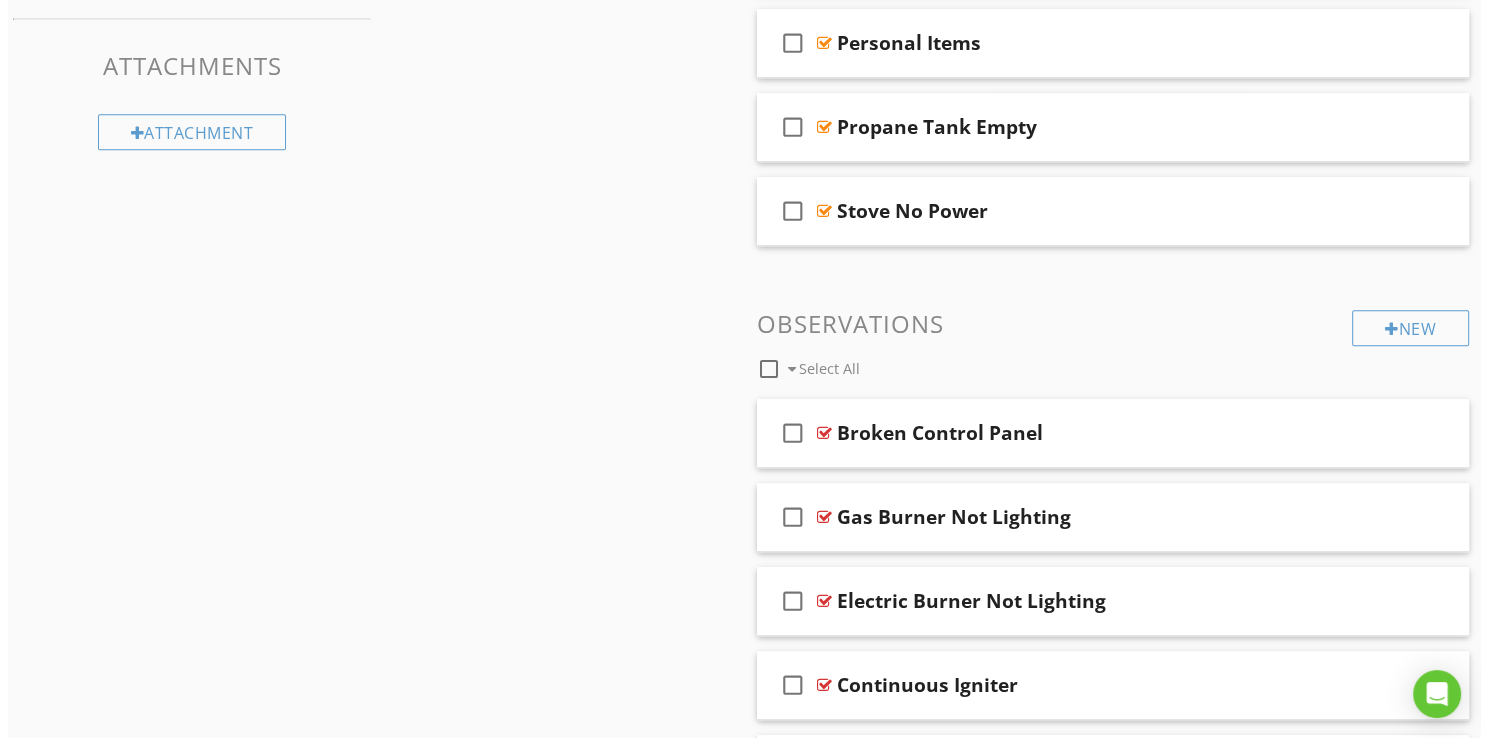 scroll, scrollTop: 1100, scrollLeft: 0, axis: vertical 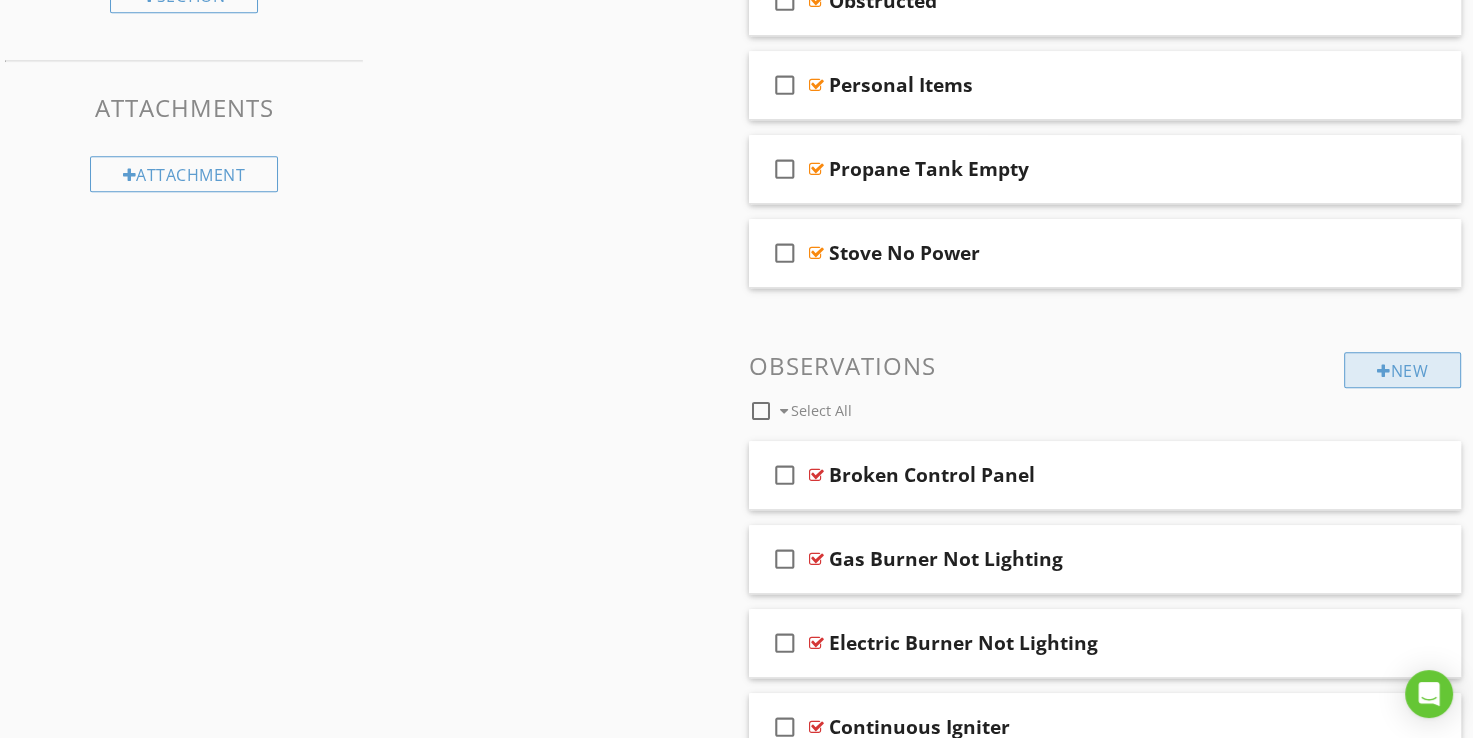click on "New" at bounding box center [1402, 370] 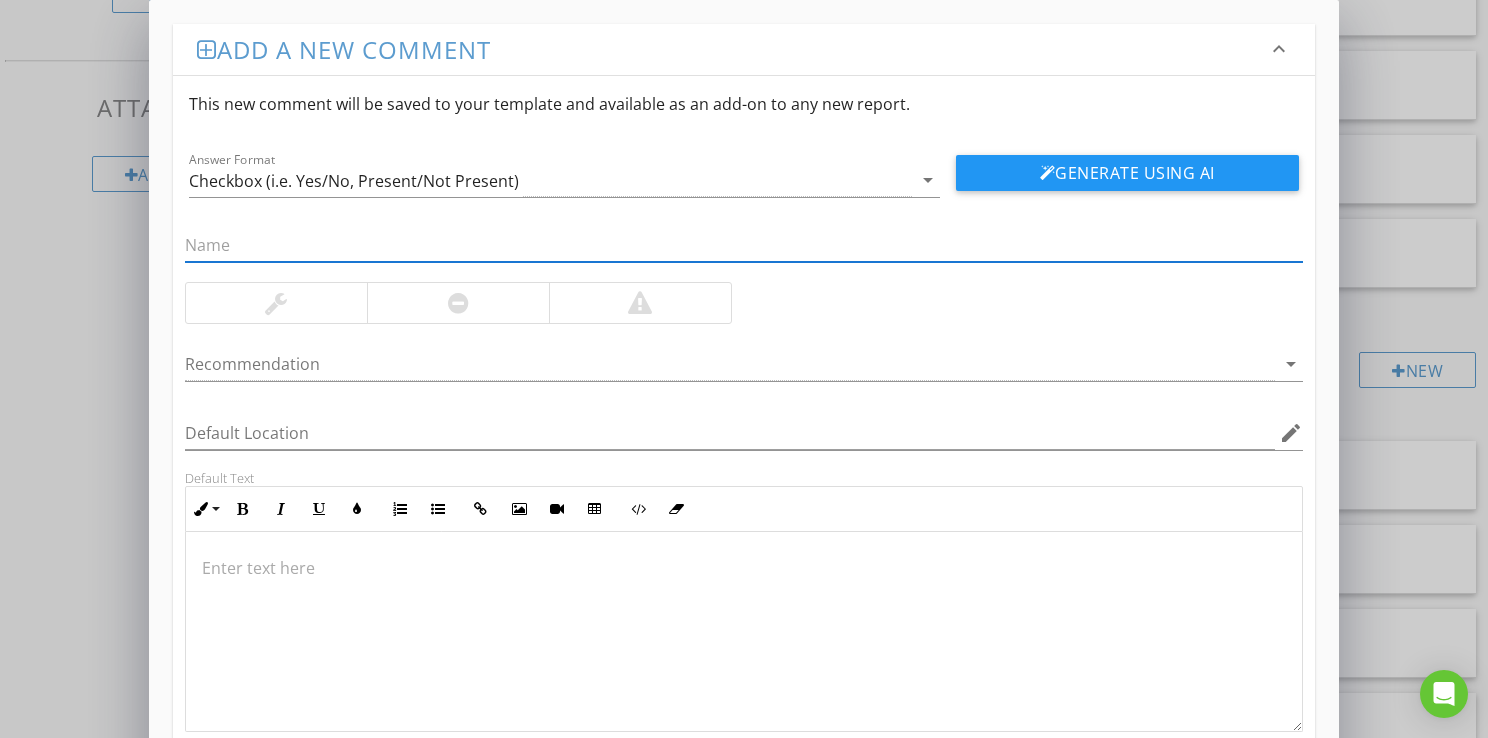 click at bounding box center (744, 245) 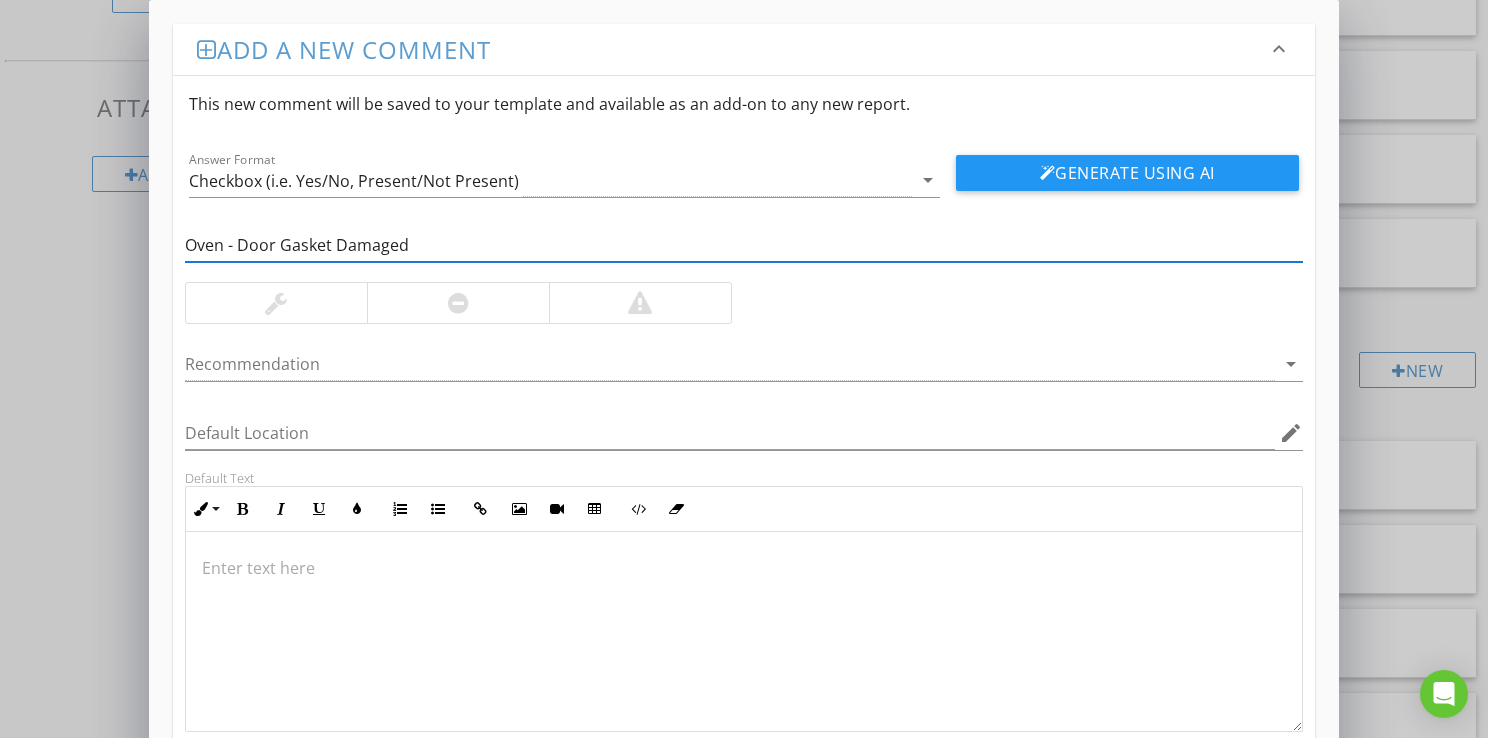 click at bounding box center [458, 303] 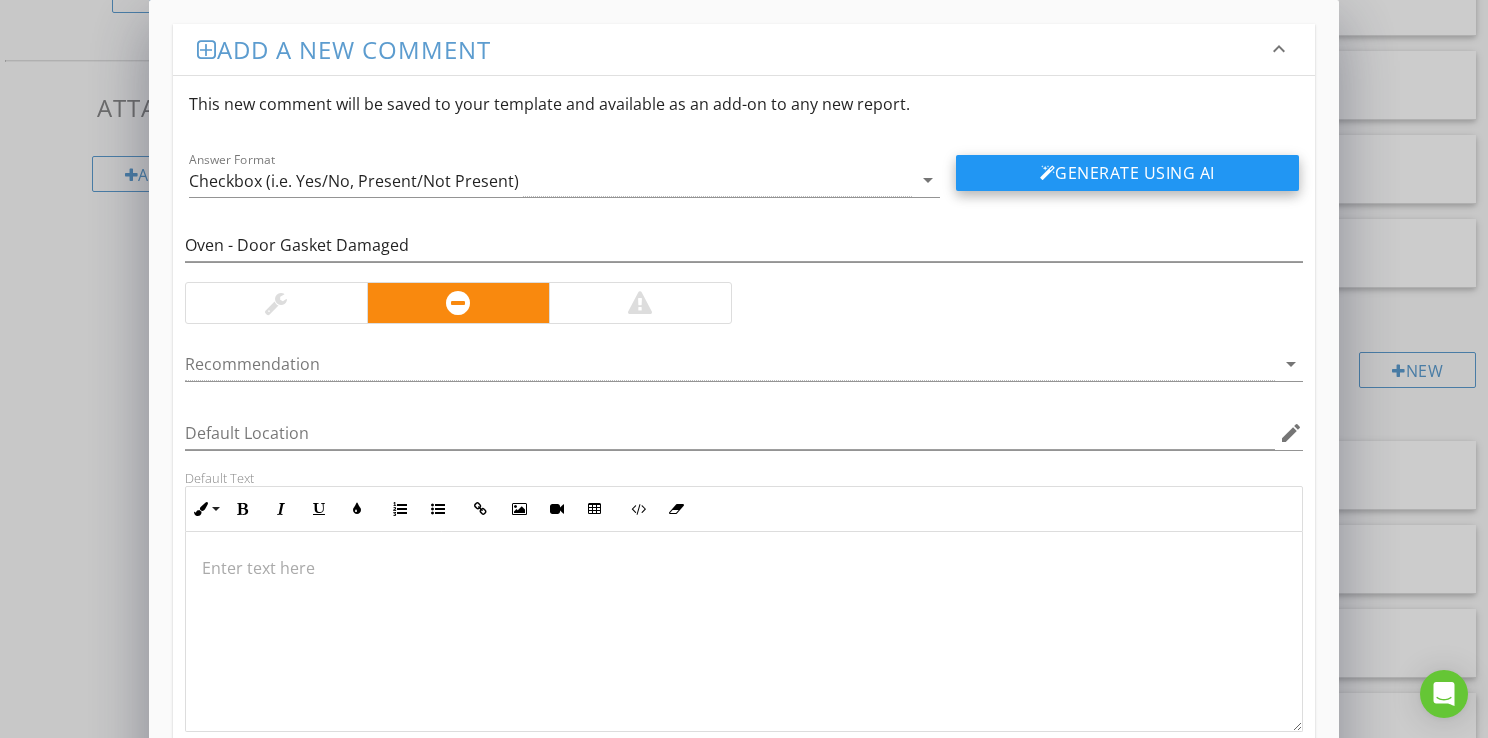 click on "Generate Using AI" at bounding box center (1127, 173) 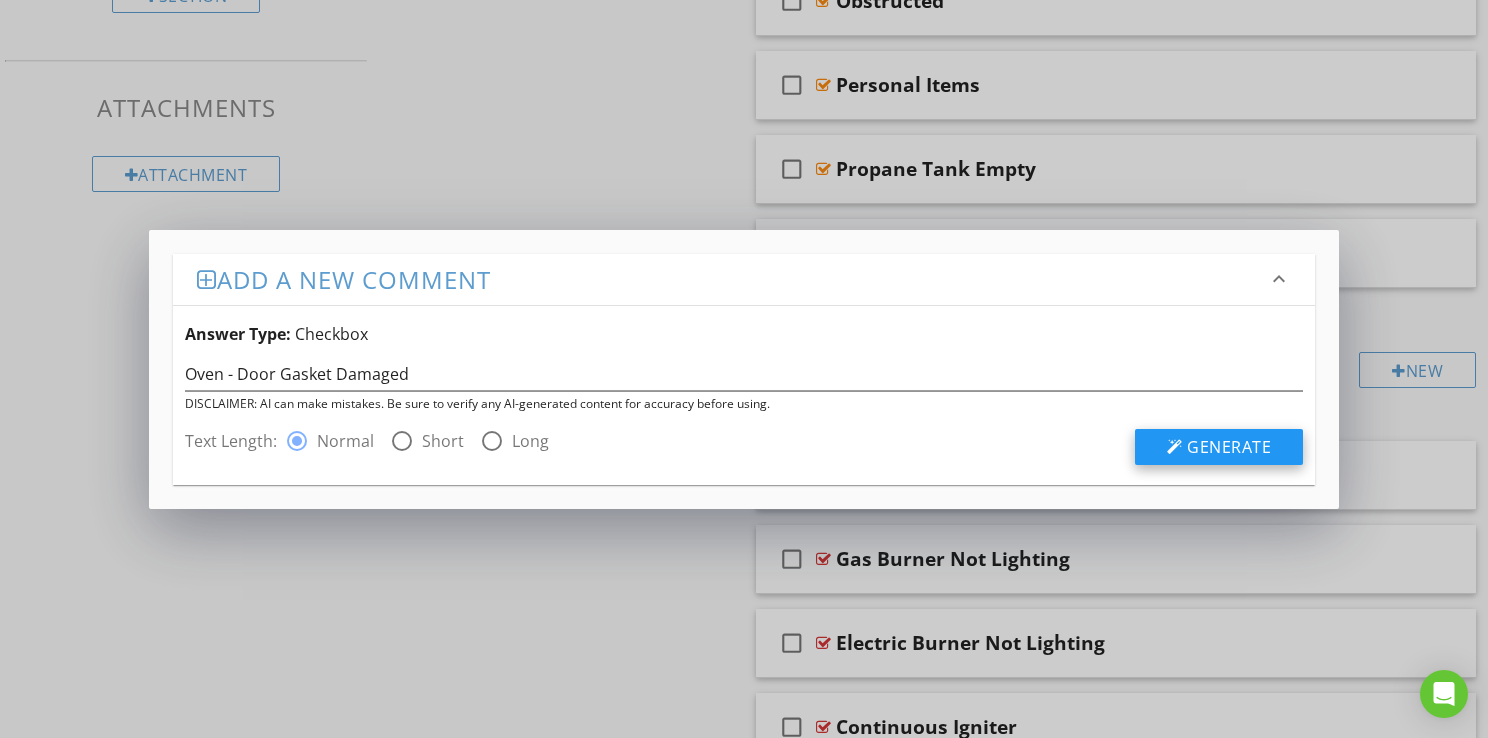 click on "Generate" at bounding box center (1229, 447) 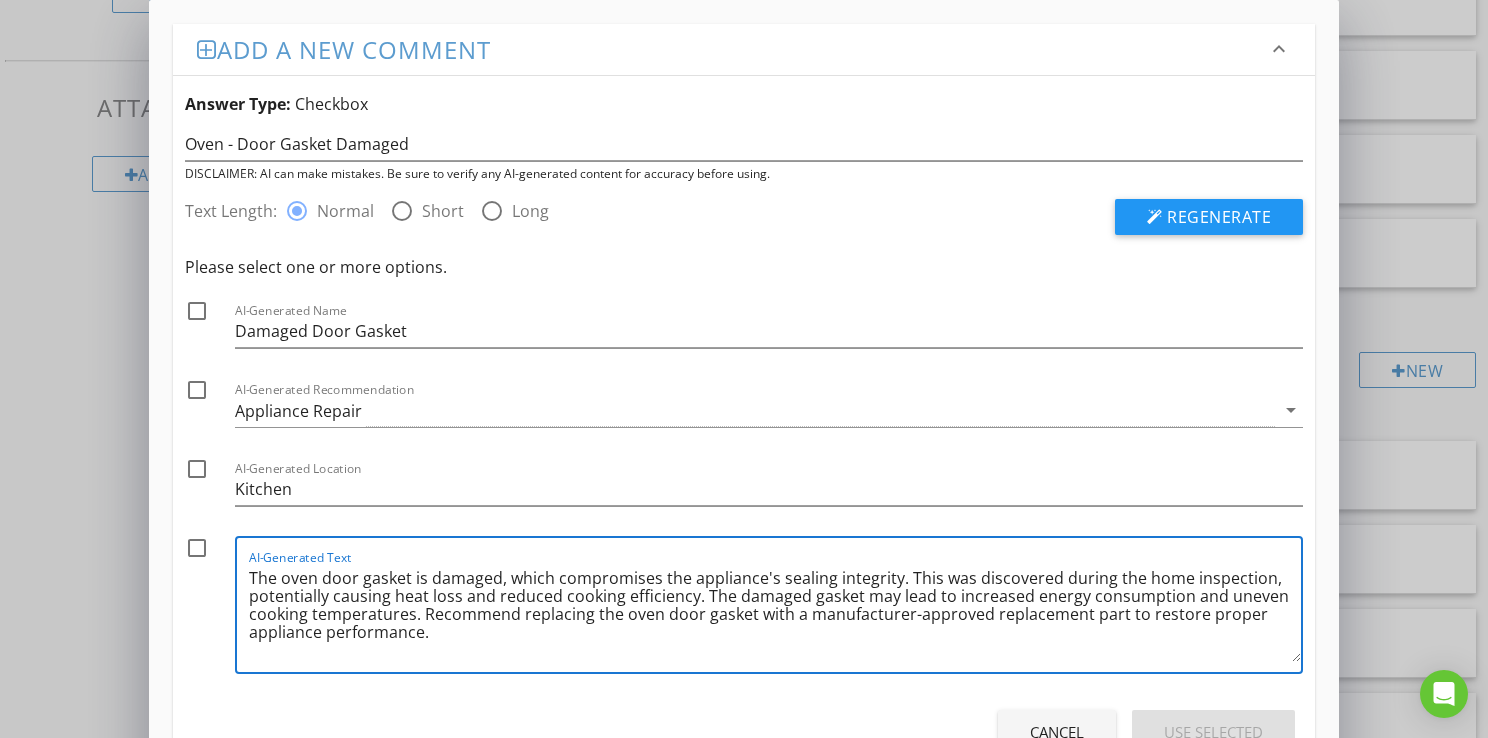 drag, startPoint x: 900, startPoint y: 578, endPoint x: 1260, endPoint y: 578, distance: 360 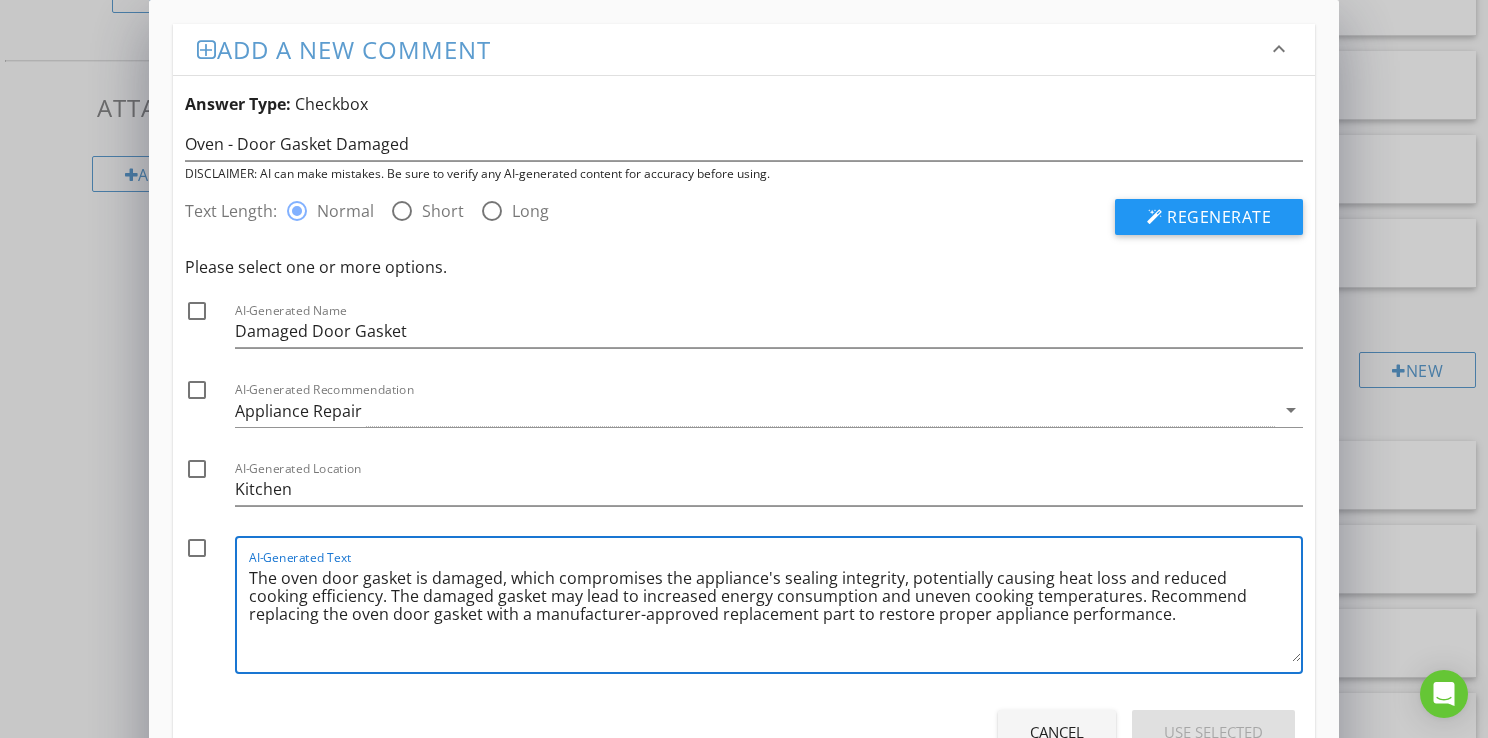 click on "The oven door gasket is damaged, which compromises the appliance's sealing integrity, potentially causing heat loss and reduced cooking efficiency. The damaged gasket may lead to increased energy consumption and uneven cooking temperatures. Recommend replacing the oven door gasket with a manufacturer-approved replacement part to restore proper appliance performance." at bounding box center (775, 612) 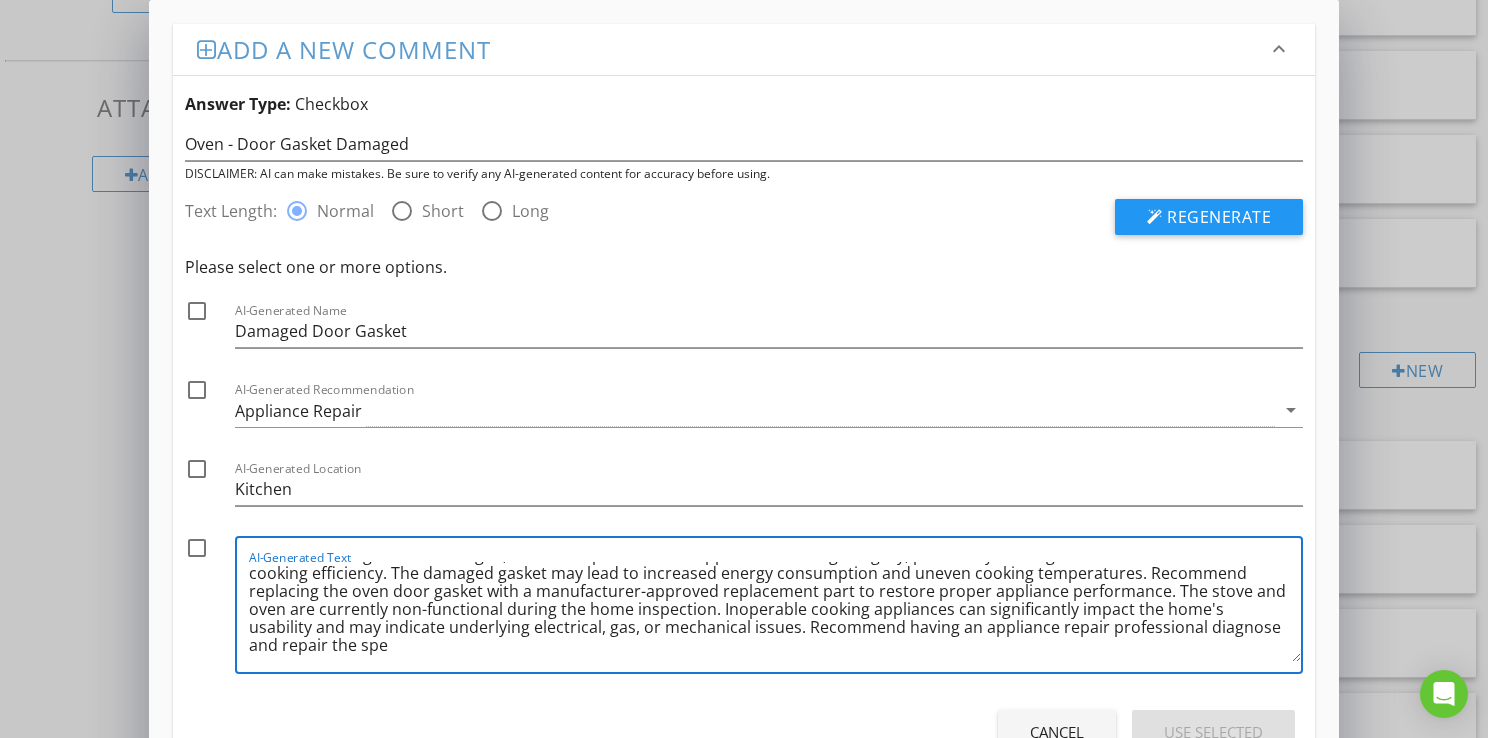 scroll, scrollTop: 4, scrollLeft: 0, axis: vertical 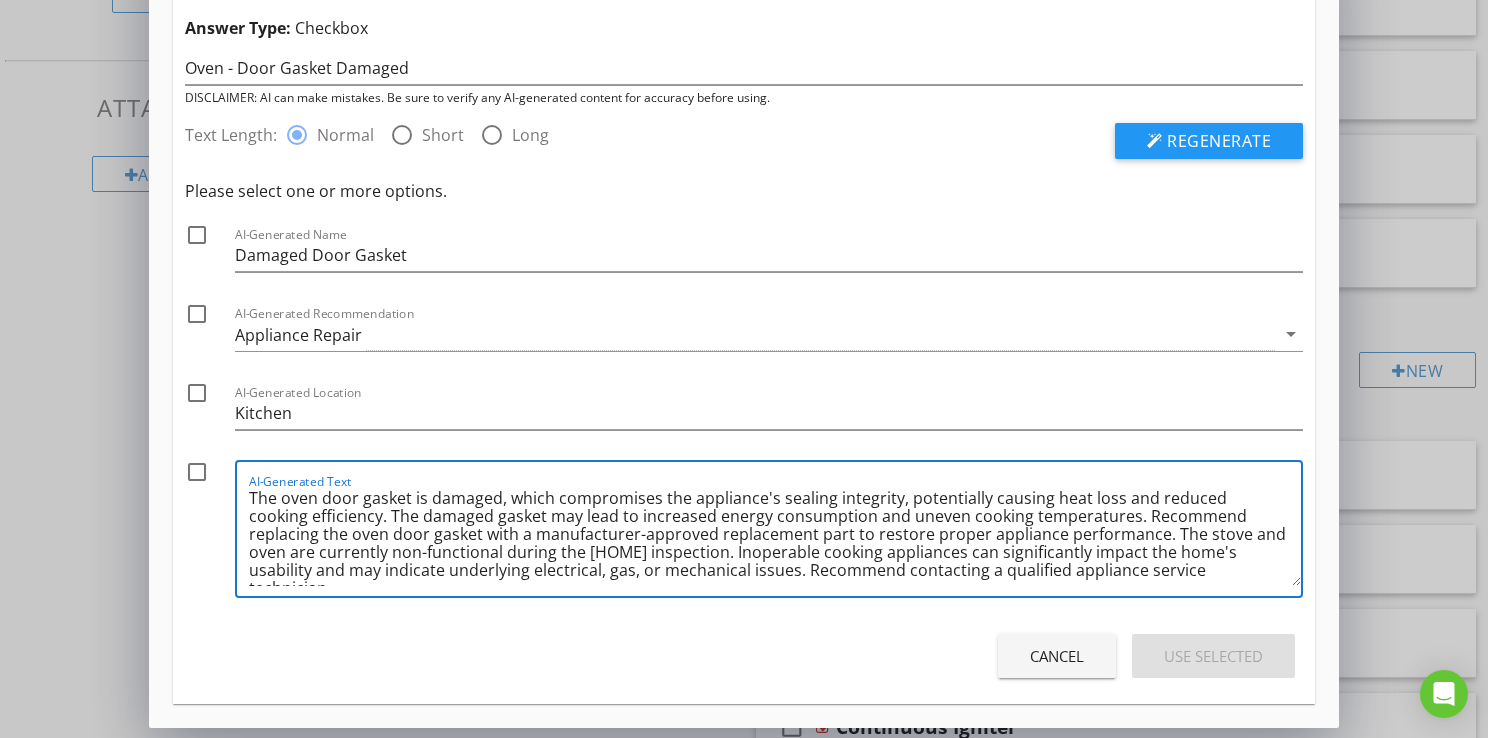 drag, startPoint x: 1062, startPoint y: 533, endPoint x: 660, endPoint y: 570, distance: 403.69916 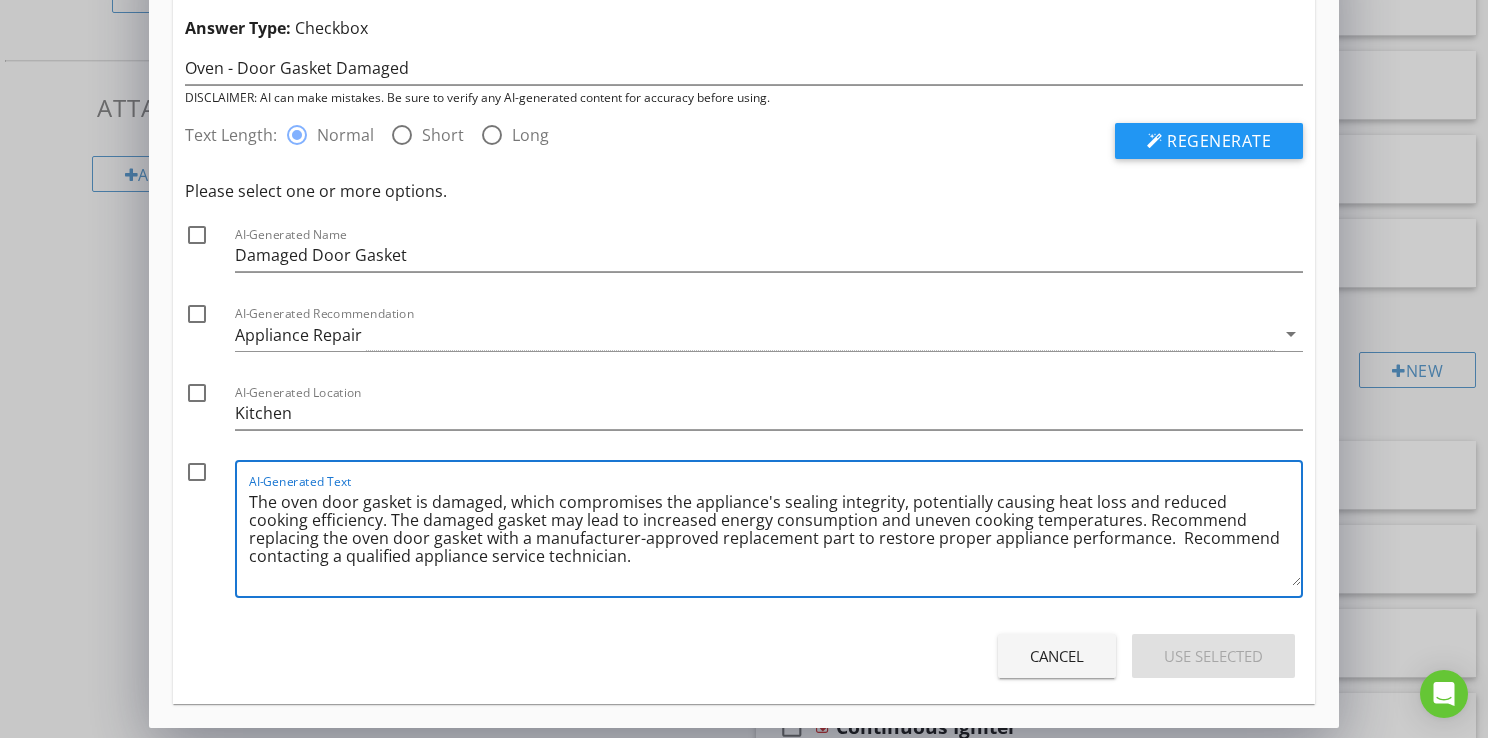 scroll, scrollTop: 0, scrollLeft: 0, axis: both 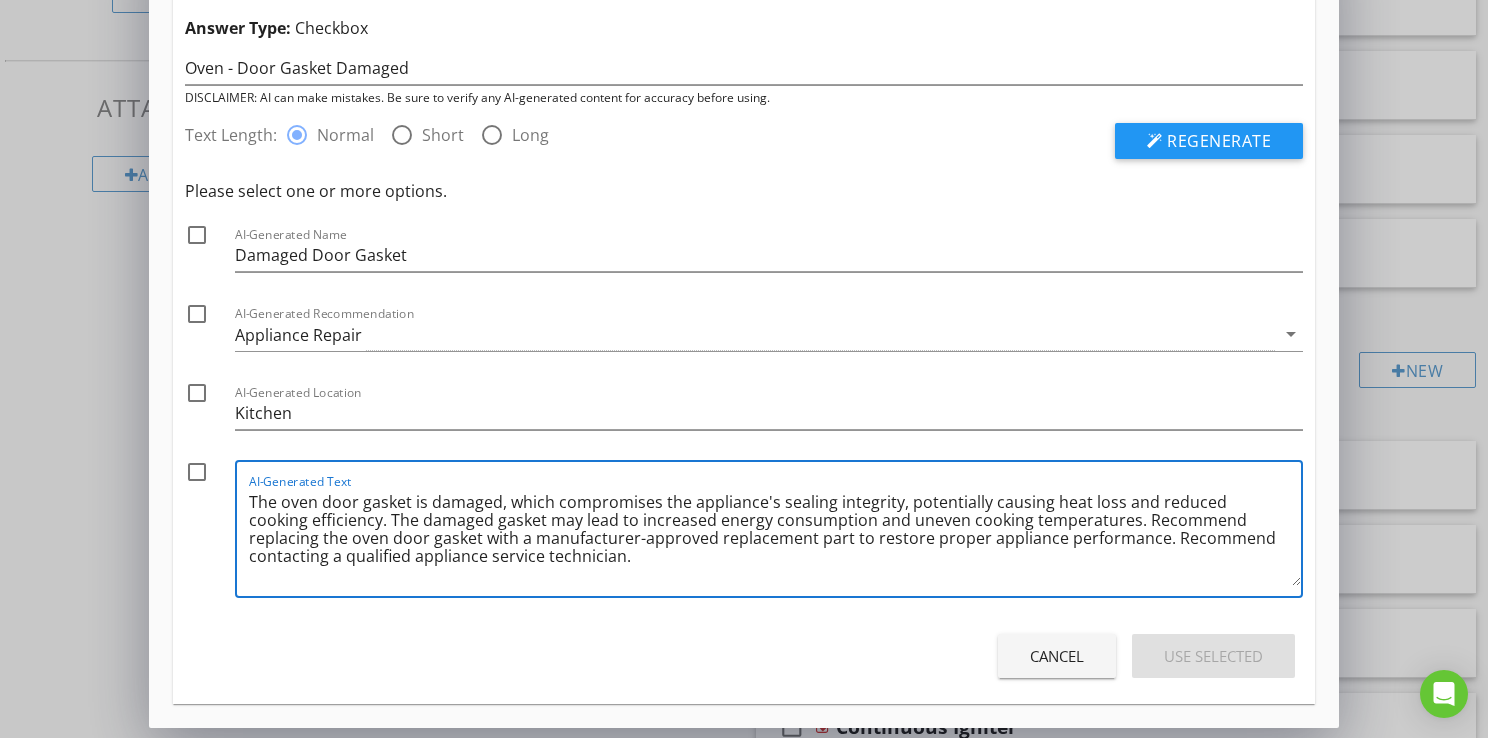 click at bounding box center [197, 472] 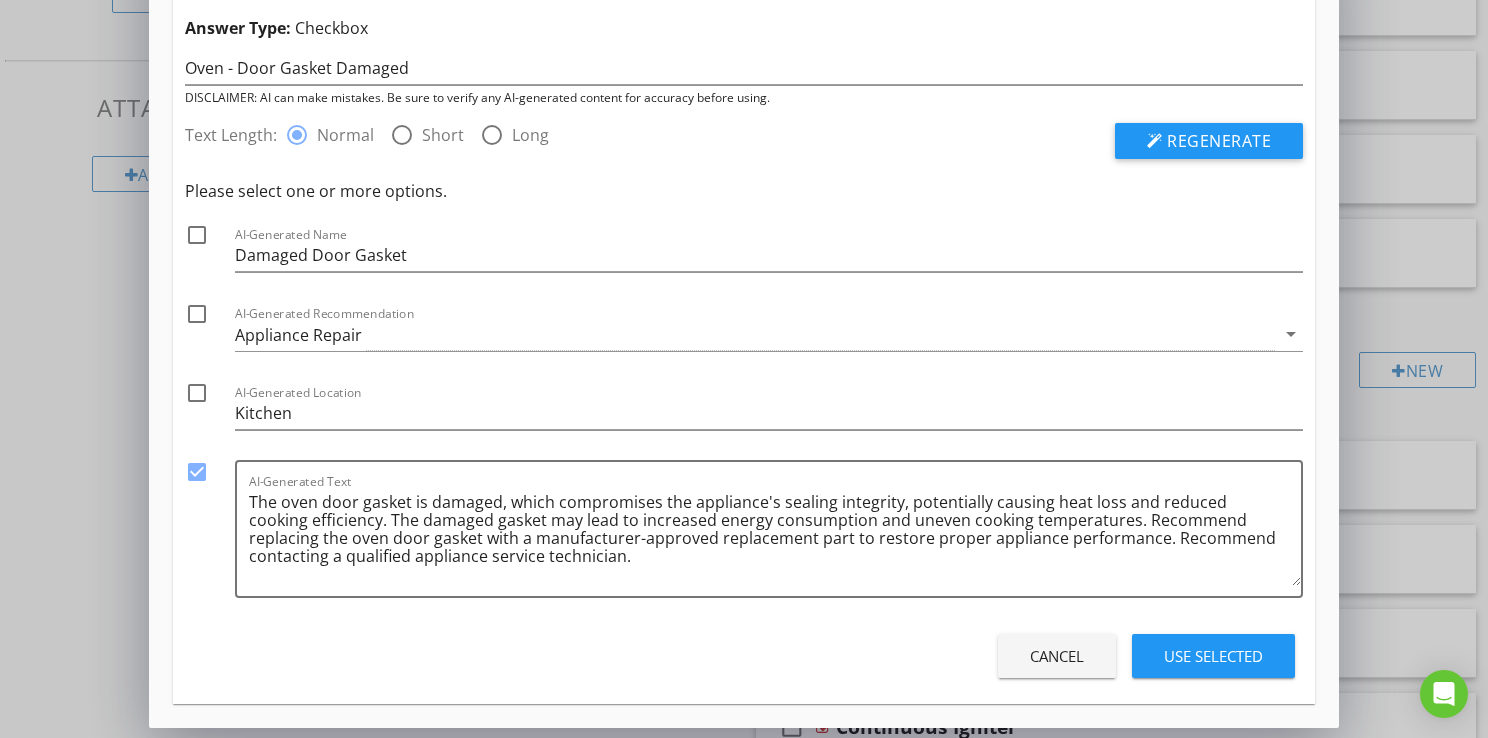 click on "Use Selected" at bounding box center [1213, 656] 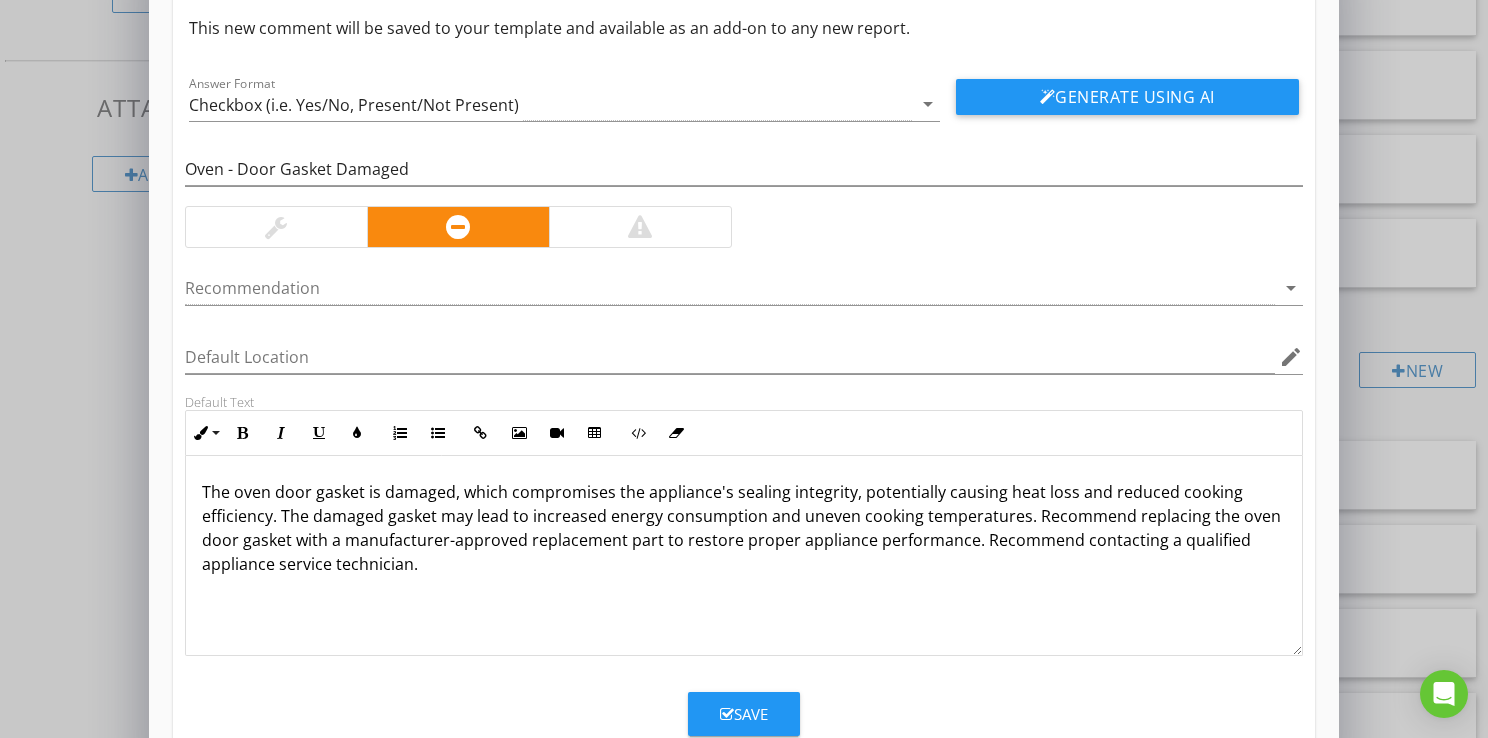 scroll, scrollTop: 0, scrollLeft: 0, axis: both 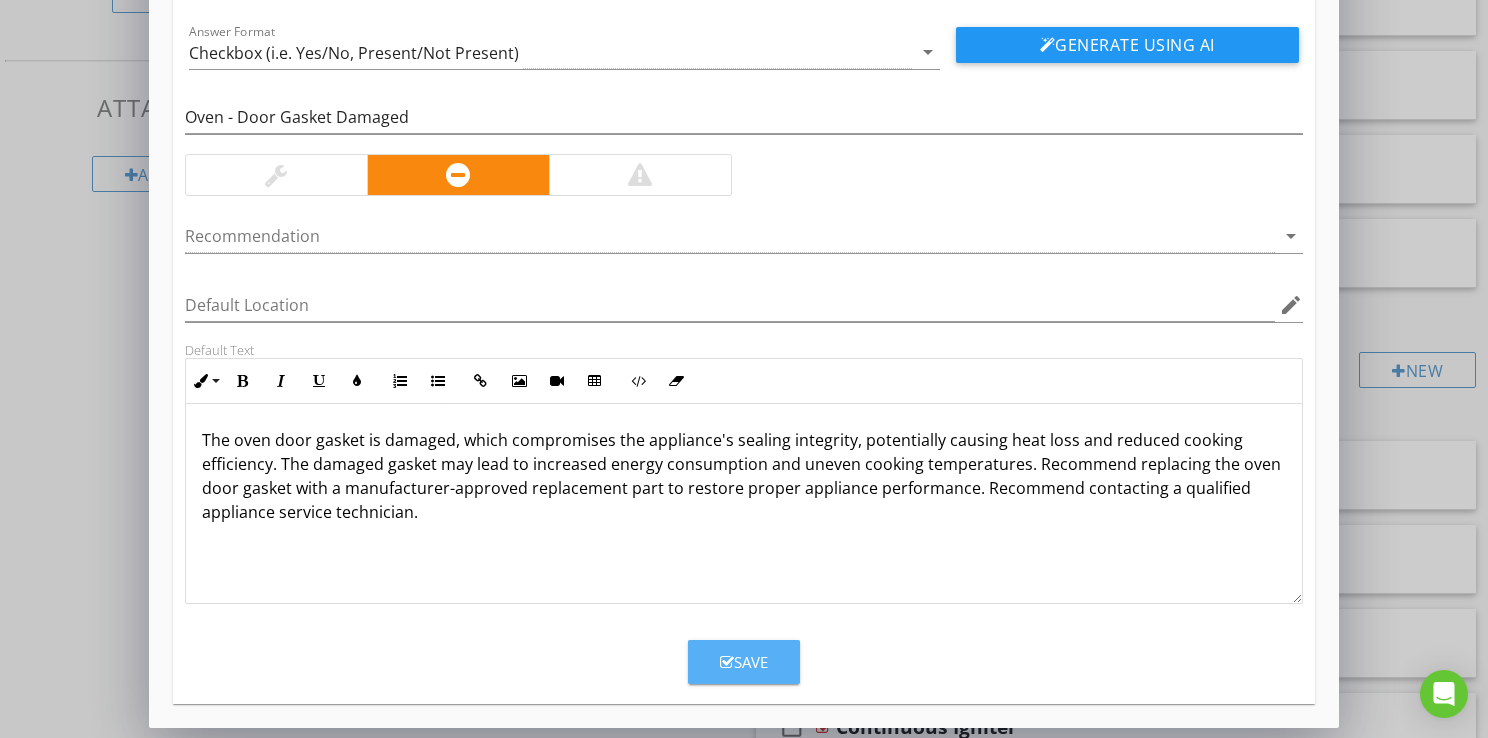 click on "Save" at bounding box center (744, 662) 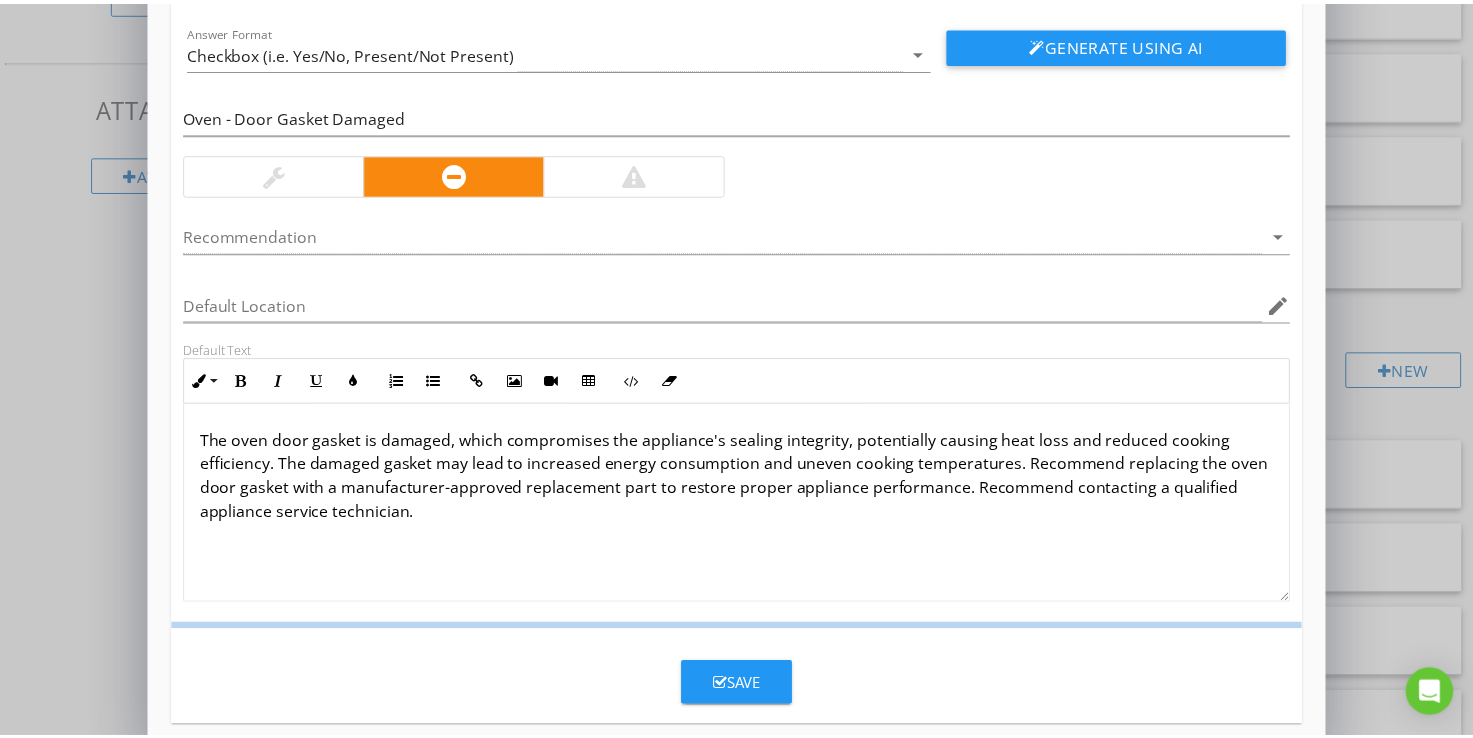 scroll, scrollTop: 32, scrollLeft: 0, axis: vertical 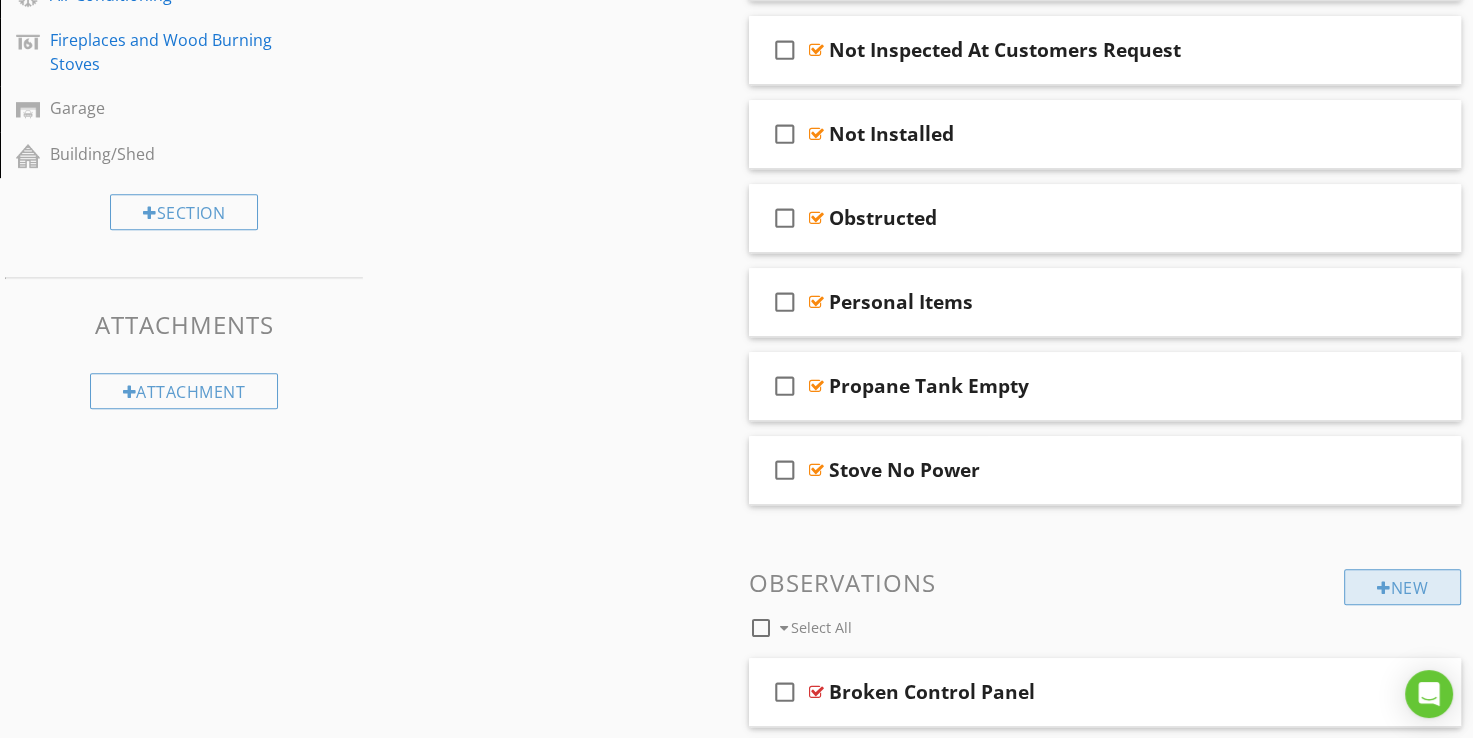click on "New" at bounding box center [1402, 587] 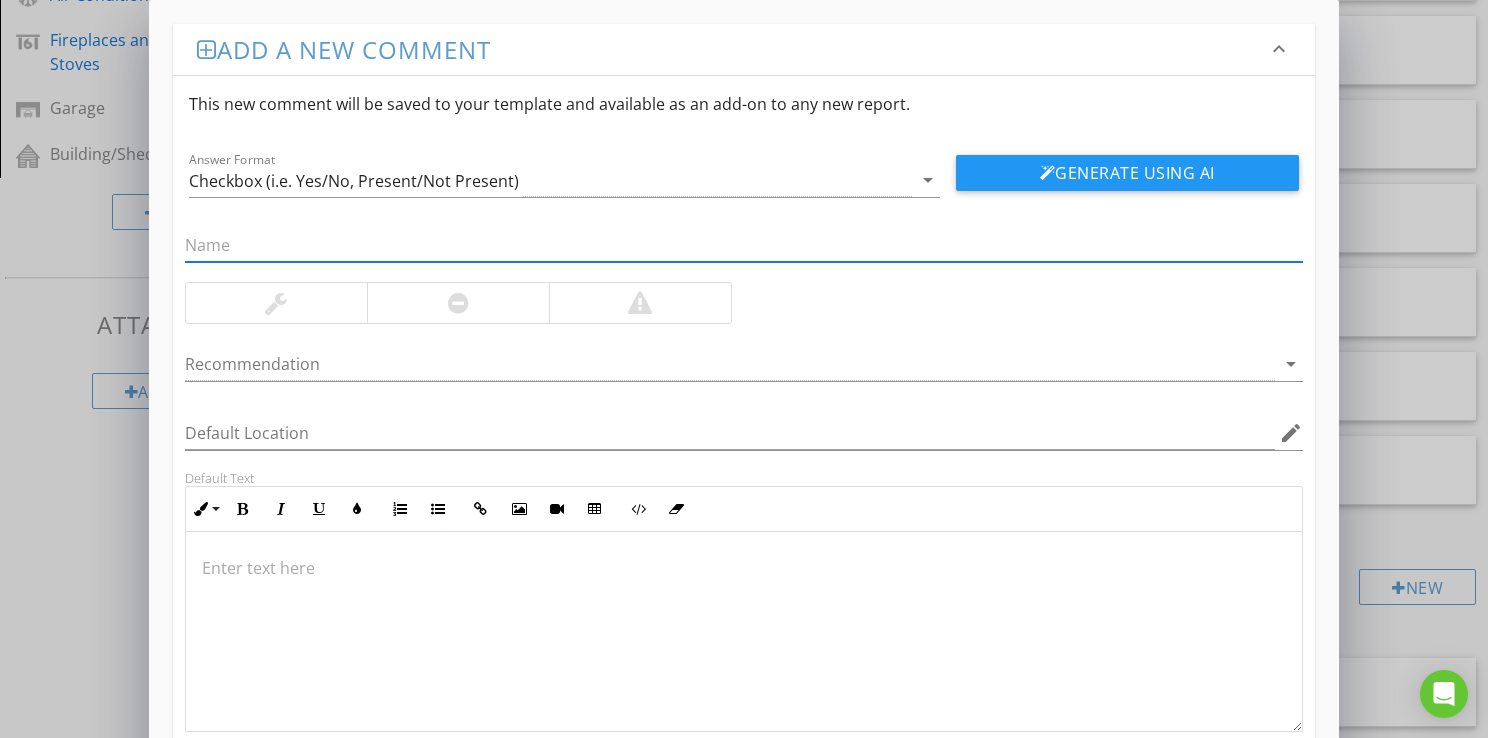 click at bounding box center (458, 303) 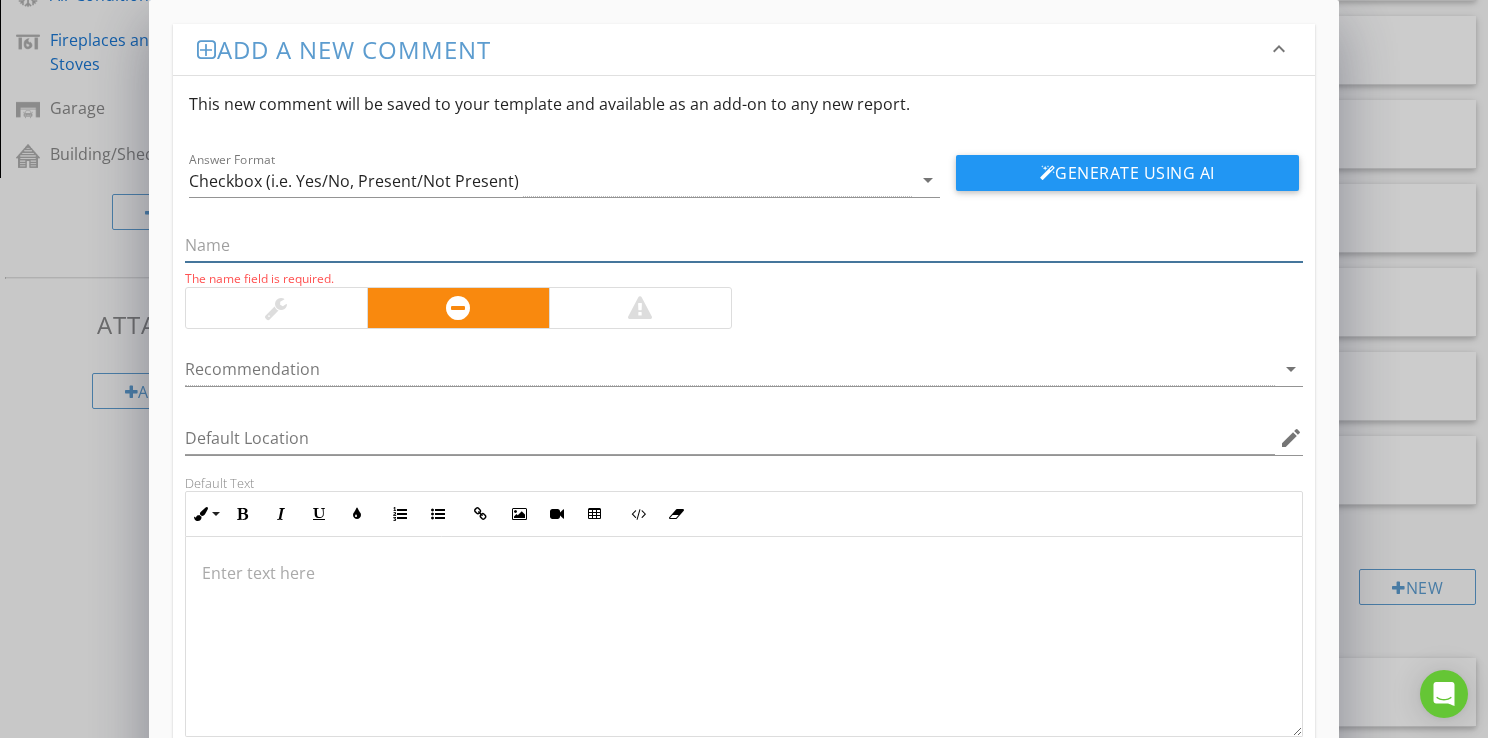 click at bounding box center [744, 245] 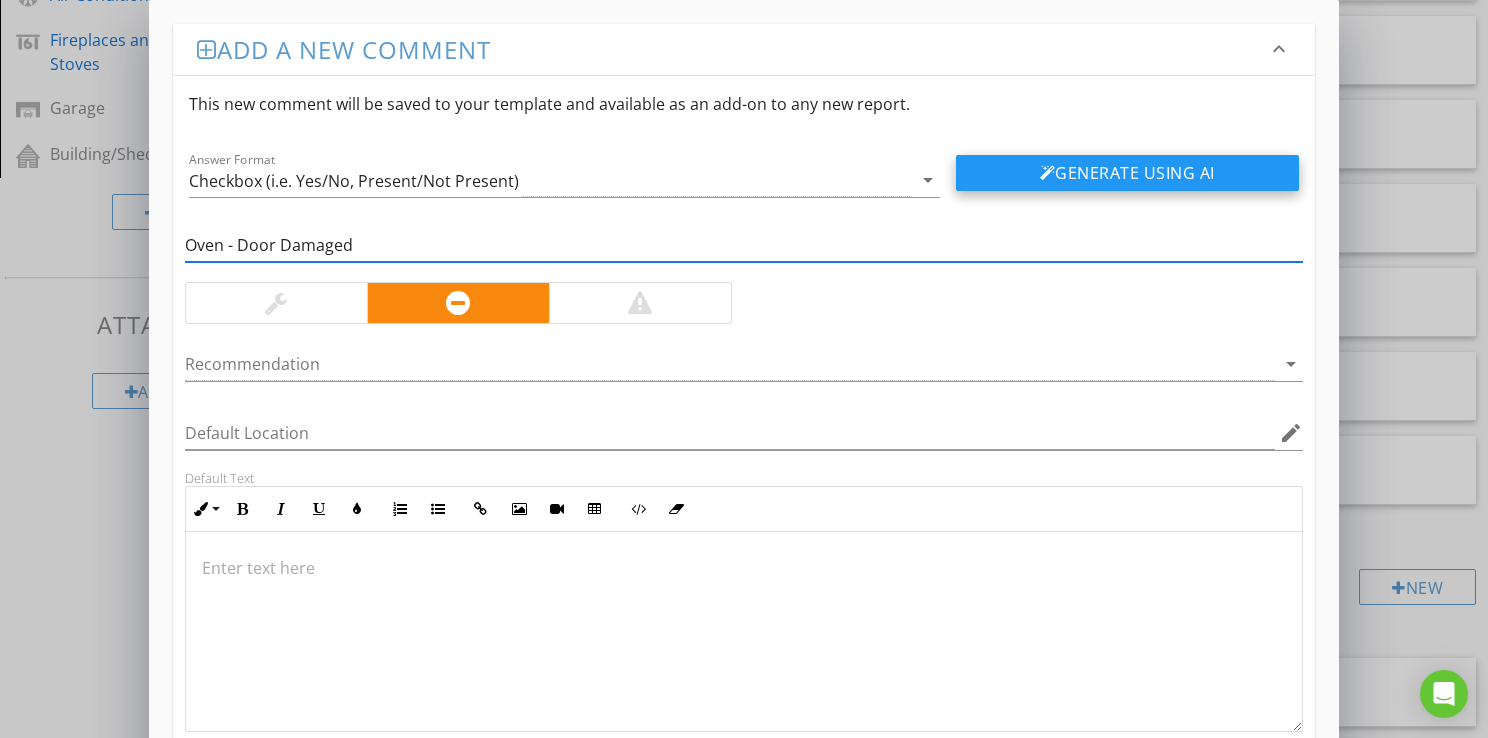 click on "Generate Using AI" at bounding box center [1127, 173] 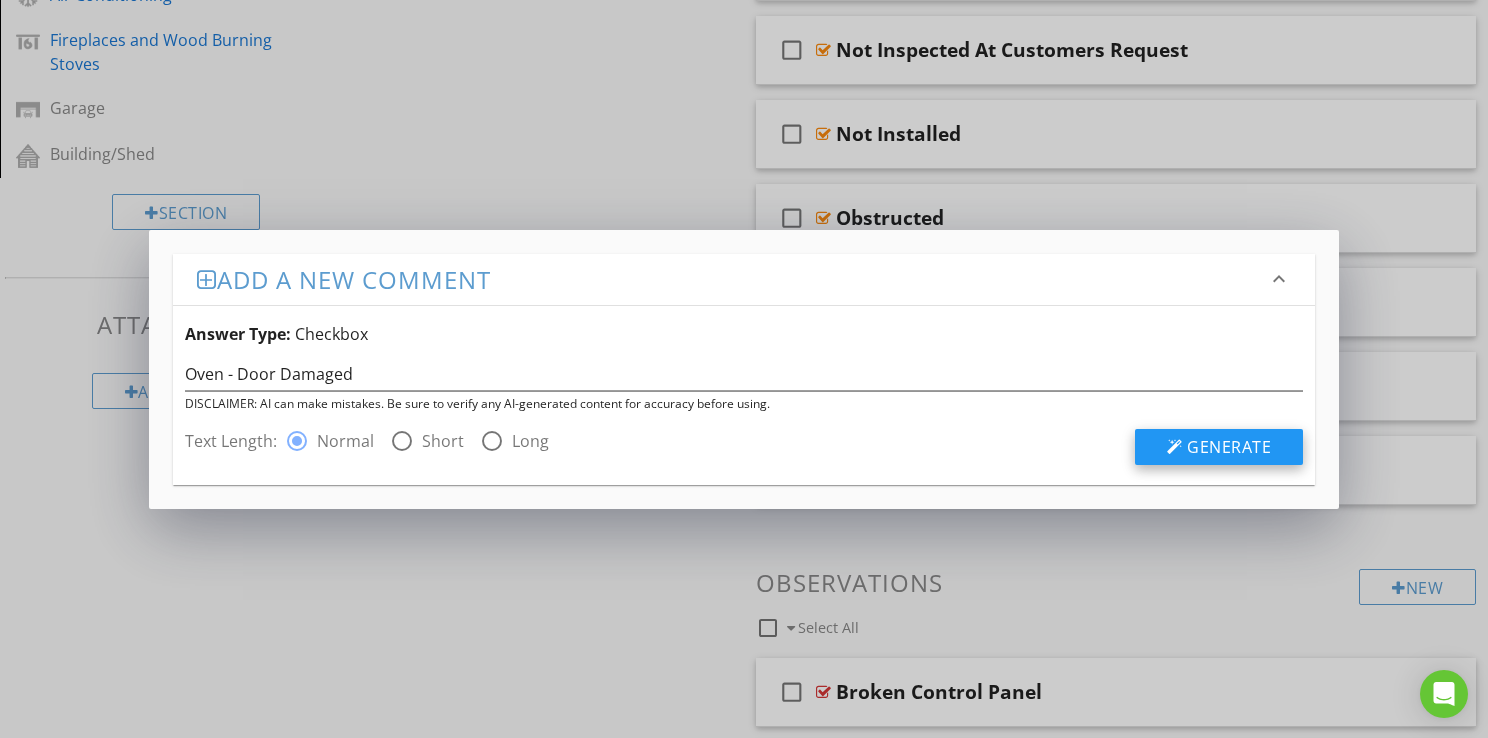 click on "Generate" at bounding box center [1229, 447] 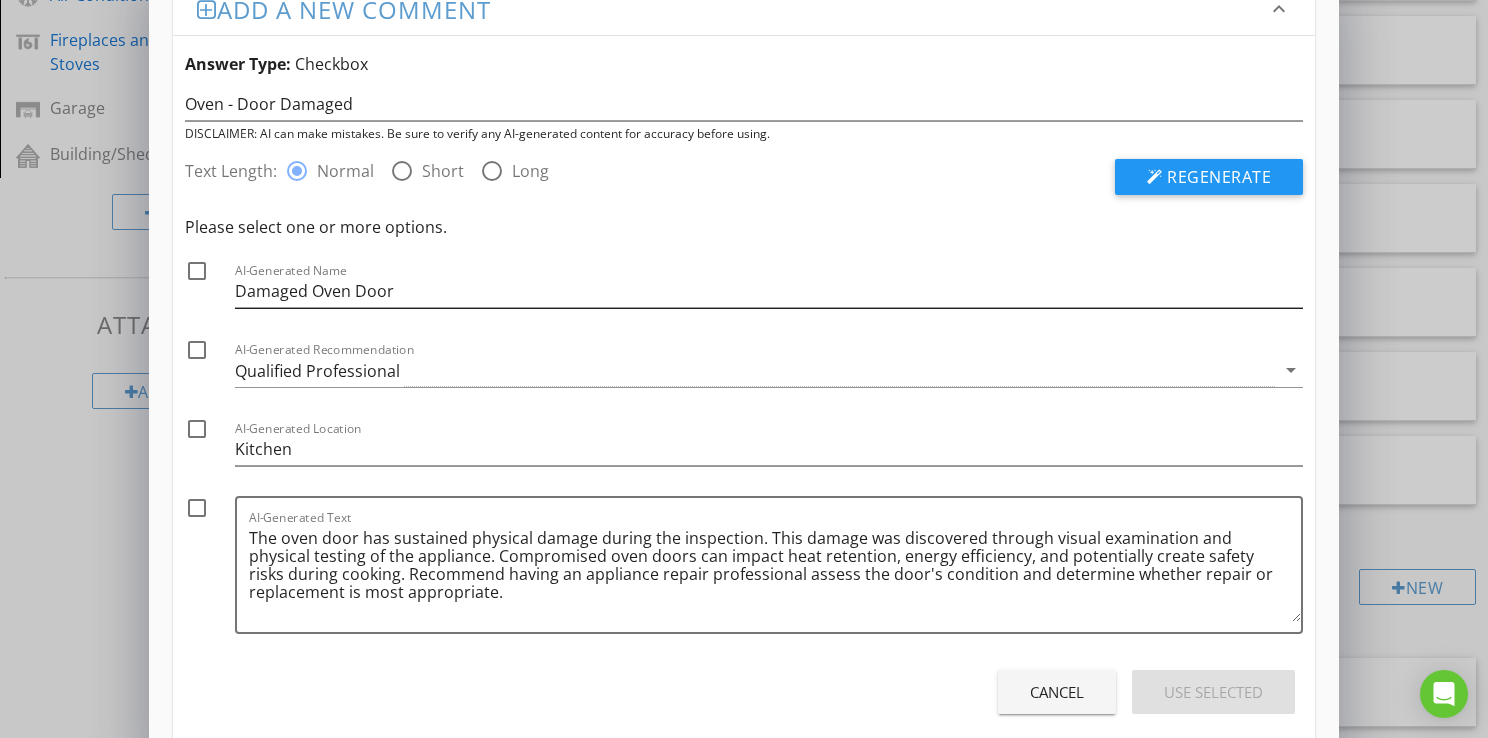 scroll, scrollTop: 76, scrollLeft: 0, axis: vertical 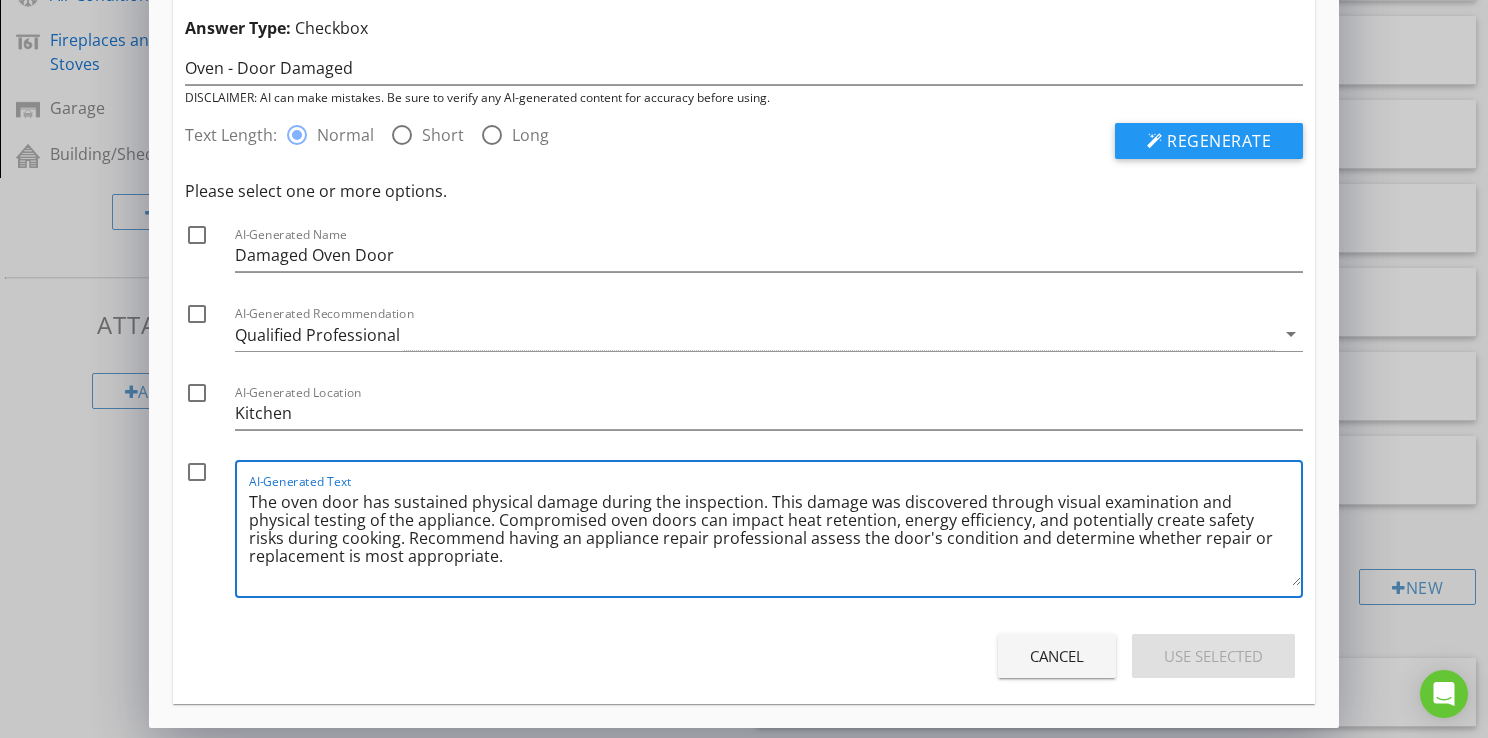 drag, startPoint x: 612, startPoint y: 506, endPoint x: 756, endPoint y: 502, distance: 144.05554 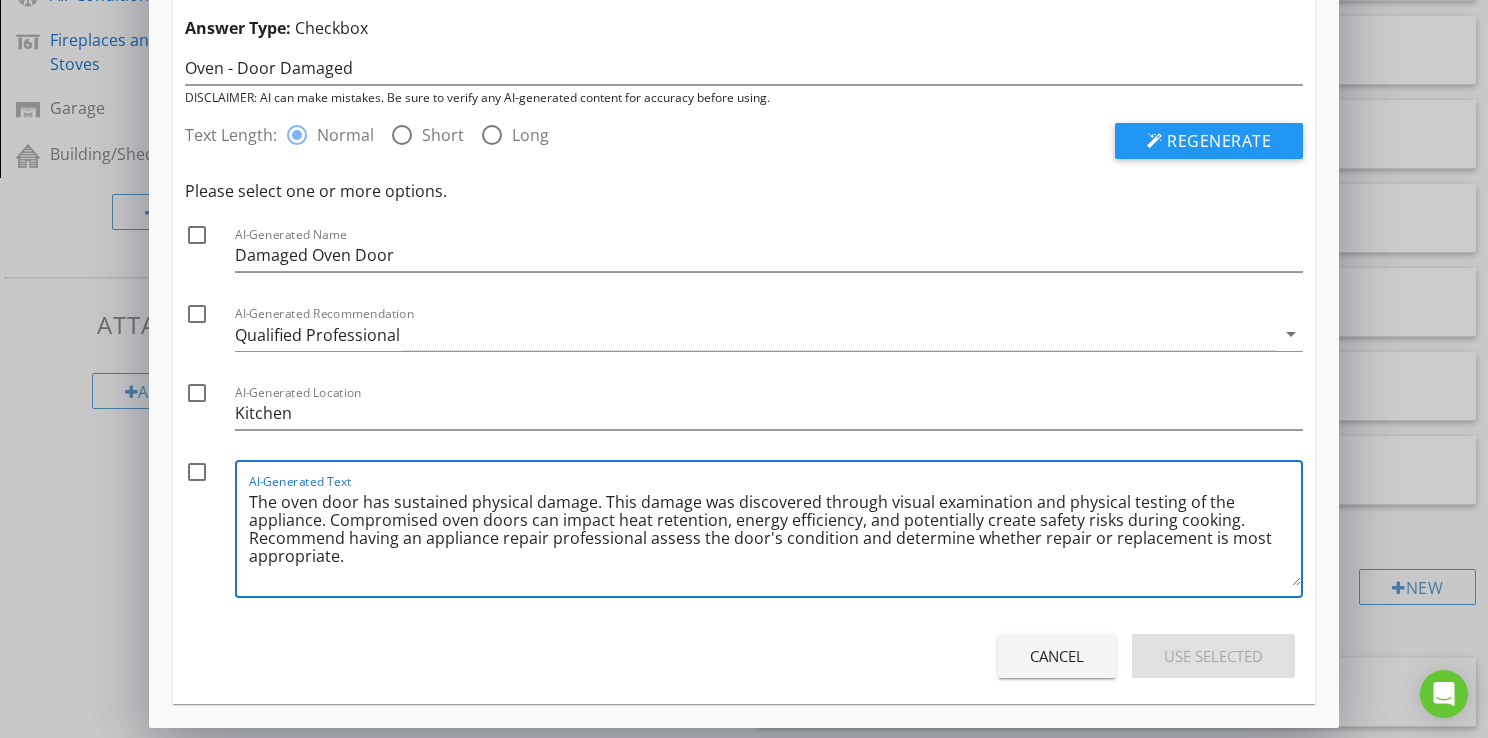 drag, startPoint x: 604, startPoint y: 502, endPoint x: 330, endPoint y: 521, distance: 274.65796 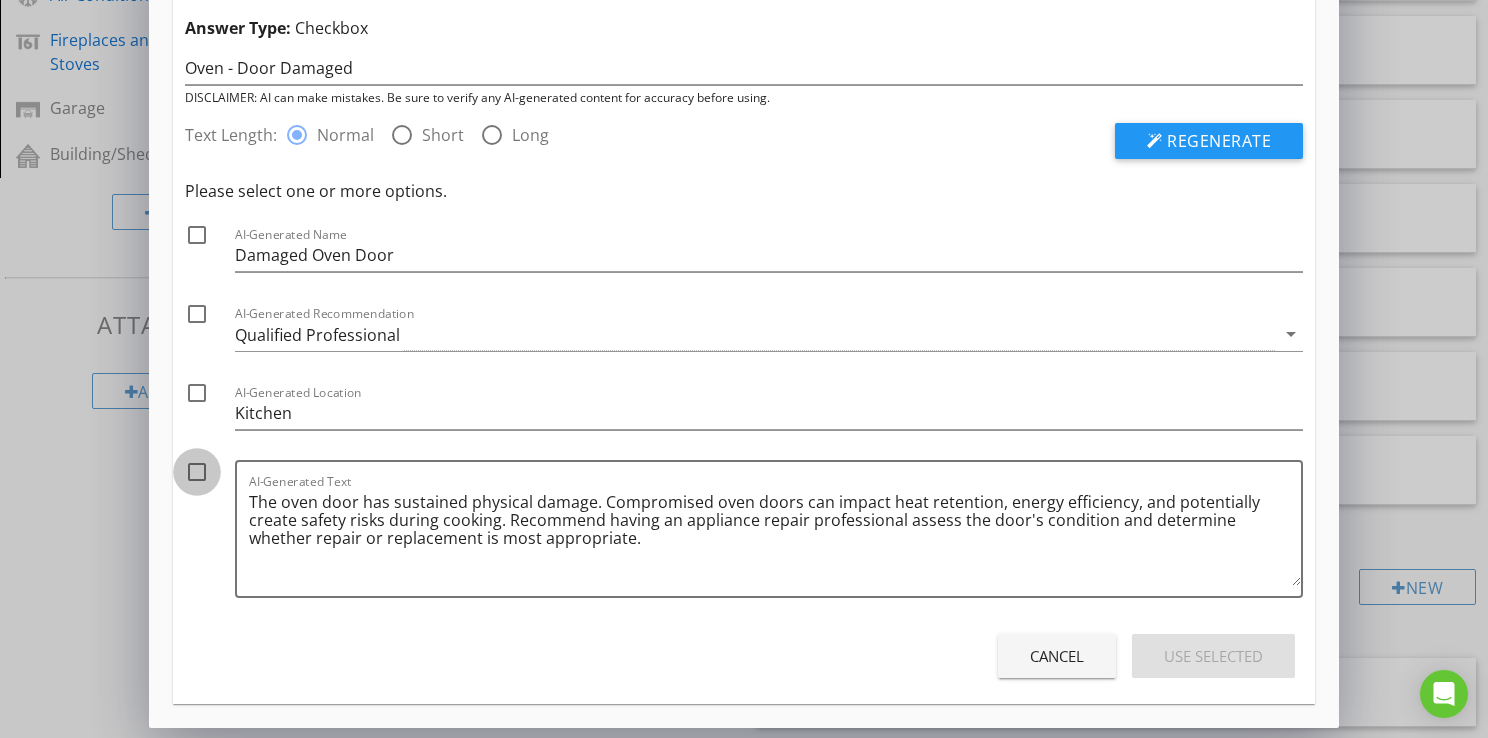 click at bounding box center (197, 472) 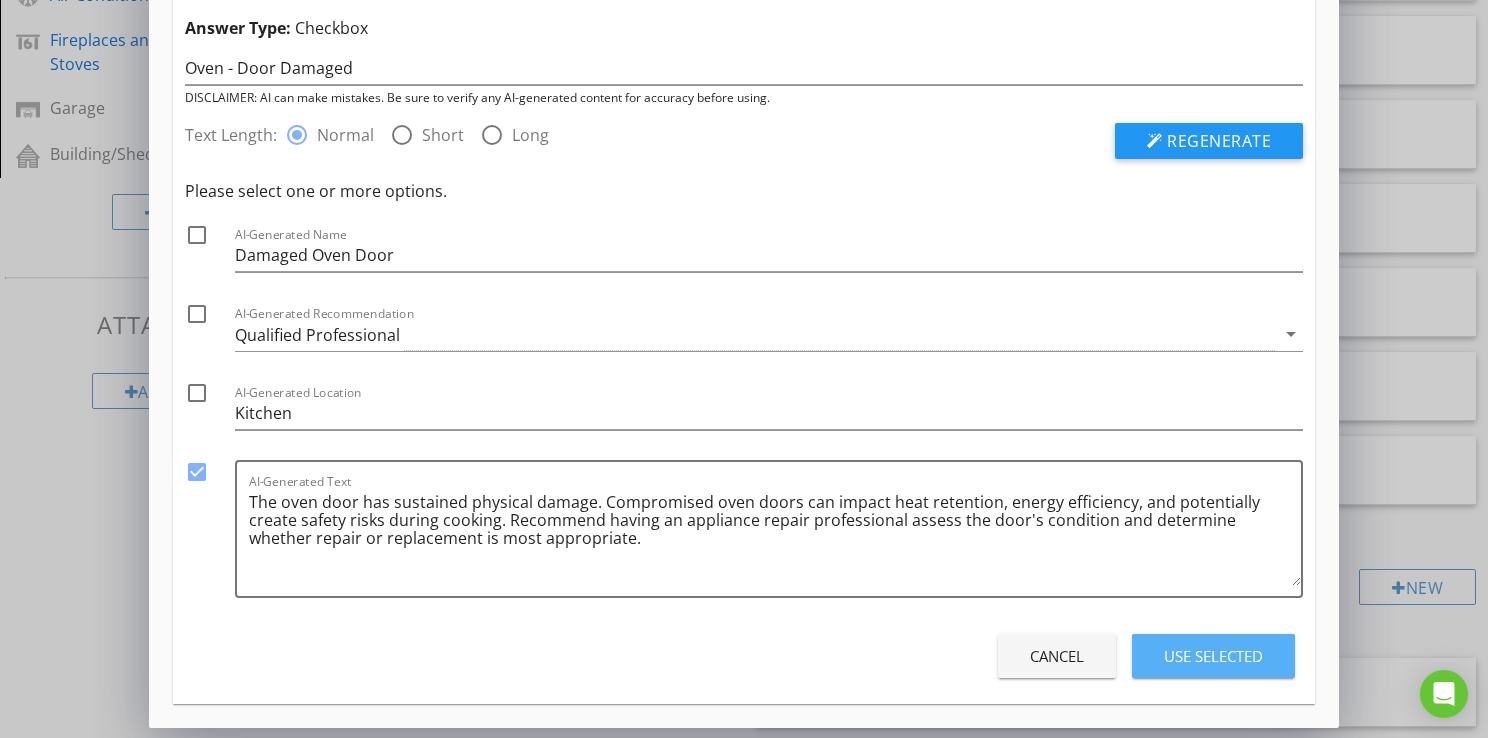 click on "Use Selected" at bounding box center (1213, 656) 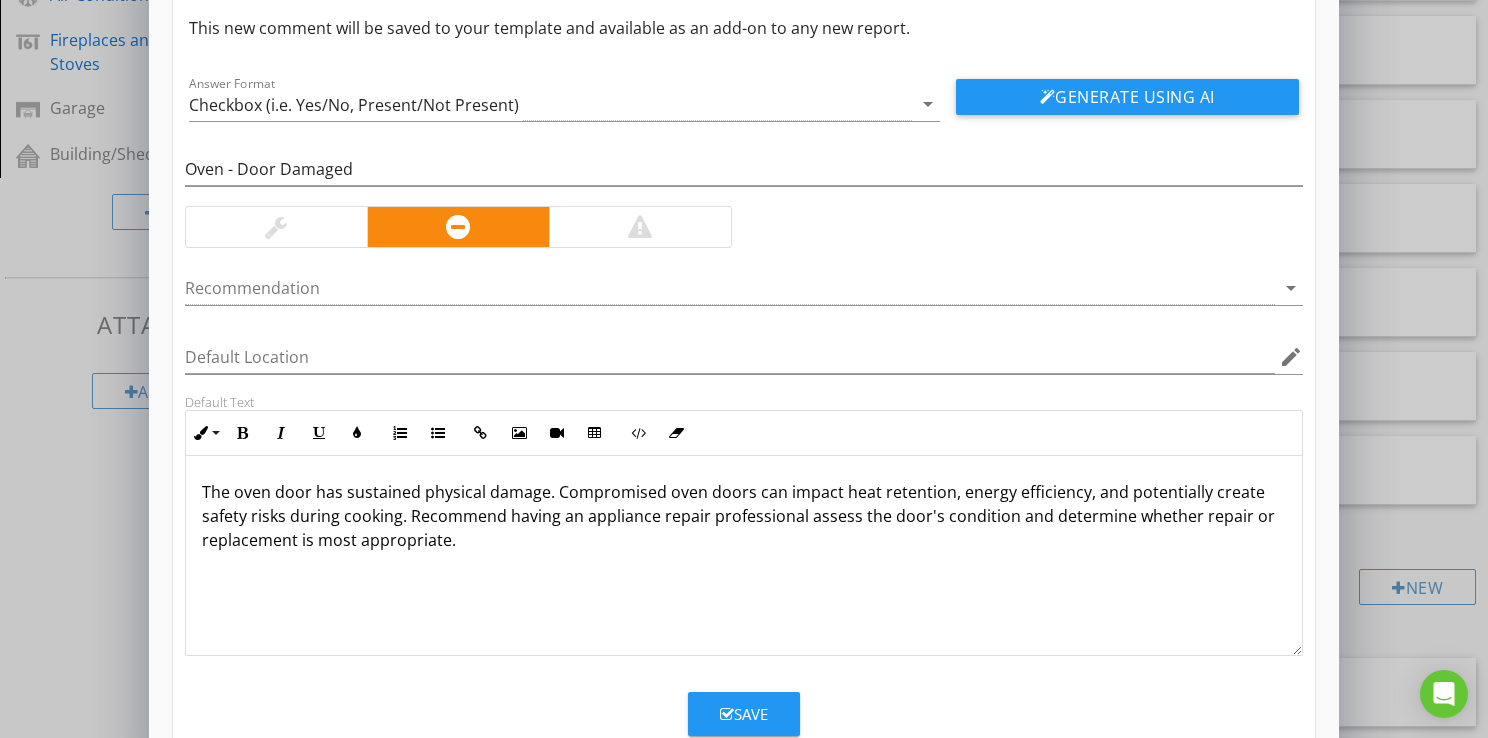 scroll, scrollTop: 0, scrollLeft: 0, axis: both 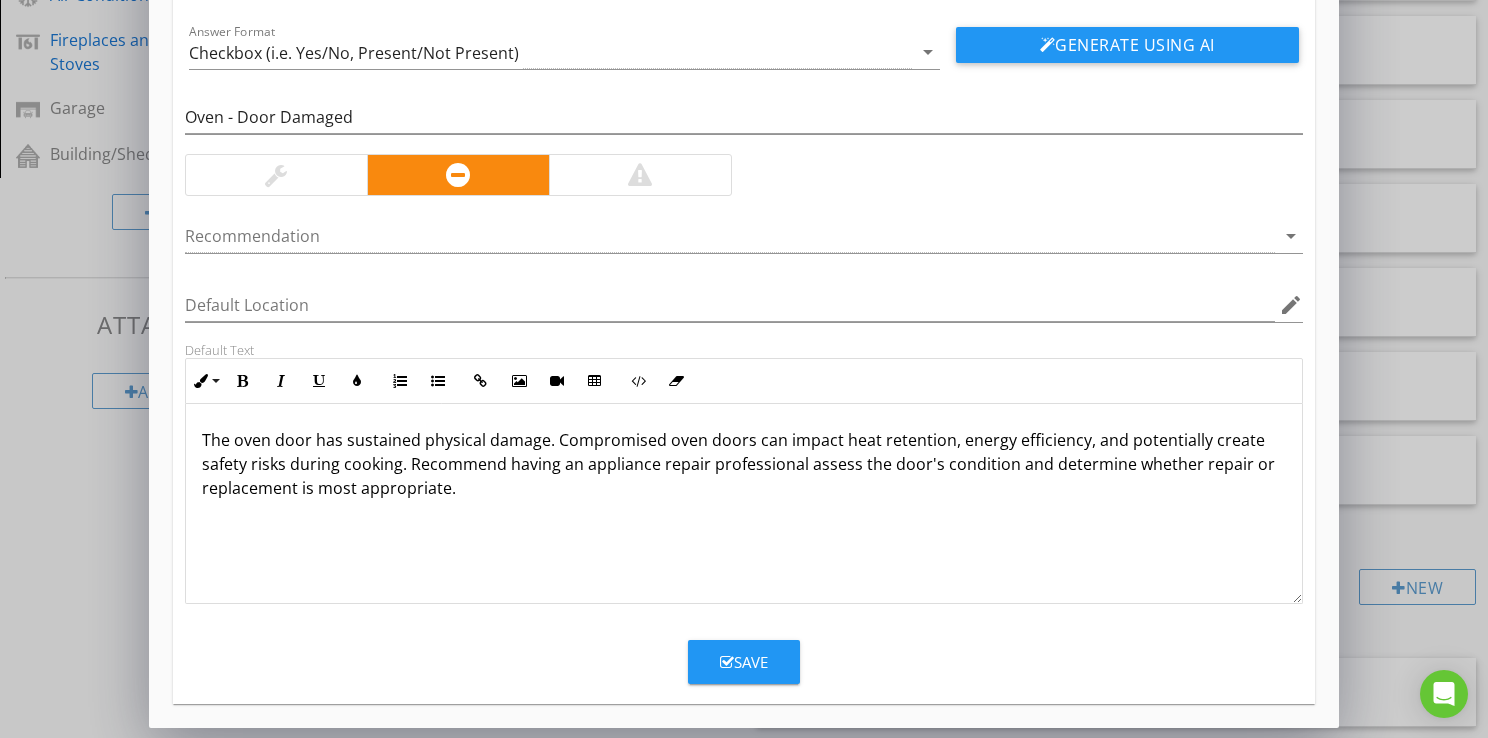 click on "Save" at bounding box center [744, 662] 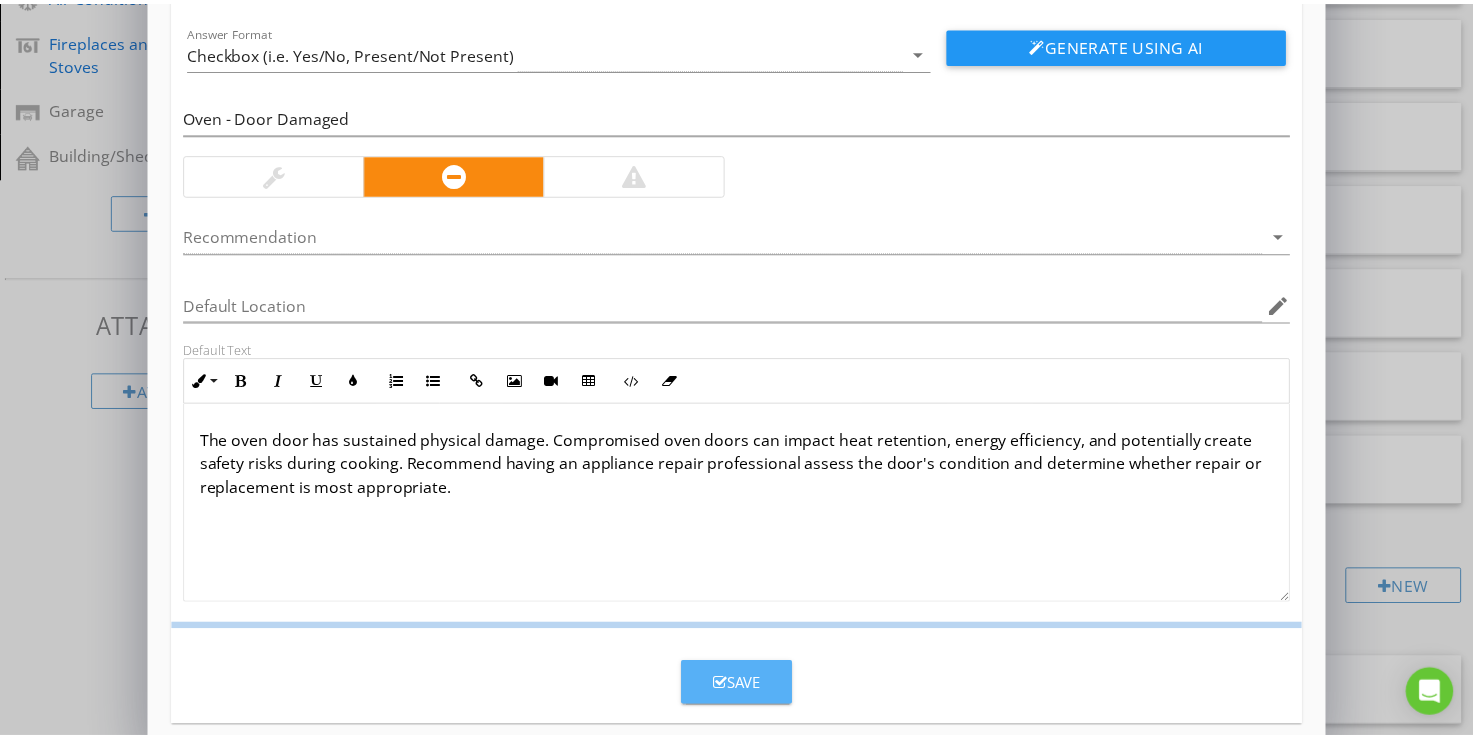 scroll, scrollTop: 32, scrollLeft: 0, axis: vertical 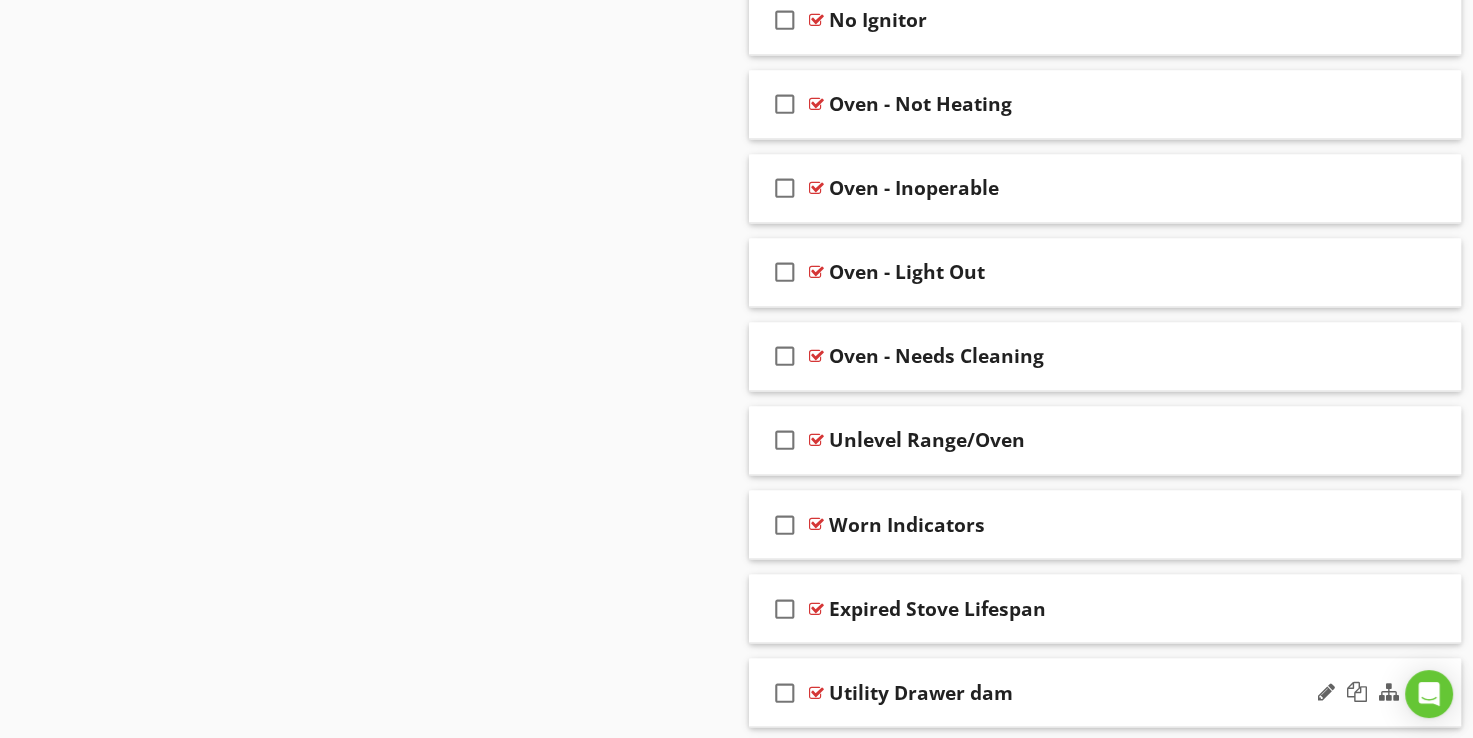 click on "Utility Drawer dam" at bounding box center (921, 692) 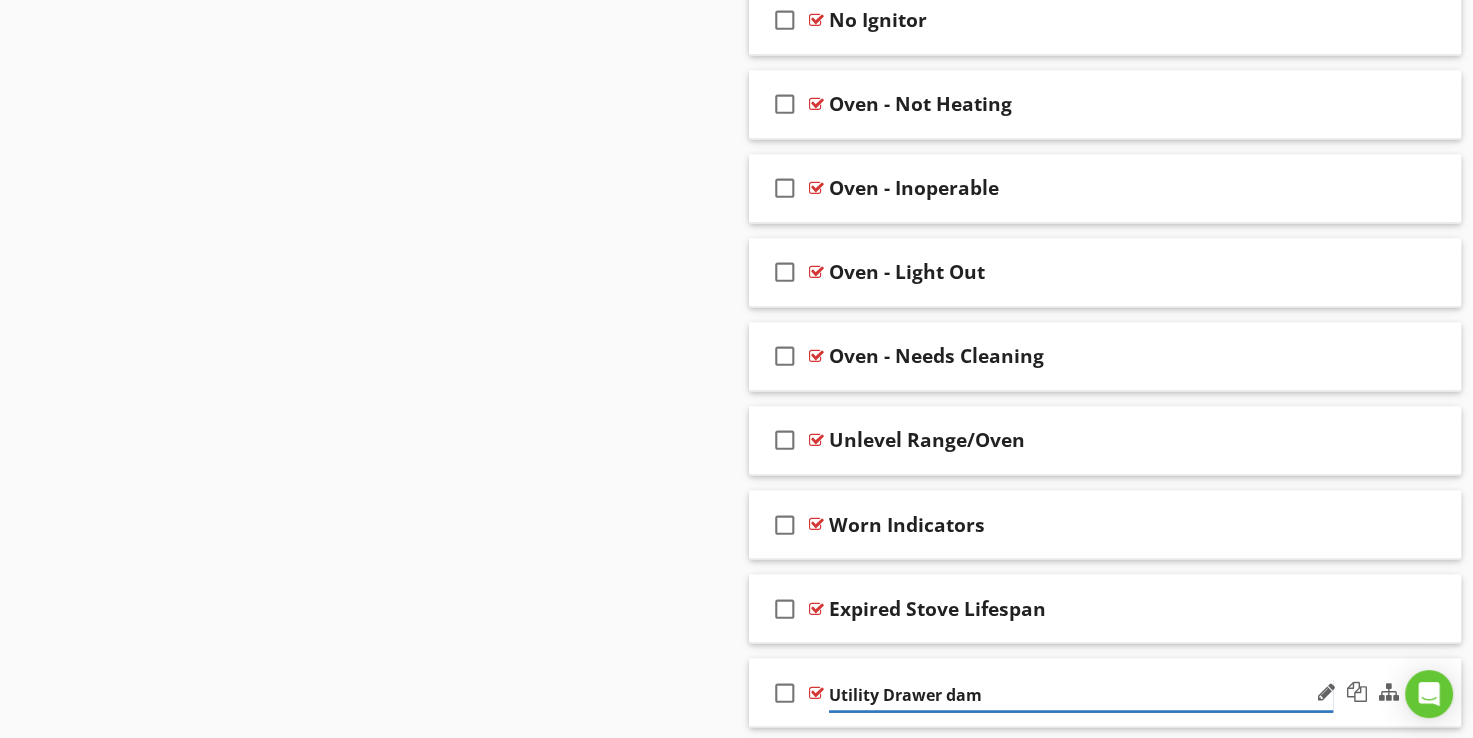 click on "Utility Drawer dam" at bounding box center (1081, 694) 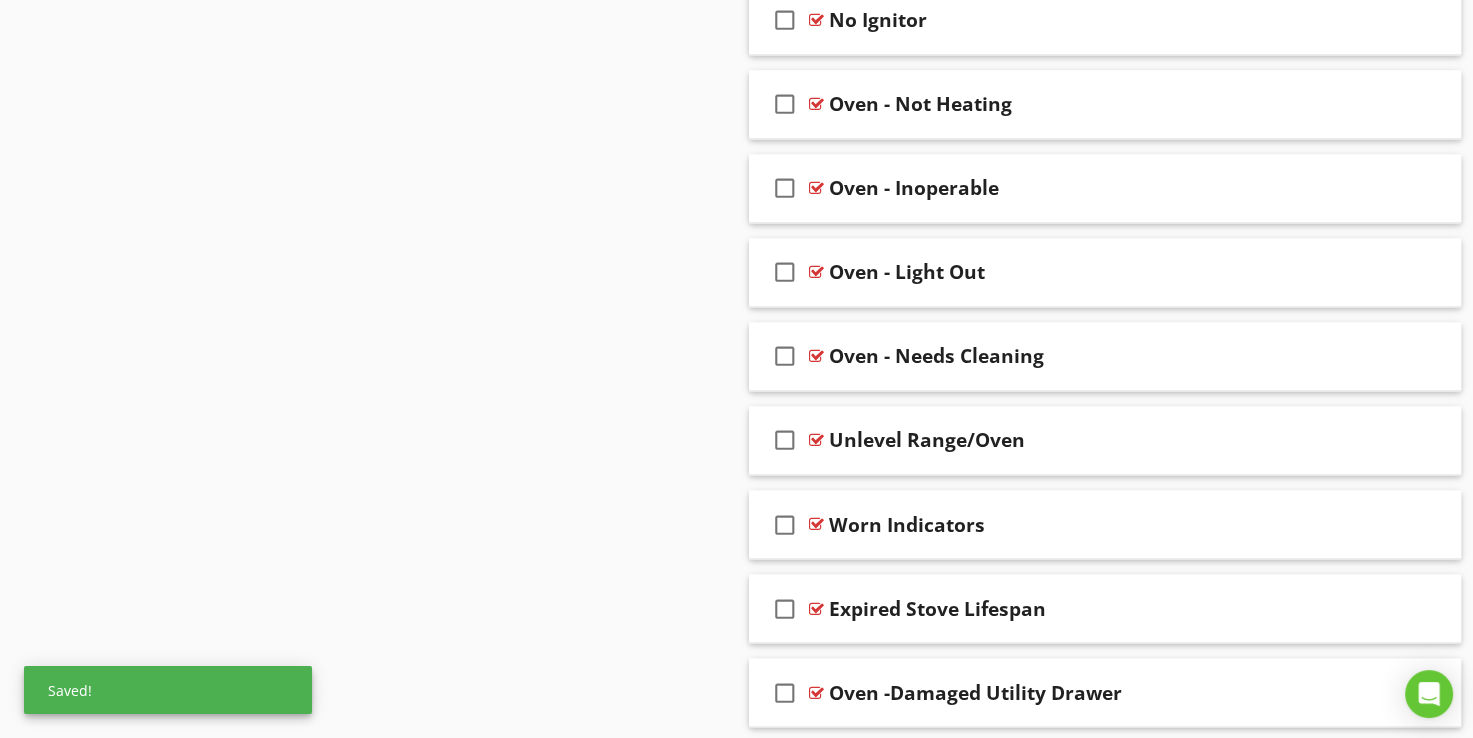 click on "Sections
Inspection Details           Utility Shut-Off Locations           Roofing           Chimney           Grounds           Exterior           Insulation and Ventilation           Structural Components           Interiors           Built-in Appliances           Plumbing           Electrical           Heating           Air Conditioning           Fireplaces and Wood Burning Stoves           Garage           Building/Shed
Section
Attachments
Attachment
Items
General           Range/Oven/Cooktop           Exhaust Hood            Built-In Microwave           Dishwasher           Refrigerator           Garbage Disposal           Trash Compactor           Washer           Dryer
Item
Comments
New
Informational   check_box_outline_blank     Select All       check_box_outline_blank" at bounding box center (736, -954) 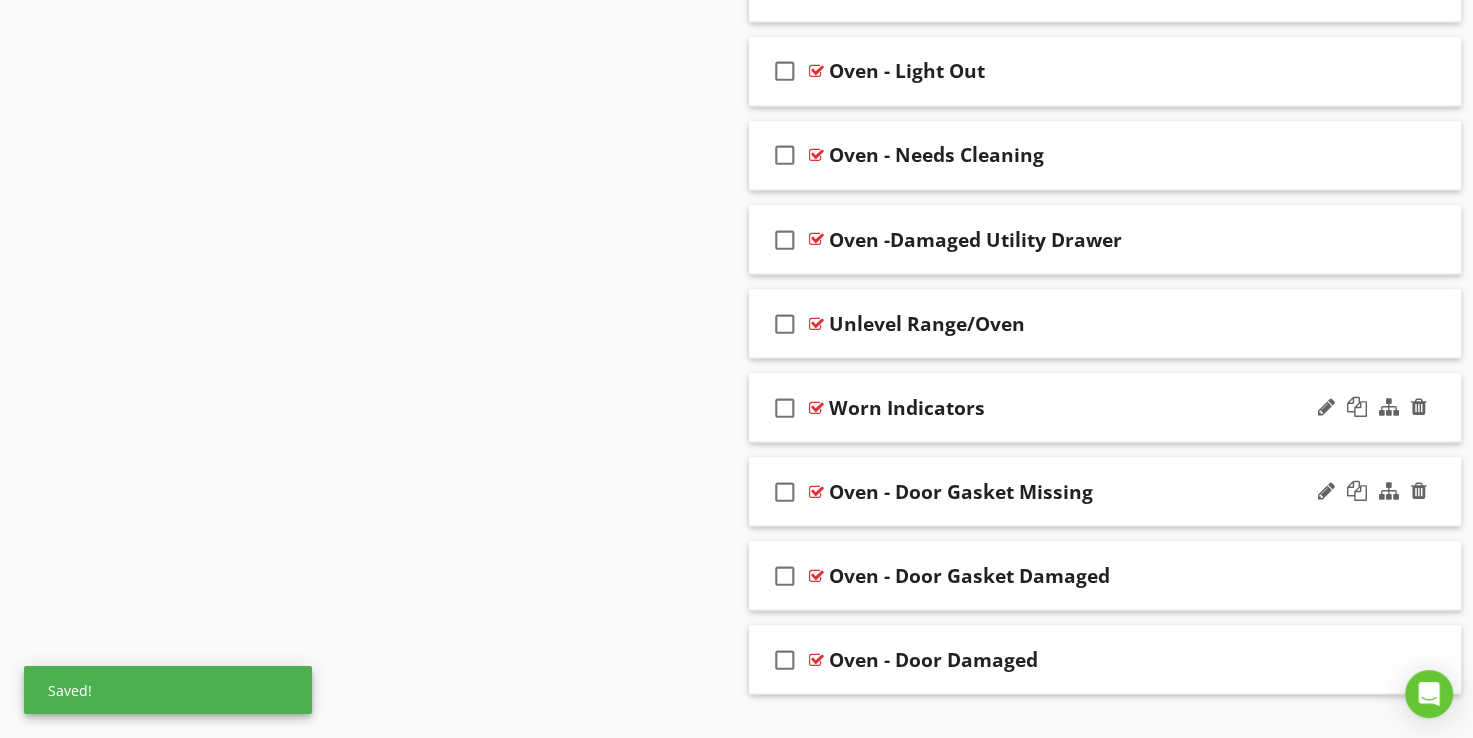 scroll, scrollTop: 3467, scrollLeft: 0, axis: vertical 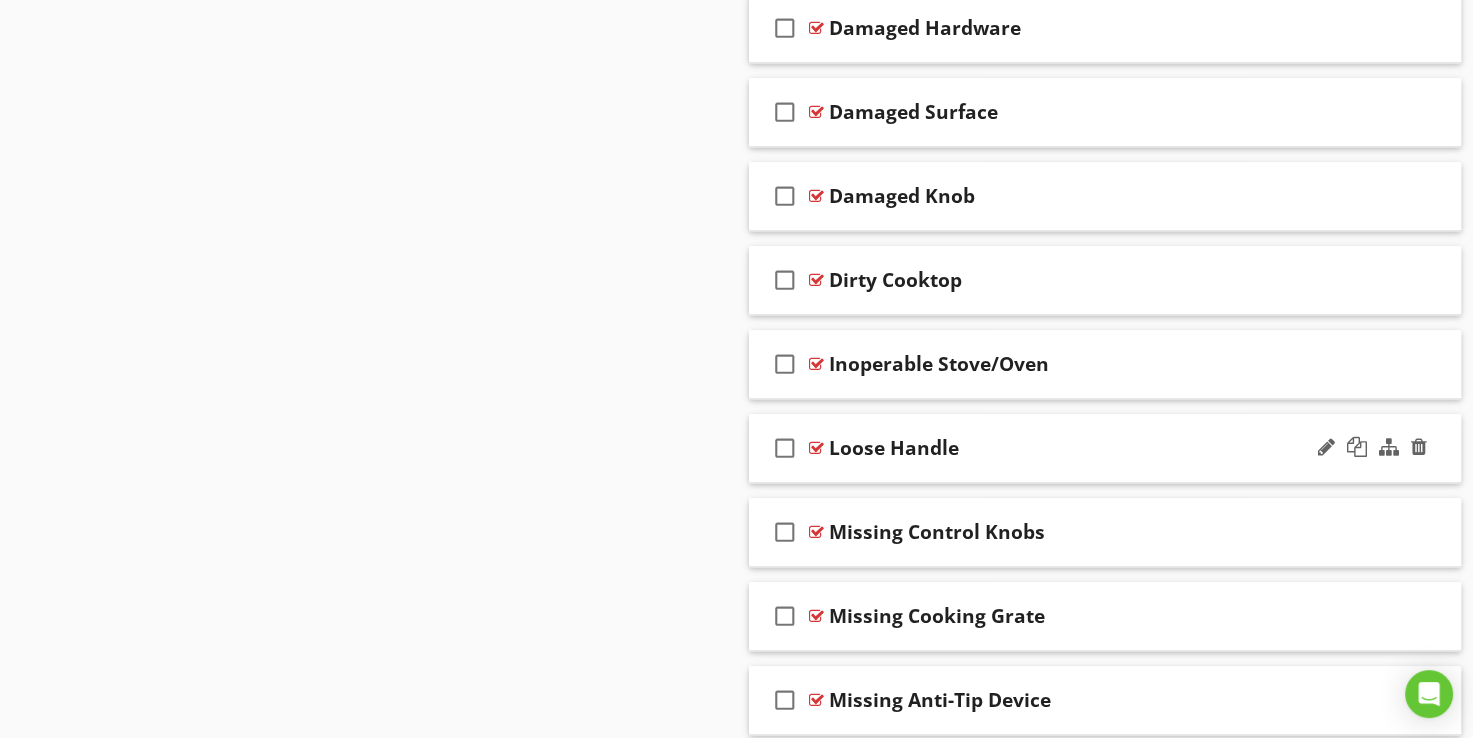 click on "Loose Handle" at bounding box center (894, 448) 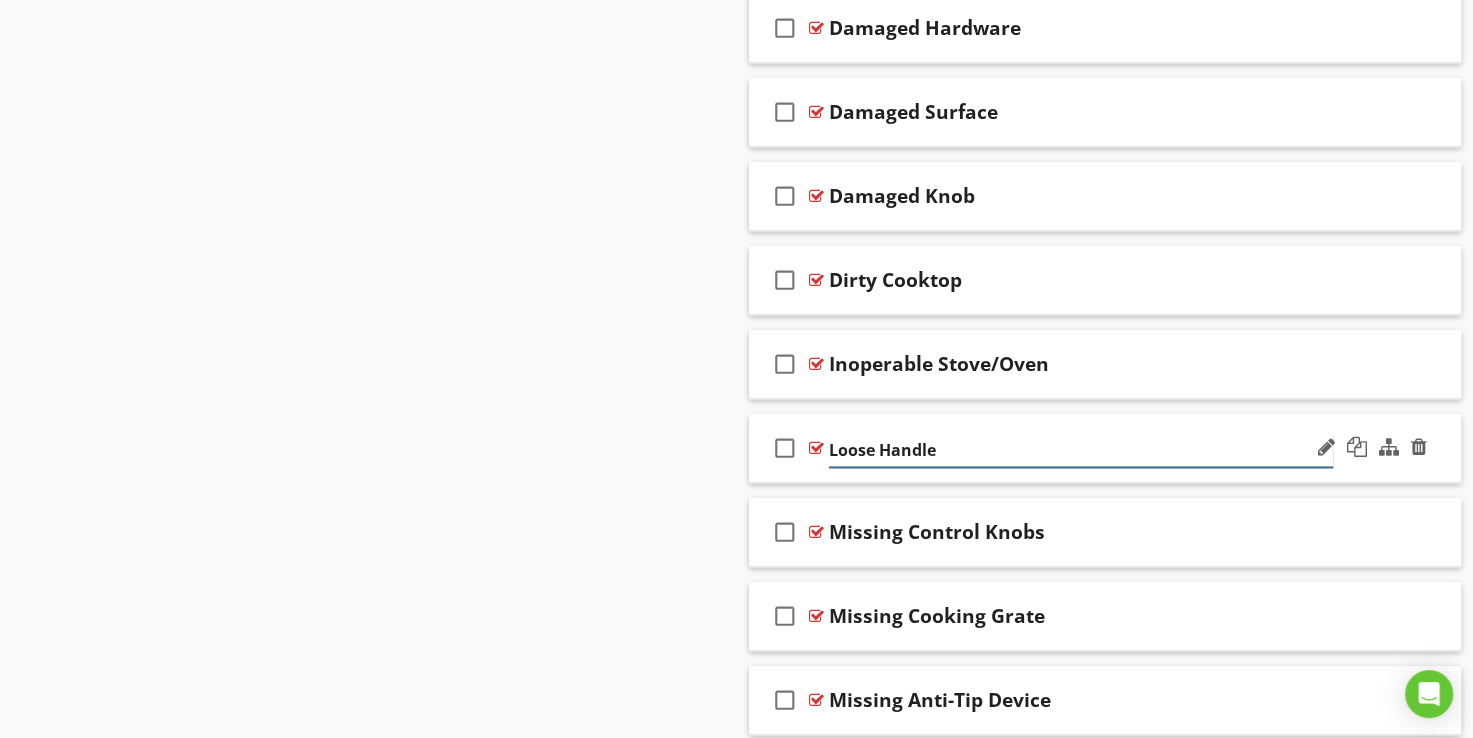 click on "Loose Handle" at bounding box center [1081, 450] 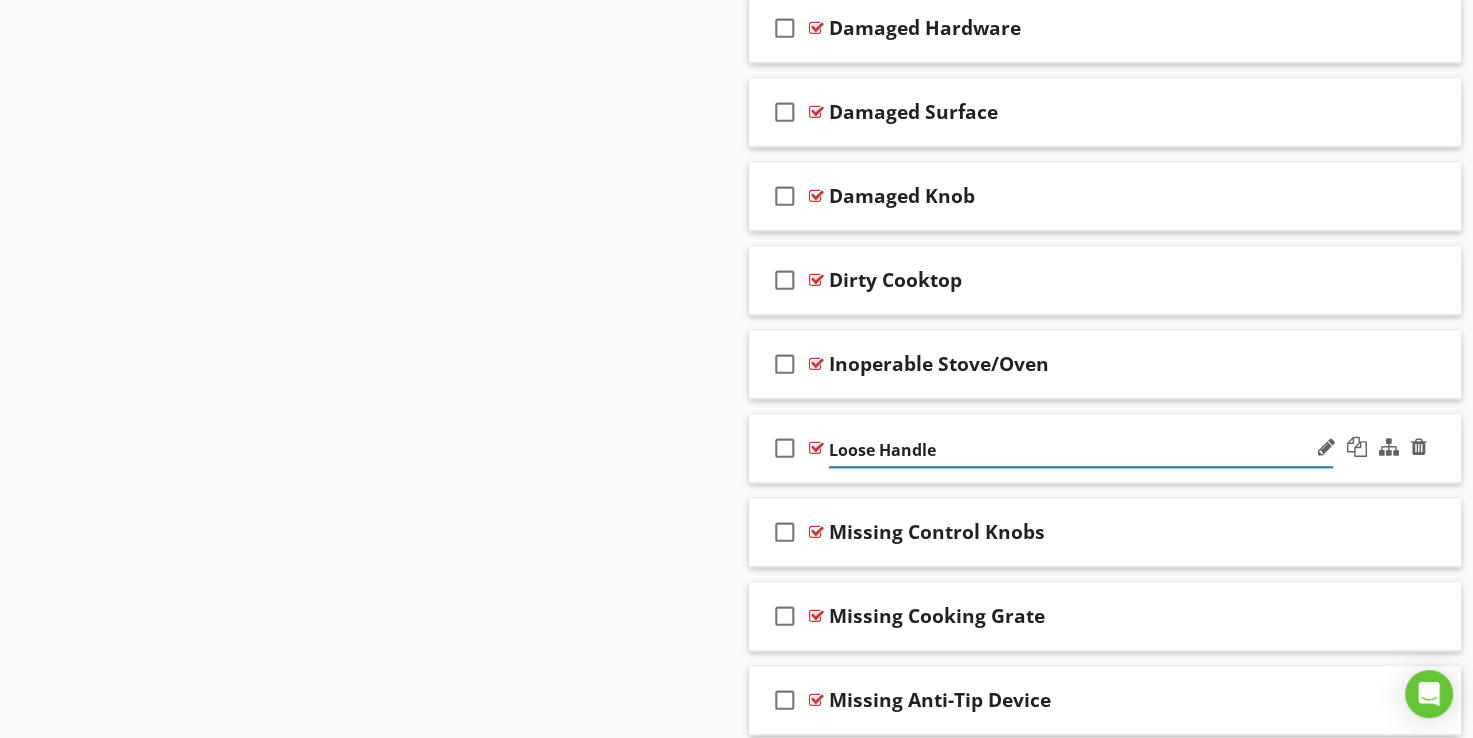 click at bounding box center [816, 448] 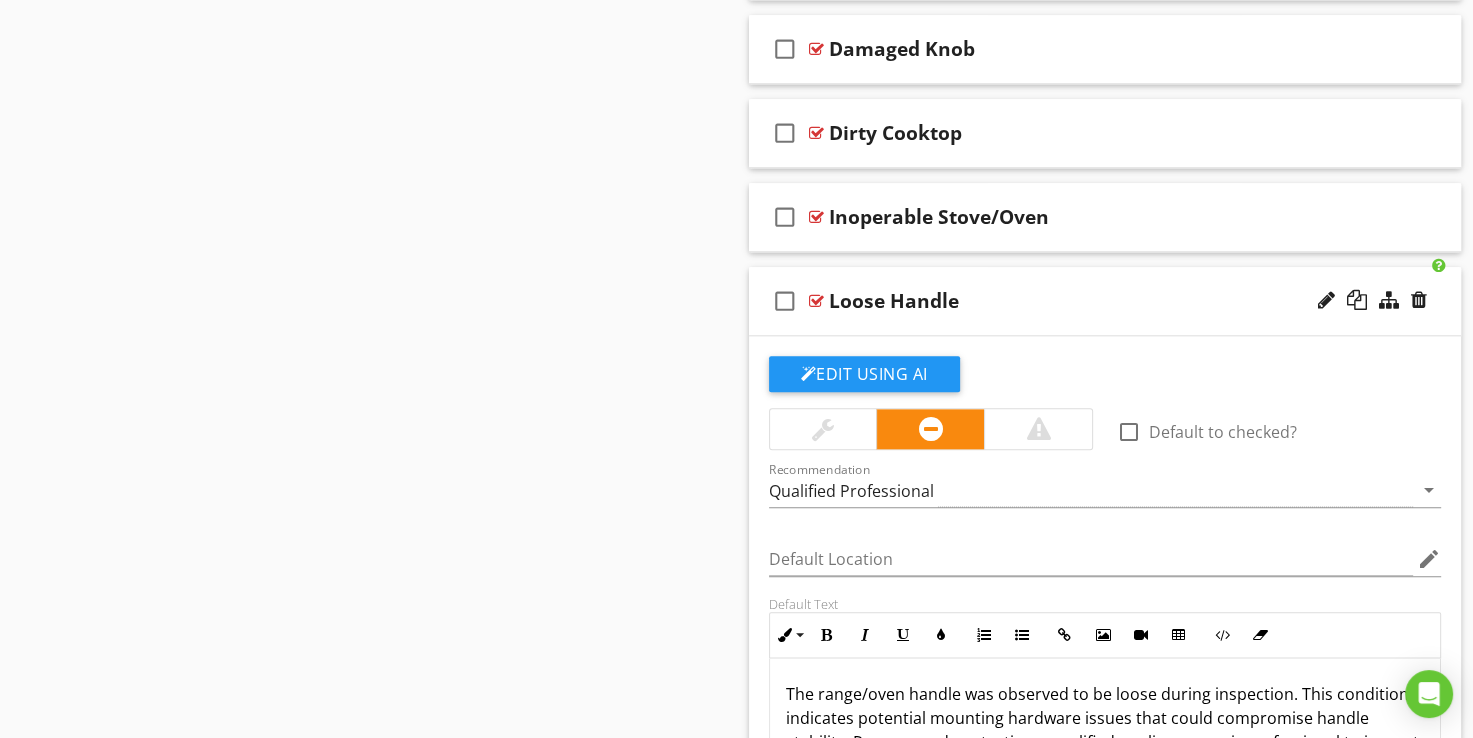 scroll, scrollTop: 2167, scrollLeft: 0, axis: vertical 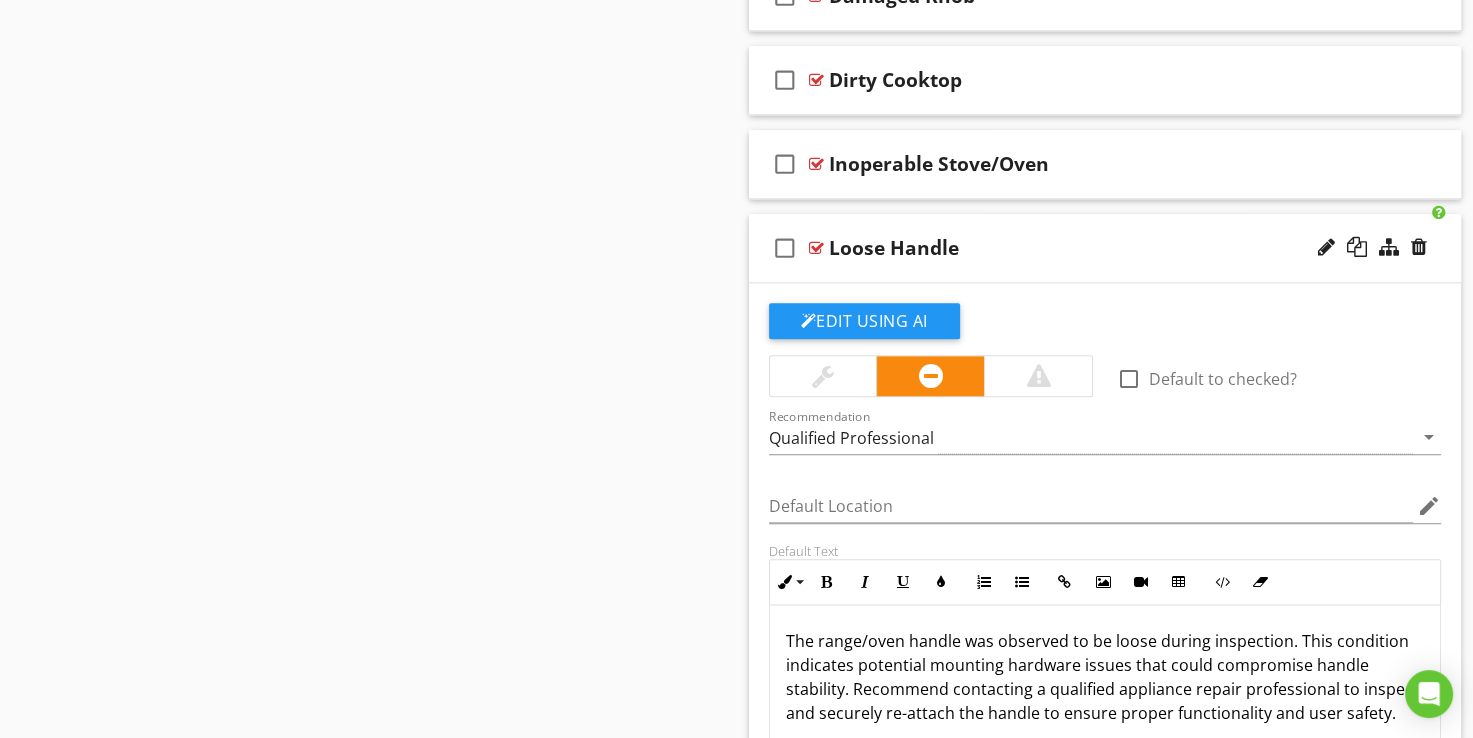 click on "Loose Handle" at bounding box center [894, 248] 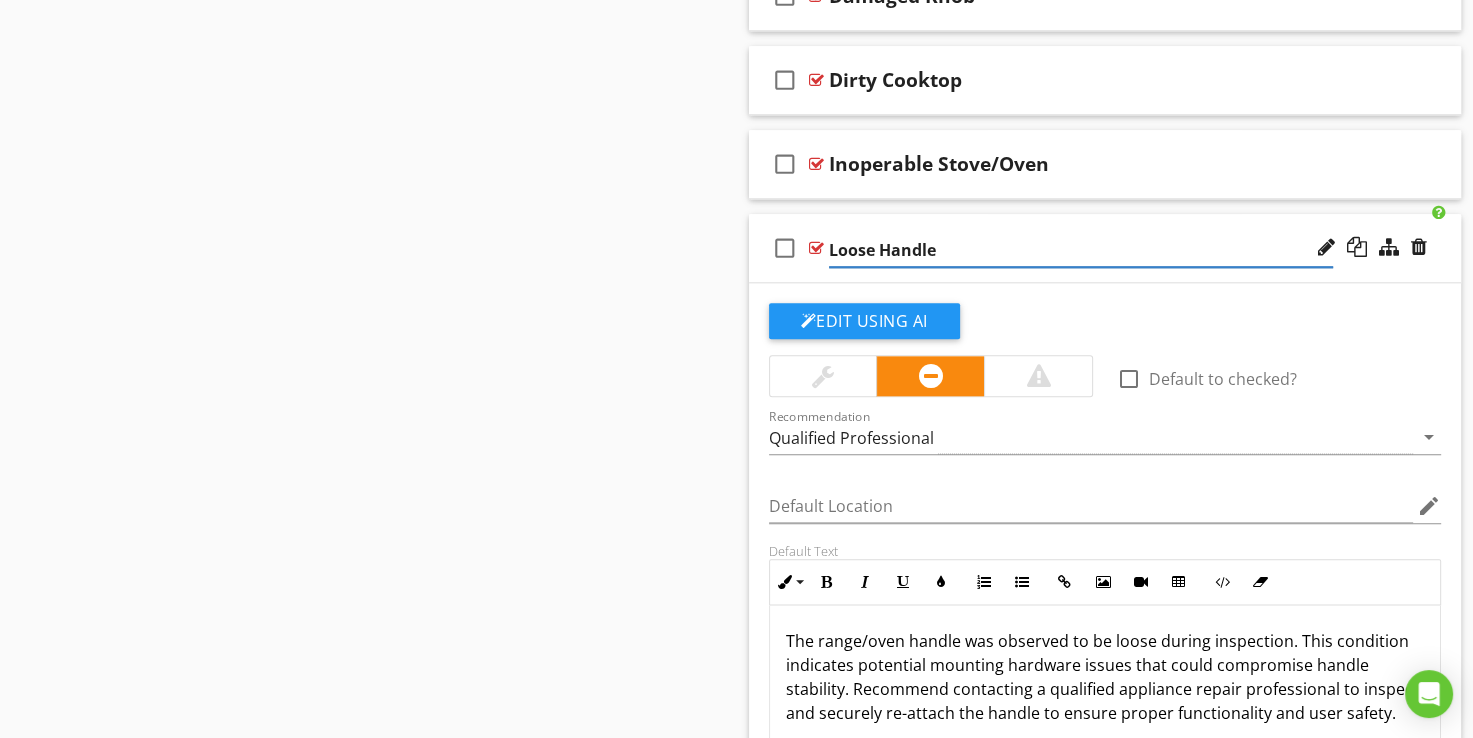 click on "check_box_outline_blank         Loose Handle" at bounding box center [1105, 248] 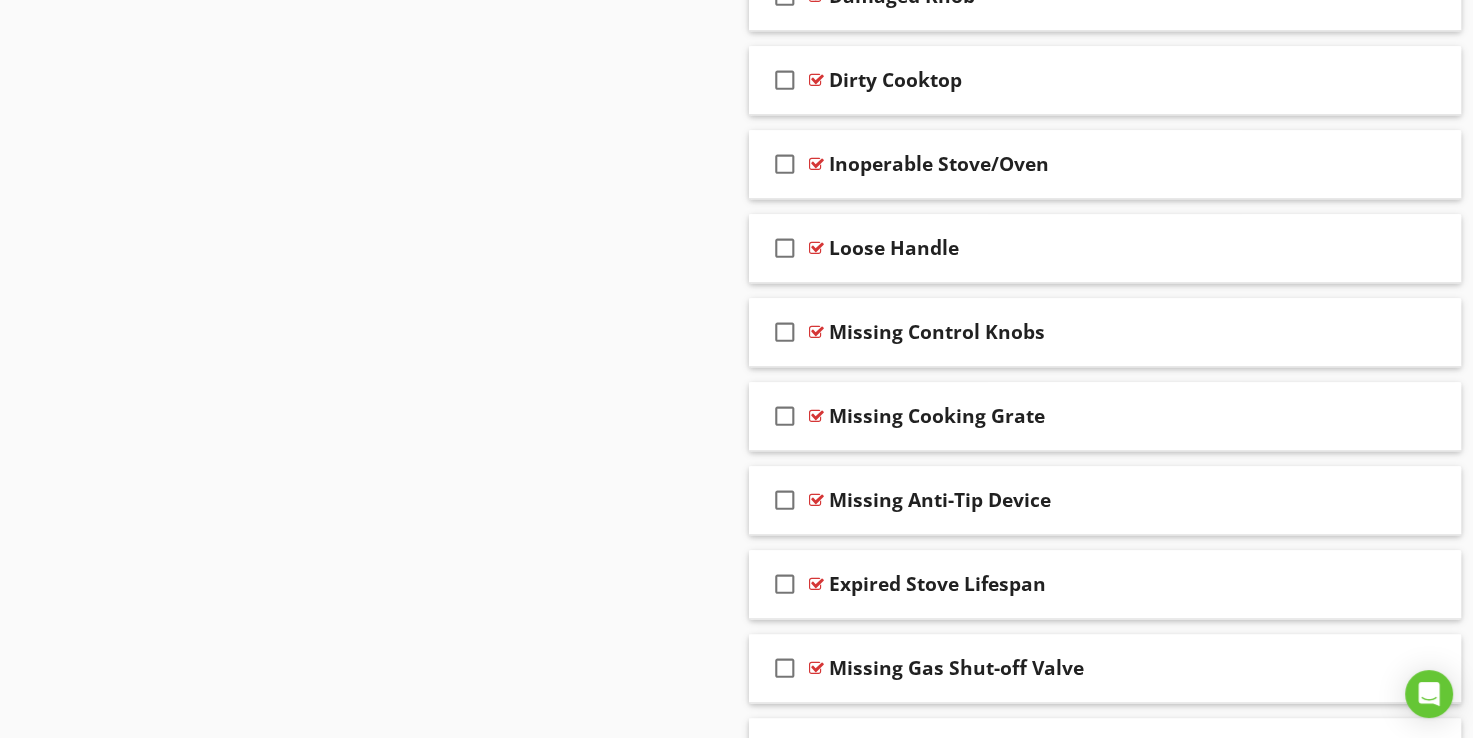 click on "Loose Handle" at bounding box center (894, 248) 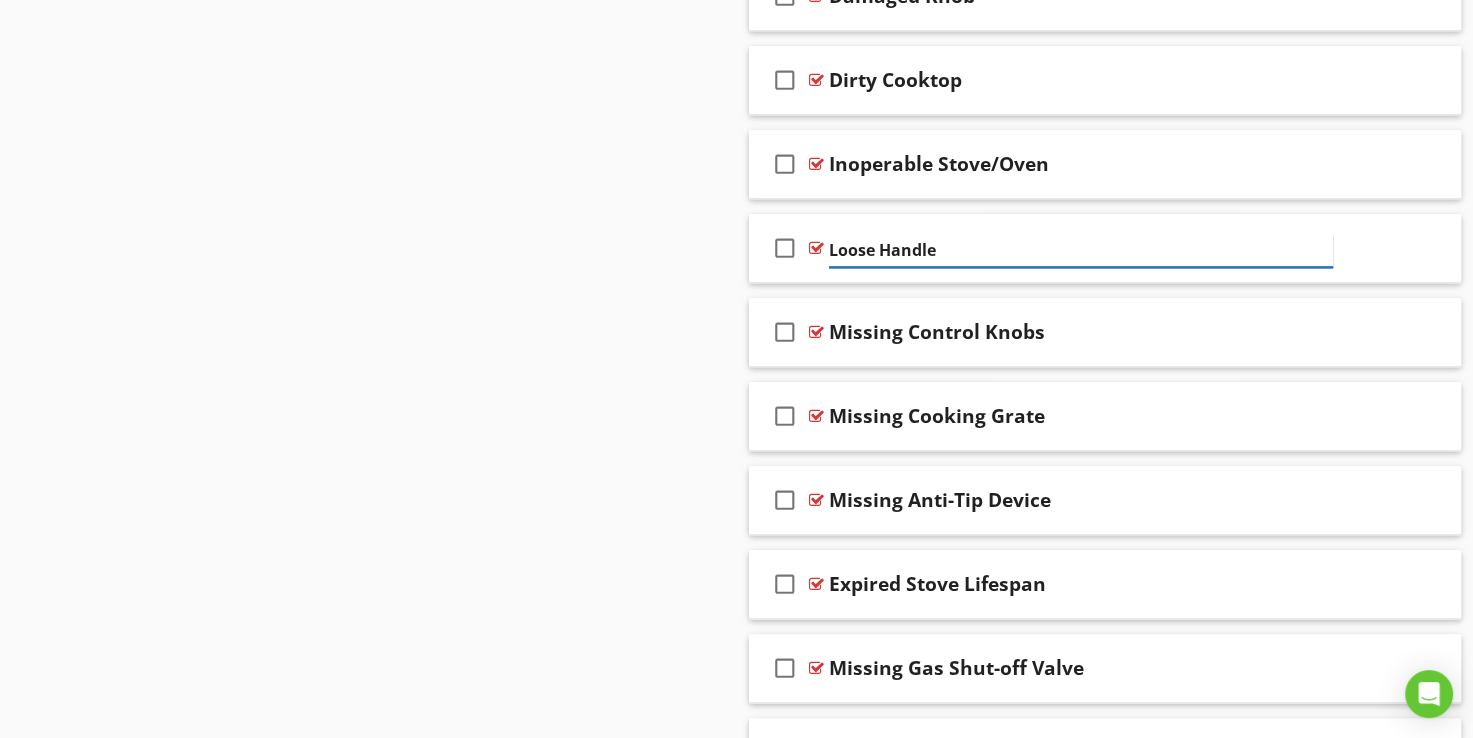 click on "Loose Handle" at bounding box center [1081, 250] 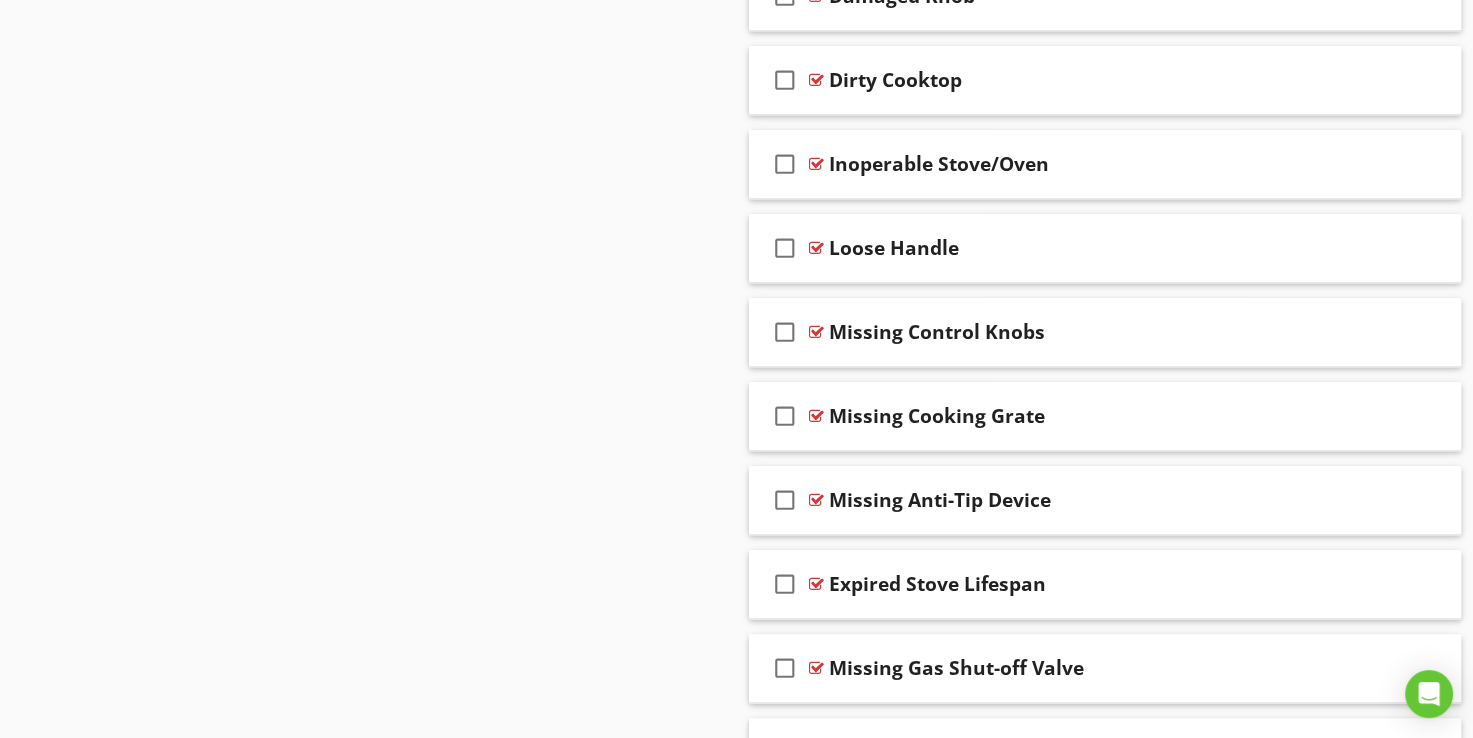 click on "Loose Handle" at bounding box center [894, 248] 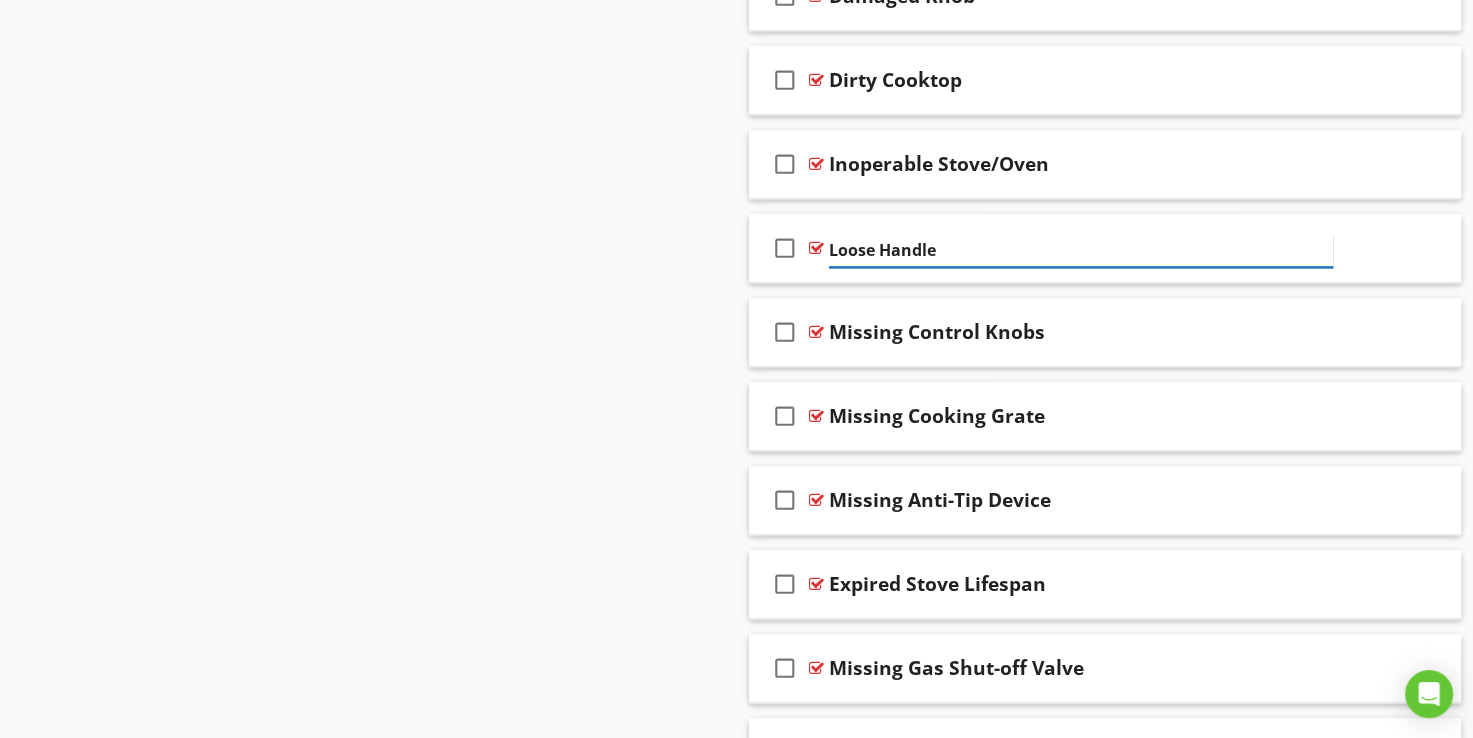 click on "Loose Handle" at bounding box center (1081, 250) 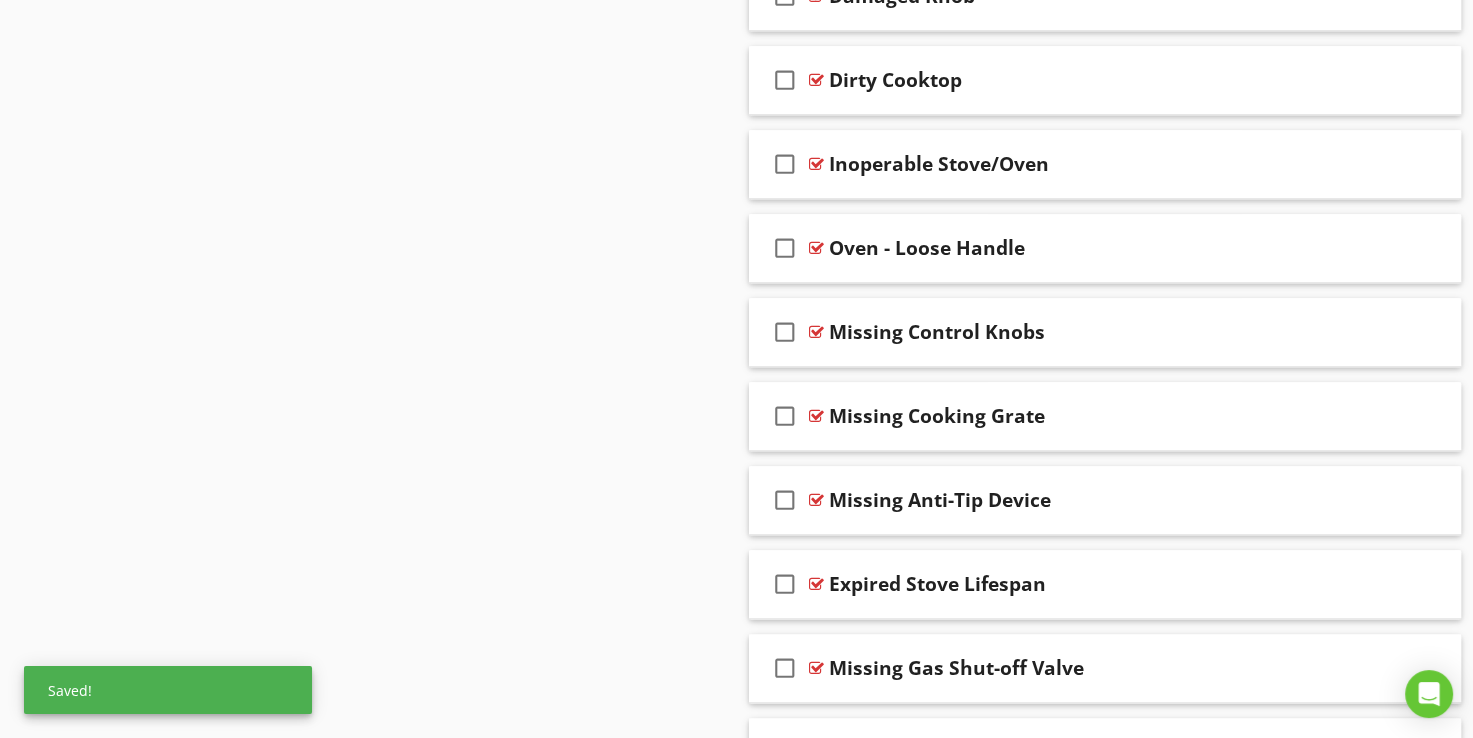 click on "Sections
Inspection Details           Utility Shut-Off Locations           Roofing           Chimney           Grounds           Exterior           Insulation and Ventilation           Structural Components           Interiors           Built-in Appliances           Plumbing           Electrical           Heating           Air Conditioning           Fireplaces and Wood Burning Stoves           Garage           Building/Shed
Section
Attachments
Attachment
Items
General           Range/Oven/Cooktop           Exhaust Hood            Built-In Microwave           Dishwasher           Refrigerator           Garbage Disposal           Trash Compactor           Washer           Dryer
Item
Comments
New
Informational   check_box_outline_blank     Select All       check_box_outline_blank" at bounding box center (736, 30) 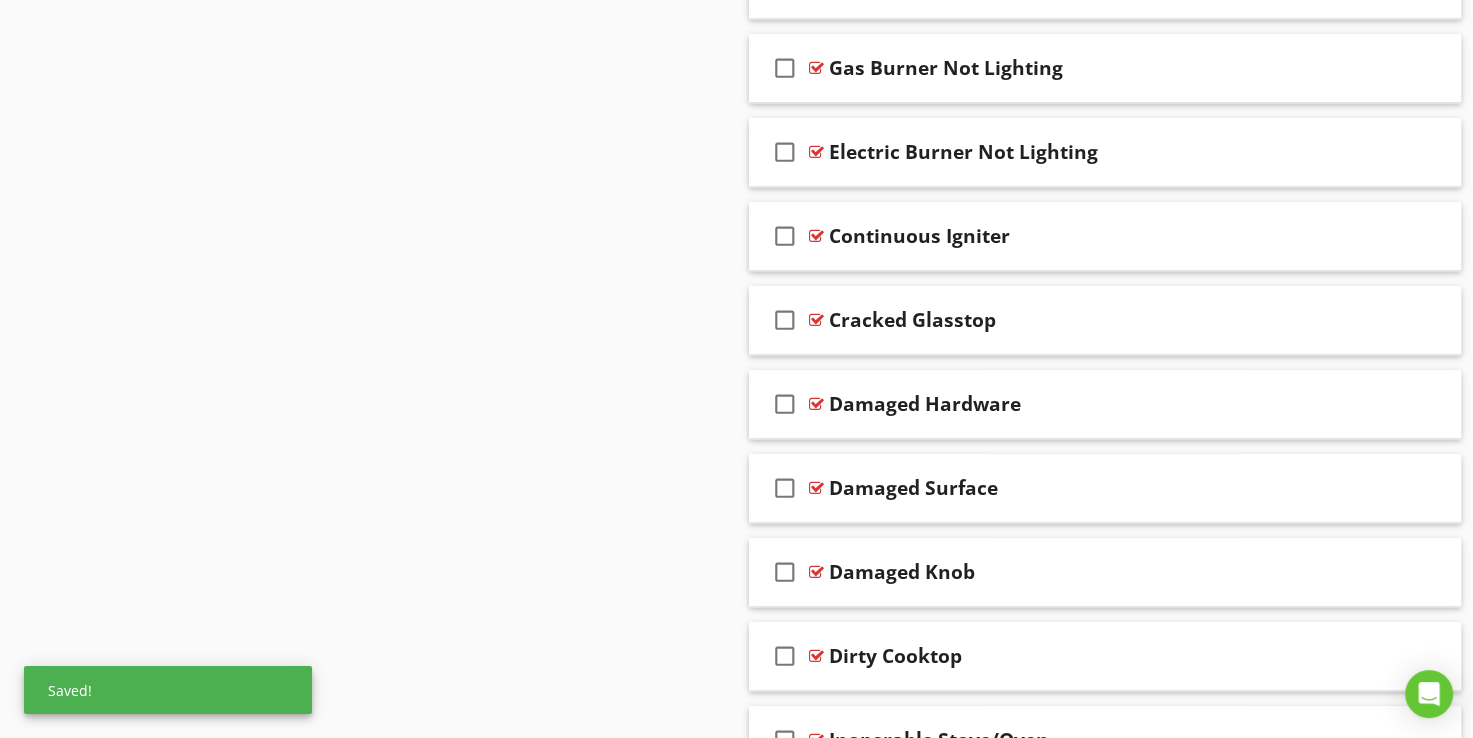 scroll, scrollTop: 1467, scrollLeft: 0, axis: vertical 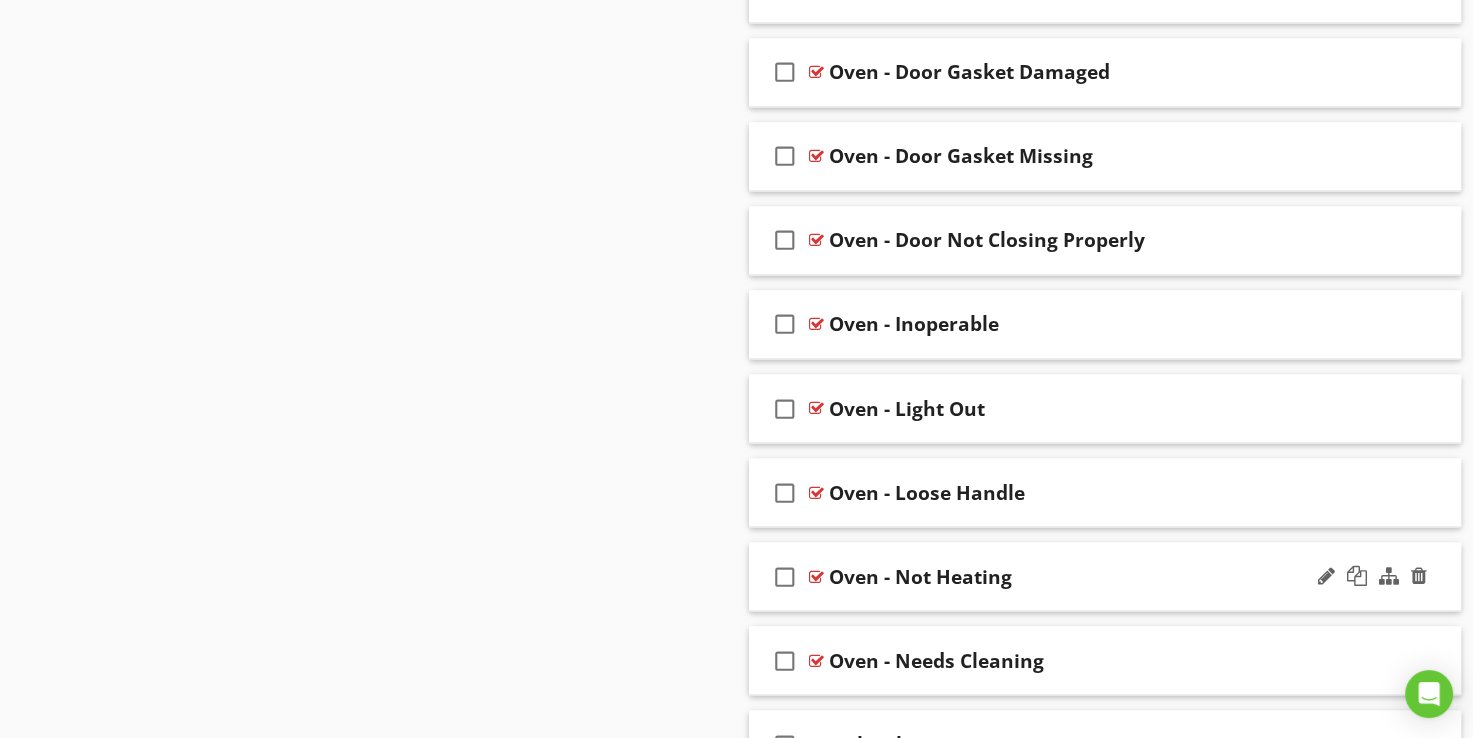 click at bounding box center [816, 576] 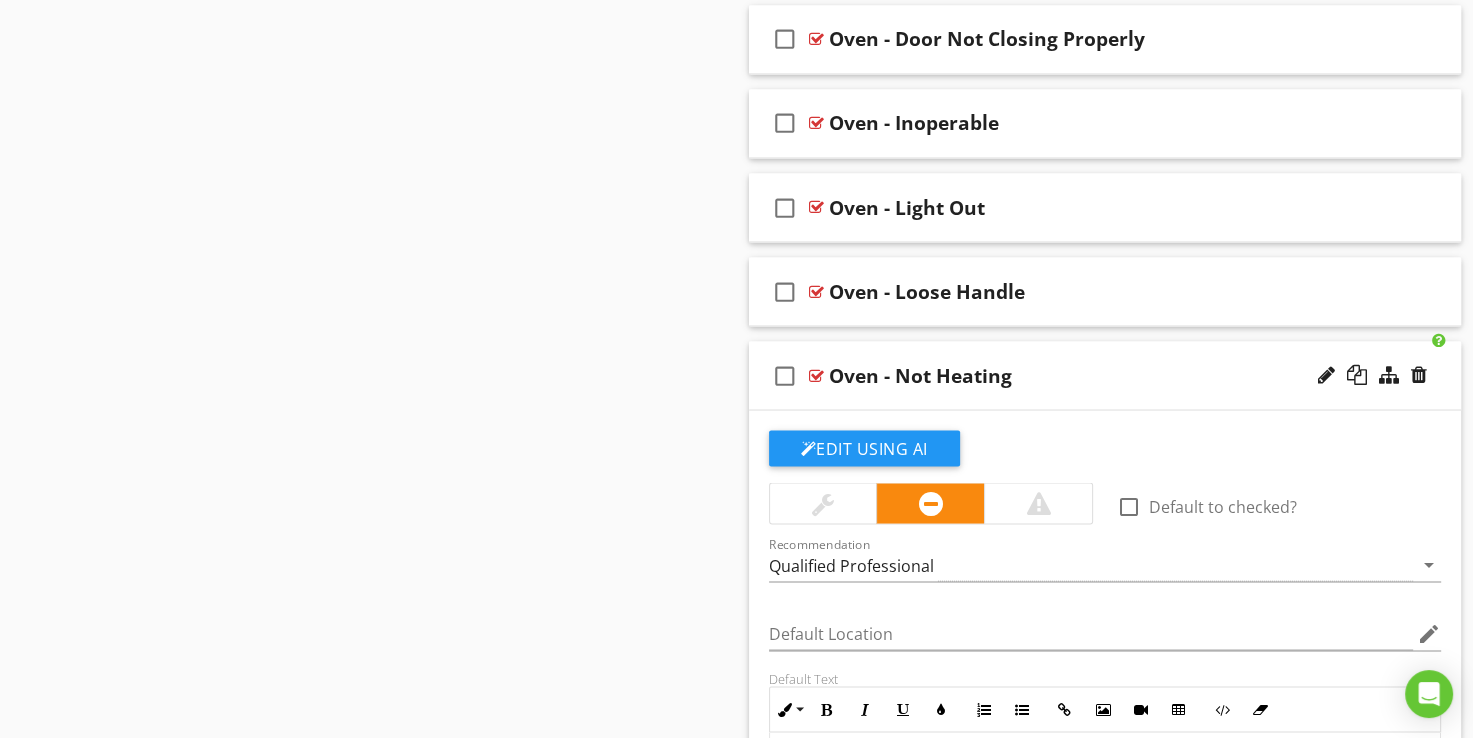 scroll, scrollTop: 3667, scrollLeft: 0, axis: vertical 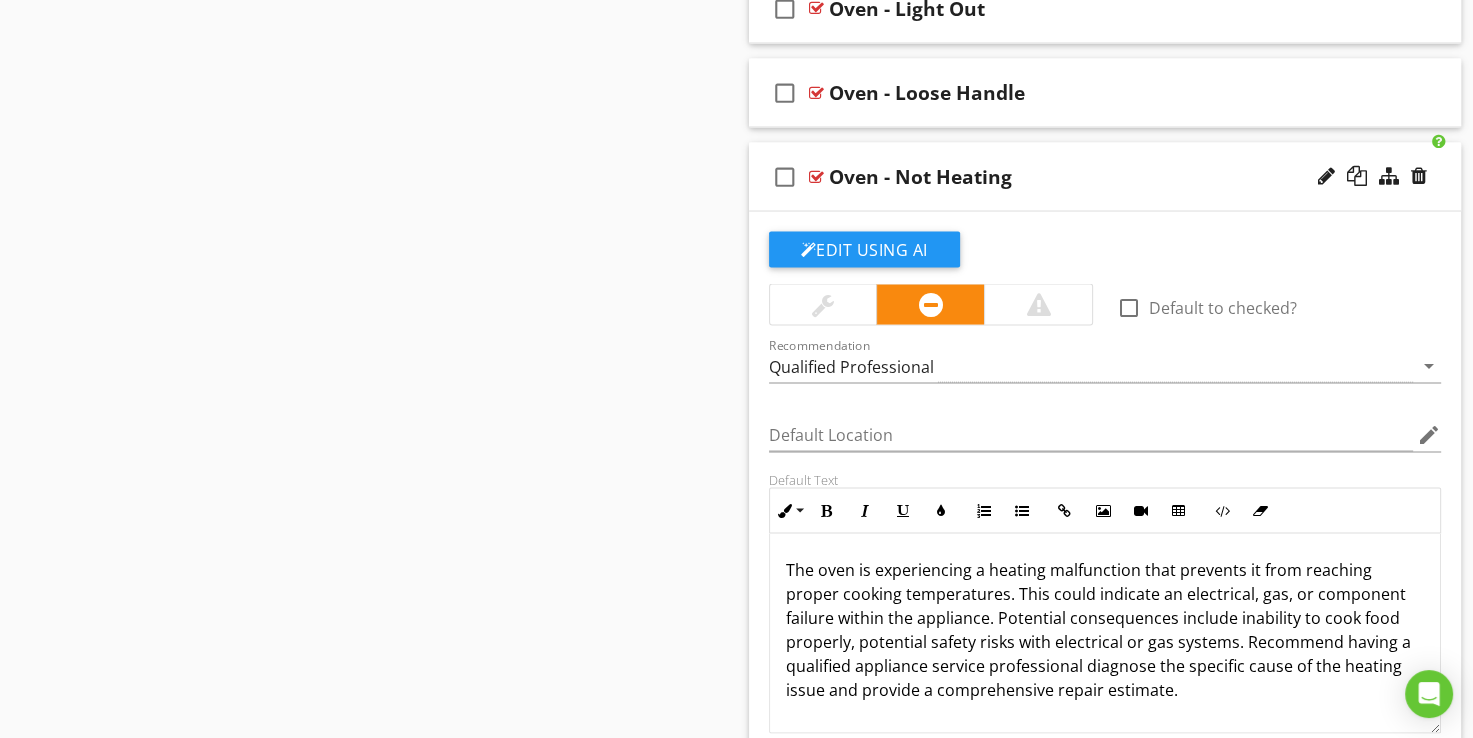 click at bounding box center (816, 176) 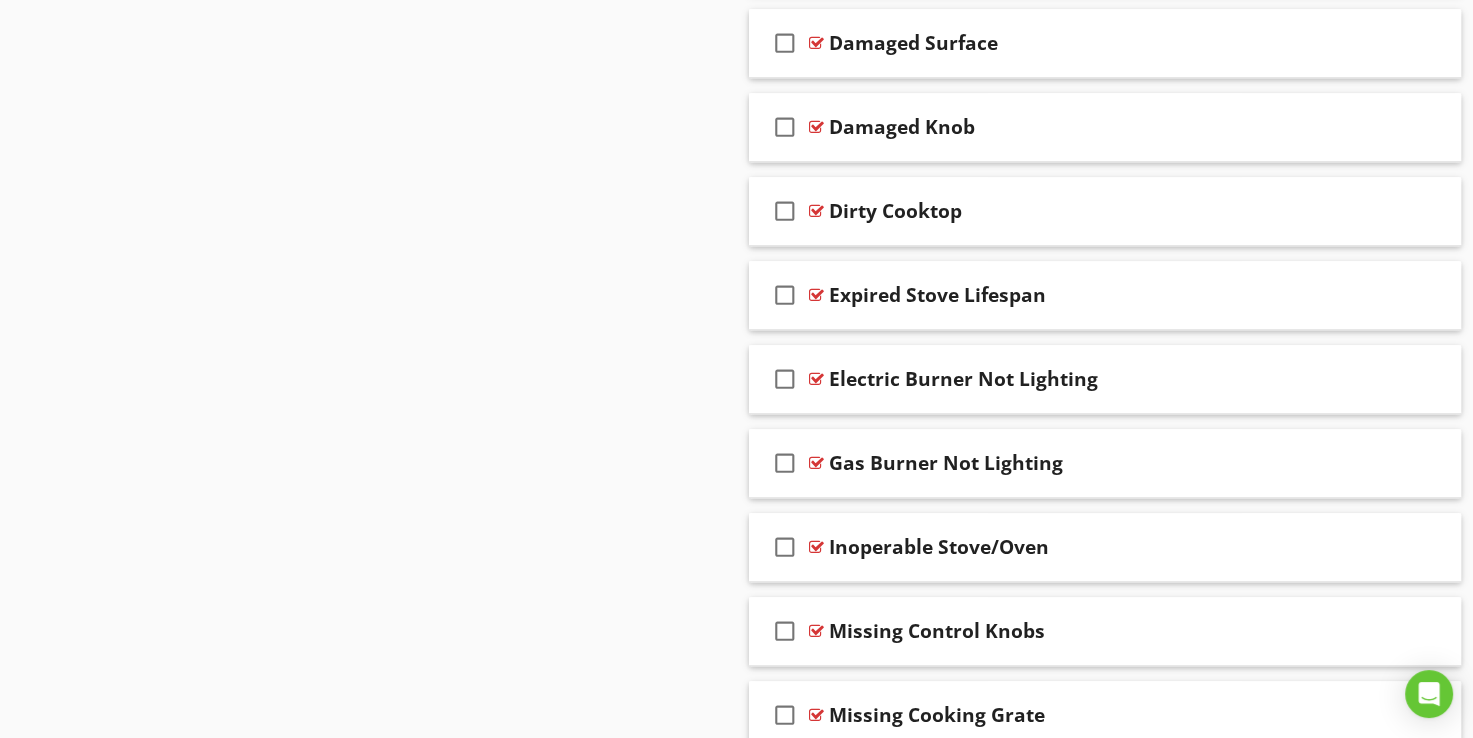 scroll, scrollTop: 1867, scrollLeft: 0, axis: vertical 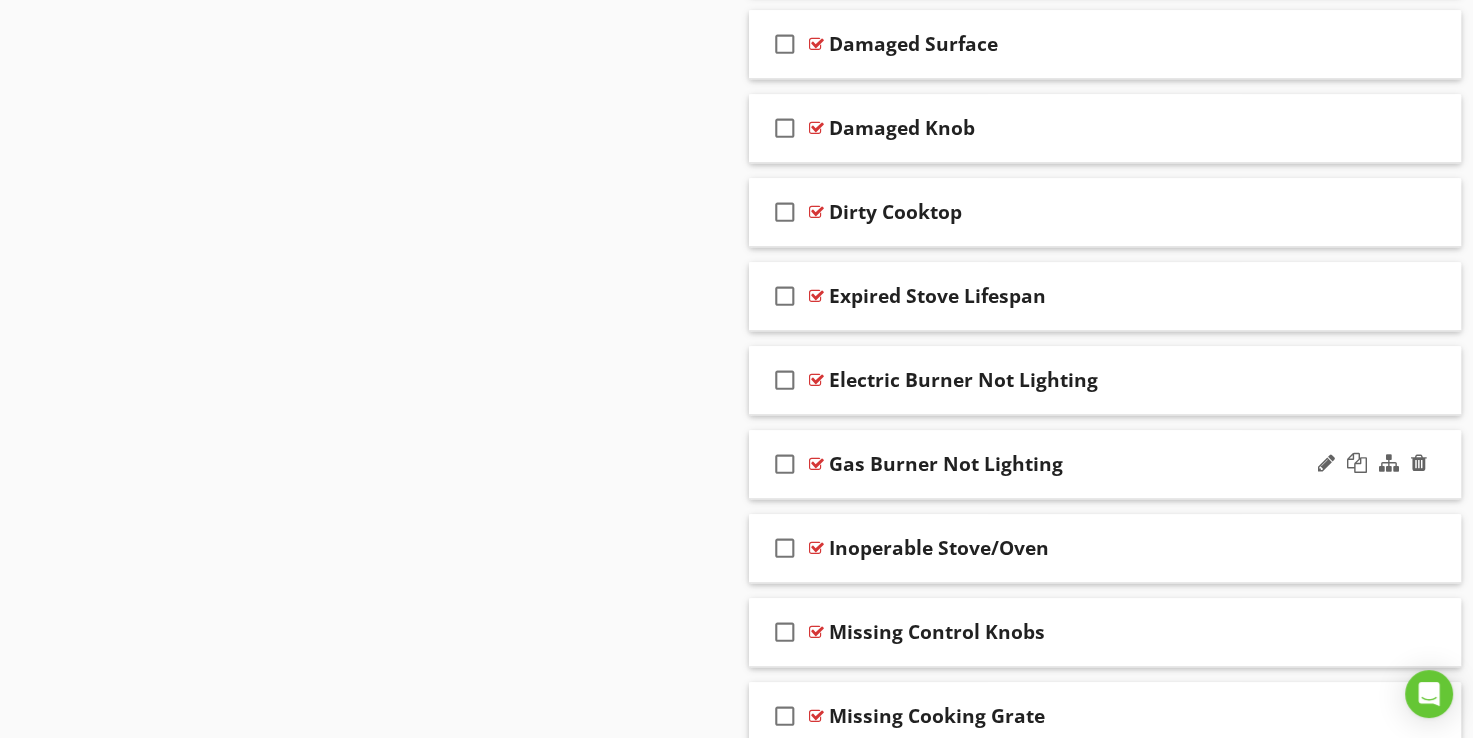click at bounding box center (816, 464) 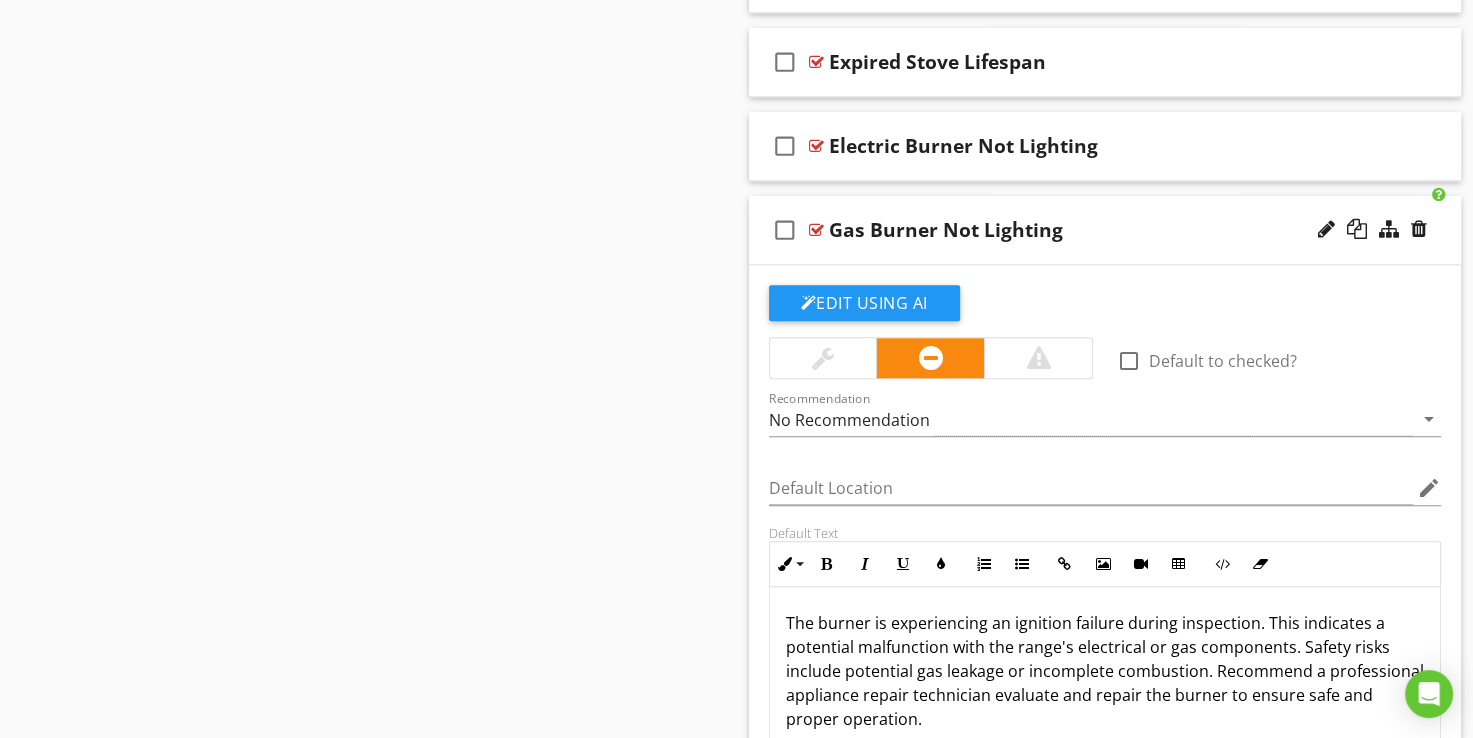 scroll, scrollTop: 2067, scrollLeft: 0, axis: vertical 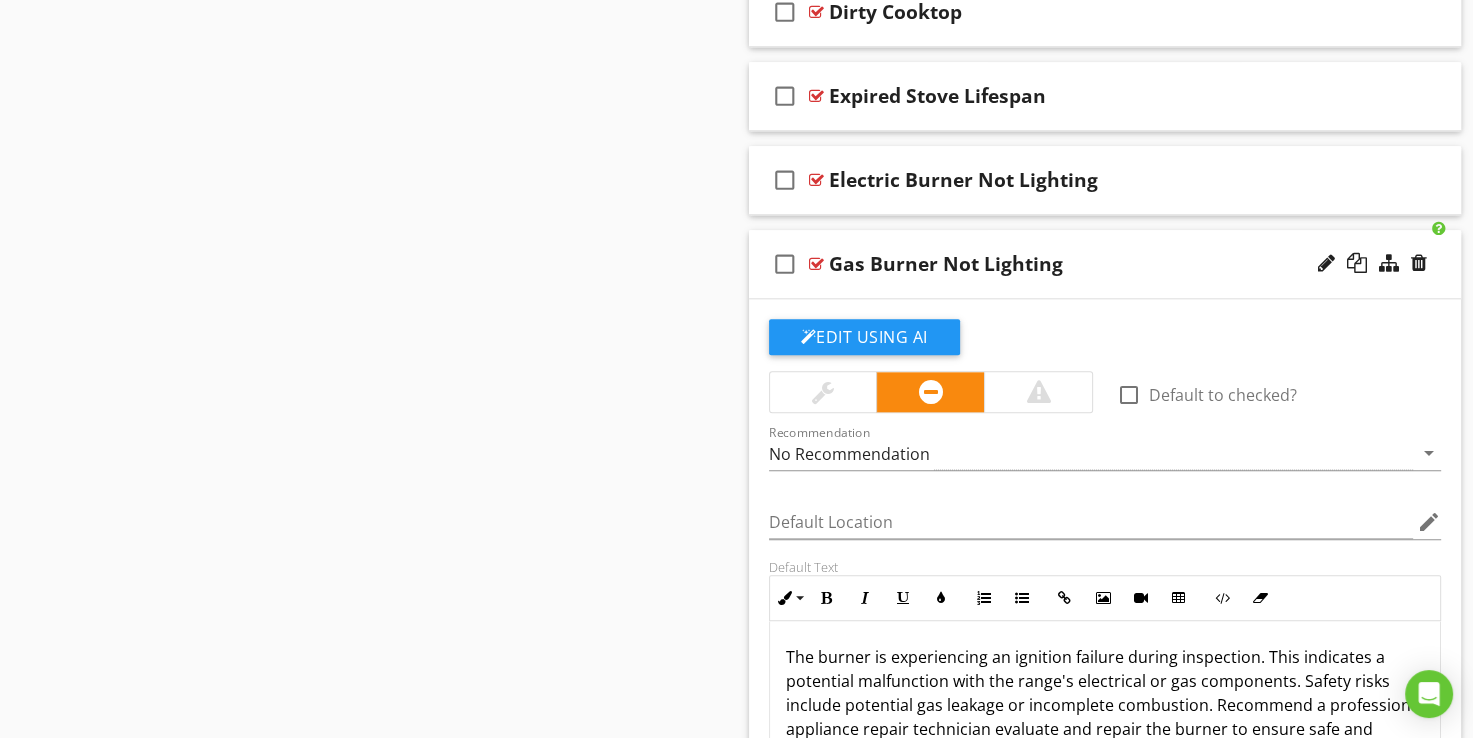 click at bounding box center [816, 264] 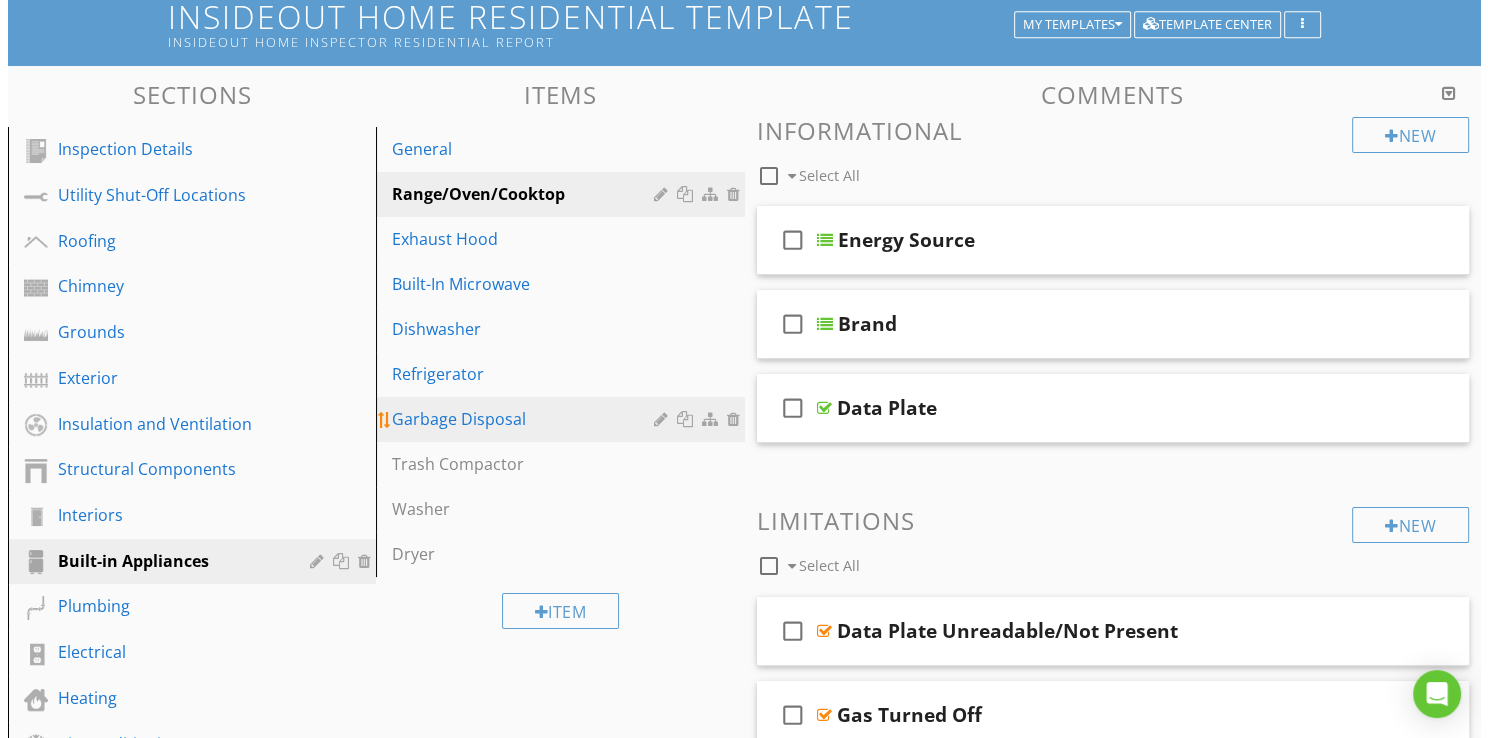 scroll, scrollTop: 67, scrollLeft: 0, axis: vertical 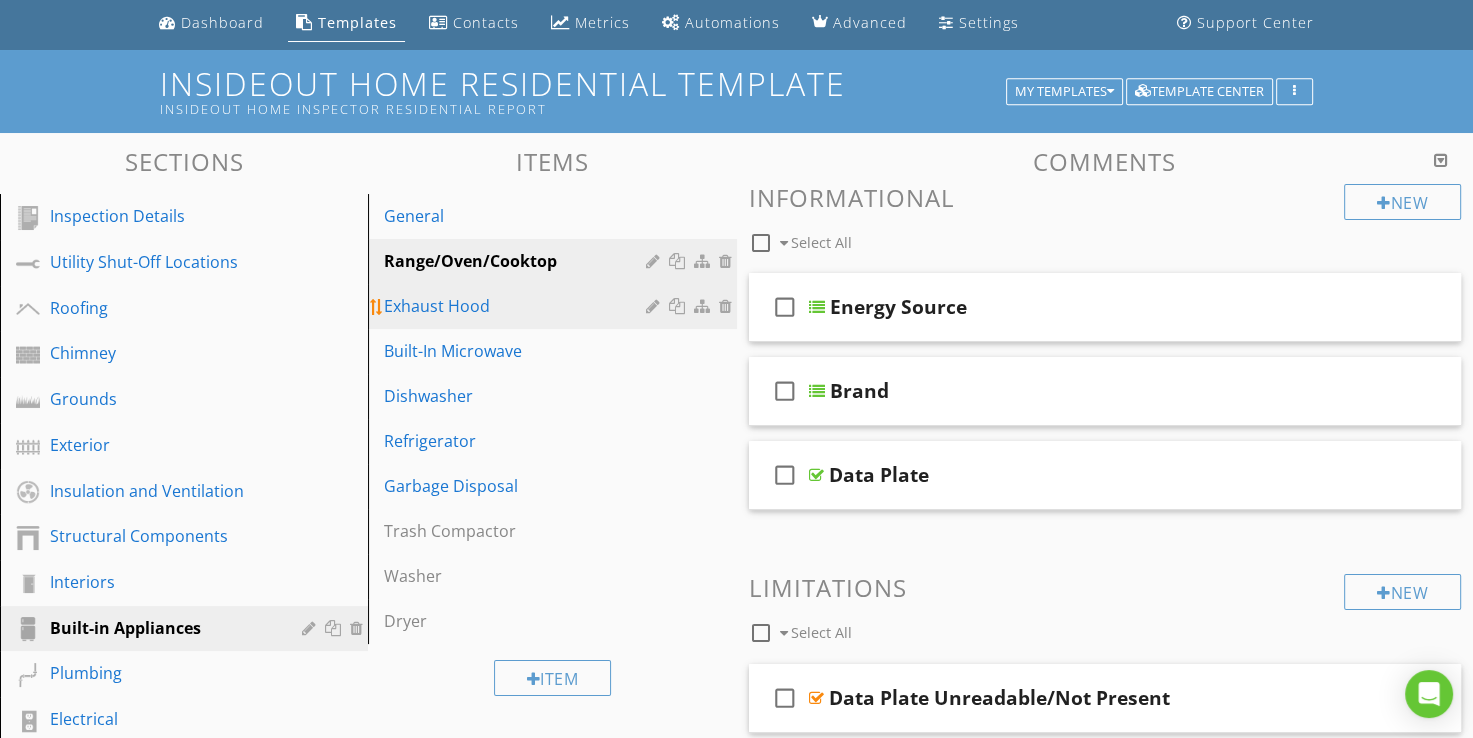 click on "Exhaust Hood" at bounding box center (517, 306) 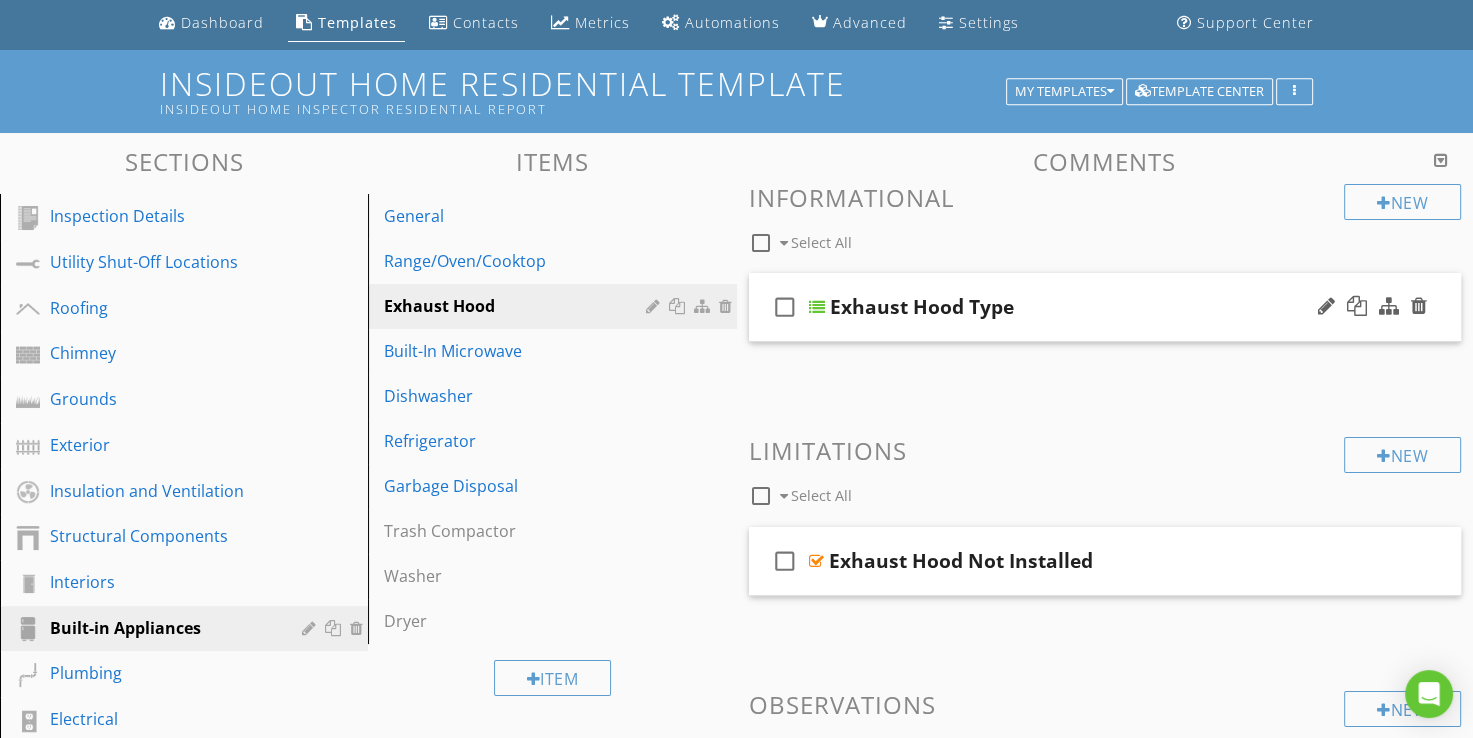 click at bounding box center (817, 307) 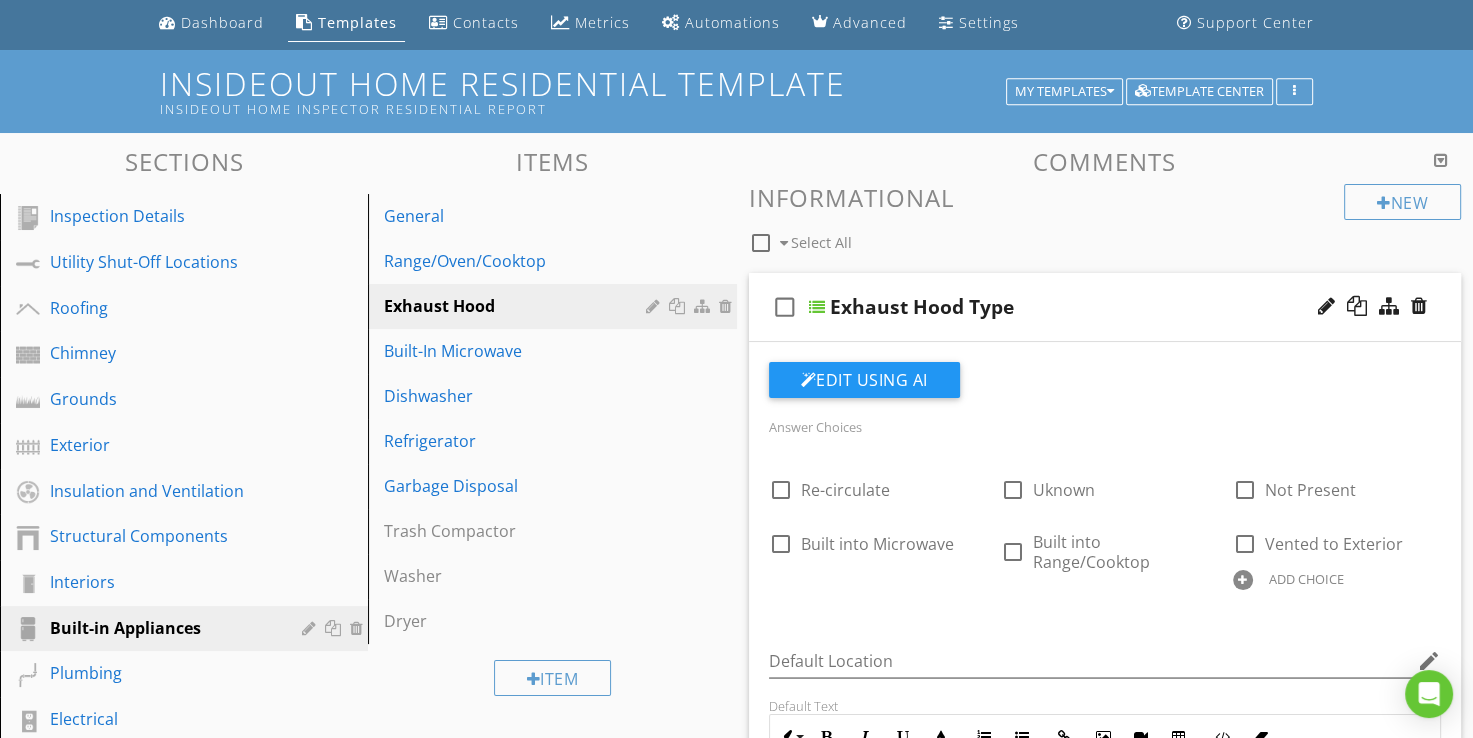 click at bounding box center (817, 307) 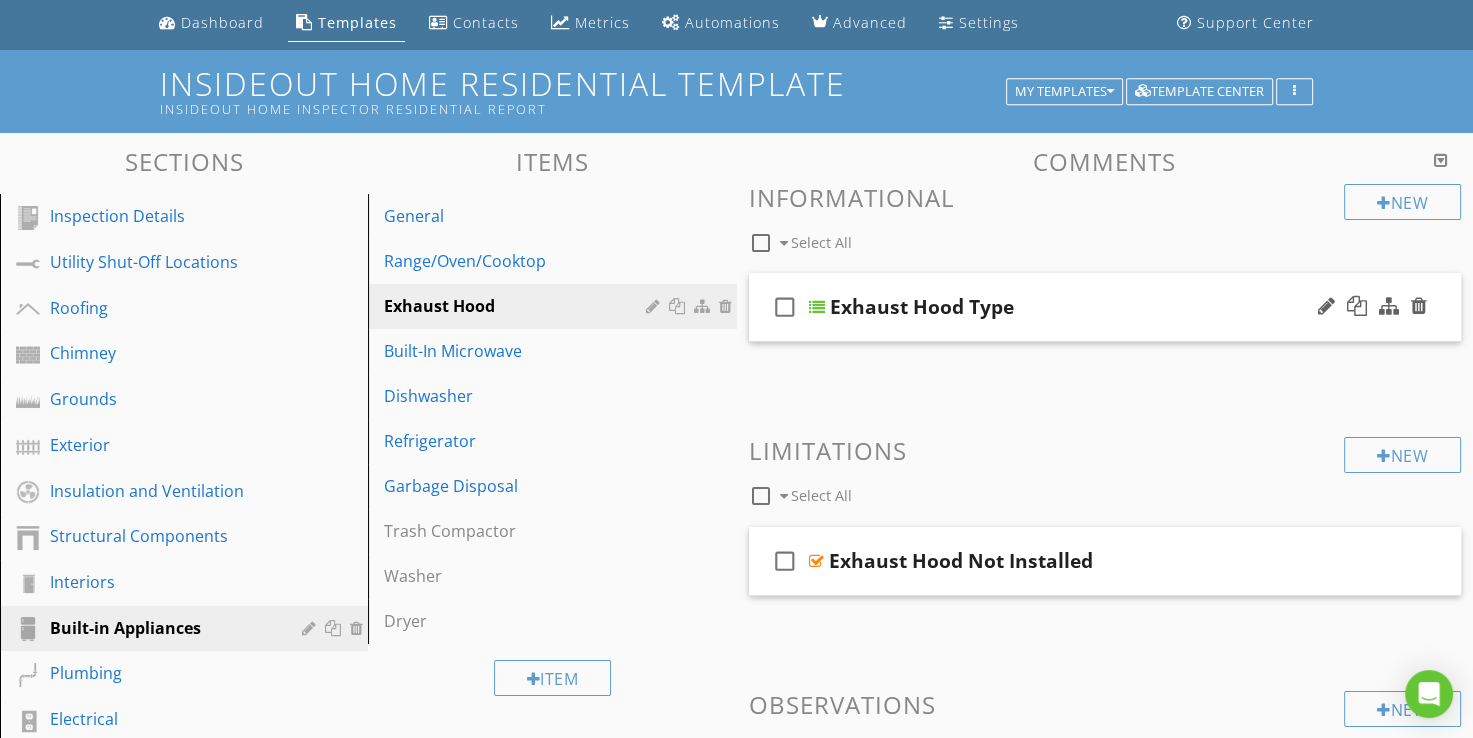 click at bounding box center (817, 307) 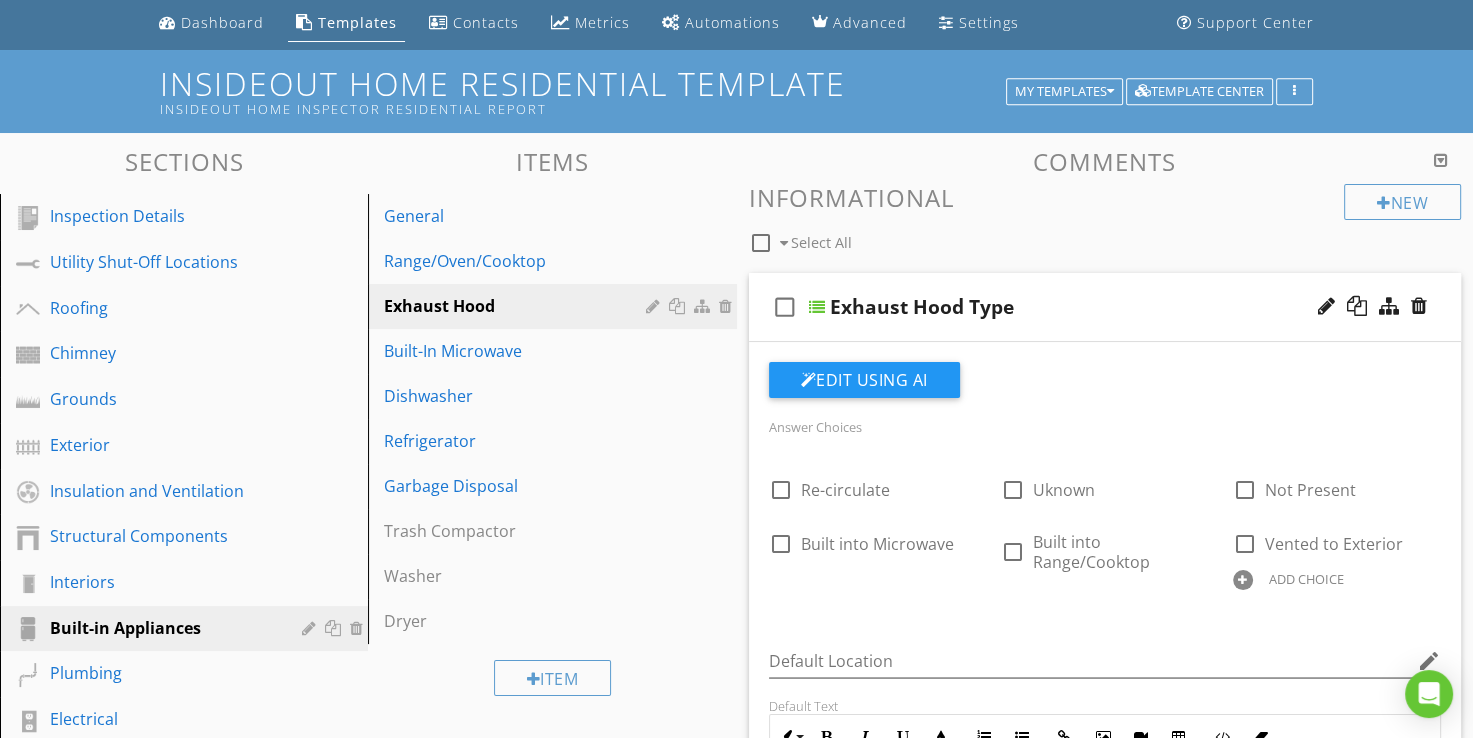 click at bounding box center [817, 307] 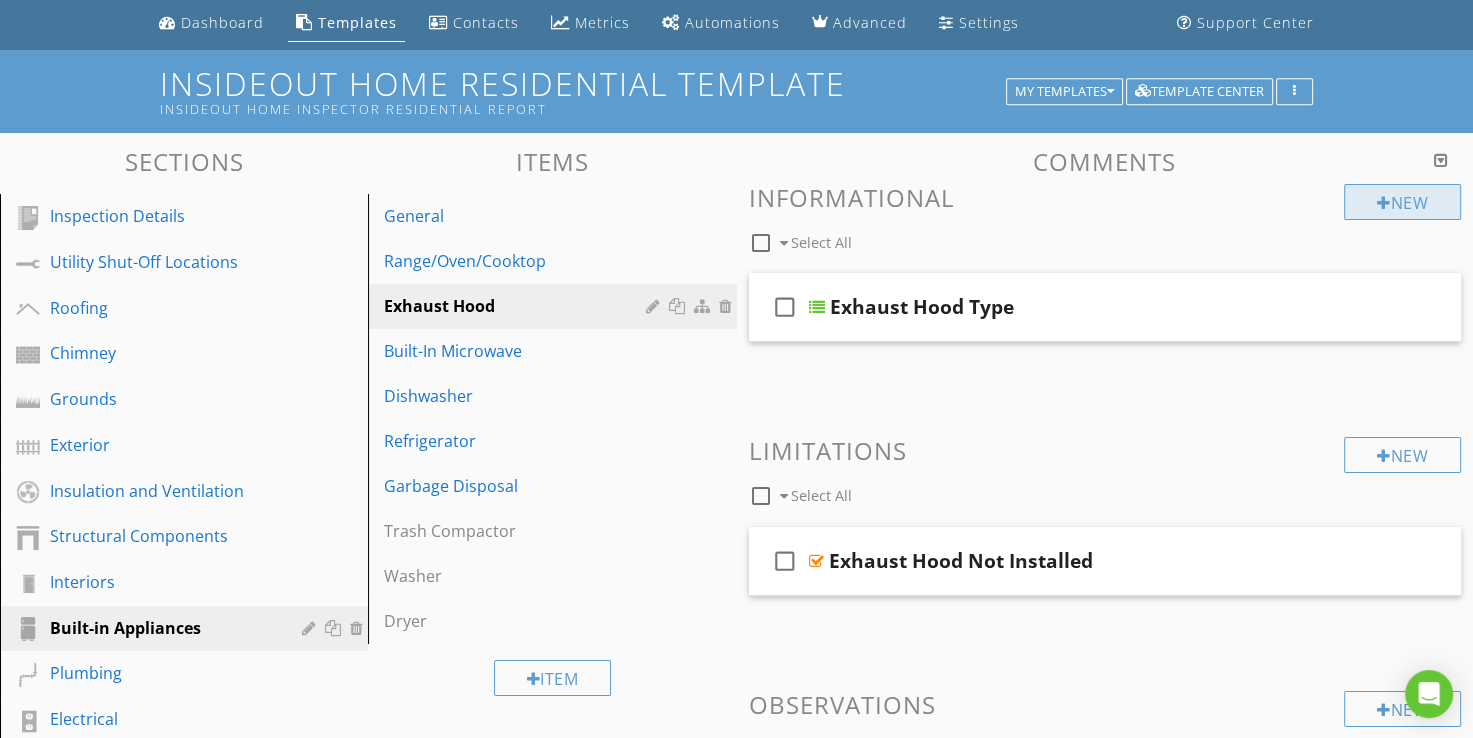 click on "New" at bounding box center (1402, 202) 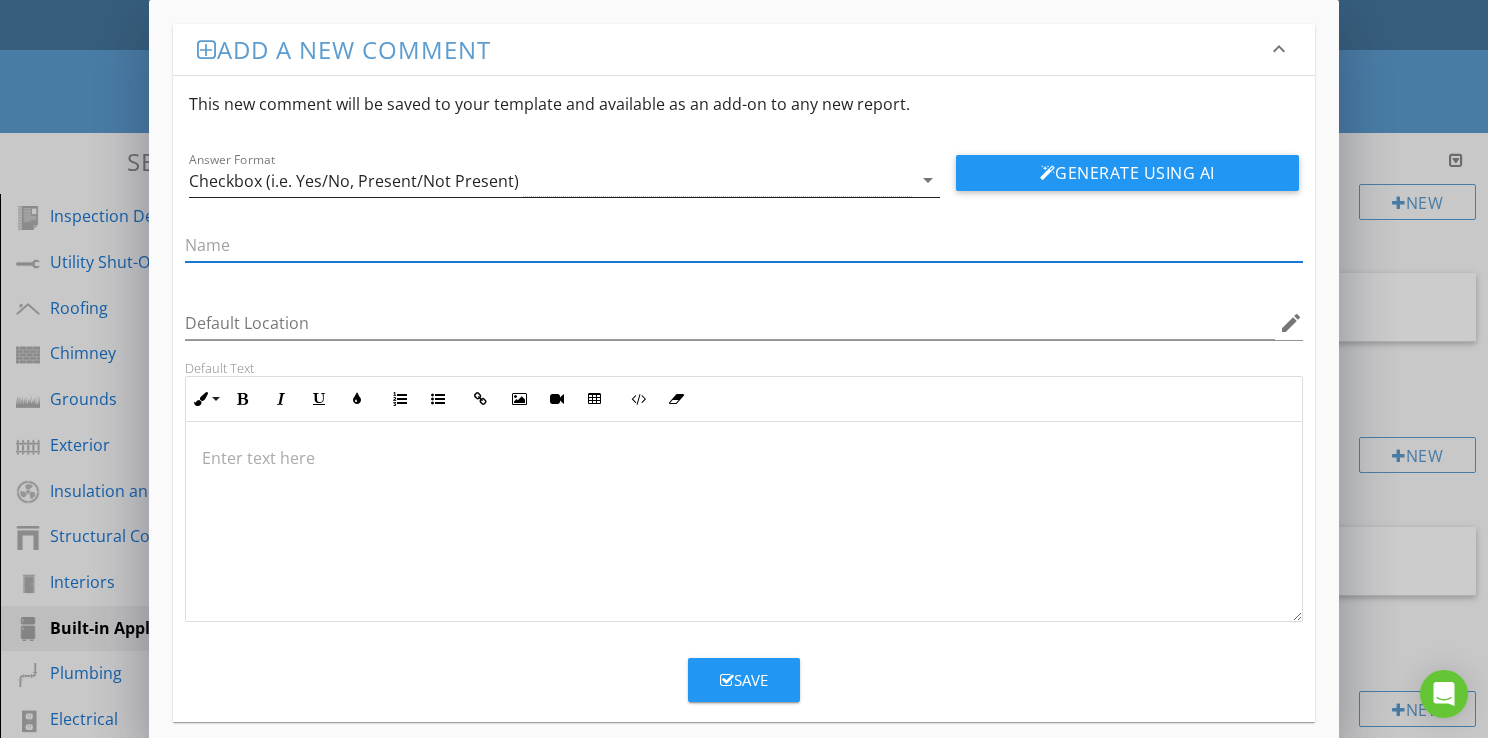 click on "Checkbox (i.e. Yes/No, Present/Not Present)" at bounding box center (550, 180) 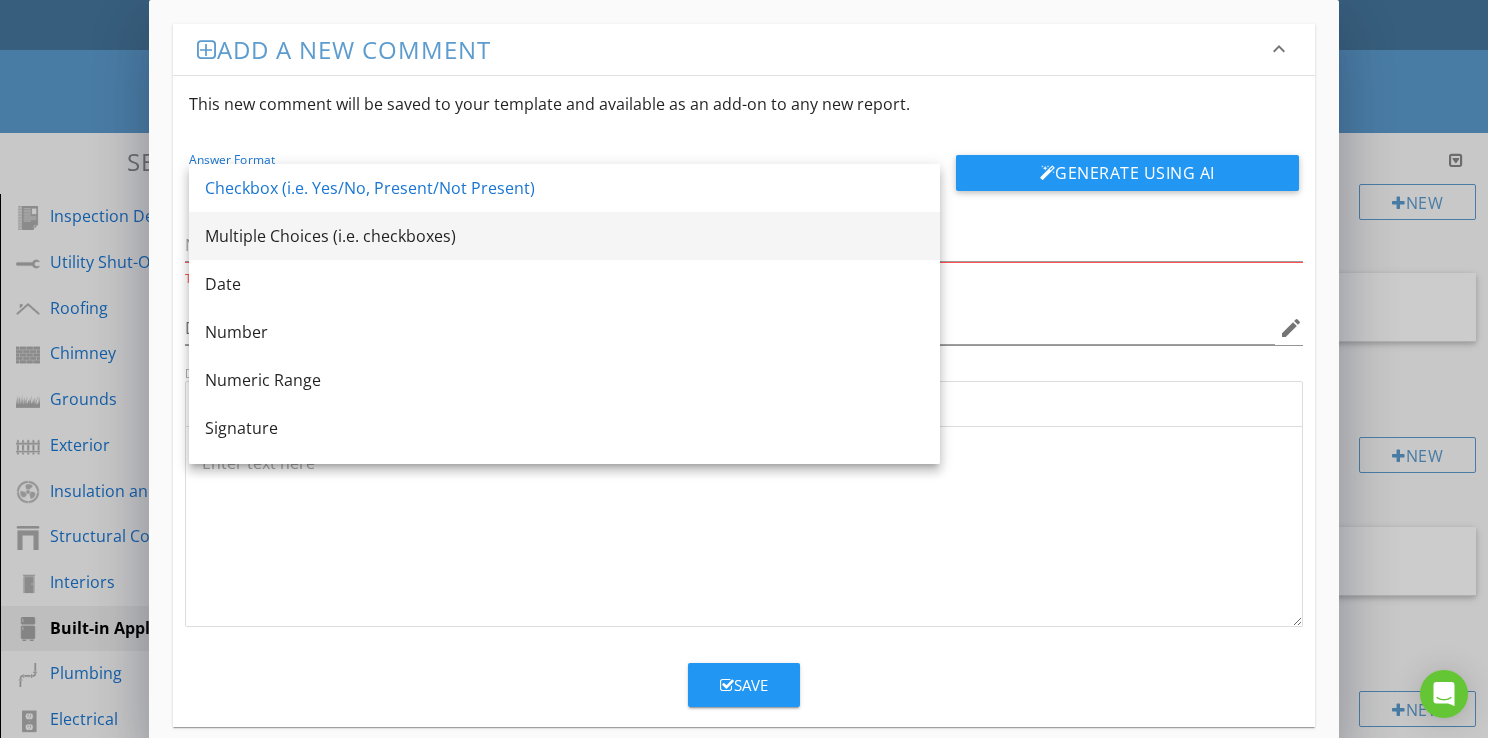 click on "Multiple Choices (i.e. checkboxes)" at bounding box center [564, 236] 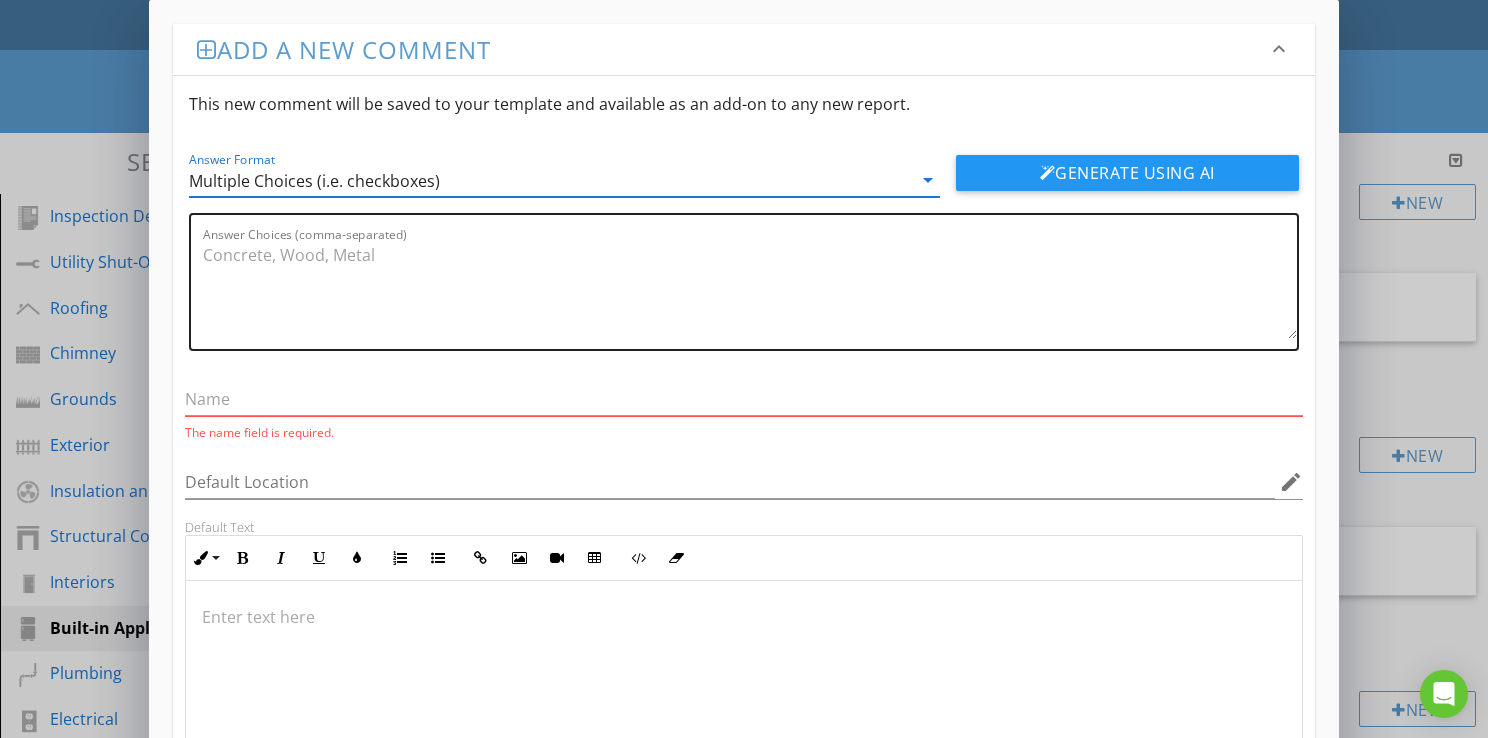 click on "Answer Choices (comma-separated)" at bounding box center (750, 289) 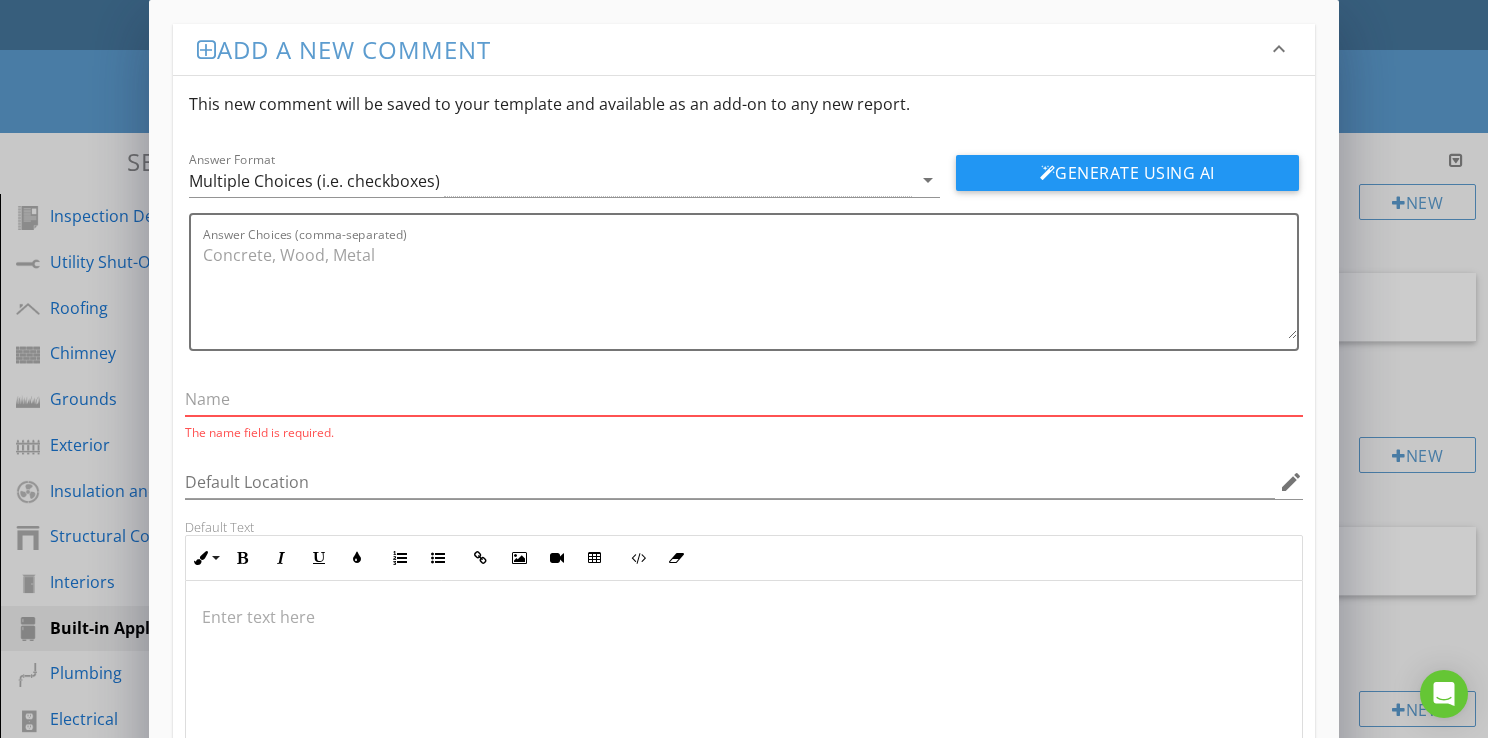 click at bounding box center (744, 399) 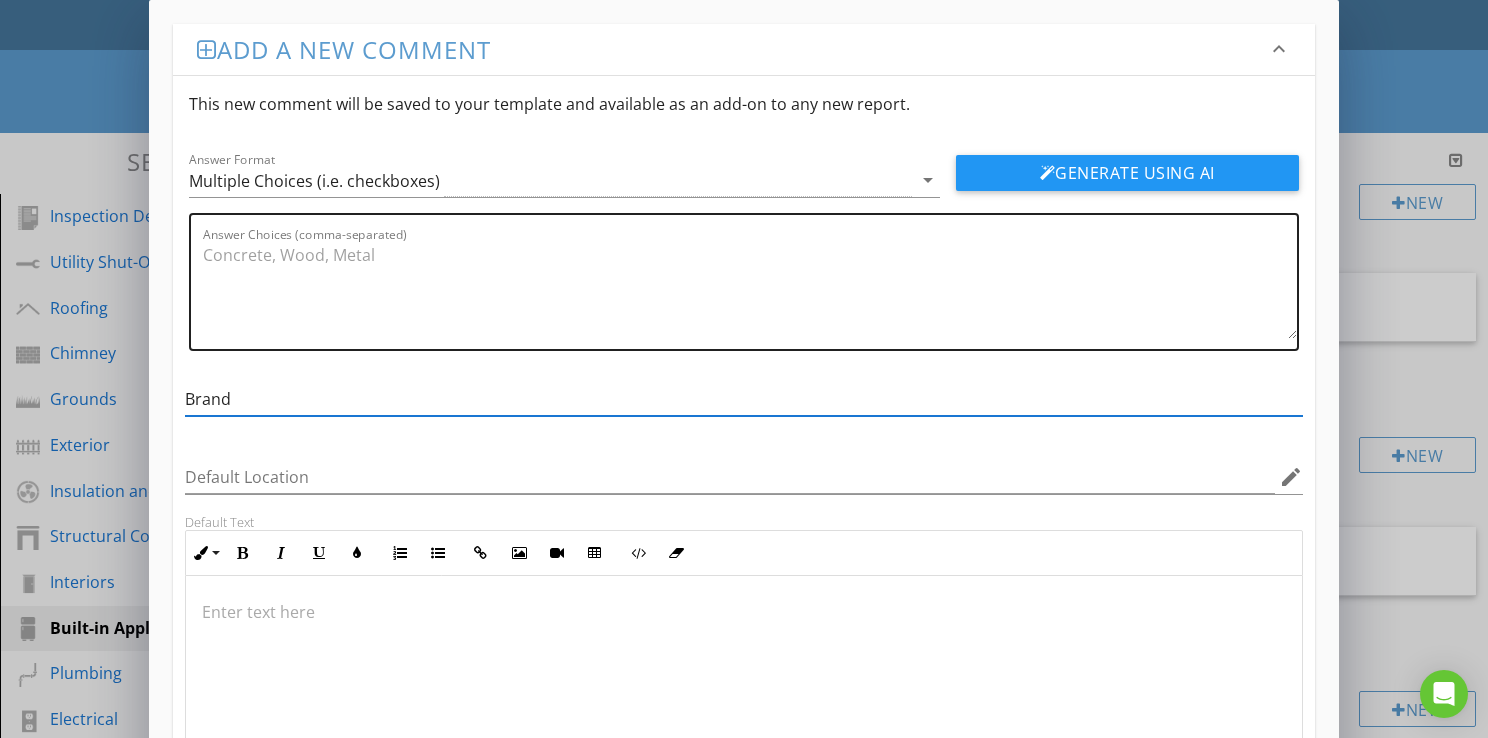 click on "Answer Choices (comma-separated)" at bounding box center (750, 289) 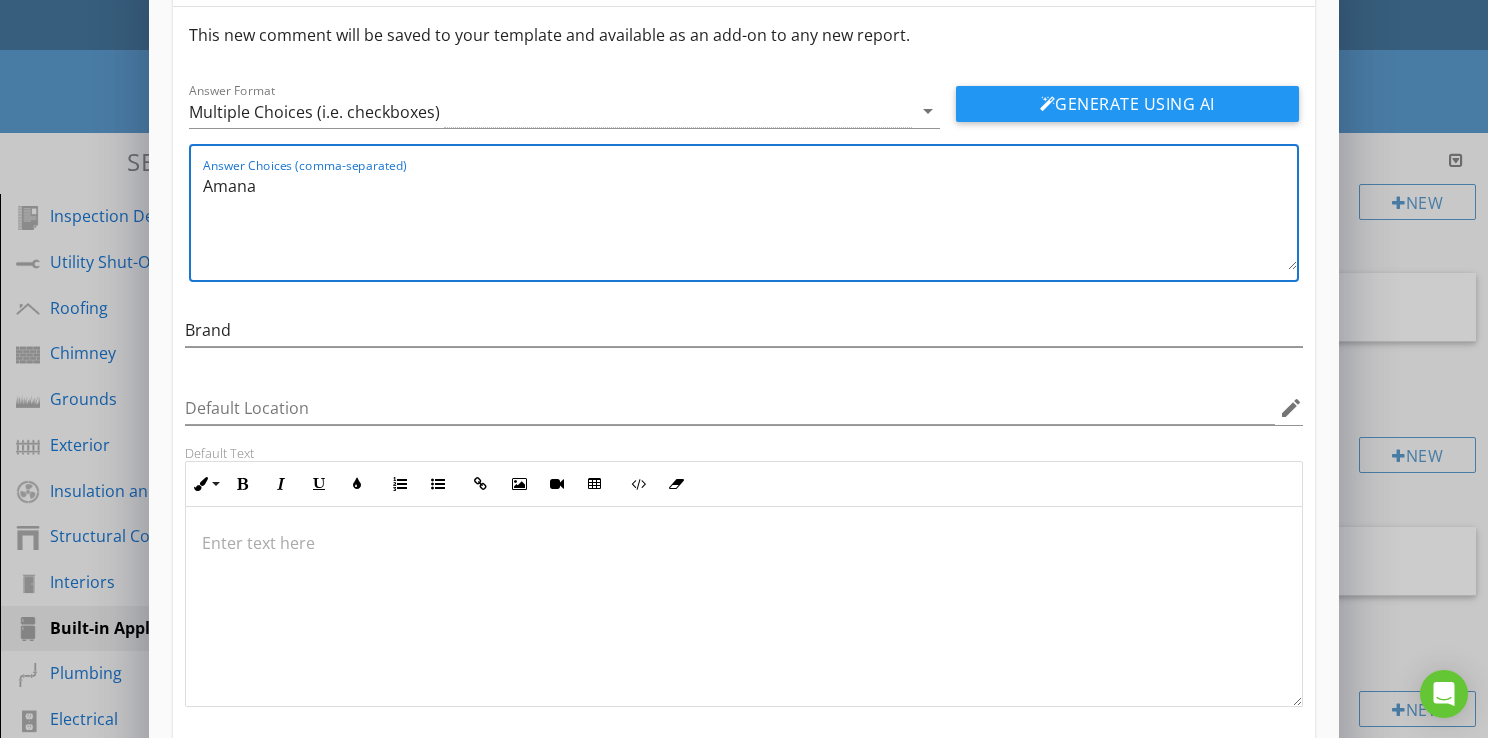 scroll, scrollTop: 0, scrollLeft: 0, axis: both 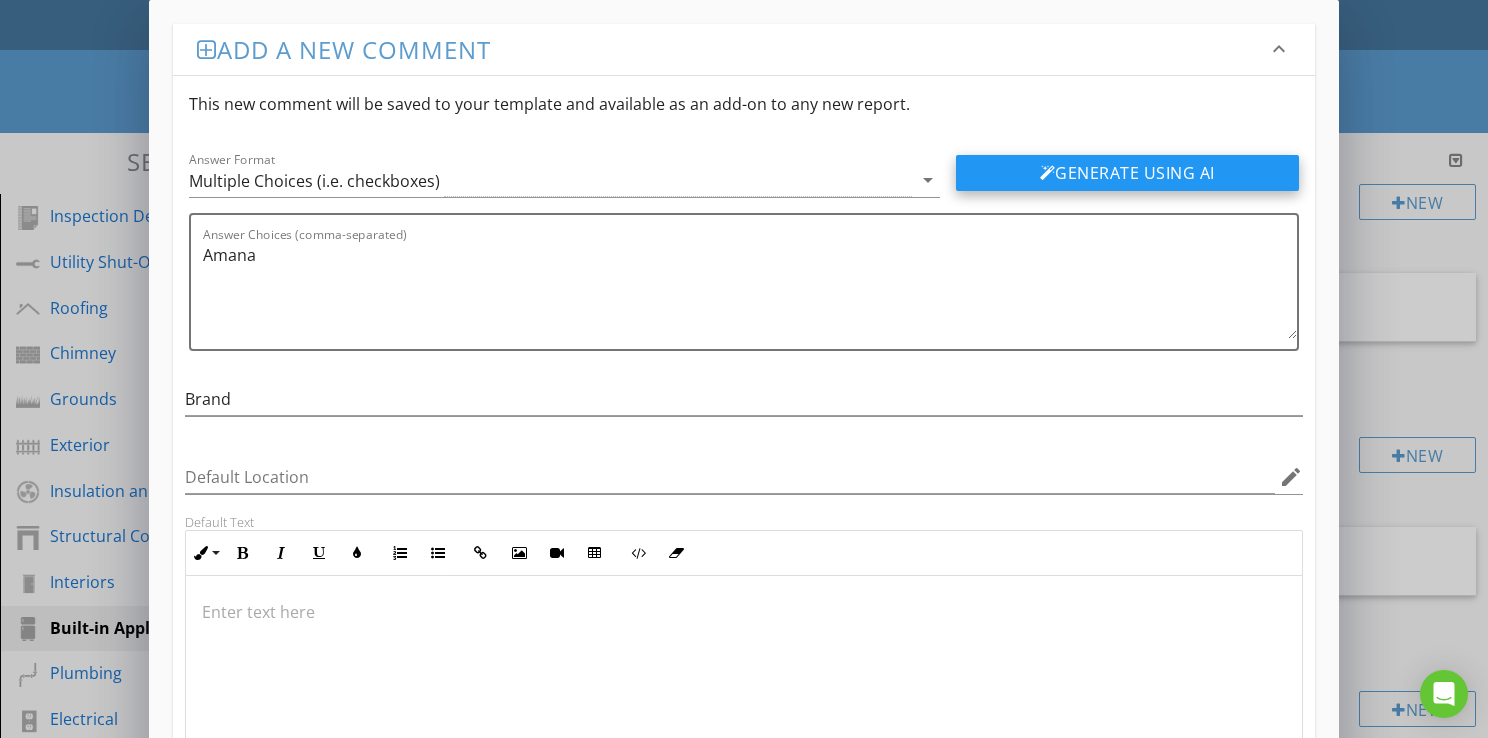 click at bounding box center [1048, 173] 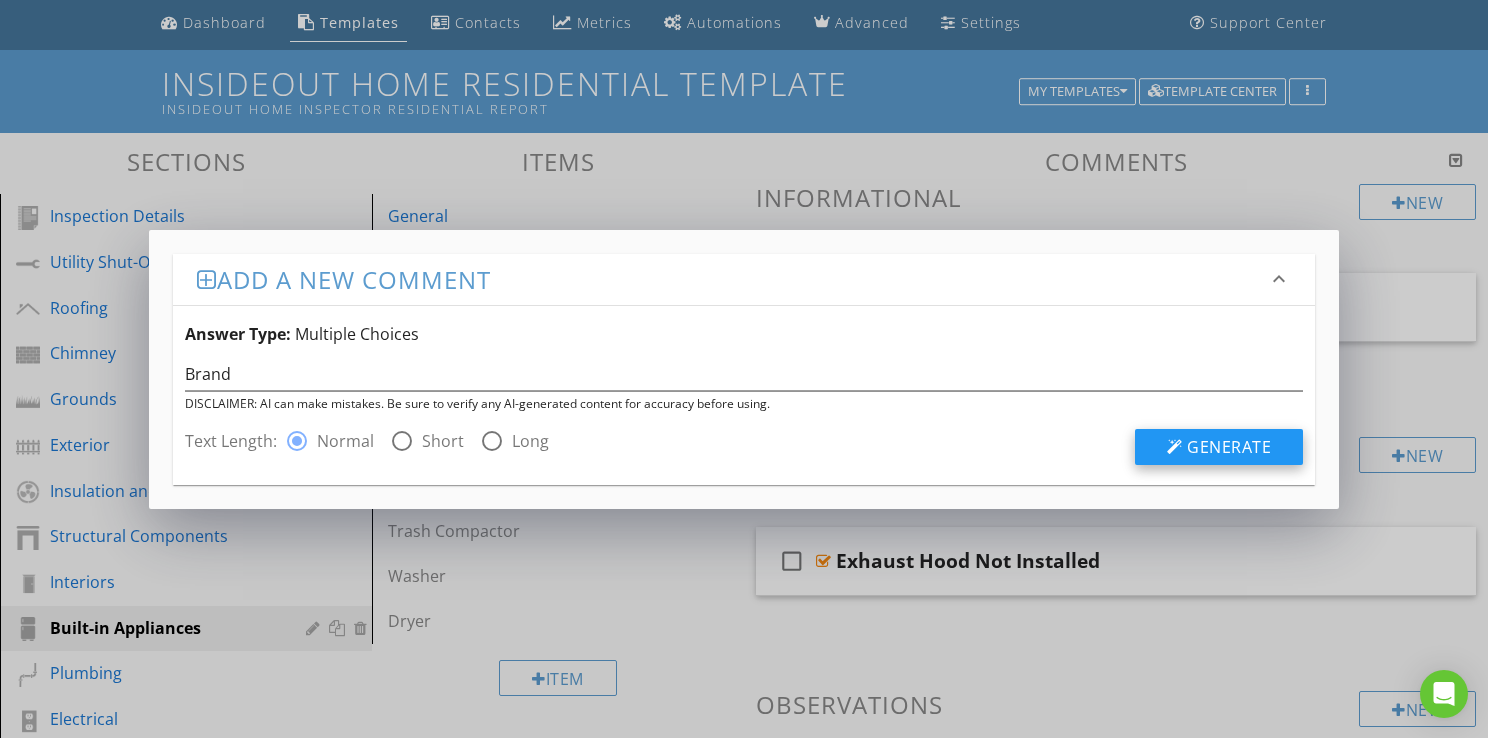 click on "Generate" at bounding box center [1229, 447] 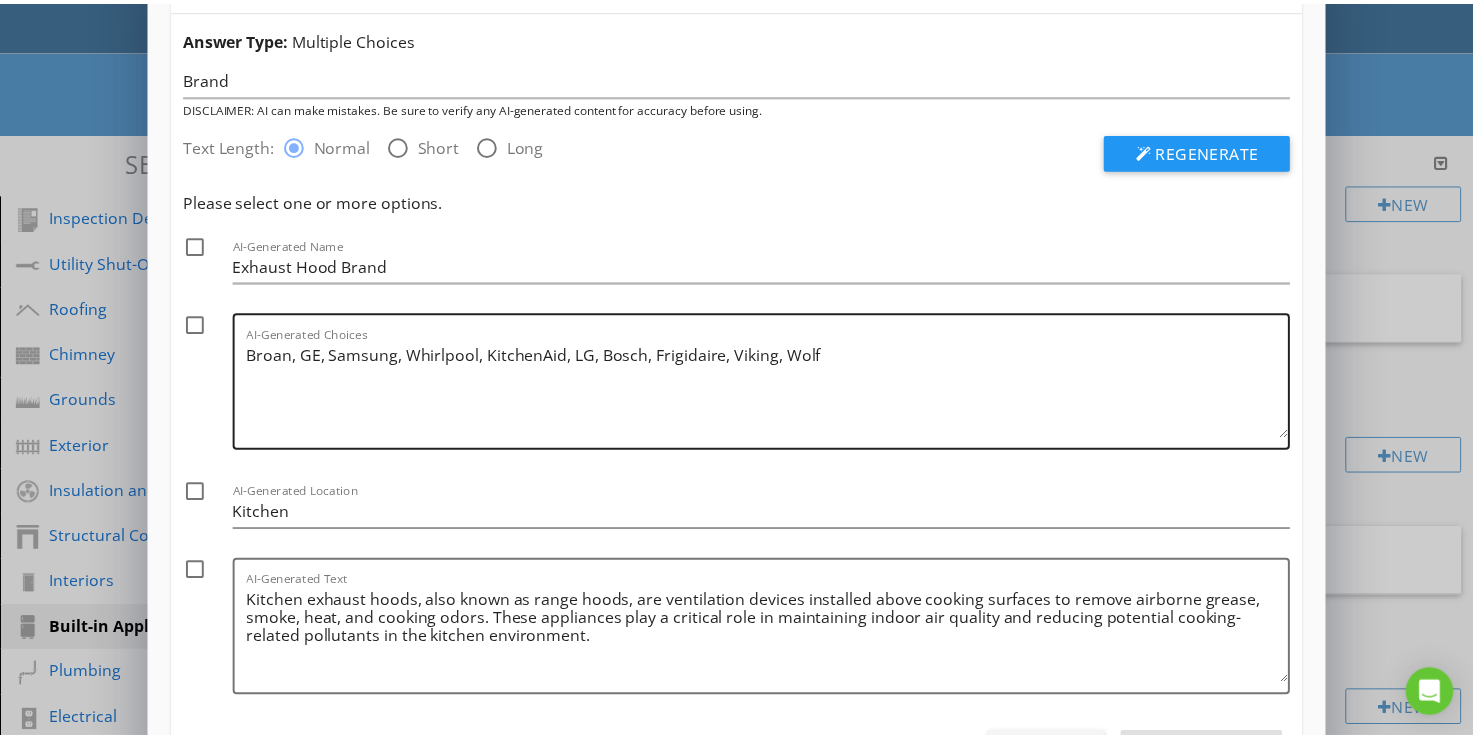 scroll, scrollTop: 100, scrollLeft: 0, axis: vertical 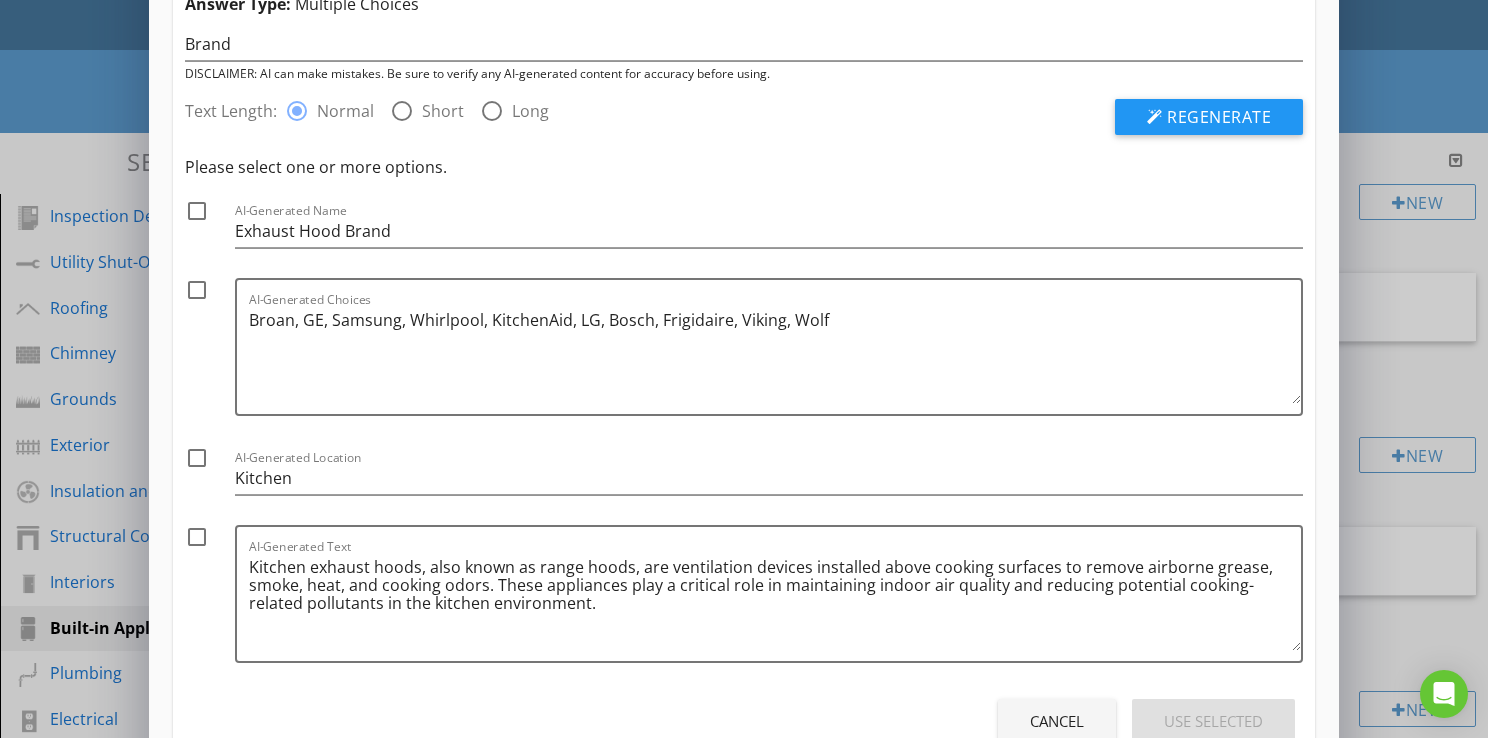 click at bounding box center (197, 290) 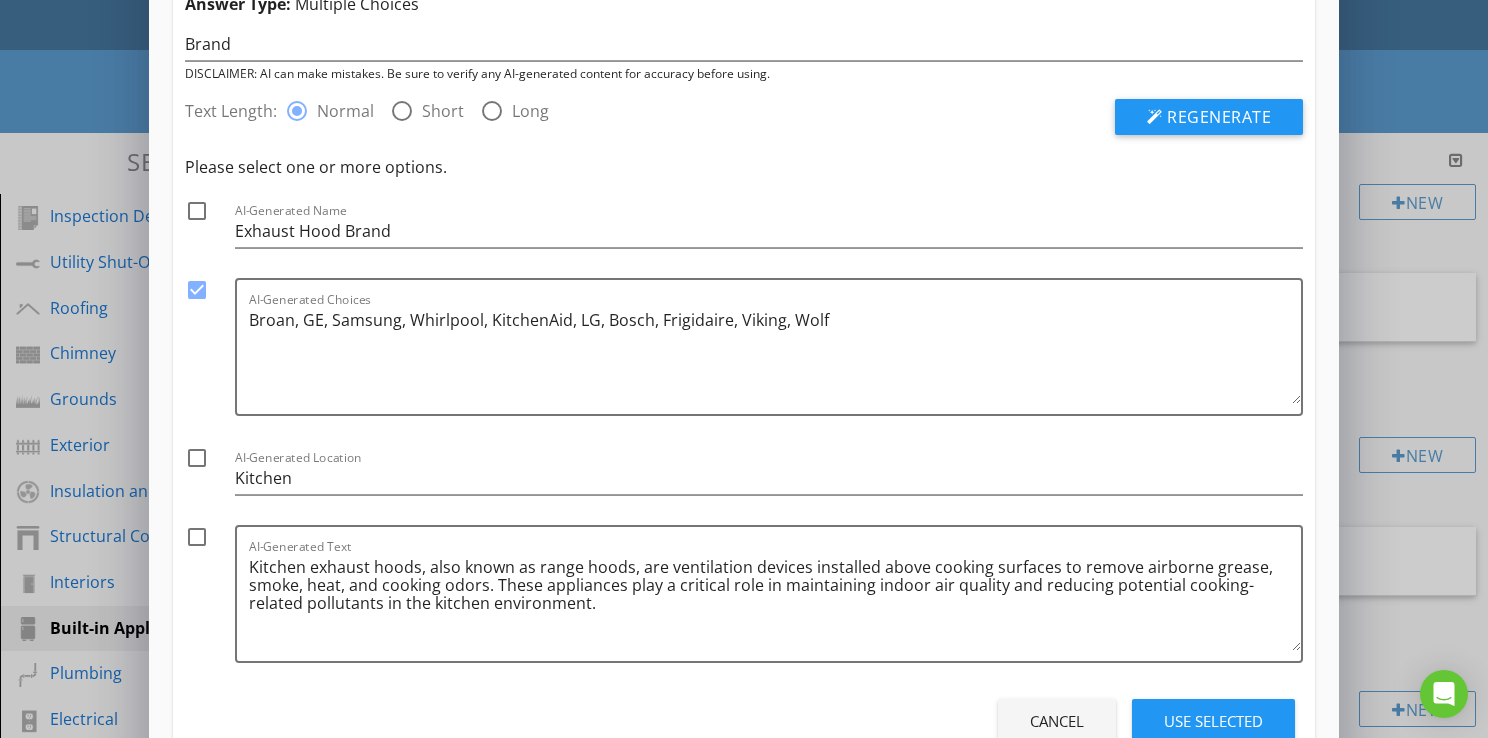 click on "Use Selected" at bounding box center (1213, 721) 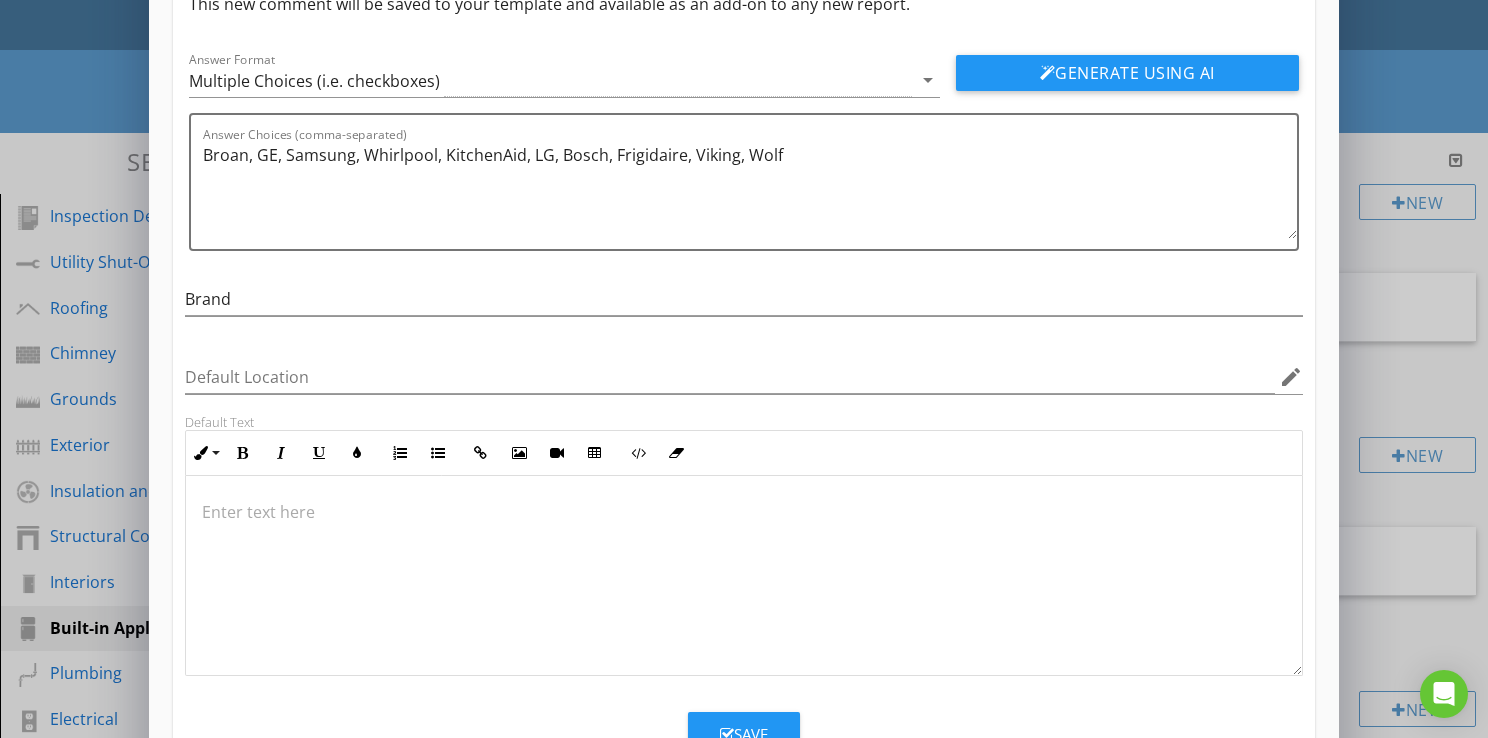 click on "Save" at bounding box center [744, 734] 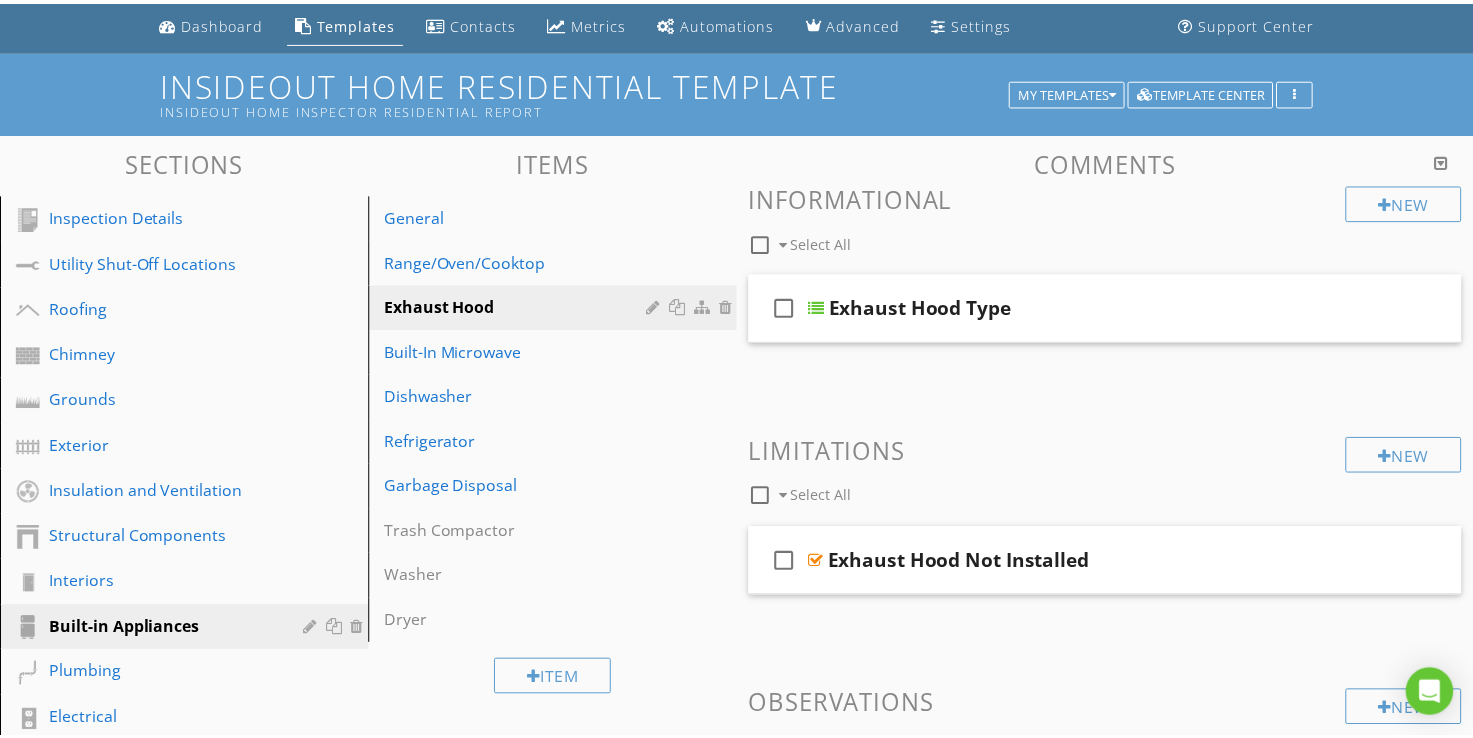 scroll, scrollTop: 76, scrollLeft: 0, axis: vertical 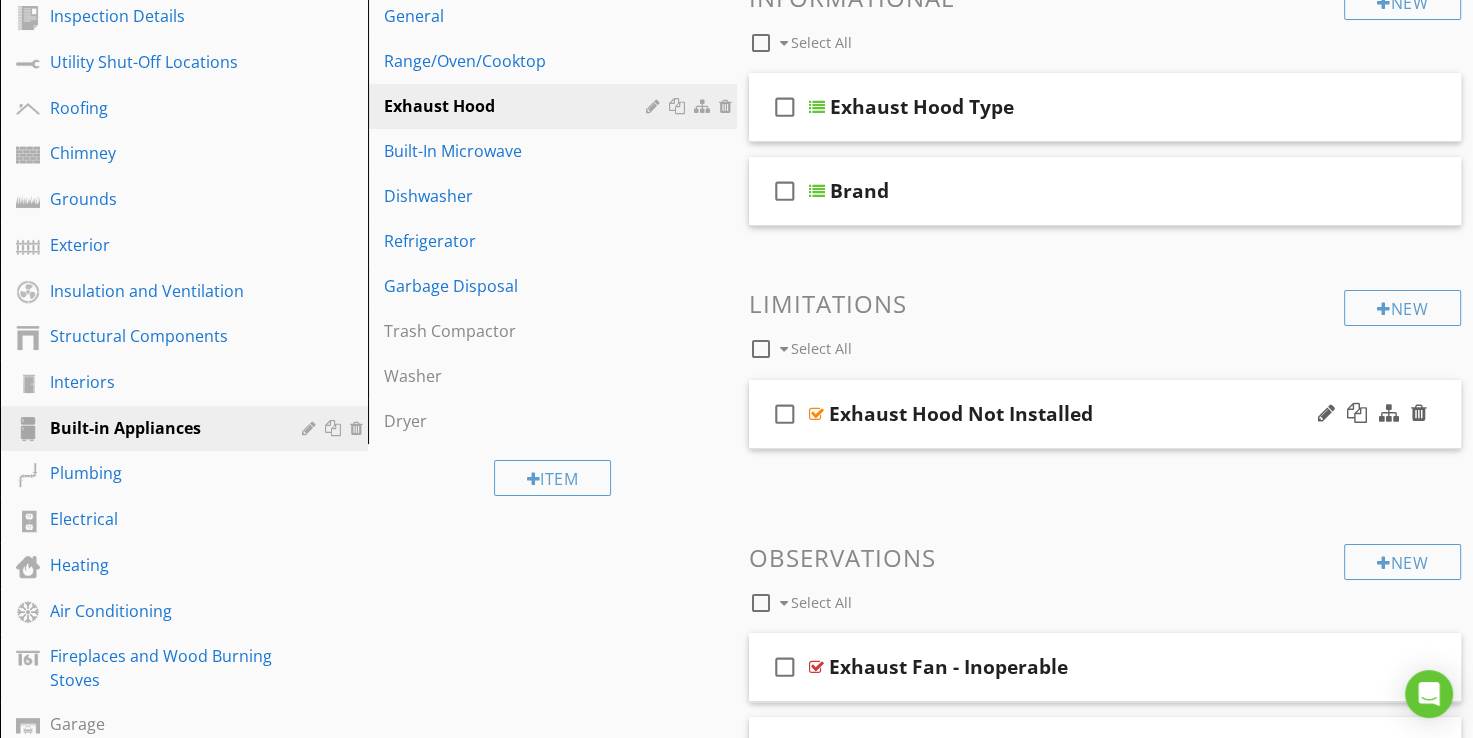 click at bounding box center [816, 414] 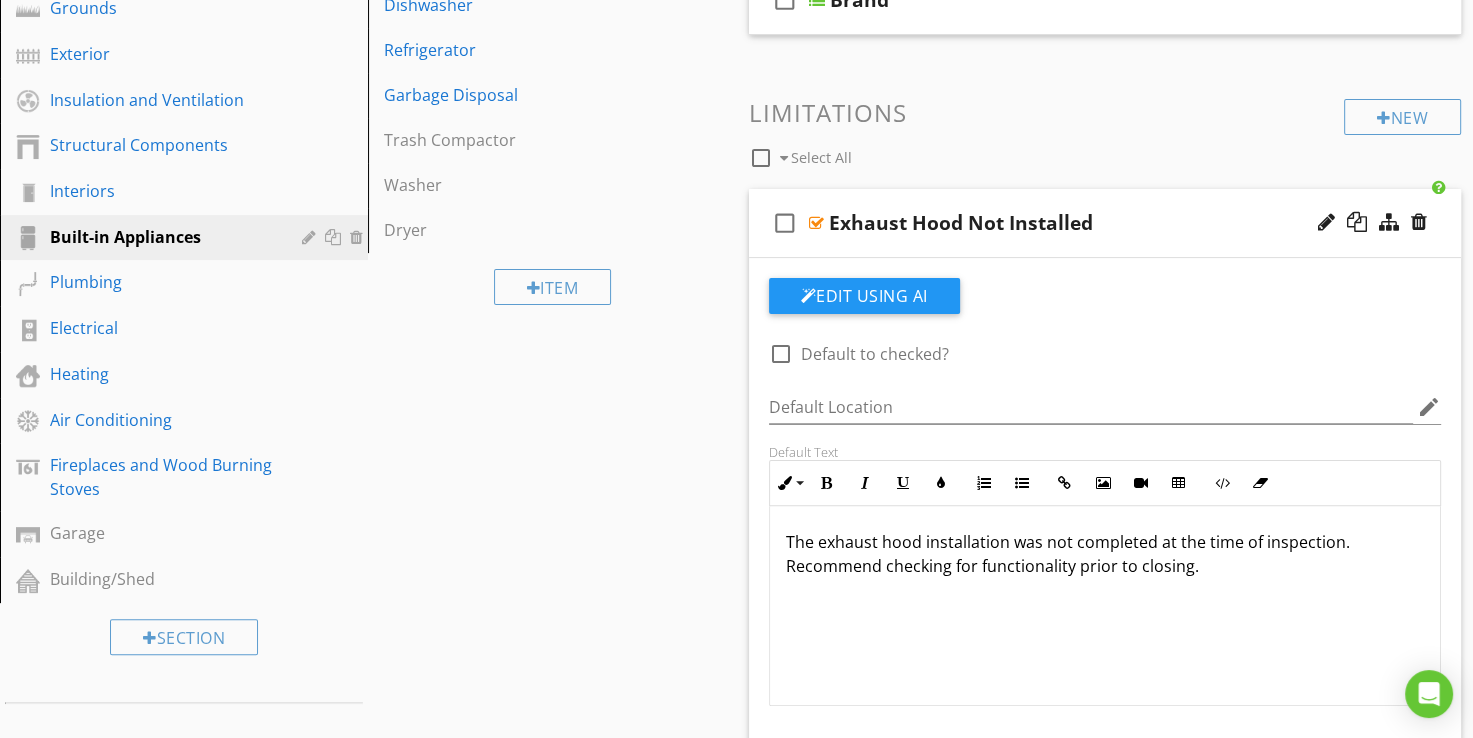 scroll, scrollTop: 467, scrollLeft: 0, axis: vertical 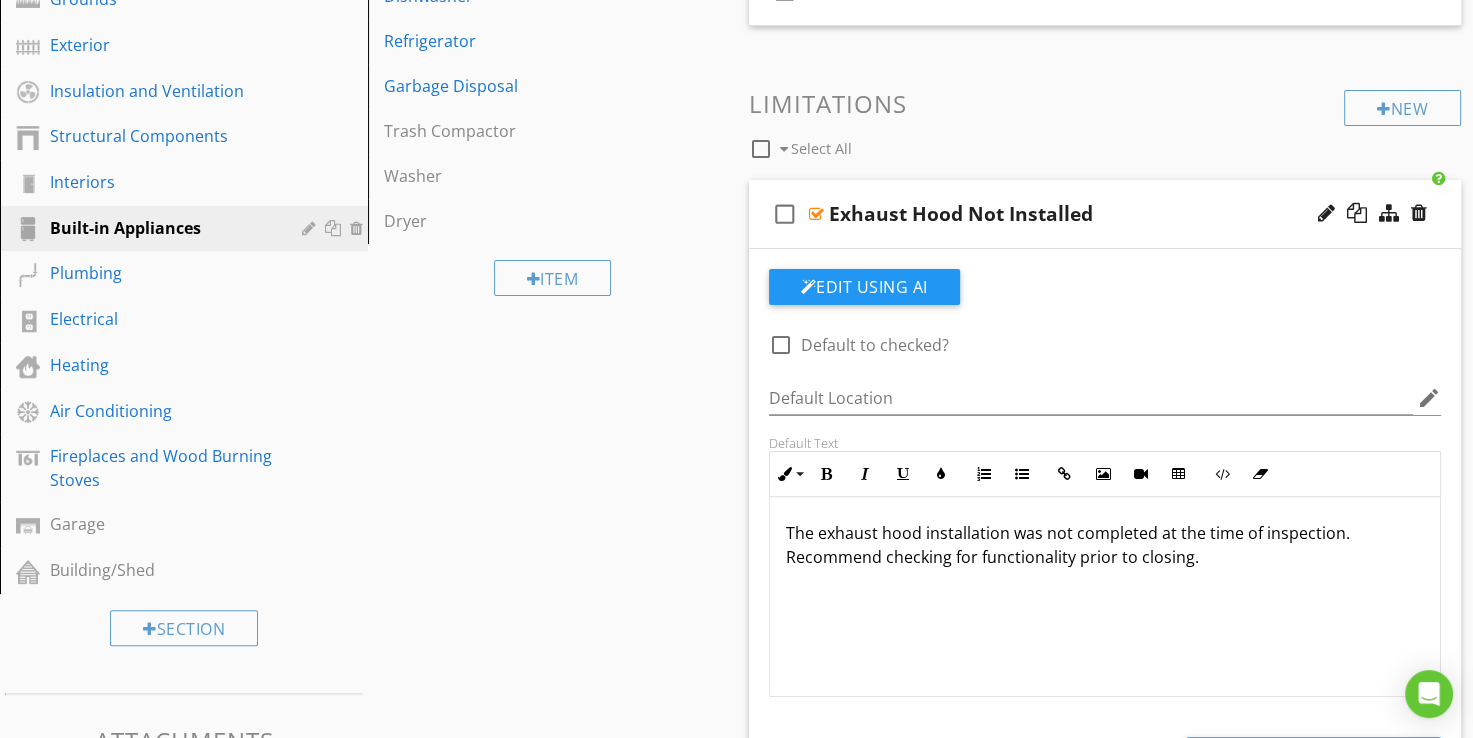 click at bounding box center [816, 214] 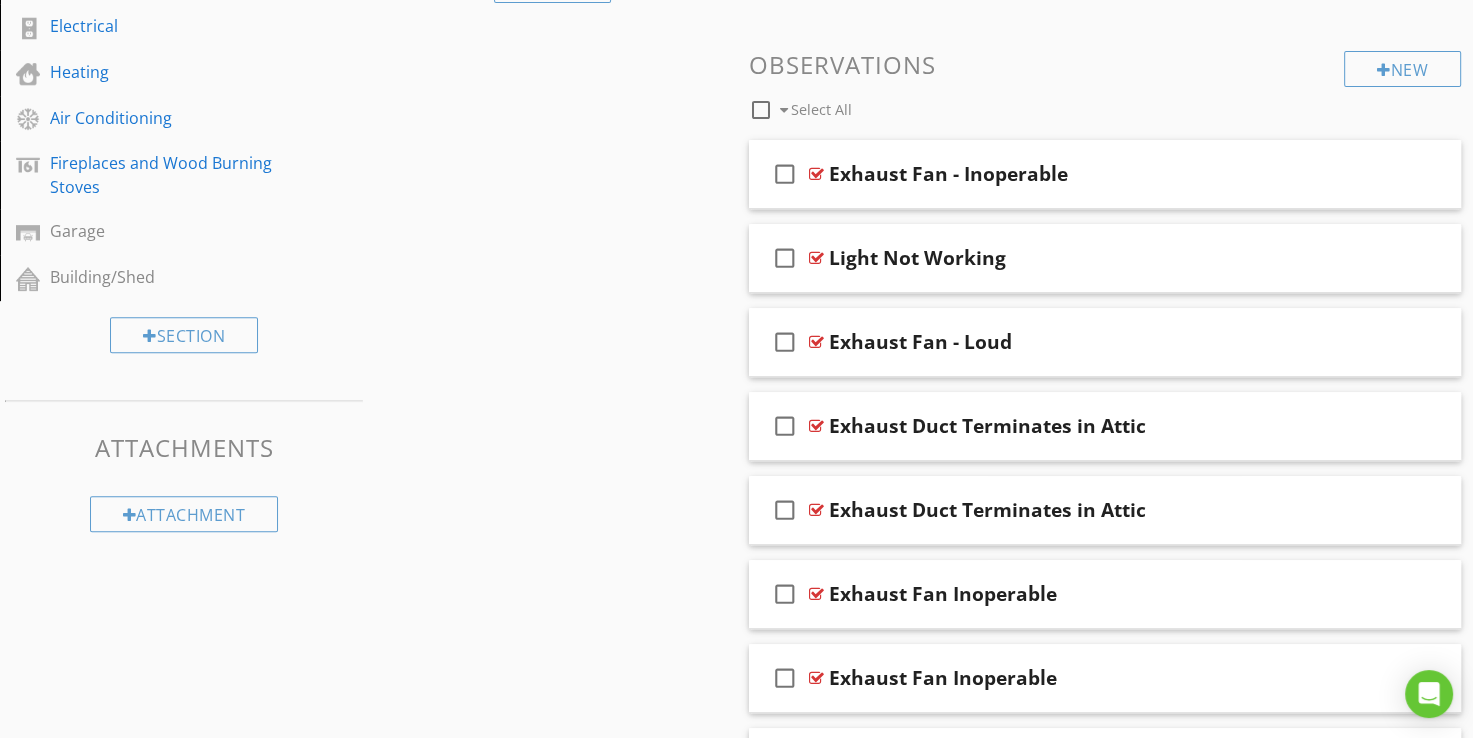 scroll, scrollTop: 767, scrollLeft: 0, axis: vertical 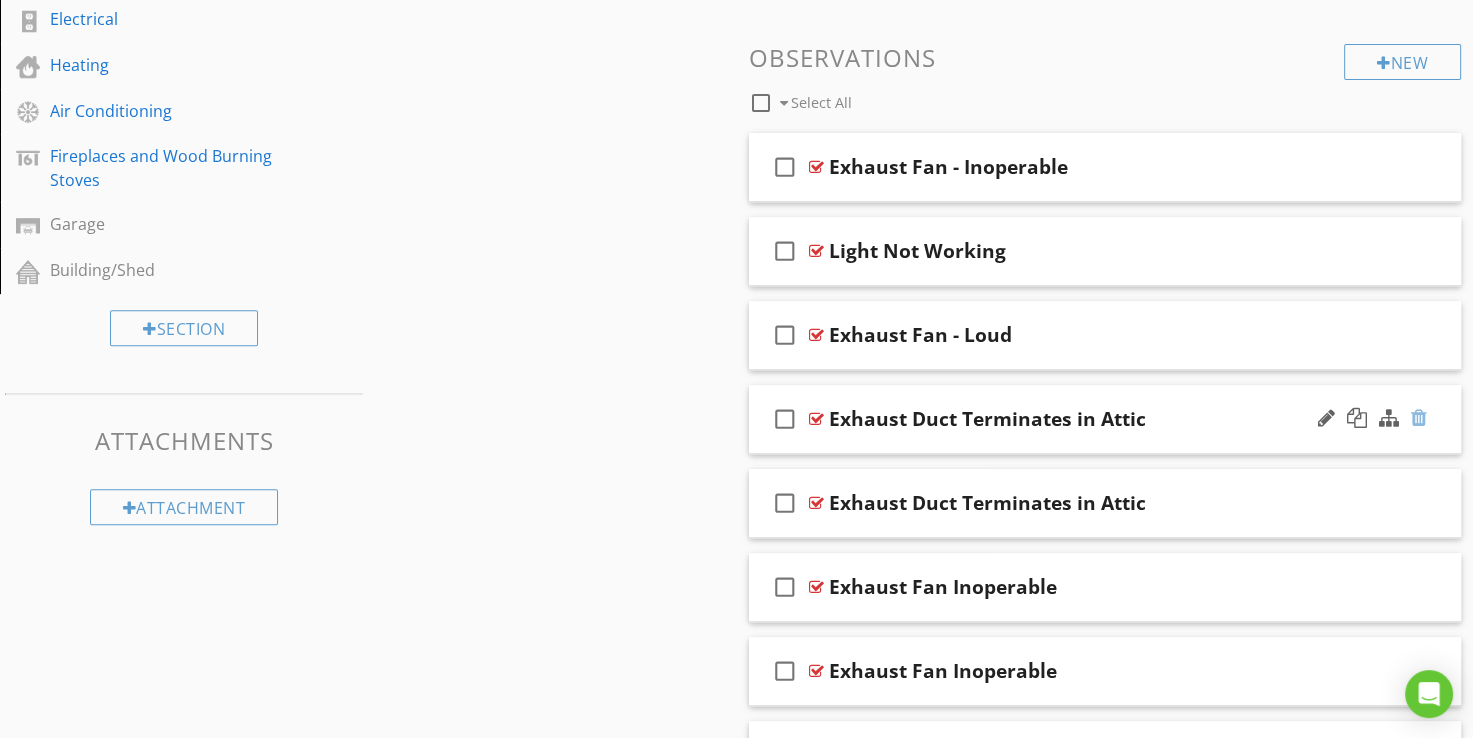 click at bounding box center (1419, 418) 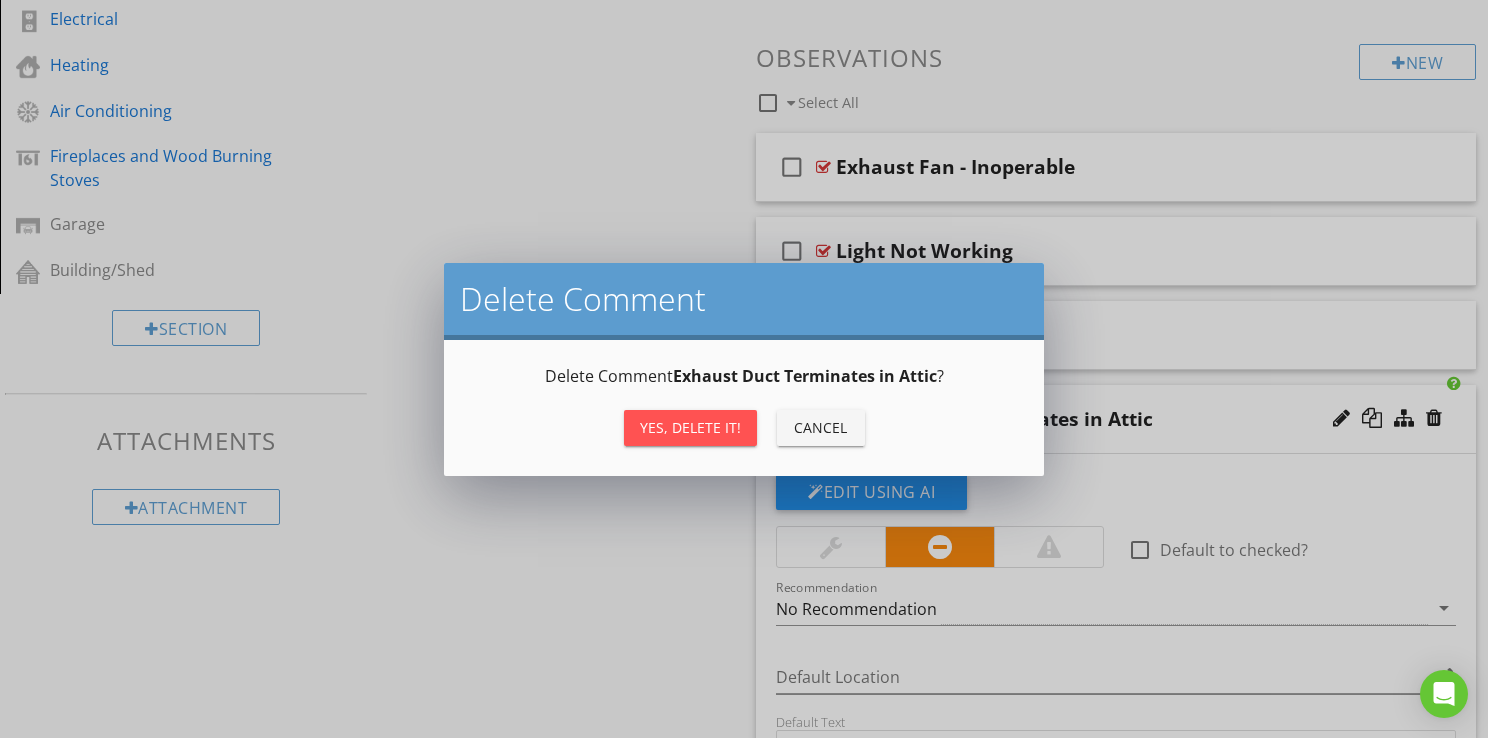 click on "Yes, Delete it!" at bounding box center (690, 427) 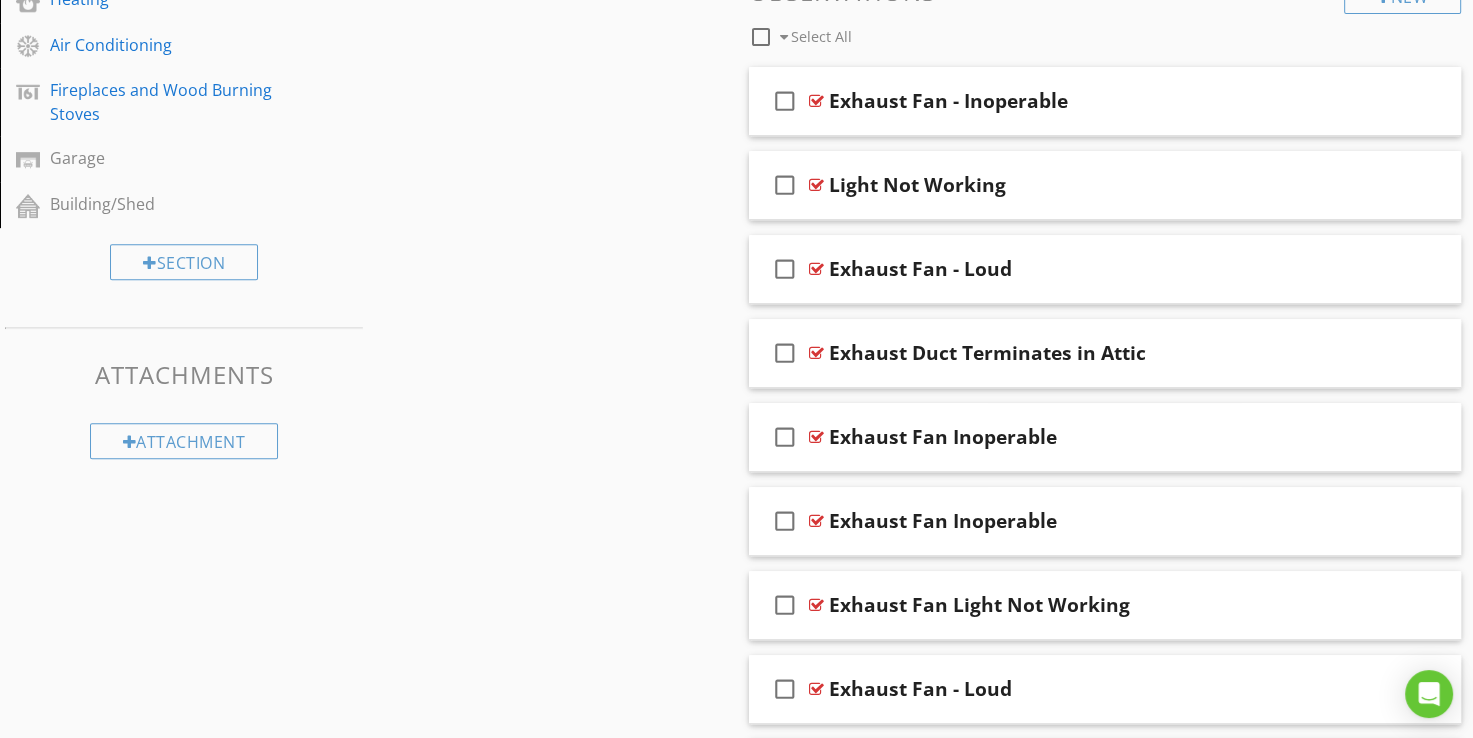 scroll, scrollTop: 867, scrollLeft: 0, axis: vertical 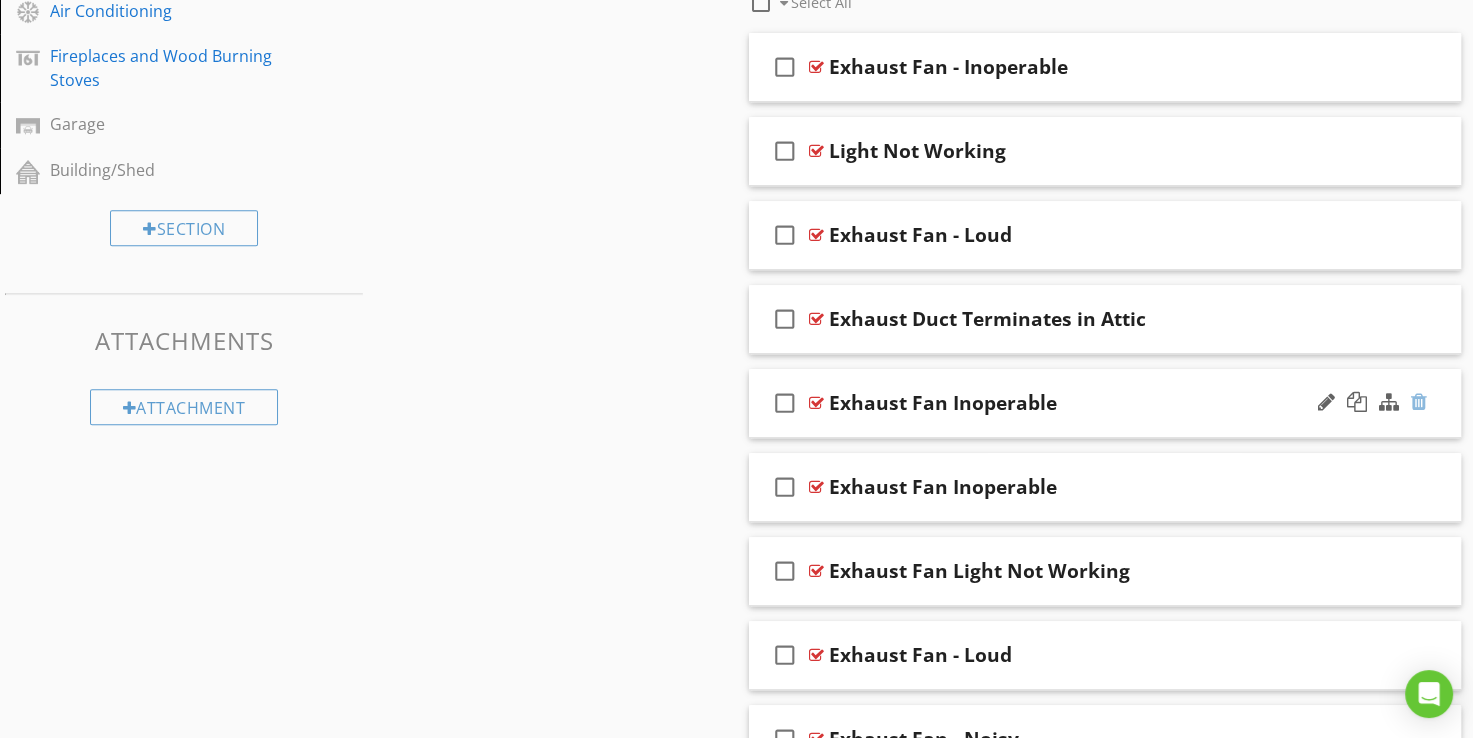 click at bounding box center (1419, 402) 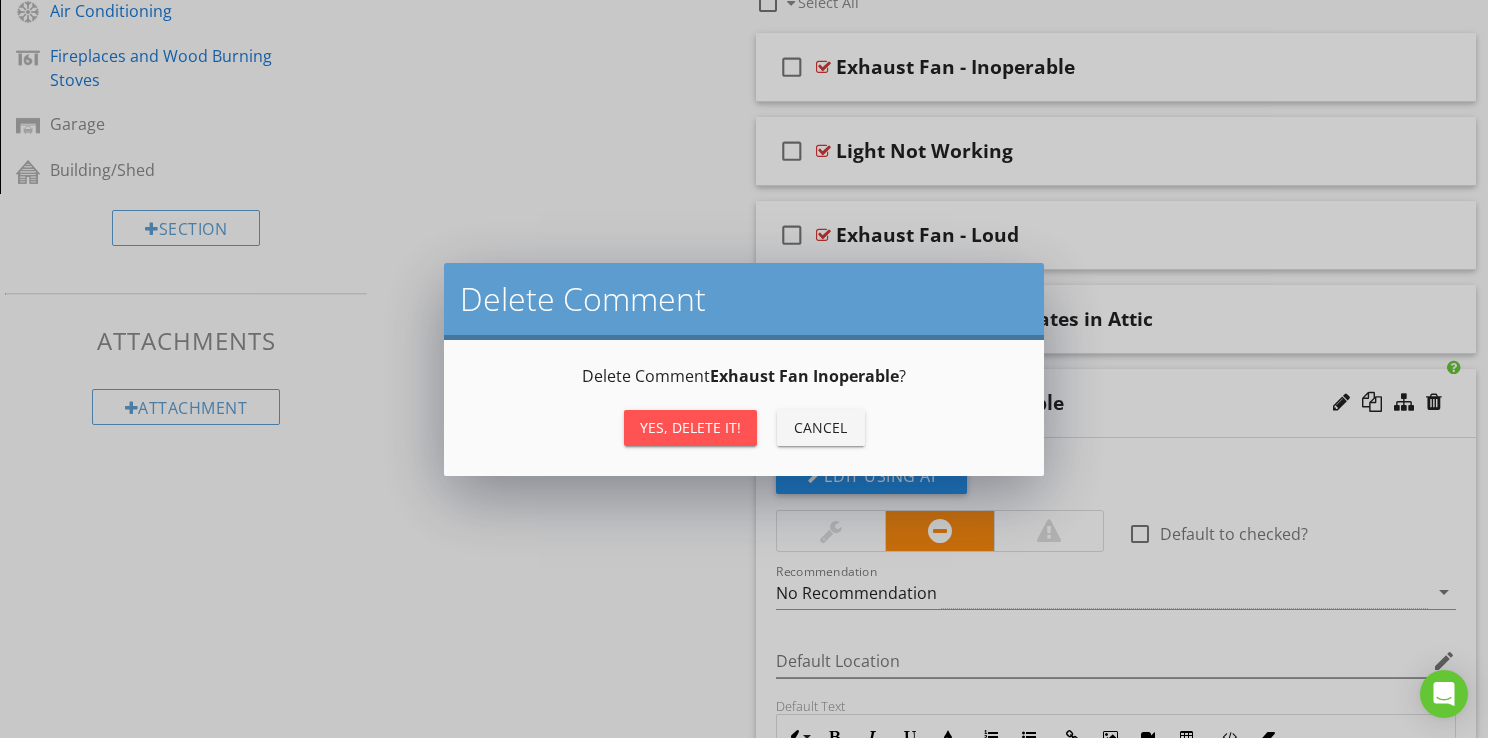 click on "Yes, Delete it!" at bounding box center (690, 427) 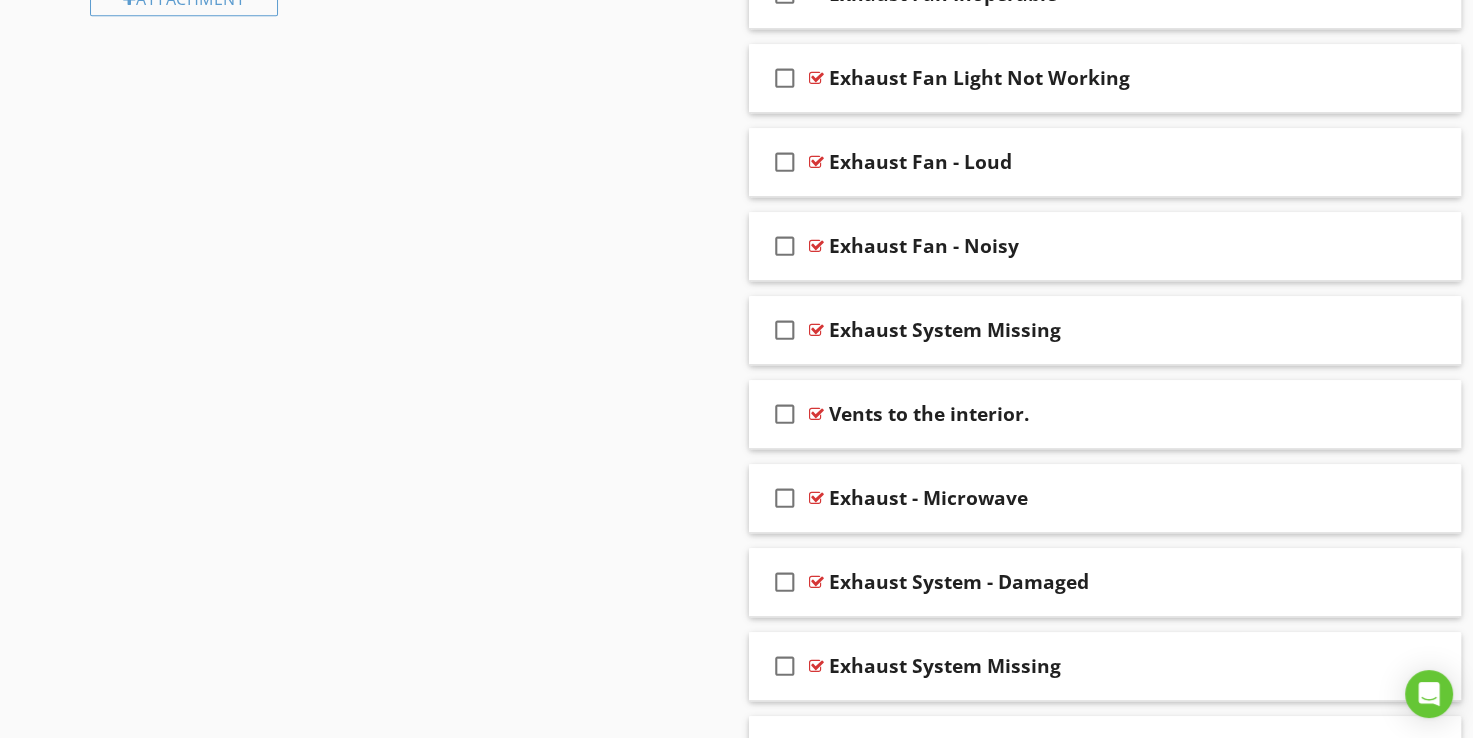 scroll, scrollTop: 1367, scrollLeft: 0, axis: vertical 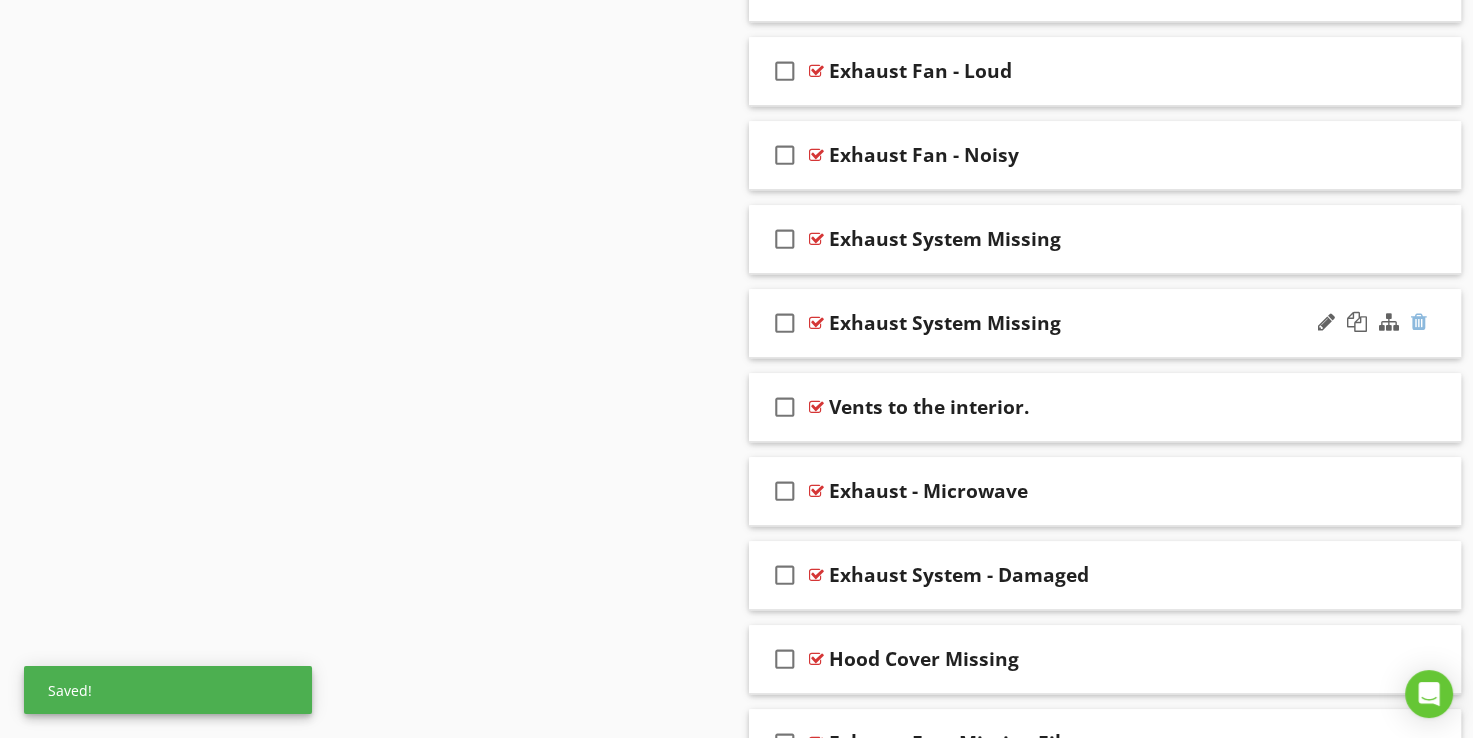 click at bounding box center [1419, 322] 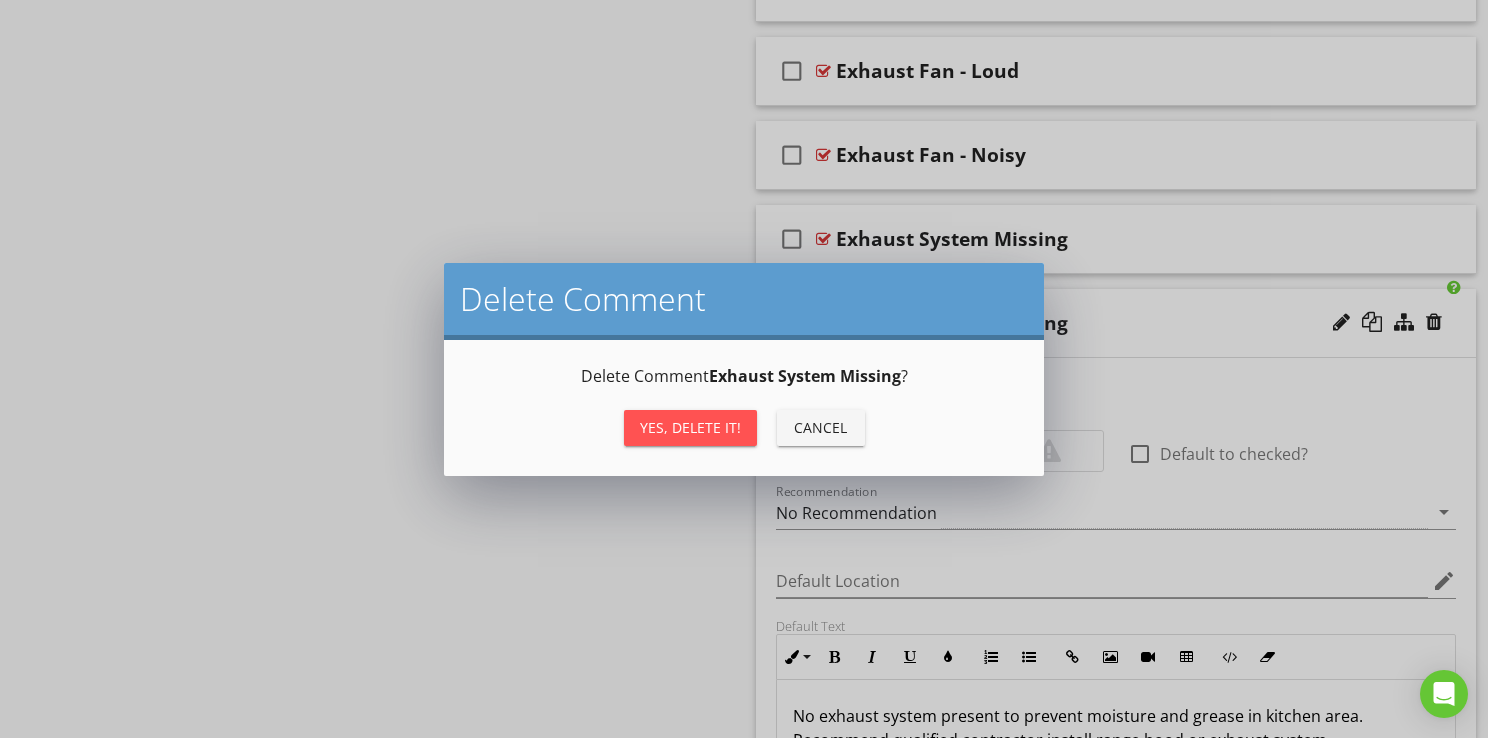 click on "Yes, Delete it!" at bounding box center [690, 427] 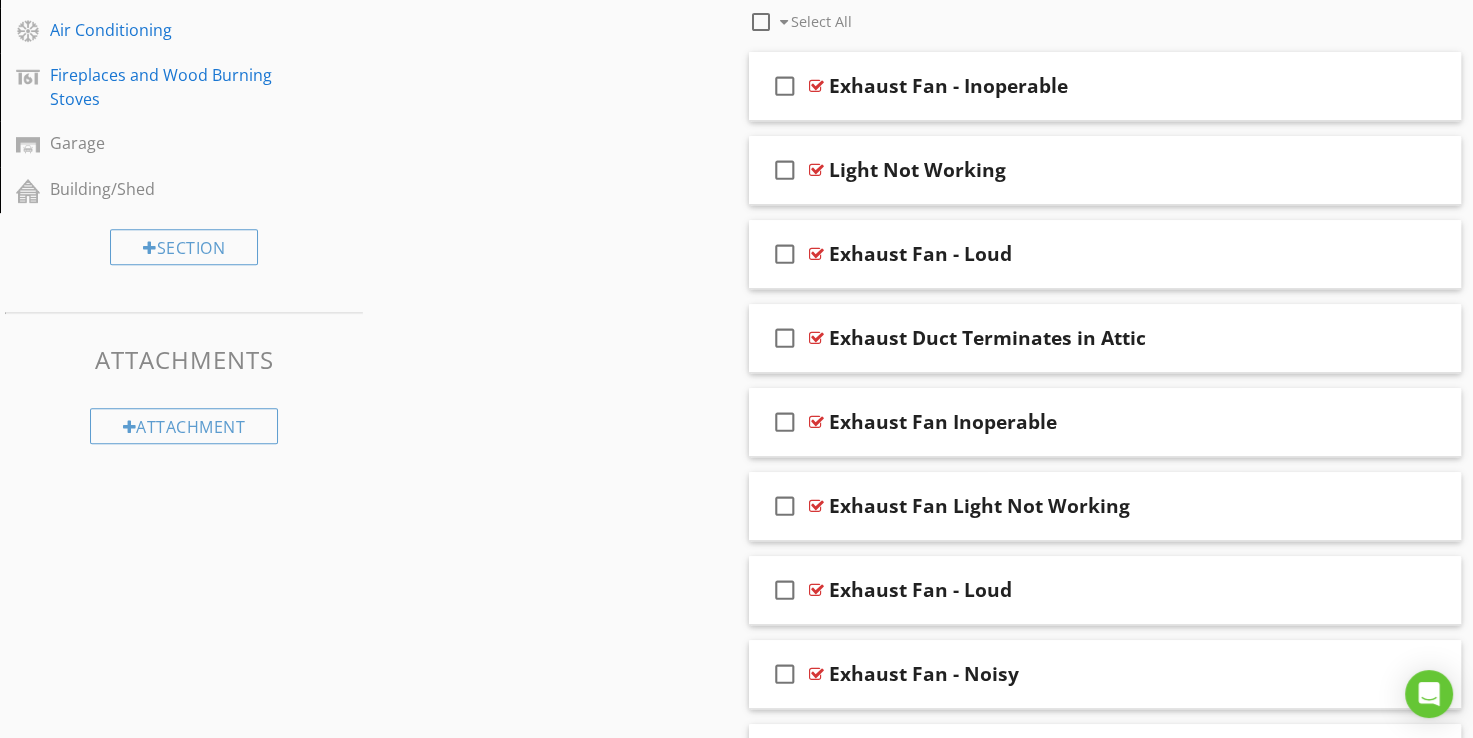 scroll, scrollTop: 803, scrollLeft: 0, axis: vertical 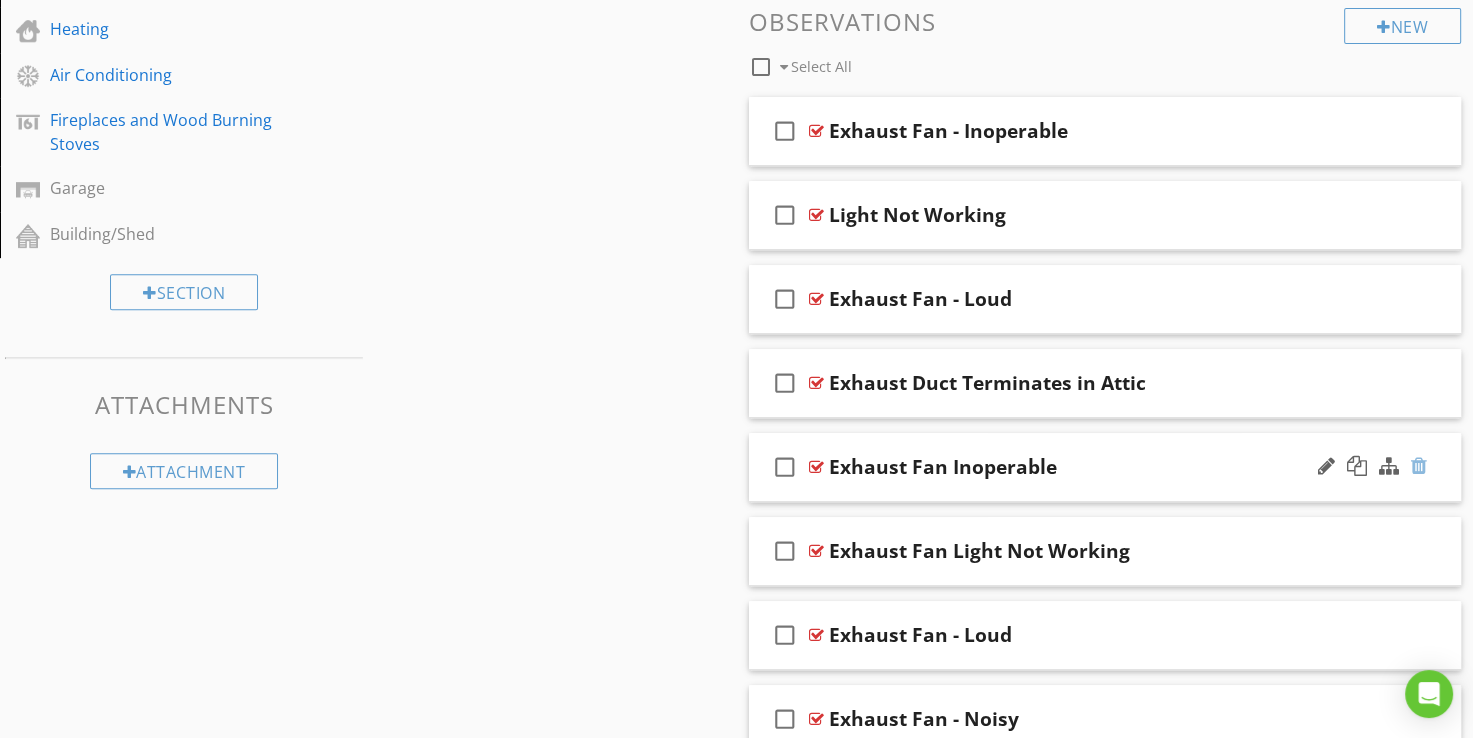 click at bounding box center (1419, 466) 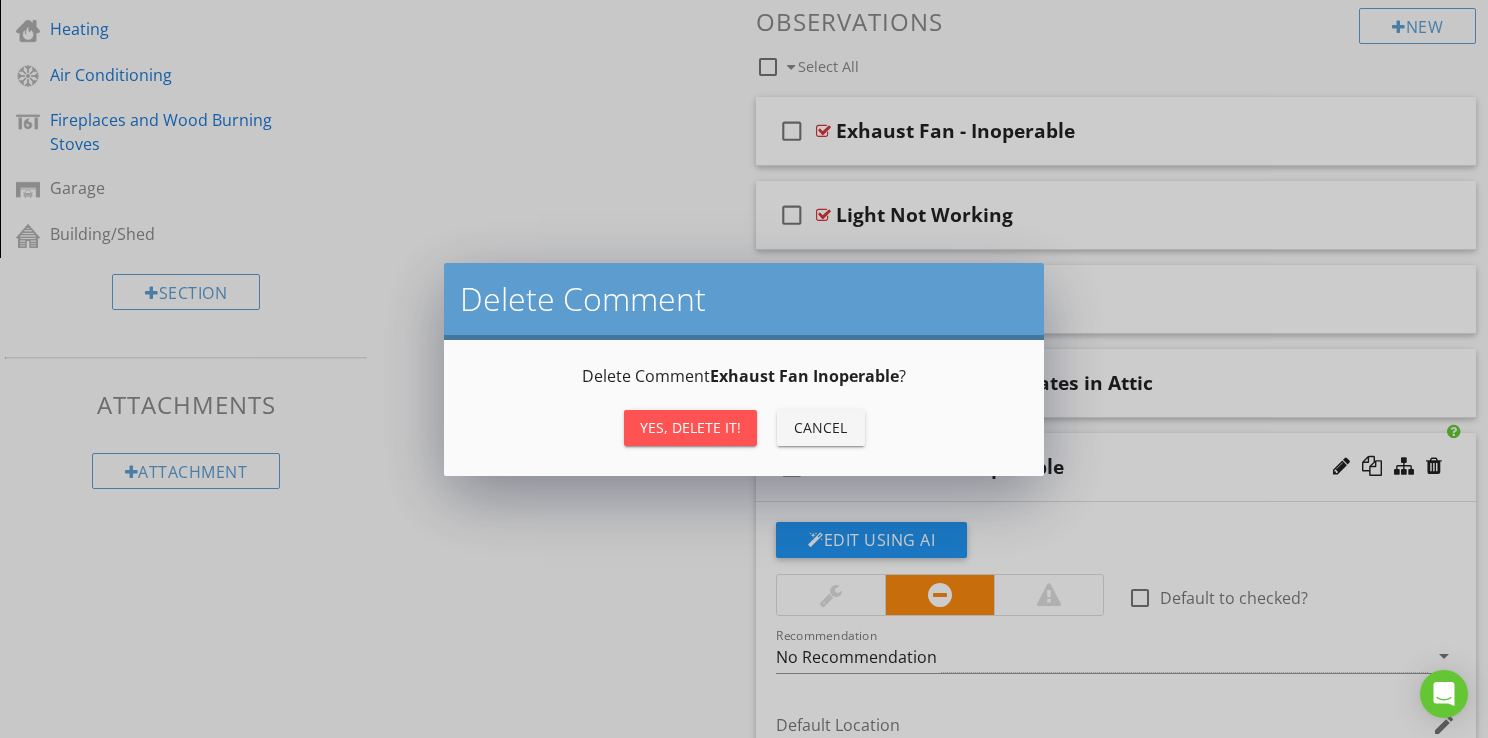 click on "Yes, Delete it!" at bounding box center [690, 427] 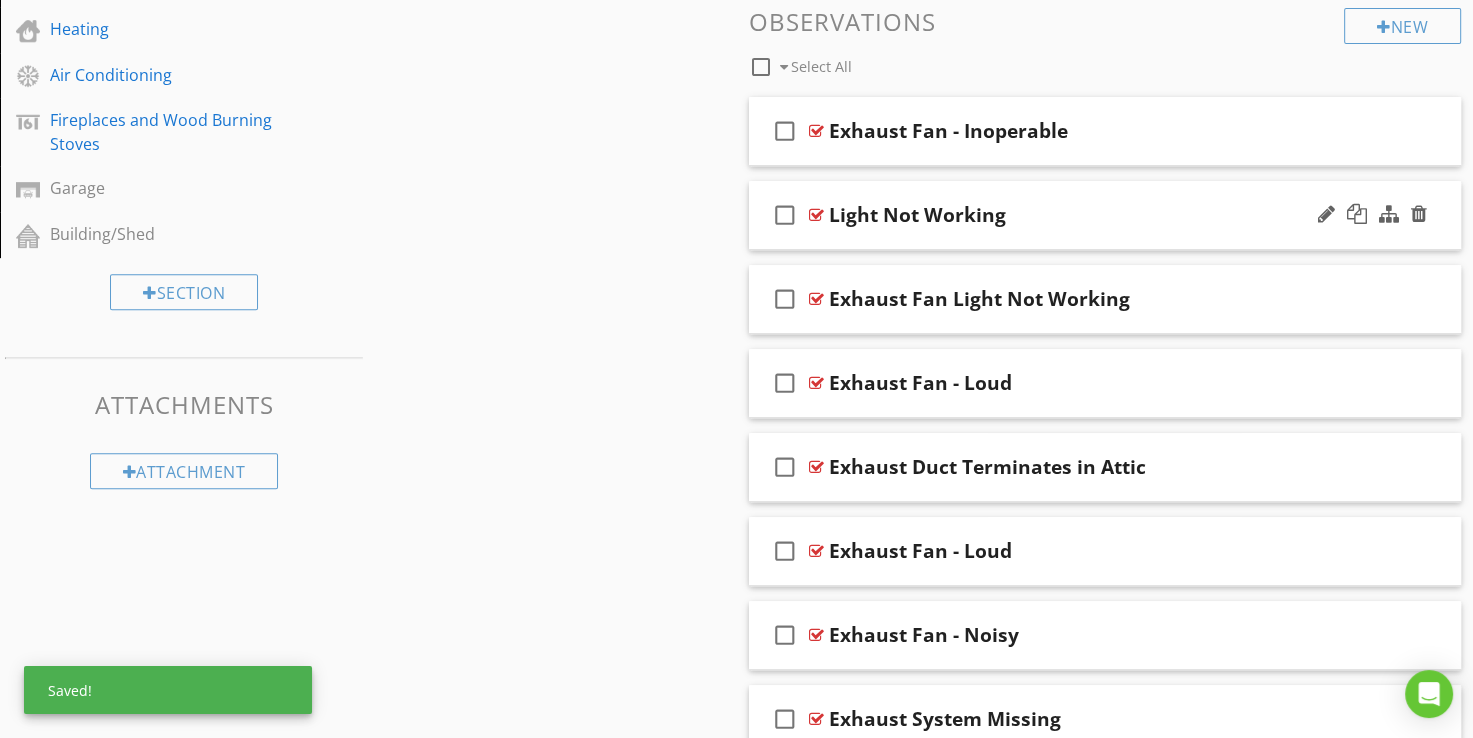 click at bounding box center [816, 215] 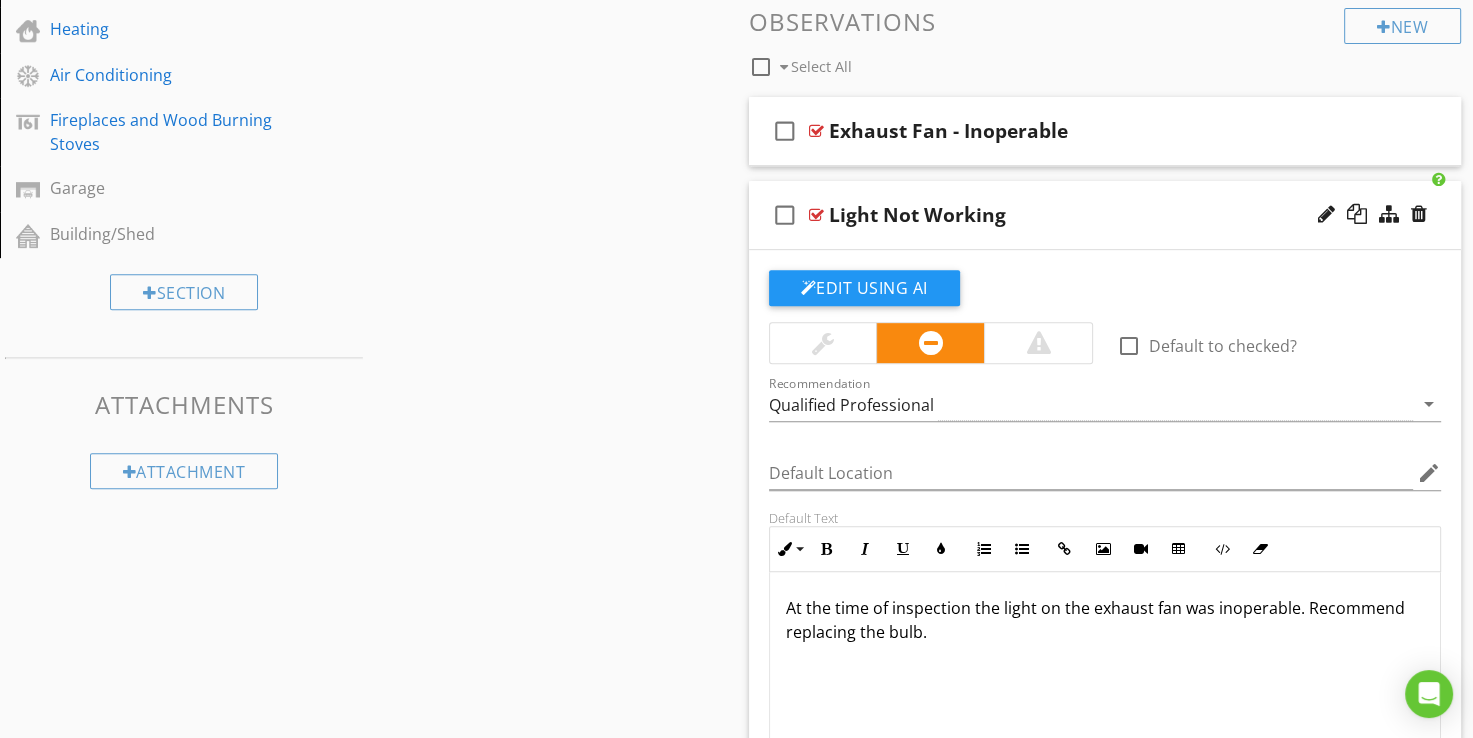 click at bounding box center (816, 215) 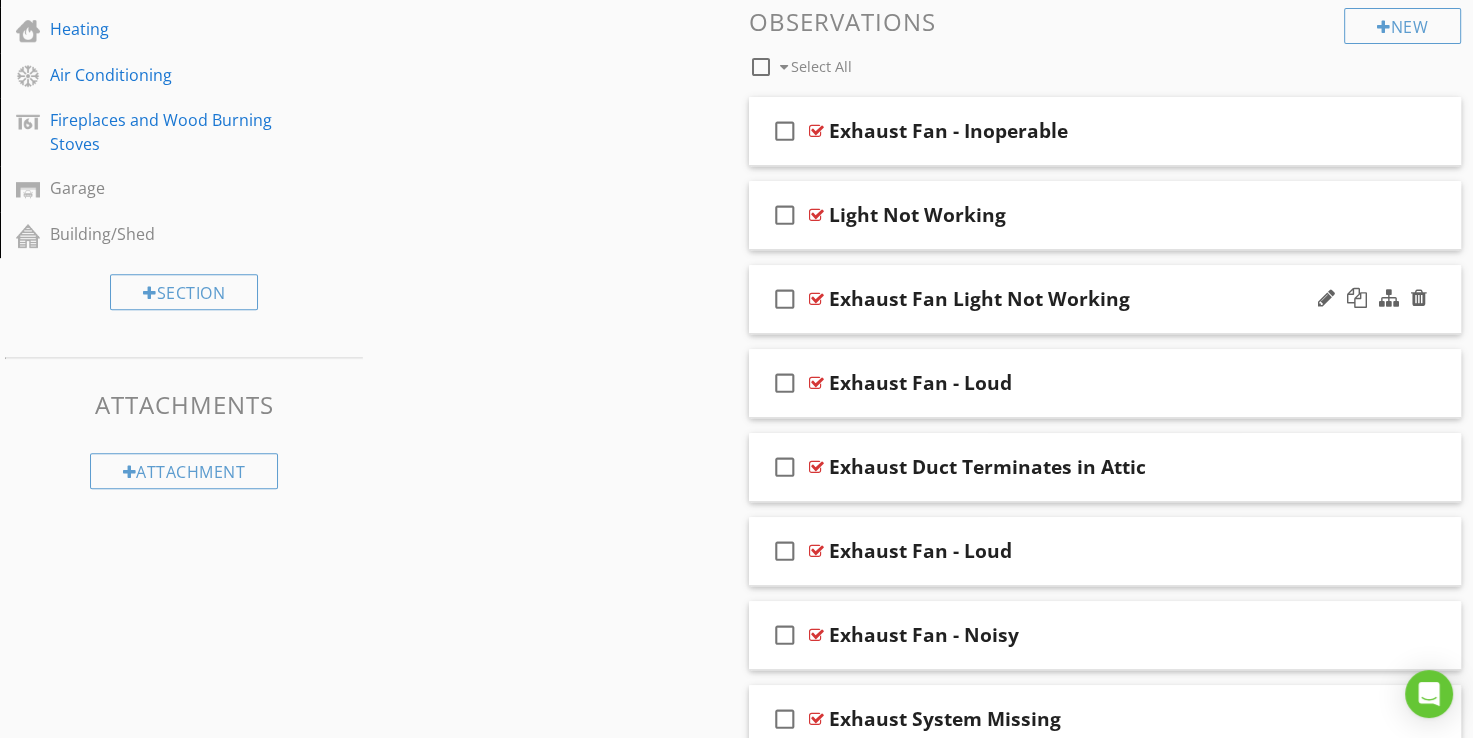 click at bounding box center [816, 299] 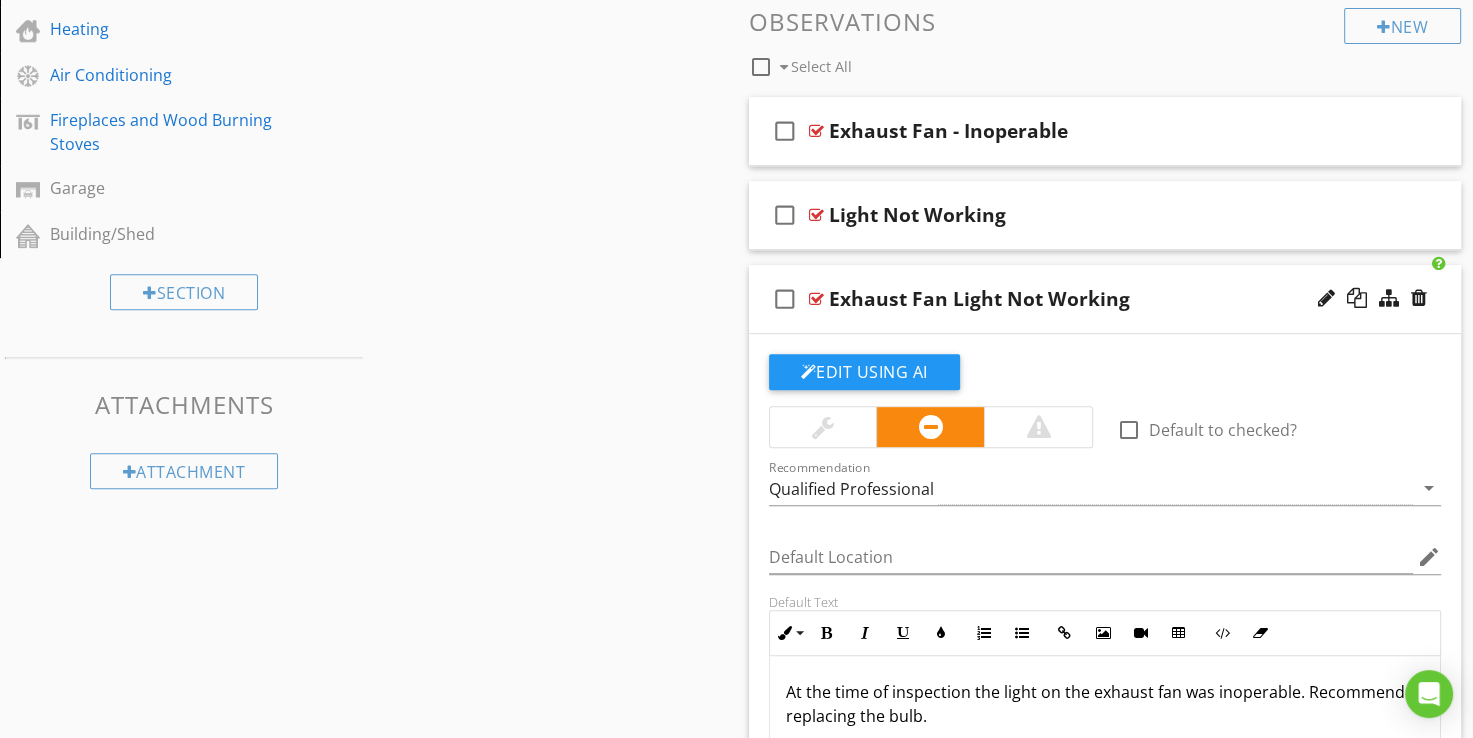 click at bounding box center [816, 299] 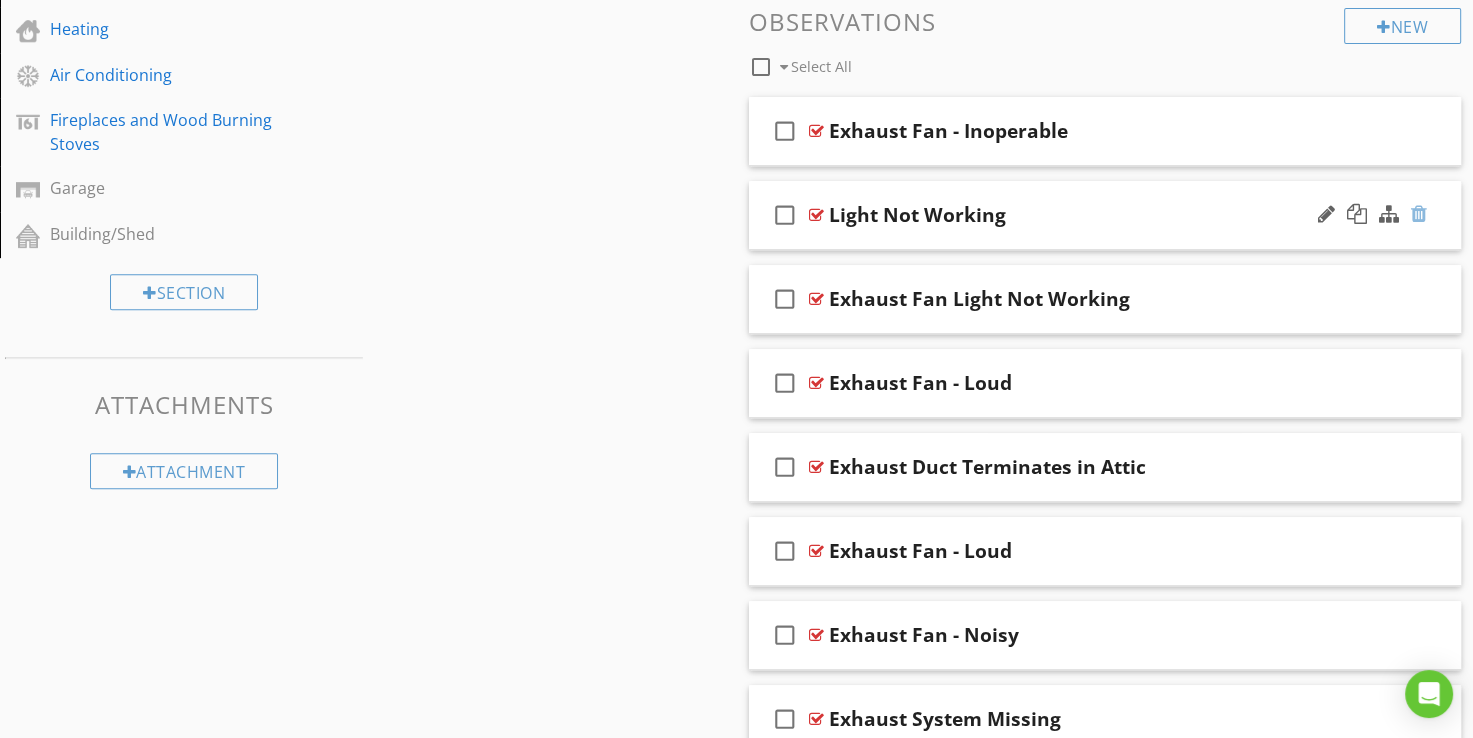click at bounding box center (1419, 214) 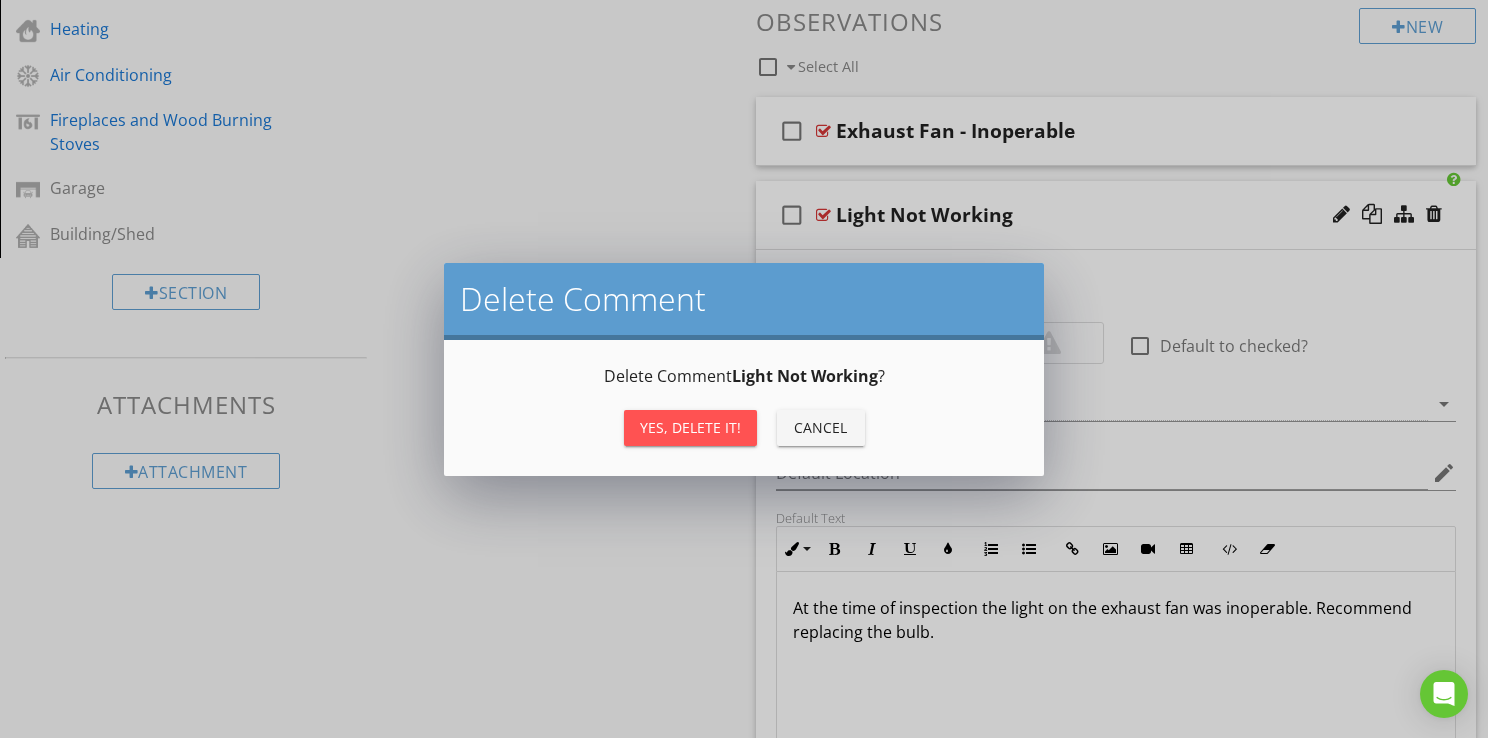 click on "Yes, Delete it!" at bounding box center (690, 428) 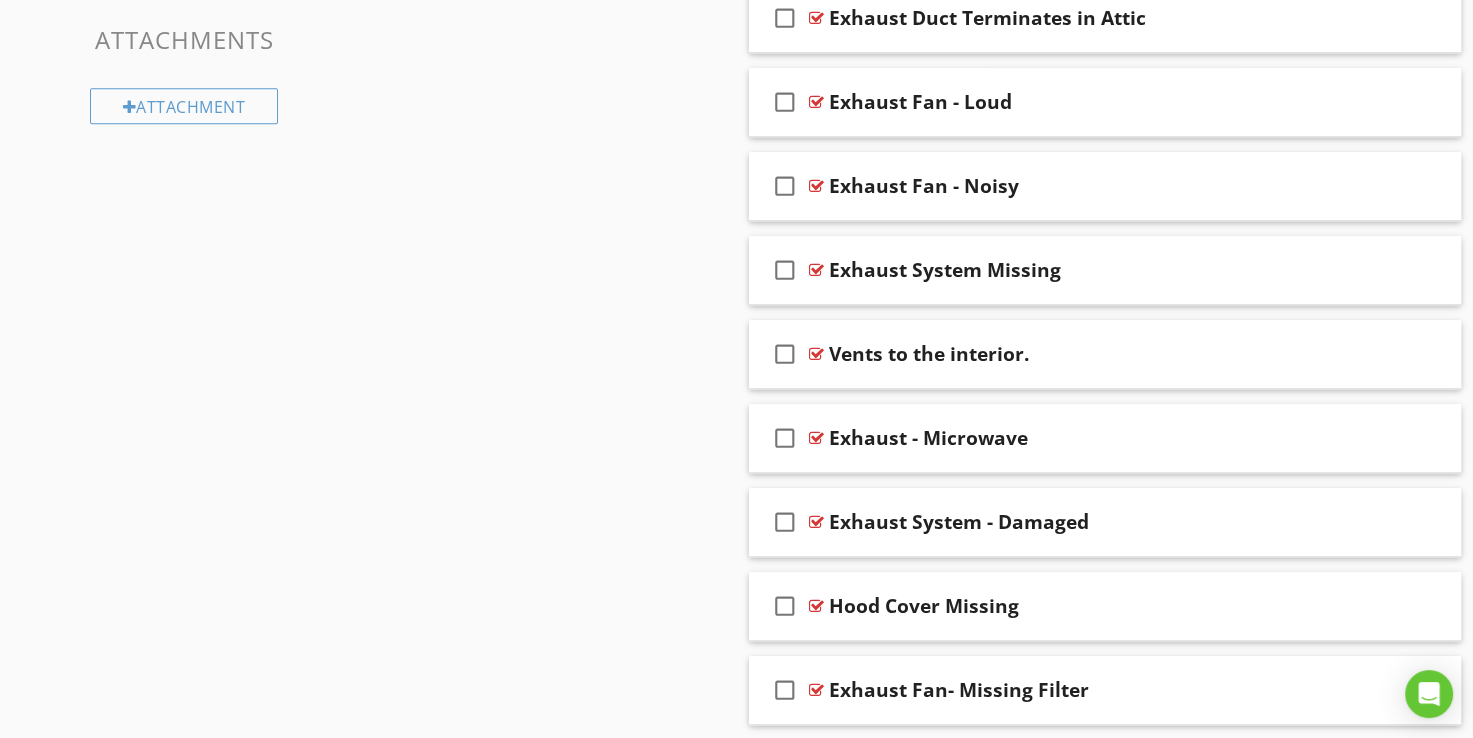 scroll, scrollTop: 1203, scrollLeft: 0, axis: vertical 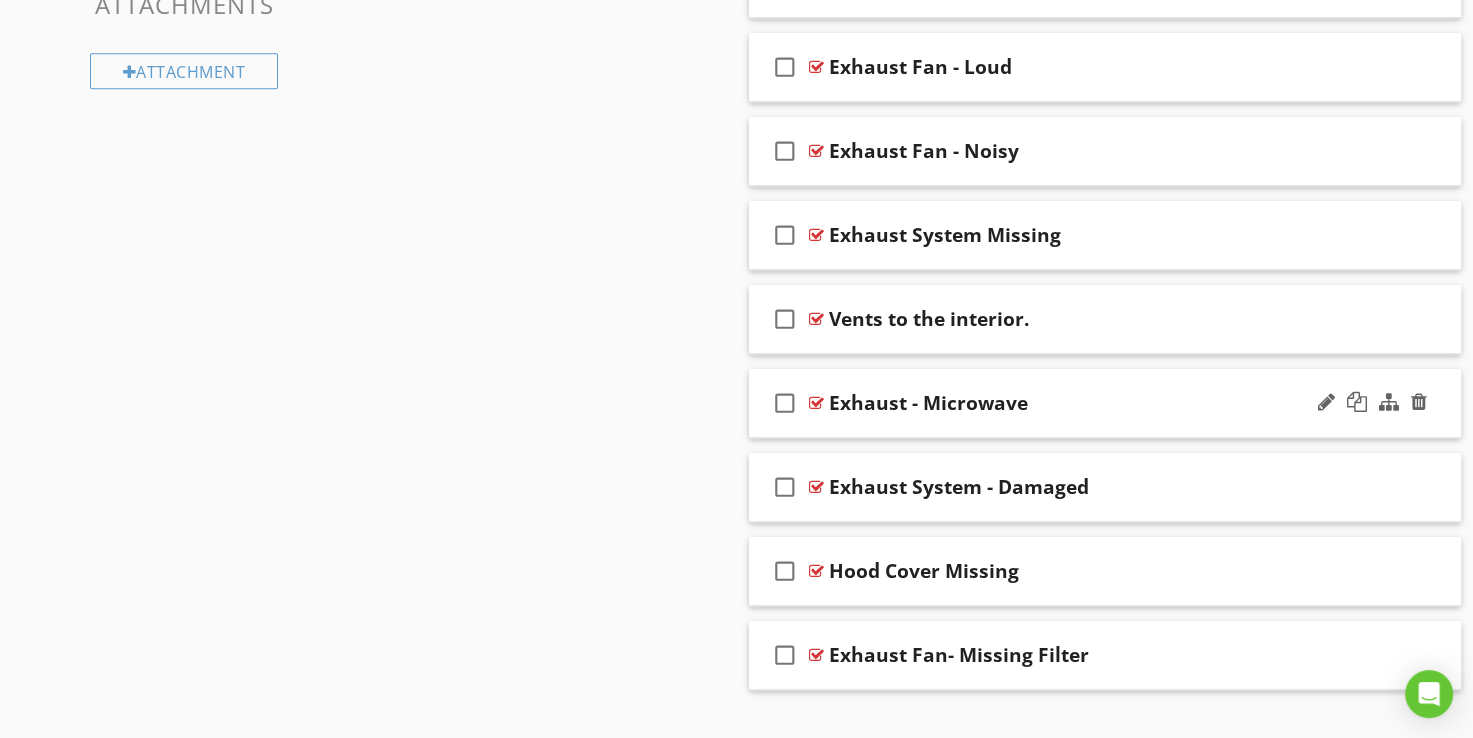 click at bounding box center [816, 403] 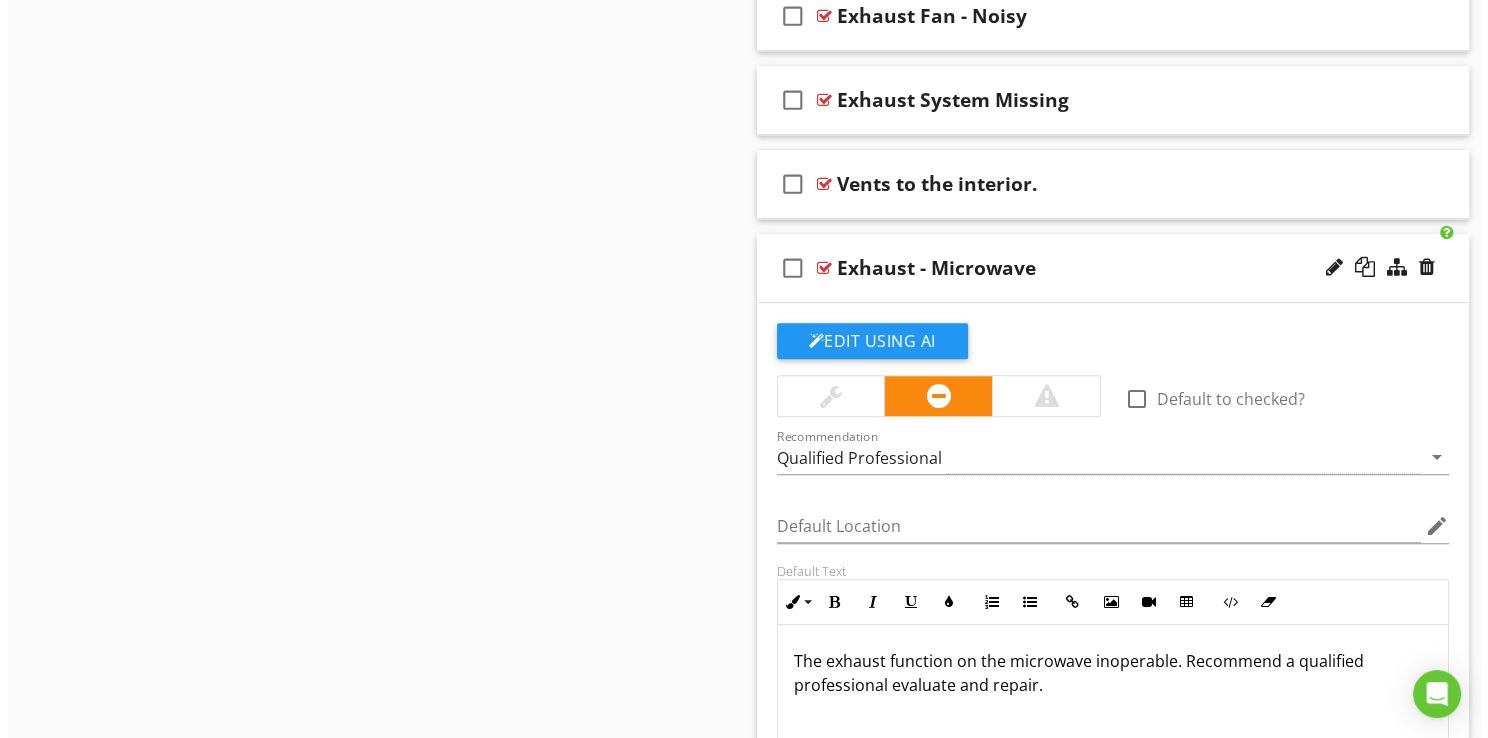 scroll, scrollTop: 1303, scrollLeft: 0, axis: vertical 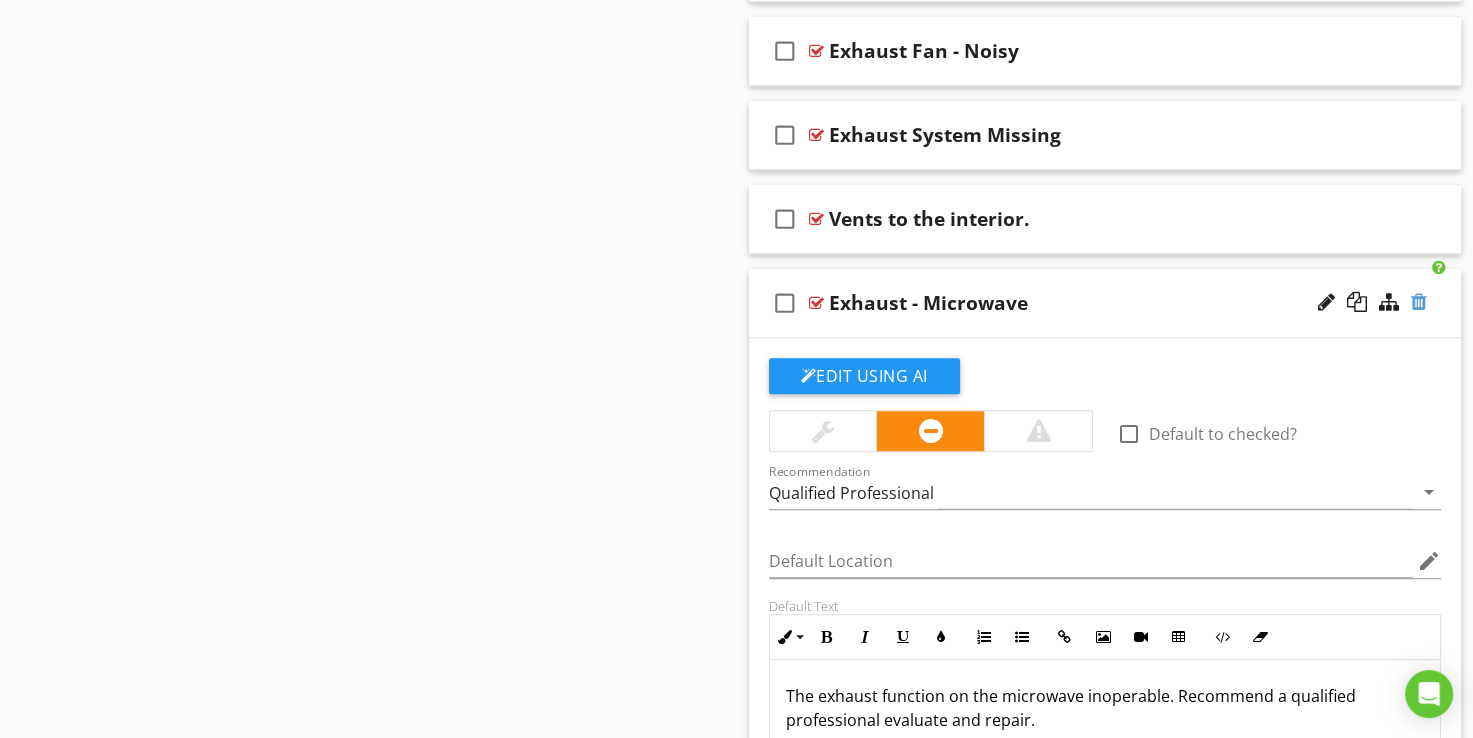 click at bounding box center [1419, 302] 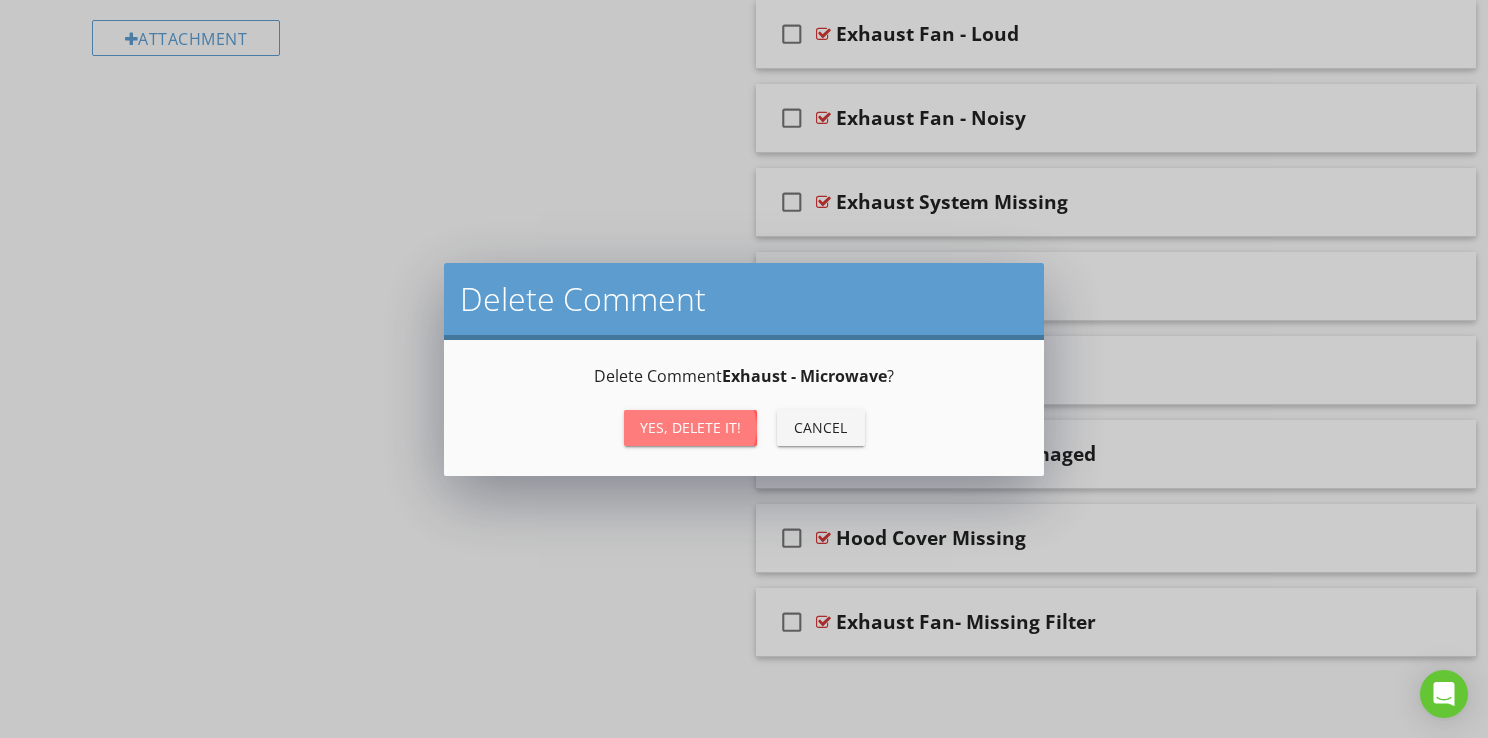 click on "Yes, Delete it!" at bounding box center (690, 427) 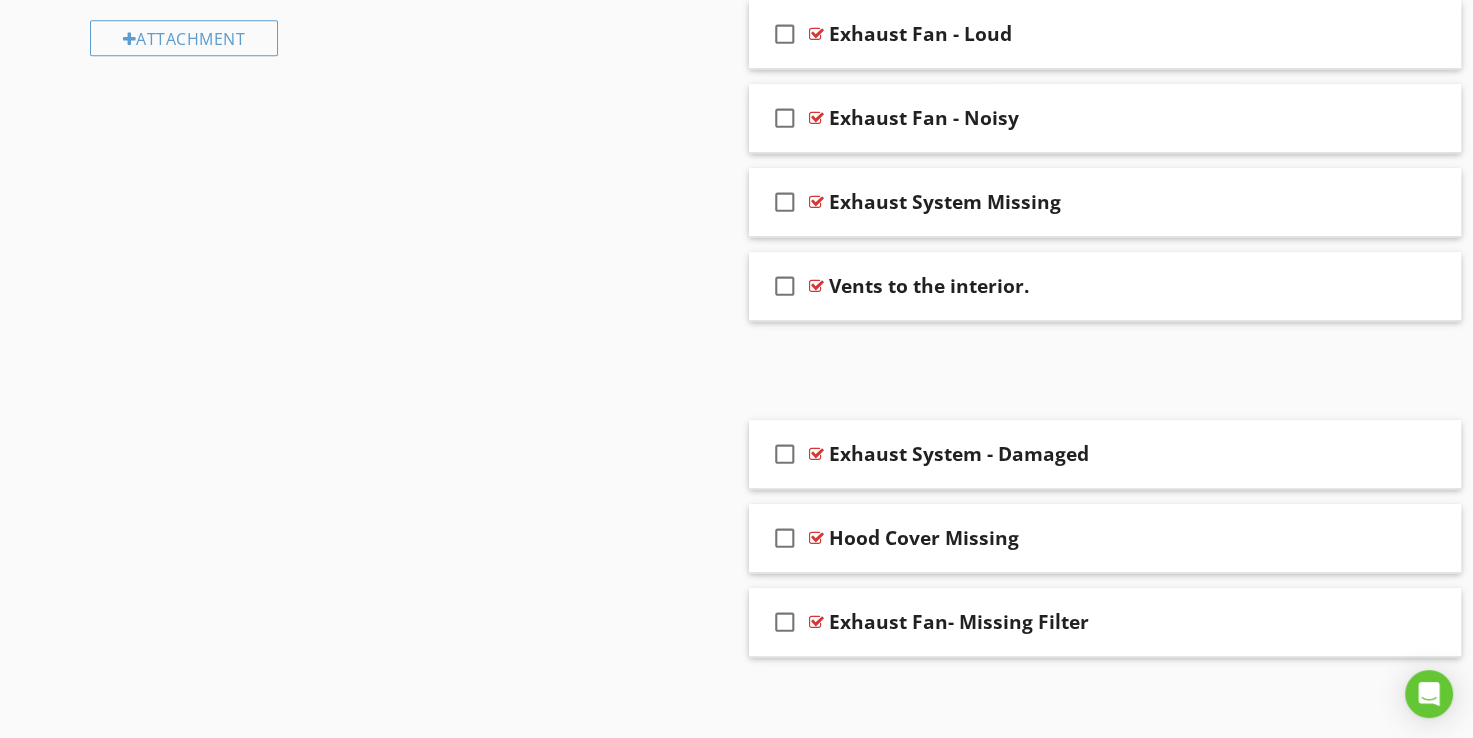 scroll, scrollTop: 1152, scrollLeft: 0, axis: vertical 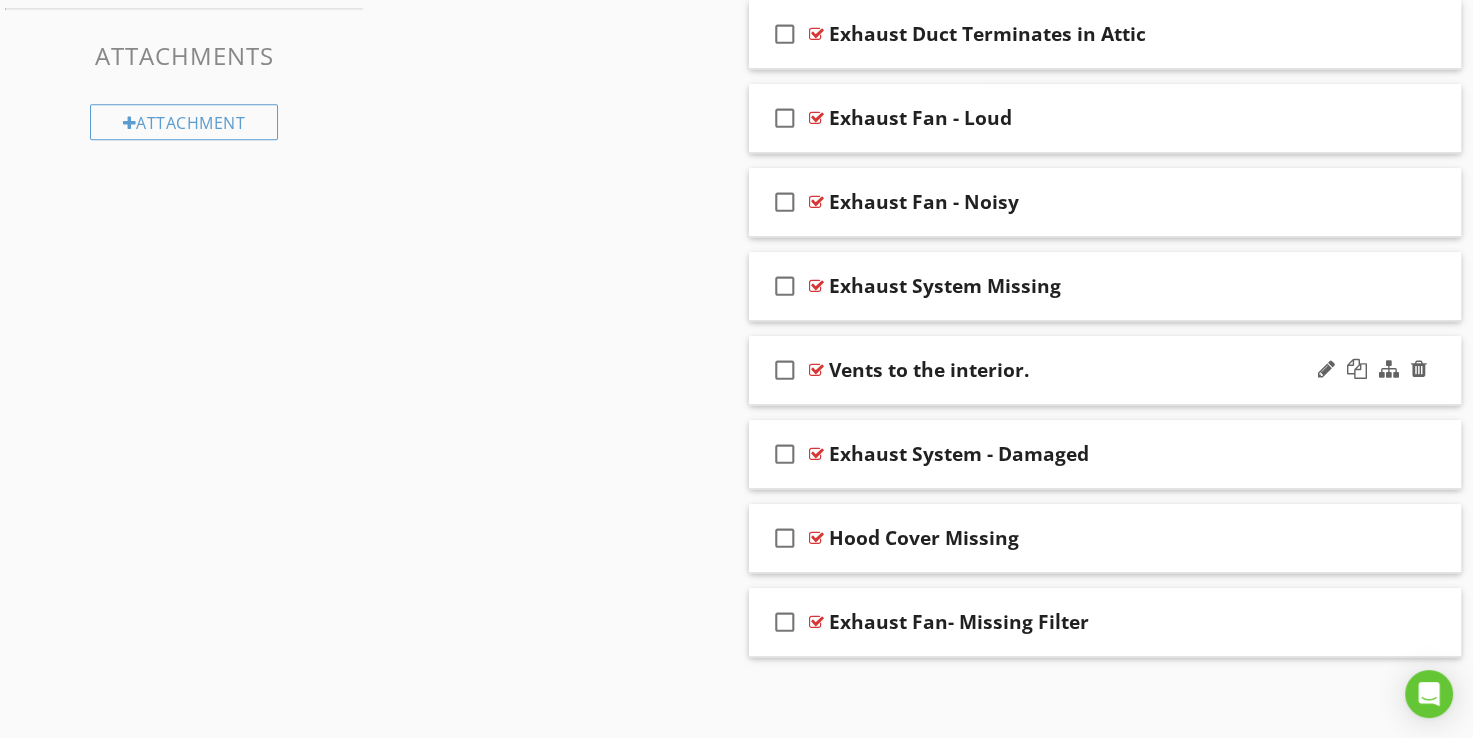 click at bounding box center (816, 370) 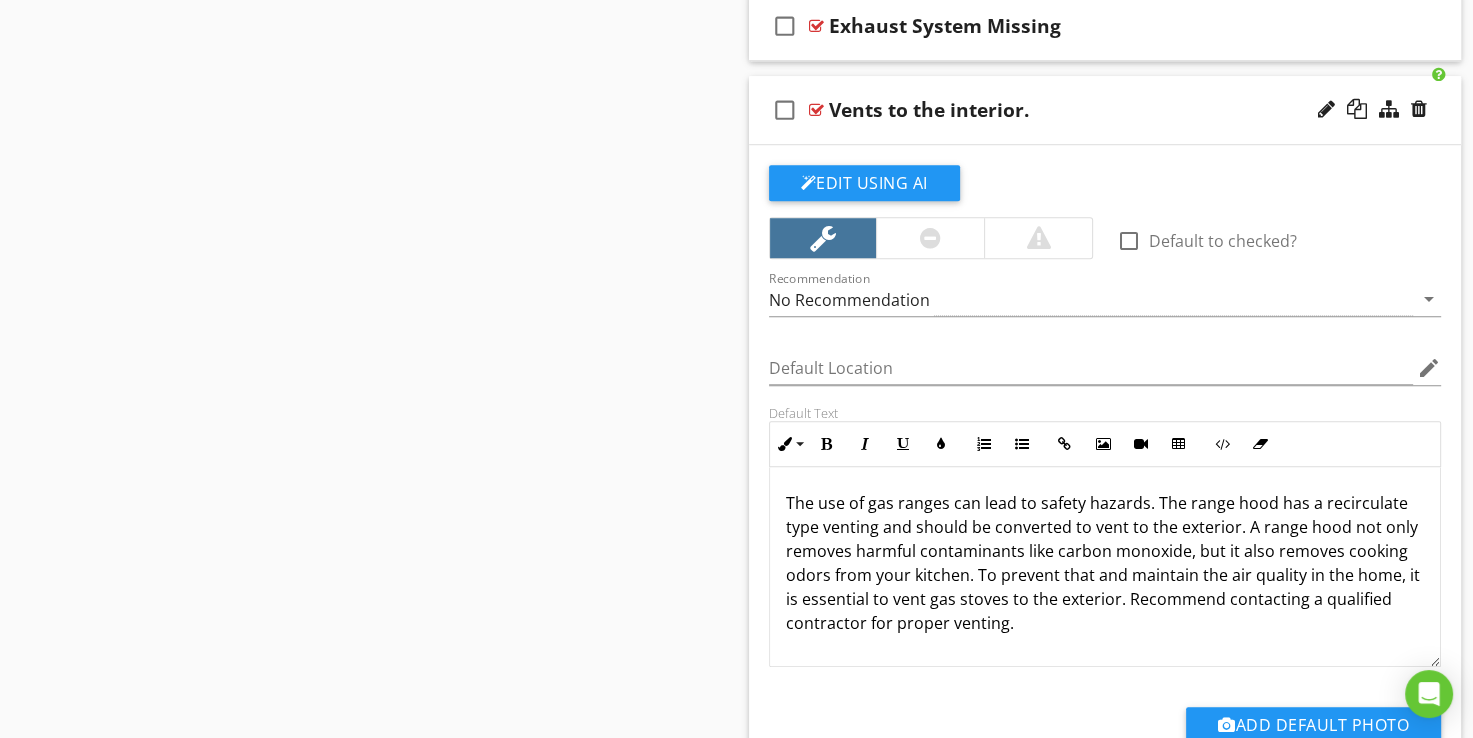 scroll, scrollTop: 1436, scrollLeft: 0, axis: vertical 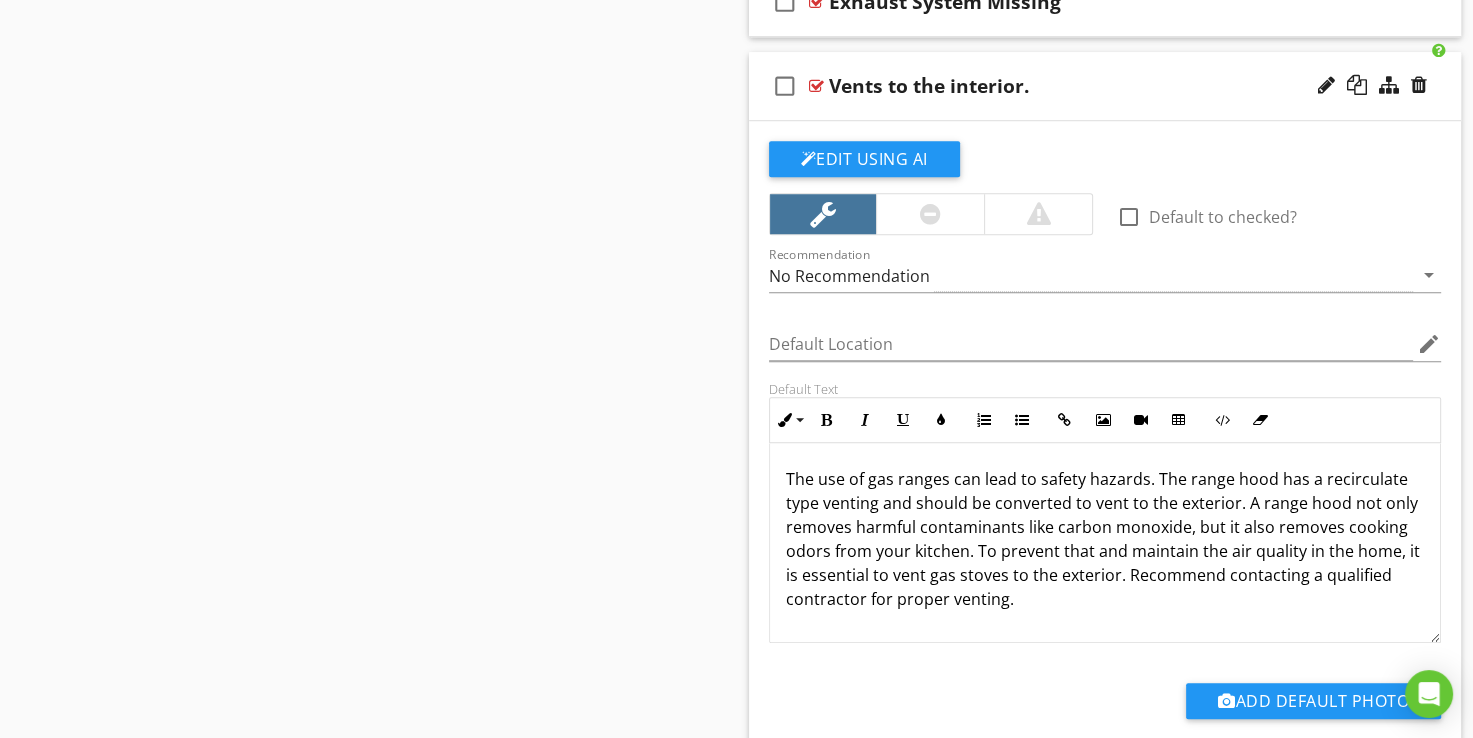 click at bounding box center (930, 214) 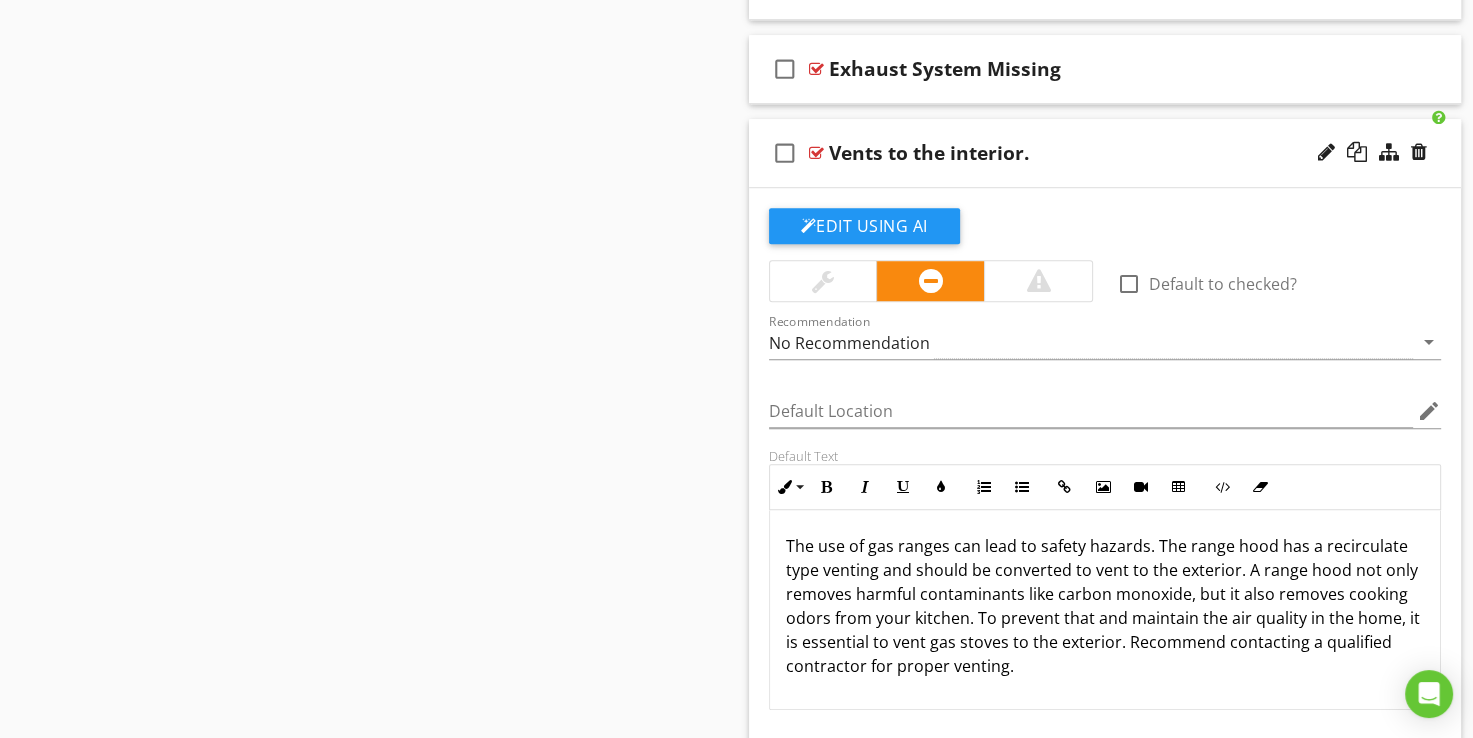 scroll, scrollTop: 1336, scrollLeft: 0, axis: vertical 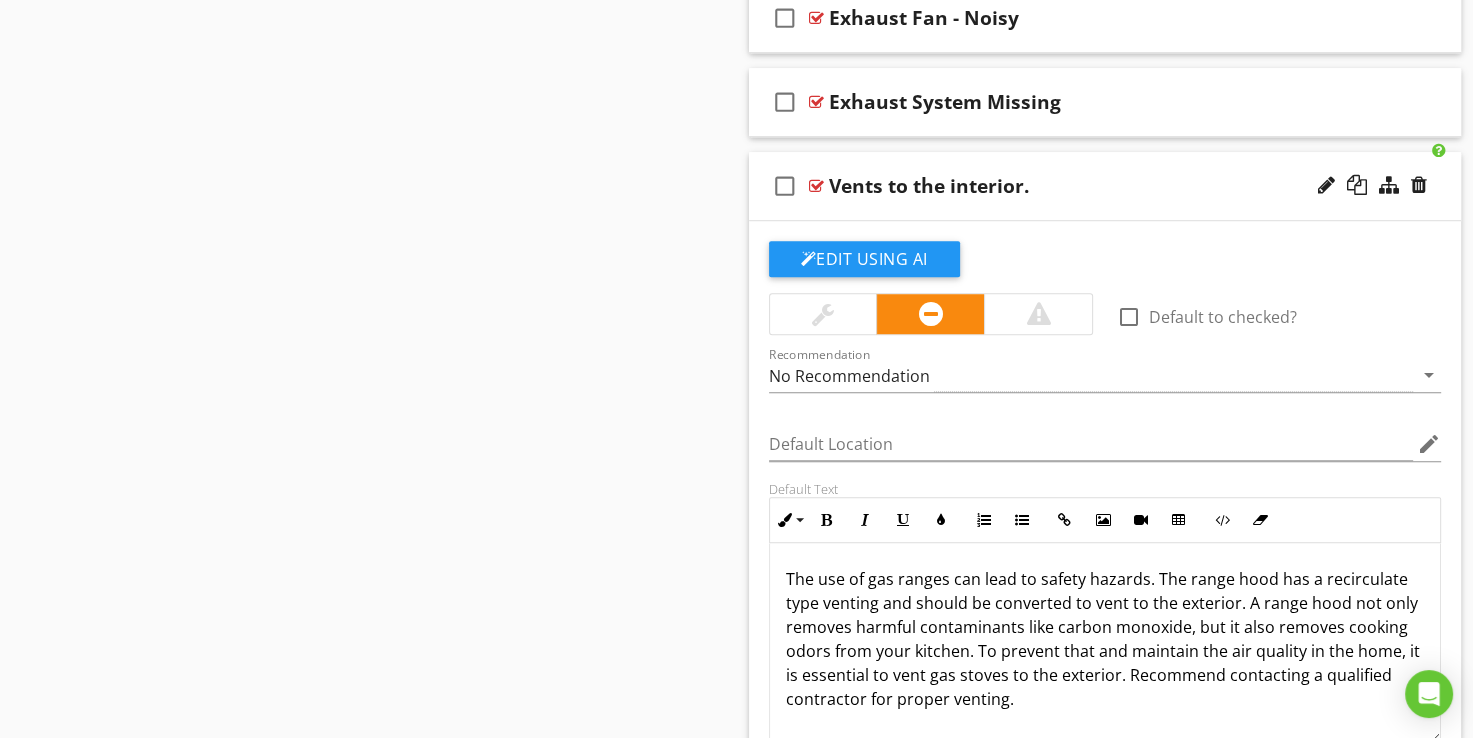 click at bounding box center (816, 186) 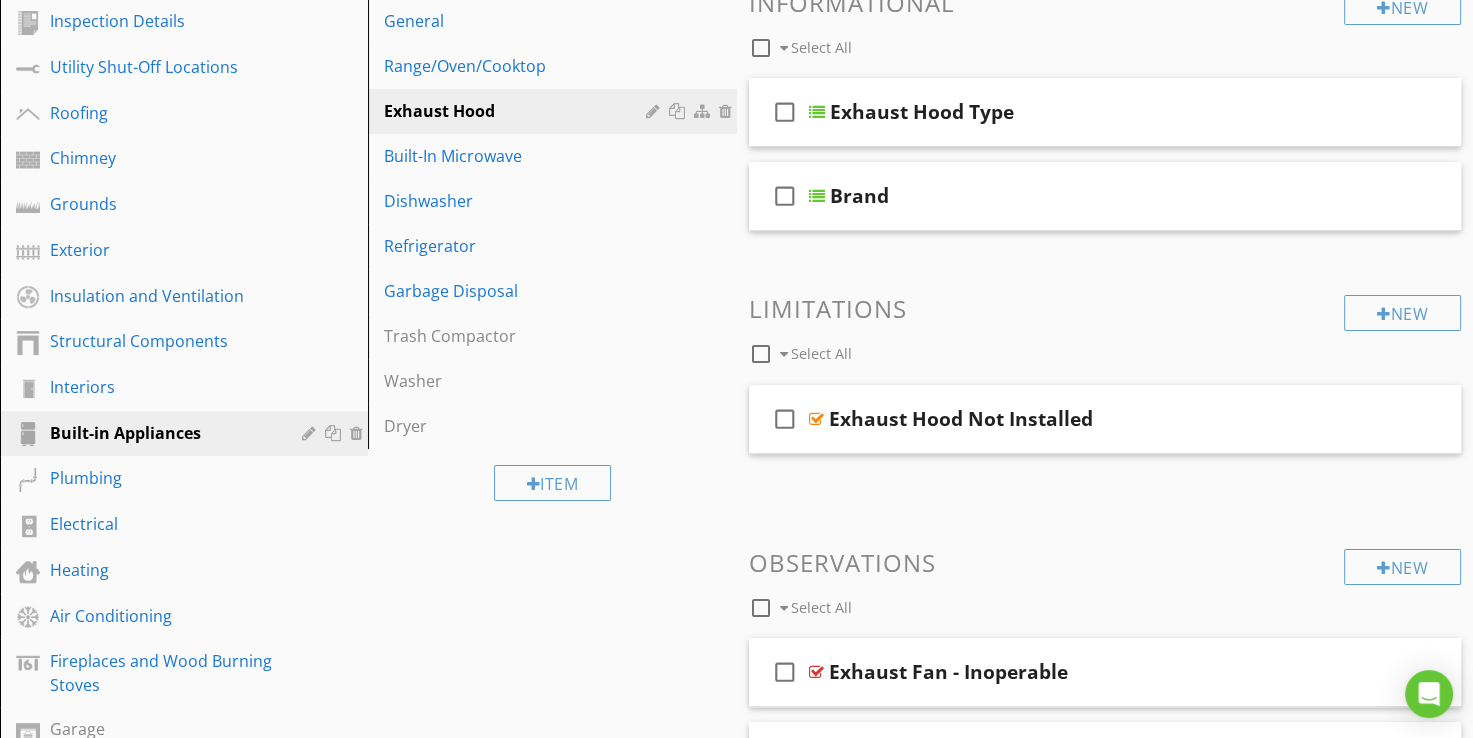 scroll, scrollTop: 252, scrollLeft: 0, axis: vertical 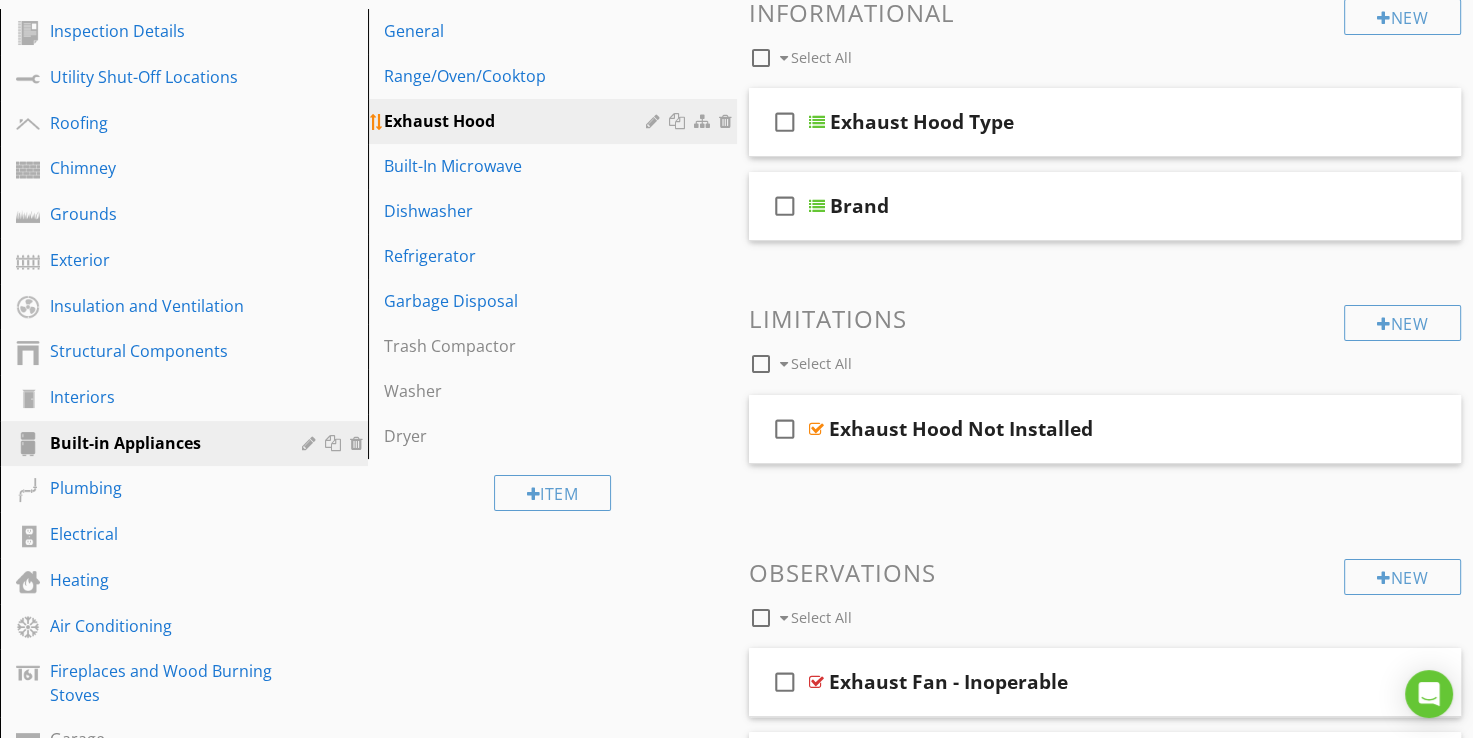 click at bounding box center (655, 121) 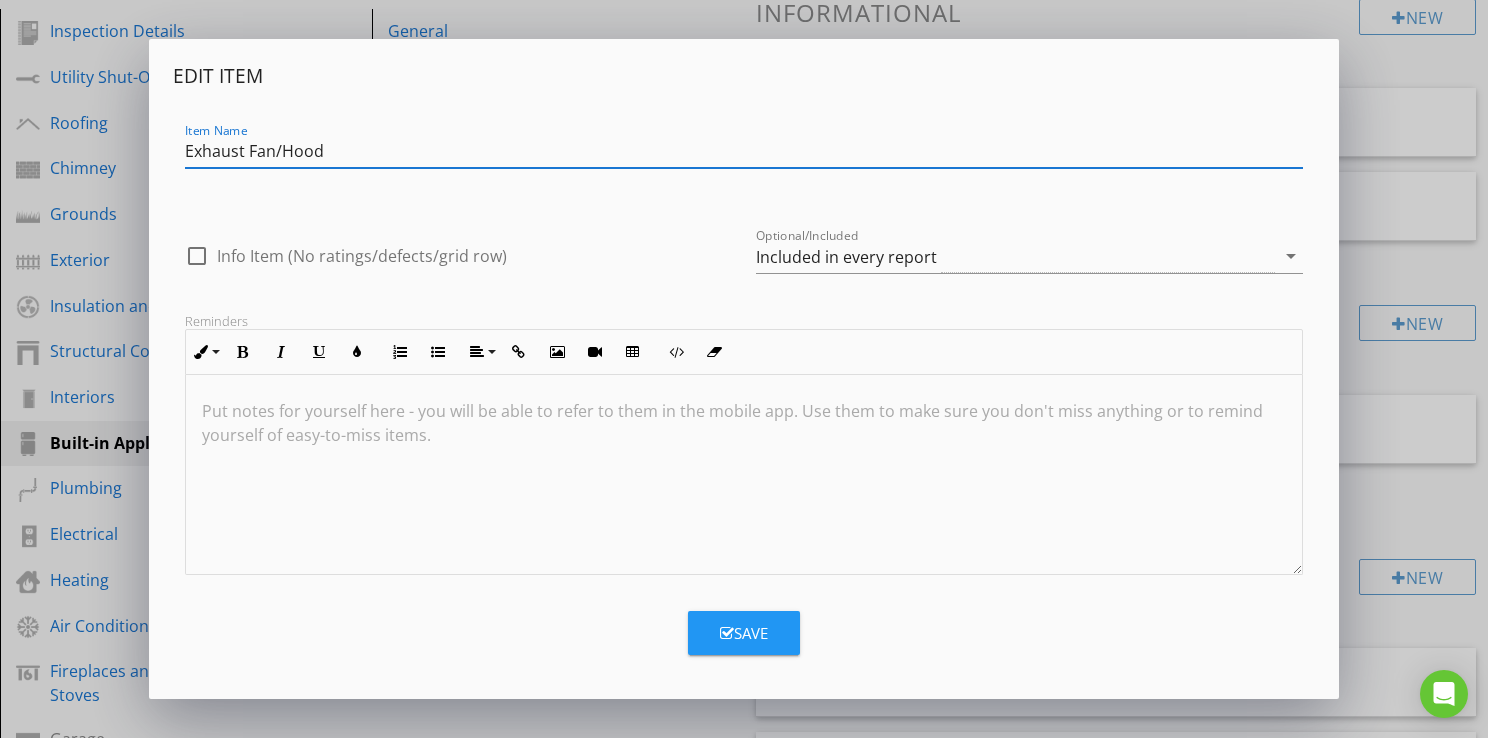 click on "Save" at bounding box center (744, 633) 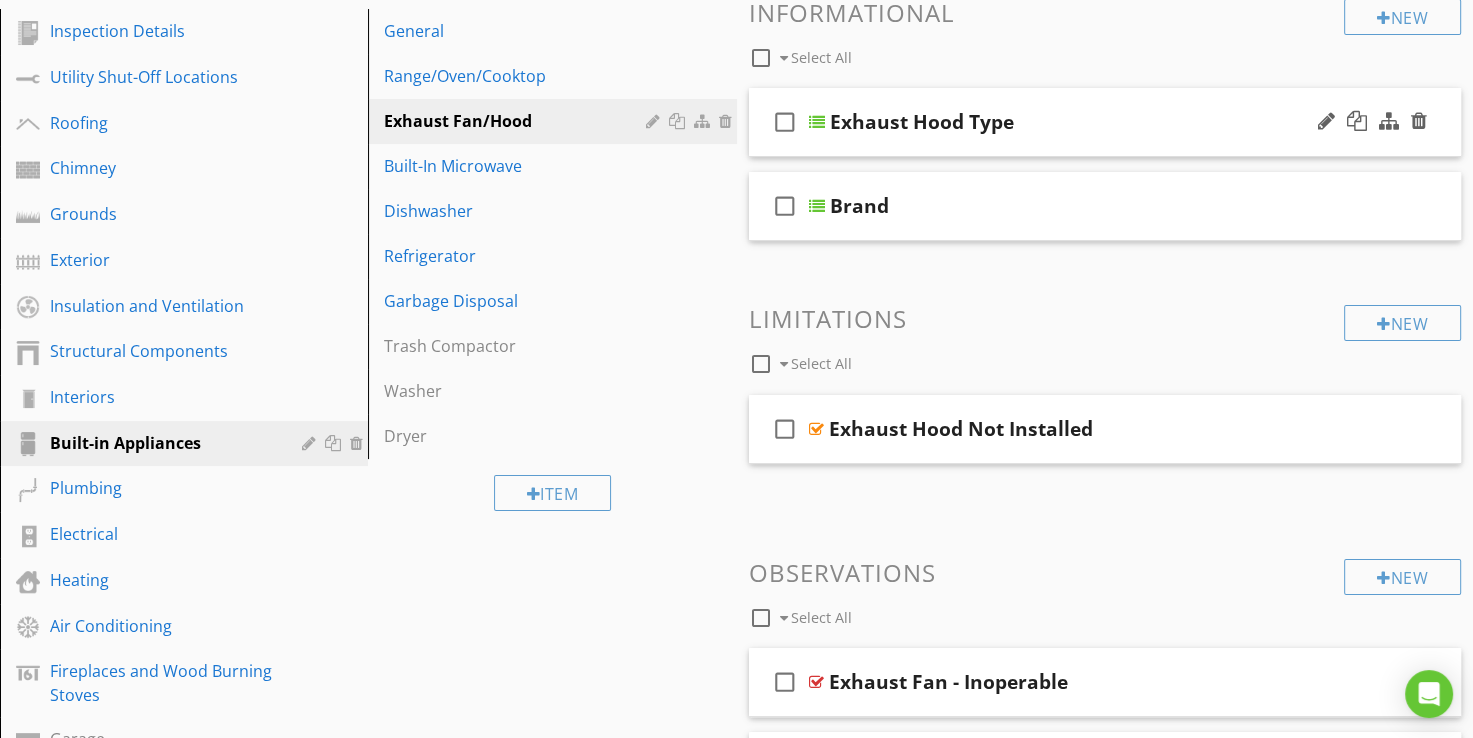 click on "Exhaust Hood Type" at bounding box center (922, 122) 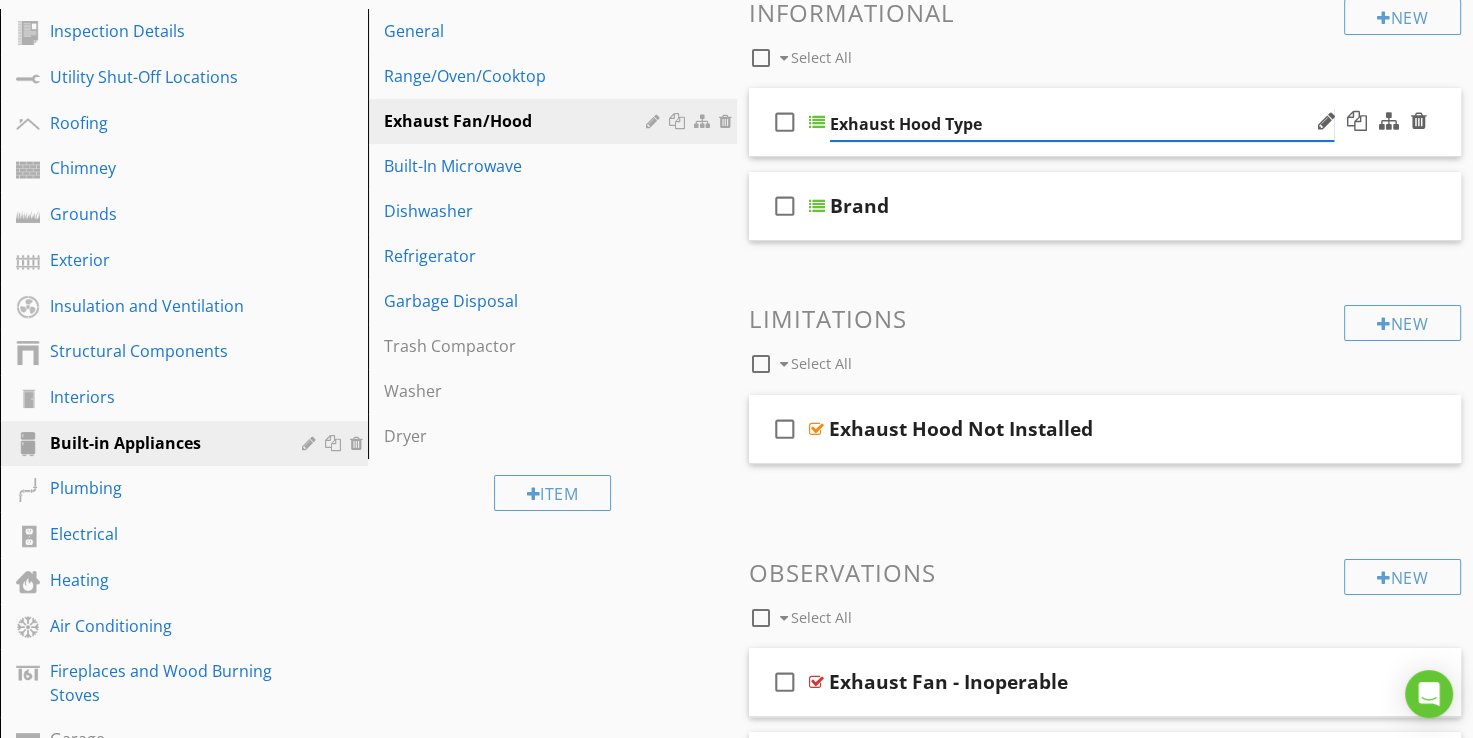 click on "Exhaust Hood Type" at bounding box center (1082, 124) 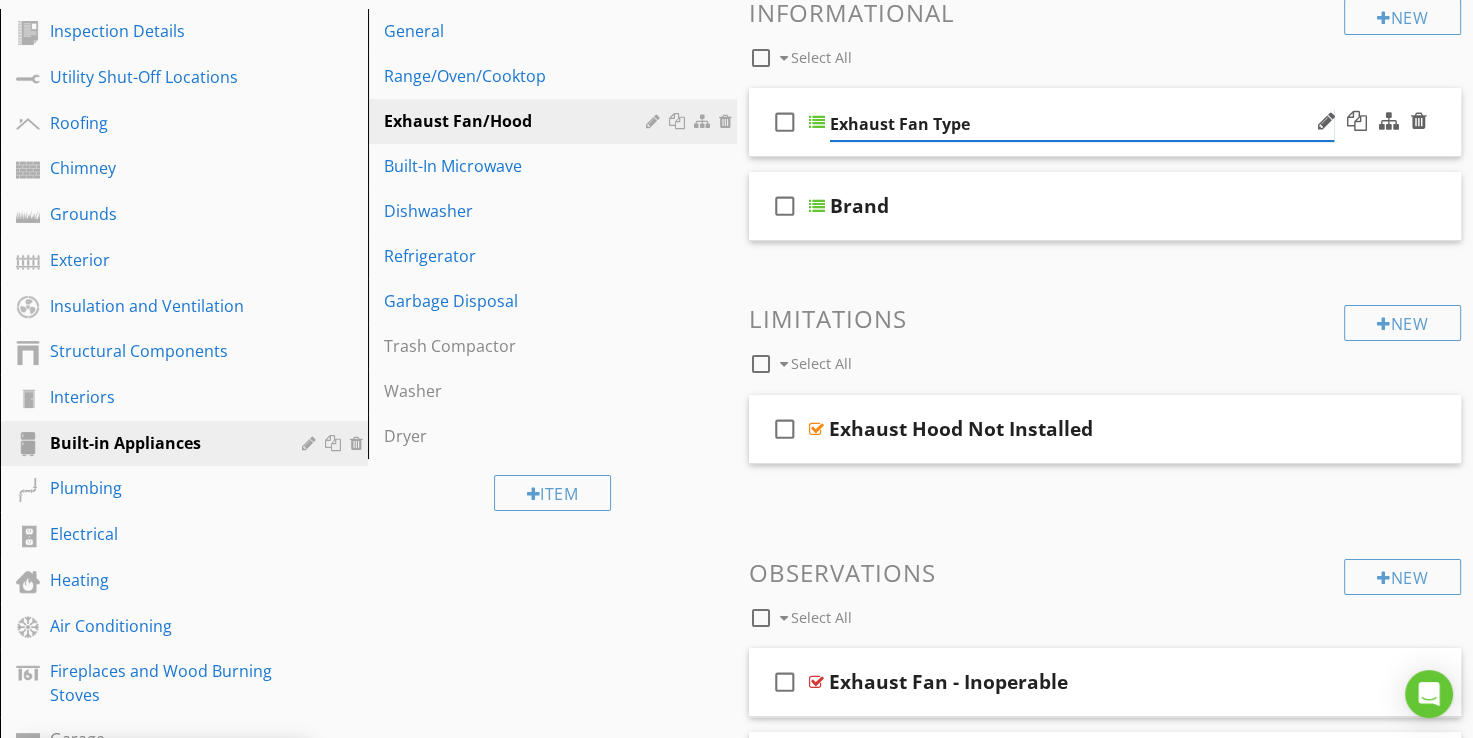 click on "Exhaust Fan Type" at bounding box center [1082, 124] 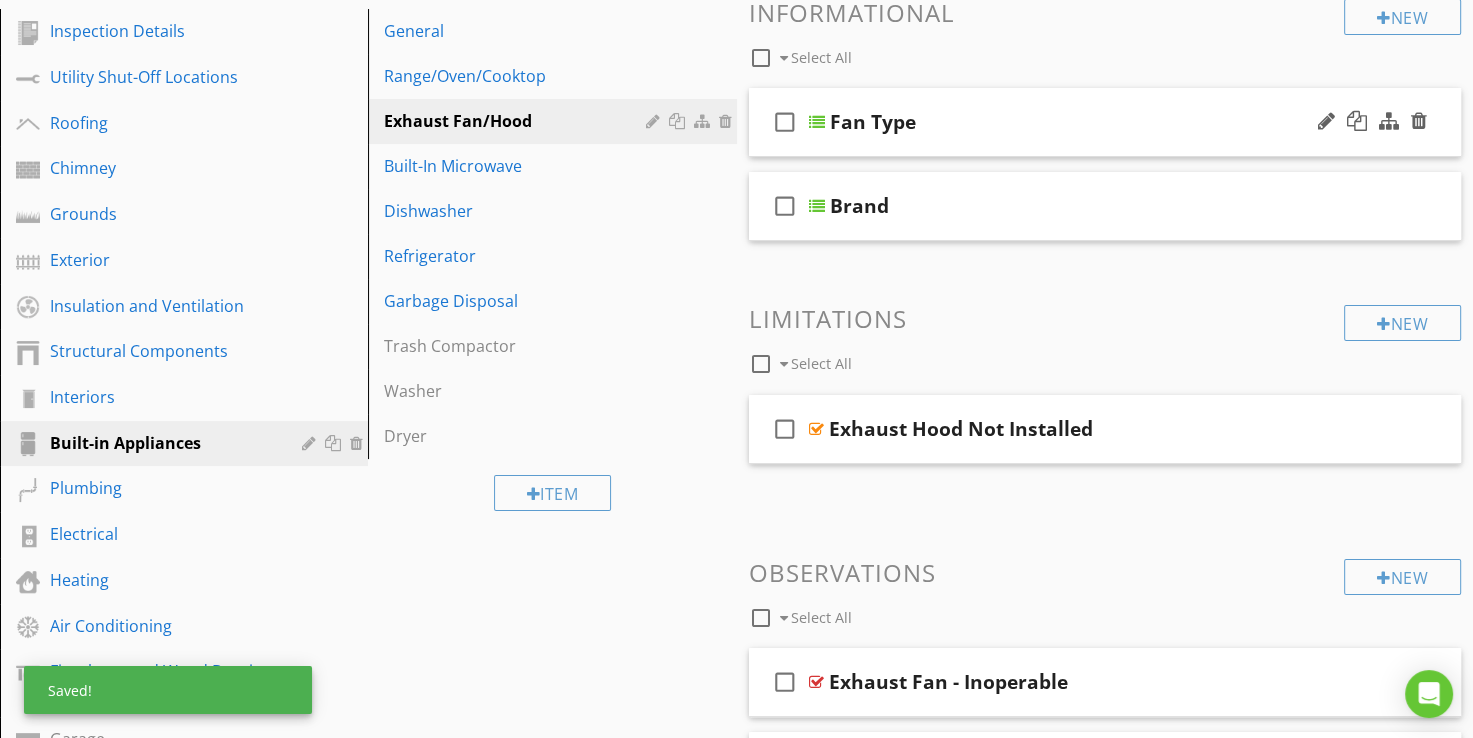 click at bounding box center (817, 122) 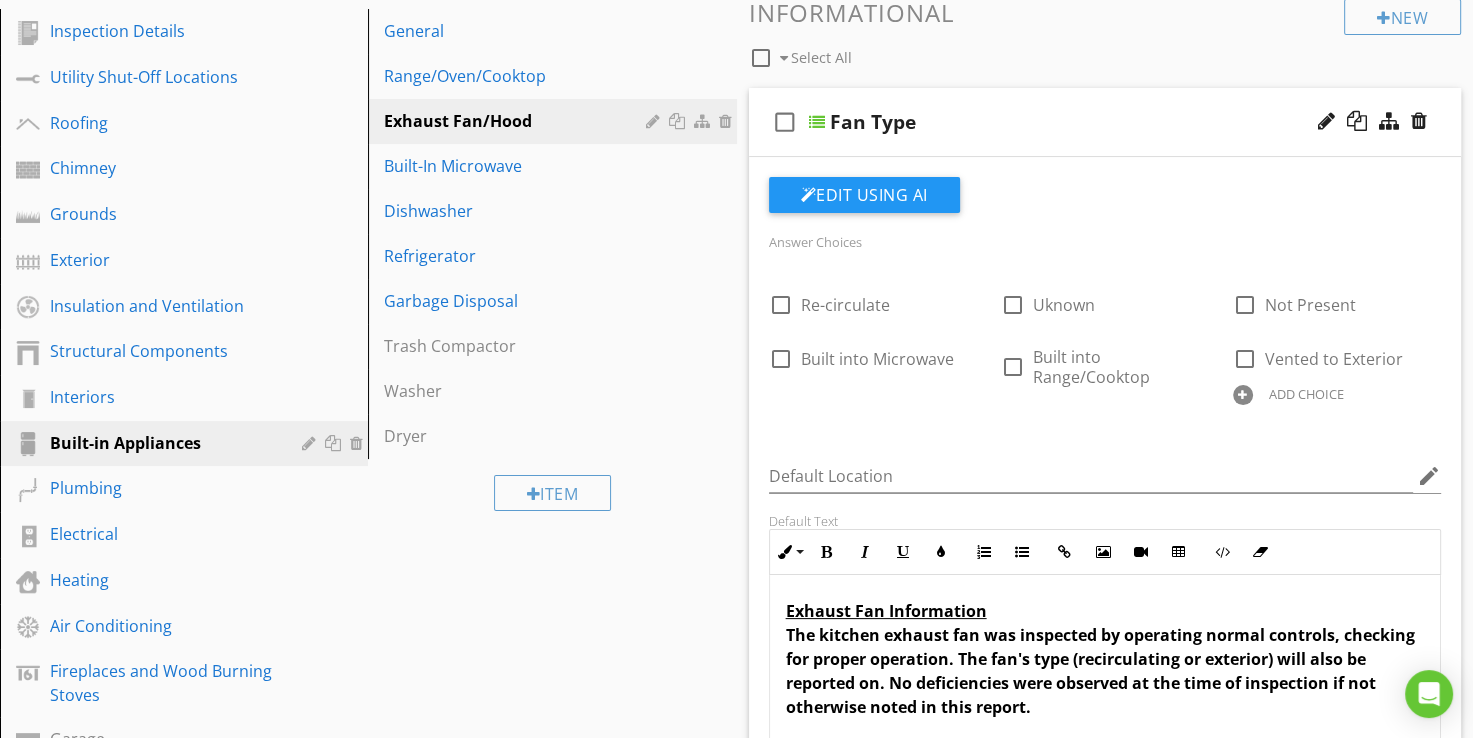 click at bounding box center (817, 122) 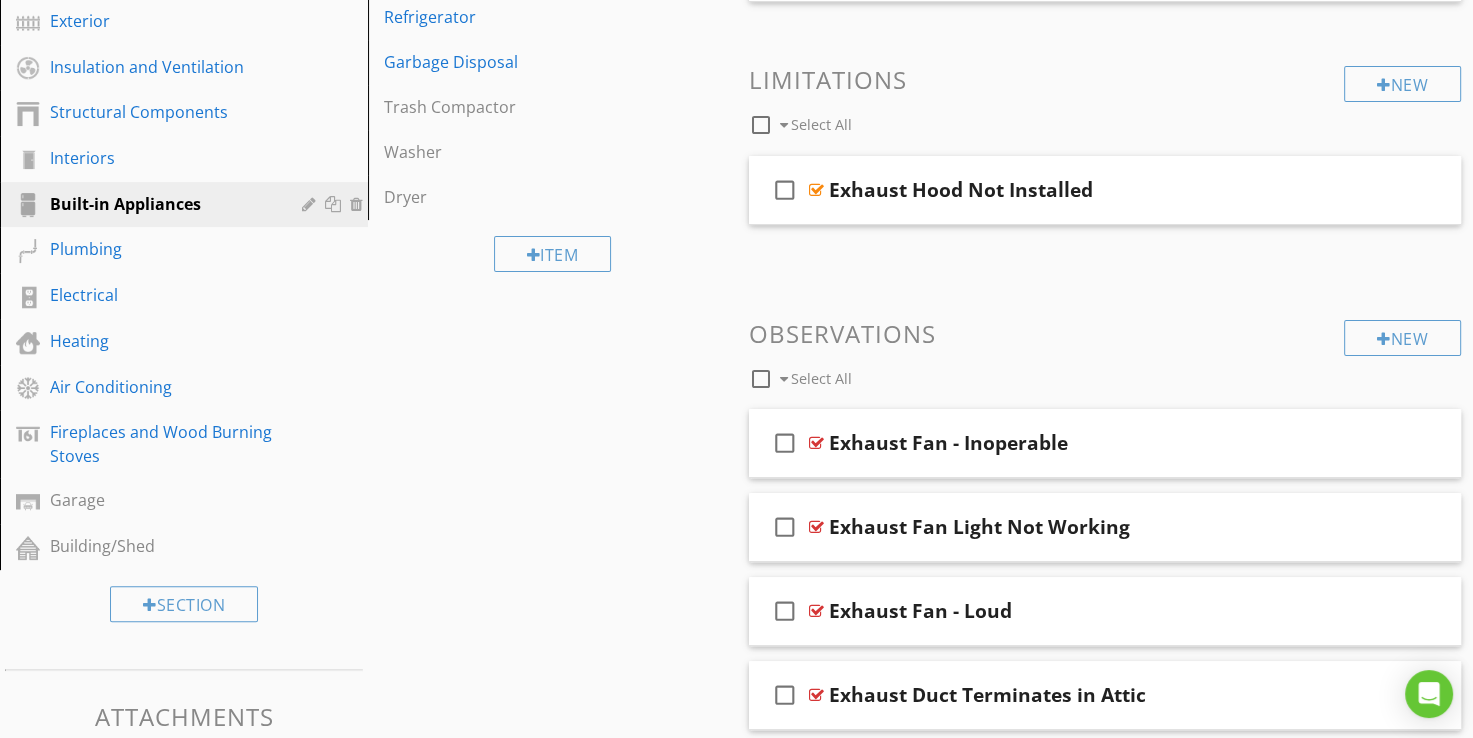 scroll, scrollTop: 552, scrollLeft: 0, axis: vertical 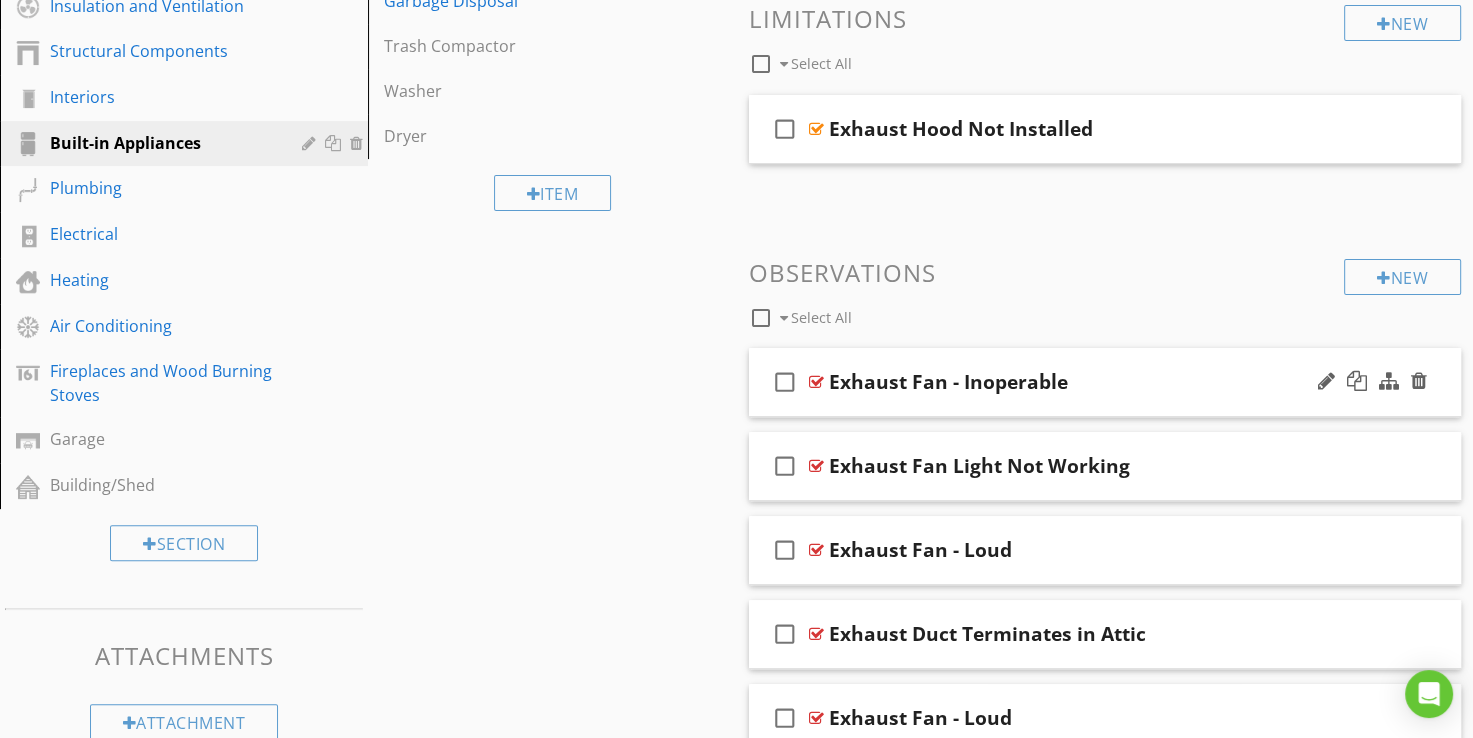 click on "Exhaust Fan - Inoperable" at bounding box center [948, 382] 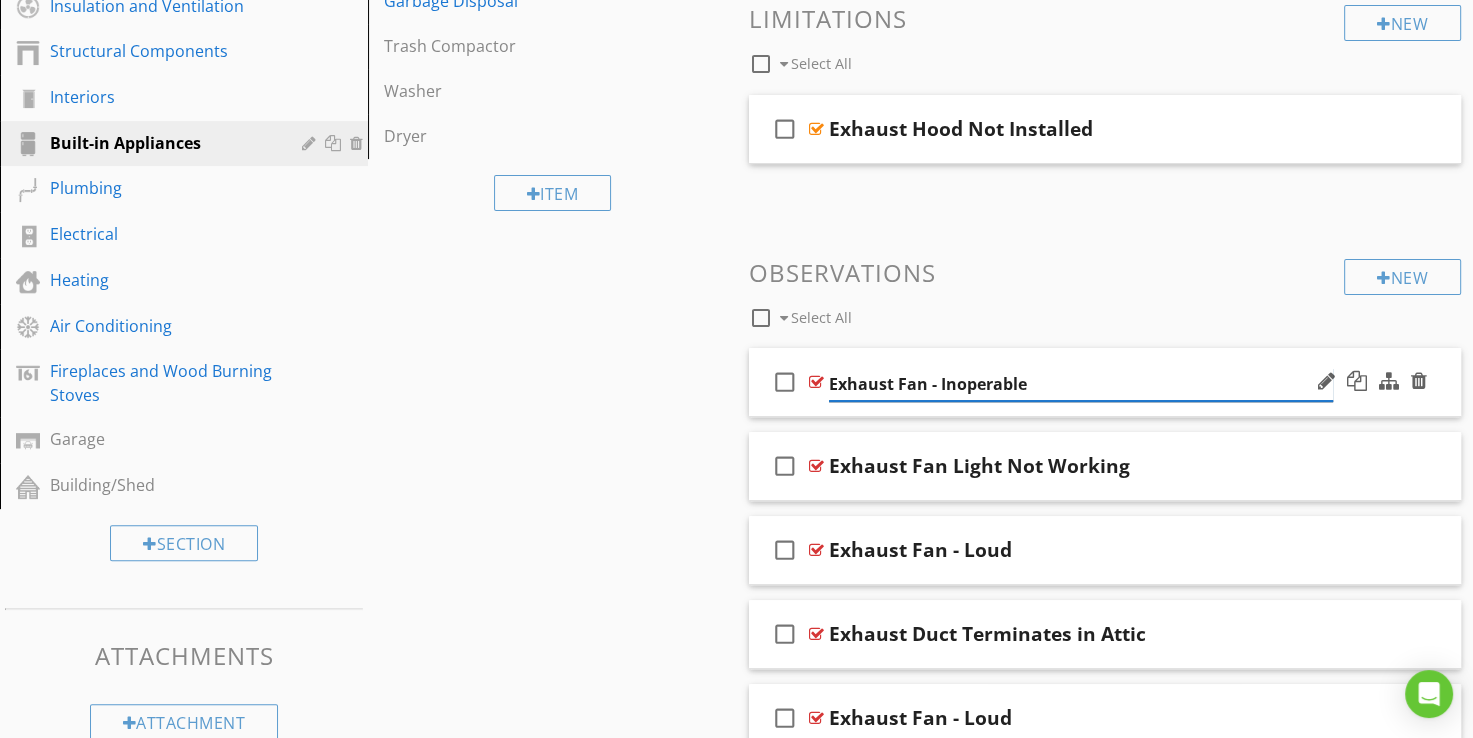 click on "Exhaust Fan - Inoperable" at bounding box center [1081, 384] 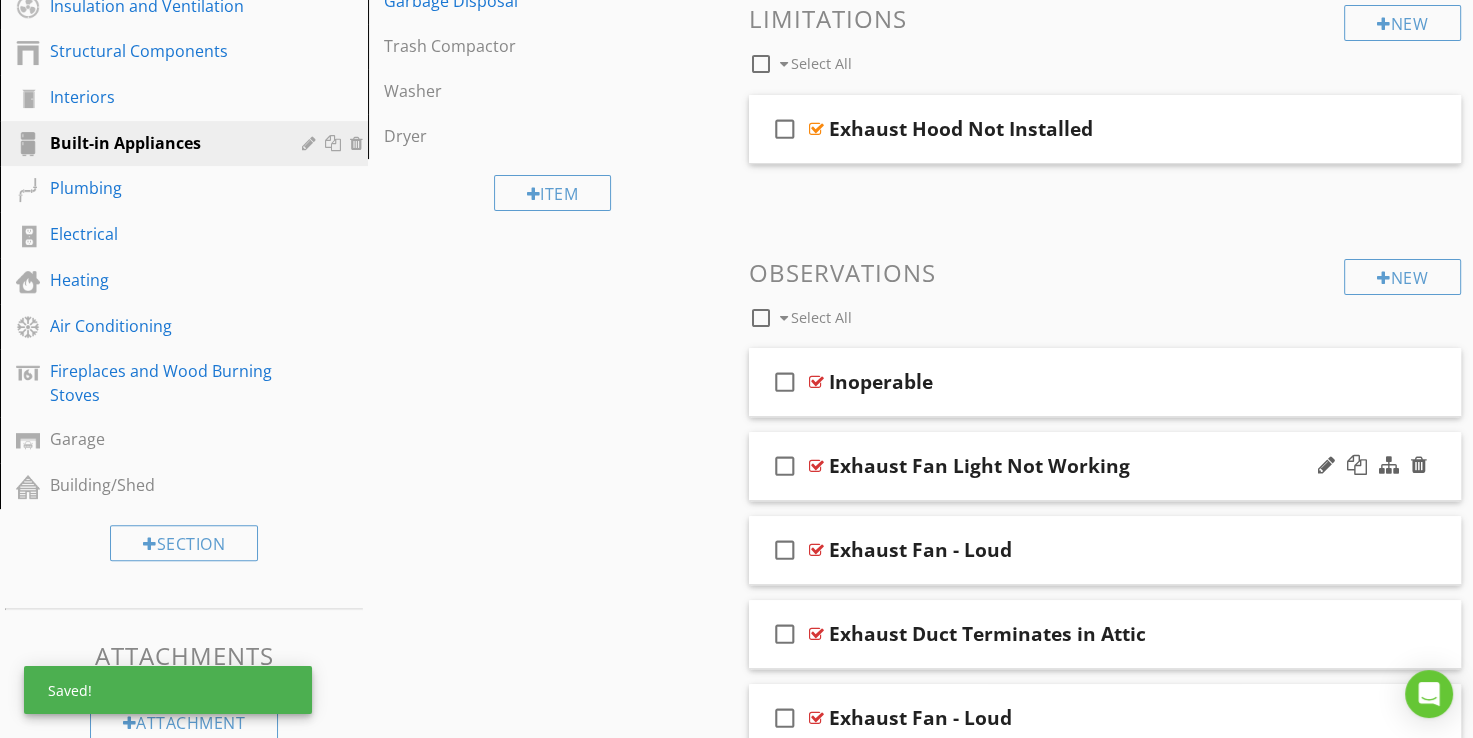 click on "Exhaust Fan Light Not Working" at bounding box center [979, 466] 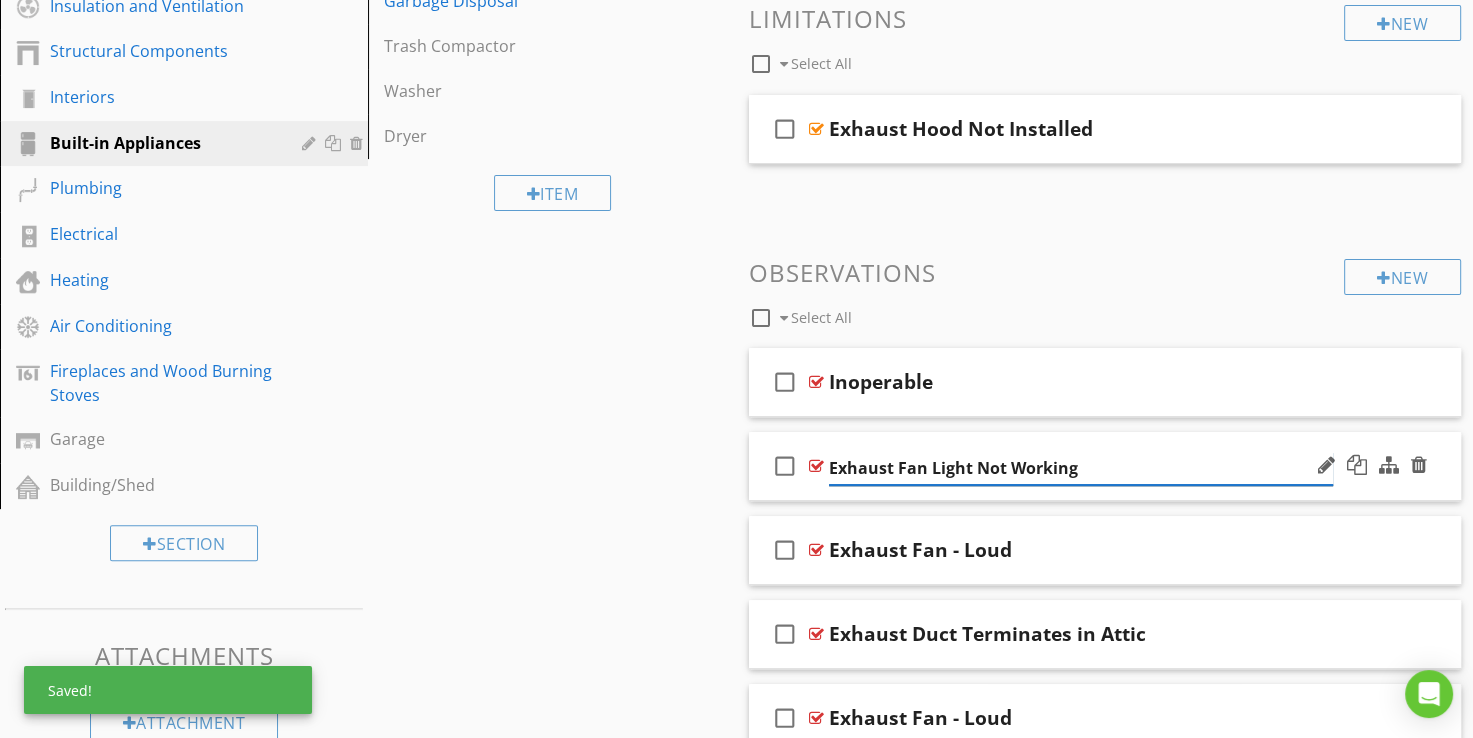 click on "Exhaust Fan Light Not Working" at bounding box center [1081, 468] 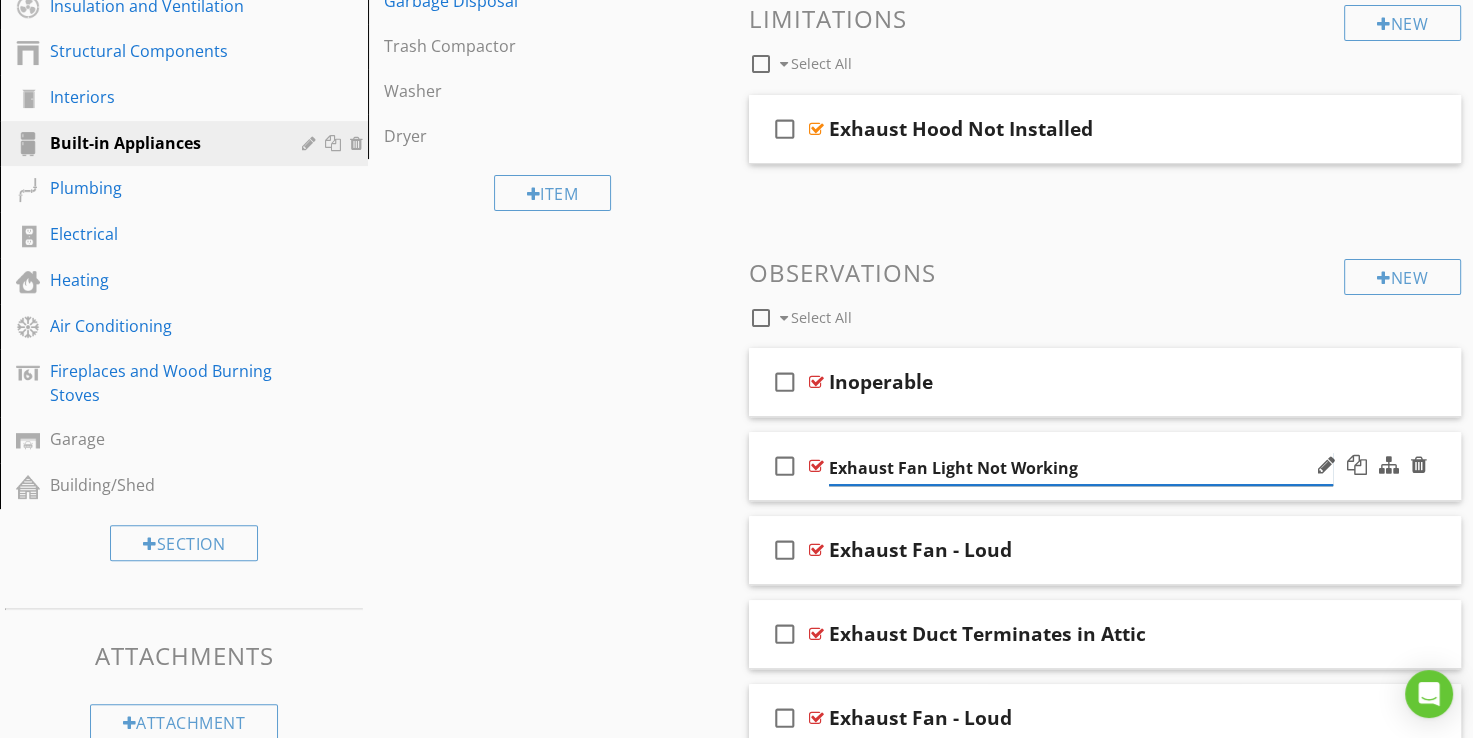 click on "Exhaust Fan Light Not Working" at bounding box center [1081, 468] 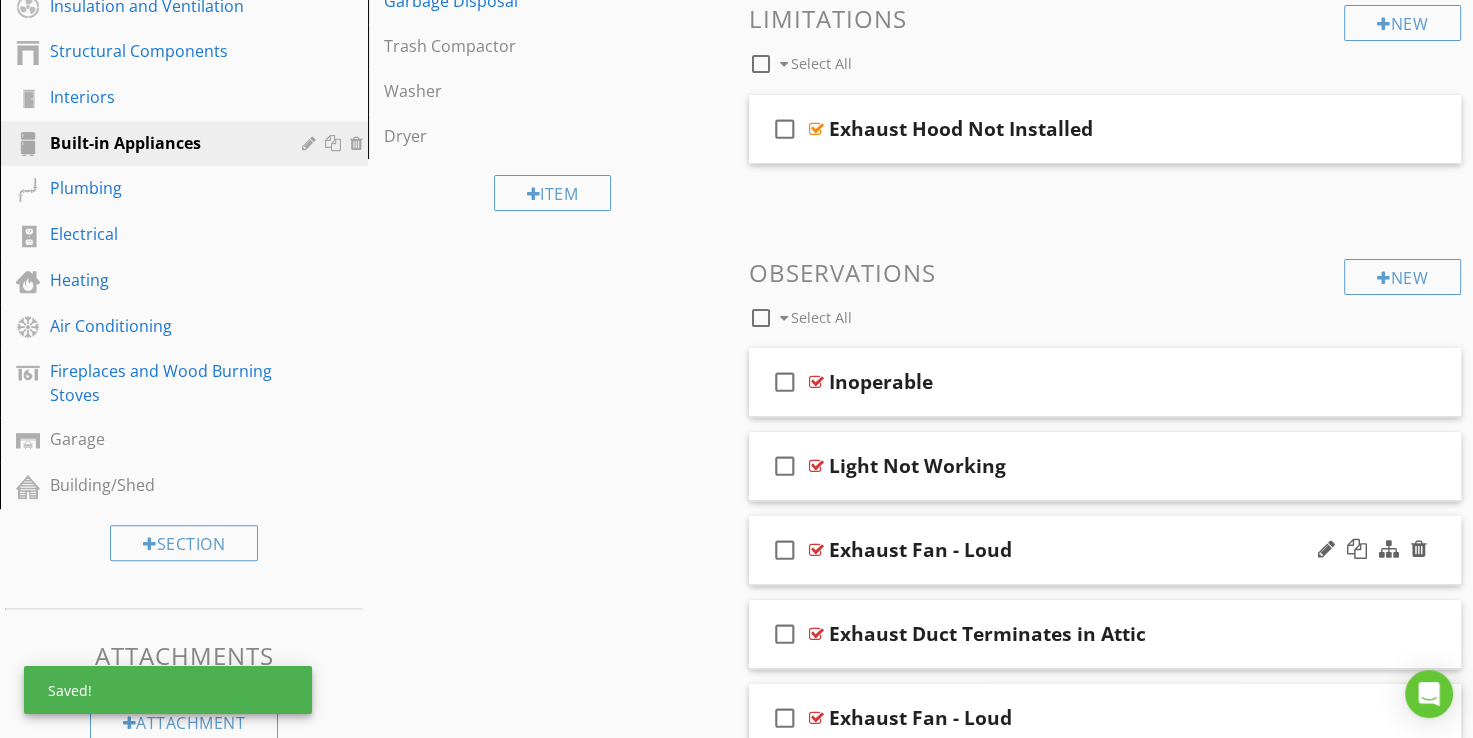 click on "Exhaust Fan - Loud" at bounding box center (920, 550) 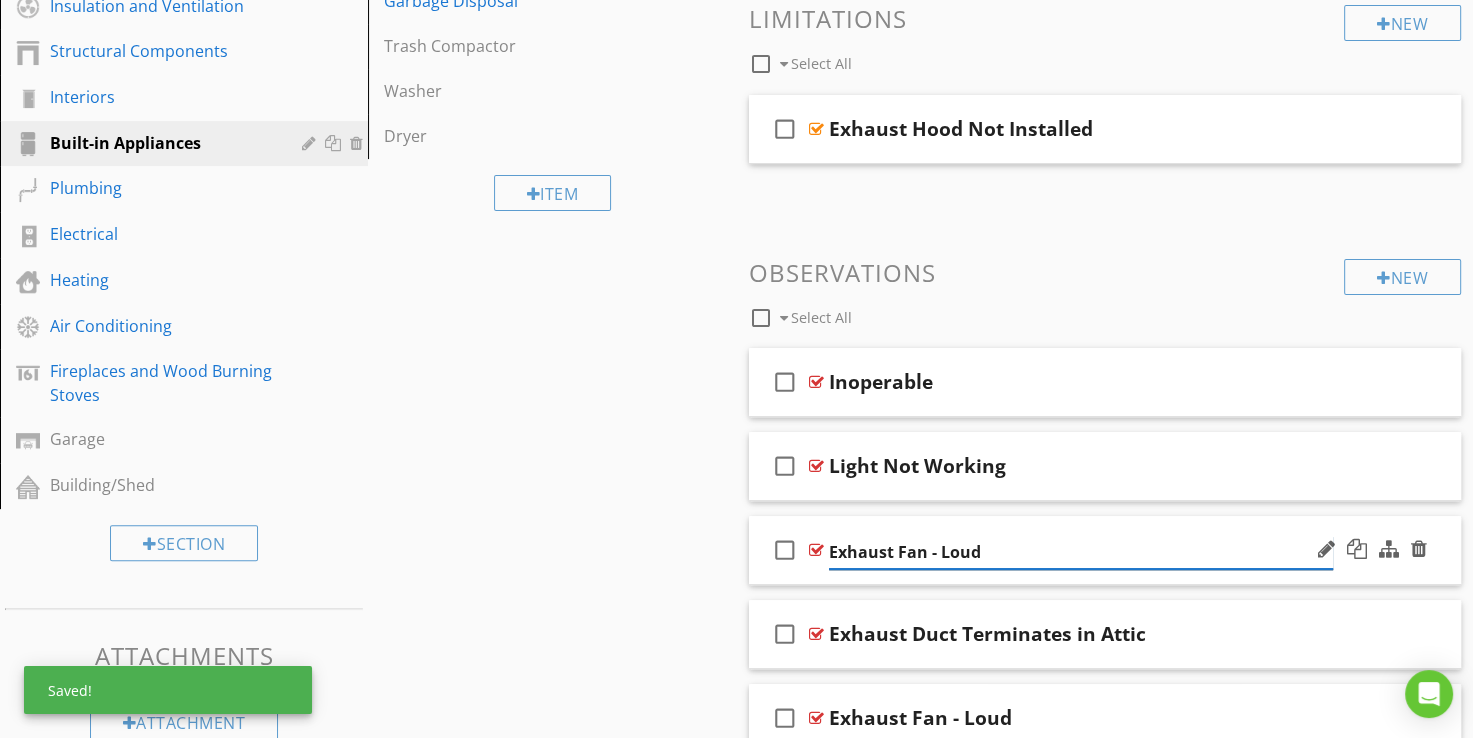 click on "Exhaust Fan - Loud" at bounding box center (1081, 552) 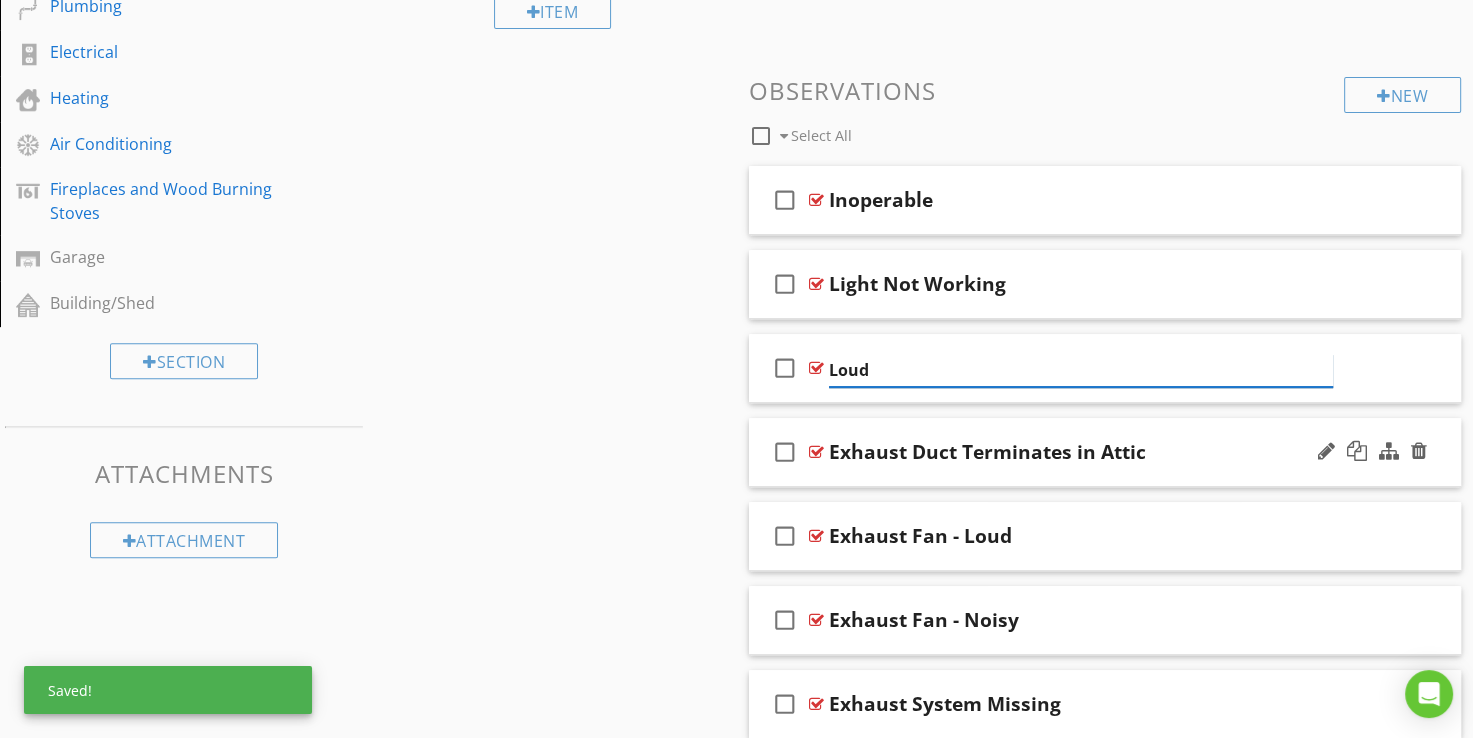 scroll, scrollTop: 752, scrollLeft: 0, axis: vertical 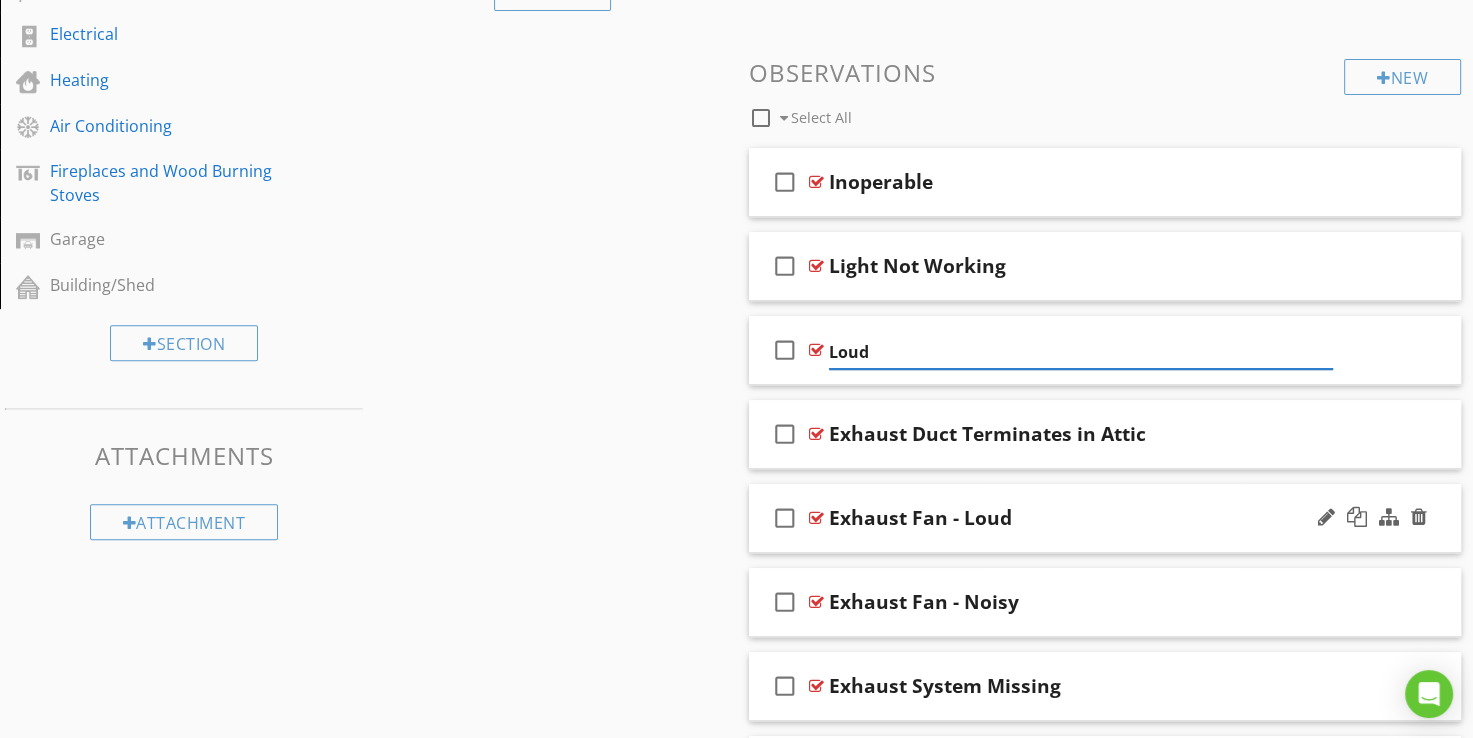 click on "Exhaust Fan - Loud" at bounding box center (920, 518) 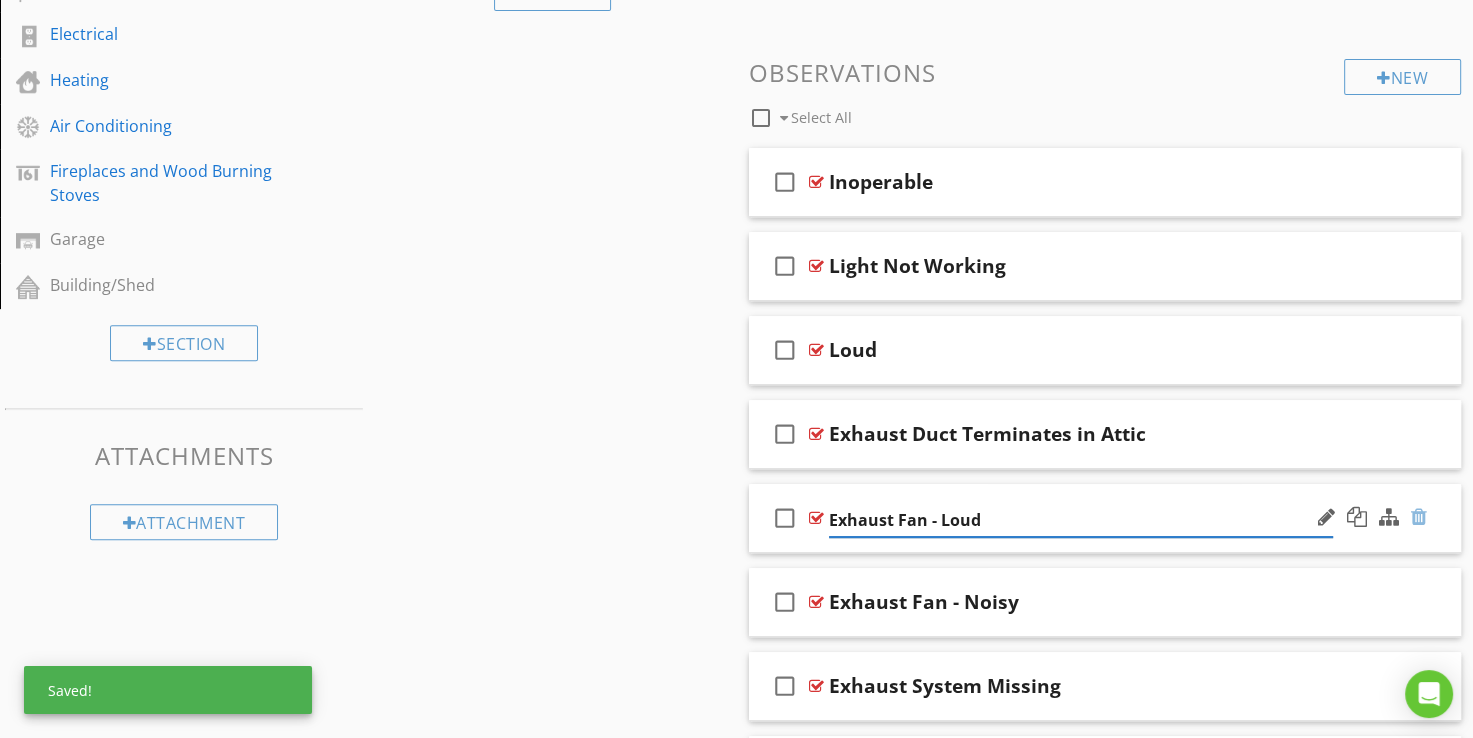 click at bounding box center (1419, 517) 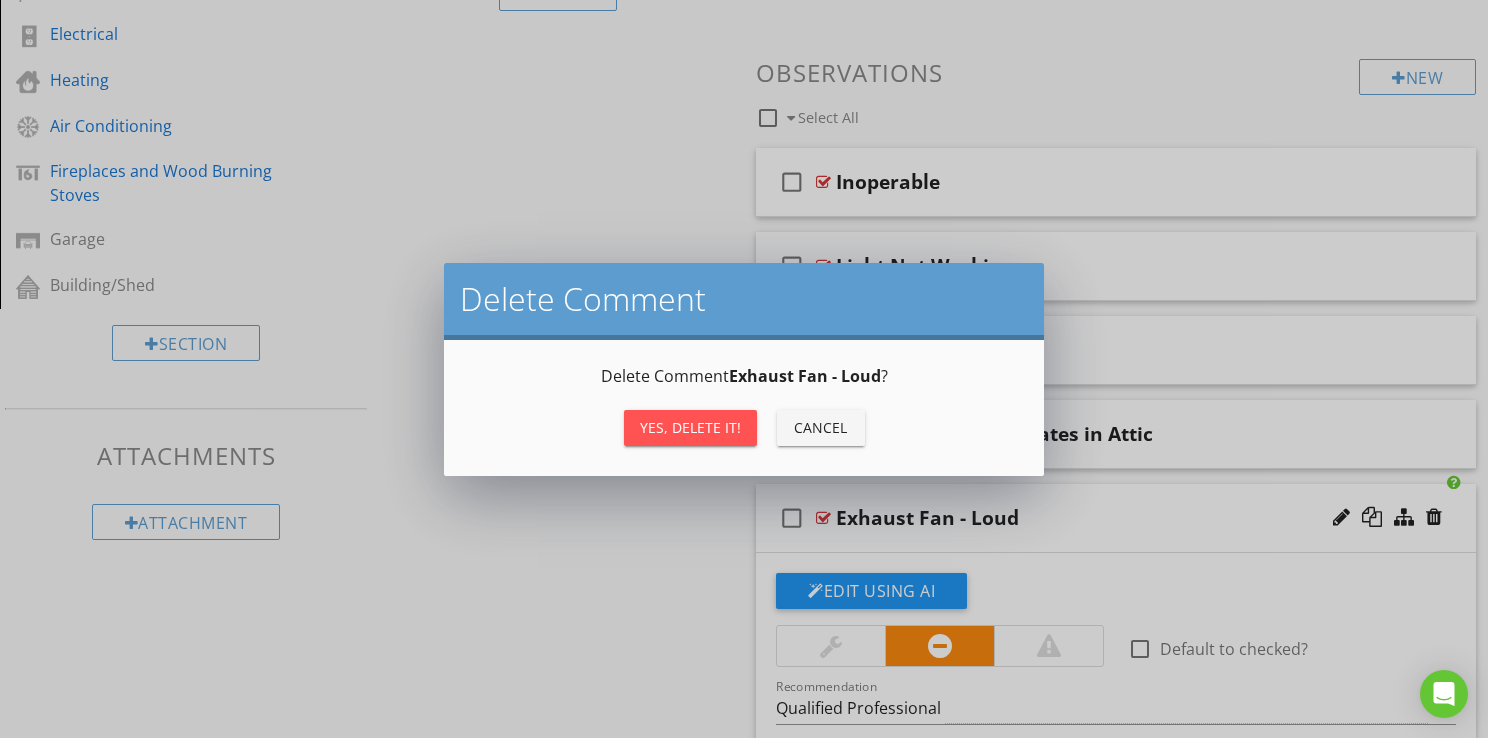 click on "Yes, Delete it!" at bounding box center (690, 427) 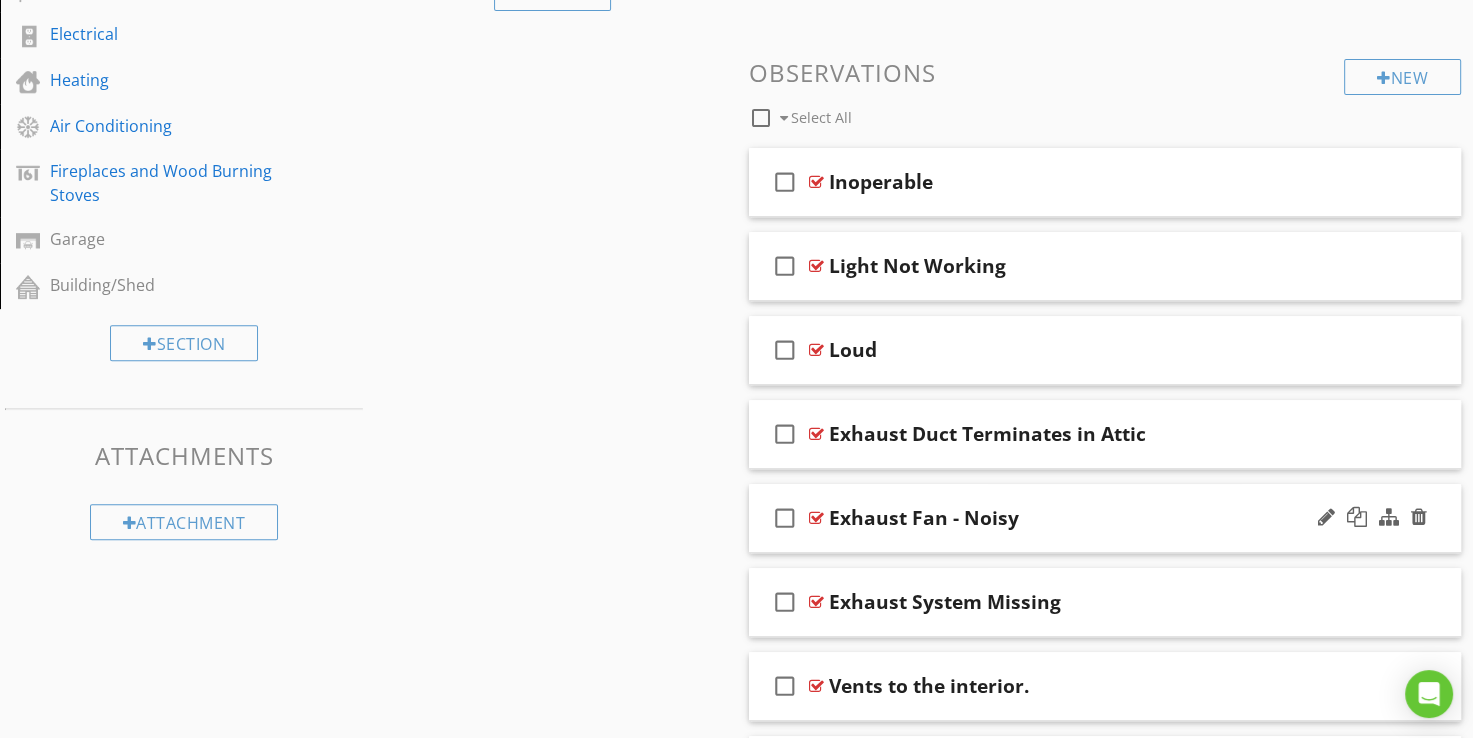 click on "Exhaust Fan - Noisy" at bounding box center [924, 518] 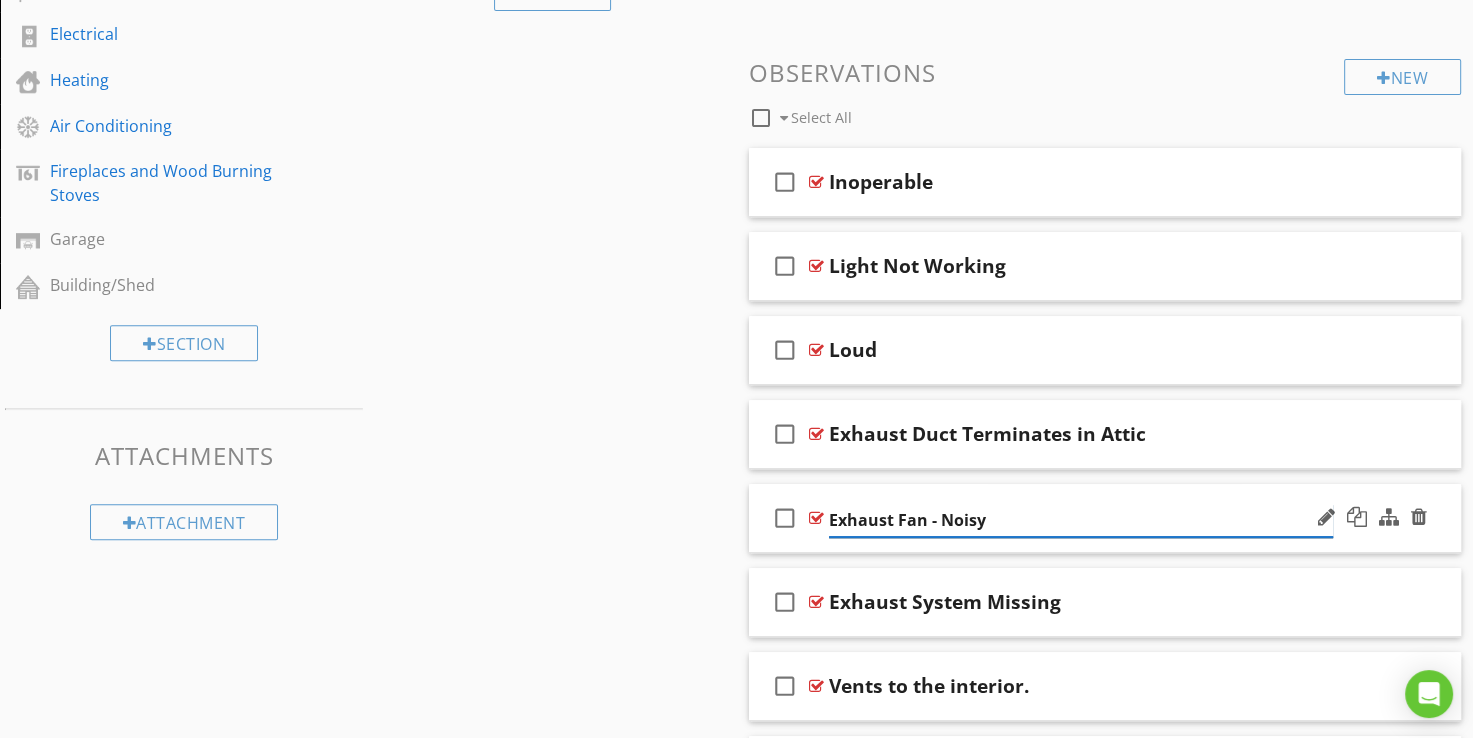 click on "Exhaust Fan - Noisy" at bounding box center [1081, 520] 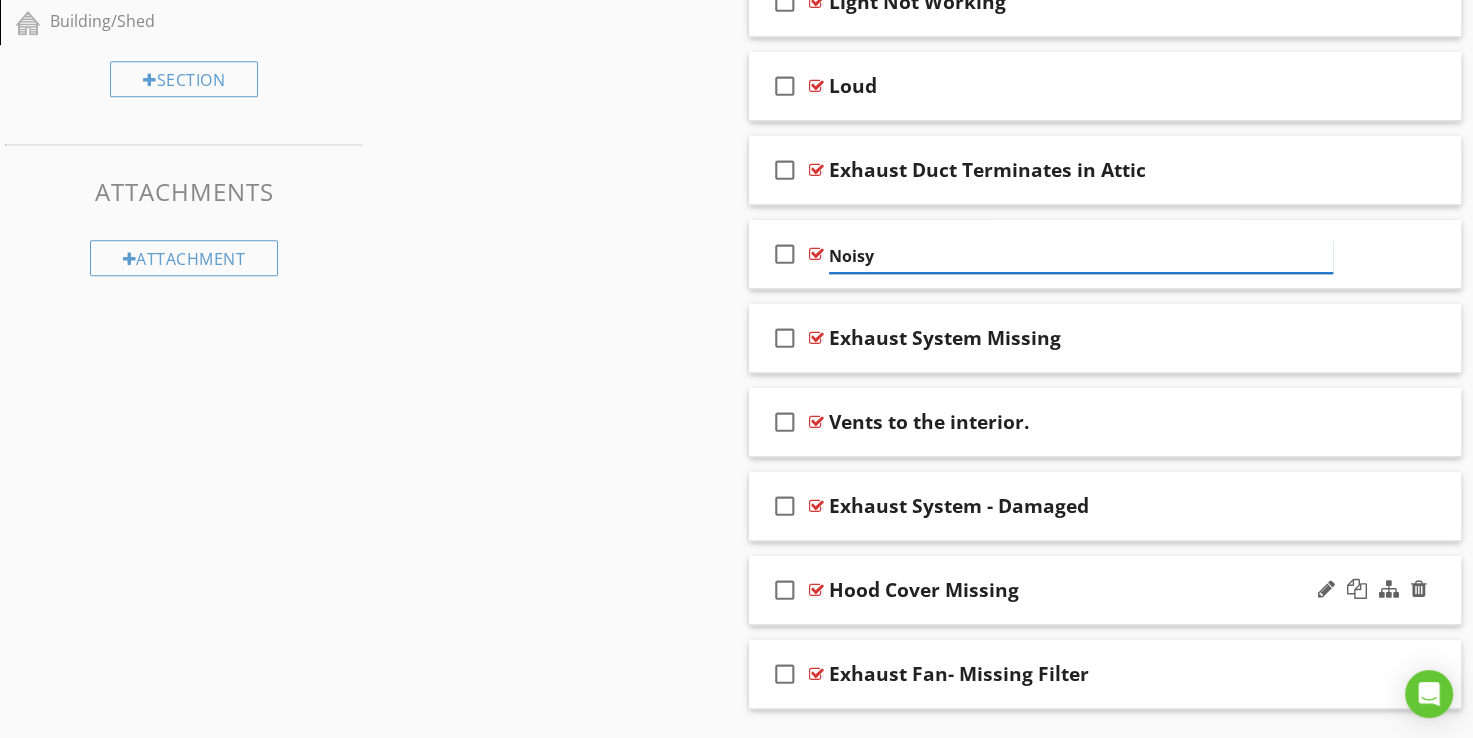scroll, scrollTop: 1052, scrollLeft: 0, axis: vertical 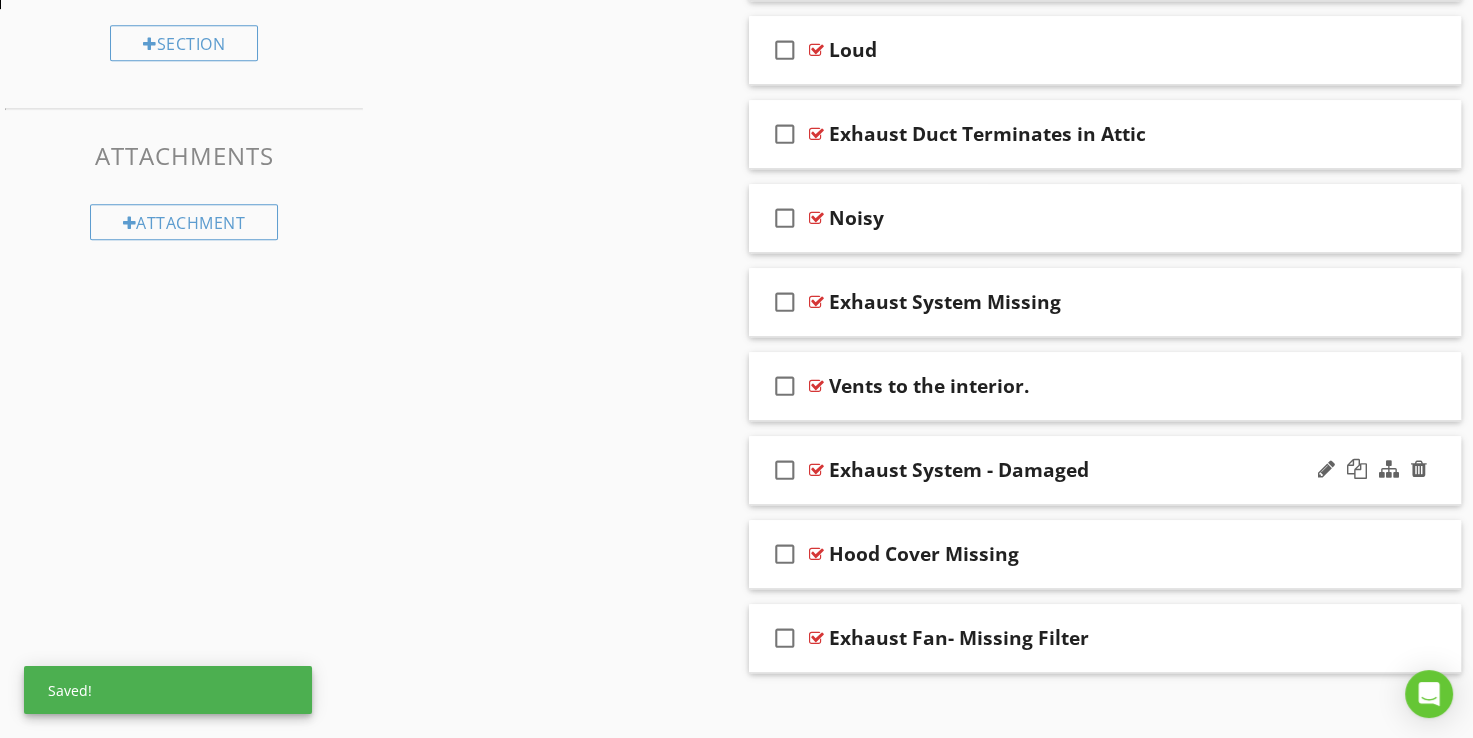 click on "Exhaust System - Damaged" at bounding box center (959, 470) 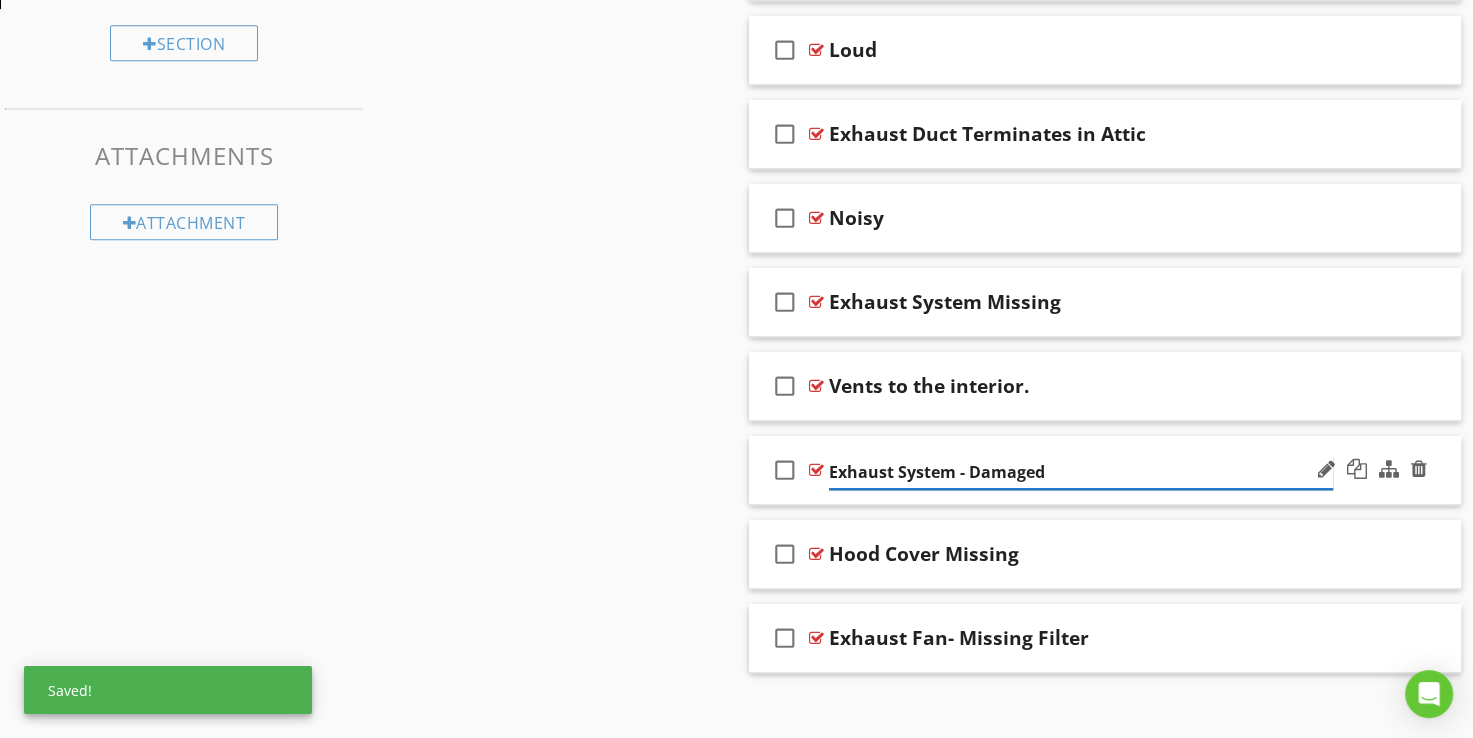 click on "Exhaust System - Damaged" at bounding box center (1081, 472) 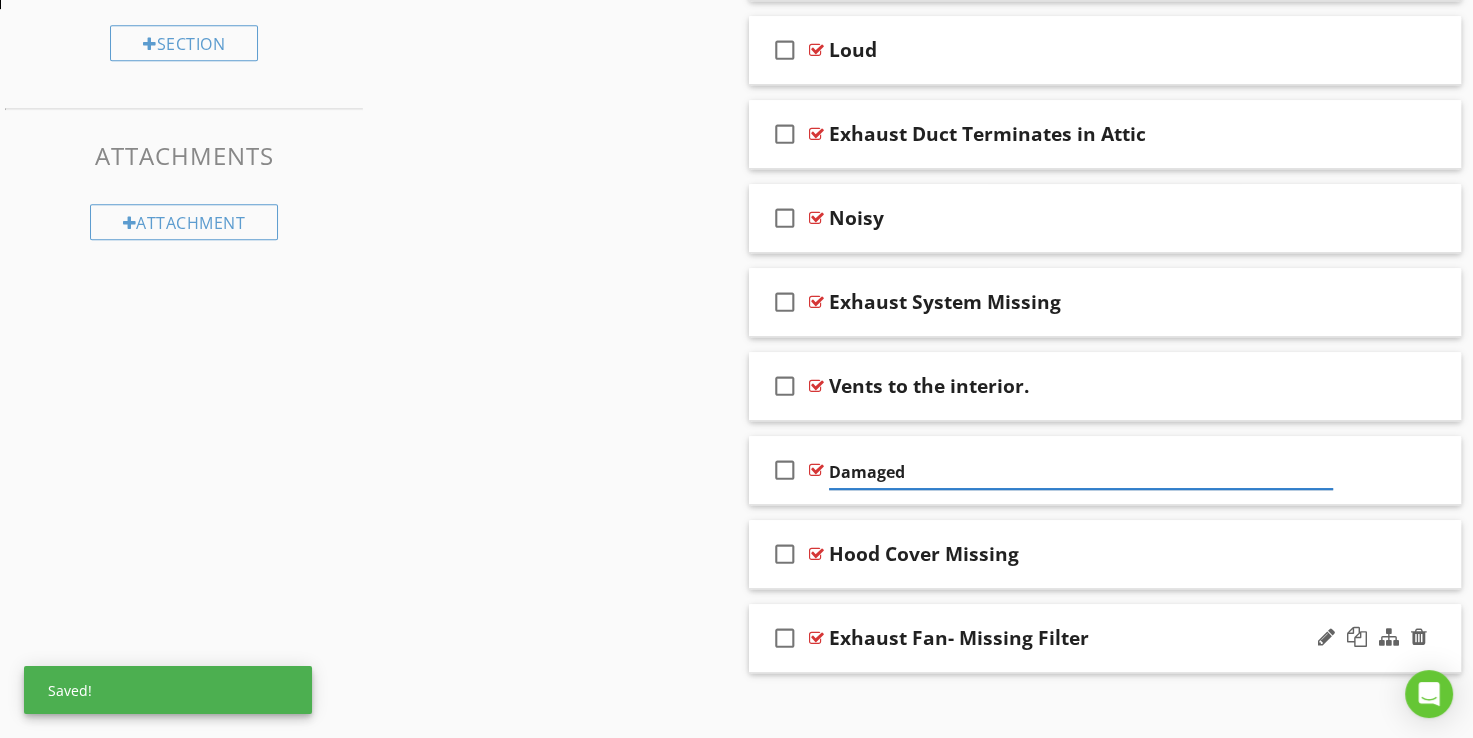 click on "Exhaust Fan- Missing Filter" at bounding box center [959, 638] 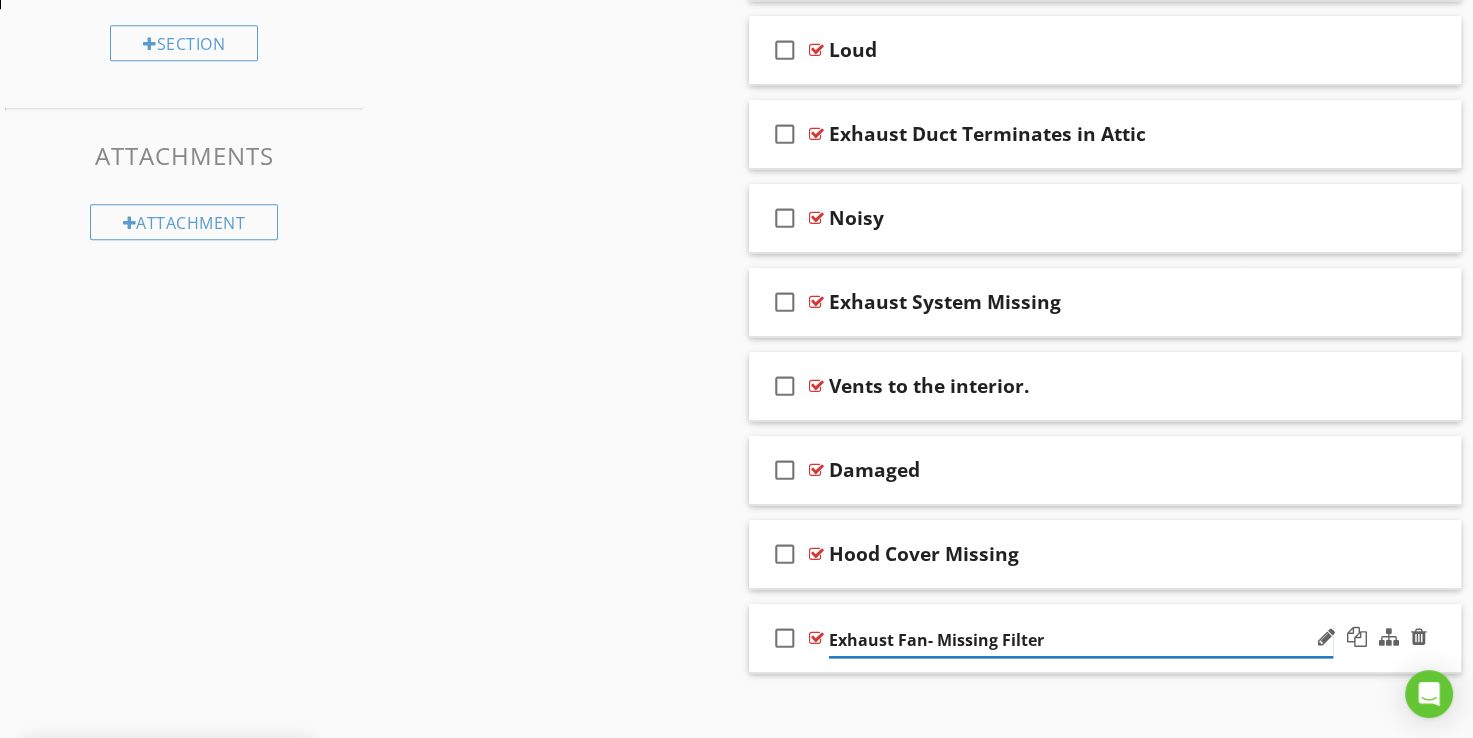 click on "Exhaust Fan- Missing Filter" at bounding box center (1081, 640) 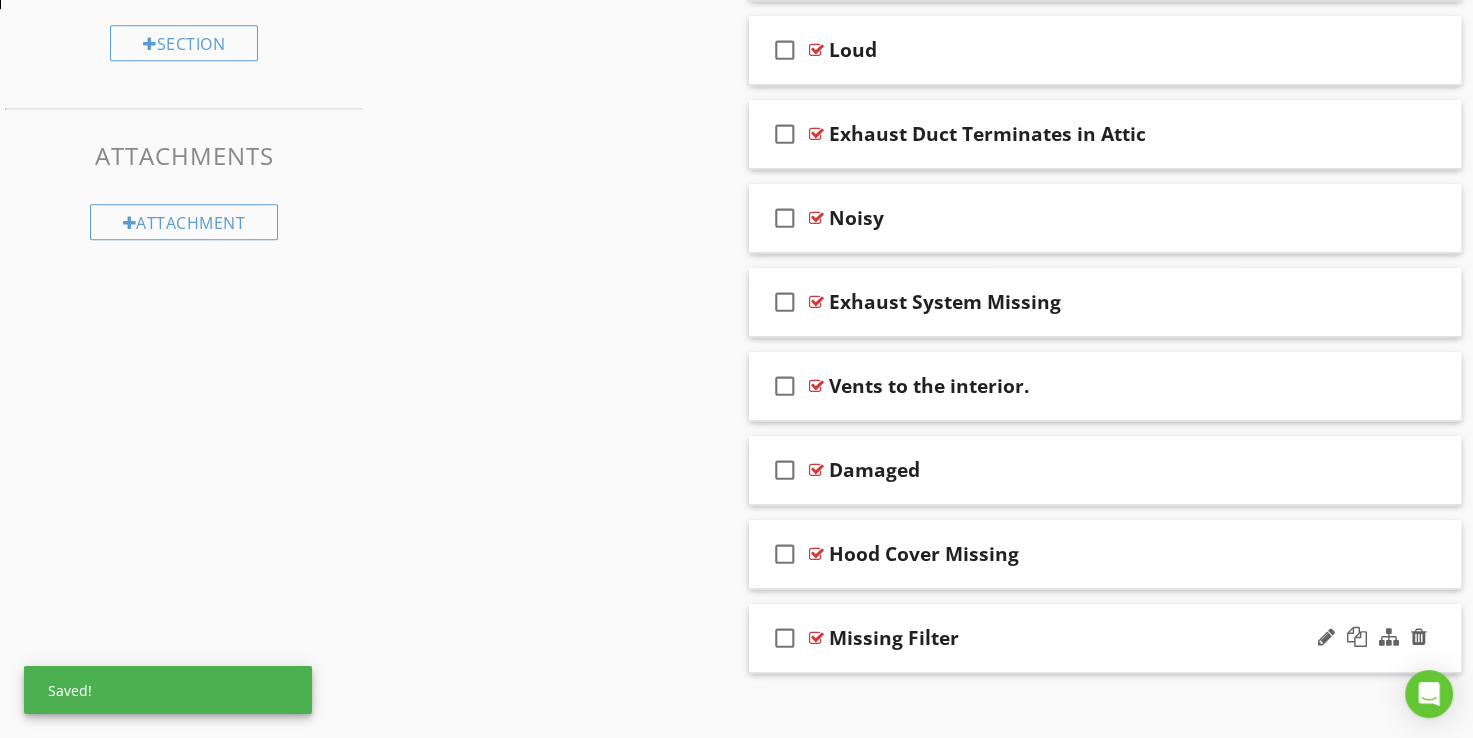 drag, startPoint x: 666, startPoint y: 576, endPoint x: 685, endPoint y: 582, distance: 19.924858 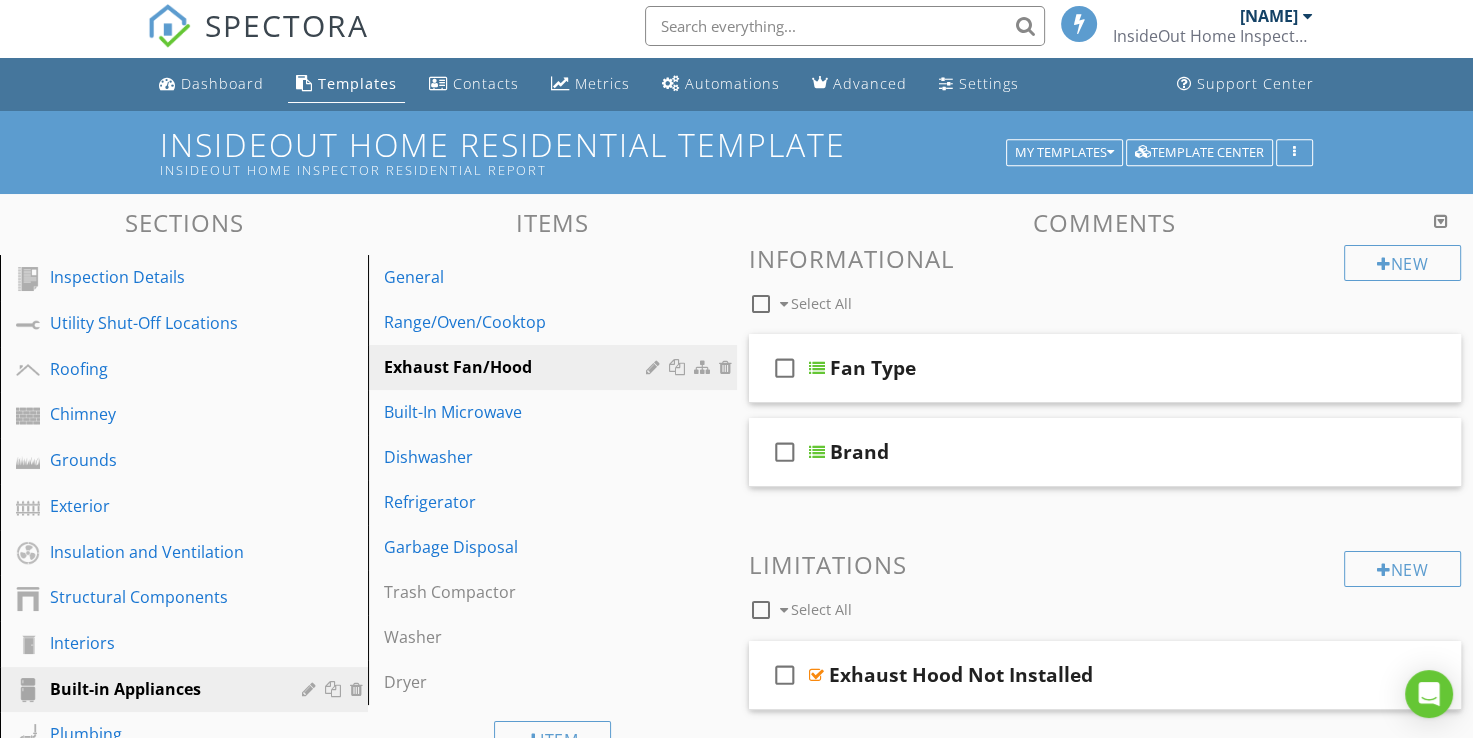 scroll, scrollTop: 0, scrollLeft: 0, axis: both 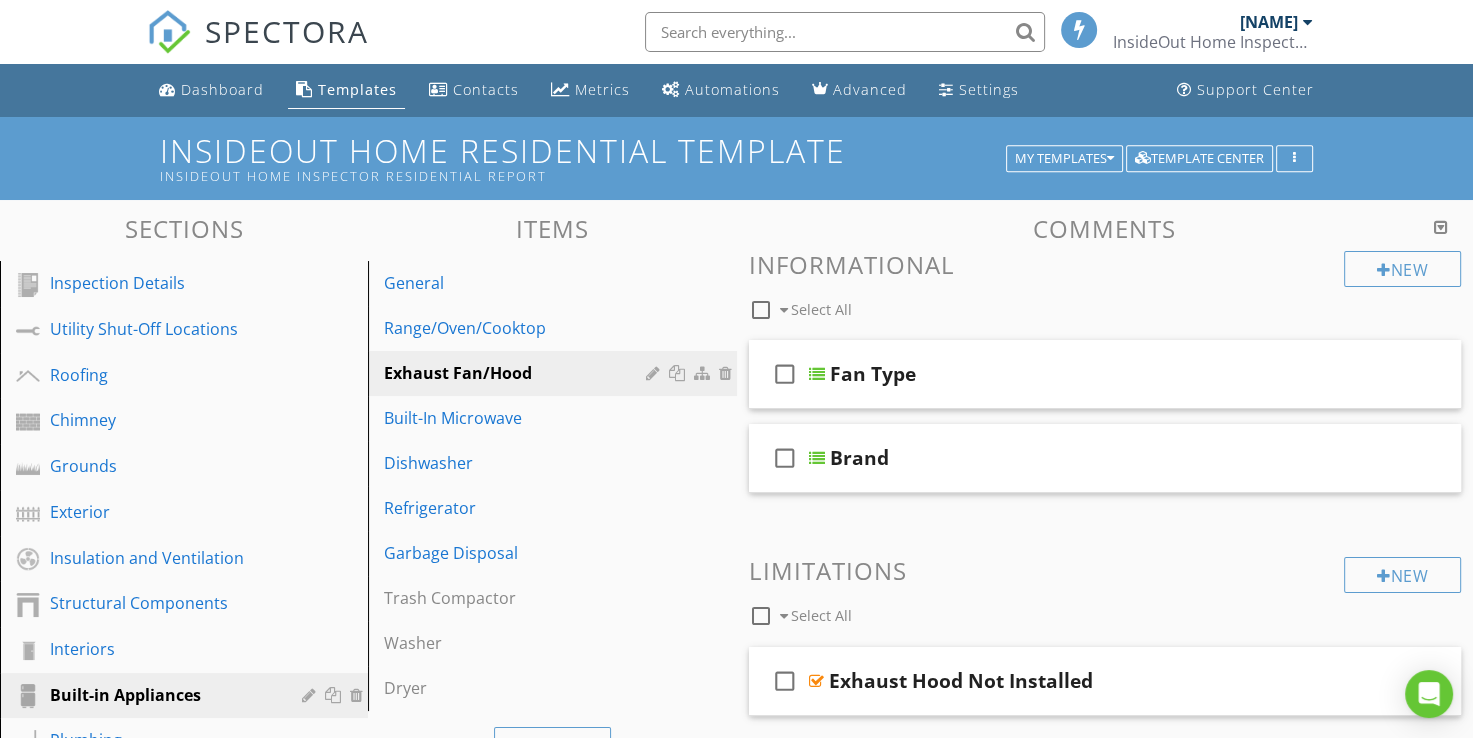 click at bounding box center (1308, 22) 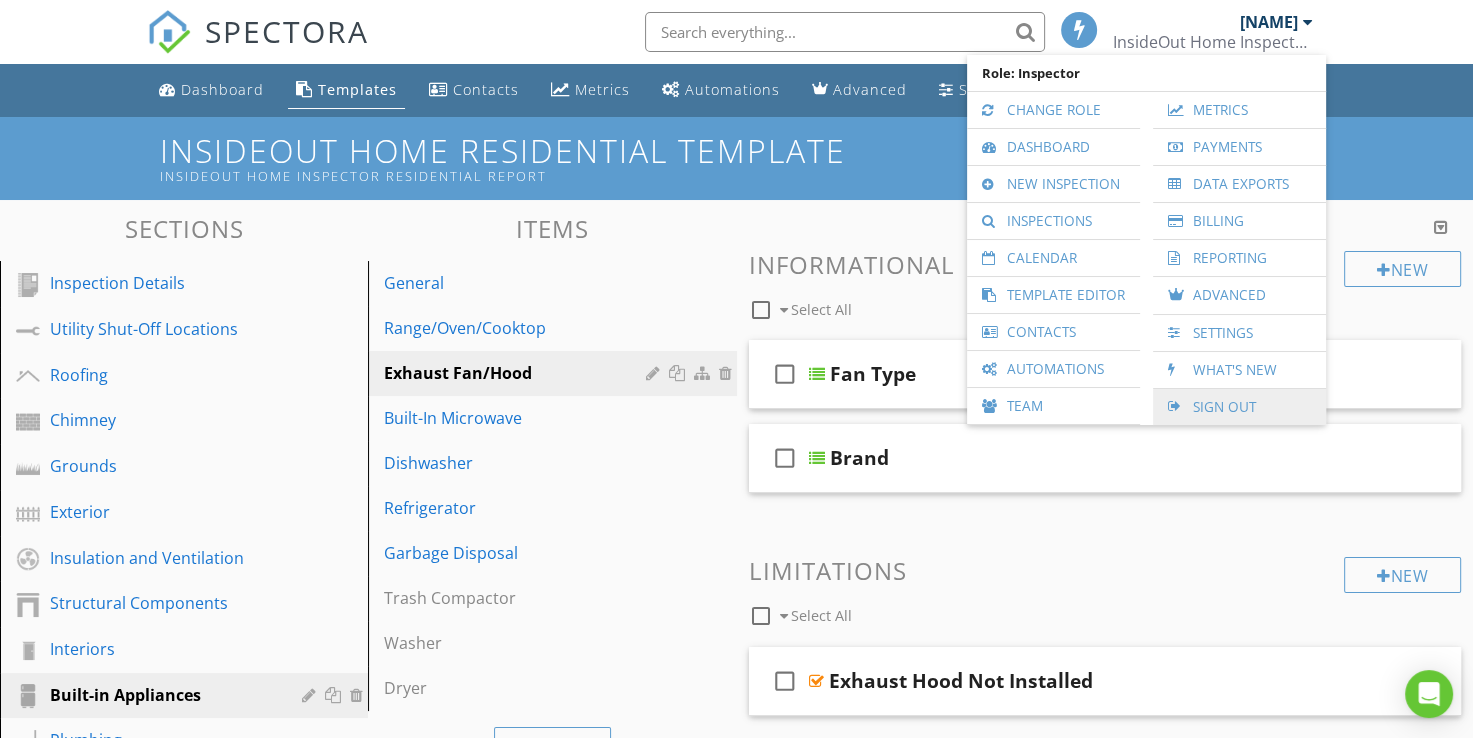 click on "Sign Out" at bounding box center (1239, 407) 